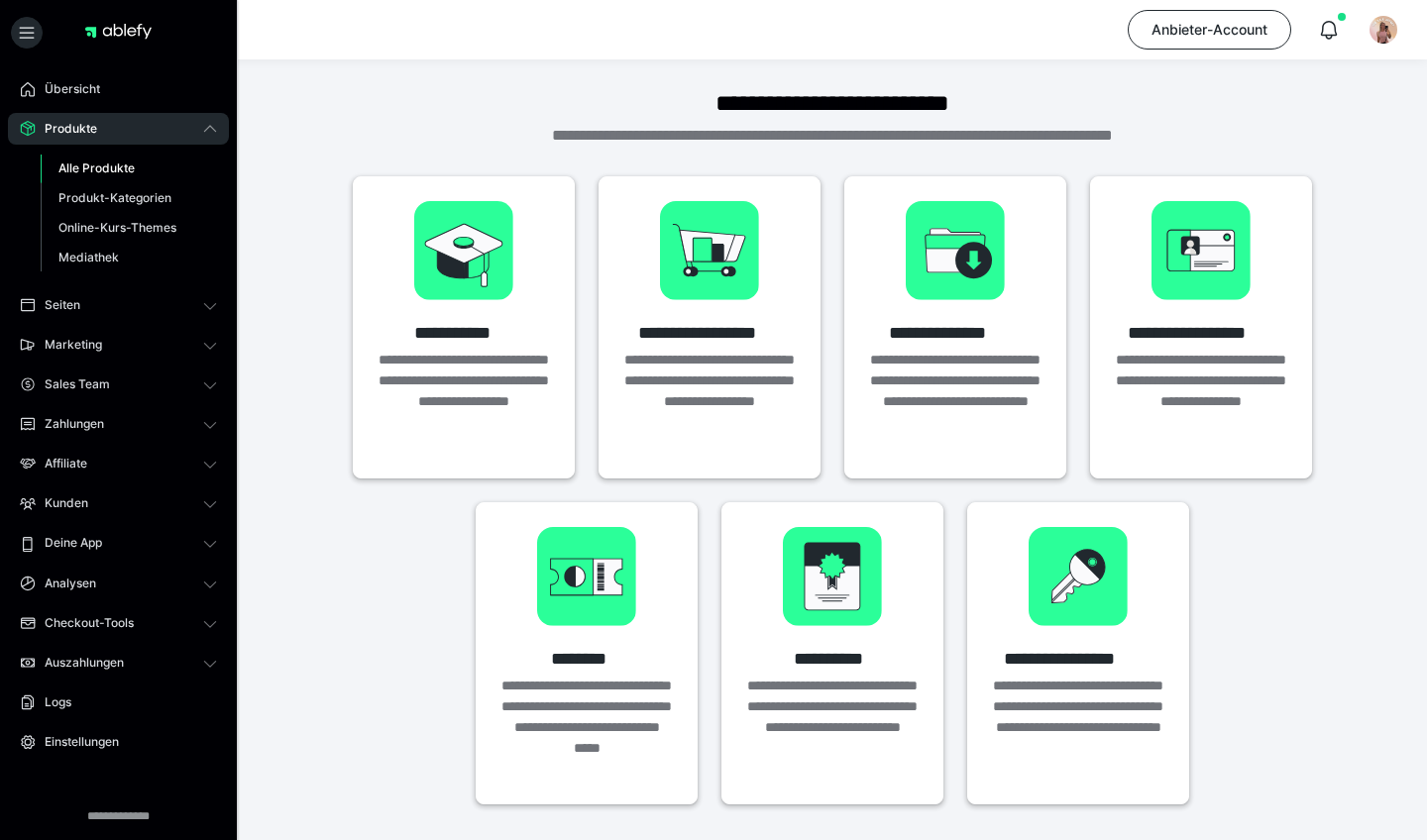 scroll, scrollTop: 0, scrollLeft: 0, axis: both 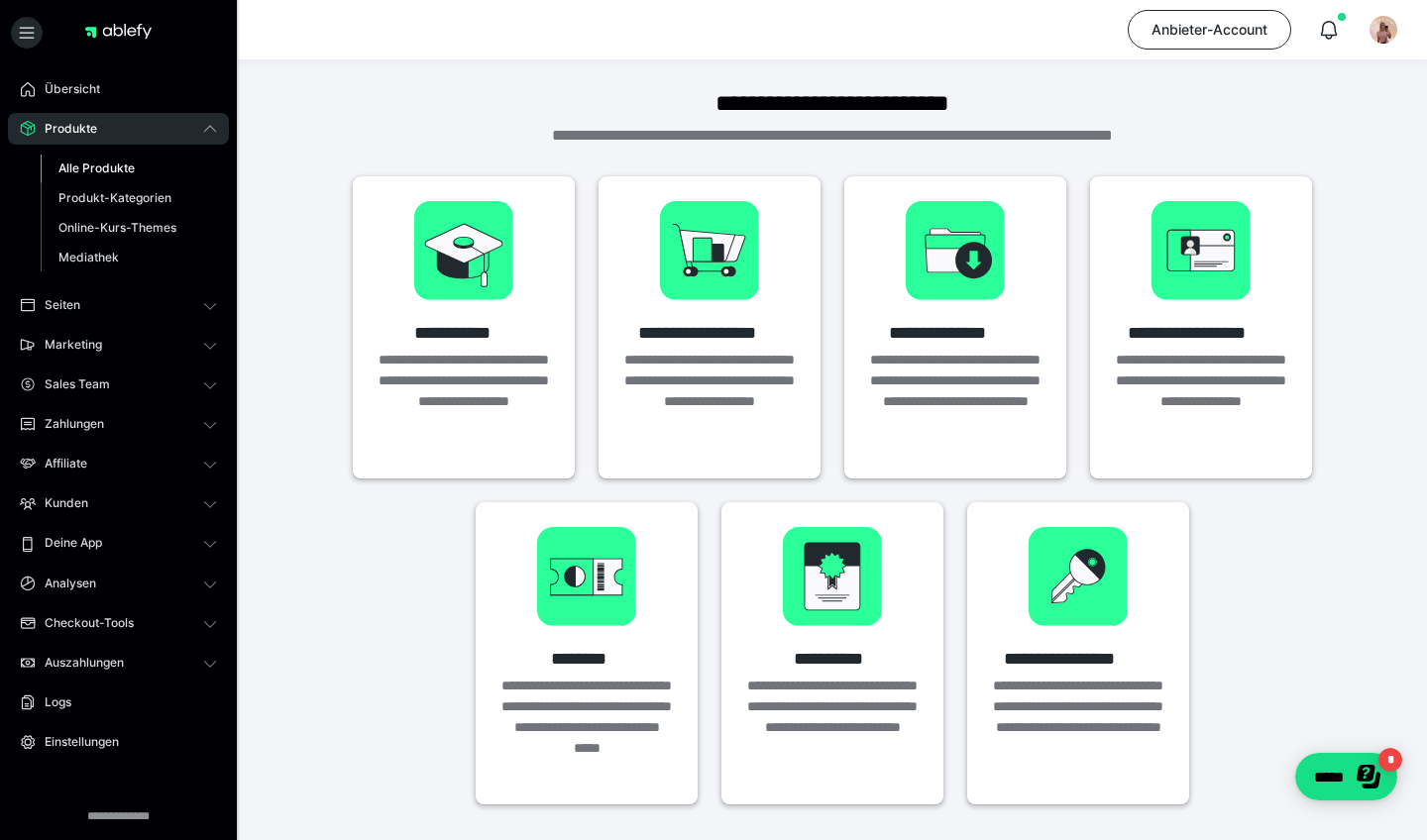 drag, startPoint x: 0, startPoint y: 0, endPoint x: 156, endPoint y: 140, distance: 209.60916 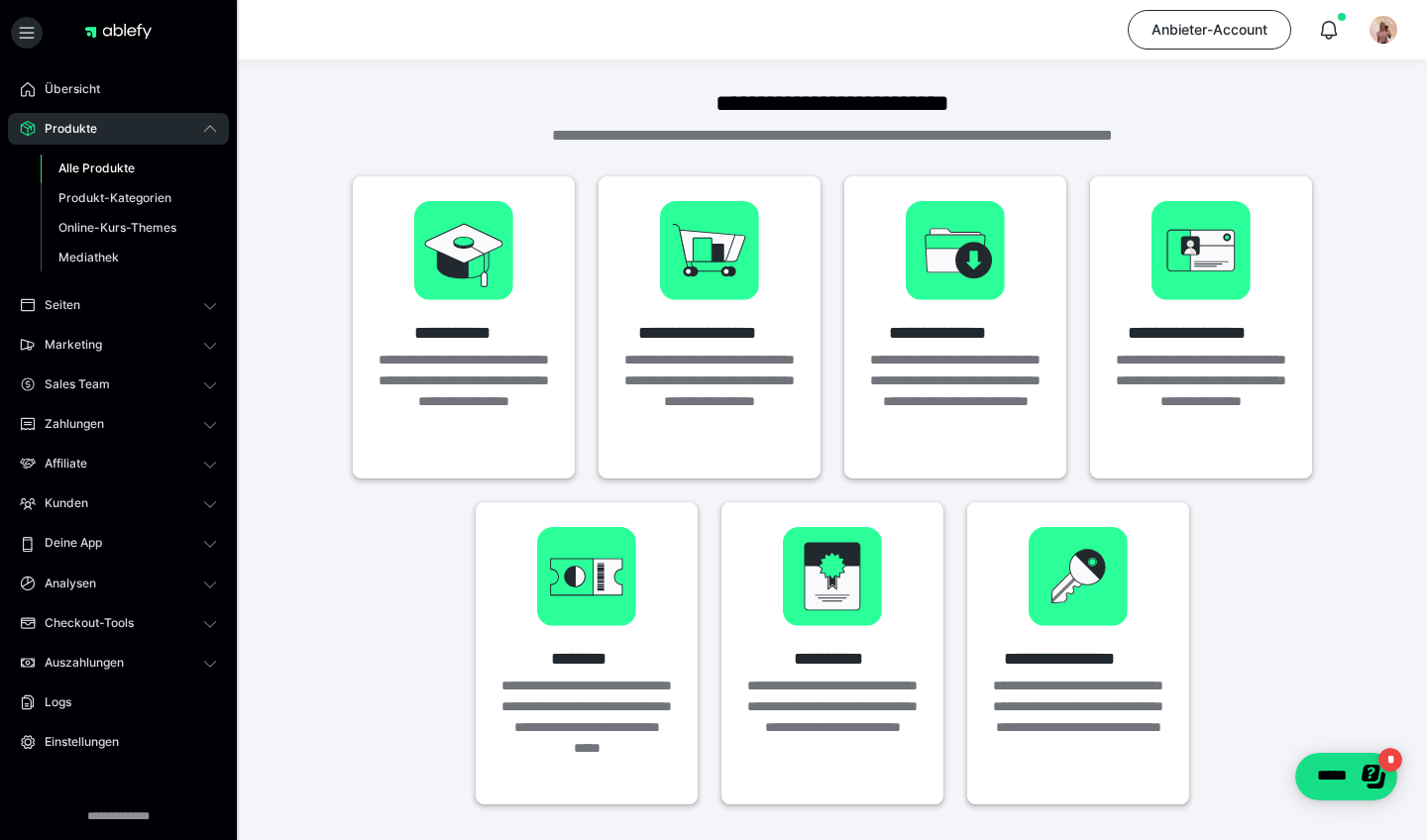 scroll, scrollTop: 0, scrollLeft: 0, axis: both 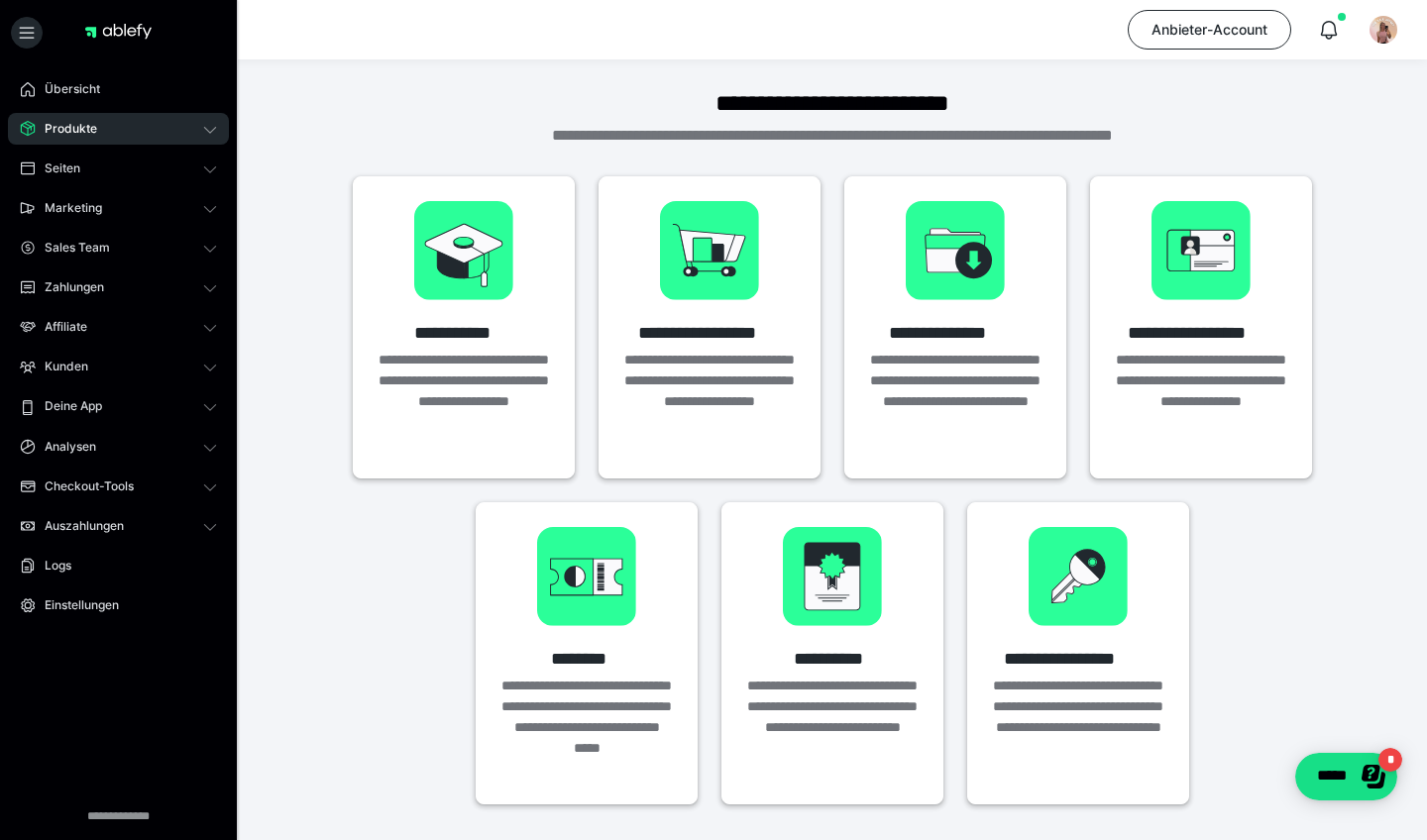 click on "Produkte" at bounding box center (118, 129) 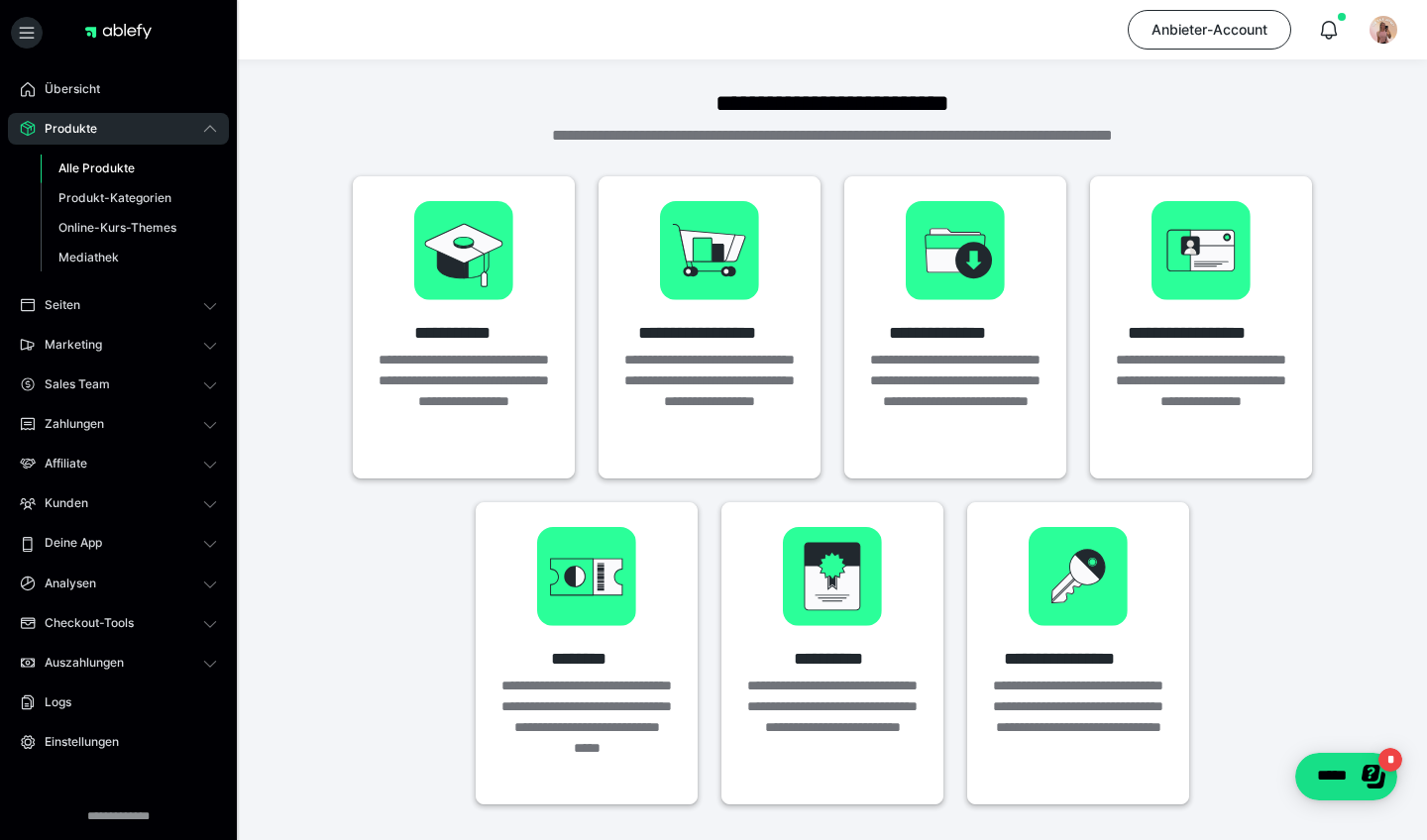 click on "Alle Produkte" at bounding box center (96, 167) 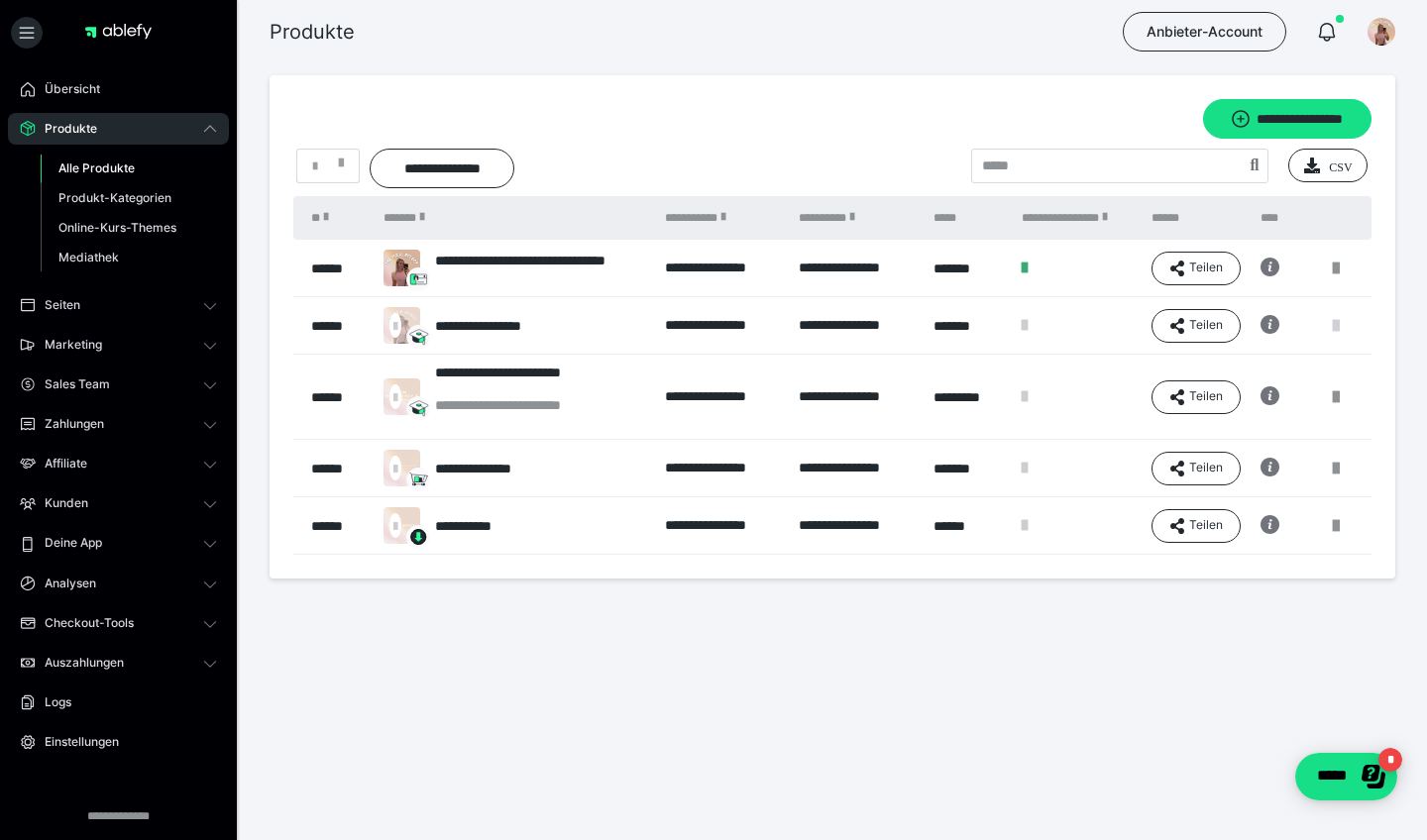 click at bounding box center (1336, 326) 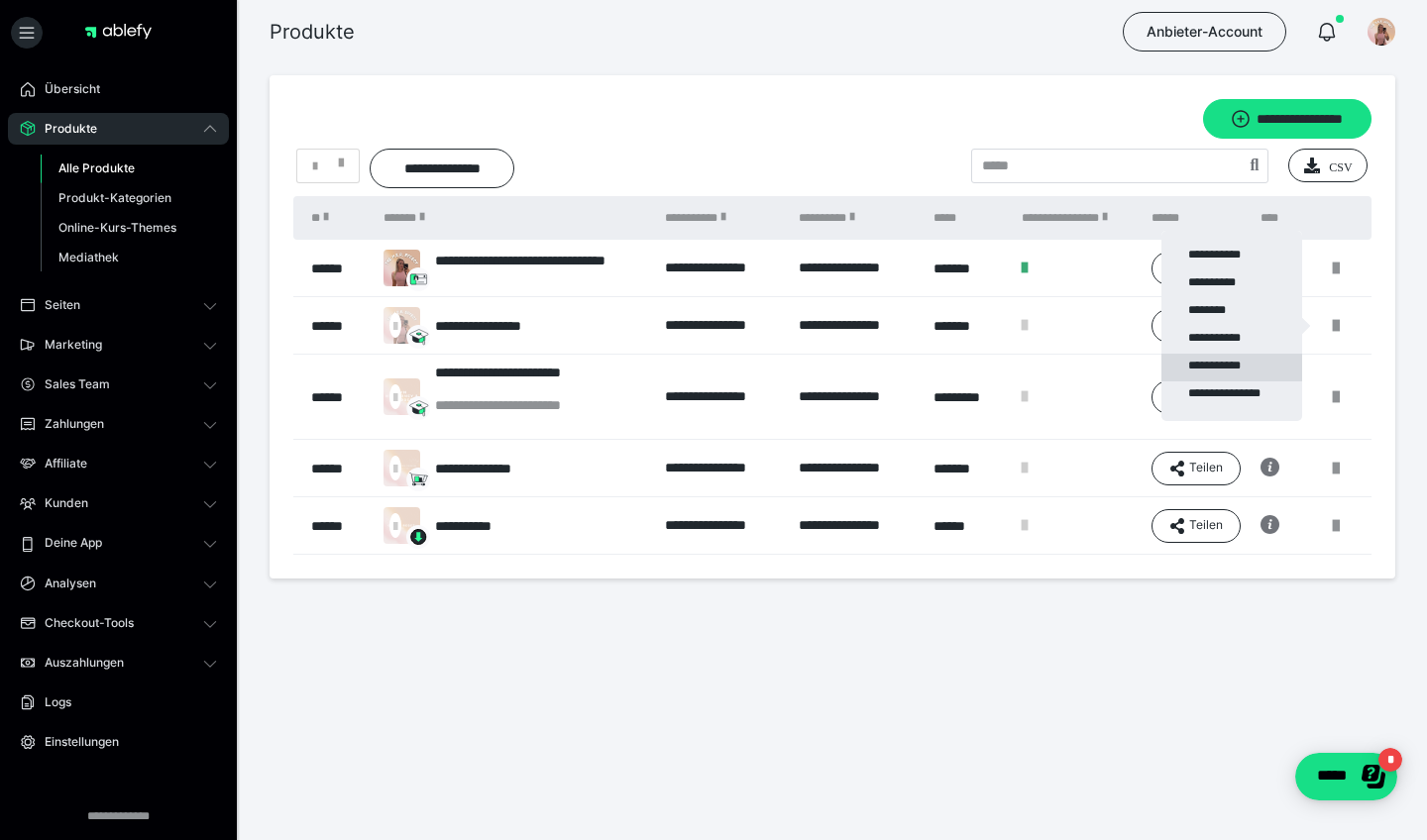 click on "**********" at bounding box center (1232, 368) 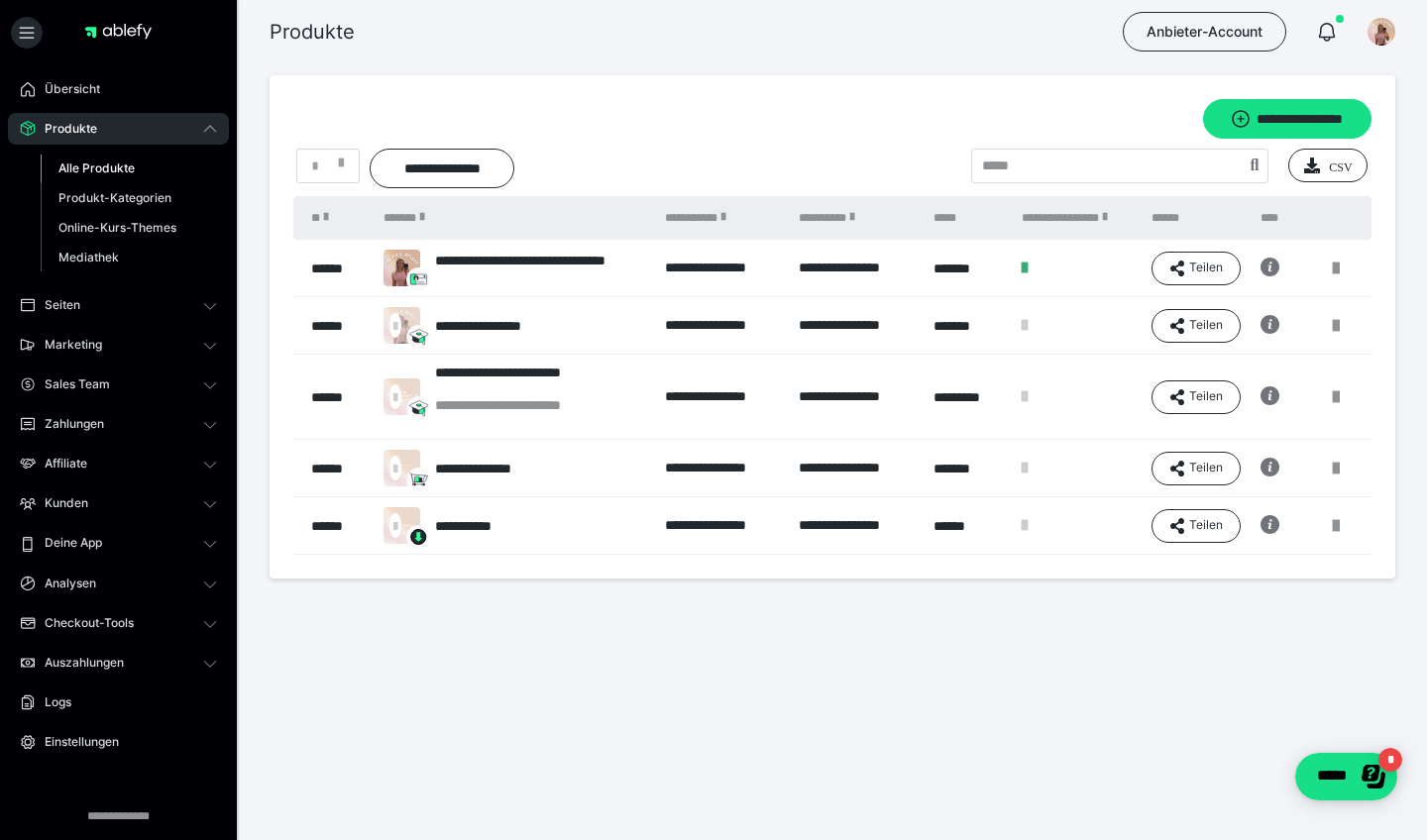 scroll, scrollTop: 0, scrollLeft: 0, axis: both 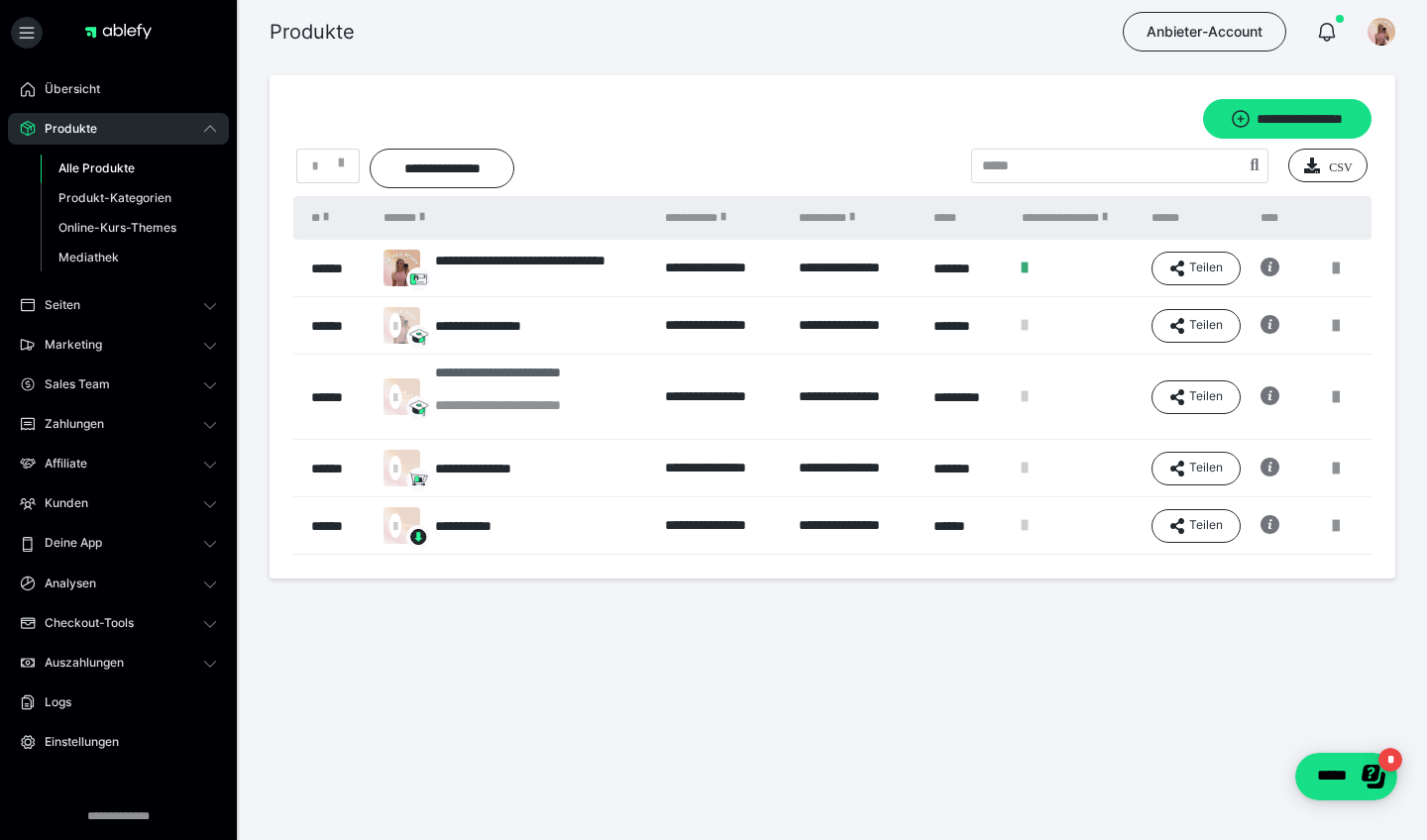 click on "**********" at bounding box center [539, 380] 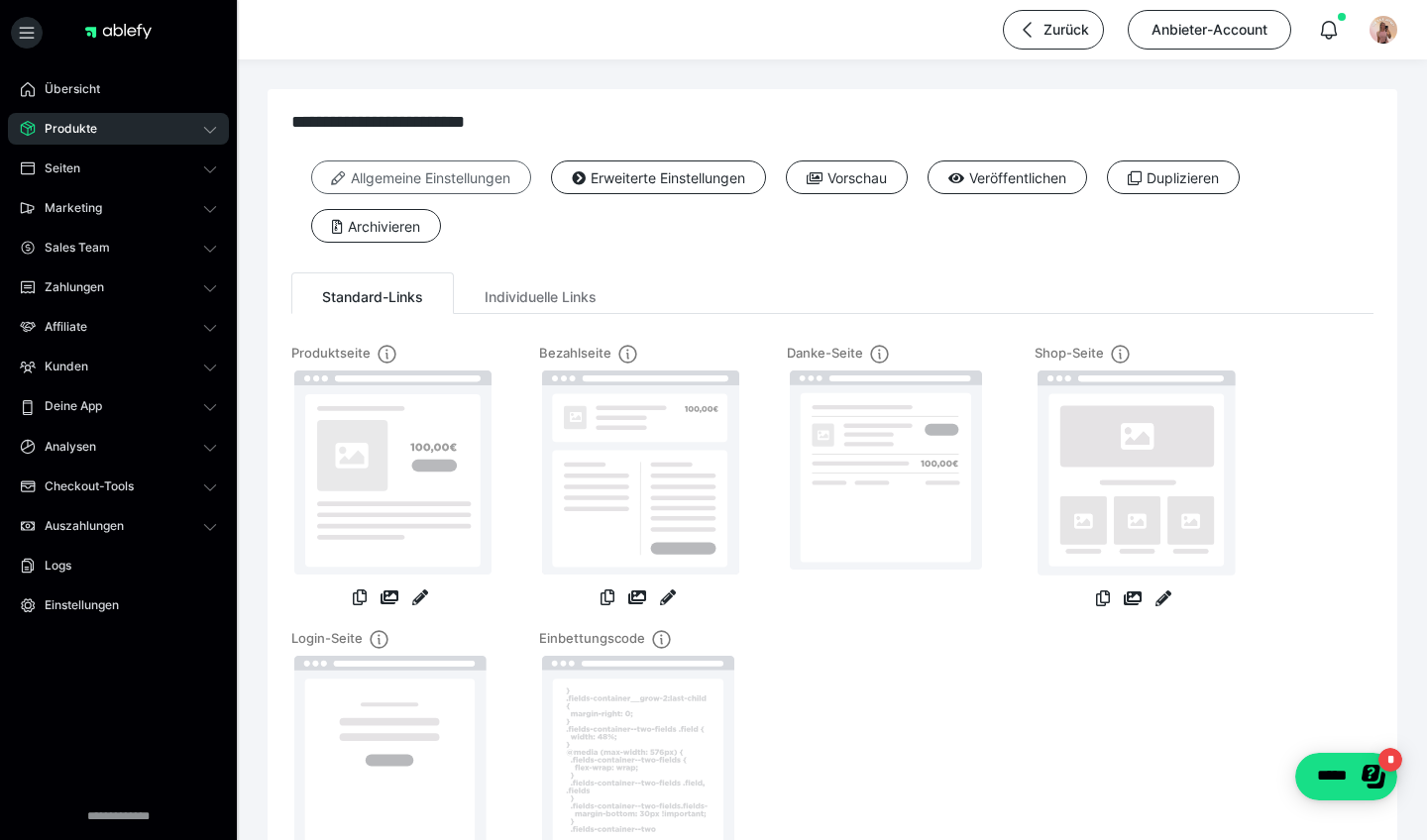 click on "Allgemeine Einstellungen" at bounding box center (421, 177) 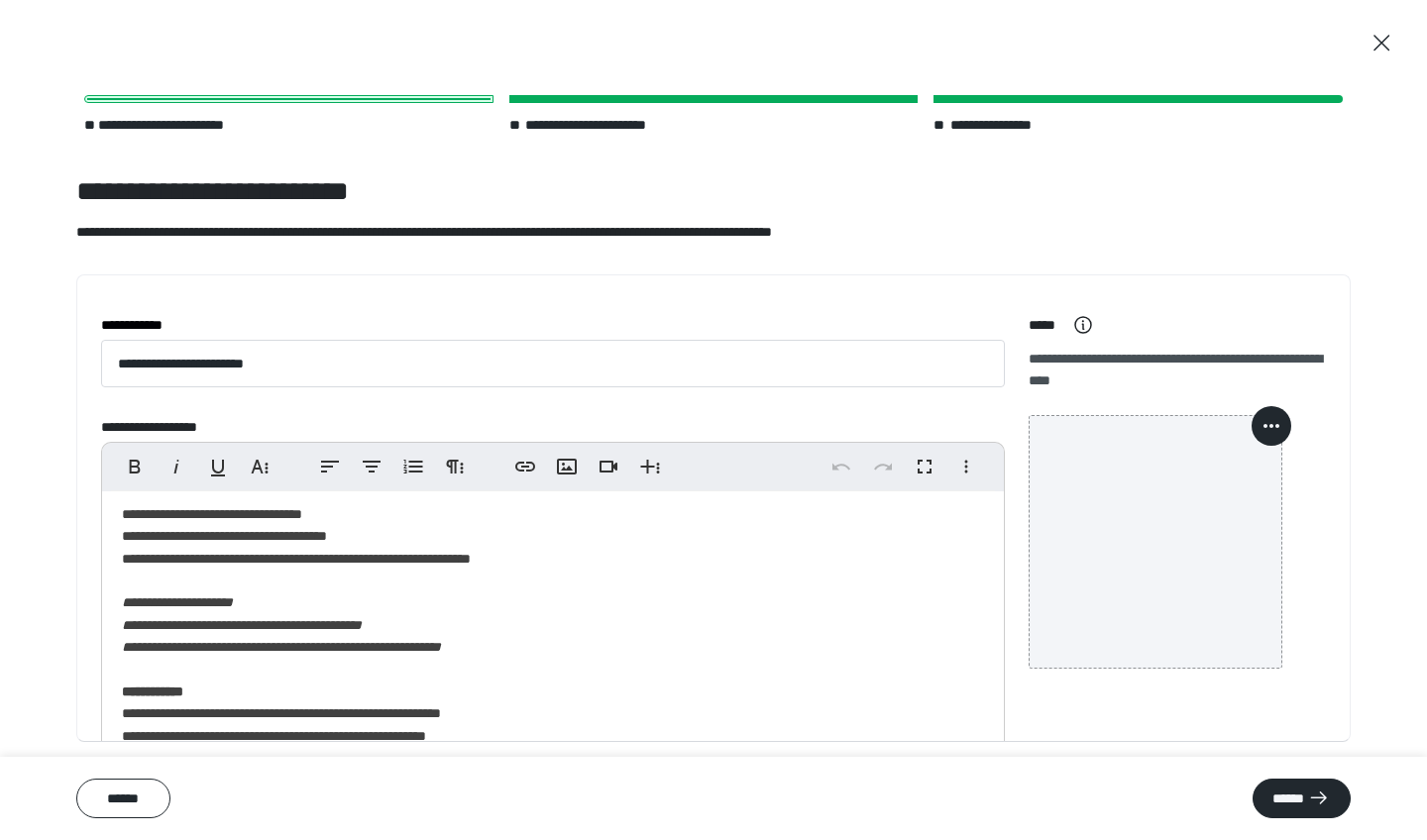scroll, scrollTop: 174, scrollLeft: 0, axis: vertical 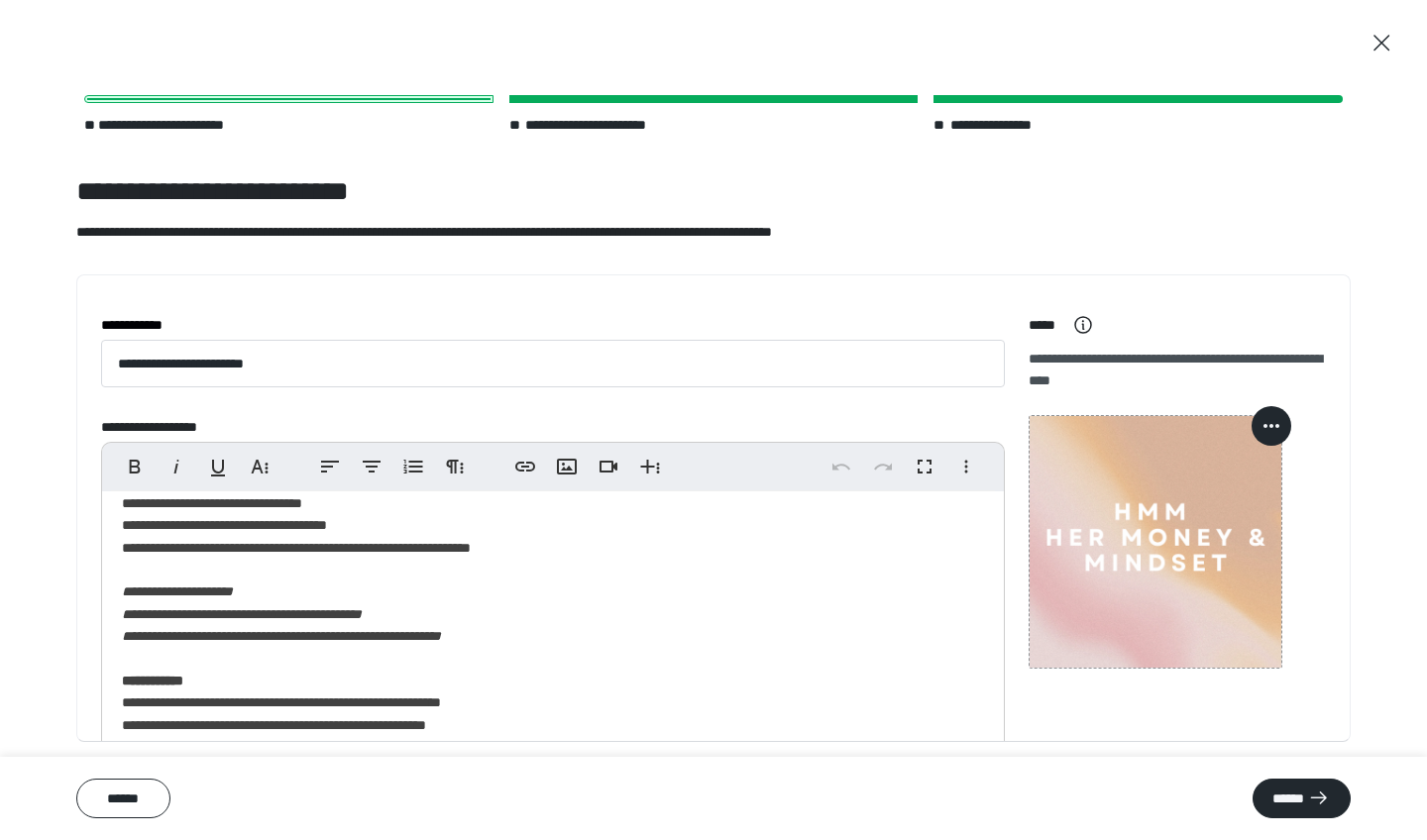 click on "**********" at bounding box center (553, 865) 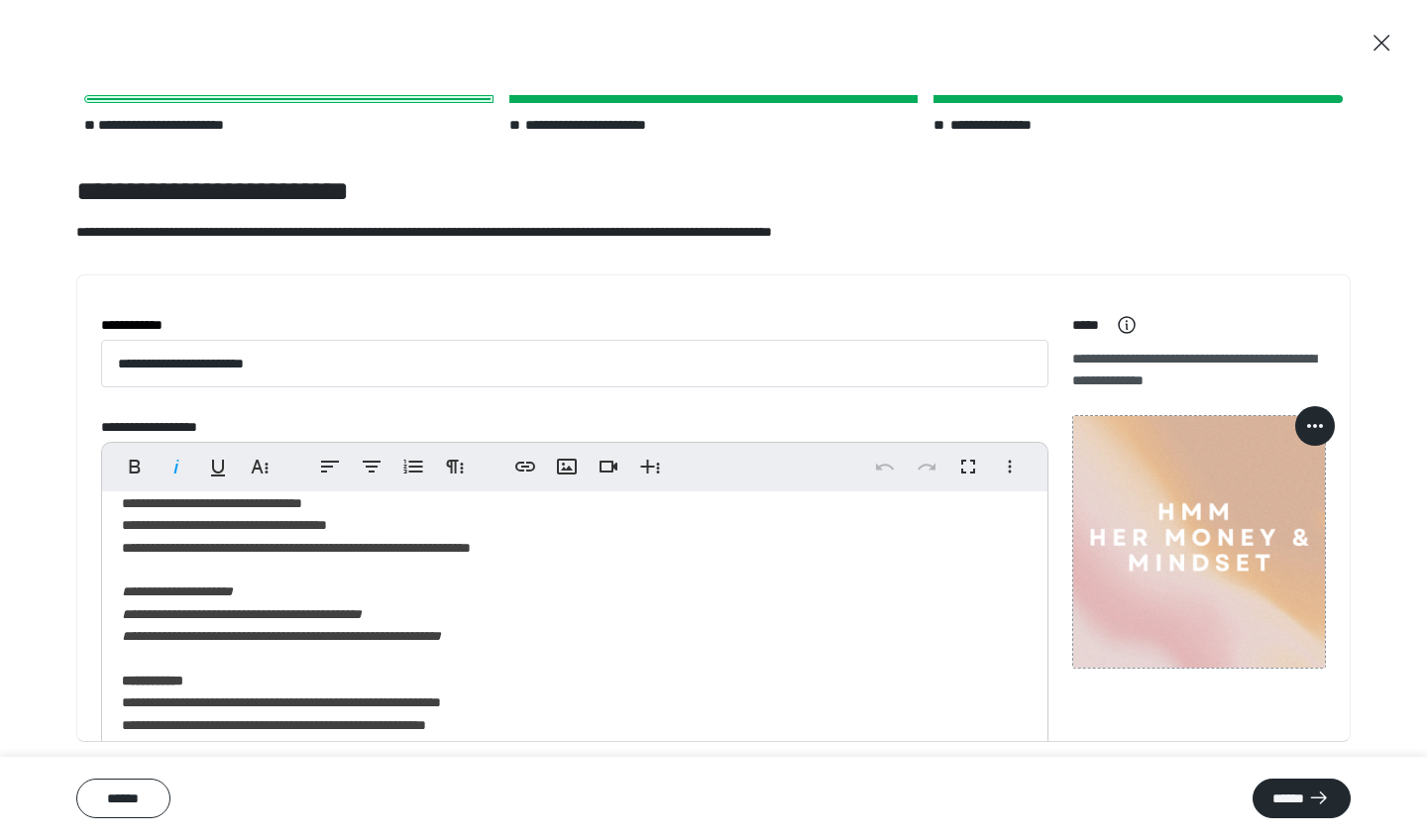 type 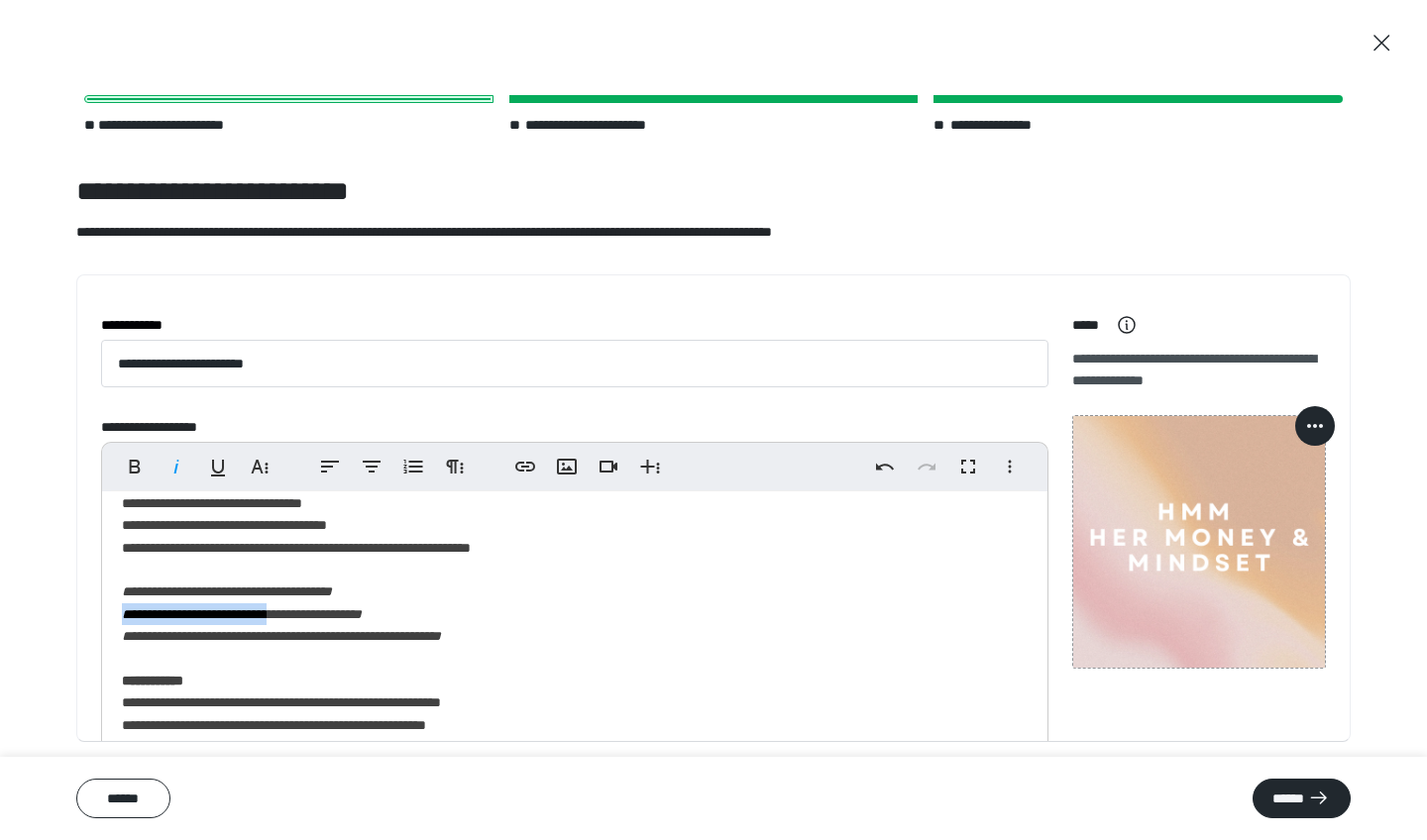 drag, startPoint x: 291, startPoint y: 606, endPoint x: 111, endPoint y: 601, distance: 180.06943 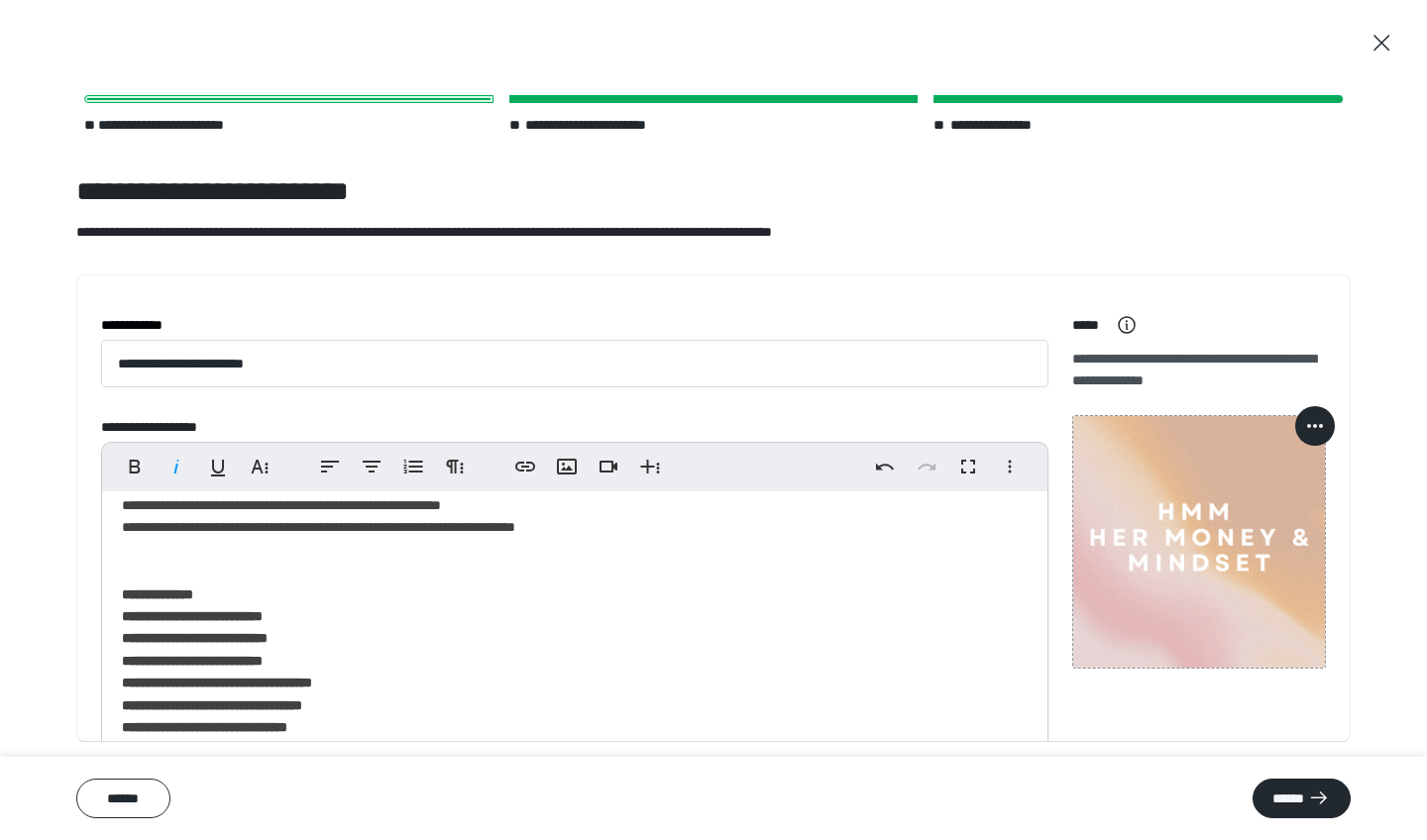 scroll, scrollTop: 497, scrollLeft: 0, axis: vertical 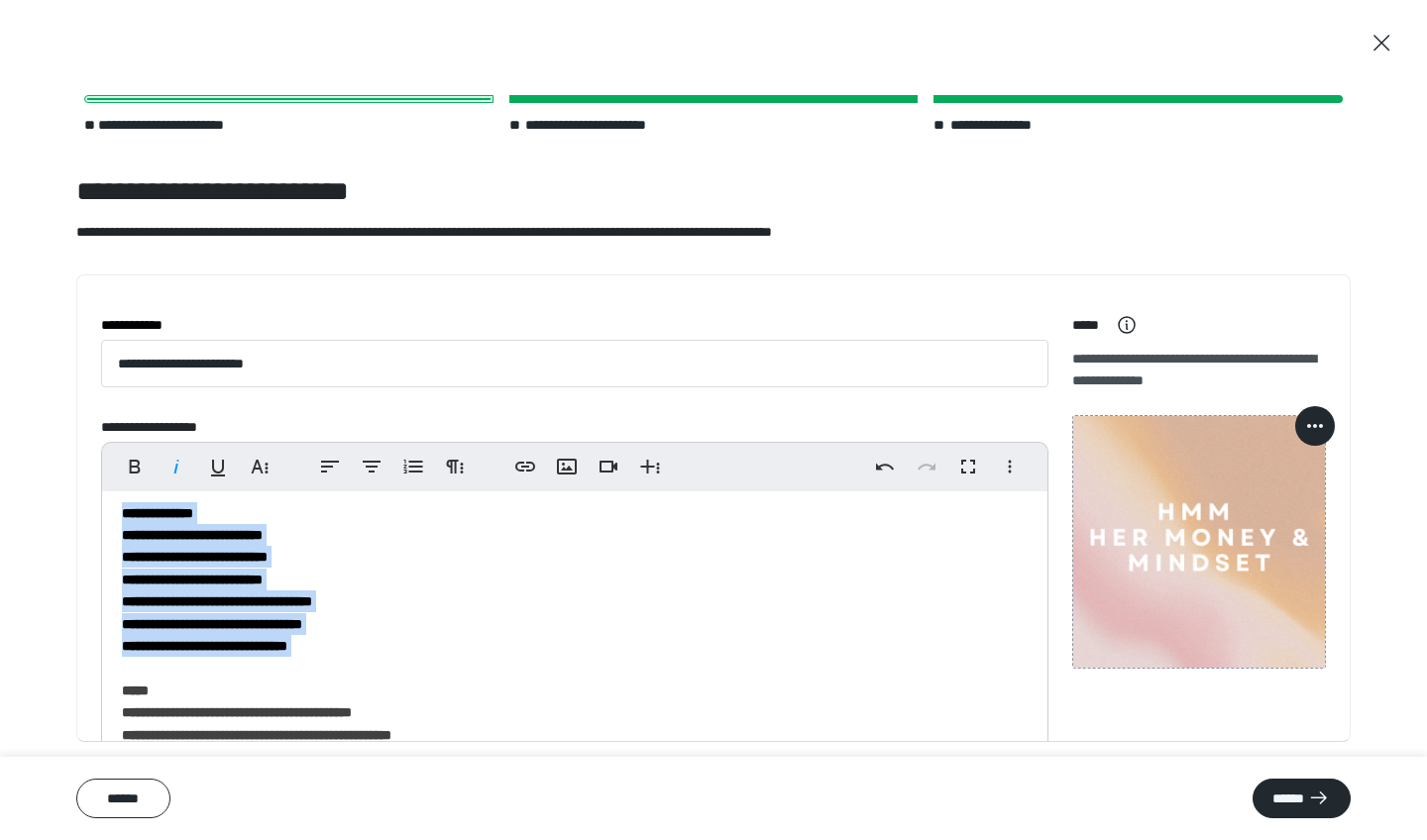 drag, startPoint x: 369, startPoint y: 651, endPoint x: 121, endPoint y: 502, distance: 289.3182 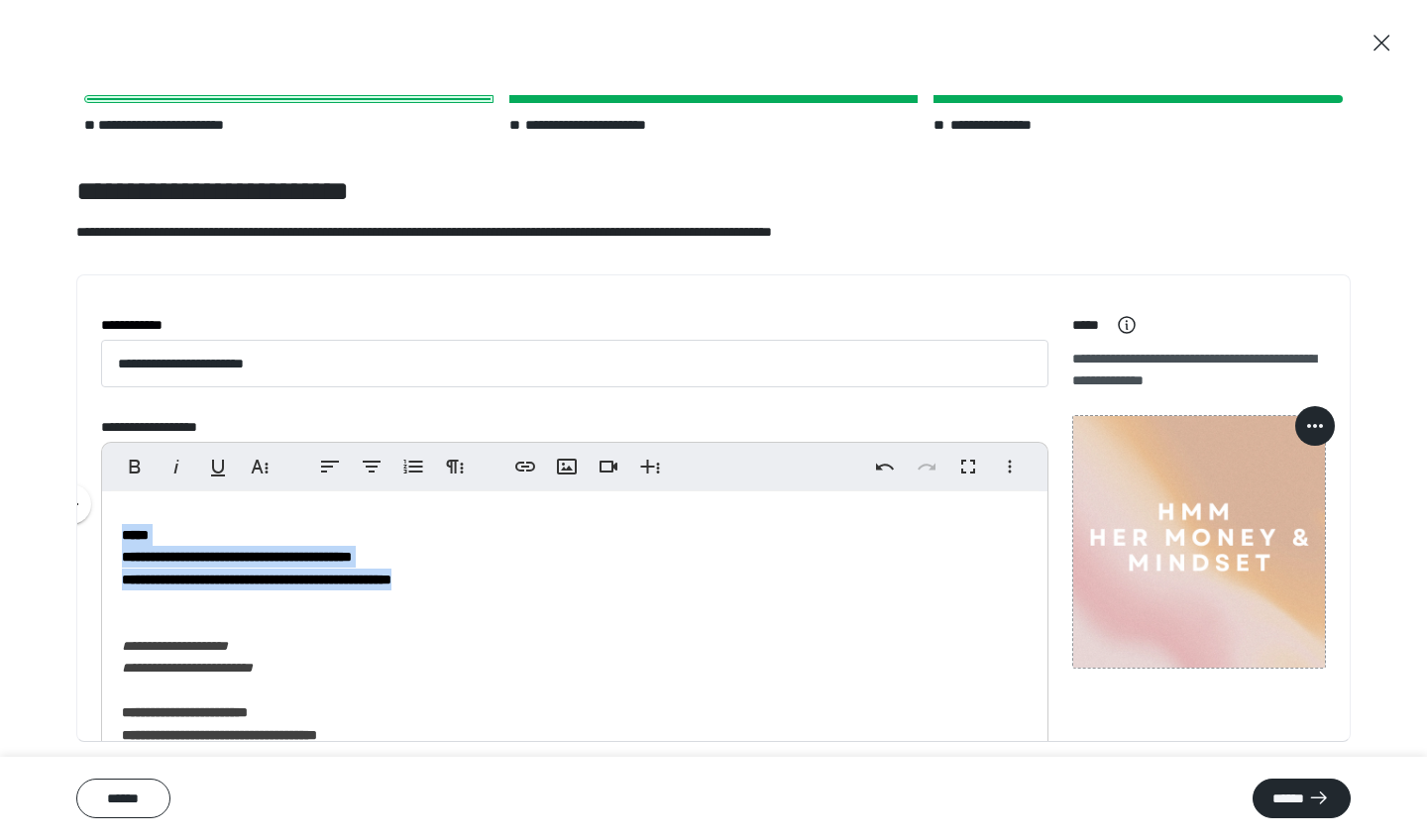 drag, startPoint x: 518, startPoint y: 567, endPoint x: 94, endPoint y: 520, distance: 426.597 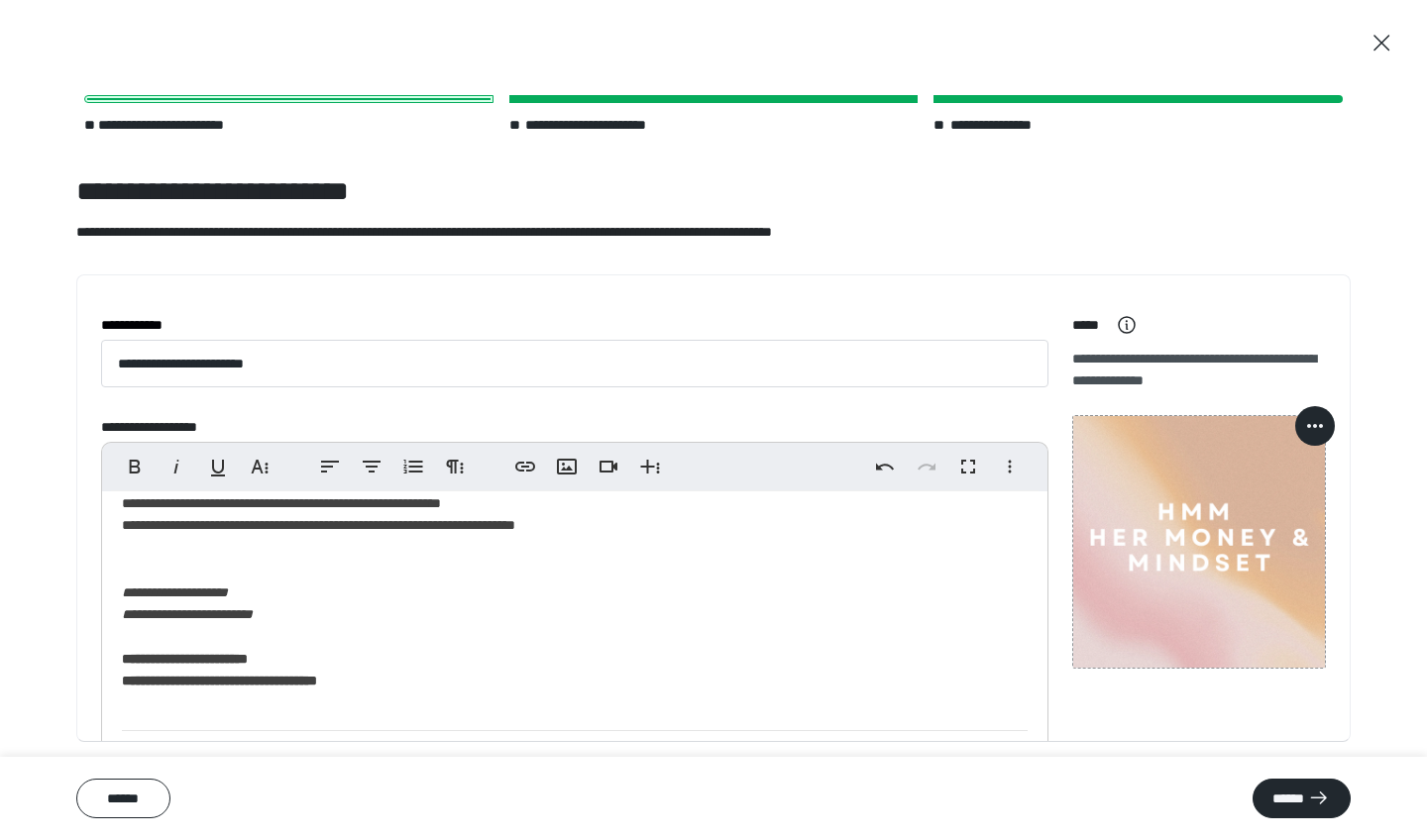 scroll, scrollTop: 418, scrollLeft: 0, axis: vertical 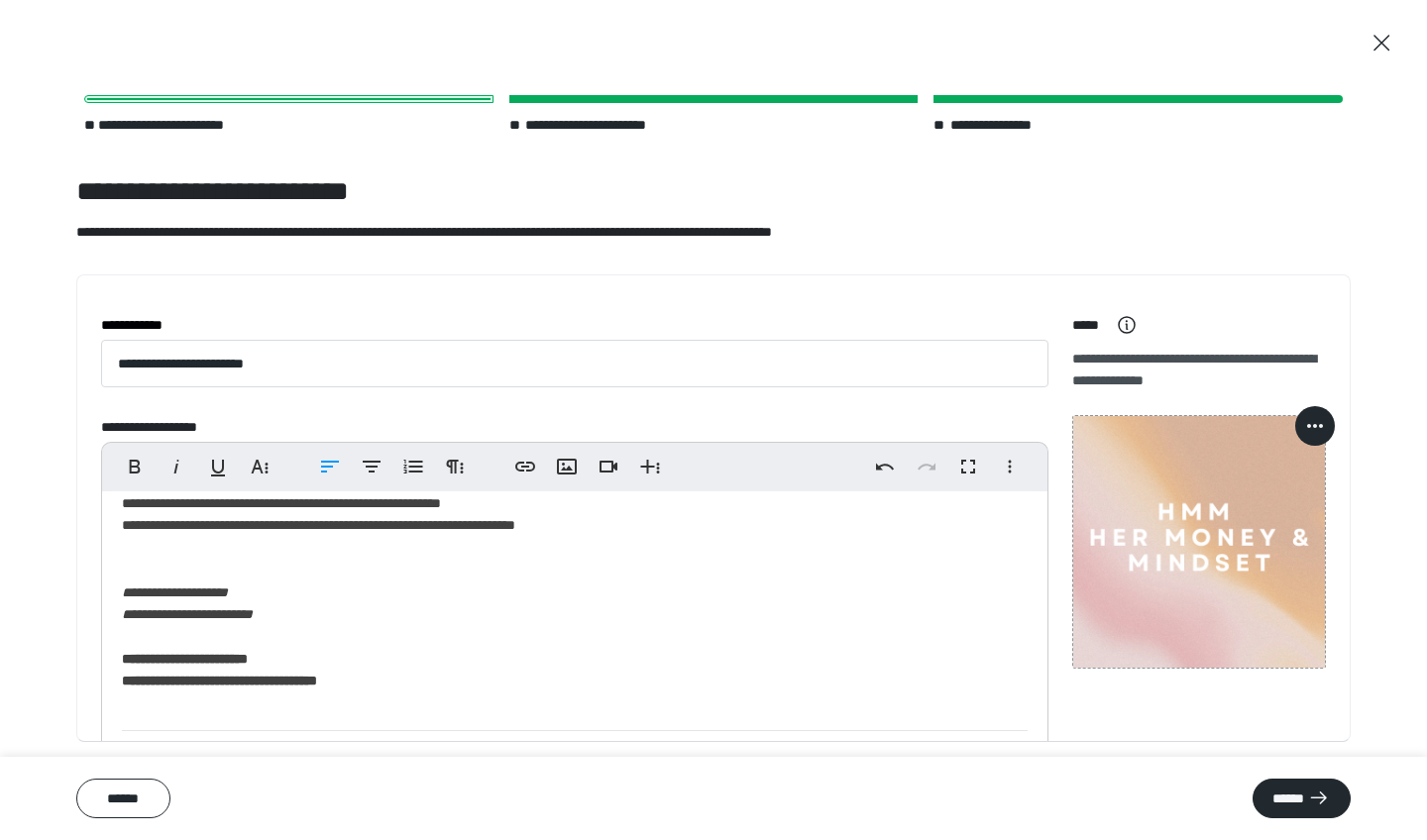 click on "**********" at bounding box center (575, 479) 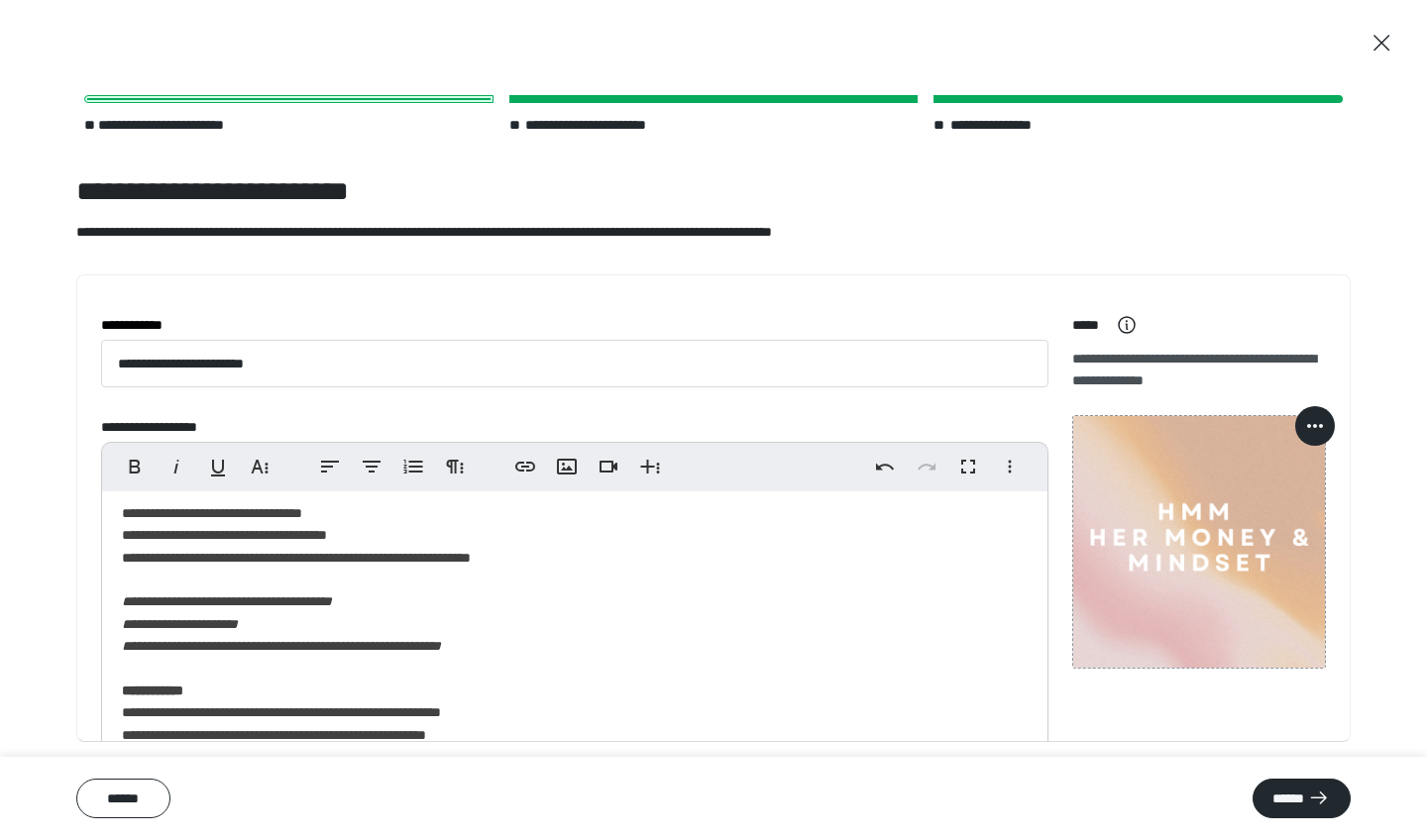scroll, scrollTop: 166, scrollLeft: 0, axis: vertical 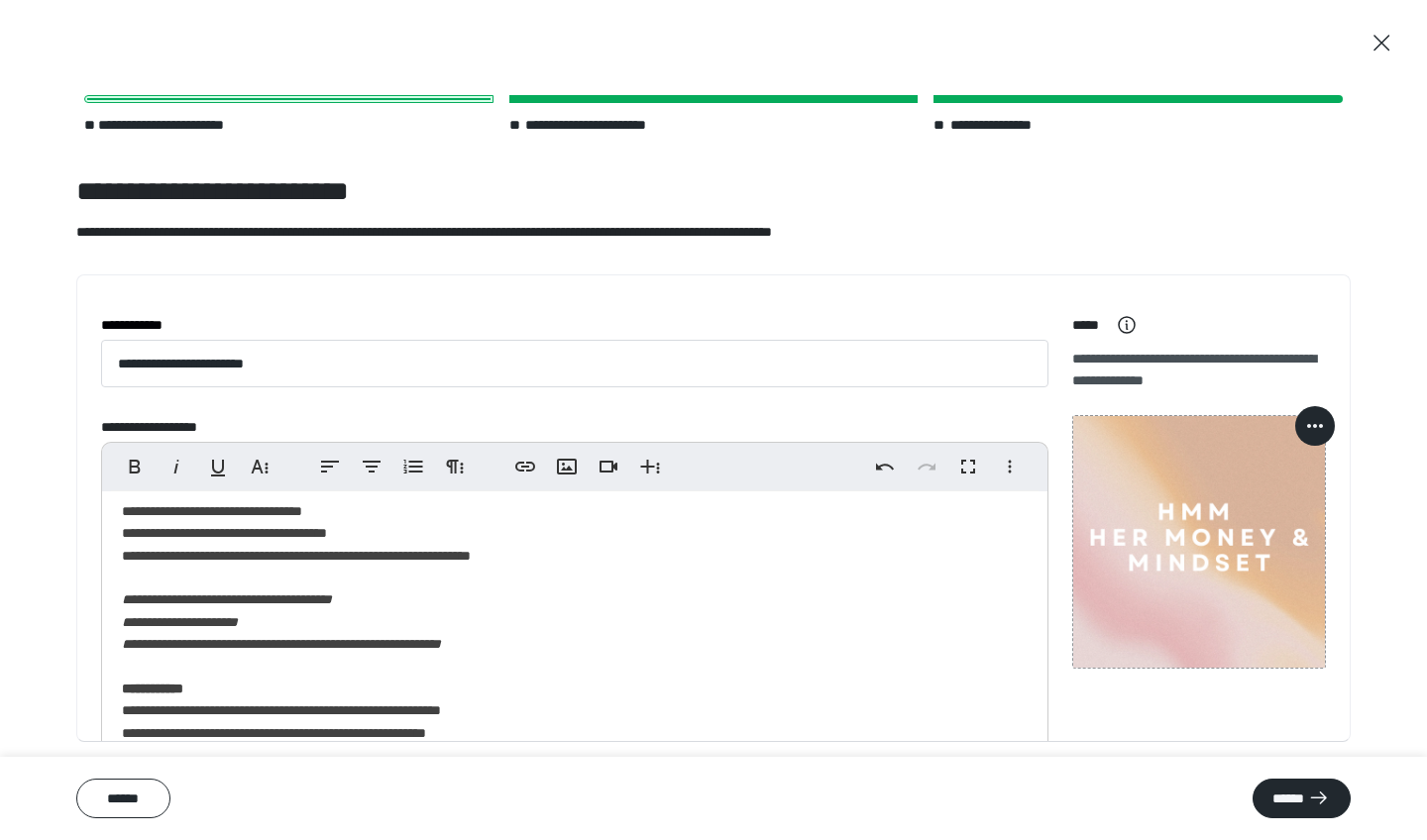 click on "**********" at bounding box center (281, 621) 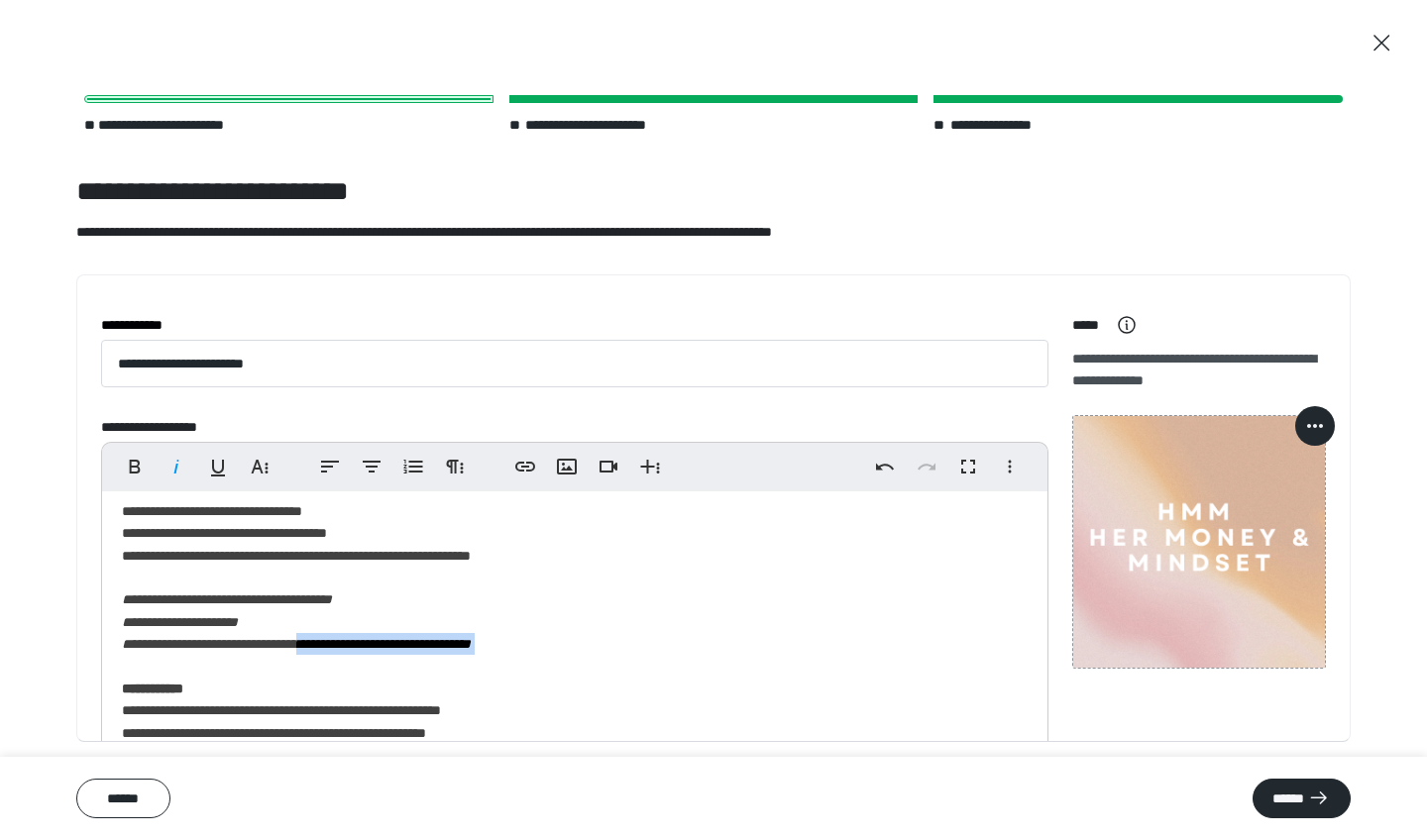 drag, startPoint x: 354, startPoint y: 639, endPoint x: 609, endPoint y: 658, distance: 255.70686 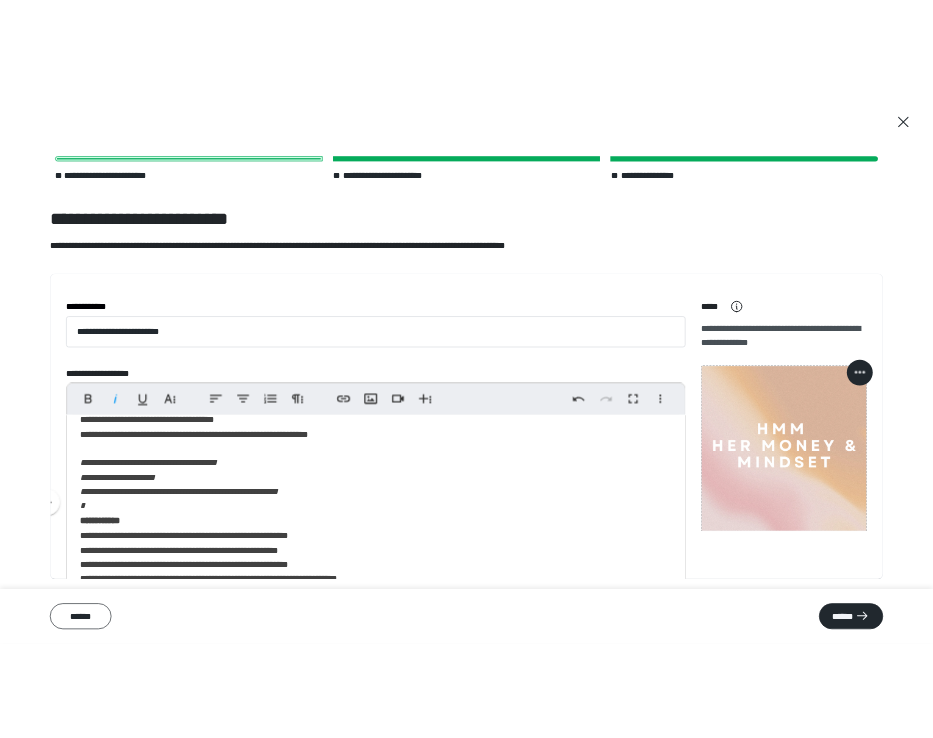 scroll, scrollTop: 204, scrollLeft: 0, axis: vertical 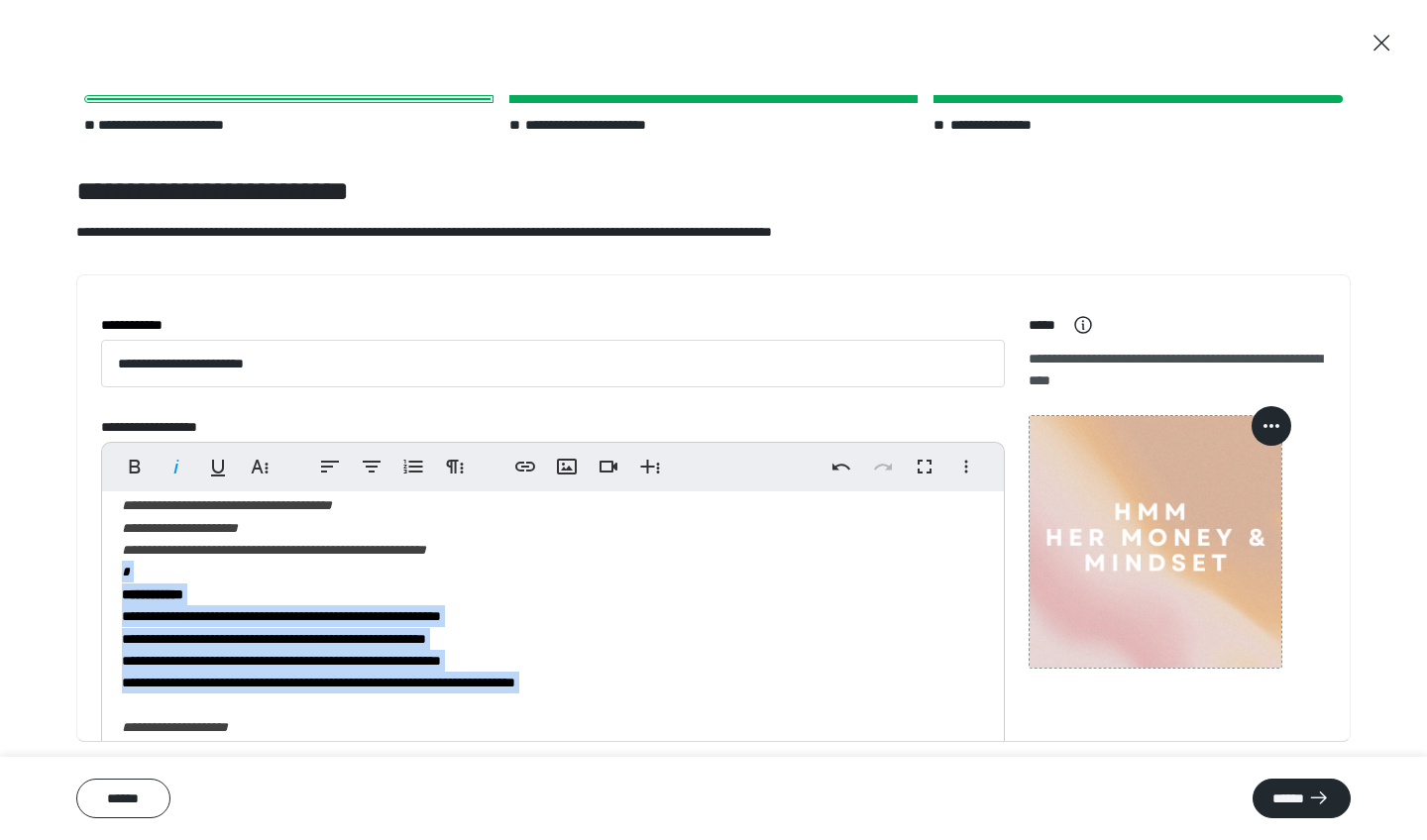 drag, startPoint x: 651, startPoint y: 685, endPoint x: 80, endPoint y: 565, distance: 583.4732 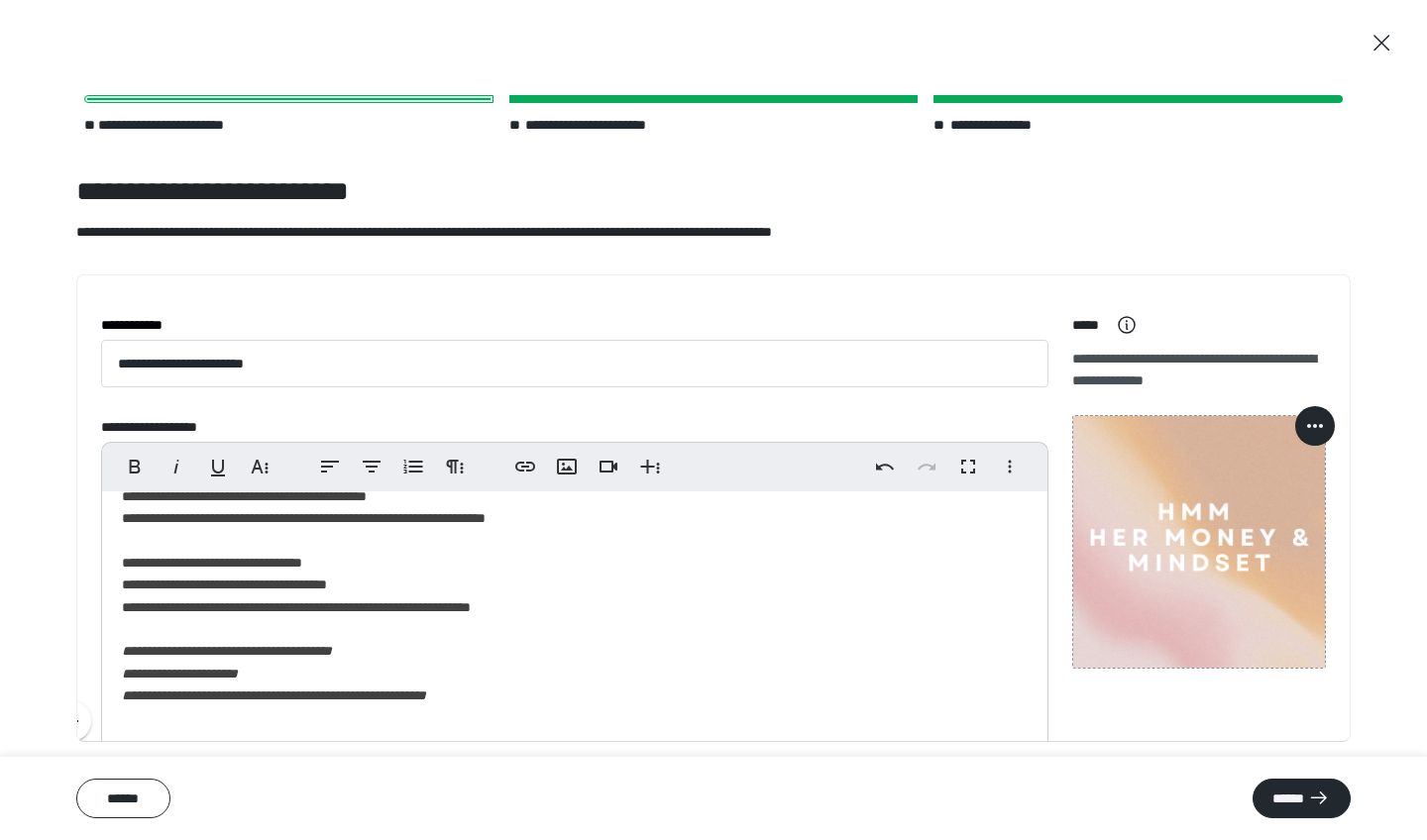 scroll, scrollTop: 128, scrollLeft: 0, axis: vertical 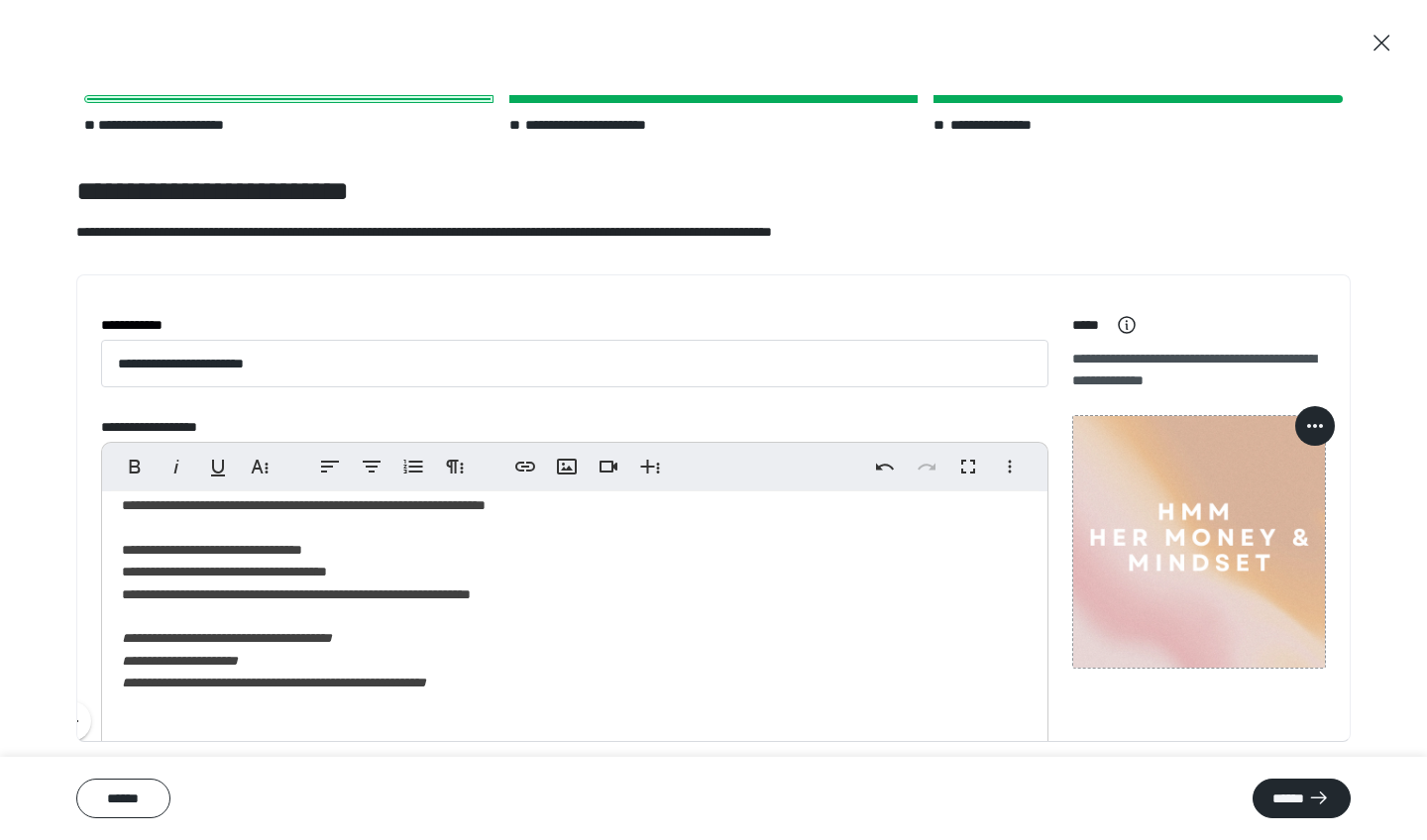 click on "**********" at bounding box center (575, 704) 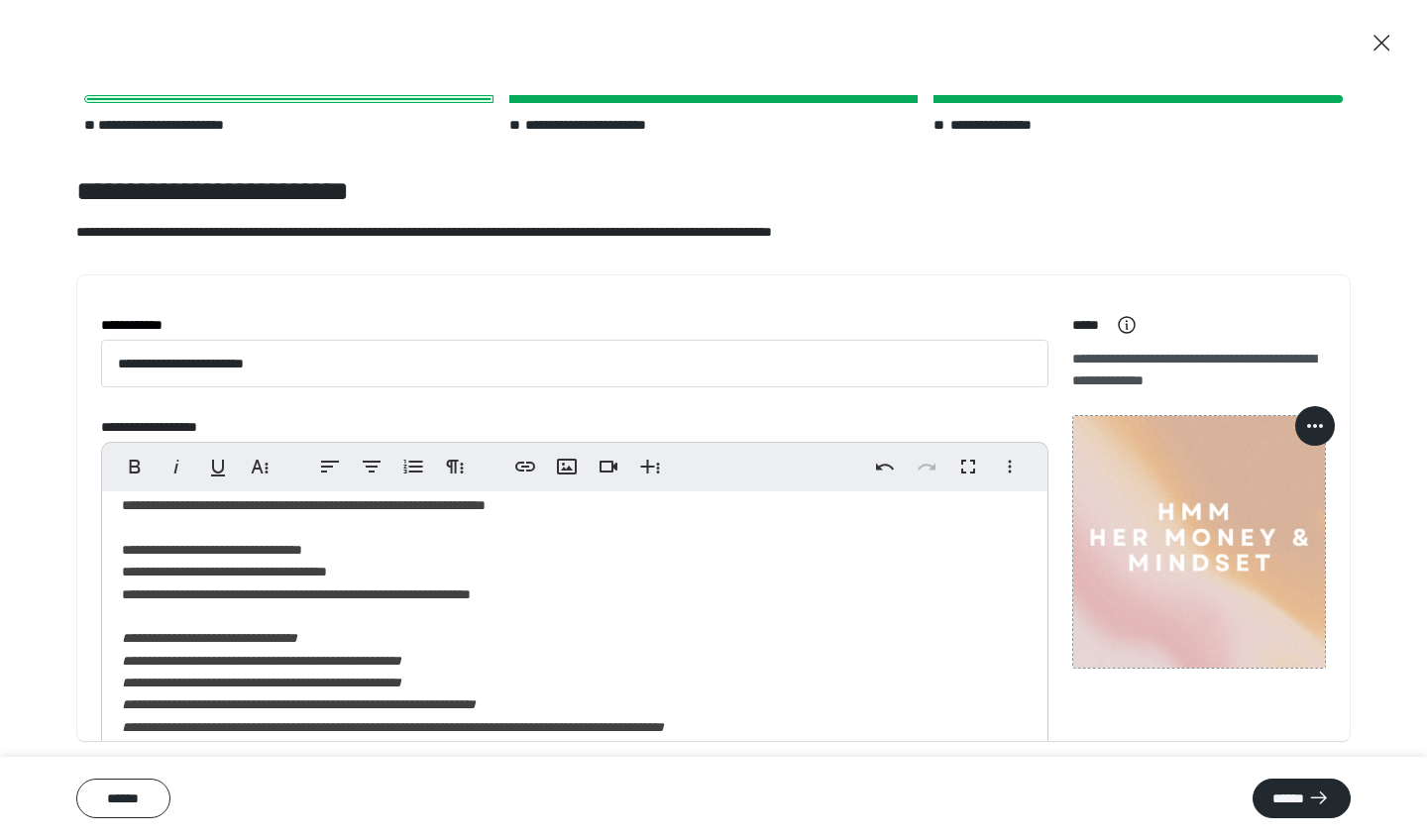 scroll, scrollTop: 278, scrollLeft: 0, axis: vertical 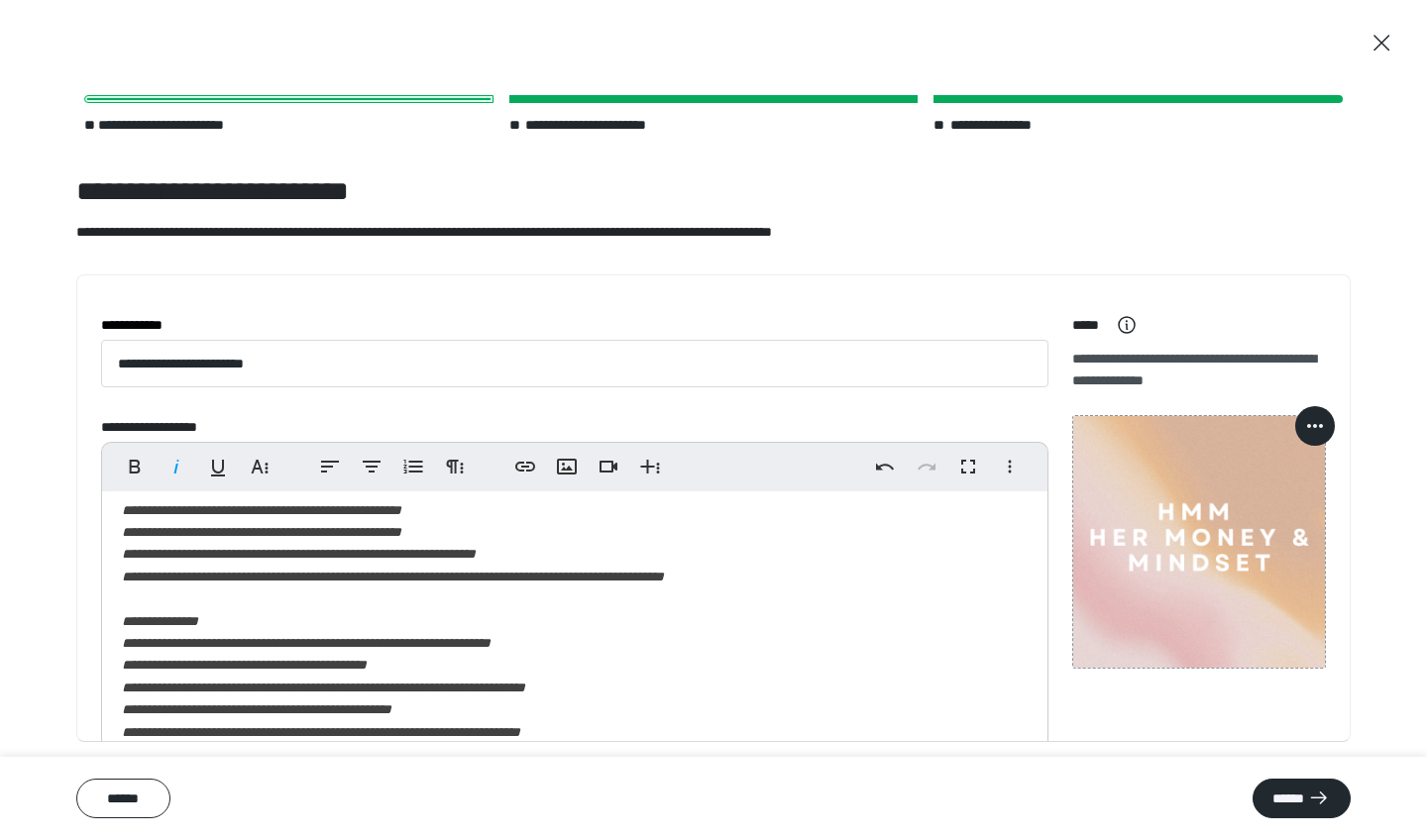 click on "**********" at bounding box center (392, 709) 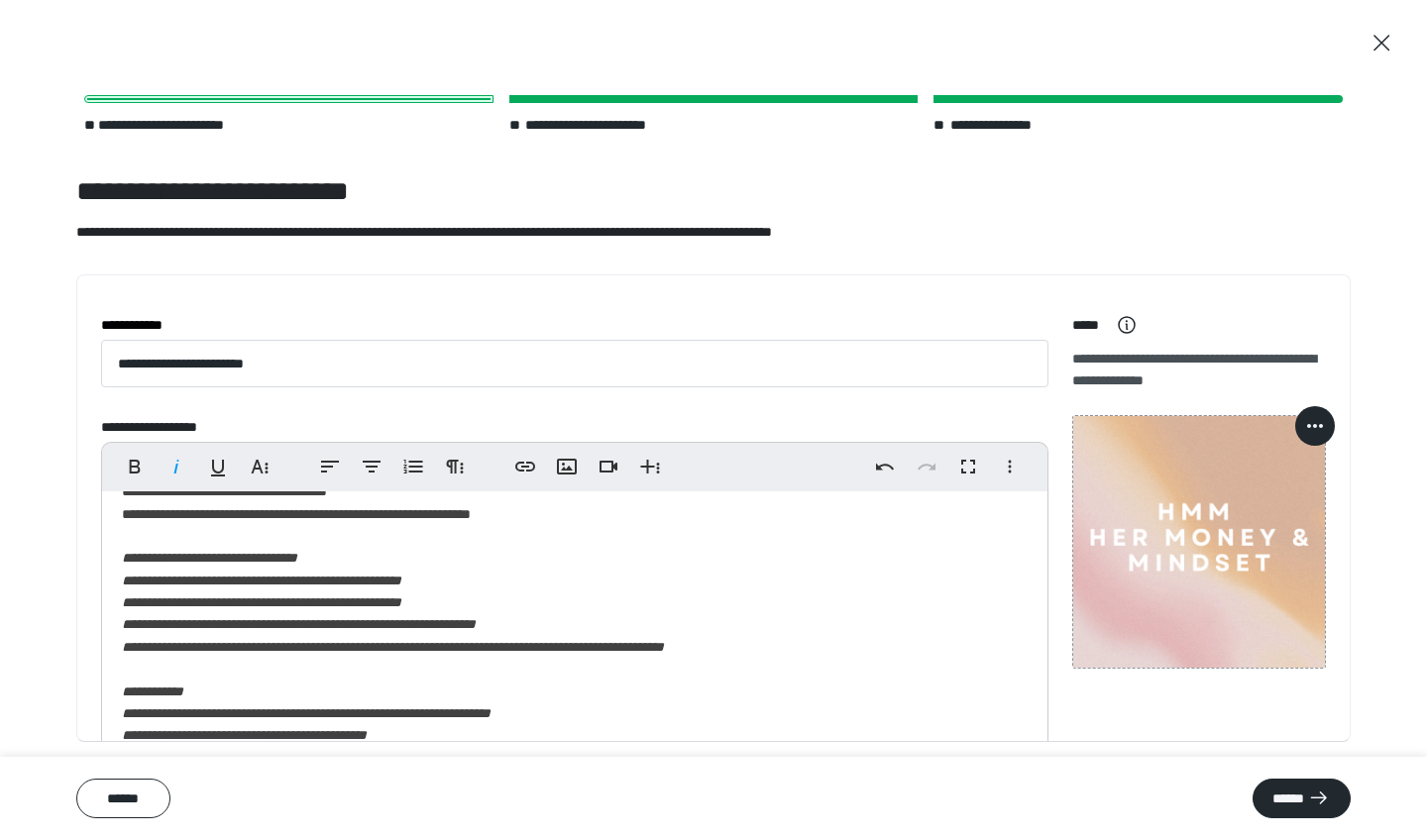 scroll, scrollTop: 207, scrollLeft: 0, axis: vertical 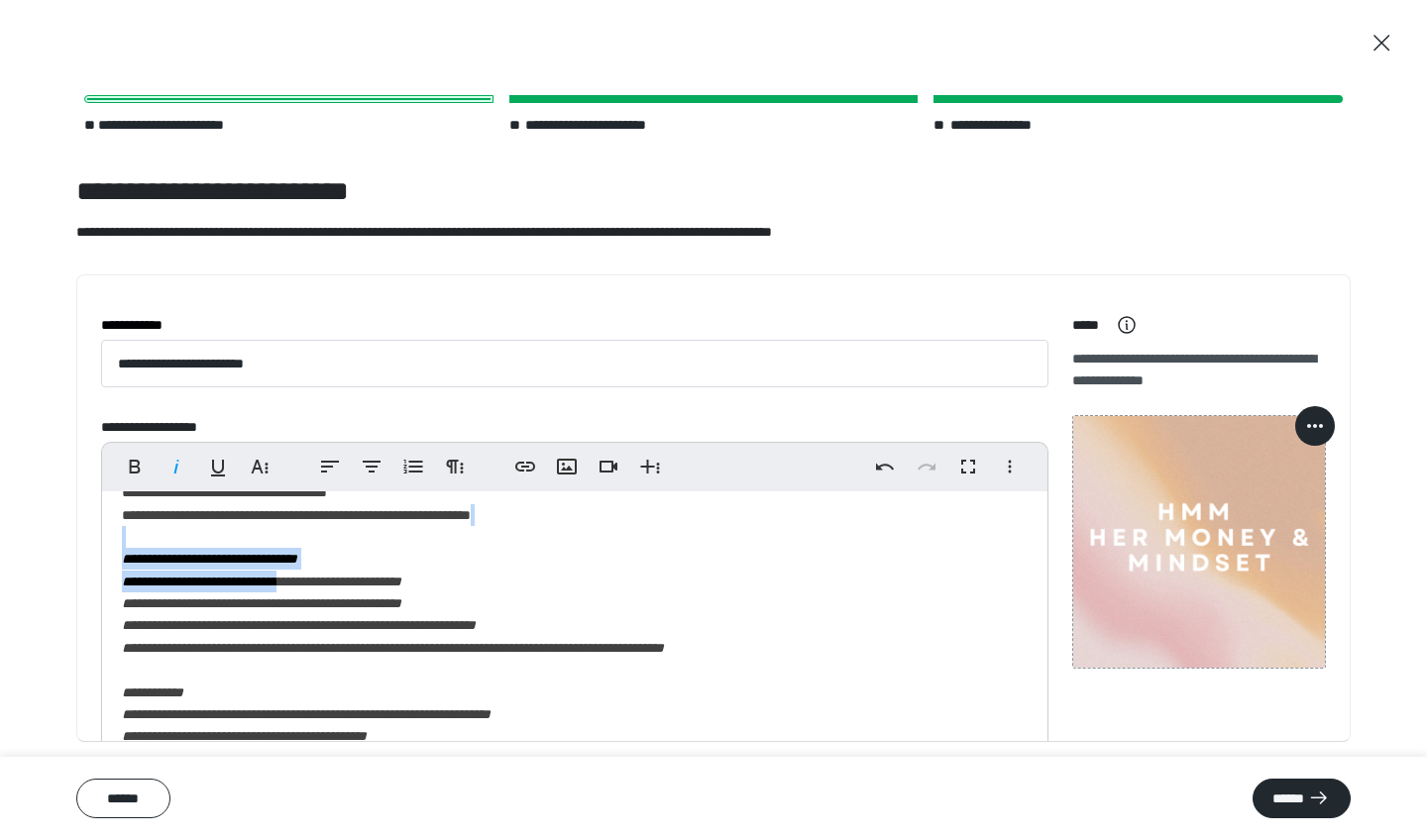drag, startPoint x: 320, startPoint y: 576, endPoint x: 86, endPoint y: 529, distance: 238.67342 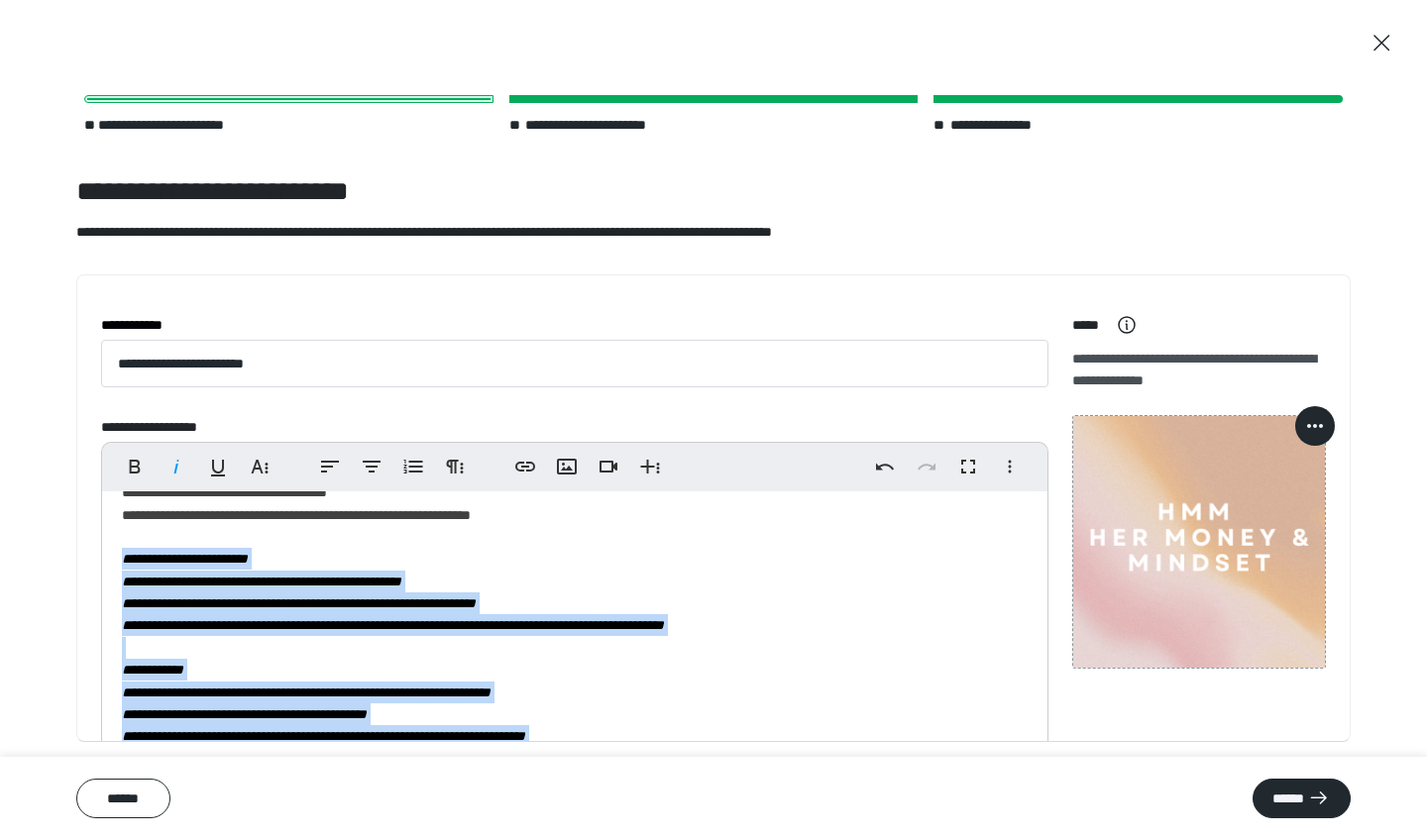 scroll, scrollTop: 146, scrollLeft: 0, axis: vertical 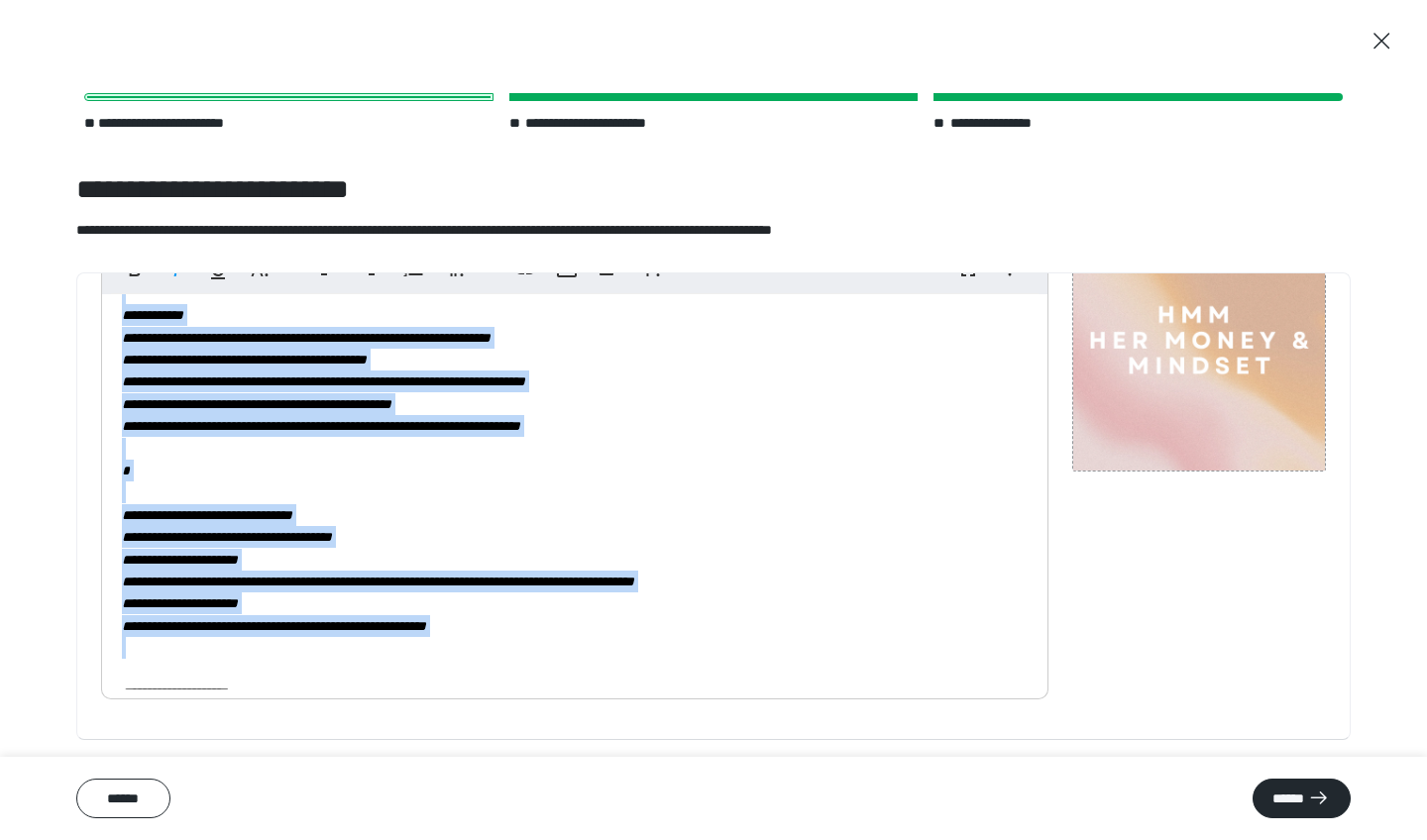 drag, startPoint x: 125, startPoint y: 549, endPoint x: 547, endPoint y: 646, distance: 433.00462 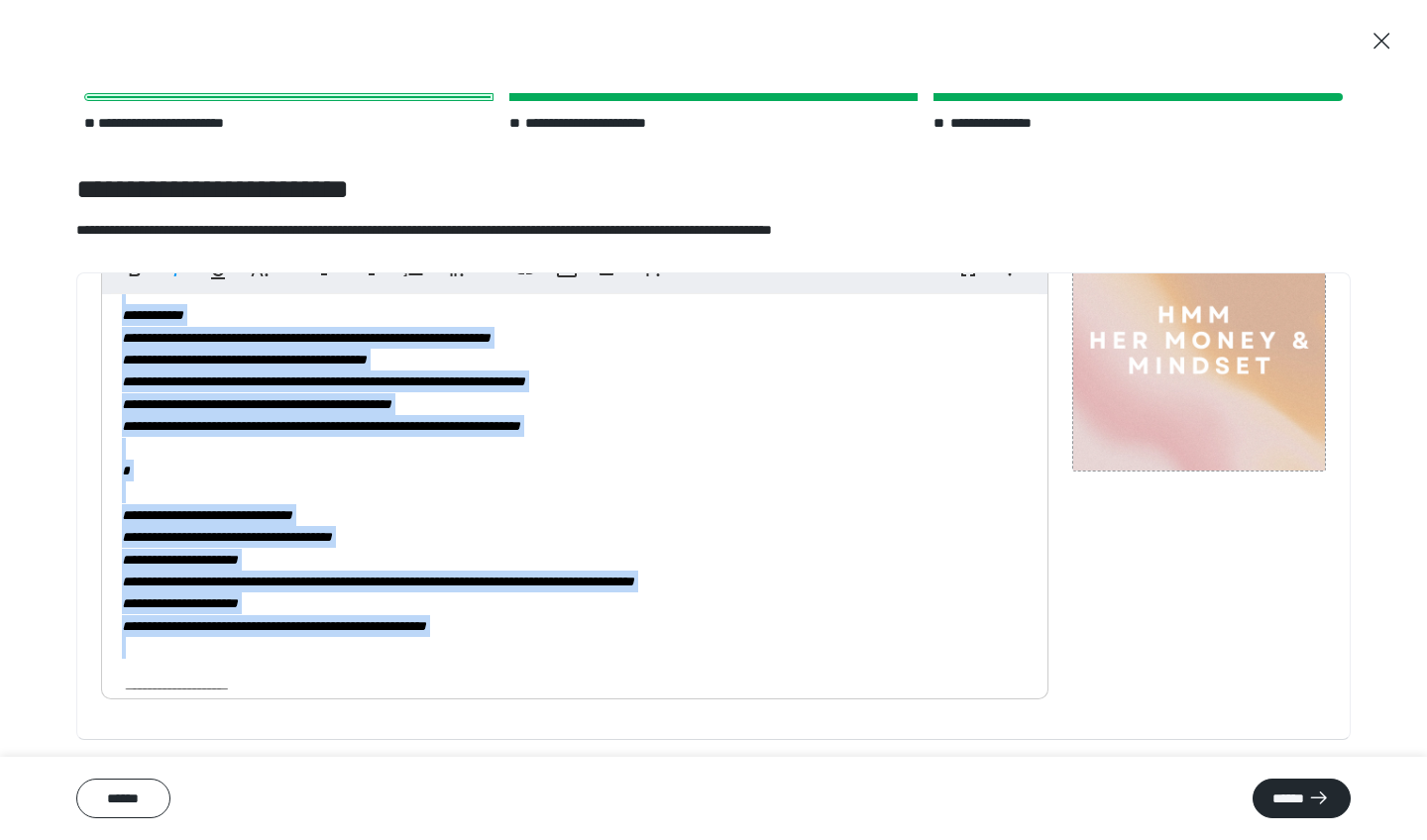 click on "**********" at bounding box center (575, 456) 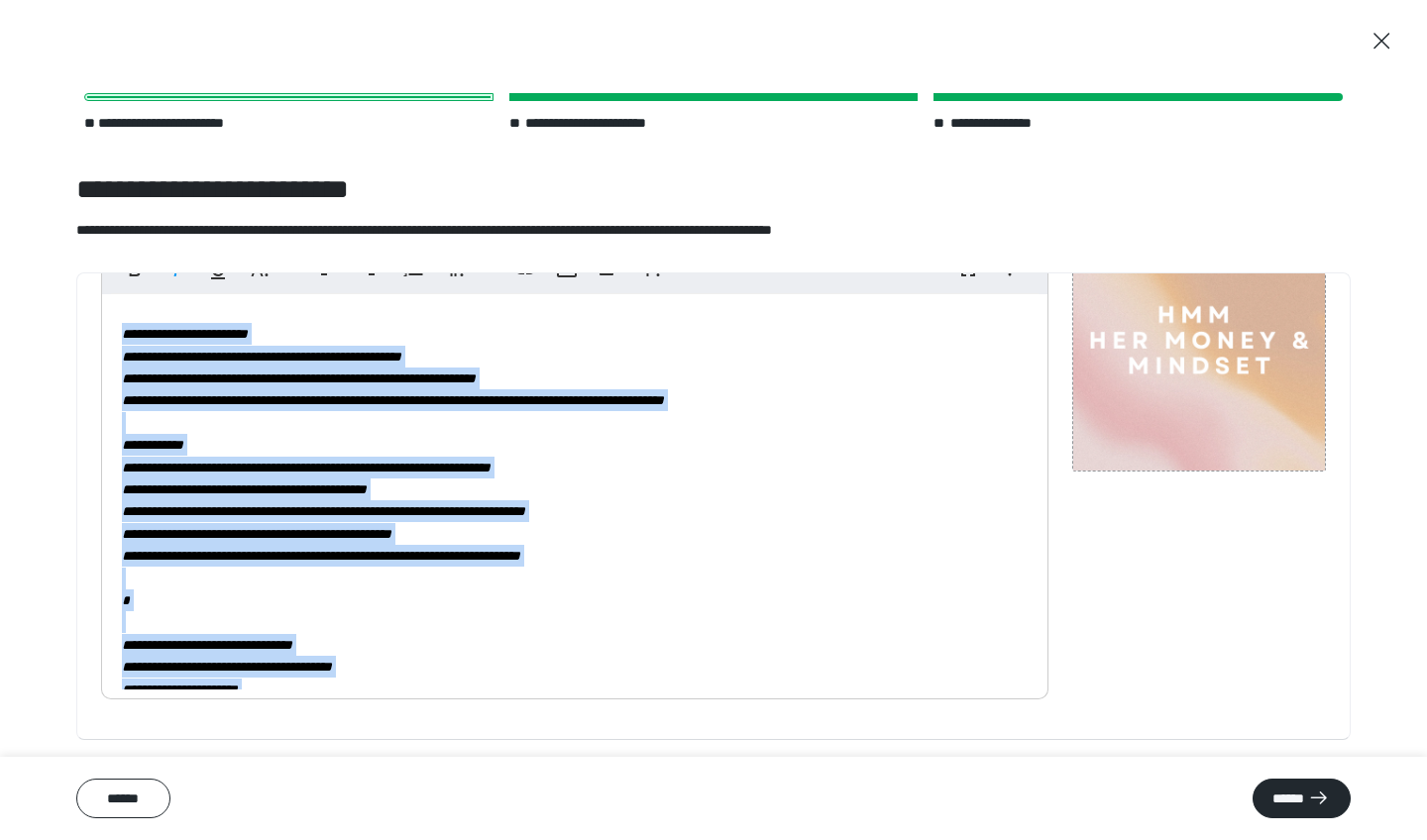 scroll, scrollTop: 154, scrollLeft: 0, axis: vertical 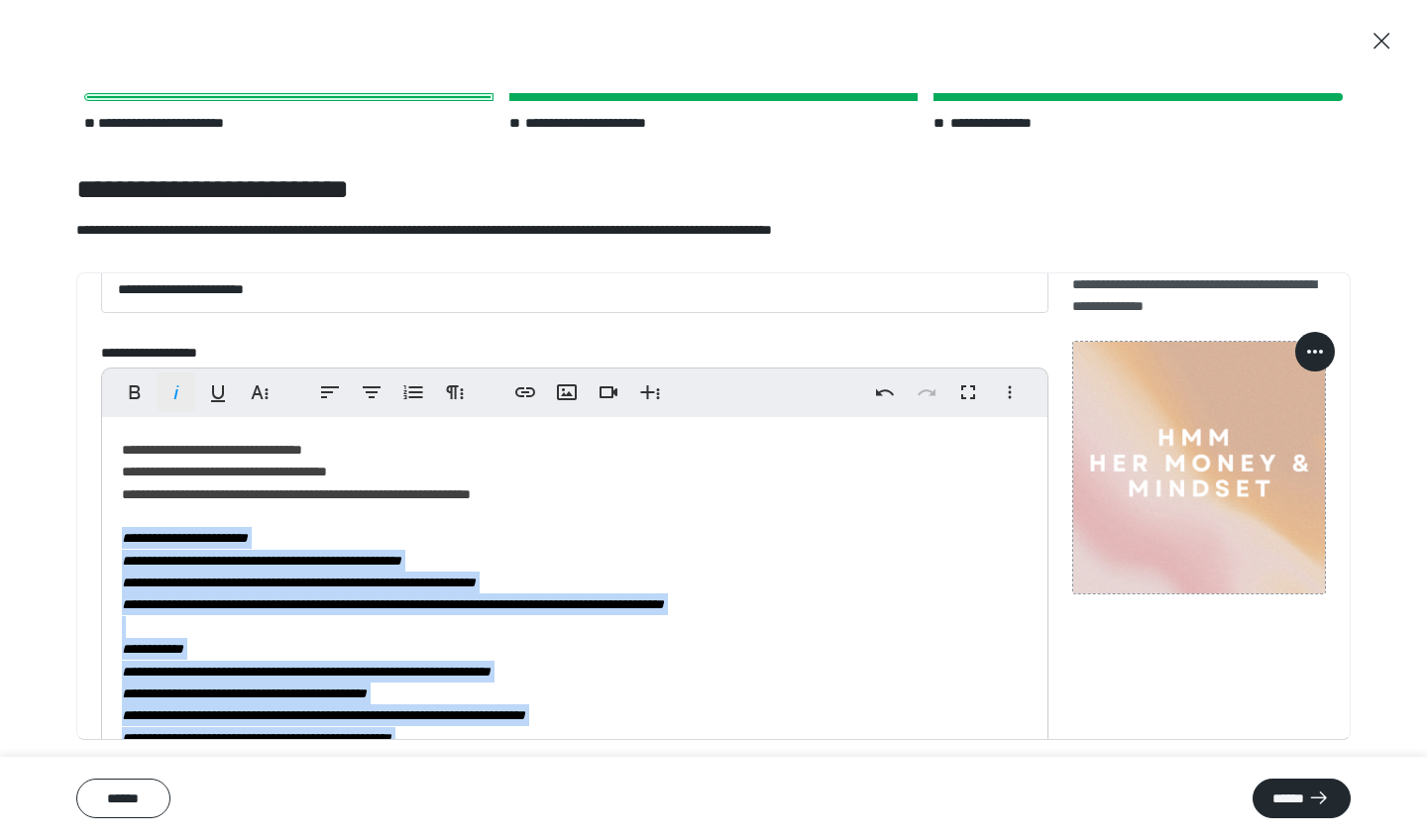 click 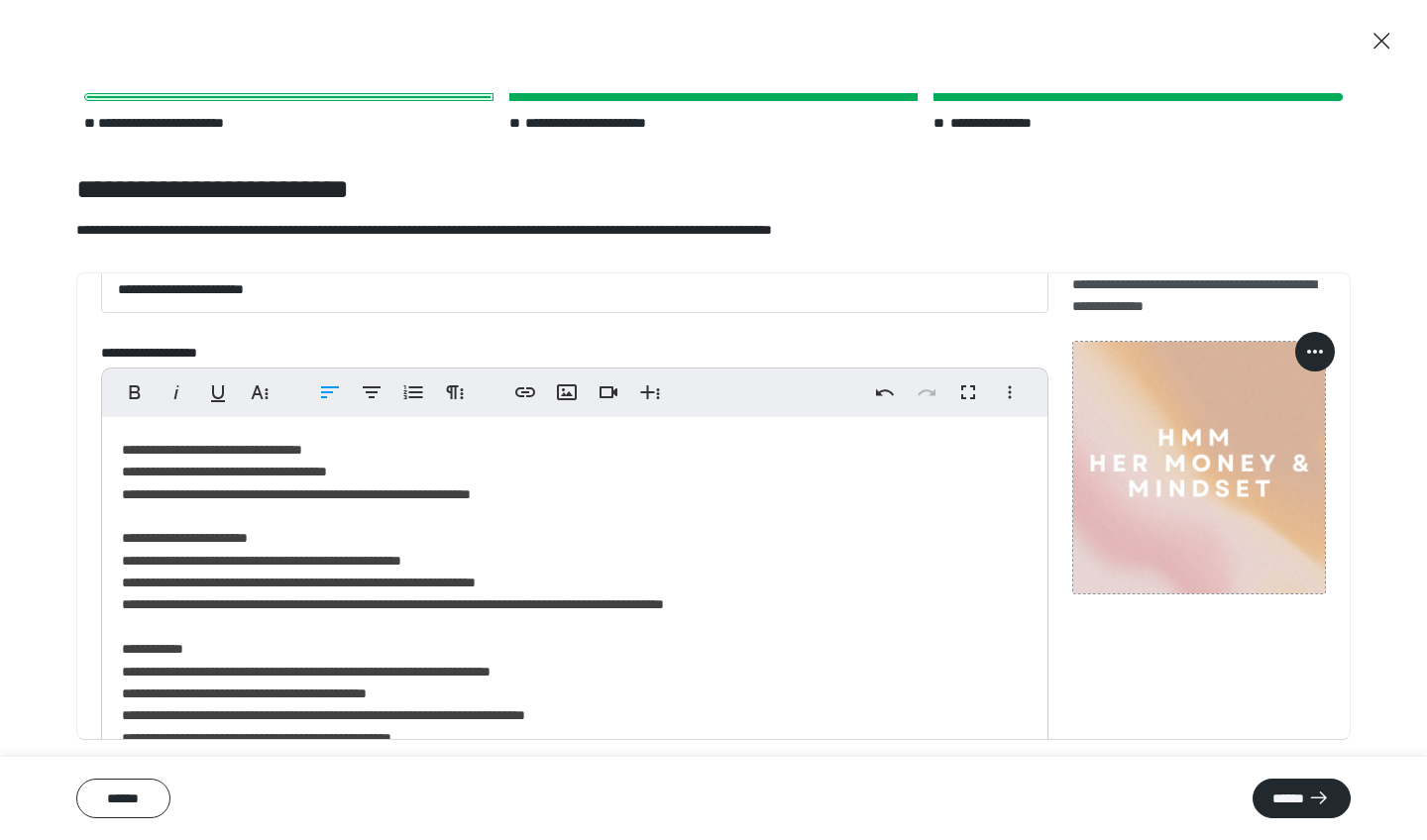 scroll, scrollTop: 207, scrollLeft: 0, axis: vertical 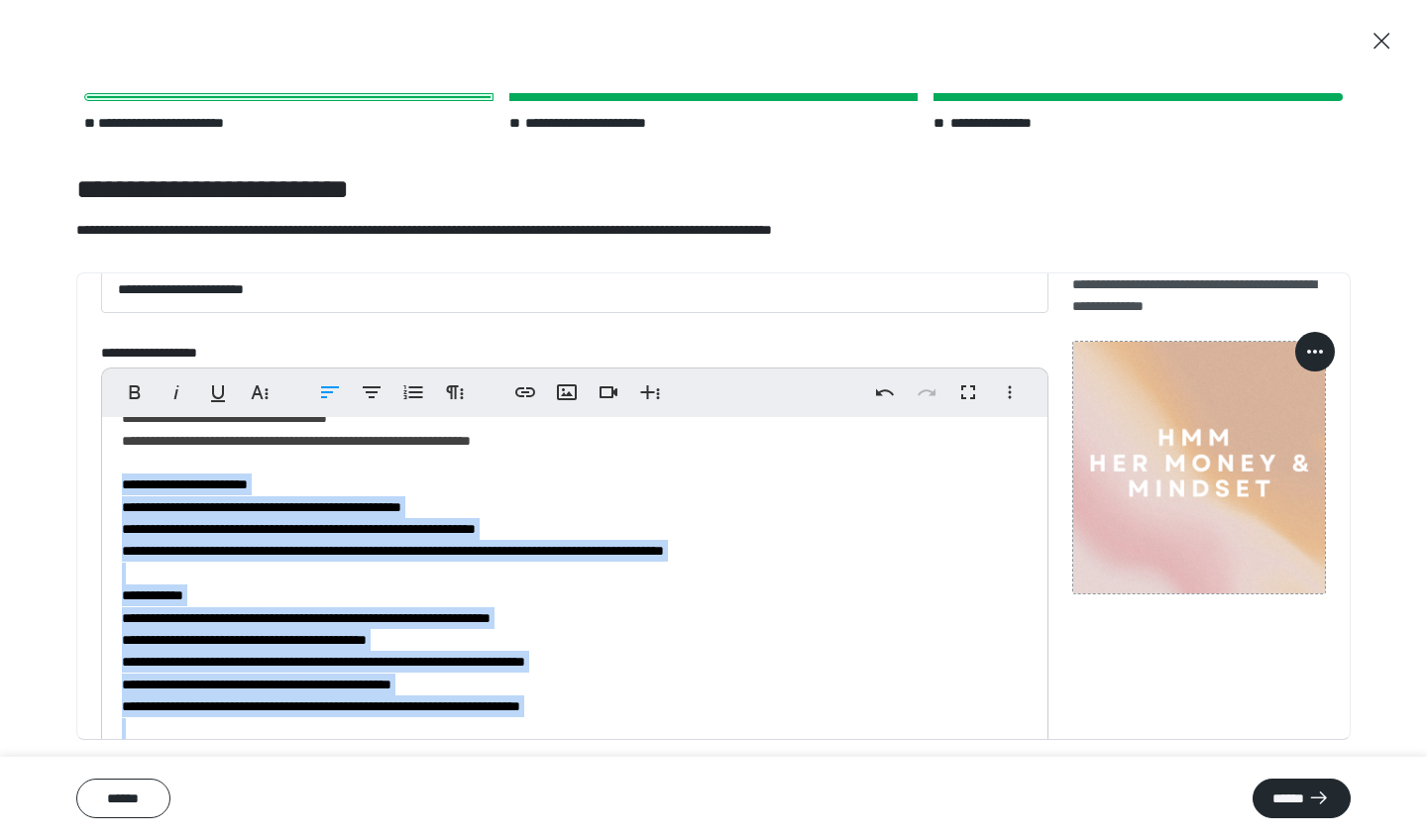 click on "**********" at bounding box center [575, 736] 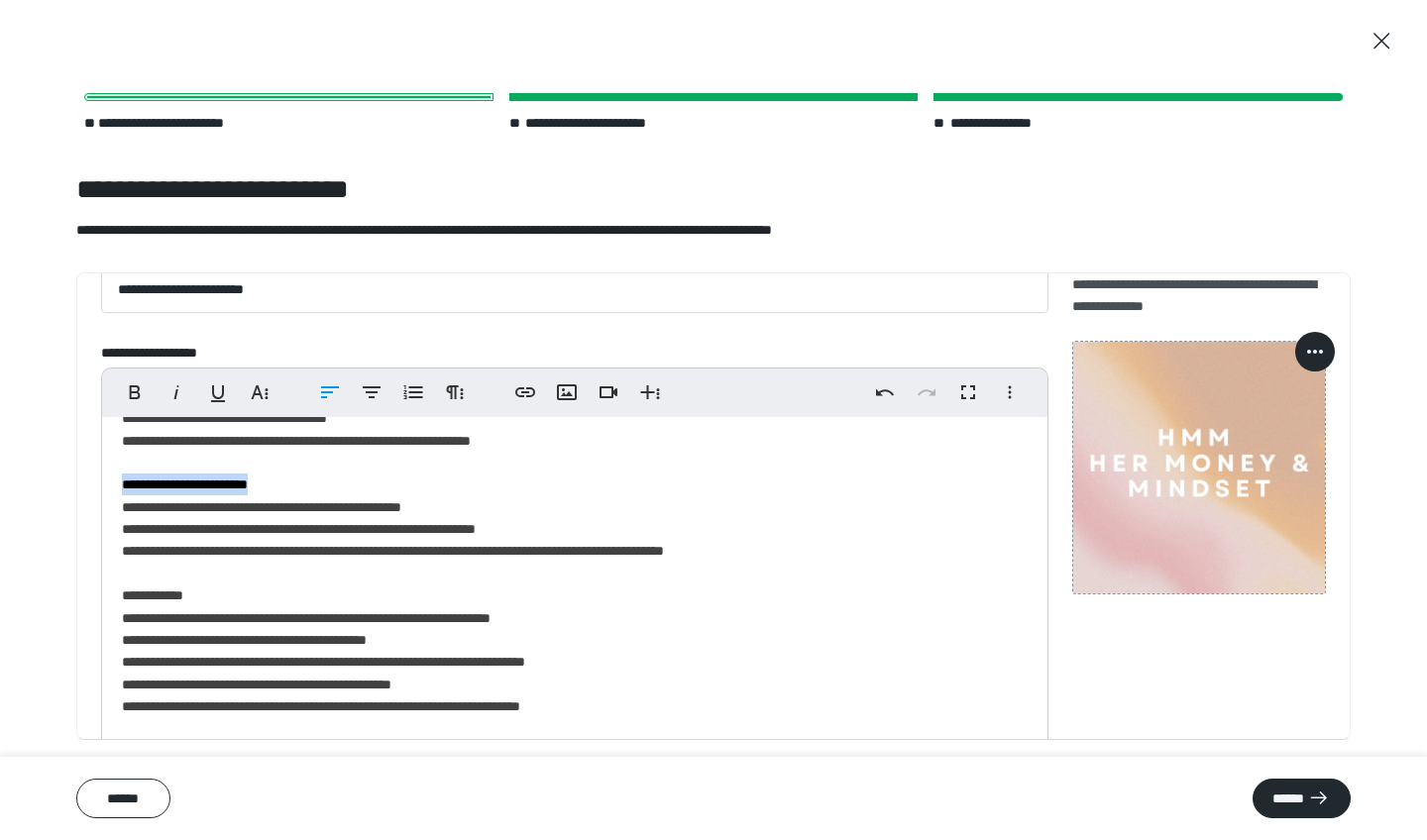 drag, startPoint x: 310, startPoint y: 479, endPoint x: 120, endPoint y: 477, distance: 190.01053 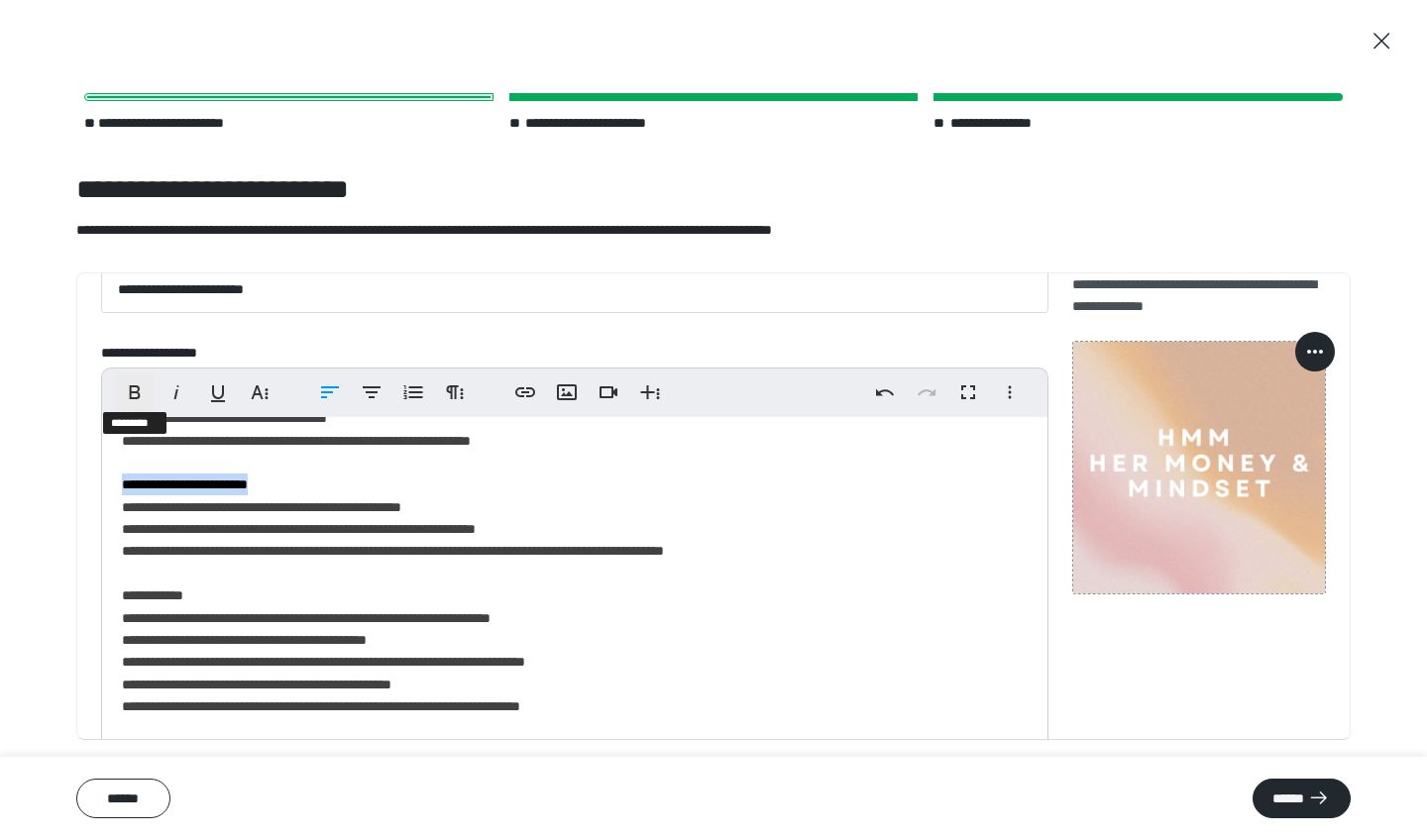 click 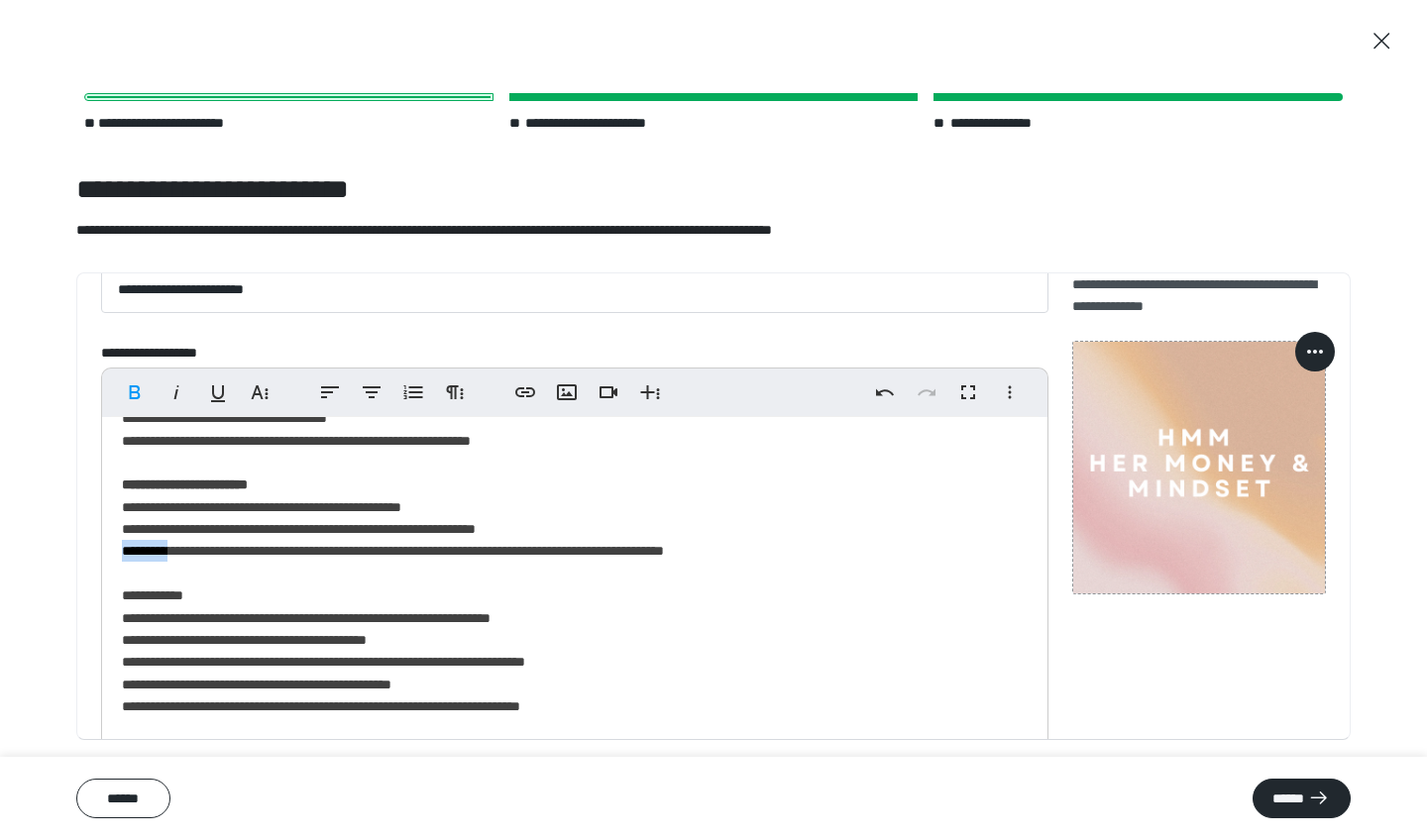 drag, startPoint x: 181, startPoint y: 547, endPoint x: 104, endPoint y: 548, distance: 77.00649 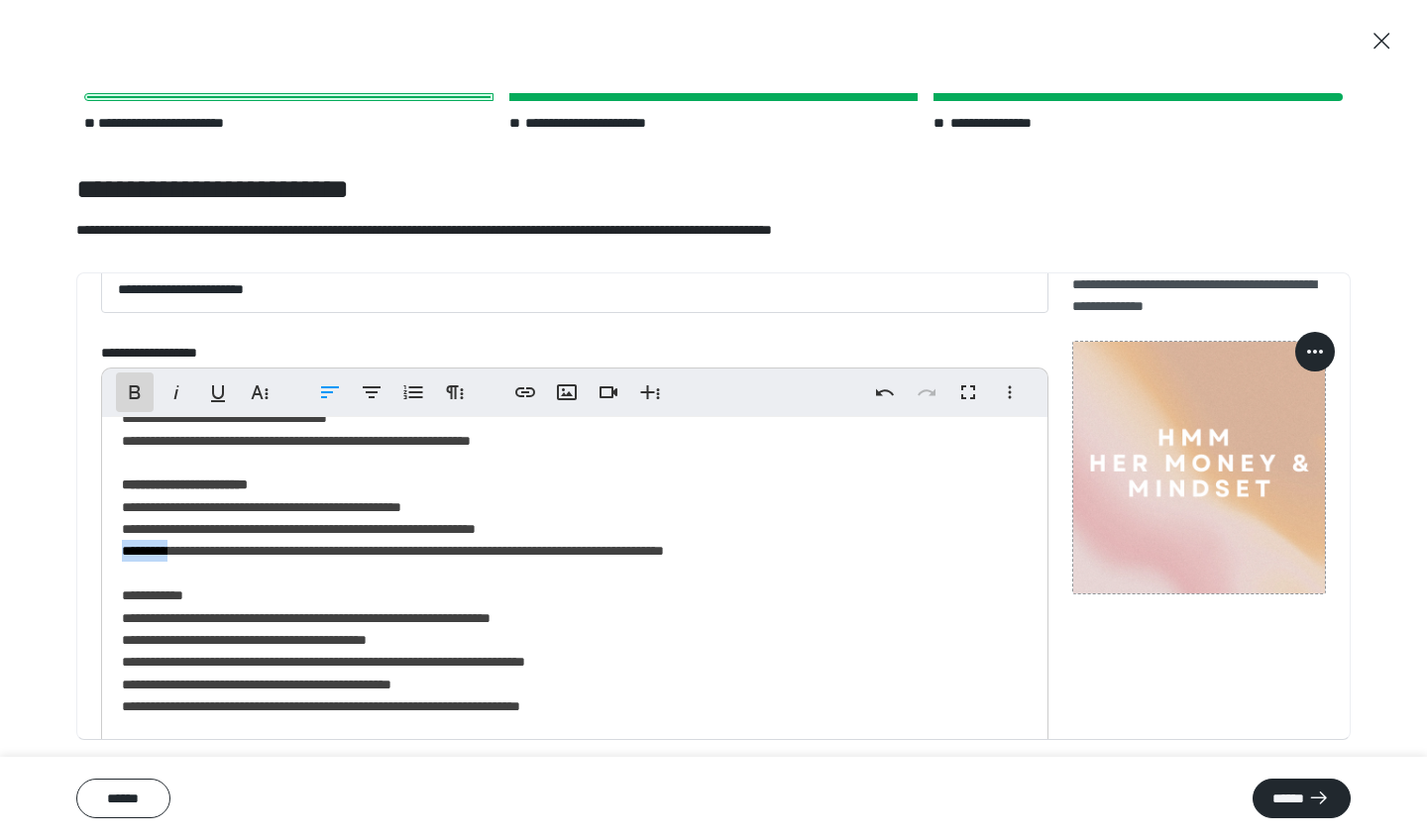 click 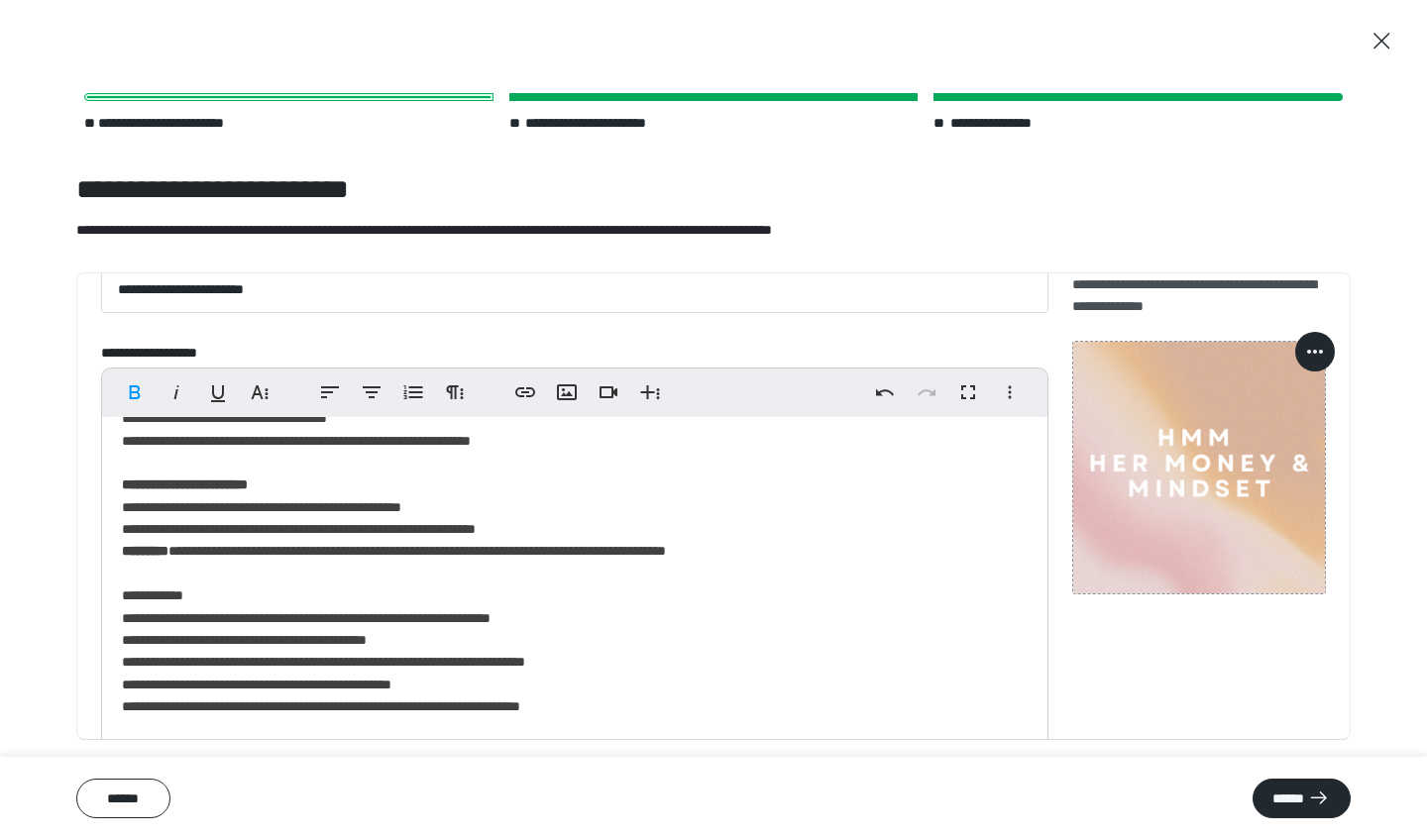 click on "**********" at bounding box center [575, 736] 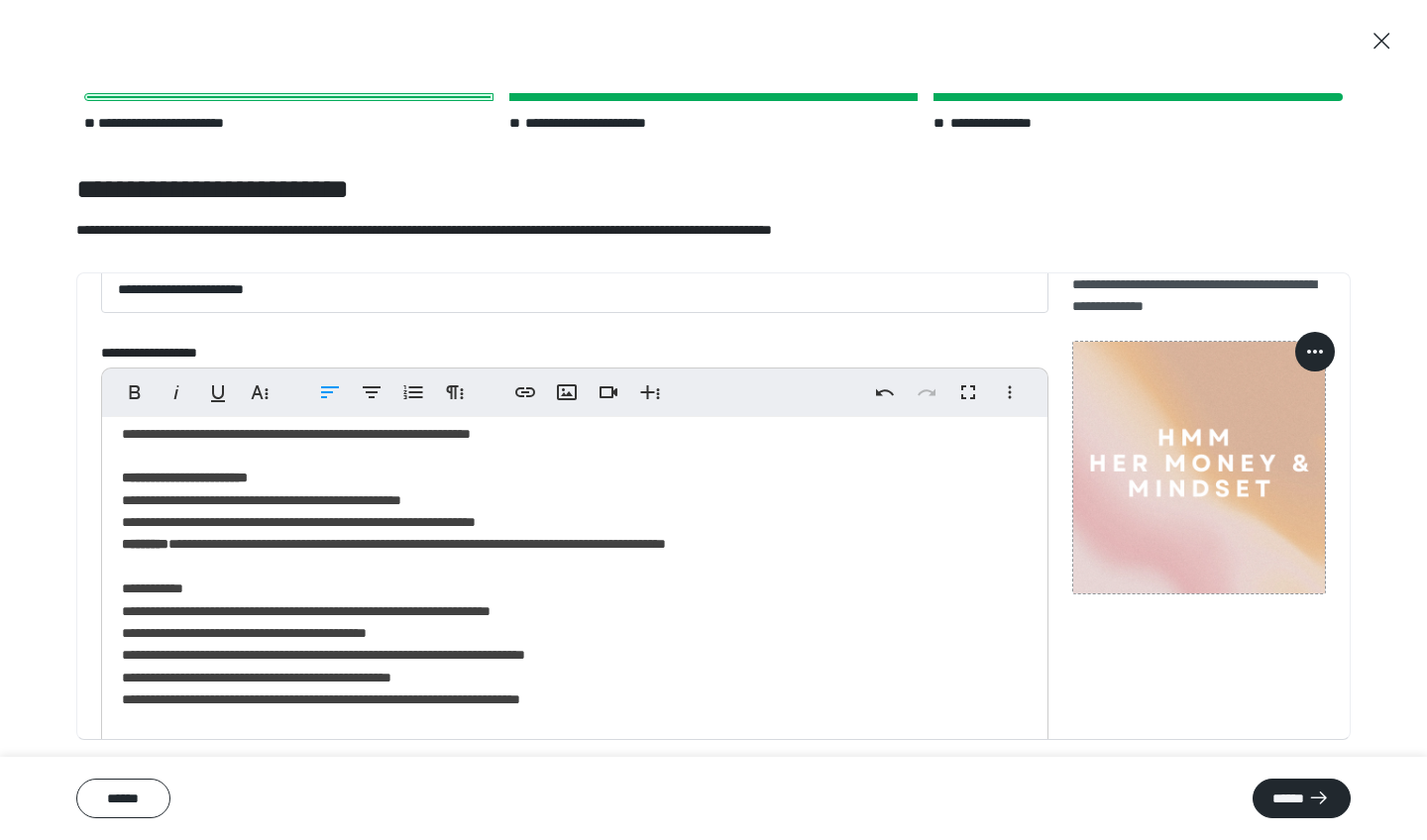 scroll, scrollTop: 185, scrollLeft: 0, axis: vertical 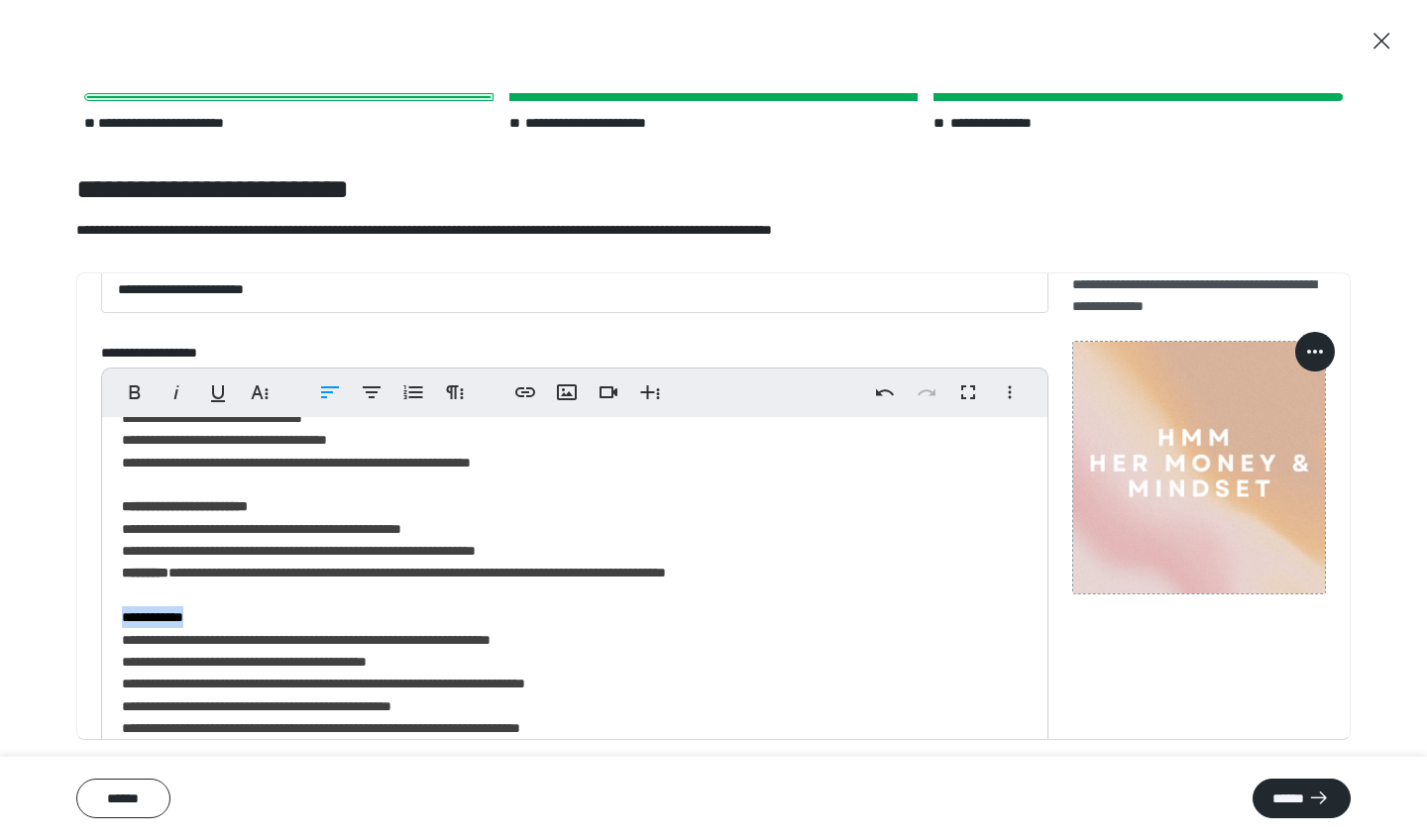 drag, startPoint x: 243, startPoint y: 600, endPoint x: 115, endPoint y: 600, distance: 128 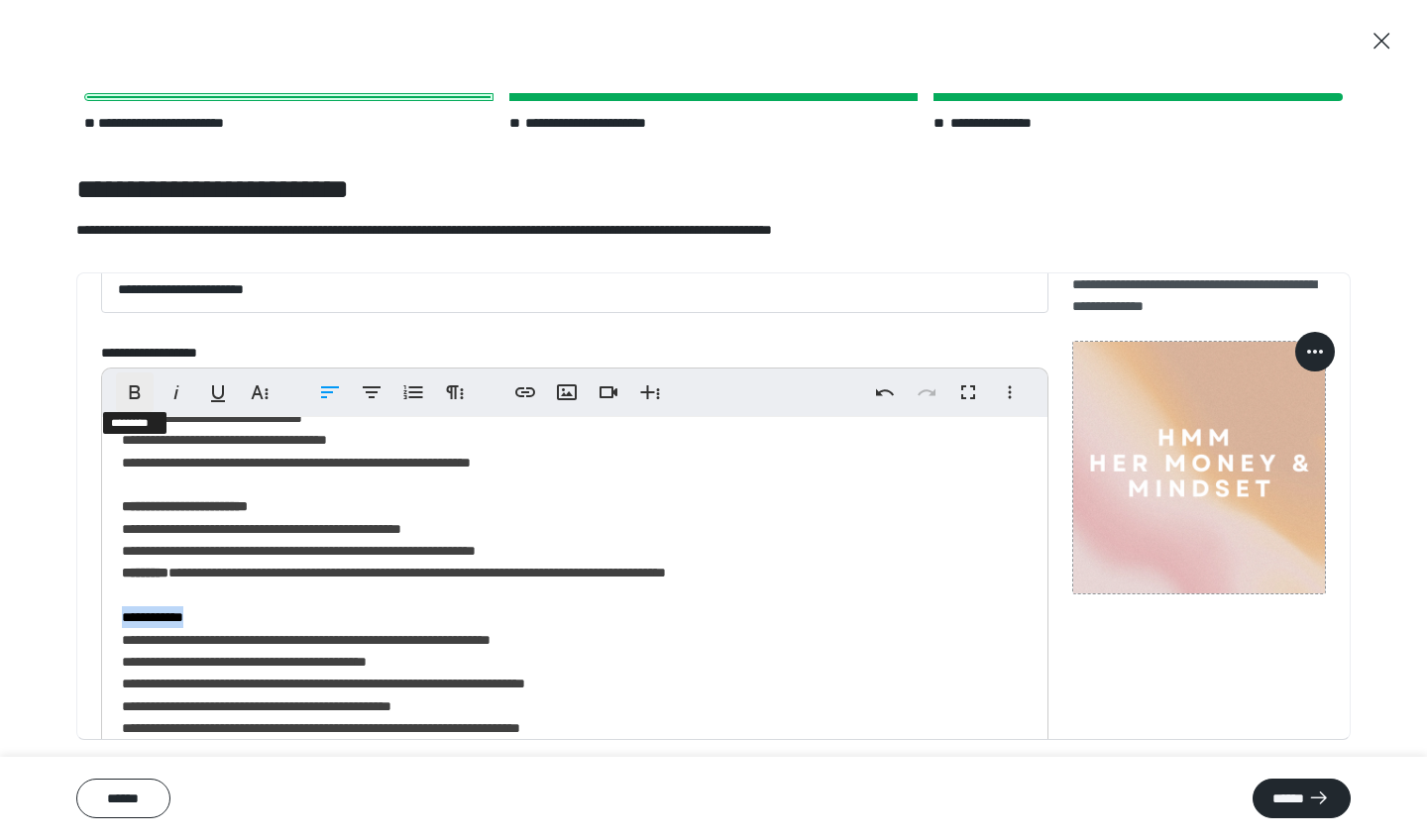 click 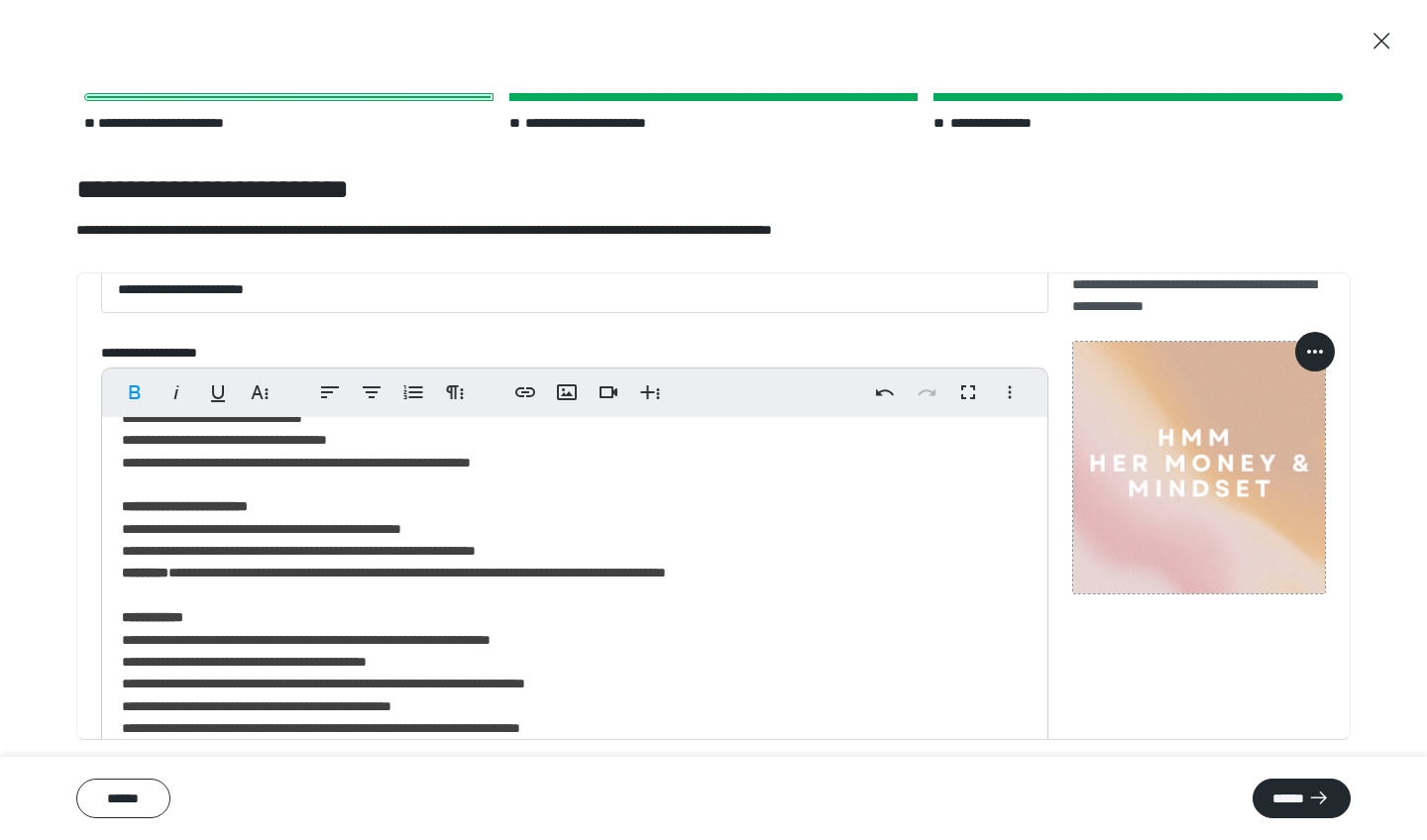 click on "**********" at bounding box center [575, 758] 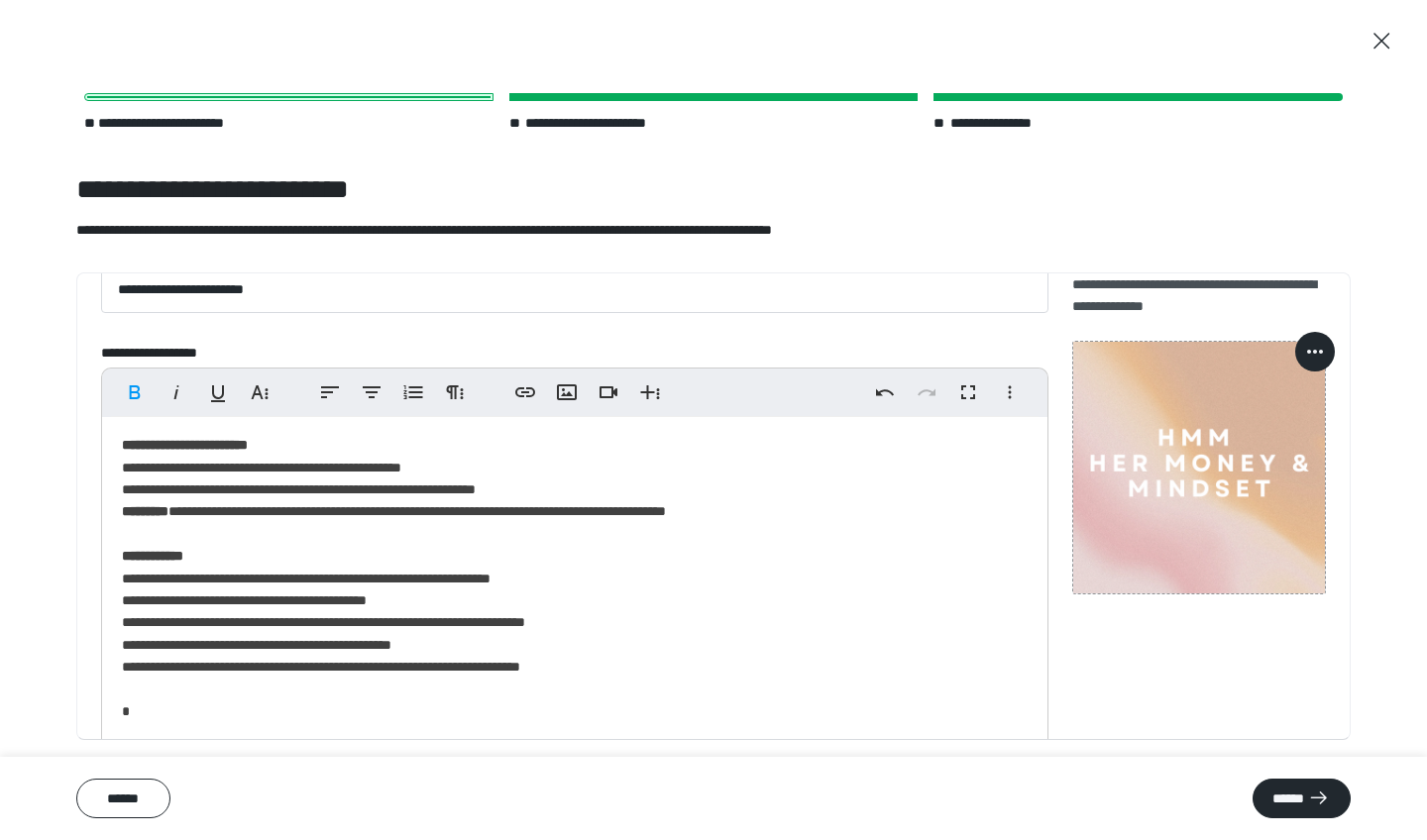 scroll, scrollTop: 280, scrollLeft: 0, axis: vertical 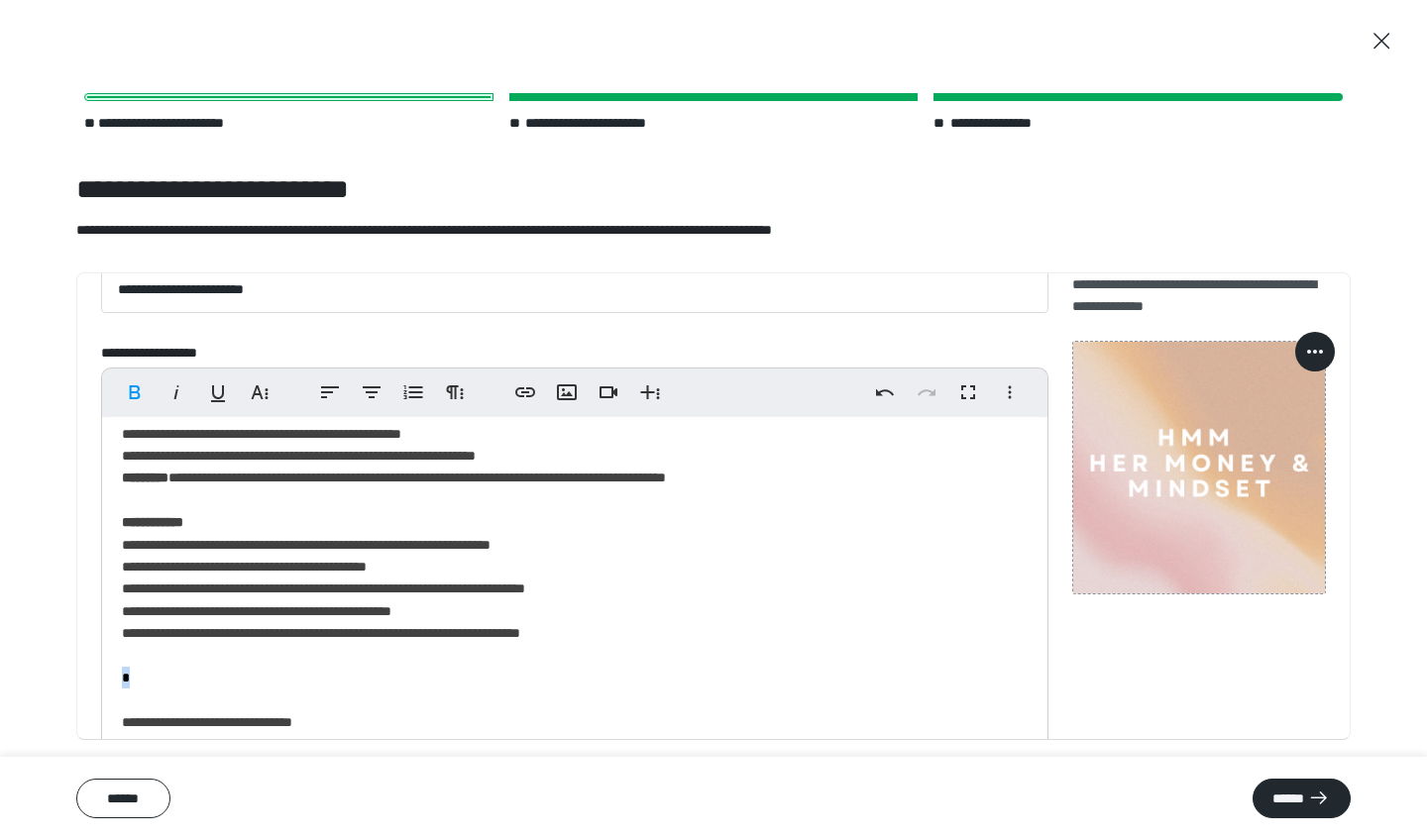 drag, startPoint x: 170, startPoint y: 662, endPoint x: 112, endPoint y: 662, distance: 58 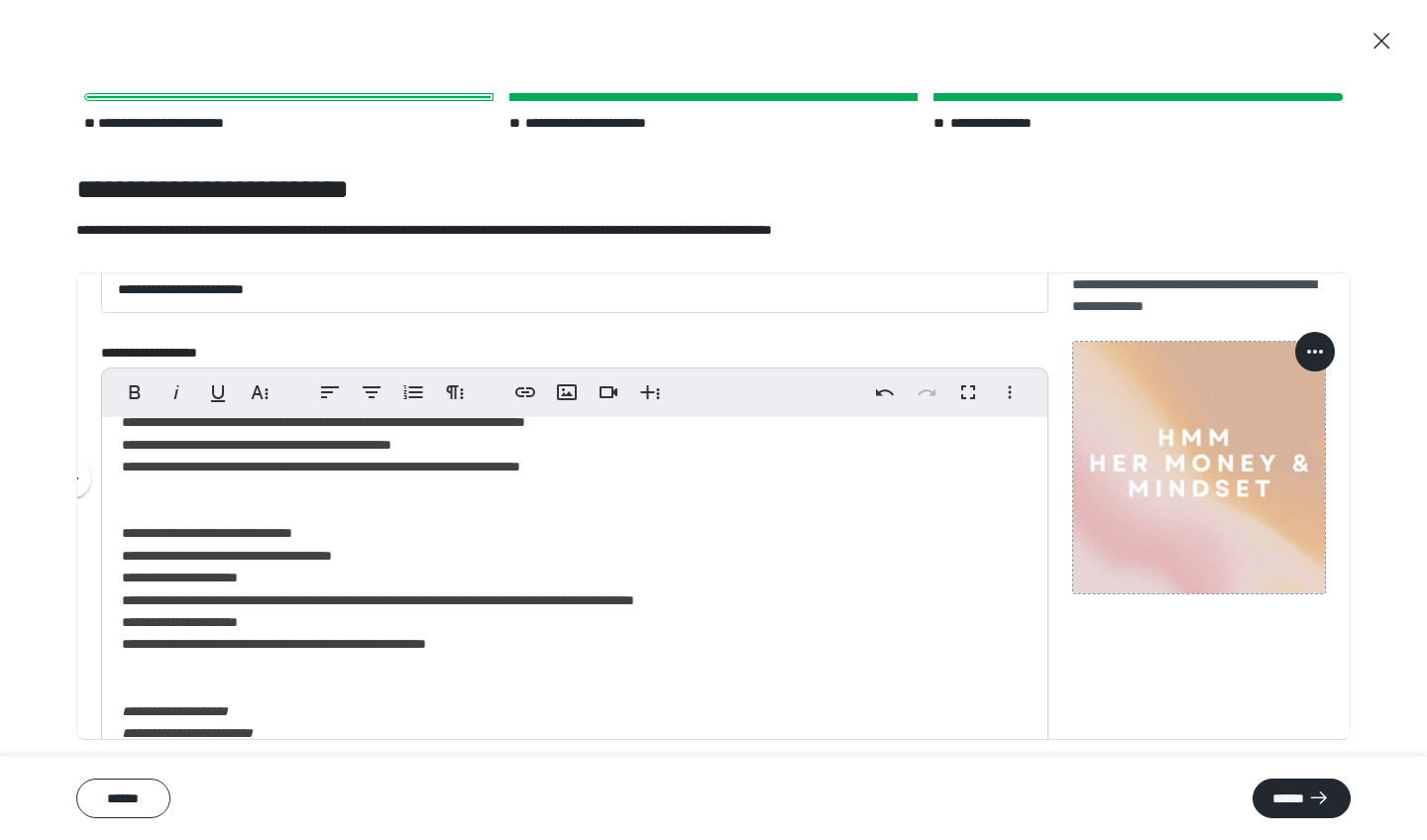 scroll, scrollTop: 450, scrollLeft: 0, axis: vertical 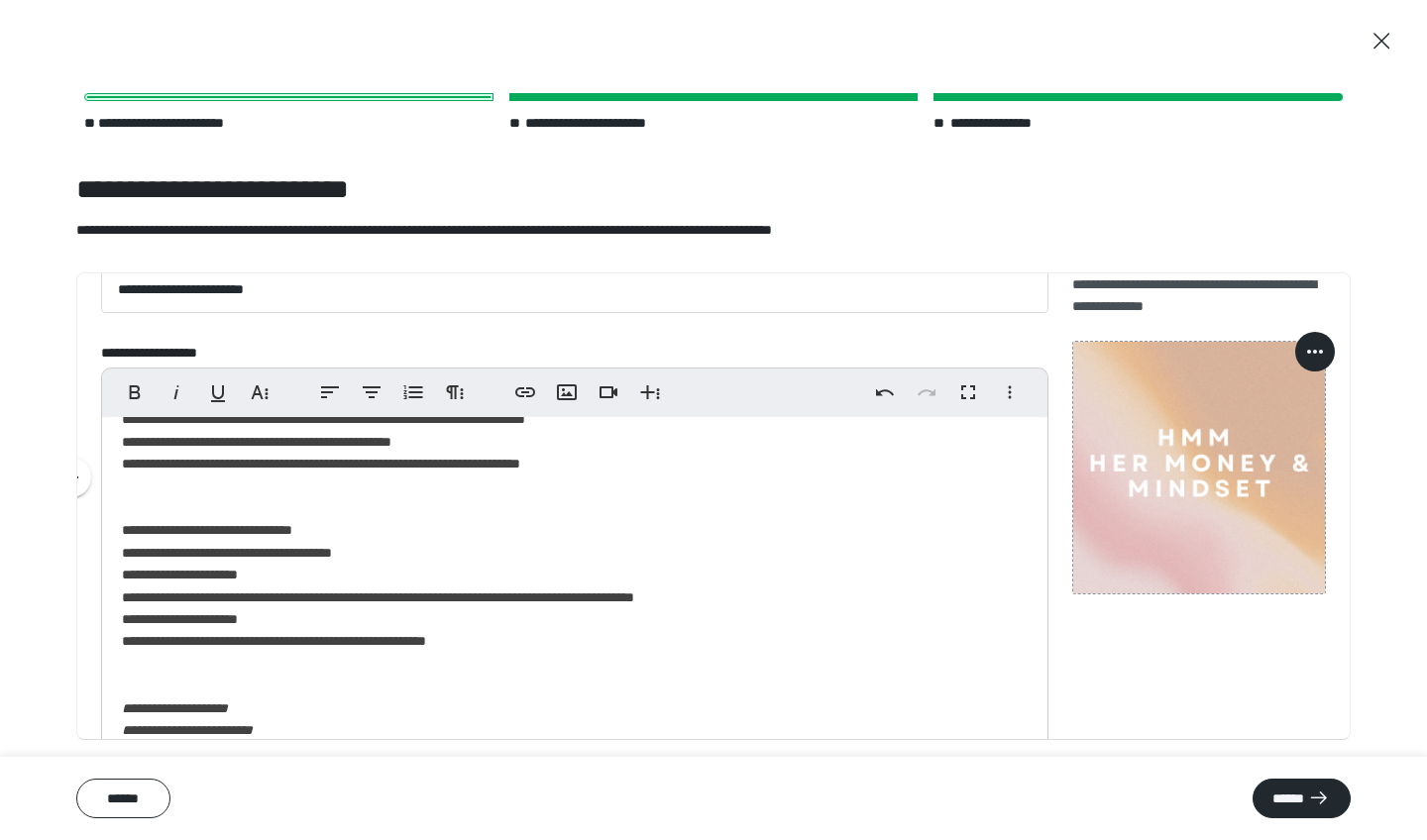 click on "**********" at bounding box center [575, 482] 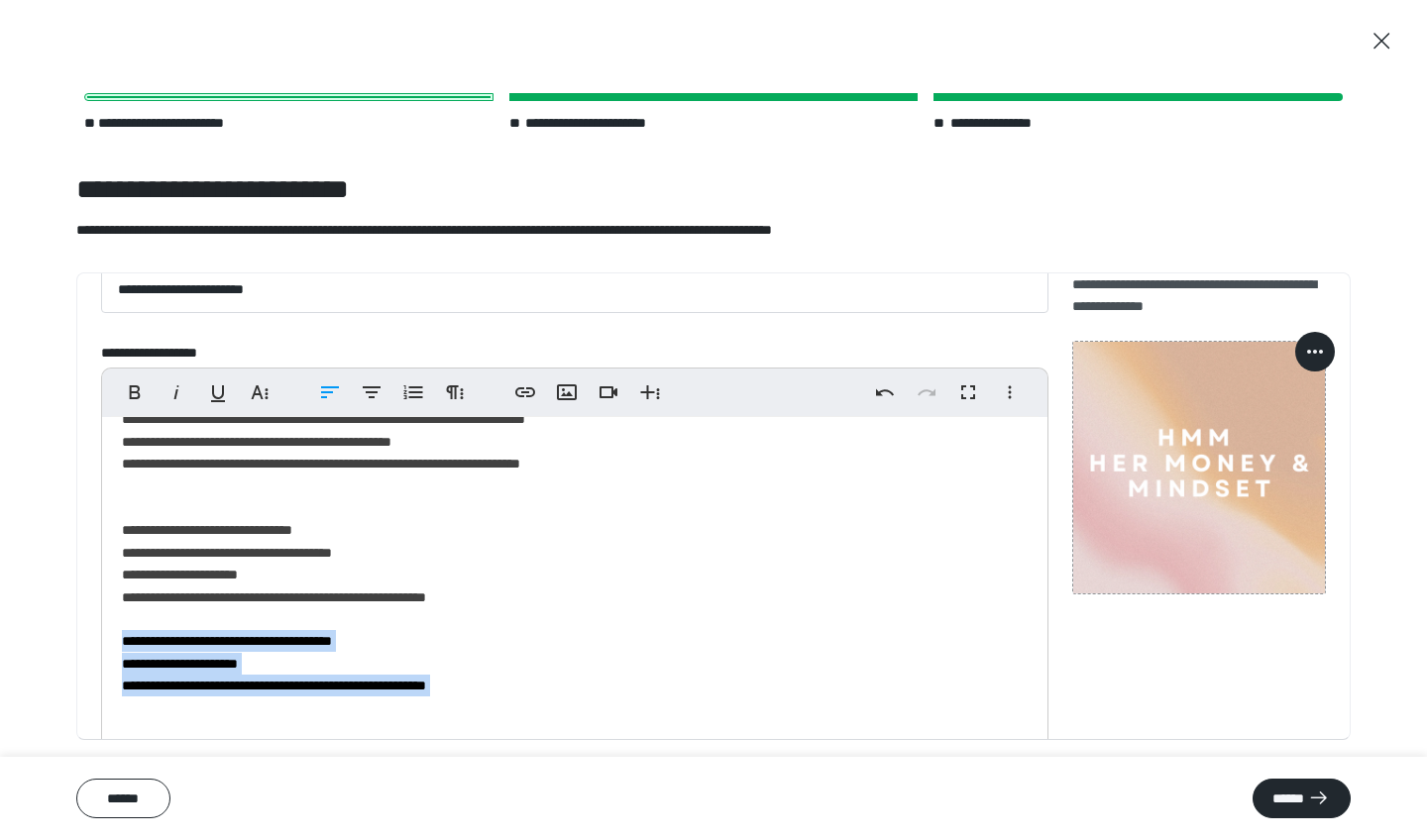 drag, startPoint x: 539, startPoint y: 684, endPoint x: 96, endPoint y: 604, distance: 450.16553 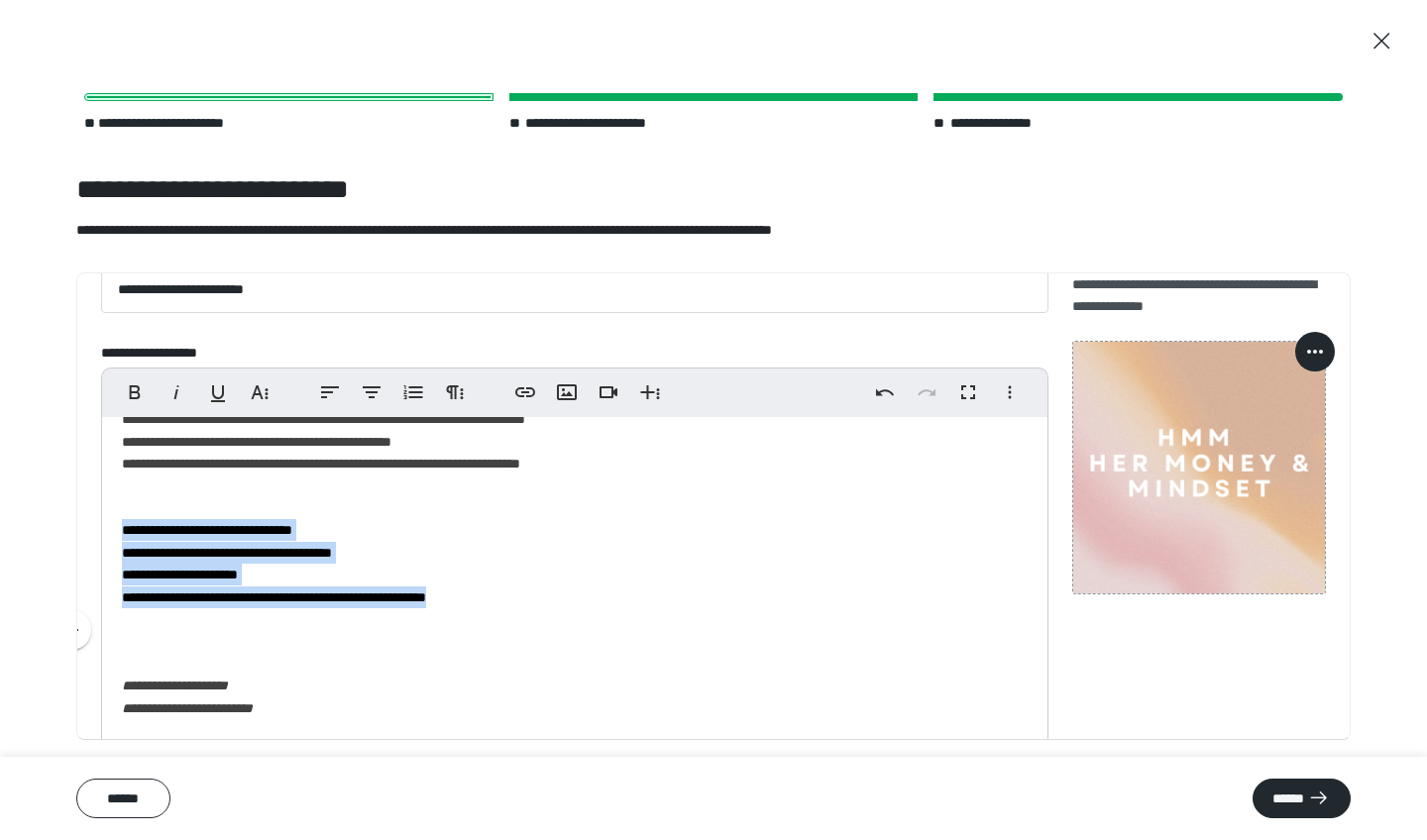 drag, startPoint x: 516, startPoint y: 590, endPoint x: 101, endPoint y: 518, distance: 421.19948 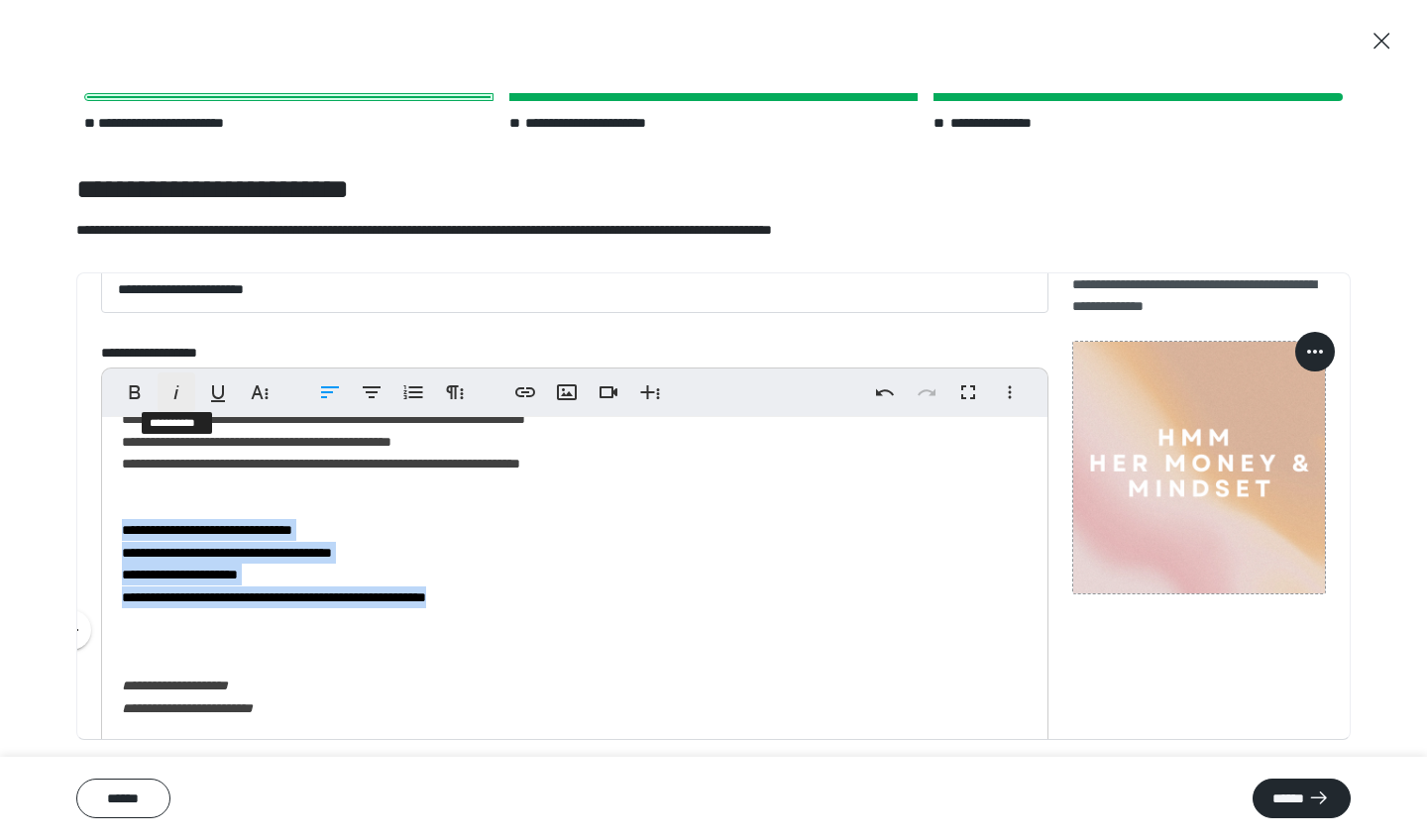 click 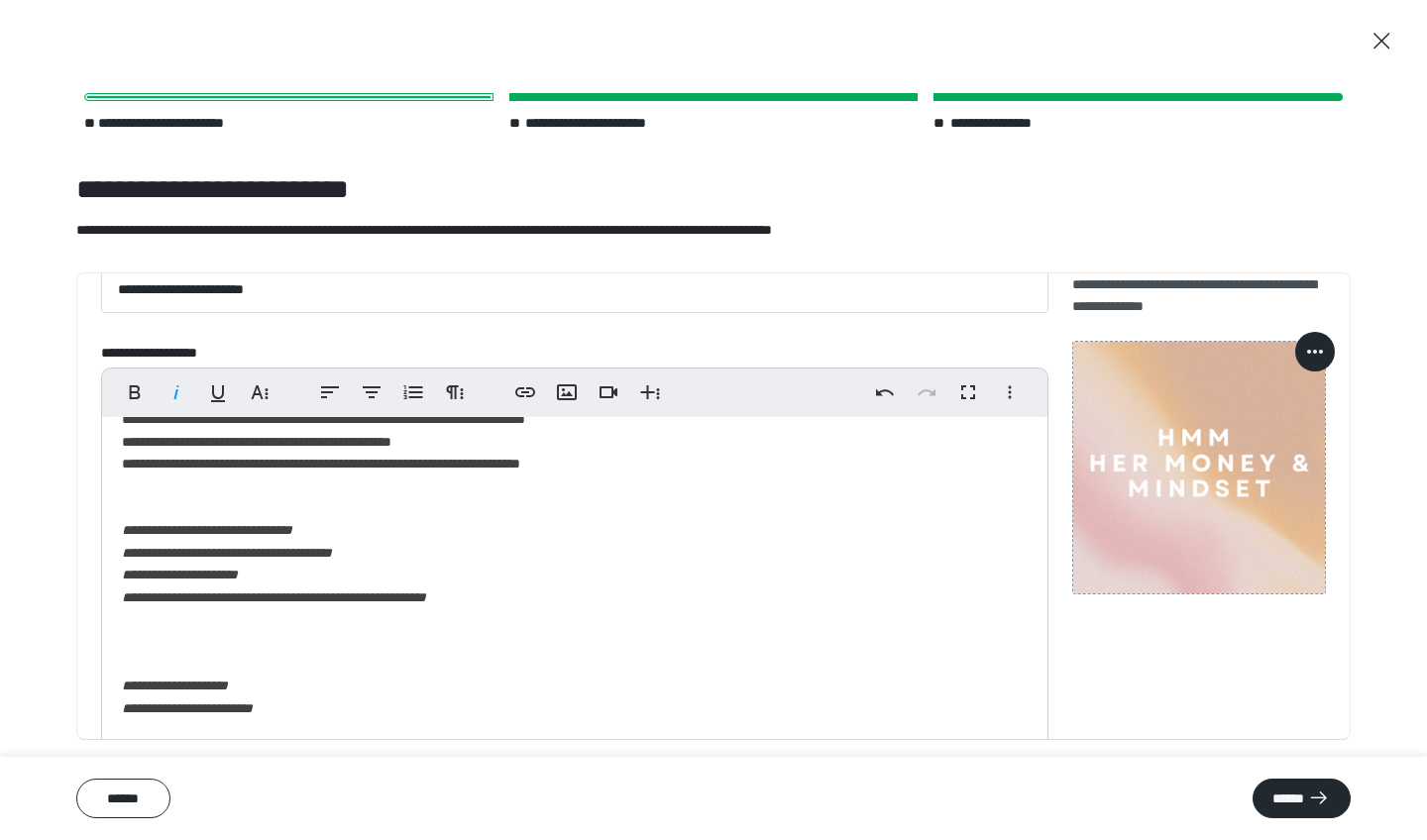 click on "**********" at bounding box center [274, 563] 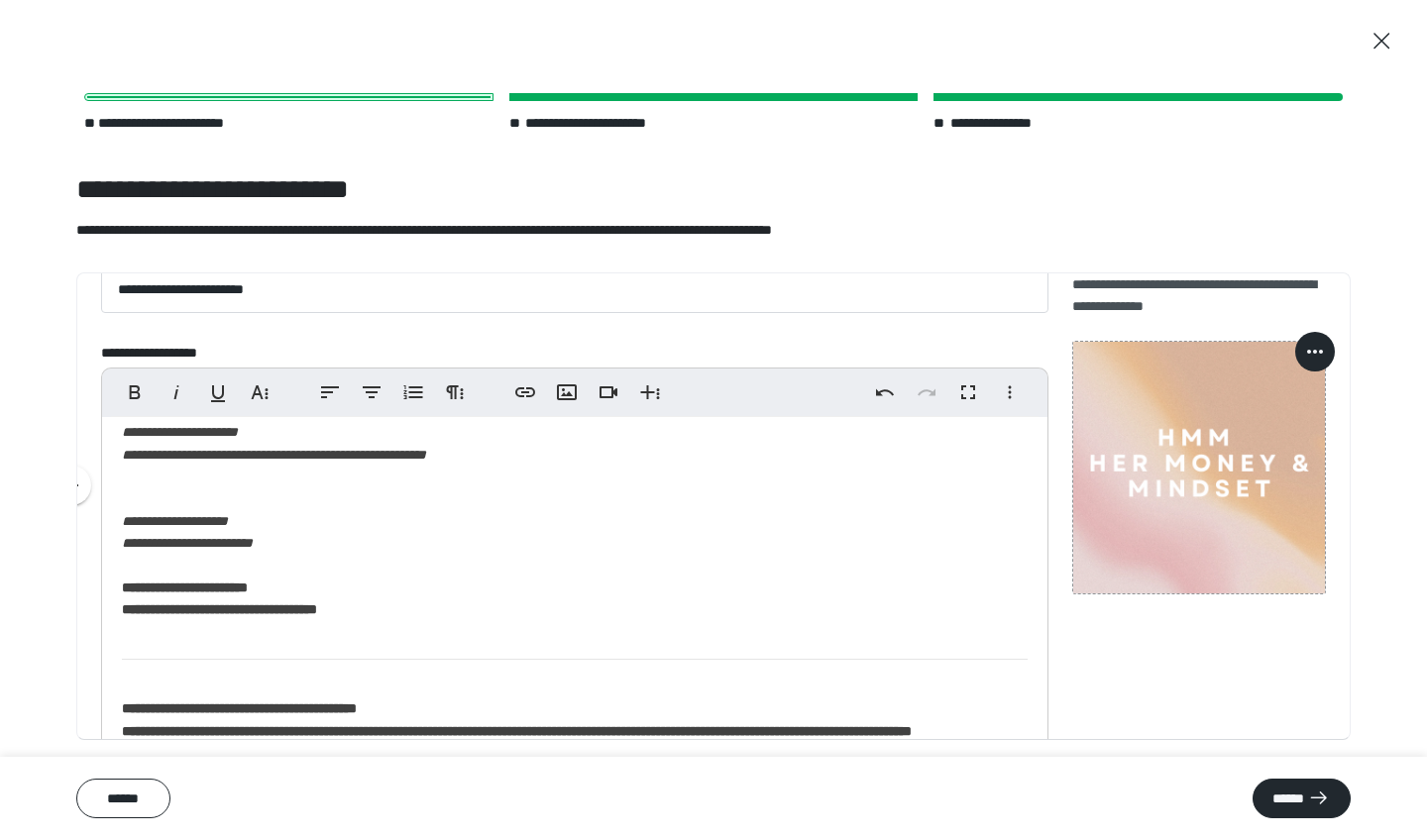 scroll, scrollTop: 592, scrollLeft: 0, axis: vertical 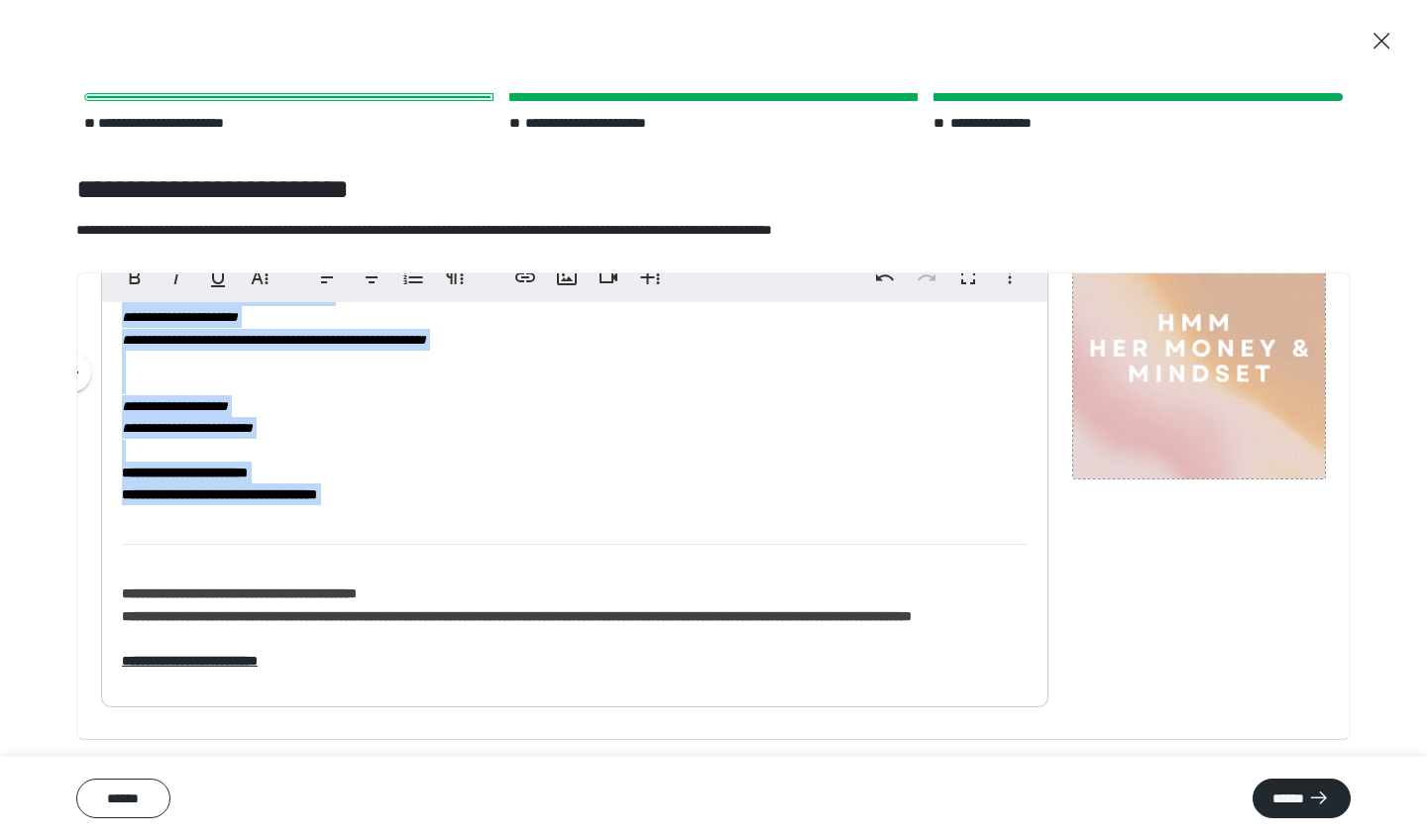 drag, startPoint x: 123, startPoint y: 354, endPoint x: 363, endPoint y: 507, distance: 284.6208 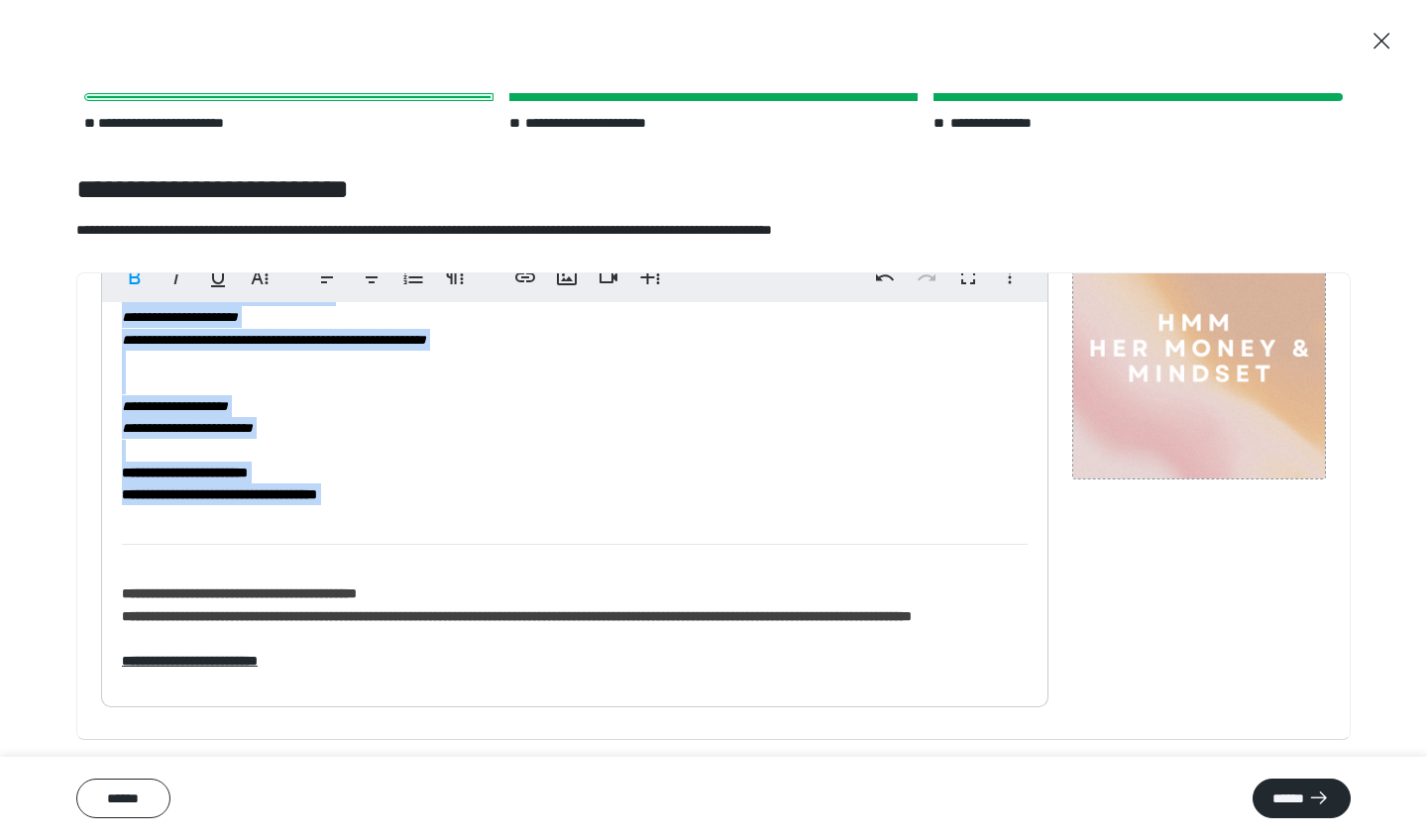 copy on "**********" 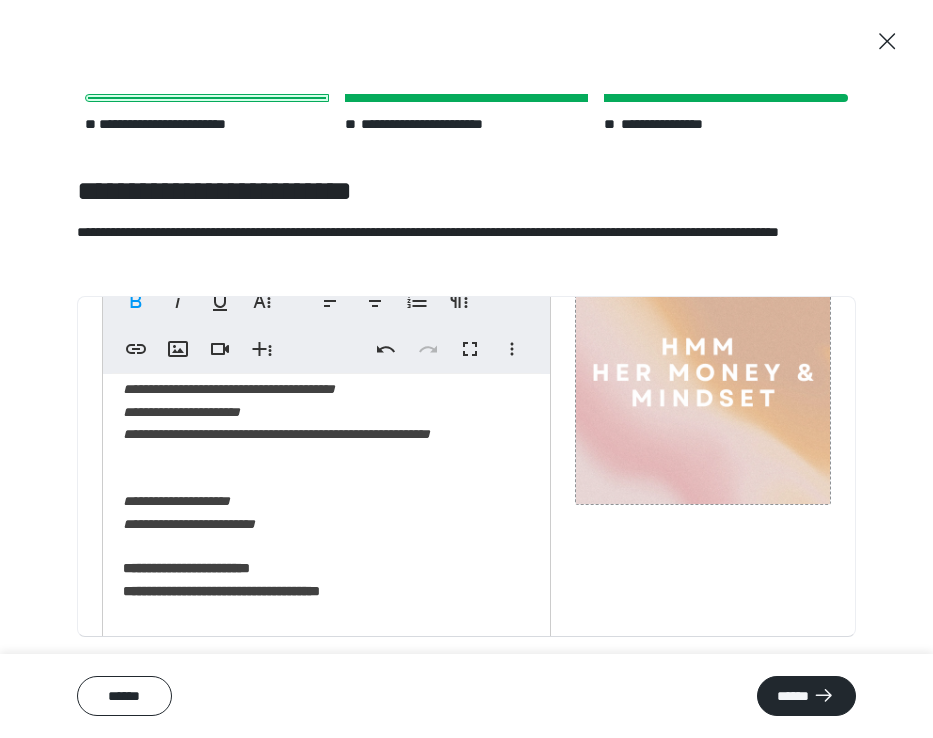 click on "**********" at bounding box center [326, 362] 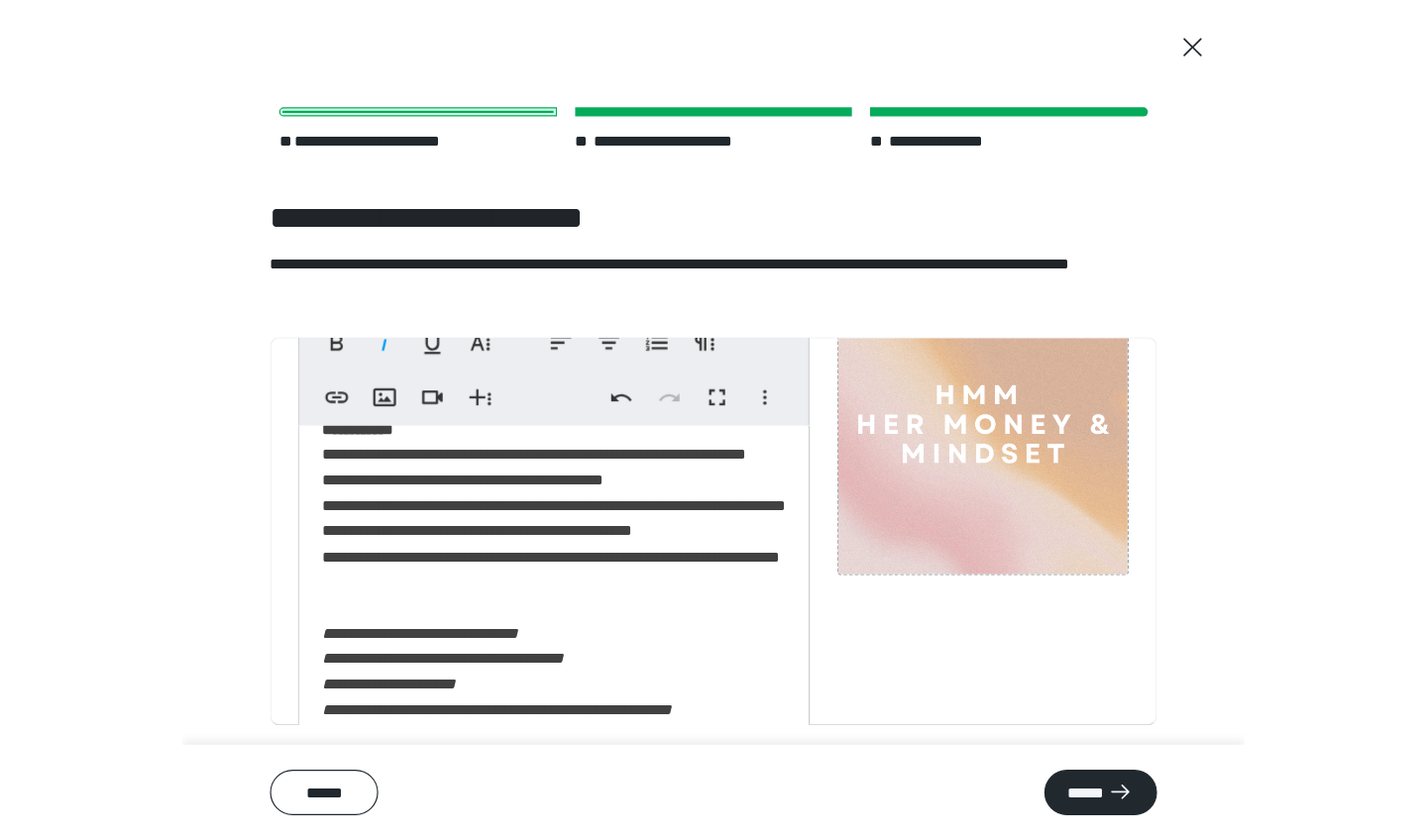 scroll, scrollTop: 411, scrollLeft: 0, axis: vertical 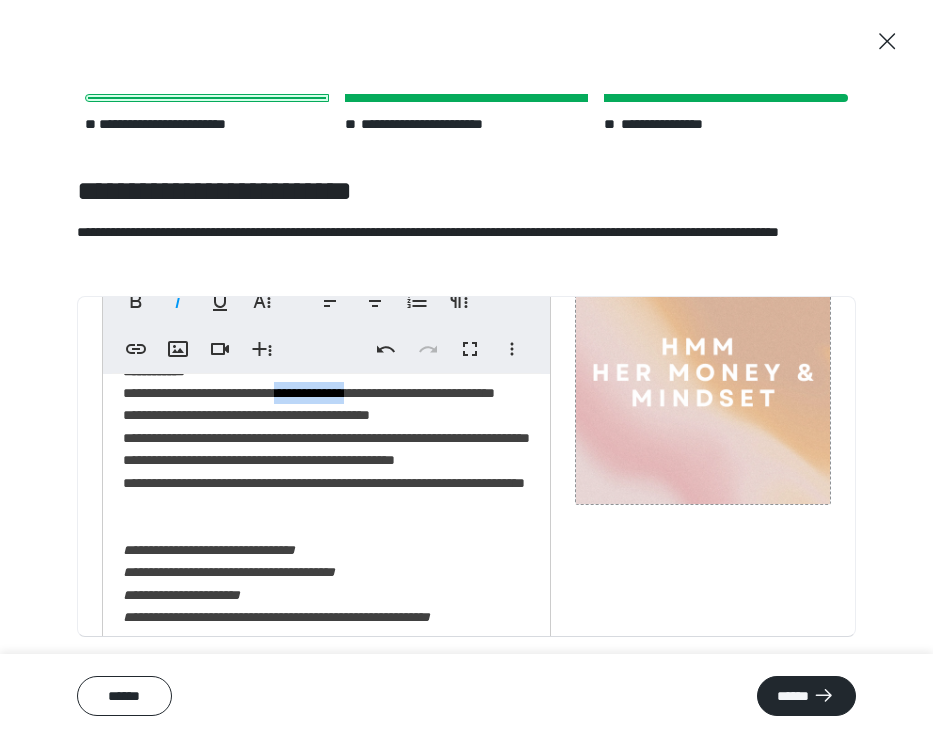 drag, startPoint x: 329, startPoint y: 448, endPoint x: 428, endPoint y: 454, distance: 99.18165 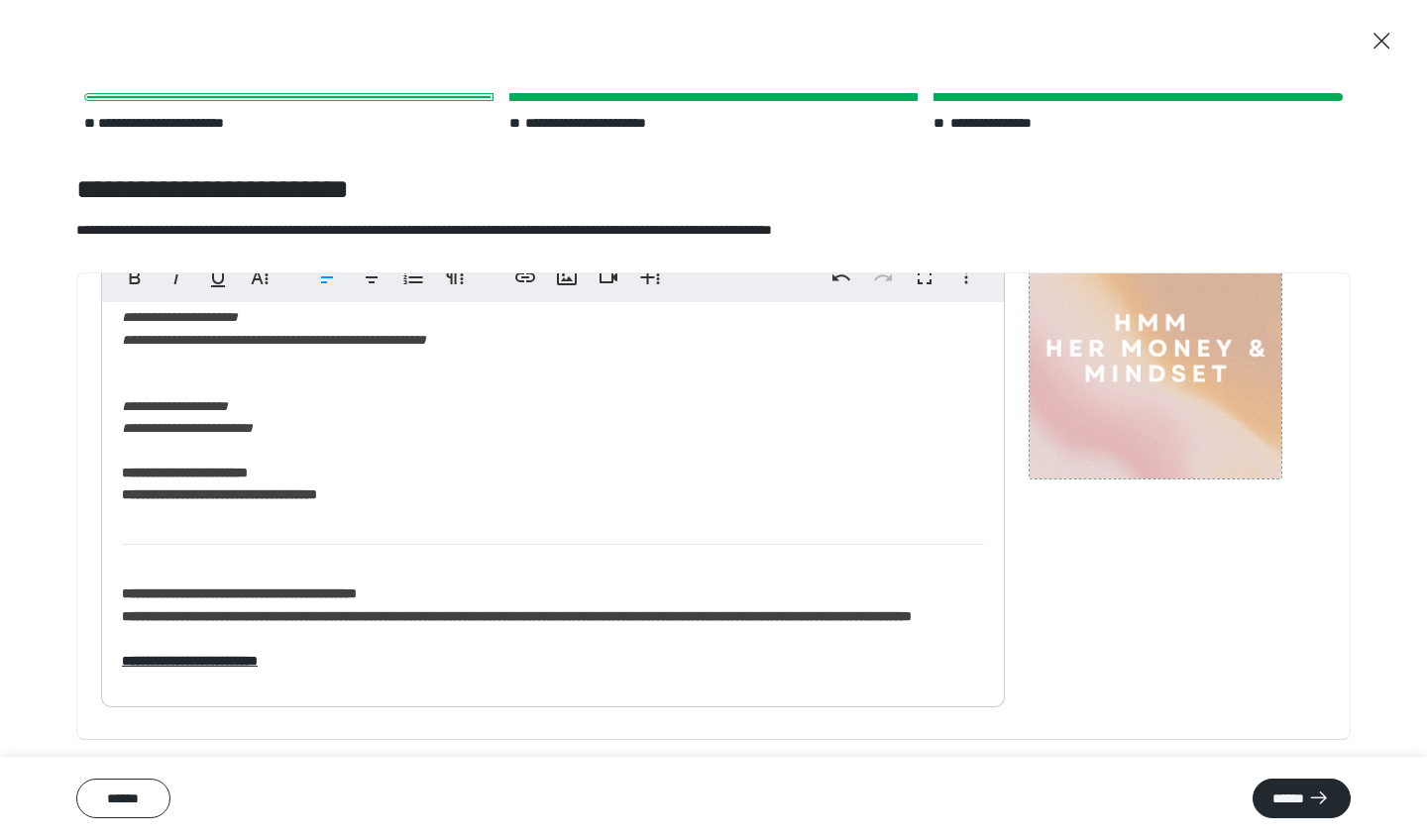 scroll, scrollTop: 592, scrollLeft: 0, axis: vertical 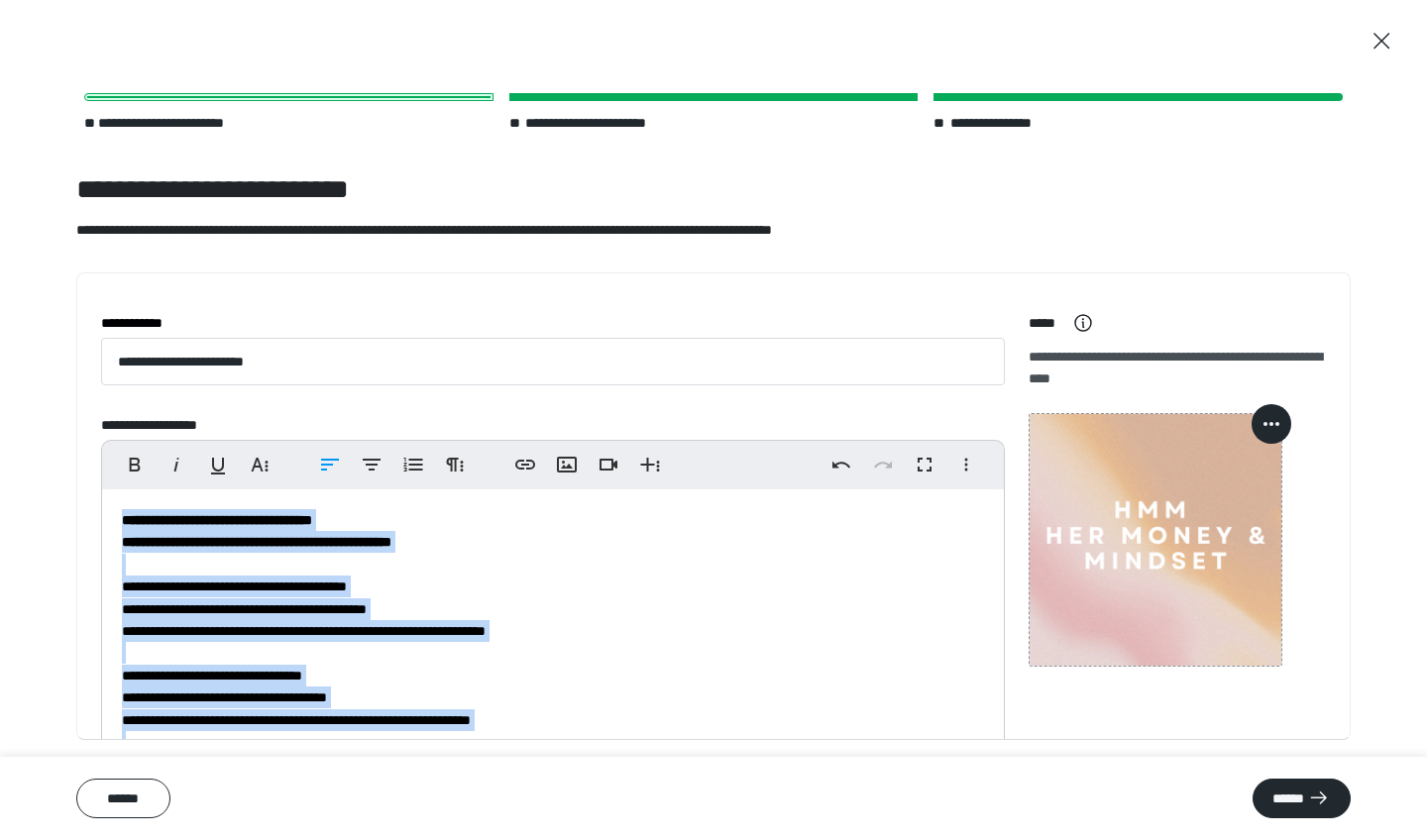 drag, startPoint x: 386, startPoint y: 676, endPoint x: 119, endPoint y: 409, distance: 377.59502 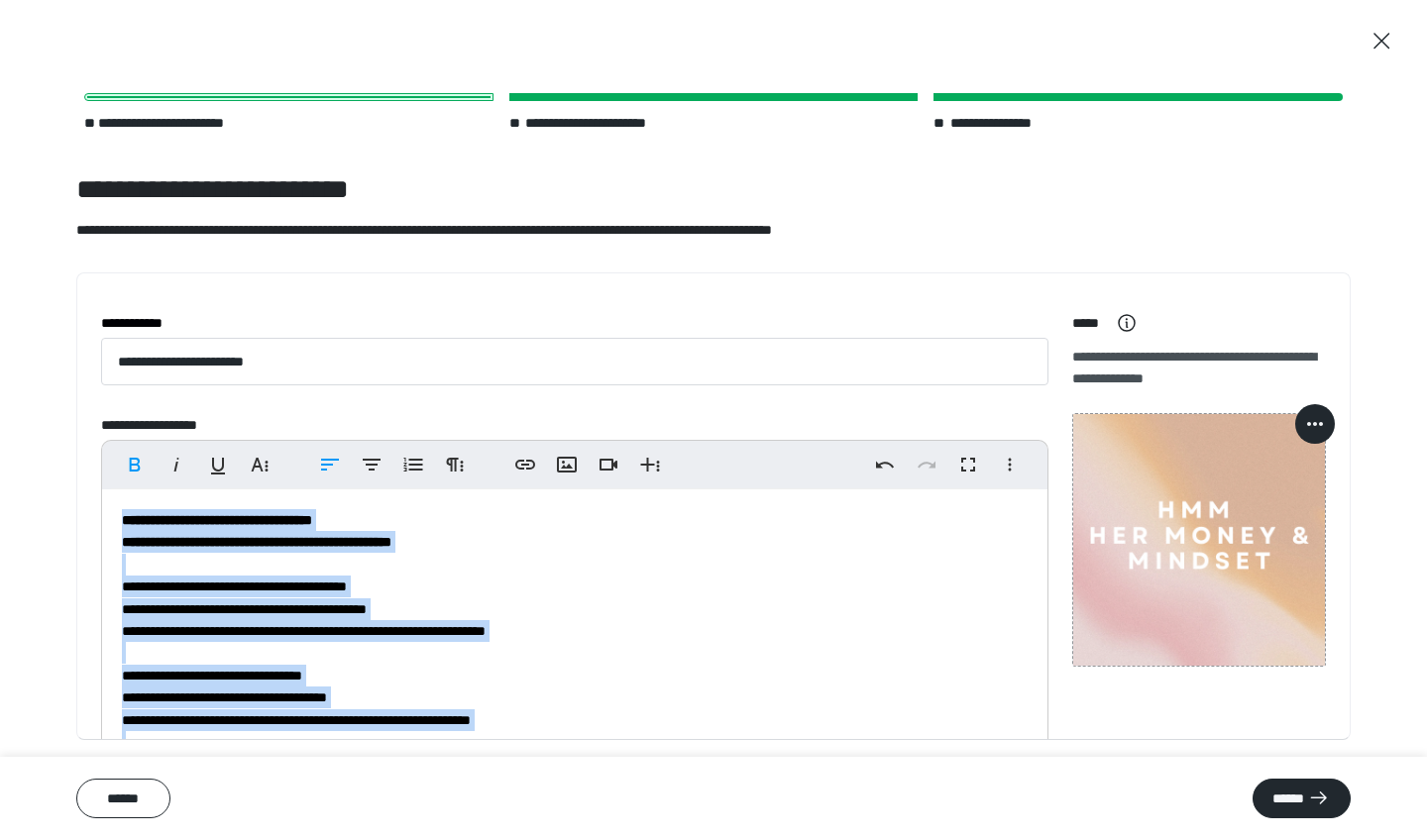 copy on "**********" 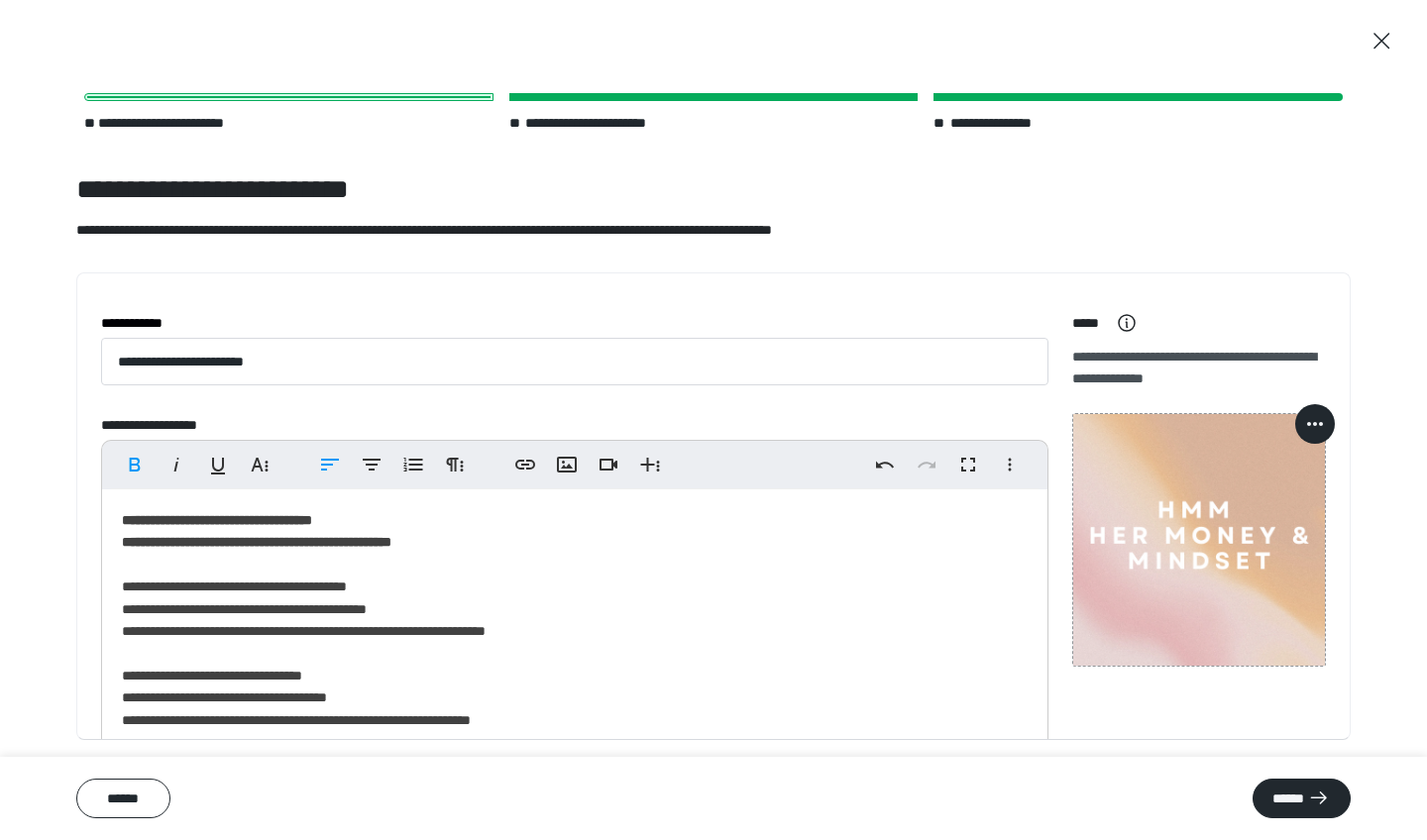 click on "**********" at bounding box center [714, 420] 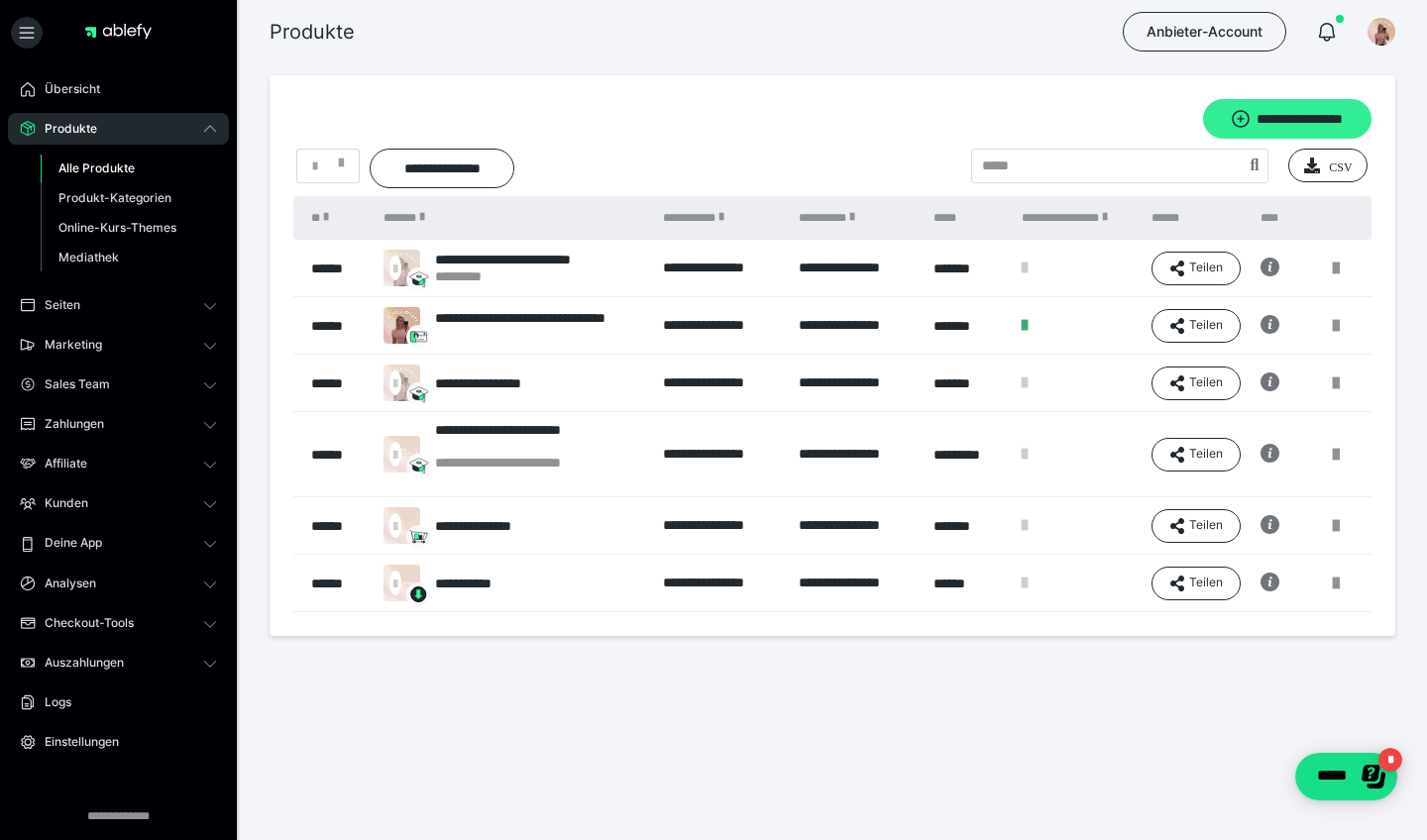 click 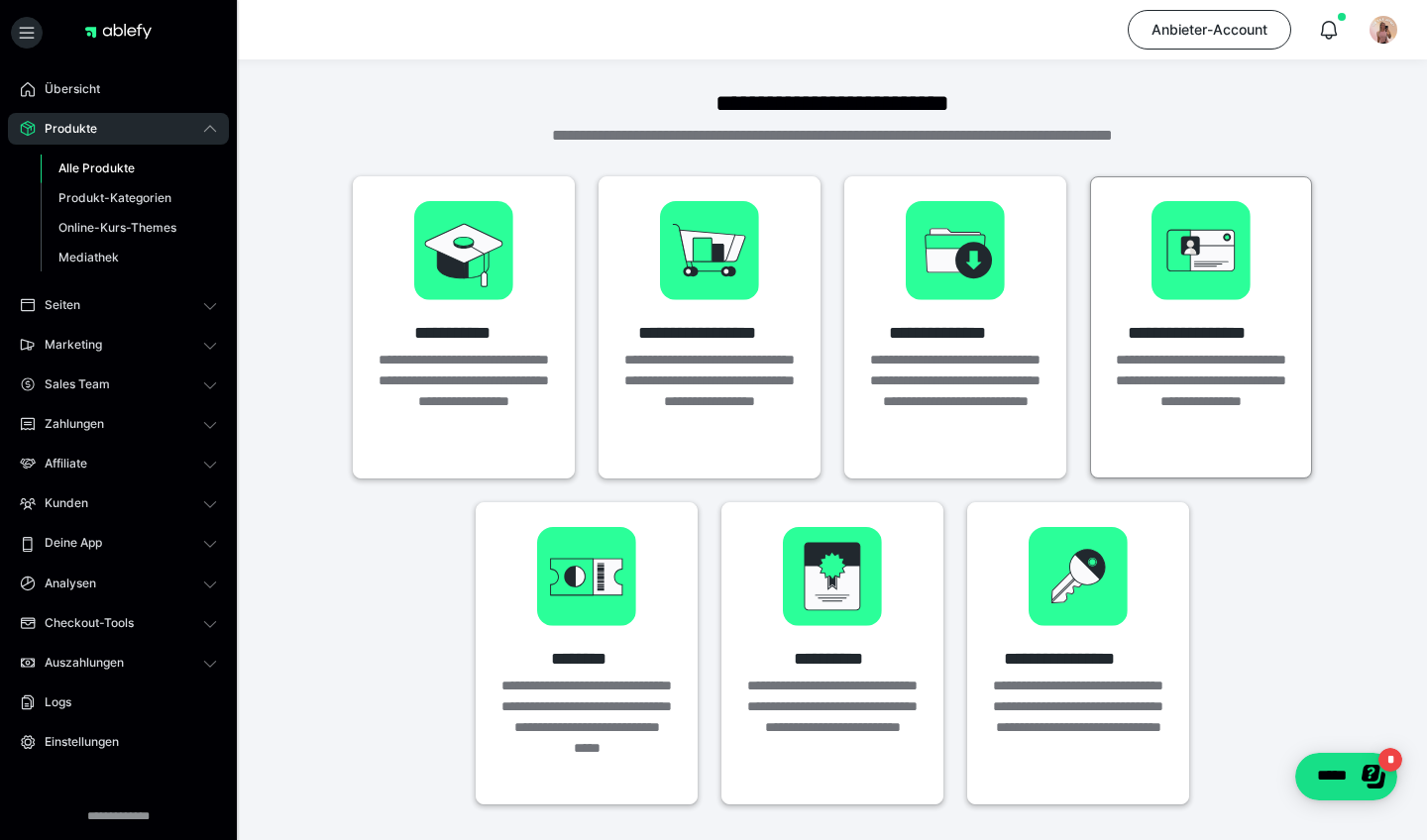 click on "**********" at bounding box center (1201, 333) 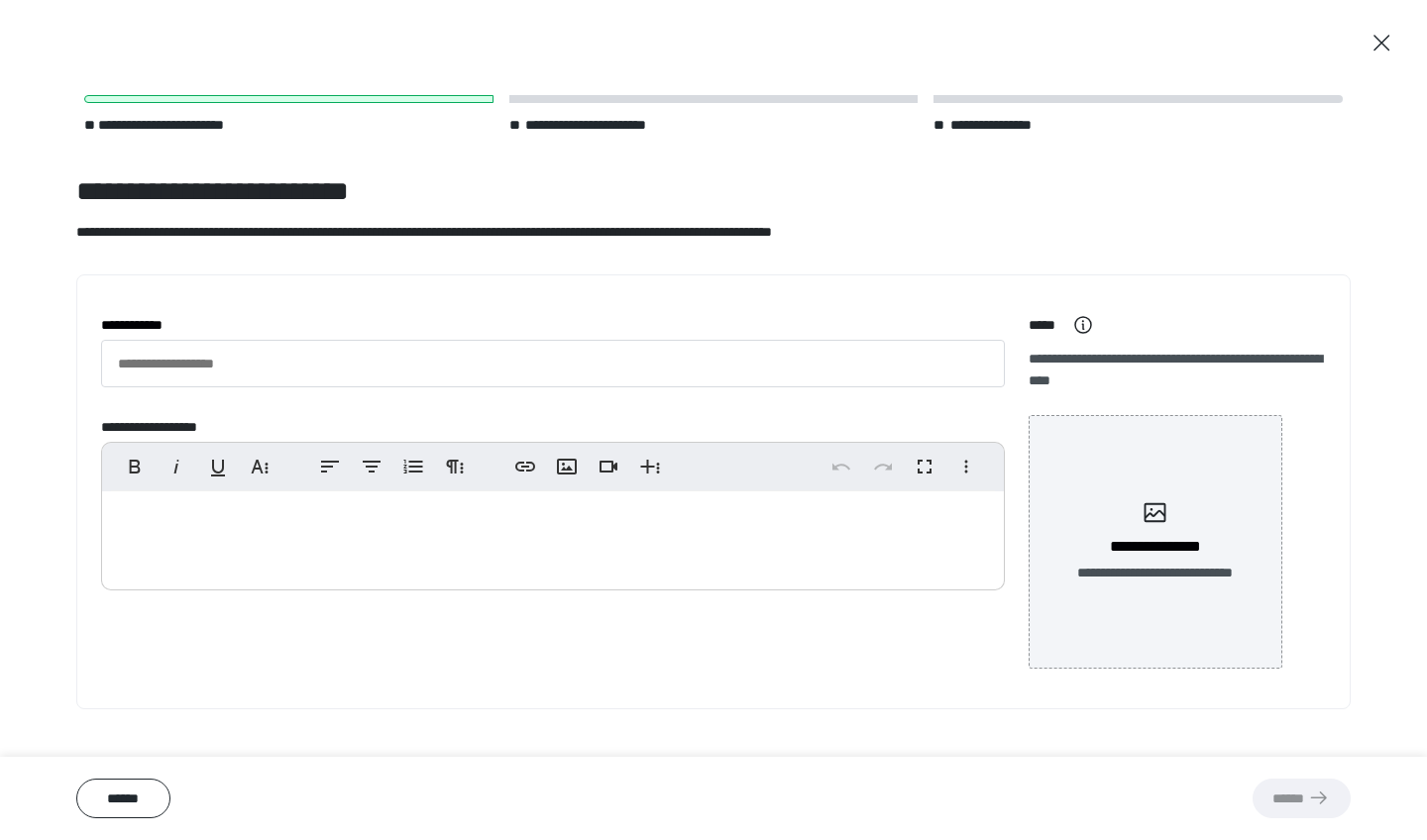 click at bounding box center (553, 536) 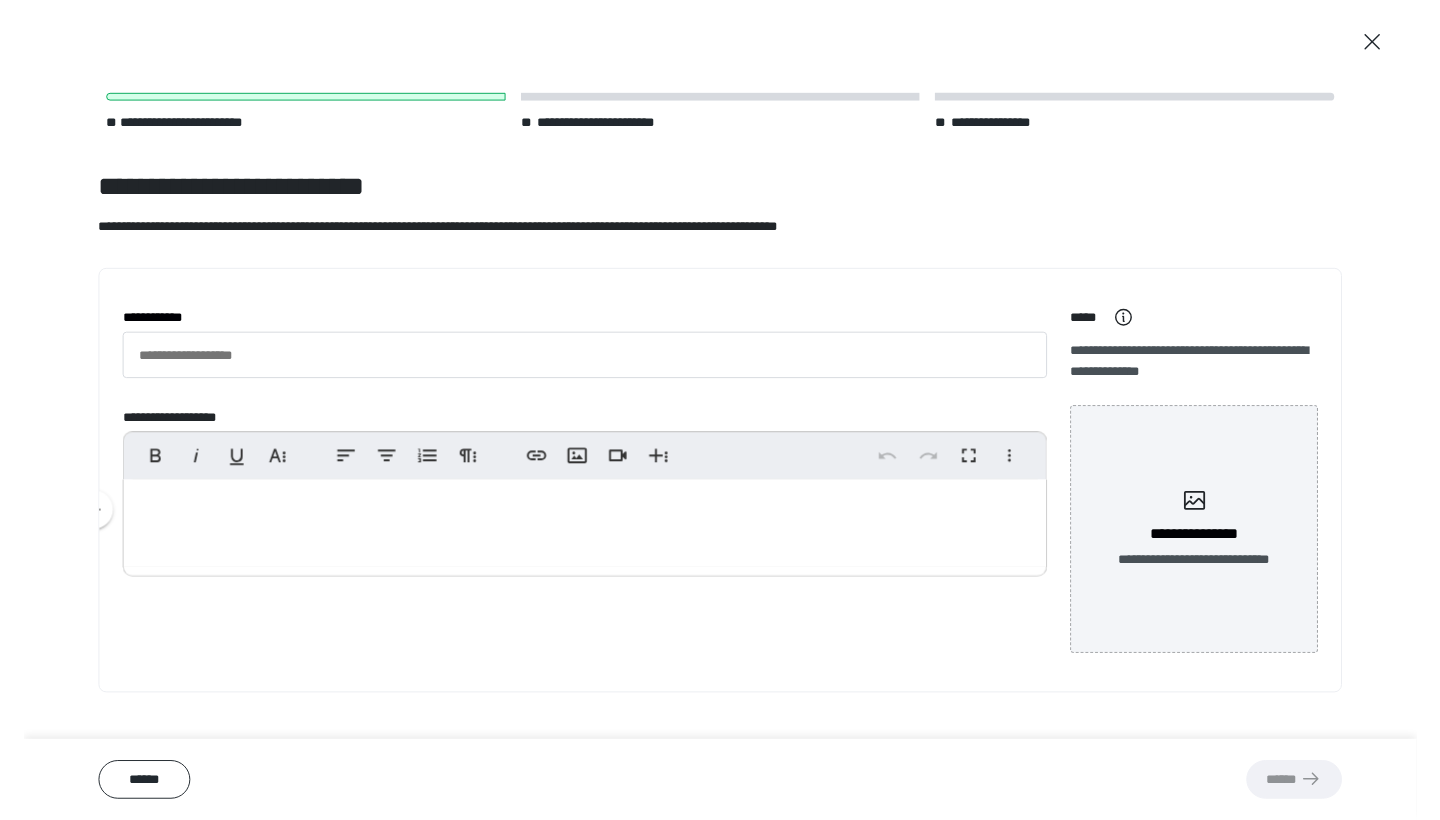 scroll, scrollTop: 452, scrollLeft: 0, axis: vertical 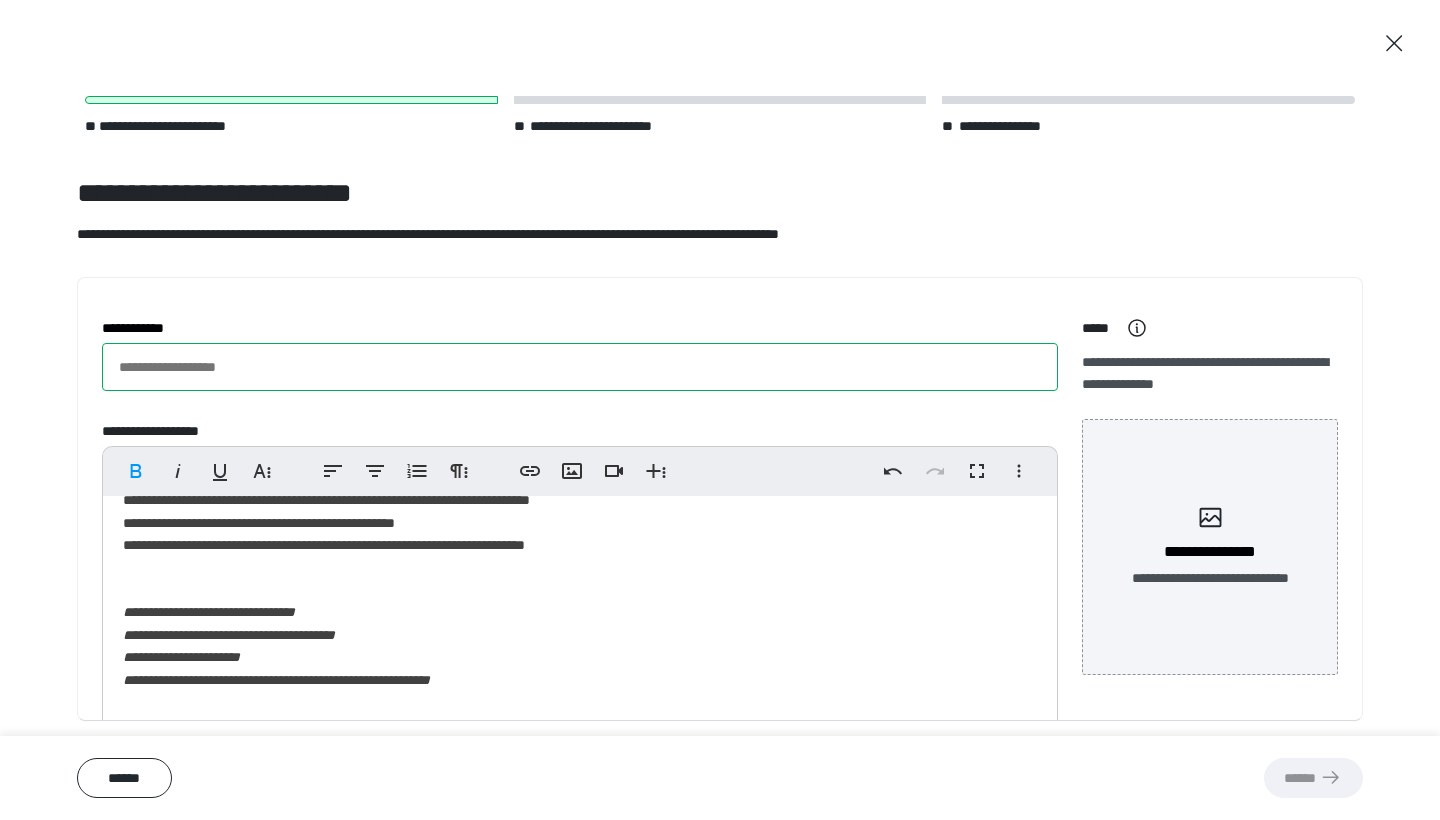 click on "**********" at bounding box center [580, 367] 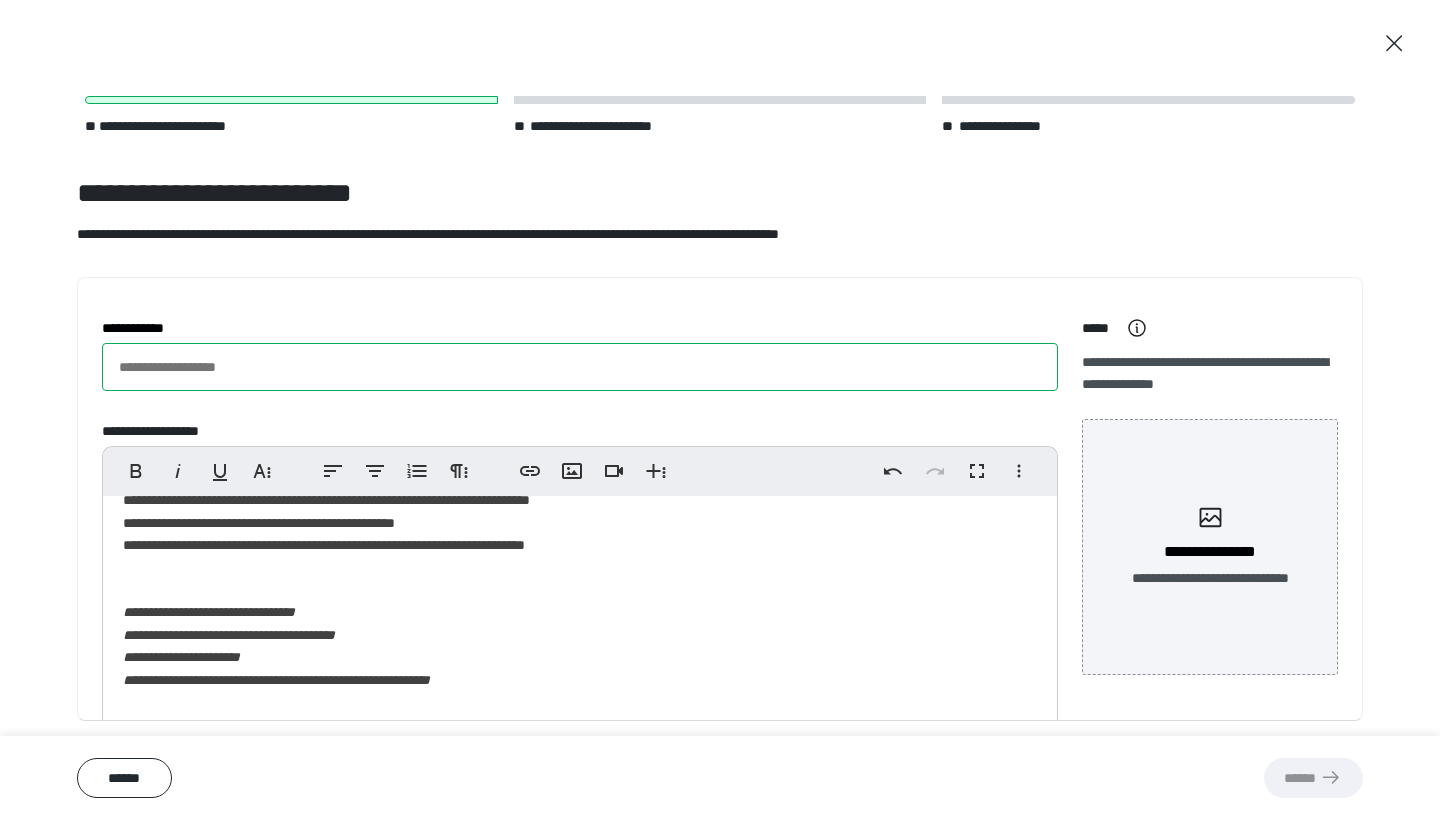 click on "**********" at bounding box center [580, 367] 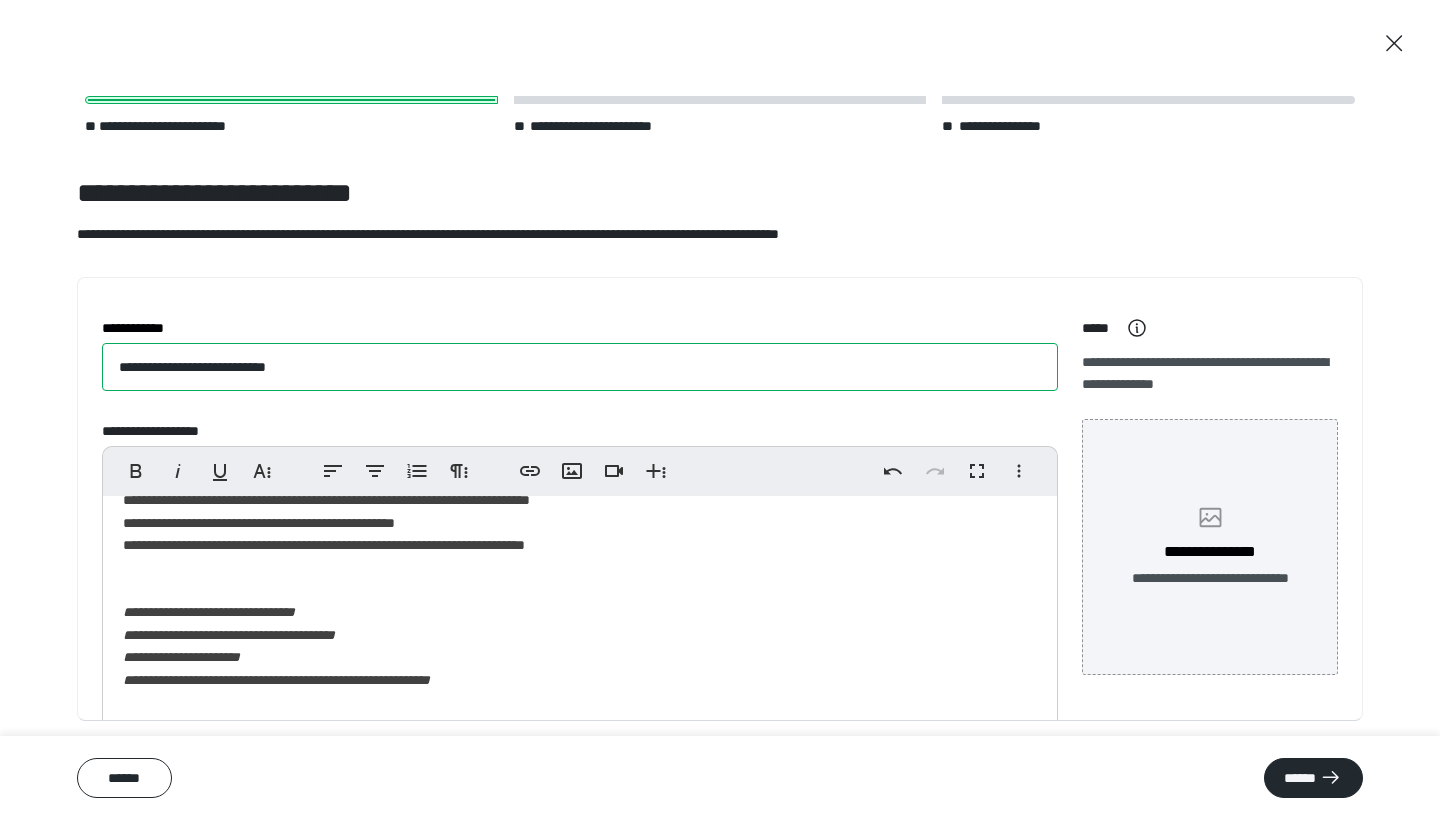type on "**********" 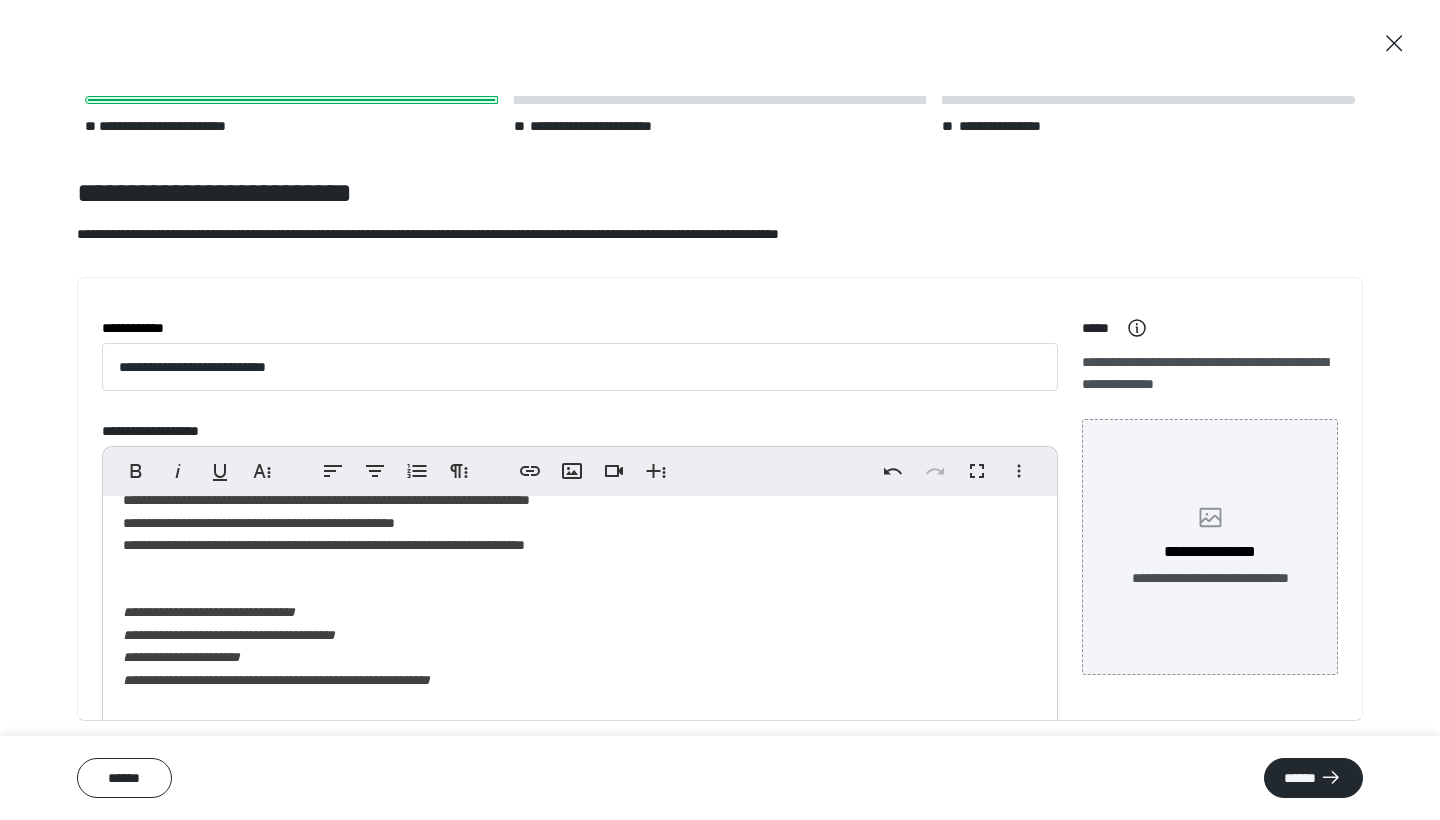 click on "**********" at bounding box center [1210, 547] 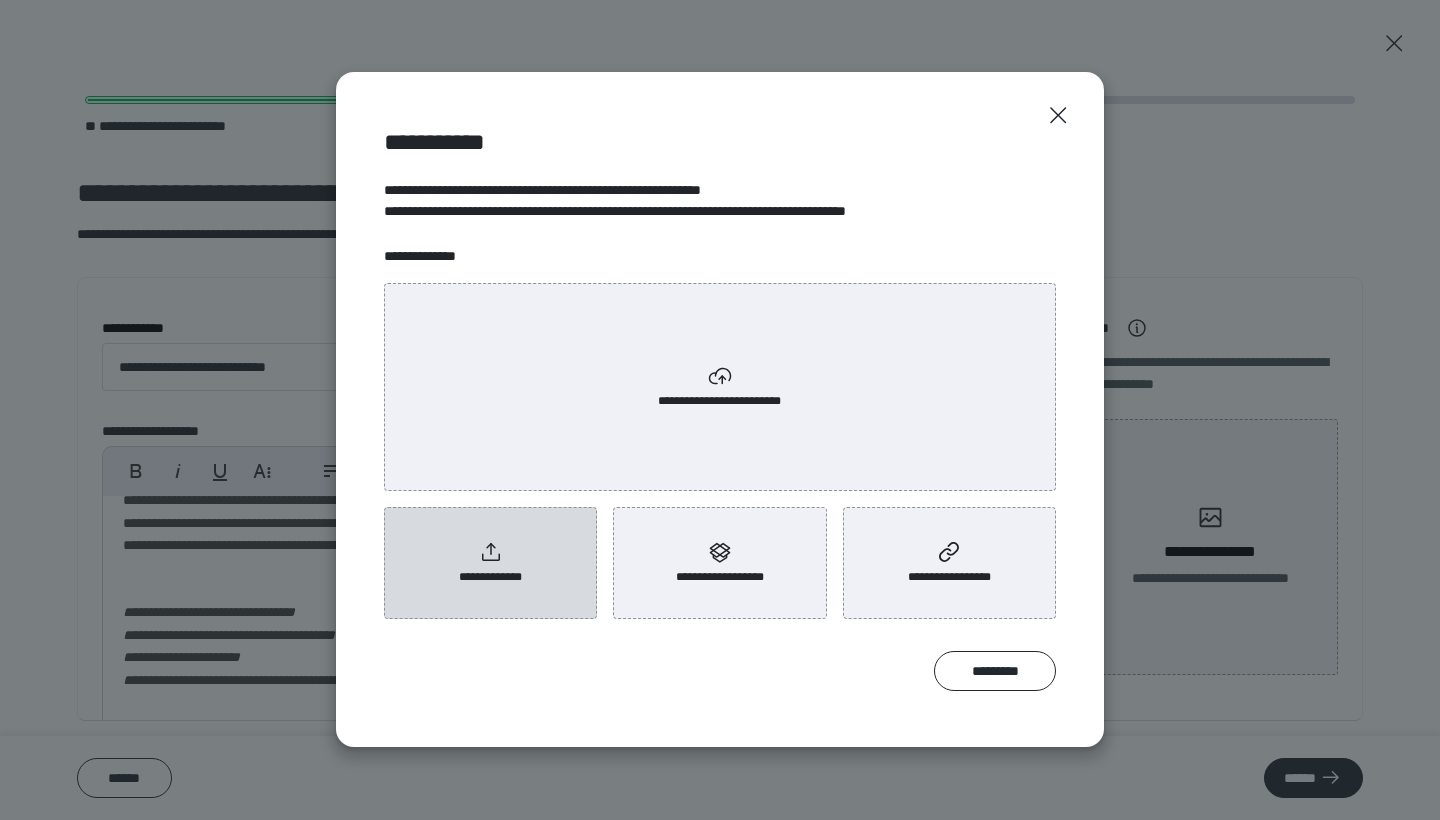 click on "**********" at bounding box center [490, 563] 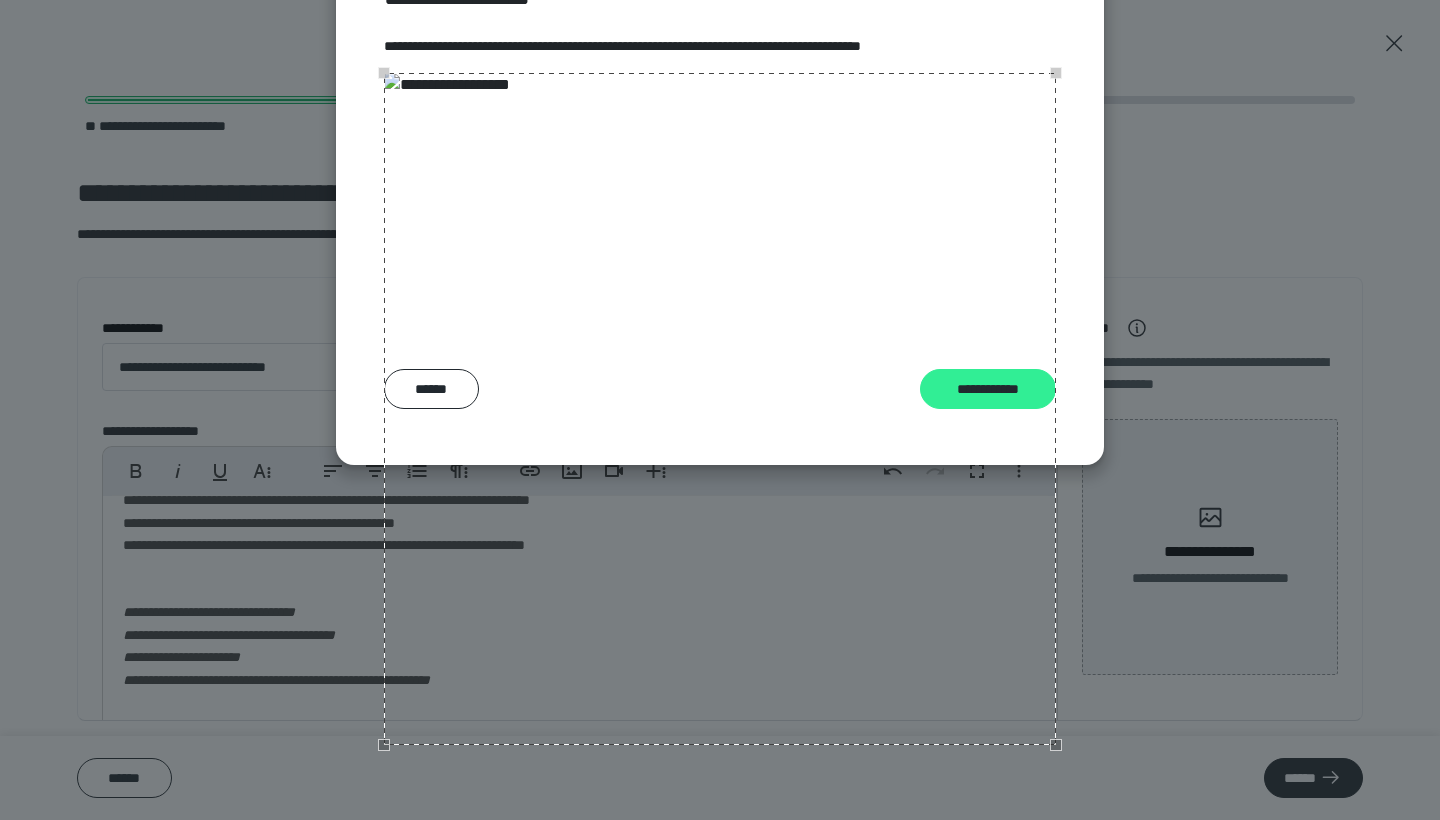 scroll, scrollTop: 203, scrollLeft: 0, axis: vertical 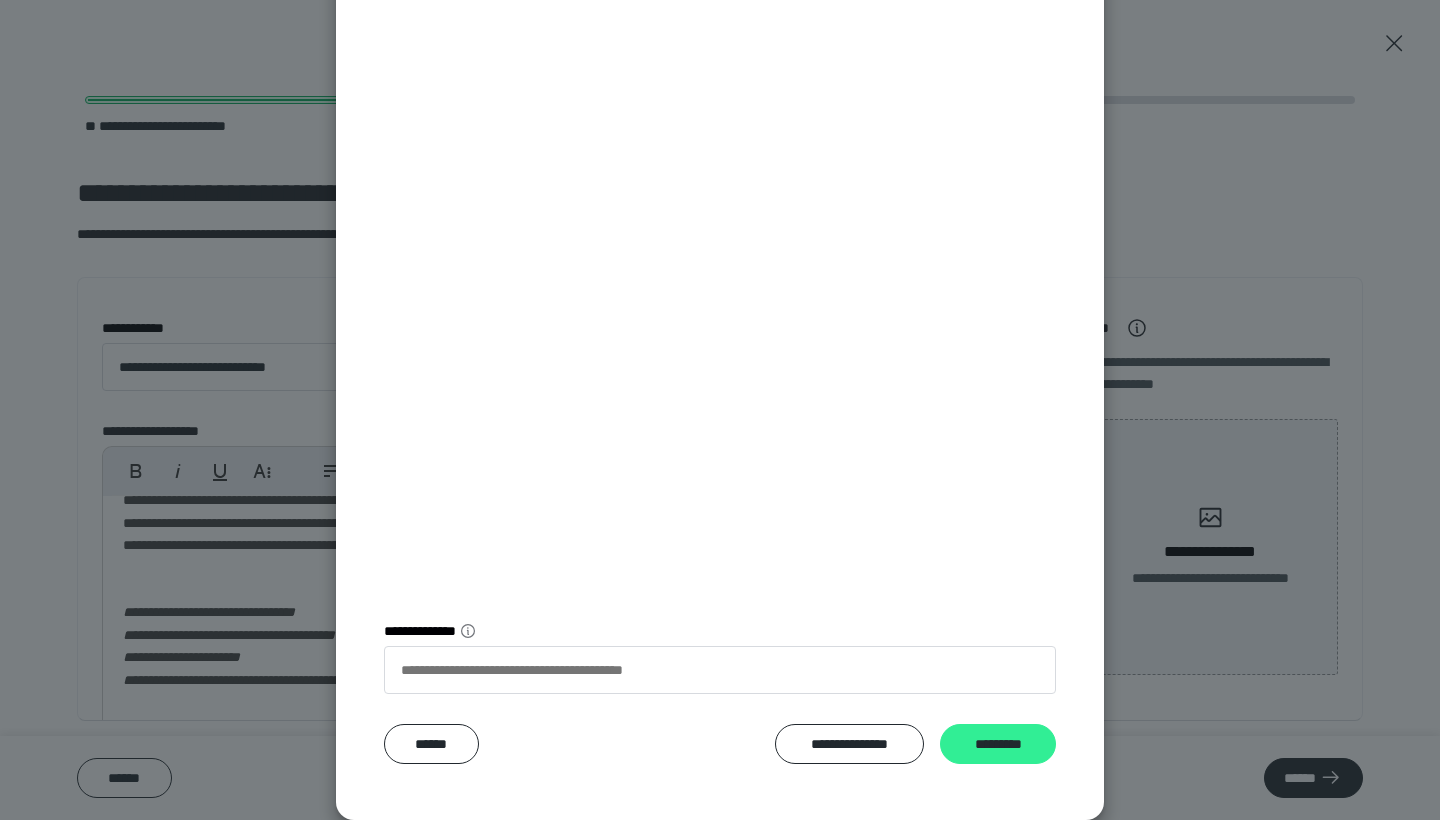 click on "*********" at bounding box center [998, 744] 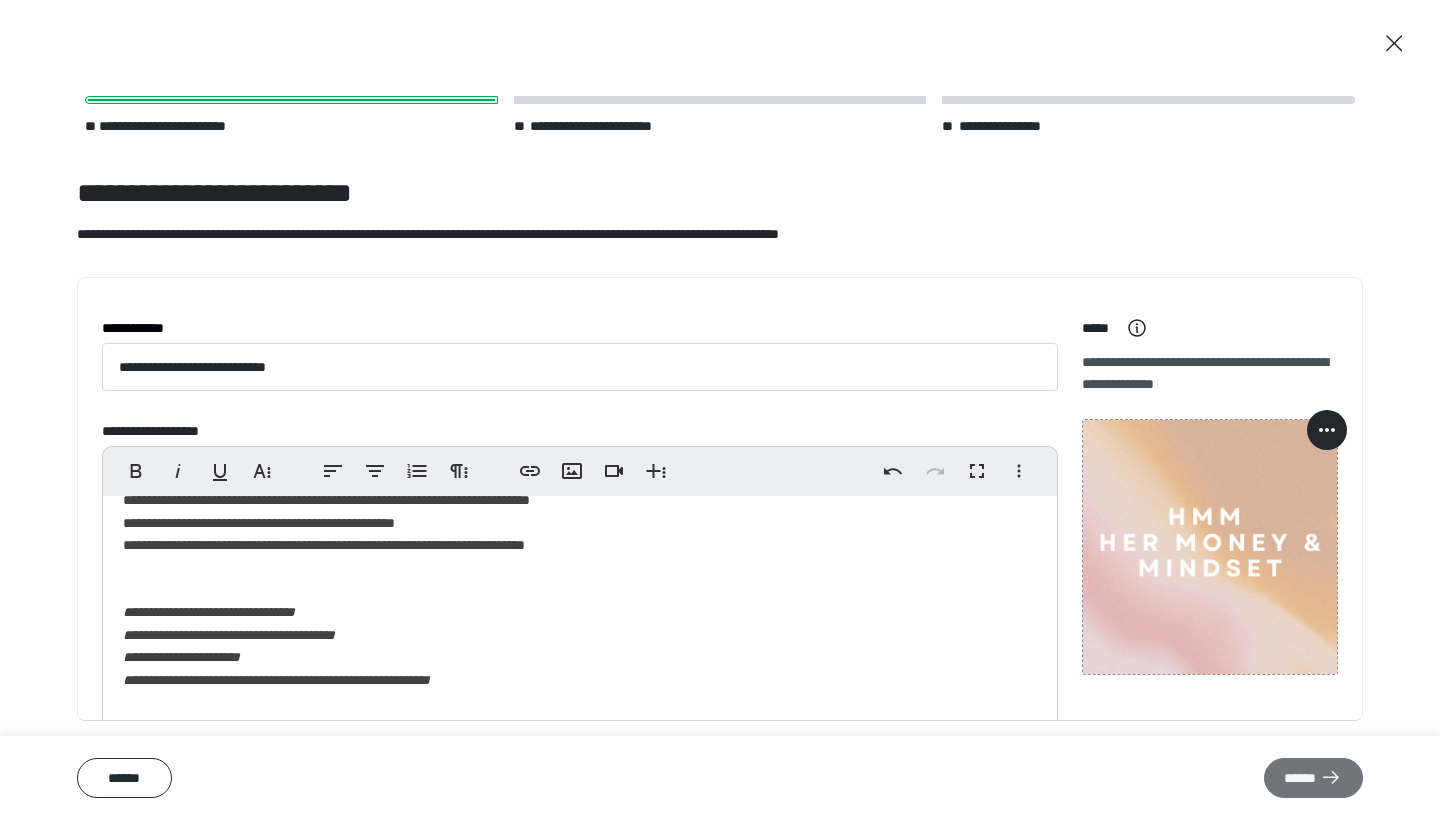click on "******" at bounding box center (1313, 778) 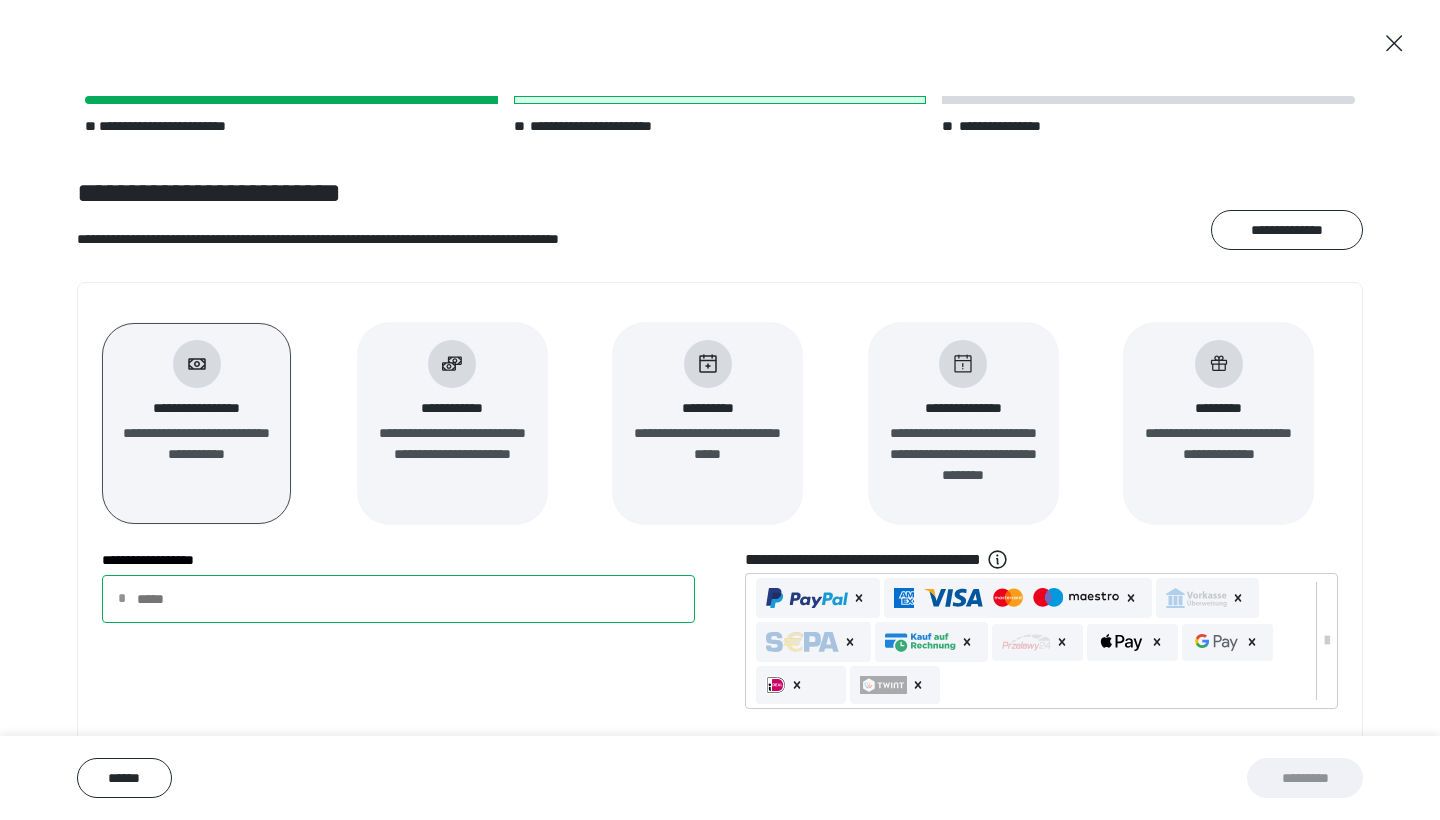 click on "**********" at bounding box center (398, 599) 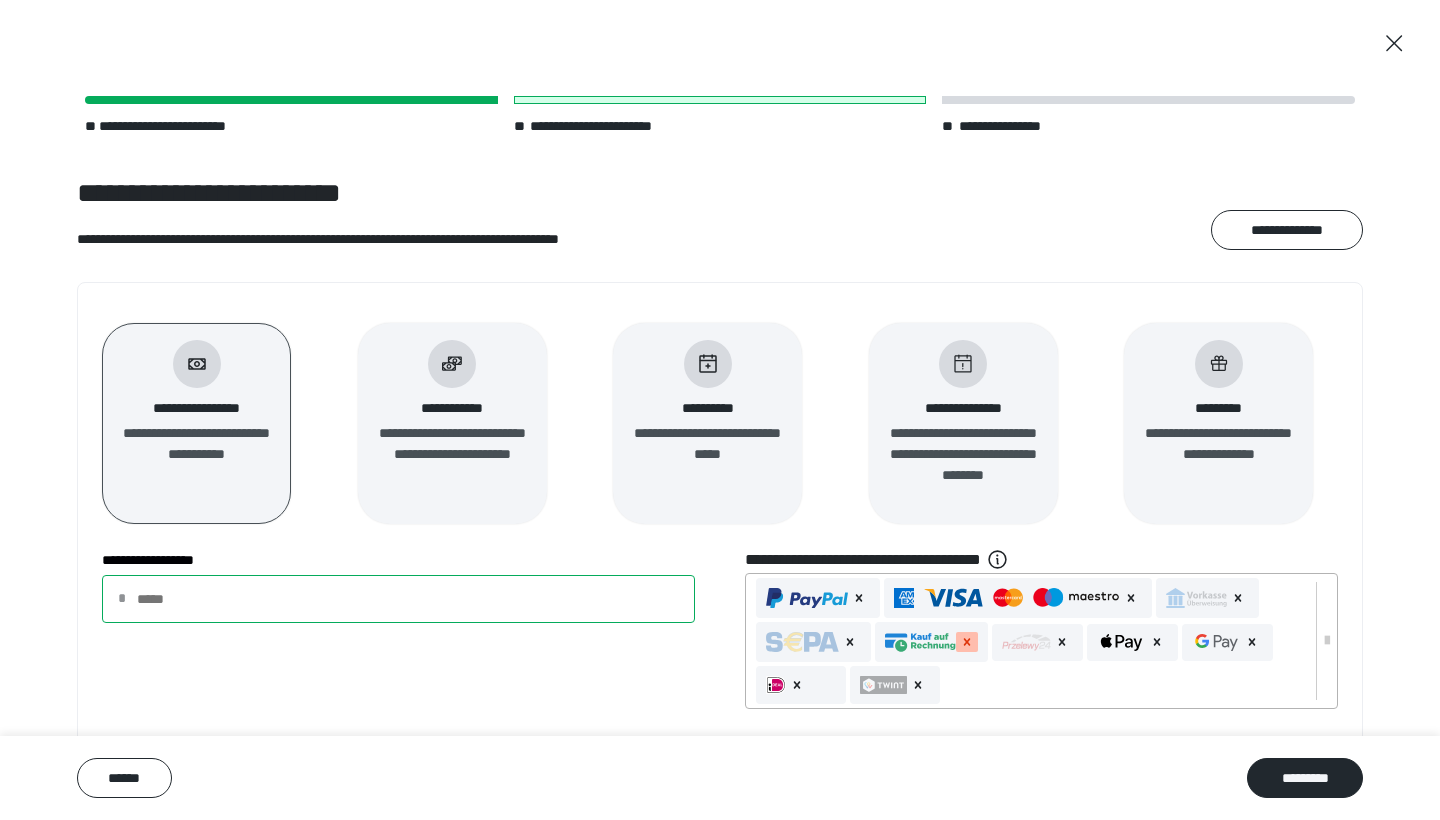 click 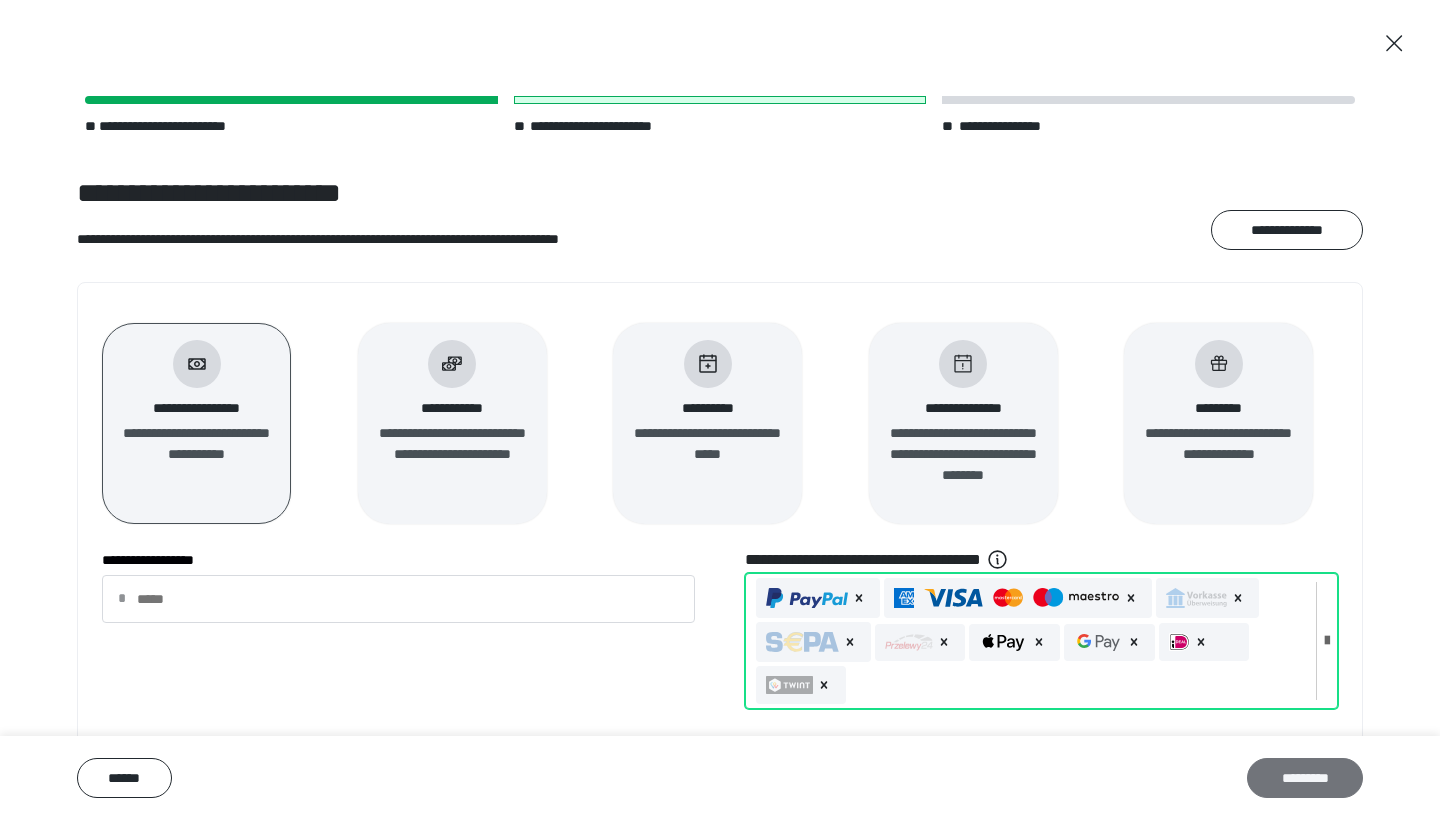 click on "*********" at bounding box center (1305, 778) 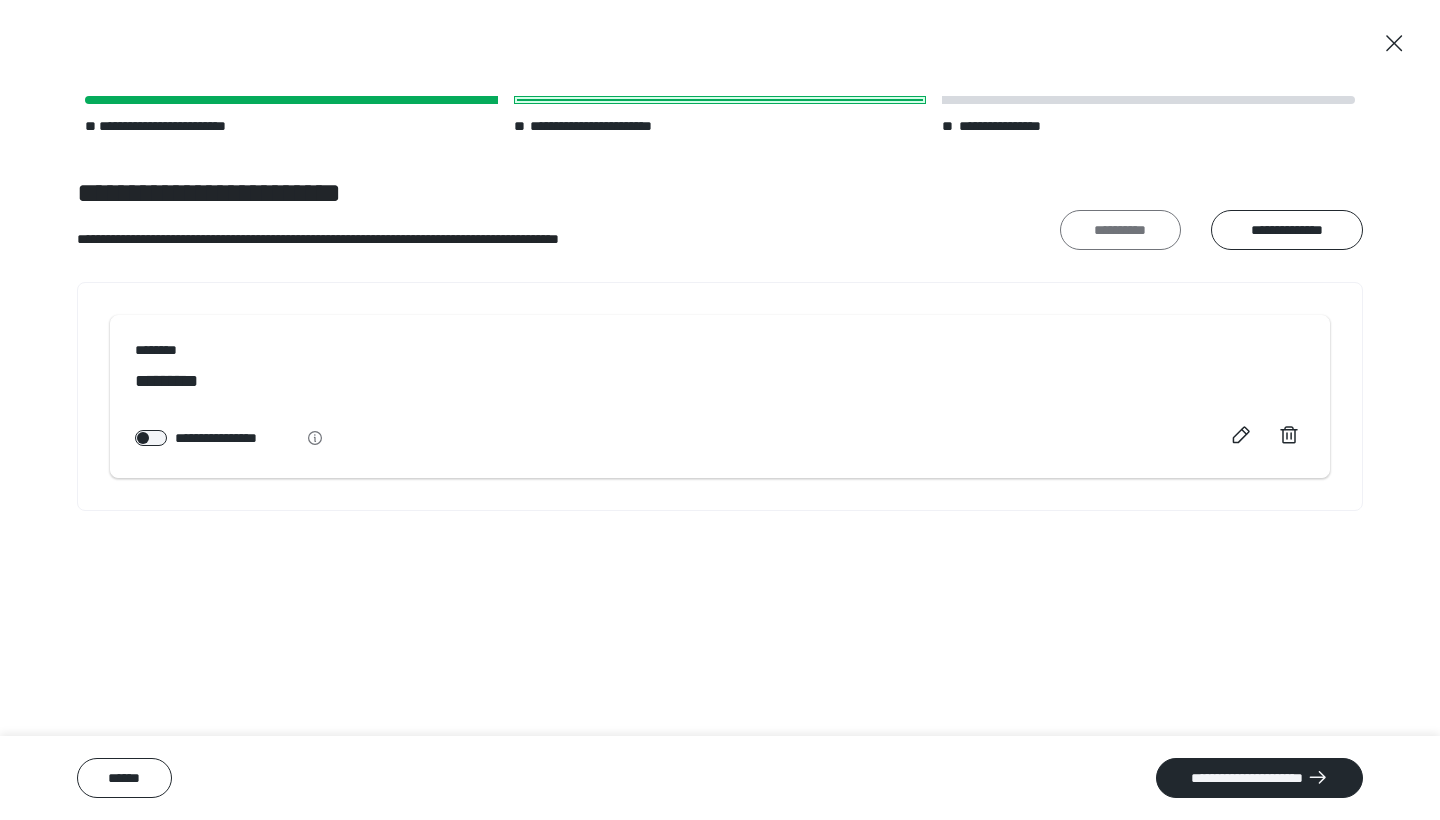 click on "**********" at bounding box center [1120, 230] 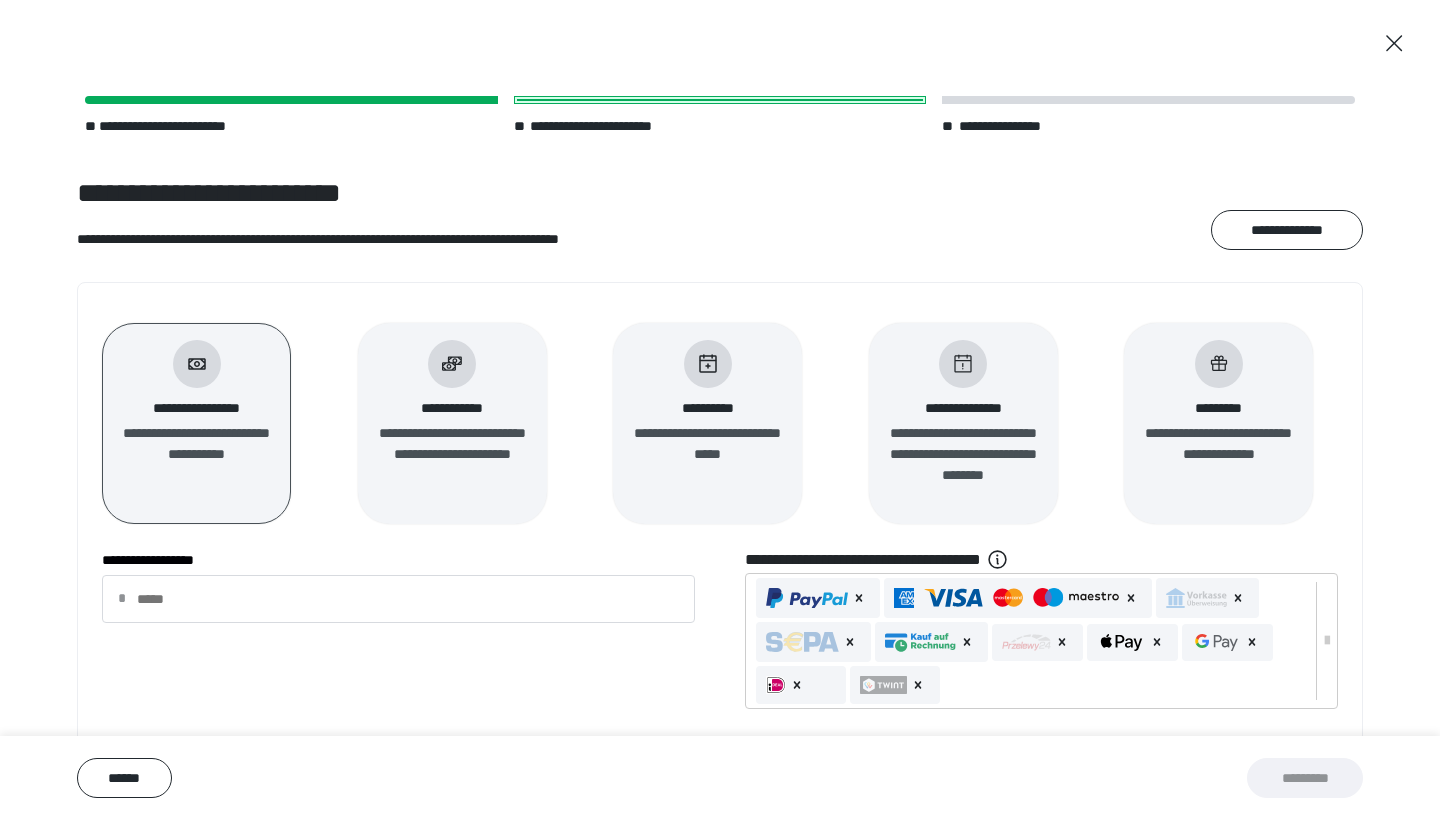 click on "**********" at bounding box center (452, 408) 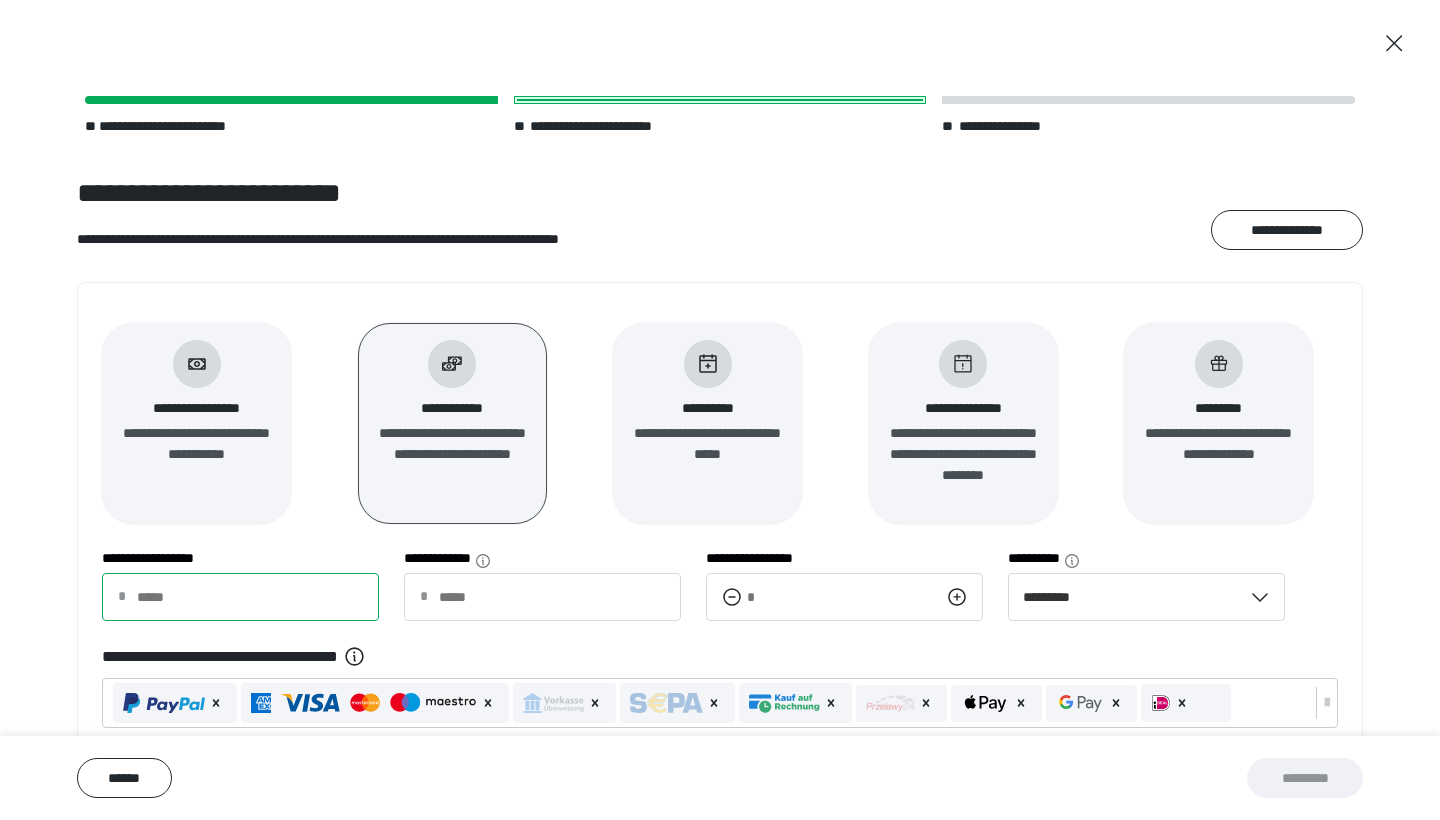 click on "**********" at bounding box center (240, 597) 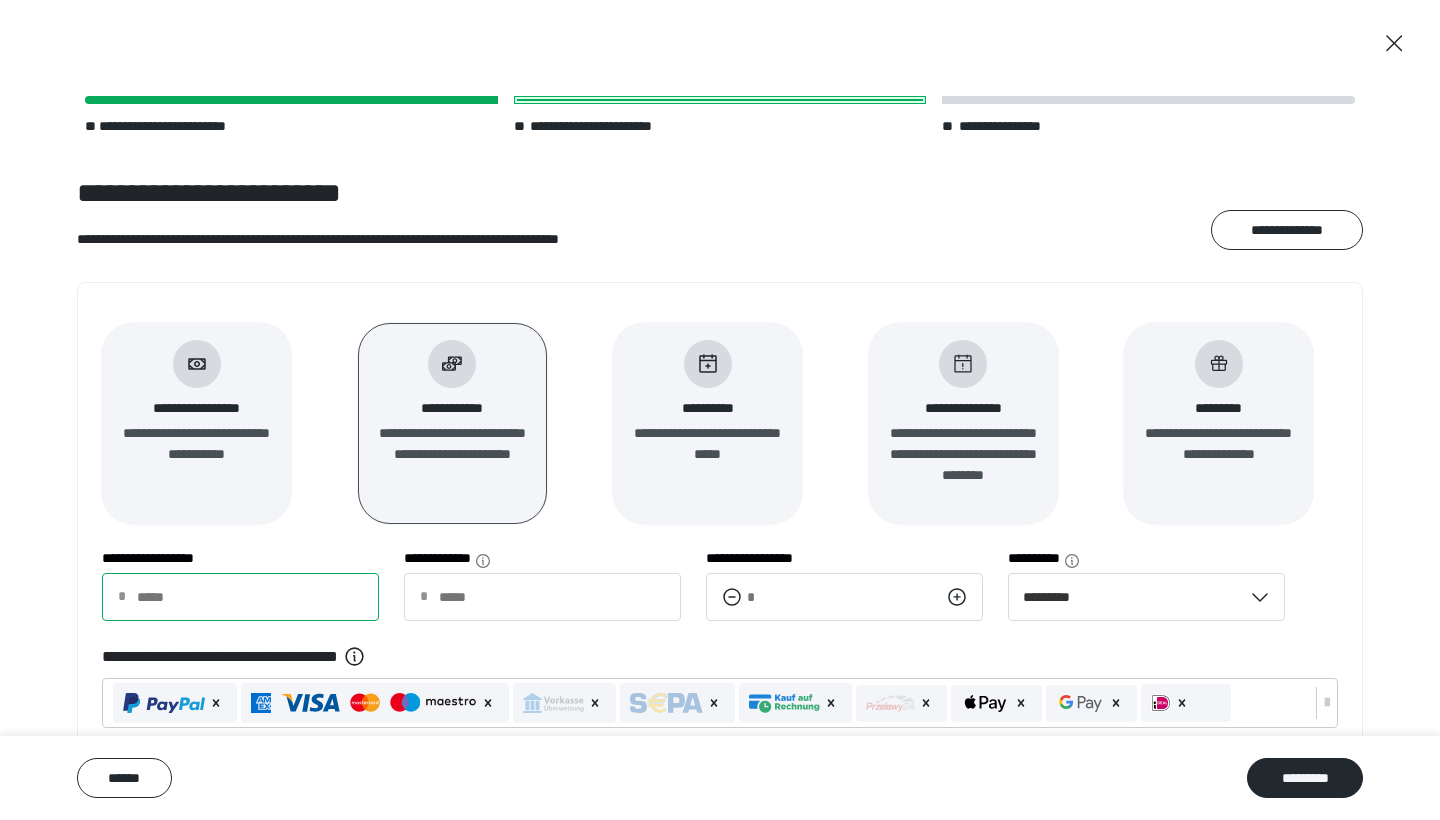 type on "**" 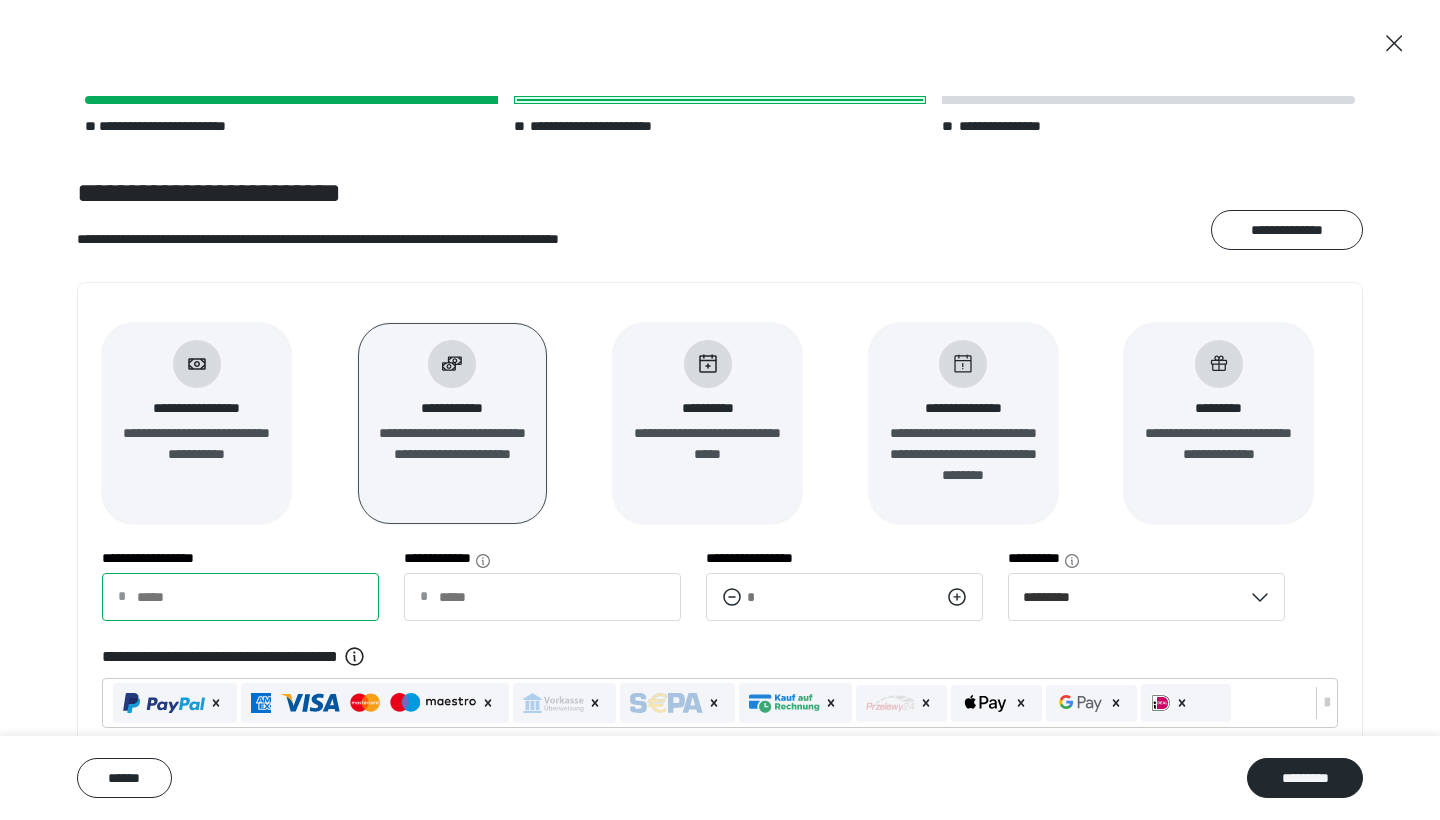 type on "***" 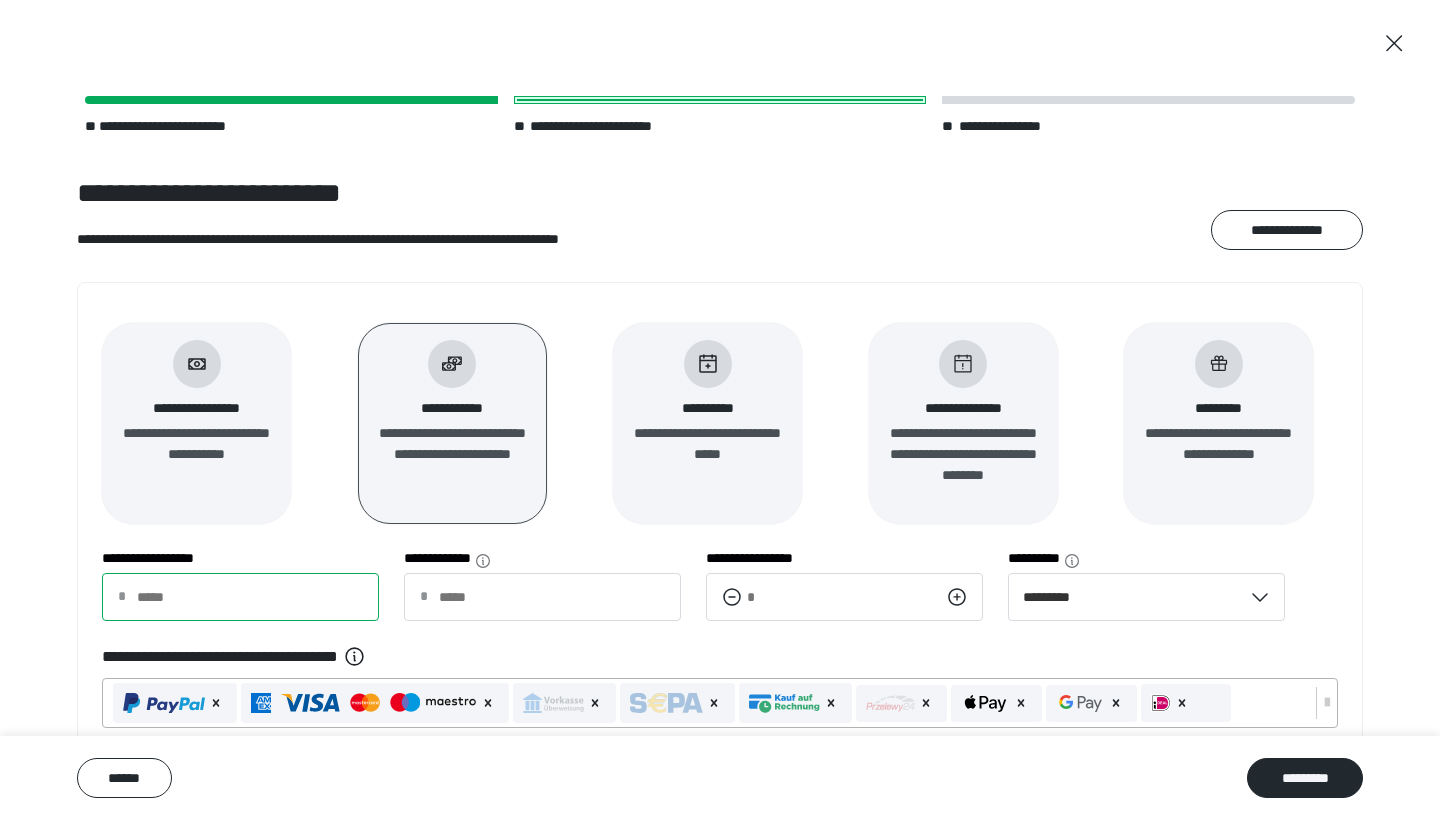 click 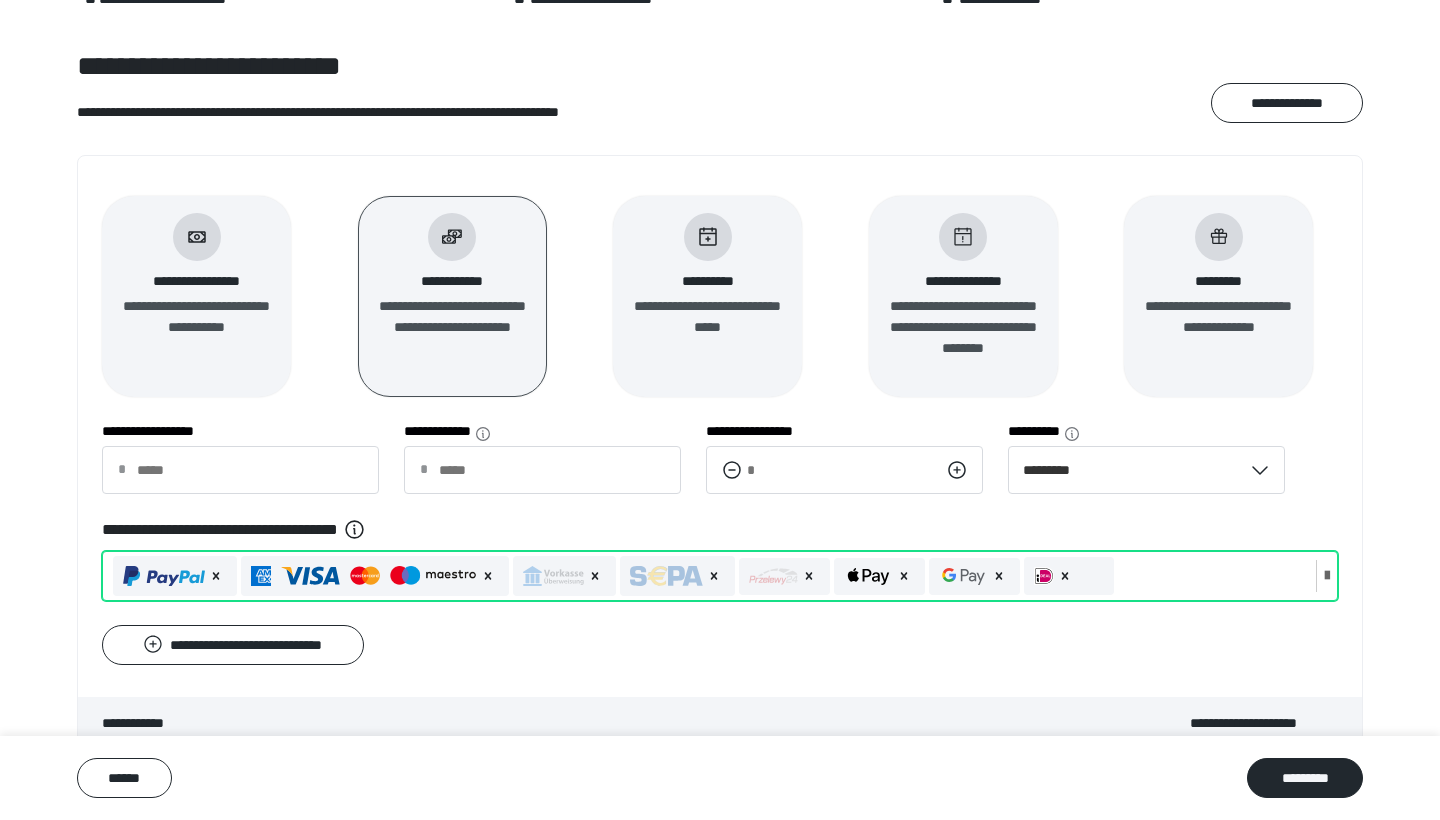 scroll, scrollTop: 129, scrollLeft: 0, axis: vertical 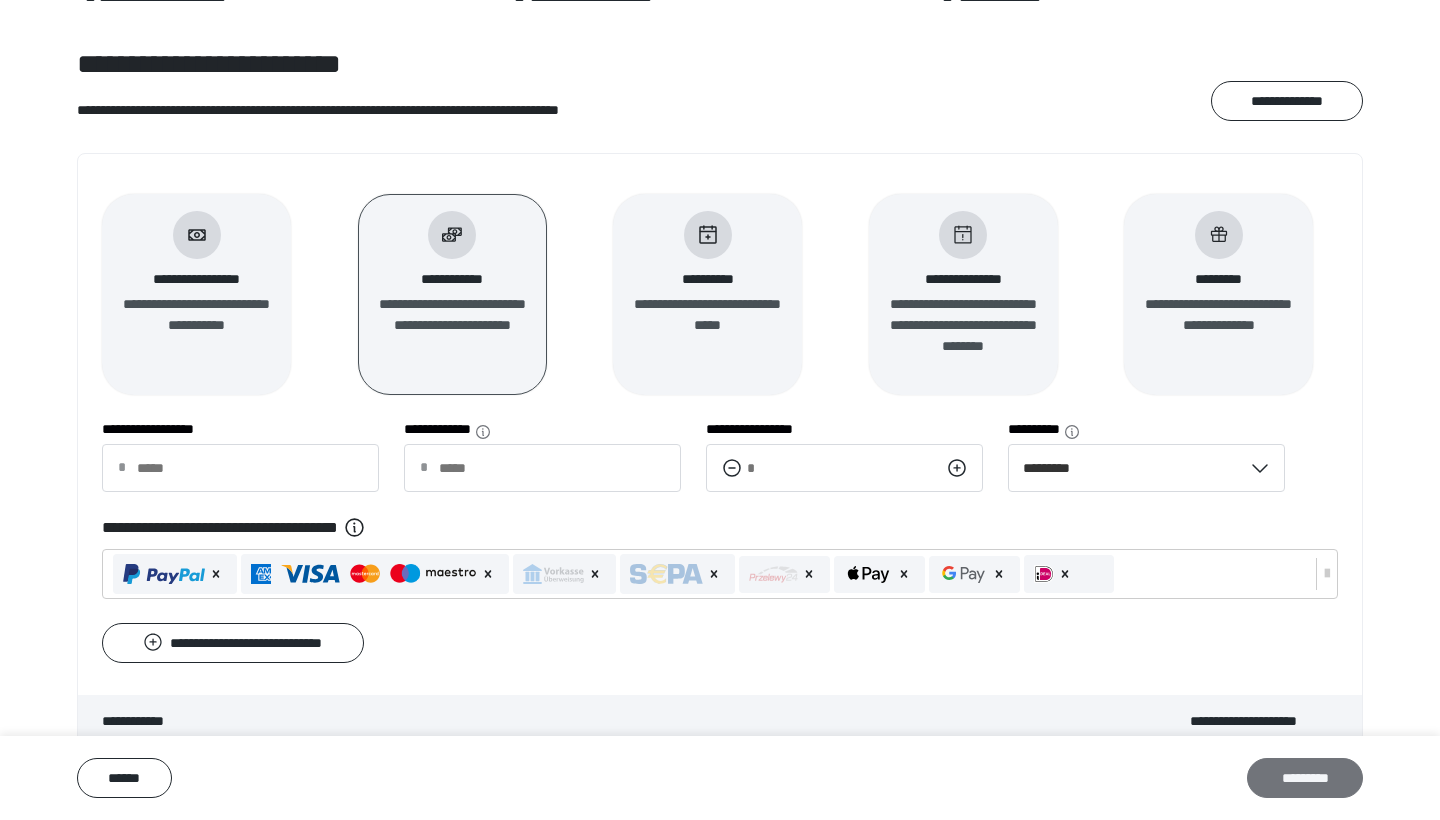 click on "*********" at bounding box center [1305, 778] 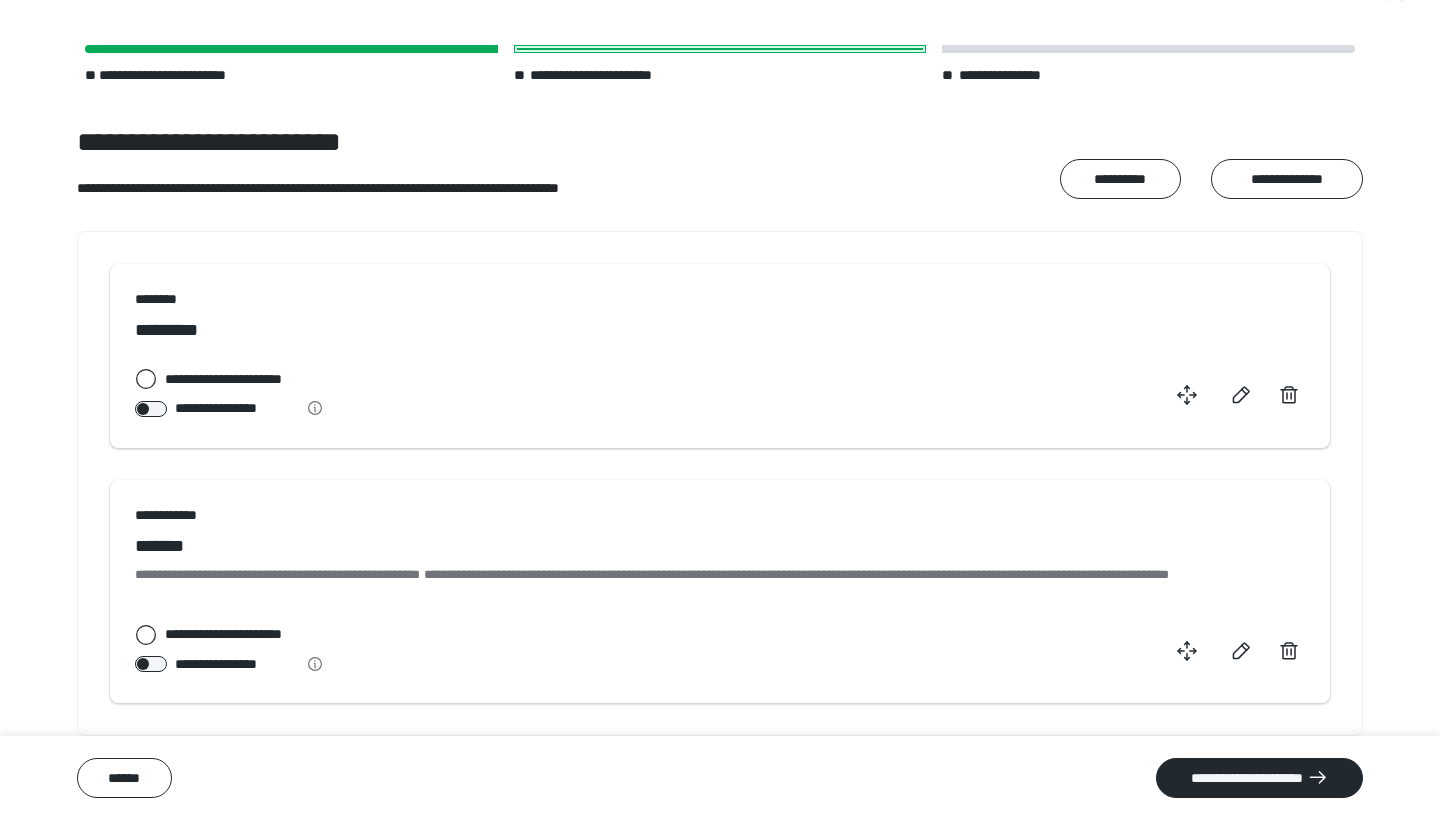 scroll, scrollTop: 50, scrollLeft: 0, axis: vertical 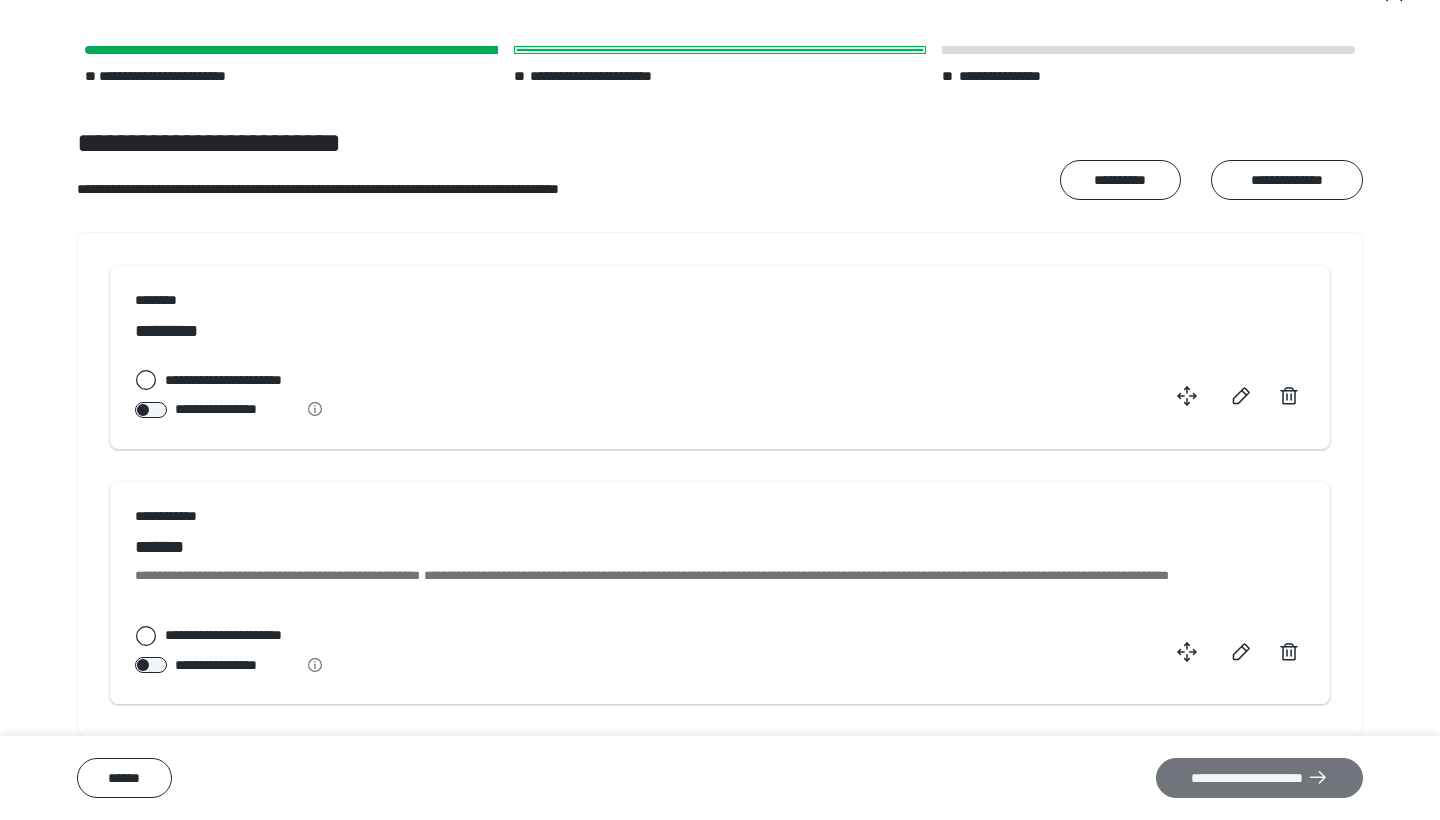 click on "**********" at bounding box center (1259, 778) 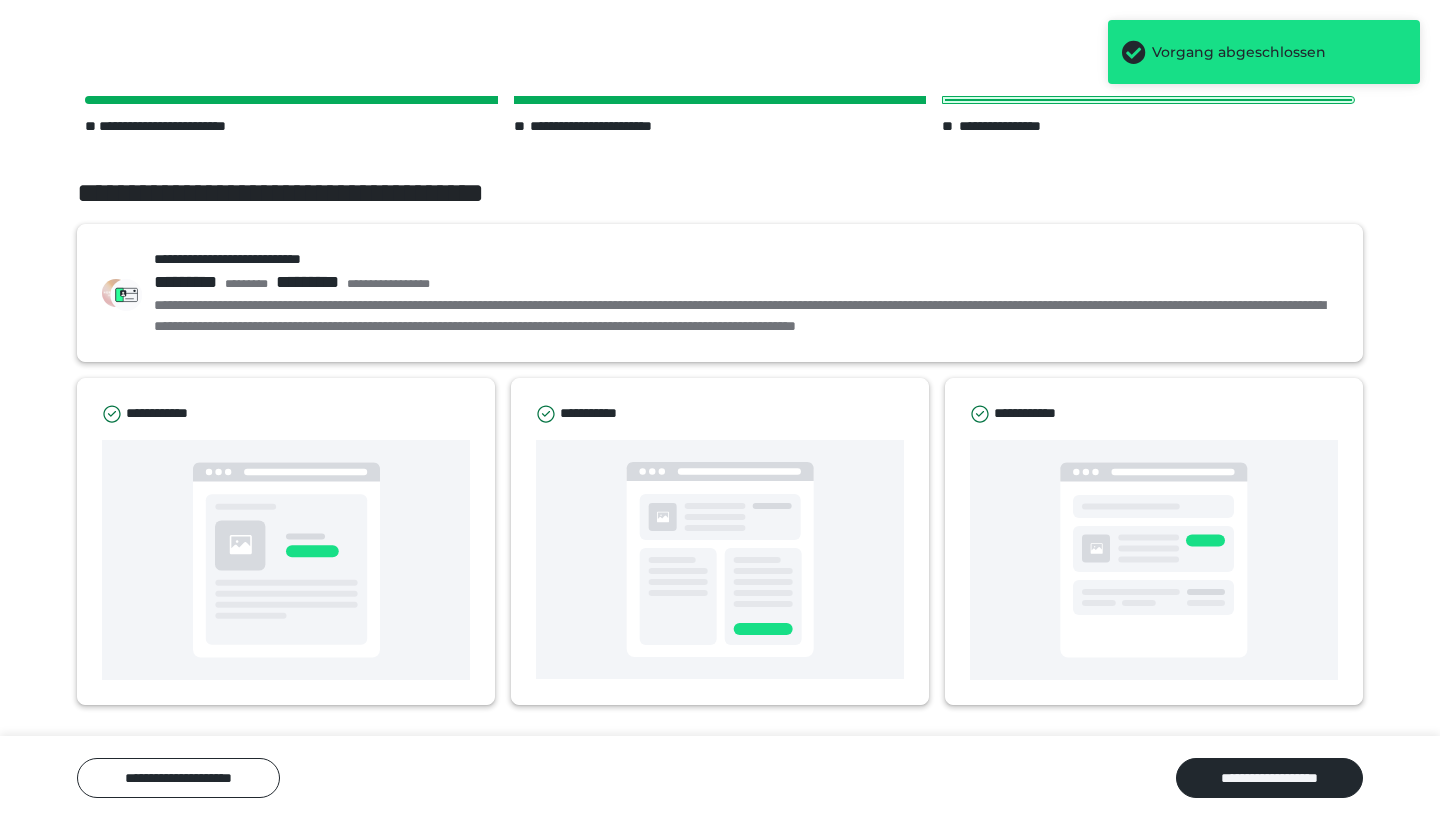 scroll, scrollTop: 14, scrollLeft: 0, axis: vertical 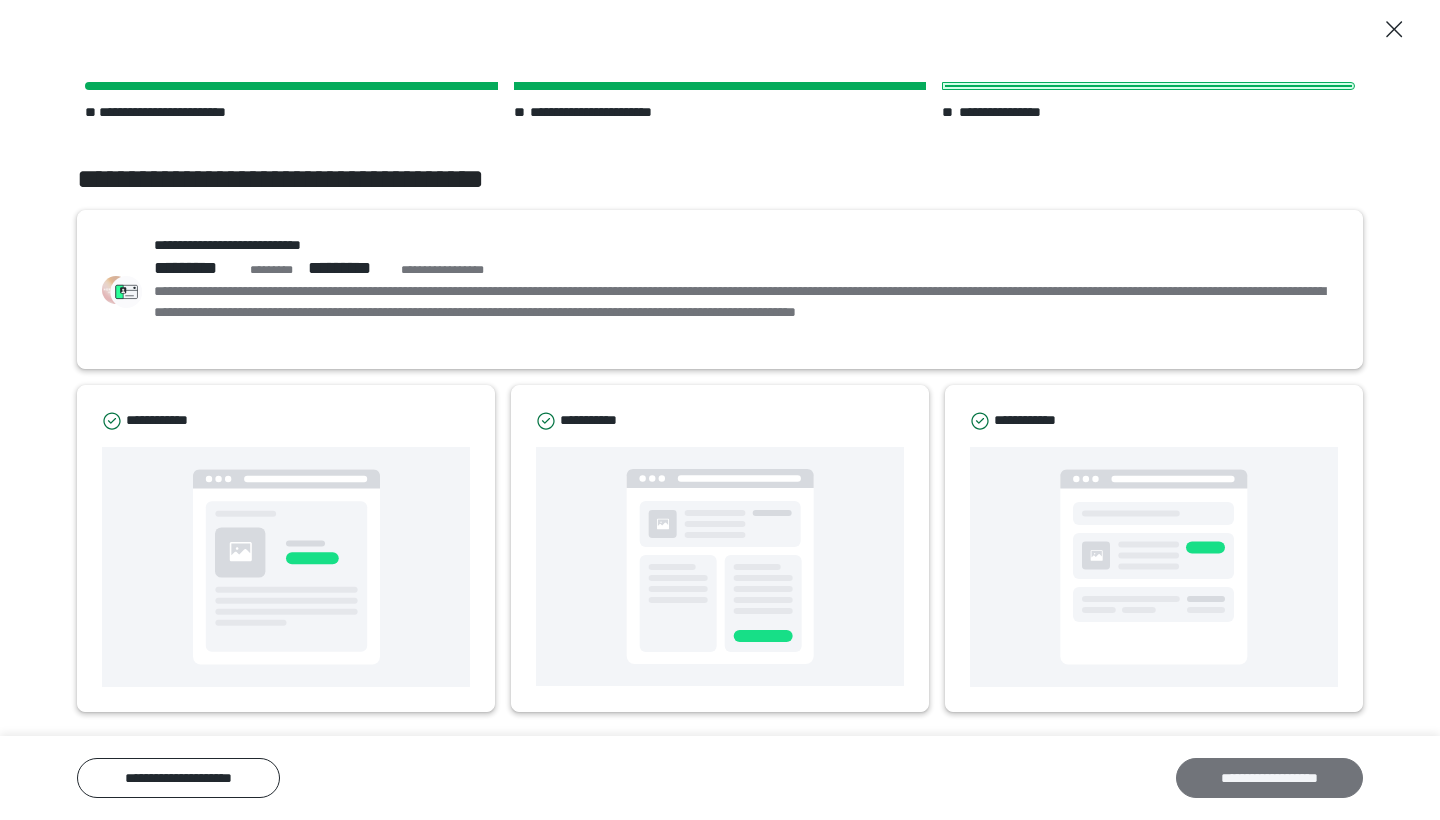 click on "**********" at bounding box center [1269, 778] 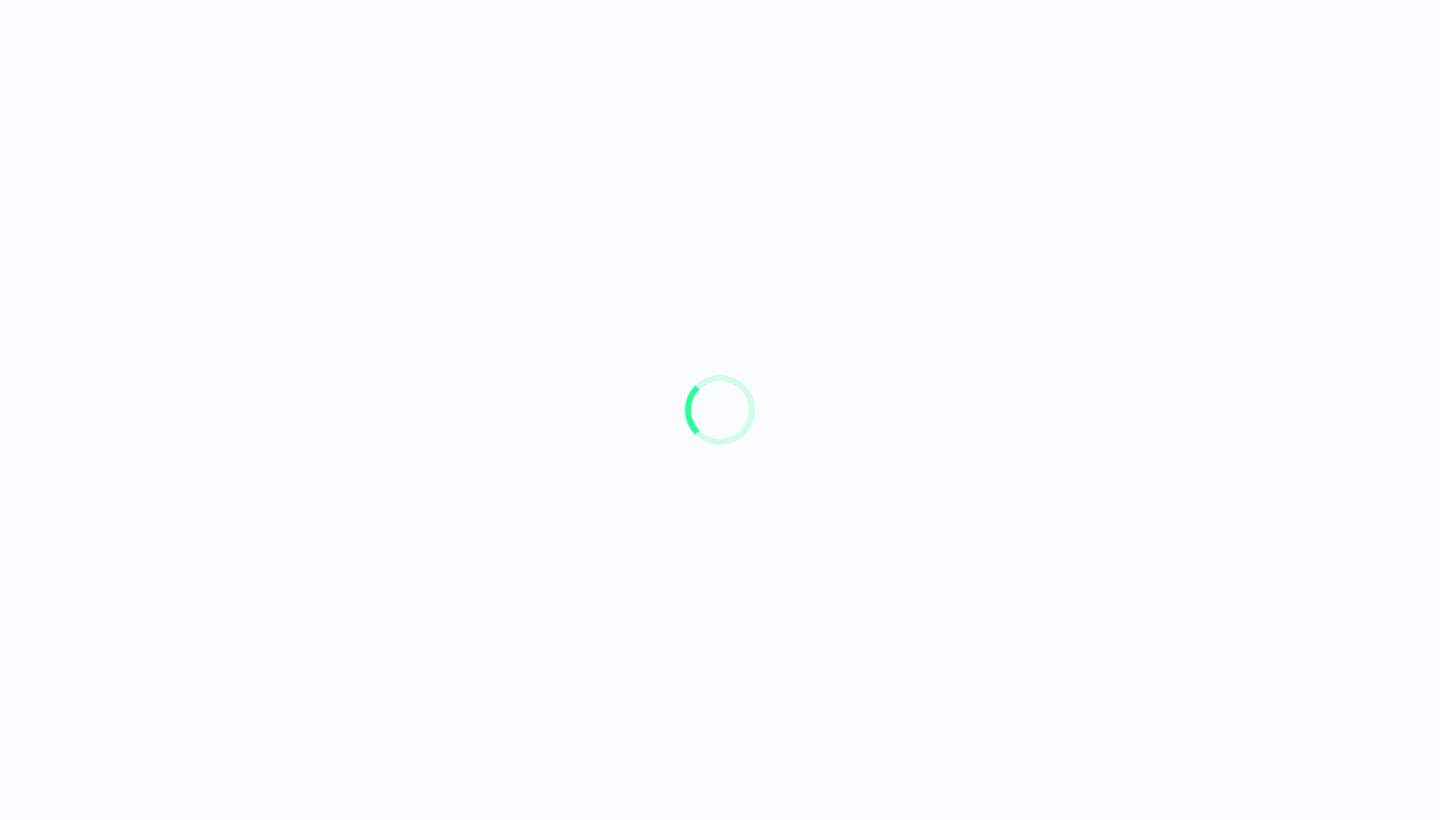 scroll, scrollTop: 0, scrollLeft: 0, axis: both 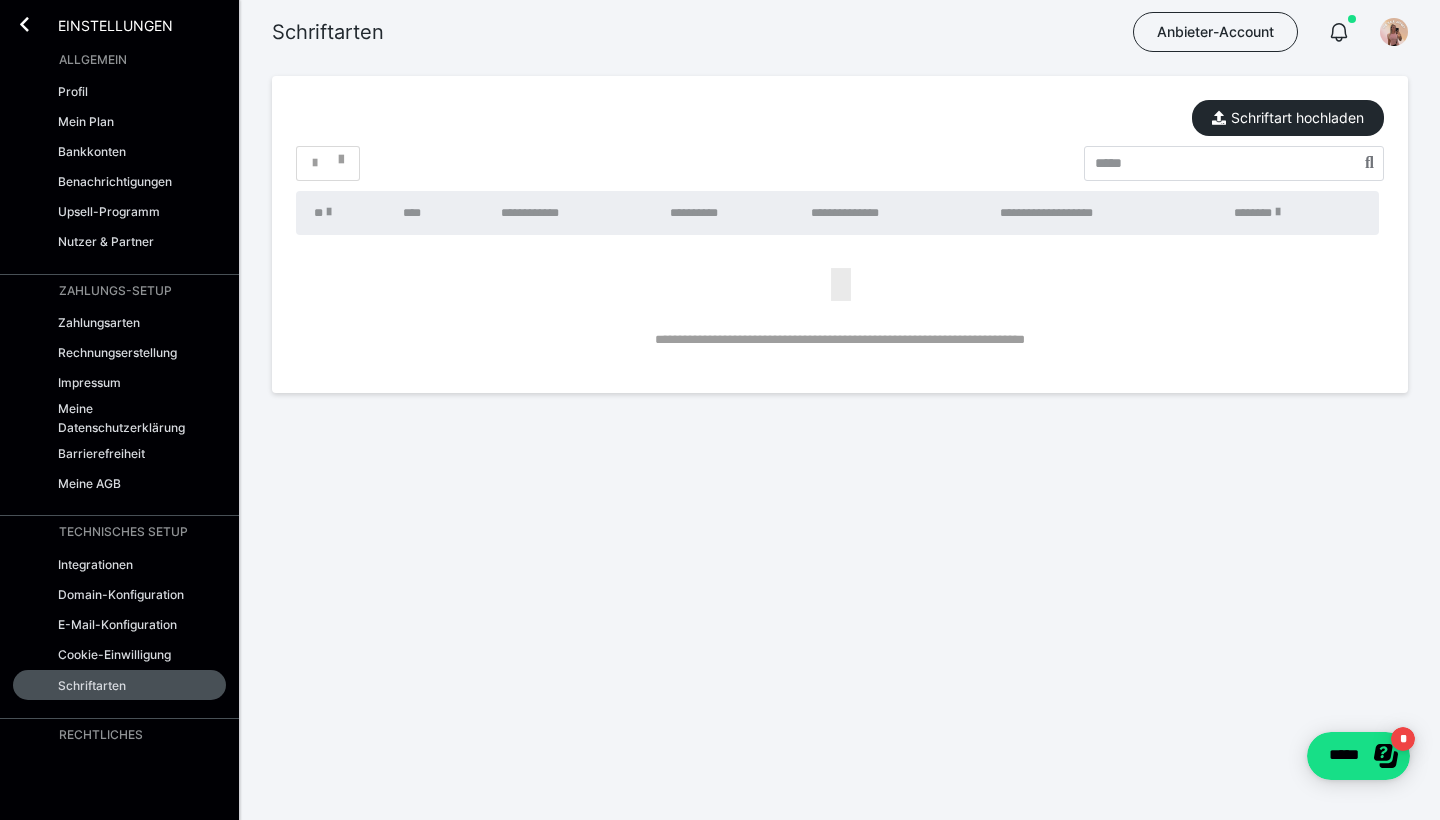 click on "Einstellungen" at bounding box center (101, 24) 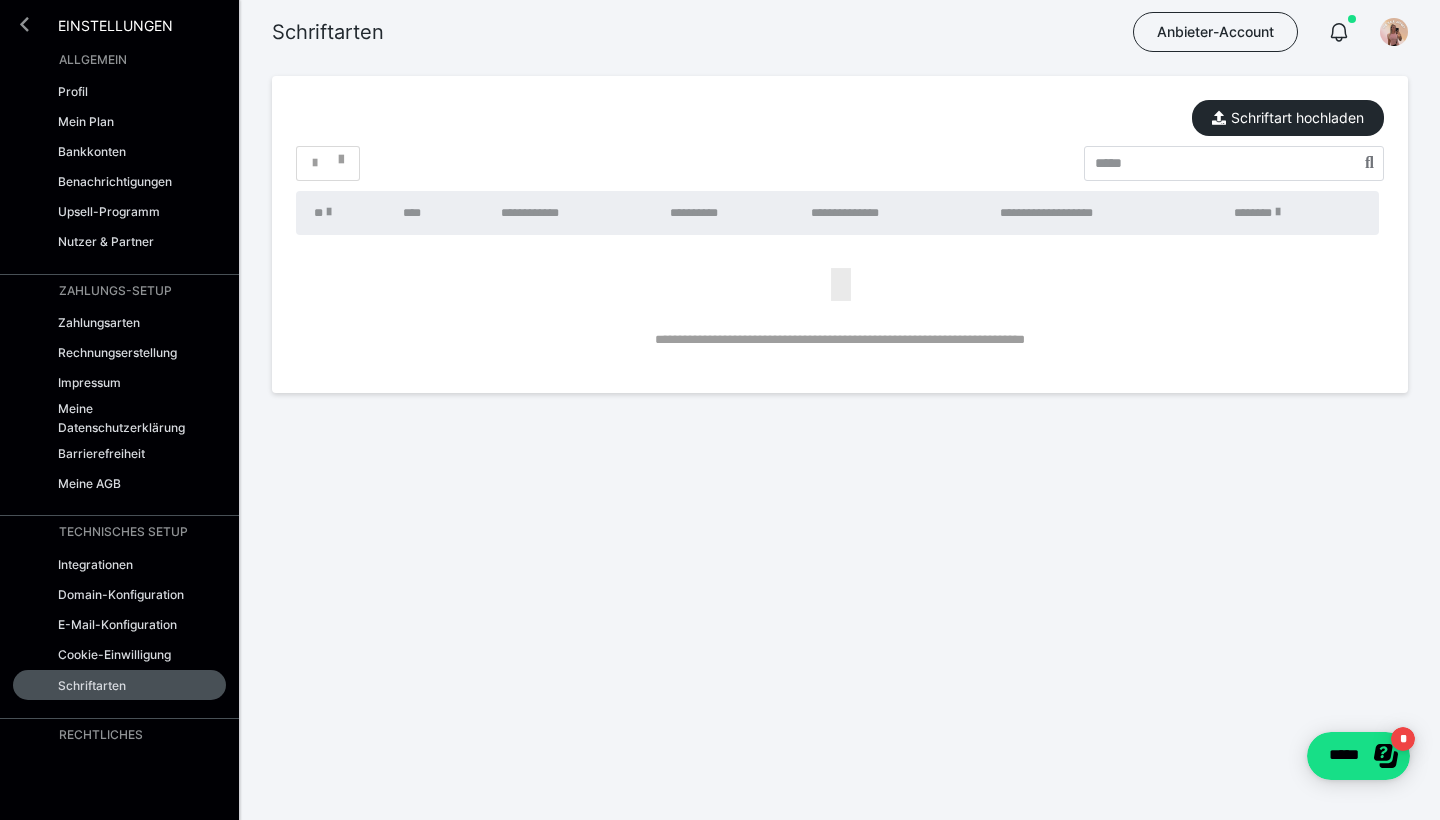 click at bounding box center [24, 24] 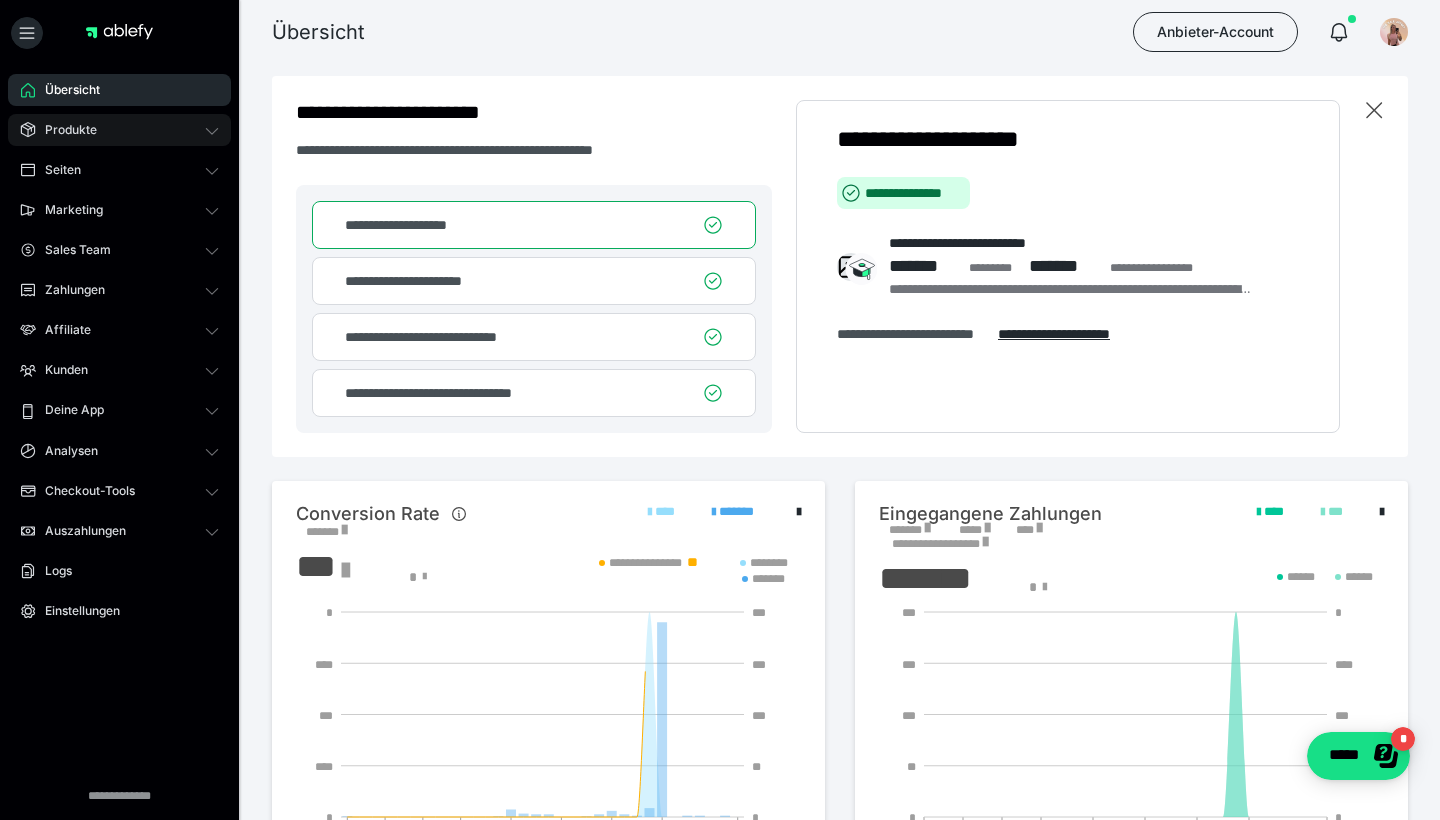 click on "Produkte" at bounding box center (119, 130) 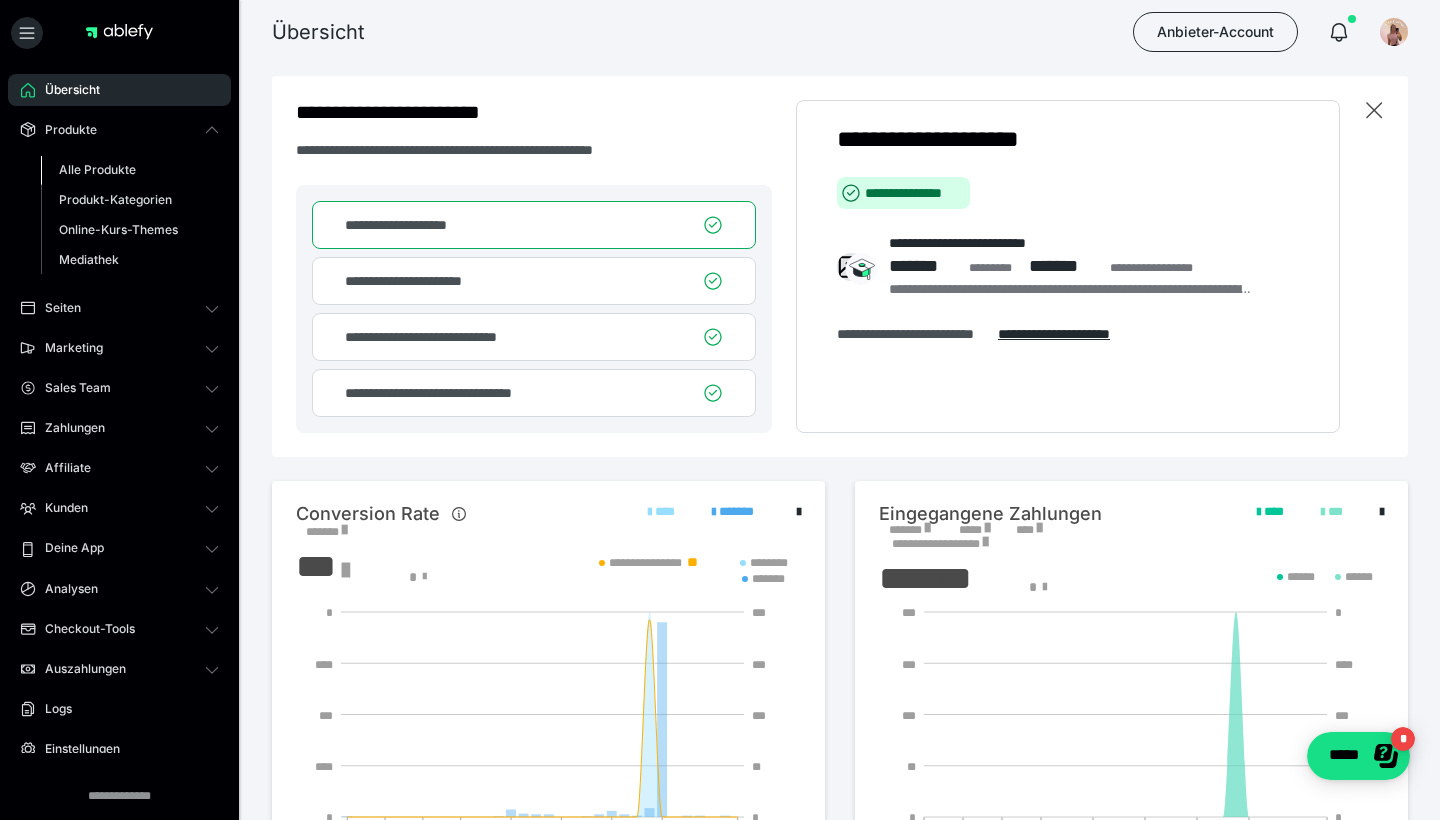 click on "Alle Produkte" at bounding box center (130, 170) 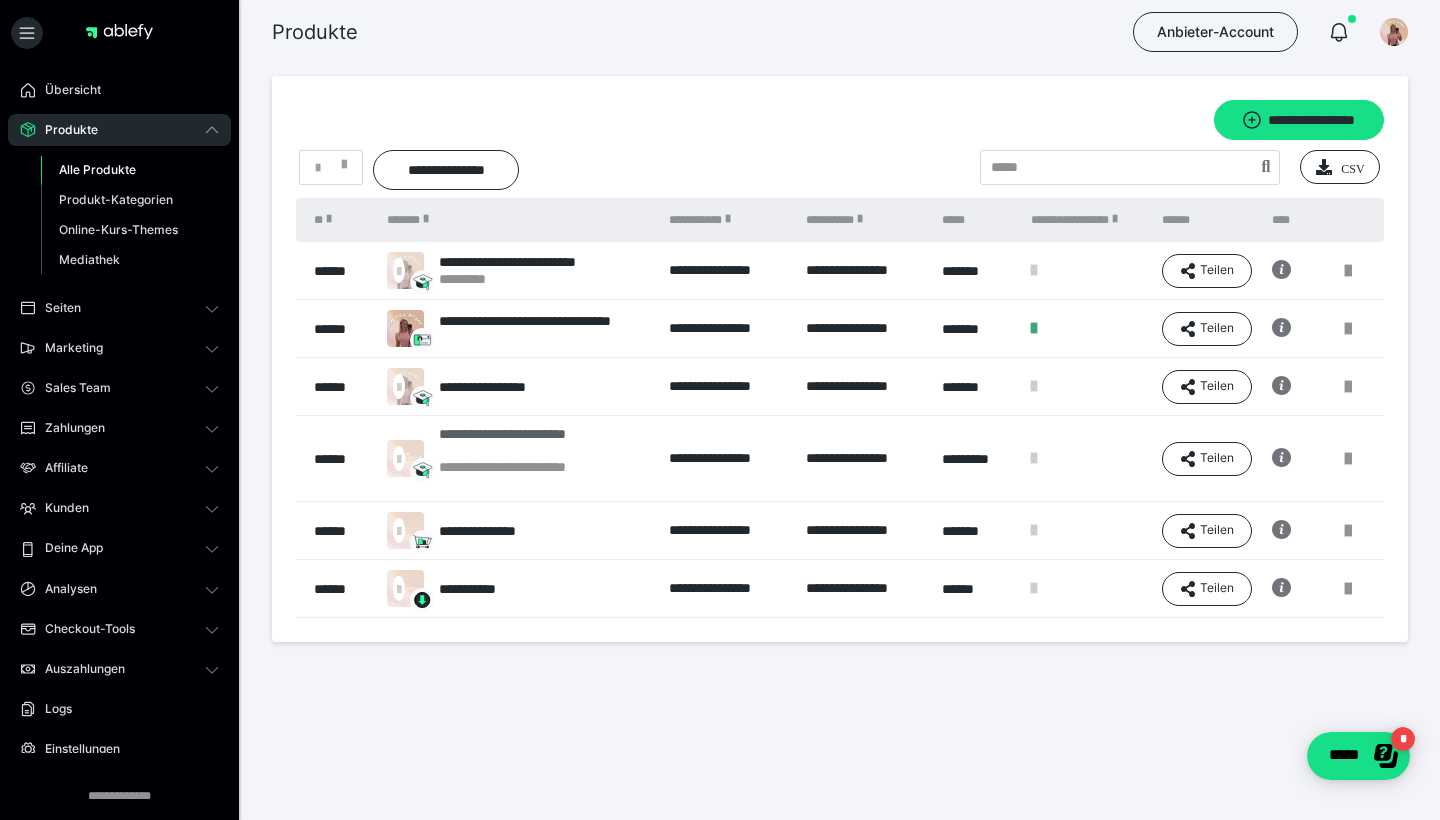 click on "**********" at bounding box center [544, 442] 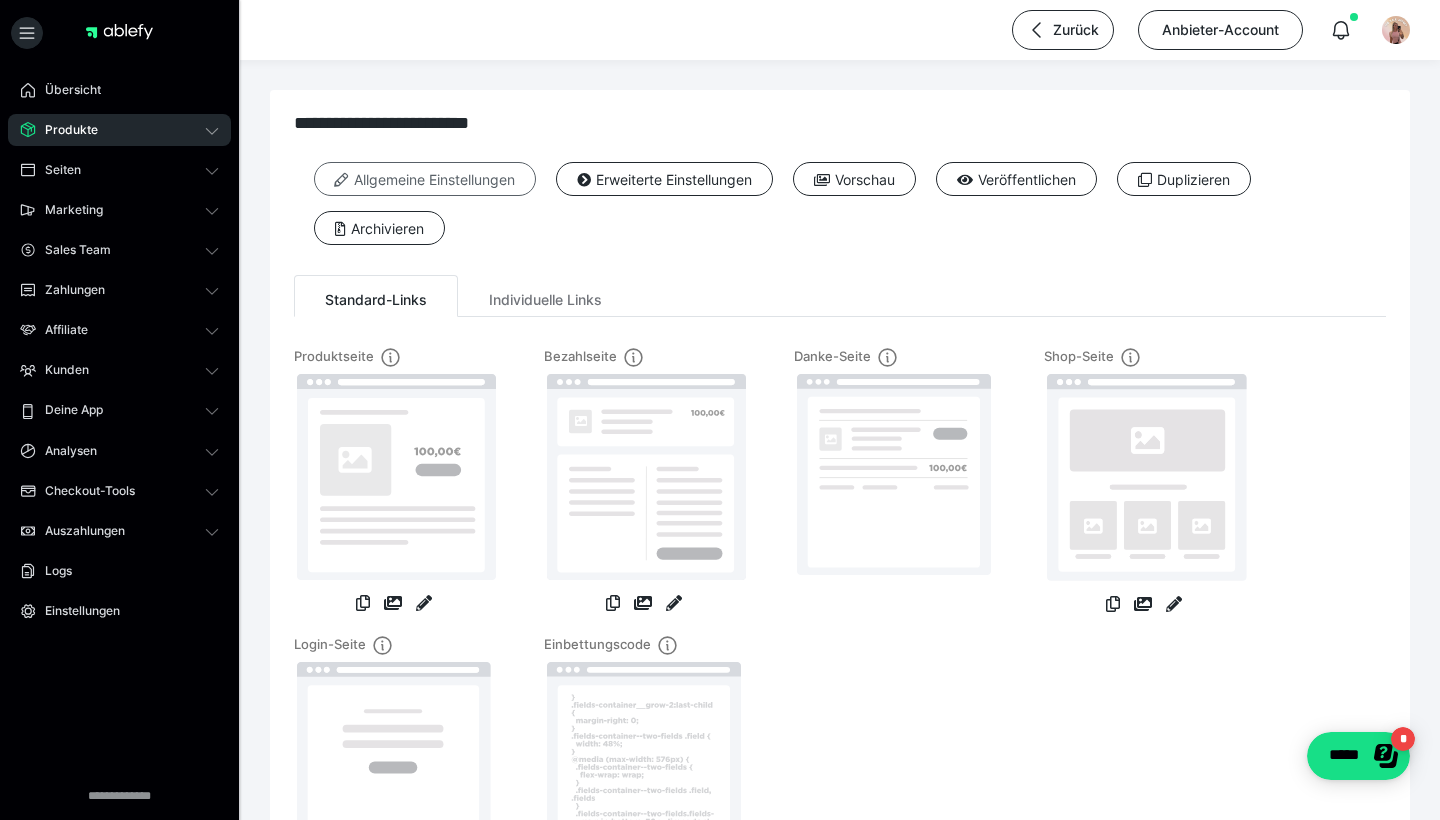 click on "Allgemeine Einstellungen" at bounding box center (425, 179) 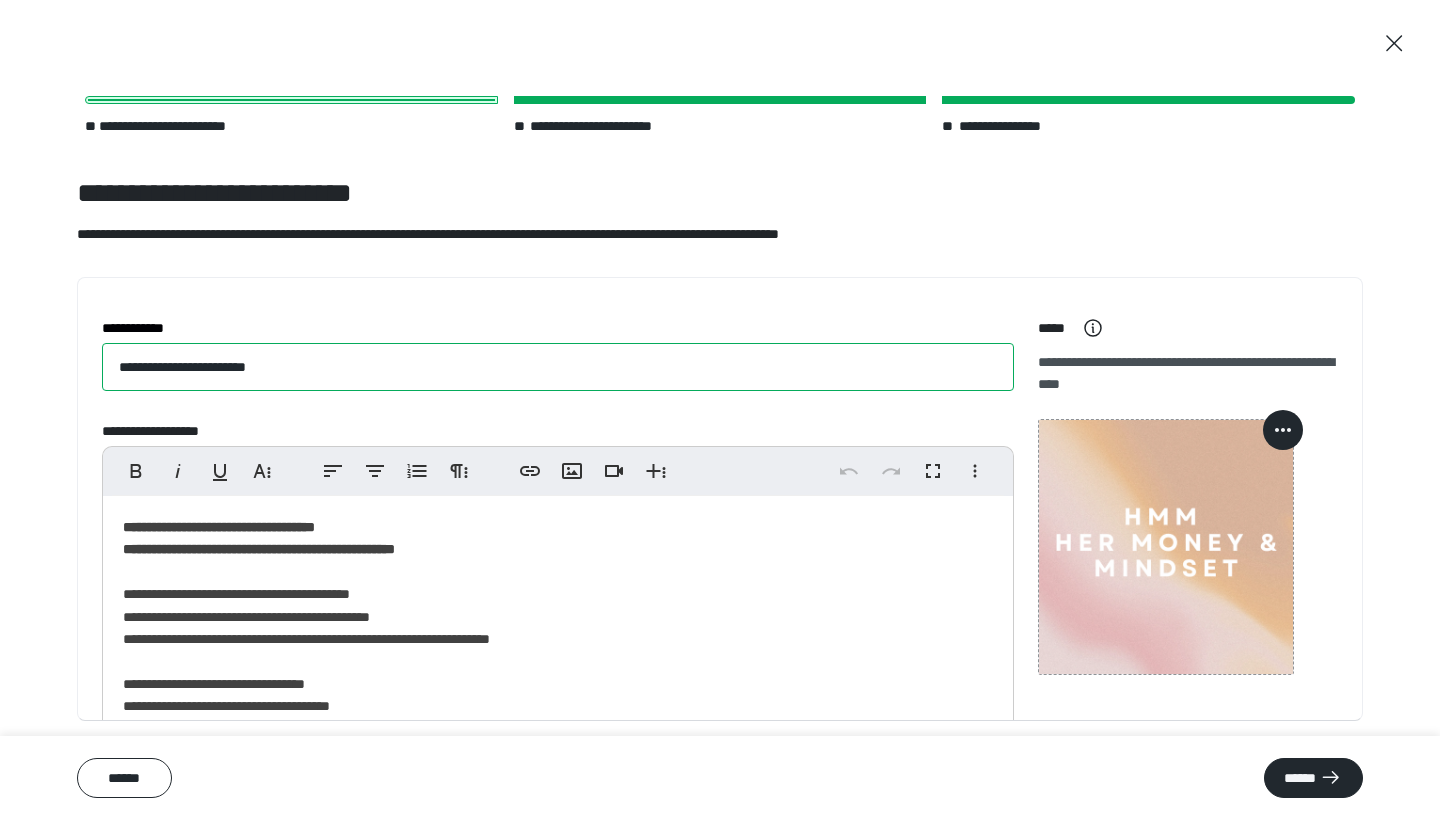 drag, startPoint x: 360, startPoint y: 377, endPoint x: 87, endPoint y: 368, distance: 273.14832 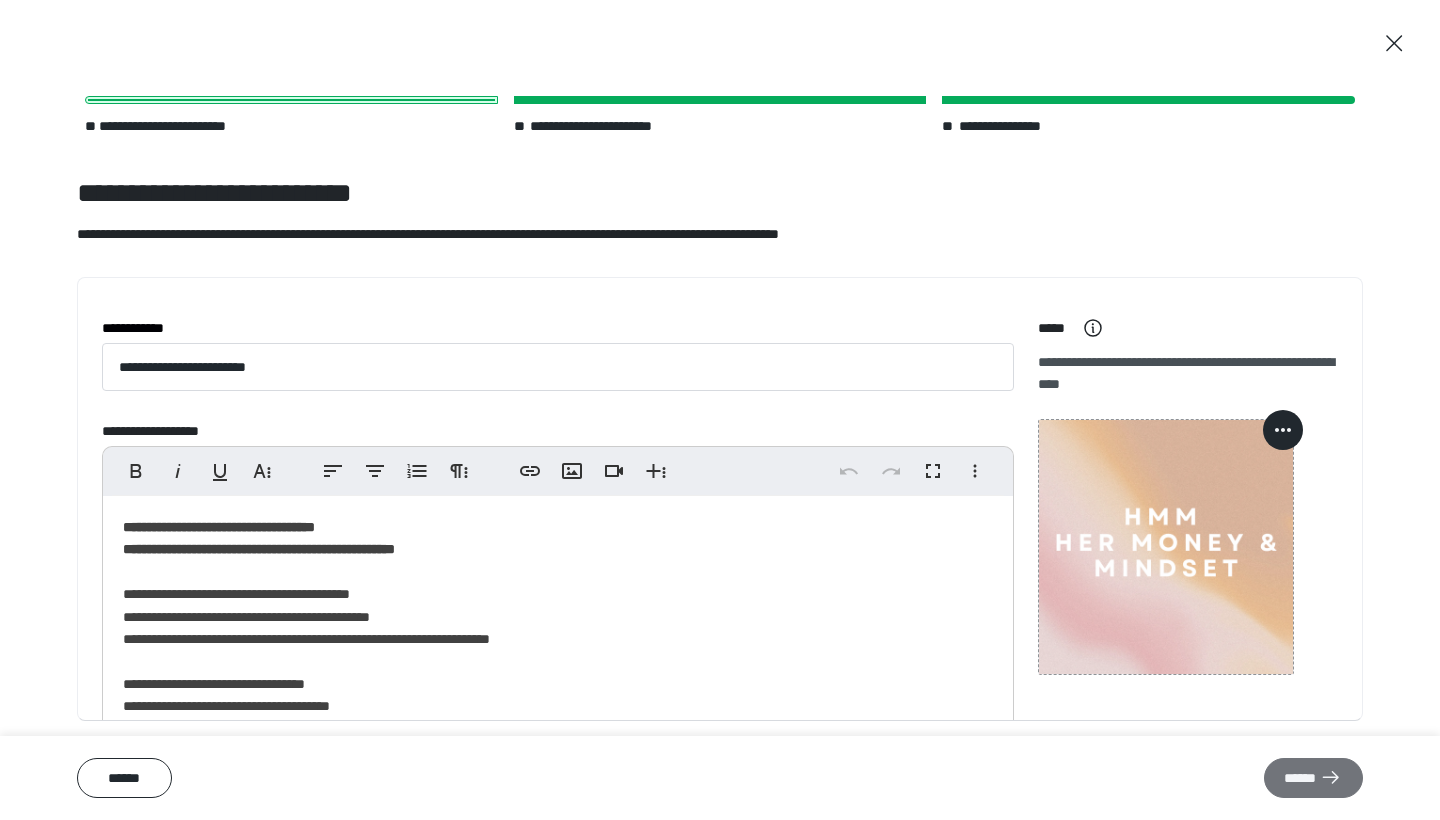 click on "******" at bounding box center (1313, 778) 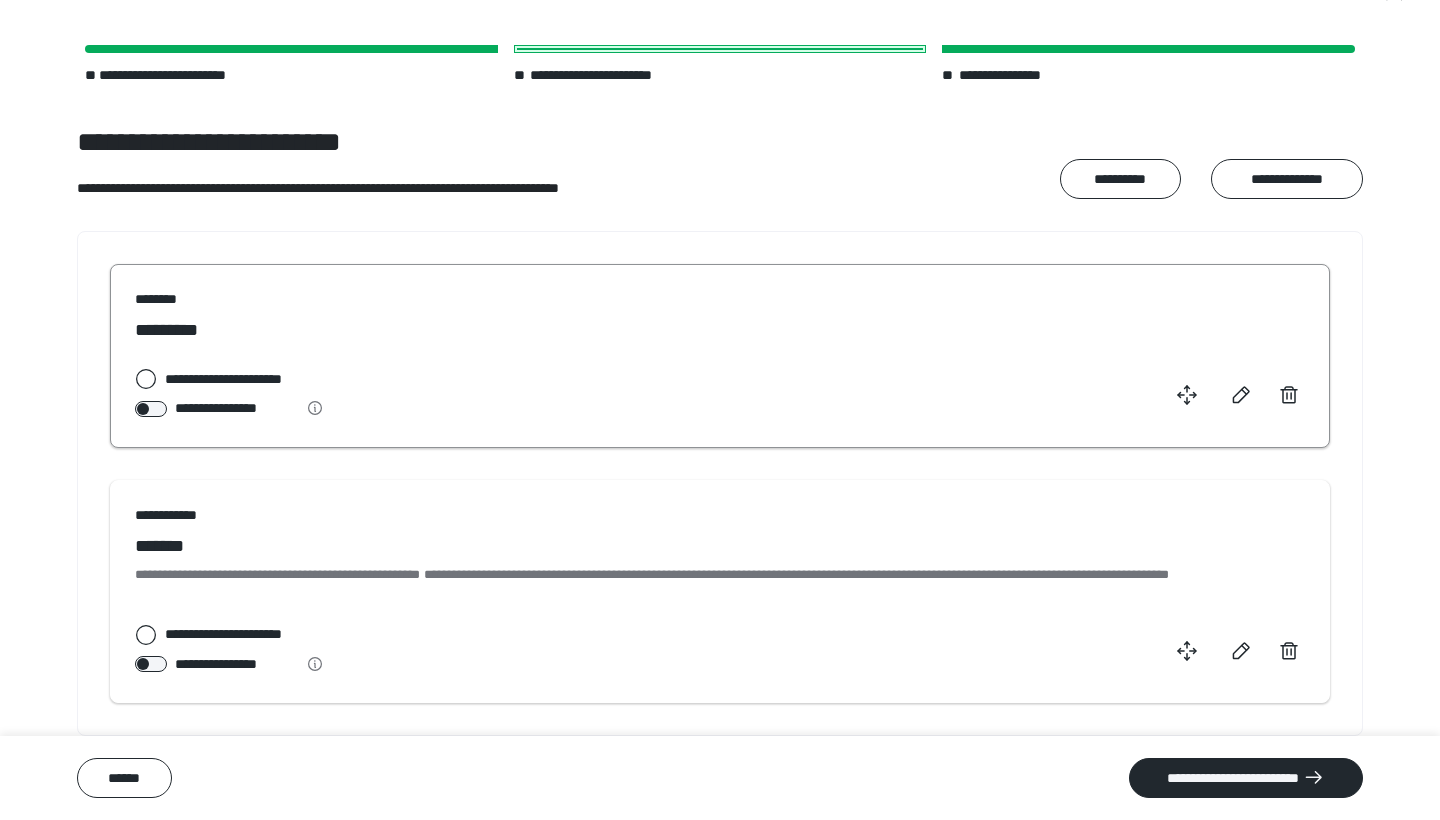 scroll, scrollTop: 50, scrollLeft: 0, axis: vertical 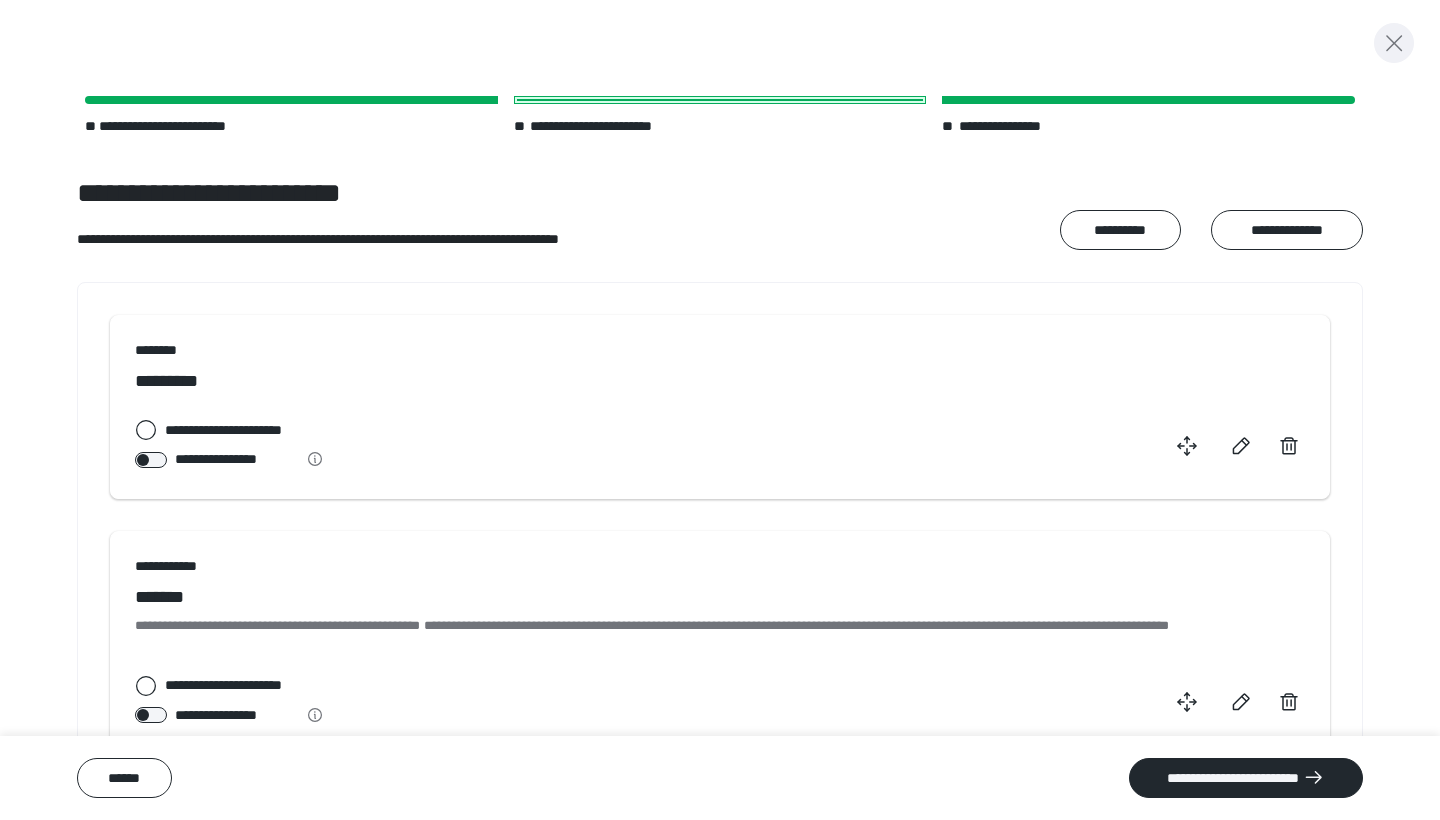 click at bounding box center (1394, 43) 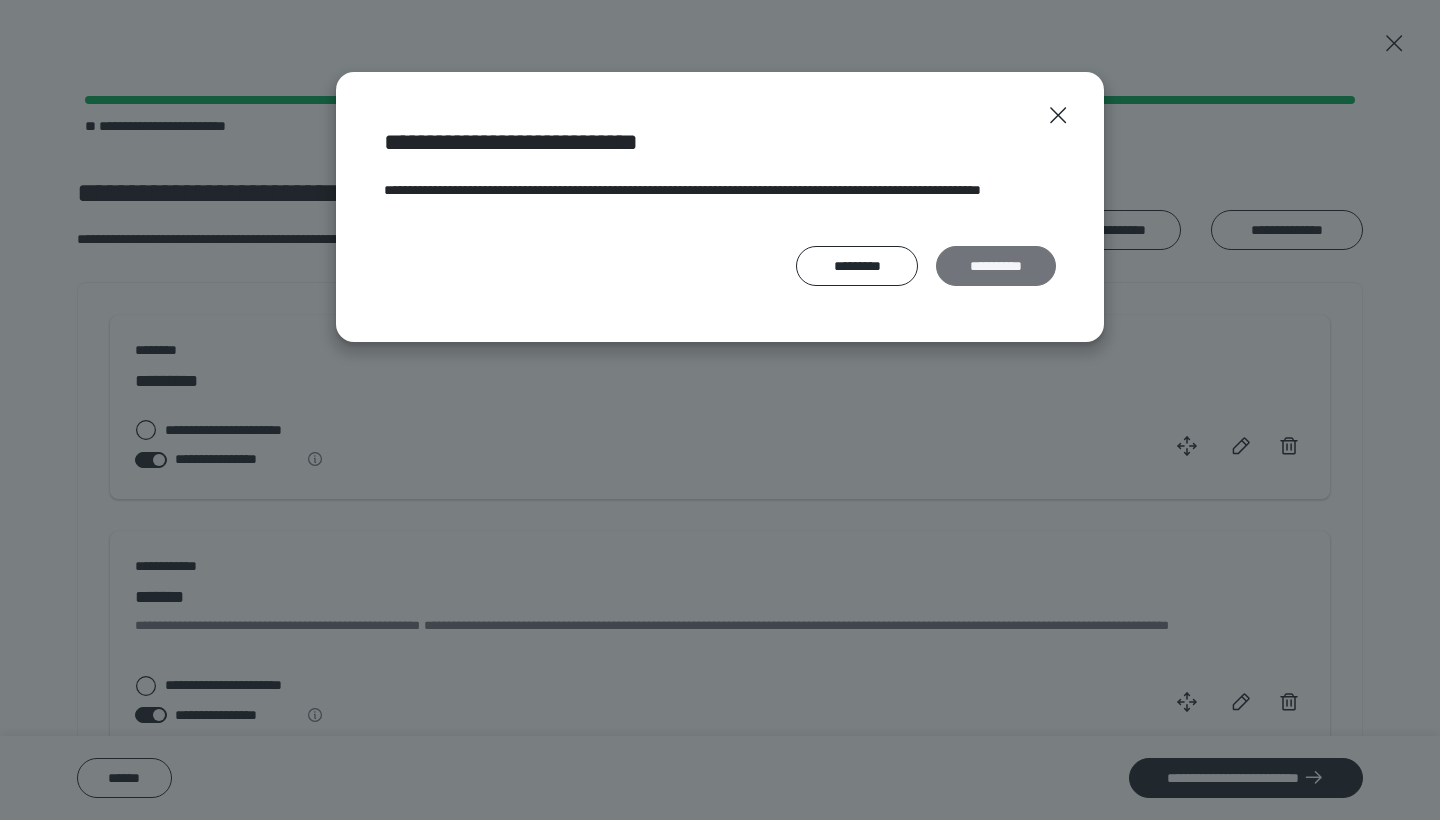 click on "**********" at bounding box center [996, 266] 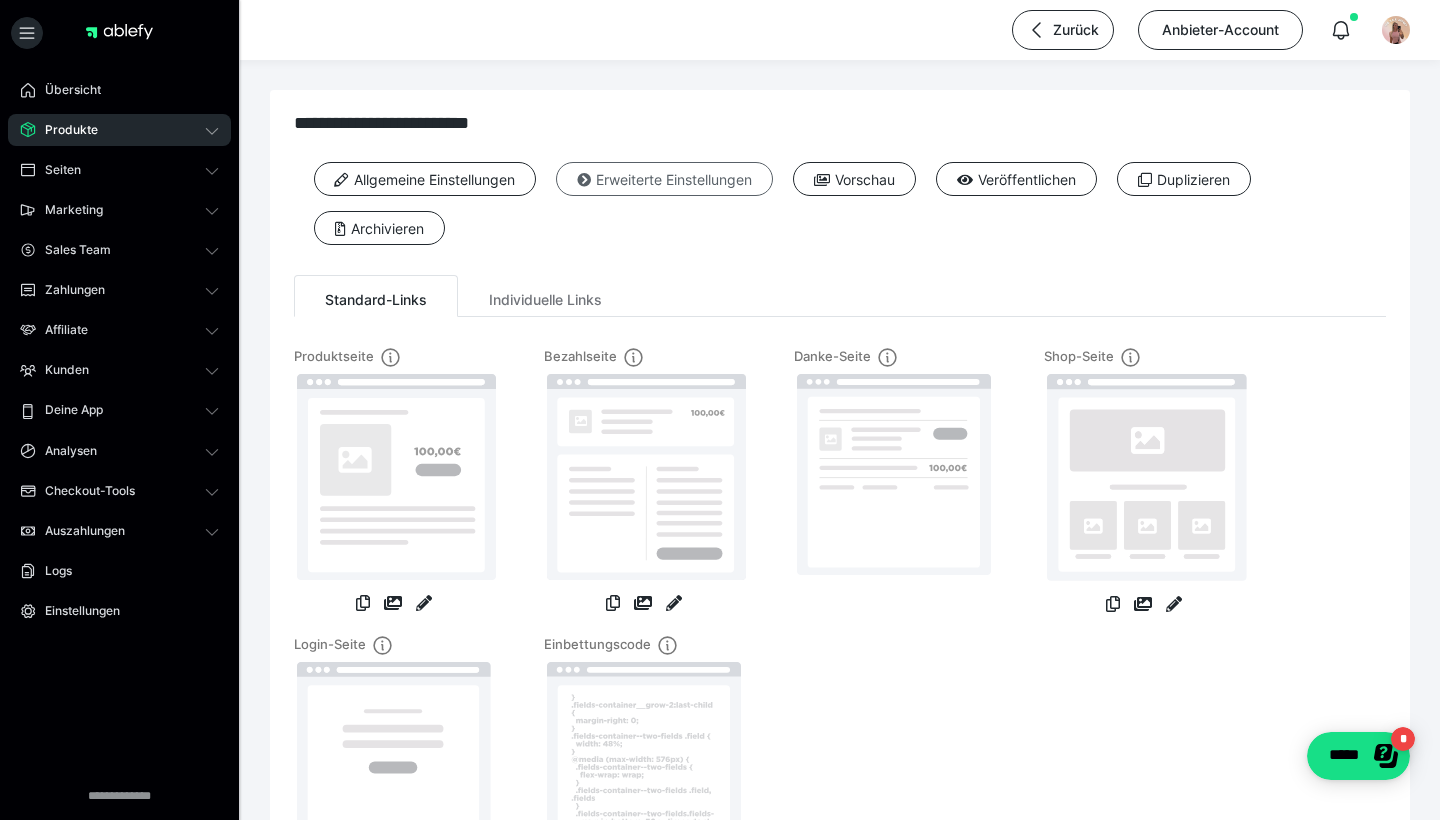click on "Erweiterte Einstellungen" at bounding box center (664, 179) 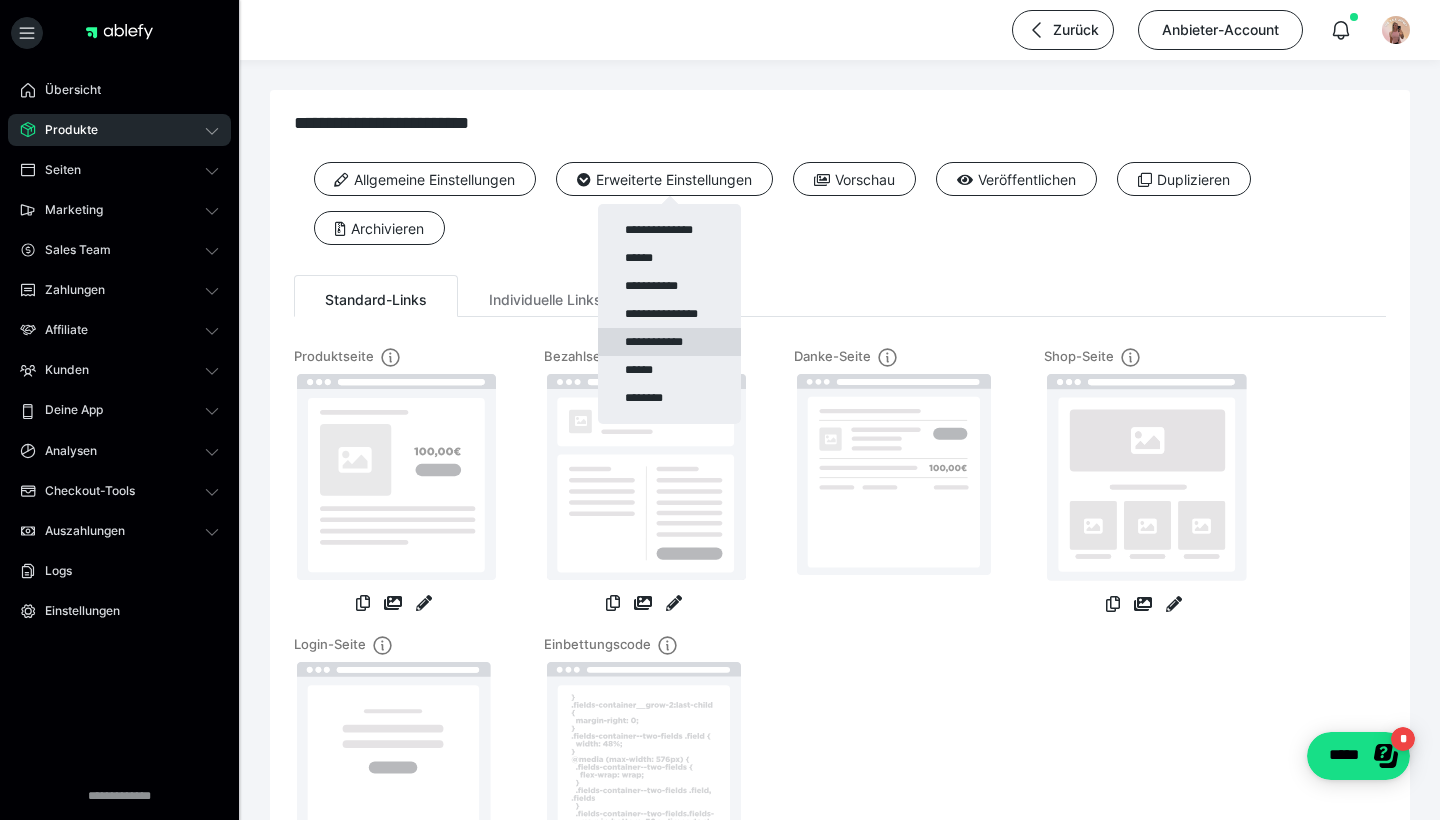 click on "**********" at bounding box center (669, 342) 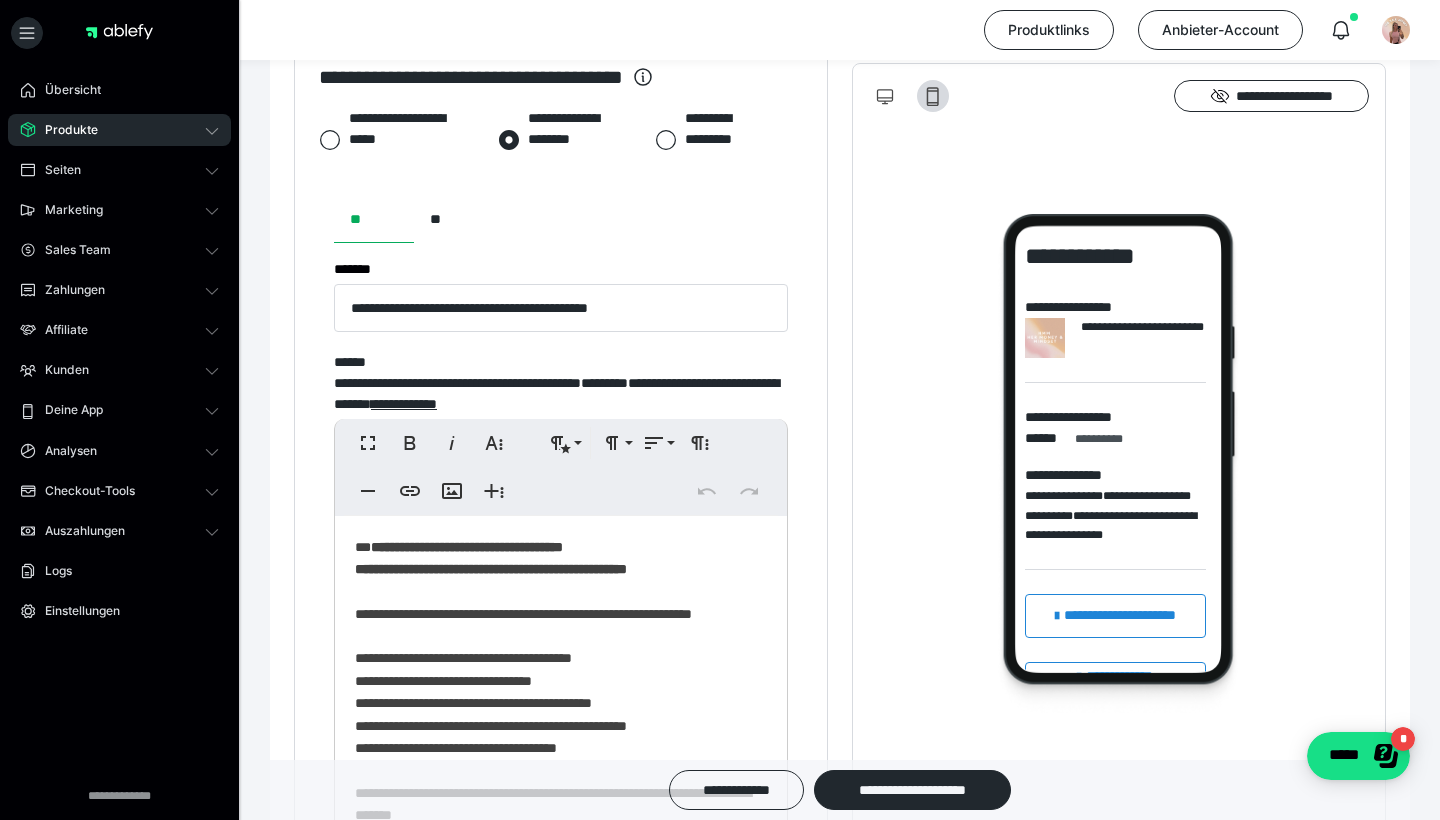 scroll, scrollTop: 996, scrollLeft: 0, axis: vertical 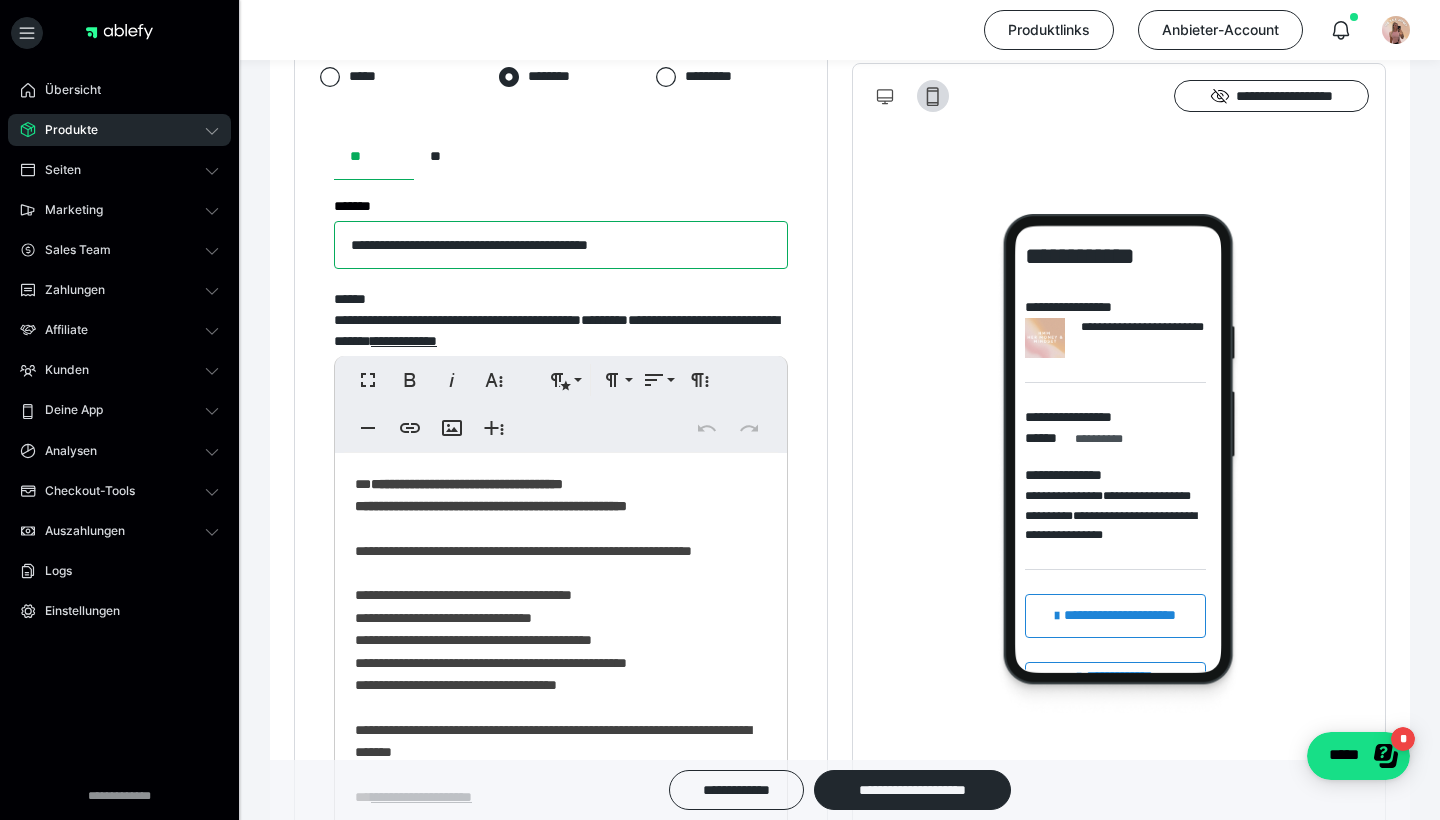 drag, startPoint x: 690, startPoint y: 244, endPoint x: 332, endPoint y: 237, distance: 358.06842 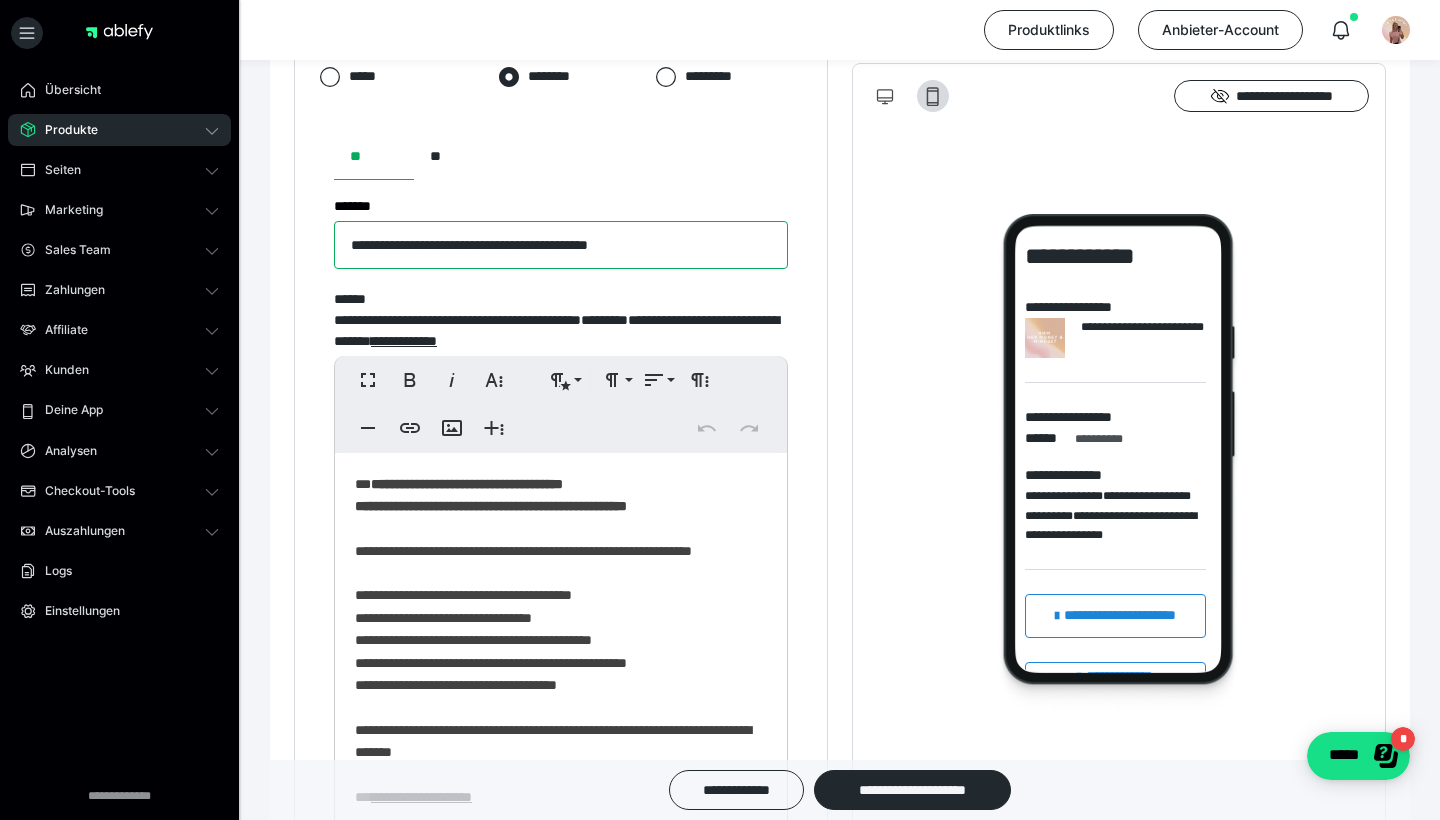 drag, startPoint x: 691, startPoint y: 247, endPoint x: 283, endPoint y: 250, distance: 408.01102 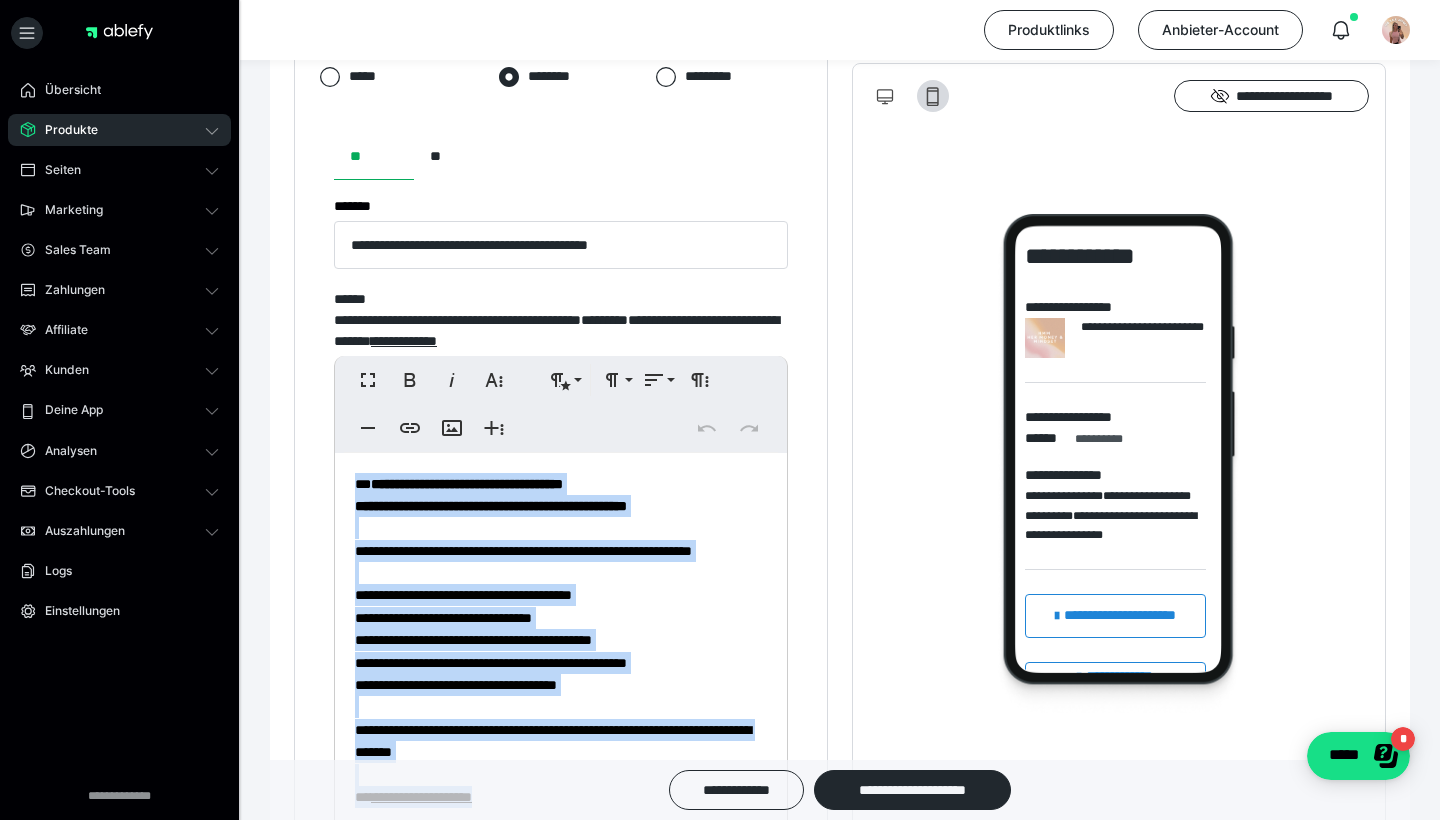 scroll, scrollTop: 1027, scrollLeft: 0, axis: vertical 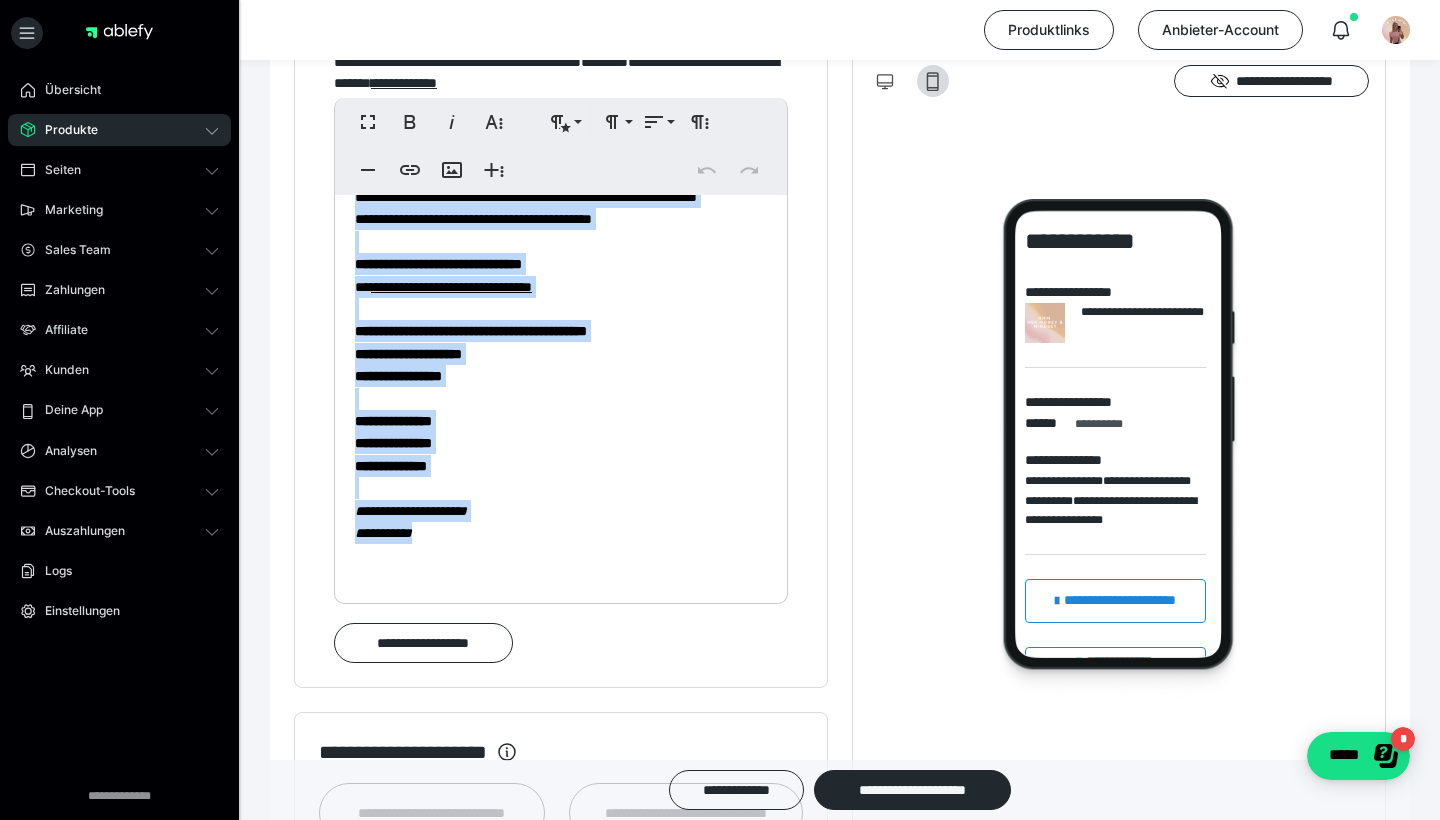 drag, startPoint x: 354, startPoint y: 475, endPoint x: 524, endPoint y: 819, distance: 383.71344 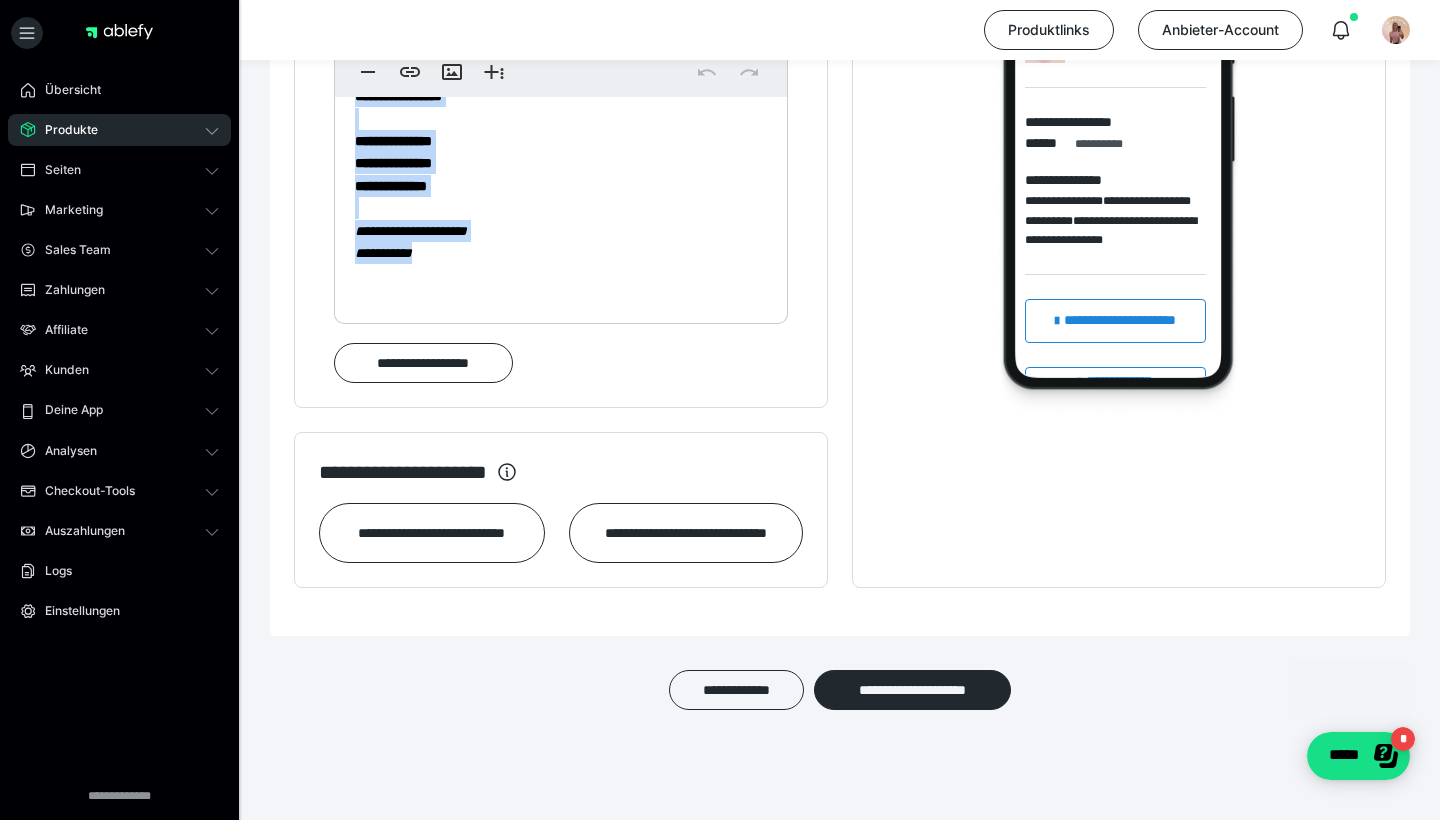scroll, scrollTop: 1533, scrollLeft: 0, axis: vertical 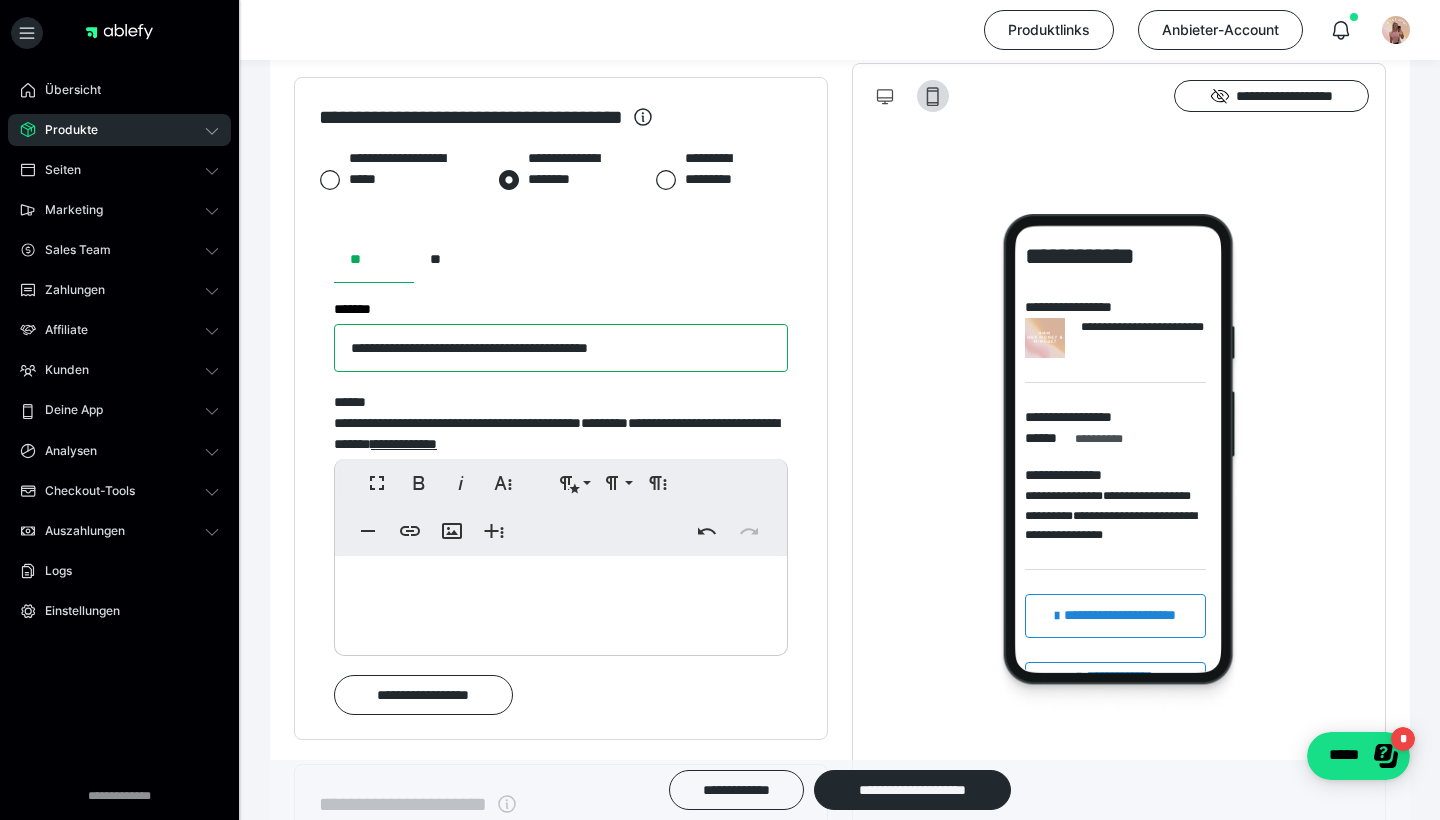 drag, startPoint x: 689, startPoint y: 352, endPoint x: 289, endPoint y: 290, distance: 404.7765 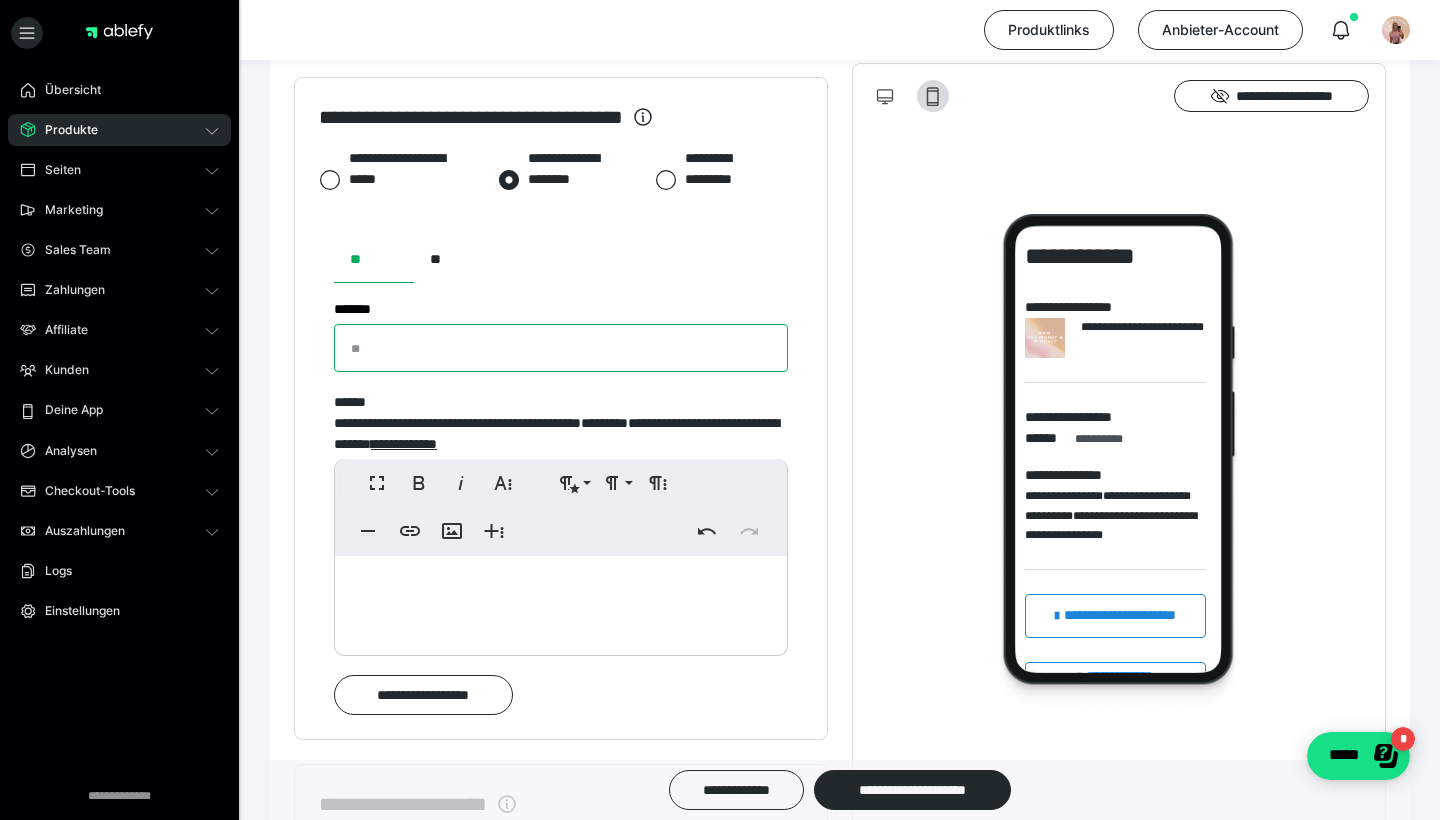 type 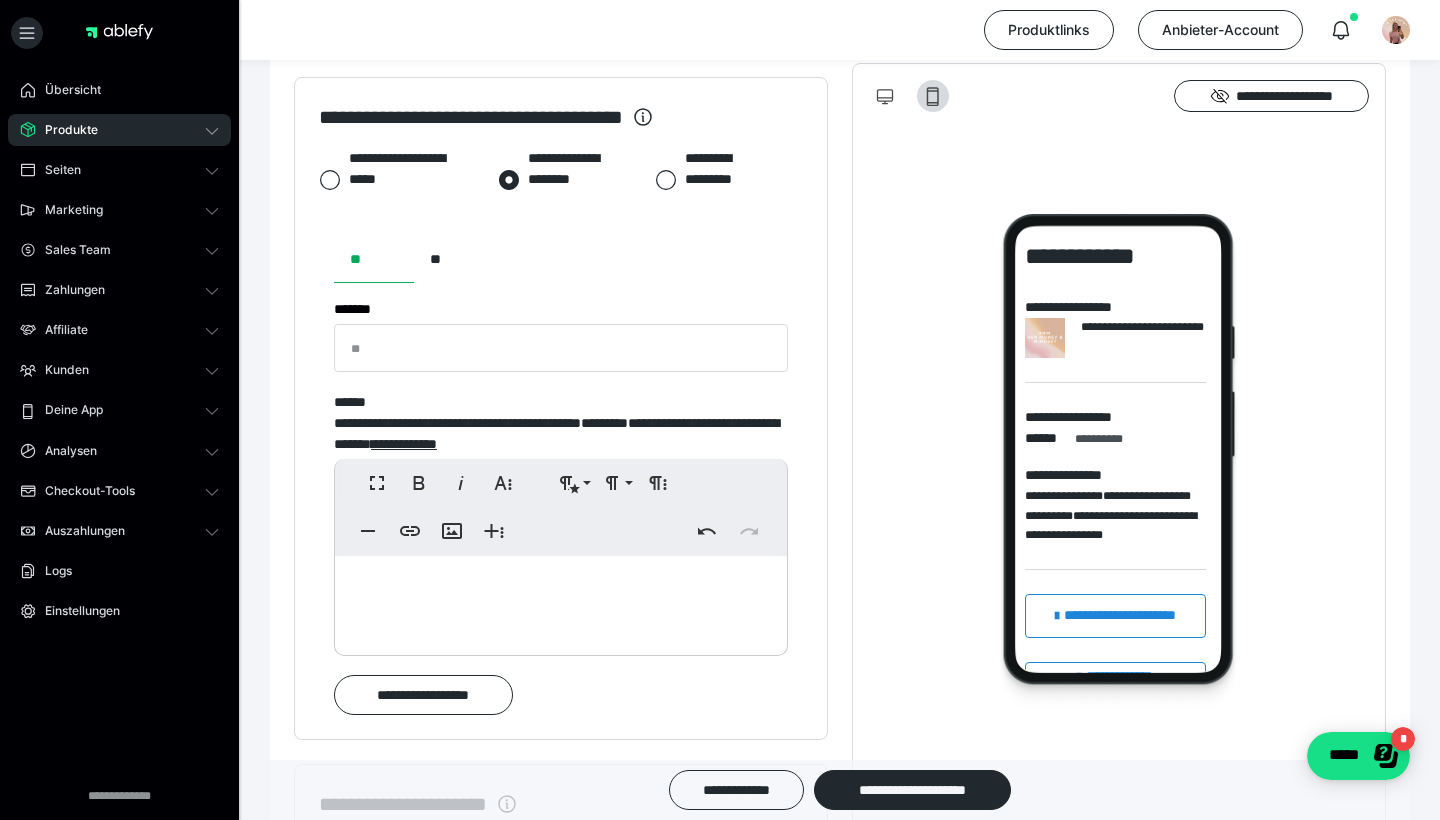 click 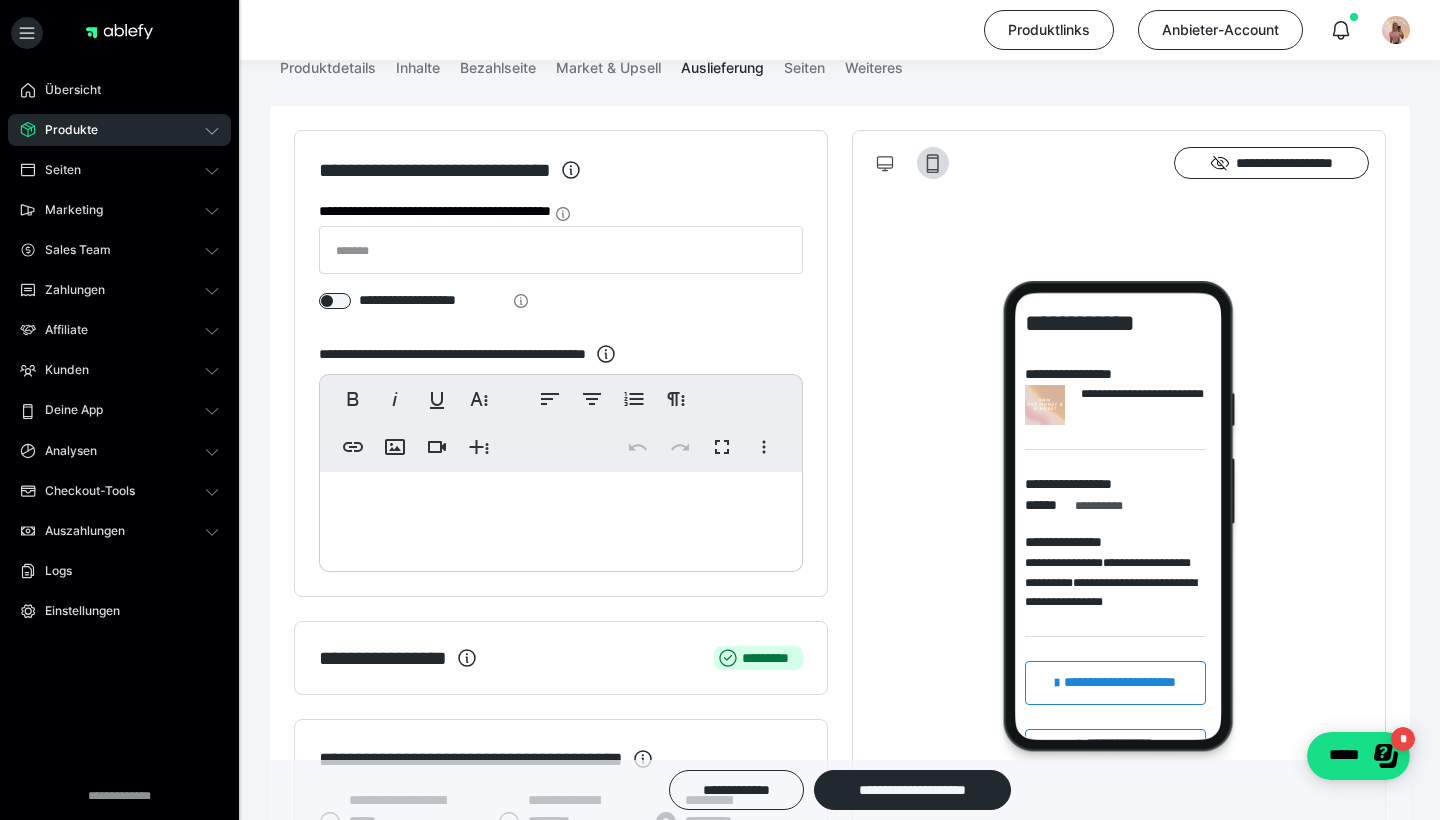 scroll, scrollTop: 247, scrollLeft: 0, axis: vertical 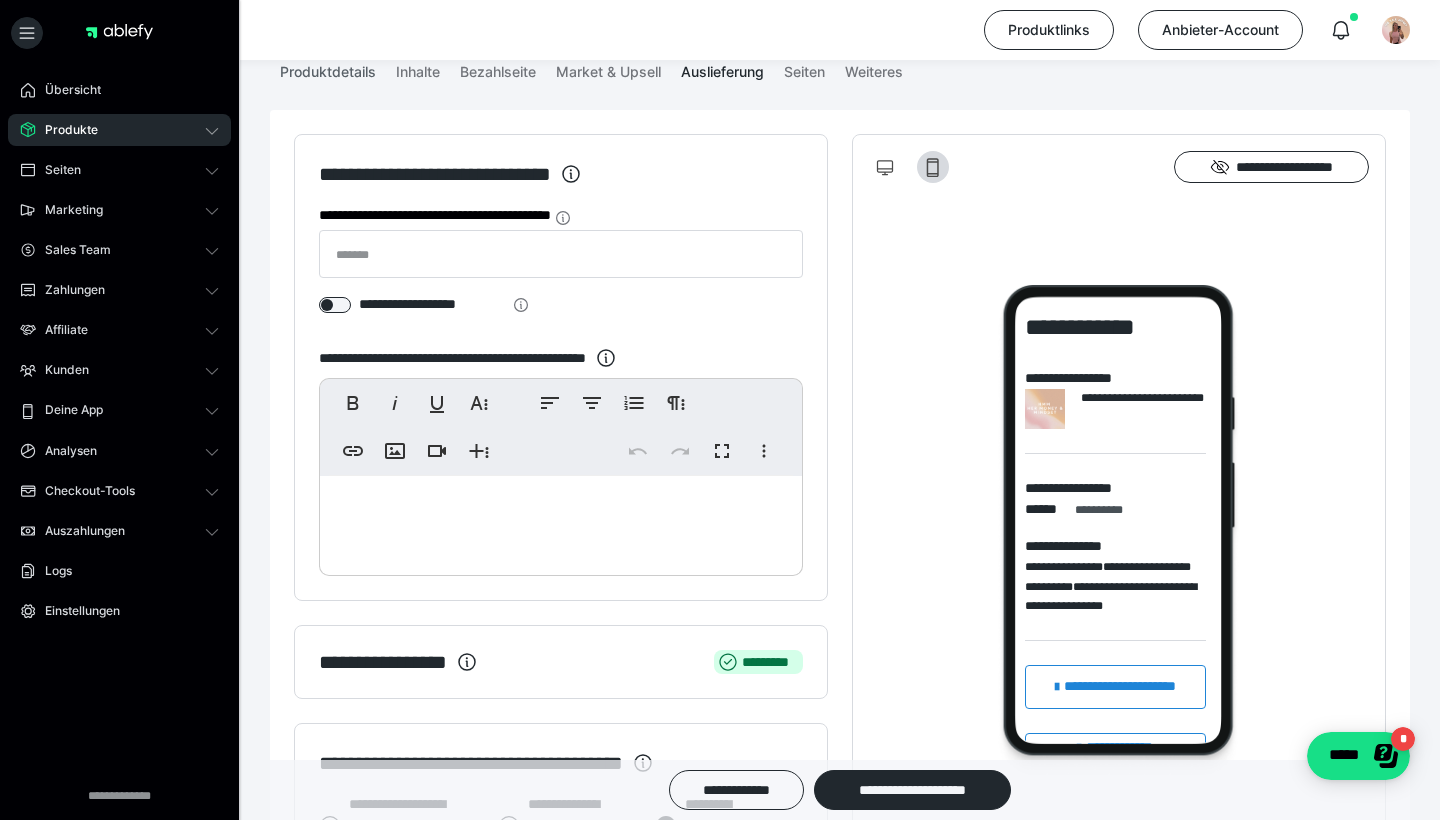click on "Produktdetails" at bounding box center [328, 68] 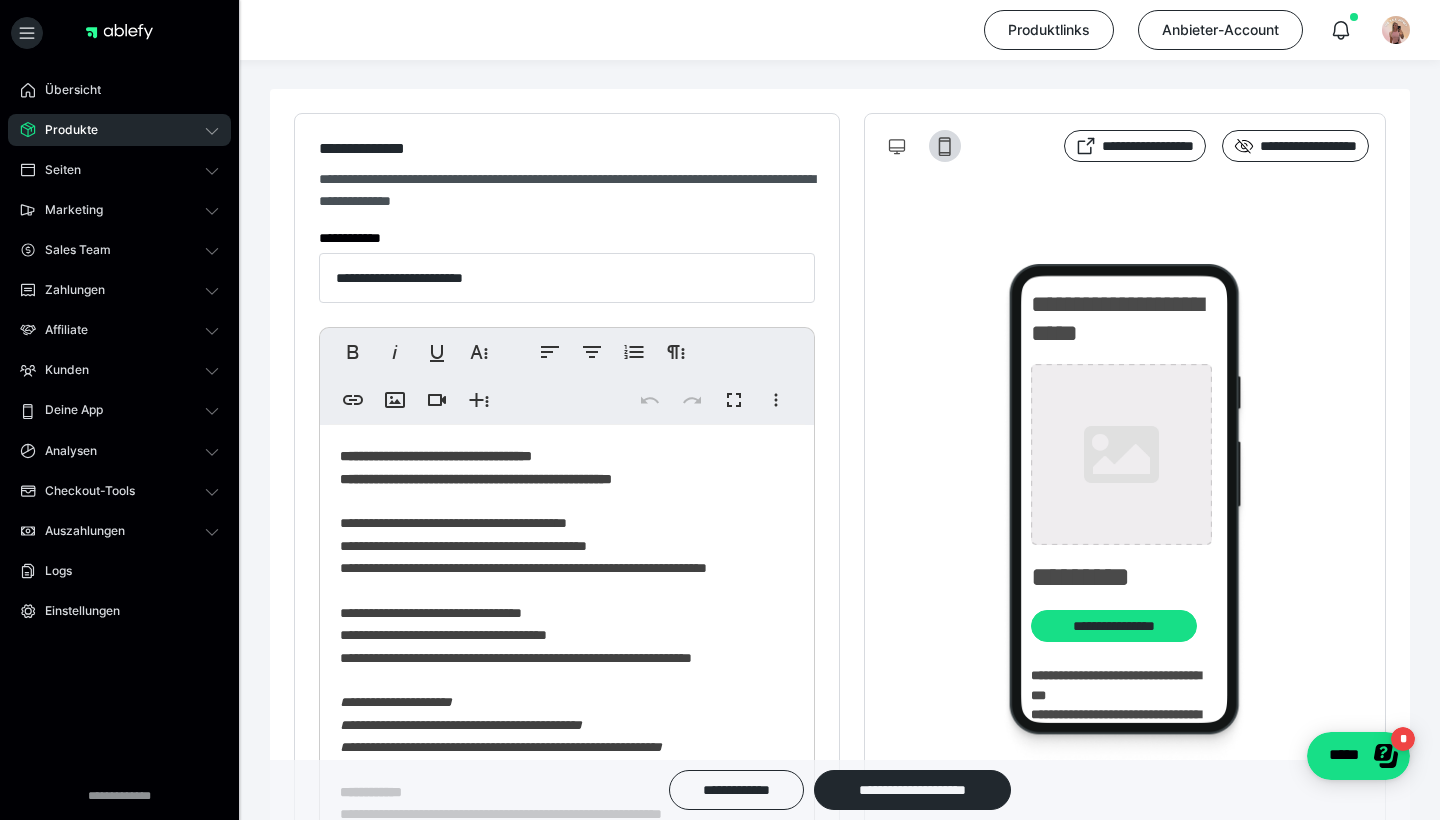 click on "Produktdetails" at bounding box center [328, 47] 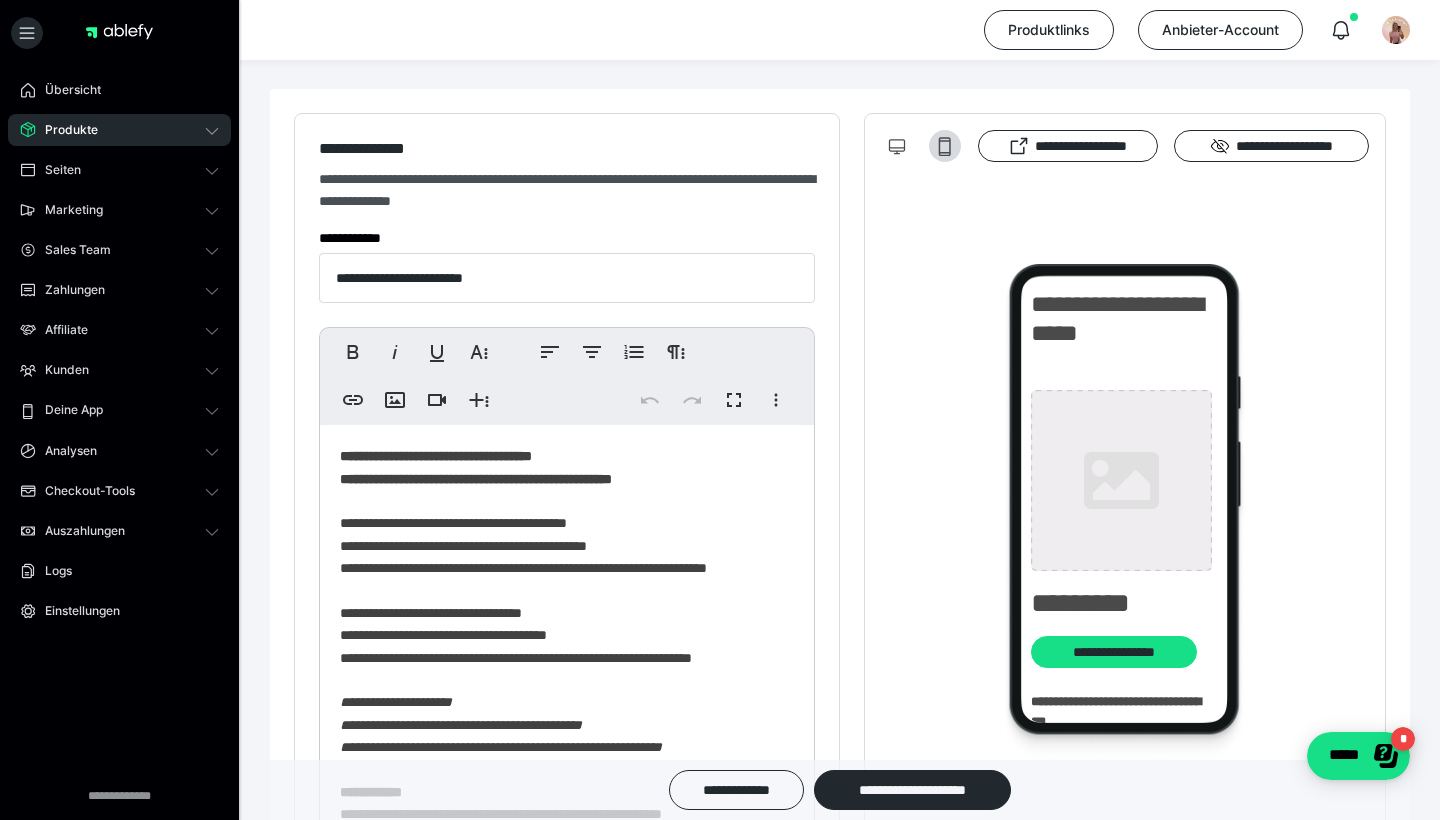 type on "**********" 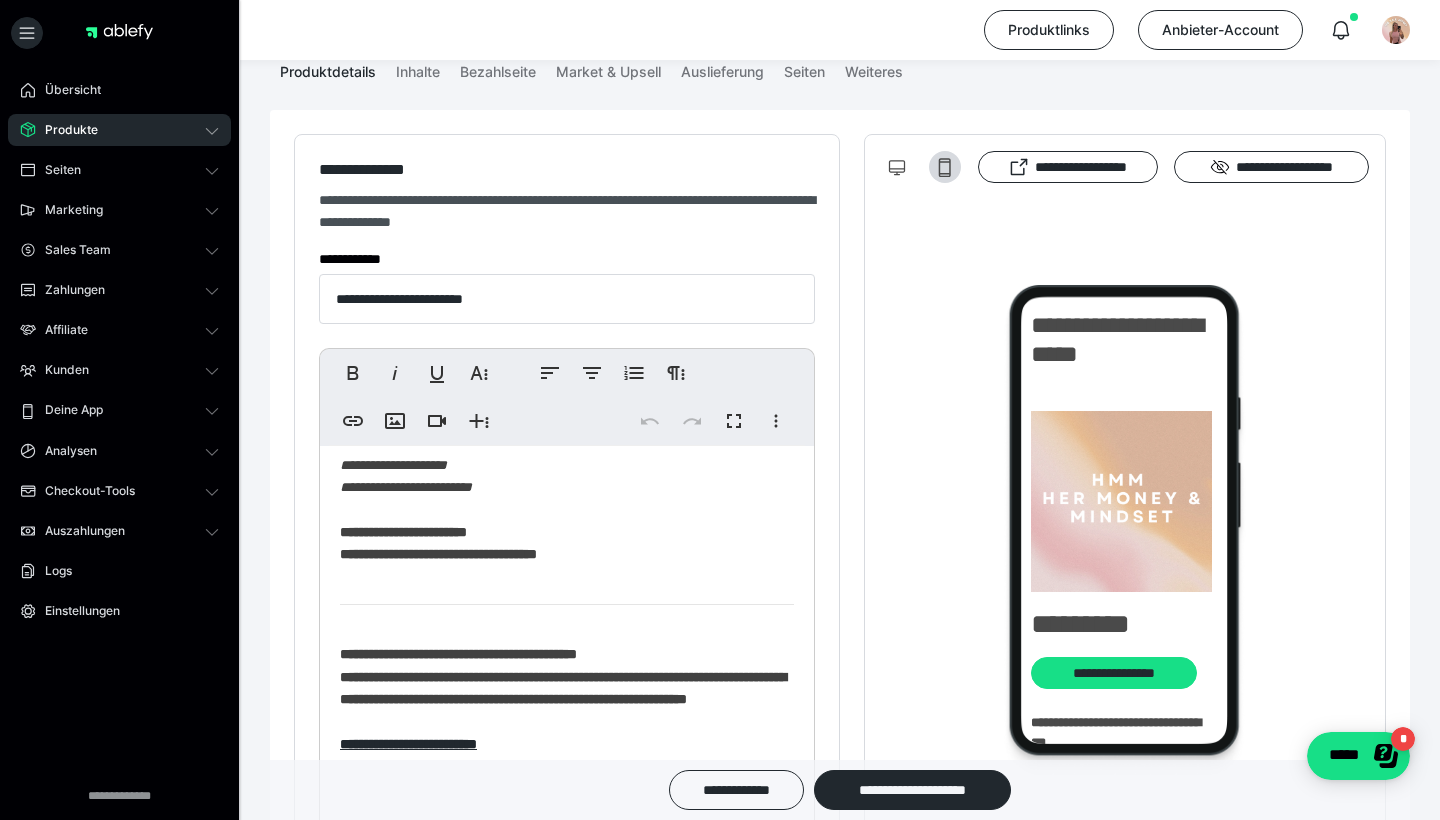 scroll, scrollTop: 796, scrollLeft: 0, axis: vertical 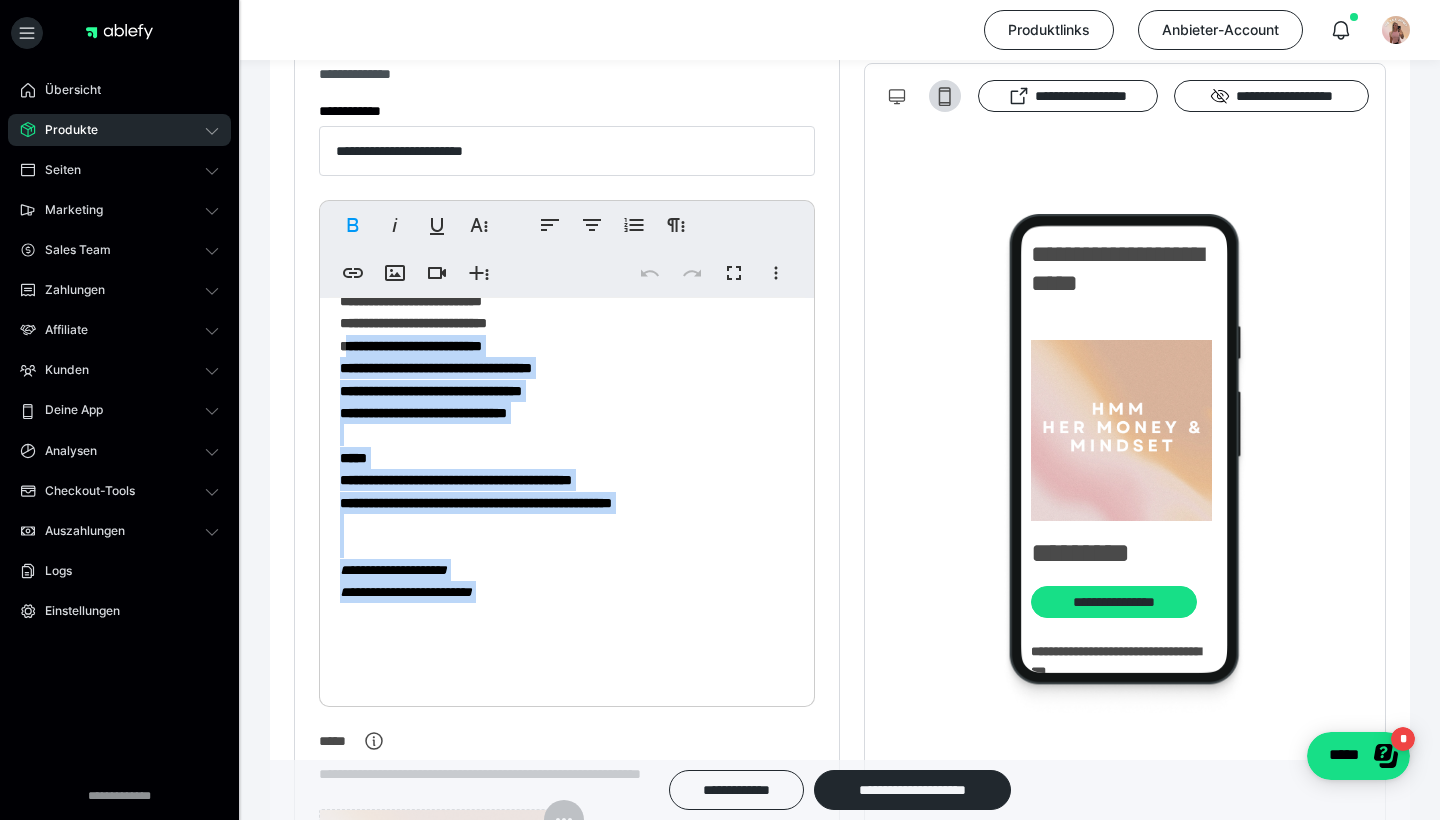 drag, startPoint x: 555, startPoint y: 677, endPoint x: 347, endPoint y: 406, distance: 341.62112 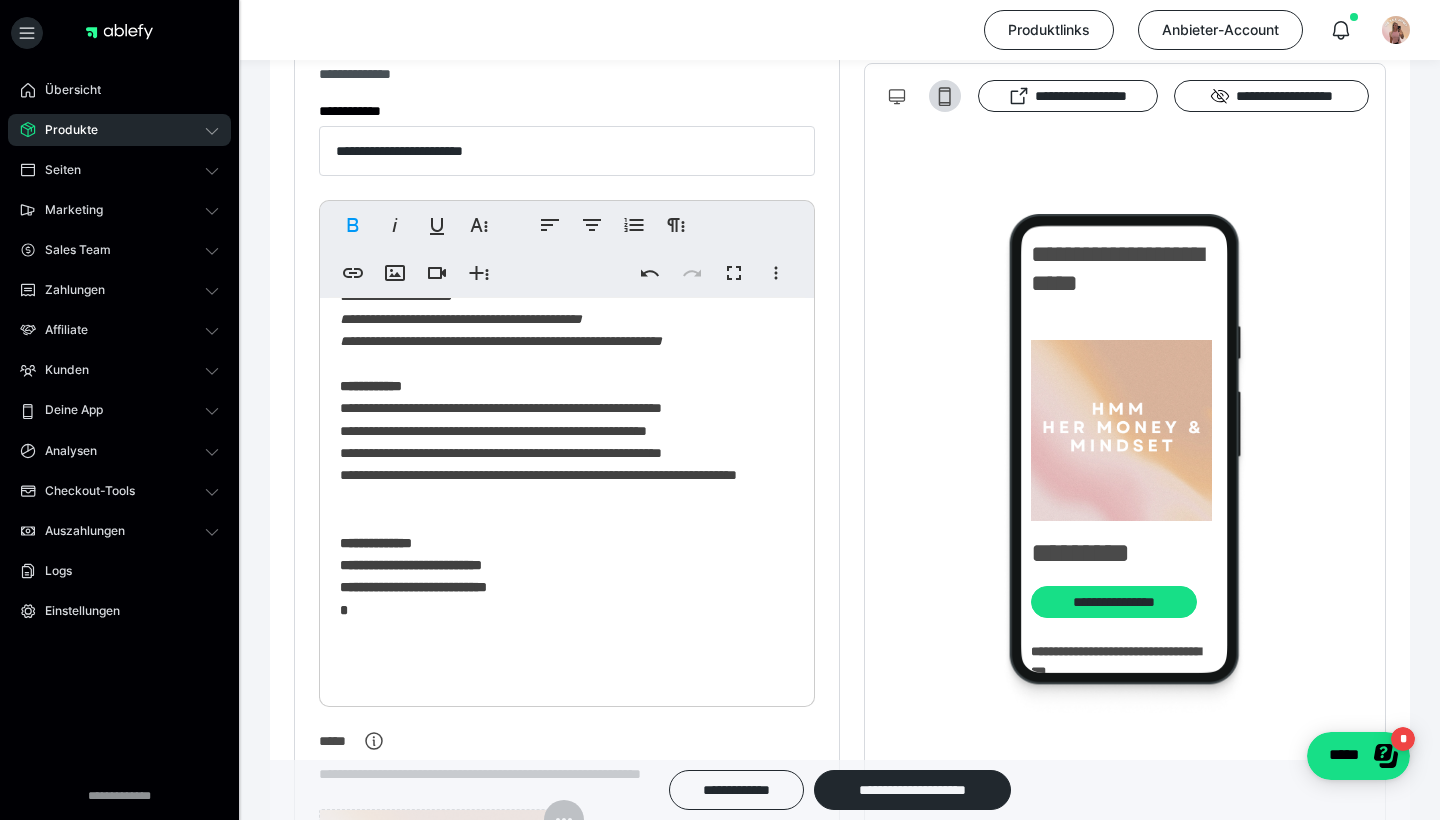 scroll, scrollTop: 279, scrollLeft: 0, axis: vertical 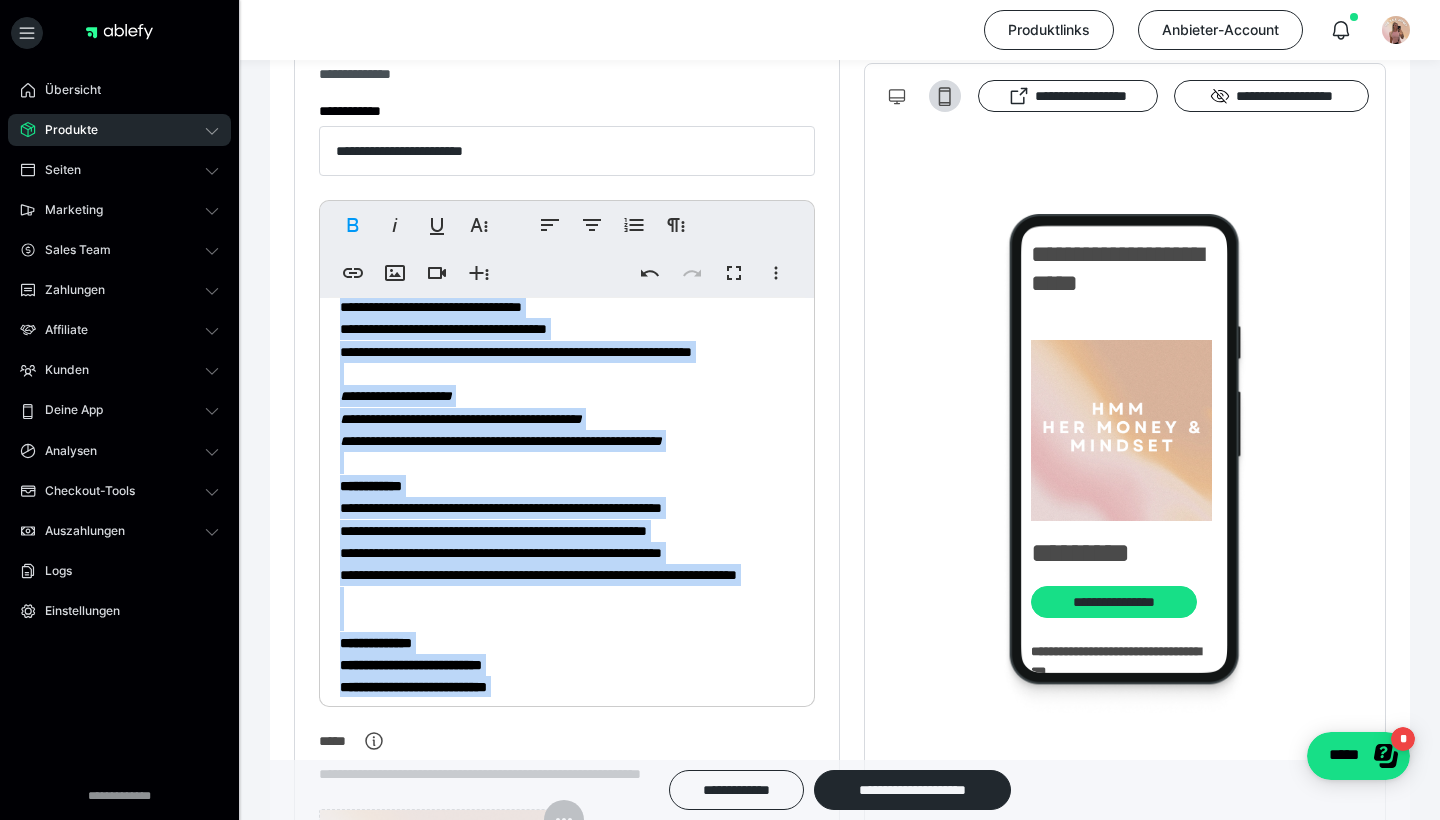 drag, startPoint x: 470, startPoint y: 673, endPoint x: 320, endPoint y: 159, distance: 535.44 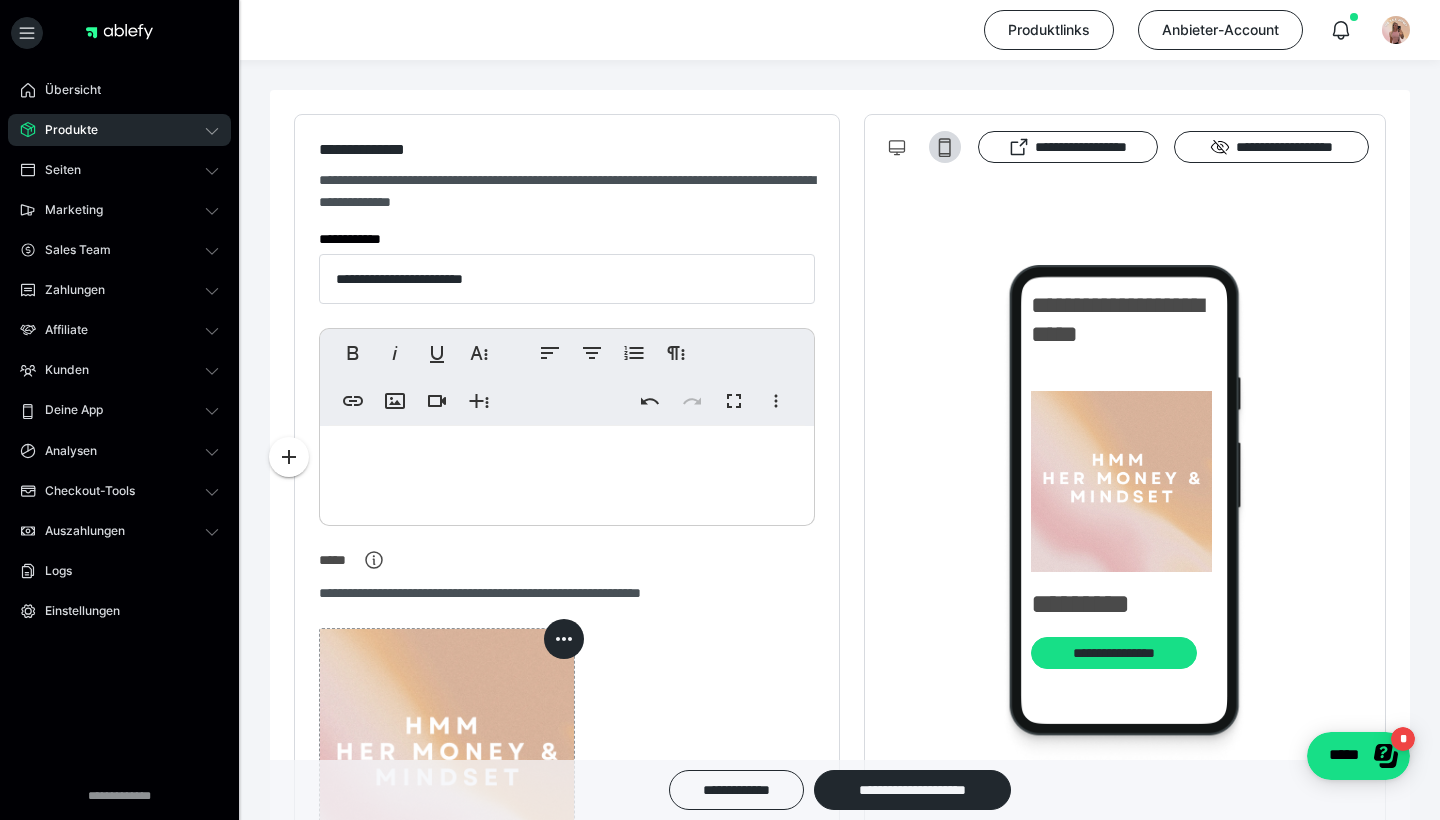 scroll, scrollTop: 244, scrollLeft: 0, axis: vertical 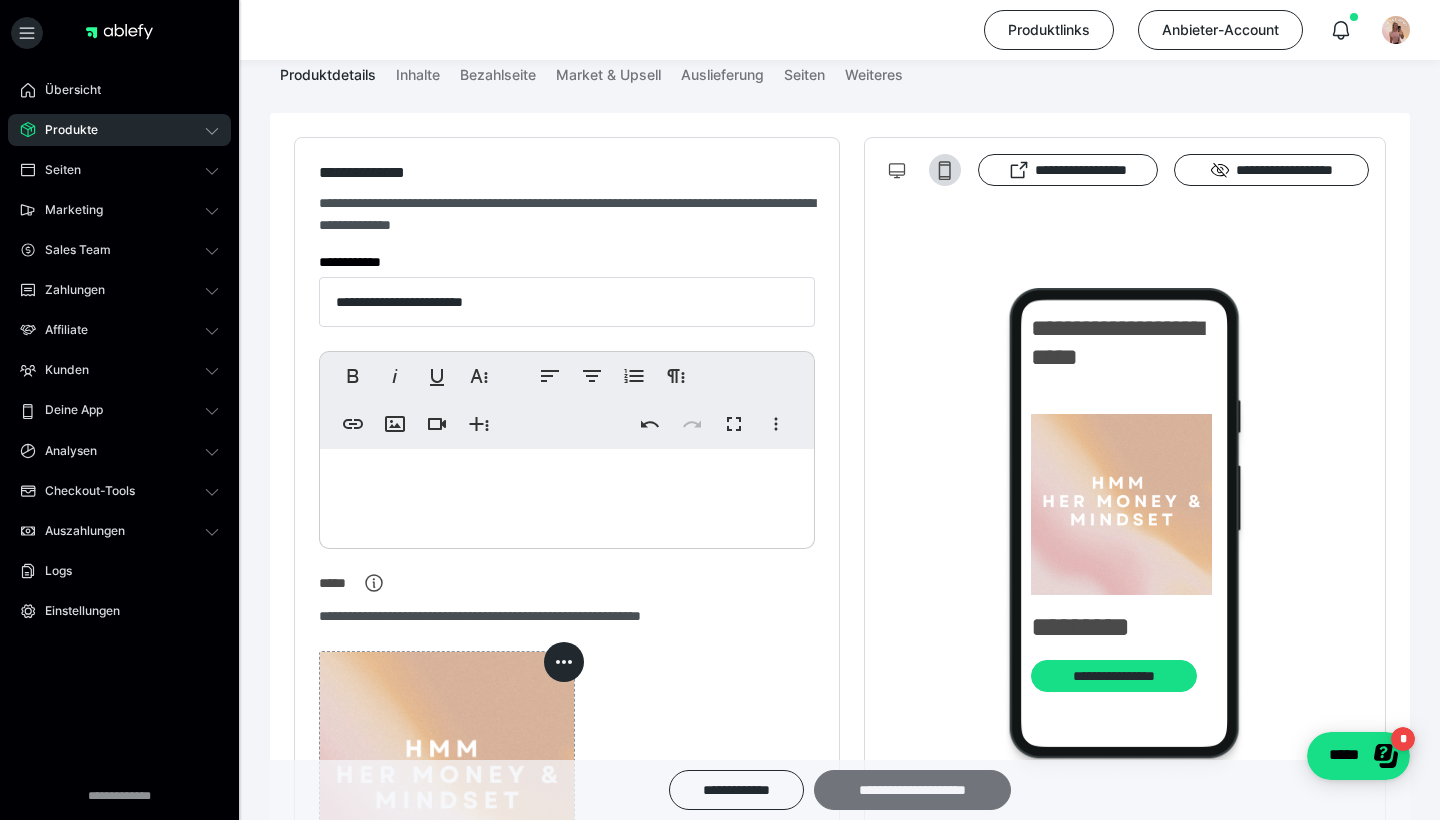 click on "**********" at bounding box center (912, 790) 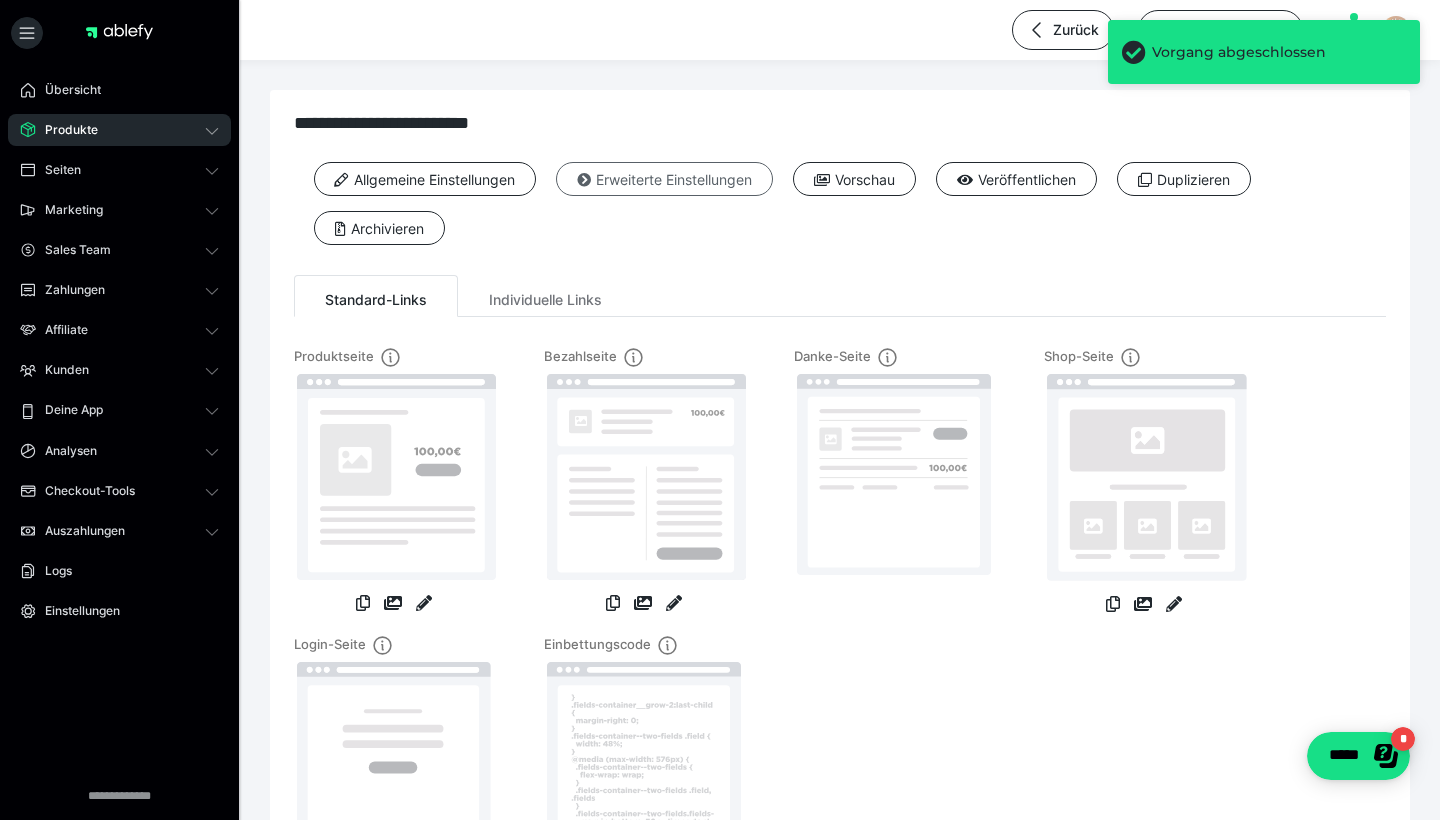 click on "Erweiterte Einstellungen" at bounding box center (664, 179) 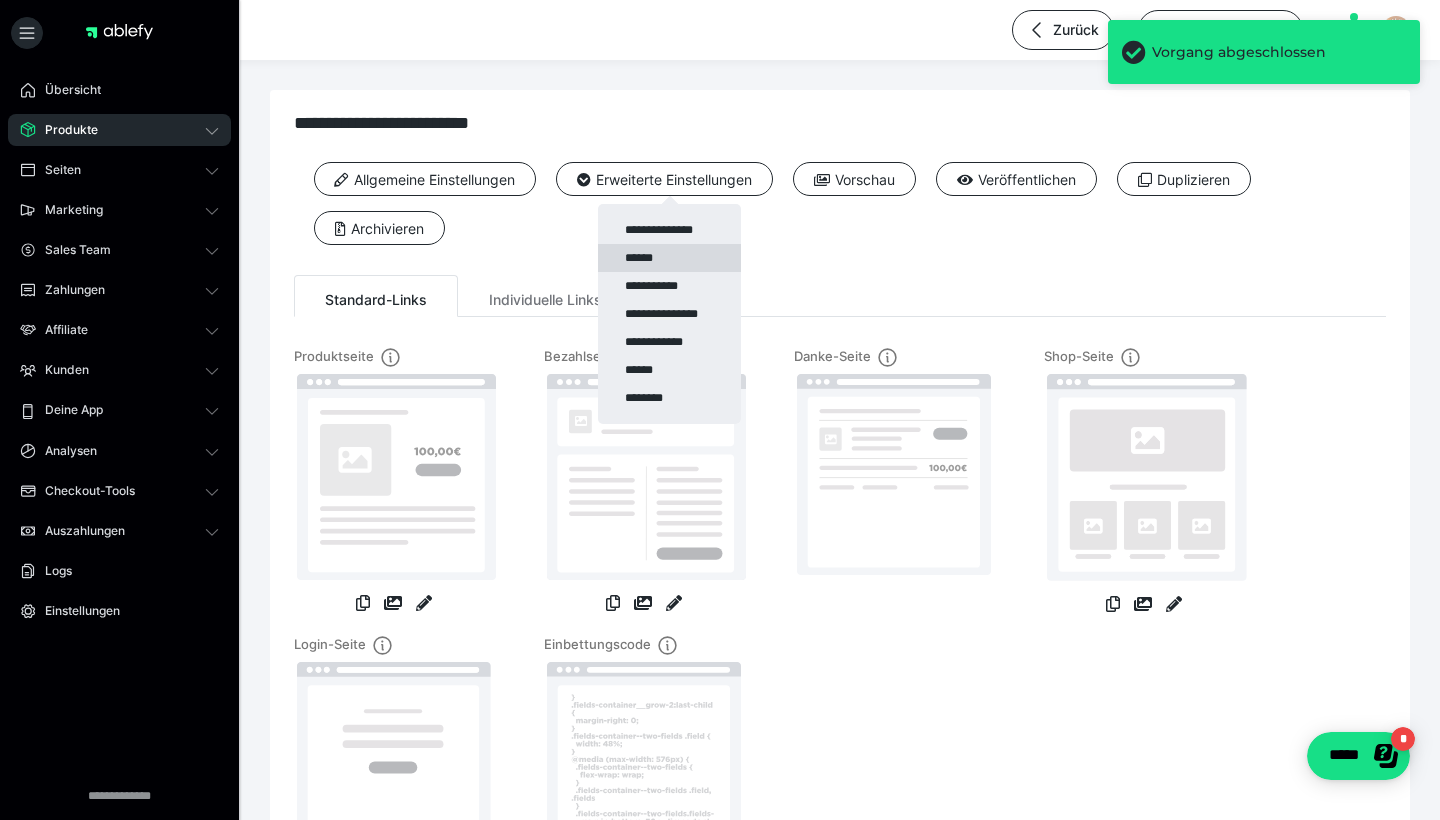 click on "******" at bounding box center [669, 258] 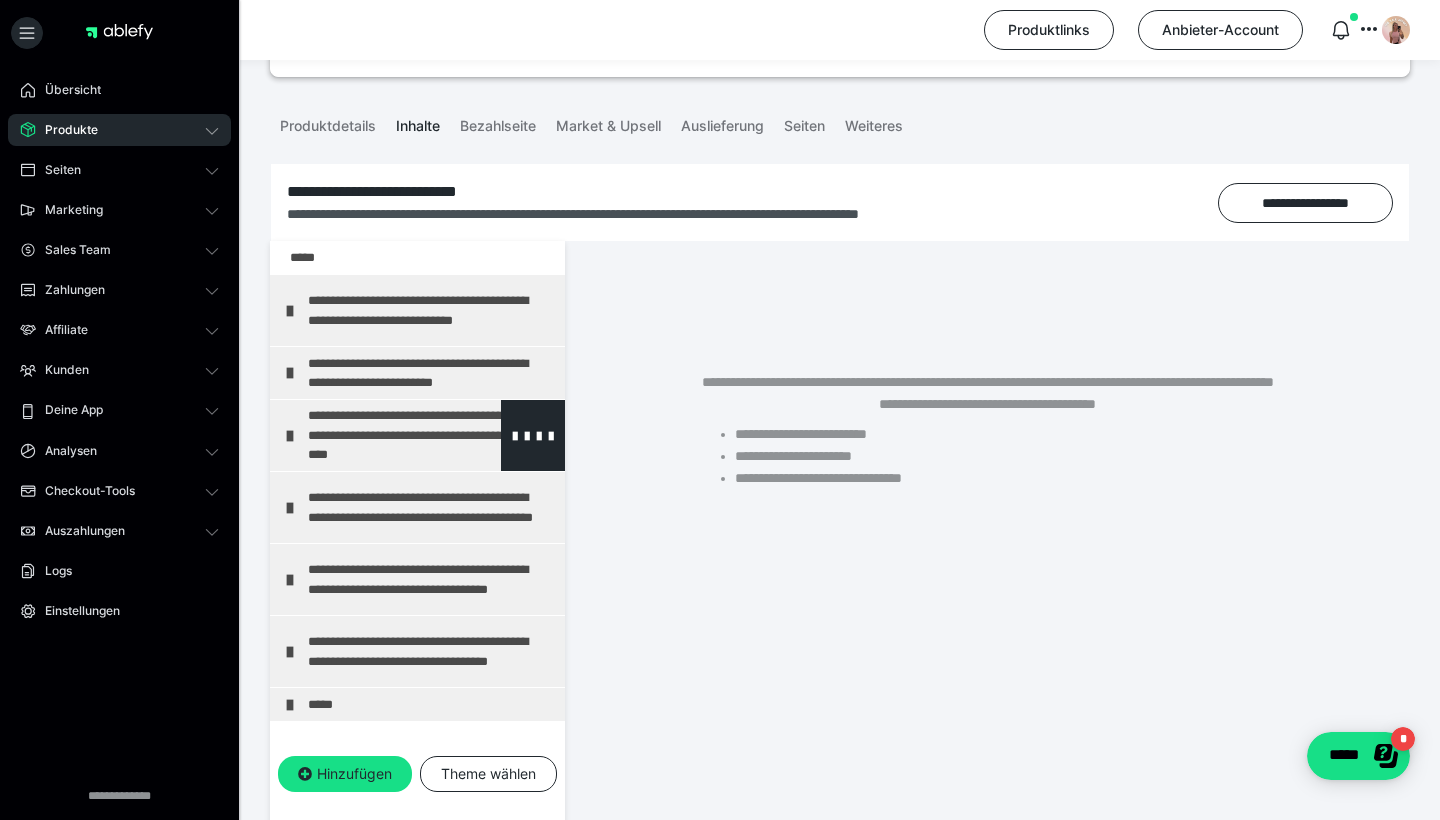scroll, scrollTop: 112, scrollLeft: 0, axis: vertical 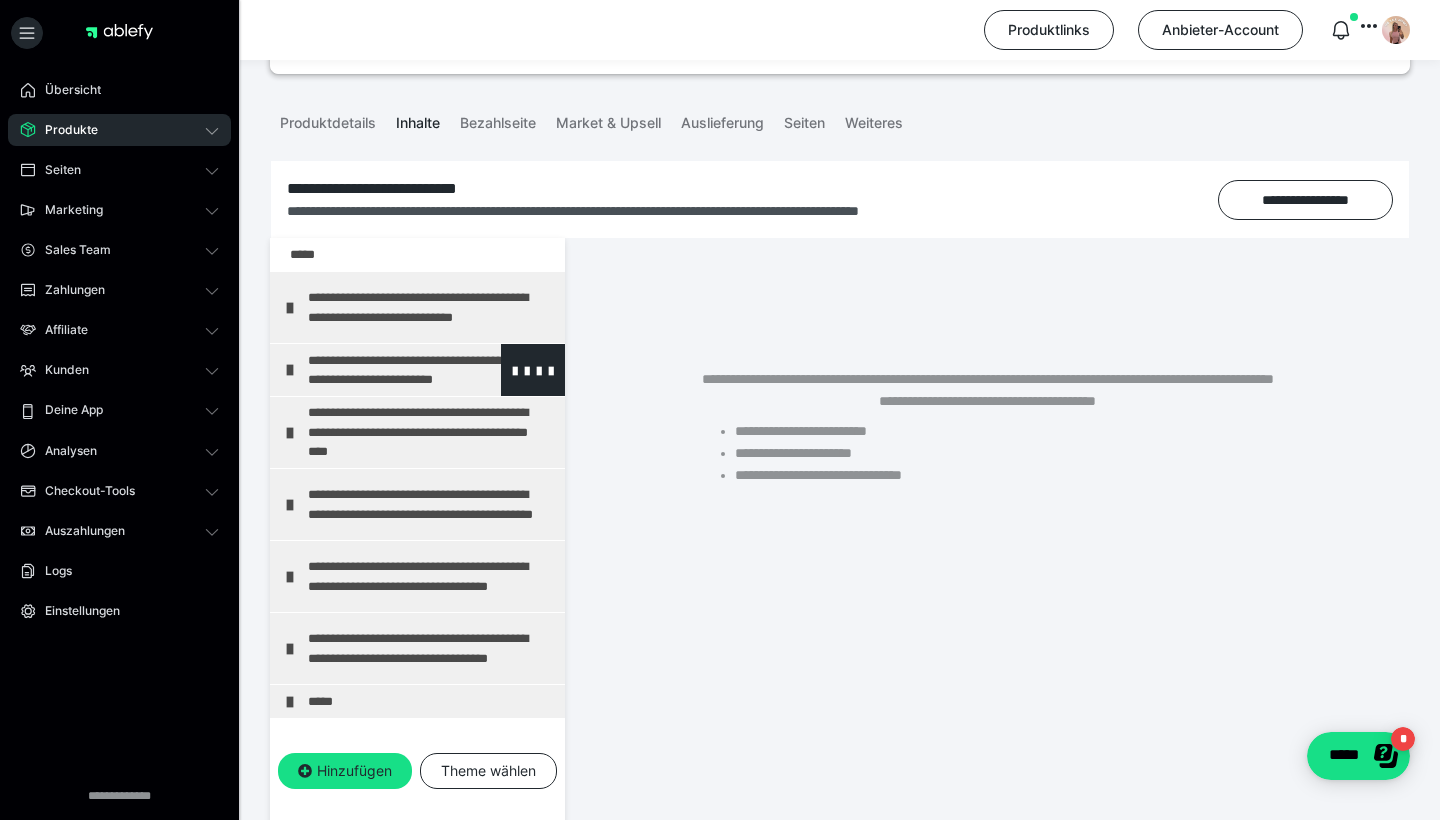 click on "**********" at bounding box center (431, 370) 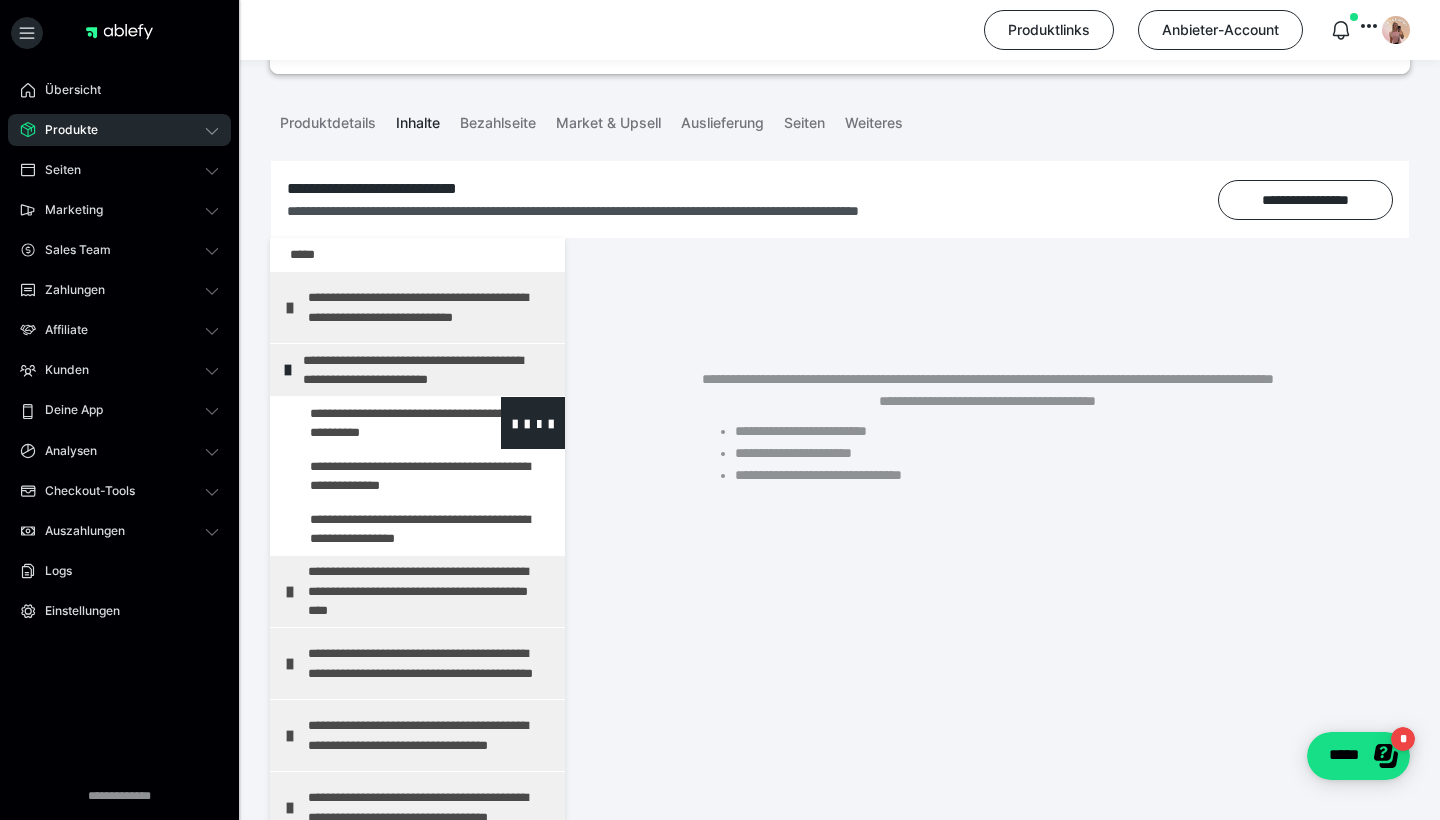 click at bounding box center (375, 423) 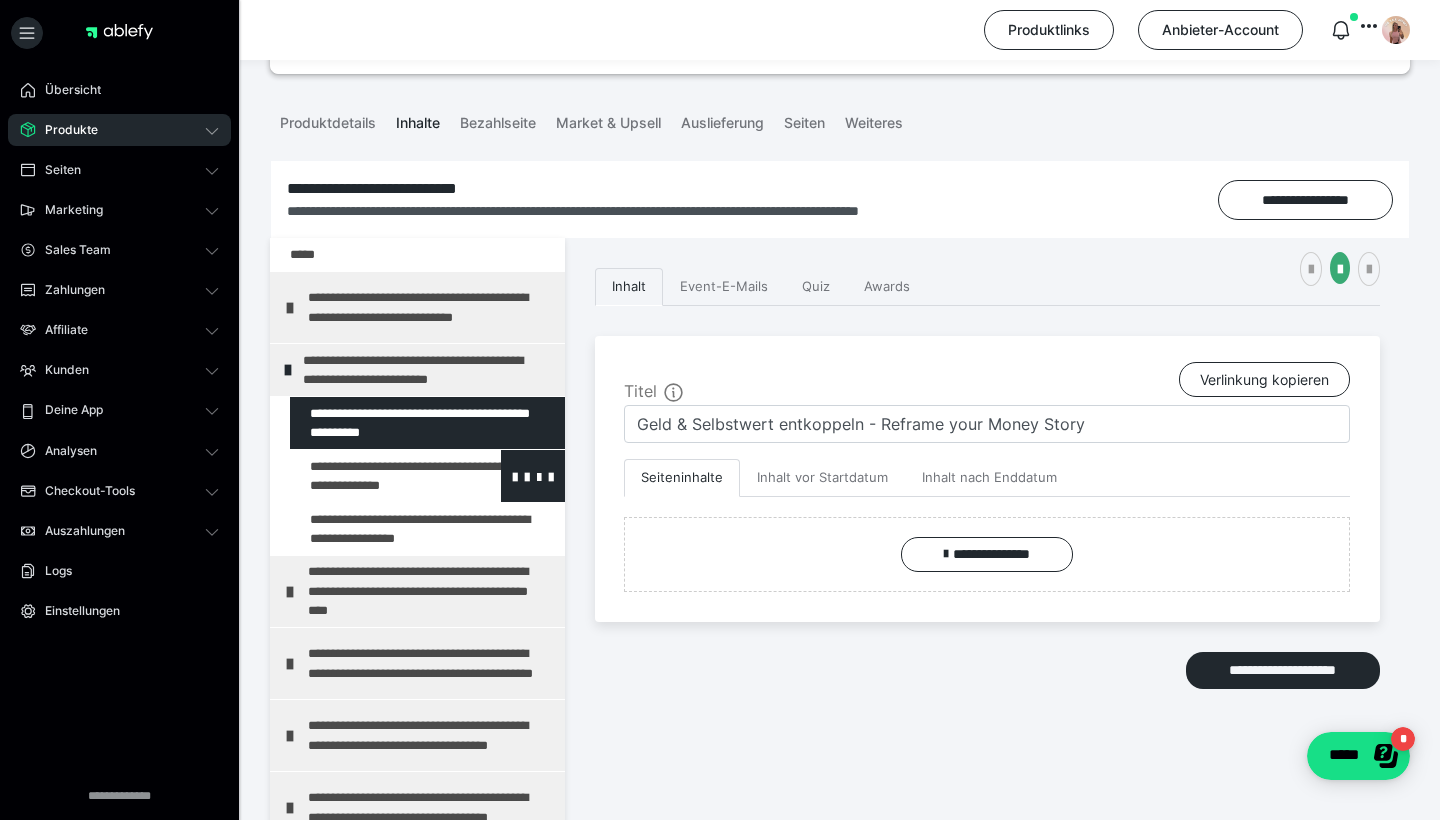 click at bounding box center (375, 476) 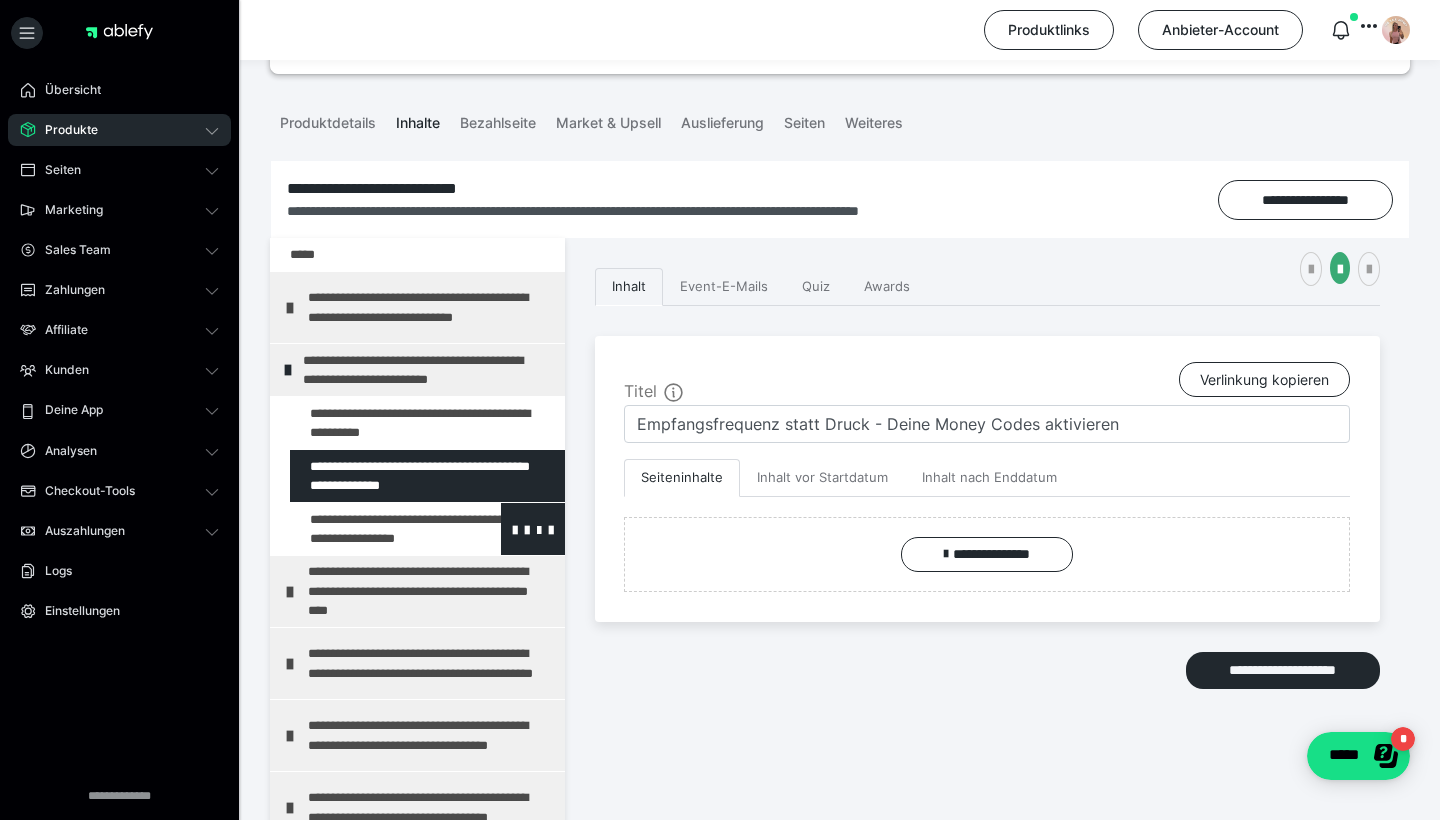 click at bounding box center (375, 529) 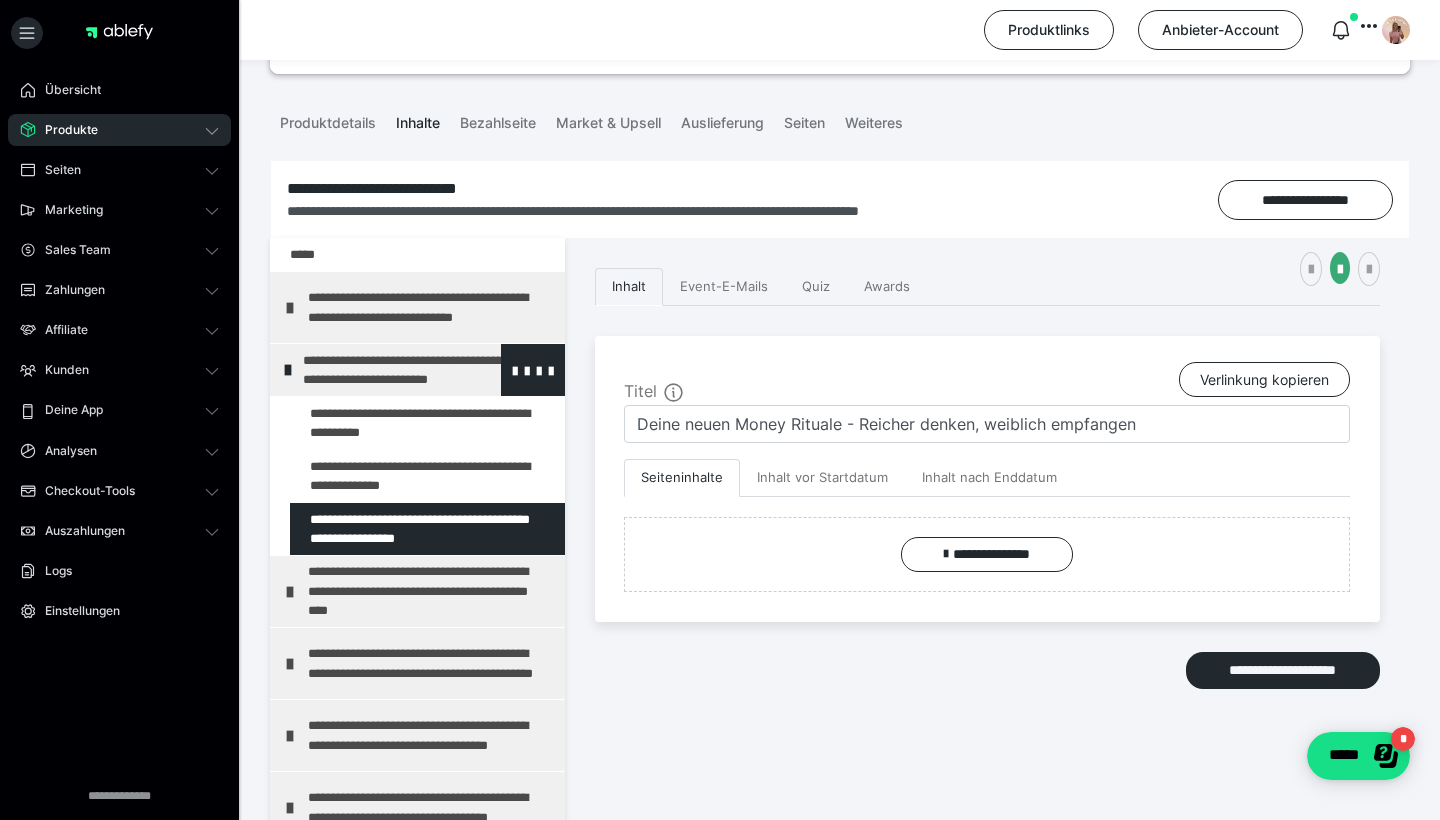 click at bounding box center (288, 370) 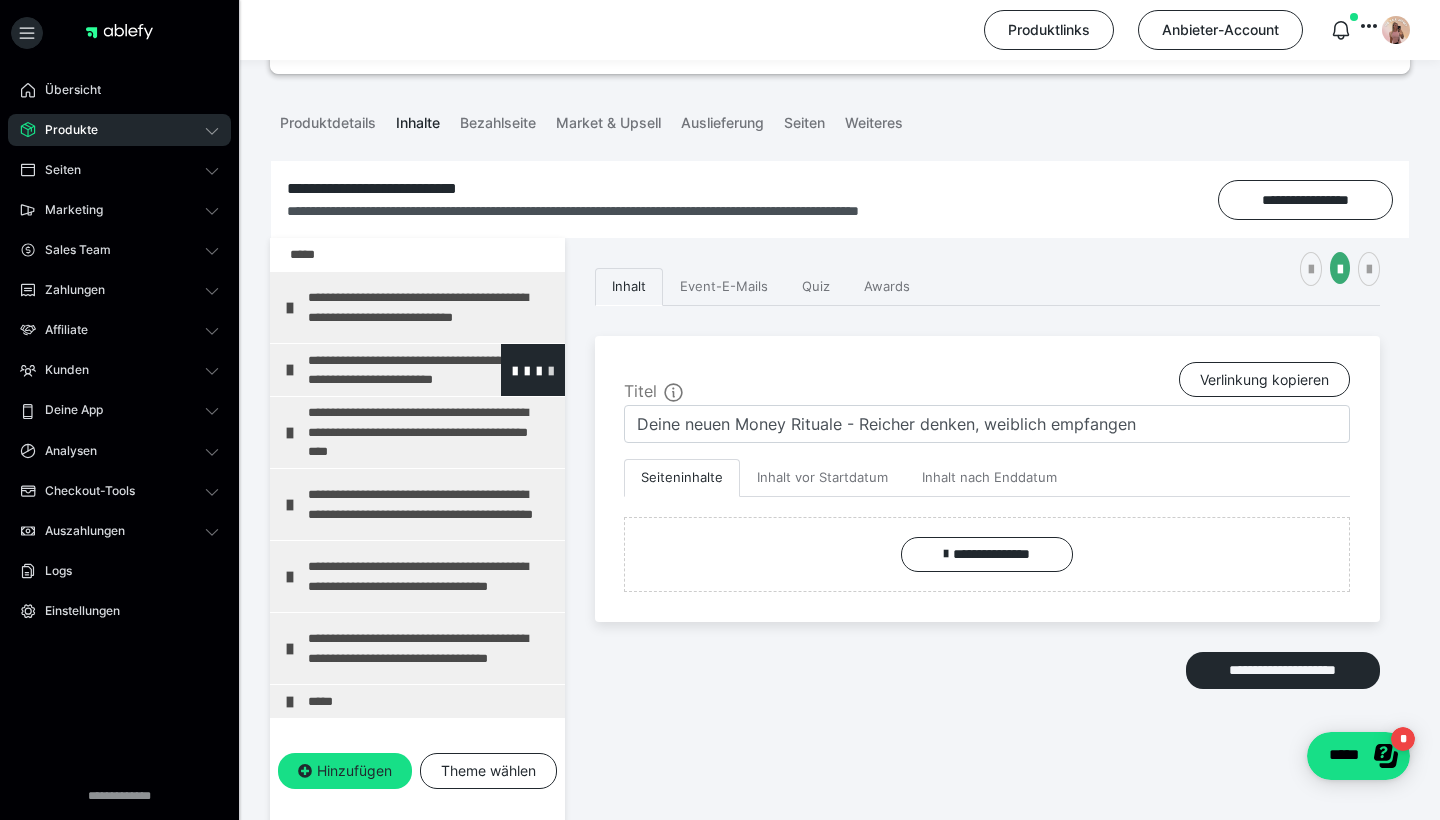 click at bounding box center (551, 370) 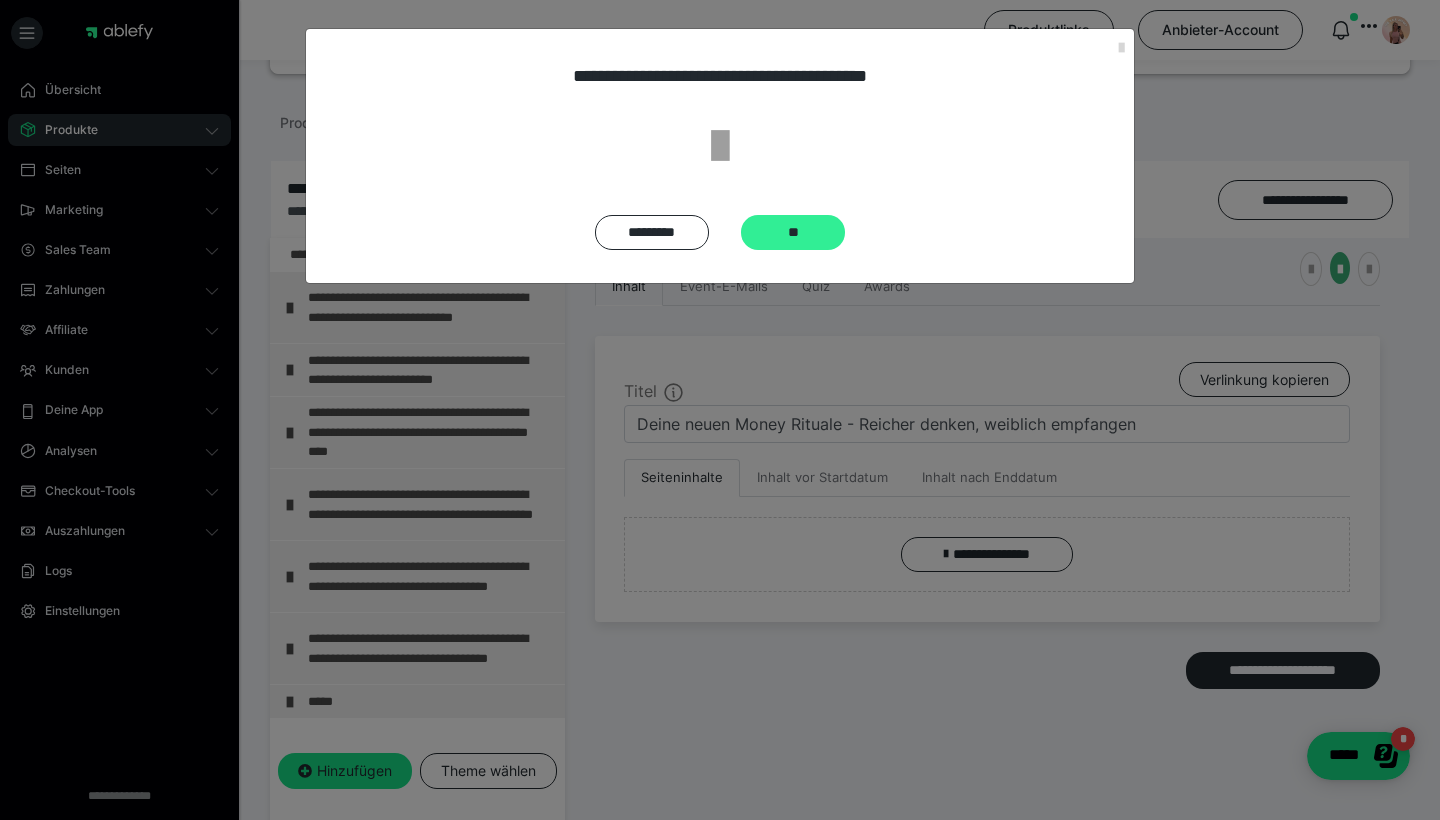 click on "**" at bounding box center (793, 232) 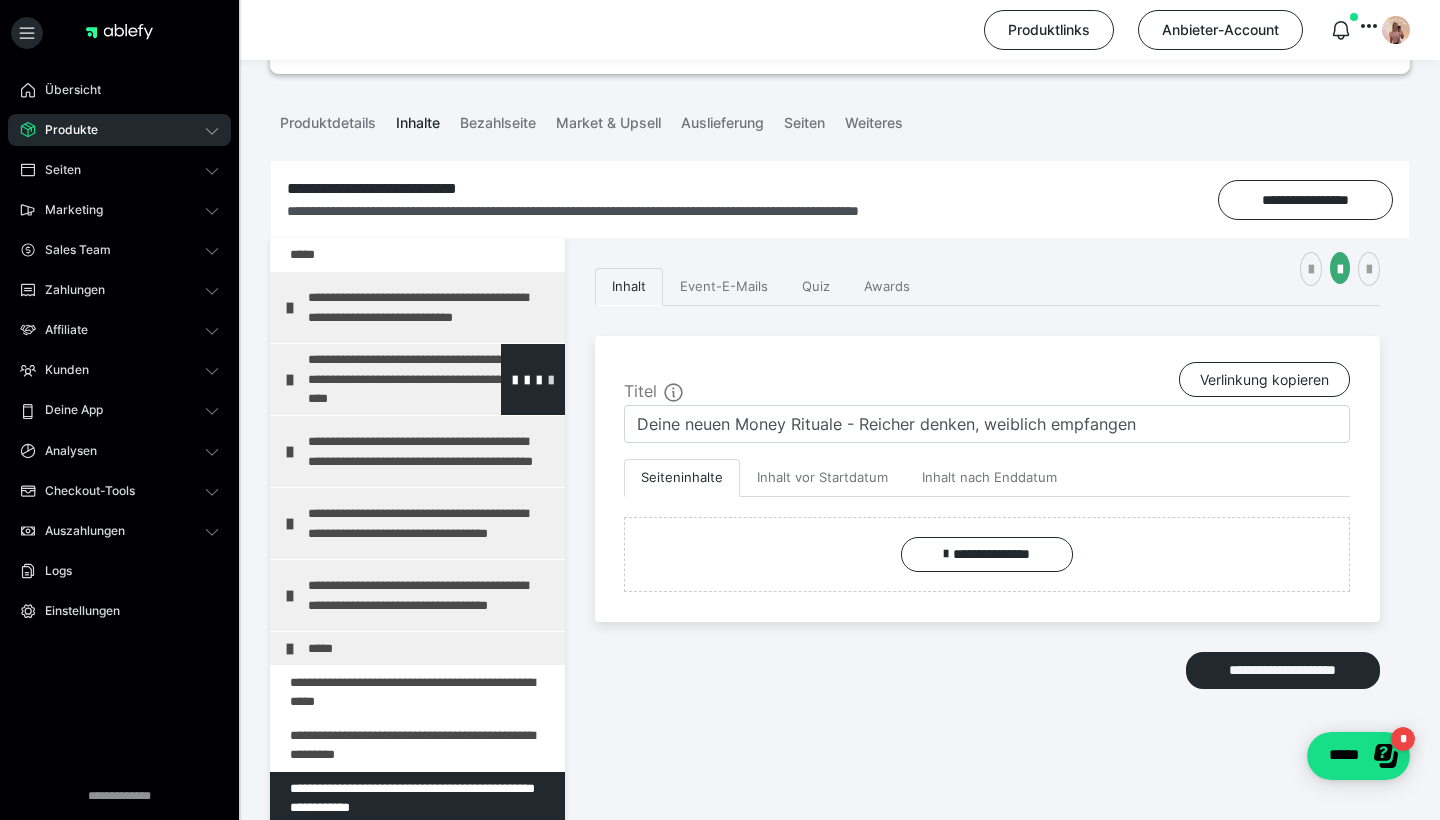 click at bounding box center (551, 379) 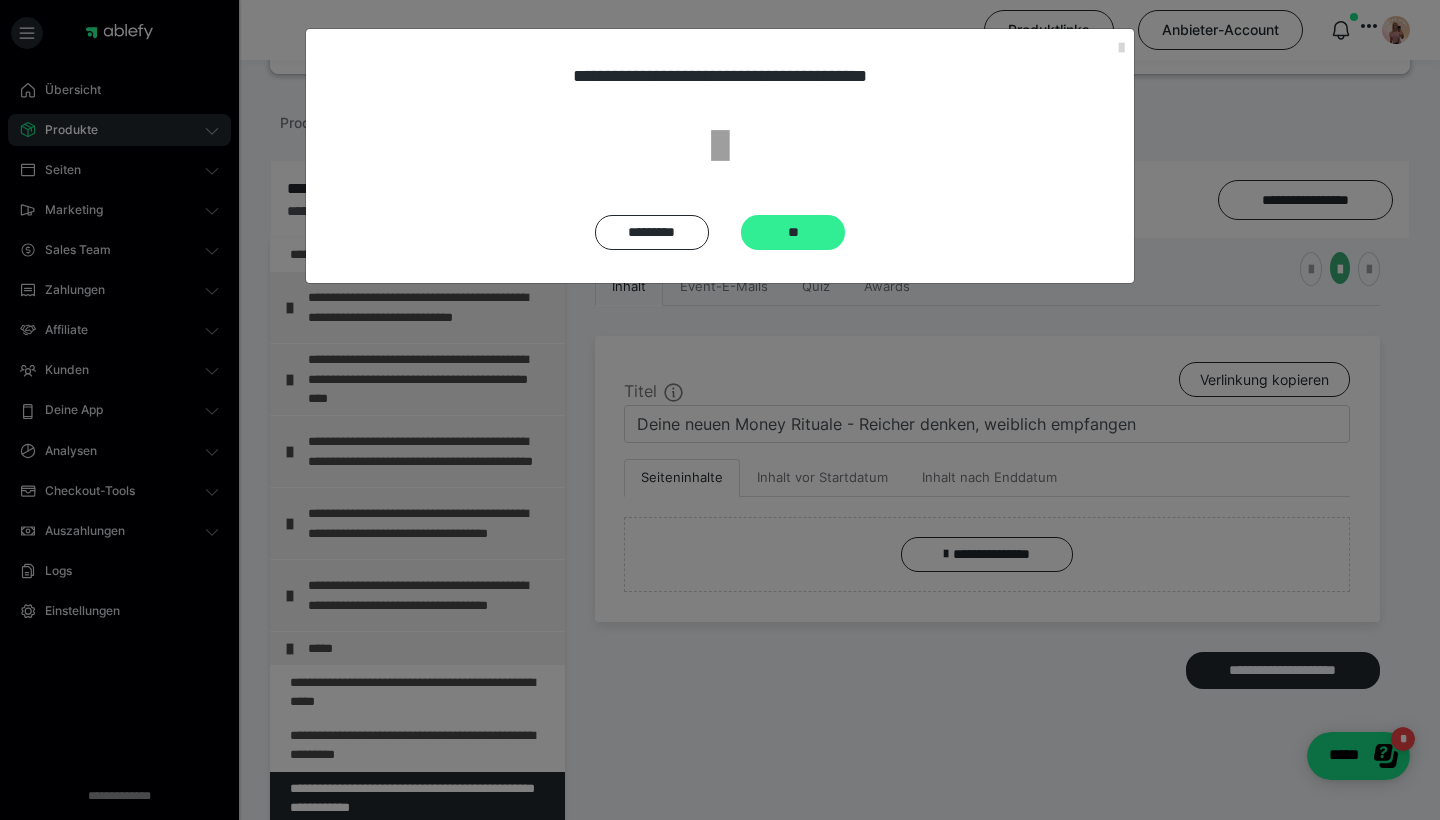 click on "**" at bounding box center (793, 232) 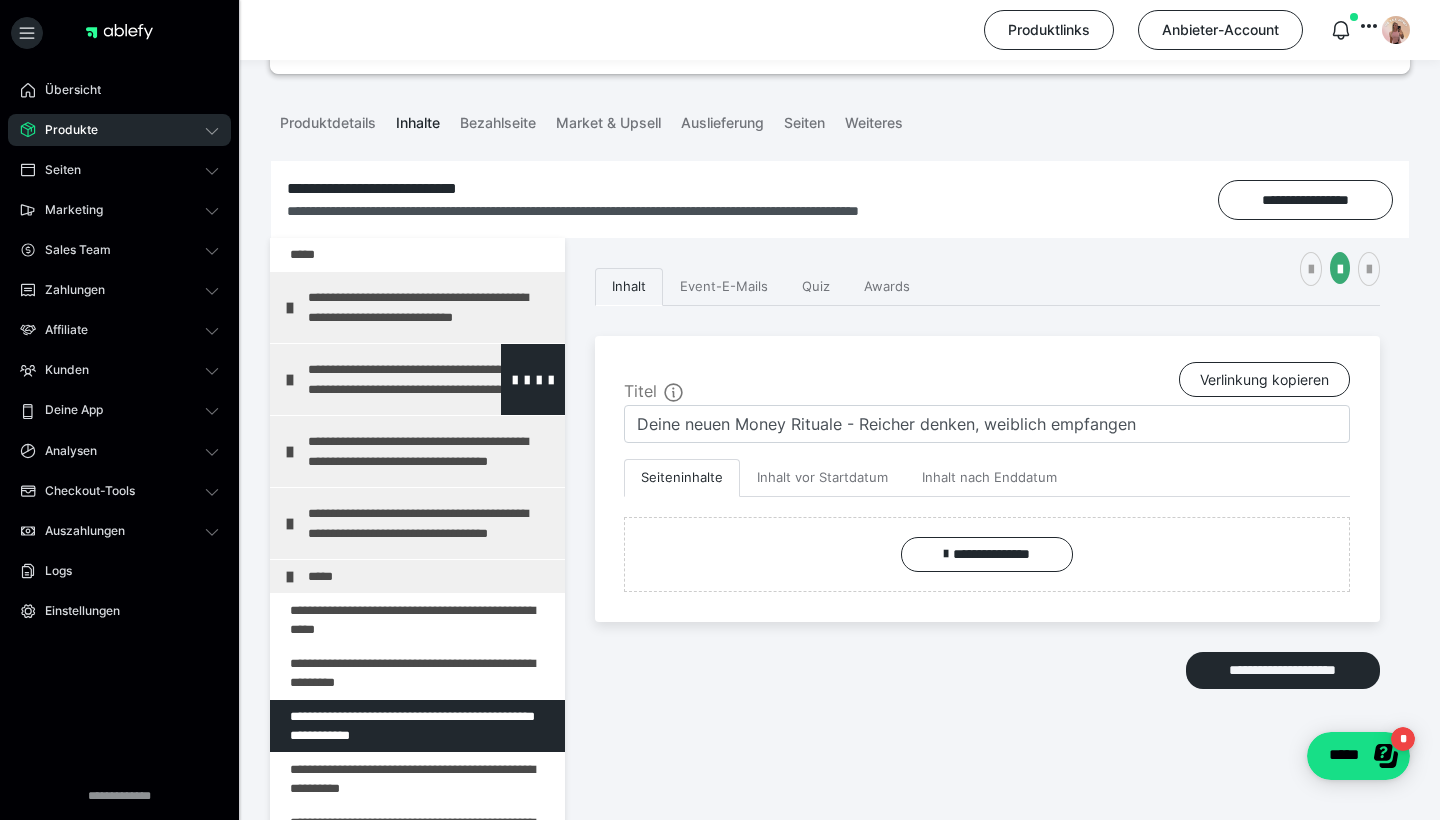 click at bounding box center [533, 379] 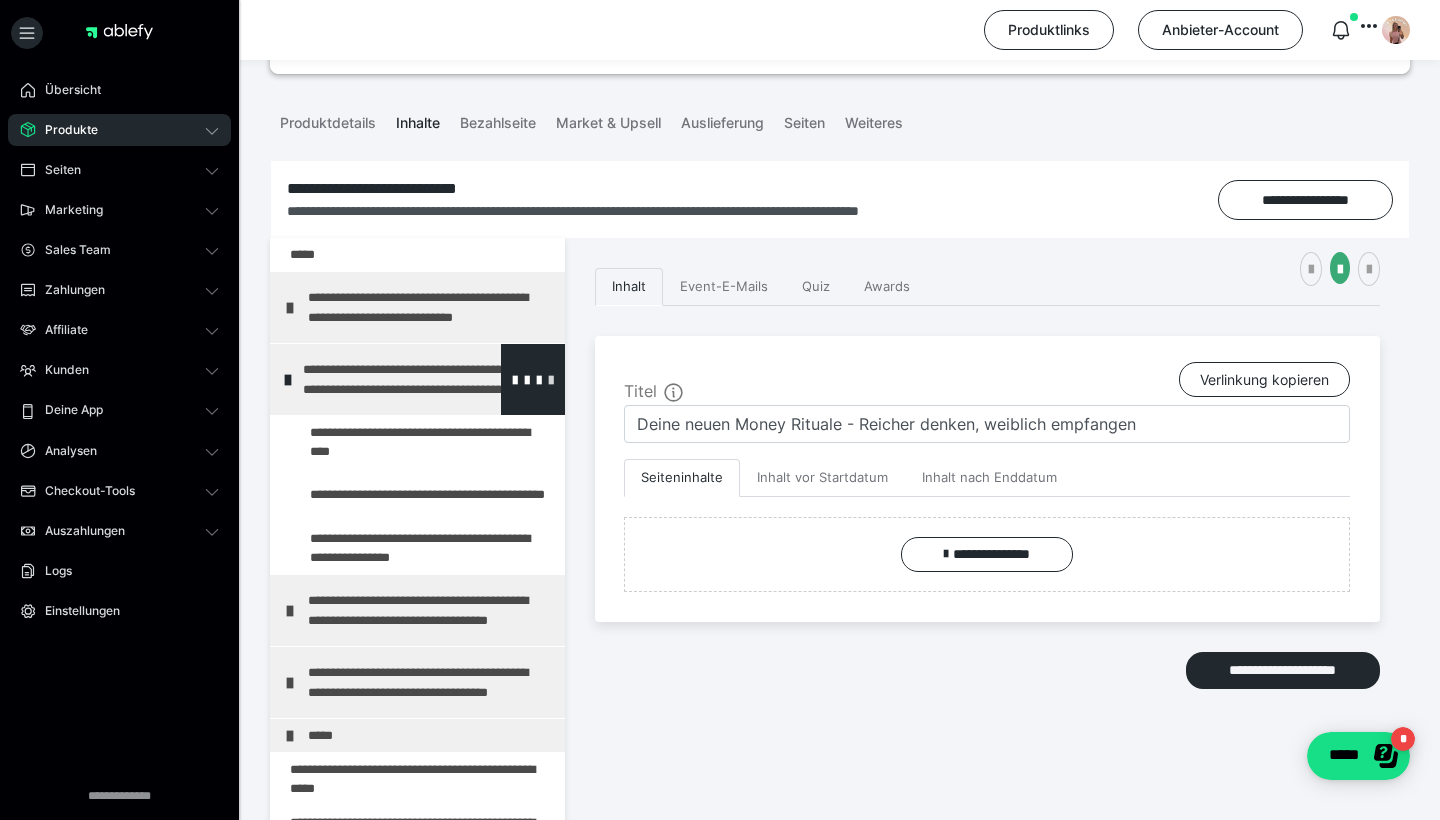 click at bounding box center [551, 379] 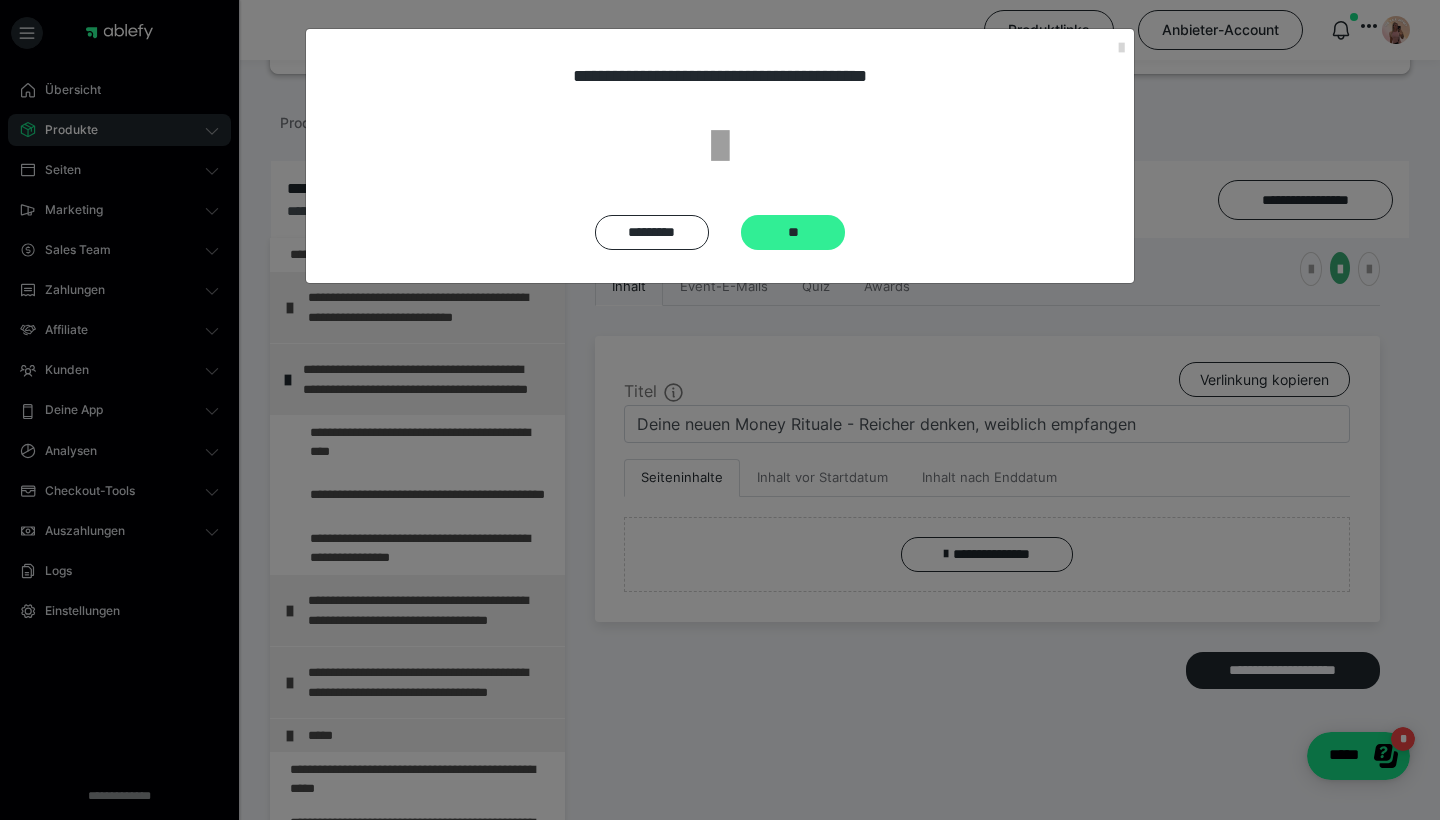 click on "**" at bounding box center [793, 232] 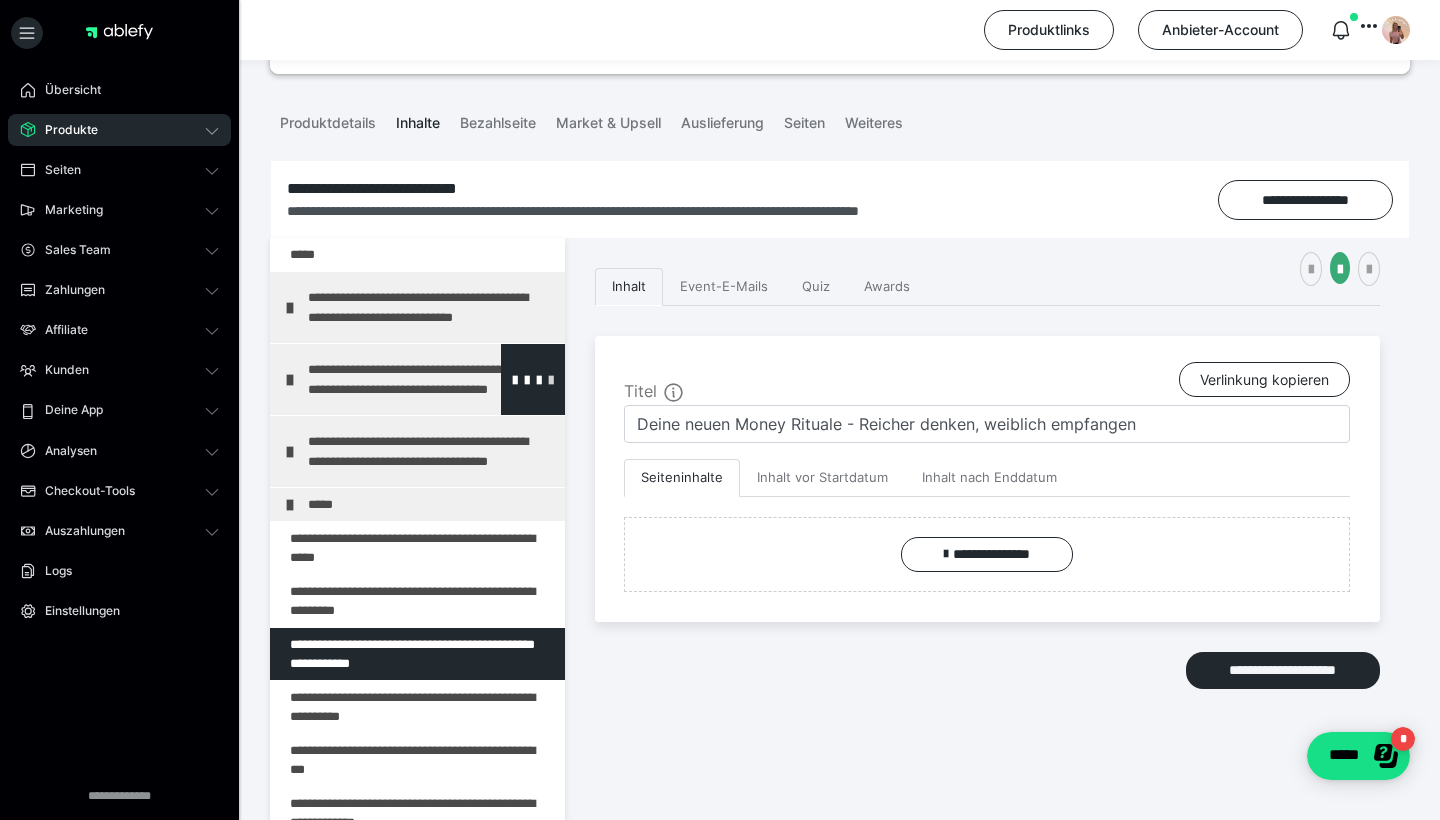 click at bounding box center [551, 379] 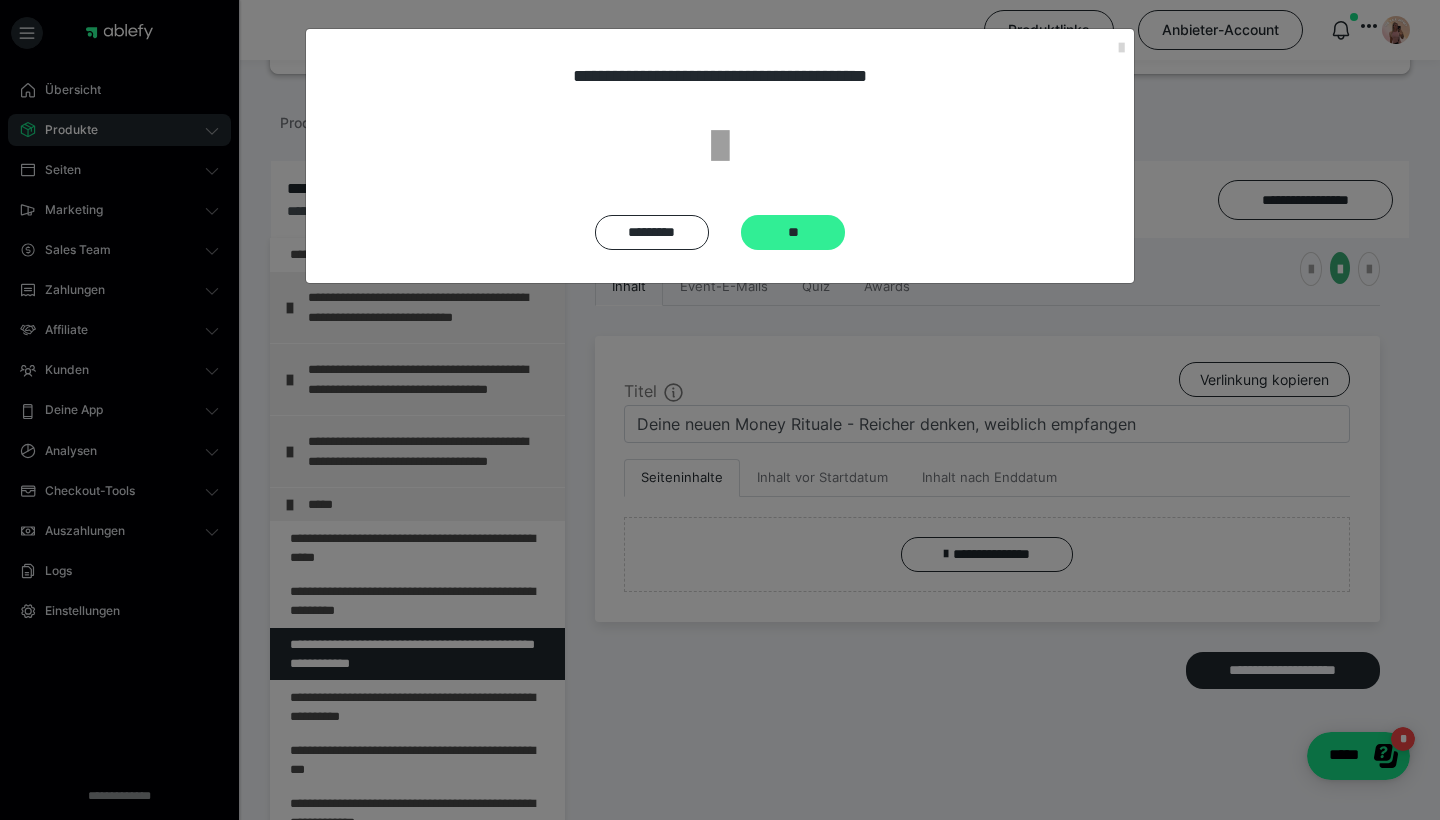 click on "**" at bounding box center [793, 232] 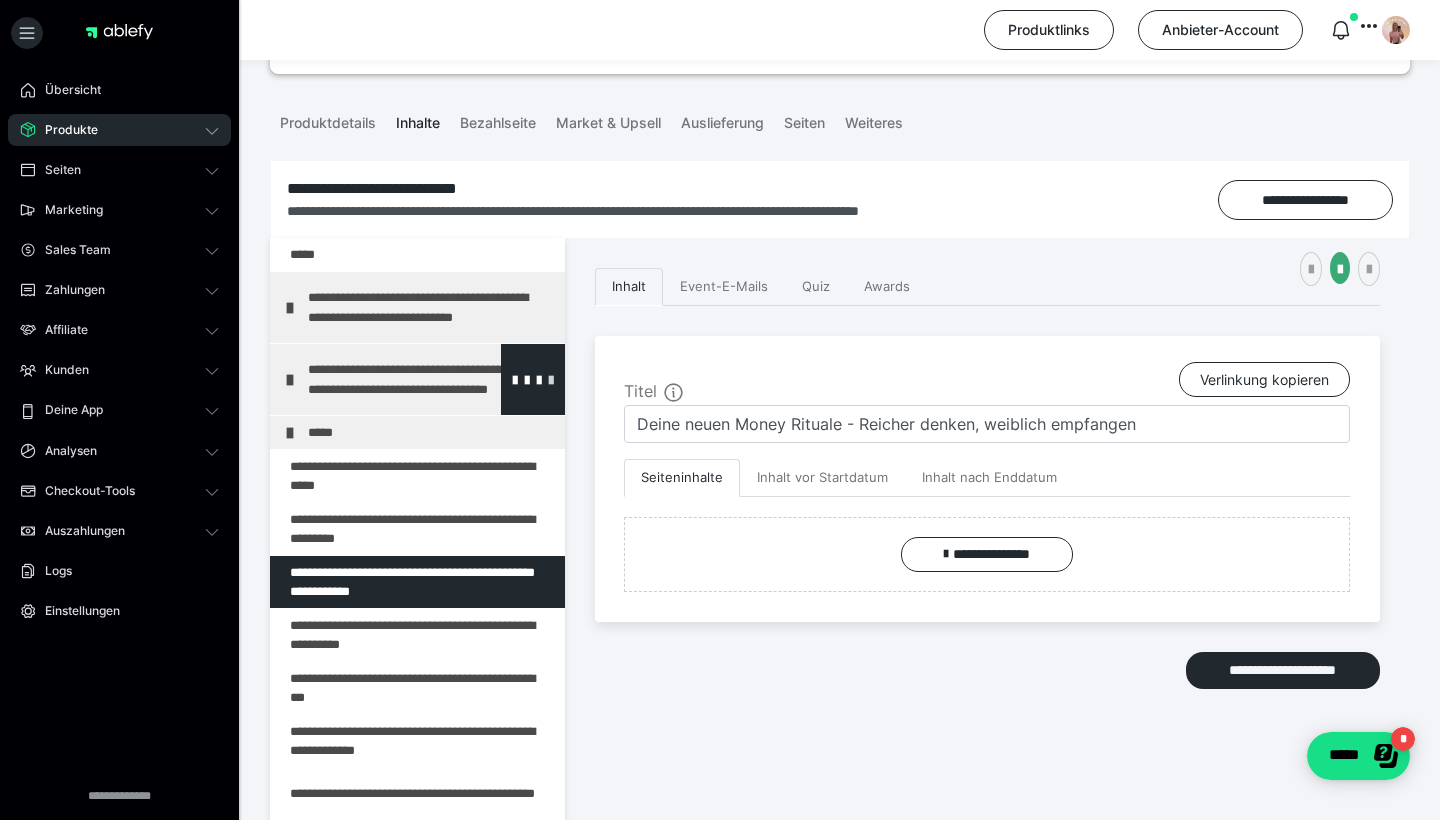 click at bounding box center [551, 379] 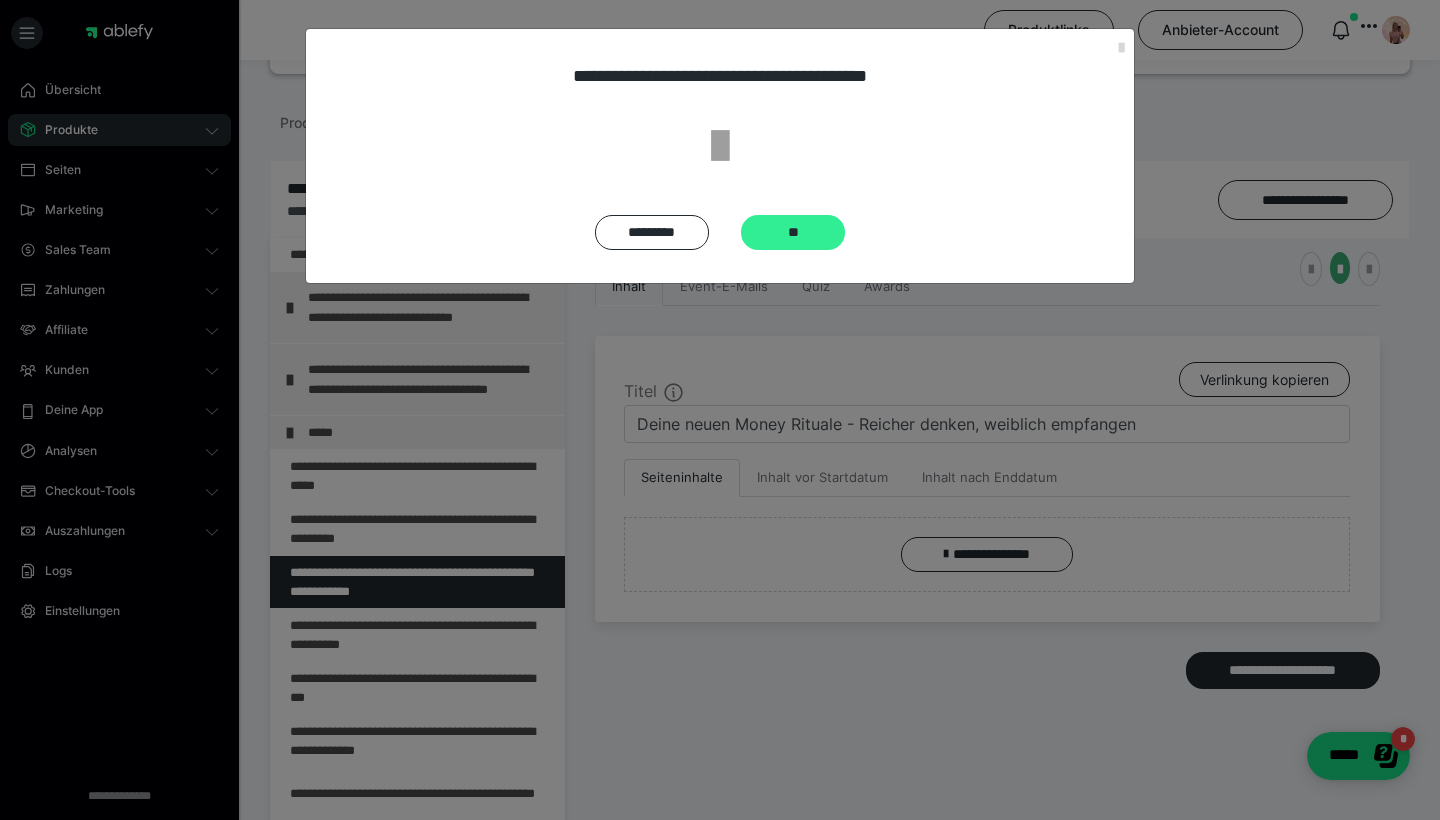 click on "**" at bounding box center [793, 232] 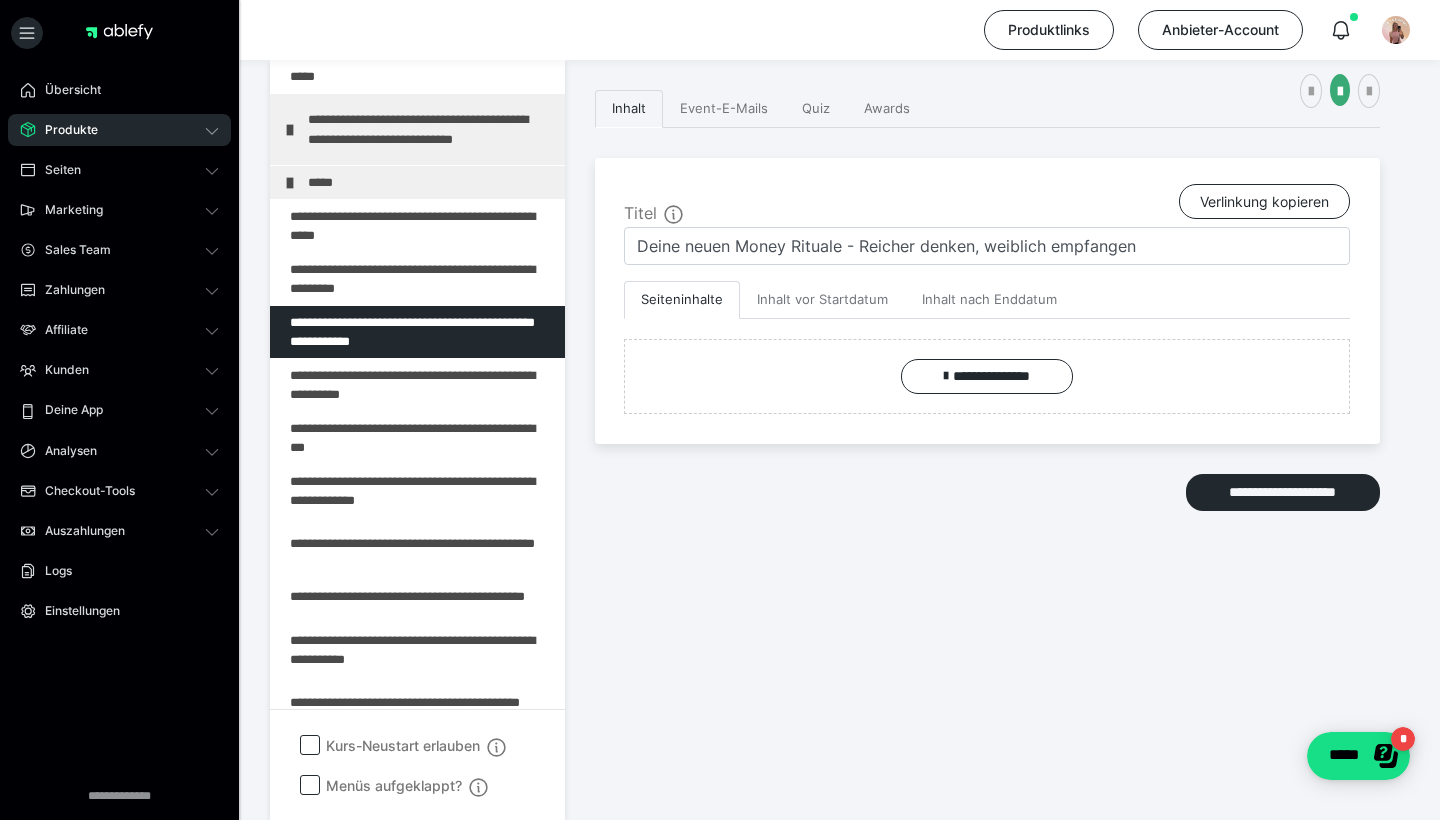 scroll, scrollTop: 290, scrollLeft: 0, axis: vertical 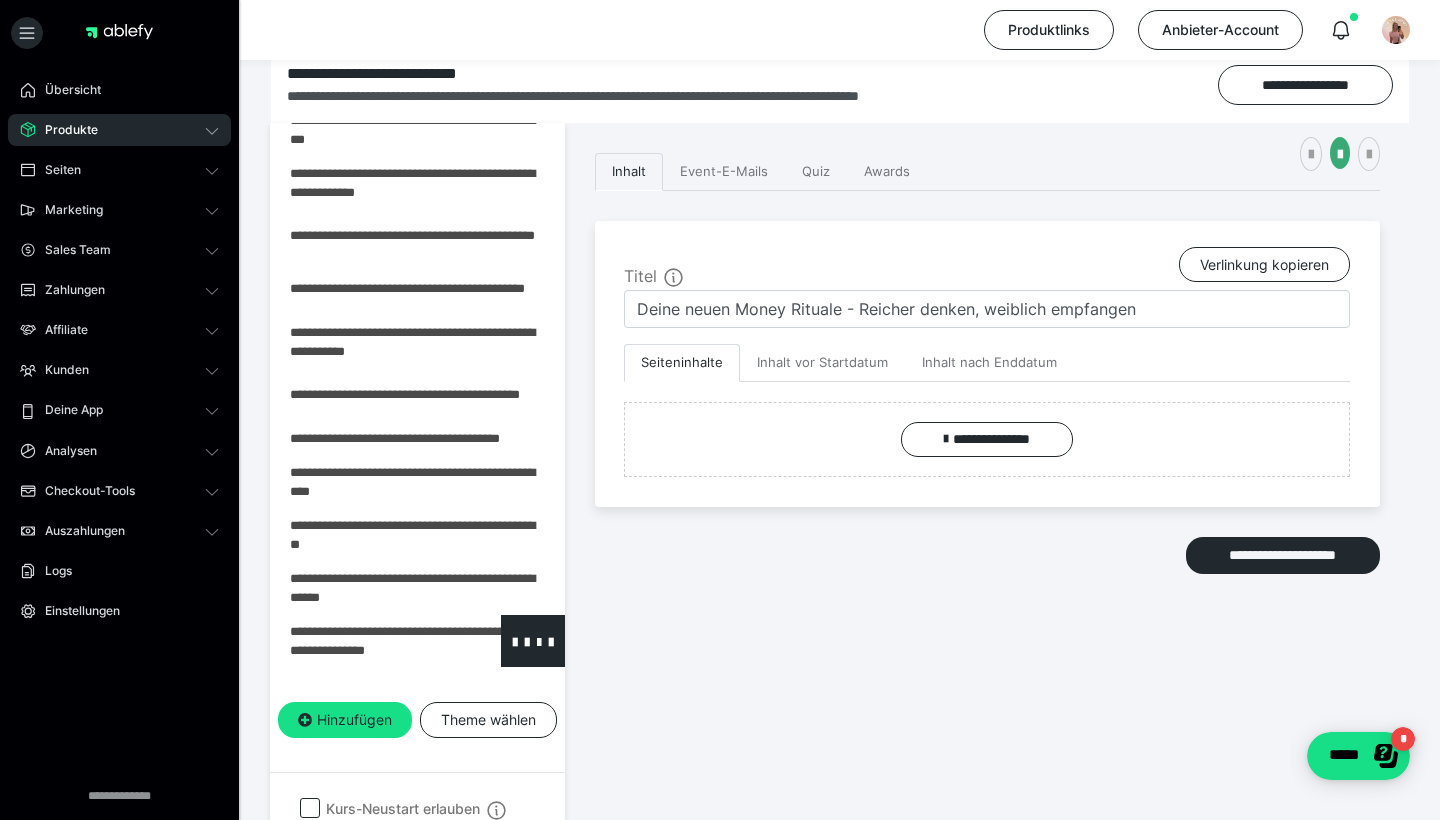 click at bounding box center (365, 641) 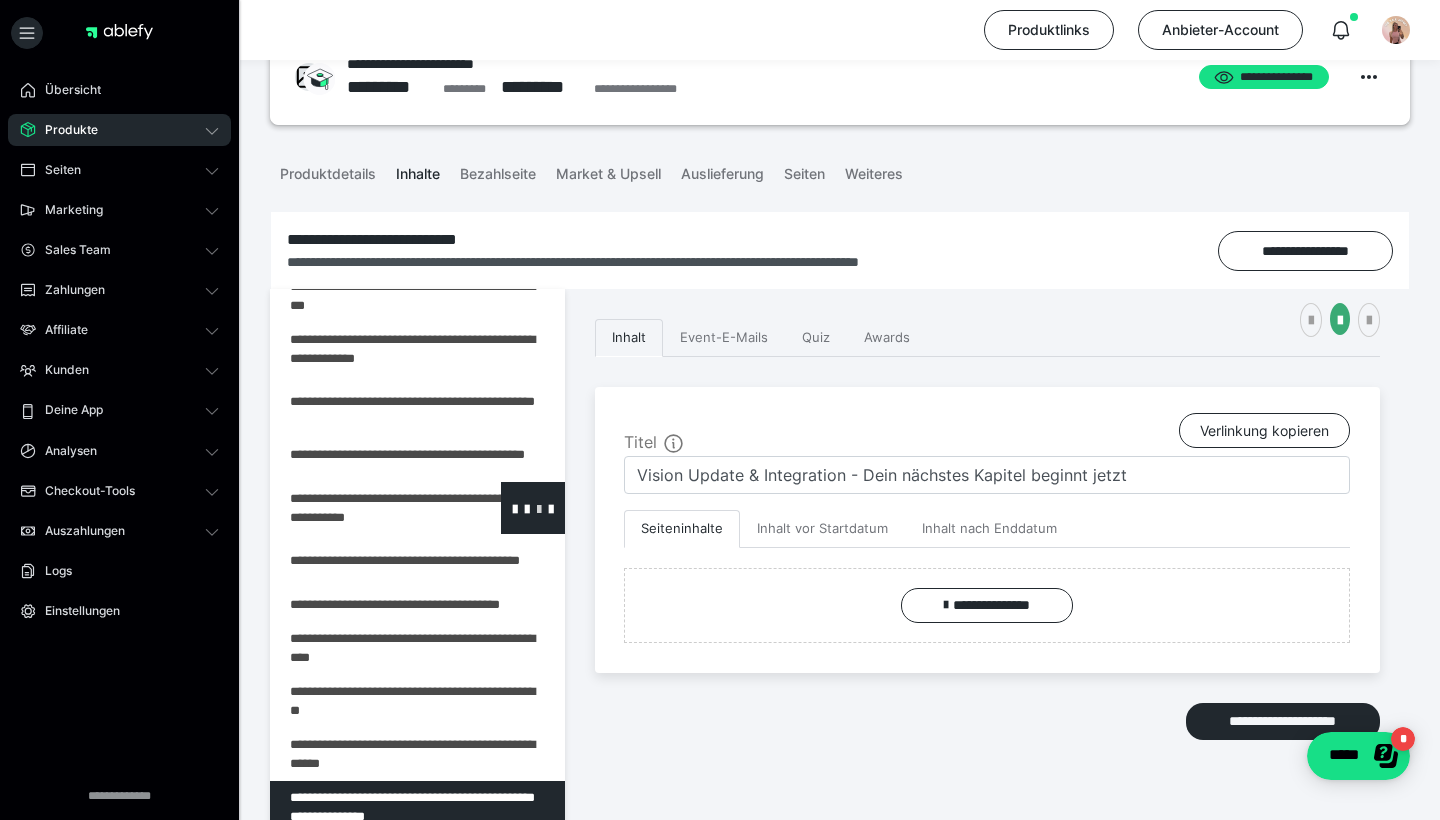 scroll, scrollTop: 52, scrollLeft: 0, axis: vertical 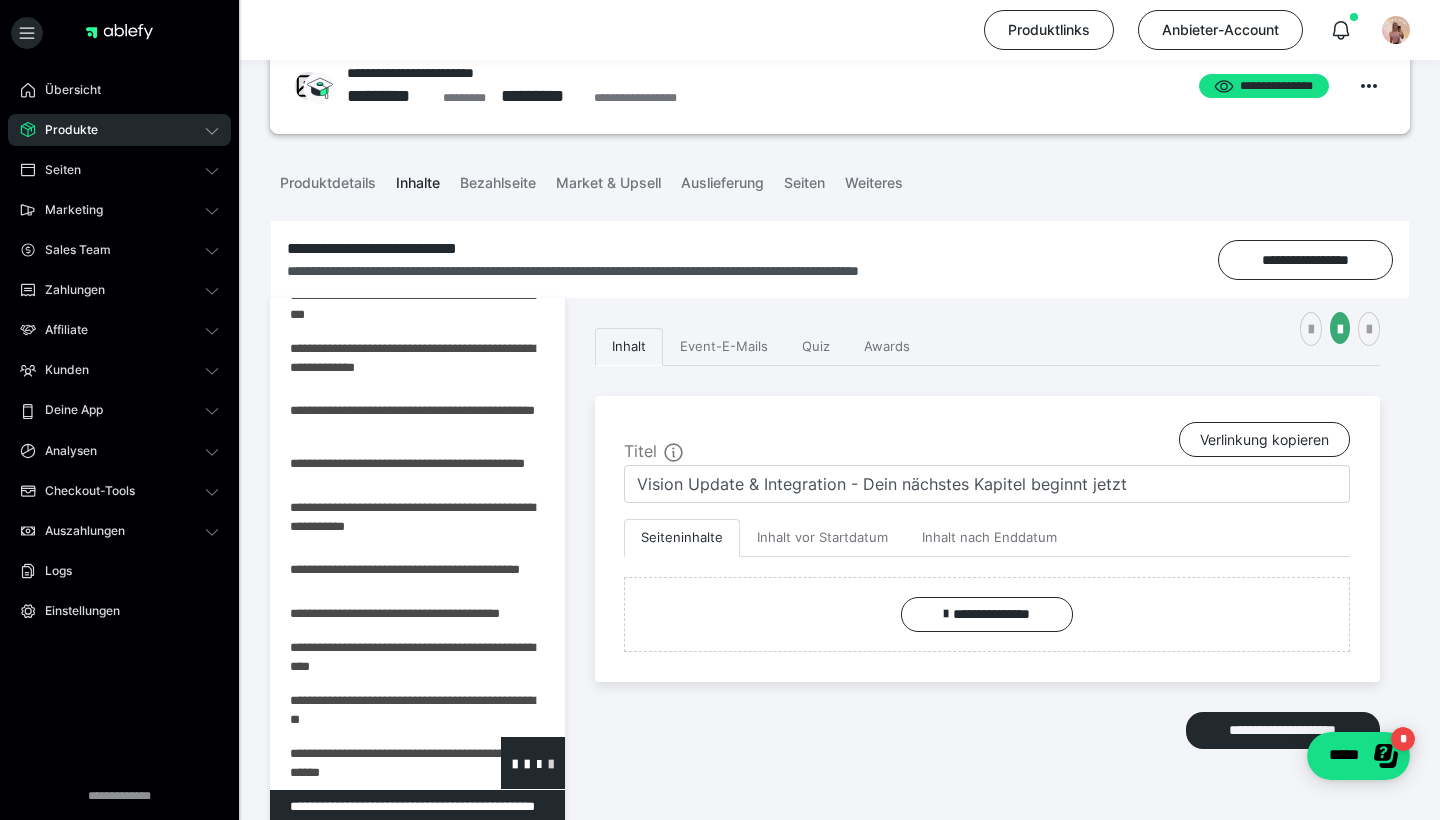 click at bounding box center [551, 763] 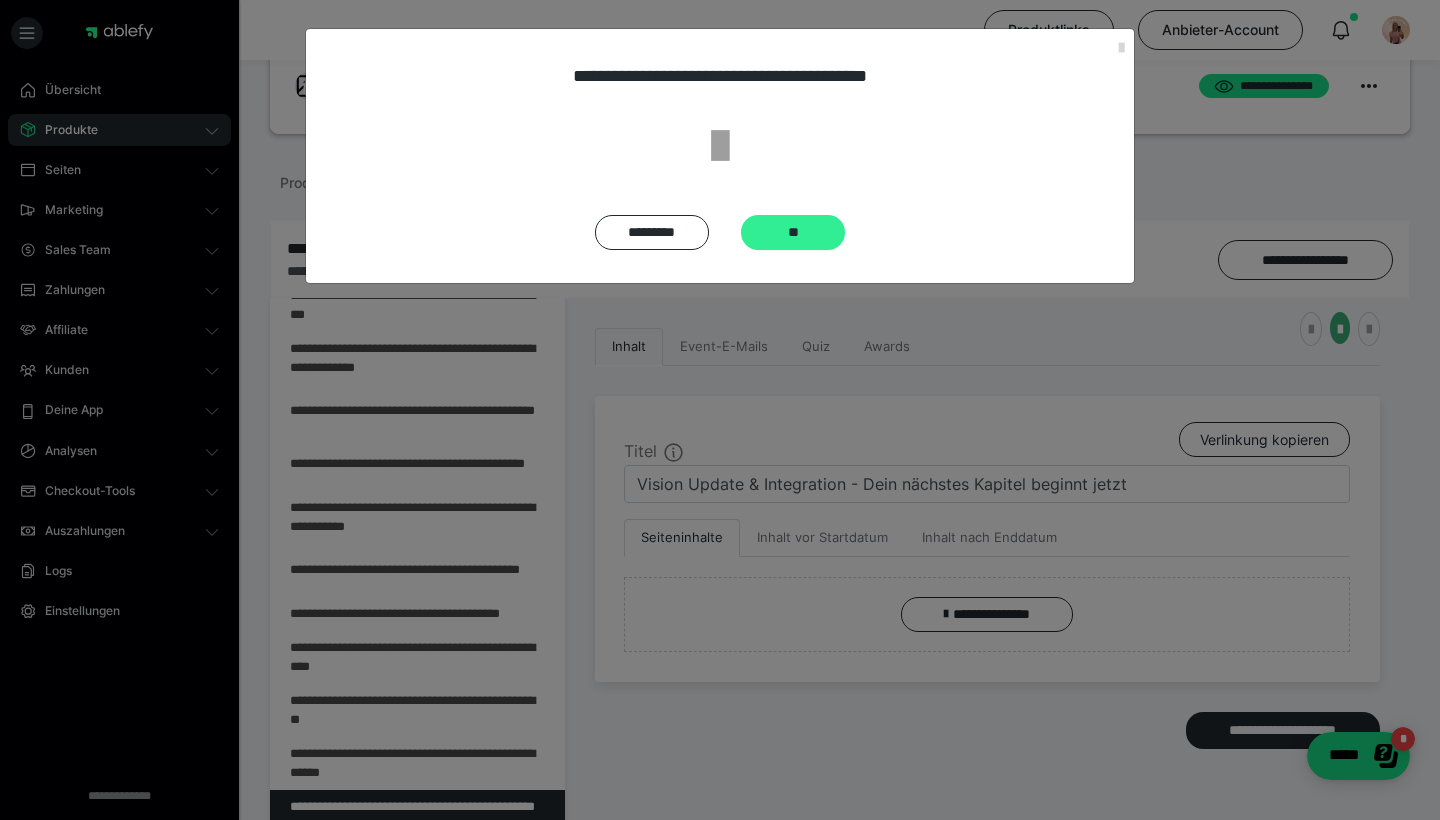 click on "**" at bounding box center [793, 232] 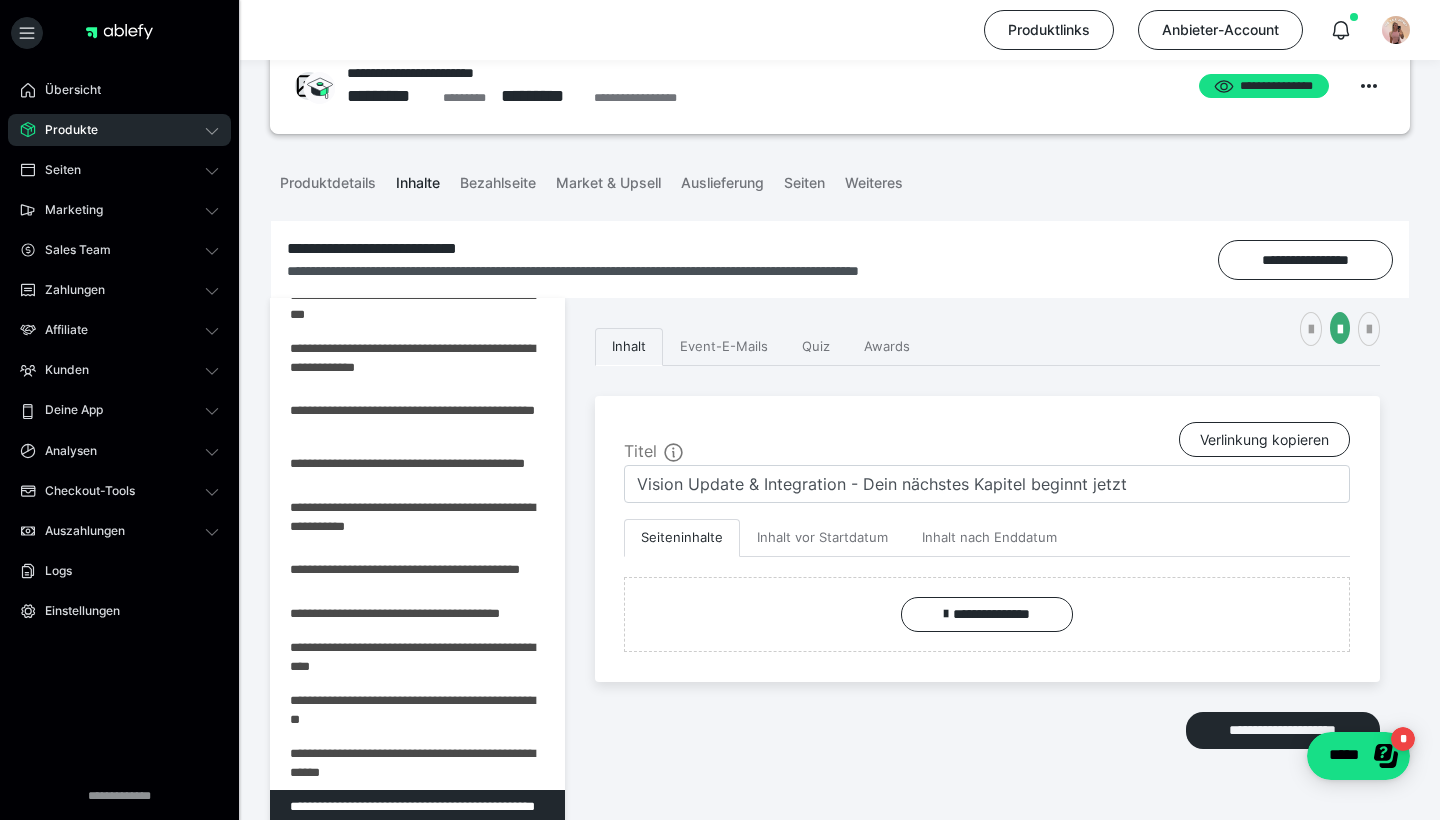 scroll, scrollTop: 318, scrollLeft: 0, axis: vertical 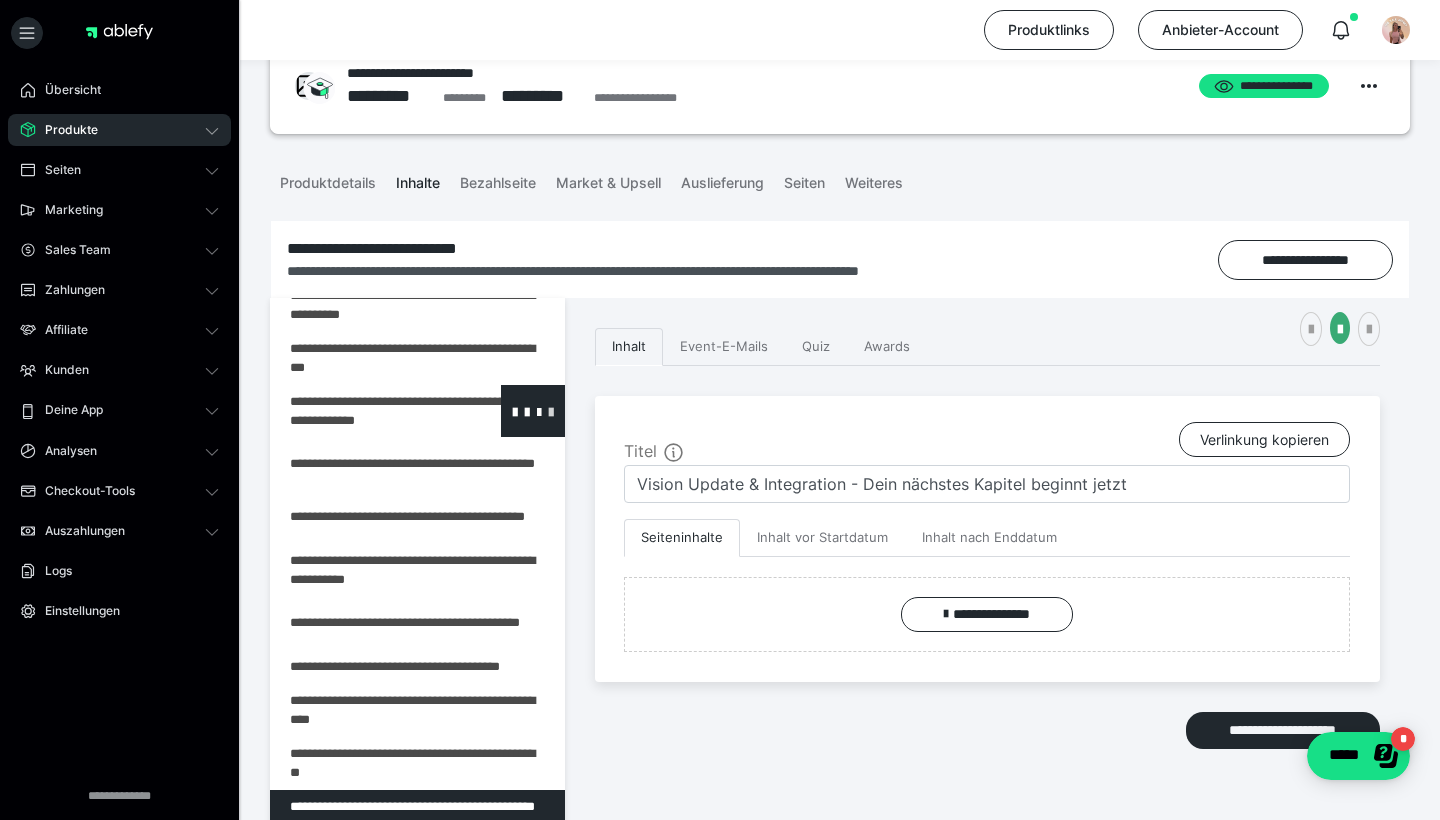 click at bounding box center (551, 411) 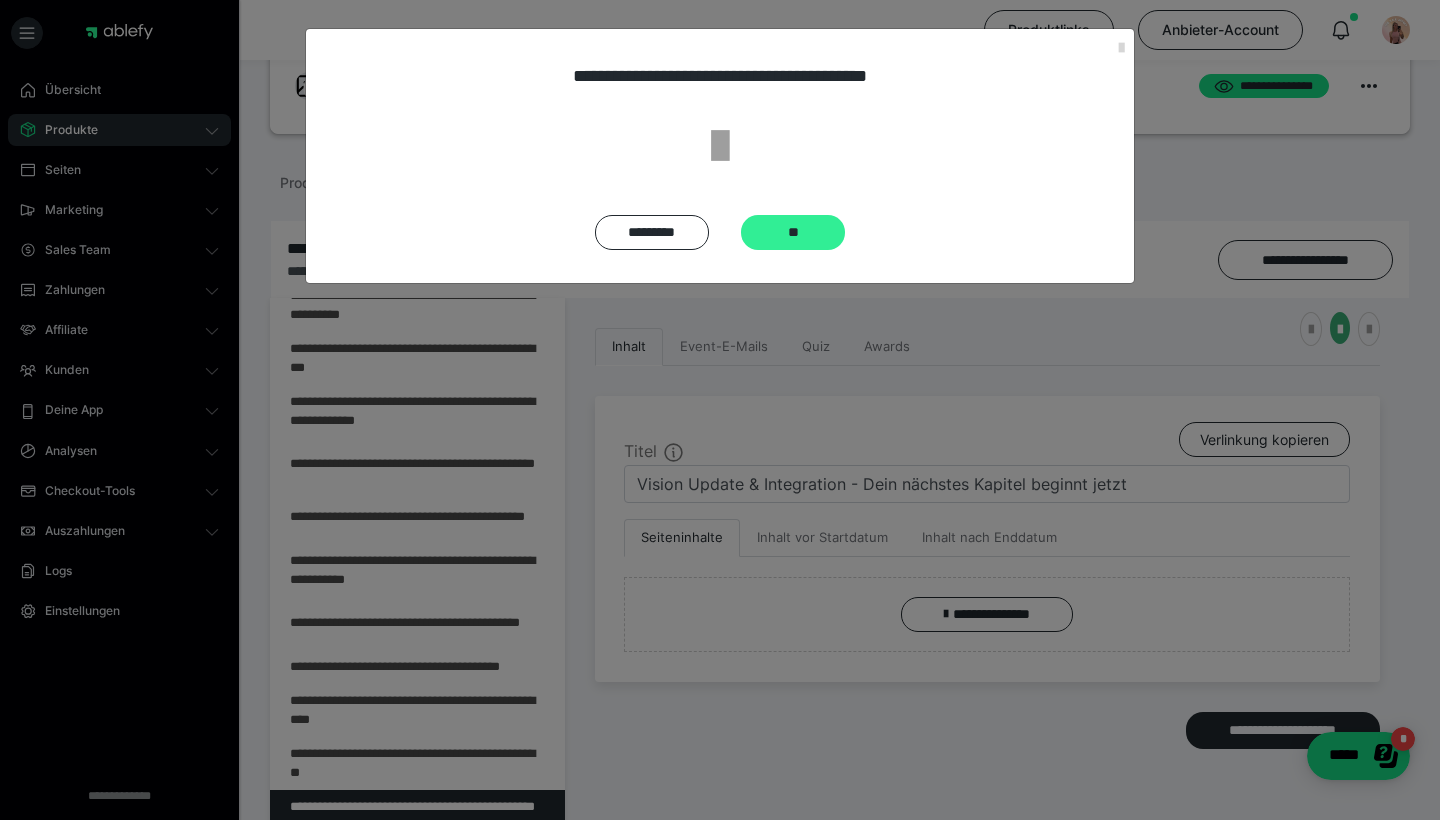 click on "**" at bounding box center (793, 232) 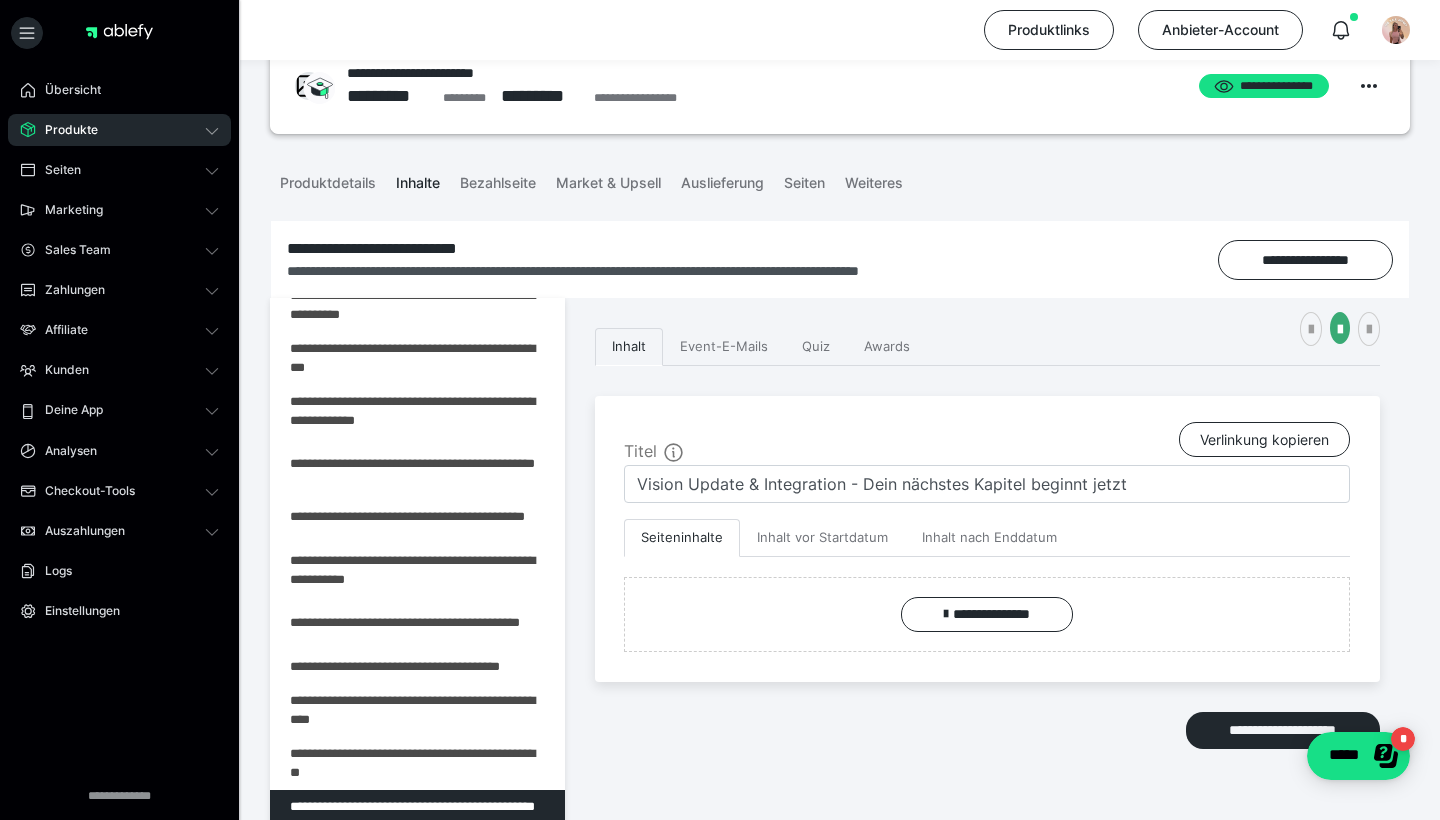 scroll, scrollTop: 265, scrollLeft: 0, axis: vertical 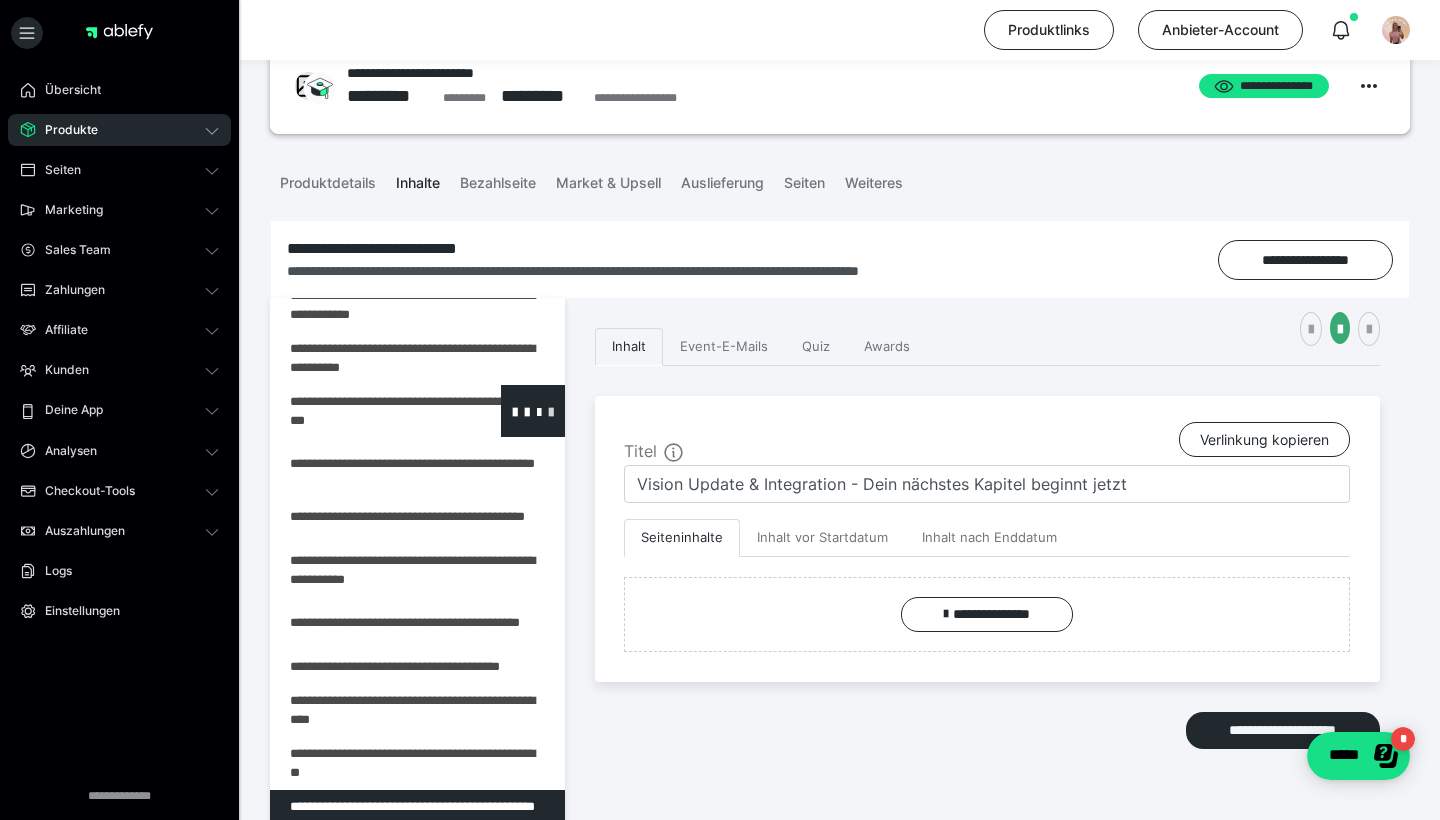 click at bounding box center (551, 411) 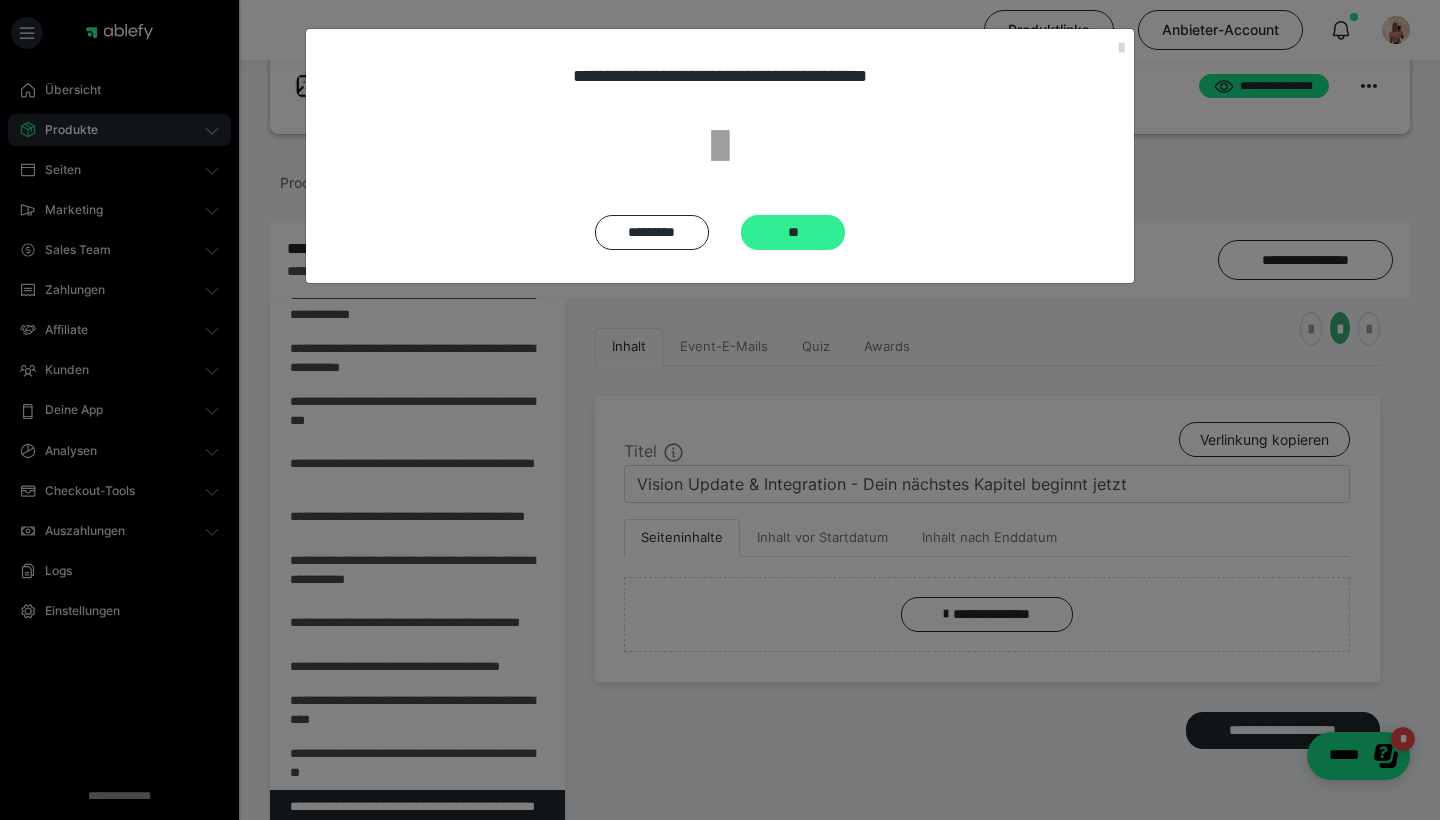 click on "**" at bounding box center (793, 232) 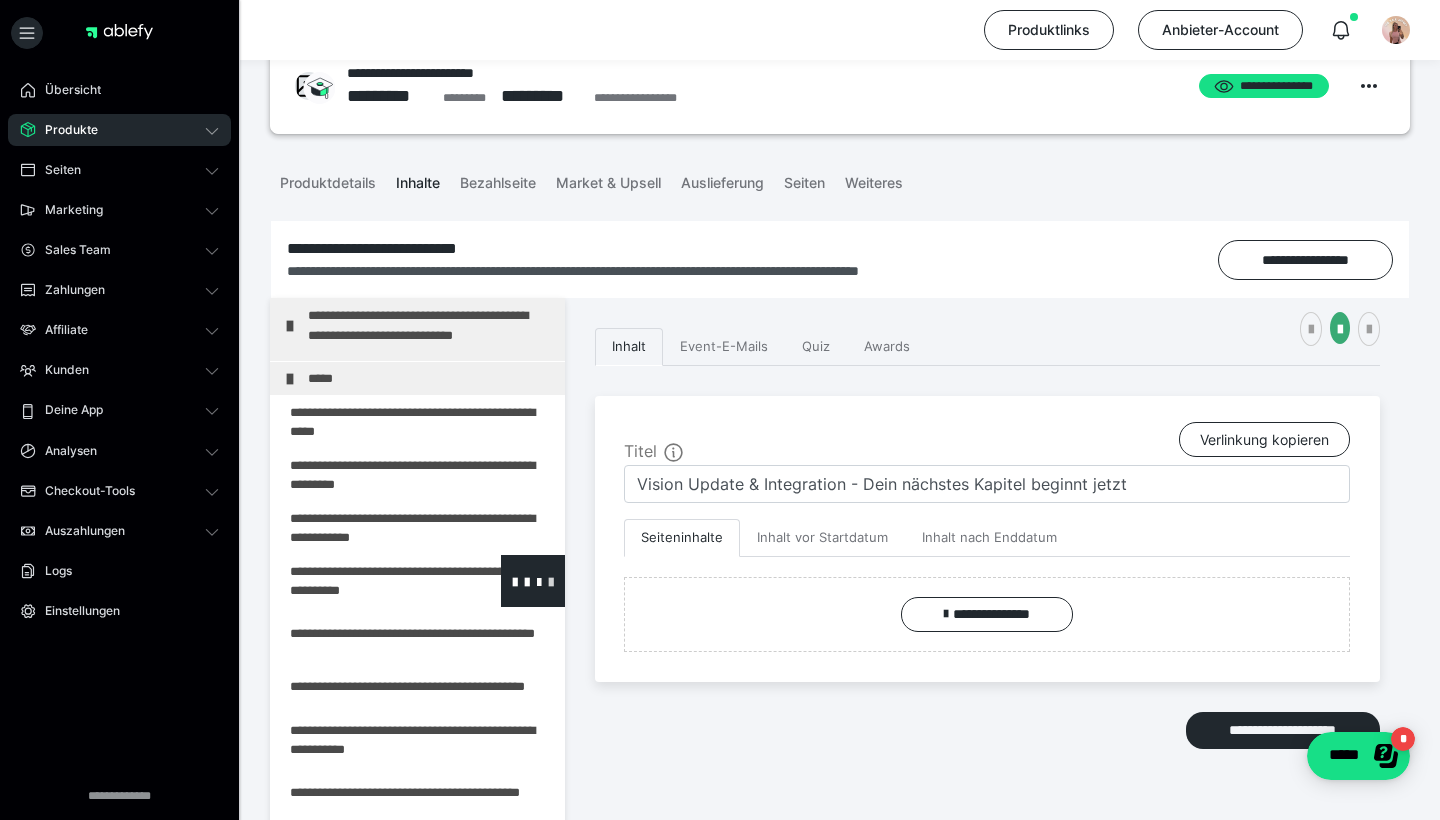 scroll, scrollTop: 52, scrollLeft: 0, axis: vertical 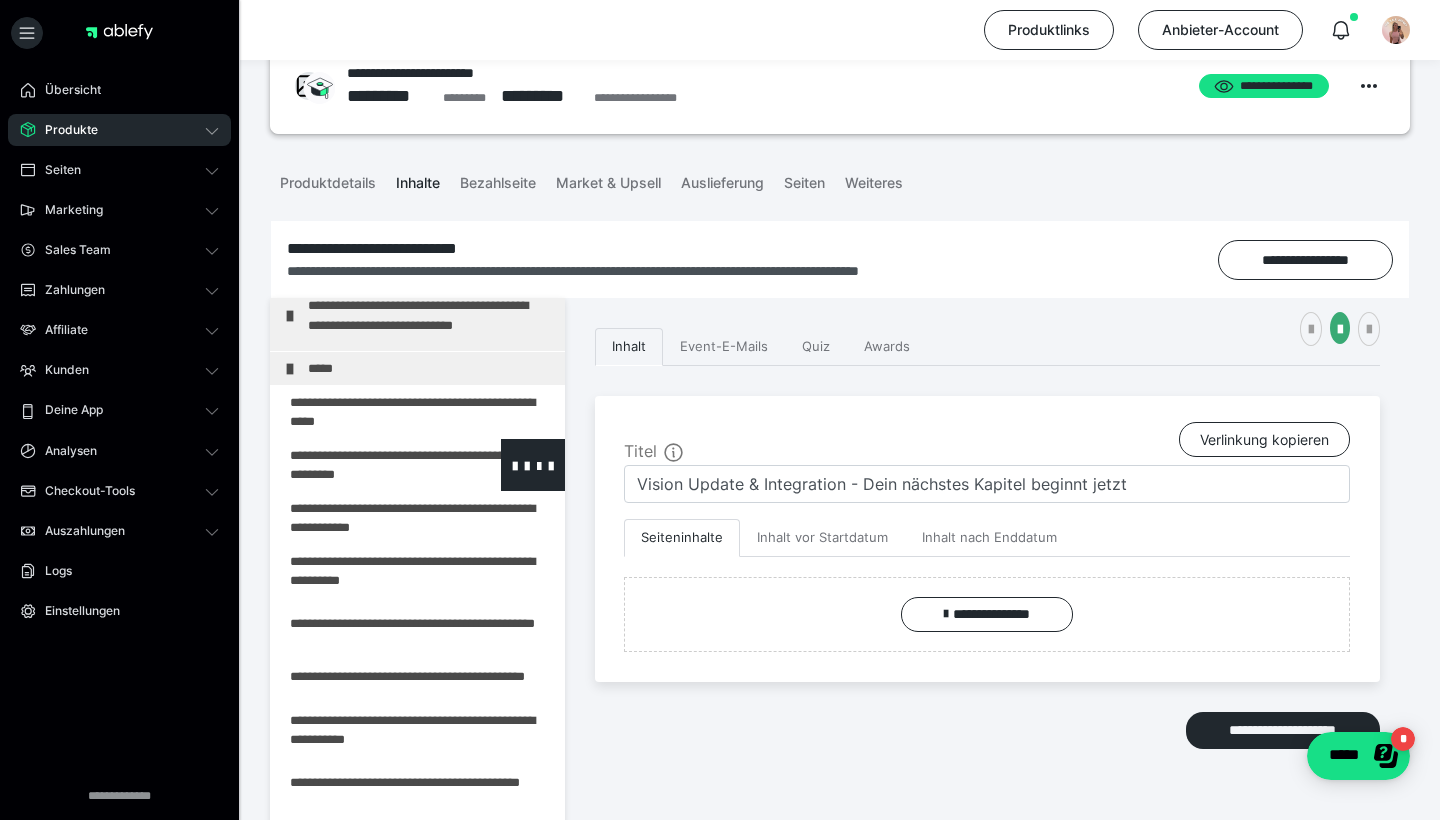 click at bounding box center [365, 465] 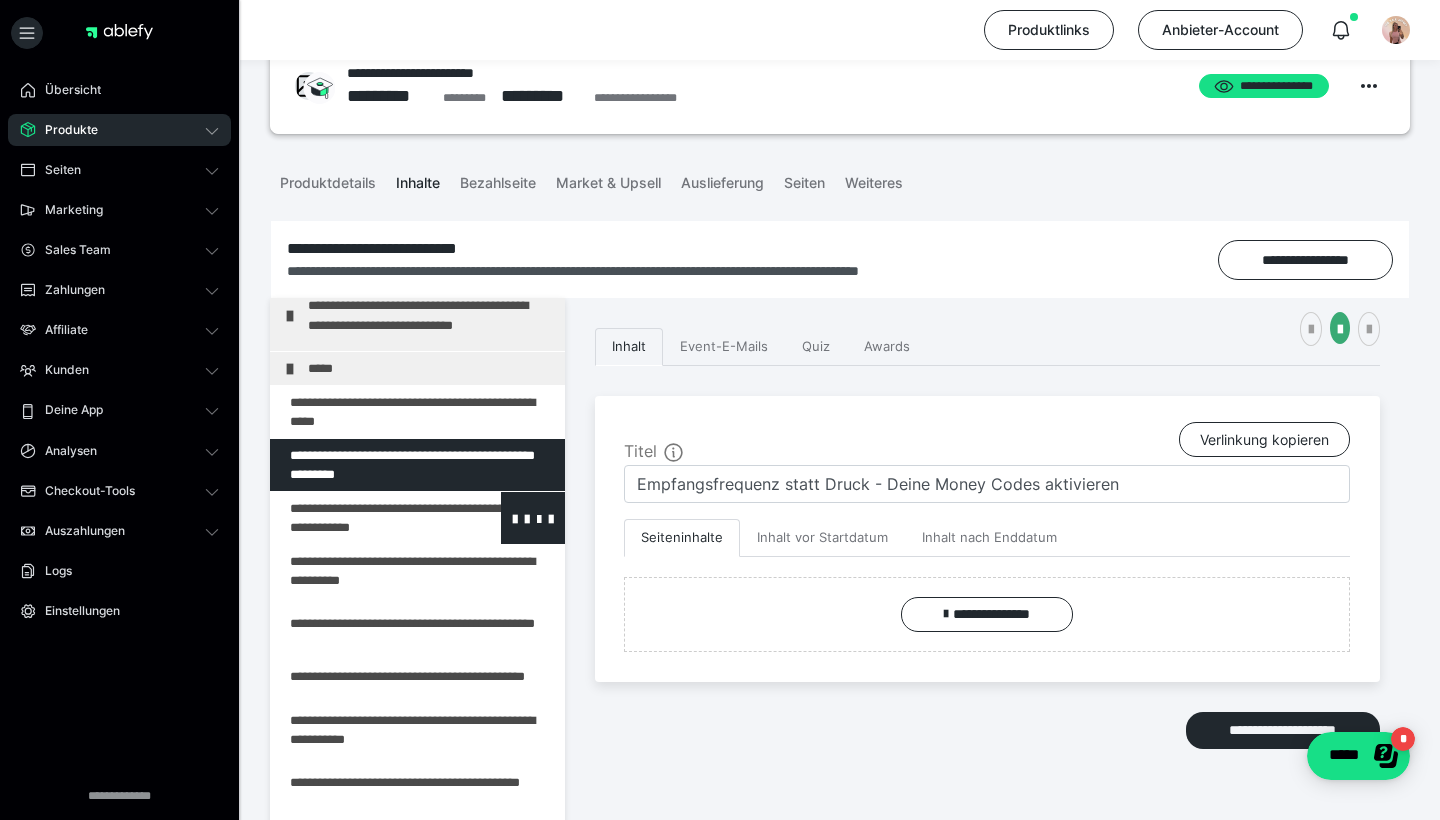 click at bounding box center [365, 518] 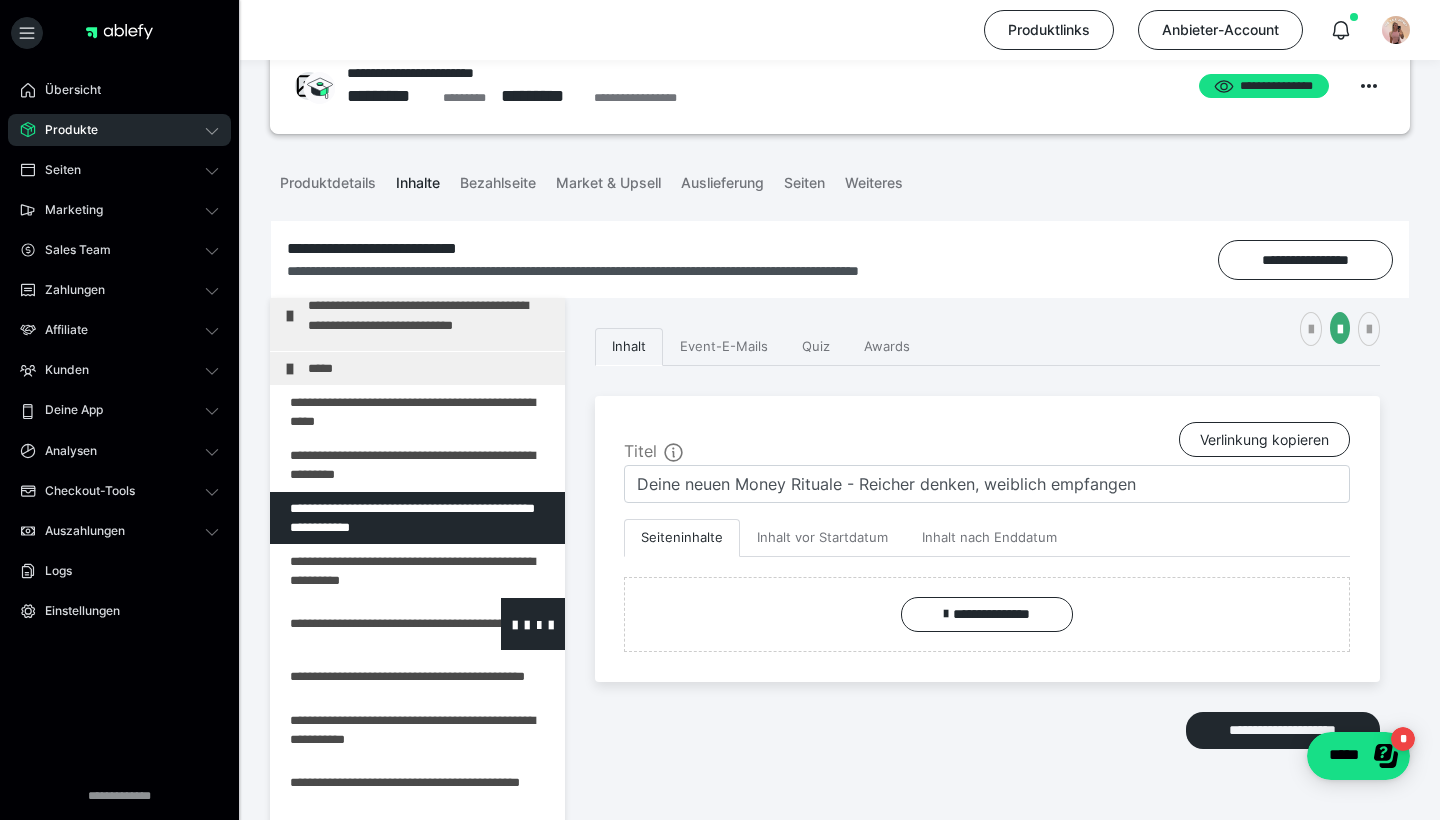 click at bounding box center (365, 624) 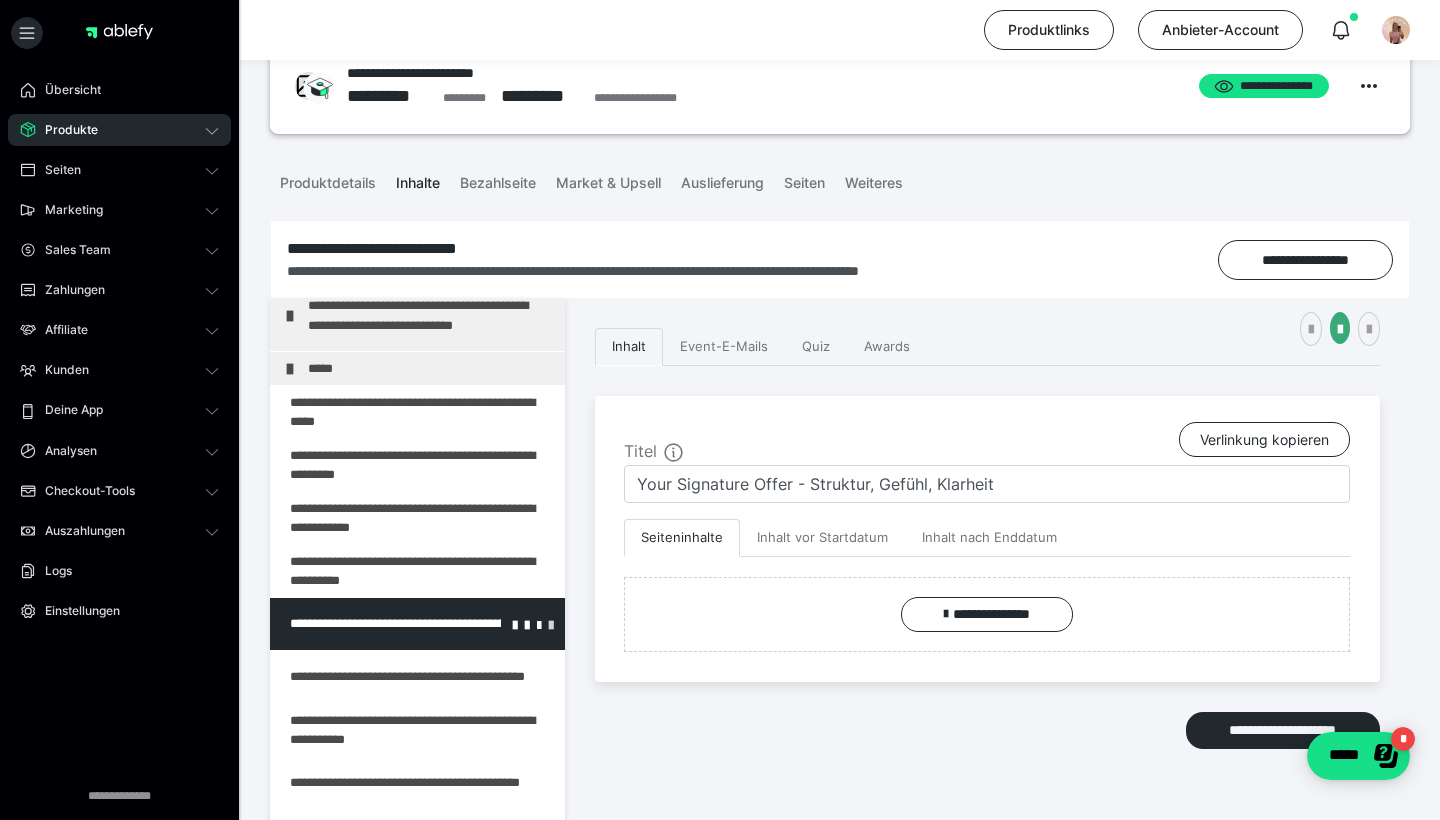 click at bounding box center (551, 624) 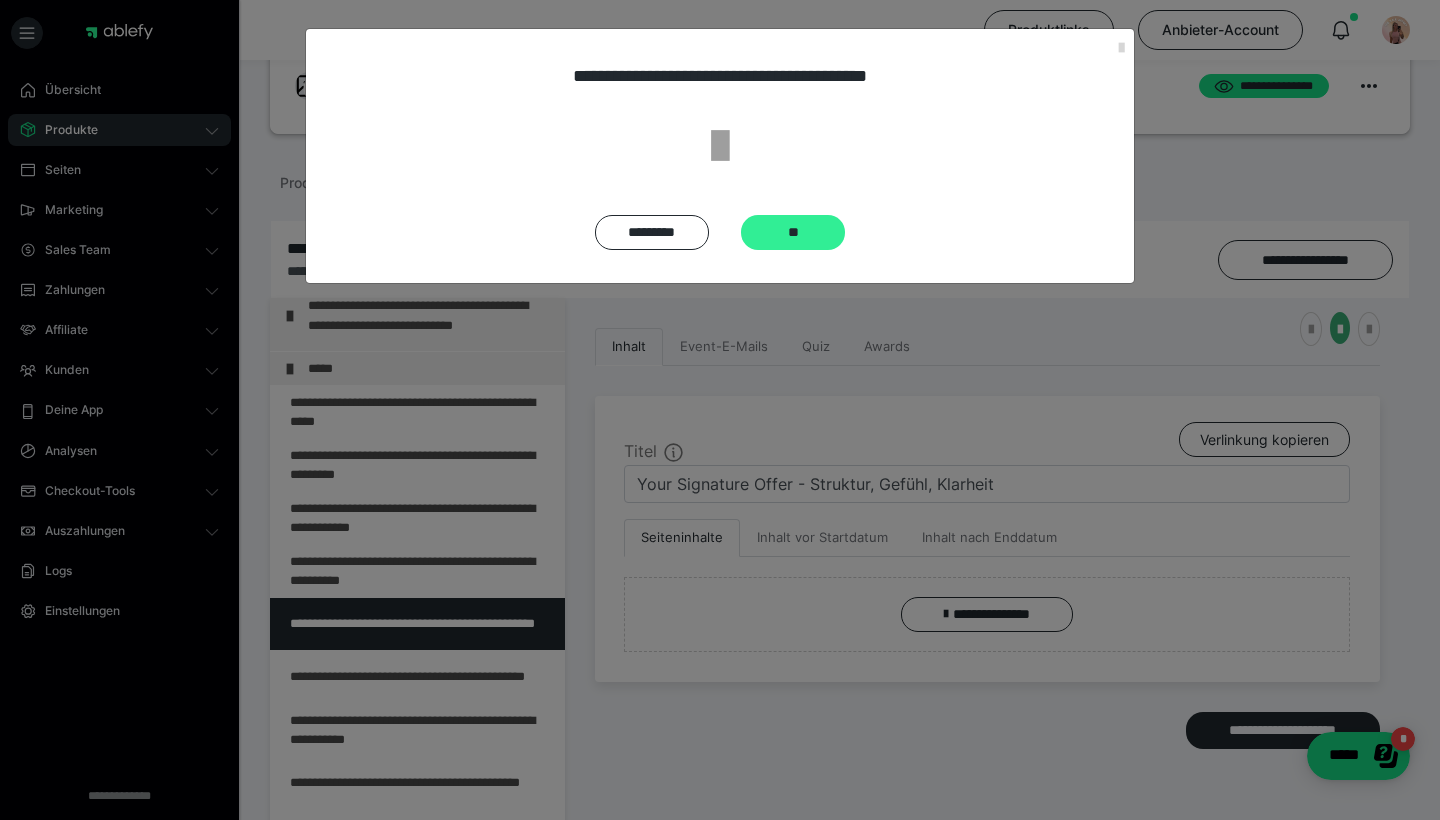 click on "**" at bounding box center [793, 232] 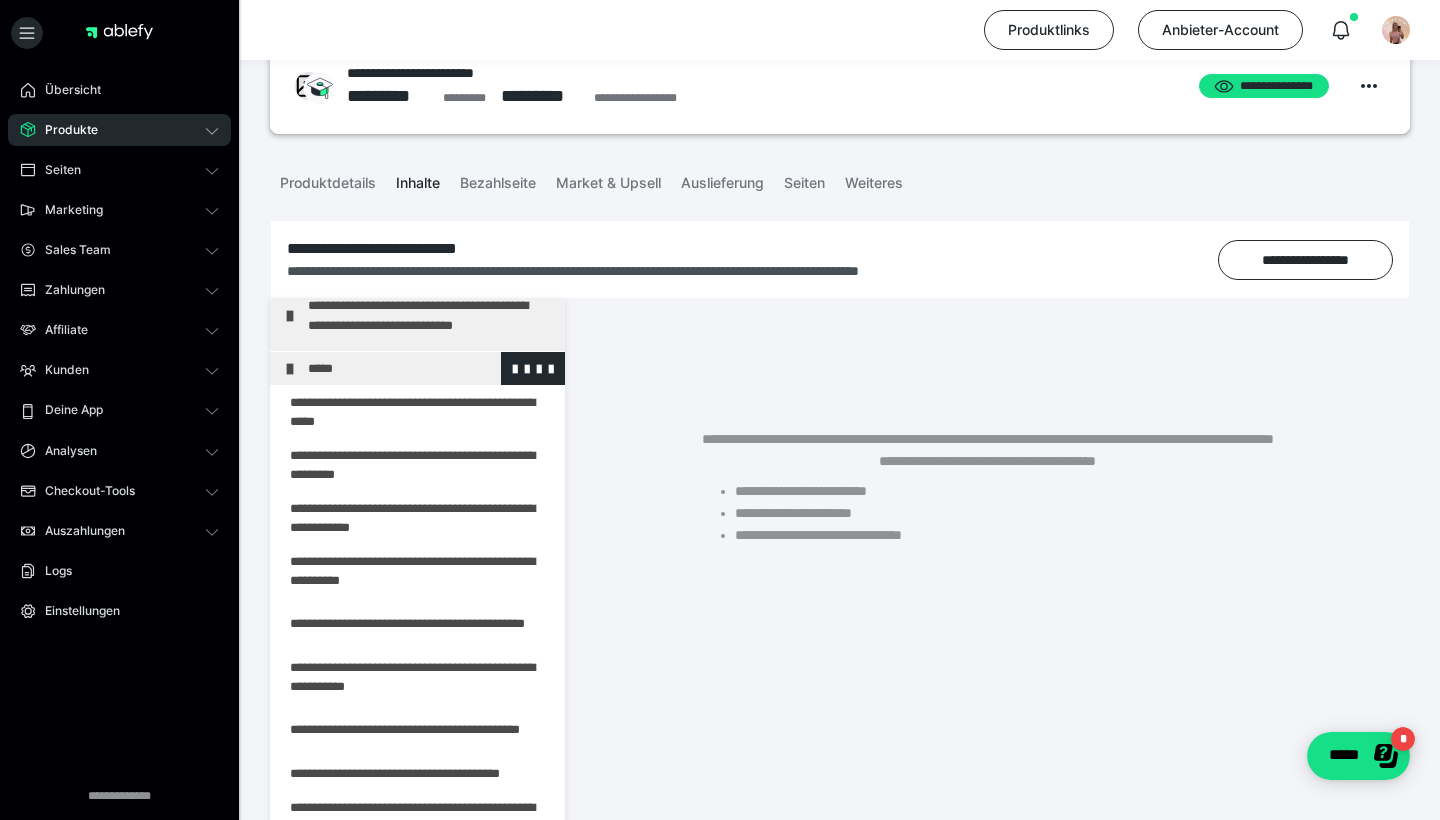 click on "*****" at bounding box center (431, 368) 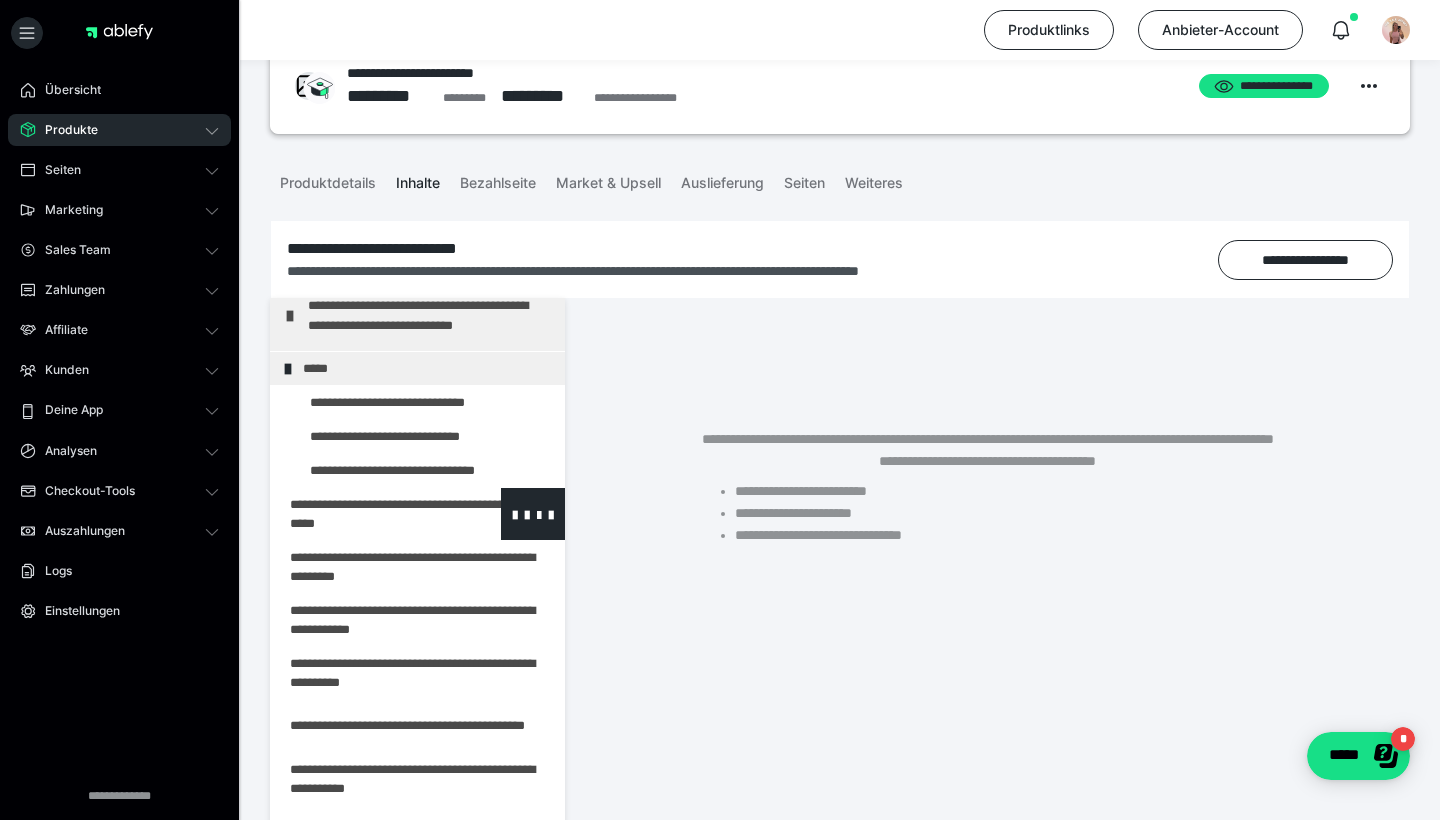 click at bounding box center (365, 514) 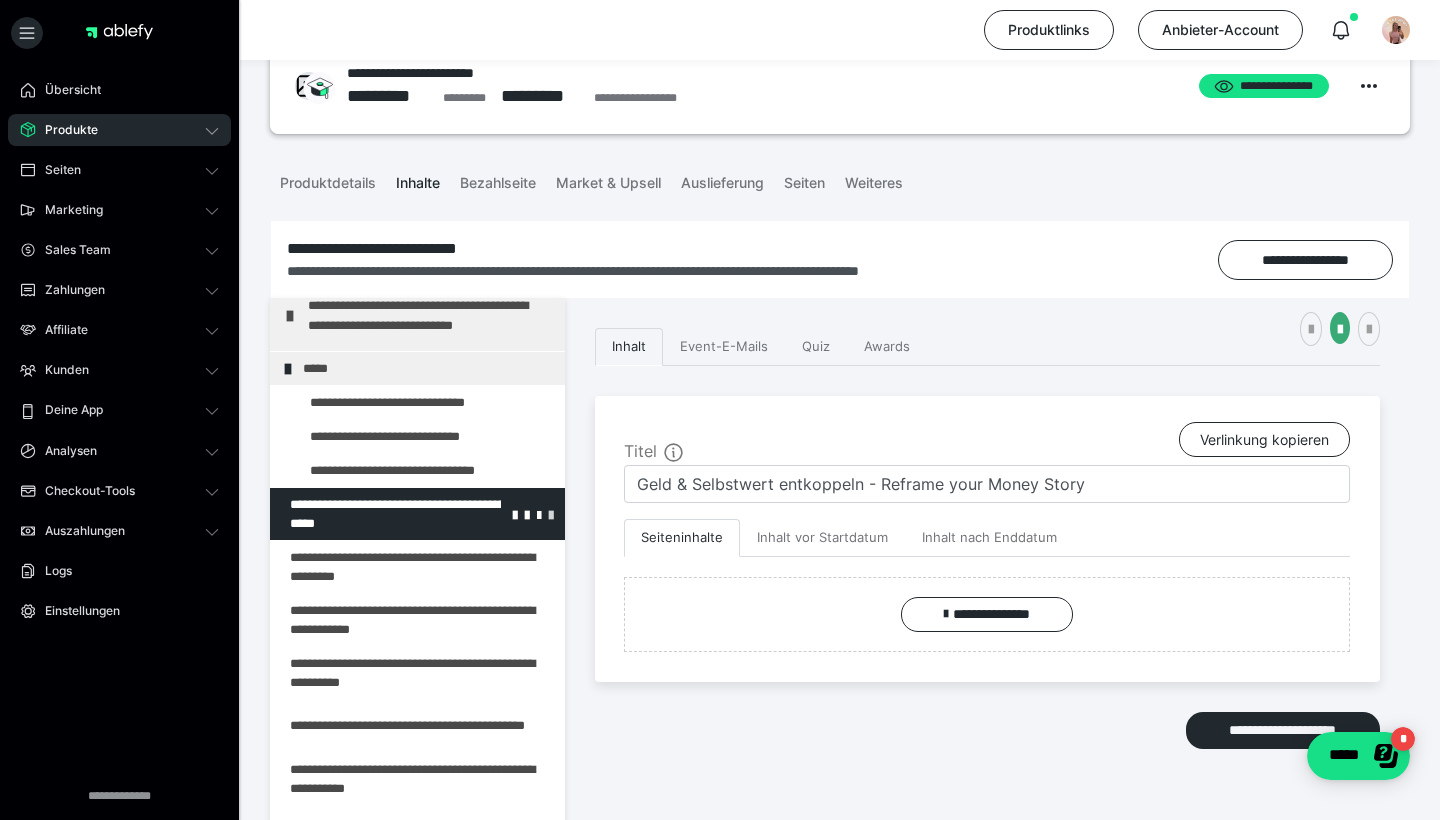 click at bounding box center [551, 514] 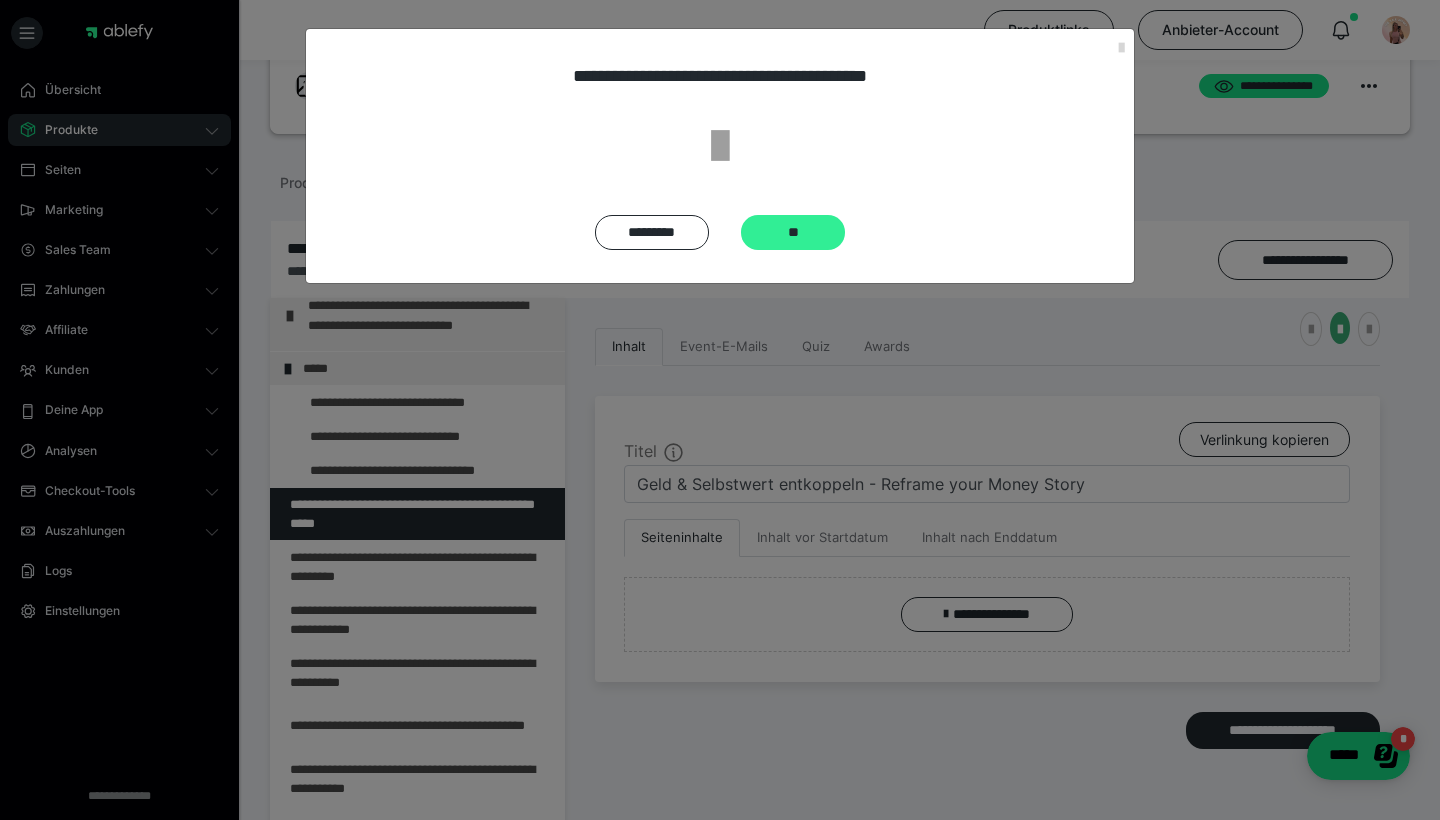 click on "**" at bounding box center [793, 232] 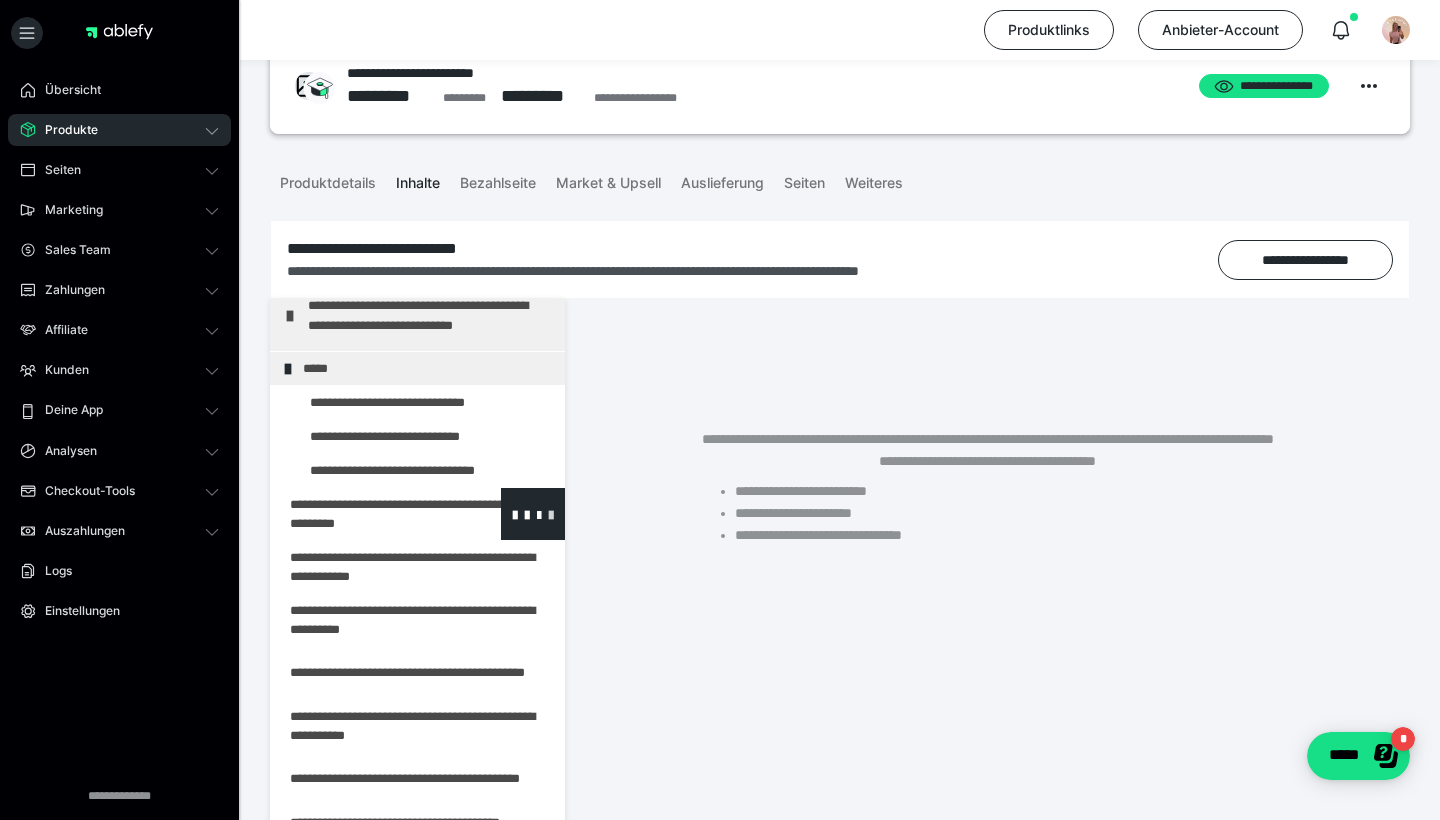 click at bounding box center (551, 514) 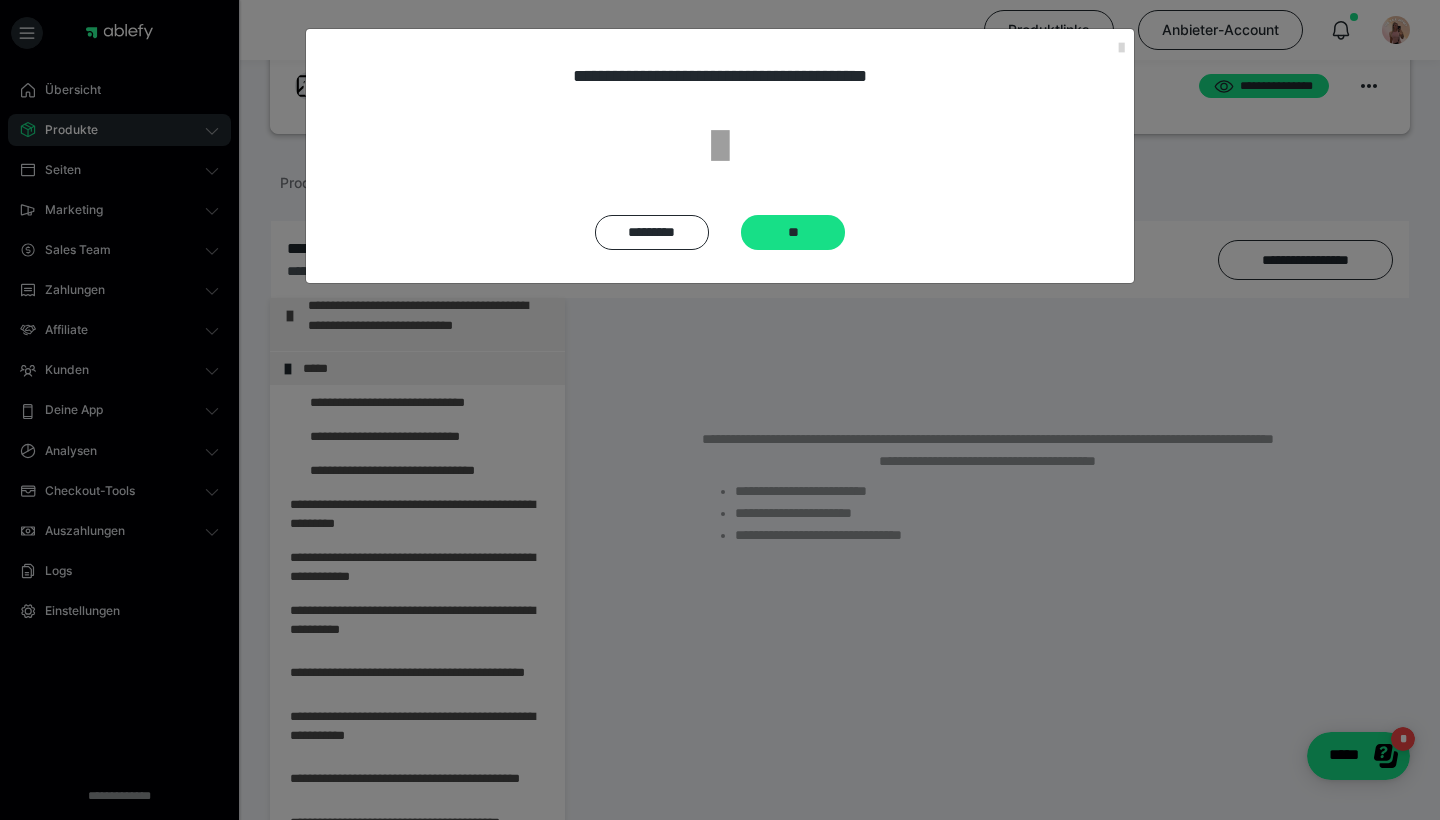 click on "**********" at bounding box center [720, 156] 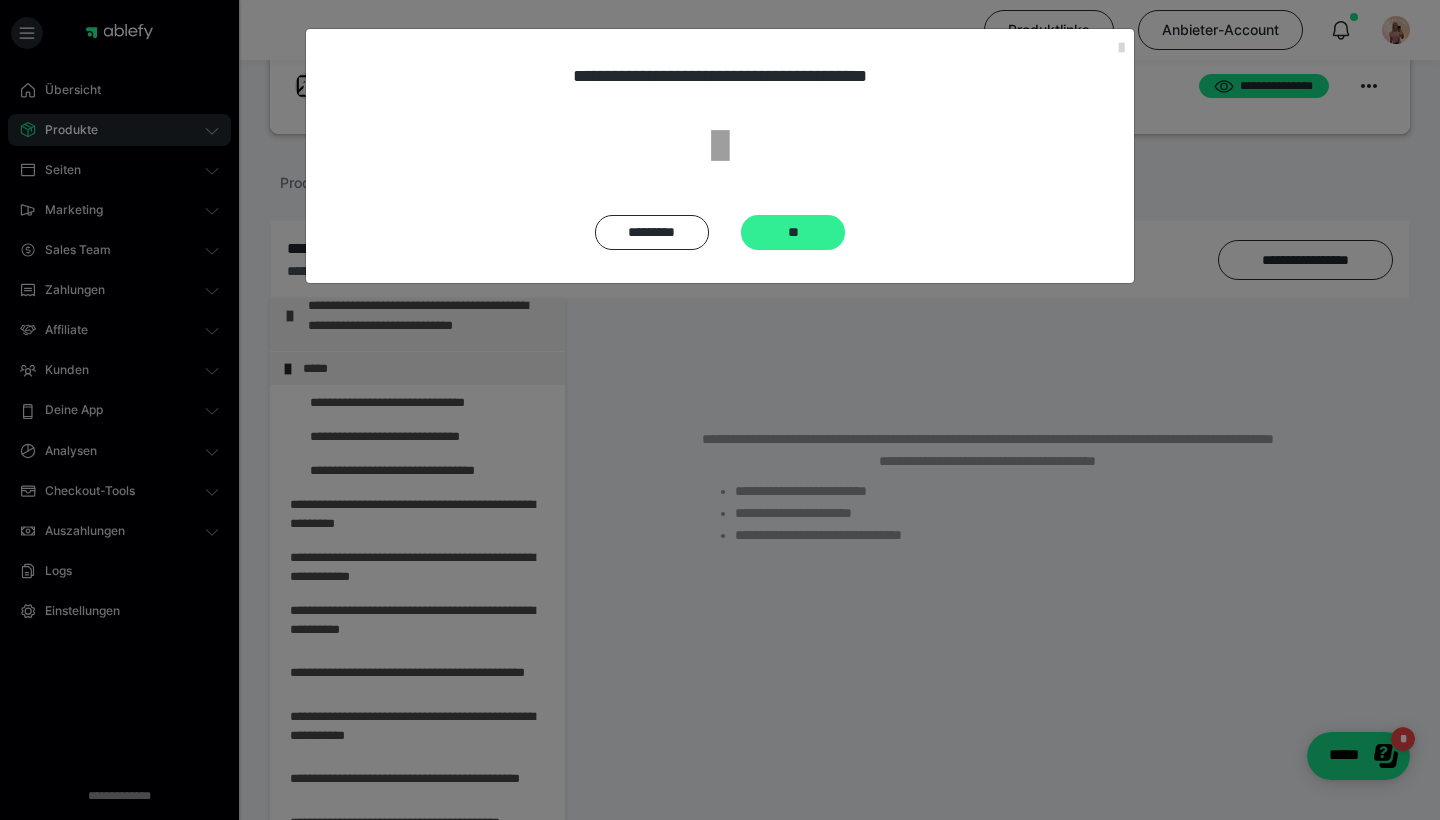 click on "**" at bounding box center (793, 232) 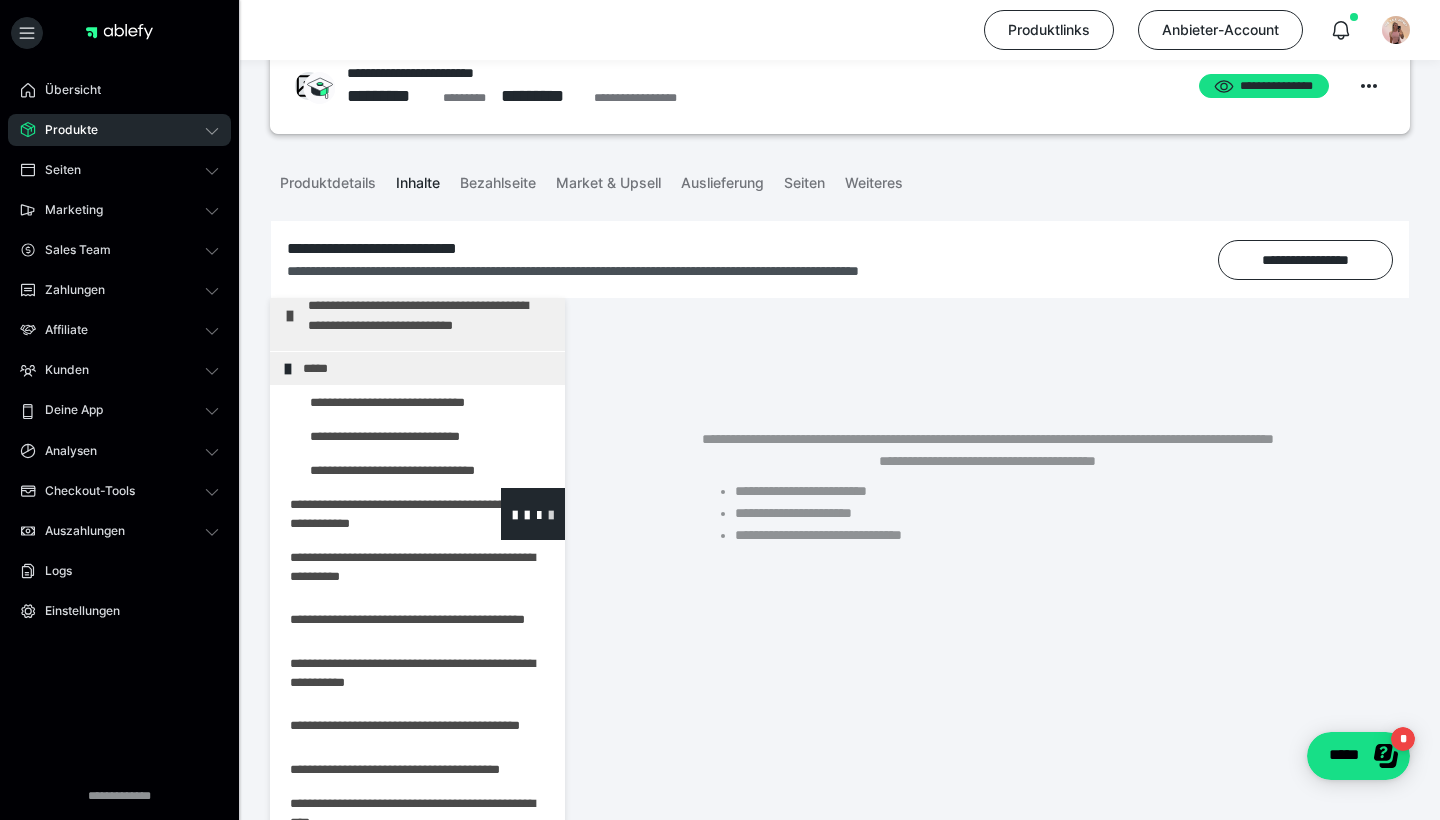 click at bounding box center (551, 514) 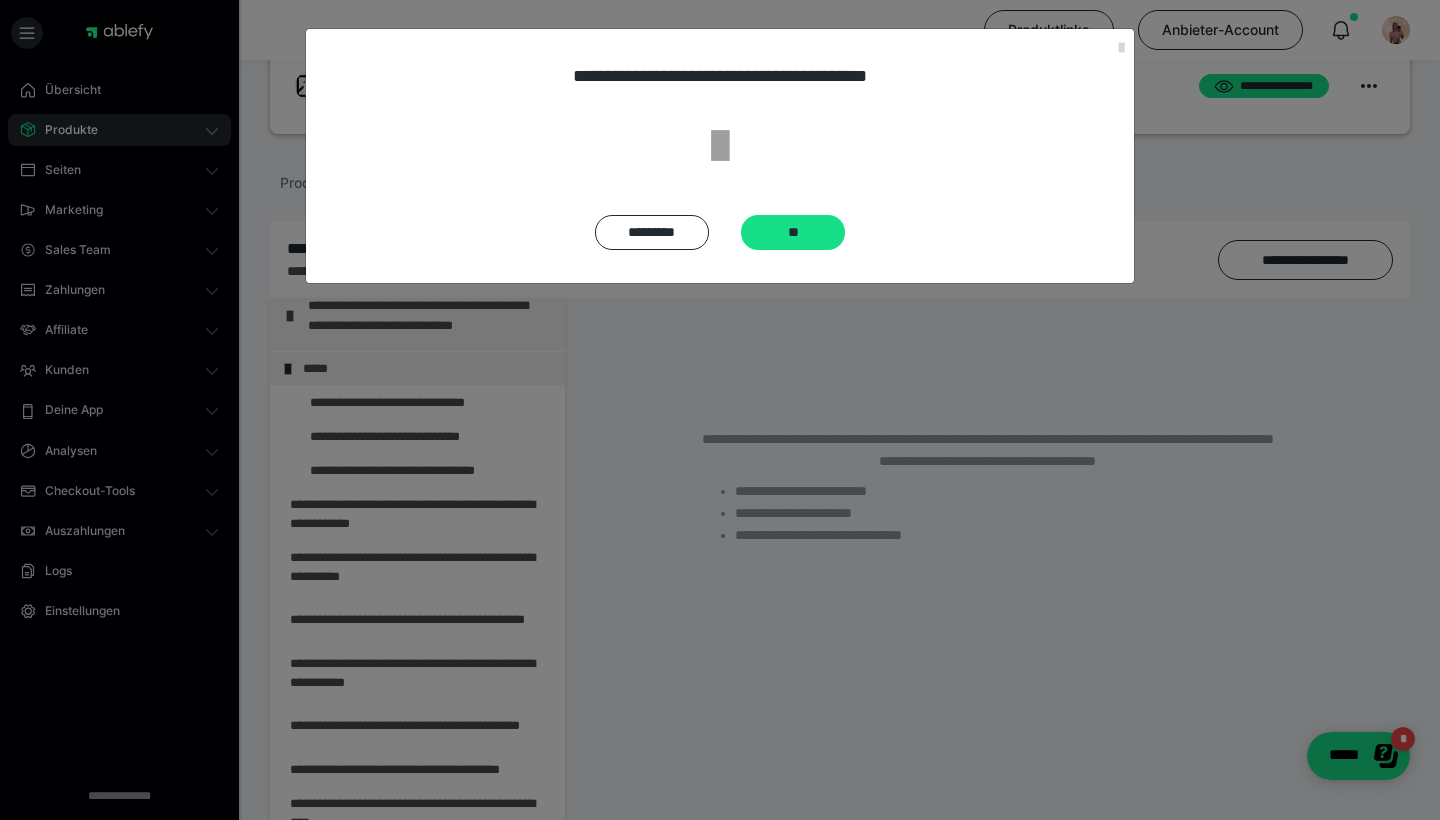 click on "**********" at bounding box center (720, 156) 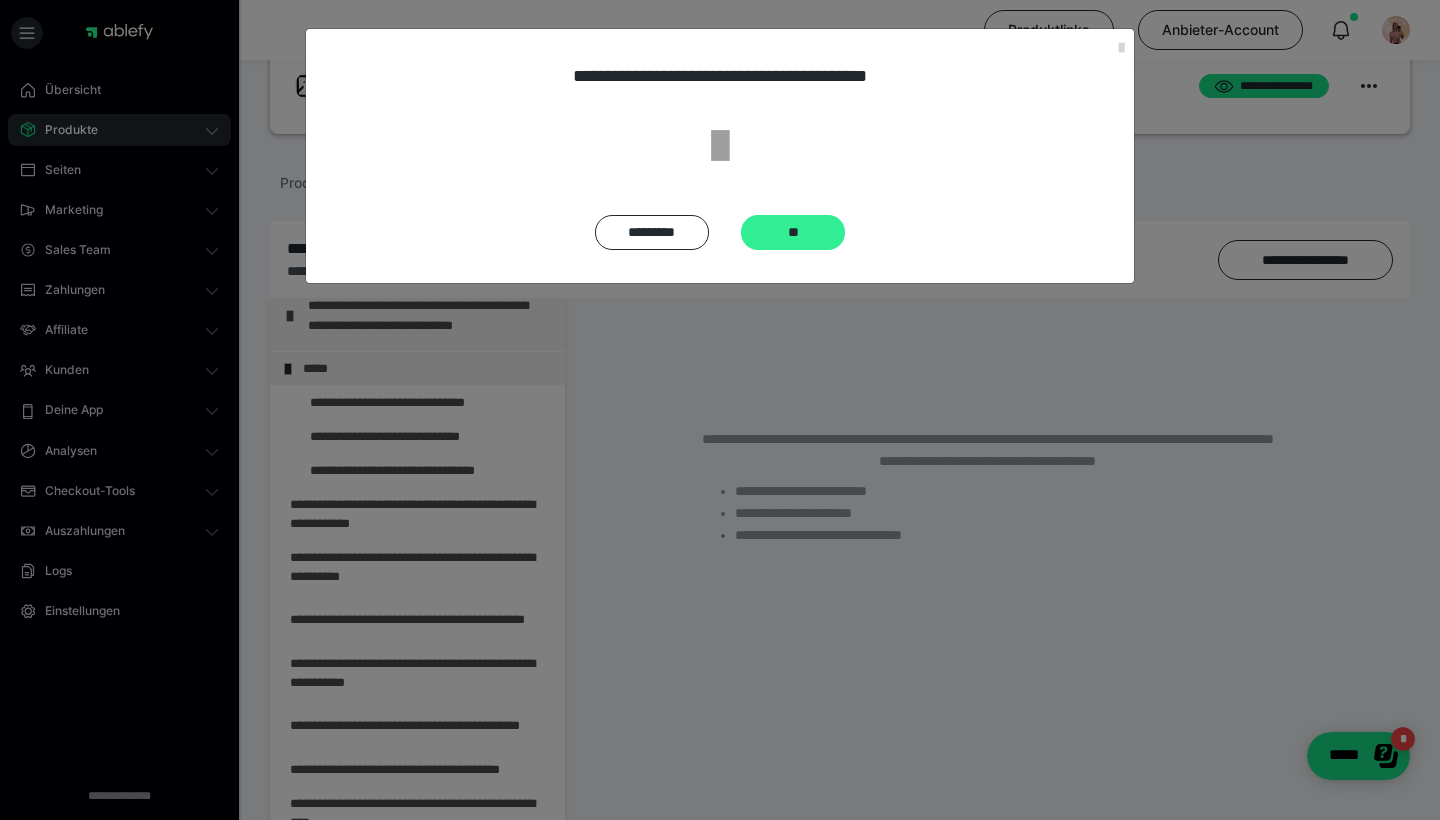 click on "**" at bounding box center (793, 232) 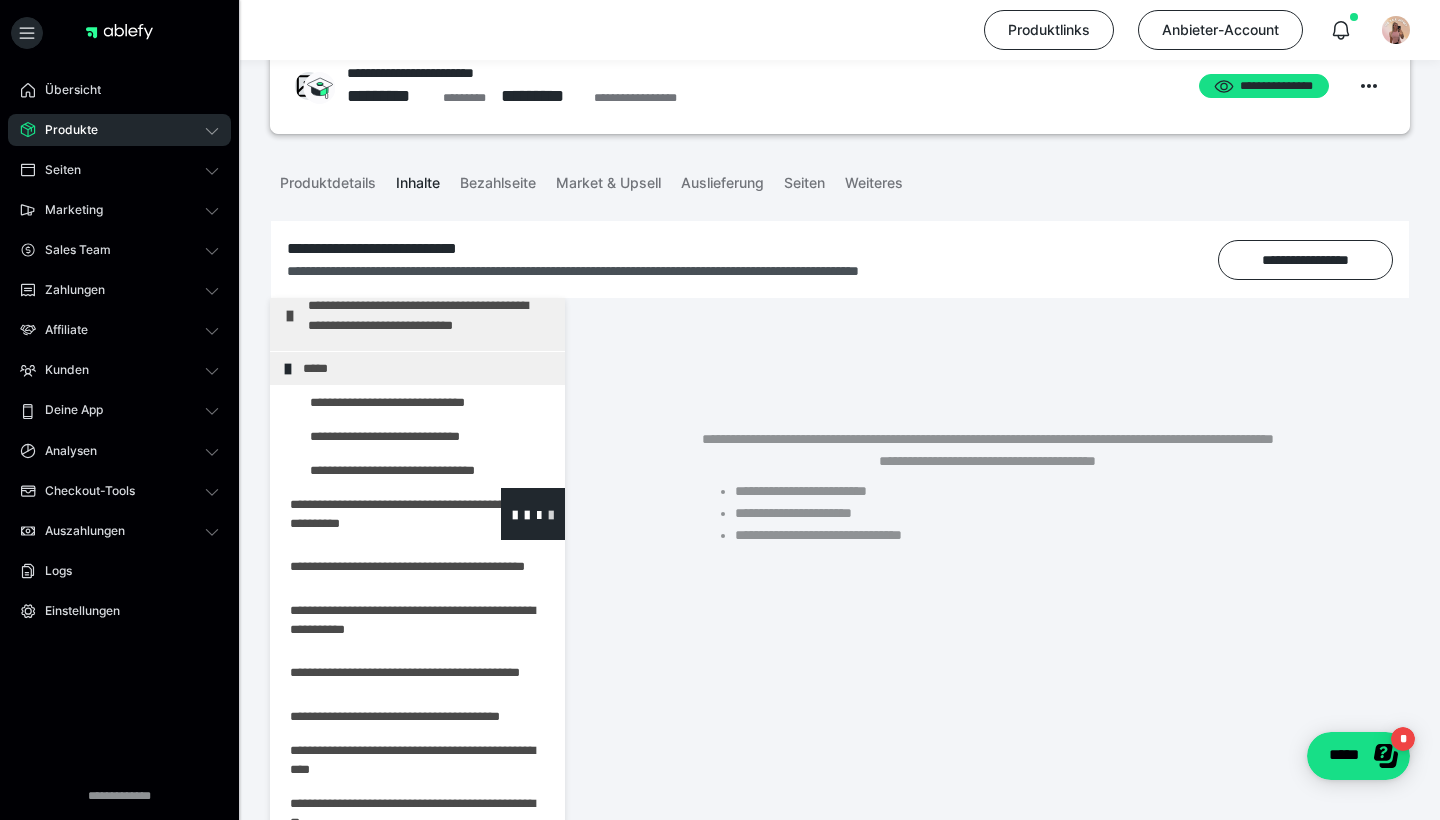 click at bounding box center [551, 514] 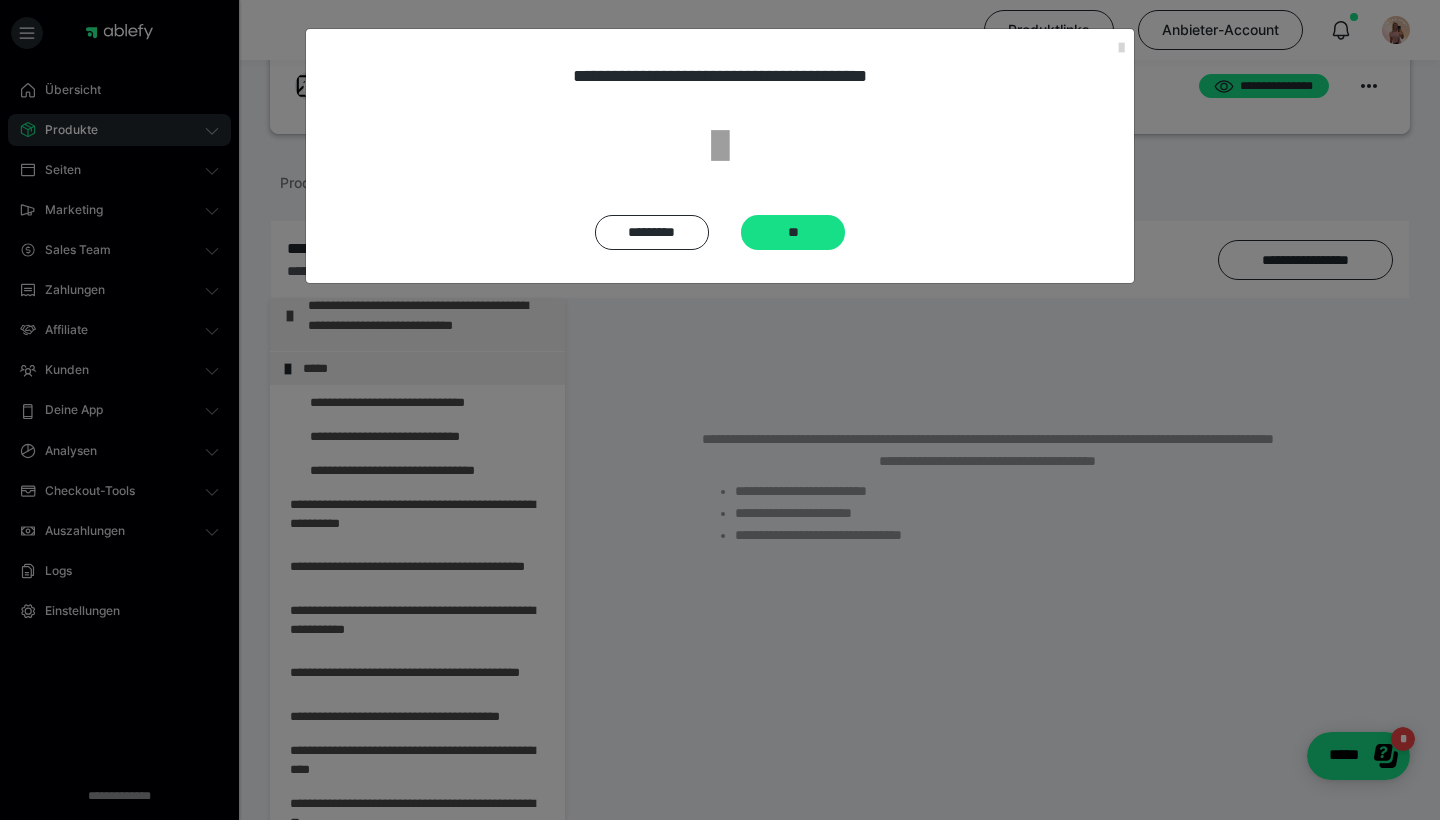 click on "**********" at bounding box center [720, 156] 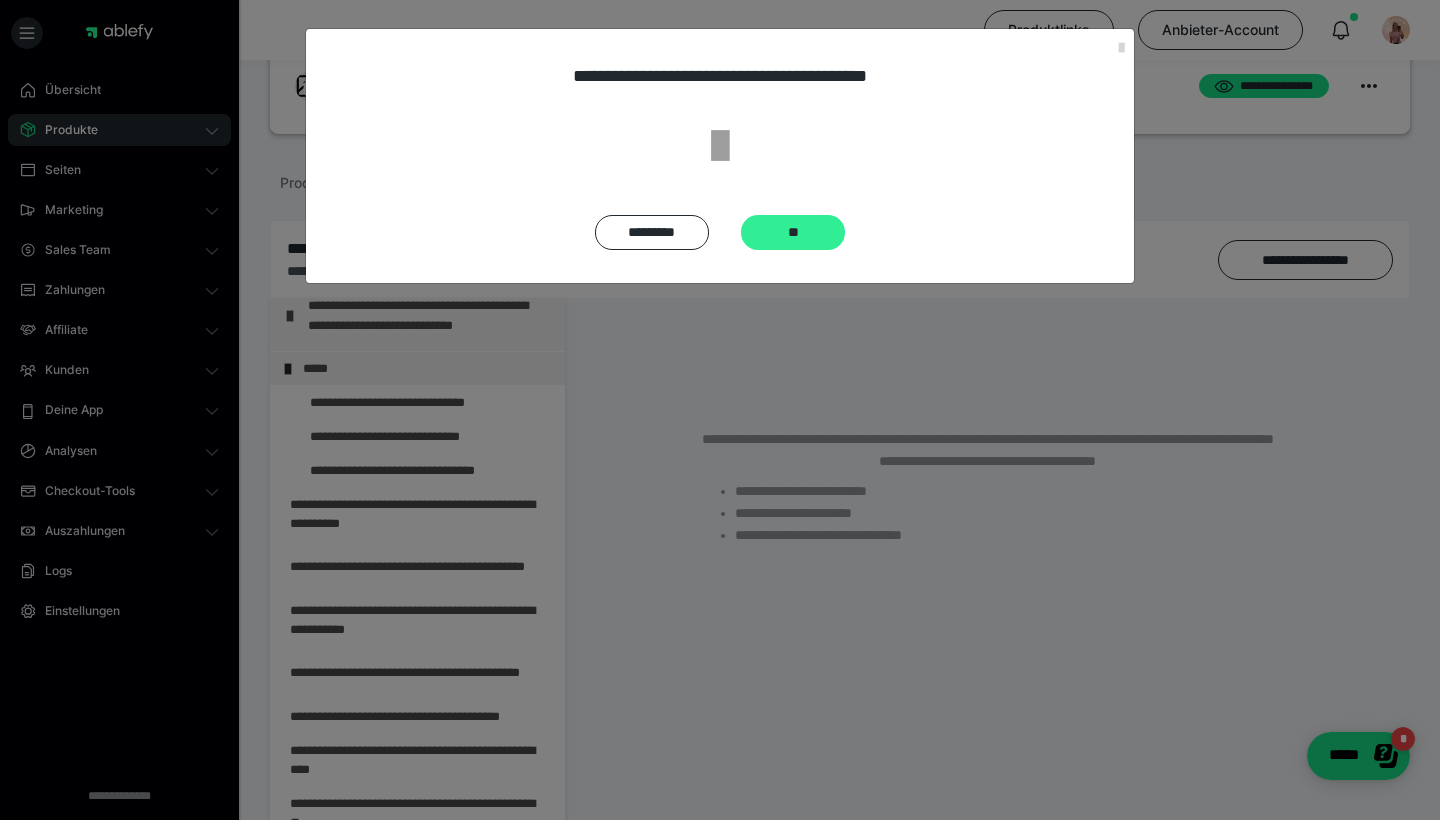 click on "**" at bounding box center [793, 232] 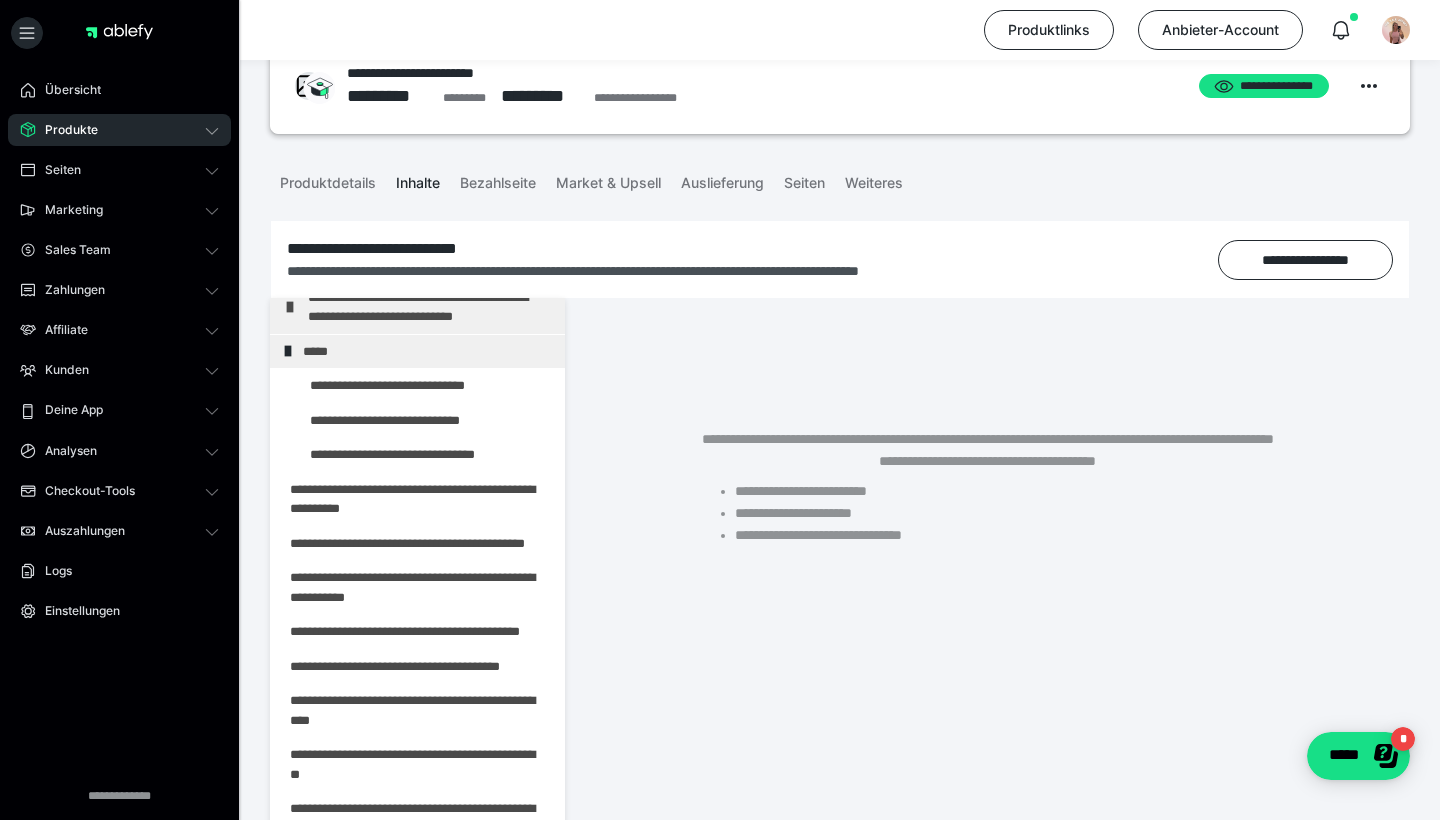 scroll, scrollTop: 49, scrollLeft: 0, axis: vertical 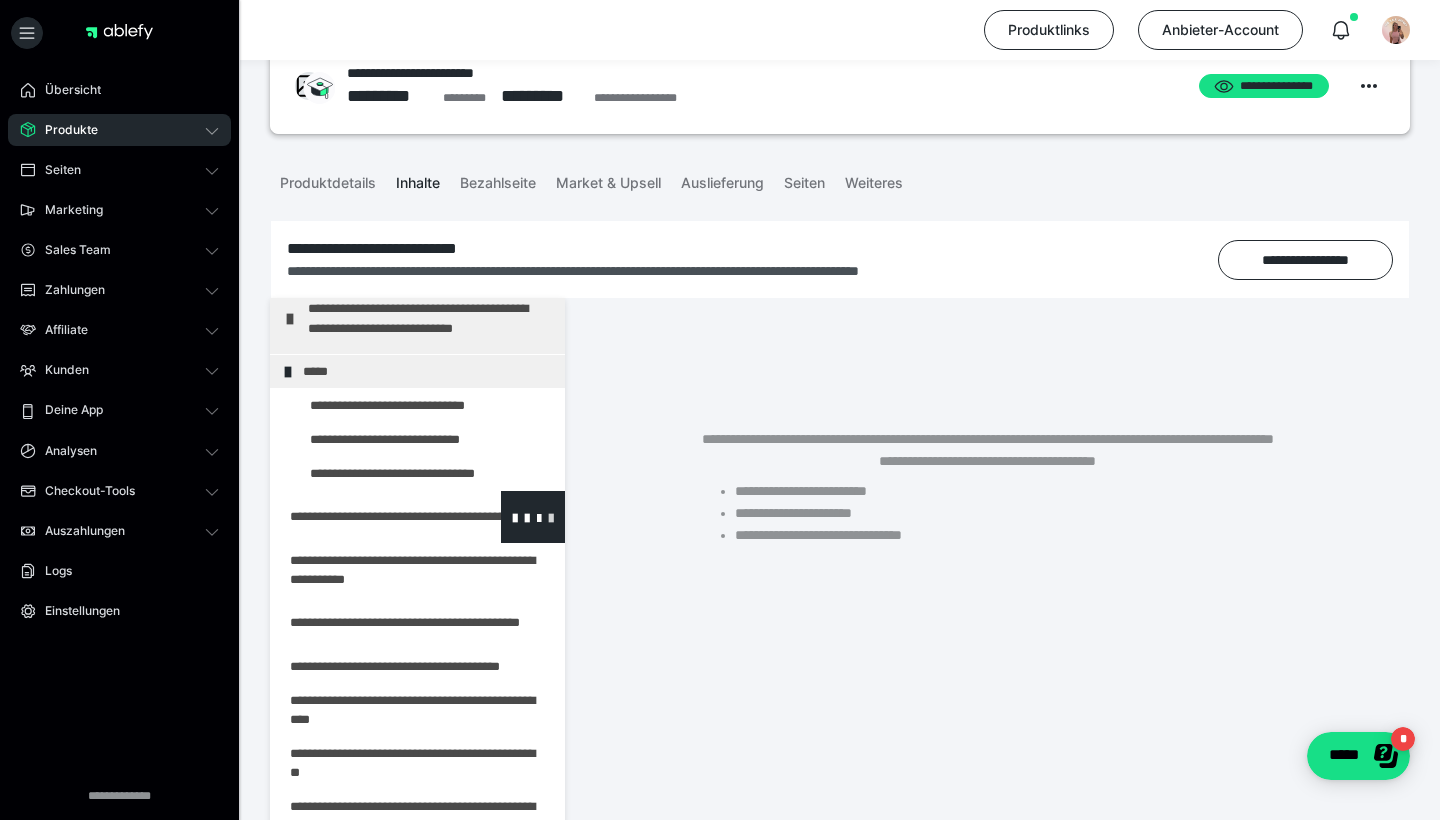 click at bounding box center [551, 517] 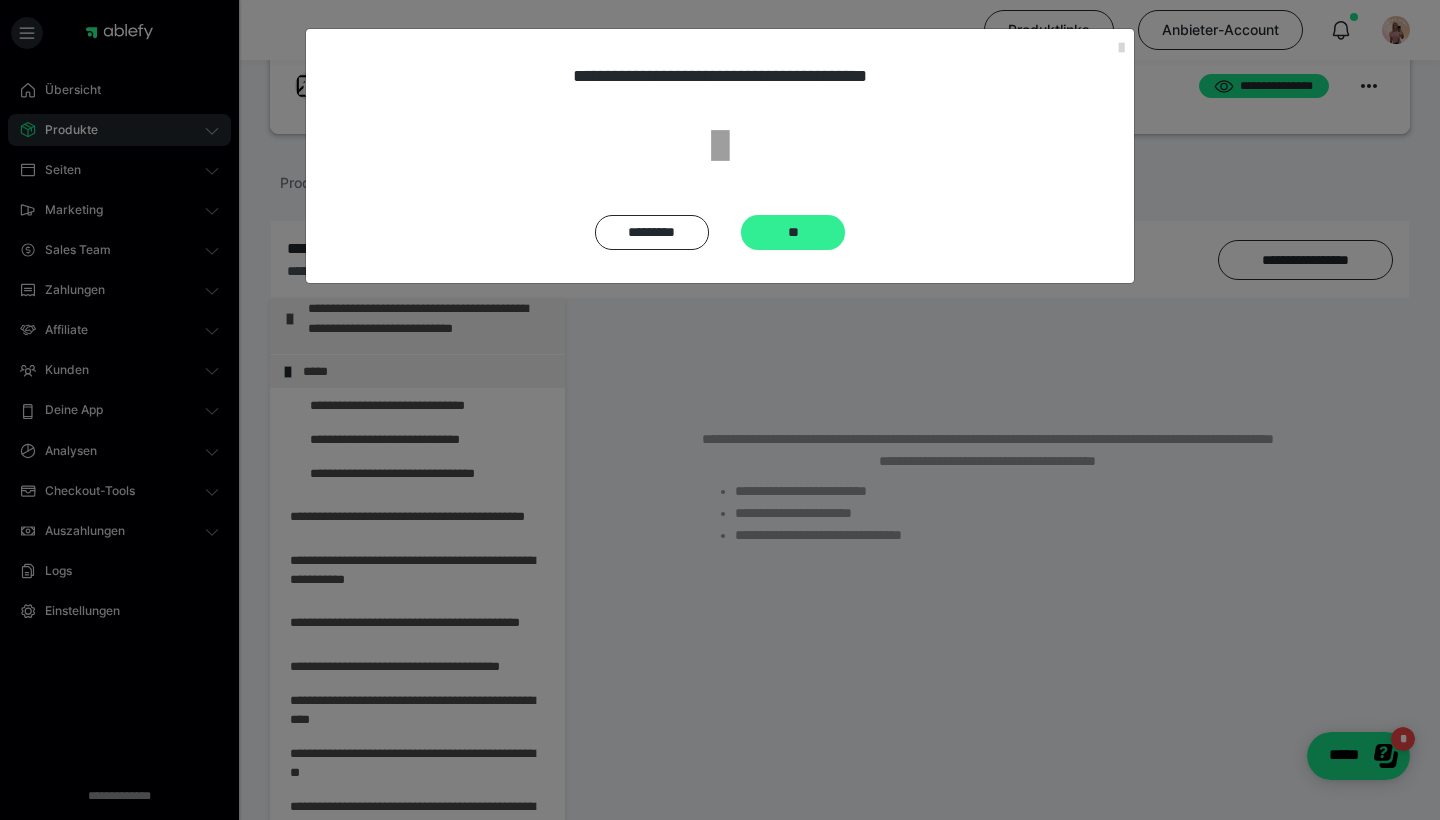 click on "**" at bounding box center [793, 232] 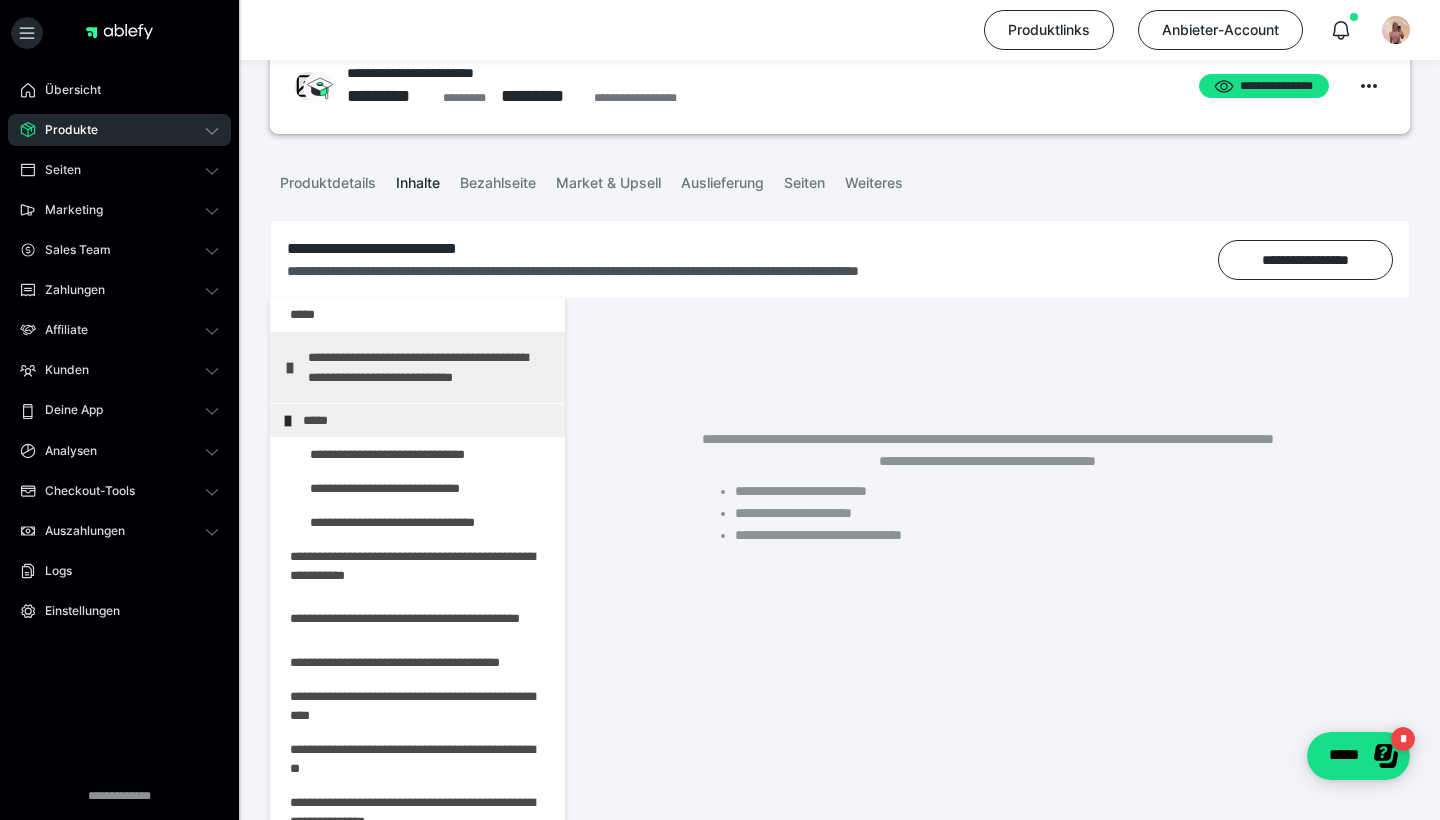 scroll, scrollTop: 0, scrollLeft: 0, axis: both 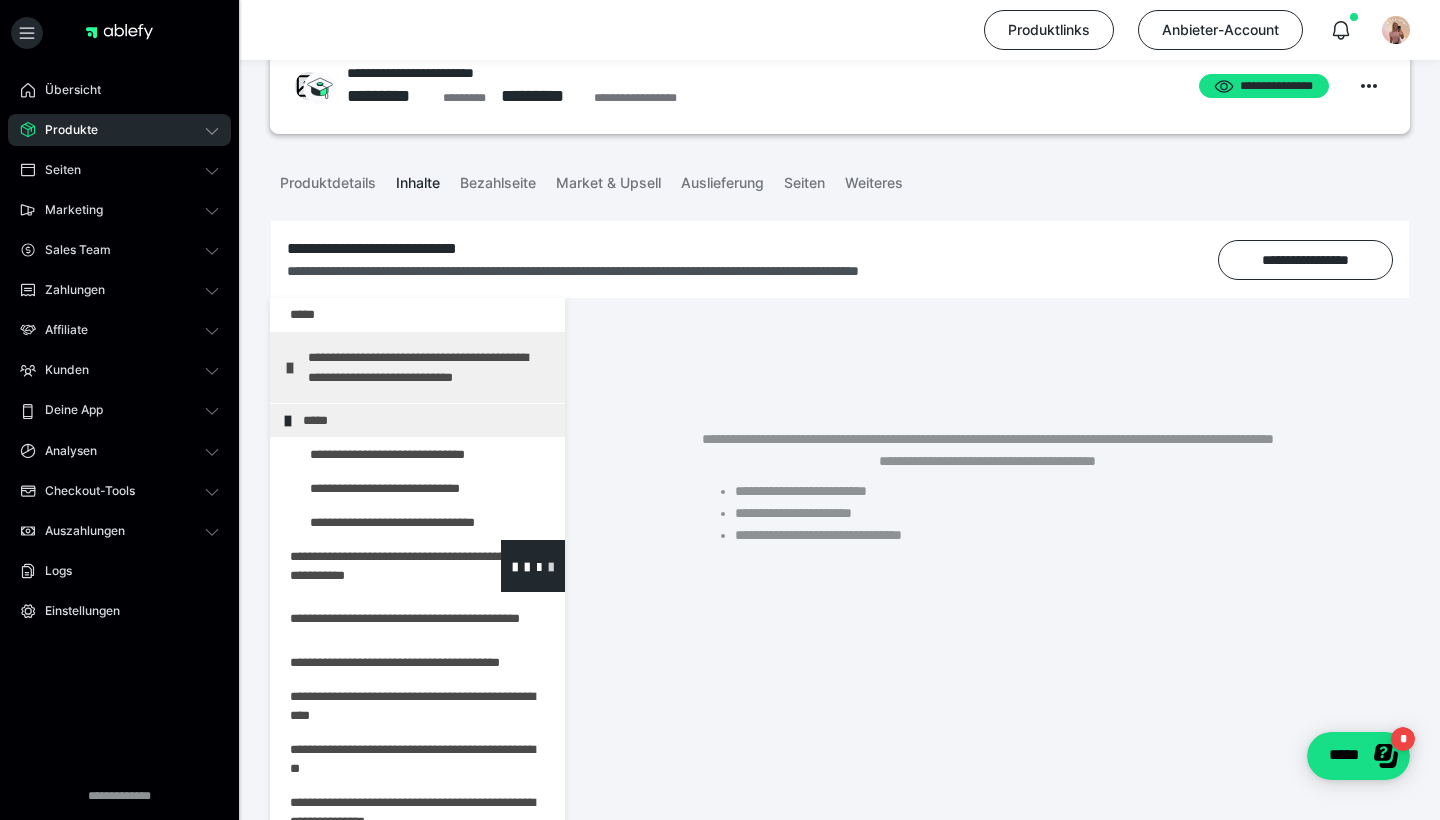 click at bounding box center [551, 566] 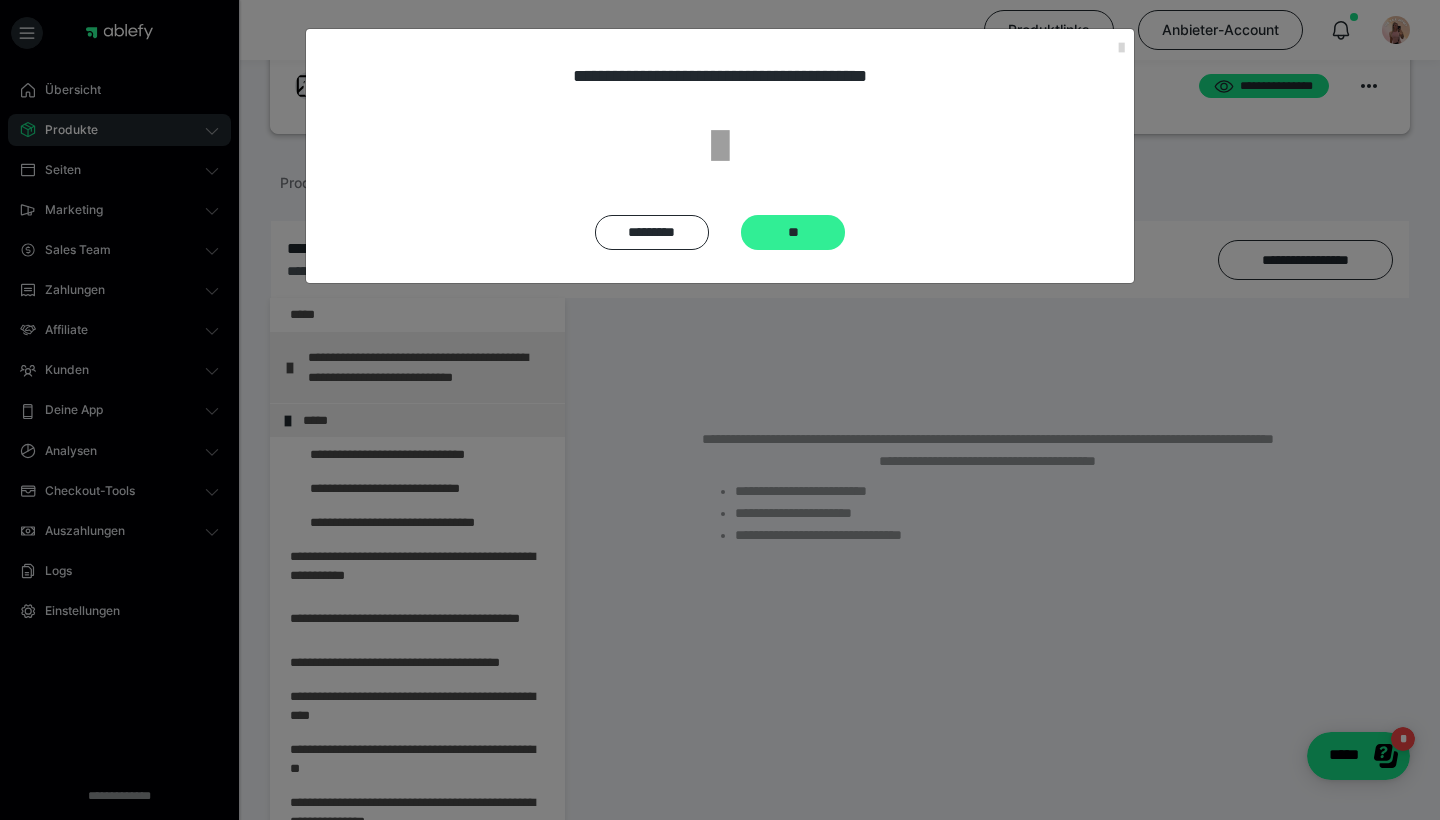 click on "**" at bounding box center (793, 232) 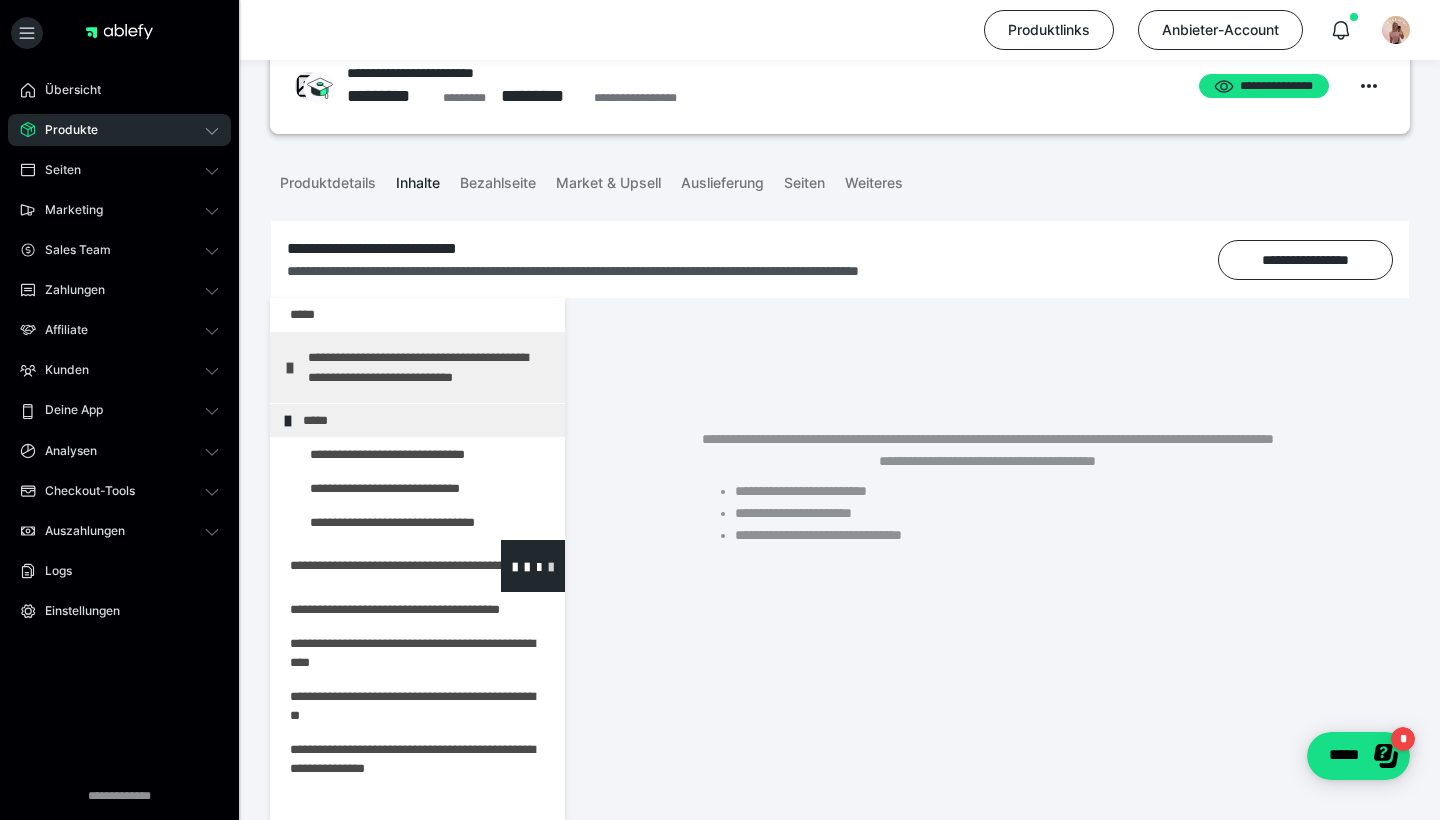 click at bounding box center [551, 566] 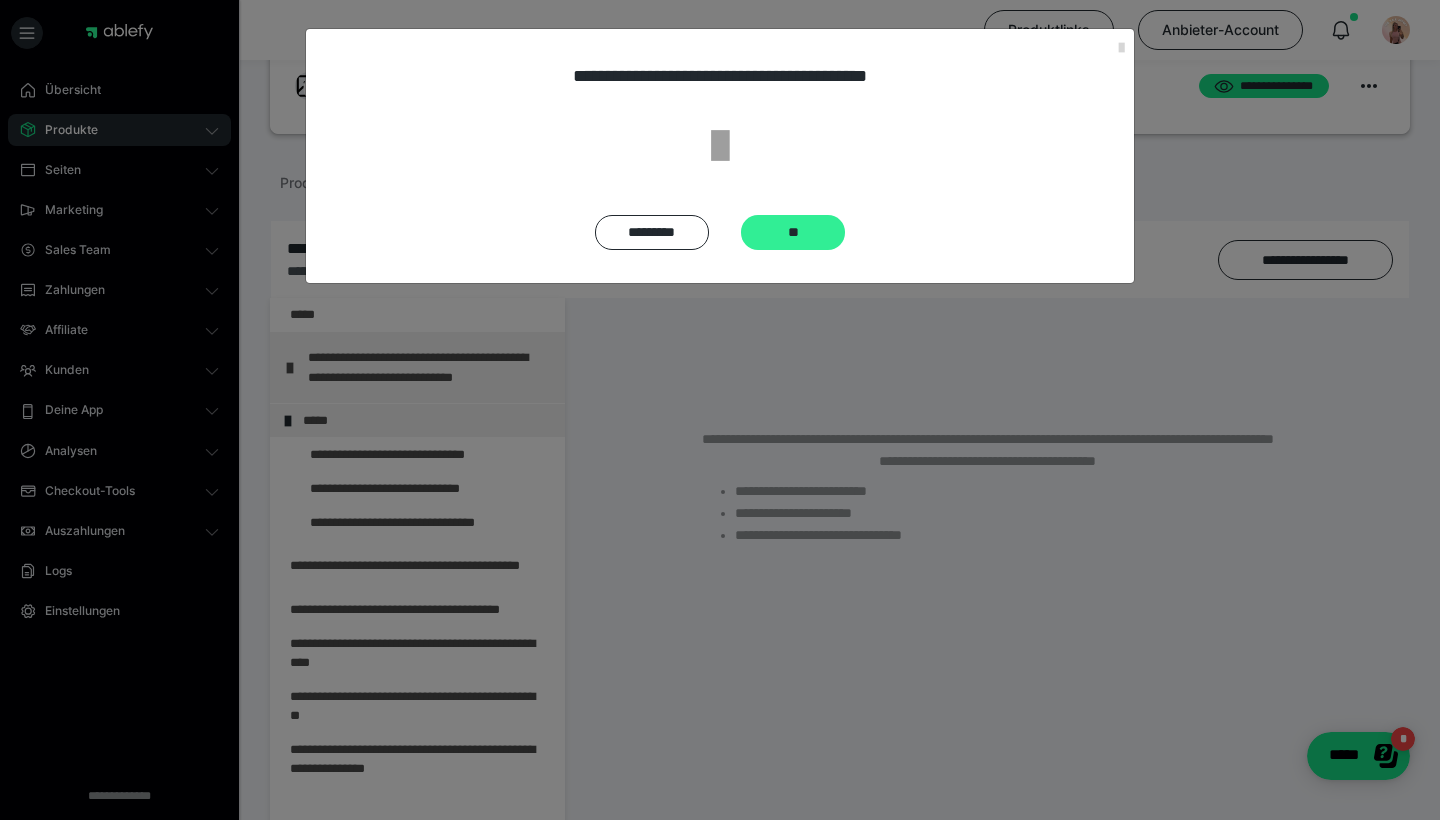 click on "**" at bounding box center (793, 232) 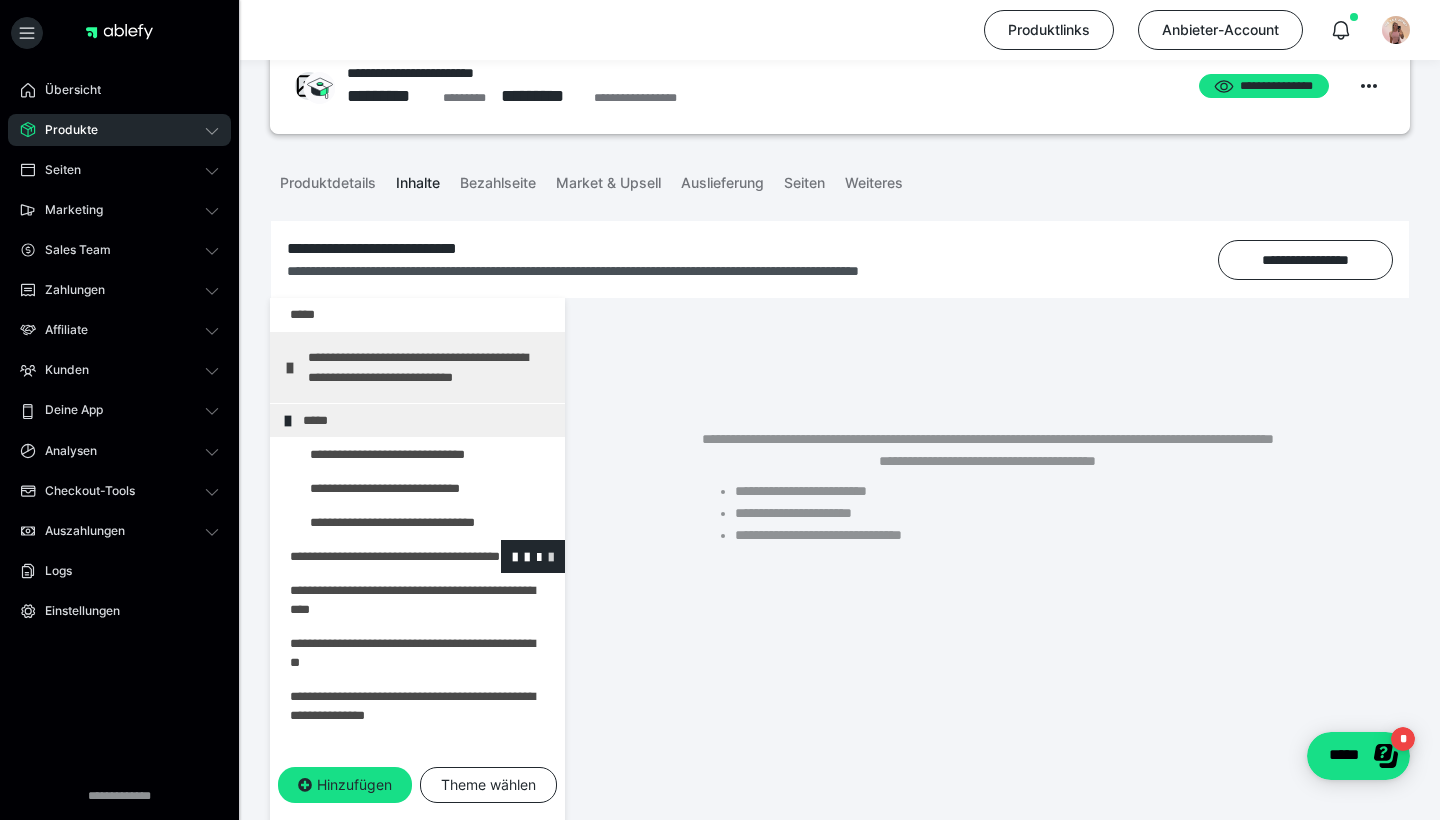 click at bounding box center (551, 556) 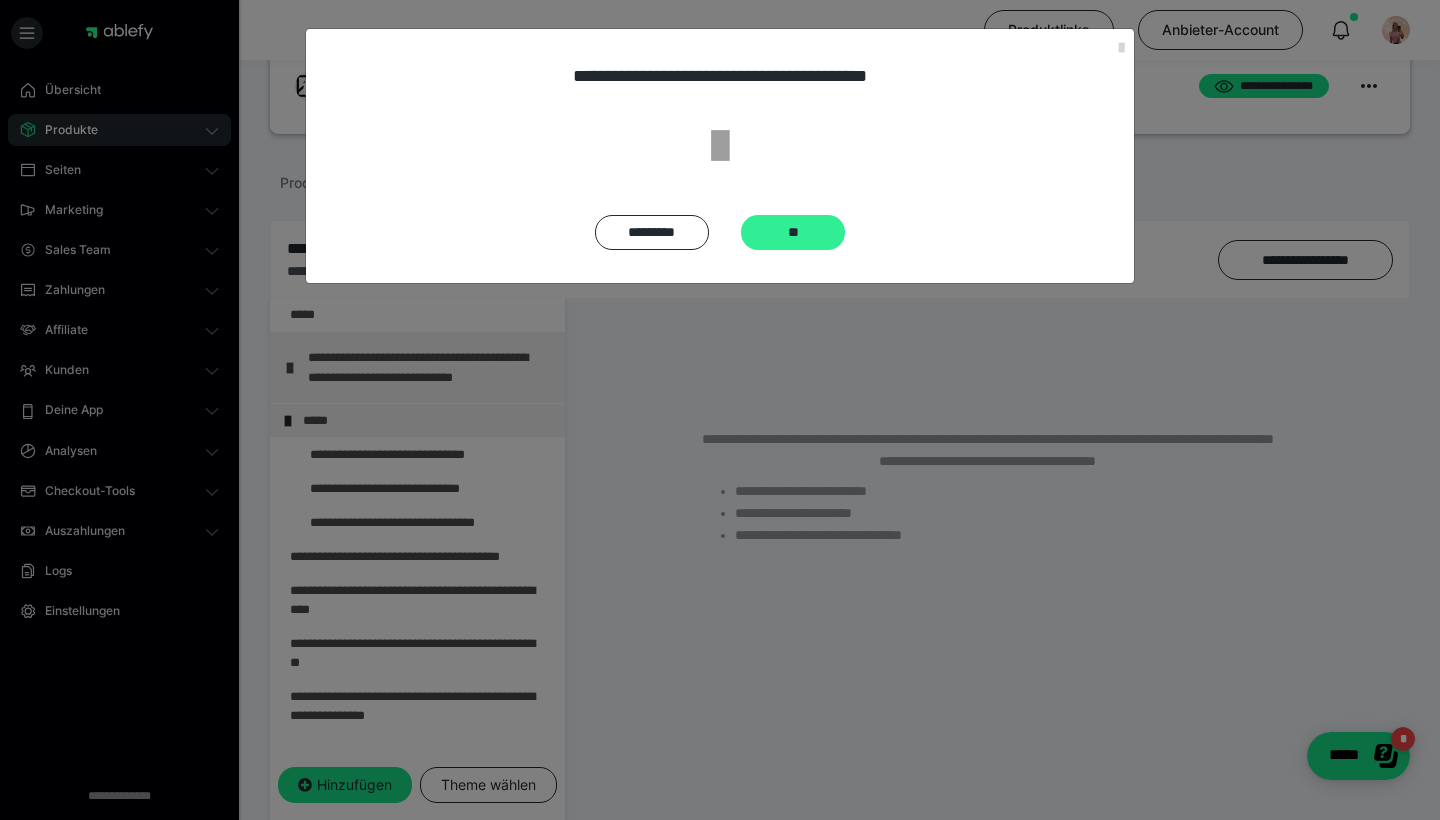 click on "**" at bounding box center (793, 232) 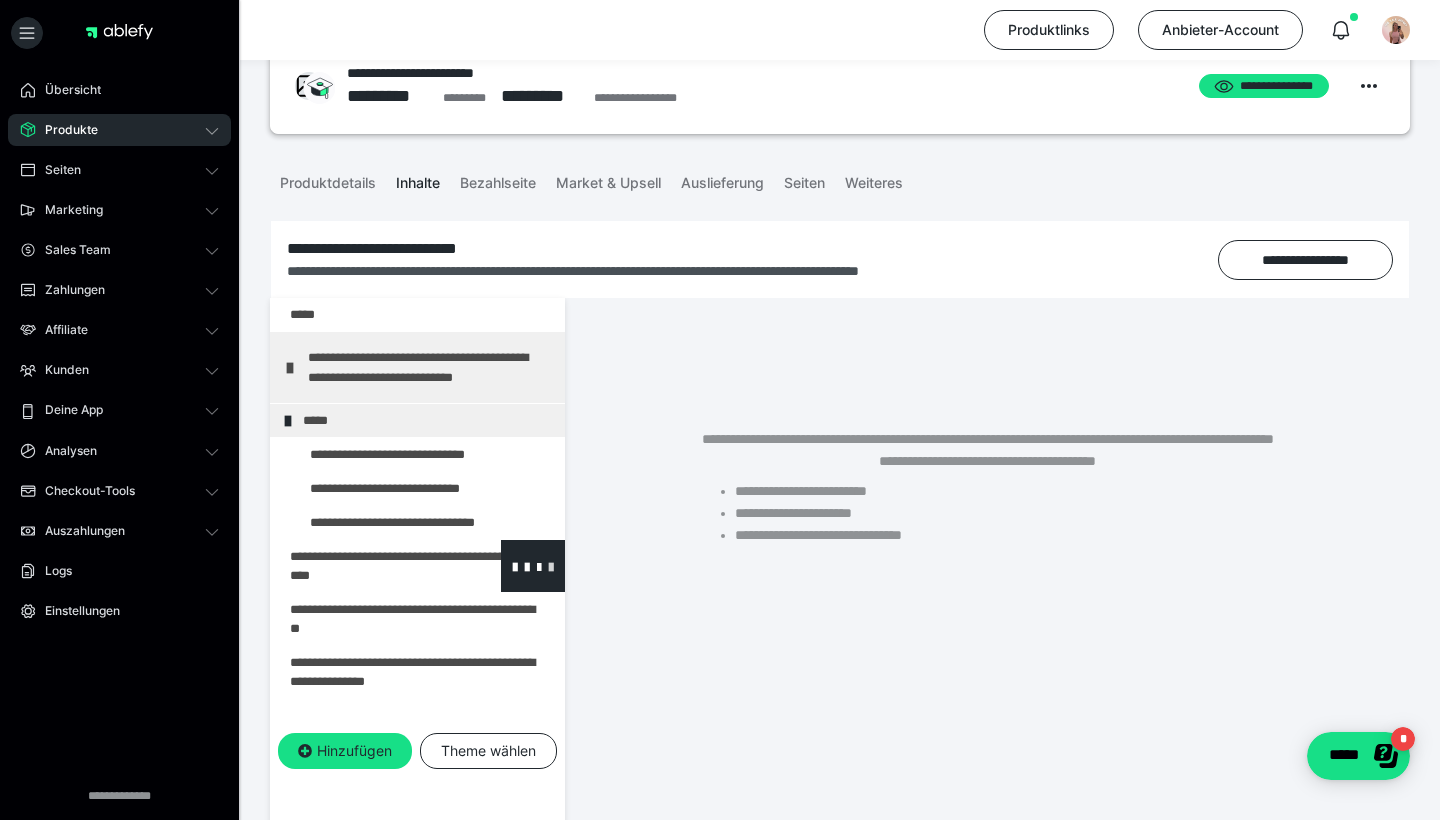 click at bounding box center [551, 566] 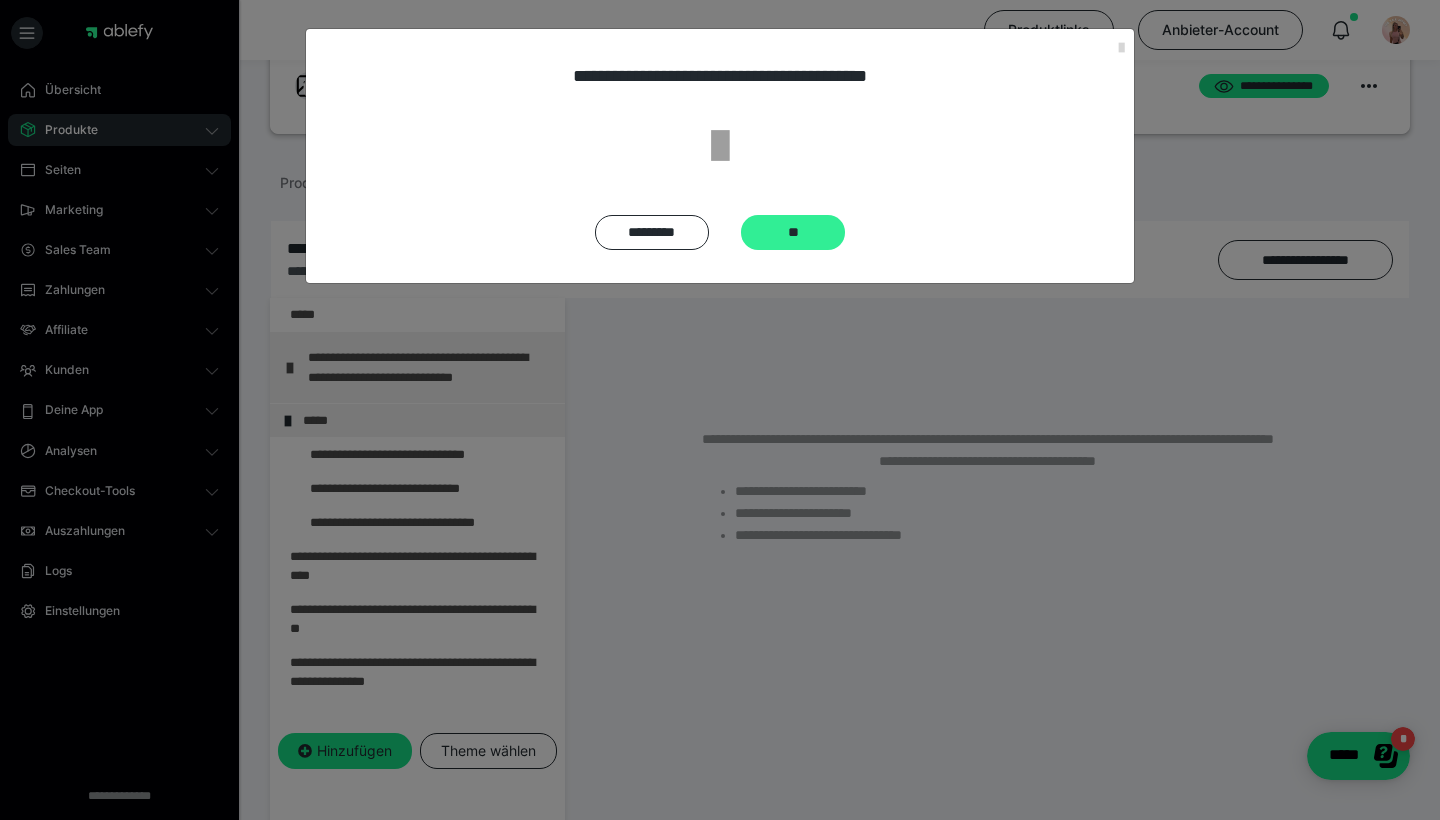 click on "**" at bounding box center (793, 232) 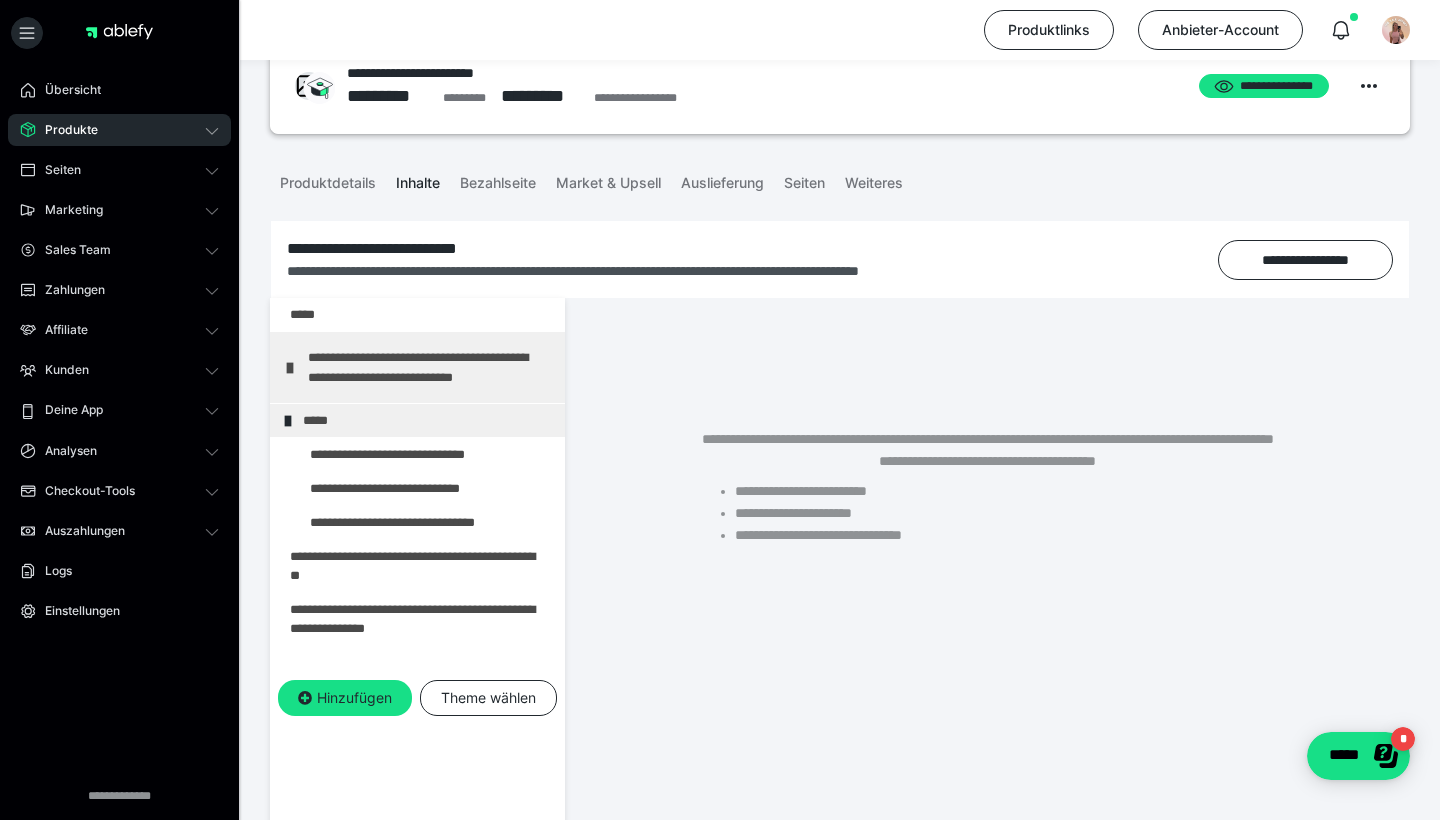 click on "**********" at bounding box center (840, 259) 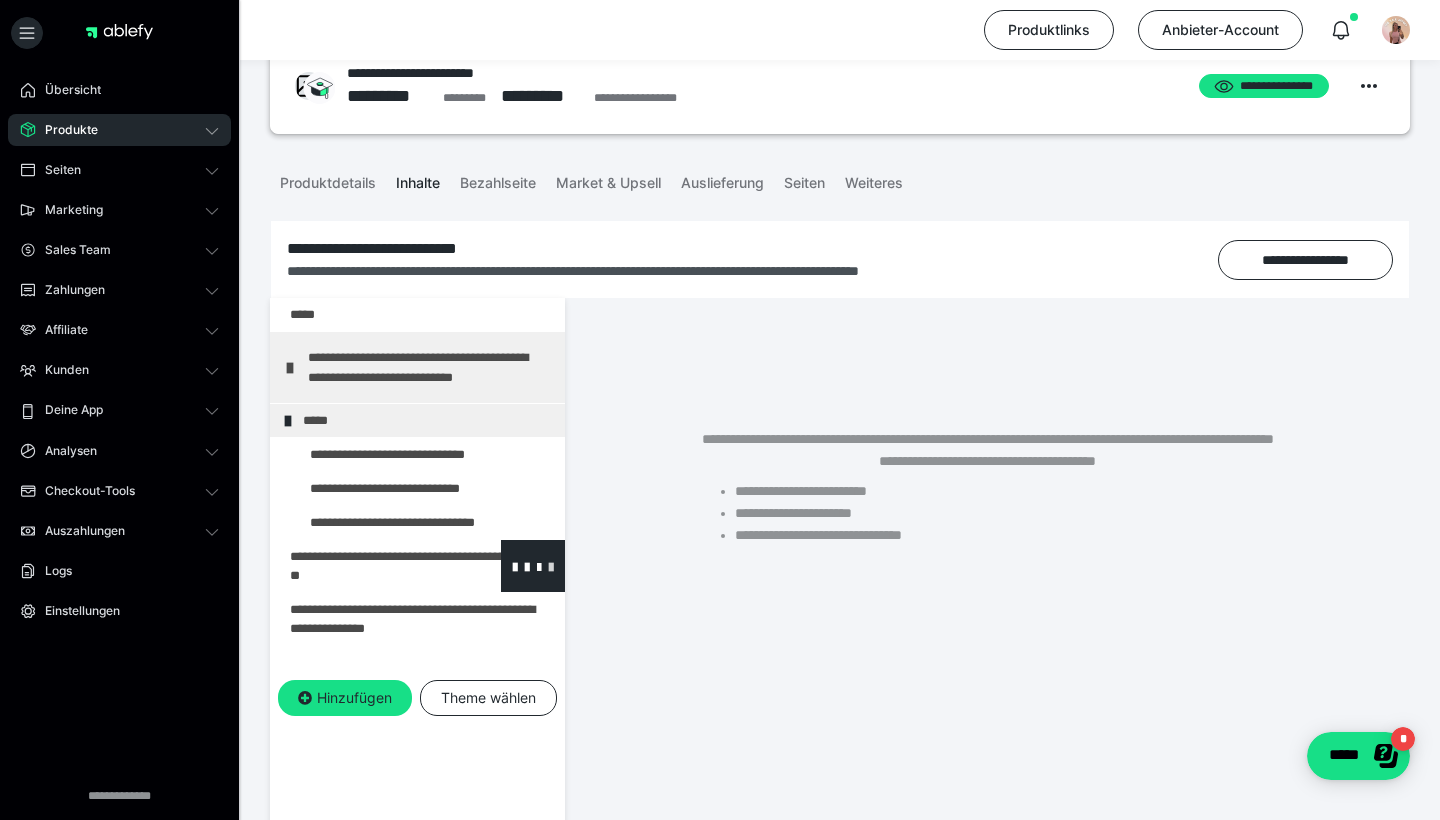 click at bounding box center (551, 566) 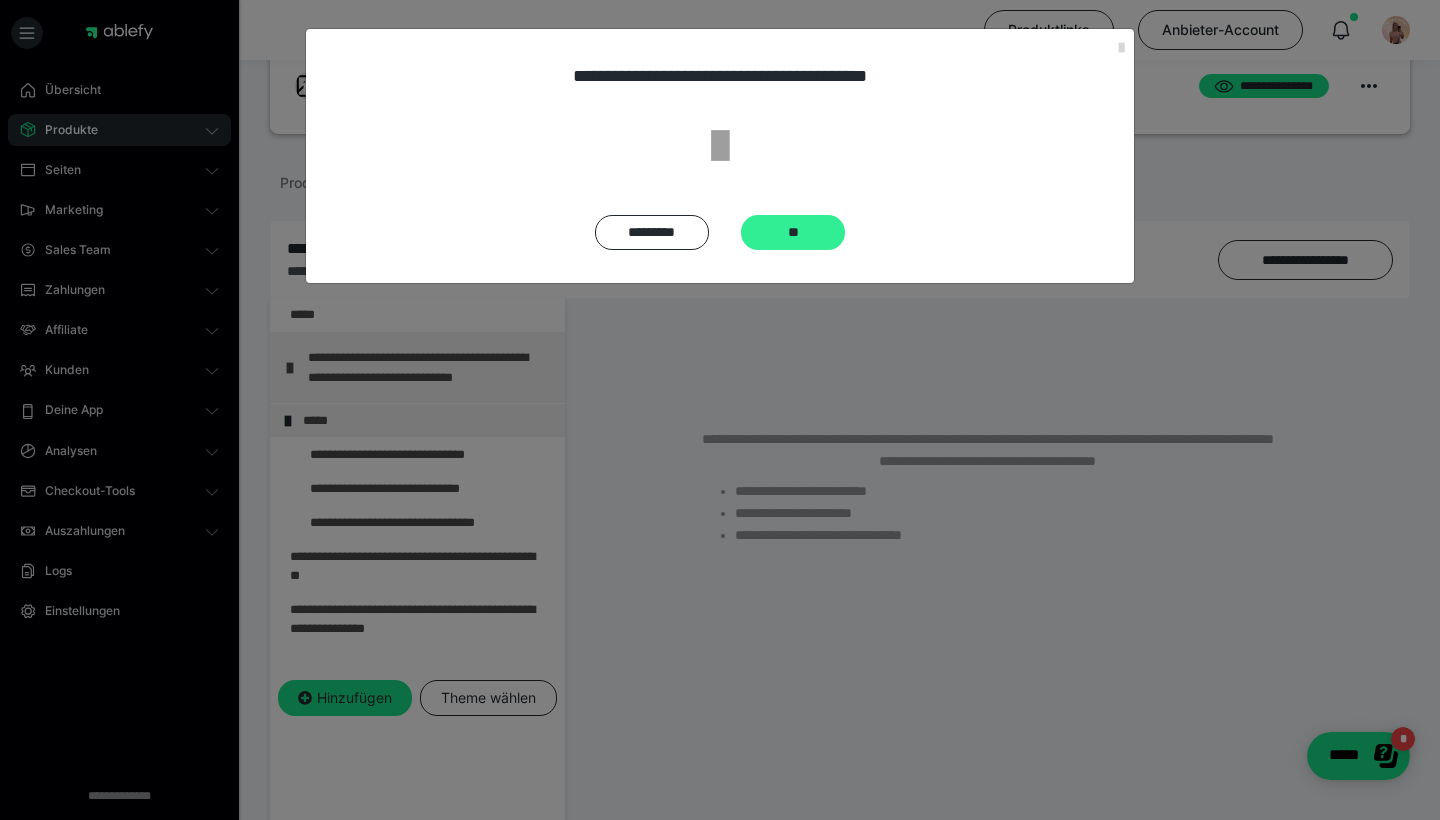 click on "**" at bounding box center [793, 232] 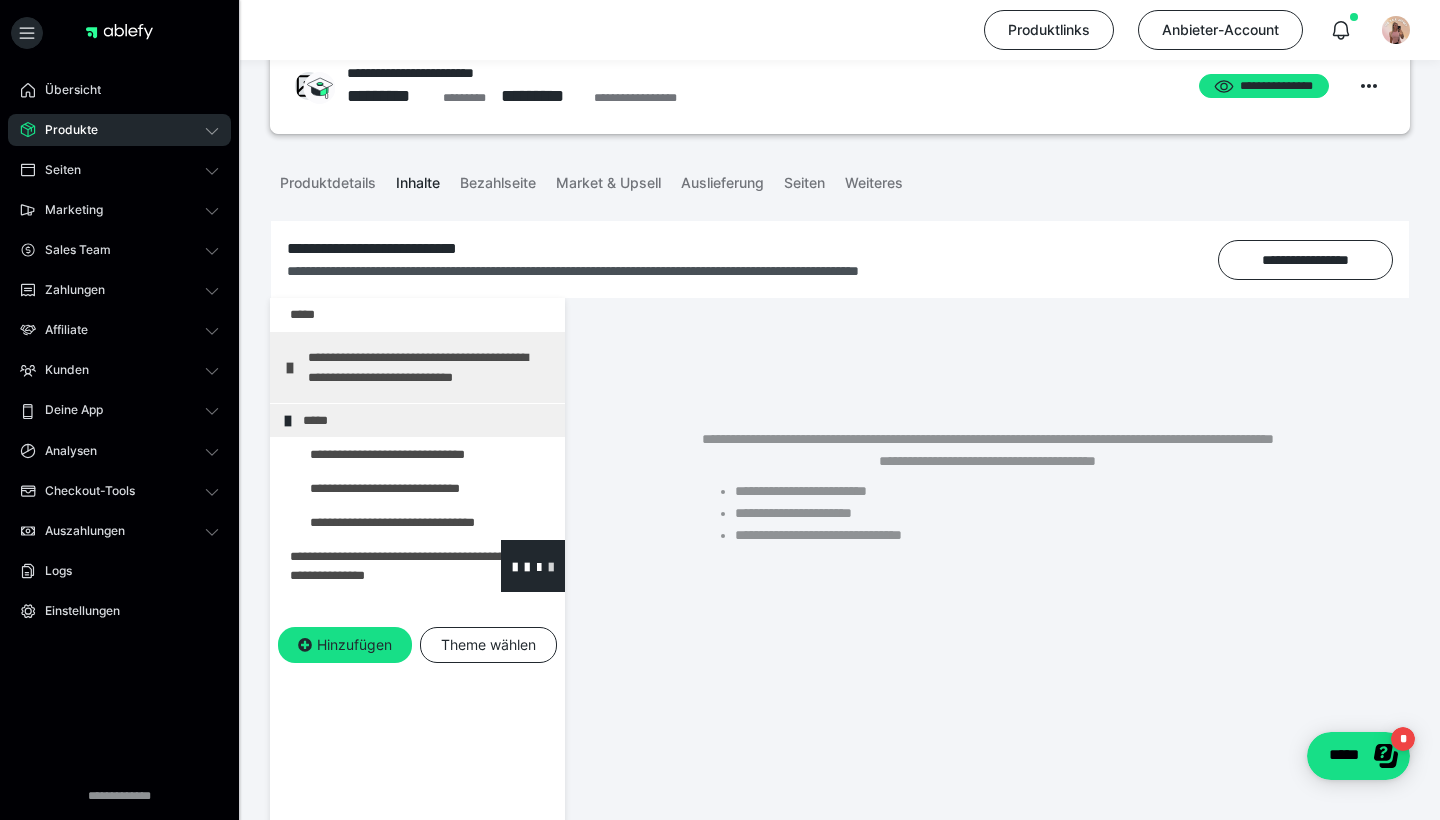 click at bounding box center (551, 566) 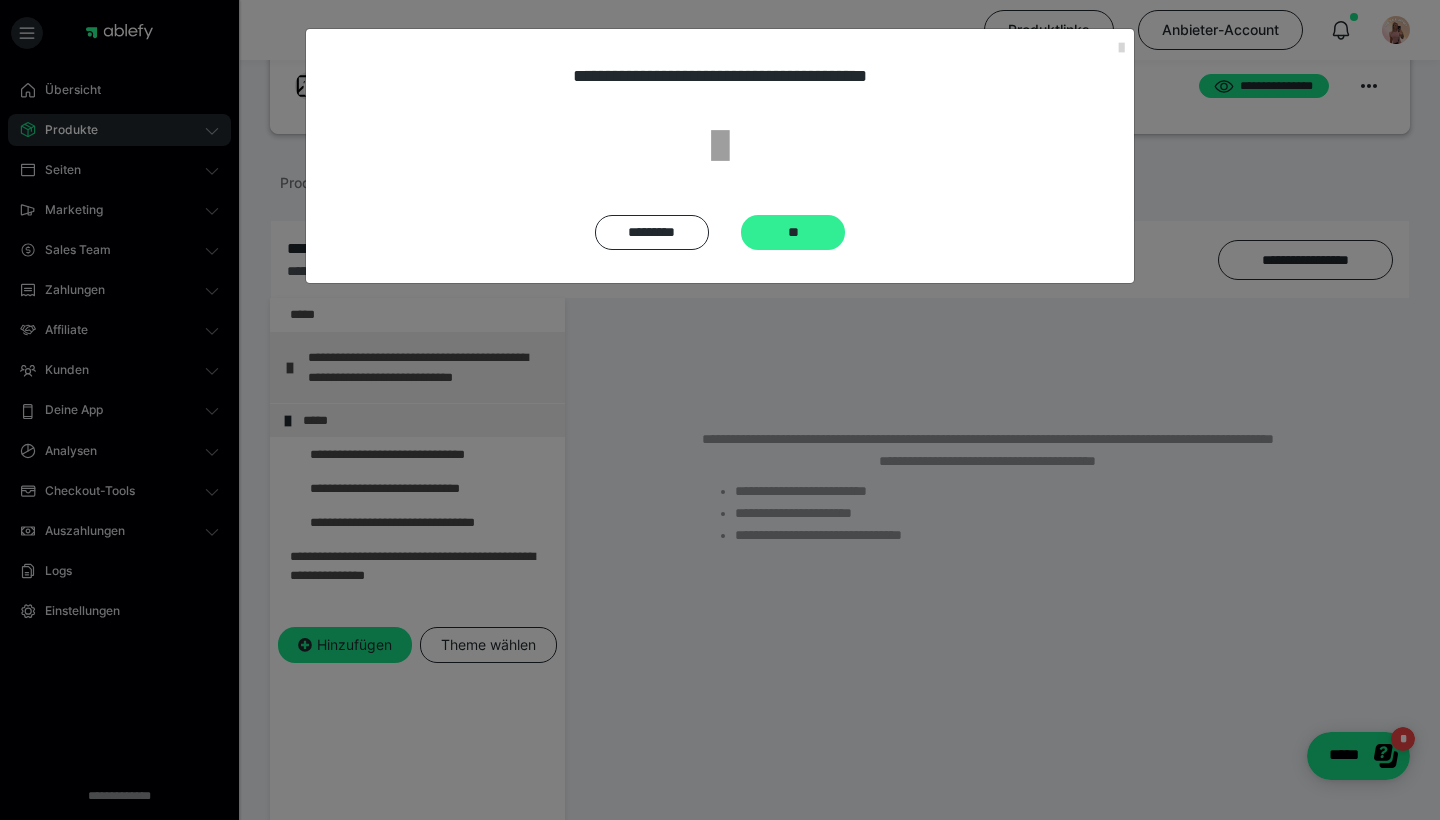 click on "**" at bounding box center [793, 232] 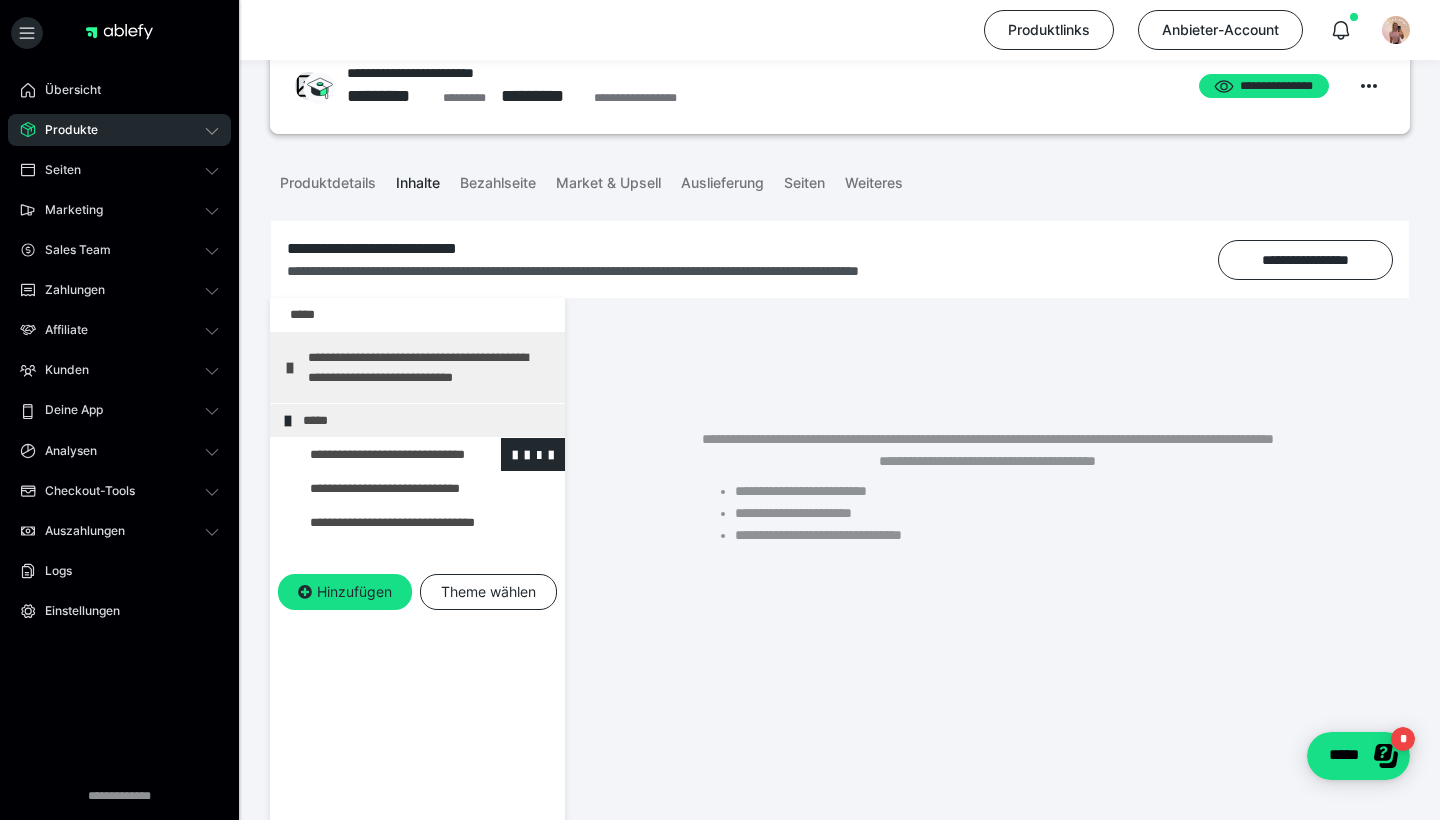click at bounding box center [375, 454] 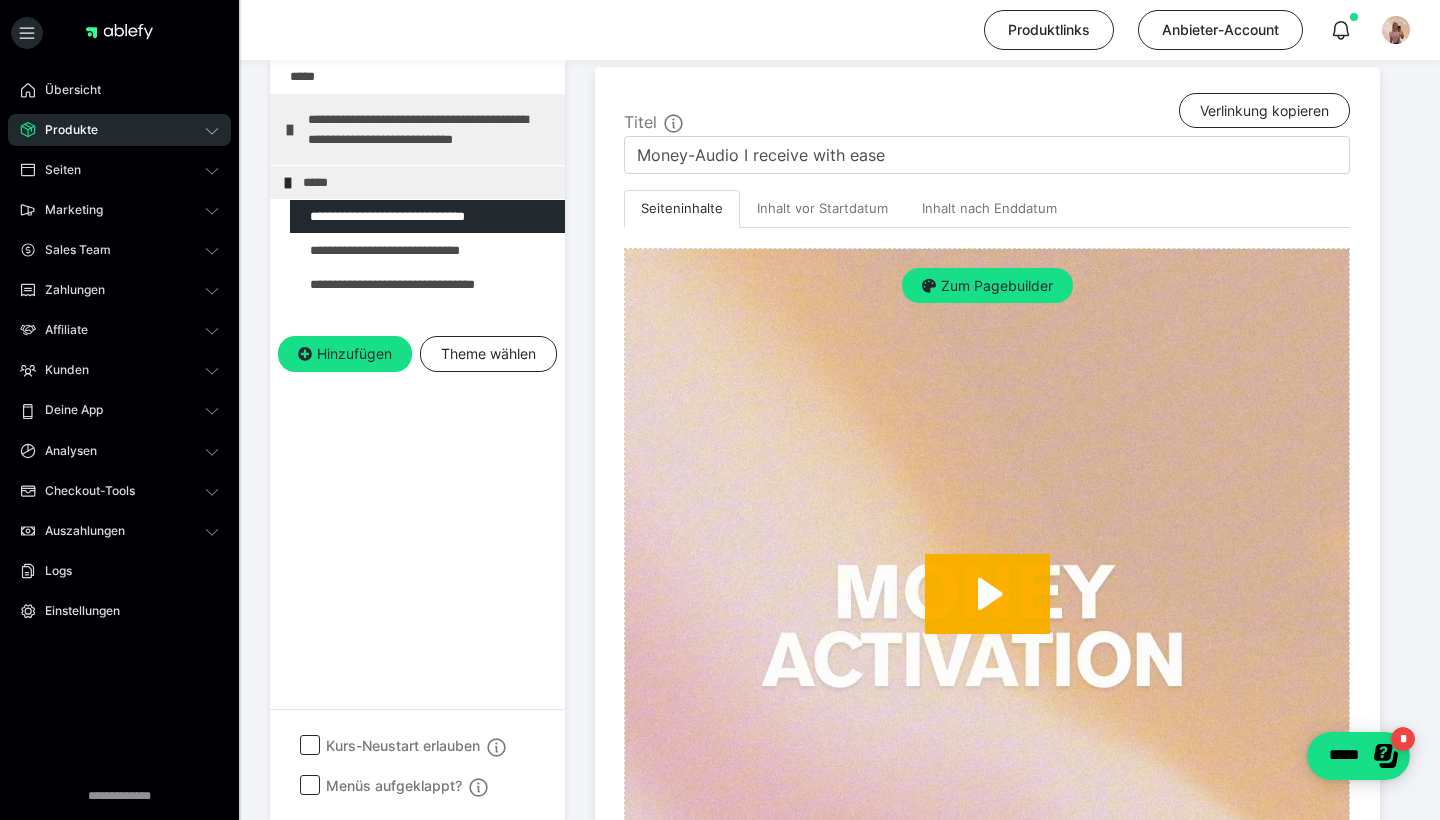 scroll, scrollTop: 318, scrollLeft: 0, axis: vertical 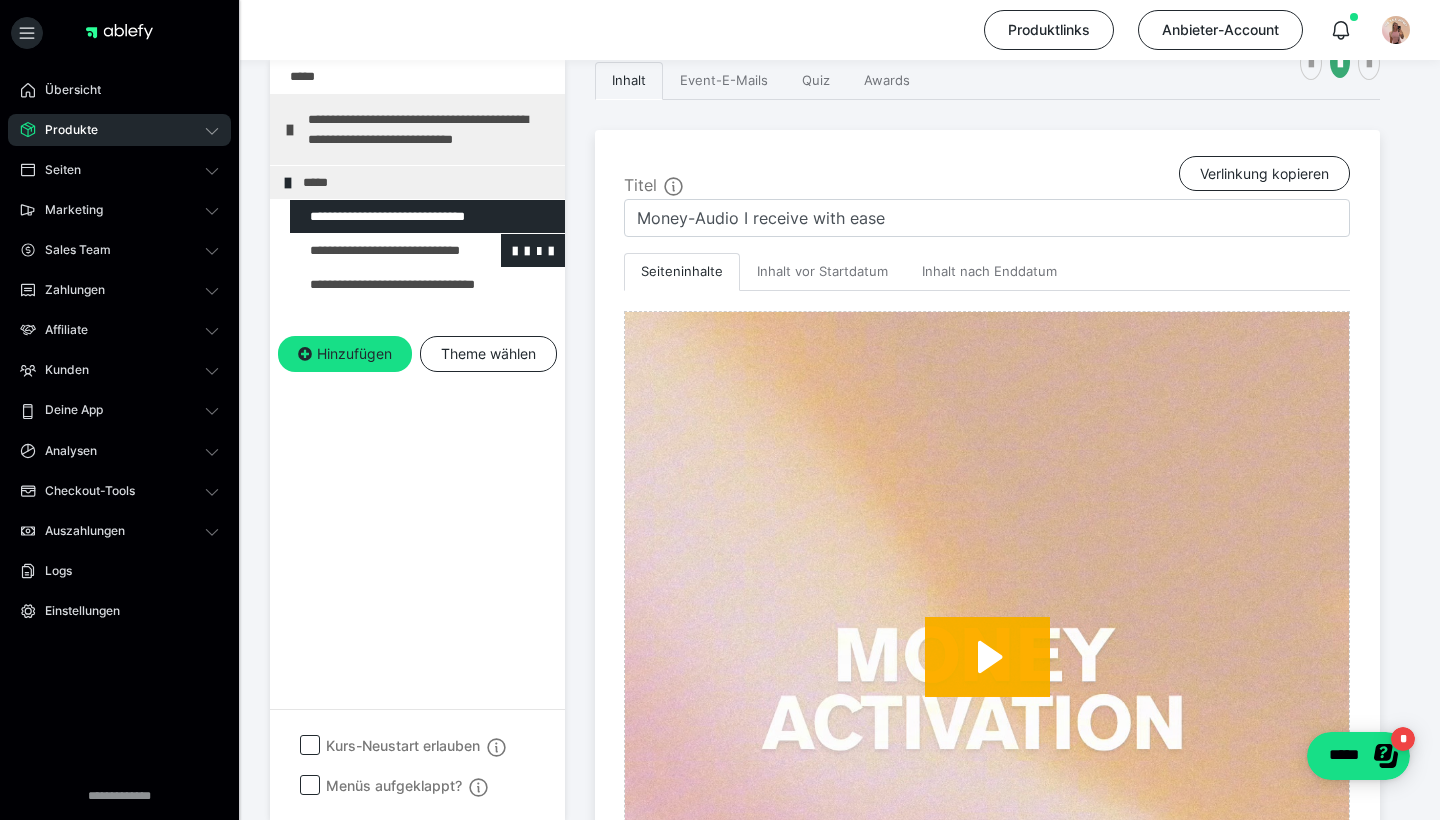 click at bounding box center [375, 250] 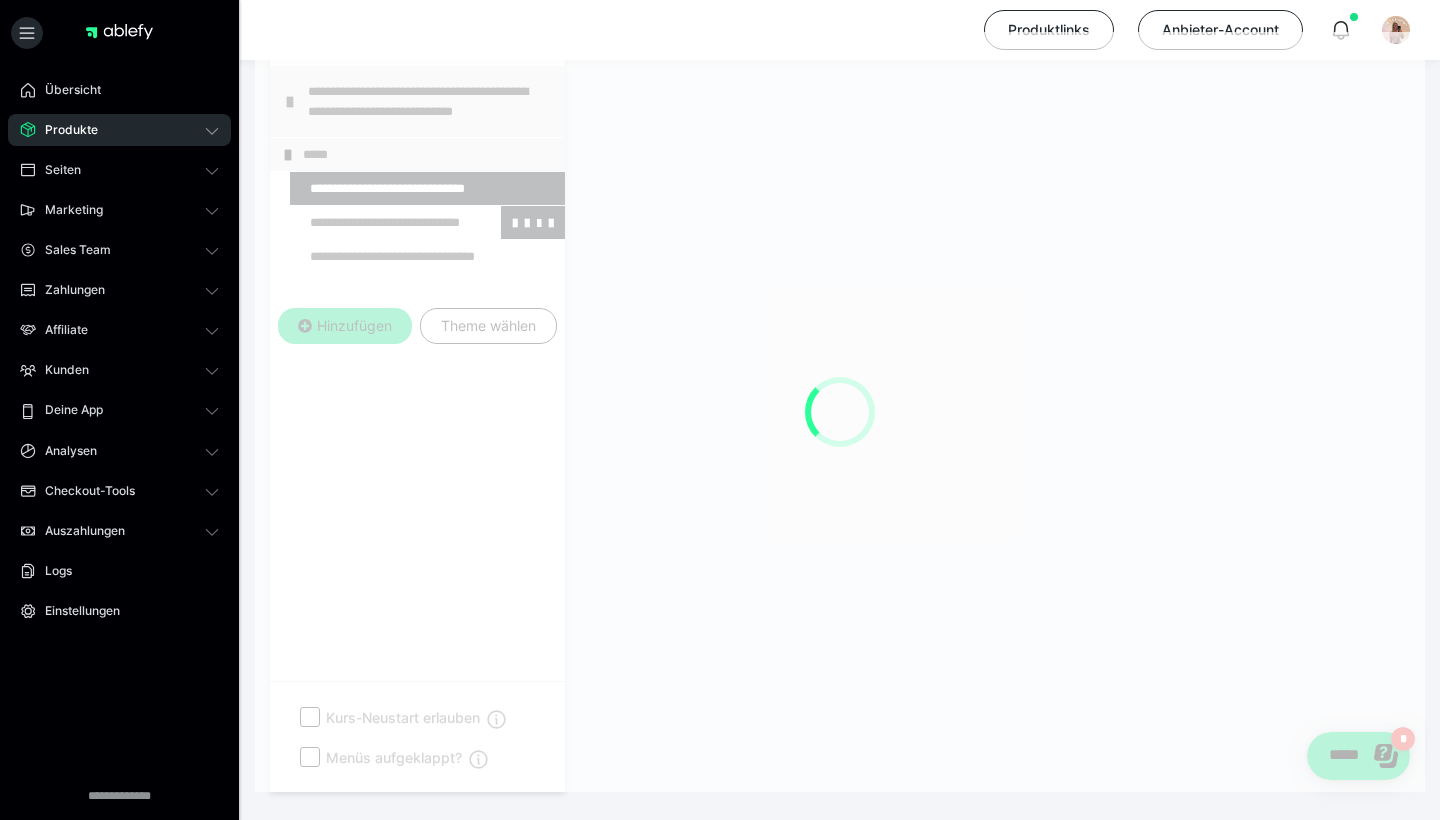 scroll, scrollTop: 290, scrollLeft: 0, axis: vertical 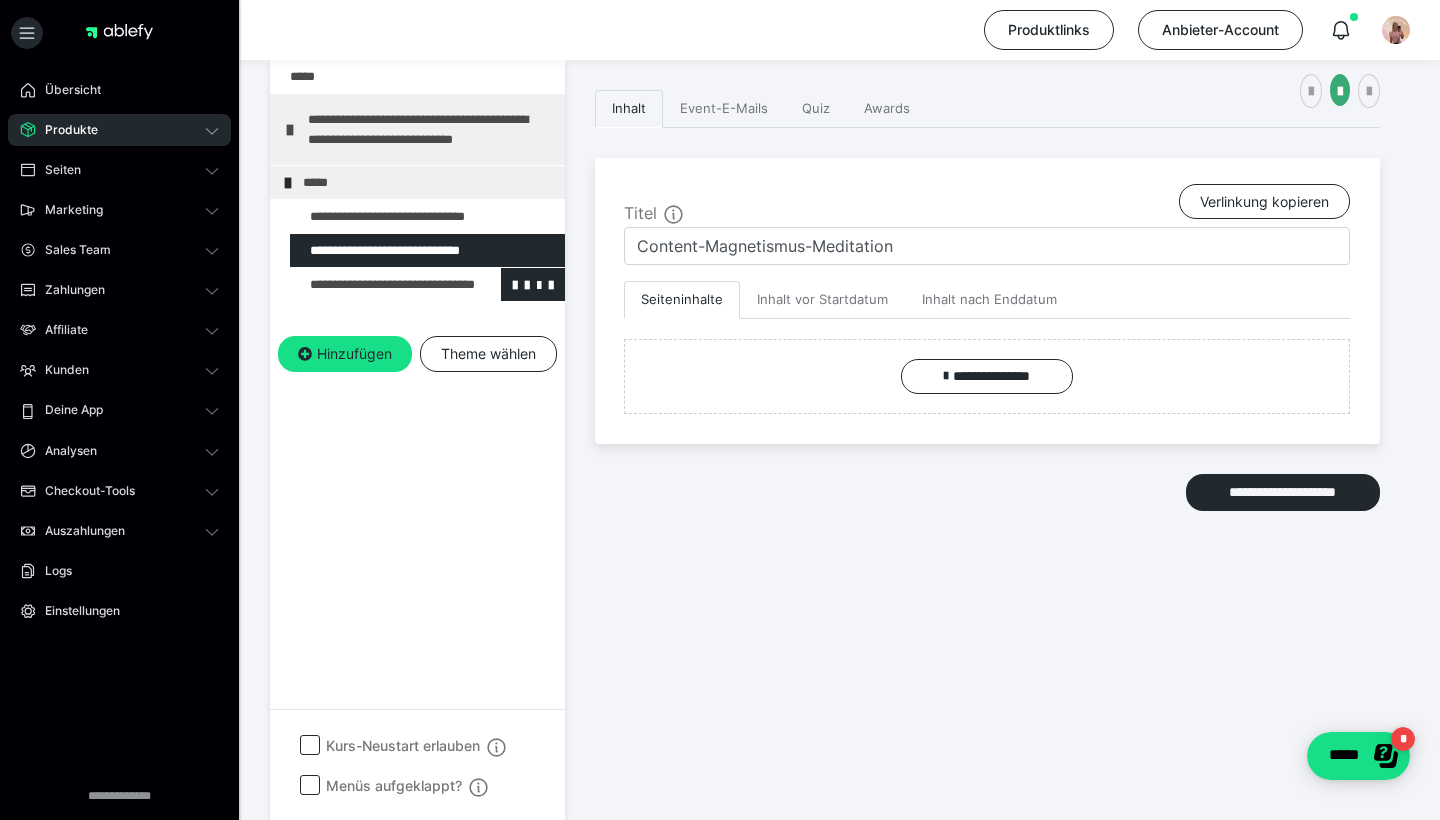 click at bounding box center (375, 284) 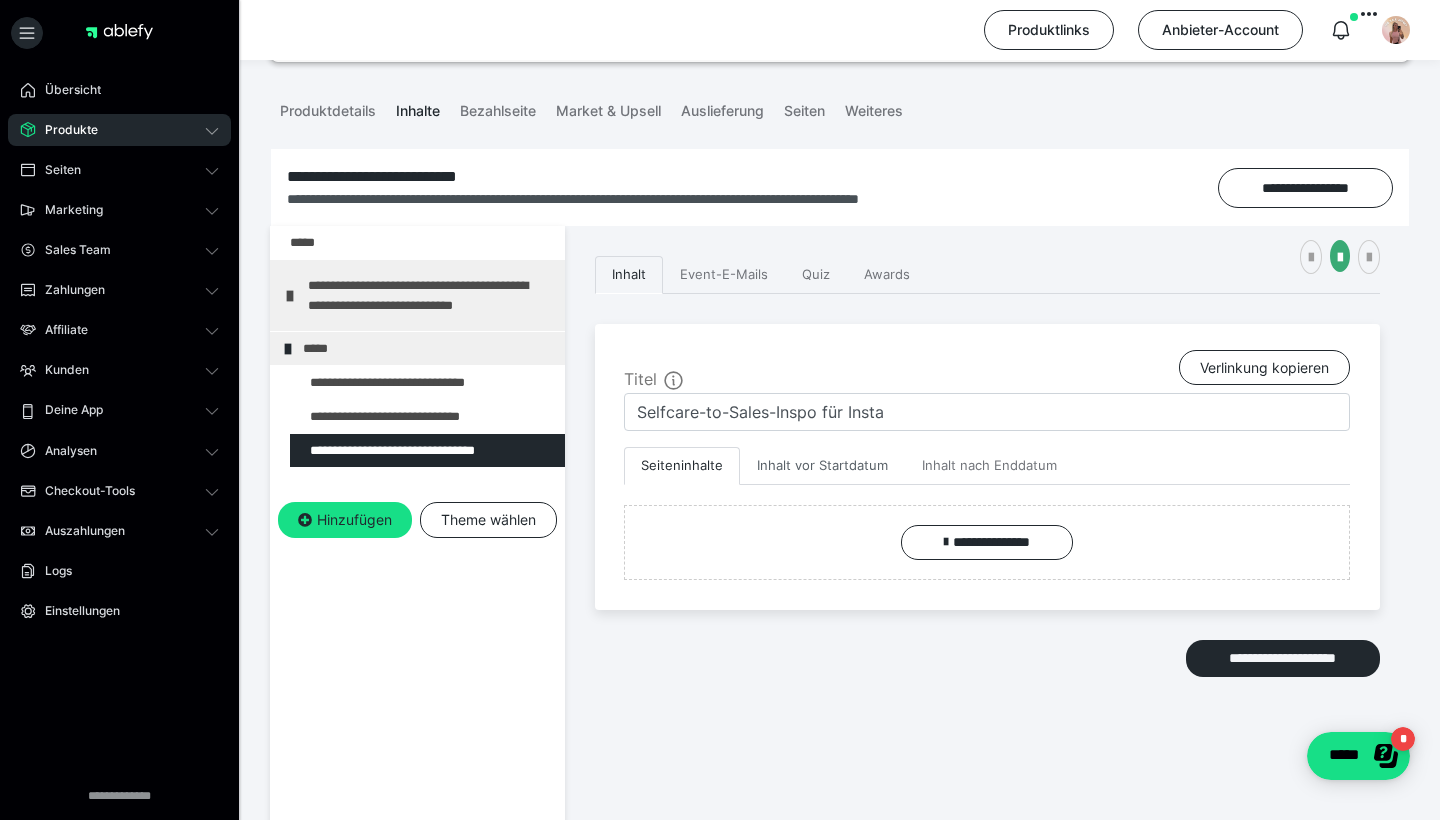 scroll, scrollTop: 95, scrollLeft: 0, axis: vertical 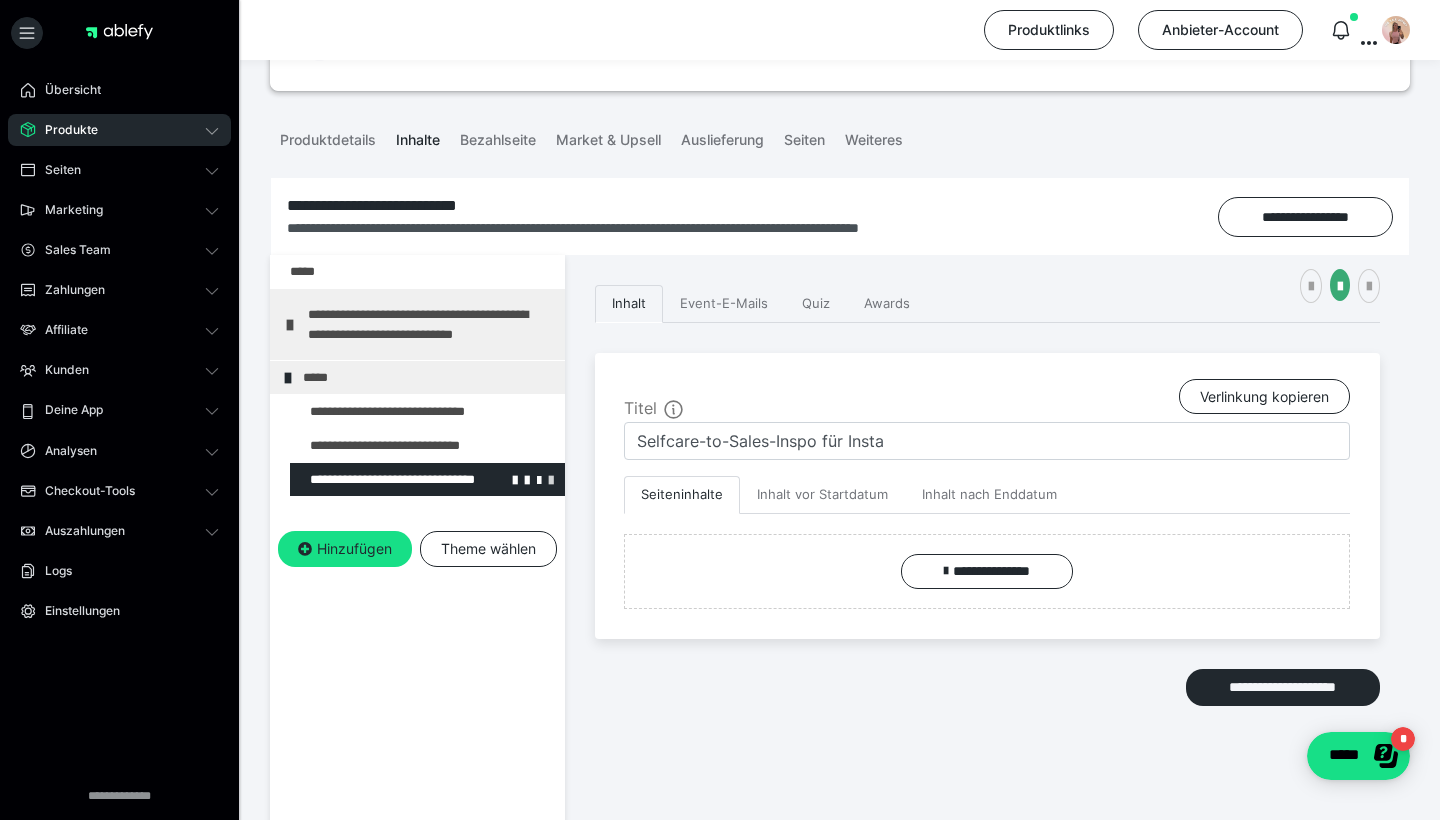click at bounding box center [551, 479] 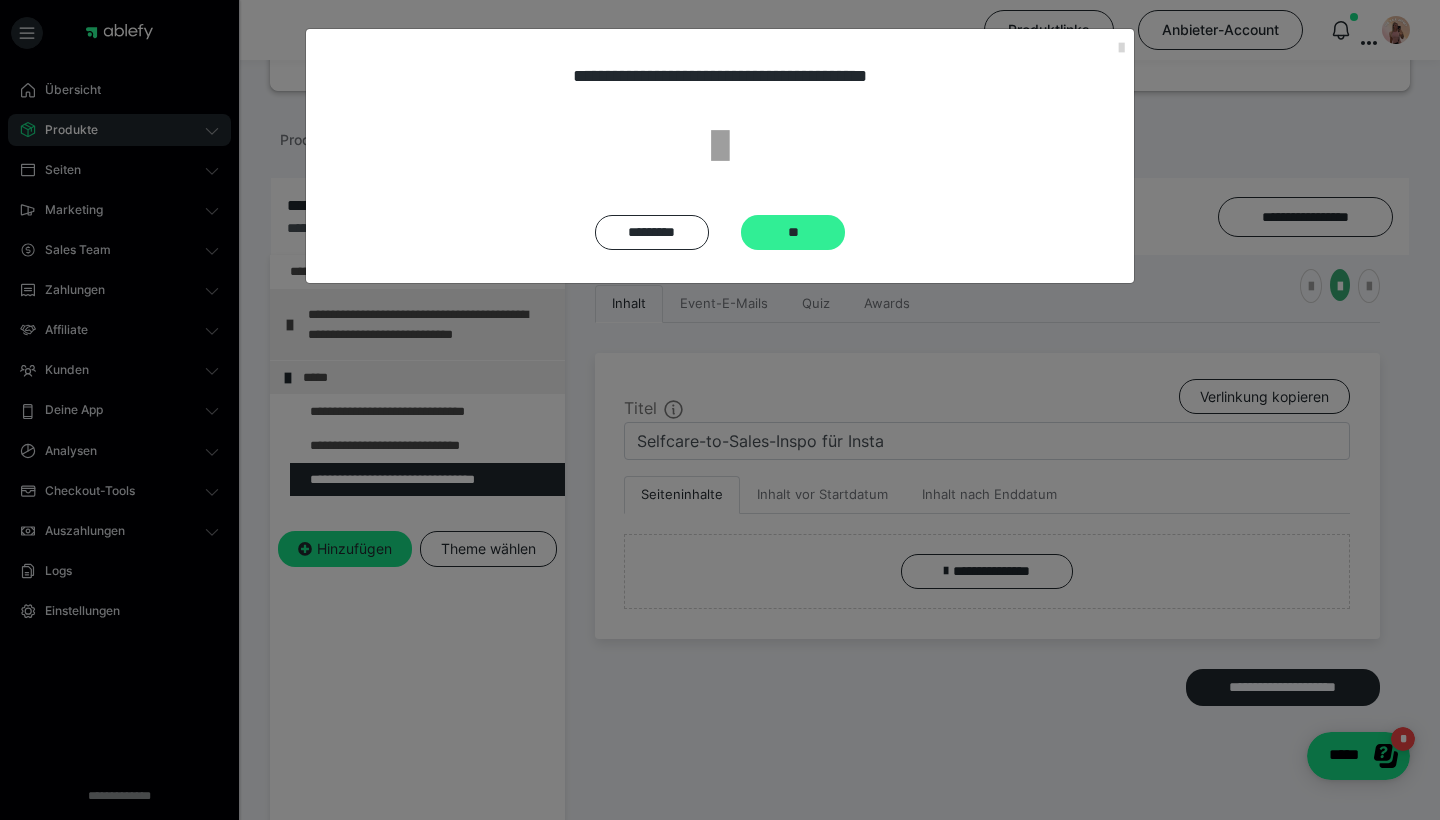 click on "**" at bounding box center (793, 232) 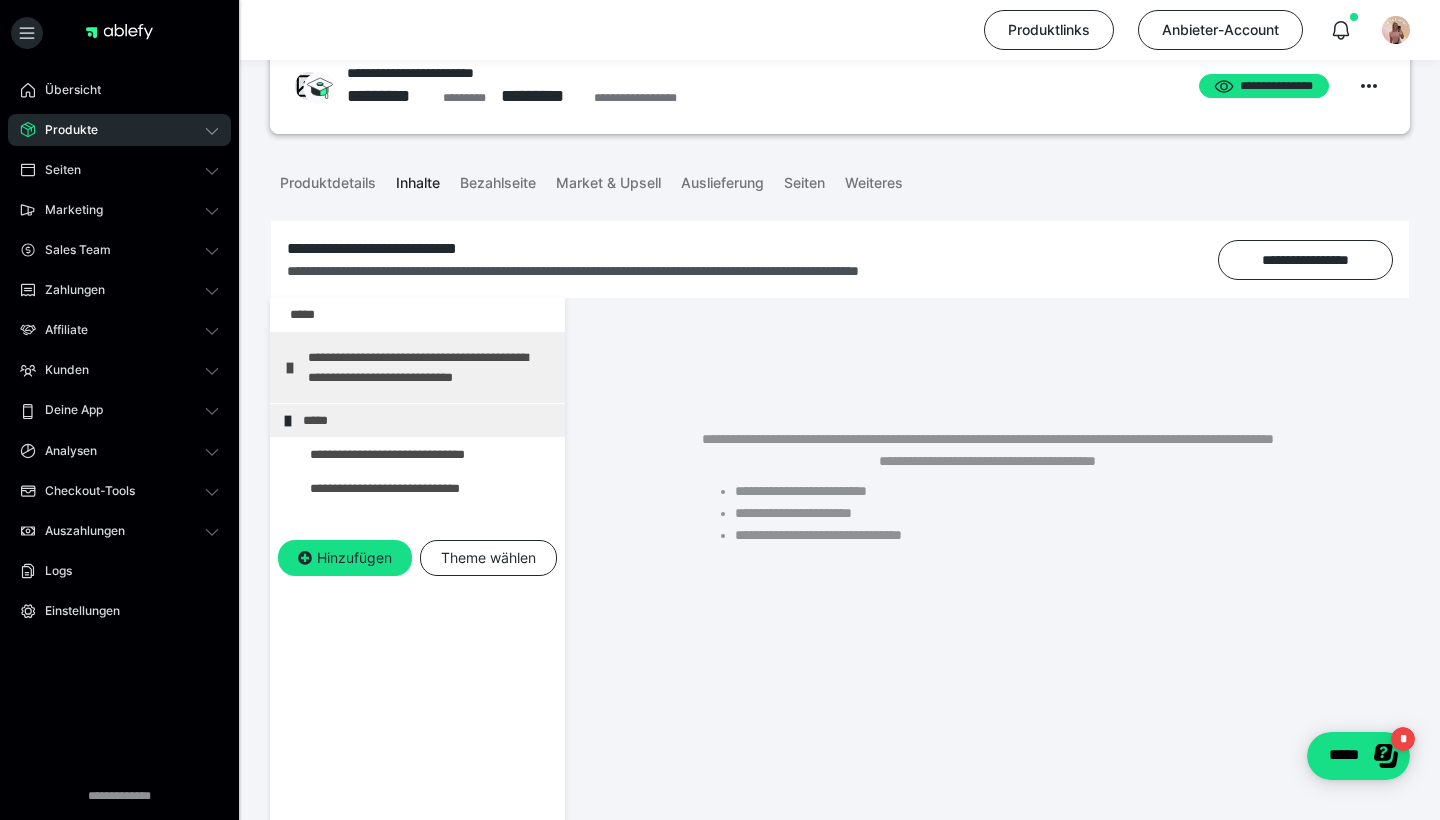 scroll, scrollTop: 48, scrollLeft: 0, axis: vertical 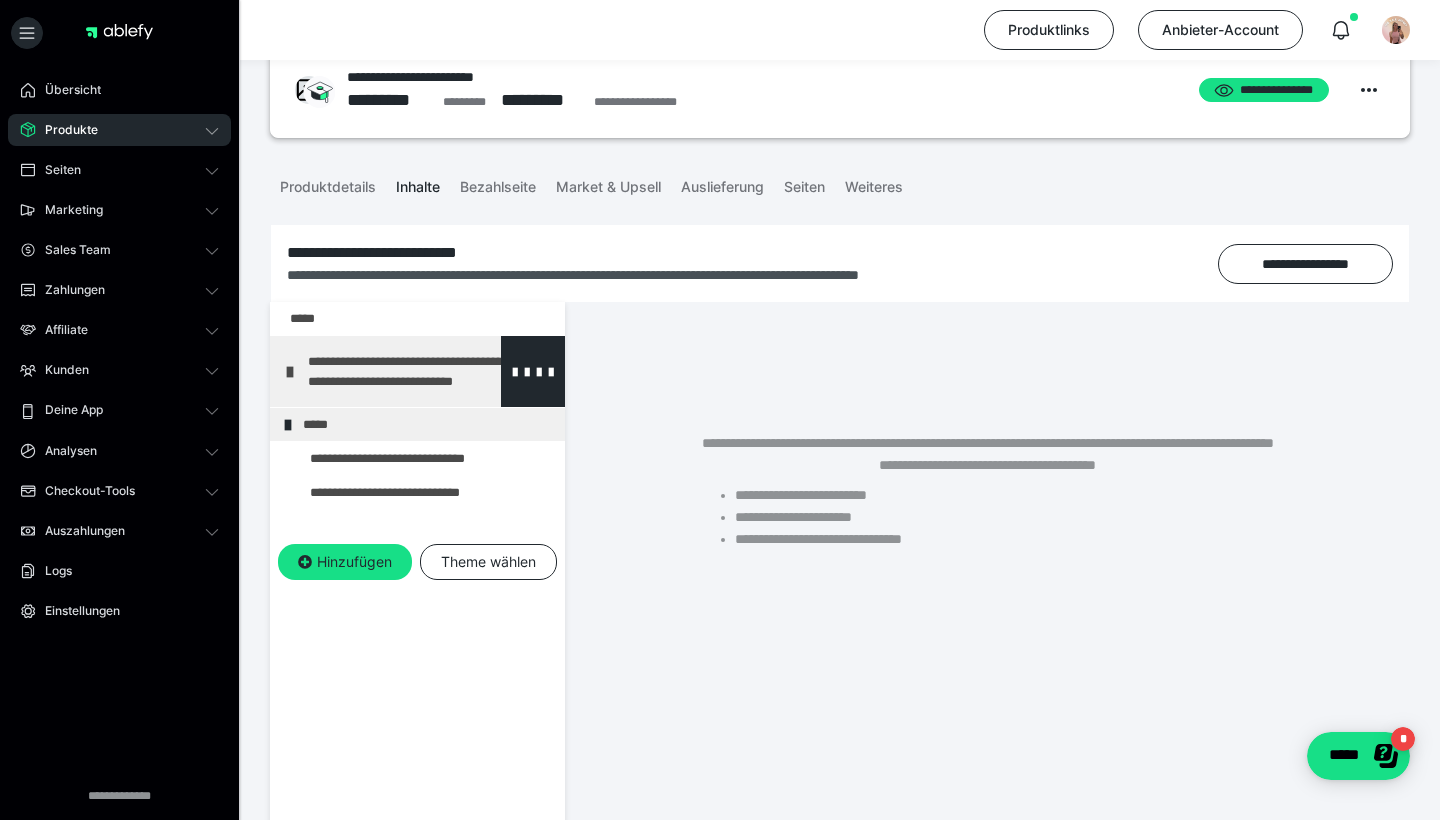 click on "**********" at bounding box center (431, 371) 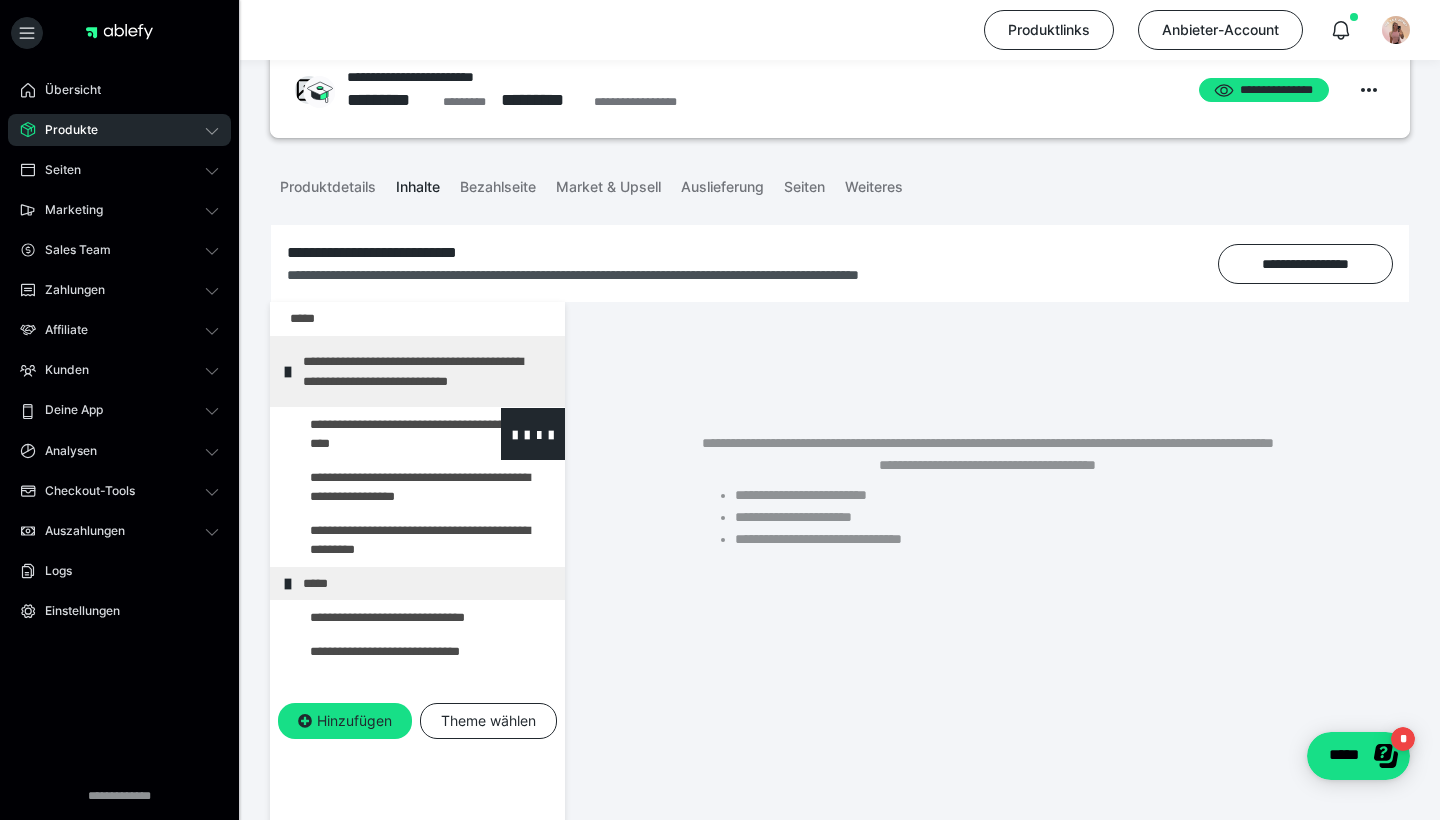 click at bounding box center (375, 434) 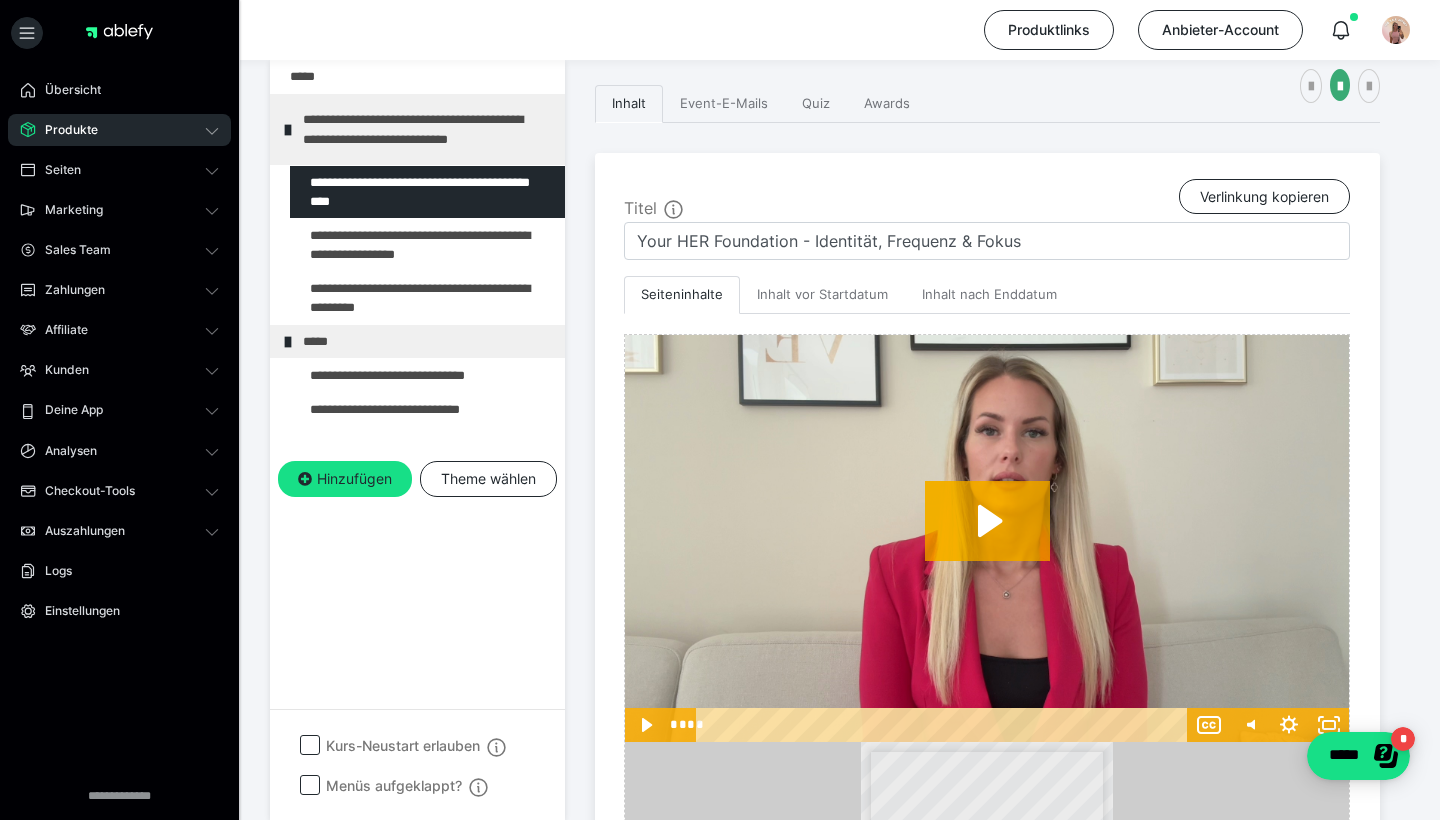 scroll, scrollTop: 296, scrollLeft: 0, axis: vertical 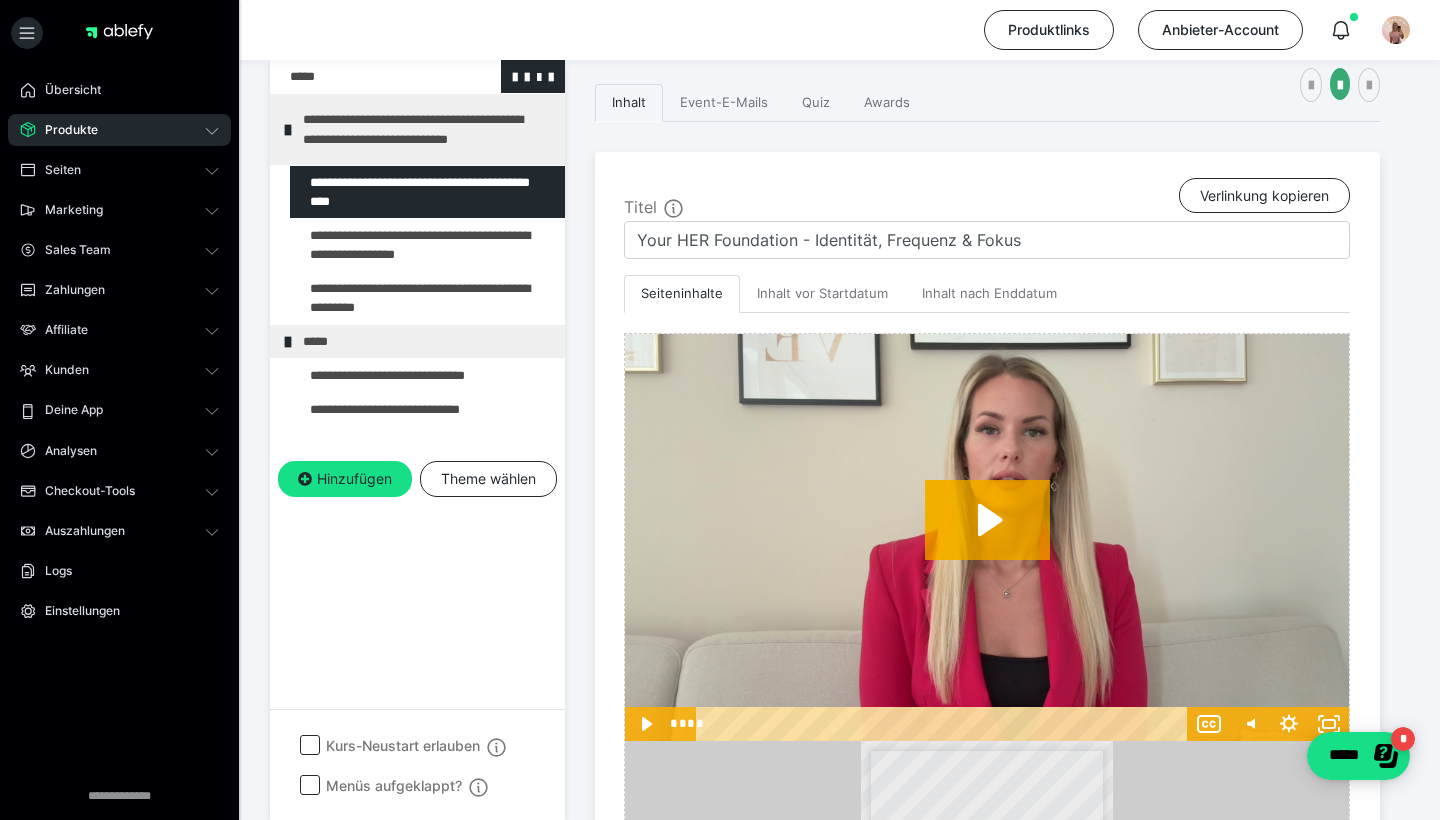 click at bounding box center [365, 76] 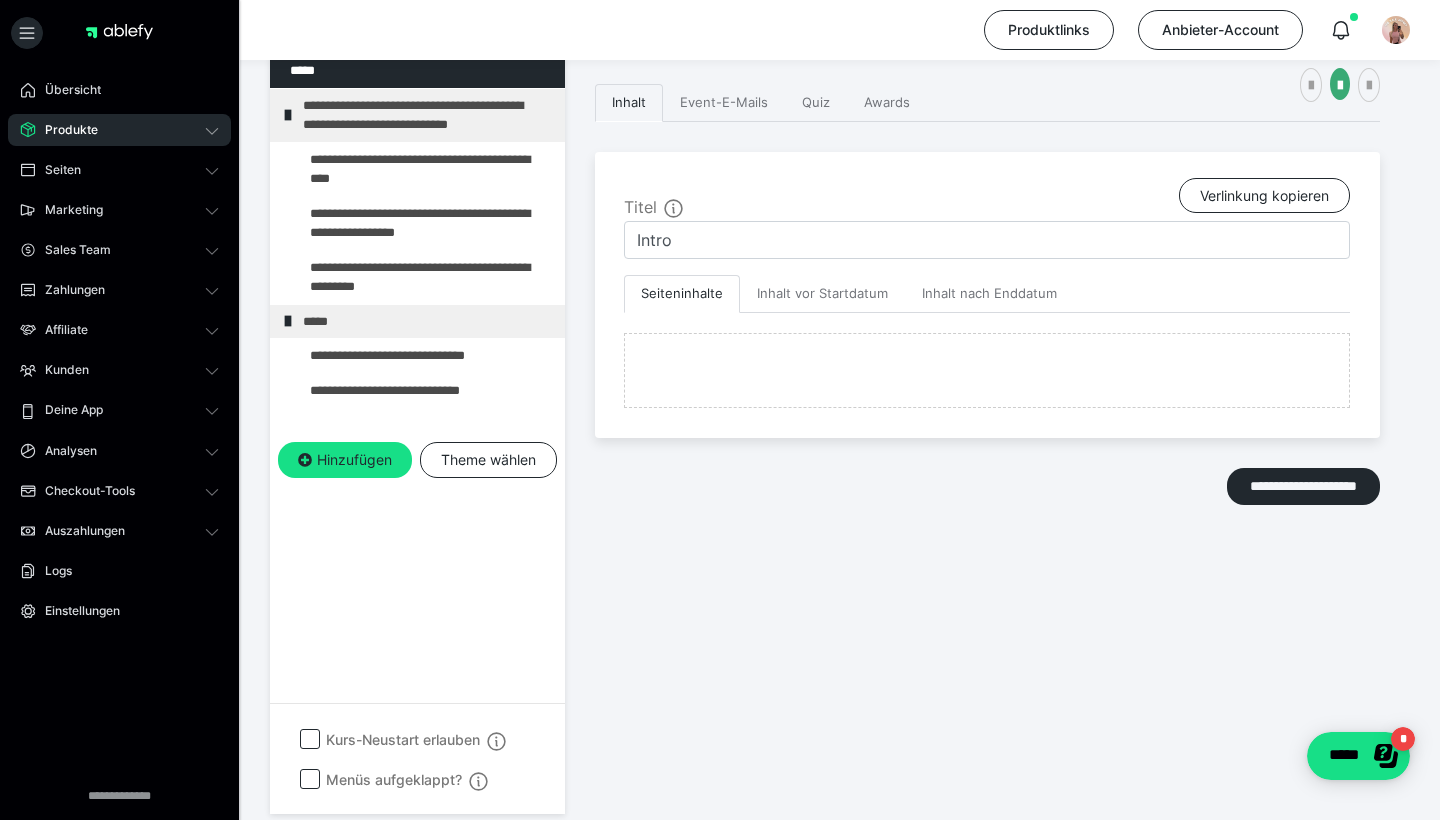 scroll, scrollTop: 290, scrollLeft: 0, axis: vertical 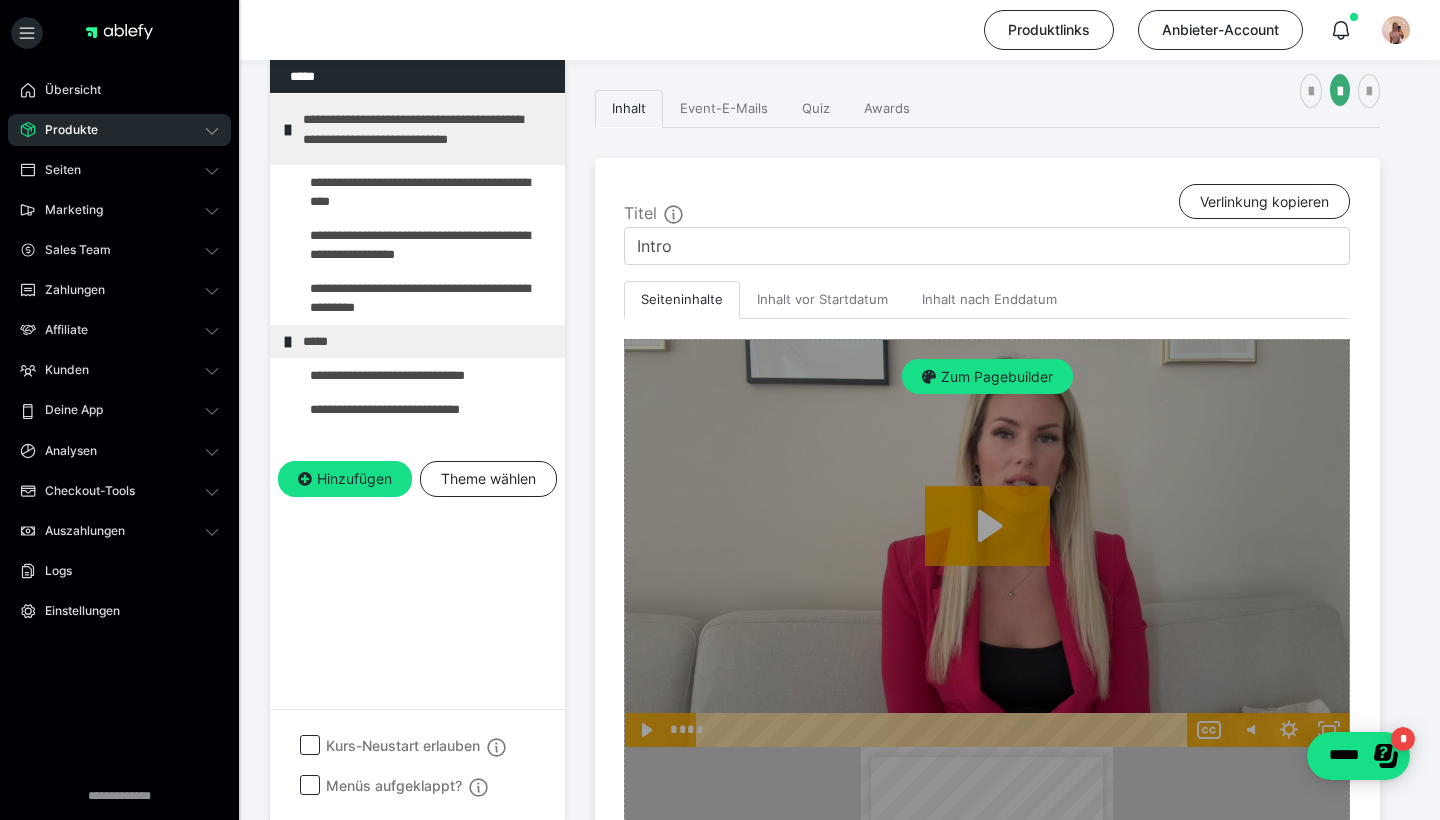 click on "Zum Pagebuilder" at bounding box center [987, 793] 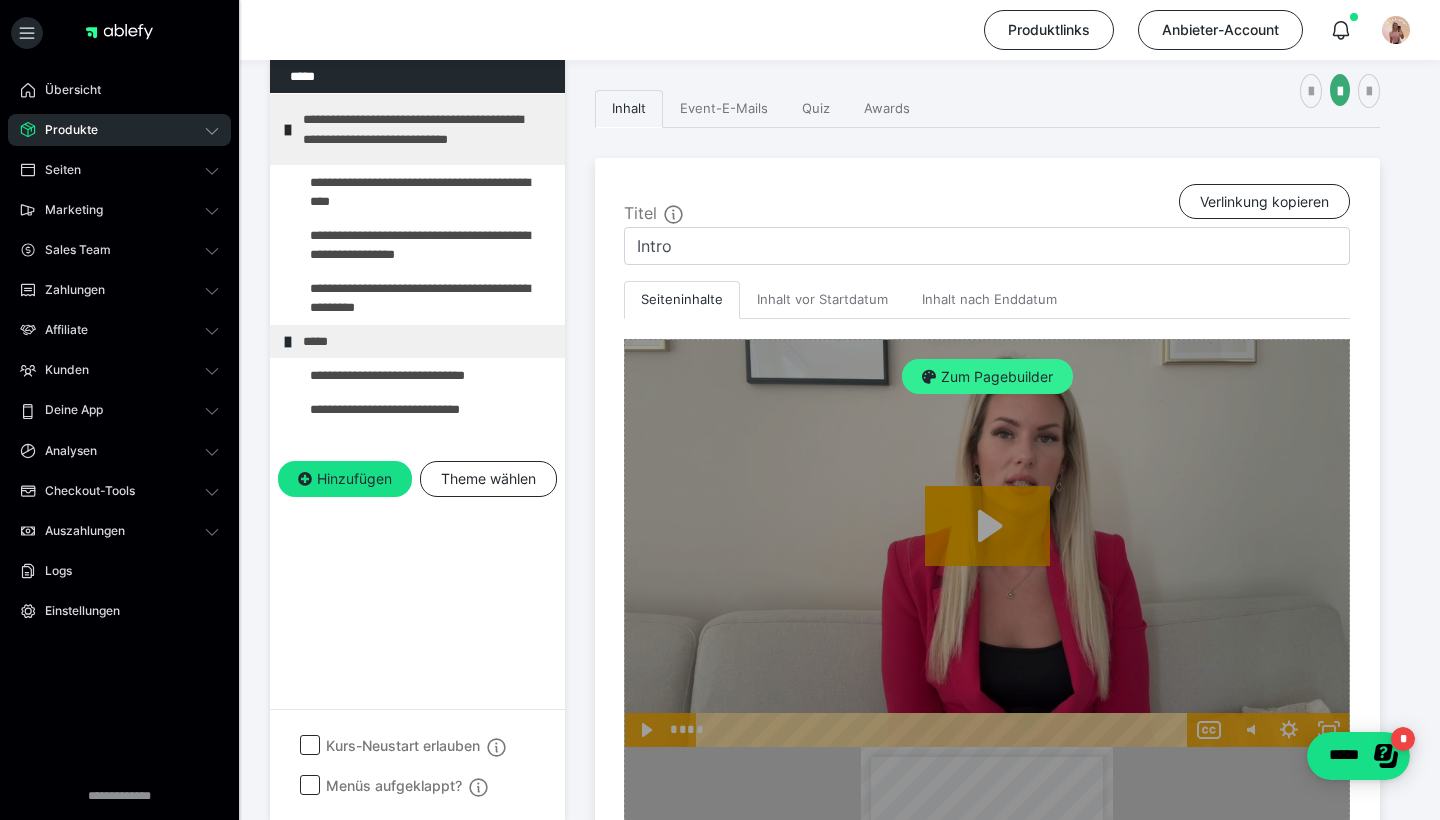 click on "Zum Pagebuilder" at bounding box center (987, 377) 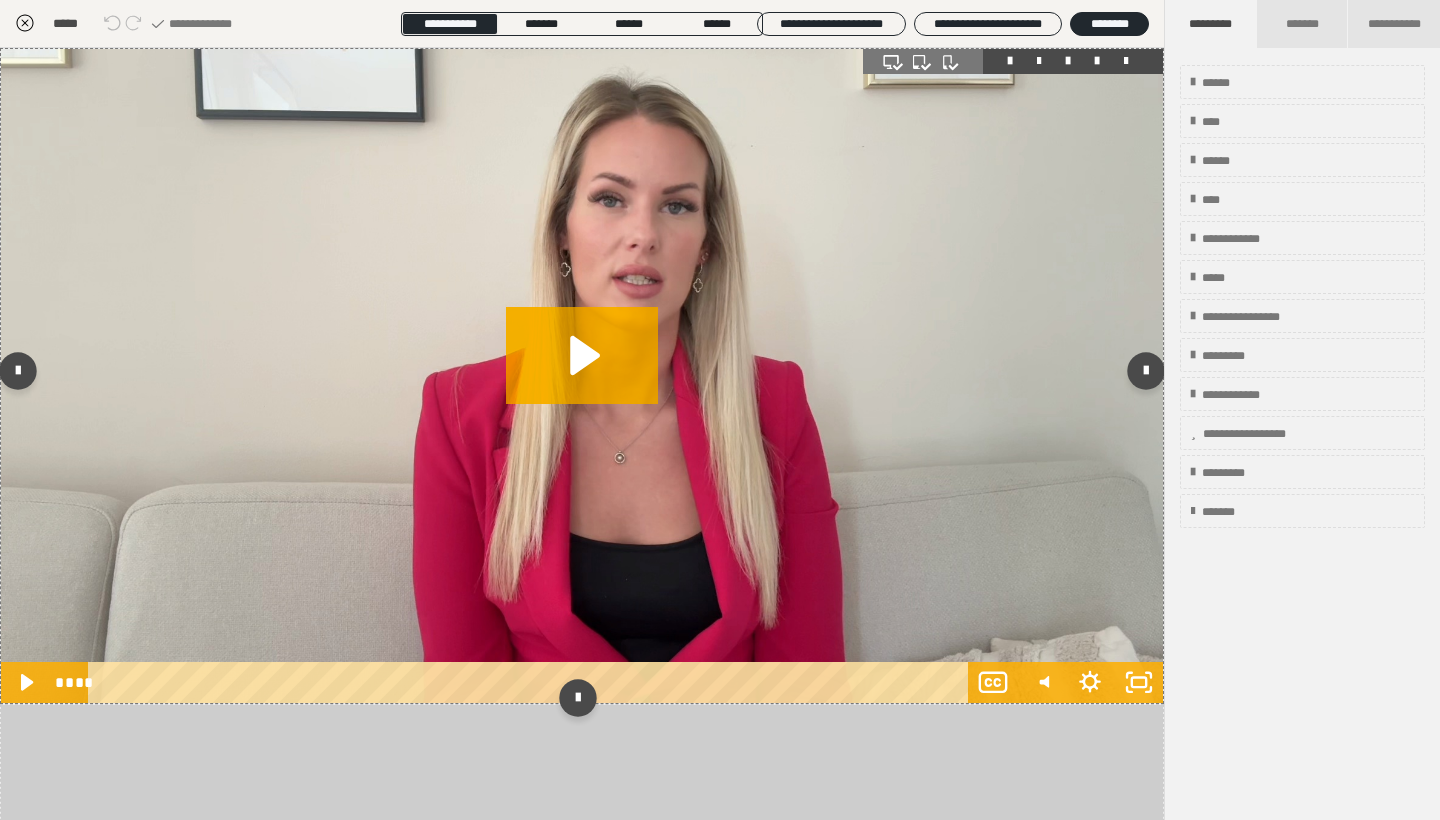 click 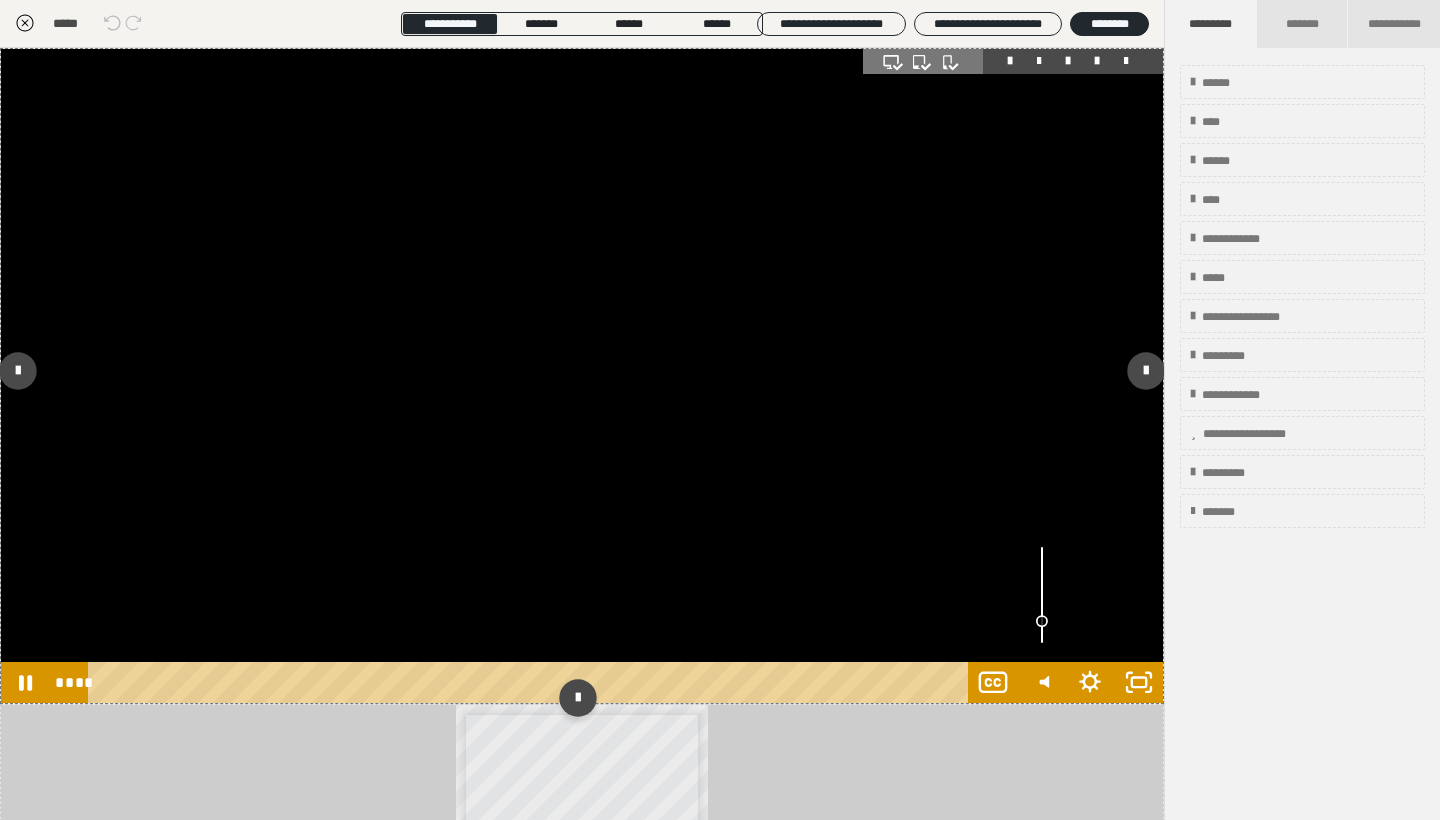 click at bounding box center [1042, 594] 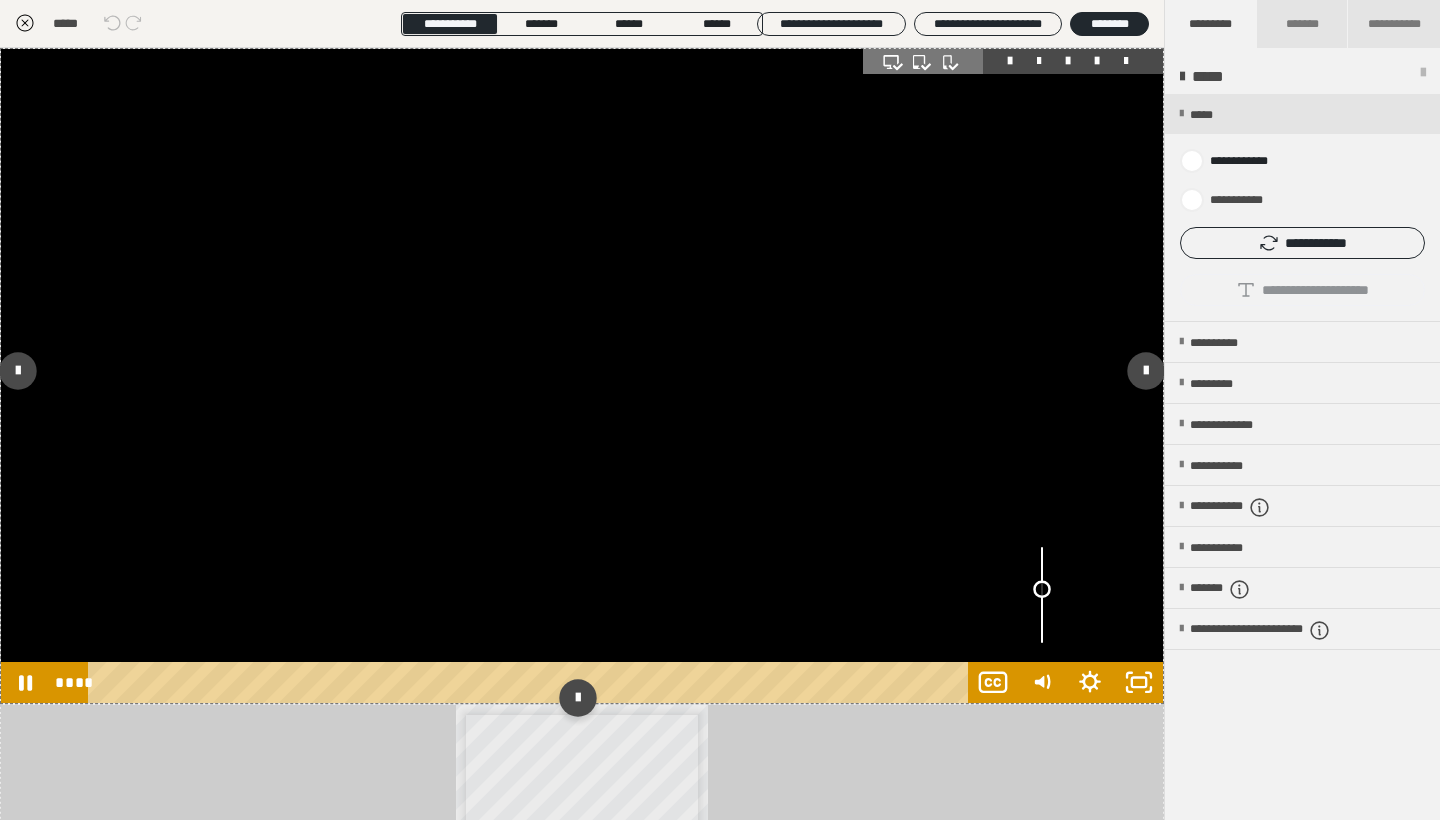 click at bounding box center [1042, 589] 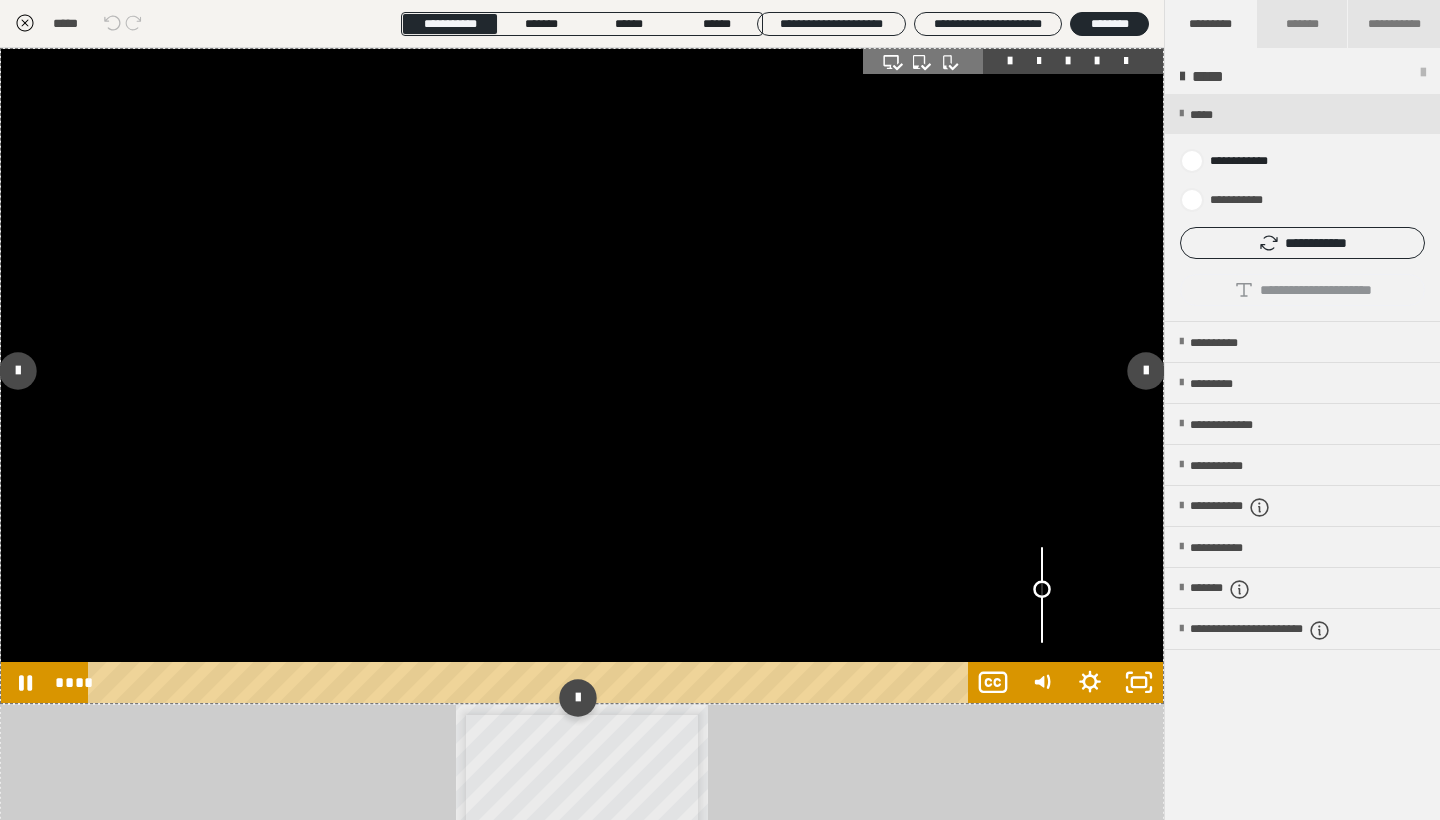 click at bounding box center [1042, 594] 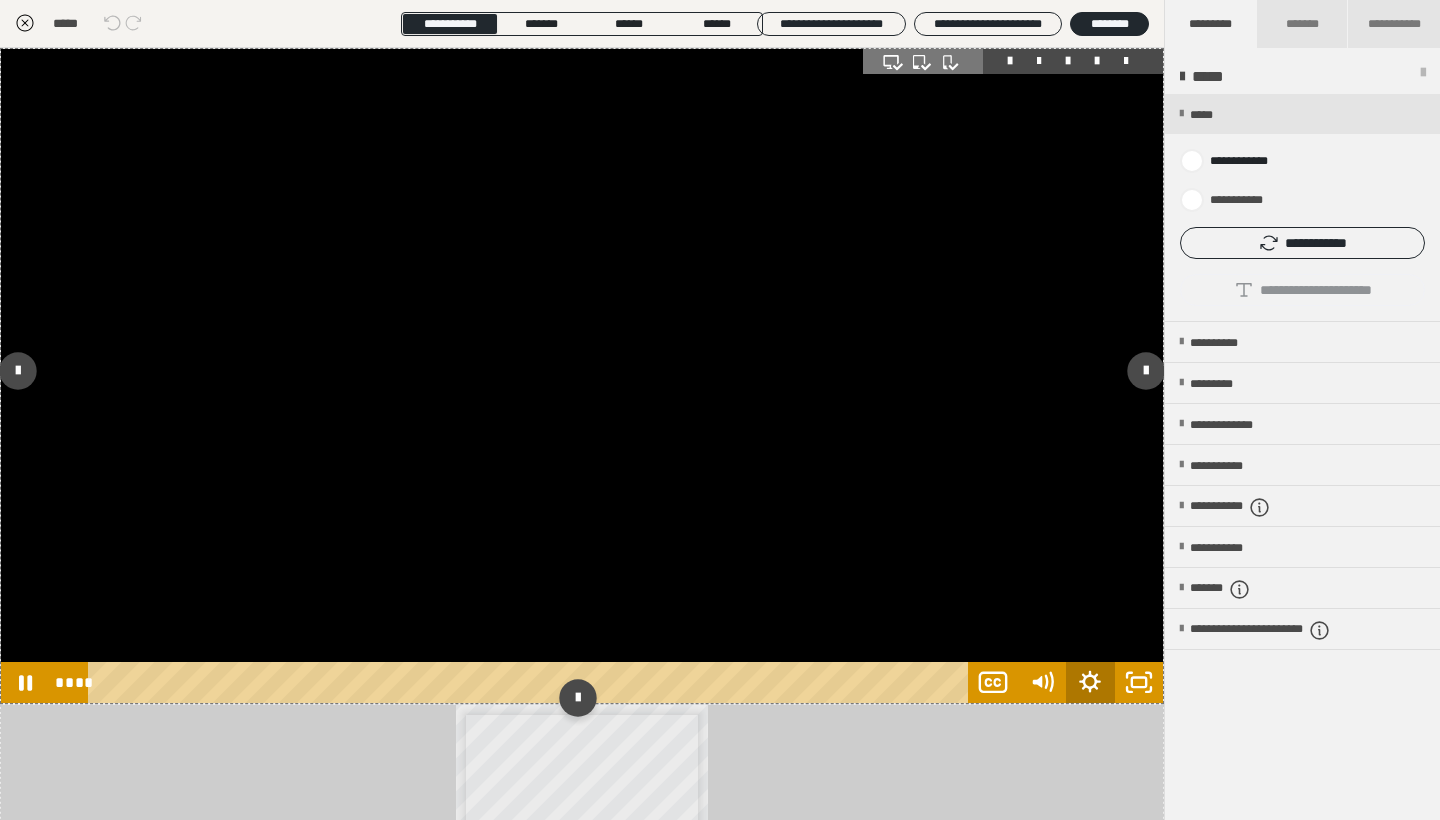 click 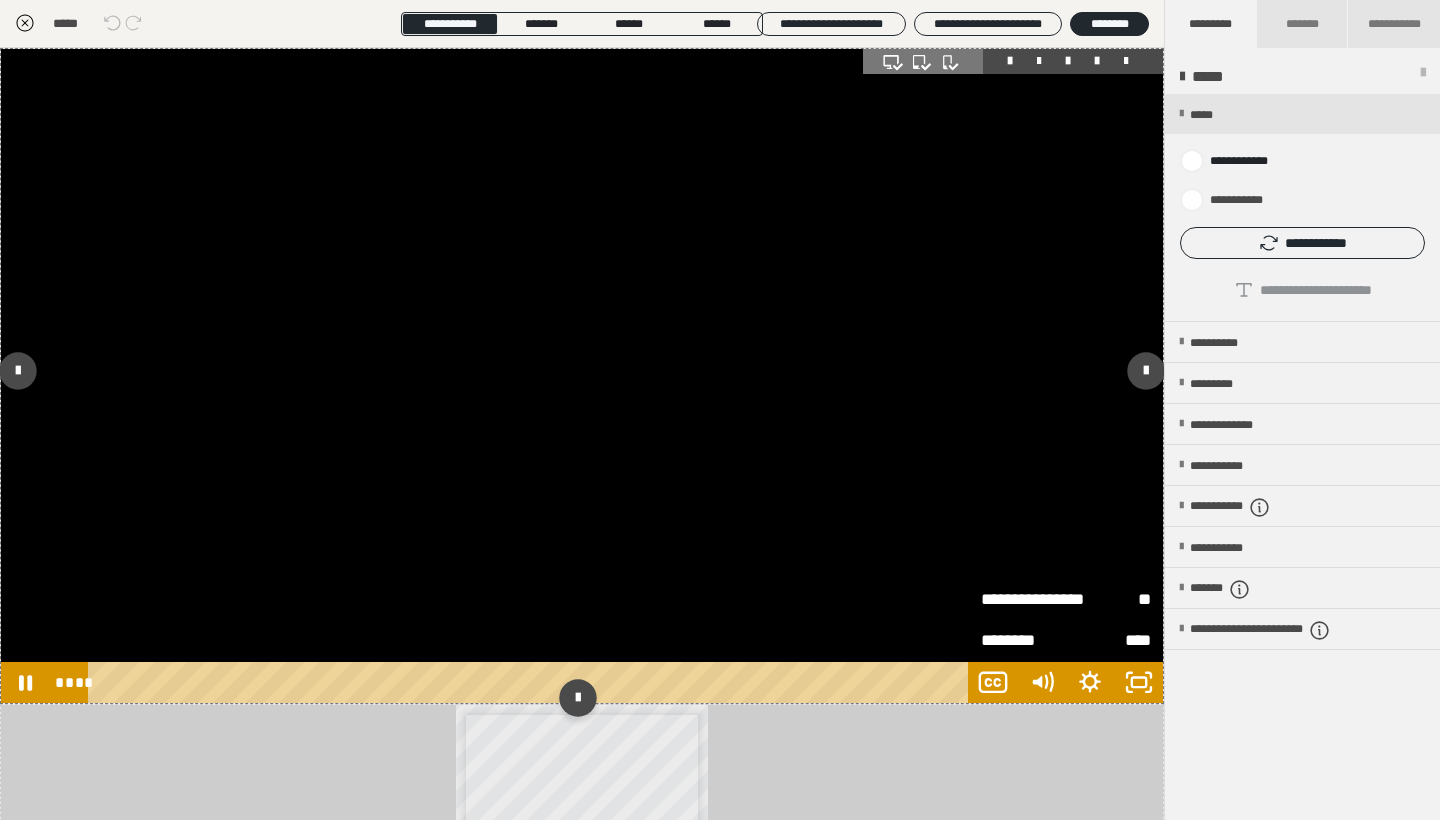 click on "****" at bounding box center (1108, 640) 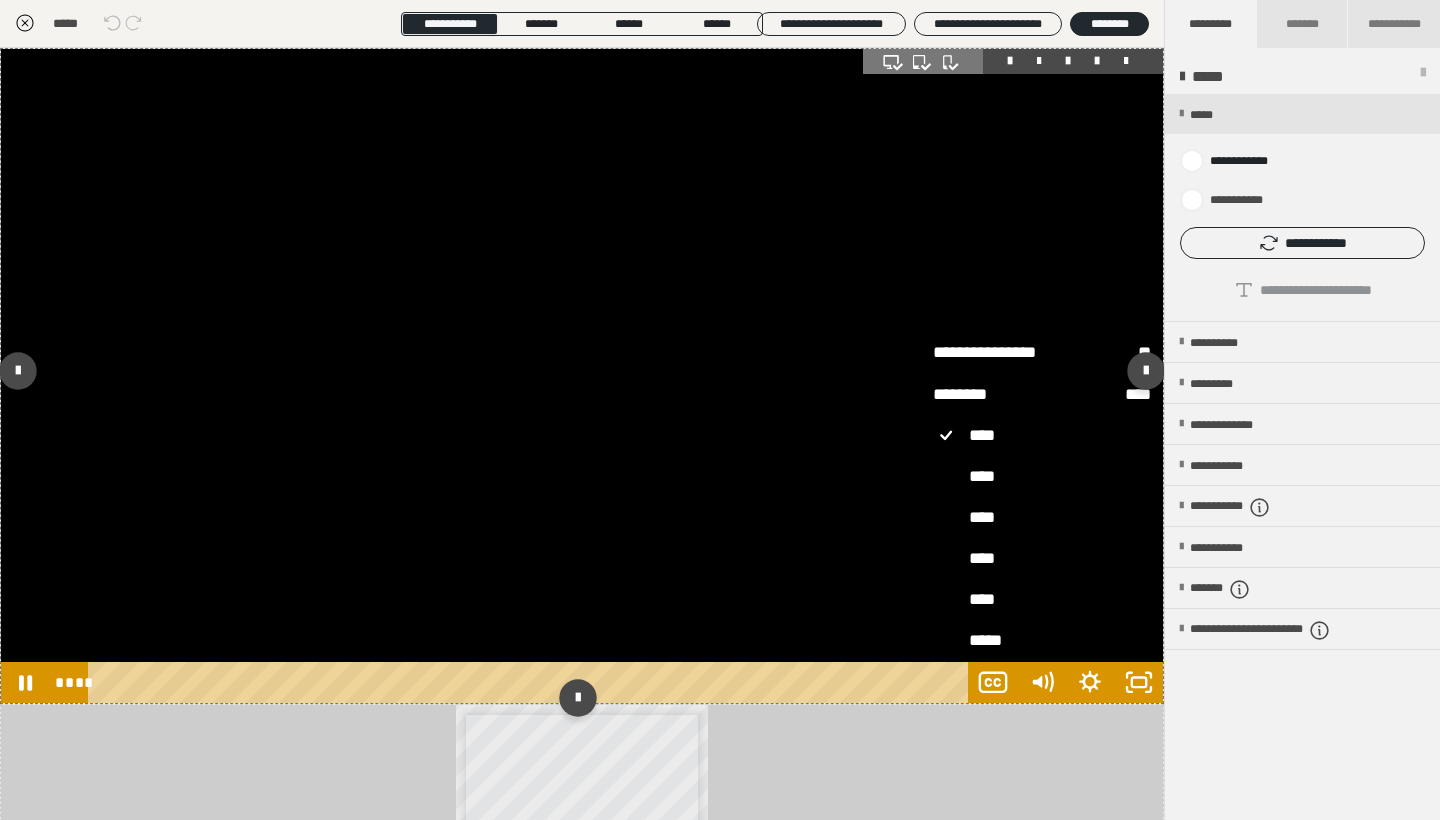 click on "*****" at bounding box center [1042, 640] 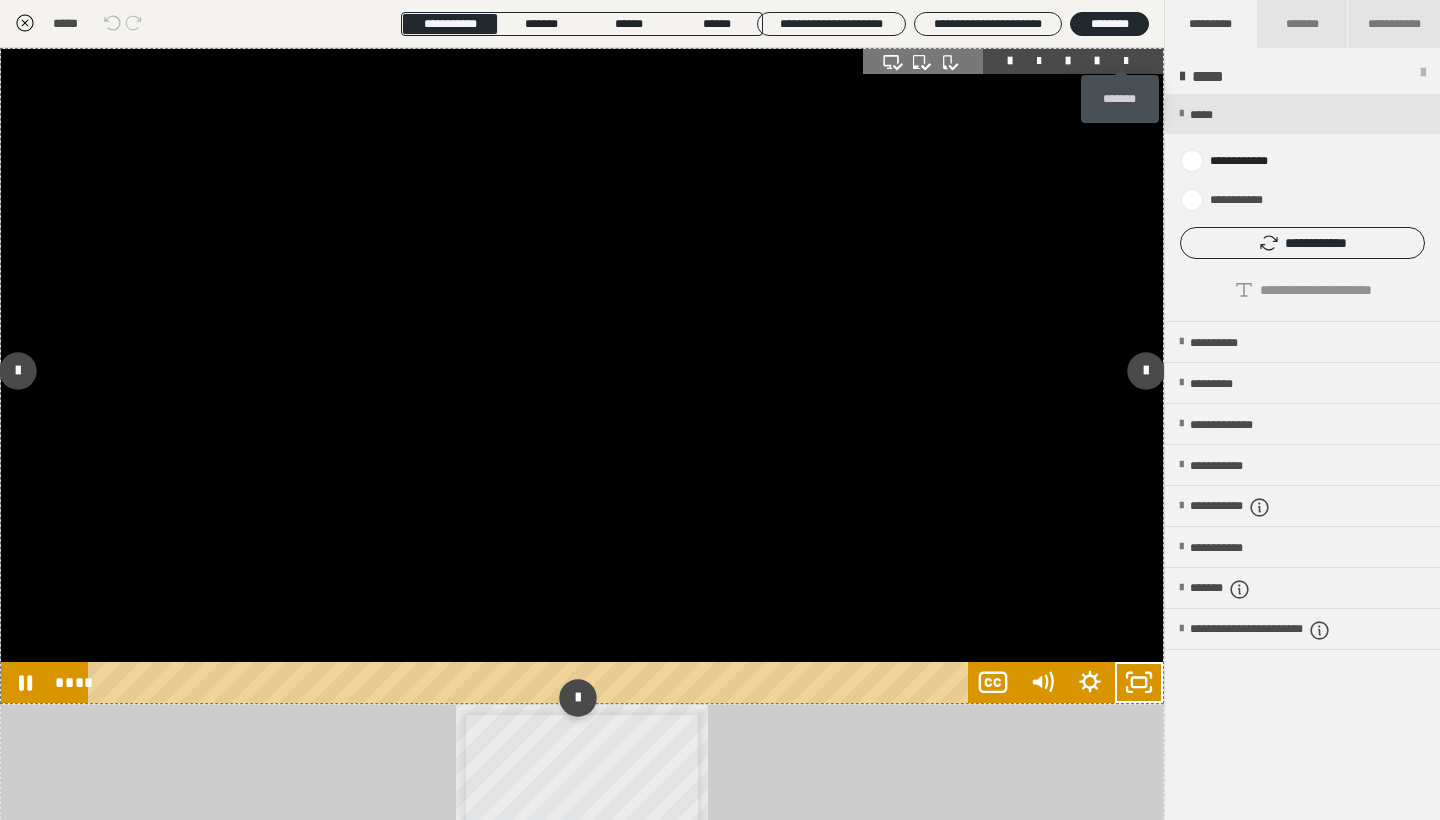 click at bounding box center [1126, 61] 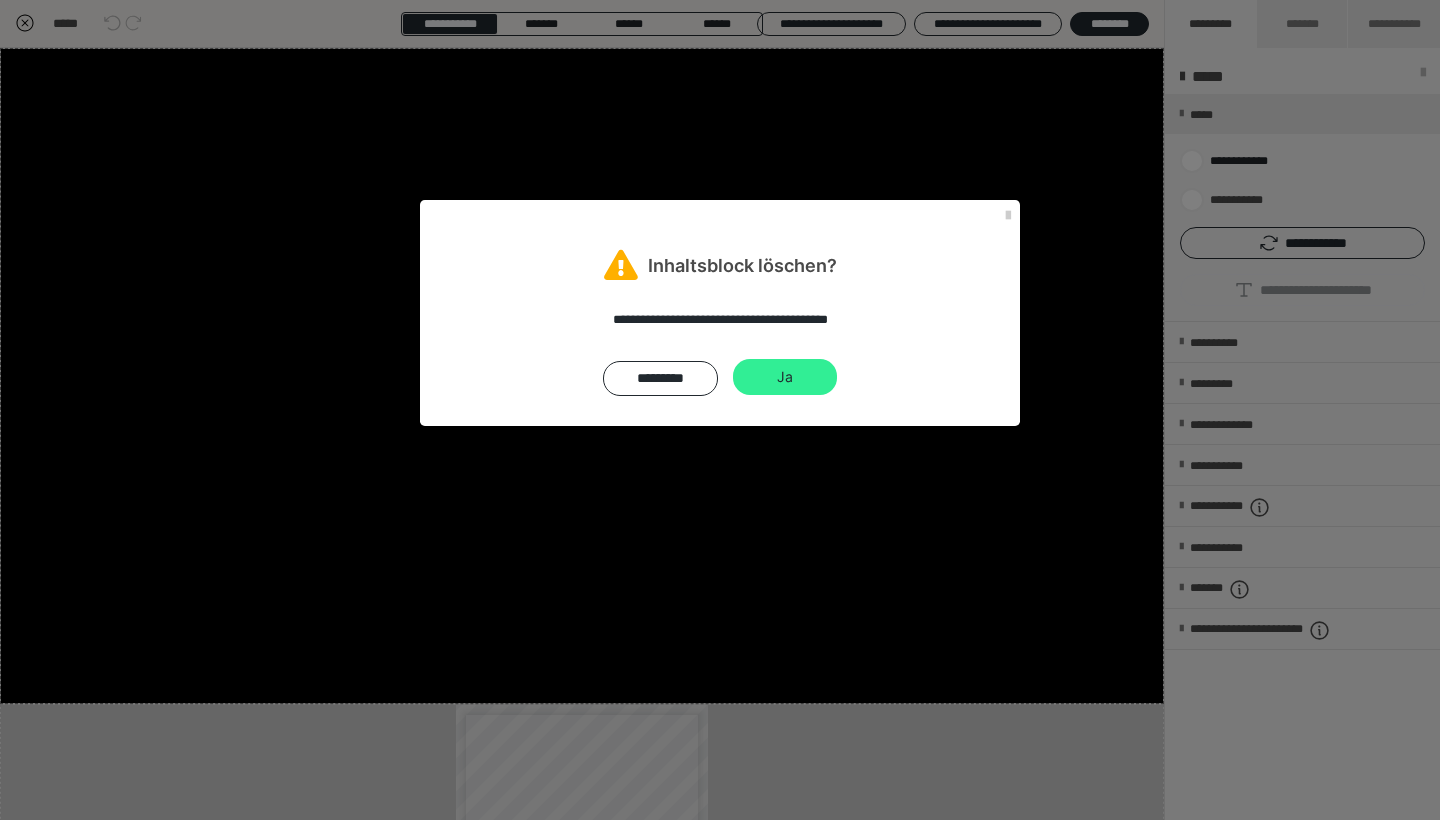 click on "Ja" at bounding box center (785, 377) 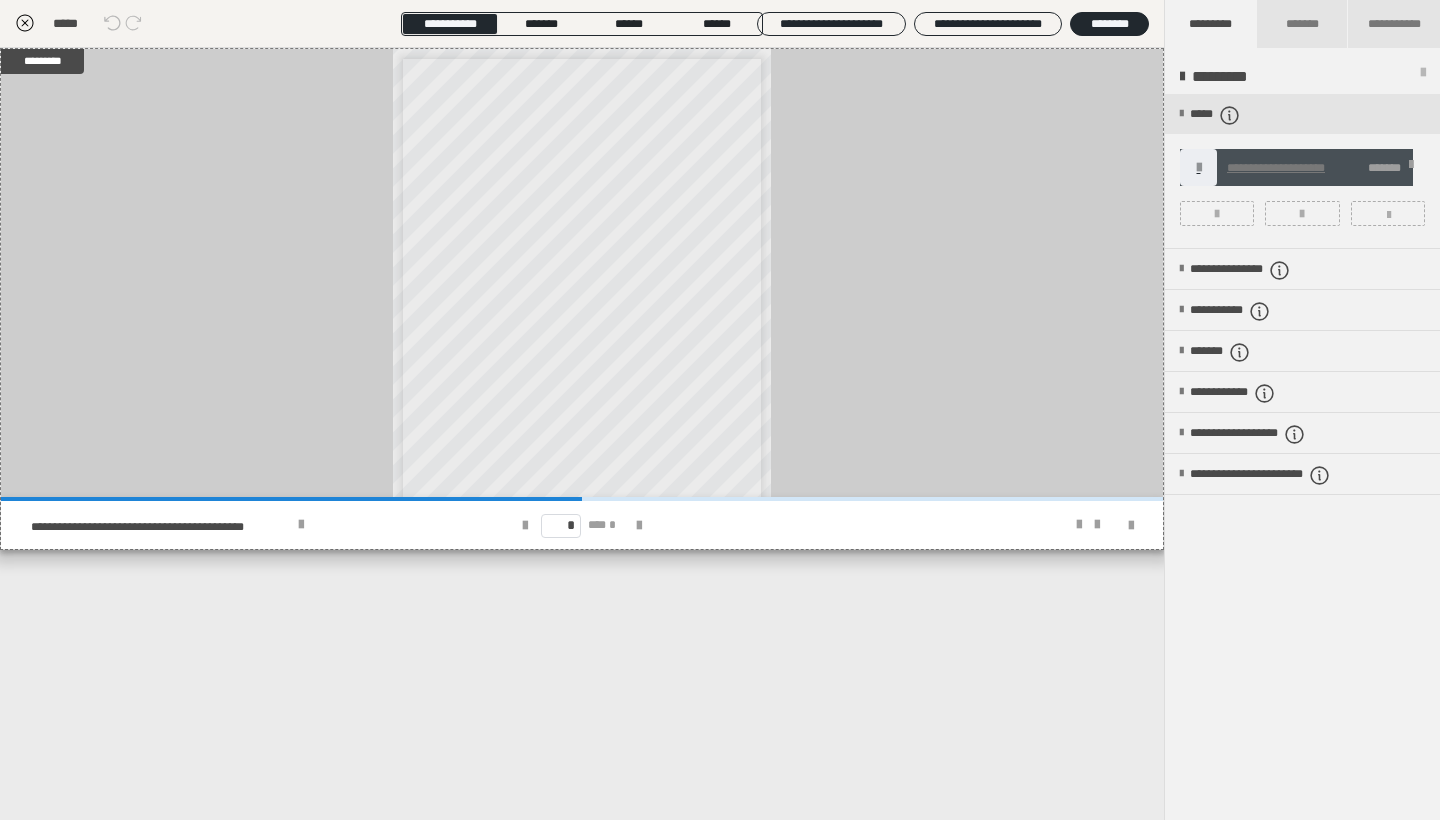 click on "**********" at bounding box center (582, 218) 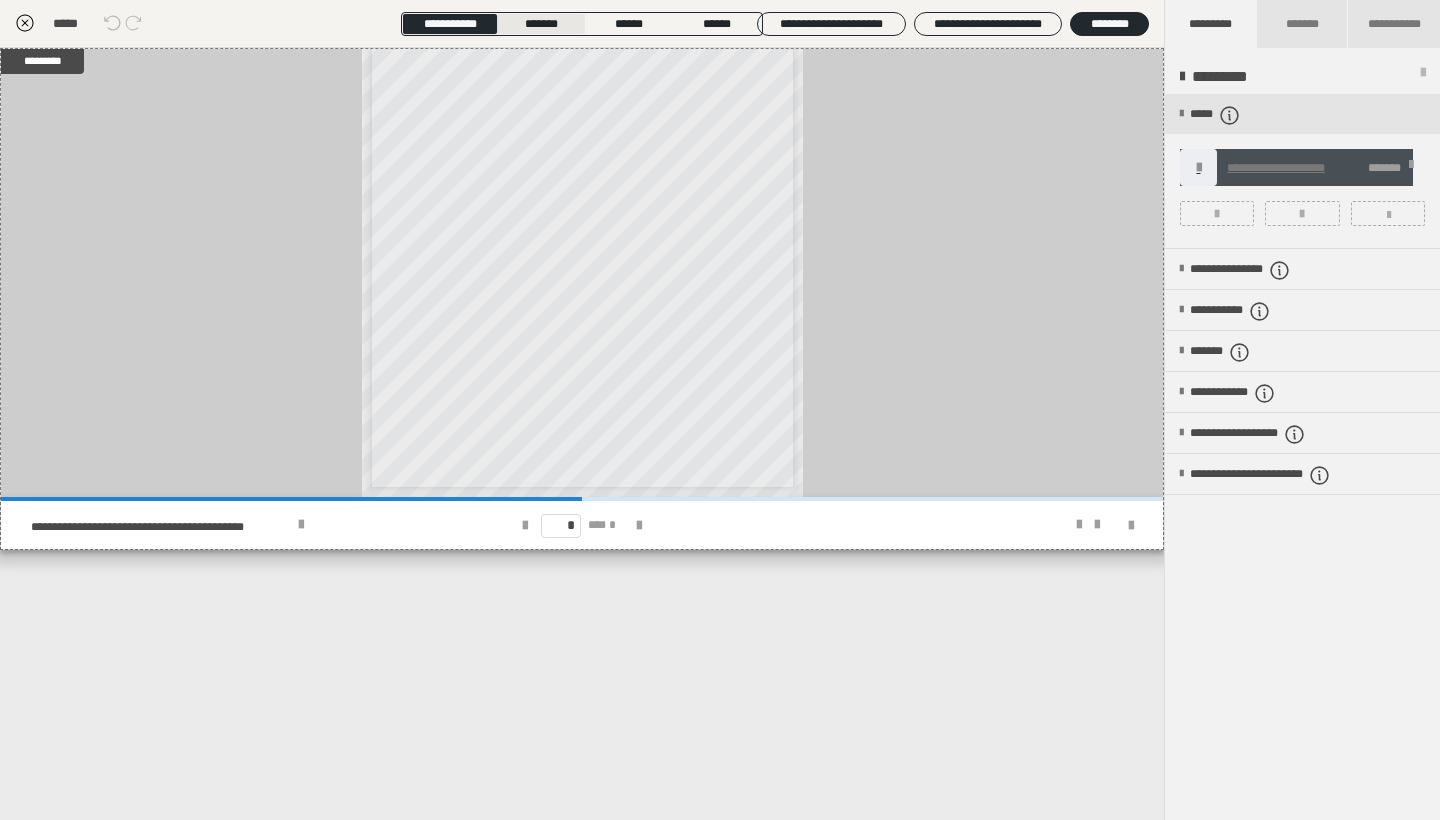 scroll, scrollTop: 336, scrollLeft: 0, axis: vertical 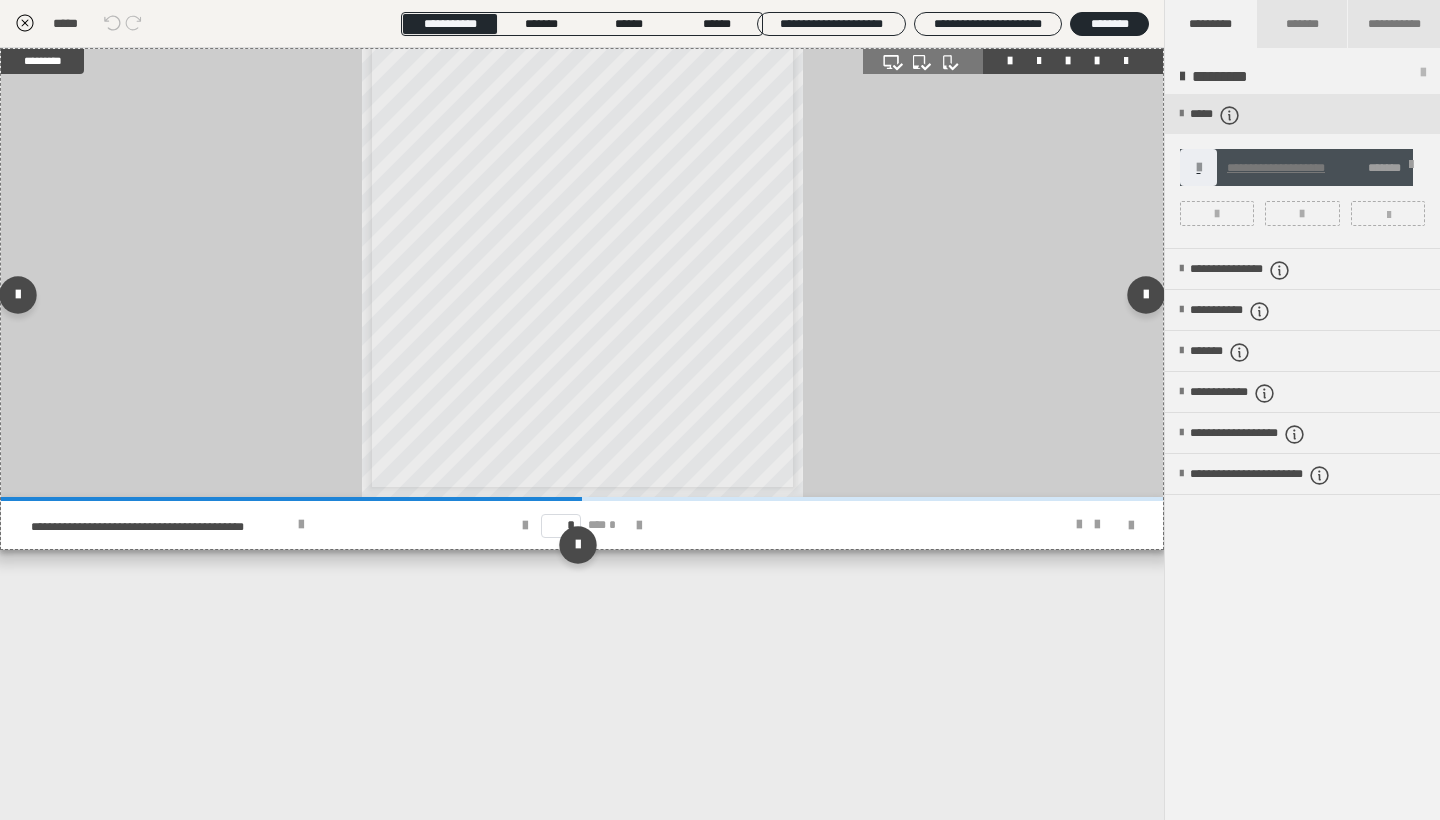 click at bounding box center (1126, 61) 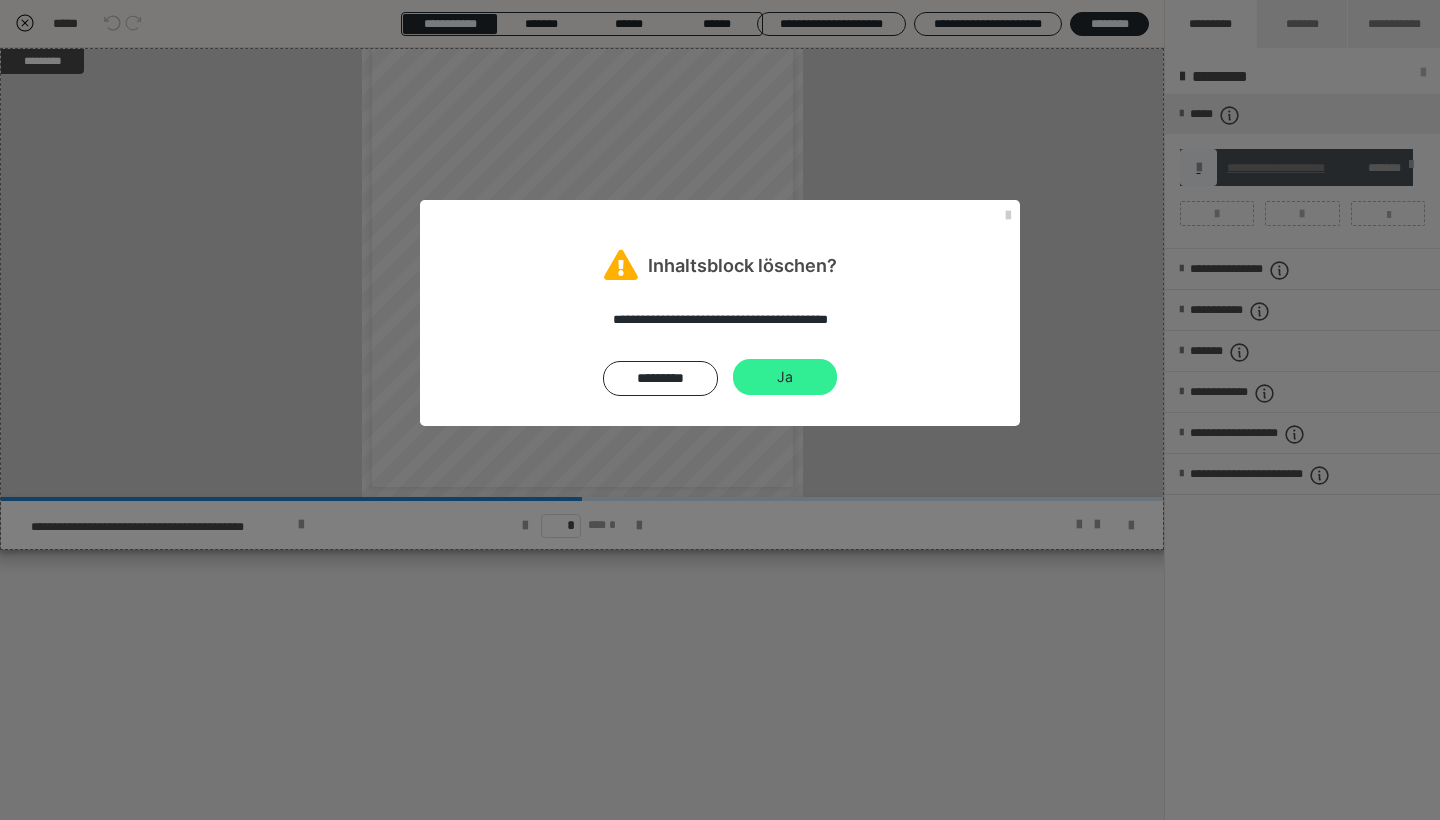 click on "Ja" at bounding box center (785, 377) 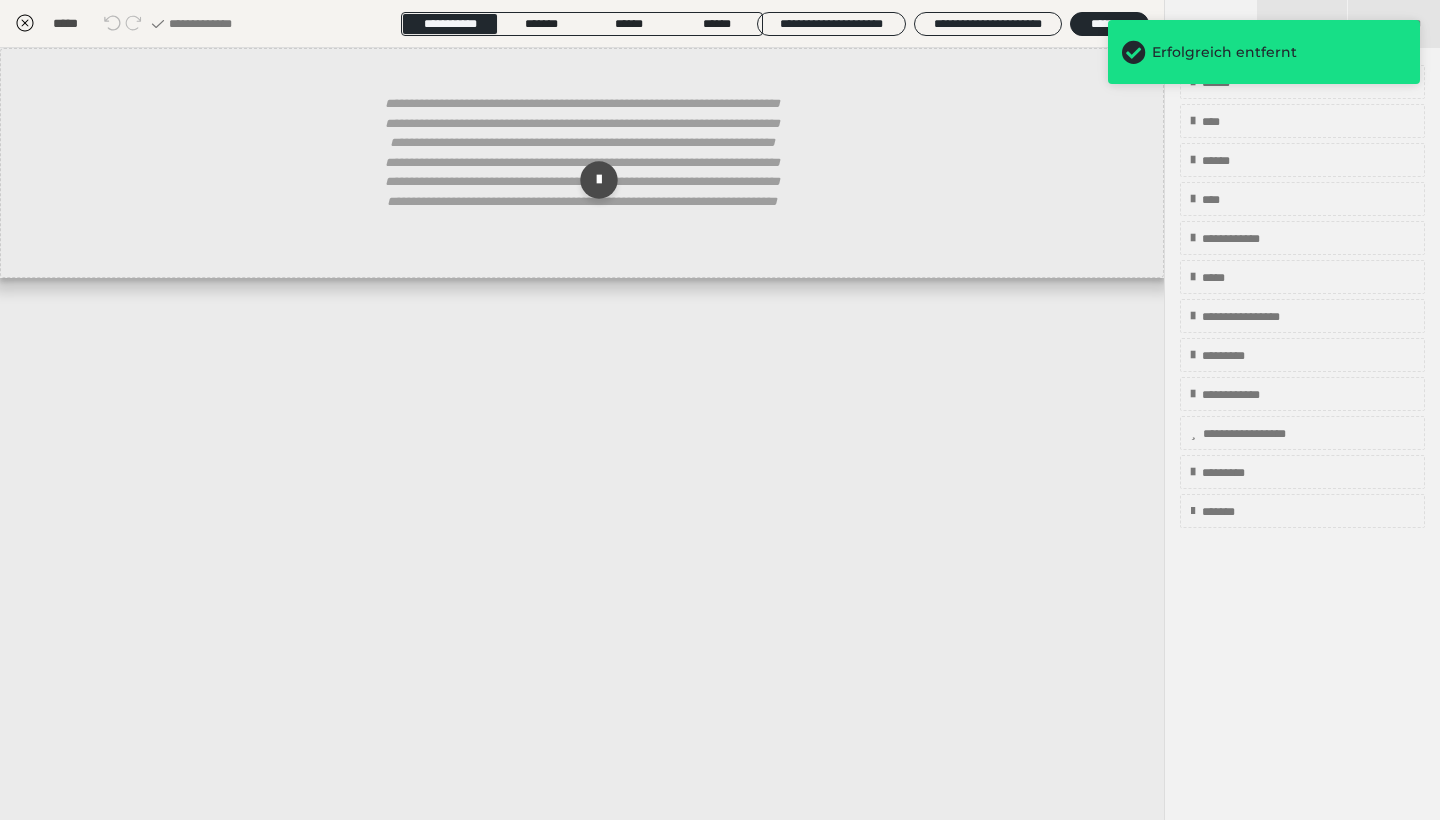 click 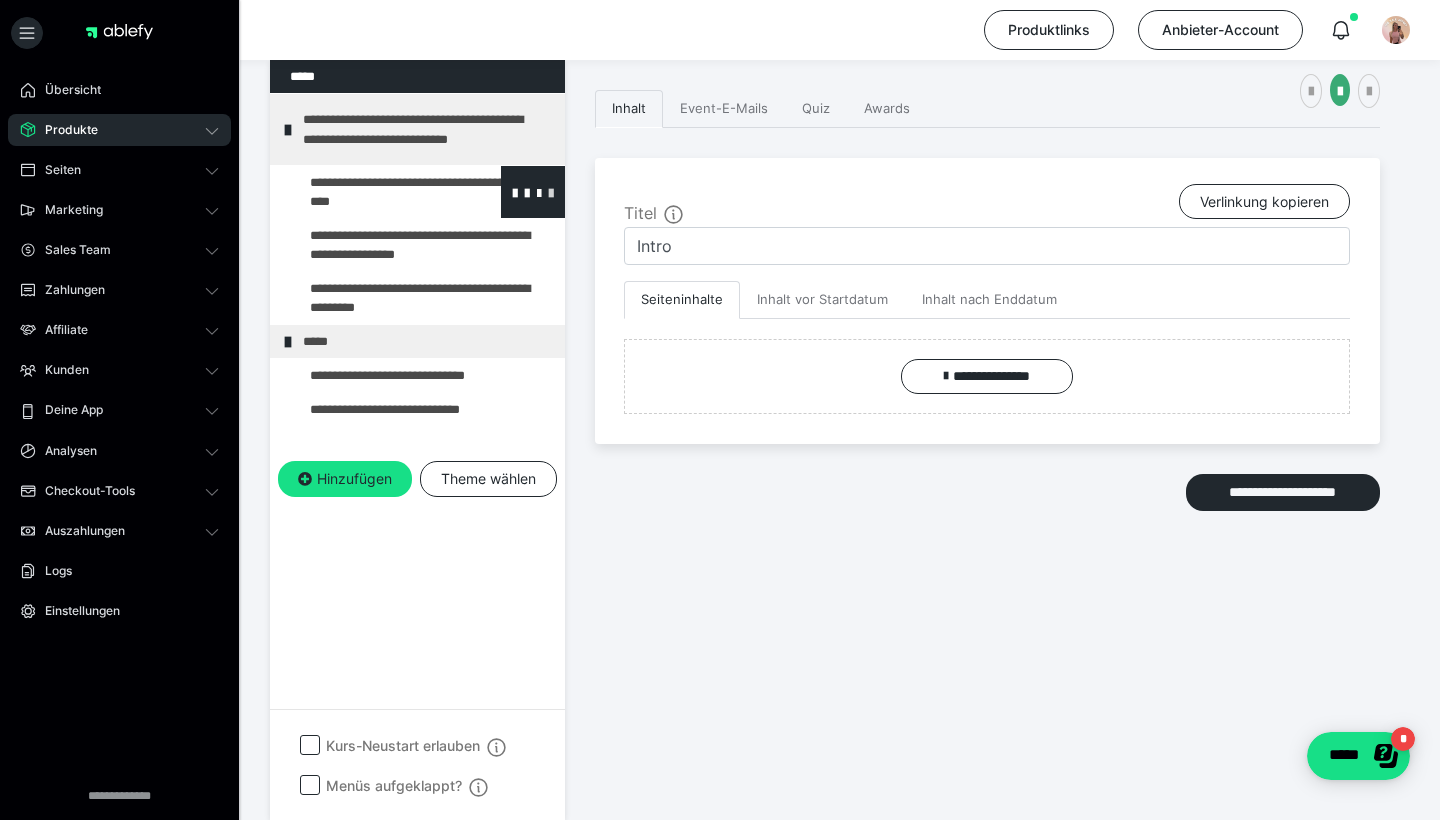 click at bounding box center (551, 192) 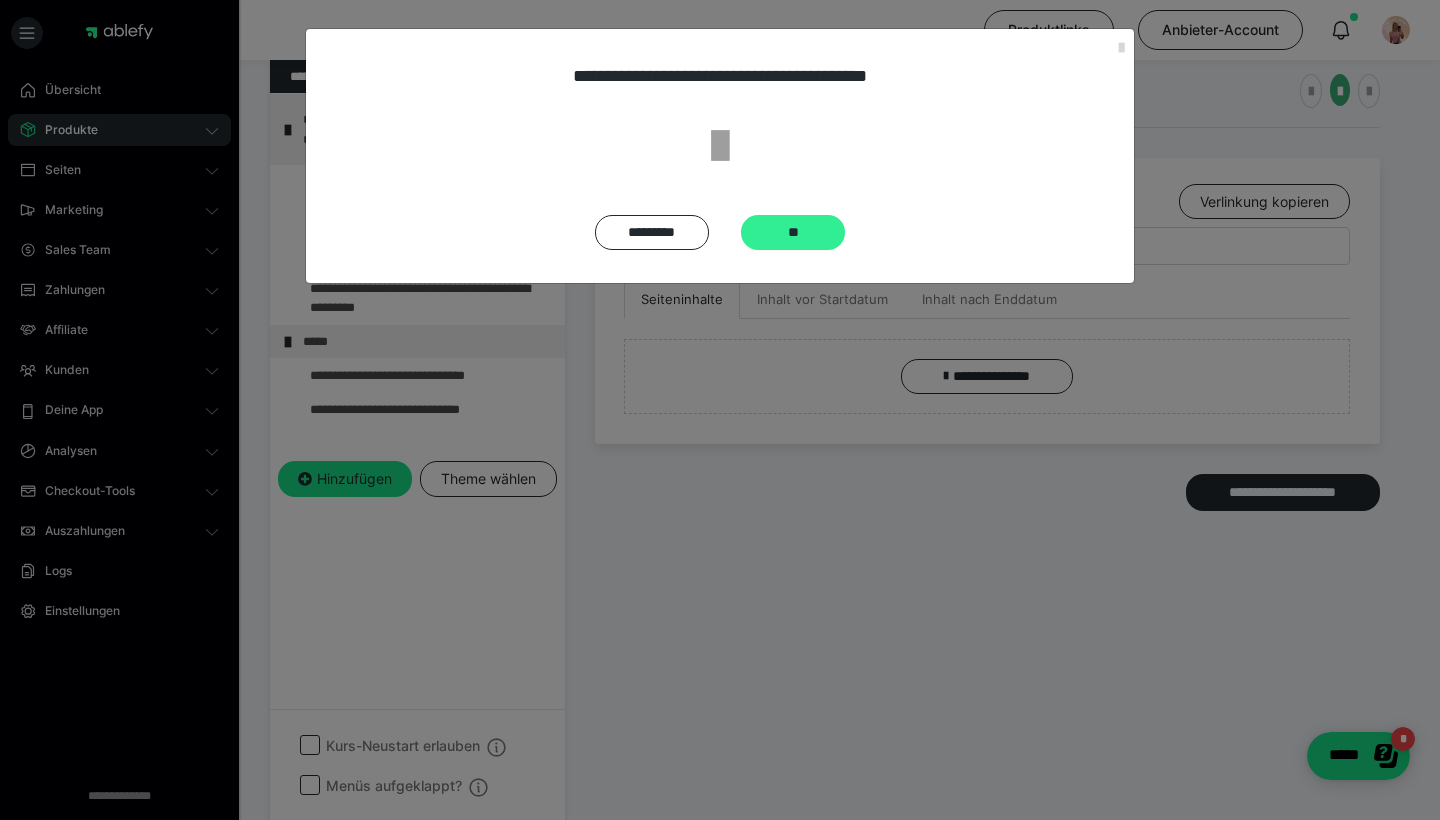click on "**" at bounding box center [793, 232] 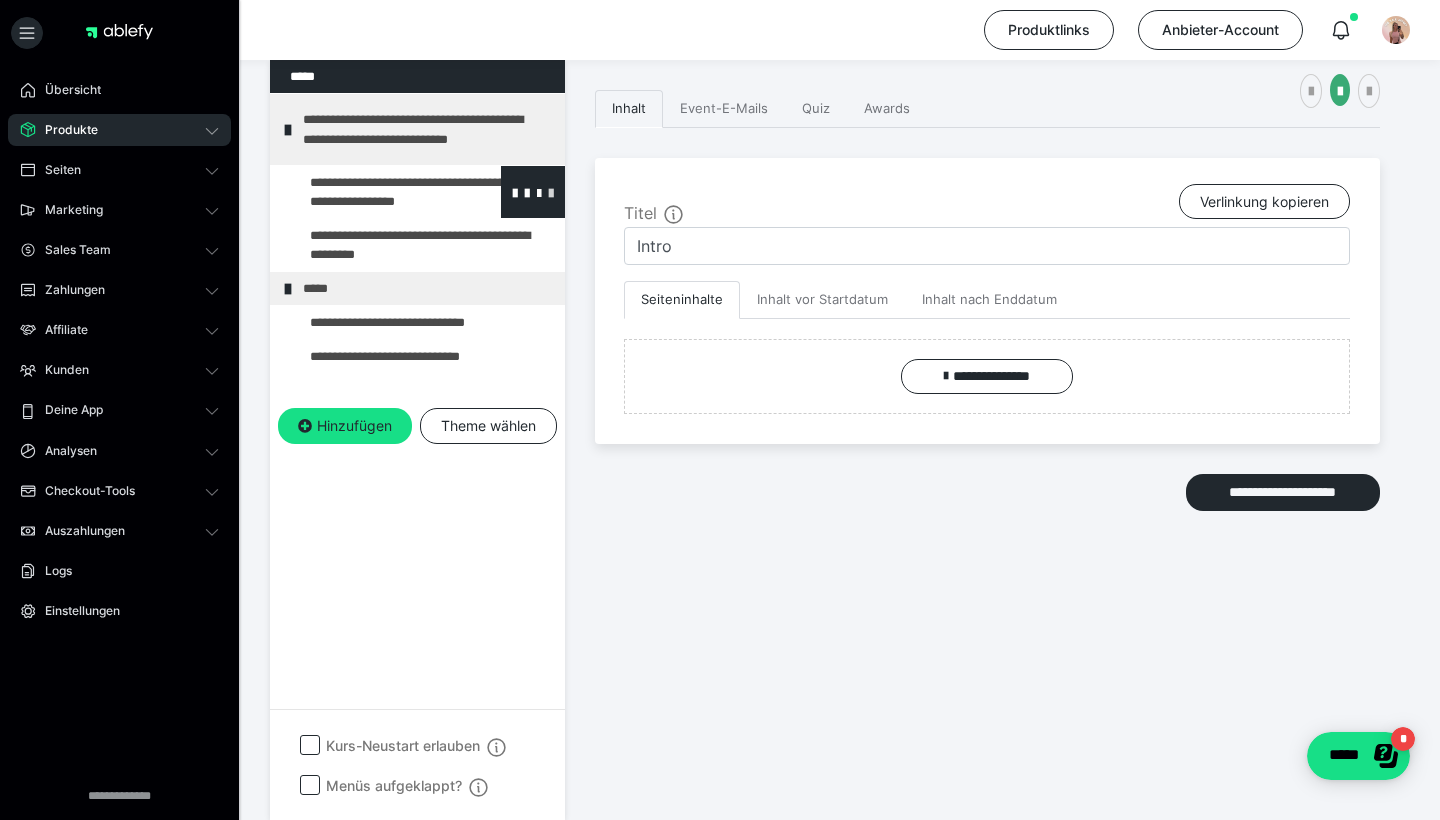 click at bounding box center (551, 192) 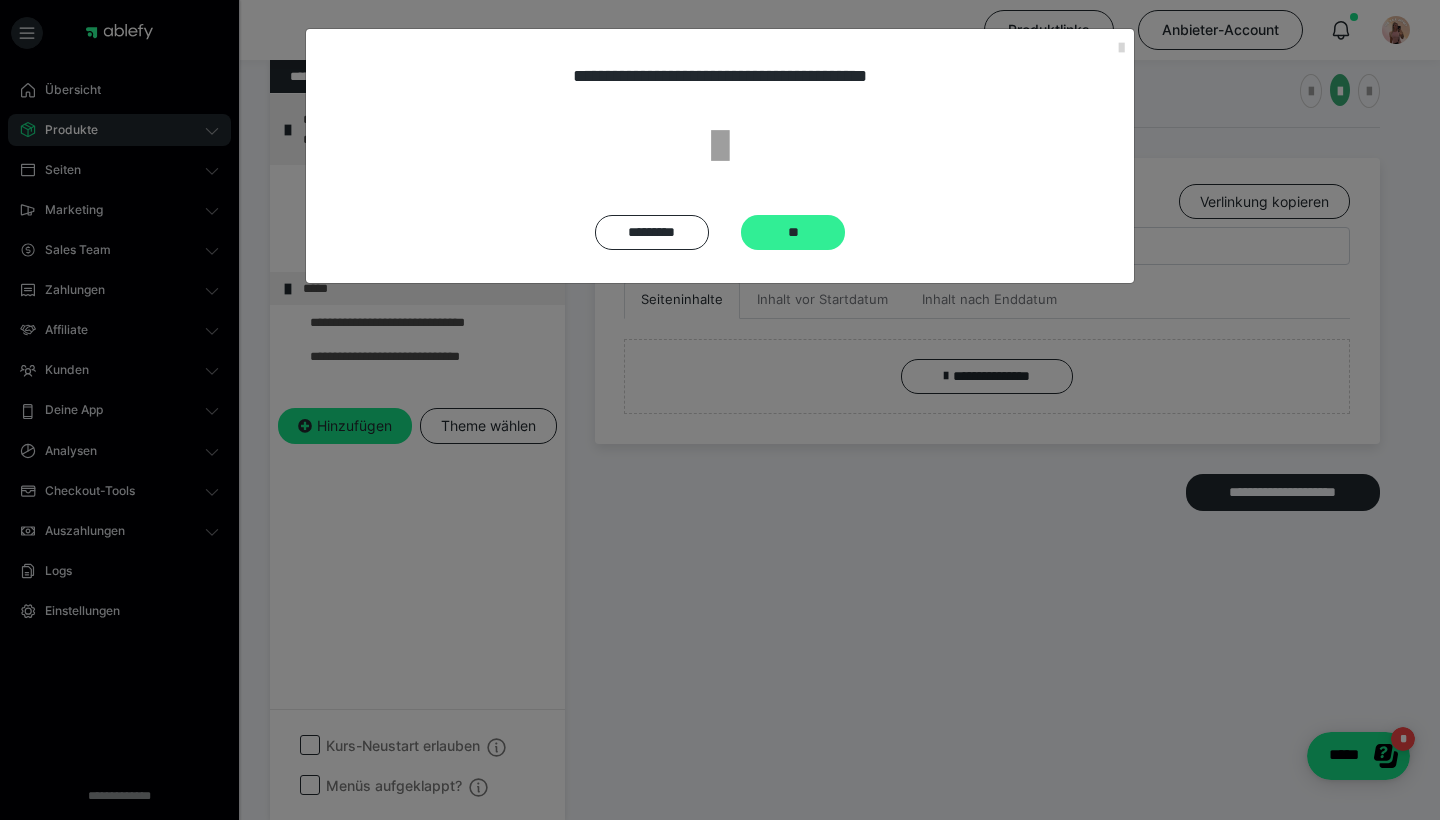 click on "**" at bounding box center [793, 232] 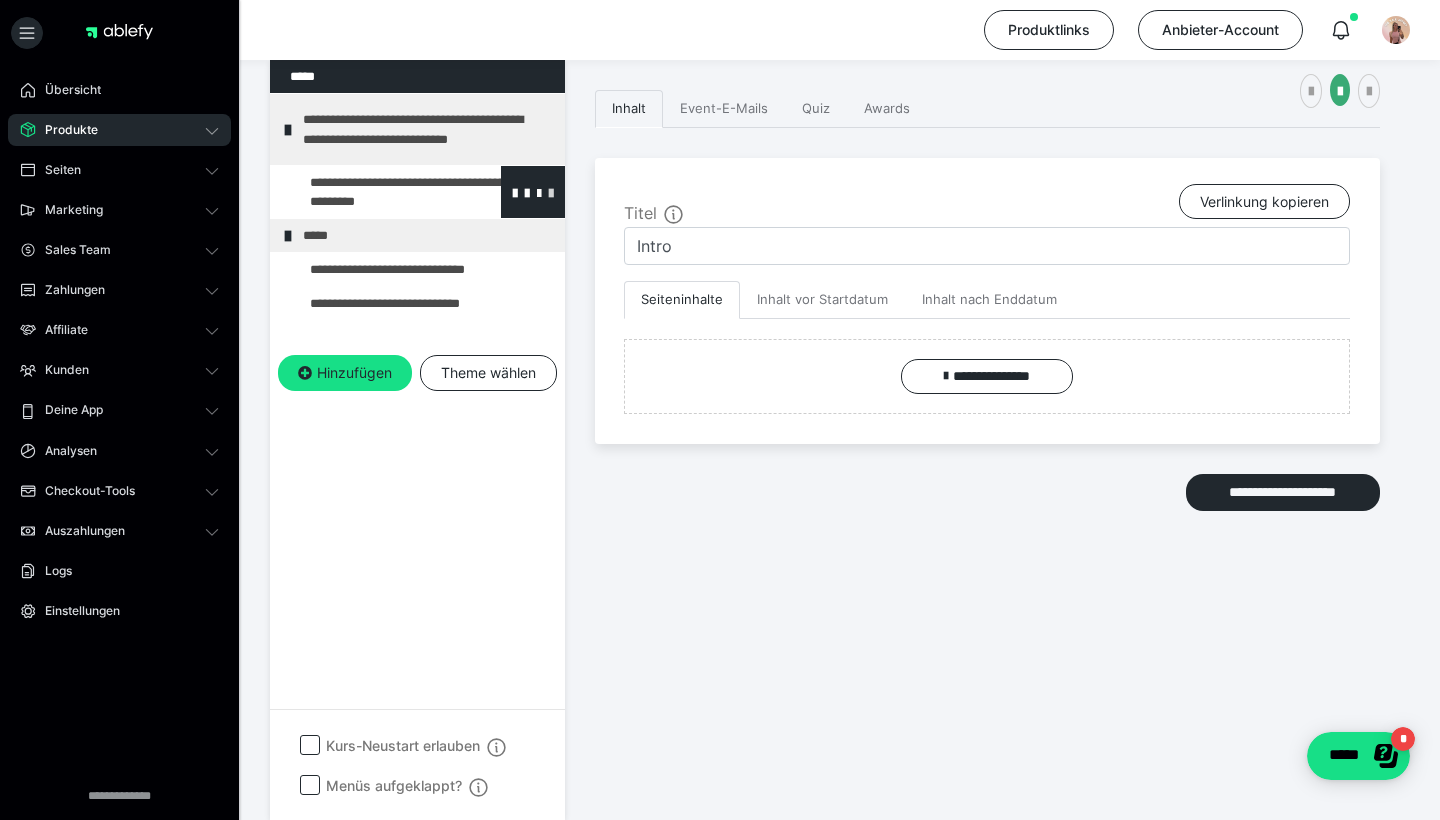 click at bounding box center [551, 192] 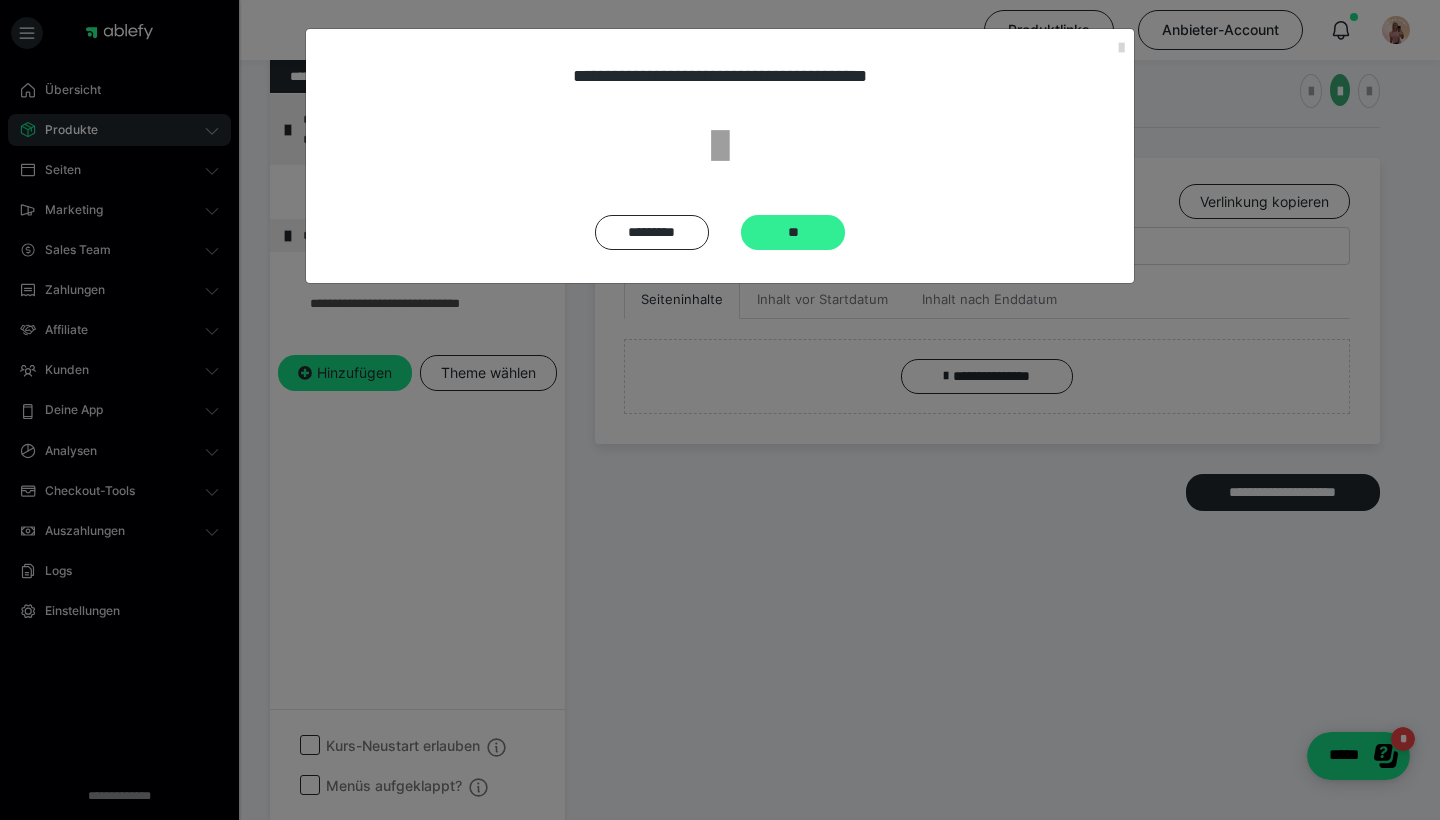 click on "**" at bounding box center [793, 232] 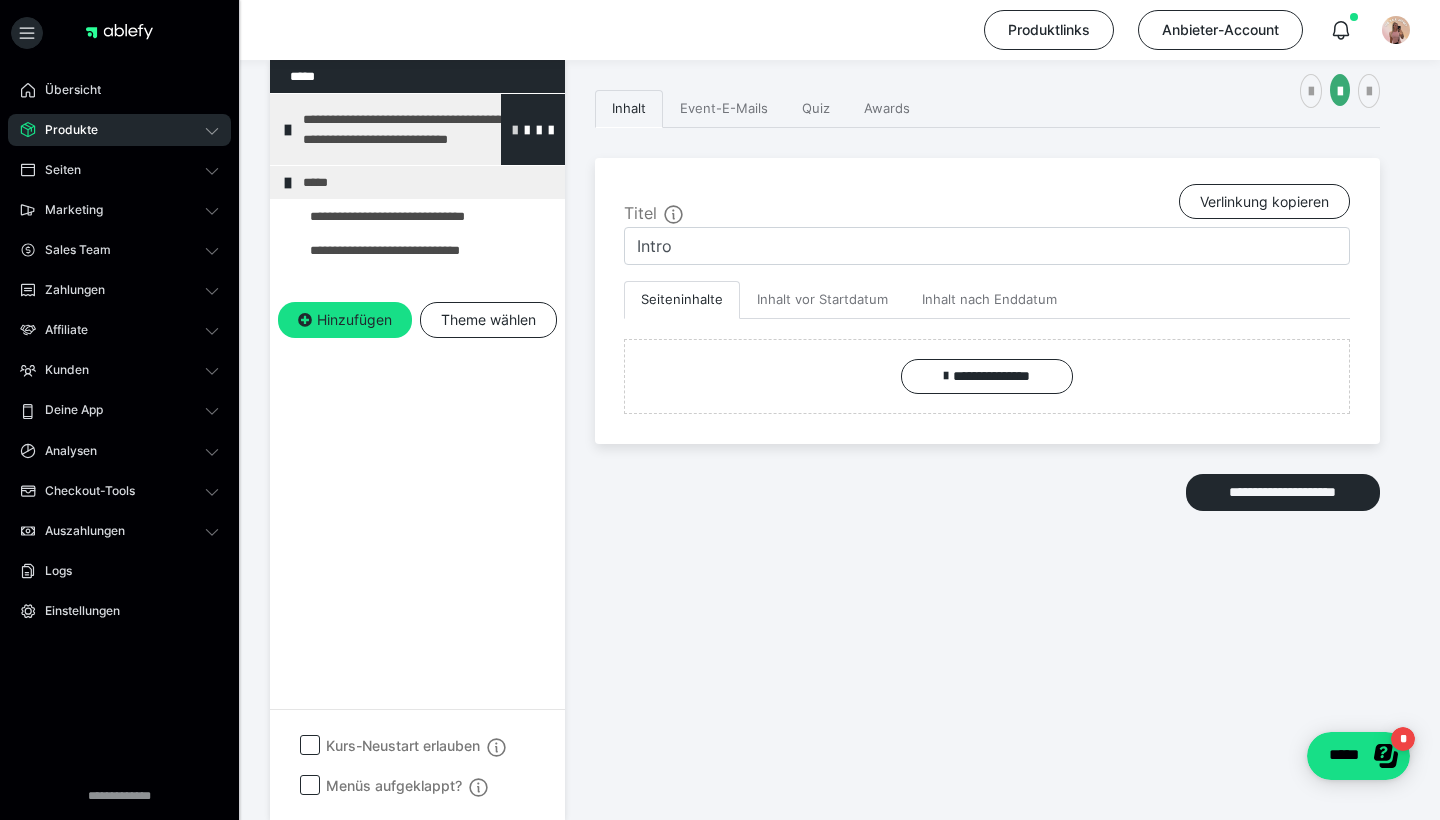 click at bounding box center (515, 129) 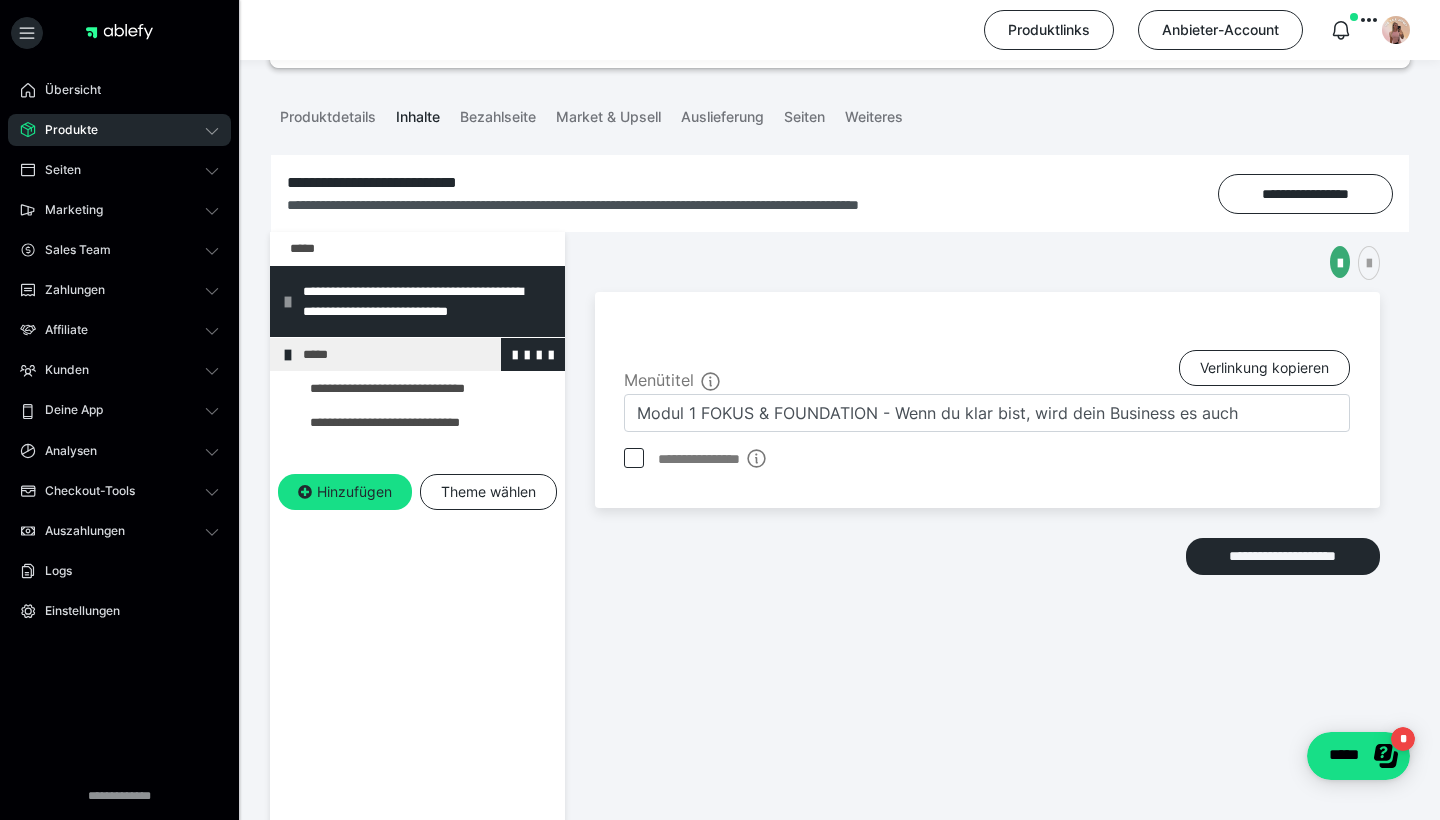 scroll, scrollTop: 96, scrollLeft: 0, axis: vertical 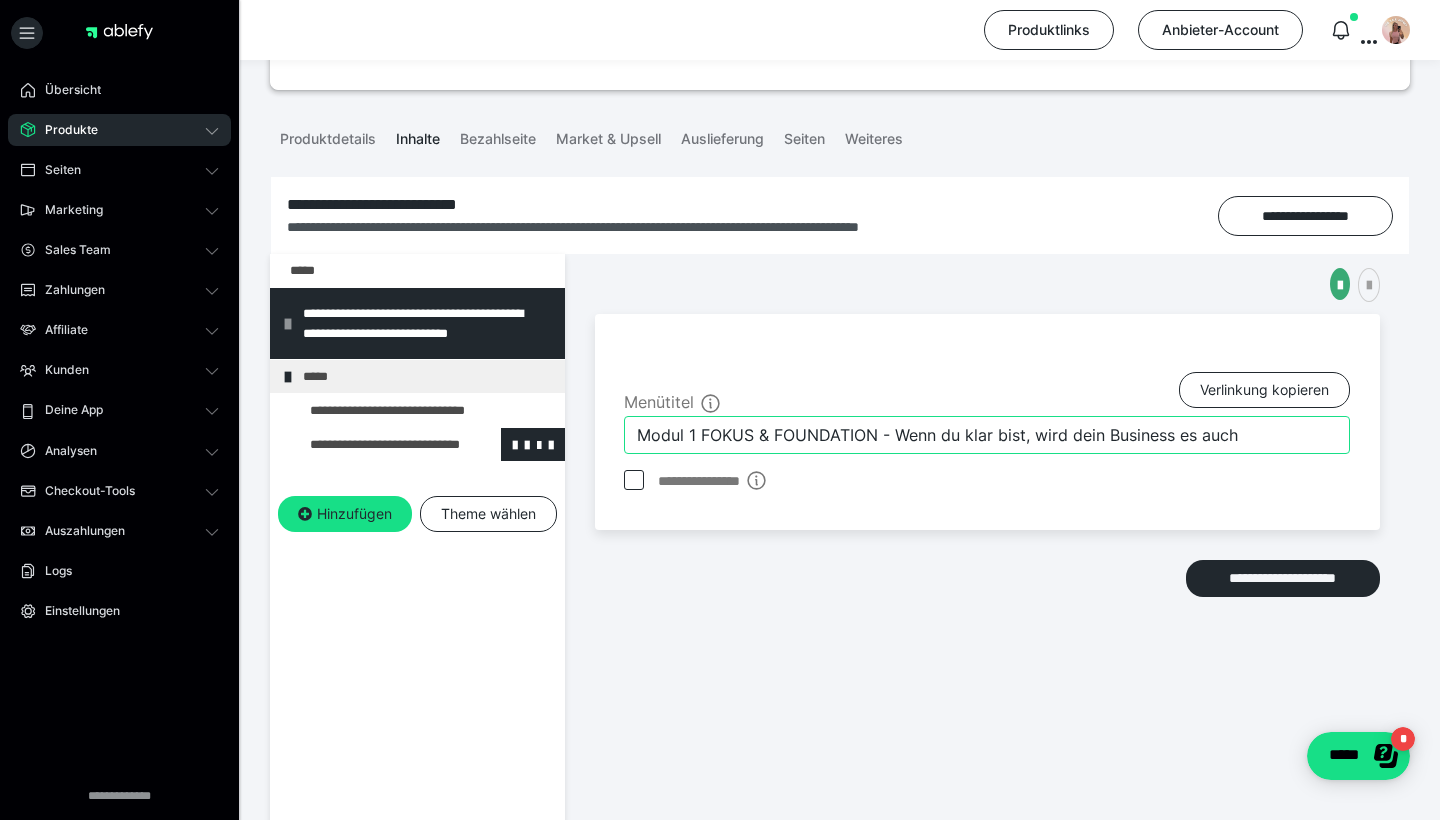 drag, startPoint x: 696, startPoint y: 436, endPoint x: 547, endPoint y: 435, distance: 149.00336 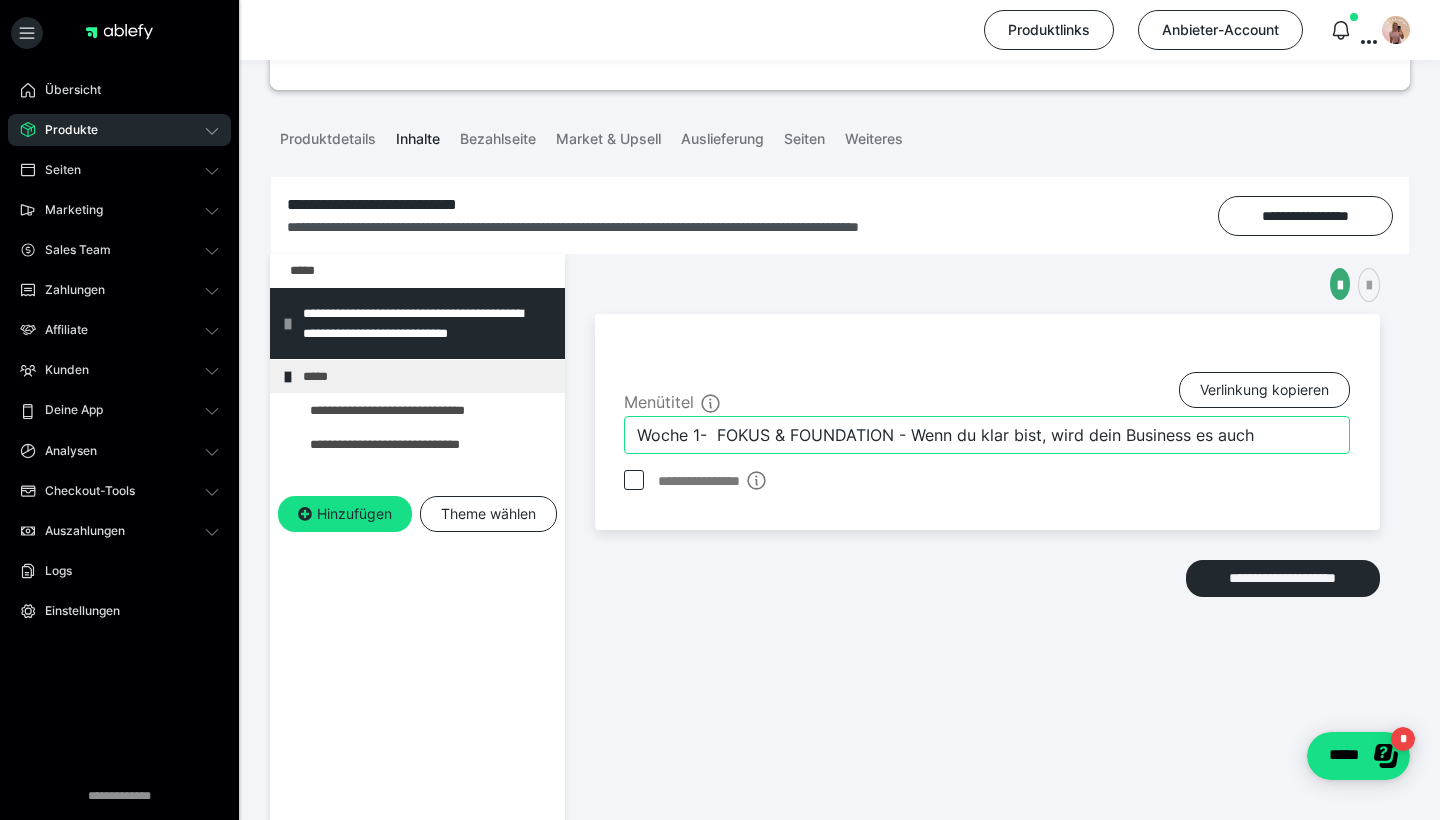 drag, startPoint x: 896, startPoint y: 436, endPoint x: 1317, endPoint y: 462, distance: 421.8021 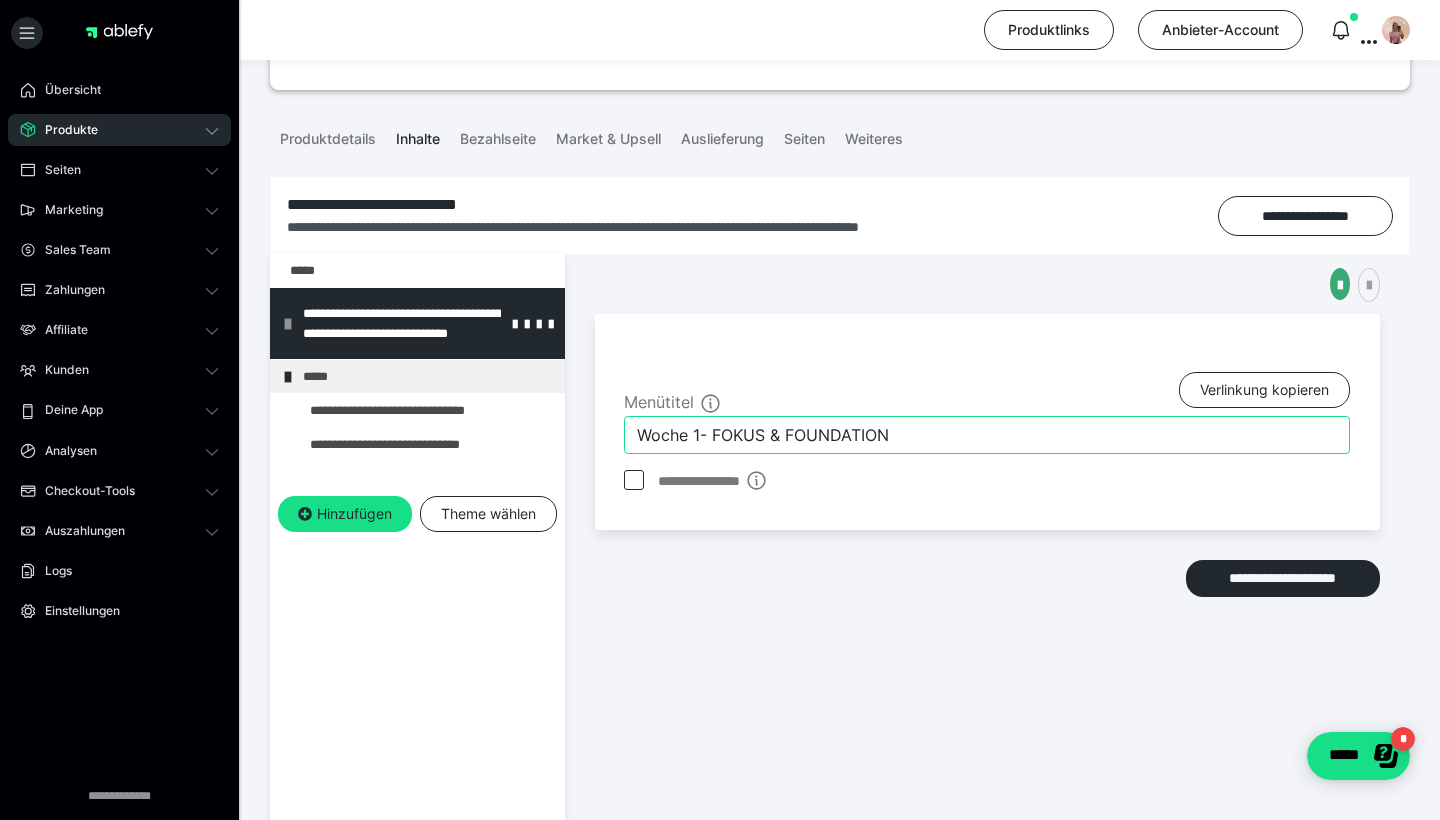 type on "Woche 1-  FOKUS & FOUNDATION" 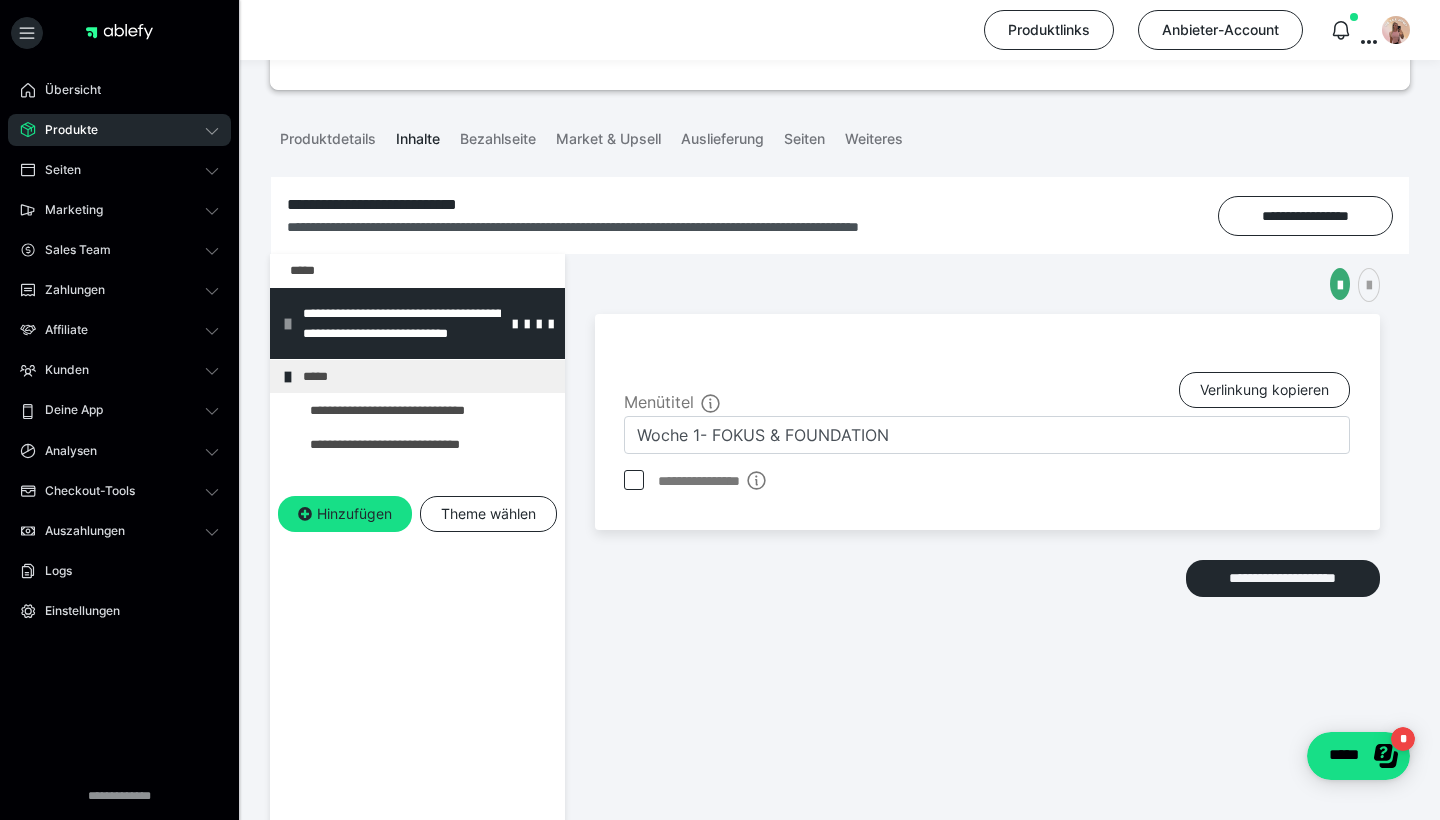 click on "**********" at bounding box center [417, 323] 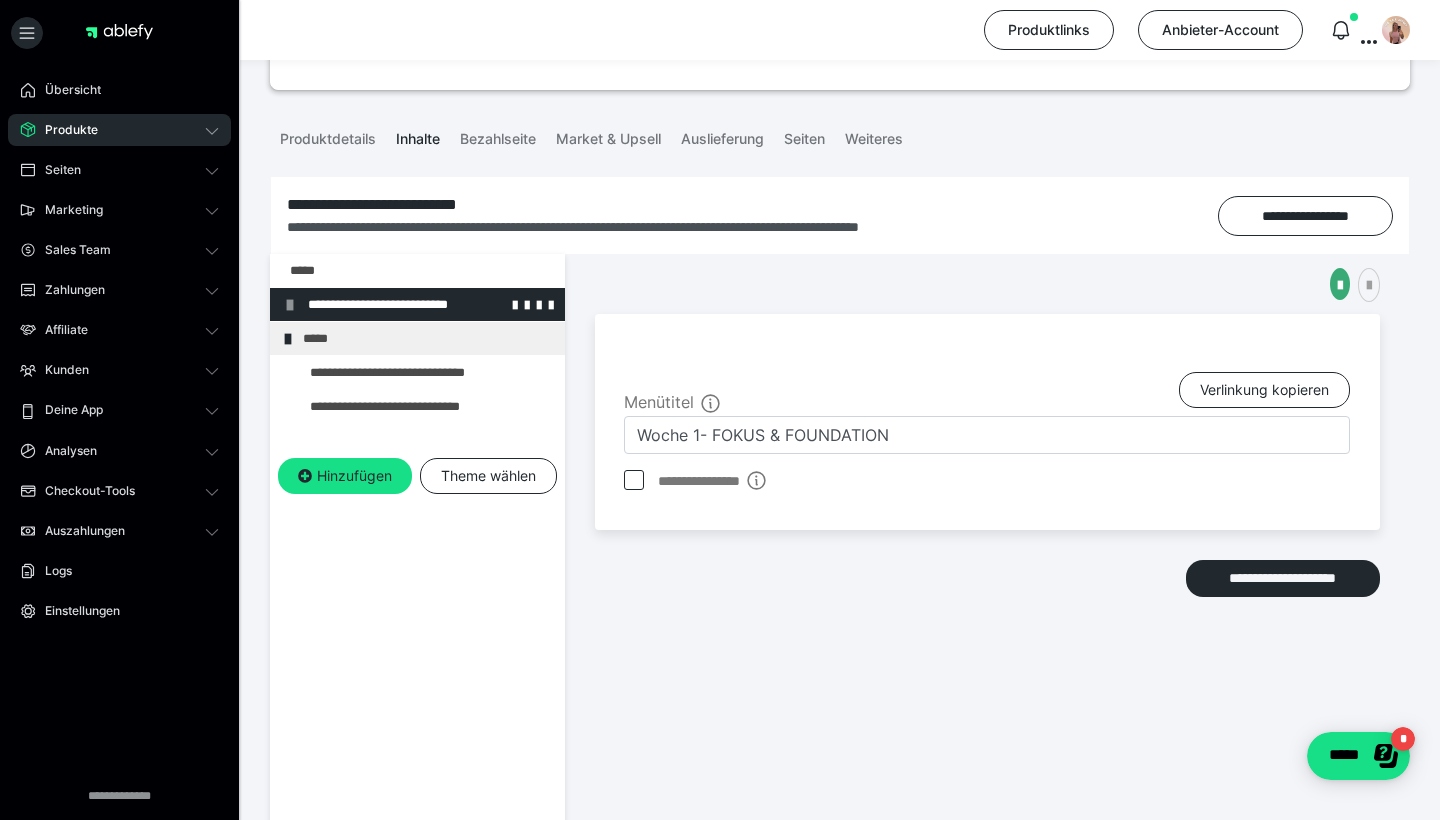 click at bounding box center (290, 305) 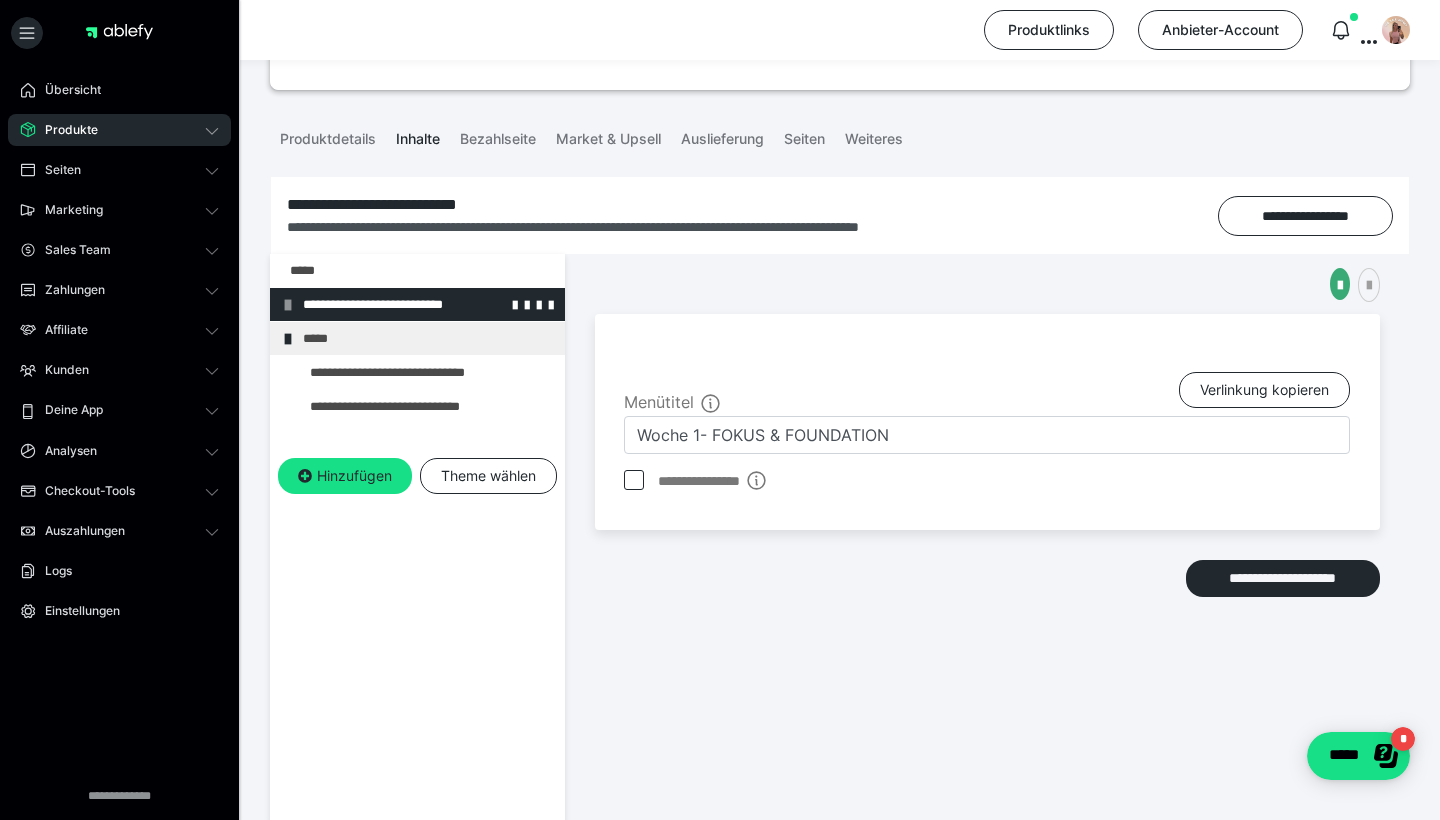 click at bounding box center [288, 305] 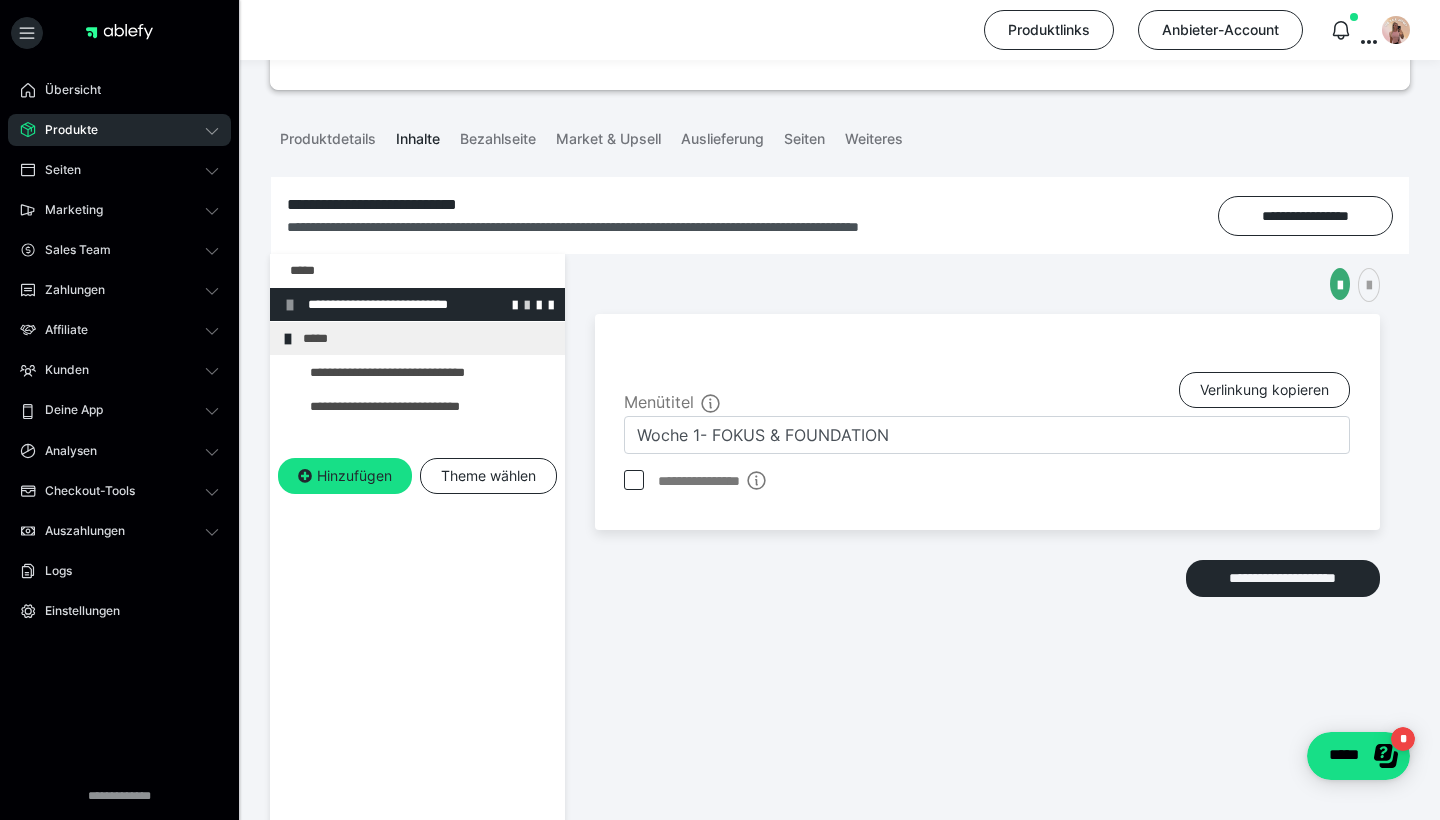 click at bounding box center [527, 304] 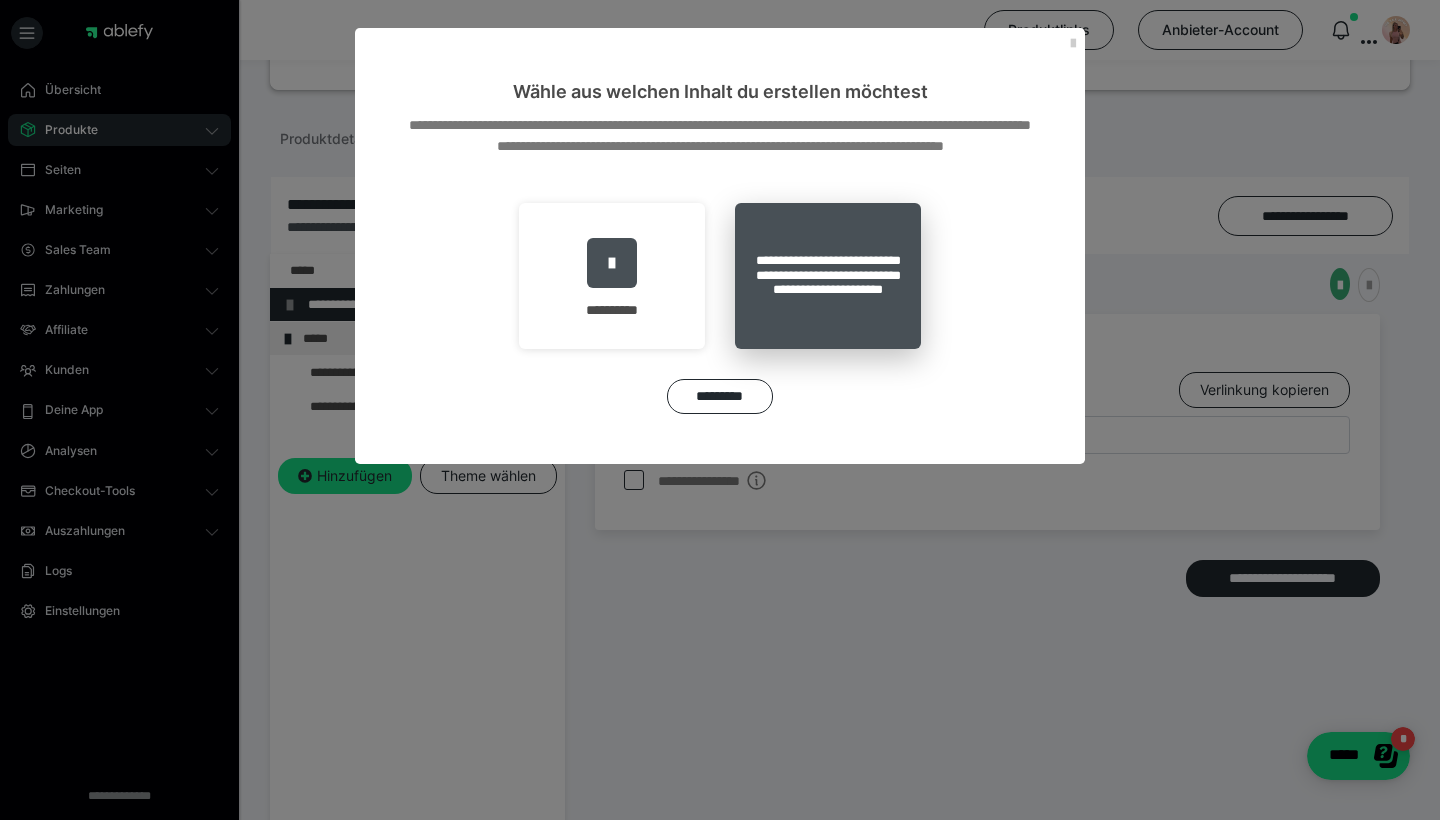 click on "**********" at bounding box center (828, 276) 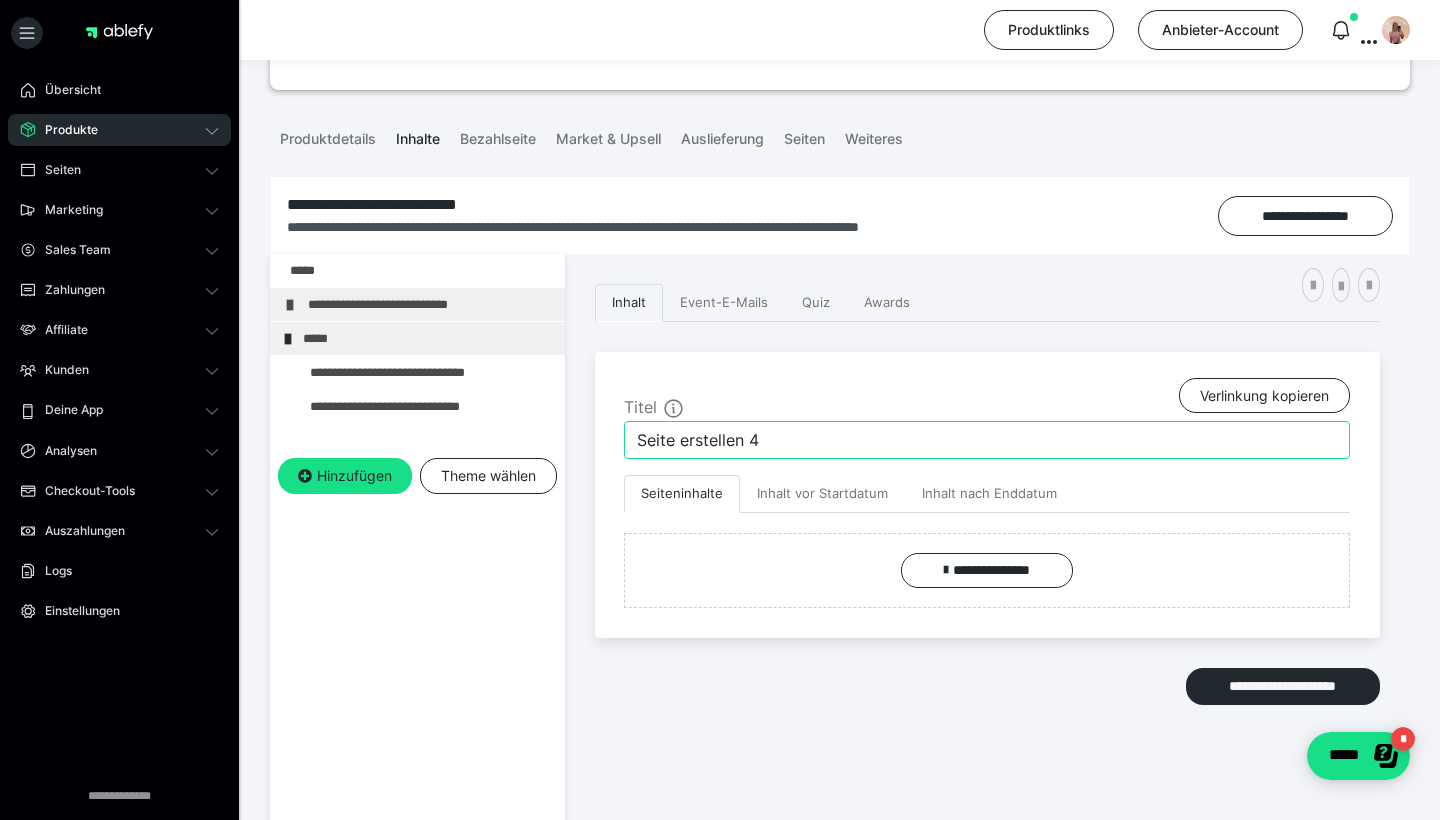 drag, startPoint x: 781, startPoint y: 438, endPoint x: 460, endPoint y: 438, distance: 321 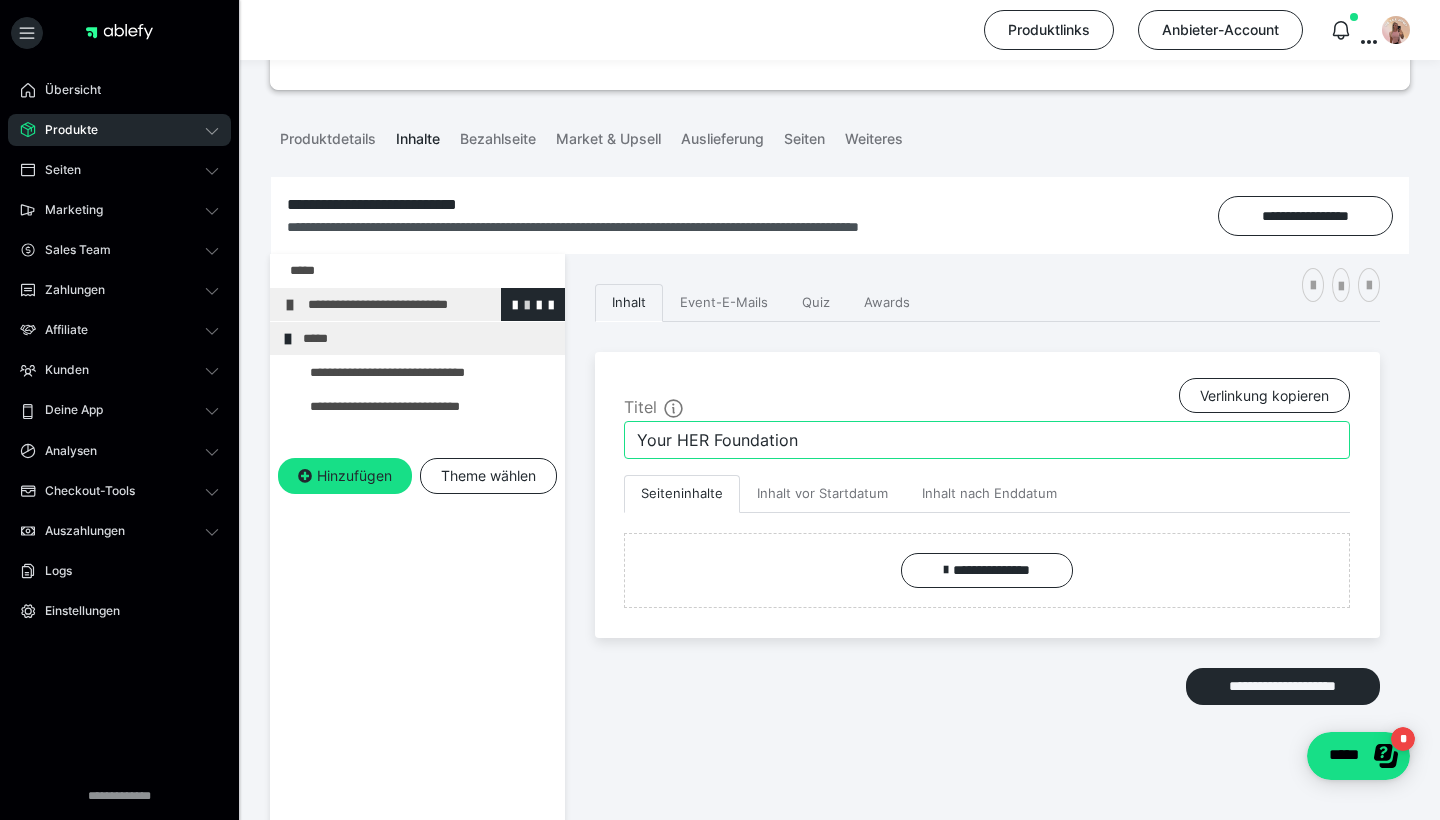 type on "Your HER Foundation" 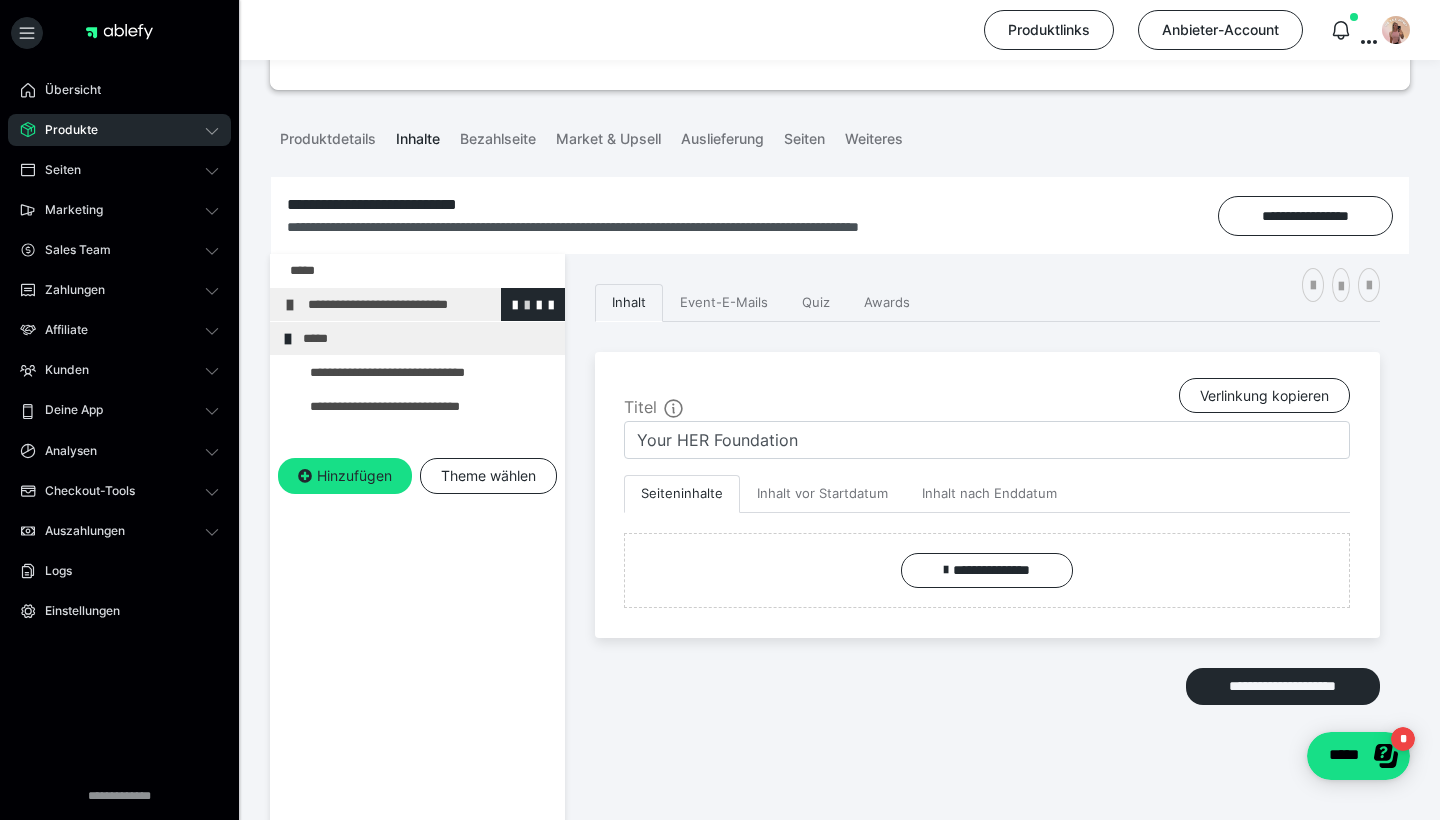 click at bounding box center (527, 304) 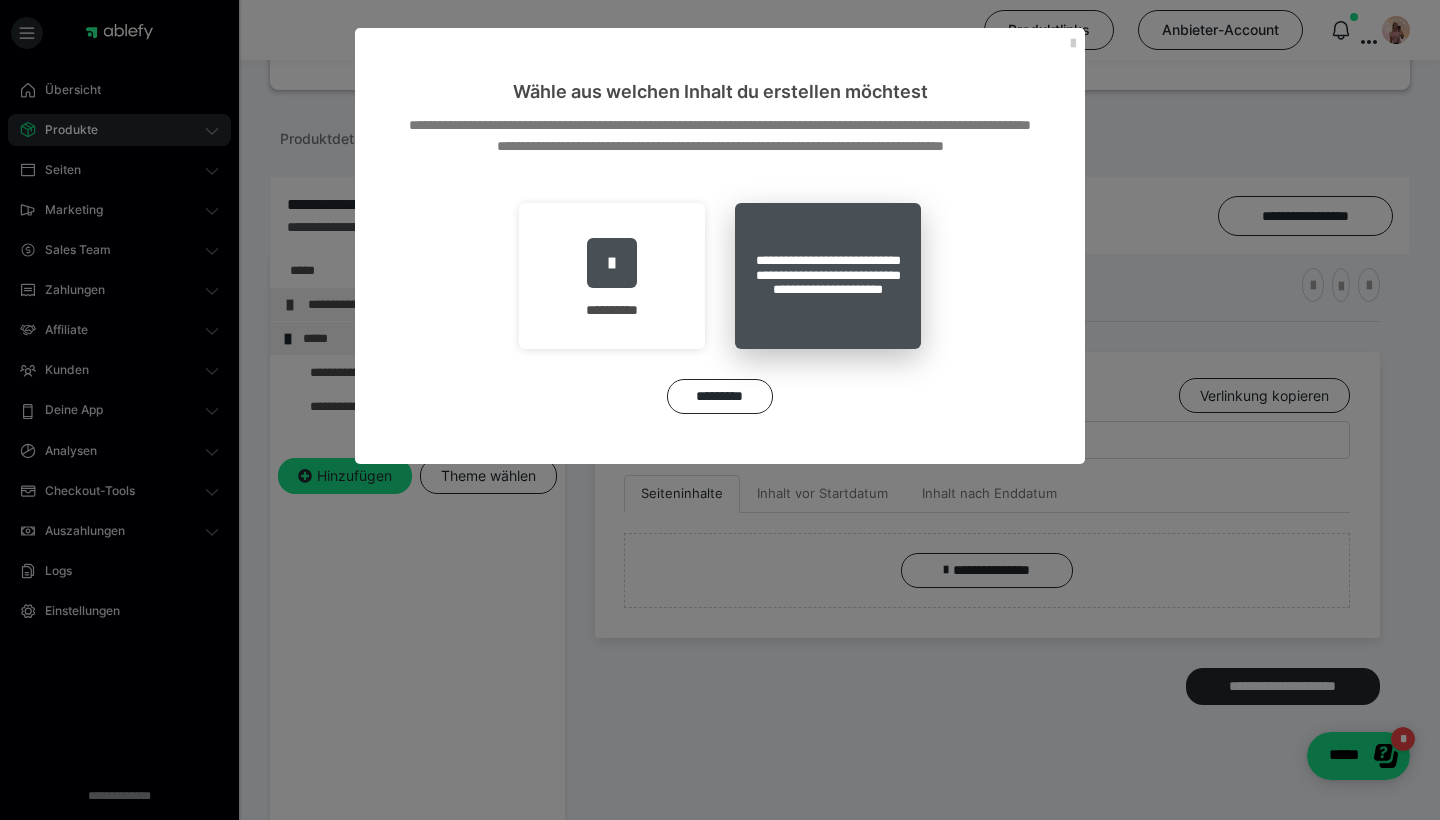 click on "**********" at bounding box center (828, 276) 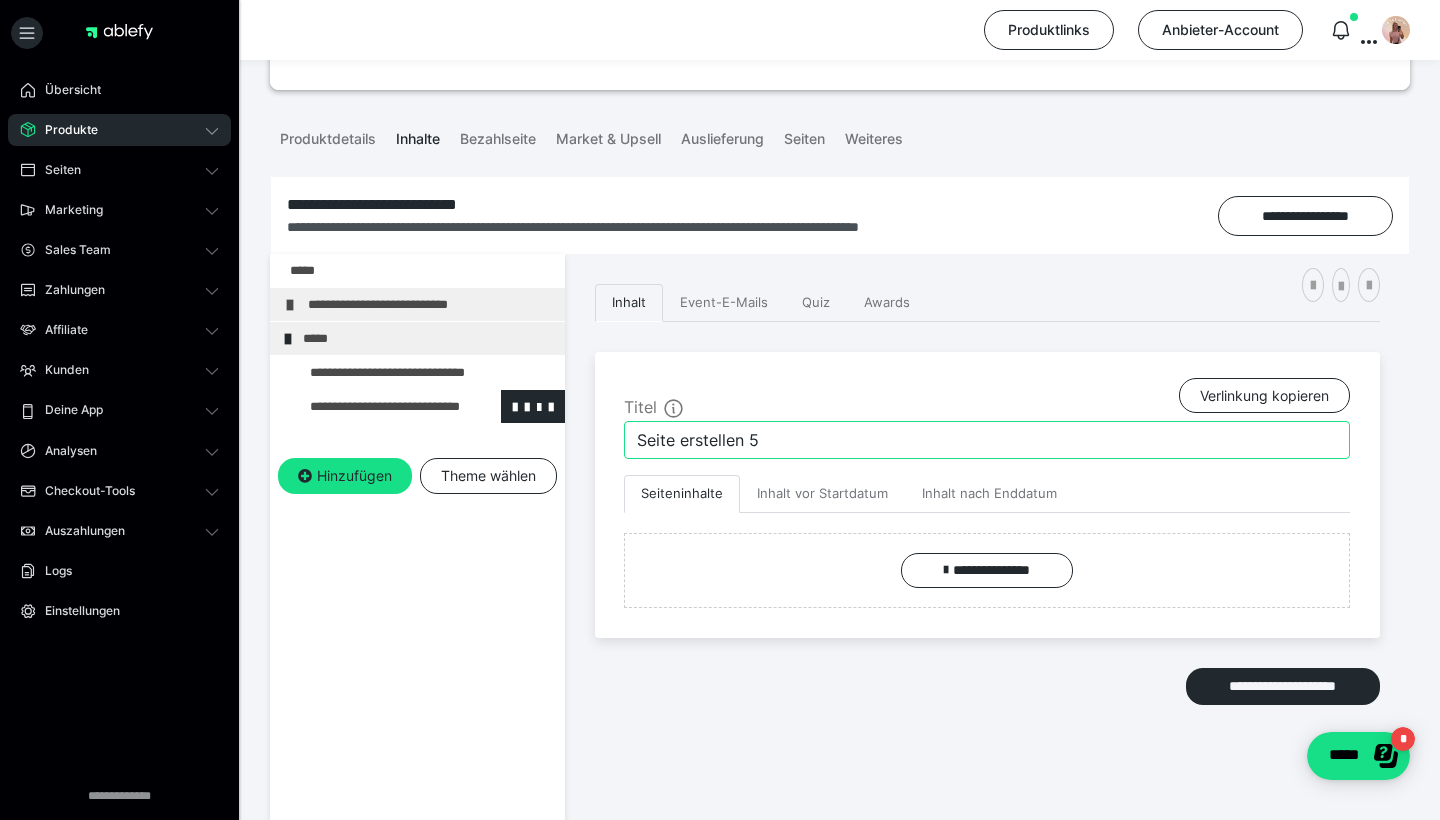 drag, startPoint x: 796, startPoint y: 439, endPoint x: 366, endPoint y: 408, distance: 431.116 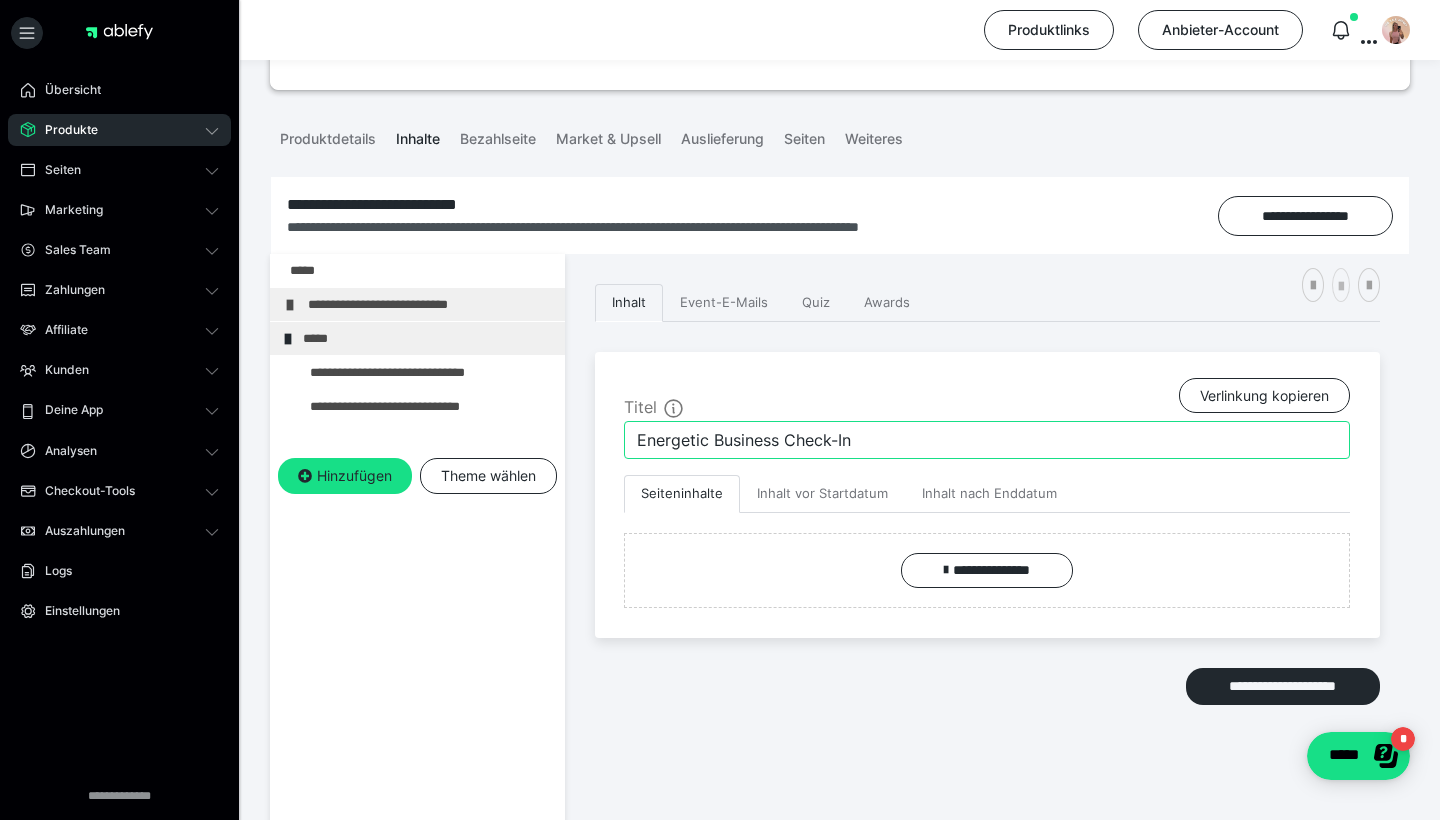 type on "Energetic Business Check-In" 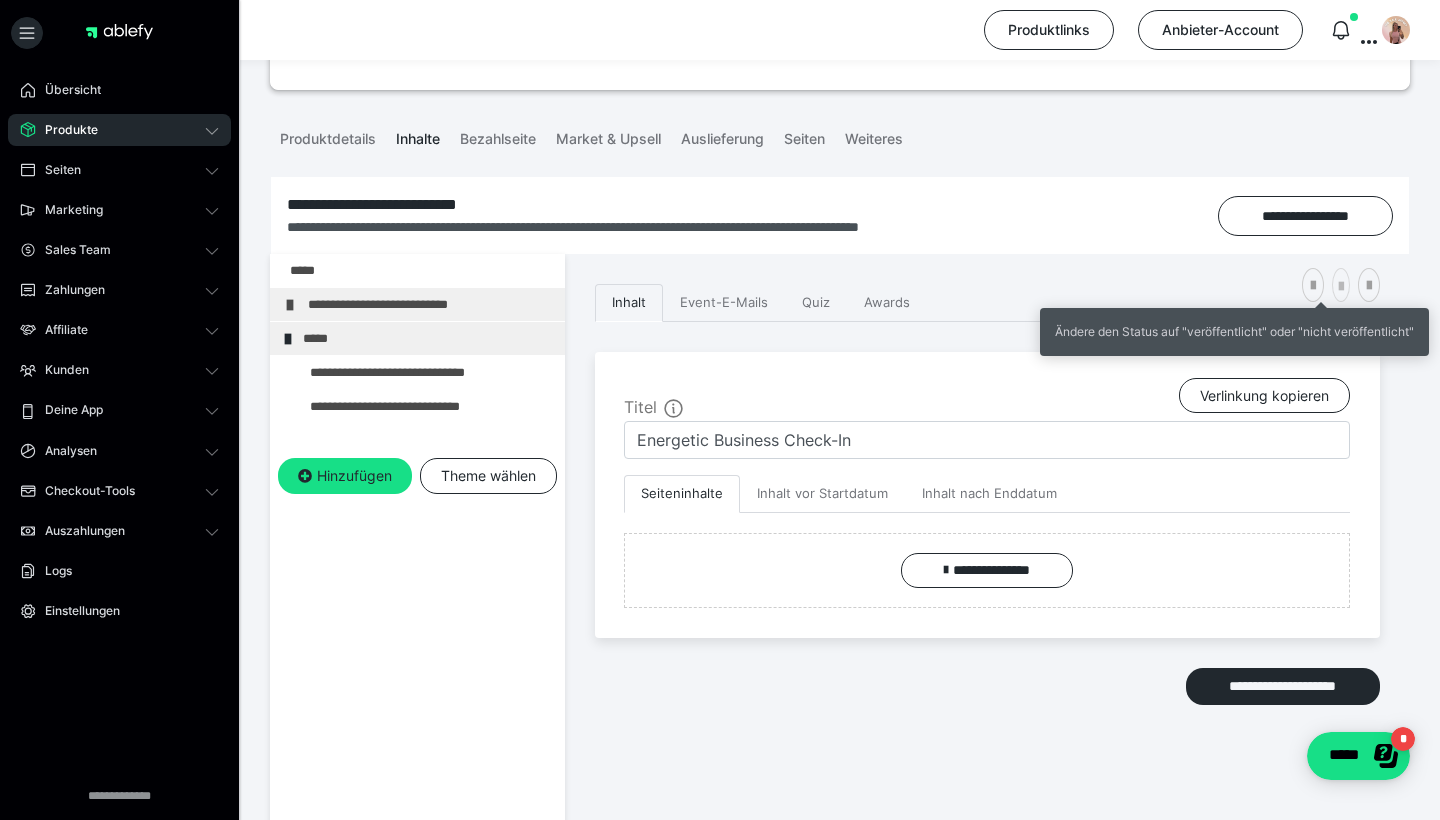 click at bounding box center [1341, 287] 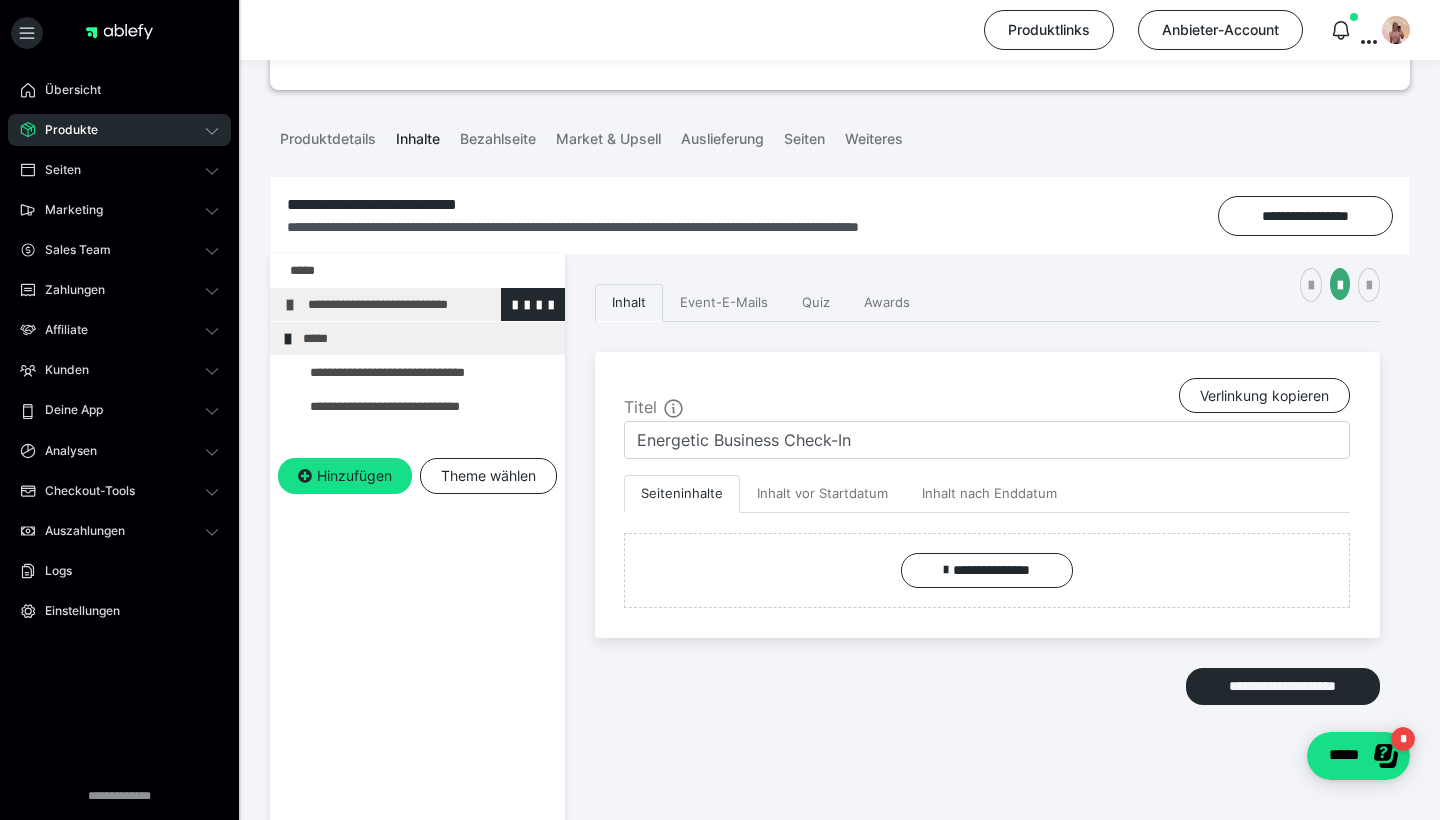 click on "**********" at bounding box center (431, 304) 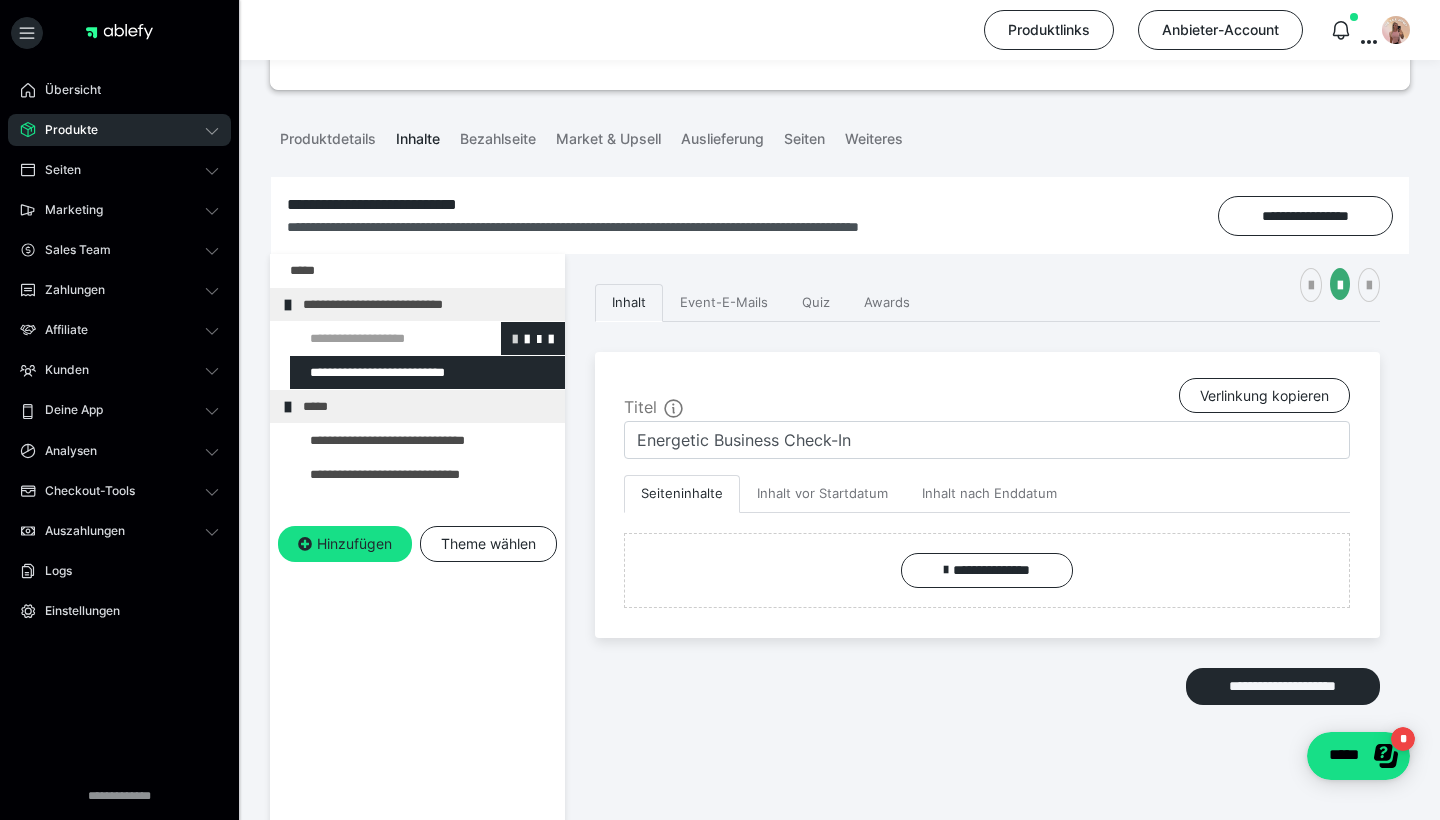 click at bounding box center (515, 338) 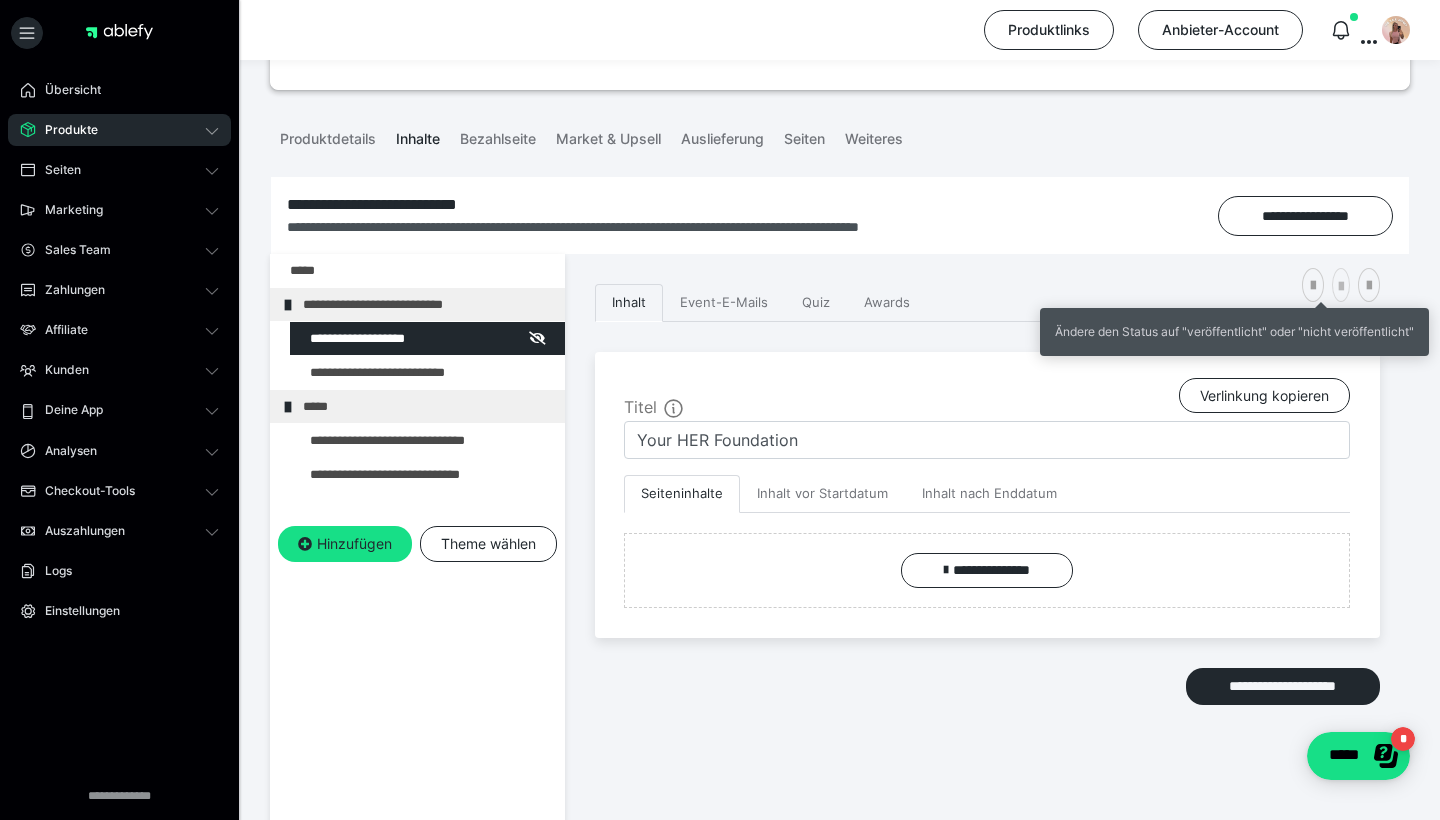 click at bounding box center (1341, 287) 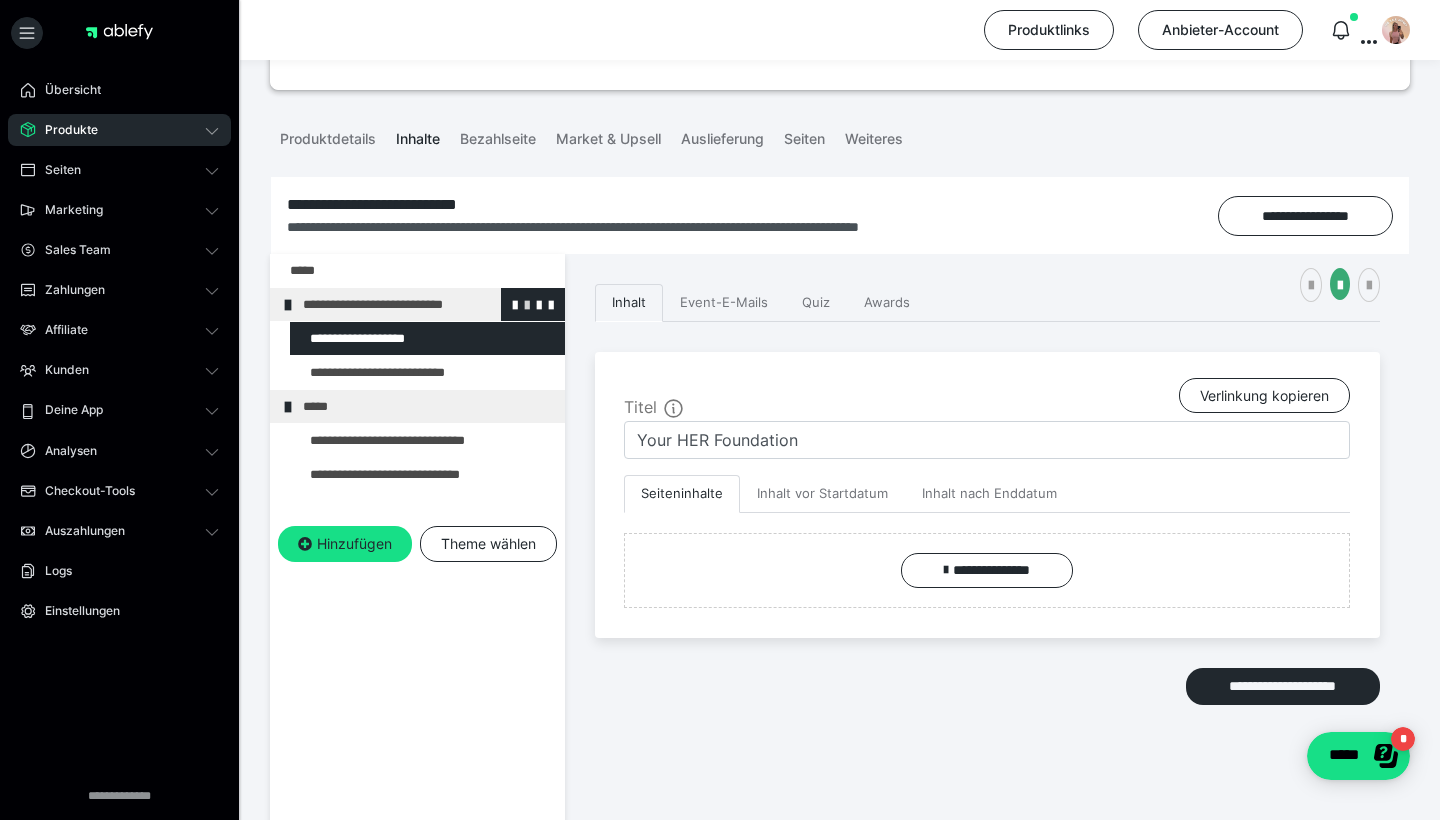 click at bounding box center [527, 304] 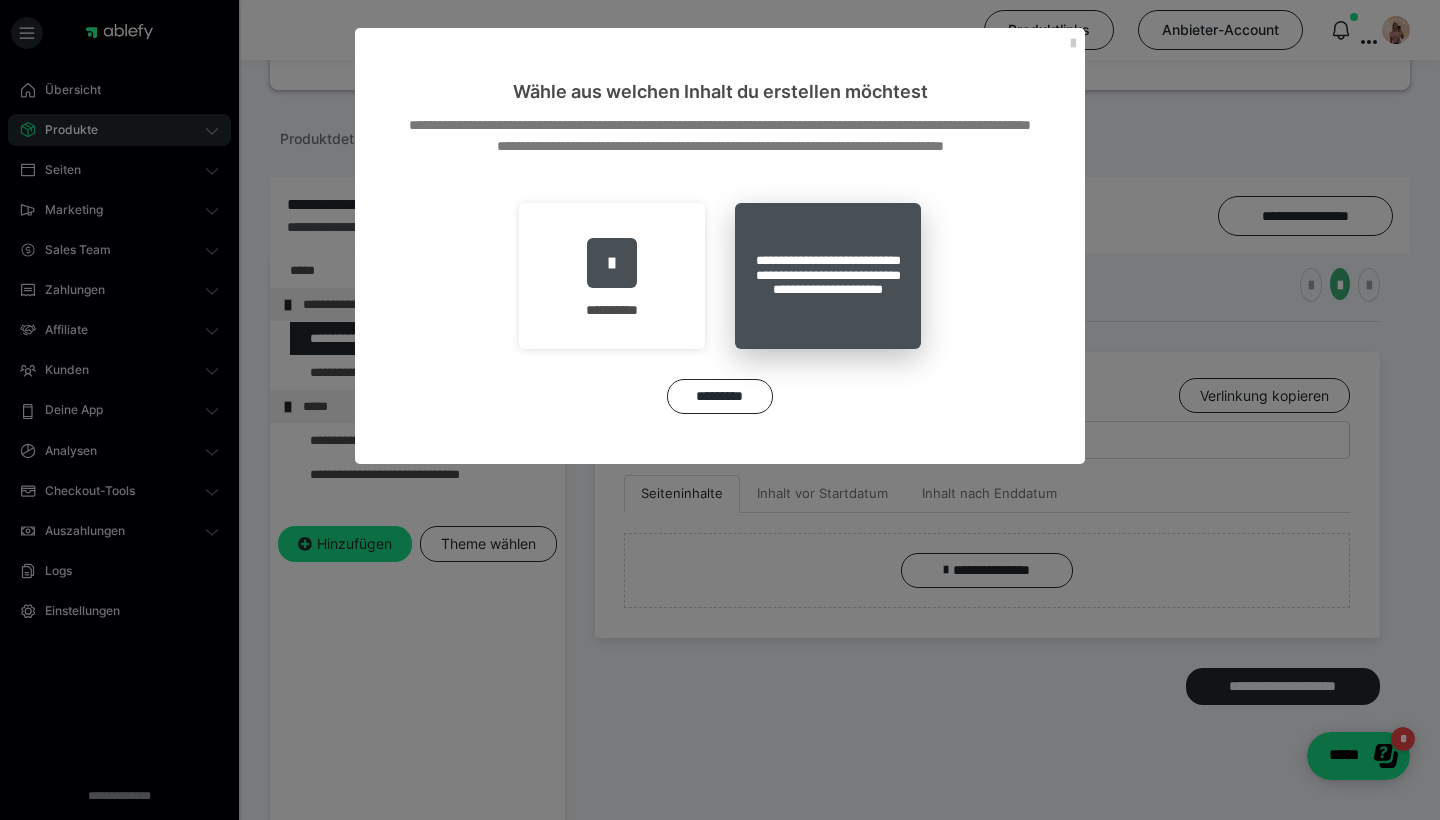 click on "**********" at bounding box center [828, 276] 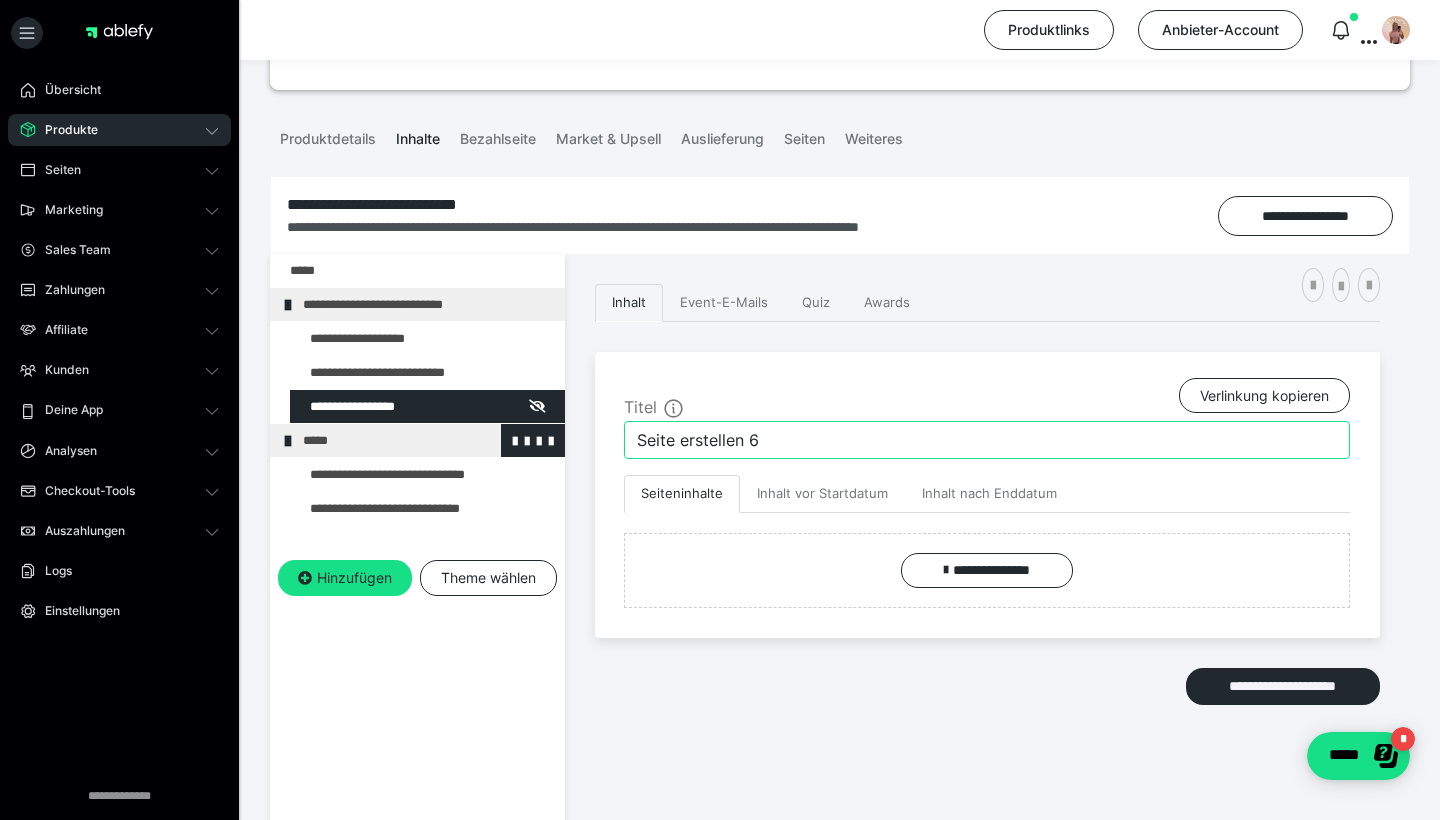 drag, startPoint x: 793, startPoint y: 451, endPoint x: 496, endPoint y: 435, distance: 297.43066 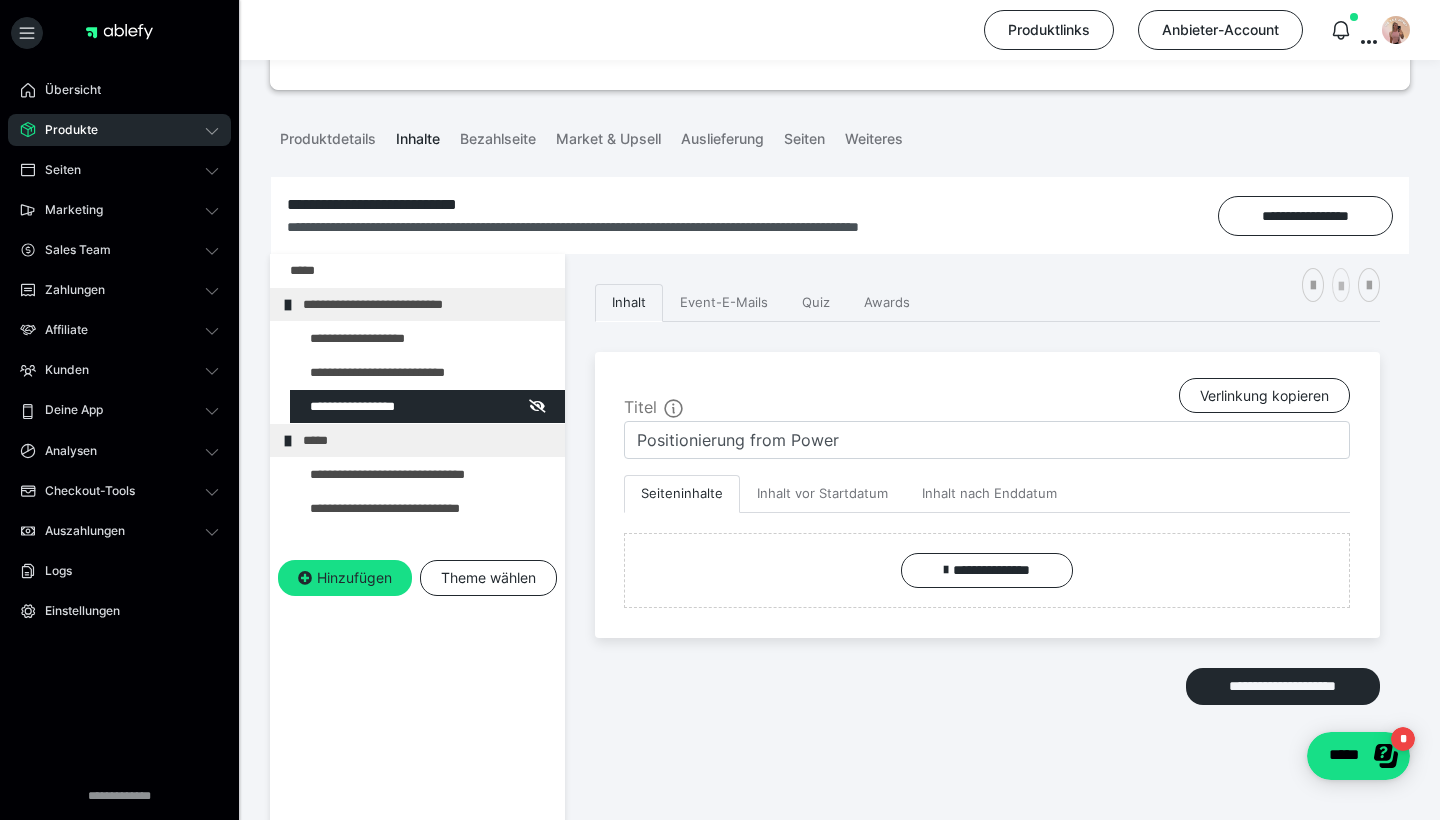 click at bounding box center (1341, 287) 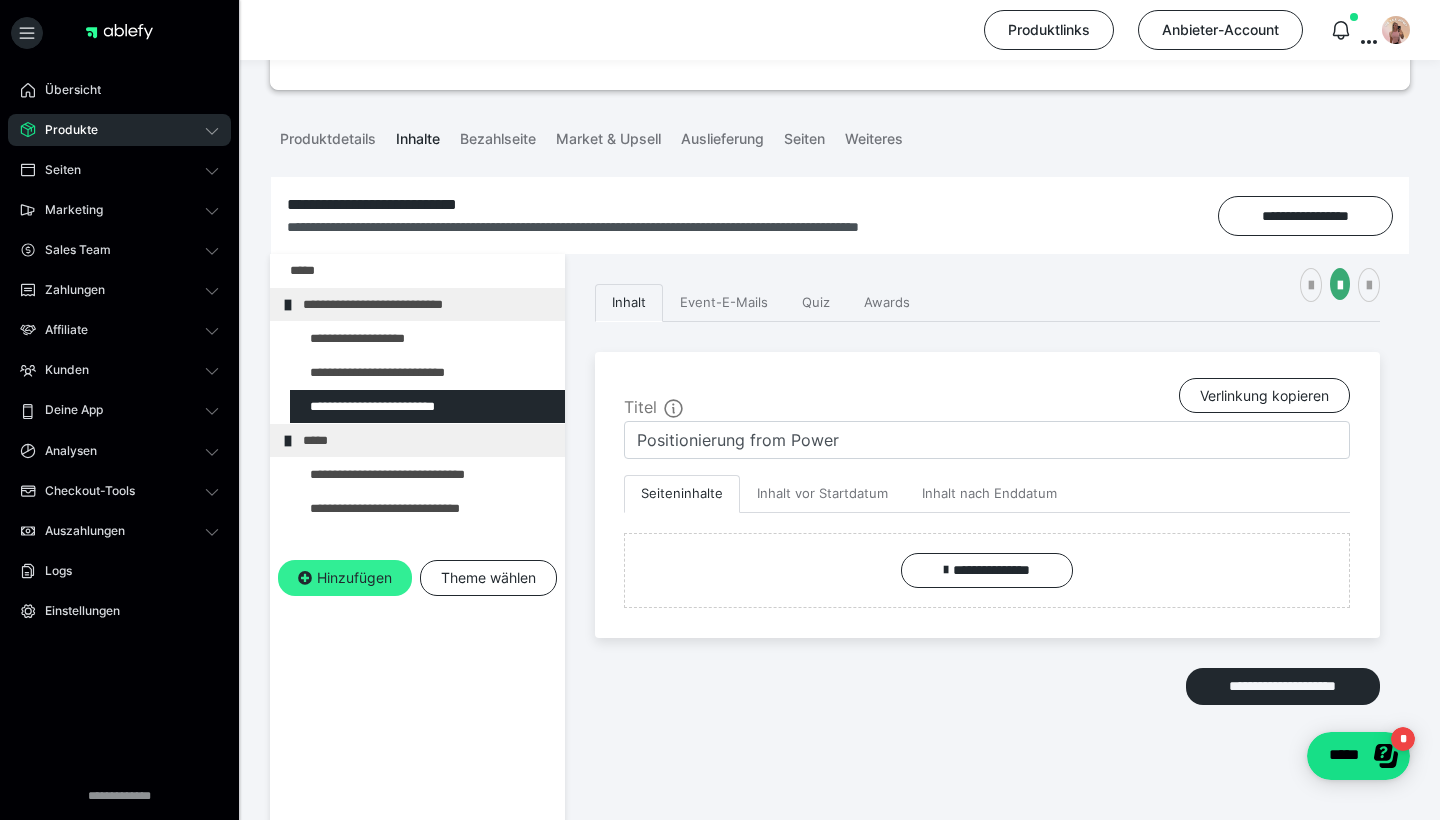 click on "Hinzufügen" at bounding box center (345, 578) 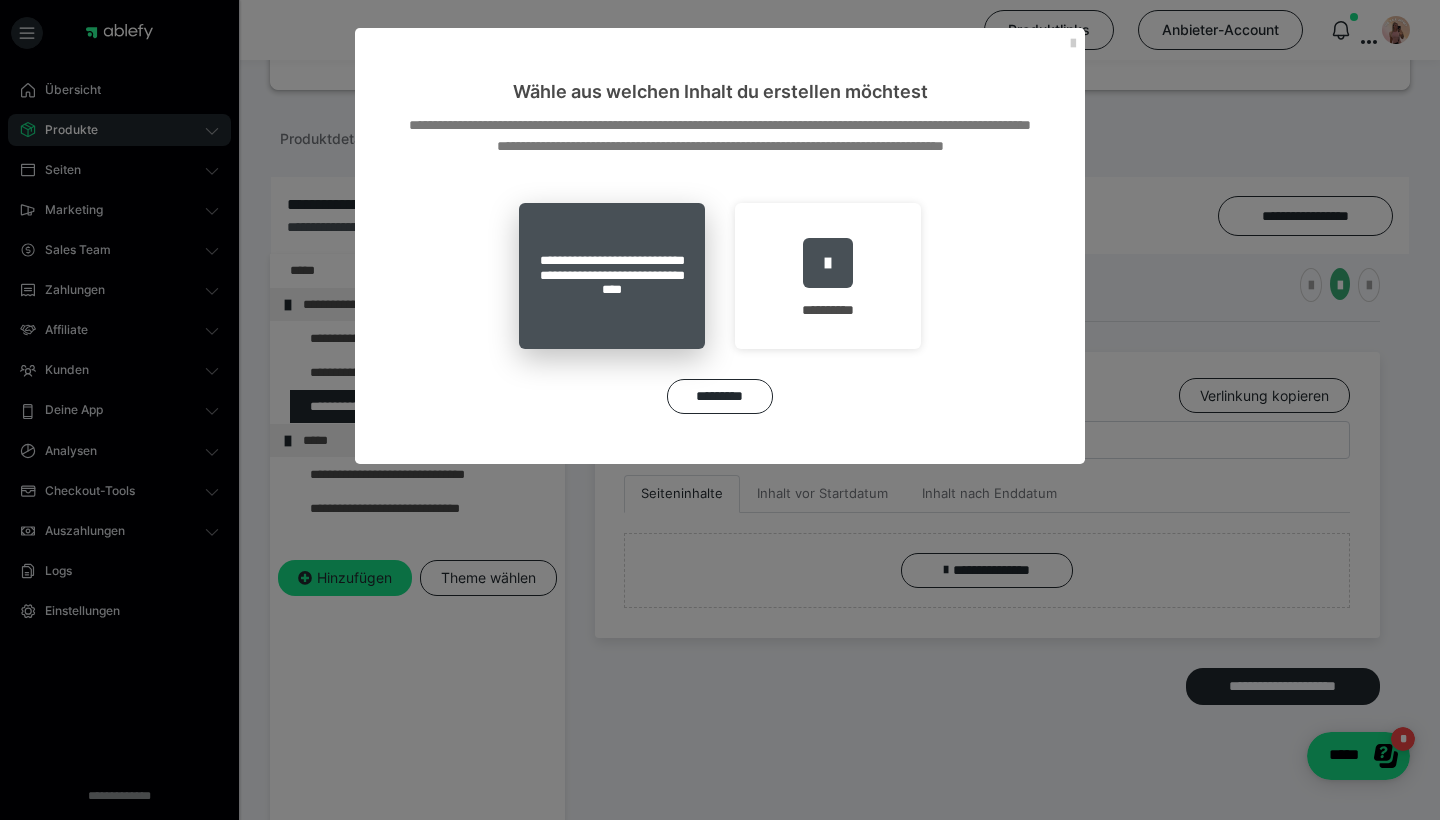 click on "**********" at bounding box center [612, 276] 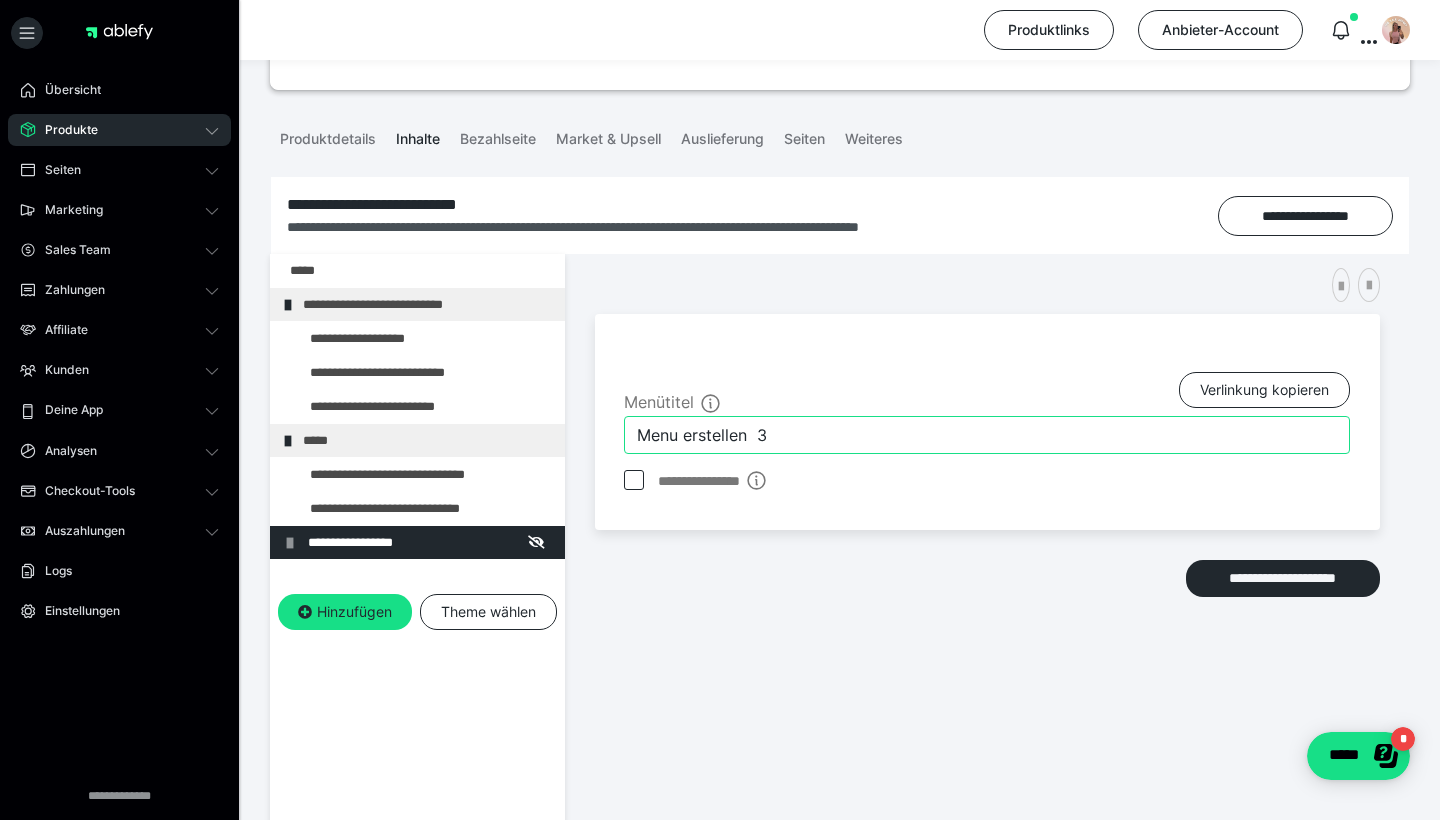 drag, startPoint x: 844, startPoint y: 436, endPoint x: 565, endPoint y: 398, distance: 281.57593 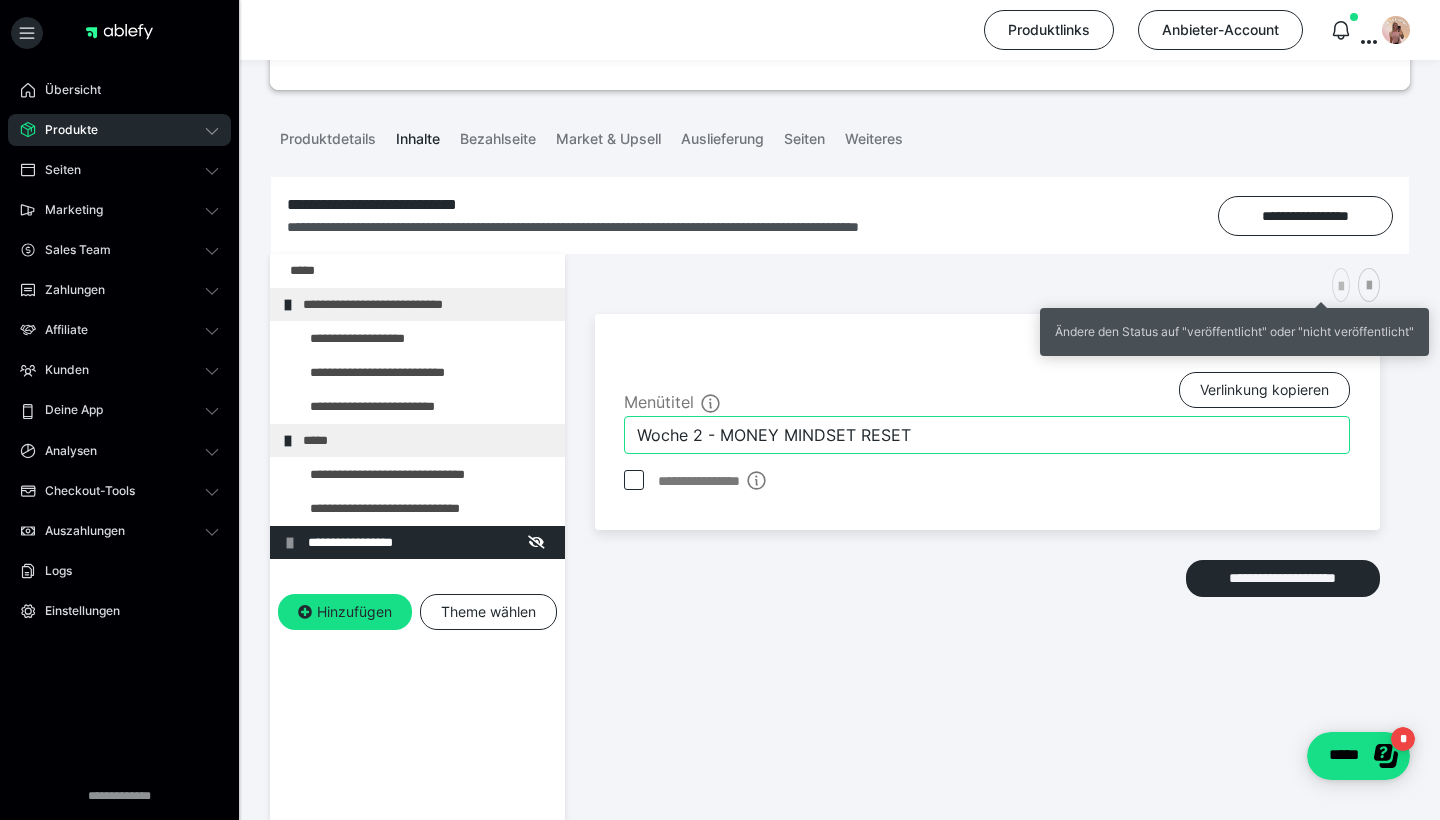 type on "Woche 2 - MONEY MINDSET RESET" 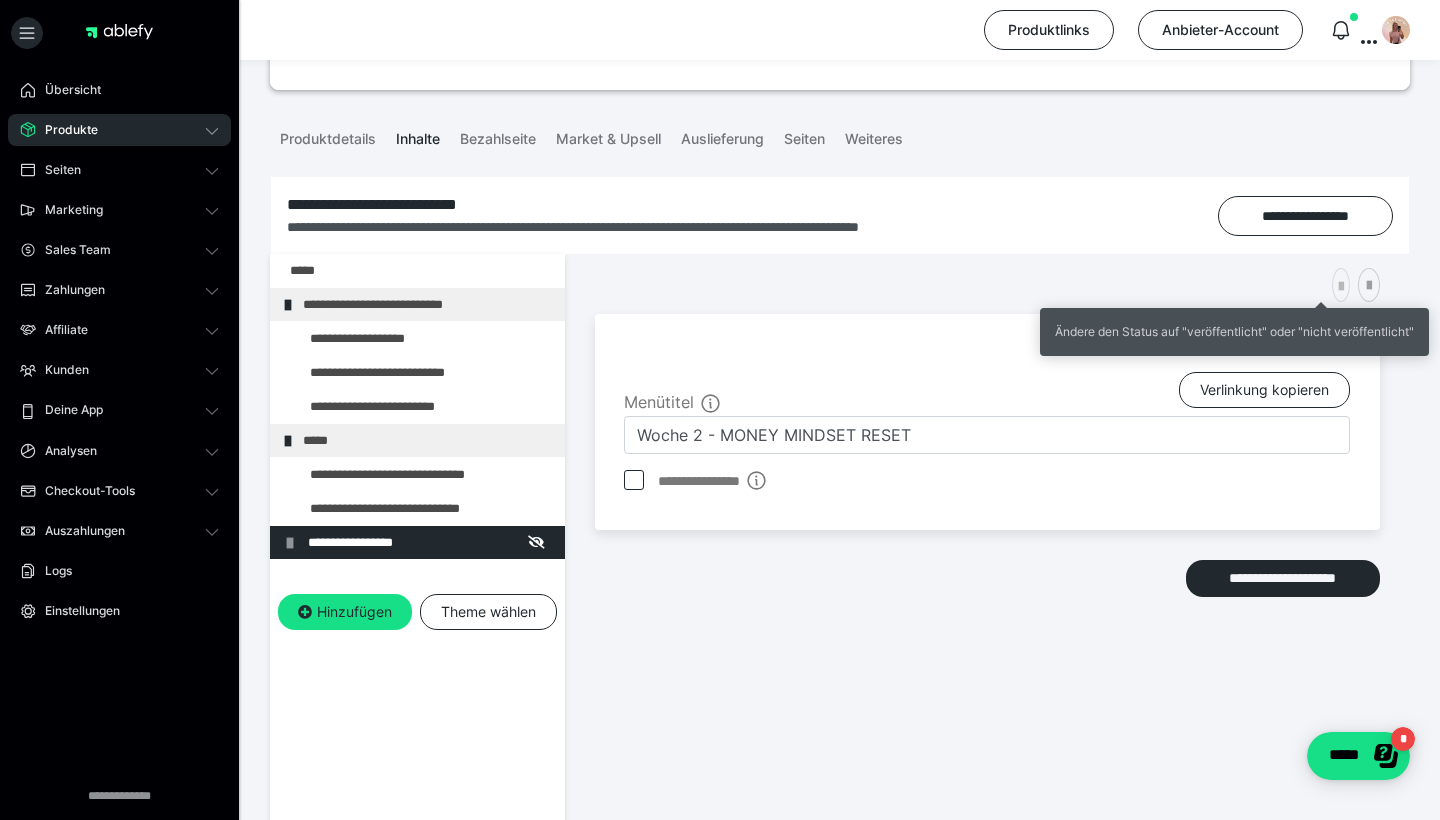 click at bounding box center [1341, 285] 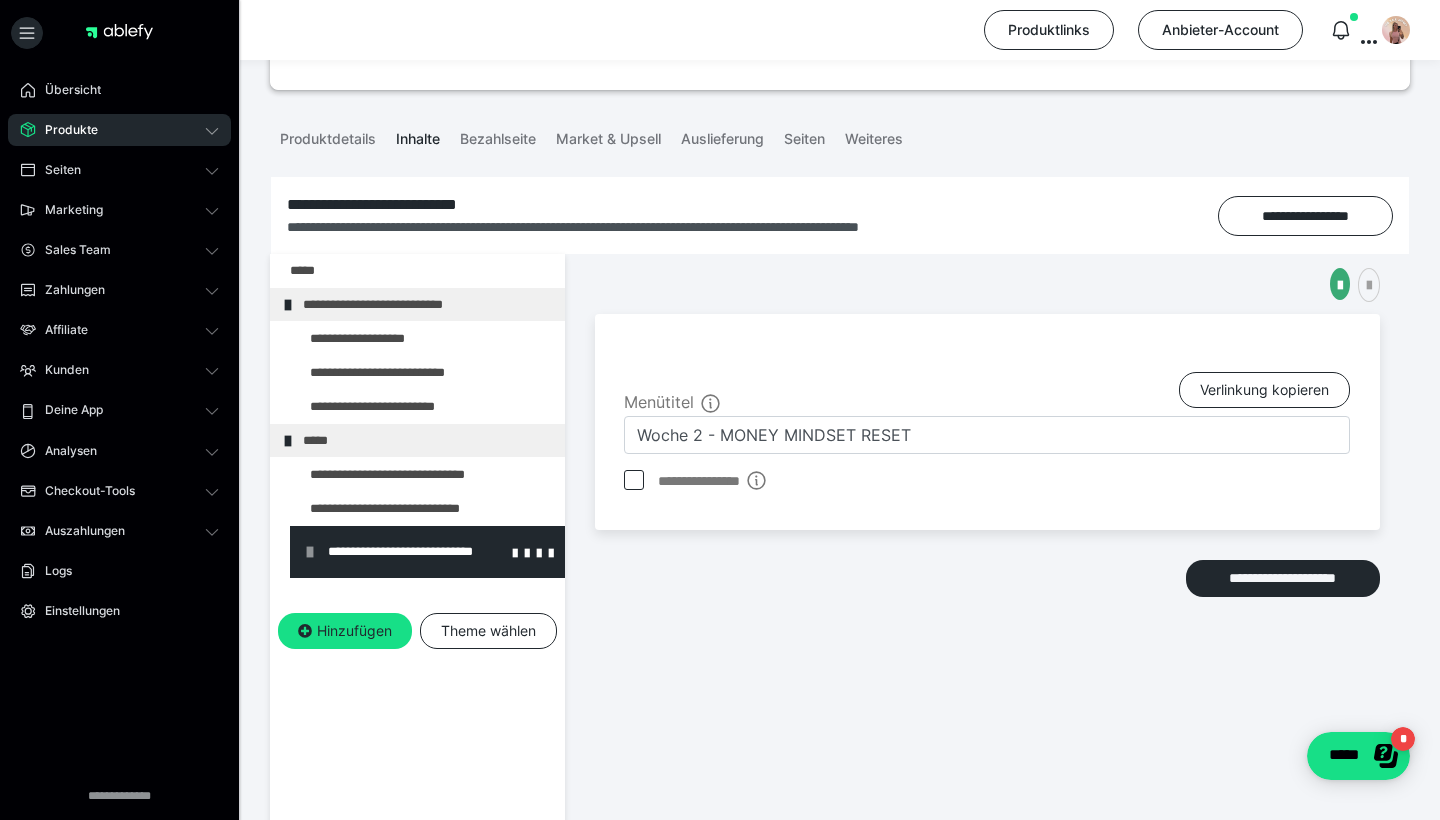 click at bounding box center (310, 552) 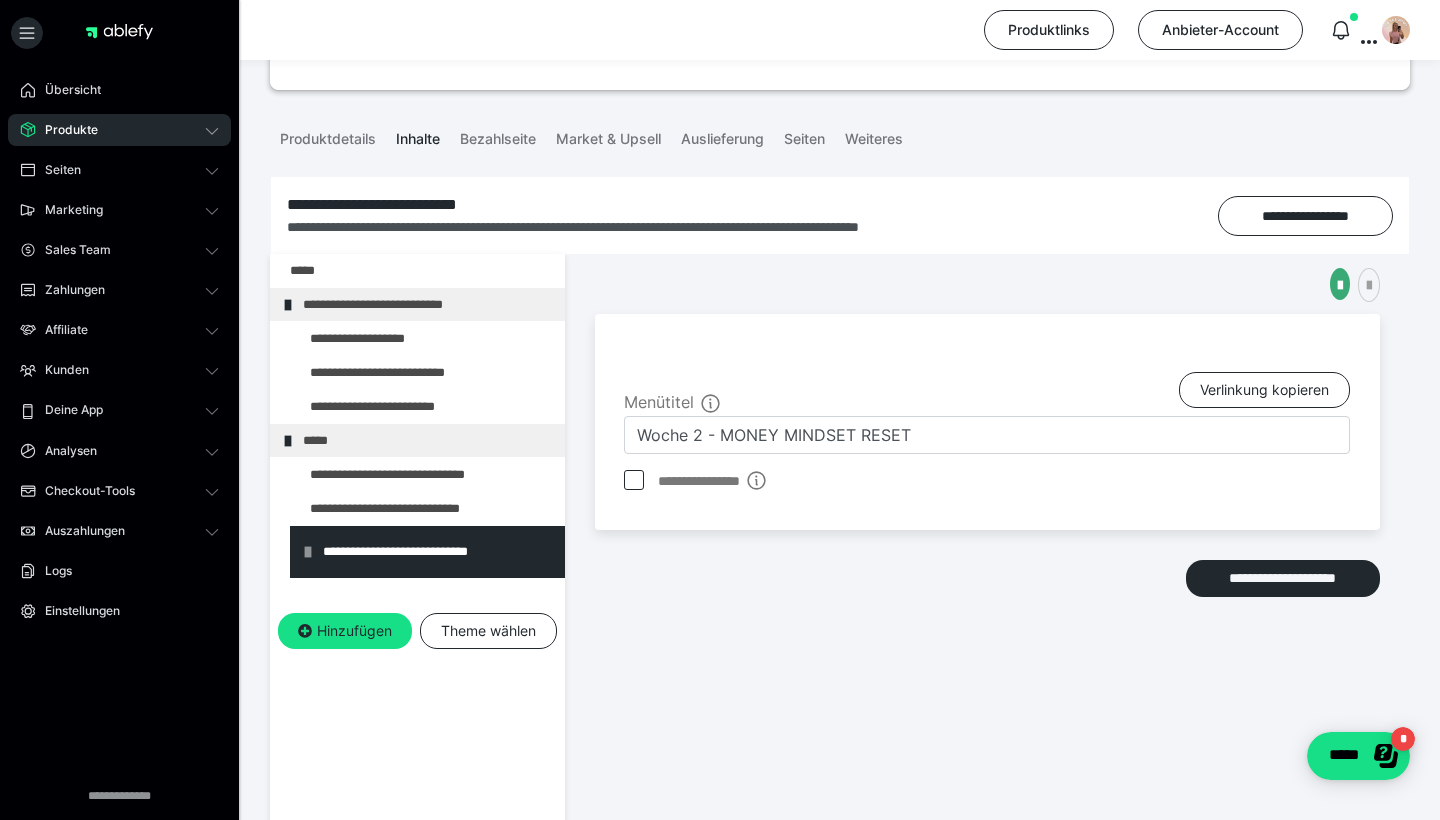 click at bounding box center (308, 552) 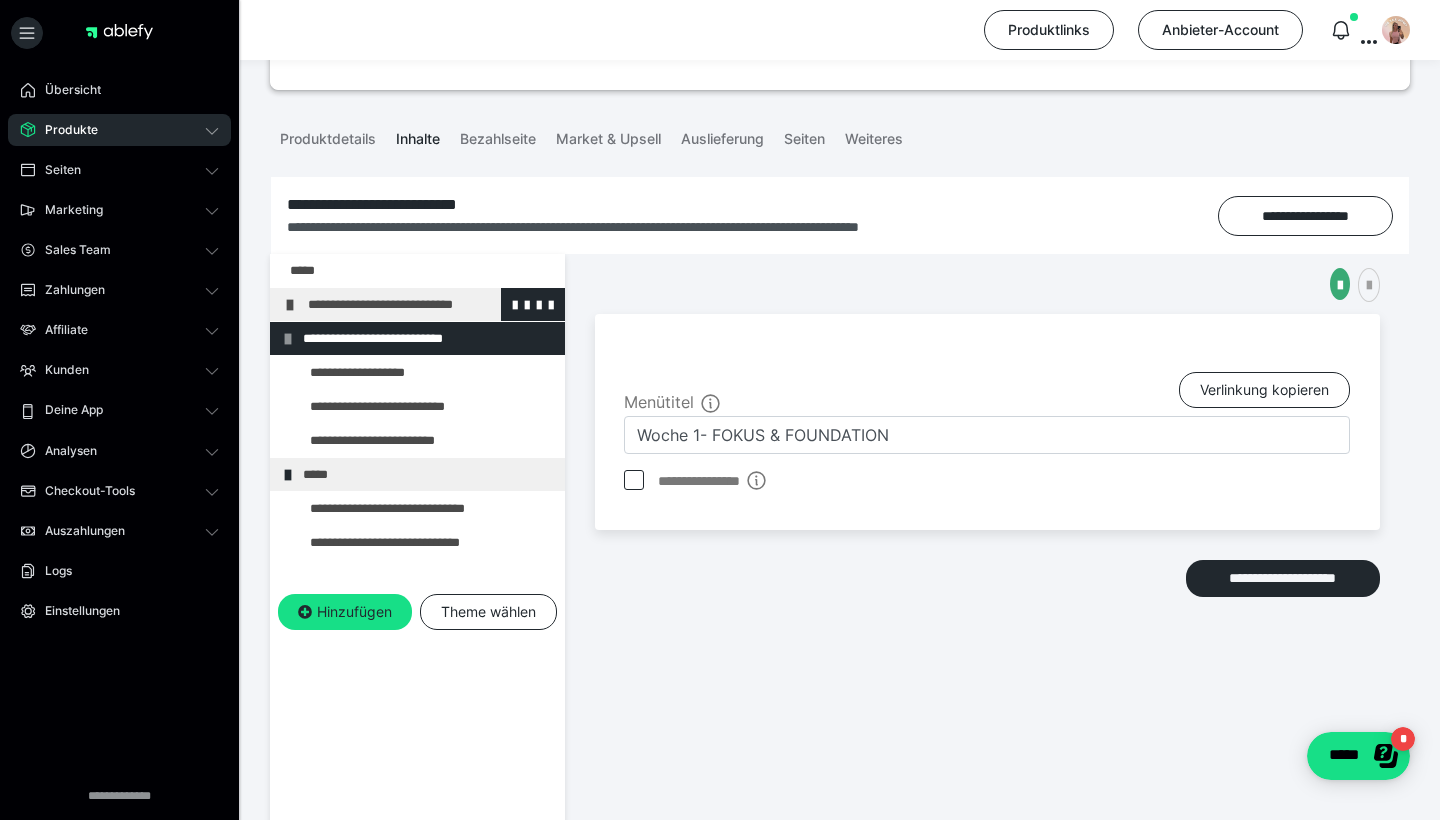 click on "**********" at bounding box center [431, 304] 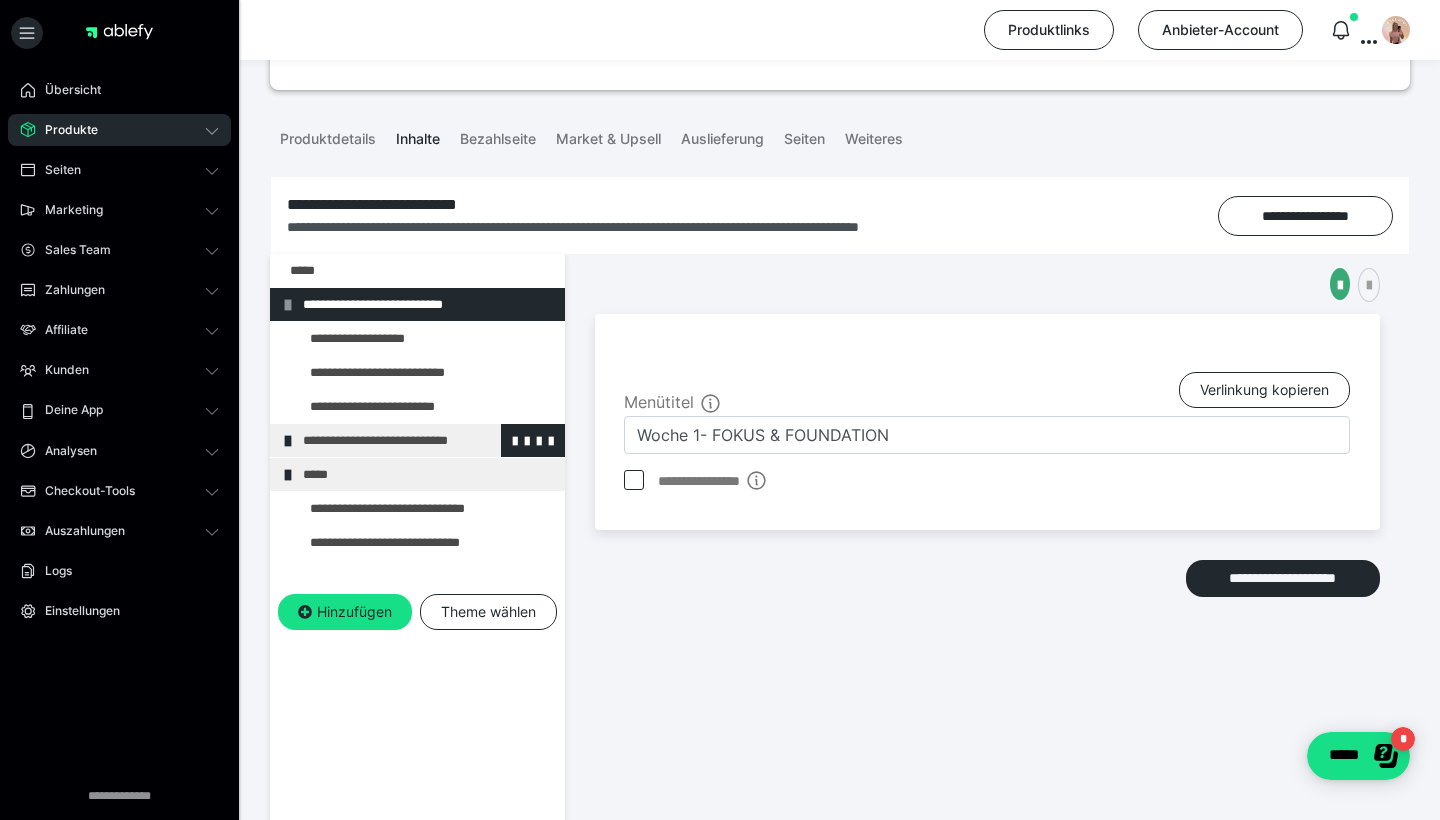 click on "**********" at bounding box center (426, 440) 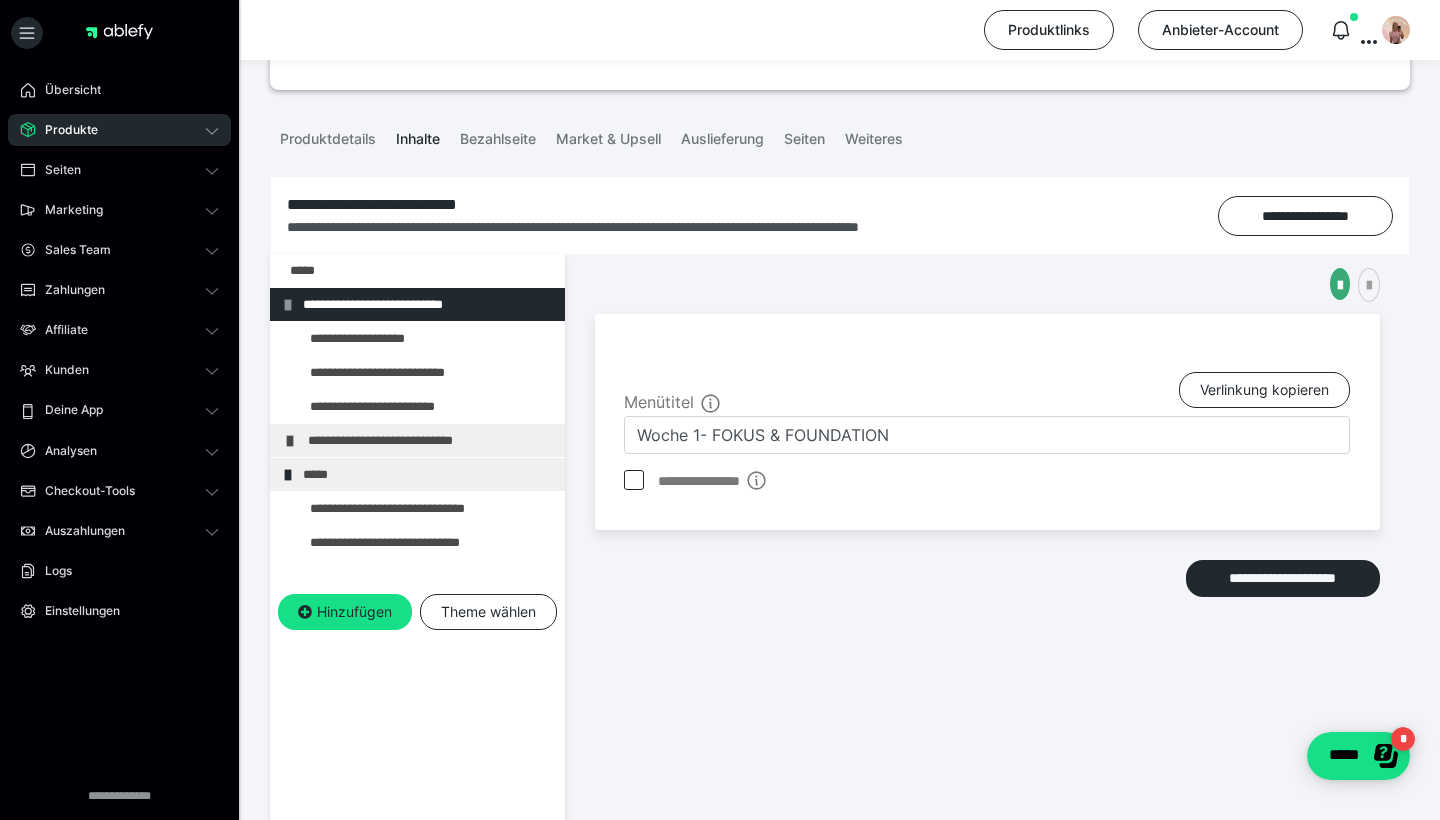 click on "**********" at bounding box center [431, 440] 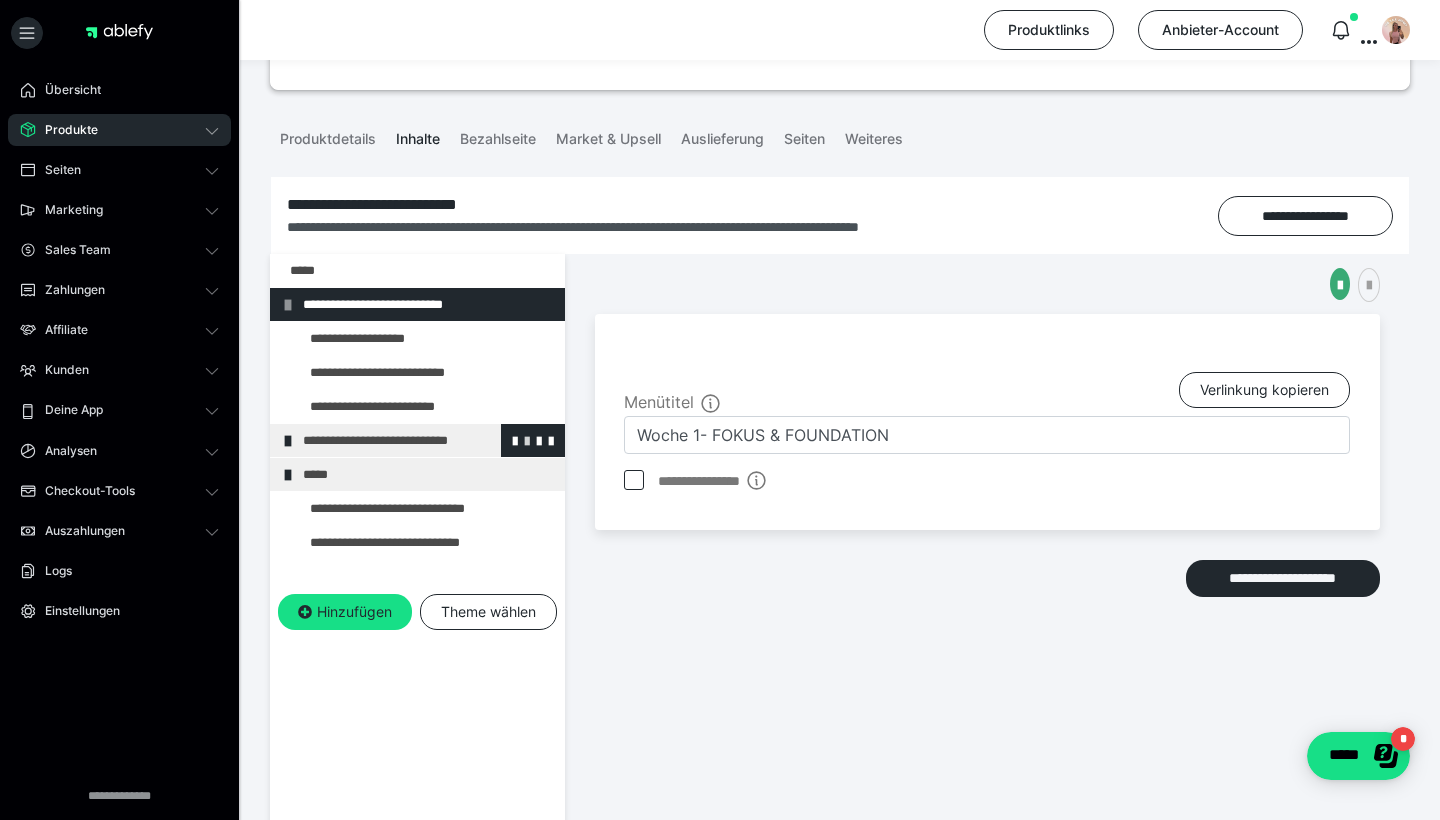 click at bounding box center (527, 440) 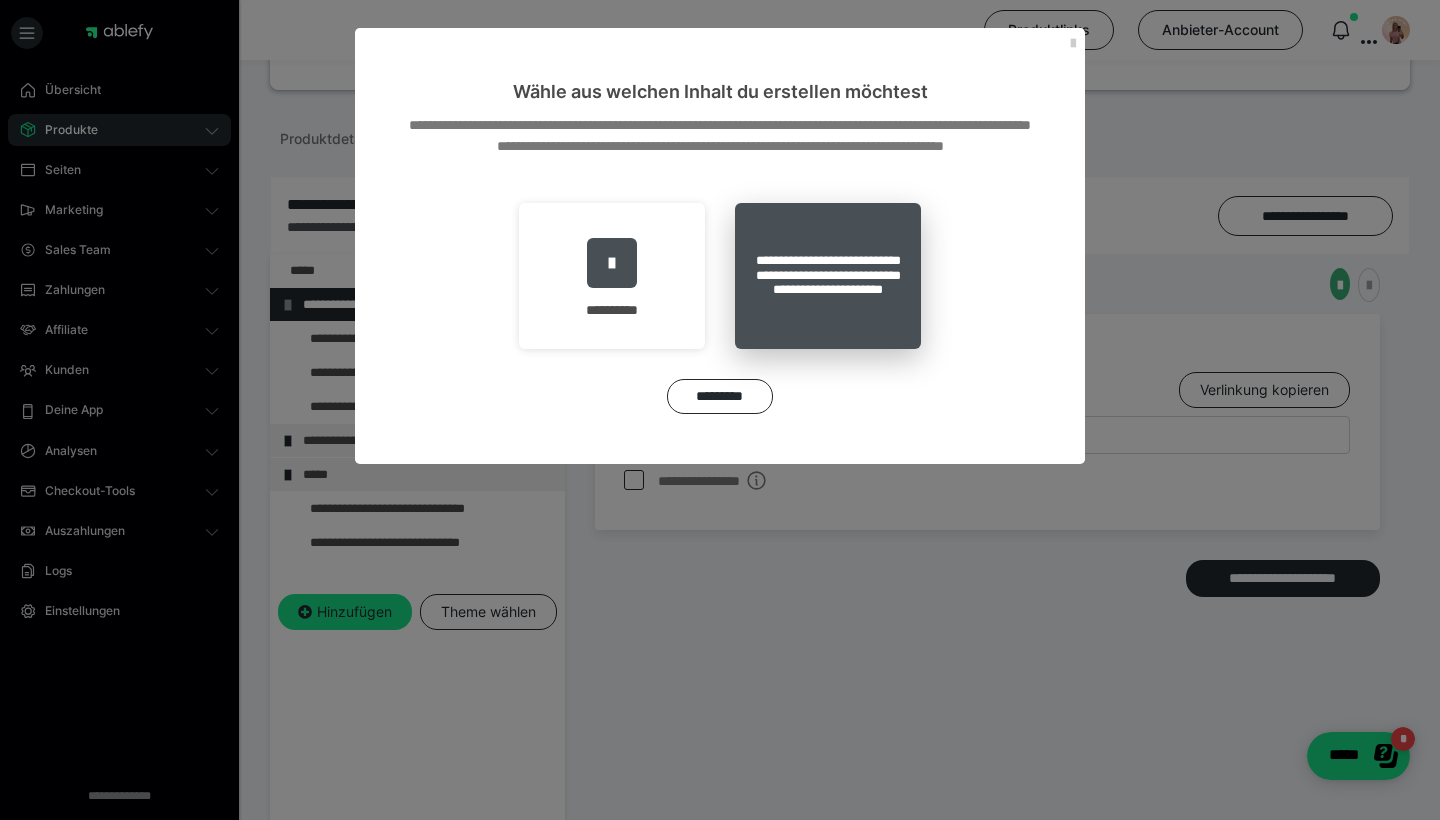 click on "**********" at bounding box center [828, 276] 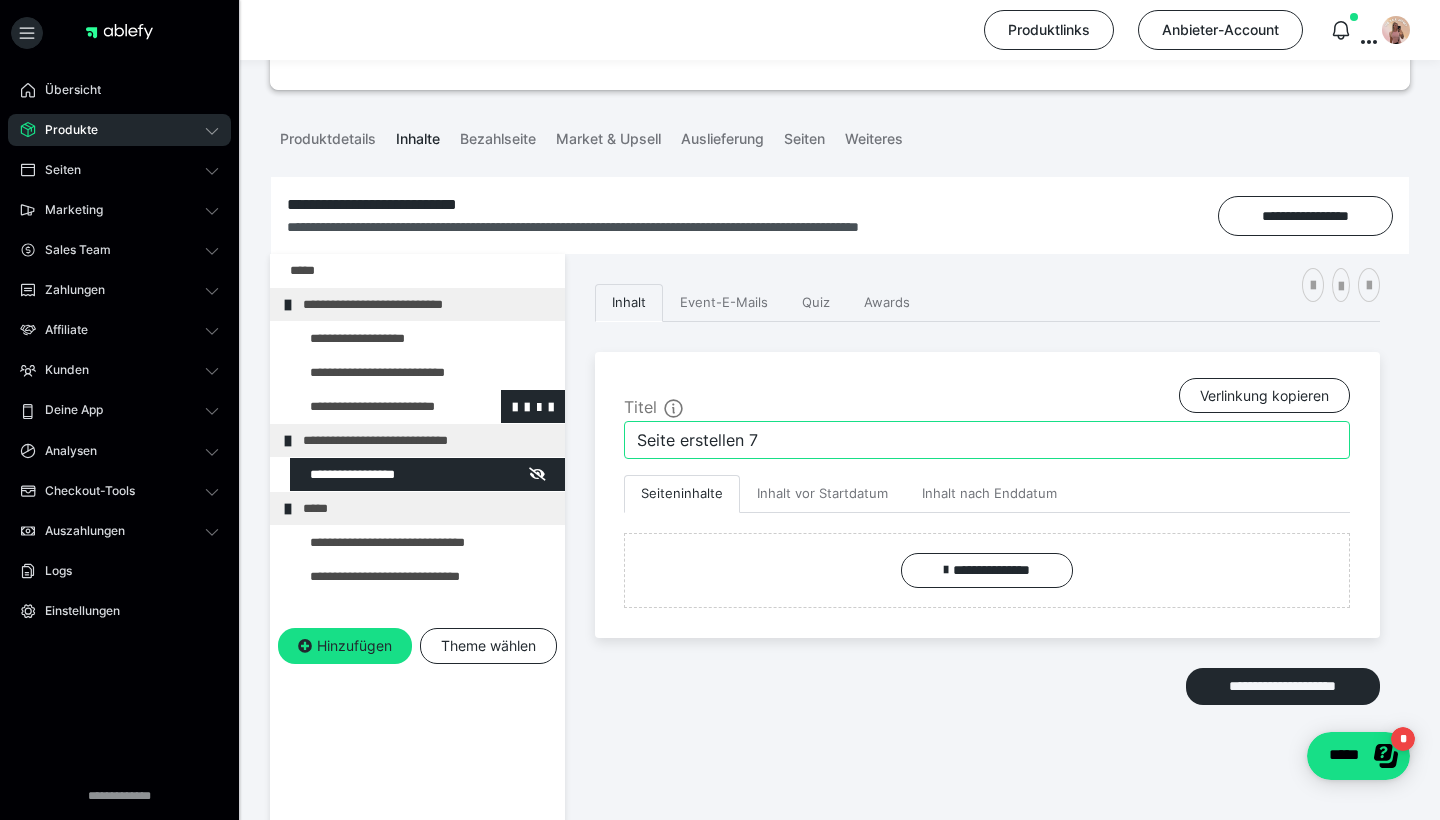 drag, startPoint x: 789, startPoint y: 443, endPoint x: 470, endPoint y: 421, distance: 319.75772 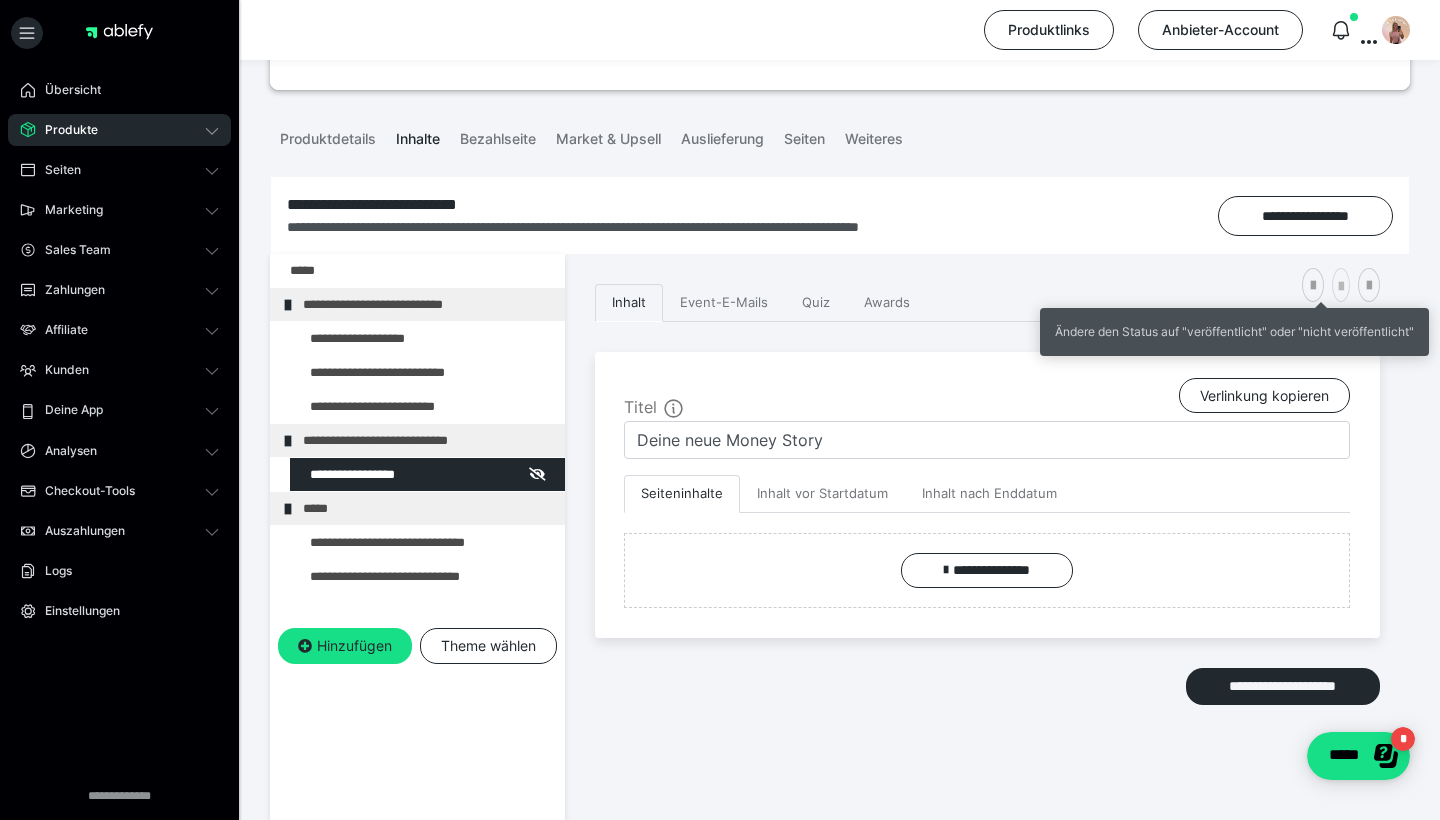 click at bounding box center (1341, 287) 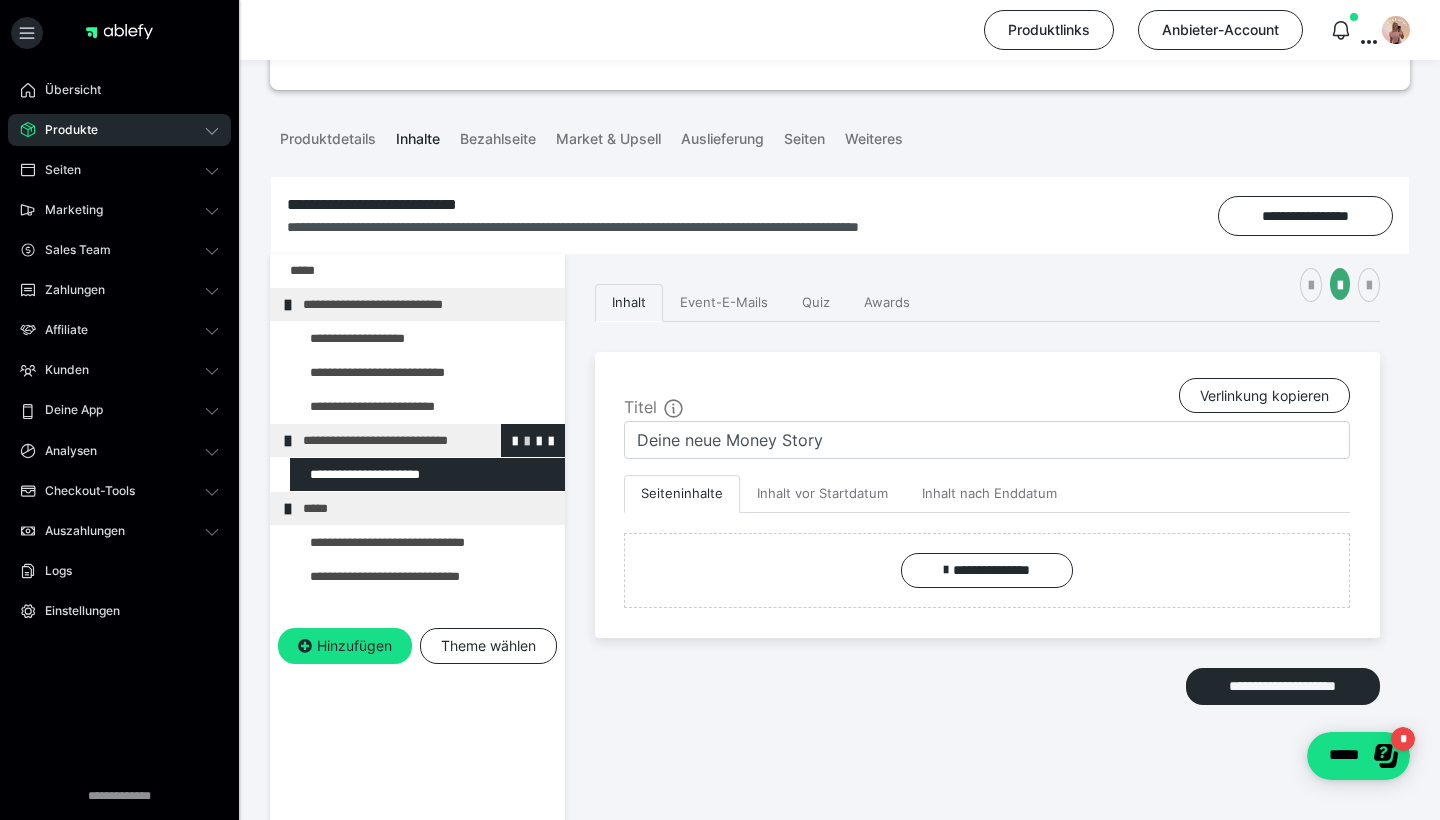 click at bounding box center [527, 440] 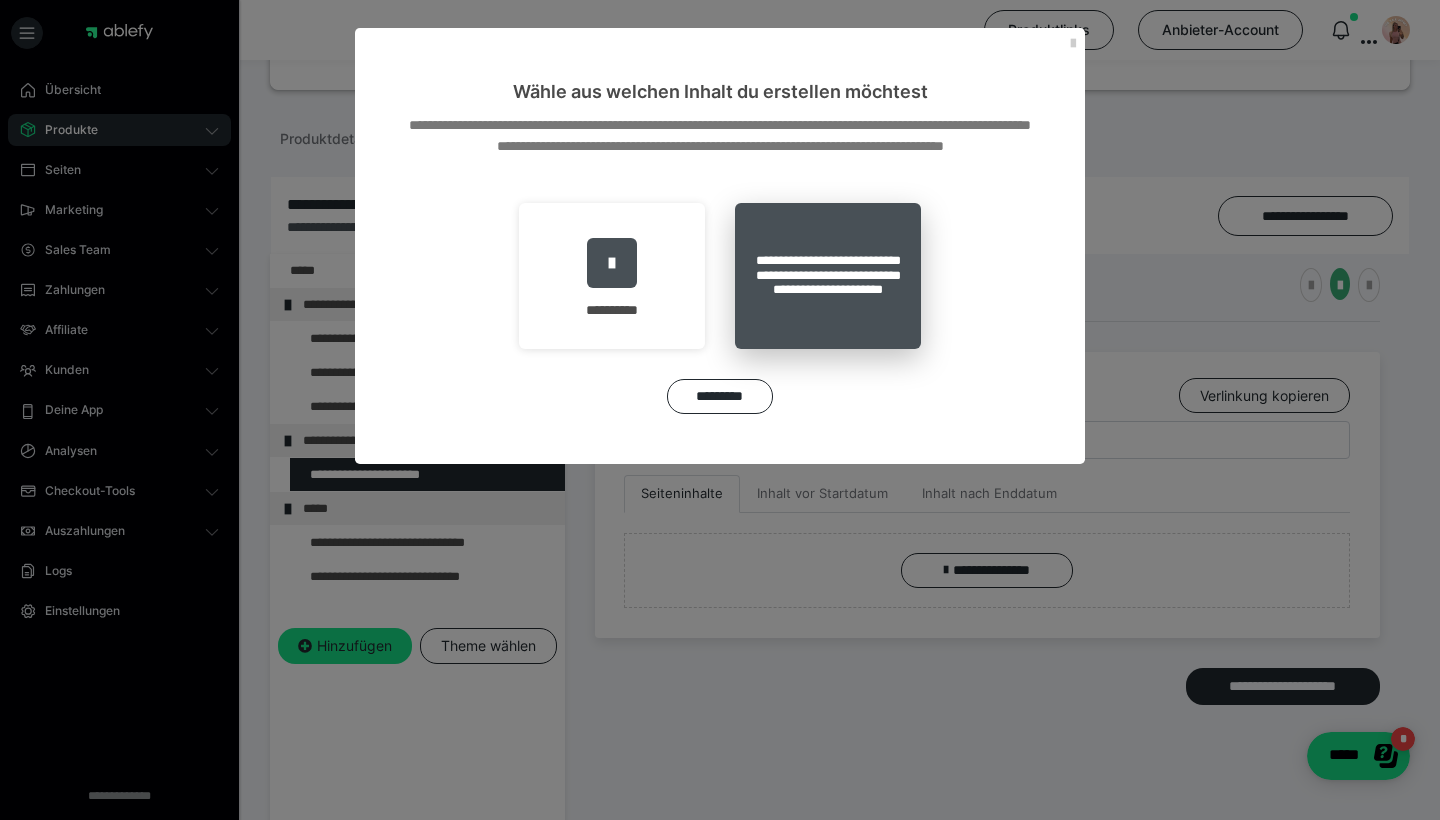 click on "**********" at bounding box center (828, 276) 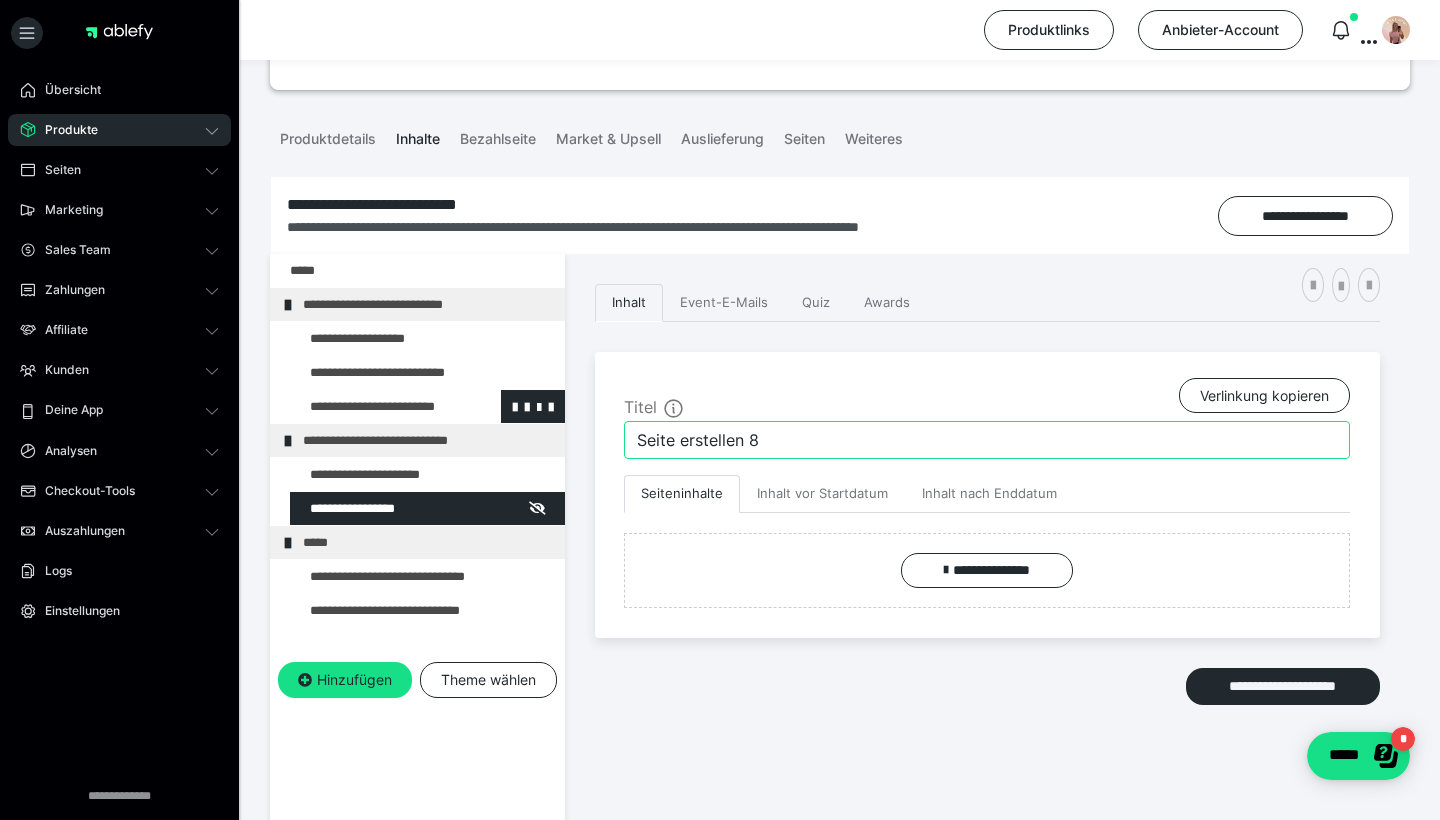 drag, startPoint x: 845, startPoint y: 427, endPoint x: 489, endPoint y: 394, distance: 357.5262 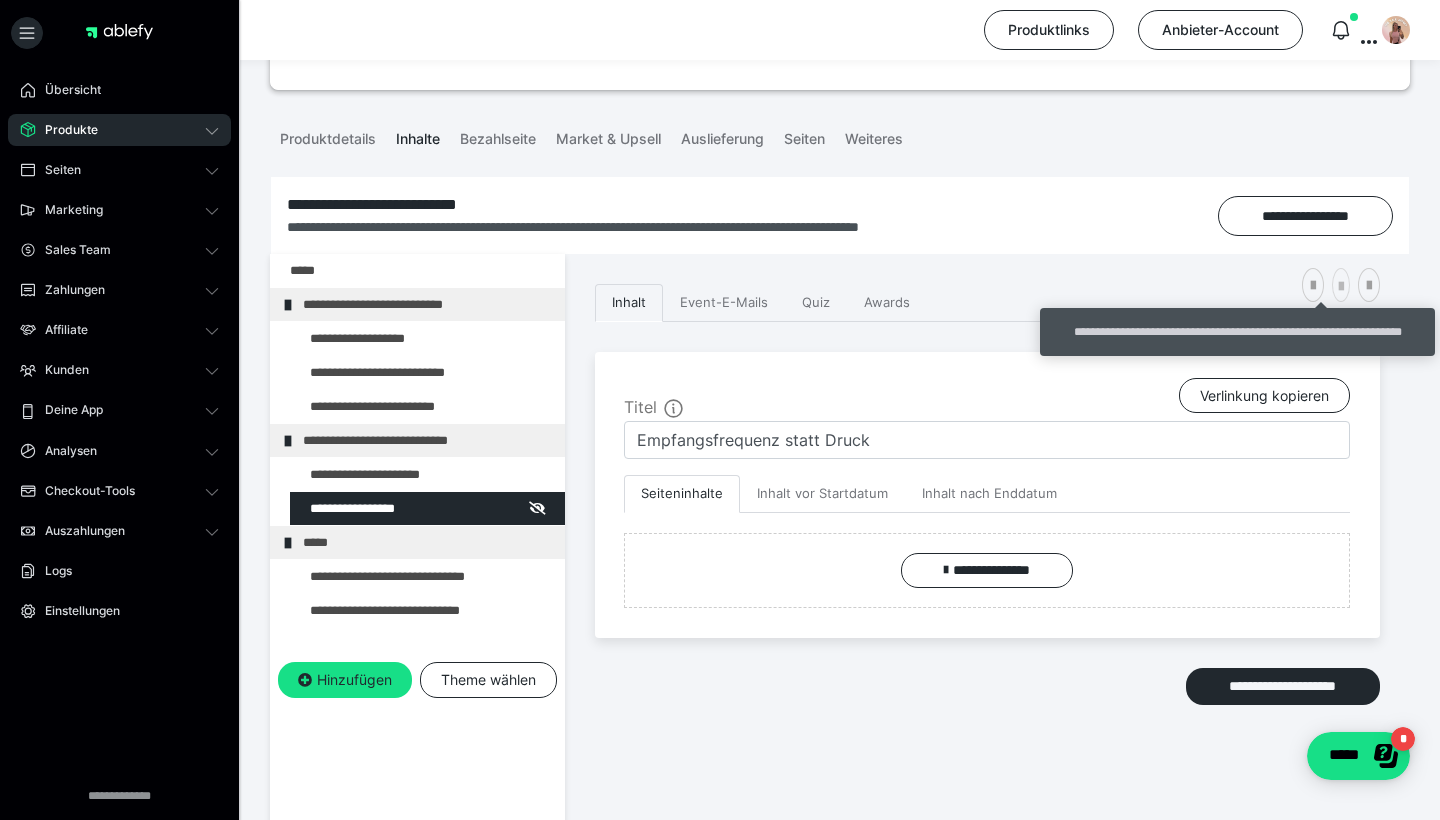 click at bounding box center (1341, 285) 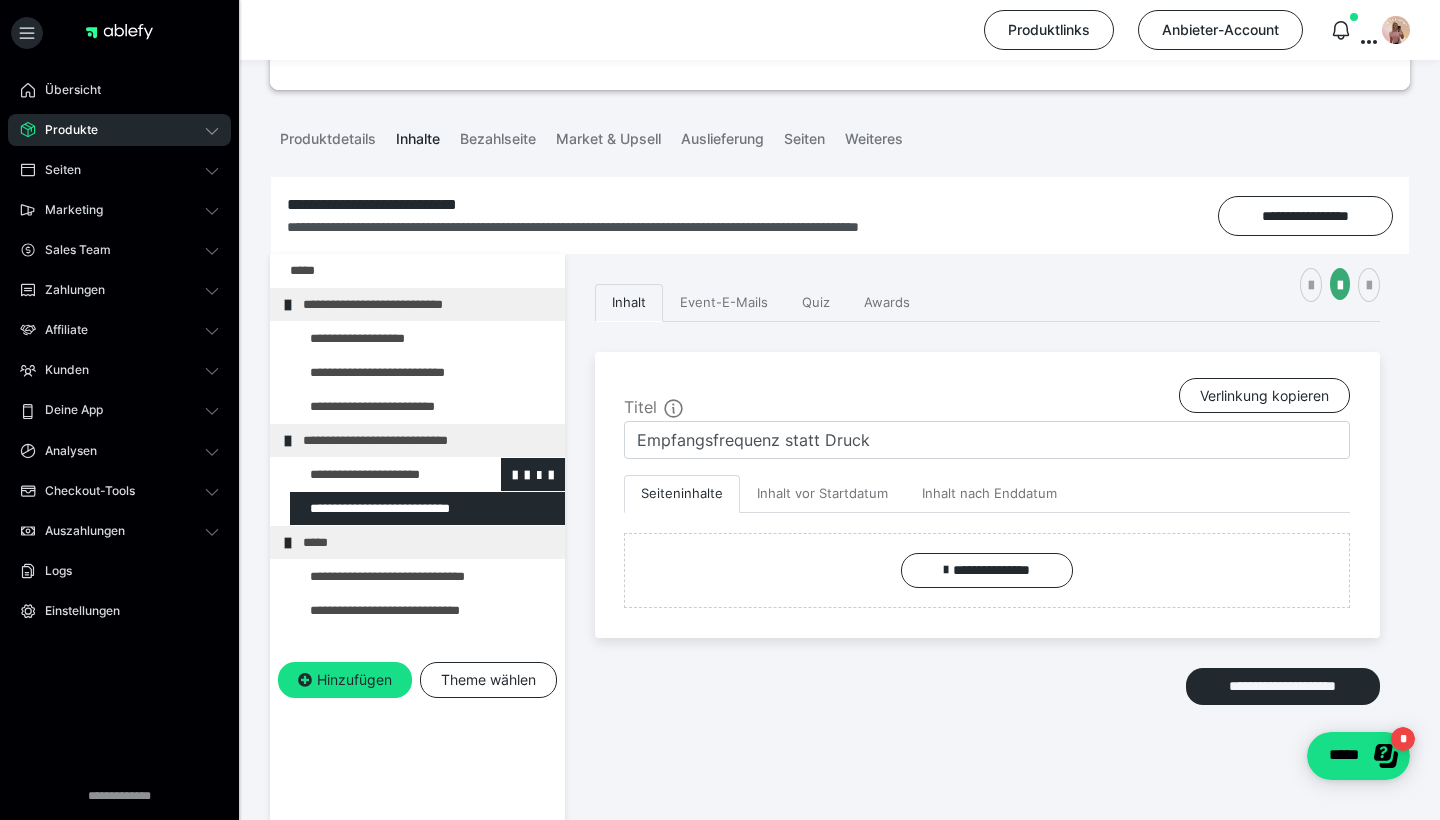 click at bounding box center [375, 474] 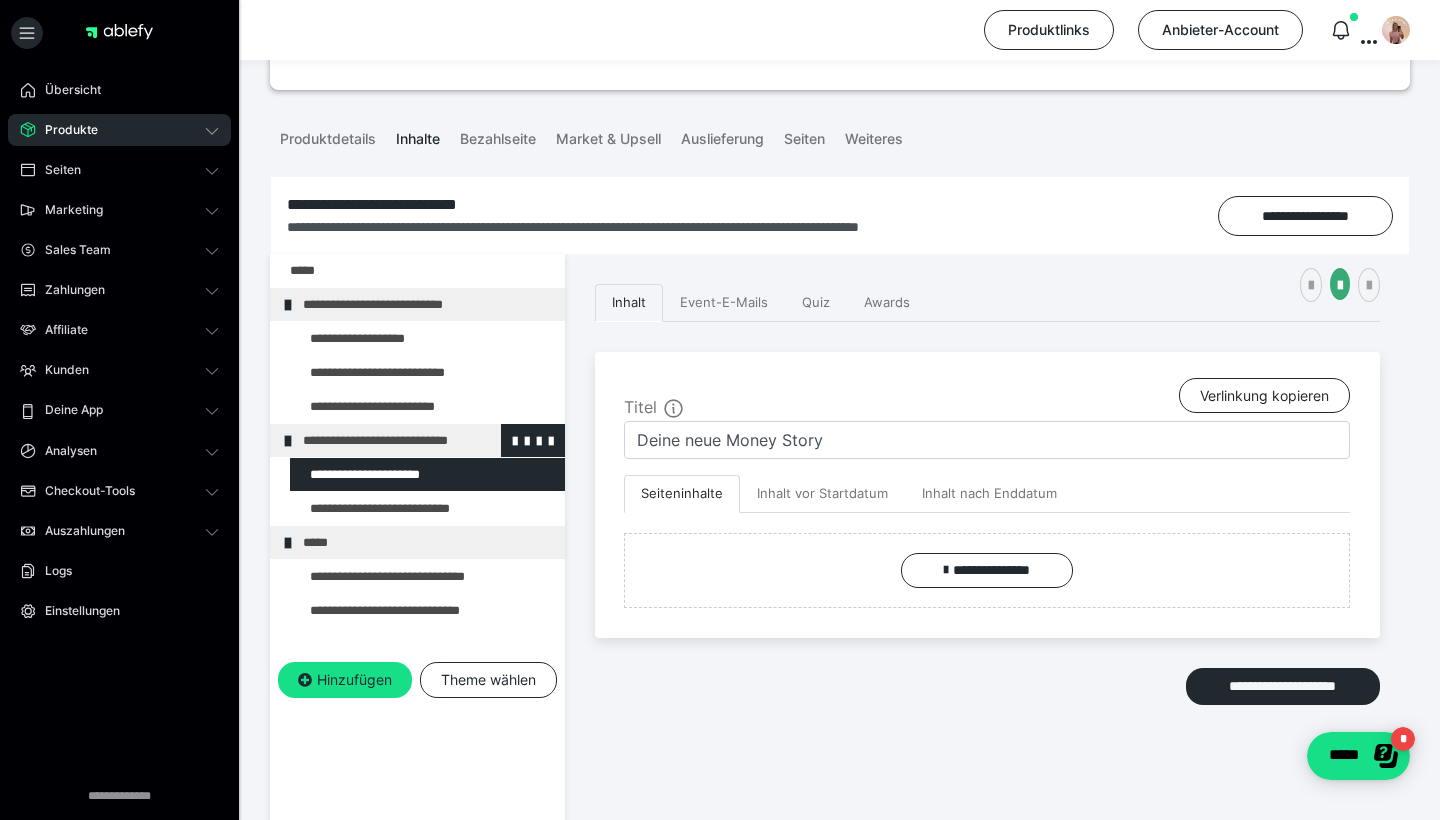 click on "**********" at bounding box center [426, 440] 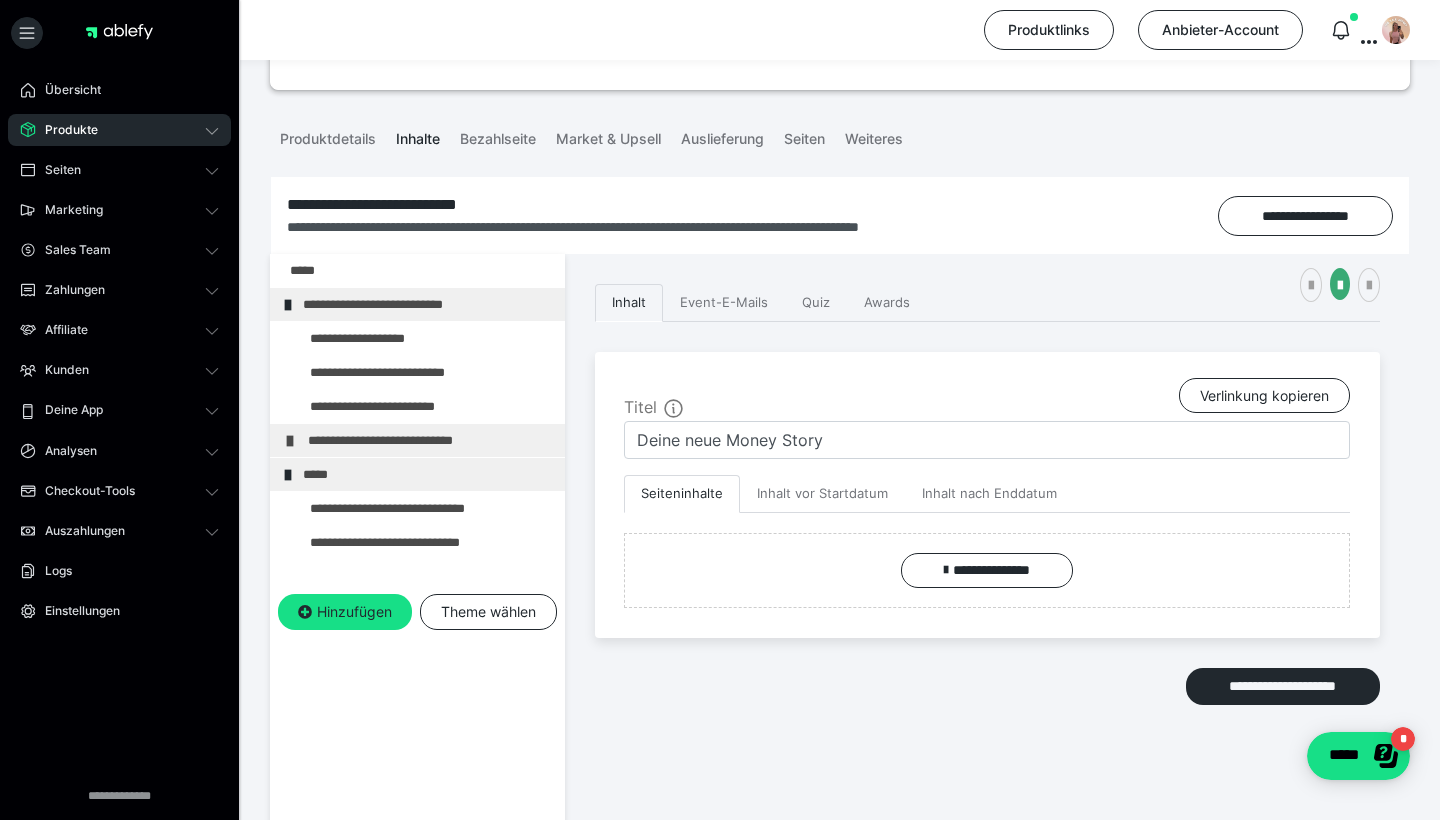 click on "**********" at bounding box center (431, 440) 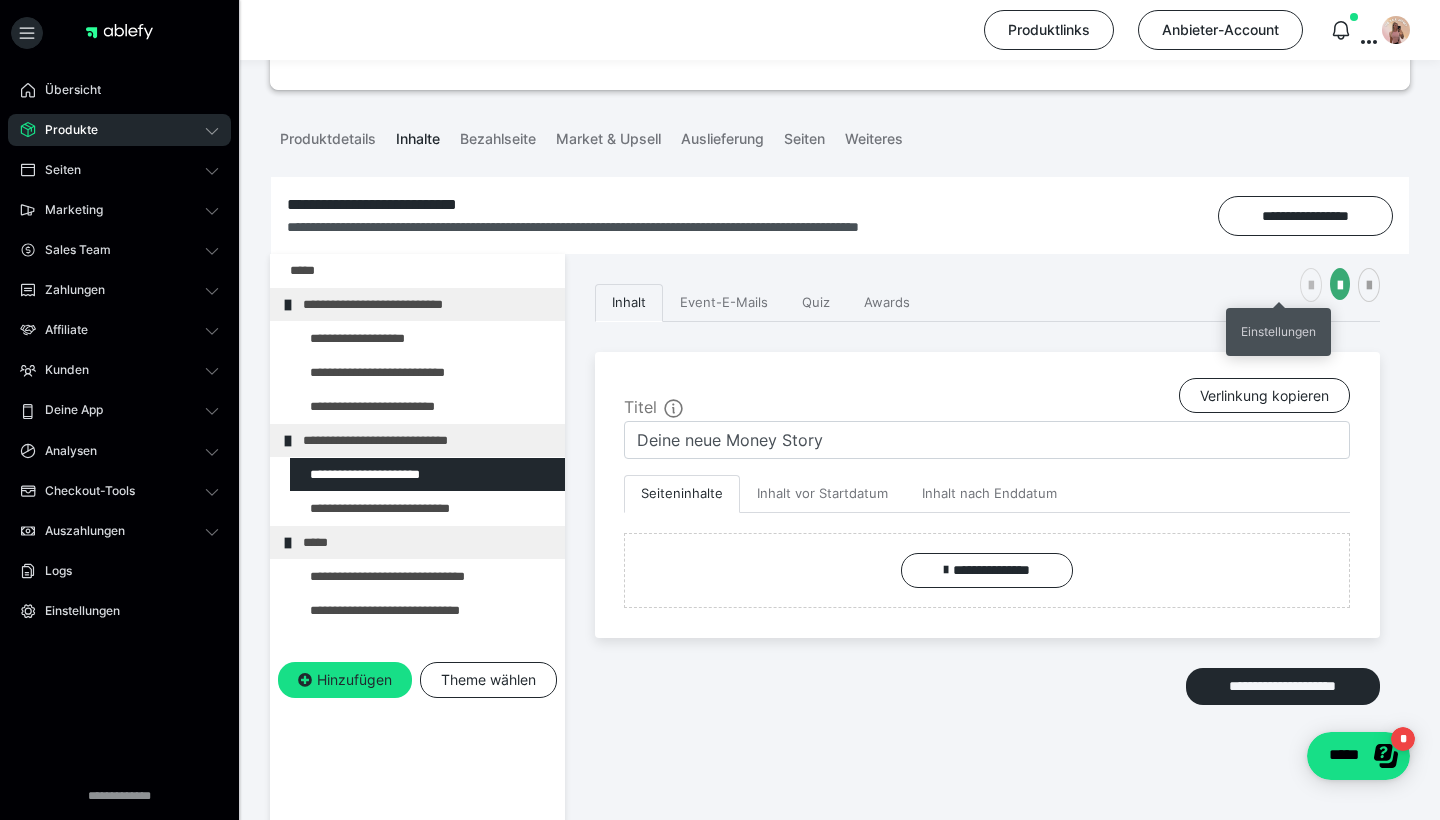 click at bounding box center (1311, 286) 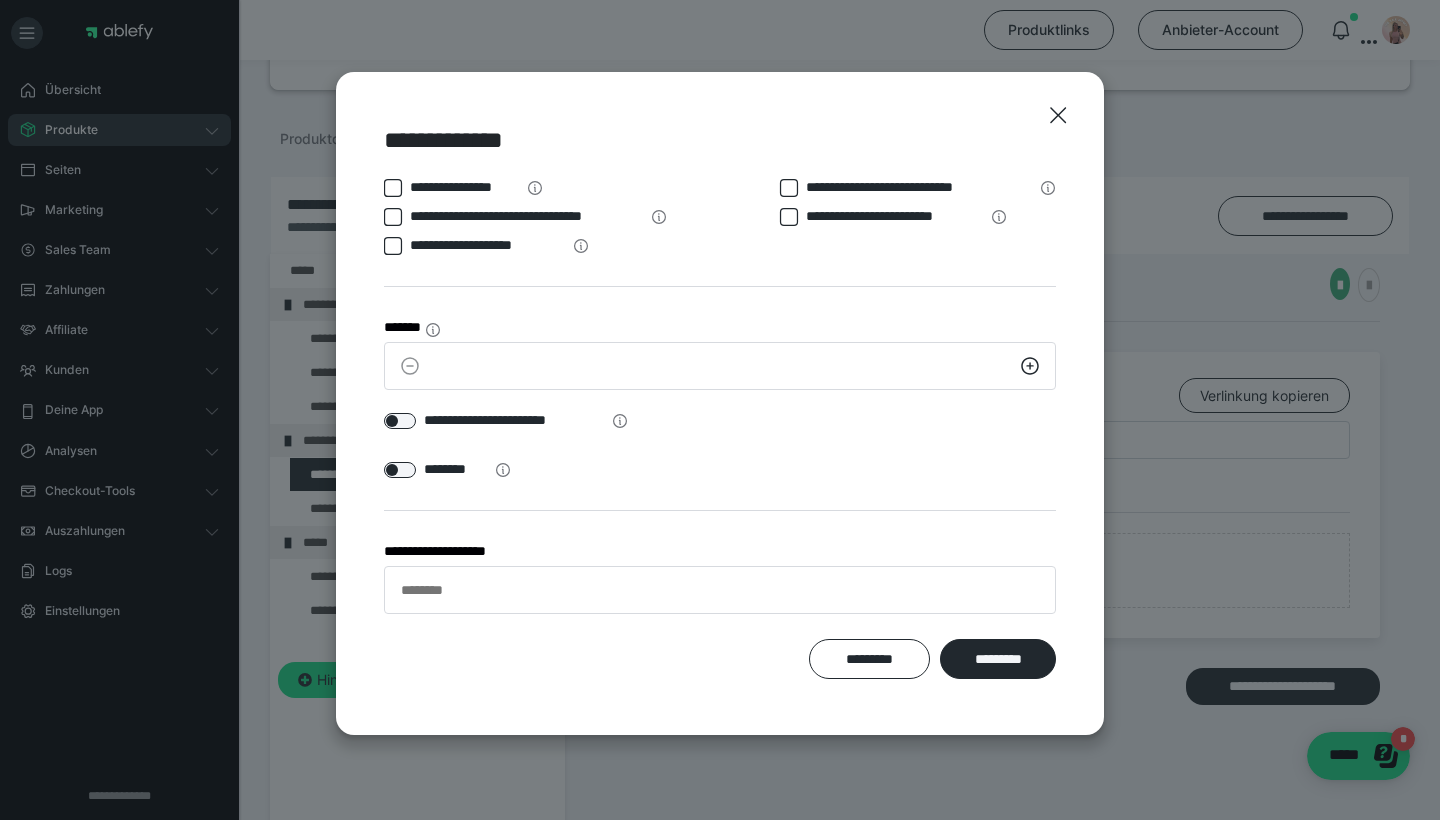 click 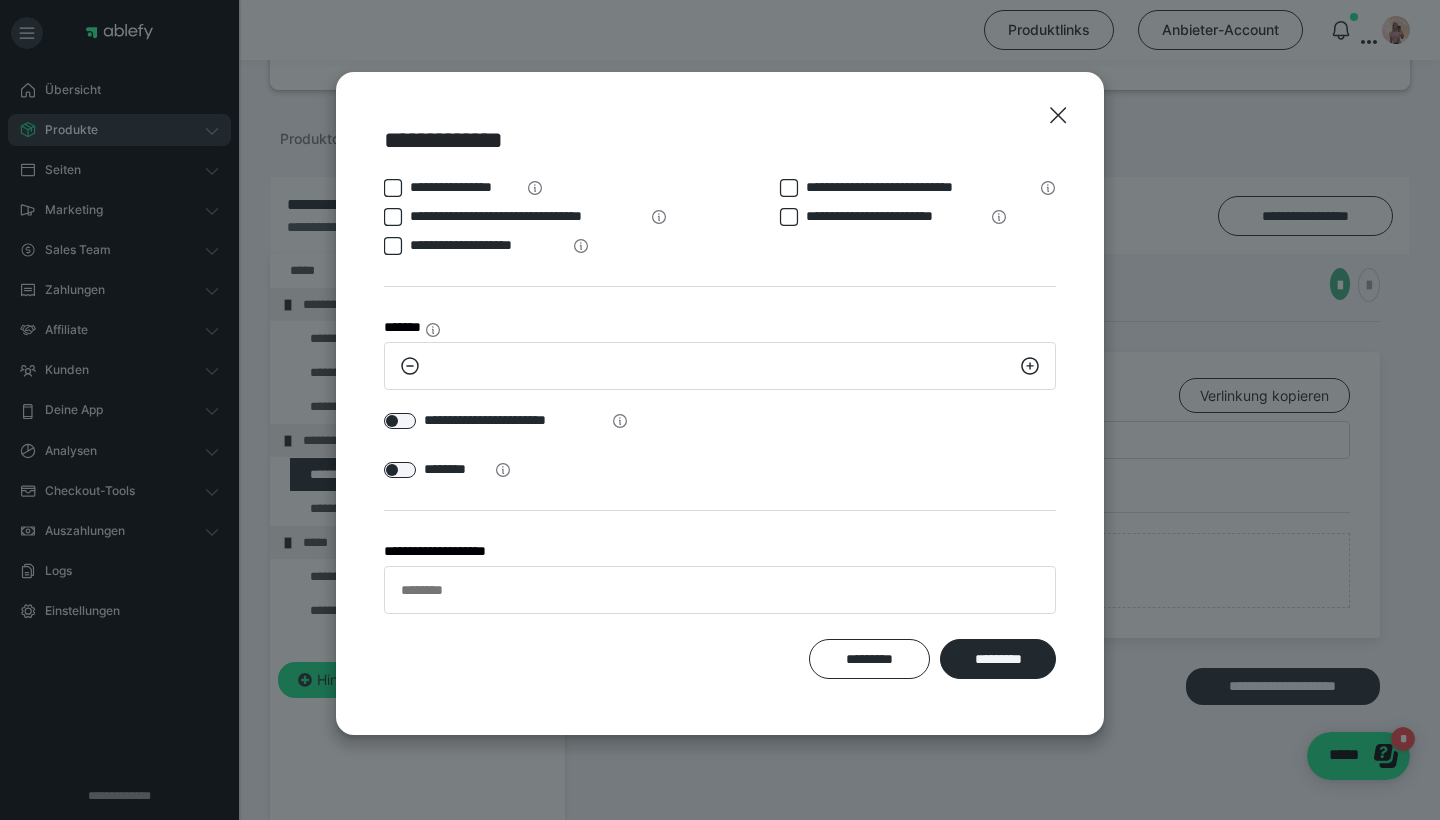 click 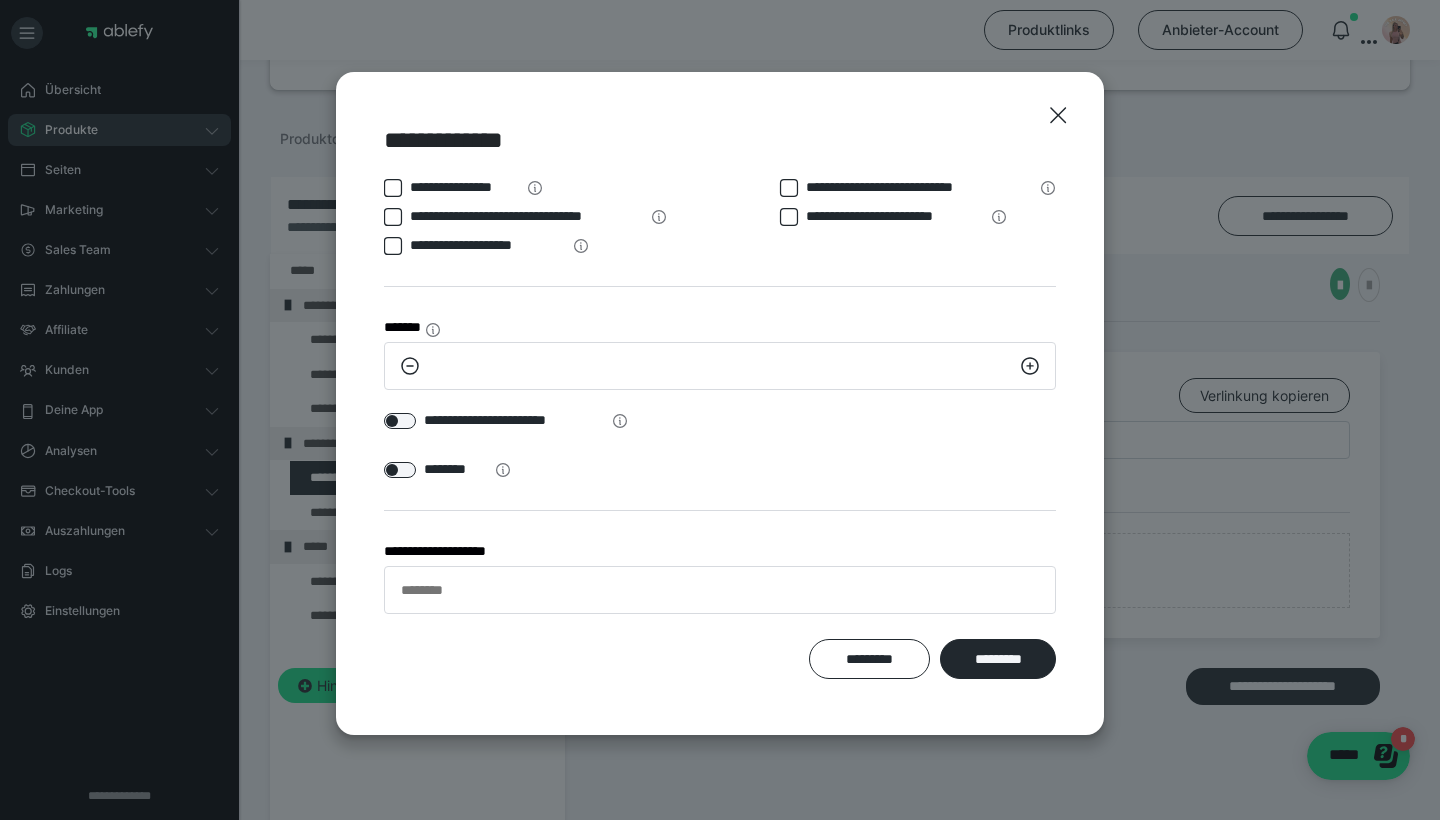 click 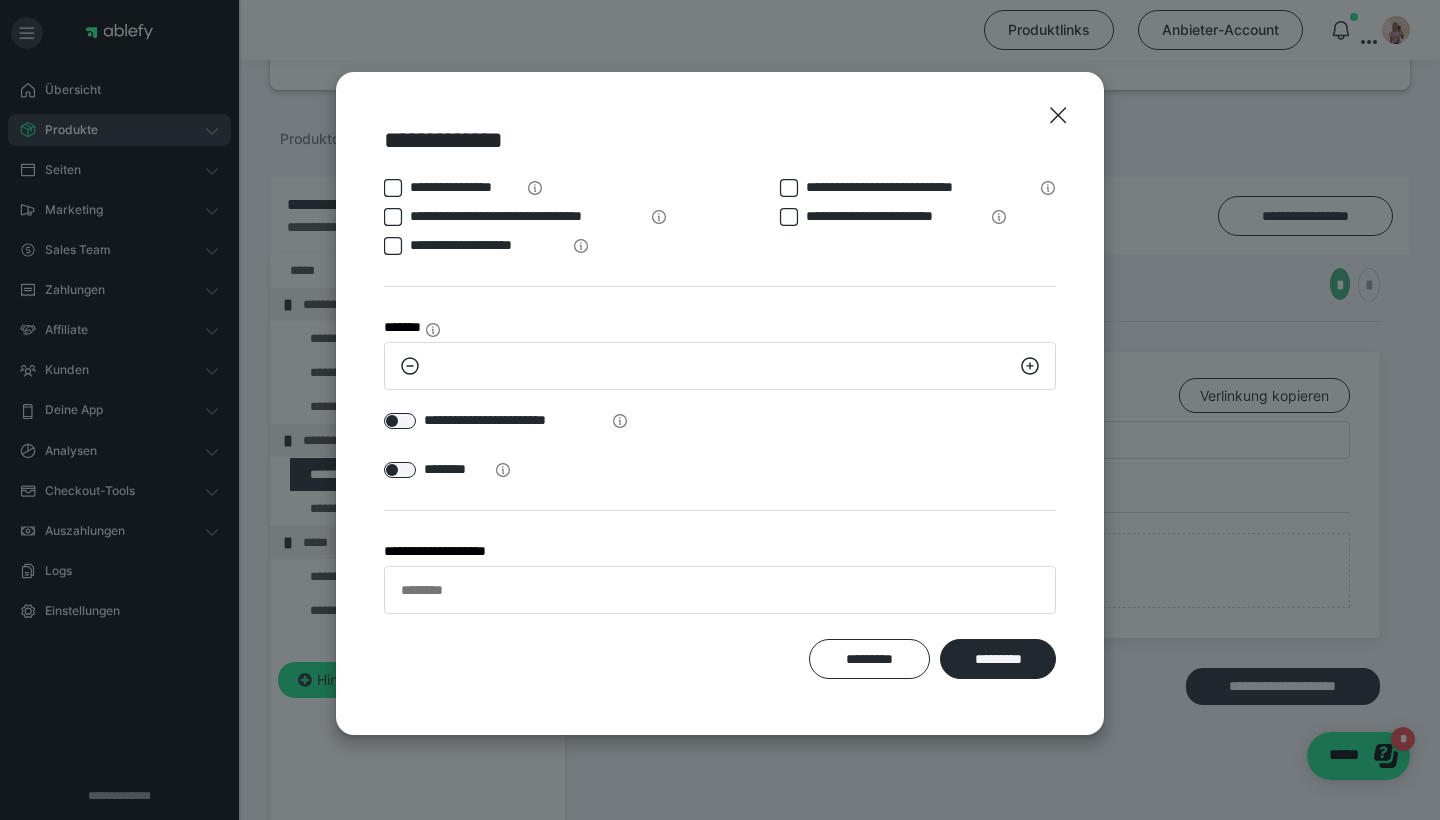 click 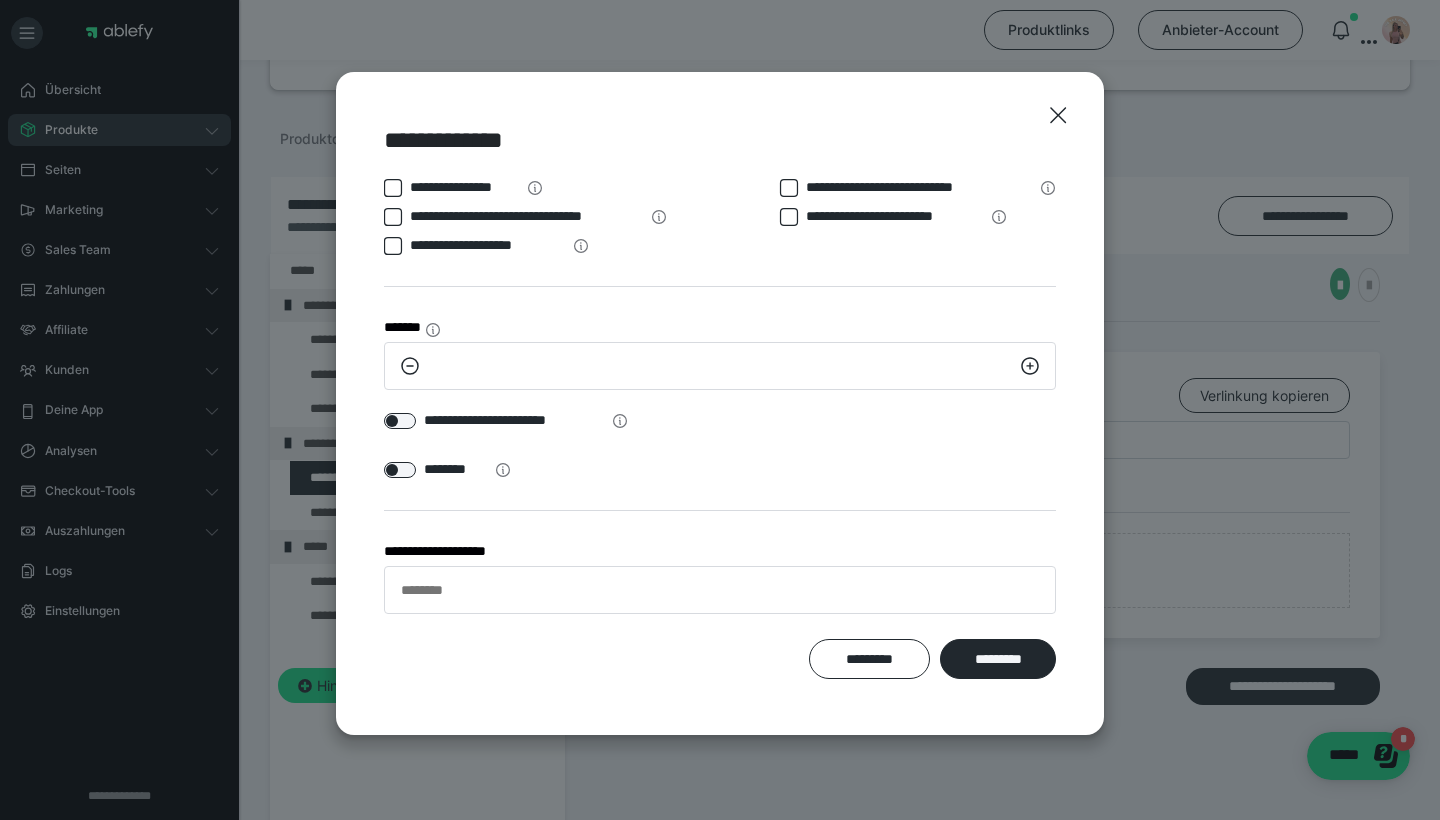 click 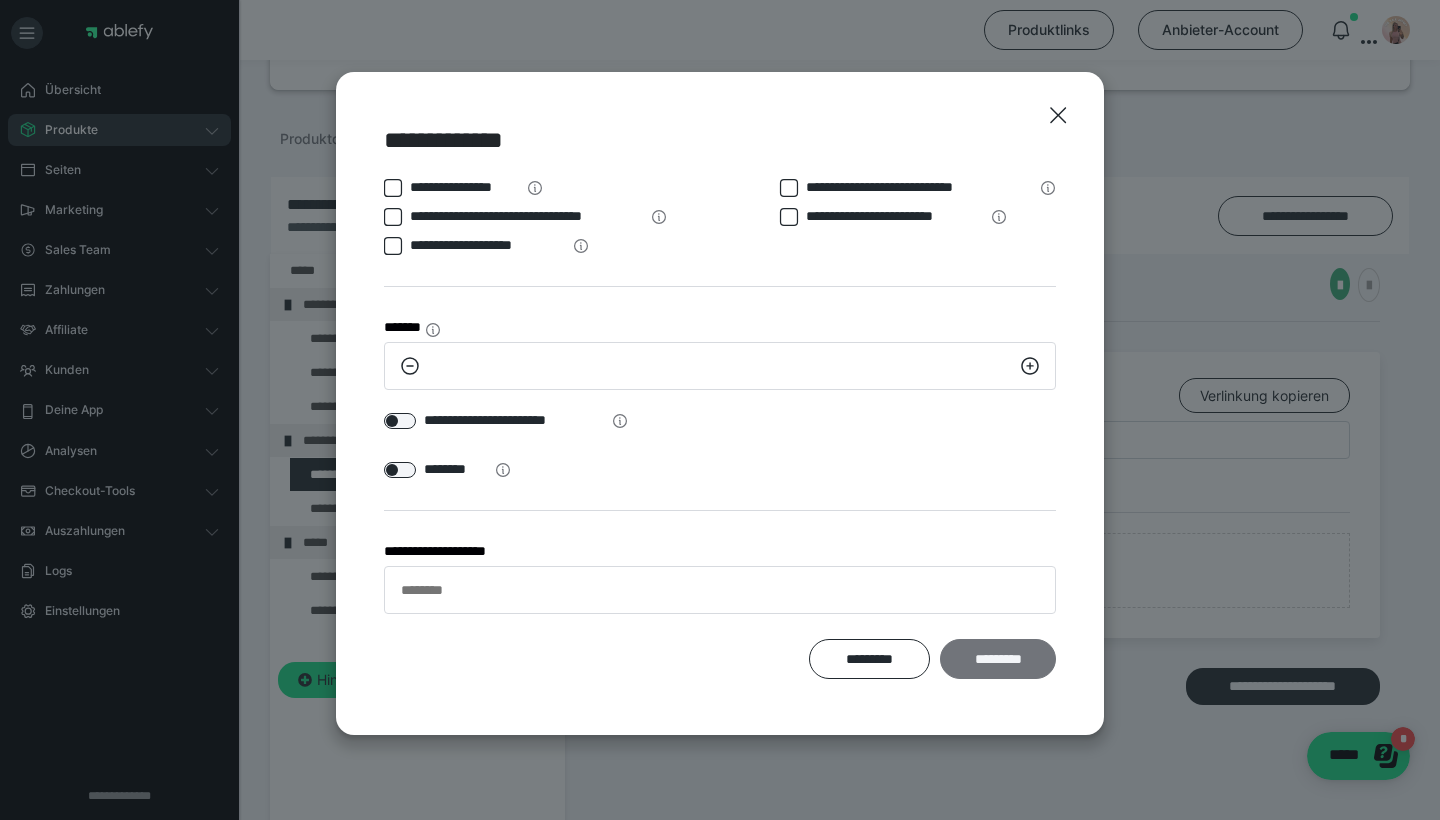 click on "*********" at bounding box center (998, 659) 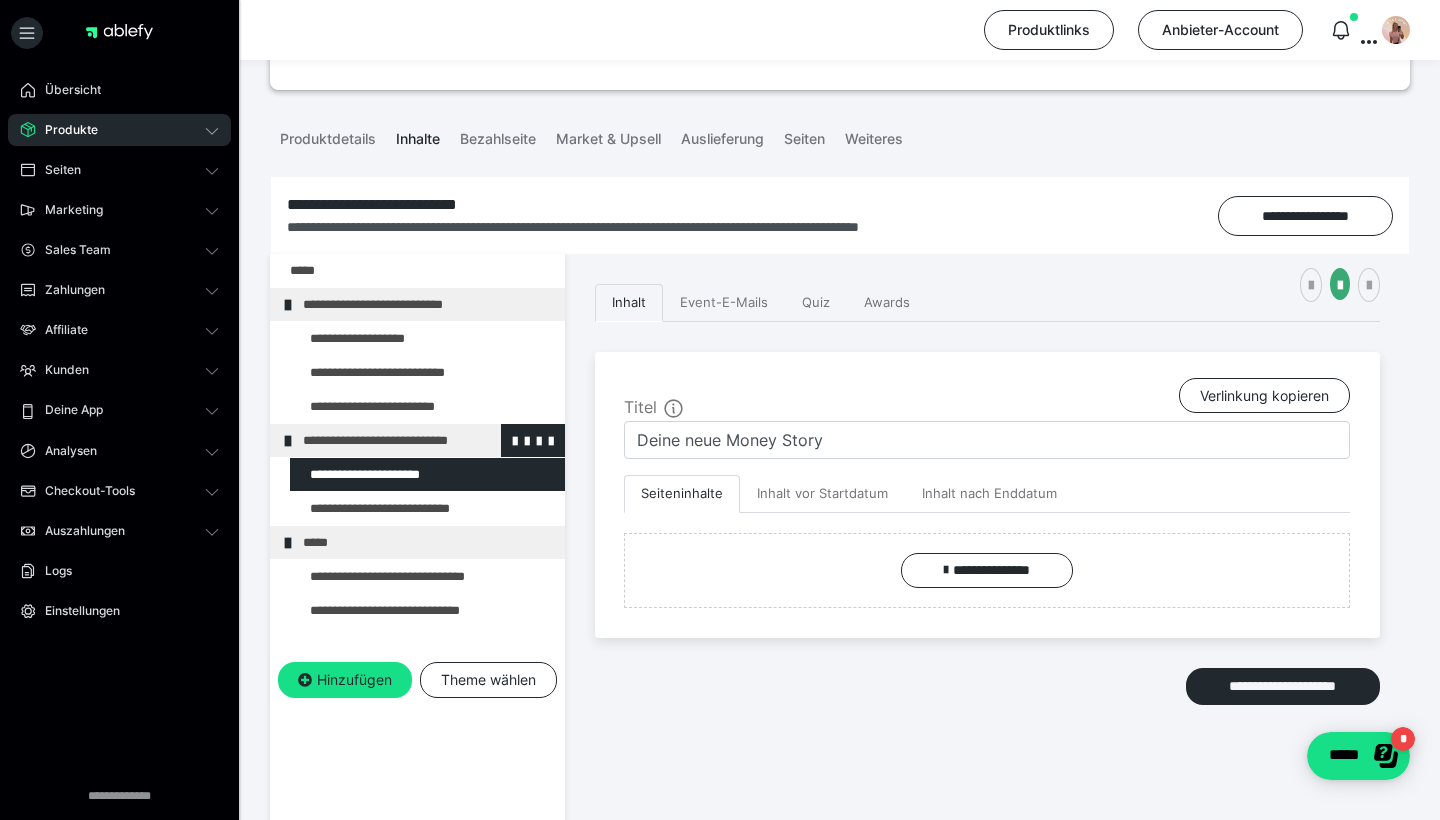 click on "**********" at bounding box center [426, 440] 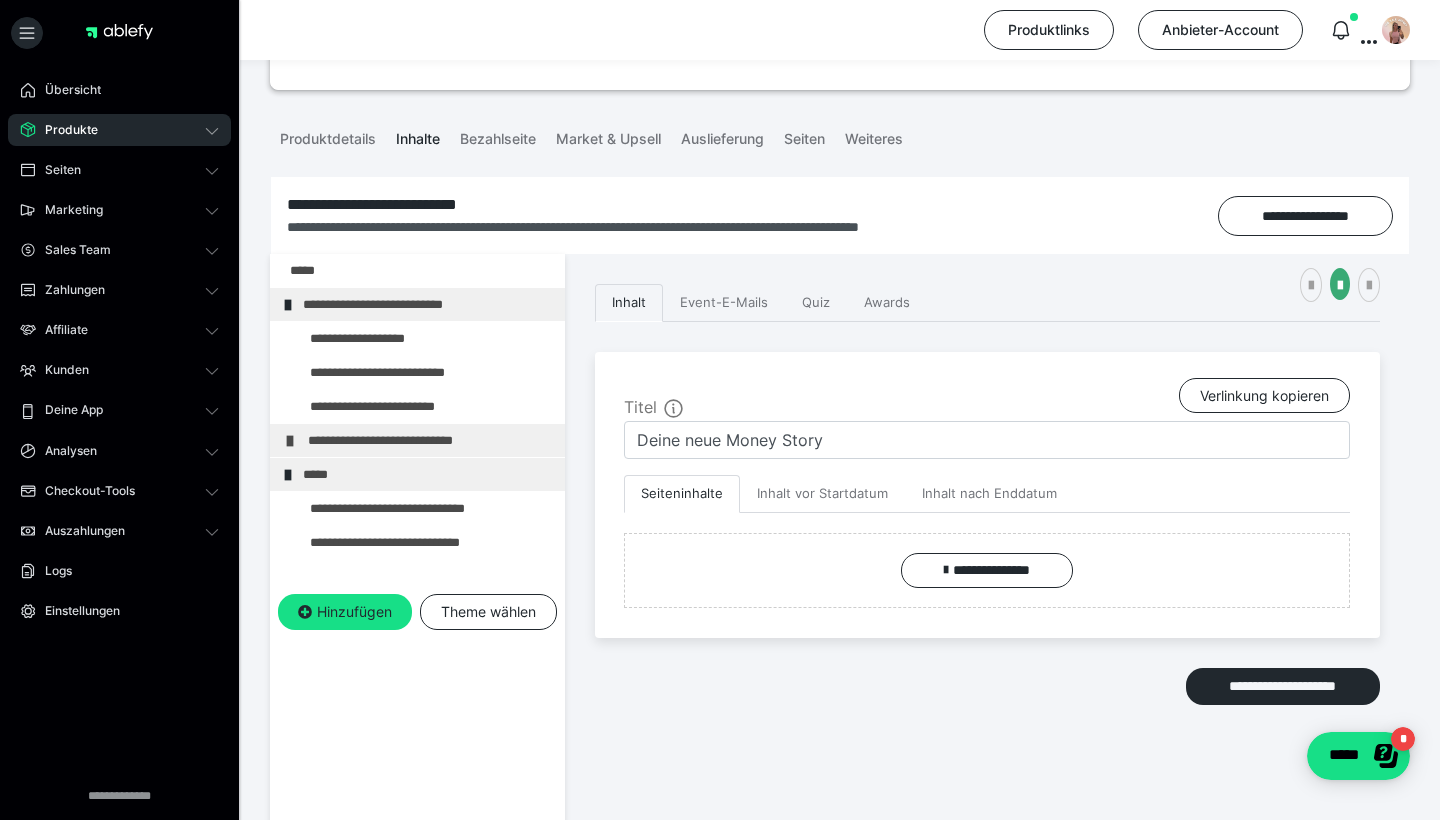 click on "**********" at bounding box center [431, 440] 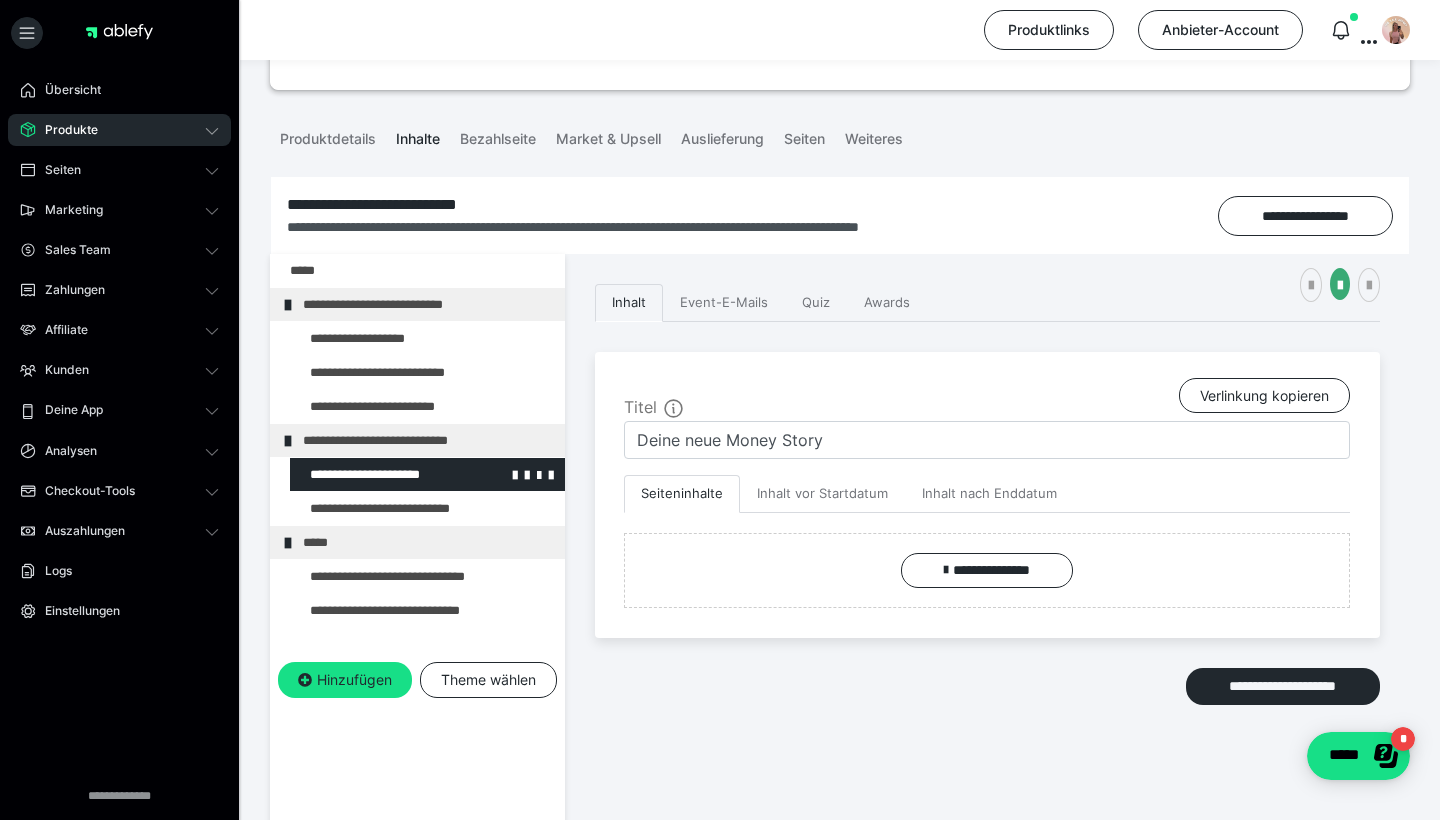 click at bounding box center [375, 474] 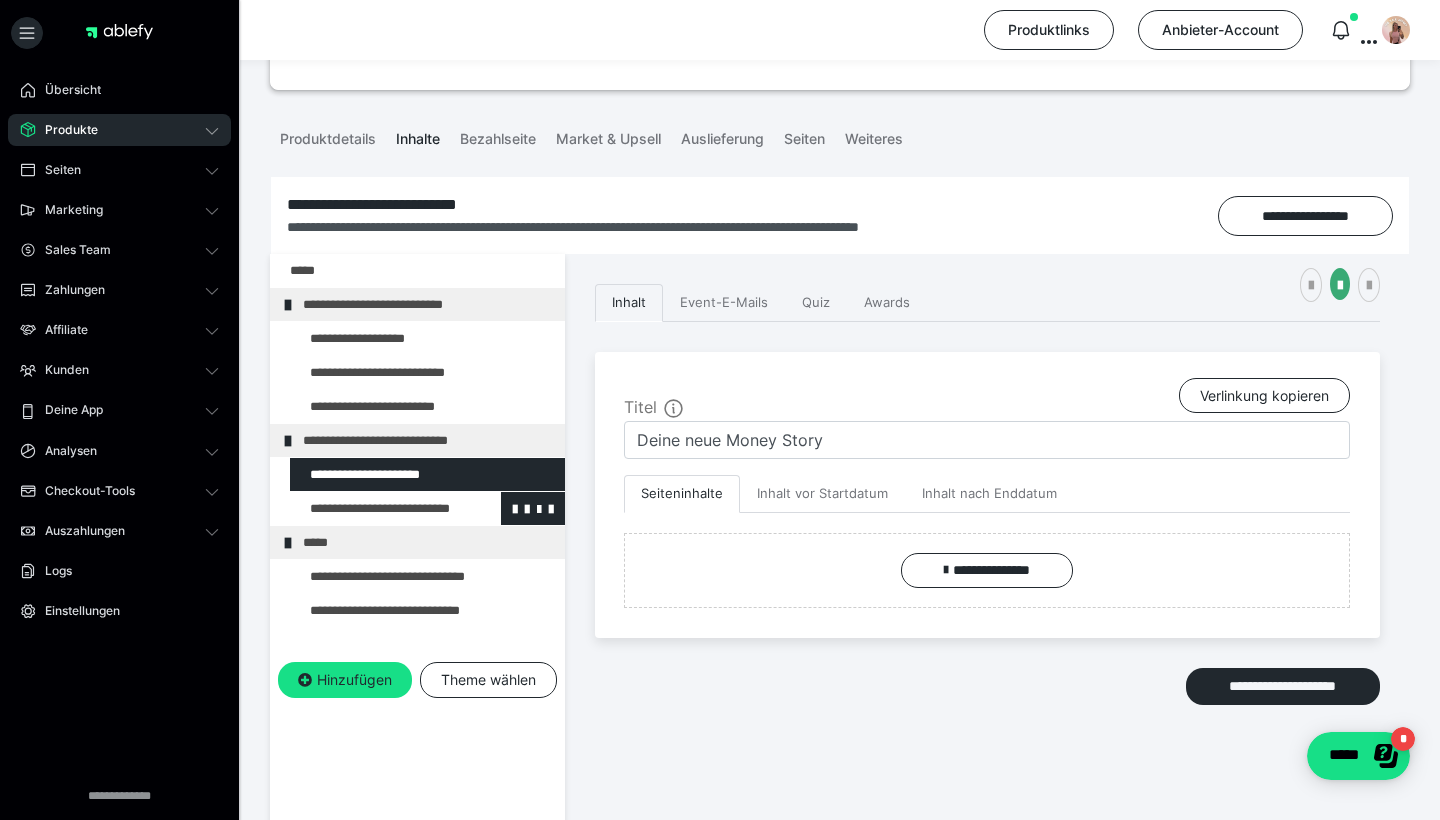 click at bounding box center [375, 508] 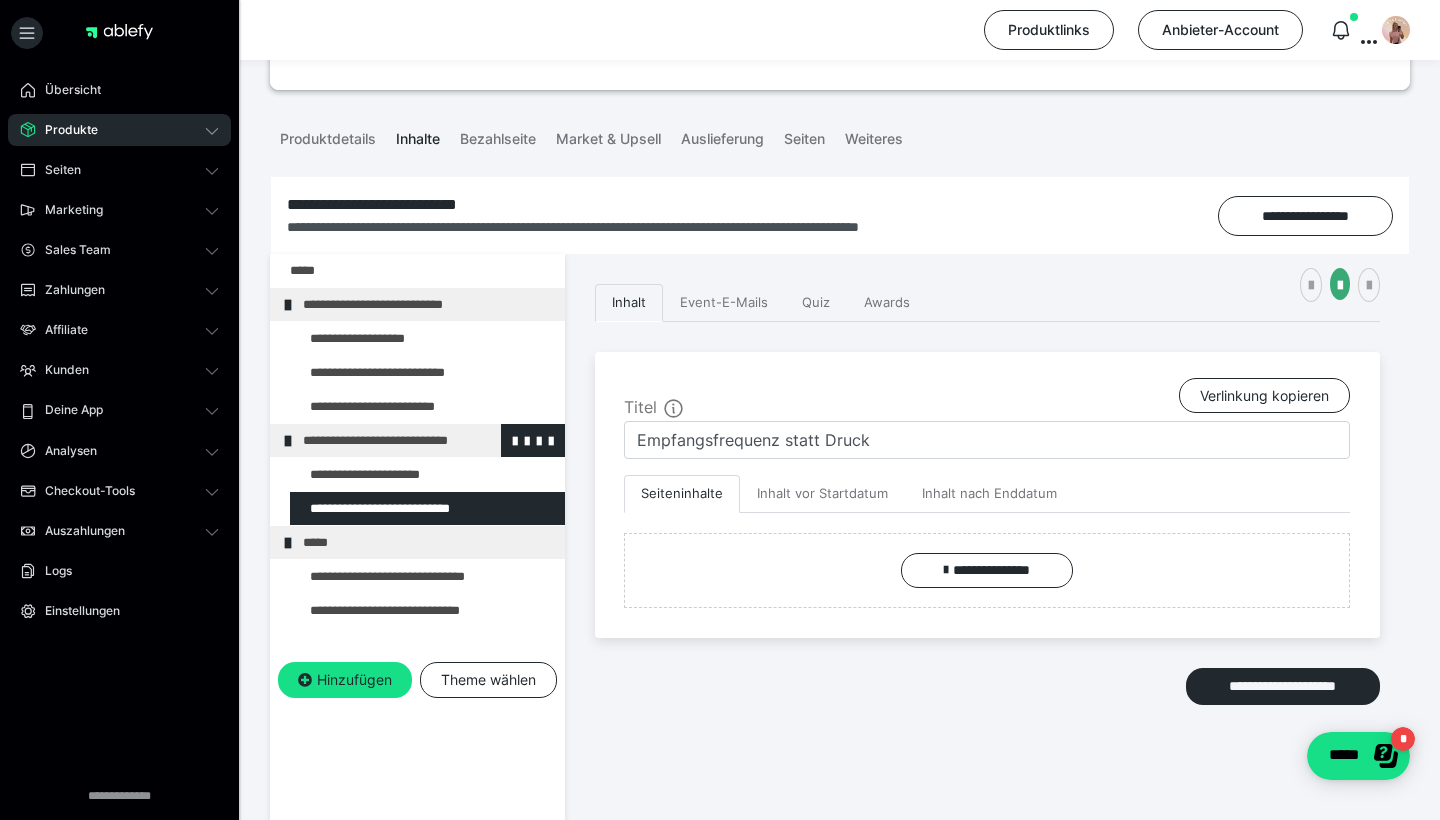 click on "**********" at bounding box center (426, 440) 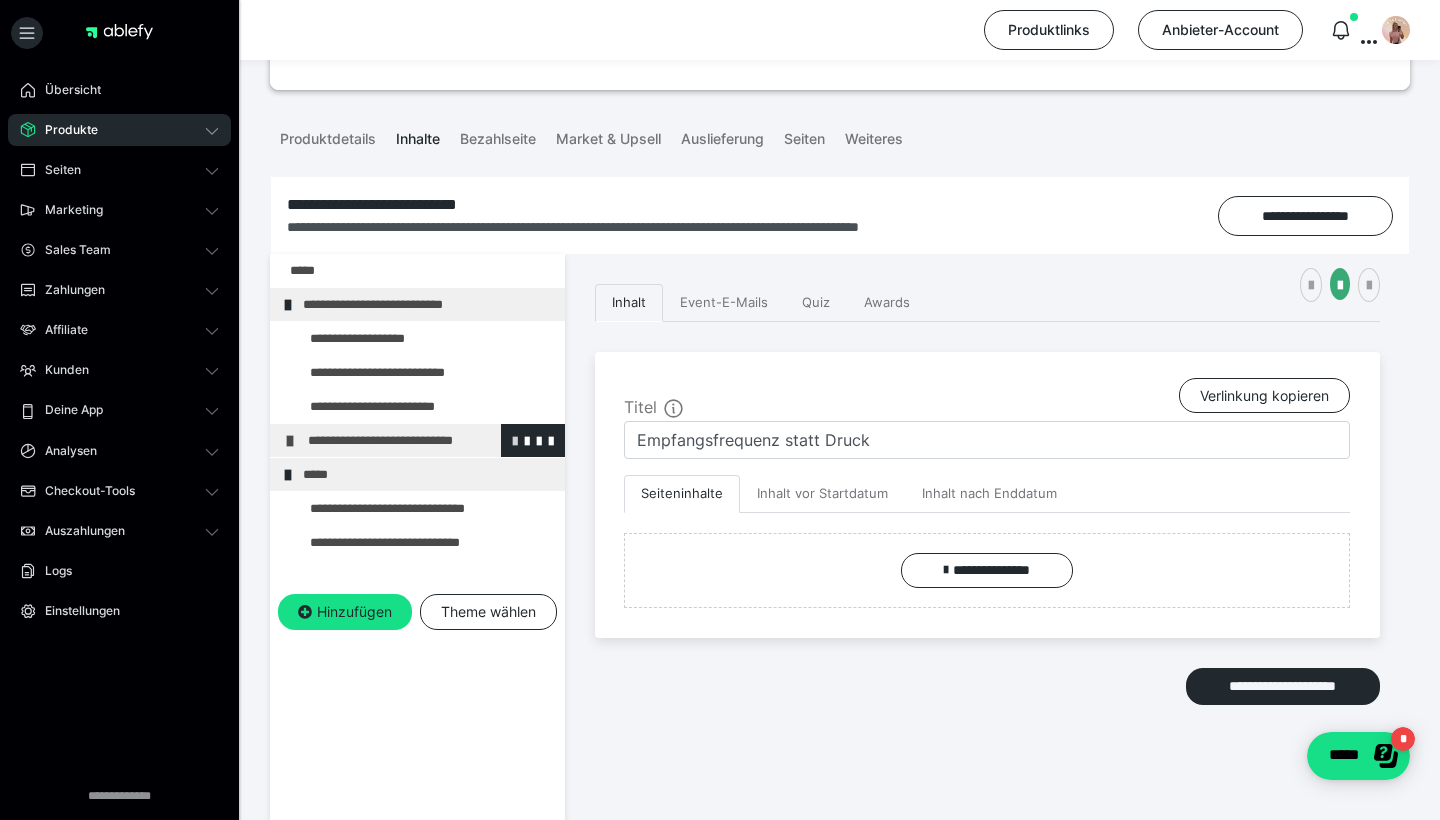click at bounding box center (515, 440) 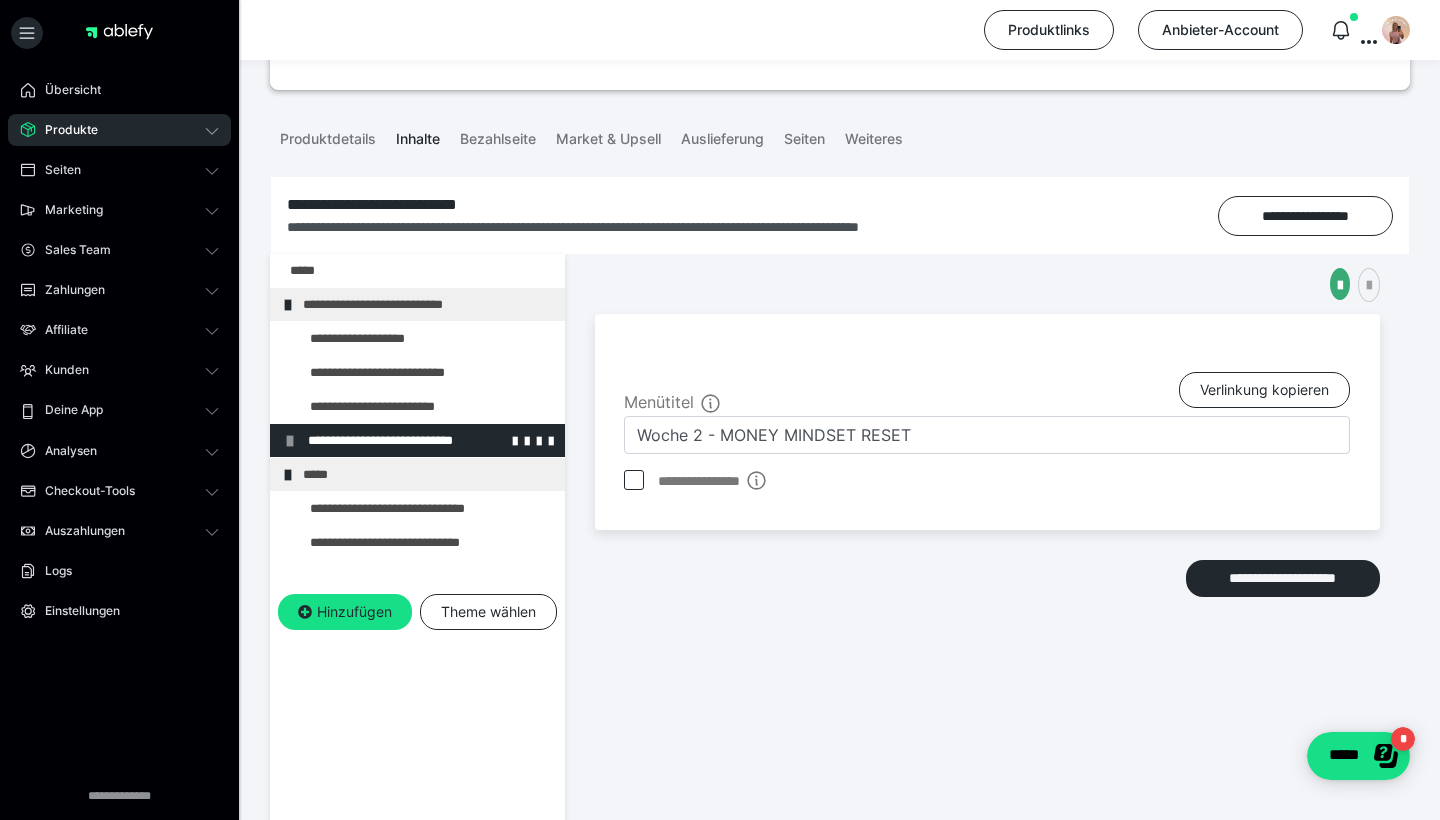 click at bounding box center (290, 441) 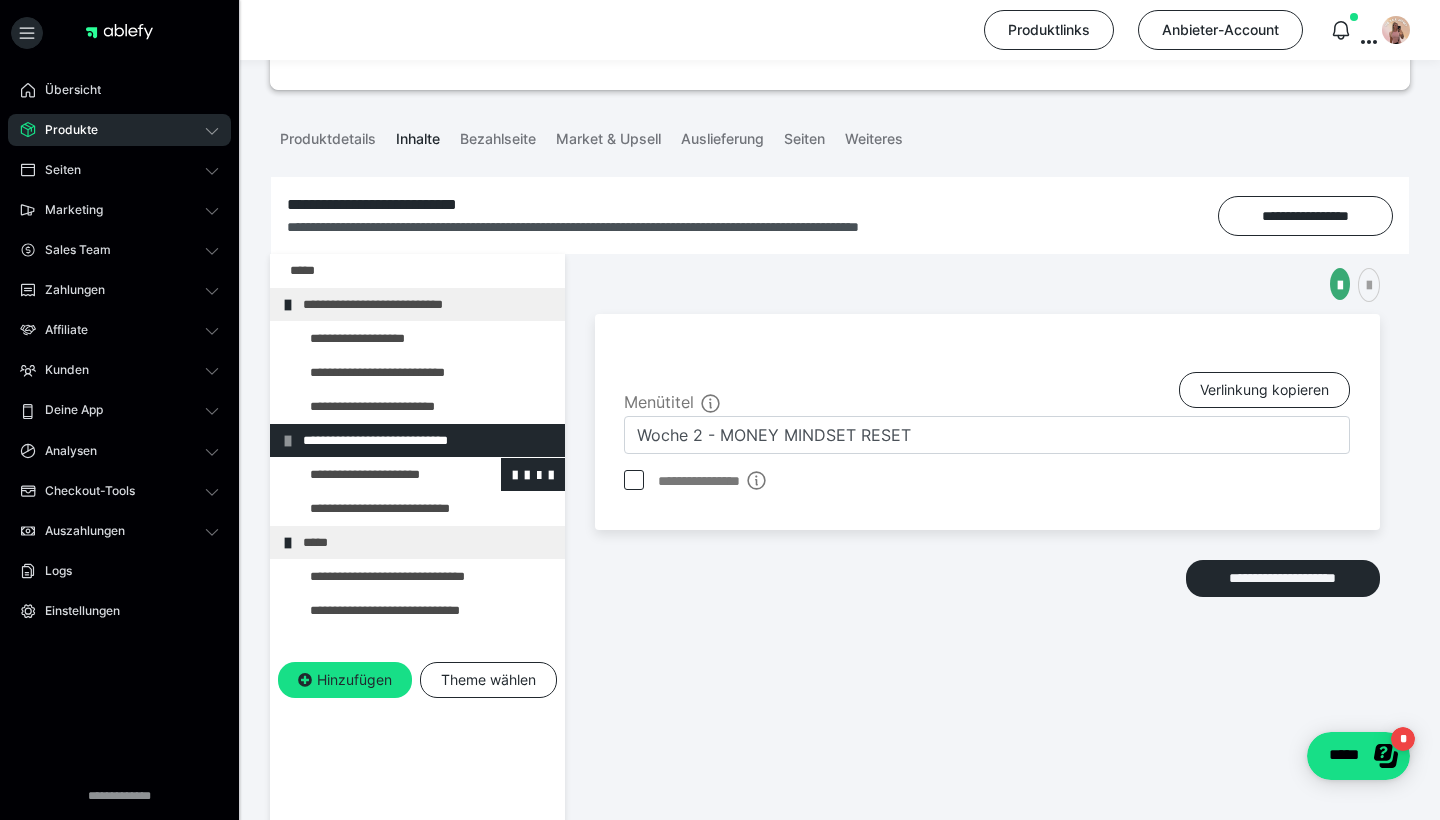 click at bounding box center (375, 474) 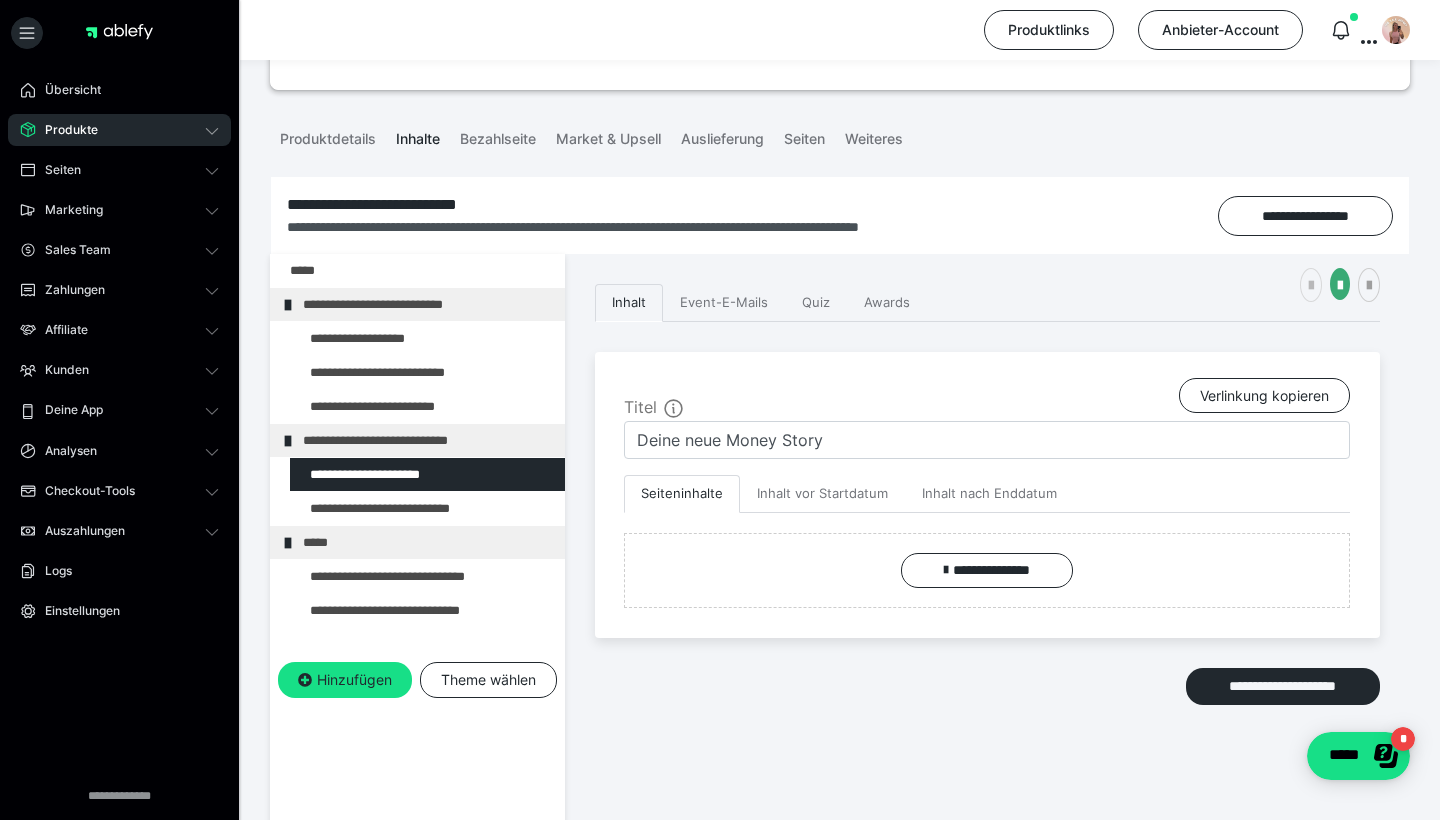 click at bounding box center [1311, 286] 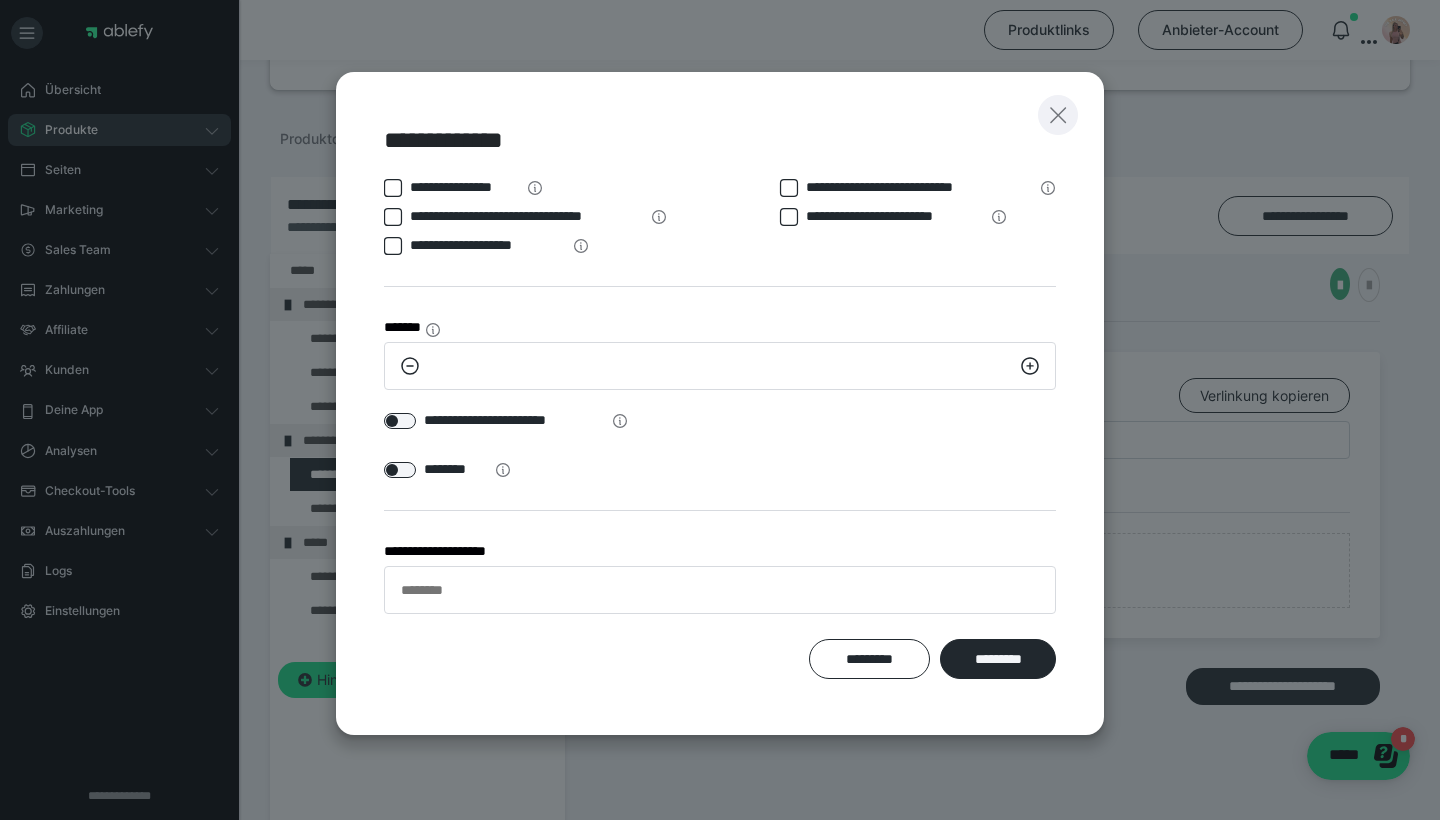 click 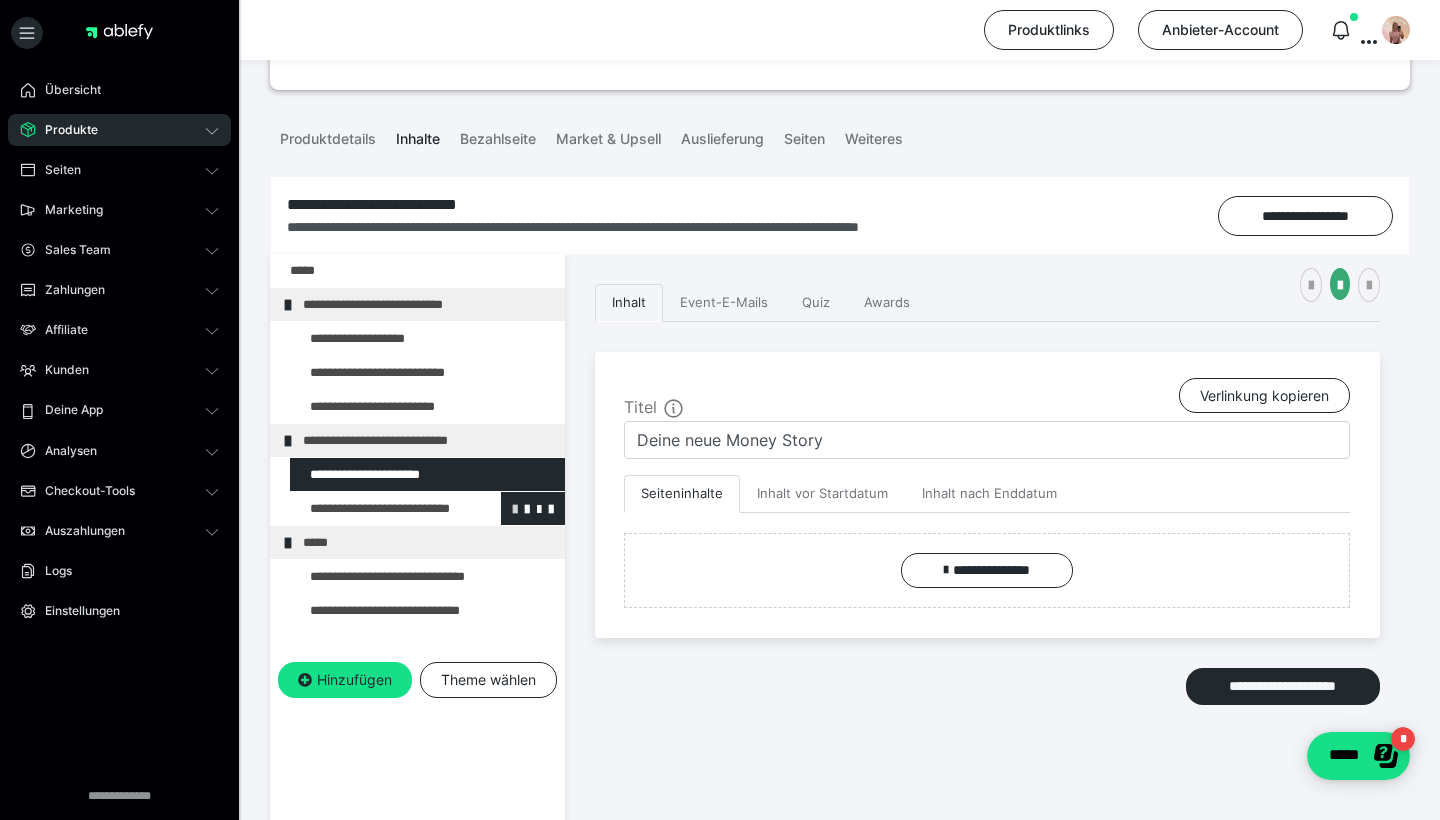 click at bounding box center [515, 508] 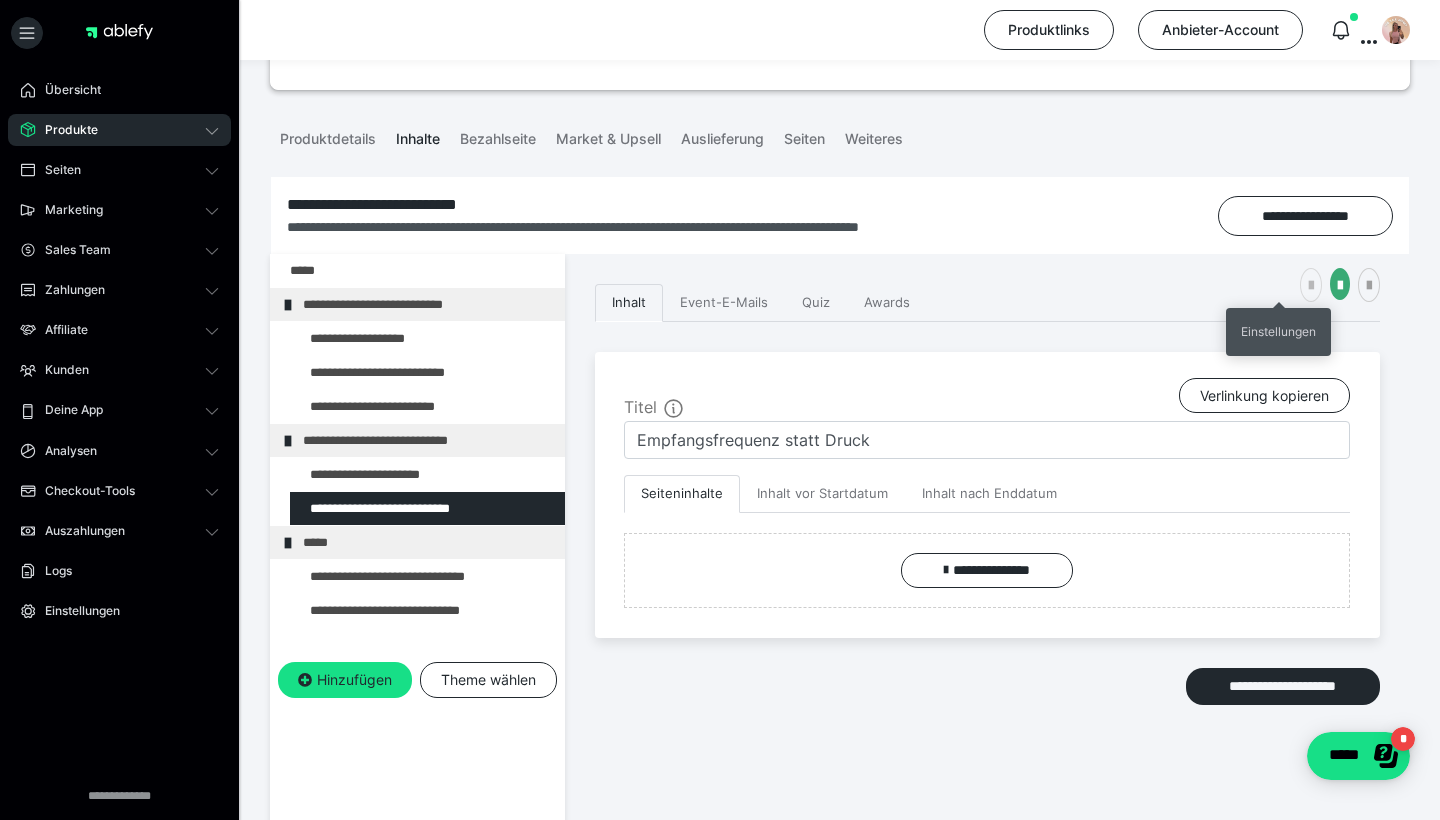click at bounding box center [1311, 286] 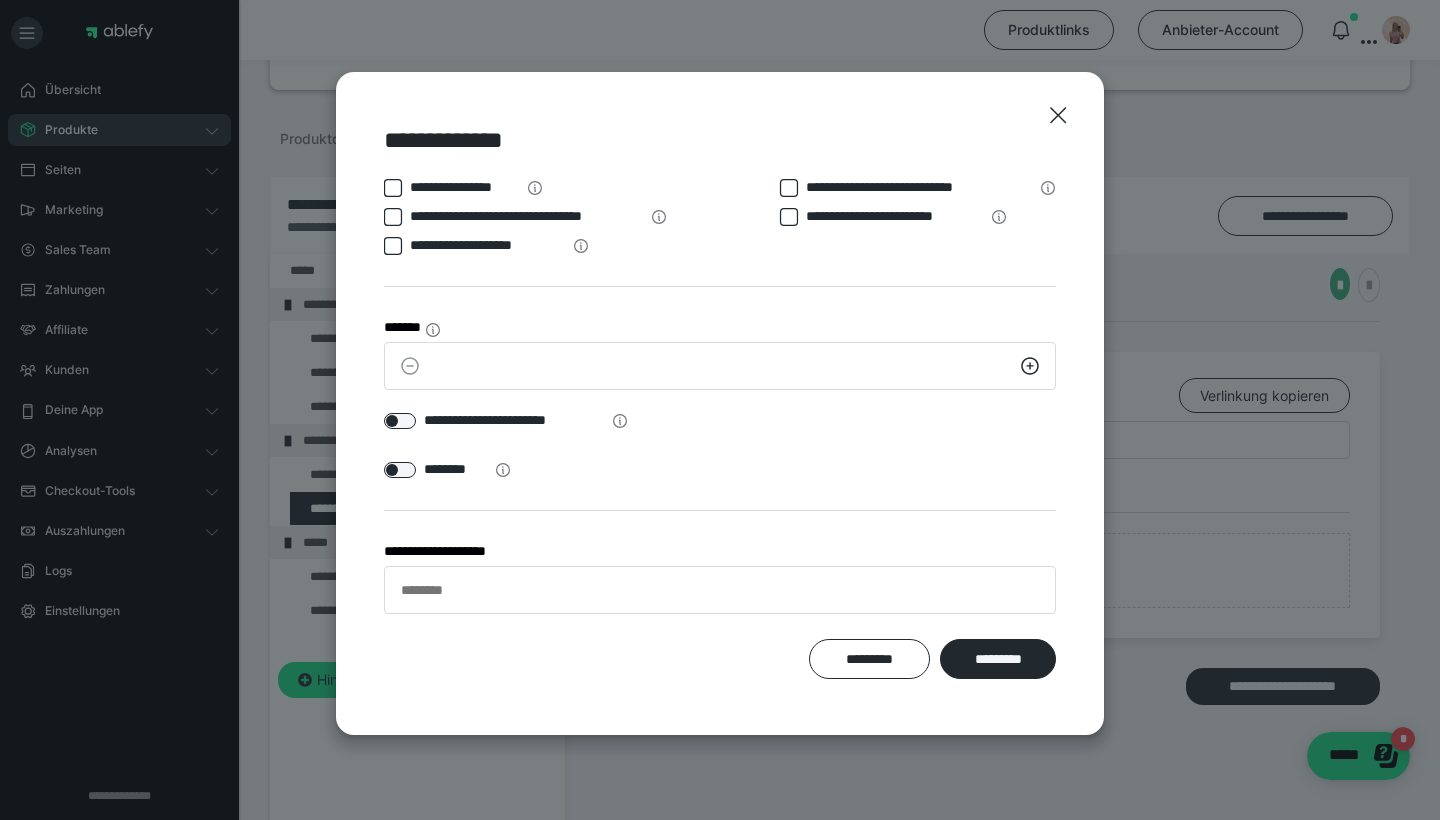 click 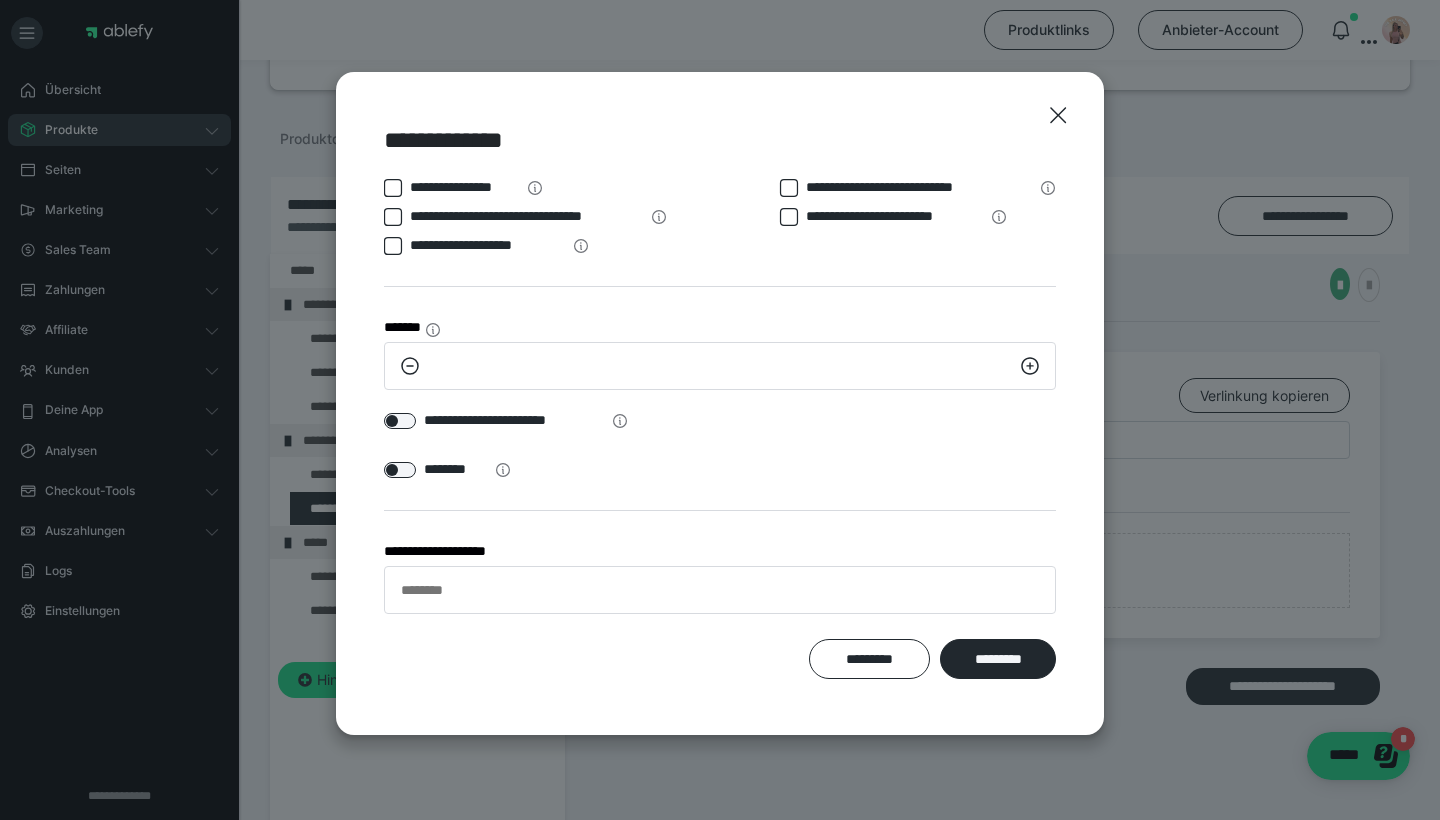 click 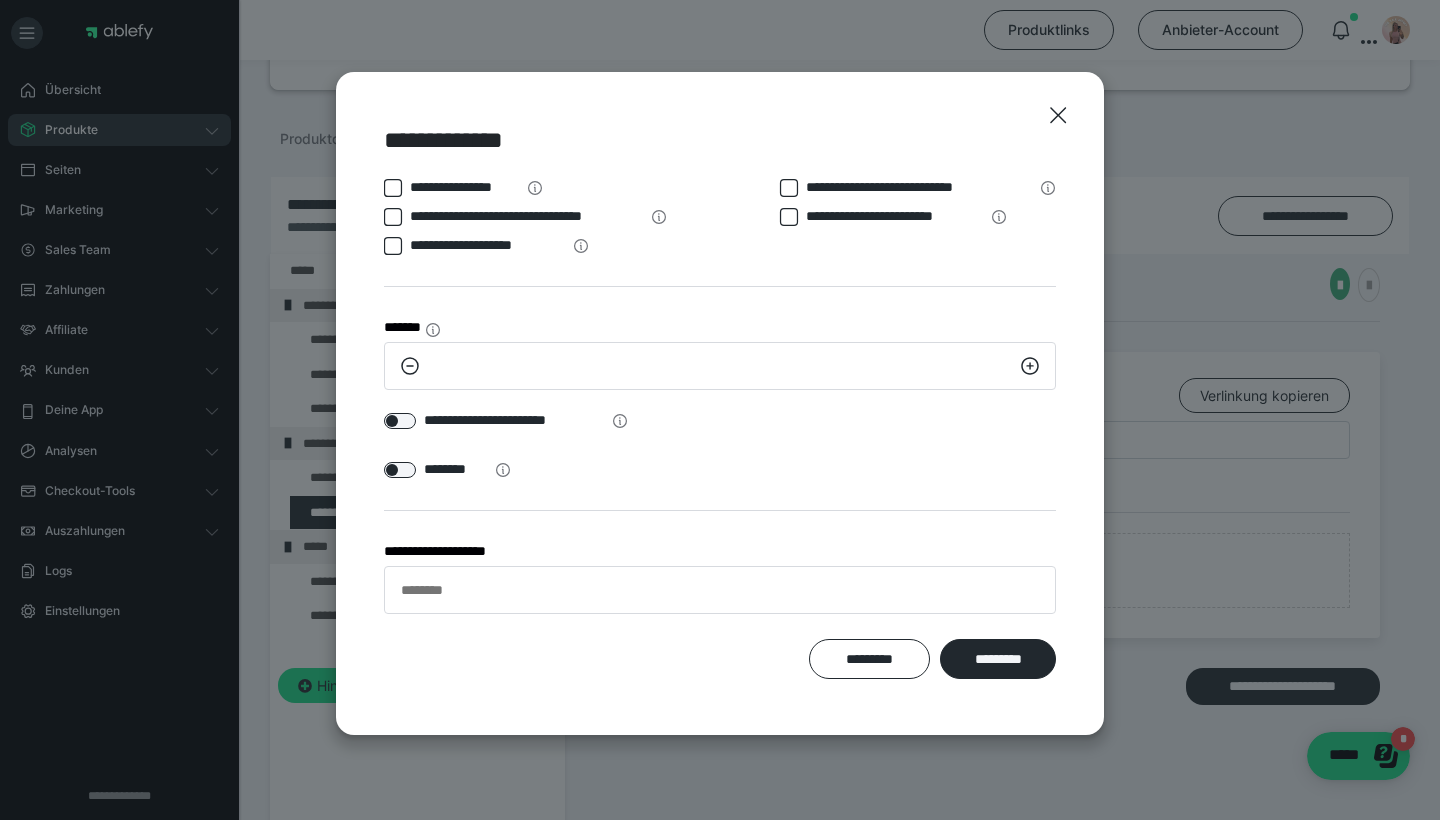 click 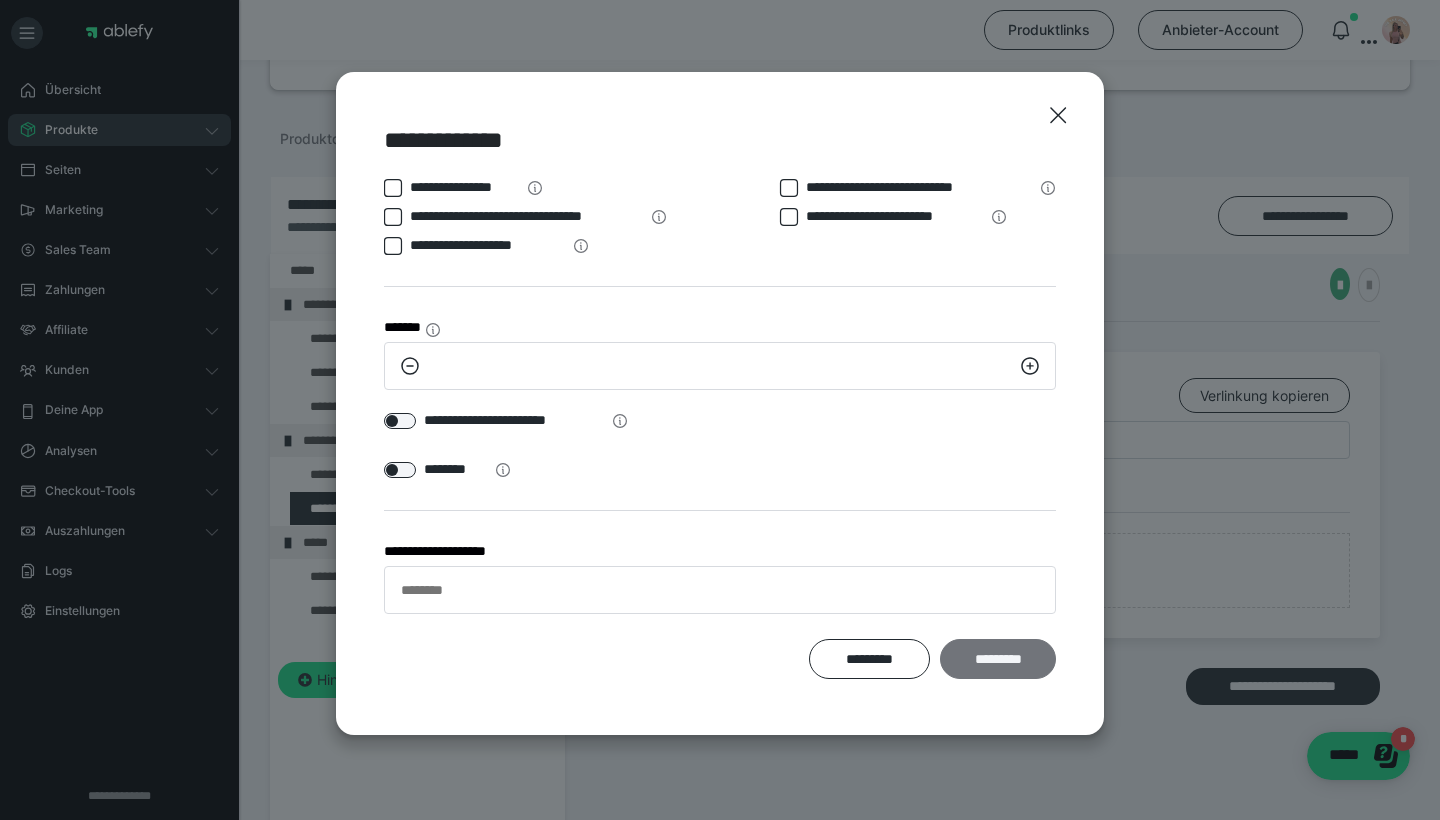 click on "*********" at bounding box center (998, 659) 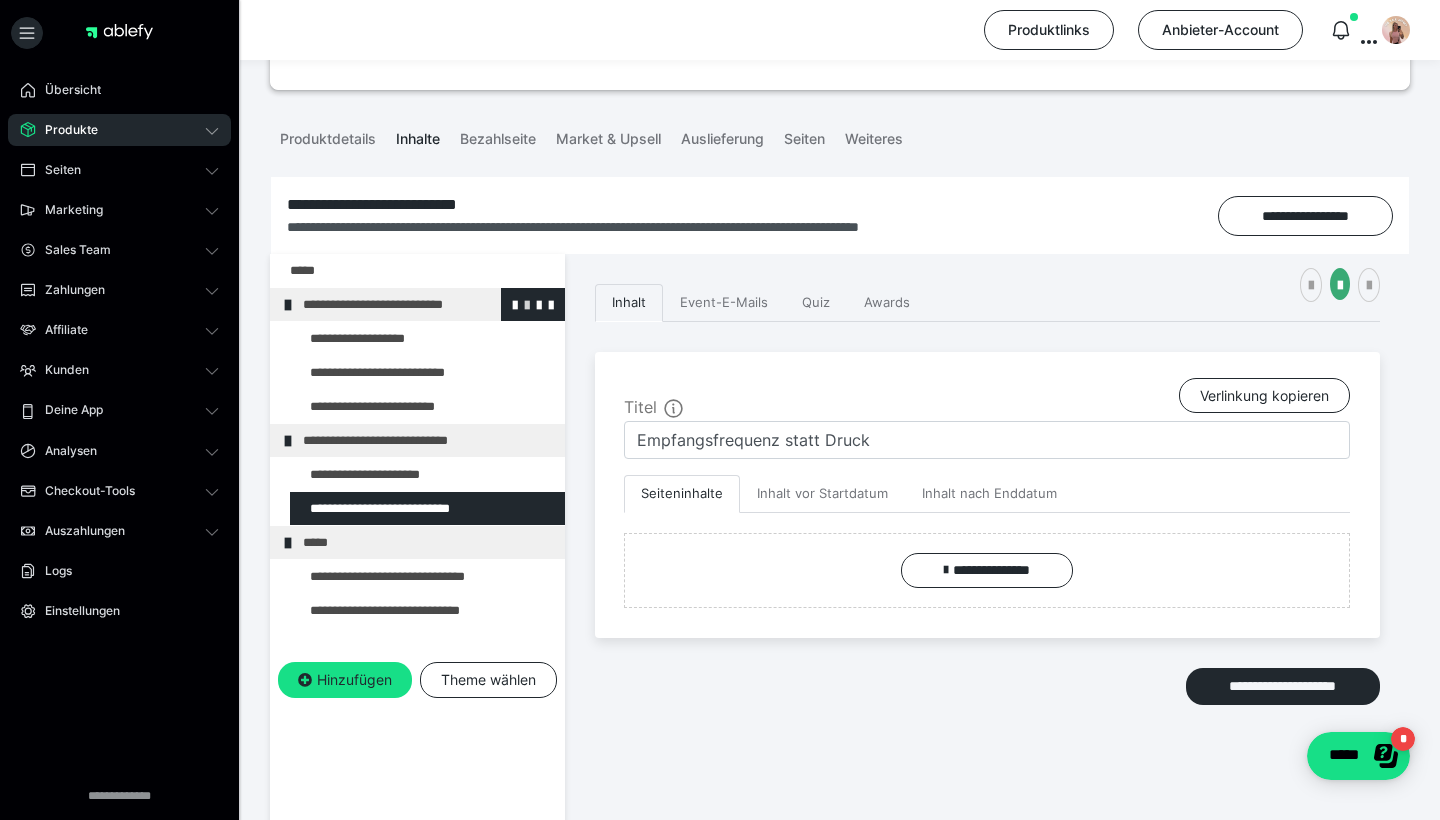 click at bounding box center [527, 304] 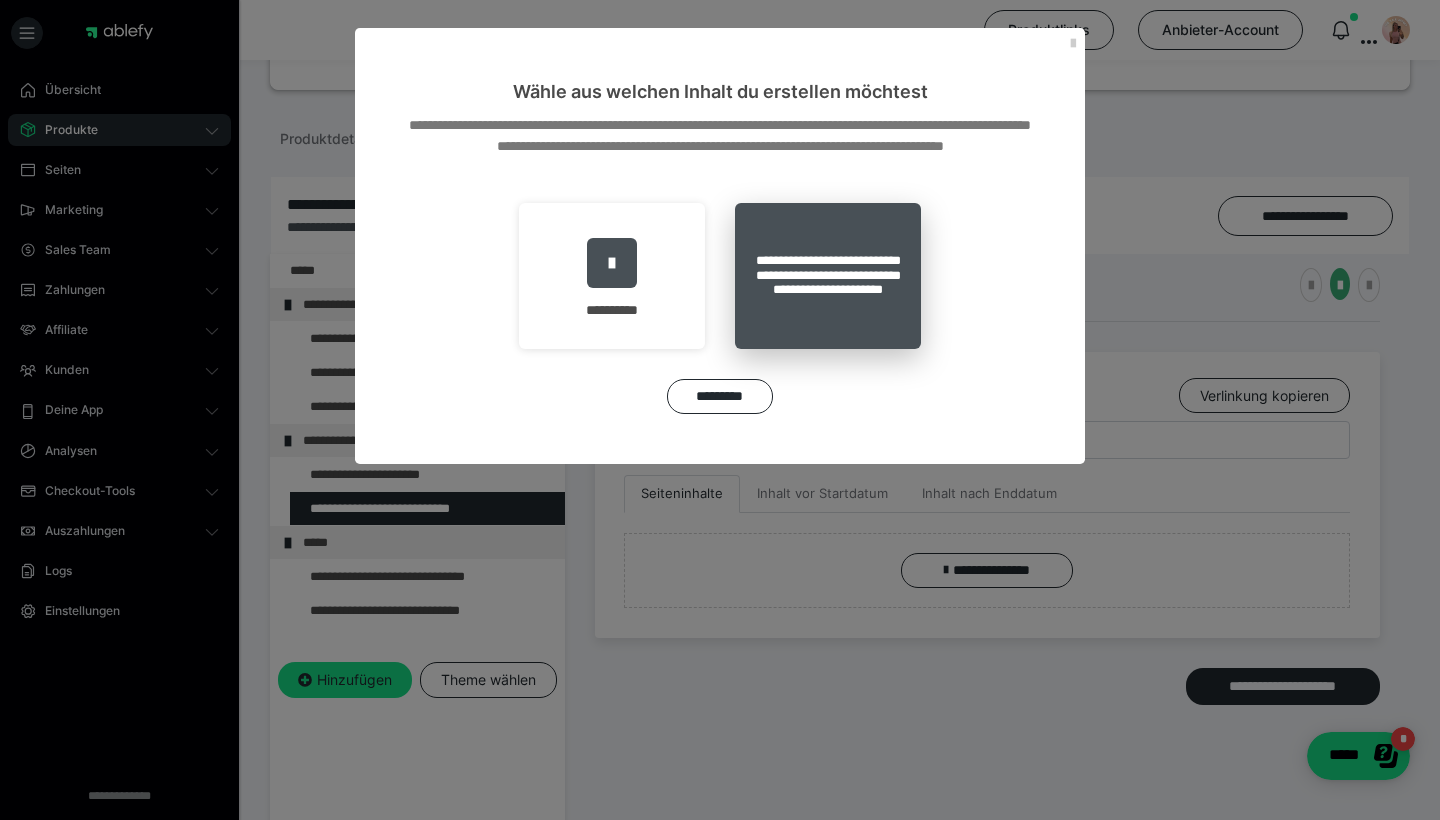 click on "**********" at bounding box center (828, 276) 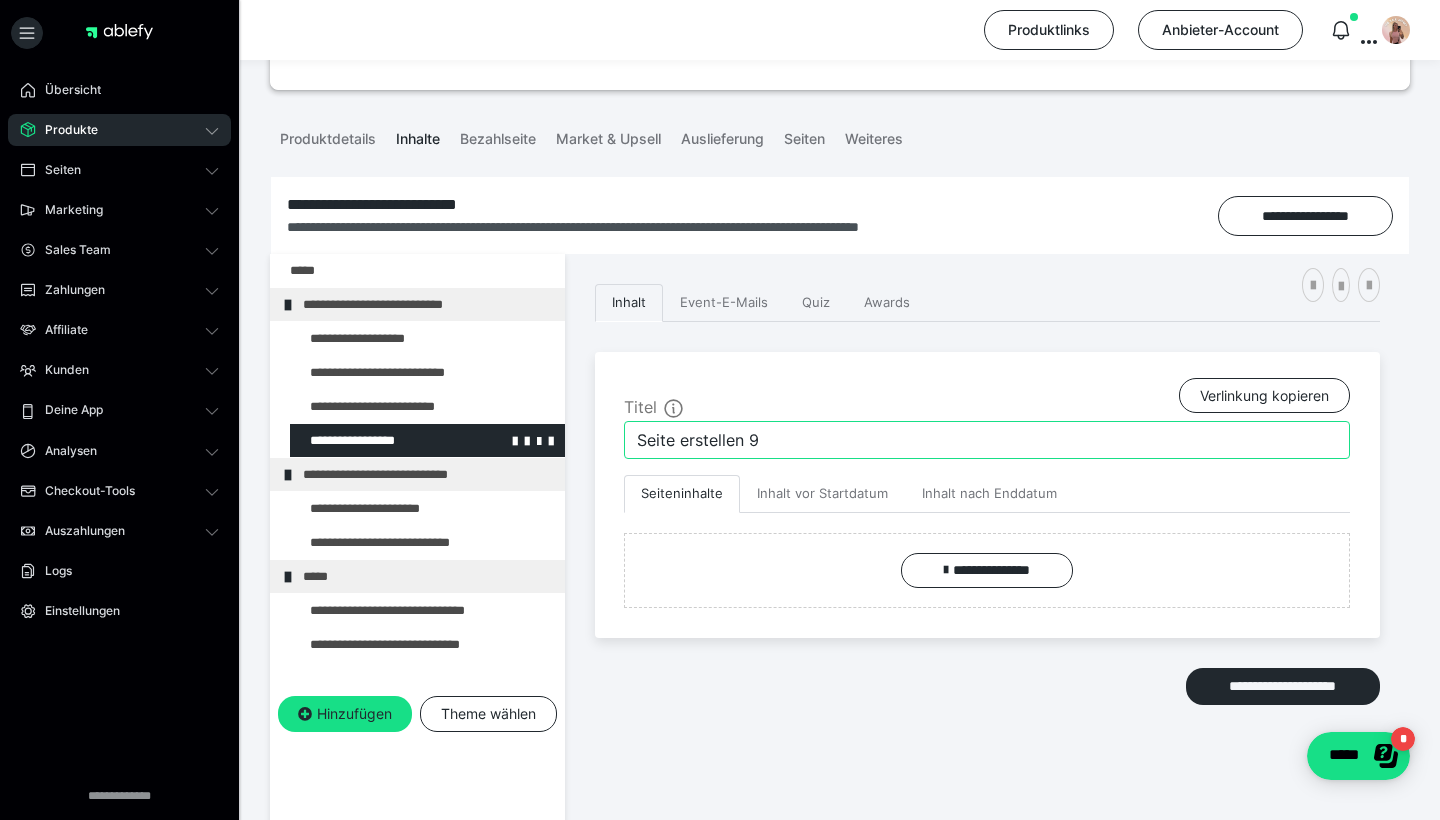drag, startPoint x: 776, startPoint y: 452, endPoint x: 376, endPoint y: 446, distance: 400.04498 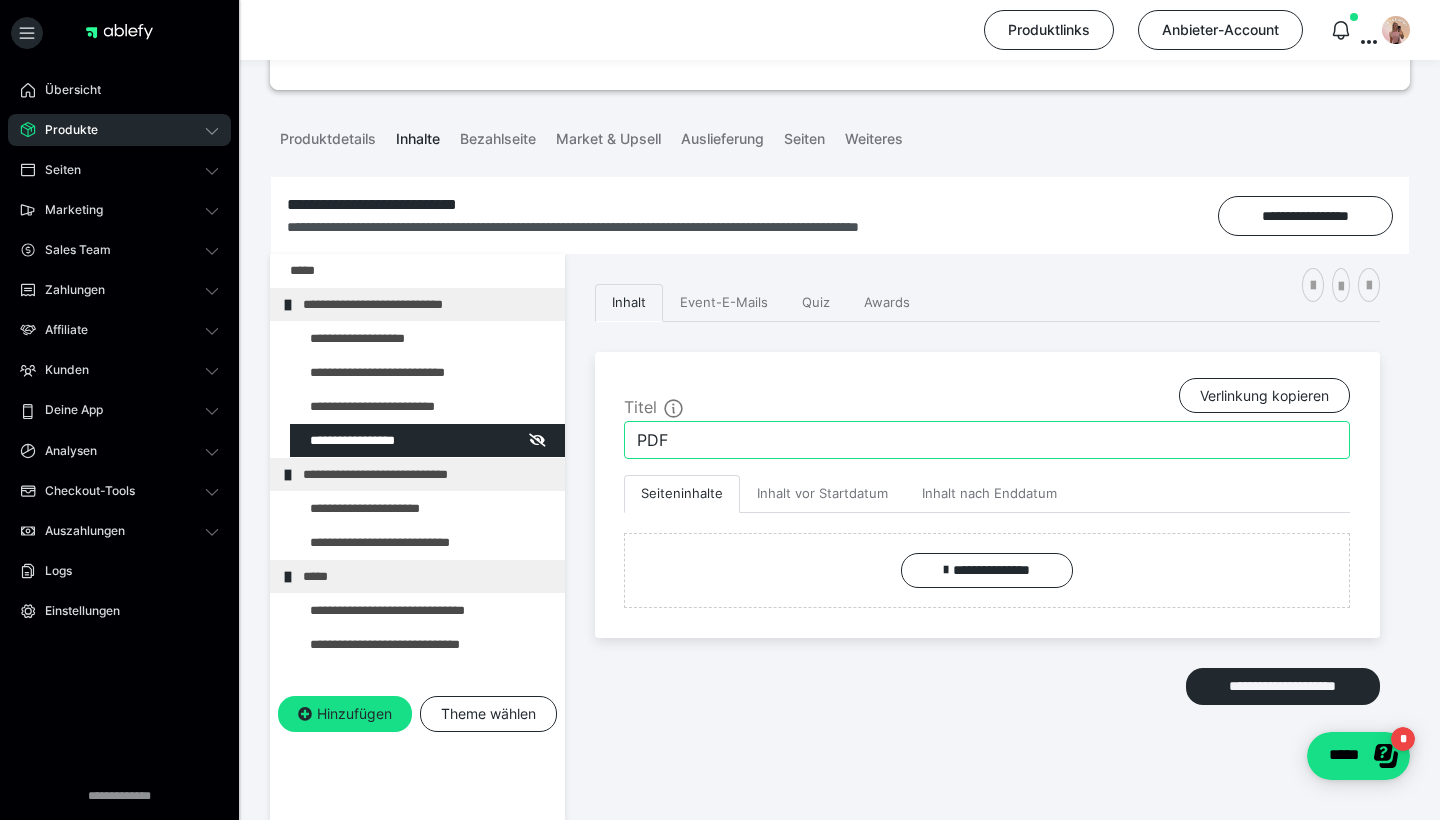click on "PDF" at bounding box center [987, 440] 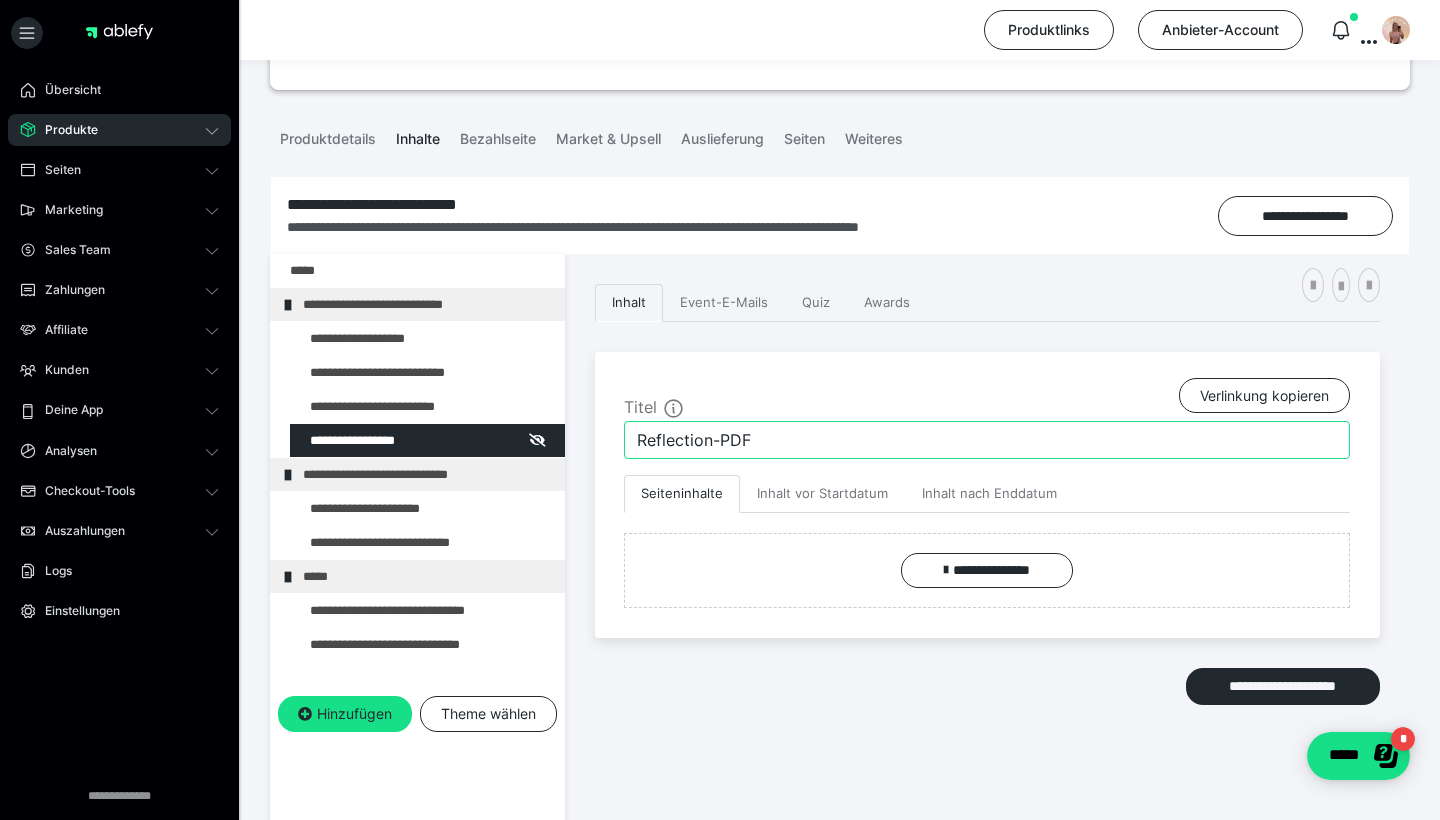click on "Reflection-PDF" at bounding box center [987, 440] 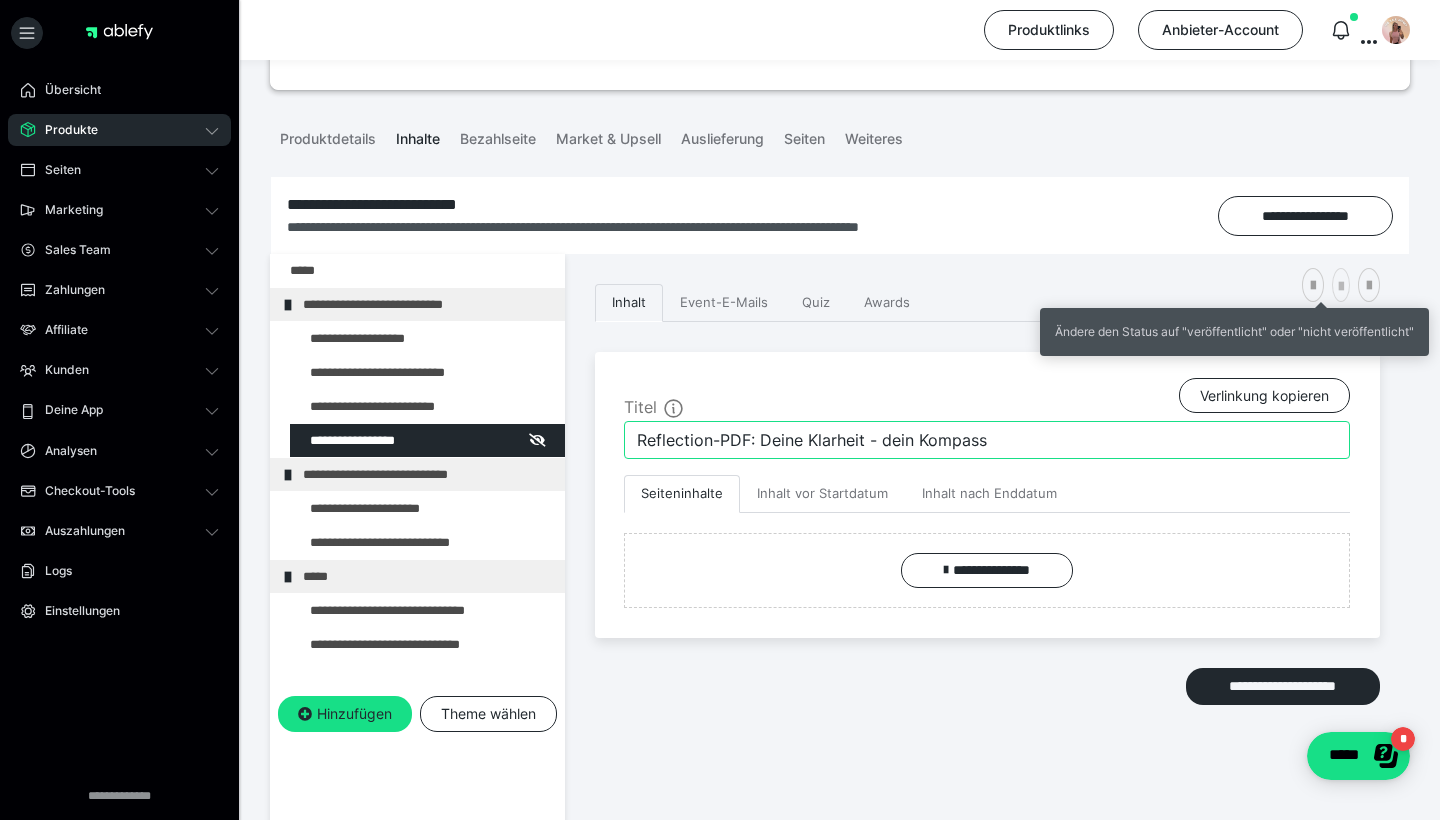 type on "Reflection-PDF: Deine Klarheit - dein Kompass" 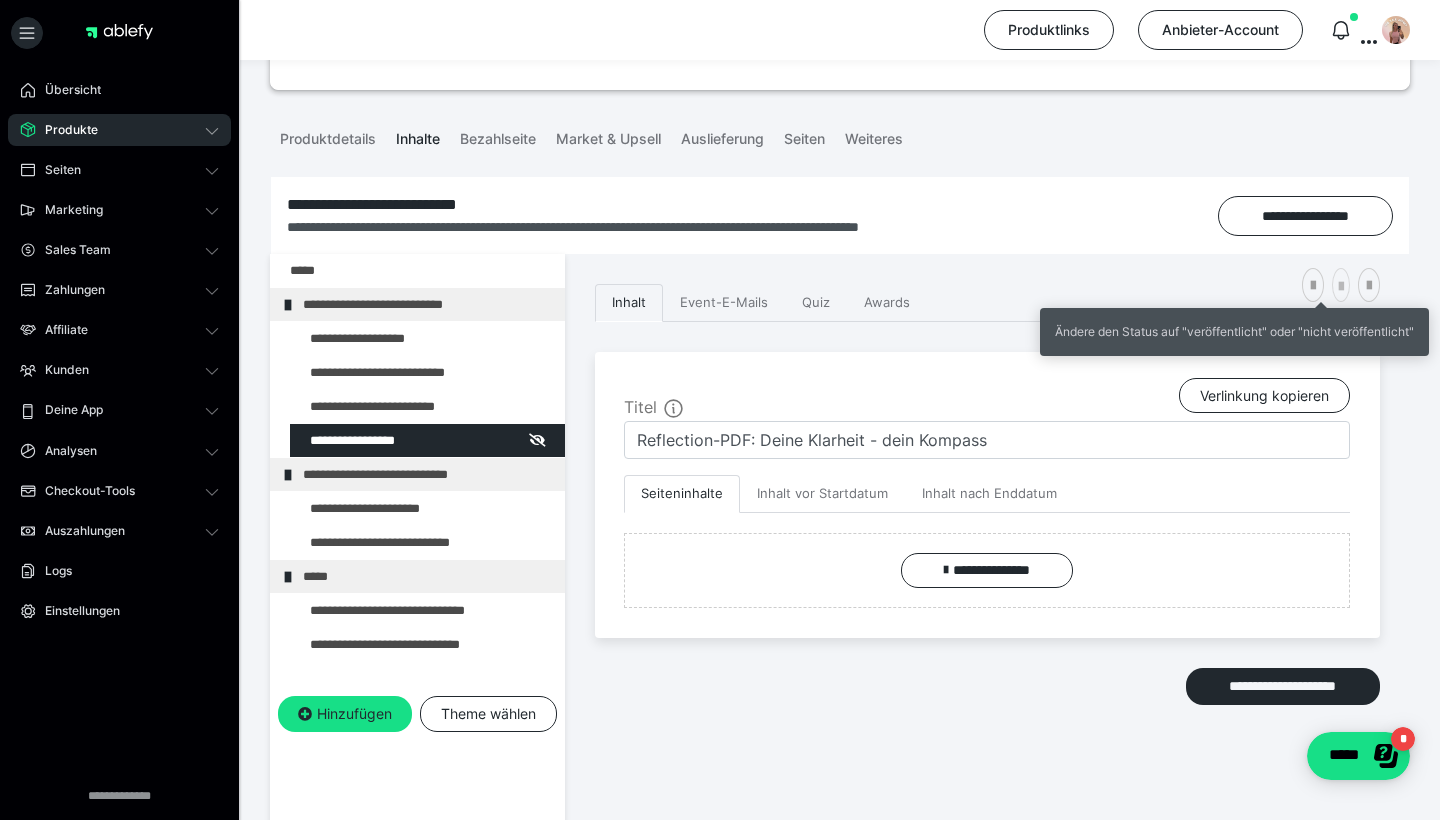 click at bounding box center [1341, 287] 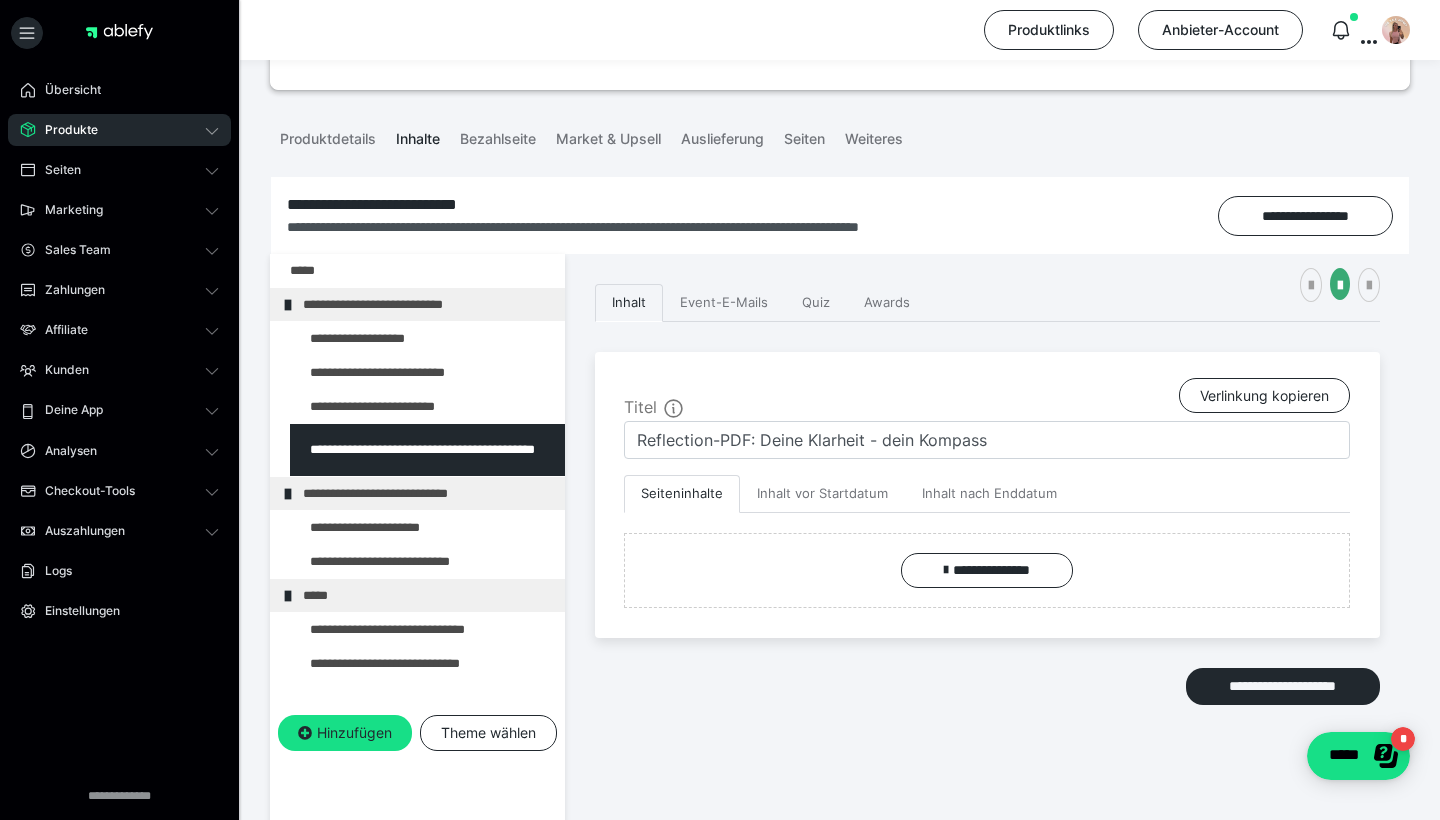 click on "**********" at bounding box center [987, 599] 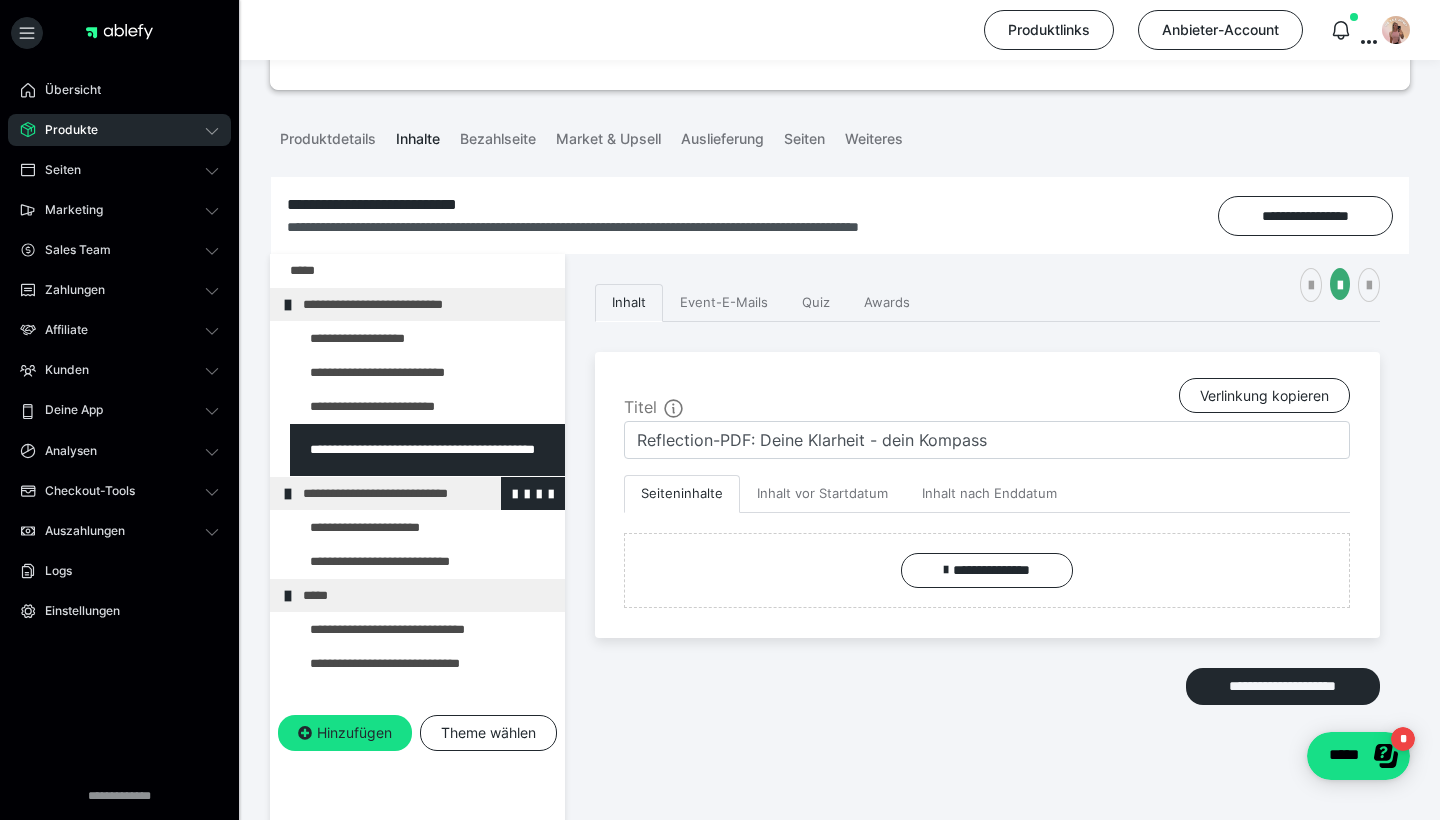 click on "**********" at bounding box center [426, 493] 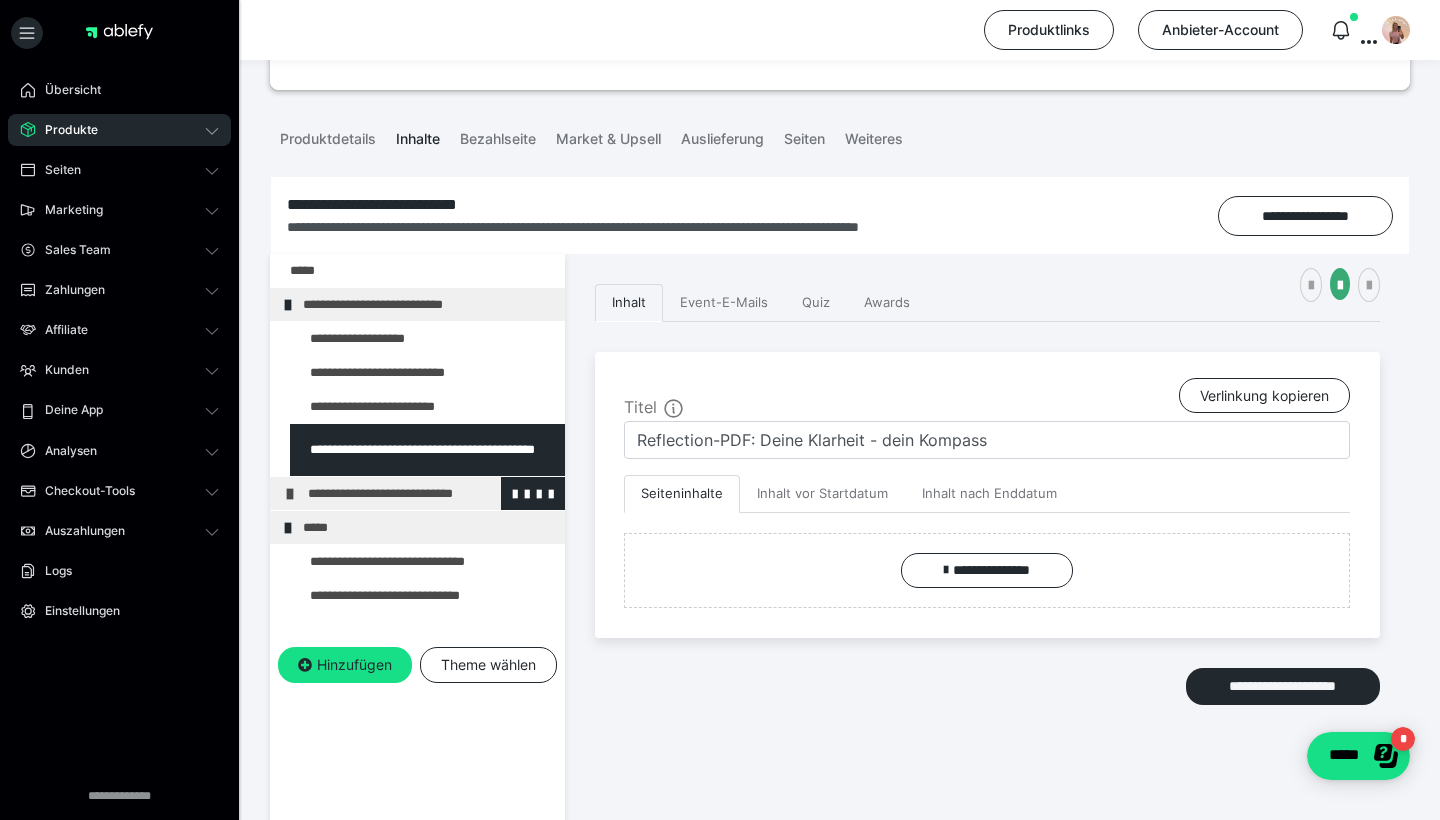 click on "**********" at bounding box center (431, 493) 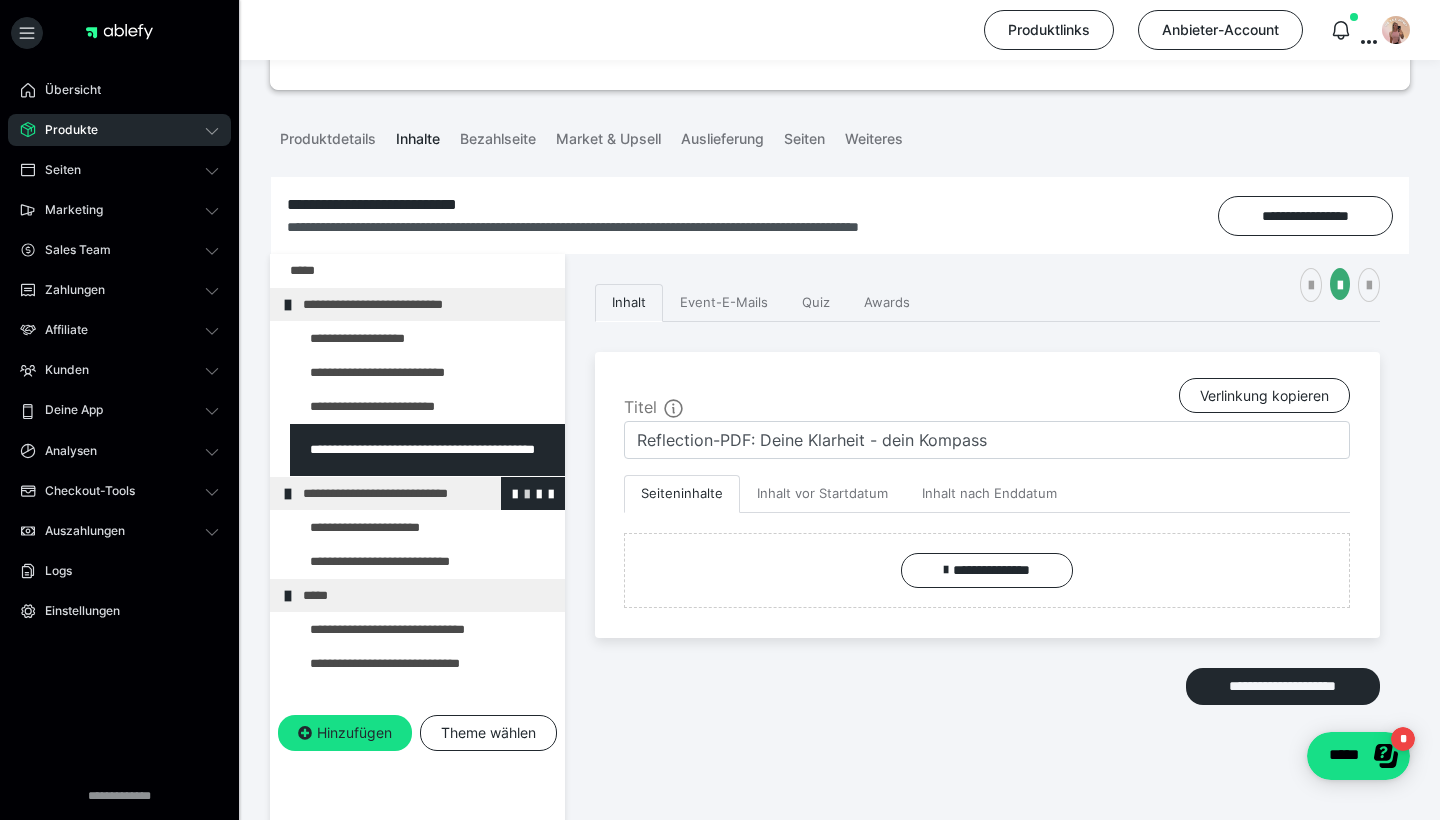 click at bounding box center (527, 493) 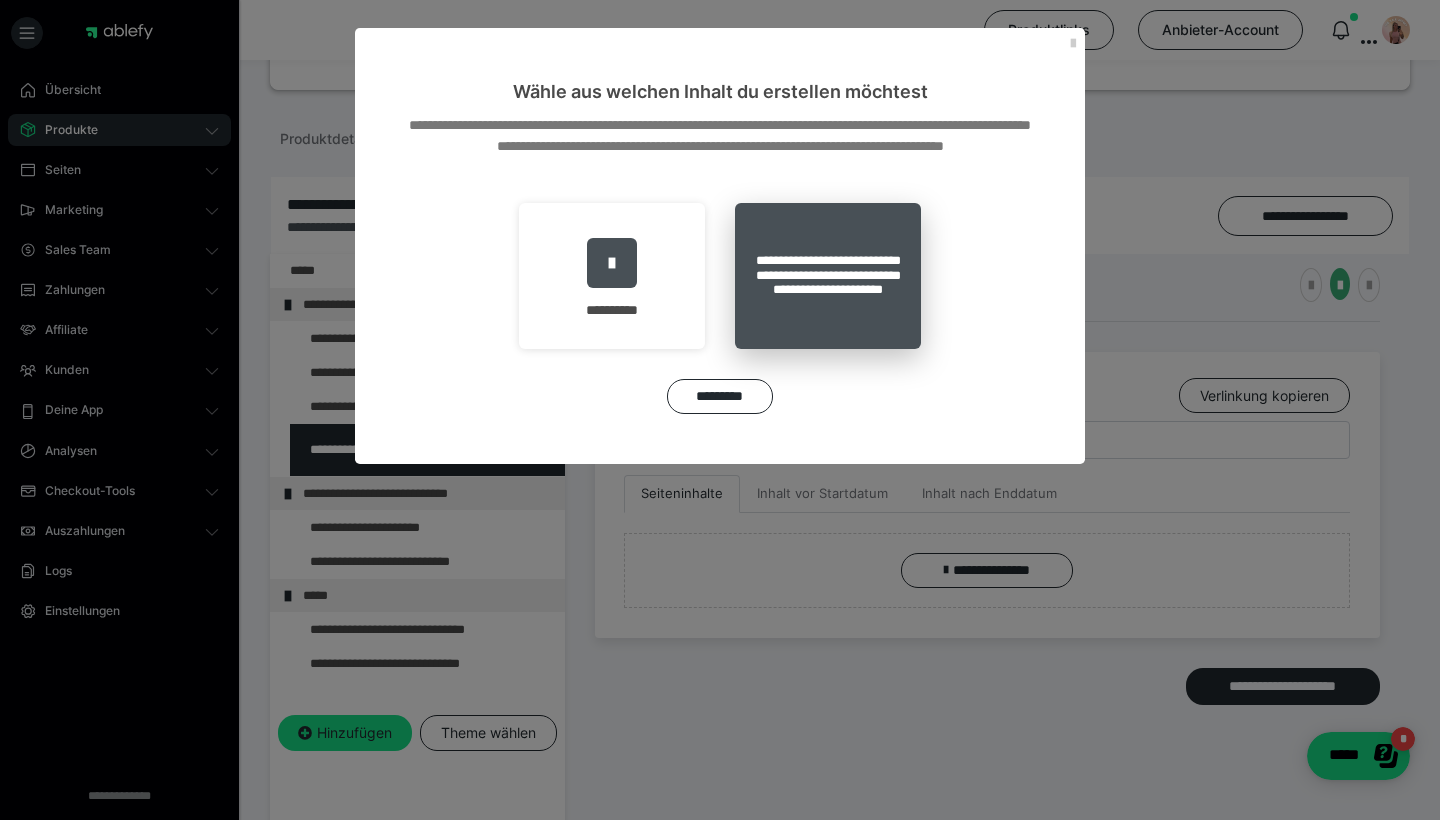 click on "**********" at bounding box center [828, 276] 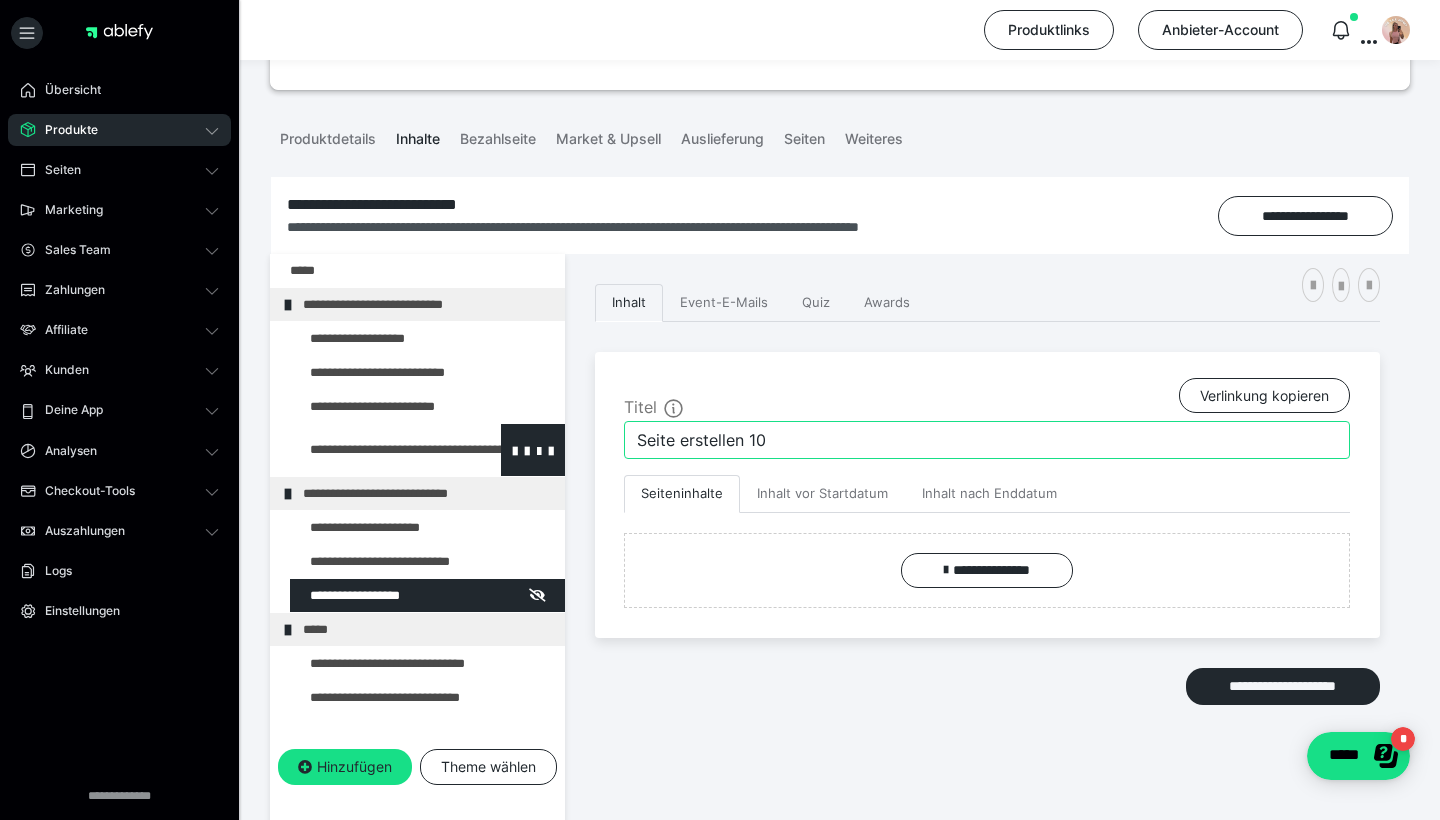 drag, startPoint x: 818, startPoint y: 434, endPoint x: 490, endPoint y: 429, distance: 328.03812 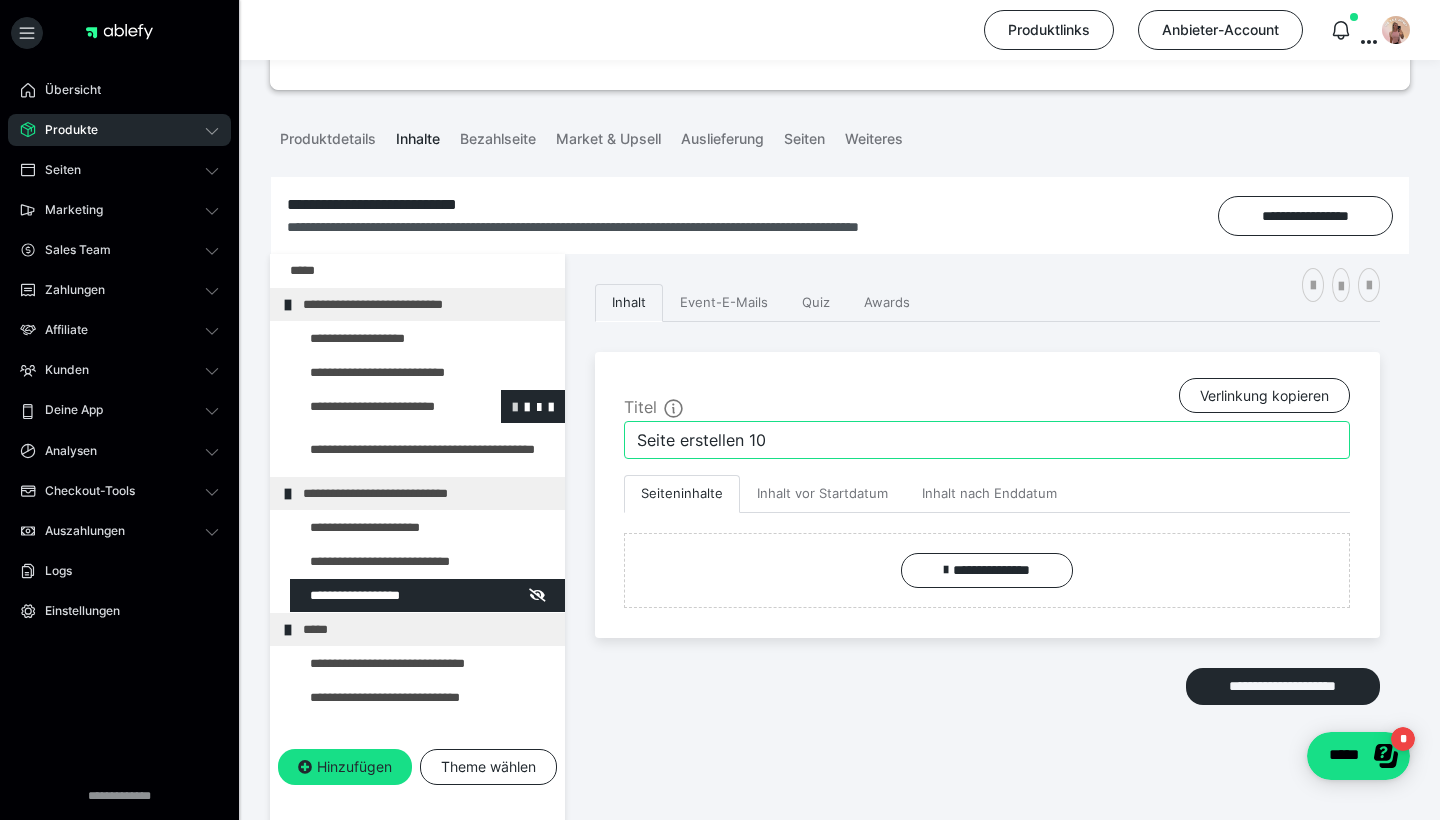 type on "P" 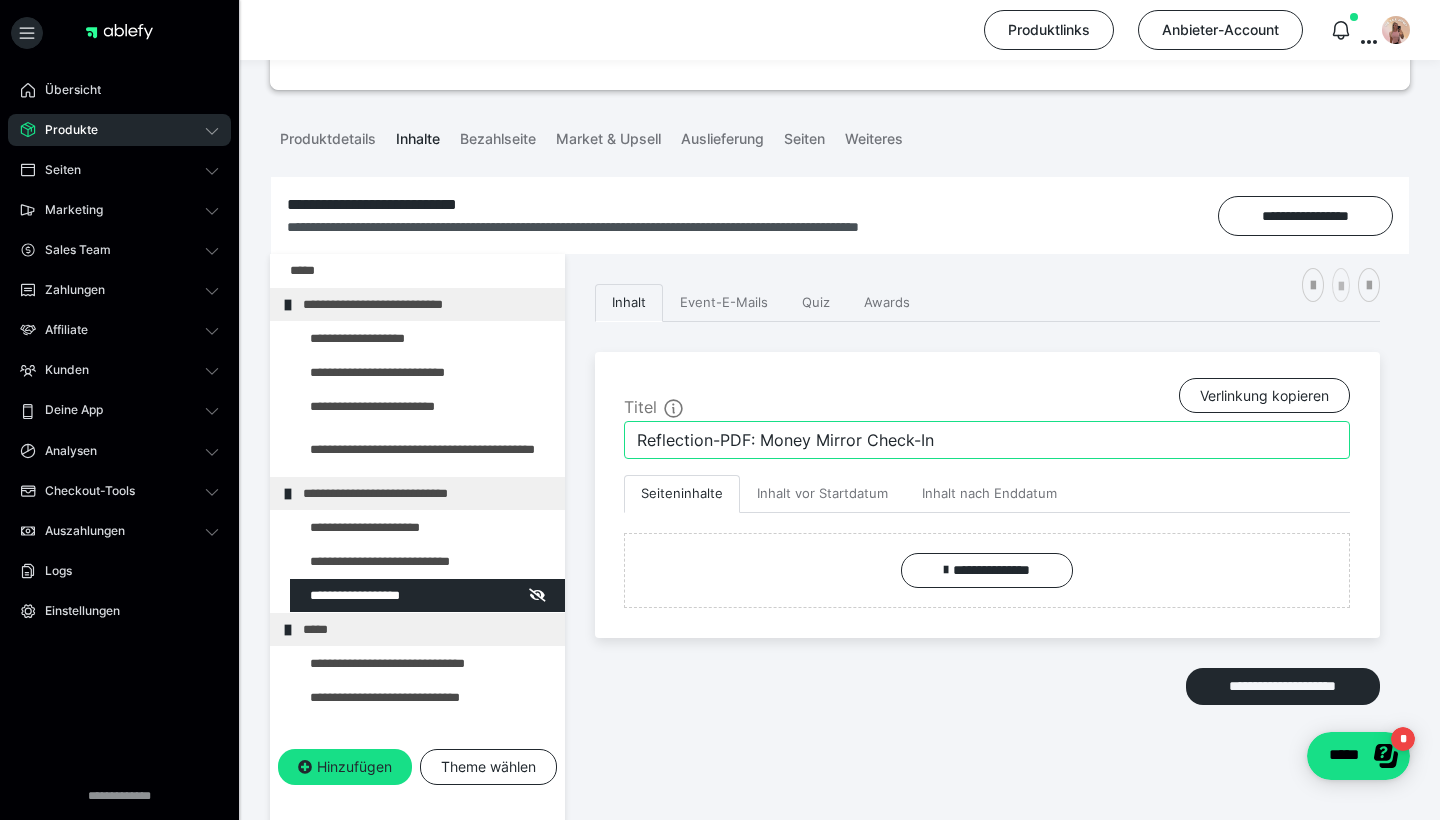 type on "Reflection-PDF: Money Mirror Check-In" 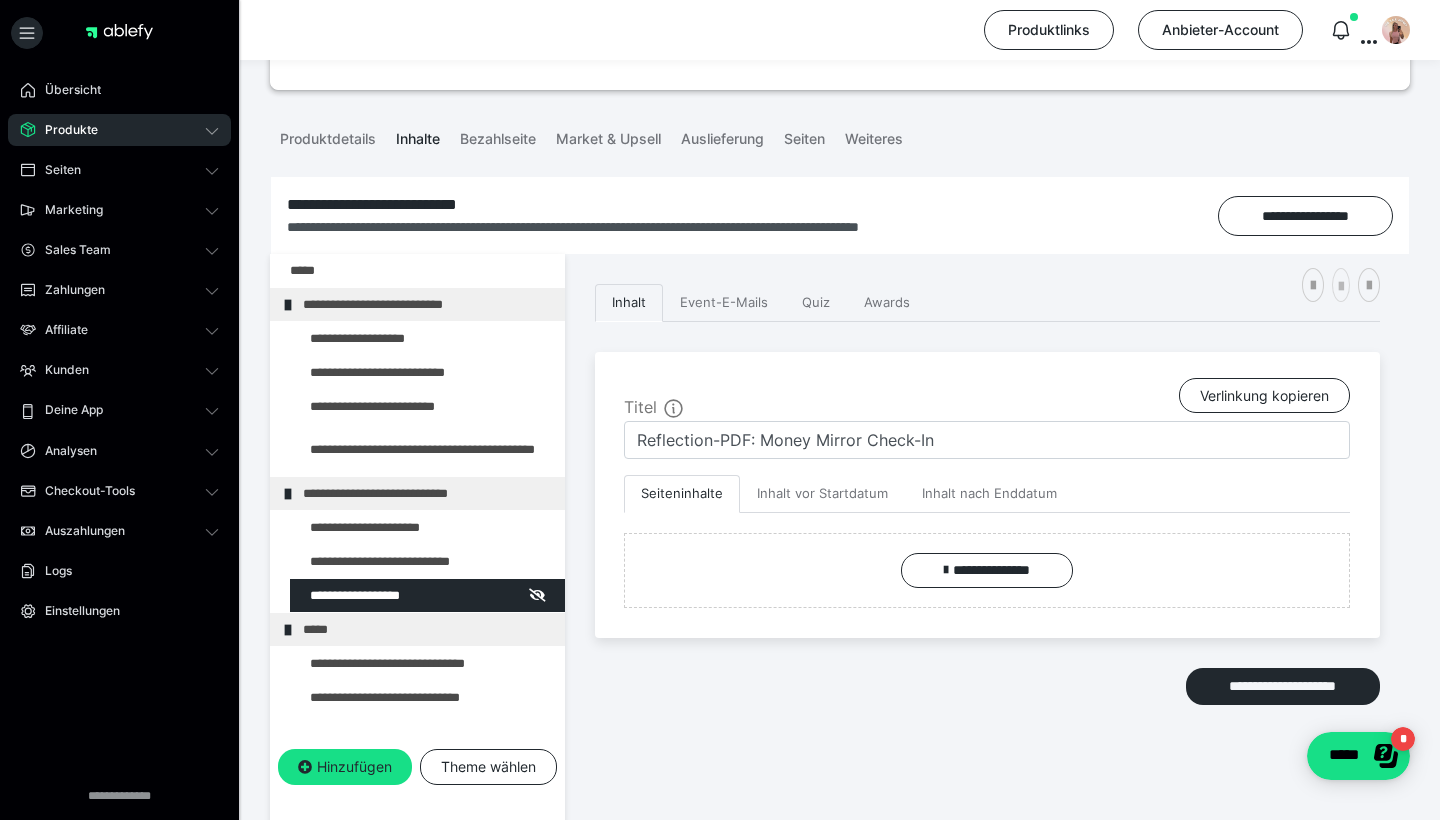 click at bounding box center (1341, 287) 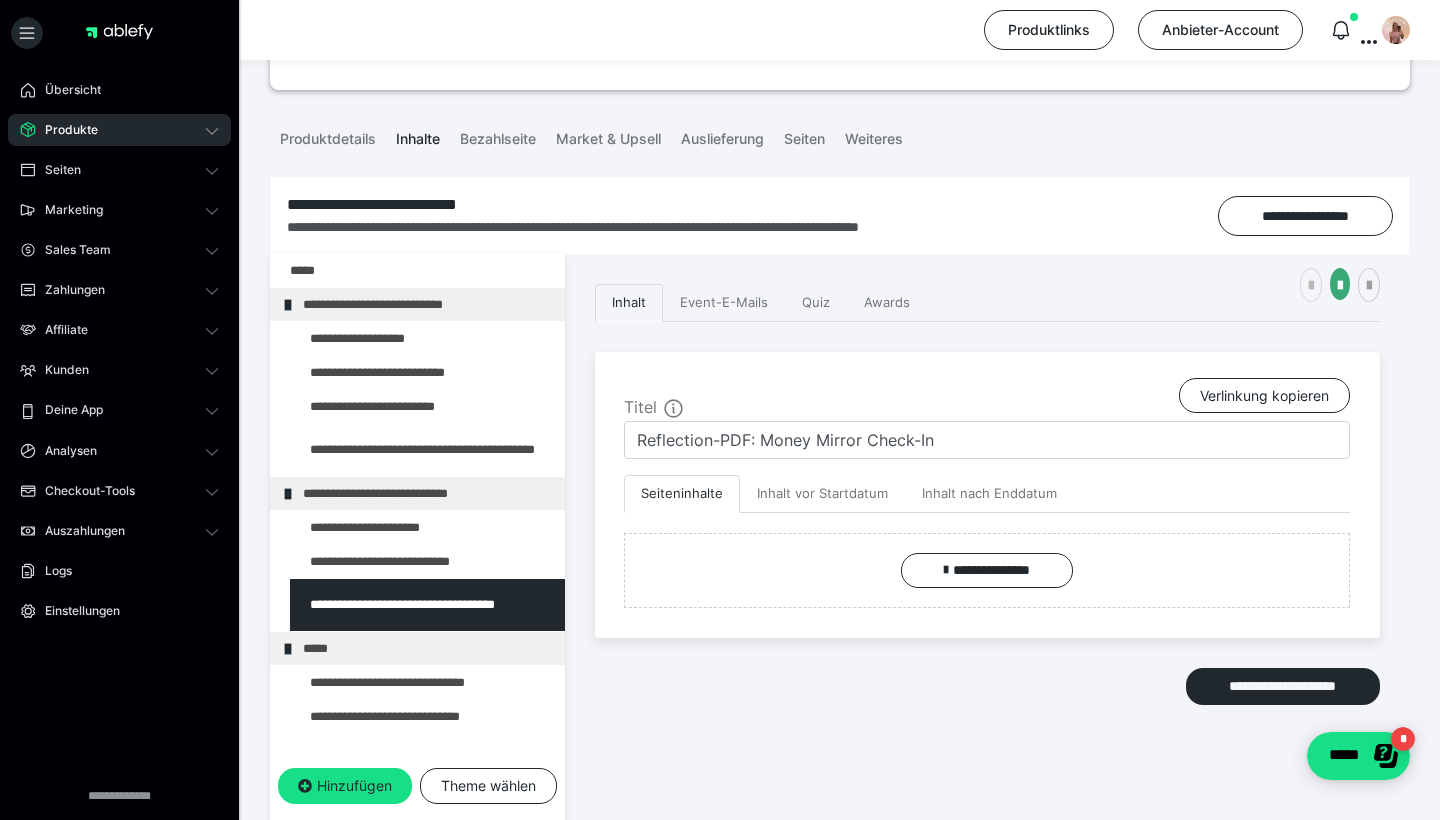 click at bounding box center [1311, 285] 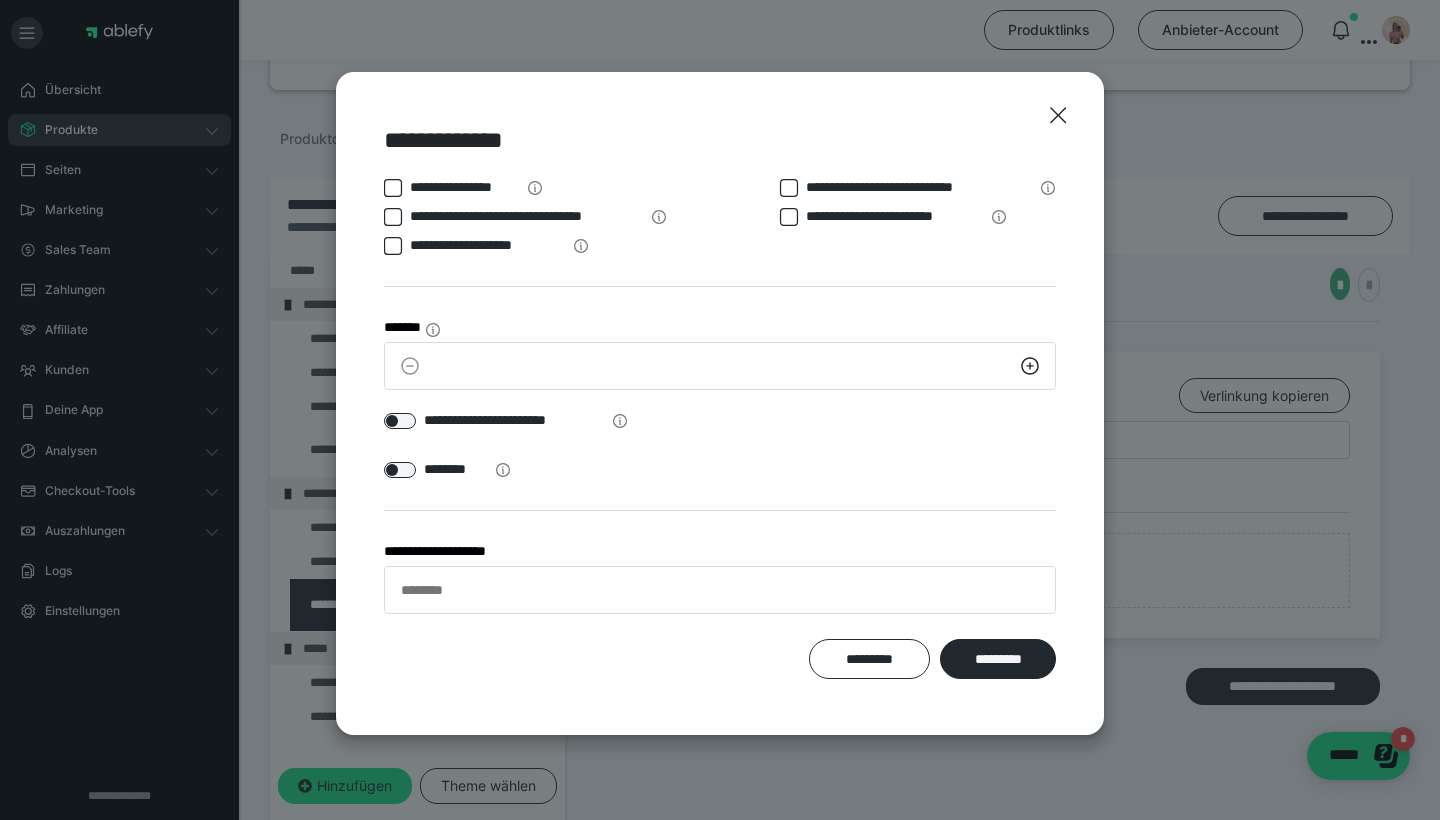 click 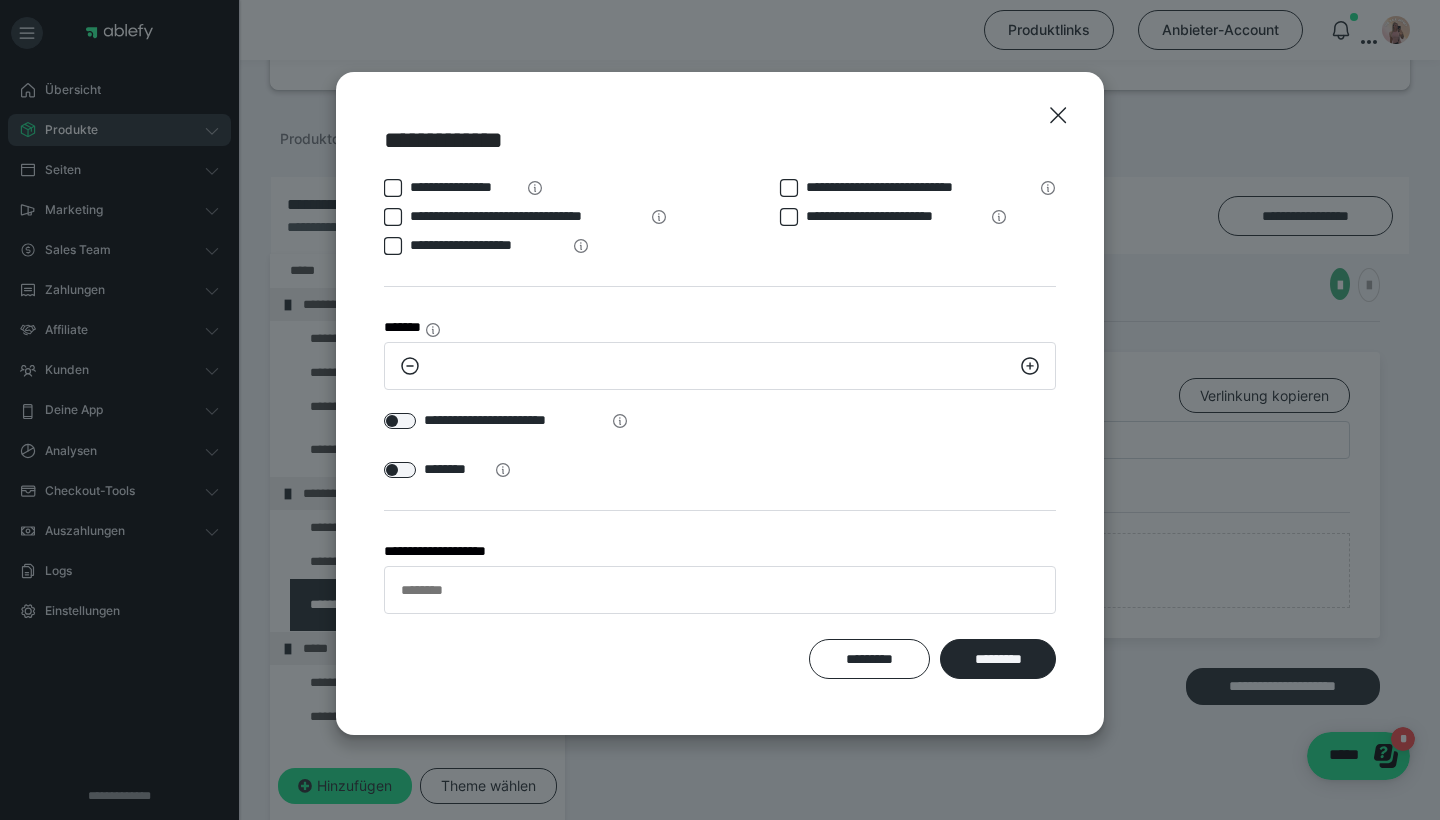 click 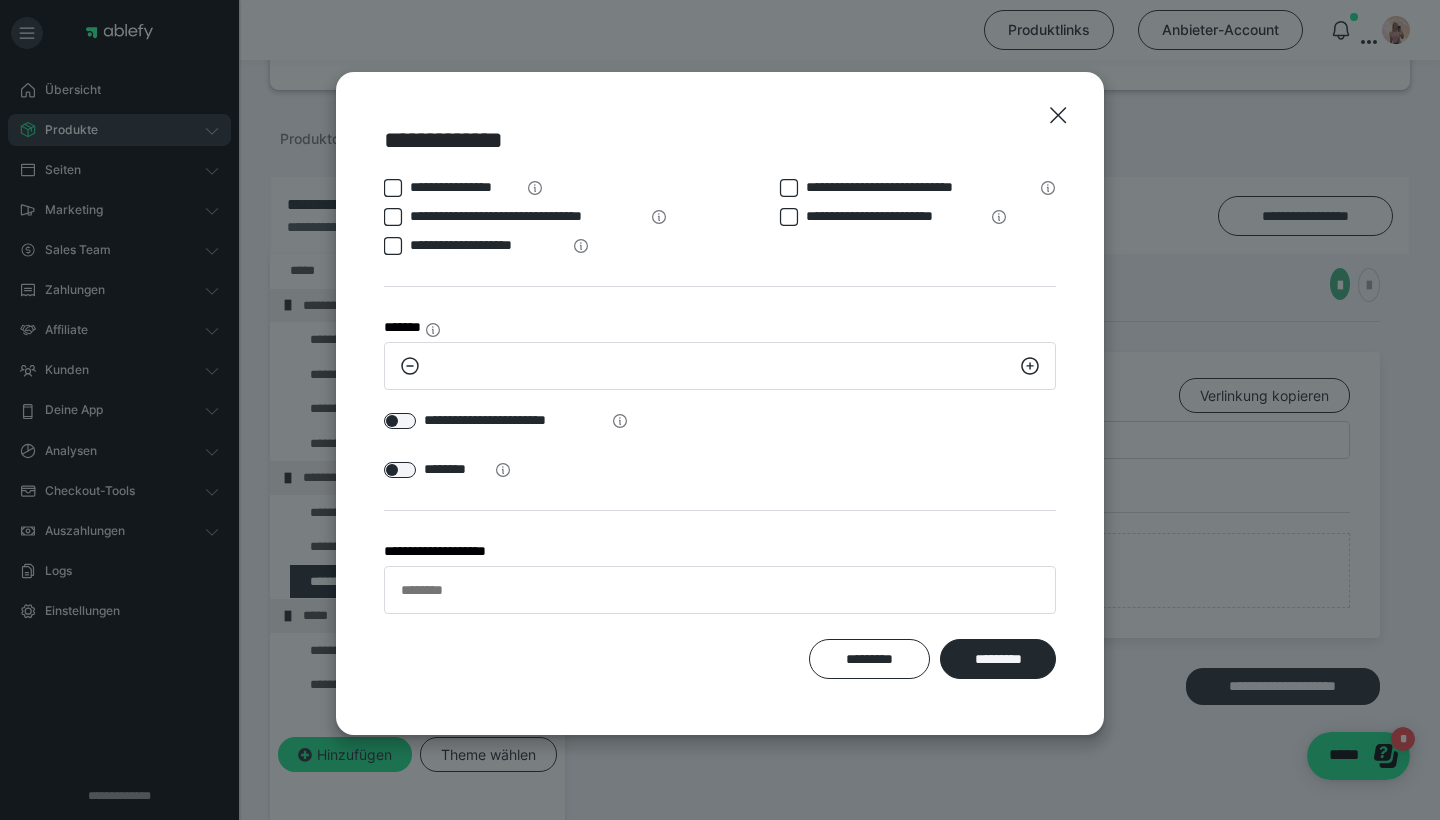 click 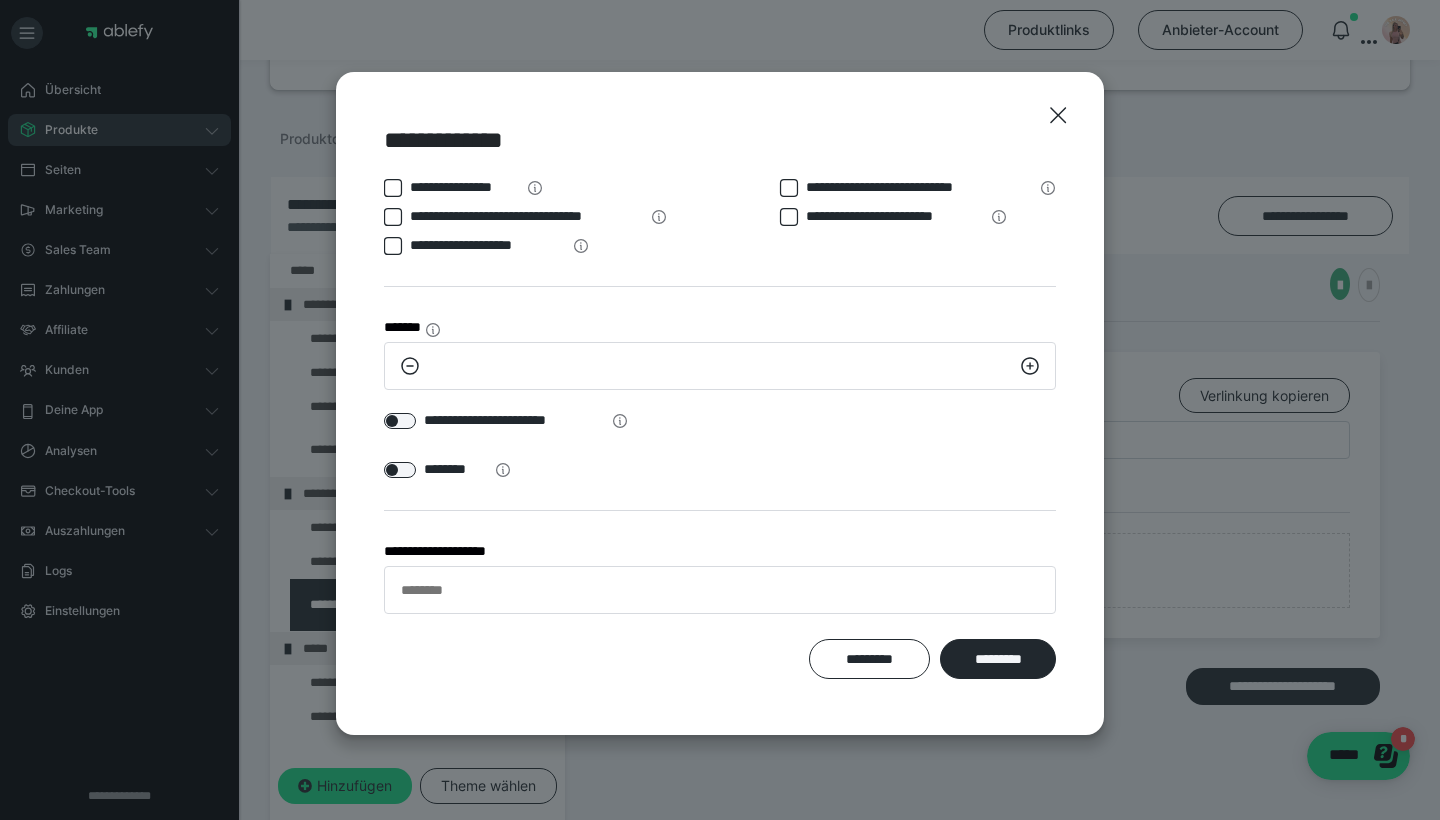 click 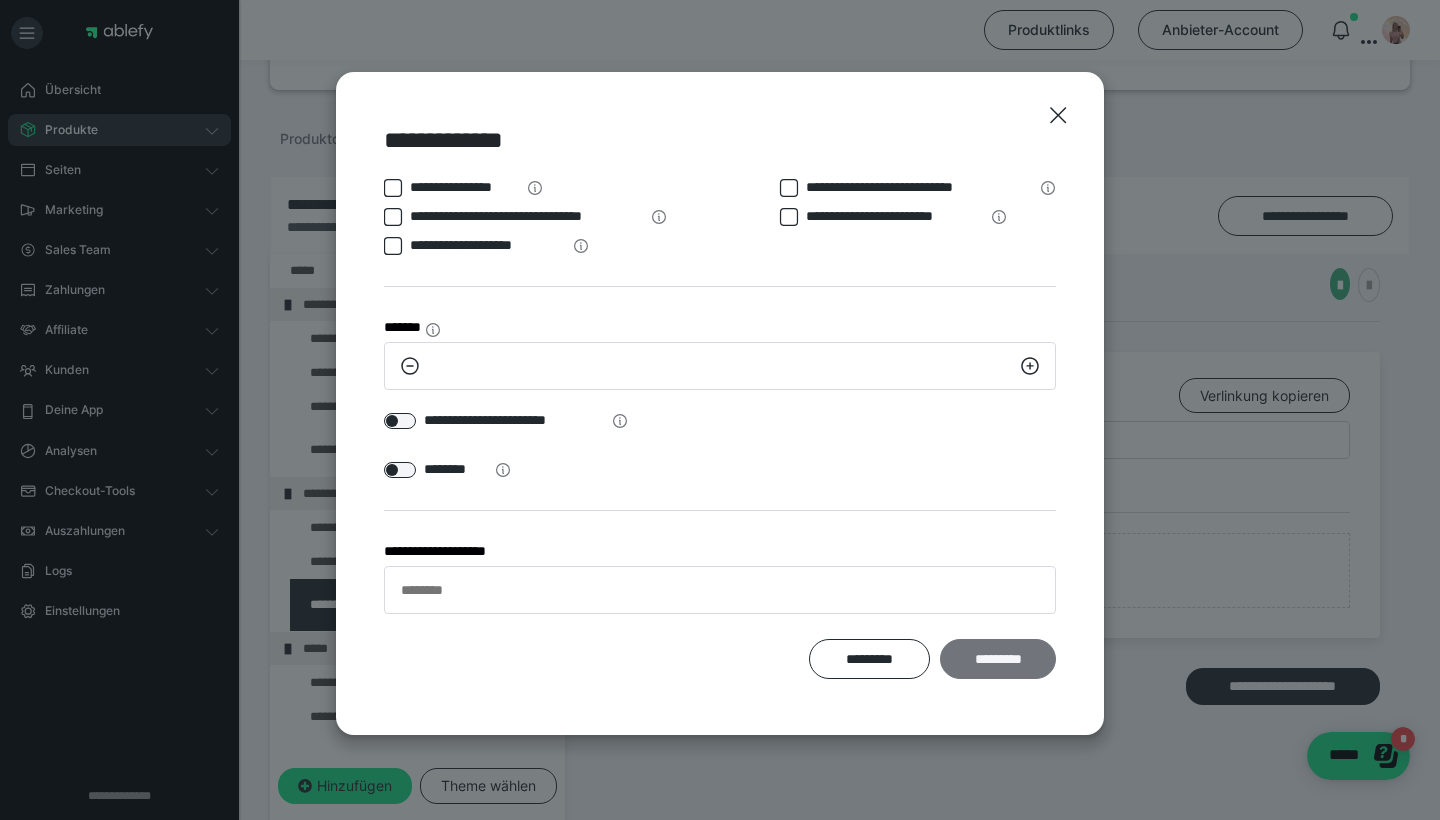click on "*********" at bounding box center [998, 659] 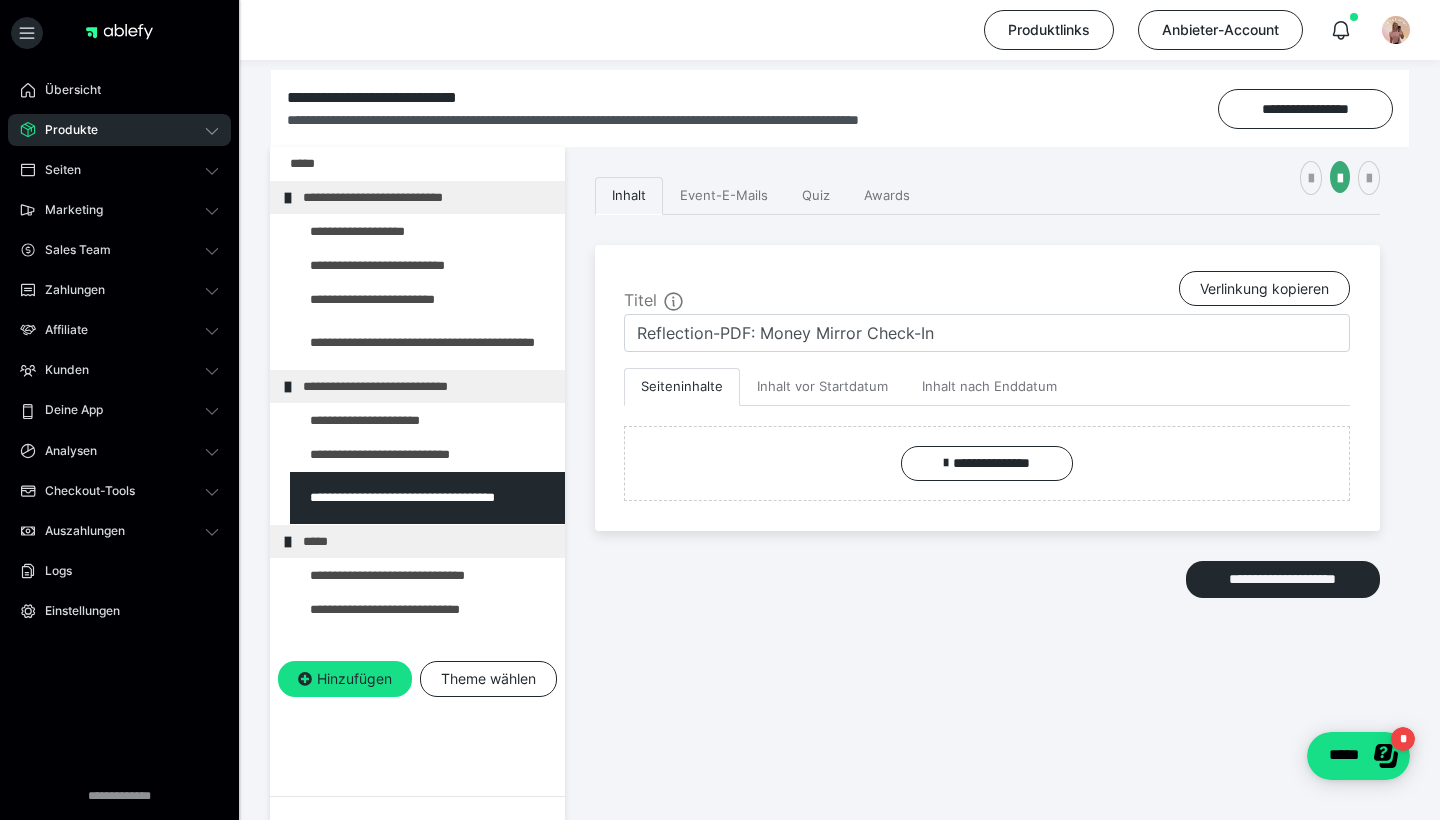 scroll, scrollTop: 204, scrollLeft: 0, axis: vertical 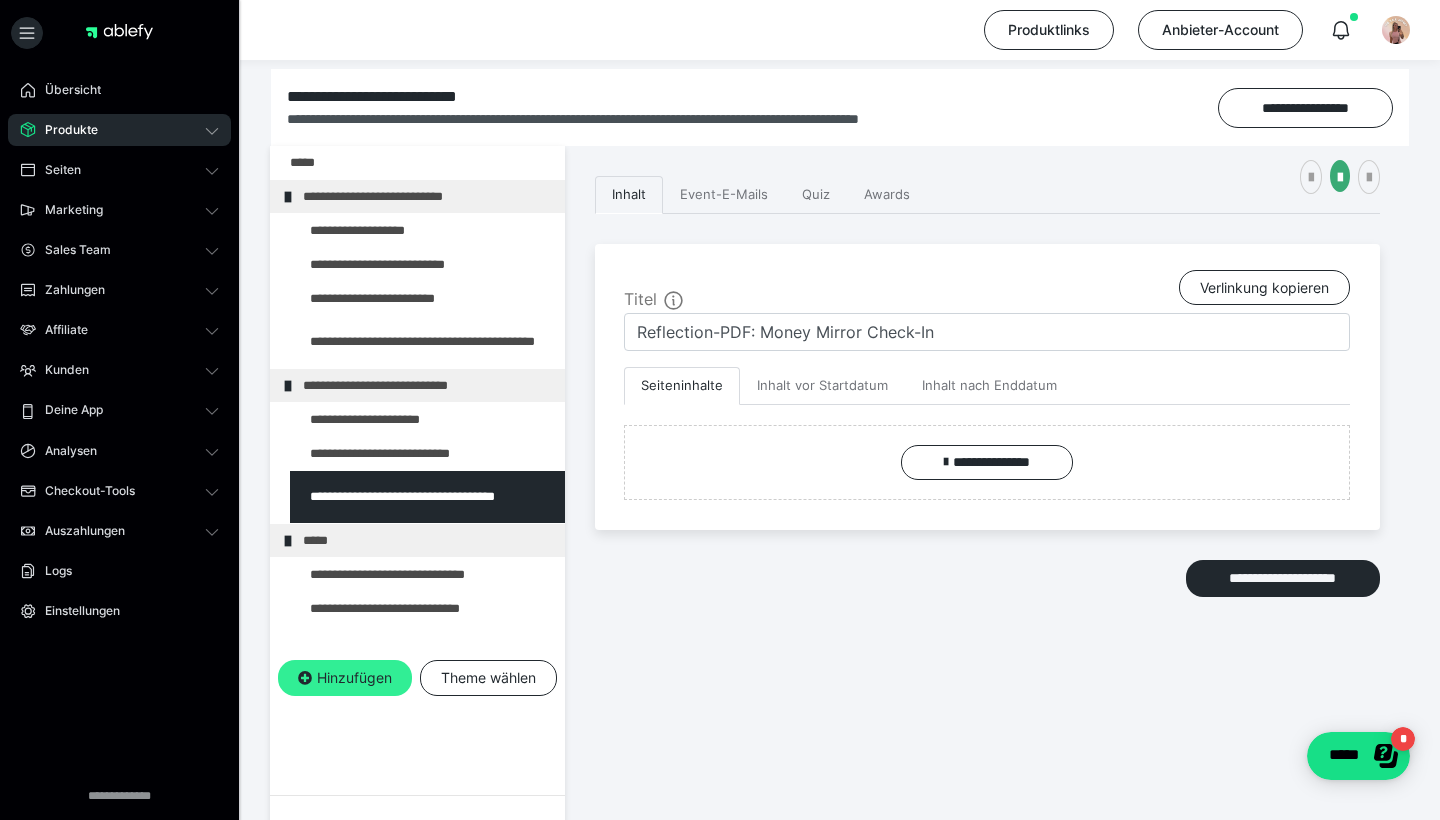 click on "Hinzufügen" at bounding box center [345, 678] 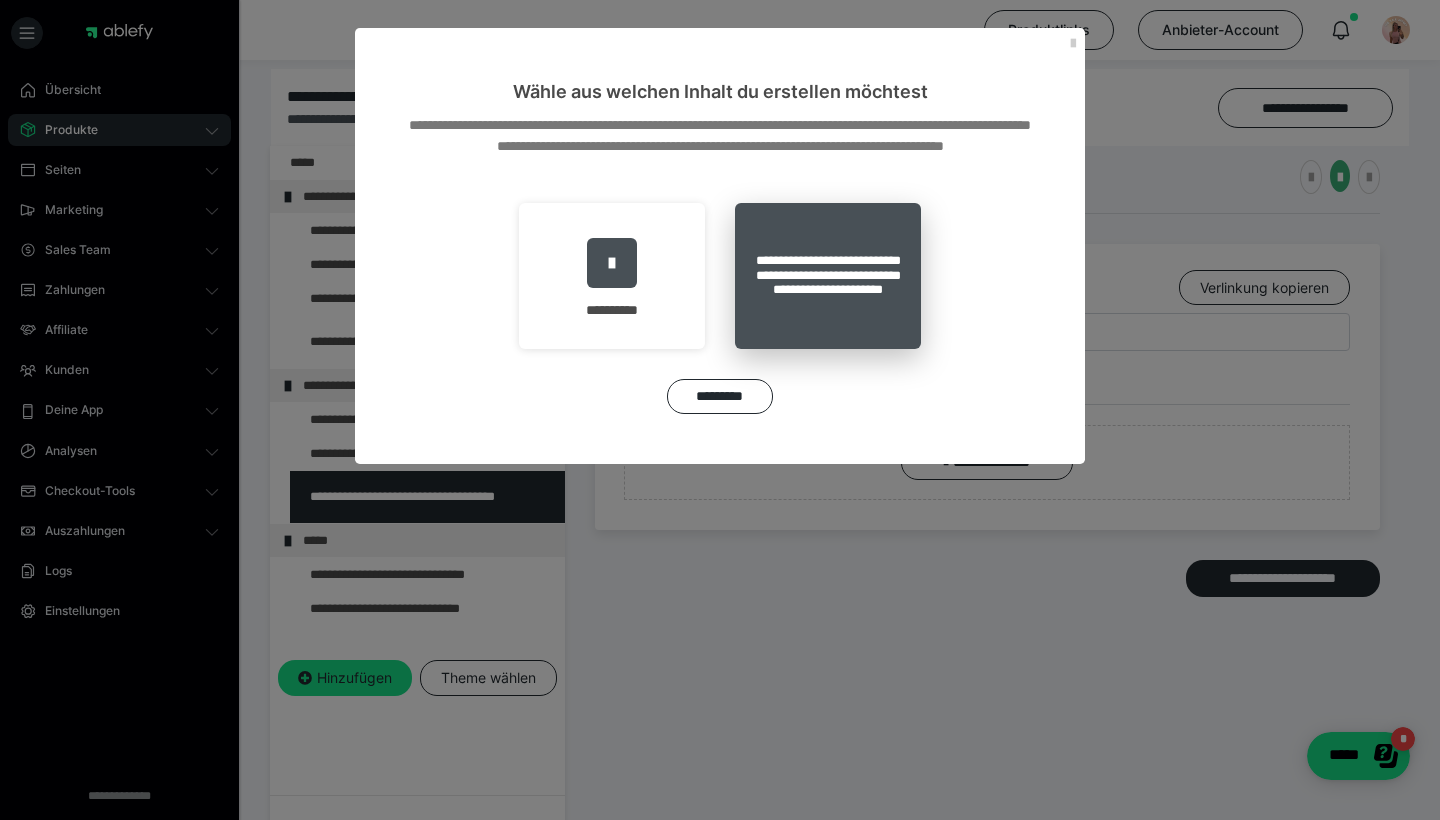 click on "**********" at bounding box center [828, 276] 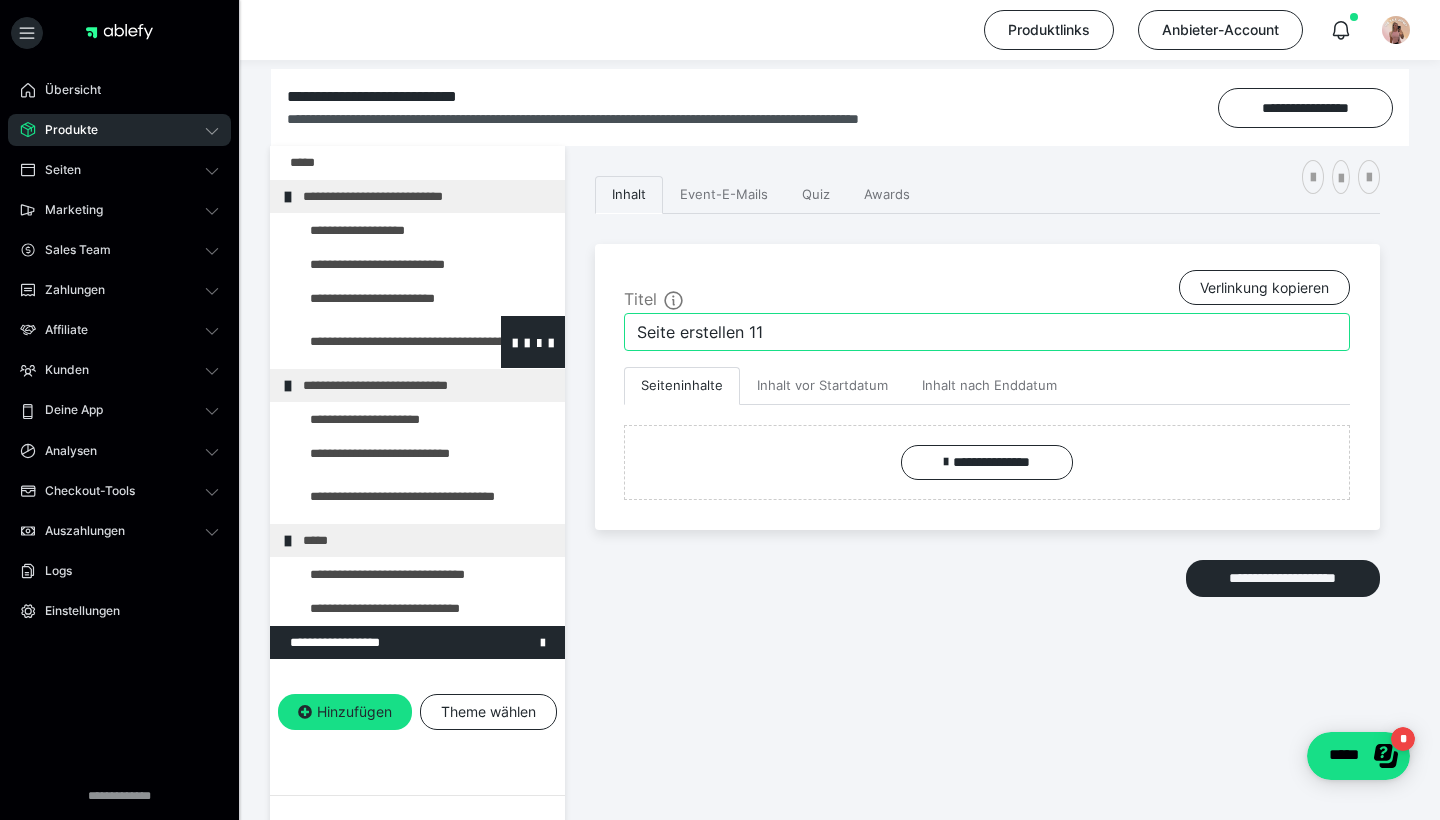 drag, startPoint x: 798, startPoint y: 331, endPoint x: 295, endPoint y: 329, distance: 503.00397 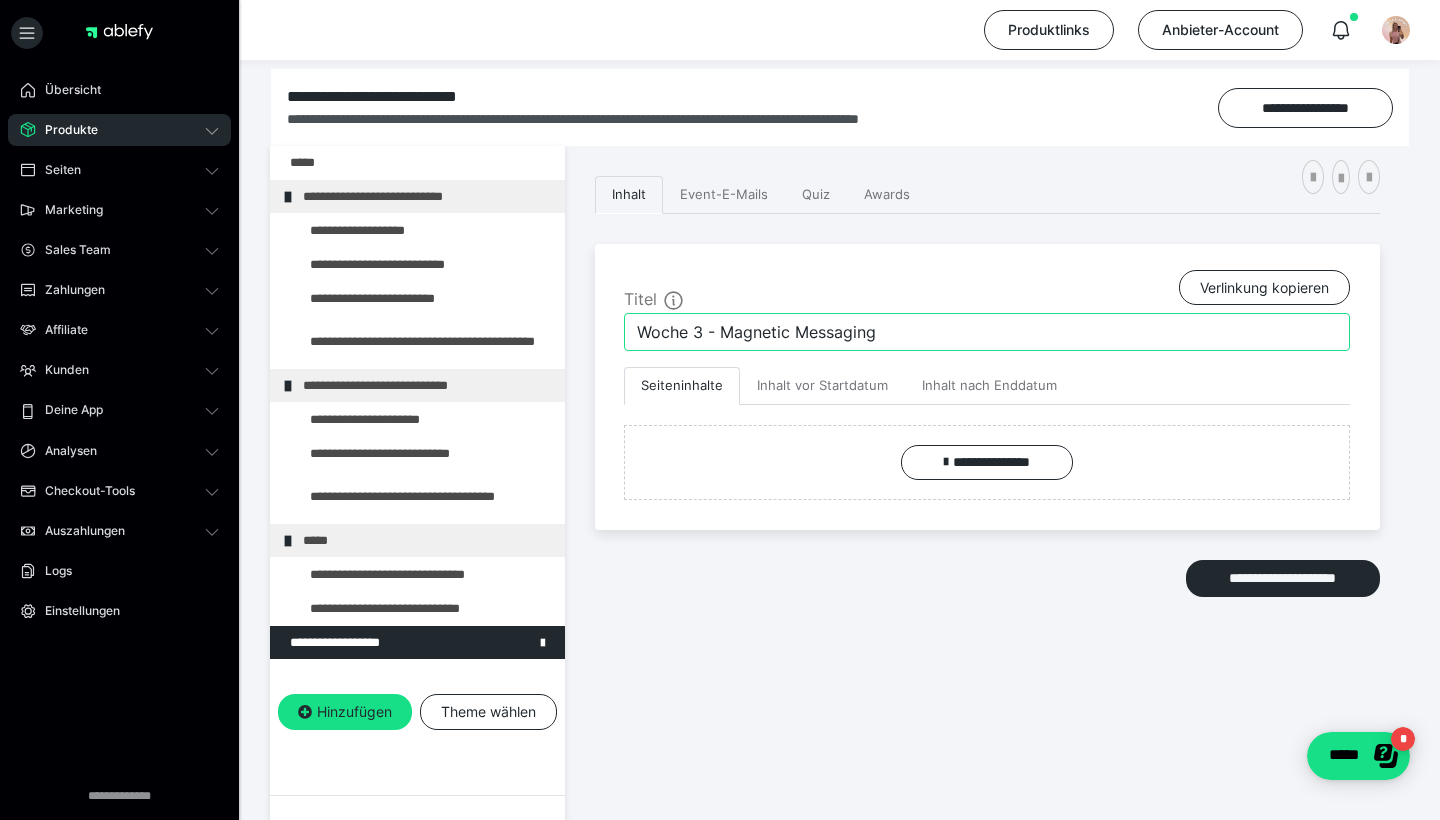 drag, startPoint x: 888, startPoint y: 324, endPoint x: 721, endPoint y: 326, distance: 167.01198 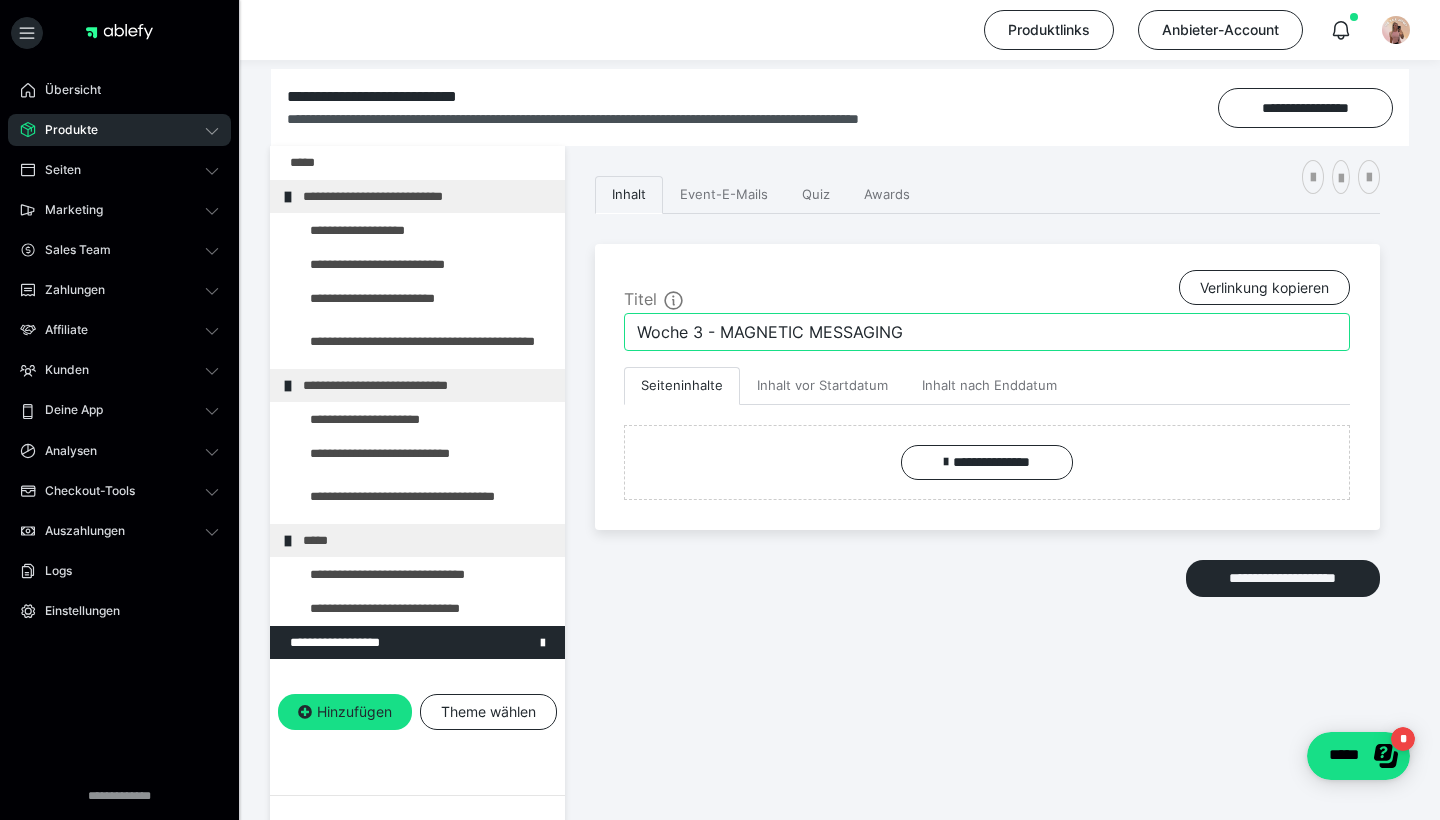 type on "Woche 3 - MAGNETIC MESSAGING" 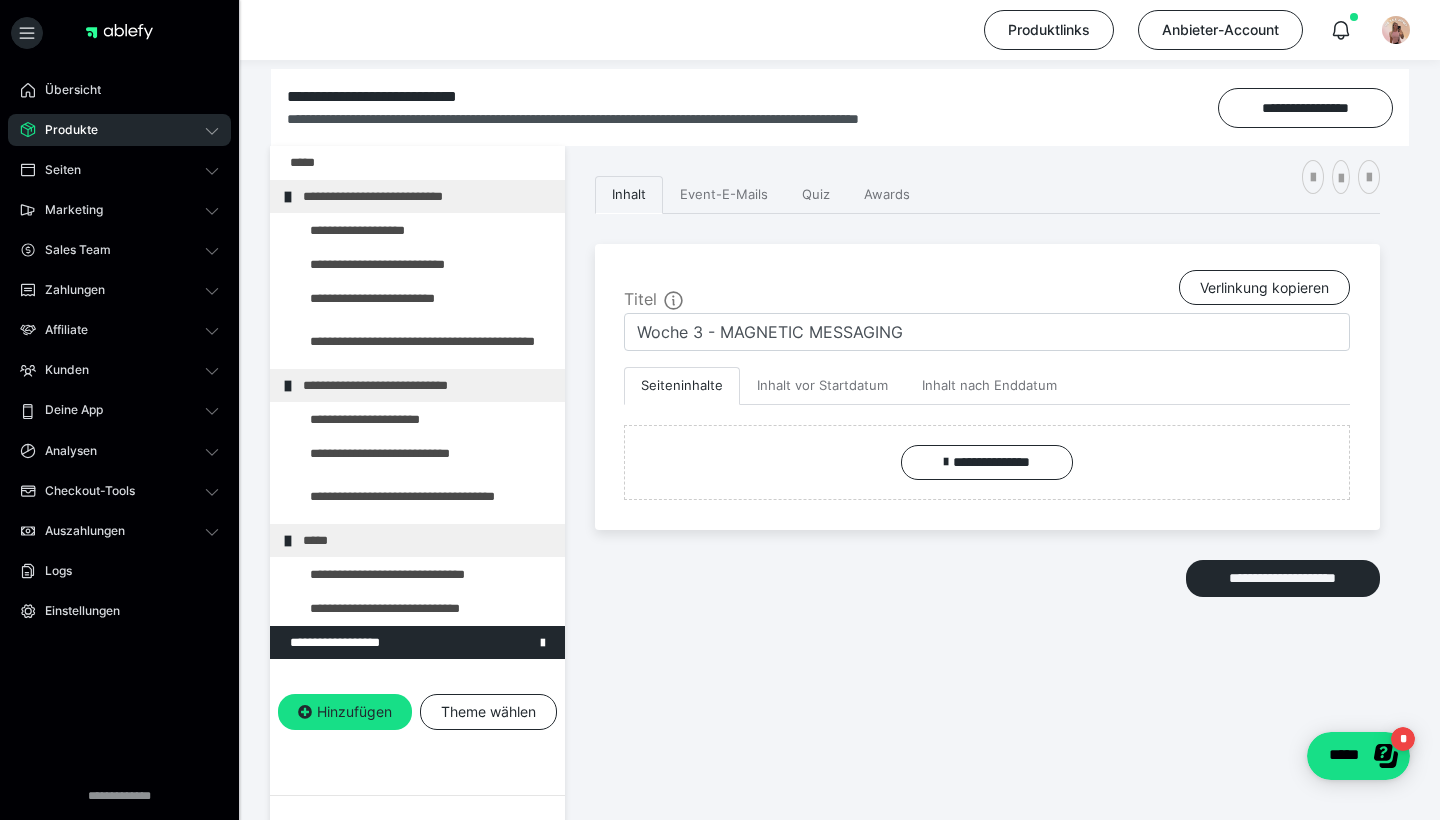 click on "**********" at bounding box center [987, 491] 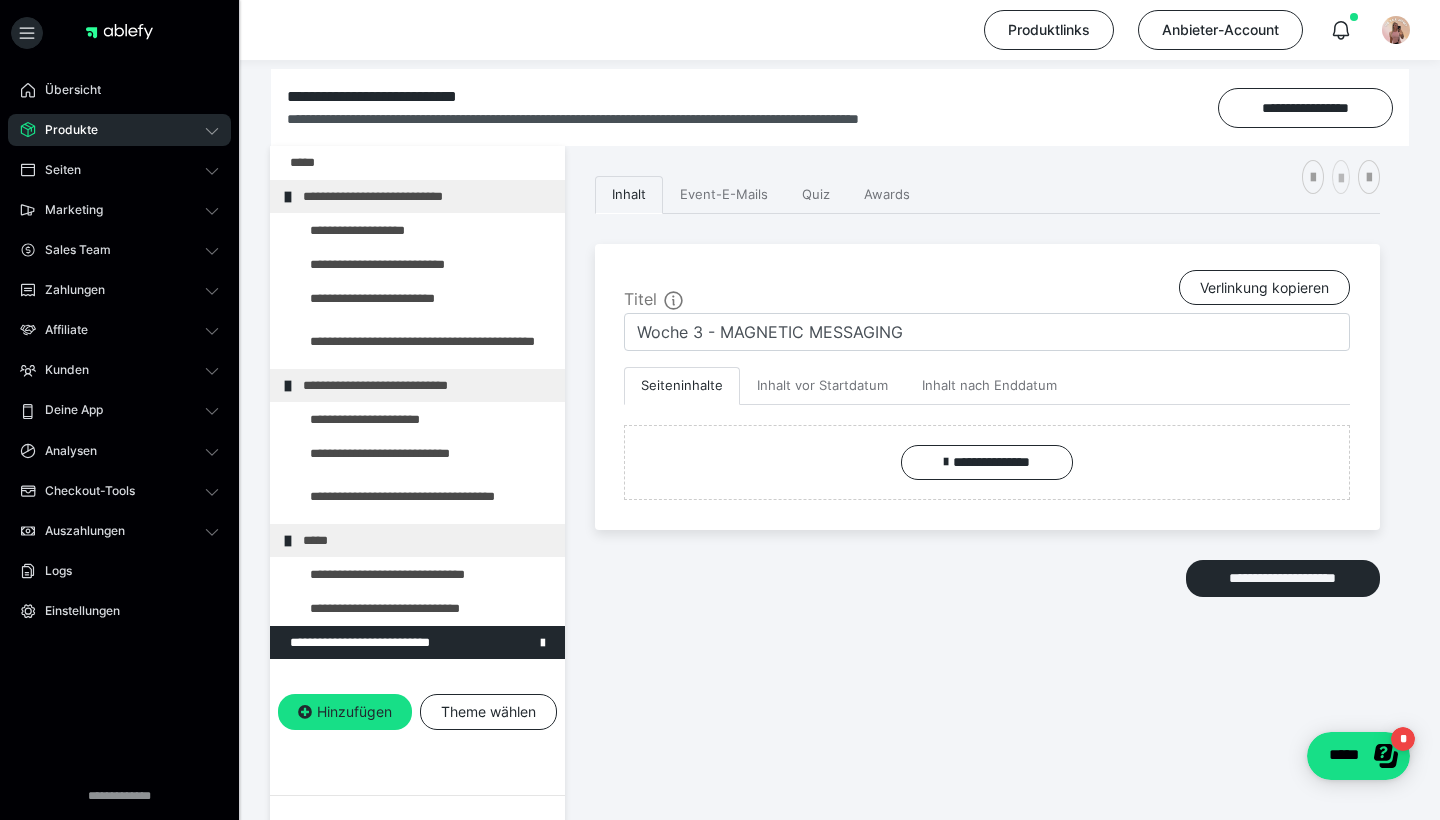 click at bounding box center (1341, 177) 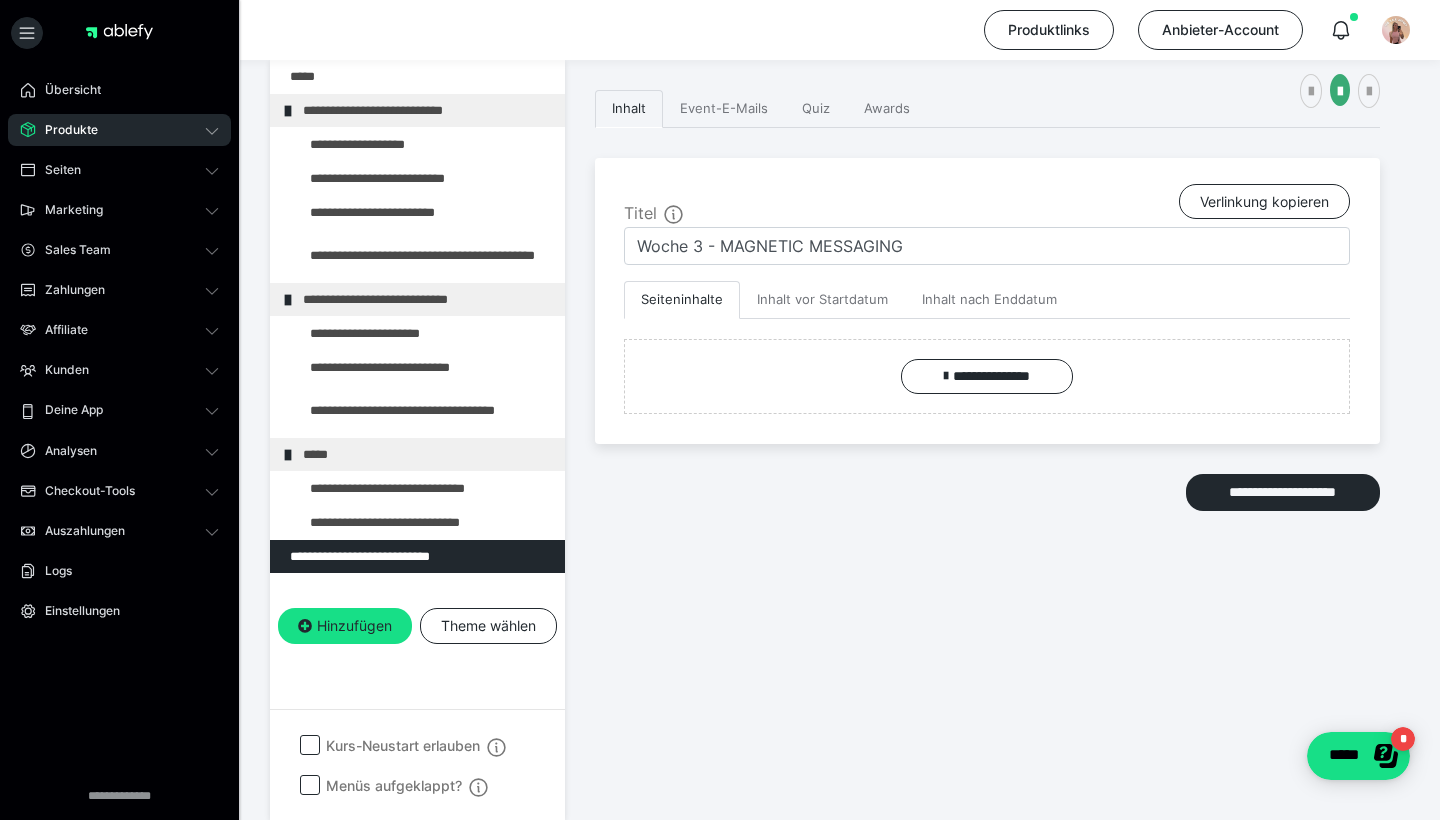 scroll, scrollTop: 290, scrollLeft: 0, axis: vertical 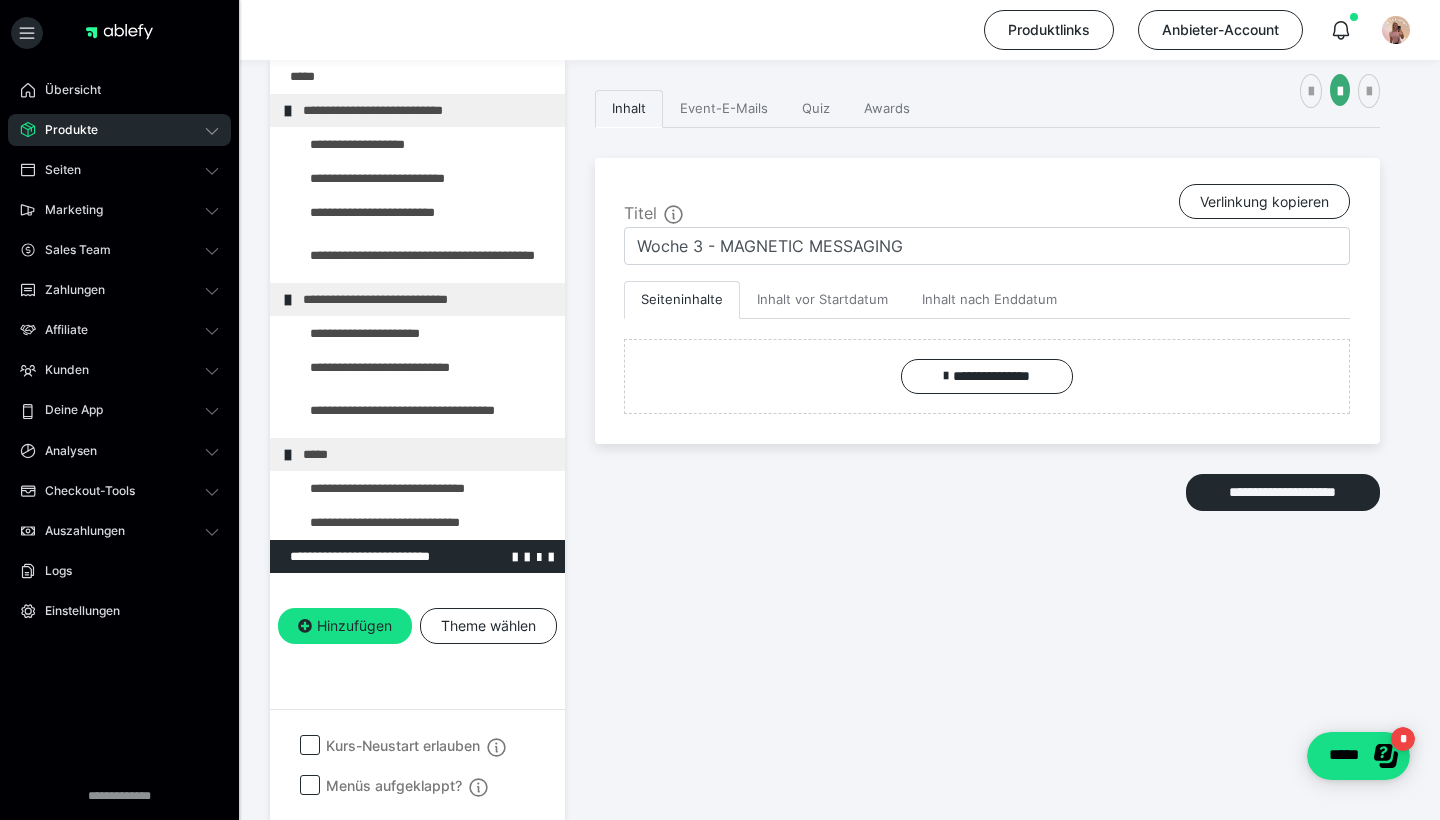 click at bounding box center [365, 556] 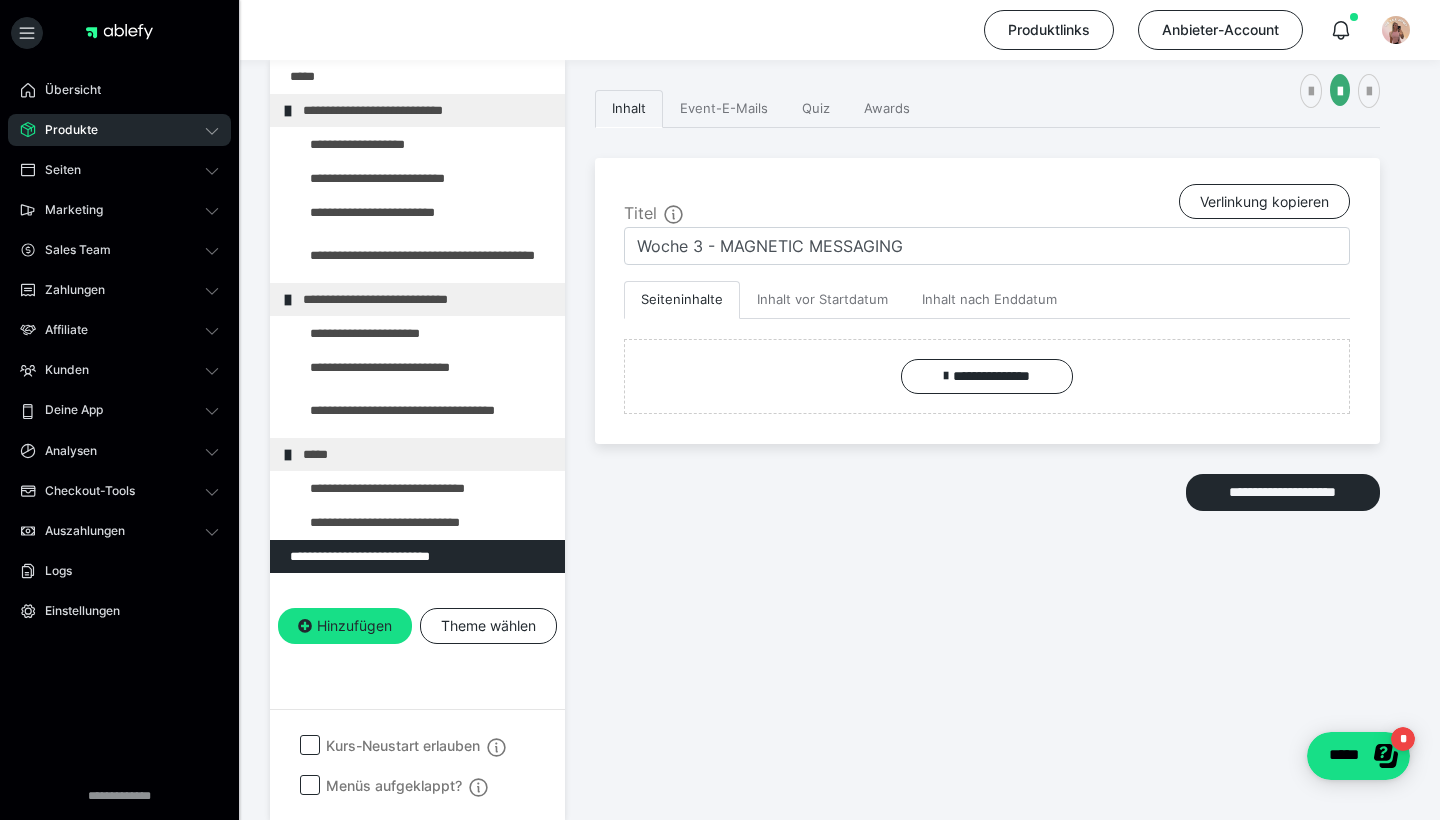 click on "**********" at bounding box center [987, 405] 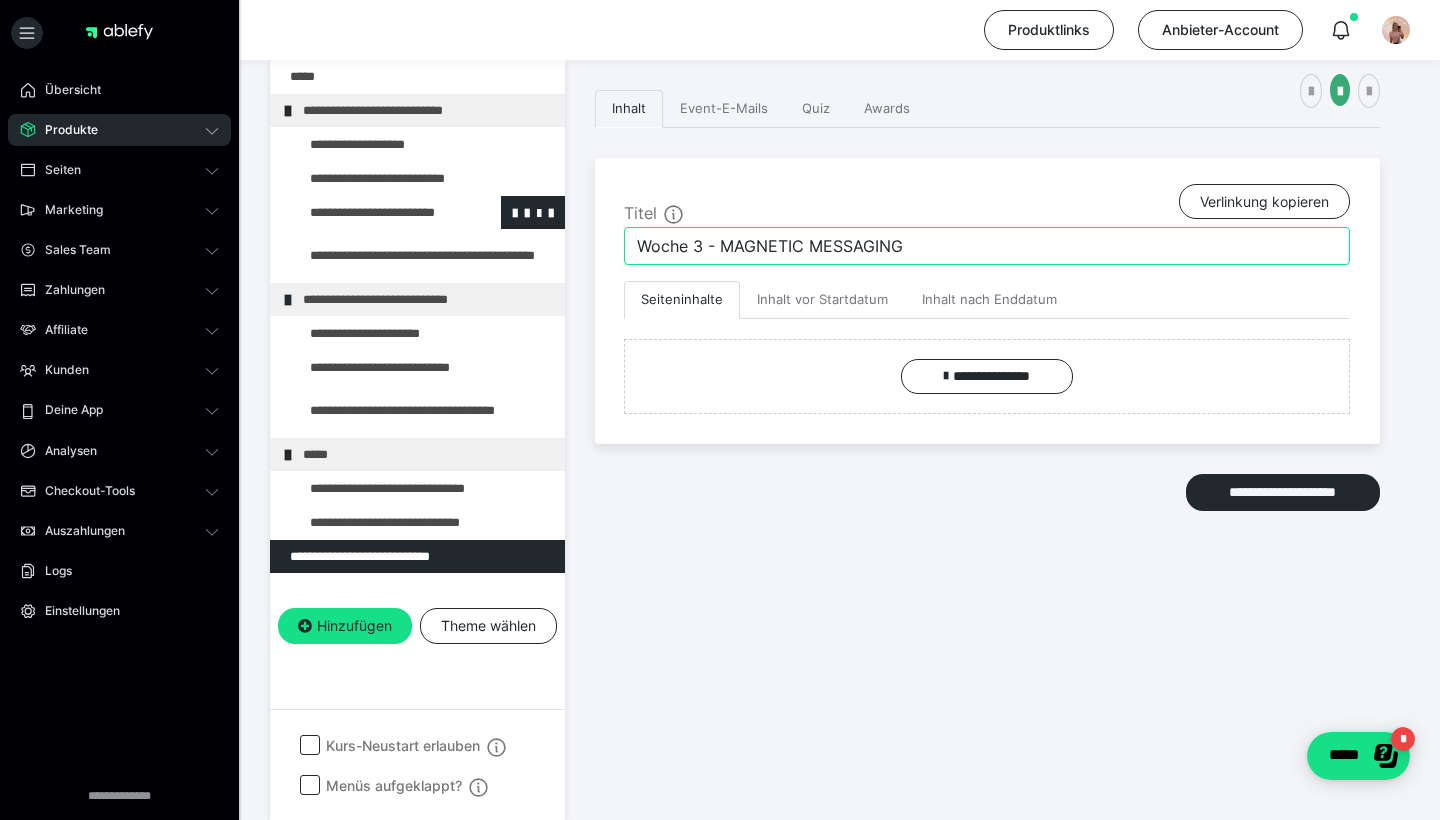 drag, startPoint x: 932, startPoint y: 239, endPoint x: 545, endPoint y: 224, distance: 387.2906 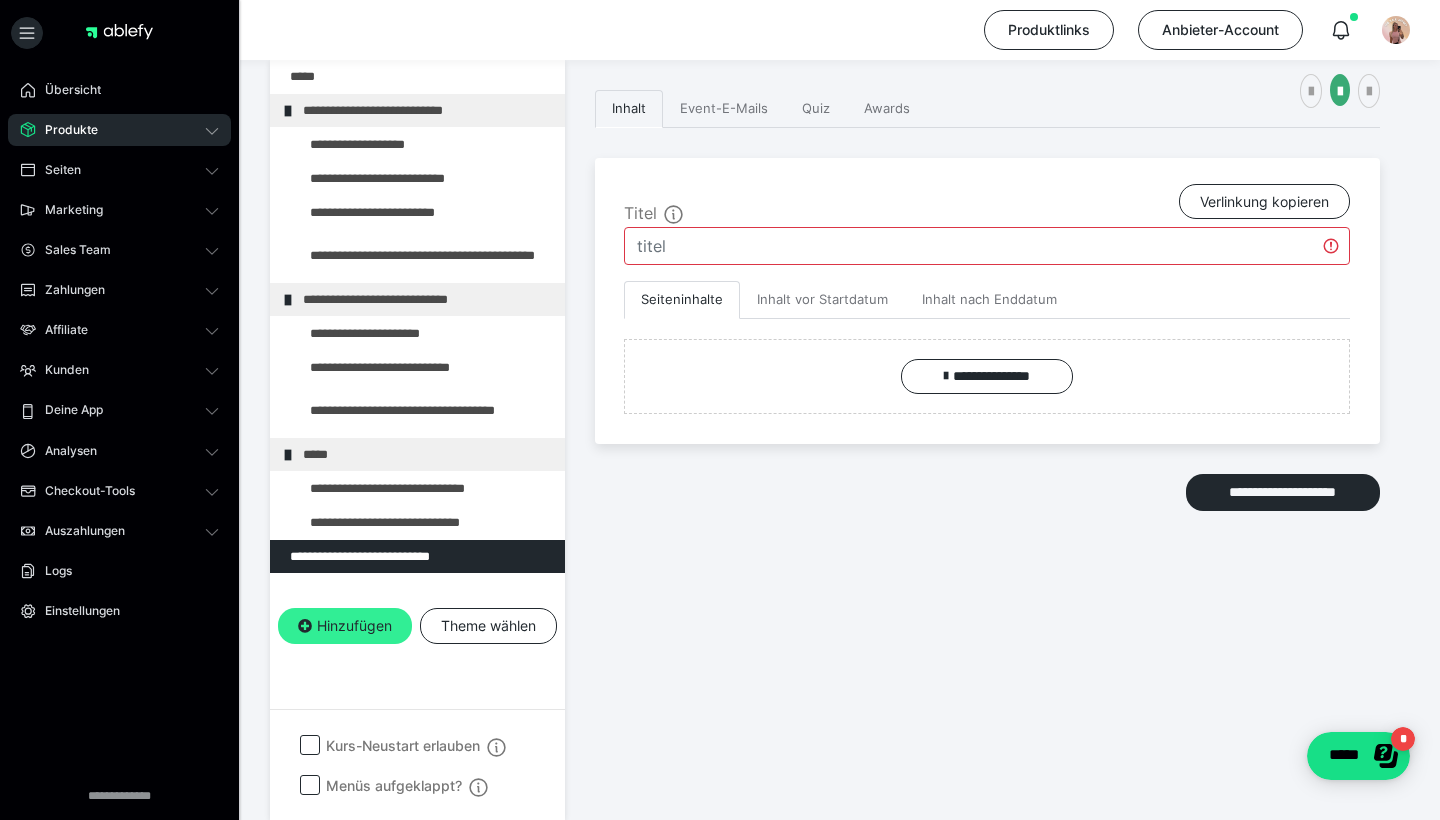 type 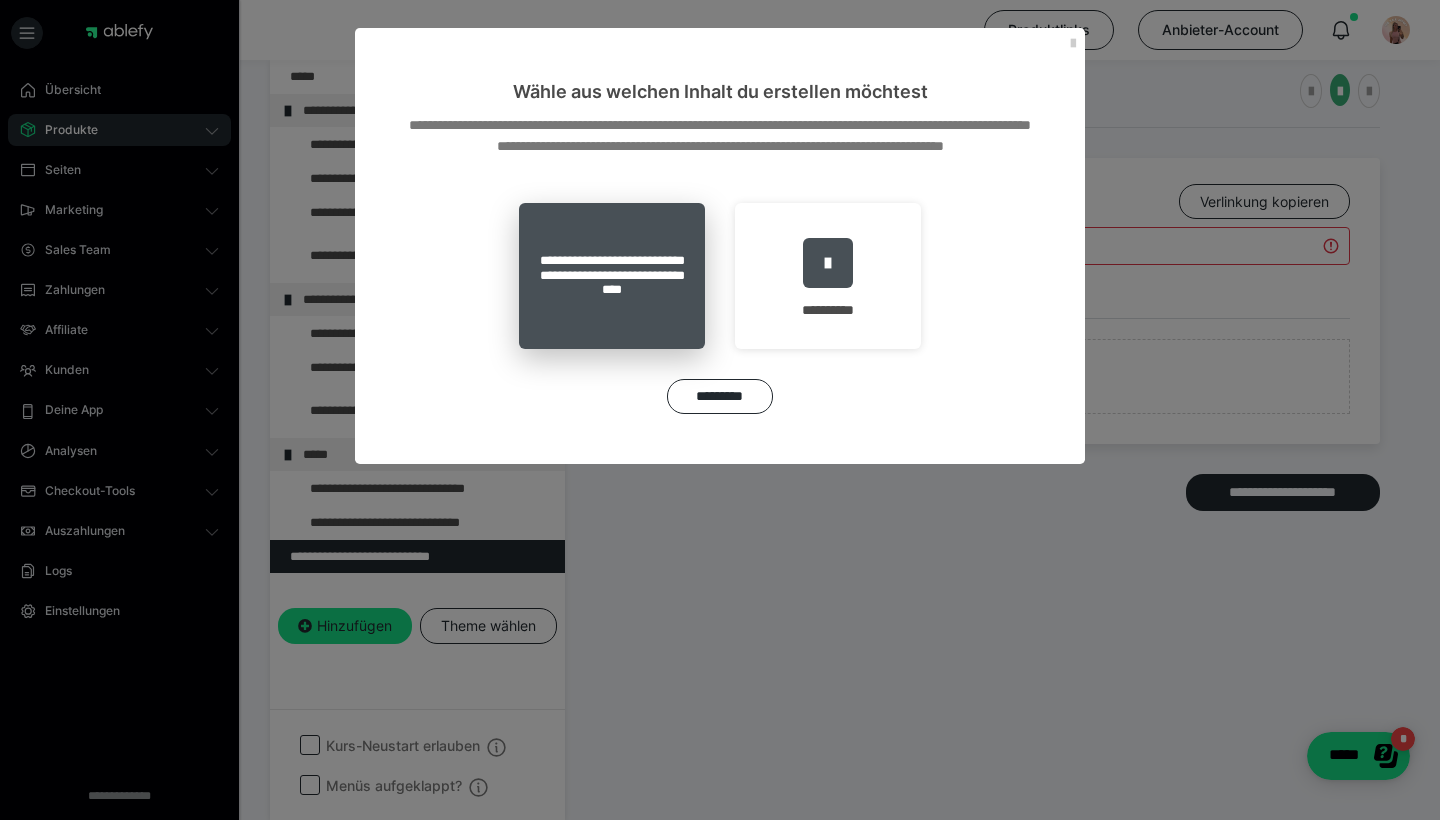 click on "**********" at bounding box center (612, 276) 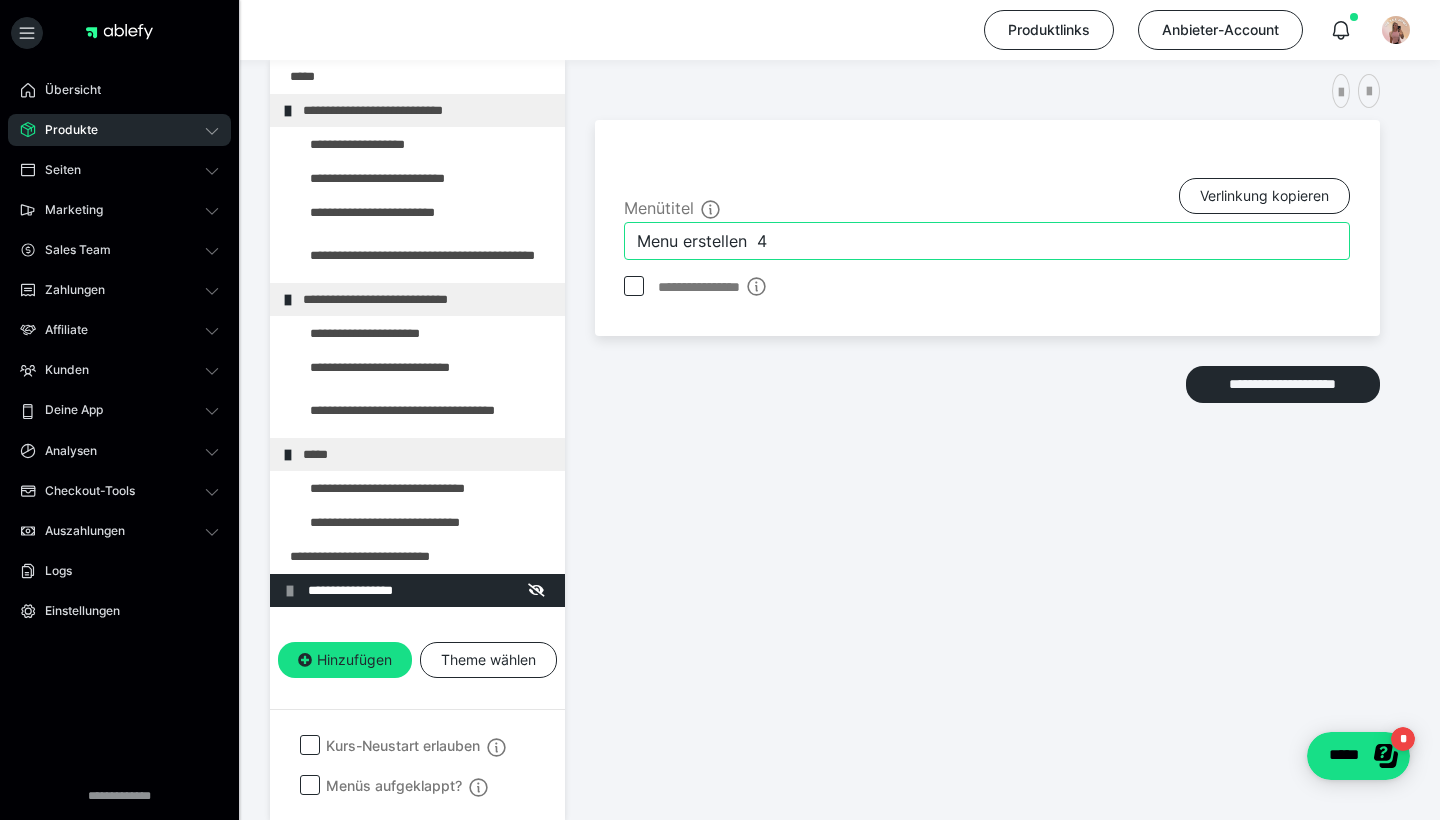 drag, startPoint x: 818, startPoint y: 243, endPoint x: 596, endPoint y: 240, distance: 222.02026 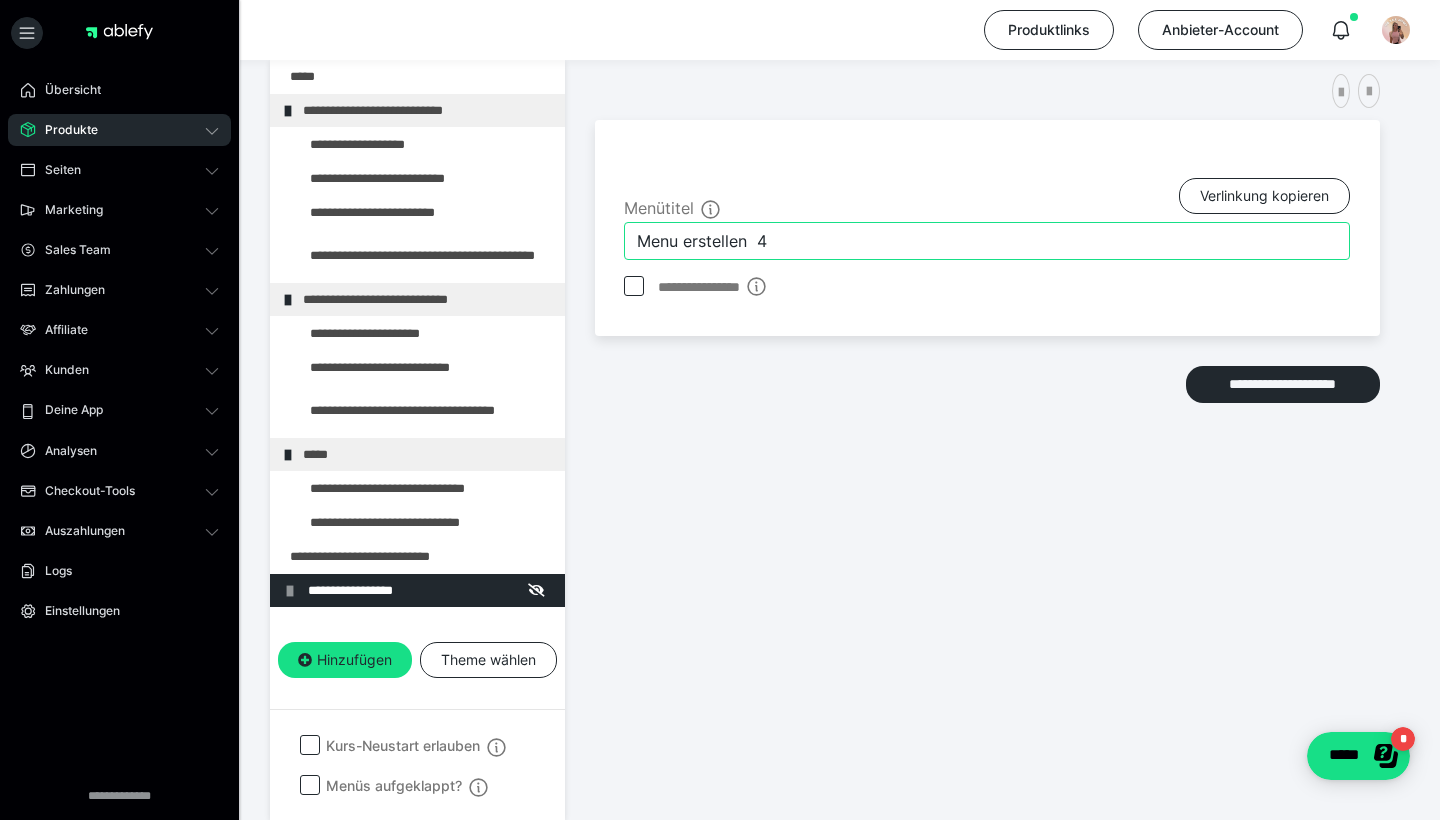 click on "Menu erstellen  4" at bounding box center (987, 241) 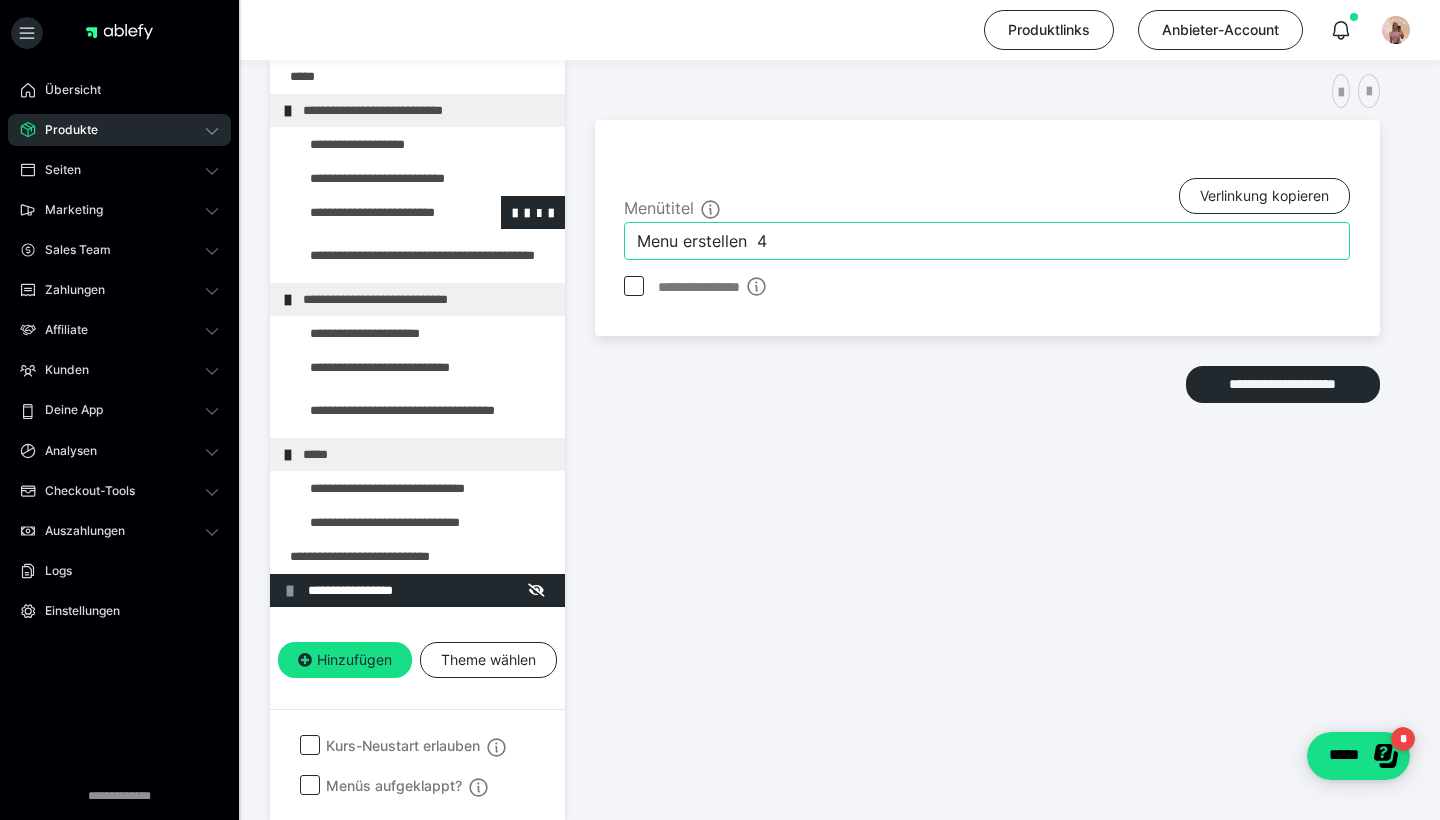 drag, startPoint x: 887, startPoint y: 255, endPoint x: 508, endPoint y: 219, distance: 380.70593 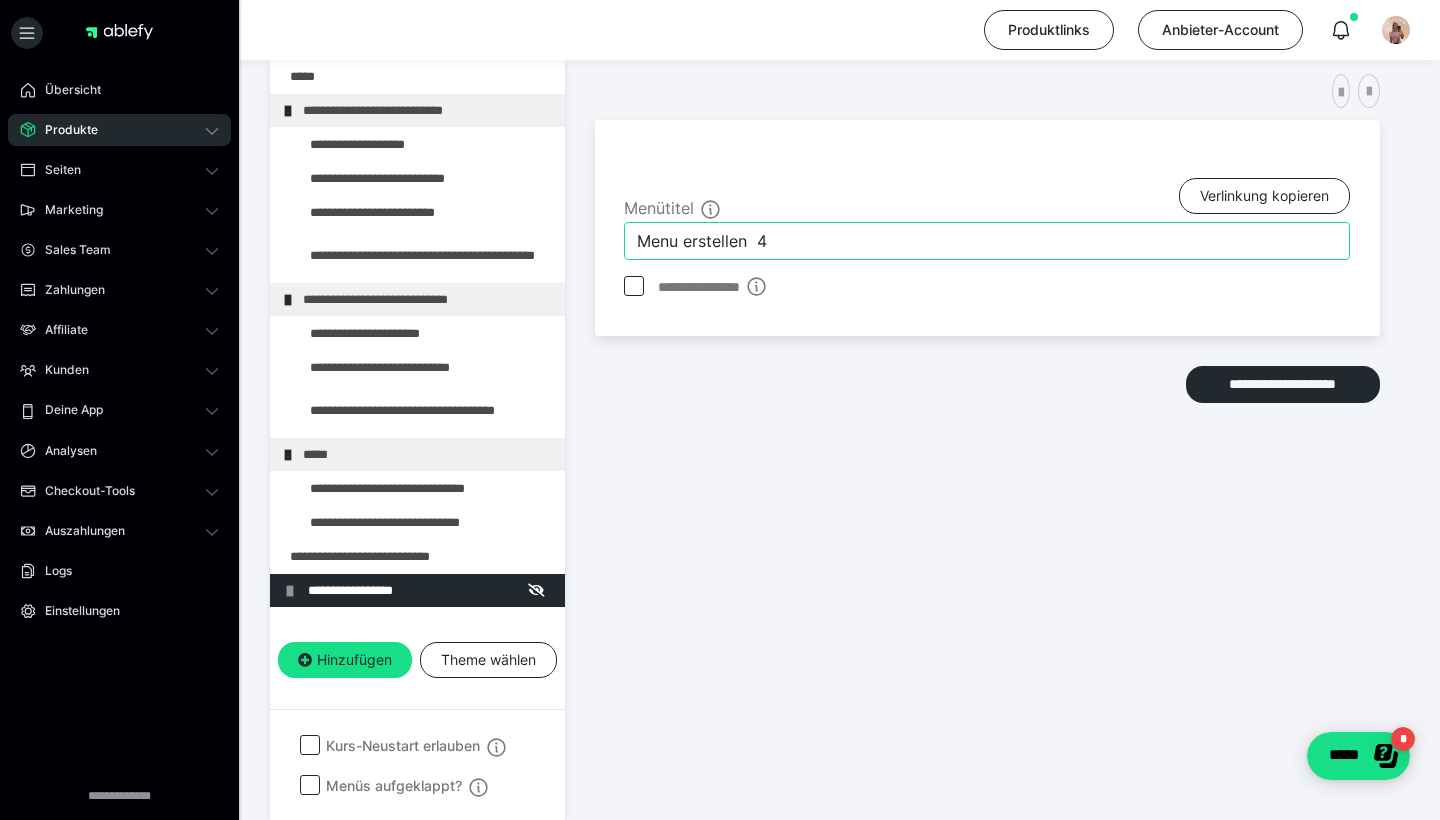 paste on "Woche 3 - MAGNETIC MESSAGING" 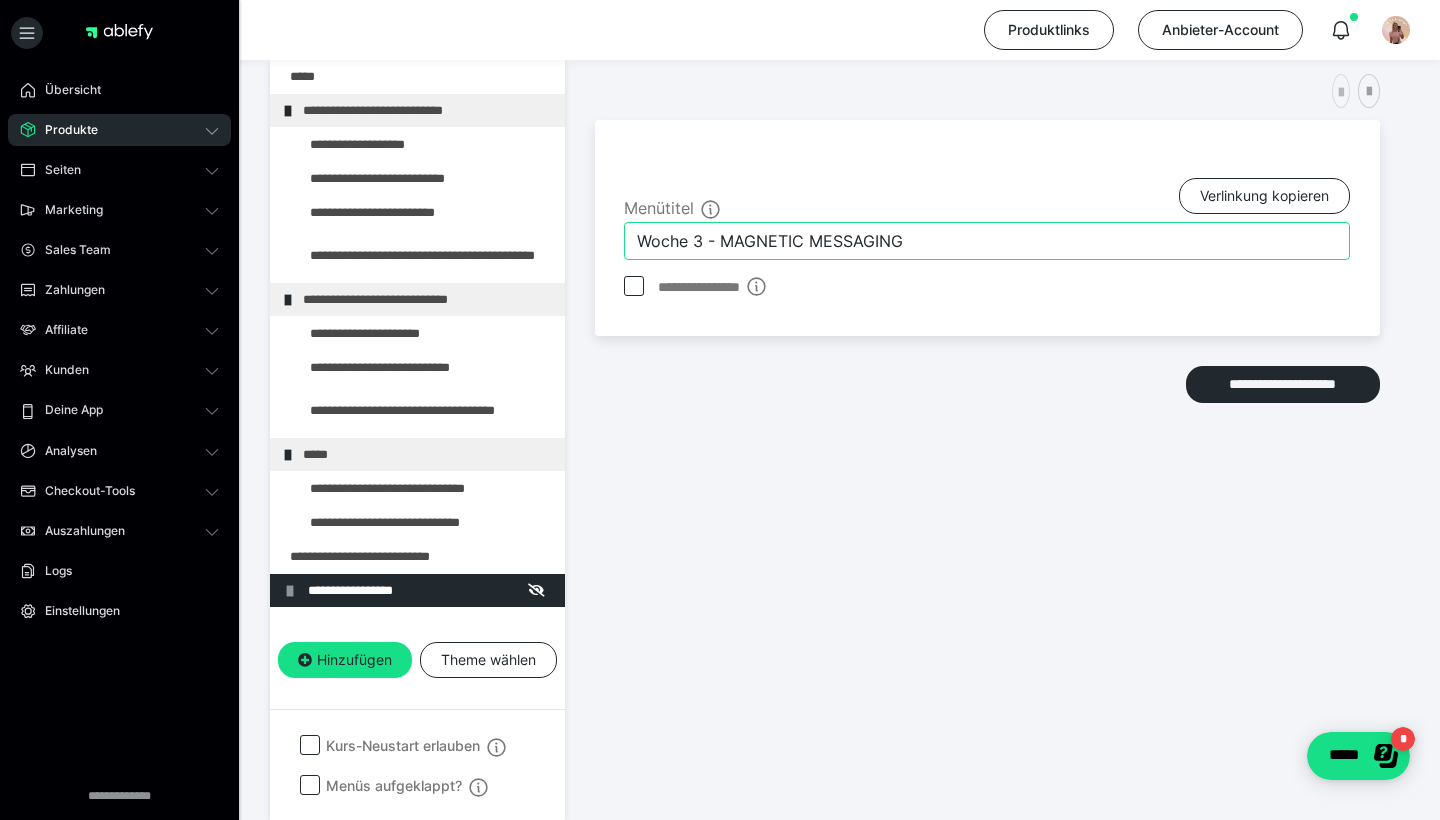 type on "Woche 3 - MAGNETIC MESSAGING" 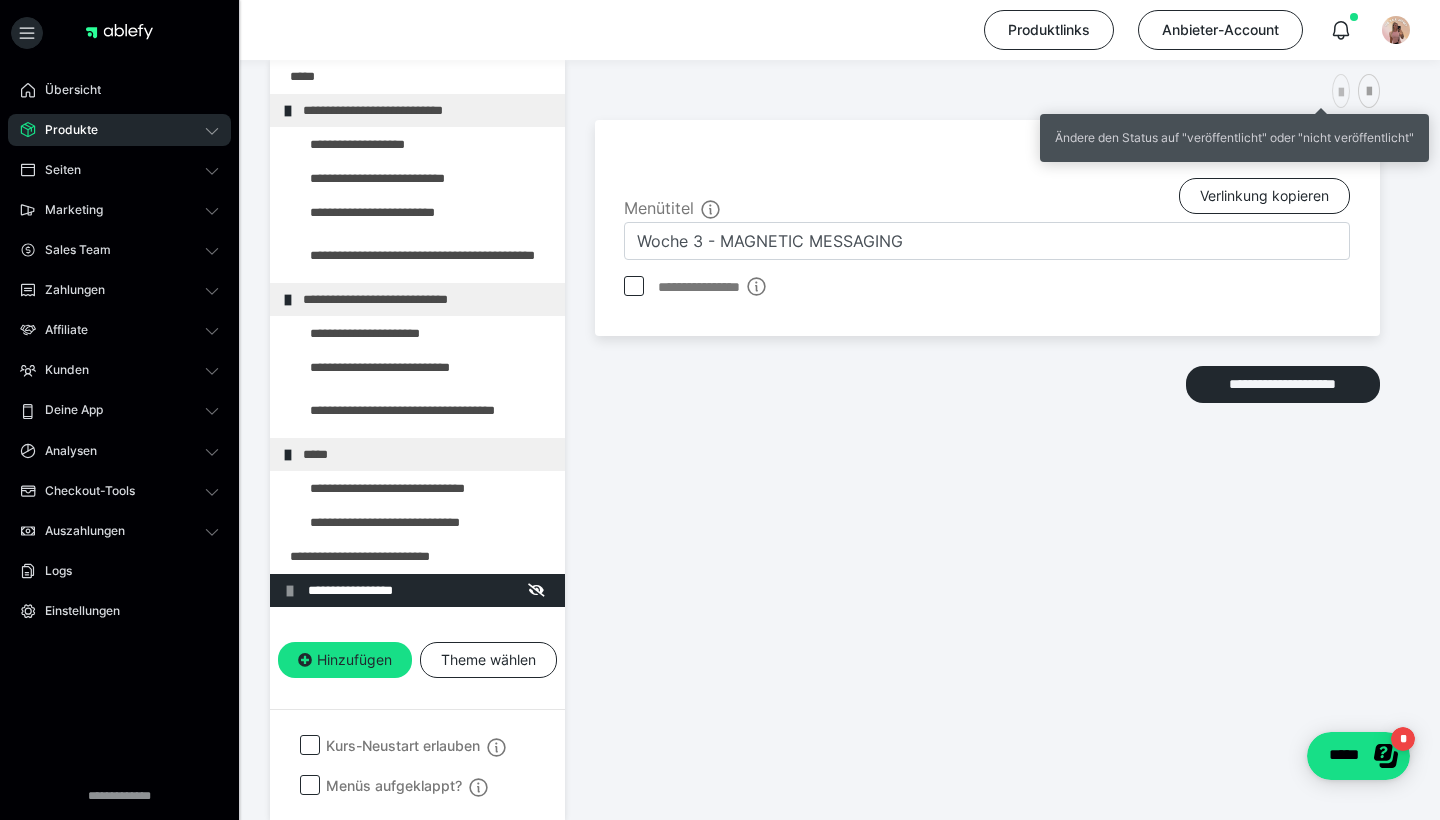 click at bounding box center [1341, 93] 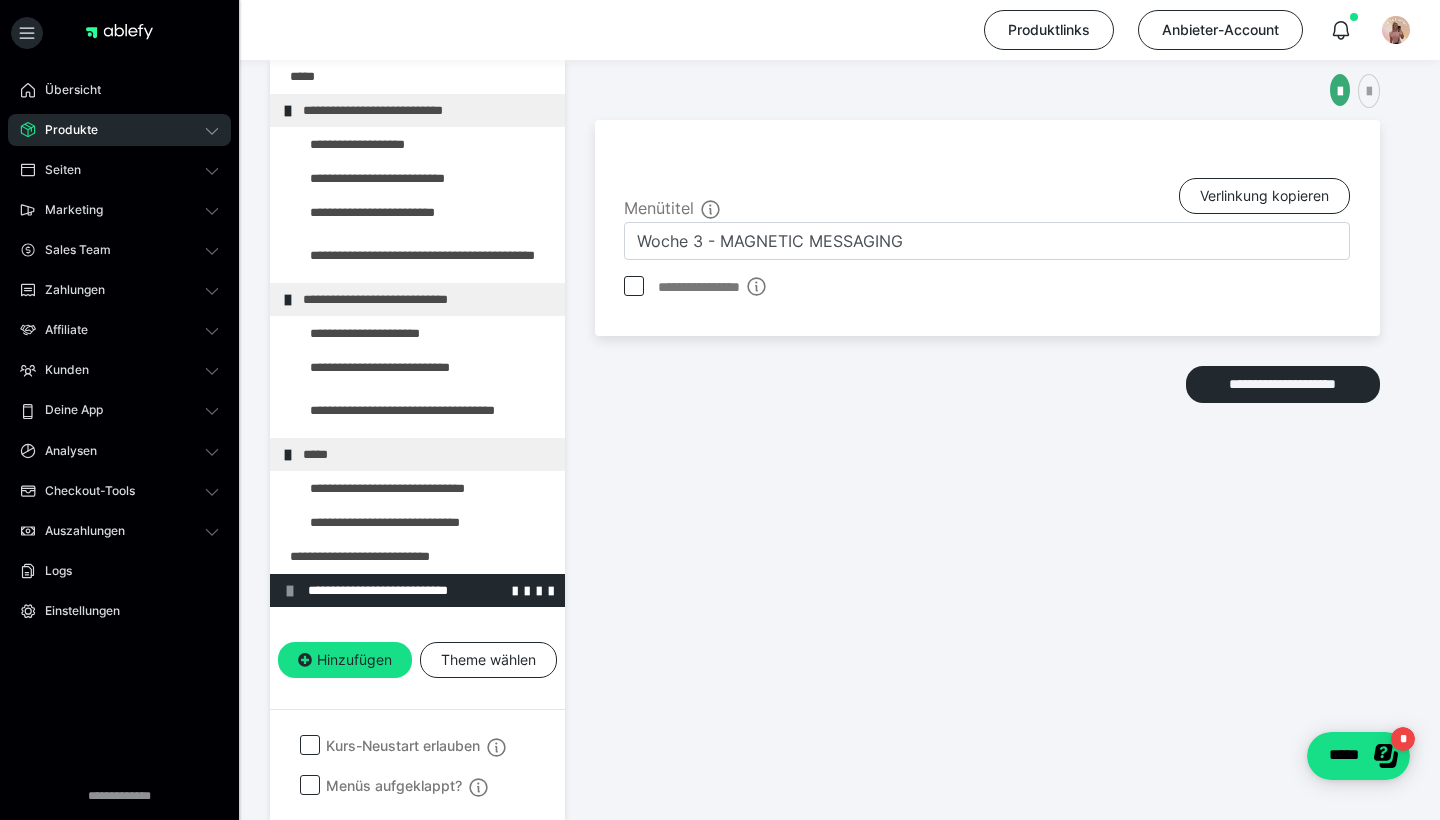 click on "**********" at bounding box center (417, 590) 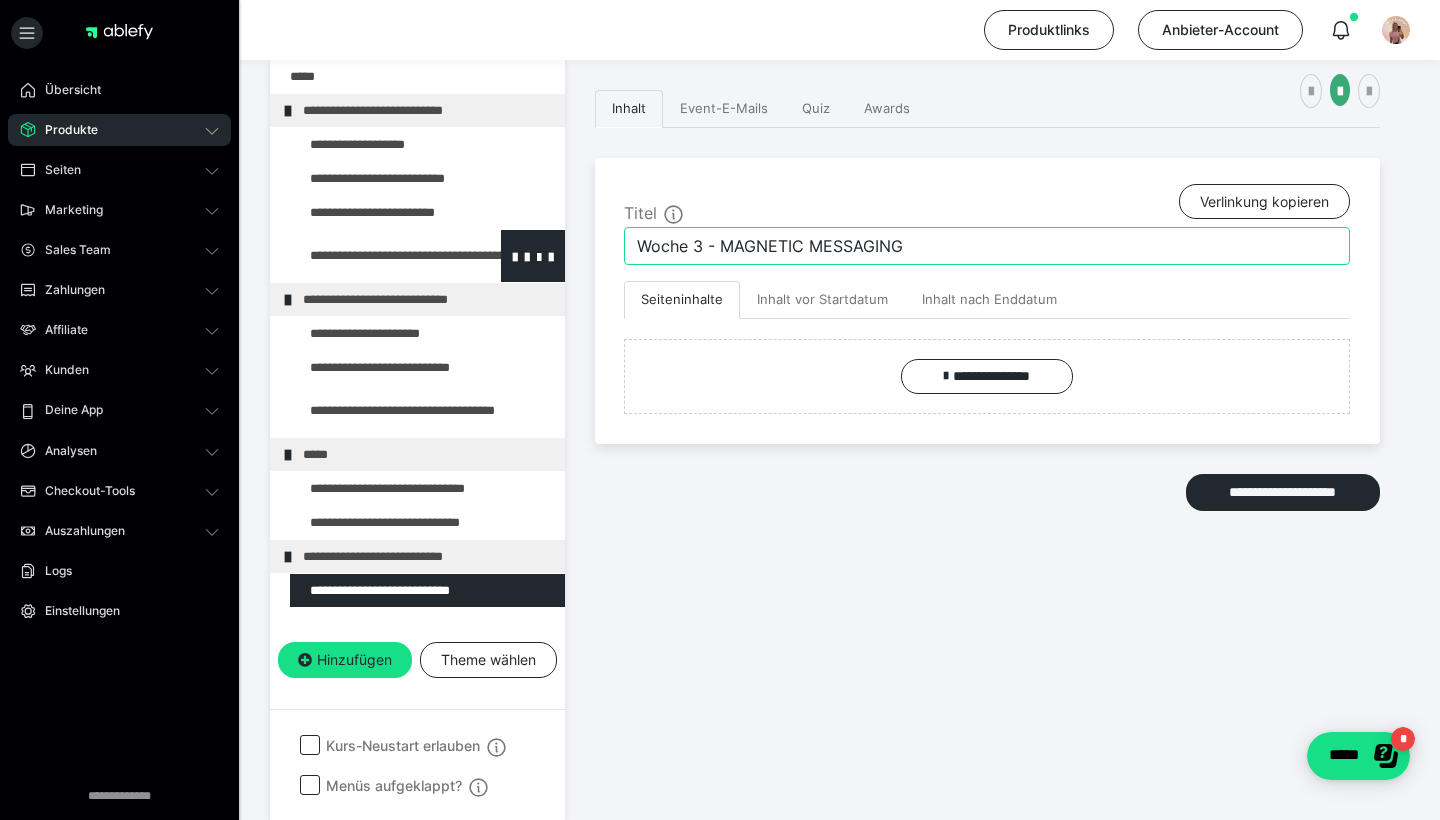 drag, startPoint x: 923, startPoint y: 251, endPoint x: 533, endPoint y: 245, distance: 390.04614 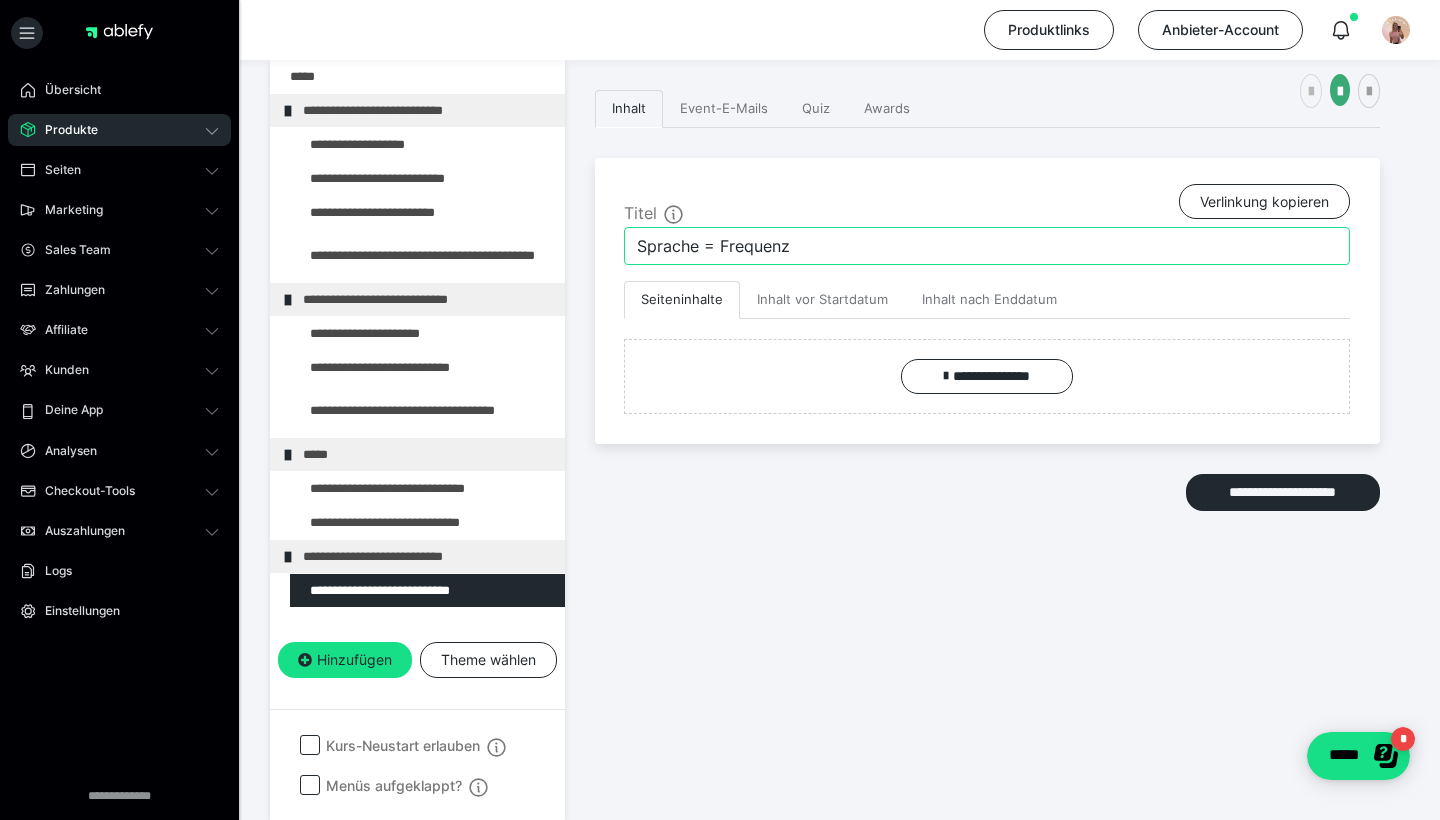 type on "Sprache = Frequenz" 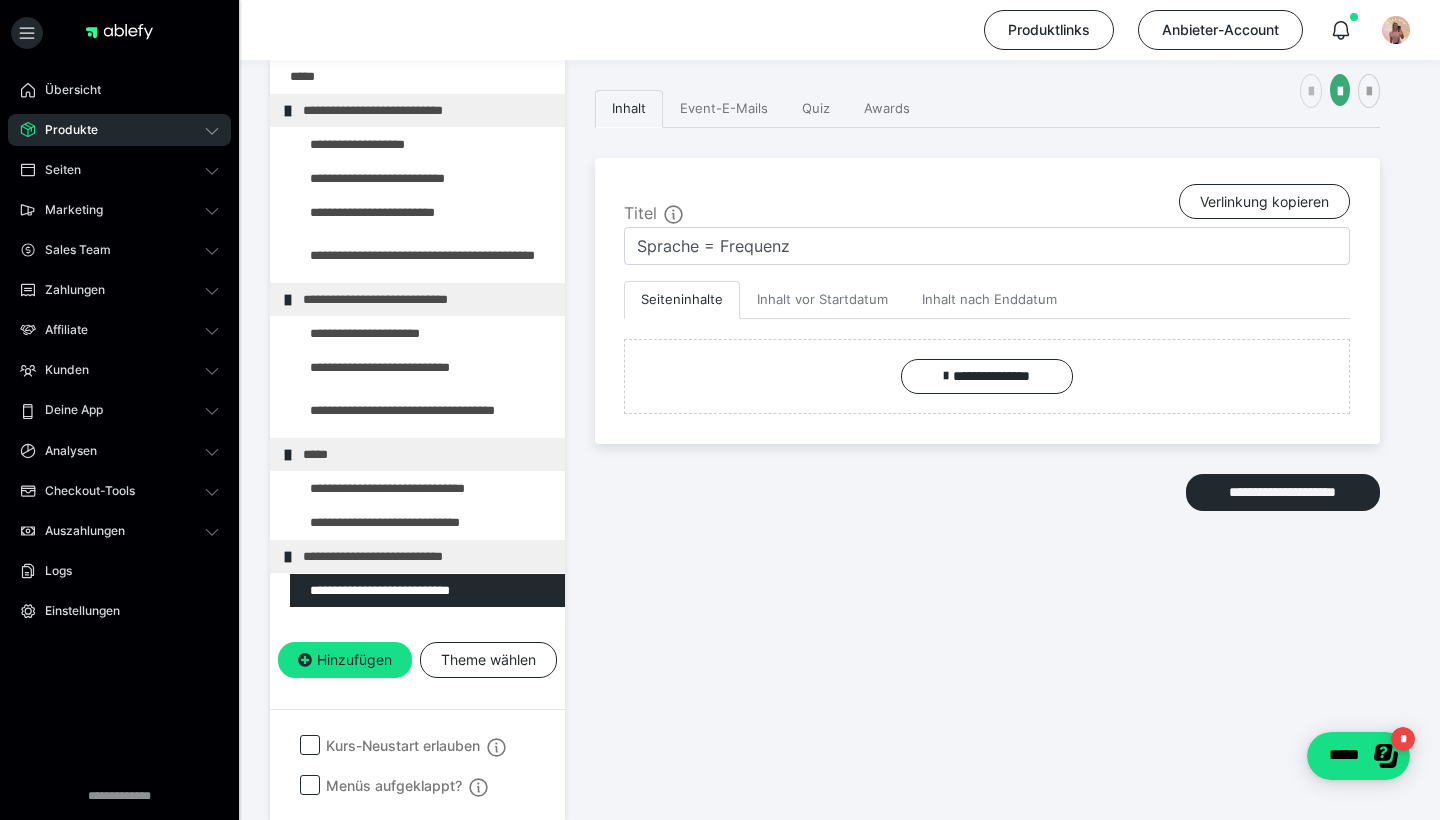 click at bounding box center (1311, 92) 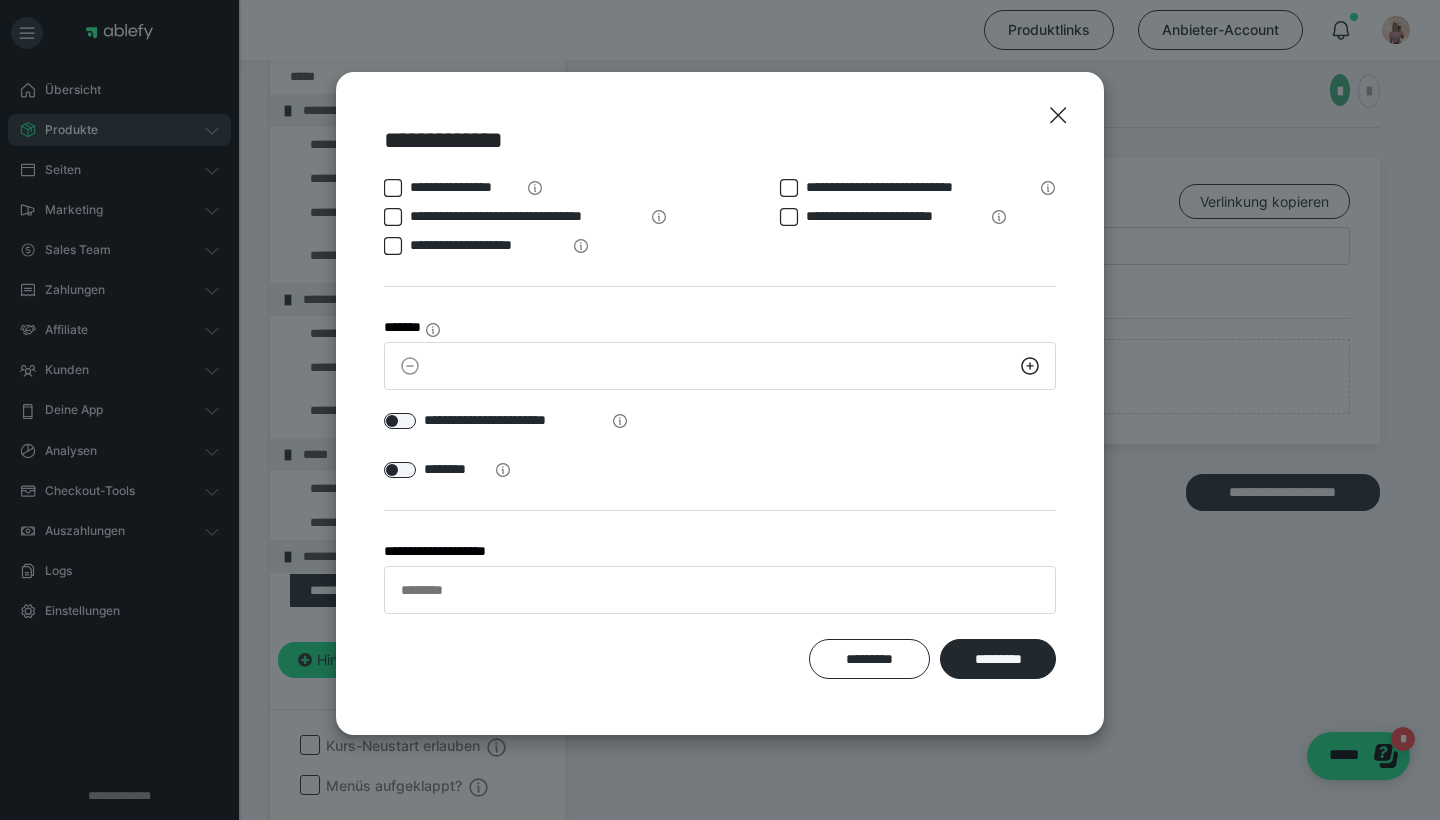 click 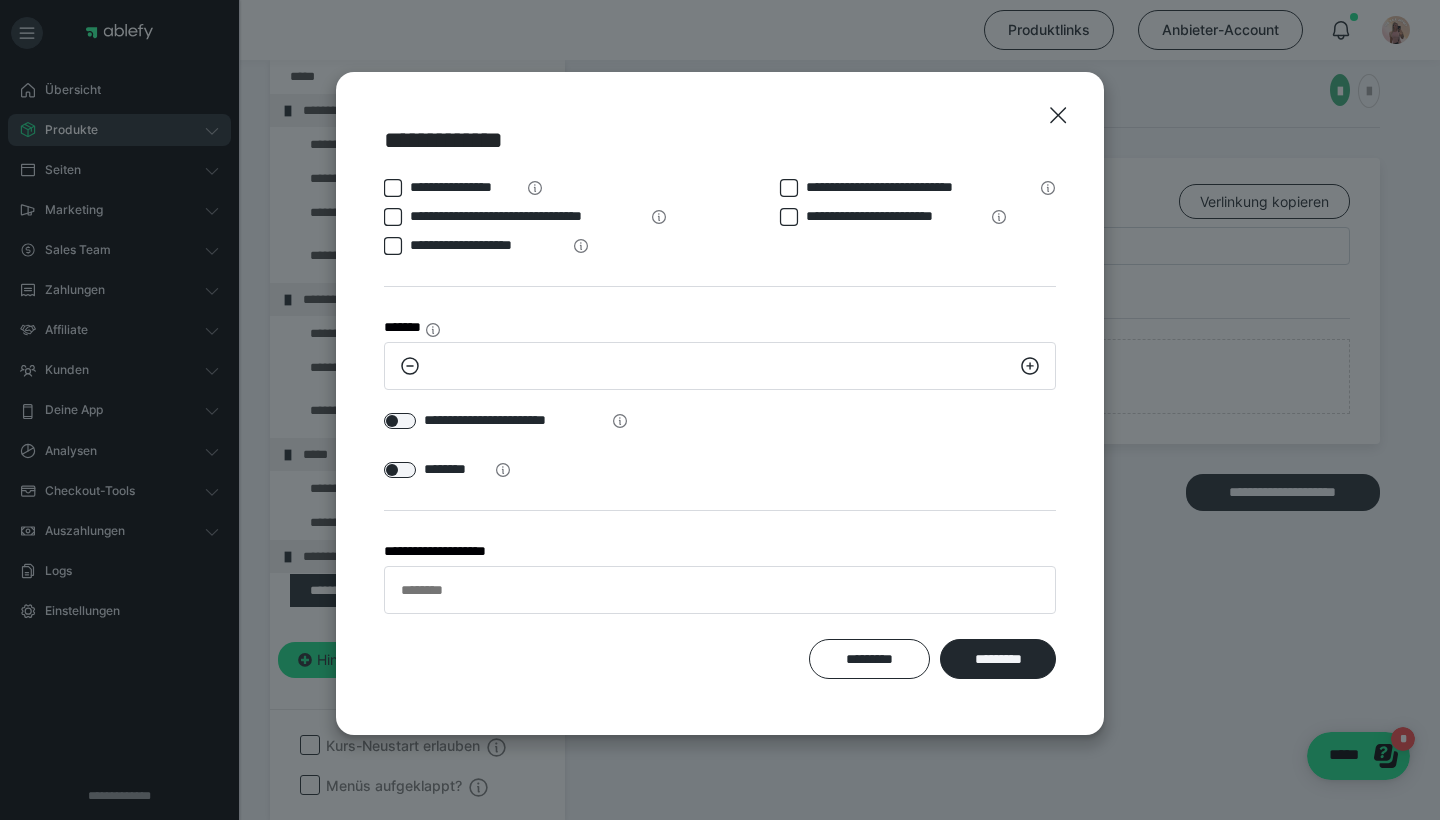 click 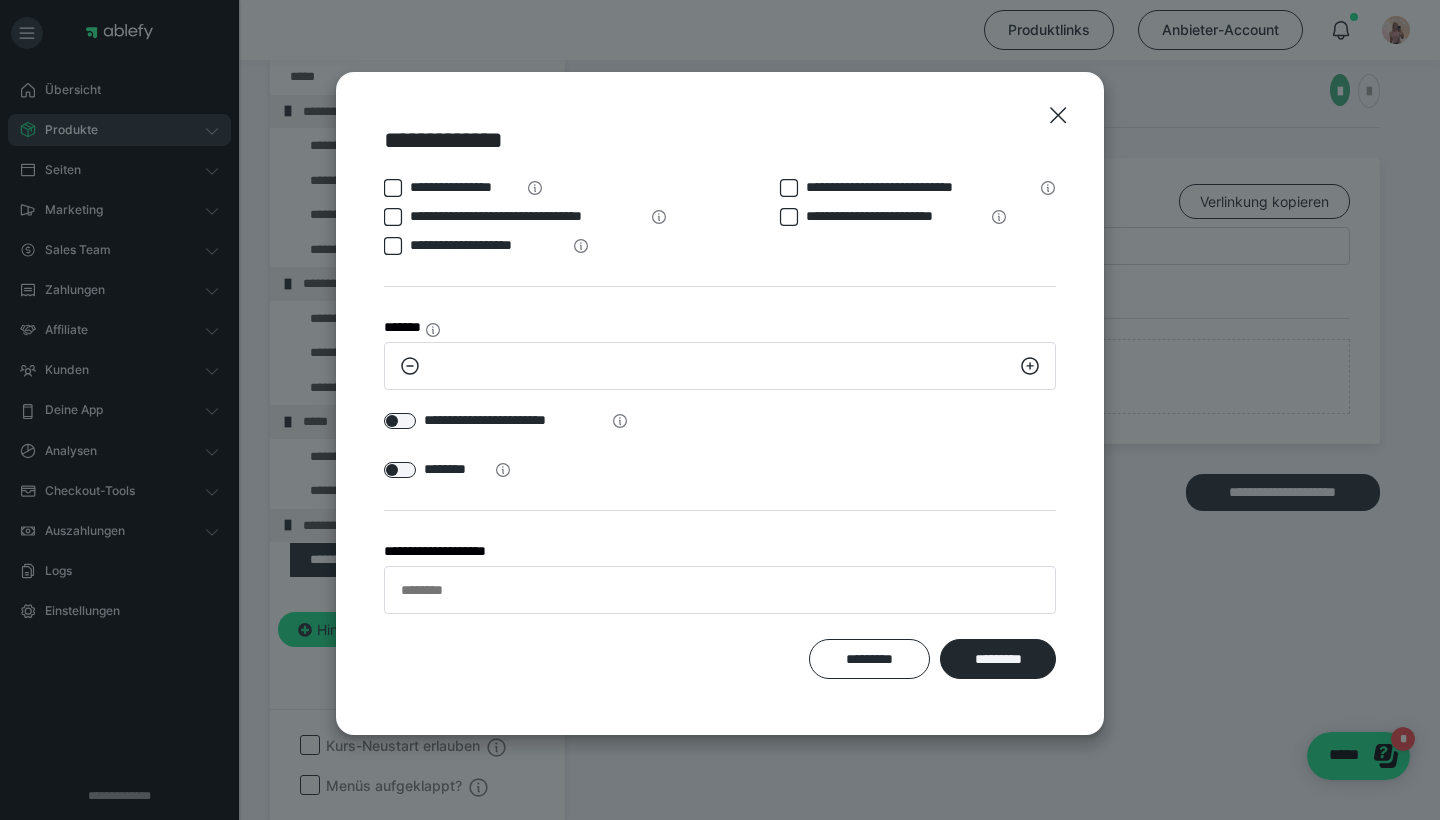 click 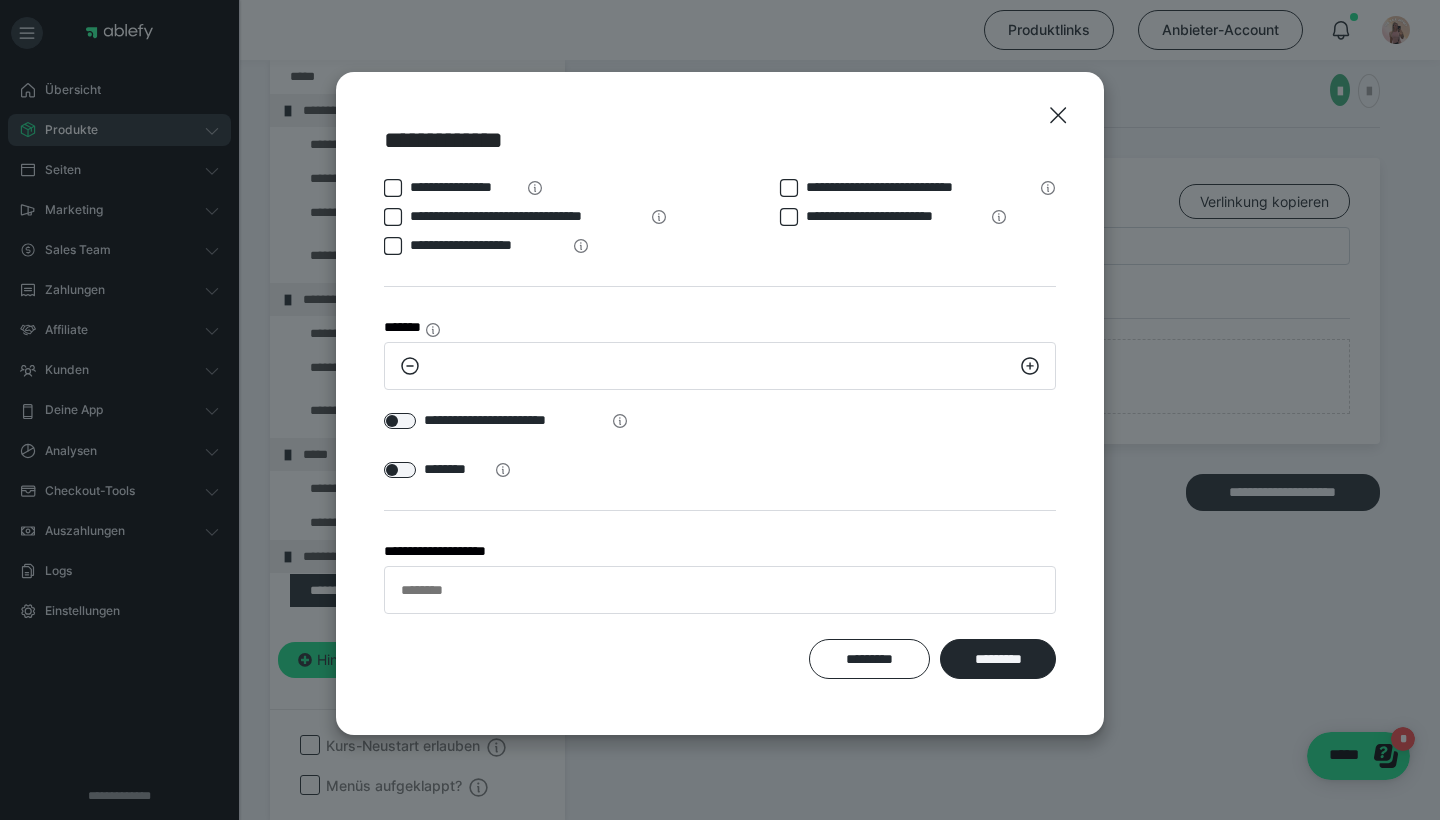 click 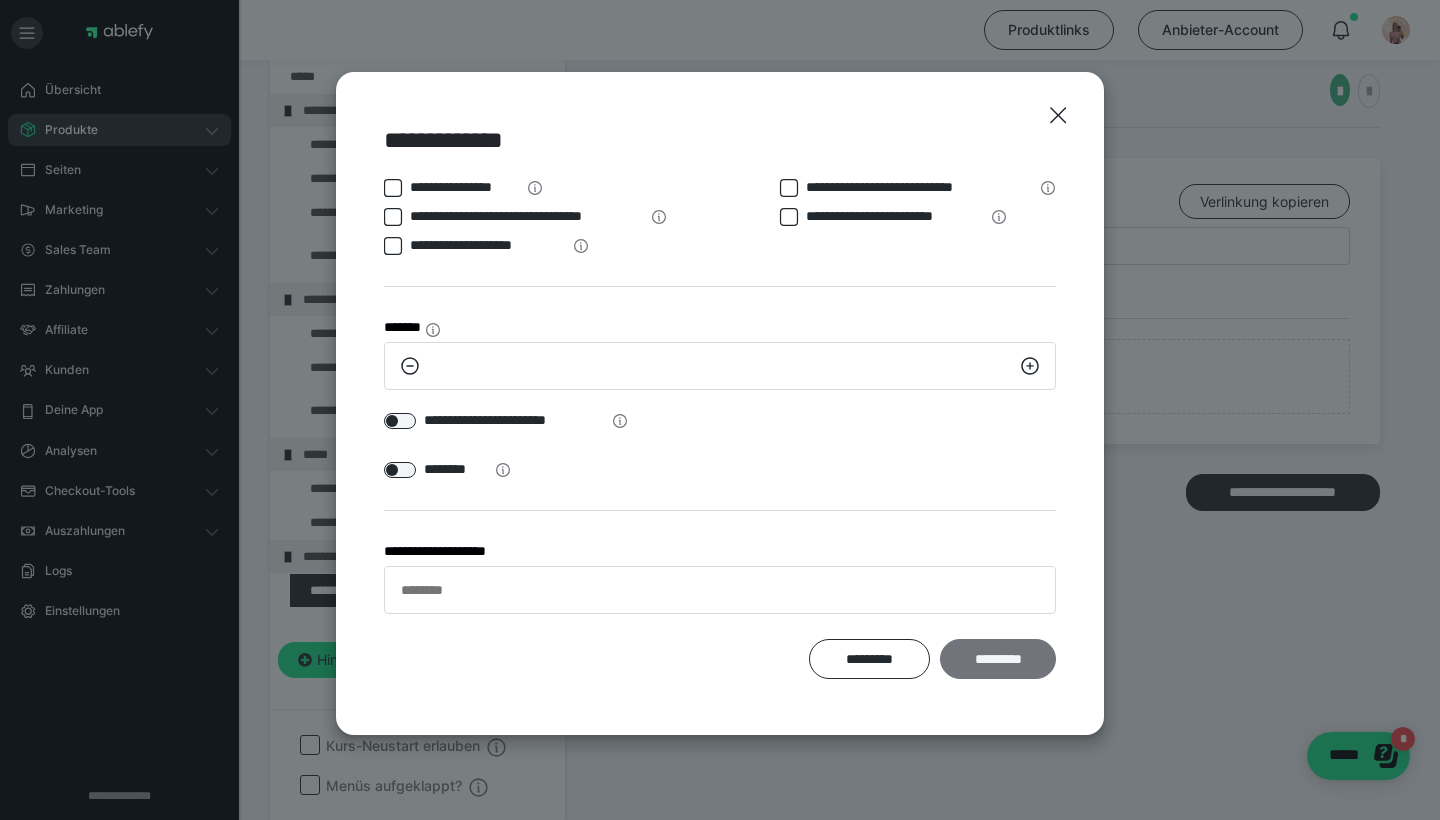 click on "*********" at bounding box center (998, 659) 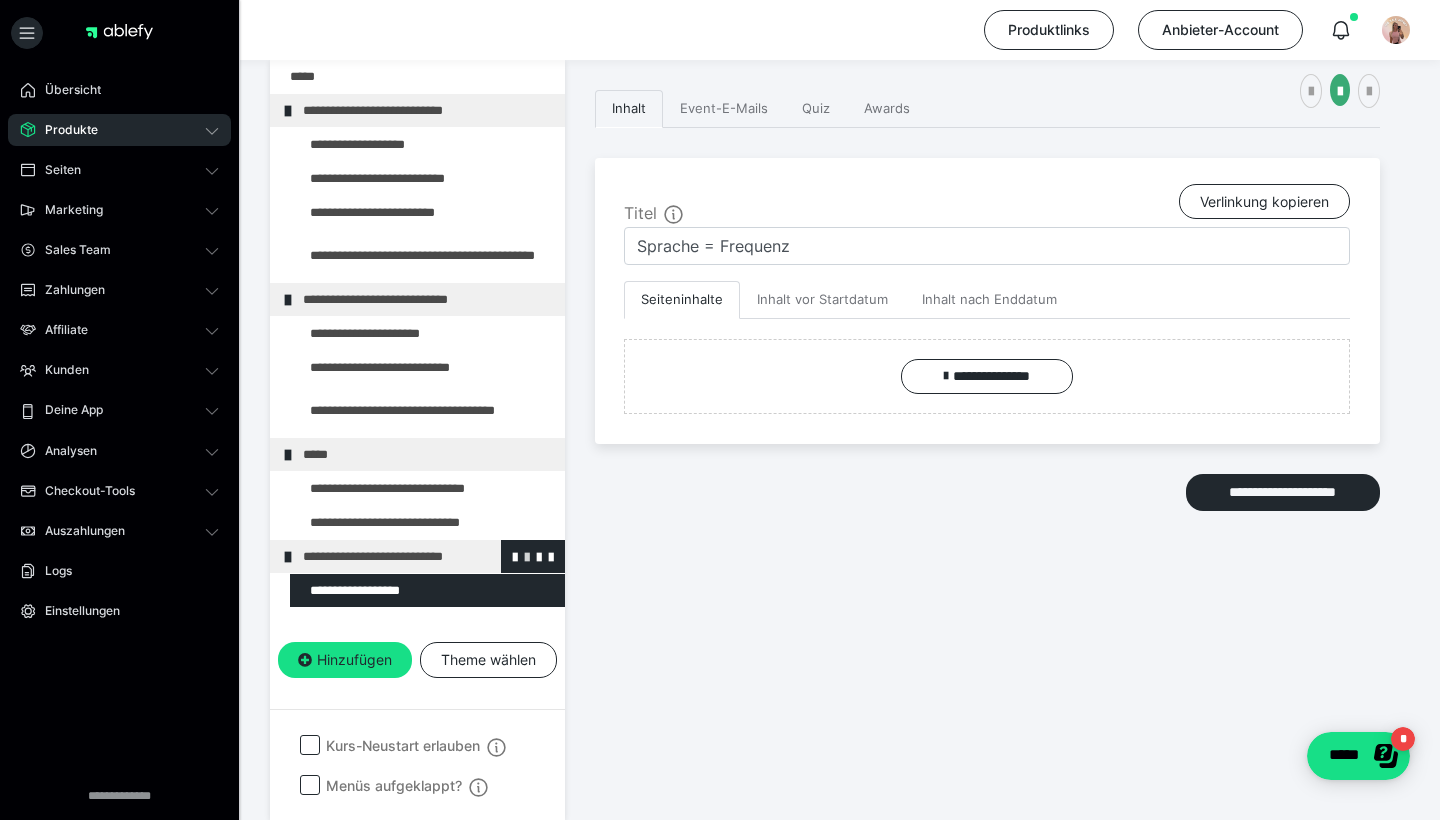 click at bounding box center (527, 556) 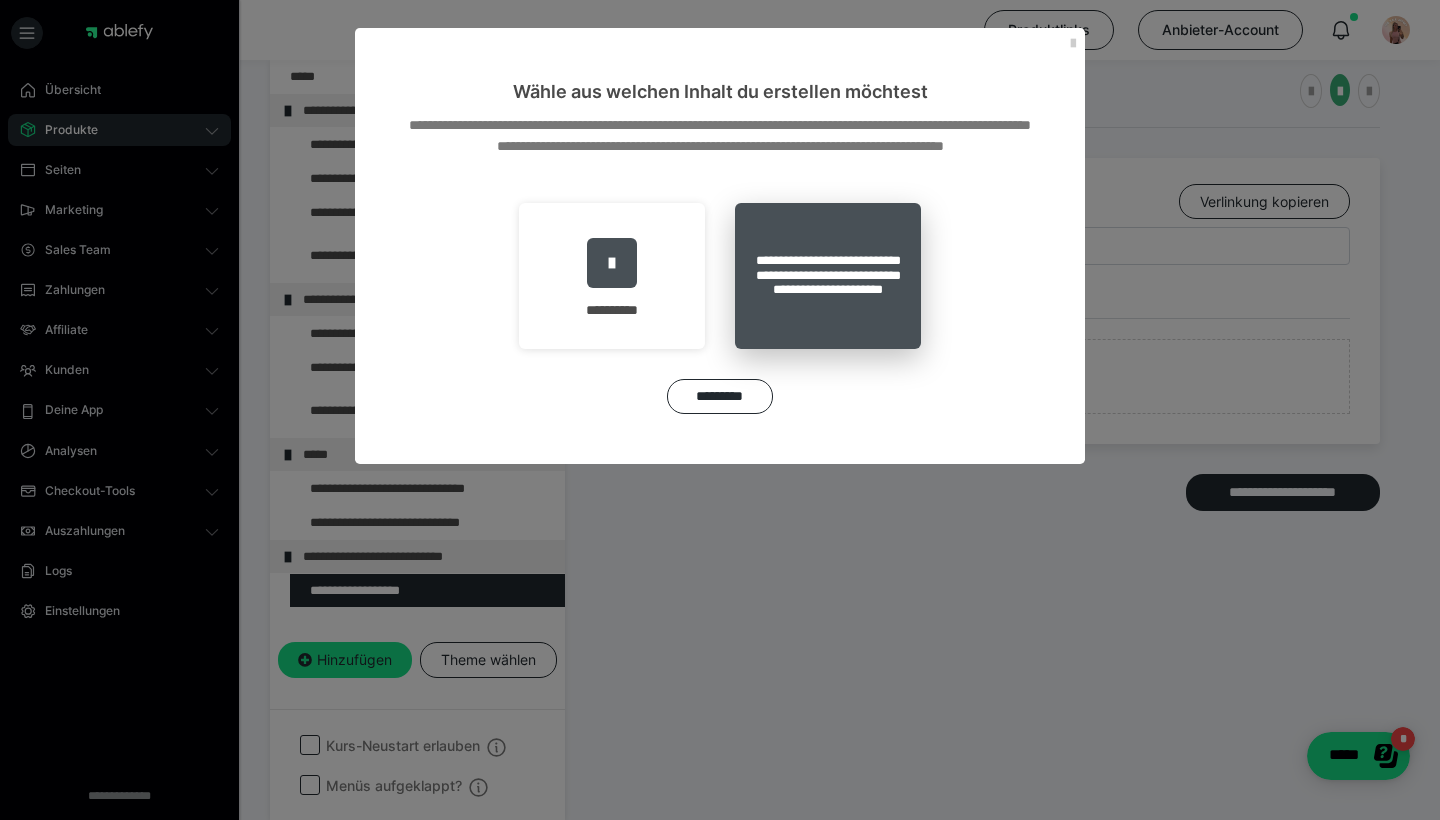 click on "**********" at bounding box center [828, 276] 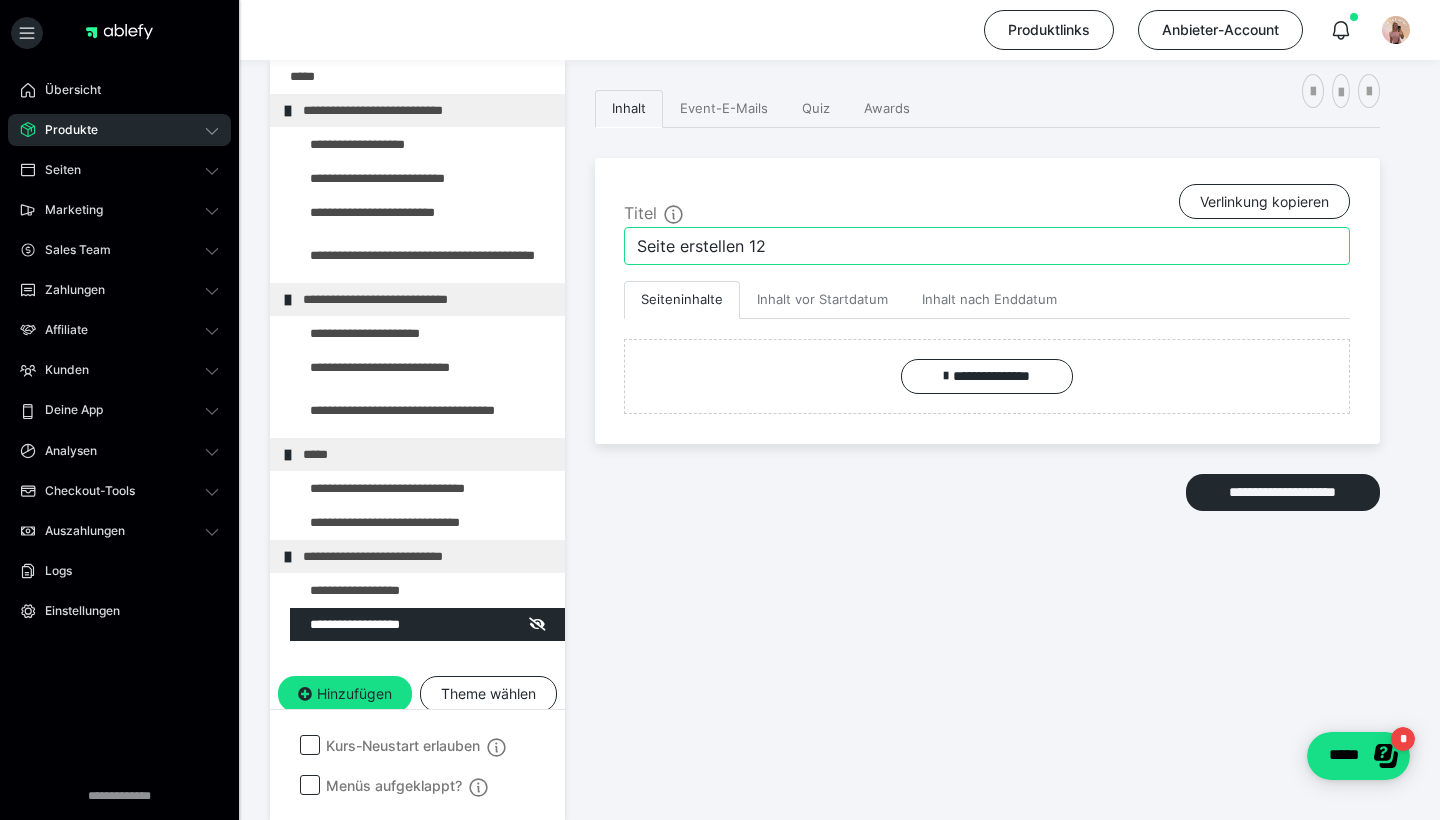 drag, startPoint x: 786, startPoint y: 232, endPoint x: 615, endPoint y: 213, distance: 172.05232 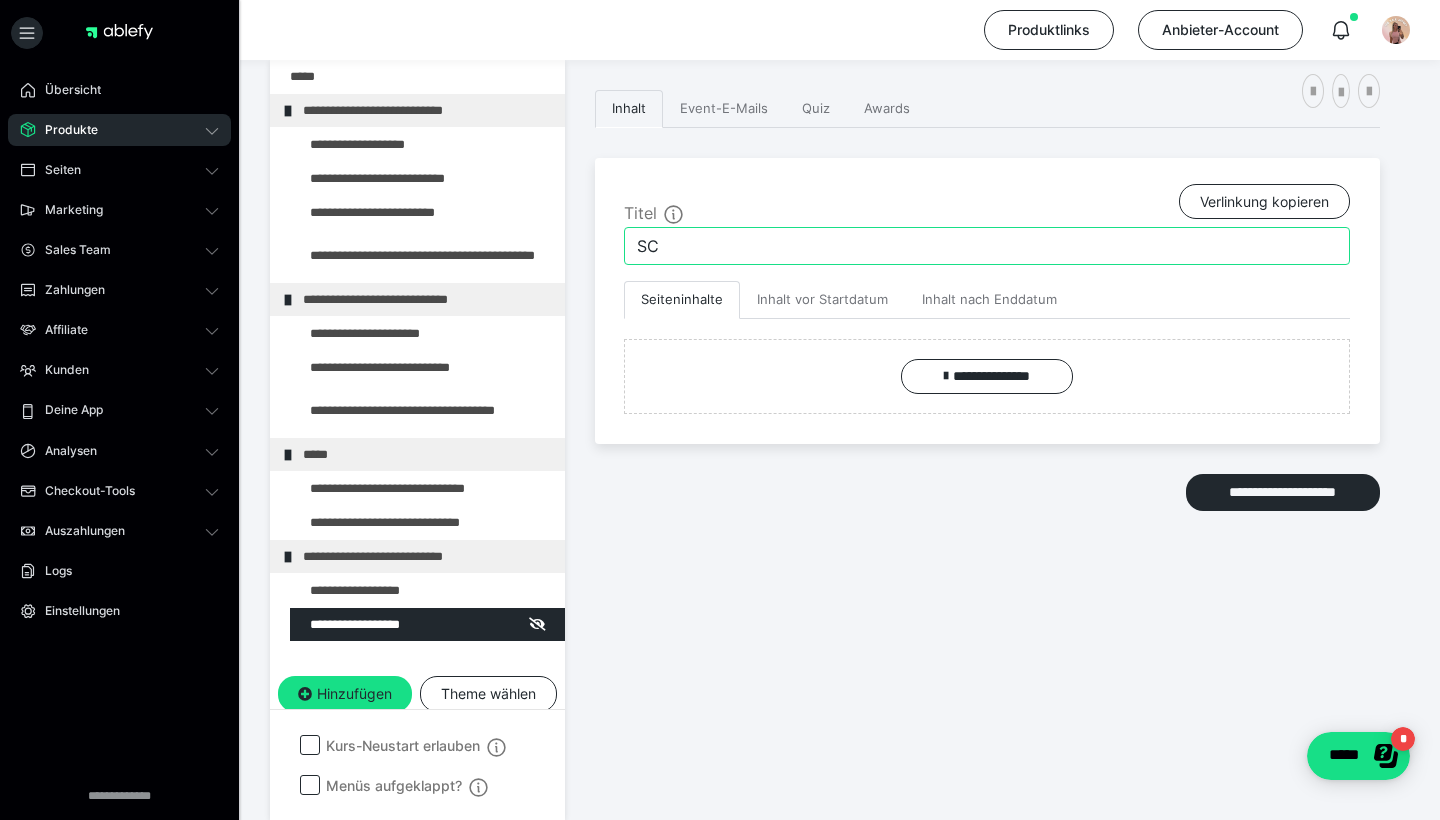 type on "S" 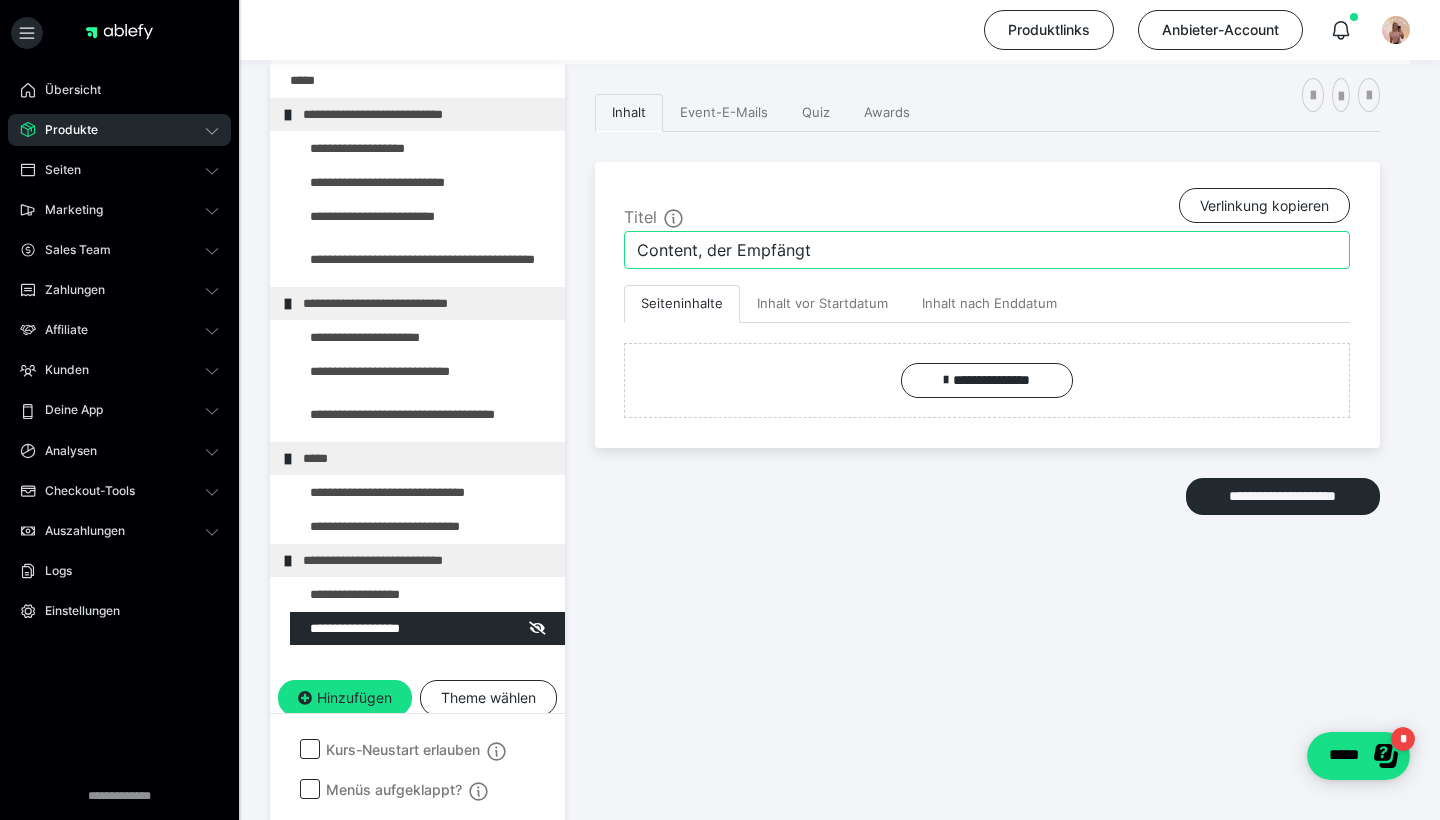 scroll, scrollTop: 286, scrollLeft: 0, axis: vertical 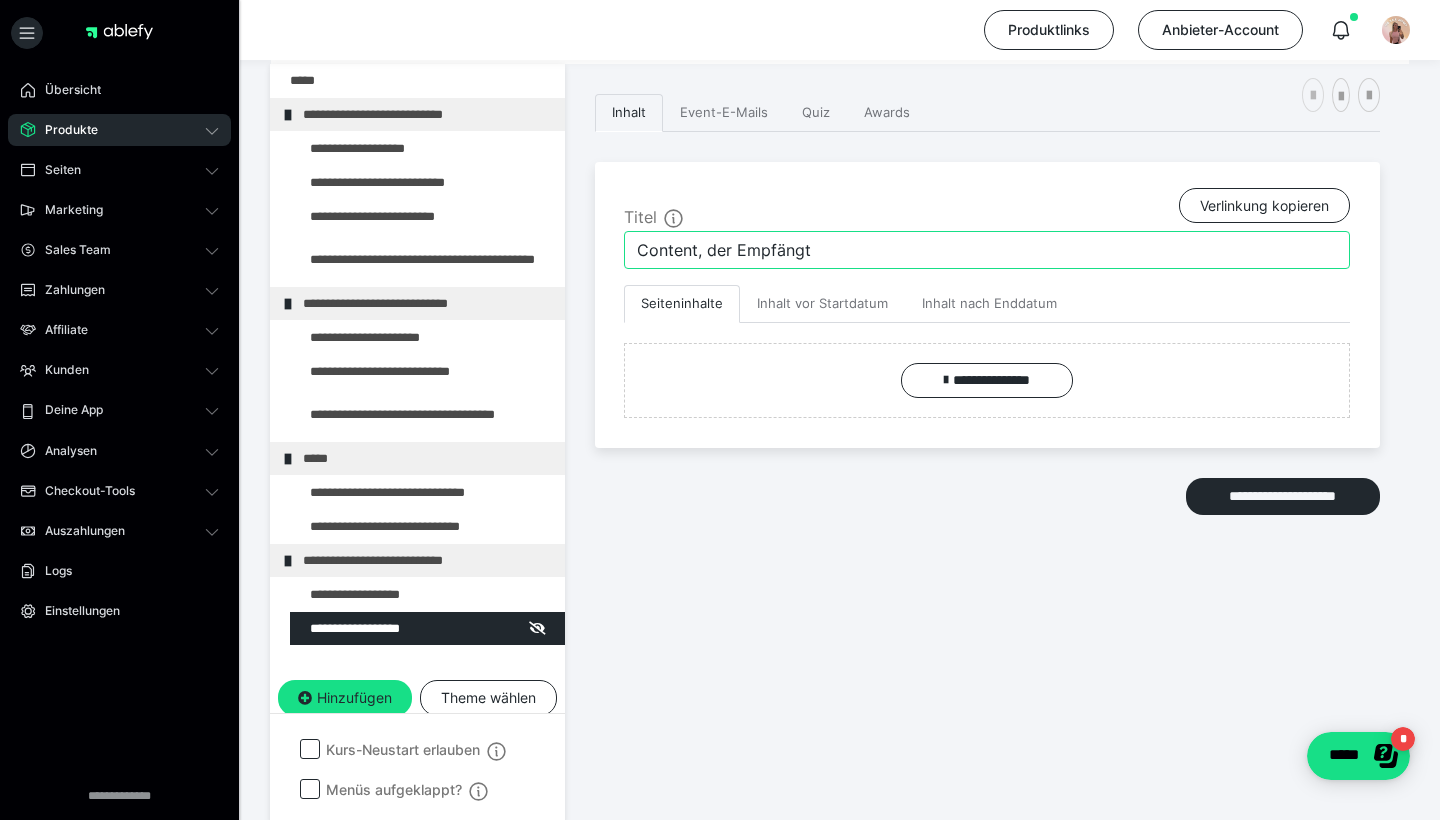 type on "Content, der Empfängt" 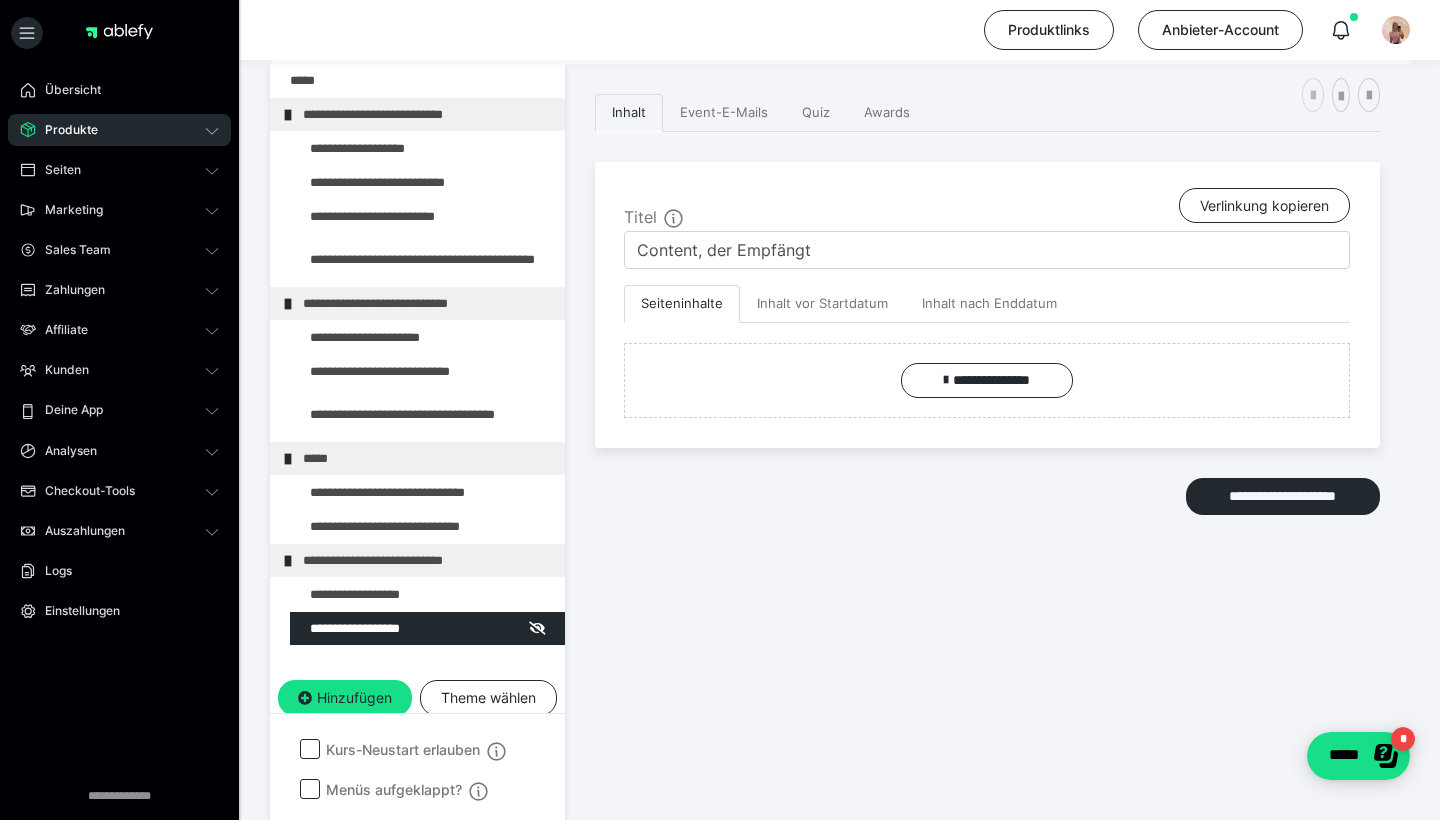 click at bounding box center (1313, 95) 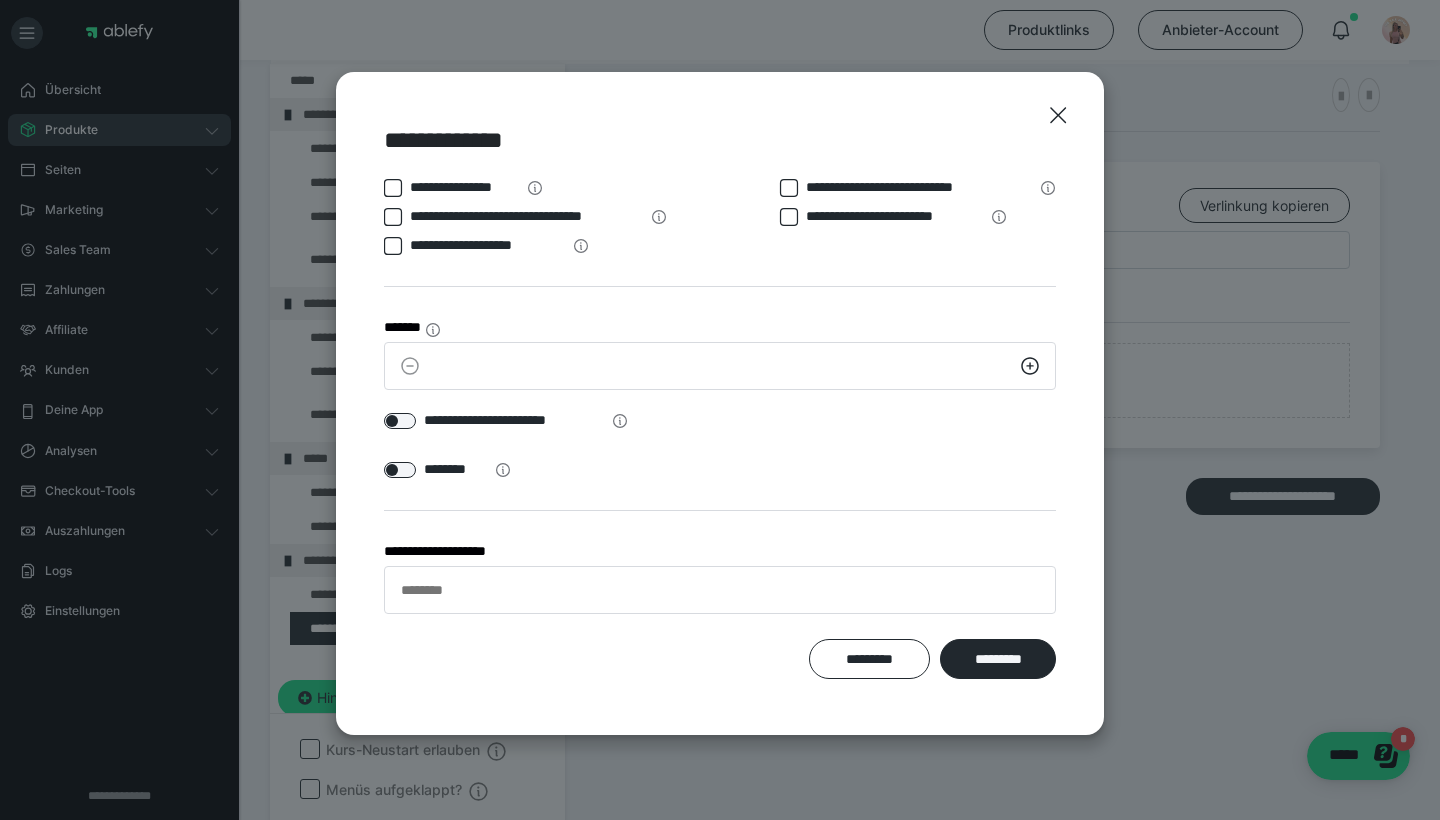 click 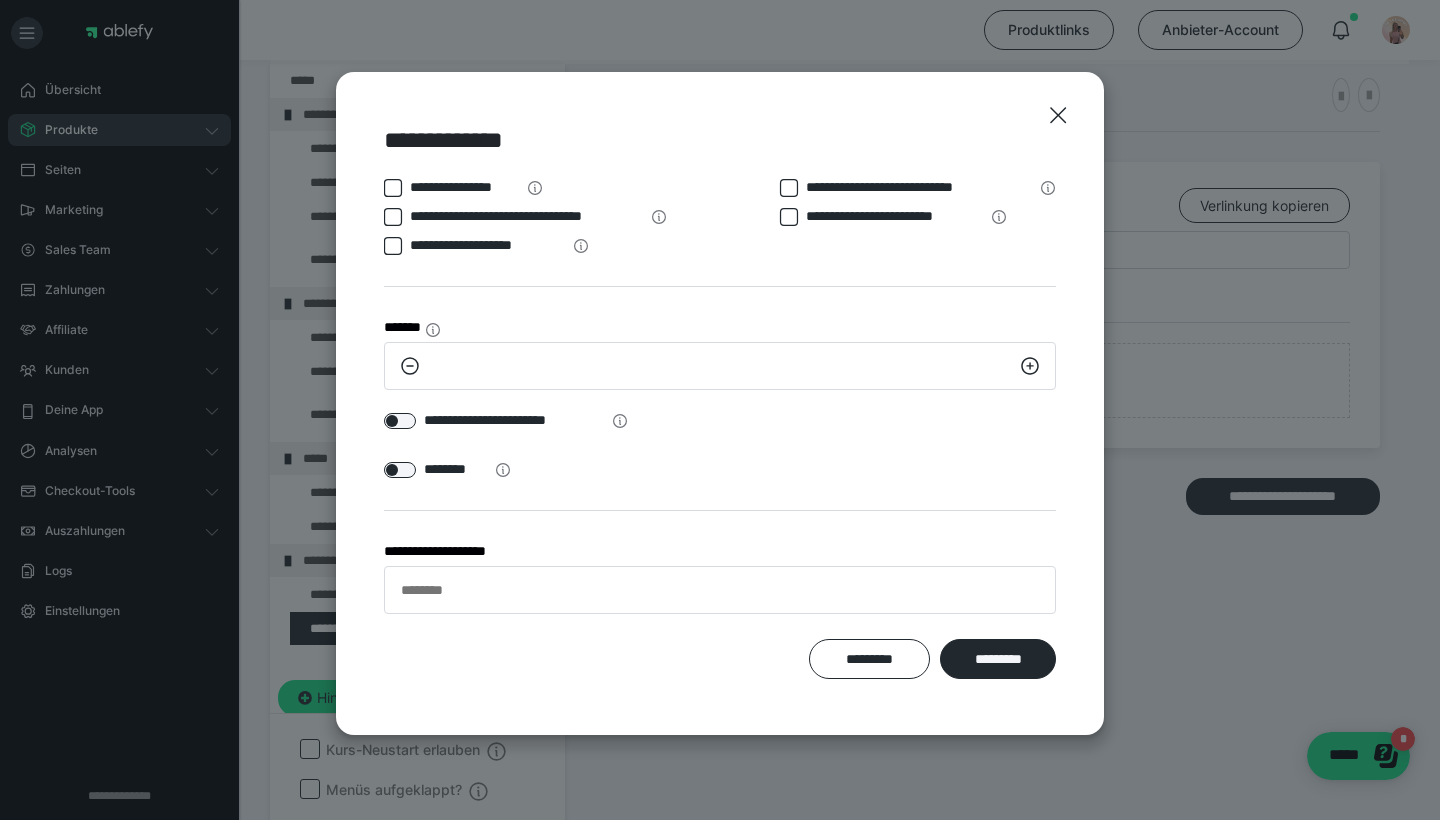 click 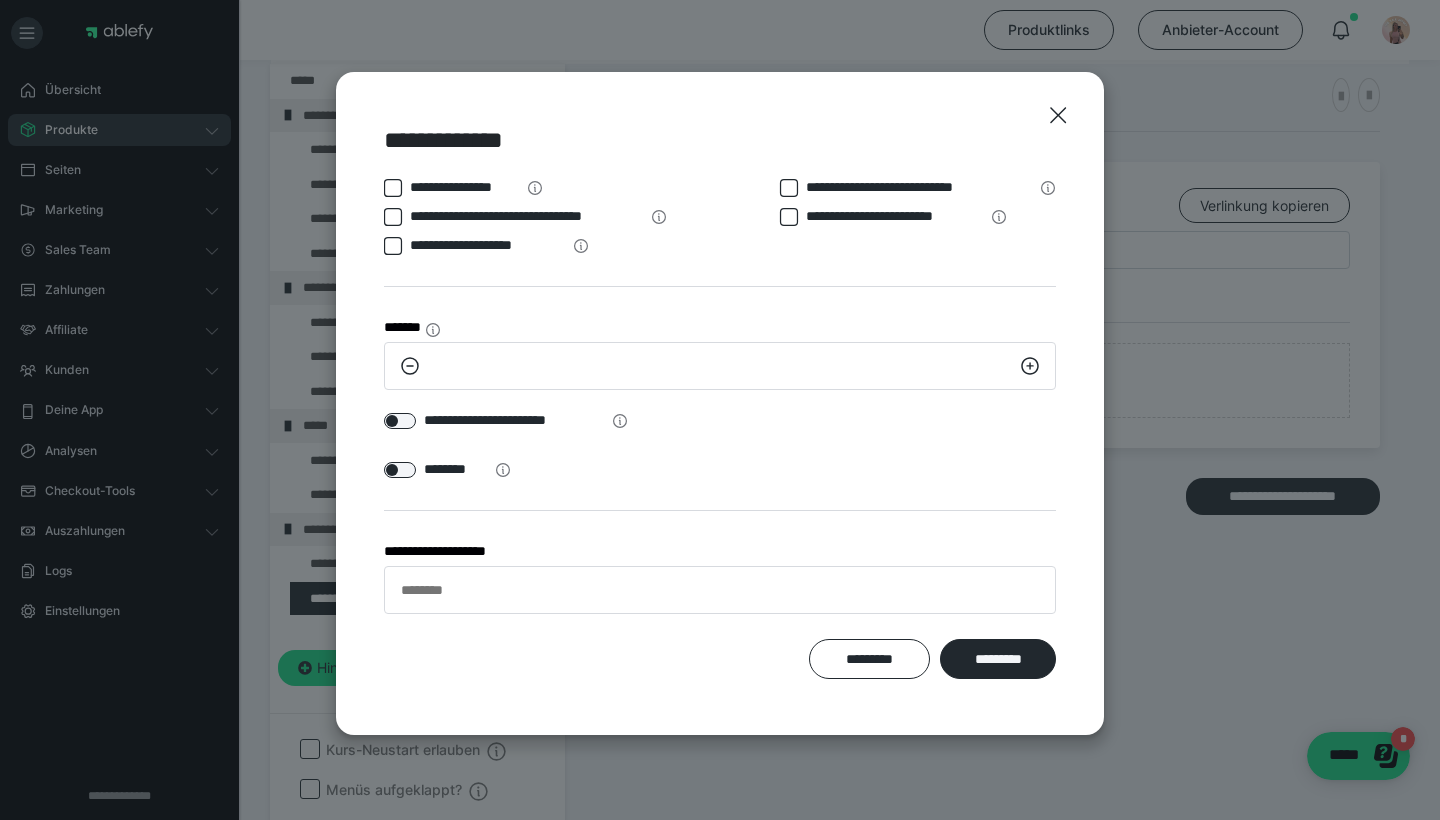 click 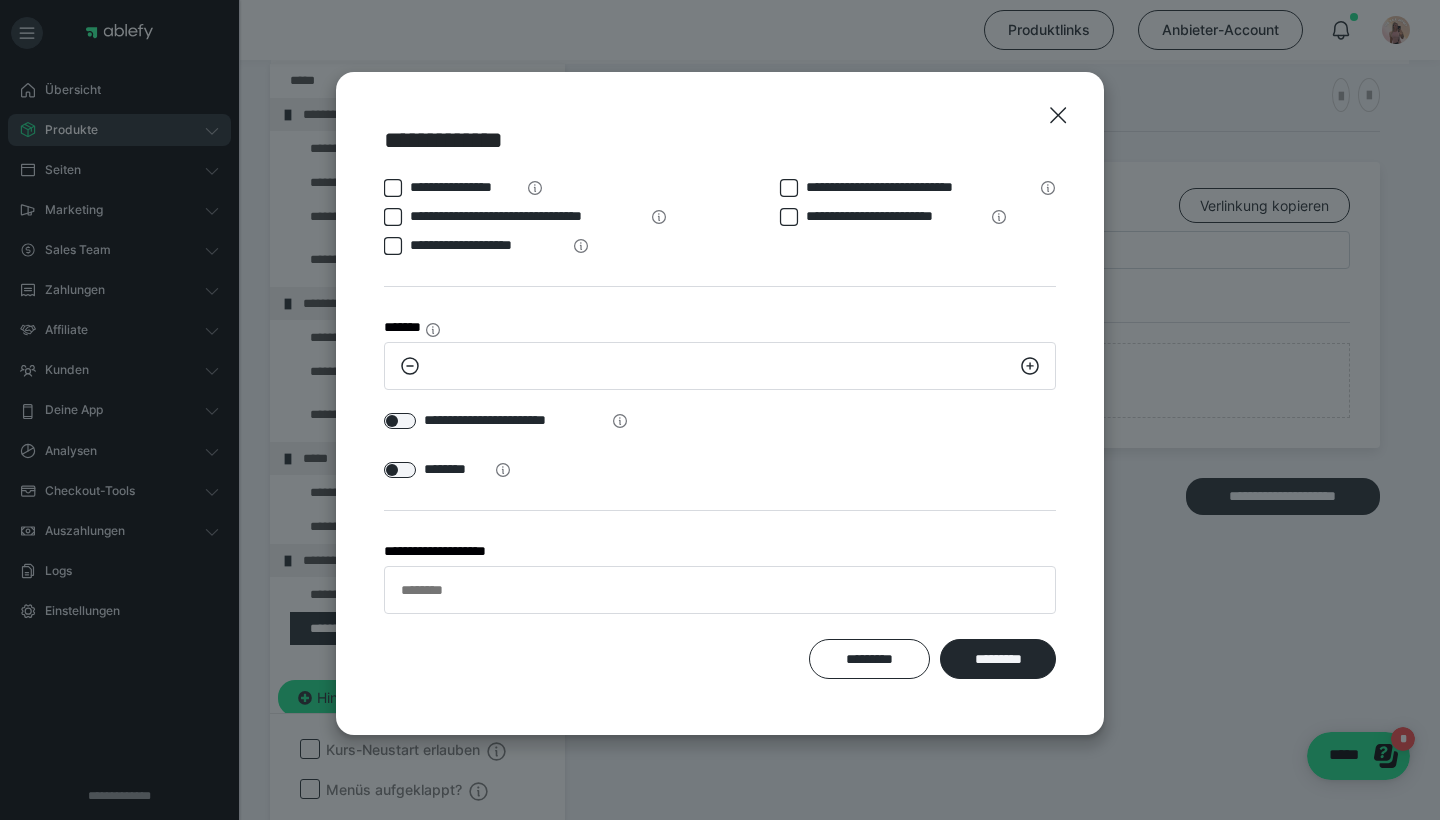 click 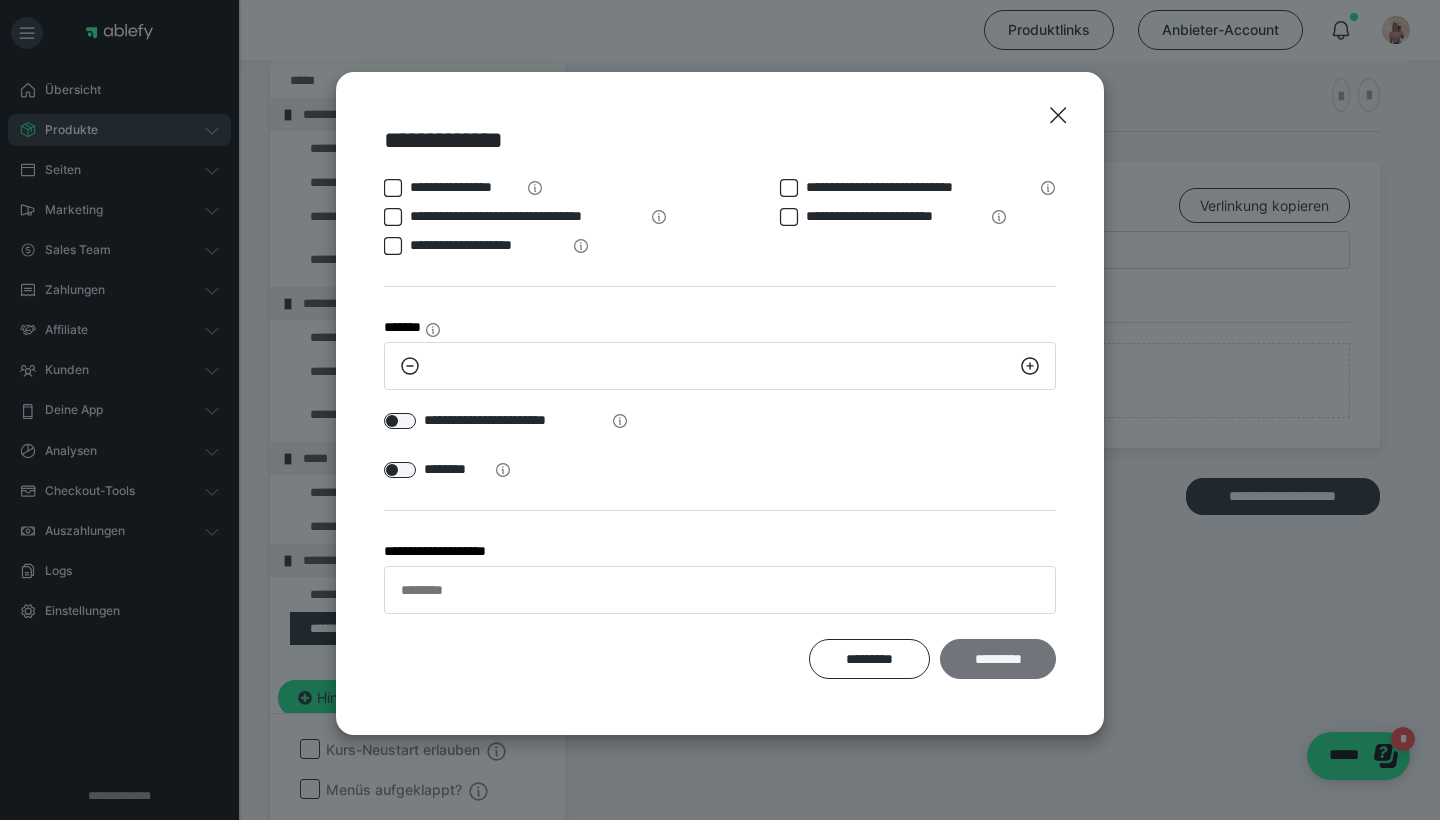click on "*********" at bounding box center [998, 659] 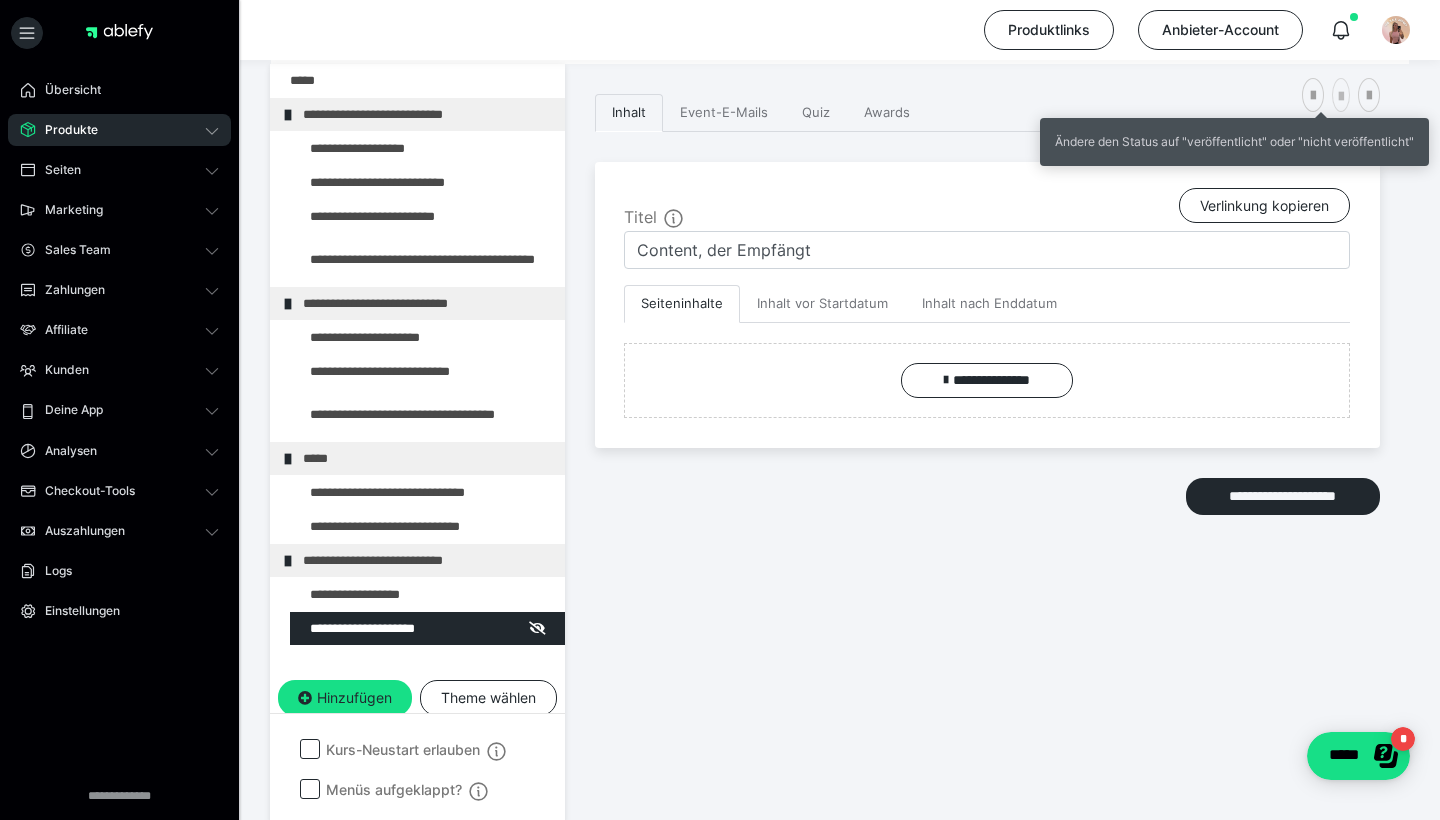 click at bounding box center (1341, 97) 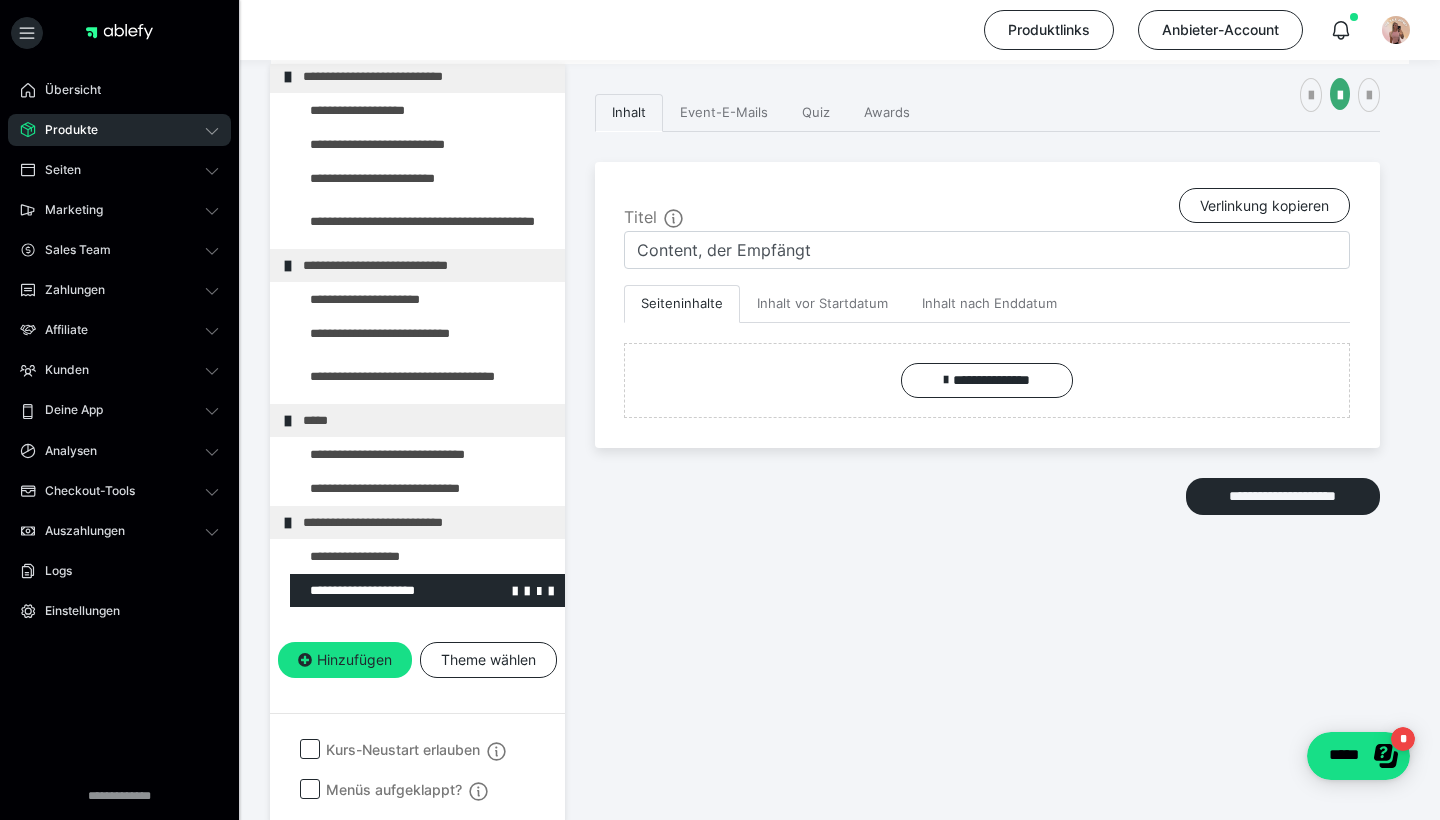 scroll, scrollTop: 37, scrollLeft: 0, axis: vertical 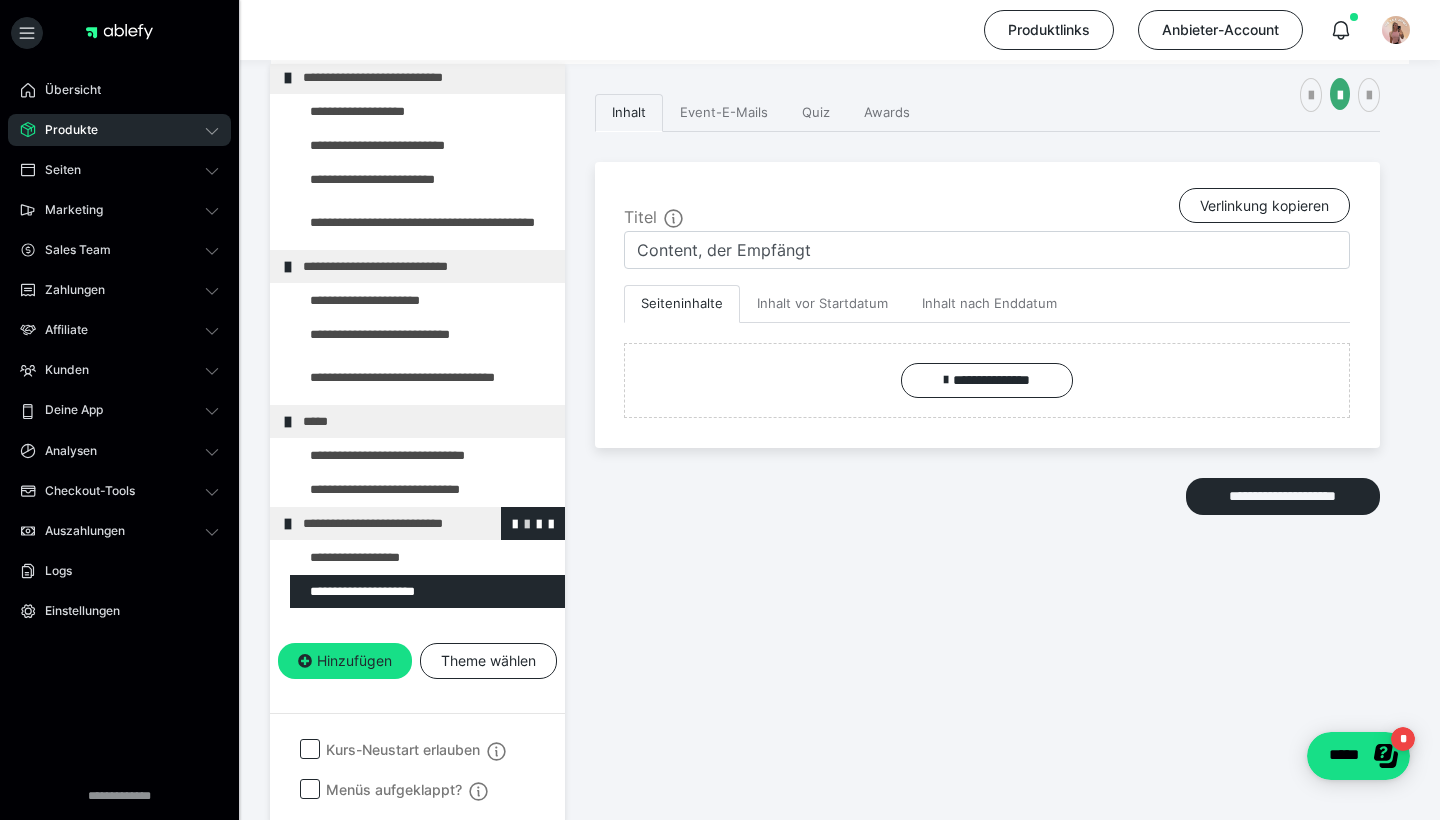 click at bounding box center (527, 523) 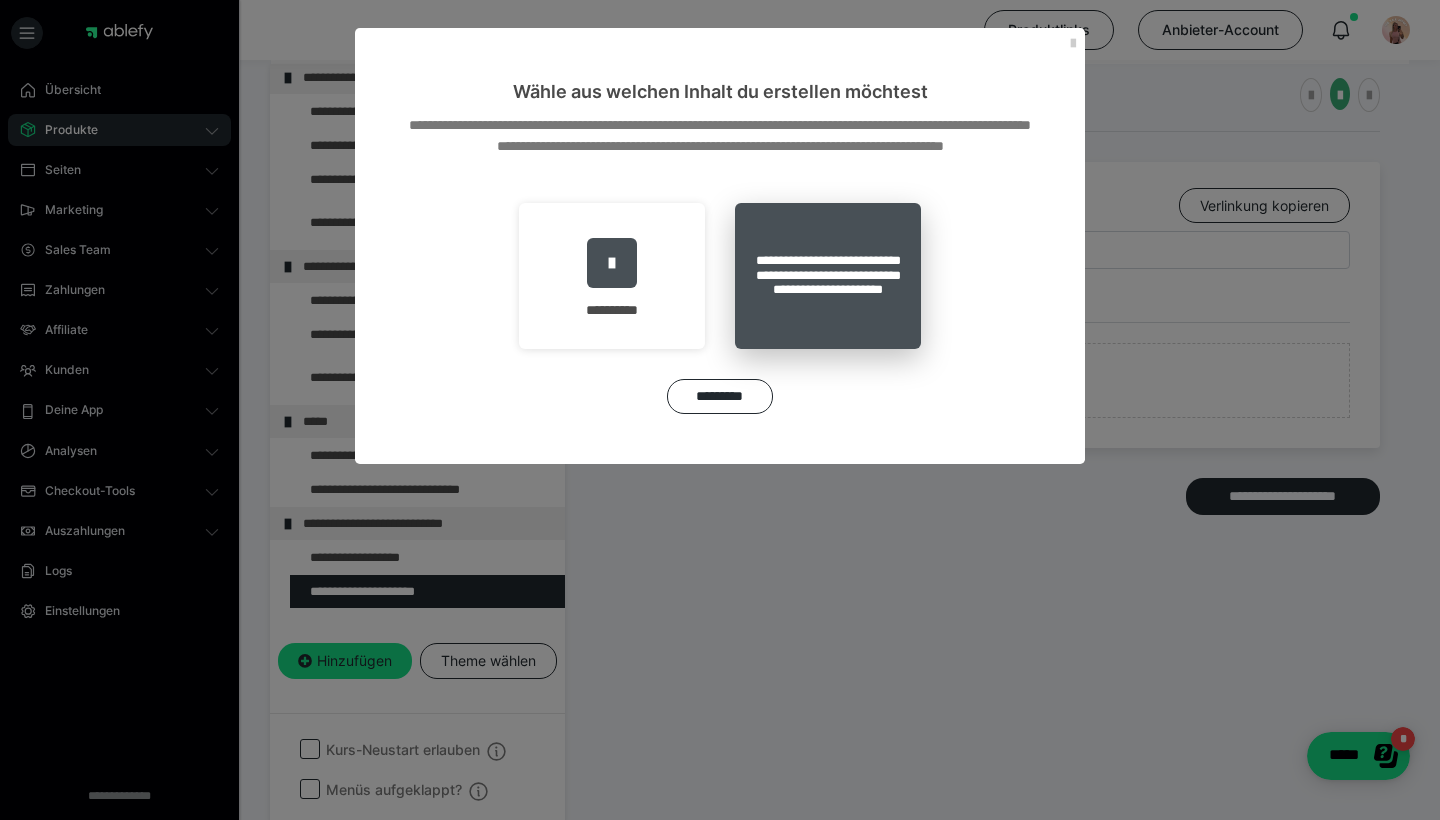 click on "**********" at bounding box center [828, 276] 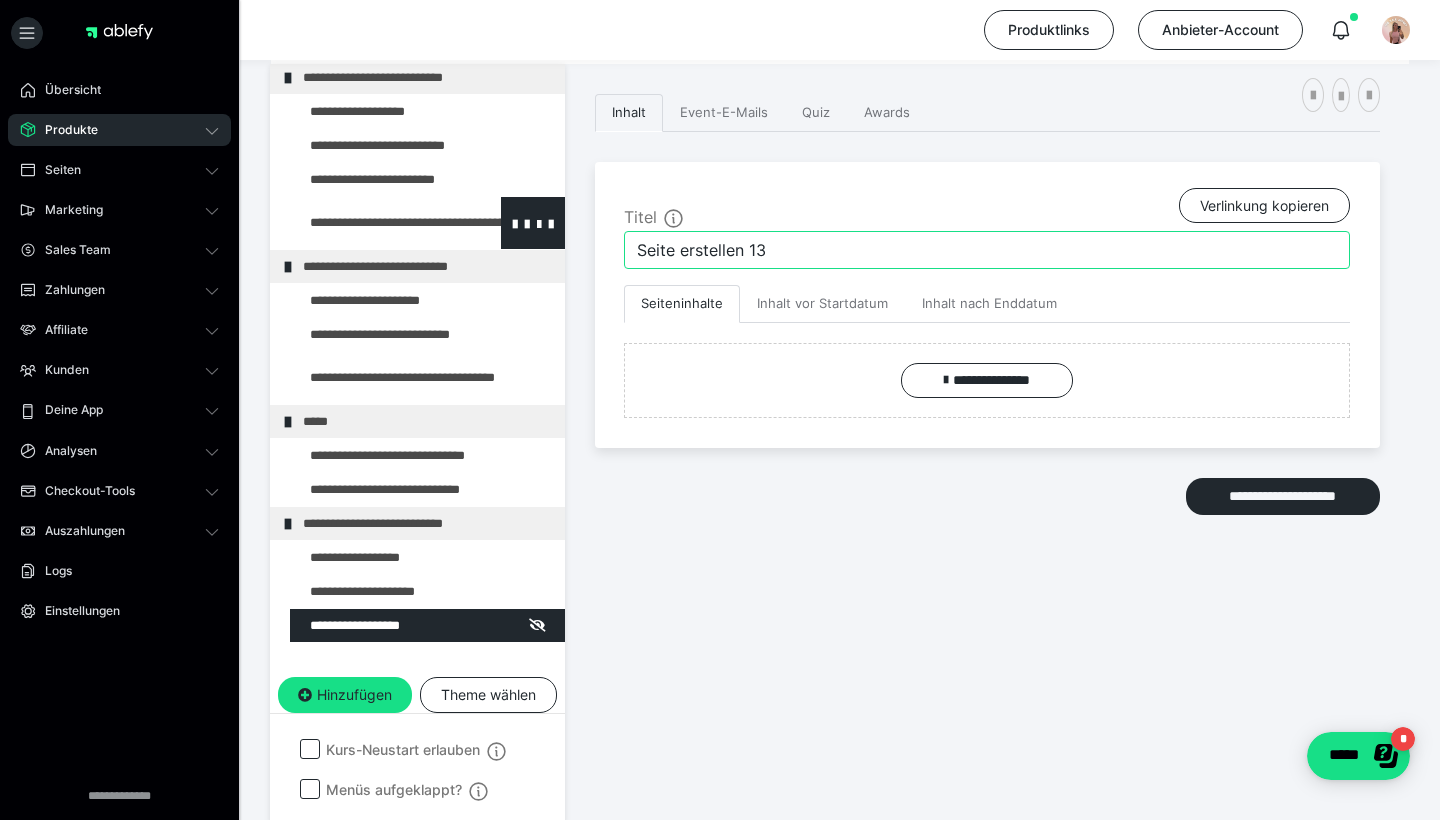 drag, startPoint x: 789, startPoint y: 252, endPoint x: 515, endPoint y: 248, distance: 274.0292 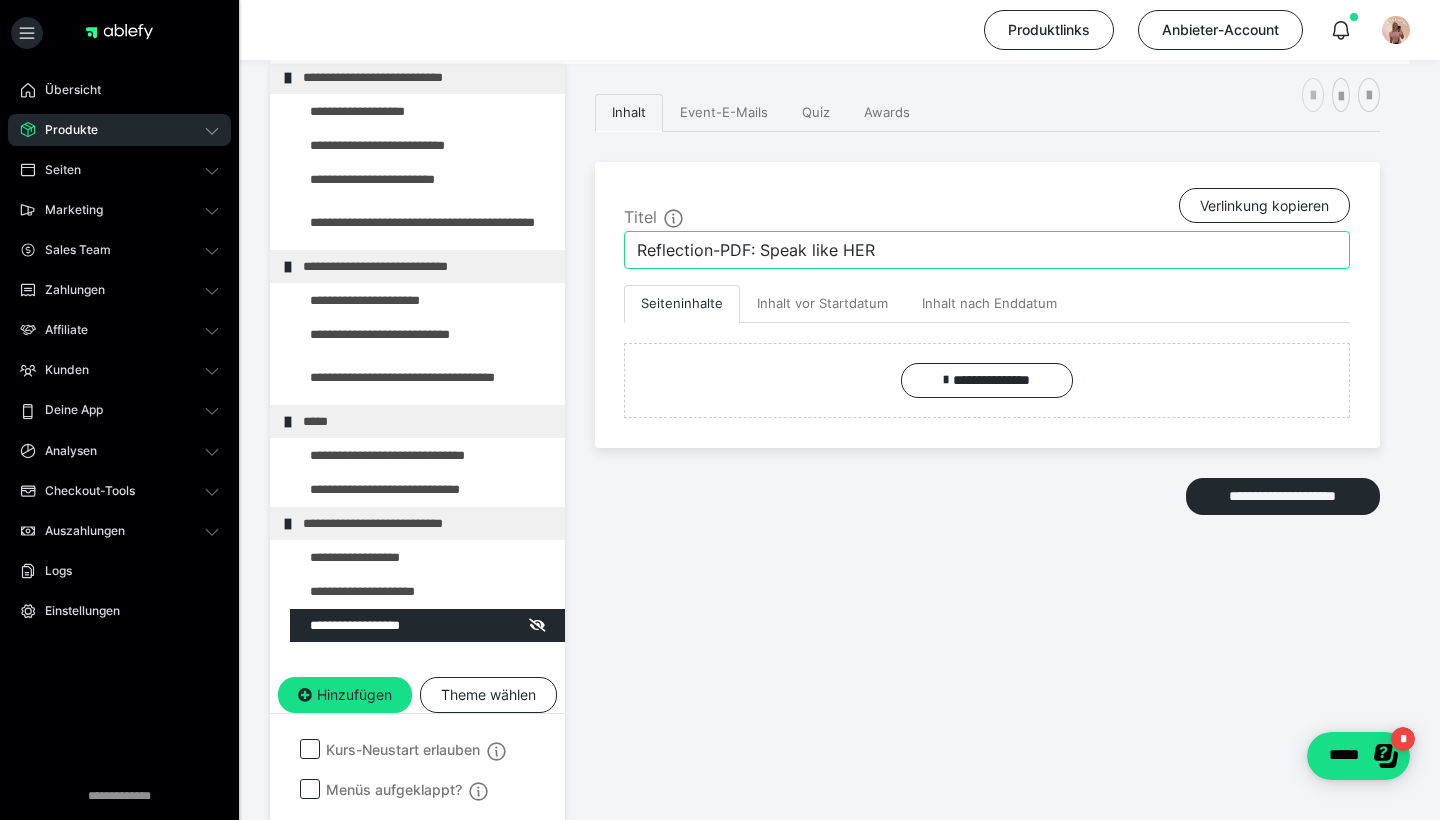 type on "Reflection-PDF: Speak like HER" 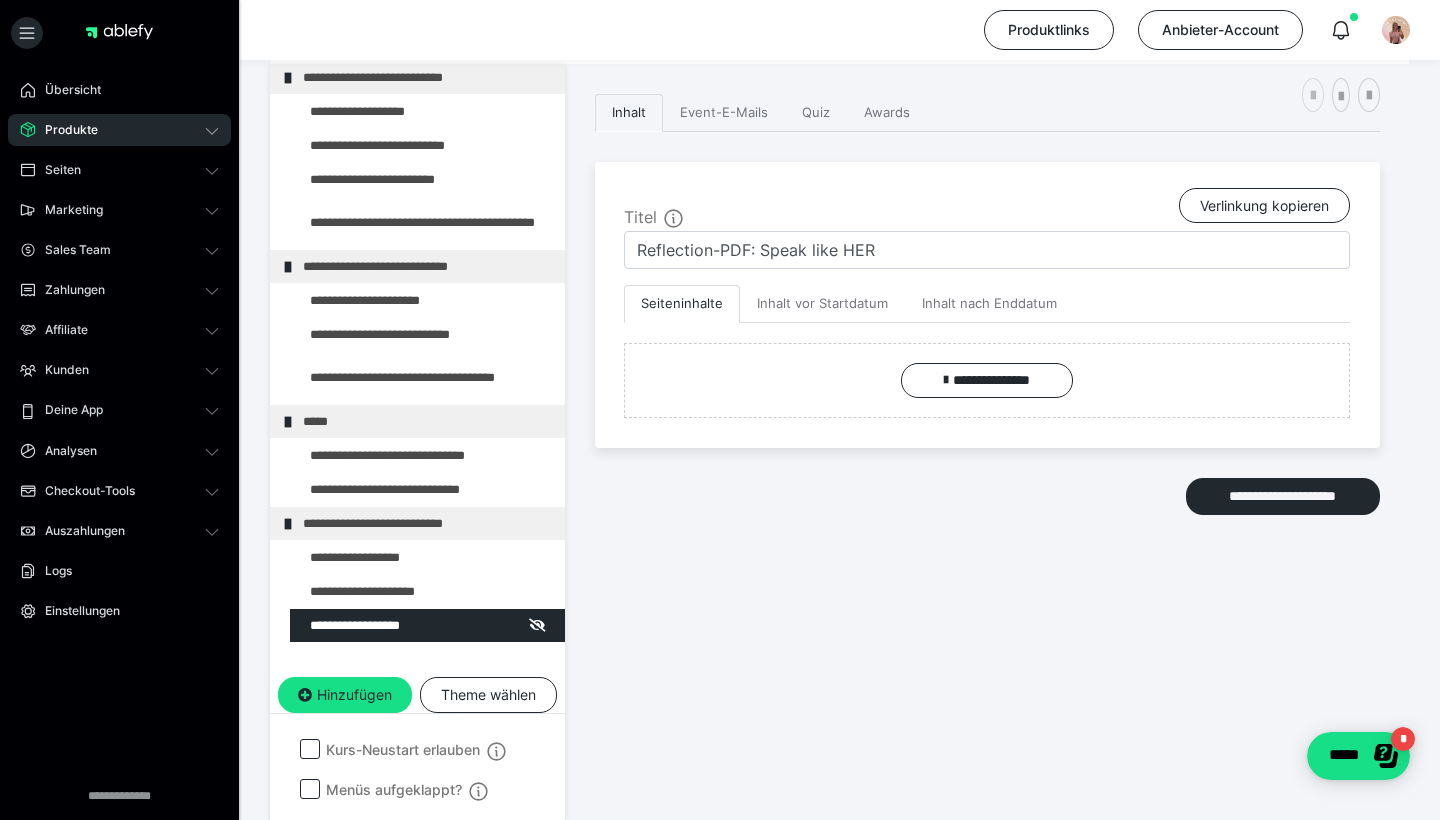 click at bounding box center [1313, 96] 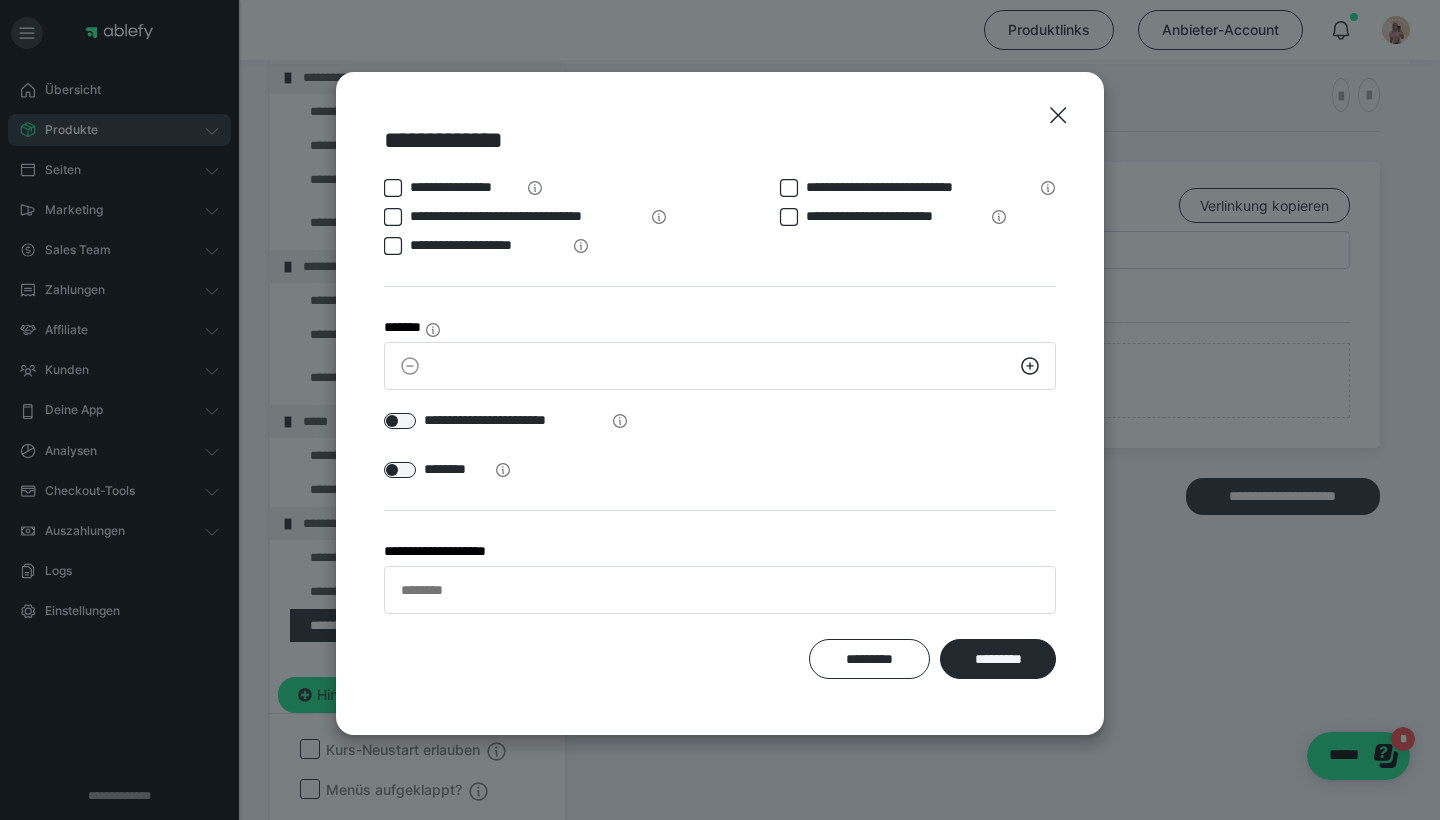 click 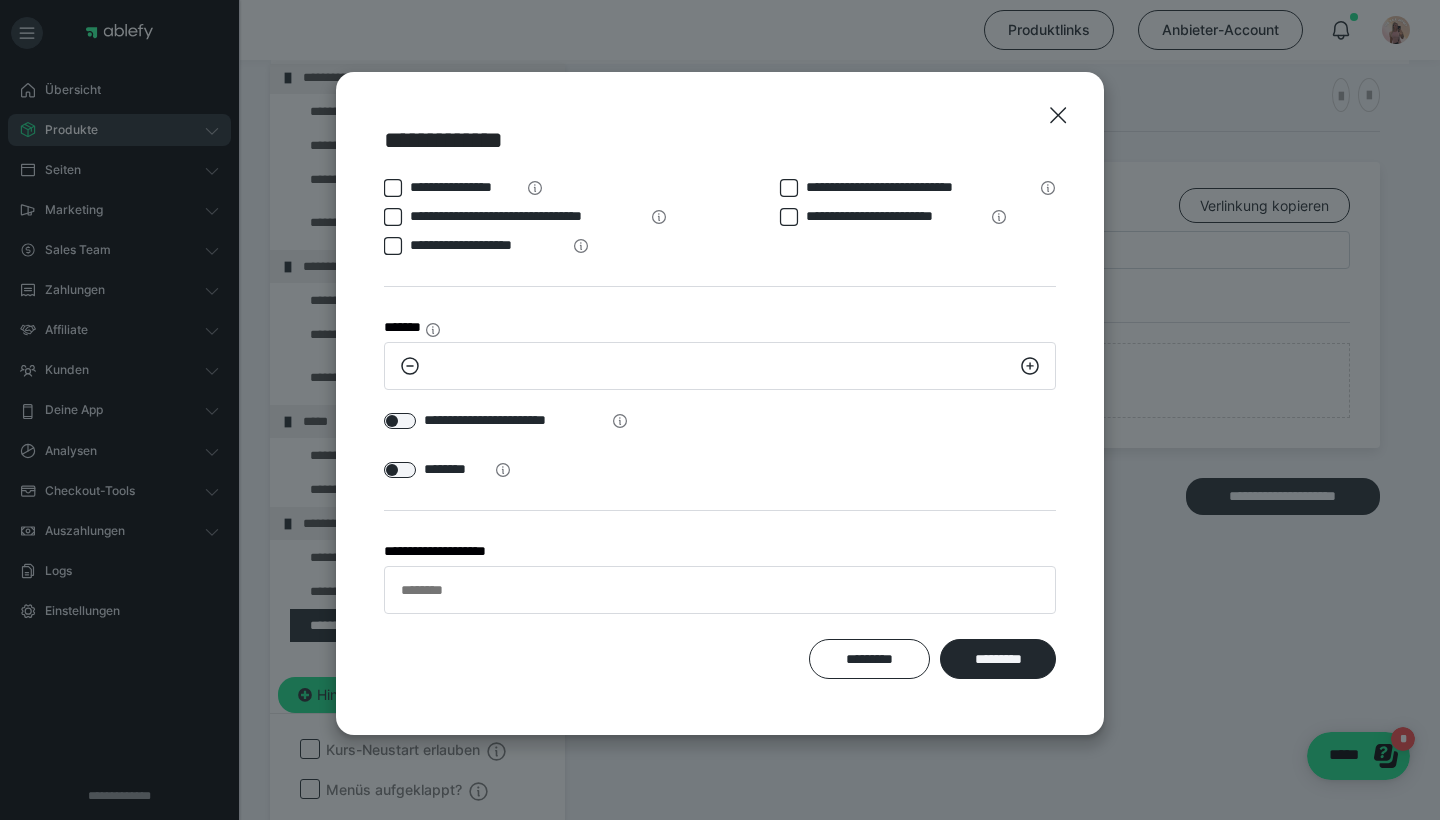 click 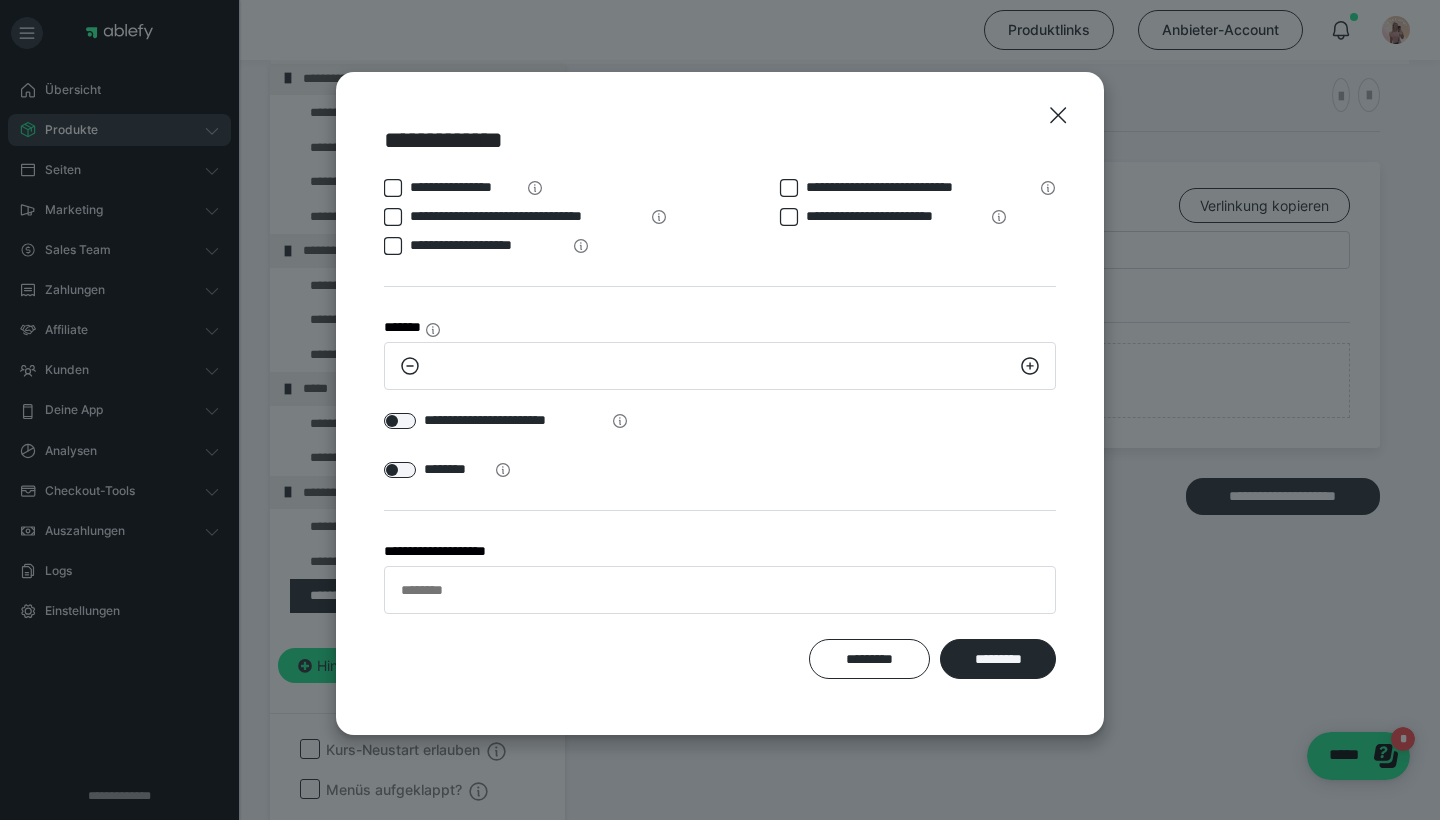 click 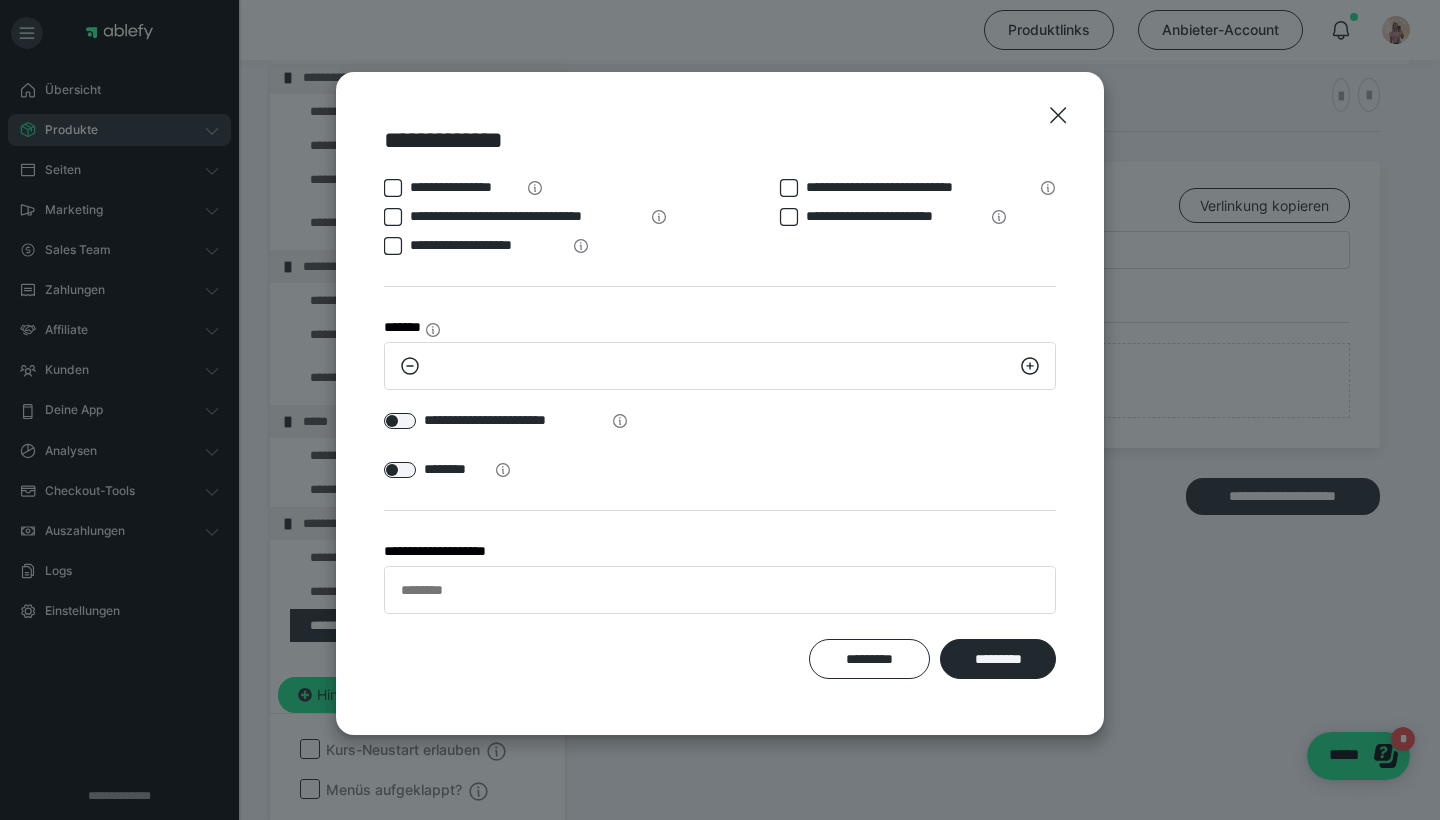 click 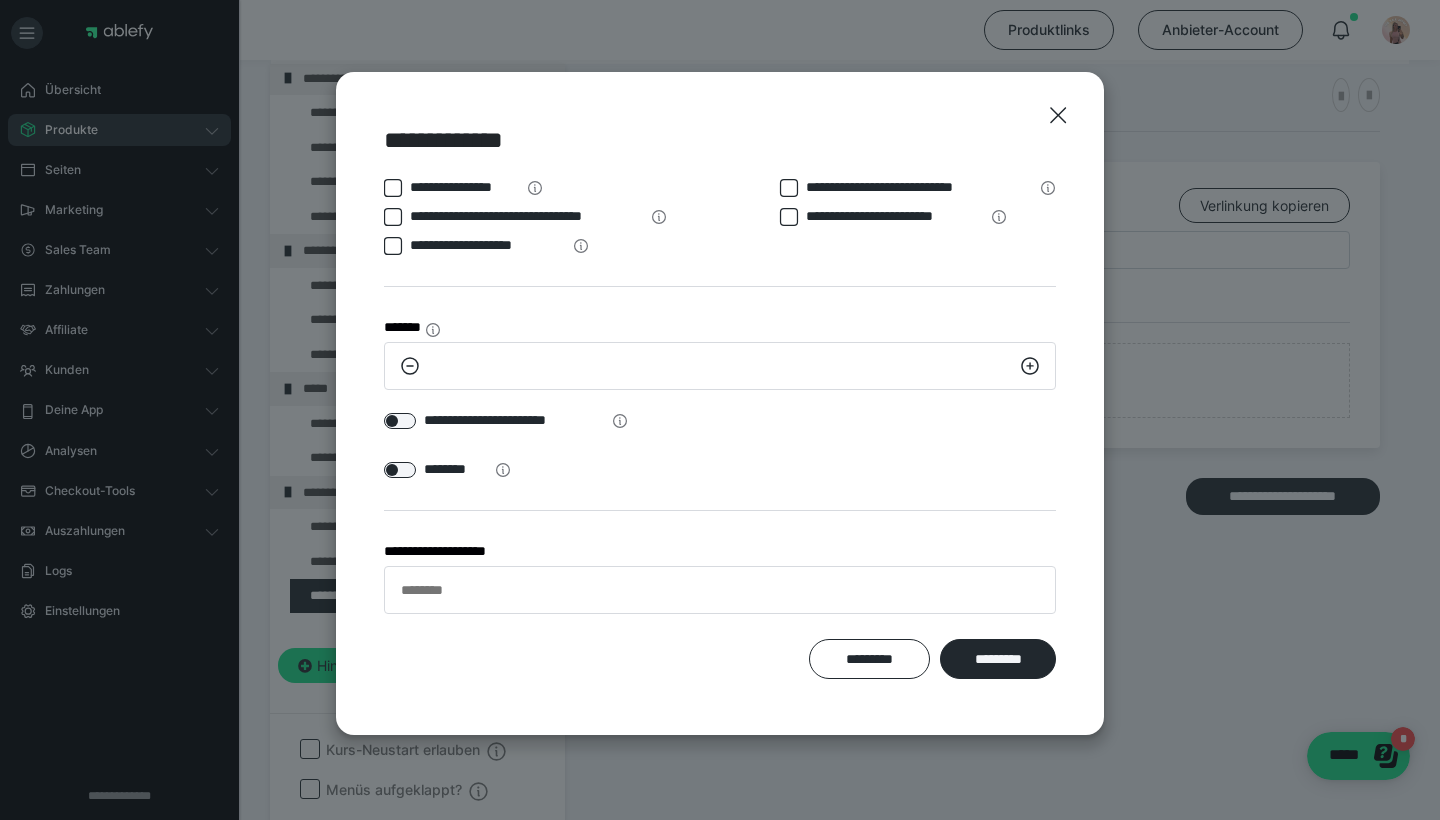 click 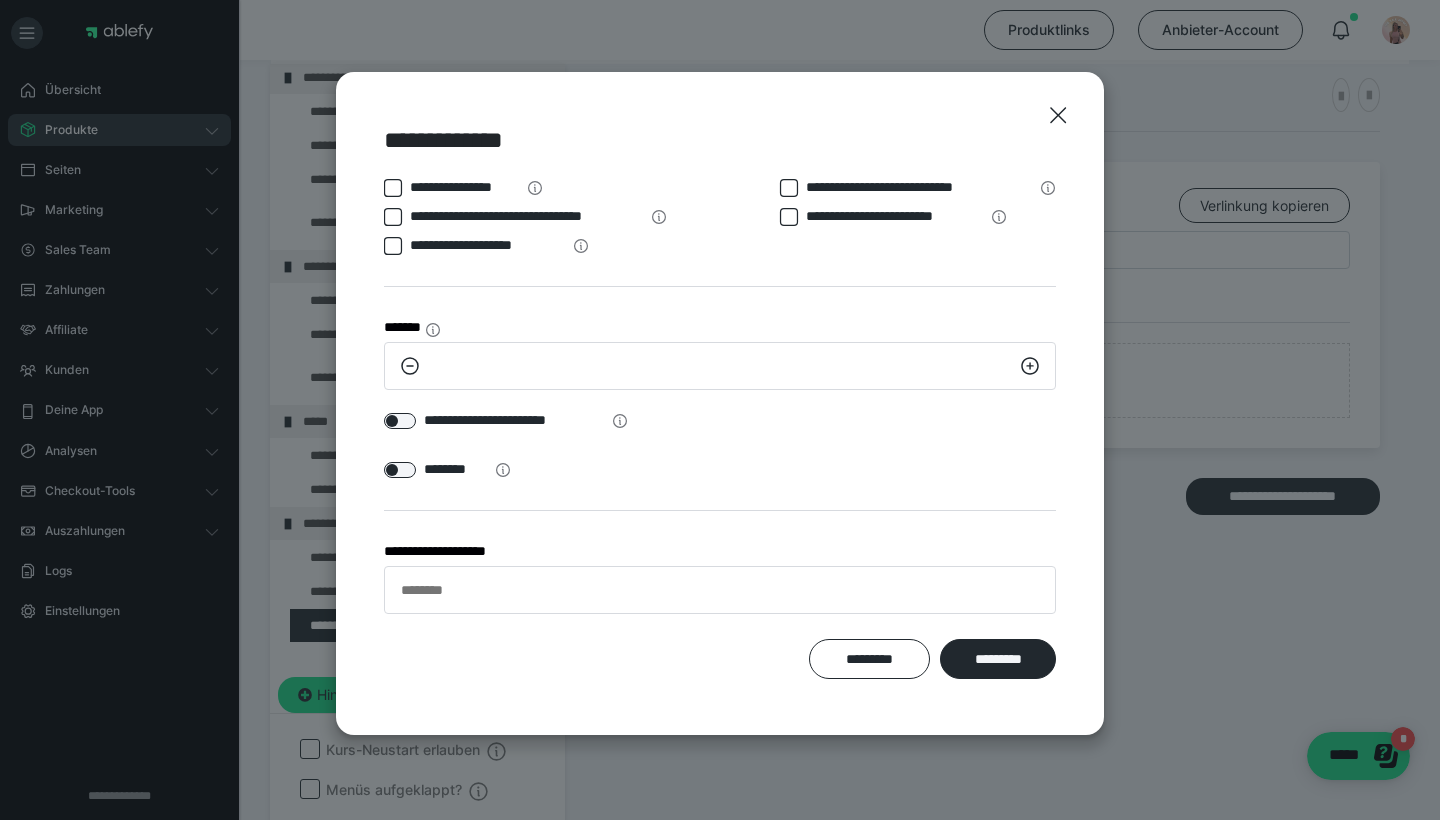 click 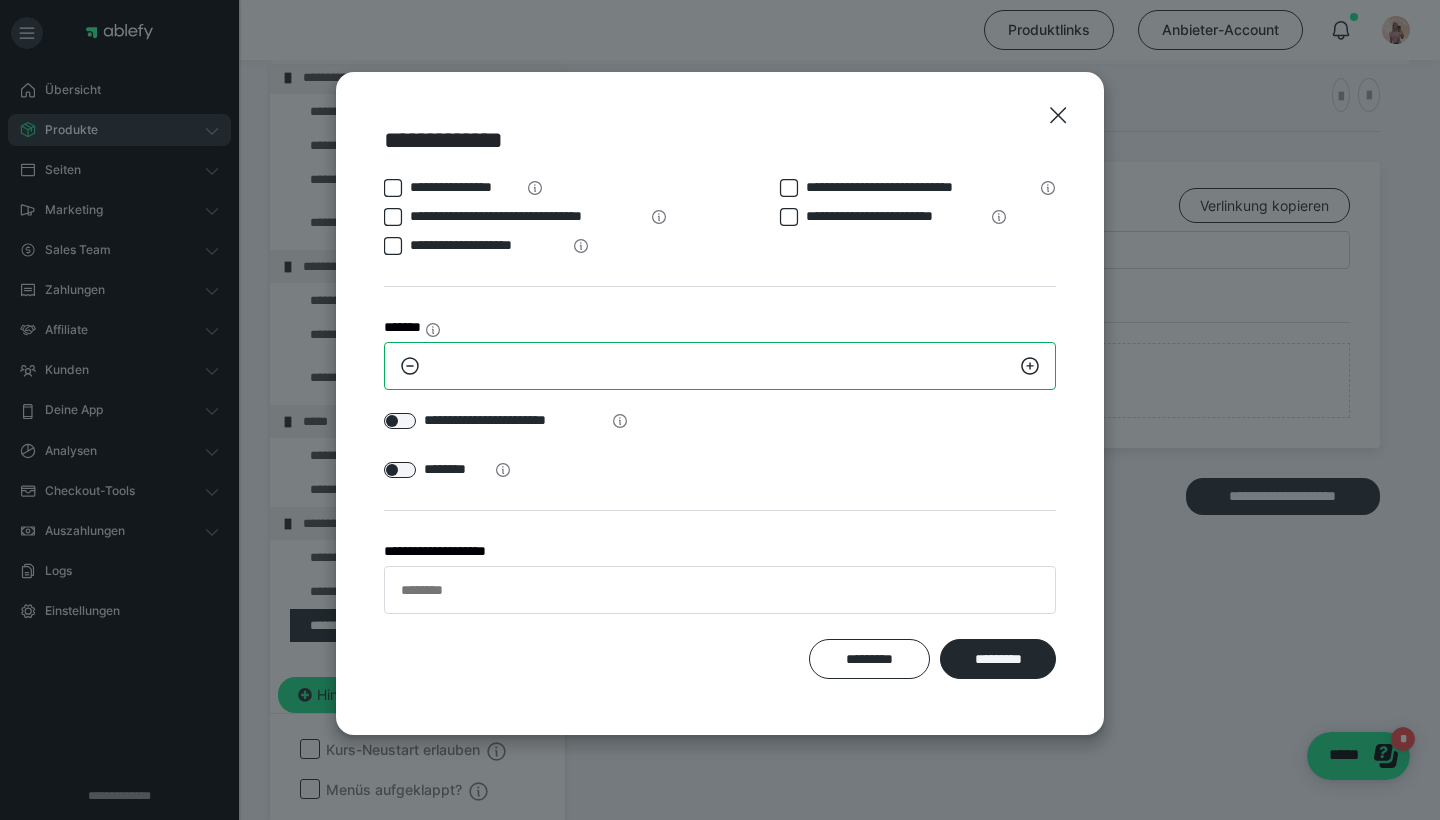 click on "**" at bounding box center [720, 366] 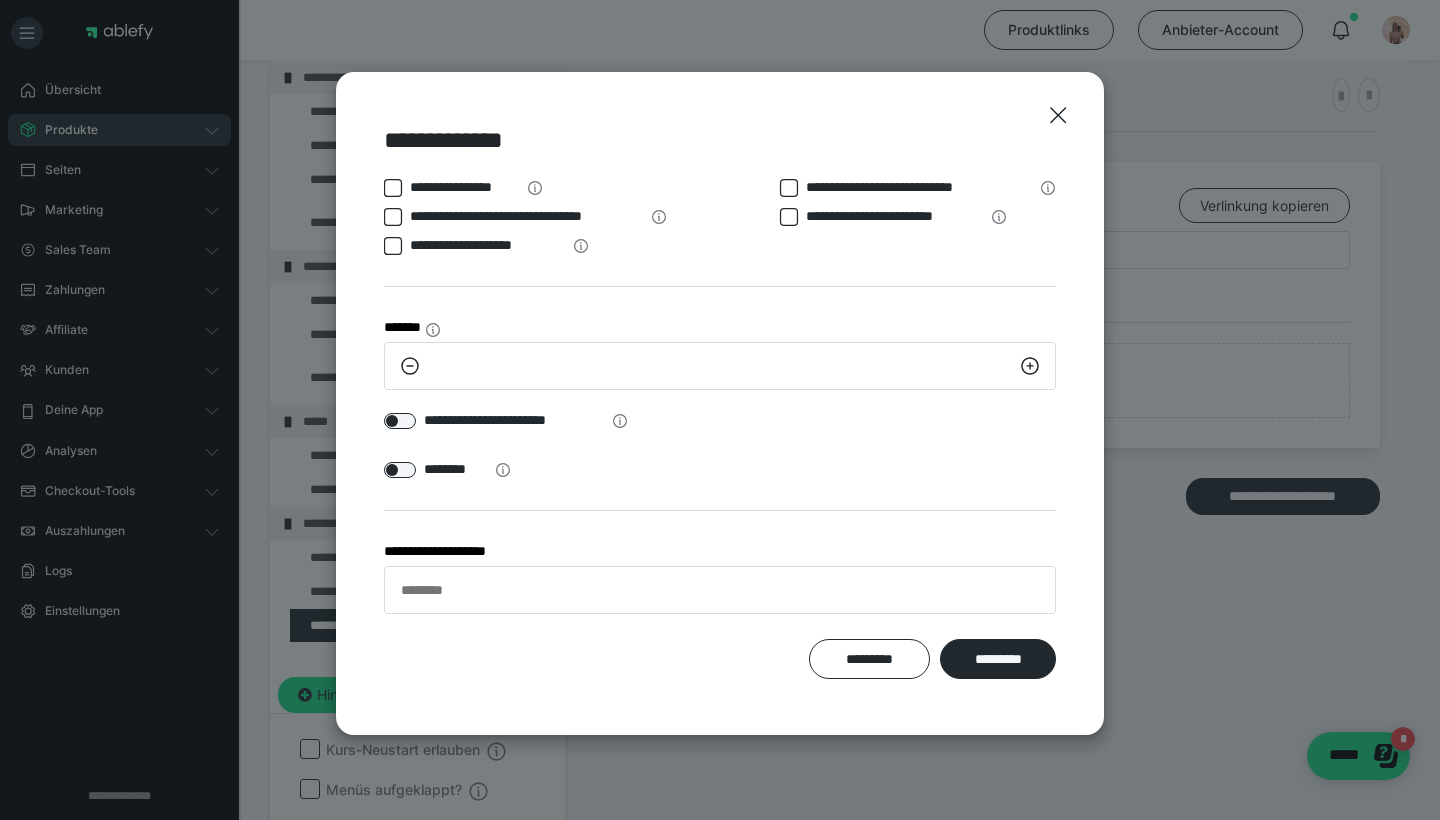 click 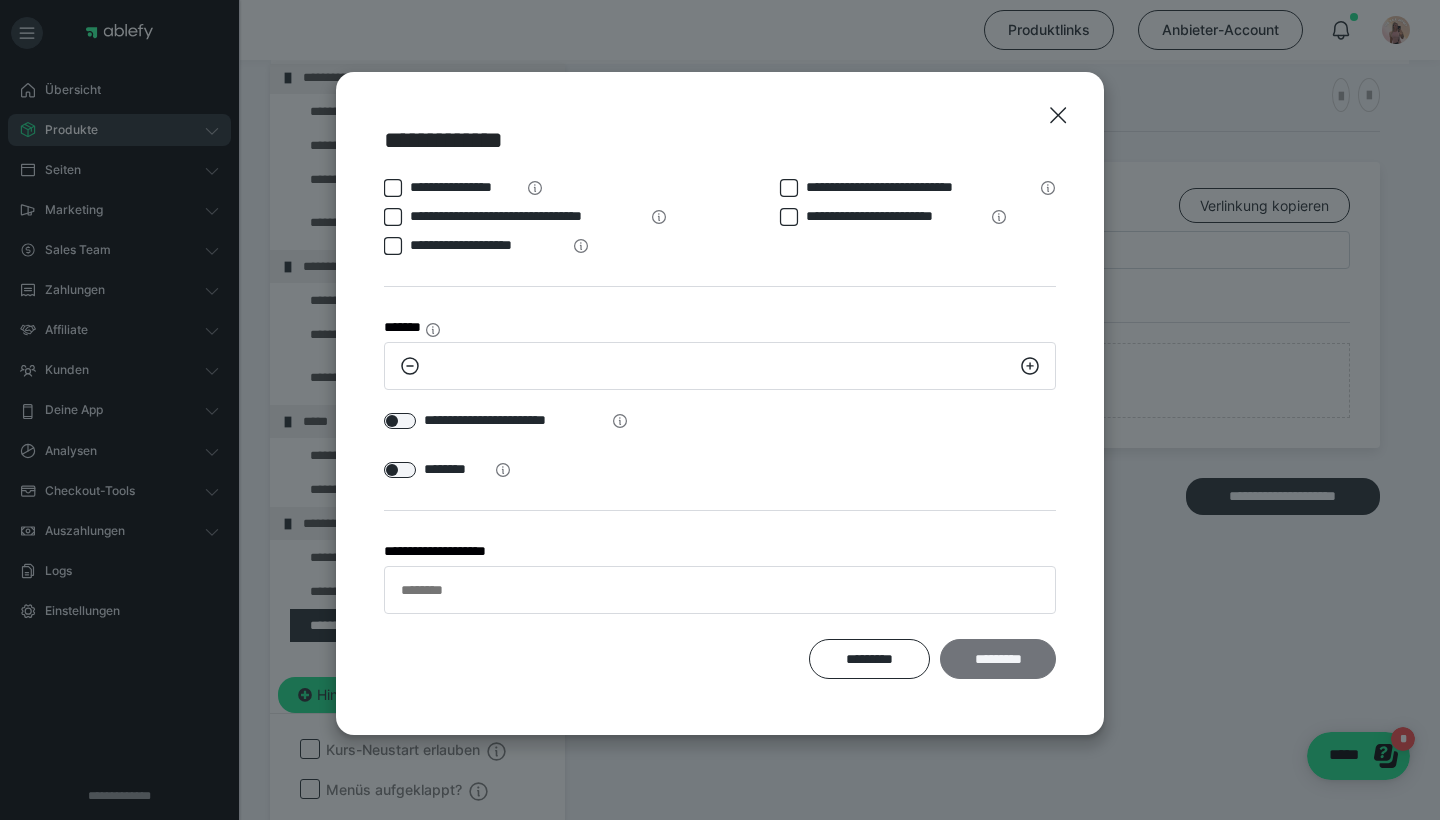 click on "*********" at bounding box center [998, 659] 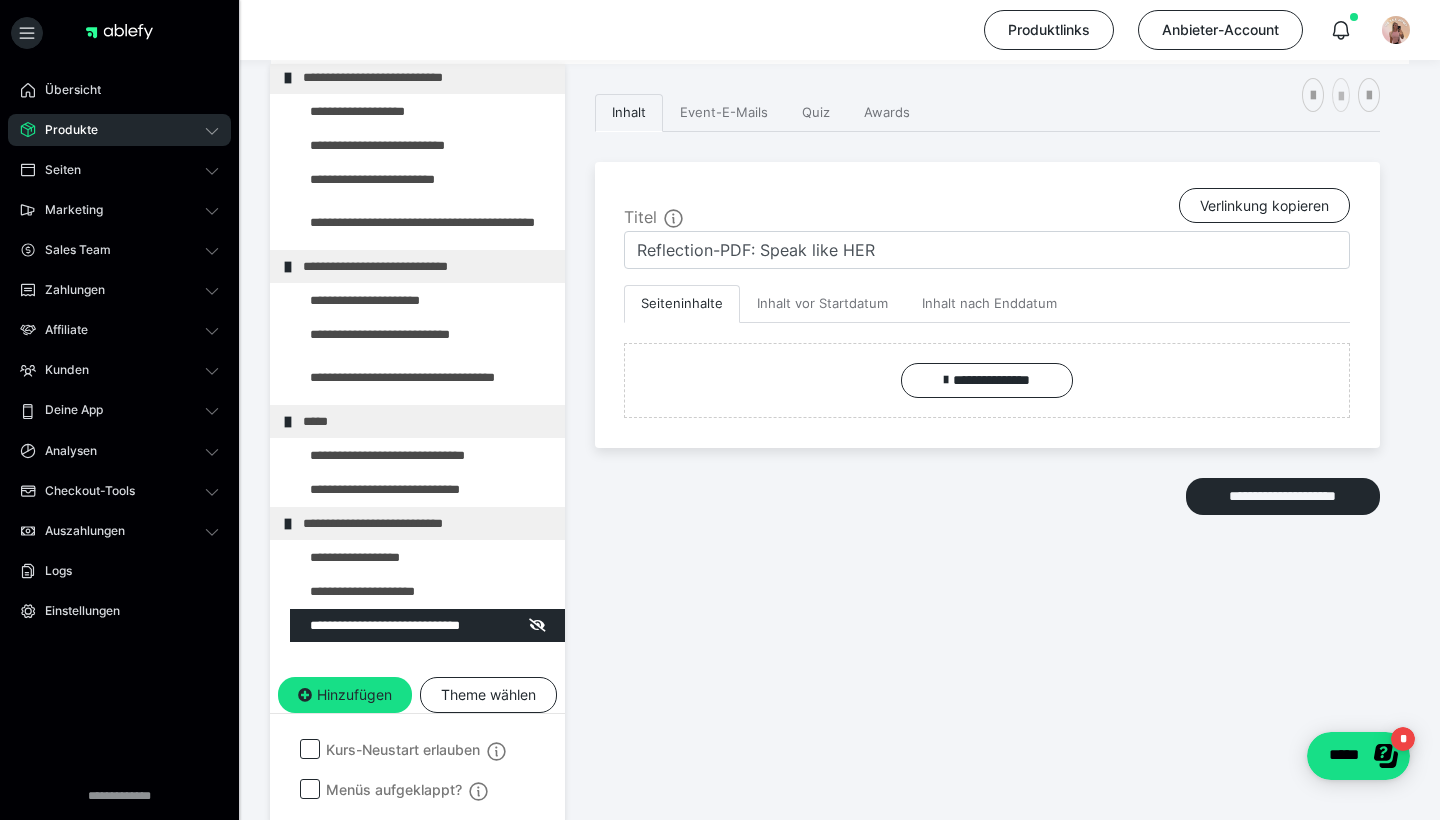 click at bounding box center [1341, 95] 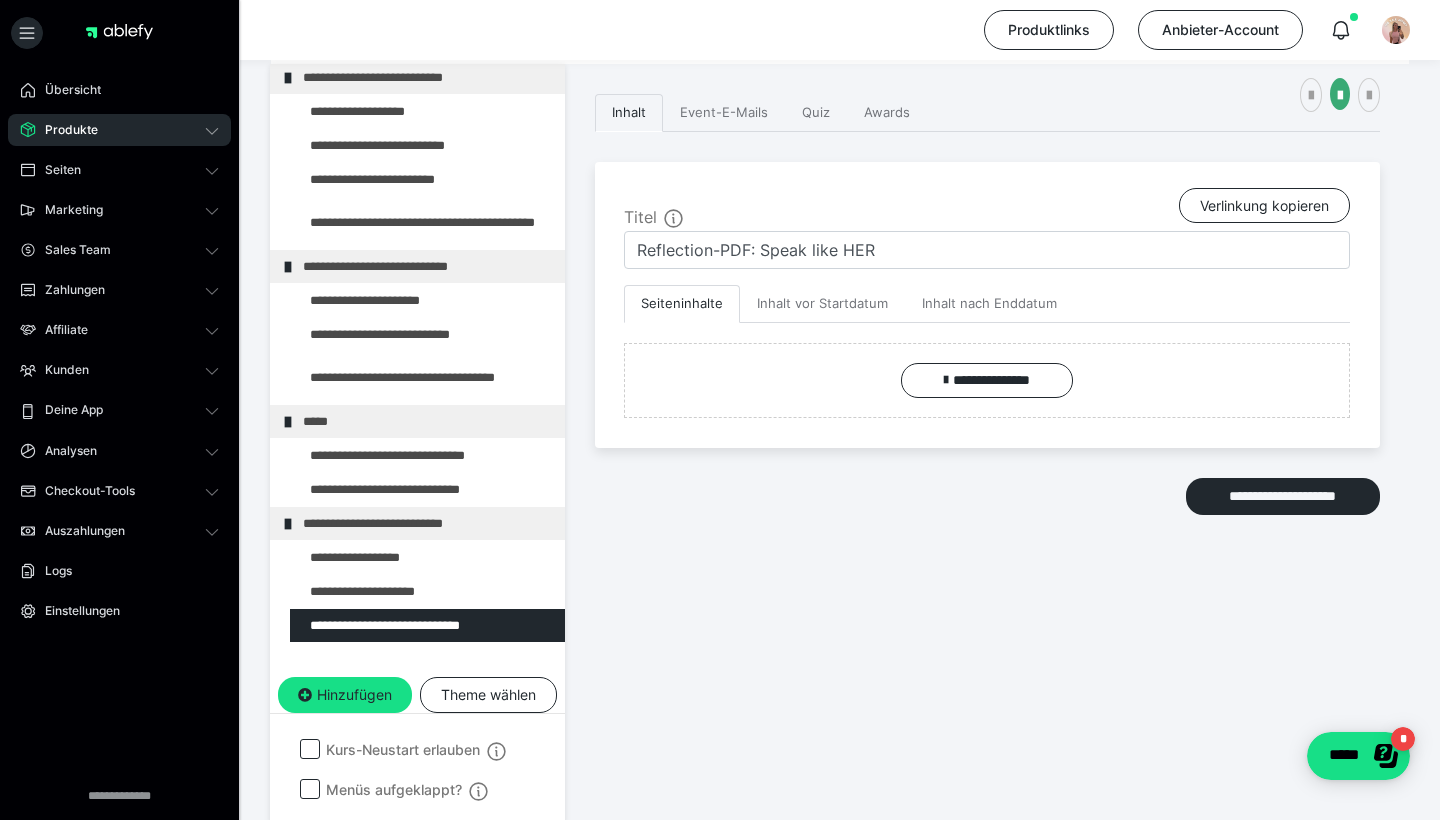 click on "**********" at bounding box center (987, 409) 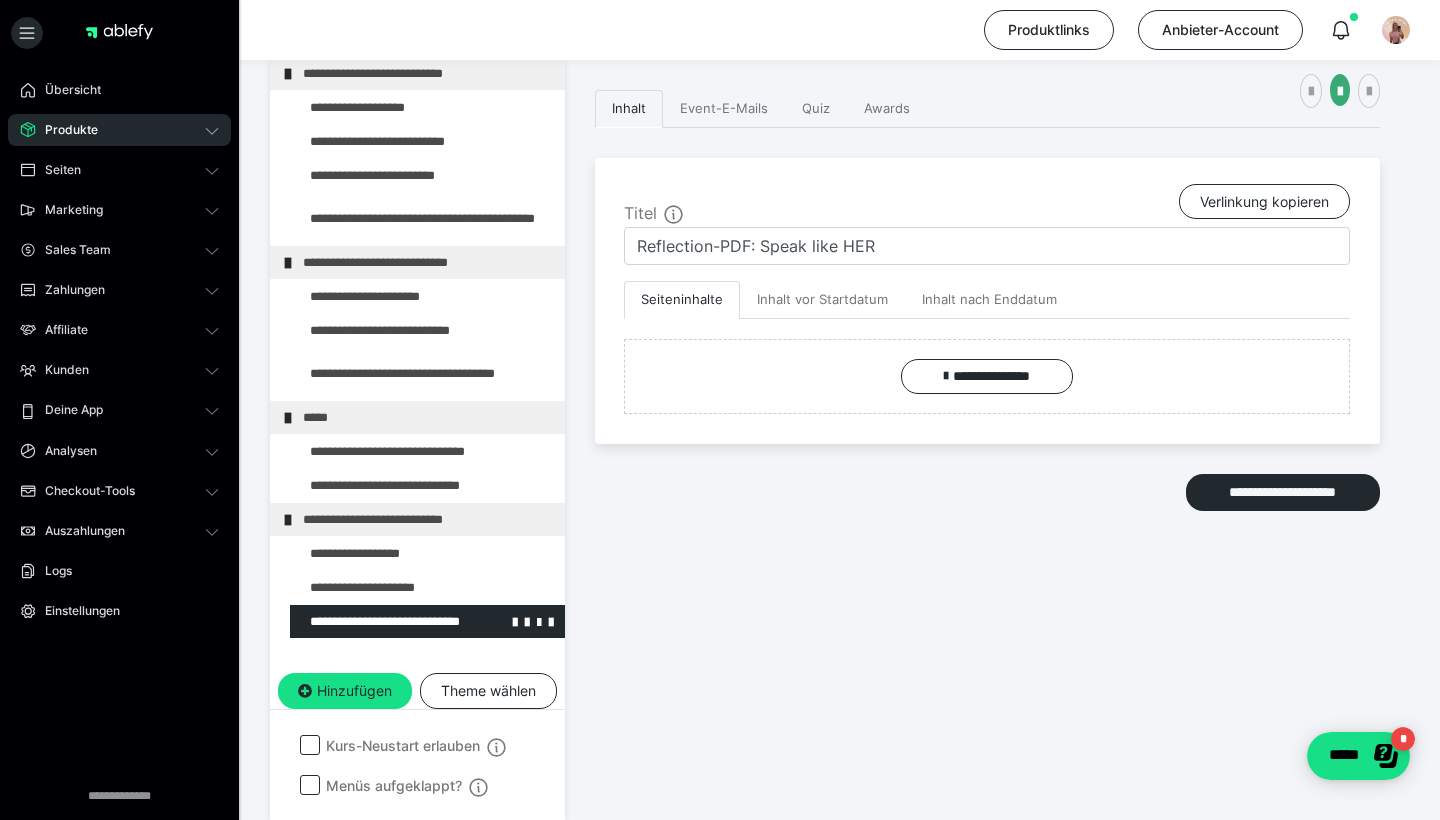 scroll, scrollTop: 290, scrollLeft: 0, axis: vertical 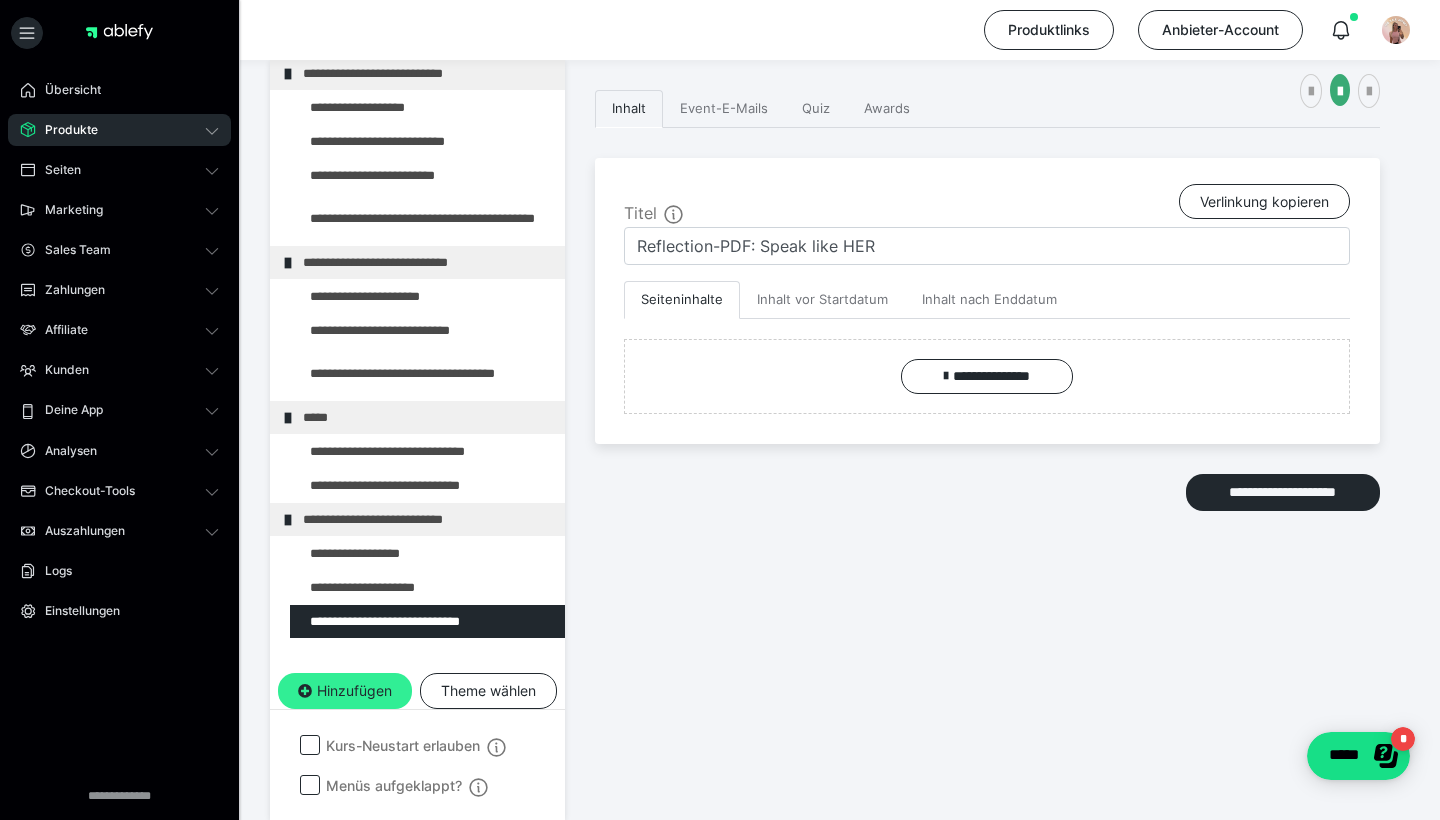 click on "Hinzufügen" at bounding box center [345, 691] 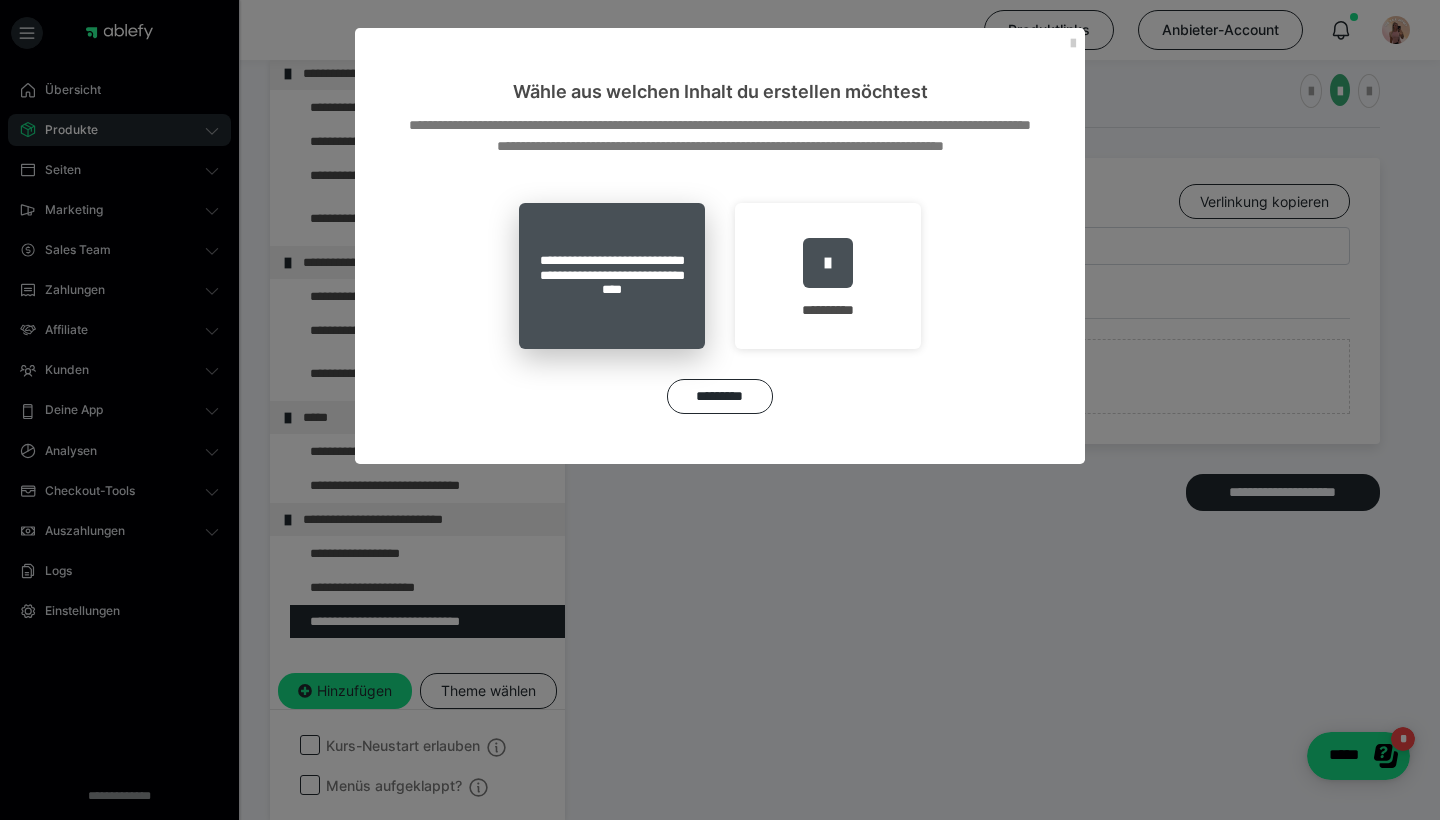 click on "**********" at bounding box center (612, 276) 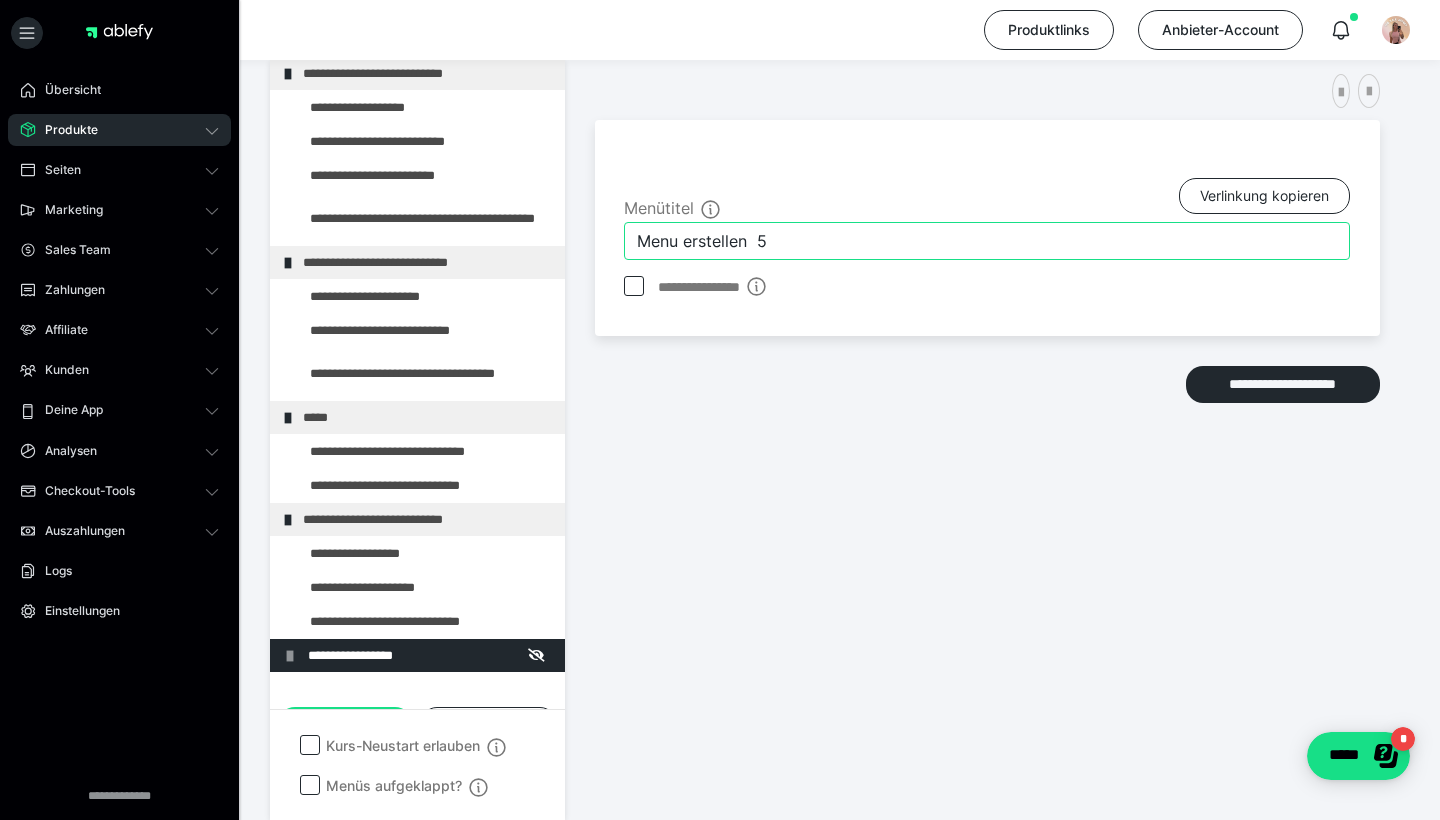 drag, startPoint x: 830, startPoint y: 253, endPoint x: 674, endPoint y: 253, distance: 156 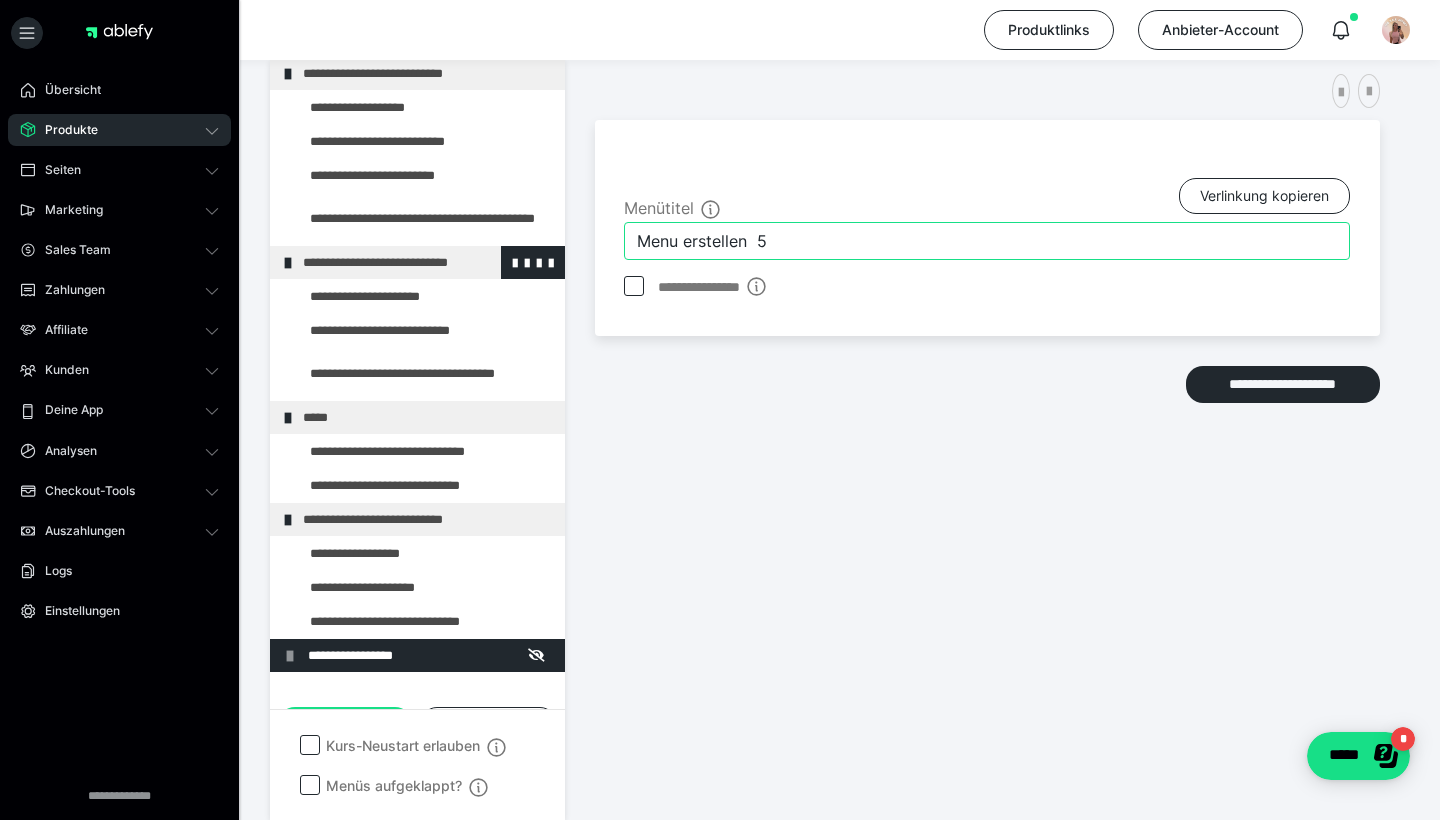 drag, startPoint x: 801, startPoint y: 248, endPoint x: 402, endPoint y: 247, distance: 399.00125 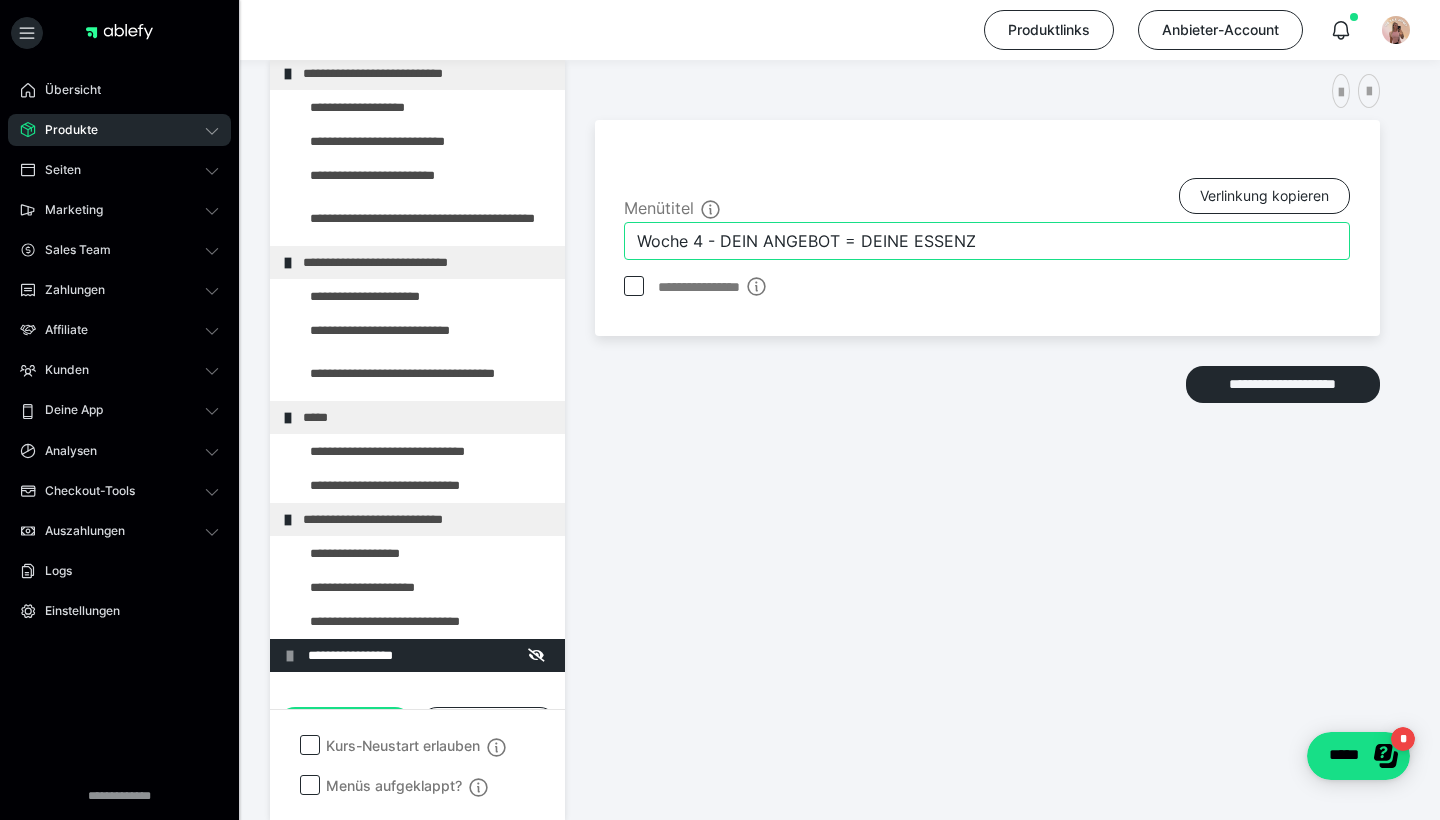 scroll, scrollTop: 290, scrollLeft: 0, axis: vertical 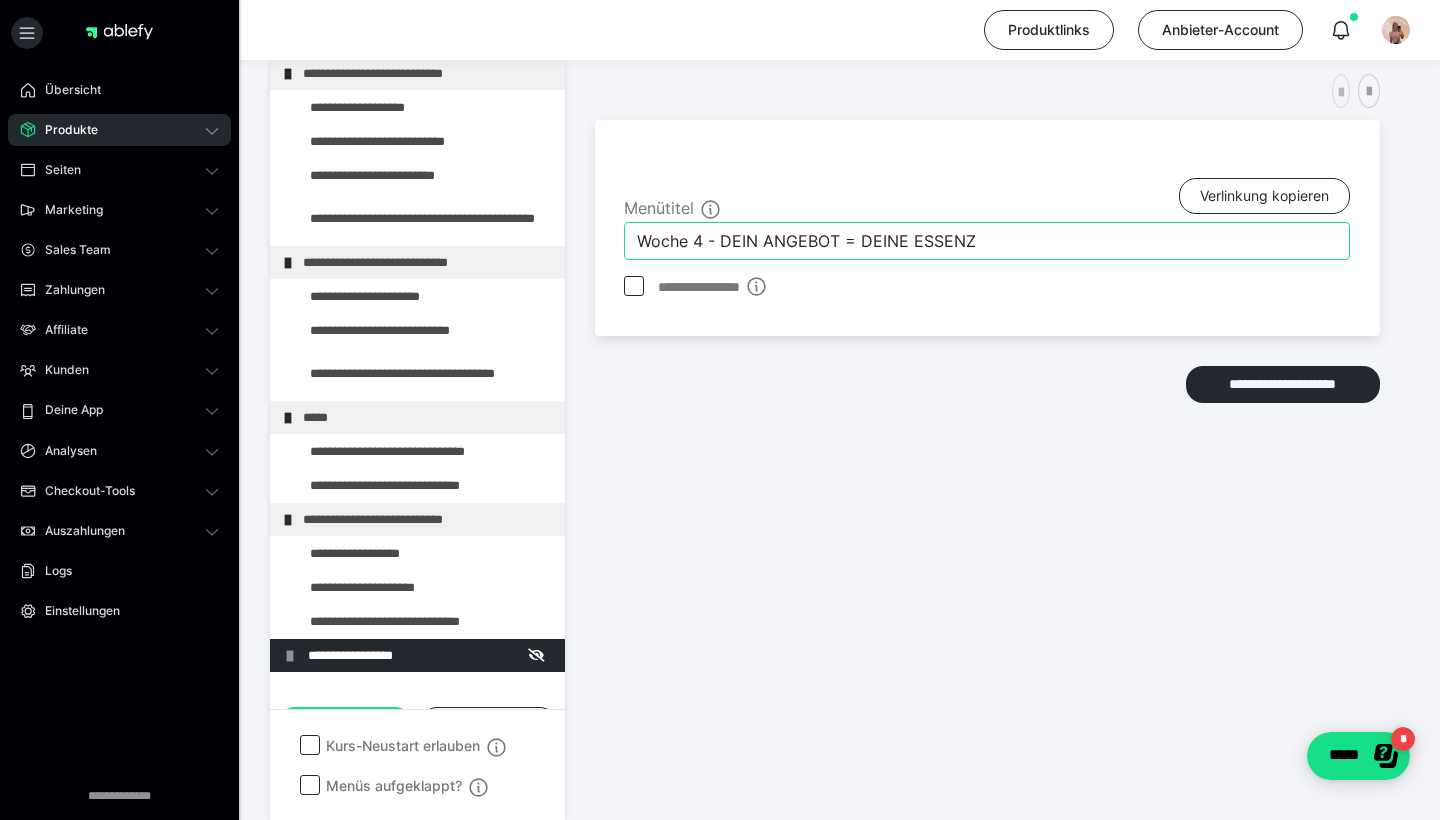 type on "Woche 4 - DEIN ANGEBOT = DEINE ESSENZ" 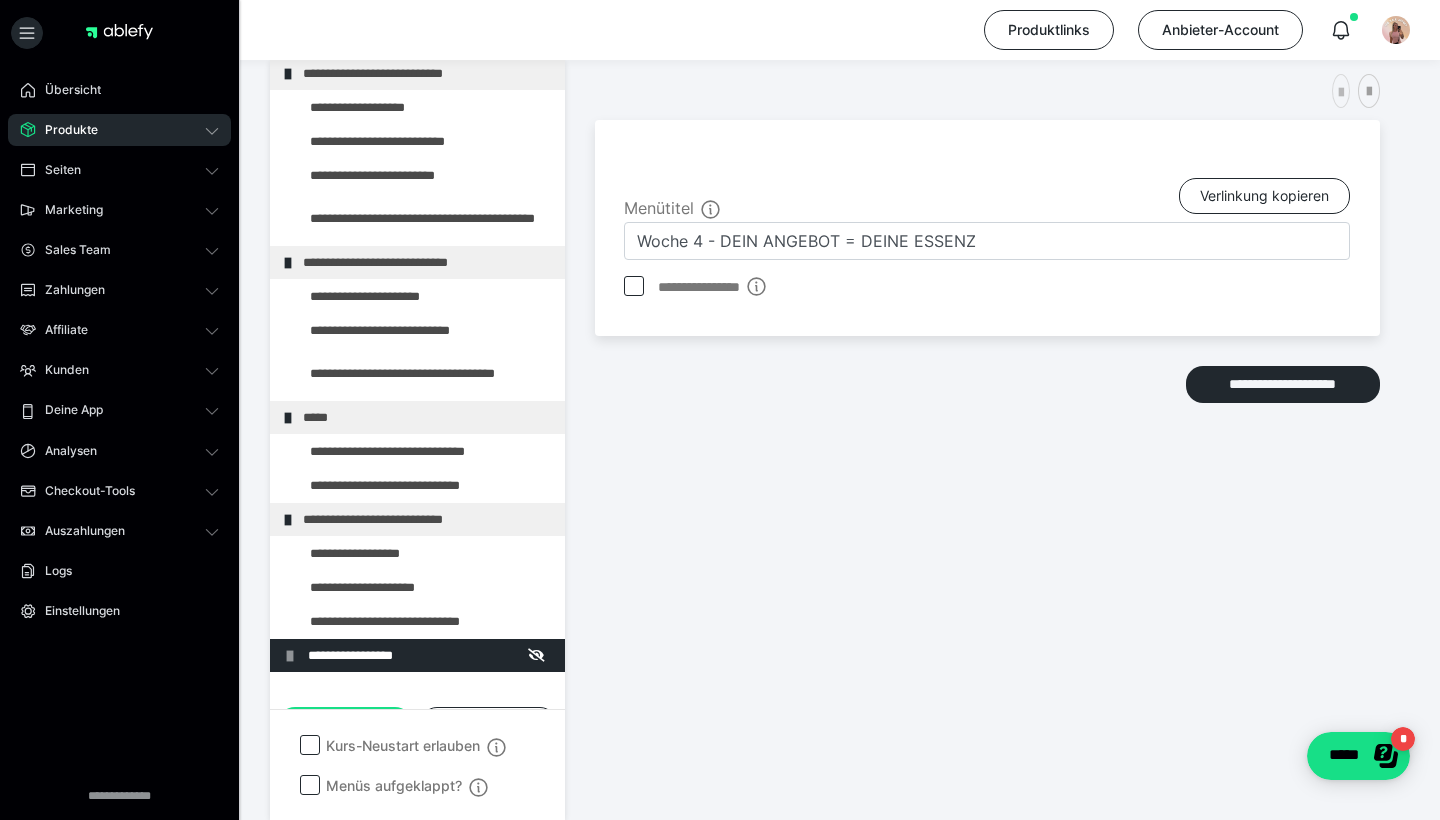 click at bounding box center [1341, 93] 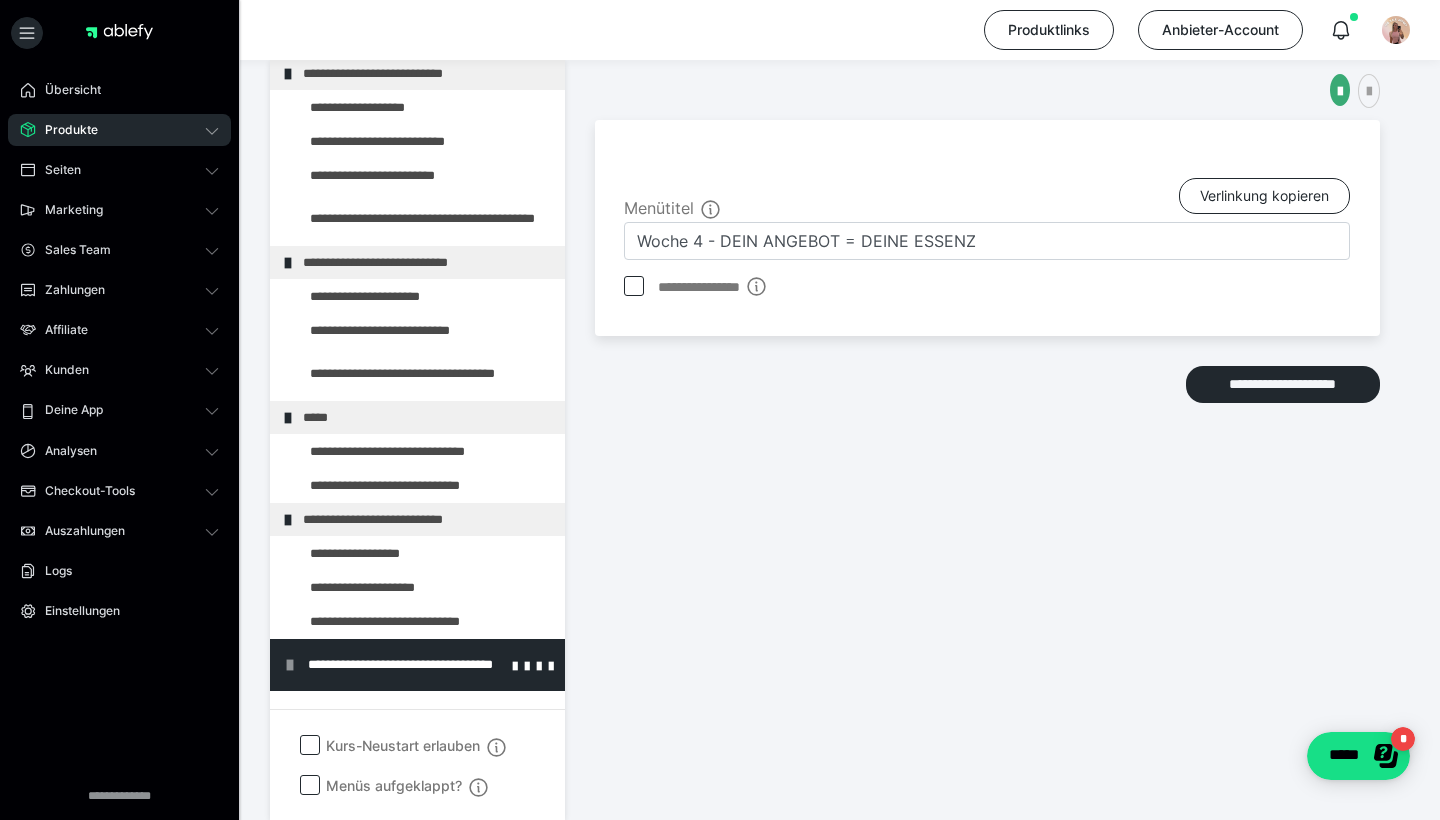 scroll, scrollTop: 290, scrollLeft: 0, axis: vertical 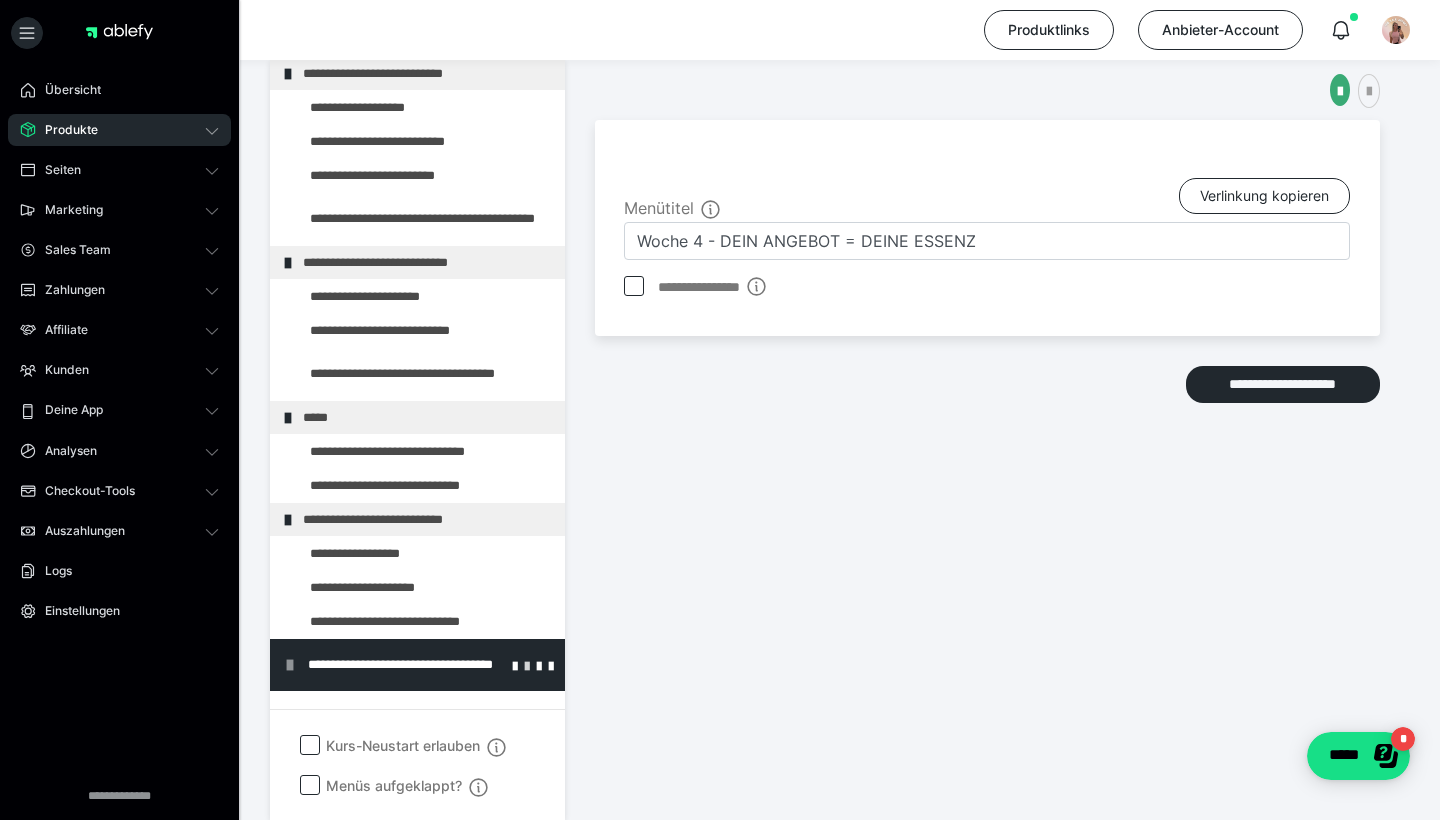 click at bounding box center (527, 665) 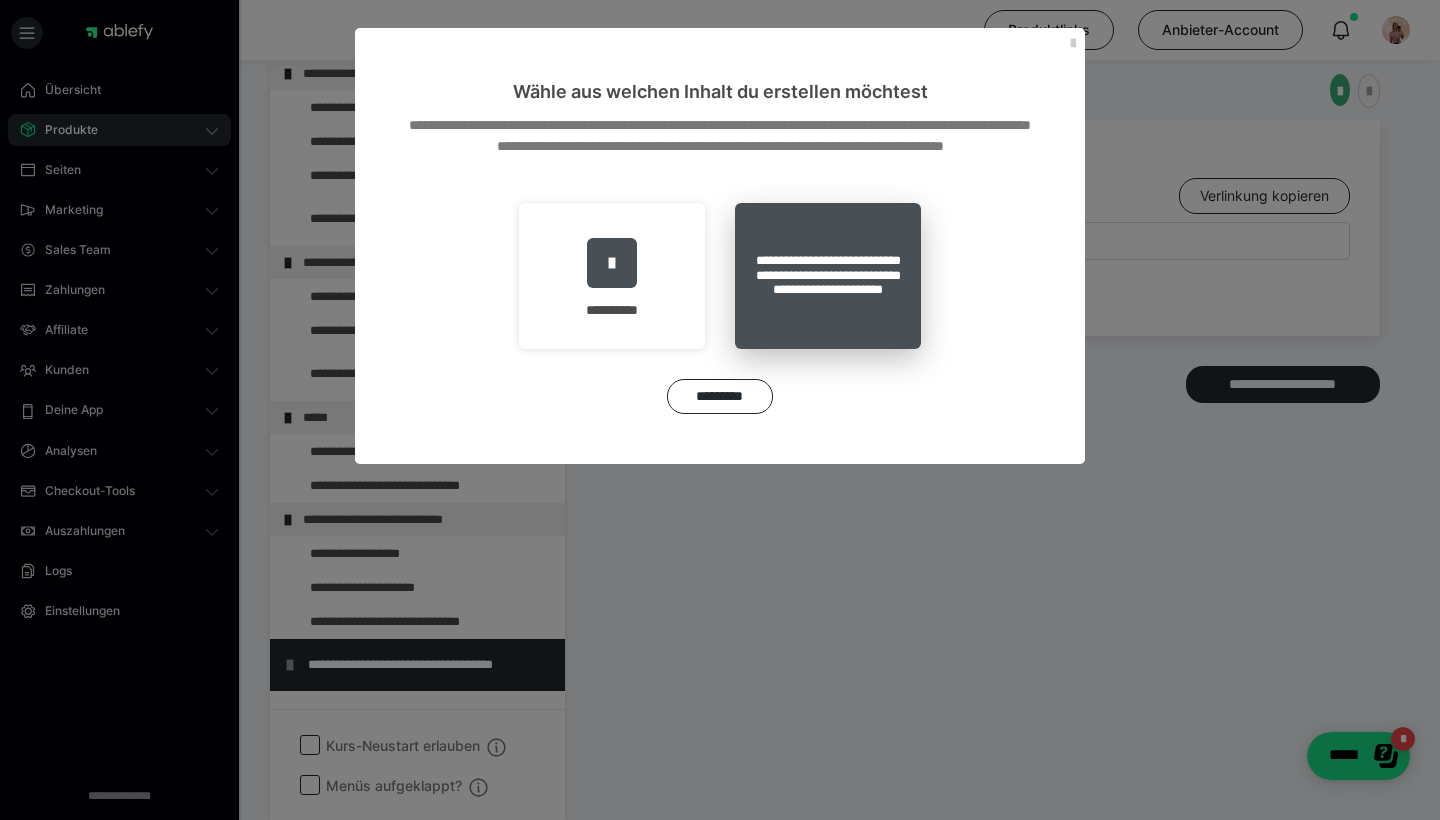 click on "**********" at bounding box center (828, 276) 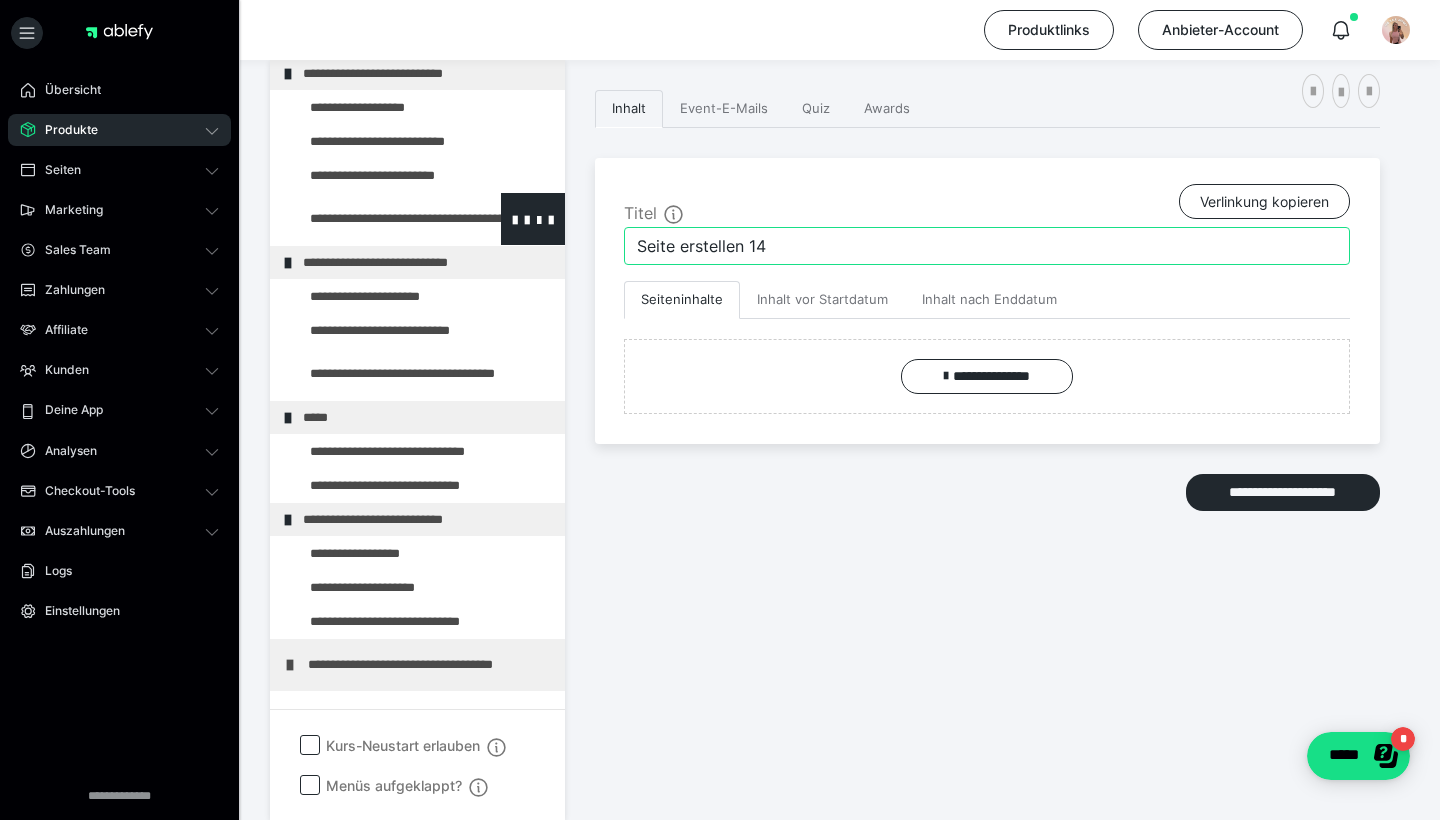 drag, startPoint x: 814, startPoint y: 244, endPoint x: 424, endPoint y: 244, distance: 390 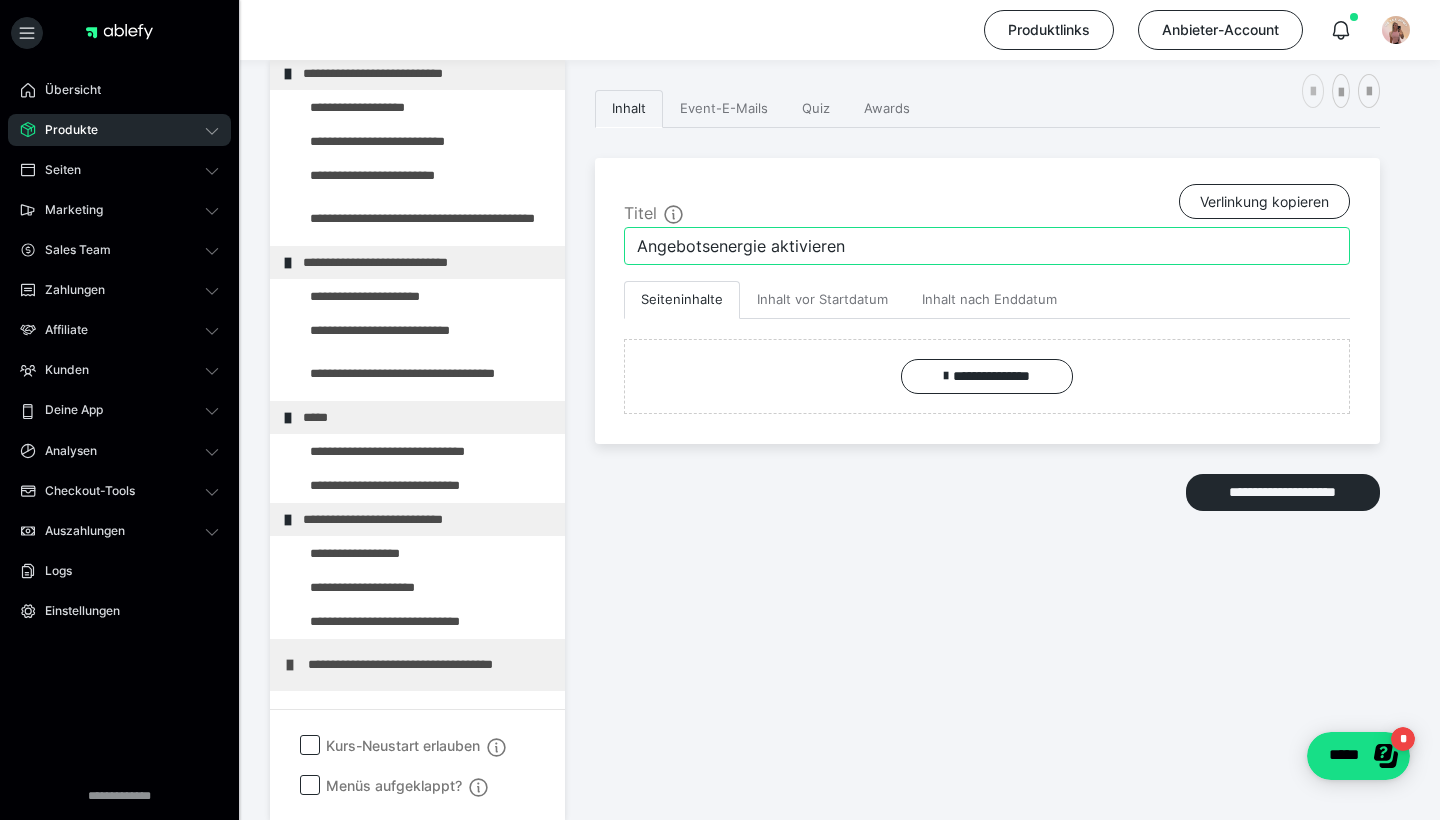 type on "Angebotsenergie aktivieren" 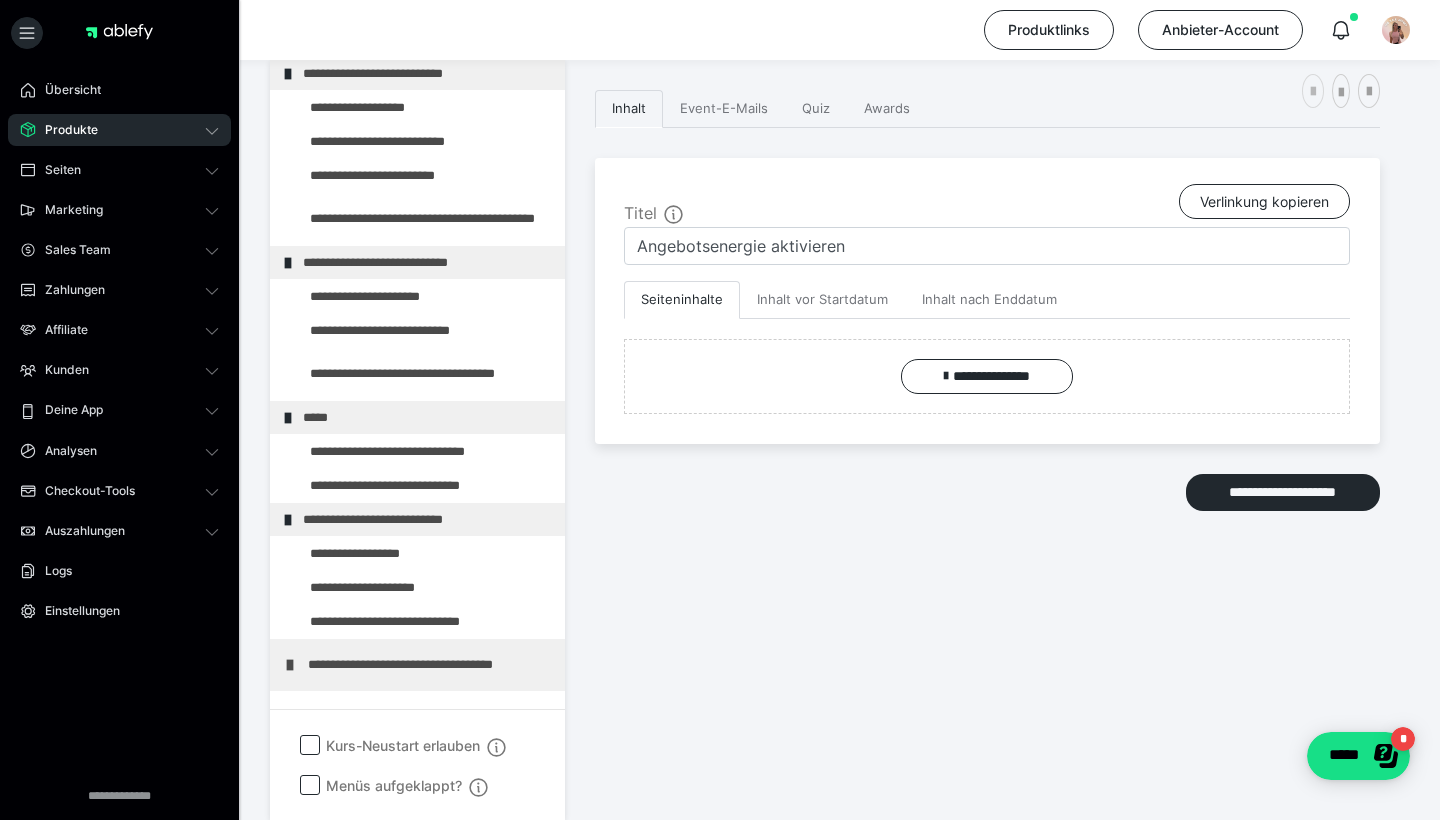 click at bounding box center [1313, 92] 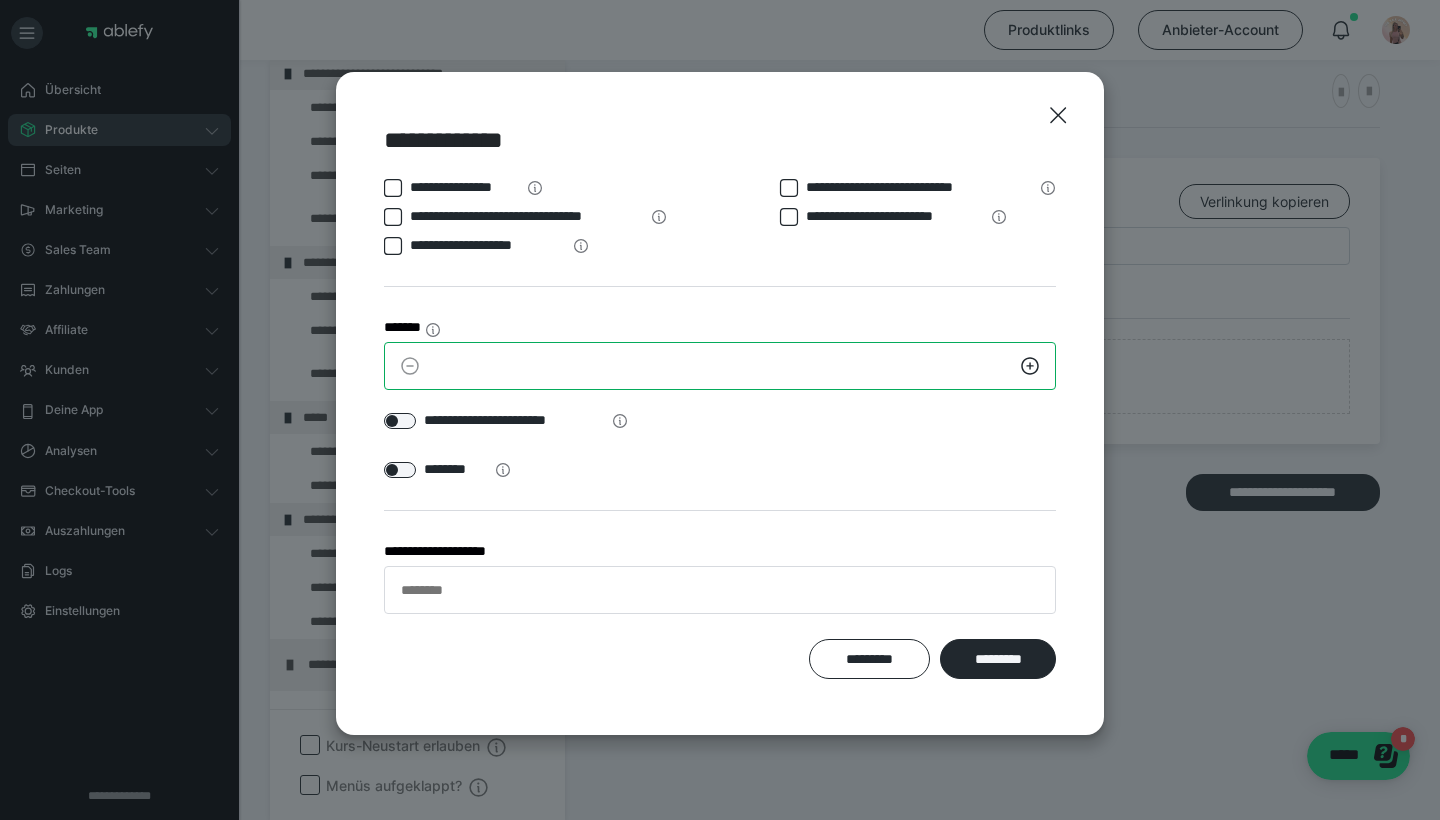 drag, startPoint x: 495, startPoint y: 372, endPoint x: 396, endPoint y: 372, distance: 99 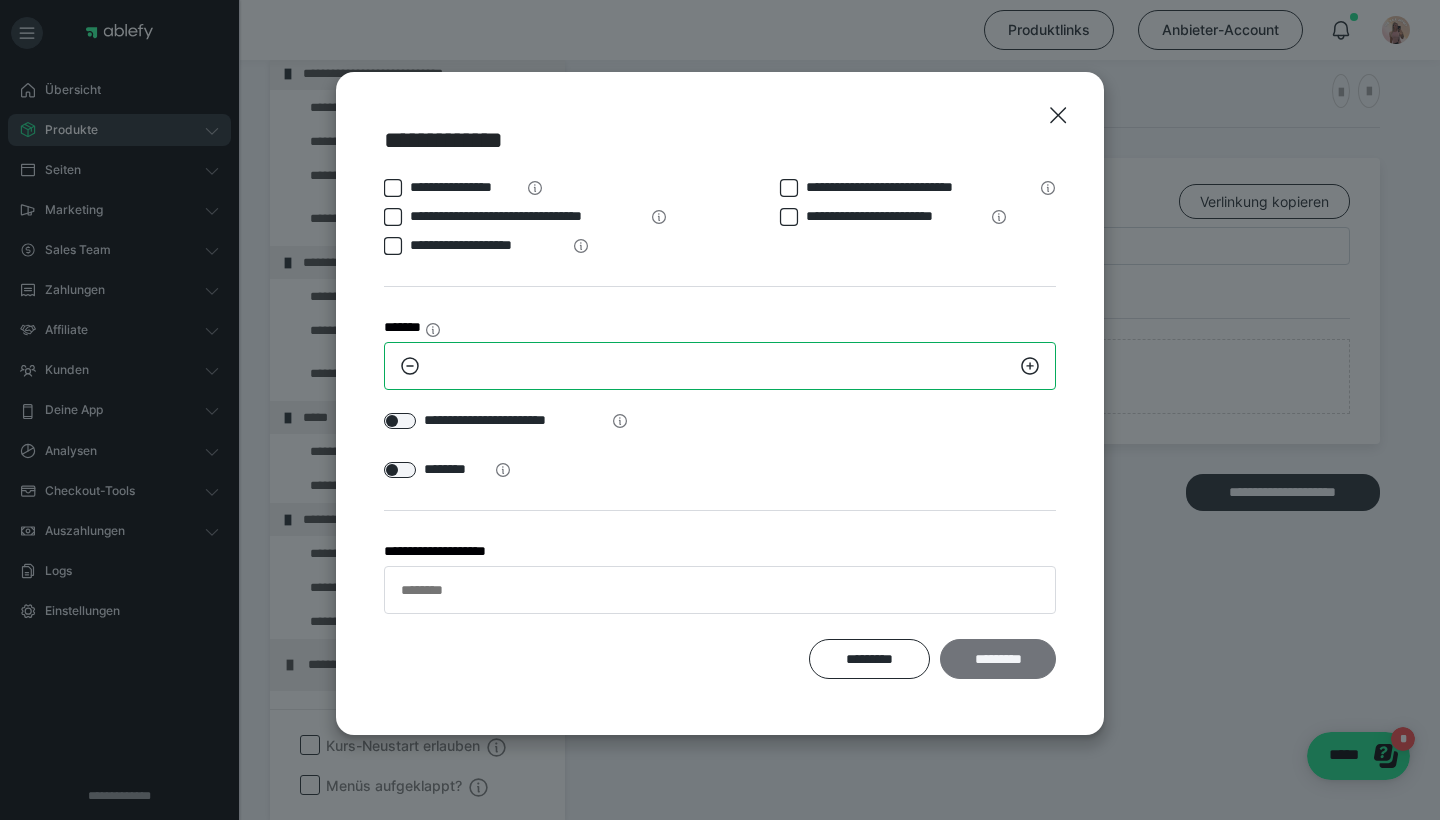 type on "**" 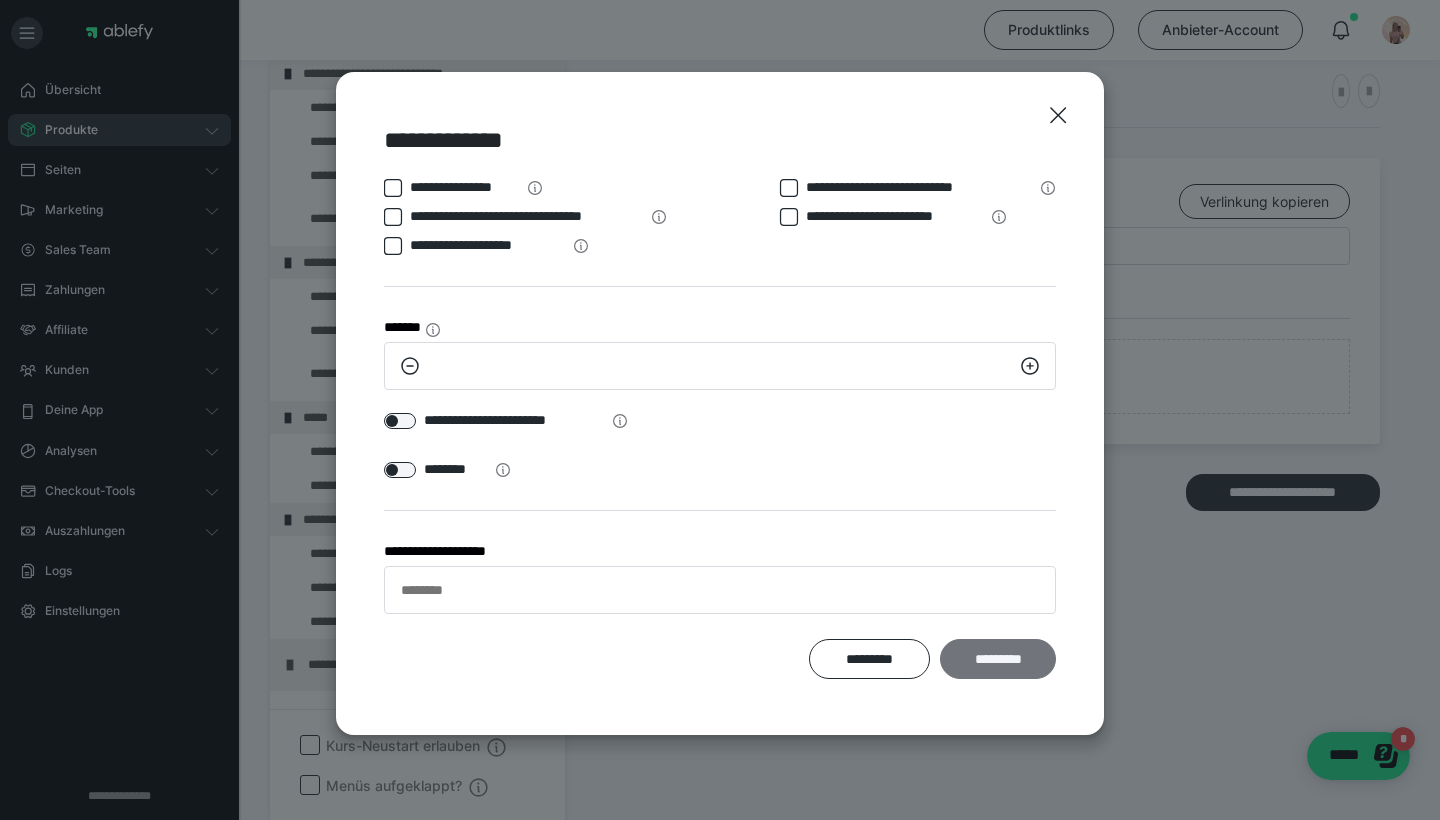 click on "*********" at bounding box center (998, 659) 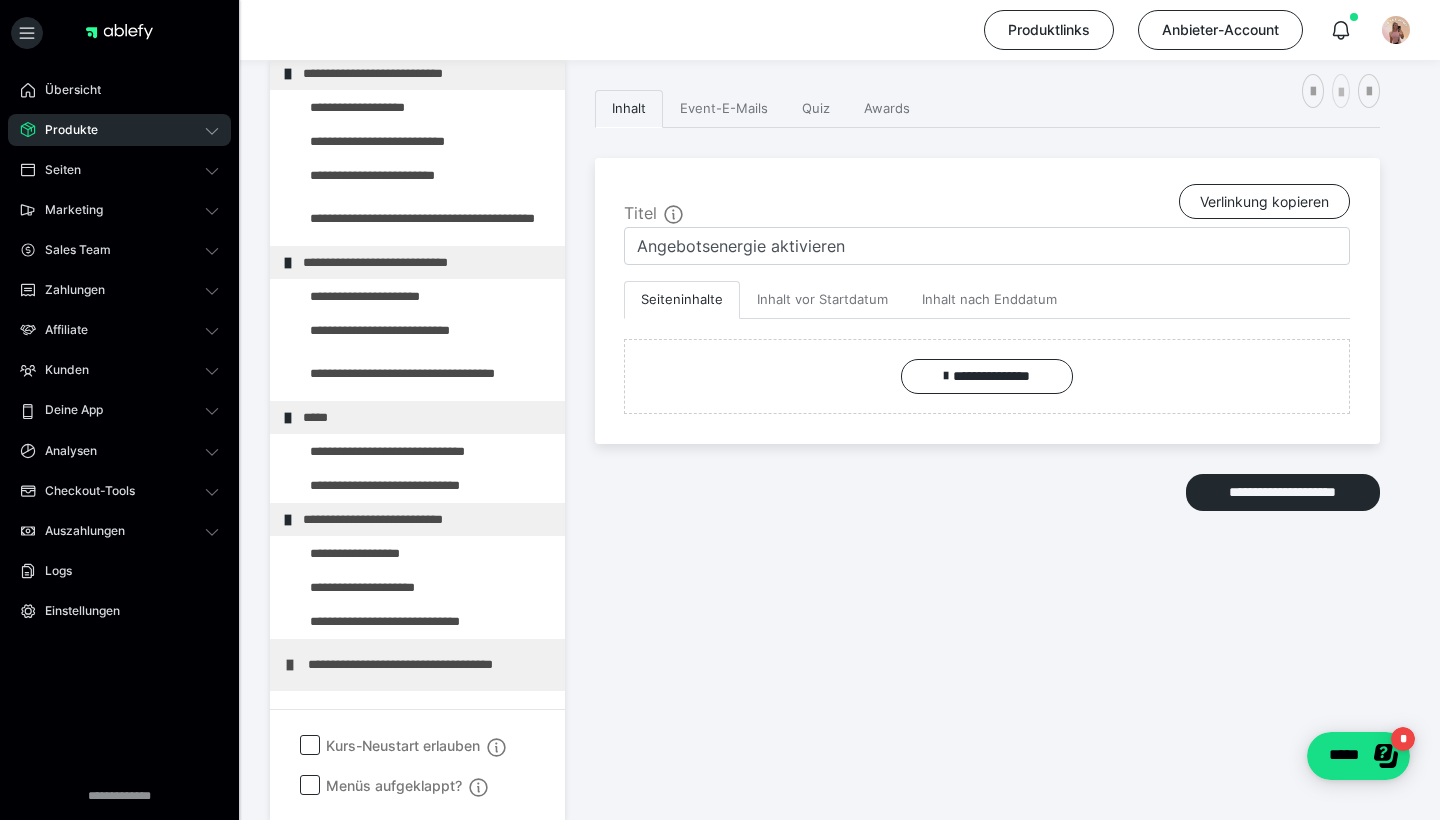 click at bounding box center (1341, 93) 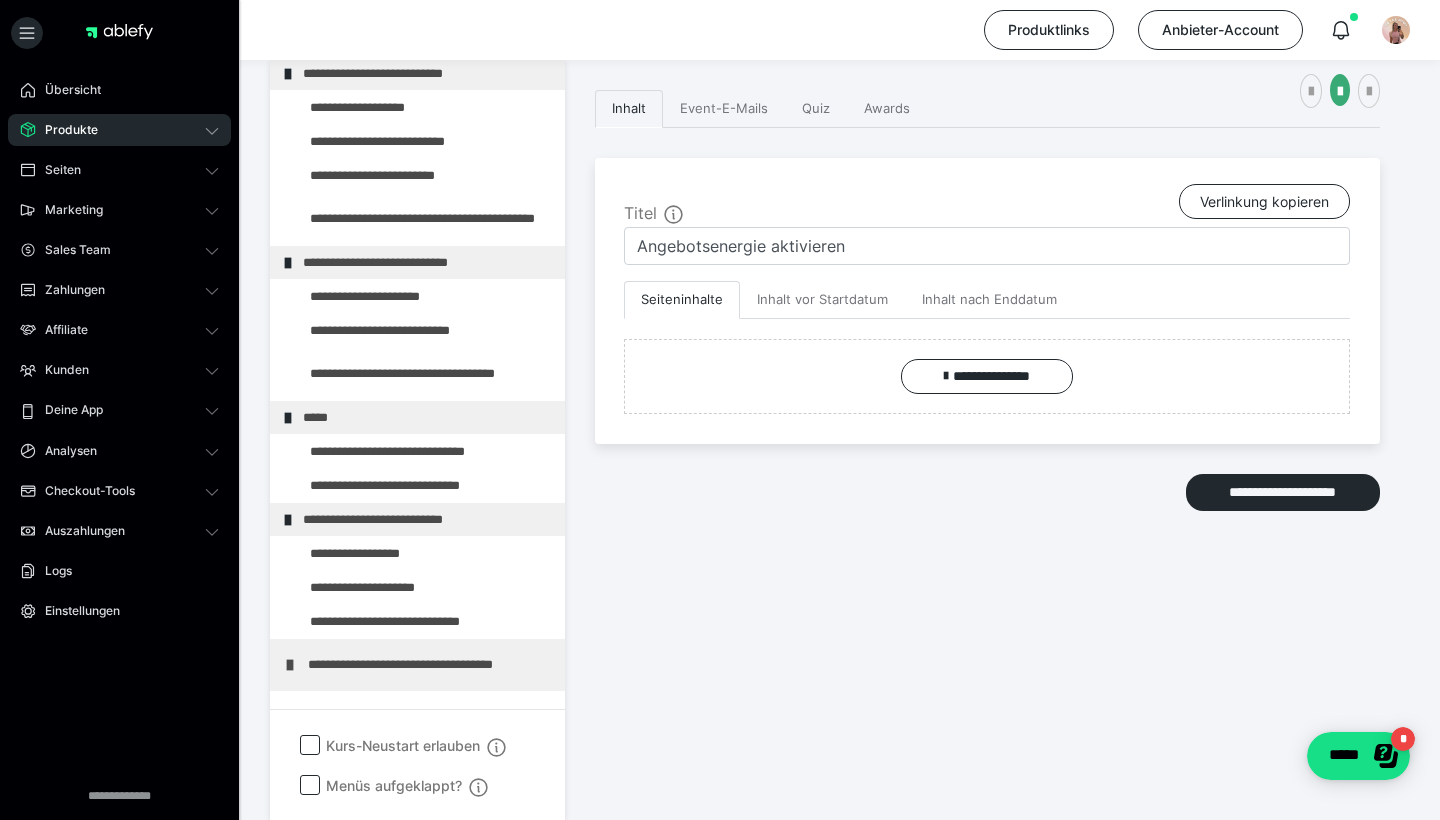 scroll, scrollTop: 290, scrollLeft: 0, axis: vertical 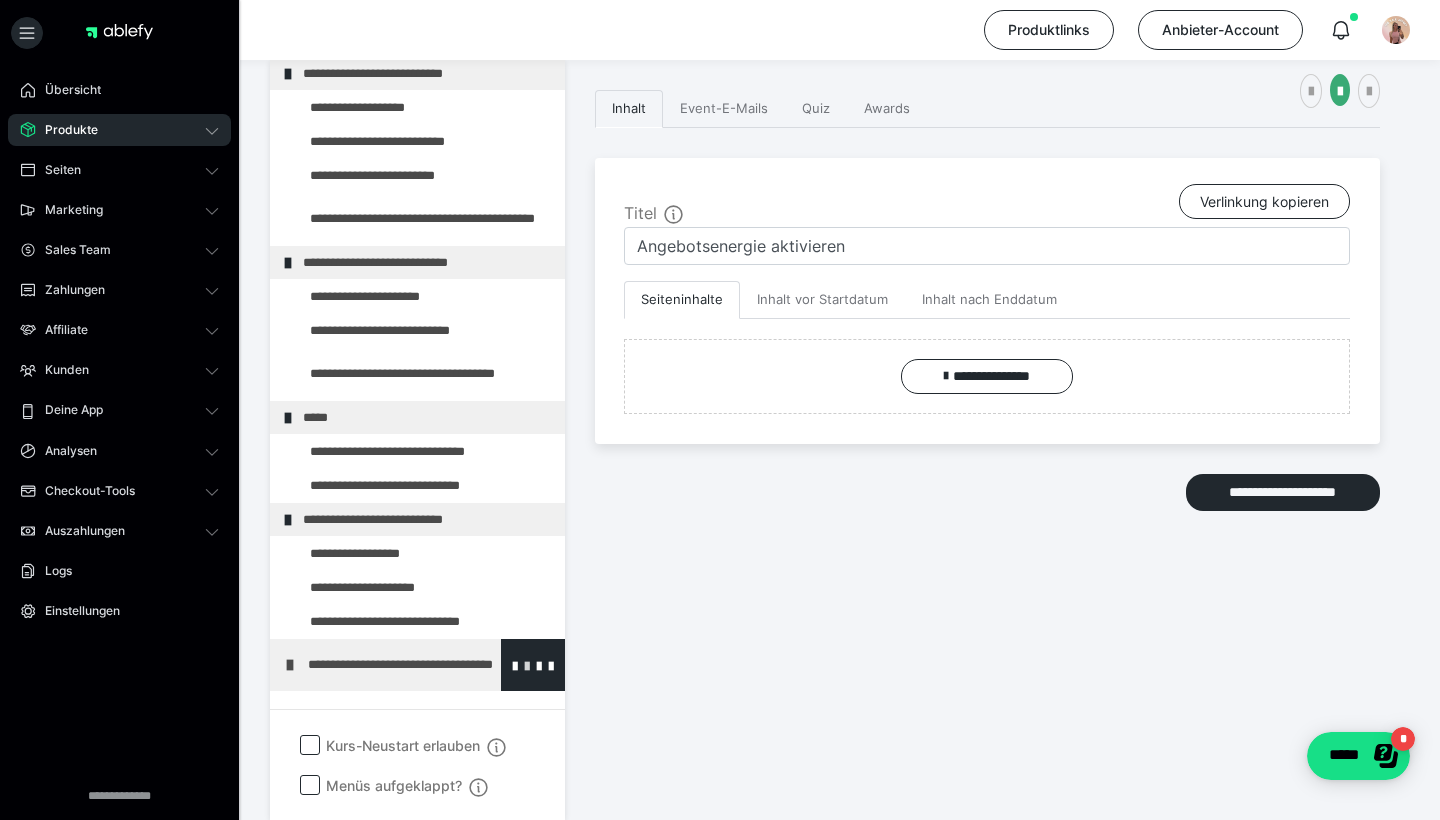 click at bounding box center [527, 665] 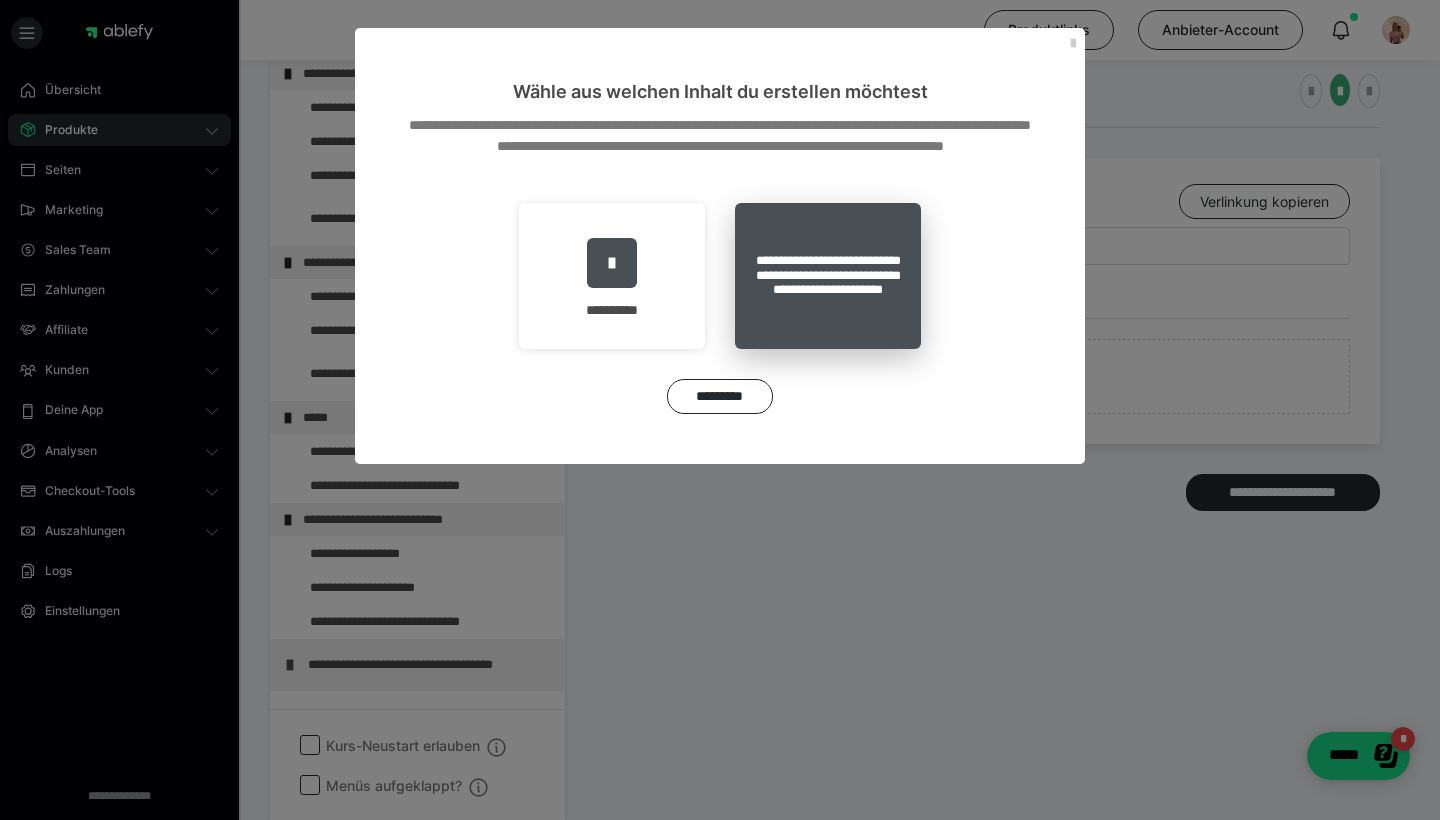 click on "**********" at bounding box center [828, 276] 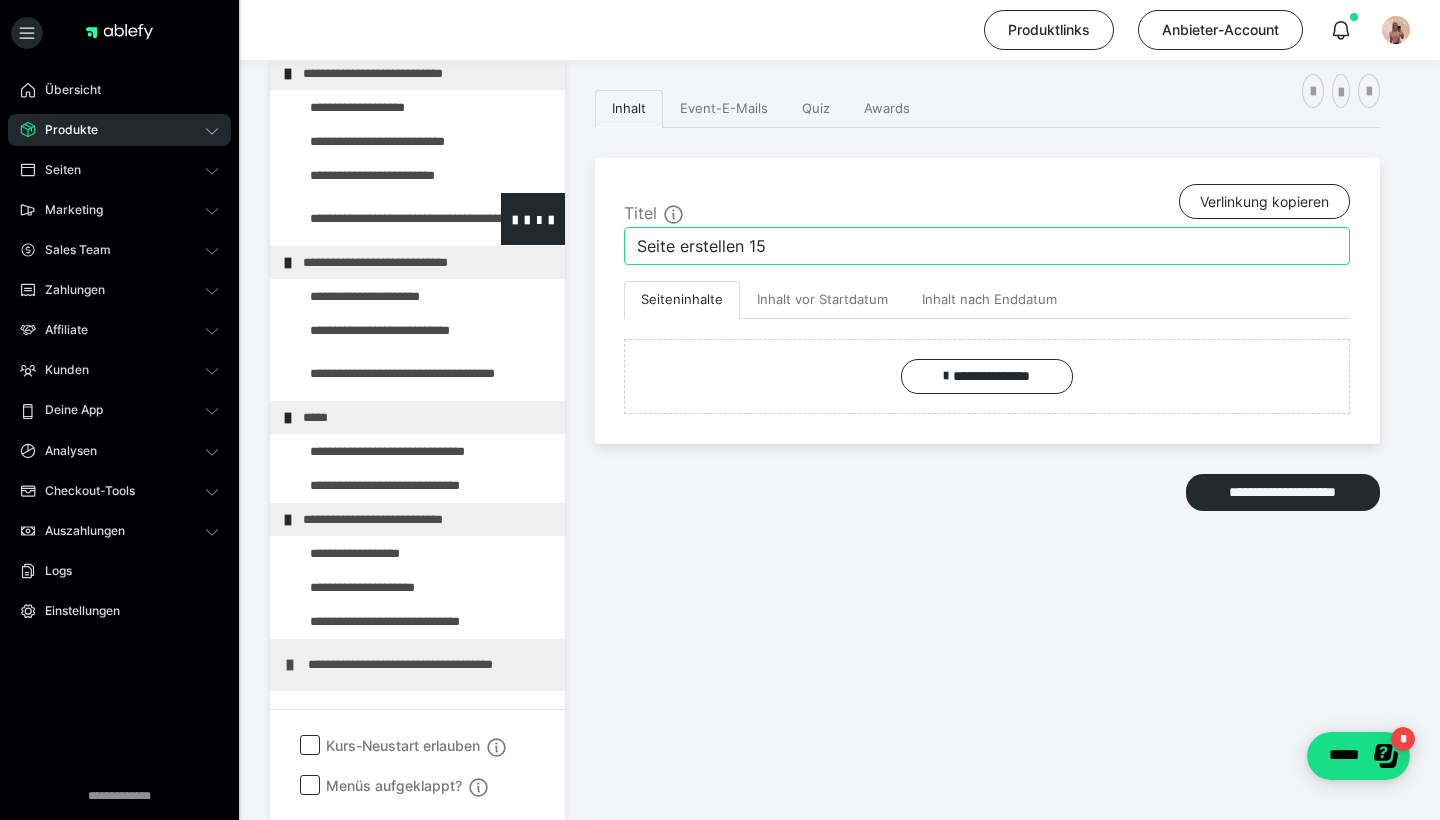 drag, startPoint x: 881, startPoint y: 246, endPoint x: 466, endPoint y: 203, distance: 417.22177 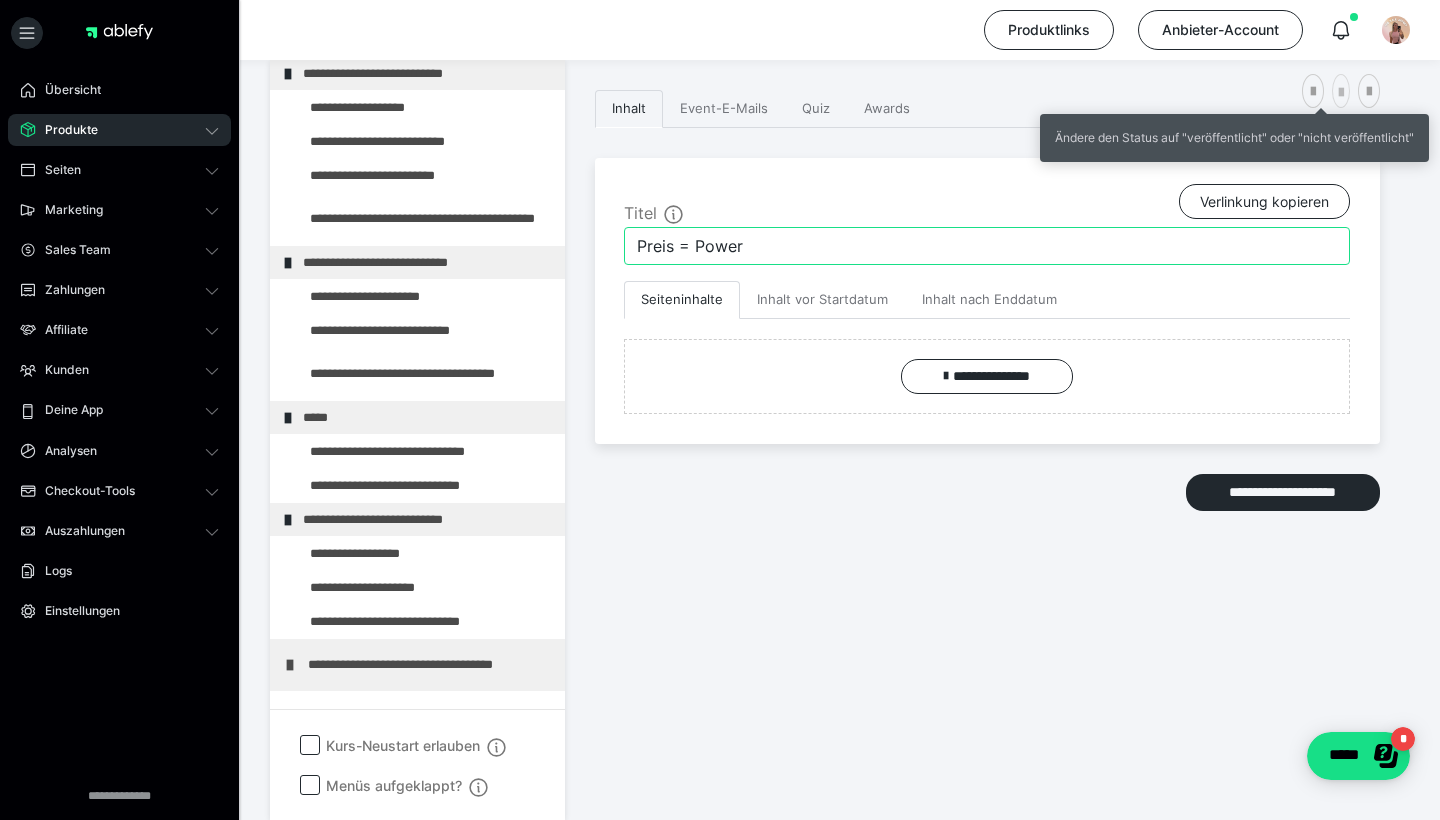 type on "Preis = Power" 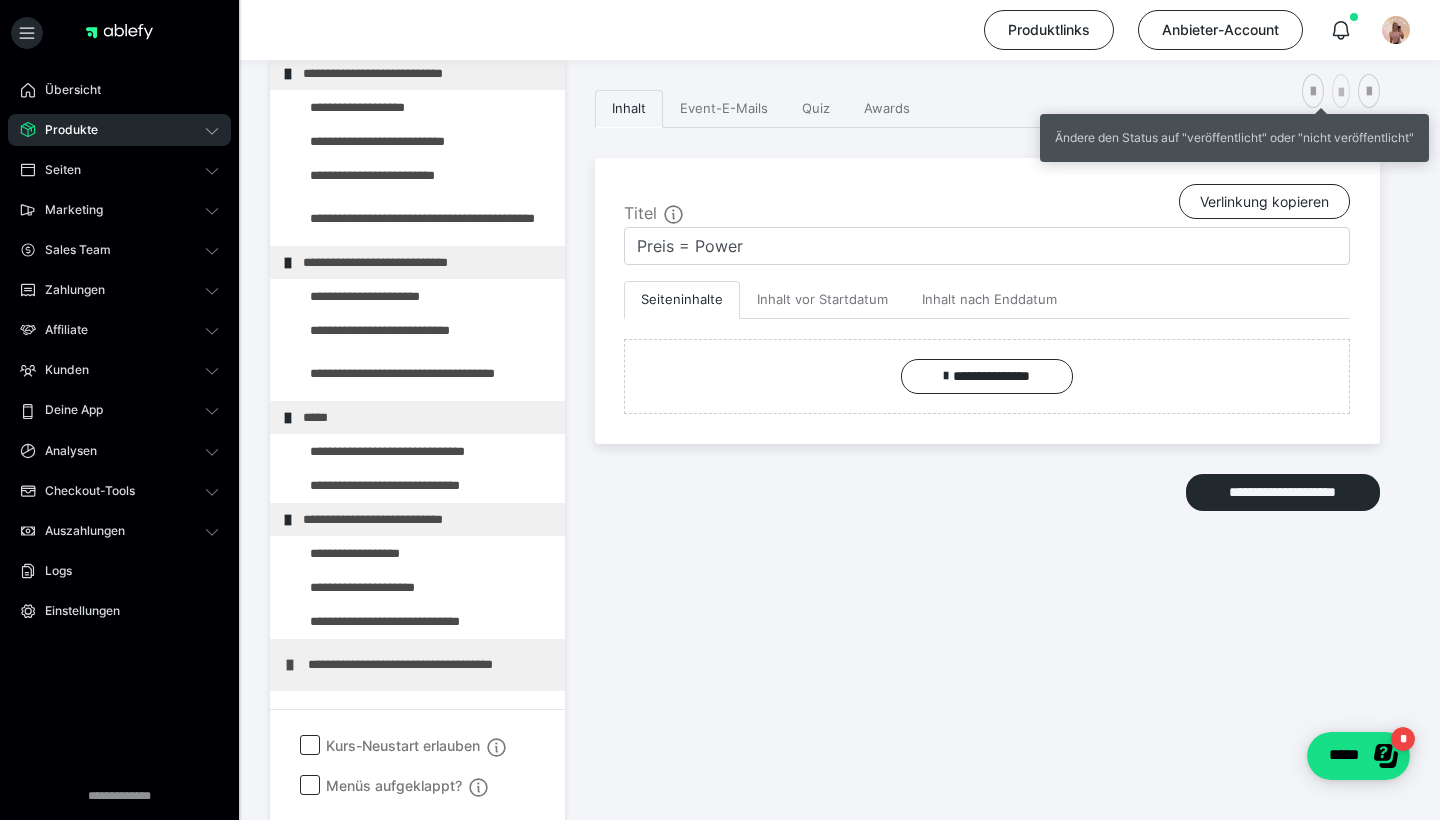 click at bounding box center (1341, 93) 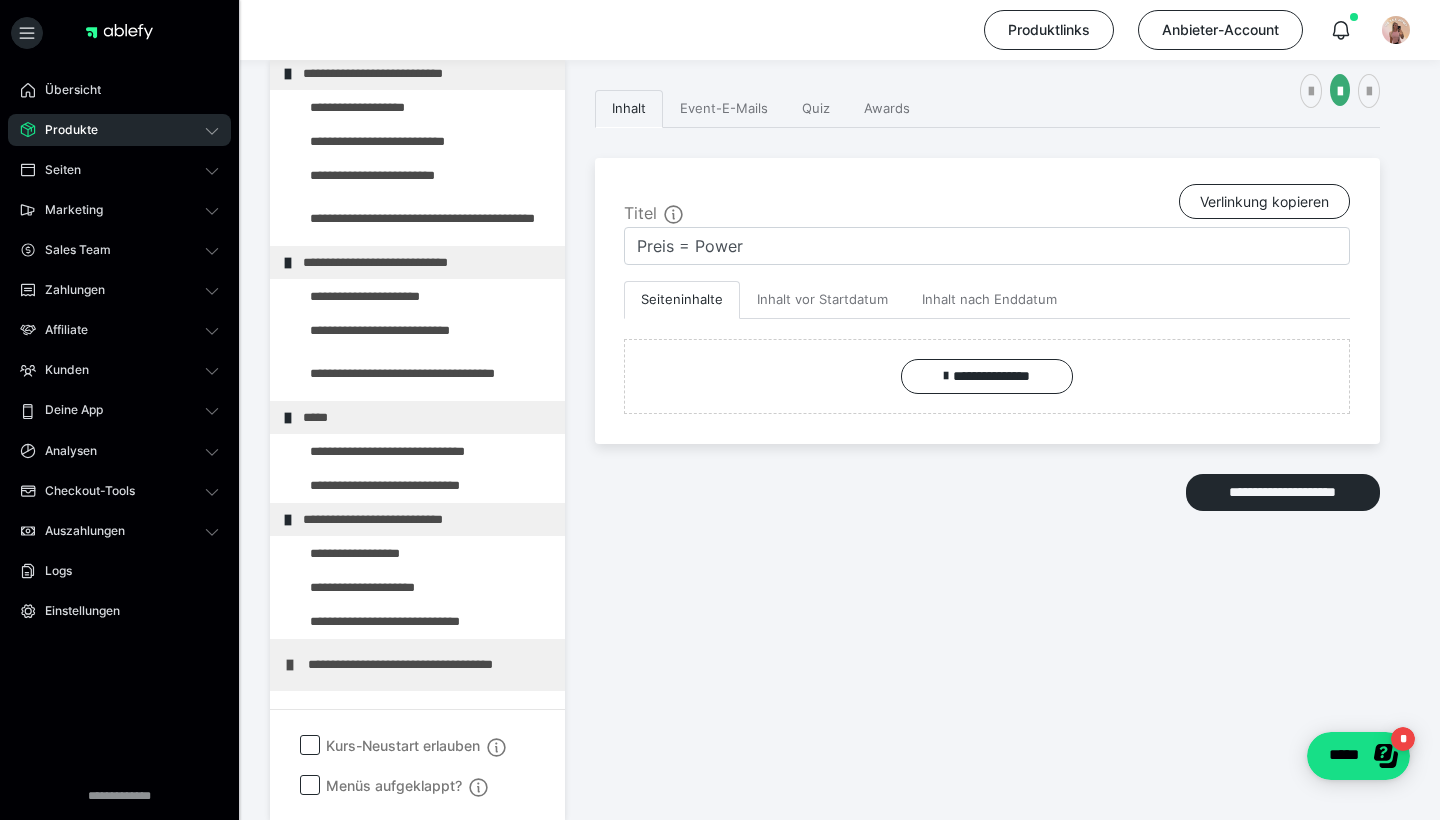 click on "Inhalt Event-E-Mails Quiz Awards" at bounding box center (987, 109) 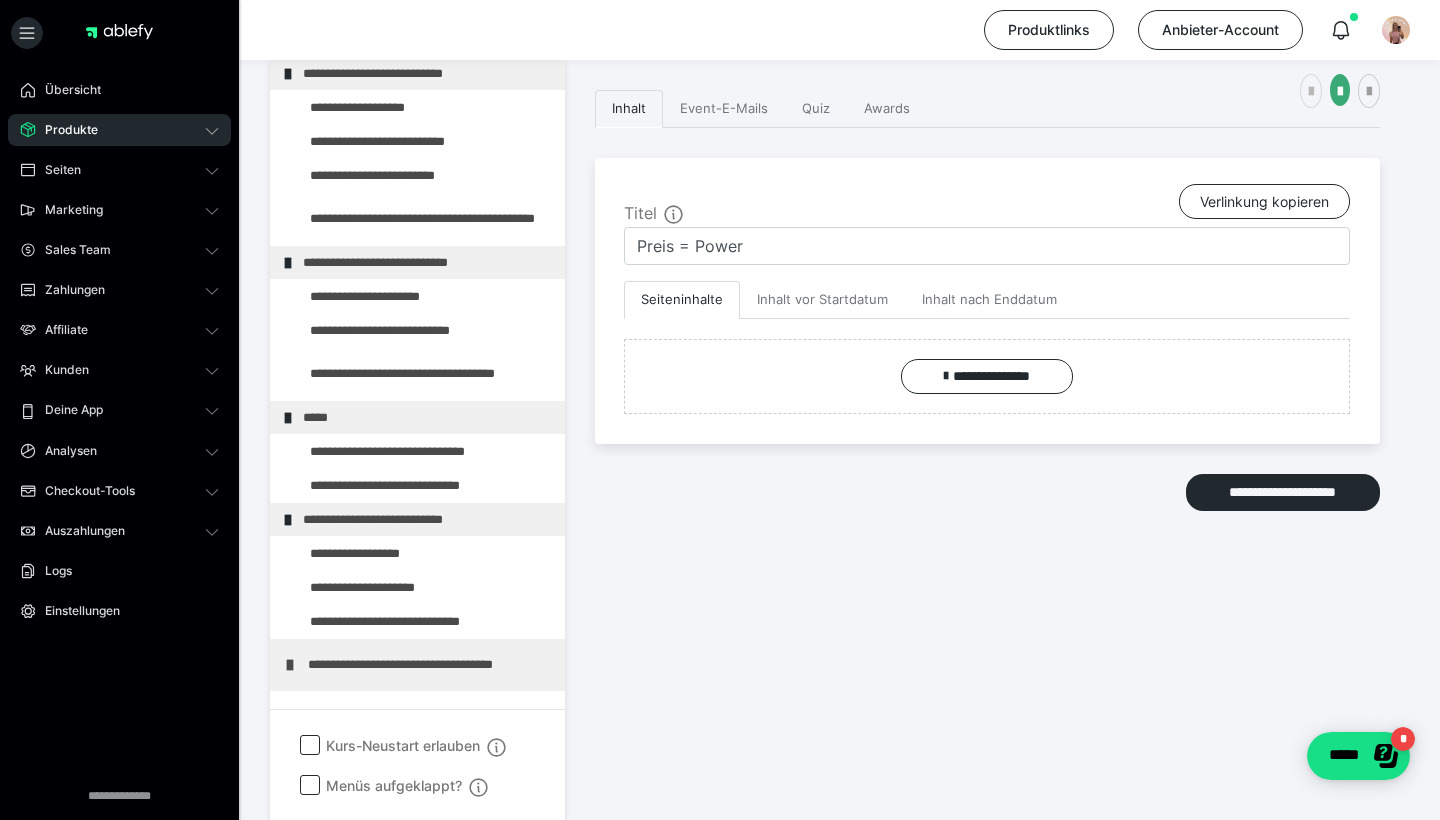 click at bounding box center [1311, 91] 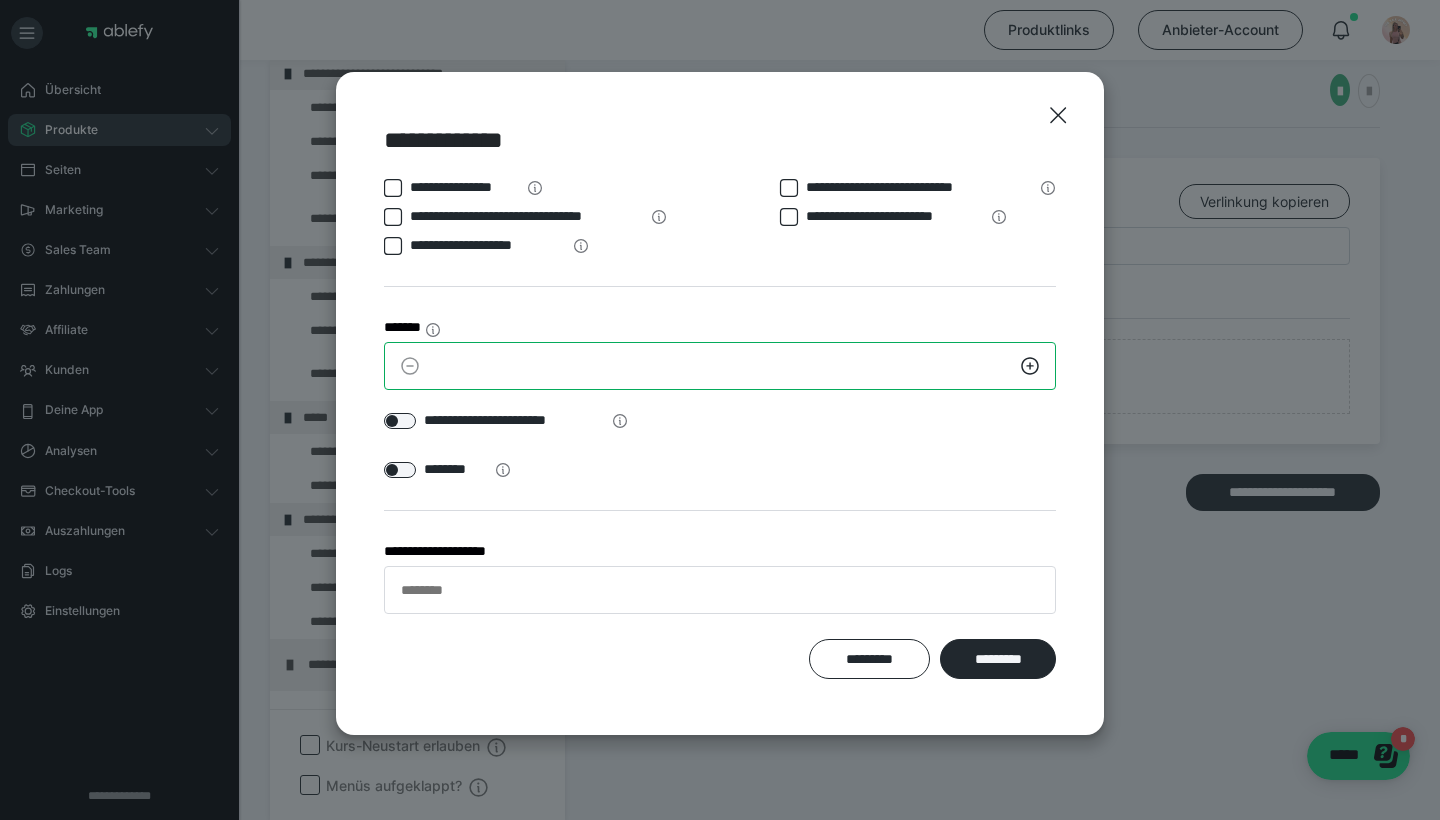 drag, startPoint x: 542, startPoint y: 385, endPoint x: 307, endPoint y: 372, distance: 235.3593 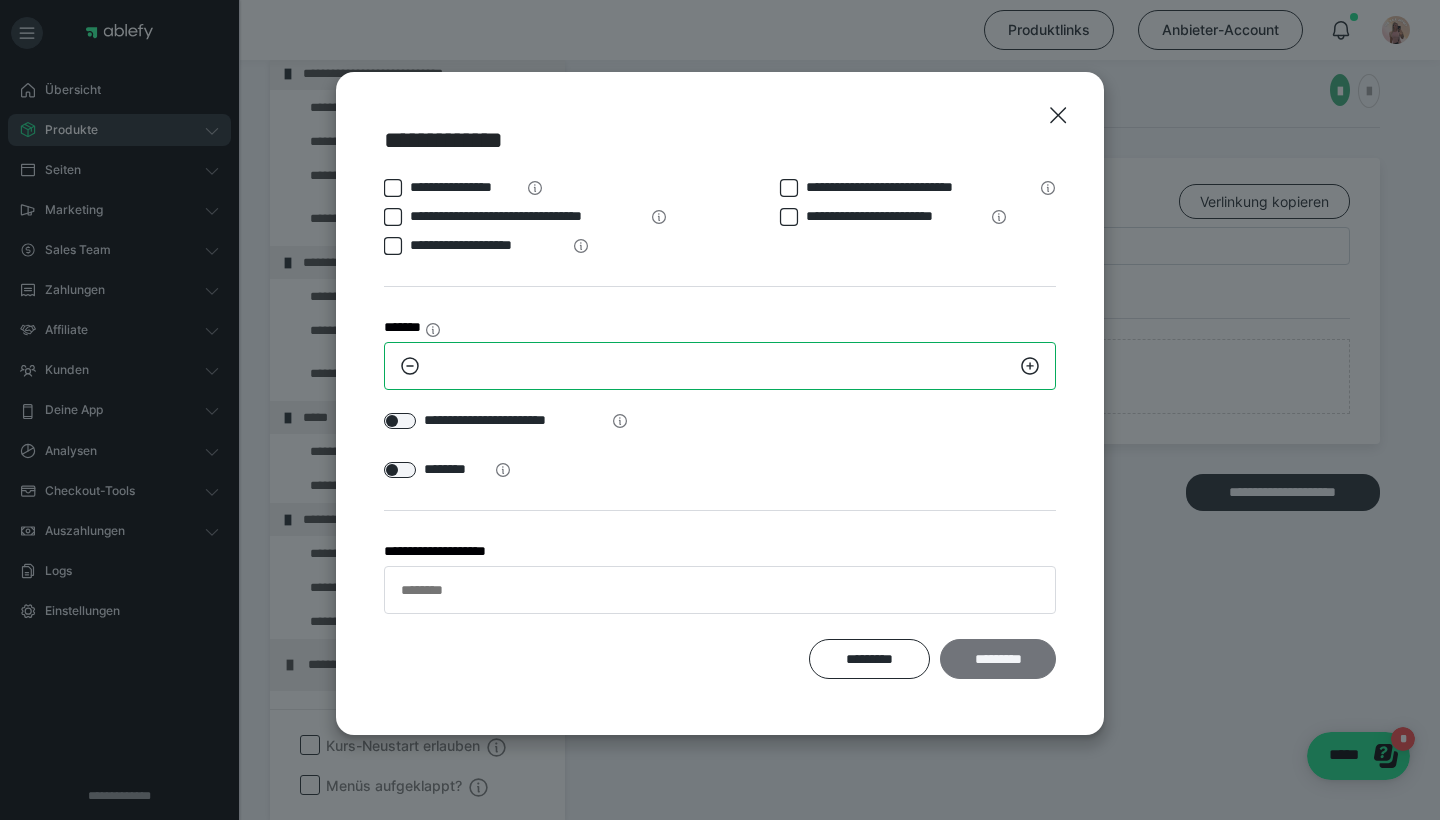 type on "**" 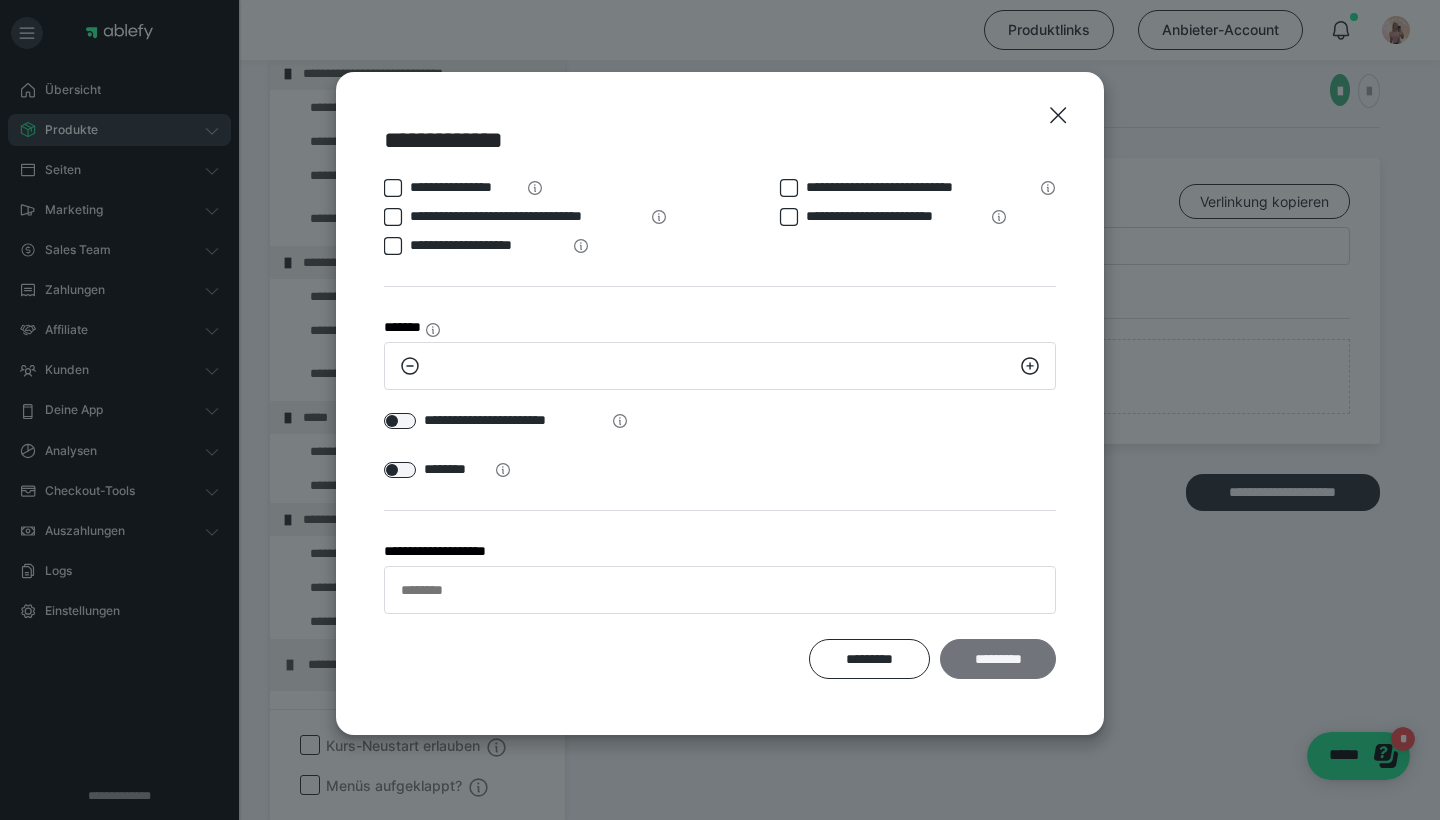 click on "*********" at bounding box center [998, 659] 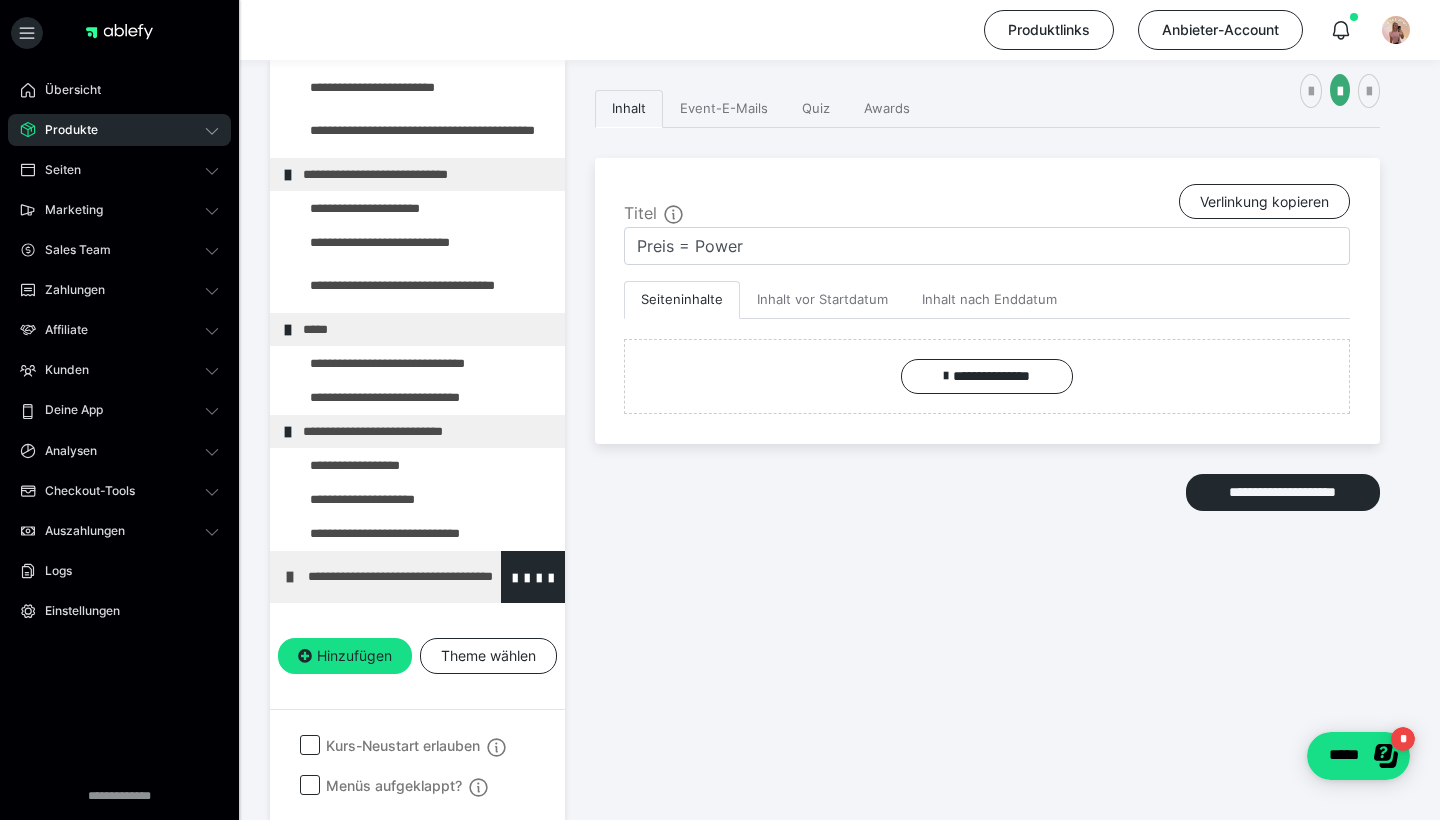 scroll, scrollTop: 124, scrollLeft: 0, axis: vertical 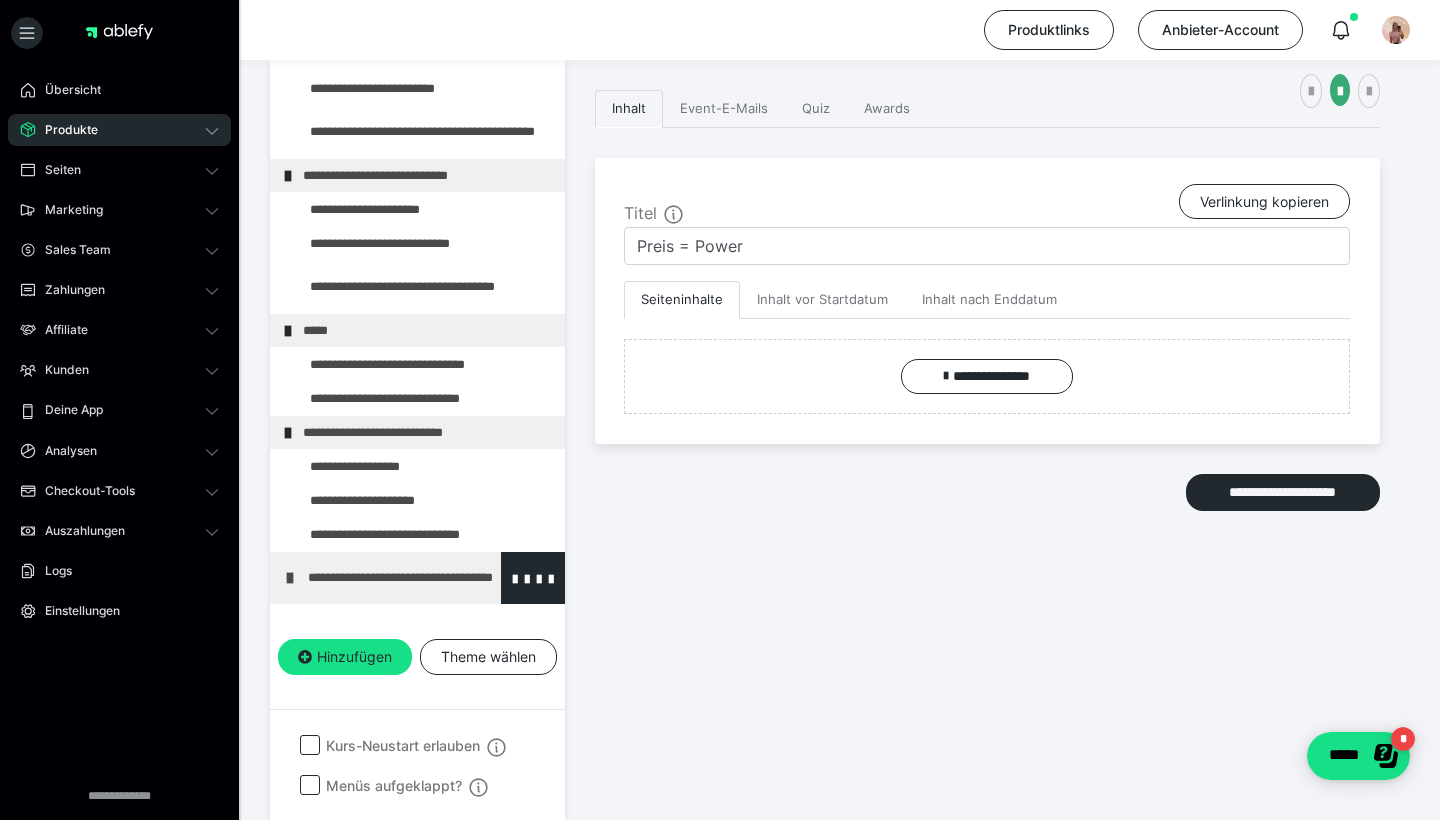 click on "**********" at bounding box center [417, 578] 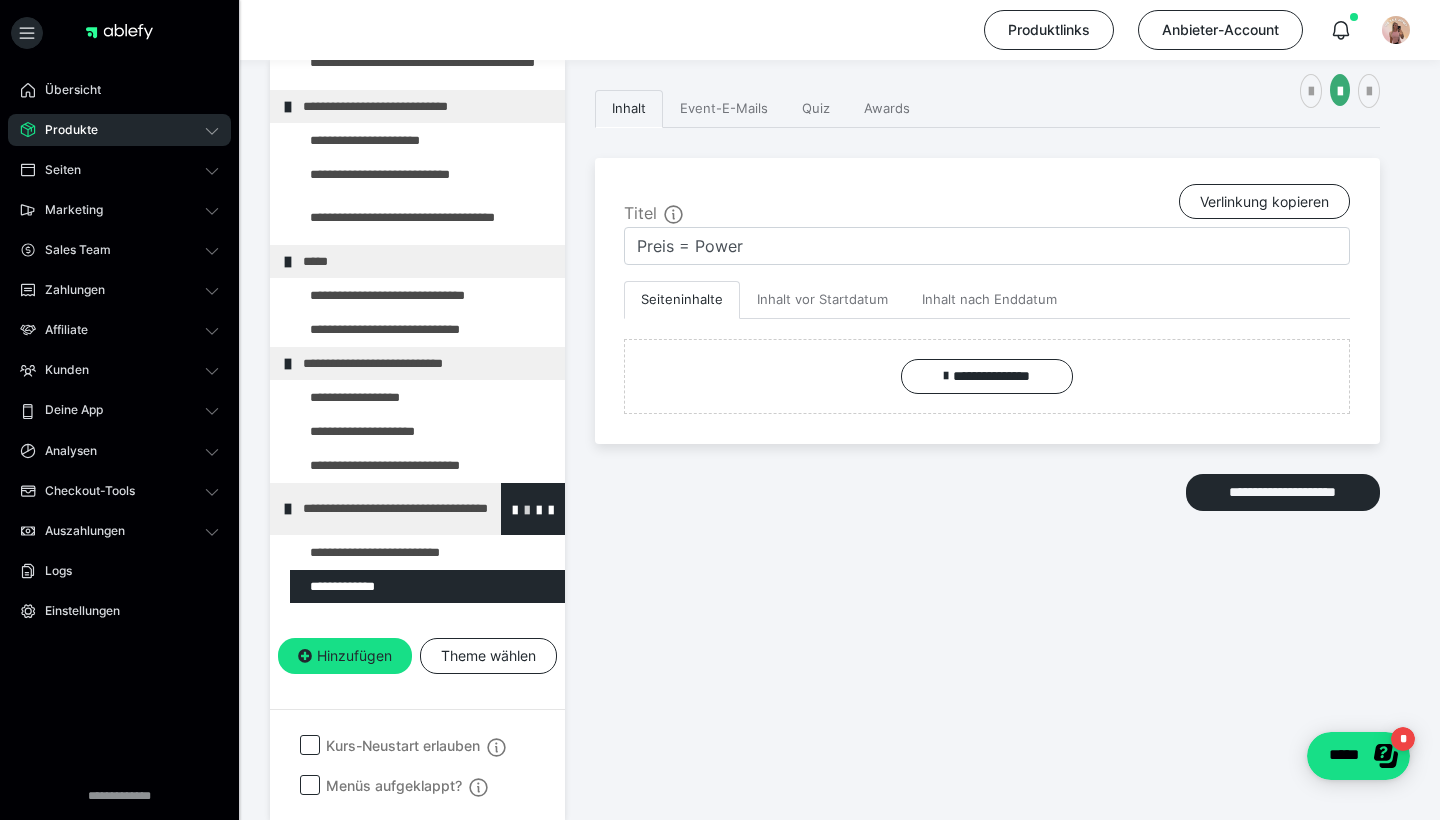 scroll, scrollTop: 192, scrollLeft: 0, axis: vertical 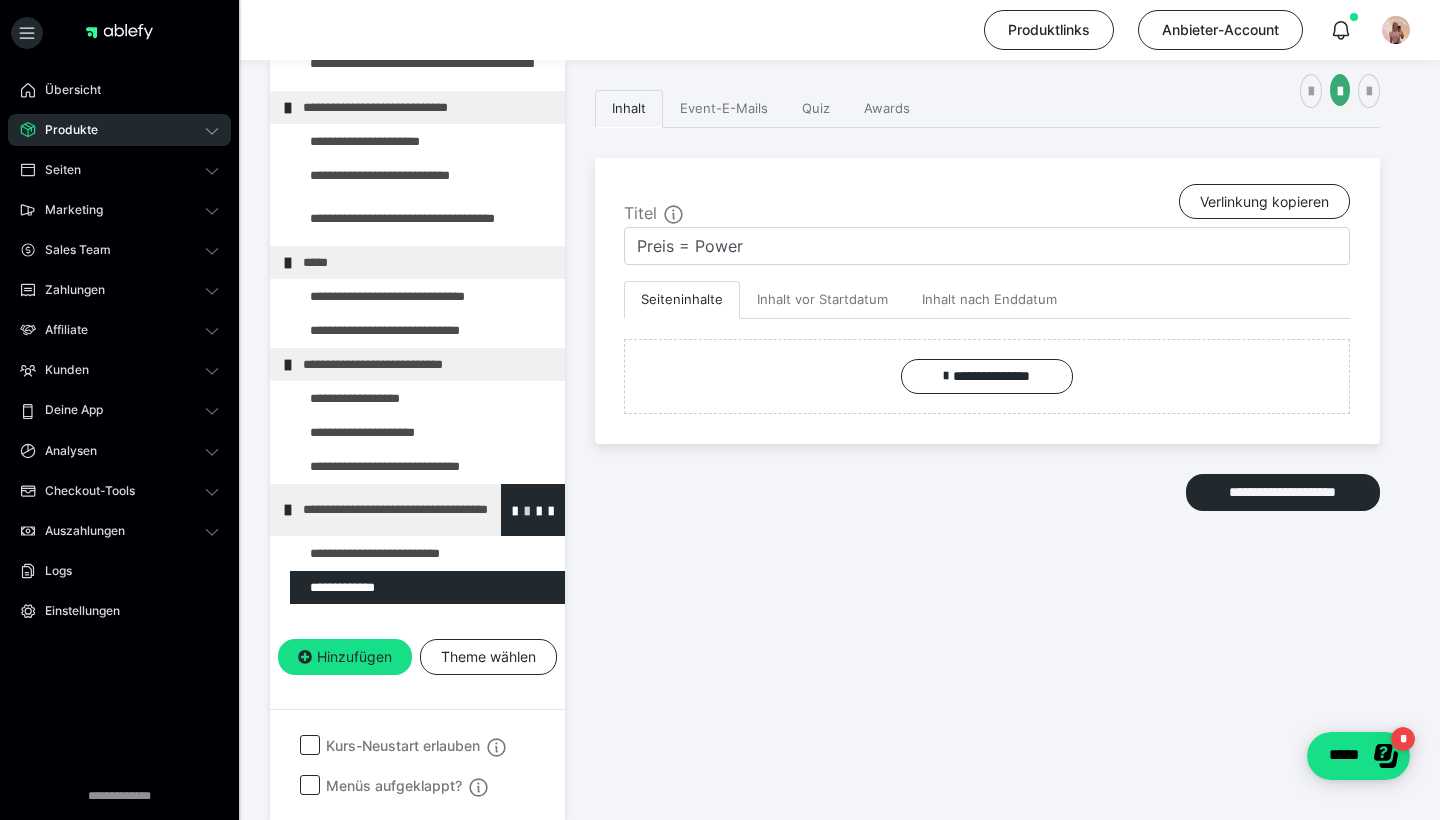 click at bounding box center [527, 510] 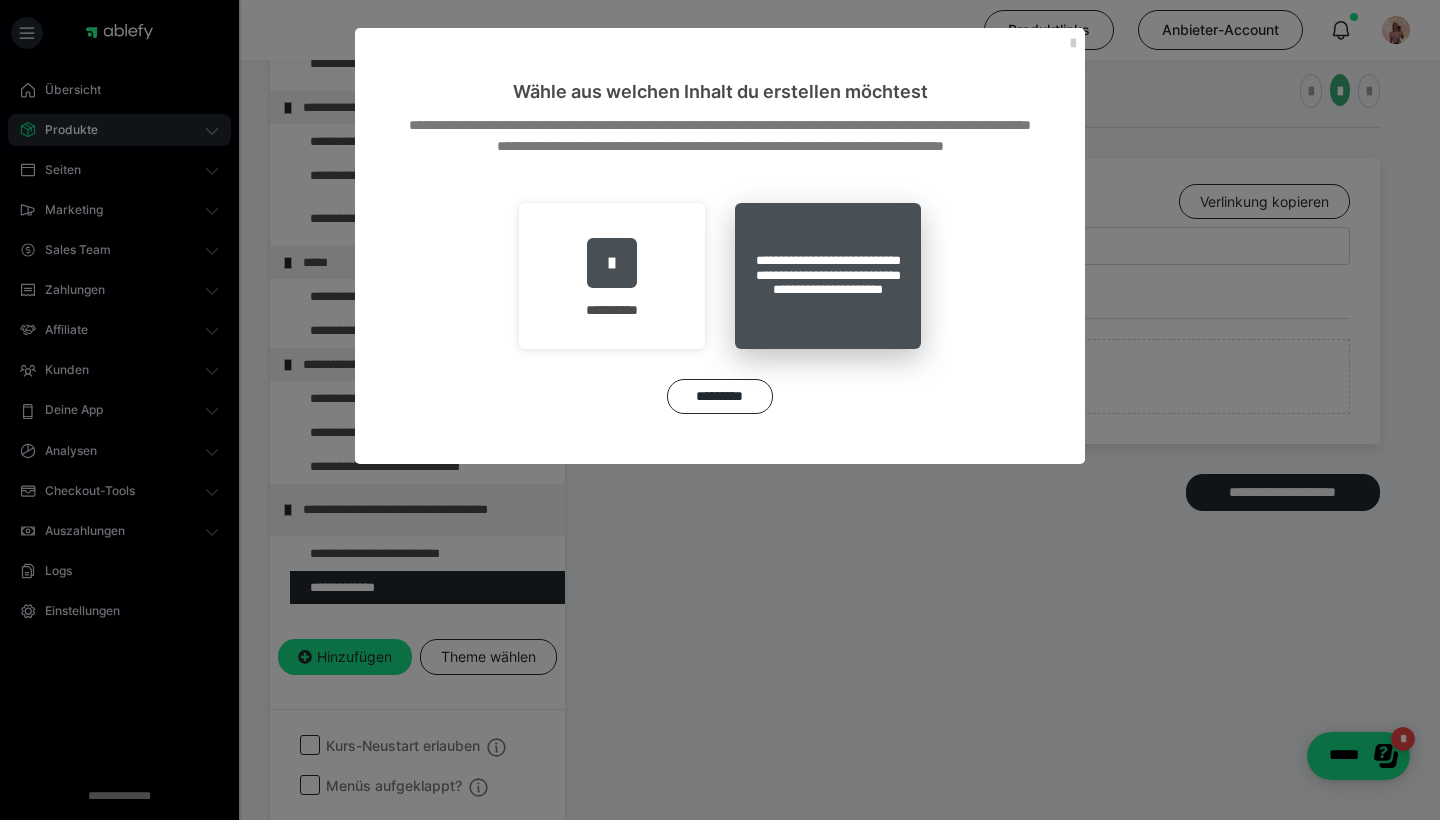 click on "**********" at bounding box center (828, 276) 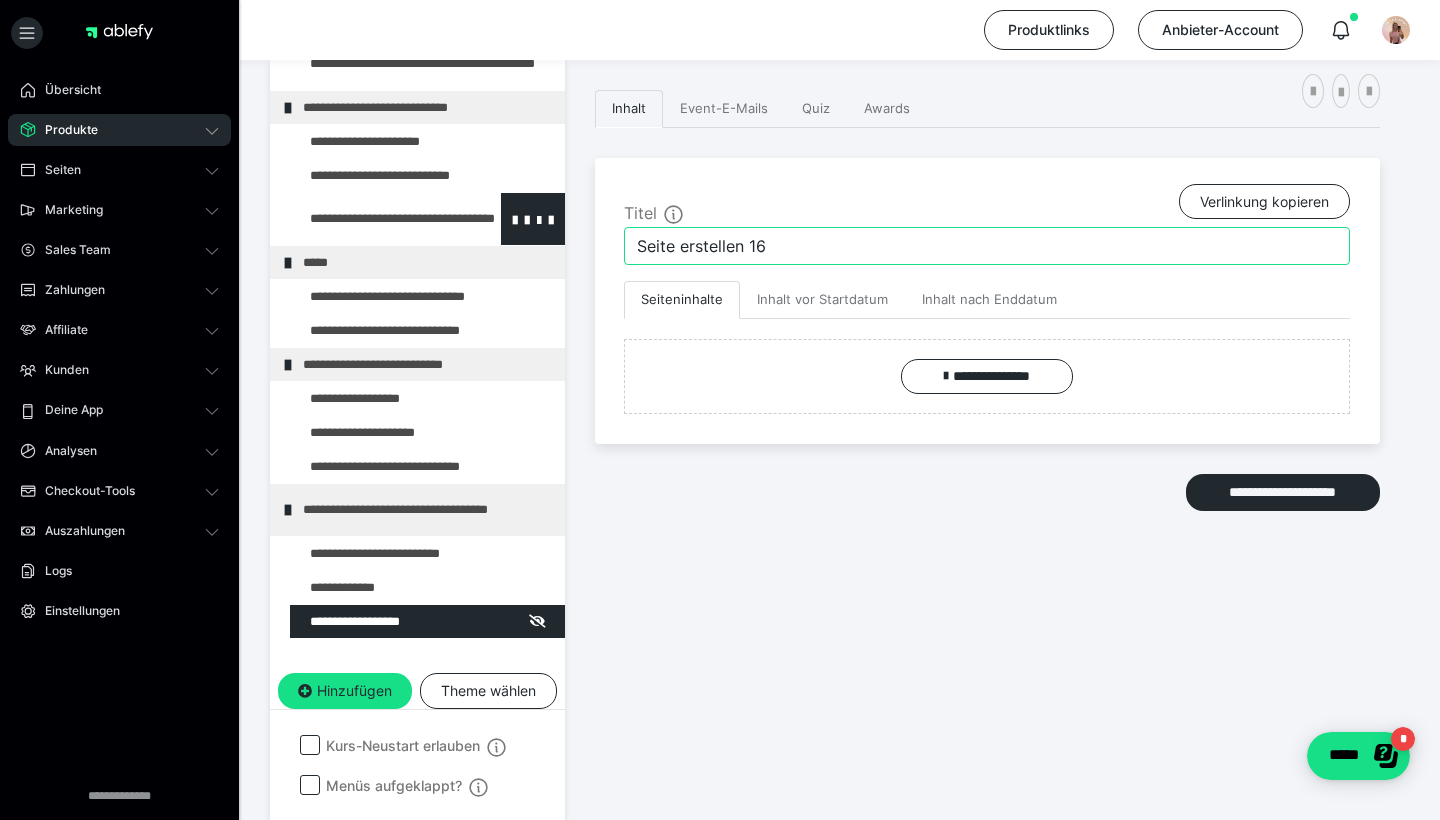 drag, startPoint x: 784, startPoint y: 245, endPoint x: 438, endPoint y: 240, distance: 346.03613 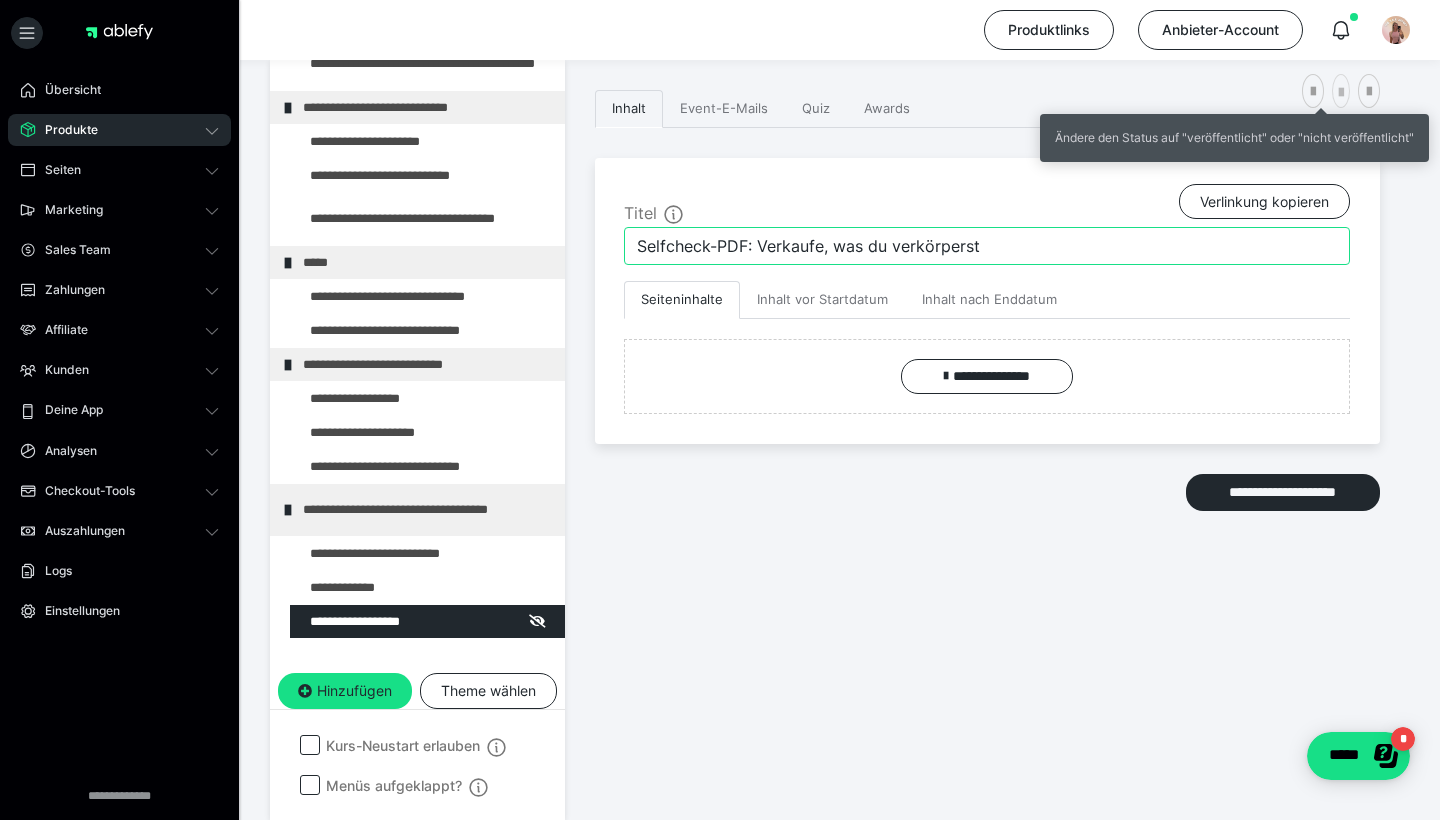 type on "Selfcheck-PDF: Verkaufe, was du verkörperst" 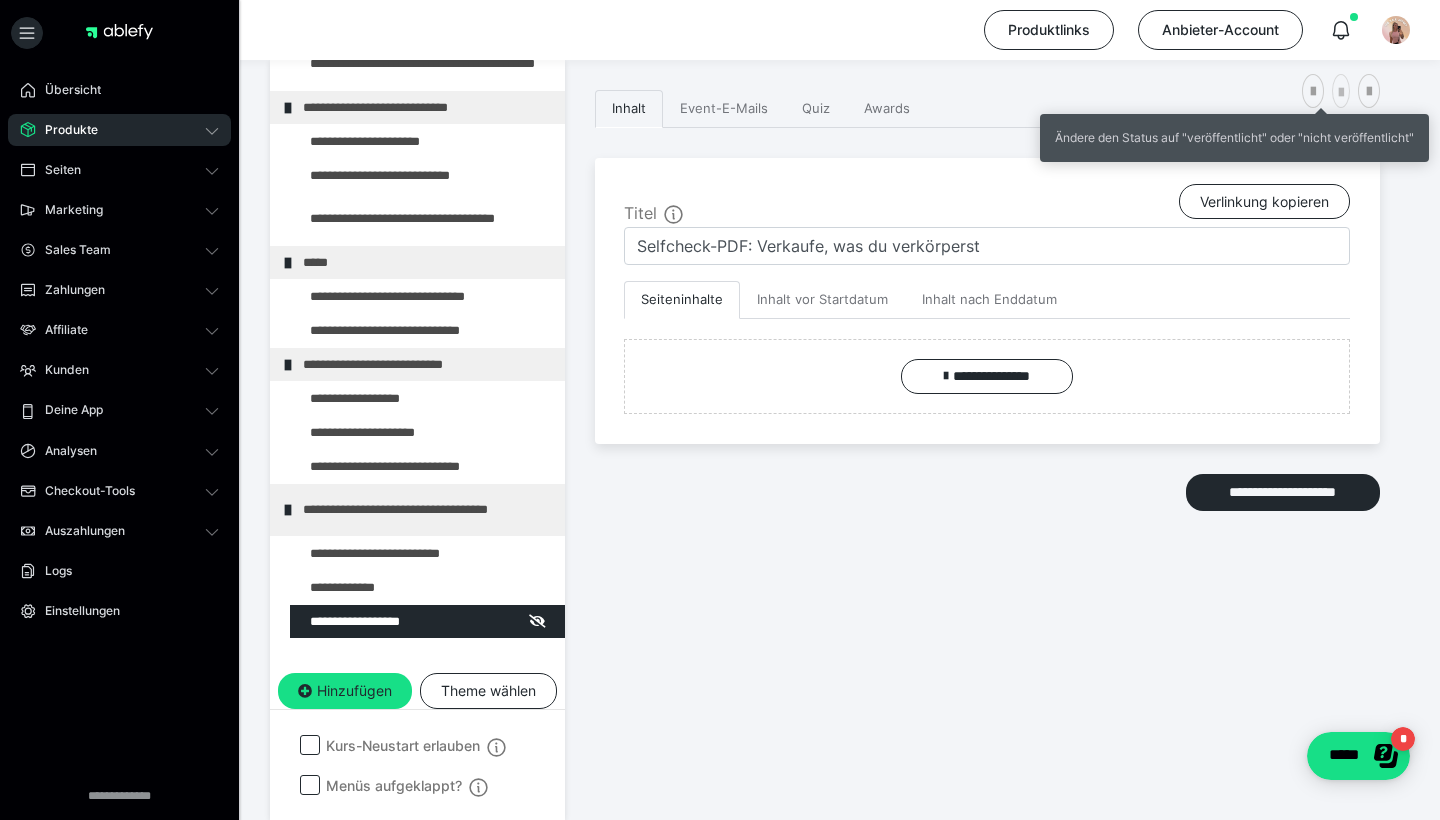 click at bounding box center [1341, 93] 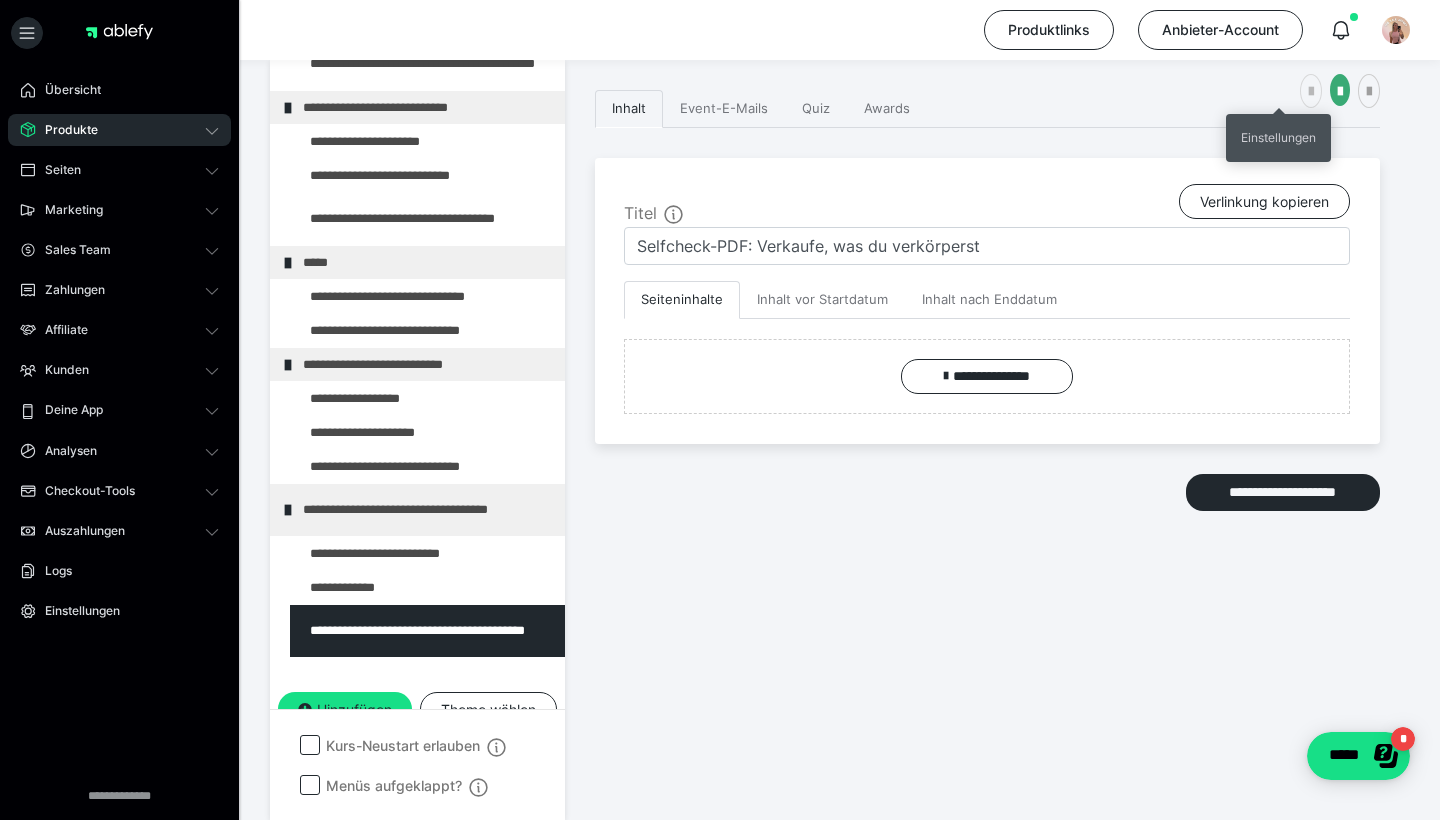click at bounding box center [1311, 91] 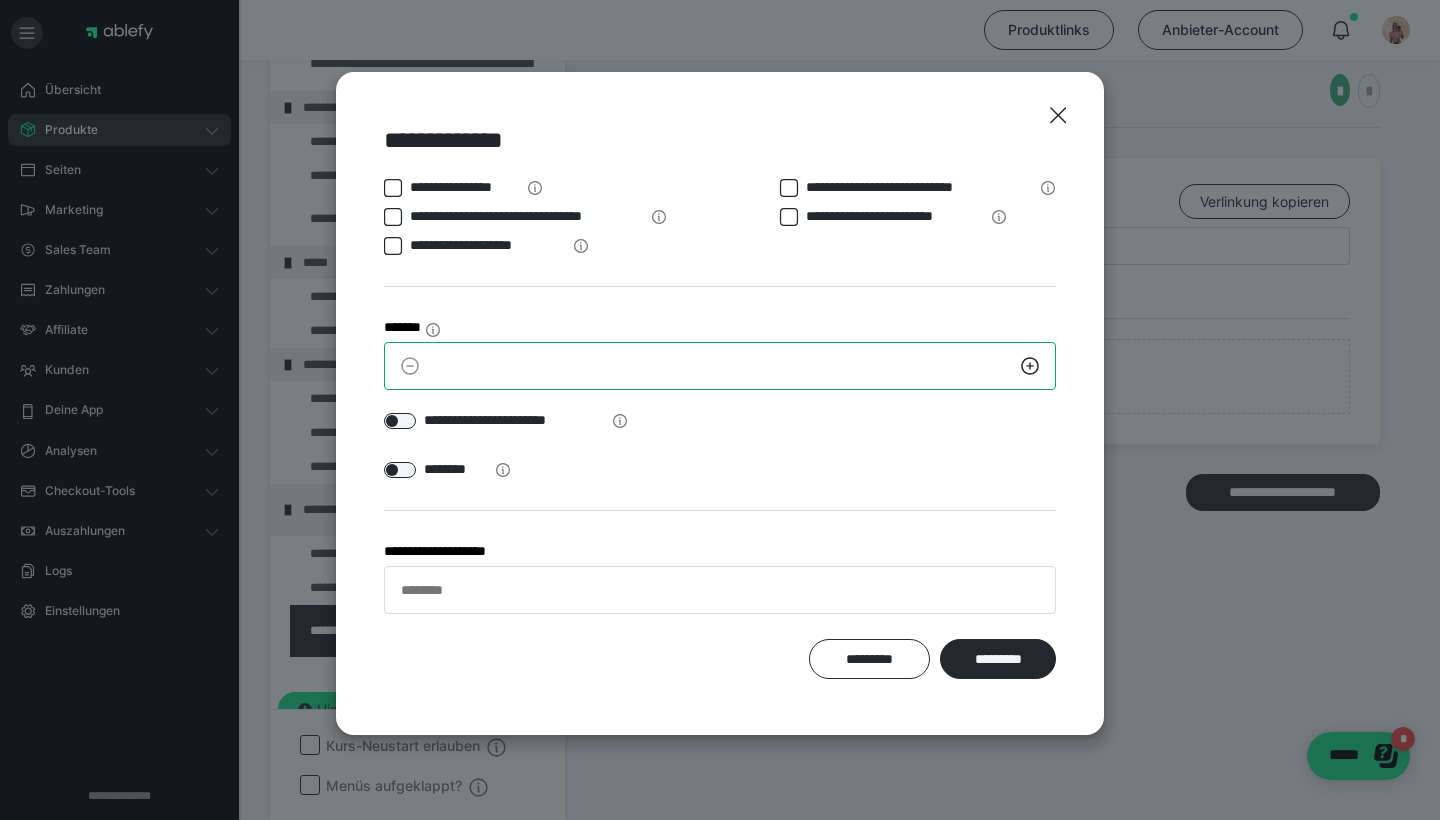 drag, startPoint x: 531, startPoint y: 371, endPoint x: 308, endPoint y: 370, distance: 223.00224 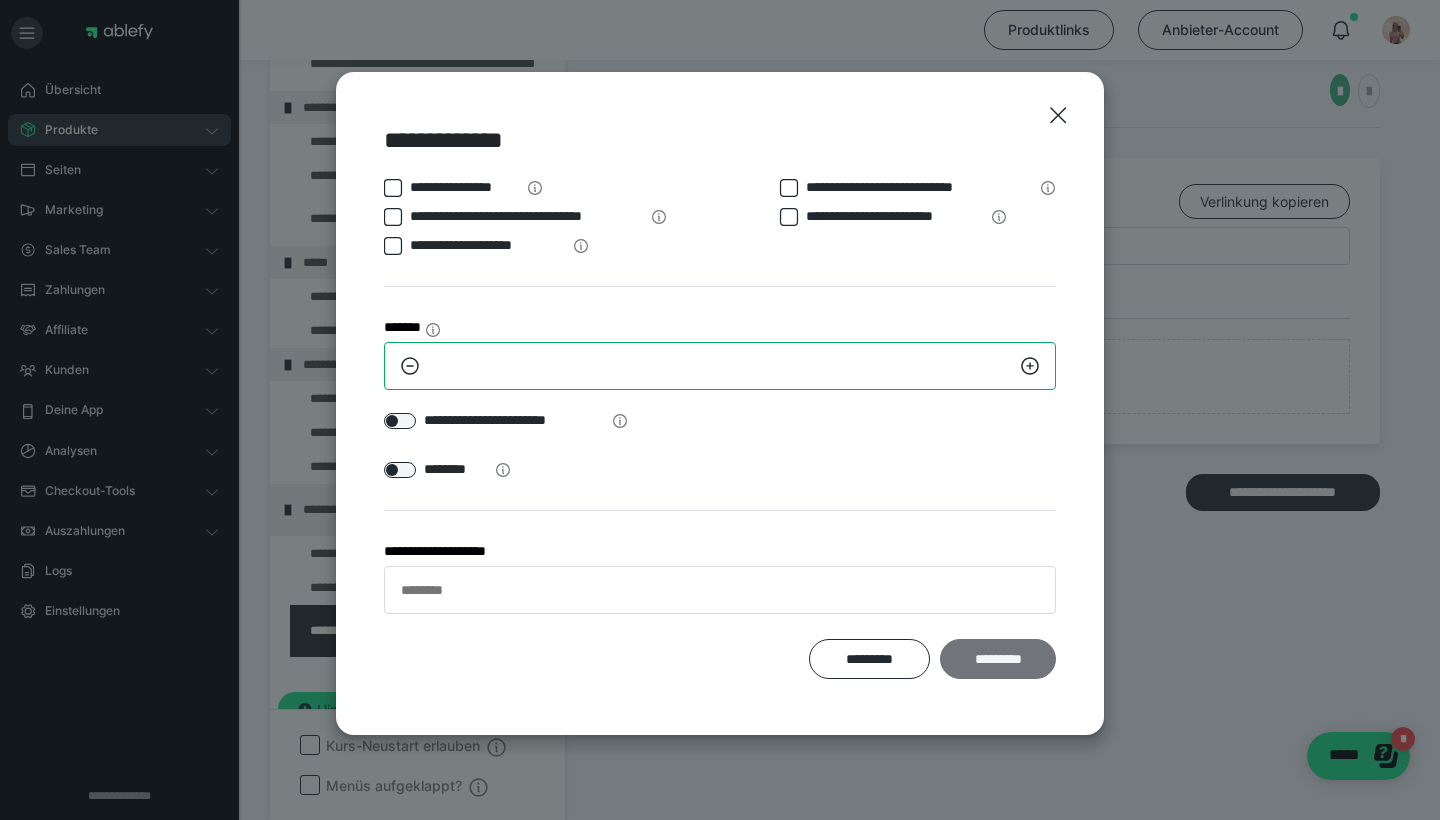 type on "**" 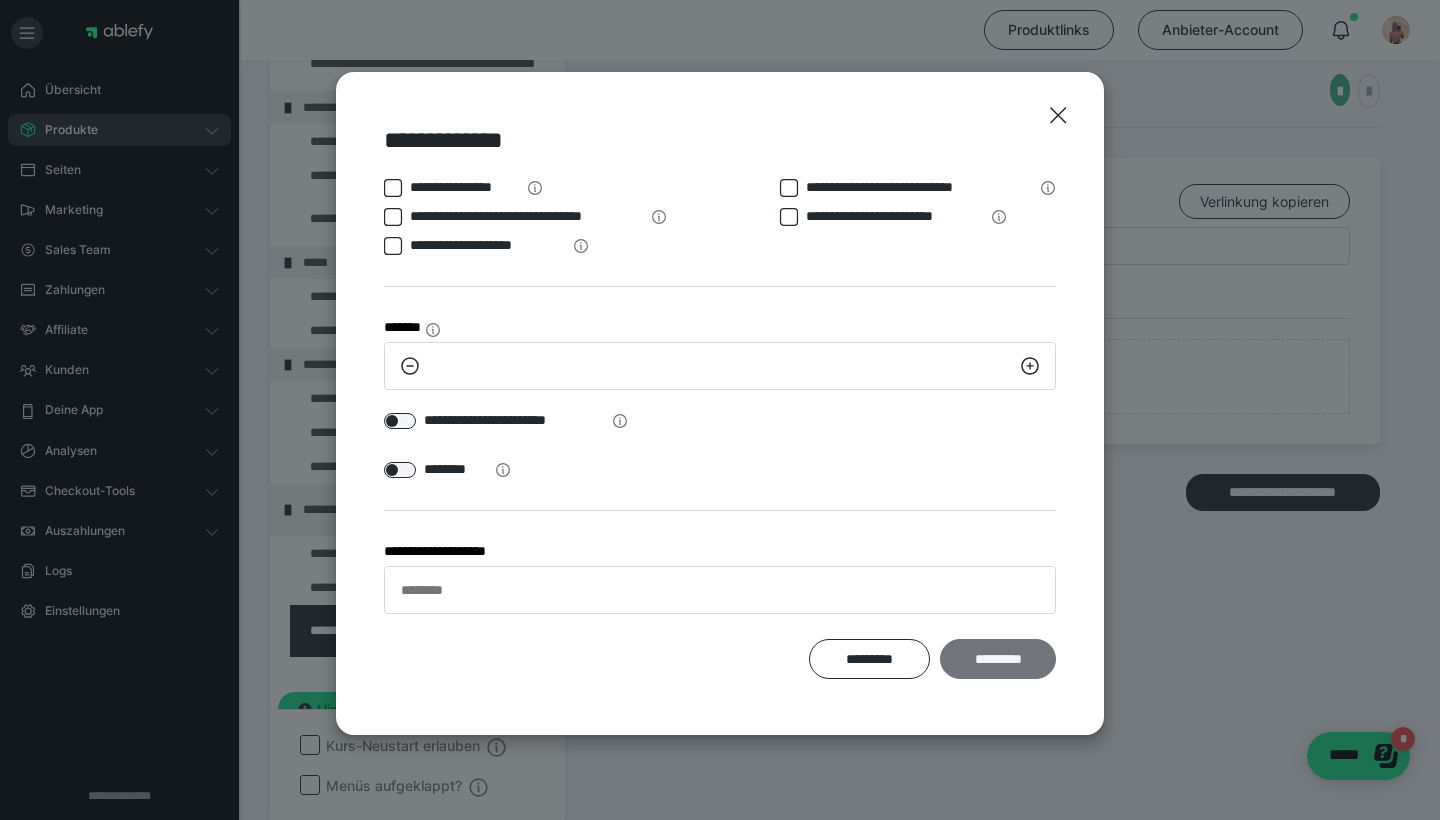 click on "*********" at bounding box center (998, 659) 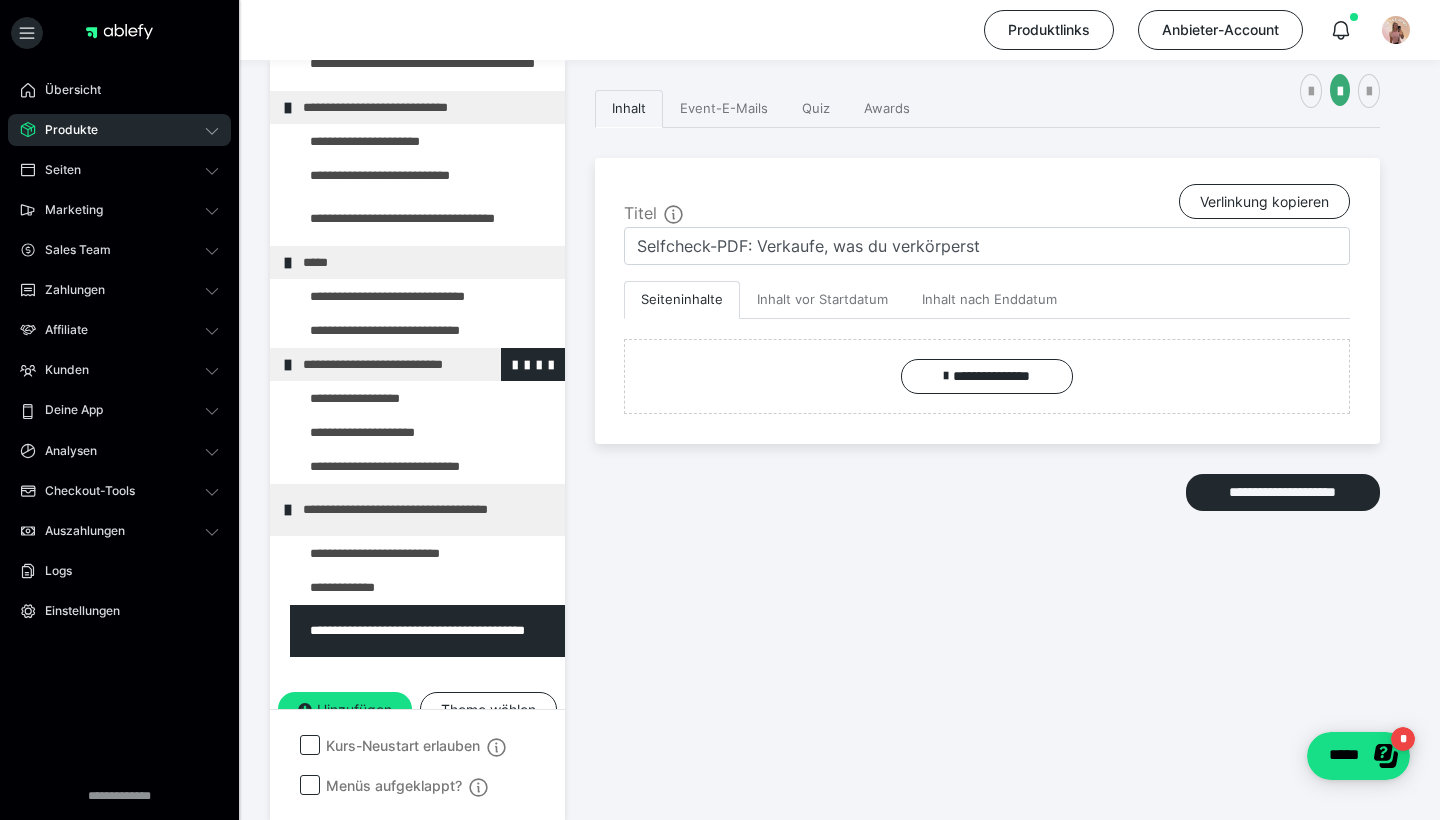 scroll, scrollTop: 290, scrollLeft: 0, axis: vertical 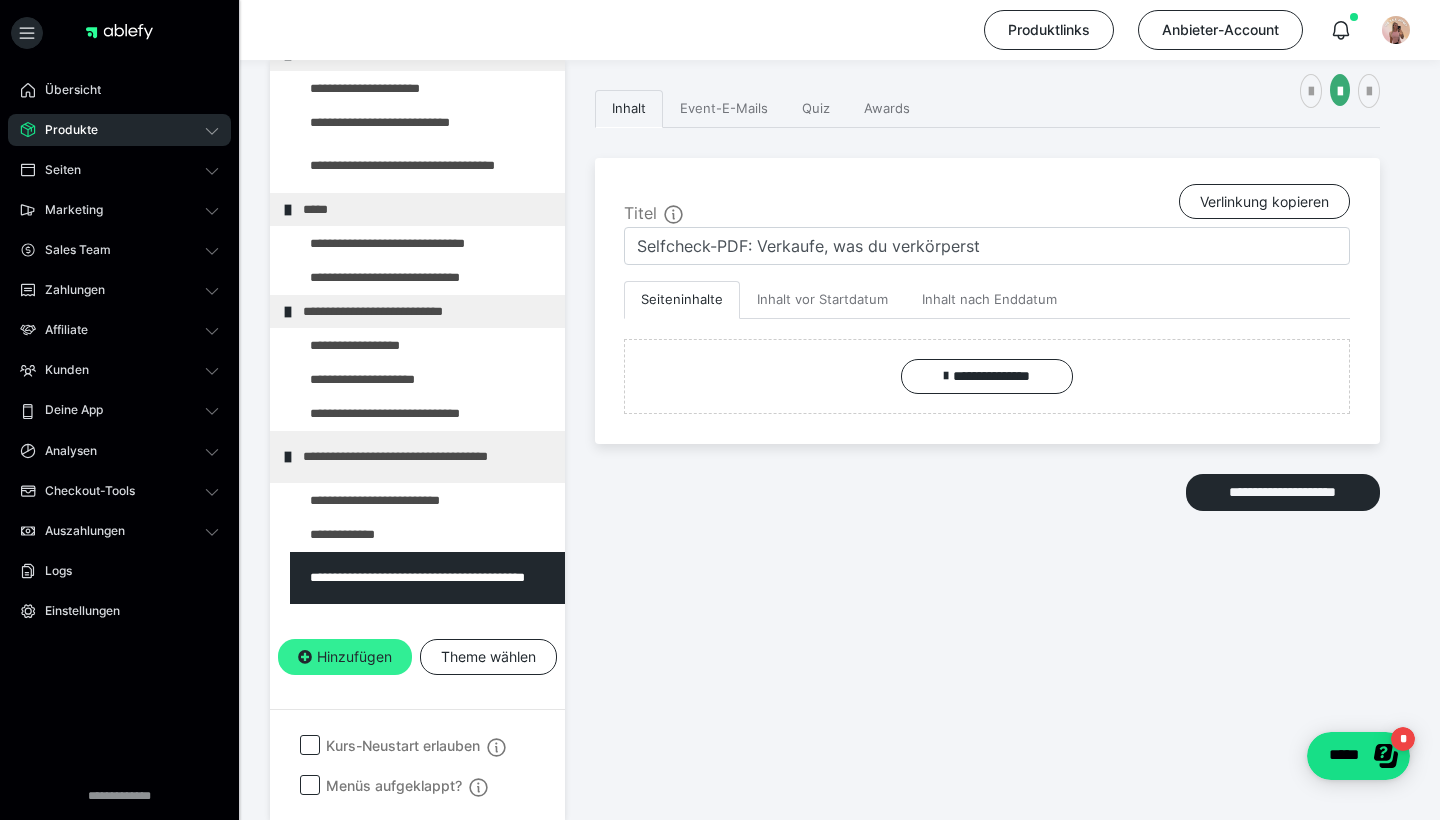 click on "Hinzufügen" at bounding box center (345, 657) 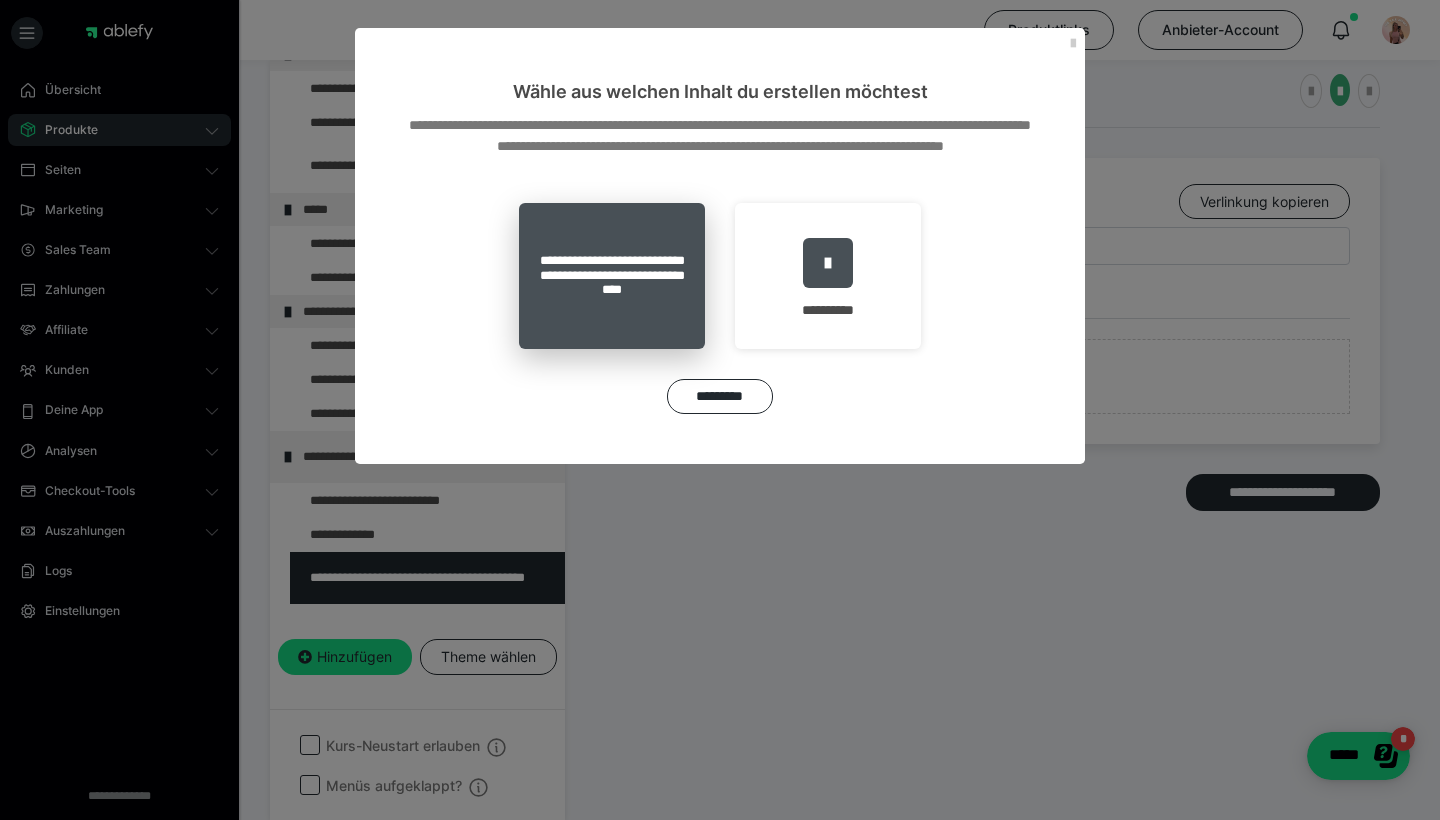 click on "**********" at bounding box center [612, 276] 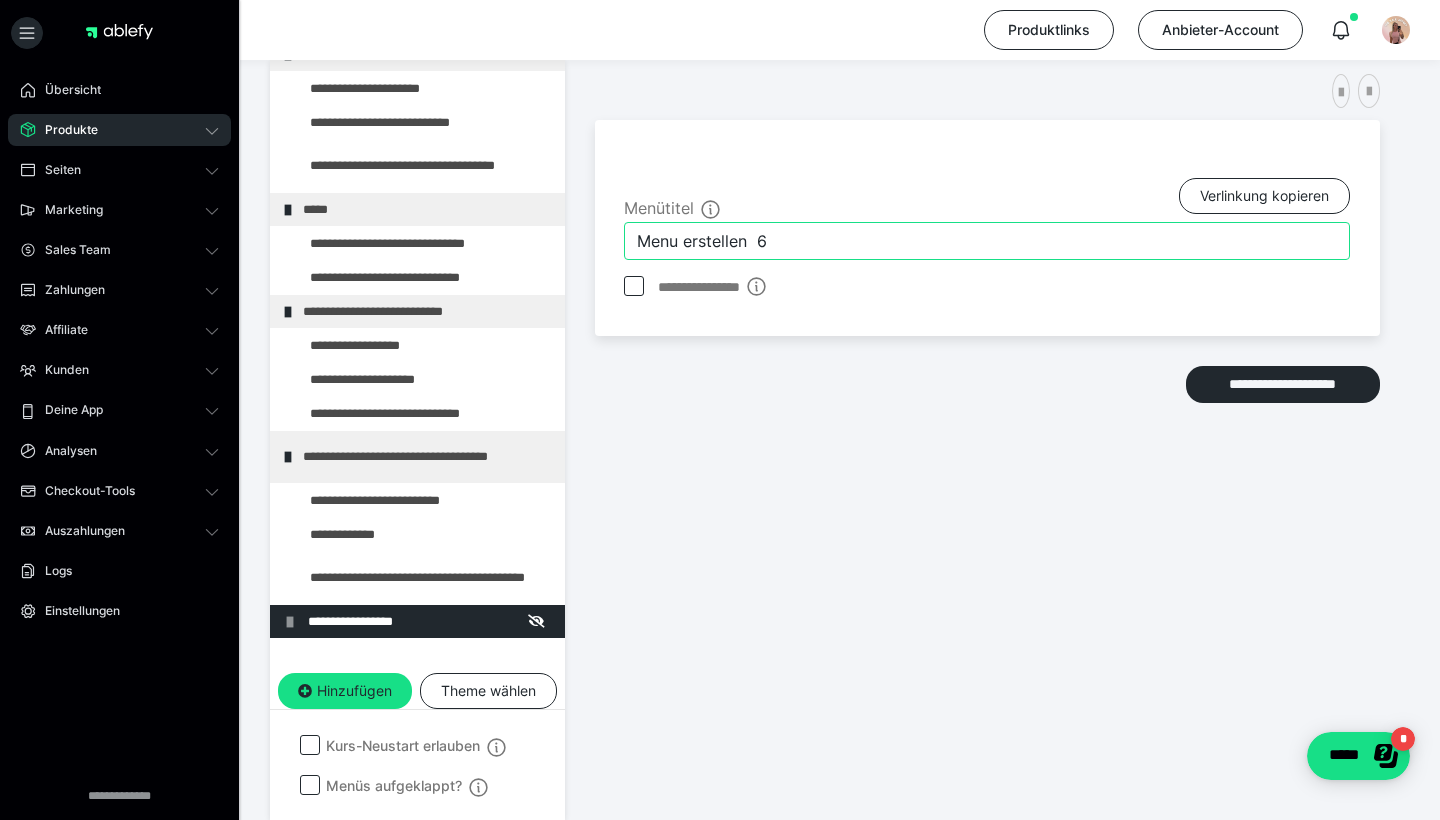 drag, startPoint x: 855, startPoint y: 250, endPoint x: 665, endPoint y: 240, distance: 190.26297 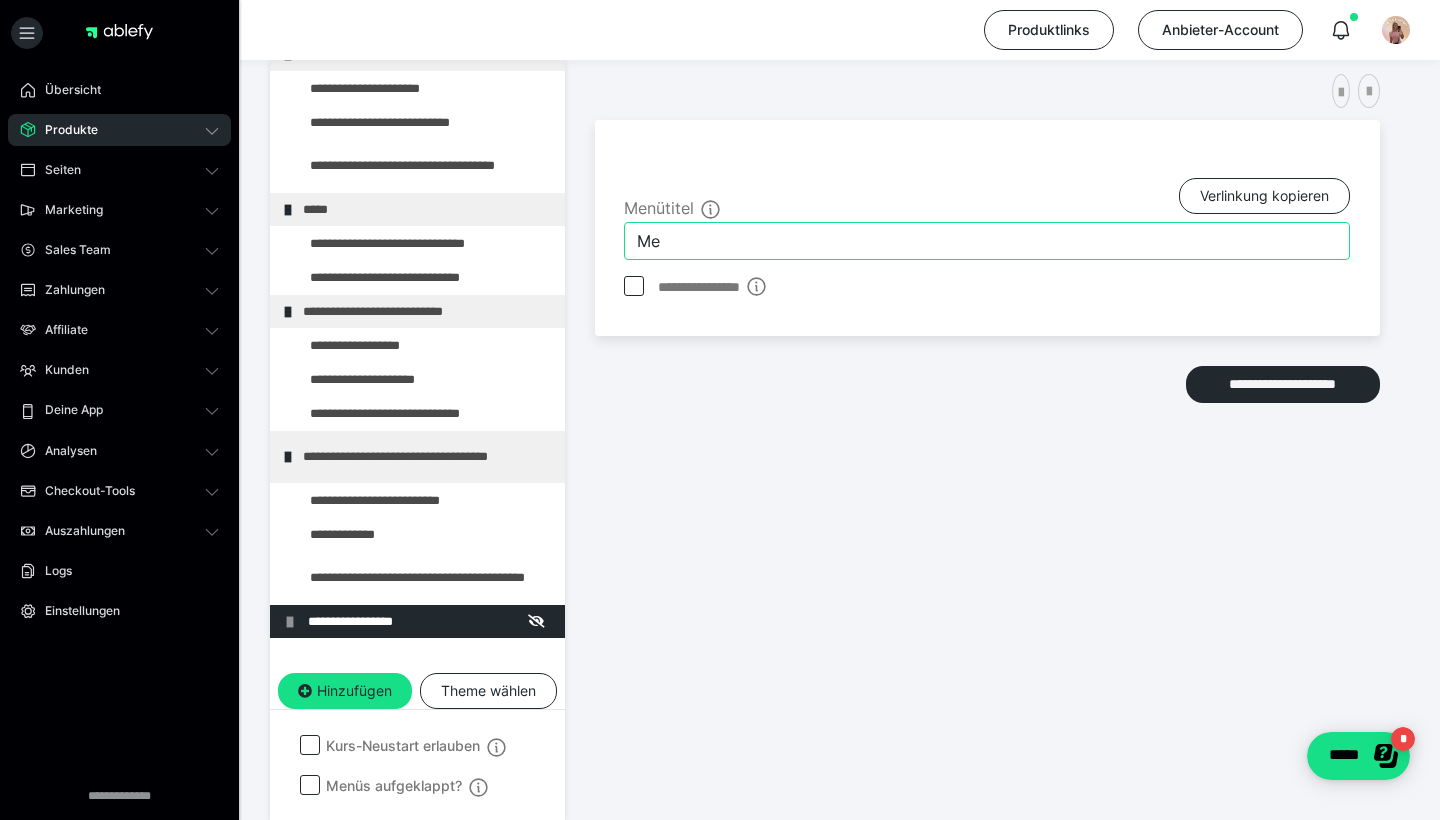 type on "M" 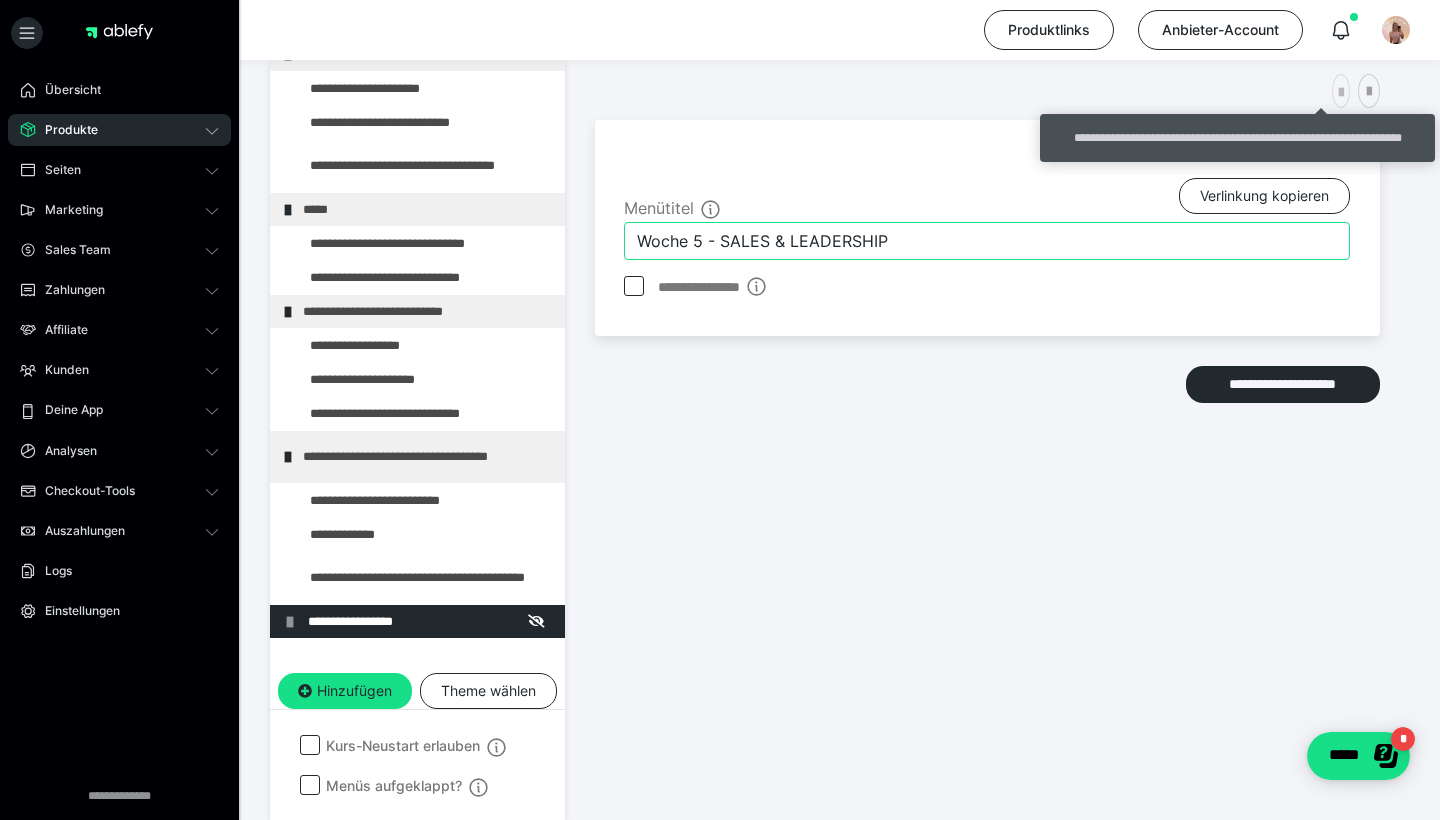 type on "Woche 5 - SALES & LEADERSHIP" 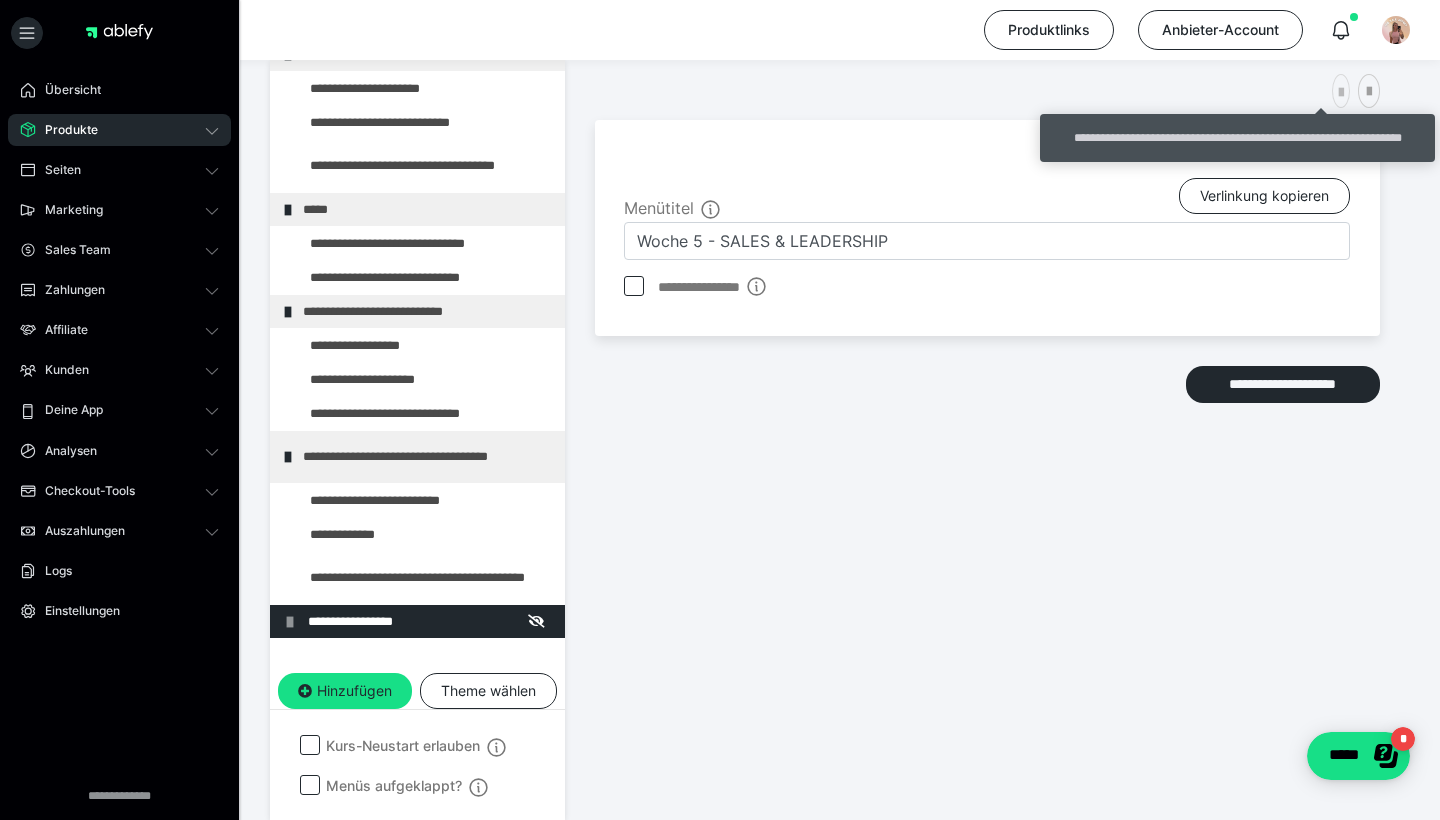 click at bounding box center [1341, 93] 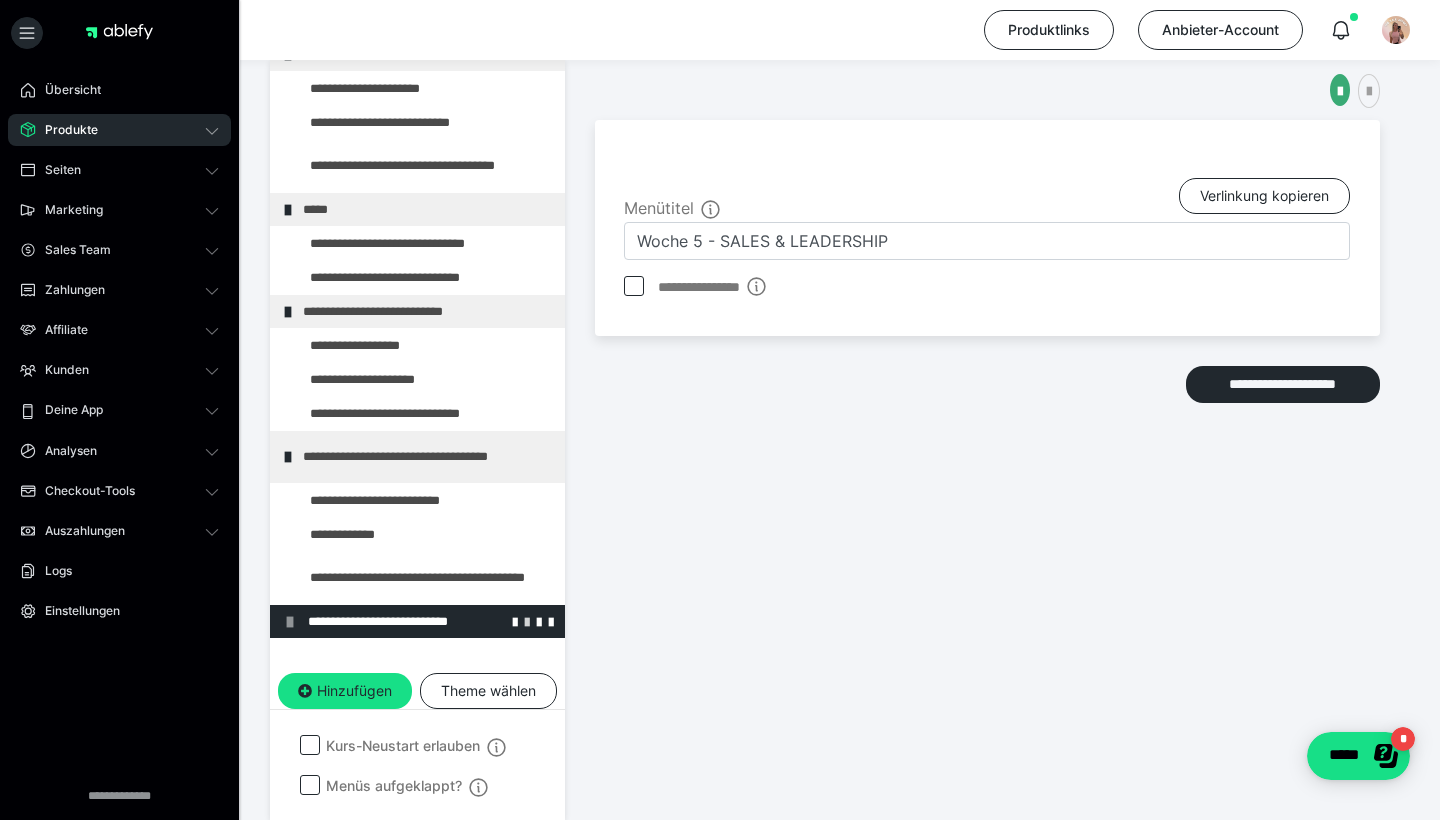 click at bounding box center (527, 621) 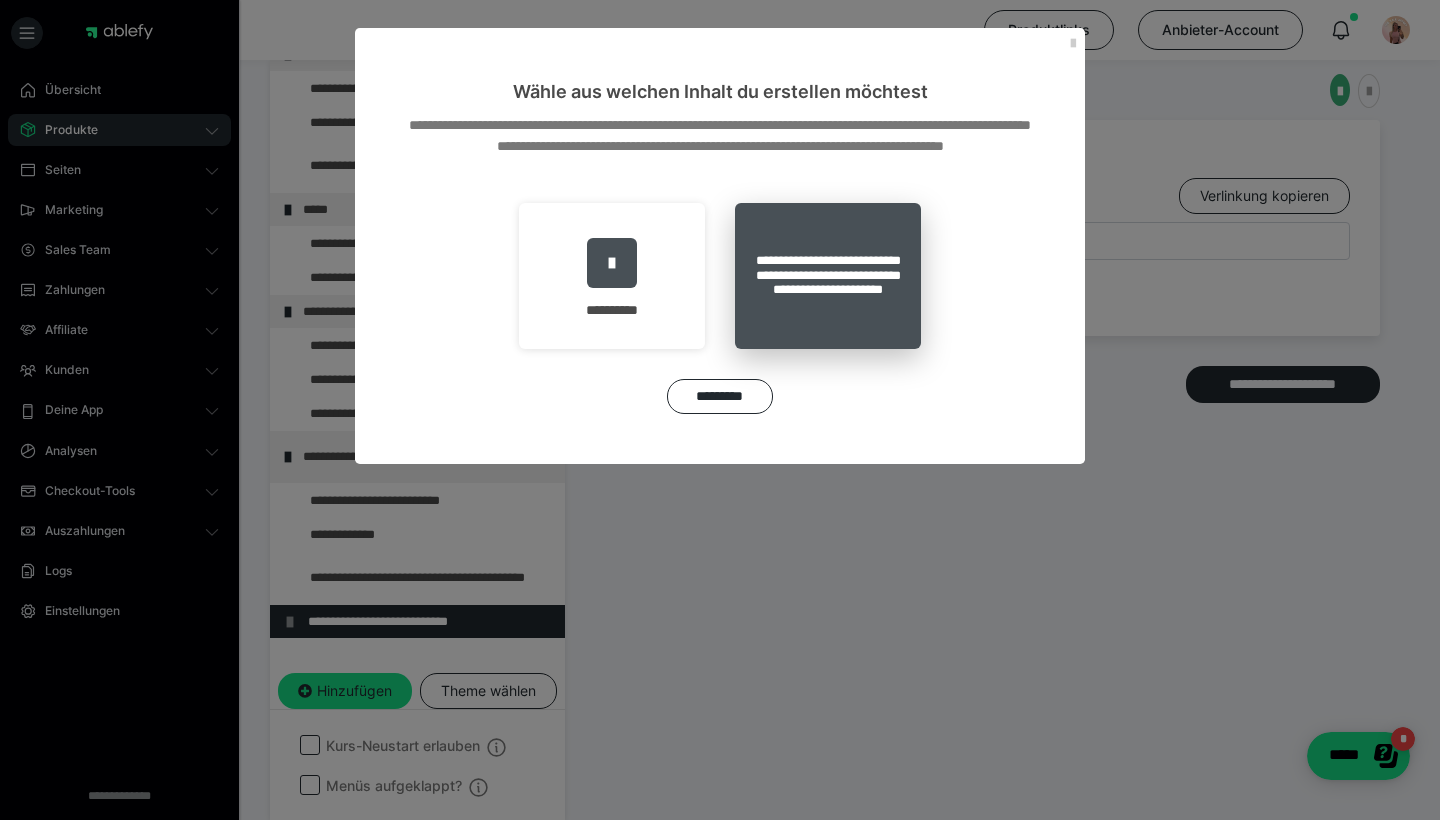 click on "**********" at bounding box center (828, 276) 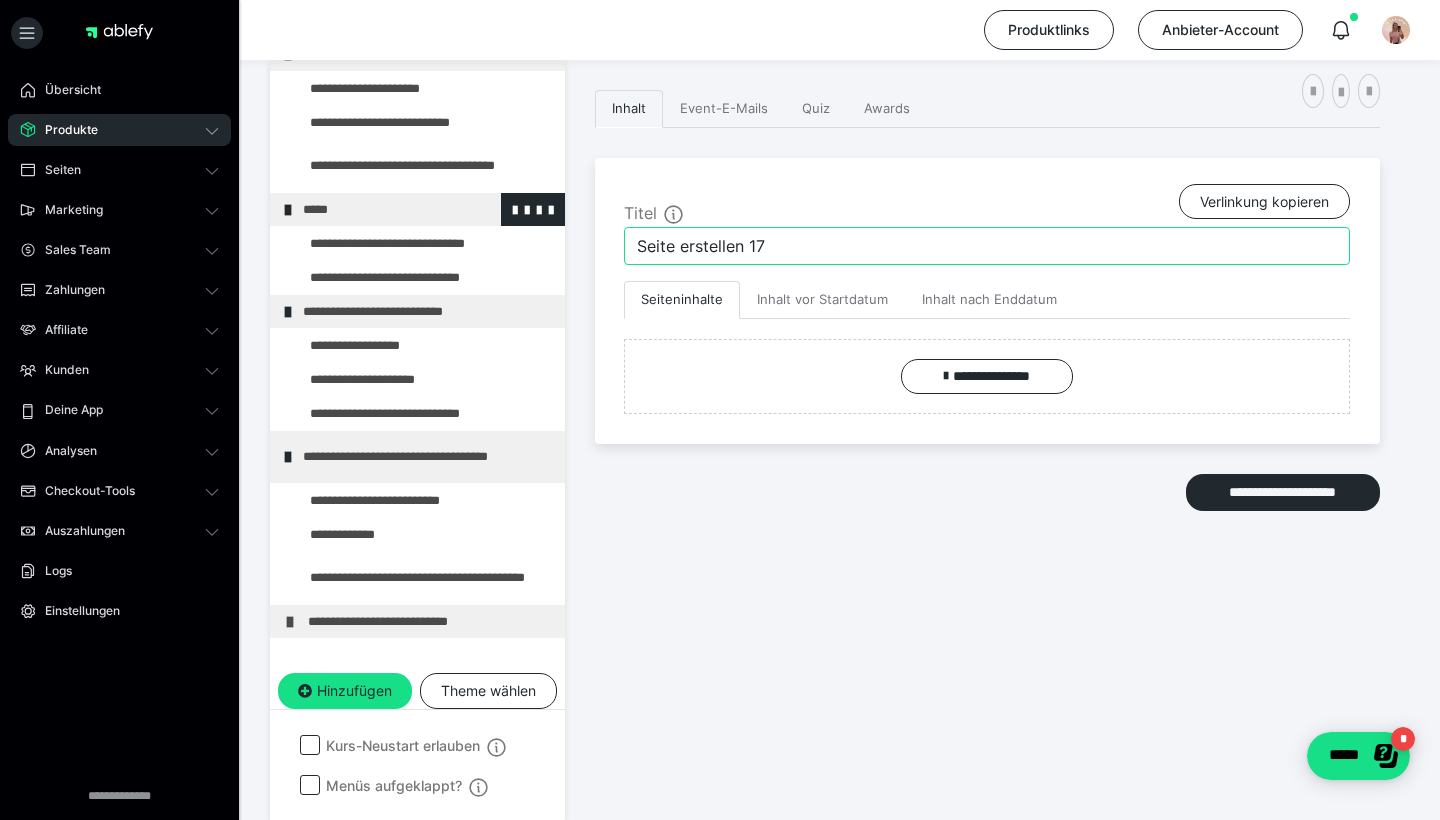 drag, startPoint x: 763, startPoint y: 238, endPoint x: 433, endPoint y: 221, distance: 330.4376 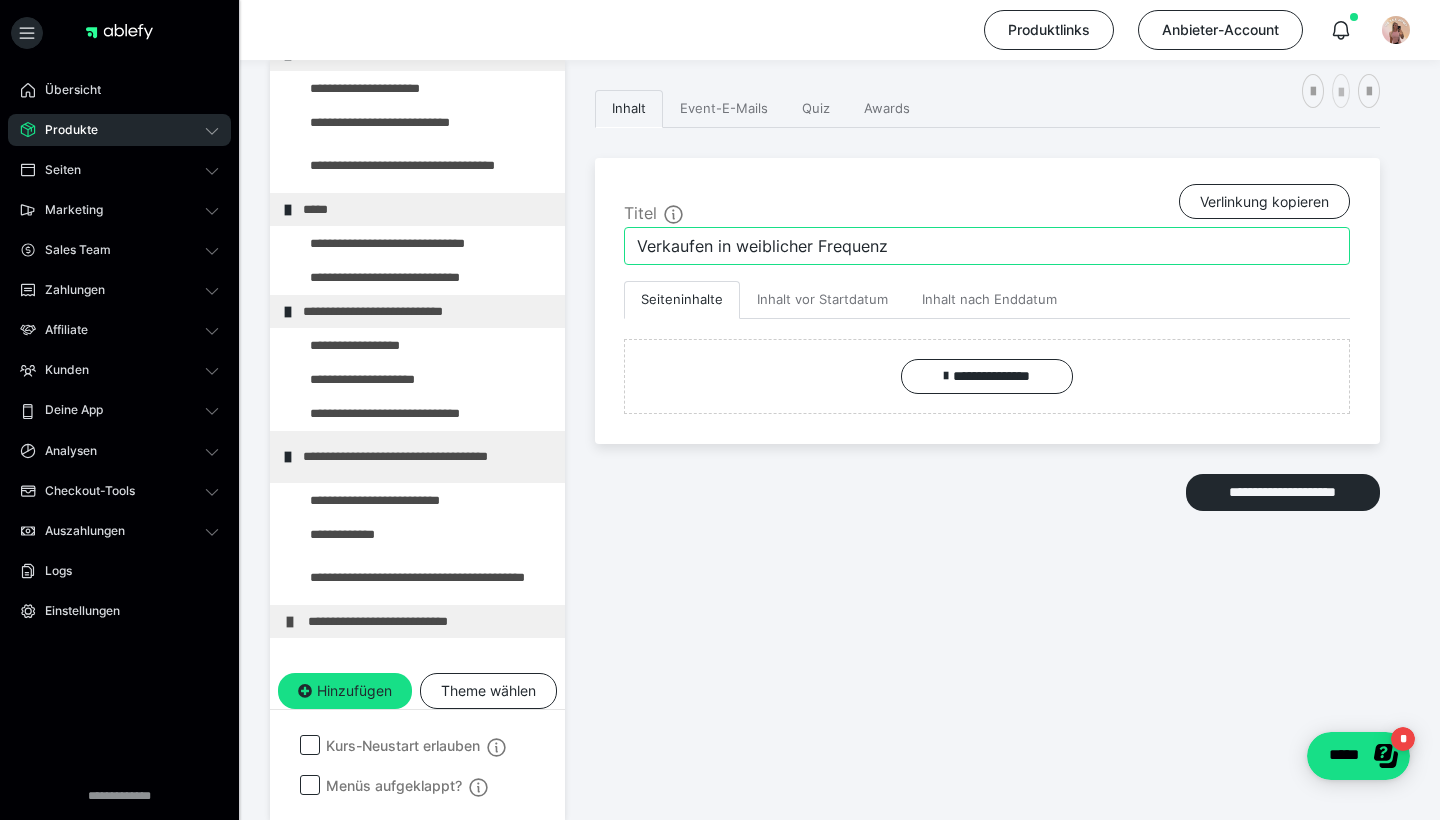type on "Verkaufen in weiblicher Frequenz" 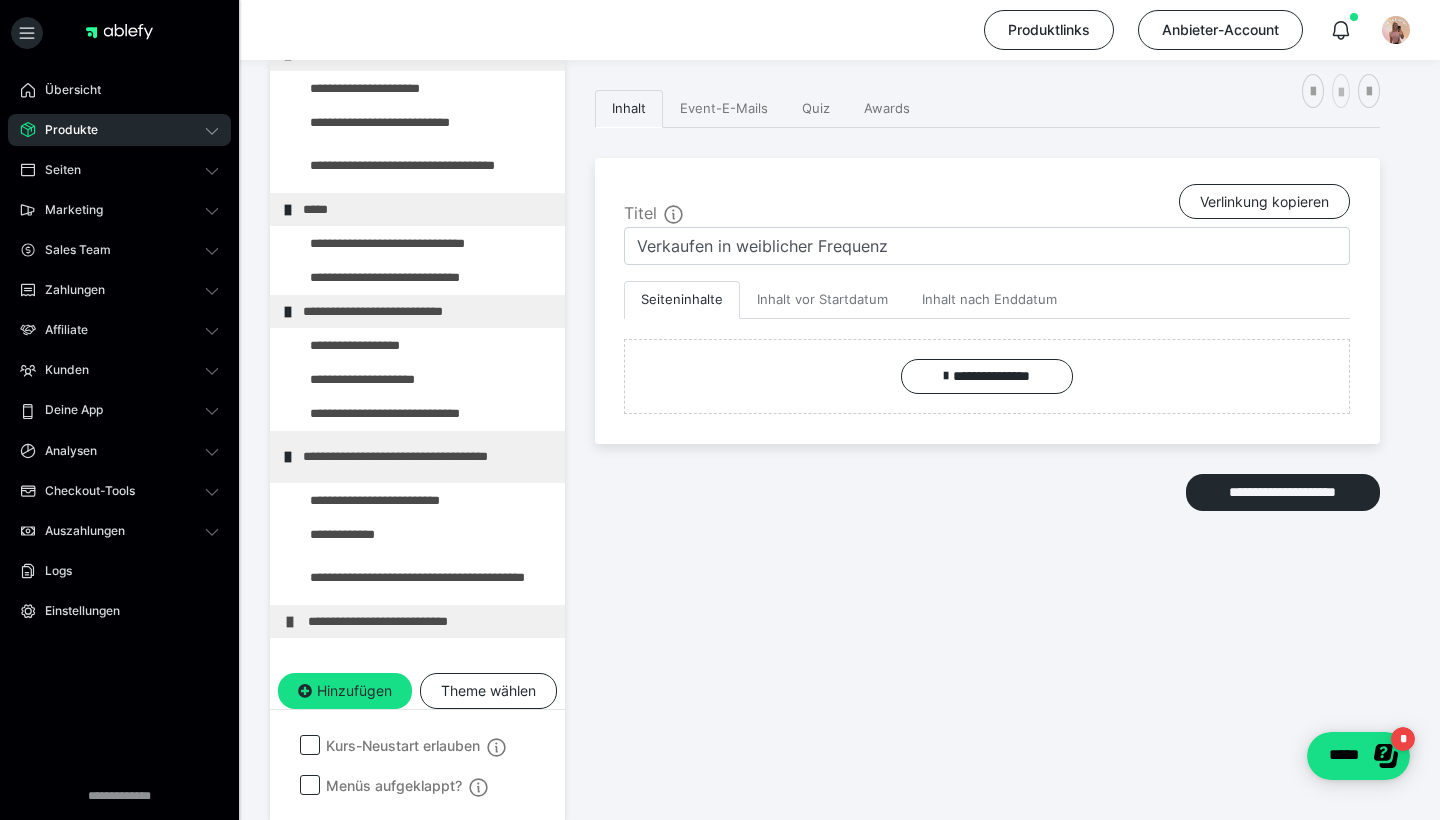 click at bounding box center [1341, 91] 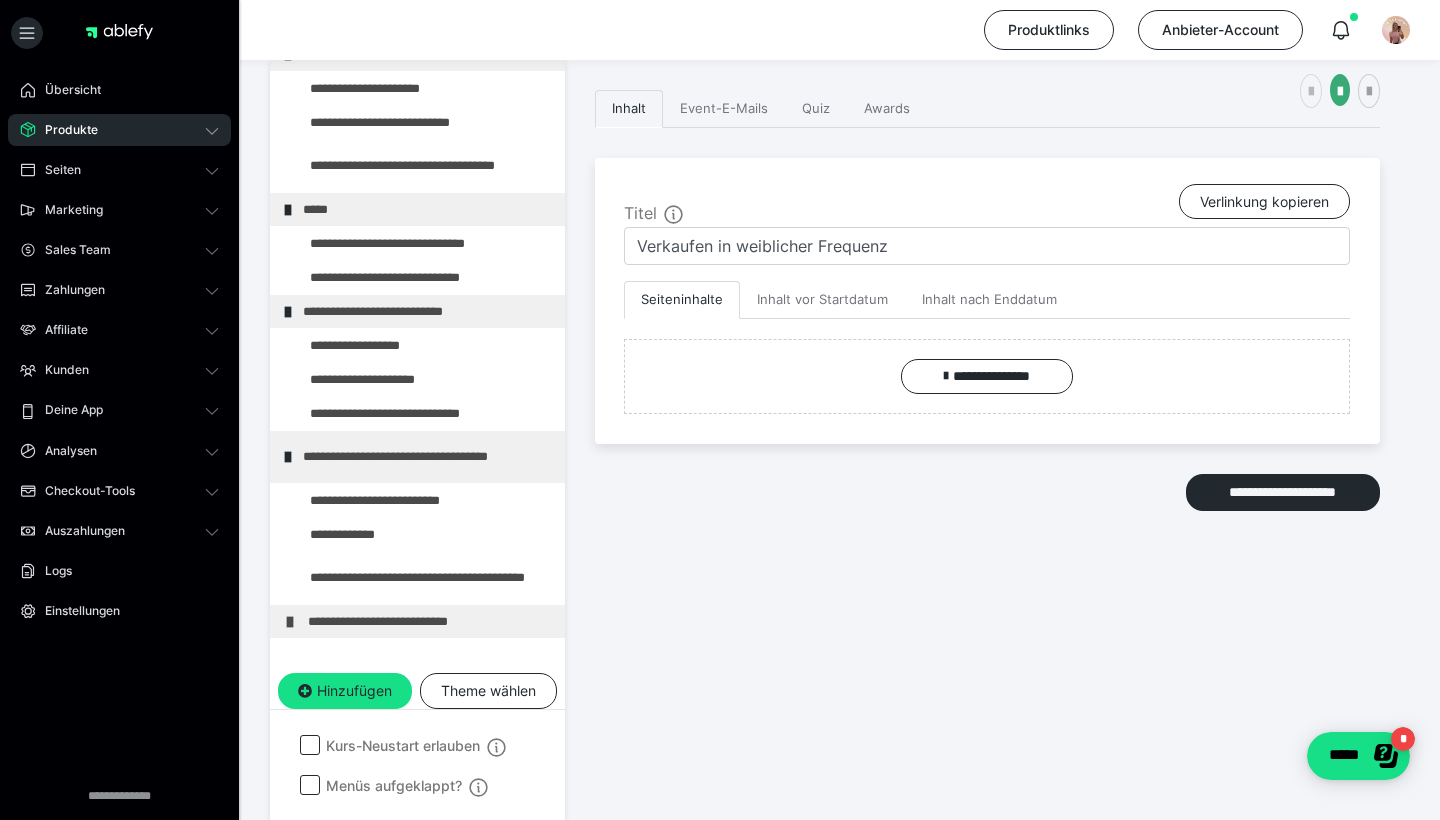 click at bounding box center (1311, 92) 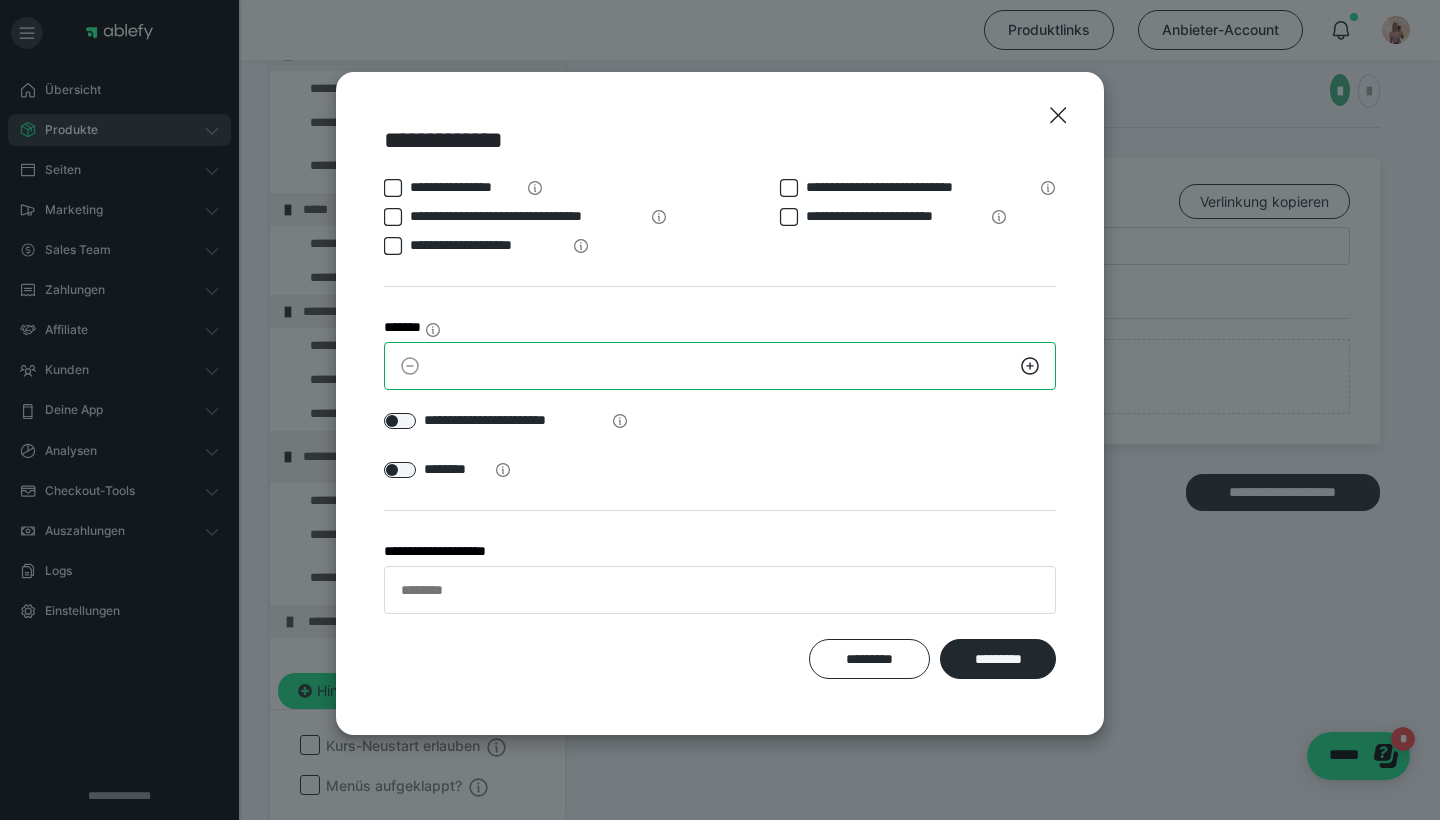 drag, startPoint x: 448, startPoint y: 371, endPoint x: 412, endPoint y: 371, distance: 36 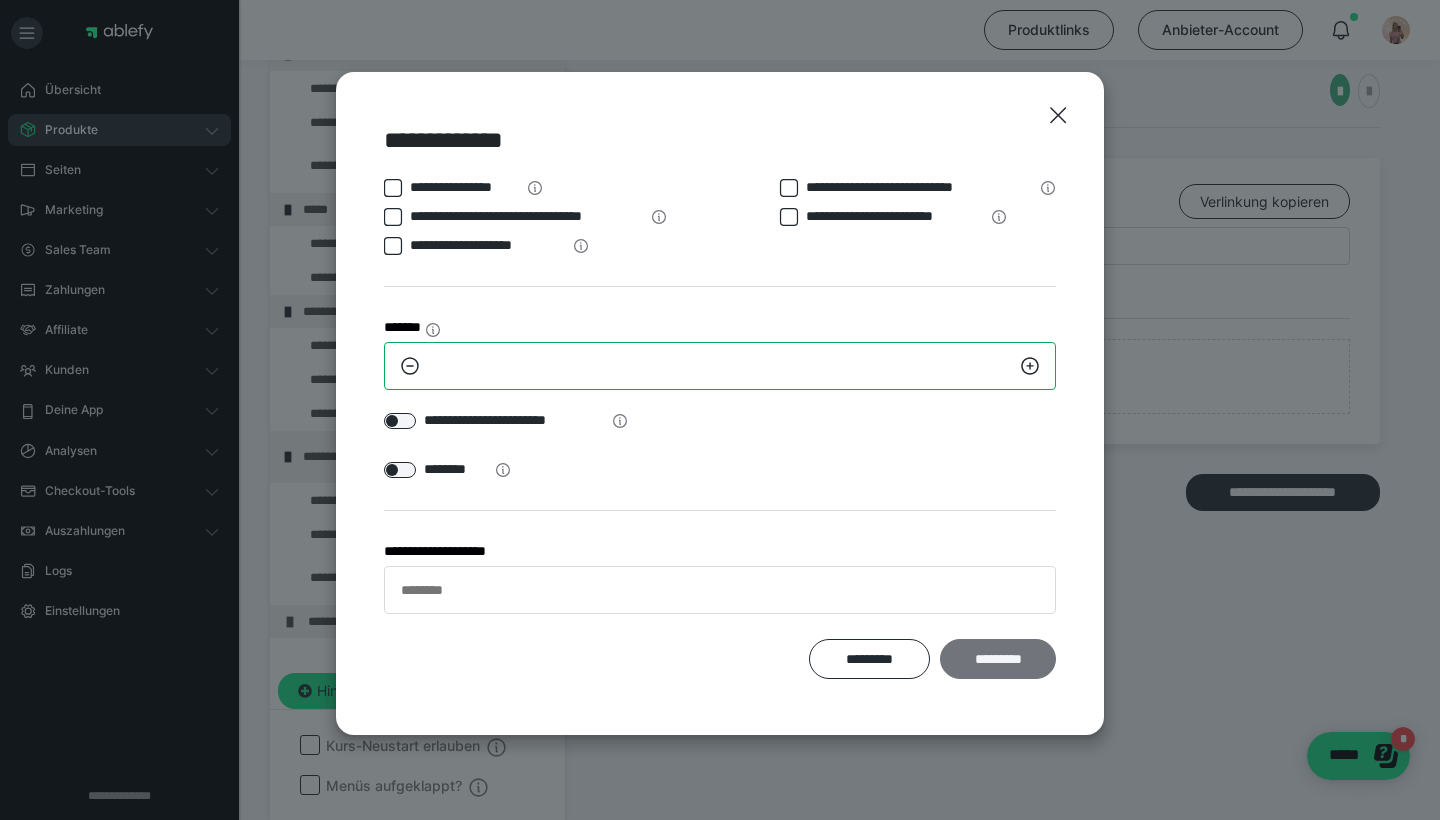 type on "**" 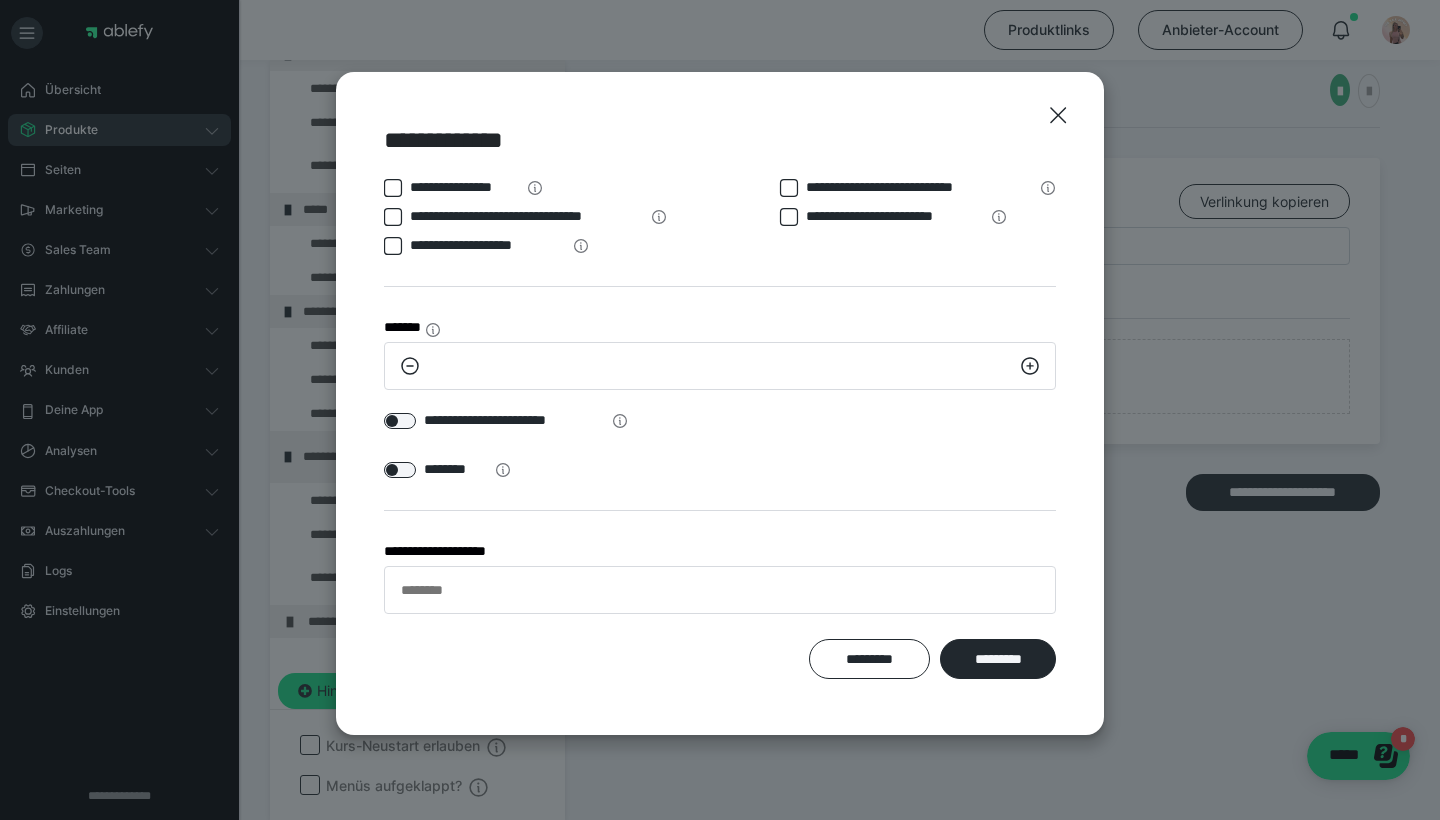 click on "*********" at bounding box center [998, 659] 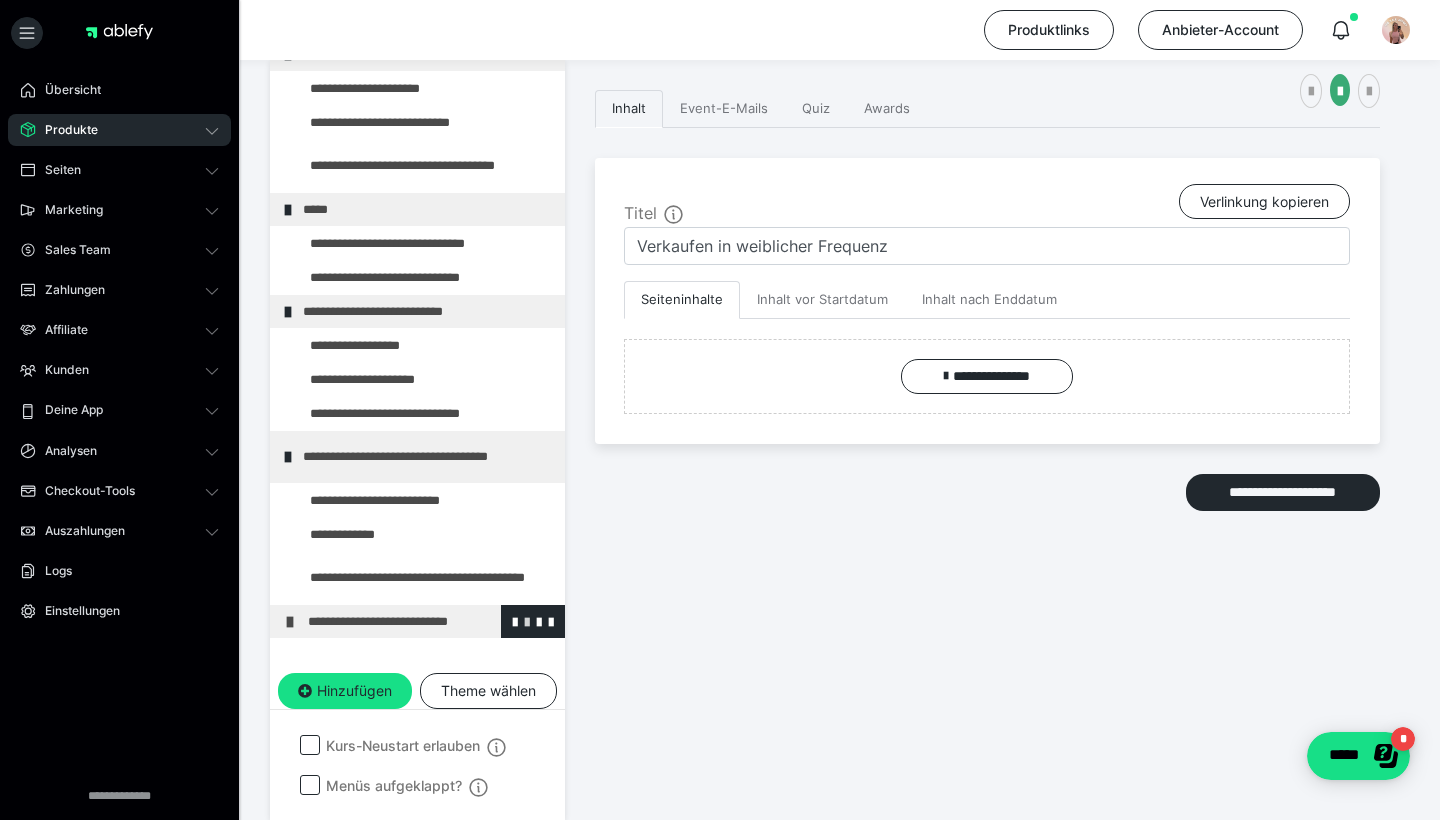 click at bounding box center (527, 621) 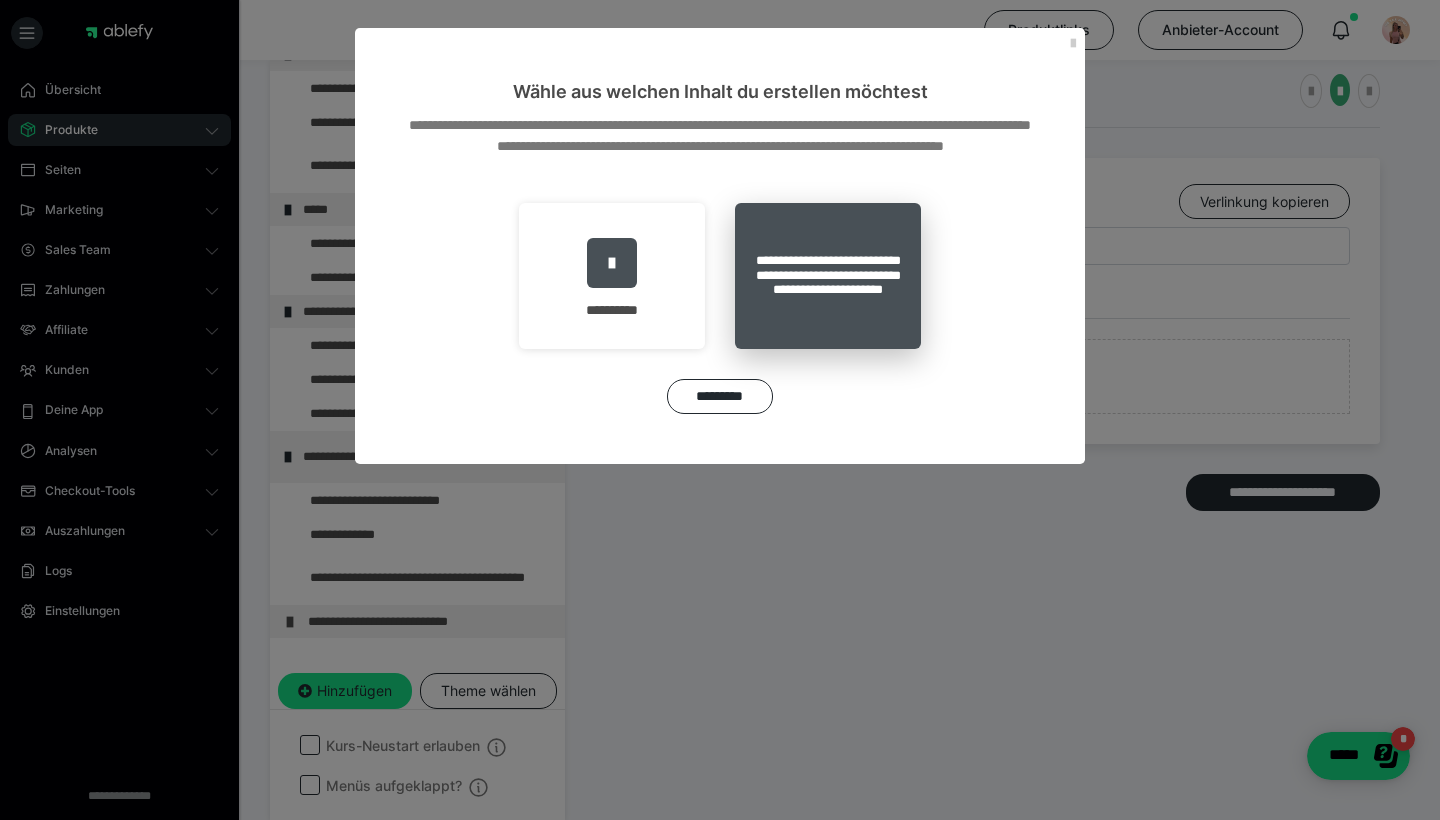 click on "**********" at bounding box center (828, 276) 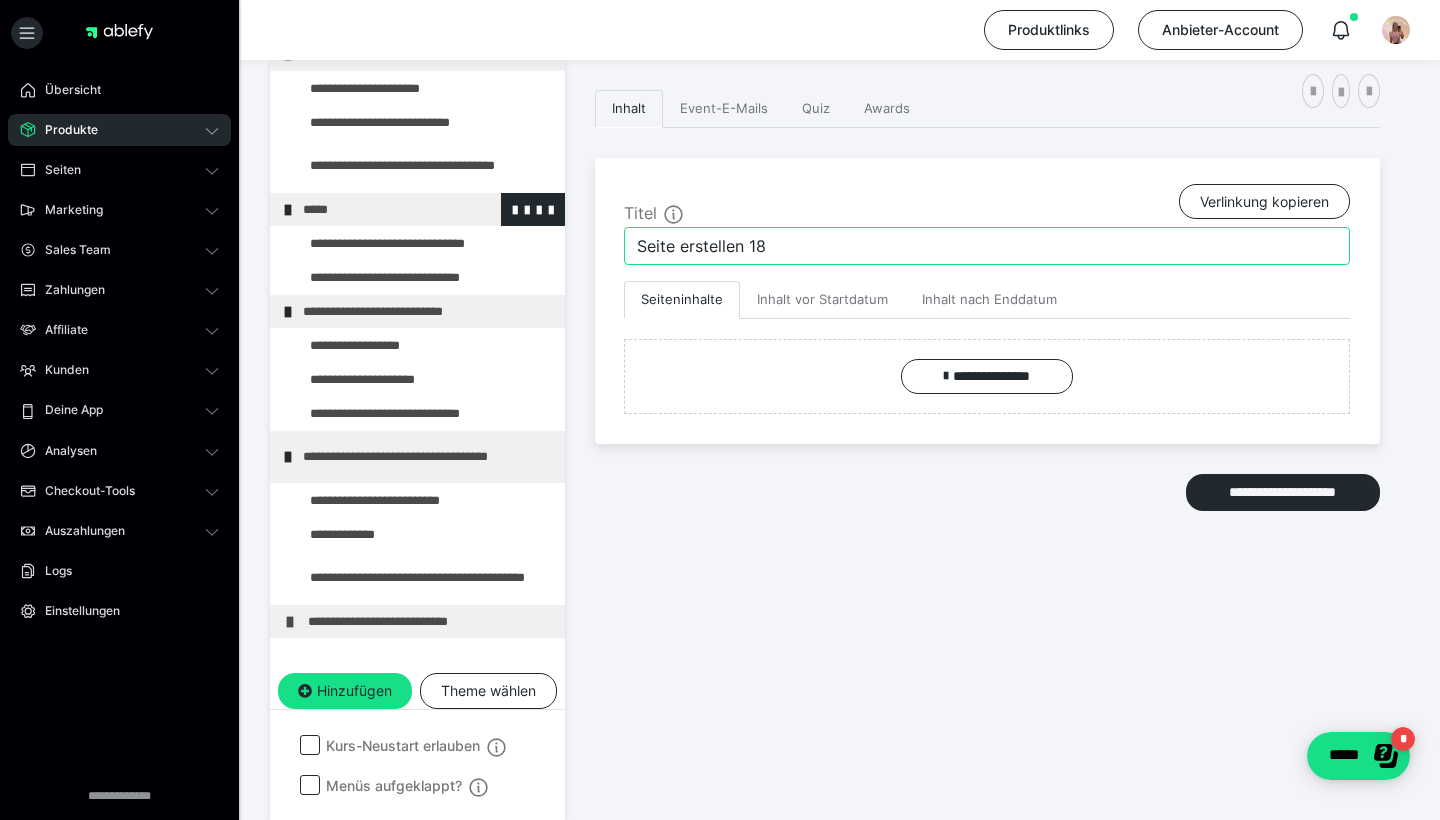 drag, startPoint x: 796, startPoint y: 237, endPoint x: 468, endPoint y: 194, distance: 330.80658 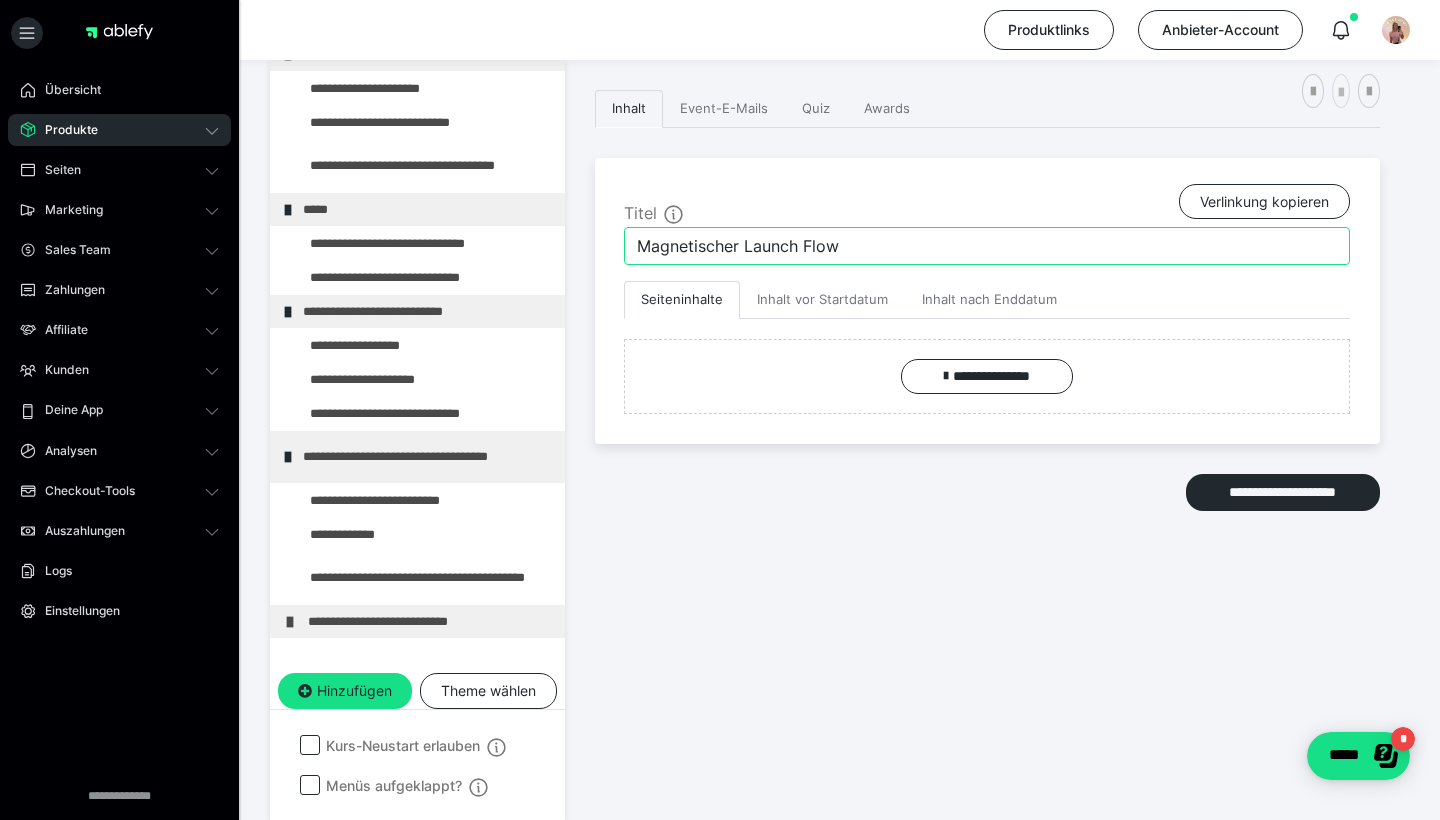 type on "Magnetischer Launch Flow" 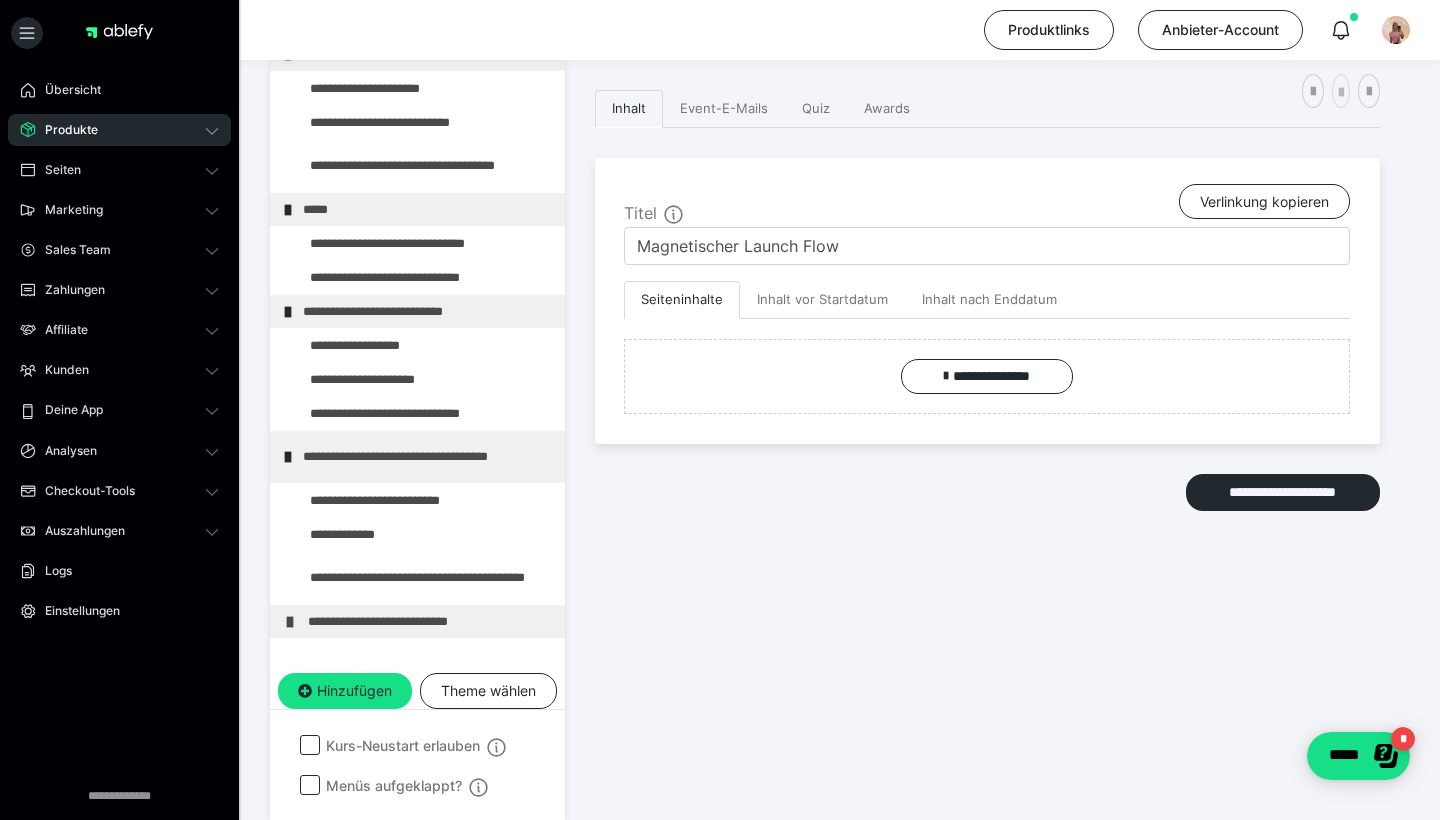 click at bounding box center (1341, 93) 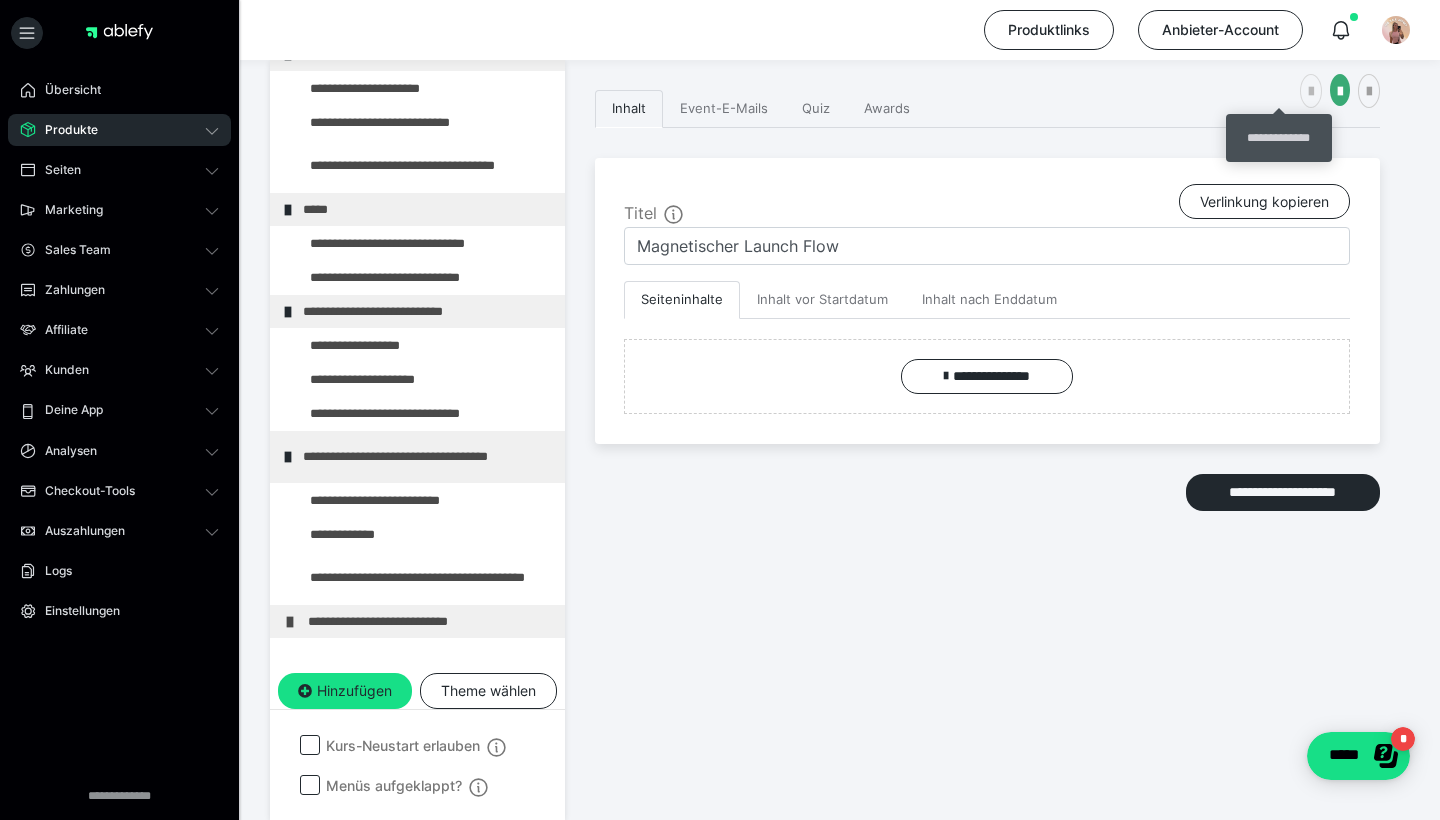 click at bounding box center (1311, 92) 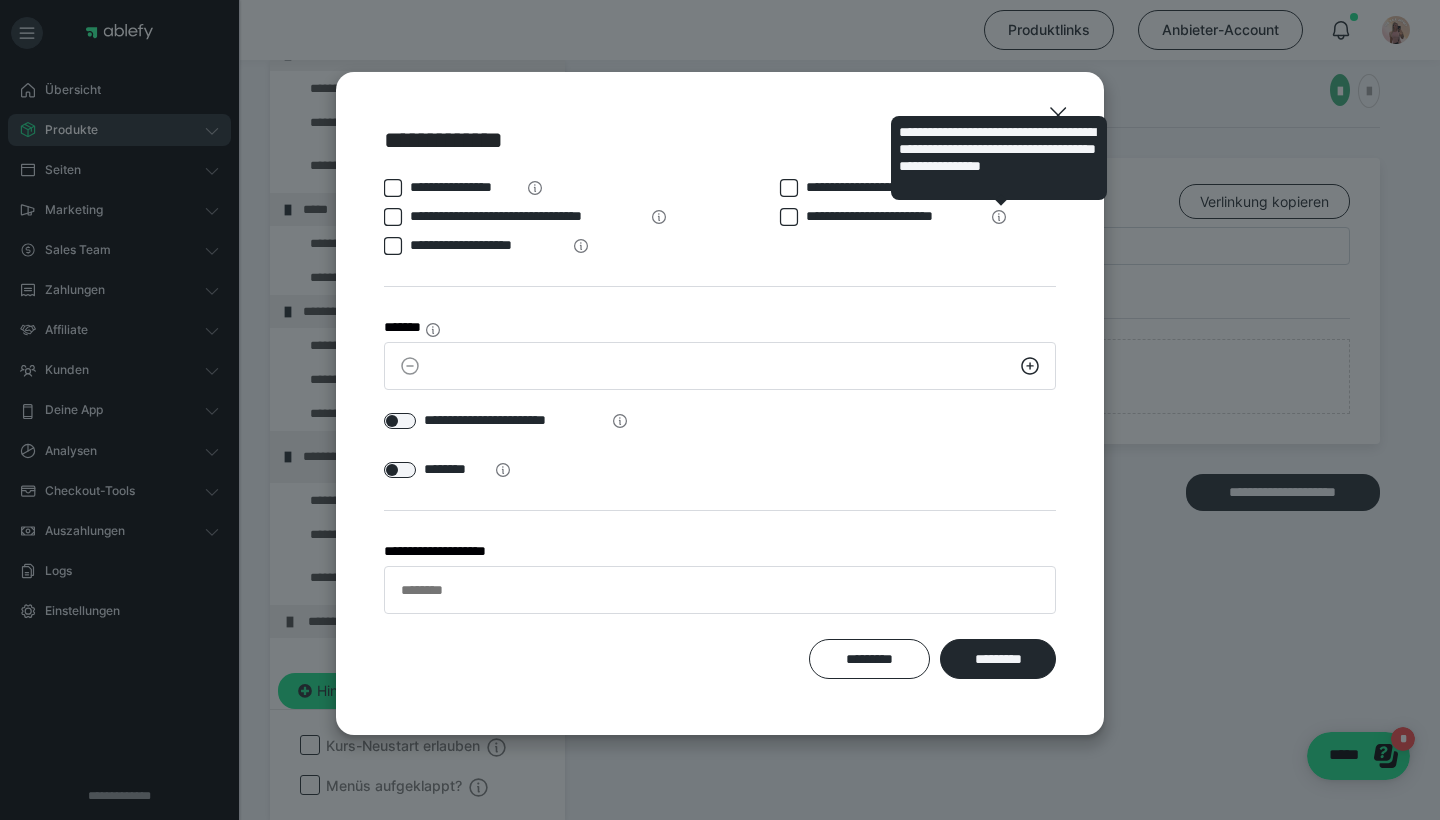 scroll, scrollTop: 1, scrollLeft: 0, axis: vertical 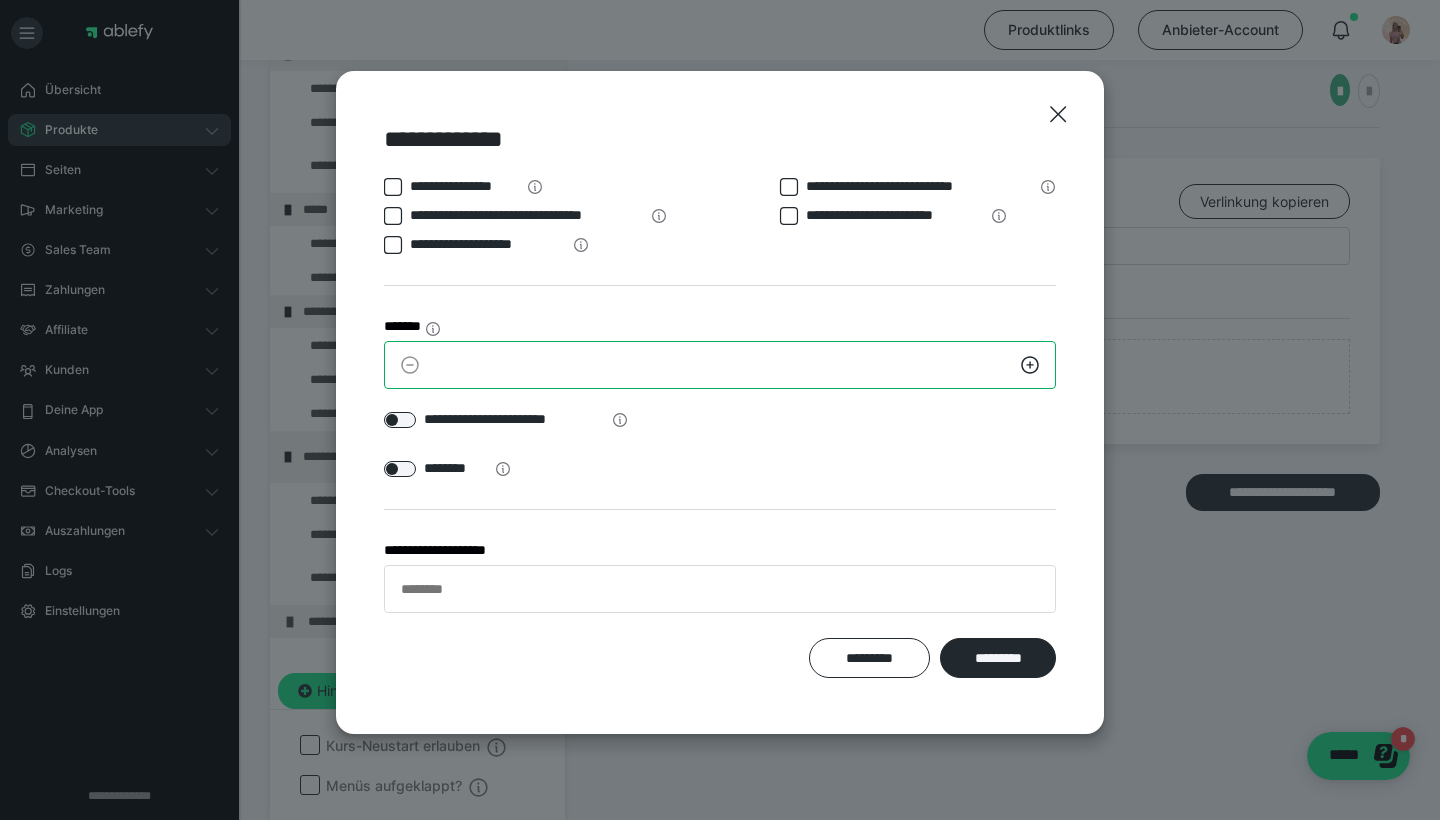 drag, startPoint x: 619, startPoint y: 366, endPoint x: 340, endPoint y: 361, distance: 279.0448 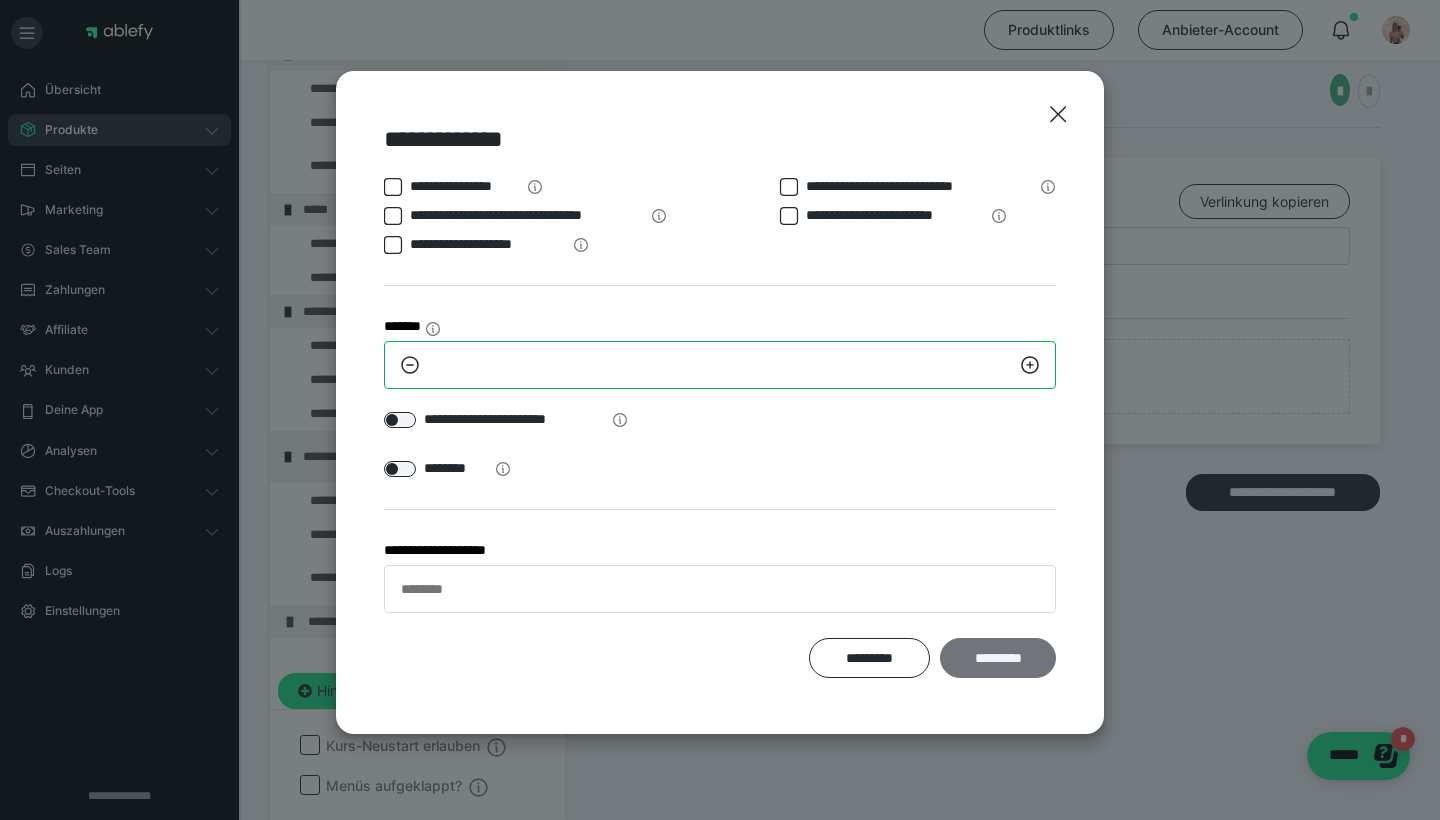 type on "**" 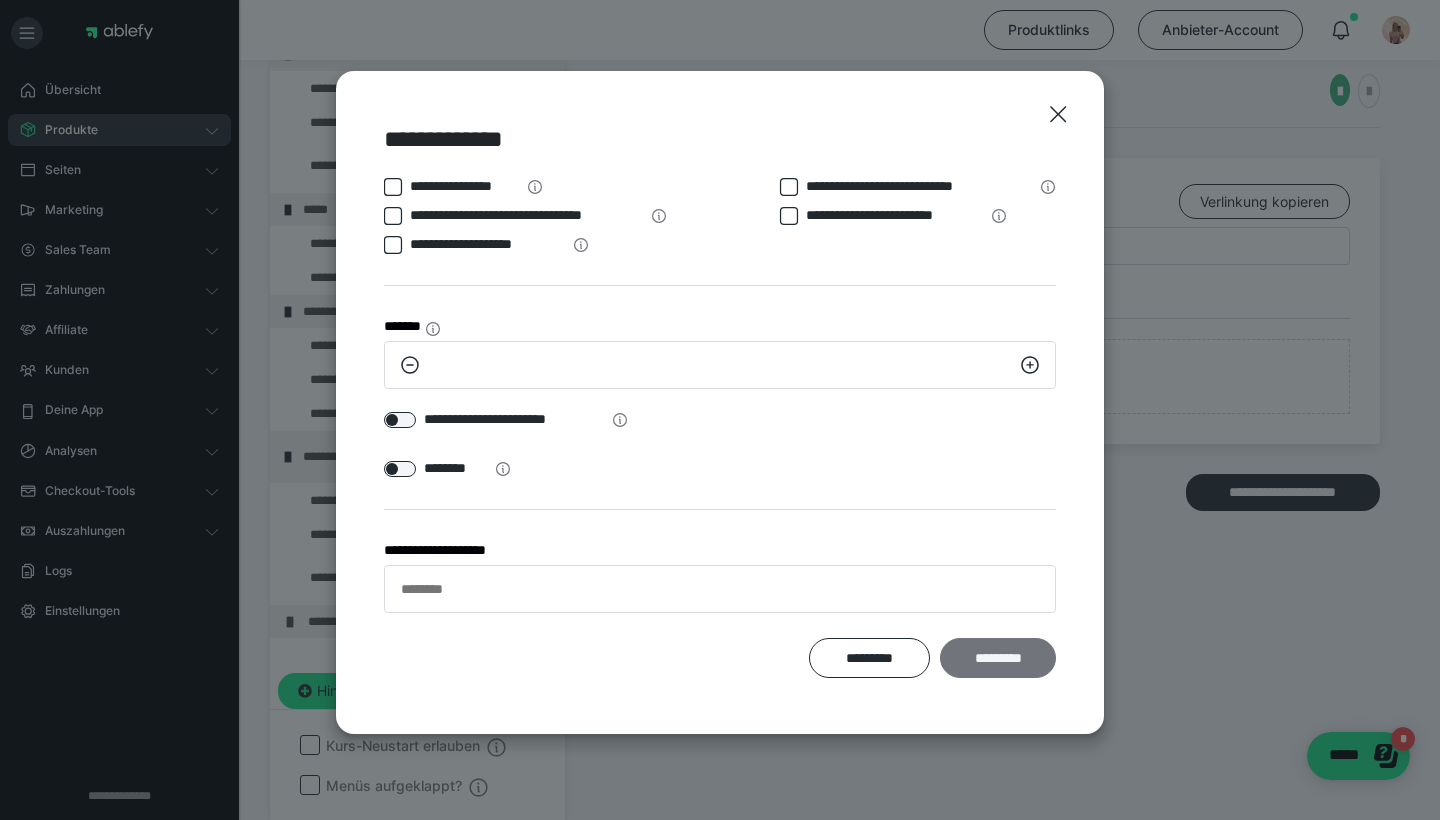 click on "*********" at bounding box center (998, 658) 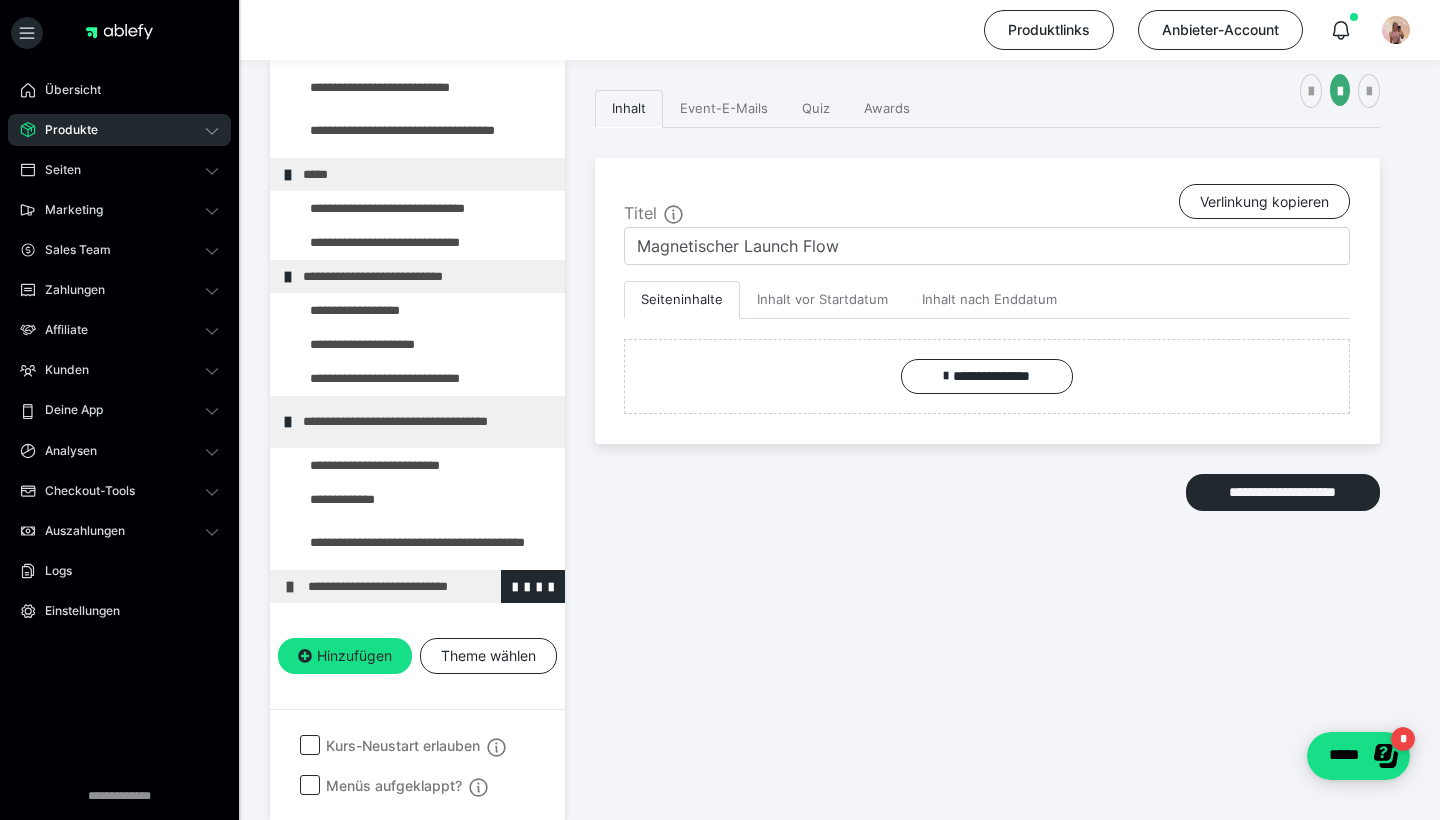 scroll, scrollTop: 279, scrollLeft: 0, axis: vertical 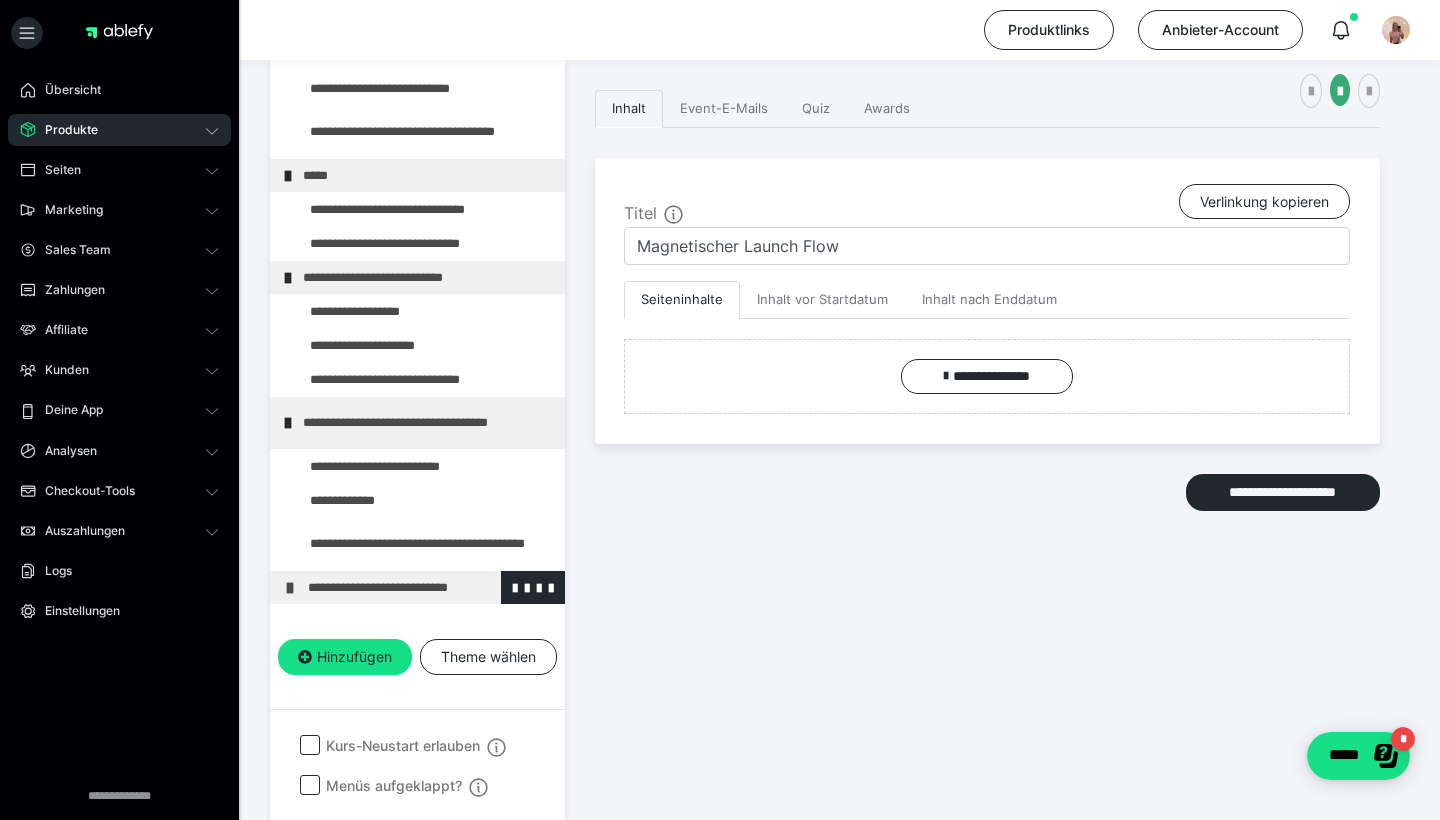 click on "**********" at bounding box center (417, 587) 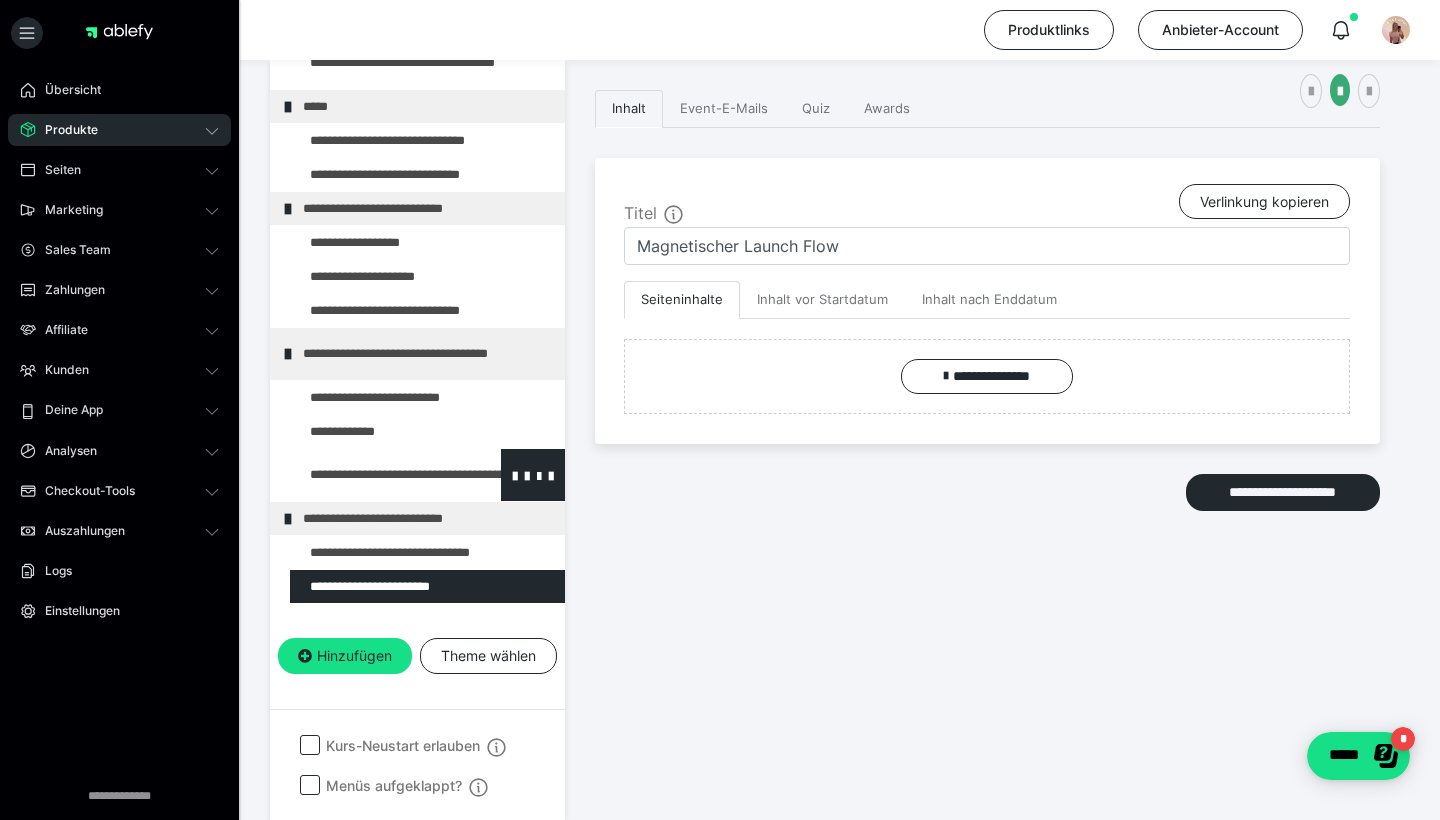 scroll, scrollTop: 347, scrollLeft: 0, axis: vertical 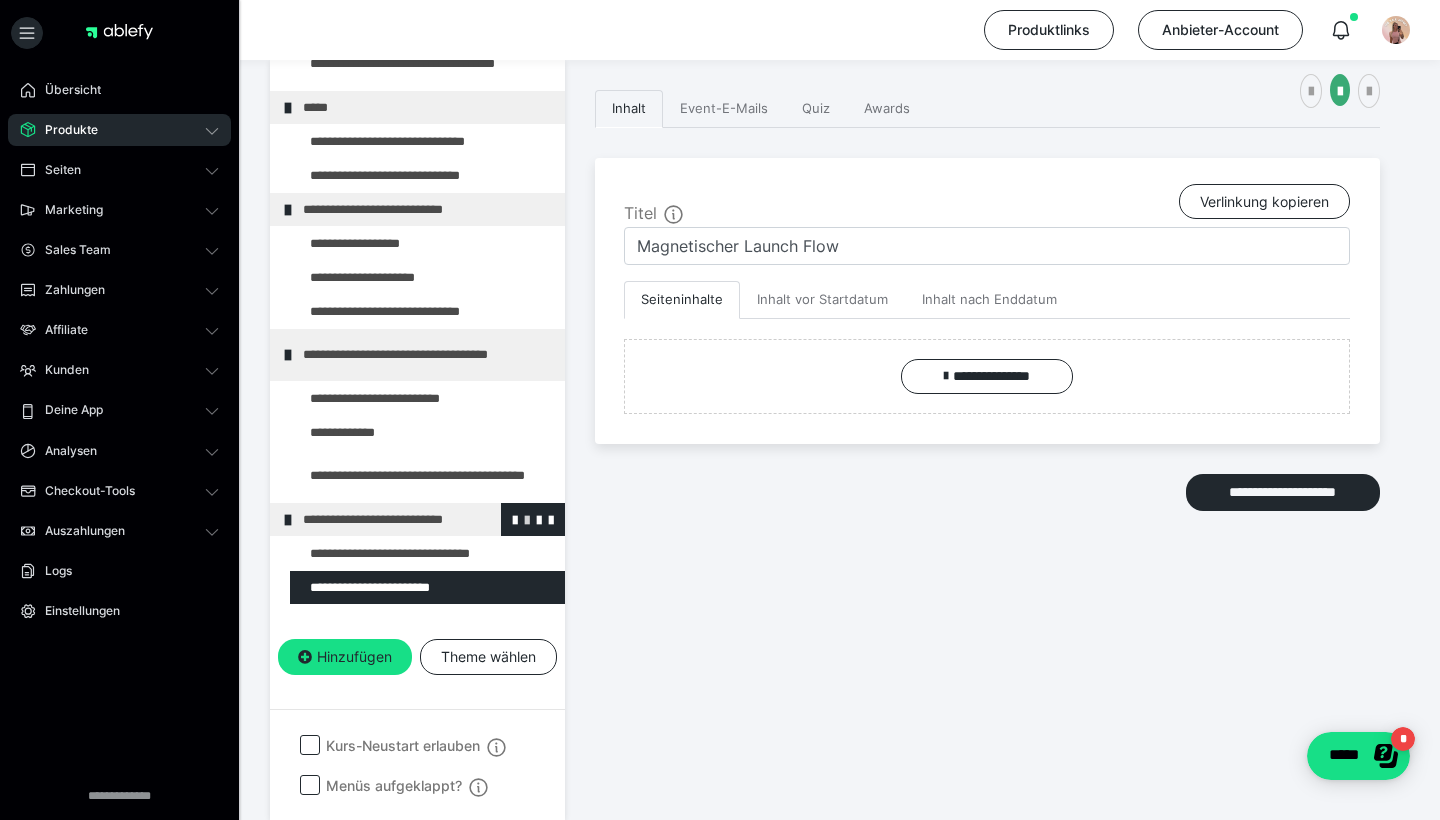 click at bounding box center (527, 519) 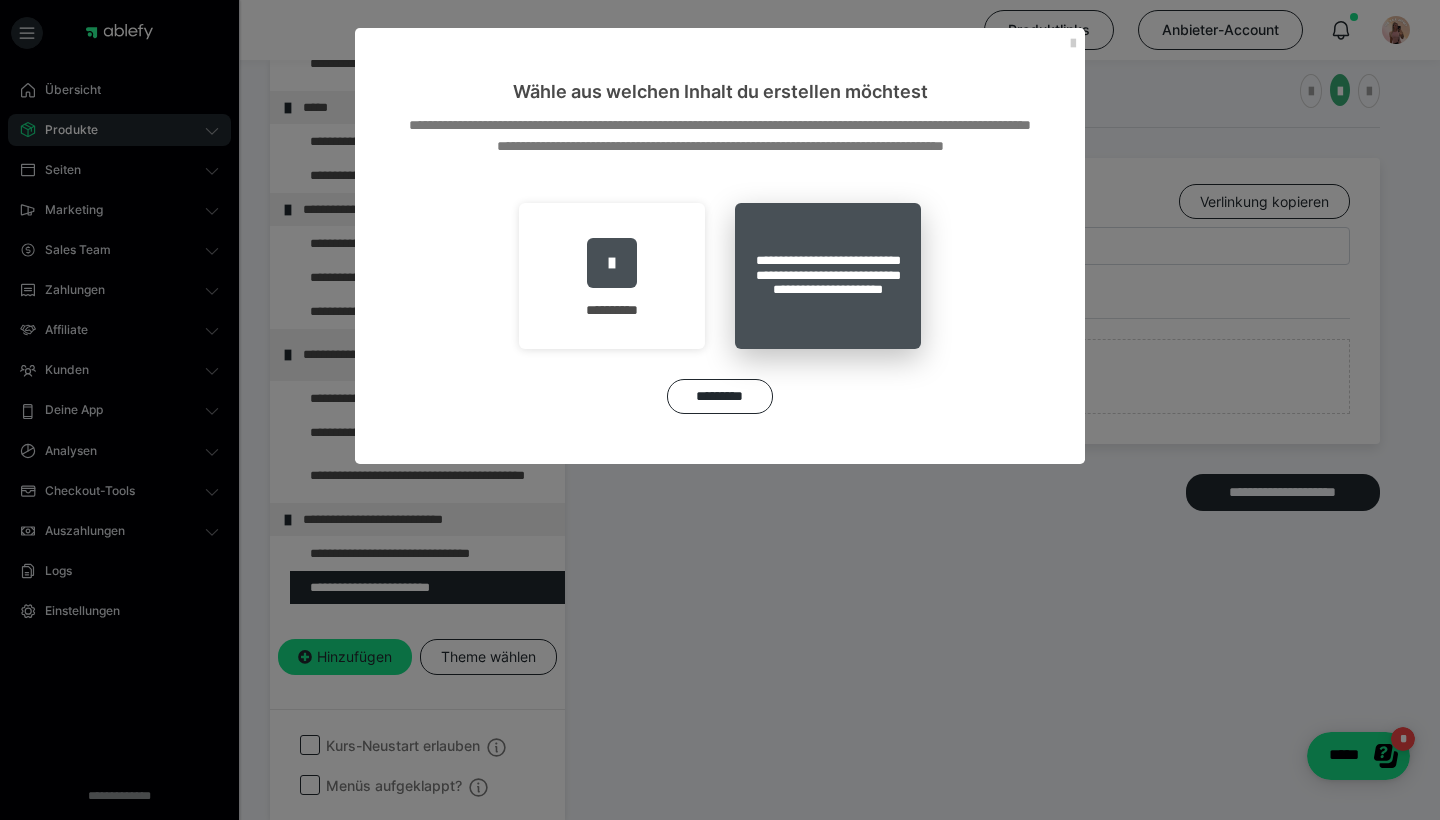 click on "**********" at bounding box center [828, 276] 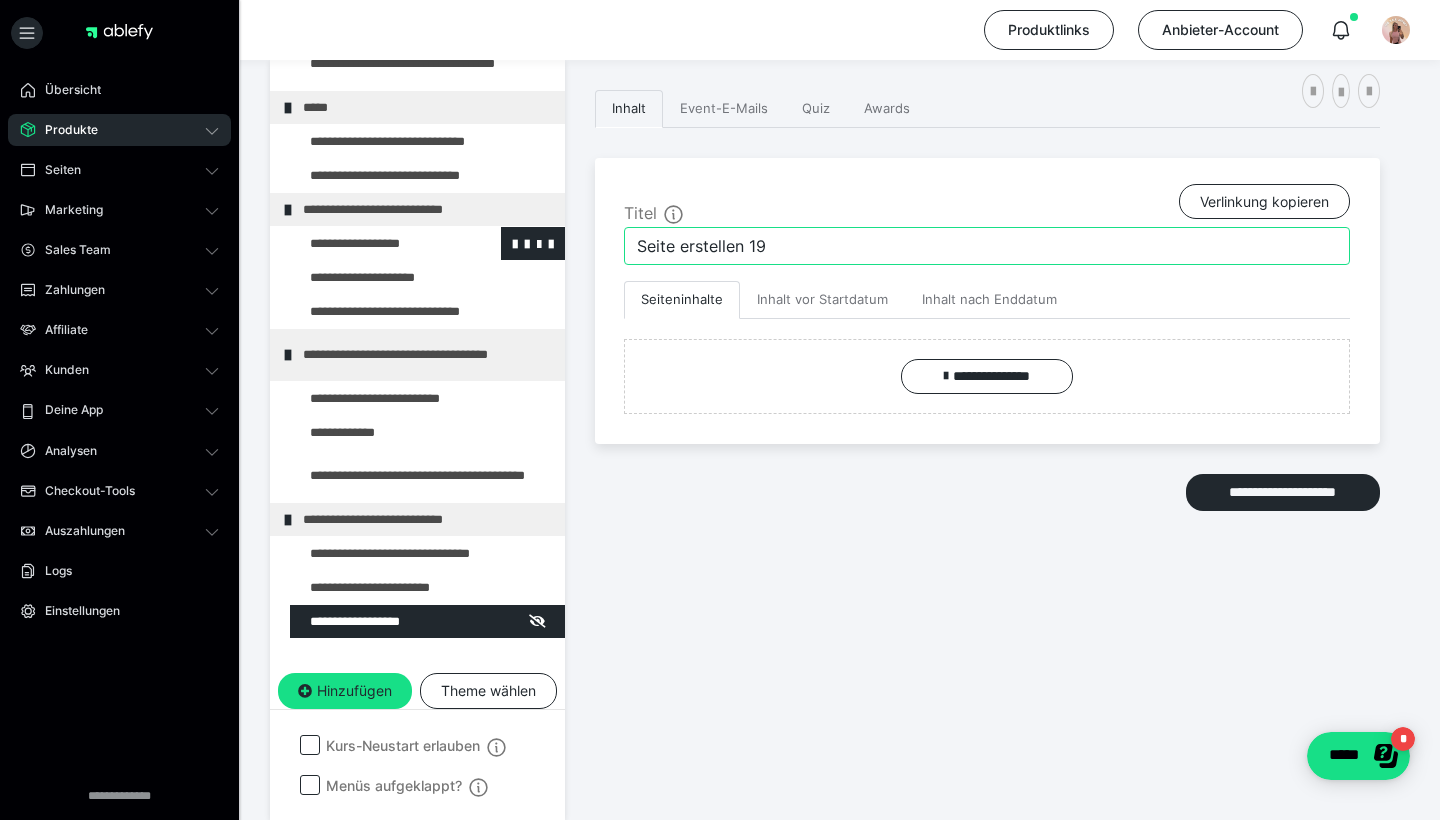 drag, startPoint x: 815, startPoint y: 240, endPoint x: 393, endPoint y: 240, distance: 422 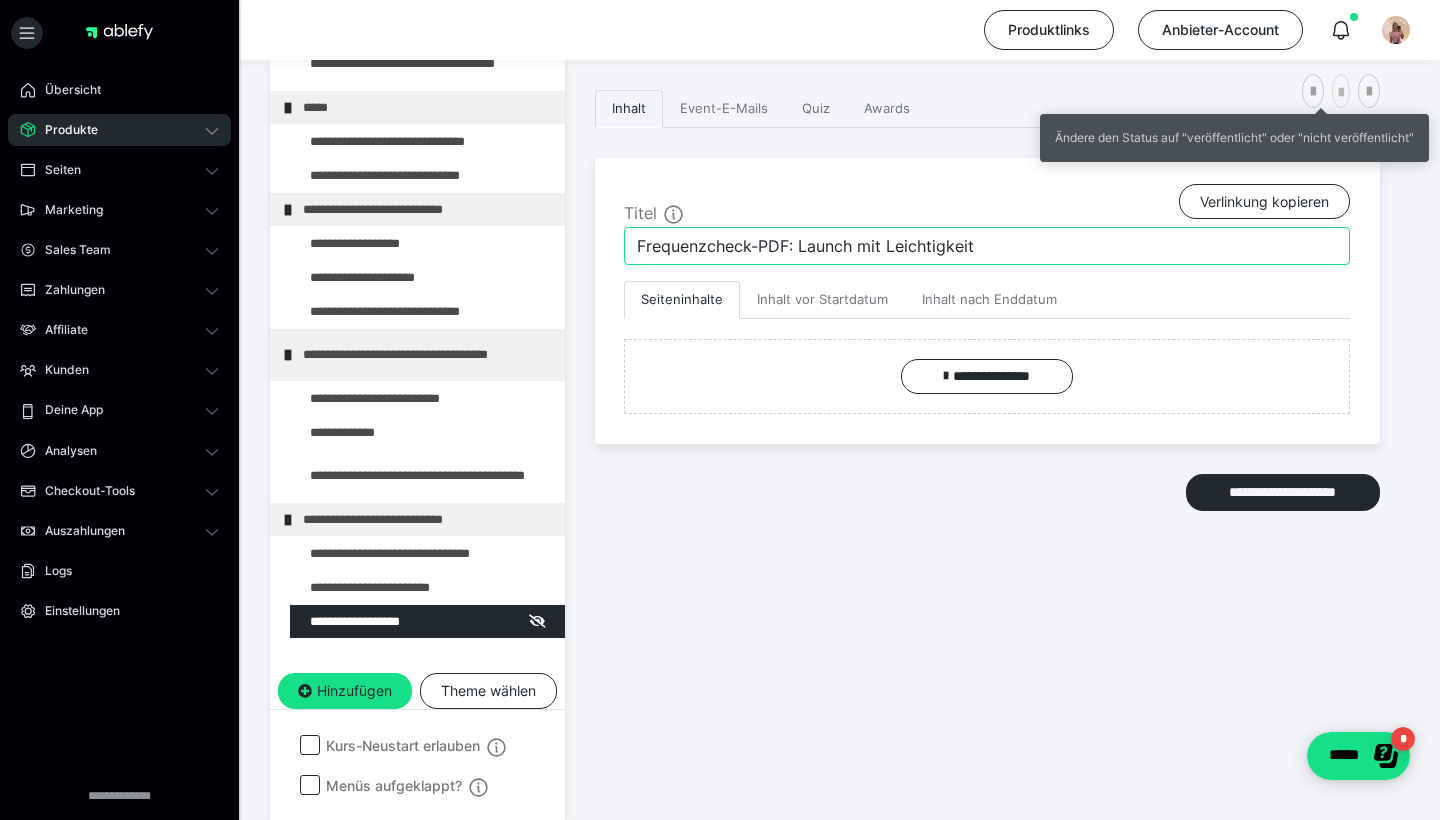 type on "Frequenzcheck-PDF: Launch mit Leichtigkeit" 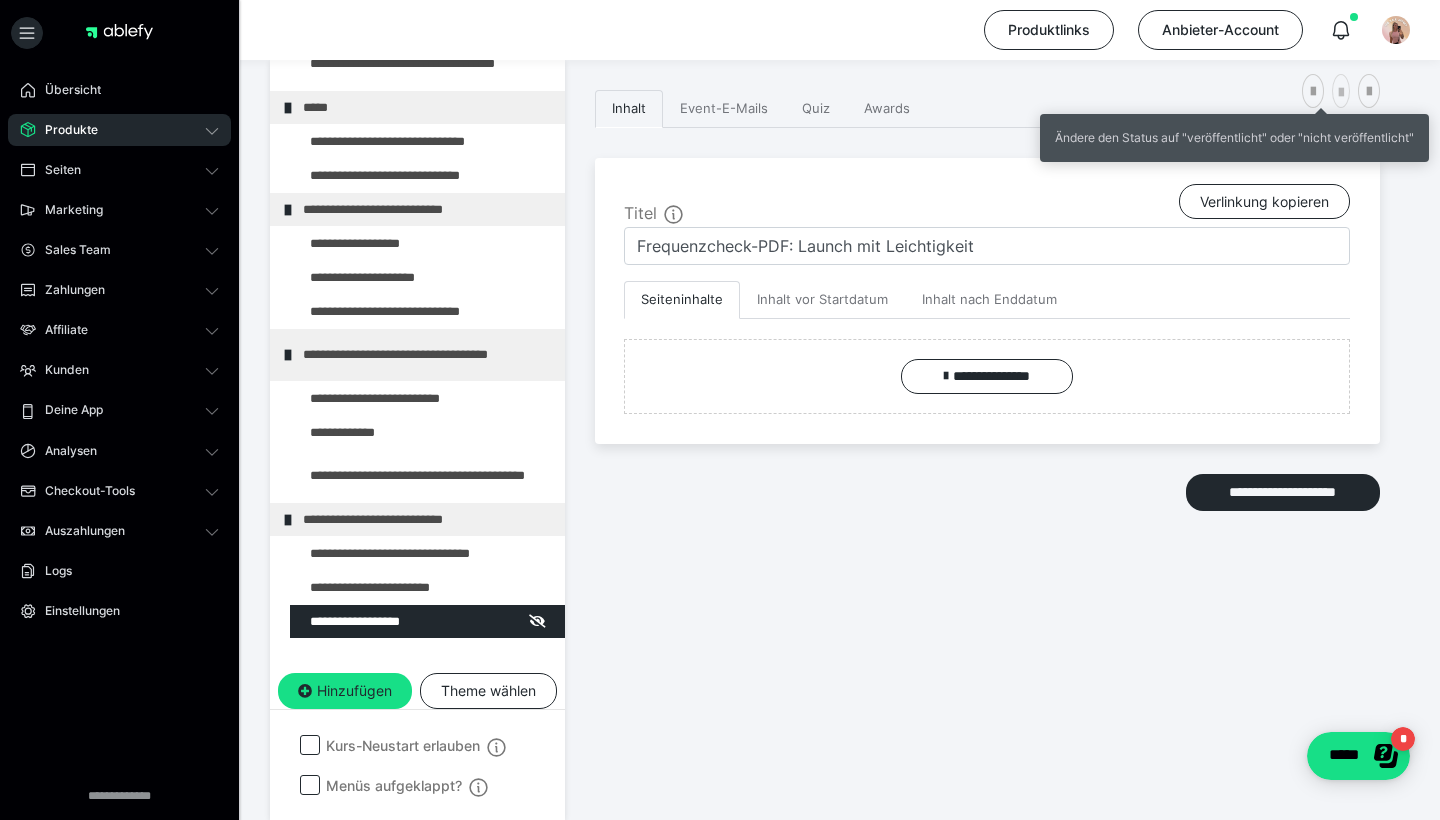 click at bounding box center [1341, 93] 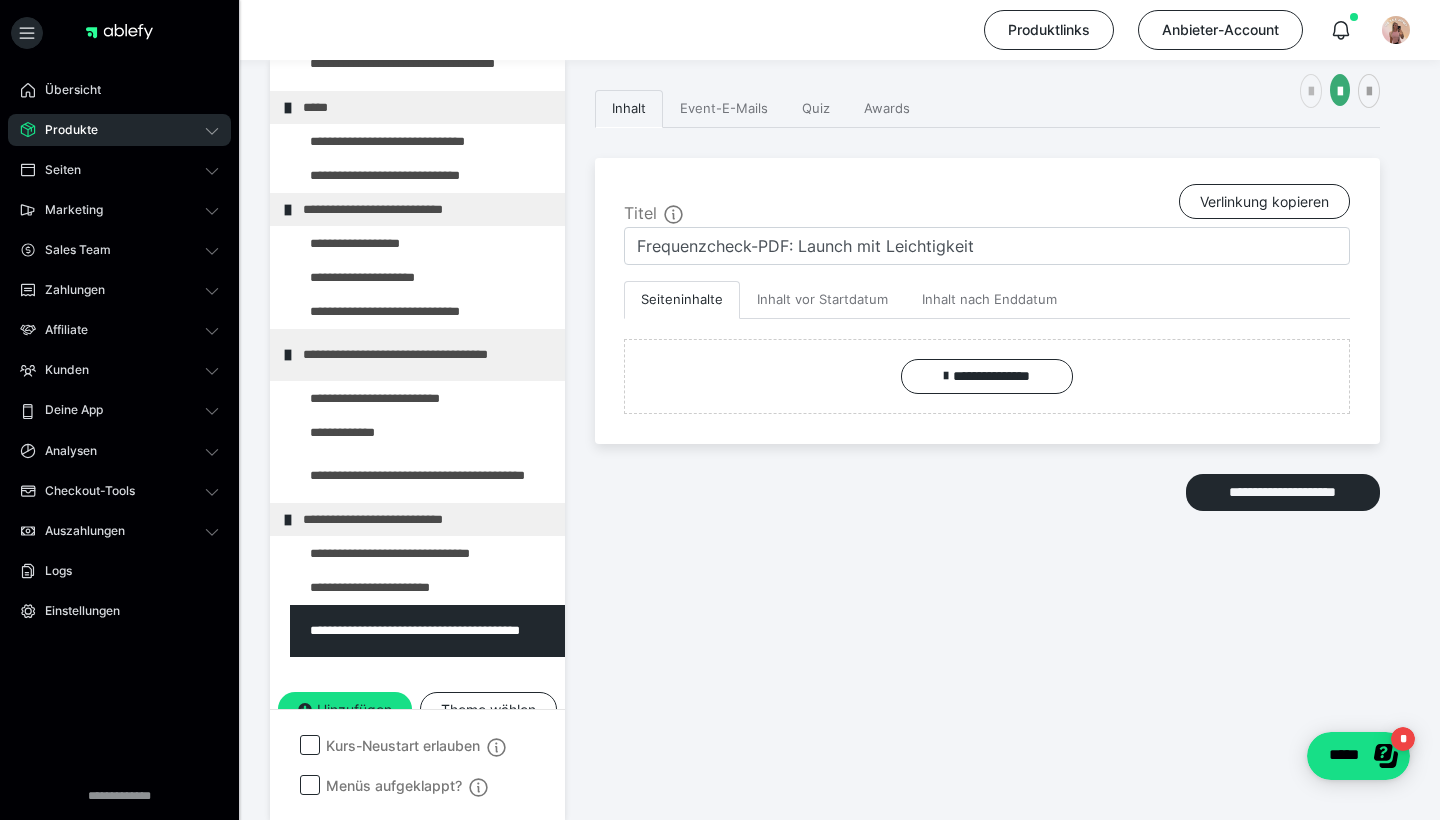 click at bounding box center [1311, 92] 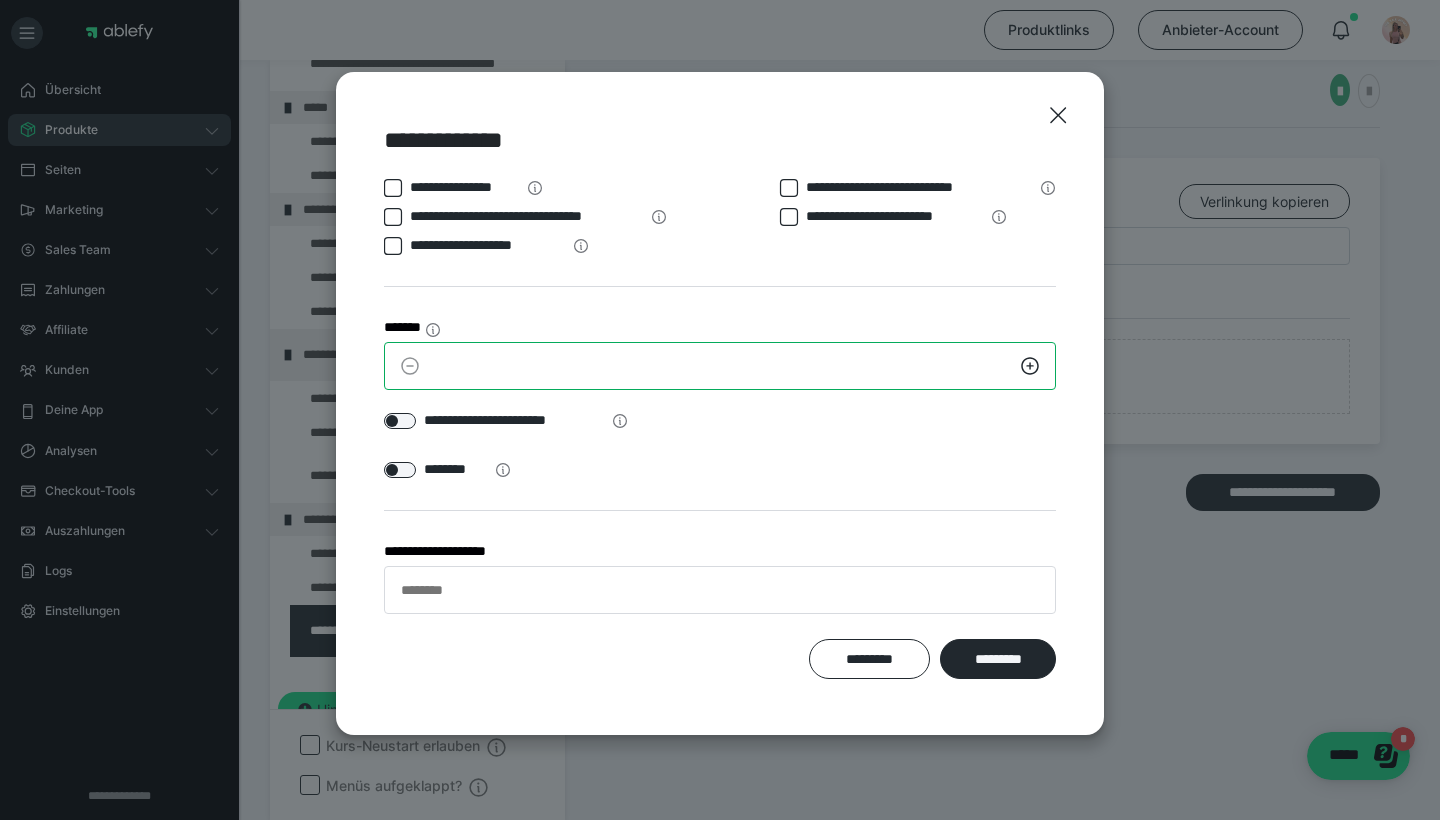 drag, startPoint x: 456, startPoint y: 366, endPoint x: 412, endPoint y: 365, distance: 44.011364 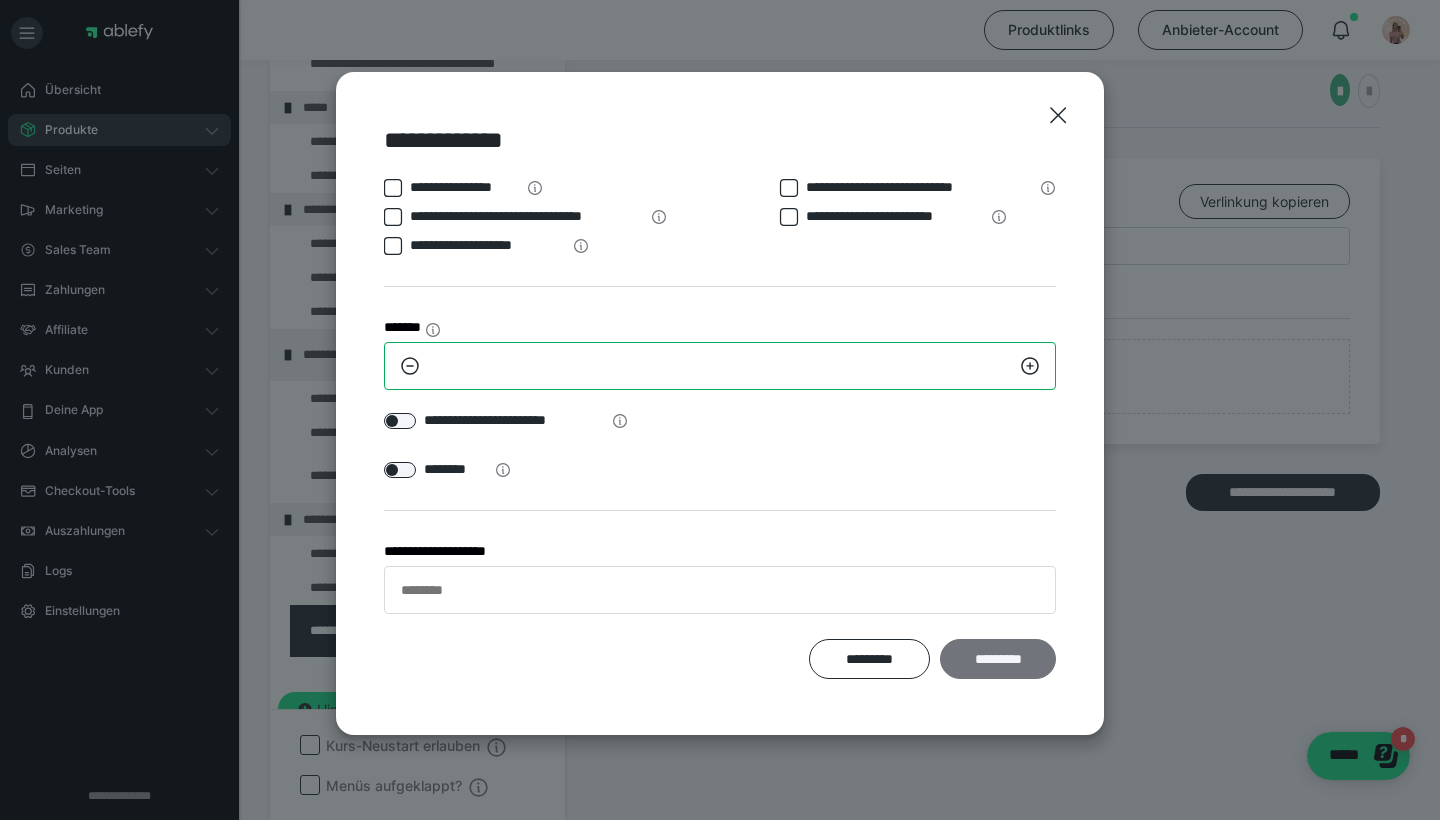 type on "**" 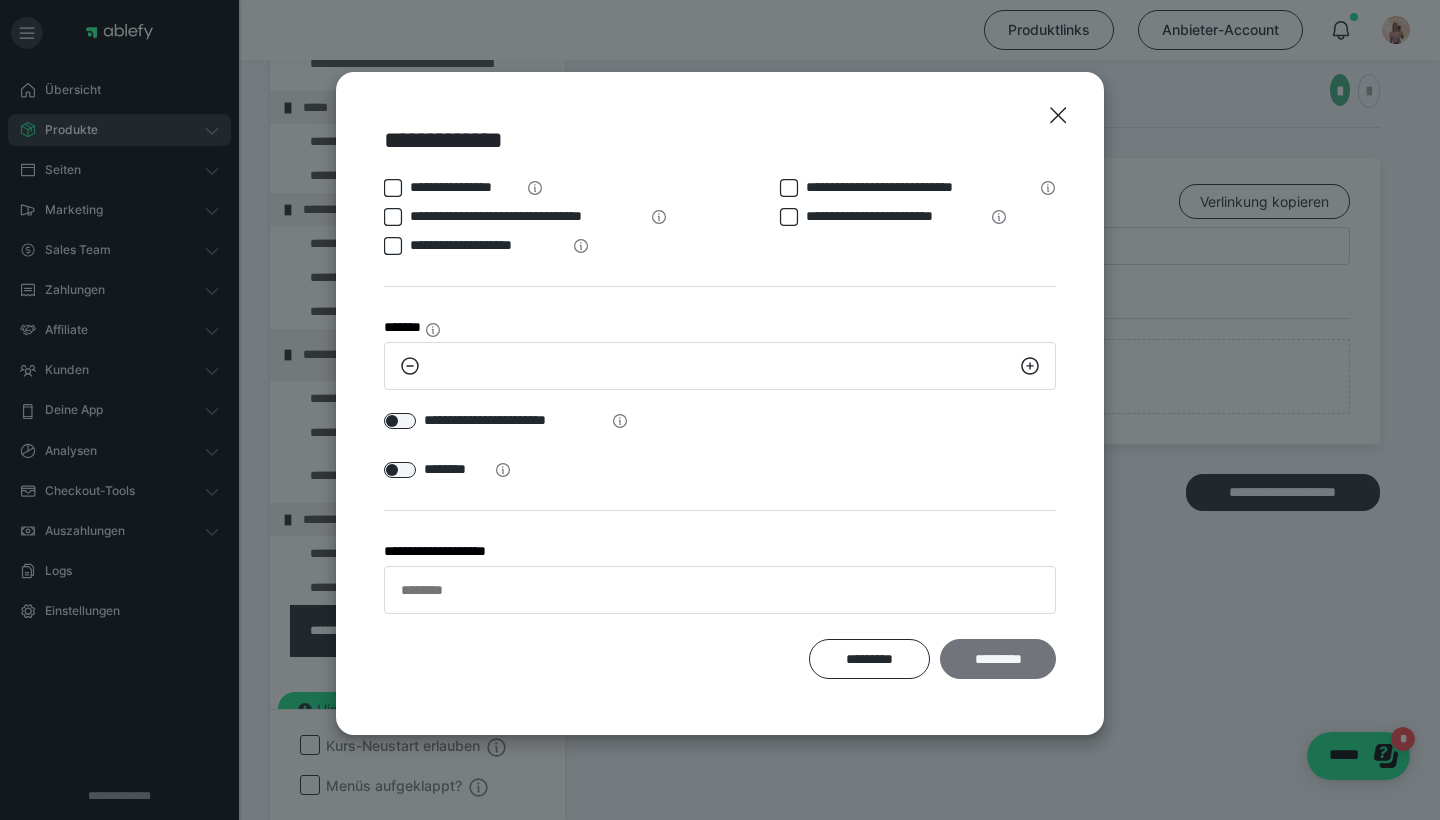 click on "*********" at bounding box center (998, 659) 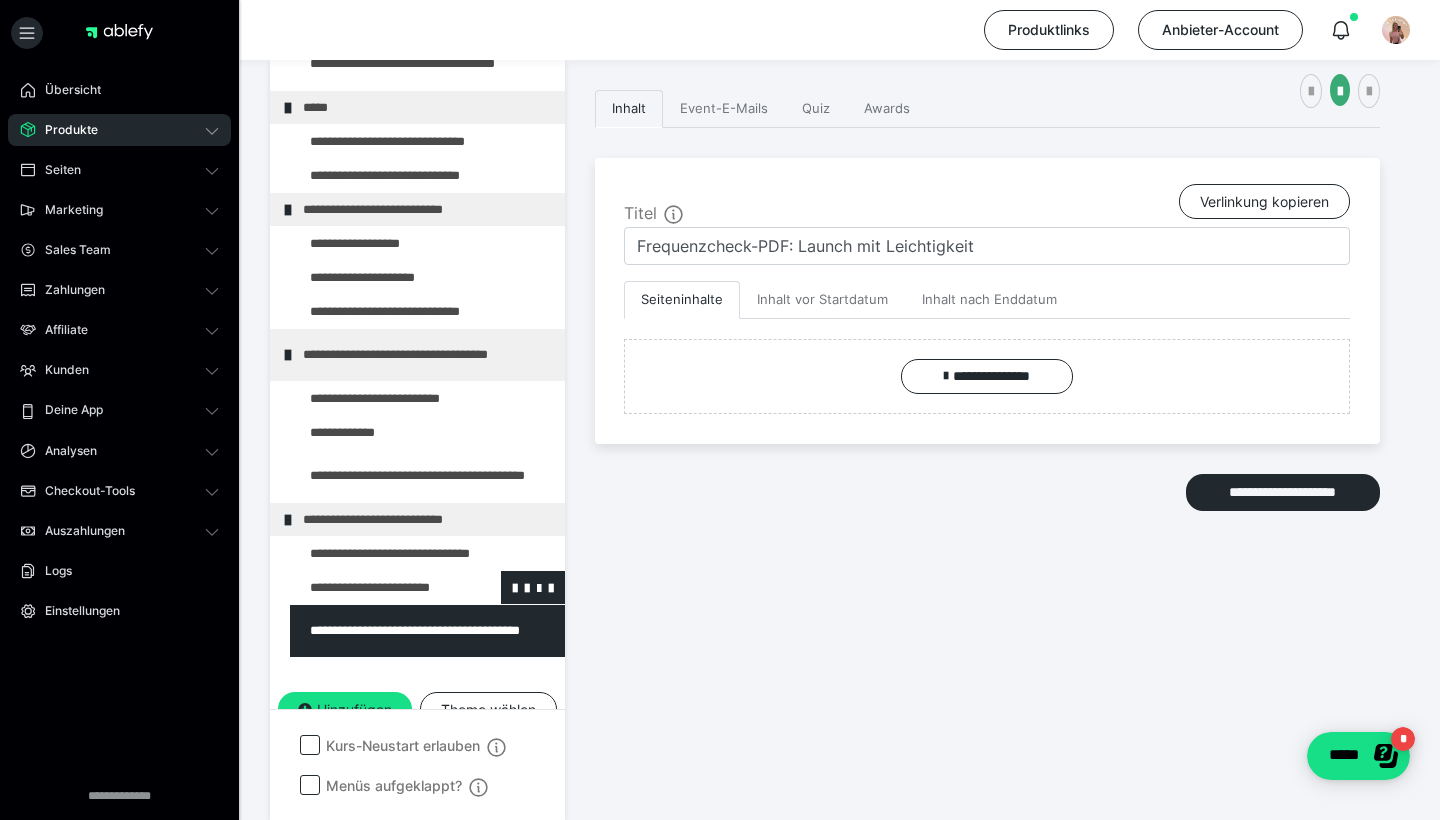 scroll, scrollTop: 290, scrollLeft: 0, axis: vertical 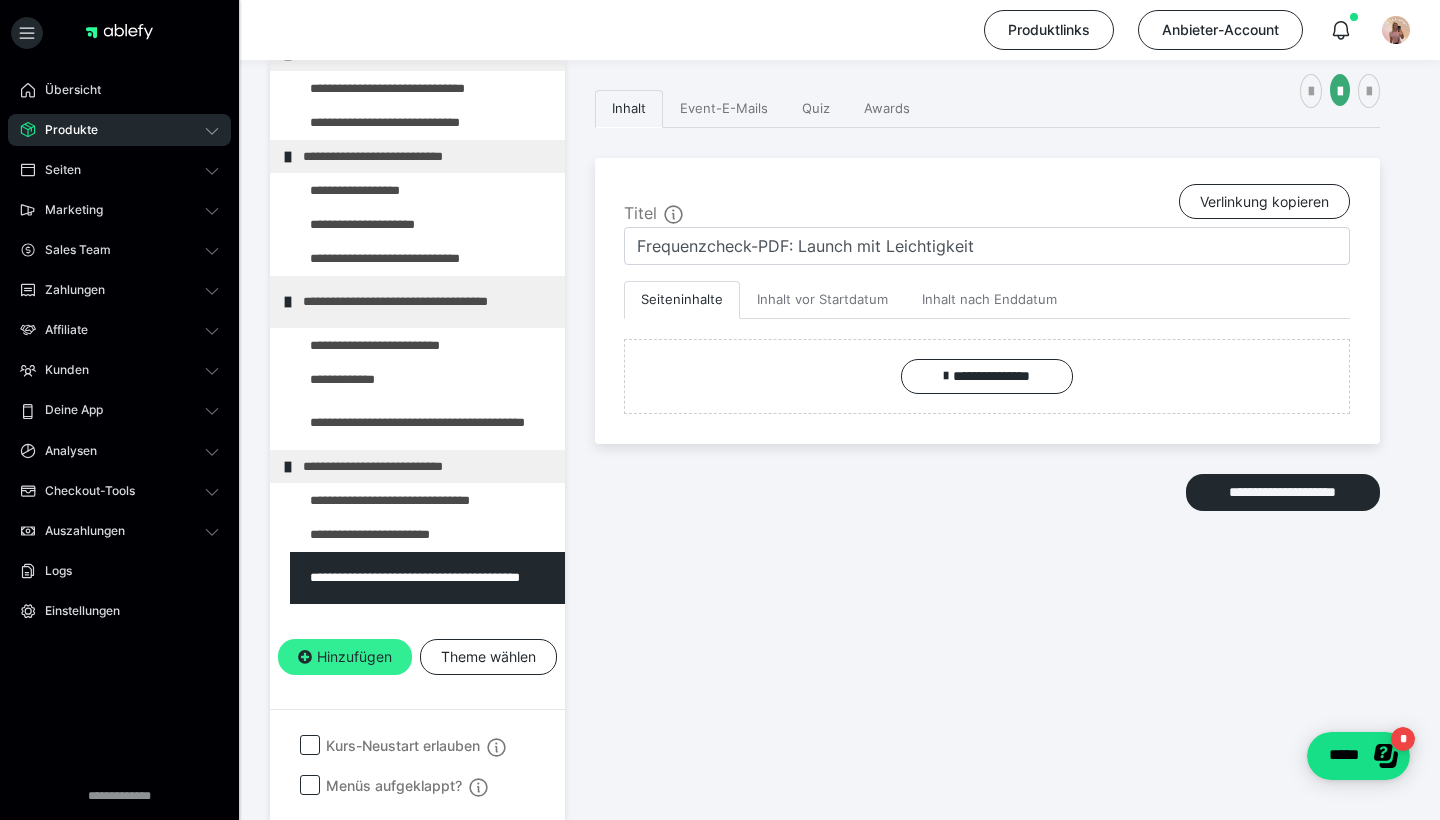 click on "Hinzufügen" at bounding box center [345, 657] 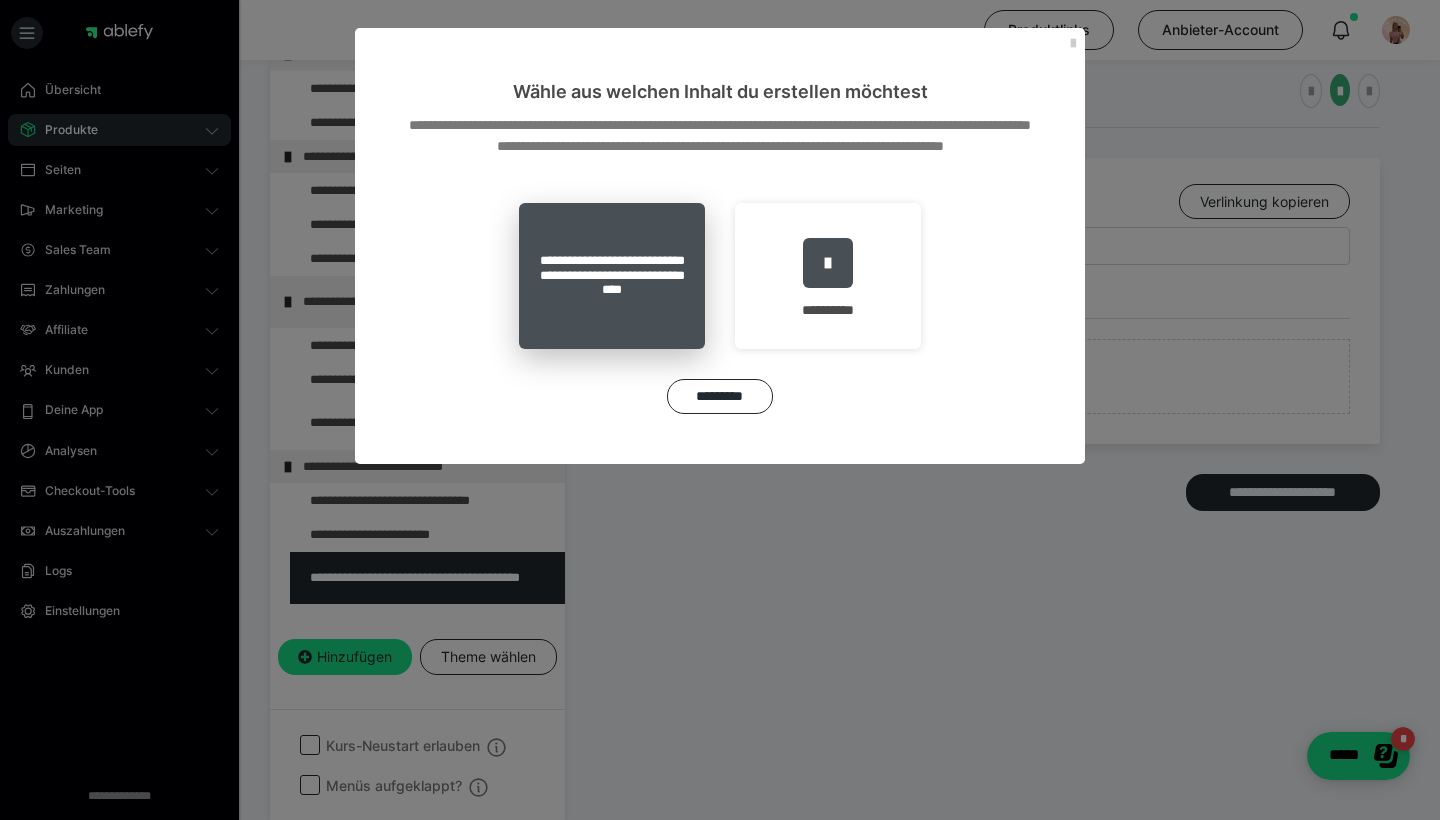 click on "**********" at bounding box center (612, 276) 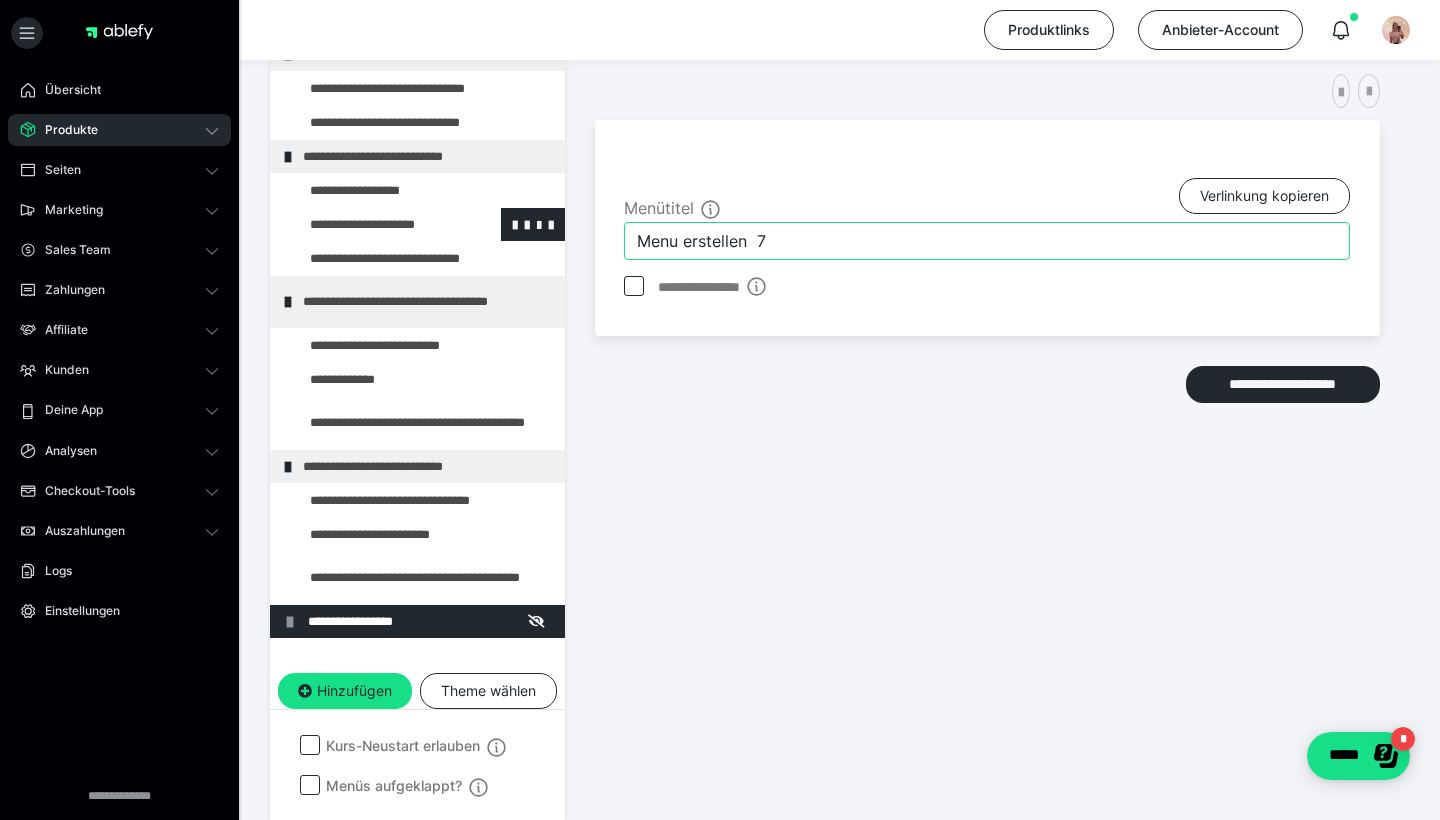 drag, startPoint x: 824, startPoint y: 235, endPoint x: 553, endPoint y: 214, distance: 271.81244 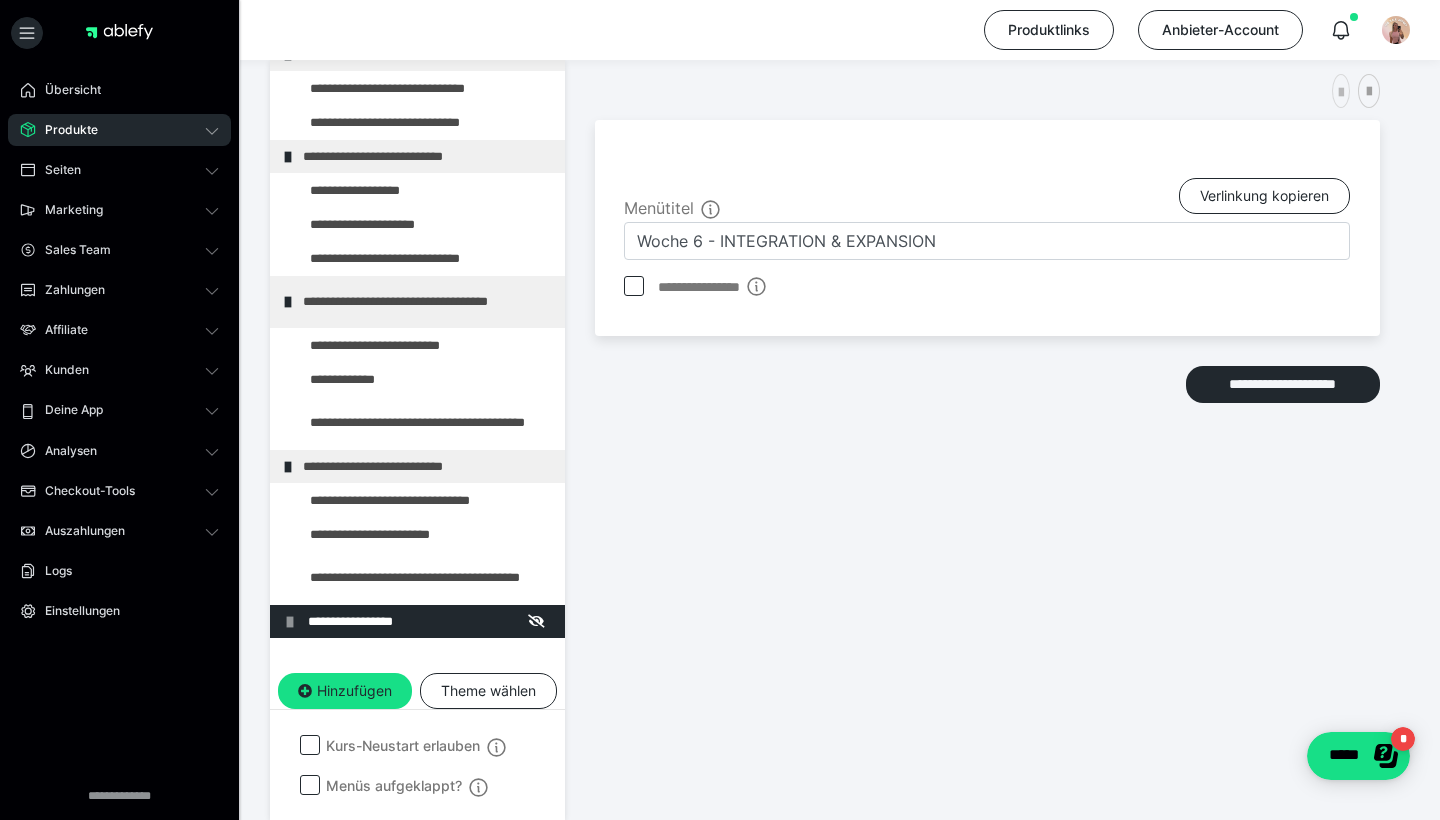 click at bounding box center [1341, 91] 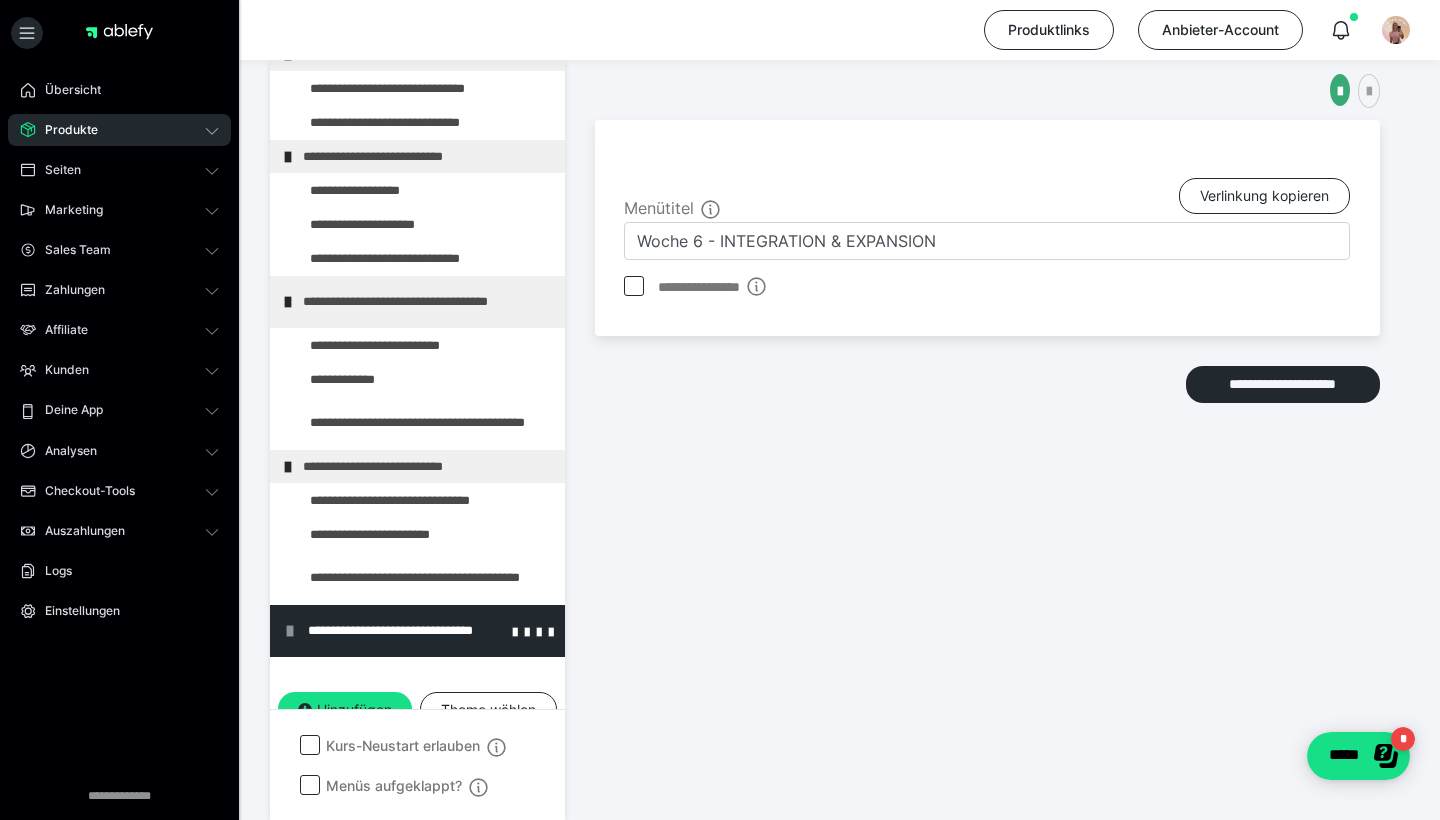 click on "**********" at bounding box center (431, 631) 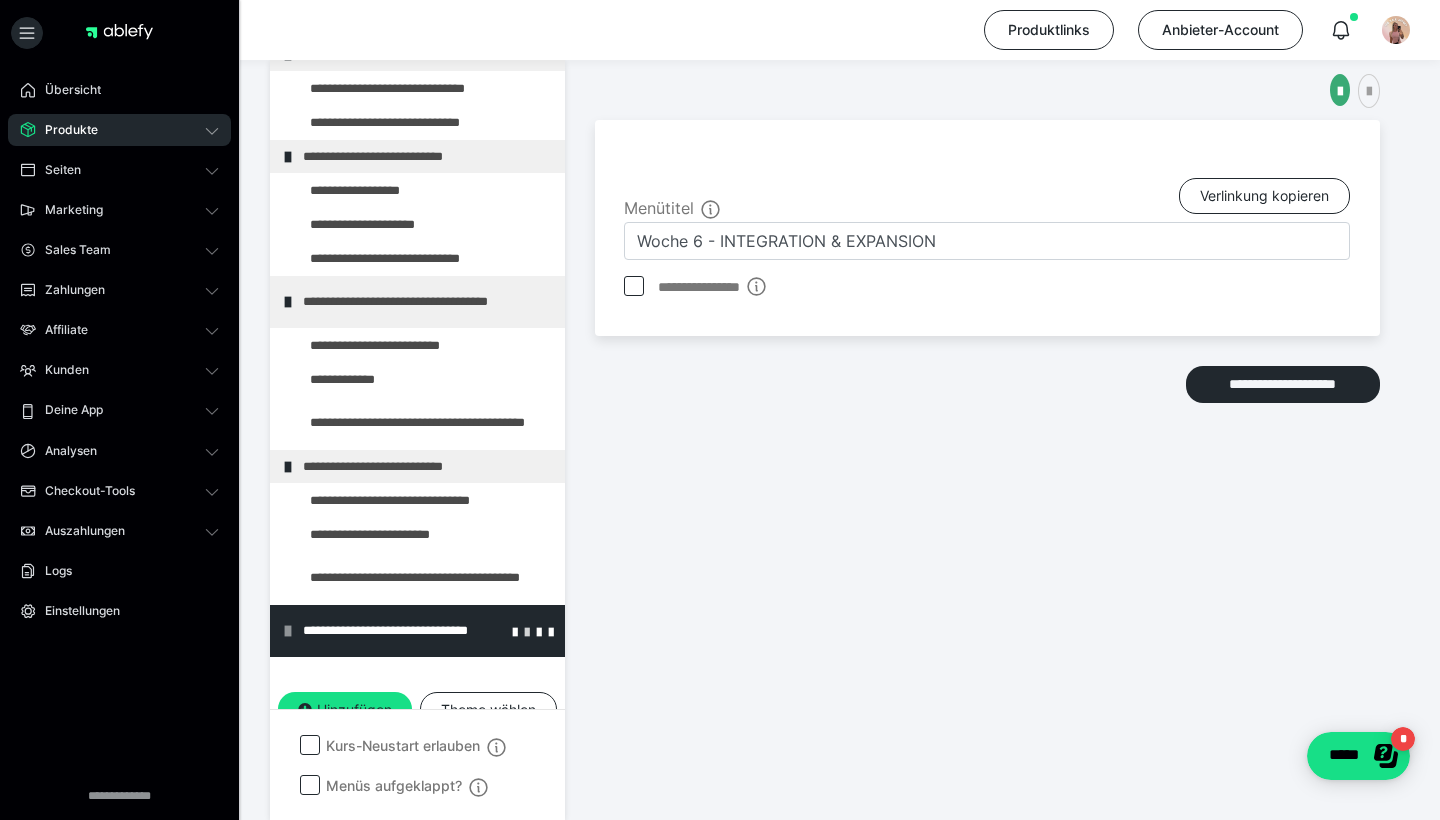 click at bounding box center (527, 631) 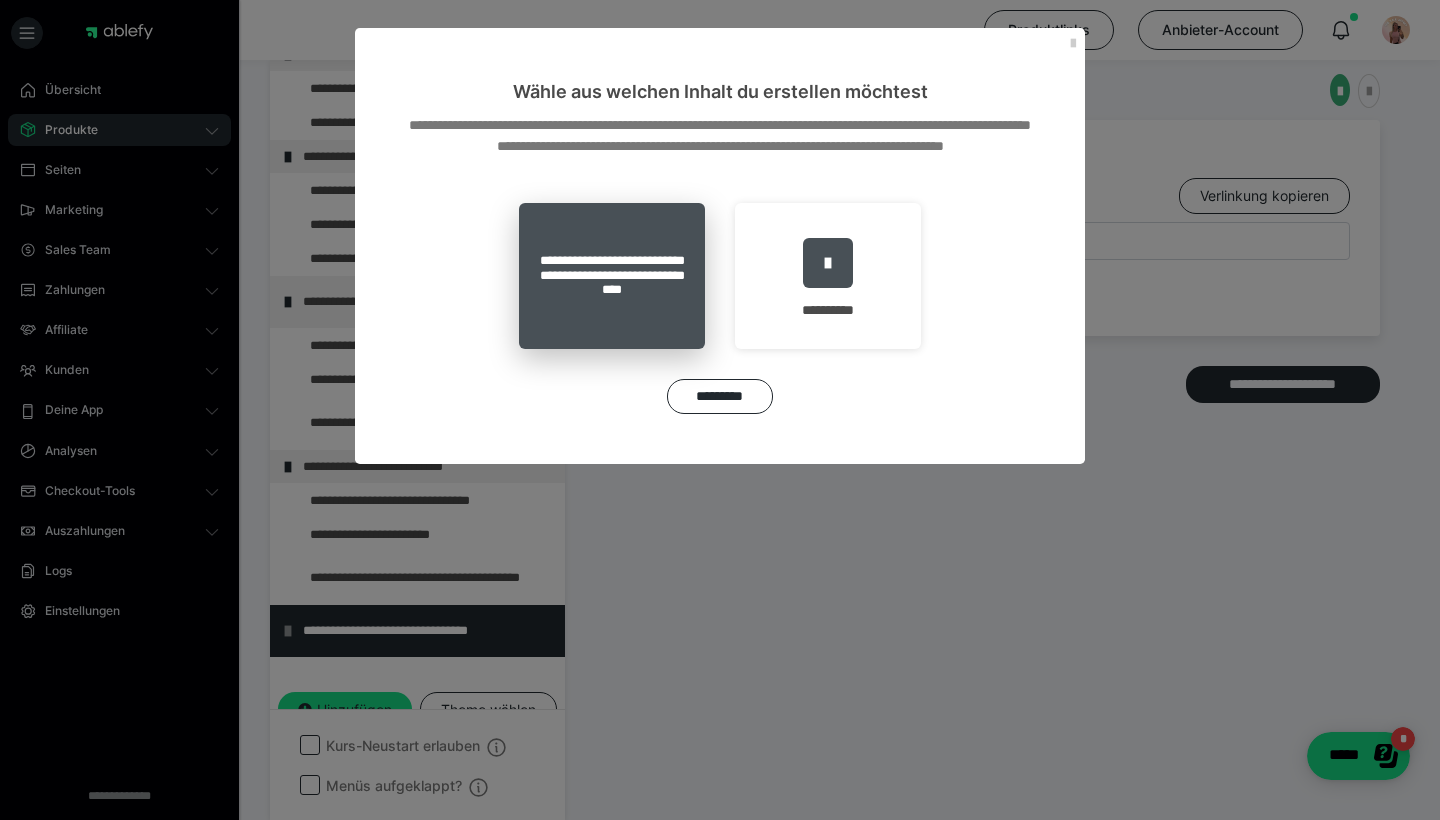scroll, scrollTop: 290, scrollLeft: 0, axis: vertical 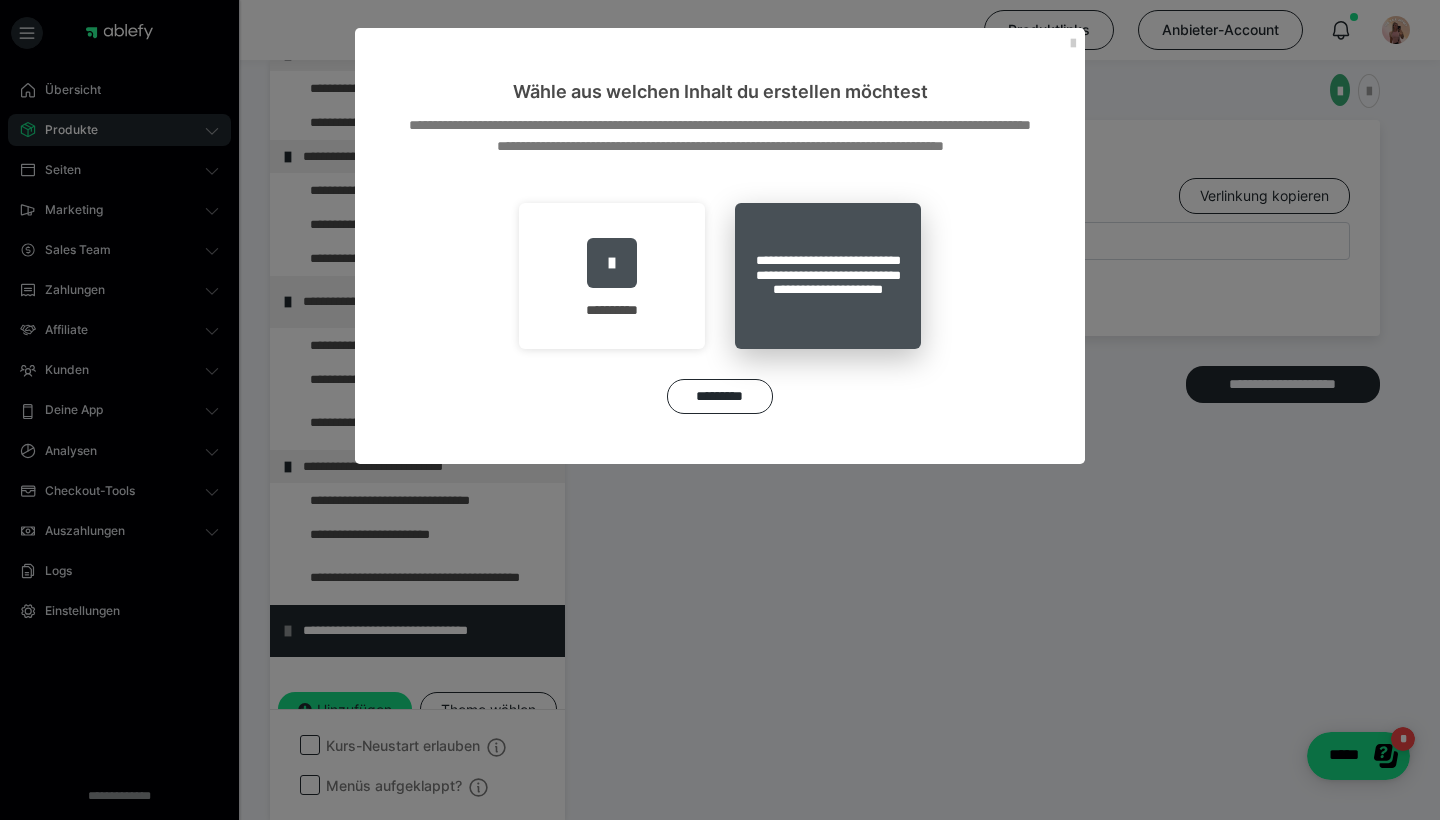 click on "**********" at bounding box center (828, 276) 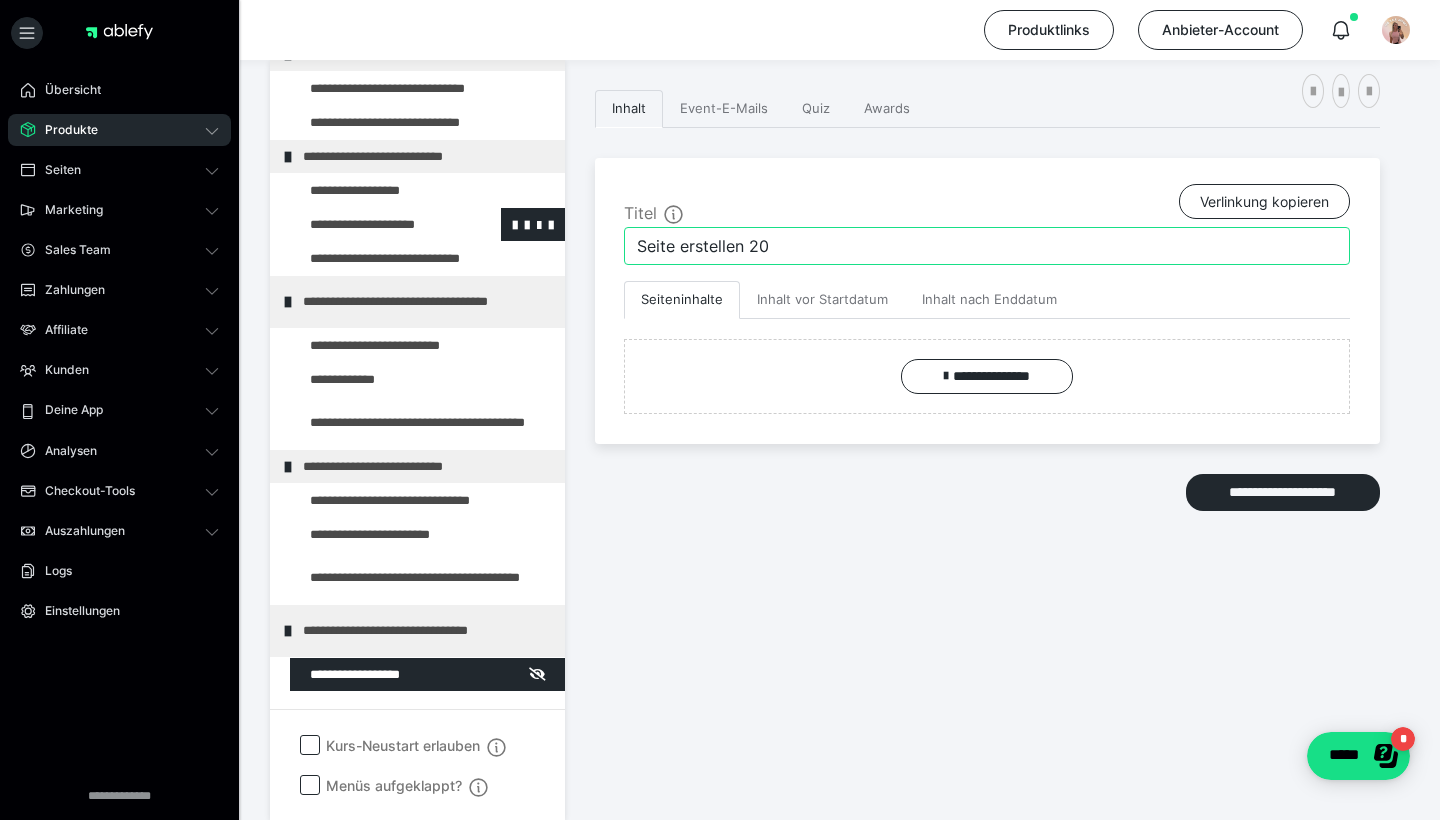 drag, startPoint x: 805, startPoint y: 241, endPoint x: 450, endPoint y: 240, distance: 355.0014 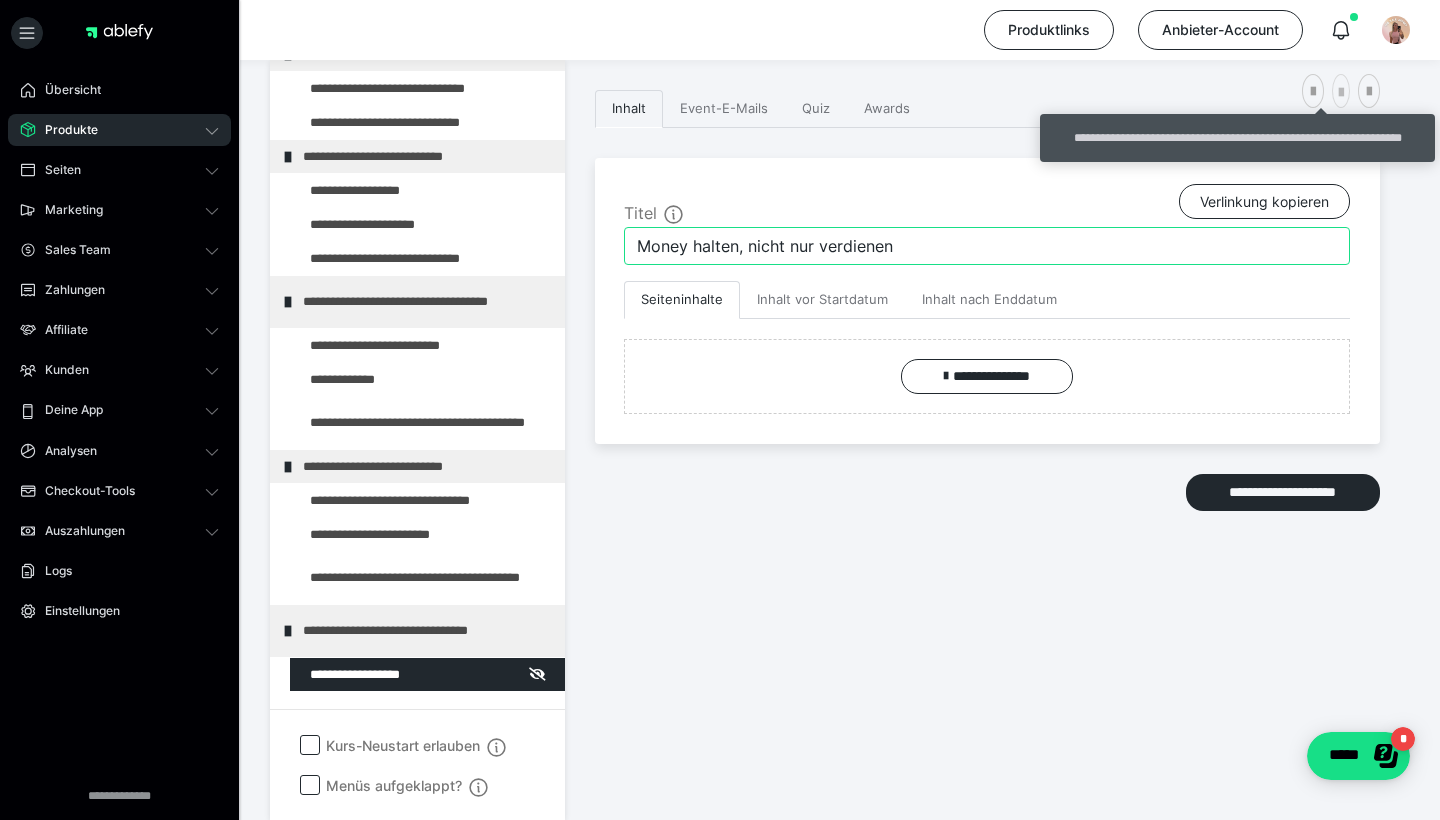 type on "Money halten, nicht nur verdienen" 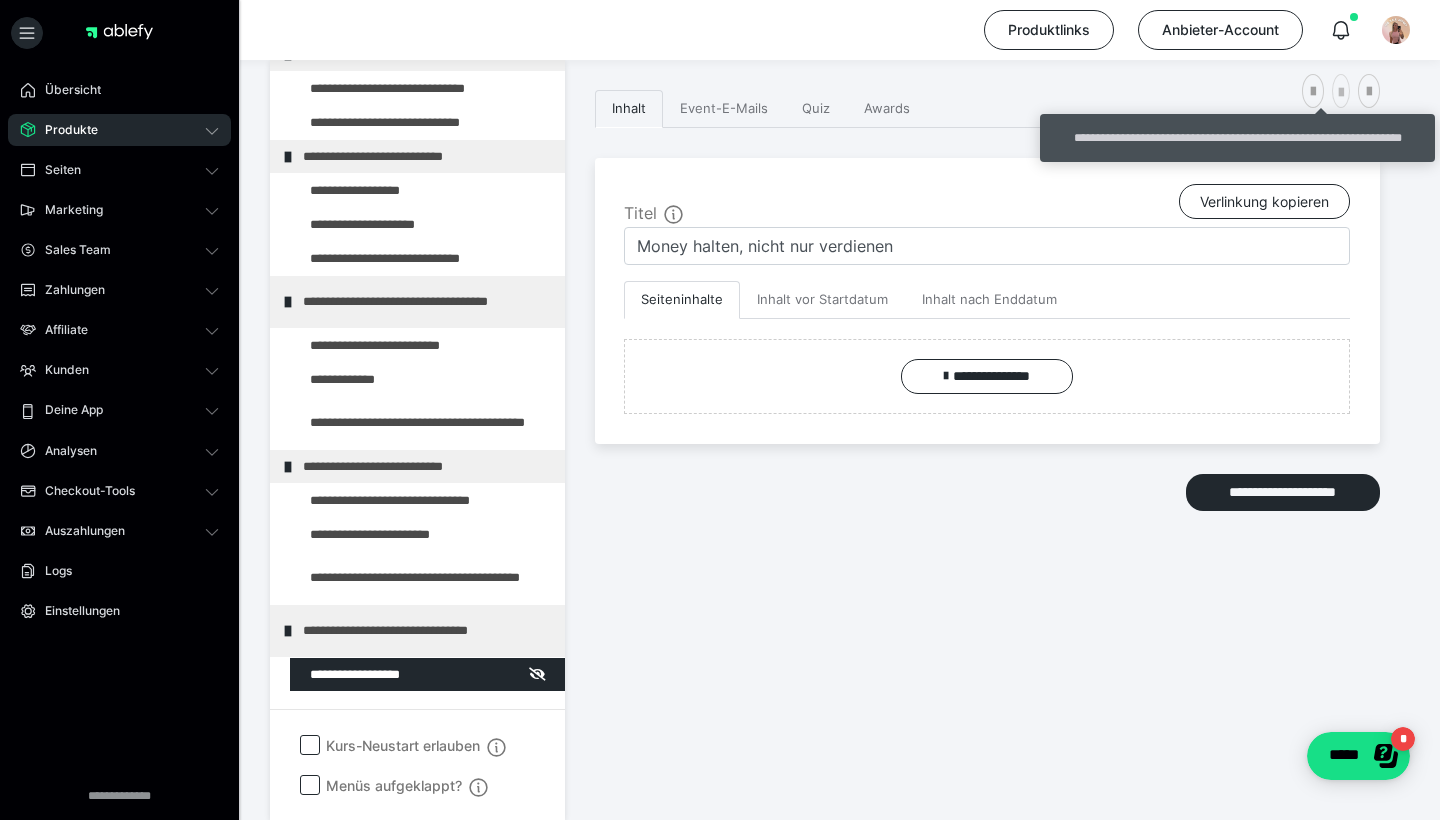 click at bounding box center [1341, 93] 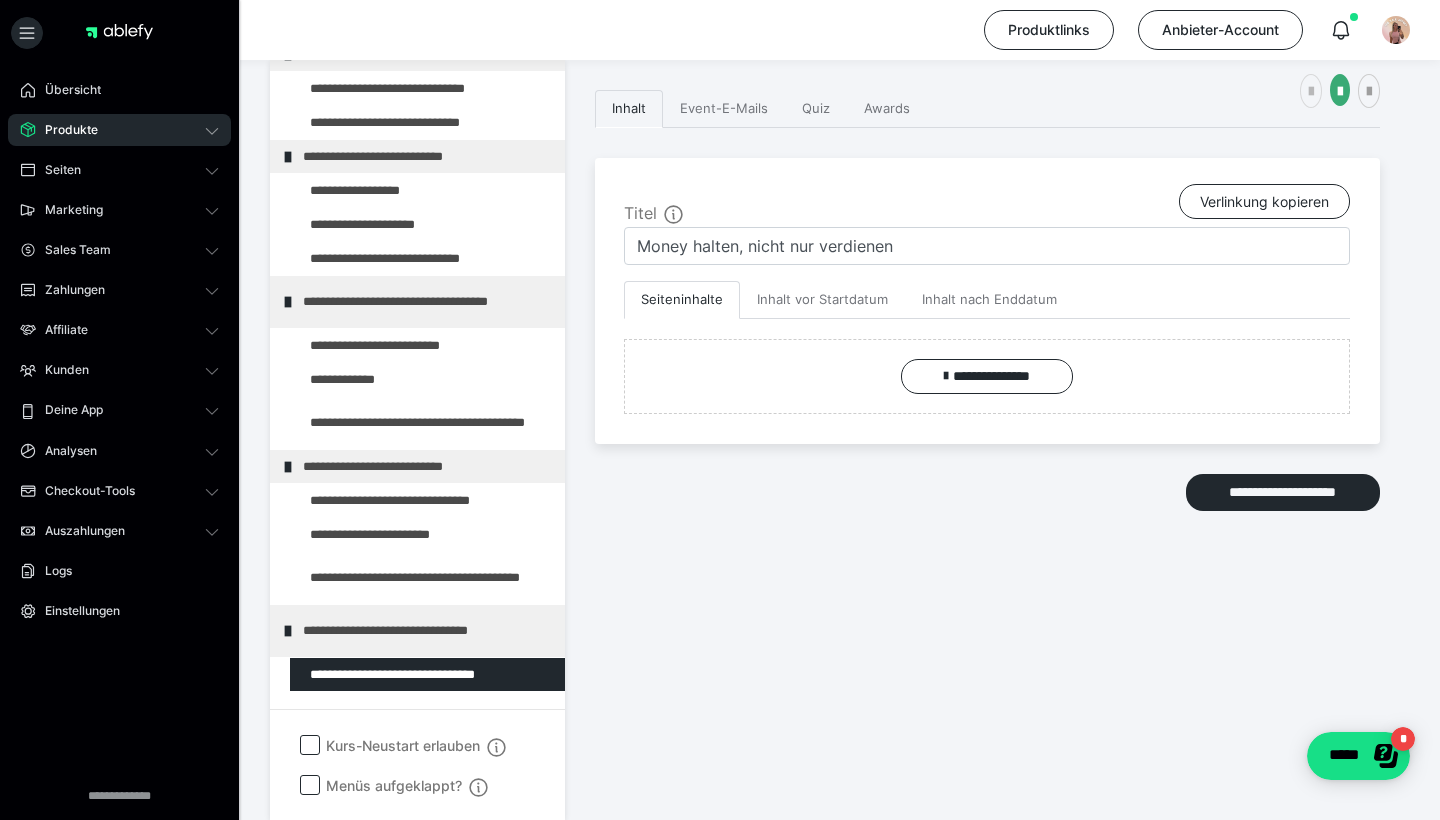 click at bounding box center (1311, 92) 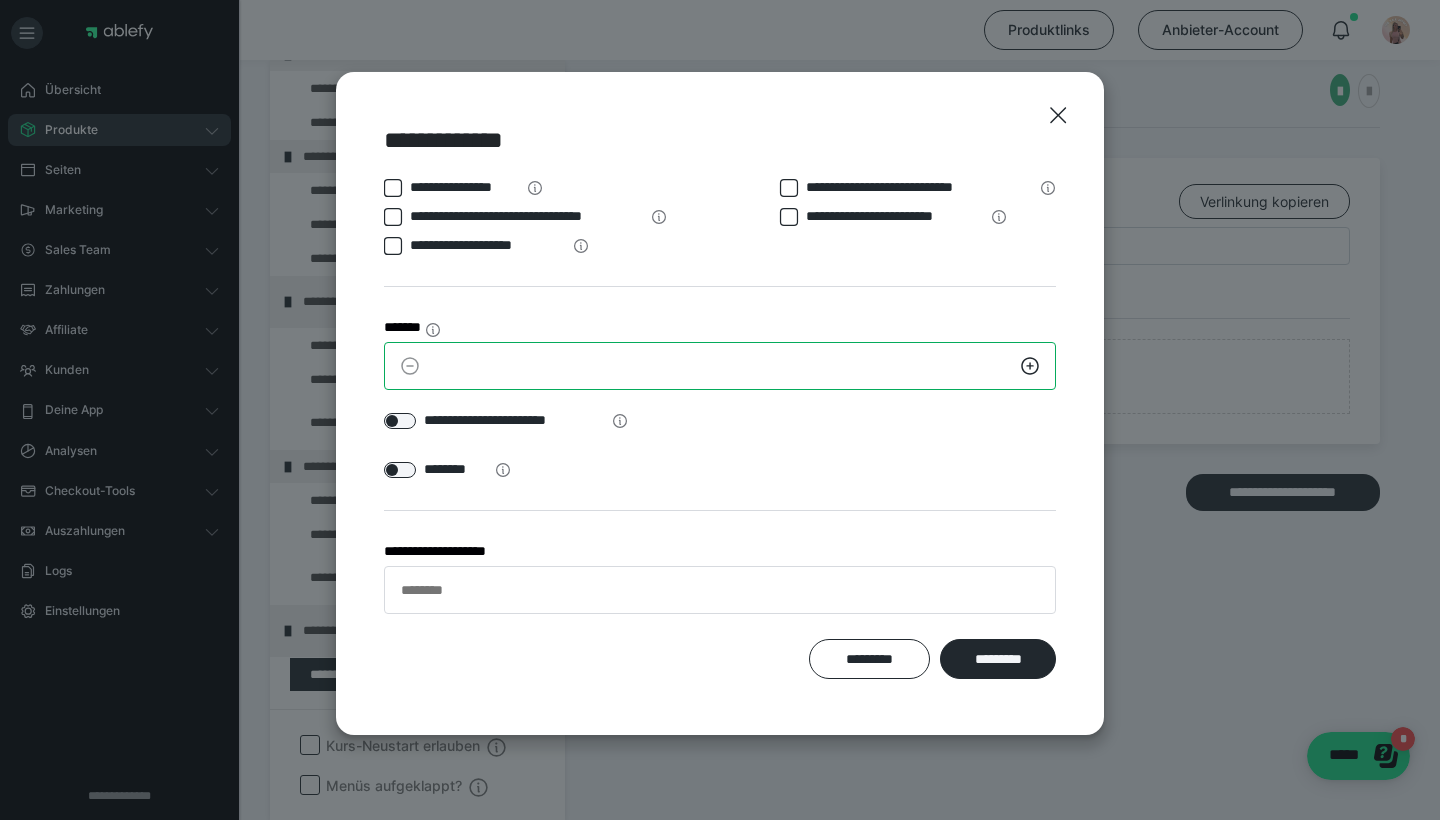 drag, startPoint x: 480, startPoint y: 371, endPoint x: 390, endPoint y: 367, distance: 90.088844 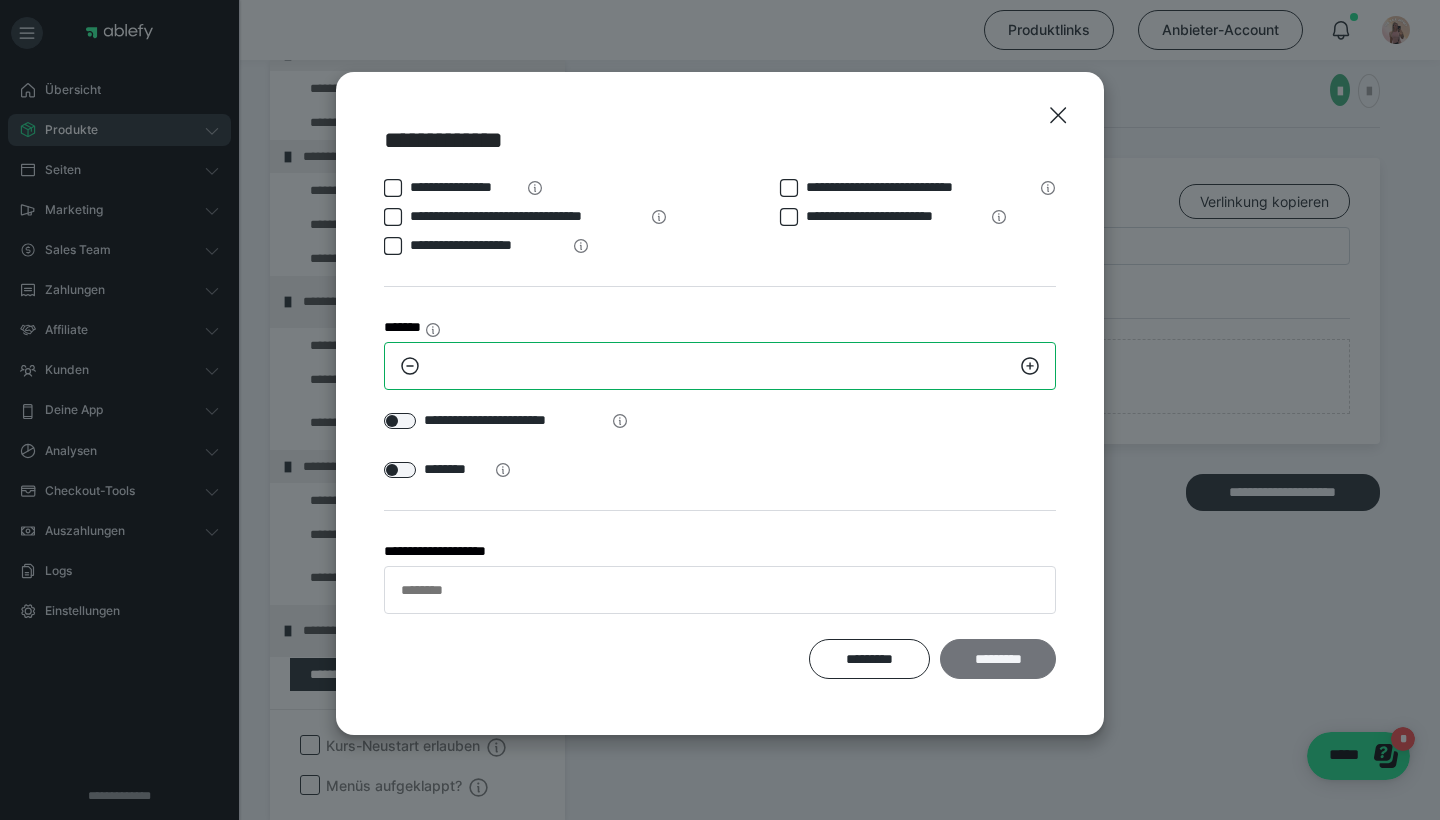 type on "**" 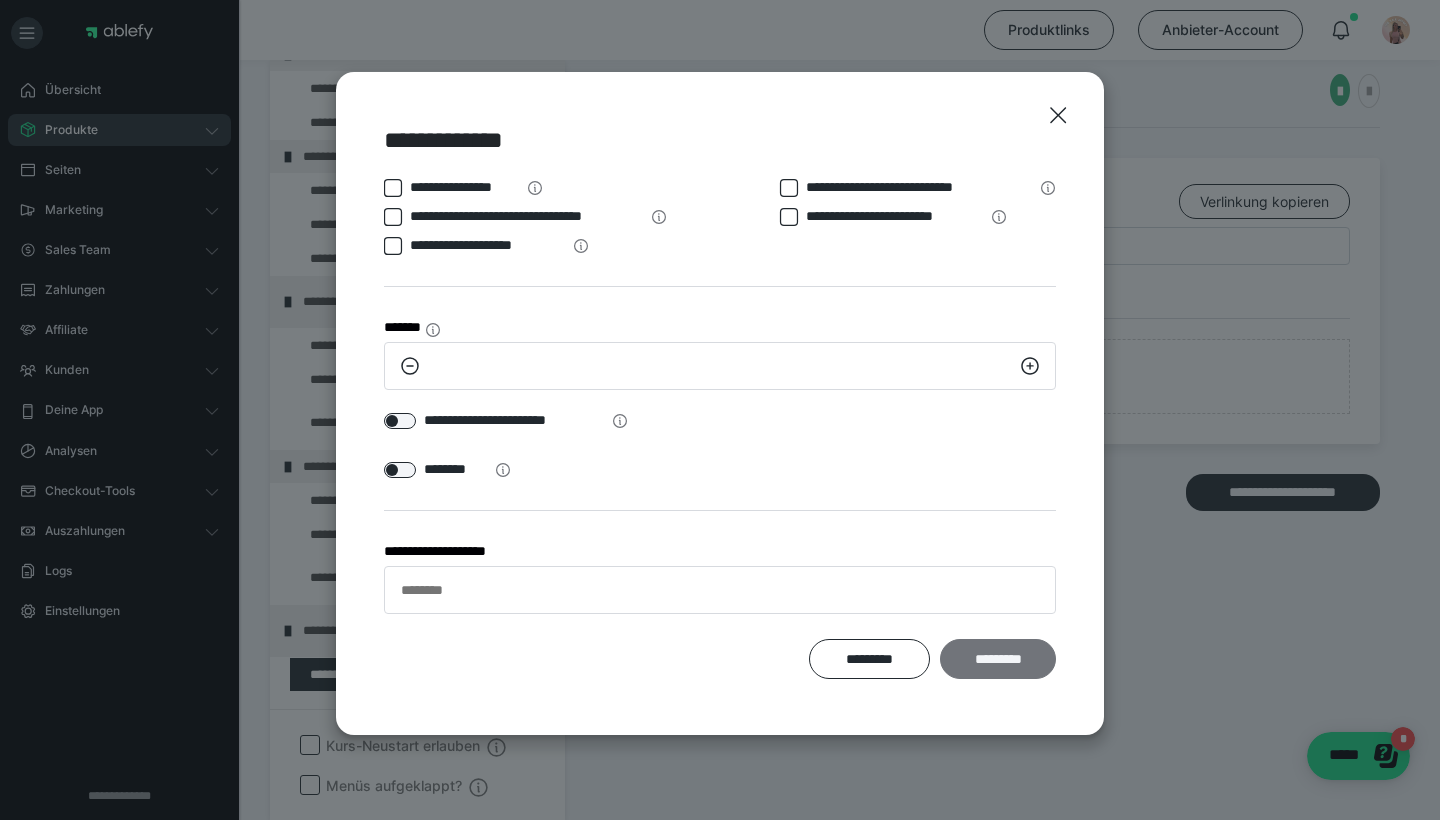 click on "*********" at bounding box center [998, 659] 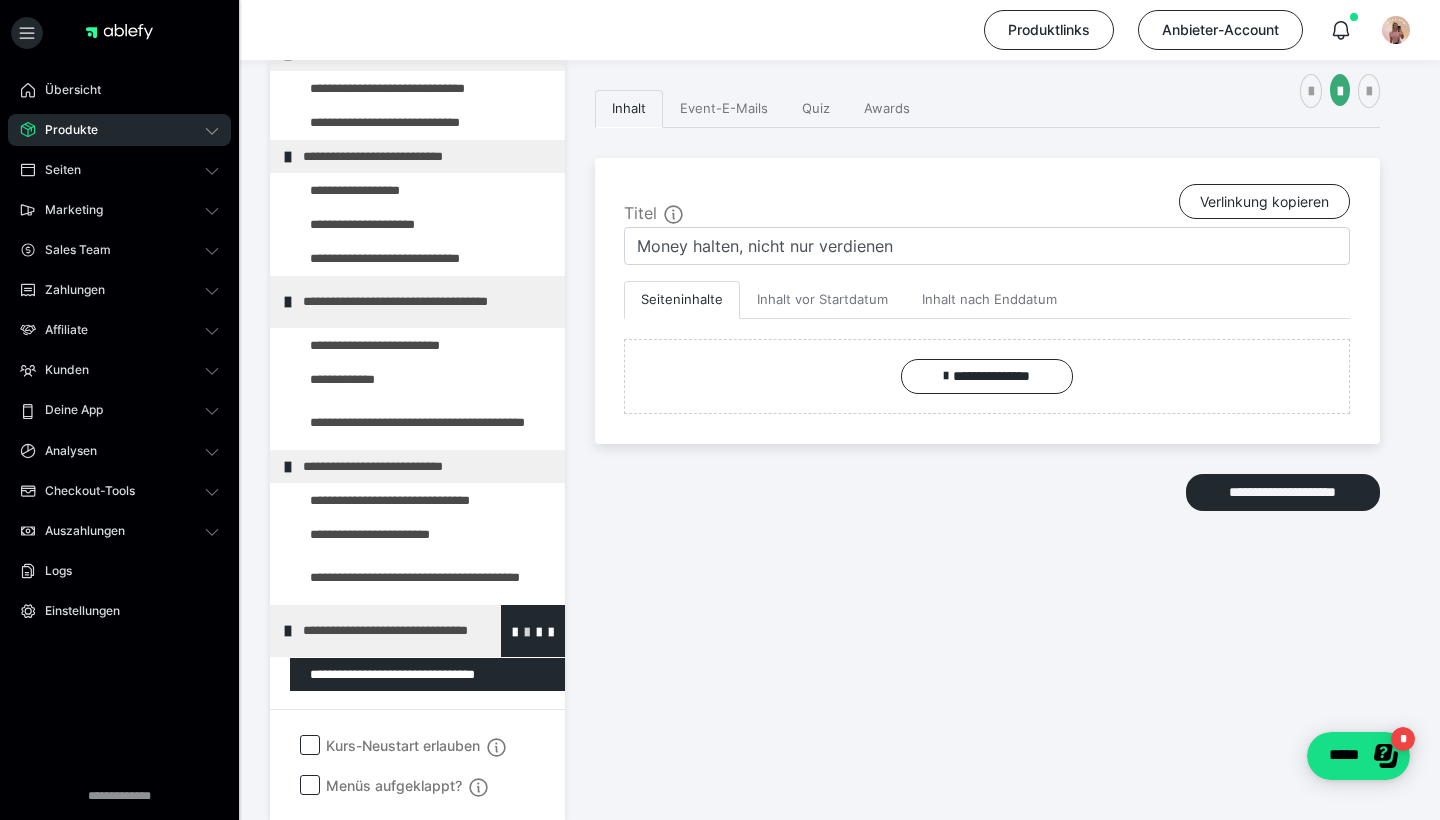 click at bounding box center (527, 631) 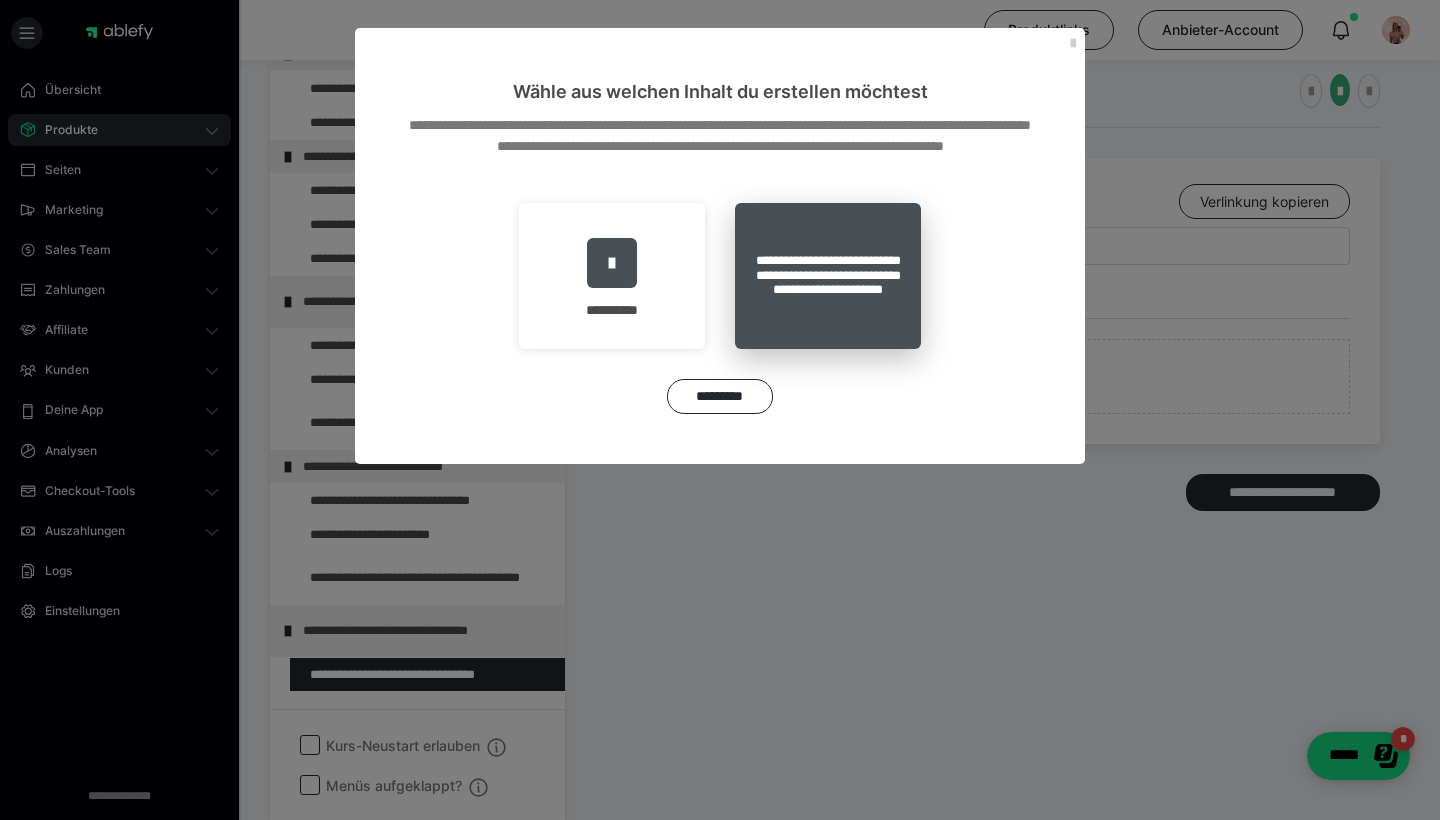 click on "**********" at bounding box center (828, 276) 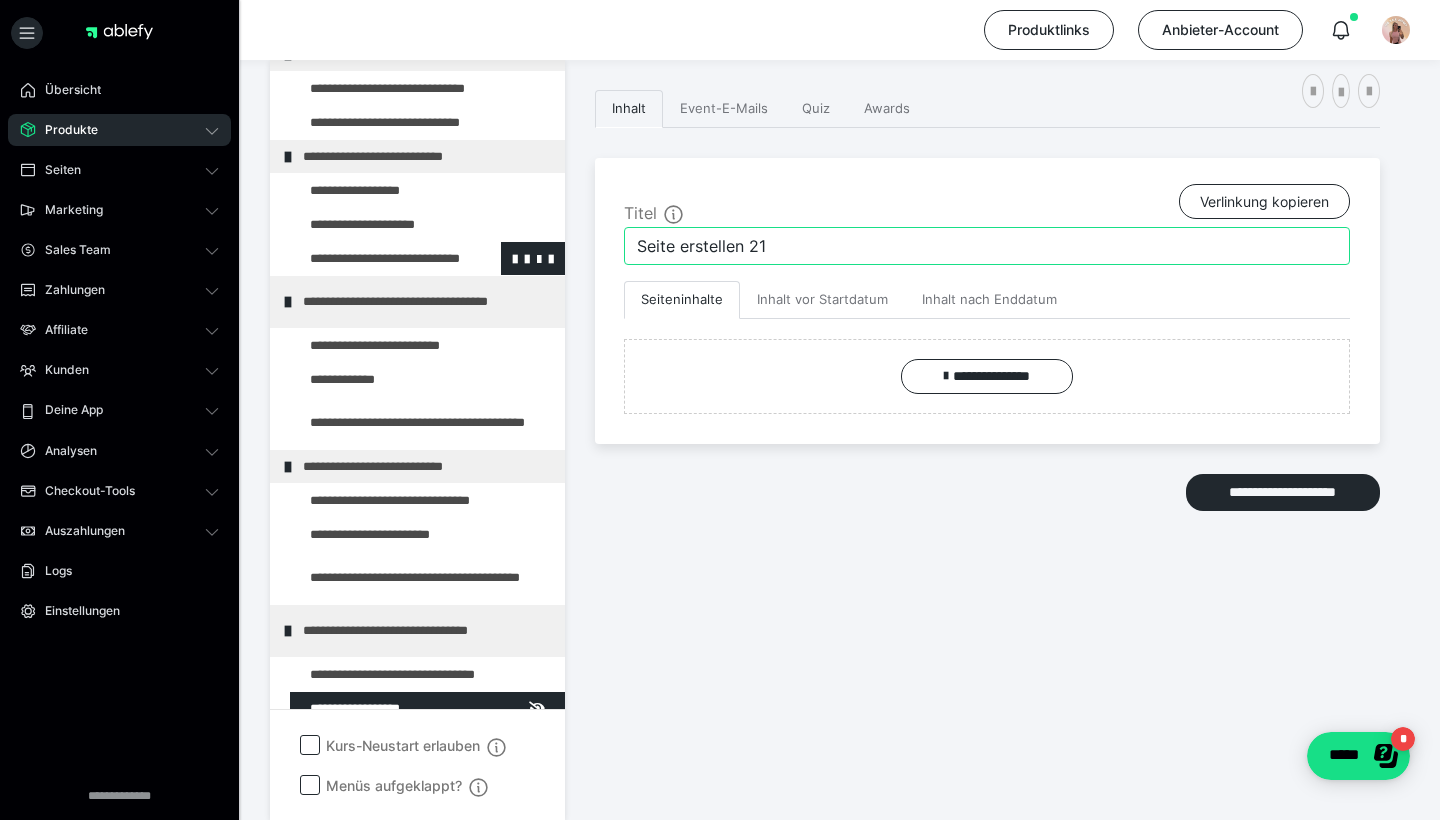 drag, startPoint x: 780, startPoint y: 248, endPoint x: 446, endPoint y: 248, distance: 334 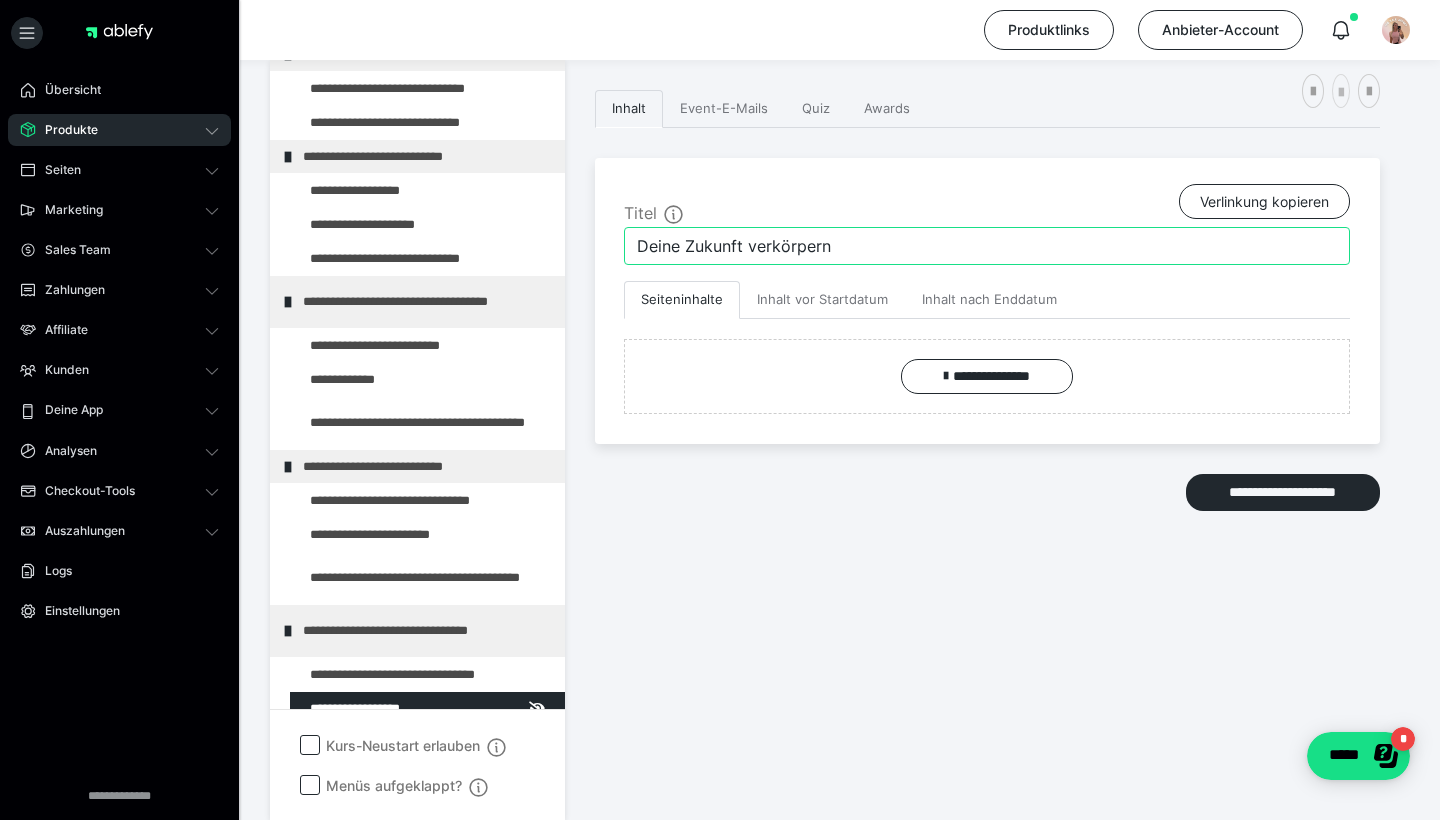 type on "Deine Zukunft verkörpern" 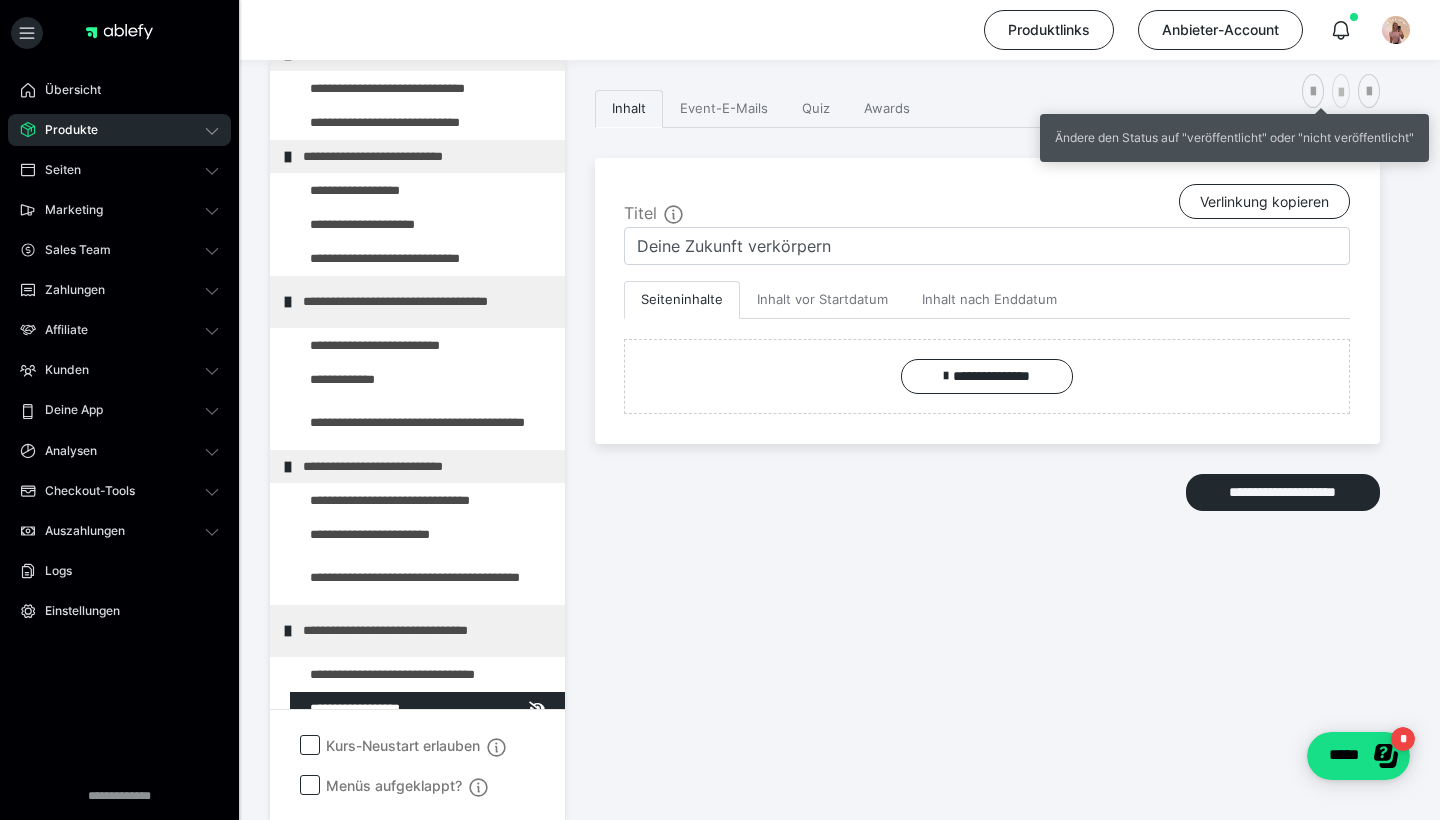 click at bounding box center (1341, 93) 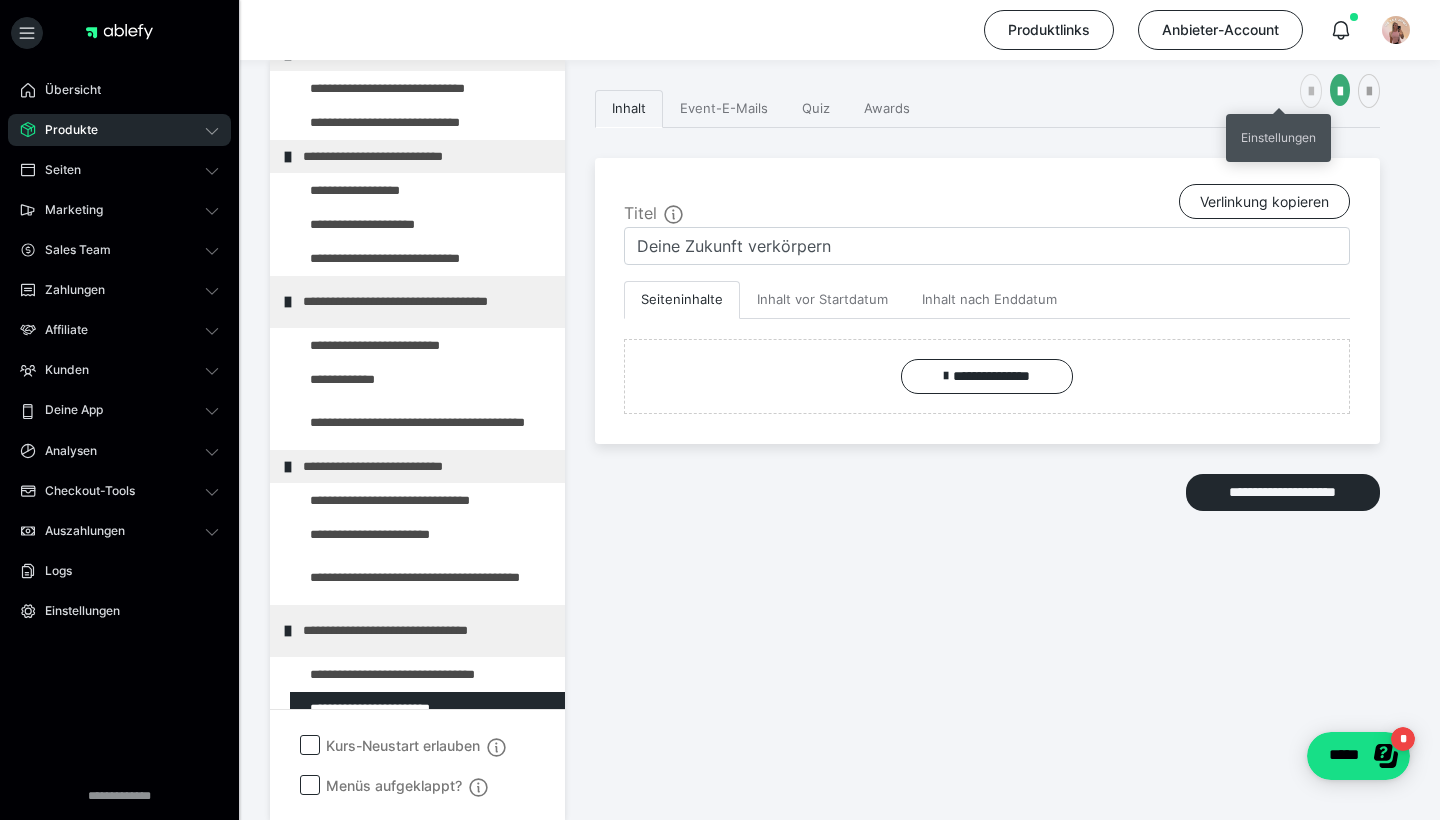 click at bounding box center (1311, 92) 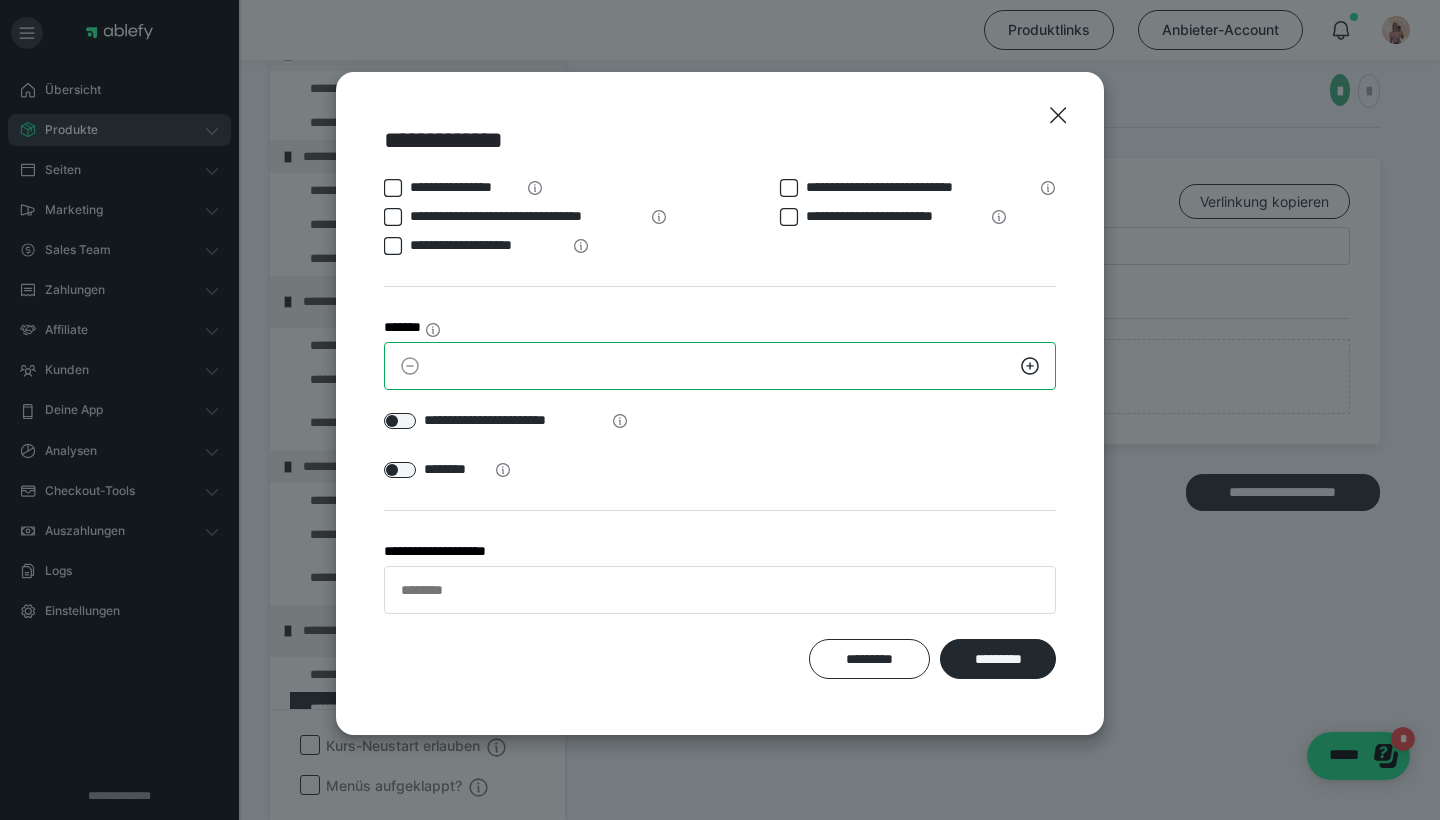 drag, startPoint x: 438, startPoint y: 360, endPoint x: 413, endPoint y: 360, distance: 25 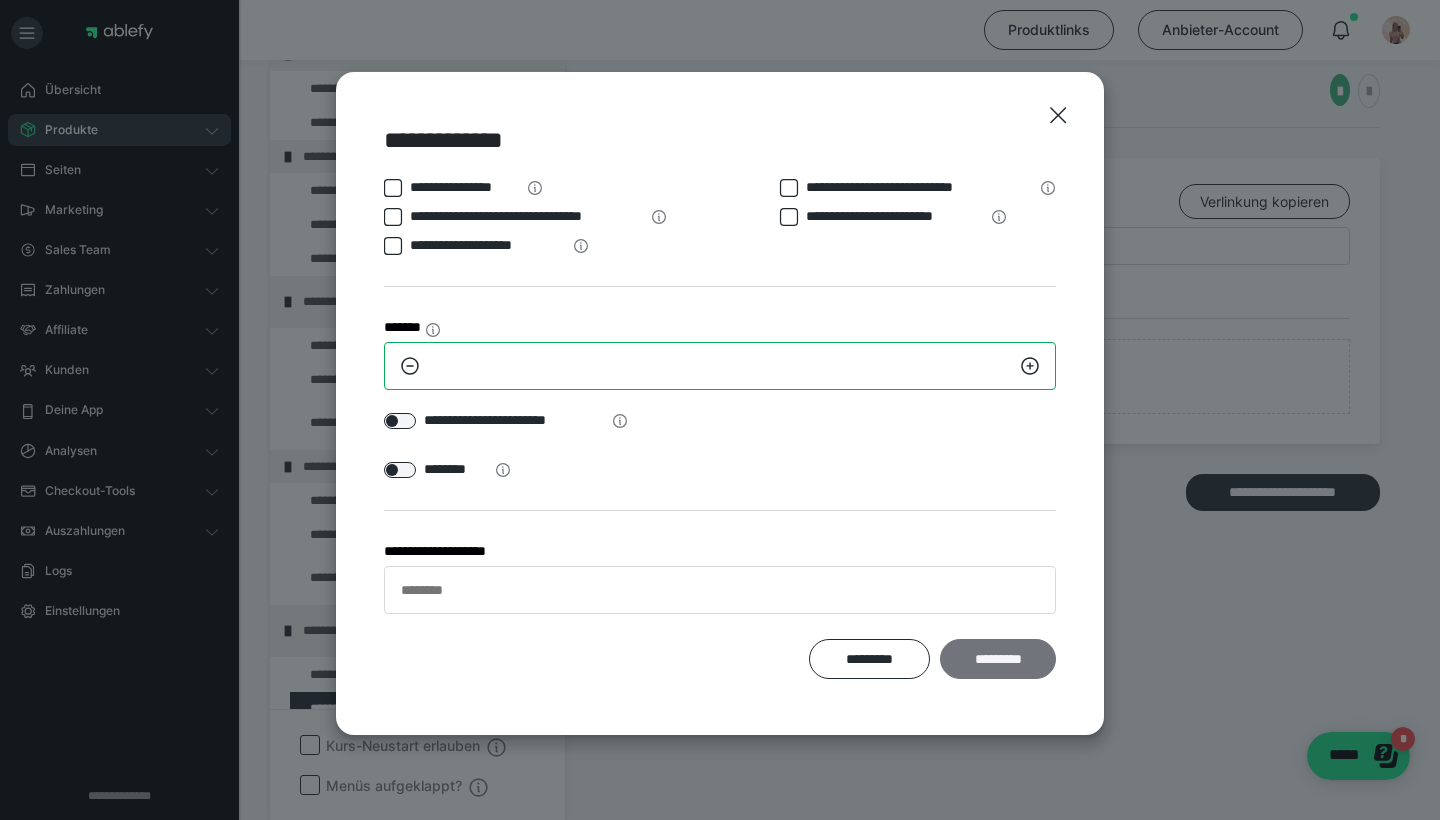 type on "**" 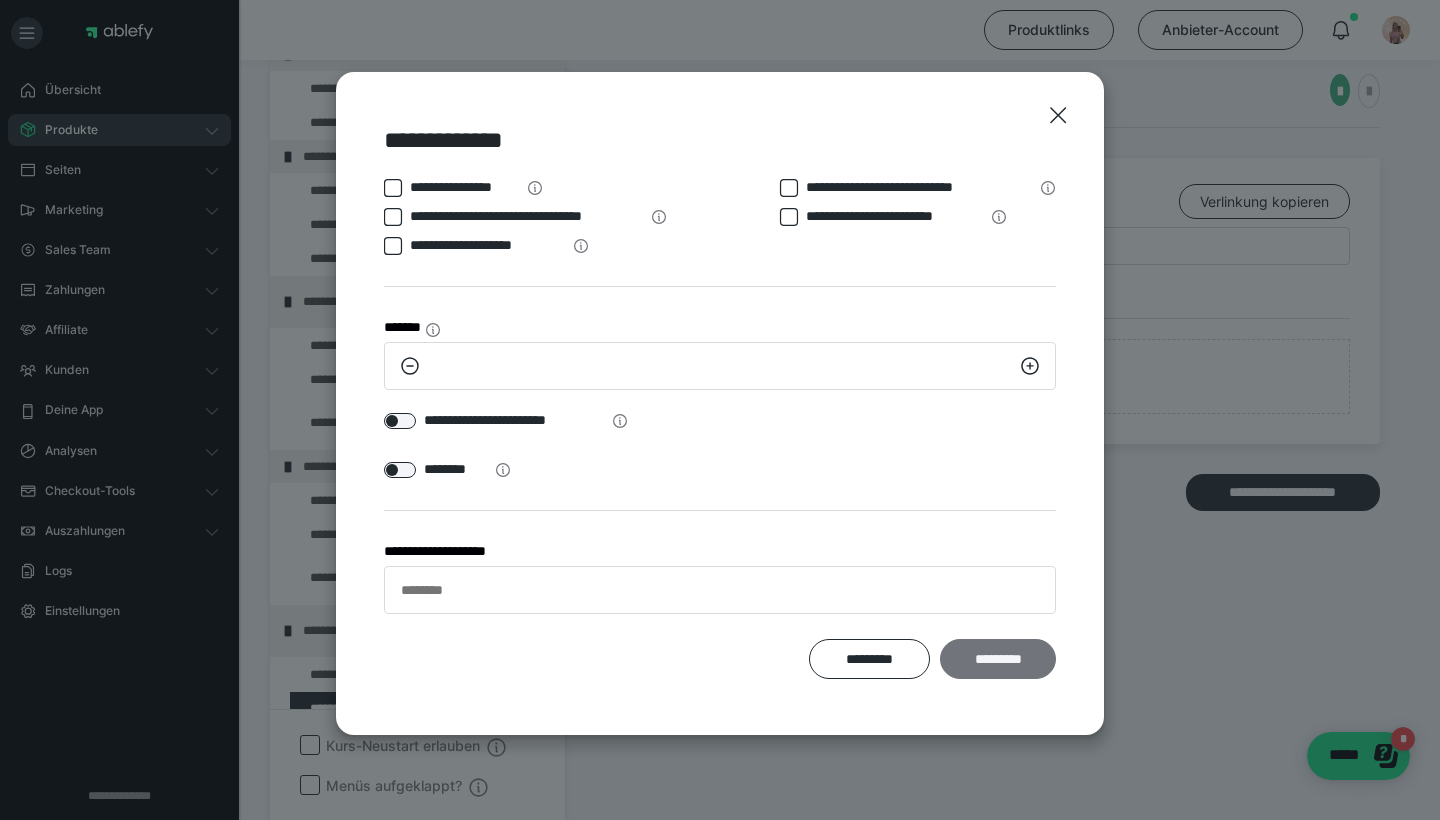 click on "*********" at bounding box center (998, 659) 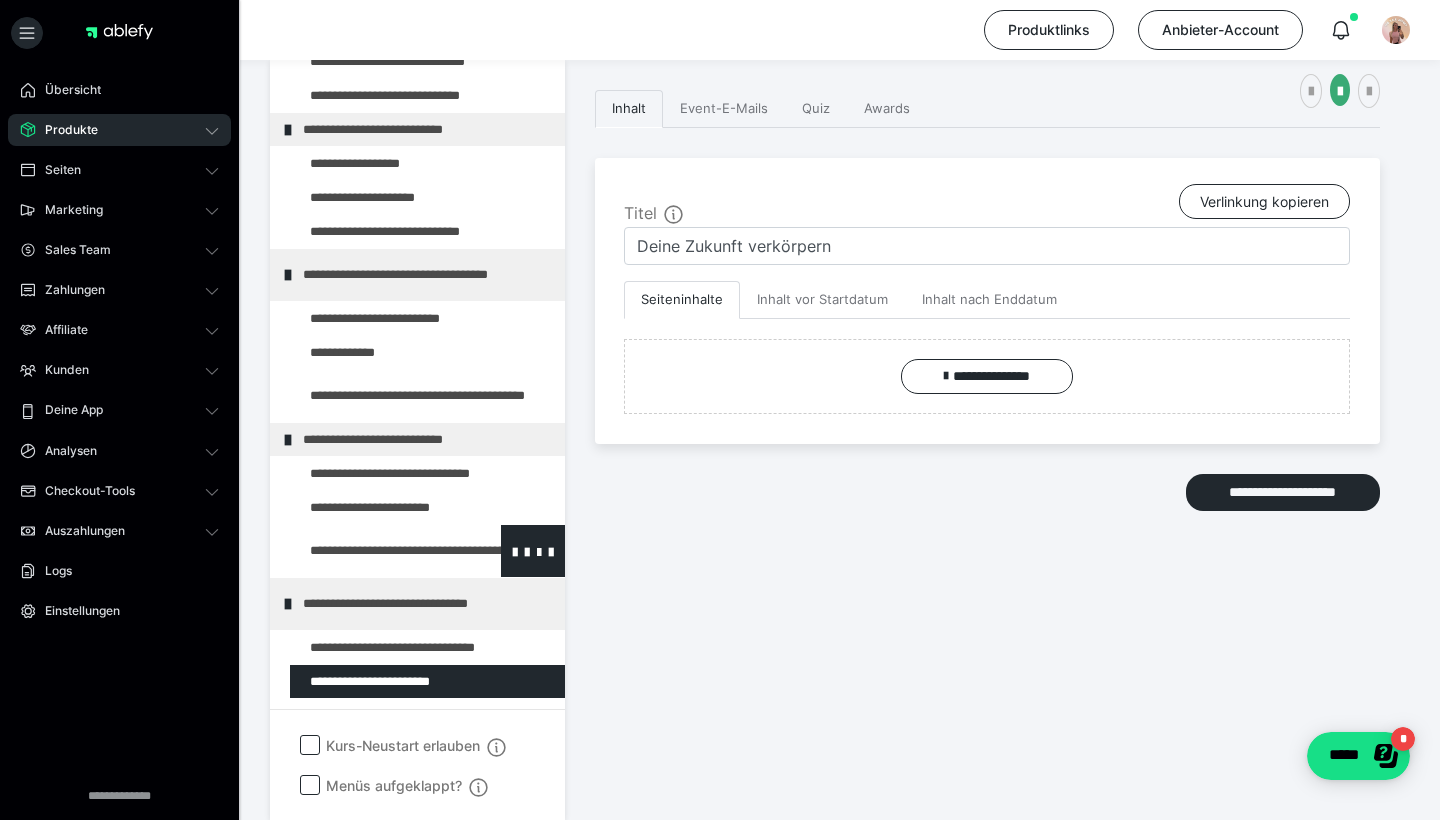 scroll, scrollTop: 434, scrollLeft: 0, axis: vertical 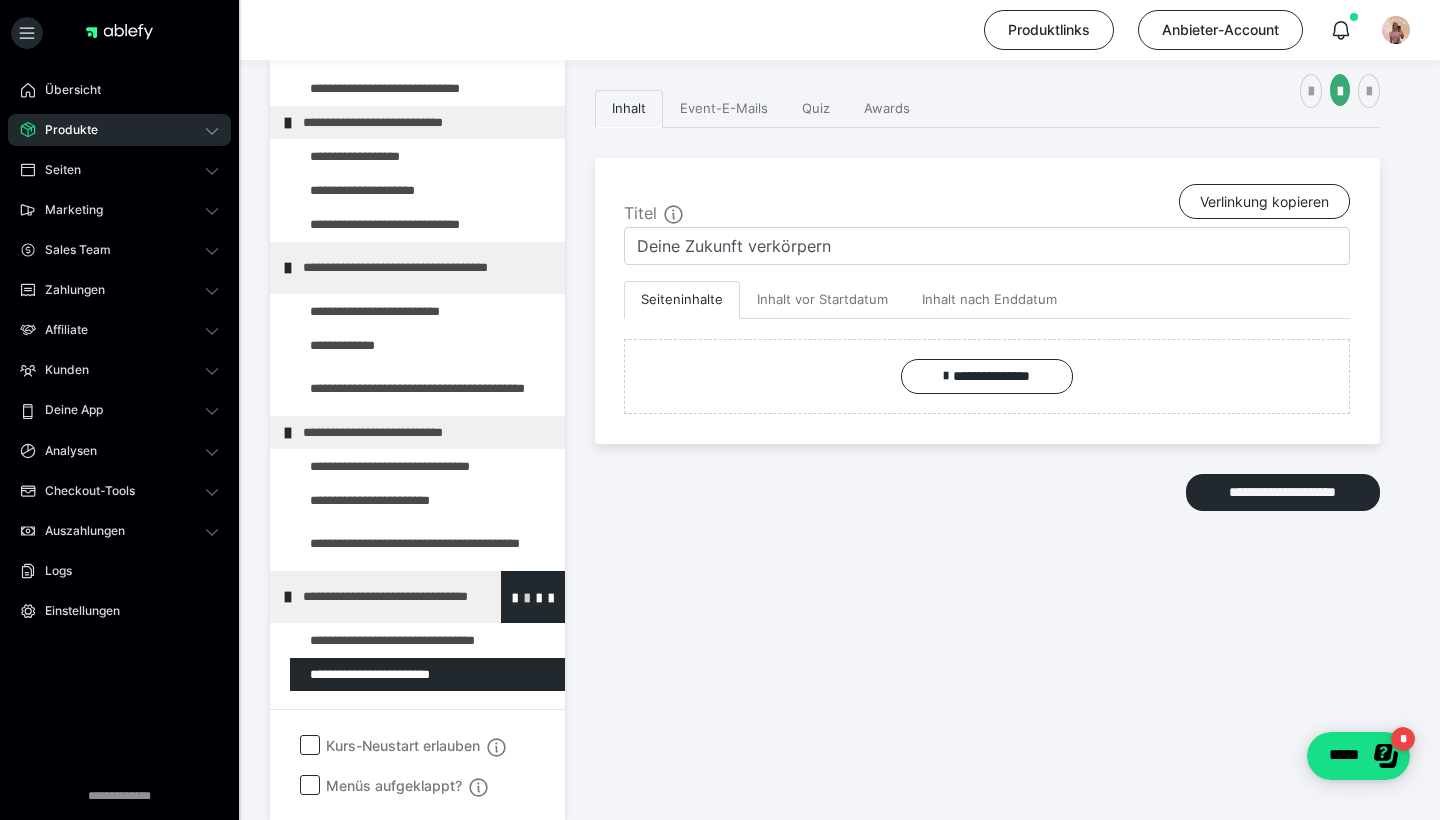 click at bounding box center (527, 597) 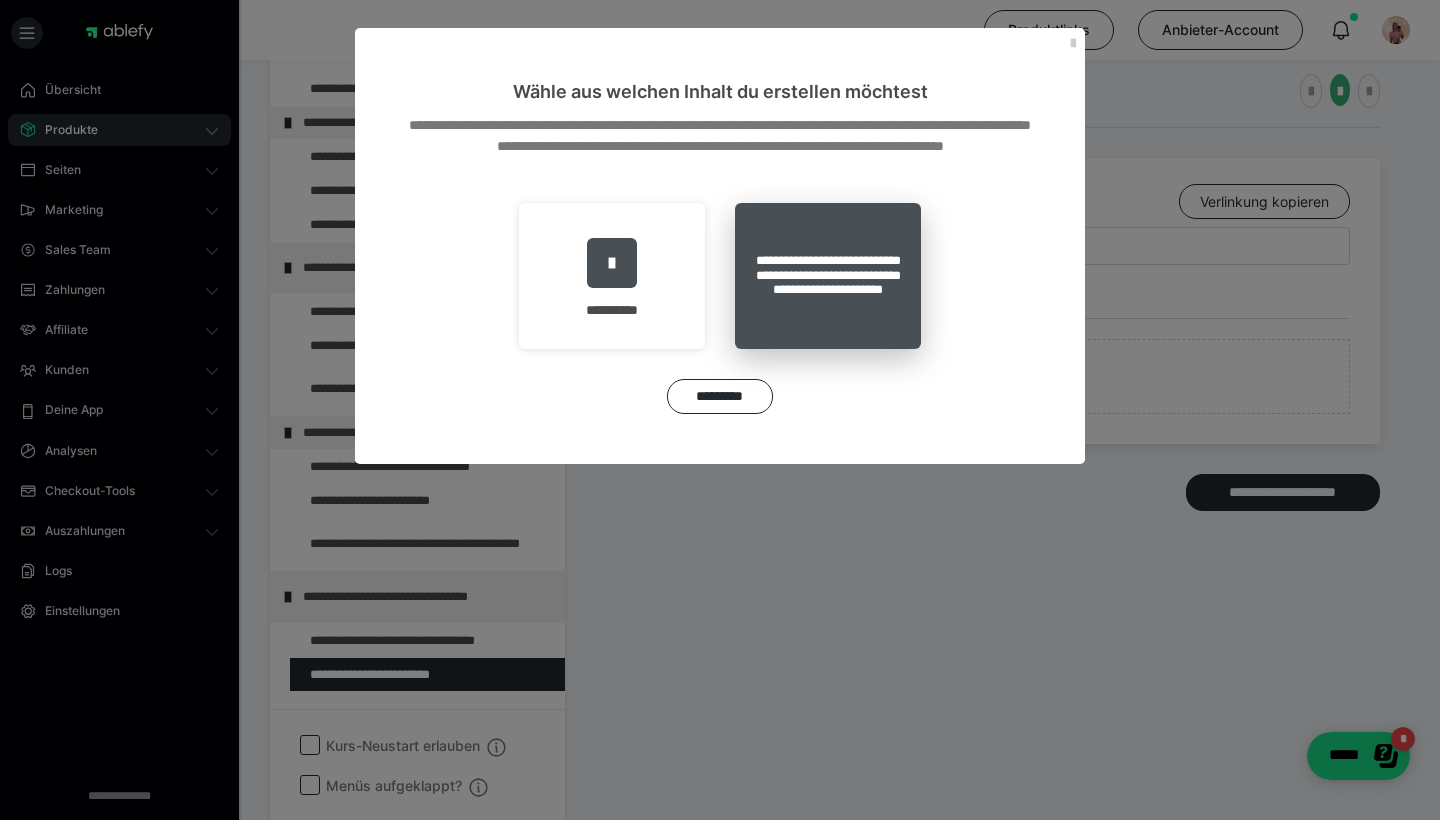 click on "**********" at bounding box center (828, 276) 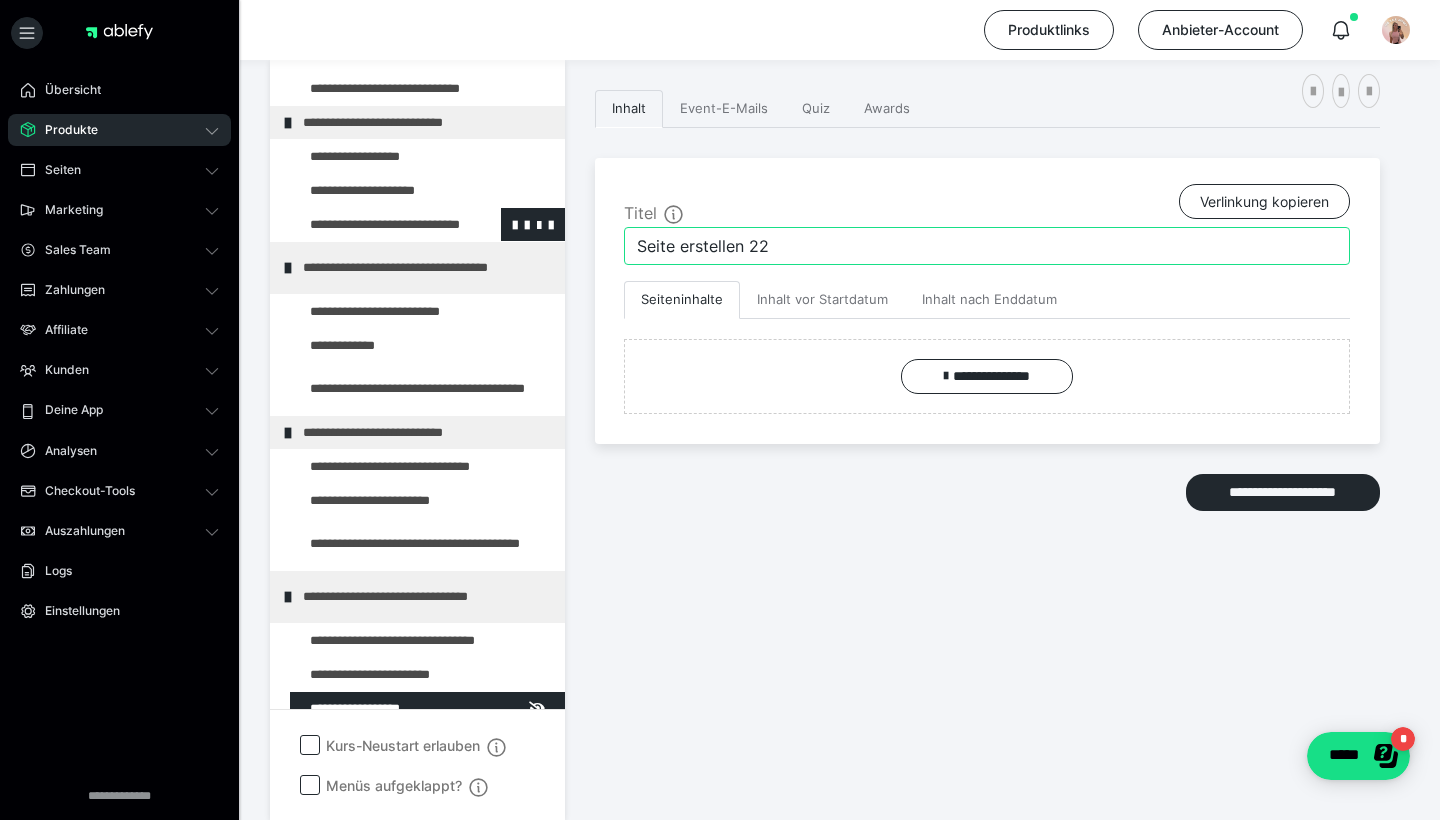 drag, startPoint x: 837, startPoint y: 232, endPoint x: 516, endPoint y: 215, distance: 321.44983 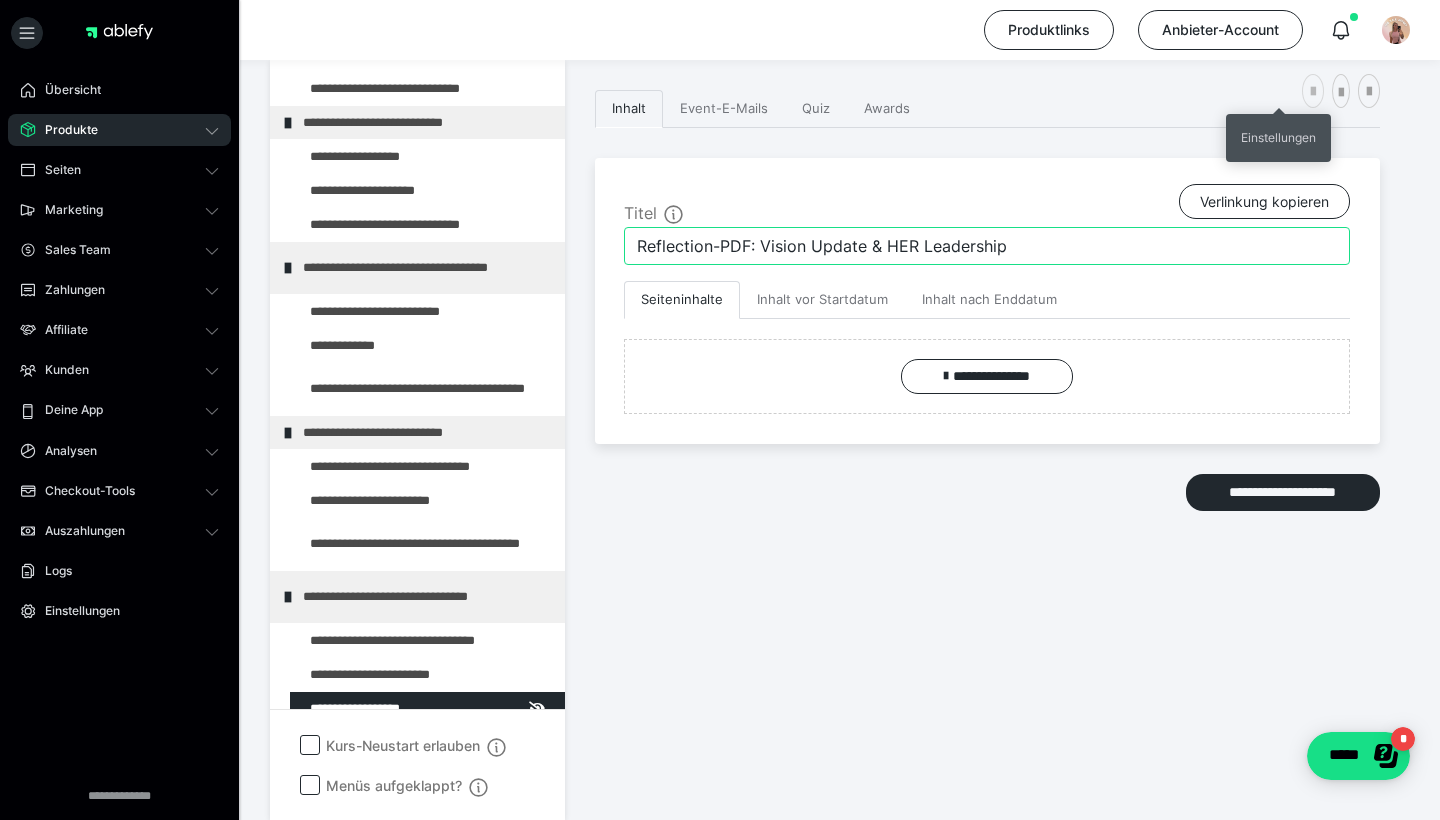 type on "Reflection-PDF: Vision Update & HER Leadership" 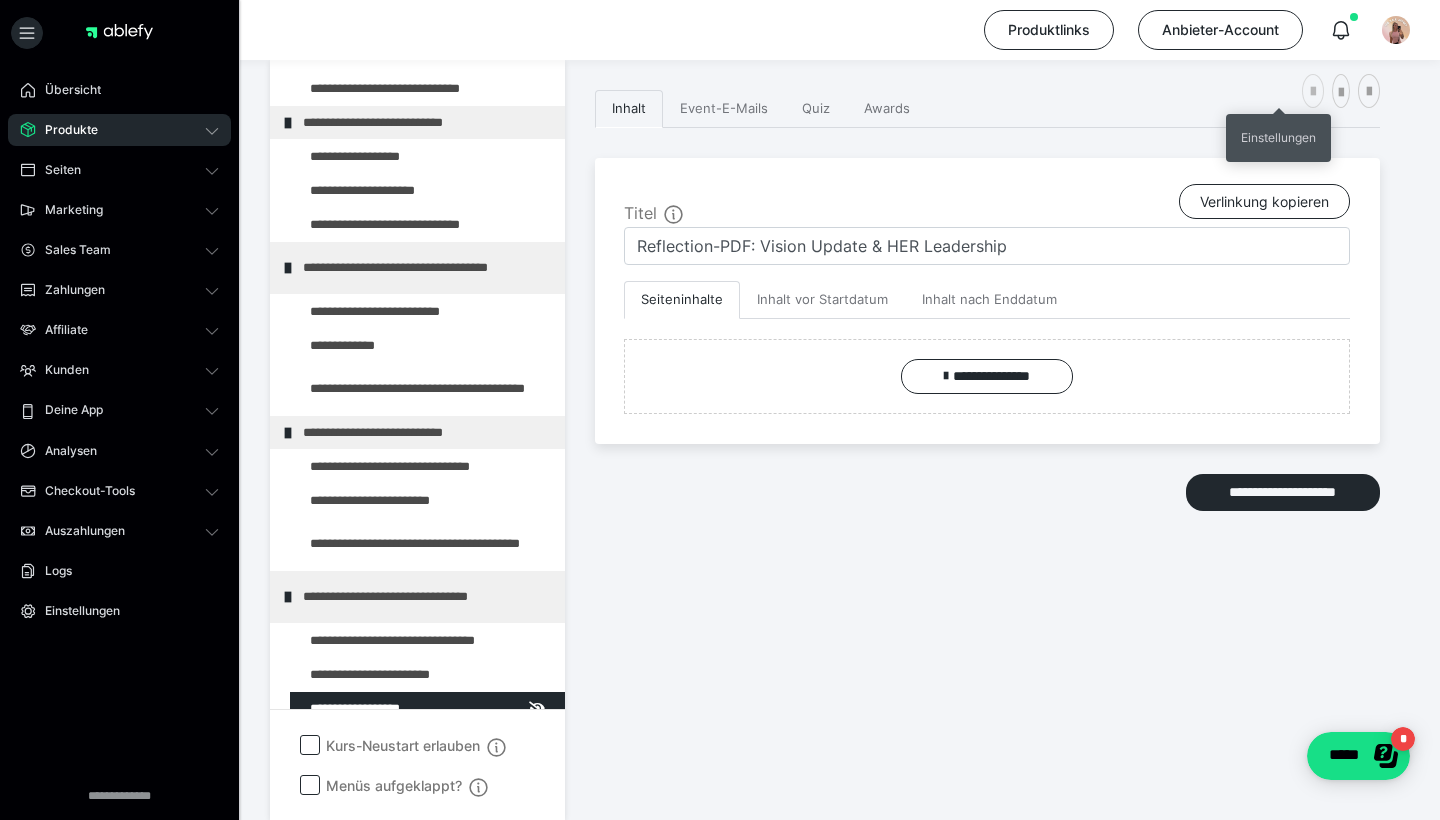 click at bounding box center (1313, 92) 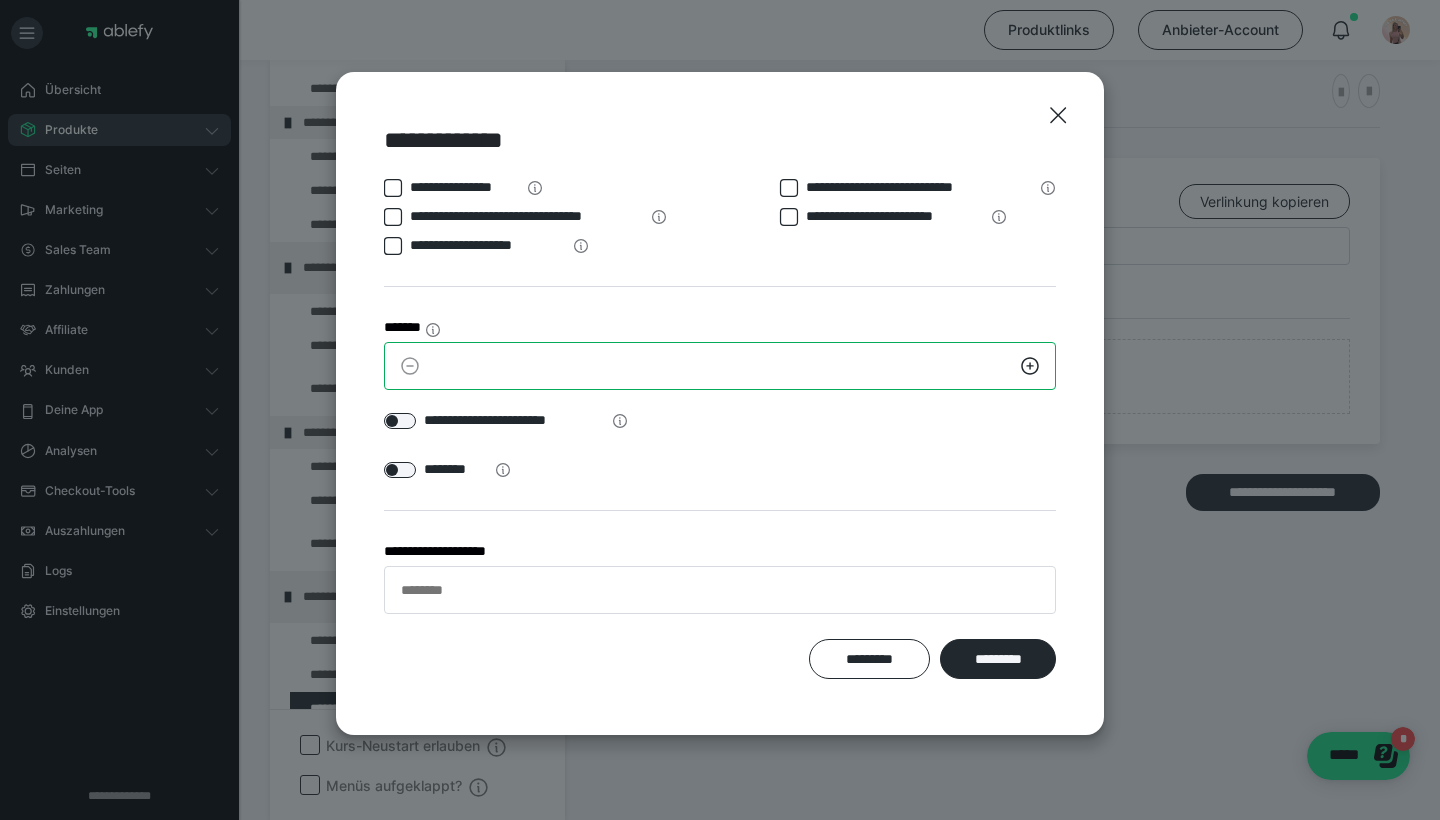 drag, startPoint x: 589, startPoint y: 358, endPoint x: 395, endPoint y: 338, distance: 195.0282 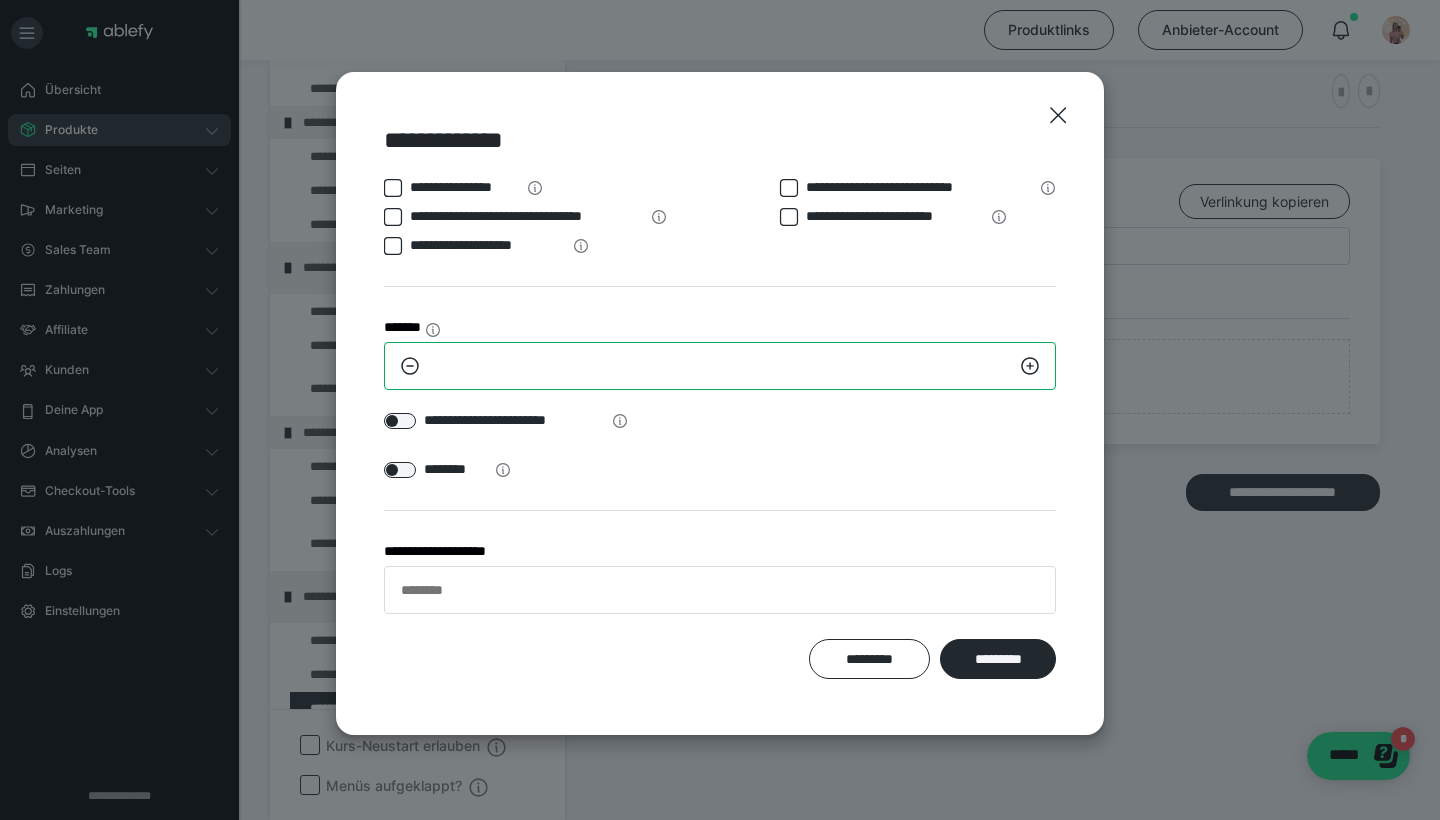 type on "**" 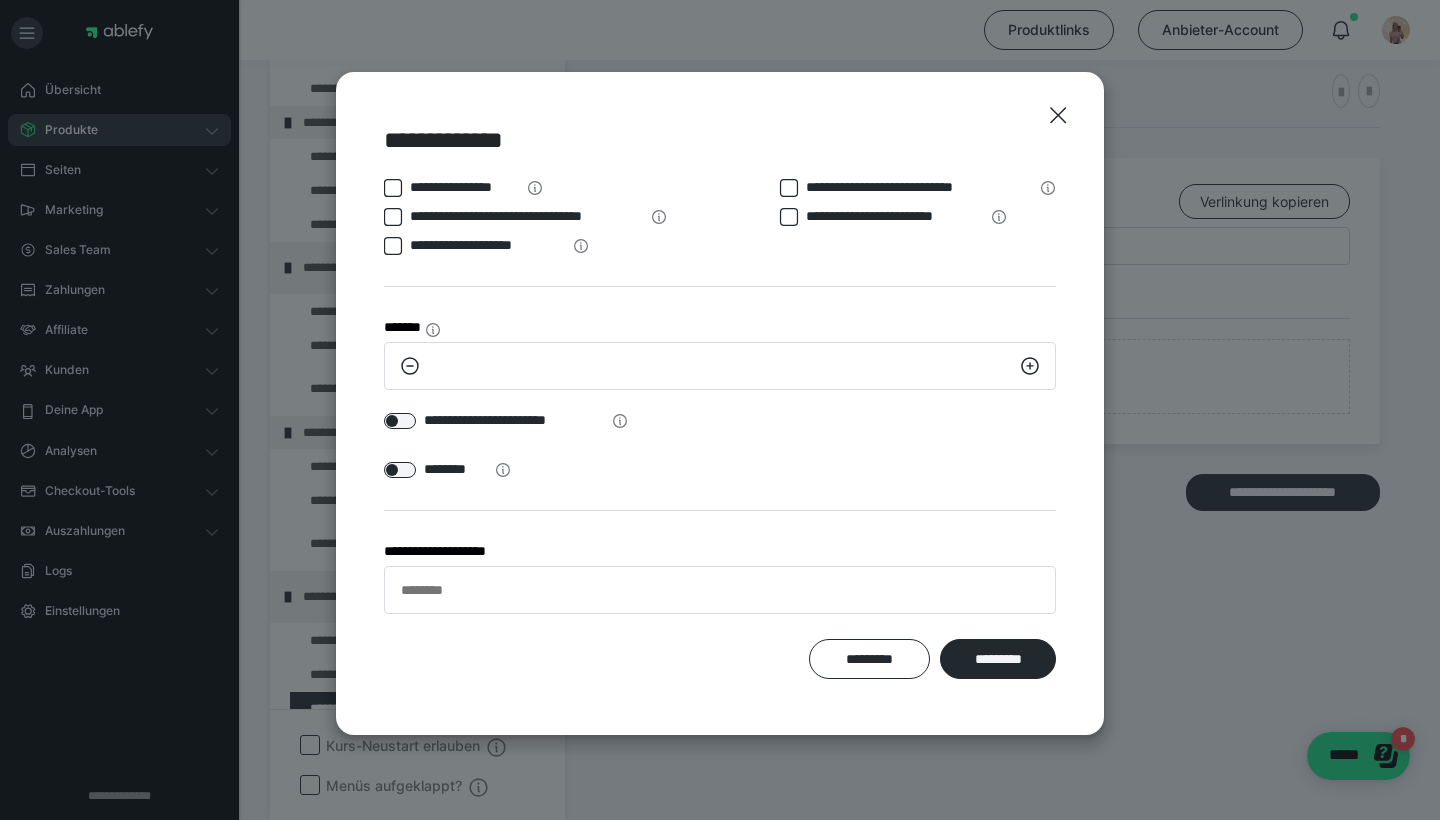 click on "**********" at bounding box center (720, 403) 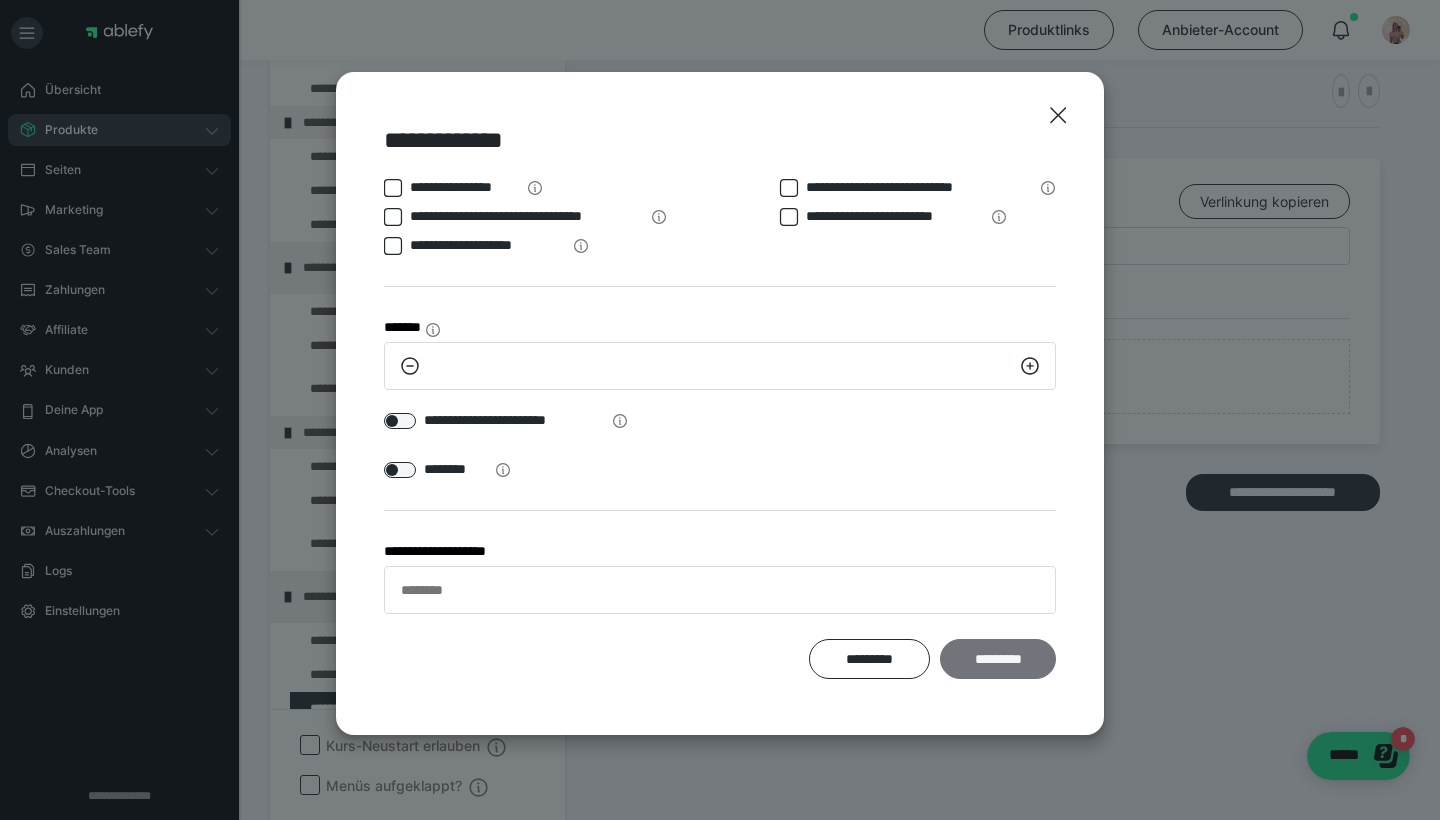 click on "*********" at bounding box center (998, 659) 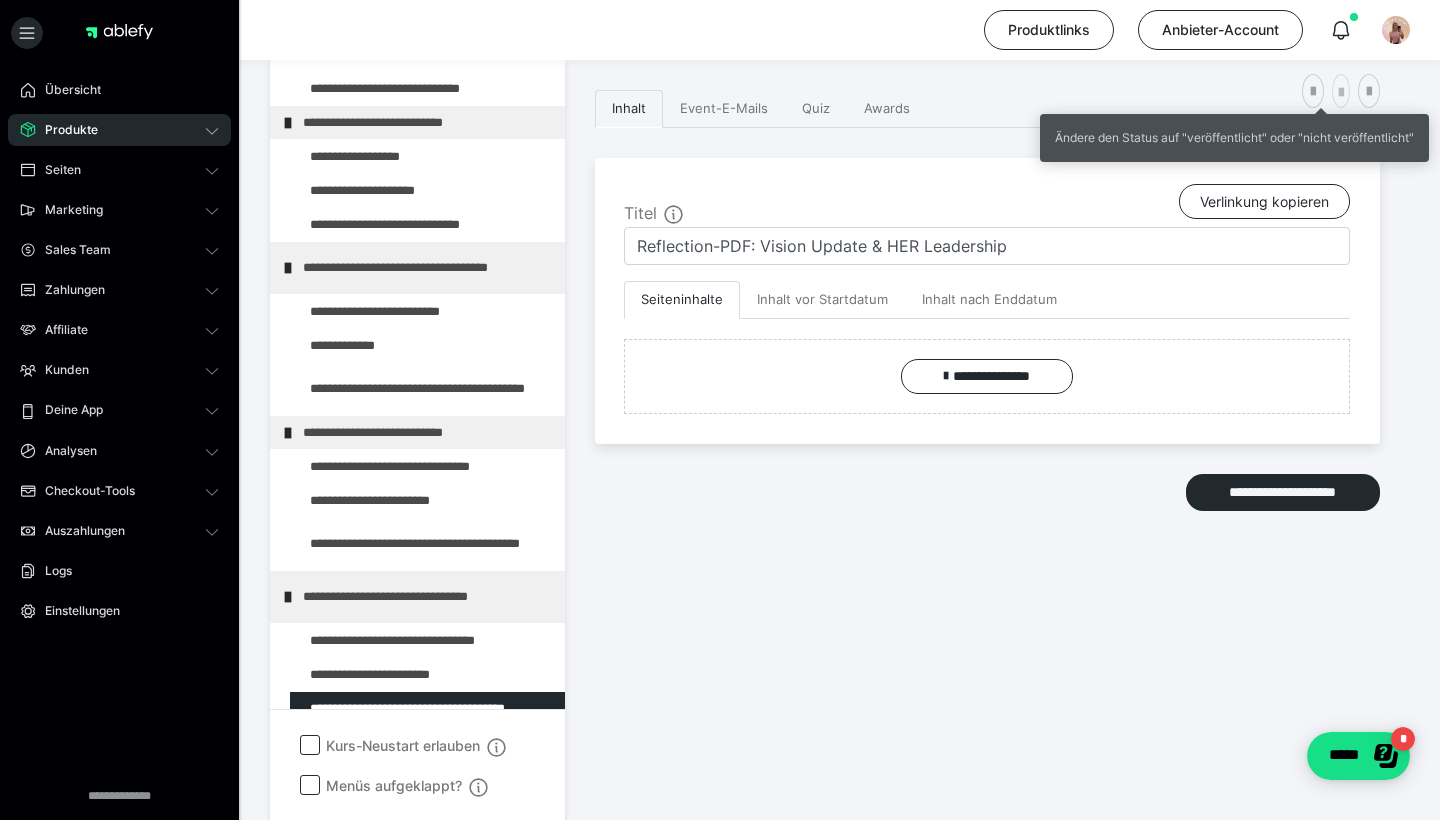 click at bounding box center [1341, 91] 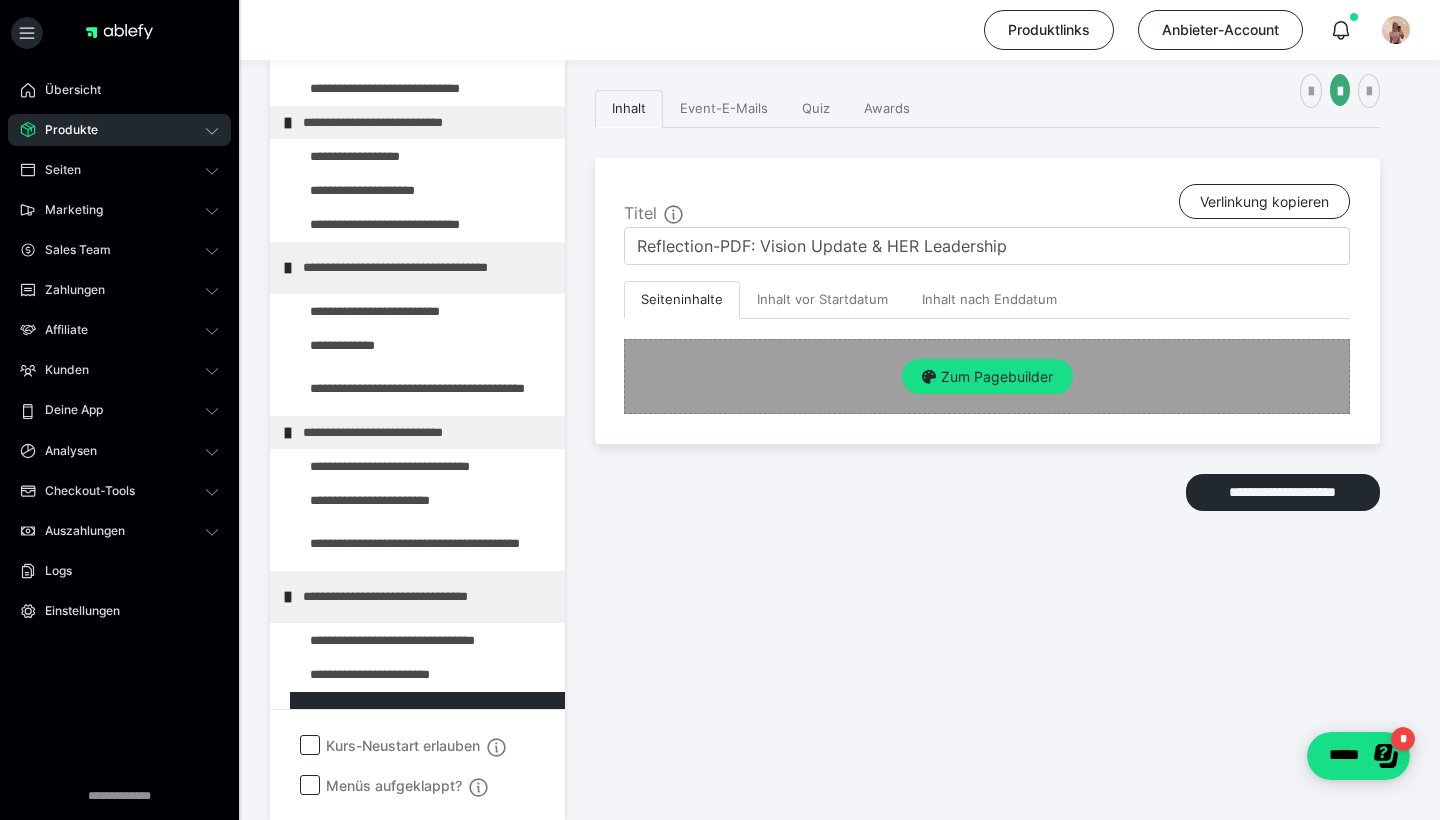 scroll, scrollTop: 290, scrollLeft: 0, axis: vertical 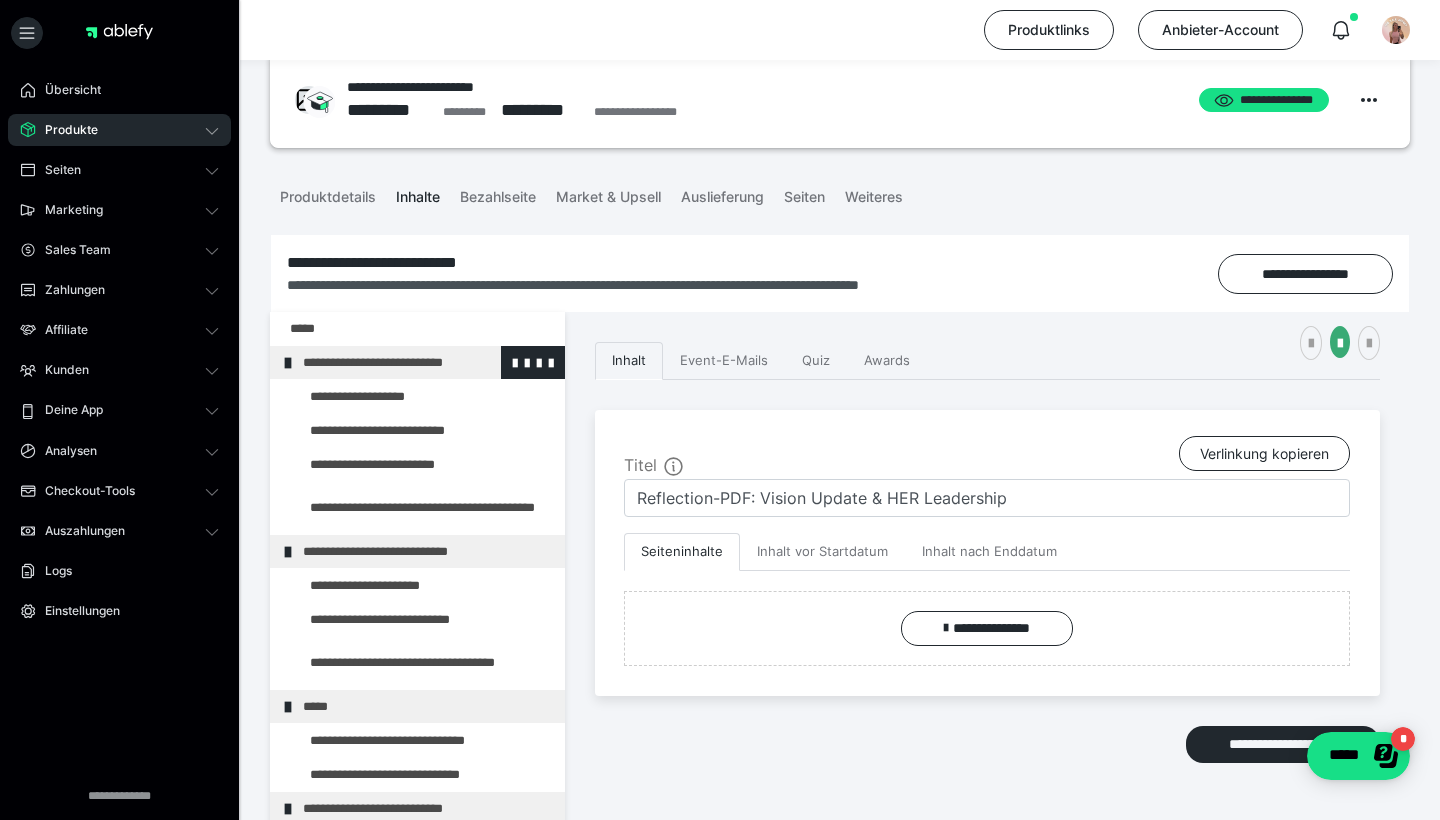 click on "**********" at bounding box center (426, 362) 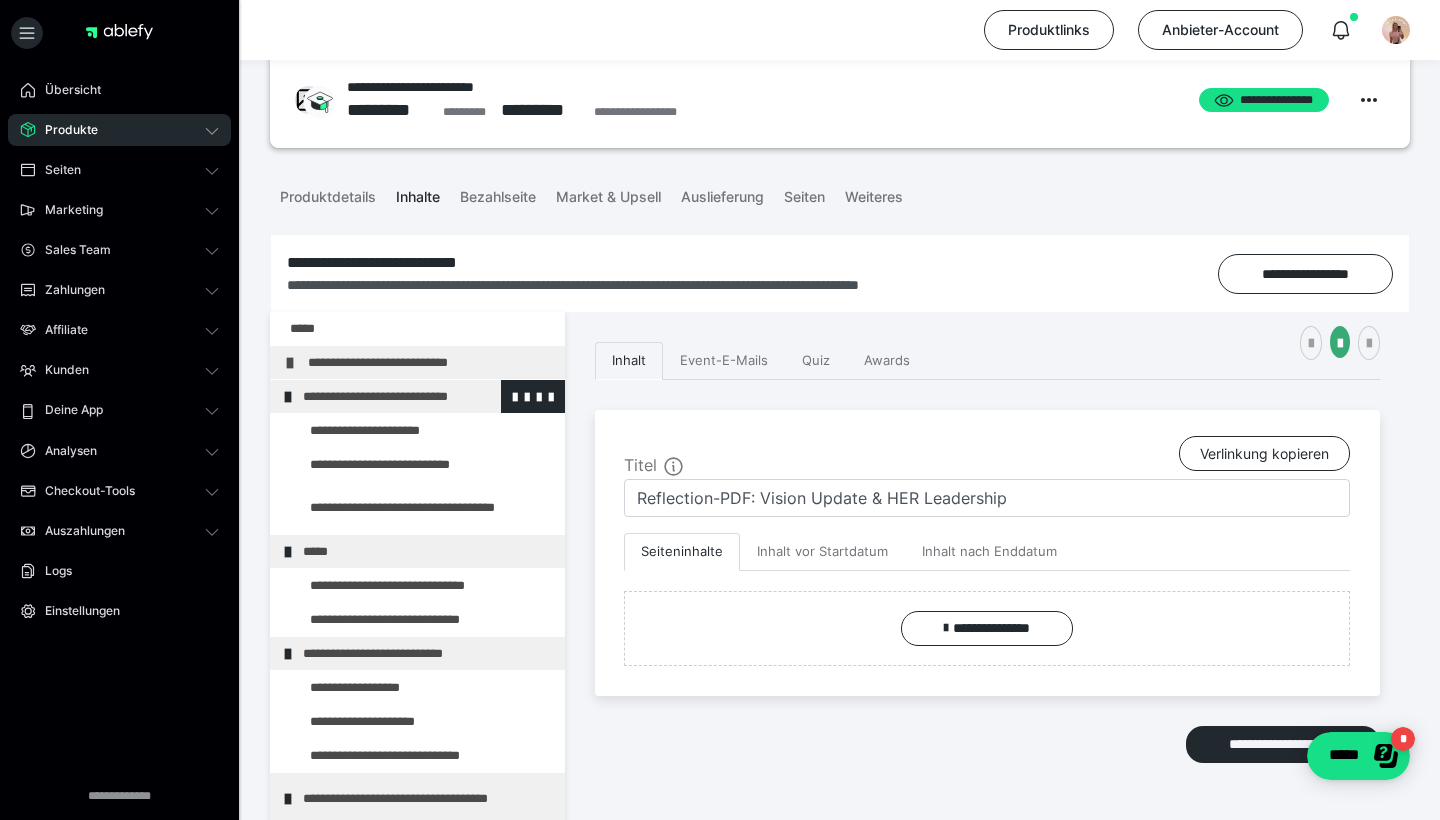 click on "**********" at bounding box center (426, 396) 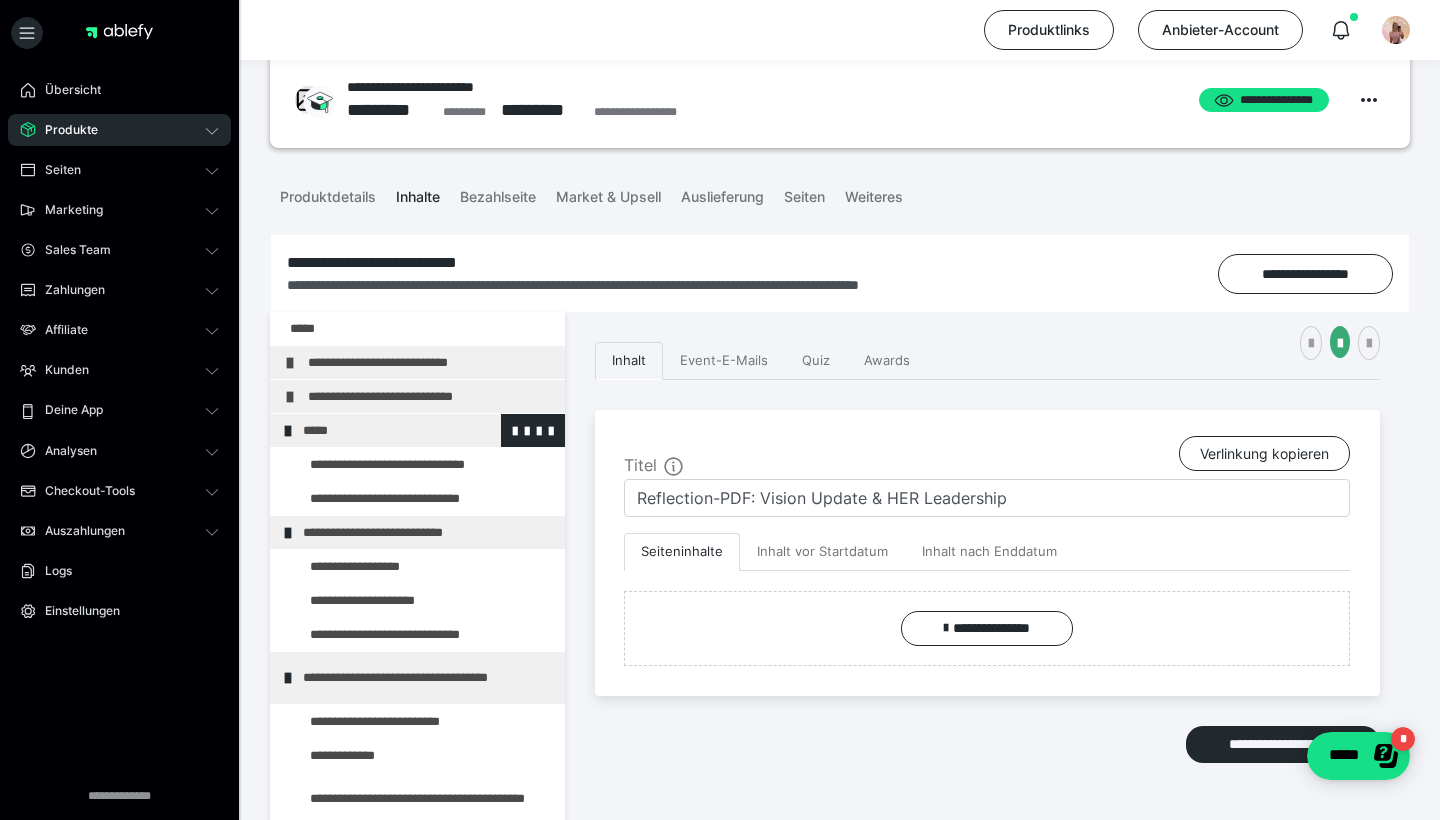 click on "*****" at bounding box center (426, 430) 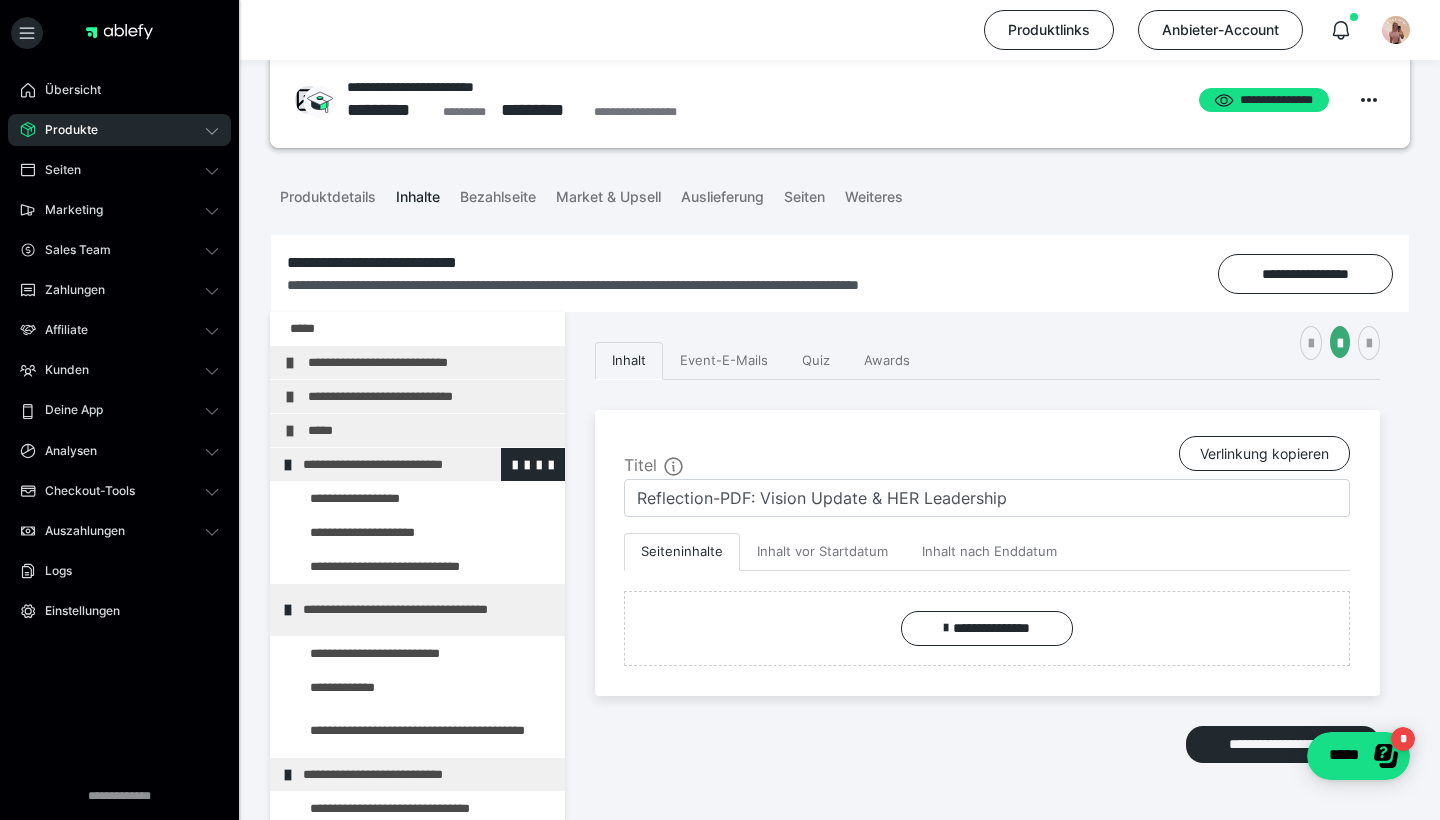 click on "**********" at bounding box center (426, 464) 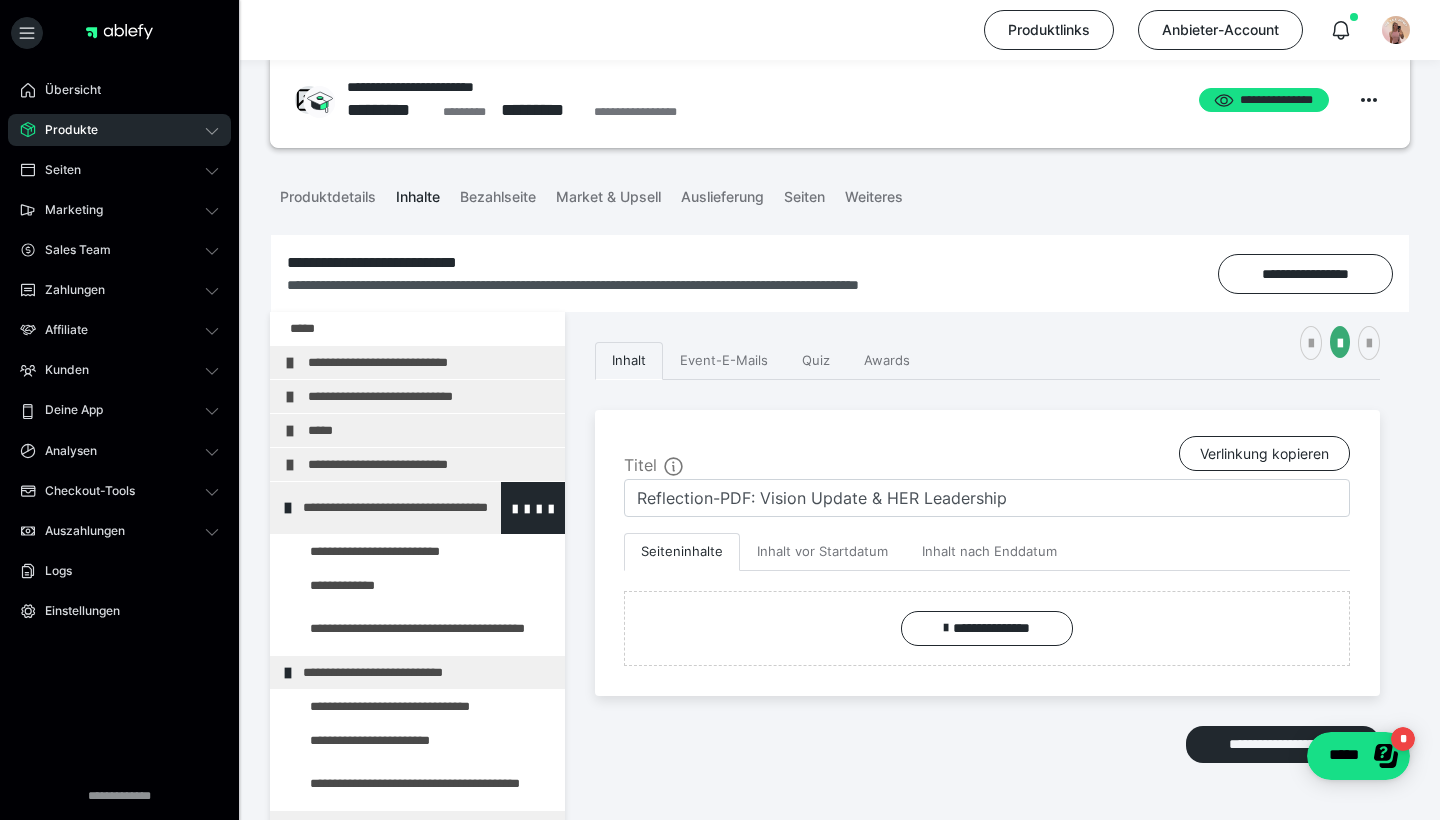 click on "**********" at bounding box center (426, 508) 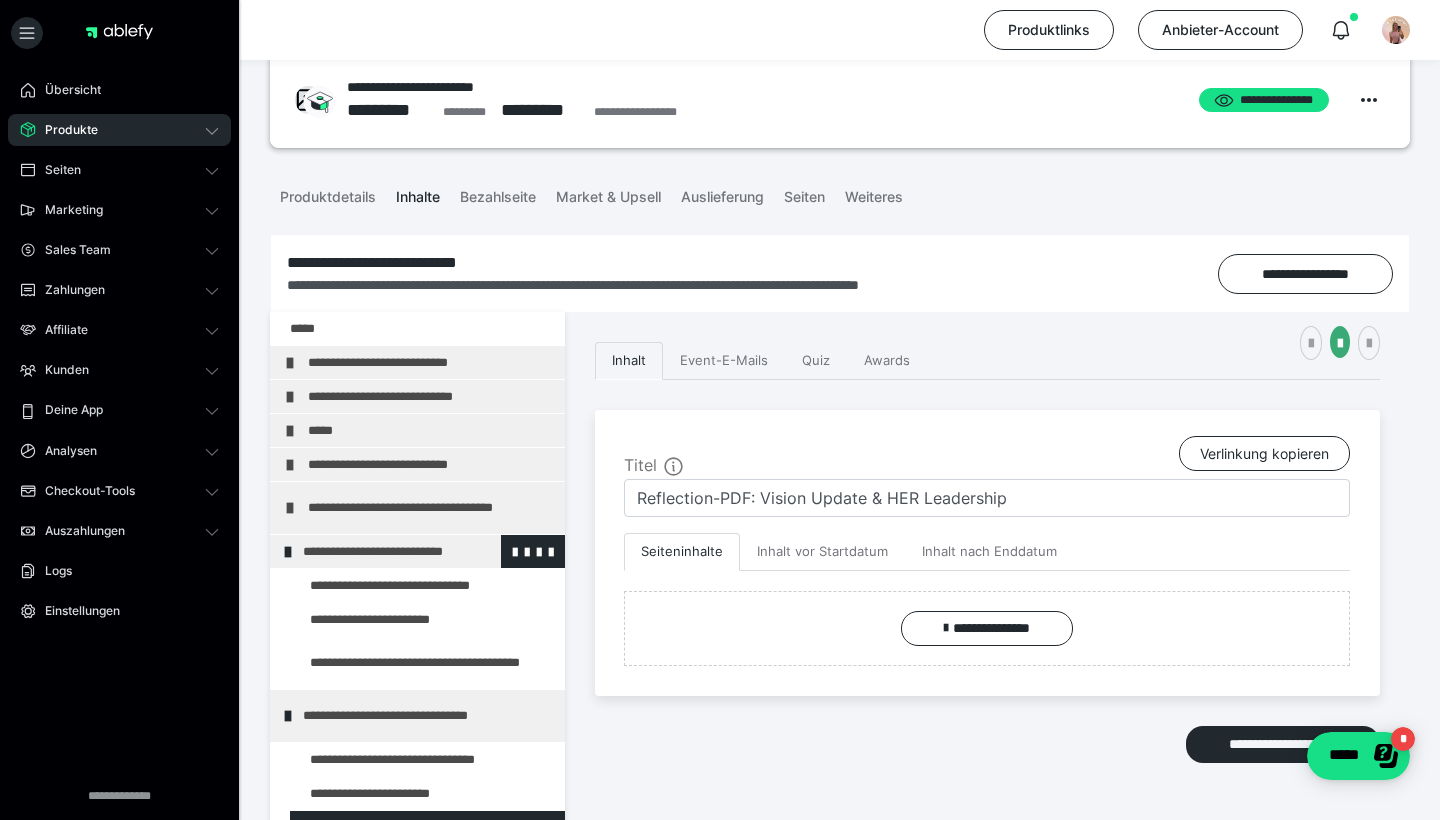 click on "**********" at bounding box center [426, 551] 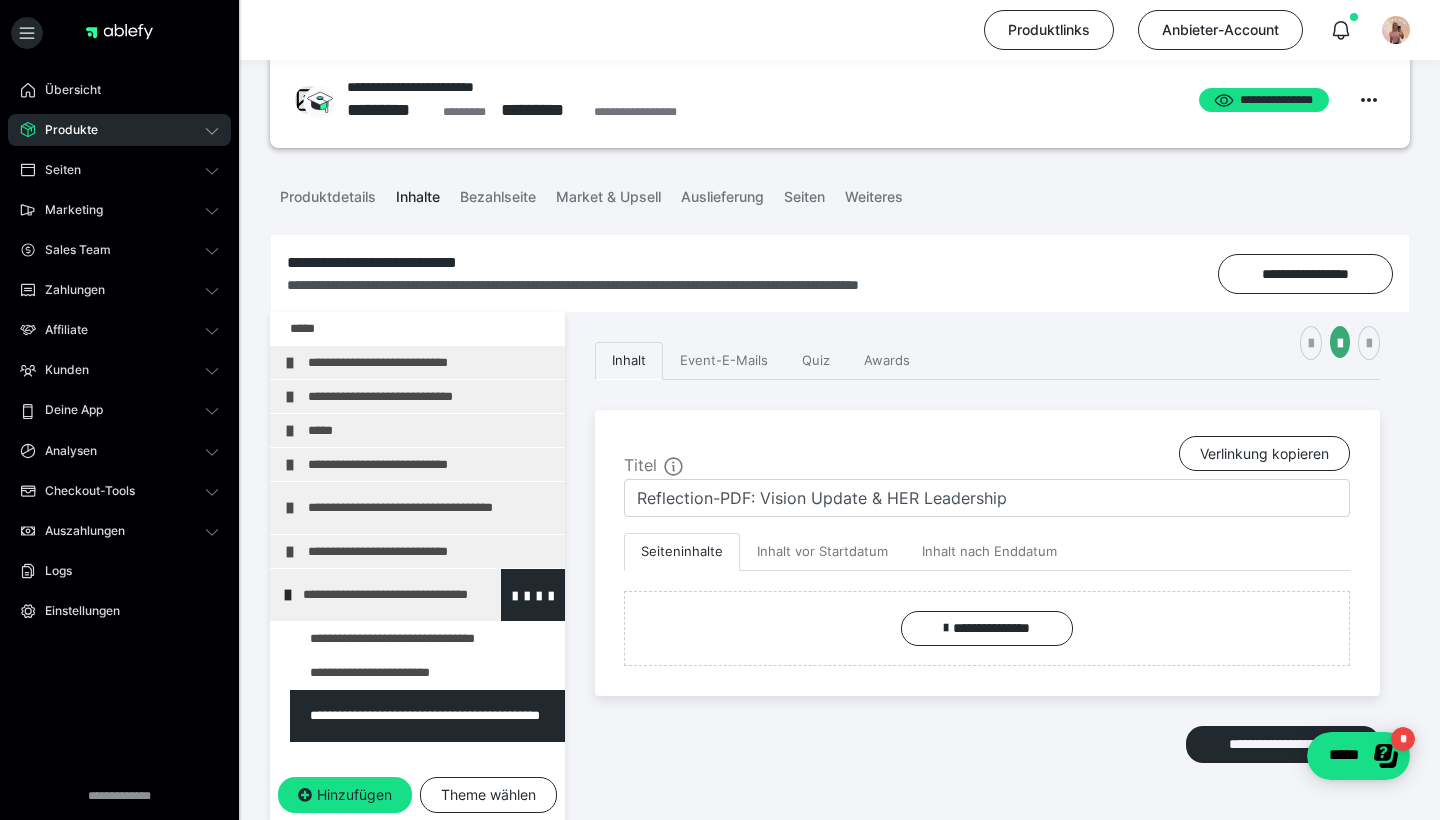 click on "**********" at bounding box center [426, 595] 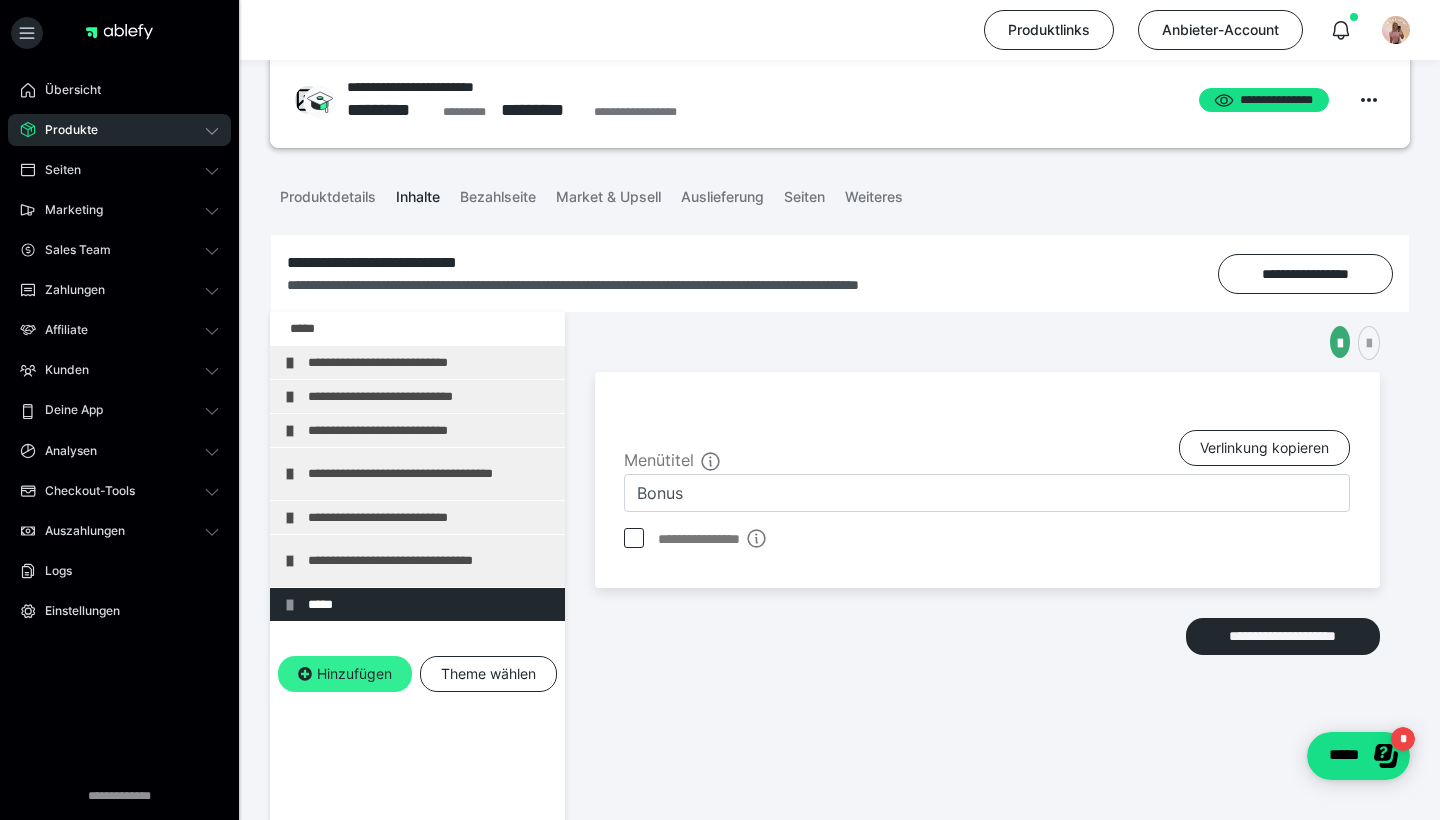 click on "Hinzufügen" at bounding box center (345, 674) 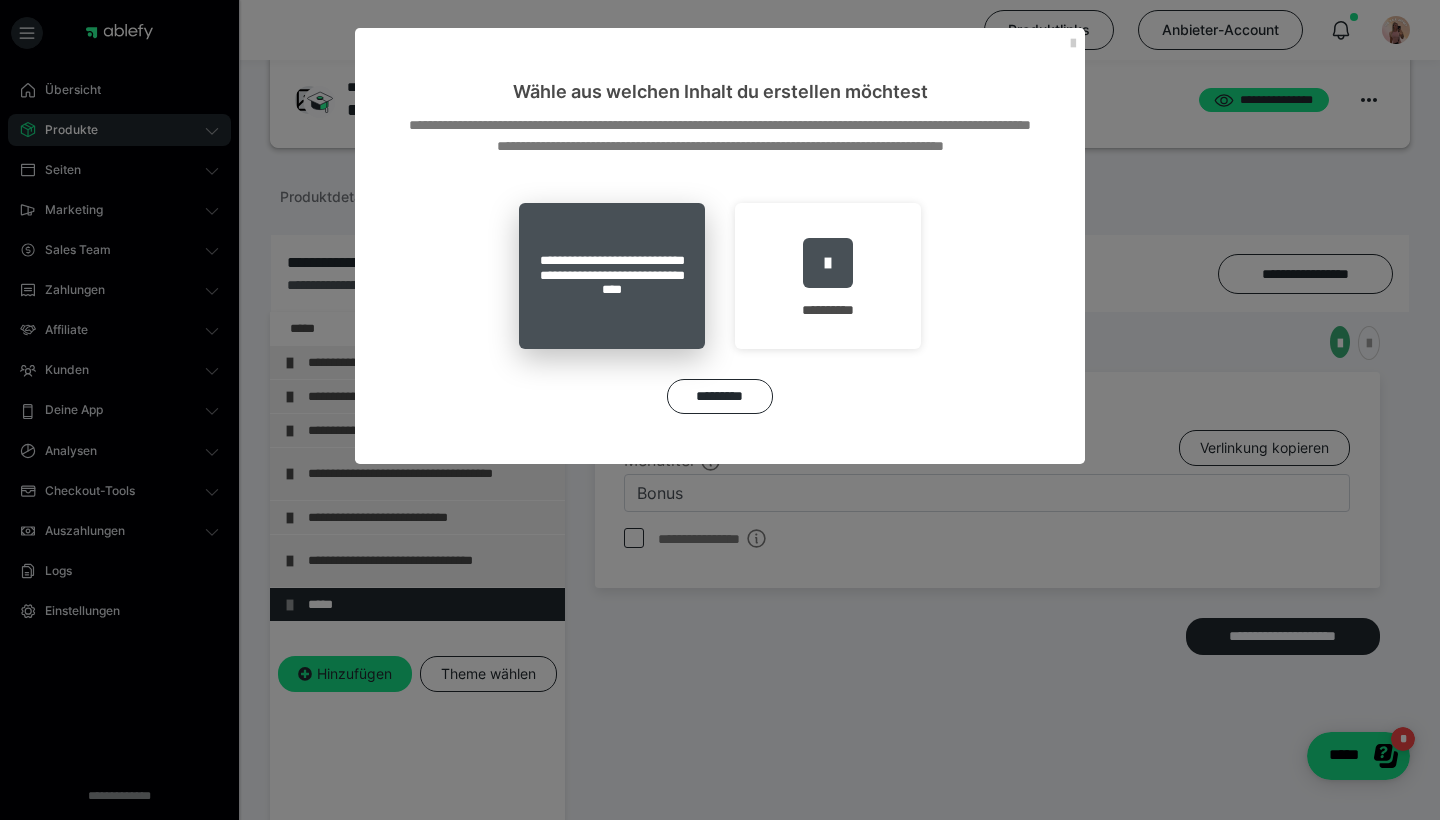 click on "**********" at bounding box center (612, 276) 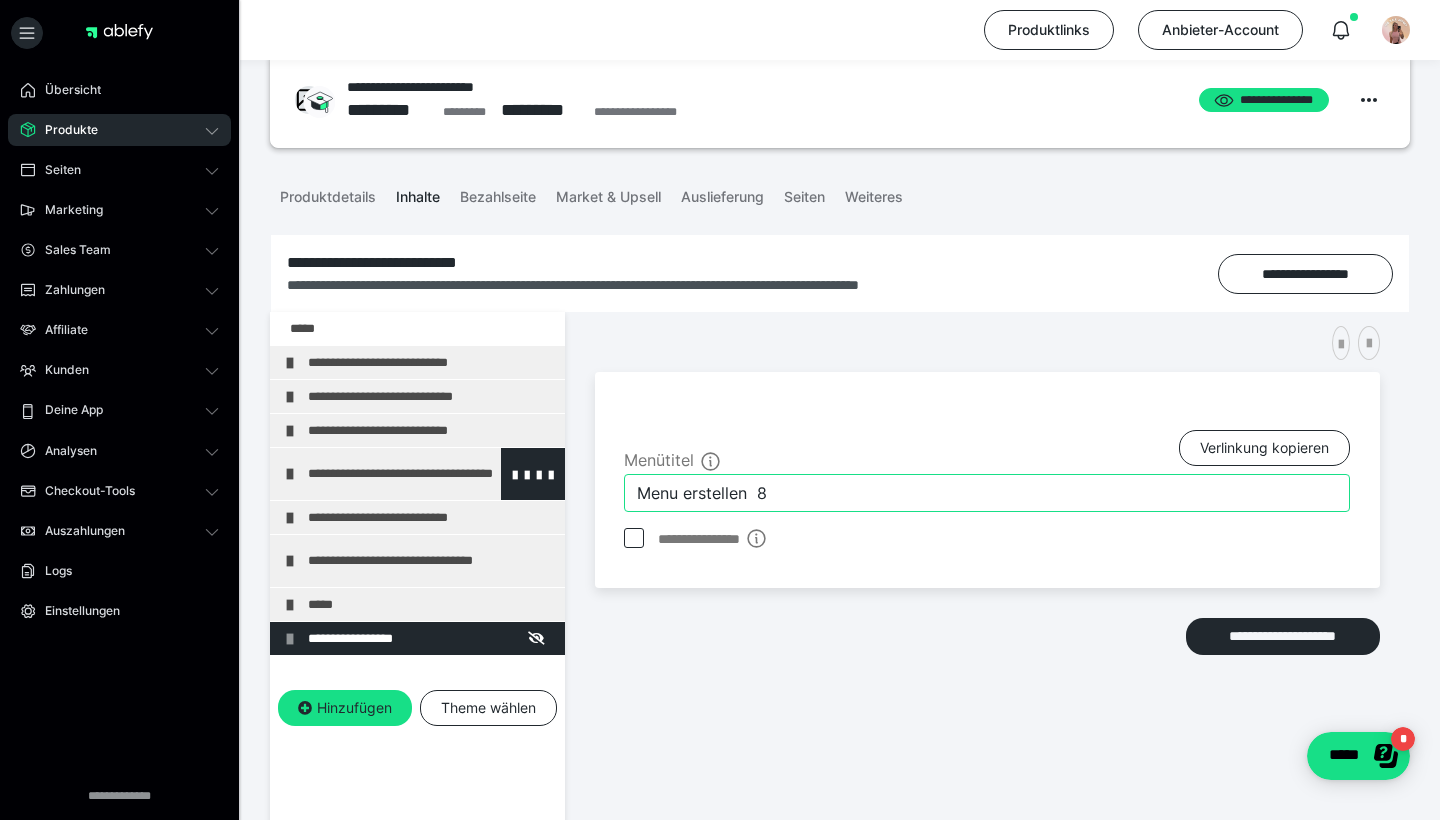 drag, startPoint x: 793, startPoint y: 487, endPoint x: 445, endPoint y: 481, distance: 348.05173 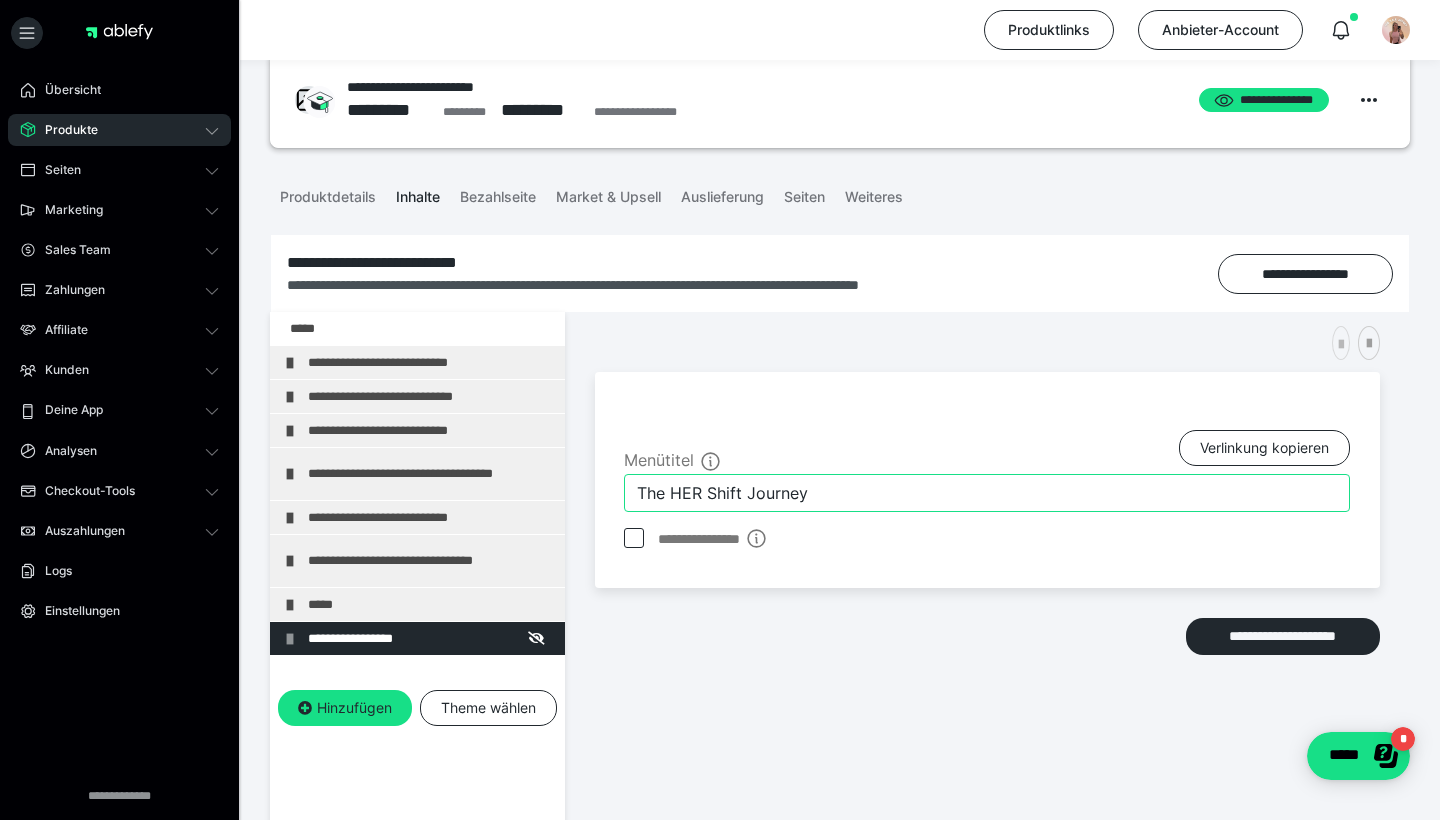 type on "The HER Shift Journey" 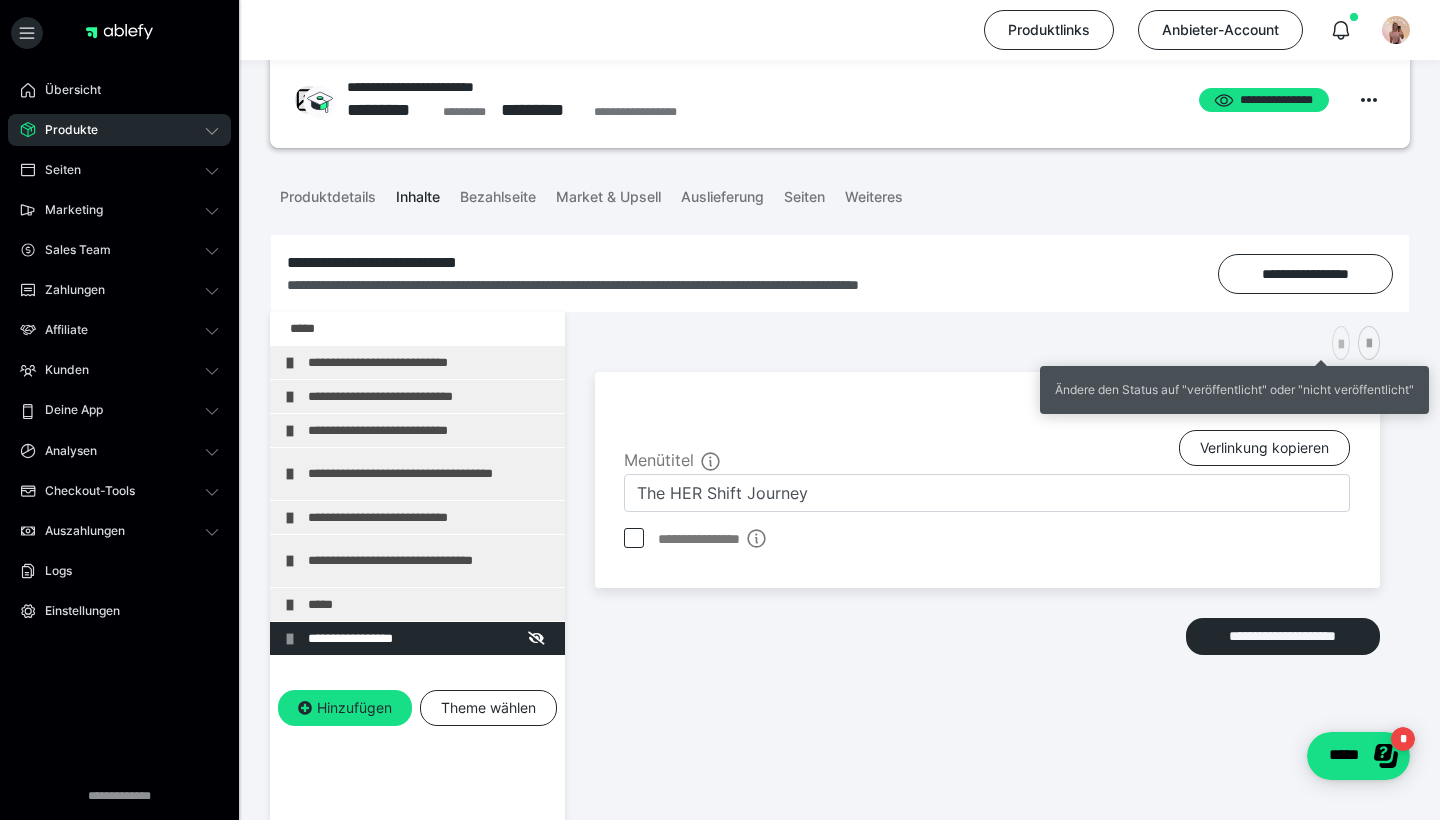 click at bounding box center [1341, 345] 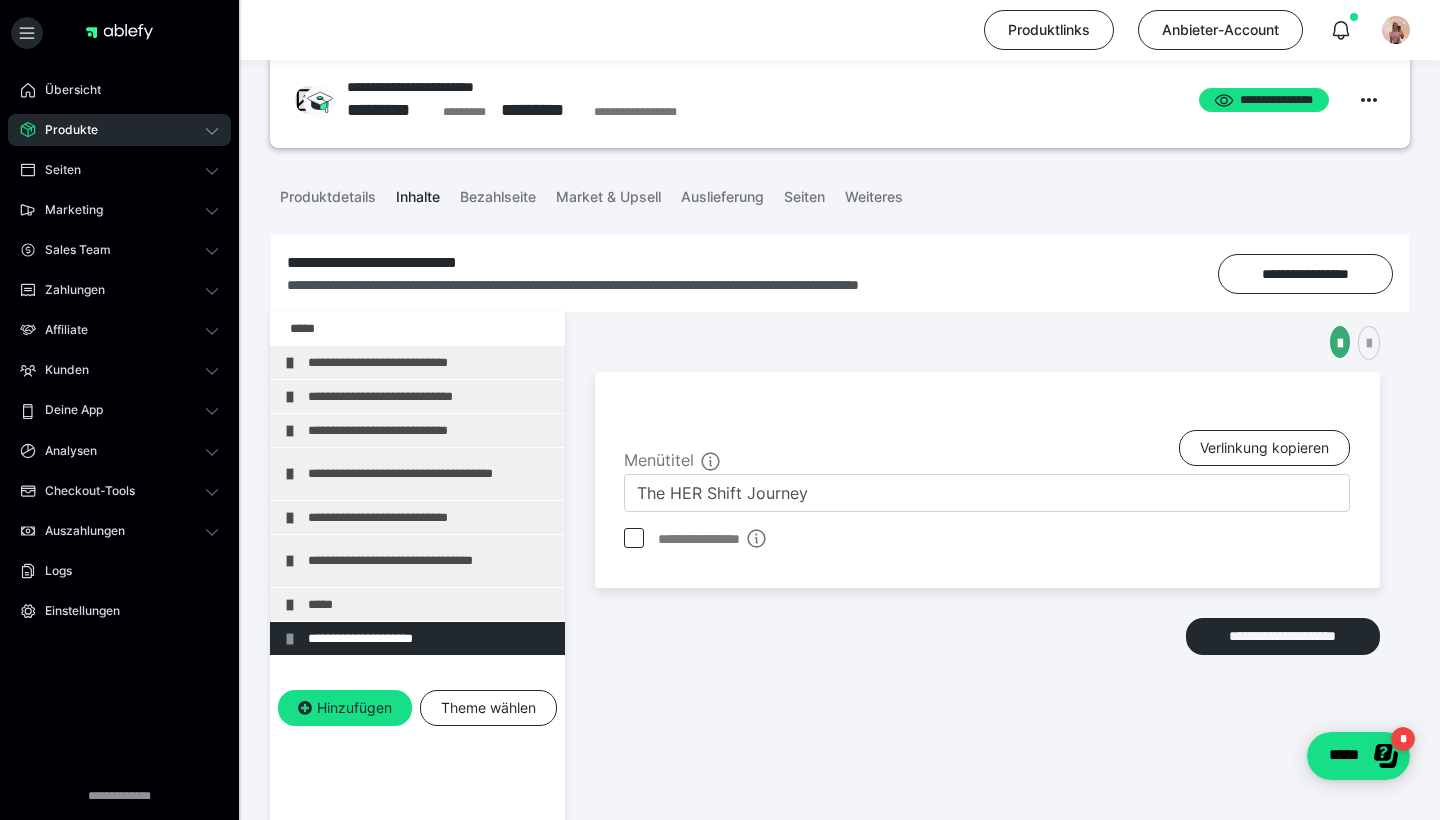 click on "**********" at bounding box center [987, 657] 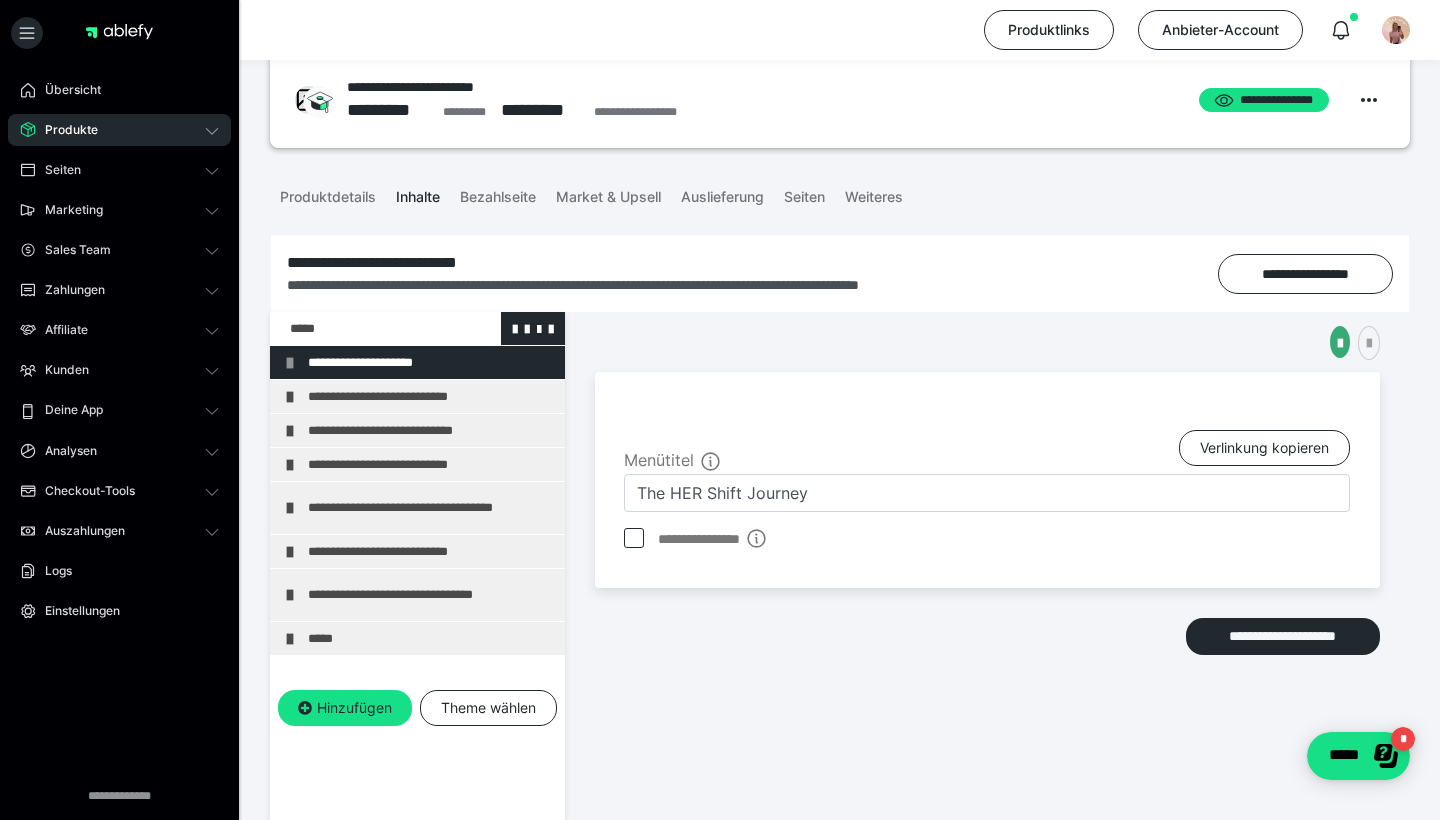 click at bounding box center (365, 328) 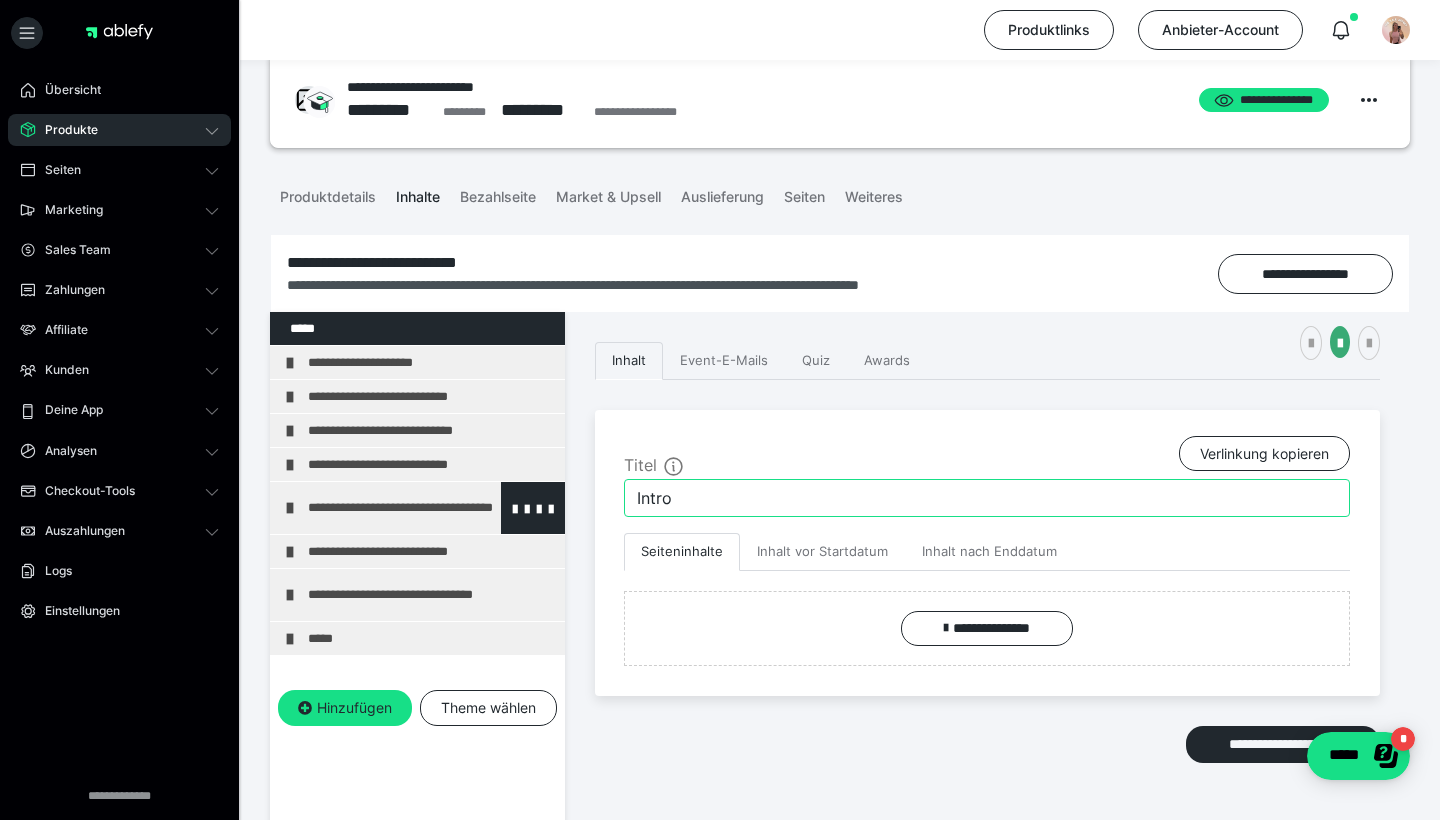 drag, startPoint x: 693, startPoint y: 500, endPoint x: 516, endPoint y: 499, distance: 177.00282 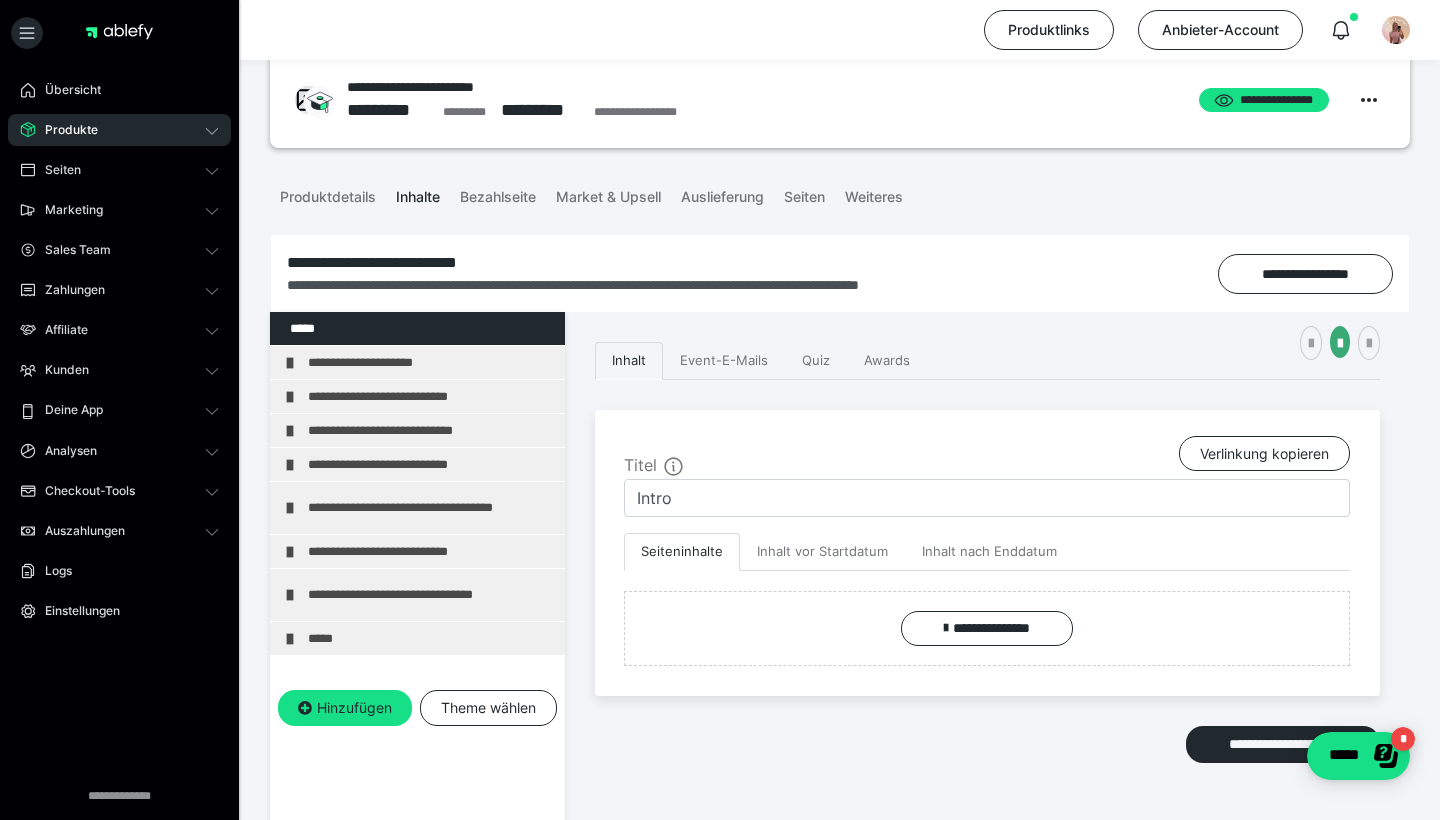 click on "**********" at bounding box center [840, 692] 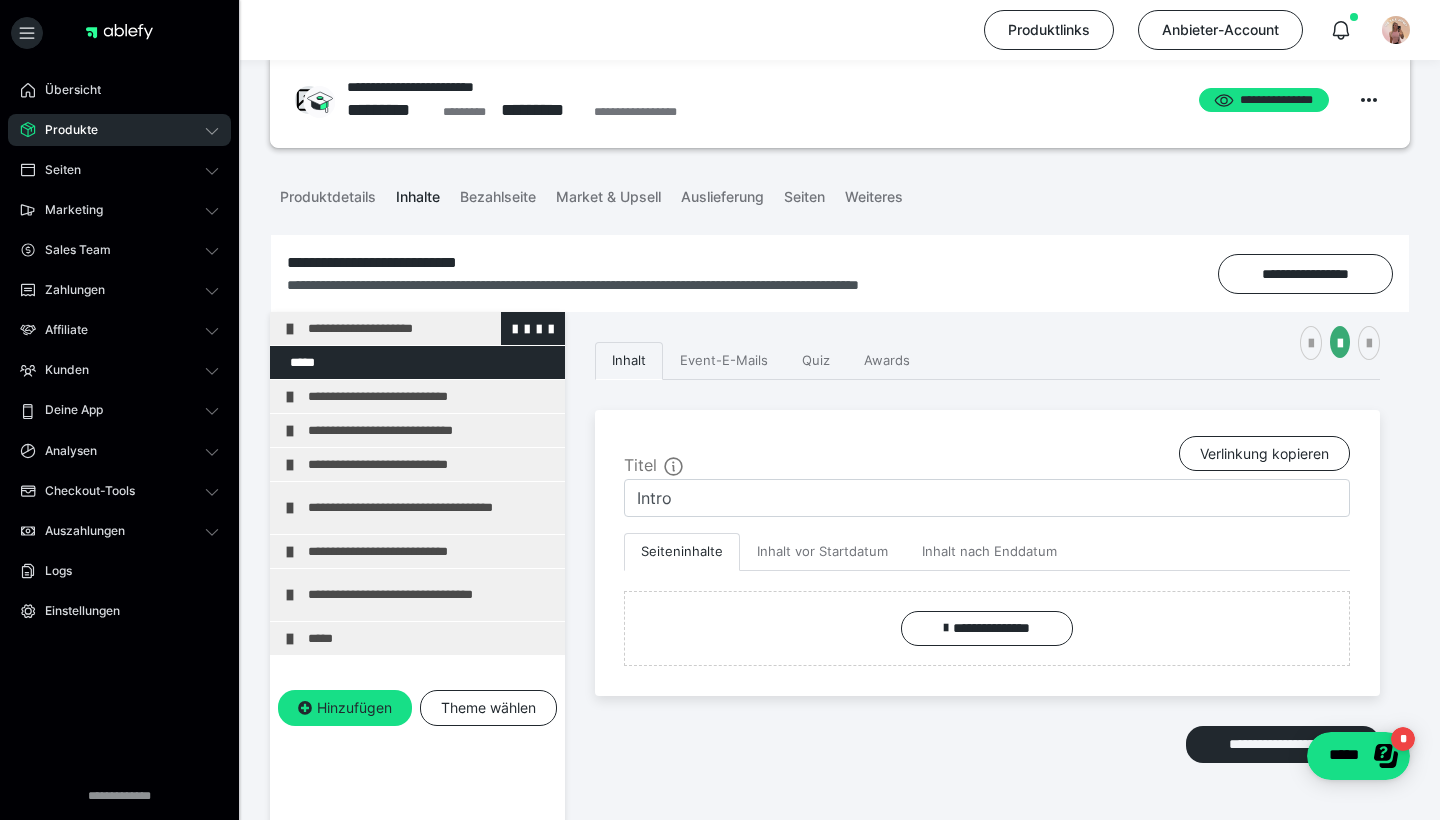 click at bounding box center (290, 329) 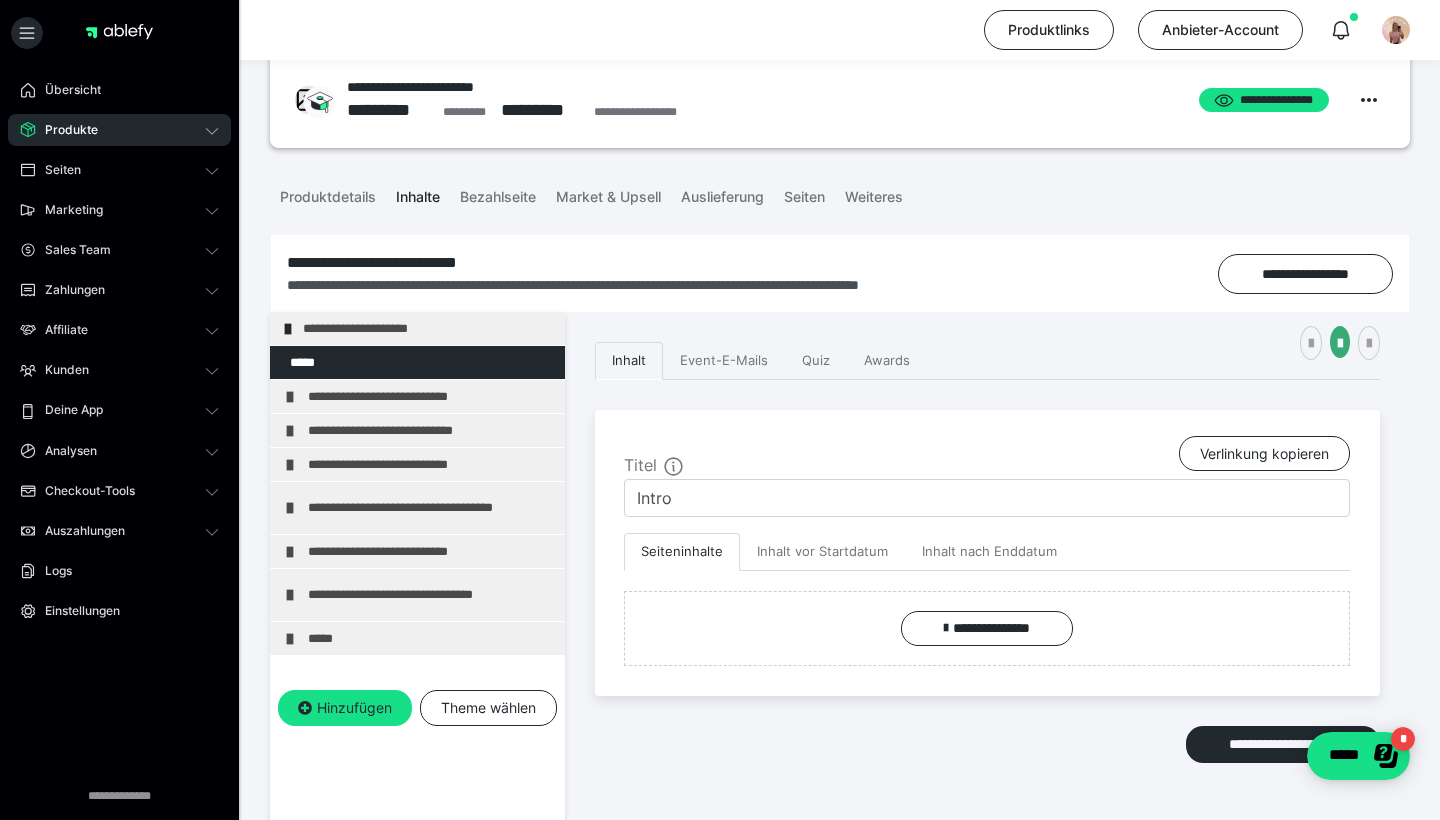 click at bounding box center (288, 329) 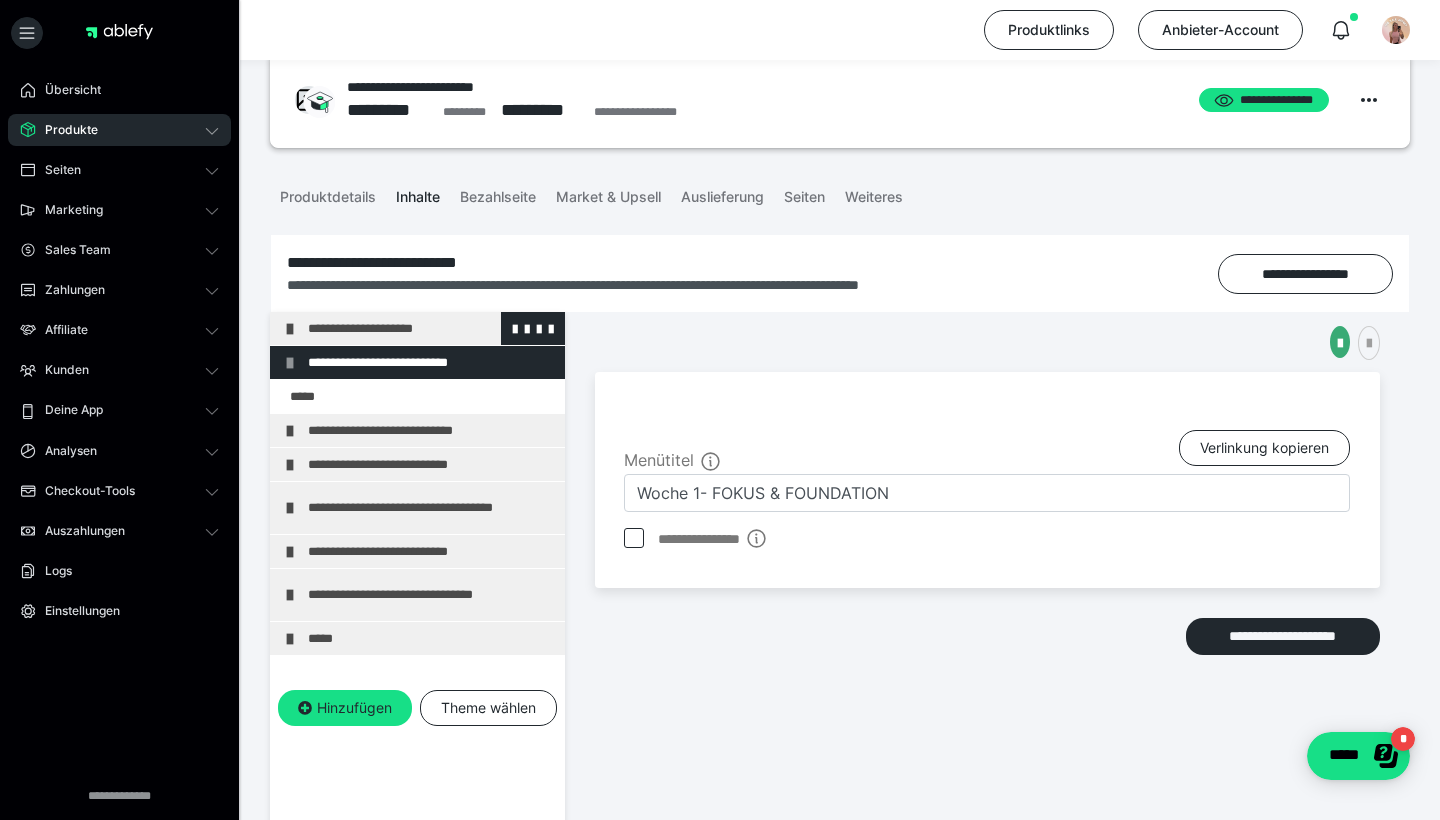 click at bounding box center [290, 329] 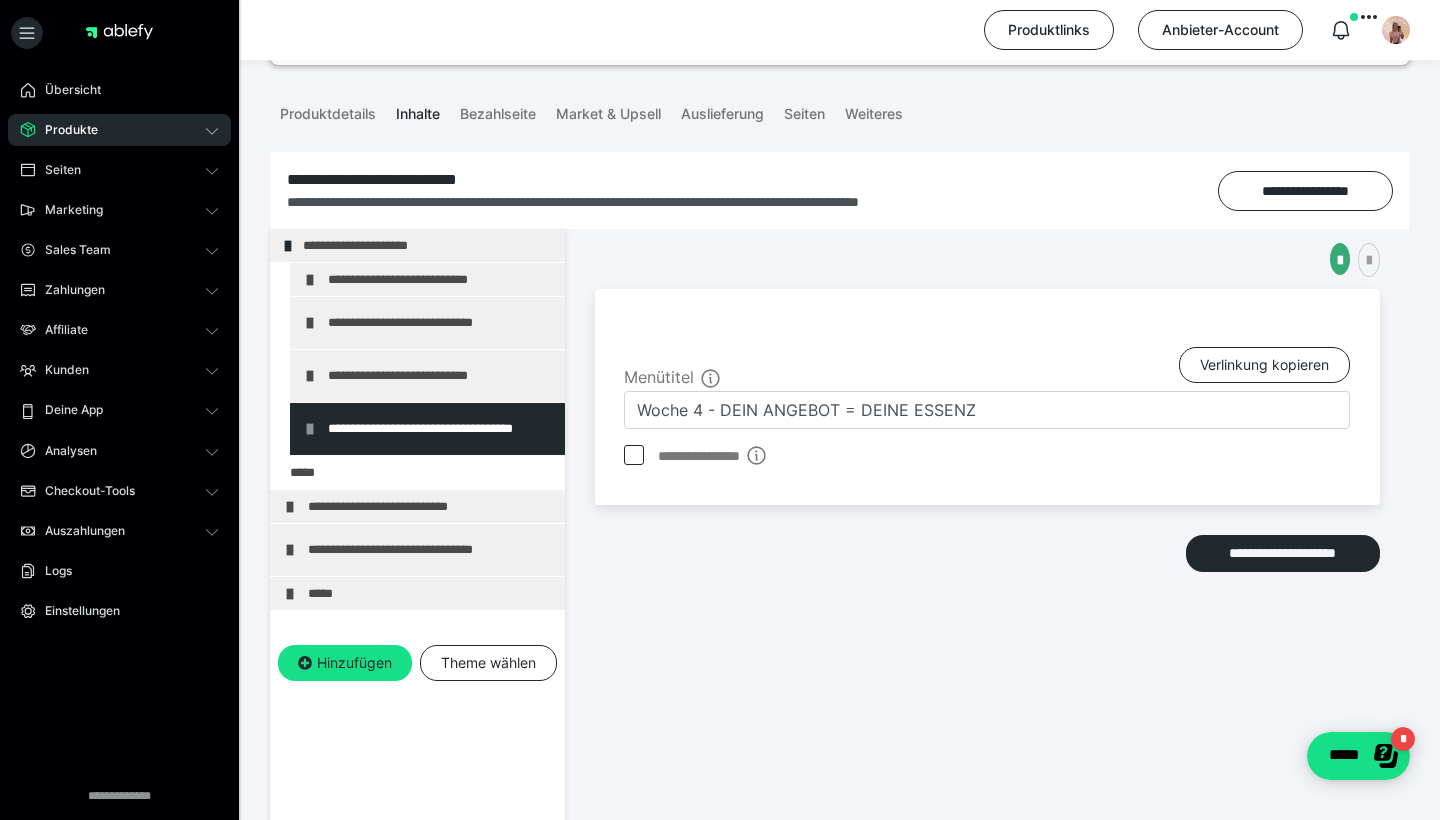 scroll, scrollTop: 122, scrollLeft: 0, axis: vertical 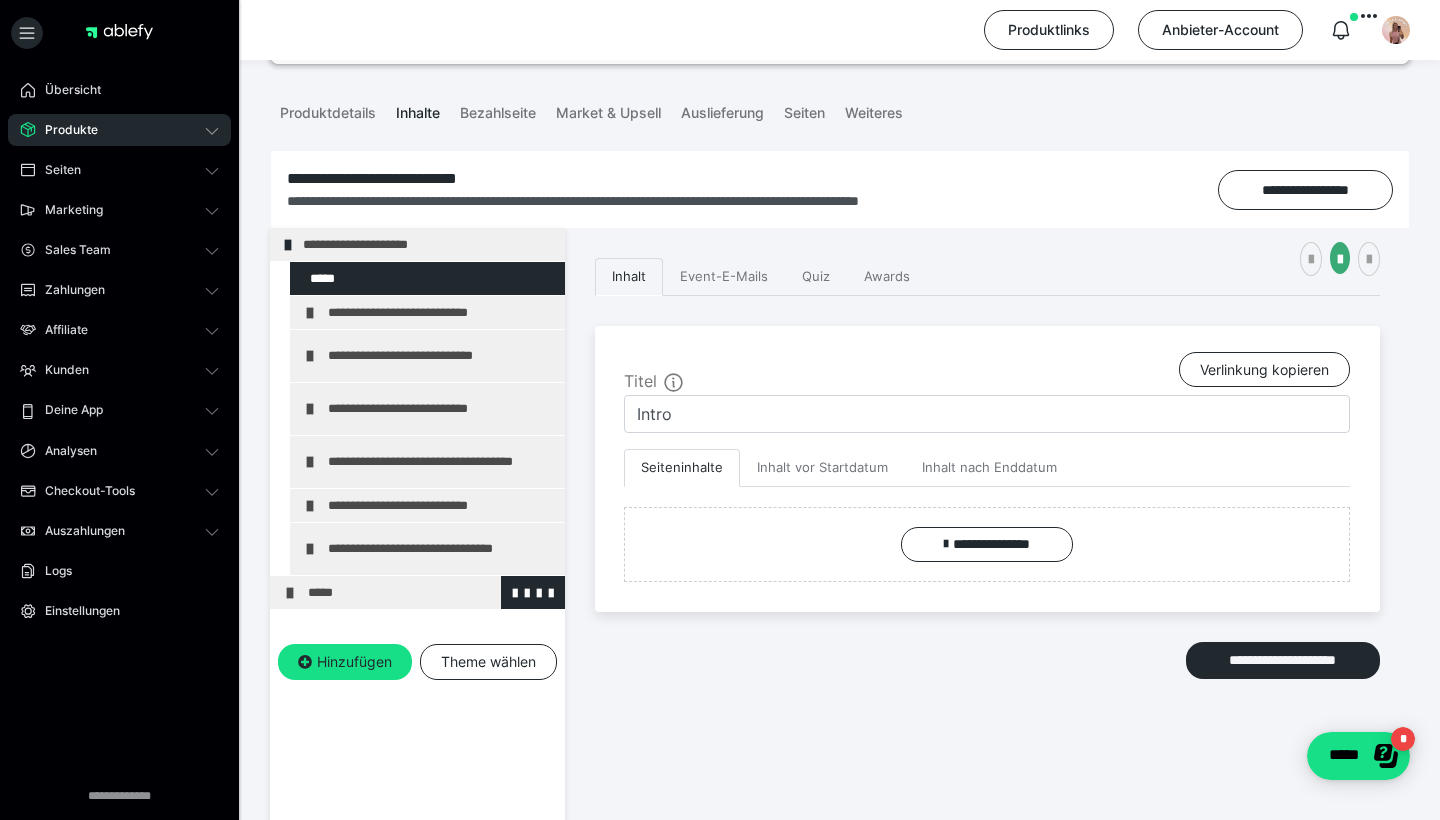 click on "*****" at bounding box center [431, 592] 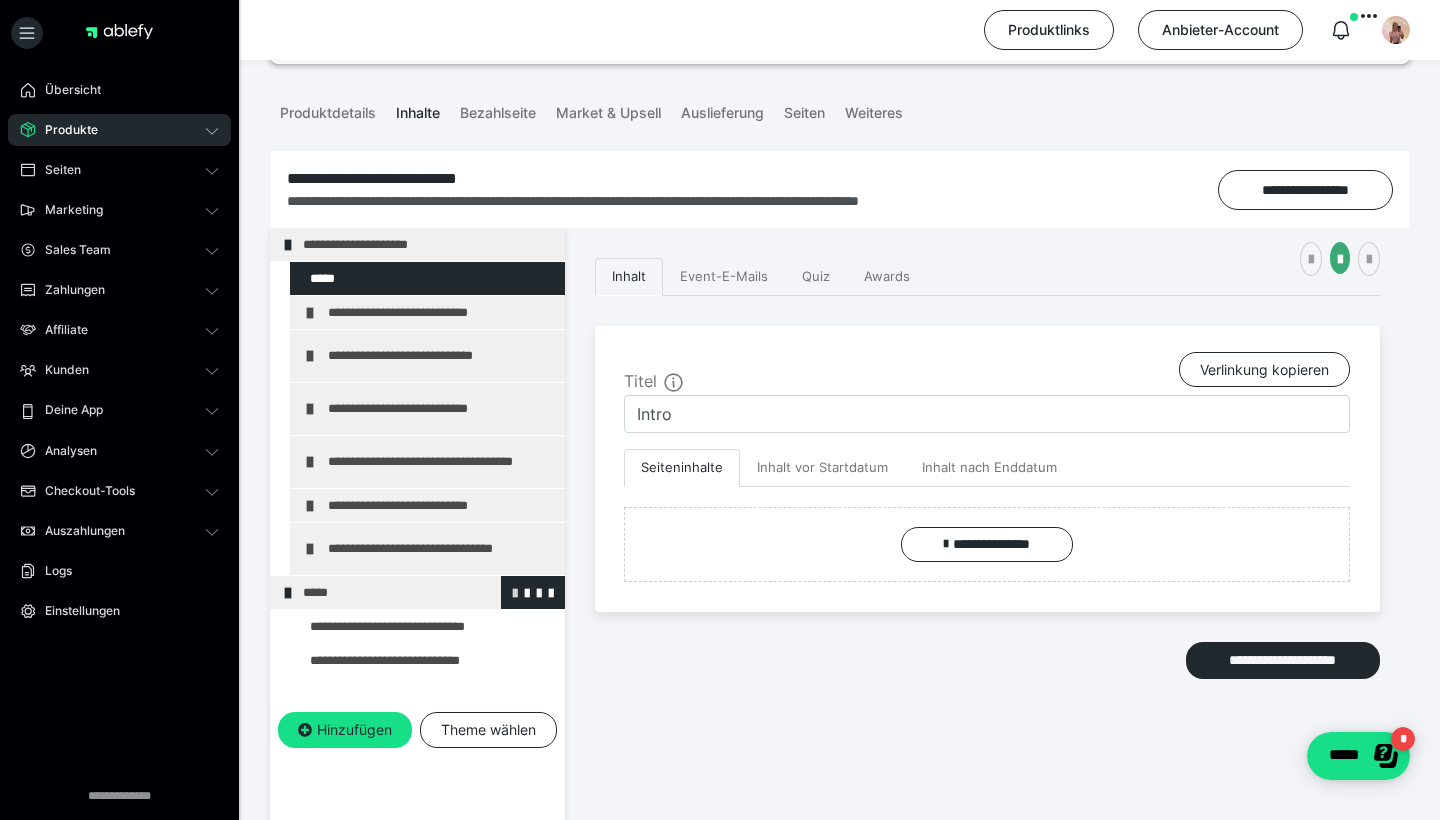 click at bounding box center (515, 592) 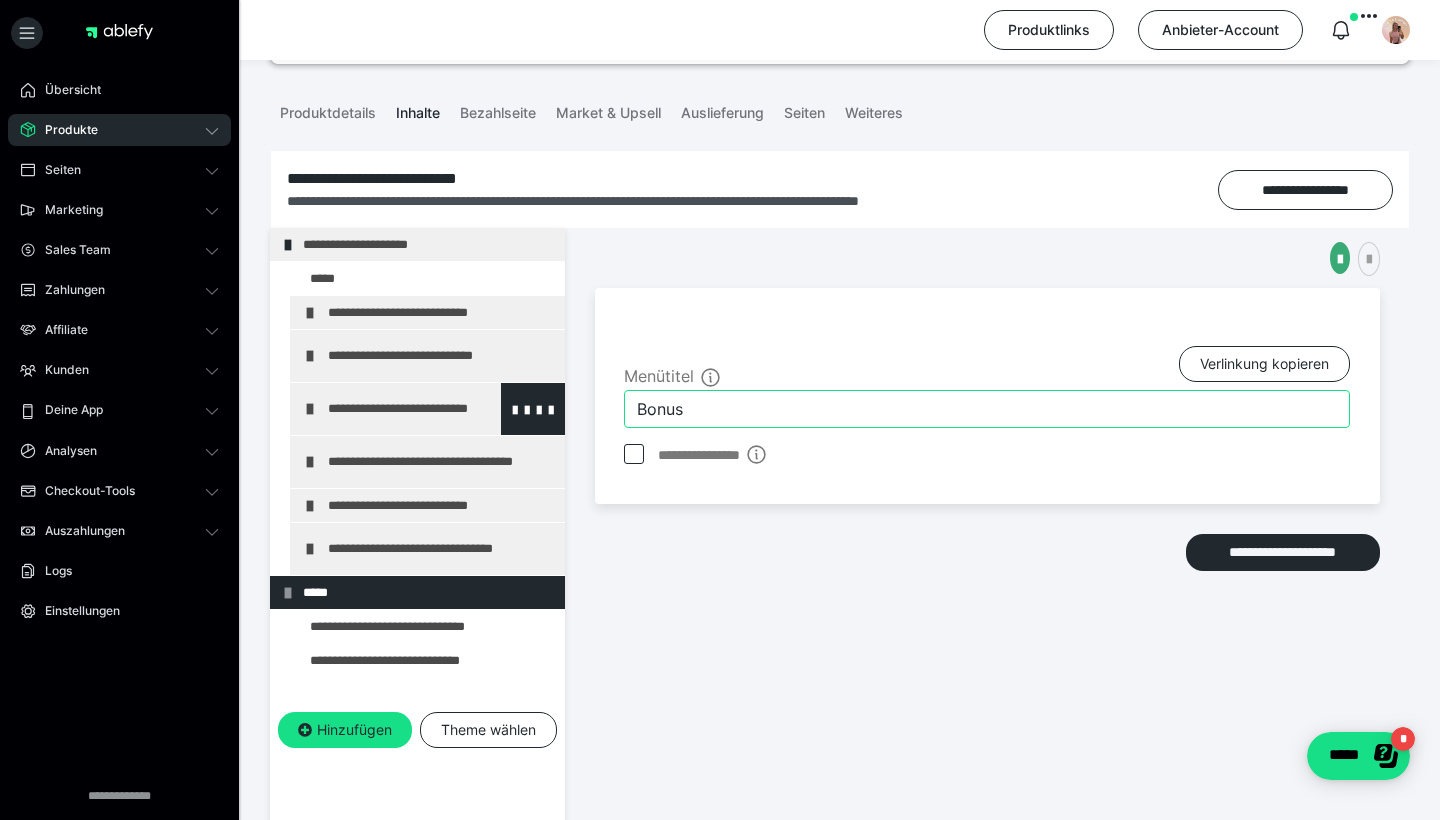 drag, startPoint x: 703, startPoint y: 406, endPoint x: 537, endPoint y: 402, distance: 166.04819 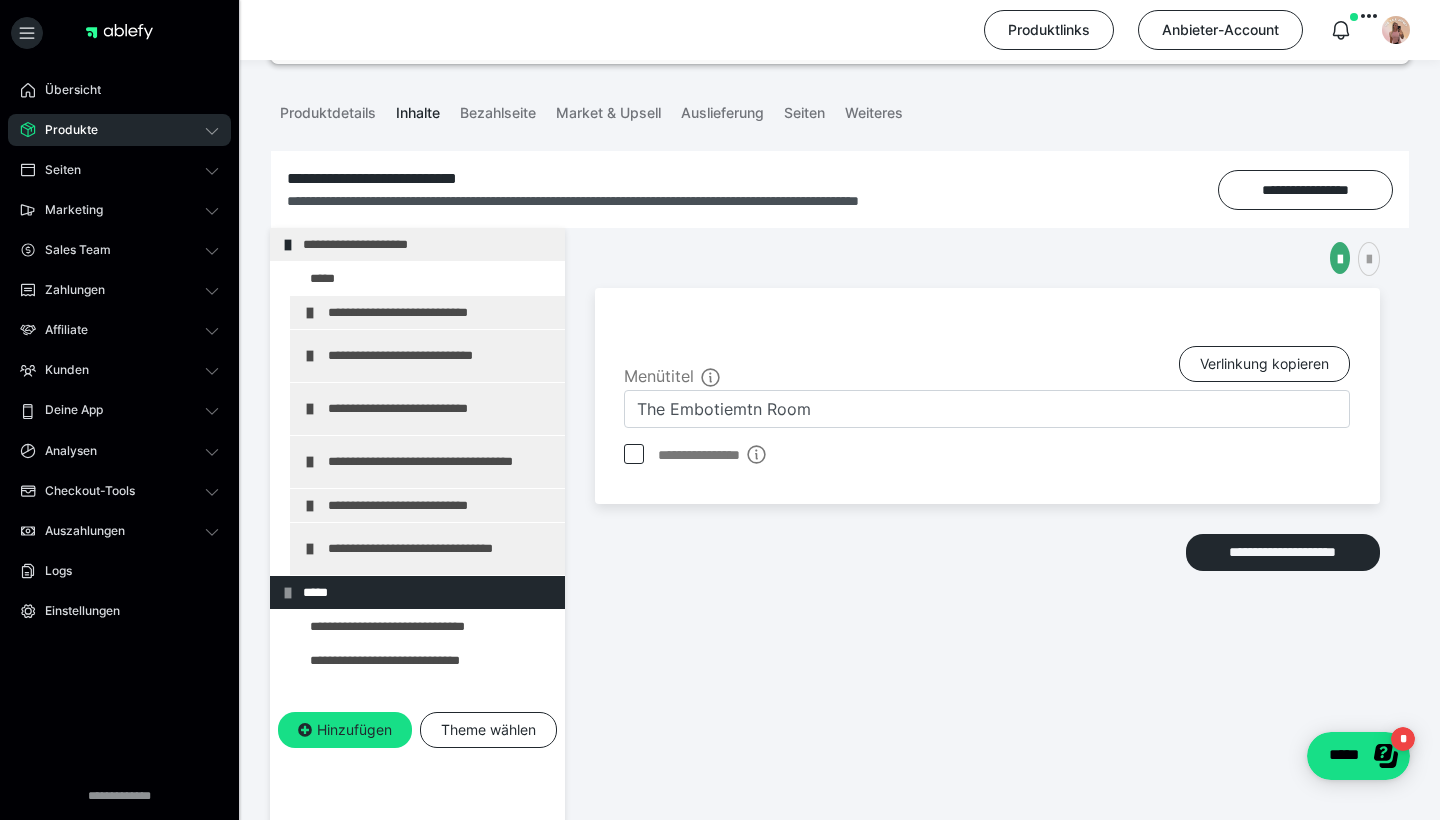click on "**********" at bounding box center (987, 573) 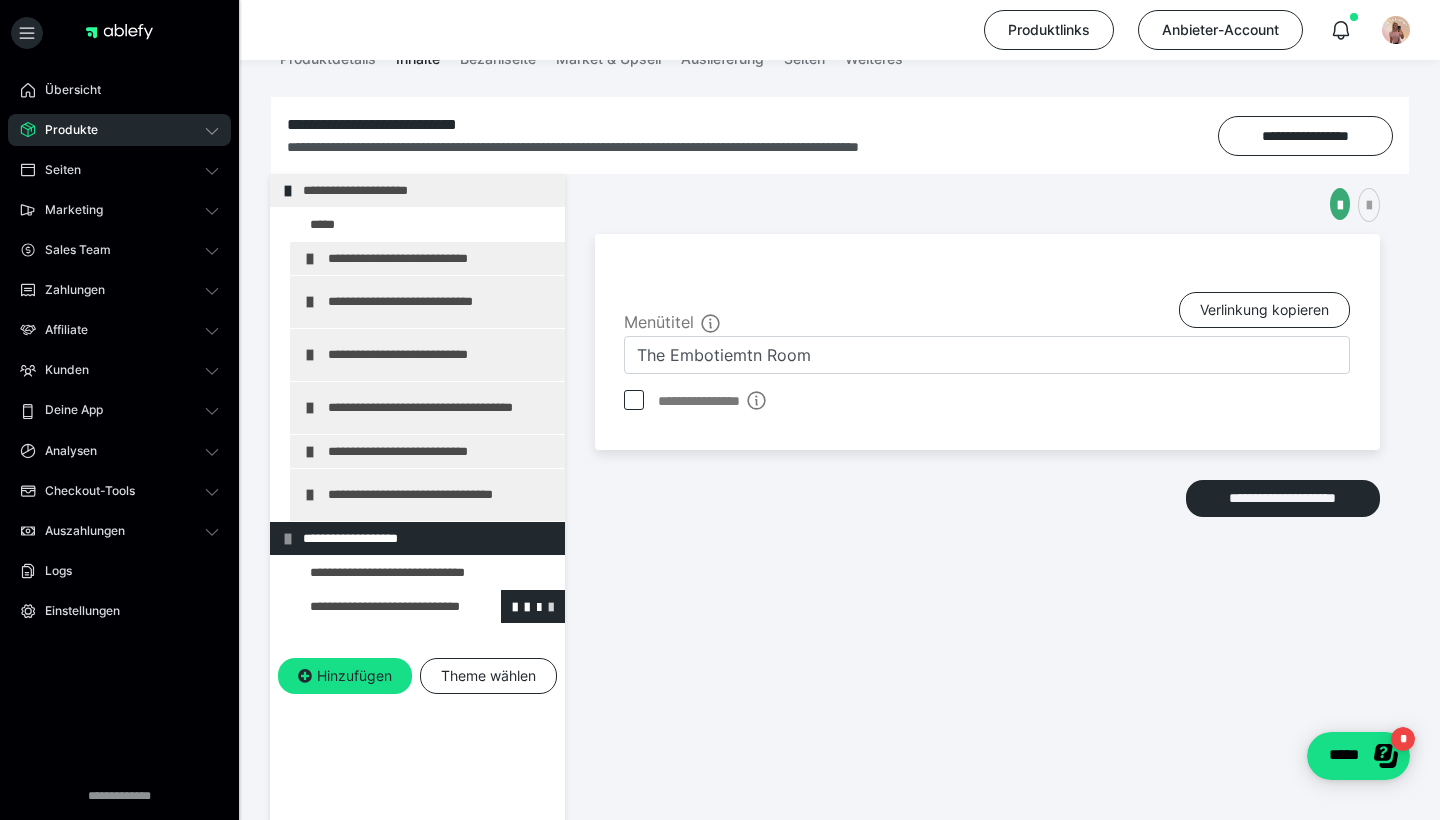 scroll, scrollTop: 177, scrollLeft: 0, axis: vertical 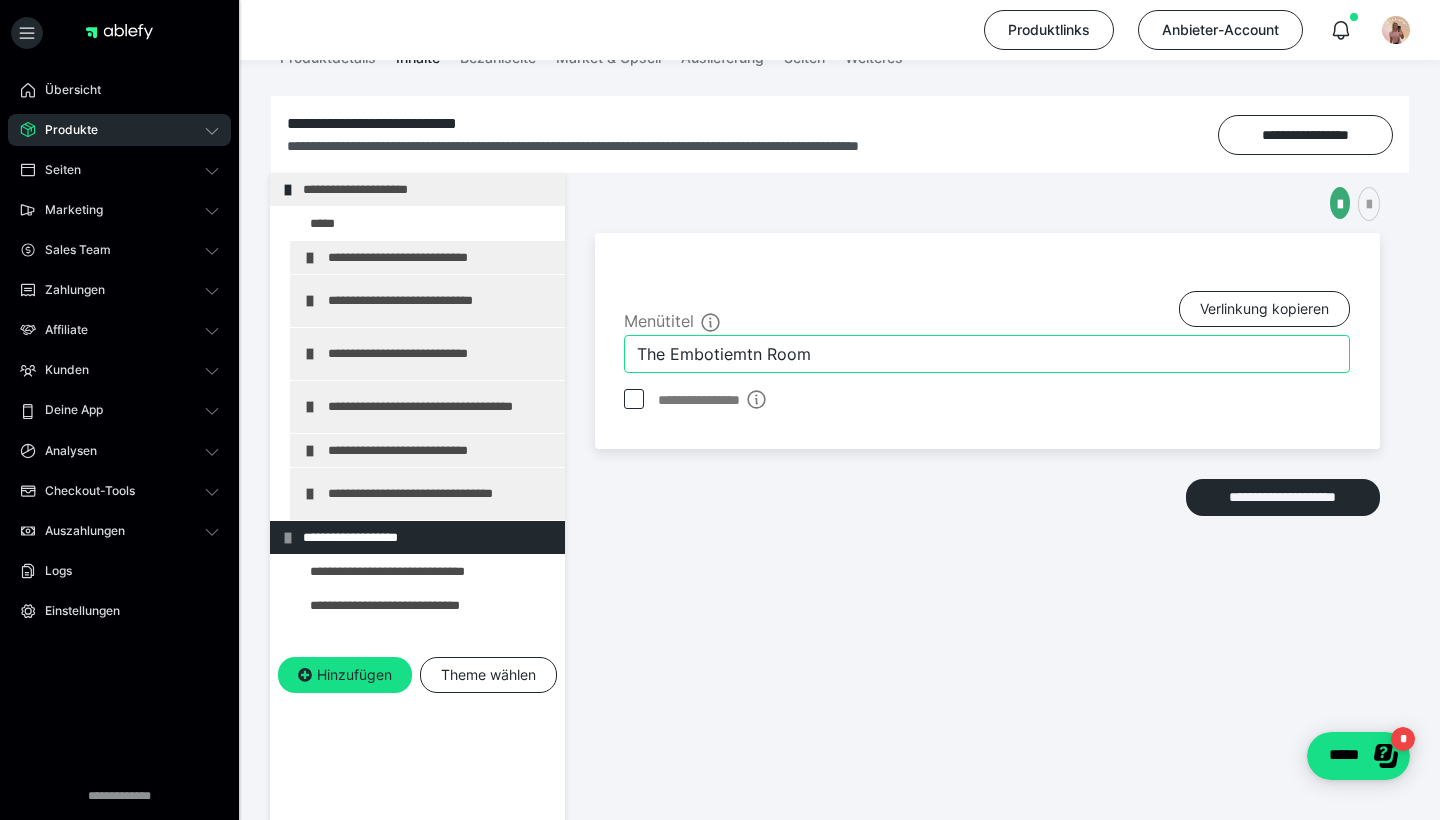 click on "The Embotiemtn Room" at bounding box center [987, 354] 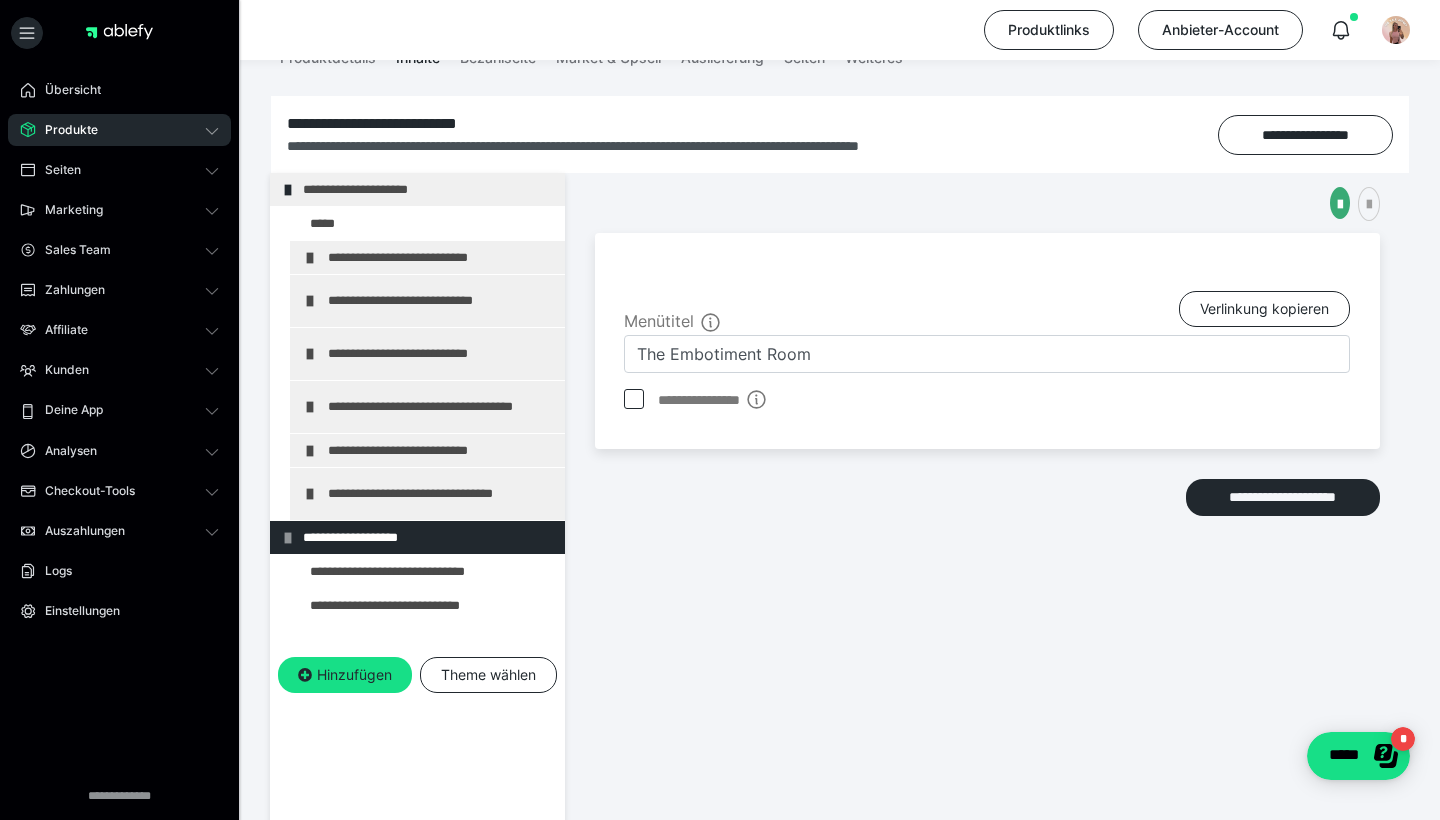 click on "**********" at bounding box center (987, 518) 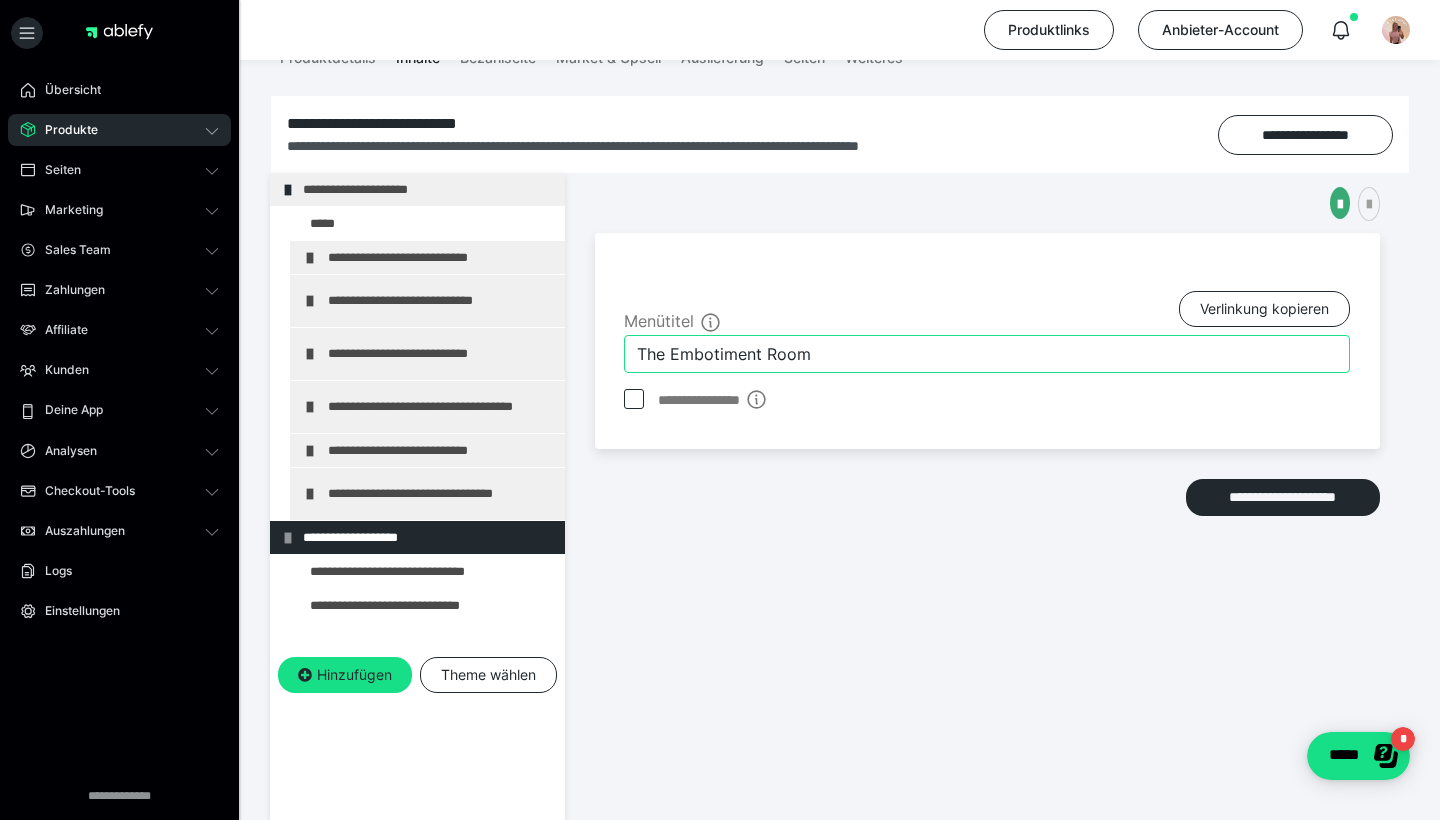 click on "The Embotiment Room" at bounding box center [987, 354] 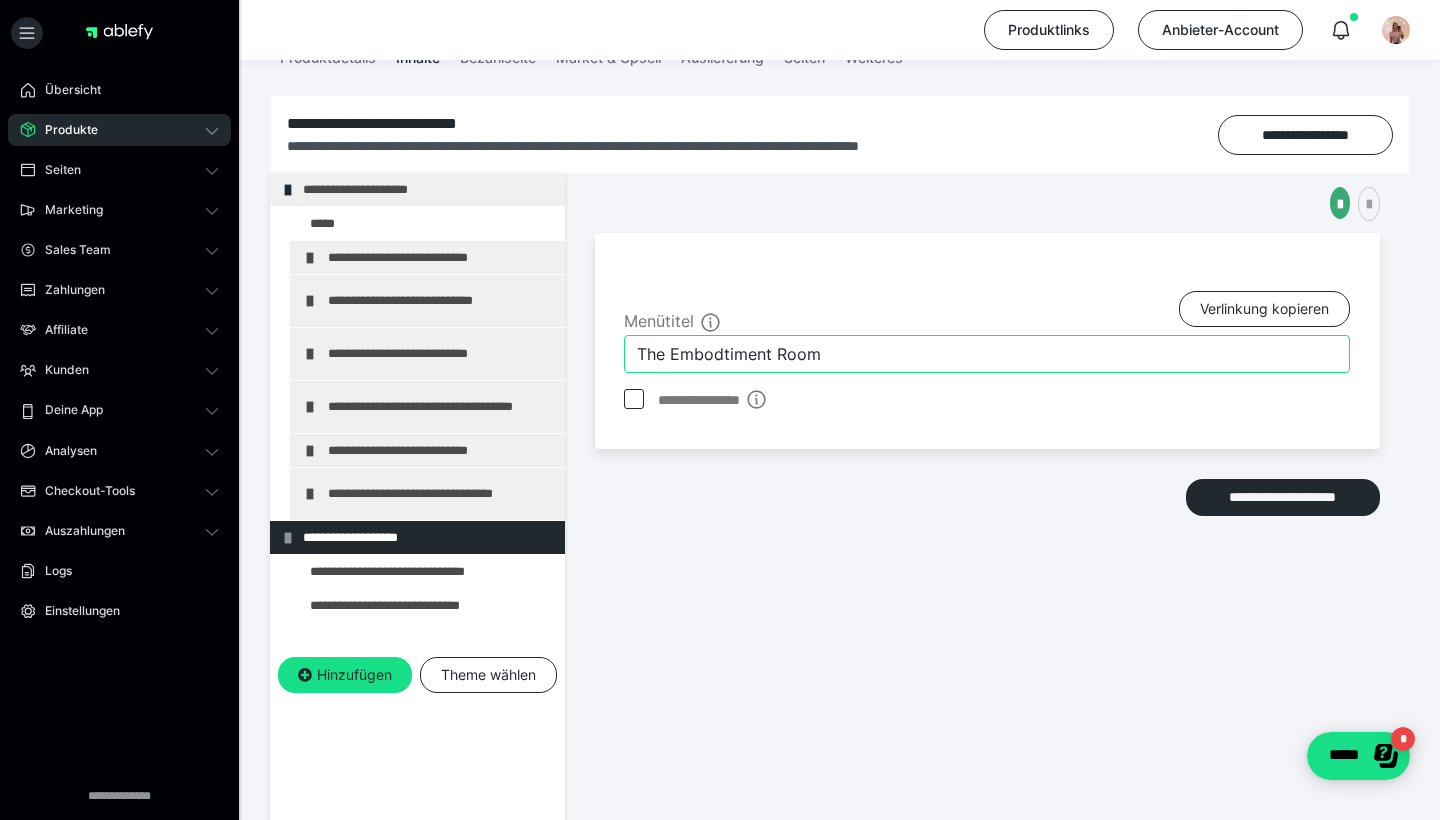 click on "The Embodtiment Room" at bounding box center (987, 354) 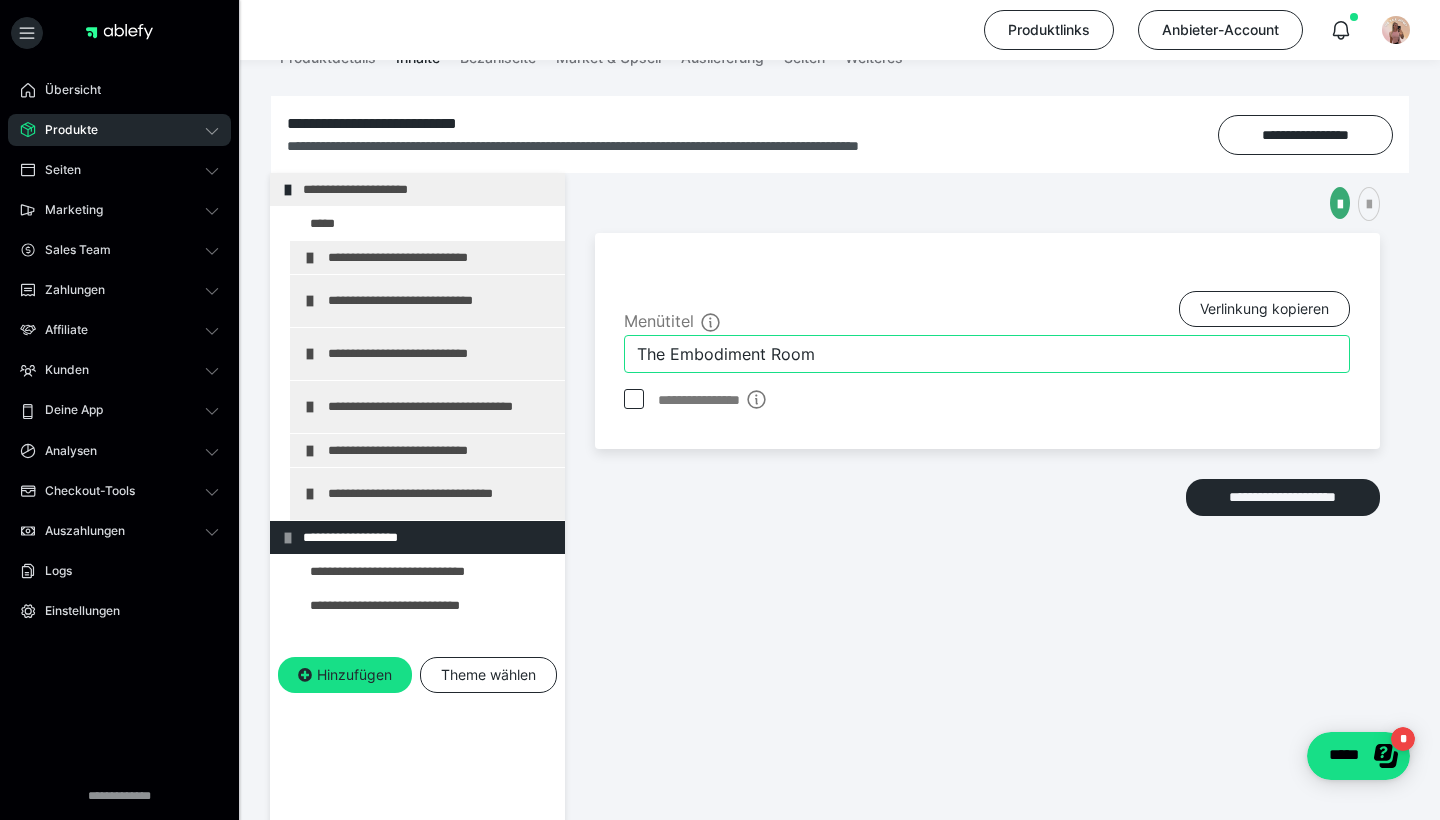 type on "The Embodiment Room" 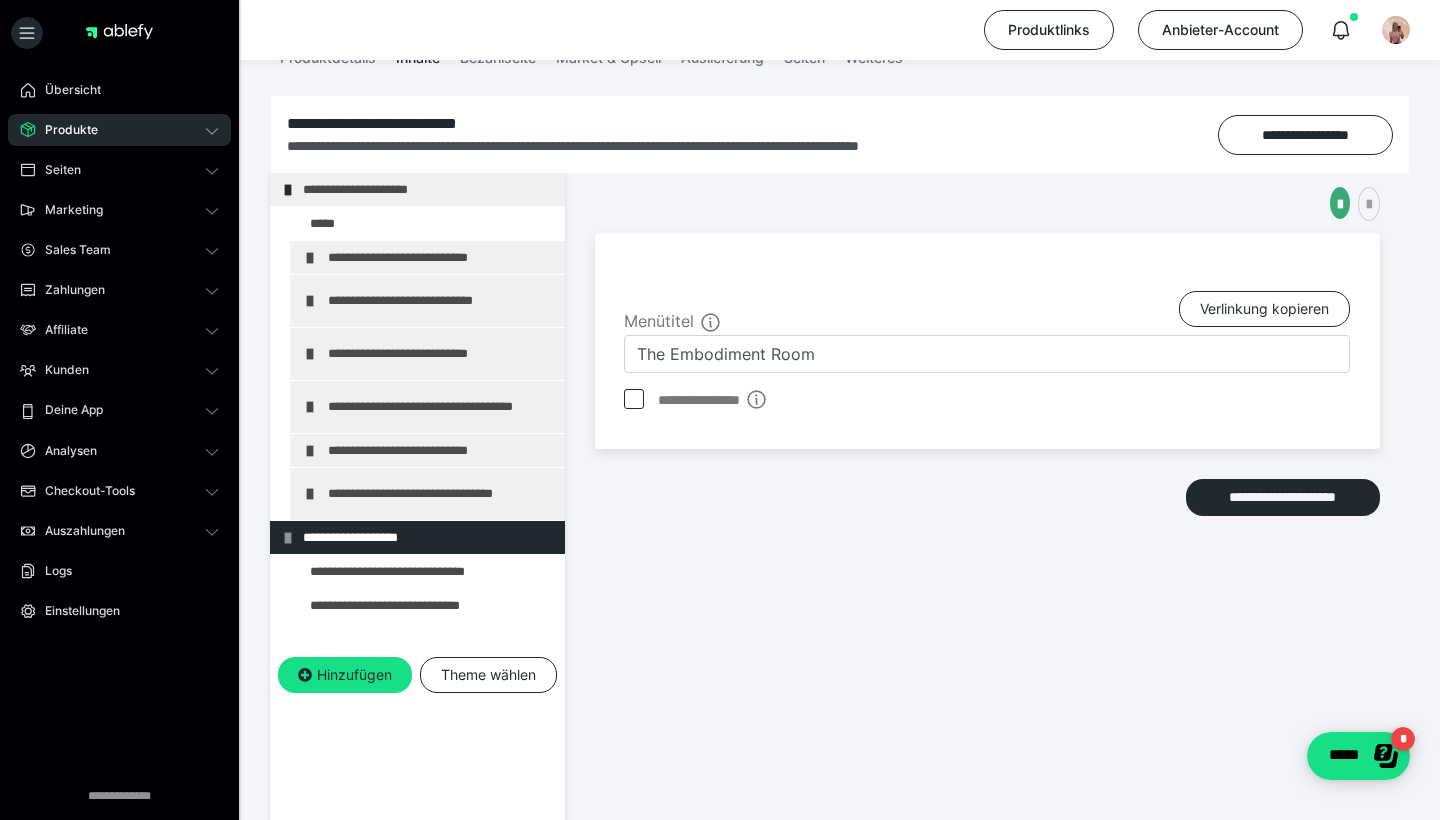 click on "**********" at bounding box center [987, 518] 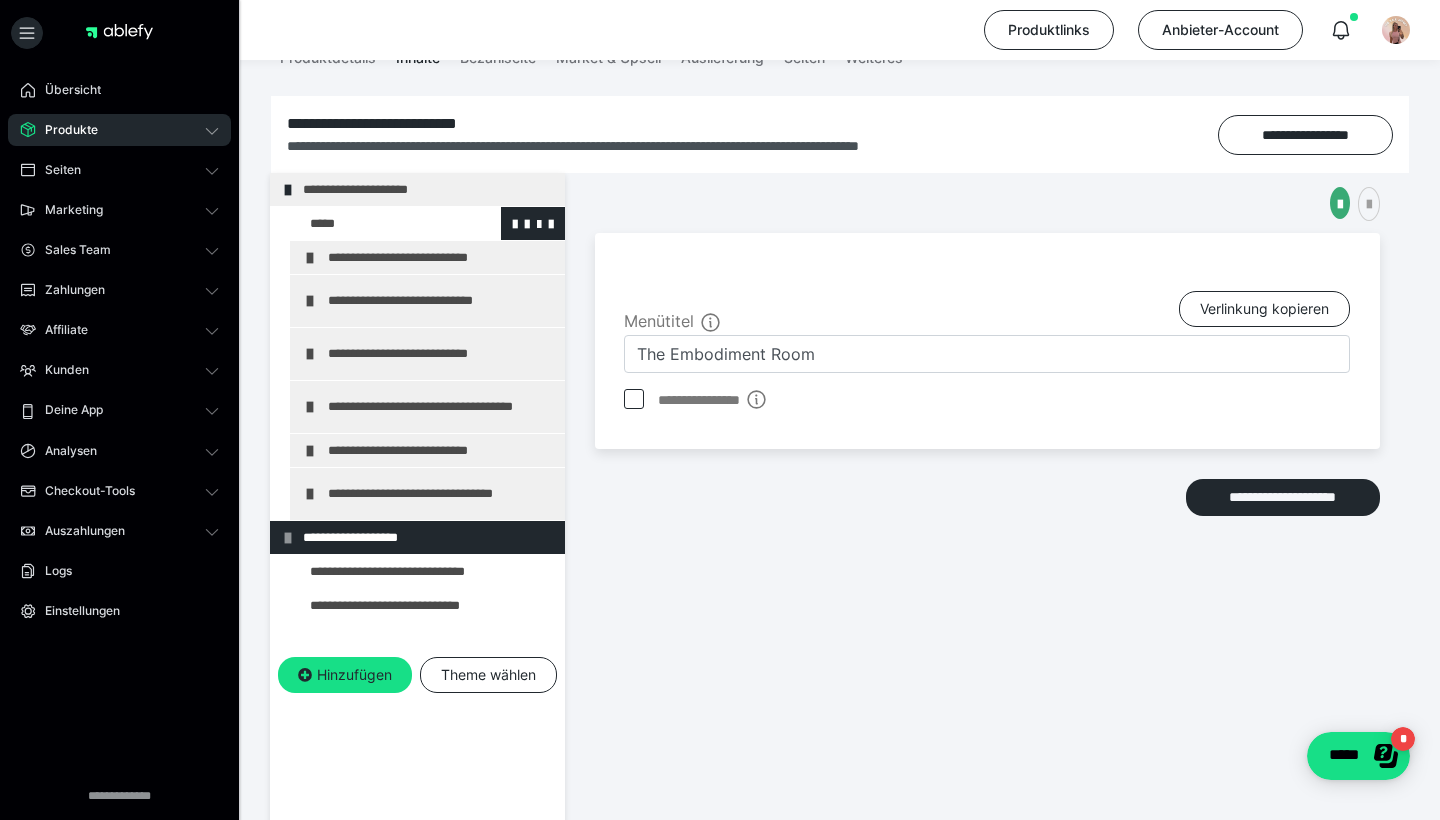 click at bounding box center (375, 223) 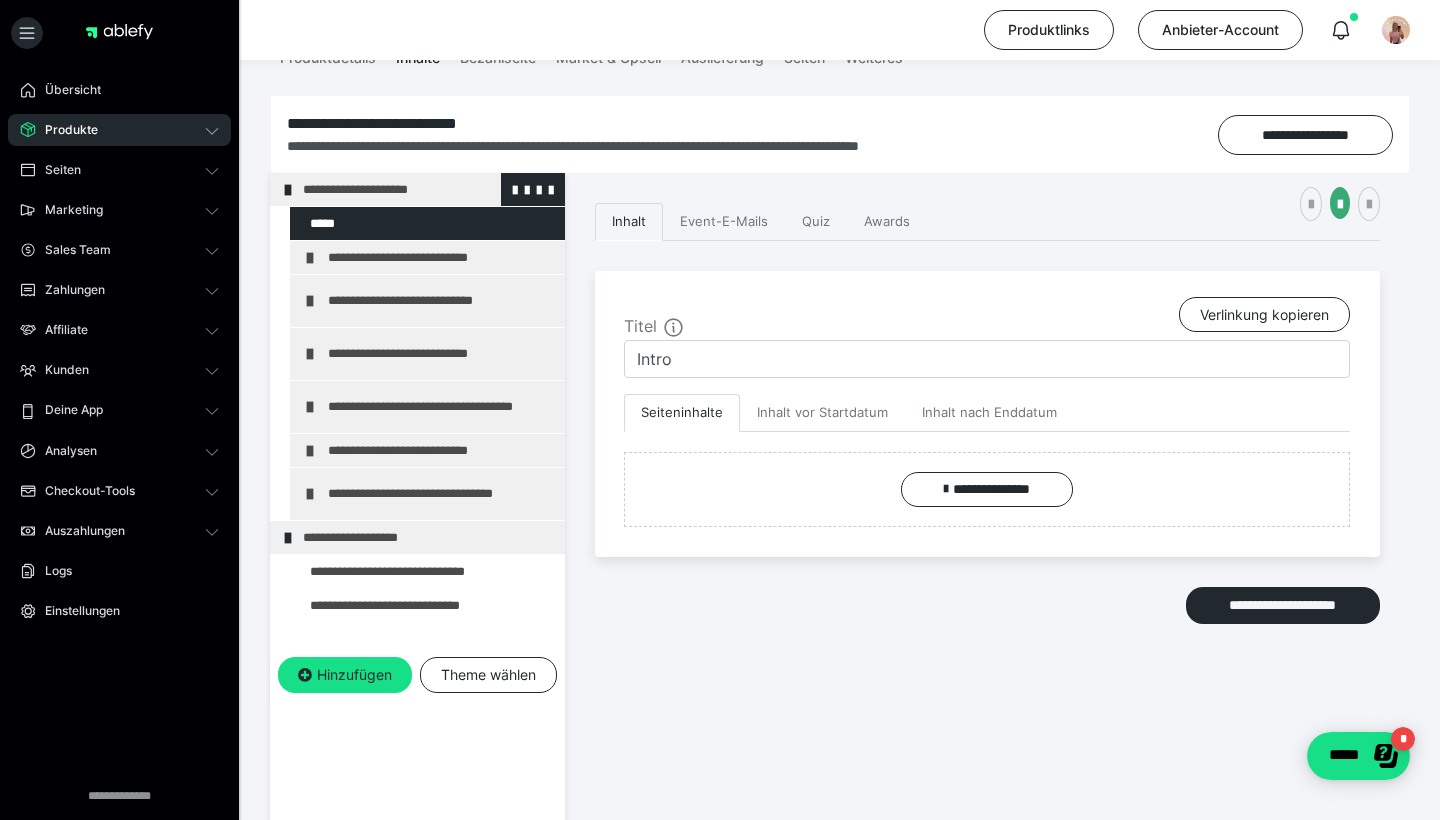 click at bounding box center [288, 190] 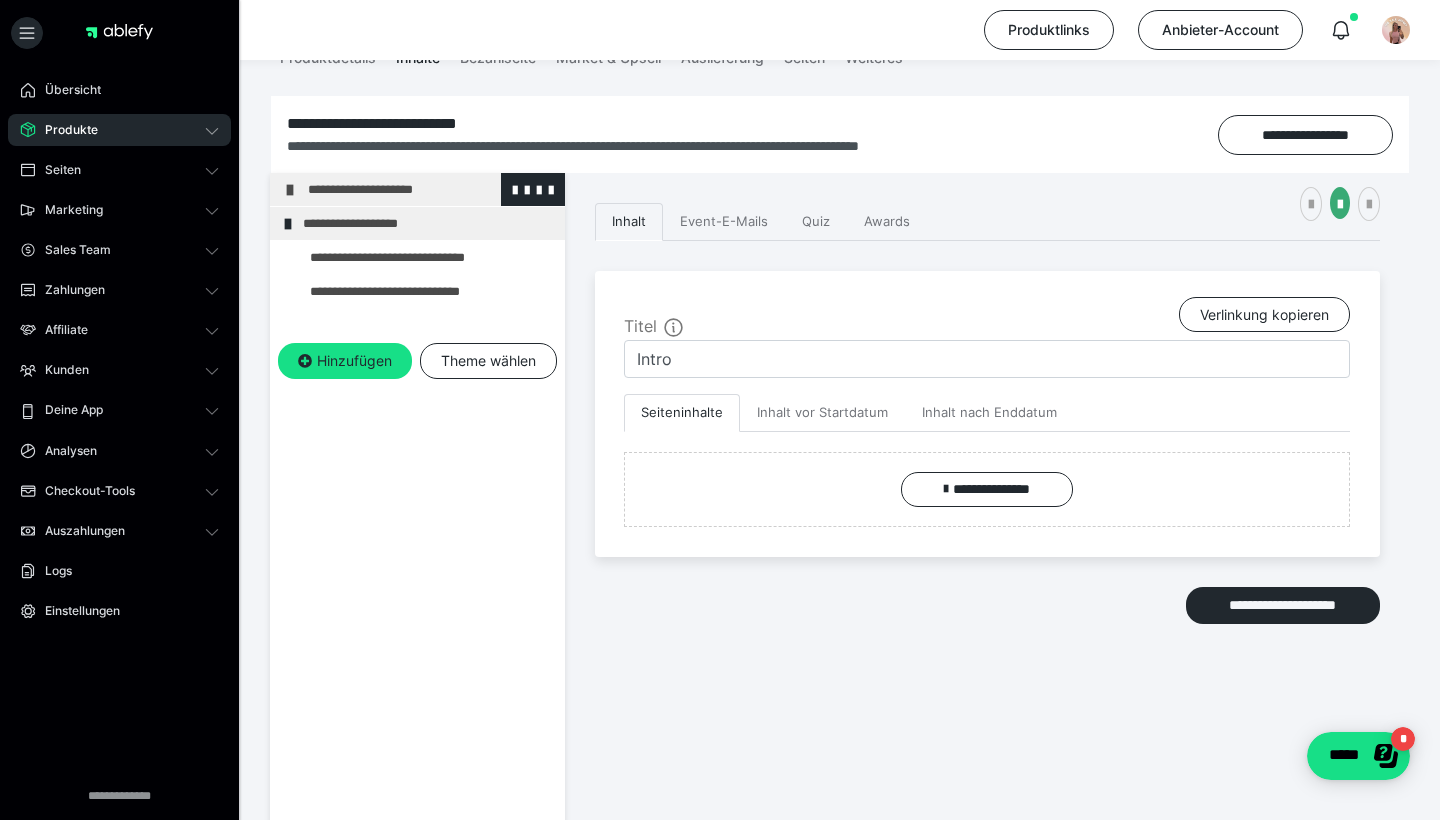 click on "**********" at bounding box center [431, 189] 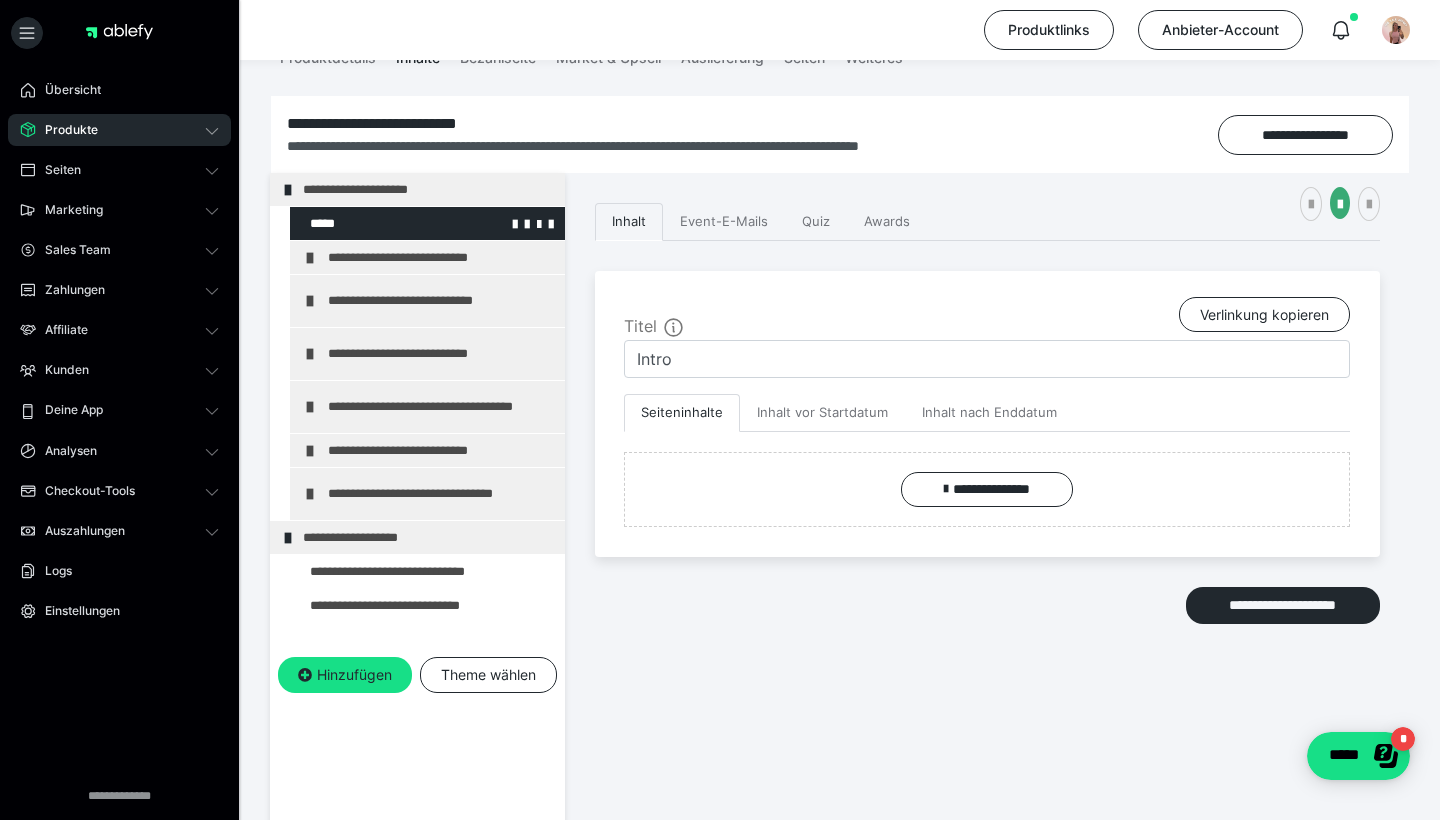 click at bounding box center [375, 223] 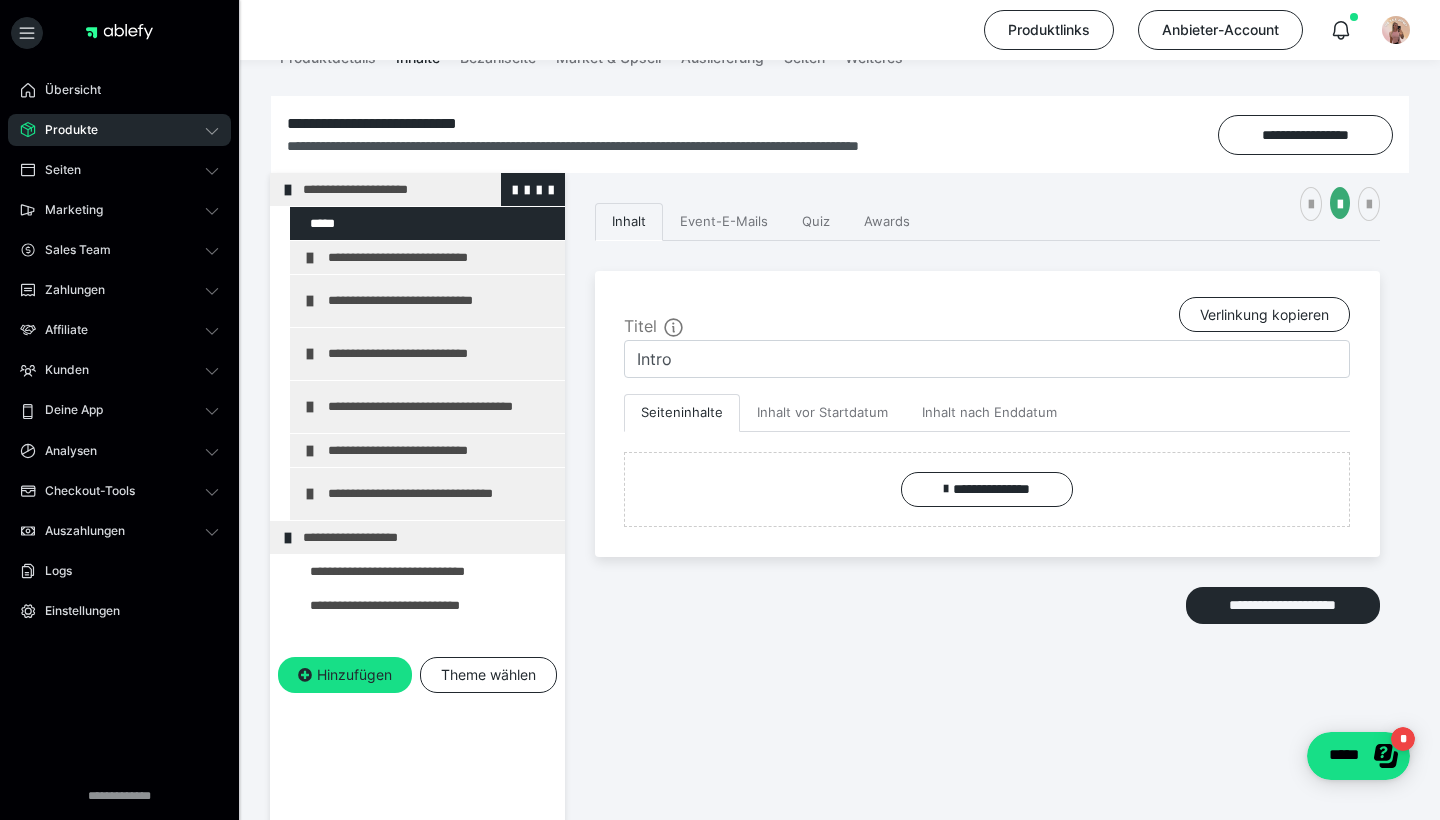 click at bounding box center [288, 190] 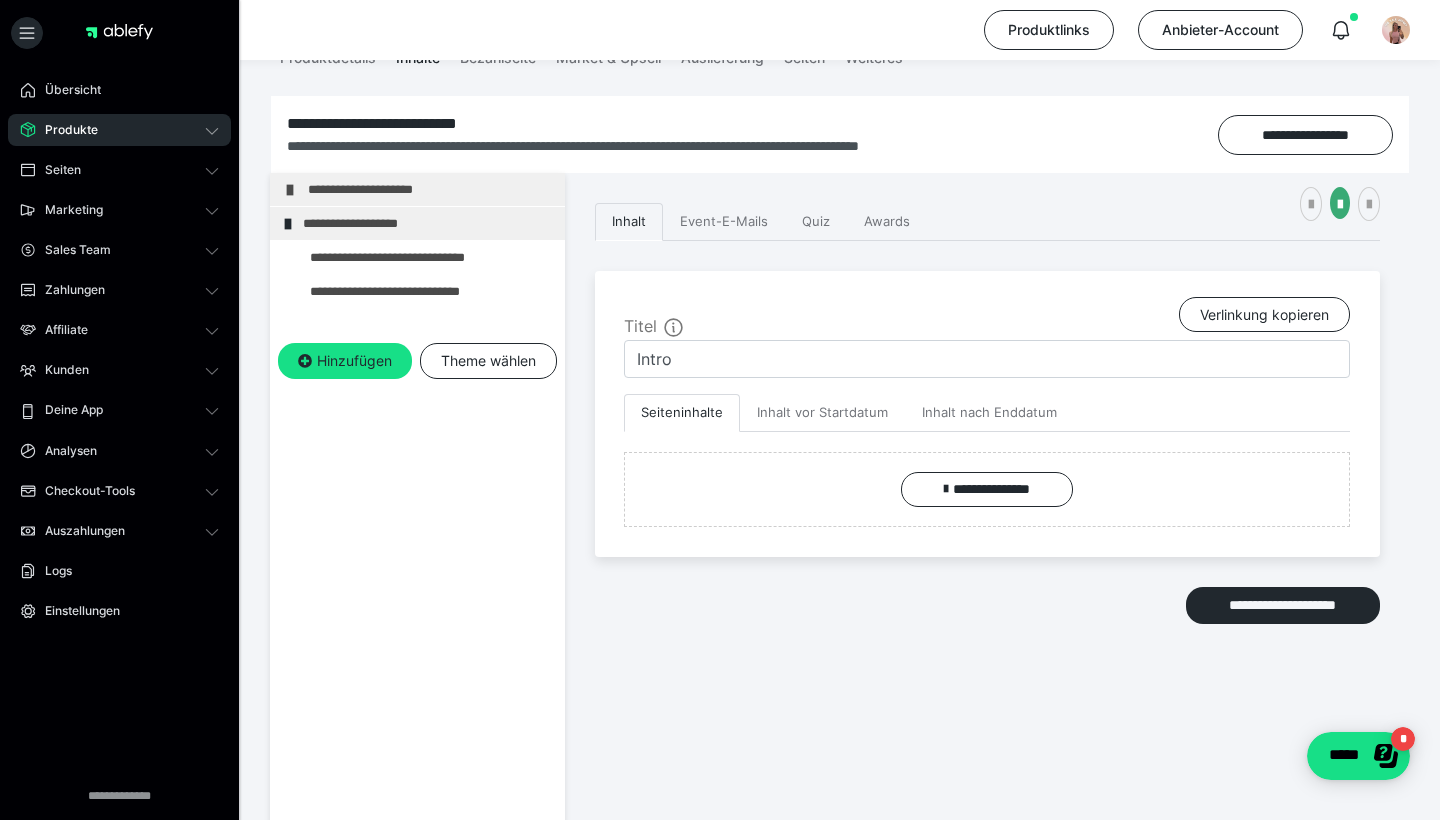 click at bounding box center [290, 190] 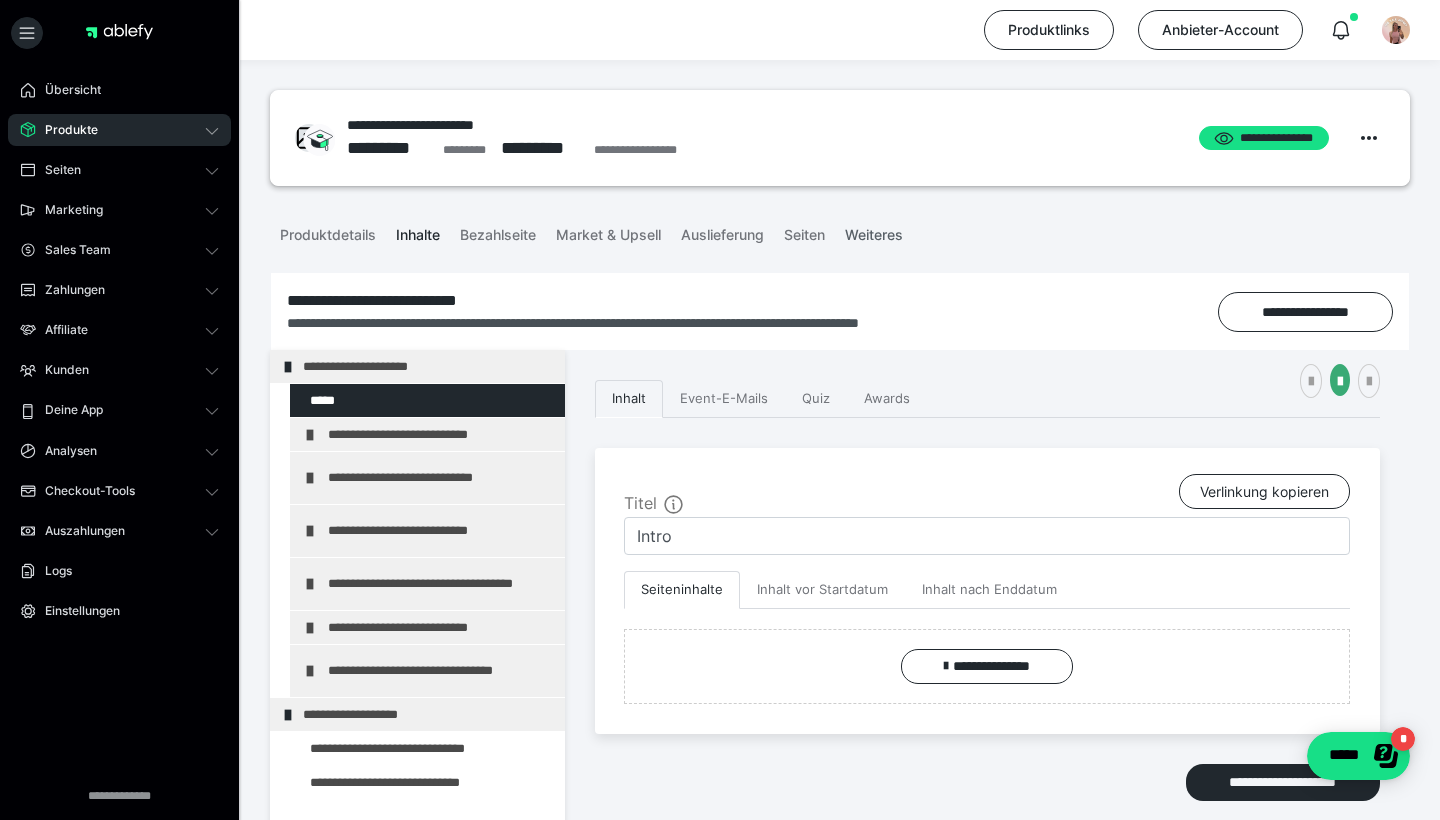 scroll, scrollTop: 0, scrollLeft: 0, axis: both 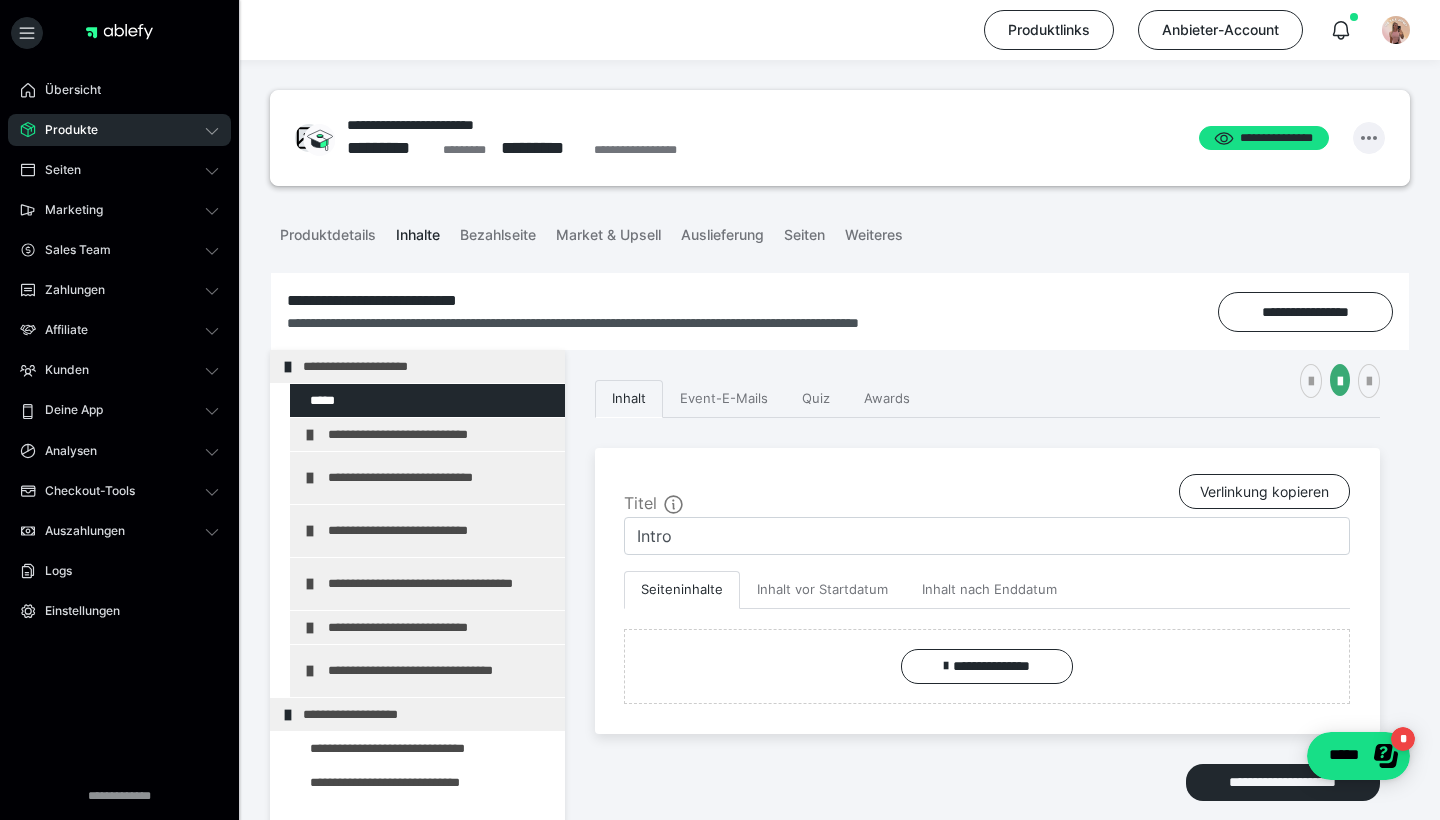 click 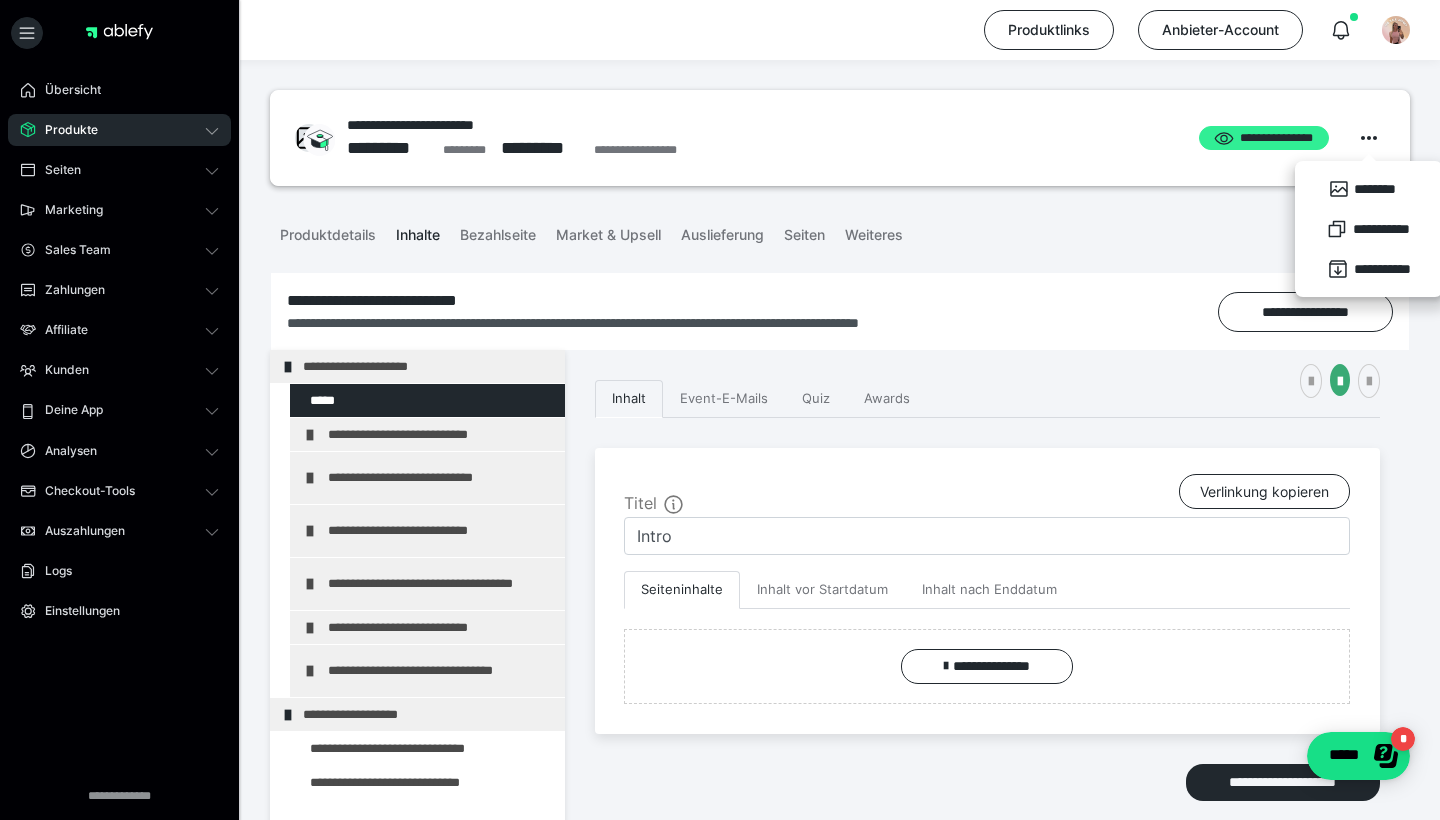 click on "**********" at bounding box center (1264, 138) 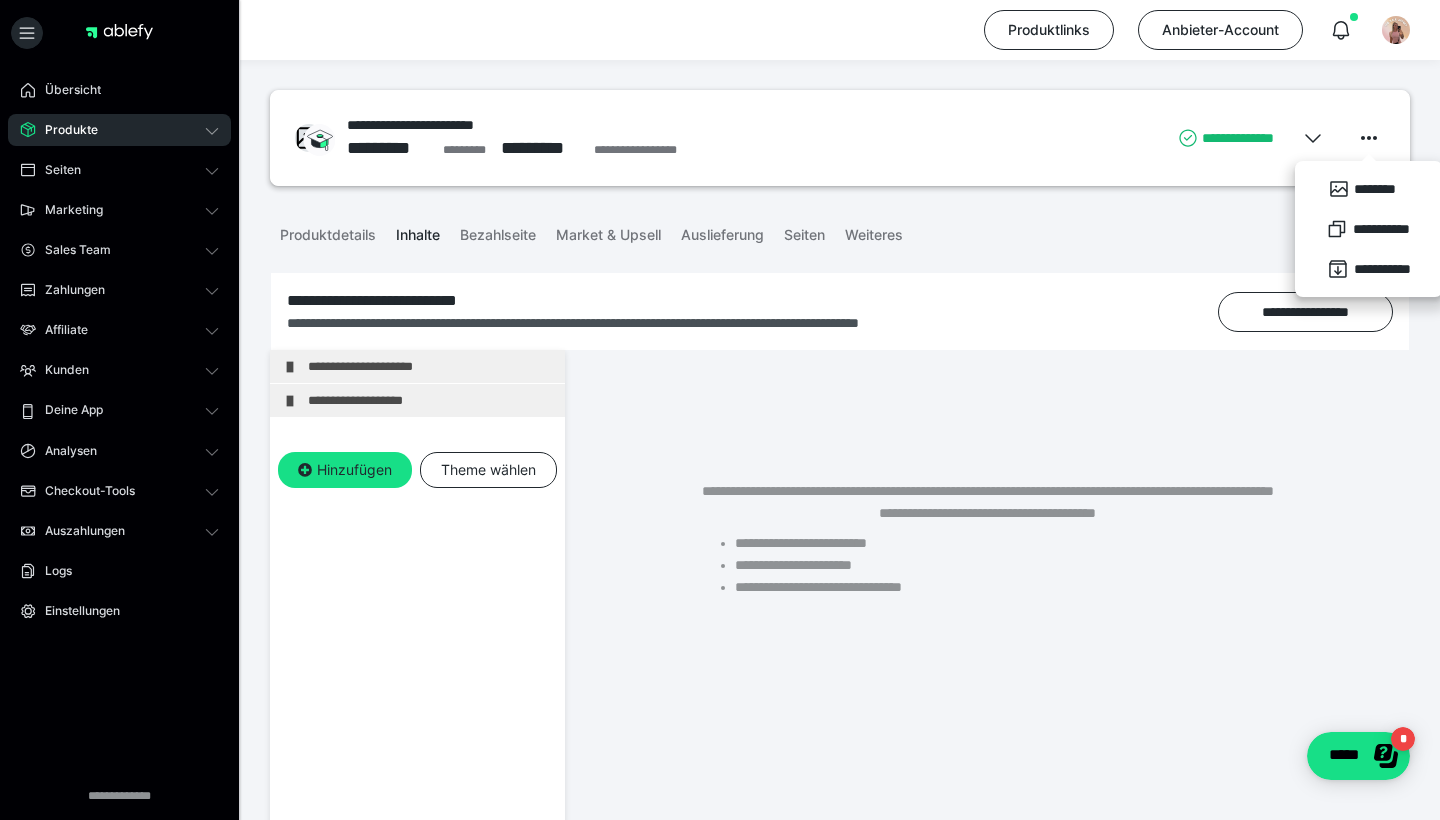 click on "**********" at bounding box center (1235, 138) 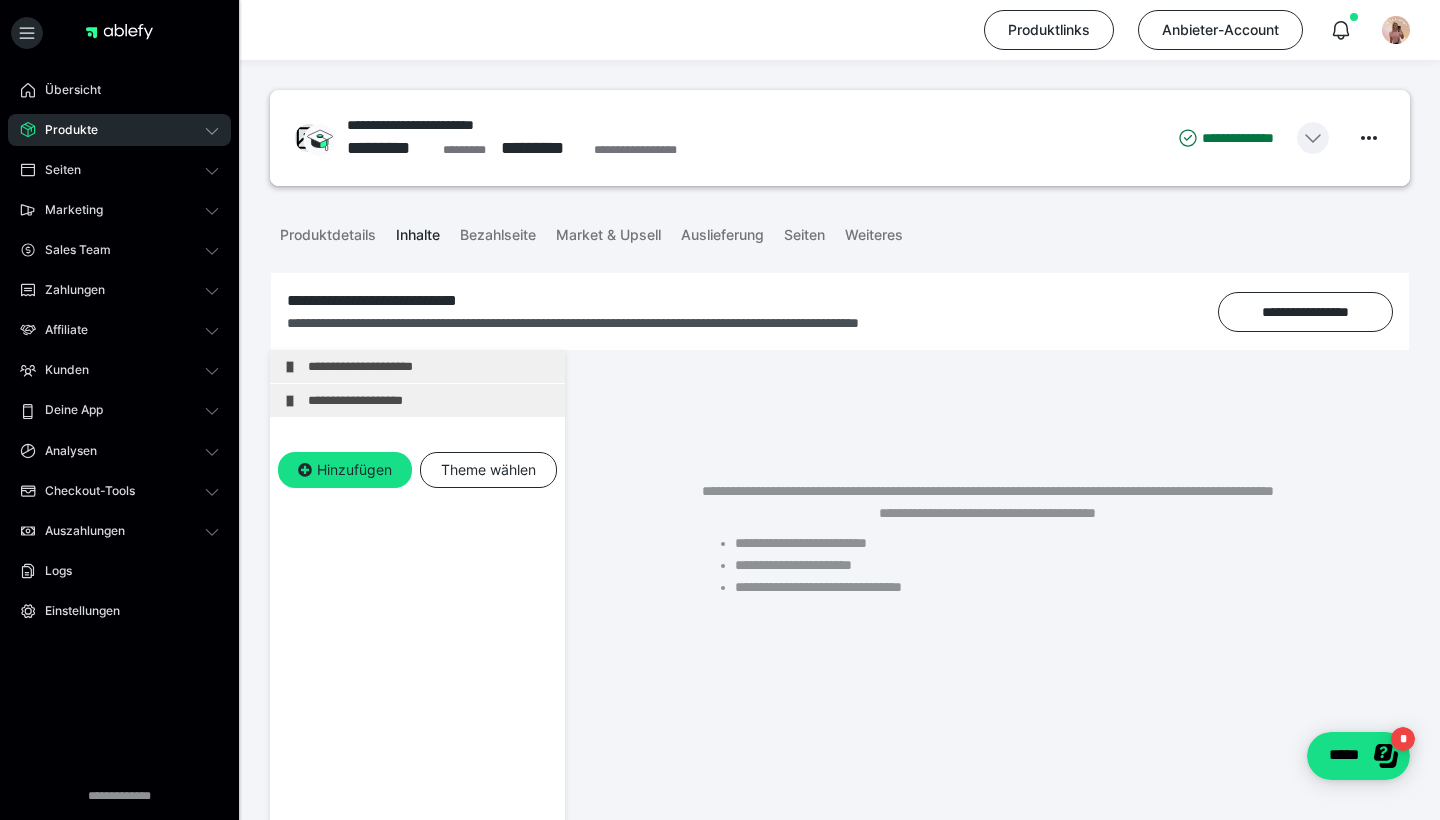 click 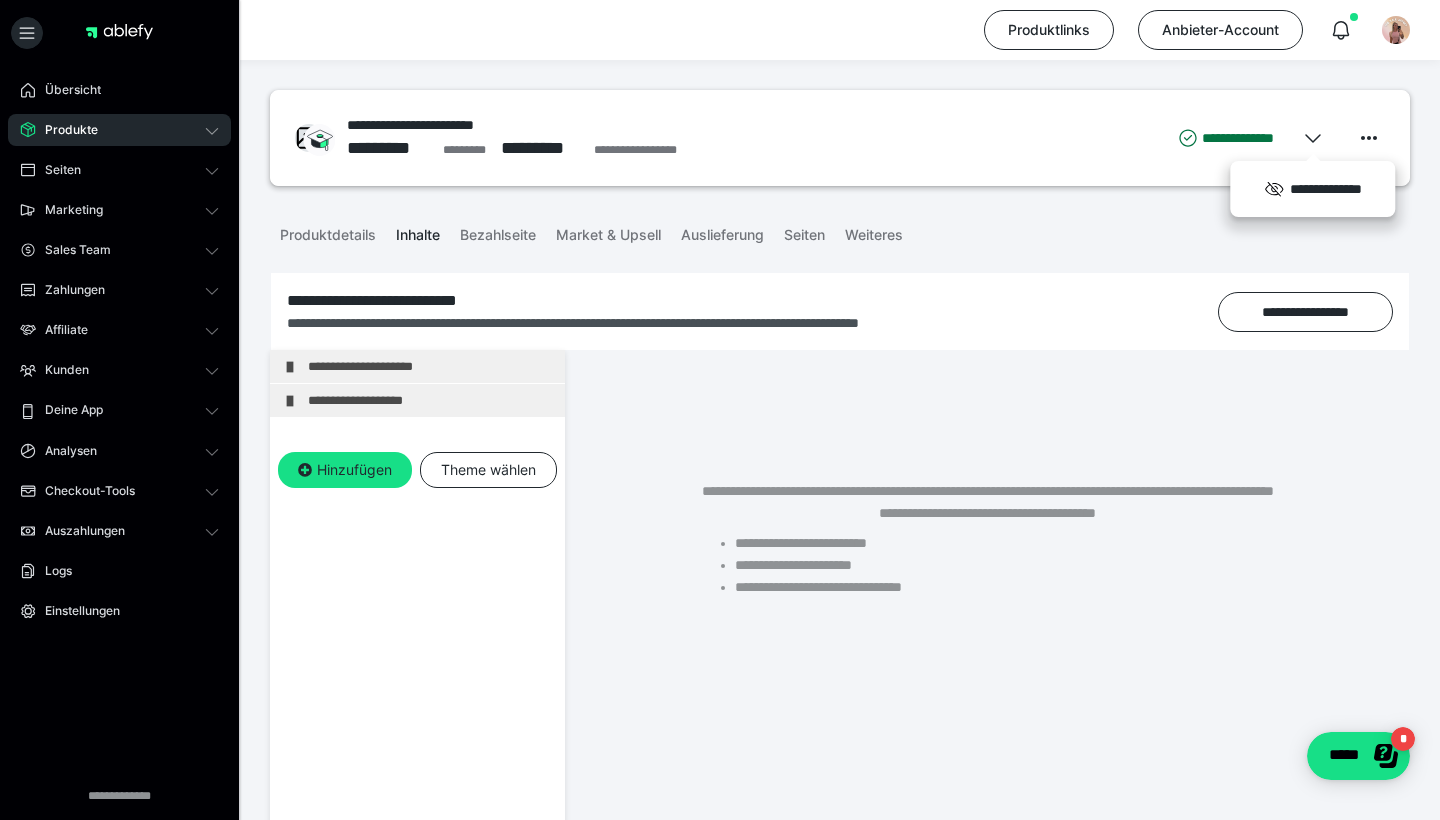 click on "**********" at bounding box center (840, 138) 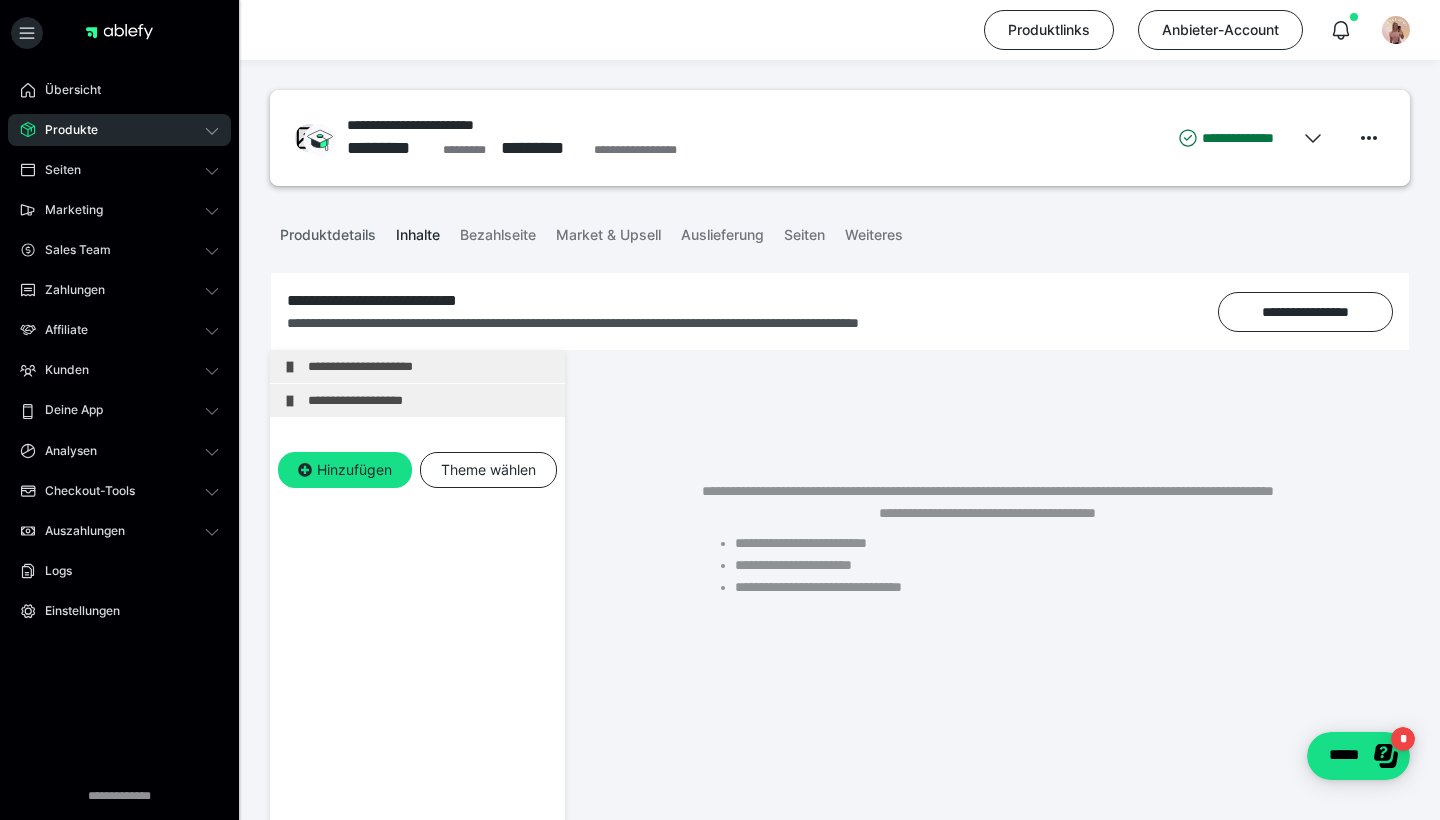 click on "Produktdetails" at bounding box center [328, 231] 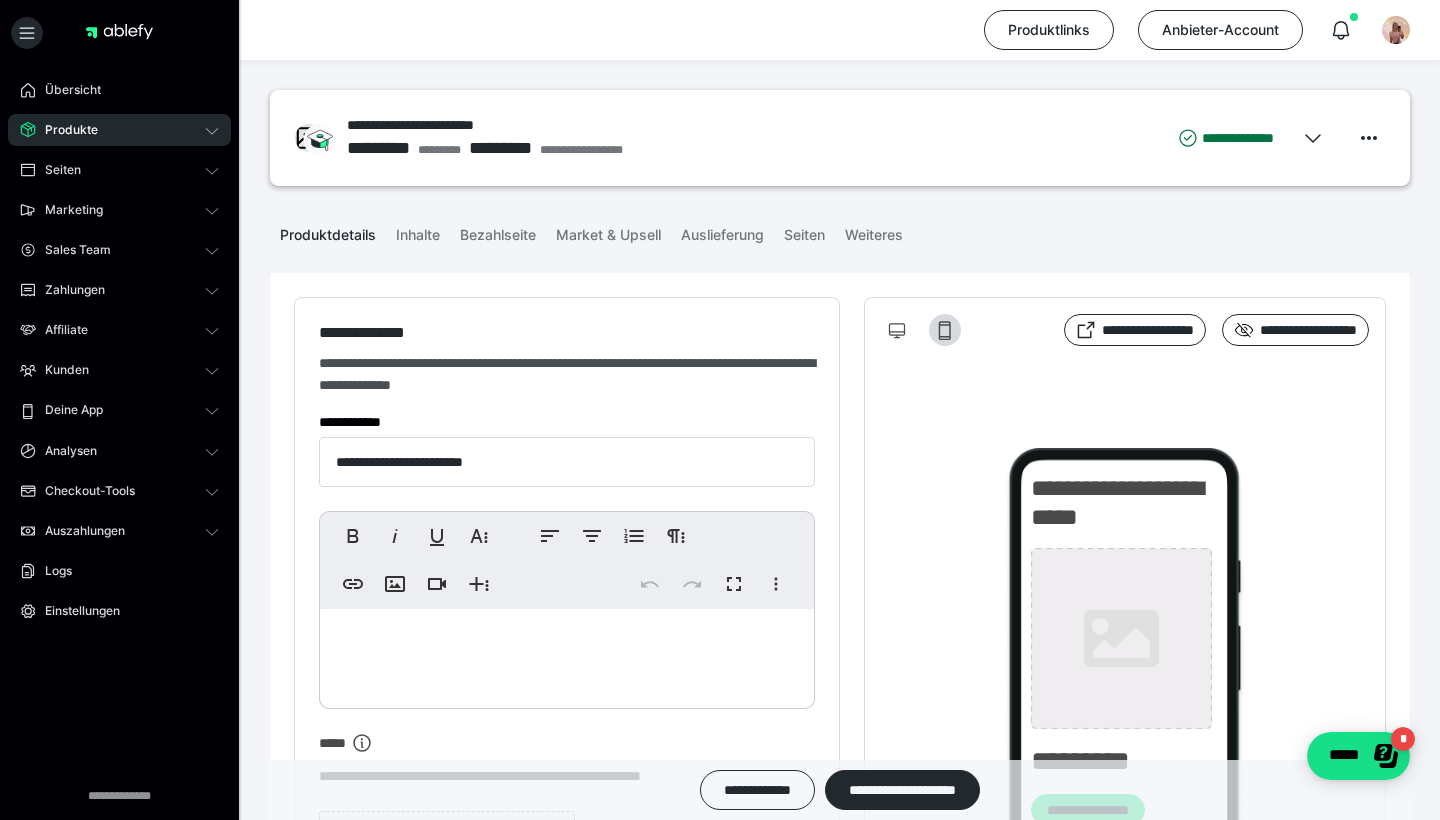 type on "**********" 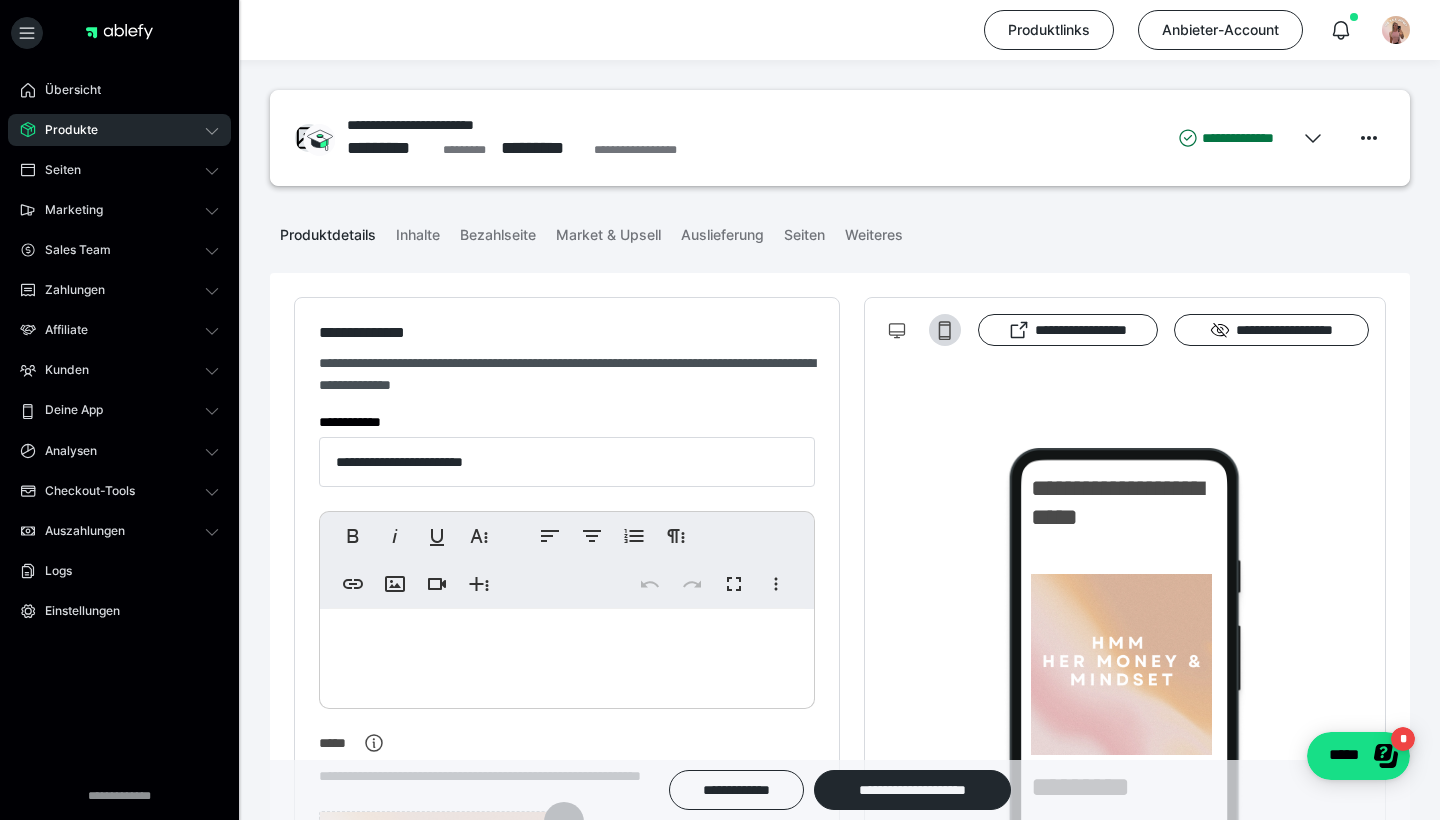 click on "Produkte" at bounding box center [119, 130] 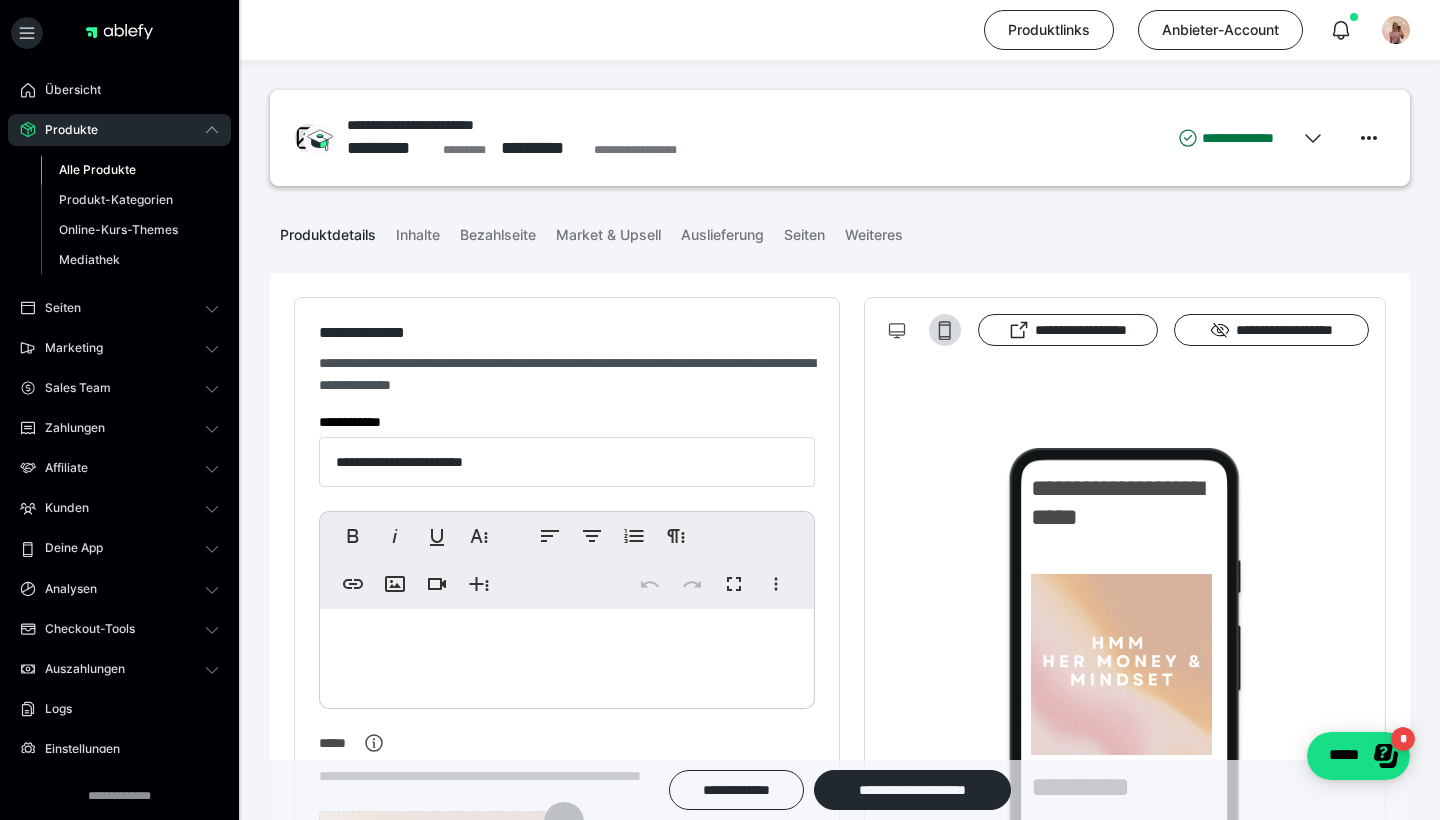 click on "Alle Produkte" at bounding box center (97, 169) 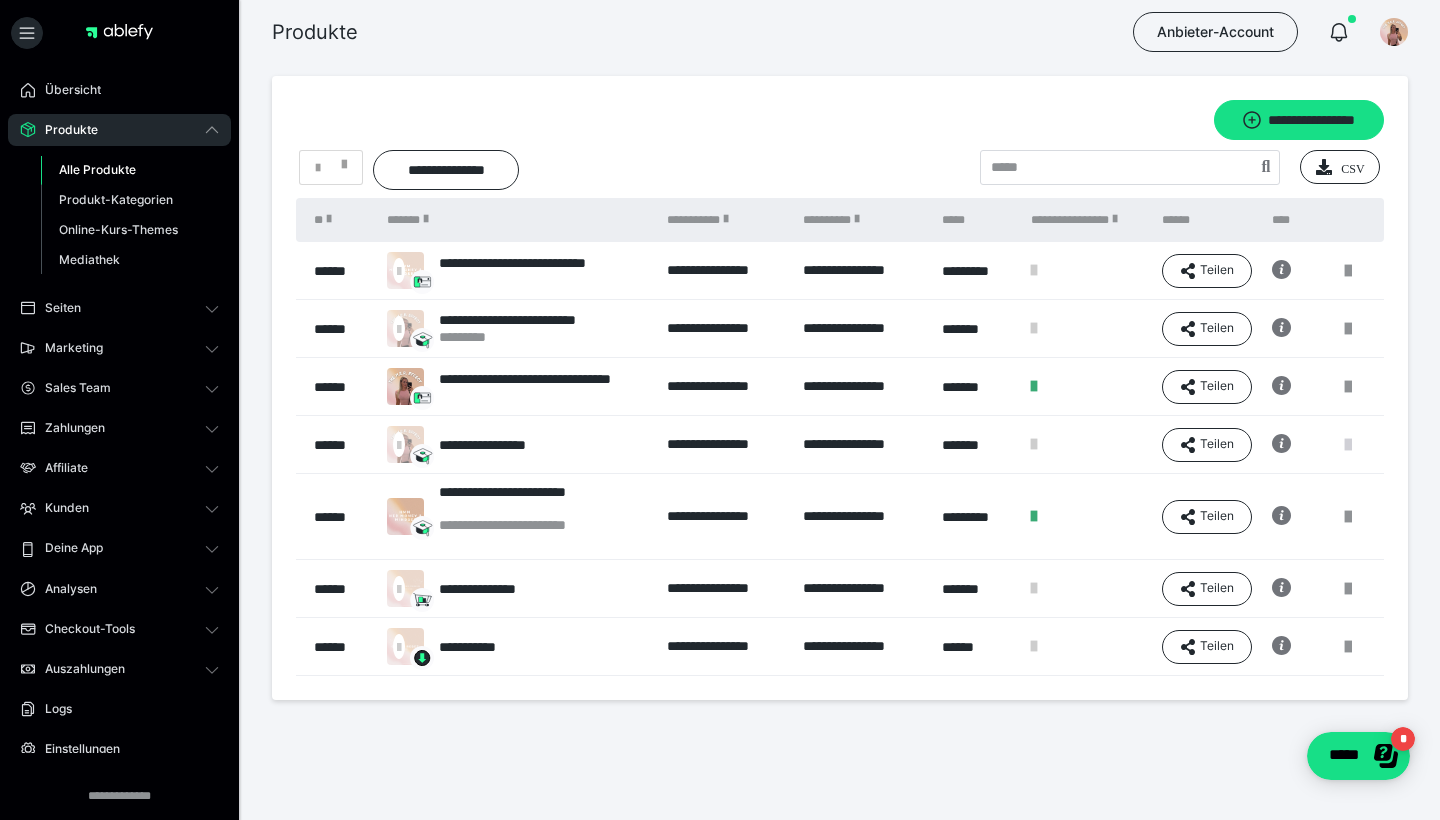 click at bounding box center (1348, 445) 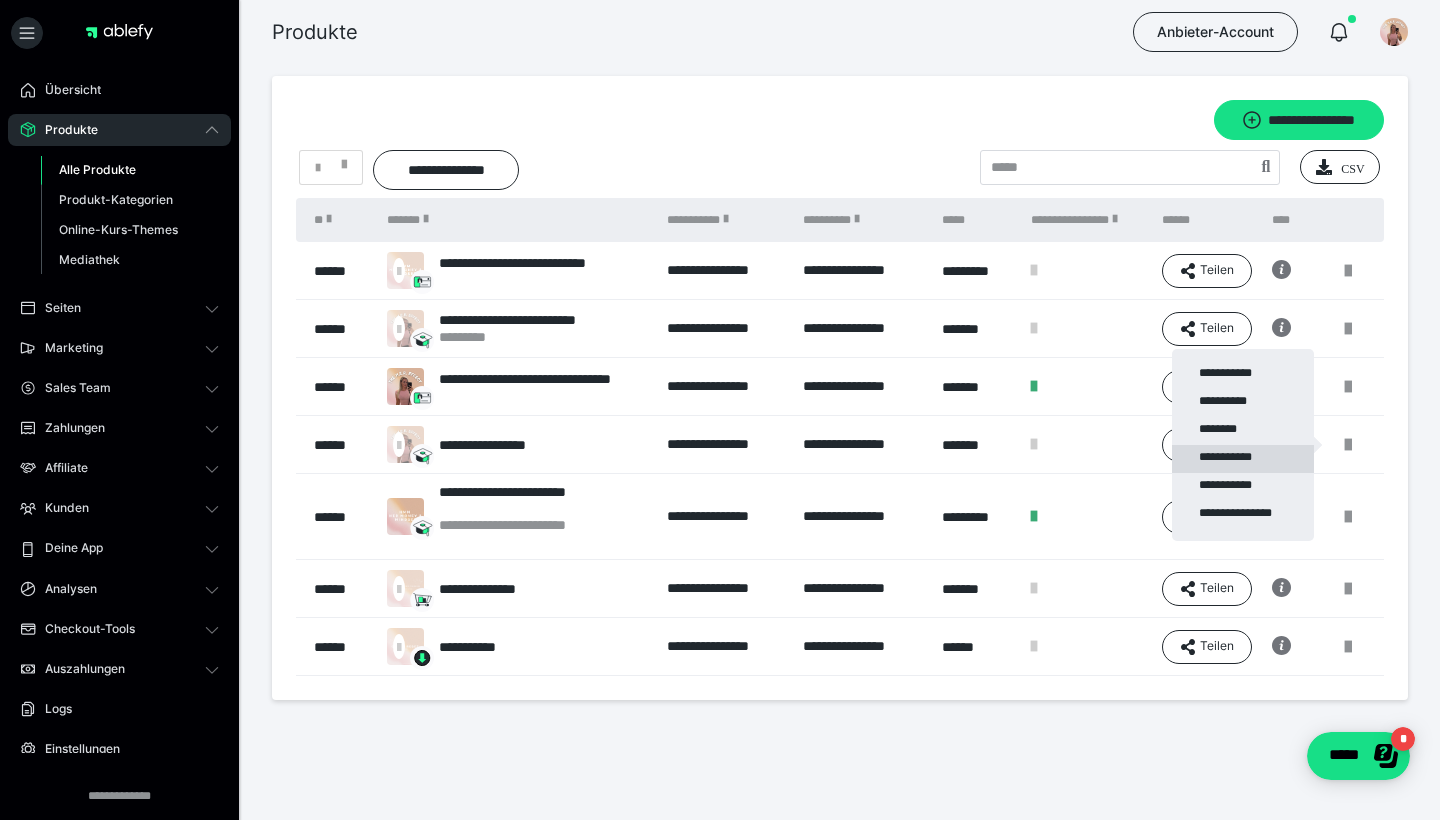 click on "**********" at bounding box center [1243, 459] 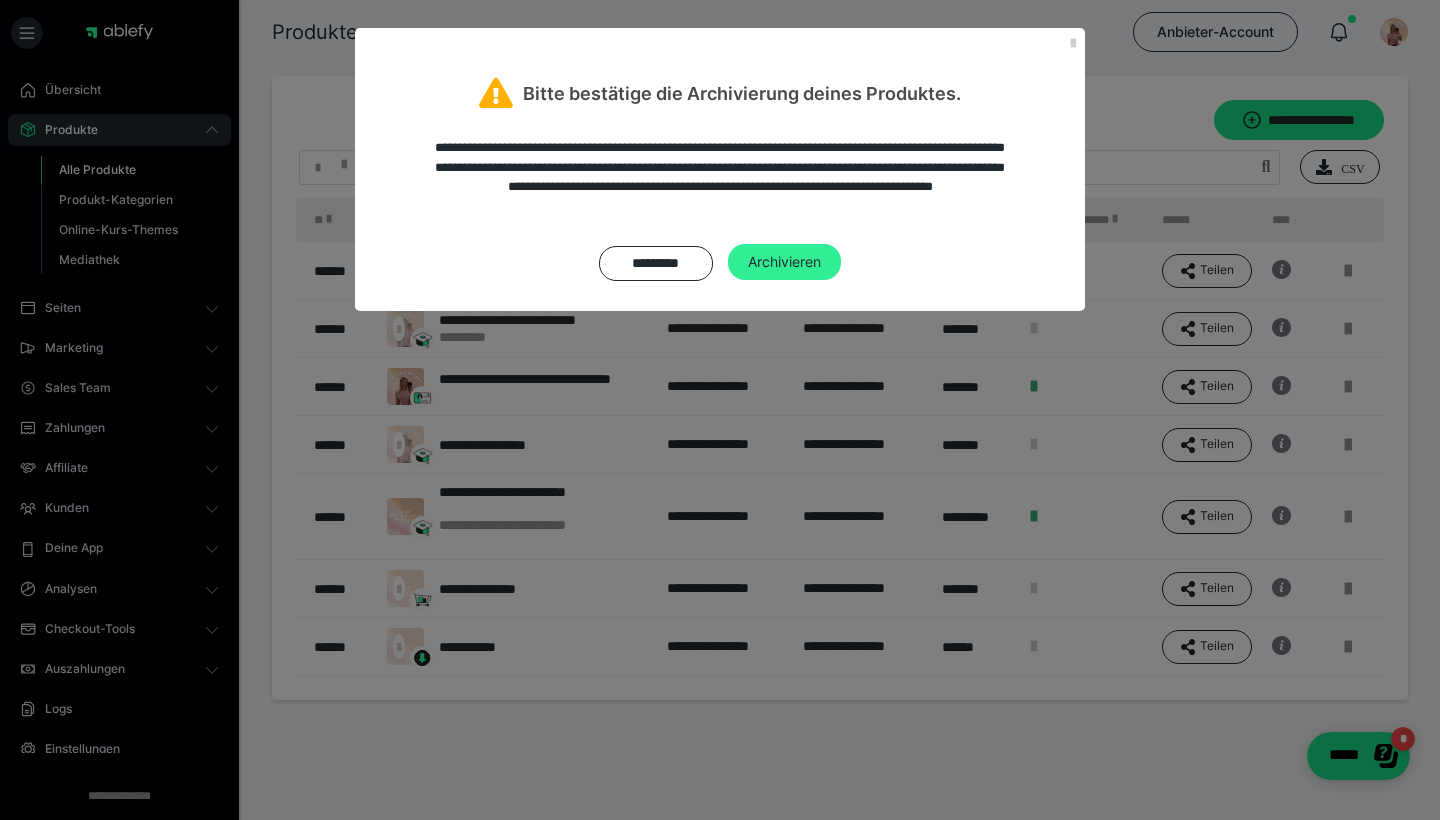 click on "Archivieren" at bounding box center (784, 262) 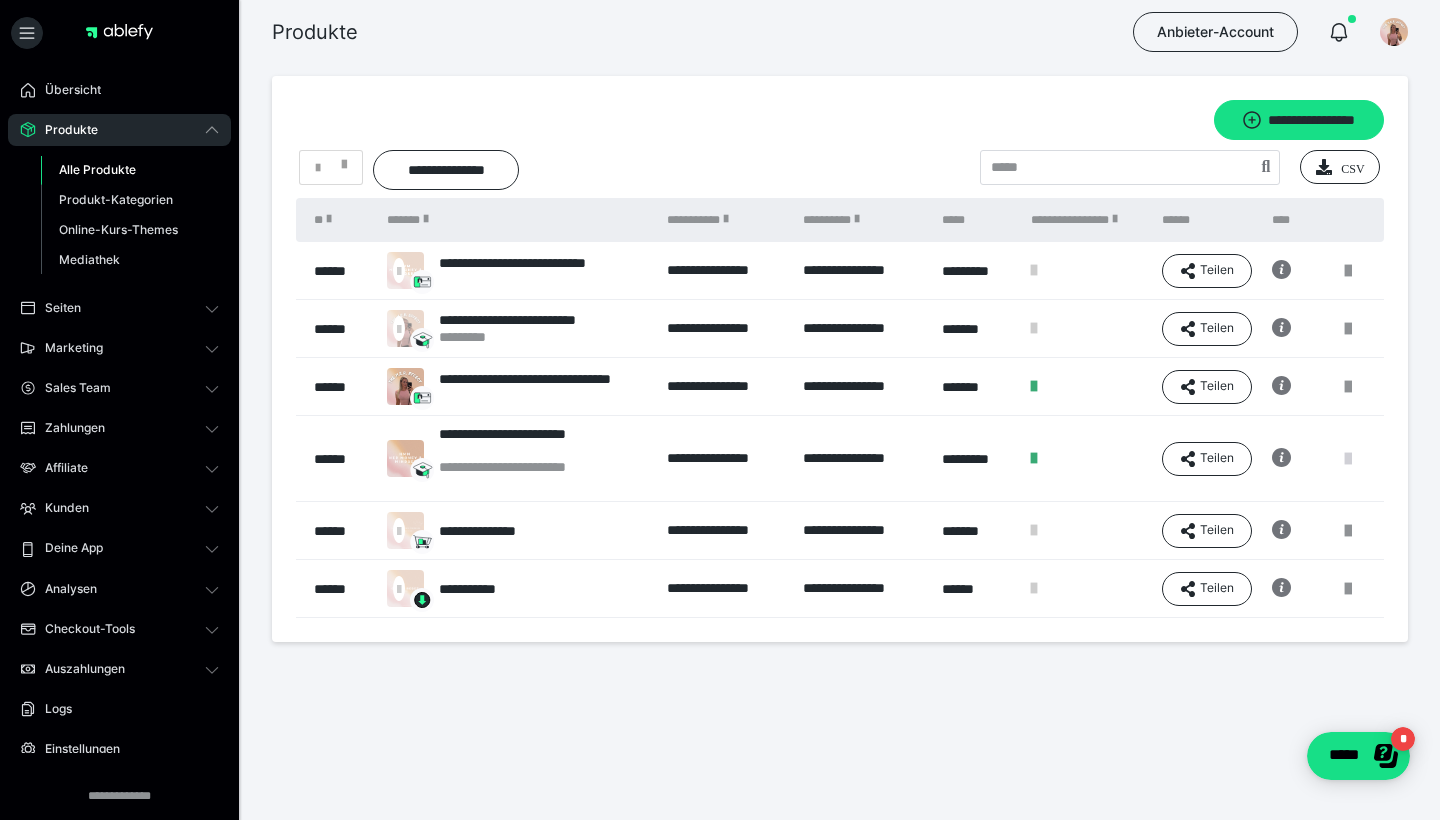 click at bounding box center [1348, 459] 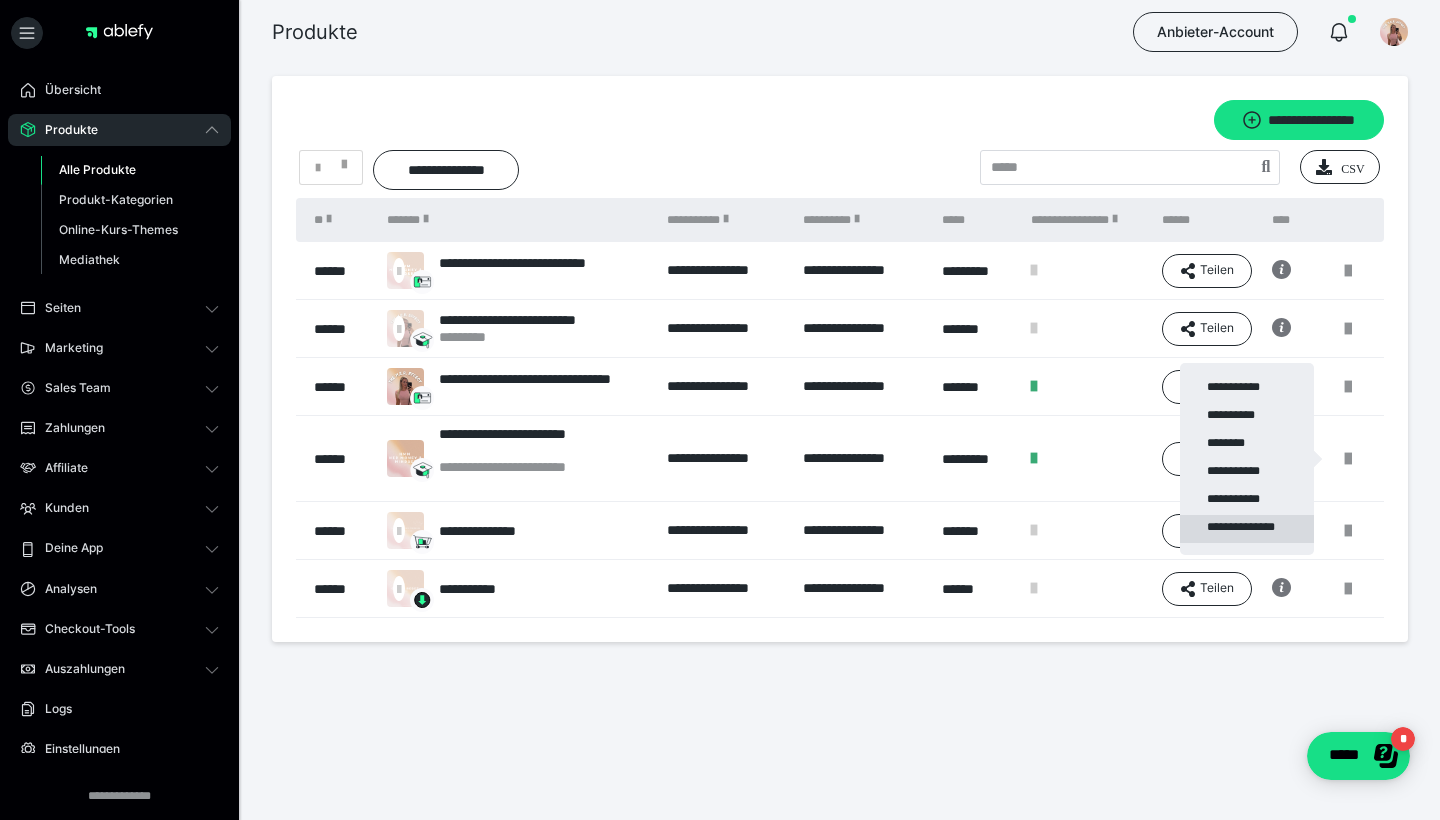 click on "**********" at bounding box center [1247, 529] 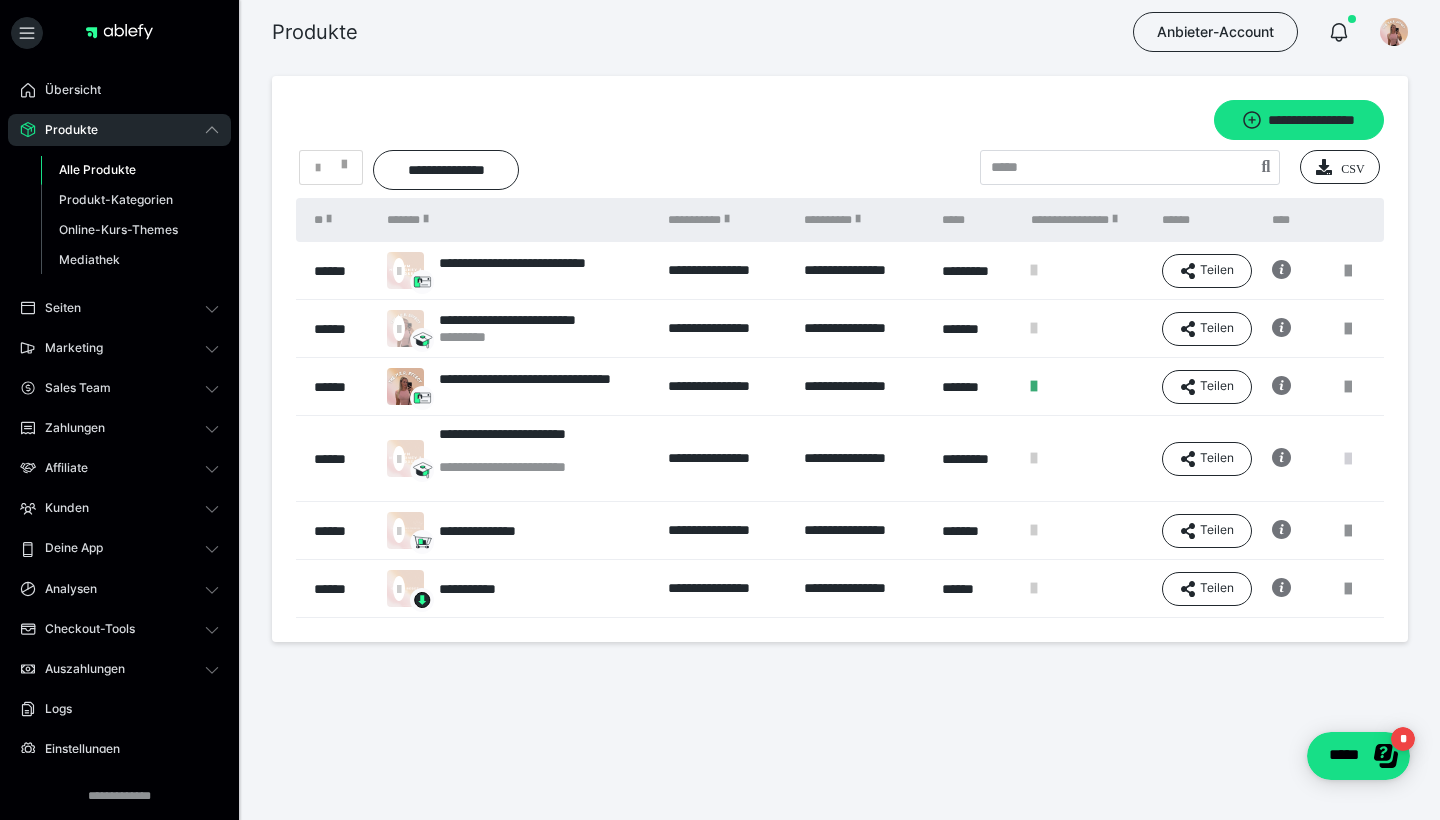click at bounding box center (1348, 459) 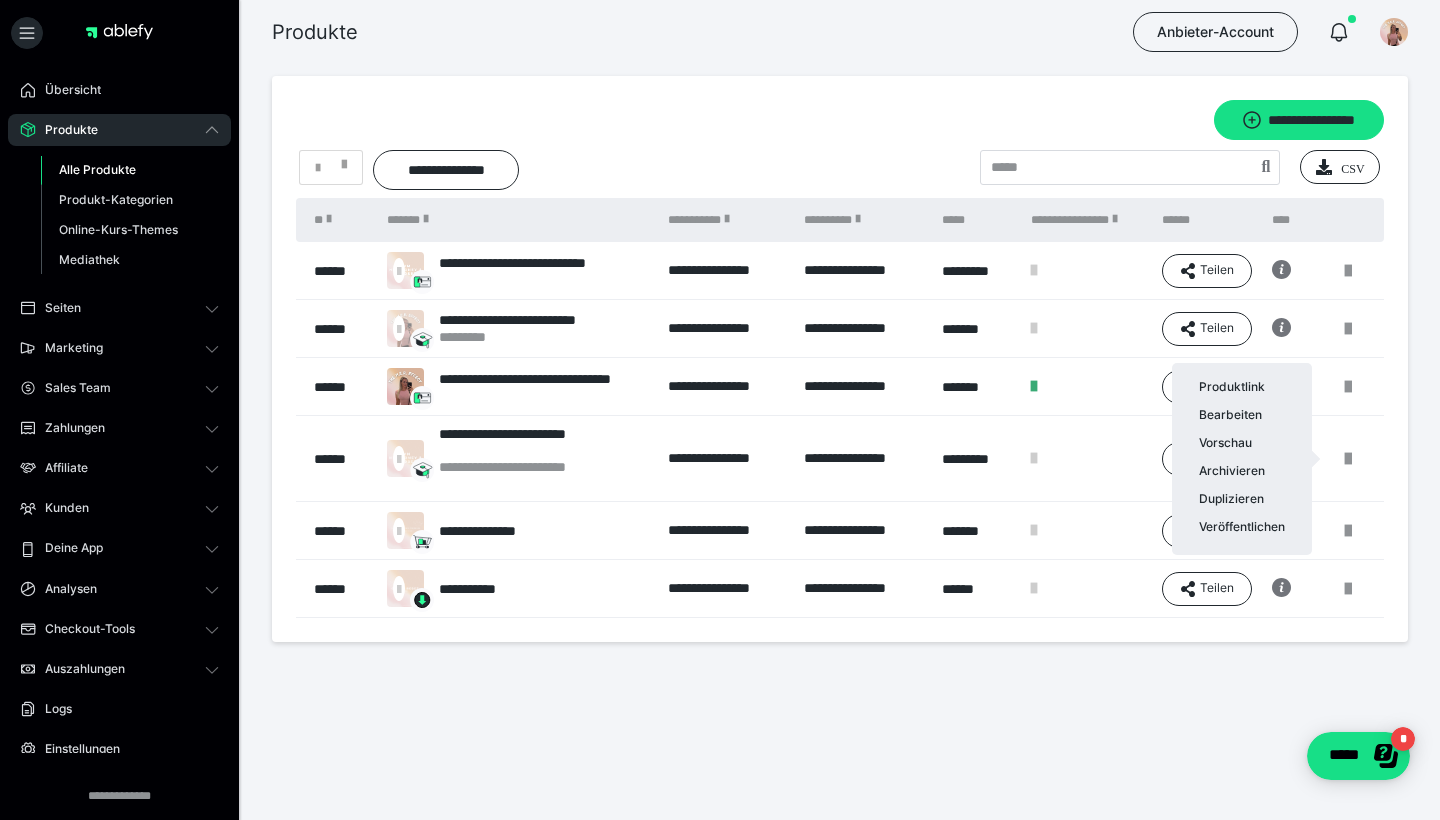 click at bounding box center (720, 410) 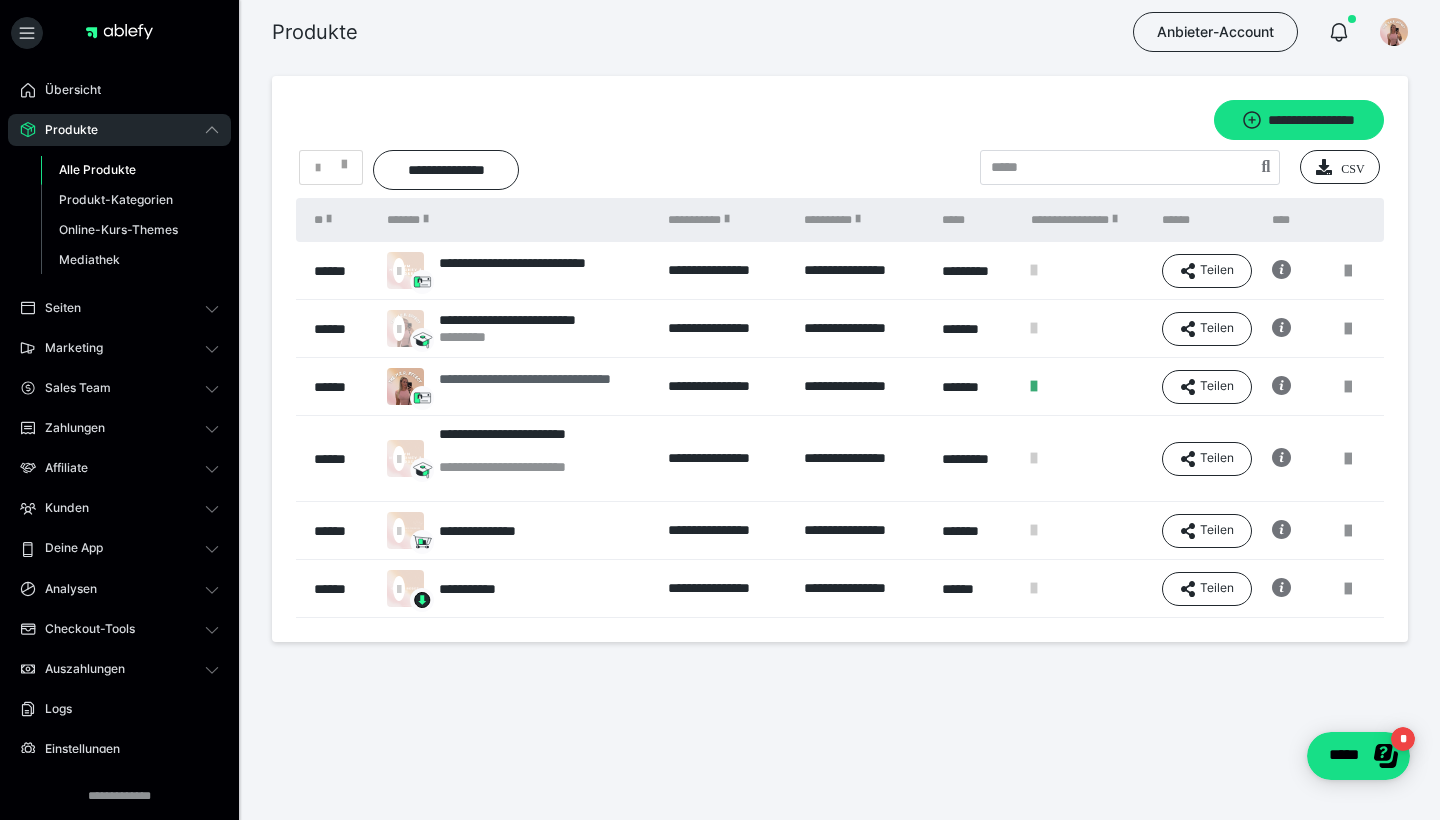 click on "**********" at bounding box center (543, 387) 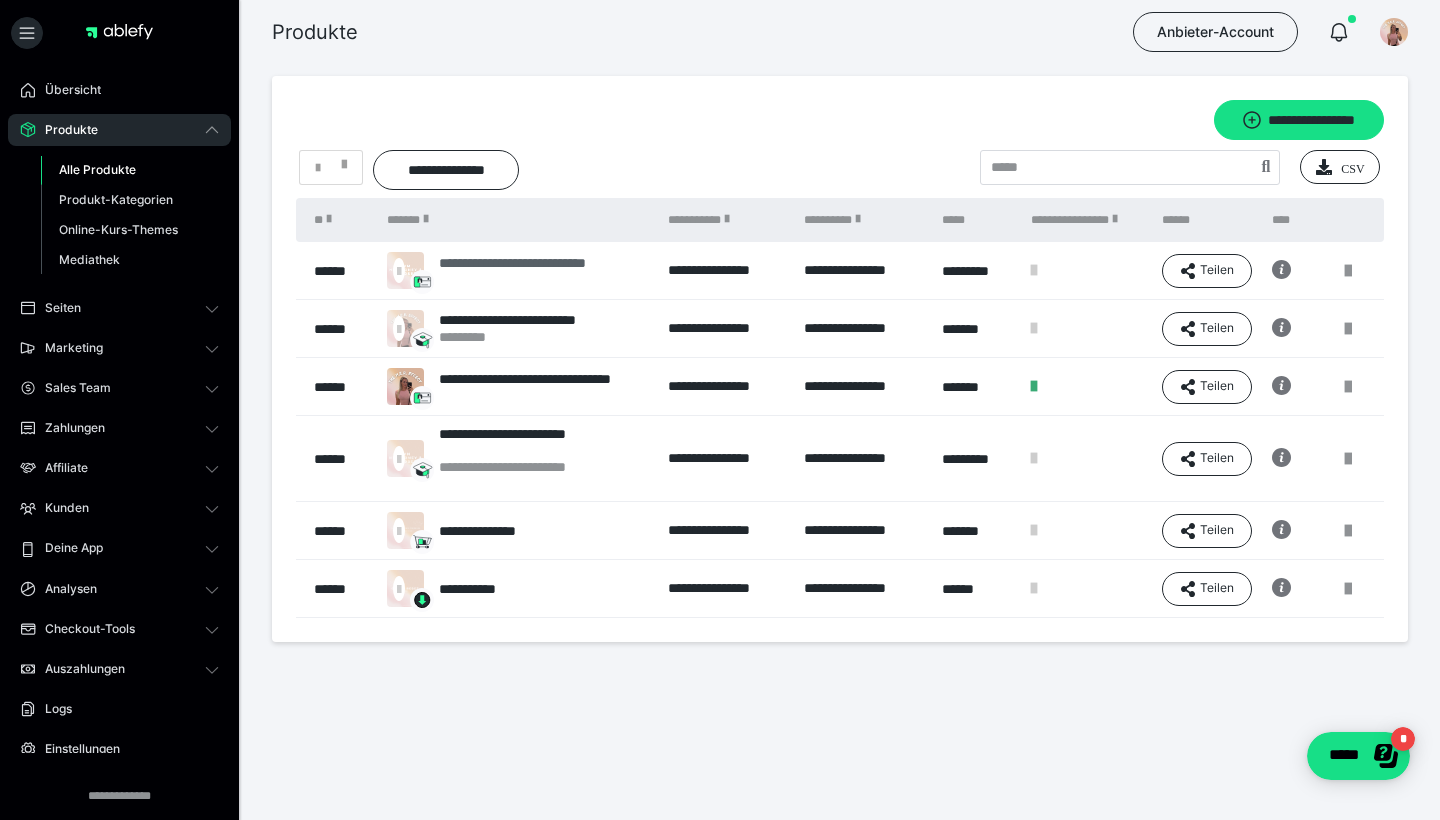 click on "**********" at bounding box center [543, 271] 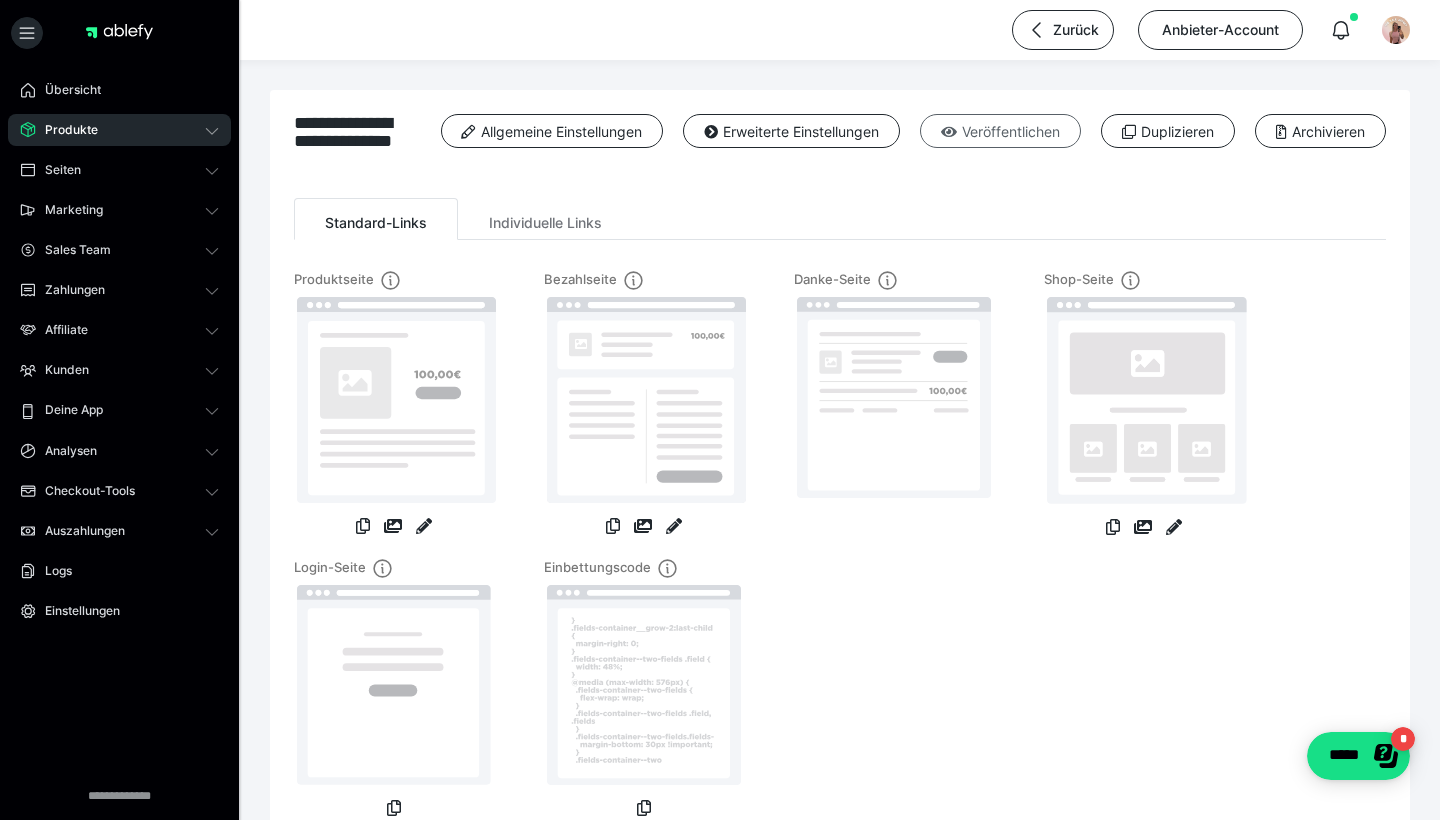 click on "Veröffentlichen" at bounding box center [1000, 131] 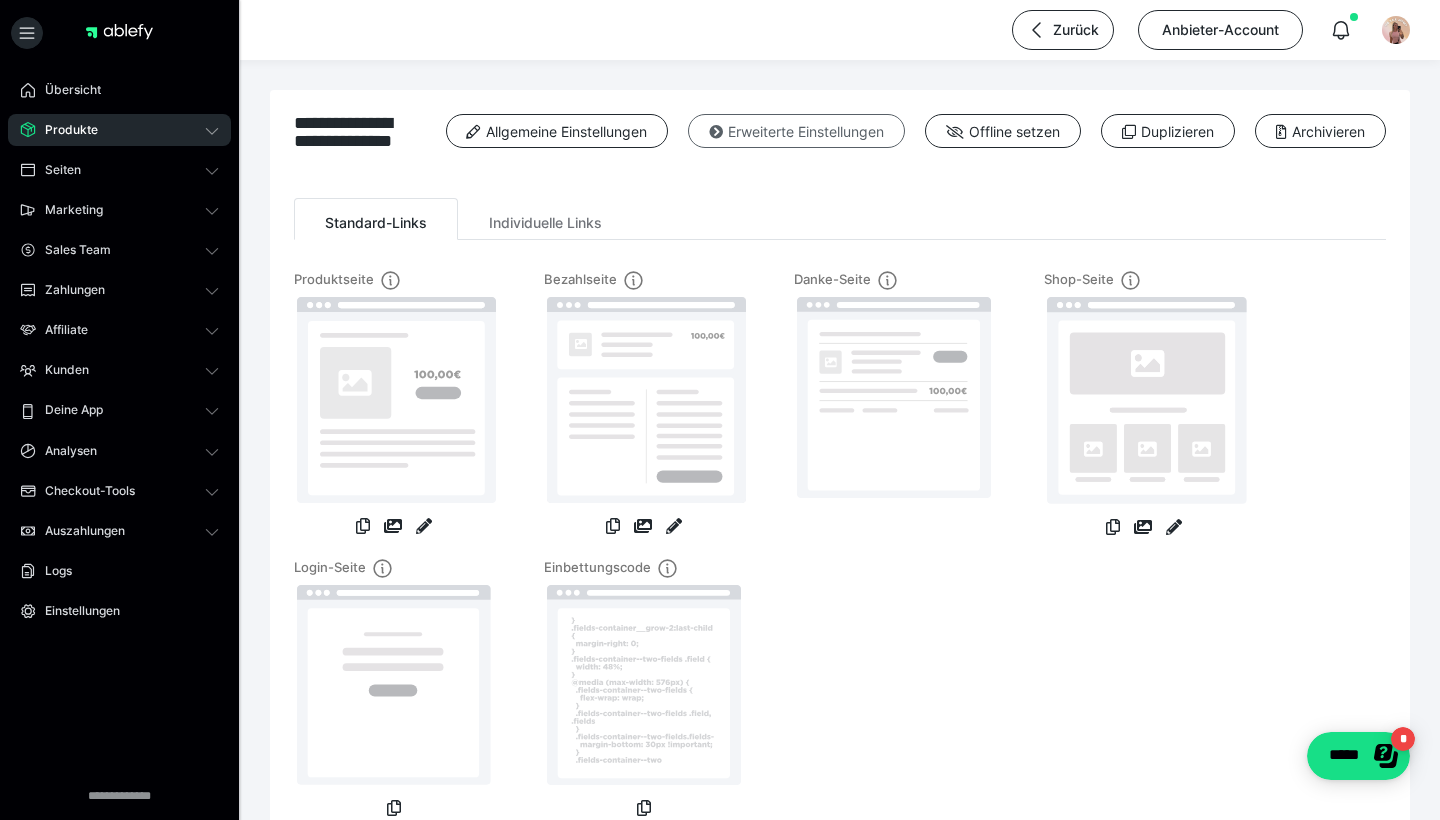 click on "Erweiterte Einstellungen" at bounding box center (796, 131) 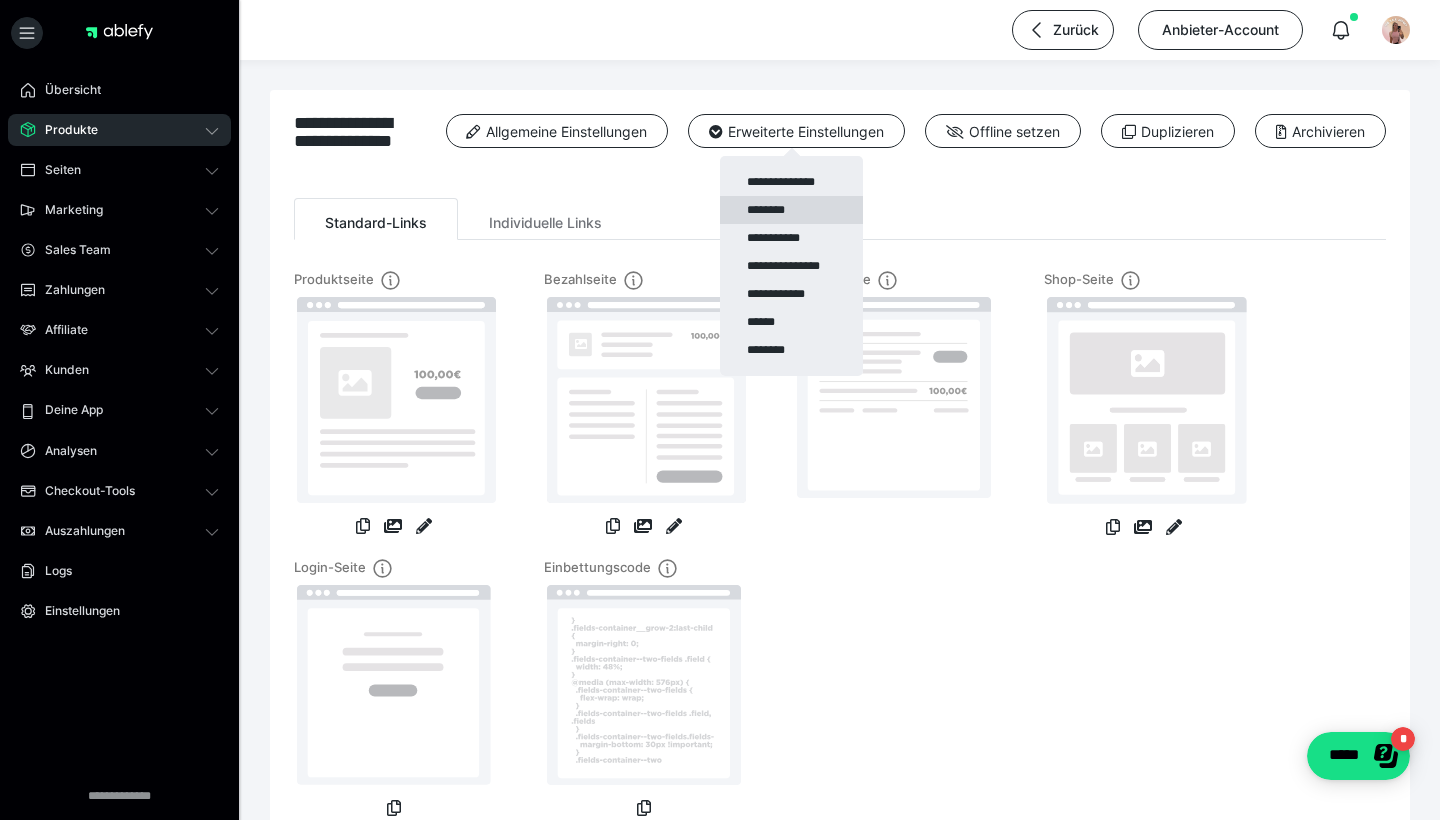 click on "********" at bounding box center (791, 210) 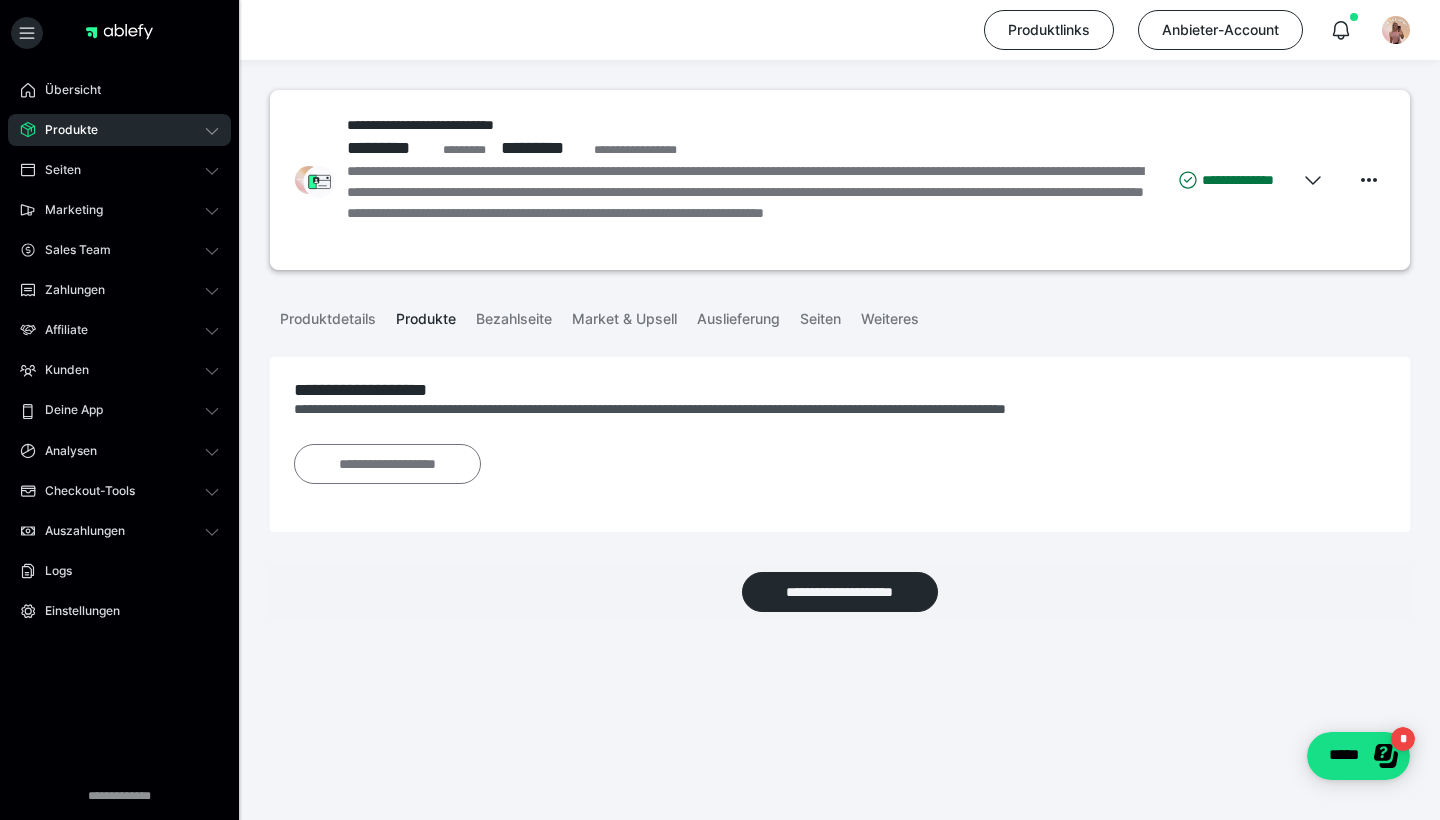 click on "**********" at bounding box center (387, 464) 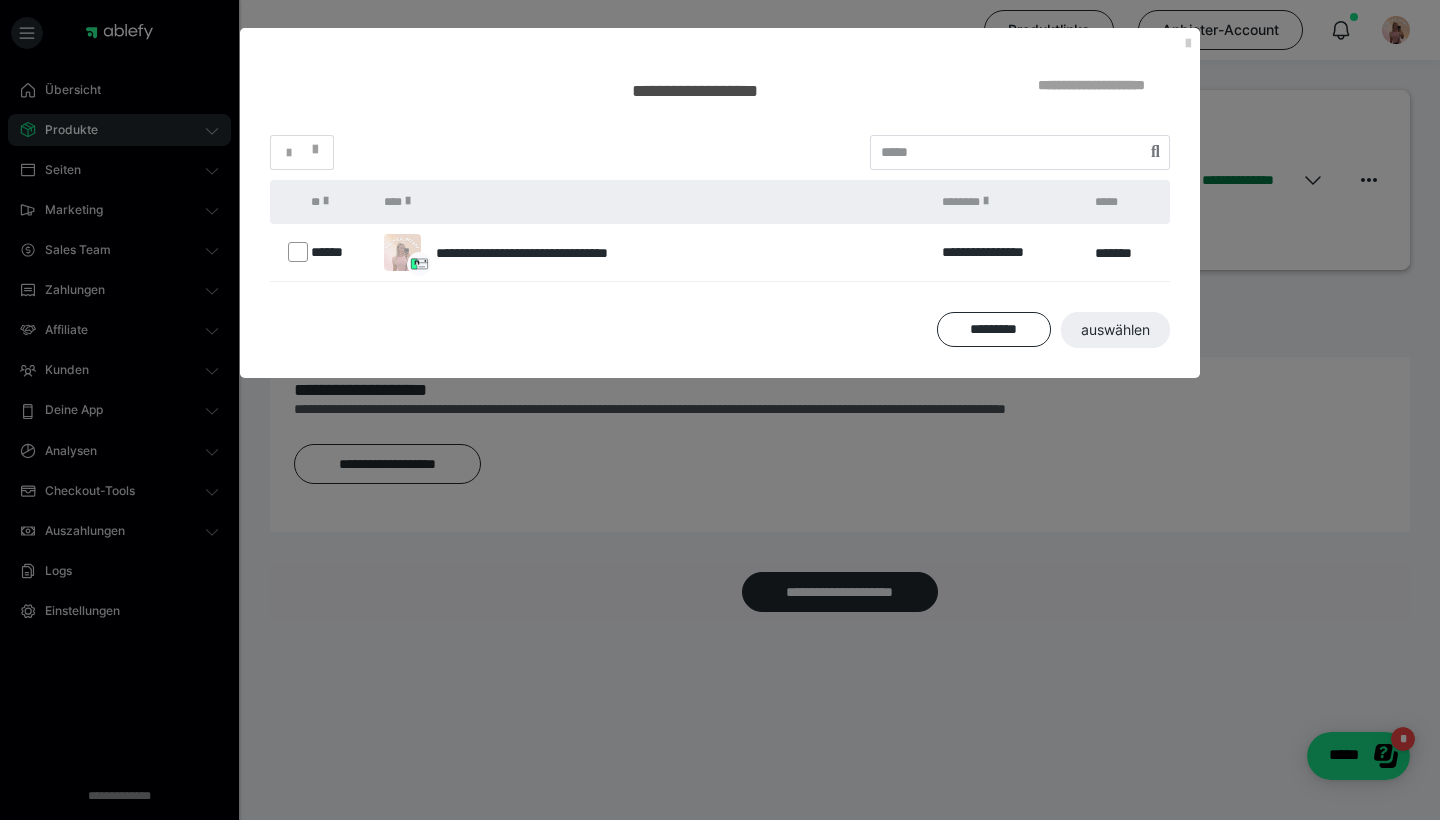 click on "**********" at bounding box center [720, 241] 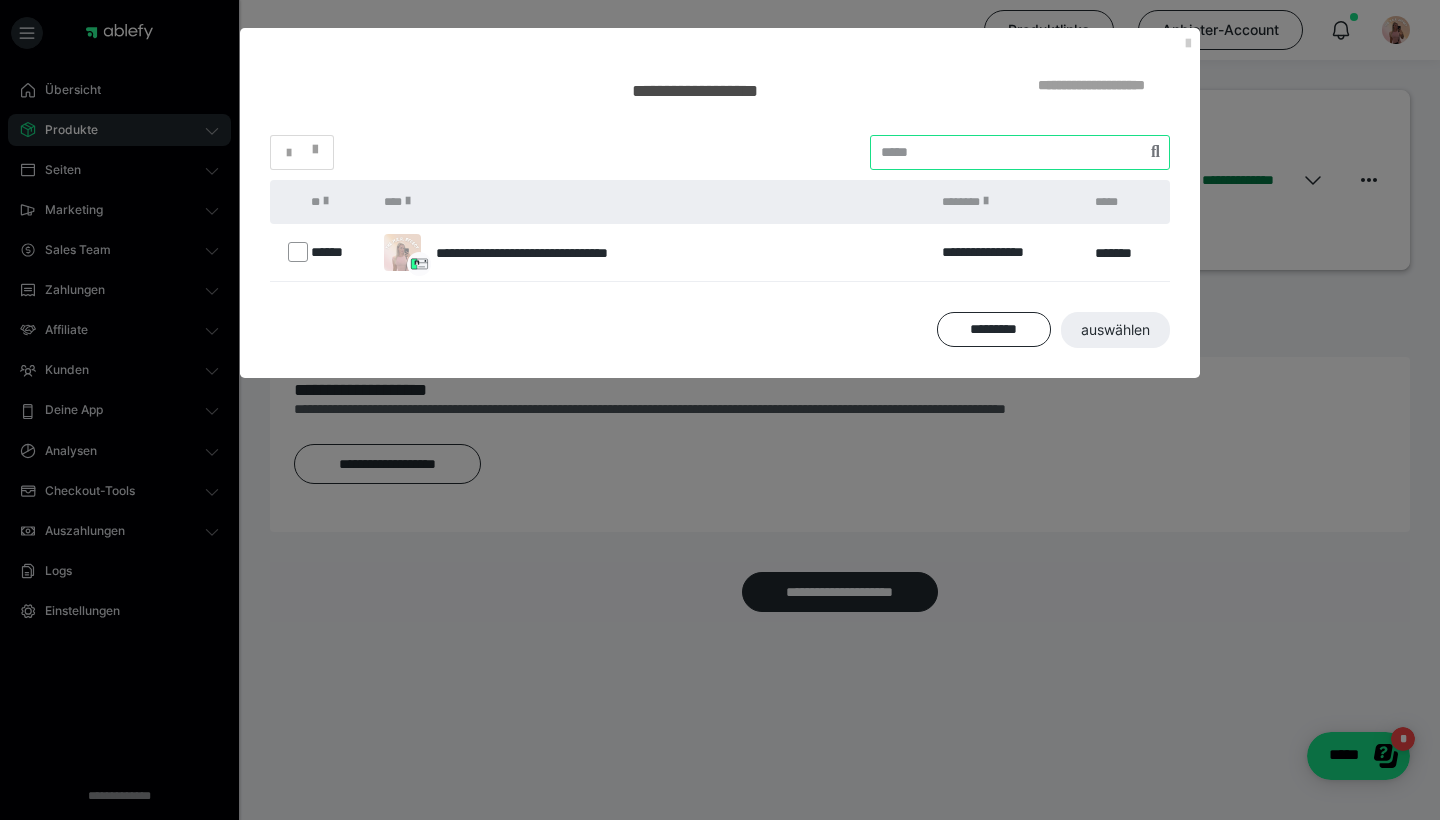click at bounding box center (1020, 152) 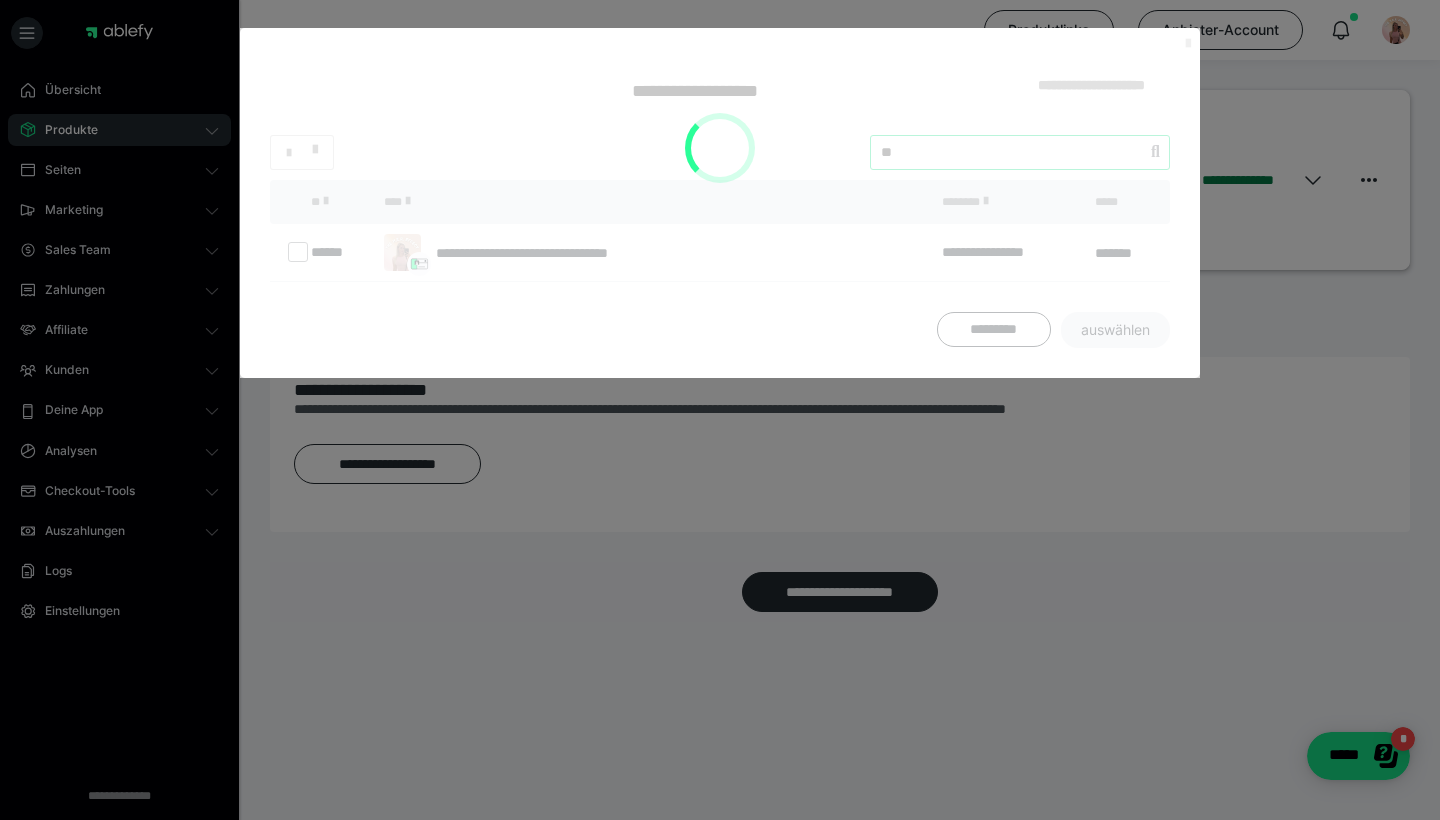 type on "*" 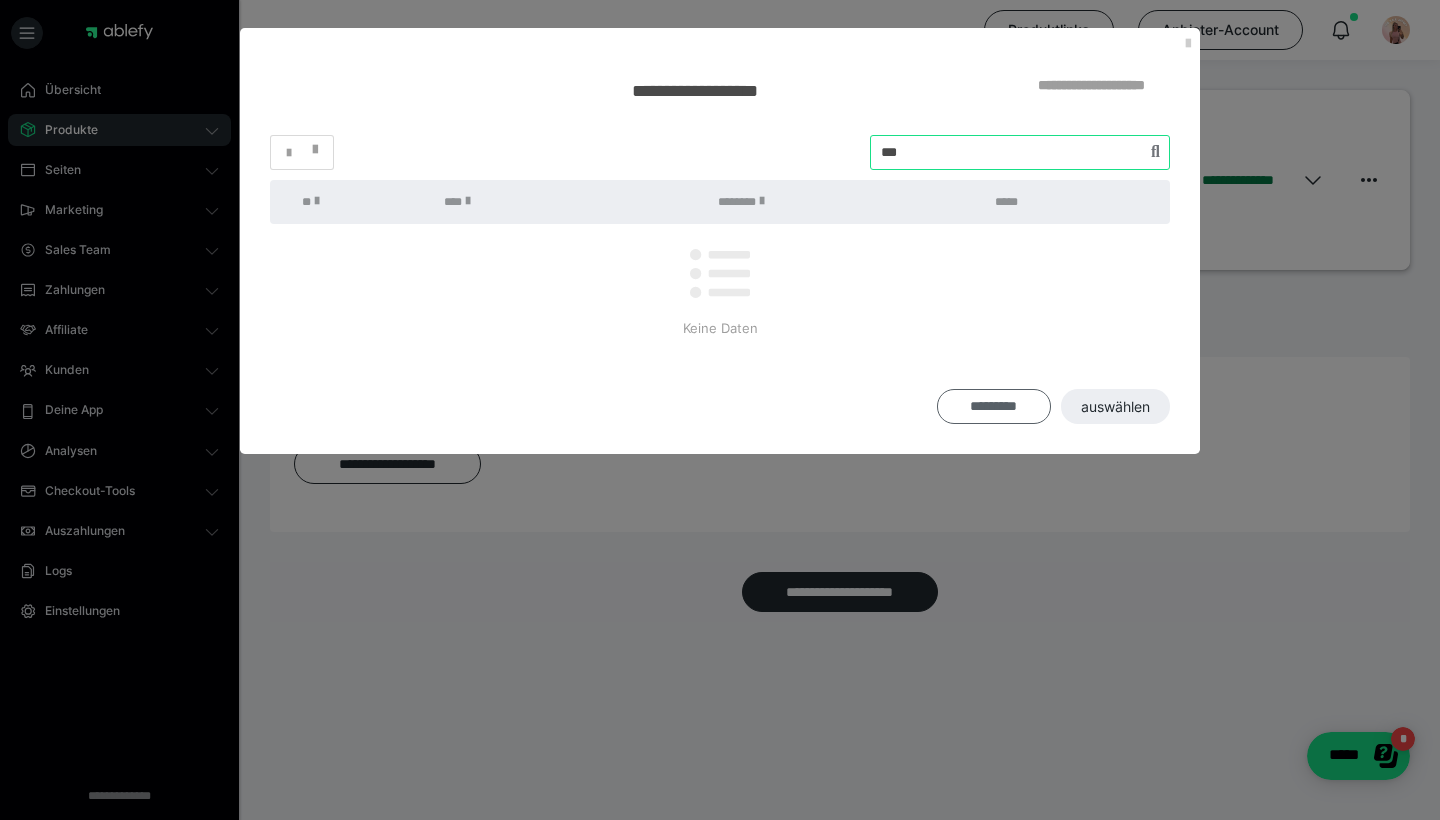 scroll, scrollTop: 0, scrollLeft: 0, axis: both 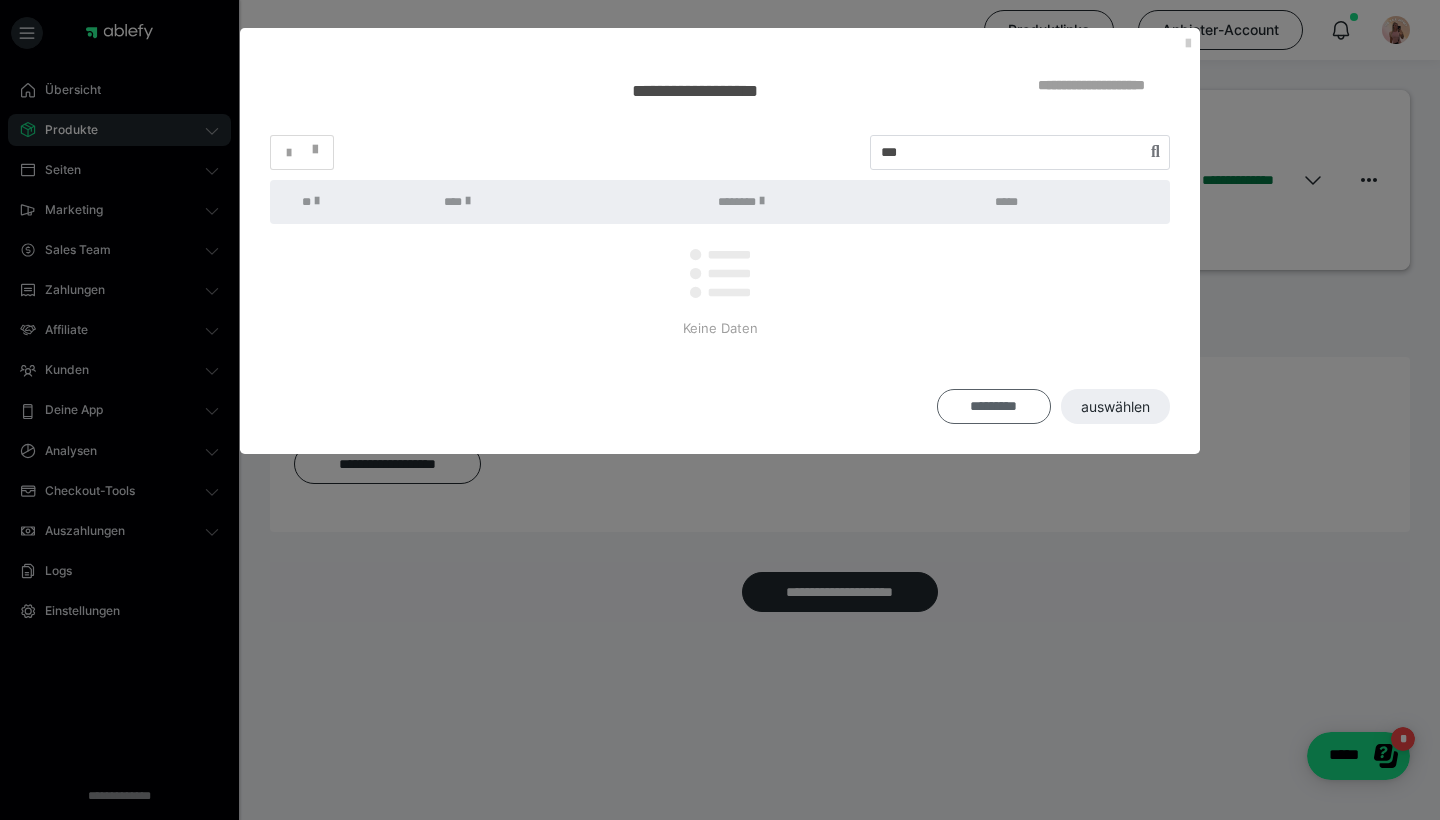 click on "*********" at bounding box center [994, 406] 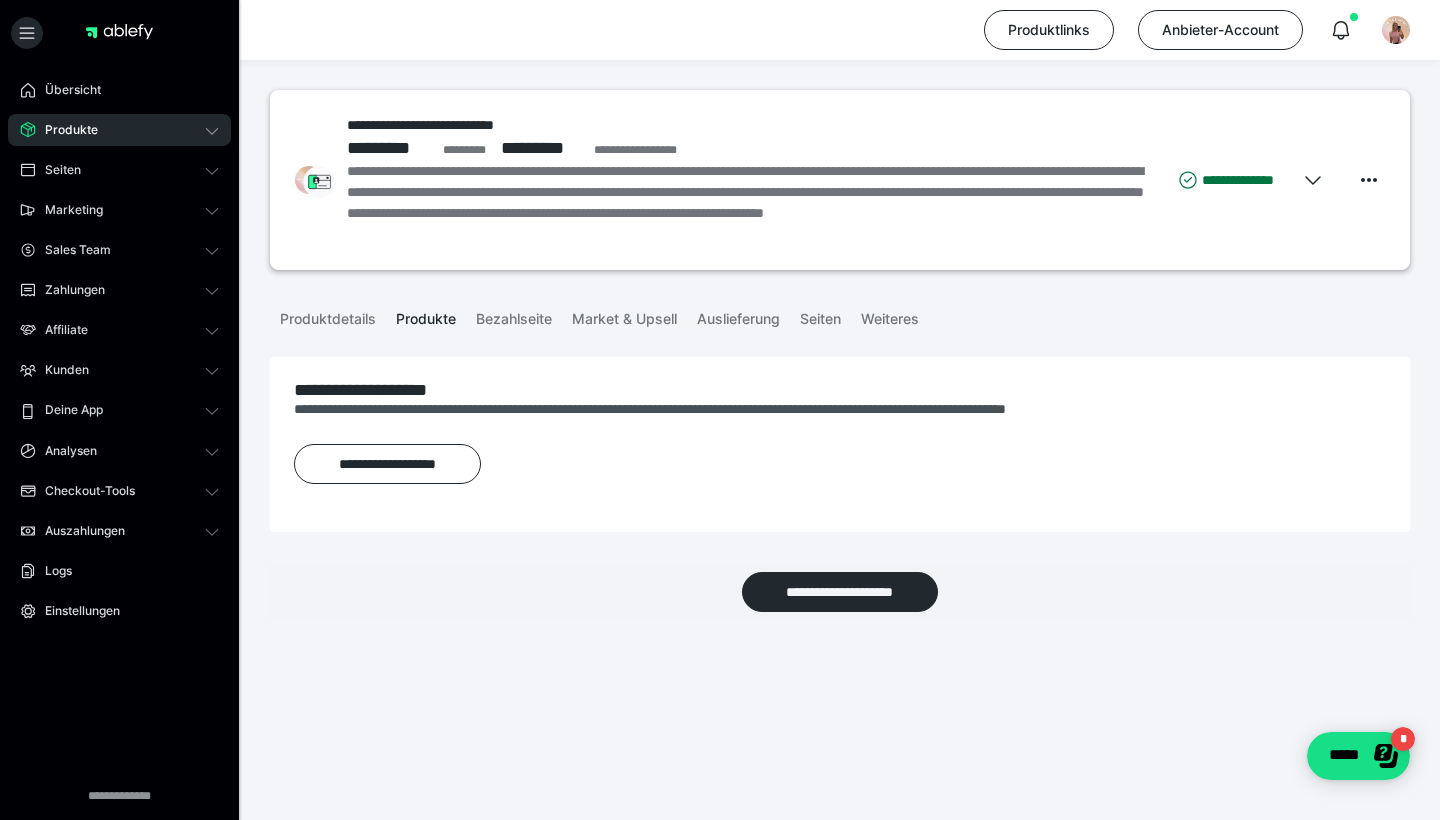 scroll, scrollTop: 0, scrollLeft: 0, axis: both 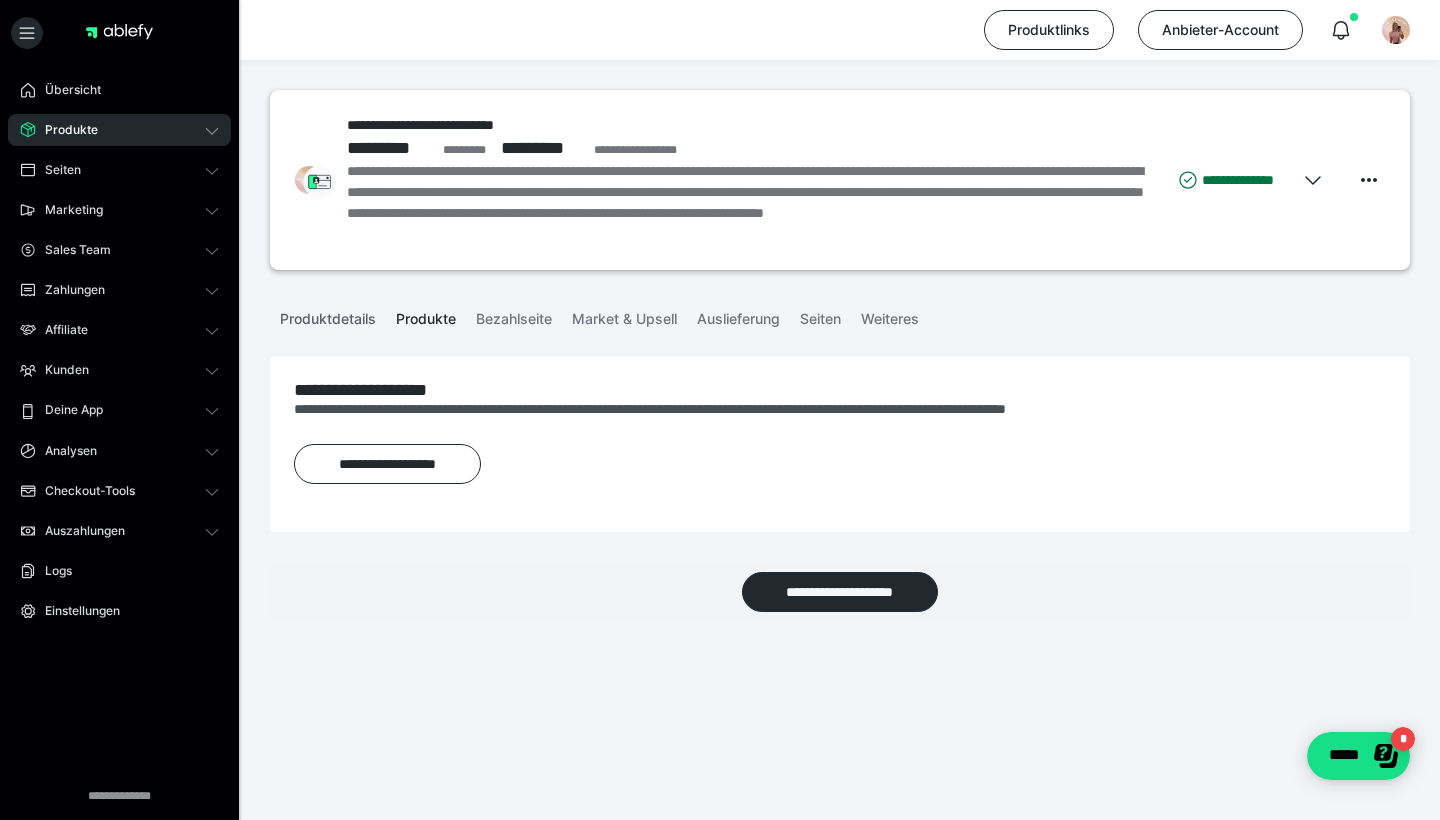 click on "Produktdetails" at bounding box center [328, 315] 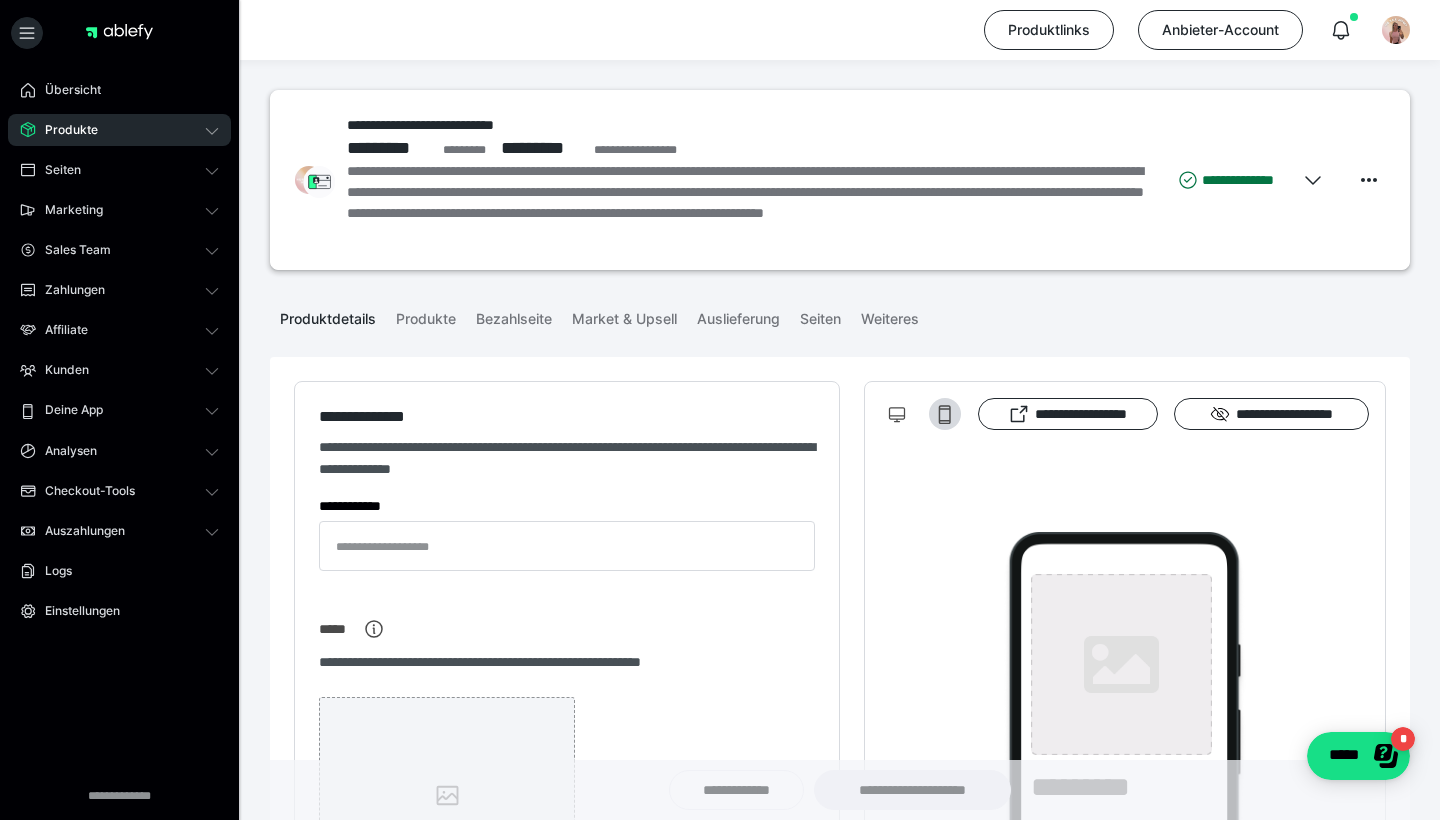 type on "**********" 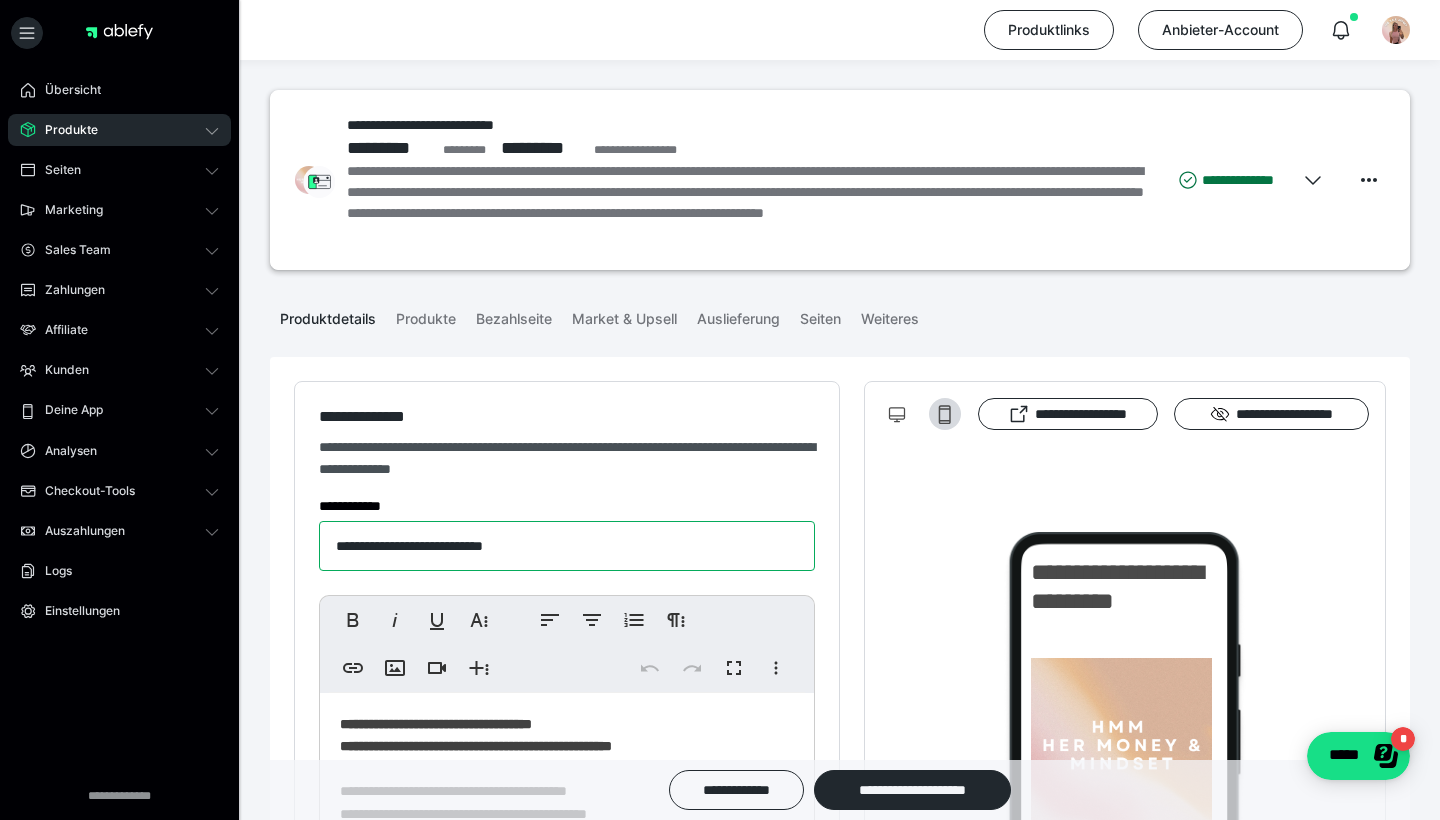 drag, startPoint x: 657, startPoint y: 551, endPoint x: 314, endPoint y: 549, distance: 343.00583 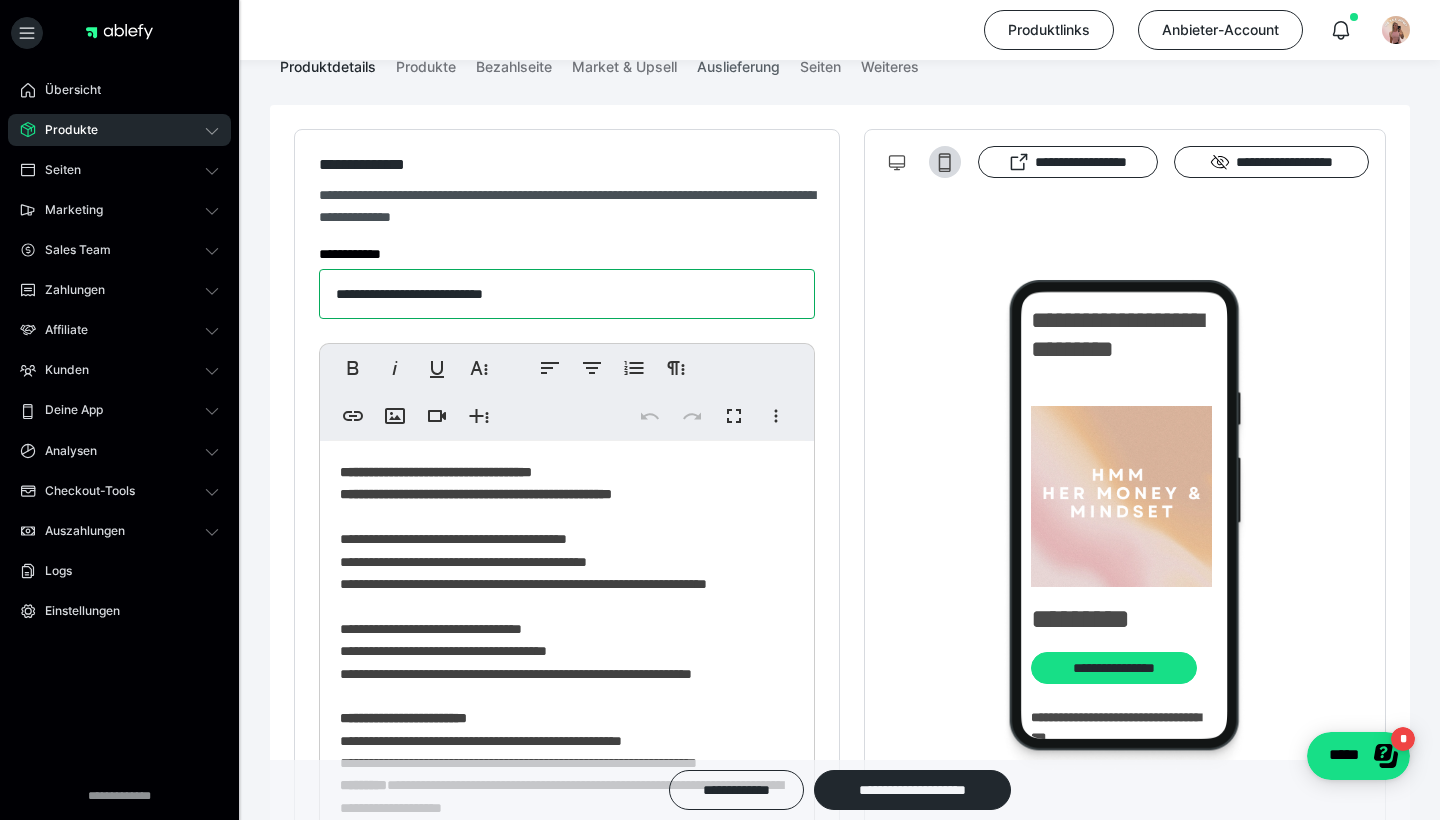 scroll, scrollTop: 486, scrollLeft: 0, axis: vertical 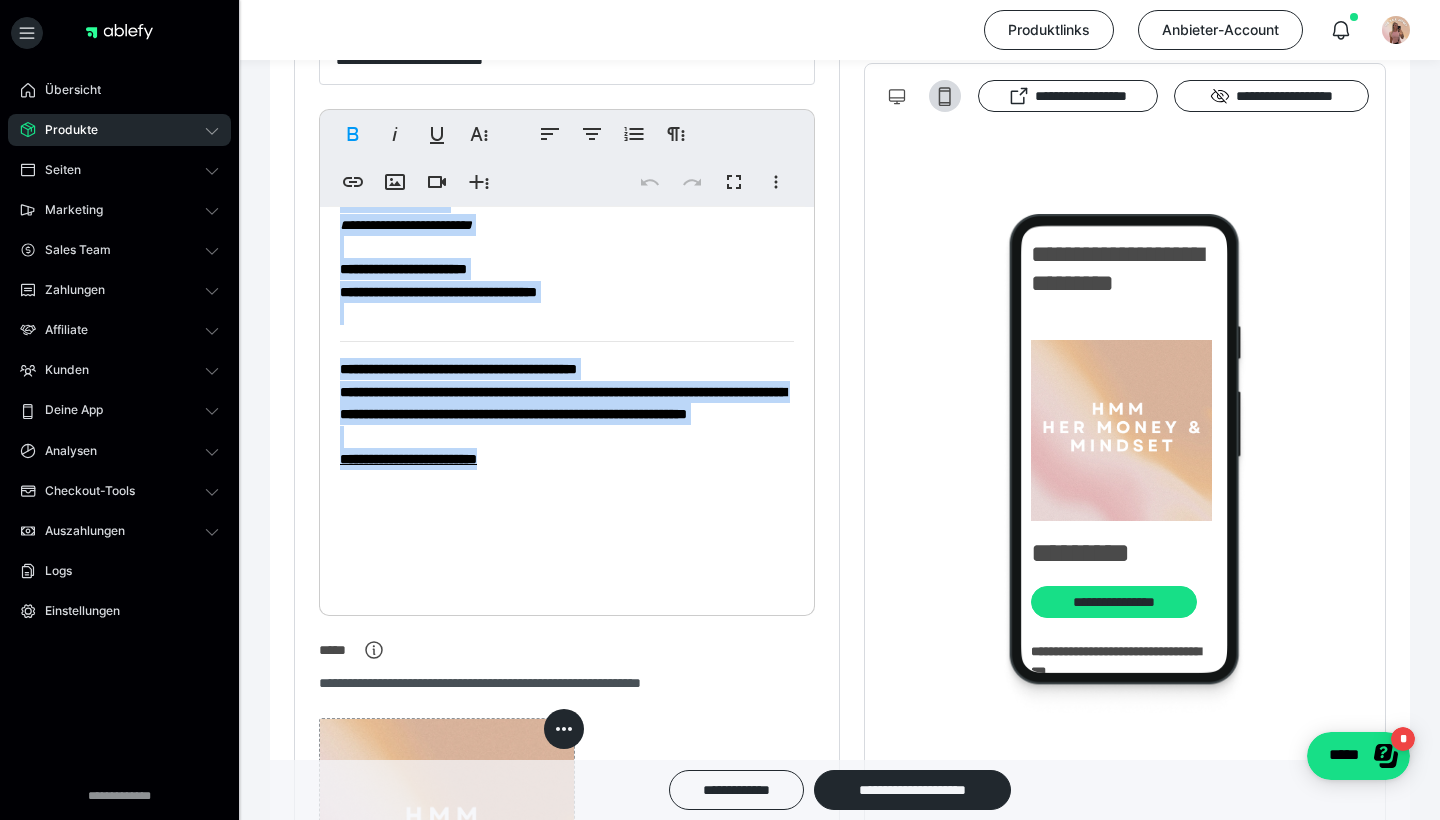 drag, startPoint x: 341, startPoint y: 231, endPoint x: 660, endPoint y: 629, distance: 510.06372 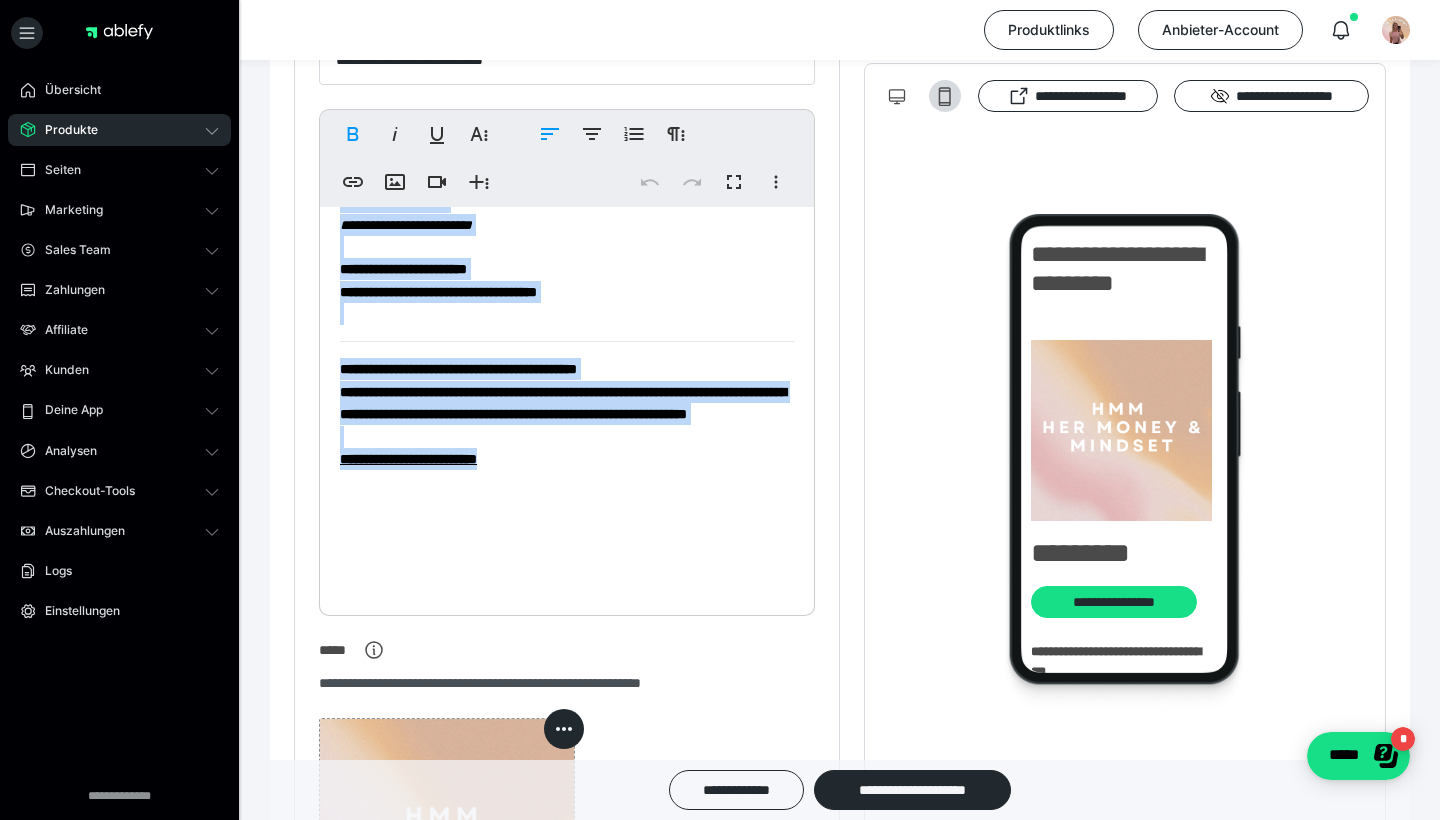 copy on "**********" 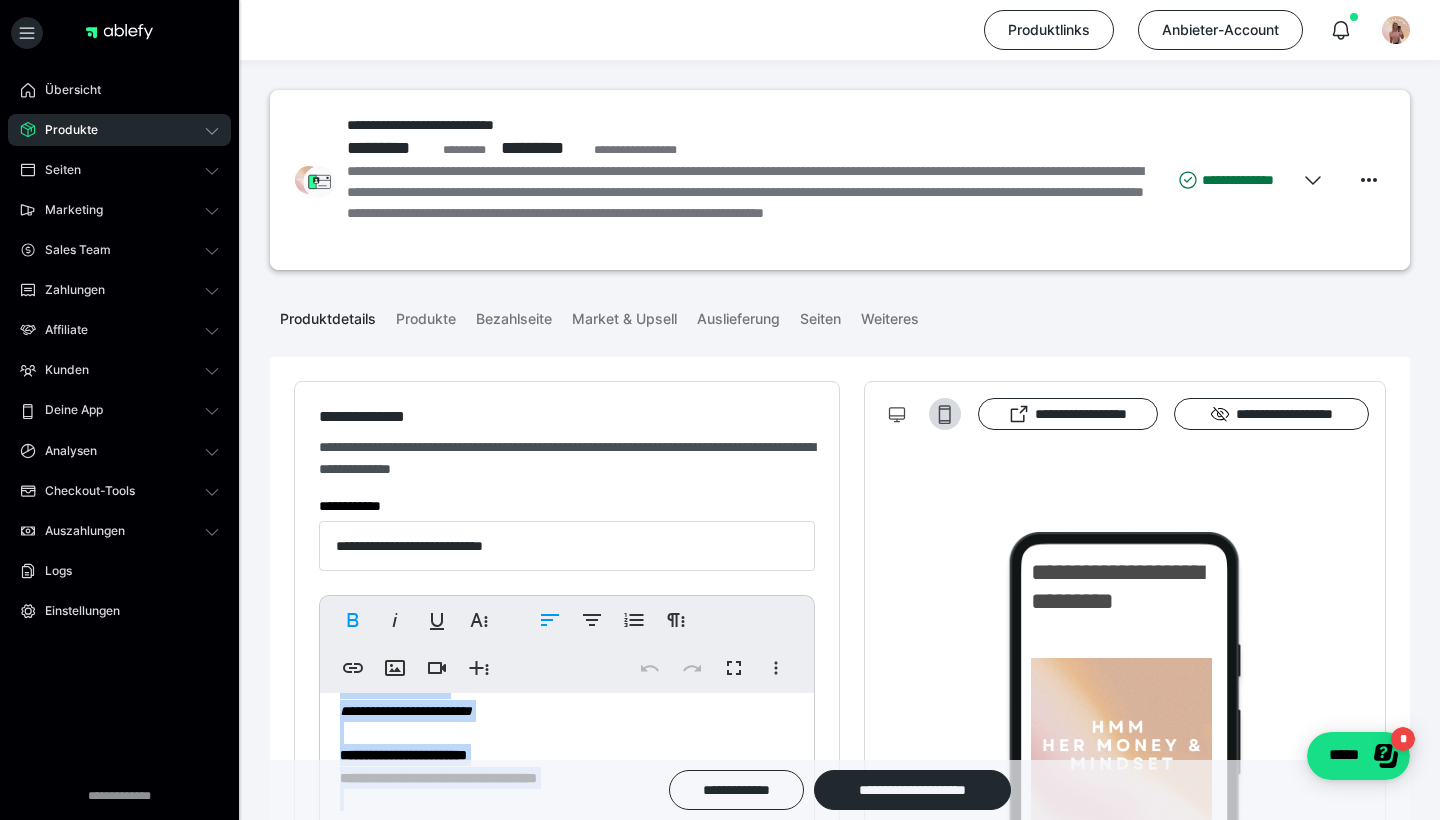 scroll, scrollTop: 0, scrollLeft: 0, axis: both 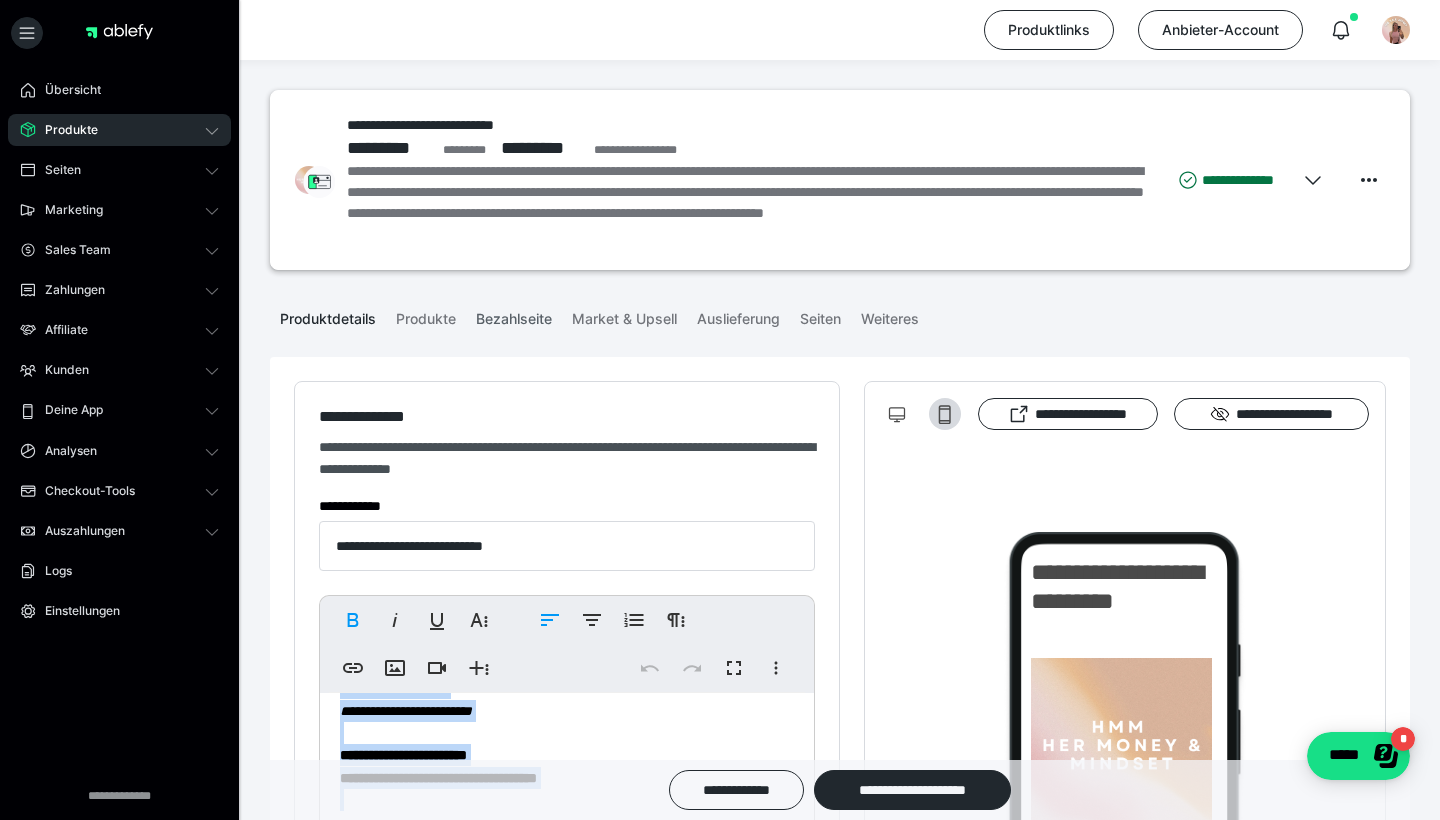 click on "Bezahlseite" at bounding box center [514, 315] 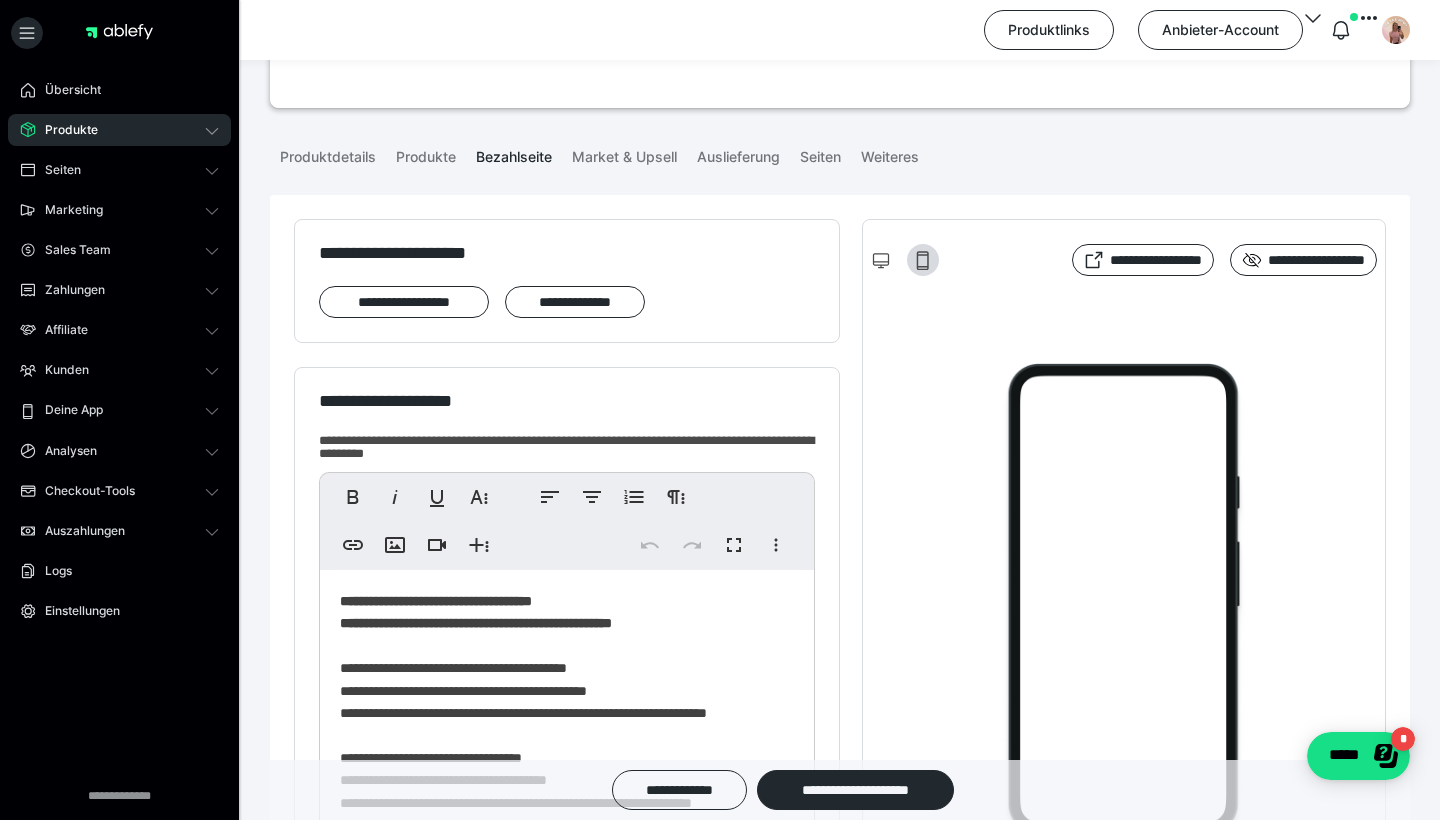 scroll, scrollTop: 185, scrollLeft: 0, axis: vertical 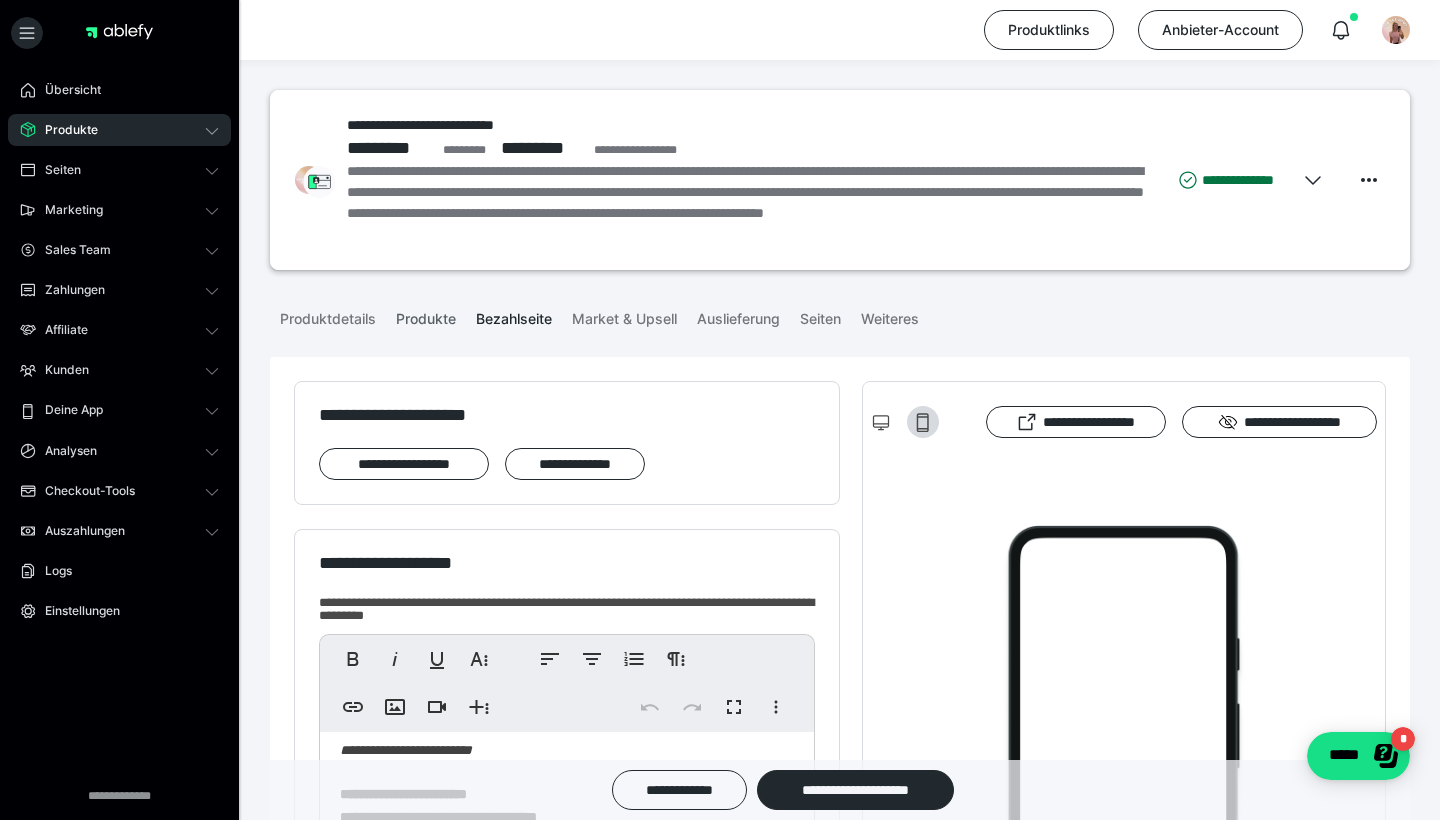 click on "Produkte" at bounding box center (426, 315) 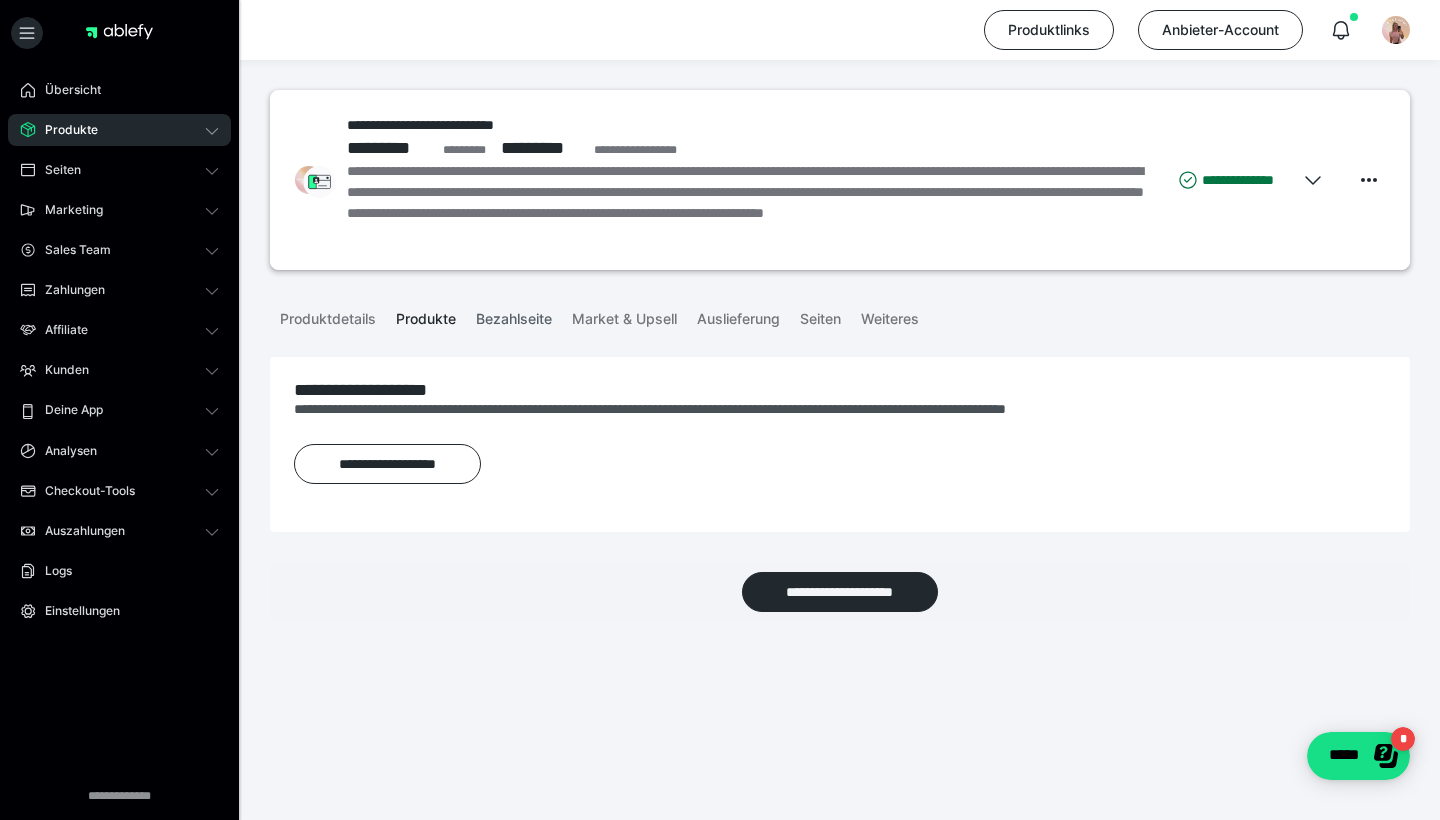 click on "Bezahlseite" at bounding box center (514, 315) 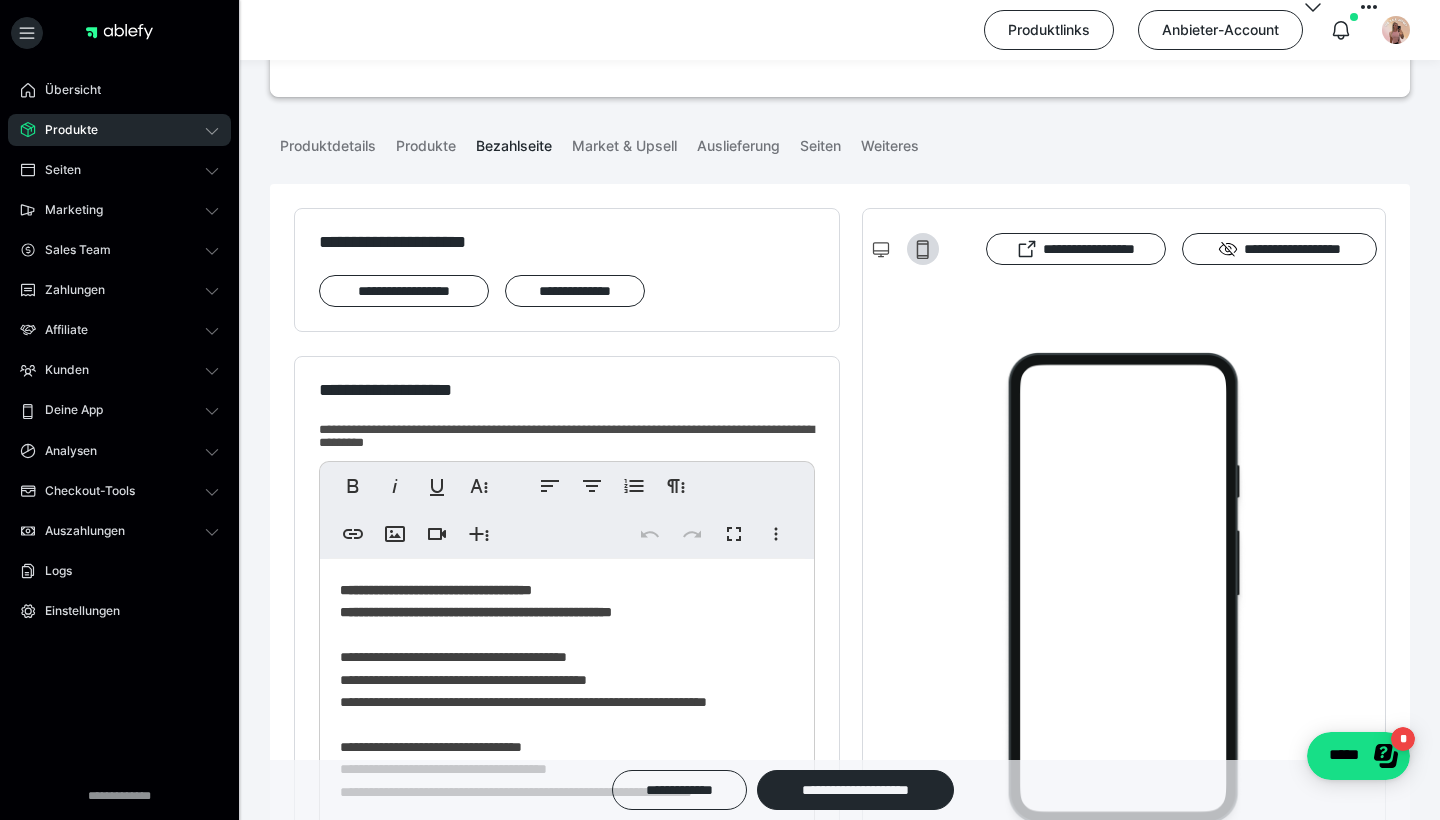 scroll, scrollTop: 179, scrollLeft: 0, axis: vertical 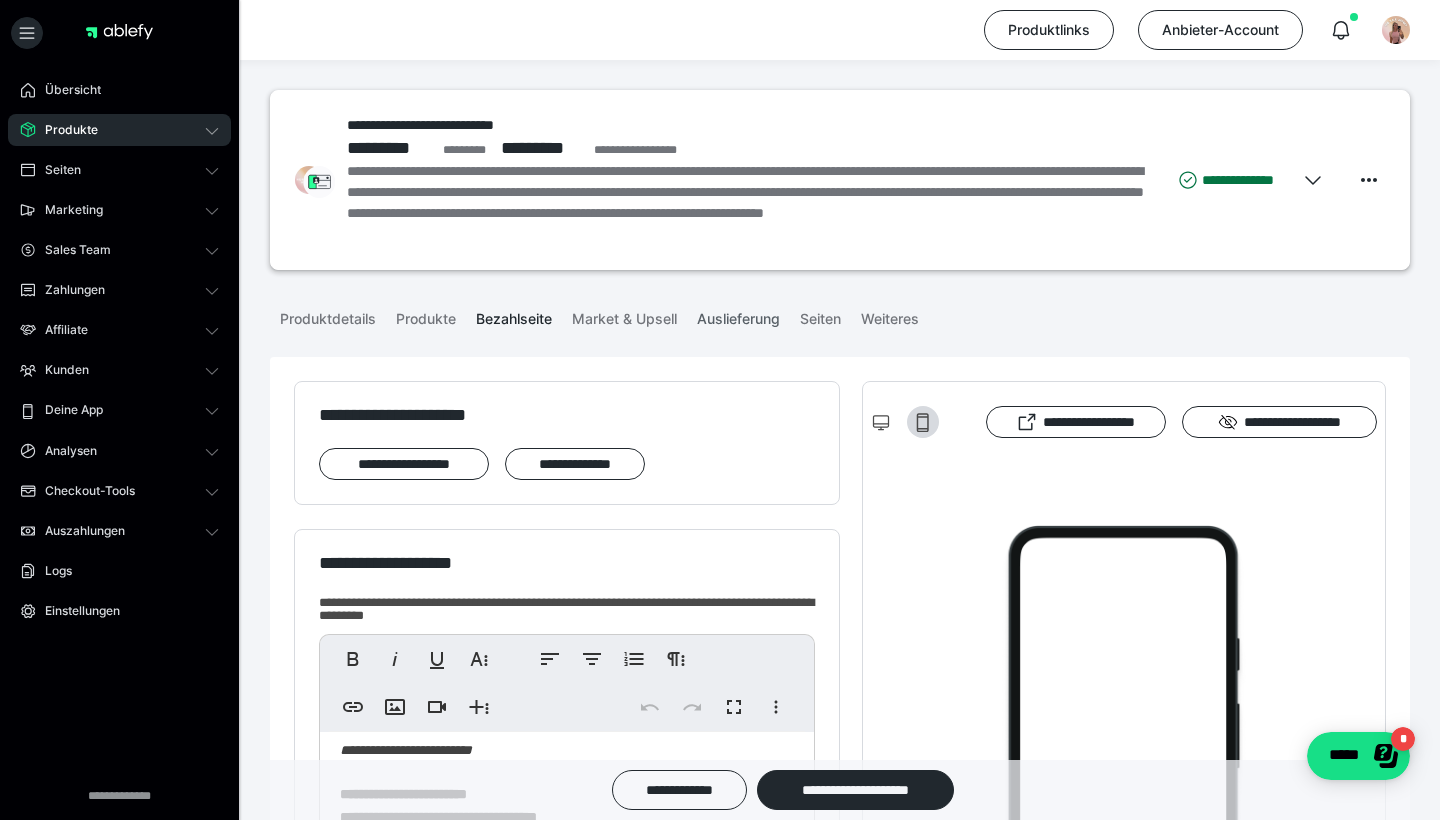 click on "Auslieferung" at bounding box center (738, 315) 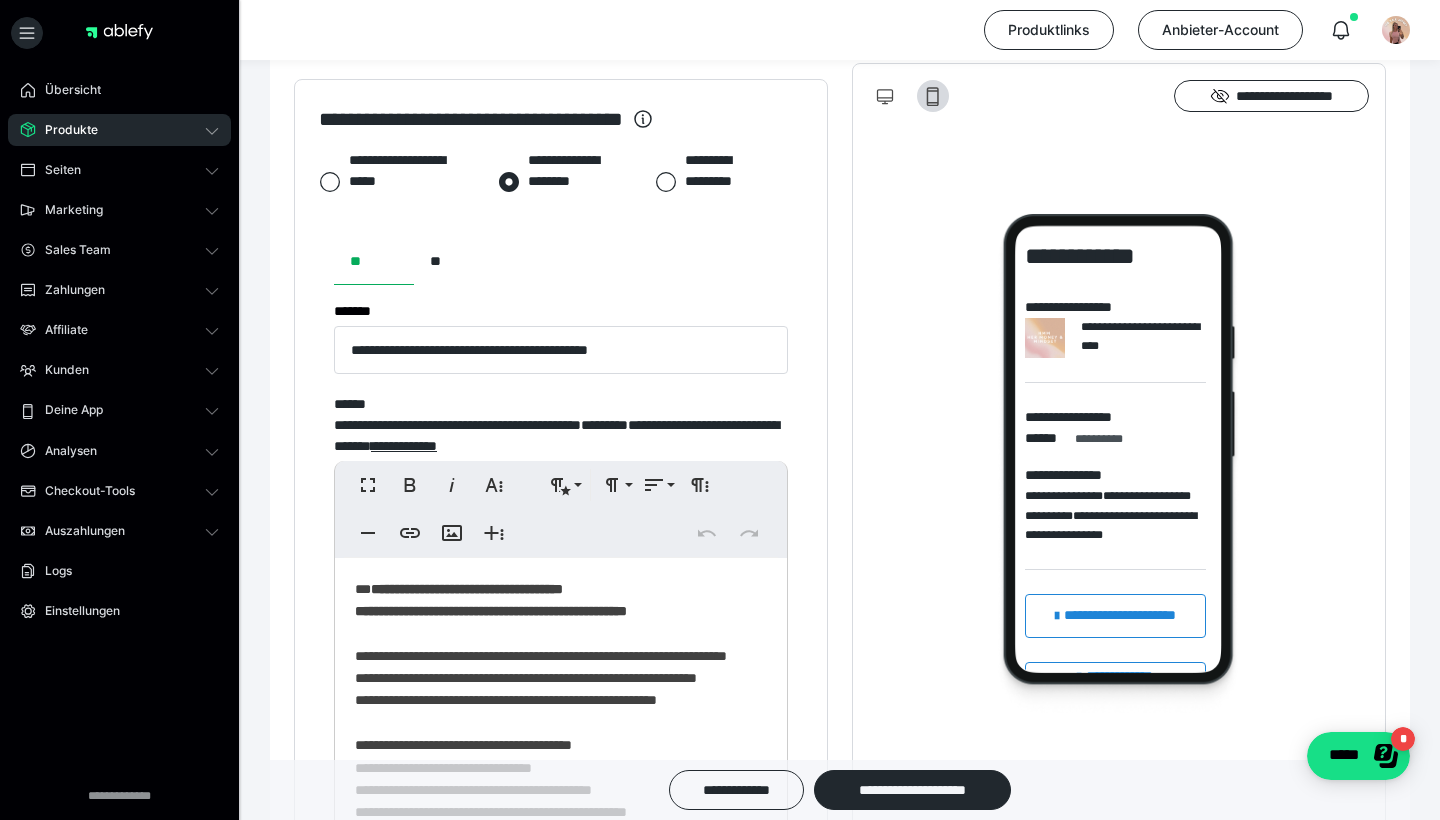 scroll, scrollTop: 909, scrollLeft: 0, axis: vertical 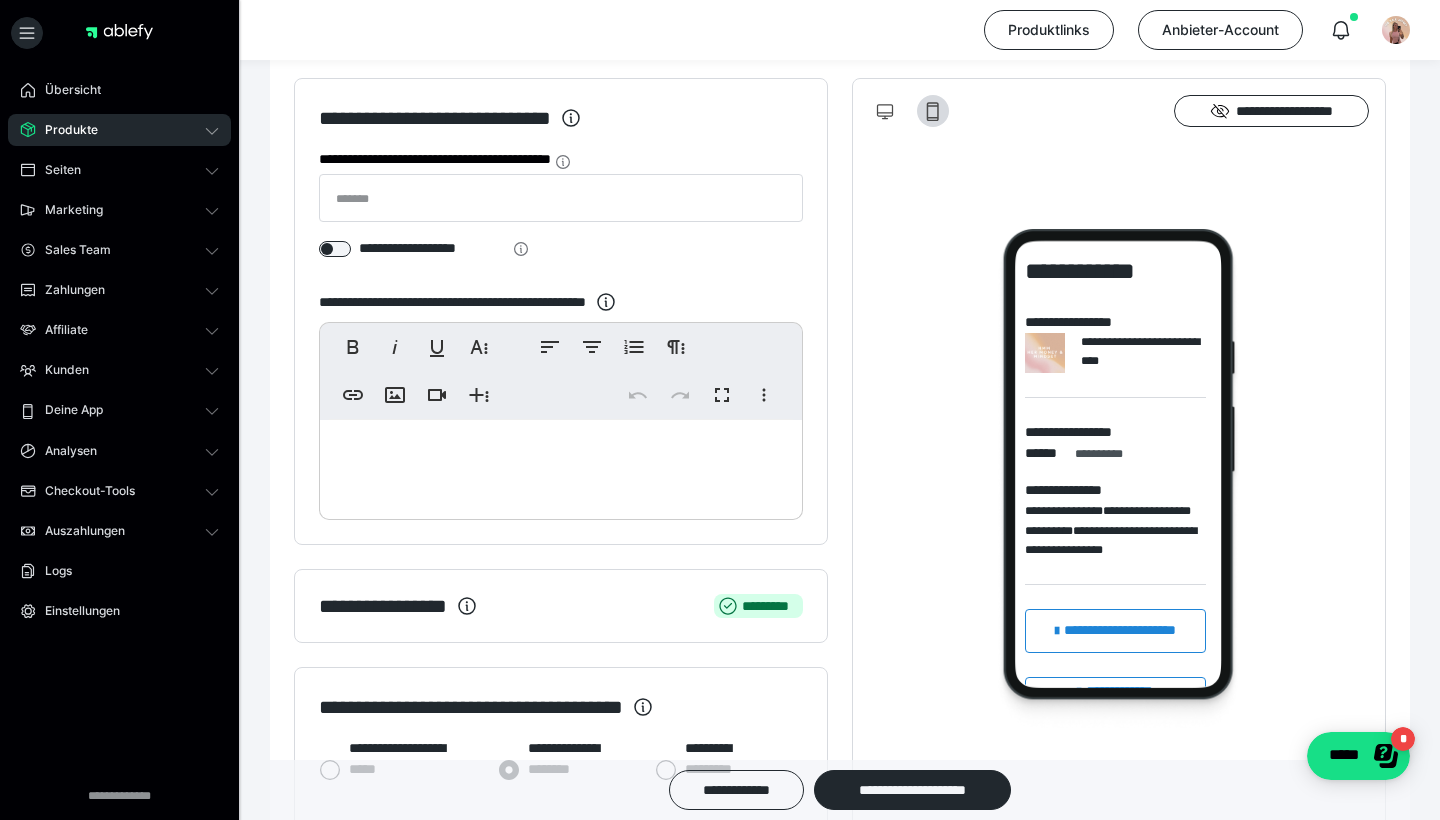 drag, startPoint x: 460, startPoint y: 540, endPoint x: 437, endPoint y: 677, distance: 138.91724 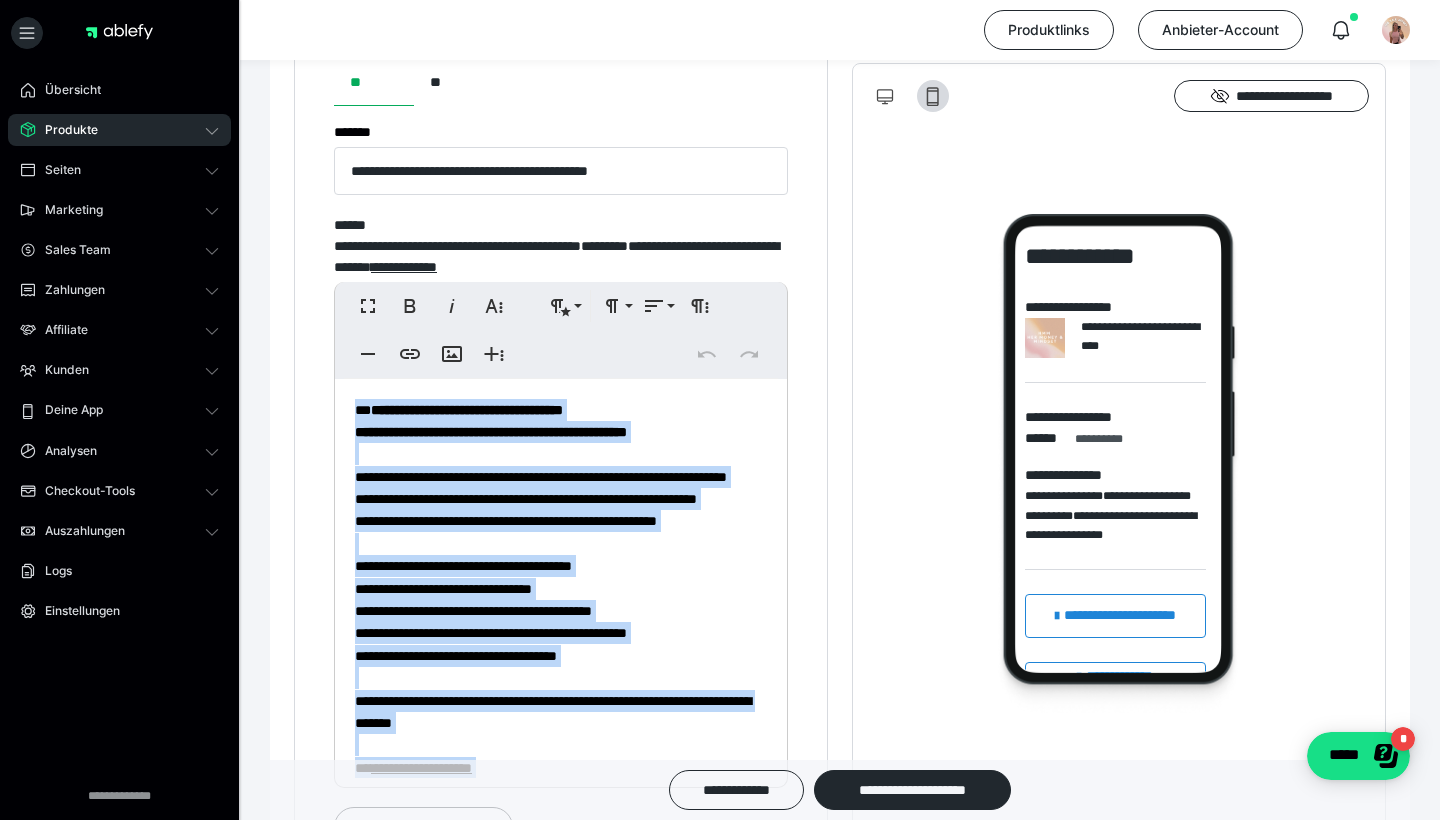scroll, scrollTop: 1065, scrollLeft: 0, axis: vertical 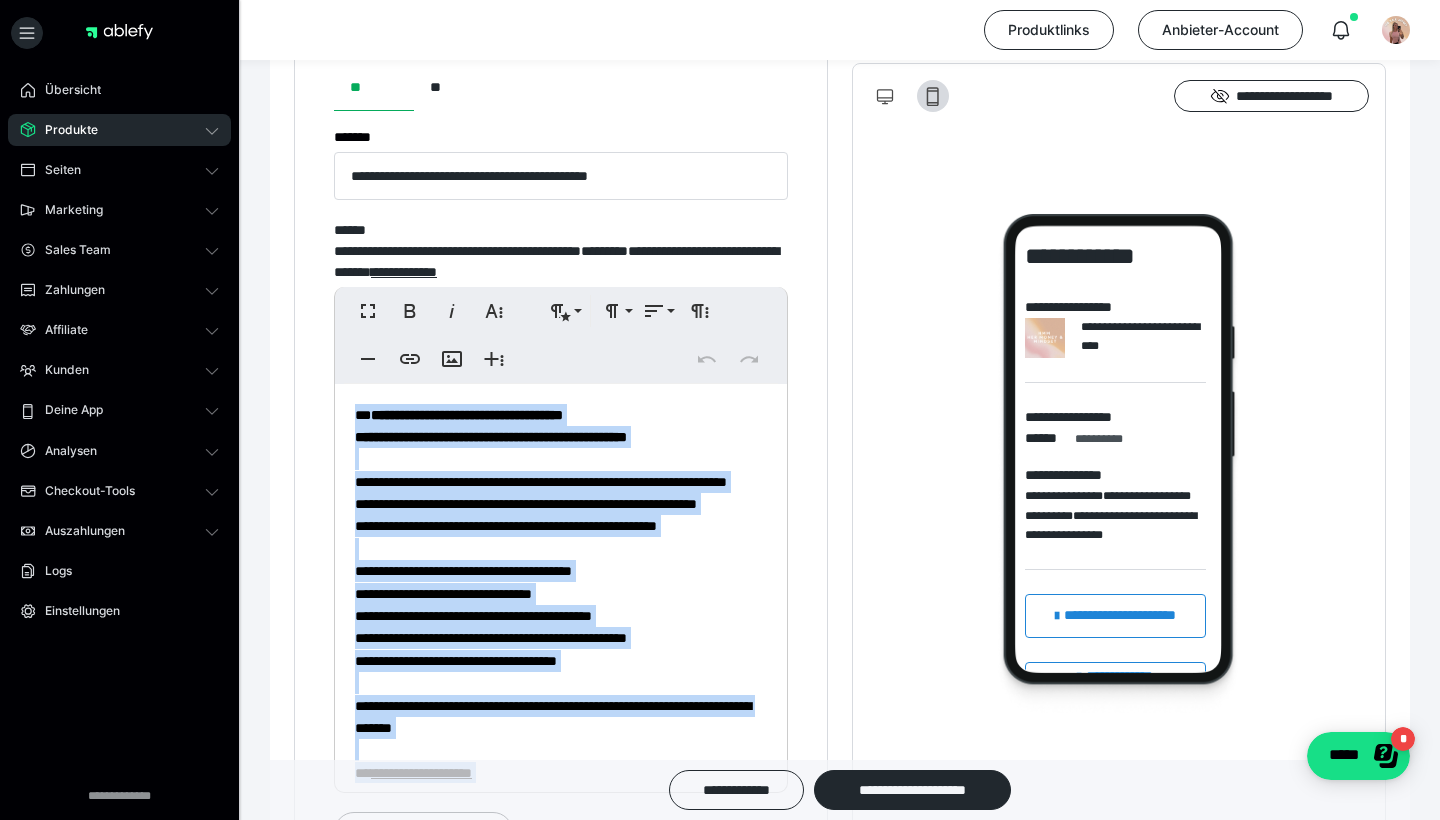 copy on "**********" 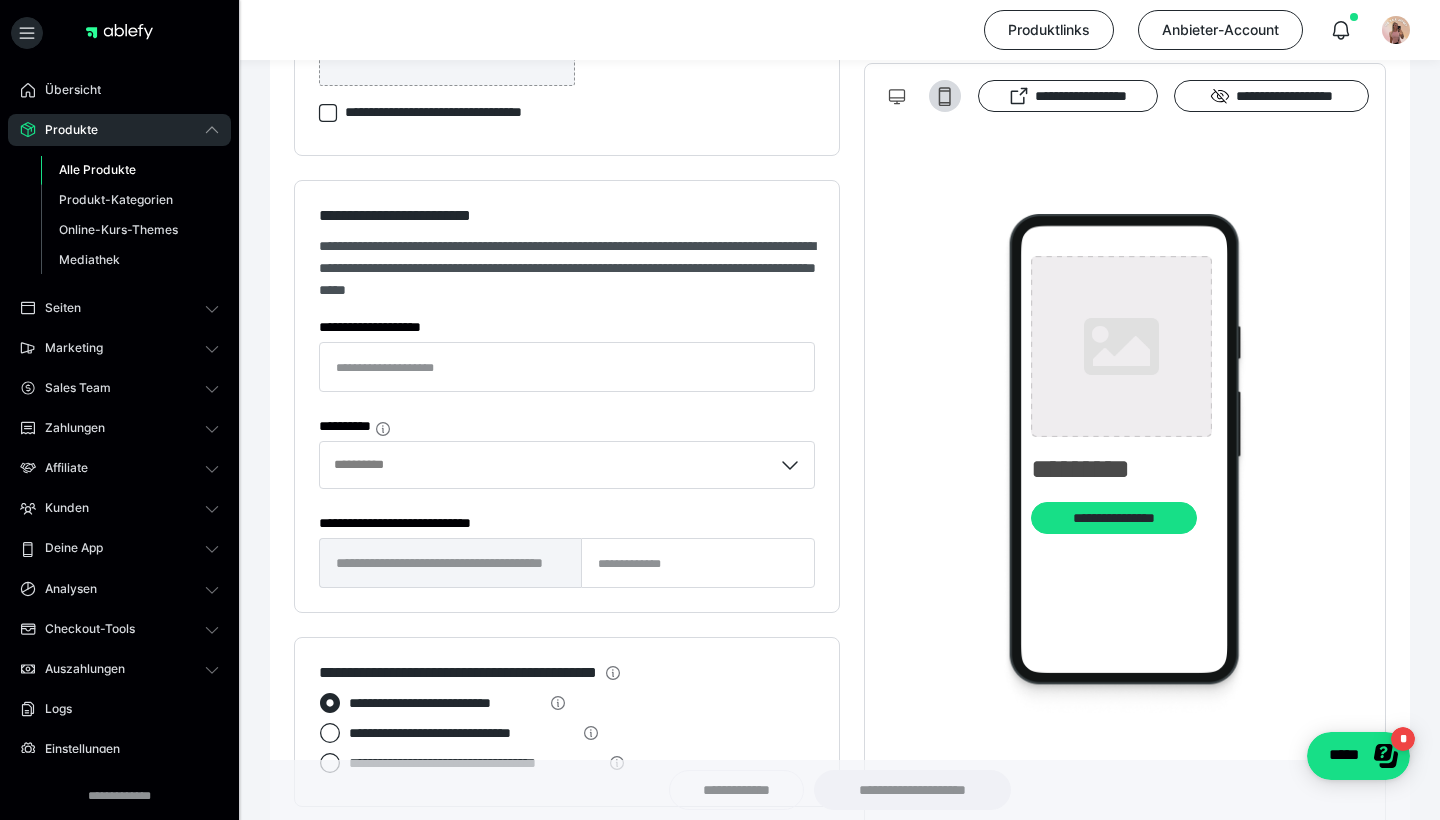 type on "**********" 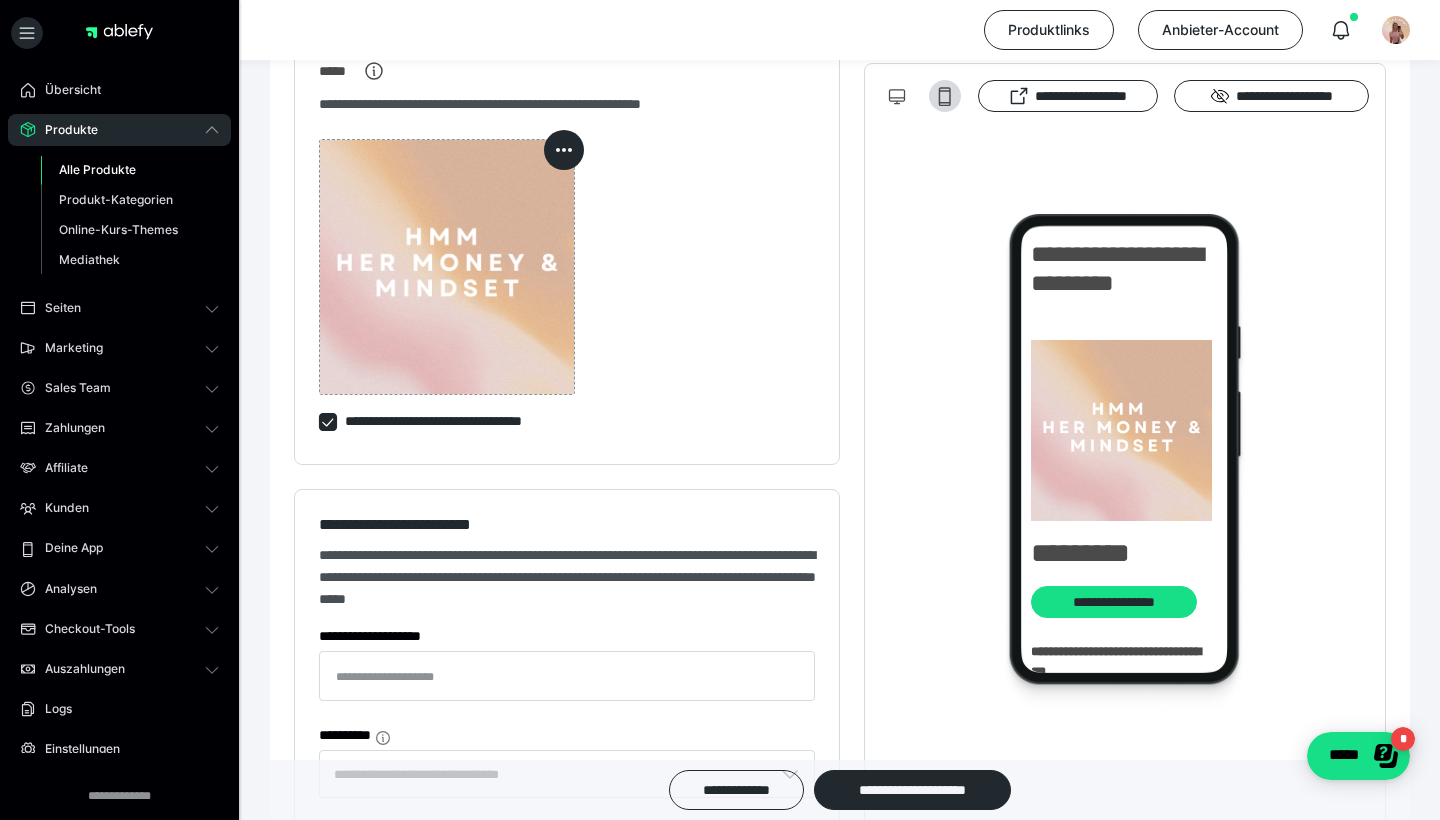 click on "Alle Produkte" at bounding box center (97, 169) 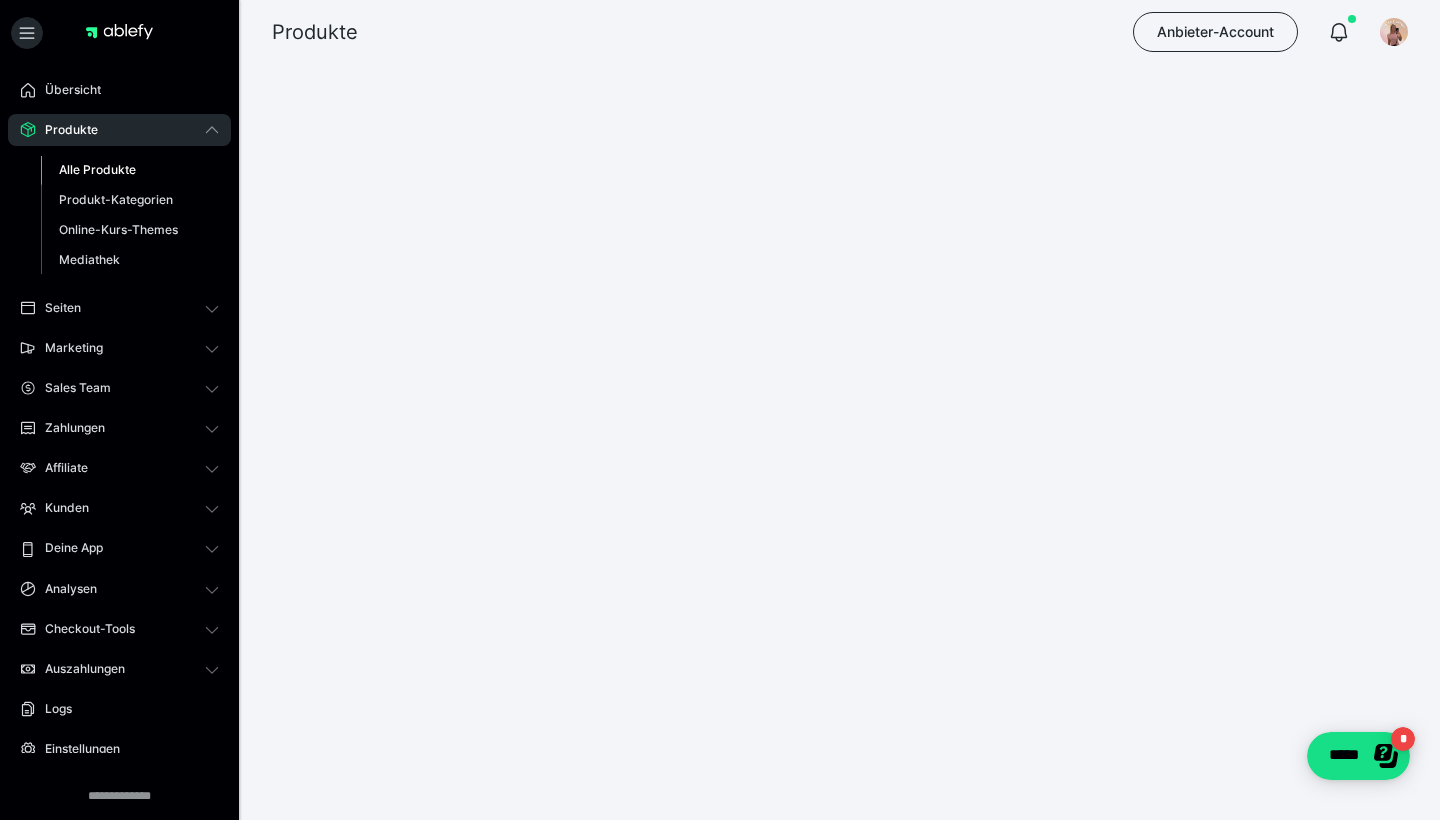 scroll, scrollTop: 0, scrollLeft: 0, axis: both 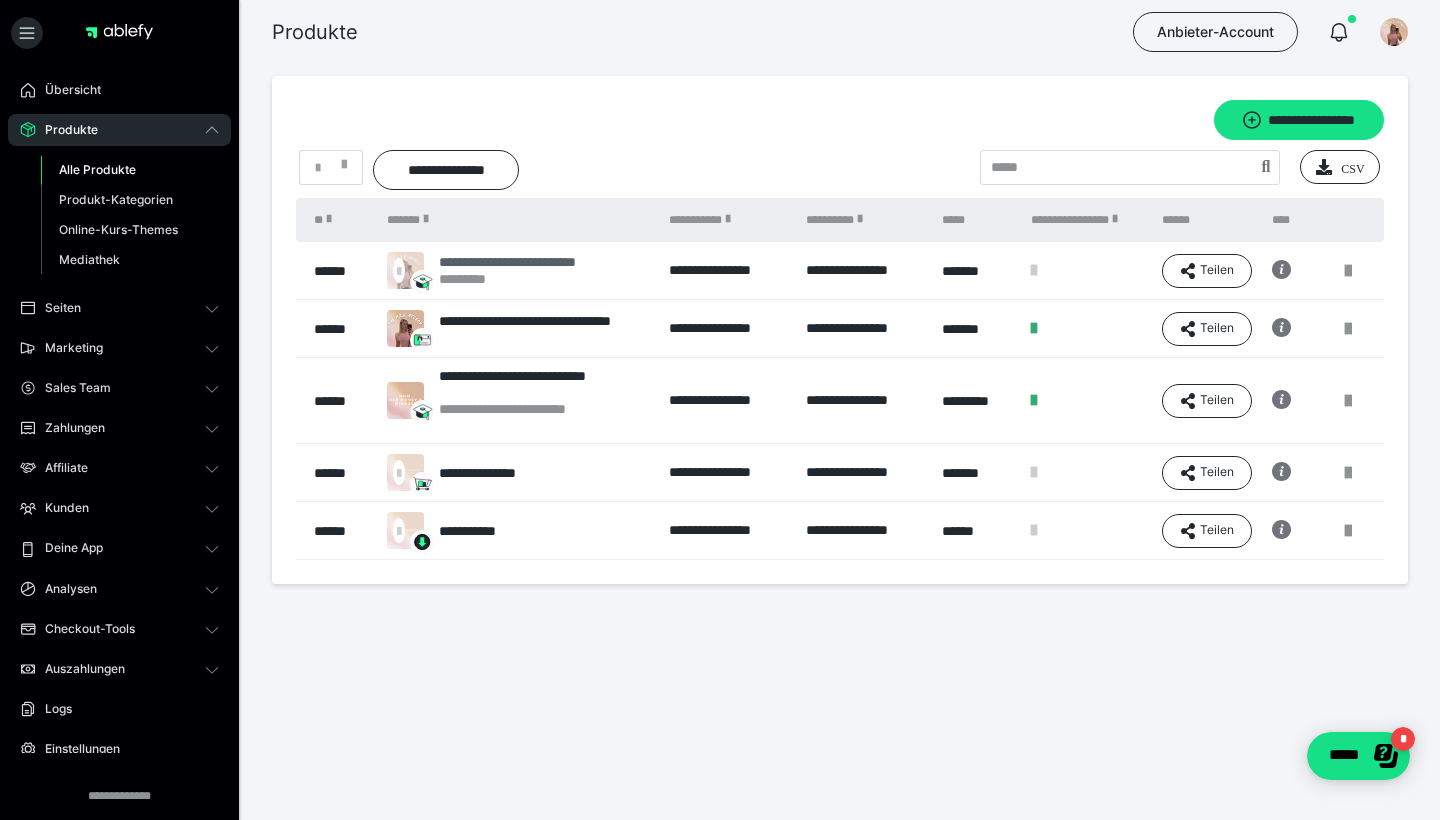 click on "*********" at bounding box center (537, 279) 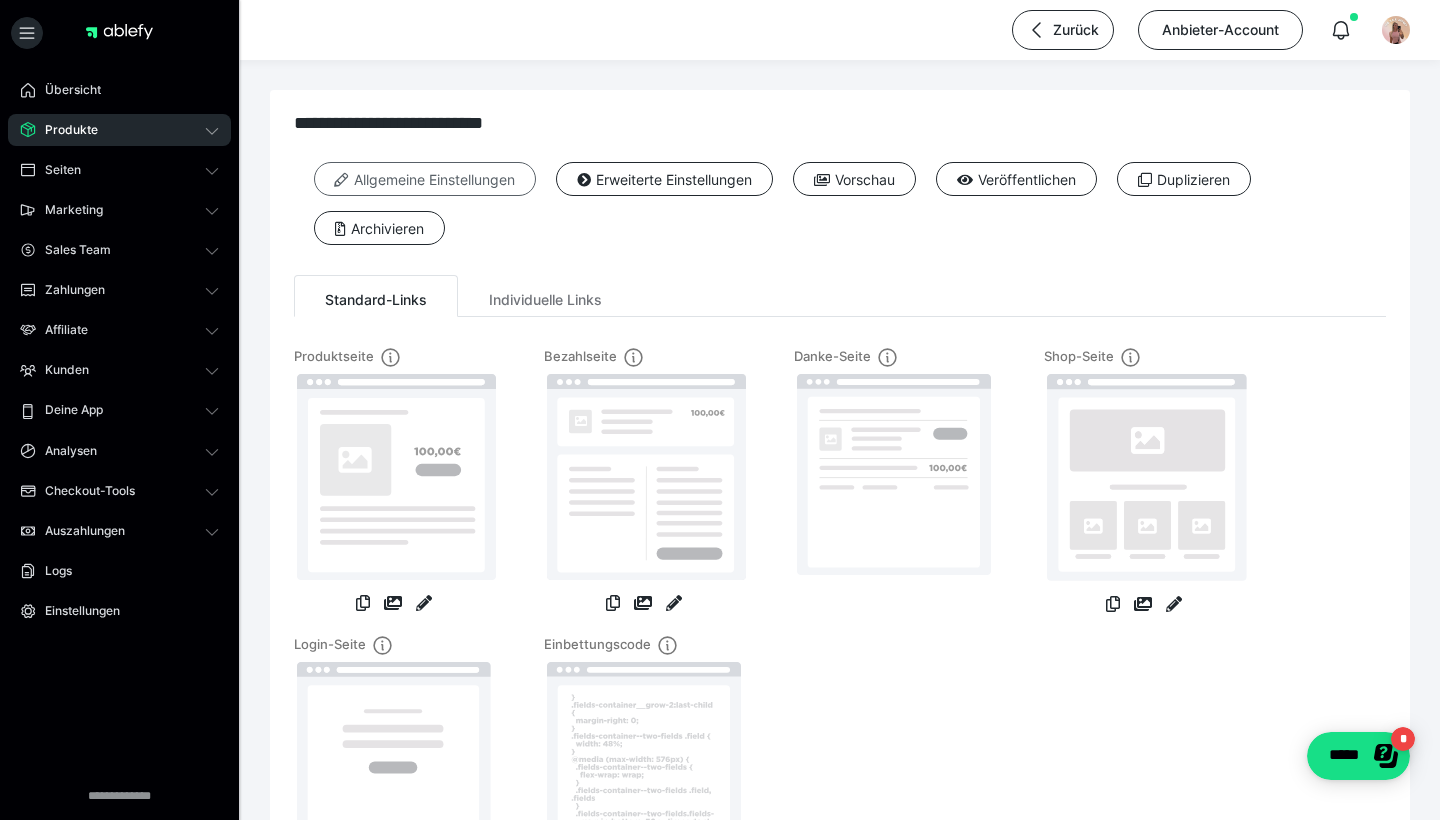 click on "Allgemeine Einstellungen" at bounding box center (425, 179) 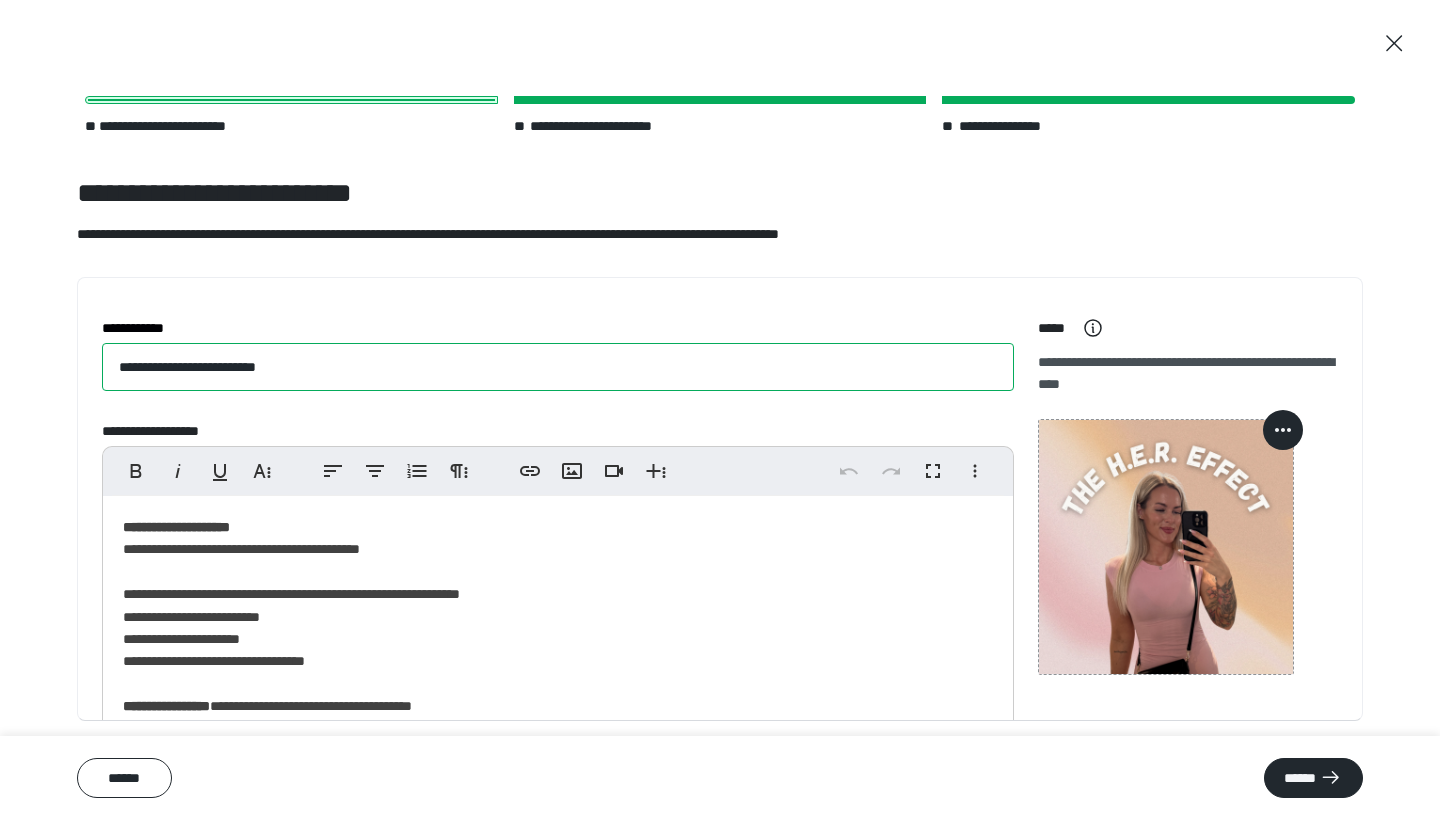 drag, startPoint x: 318, startPoint y: 372, endPoint x: 3, endPoint y: 328, distance: 318.05817 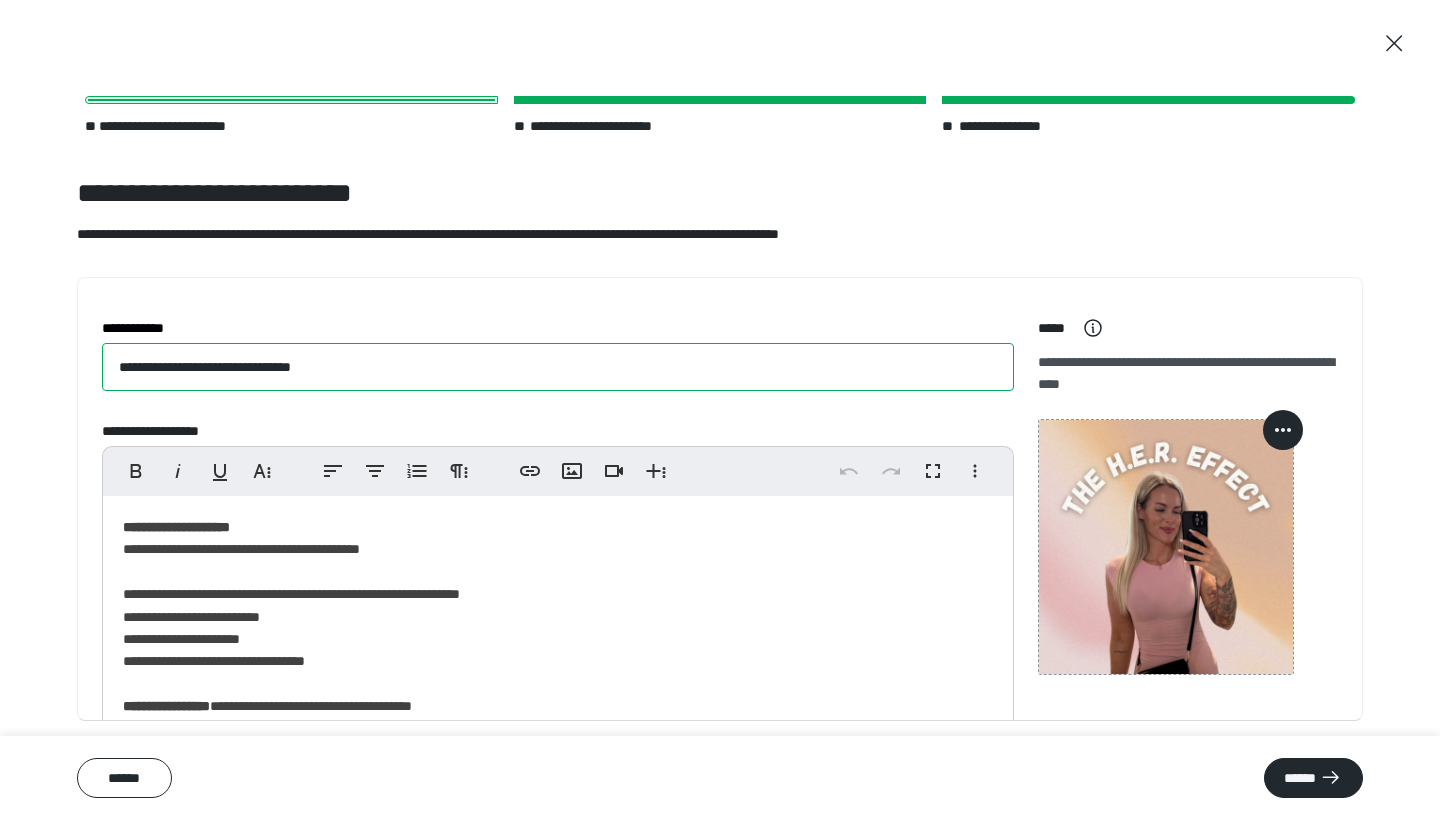 type on "**********" 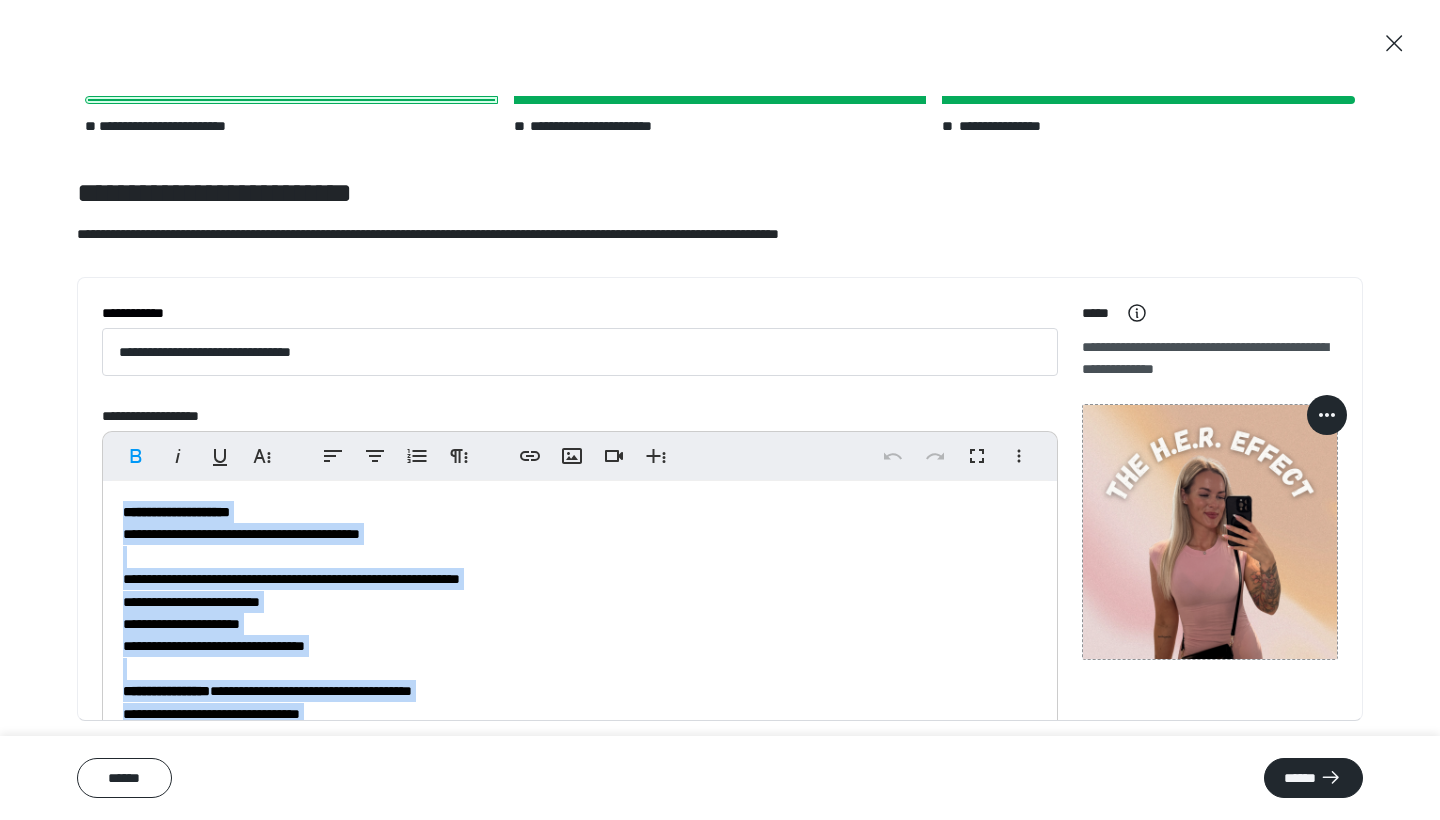scroll, scrollTop: 149, scrollLeft: 0, axis: vertical 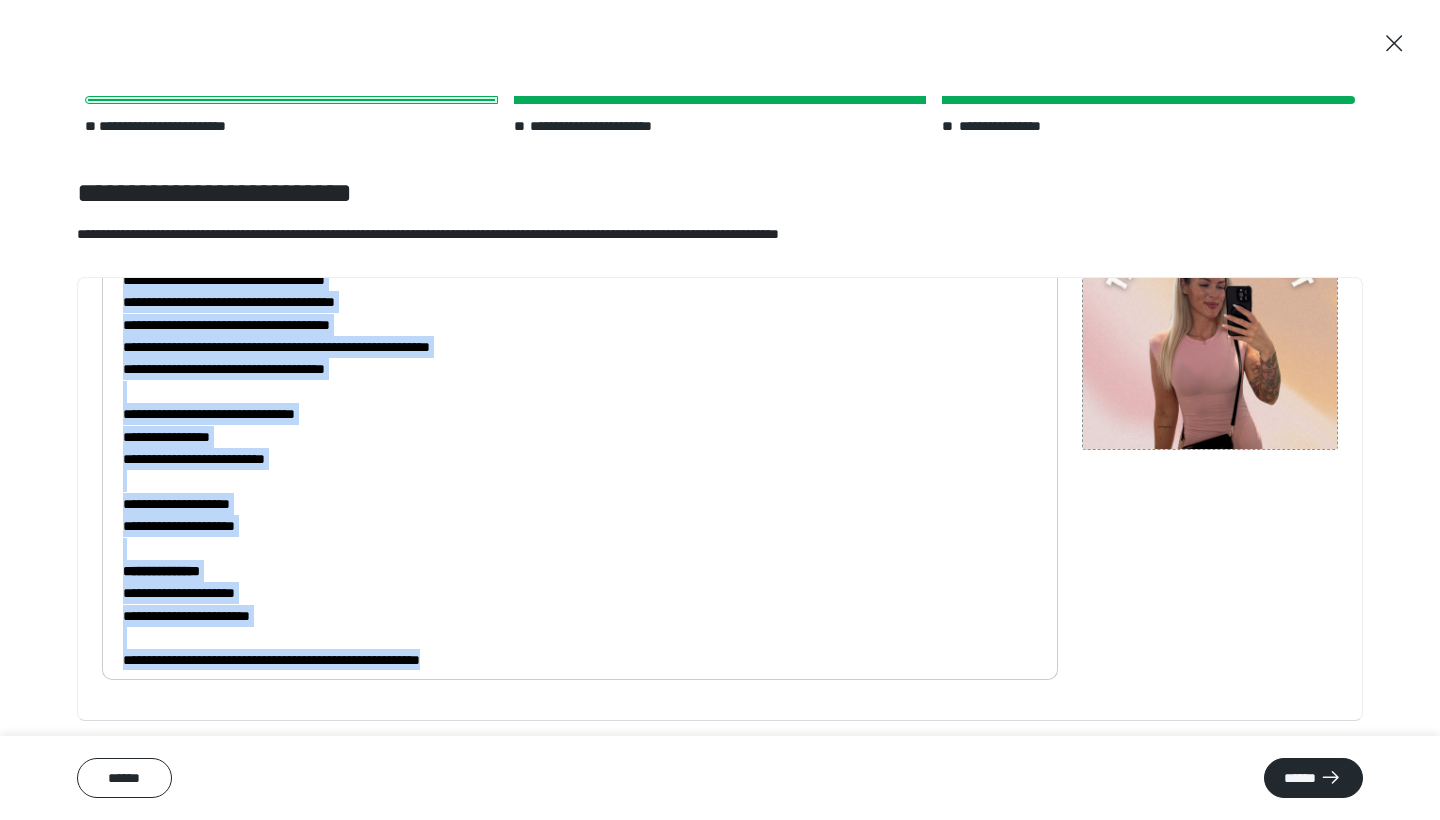 drag, startPoint x: 123, startPoint y: 521, endPoint x: 390, endPoint y: 767, distance: 363.0496 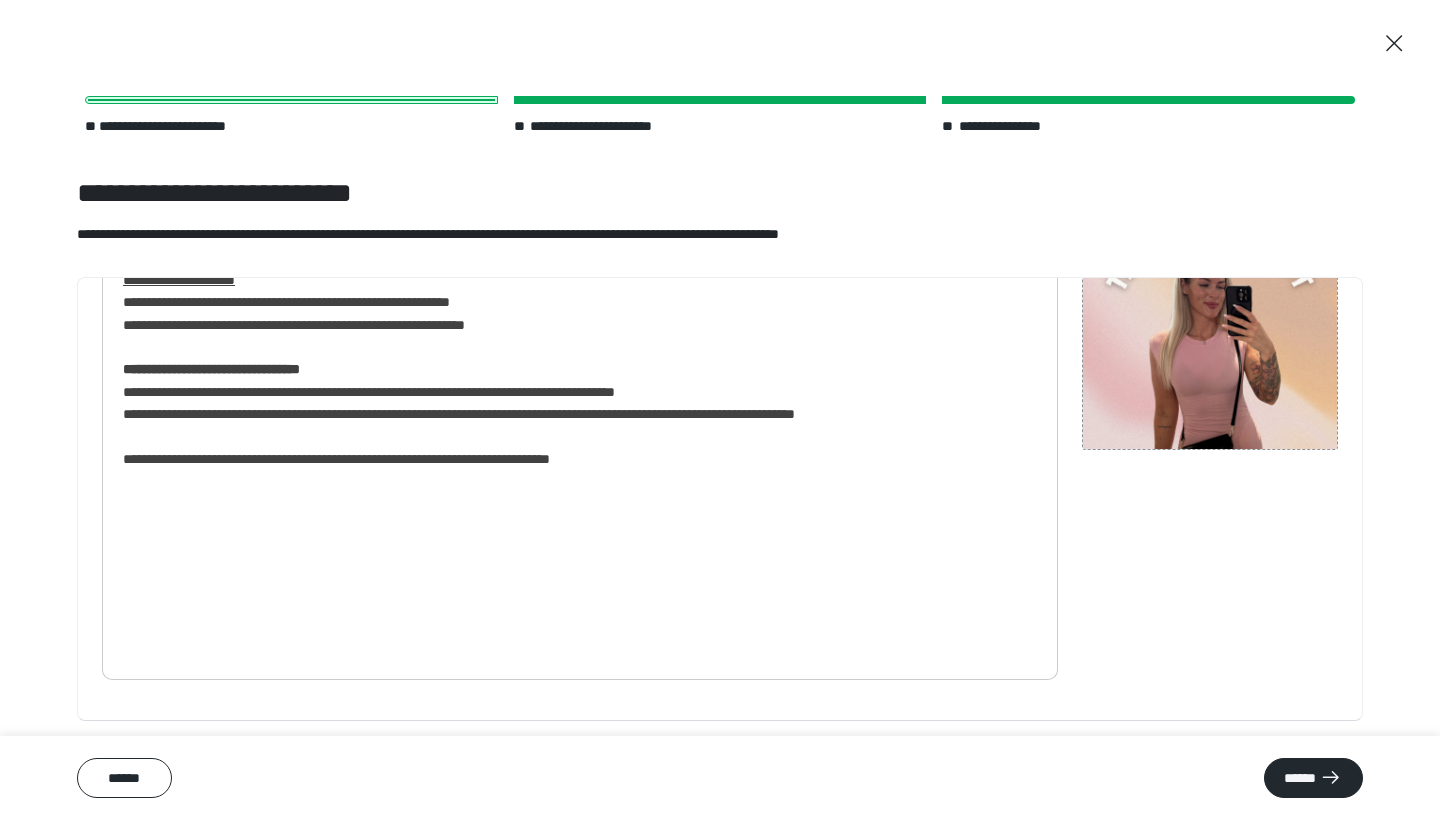 scroll, scrollTop: 0, scrollLeft: 0, axis: both 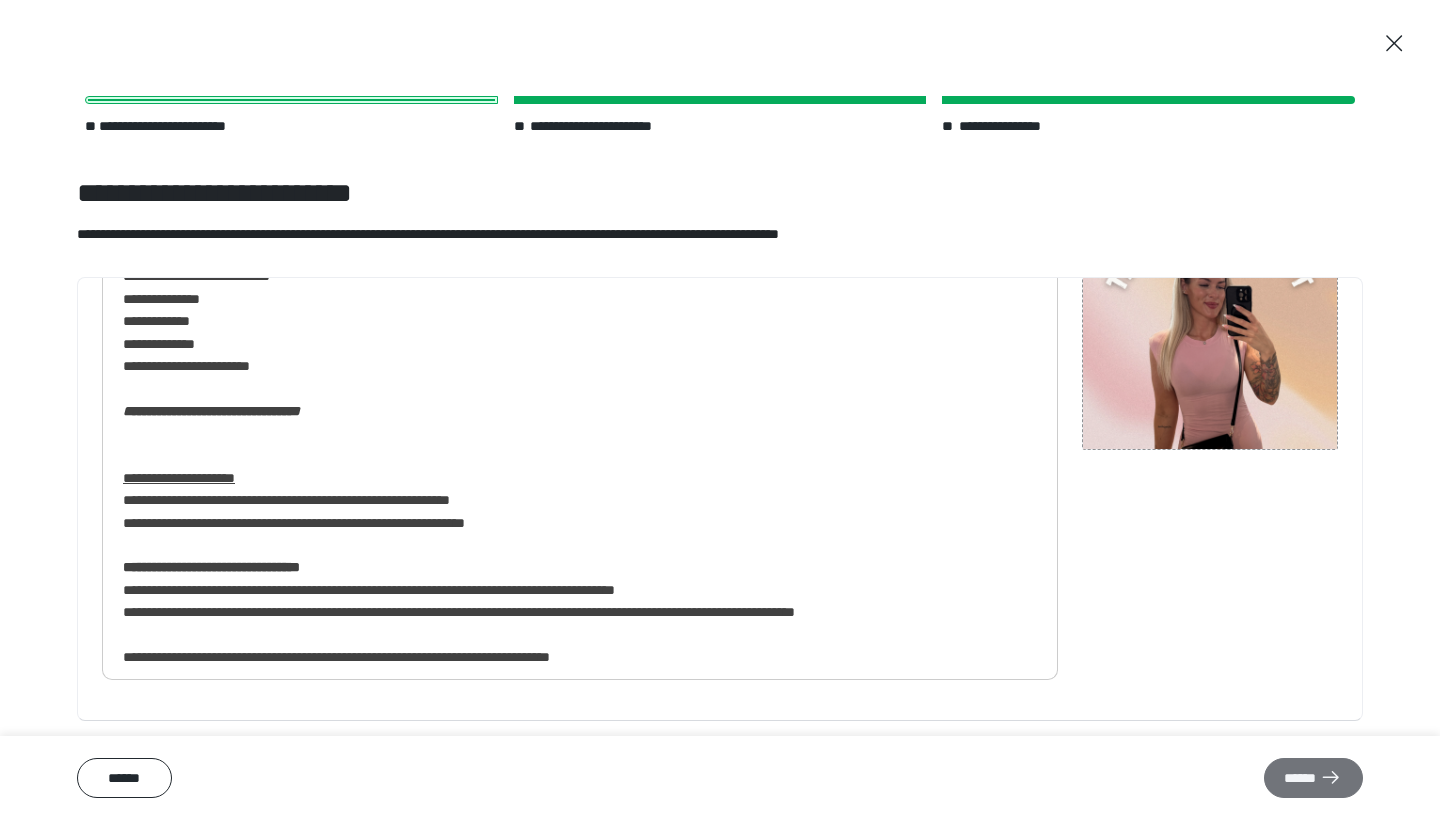 click on "******" at bounding box center (1313, 778) 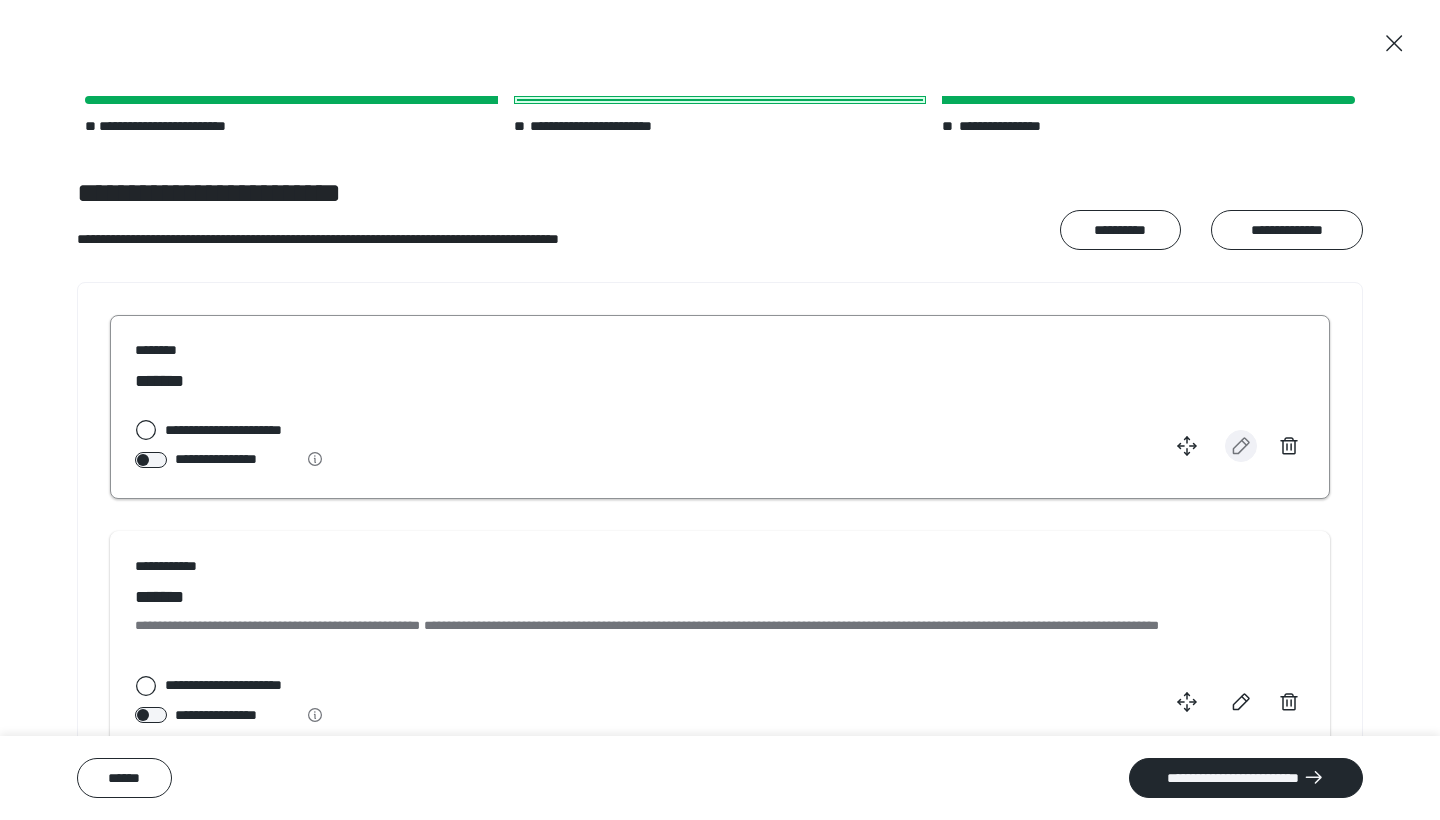click 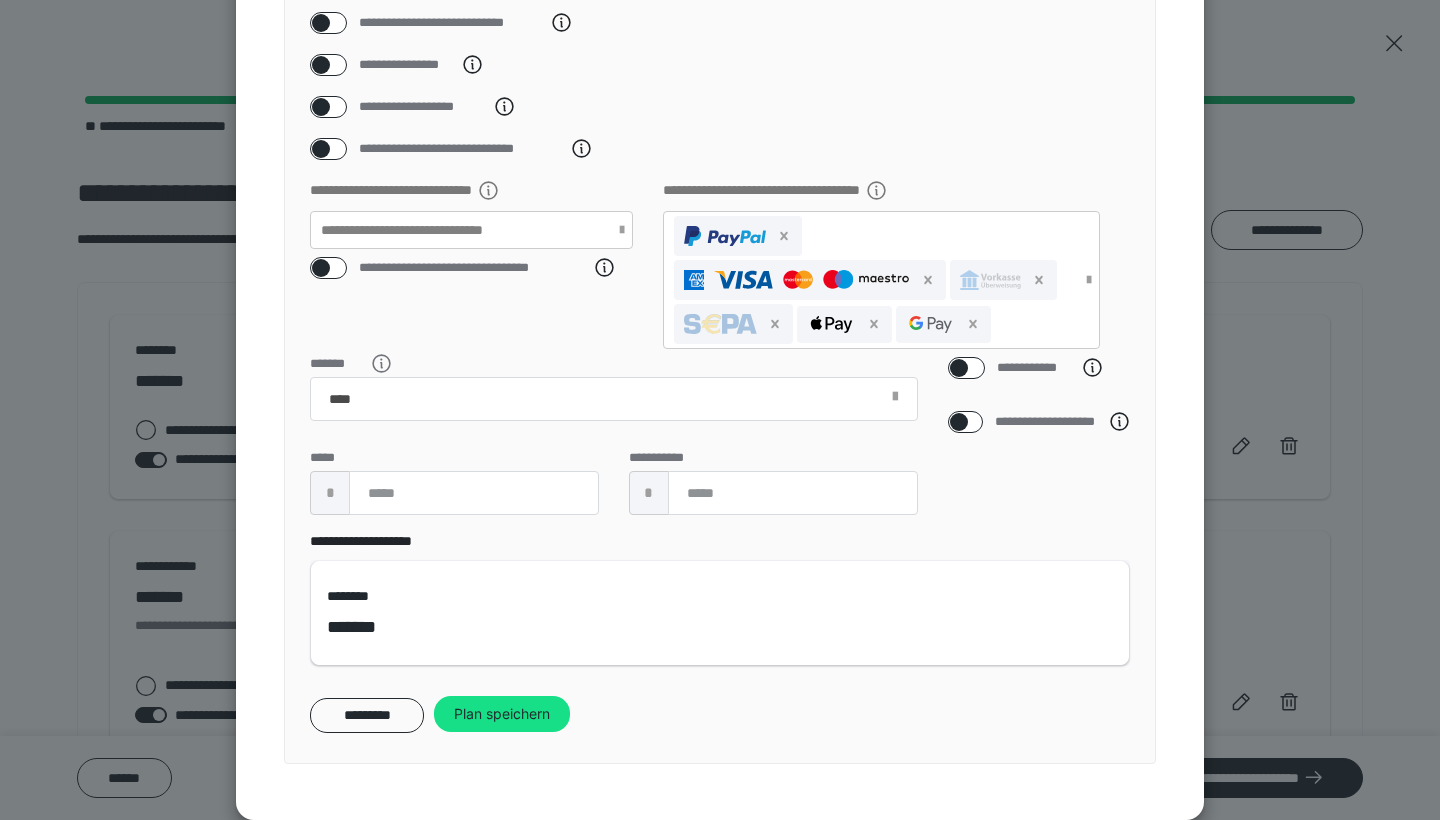 scroll, scrollTop: 380, scrollLeft: 0, axis: vertical 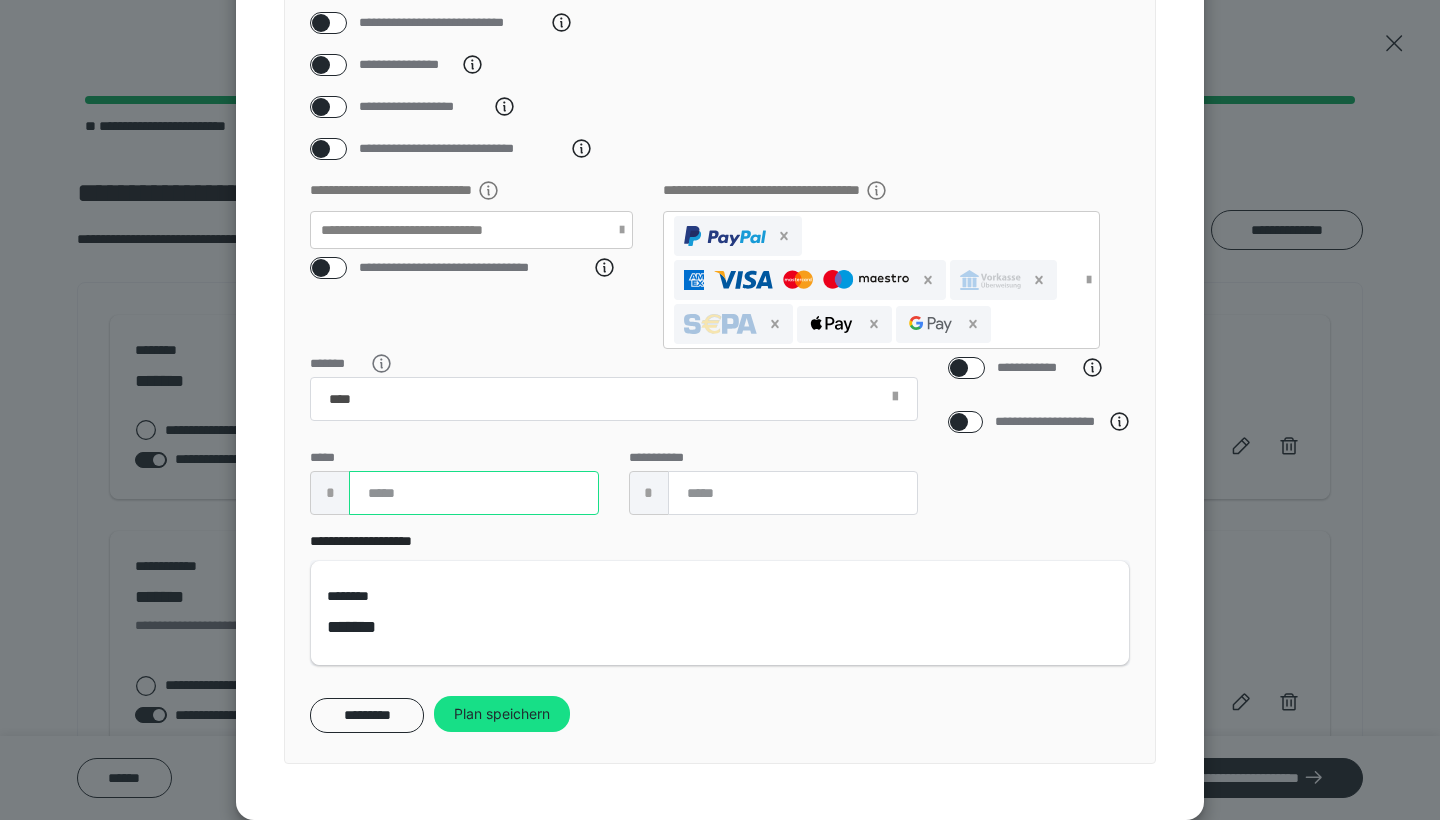 drag, startPoint x: 444, startPoint y: 492, endPoint x: 171, endPoint y: 469, distance: 273.96716 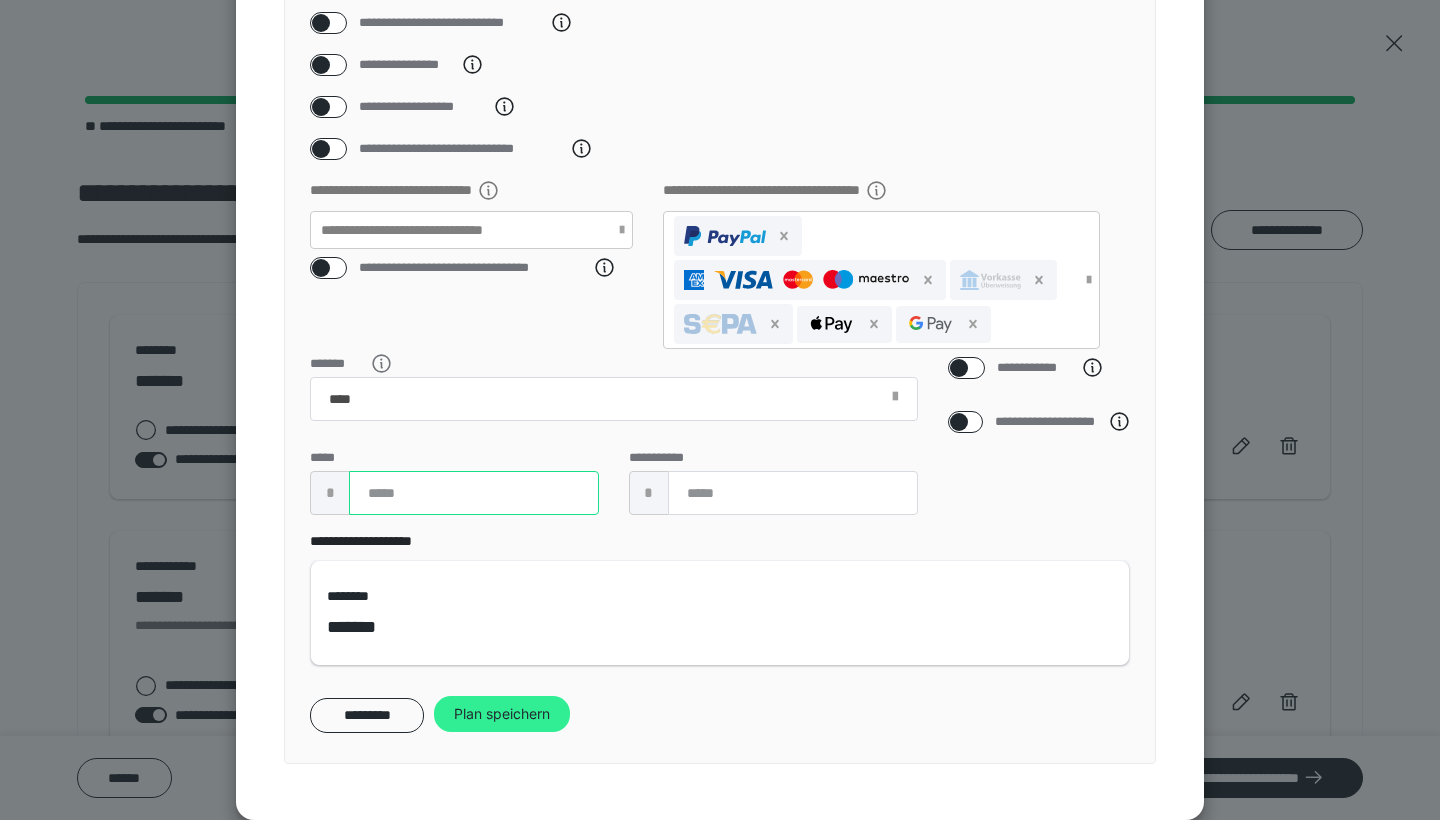type on "***" 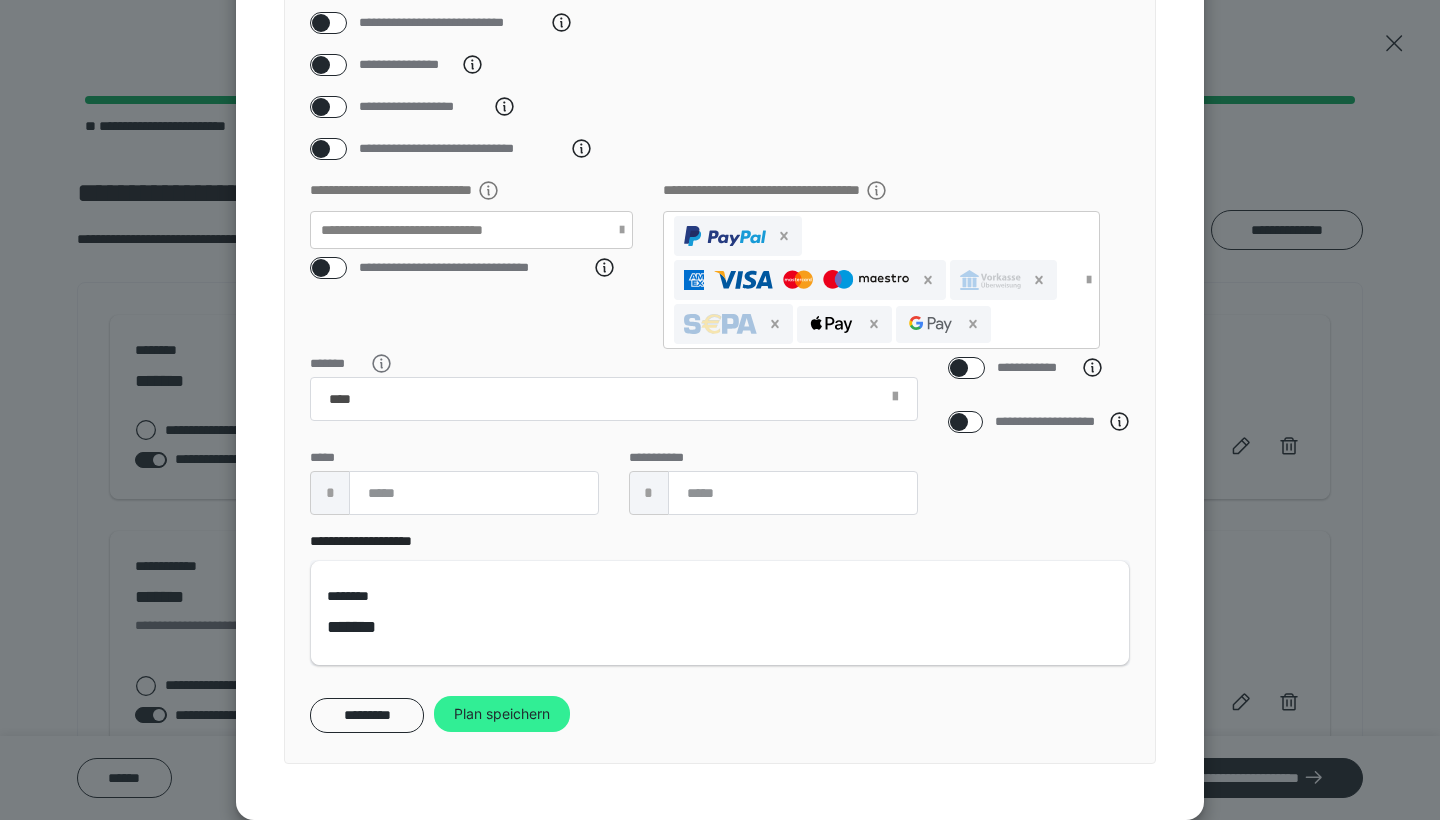 click on "Plan speichern" at bounding box center [502, 714] 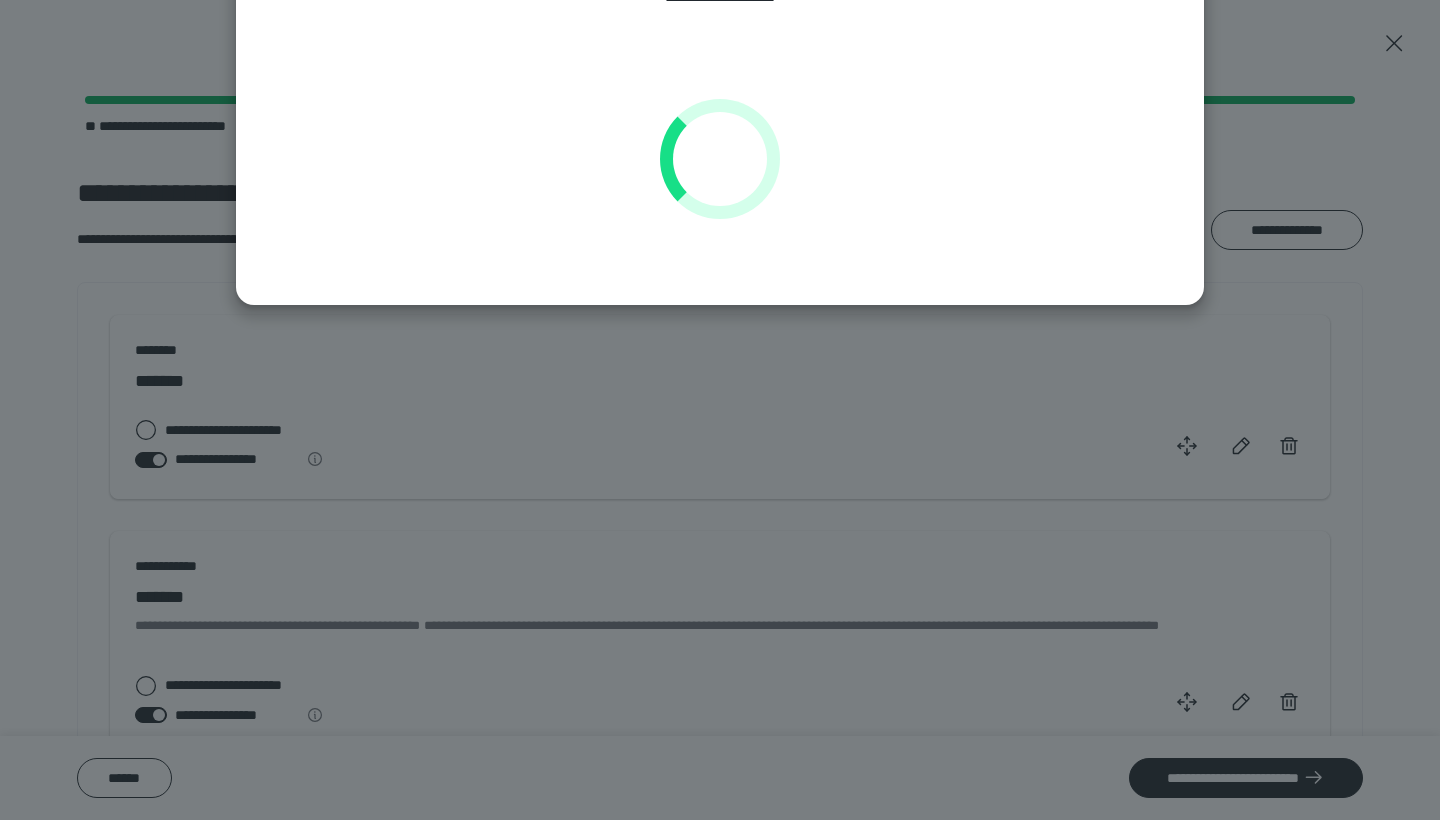 scroll, scrollTop: 144, scrollLeft: 0, axis: vertical 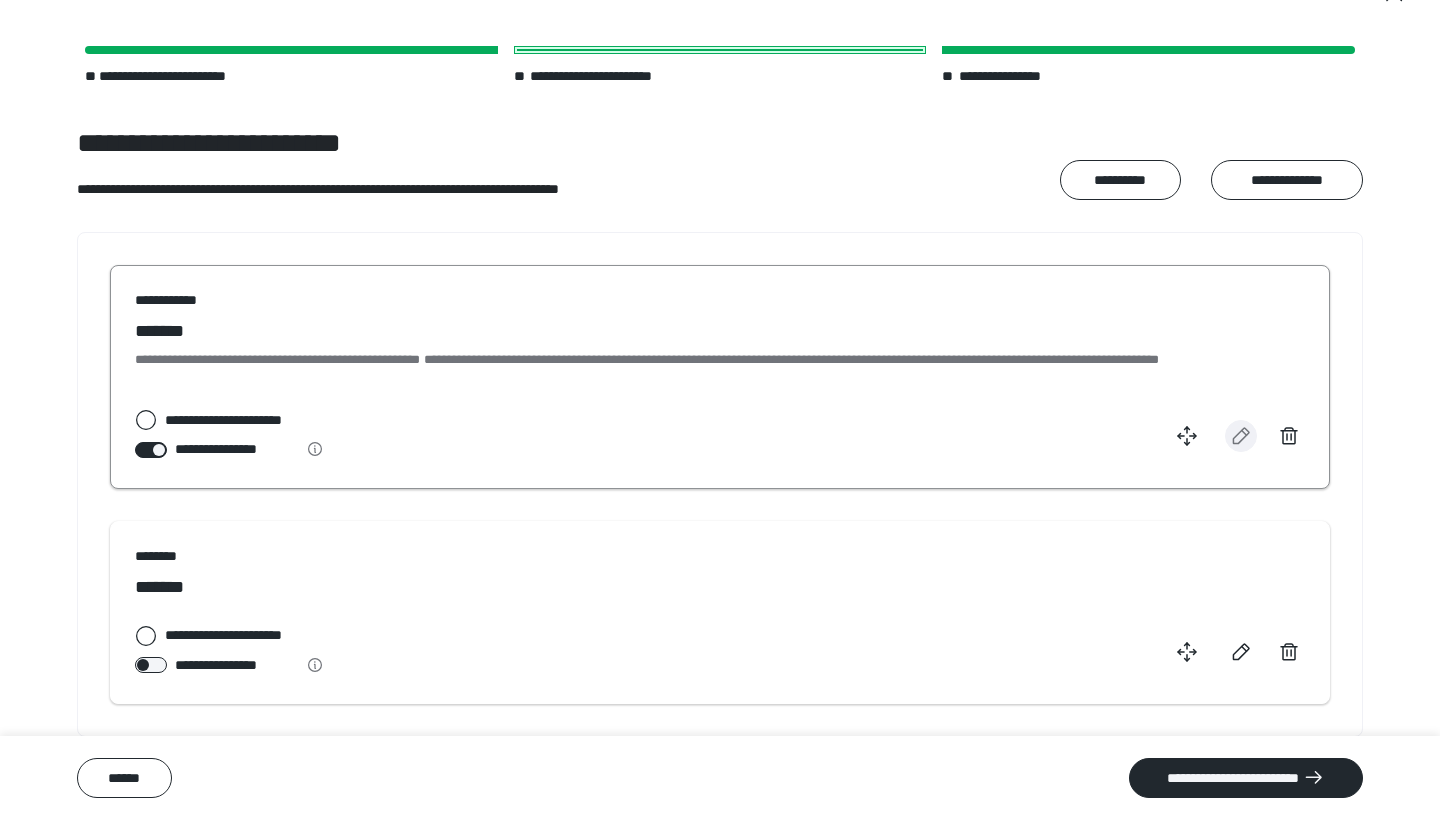 click 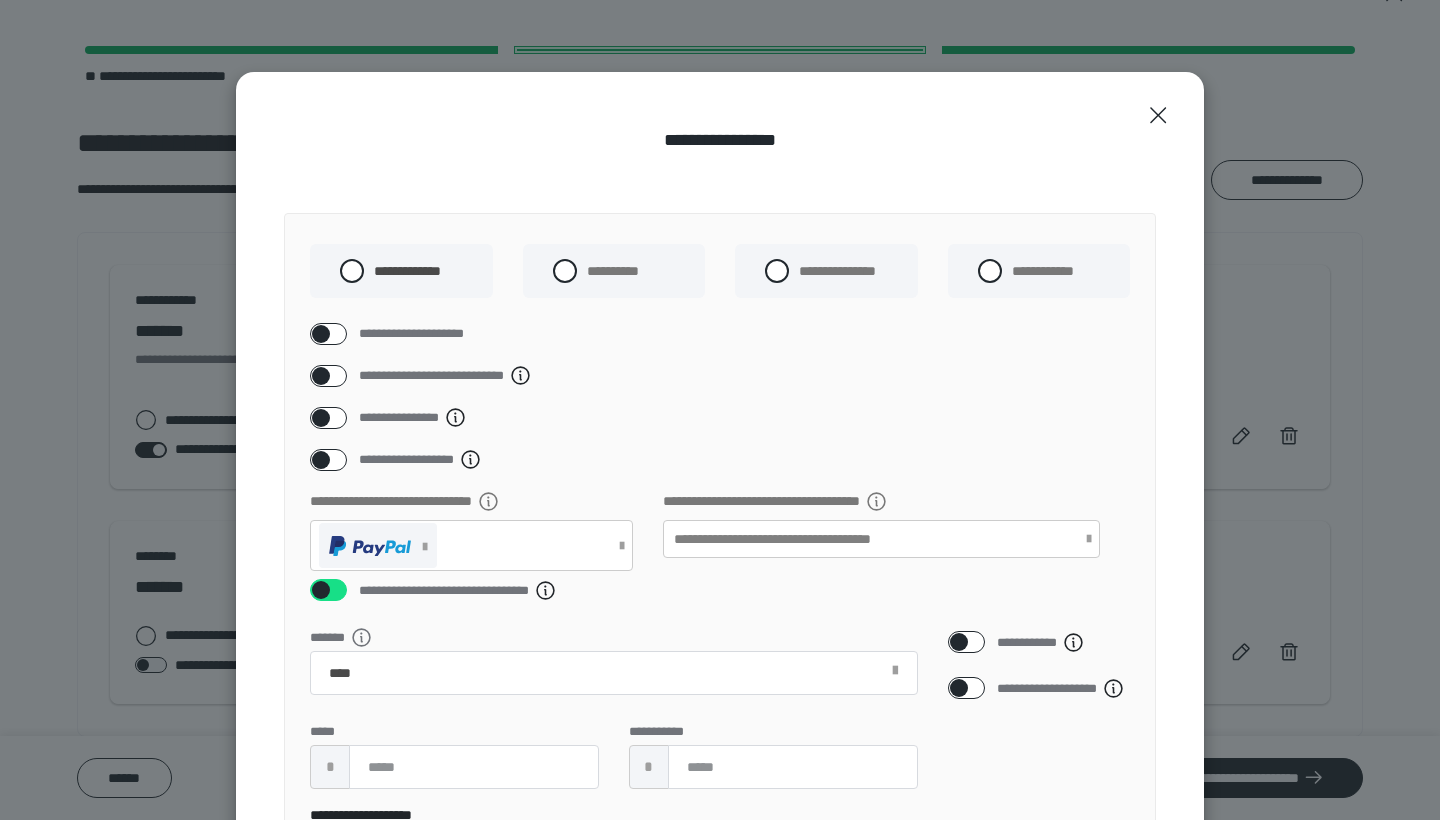 select on "**" 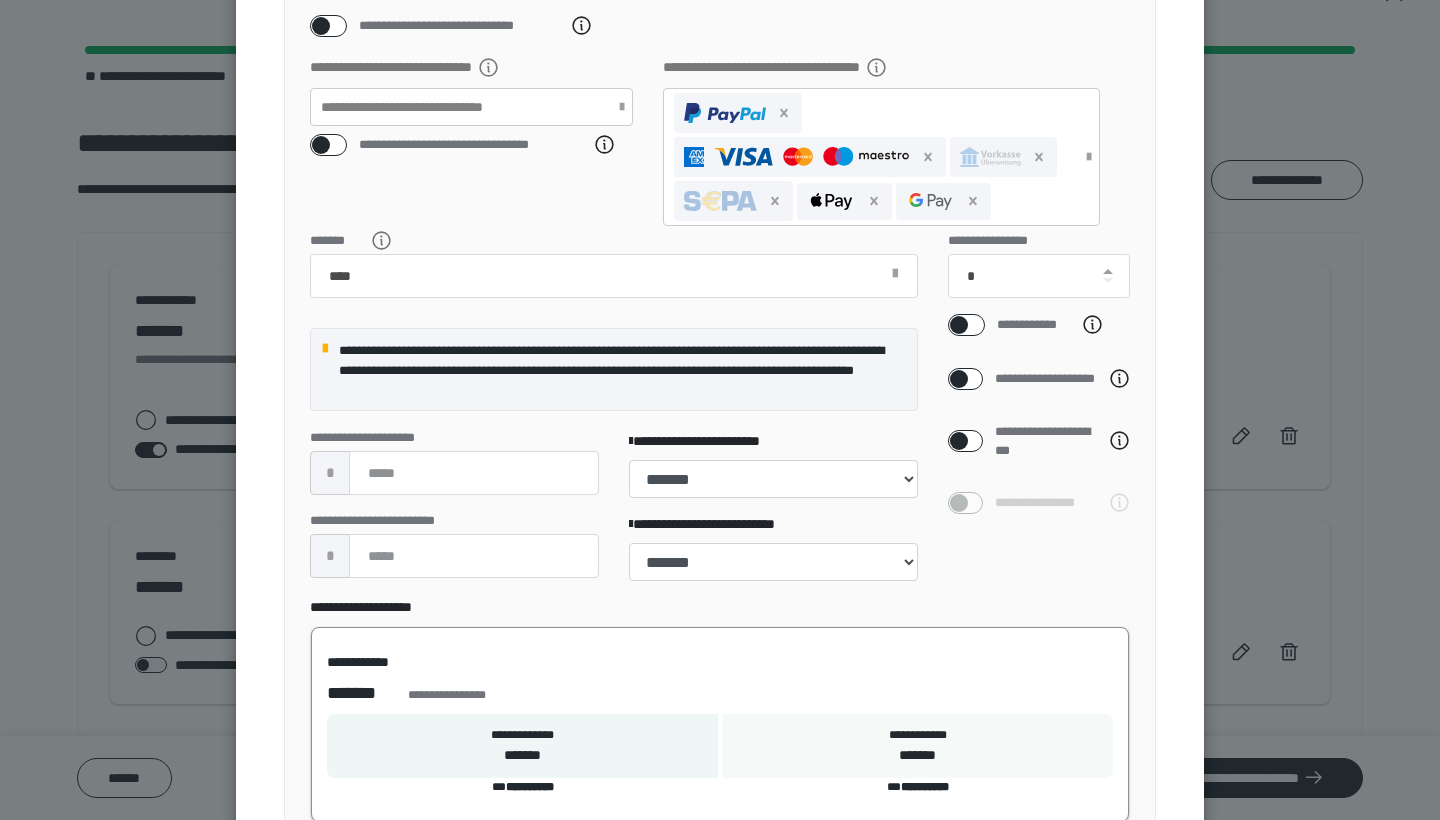 scroll, scrollTop: 436, scrollLeft: 0, axis: vertical 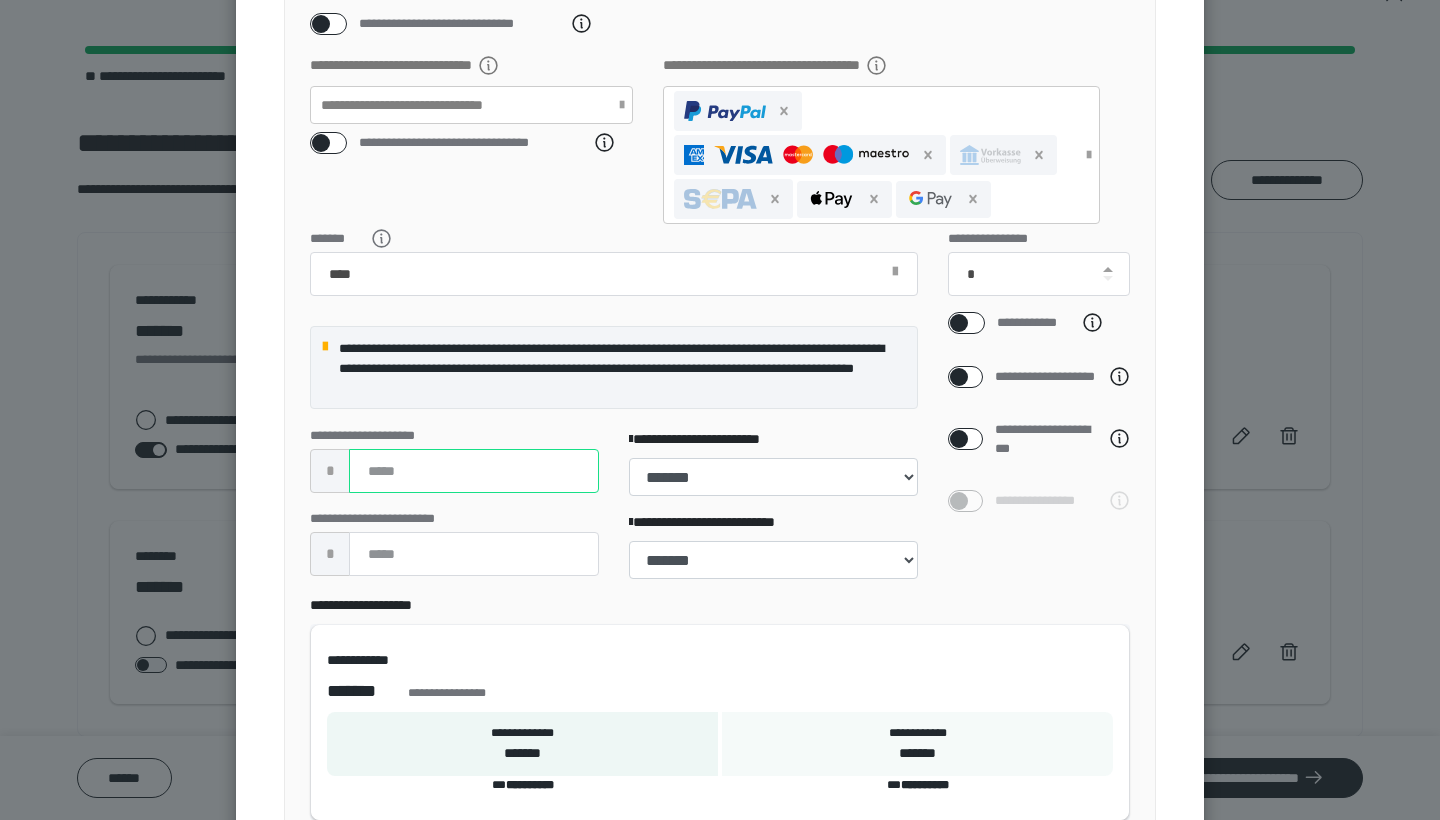 drag, startPoint x: 431, startPoint y: 496, endPoint x: 161, endPoint y: 455, distance: 273.0952 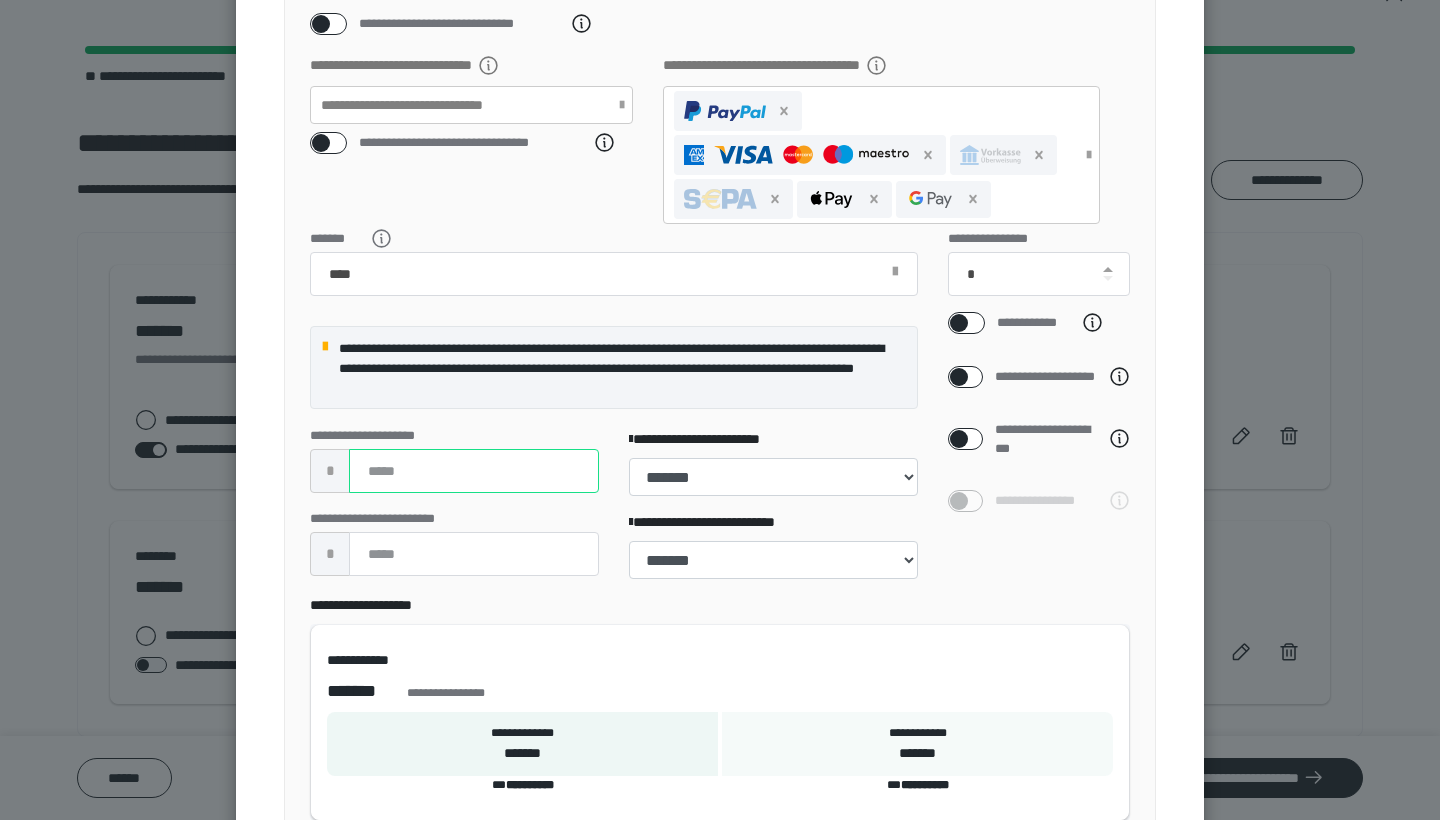 type on "***" 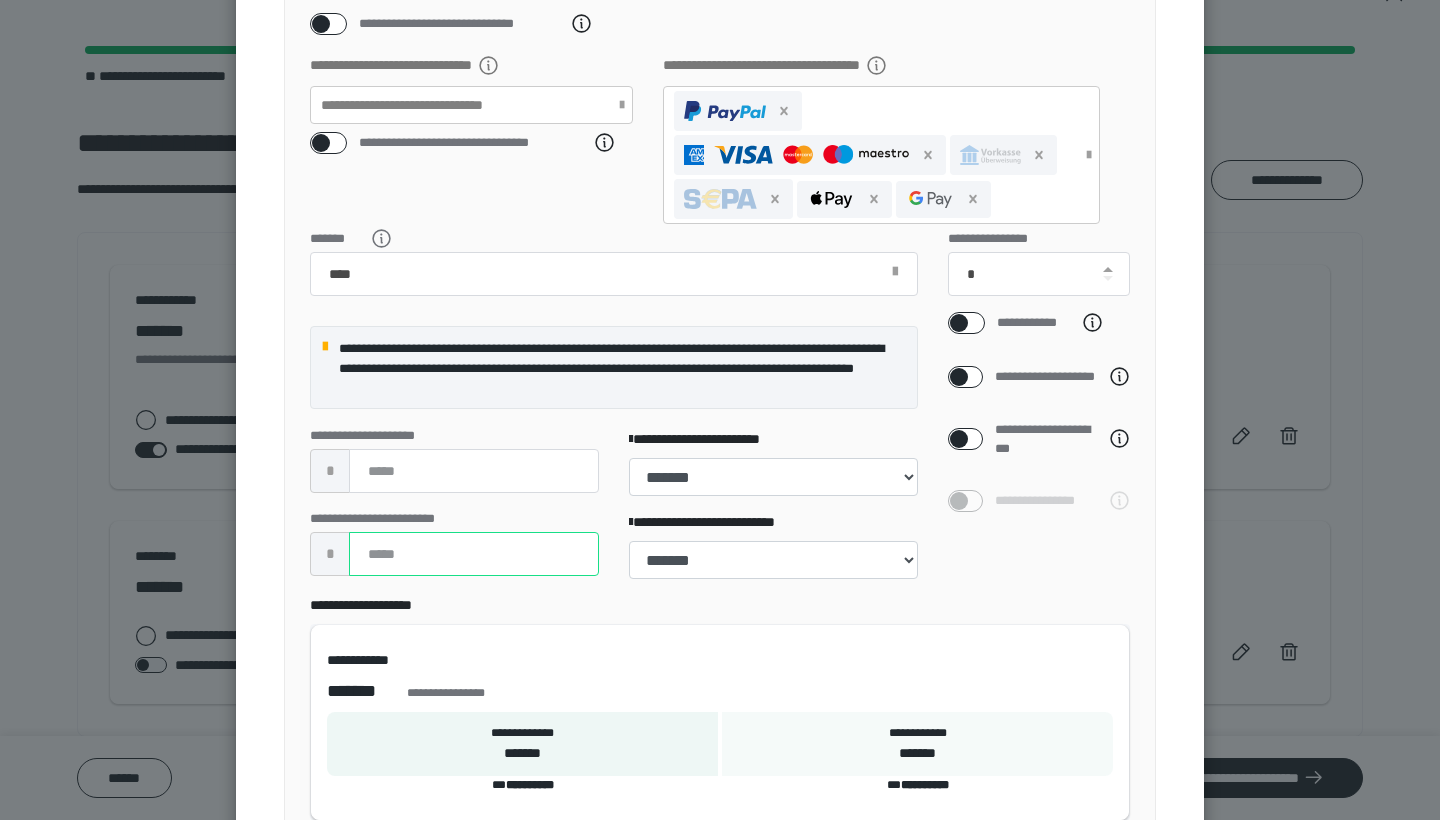 drag, startPoint x: 385, startPoint y: 572, endPoint x: 215, endPoint y: 545, distance: 172.13077 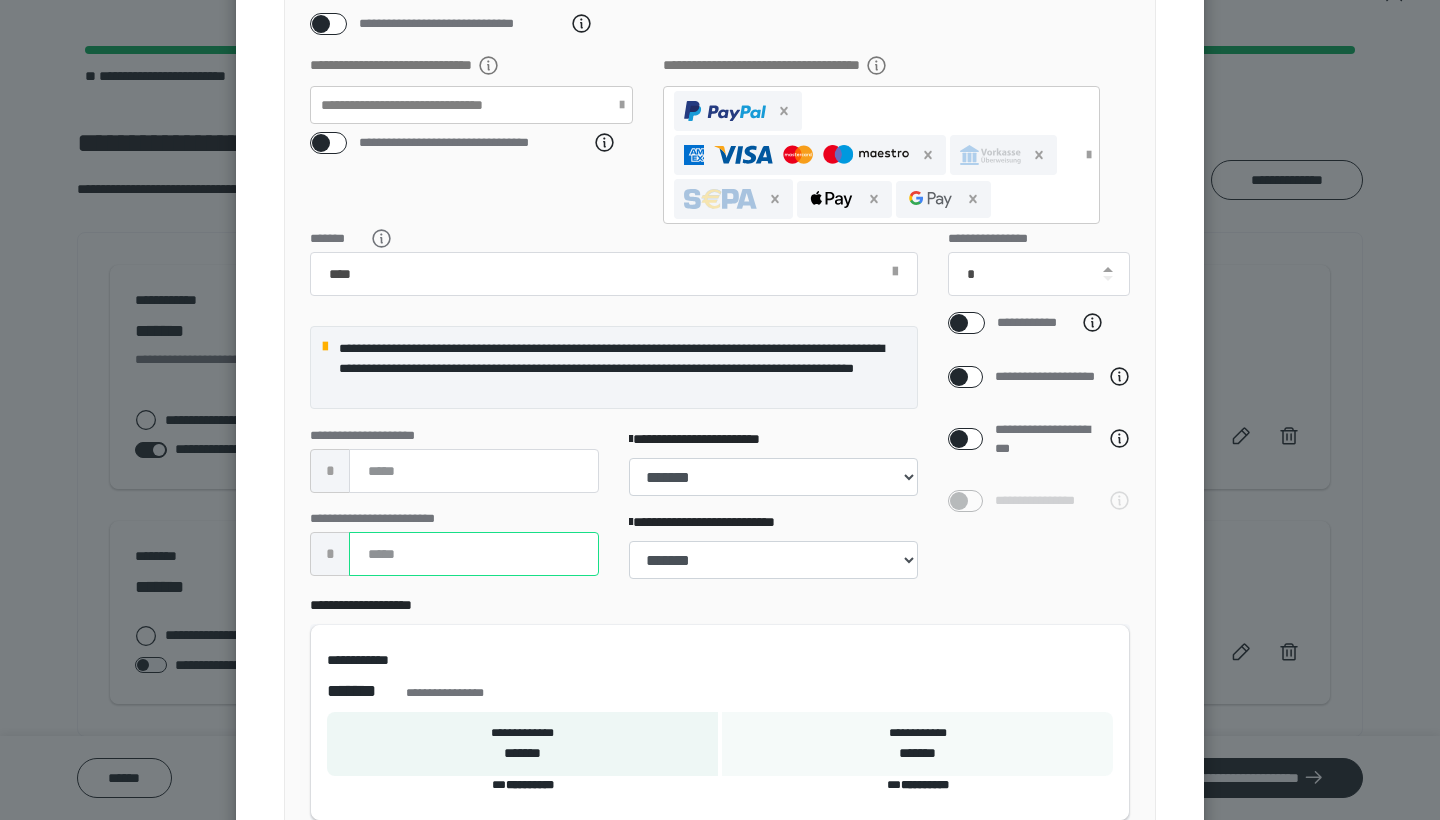 type on "***" 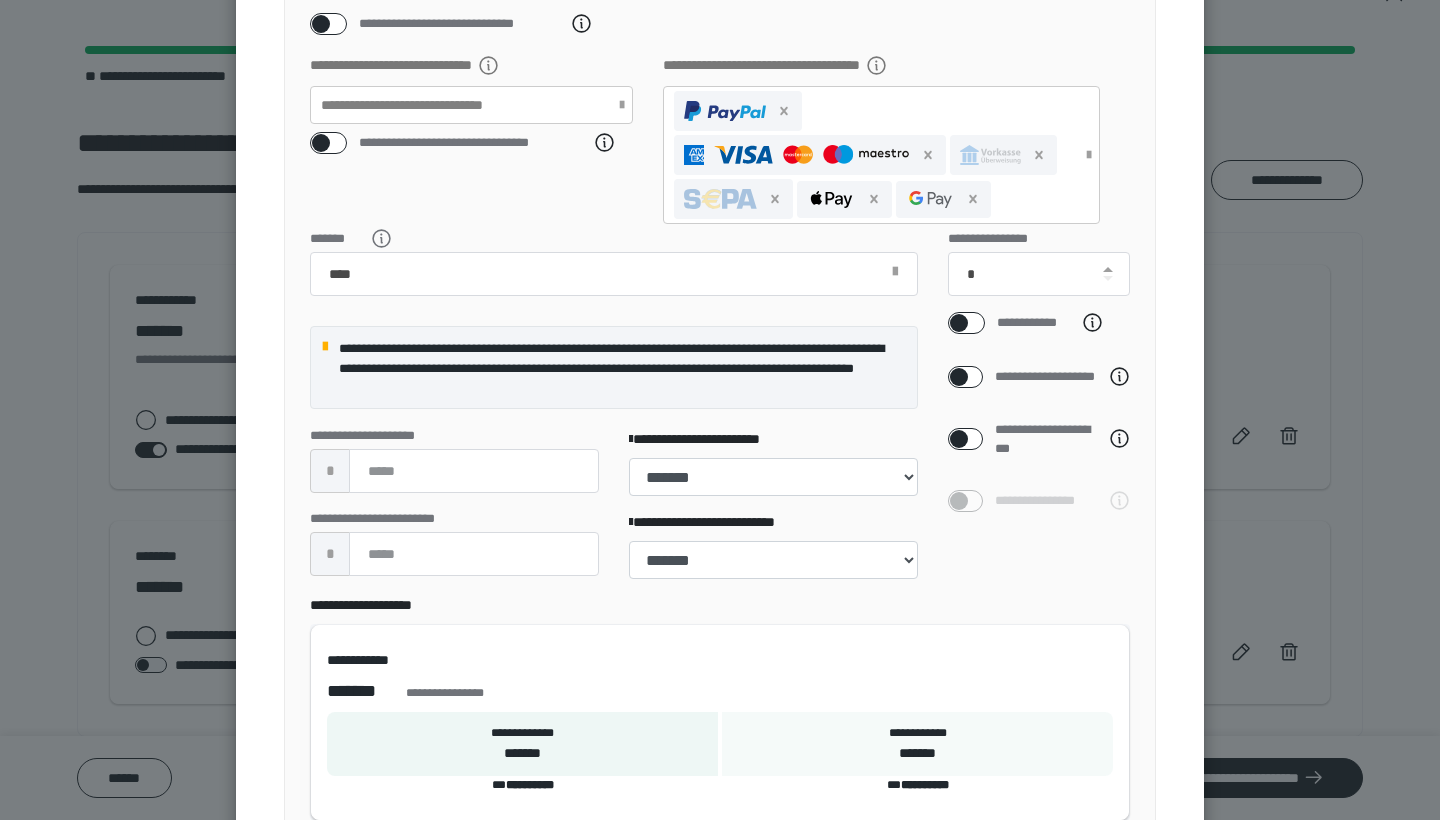 click on "**********" at bounding box center (720, 708) 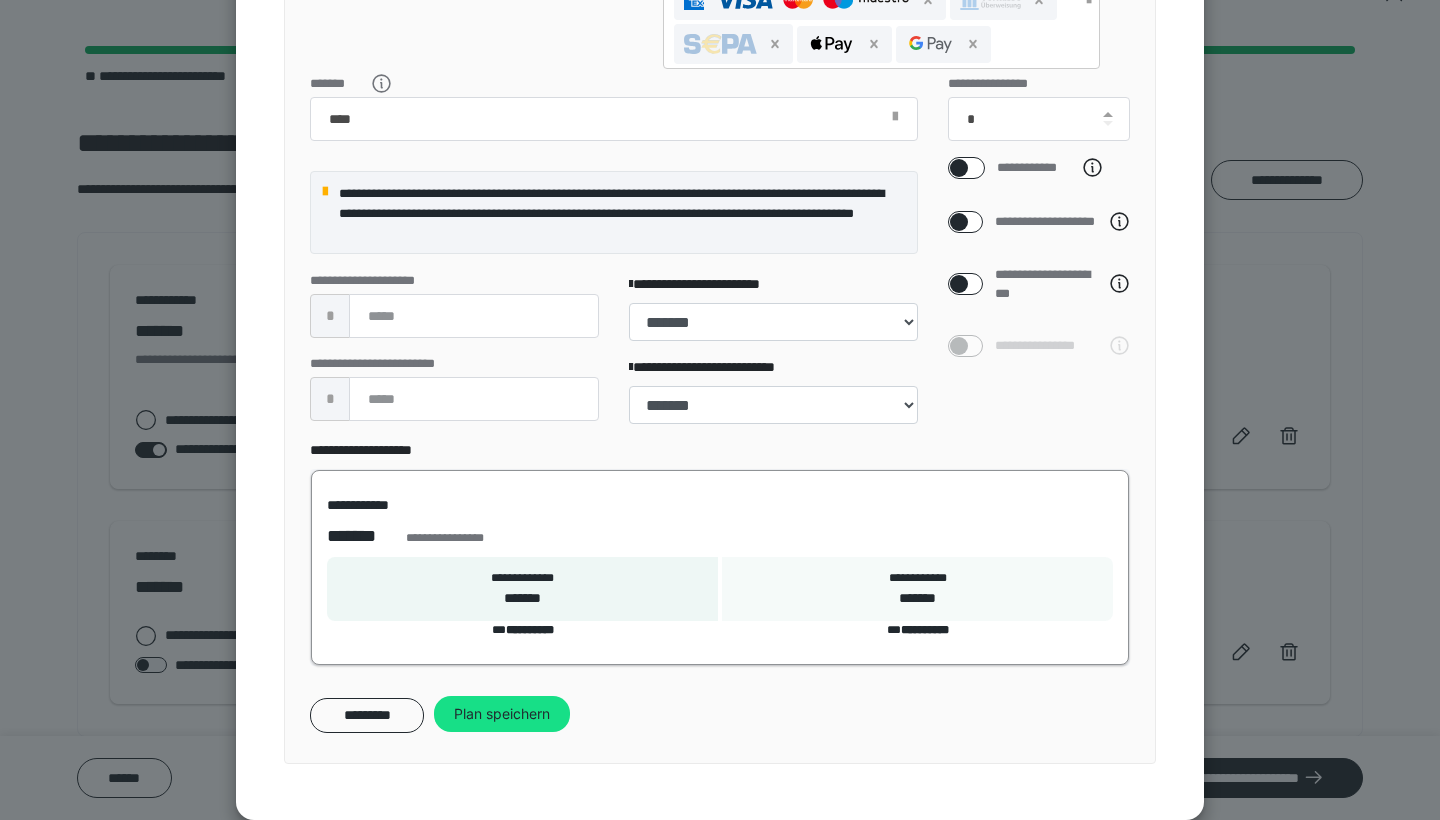 scroll, scrollTop: 617, scrollLeft: 0, axis: vertical 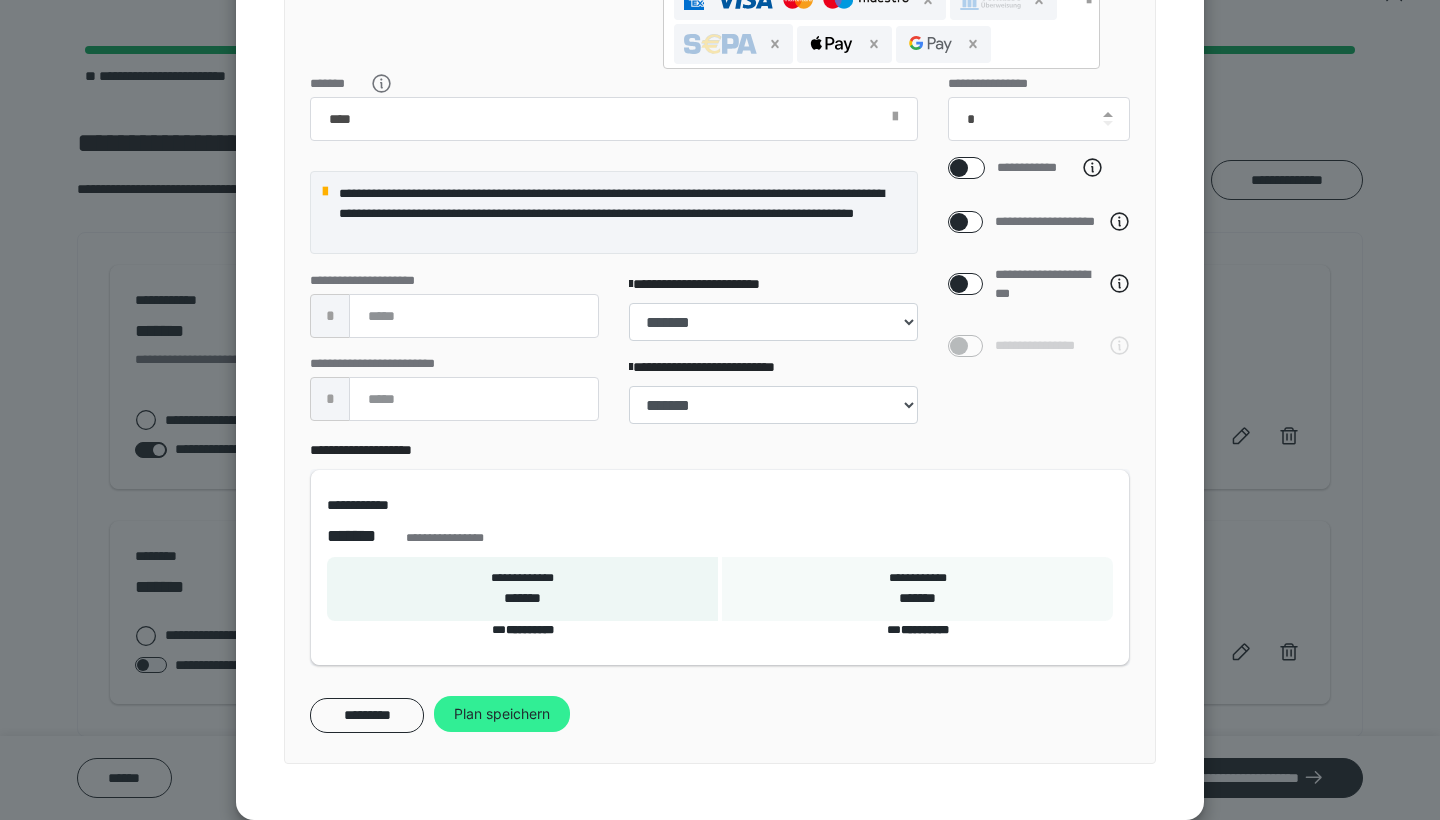 click on "Plan speichern" at bounding box center (502, 714) 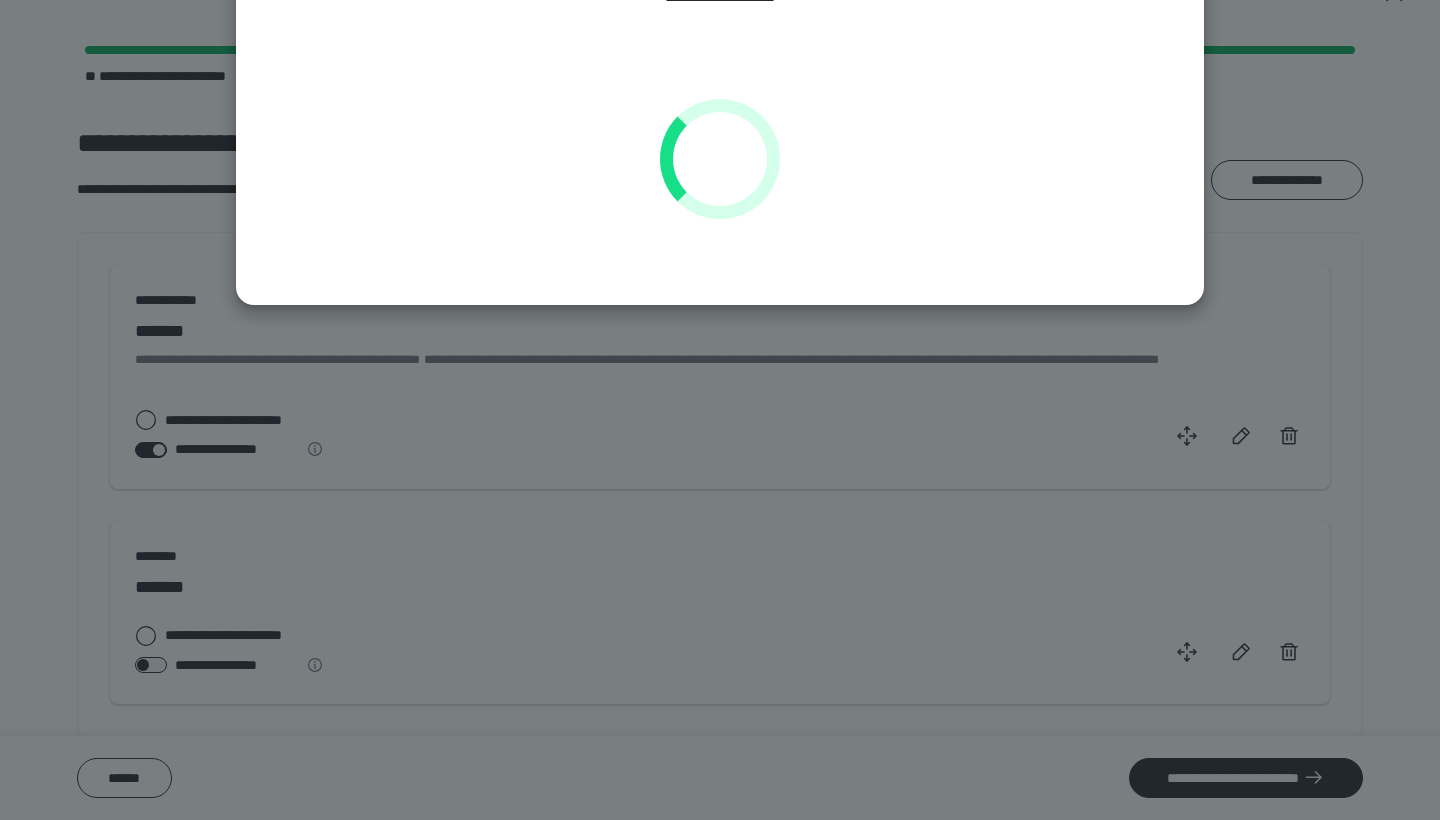 scroll, scrollTop: 144, scrollLeft: 0, axis: vertical 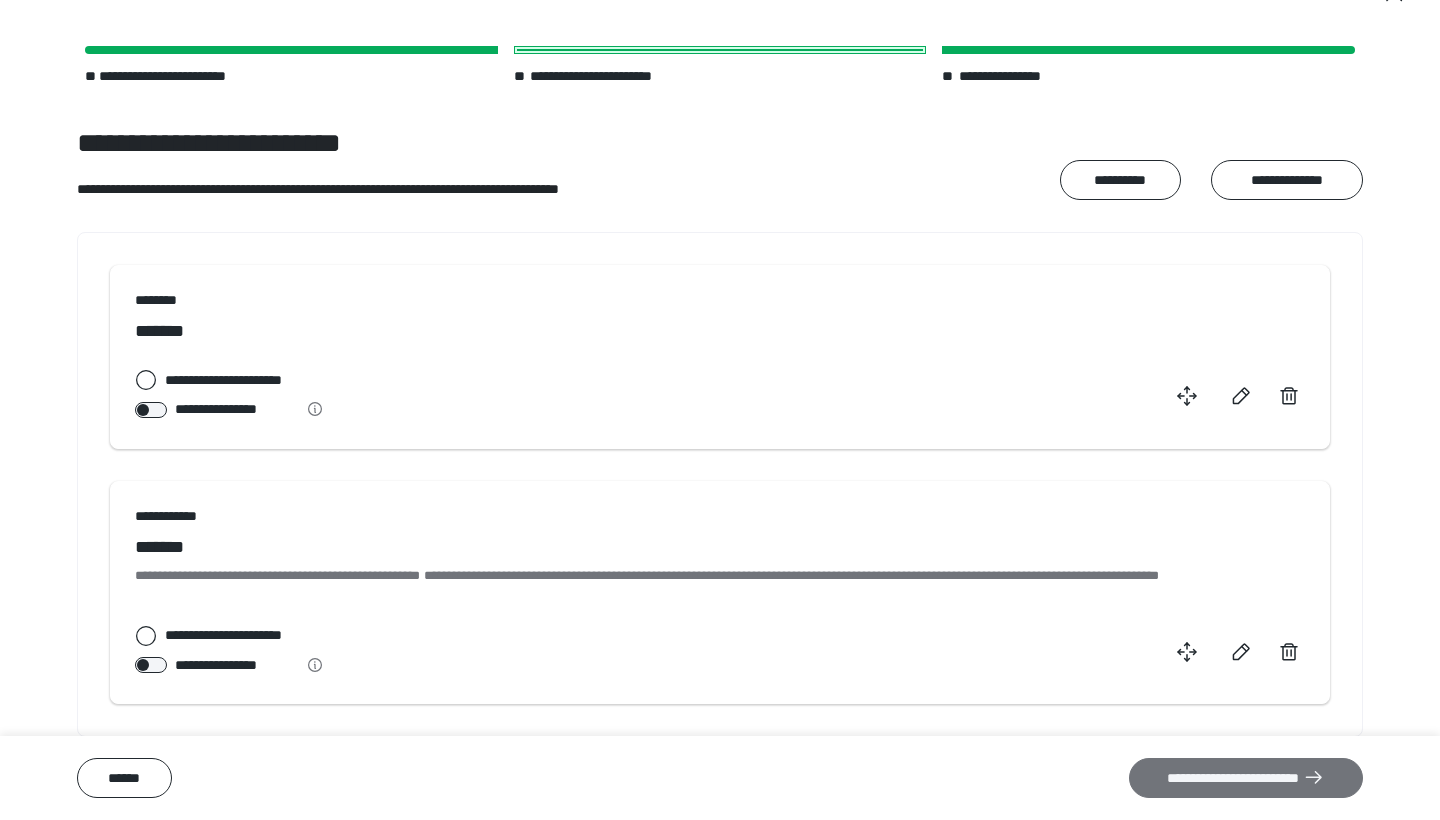 click on "**********" at bounding box center [1246, 778] 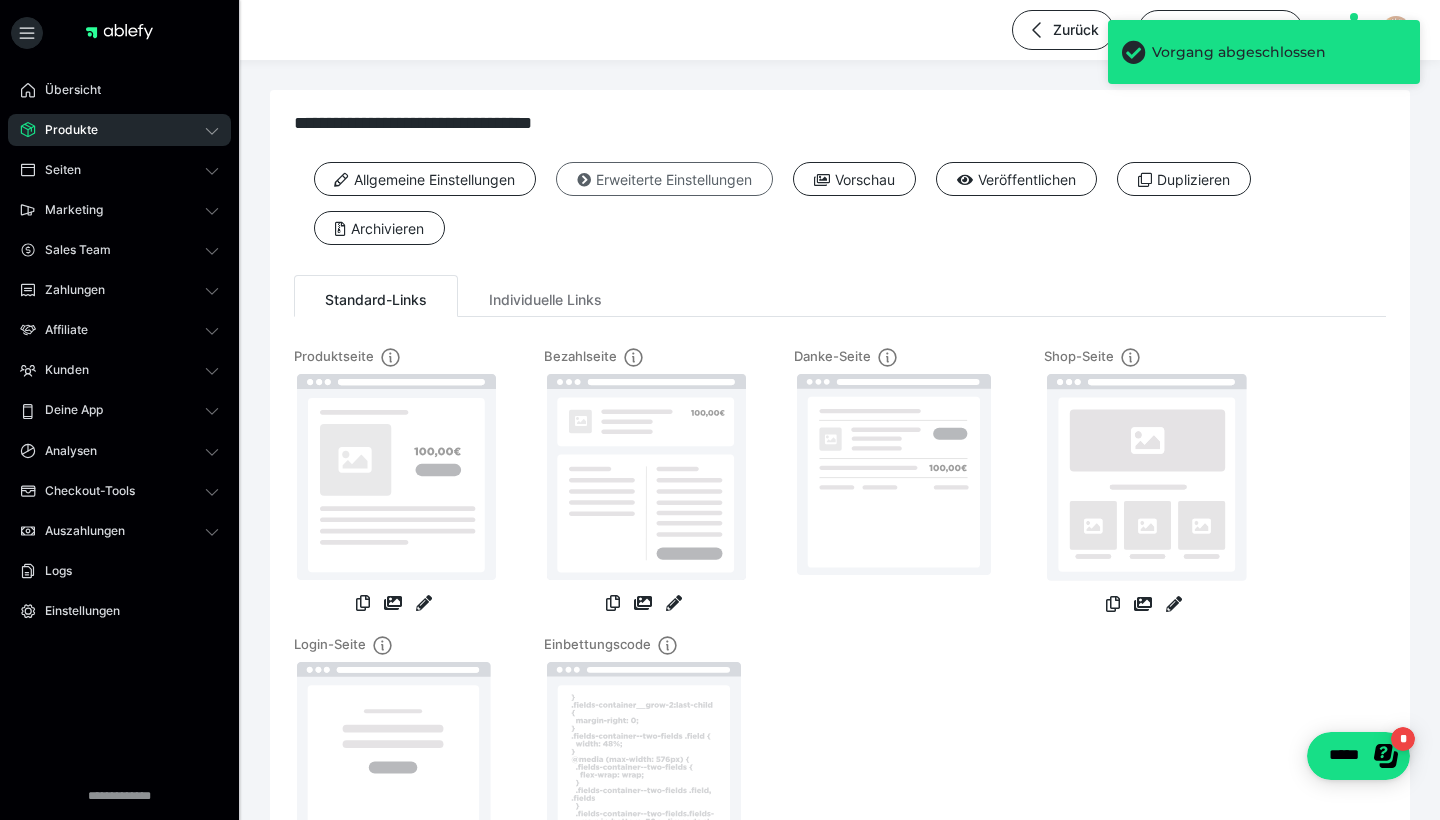 click on "Erweiterte Einstellungen" at bounding box center [664, 179] 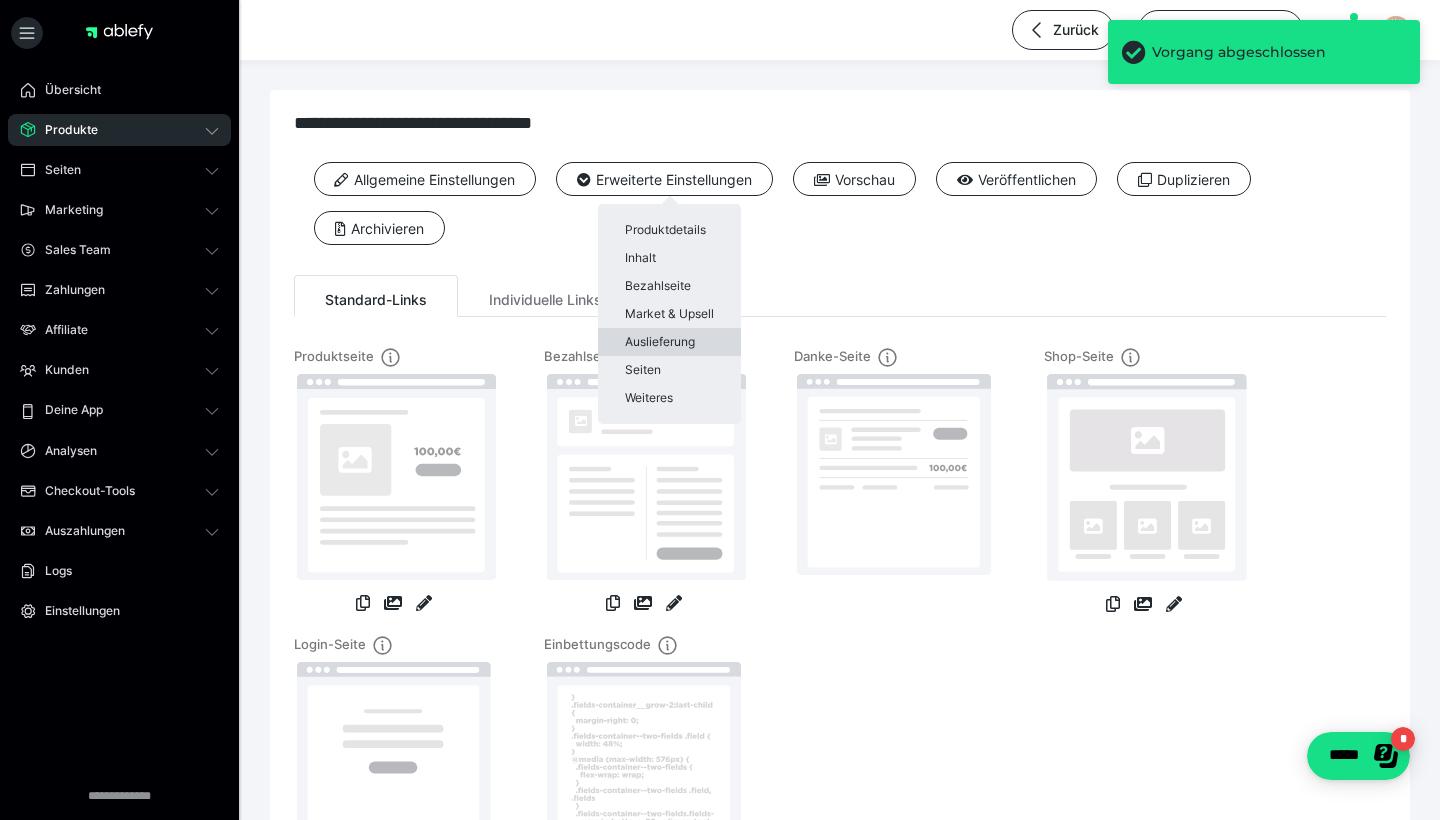 click on "Auslieferung" at bounding box center [669, 342] 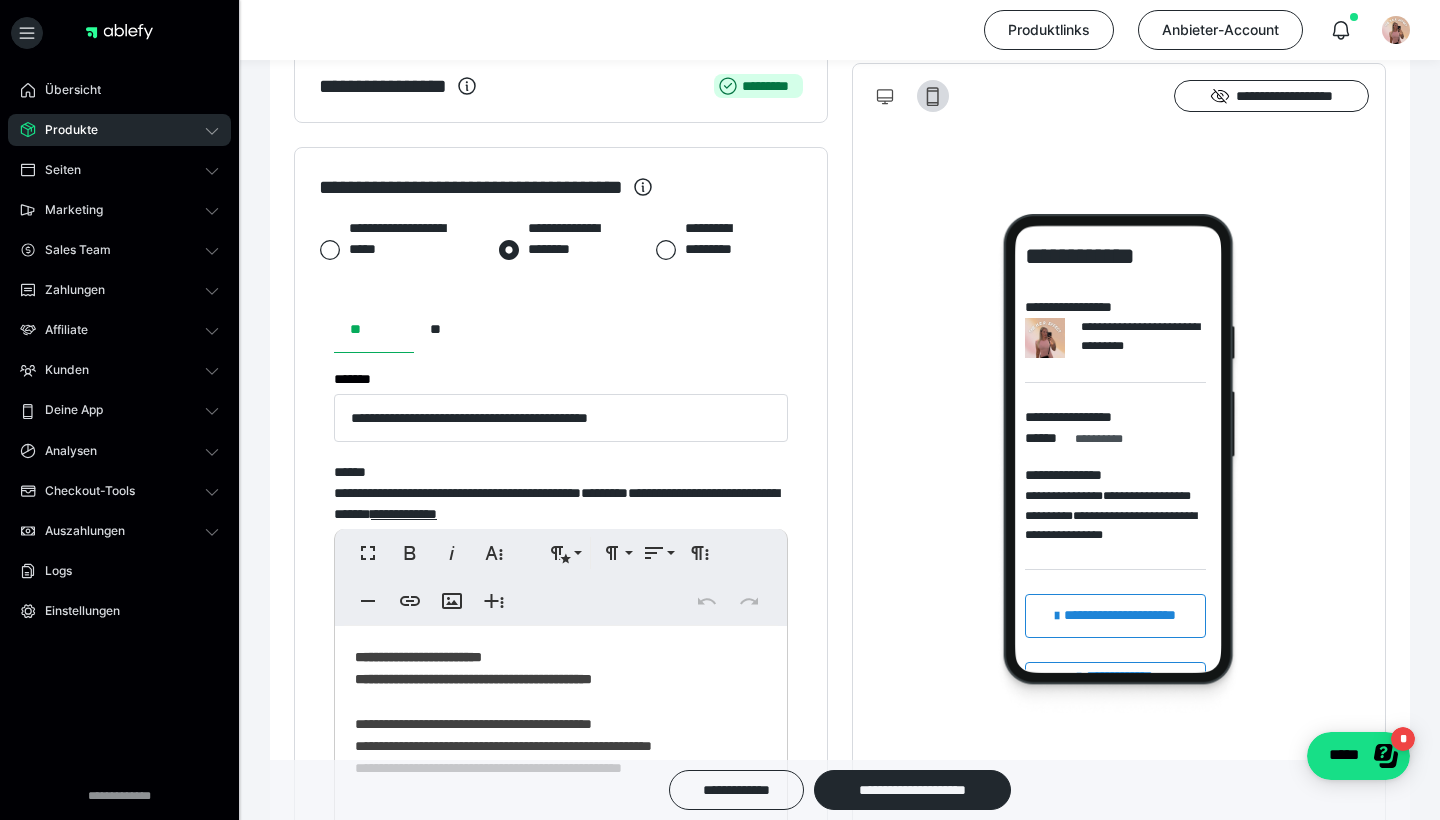 scroll, scrollTop: 827, scrollLeft: 0, axis: vertical 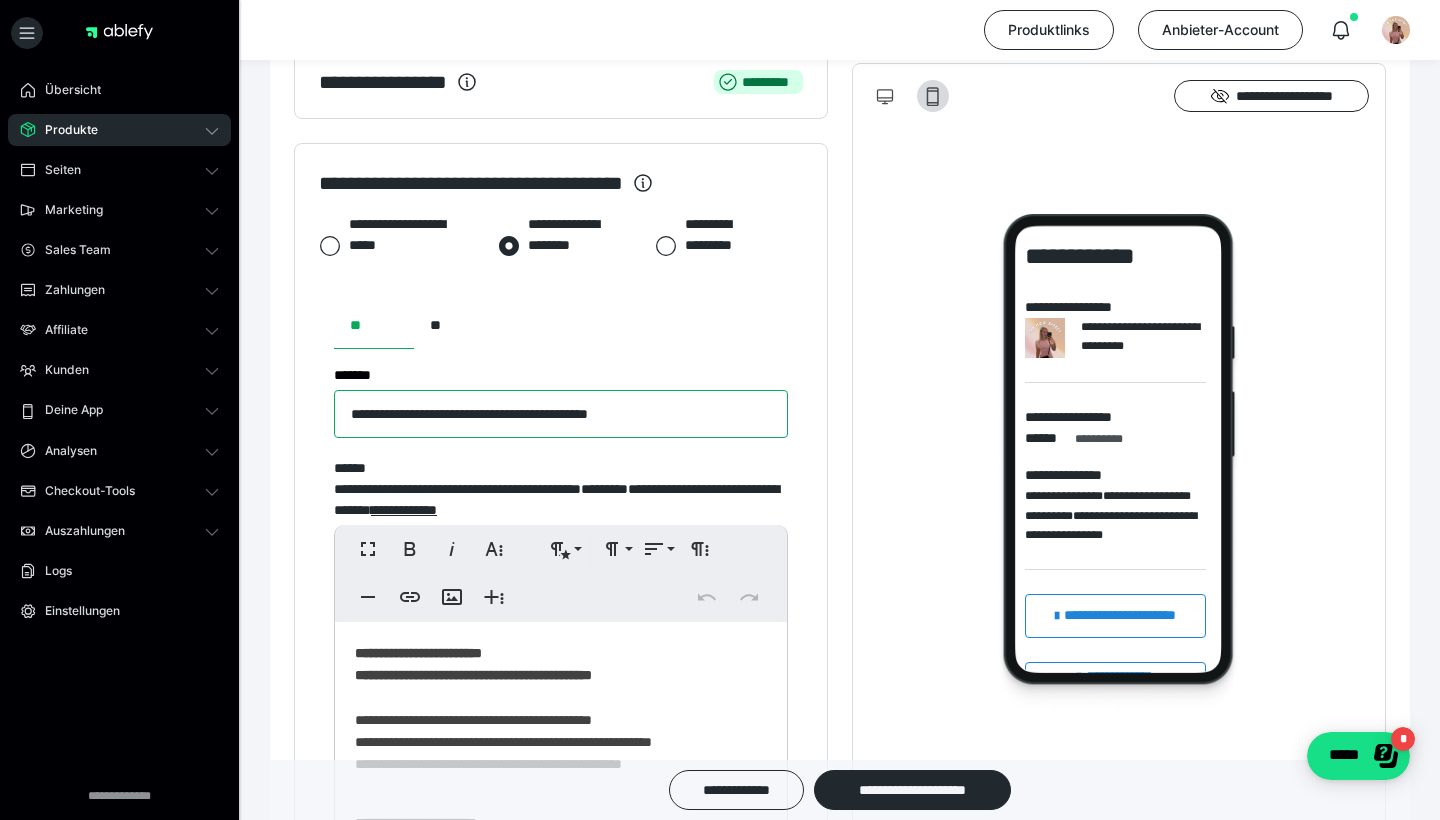 drag, startPoint x: 695, startPoint y: 422, endPoint x: 288, endPoint y: 375, distance: 409.70477 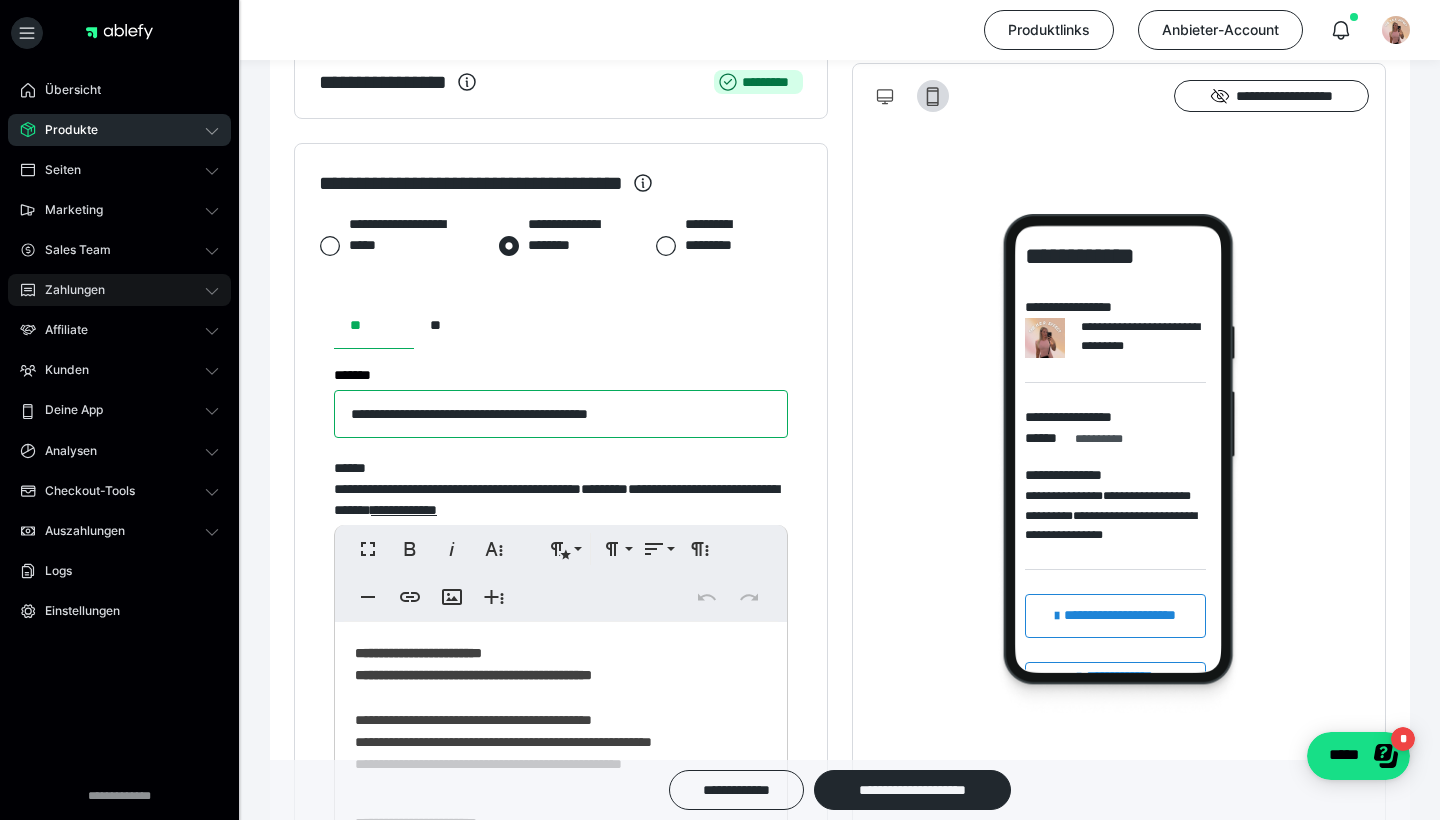 drag, startPoint x: 657, startPoint y: 415, endPoint x: 98, endPoint y: 285, distance: 573.91724 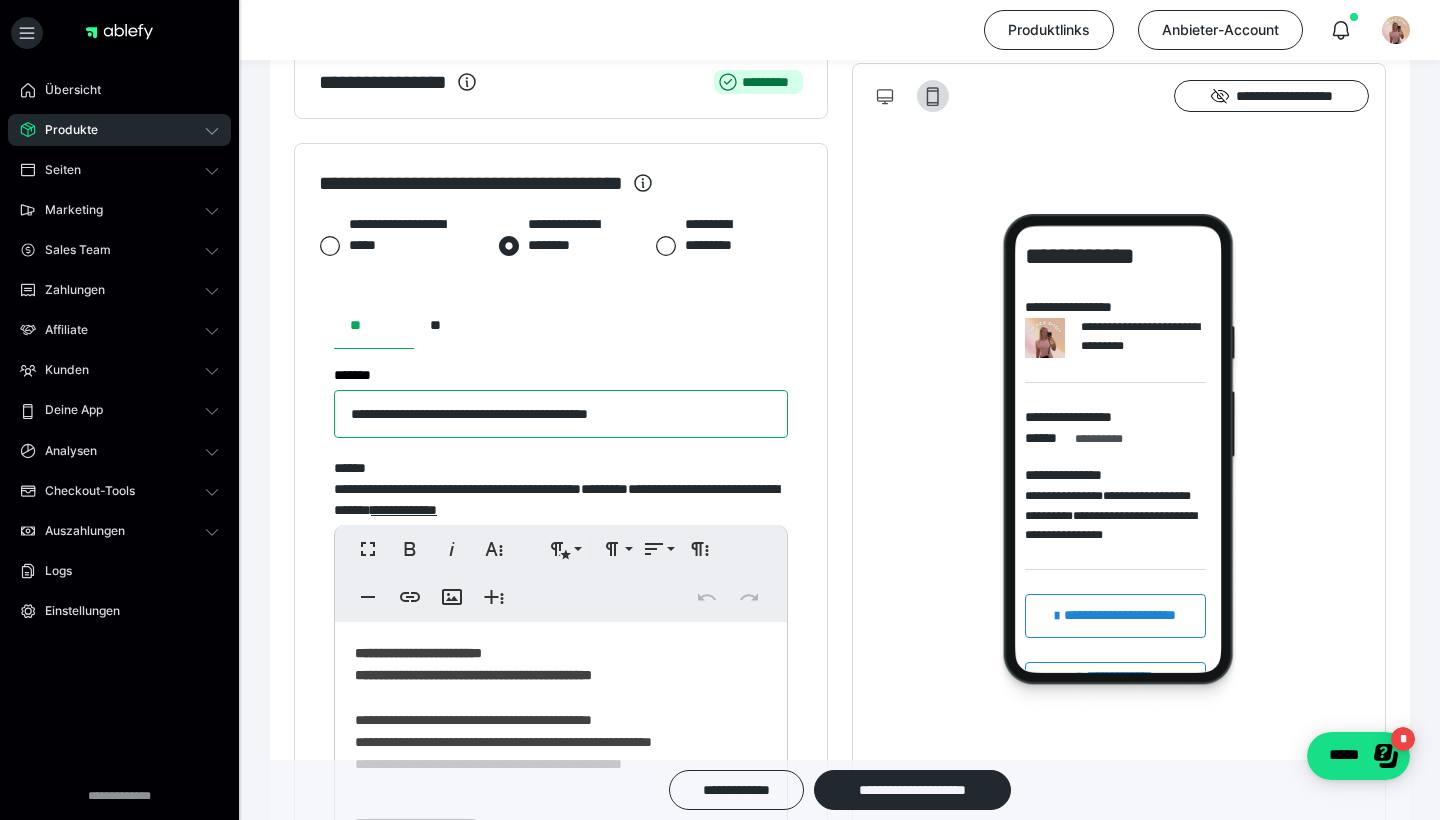 paste on "**********" 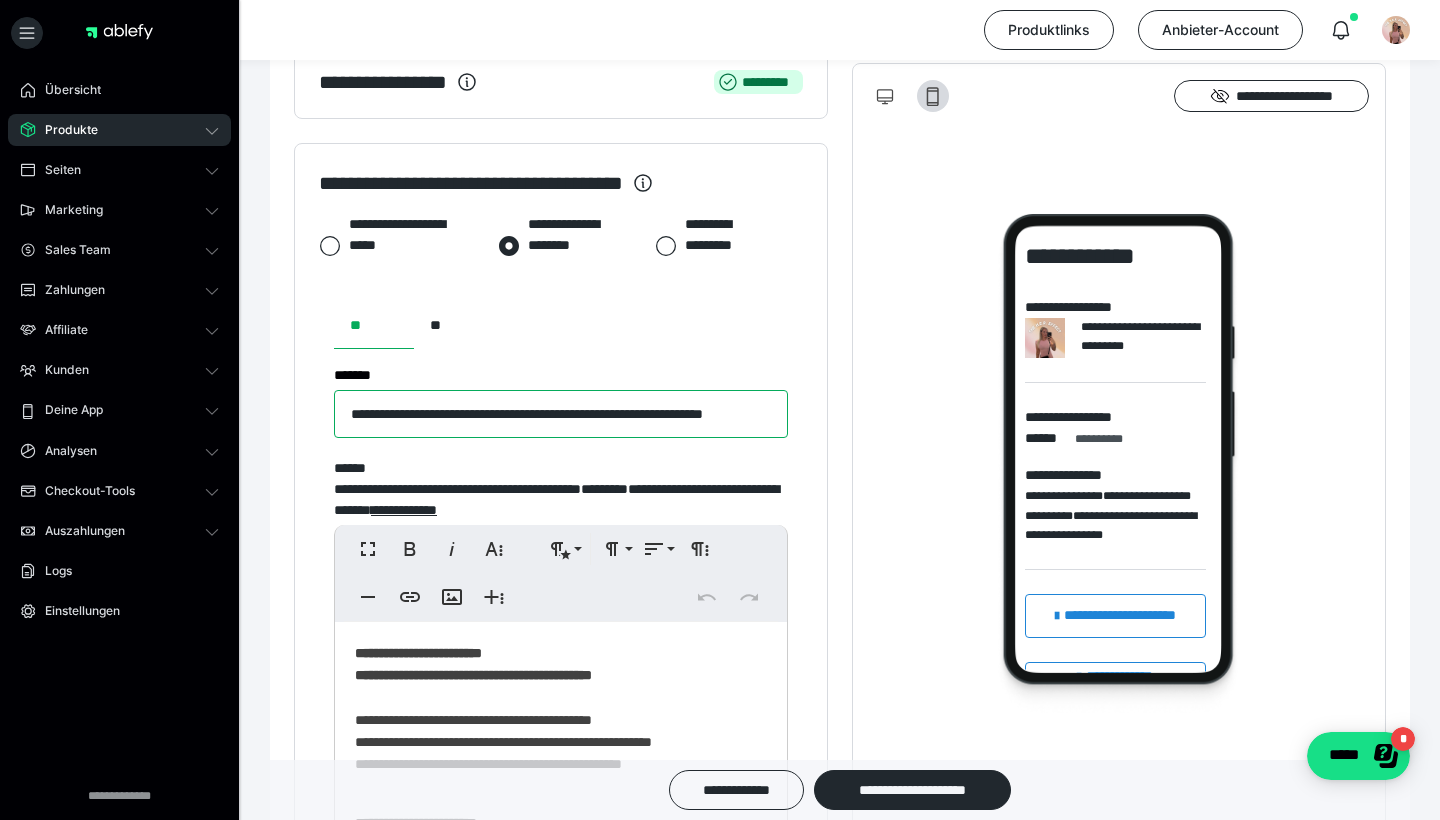drag, startPoint x: 384, startPoint y: 408, endPoint x: 256, endPoint y: 401, distance: 128.19127 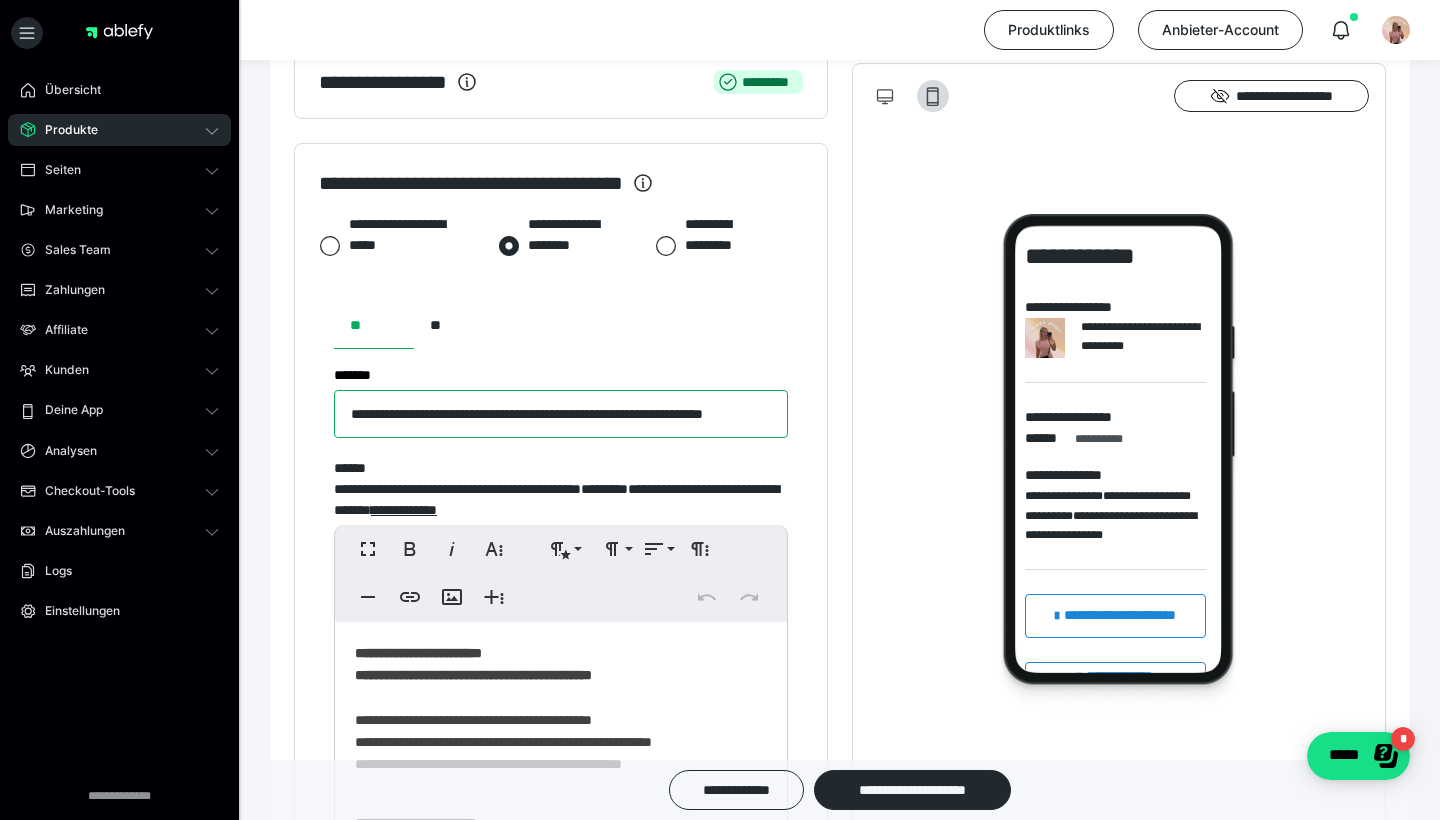 click on "**********" at bounding box center [561, 414] 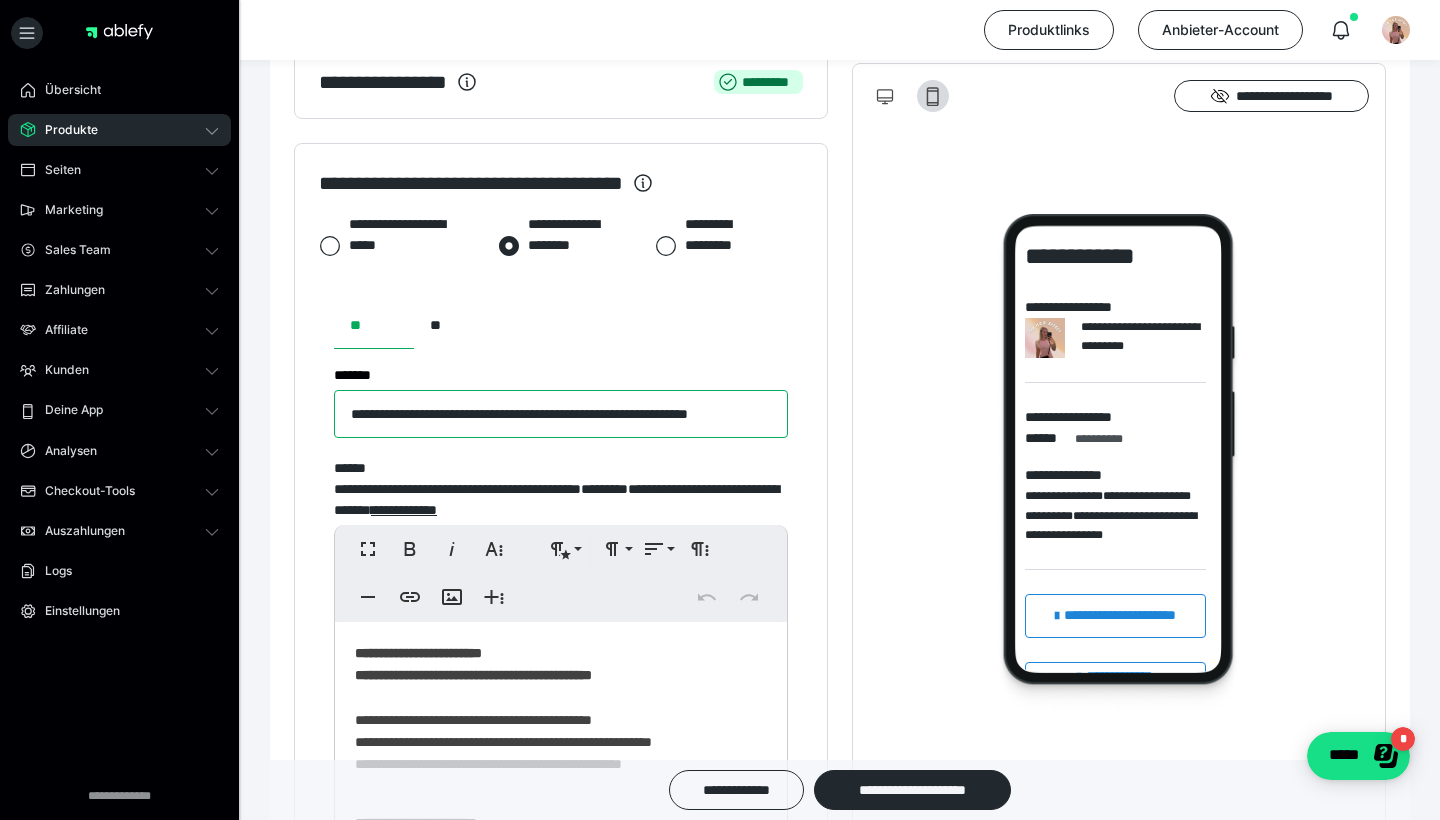 drag, startPoint x: 594, startPoint y: 403, endPoint x: 851, endPoint y: 407, distance: 257.03113 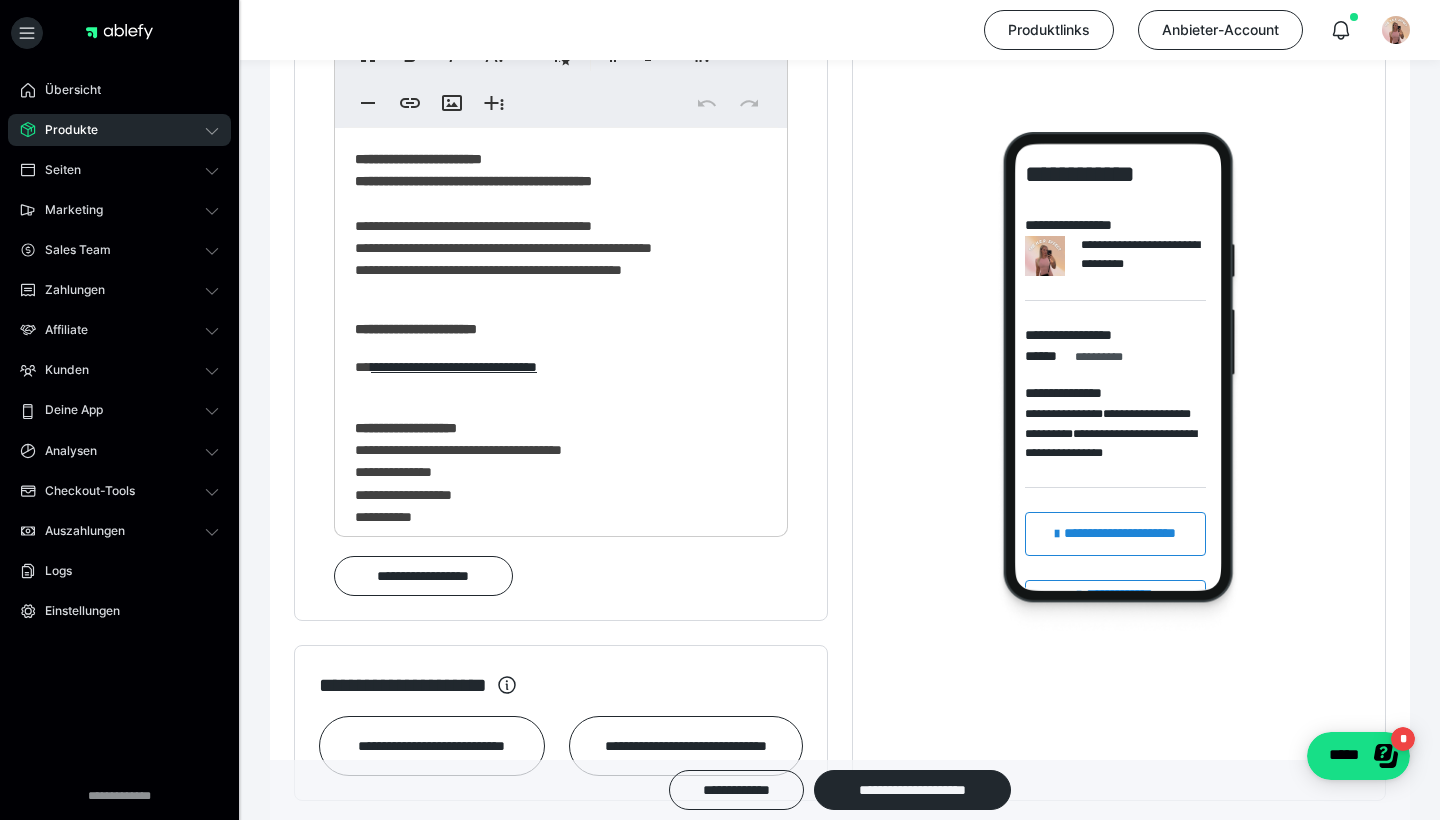 scroll, scrollTop: 1308, scrollLeft: 0, axis: vertical 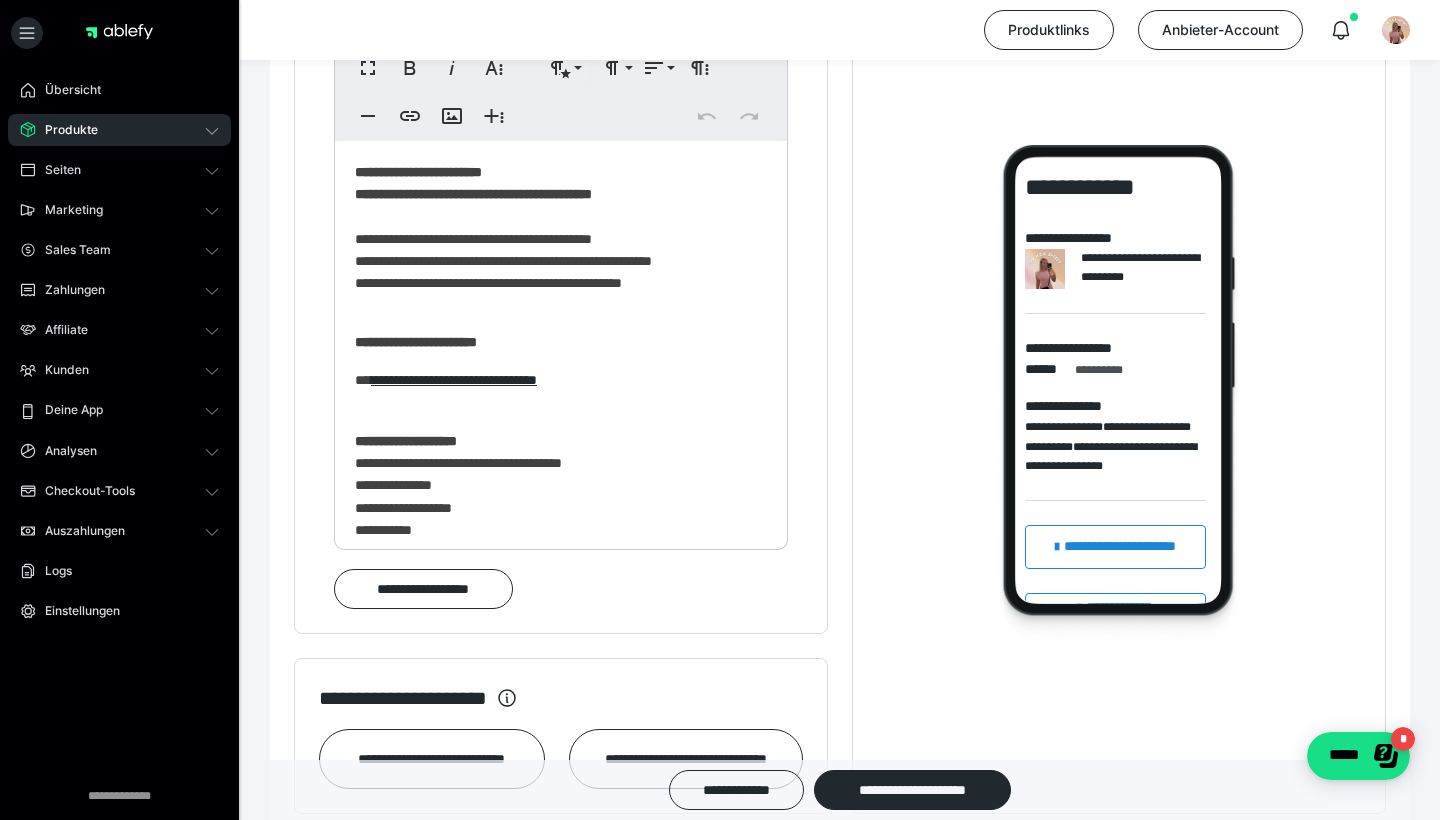 type on "**********" 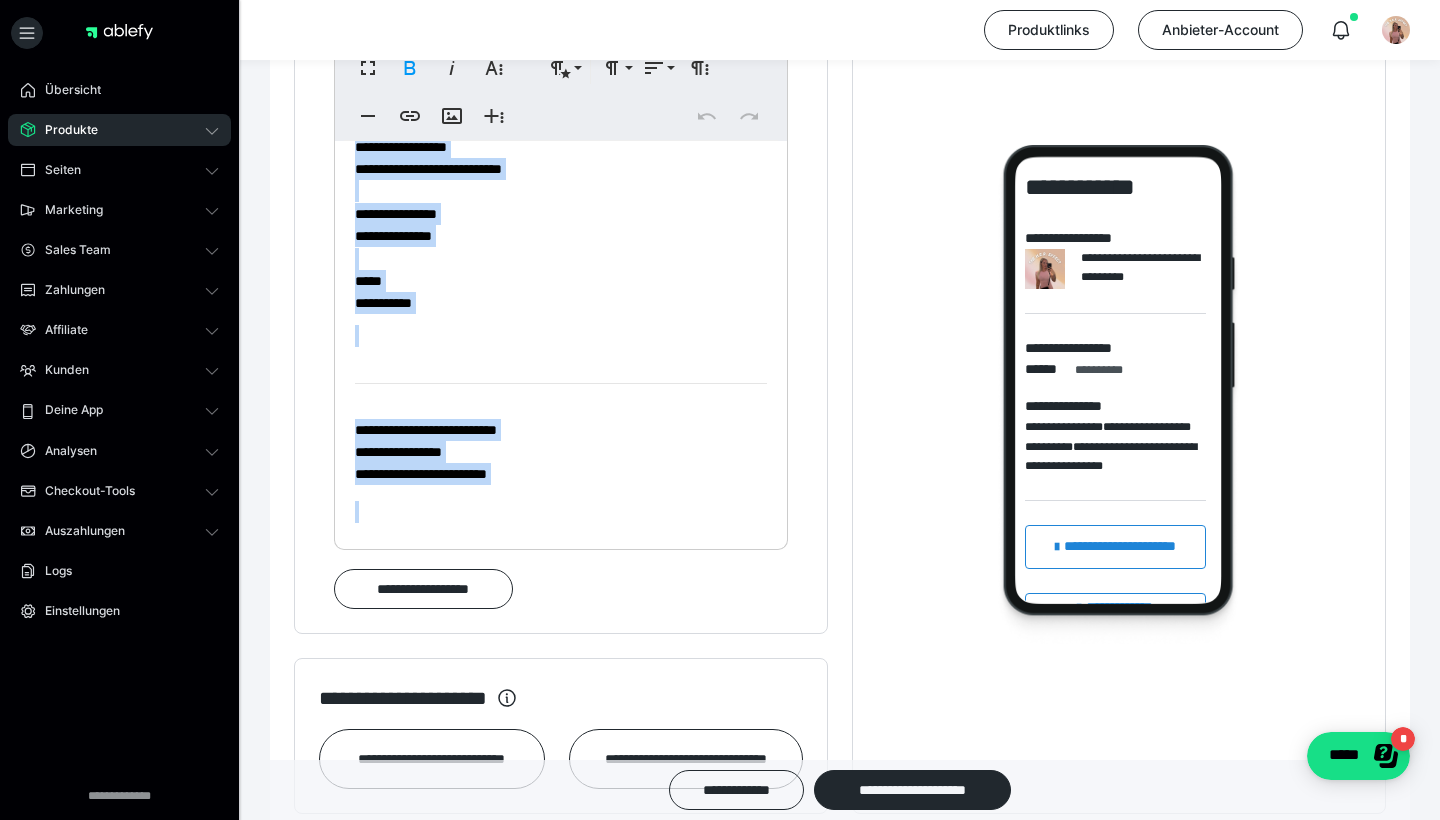 scroll, scrollTop: 424, scrollLeft: 0, axis: vertical 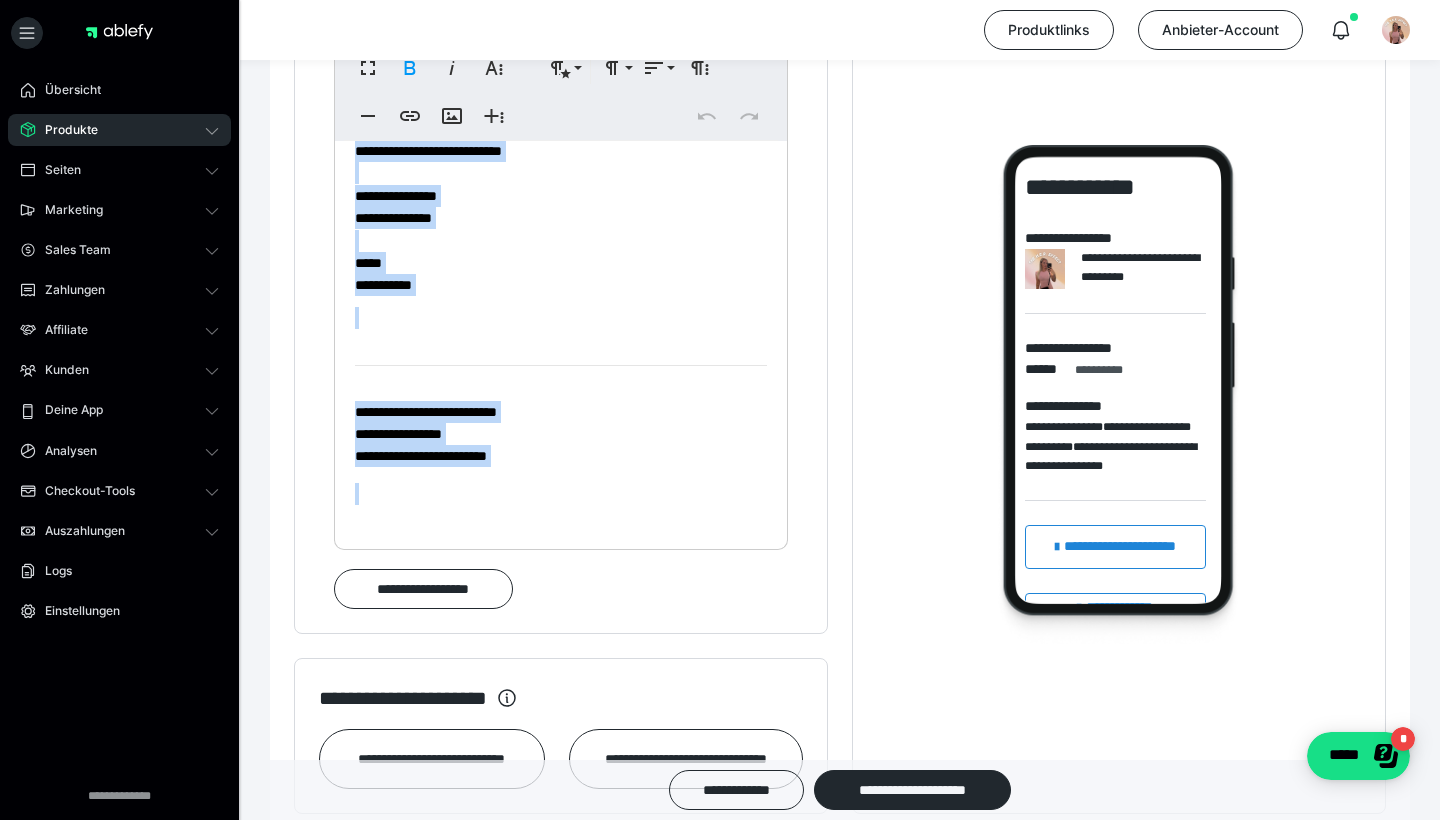 drag, startPoint x: 353, startPoint y: 165, endPoint x: 637, endPoint y: 634, distance: 548.2855 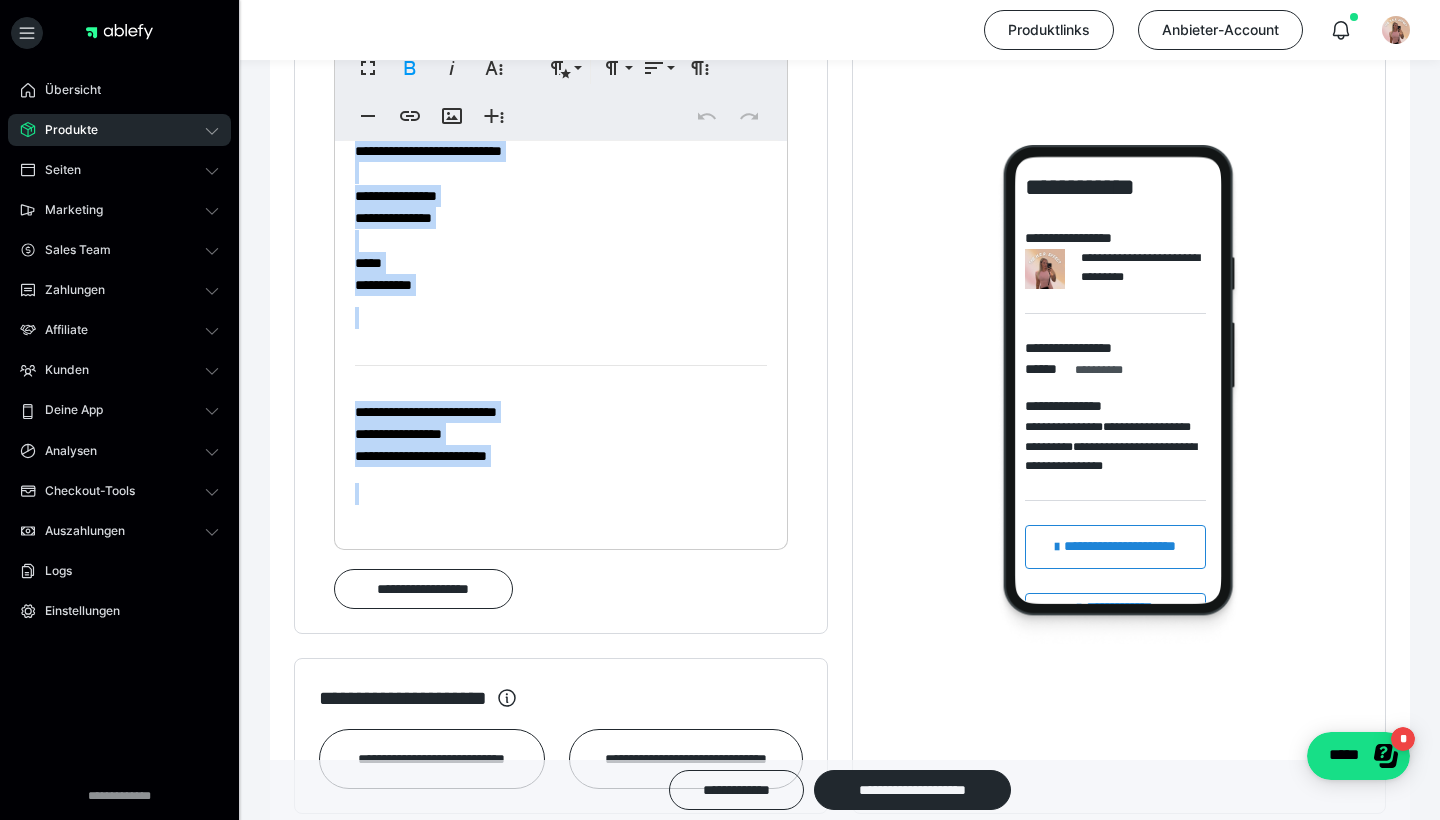scroll, scrollTop: 0, scrollLeft: 0, axis: both 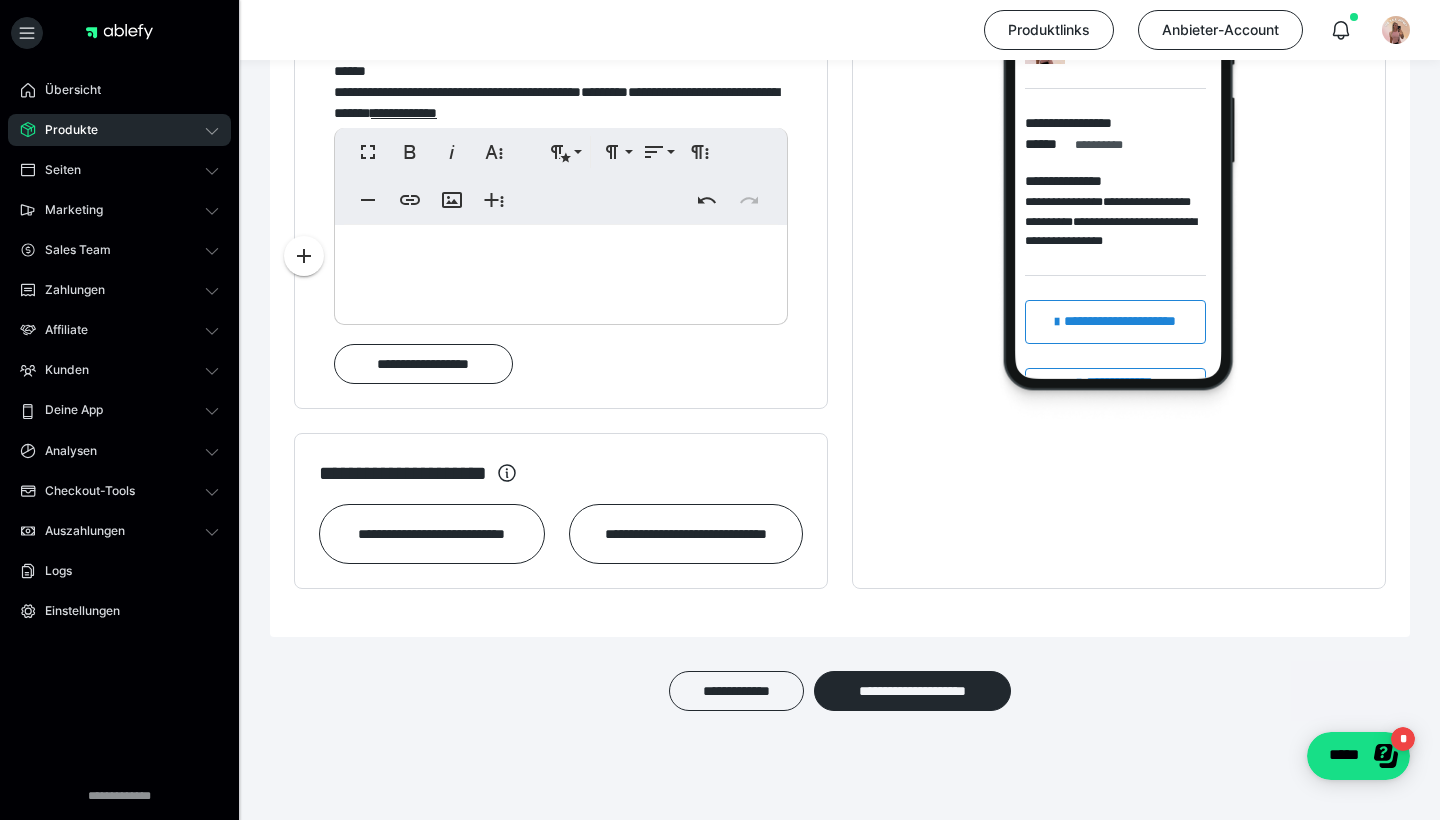 click at bounding box center [561, 270] 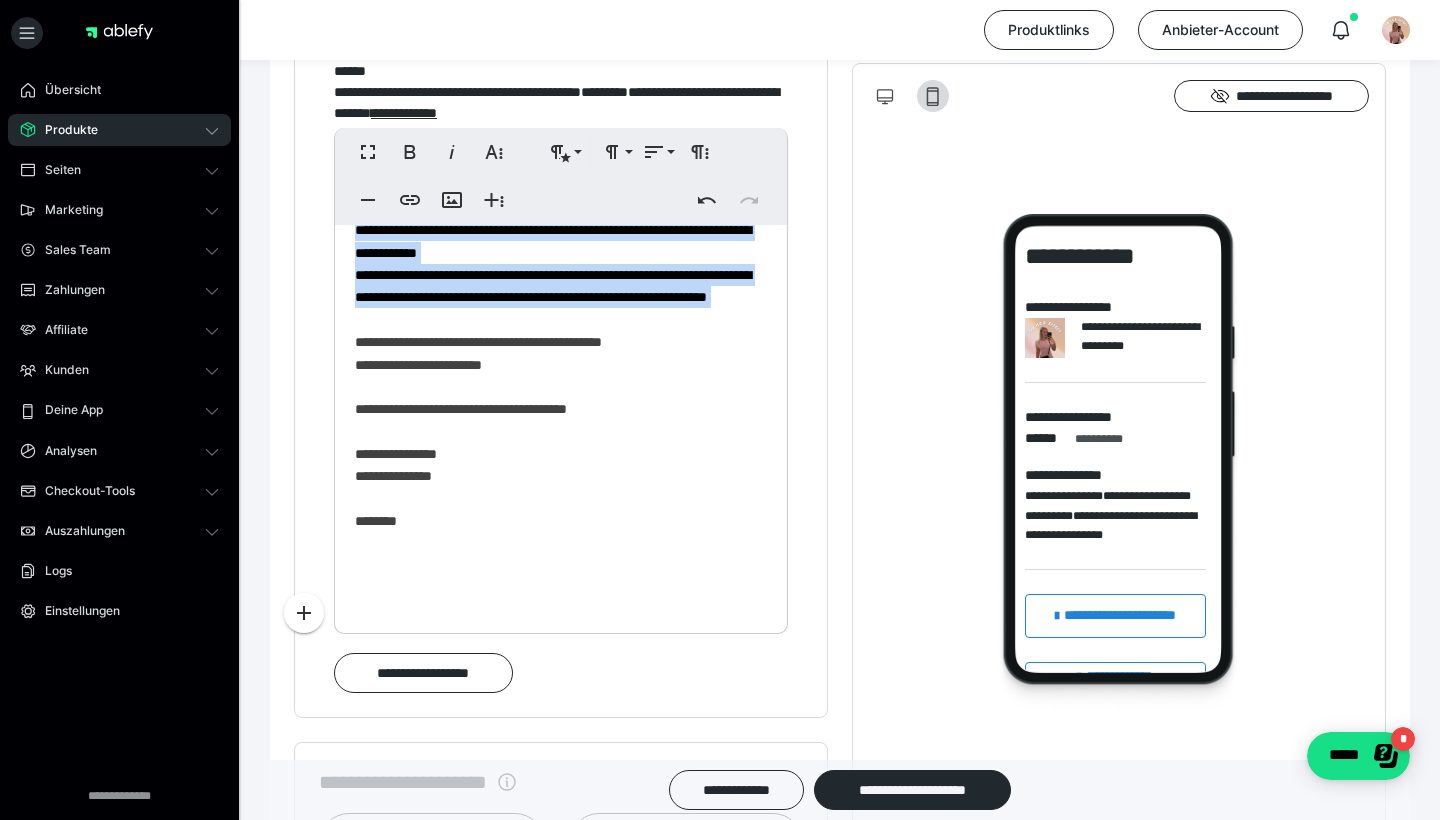 drag, startPoint x: 493, startPoint y: 401, endPoint x: 338, endPoint y: 272, distance: 201.65813 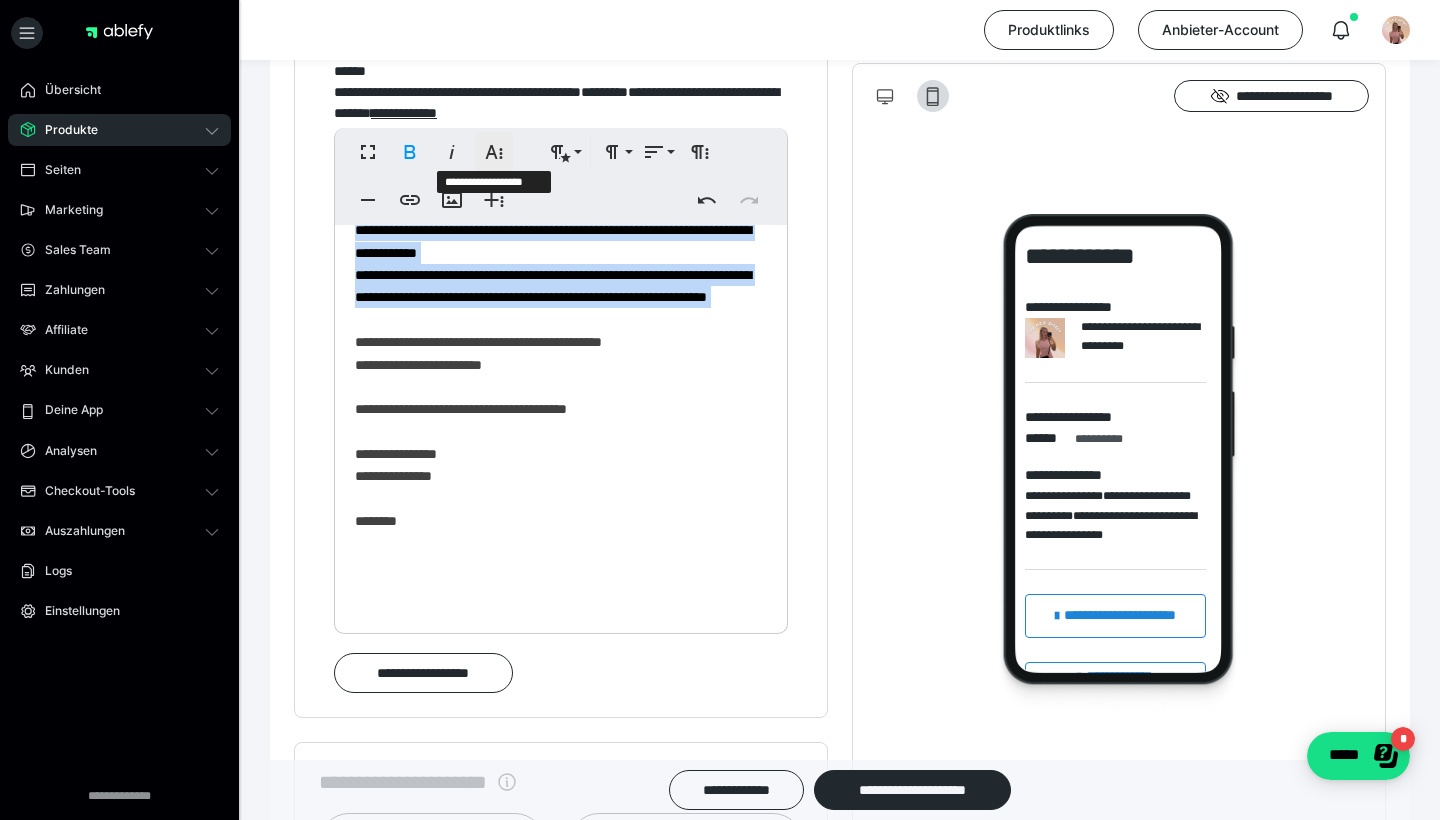 click 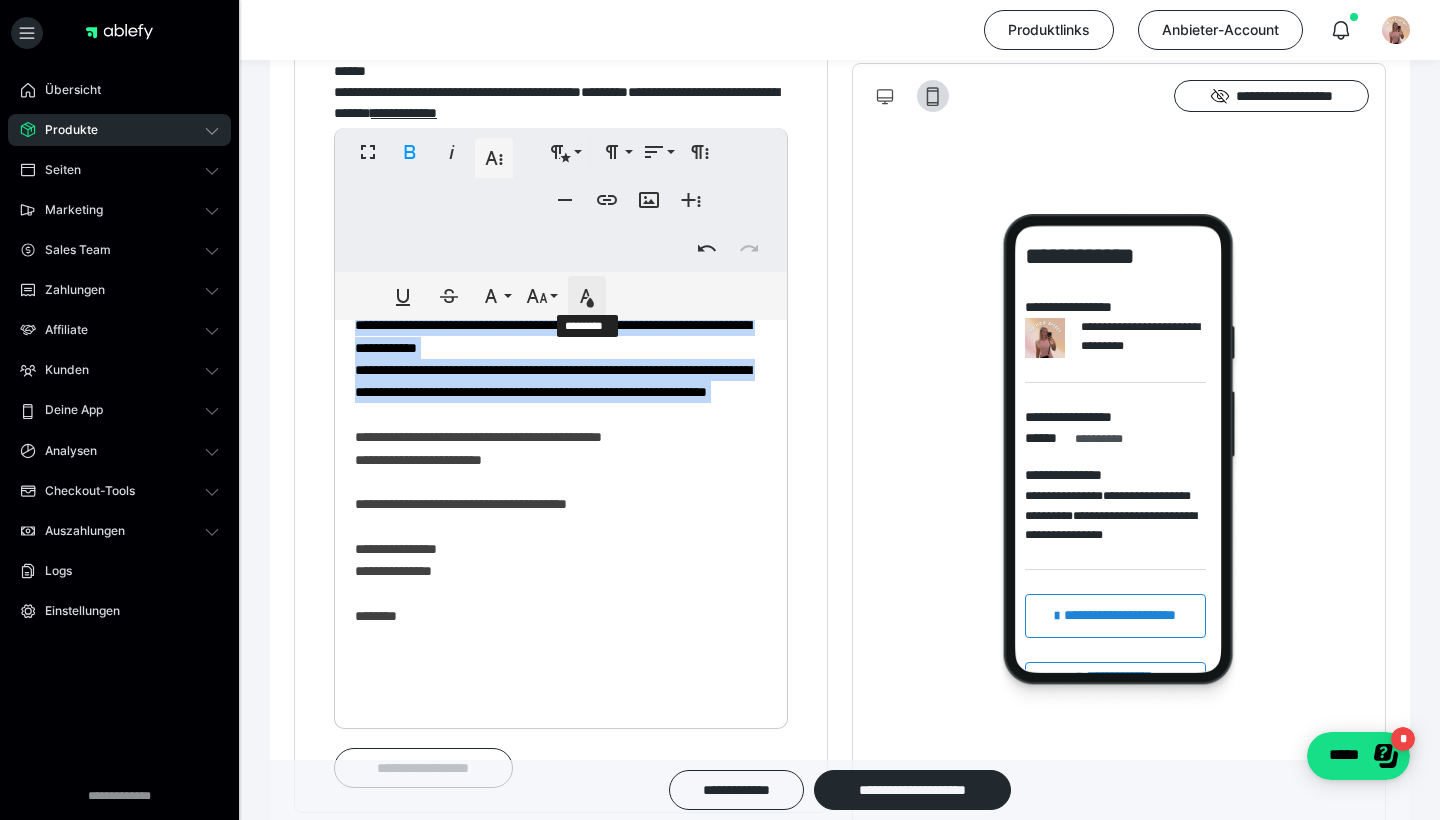 click 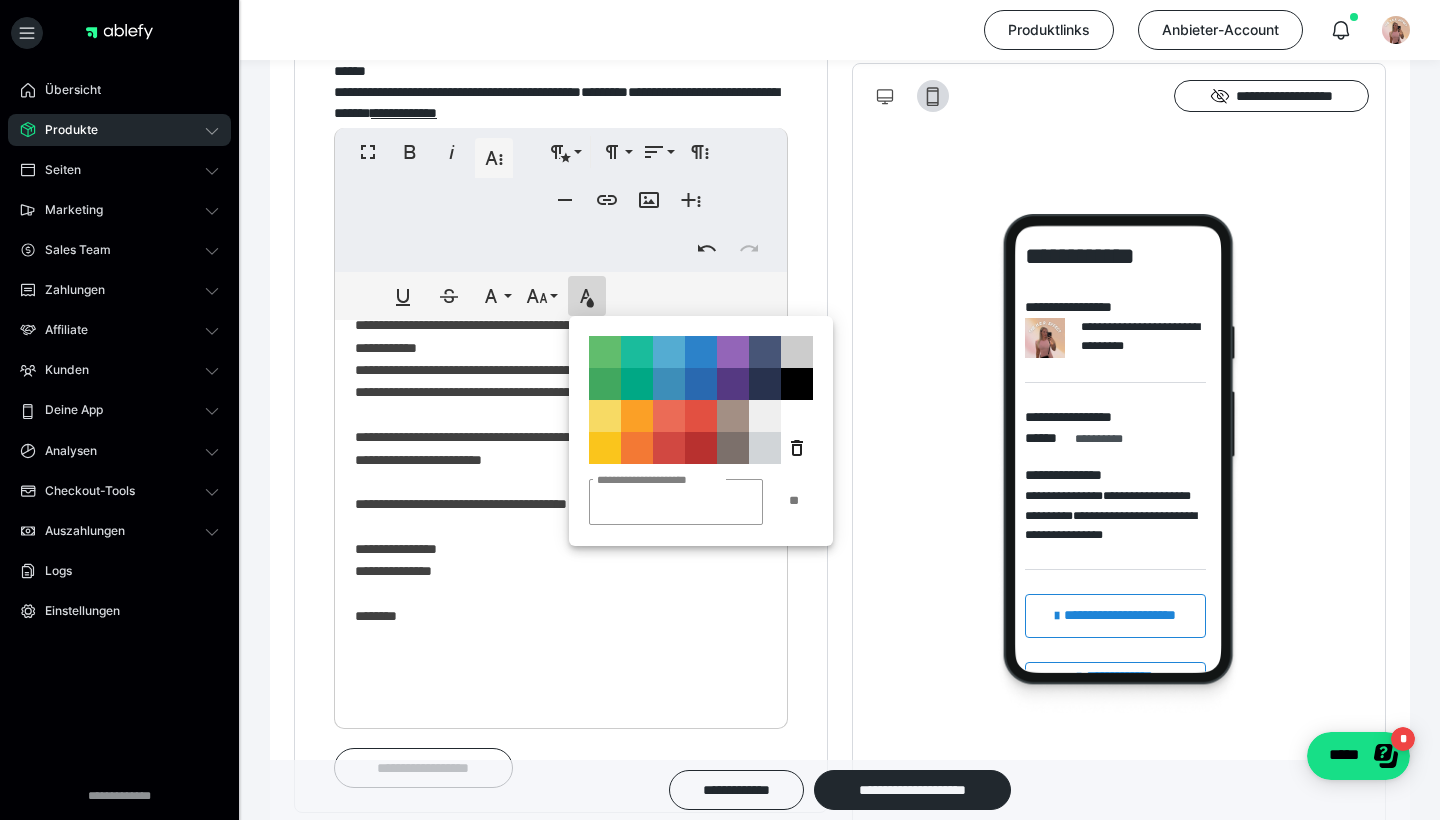click on "**********" at bounding box center [733, 352] 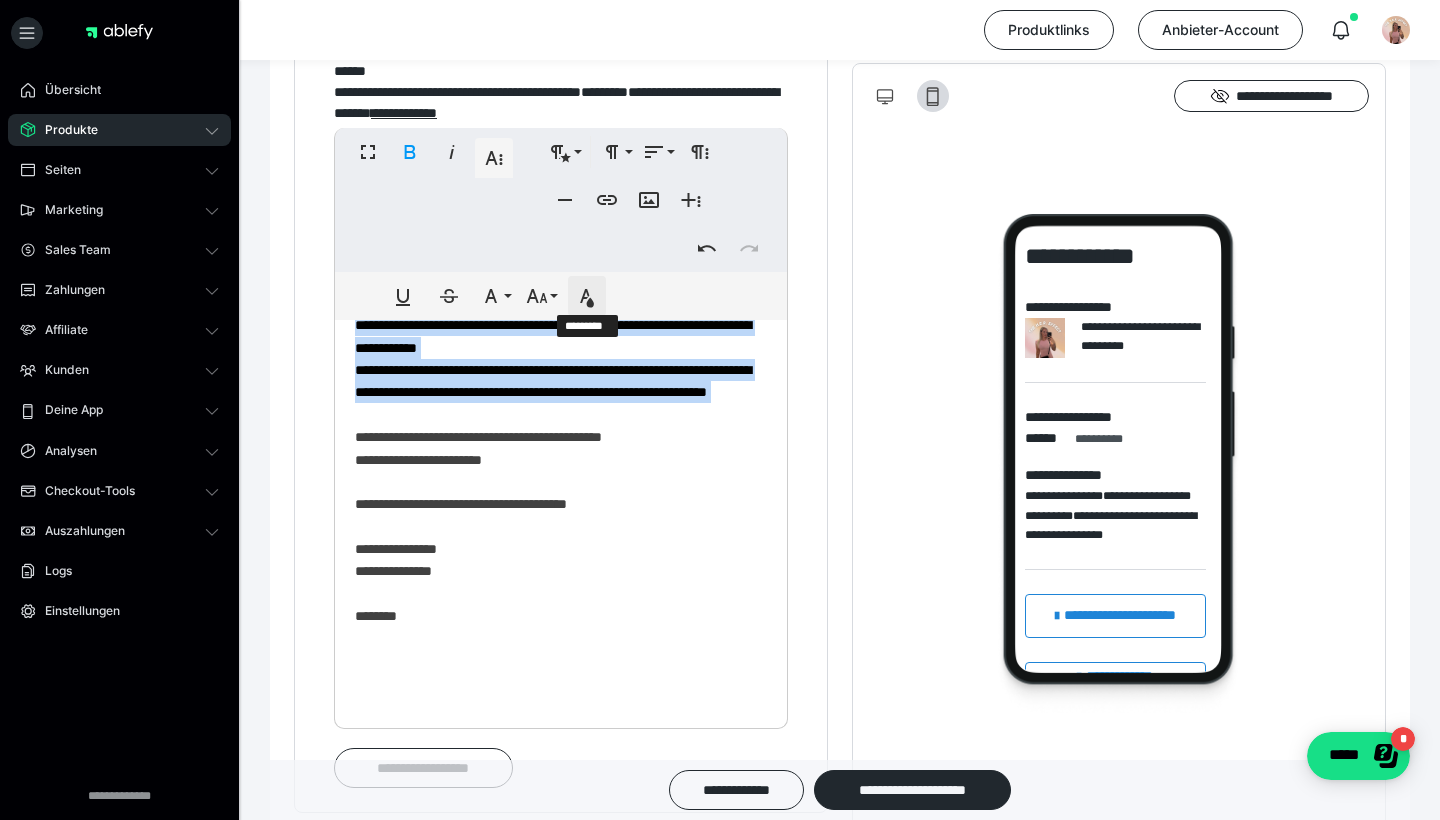 click 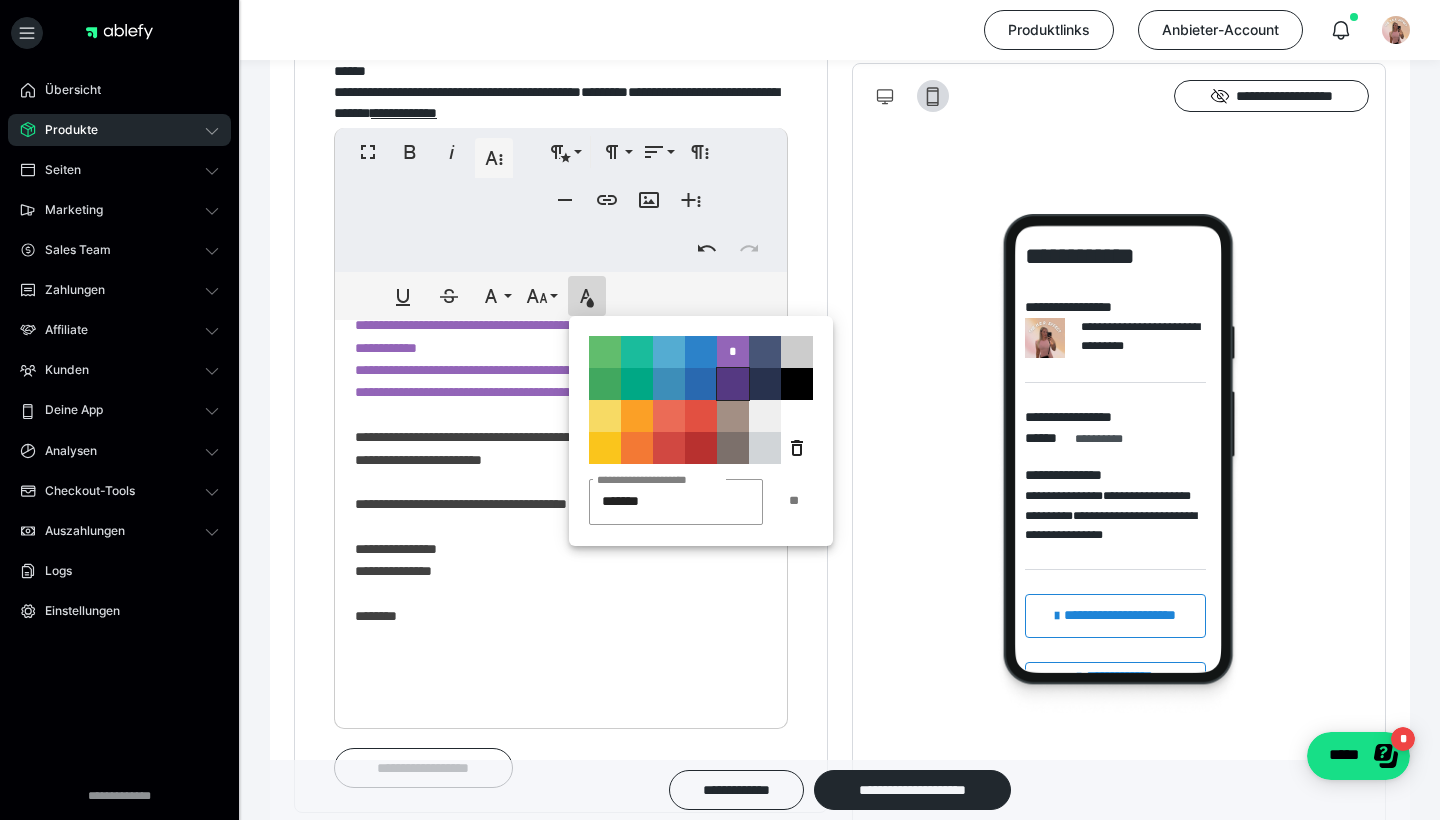 click on "**********" at bounding box center (733, 384) 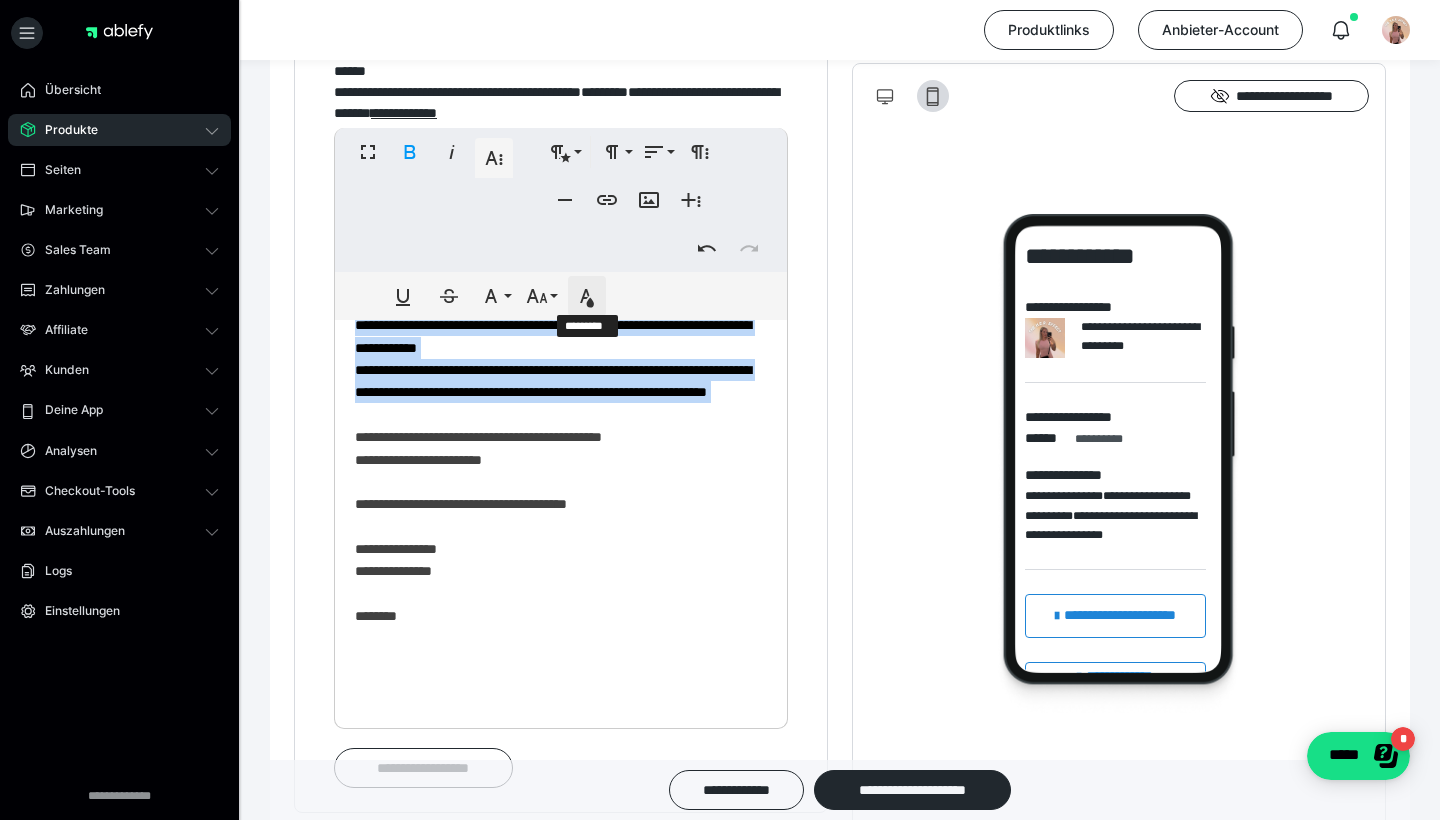 click 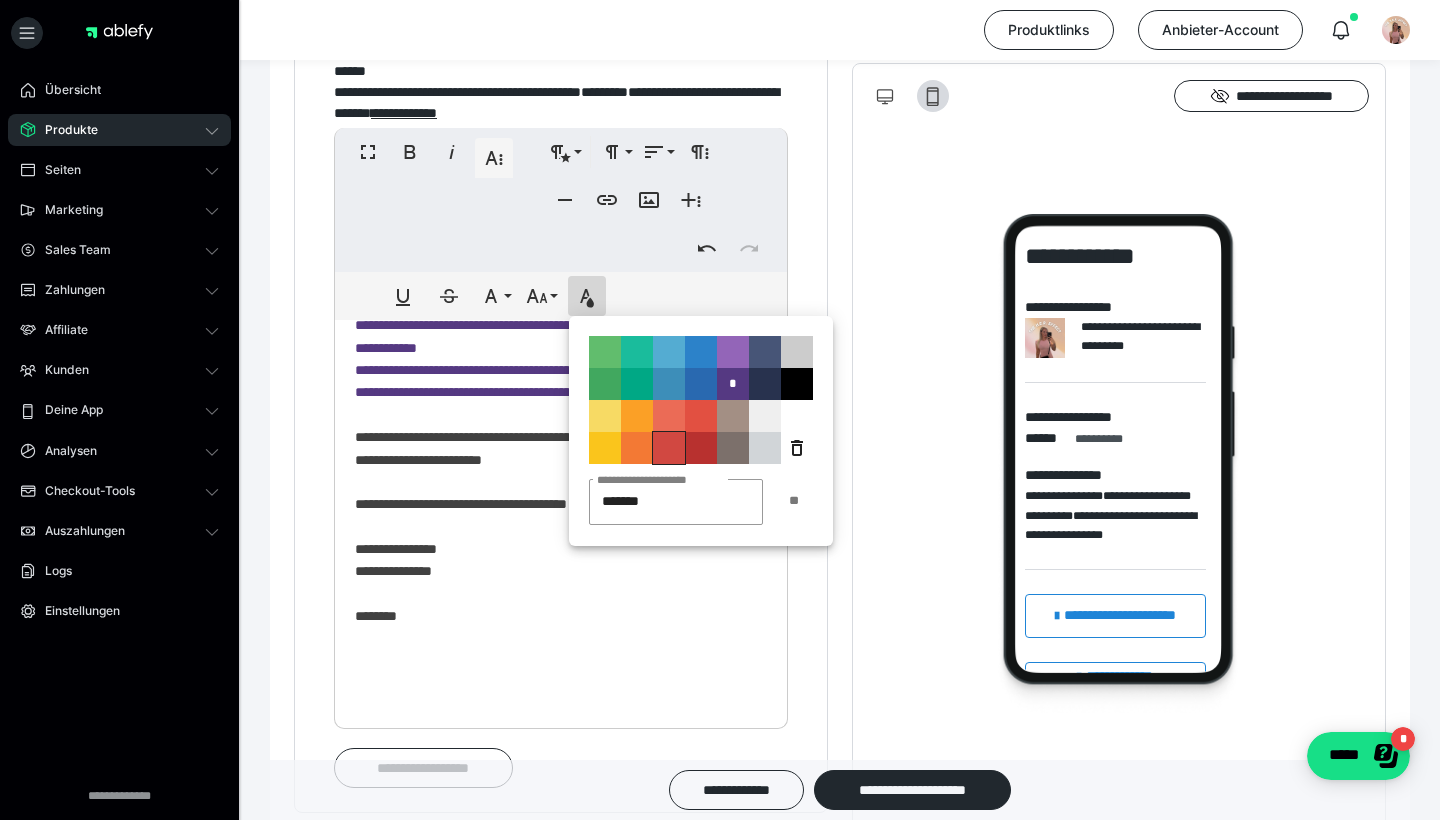 click on "**********" at bounding box center (669, 448) 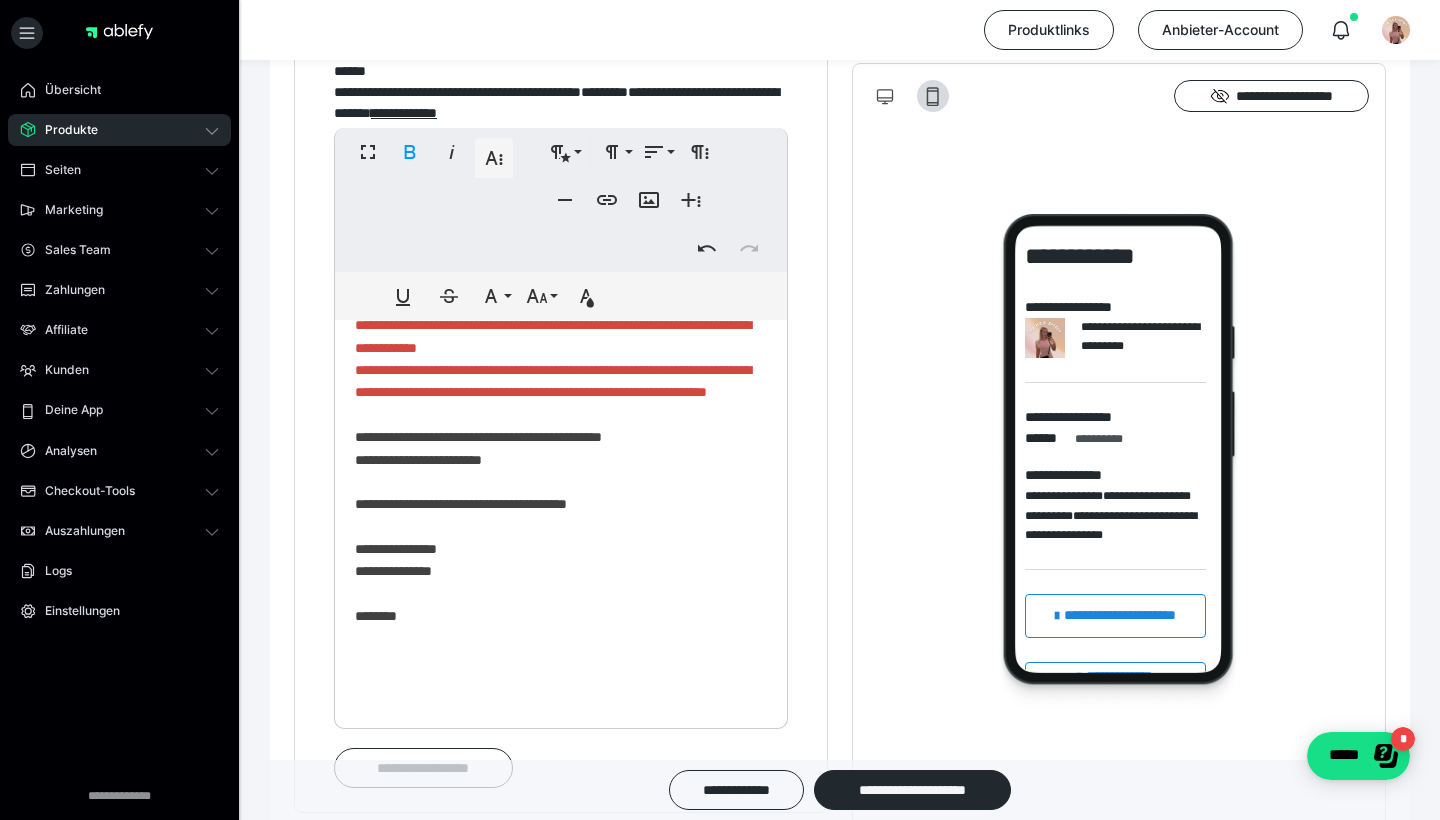 click on "**********" at bounding box center [561, 125] 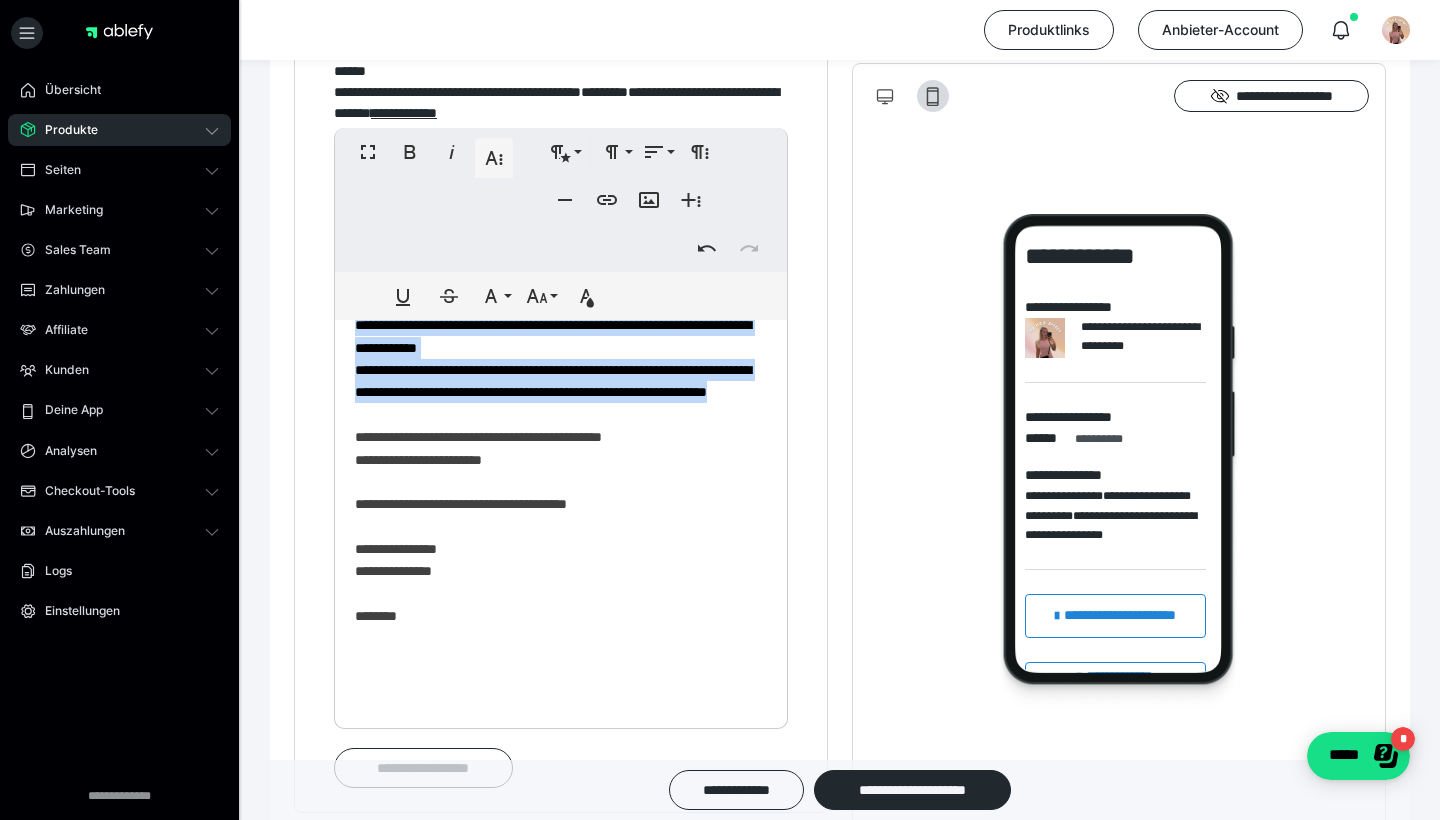 drag, startPoint x: 494, startPoint y: 483, endPoint x: 344, endPoint y: 366, distance: 190.23407 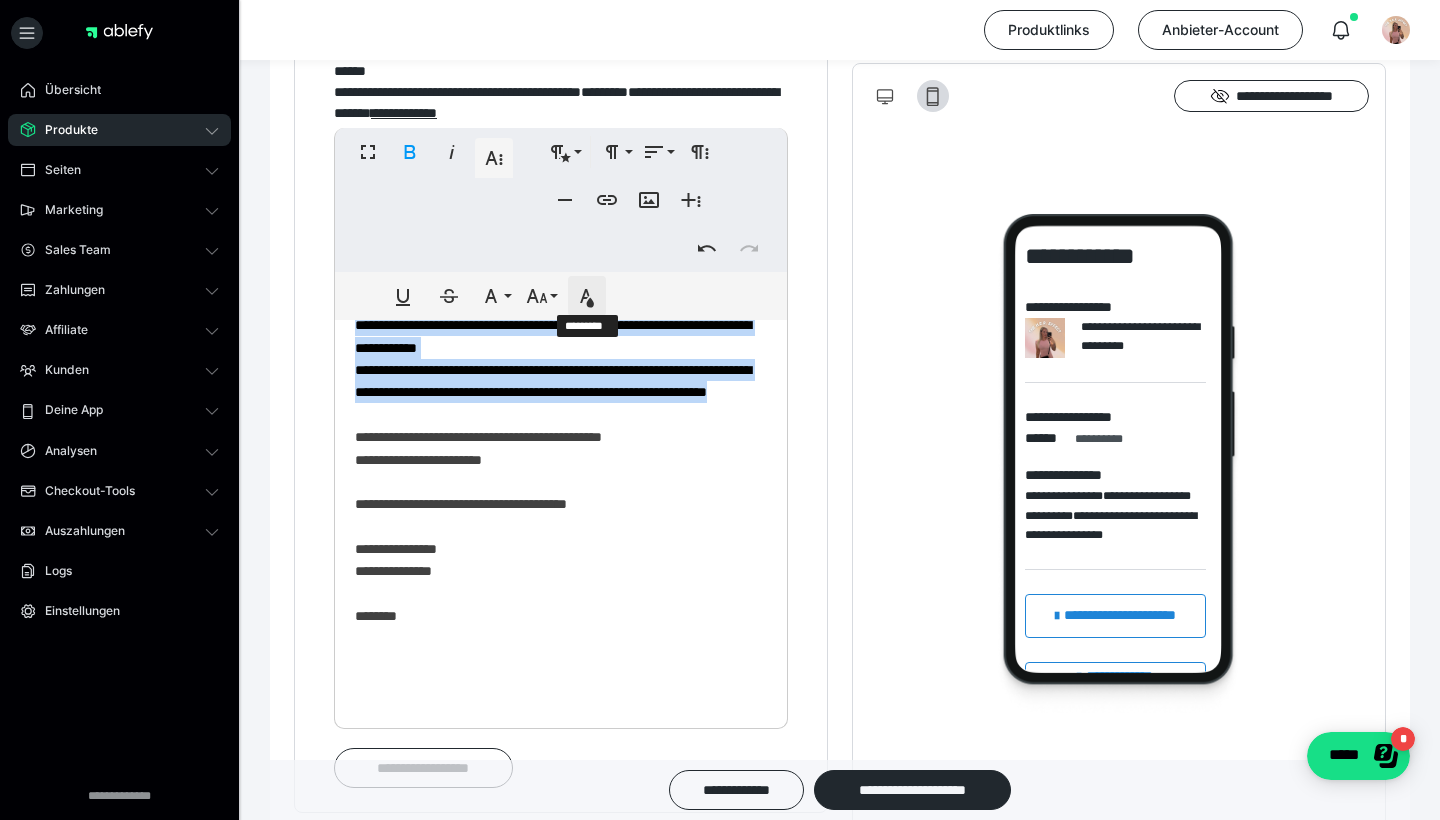 click 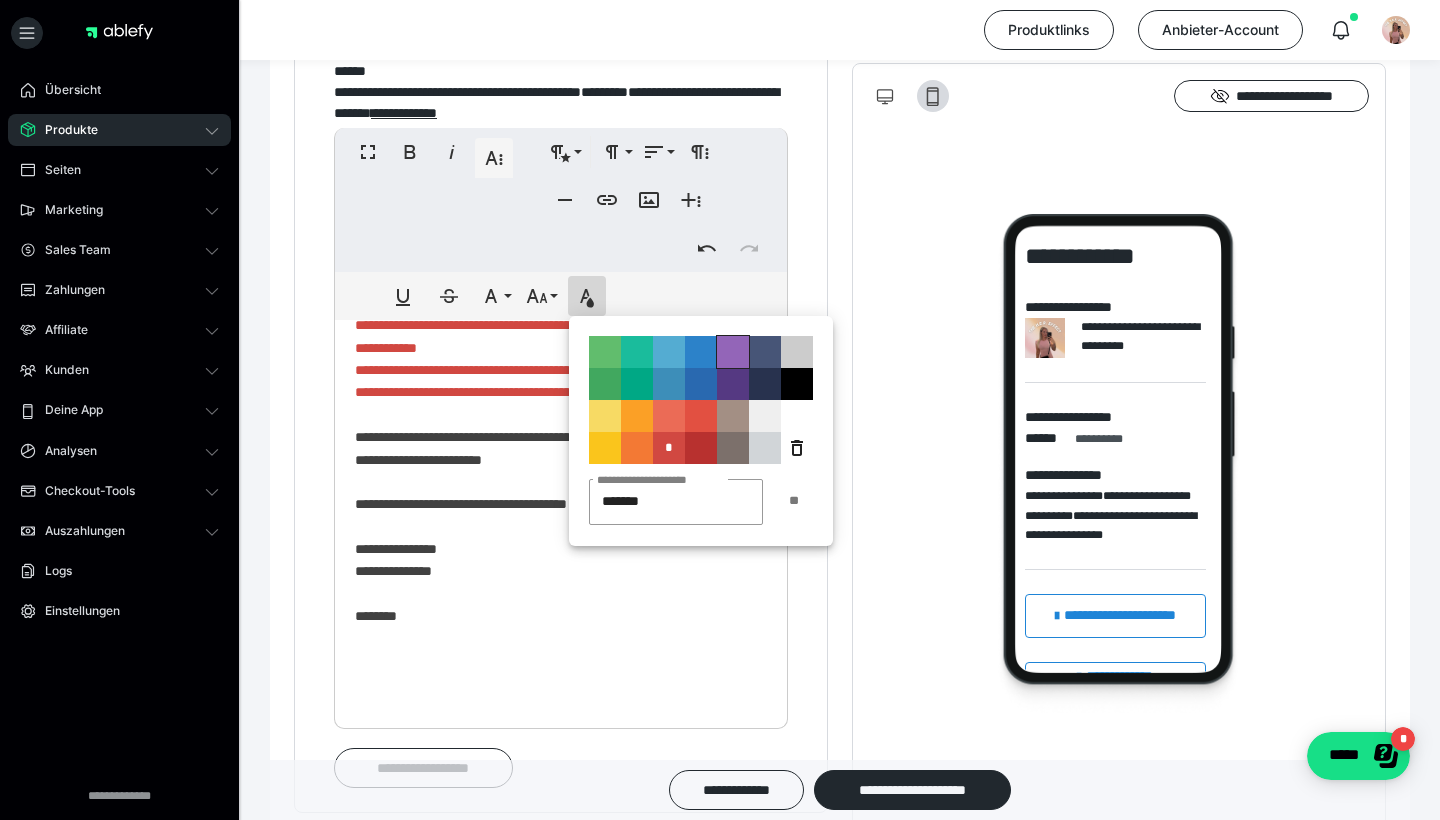 click on "**********" at bounding box center [733, 352] 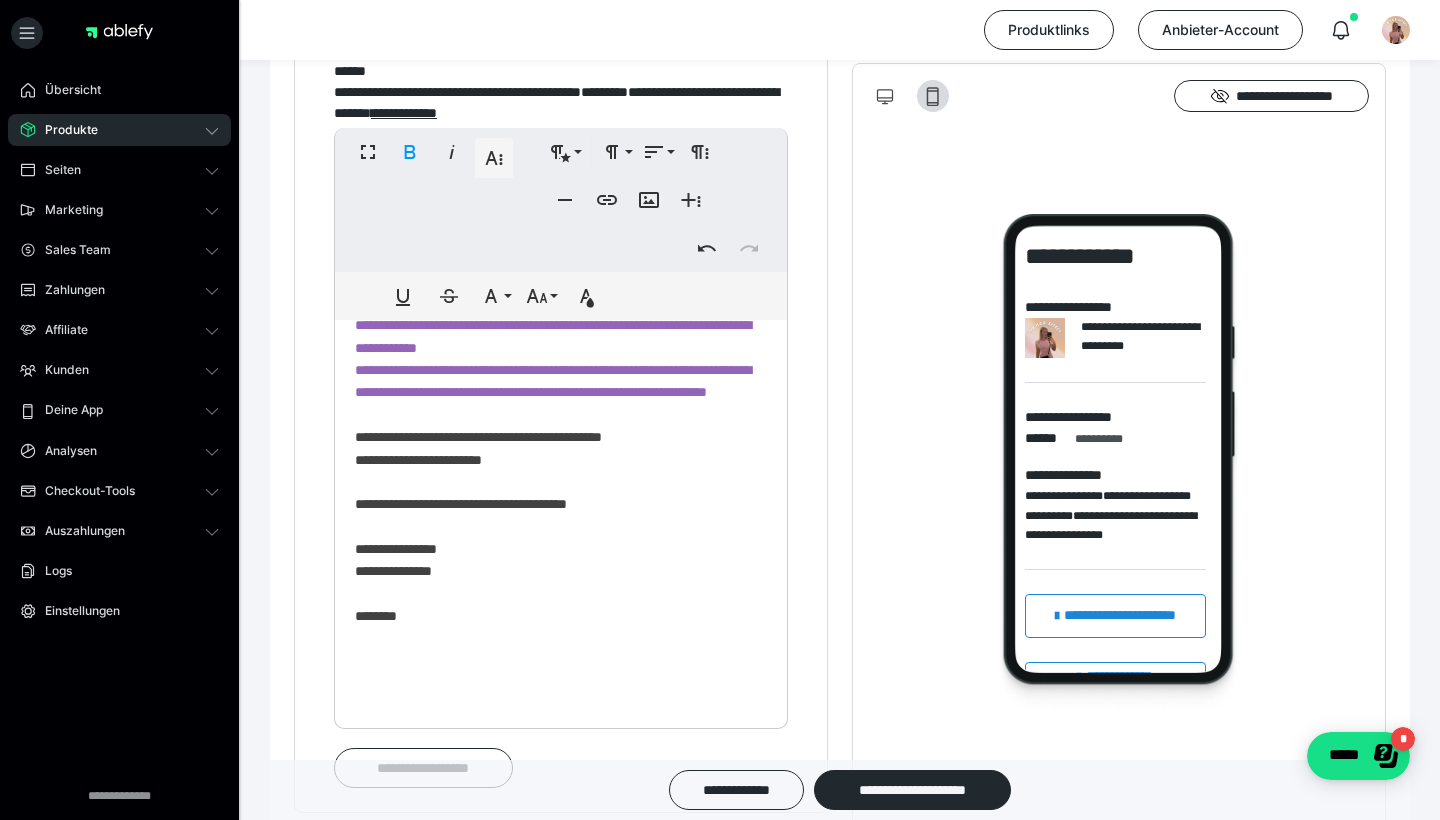 click on "**********" at bounding box center (561, 125) 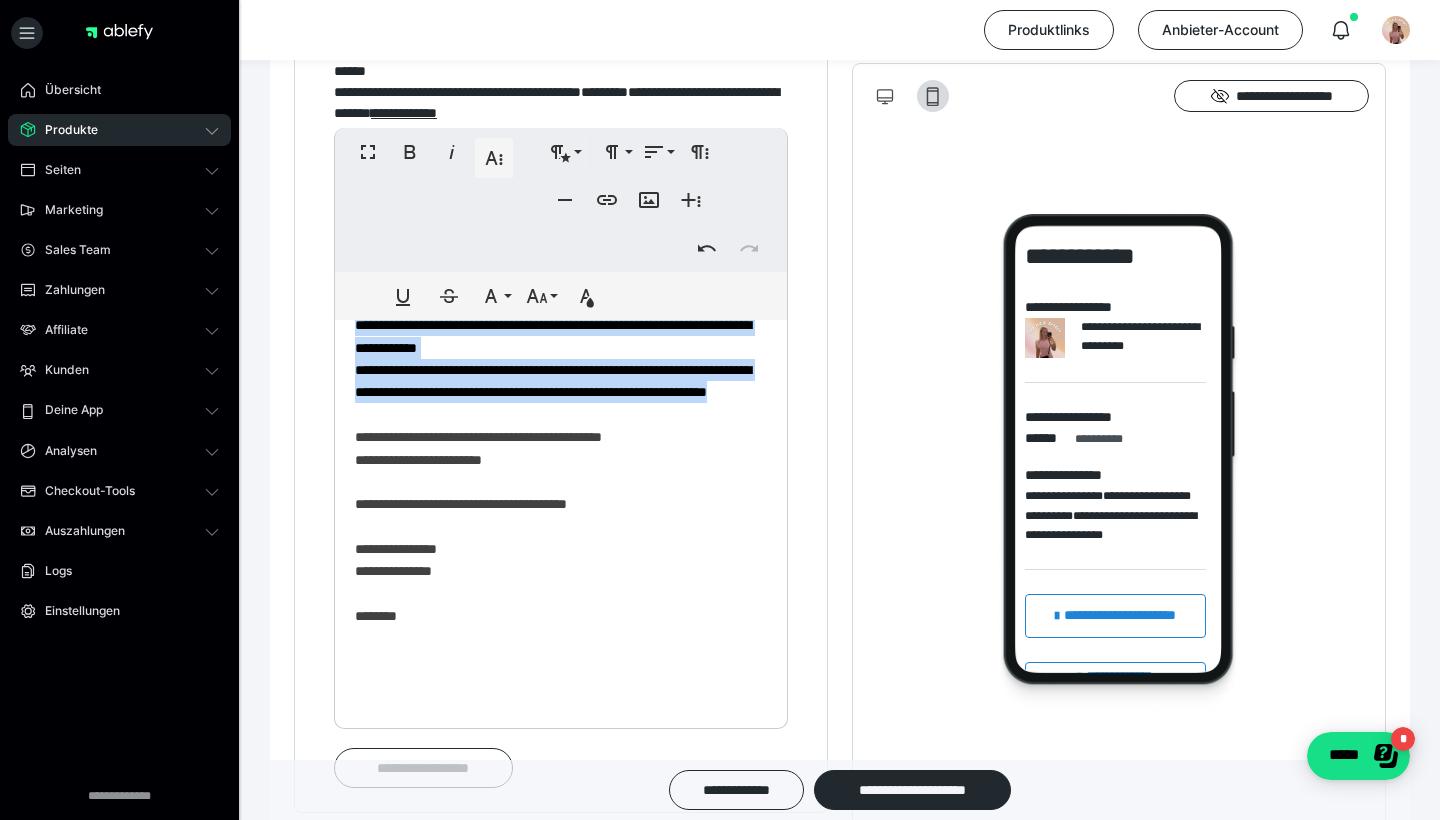 drag, startPoint x: 523, startPoint y: 489, endPoint x: 344, endPoint y: 358, distance: 221.81523 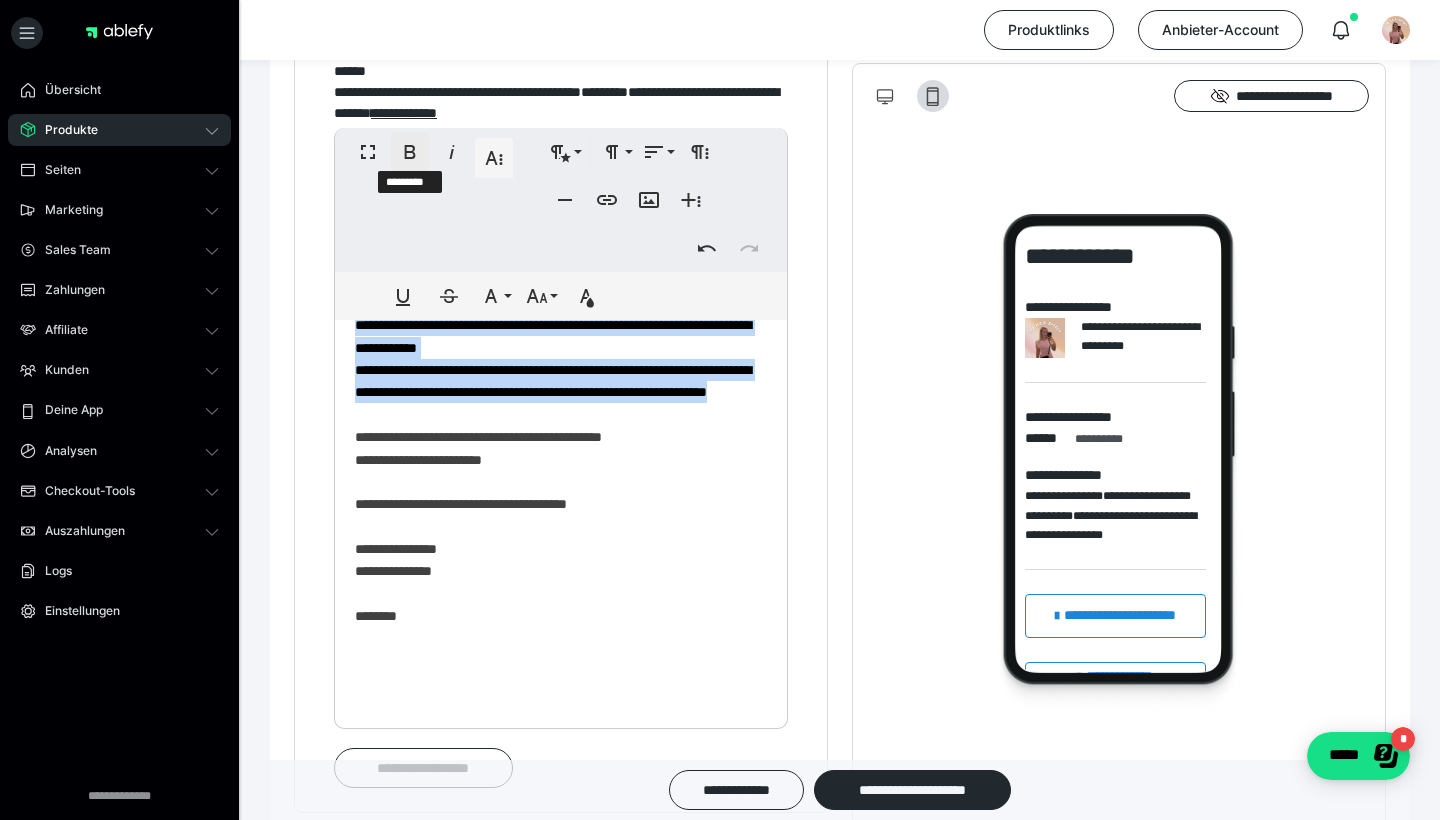 click 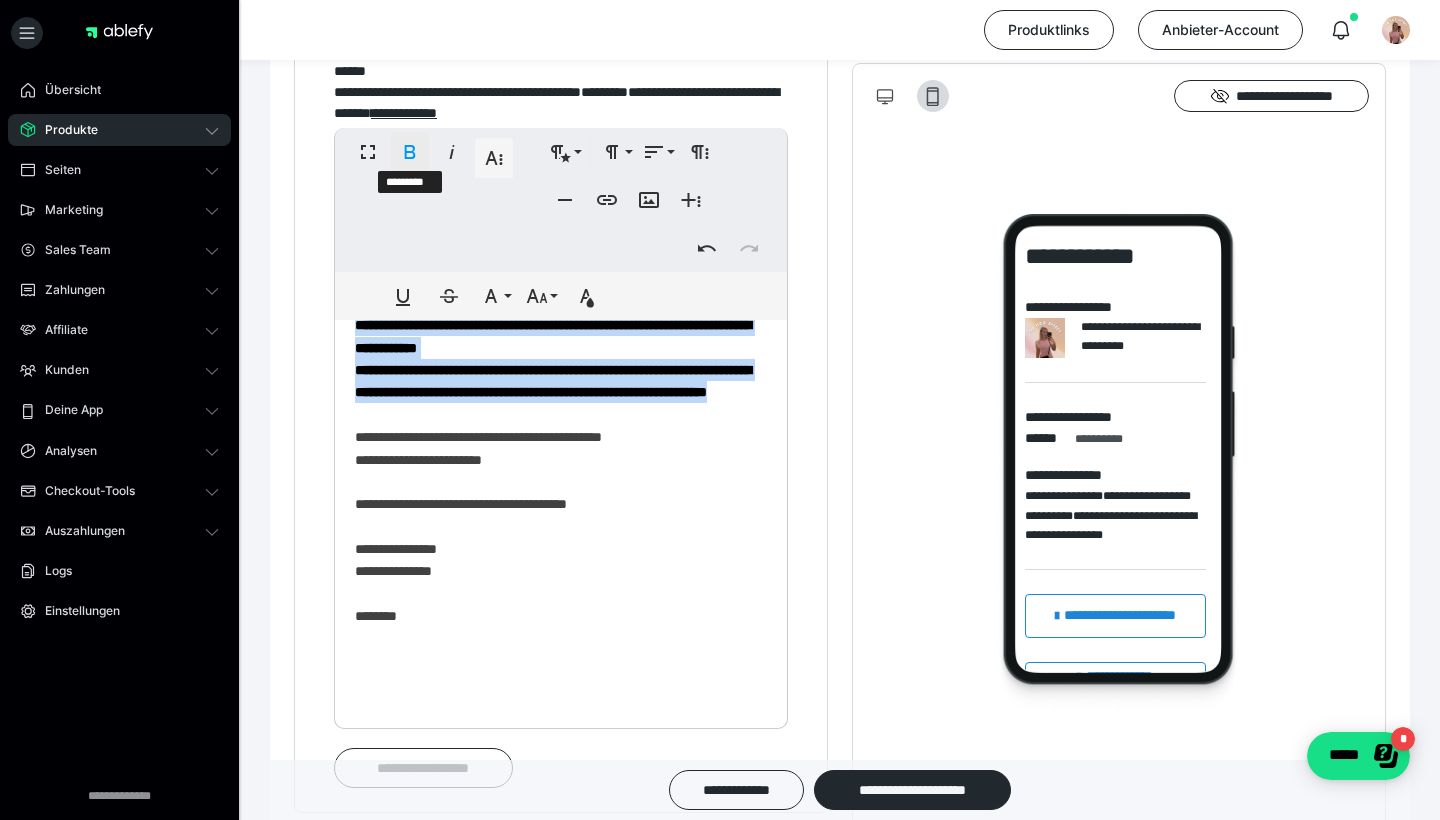 click 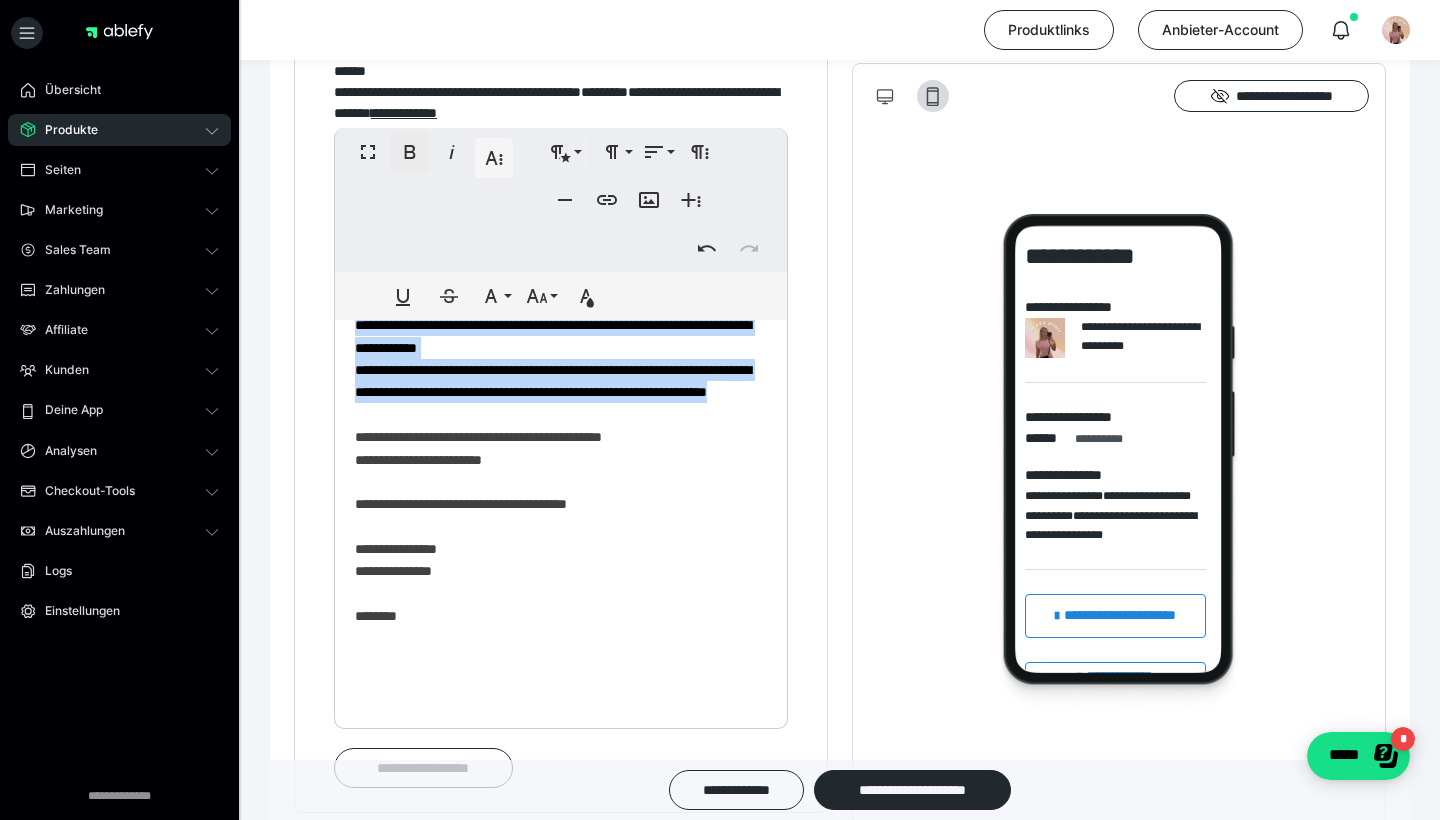 click 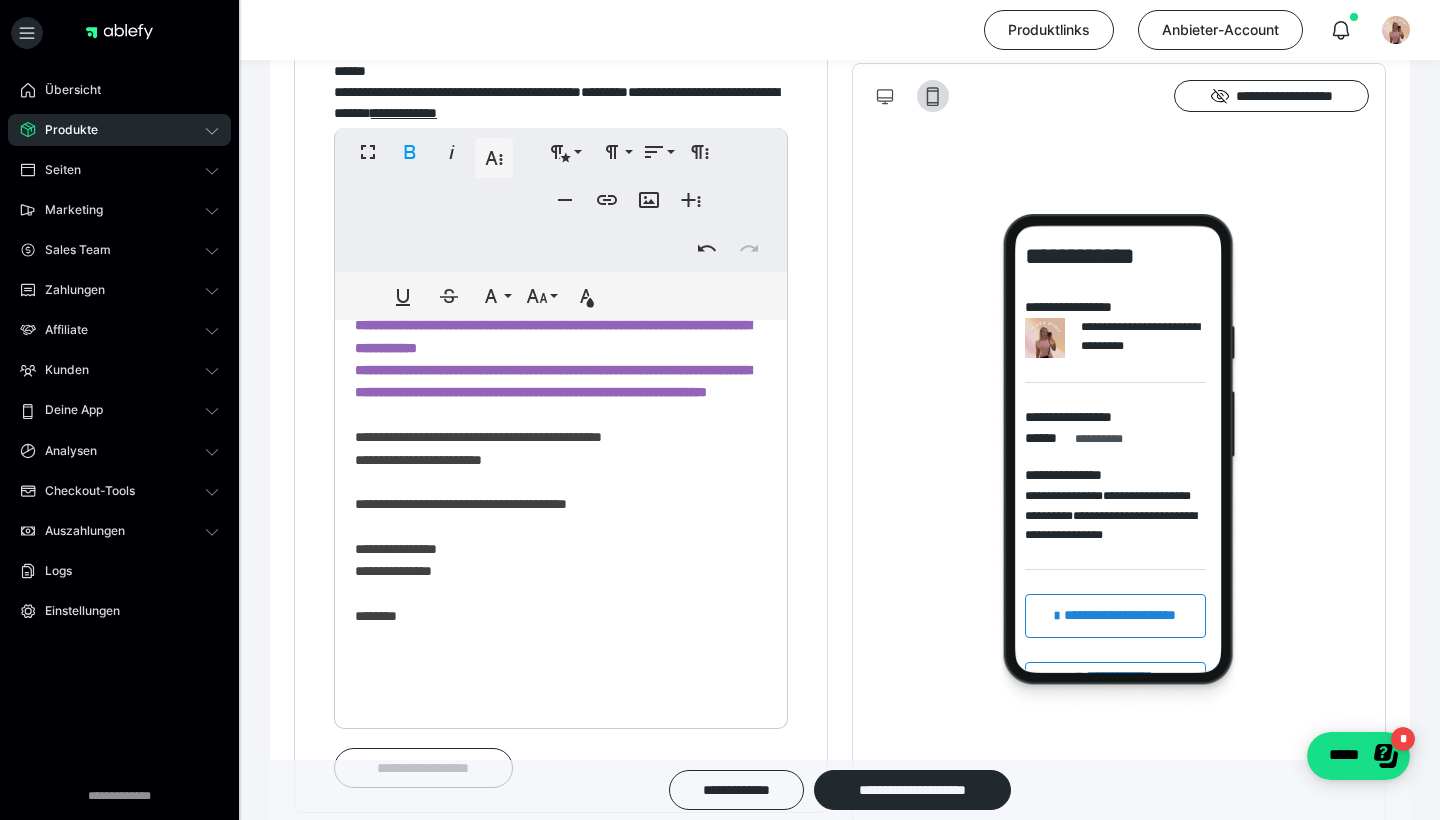 click on "**********" at bounding box center [553, 358] 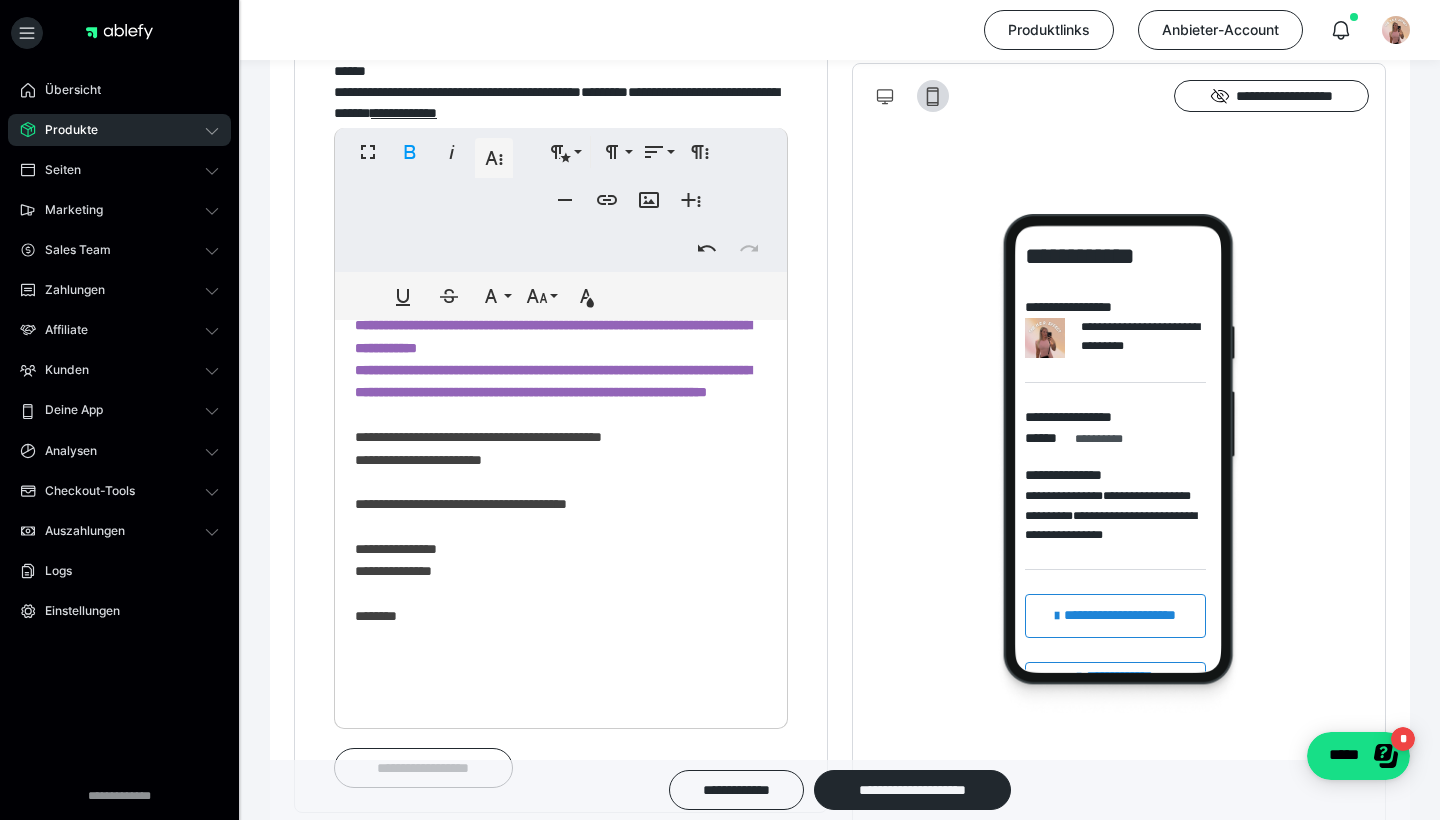 drag, startPoint x: 494, startPoint y: 374, endPoint x: 329, endPoint y: 362, distance: 165.43579 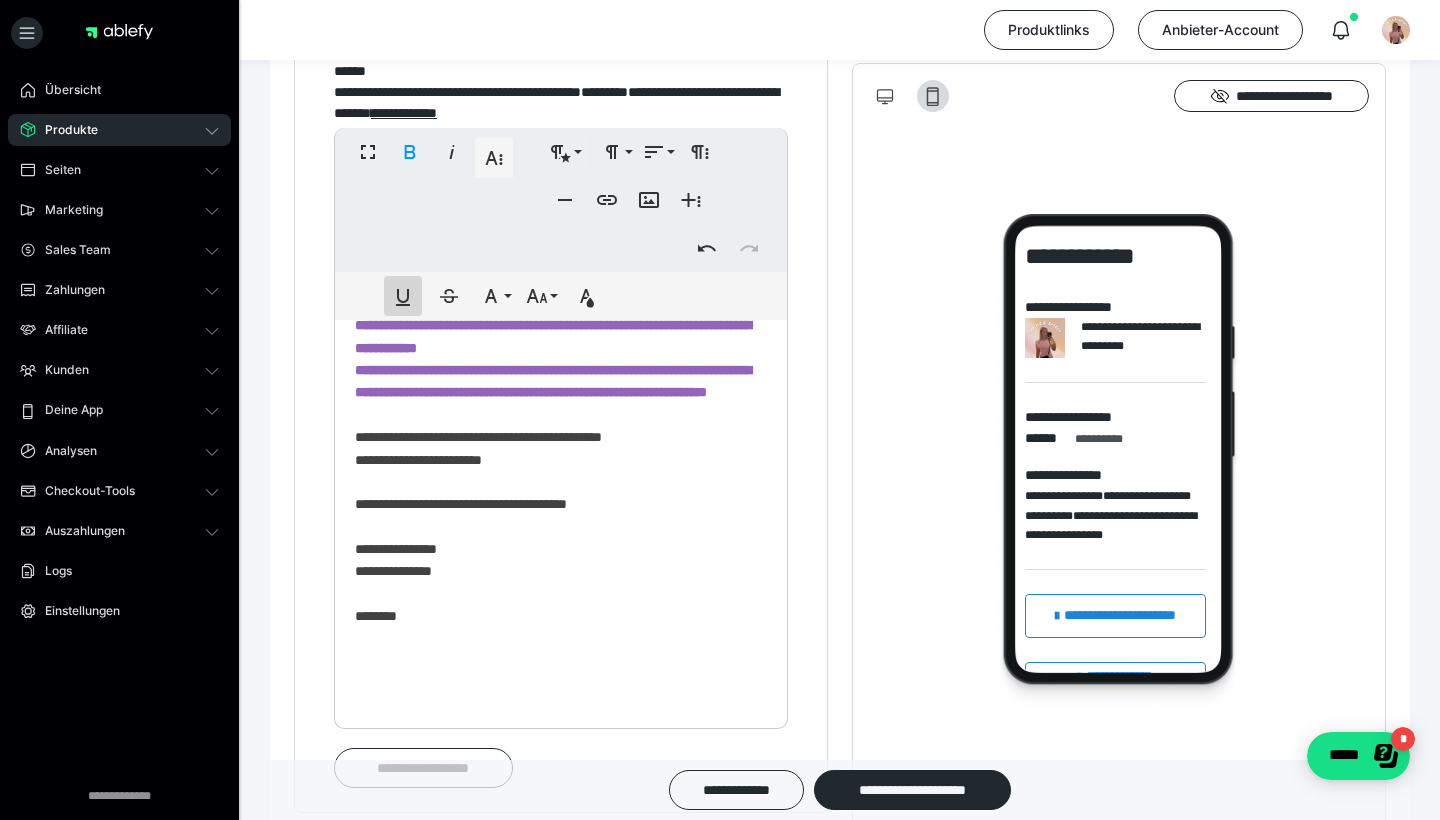 click 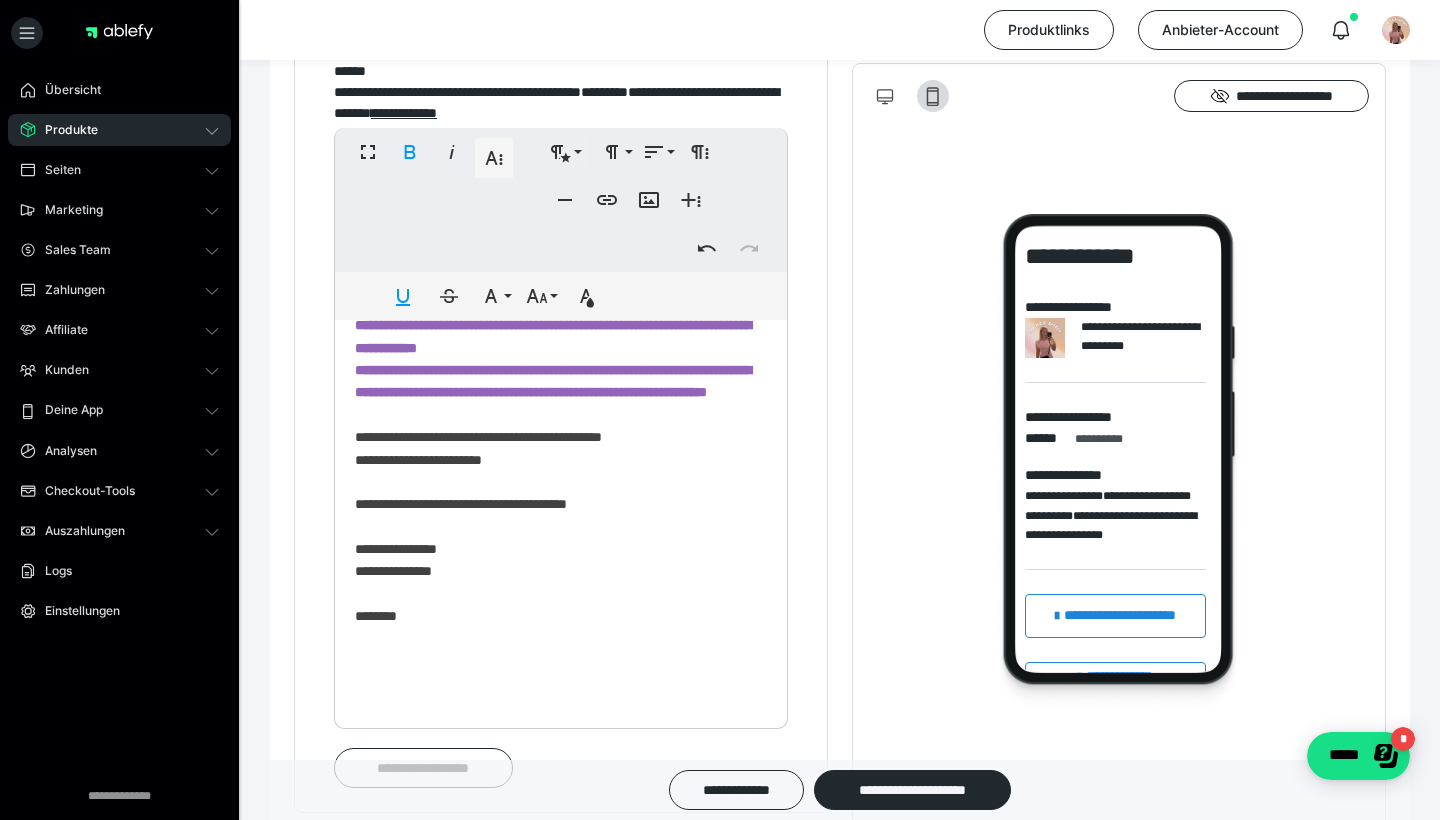 click on "**********" at bounding box center [561, 125] 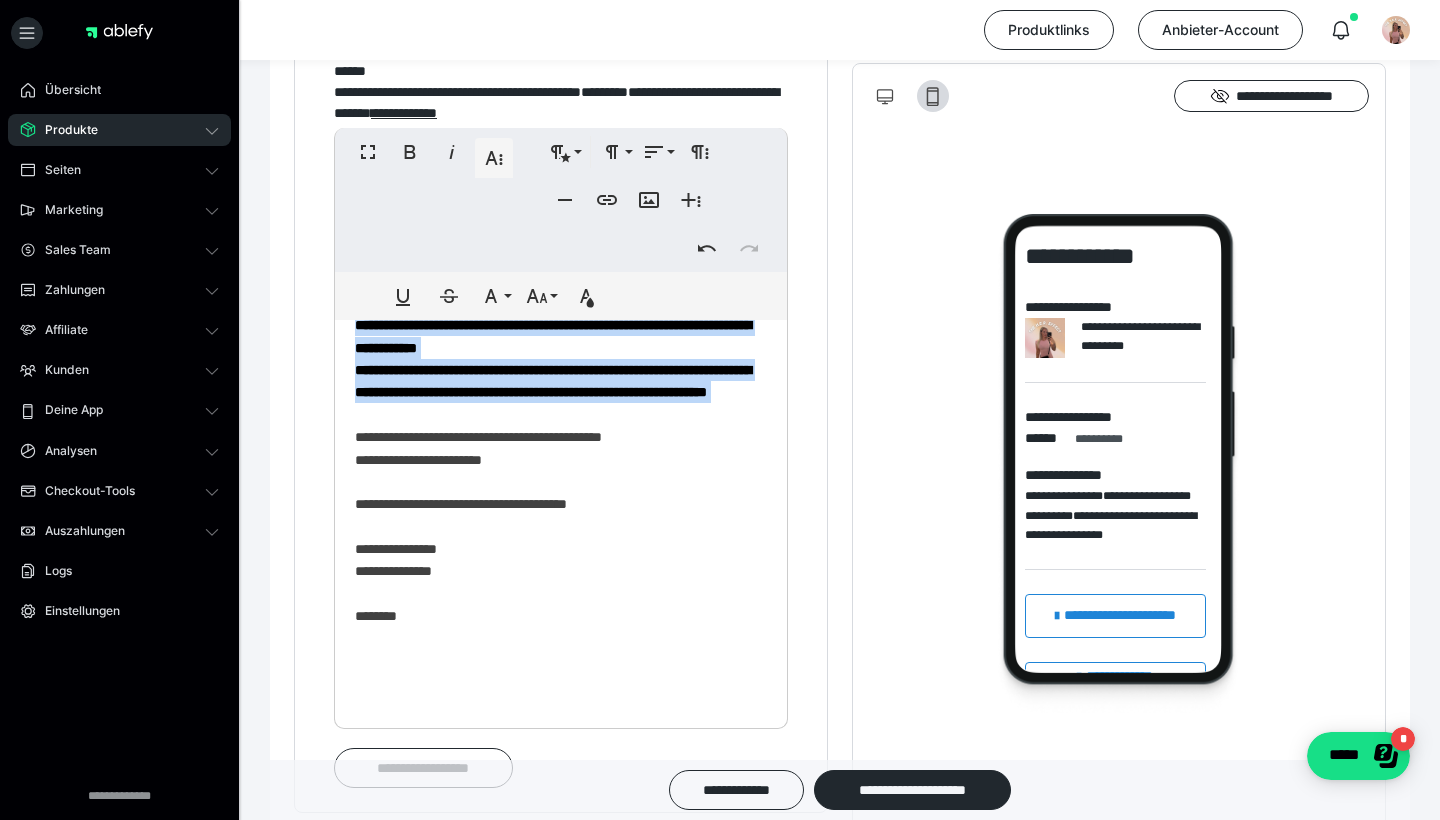 drag, startPoint x: 611, startPoint y: 501, endPoint x: 340, endPoint y: 365, distance: 303.21115 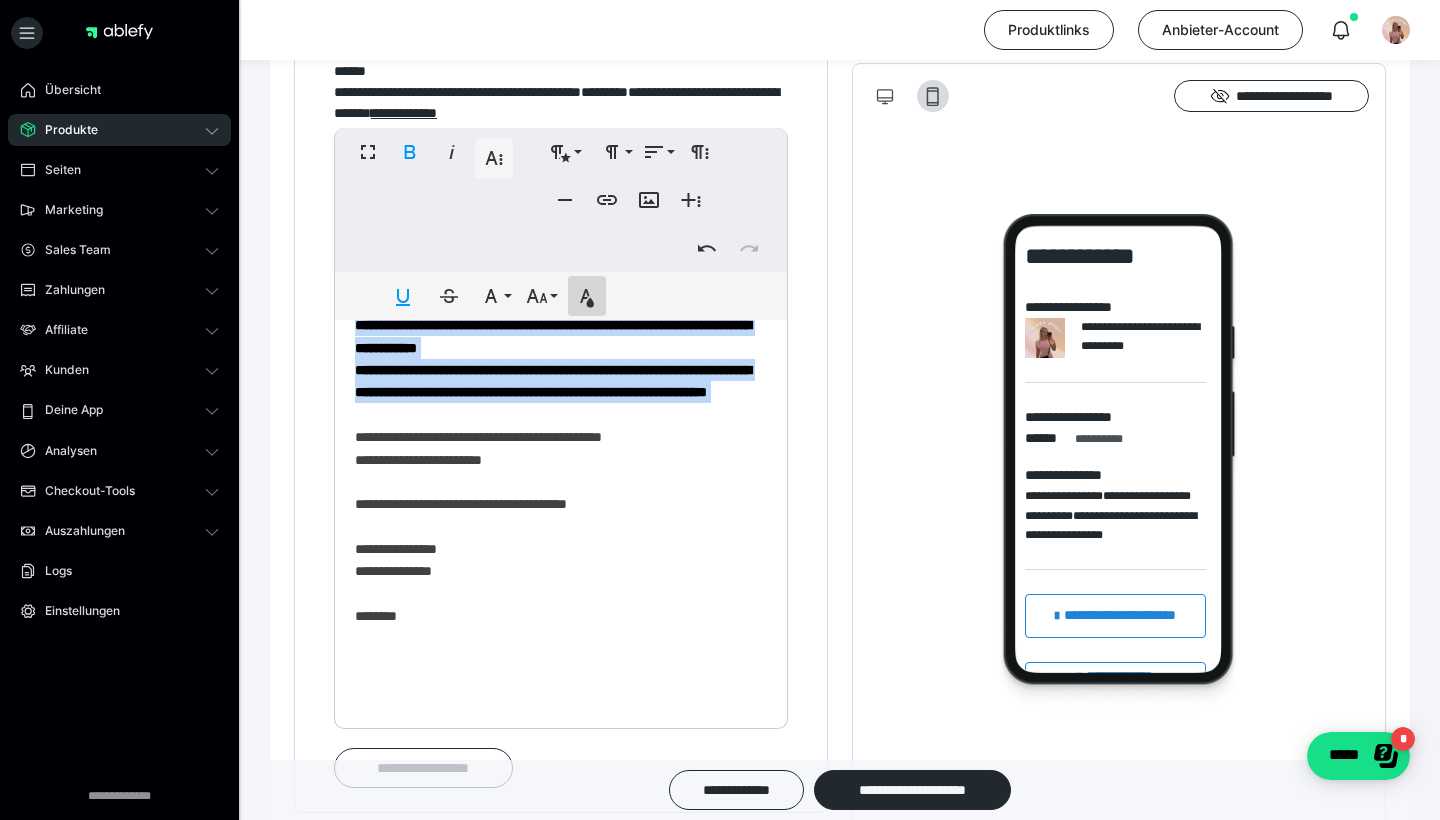 click on "*********" at bounding box center (587, 296) 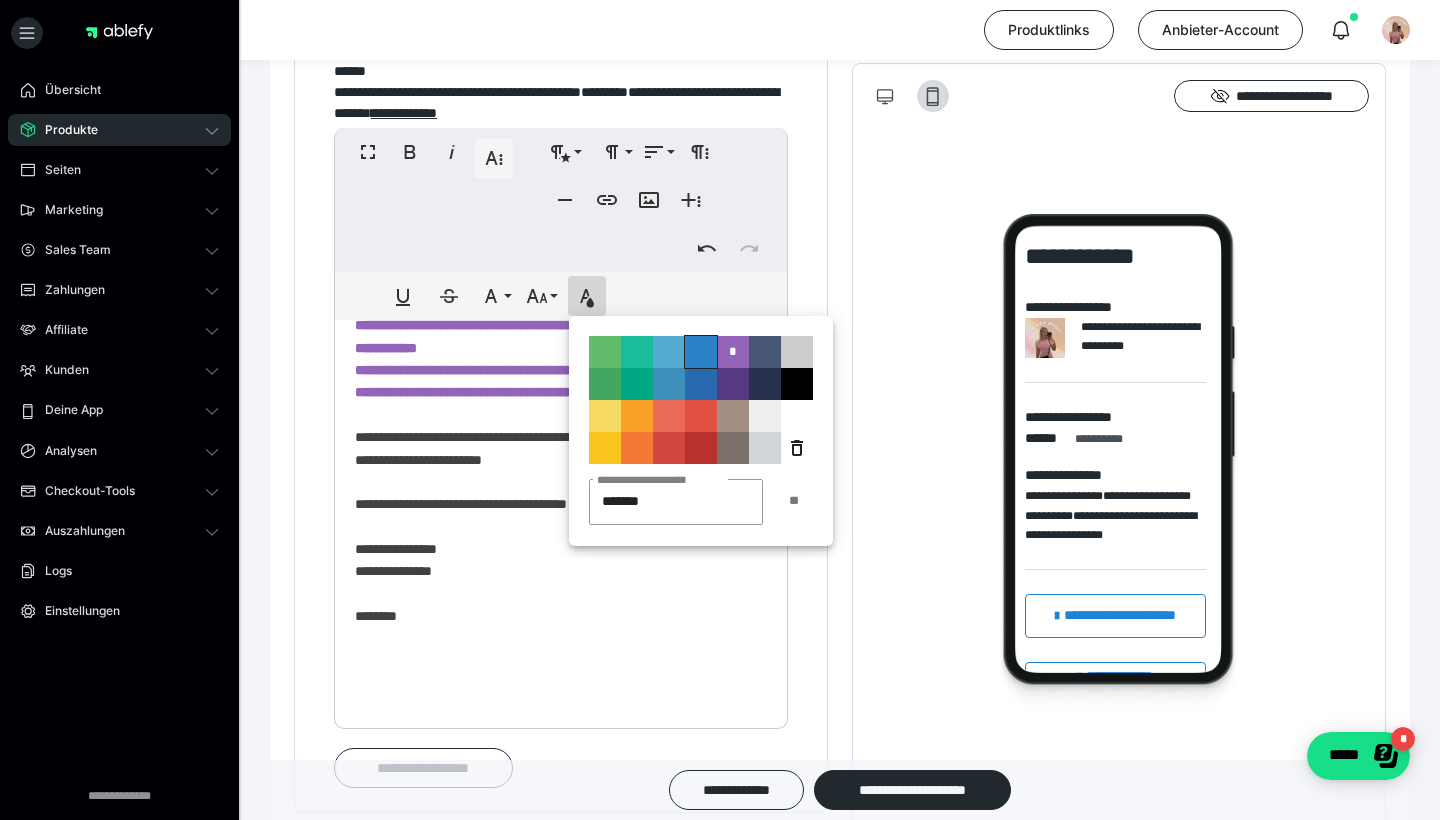 click on "**********" at bounding box center [701, 352] 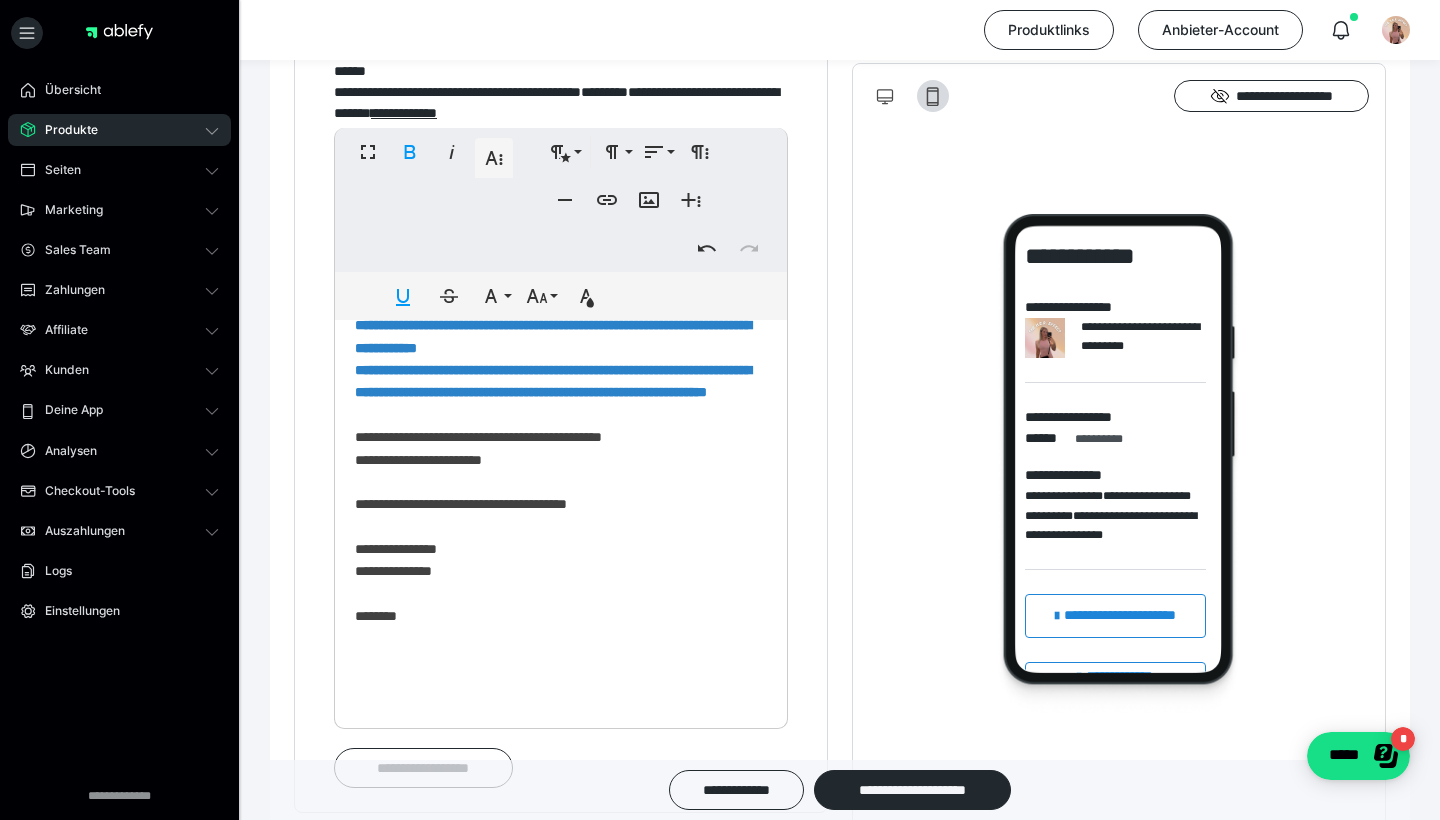 click on "**********" at bounding box center (561, 125) 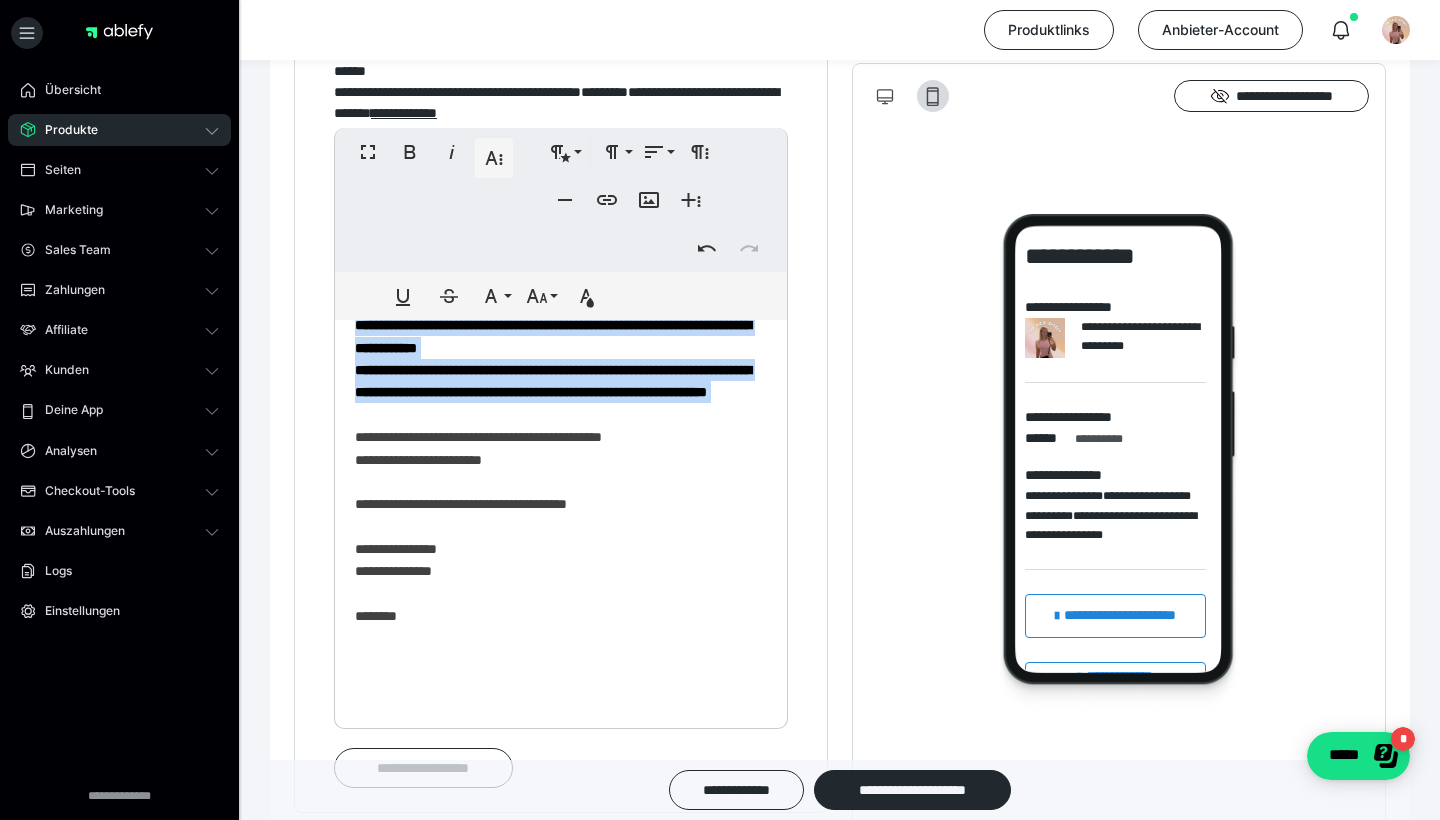 drag, startPoint x: 635, startPoint y: 502, endPoint x: 324, endPoint y: 367, distance: 339.03687 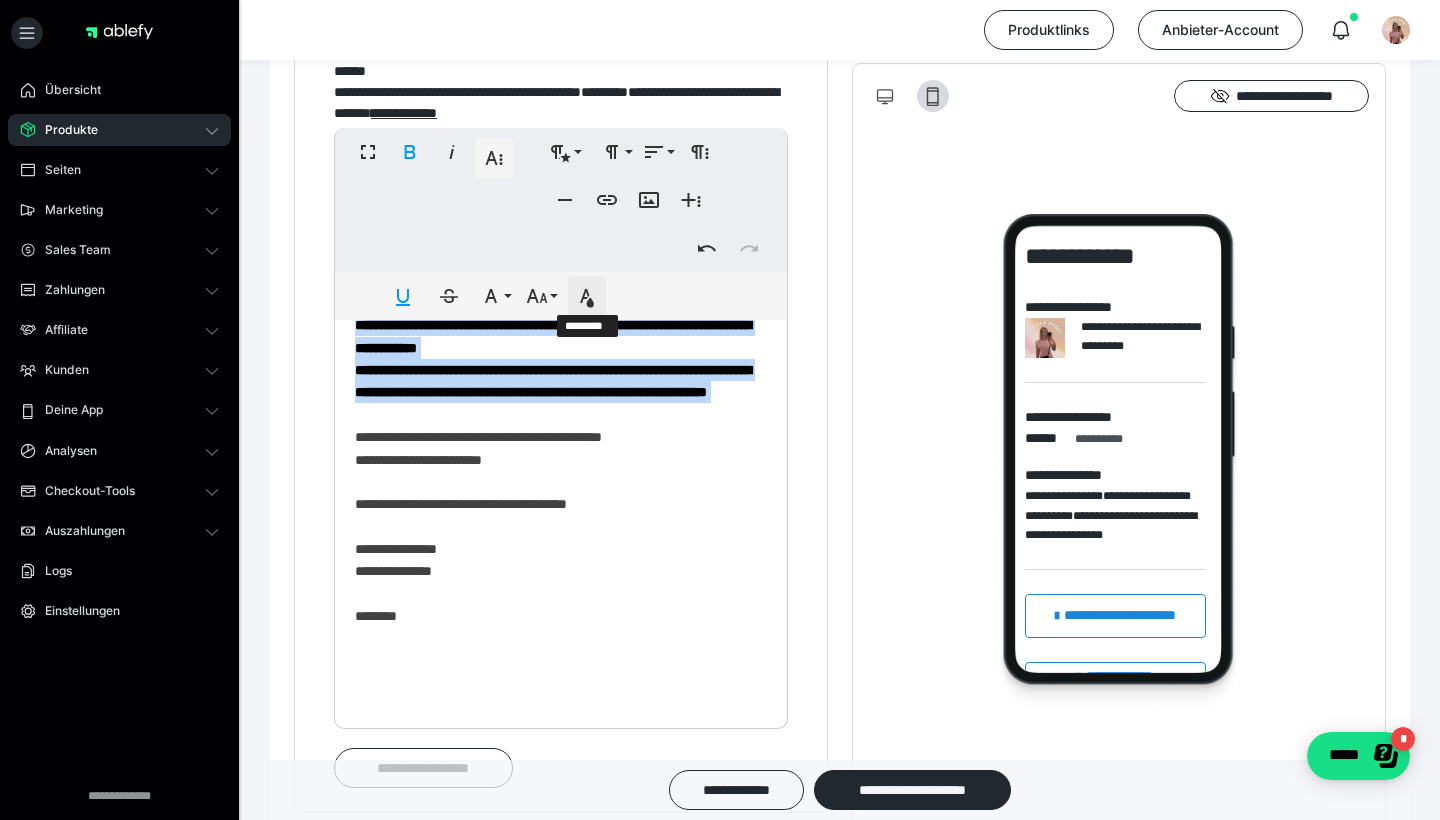 click 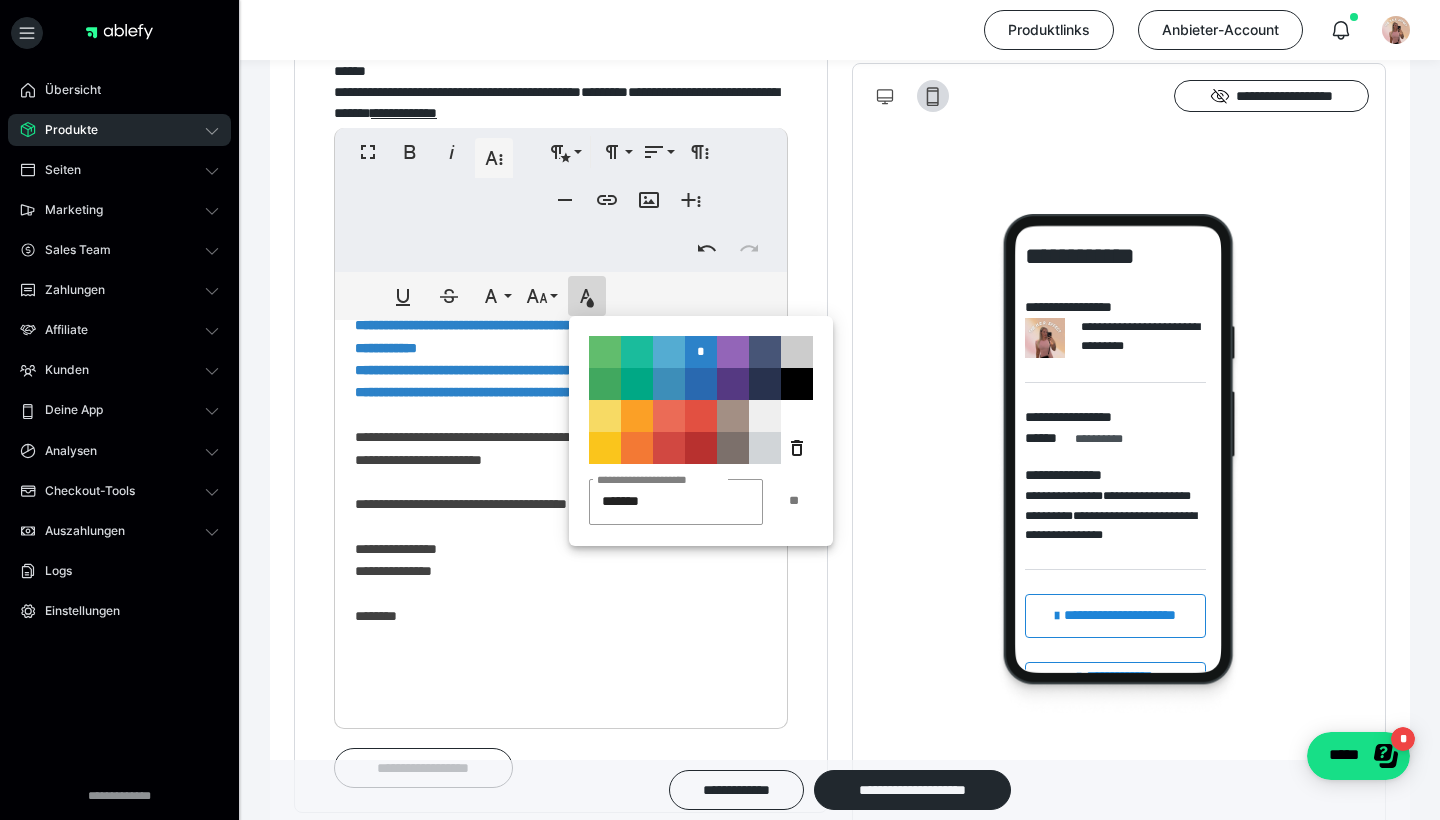 click on "**********" at bounding box center [669, 352] 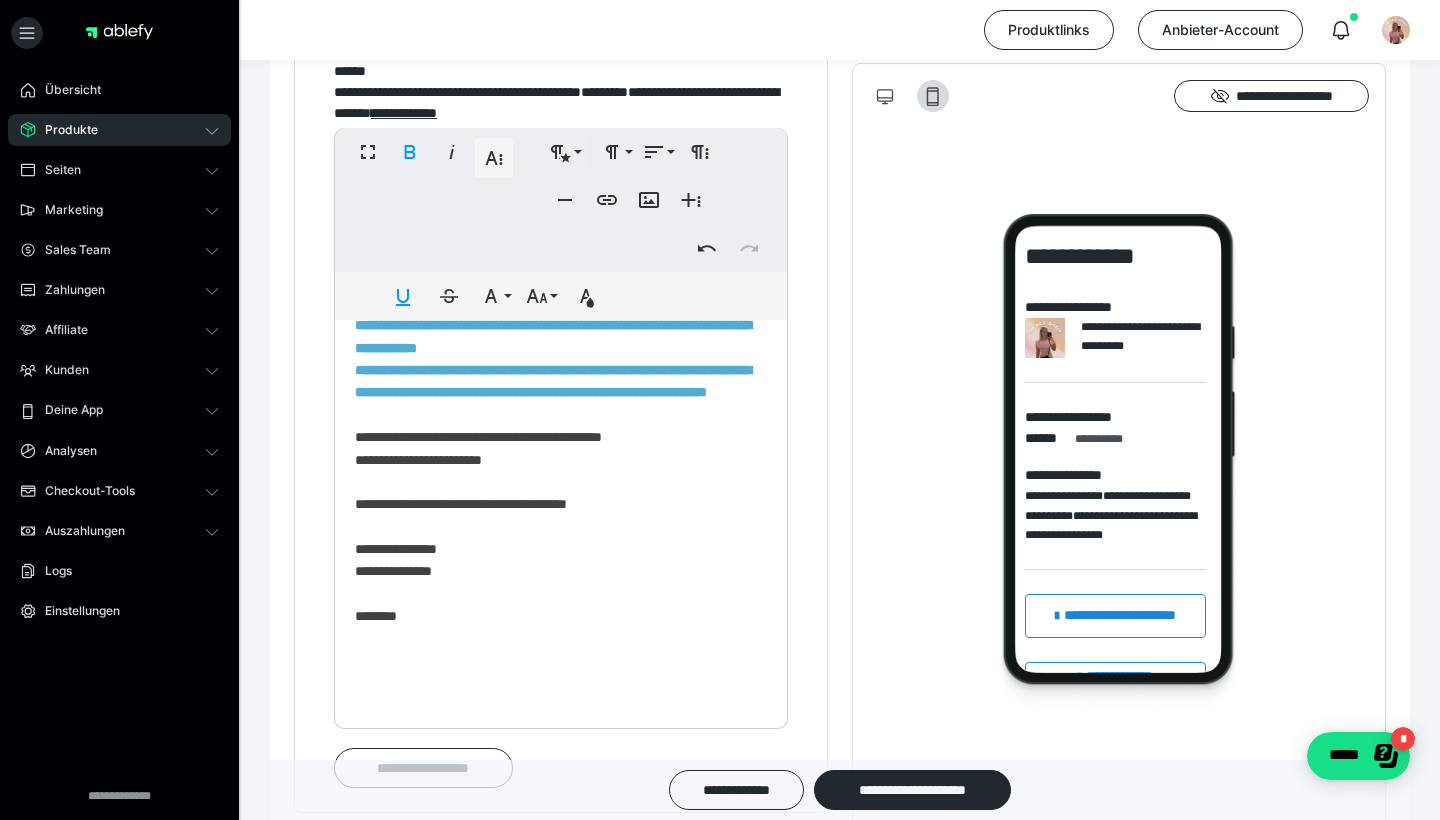 click on "**********" at bounding box center [561, 125] 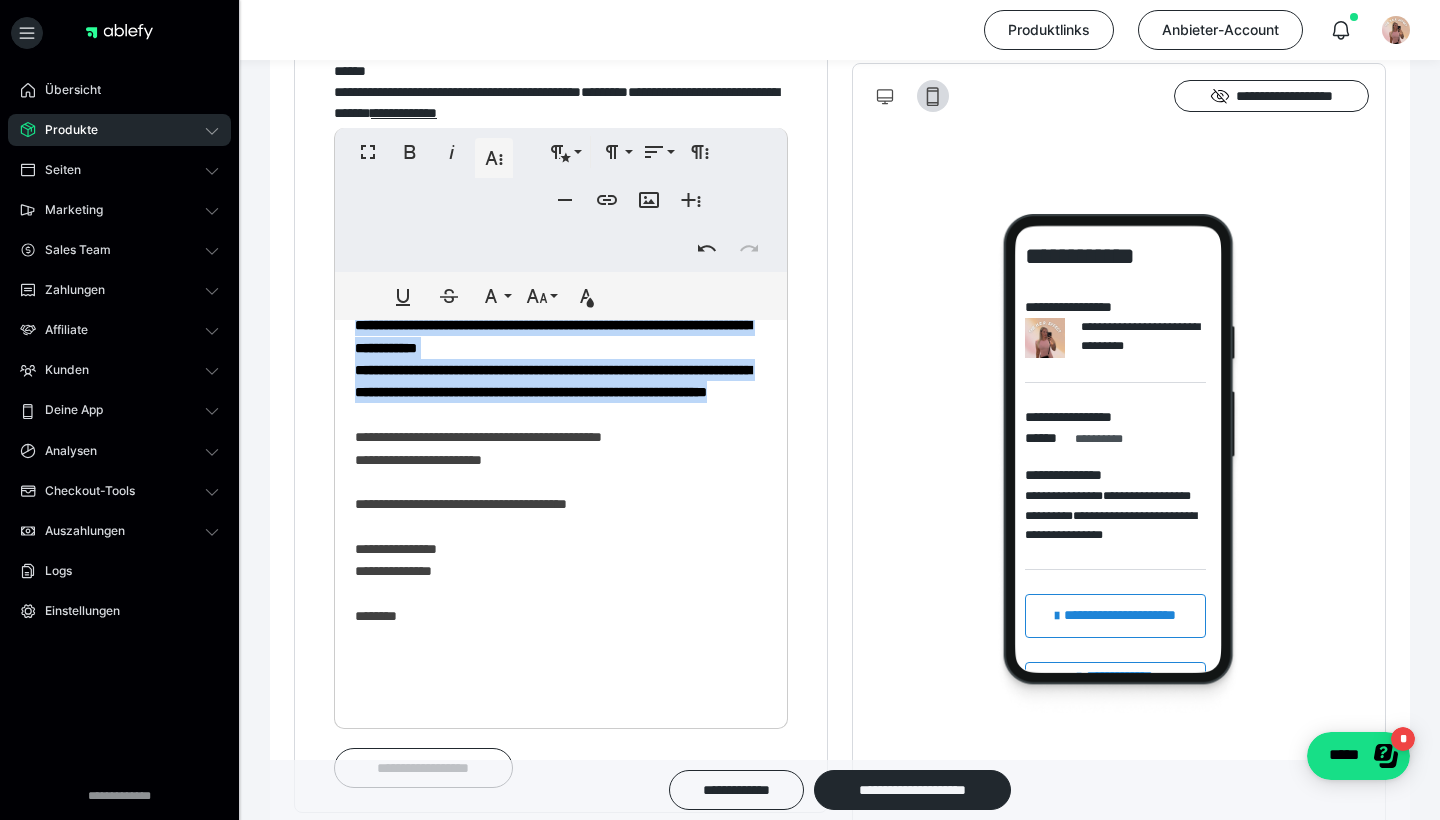 drag, startPoint x: 606, startPoint y: 490, endPoint x: 334, endPoint y: 377, distance: 294.53864 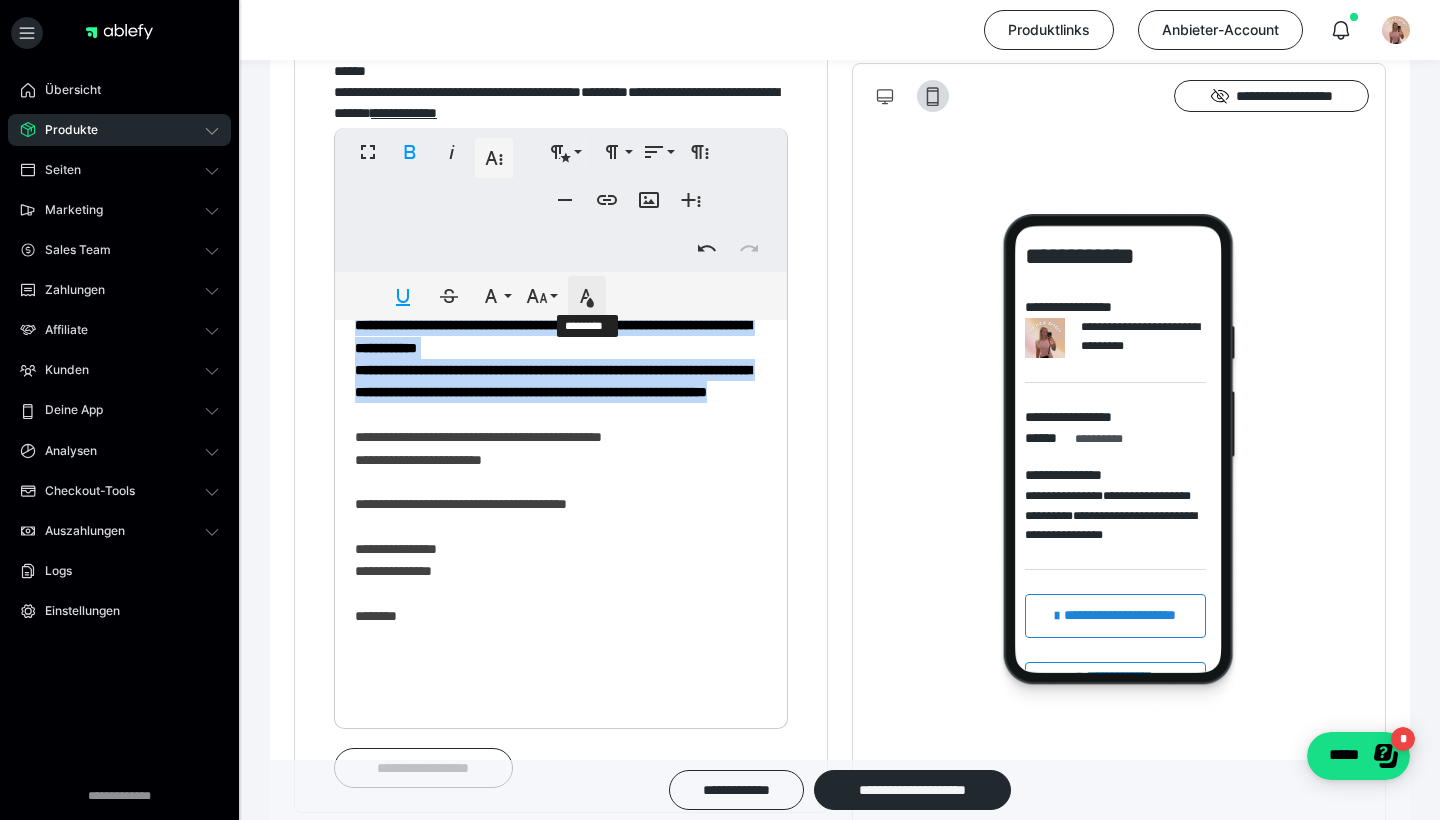 click 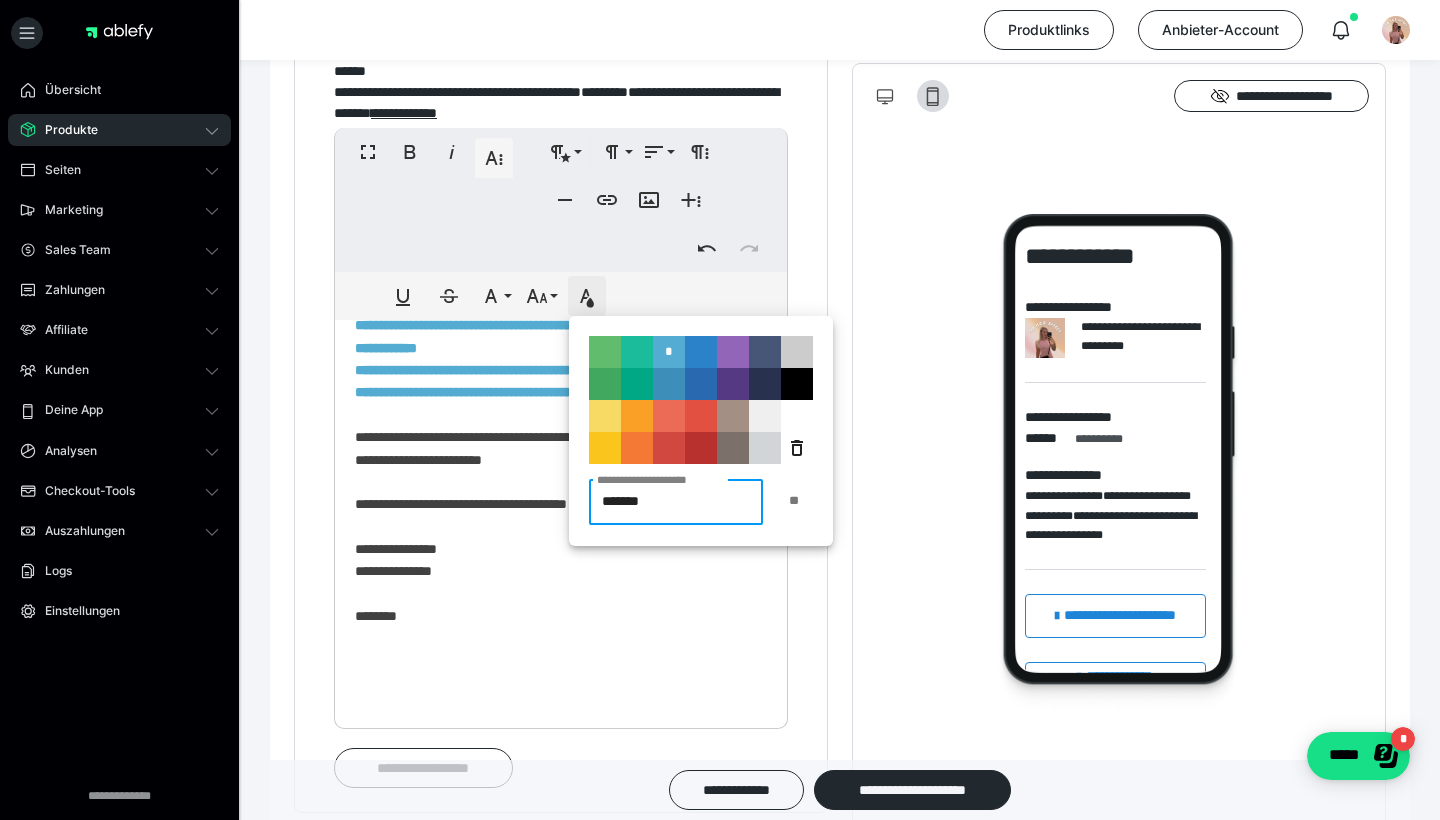 type on "******" 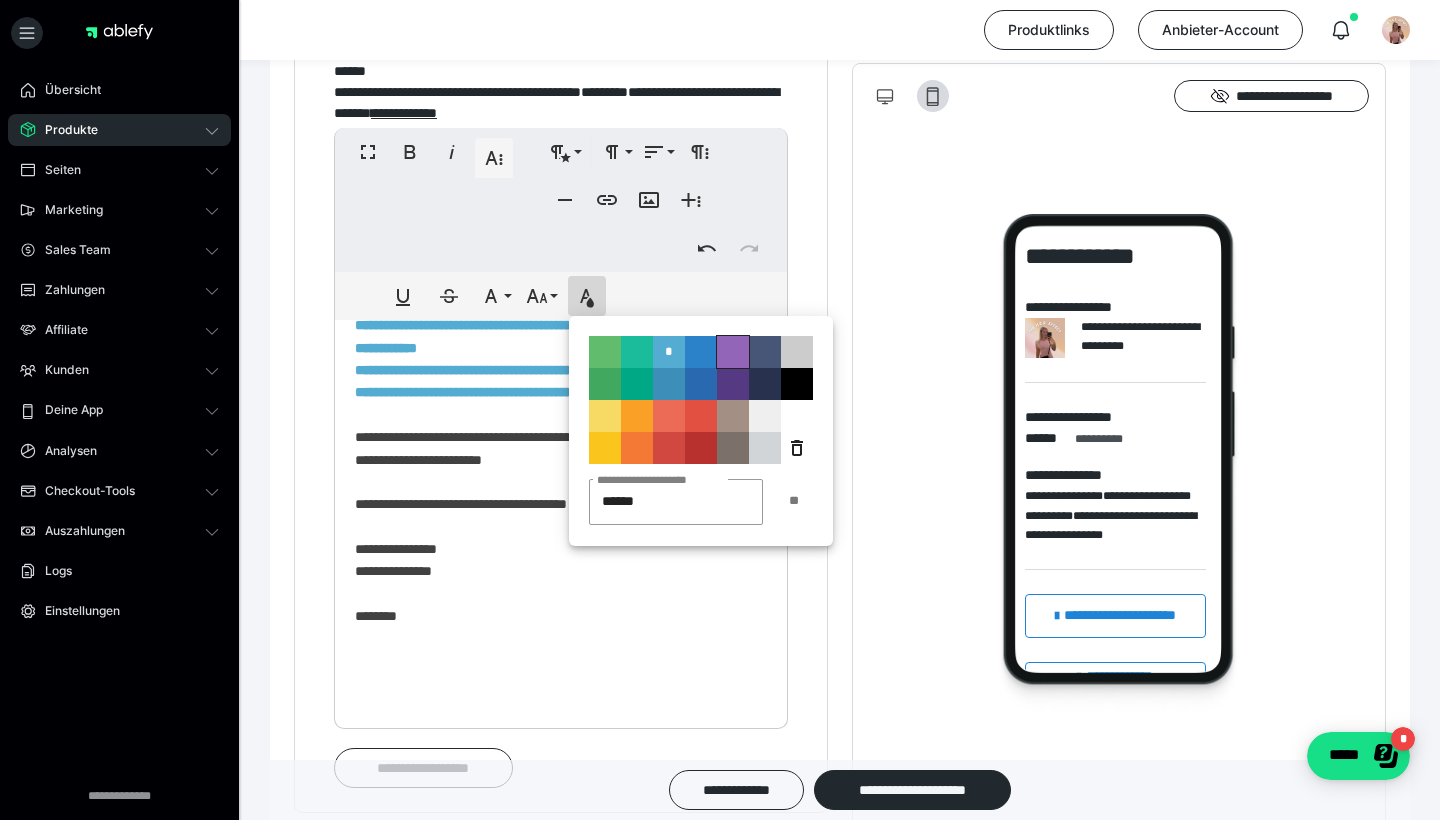 click on "**********" at bounding box center (733, 352) 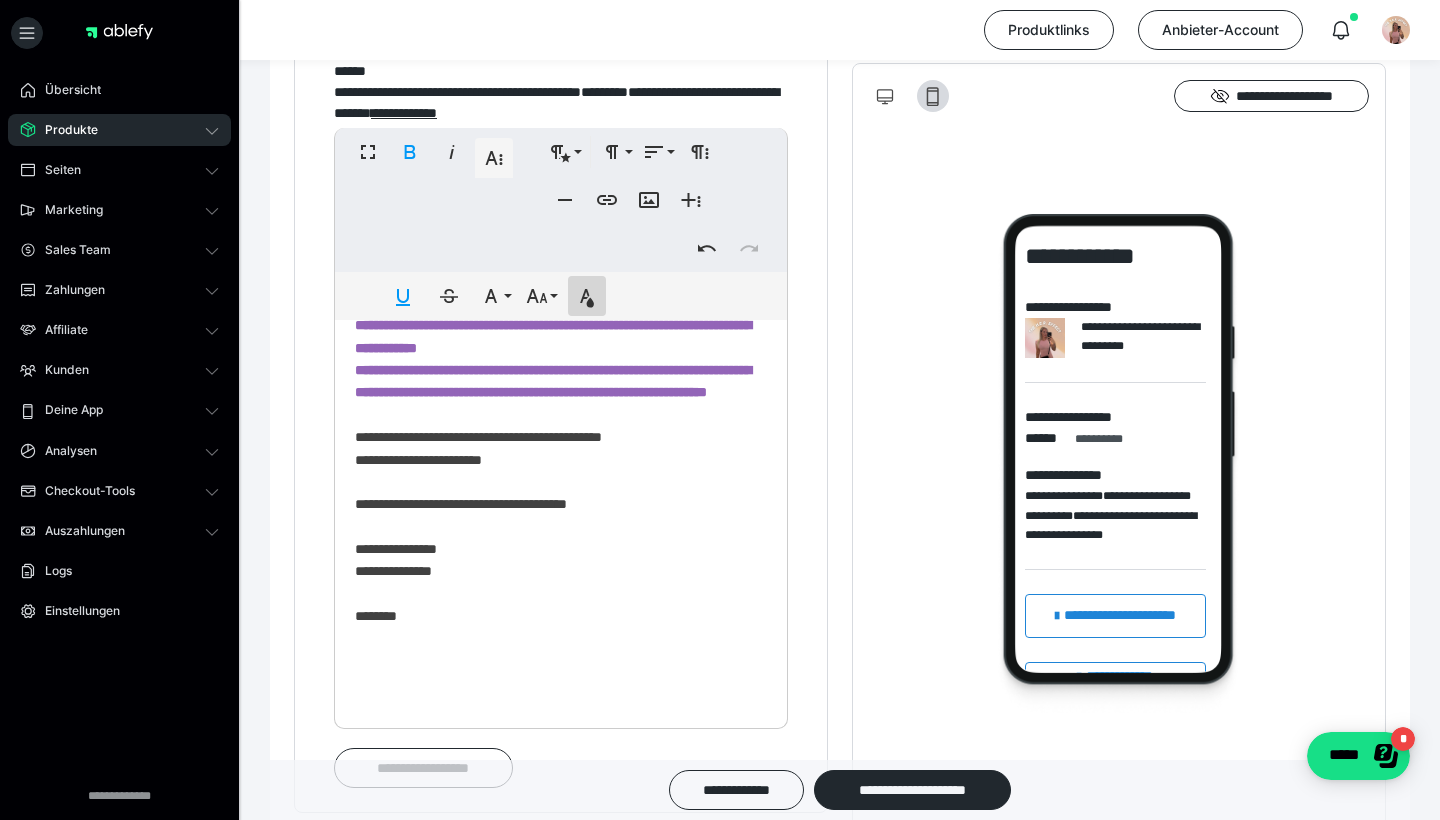click 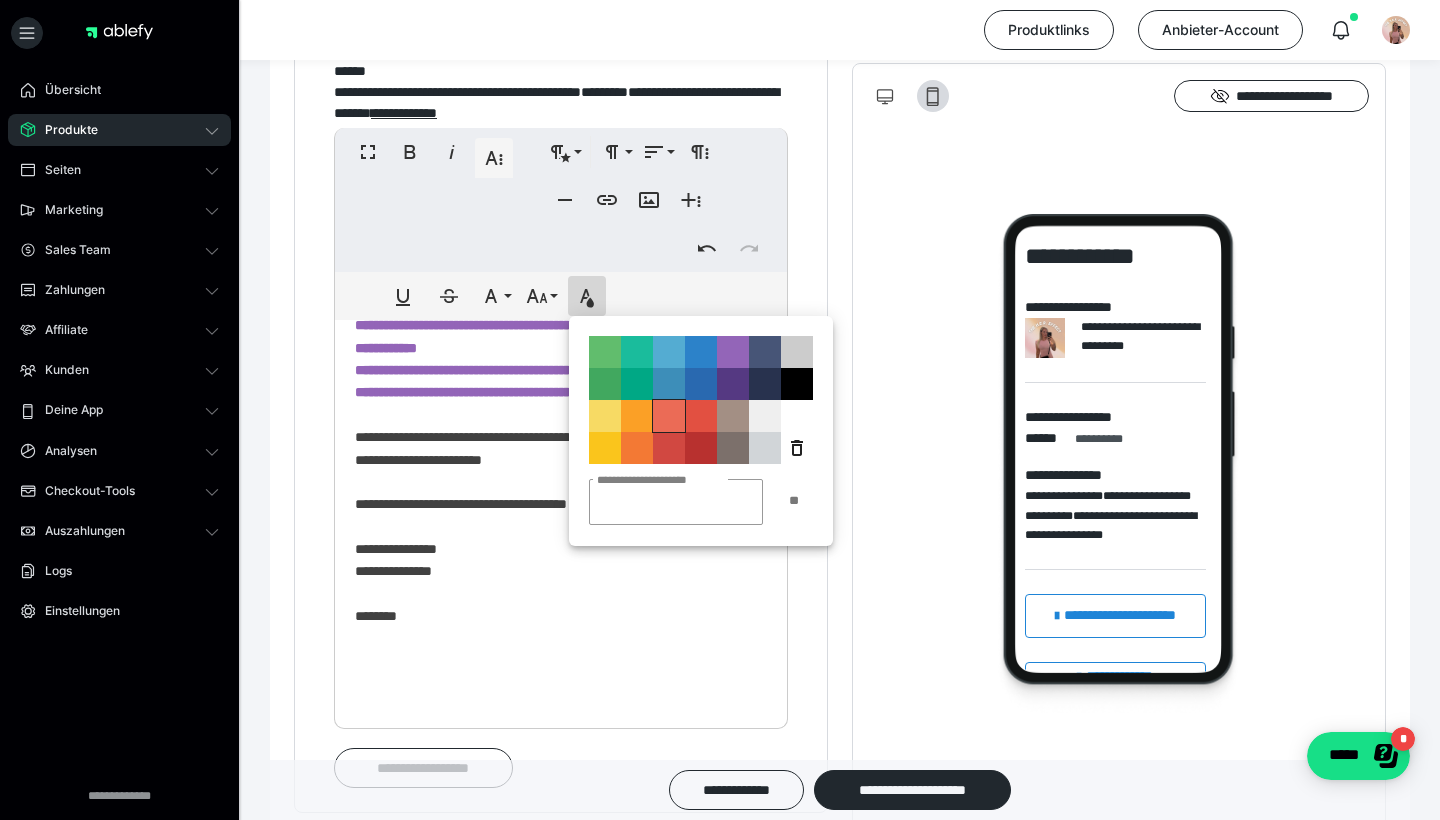 click on "**********" at bounding box center (669, 416) 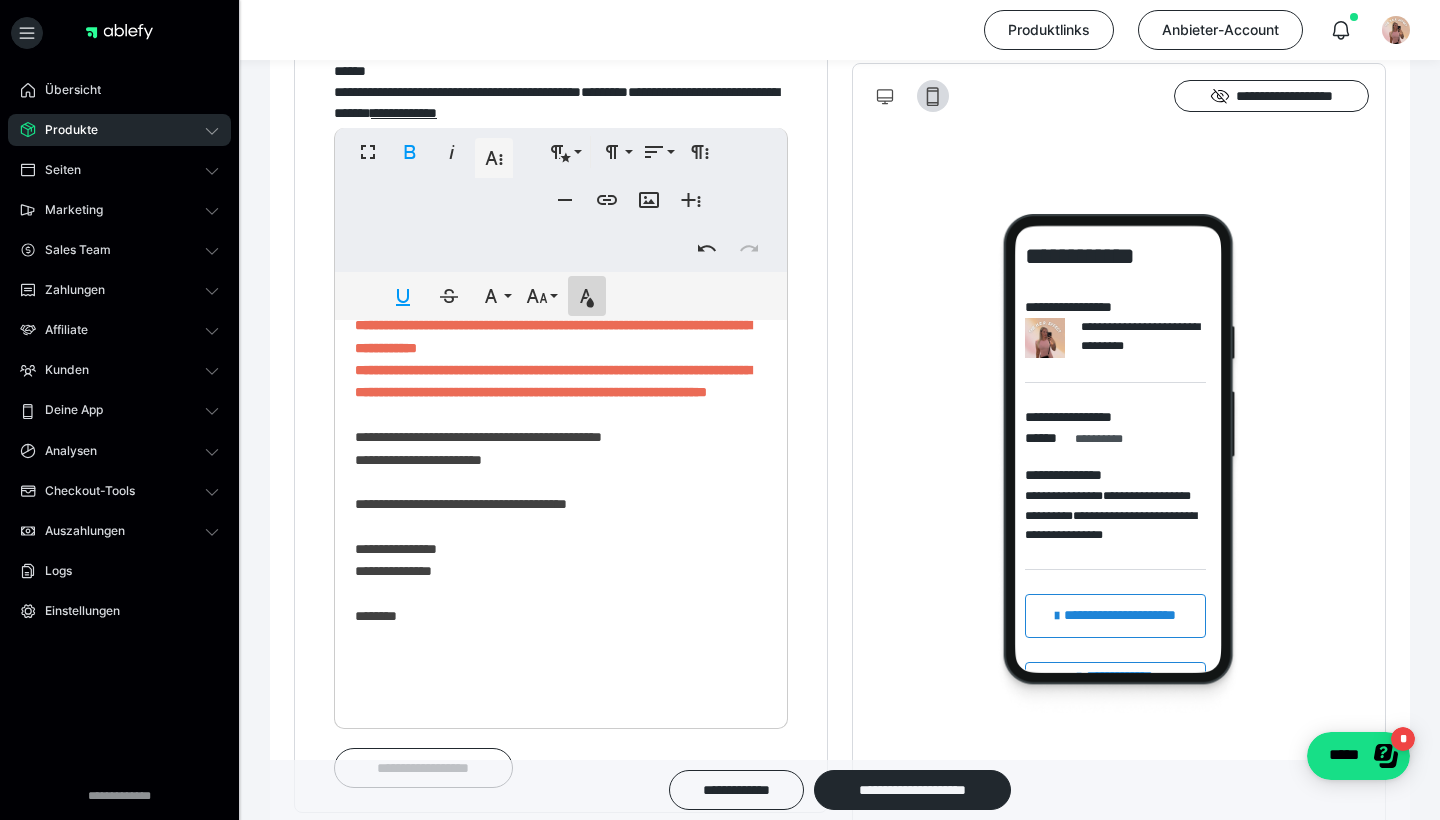 click 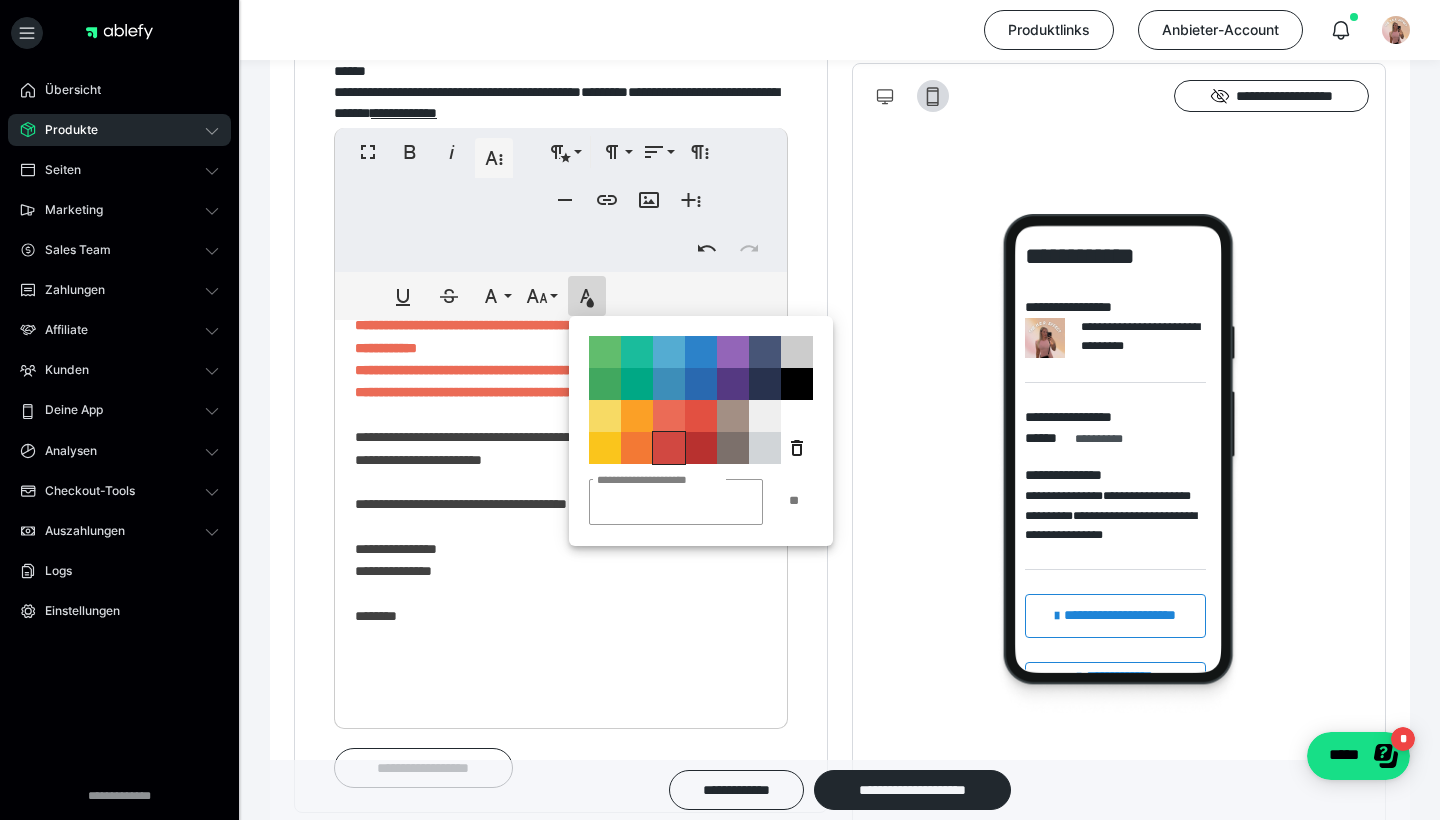 click on "**********" at bounding box center (669, 448) 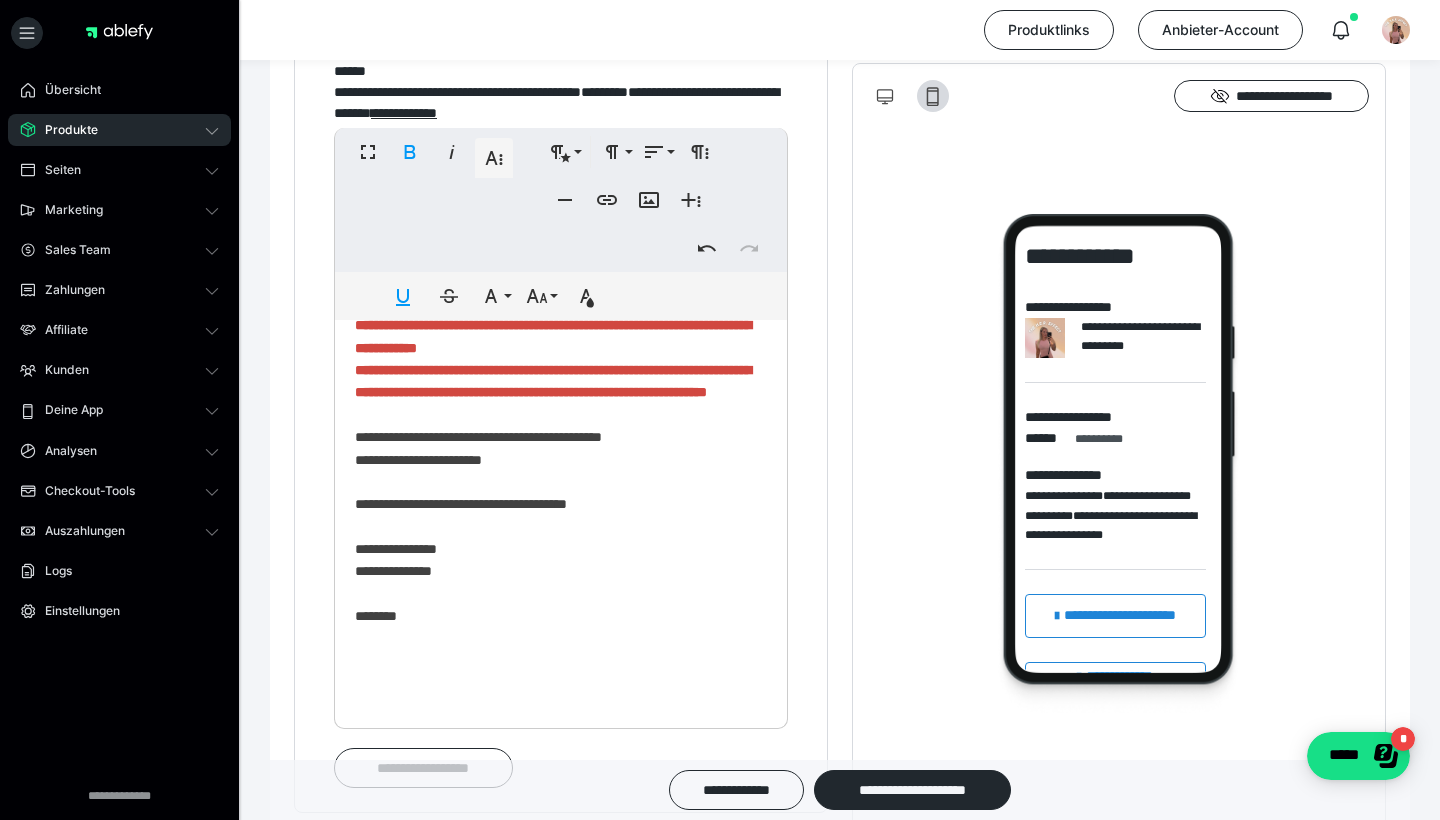 click on "**********" at bounding box center [561, 125] 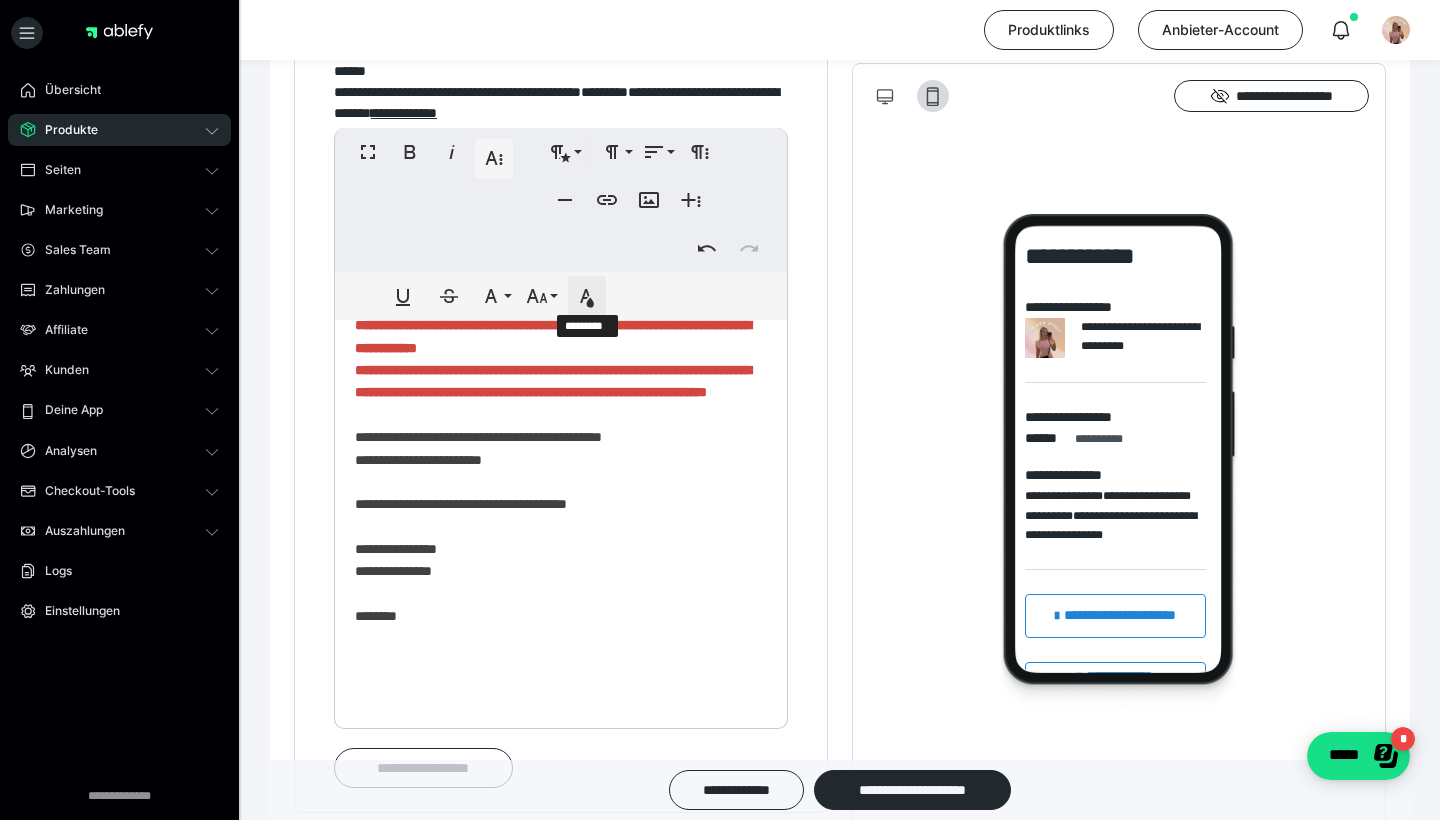 click 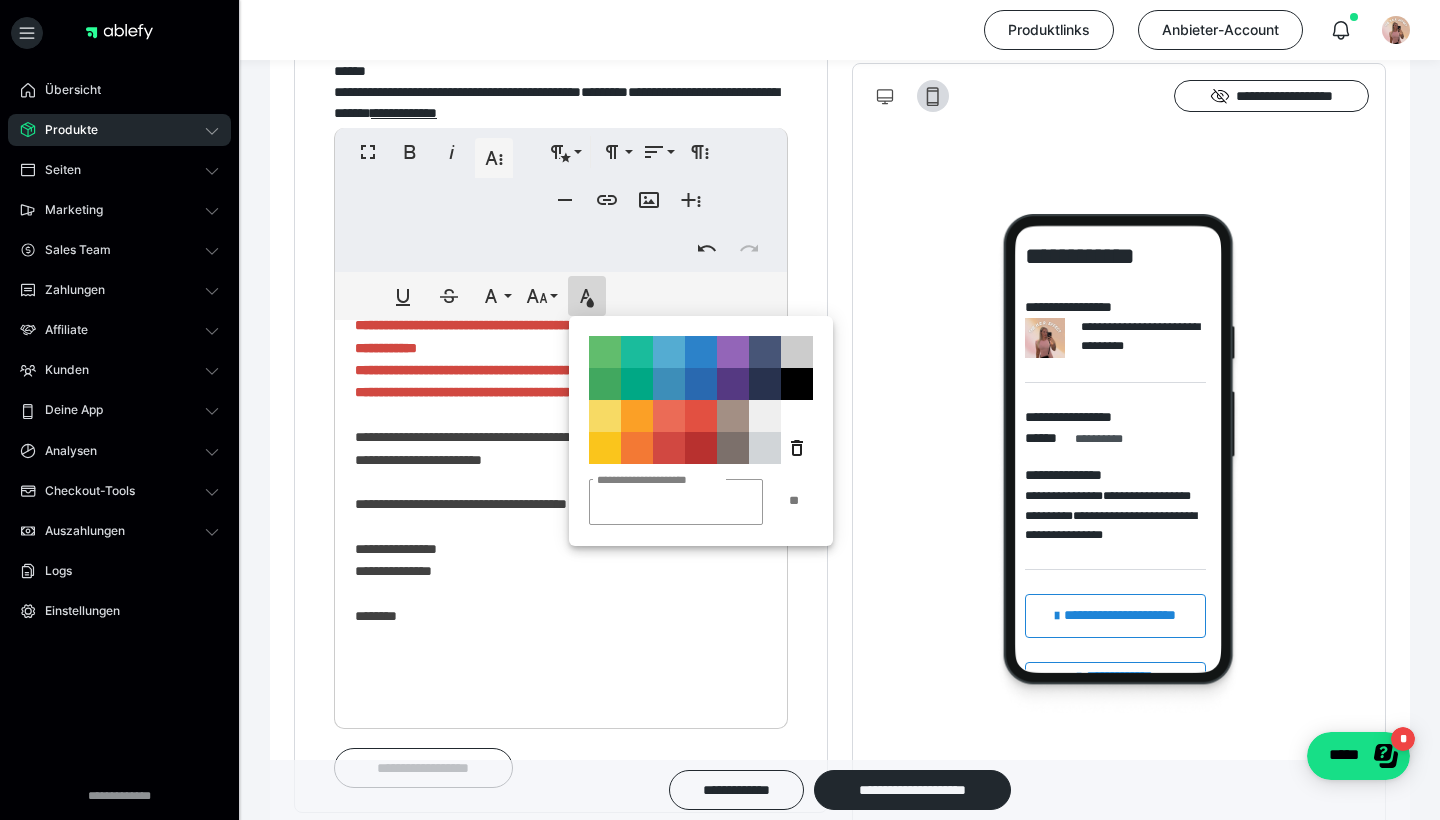 click on "**********" at bounding box center [765, 352] 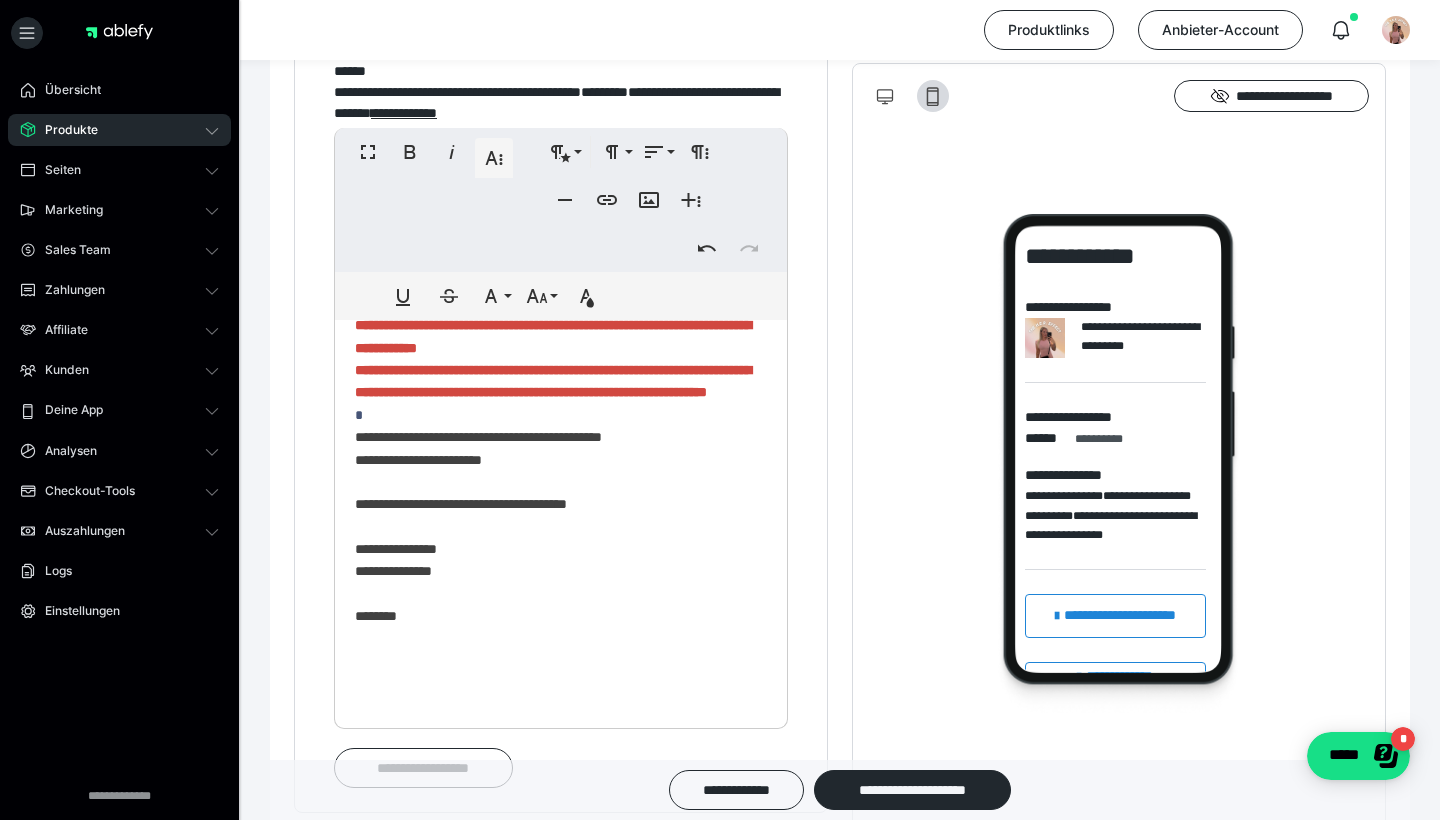 click on "**********" at bounding box center [561, 125] 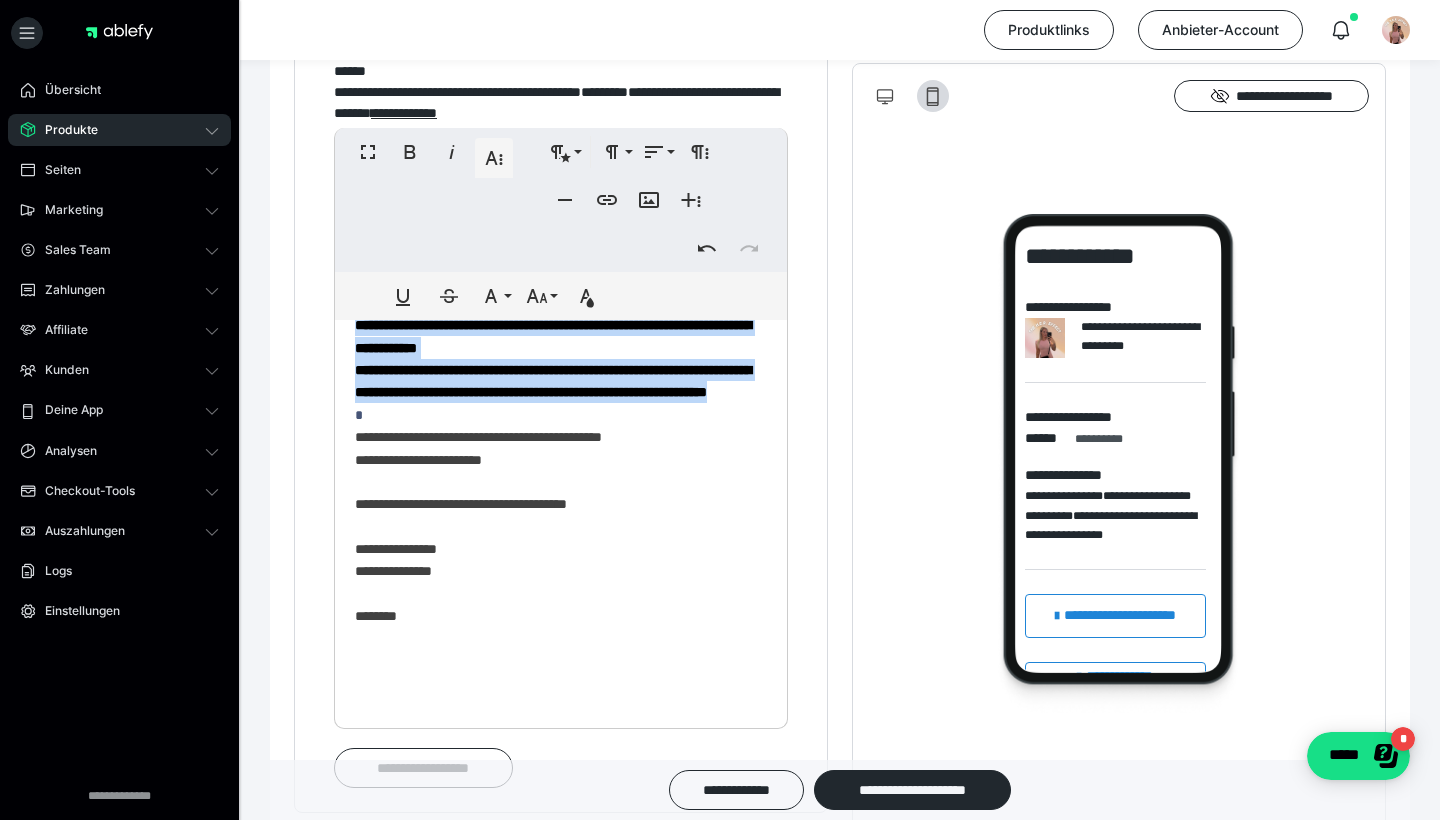 drag, startPoint x: 594, startPoint y: 483, endPoint x: 331, endPoint y: 368, distance: 287.04355 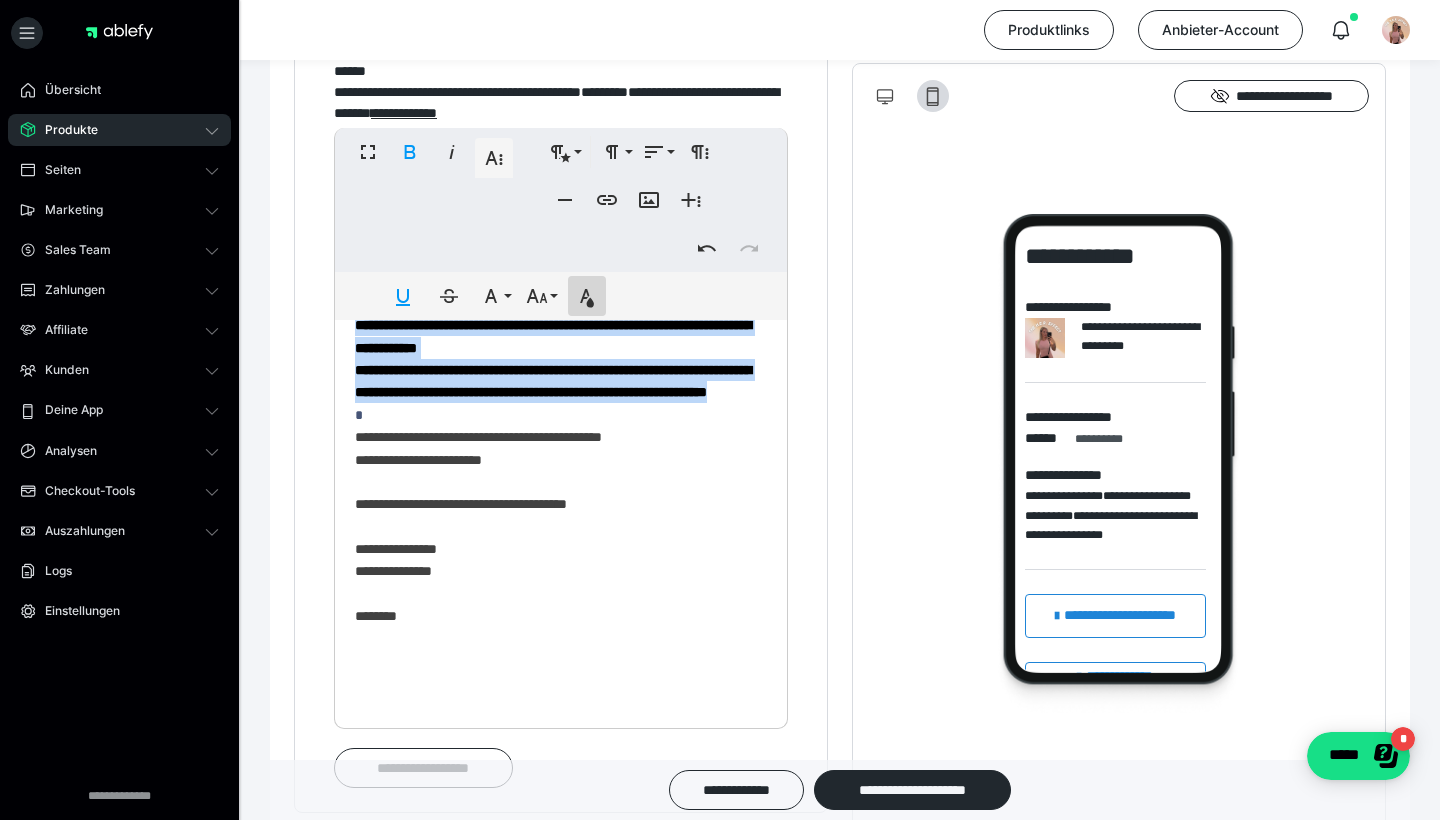 click 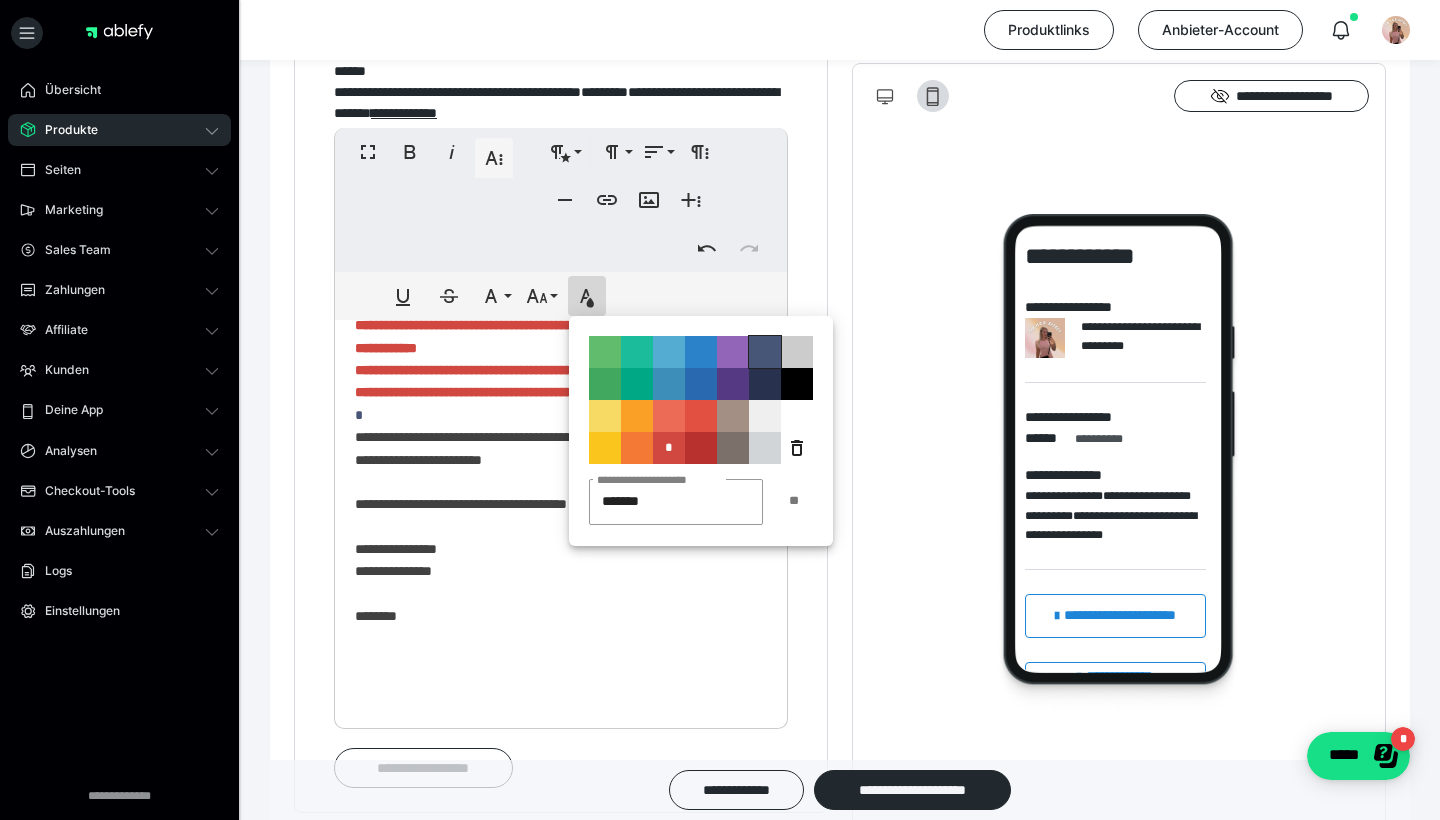 click on "**********" at bounding box center [765, 352] 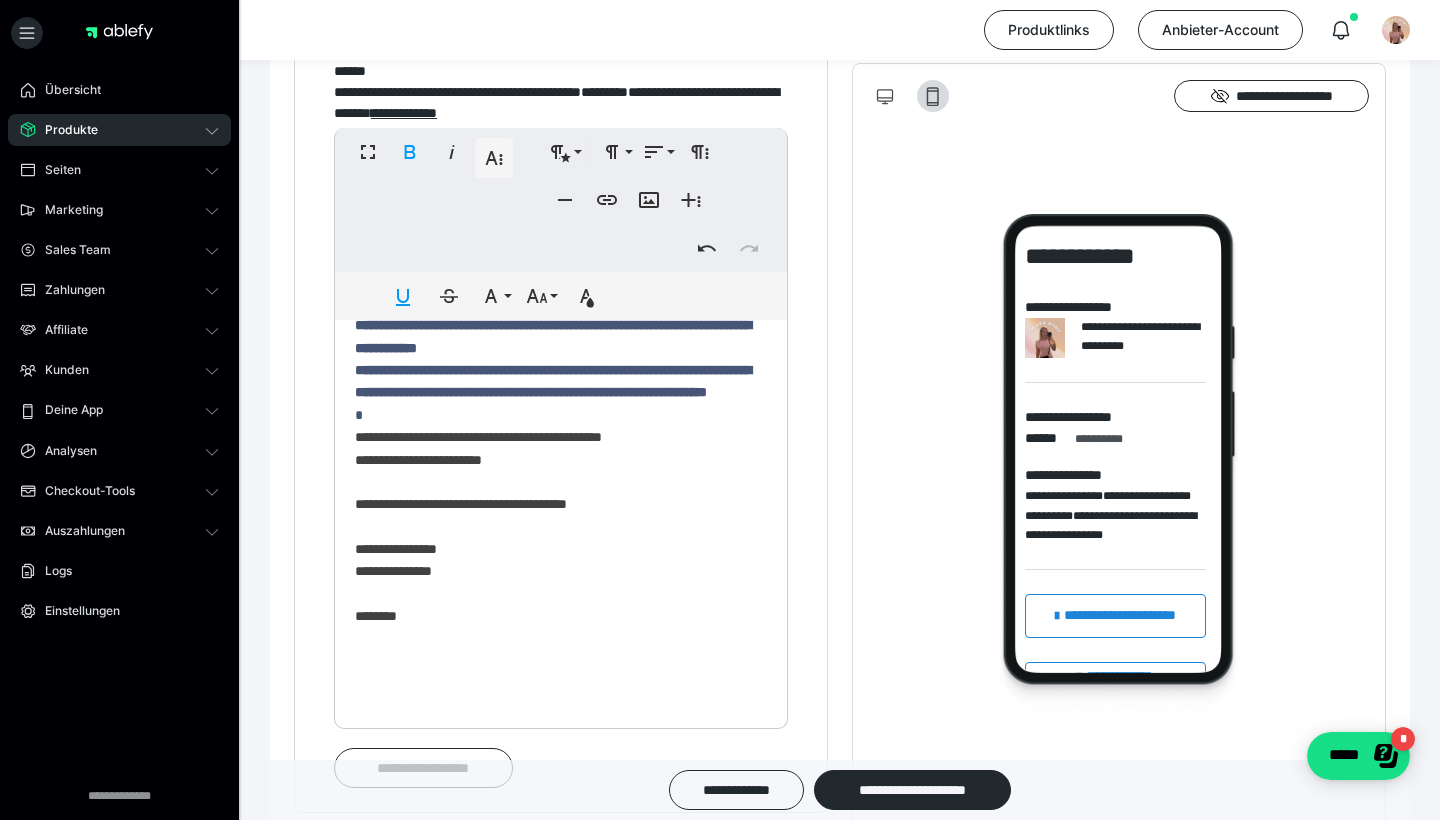 click on "**********" at bounding box center (561, 125) 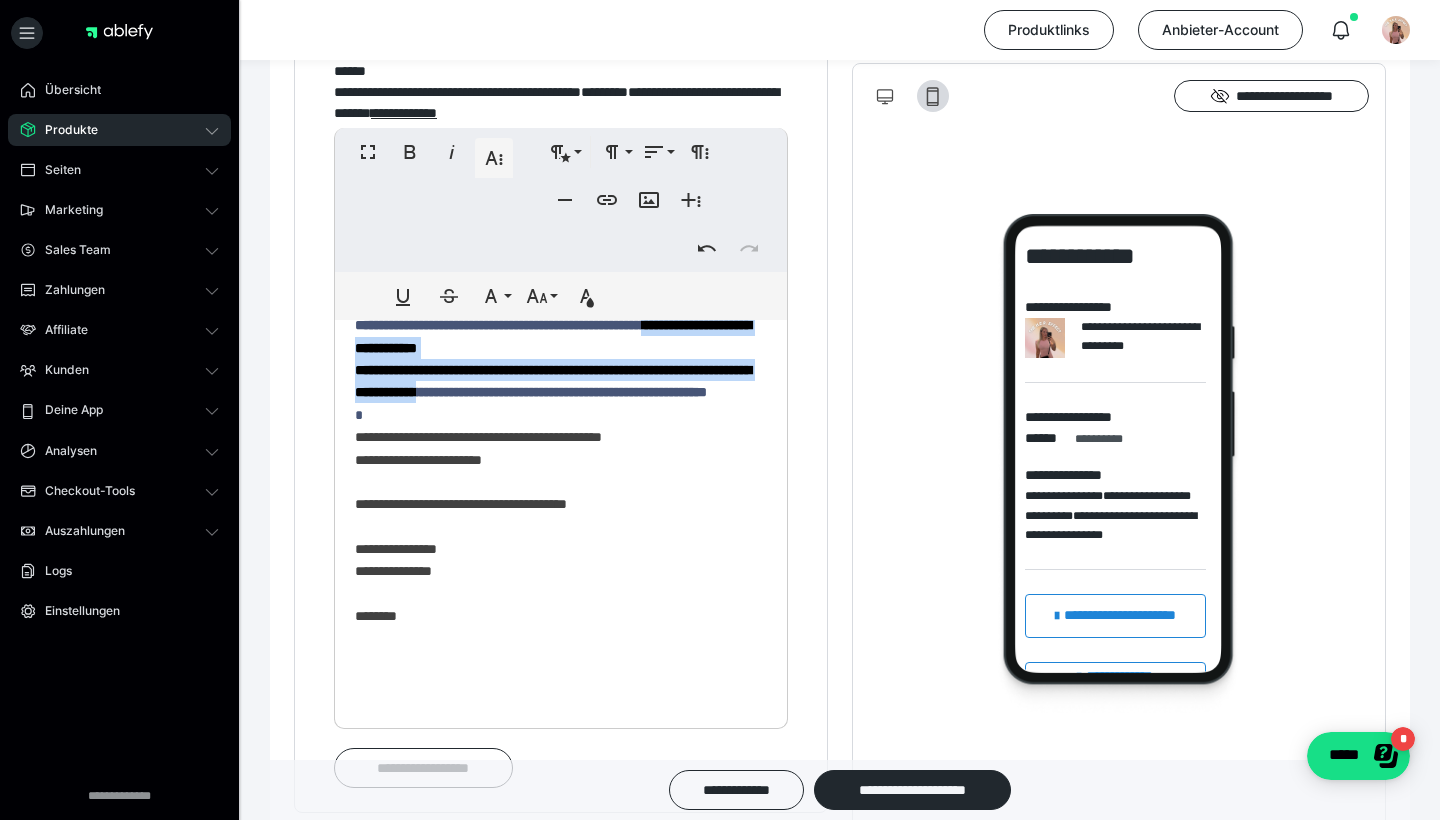 drag, startPoint x: 588, startPoint y: 470, endPoint x: 418, endPoint y: 438, distance: 172.98555 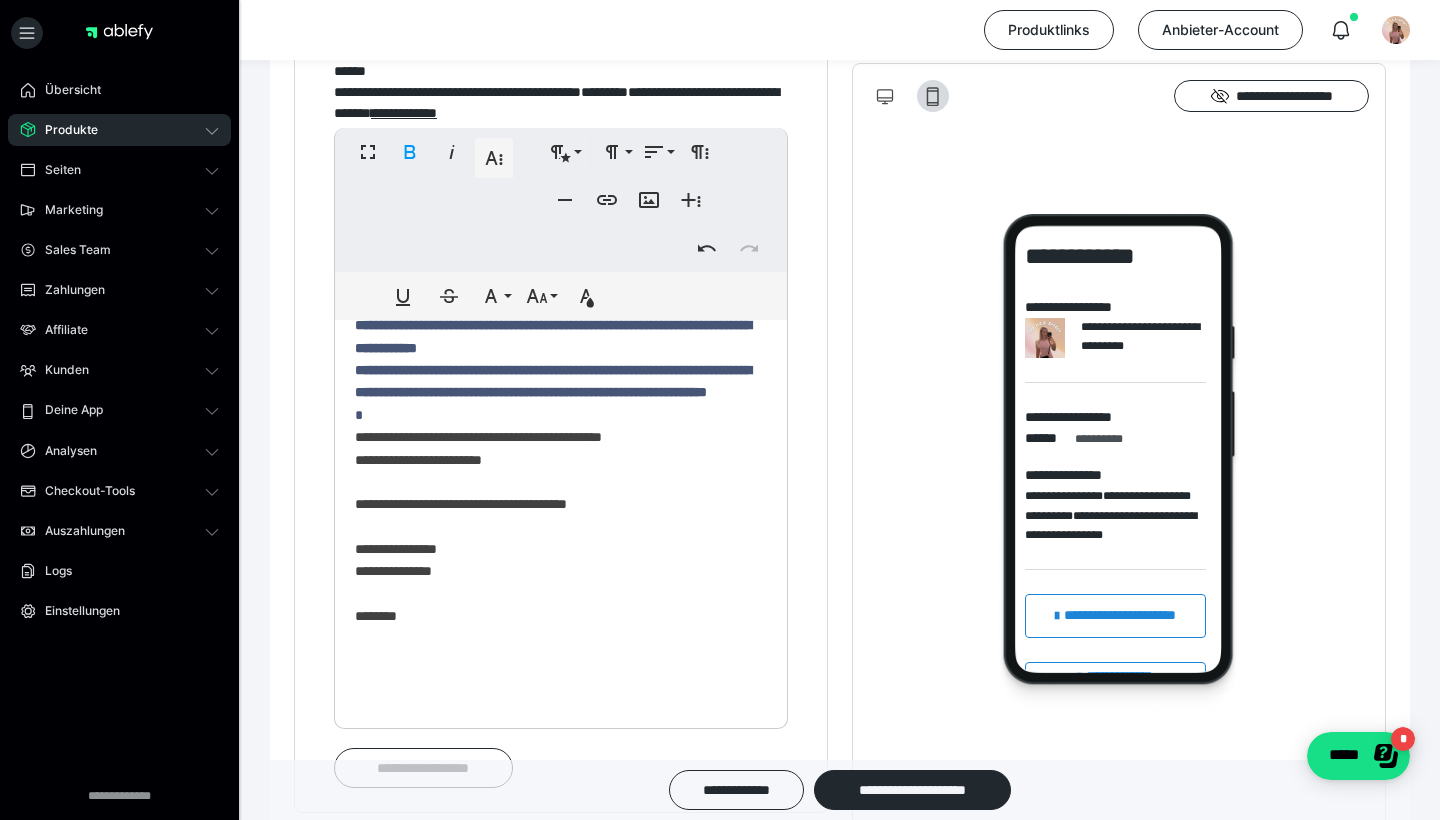 click on "**********" at bounding box center [561, 125] 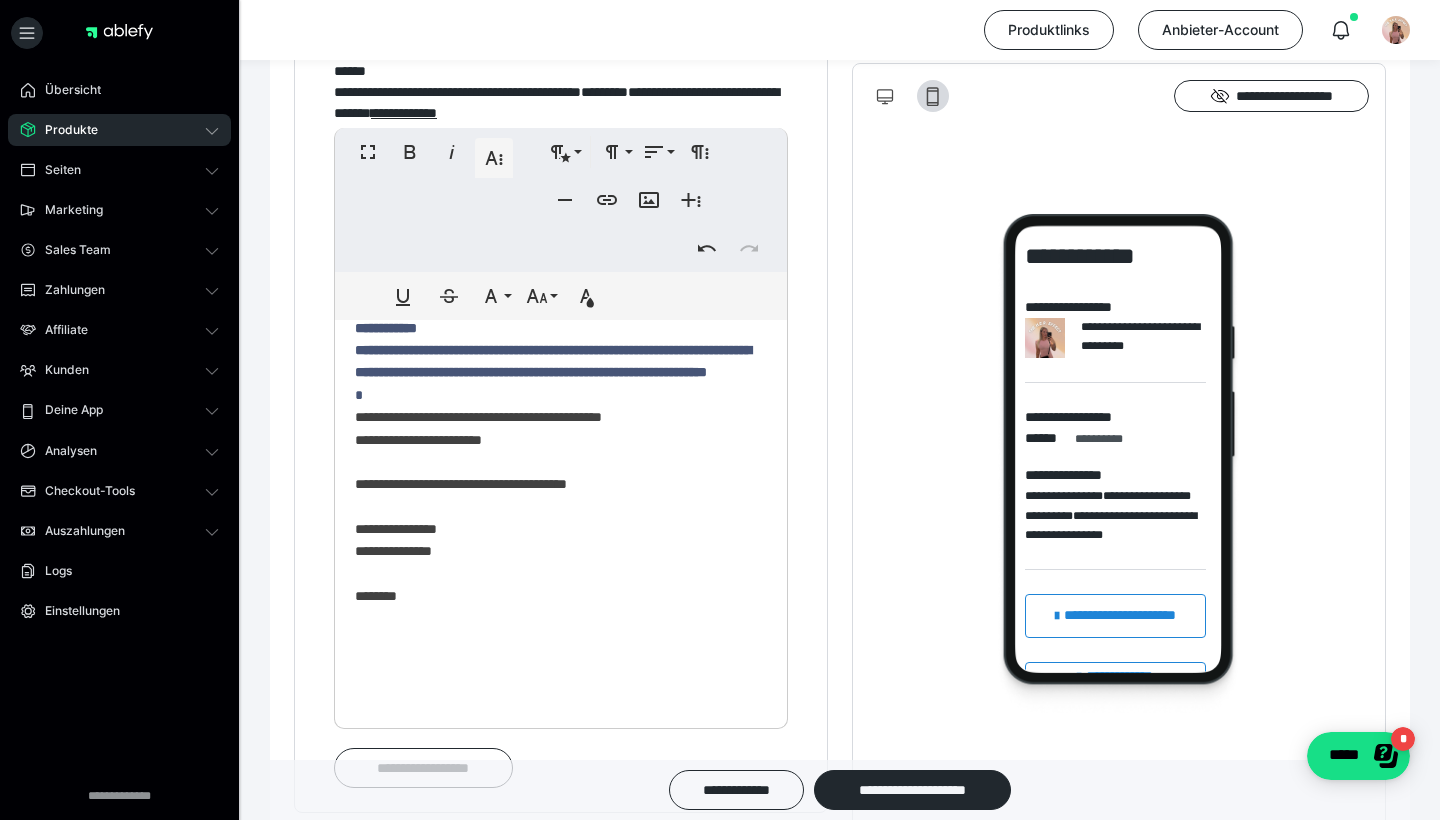 scroll, scrollTop: 829, scrollLeft: 0, axis: vertical 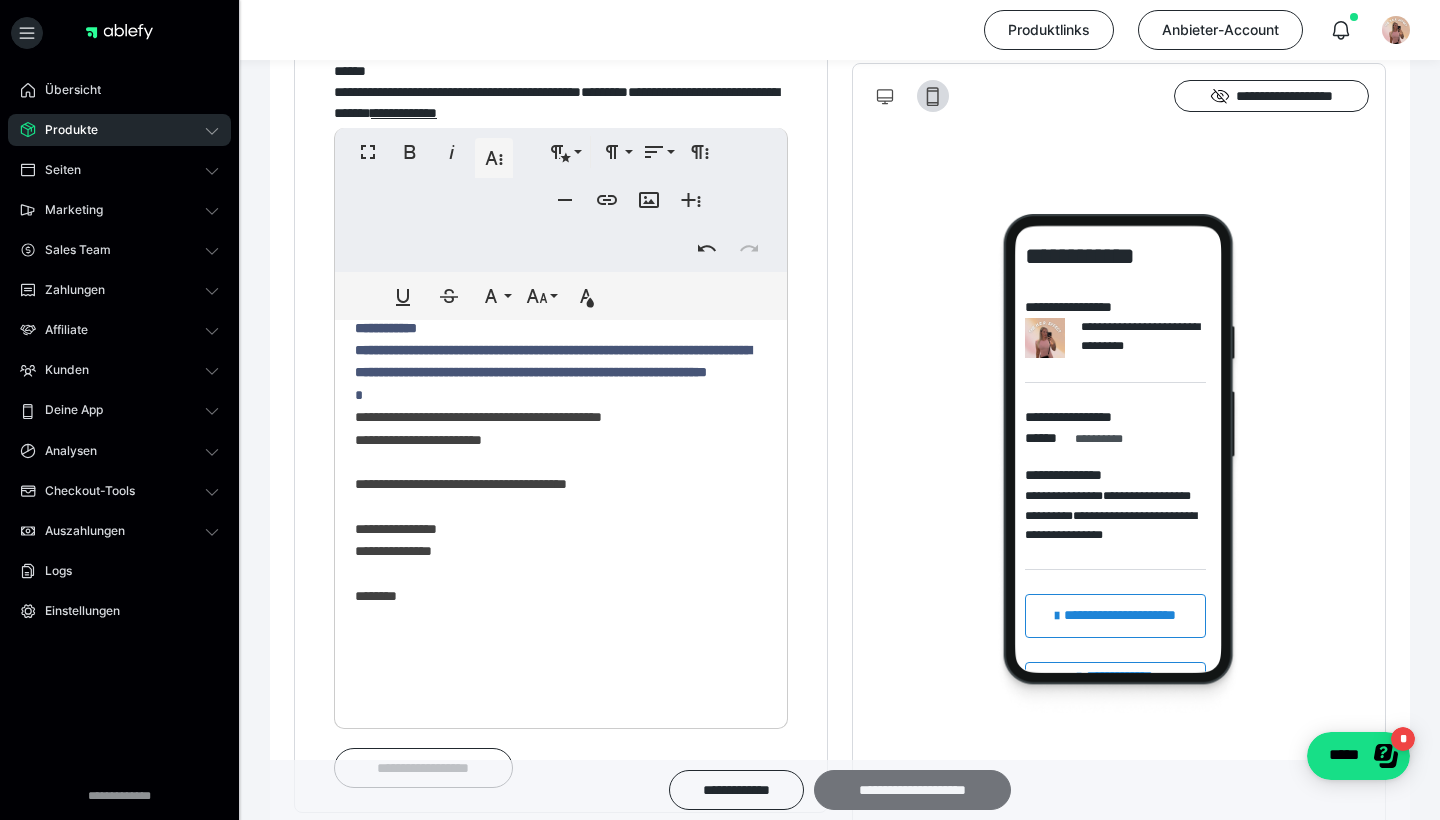 click on "**********" at bounding box center (912, 790) 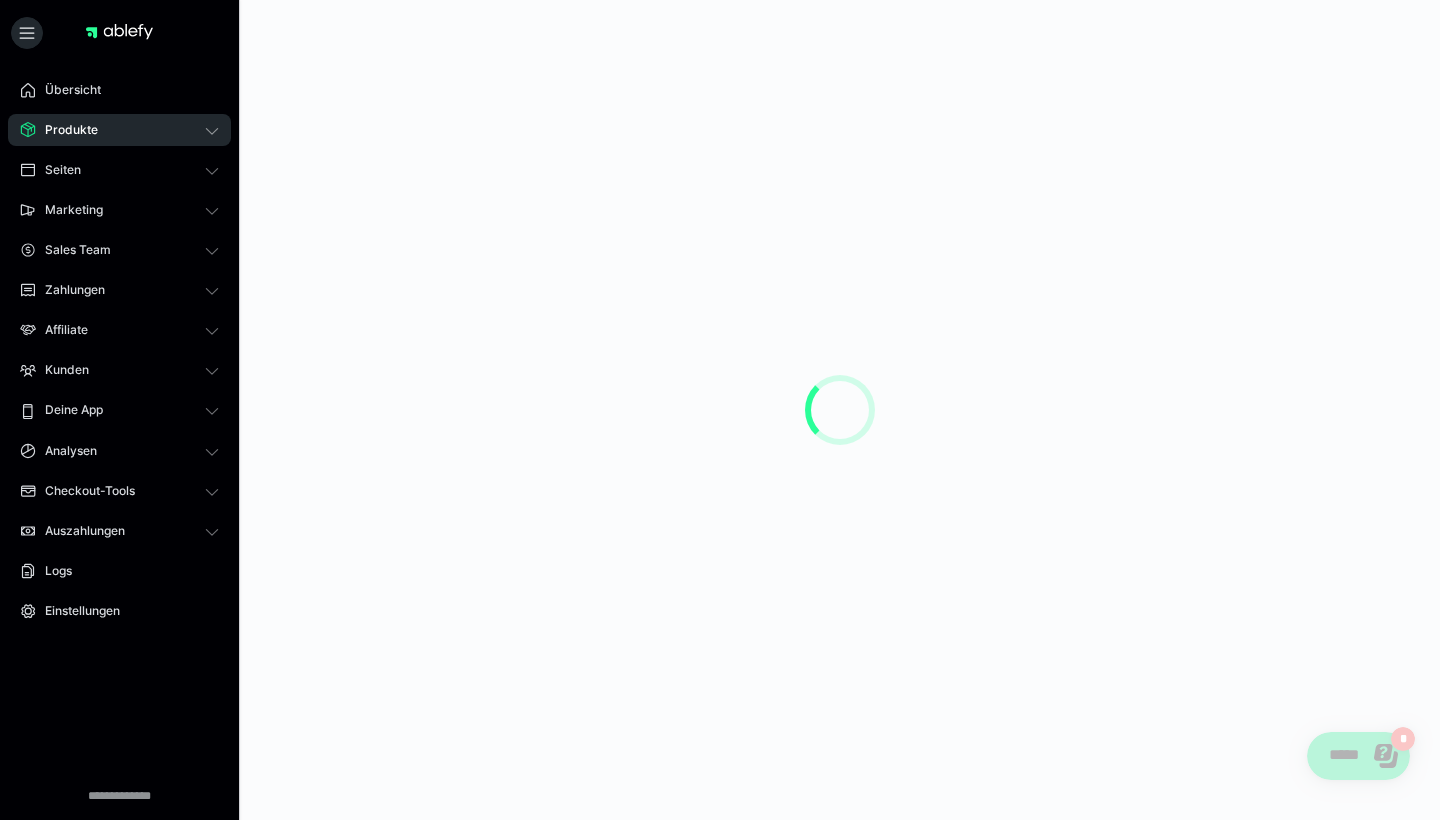 scroll, scrollTop: 0, scrollLeft: 0, axis: both 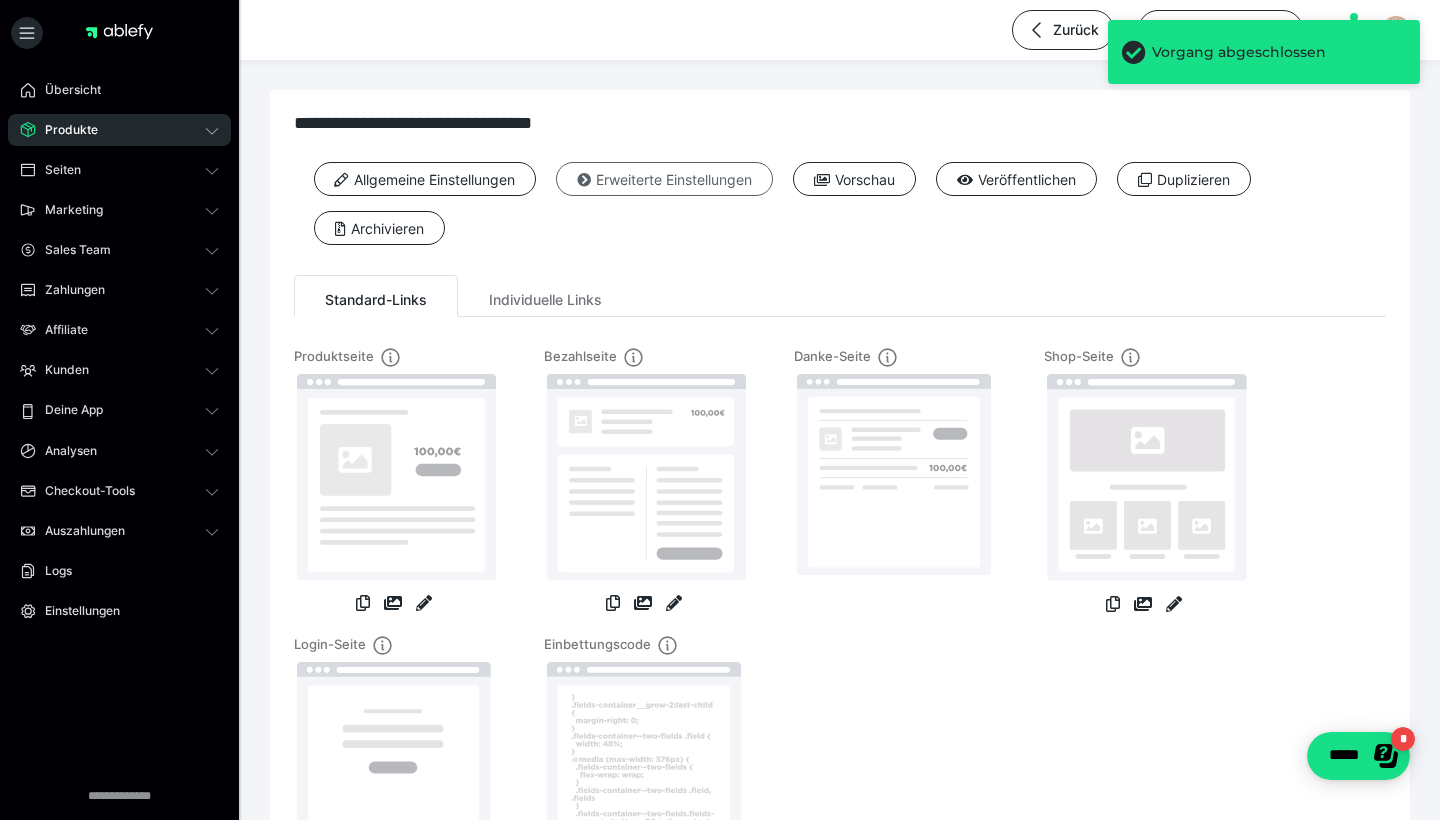 click on "Erweiterte Einstellungen" at bounding box center [664, 179] 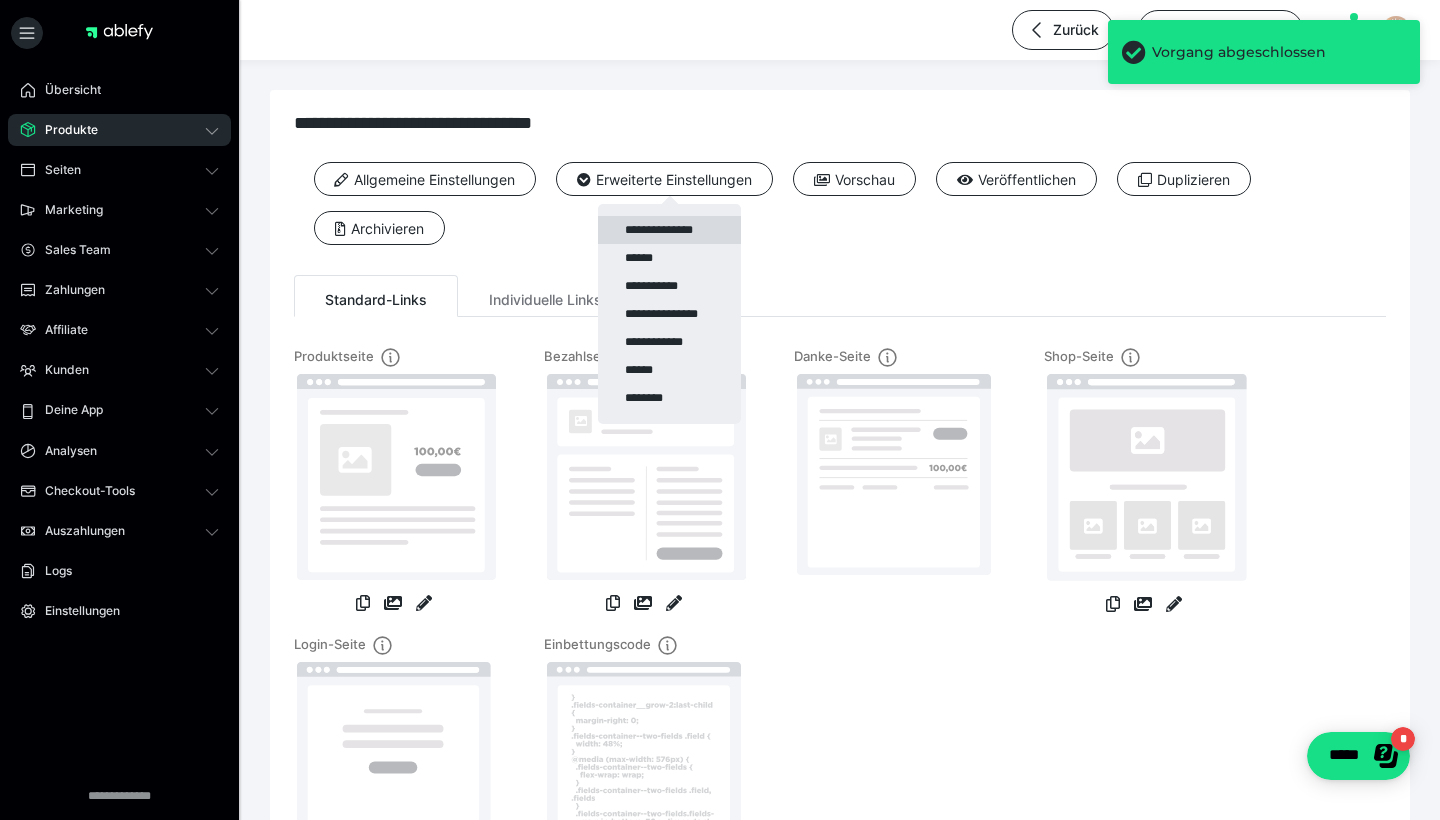 click on "**********" at bounding box center (669, 230) 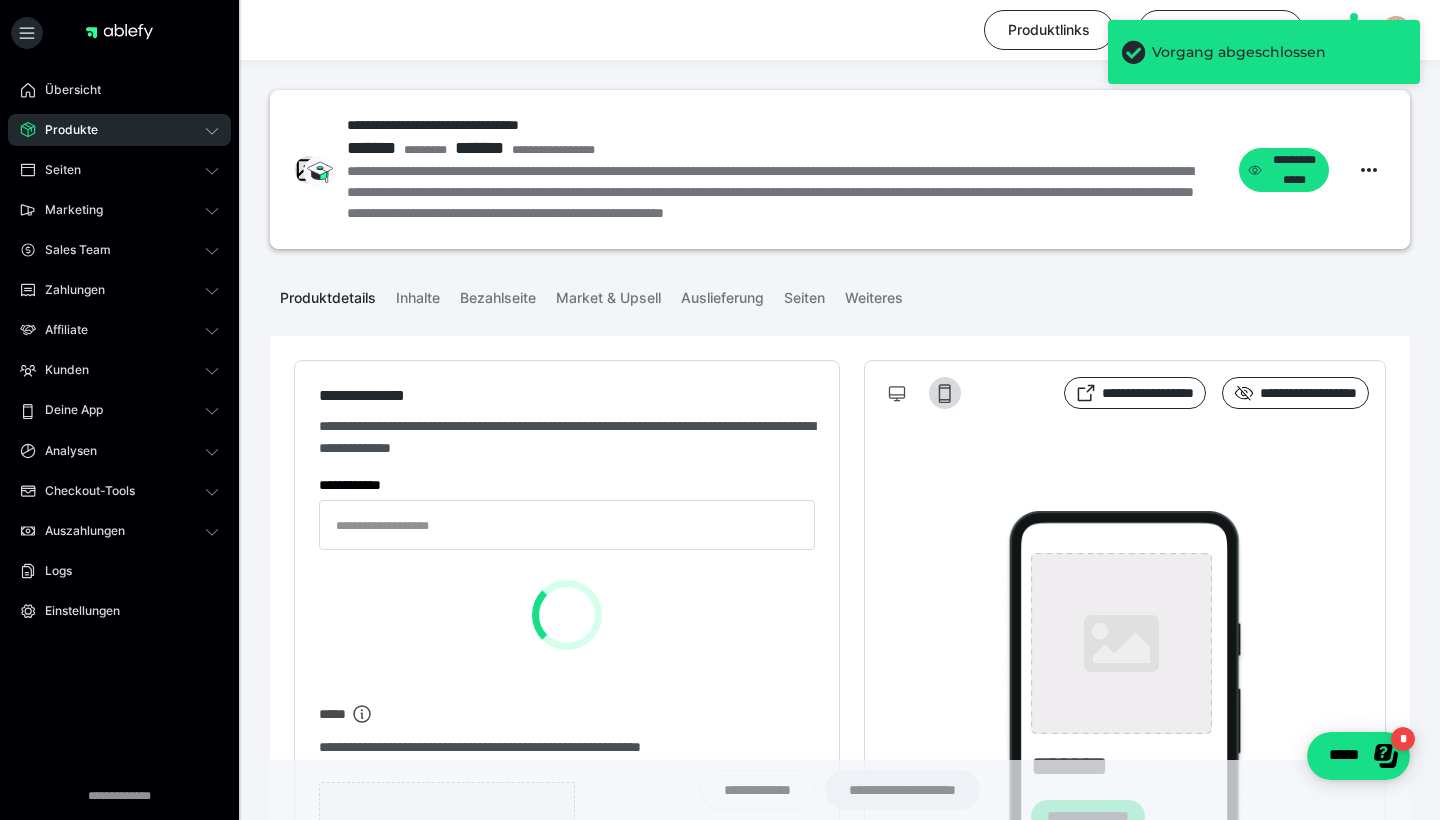 type on "**********" 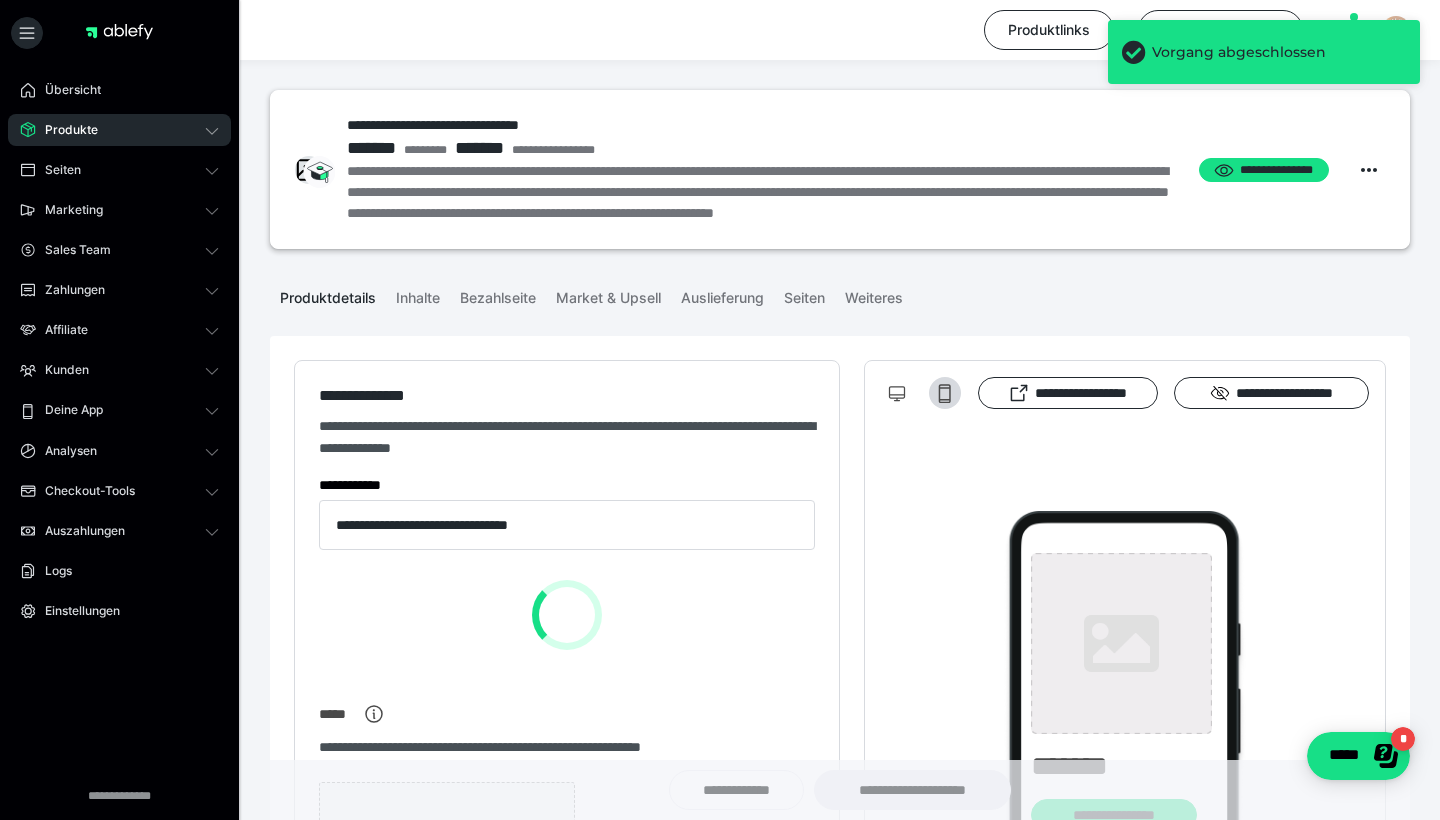 type on "**********" 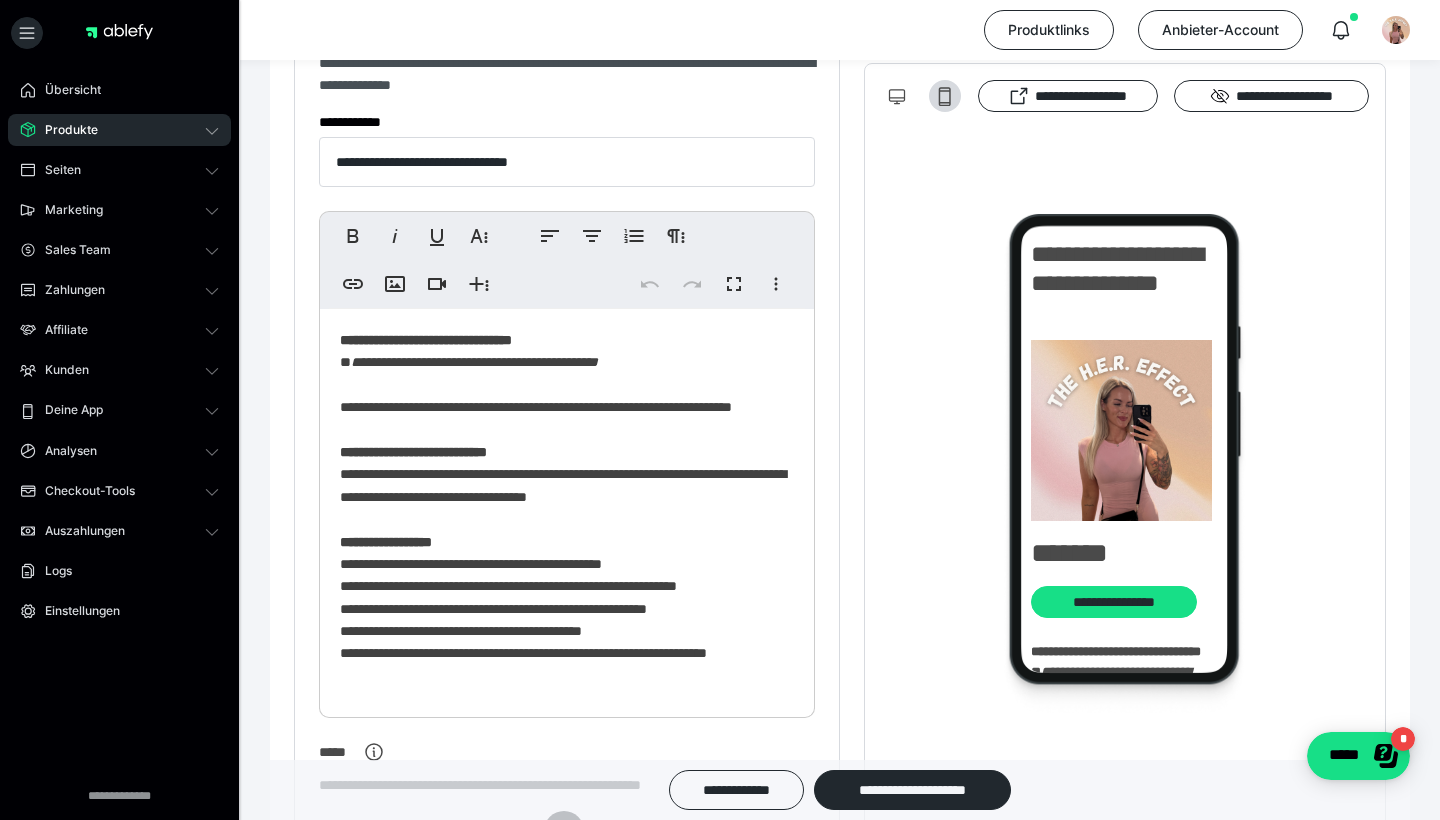 scroll, scrollTop: 385, scrollLeft: 0, axis: vertical 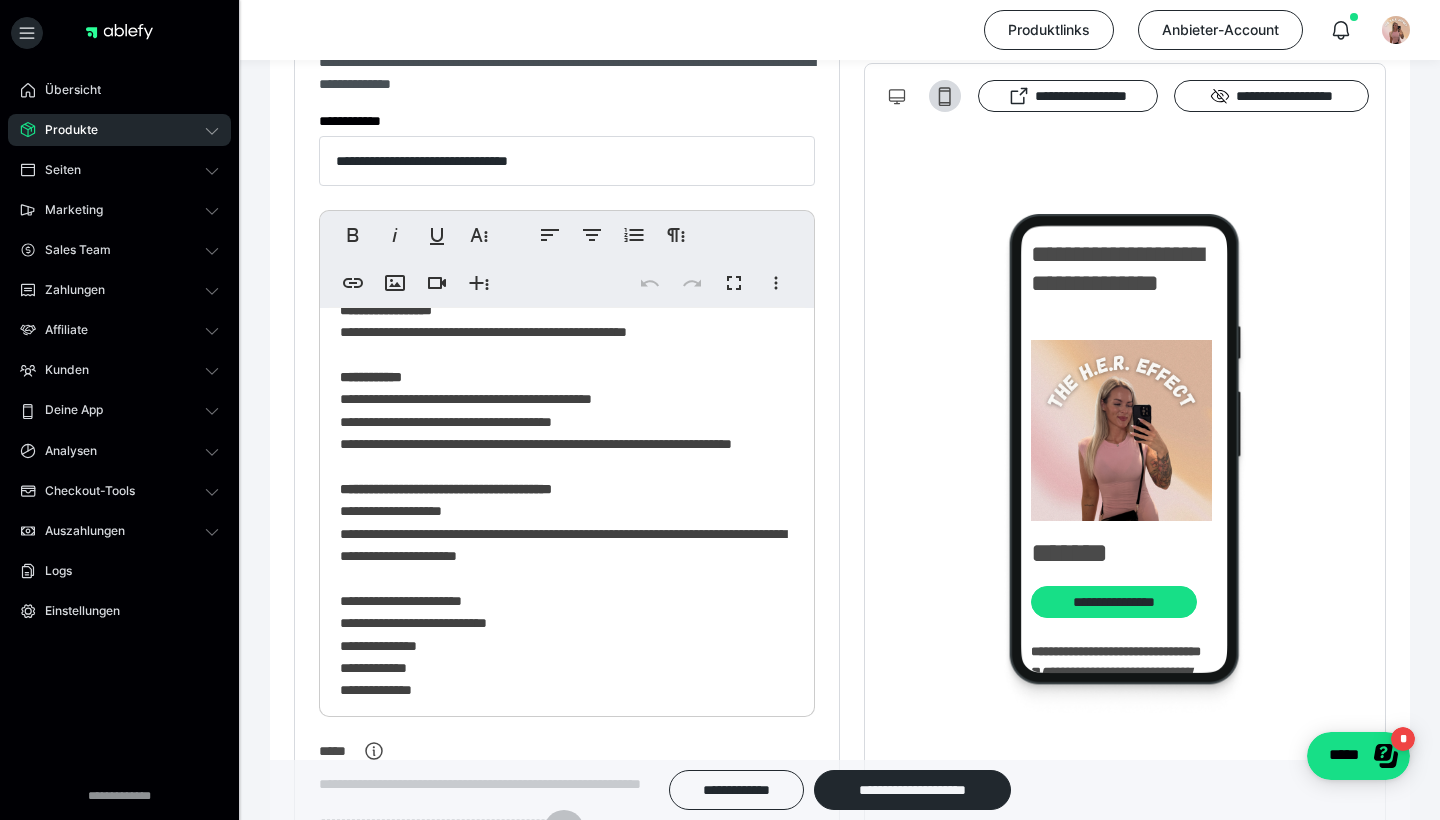 click on "**********" at bounding box center [567, 523] 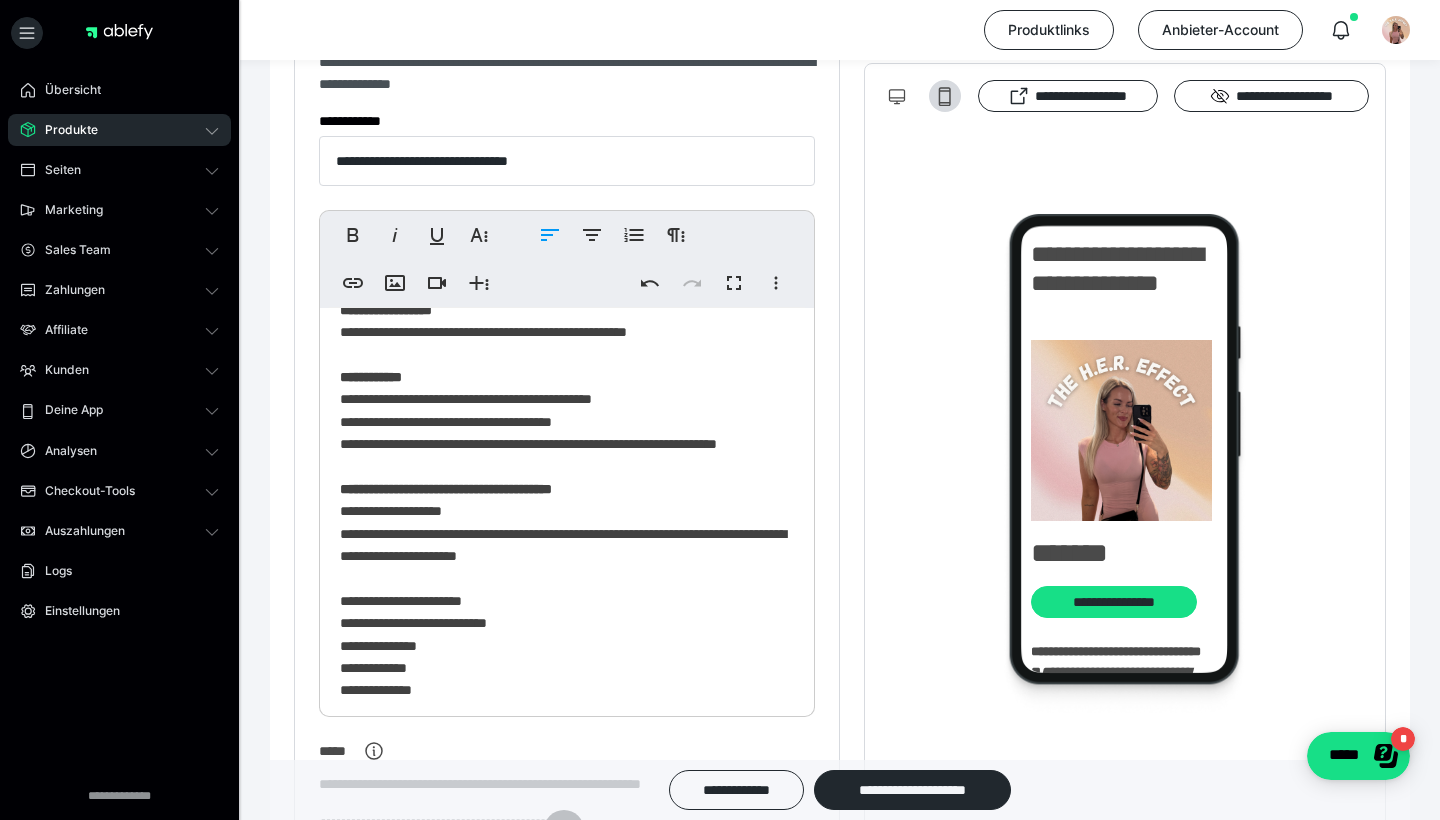 click on "**********" at bounding box center (567, 523) 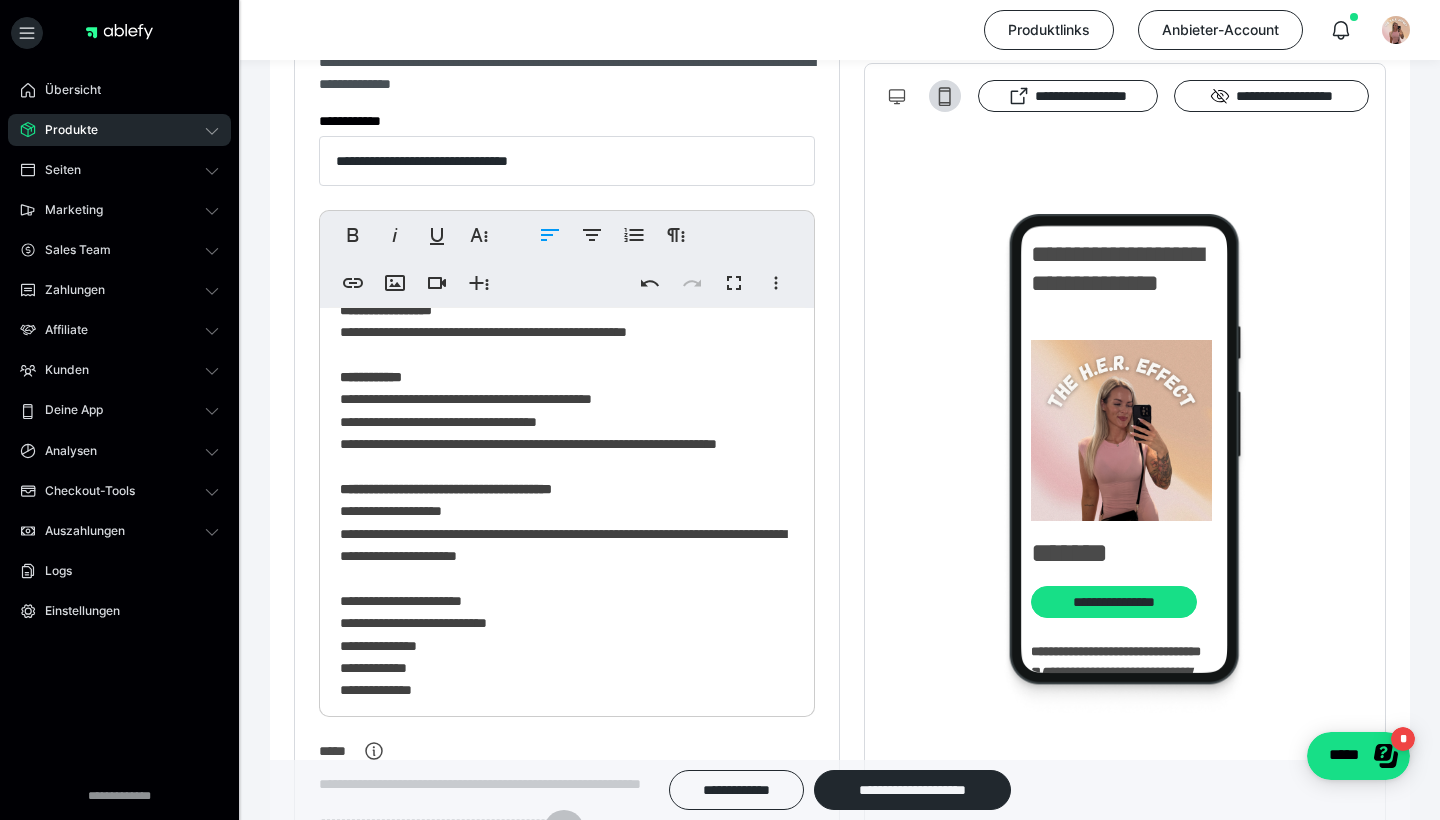 click on "**********" at bounding box center (567, 523) 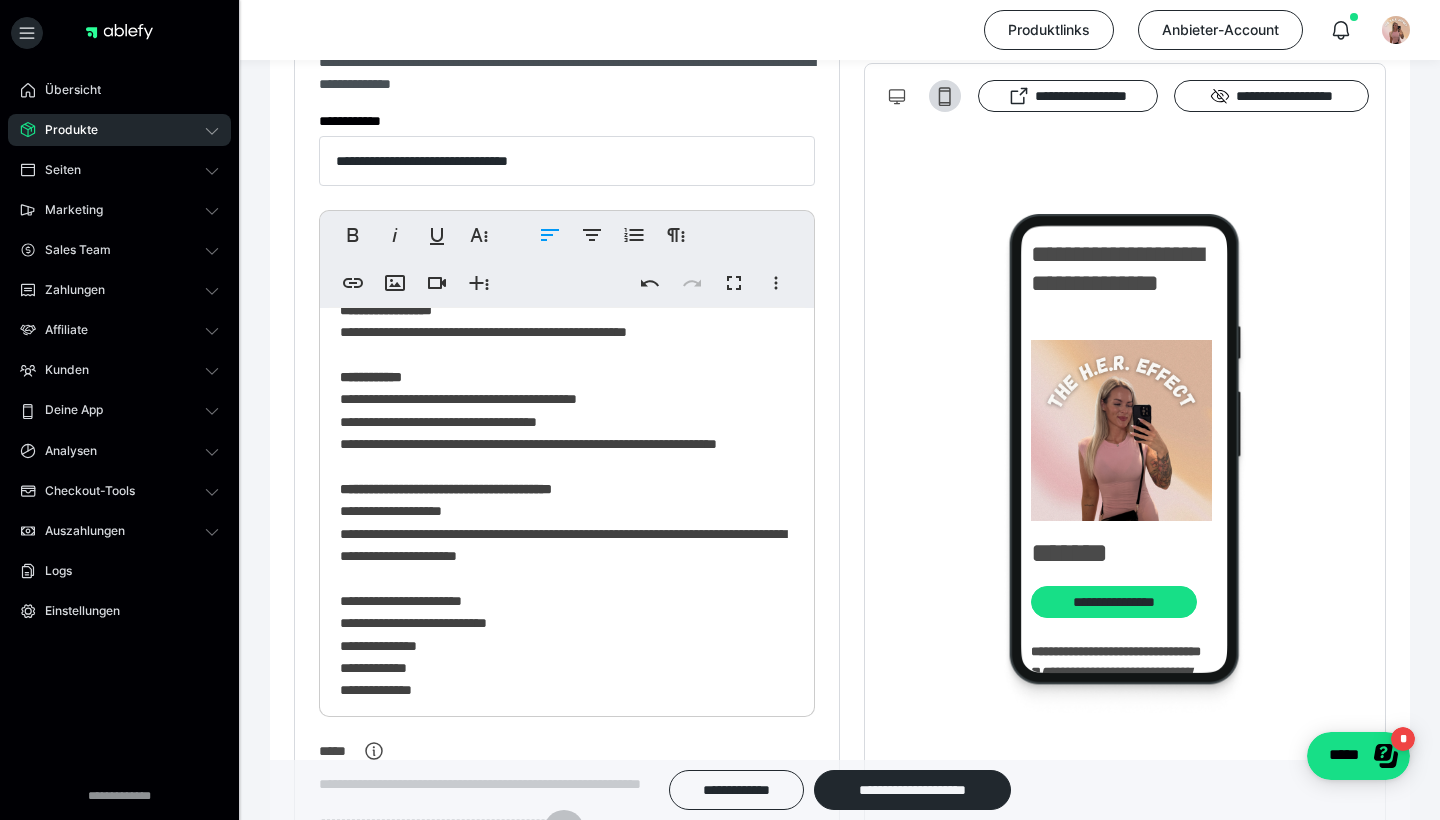 click on "**********" at bounding box center (567, 523) 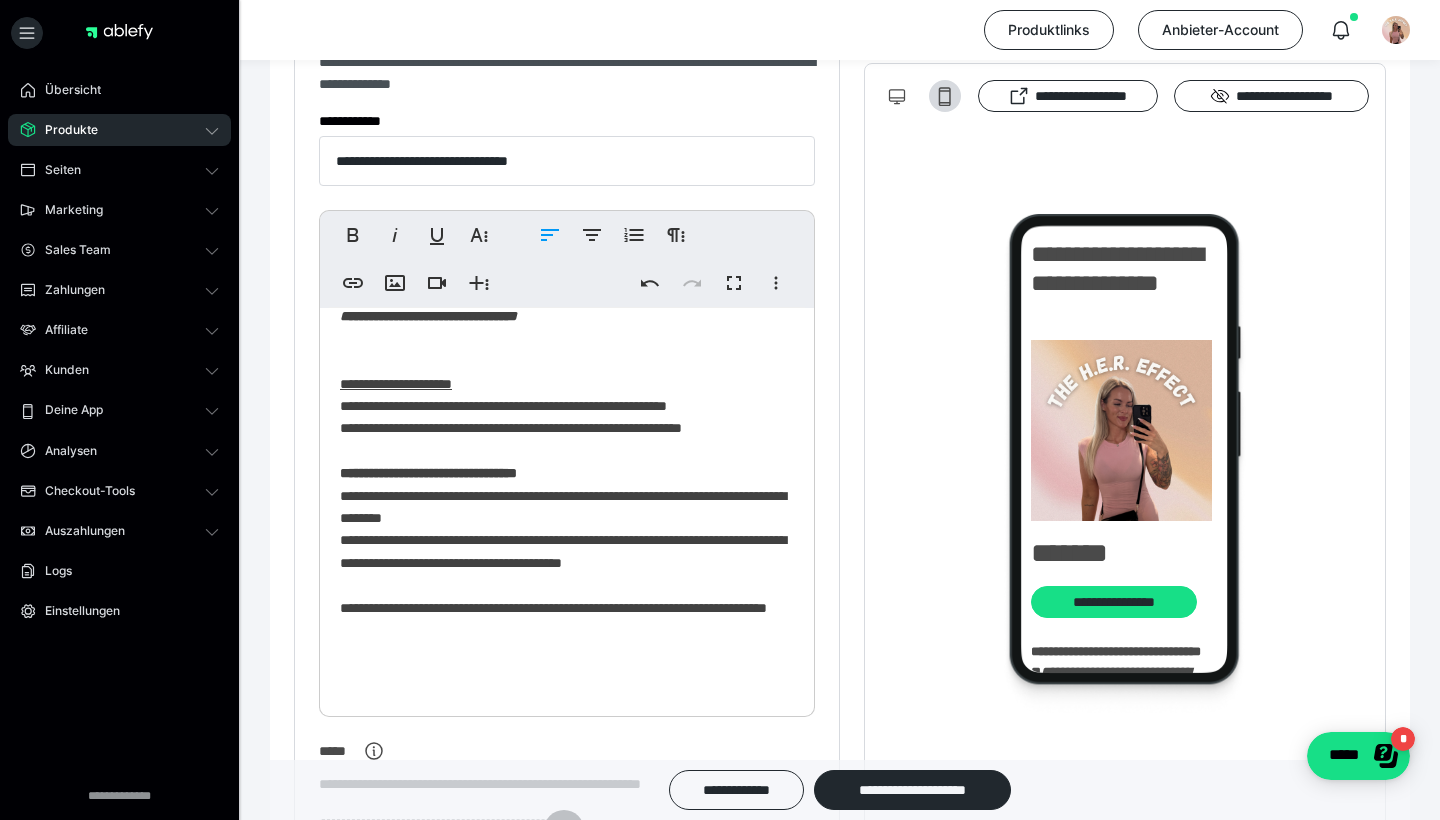 scroll, scrollTop: 851, scrollLeft: 0, axis: vertical 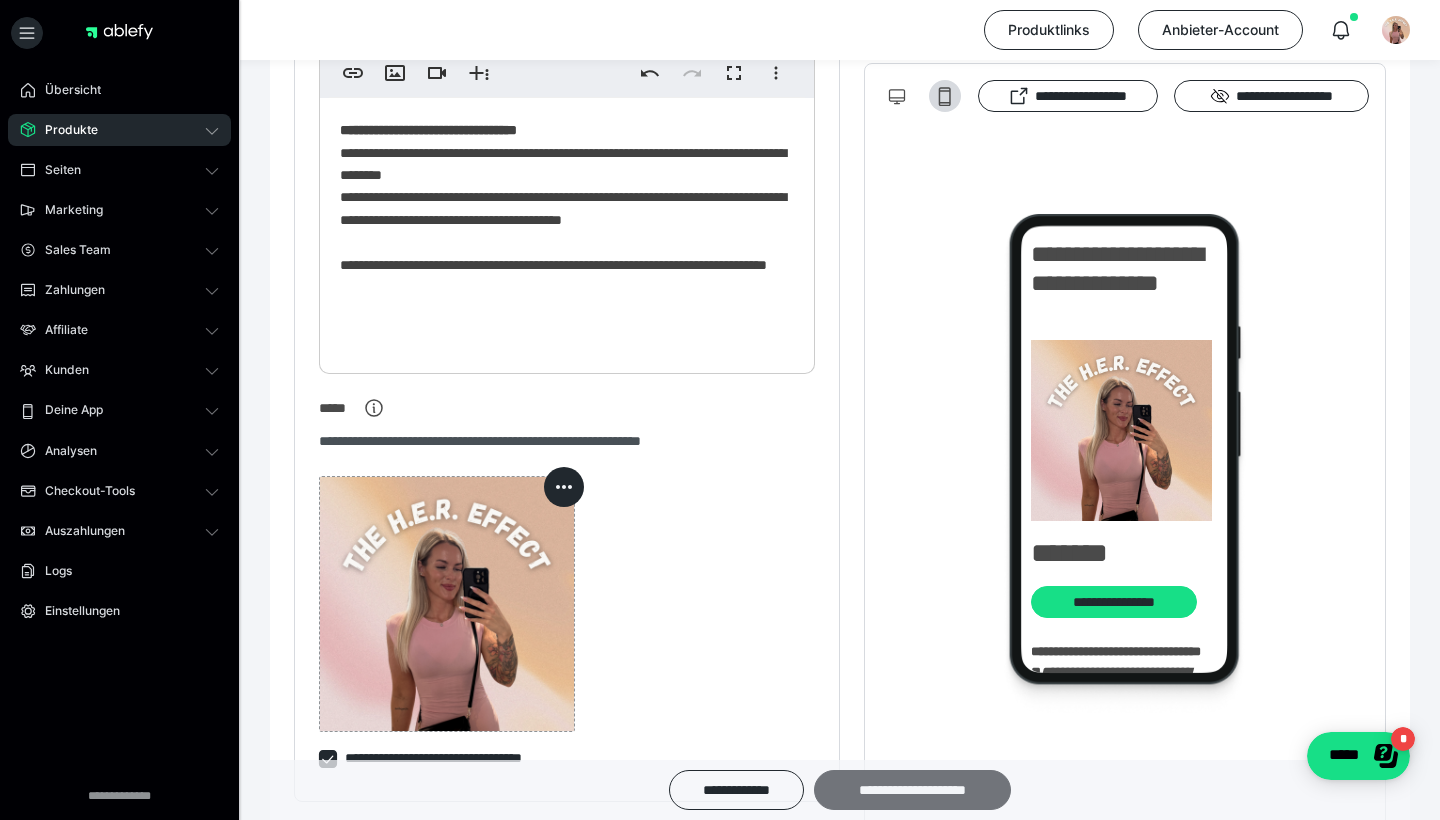 click on "**********" at bounding box center [912, 790] 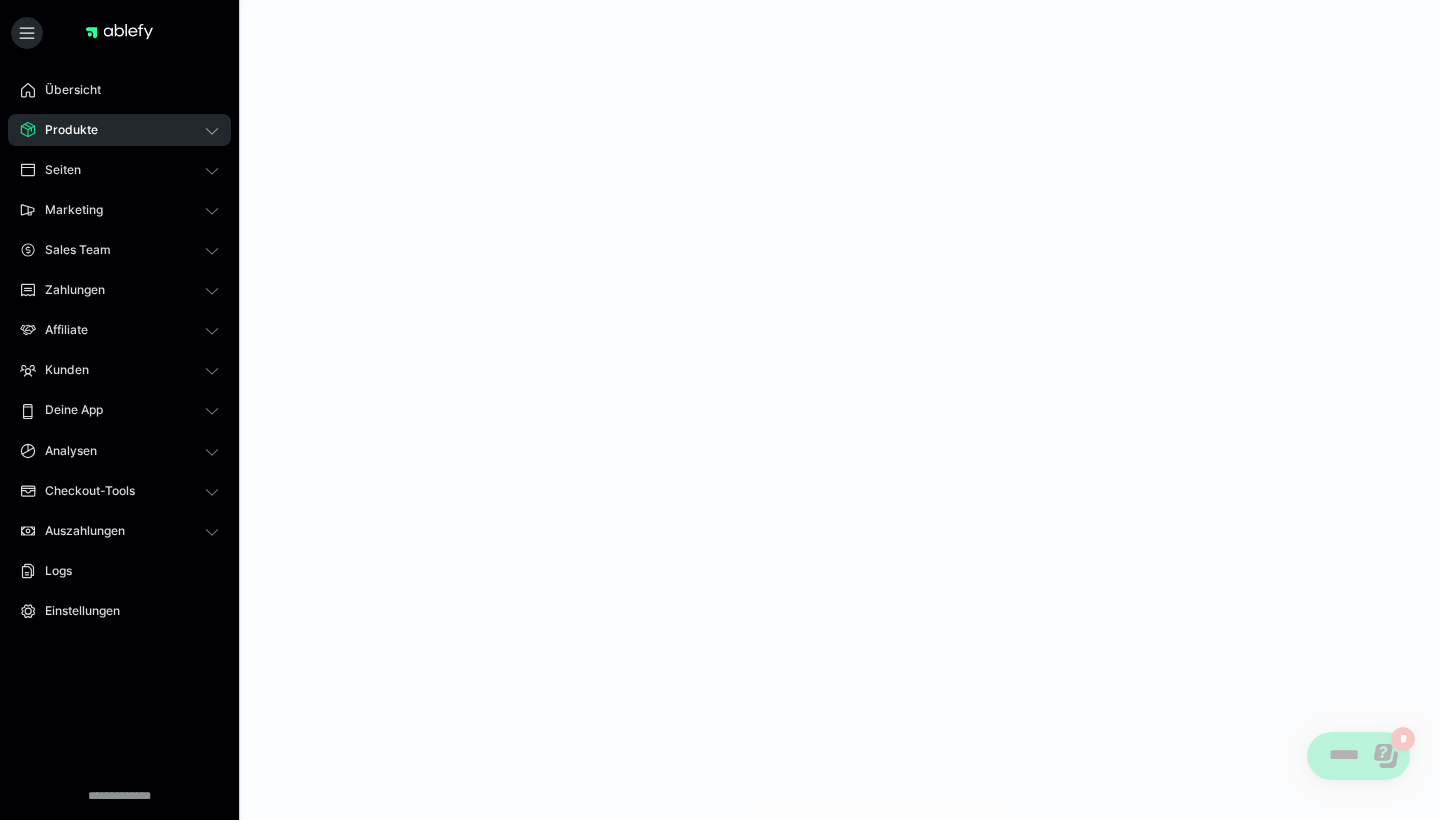 scroll, scrollTop: 0, scrollLeft: 0, axis: both 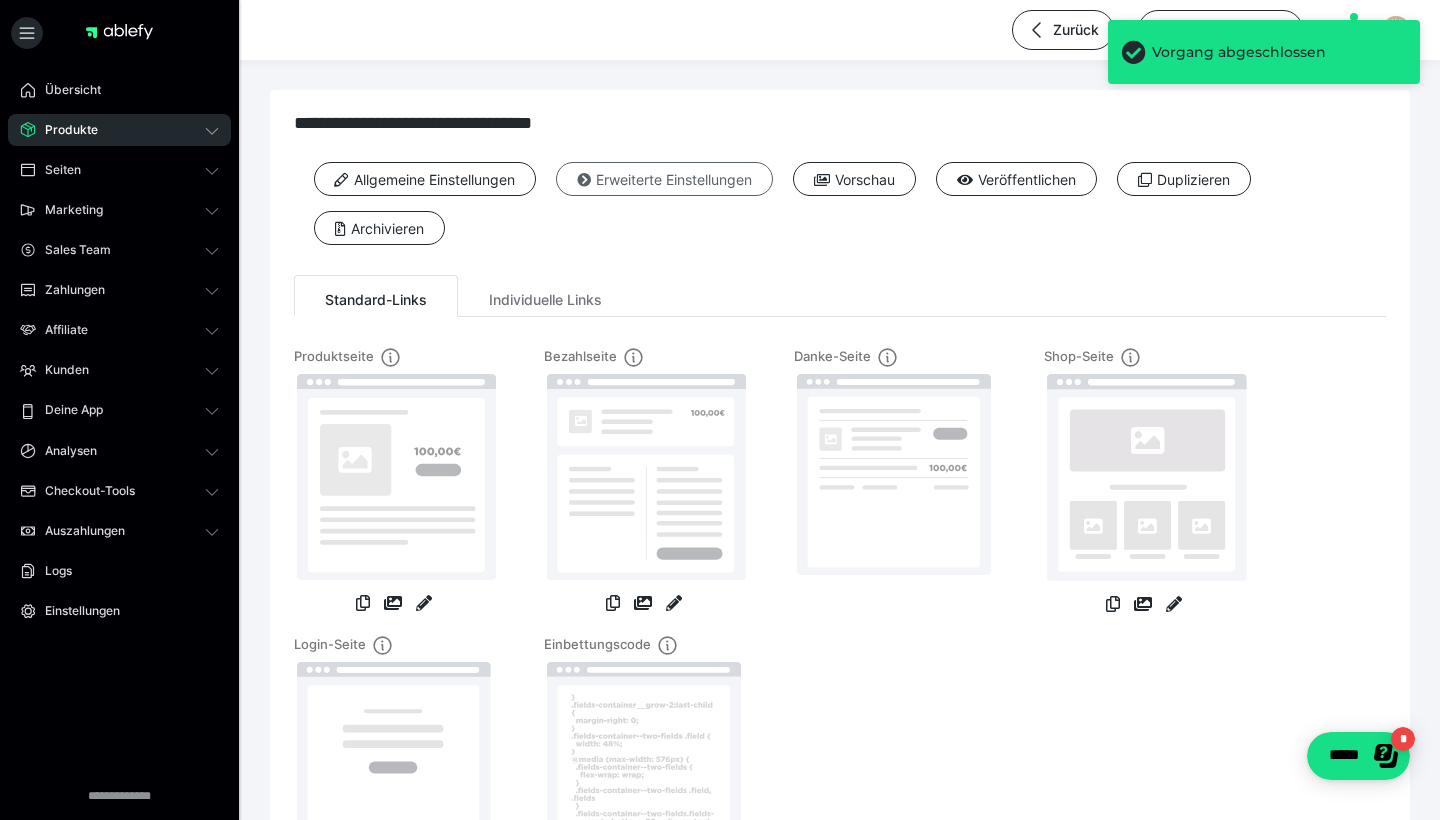 click on "Erweiterte Einstellungen" at bounding box center (664, 179) 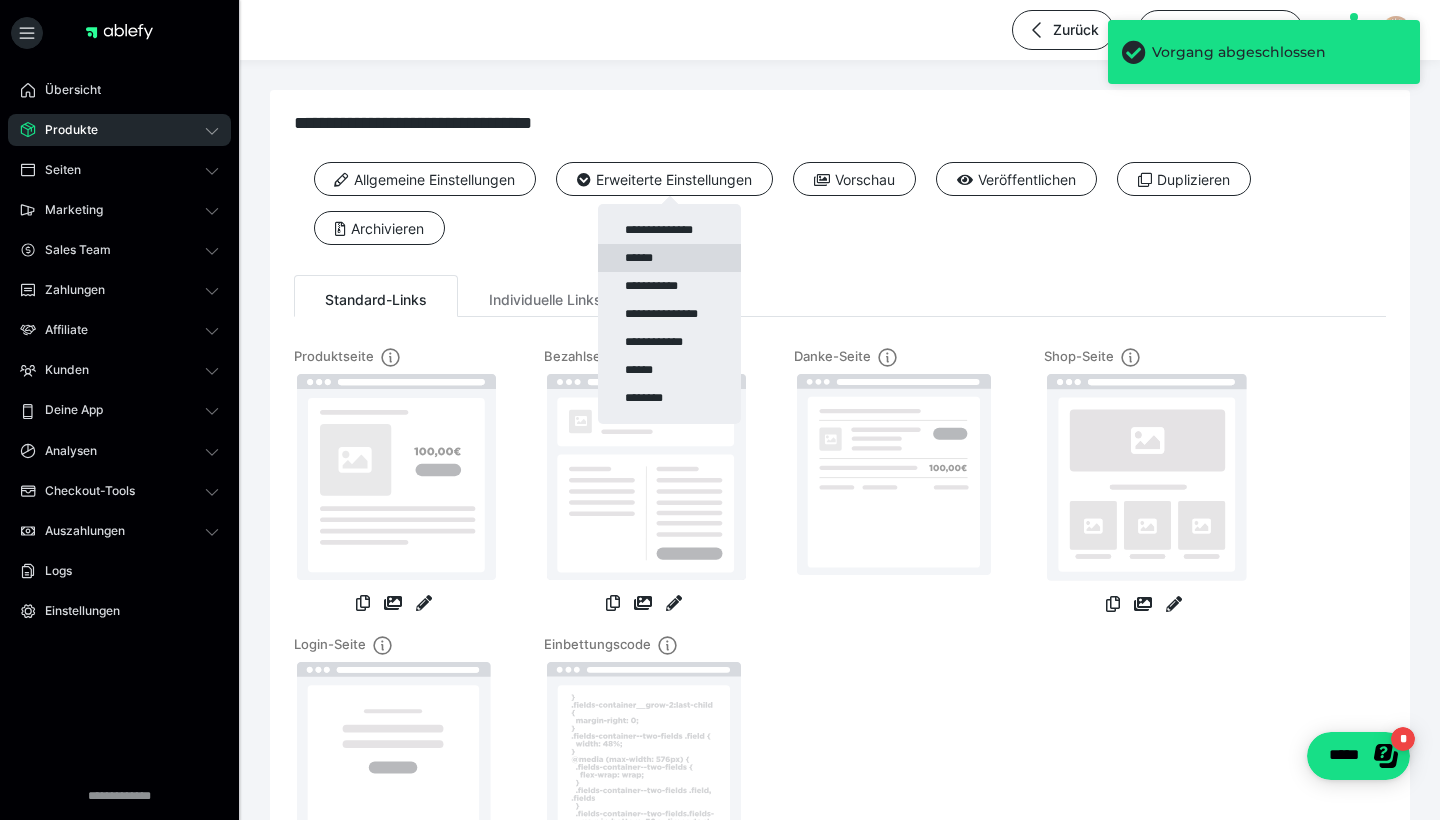 click on "******" at bounding box center [669, 258] 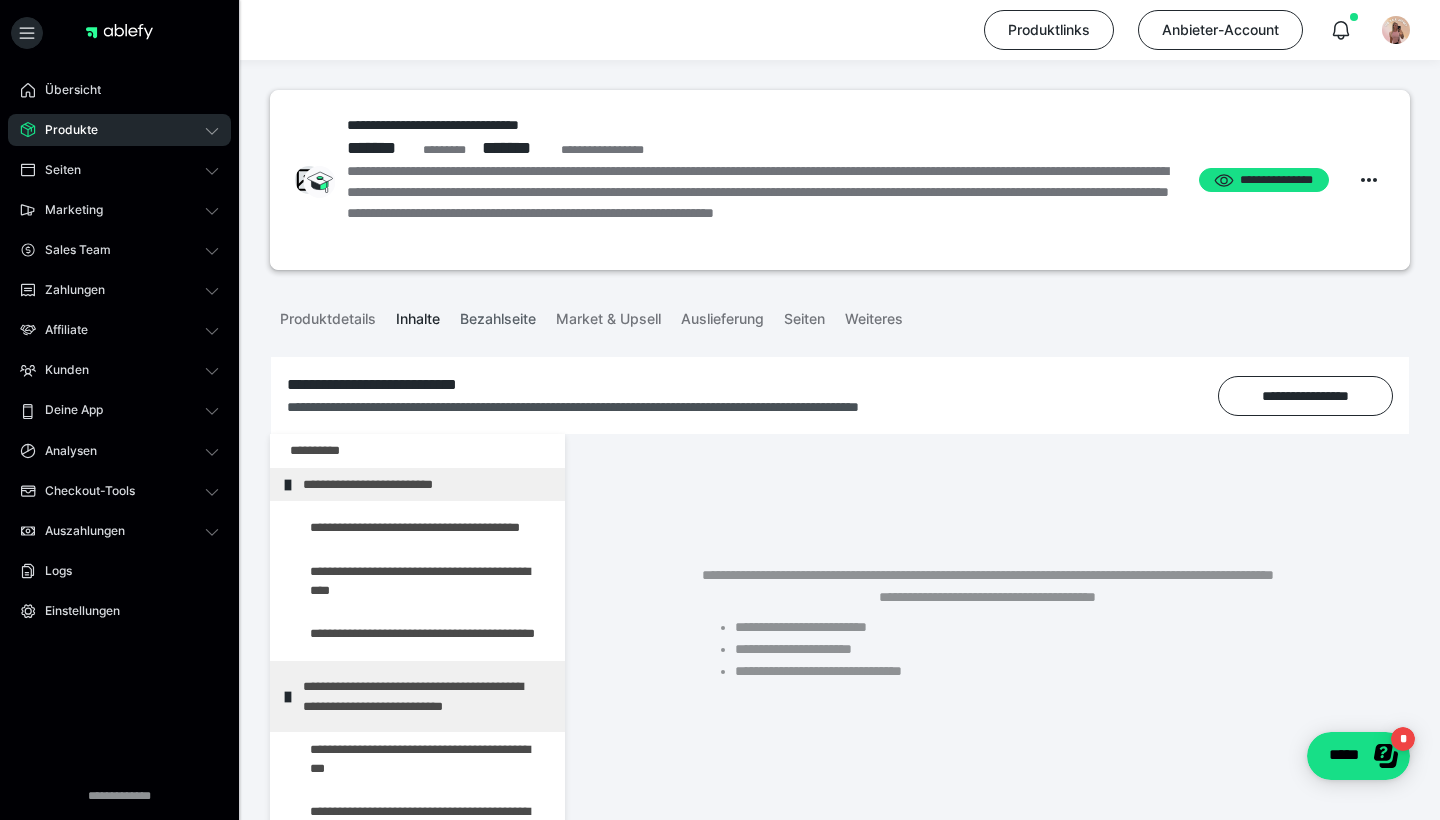 click on "Bezahlseite" at bounding box center [498, 315] 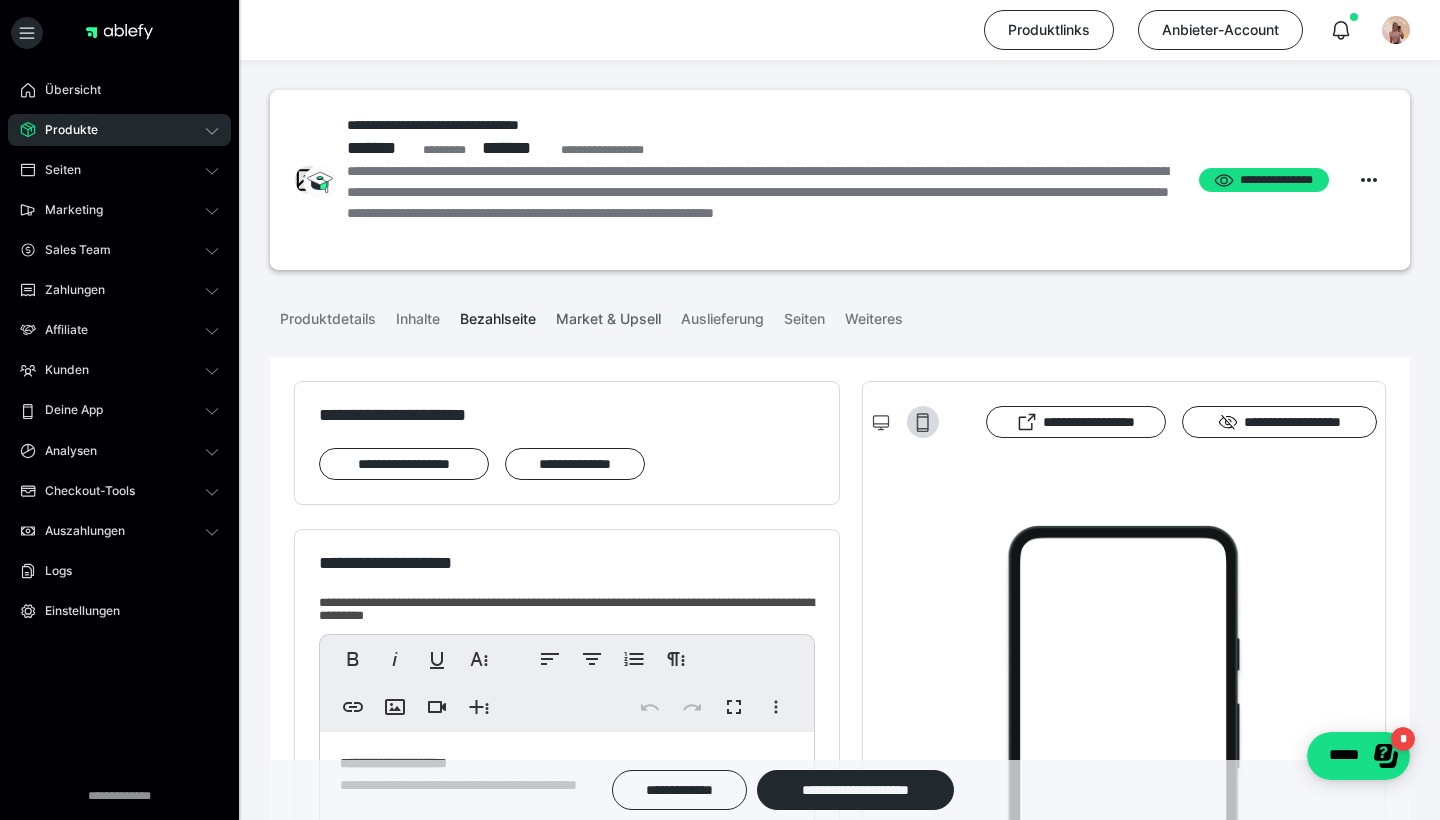 click on "Market & Upsell" at bounding box center [608, 315] 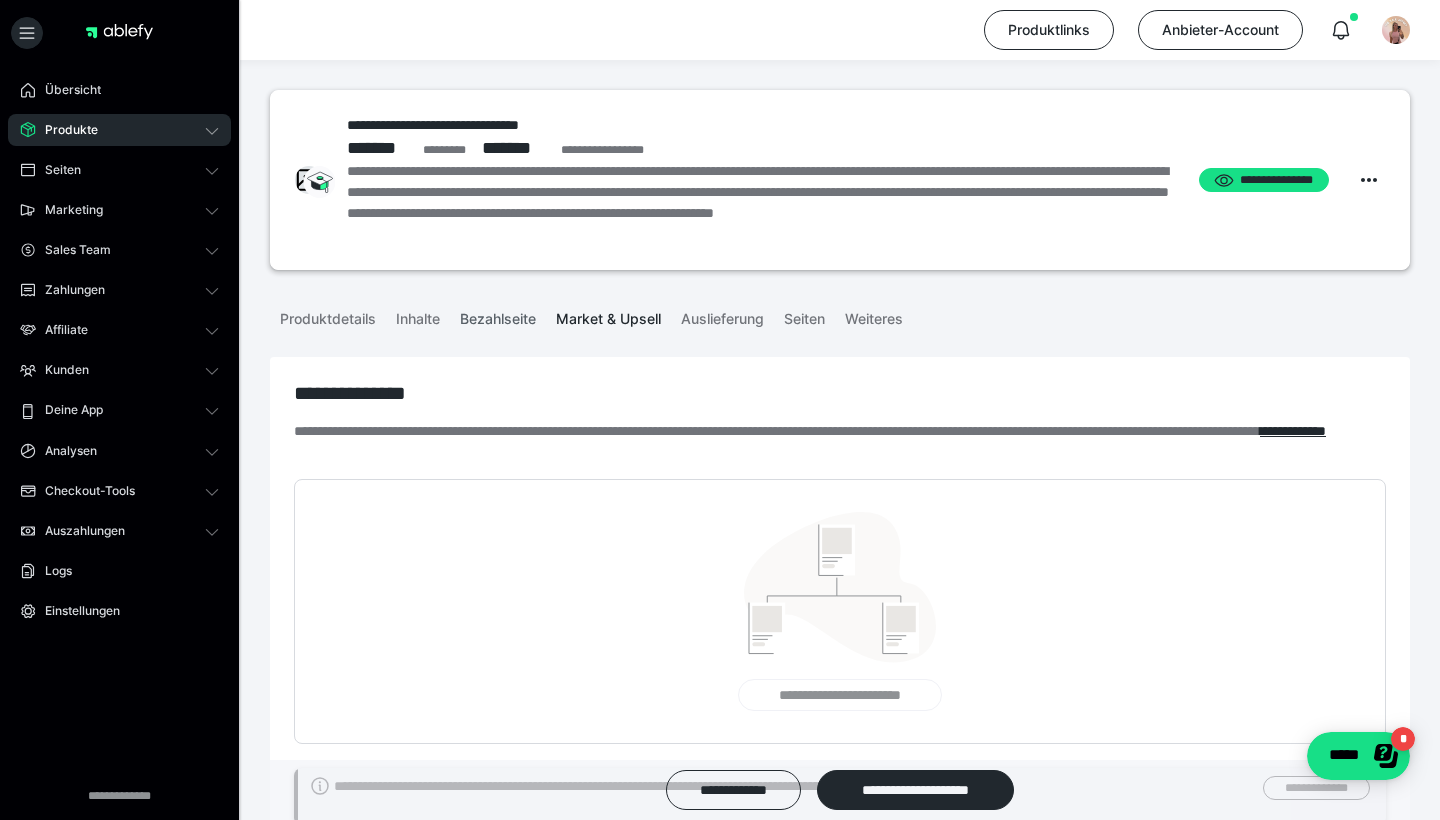 click on "Bezahlseite" at bounding box center (498, 315) 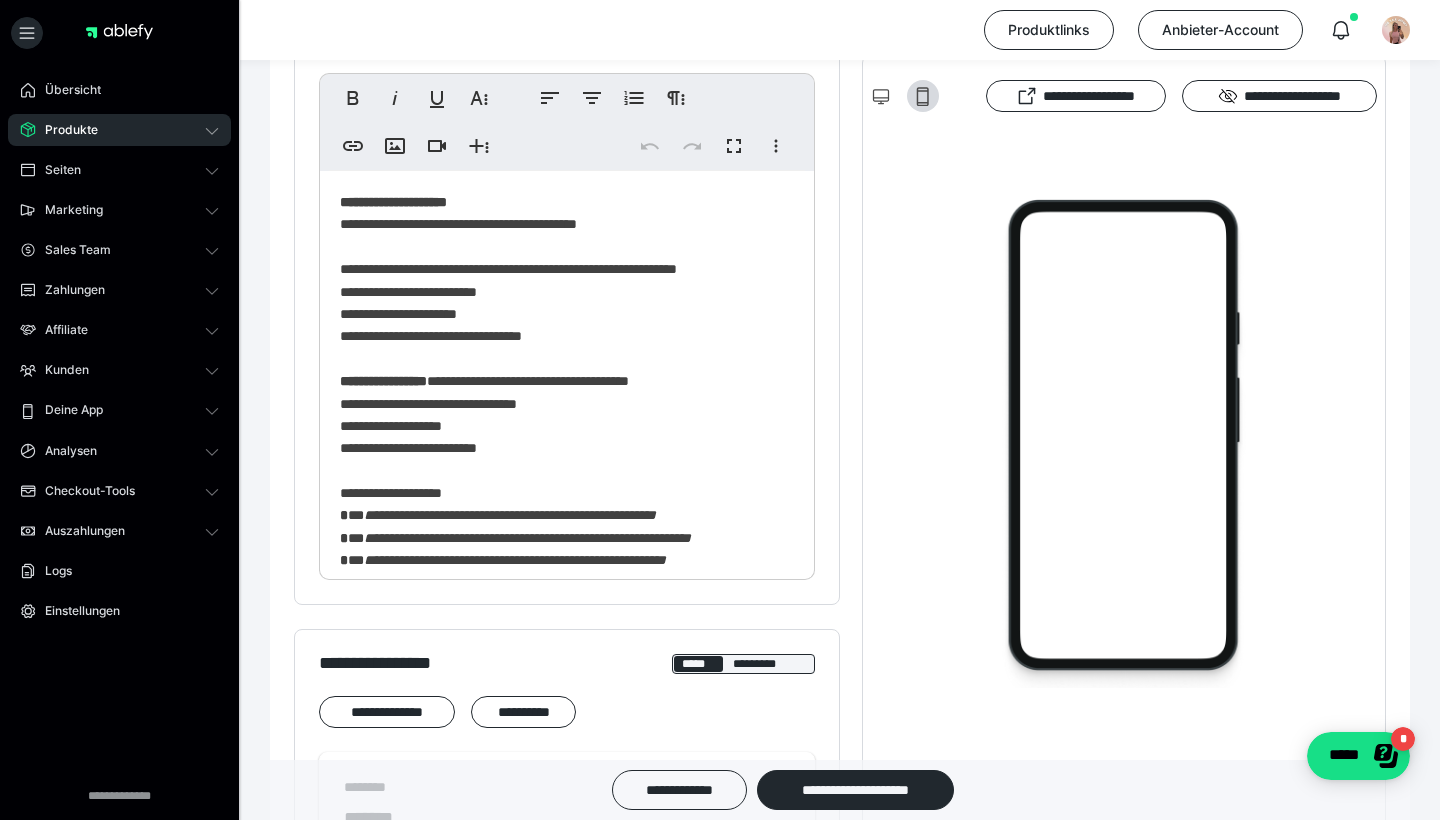 scroll, scrollTop: 561, scrollLeft: 0, axis: vertical 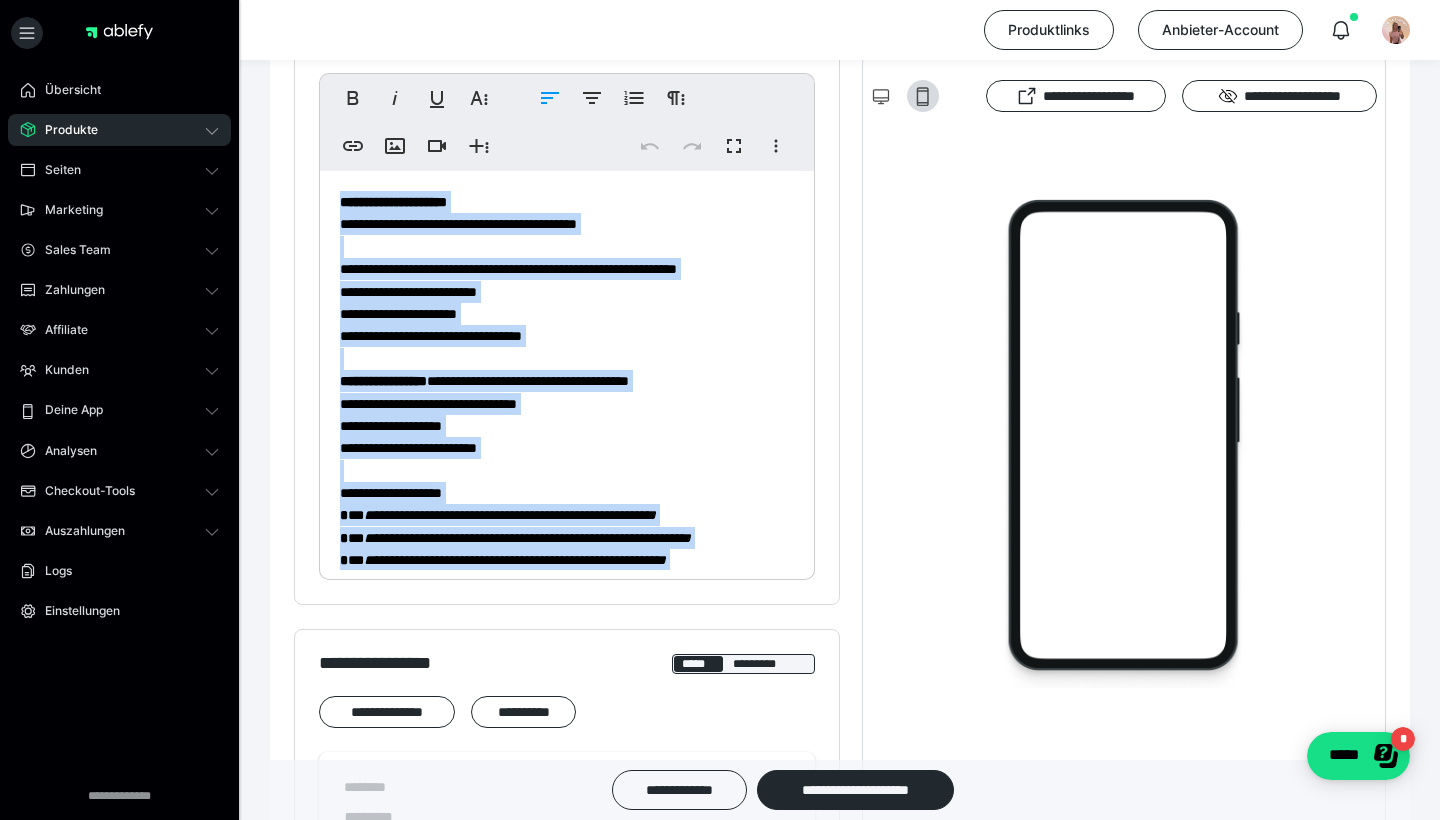drag, startPoint x: 740, startPoint y: 545, endPoint x: 248, endPoint y: 5, distance: 730.5231 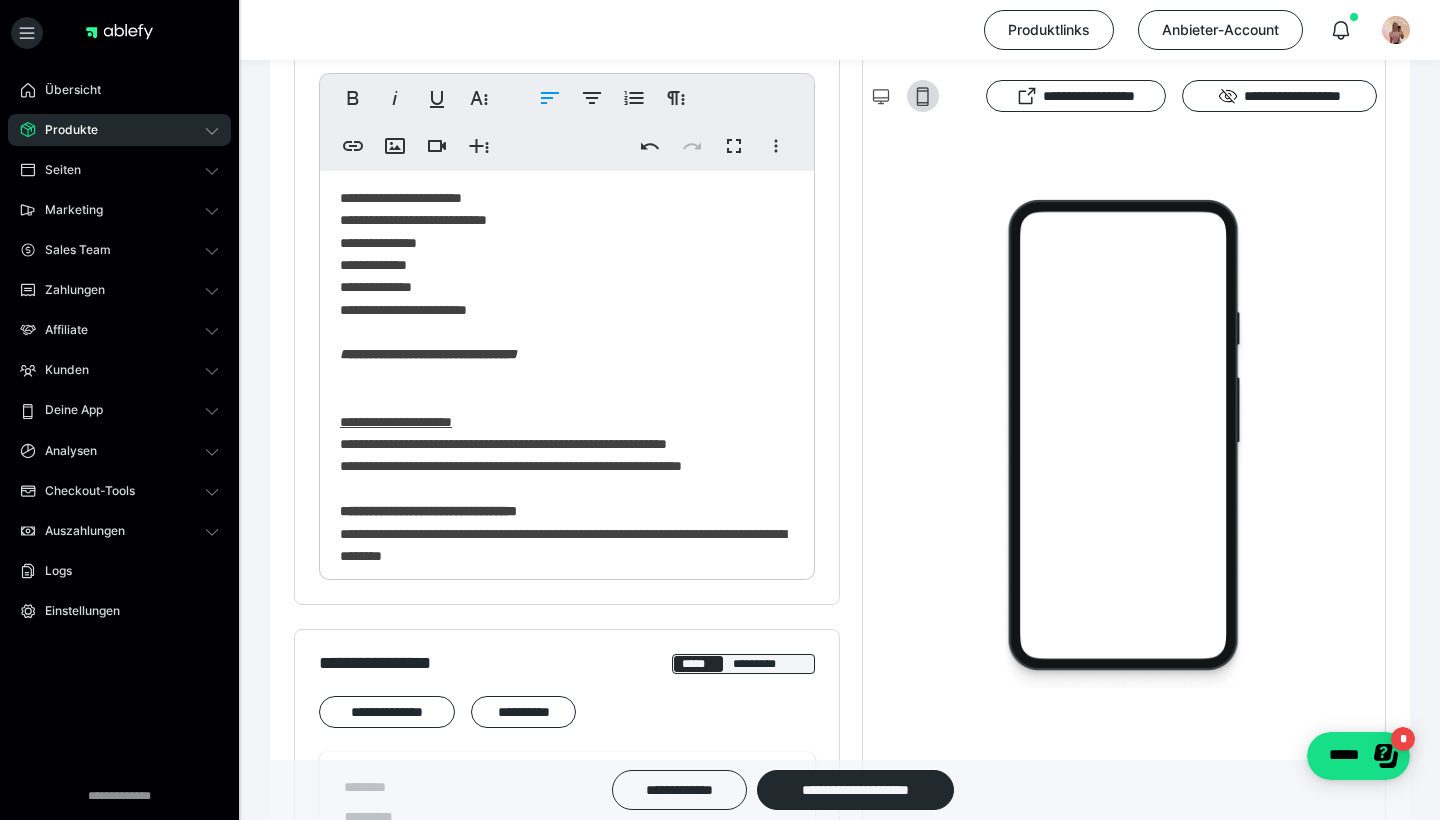 scroll, scrollTop: 674, scrollLeft: 0, axis: vertical 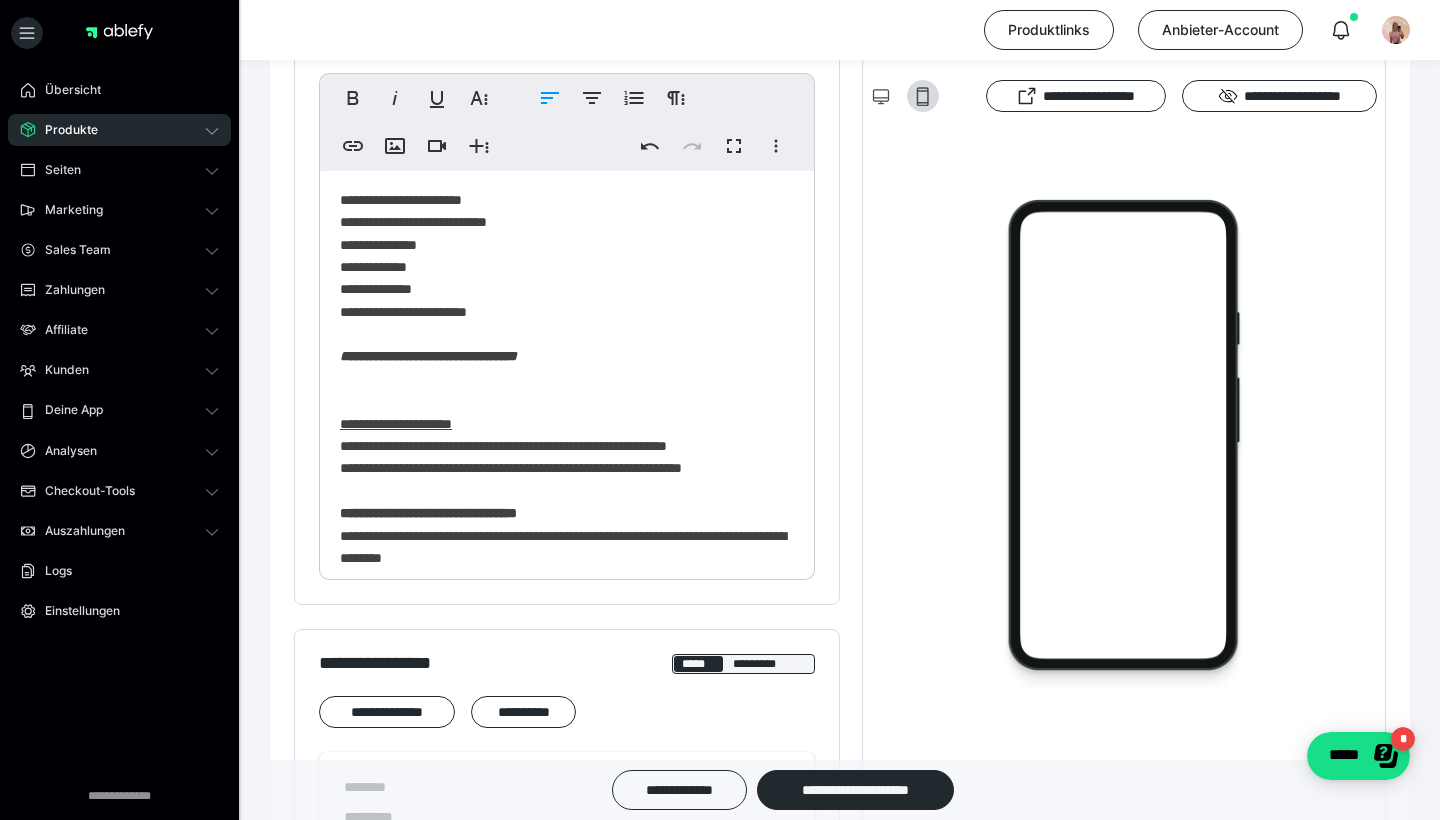 click on "**********" at bounding box center [396, 424] 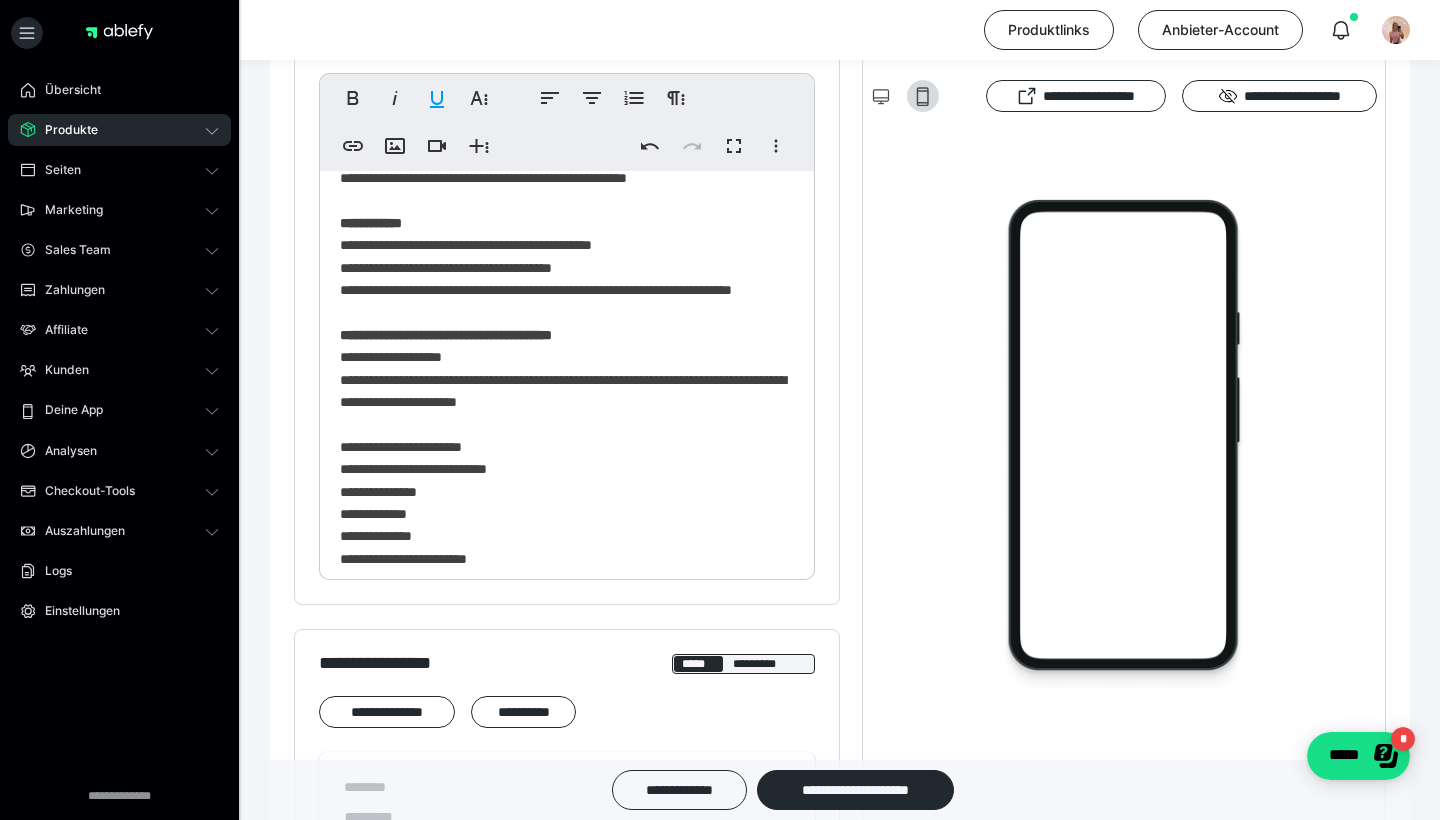 scroll, scrollTop: 417, scrollLeft: 0, axis: vertical 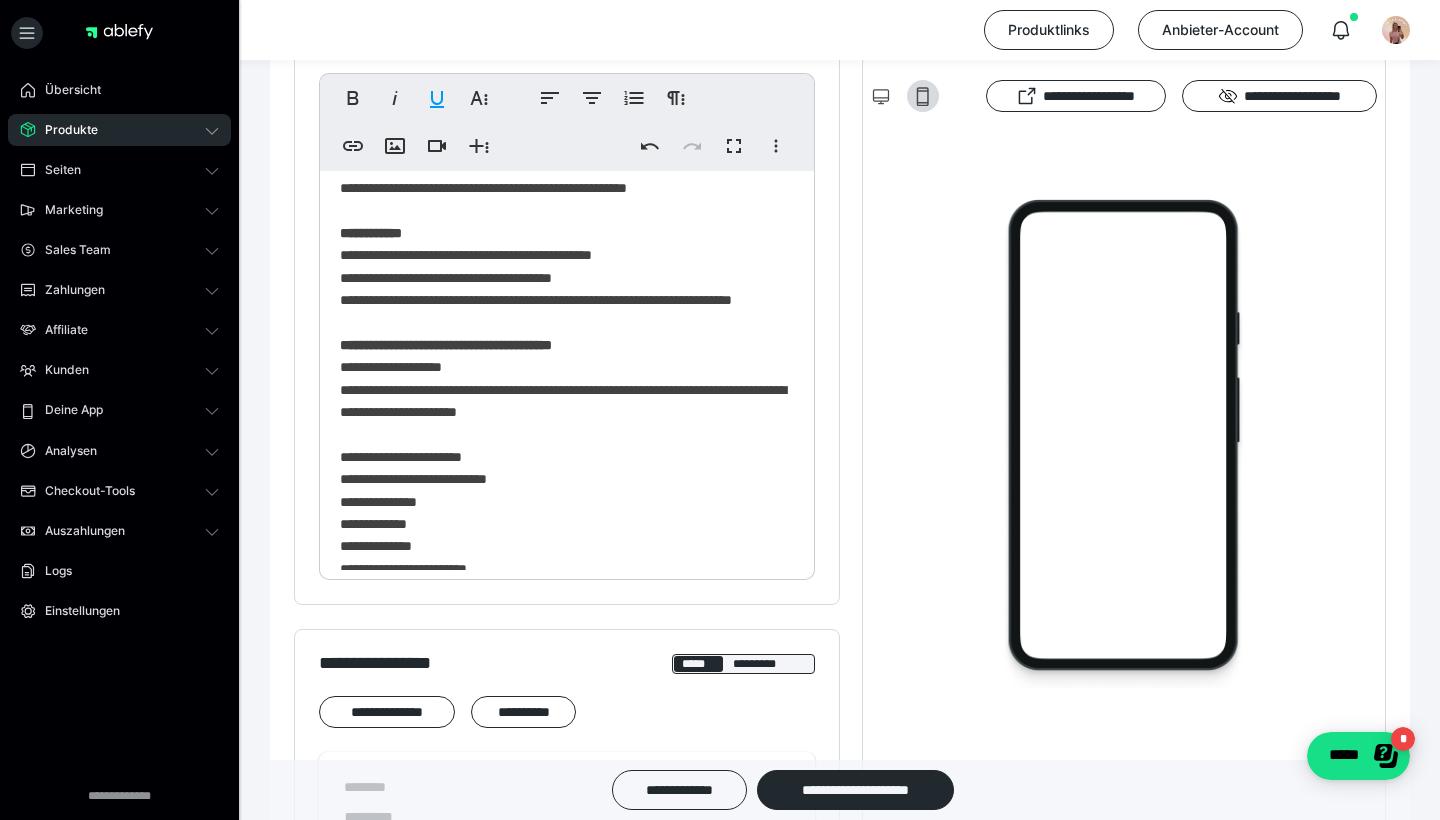 click on "**********" at bounding box center (567, 379) 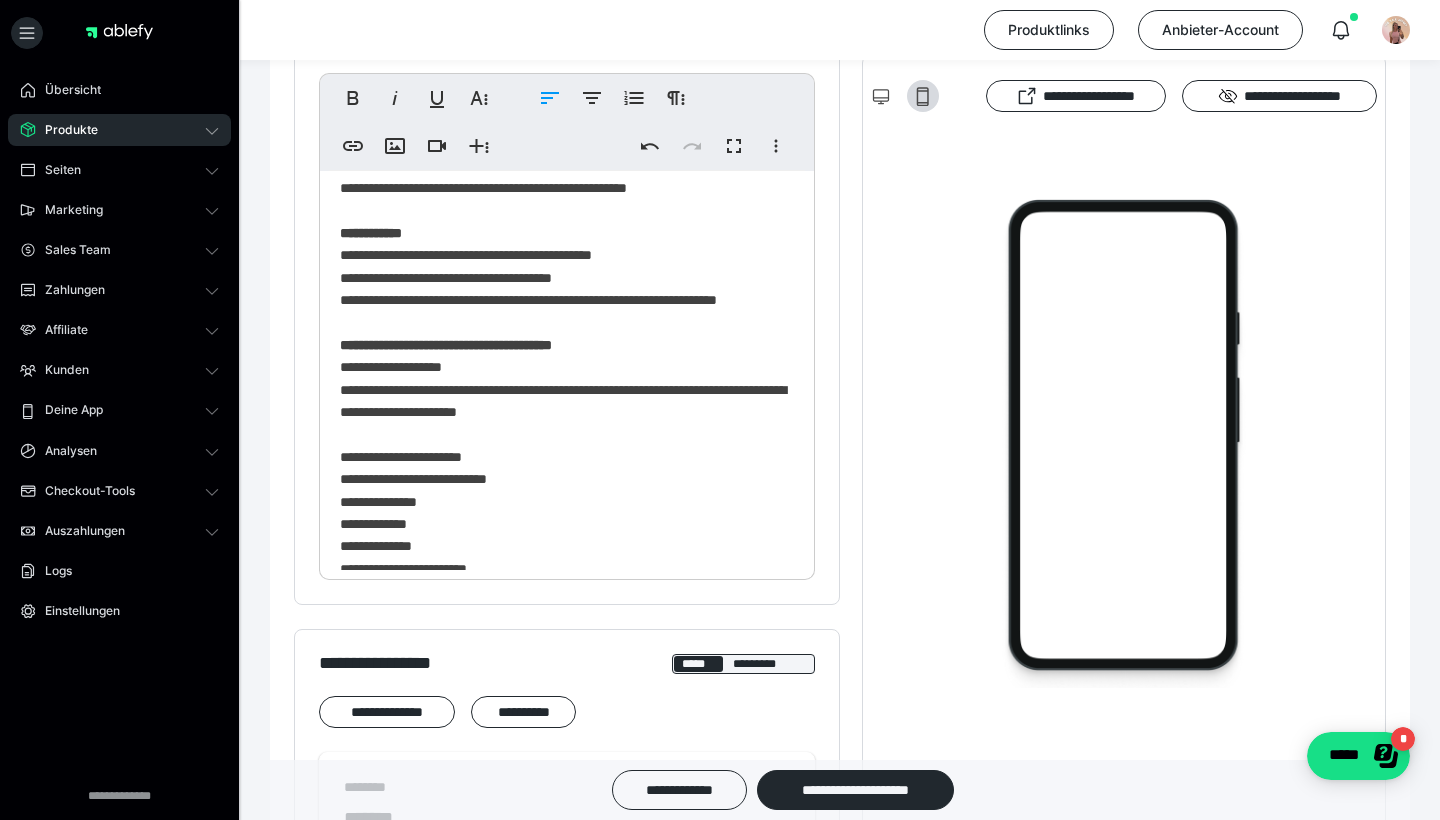 click on "**********" at bounding box center (567, 379) 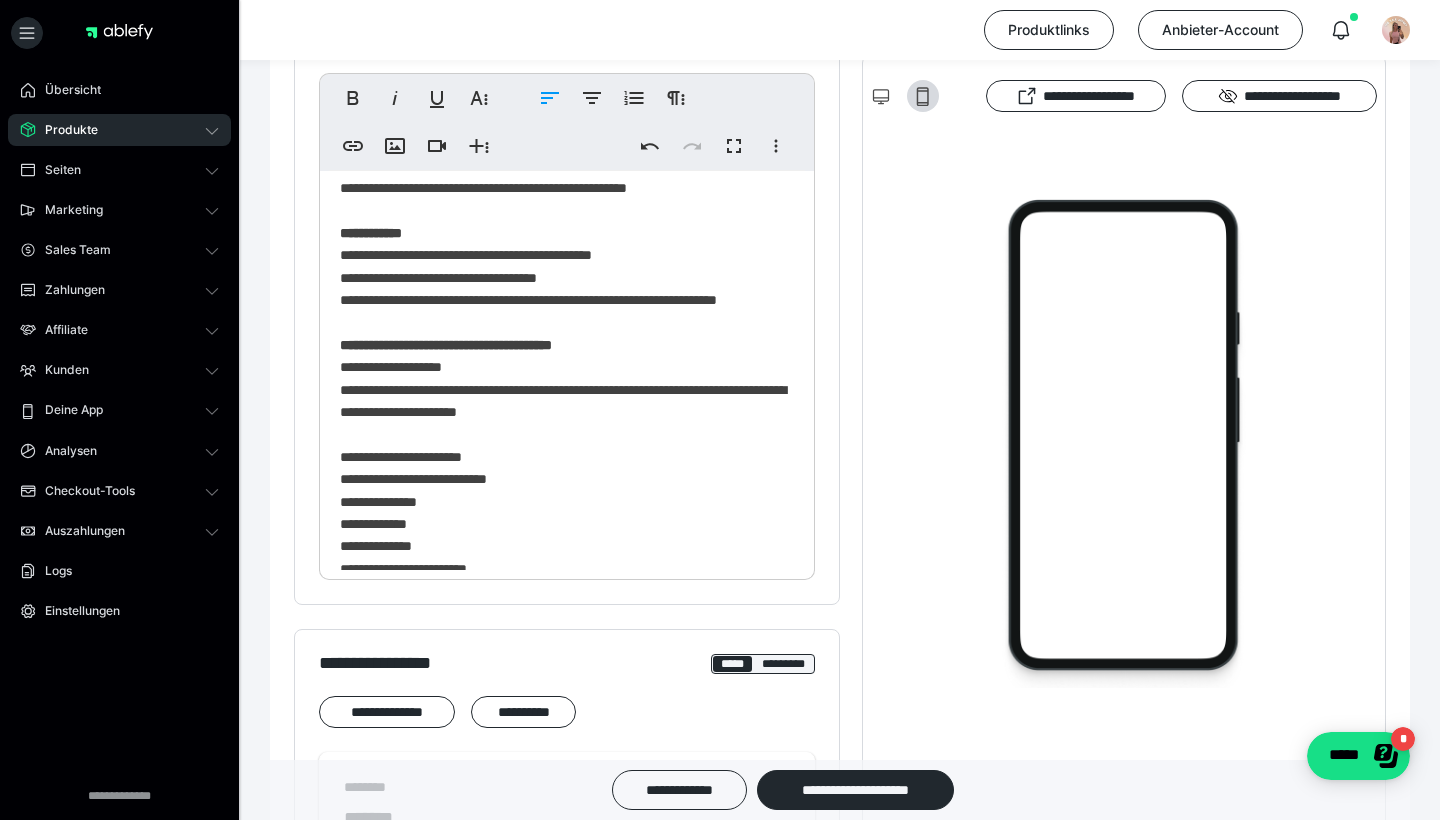 click on "**********" at bounding box center [567, 379] 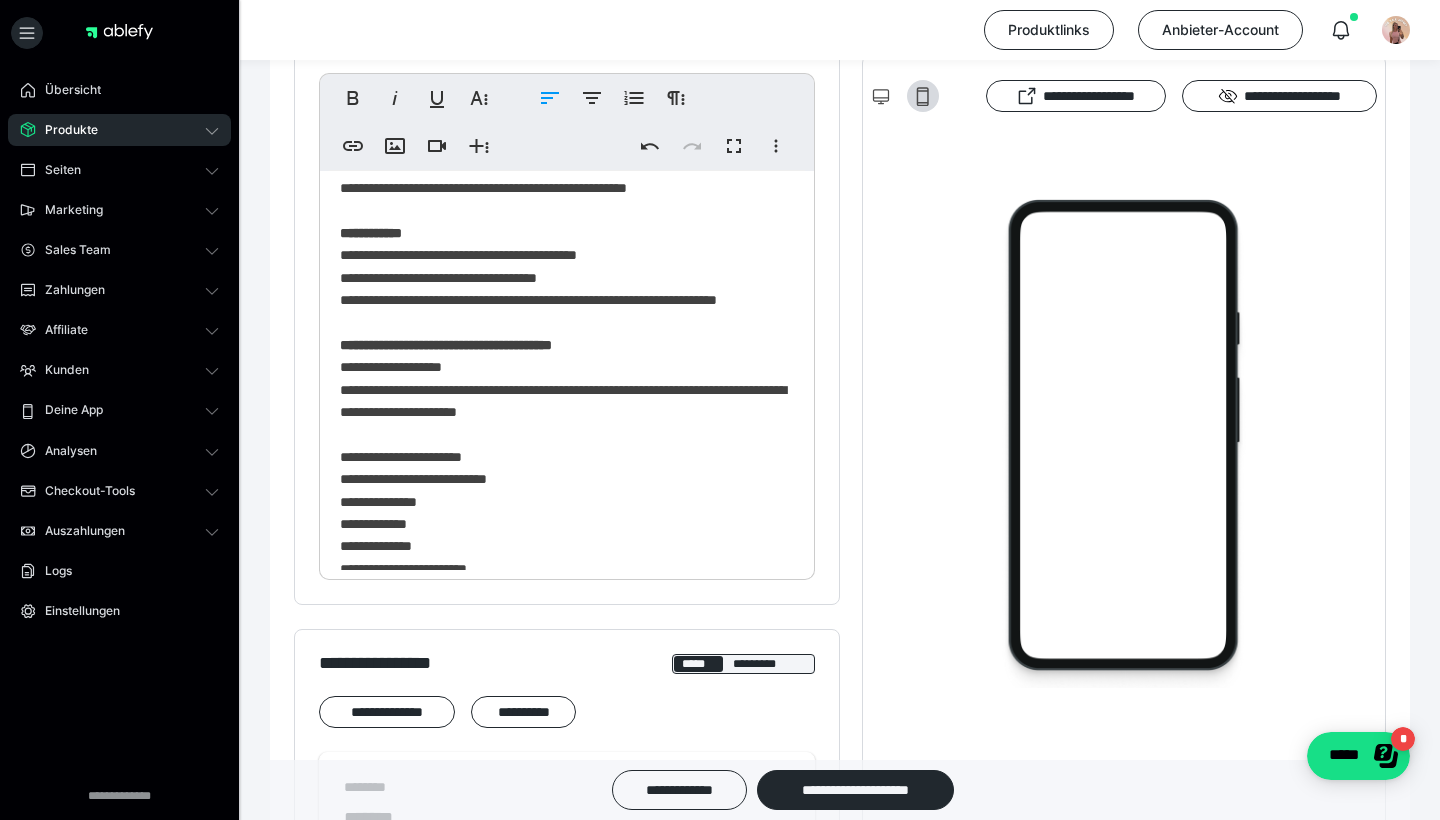 click on "**********" at bounding box center [567, 379] 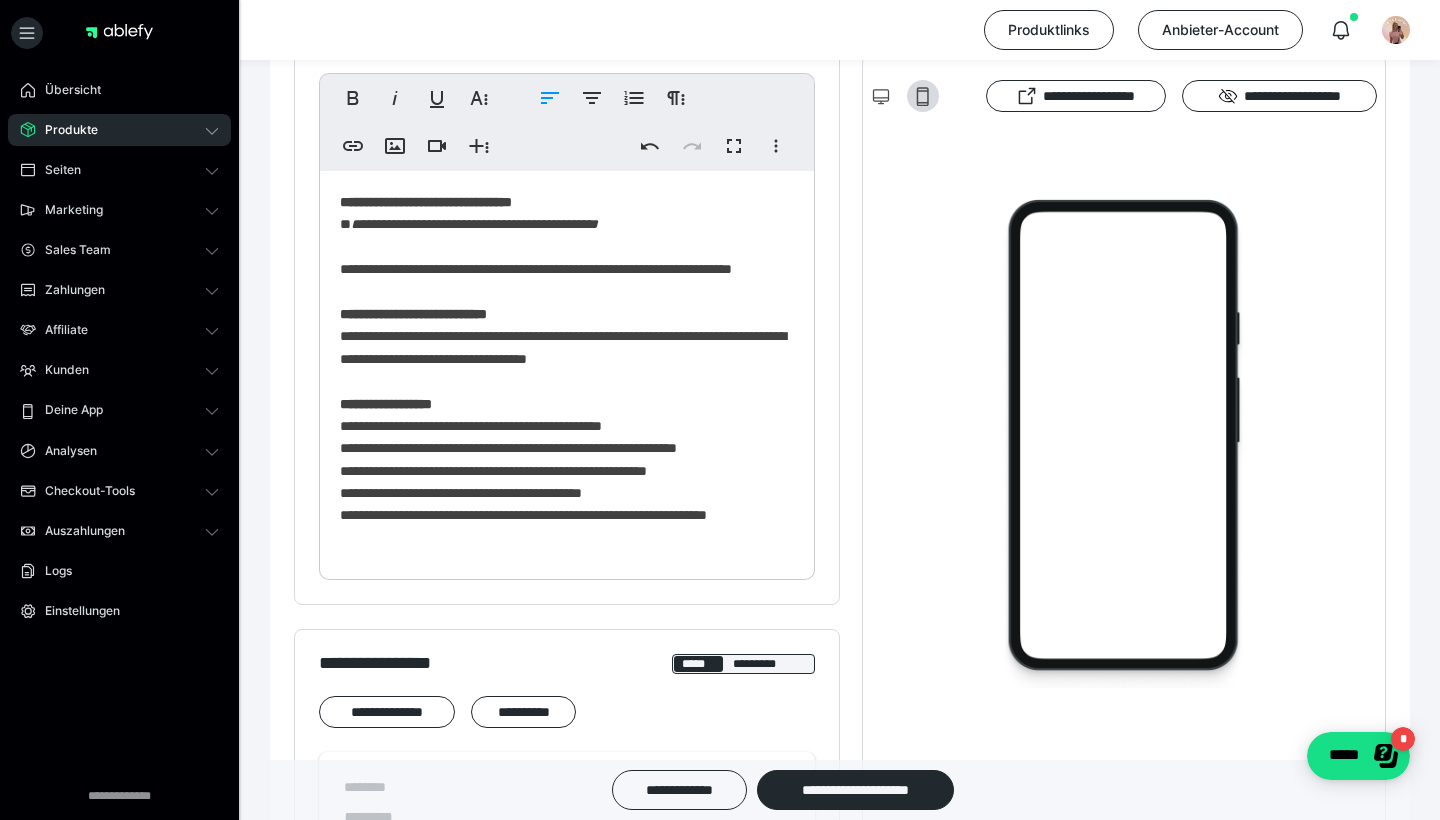 scroll, scrollTop: 0, scrollLeft: 0, axis: both 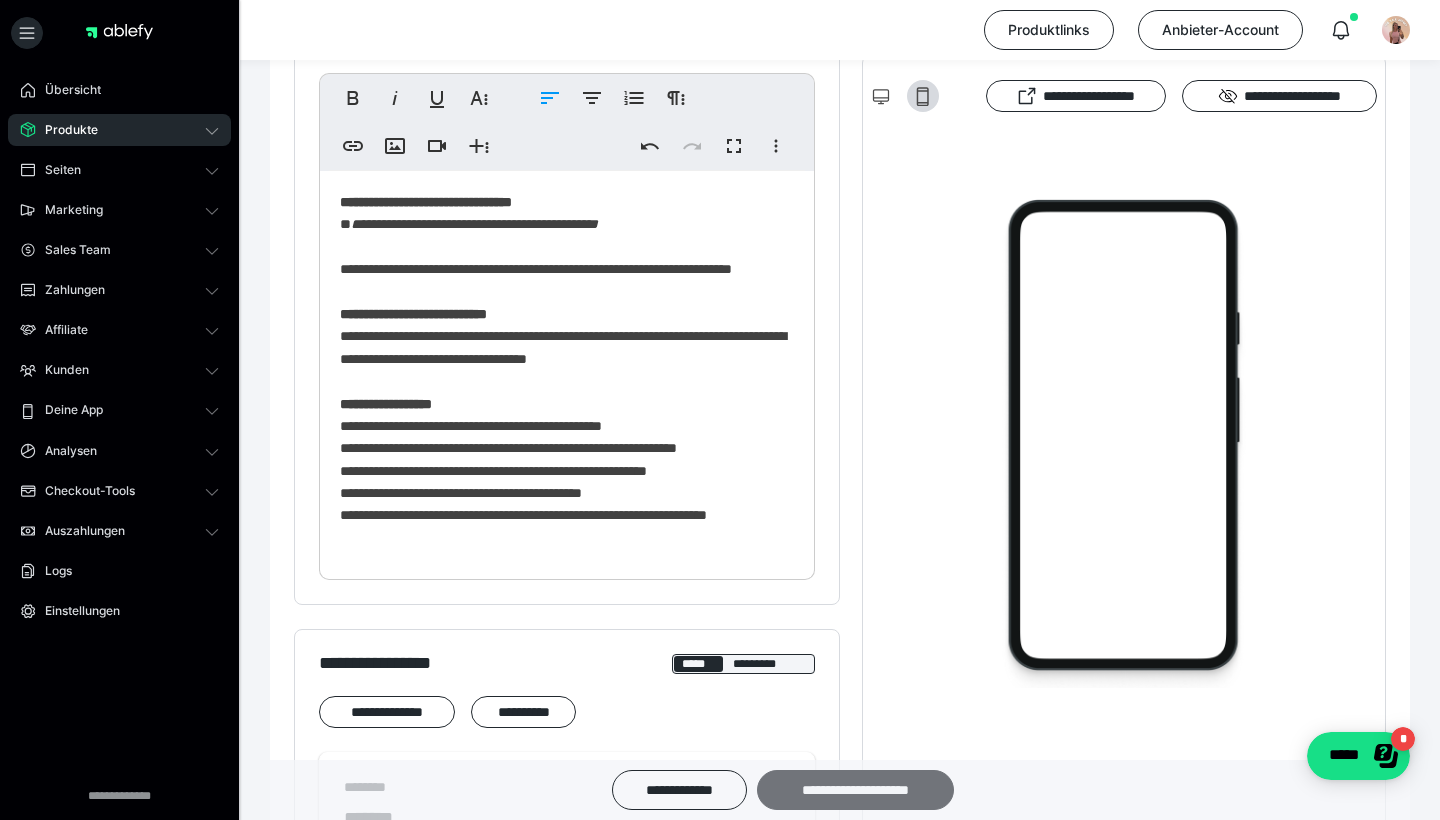 click on "**********" at bounding box center (855, 790) 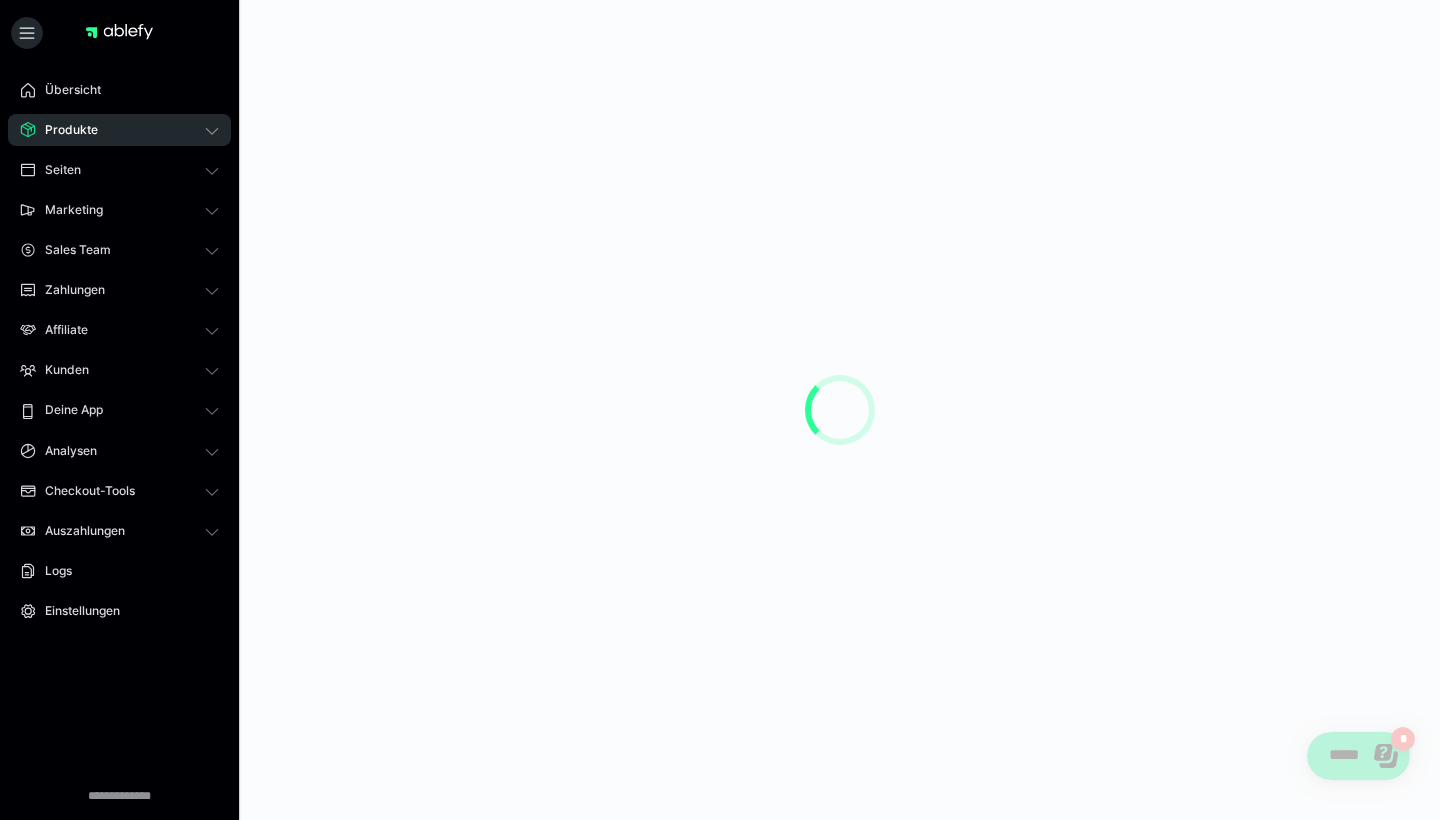 scroll, scrollTop: 0, scrollLeft: 0, axis: both 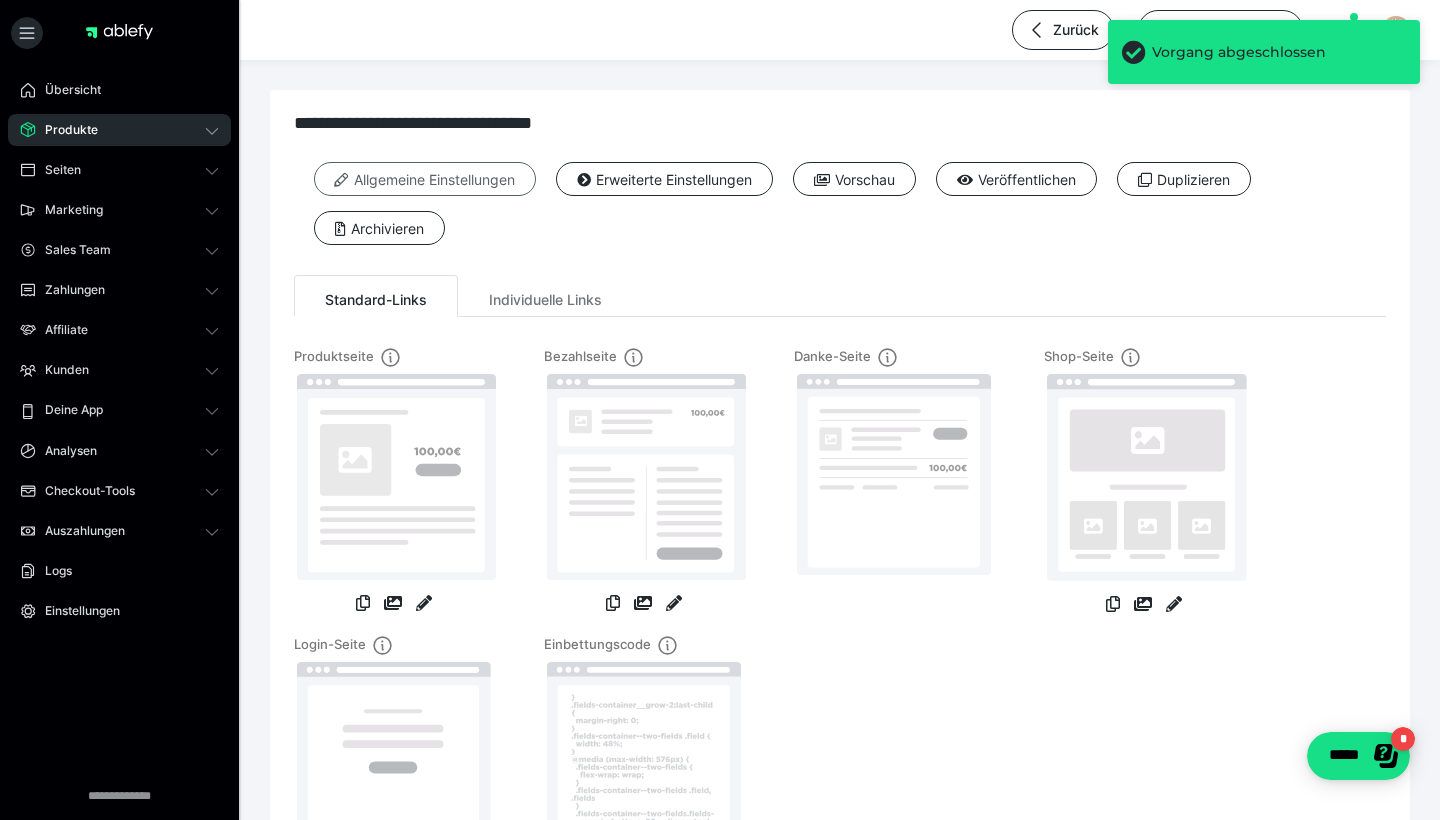 click on "Allgemeine Einstellungen" at bounding box center [425, 179] 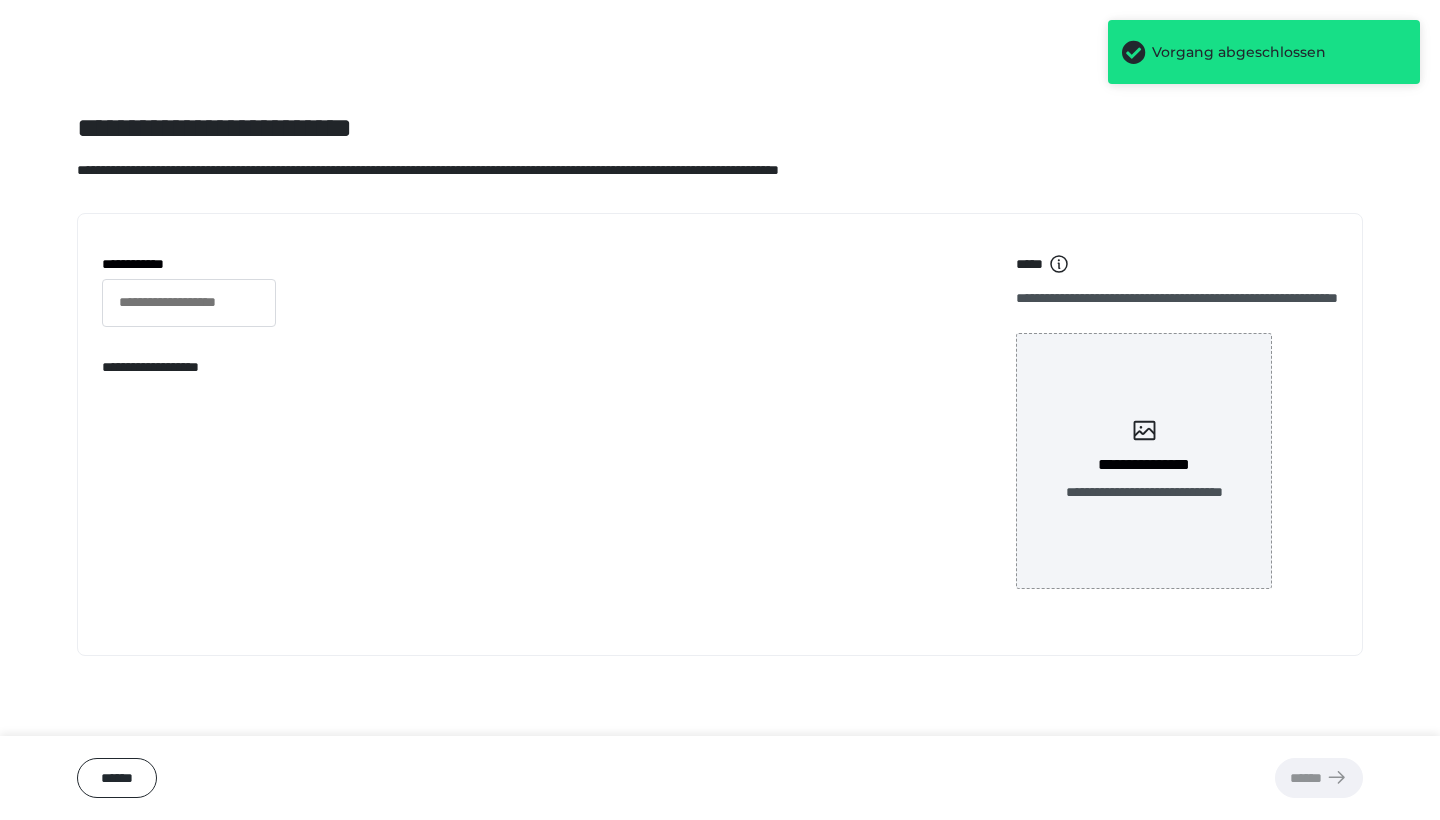 type on "**********" 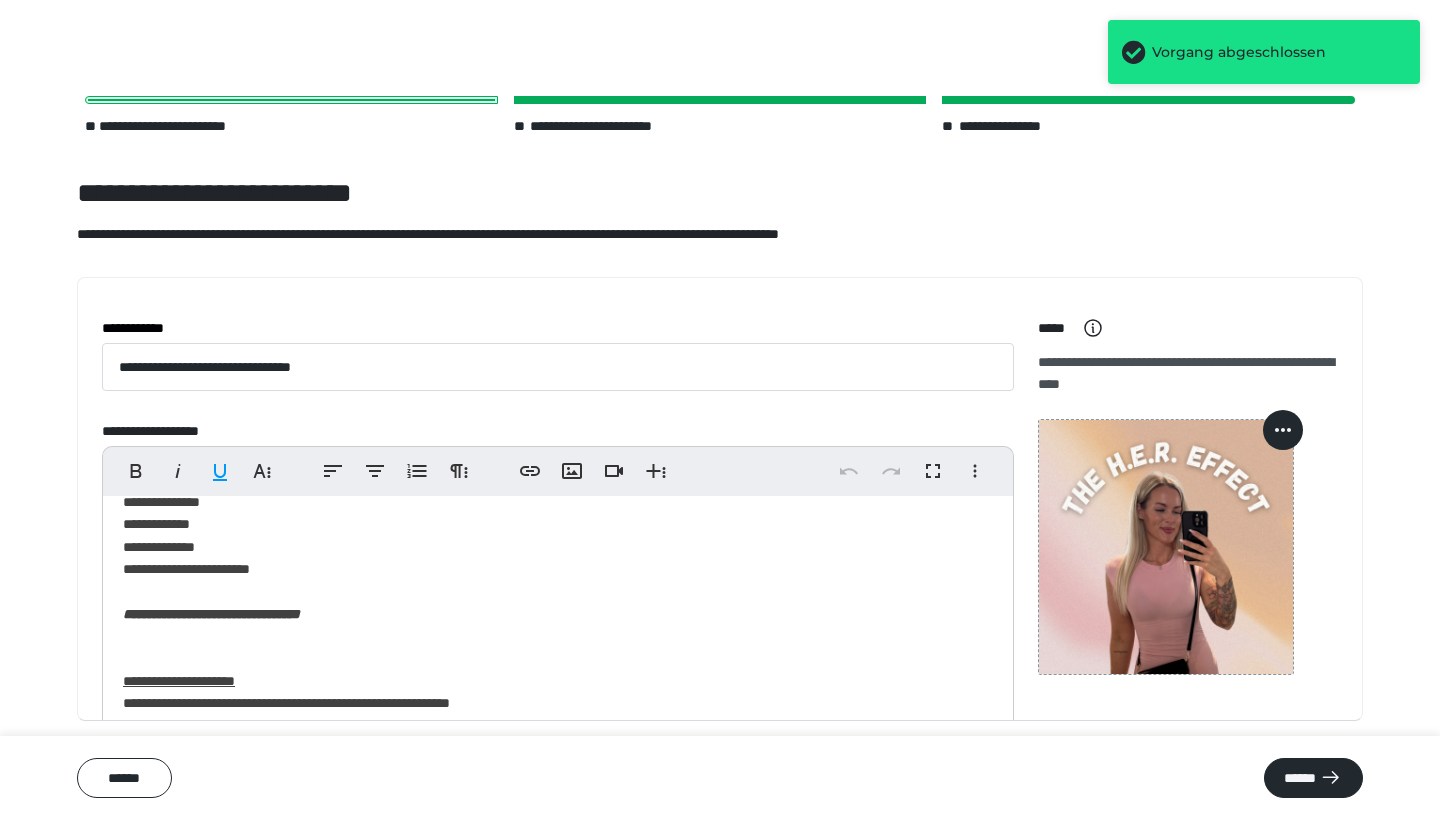 click on "**********" at bounding box center [558, 347] 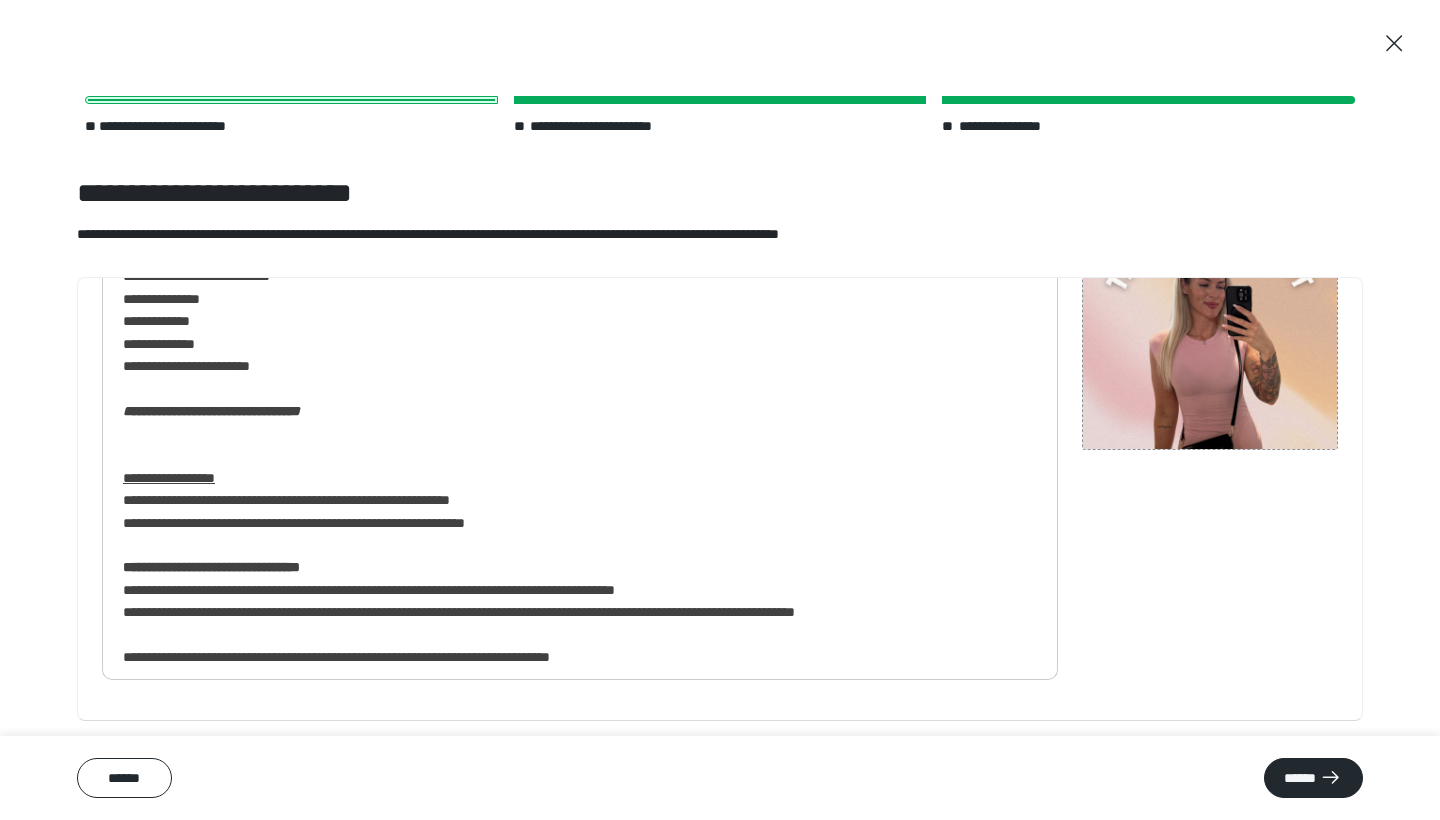 scroll, scrollTop: 225, scrollLeft: 0, axis: vertical 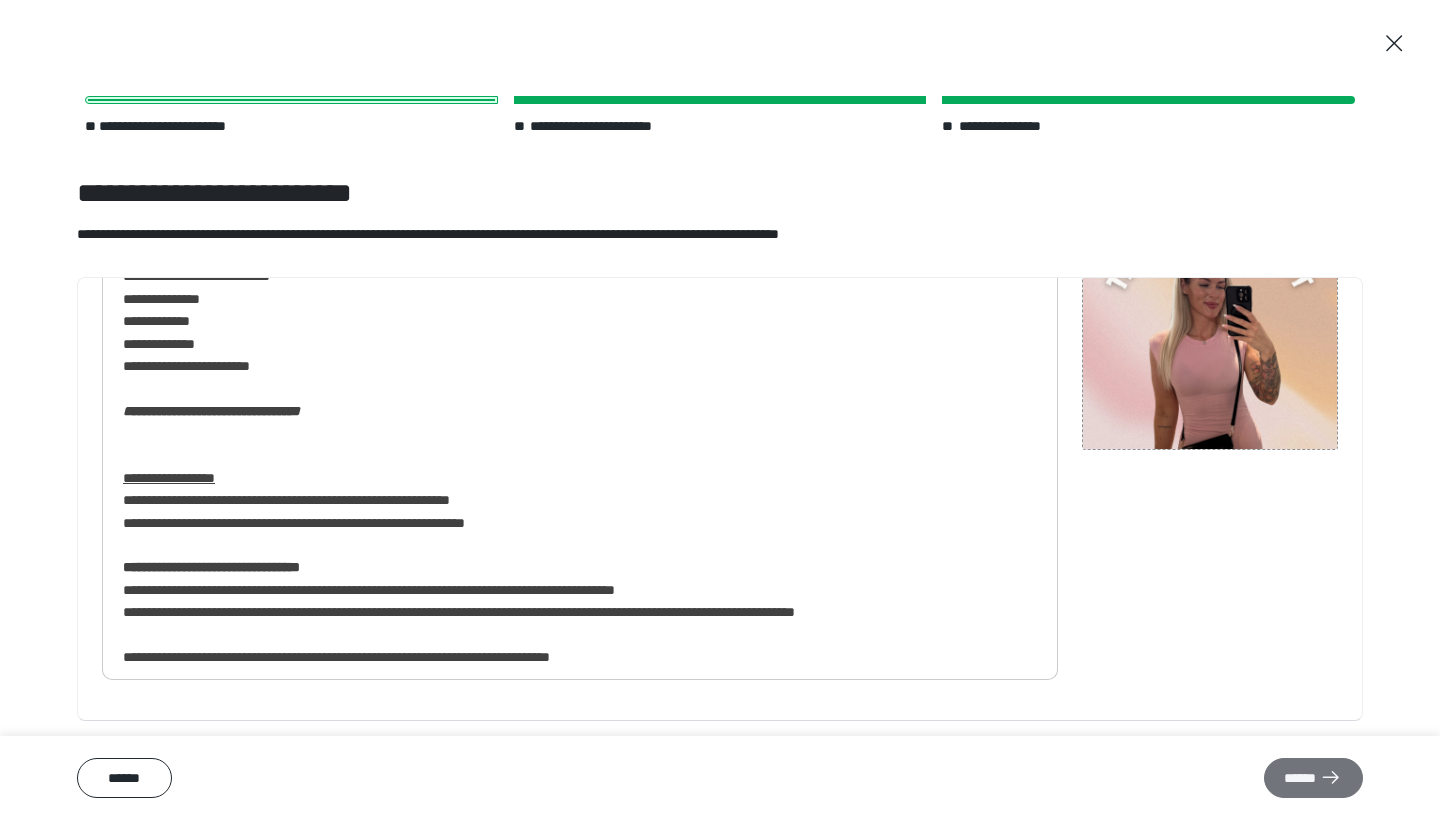 click on "******" at bounding box center [1313, 778] 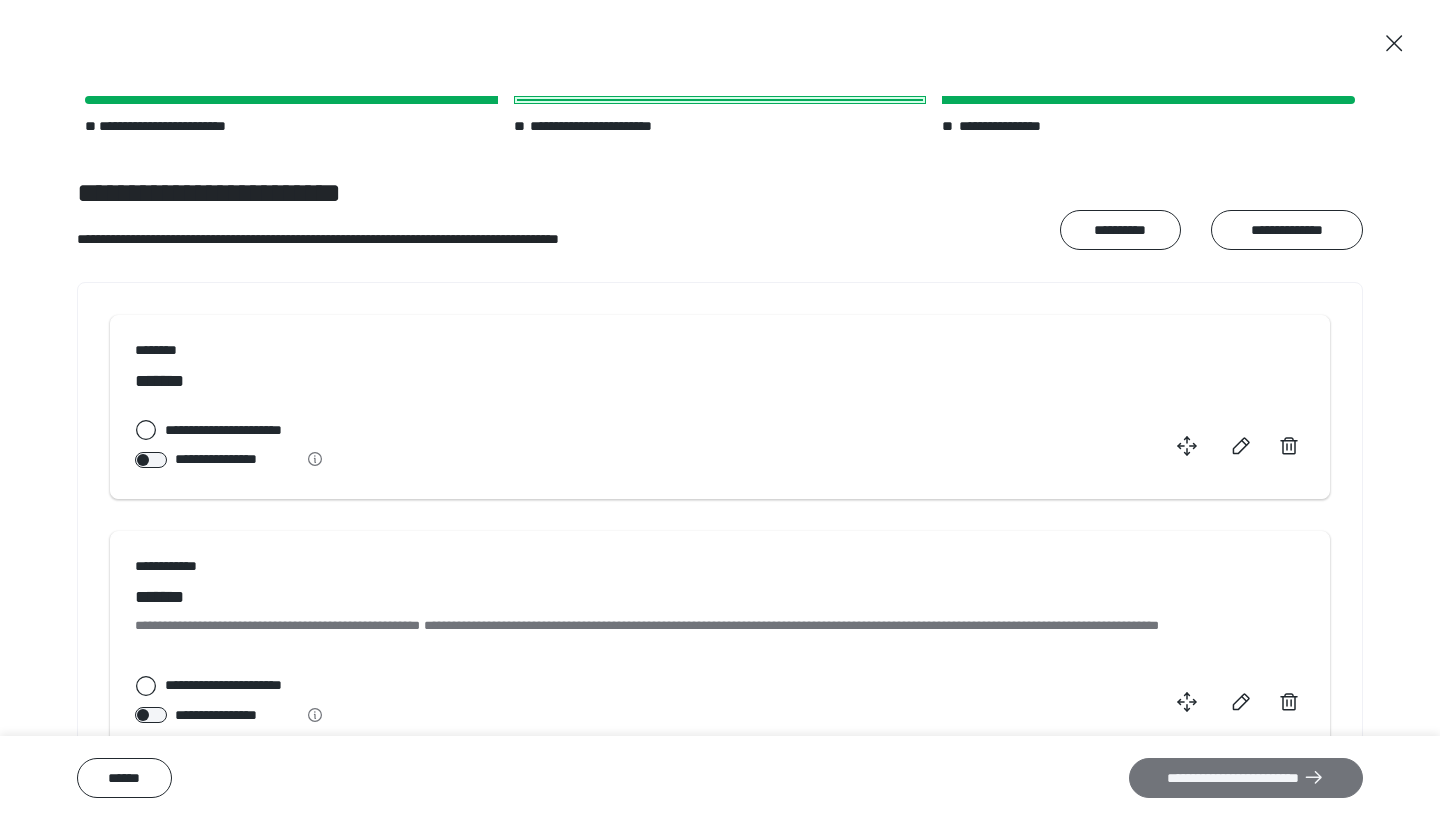click on "**********" at bounding box center (1246, 778) 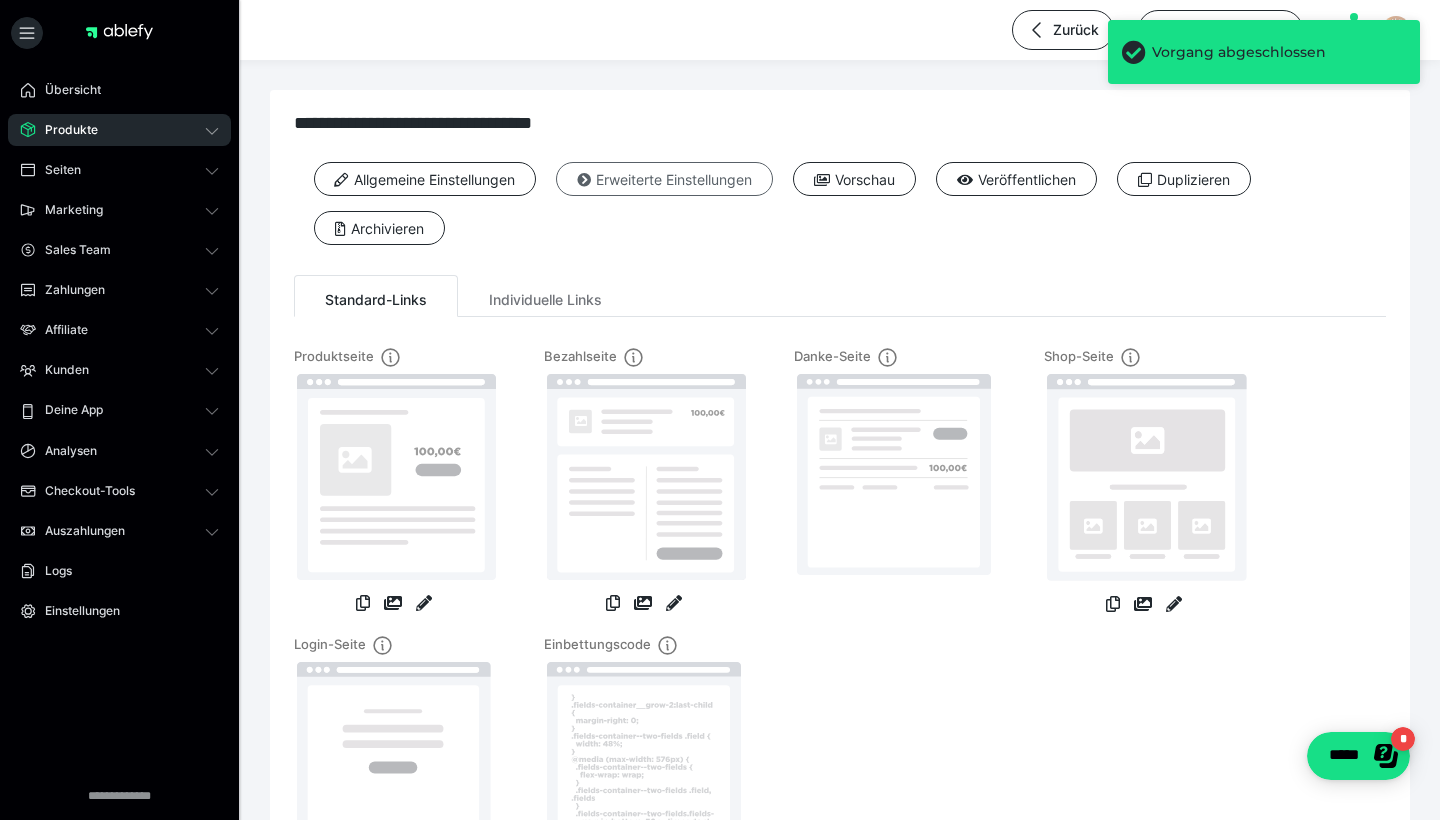 click on "Erweiterte Einstellungen" at bounding box center (664, 179) 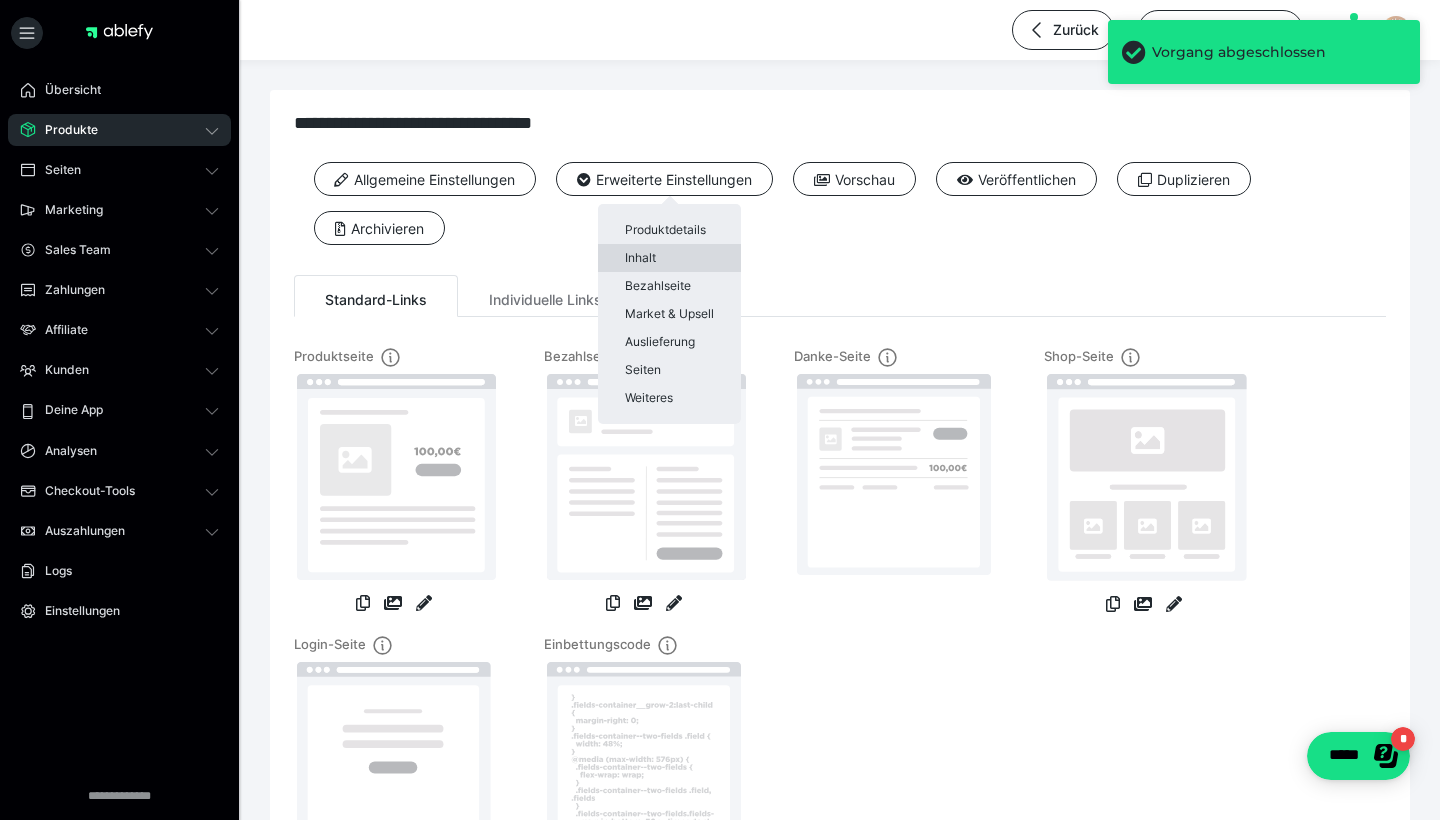 click on "Inhalt" at bounding box center (669, 258) 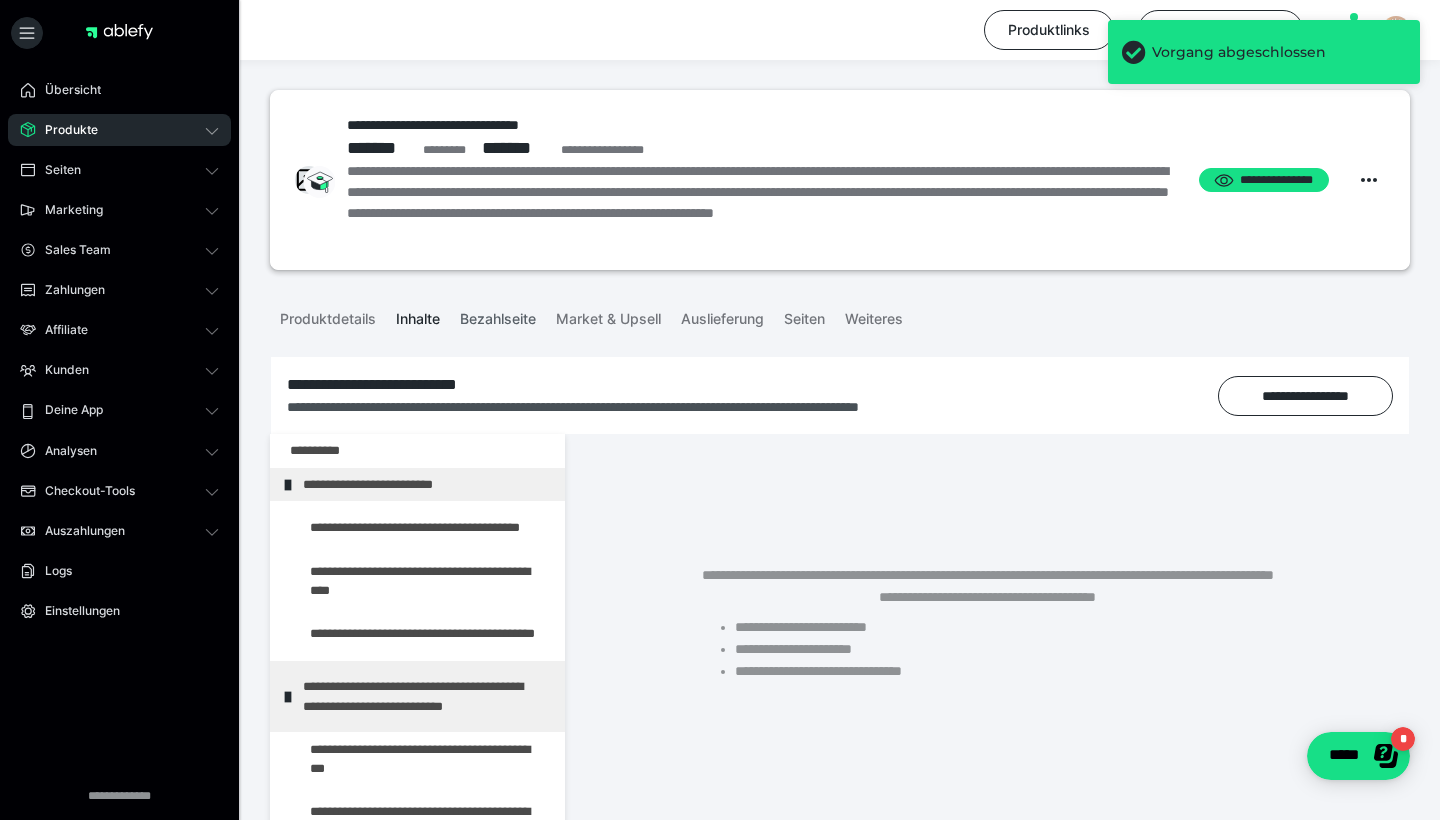 click on "Bezahlseite" at bounding box center (498, 315) 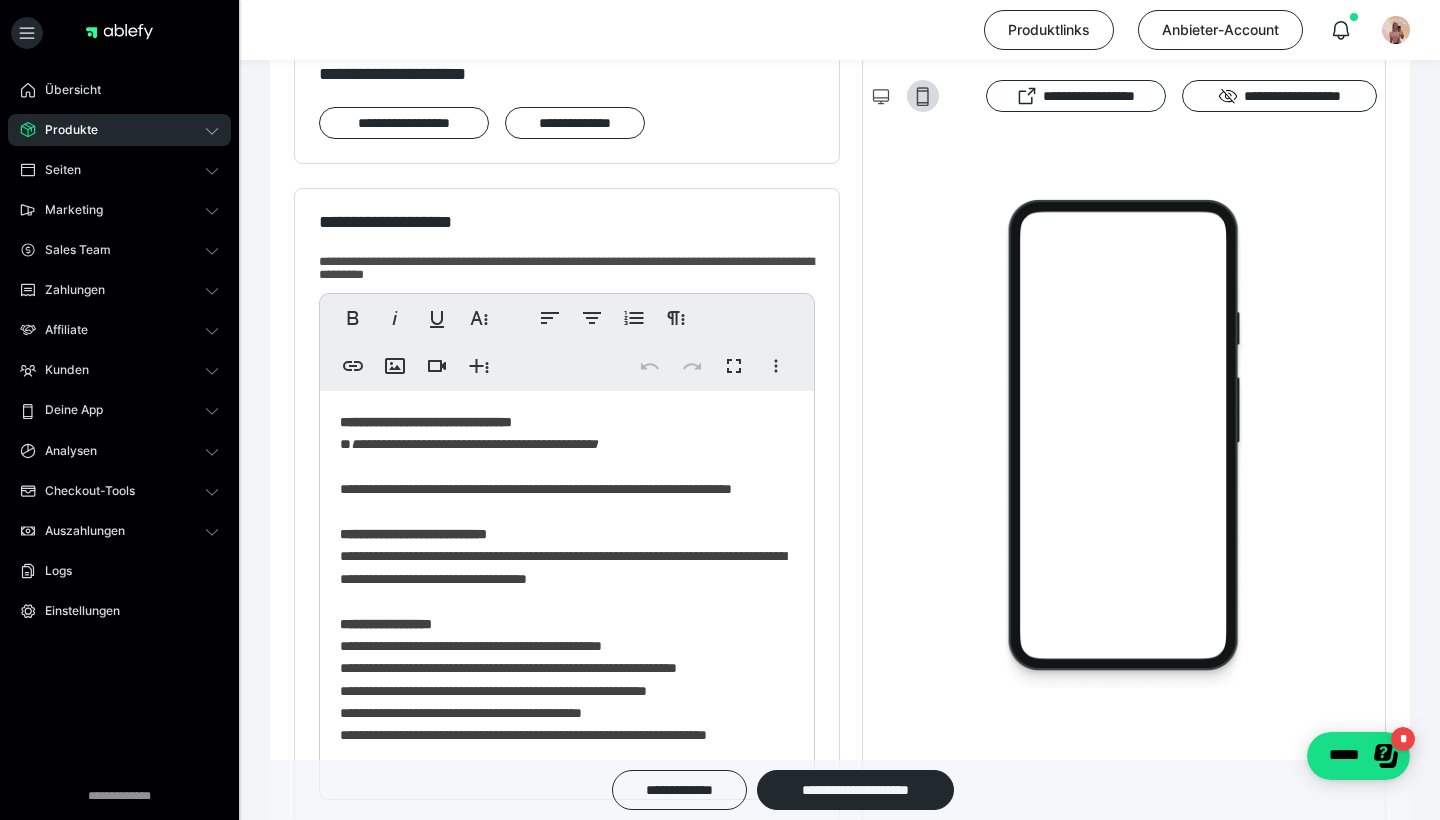 scroll, scrollTop: 390, scrollLeft: 0, axis: vertical 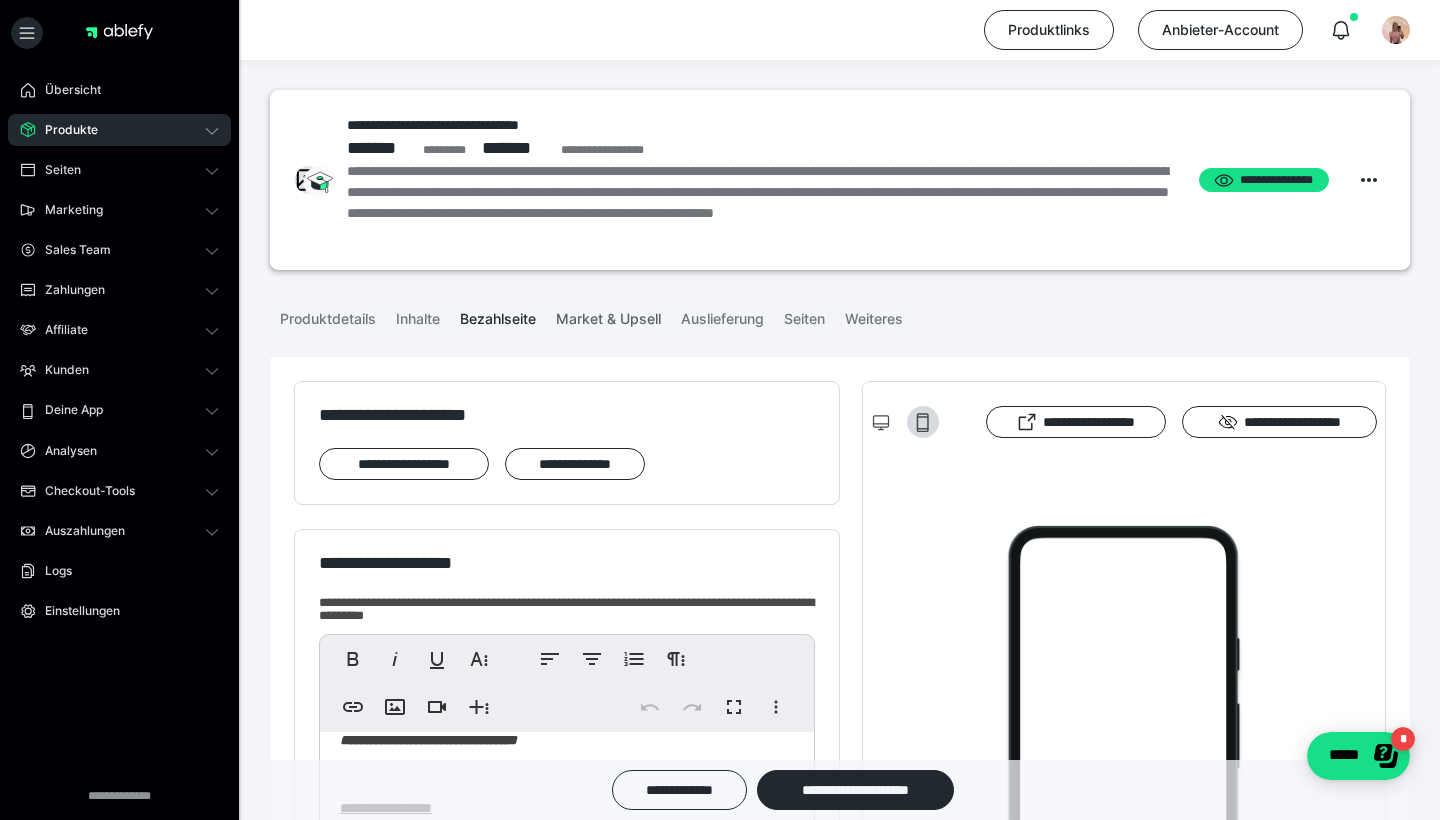 click on "Market & Upsell" at bounding box center (608, 315) 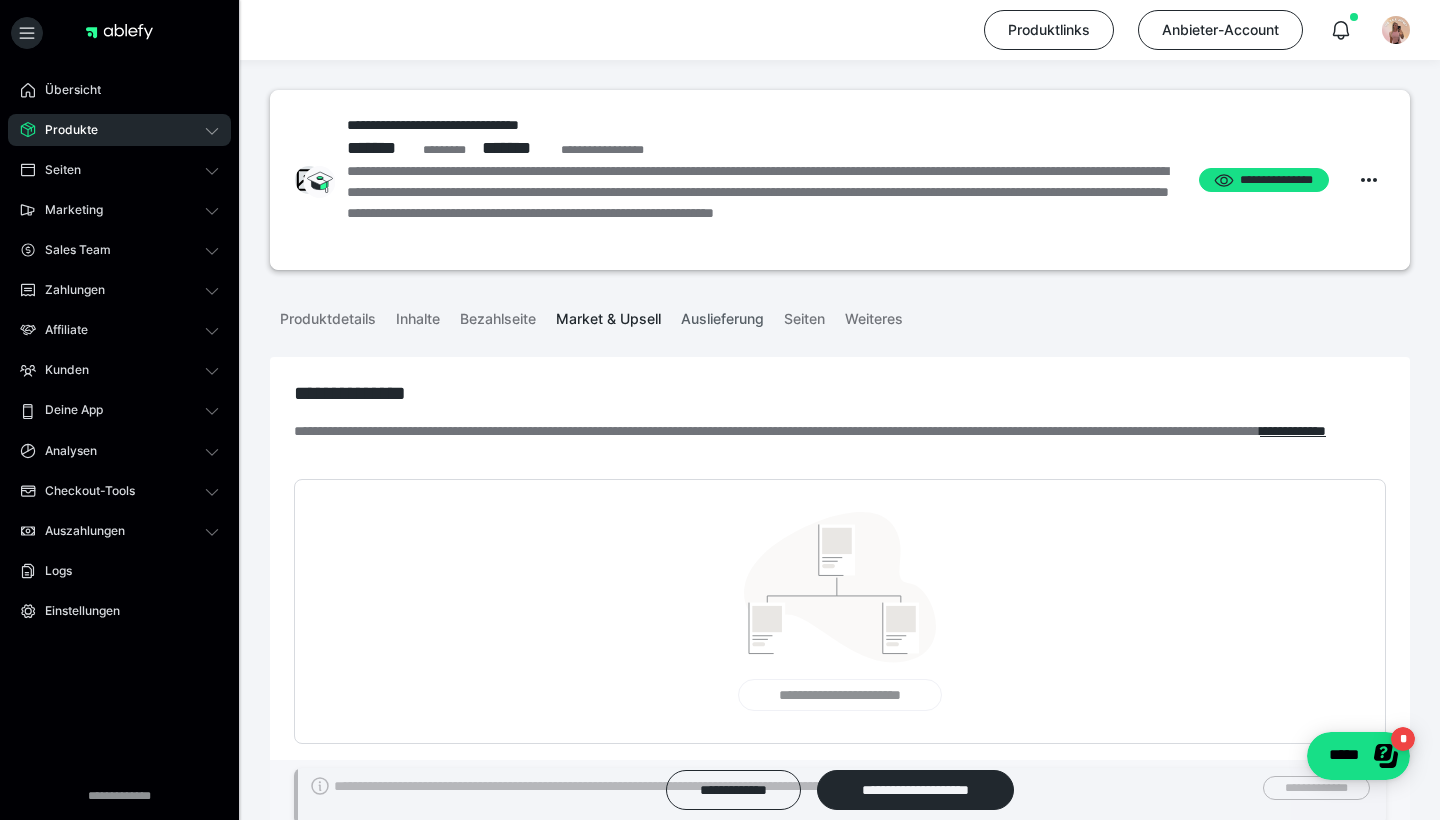 click on "Auslieferung" at bounding box center [722, 315] 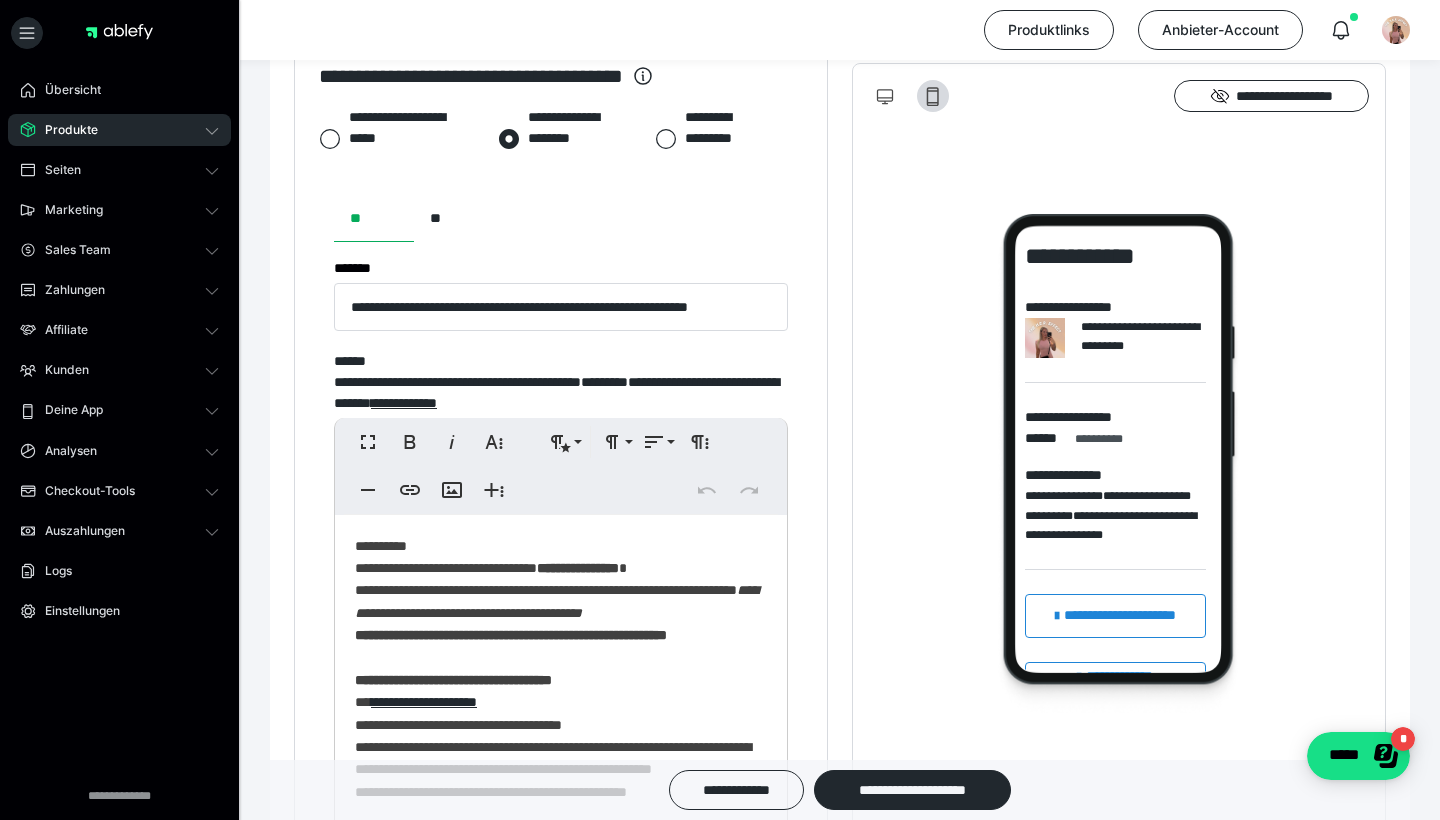 scroll, scrollTop: 935, scrollLeft: 0, axis: vertical 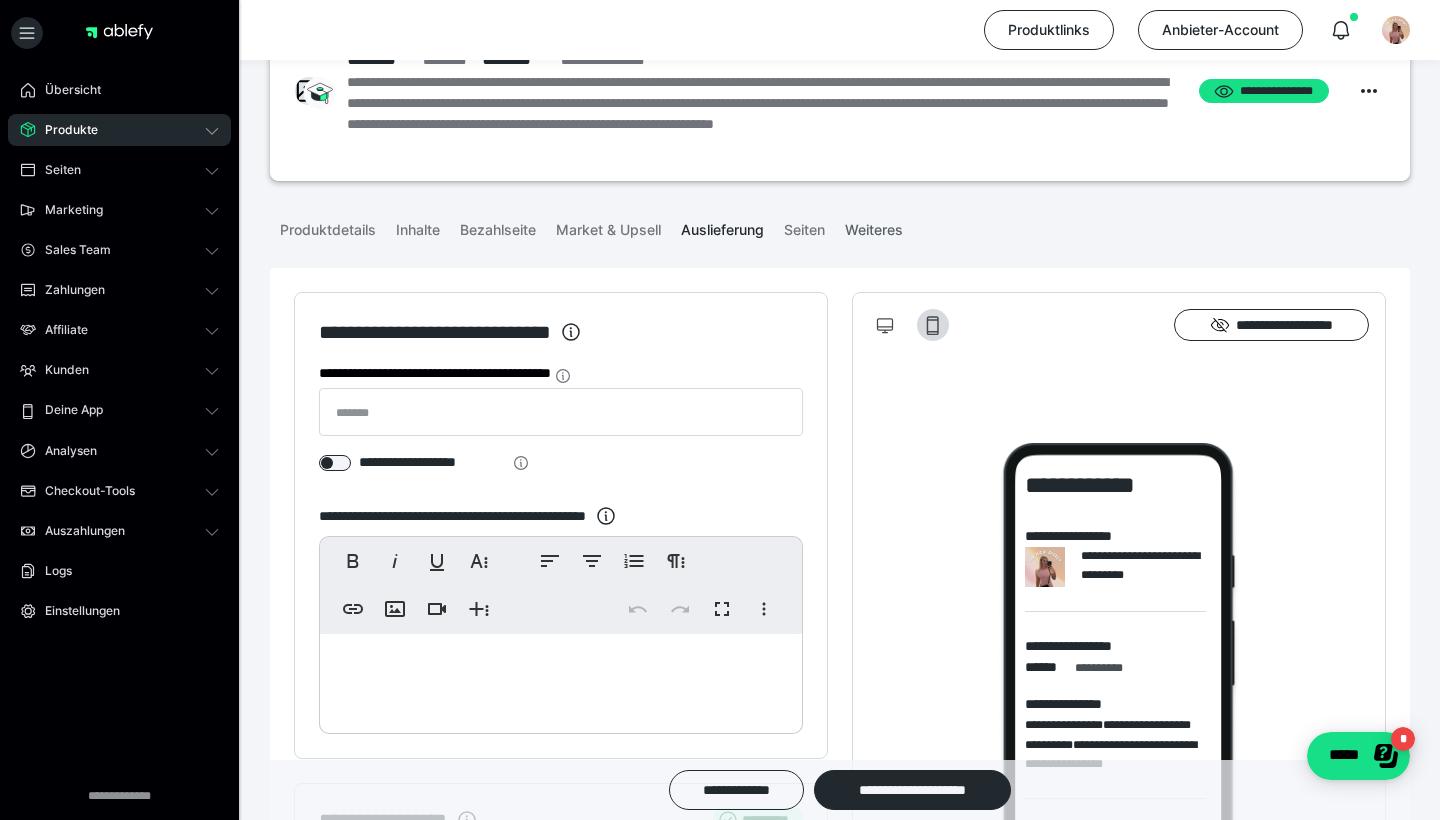 click on "Weiteres" at bounding box center (874, 226) 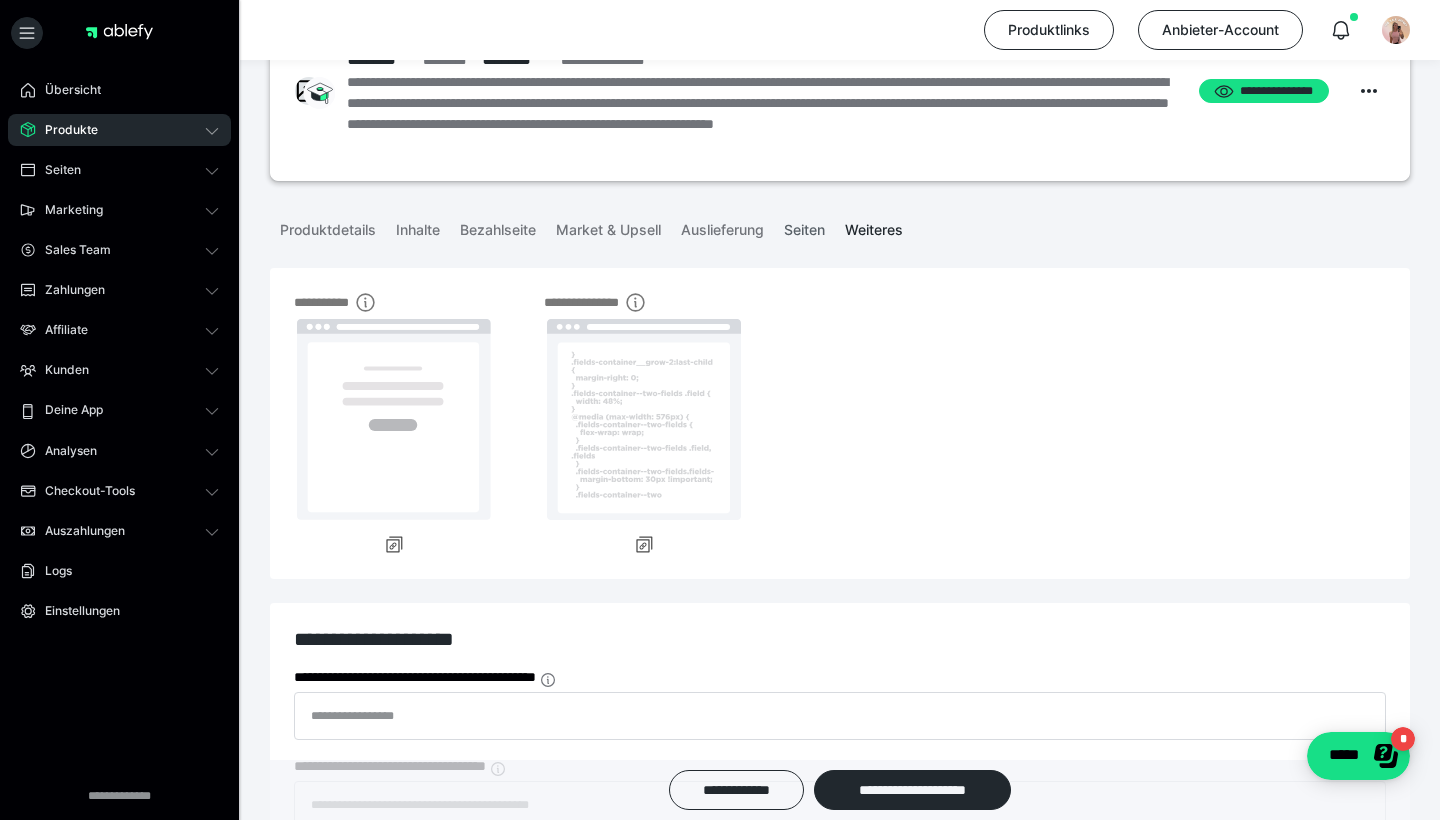 click on "Seiten" at bounding box center (804, 226) 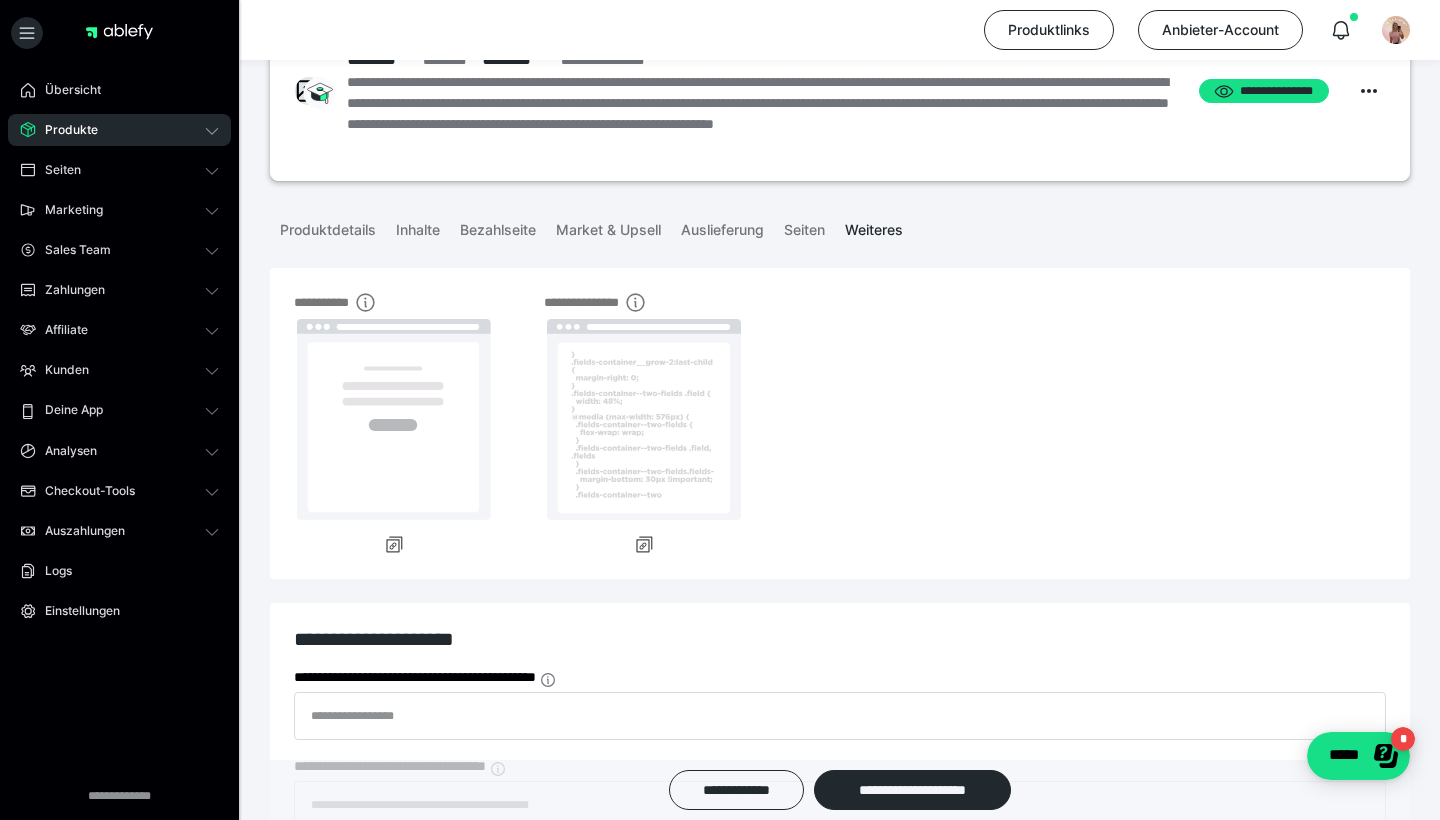 scroll, scrollTop: 52, scrollLeft: 0, axis: vertical 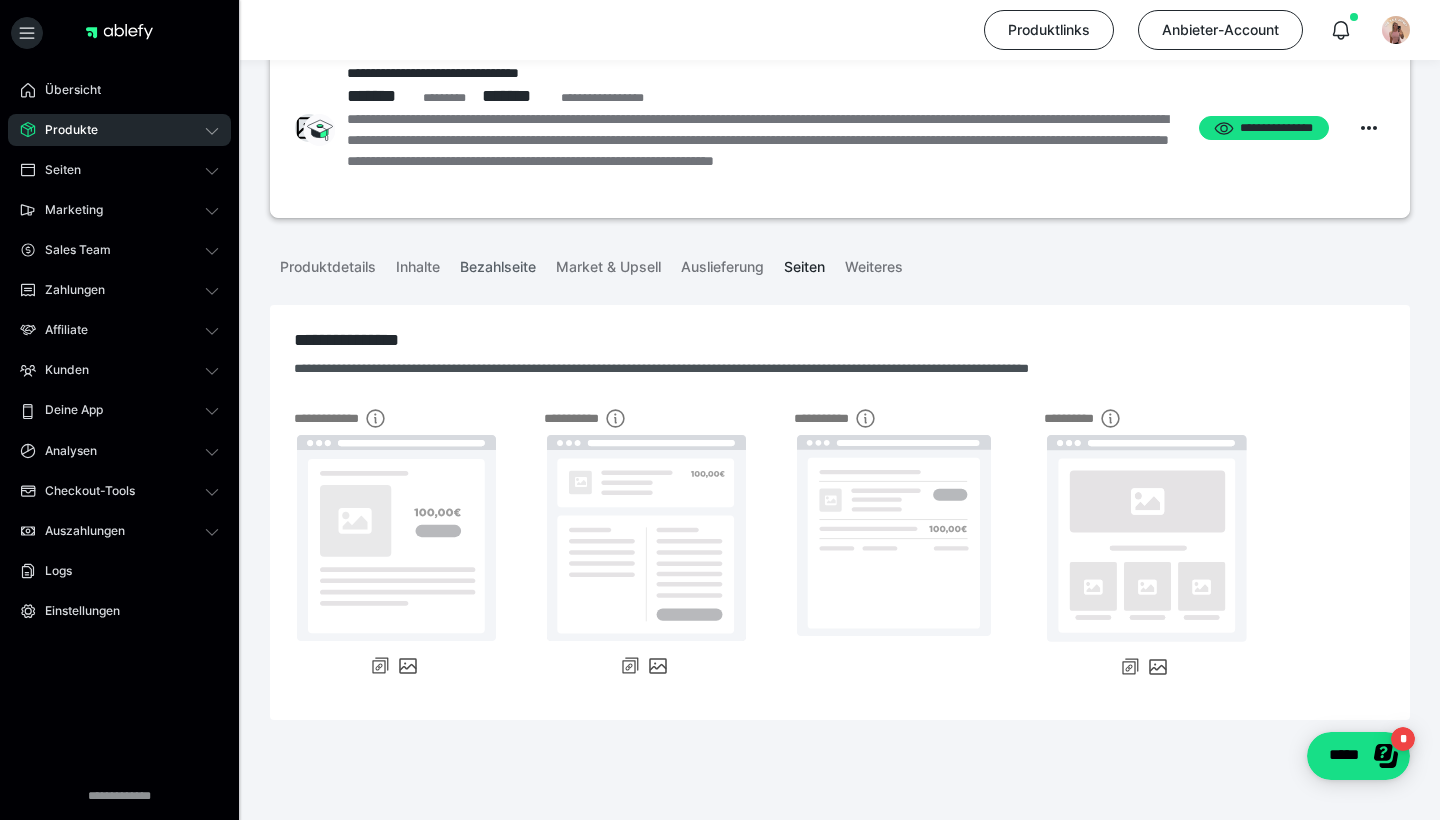 click on "Bezahlseite" at bounding box center (498, 263) 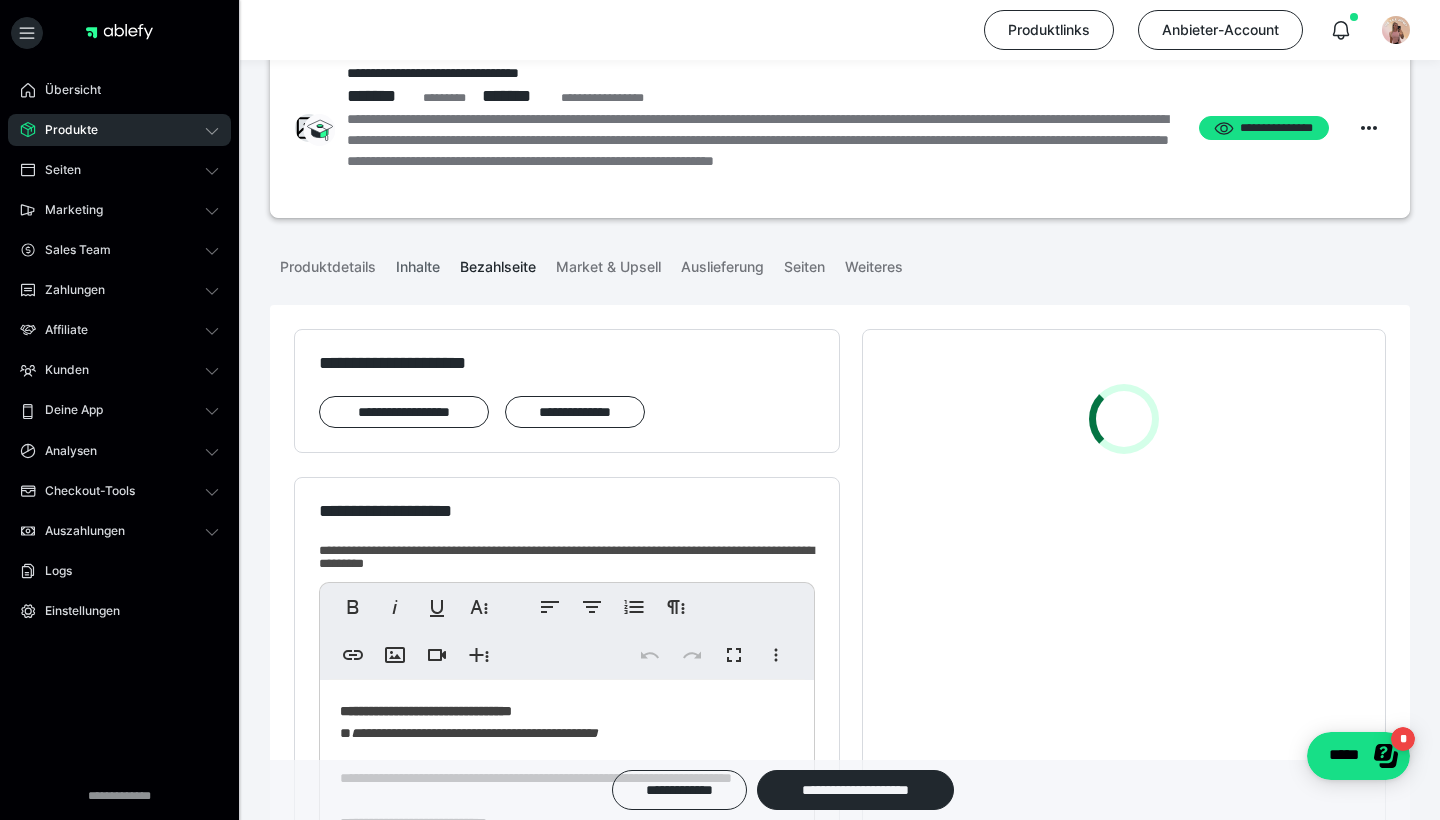 click on "Inhalte" at bounding box center (418, 263) 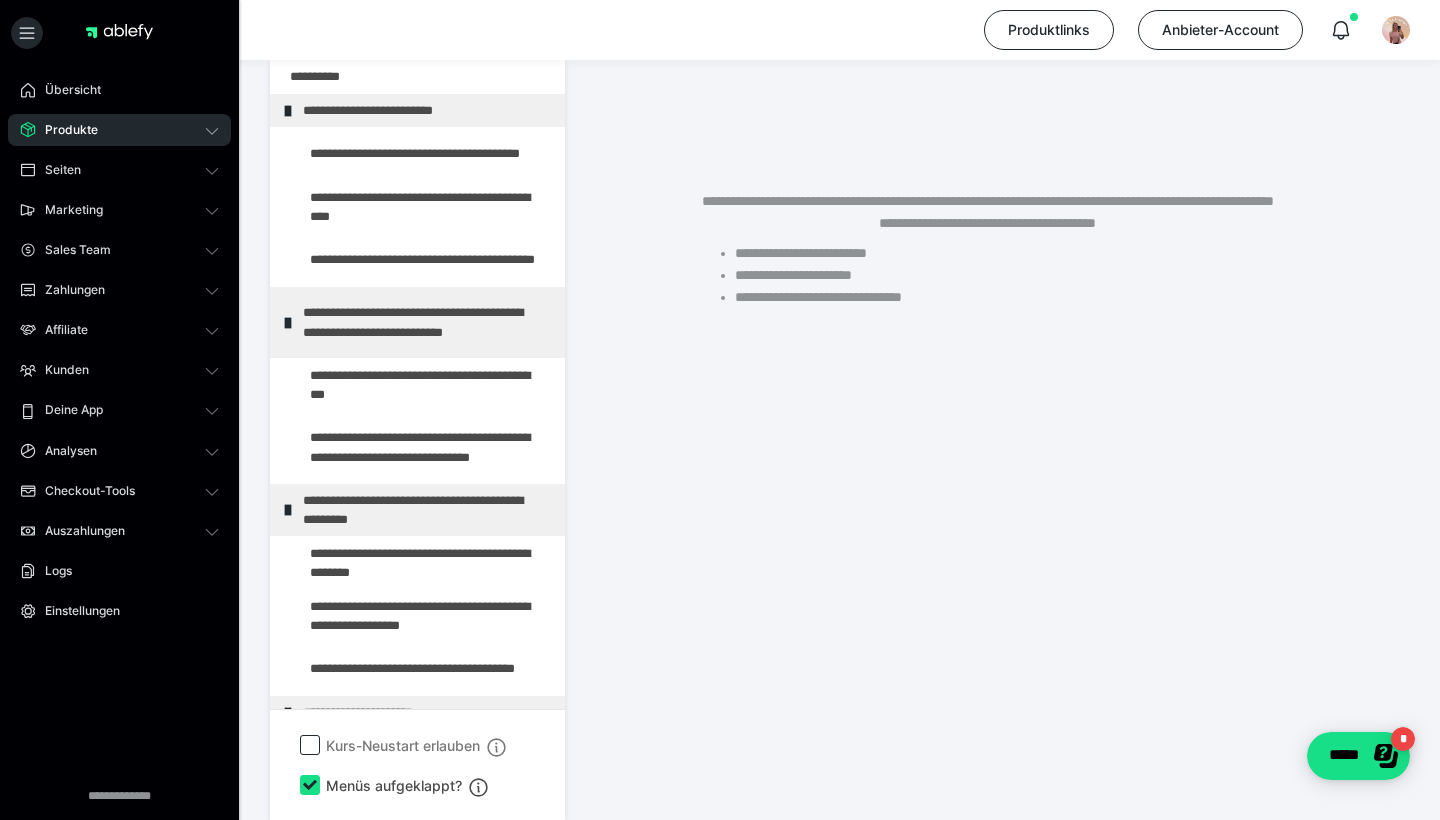 scroll, scrollTop: 374, scrollLeft: 0, axis: vertical 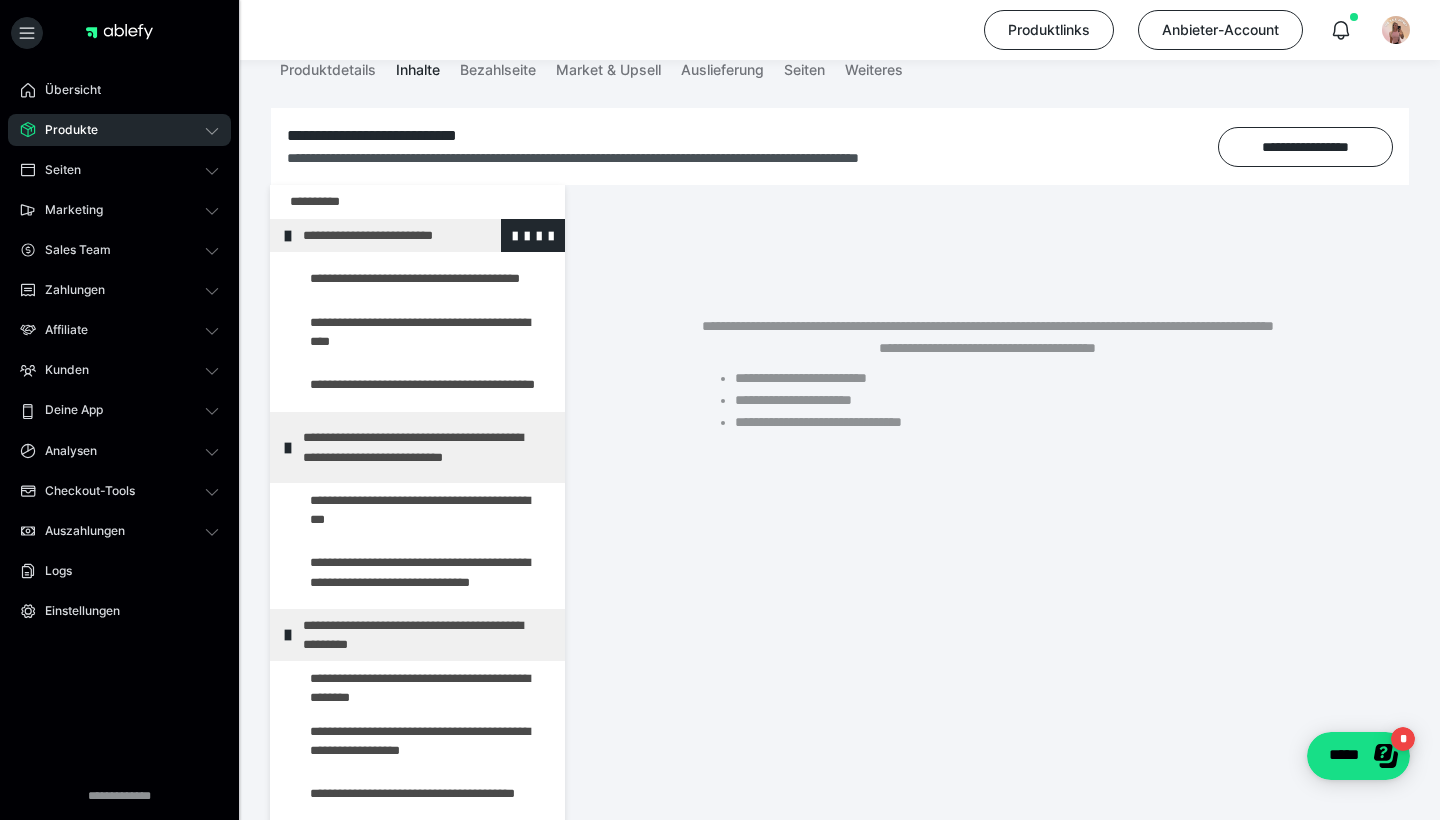 click on "**********" at bounding box center (426, 235) 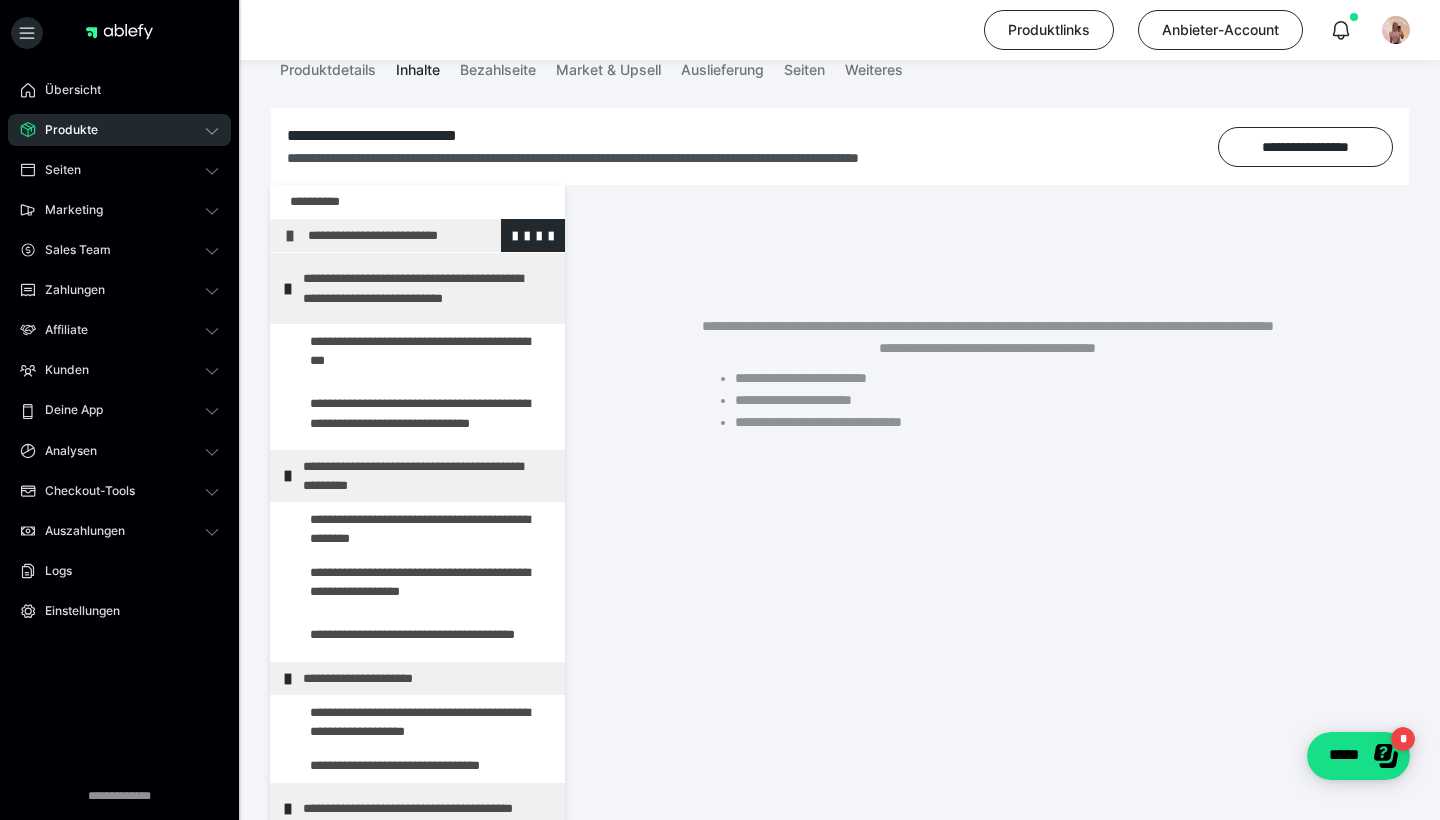 click on "**********" at bounding box center [431, 235] 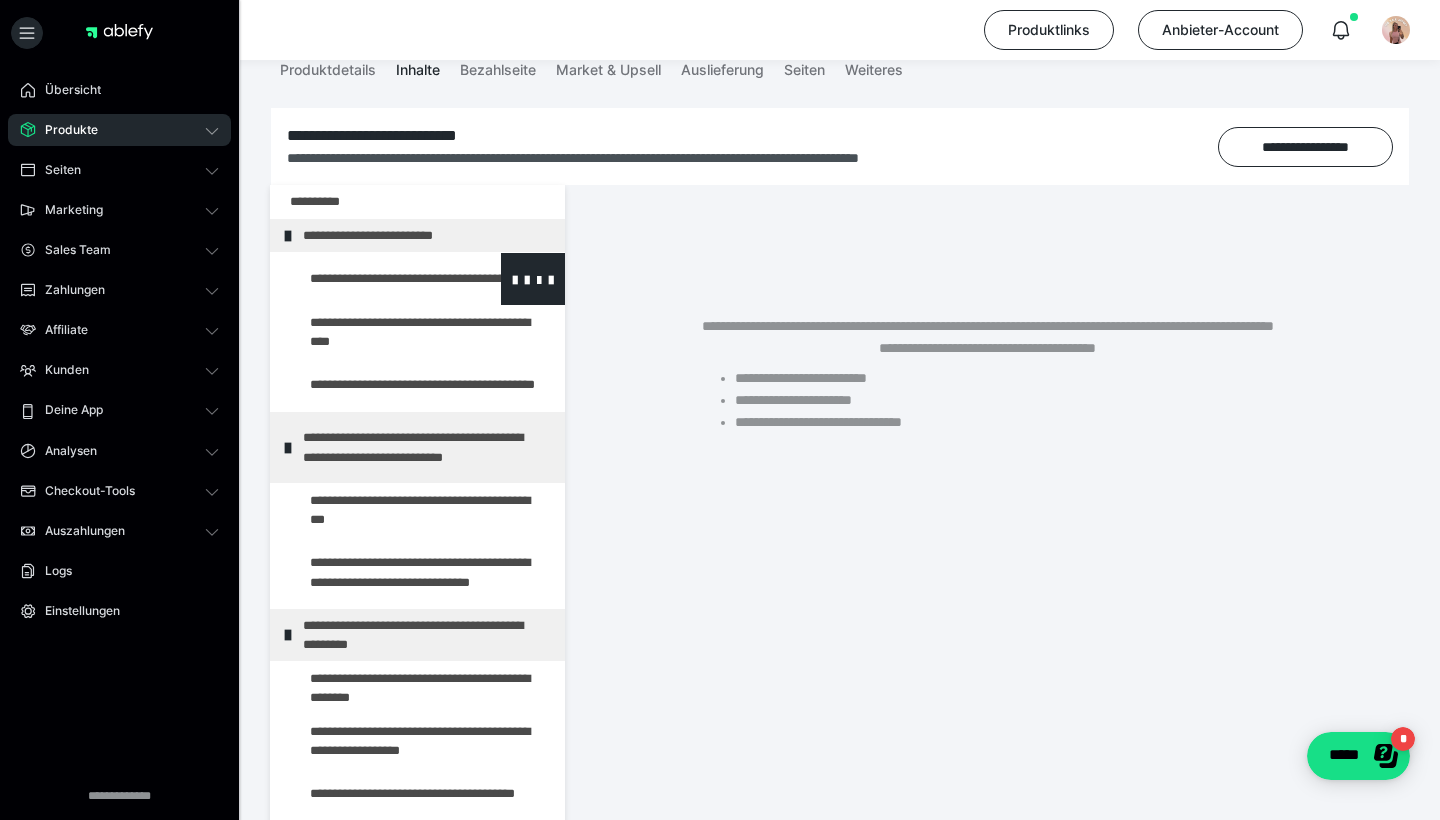 click at bounding box center (375, 279) 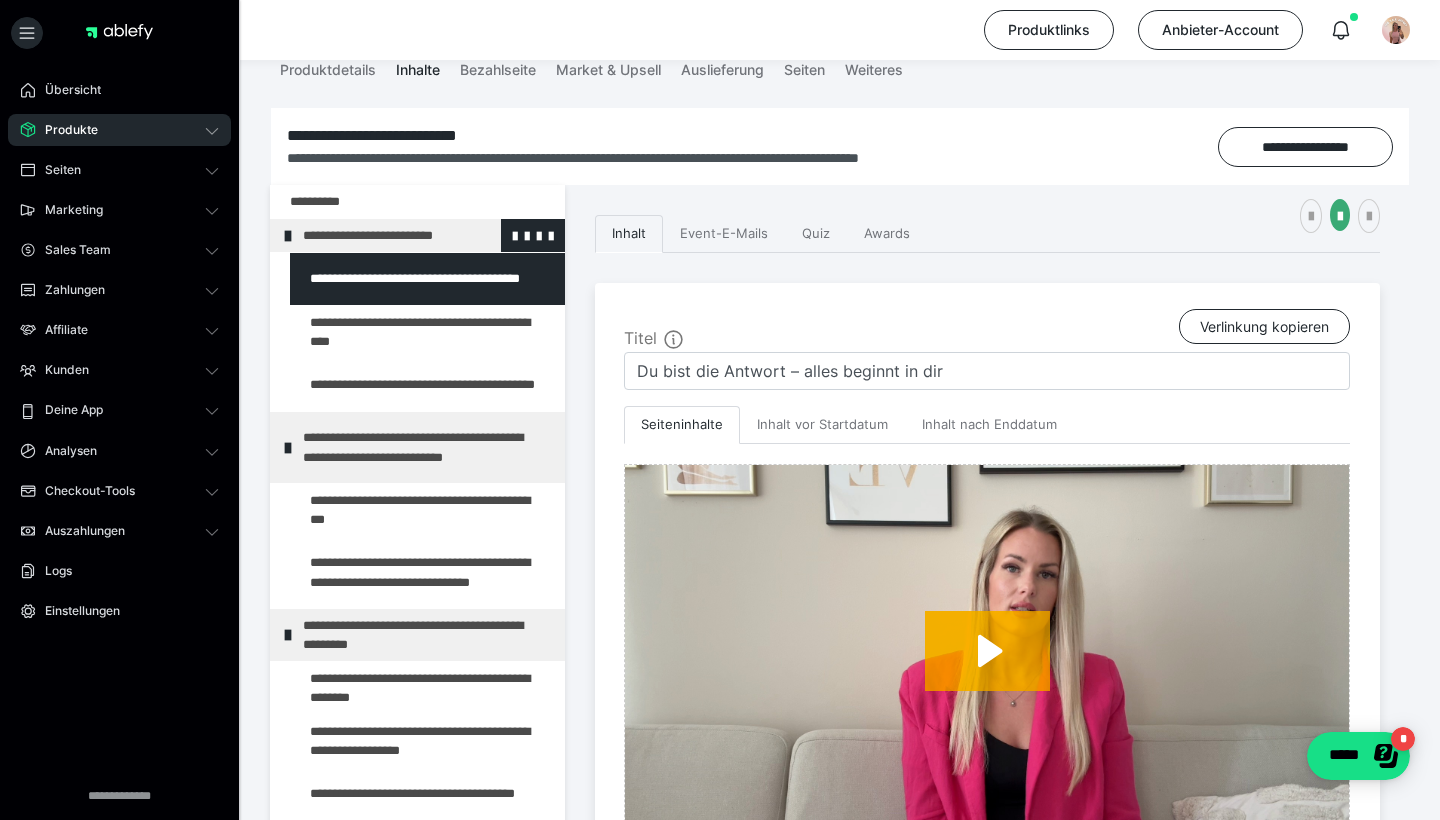 click on "**********" at bounding box center (426, 235) 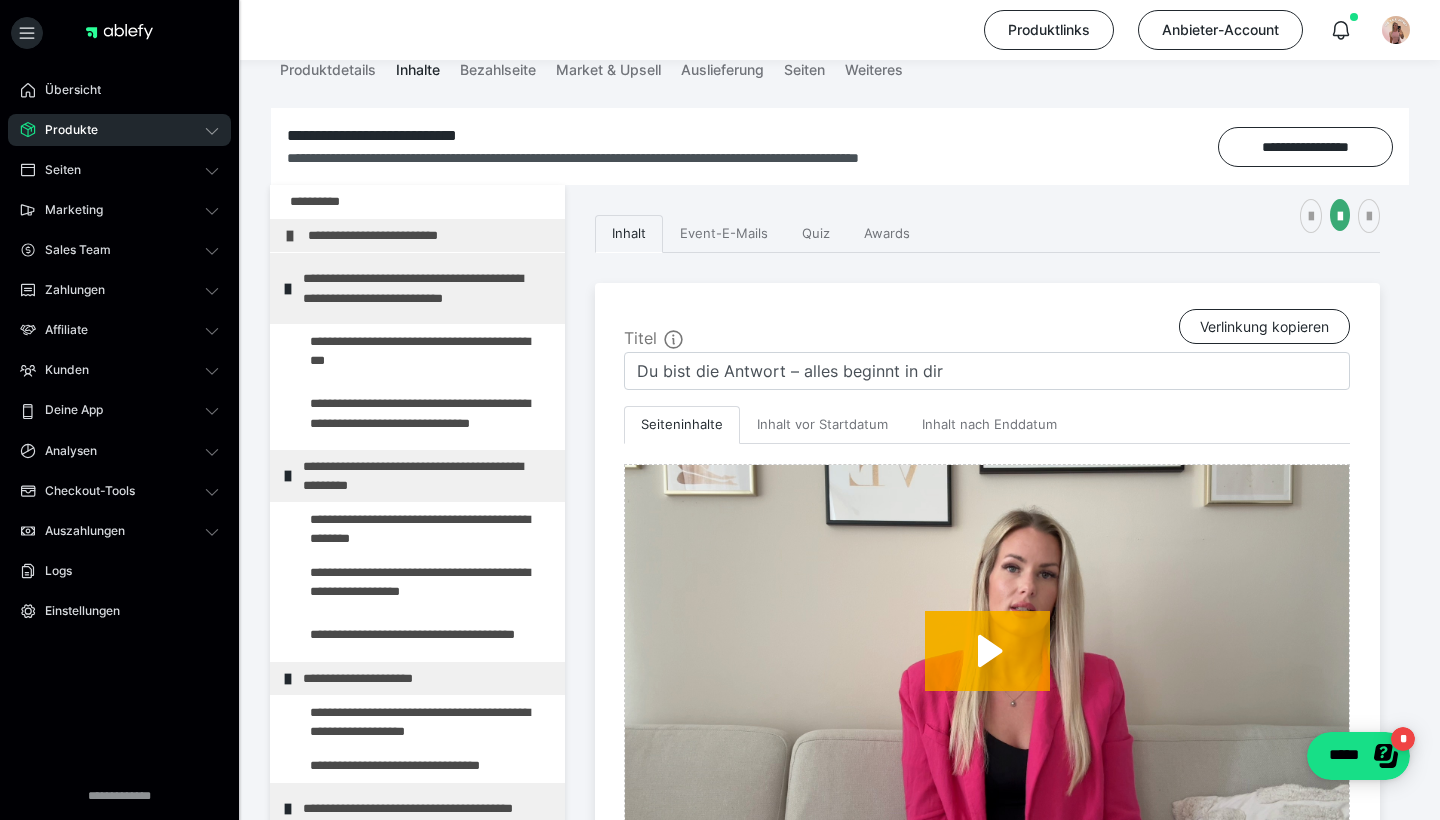 click on "**********" at bounding box center [431, 235] 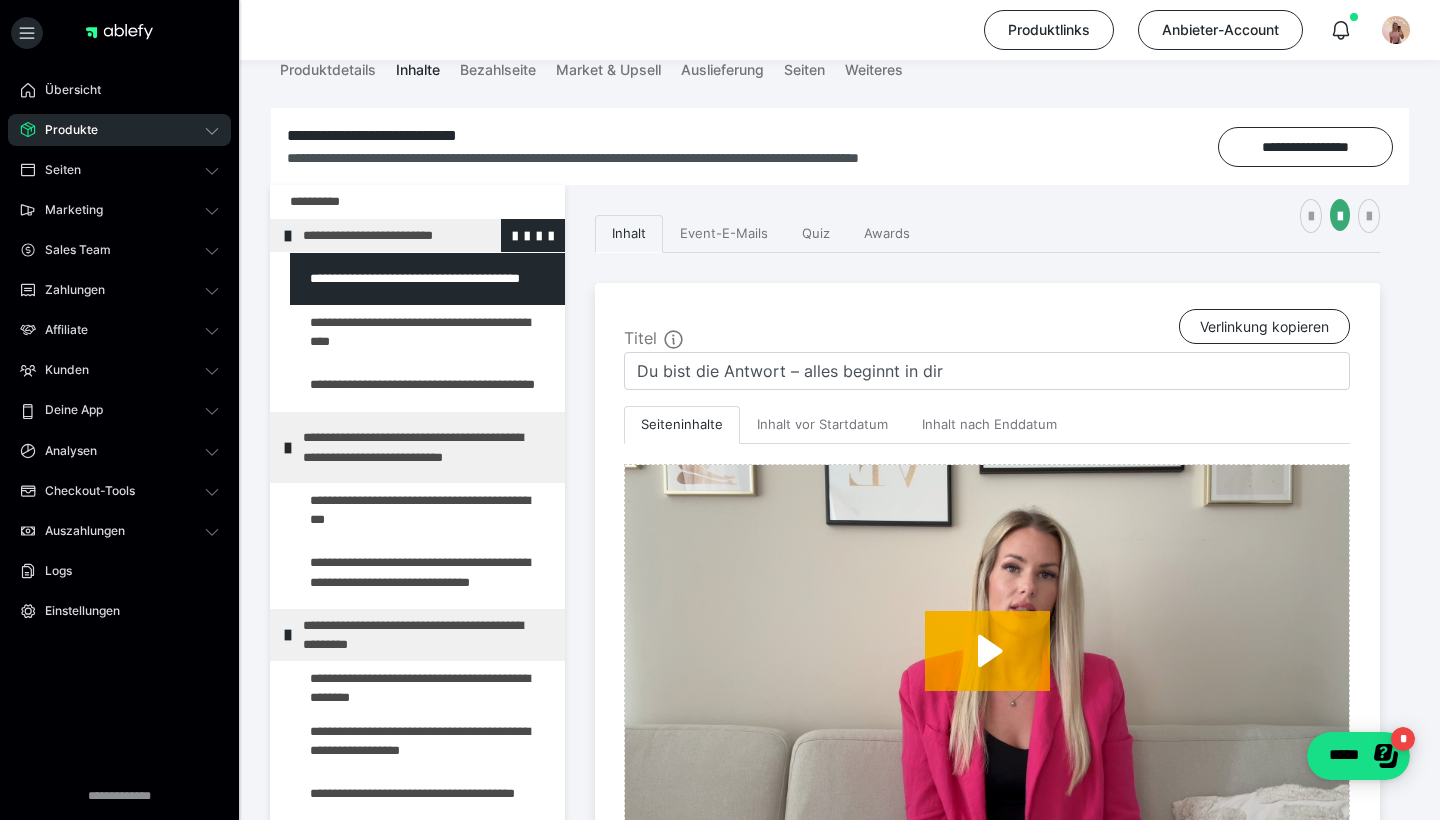 click on "**********" at bounding box center [426, 235] 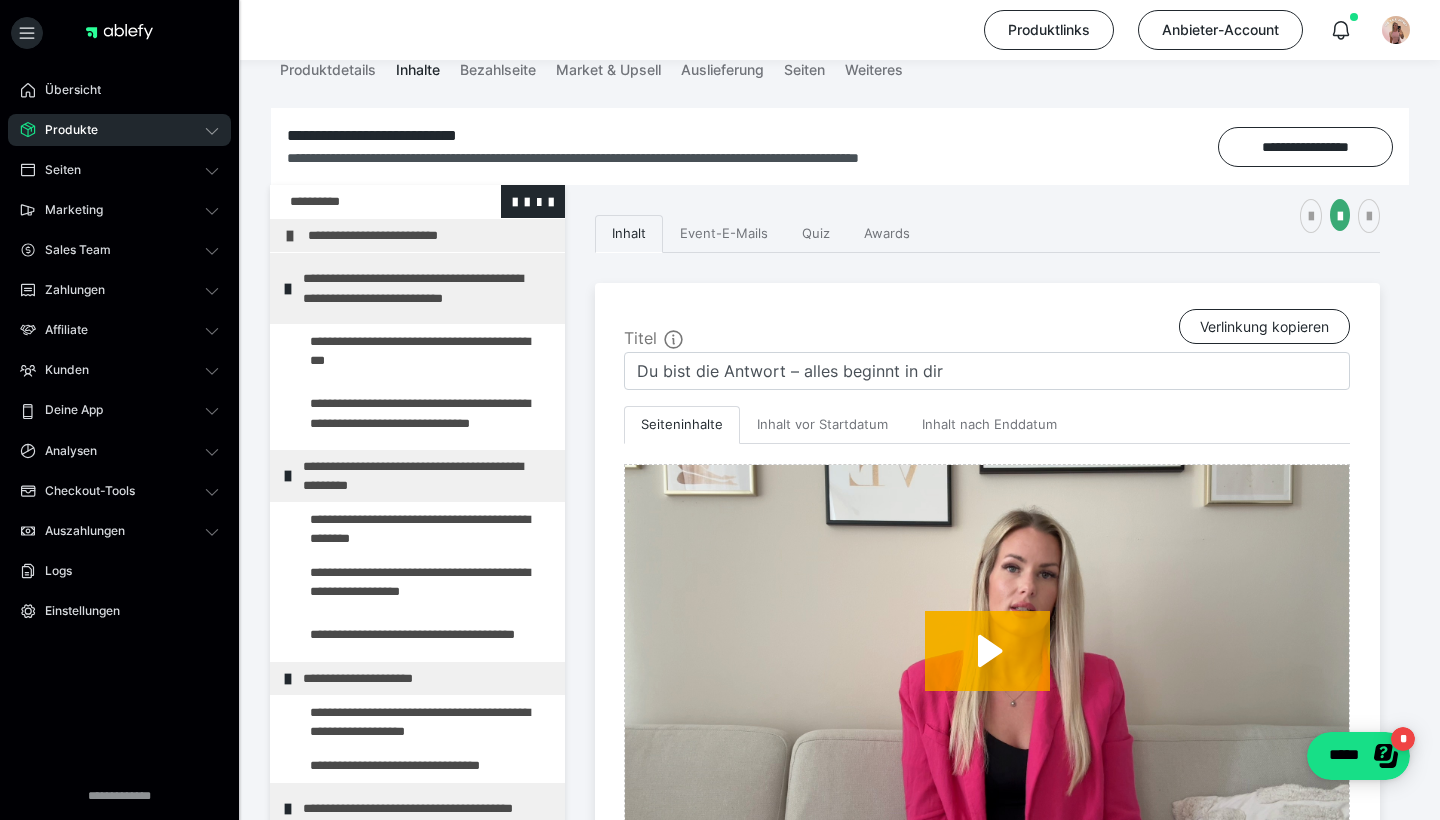 click at bounding box center (365, 201) 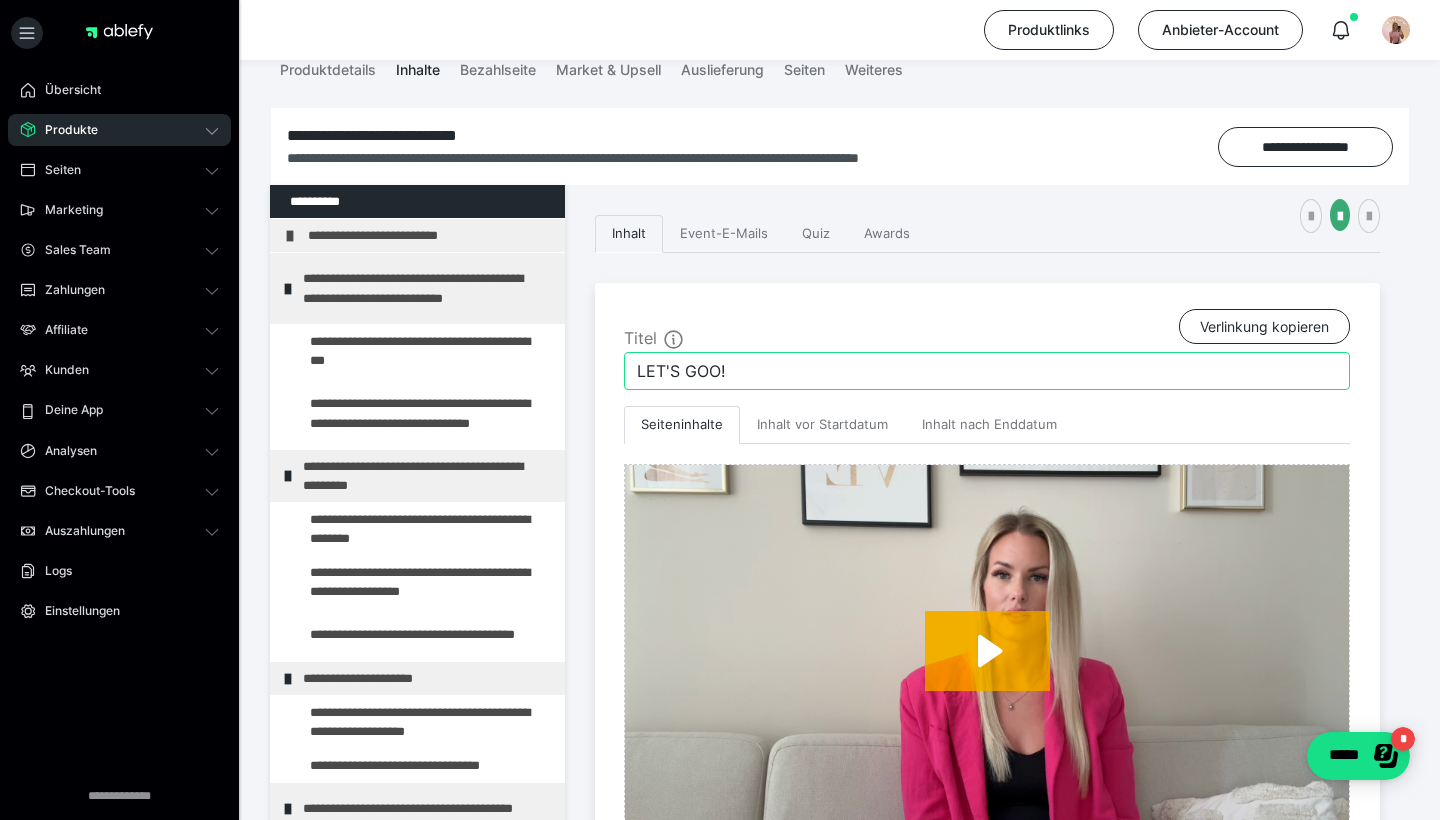 click on "LET'S GOO!" at bounding box center [987, 371] 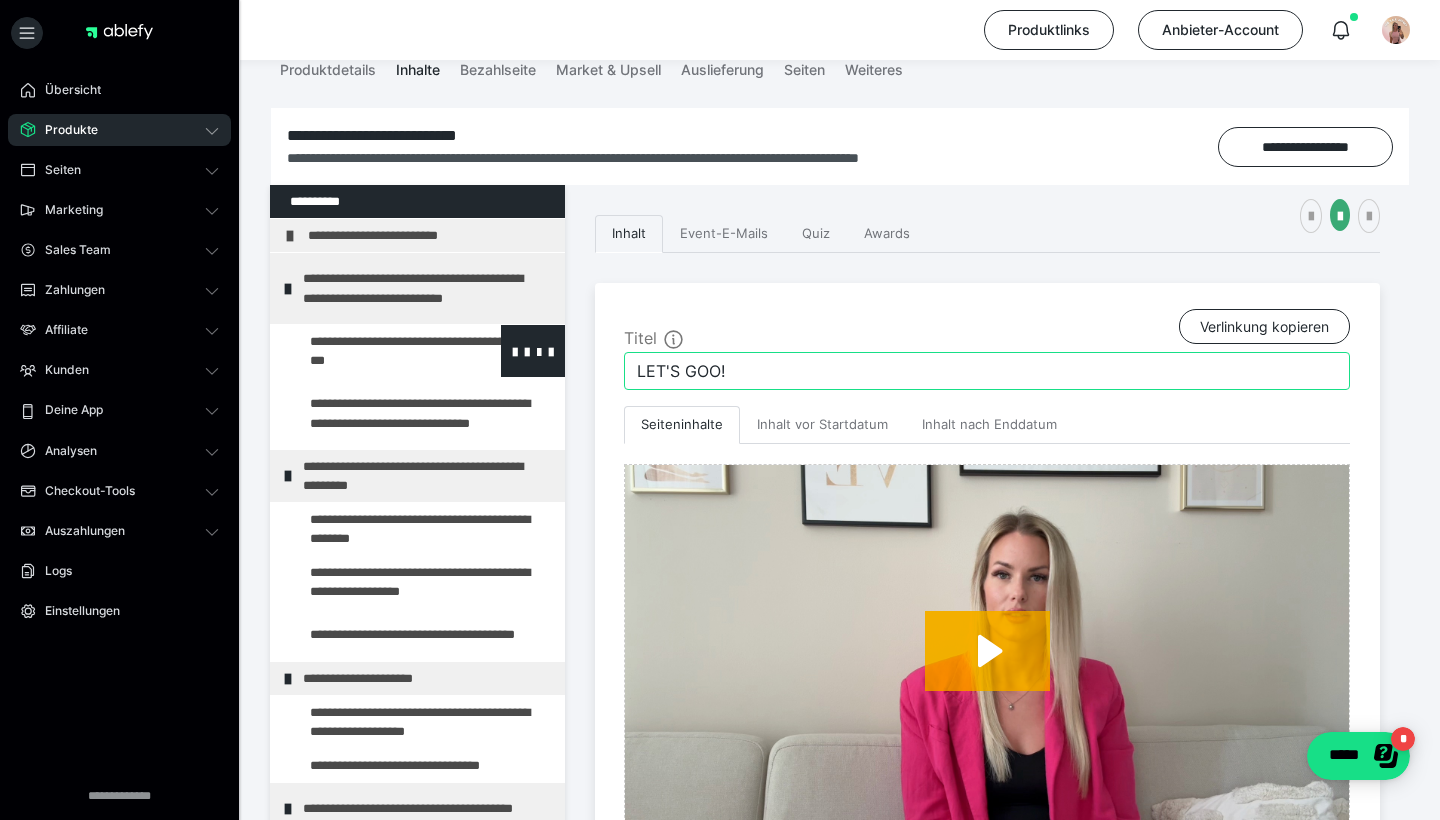 drag, startPoint x: 755, startPoint y: 378, endPoint x: 356, endPoint y: 325, distance: 402.50467 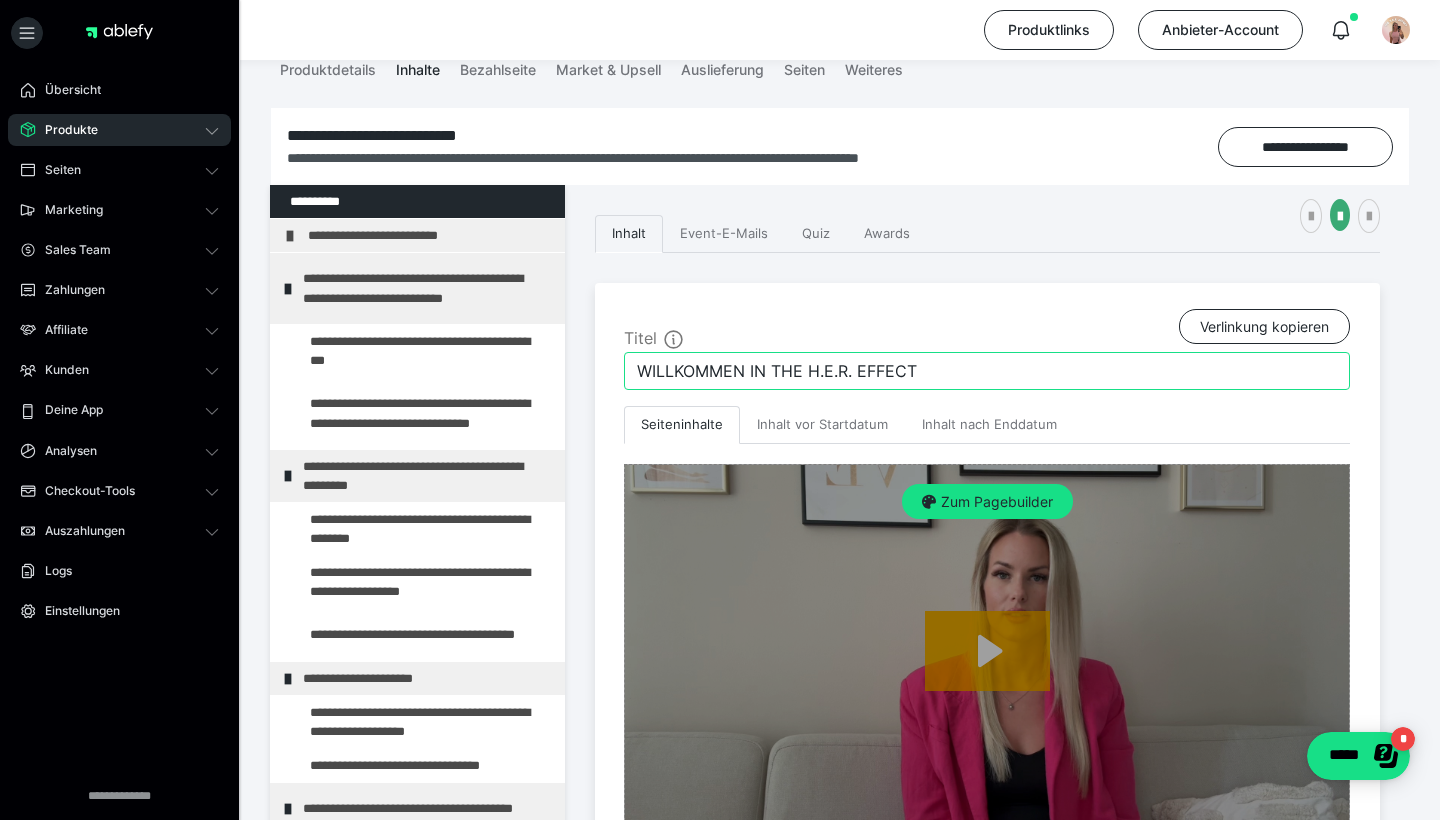 type on "WILLKOMMEN IN THE H.E.R. EFFECT" 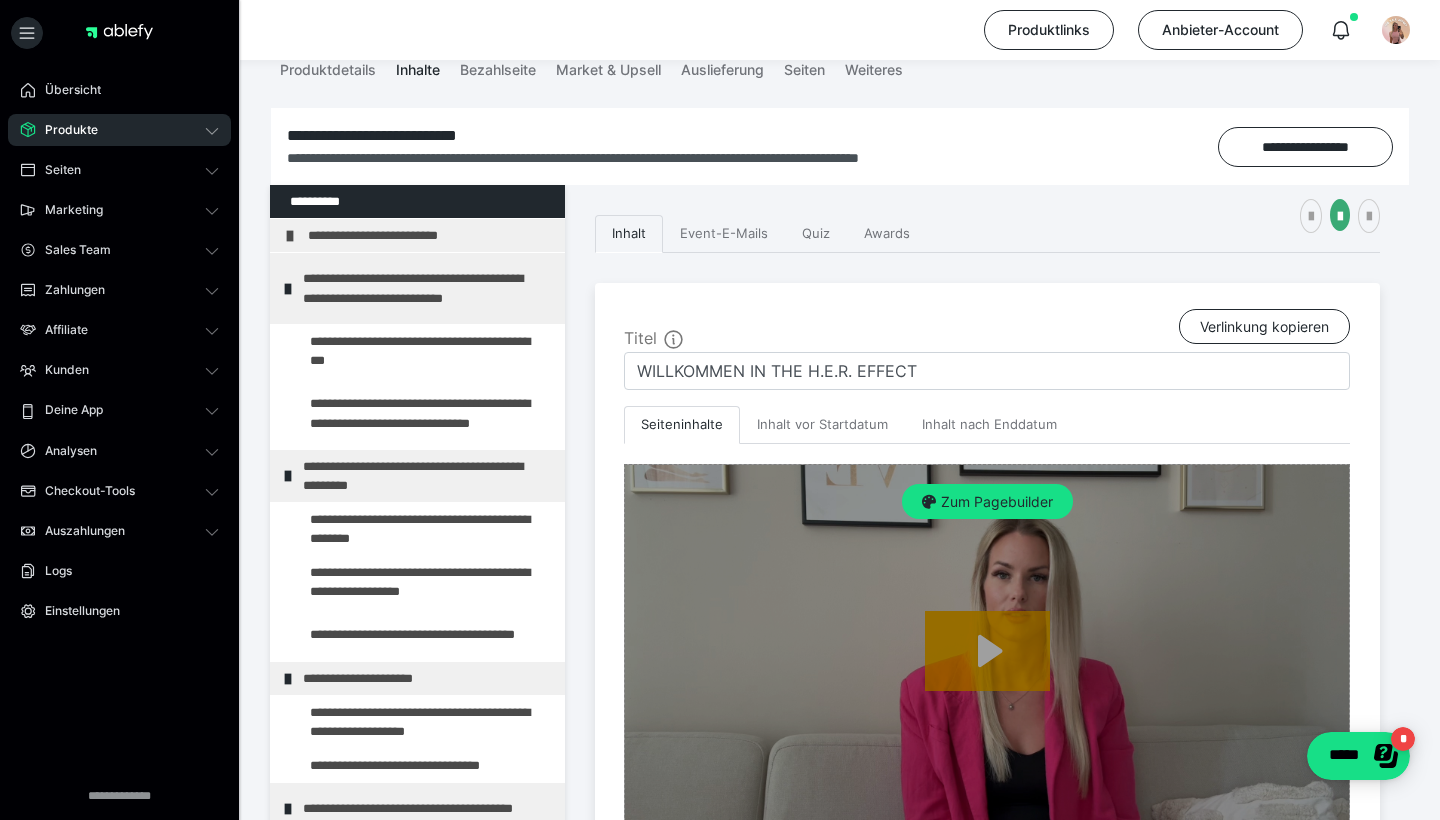 click on "Zum Pagebuilder" at bounding box center (987, 668) 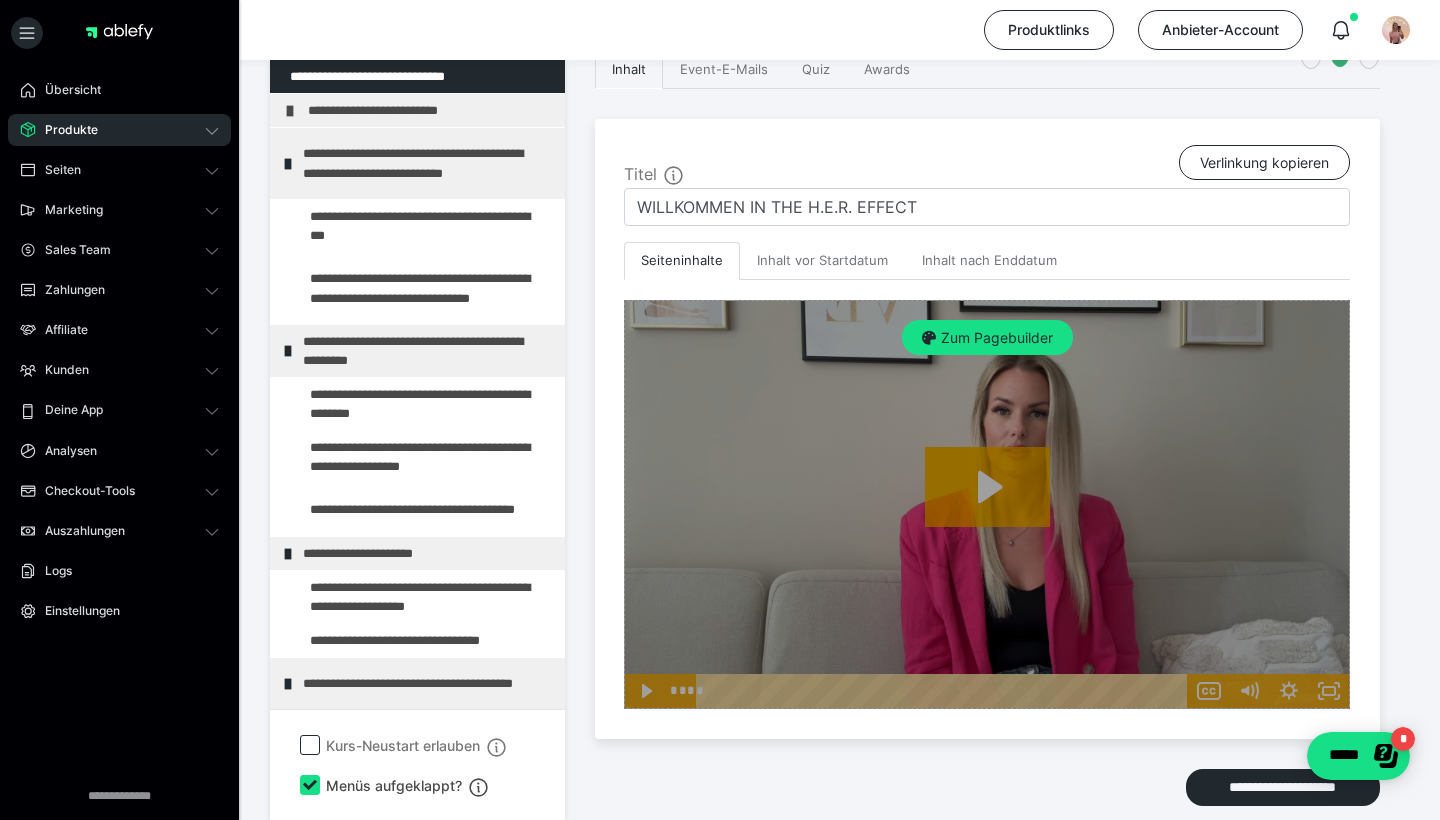 scroll, scrollTop: 426, scrollLeft: 0, axis: vertical 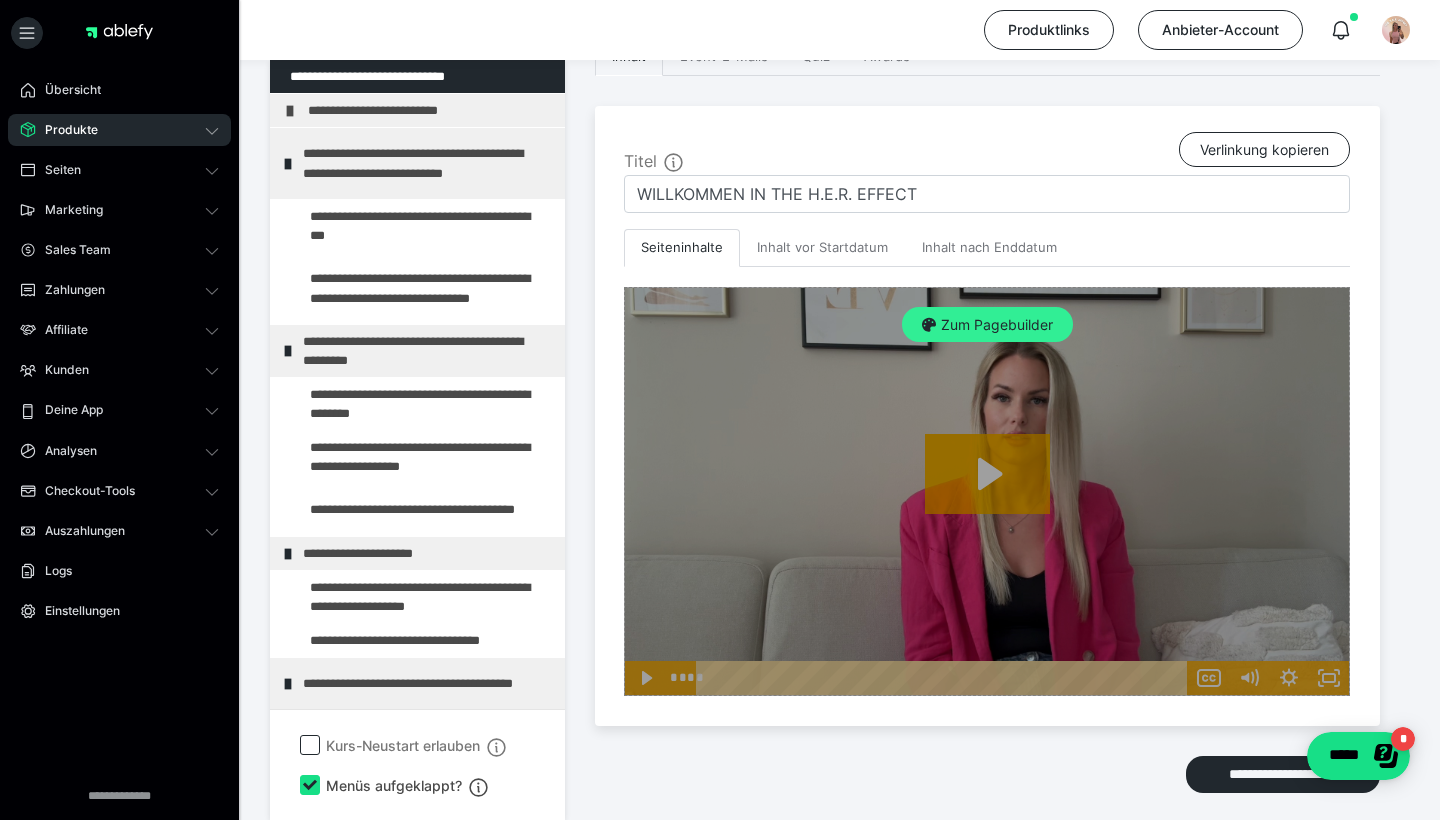 click on "Zum Pagebuilder" at bounding box center (987, 325) 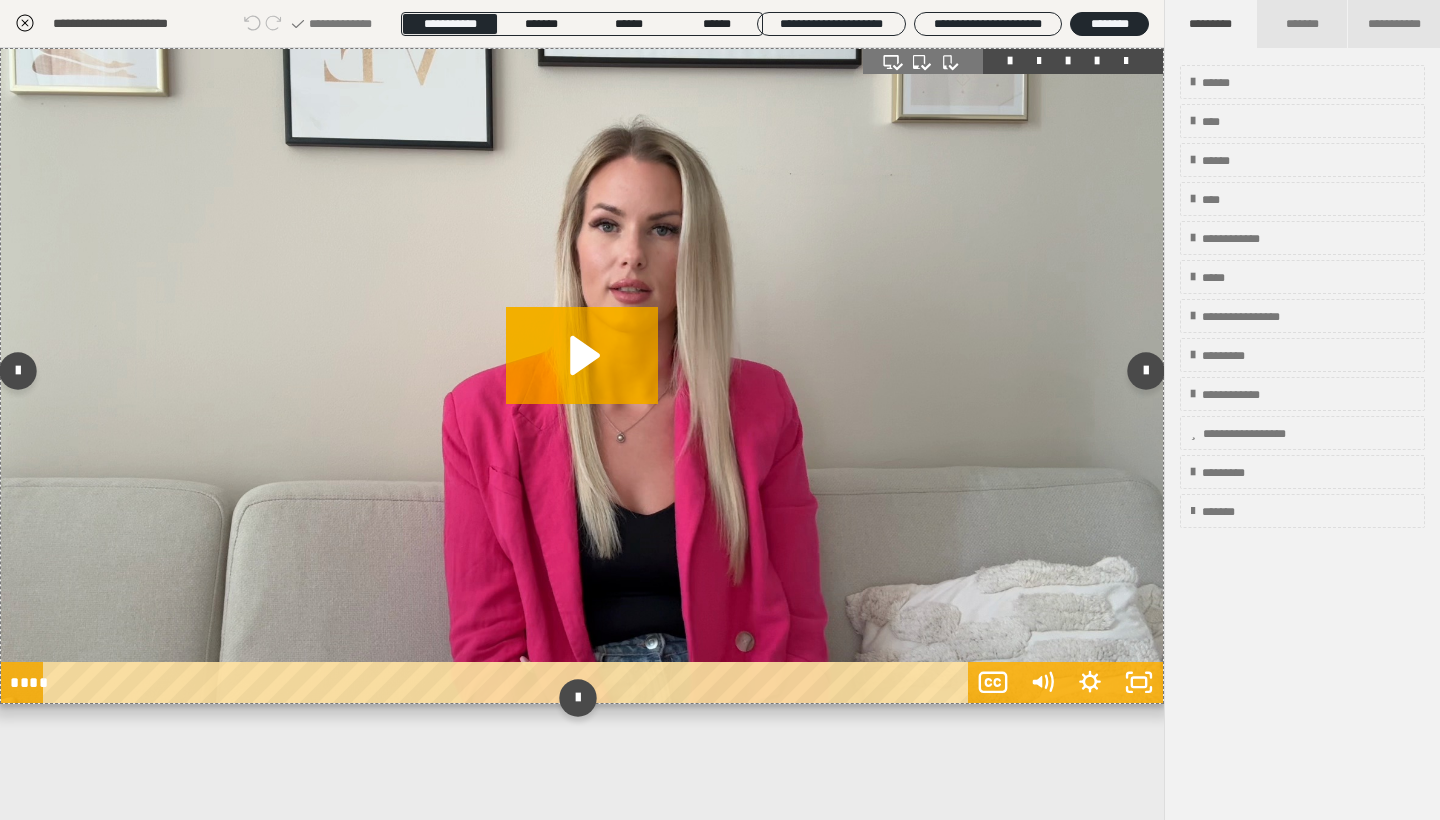 scroll, scrollTop: 374, scrollLeft: 0, axis: vertical 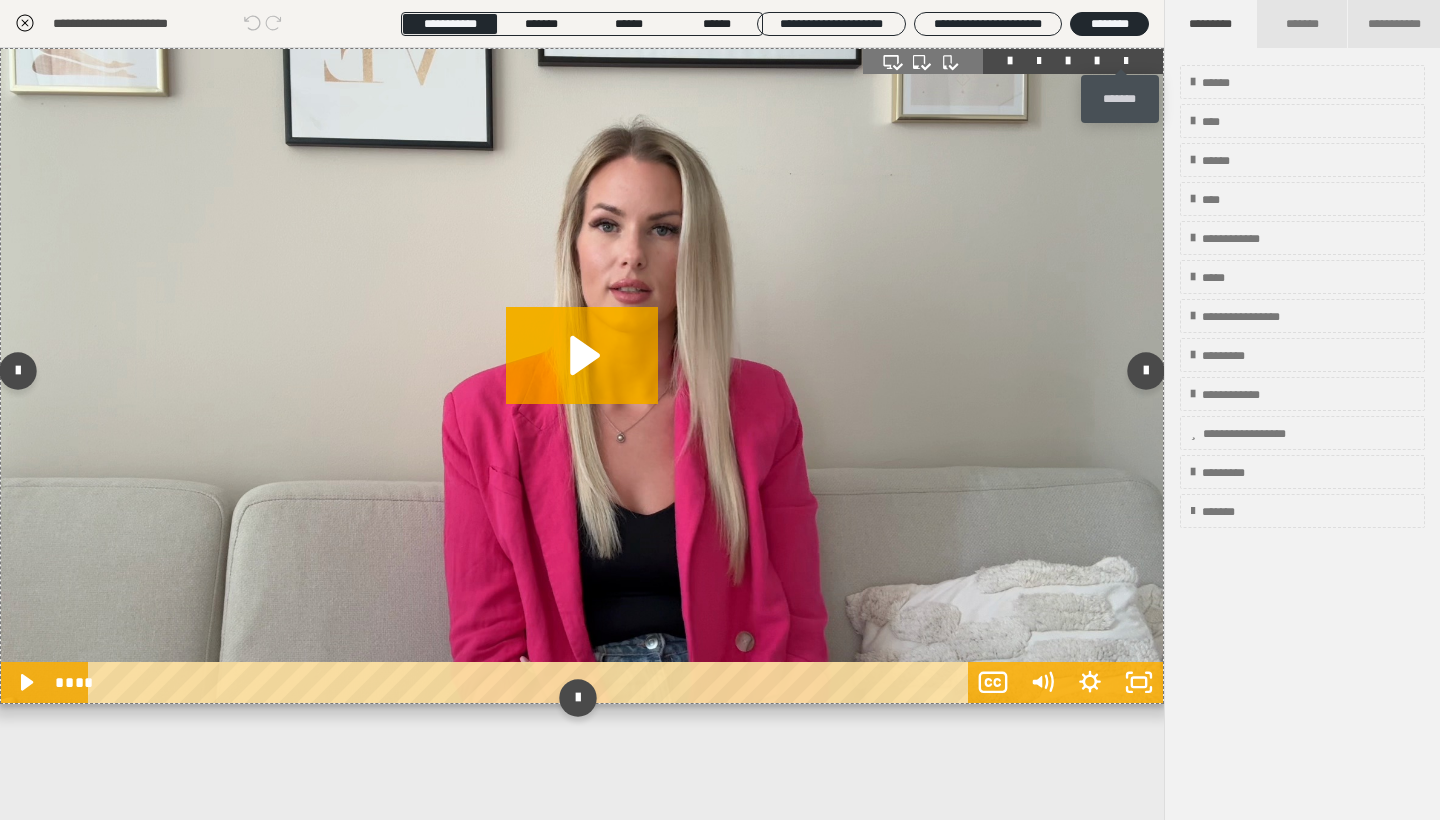 click at bounding box center (1126, 61) 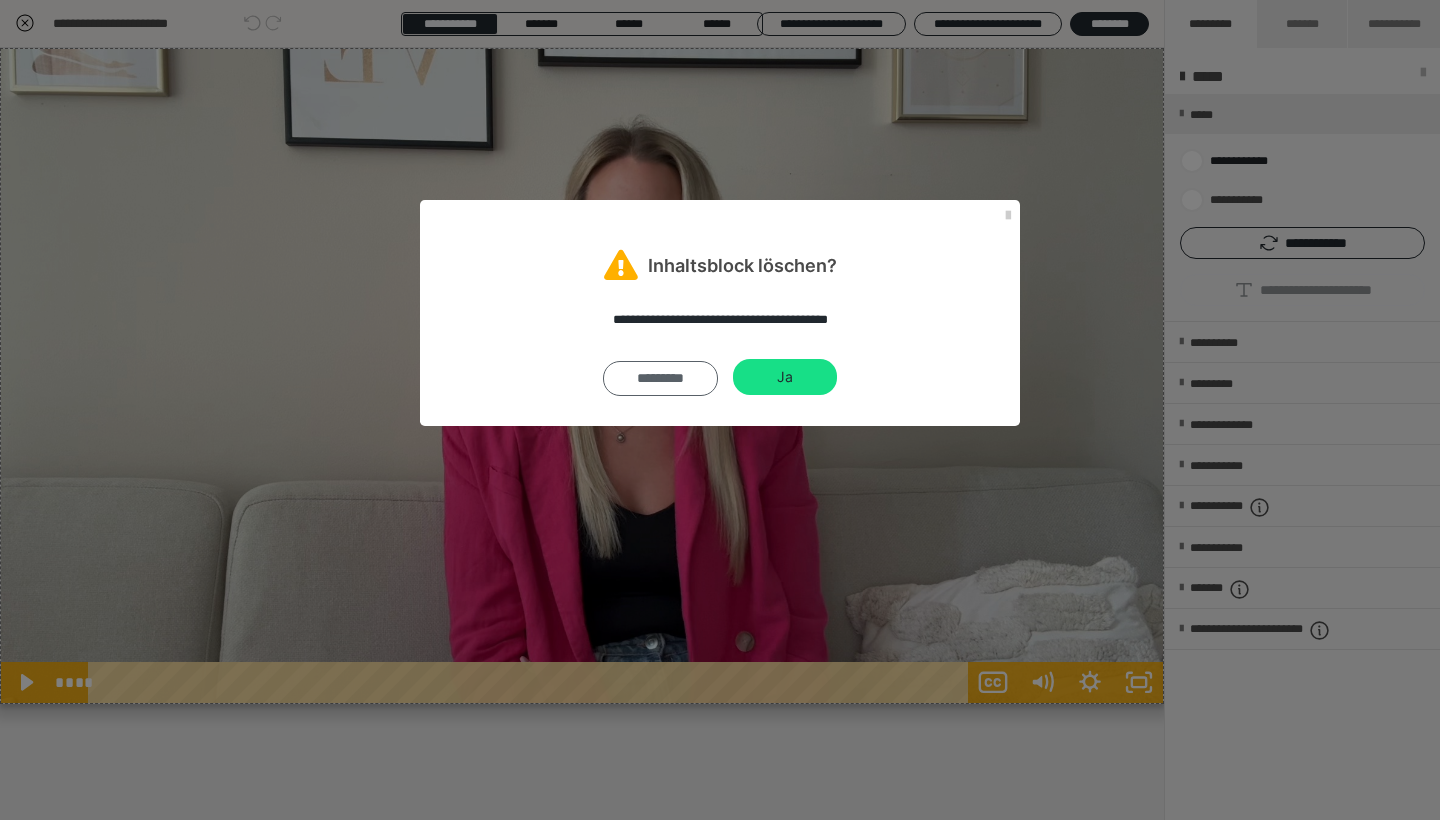 click on "*********" at bounding box center (660, 378) 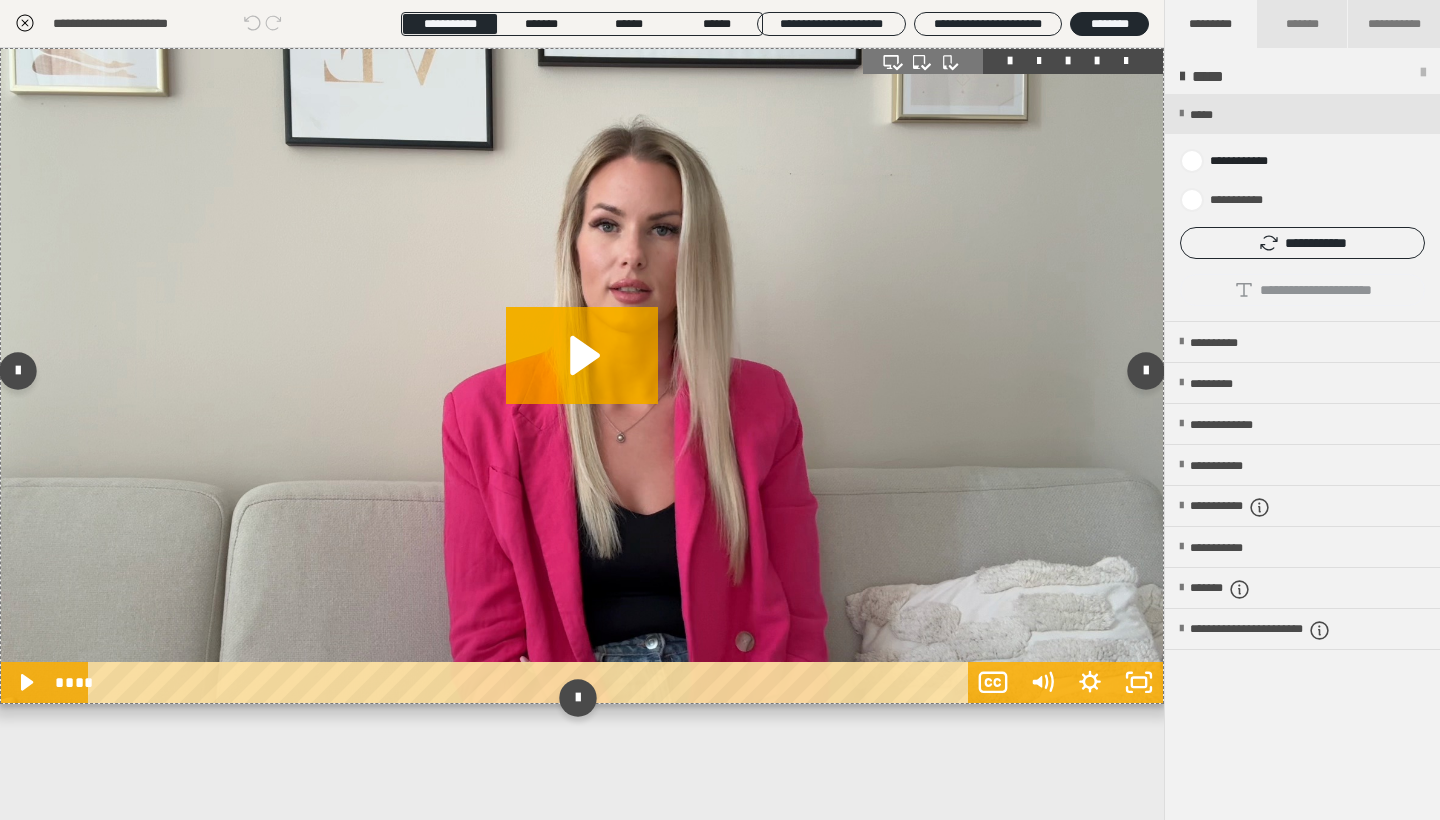 click at bounding box center [1013, 61] 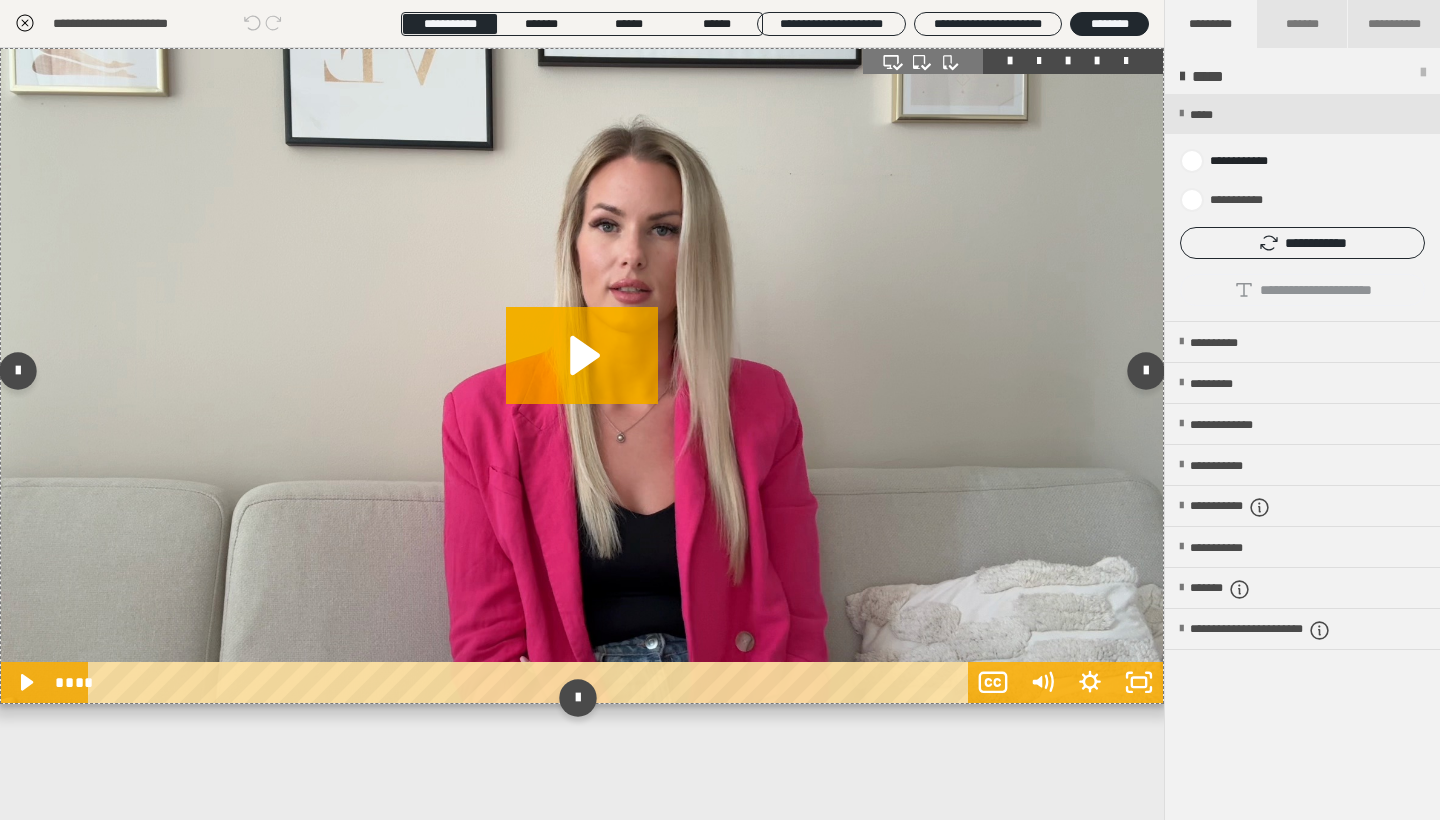 click at bounding box center (1126, 61) 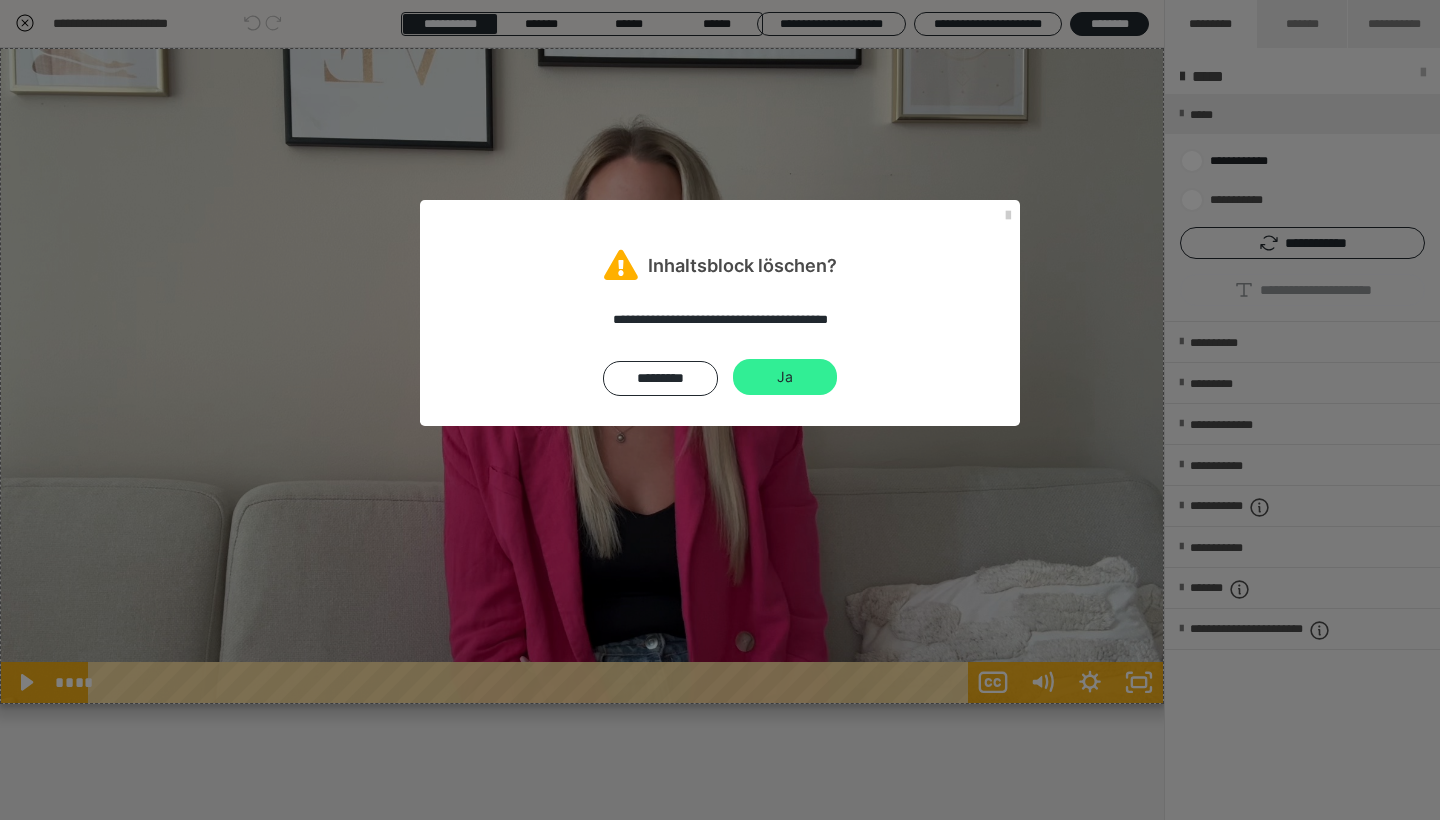 click on "Ja" at bounding box center [785, 377] 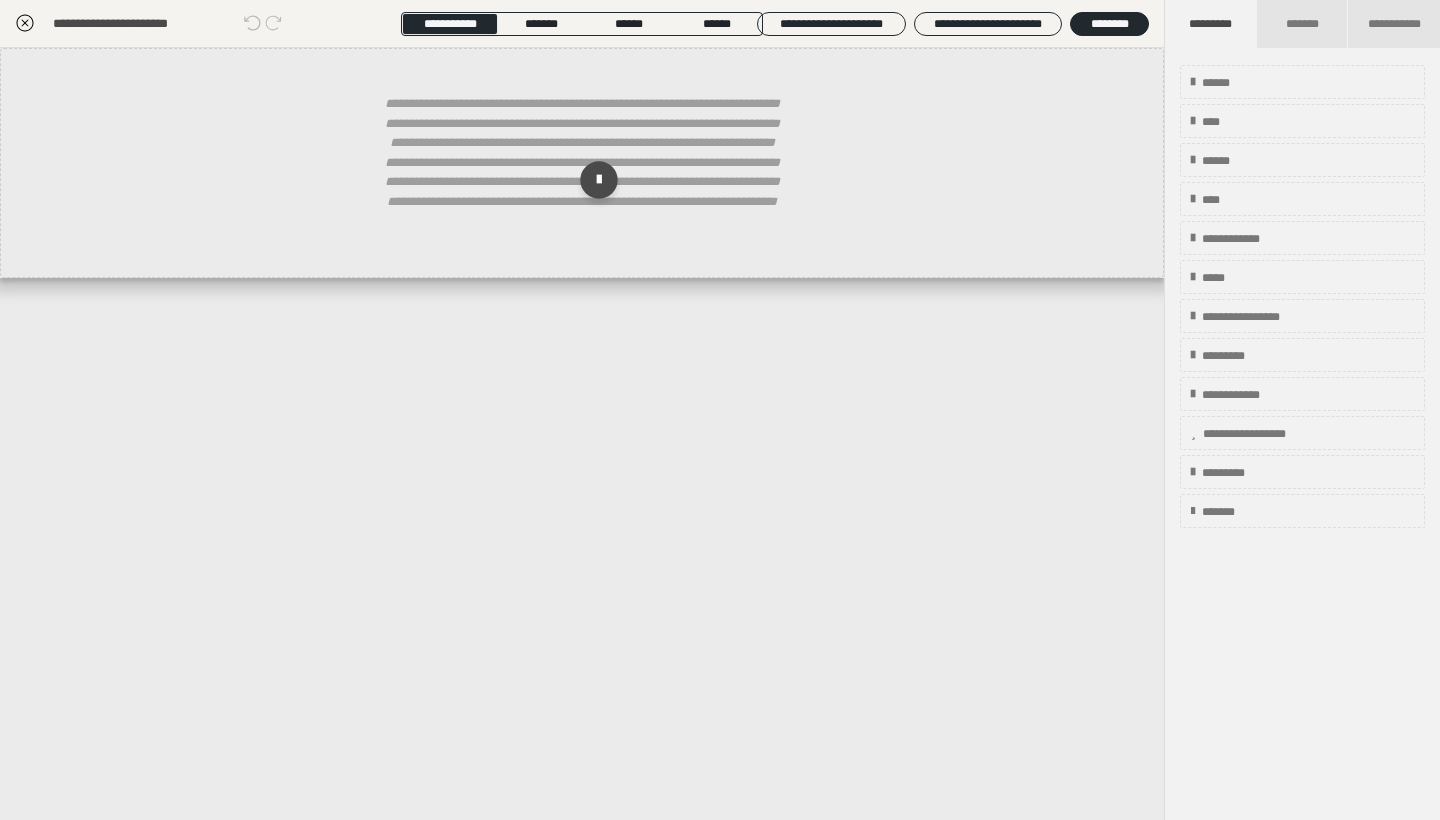 click 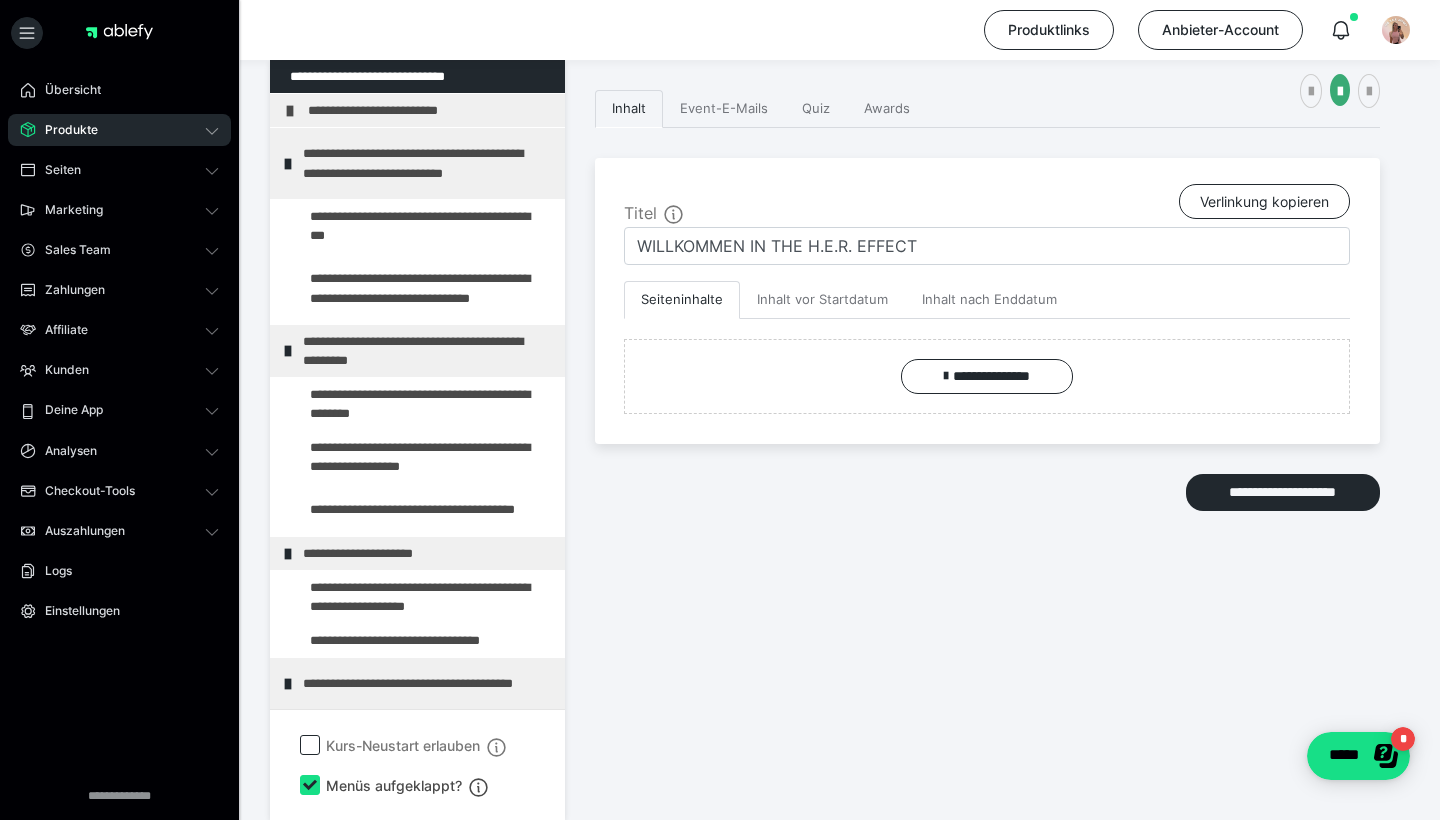 click on "Produkte" at bounding box center [119, 130] 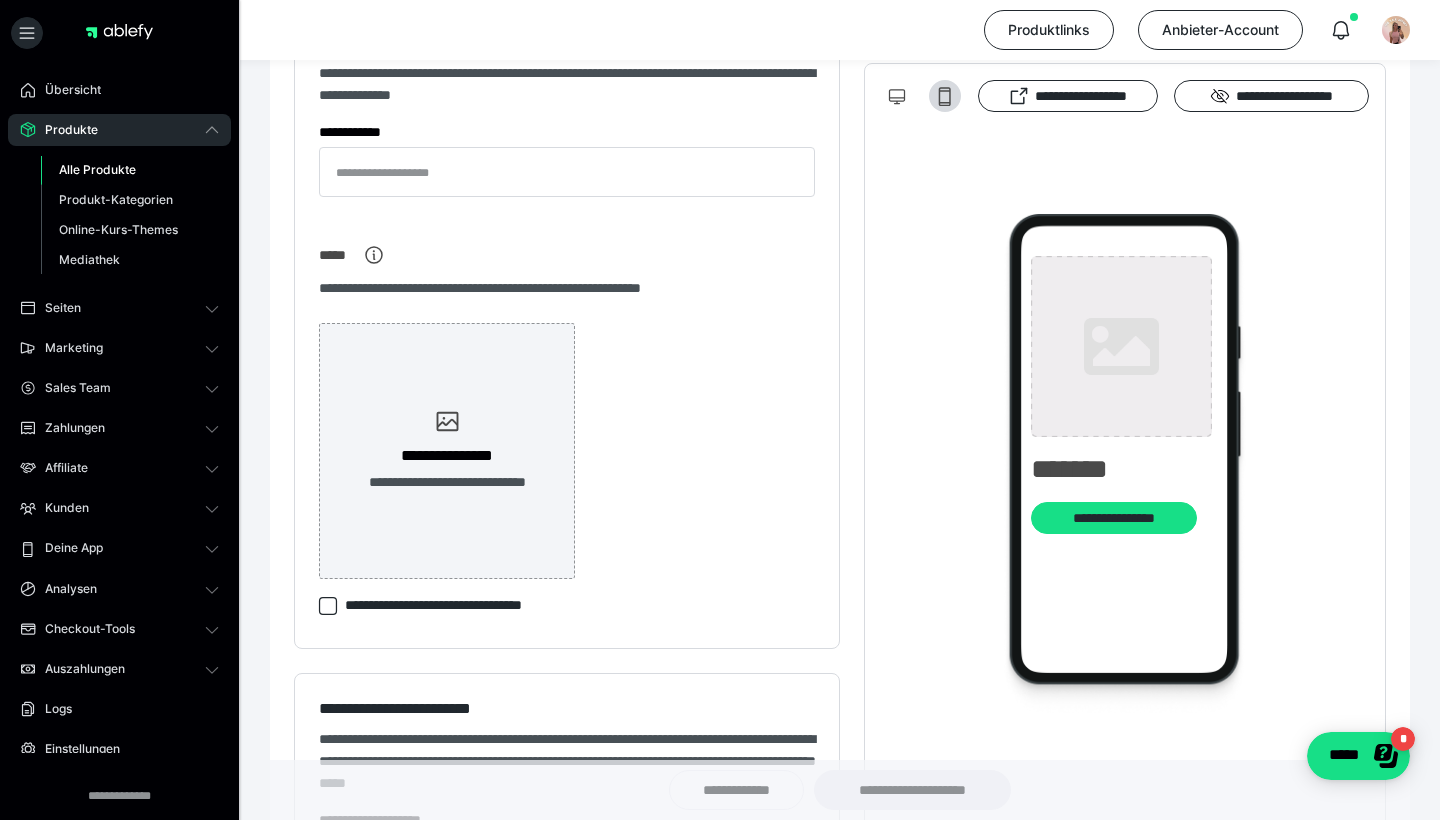 type on "**********" 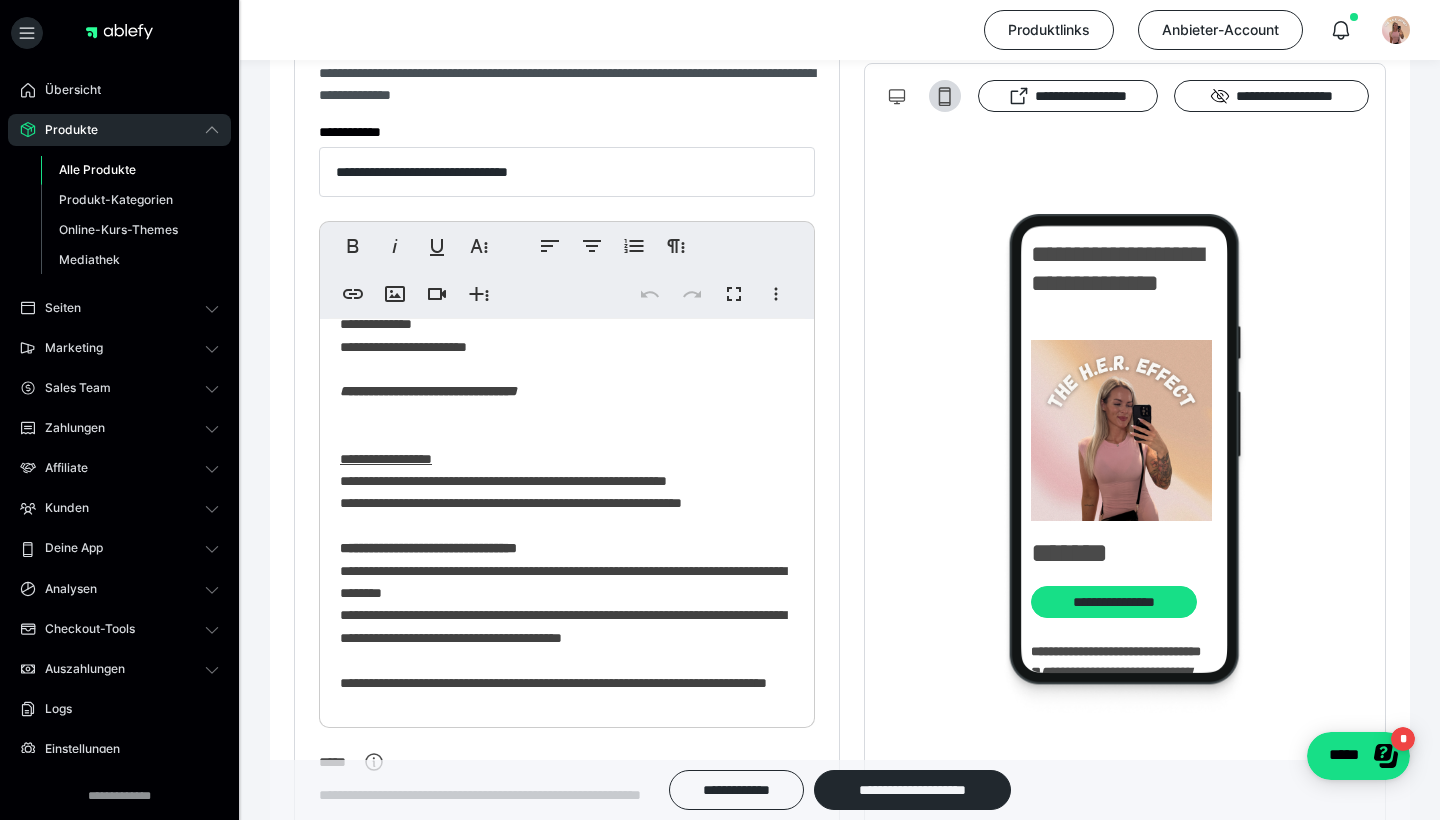 scroll, scrollTop: 788, scrollLeft: 0, axis: vertical 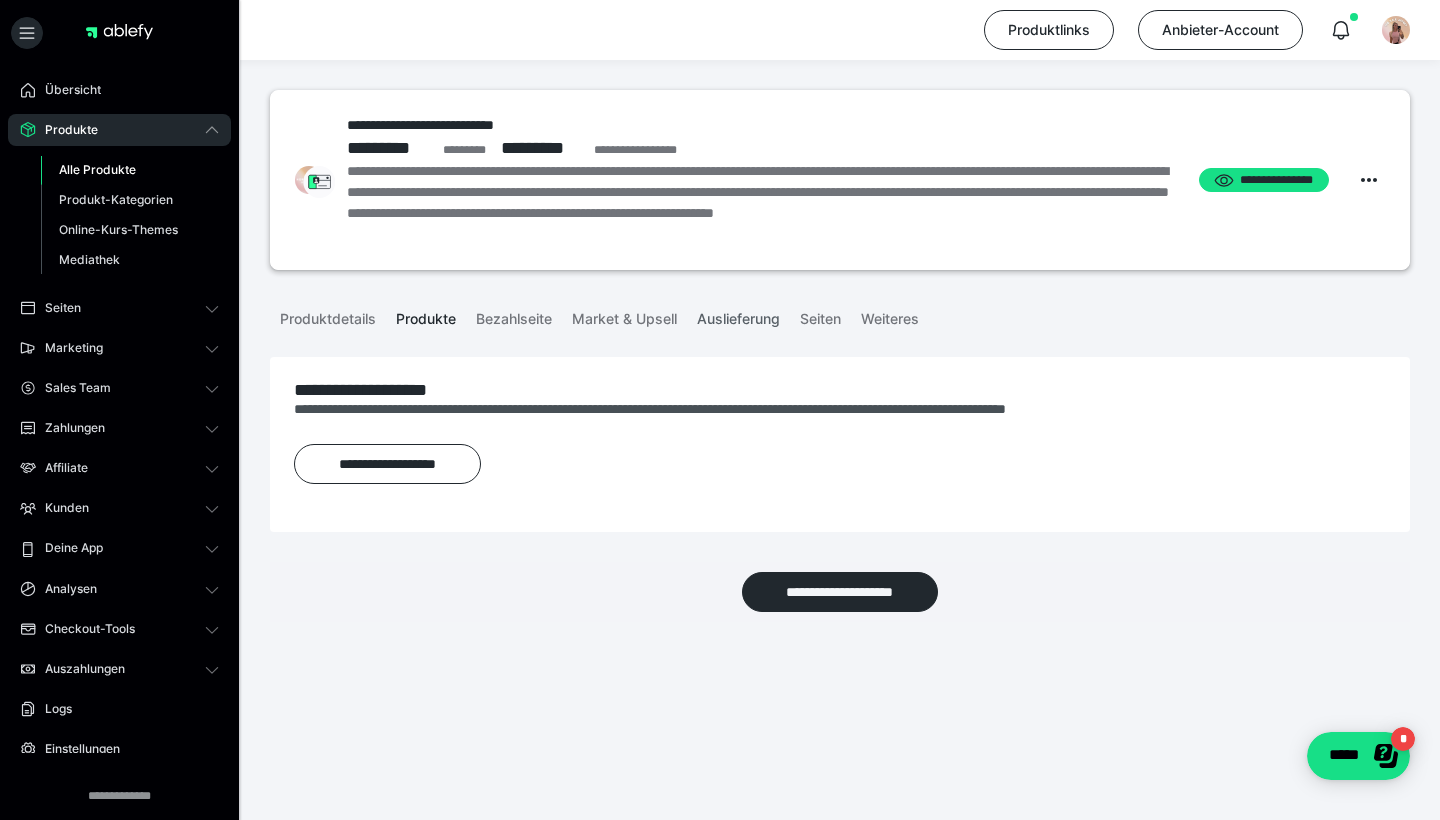 click on "Auslieferung" at bounding box center [738, 315] 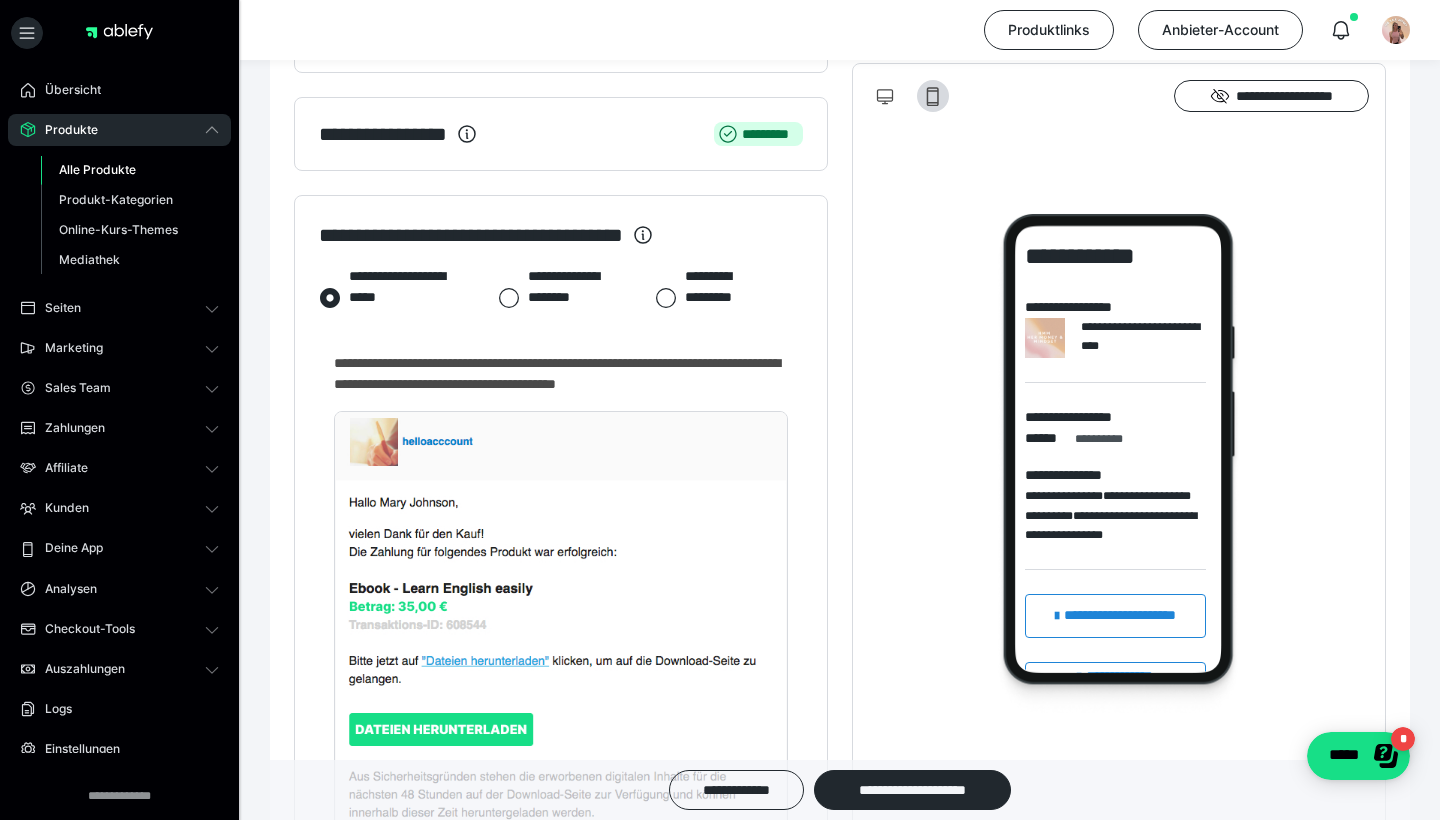 scroll, scrollTop: 788, scrollLeft: 0, axis: vertical 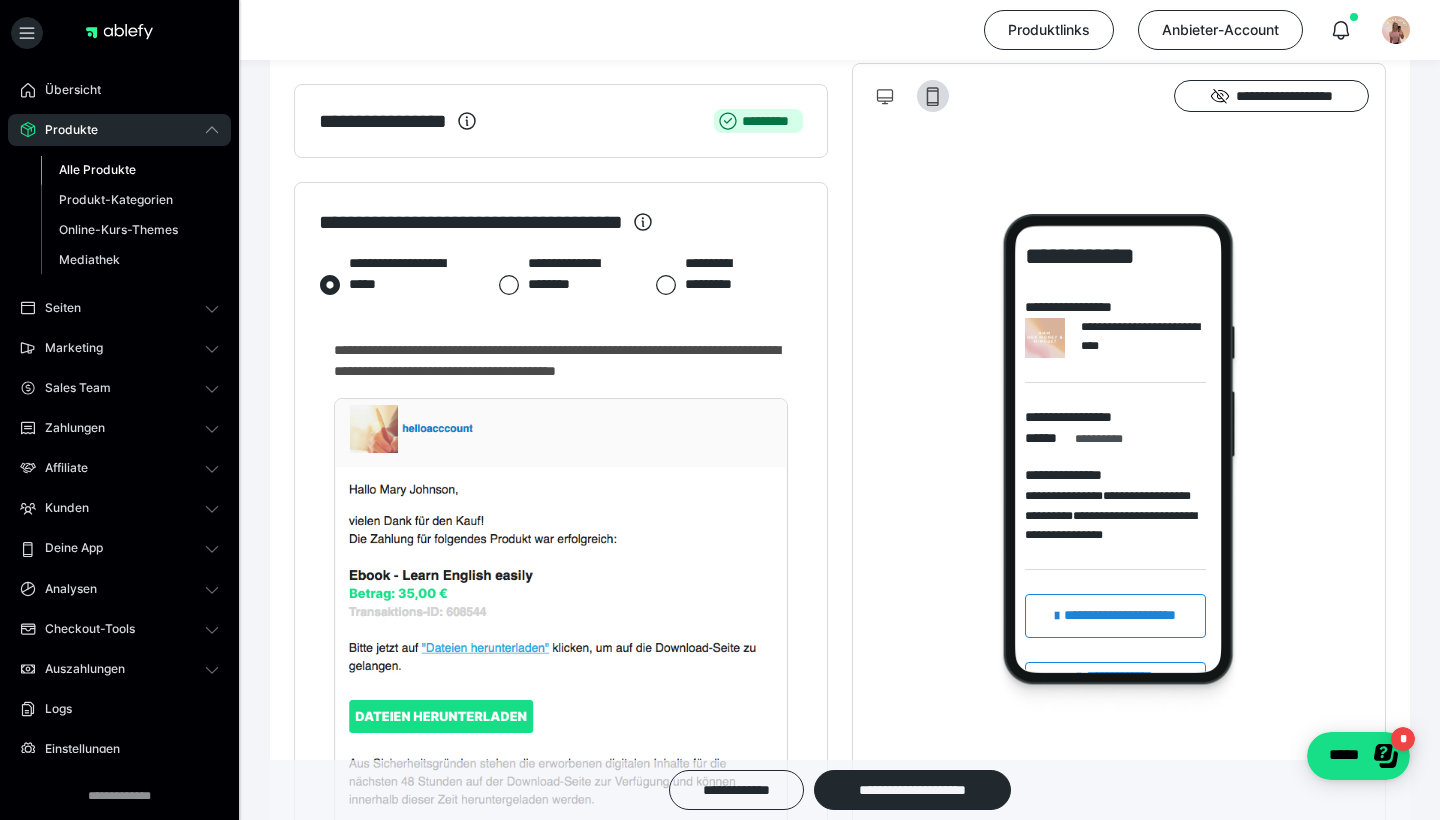 click 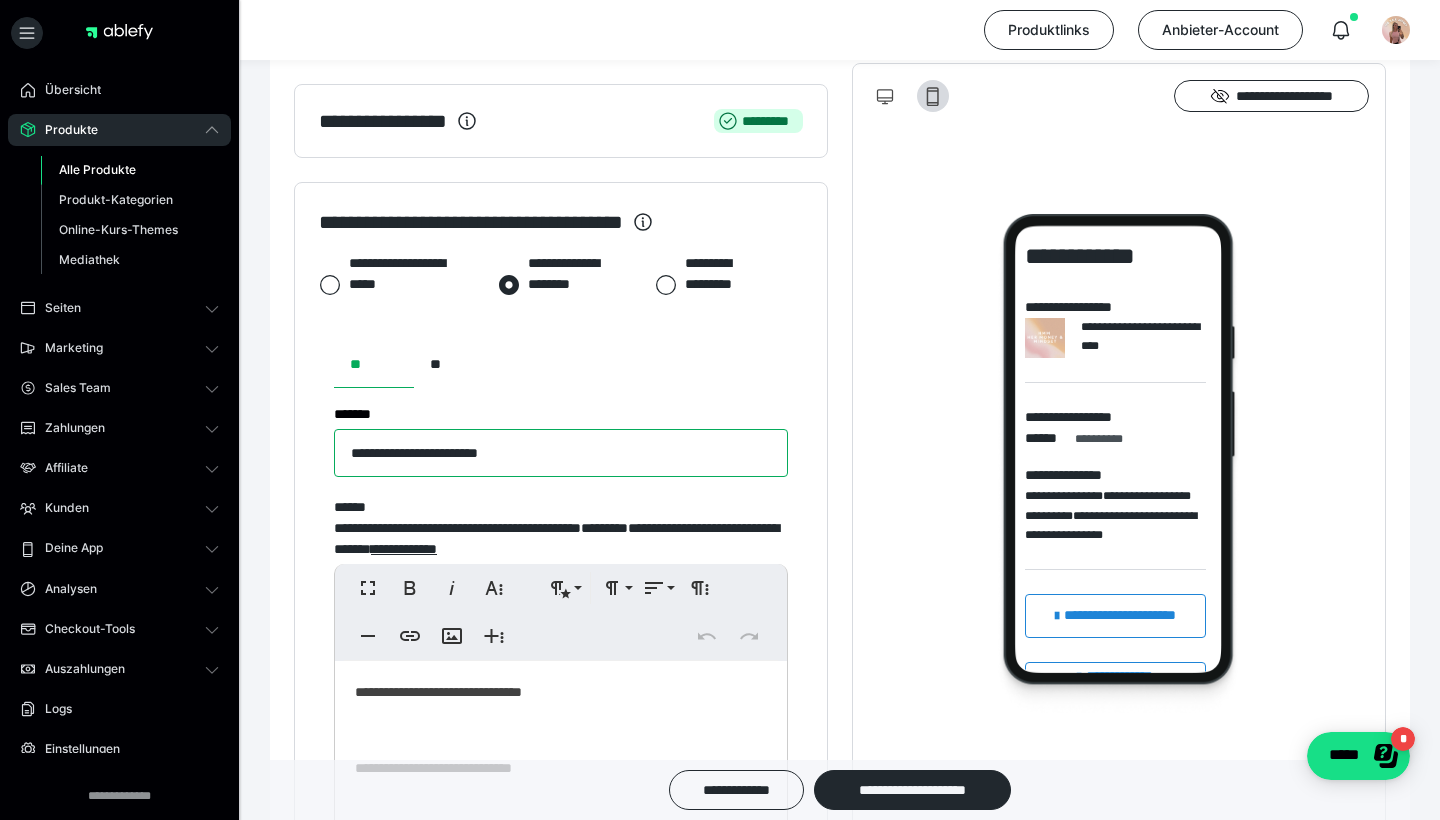 click on "**********" at bounding box center [561, 453] 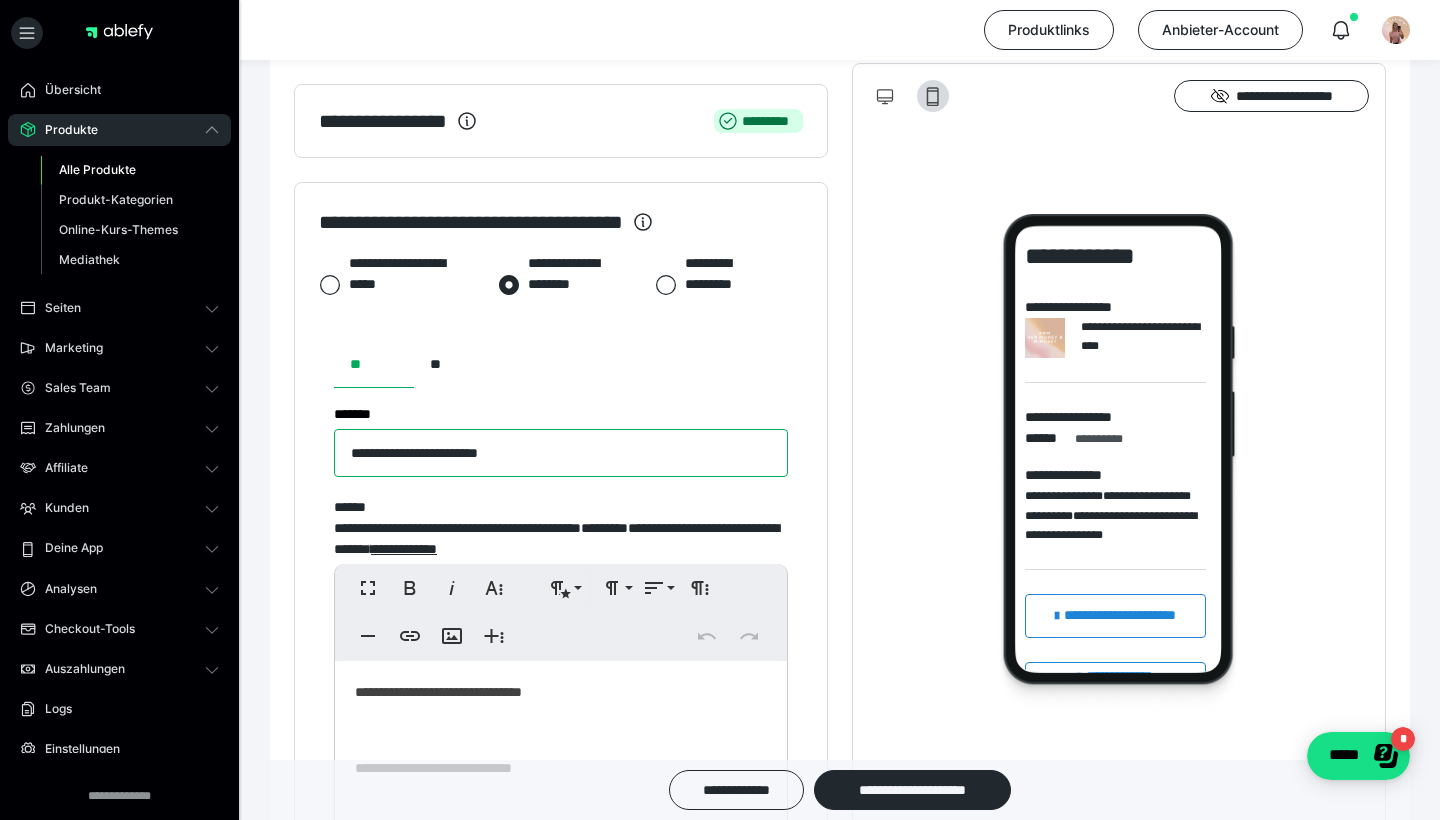 paste on "**********" 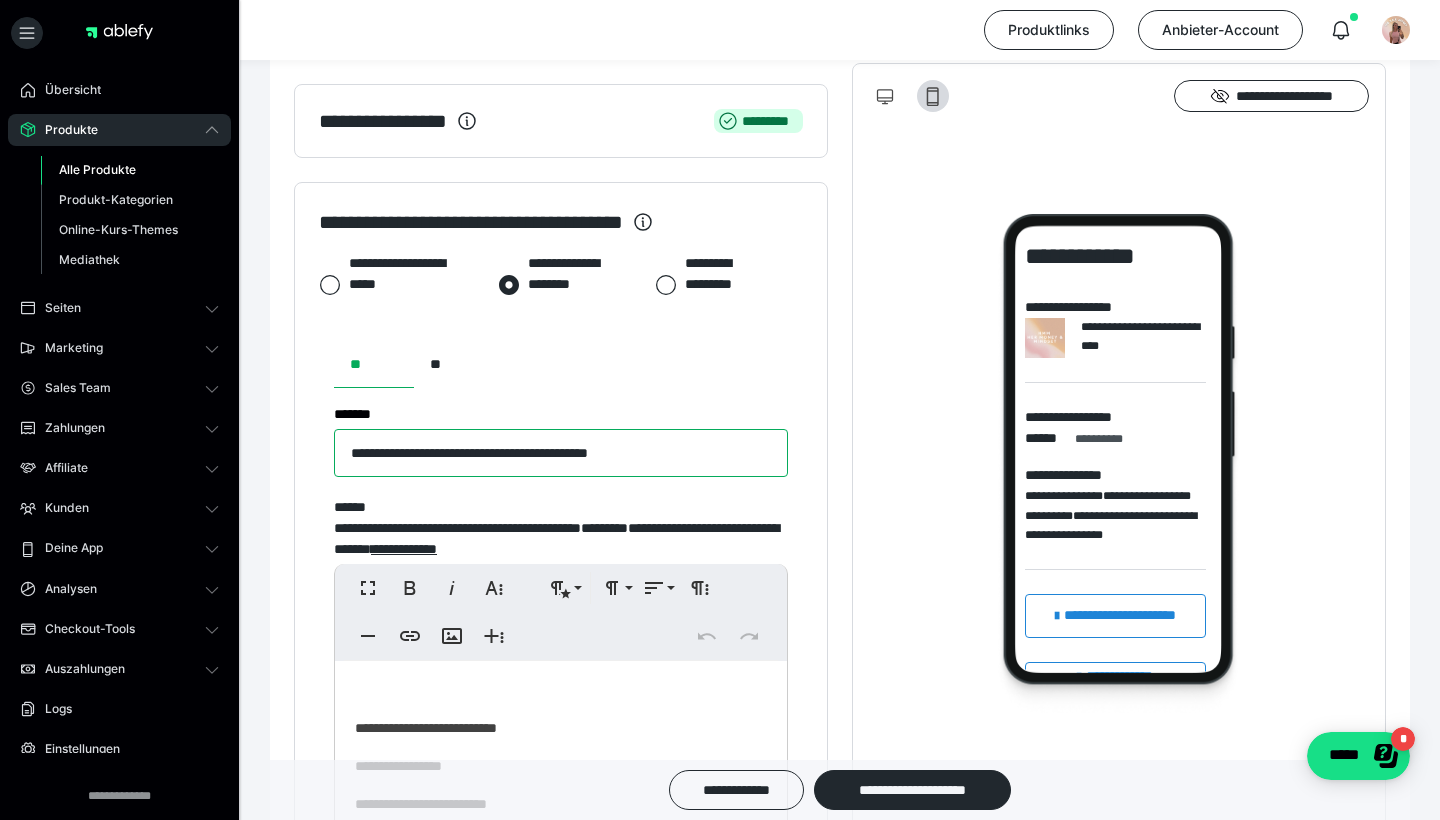 scroll, scrollTop: 115, scrollLeft: 0, axis: vertical 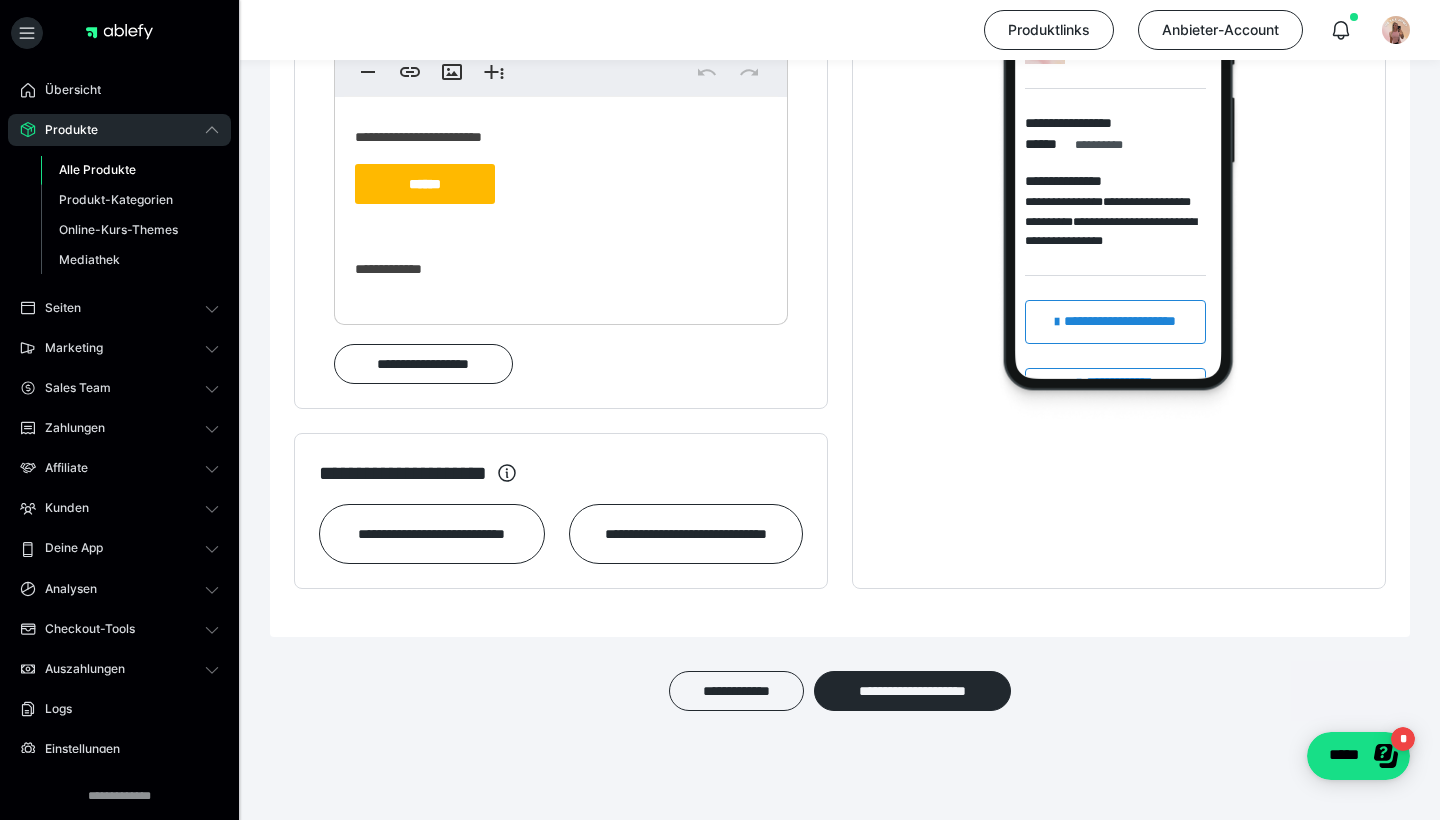 type on "**********" 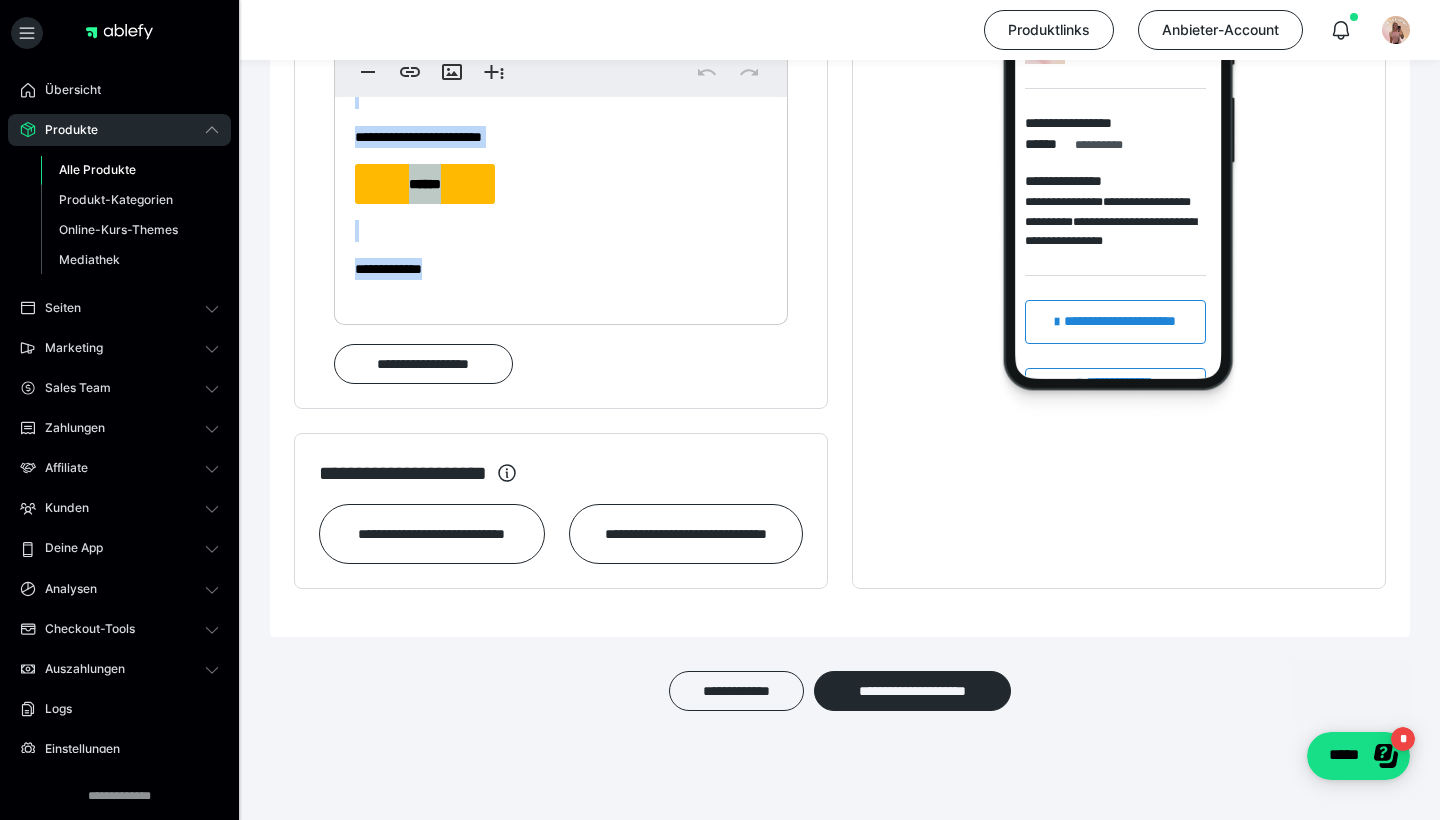 drag, startPoint x: 503, startPoint y: 303, endPoint x: 369, endPoint y: 98, distance: 244.91019 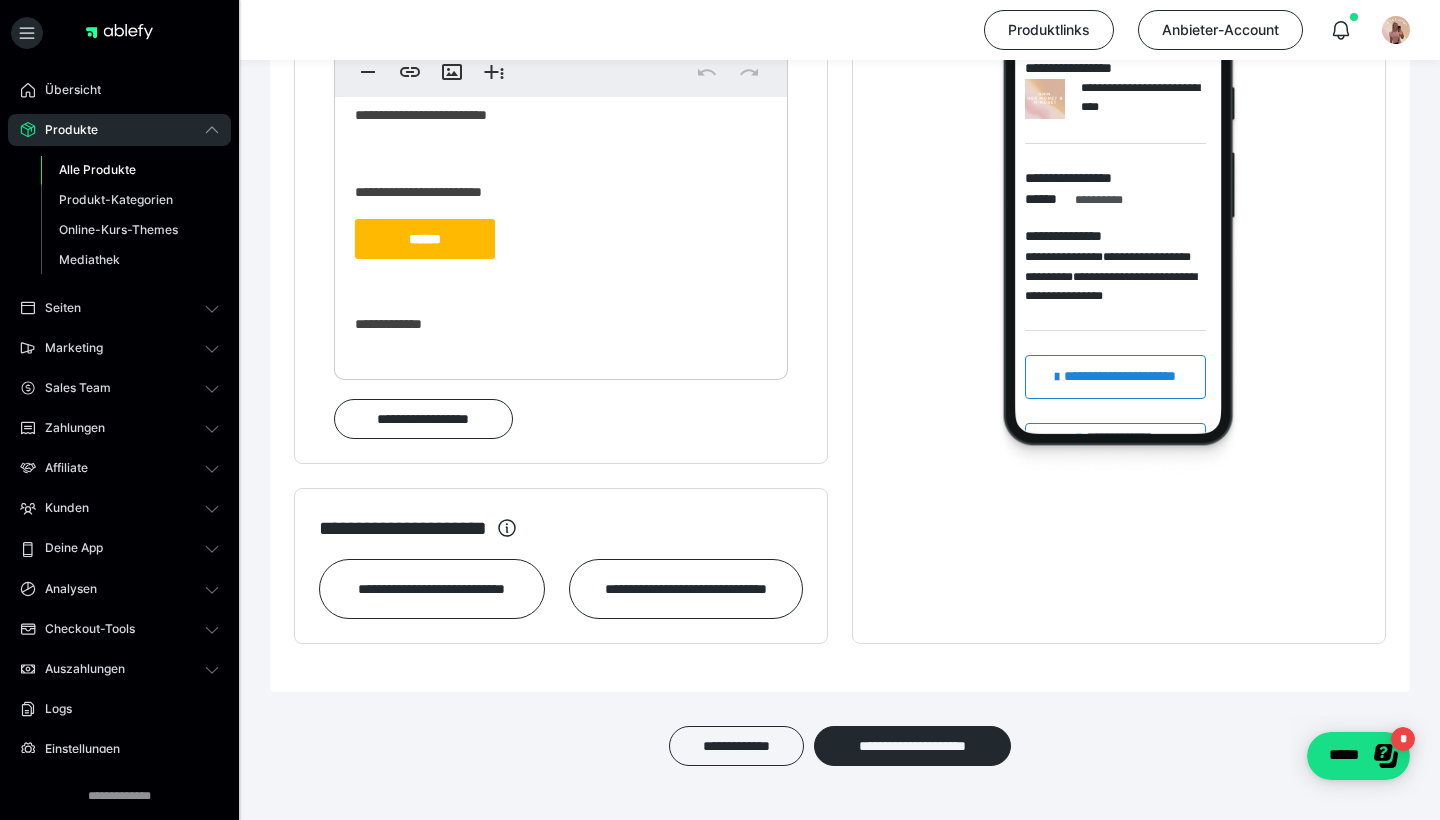 scroll, scrollTop: 0, scrollLeft: 0, axis: both 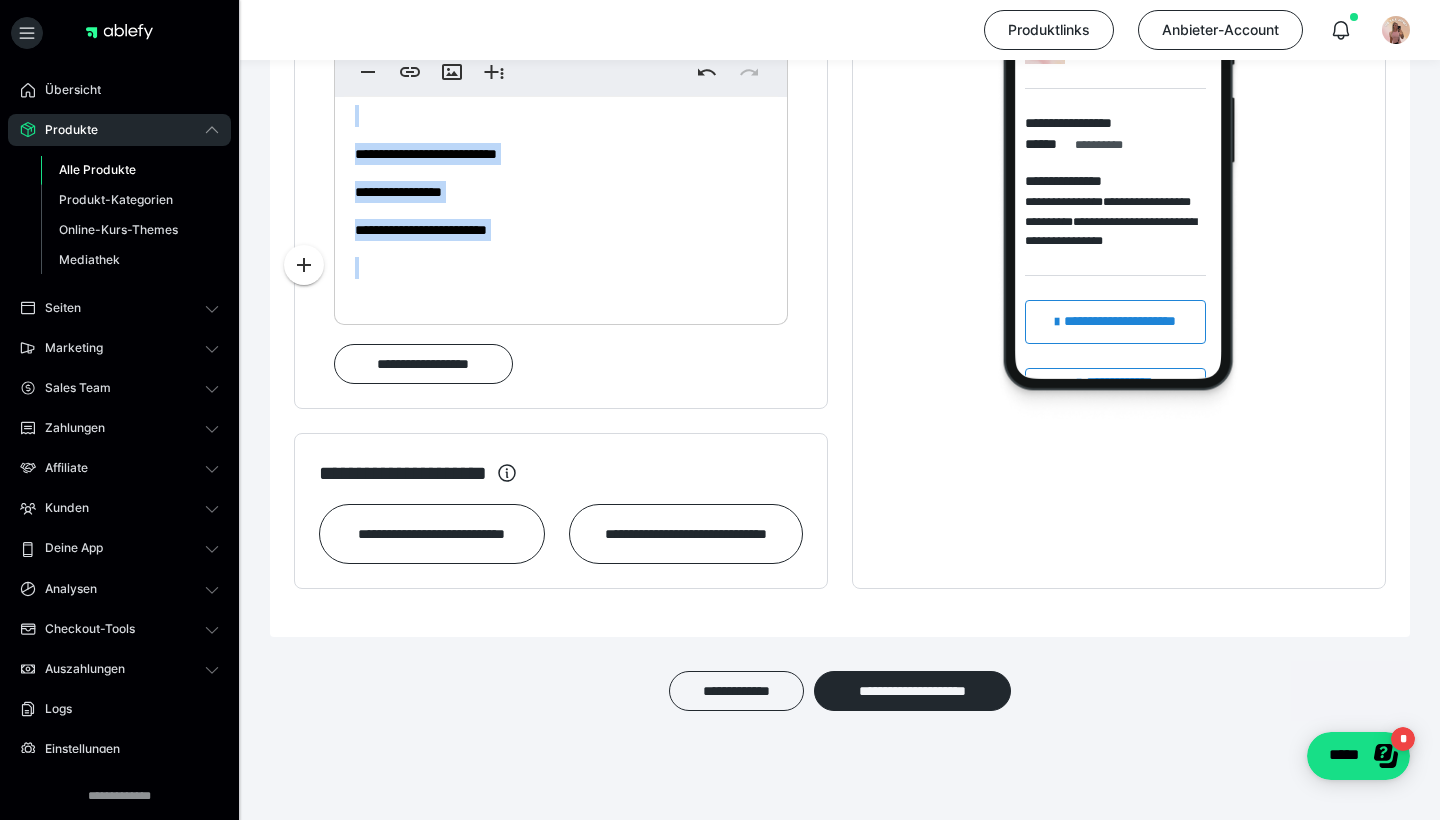 drag, startPoint x: 542, startPoint y: 255, endPoint x: 292, endPoint y: 57, distance: 318.91064 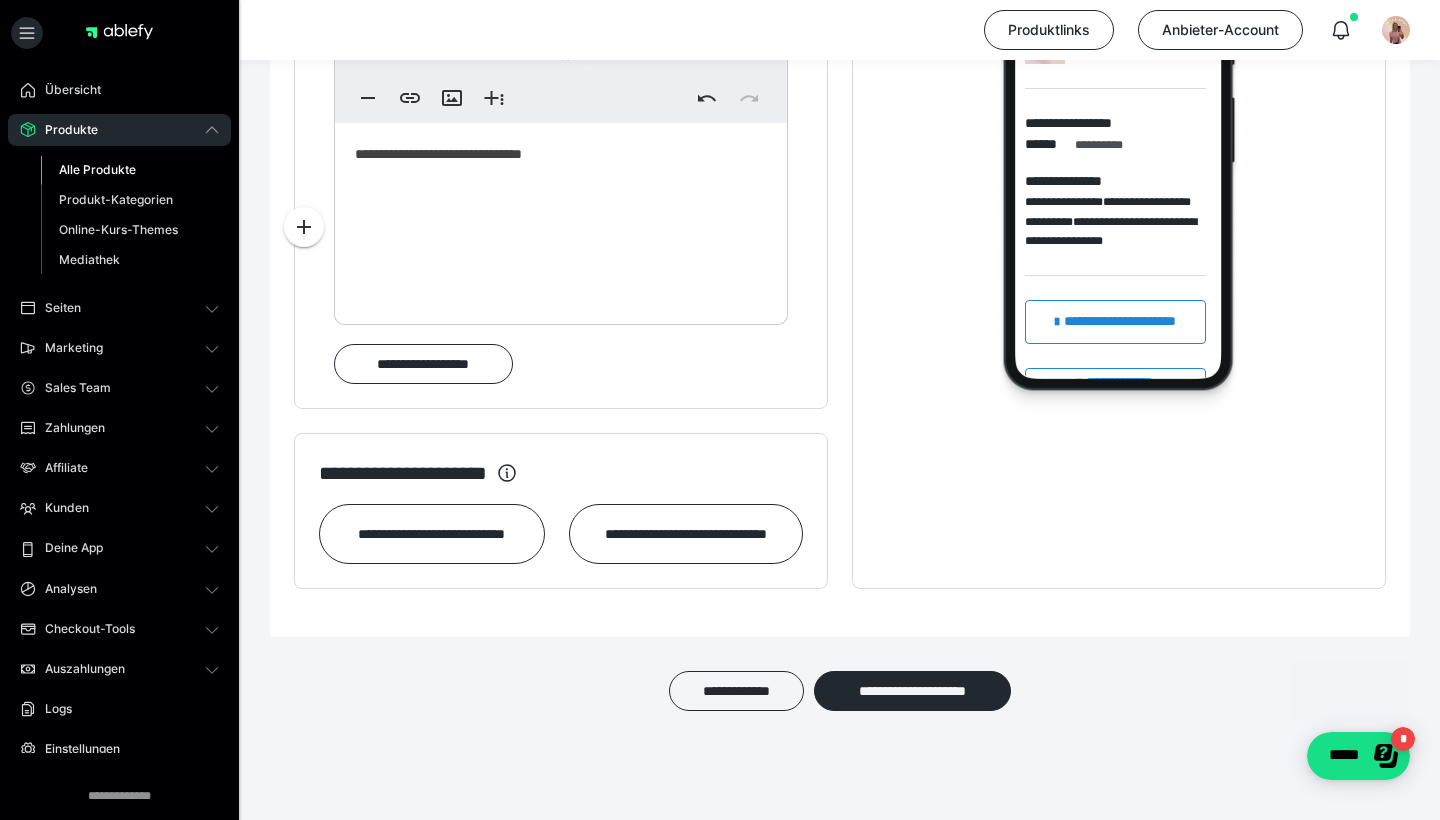 scroll, scrollTop: 1250, scrollLeft: 0, axis: vertical 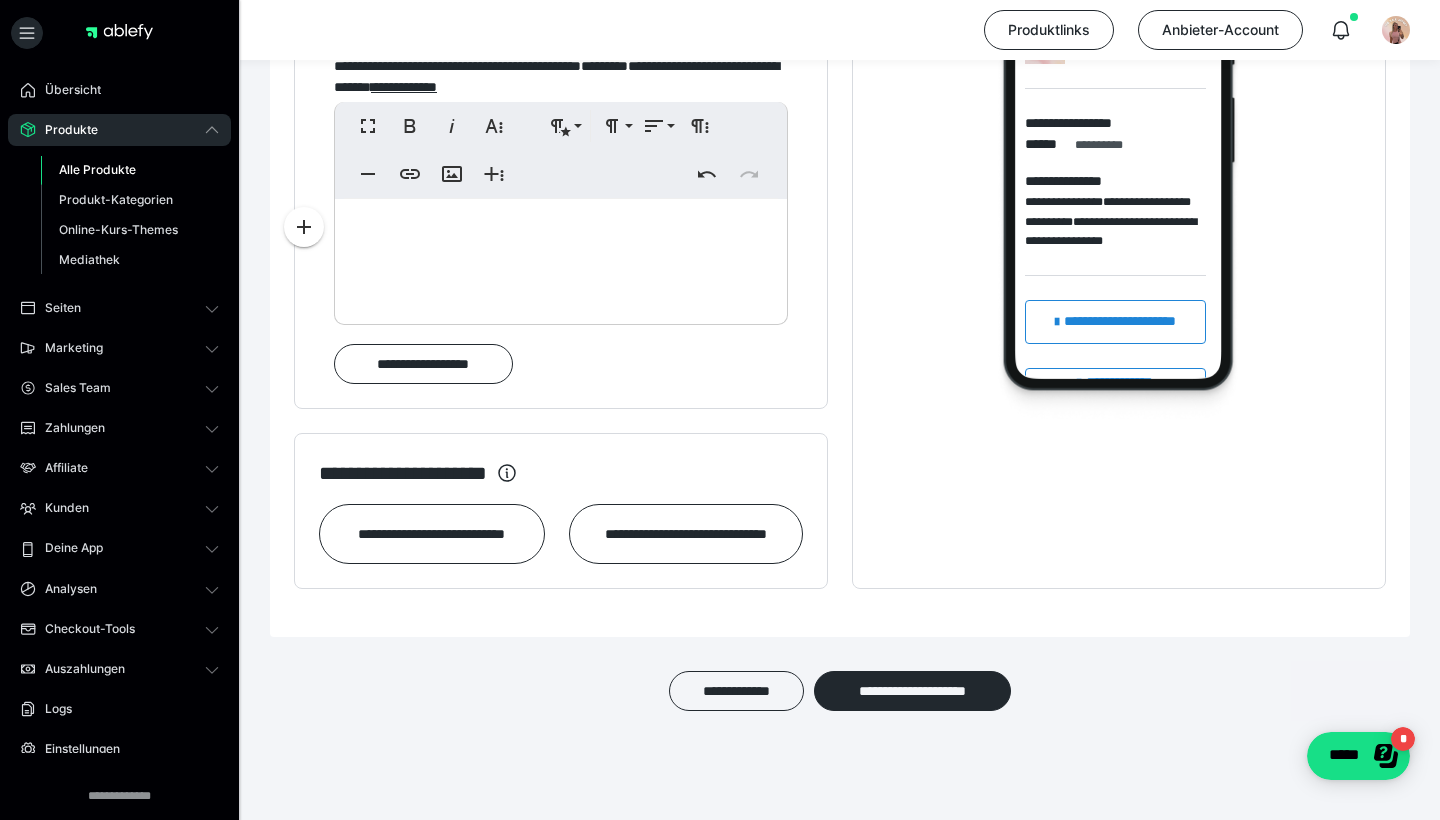 click at bounding box center [561, 230] 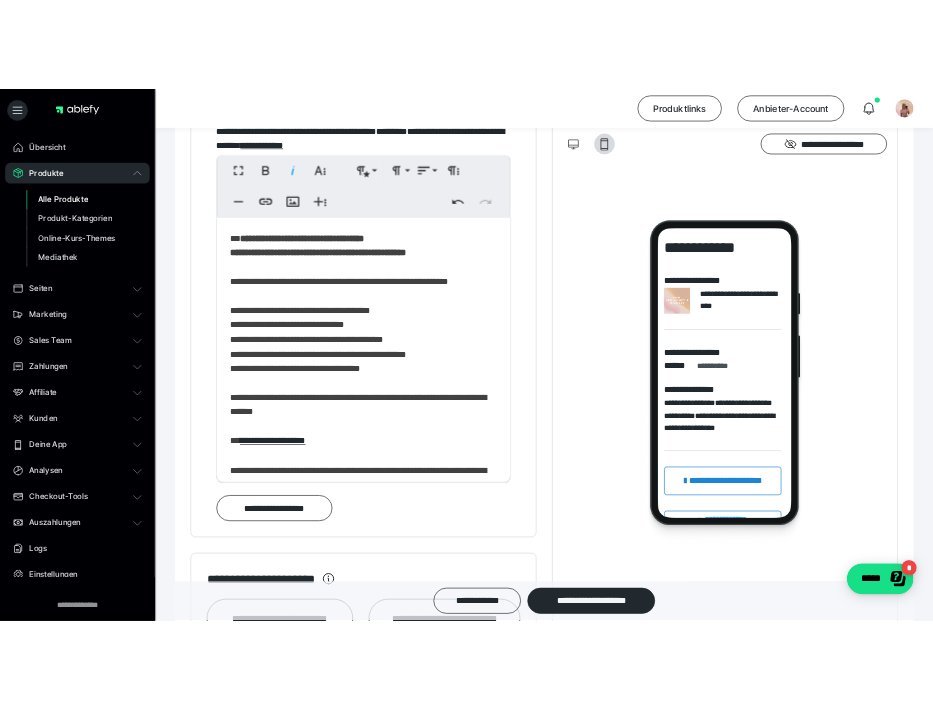 scroll, scrollTop: 0, scrollLeft: 0, axis: both 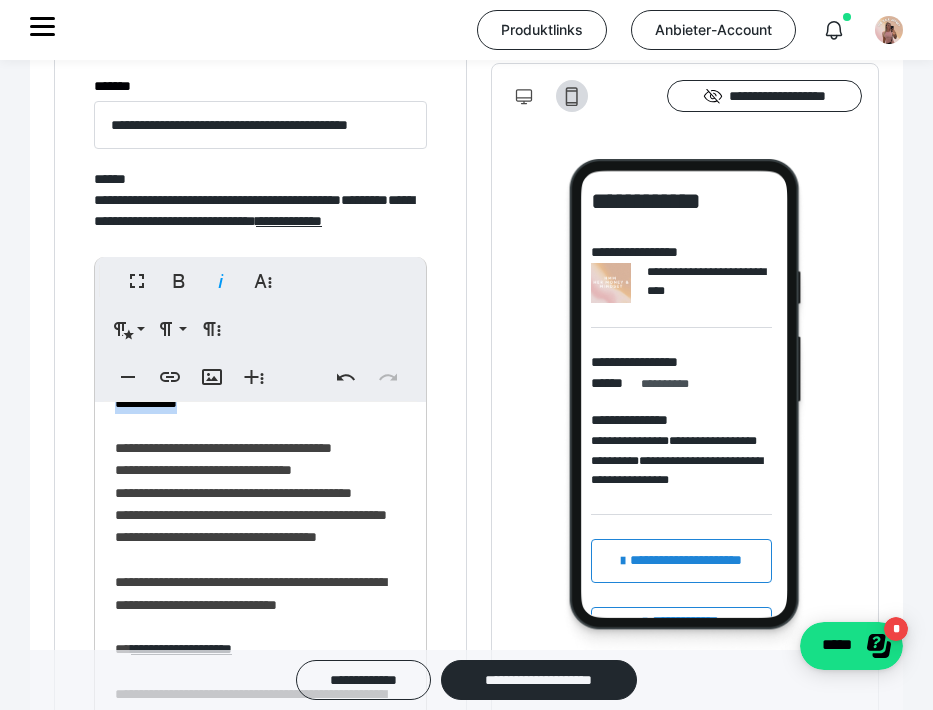 drag, startPoint x: 319, startPoint y: 448, endPoint x: 116, endPoint y: 417, distance: 205.35335 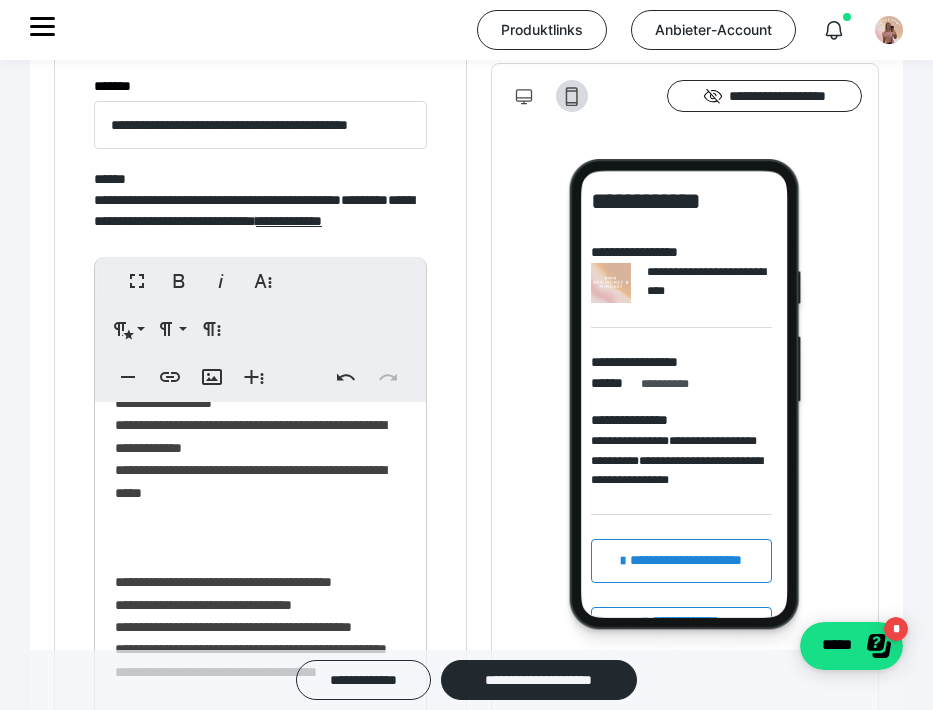 scroll, scrollTop: 2577, scrollLeft: 0, axis: vertical 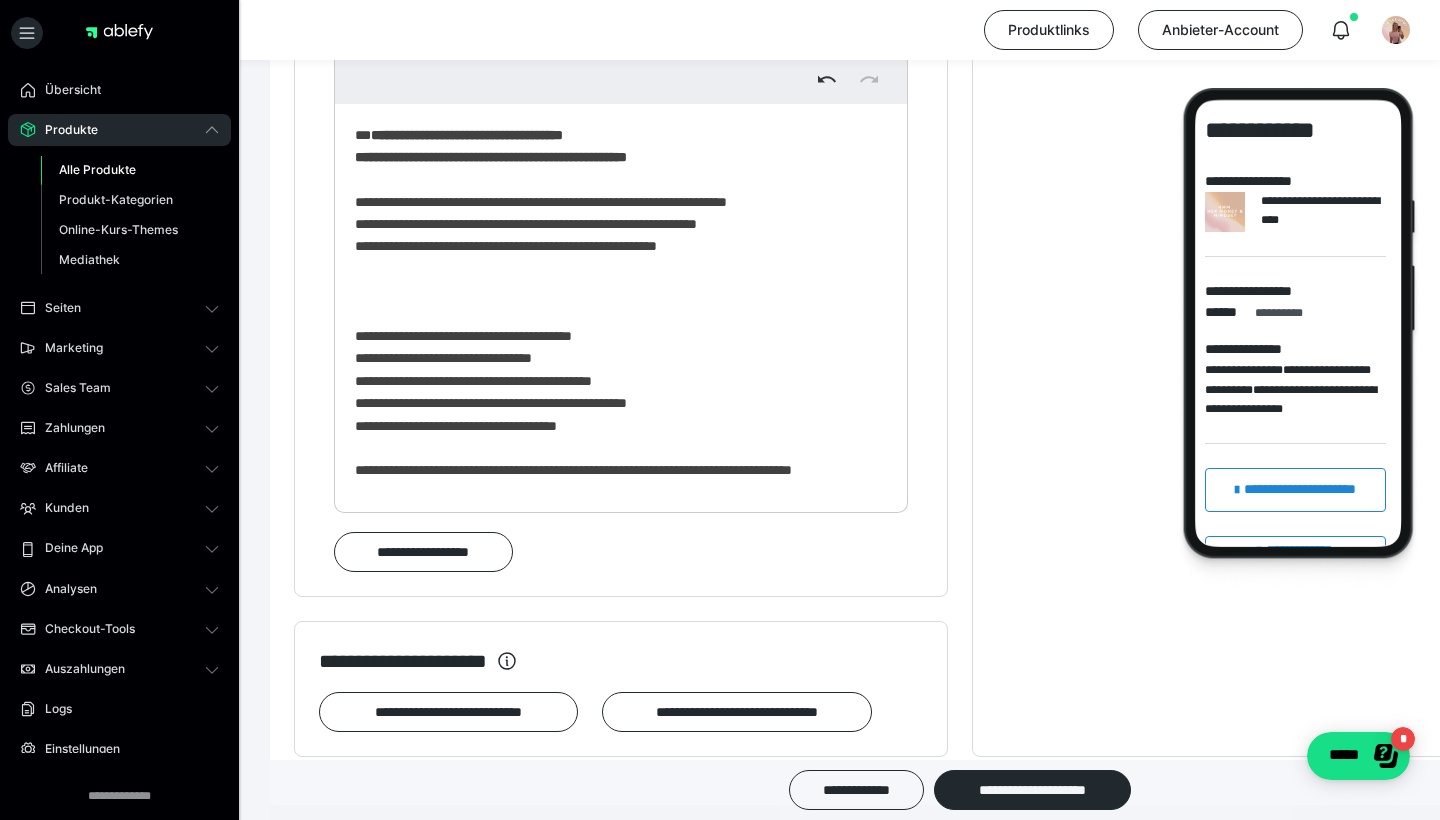 click on "**********" at bounding box center [621, 564] 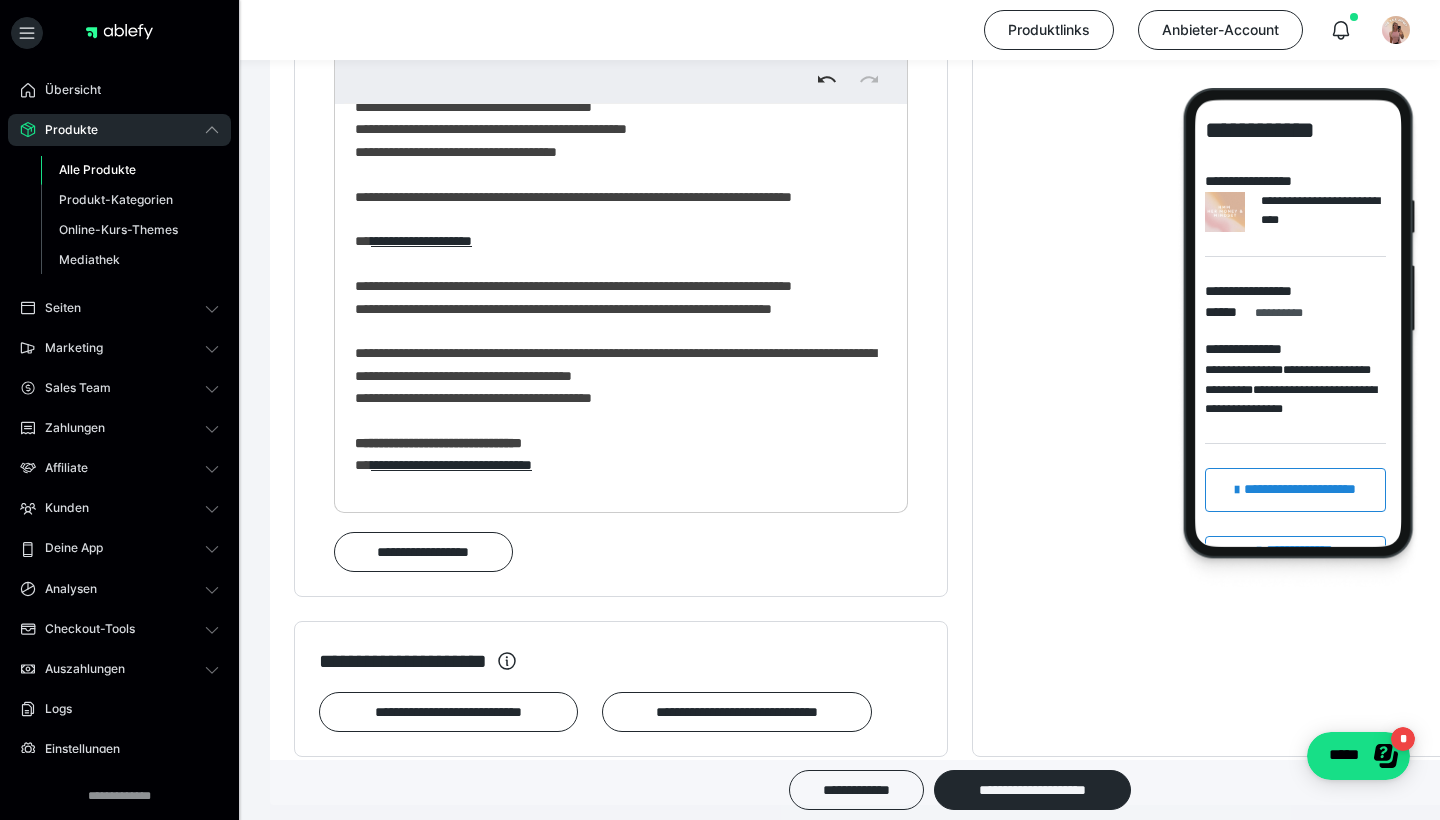 scroll, scrollTop: 258, scrollLeft: 0, axis: vertical 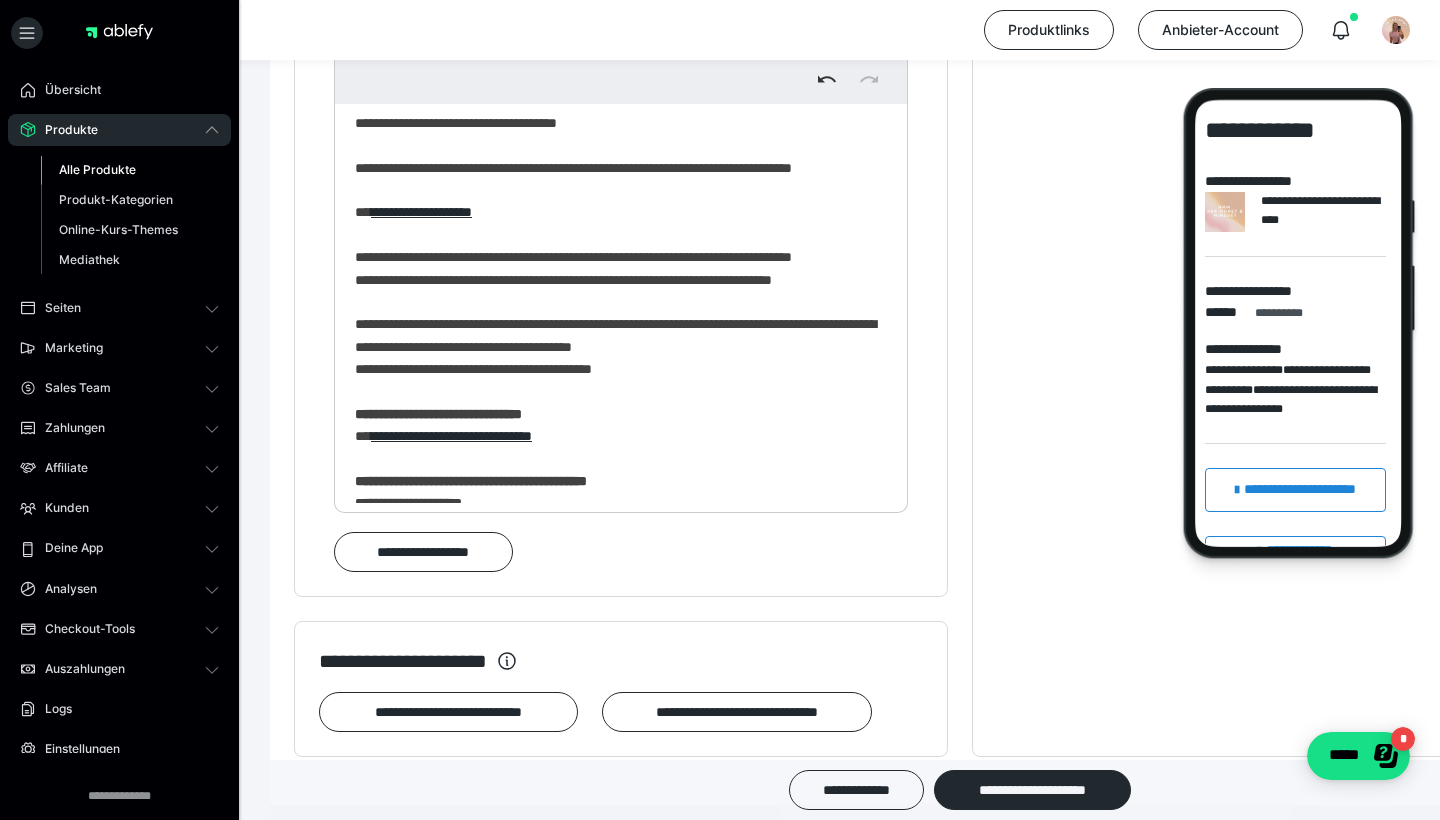 click on "**********" at bounding box center (621, 284) 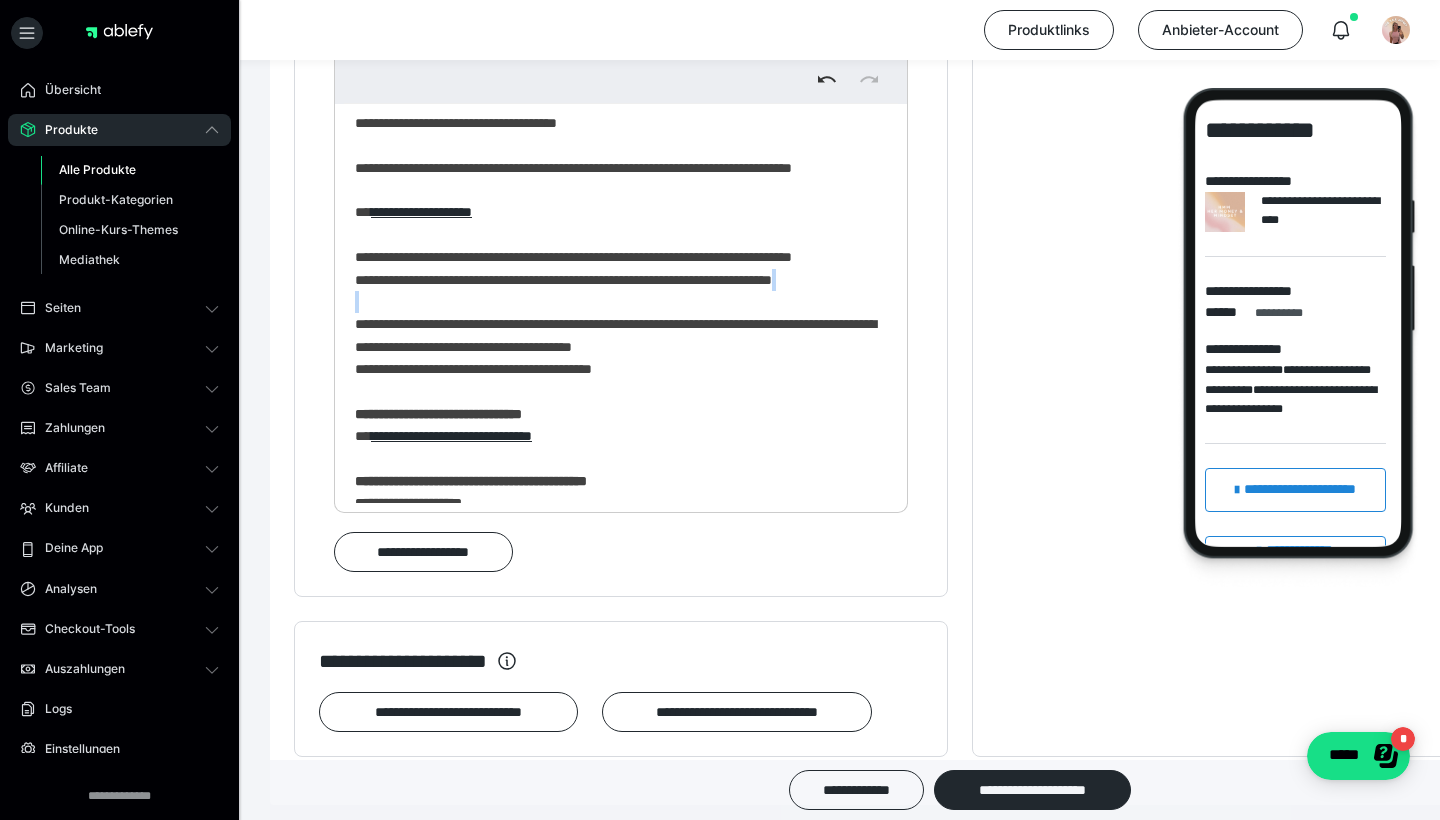 scroll, scrollTop: 7559, scrollLeft: 0, axis: vertical 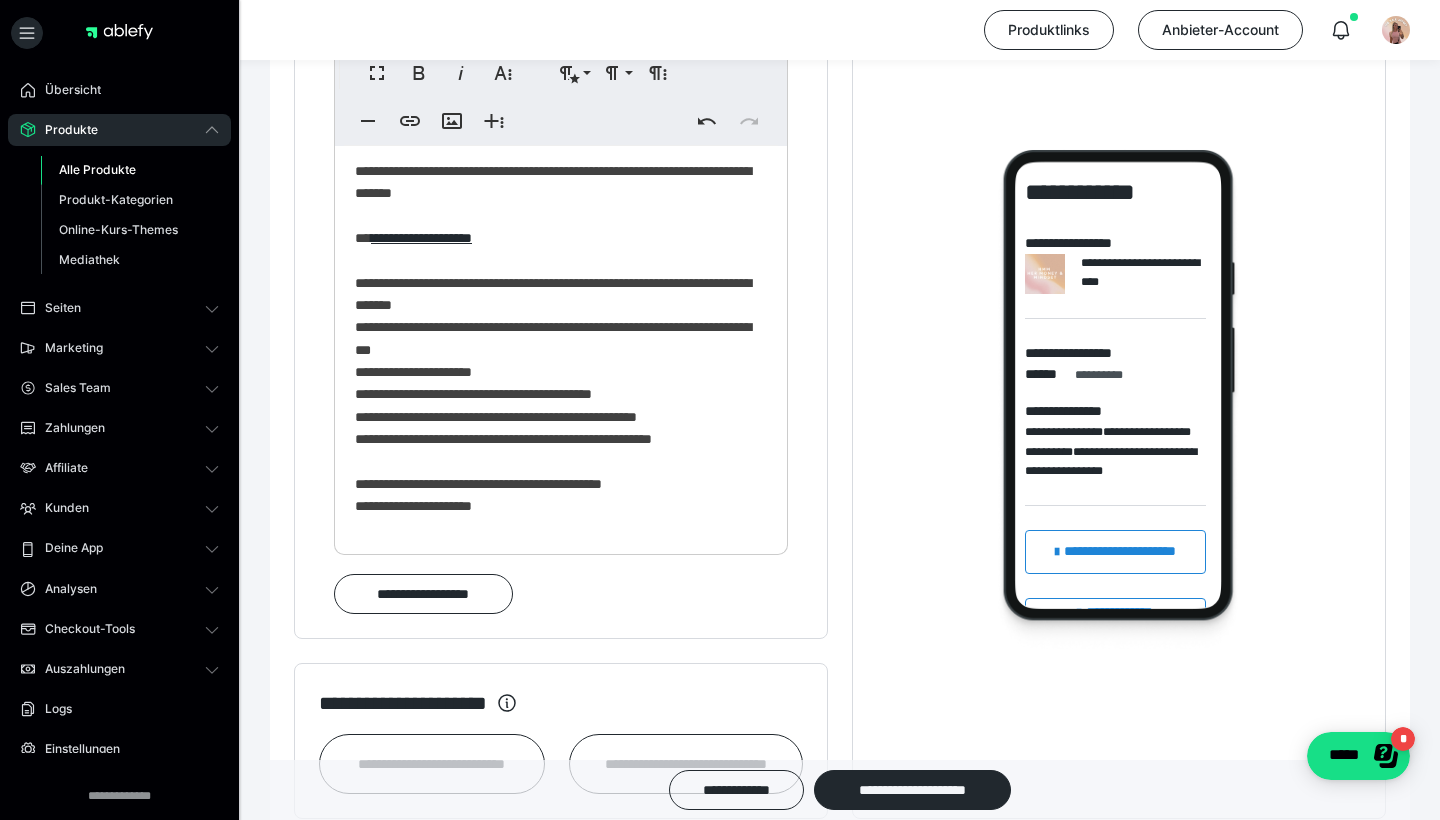 click on "**********" at bounding box center [561, 518] 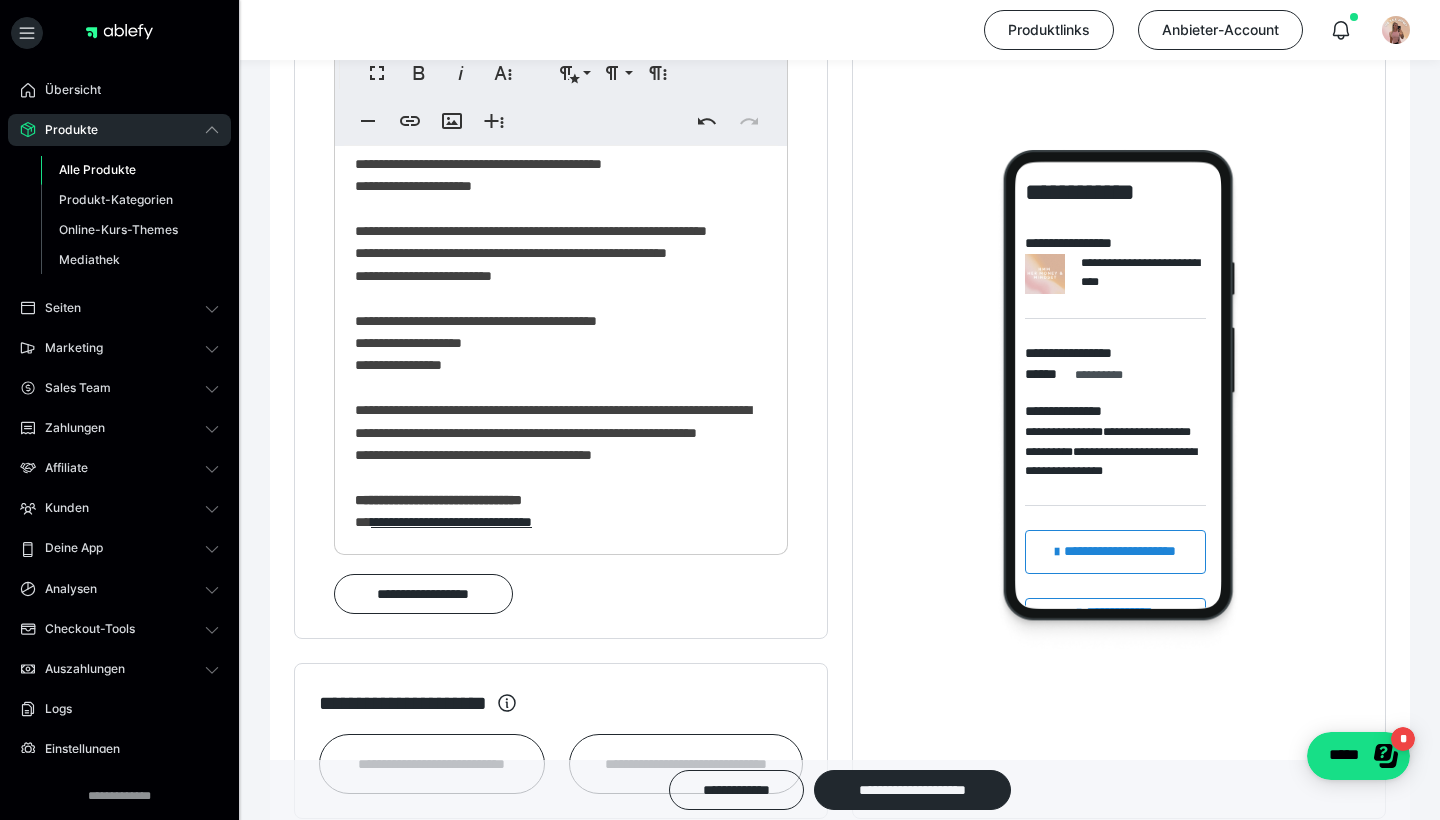 scroll, scrollTop: 712, scrollLeft: 0, axis: vertical 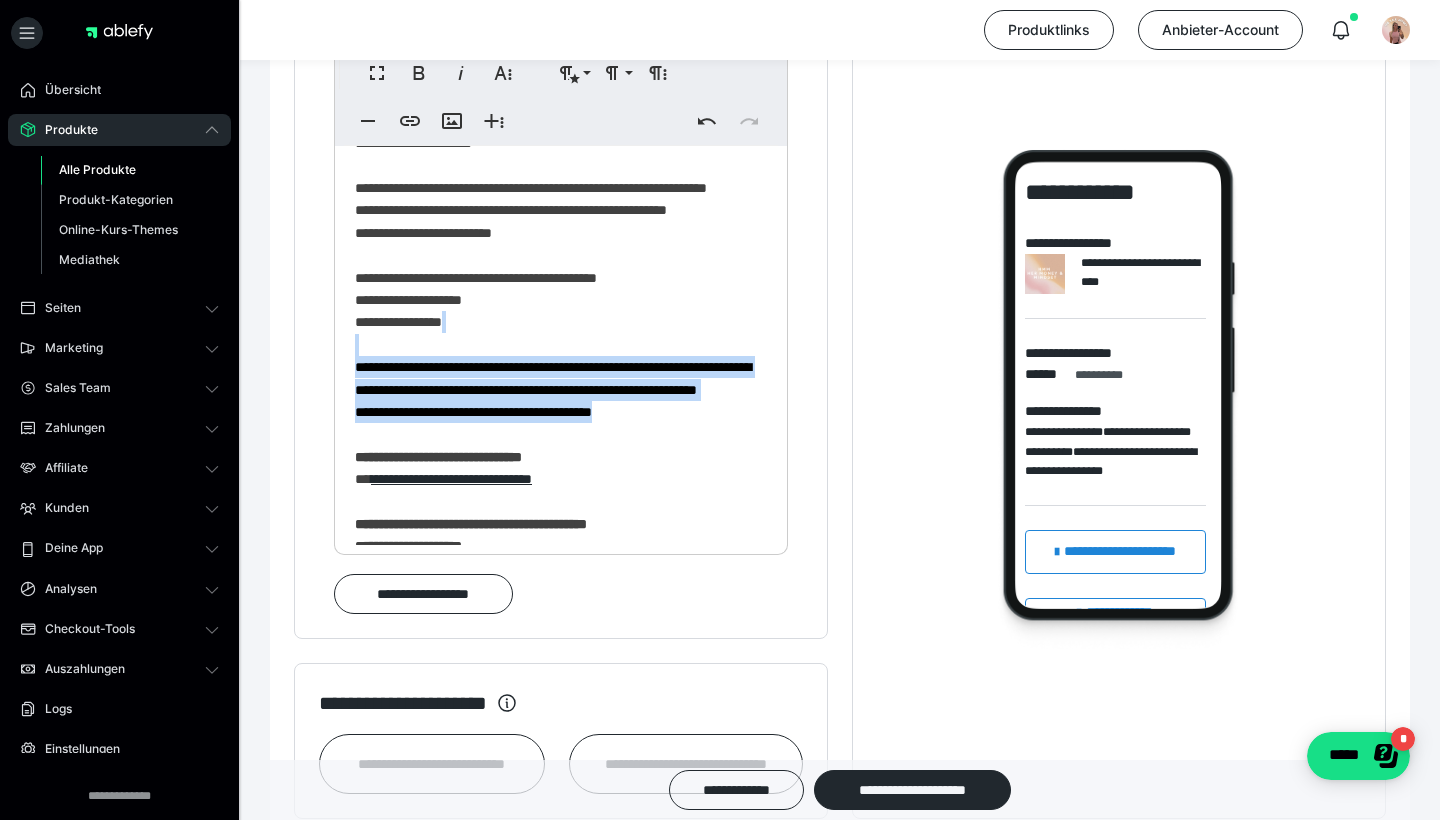 drag, startPoint x: 677, startPoint y: 475, endPoint x: 345, endPoint y: 377, distance: 346.1618 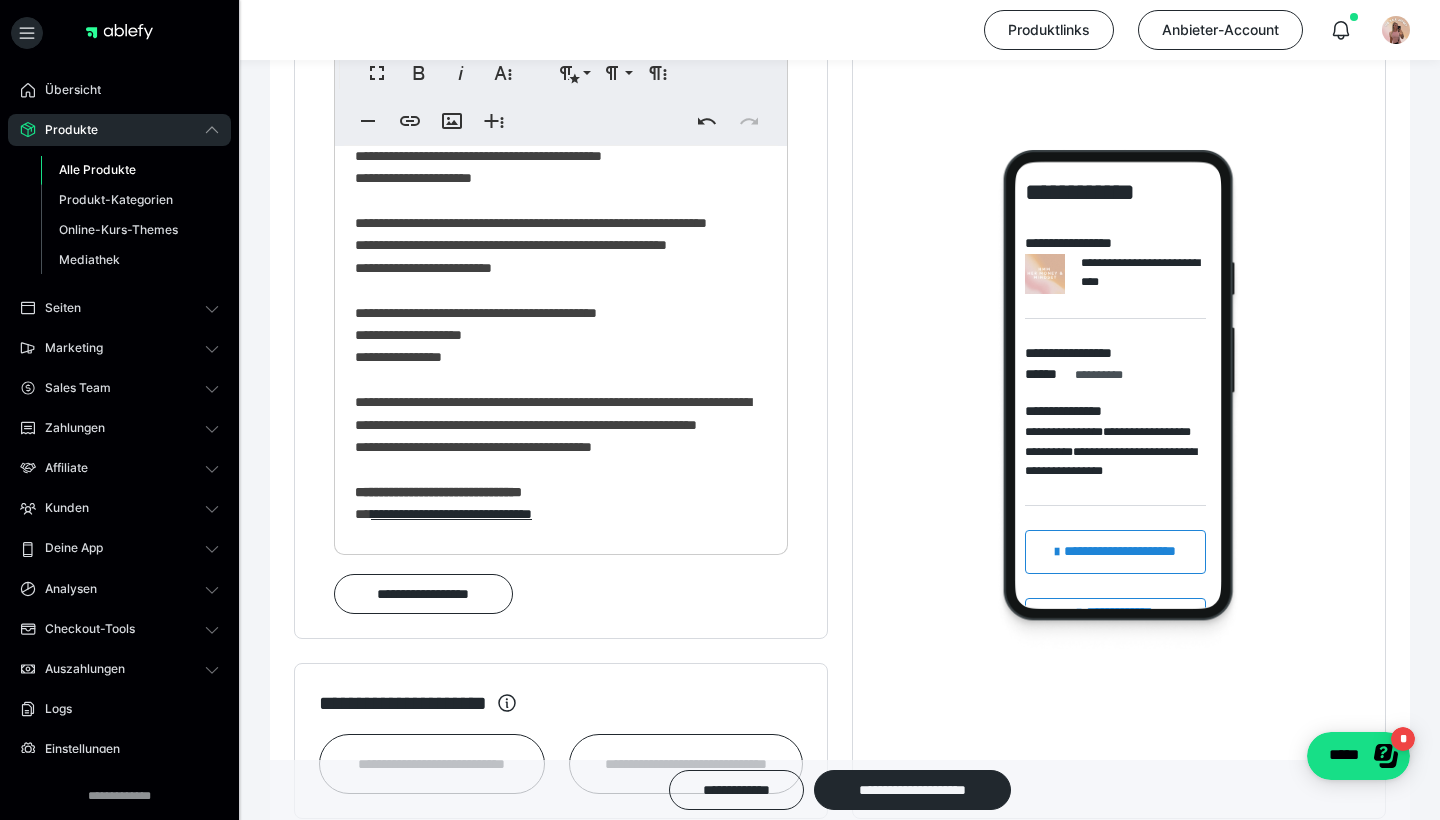 scroll, scrollTop: 696, scrollLeft: 0, axis: vertical 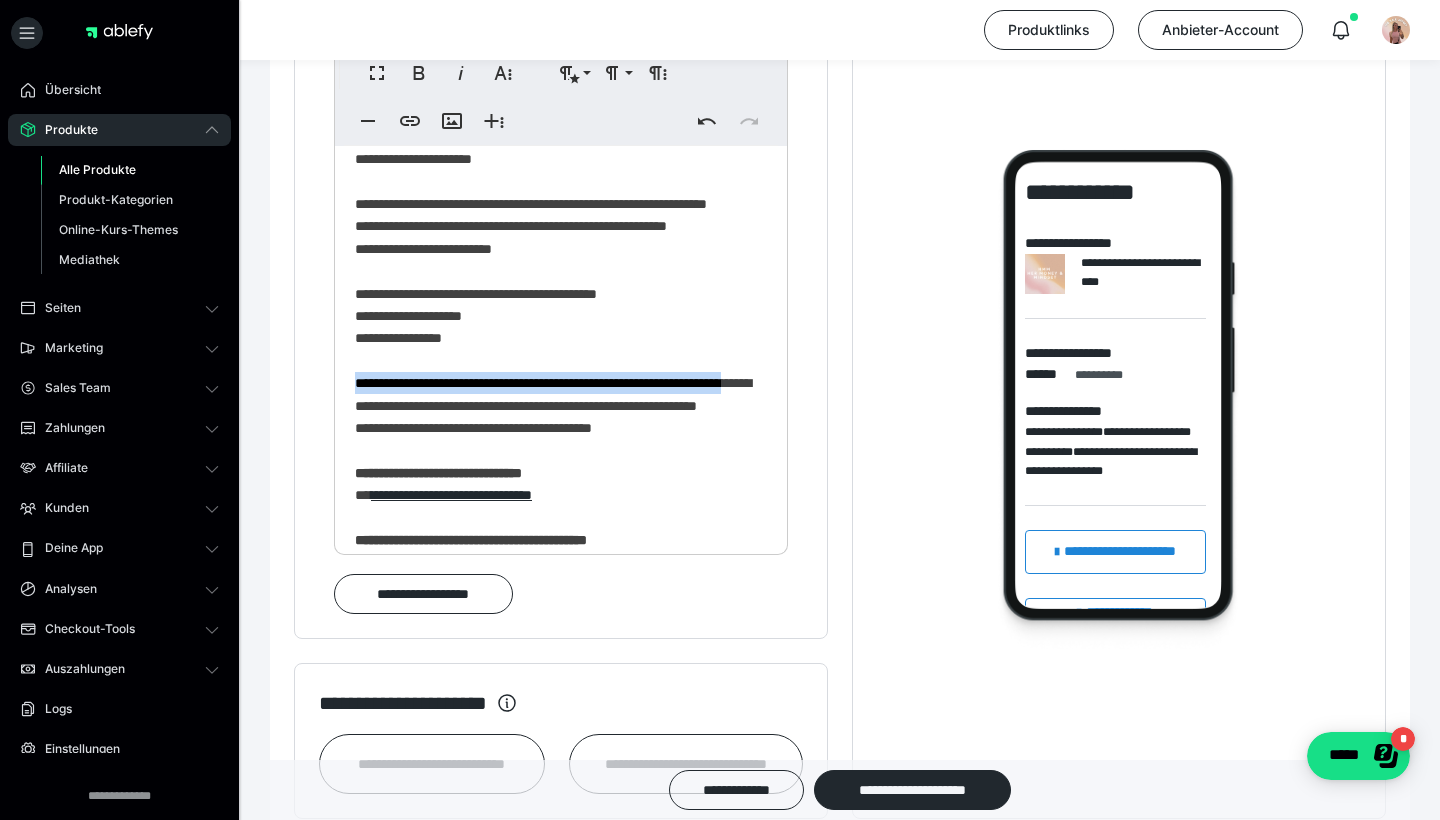 drag, startPoint x: 438, startPoint y: 444, endPoint x: 351, endPoint y: 416, distance: 91.394745 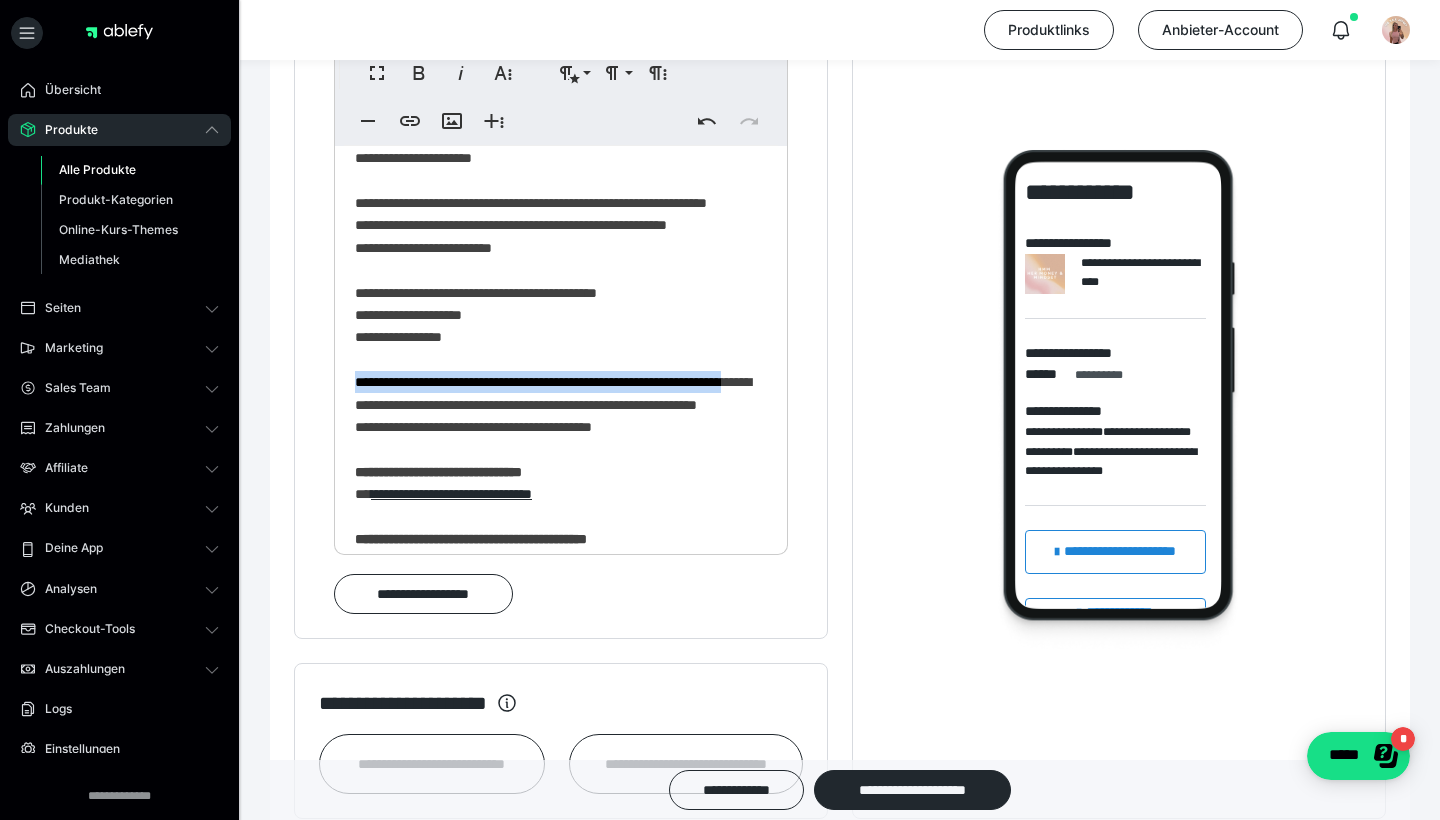 type 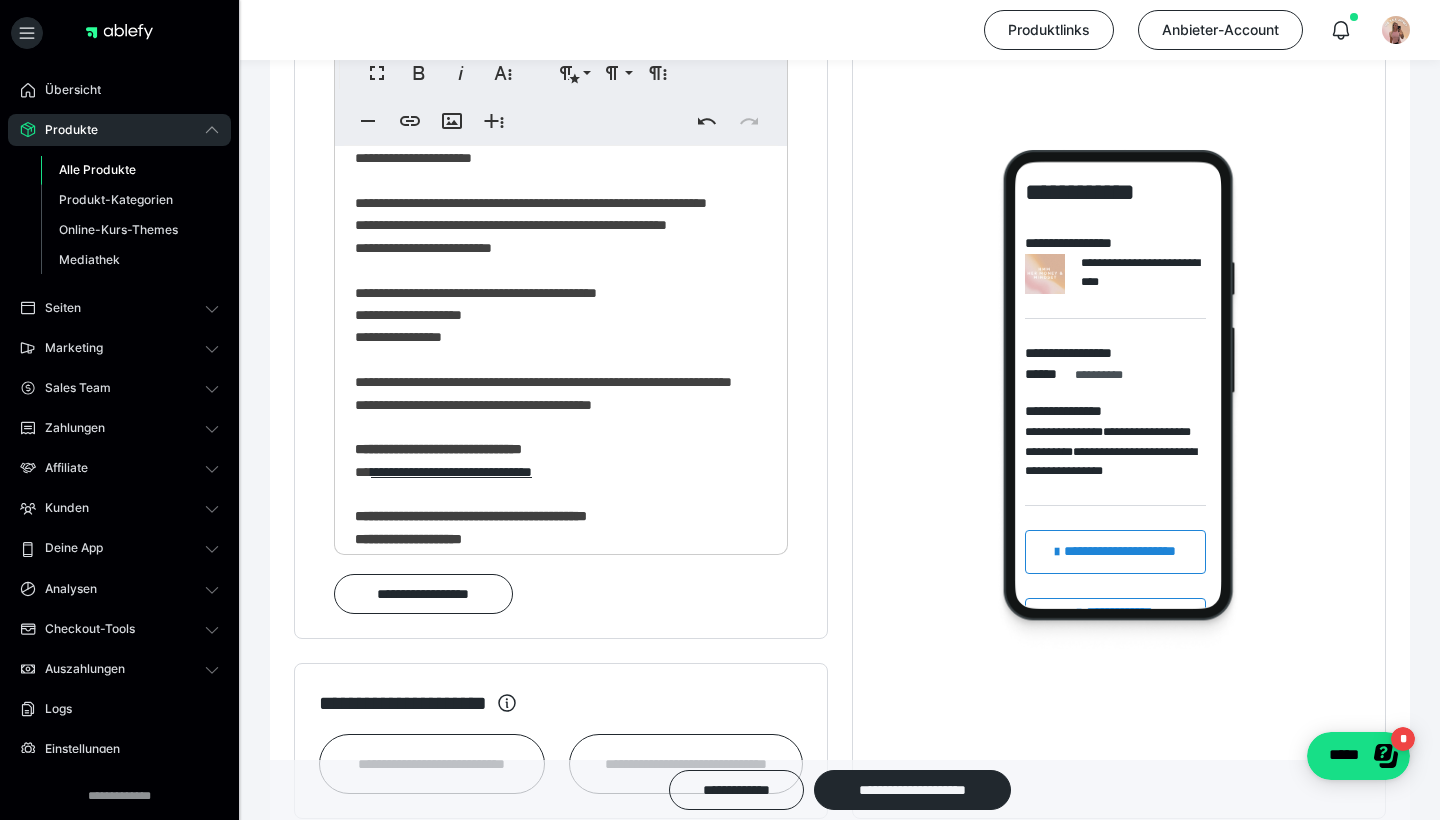 scroll, scrollTop: 688, scrollLeft: 0, axis: vertical 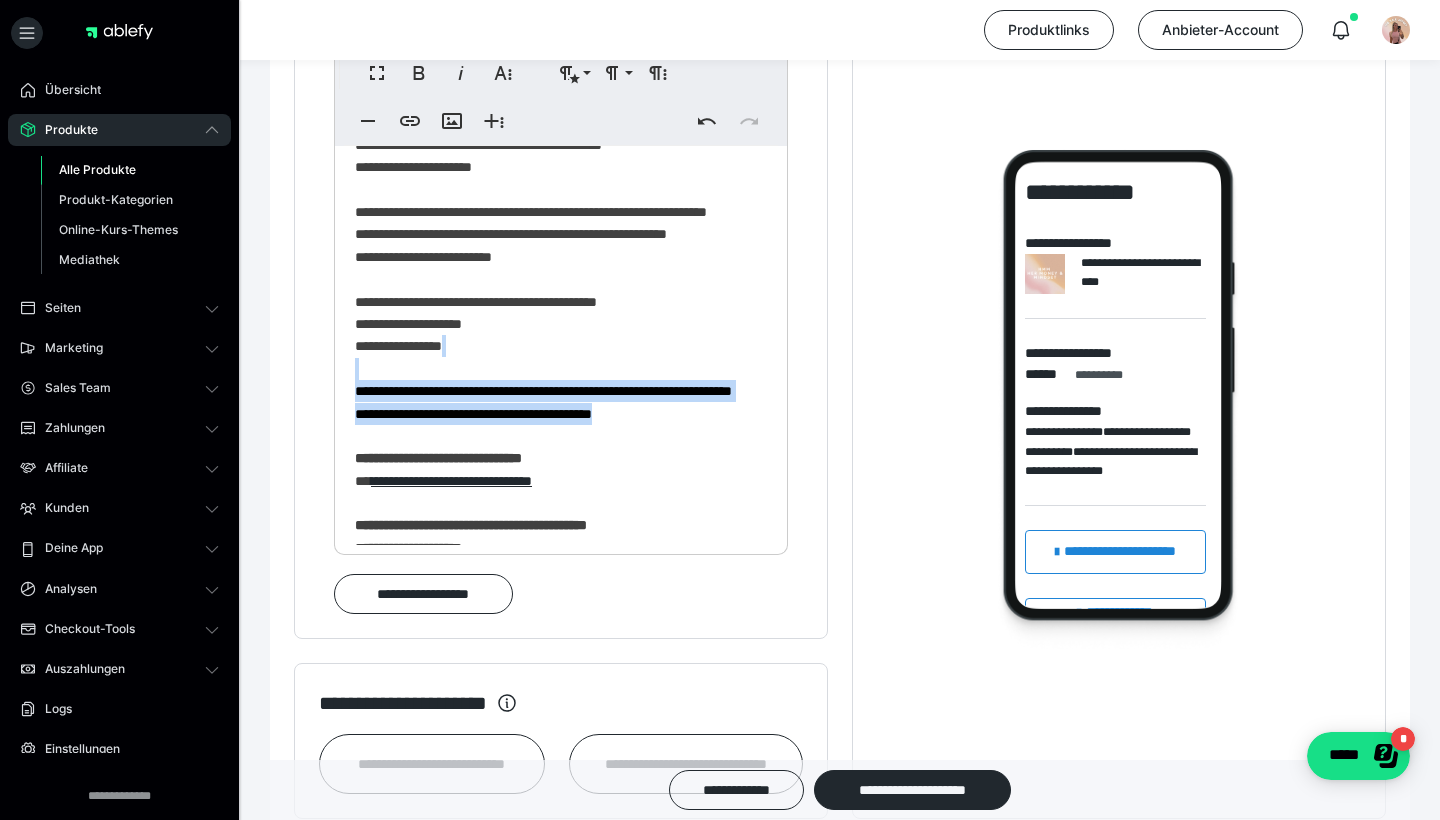 drag, startPoint x: 688, startPoint y: 478, endPoint x: 276, endPoint y: 405, distance: 418.41727 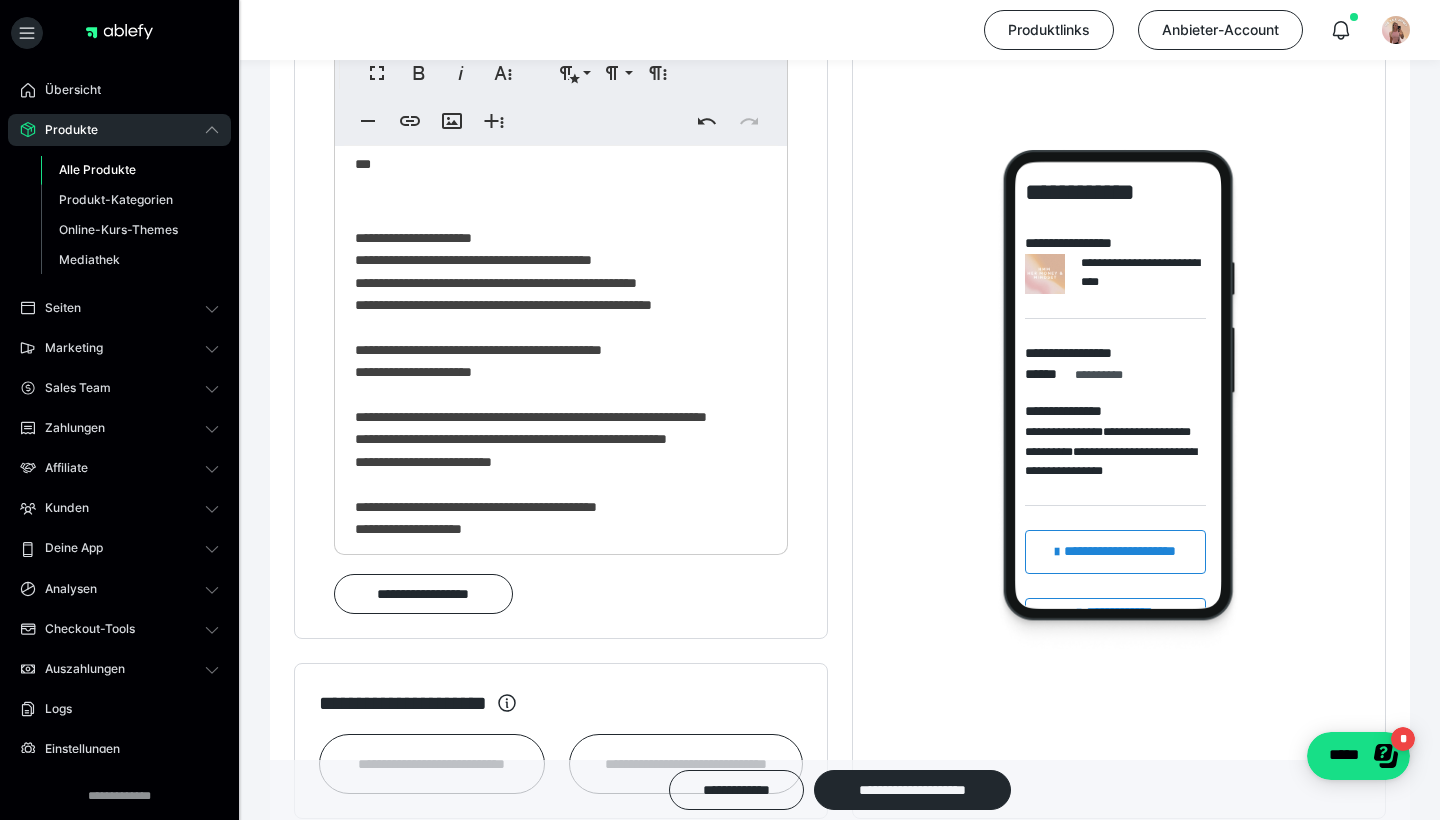 scroll, scrollTop: 479, scrollLeft: 0, axis: vertical 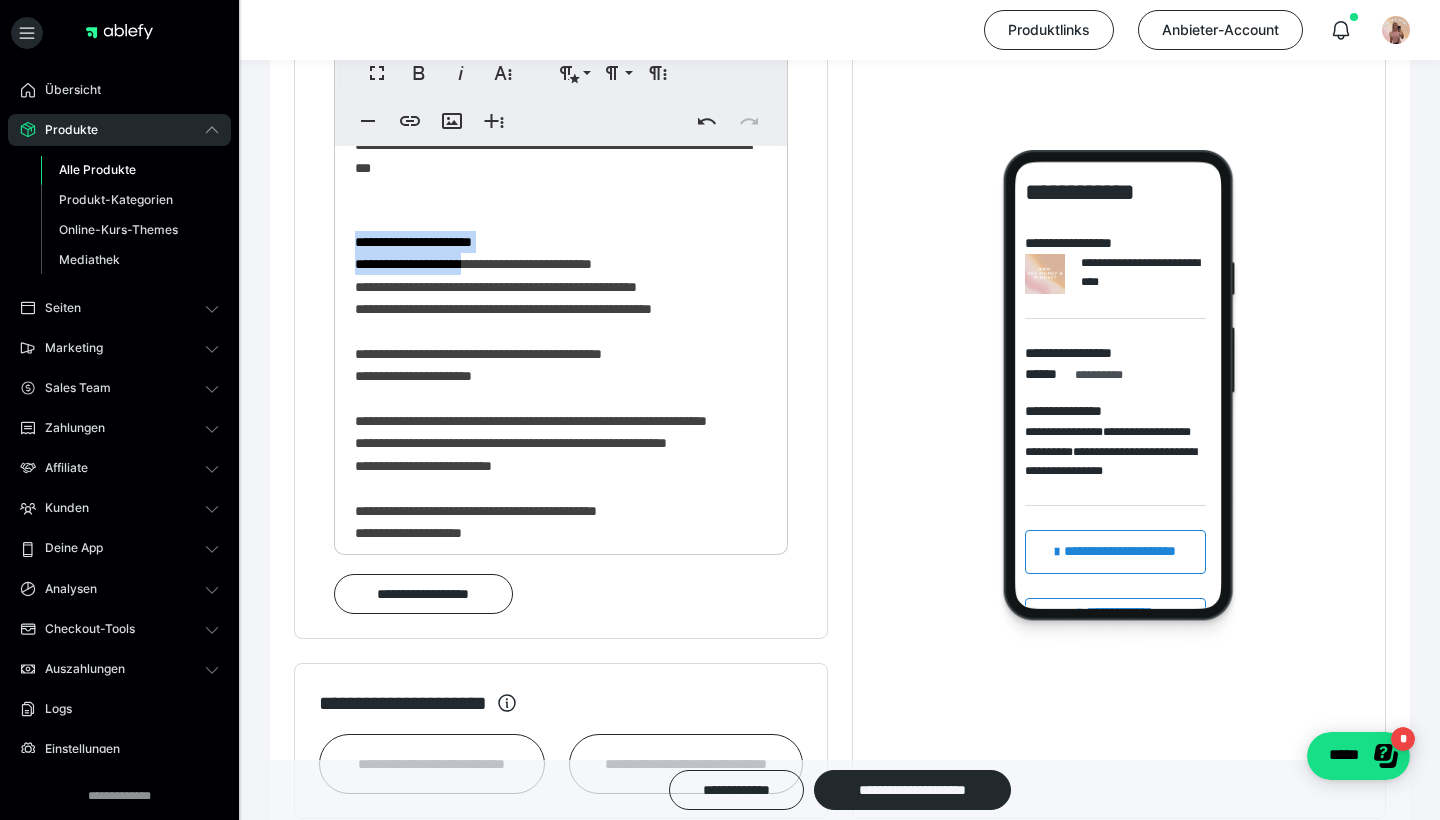 drag, startPoint x: 494, startPoint y: 264, endPoint x: 348, endPoint y: 240, distance: 147.95946 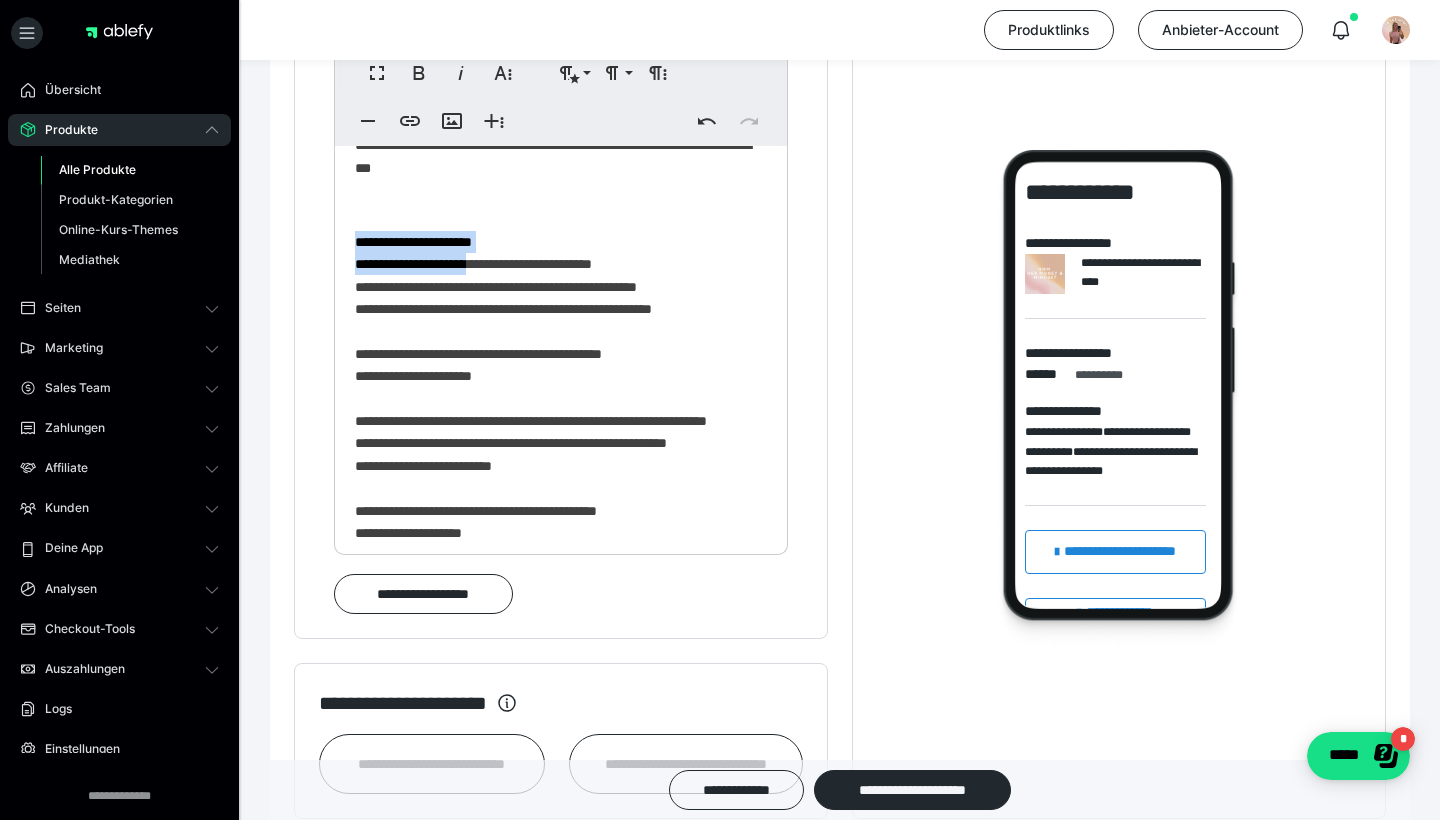 drag, startPoint x: 359, startPoint y: 238, endPoint x: 499, endPoint y: 266, distance: 142.77255 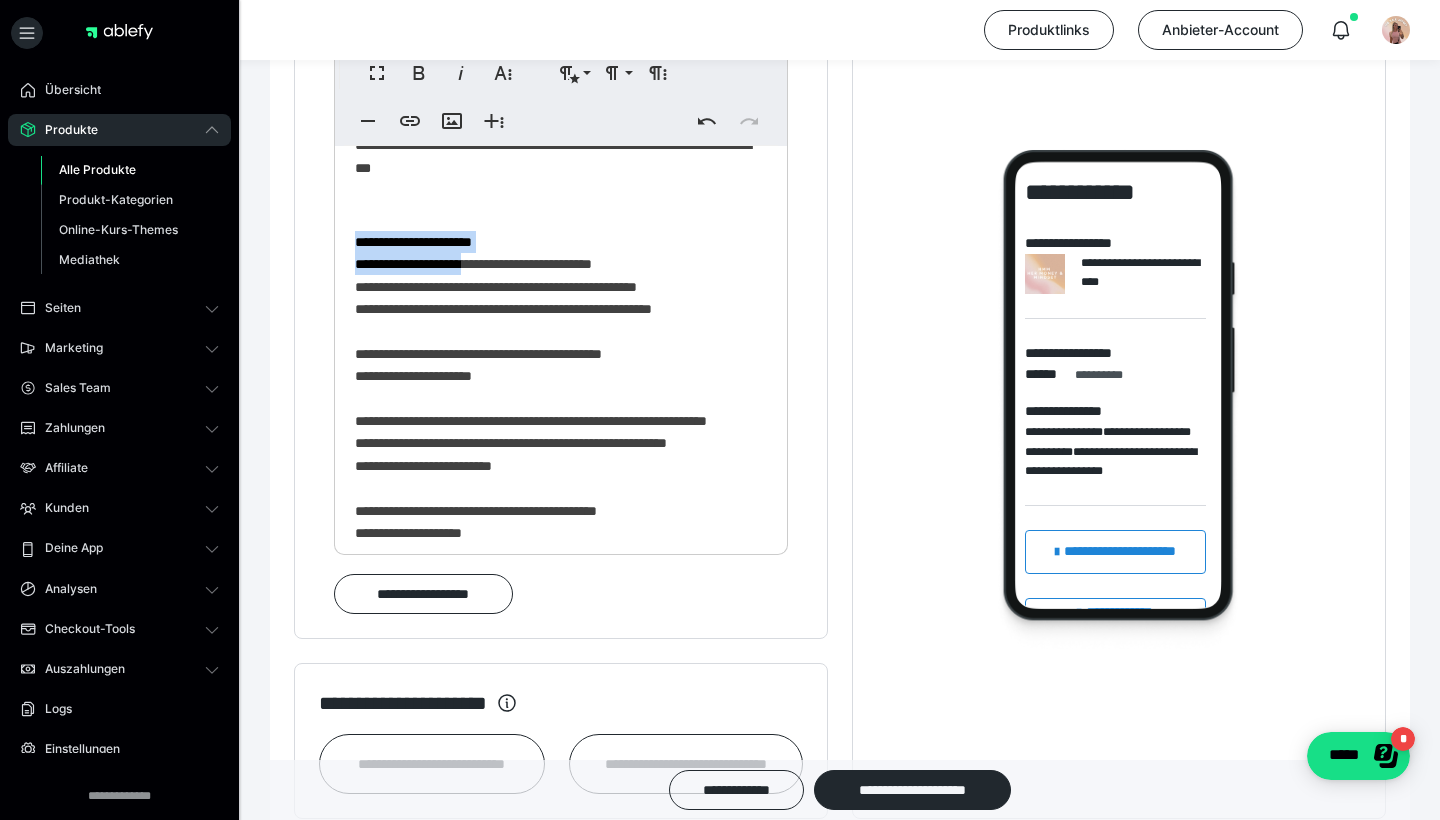 drag, startPoint x: 495, startPoint y: 264, endPoint x: 347, endPoint y: 235, distance: 150.81445 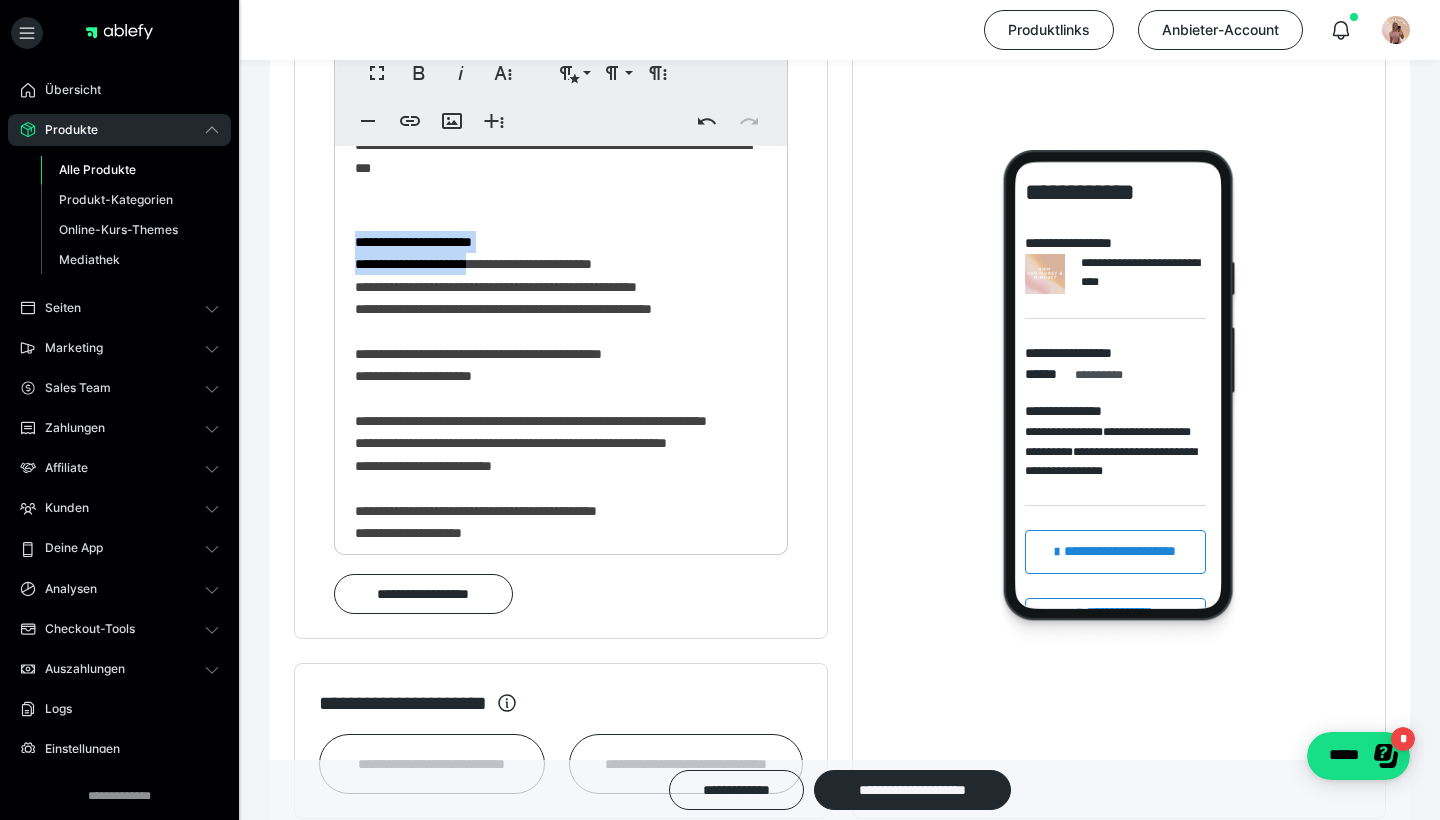 drag, startPoint x: 498, startPoint y: 265, endPoint x: 351, endPoint y: 241, distance: 148.9463 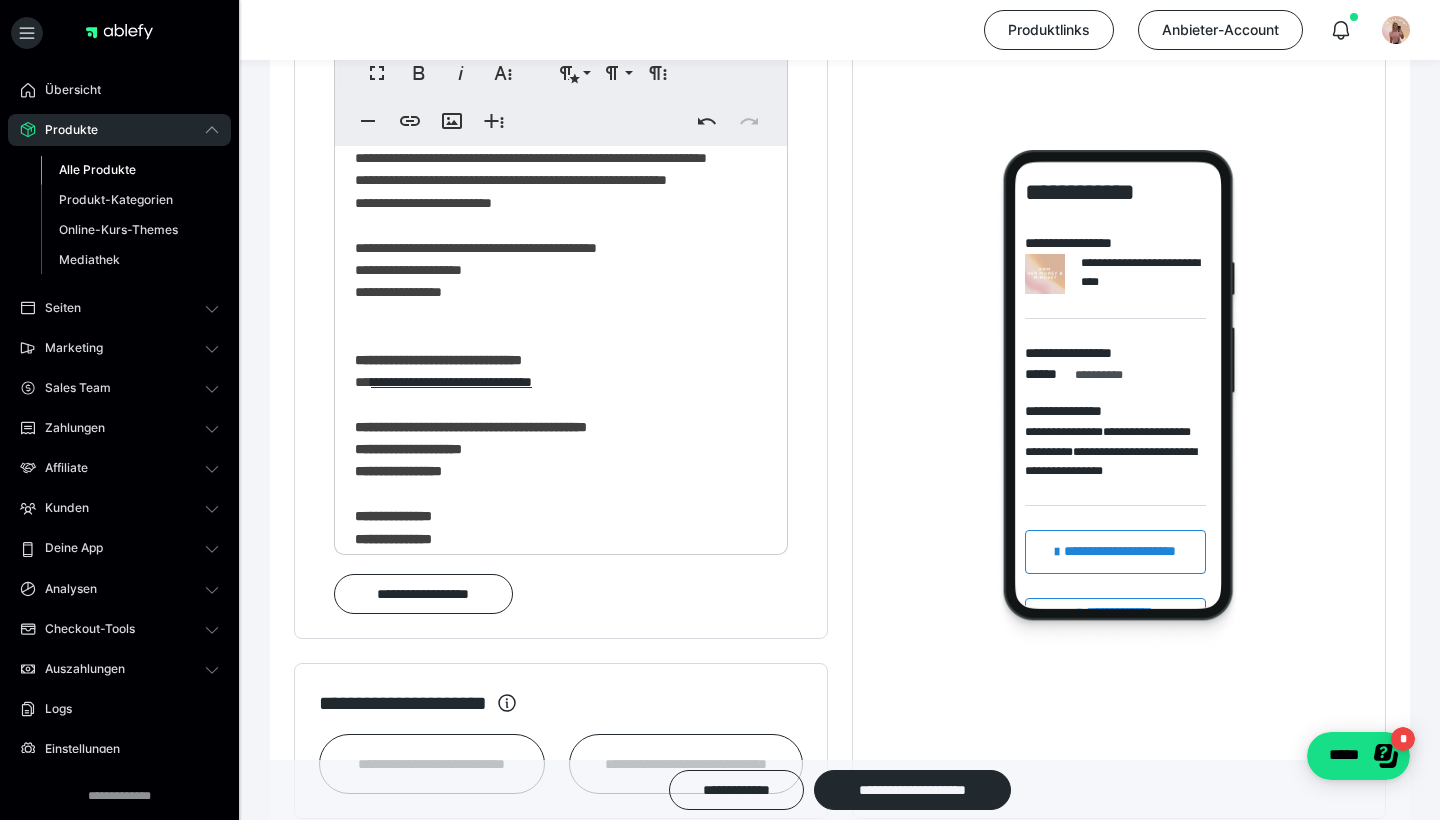 scroll, scrollTop: 748, scrollLeft: 0, axis: vertical 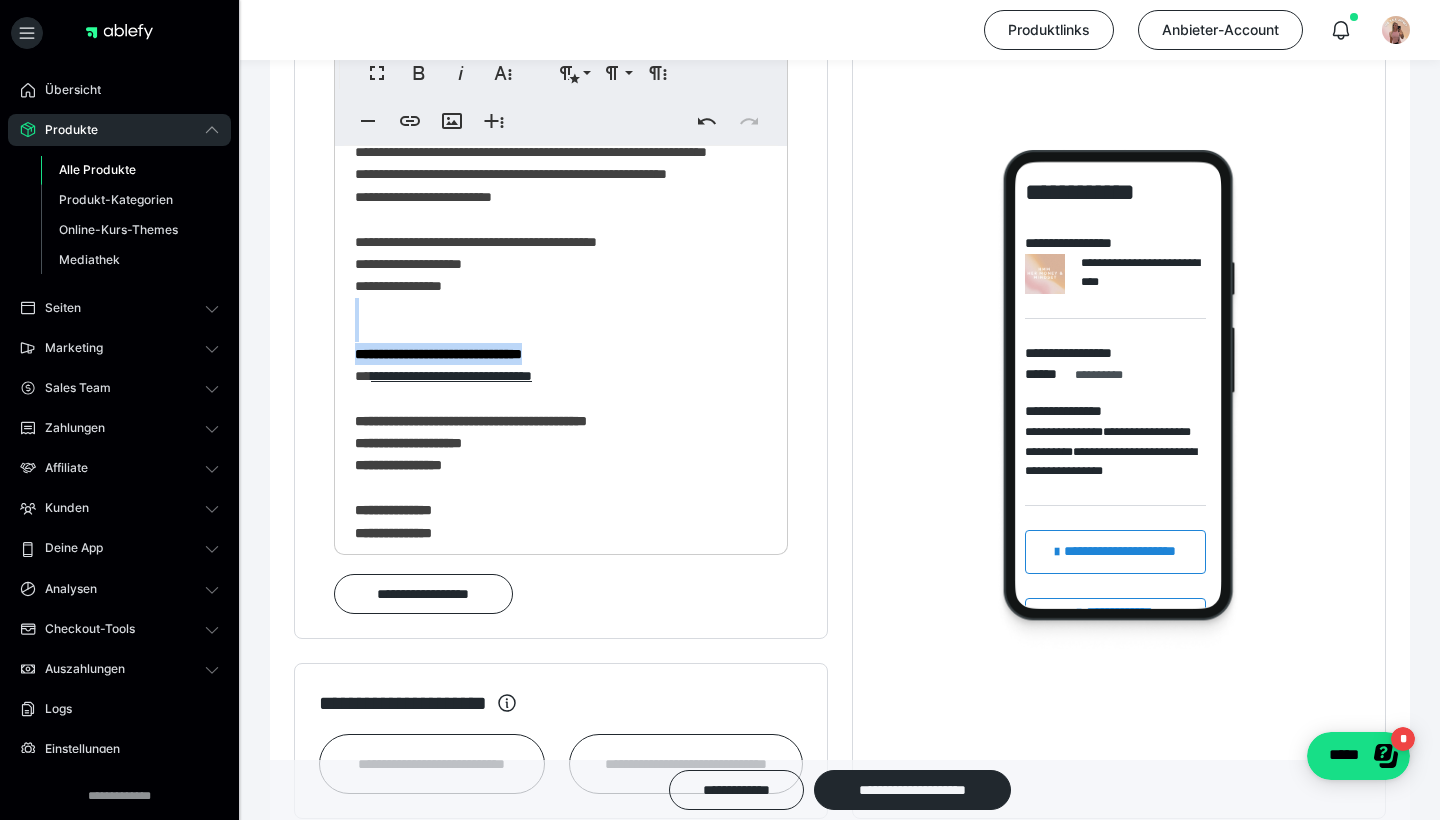 drag, startPoint x: 604, startPoint y: 393, endPoint x: 241, endPoint y: 369, distance: 363.7925 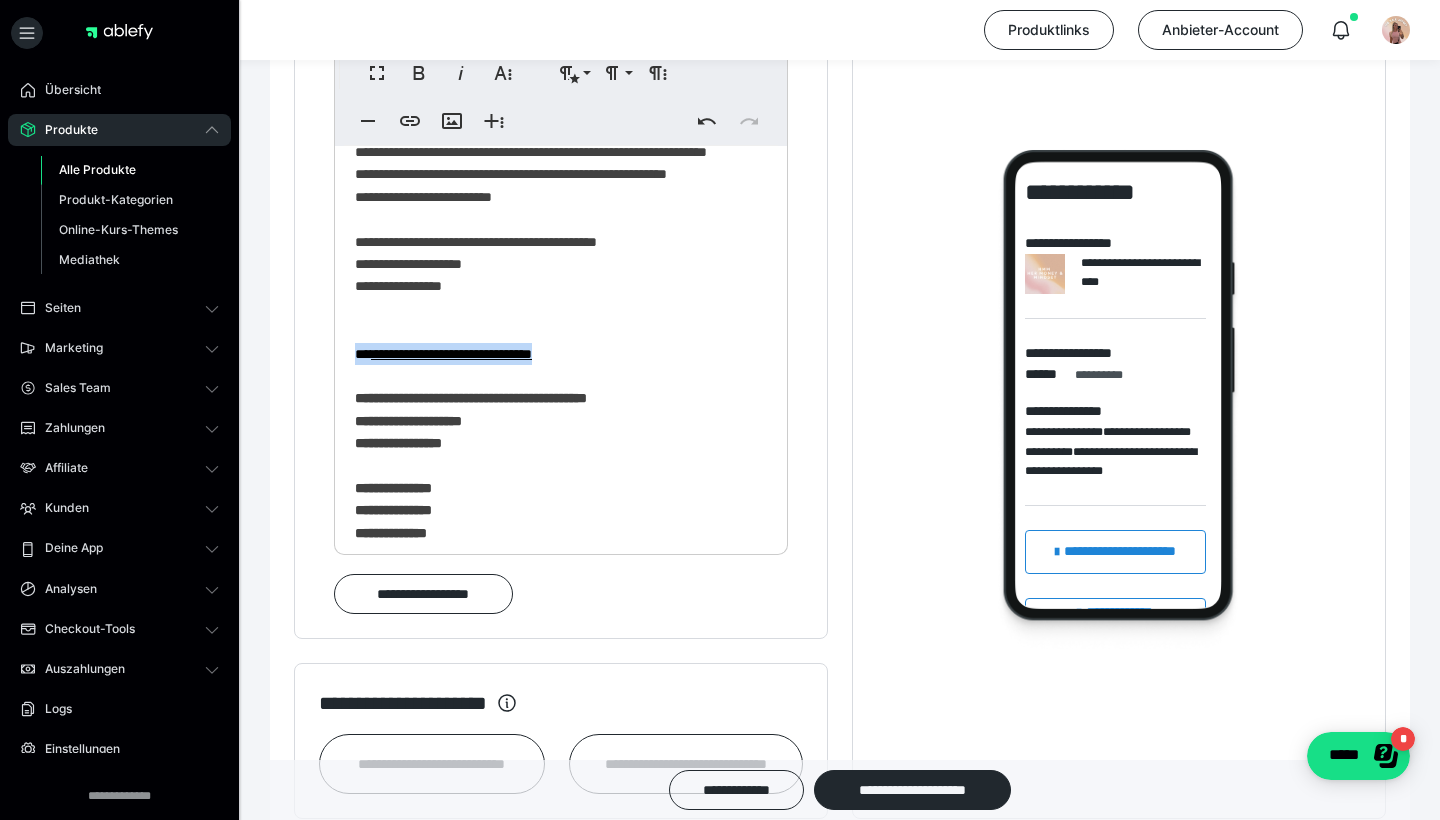 drag, startPoint x: 592, startPoint y: 397, endPoint x: 352, endPoint y: 381, distance: 240.53275 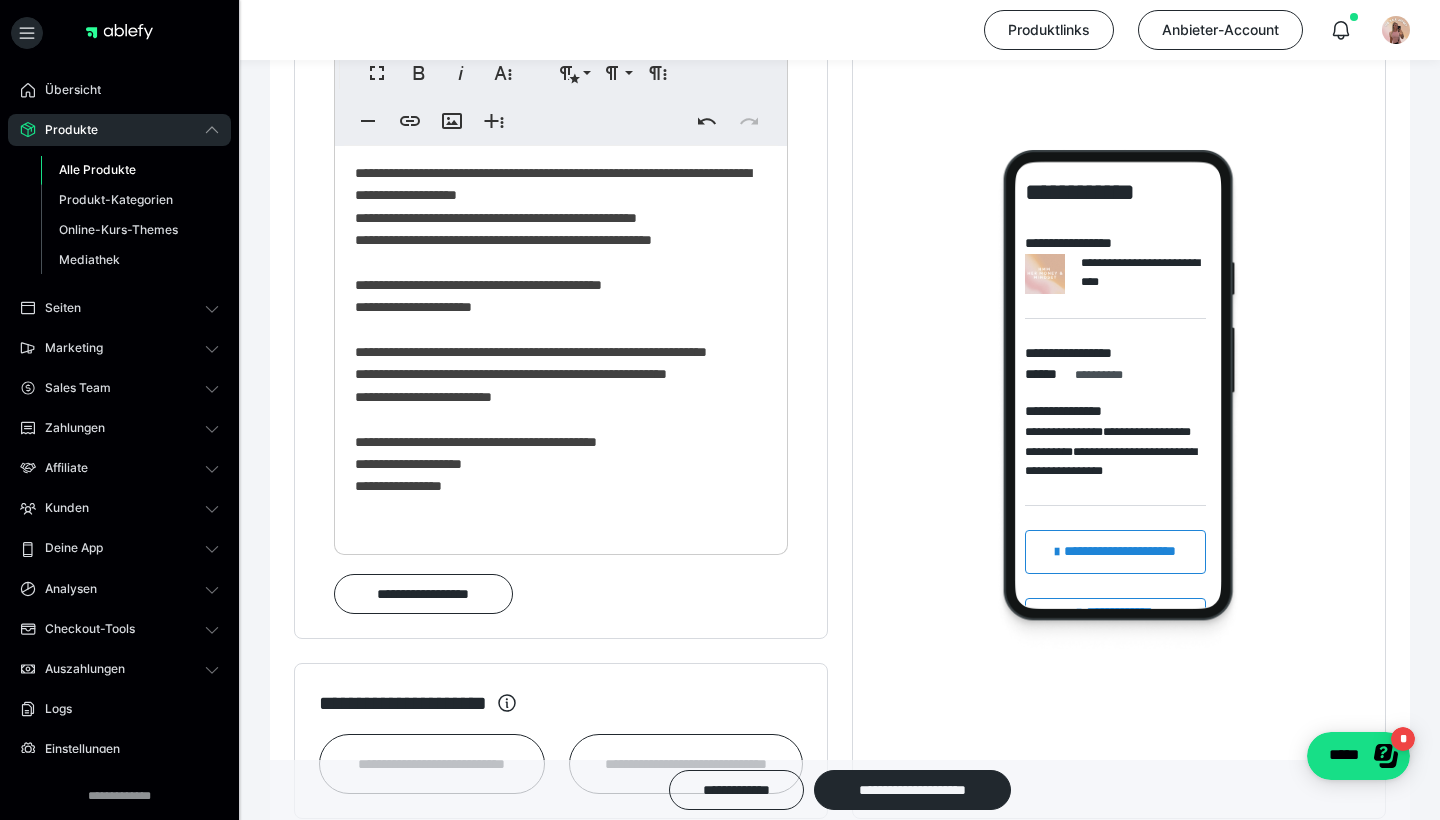 scroll, scrollTop: 544, scrollLeft: 0, axis: vertical 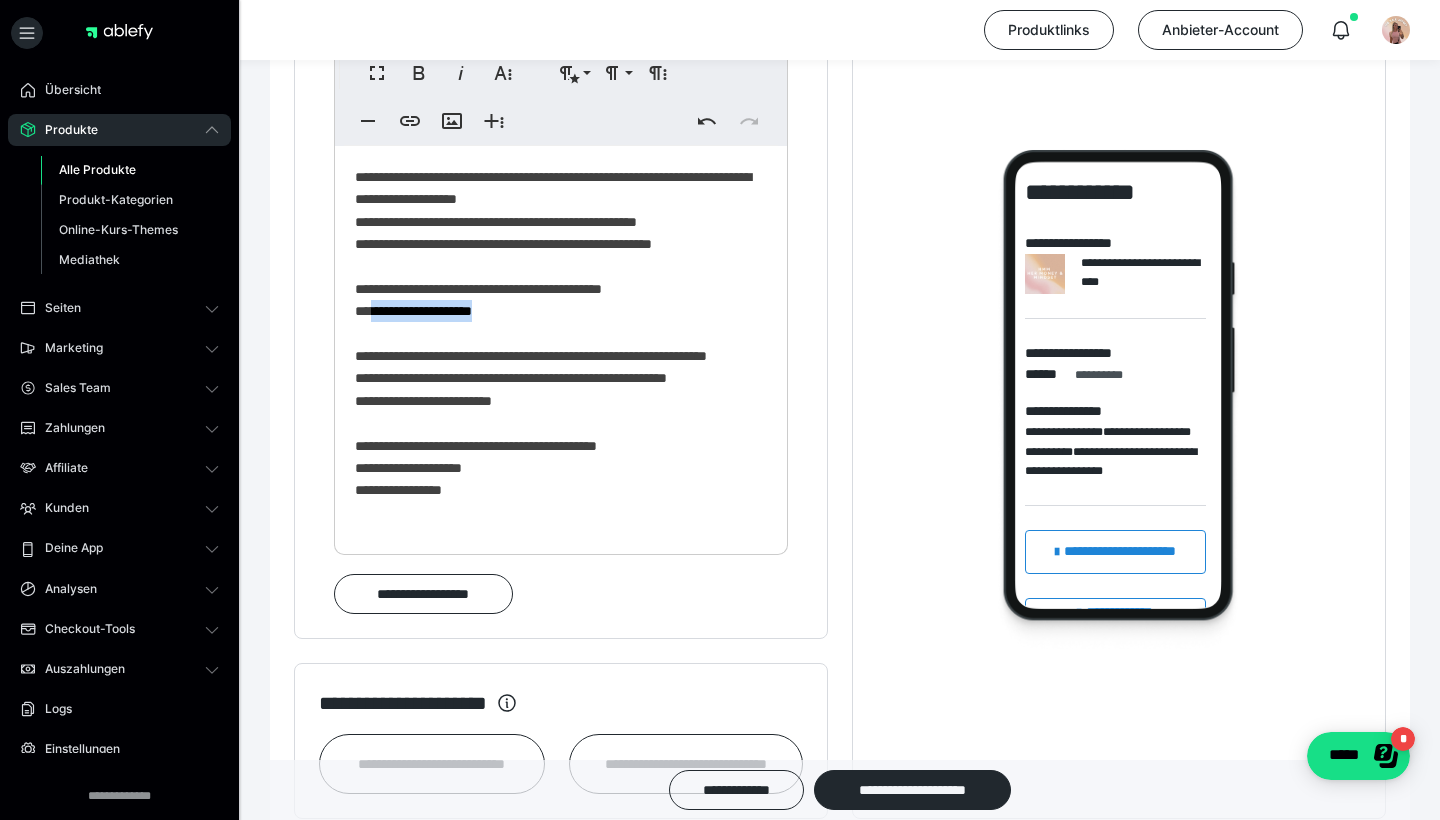 drag, startPoint x: 556, startPoint y: 306, endPoint x: 378, endPoint y: 309, distance: 178.02528 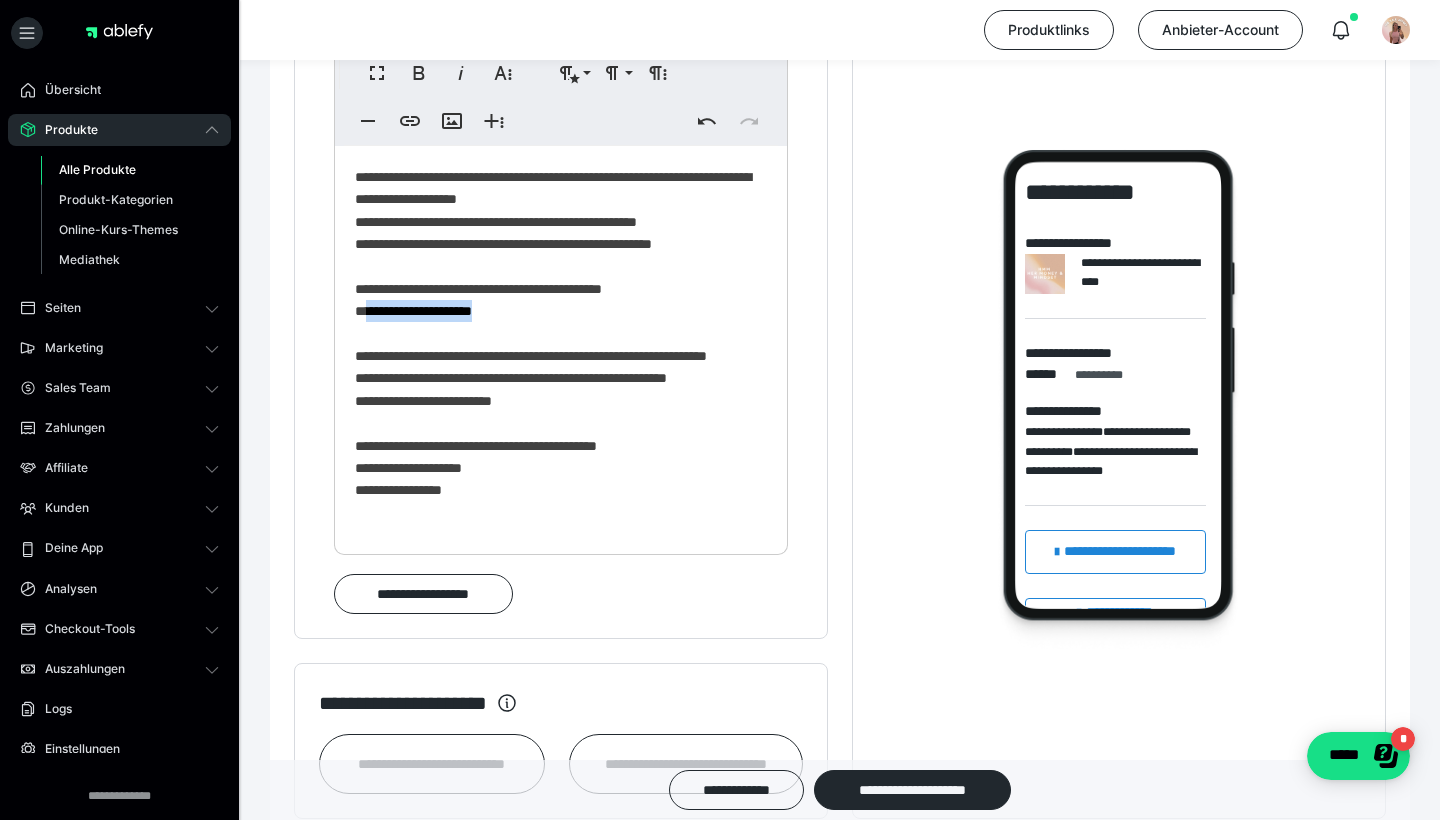 drag, startPoint x: 574, startPoint y: 308, endPoint x: 374, endPoint y: 306, distance: 200.01 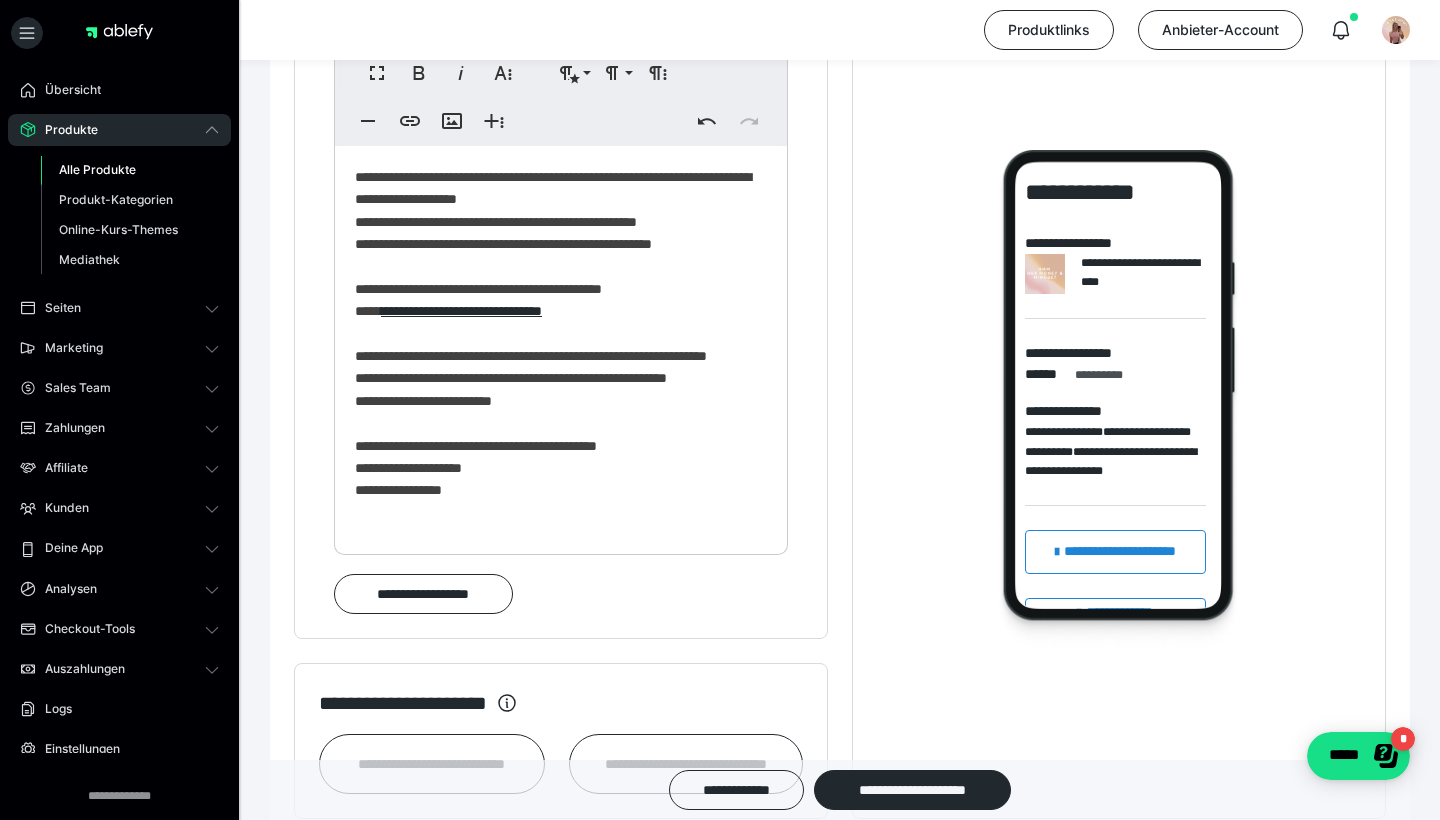 click on "**********" at bounding box center (561, 496) 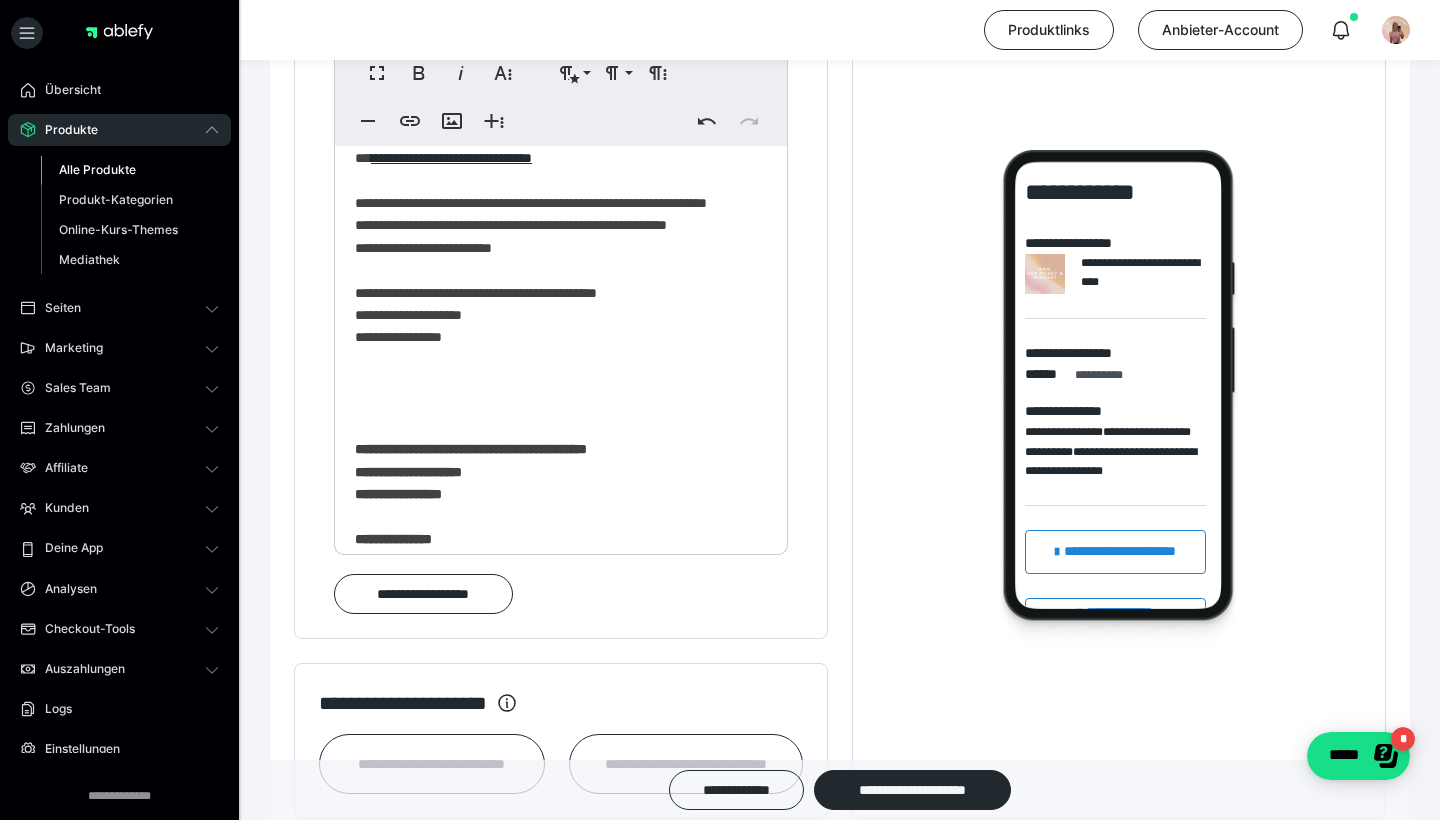 scroll, scrollTop: 737, scrollLeft: 0, axis: vertical 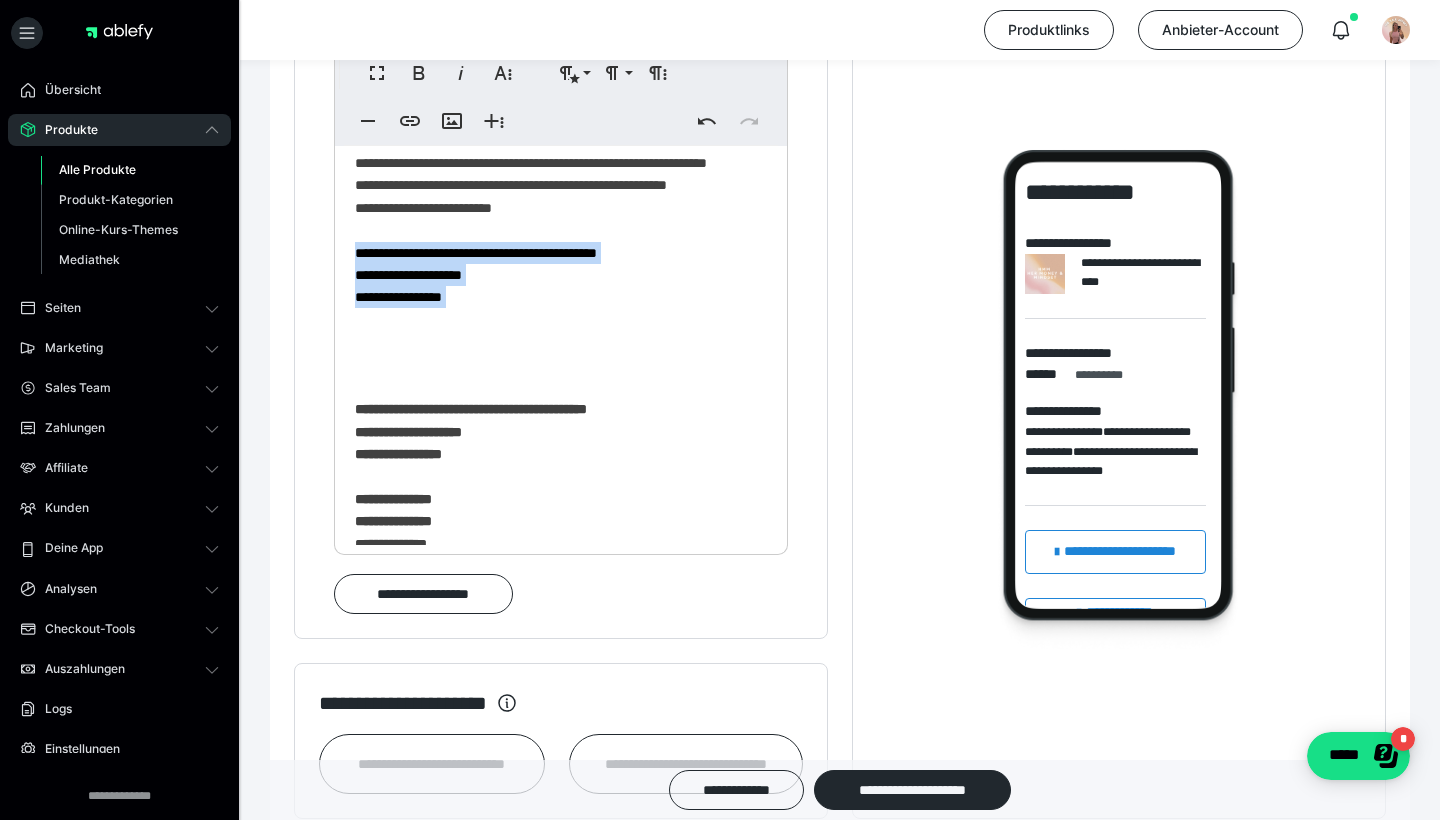 drag, startPoint x: 493, startPoint y: 354, endPoint x: 357, endPoint y: 289, distance: 150.73486 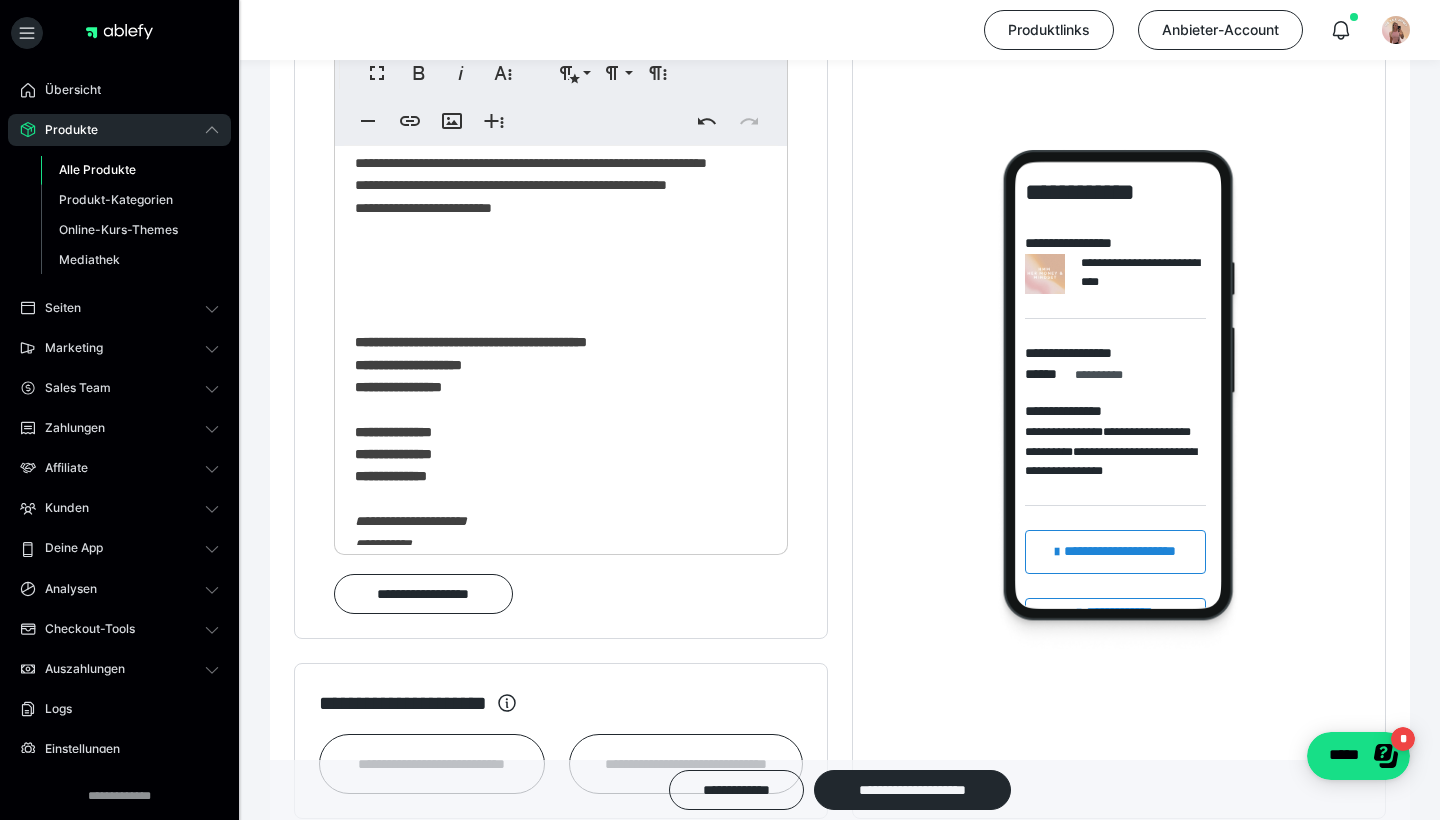 click on "**********" at bounding box center (561, 270) 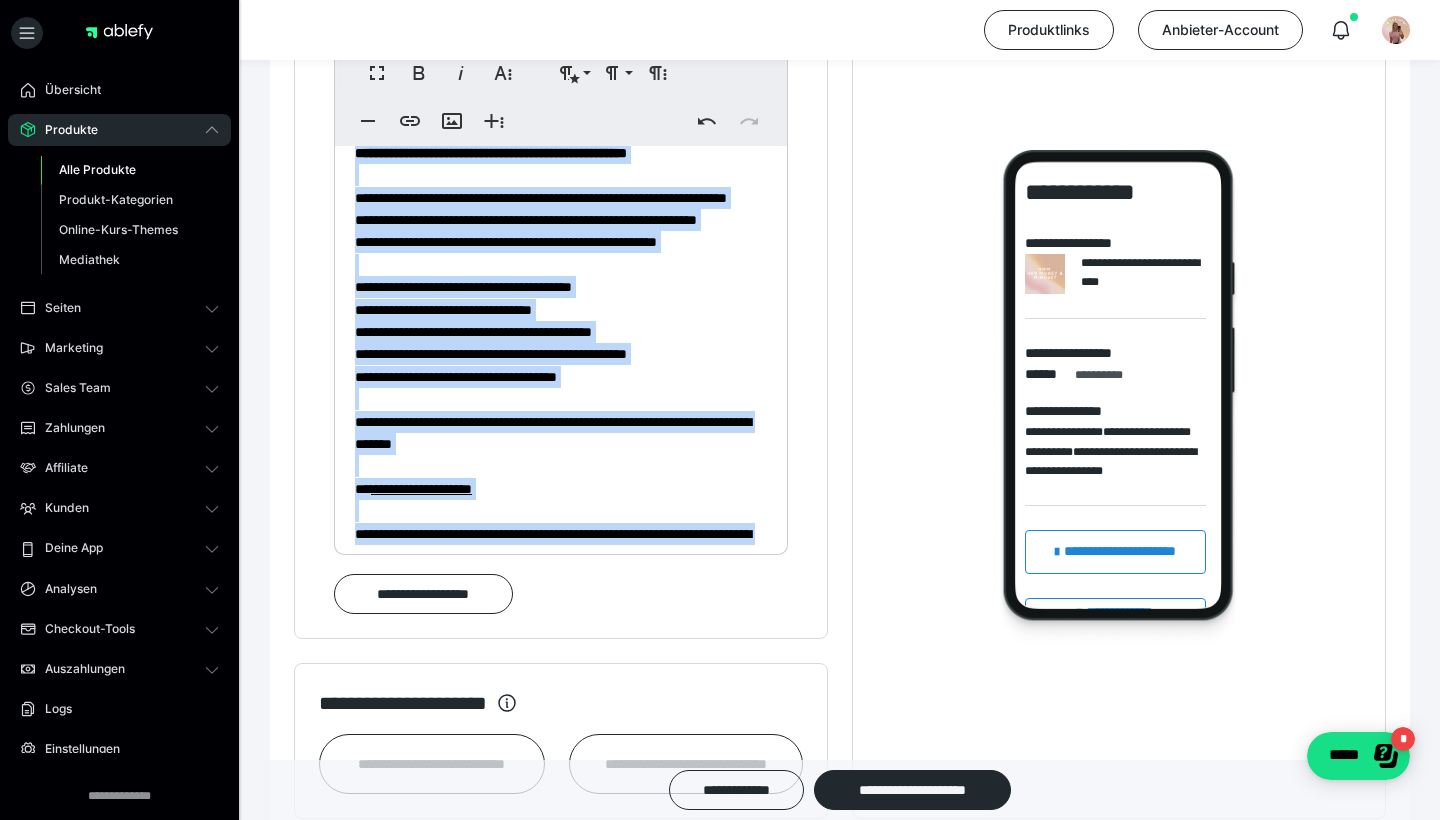 scroll, scrollTop: 0, scrollLeft: 0, axis: both 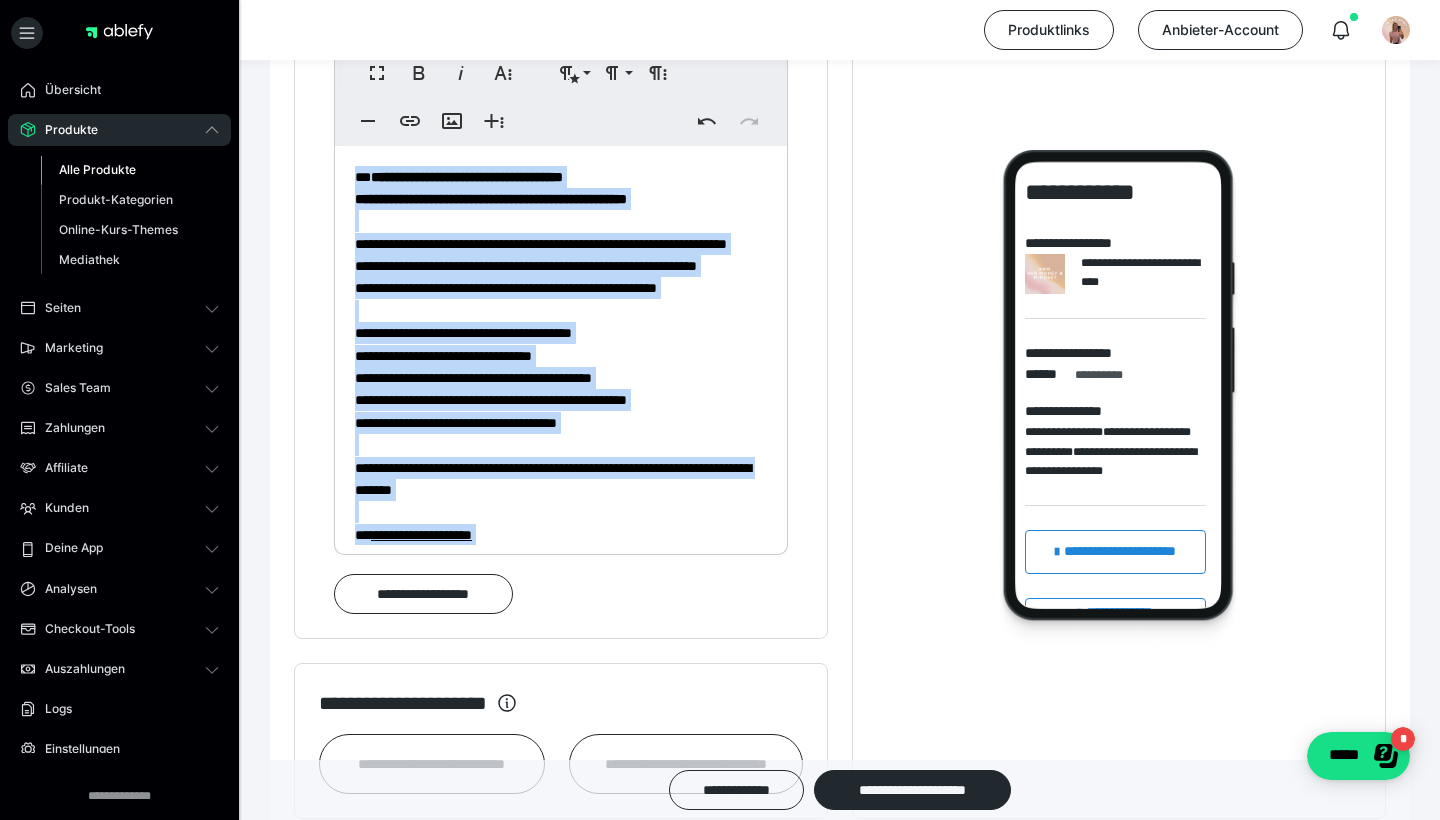 drag, startPoint x: 473, startPoint y: 507, endPoint x: 294, endPoint y: 92, distance: 451.95798 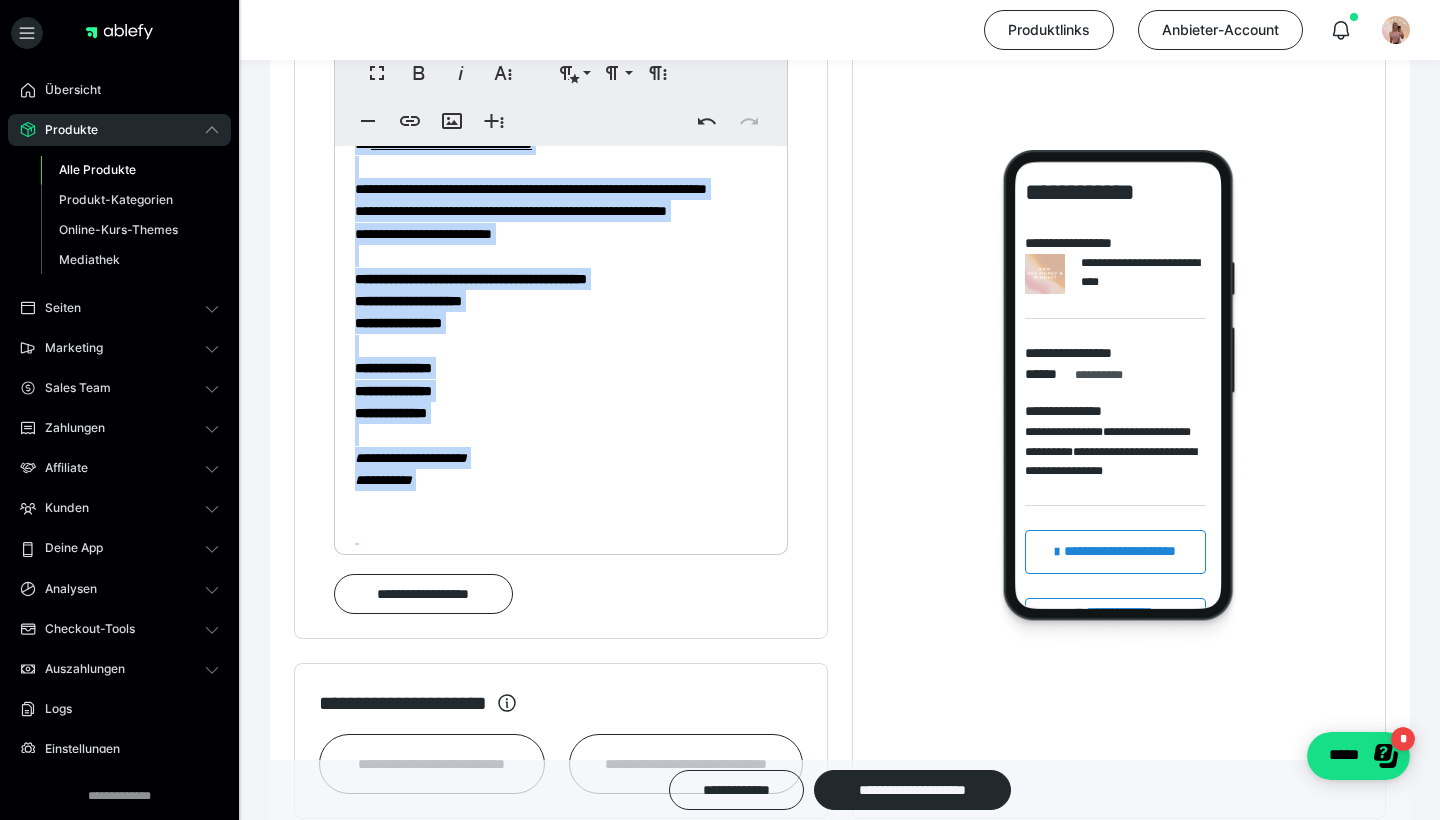 scroll, scrollTop: 767, scrollLeft: 0, axis: vertical 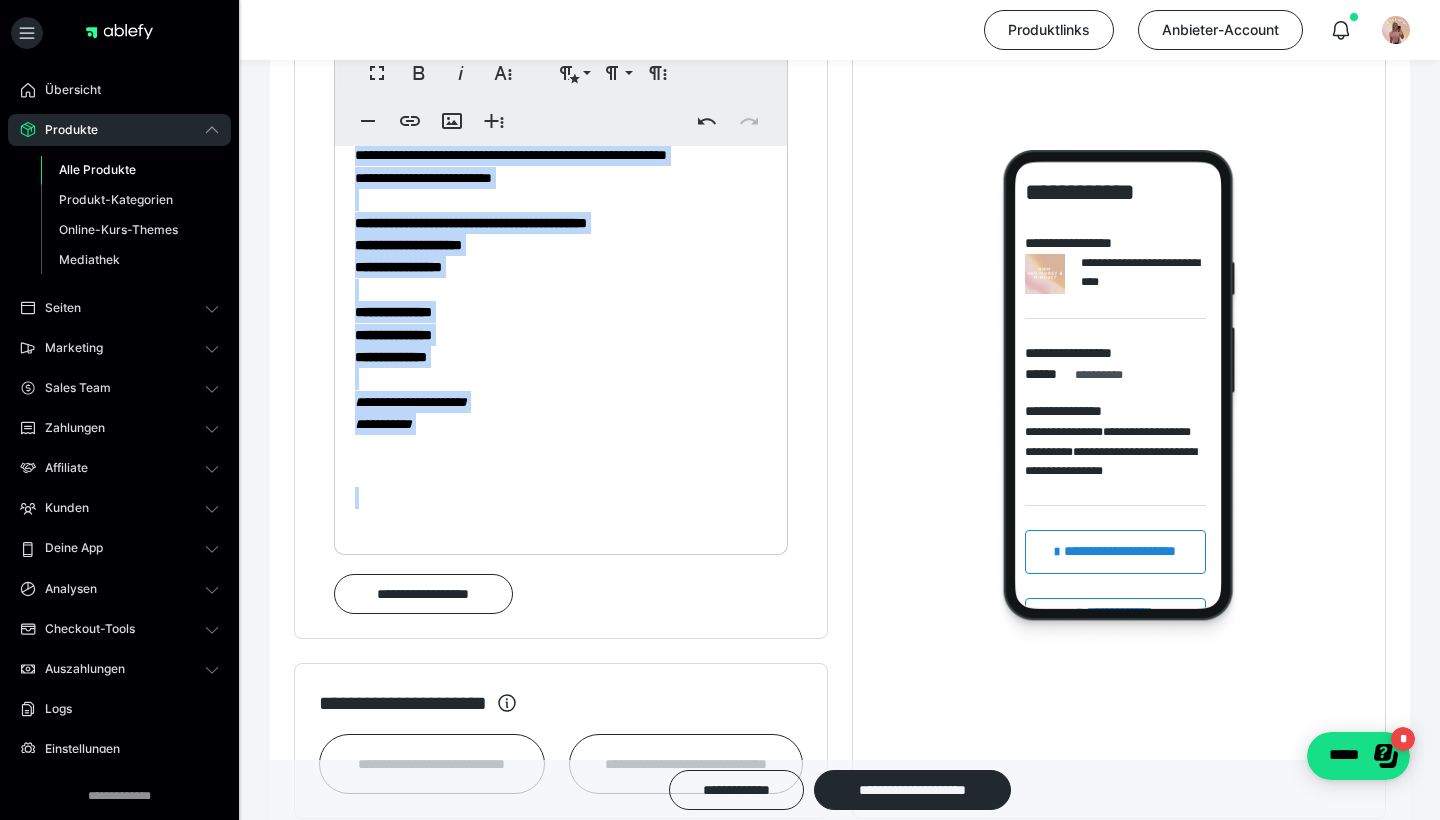 drag, startPoint x: 355, startPoint y: 173, endPoint x: 652, endPoint y: 588, distance: 510.32733 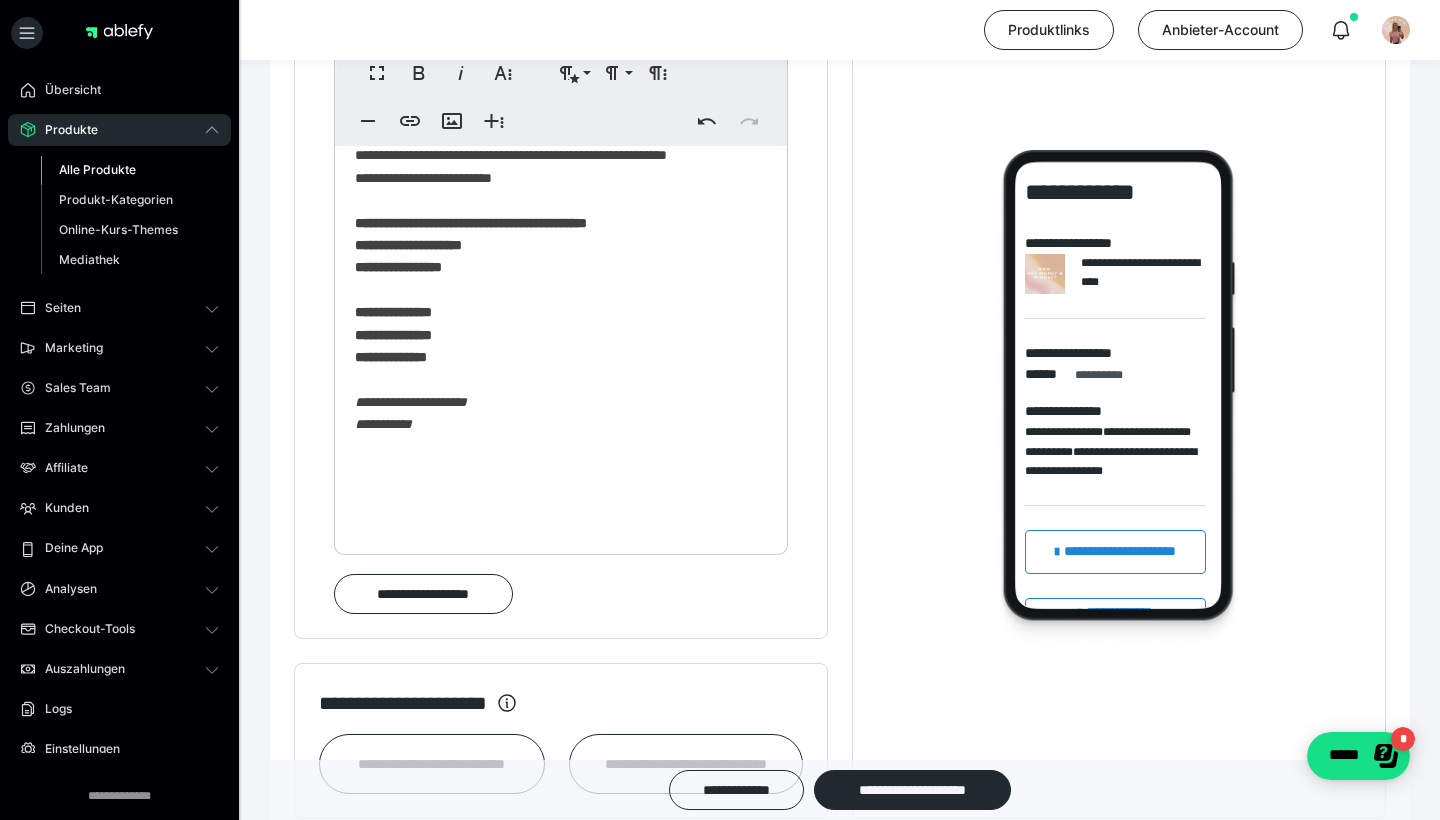 click on "**********" at bounding box center (561, 196) 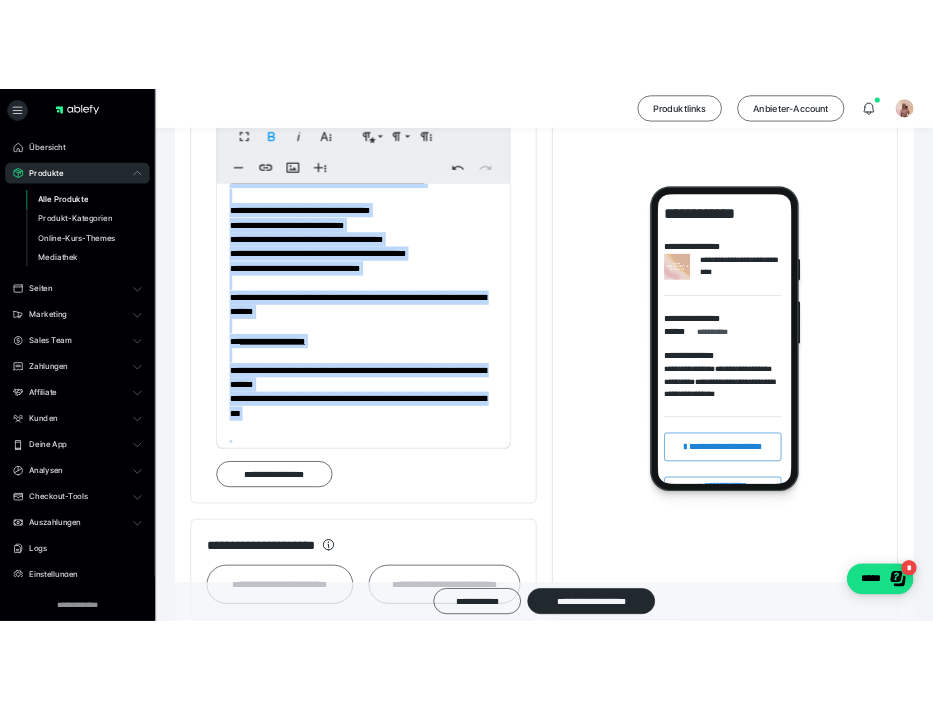 scroll, scrollTop: 0, scrollLeft: 0, axis: both 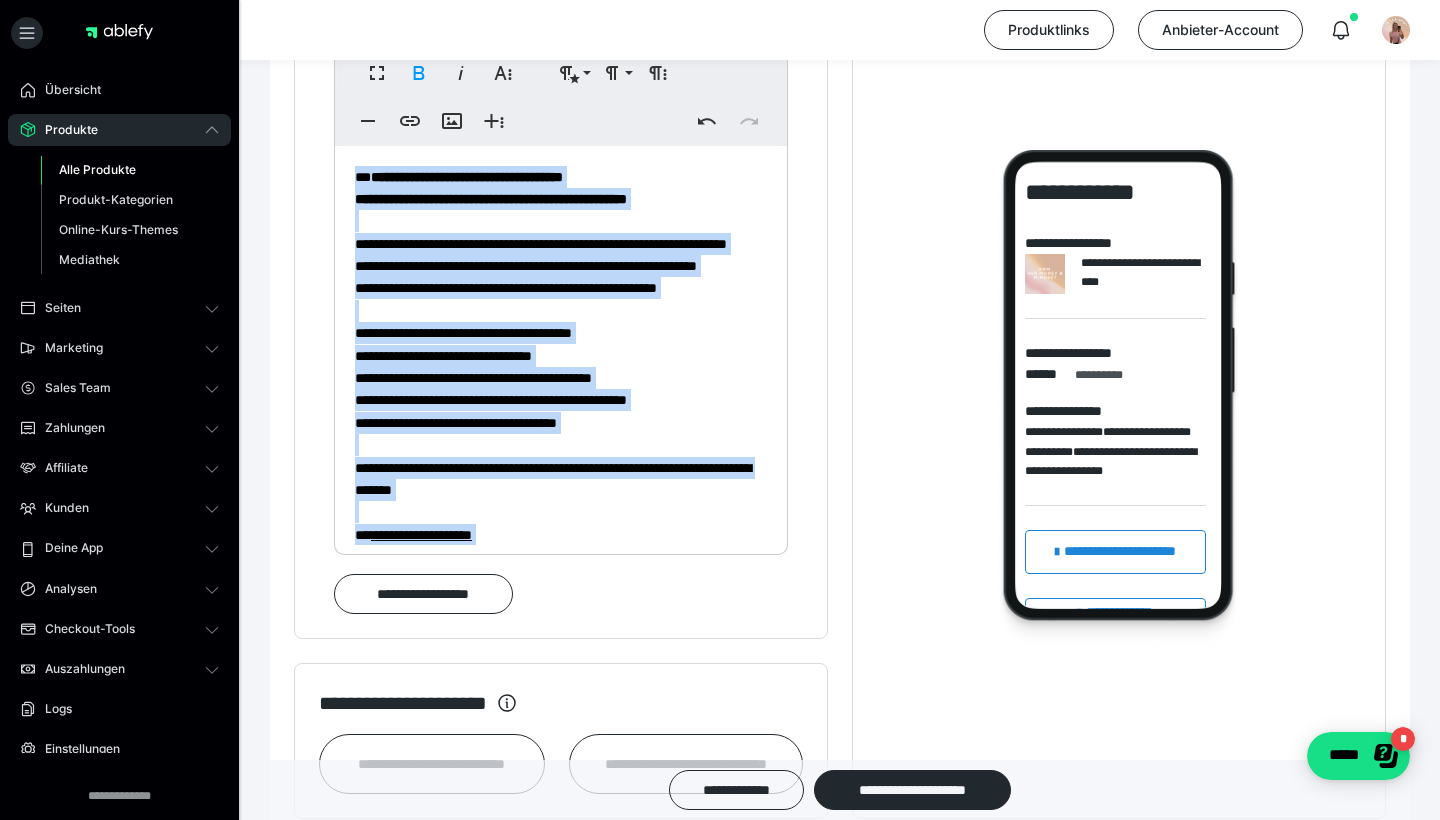 drag, startPoint x: 497, startPoint y: 463, endPoint x: 289, endPoint y: 78, distance: 437.59457 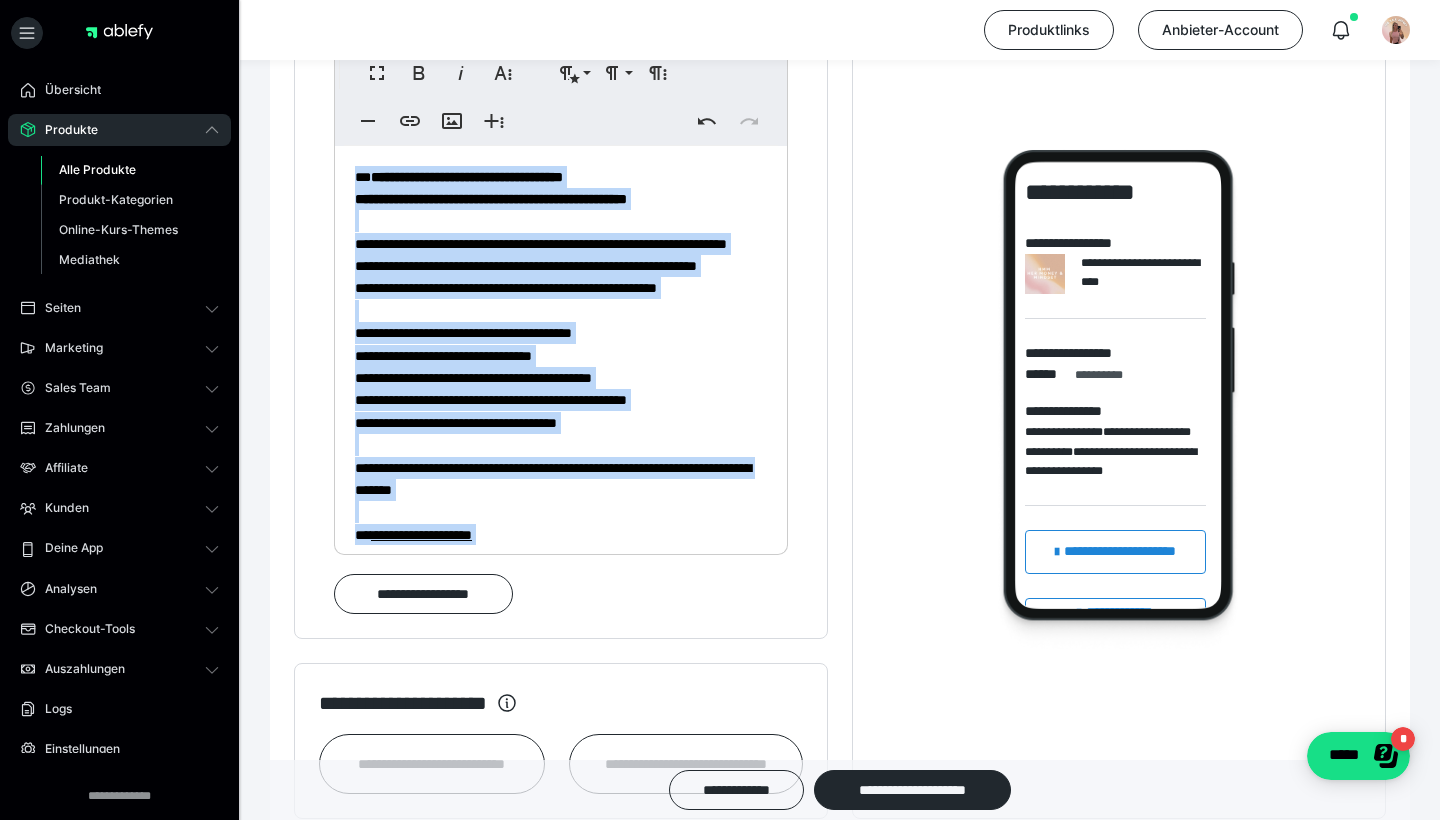 copy on "**********" 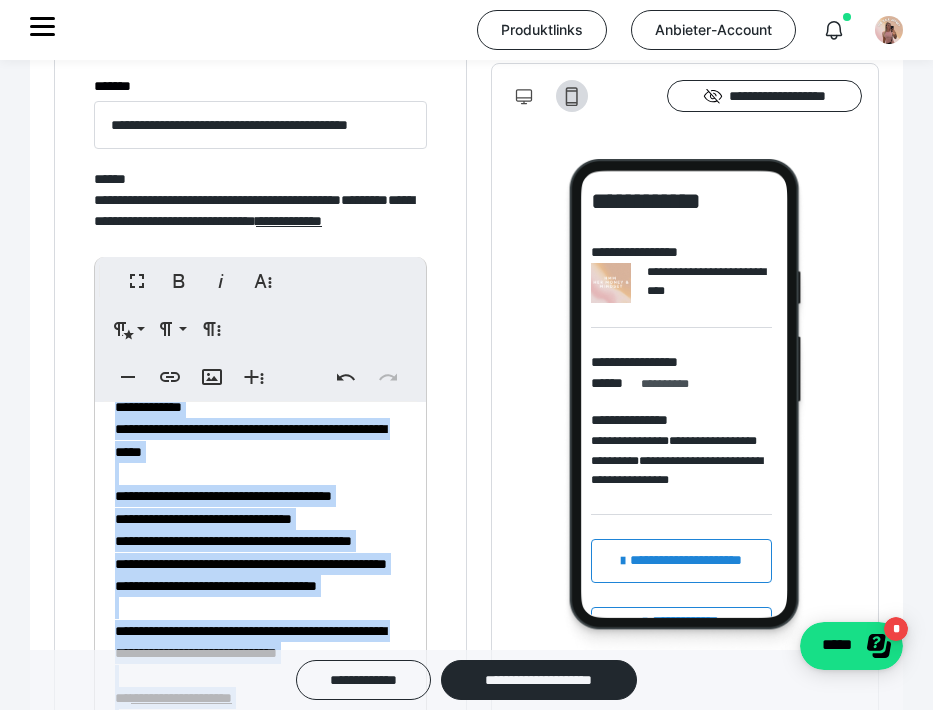 scroll, scrollTop: 162, scrollLeft: 0, axis: vertical 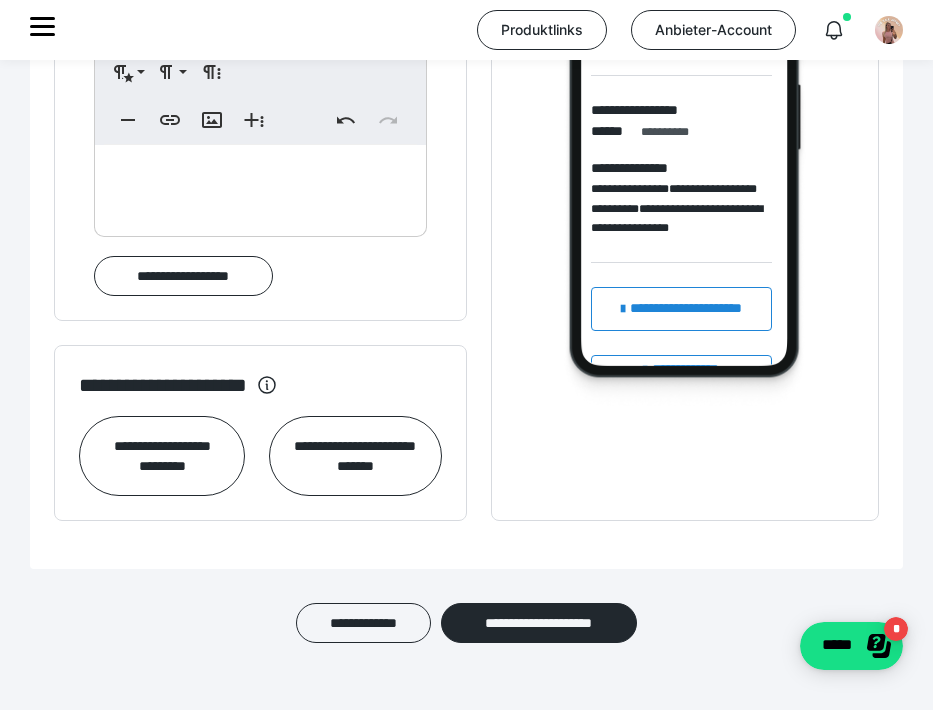 click at bounding box center (260, 276) 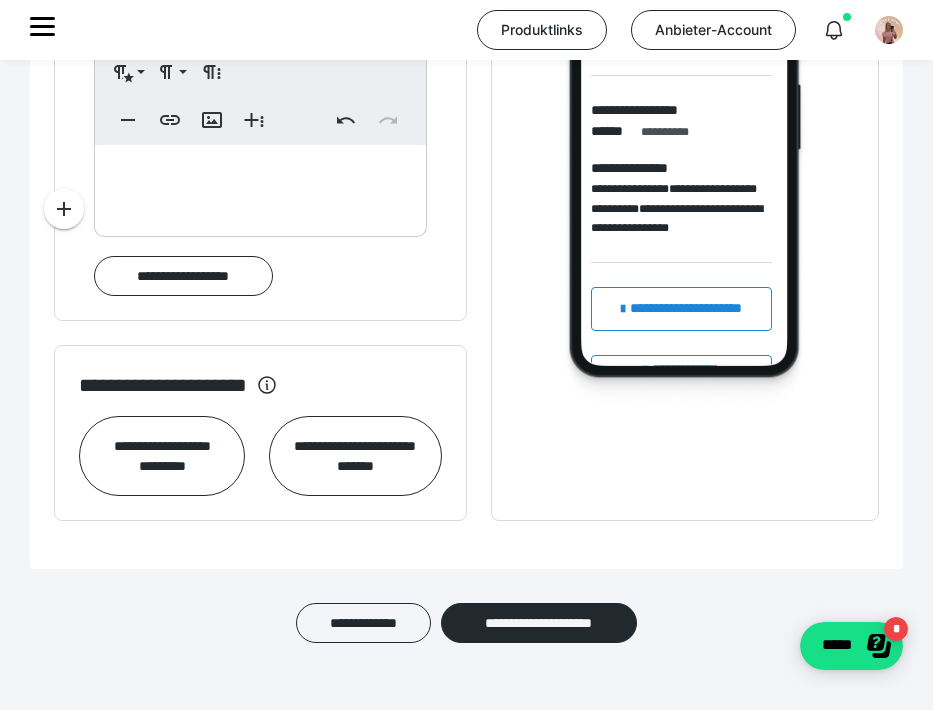 scroll, scrollTop: 966, scrollLeft: 0, axis: vertical 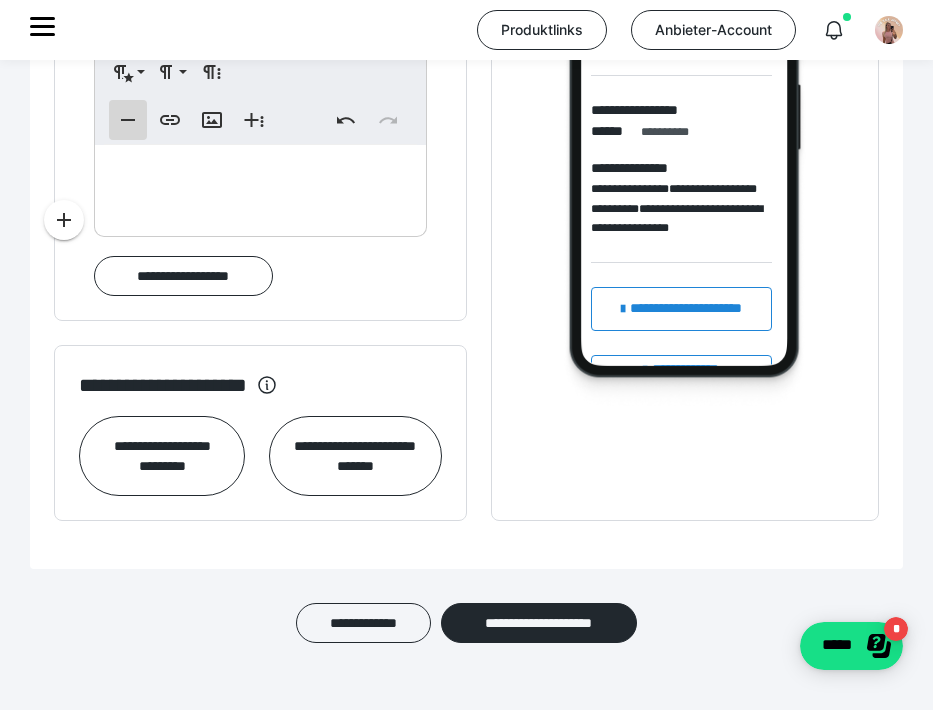 click 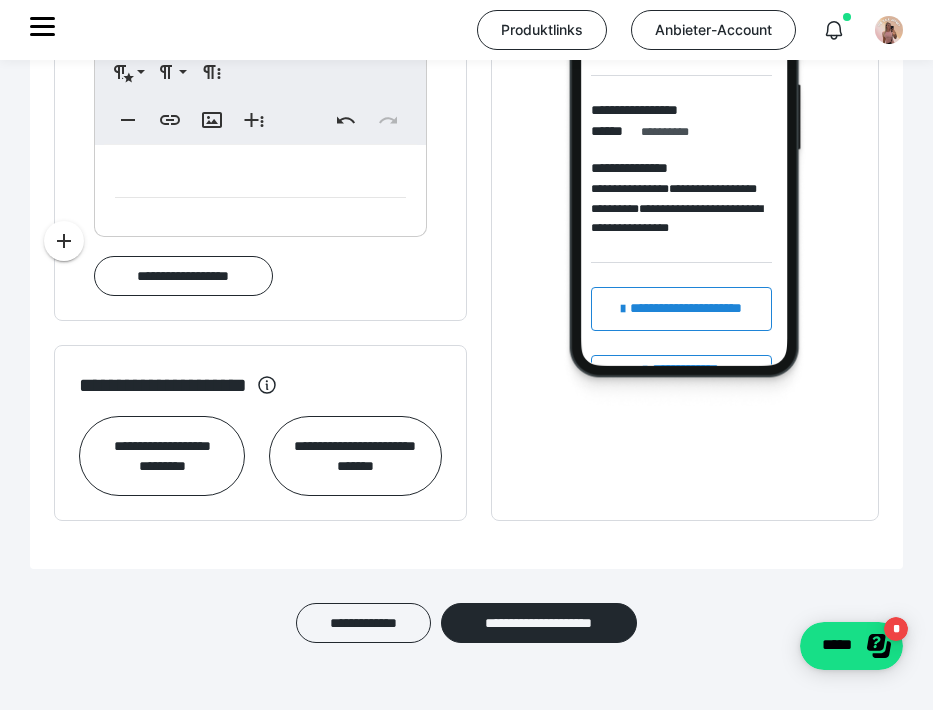 scroll, scrollTop: 1003, scrollLeft: 0, axis: vertical 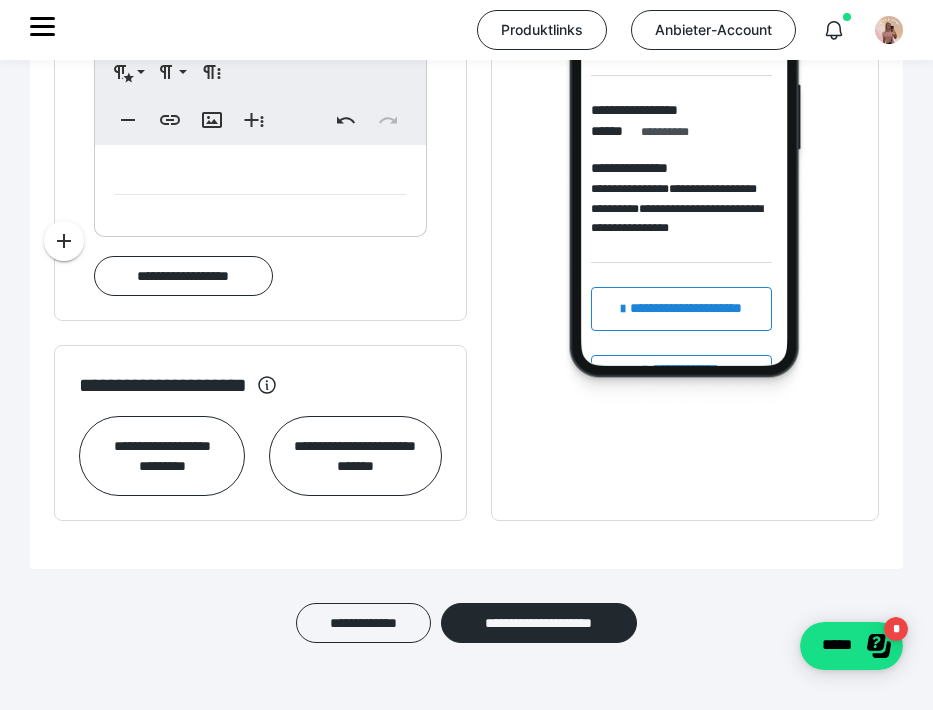 click on "**********" at bounding box center (260, -452) 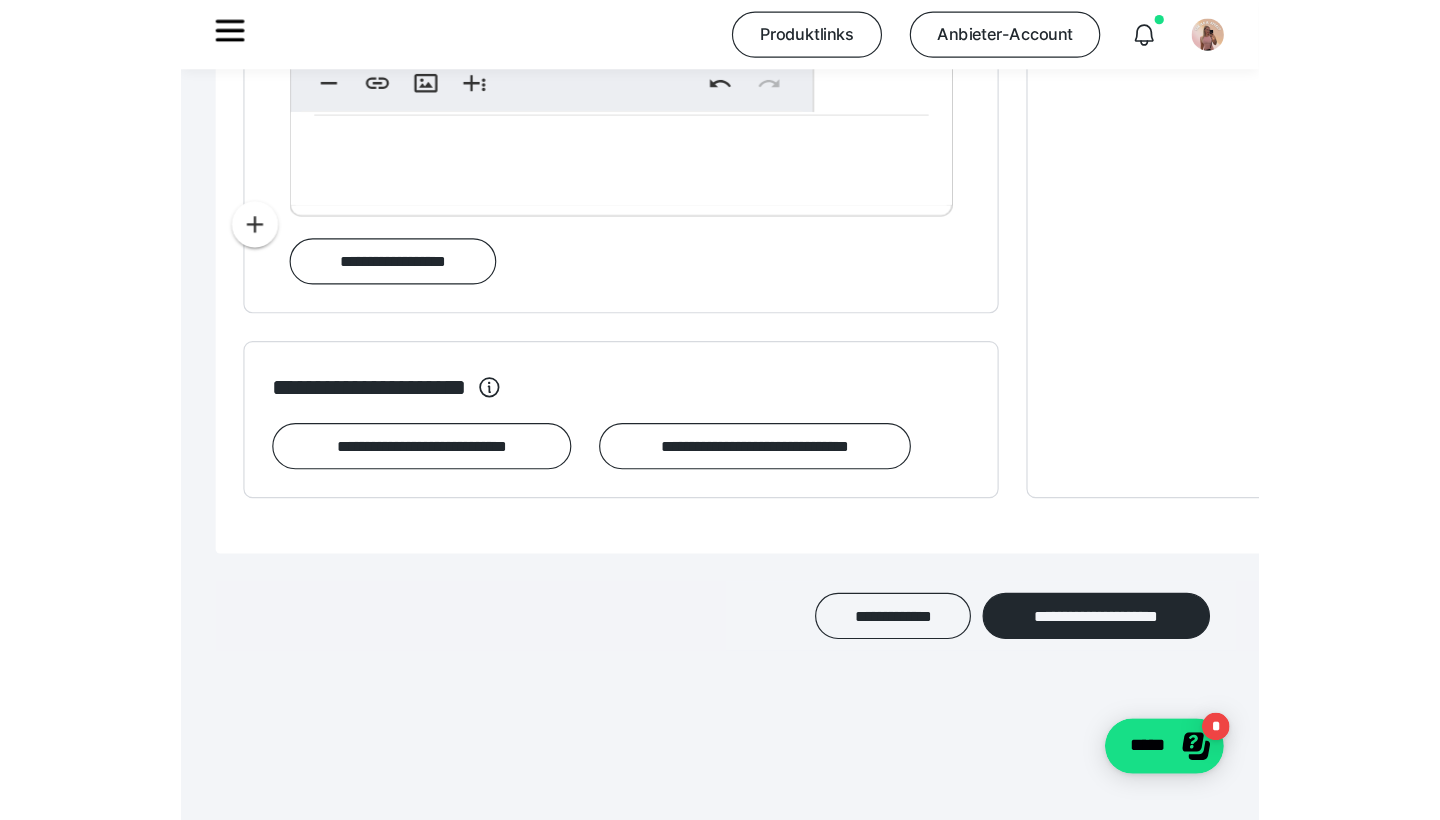 scroll, scrollTop: 1519, scrollLeft: 0, axis: vertical 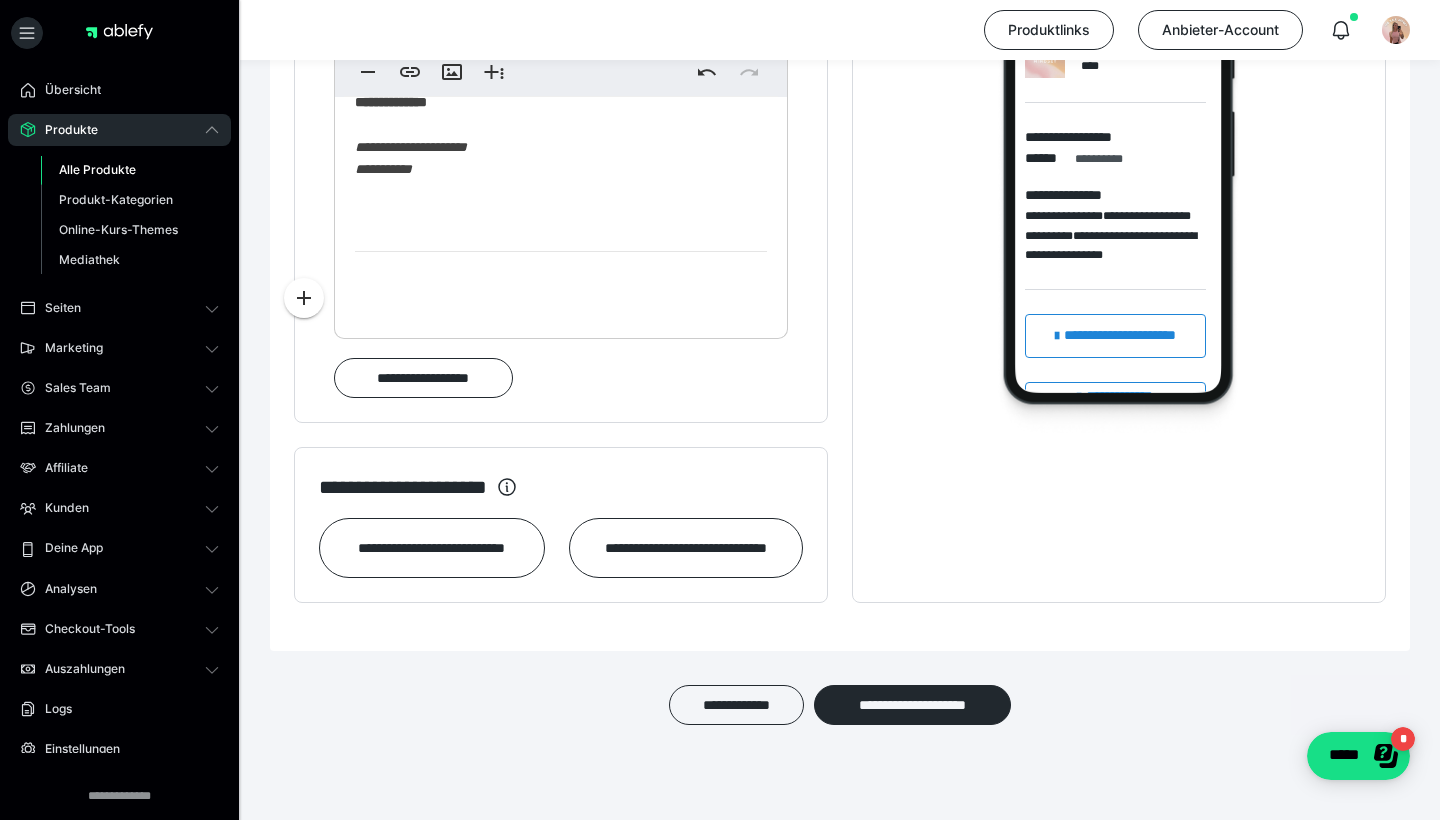 click on "**********" at bounding box center [561, -274] 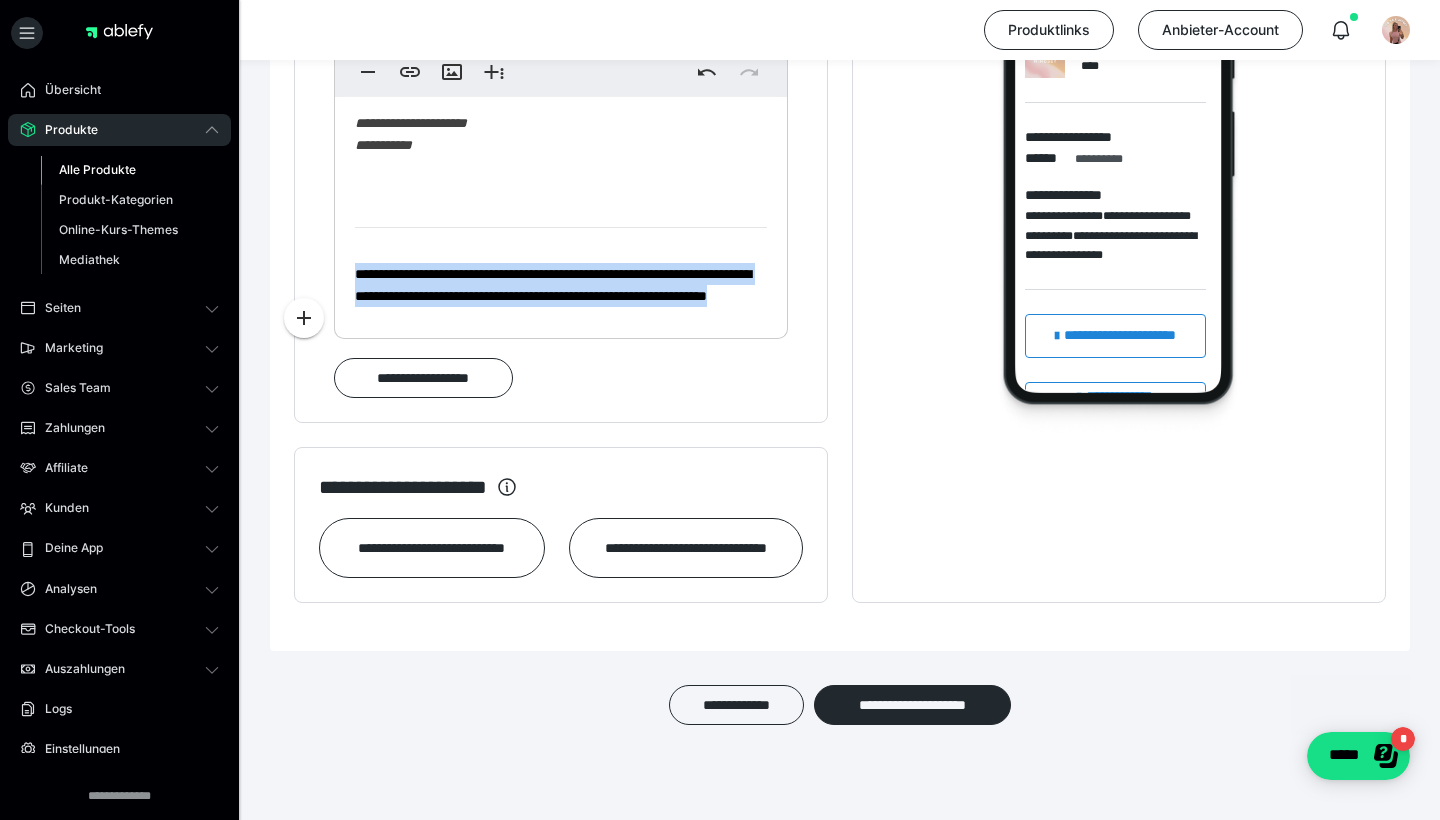 drag, startPoint x: 527, startPoint y: 321, endPoint x: 345, endPoint y: 262, distance: 191.32433 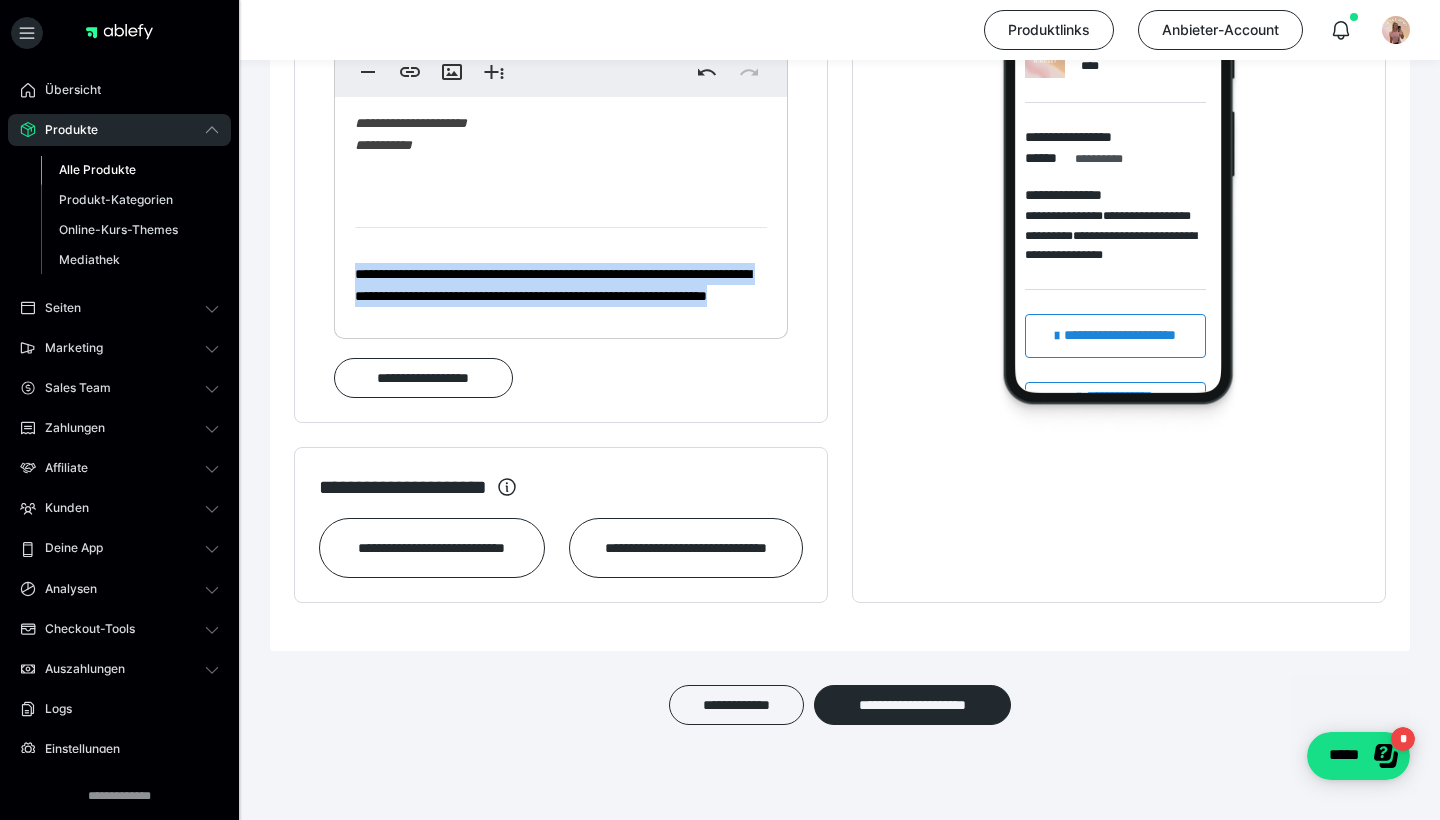 click on "**********" at bounding box center (561, -276) 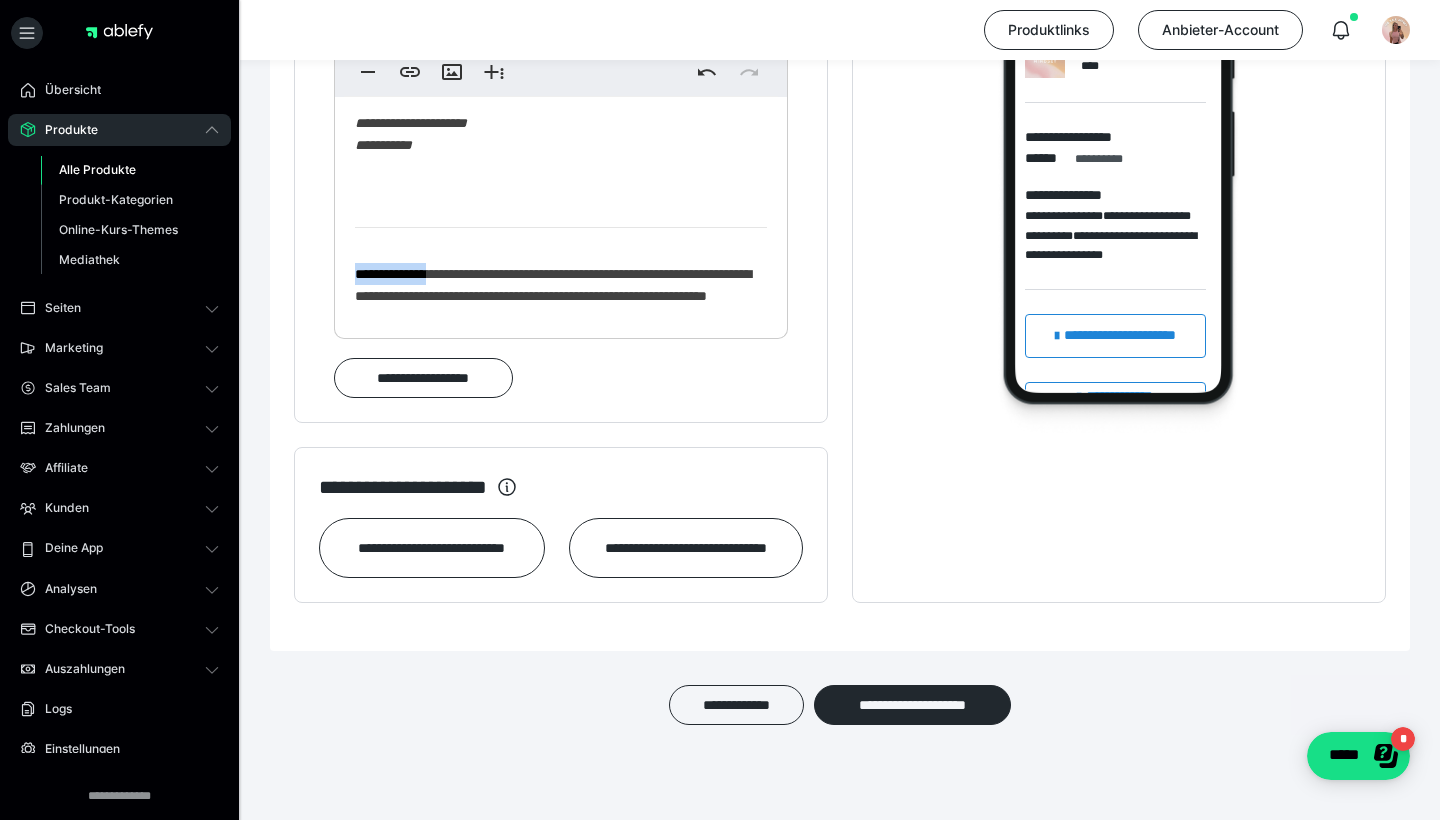 drag, startPoint x: 439, startPoint y: 271, endPoint x: 336, endPoint y: 269, distance: 103.01942 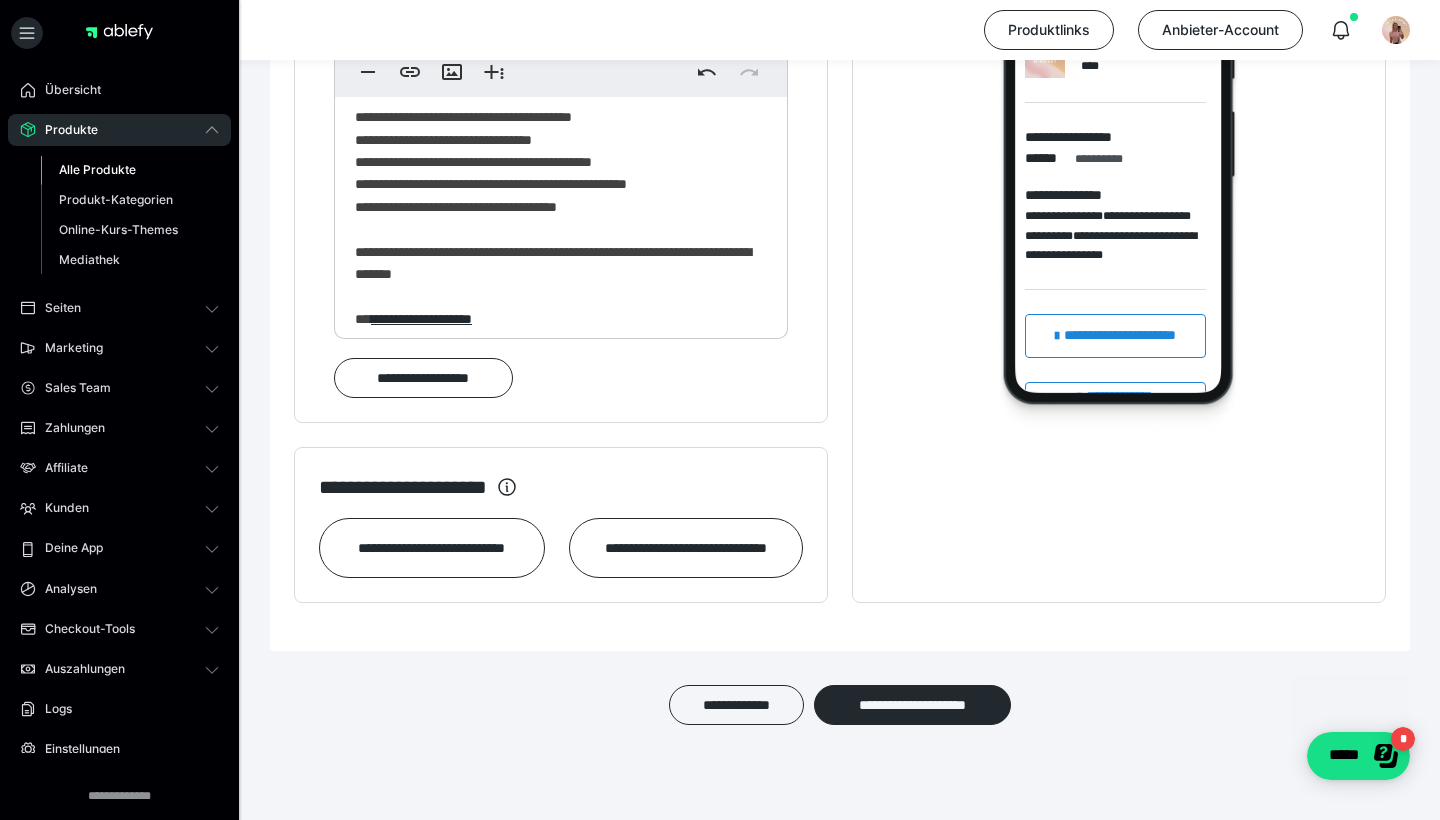scroll, scrollTop: 0, scrollLeft: 0, axis: both 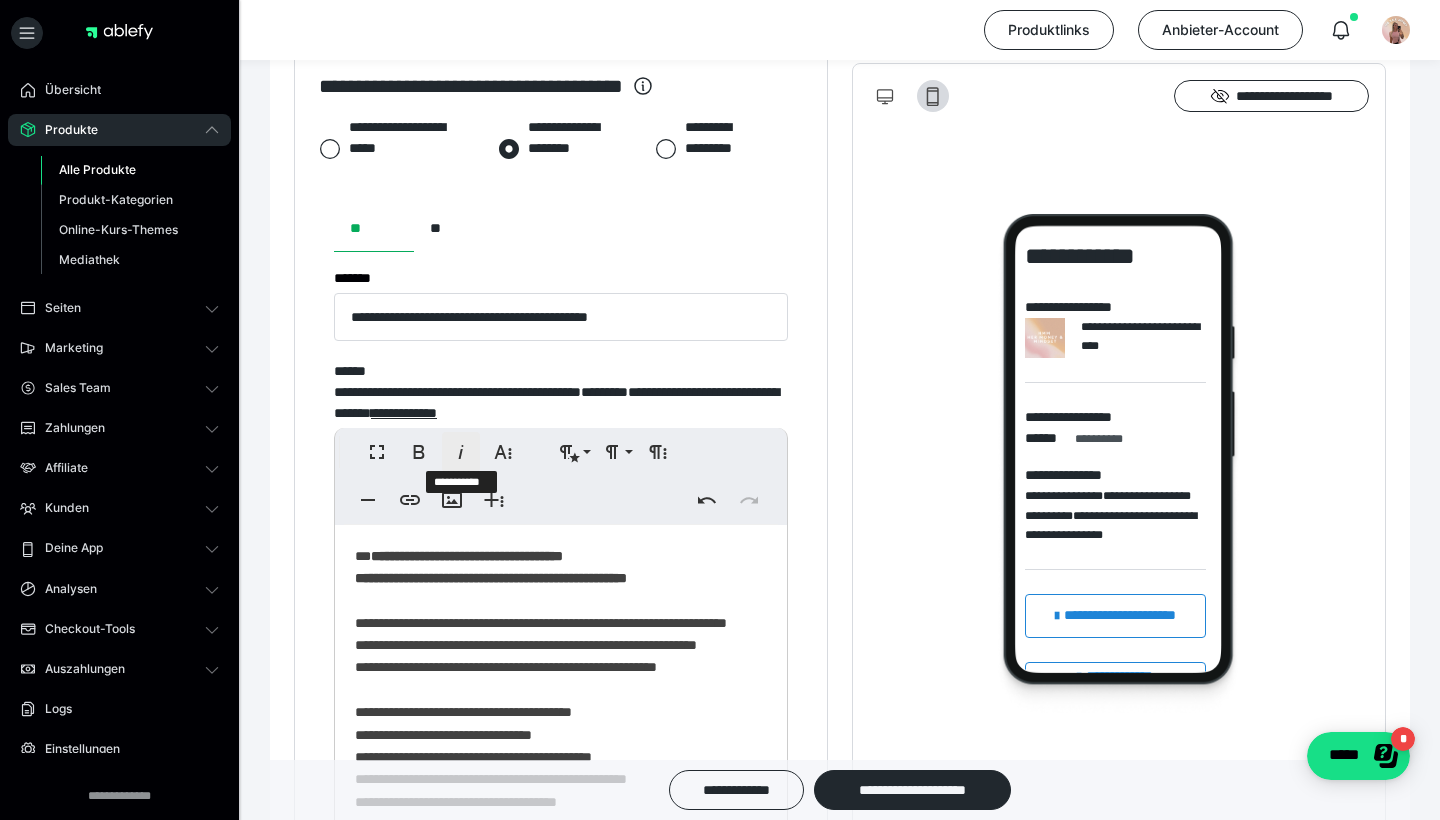 click 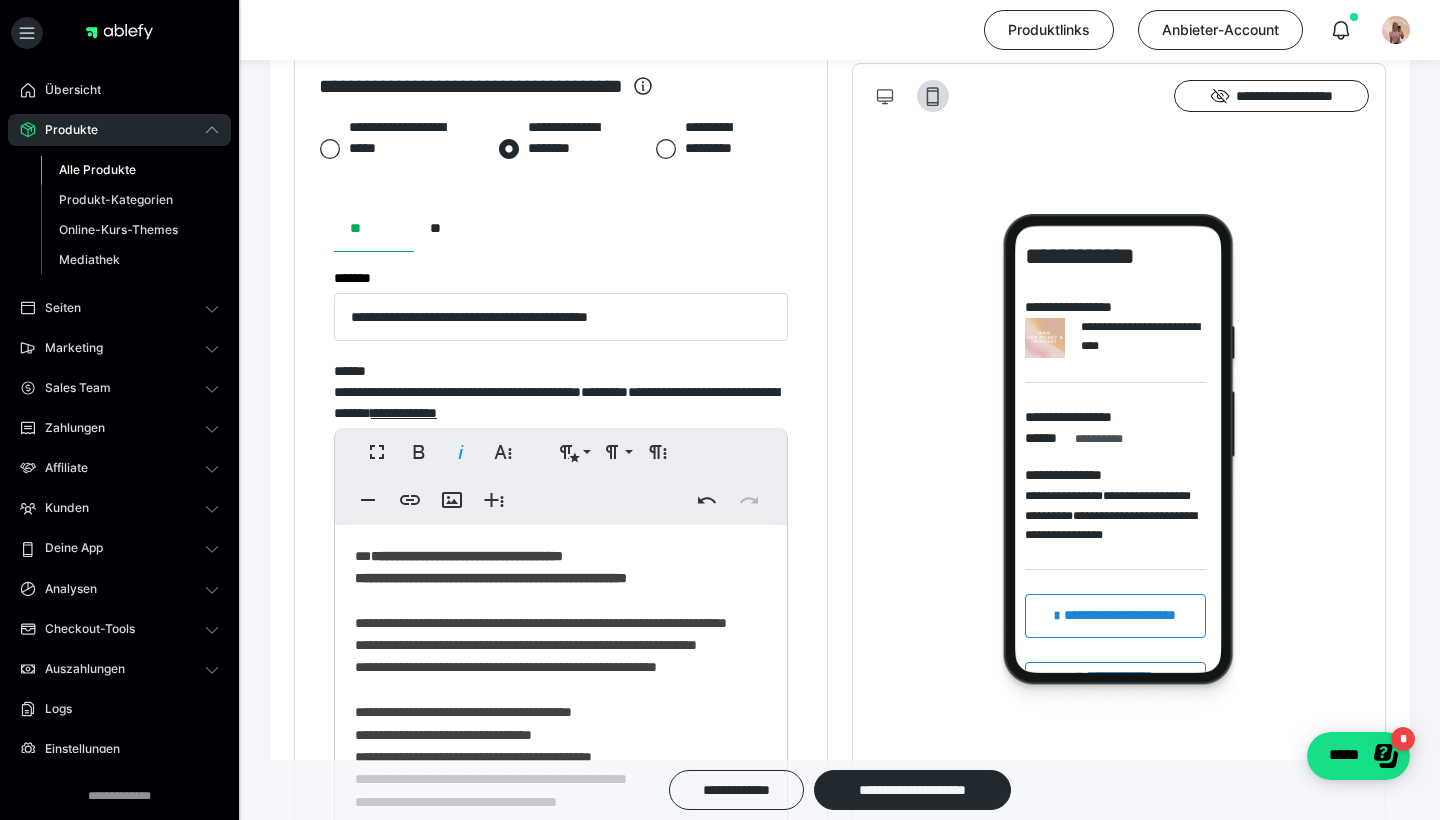 click on "**********" at bounding box center (1119, 473) 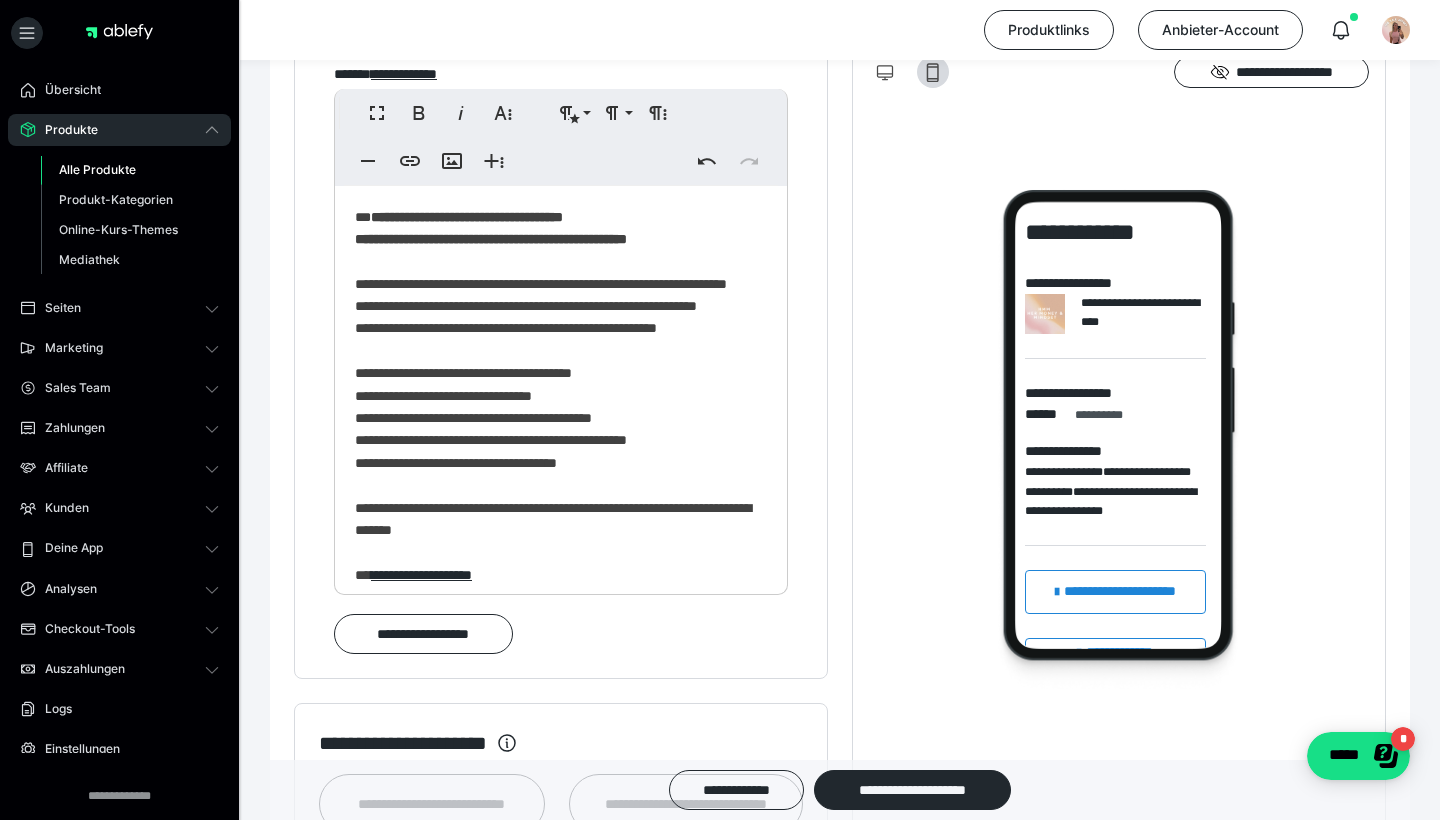 scroll, scrollTop: 1264, scrollLeft: 0, axis: vertical 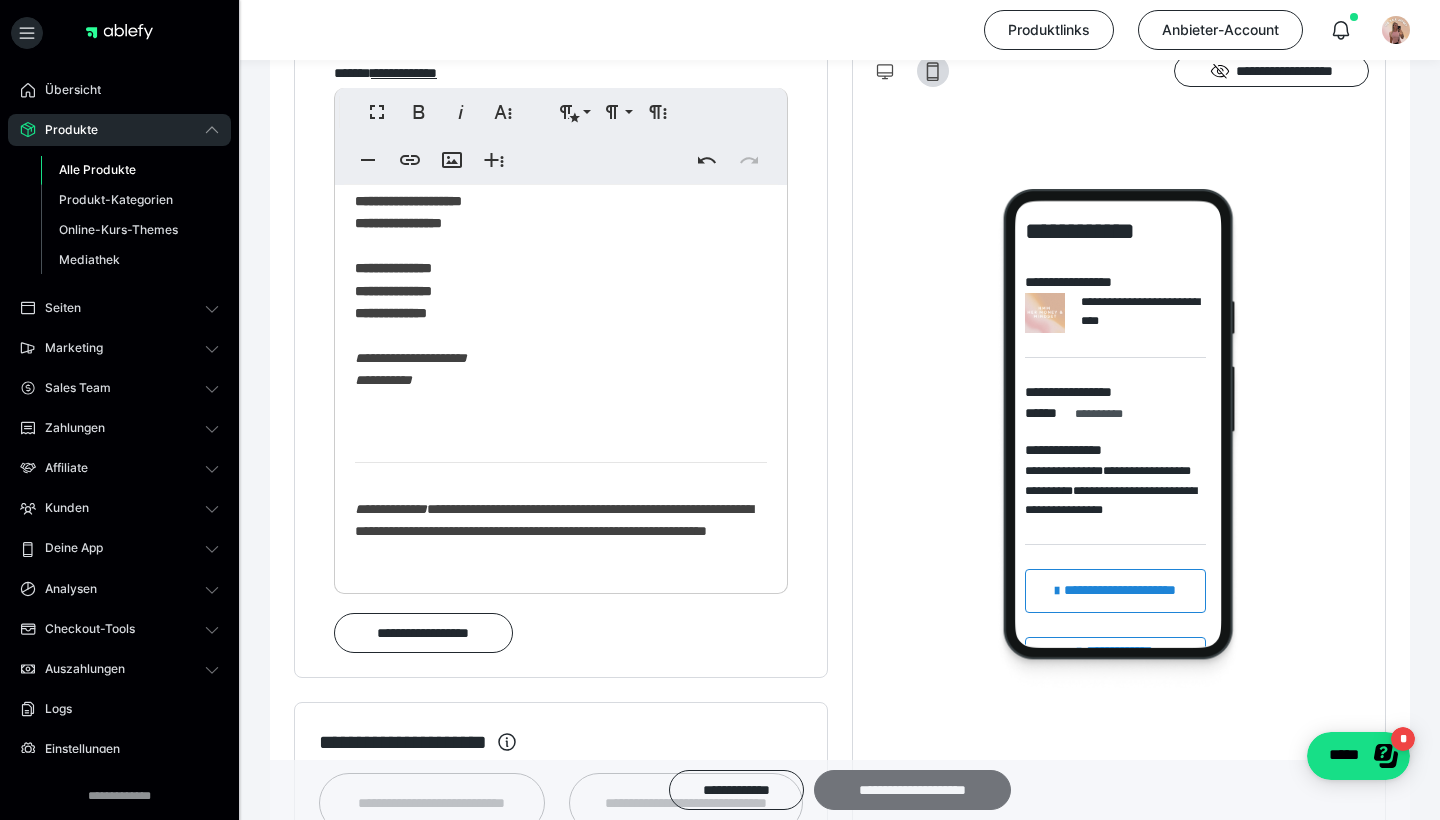 click on "**********" at bounding box center [912, 790] 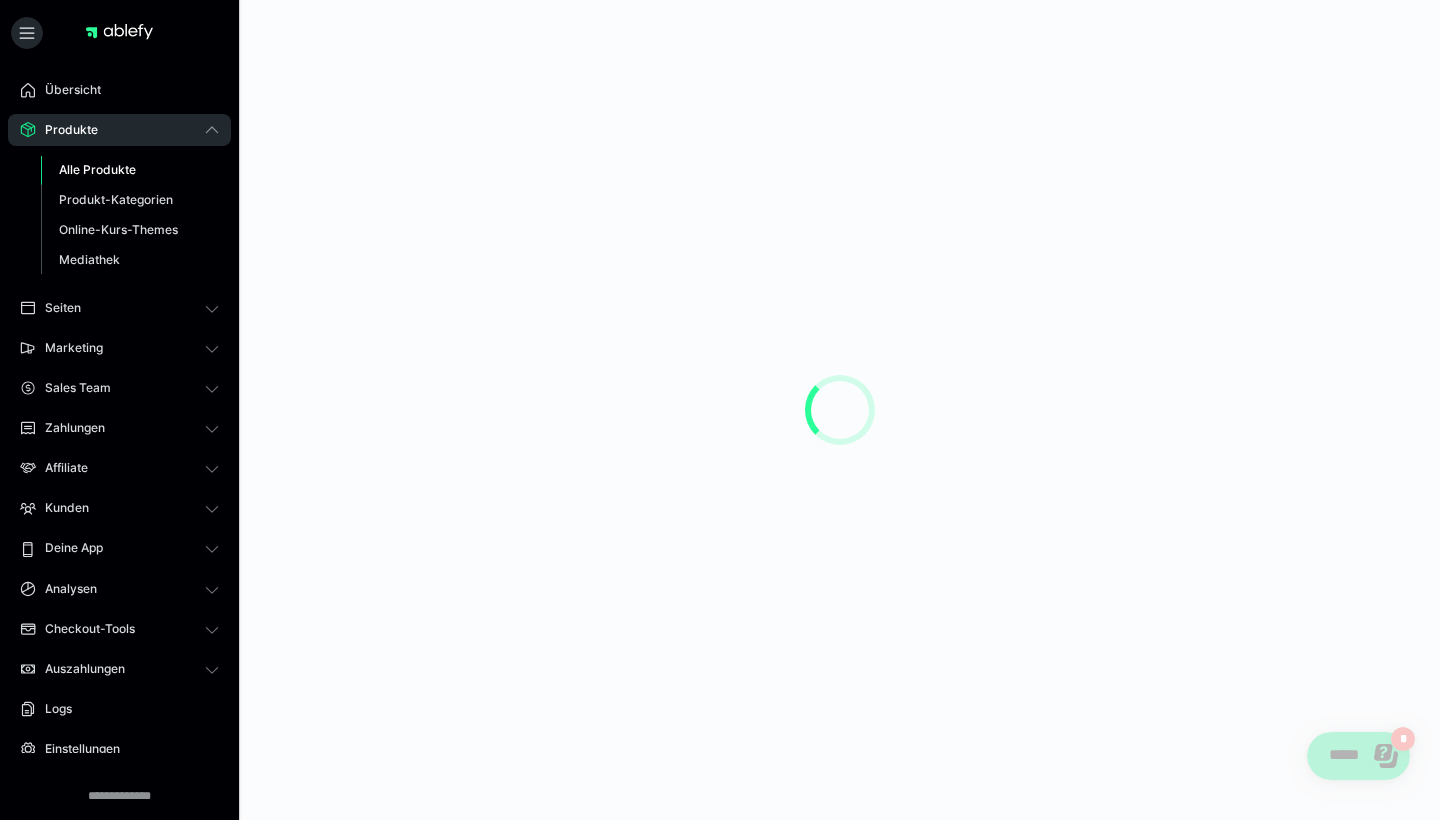 scroll, scrollTop: 0, scrollLeft: 0, axis: both 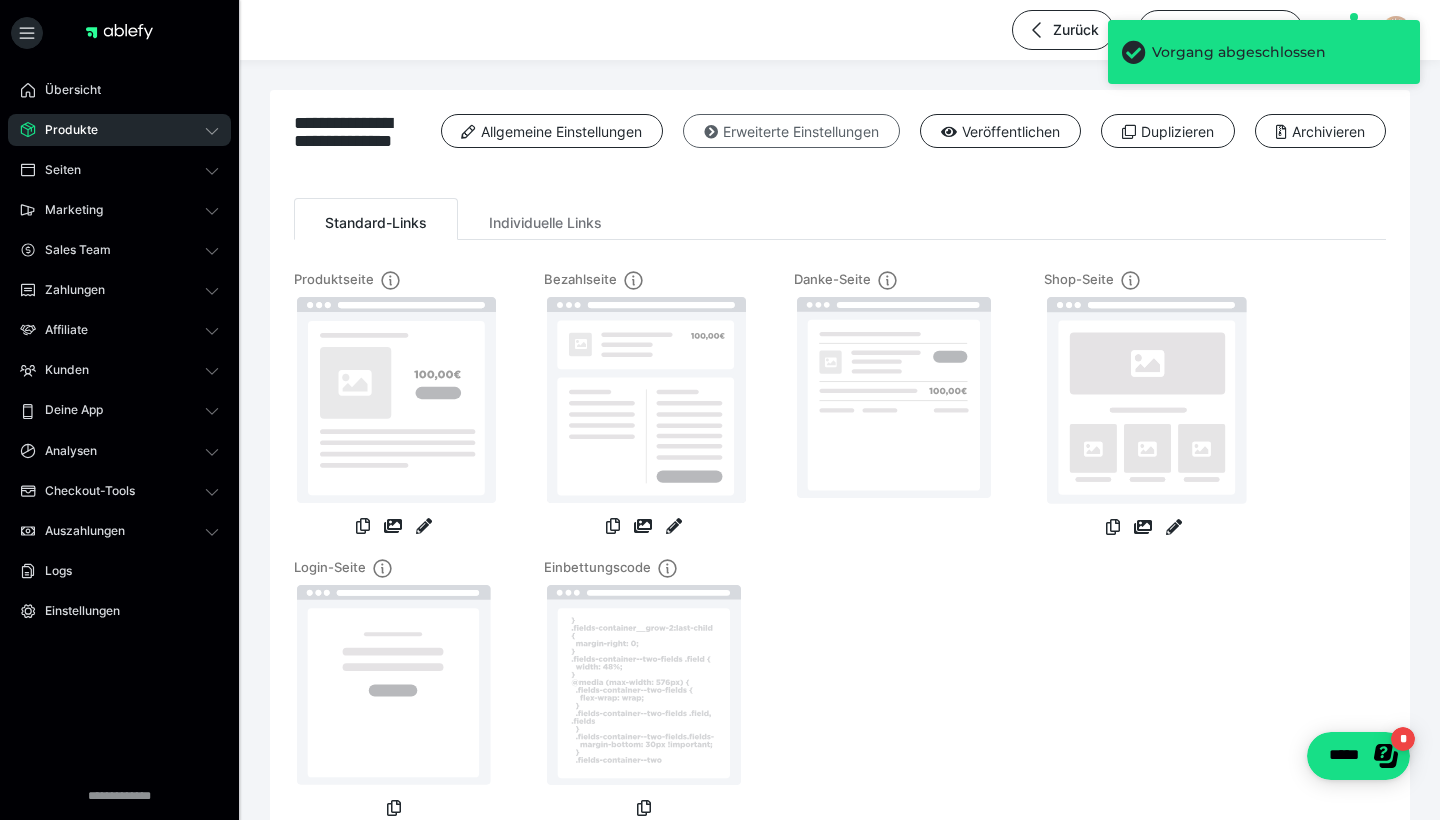 click on "Erweiterte Einstellungen" at bounding box center [791, 131] 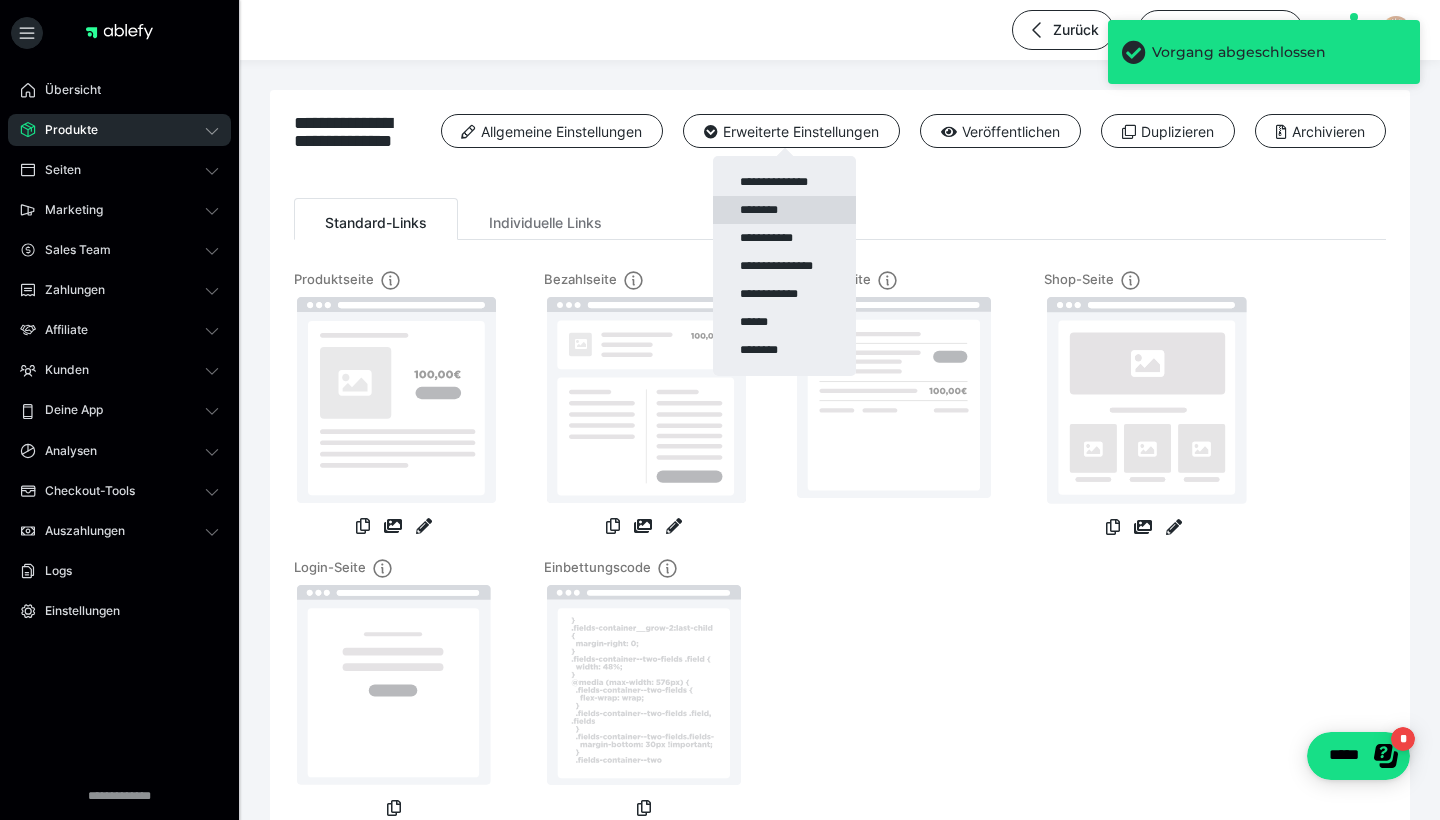 click on "********" at bounding box center (784, 210) 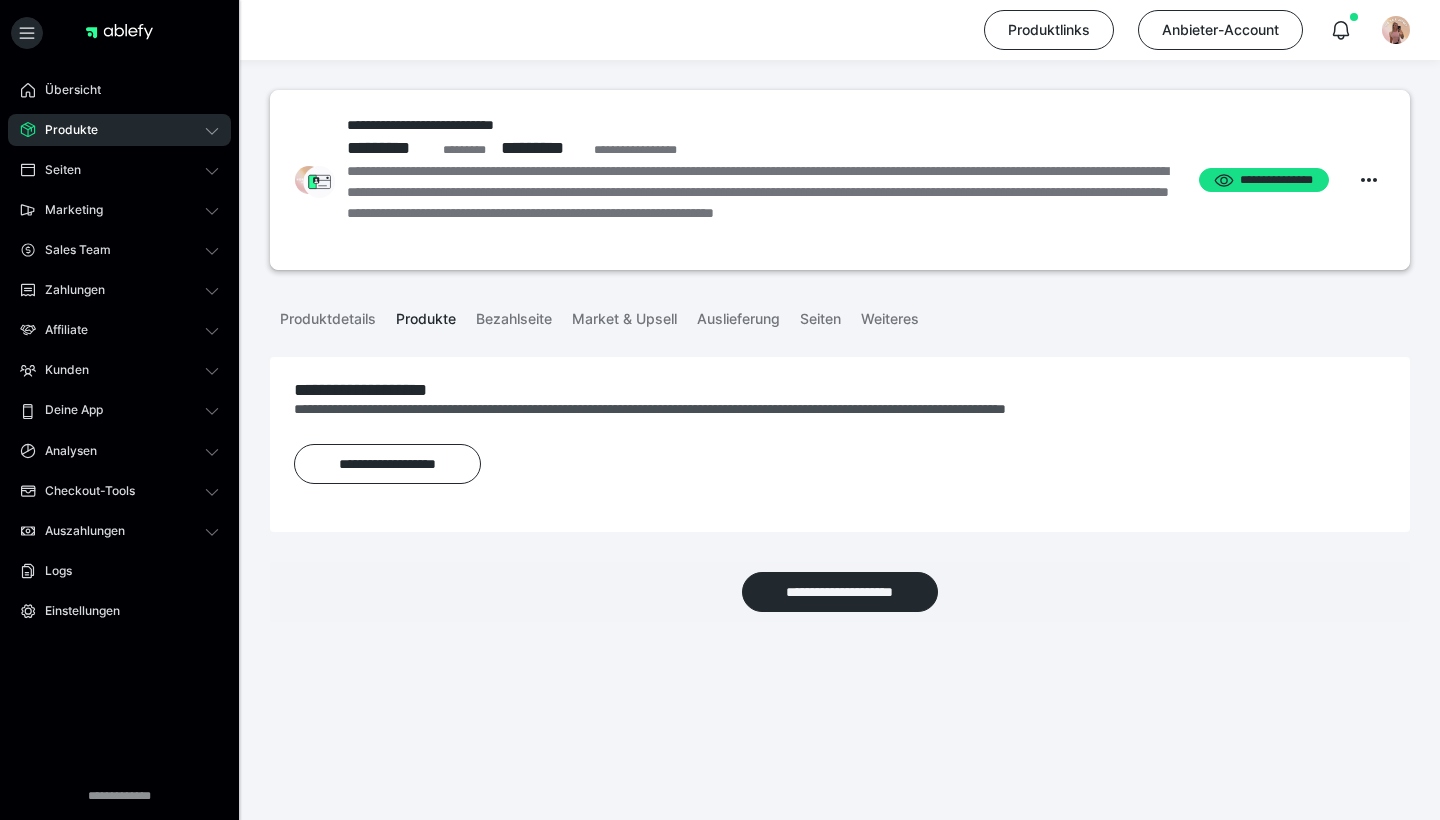 scroll, scrollTop: 0, scrollLeft: 0, axis: both 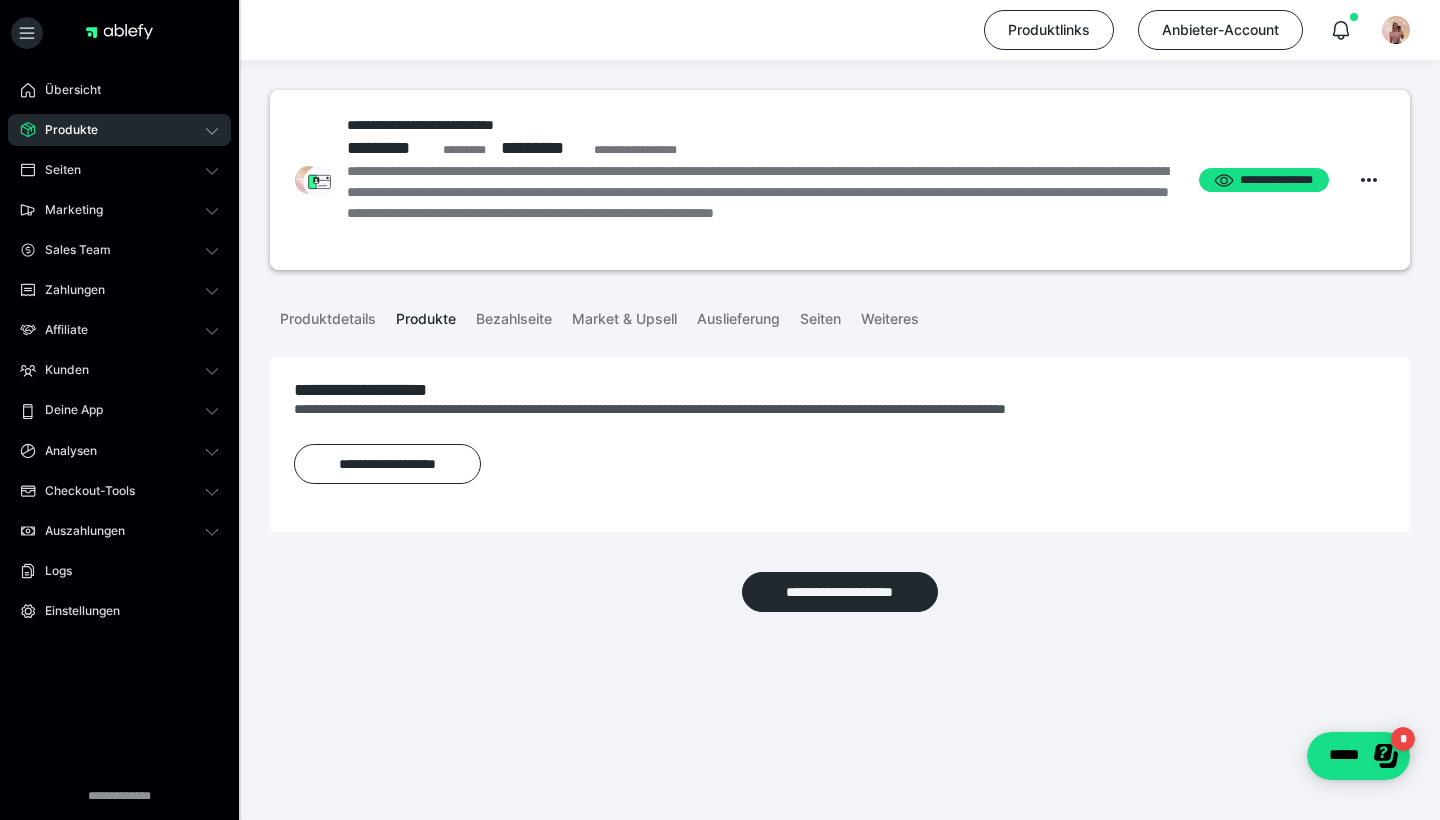 click on "Produkte" at bounding box center [119, 130] 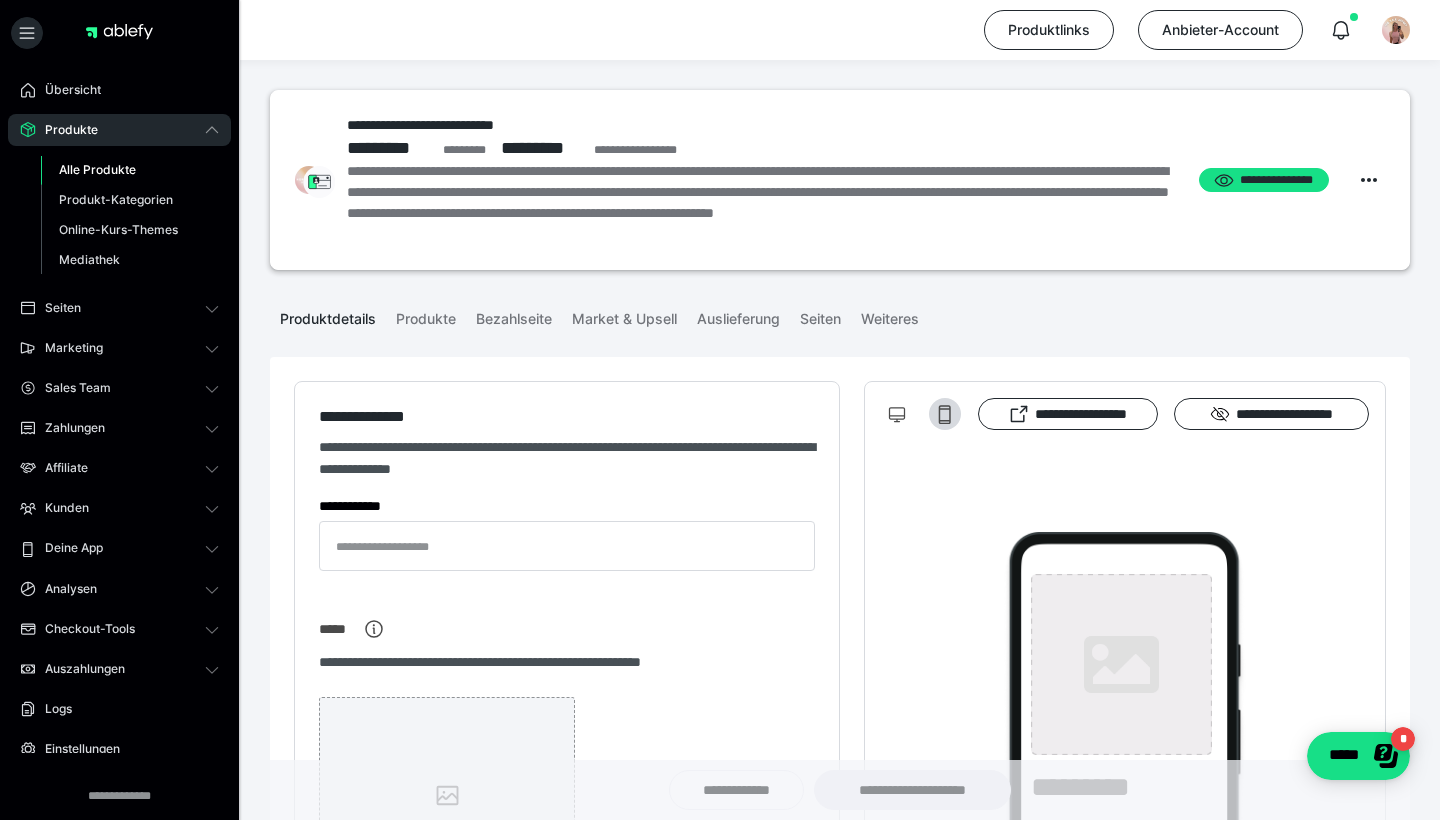 type on "**********" 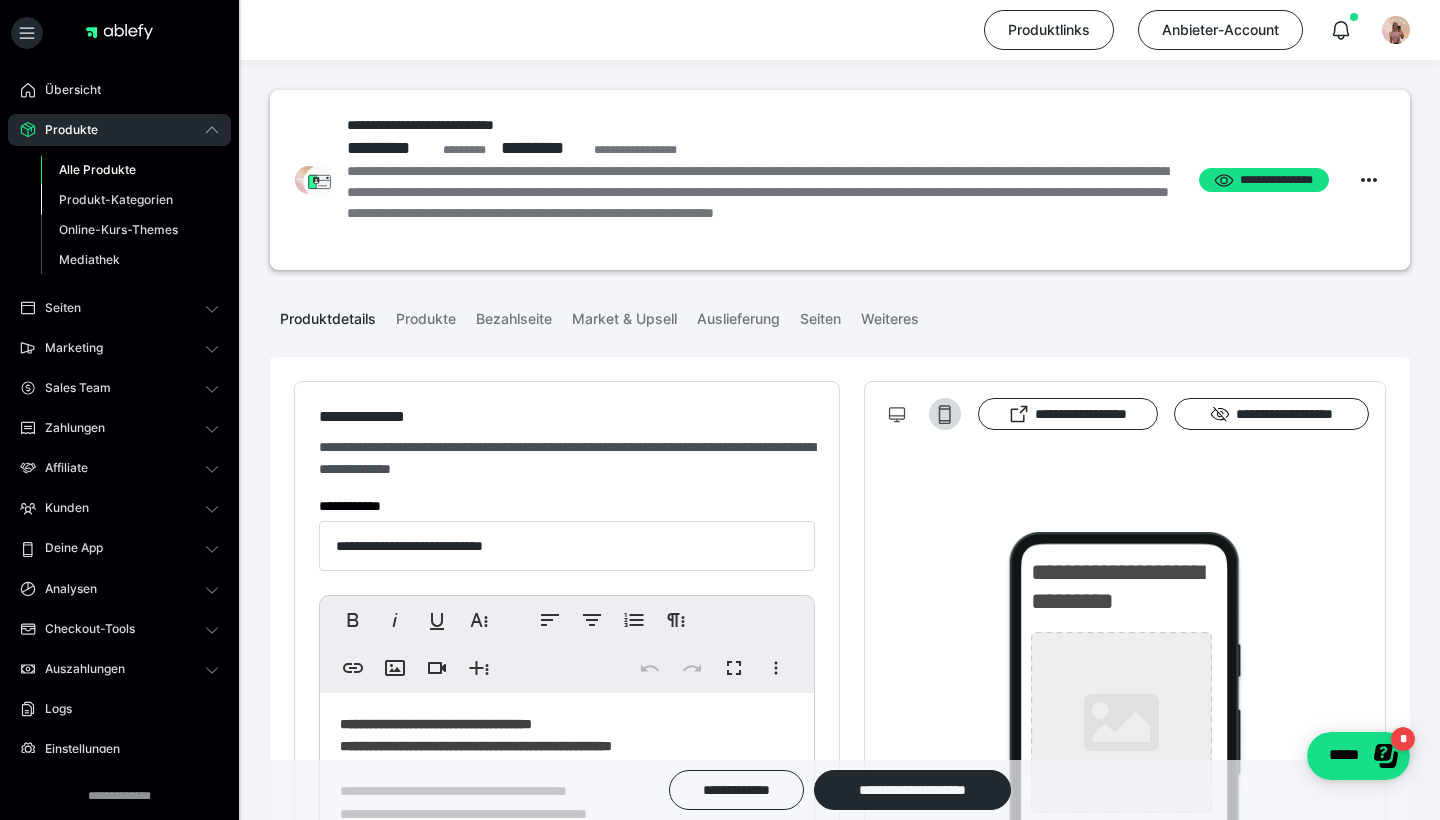 type on "**********" 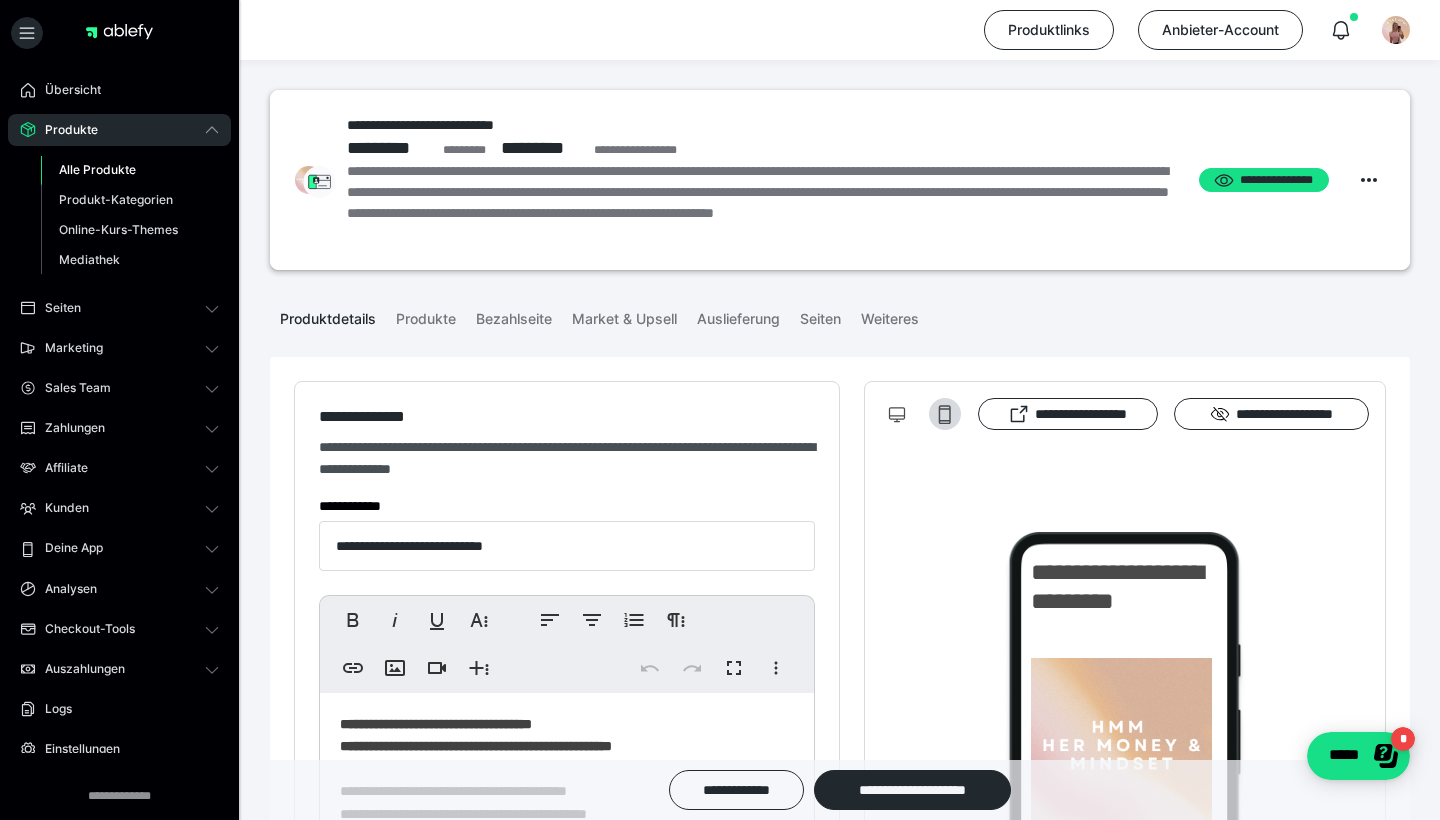 click on "Alle Produkte" at bounding box center [97, 169] 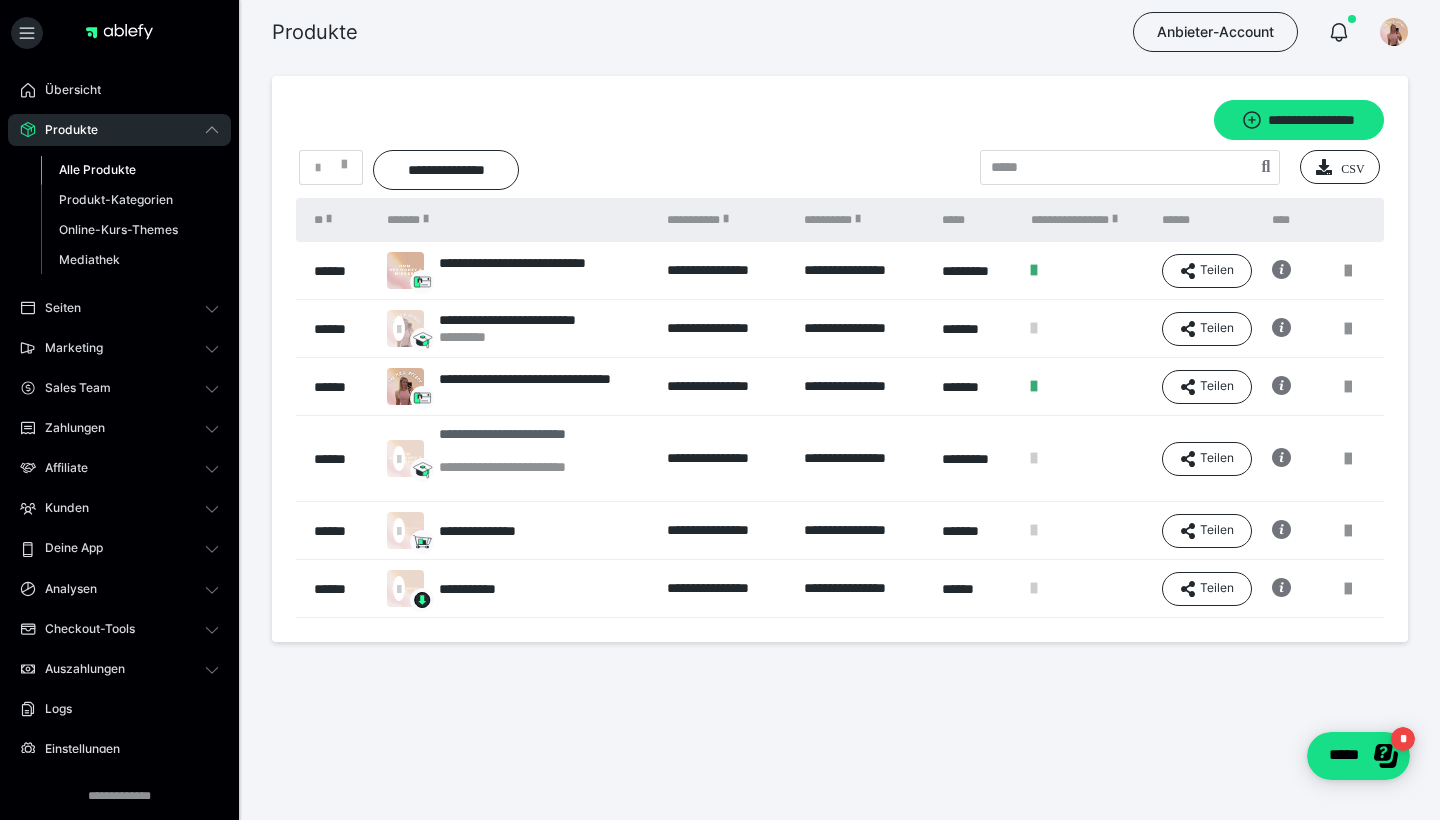 click on "**********" at bounding box center (543, 442) 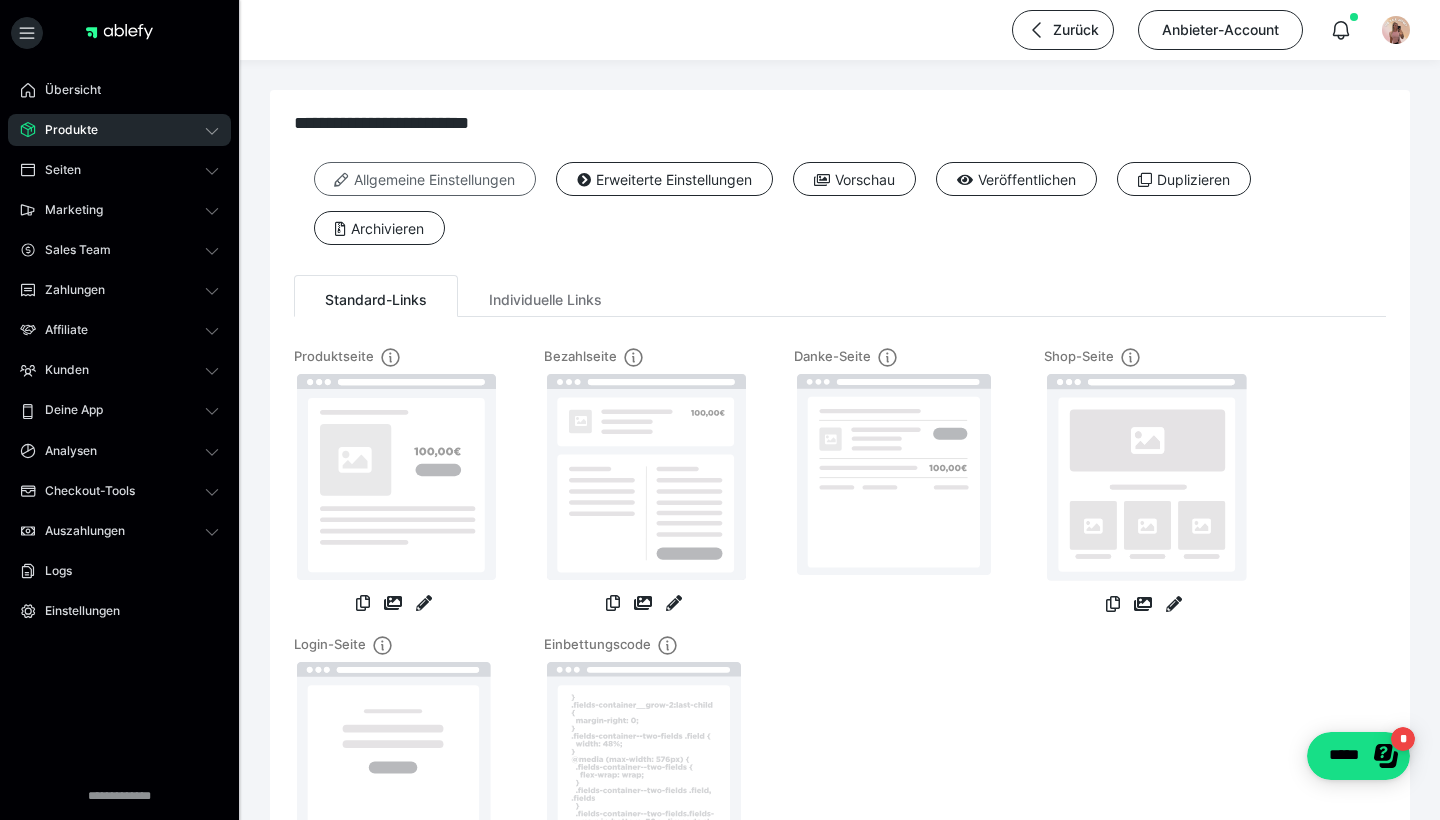 click on "Allgemeine Einstellungen" at bounding box center [425, 179] 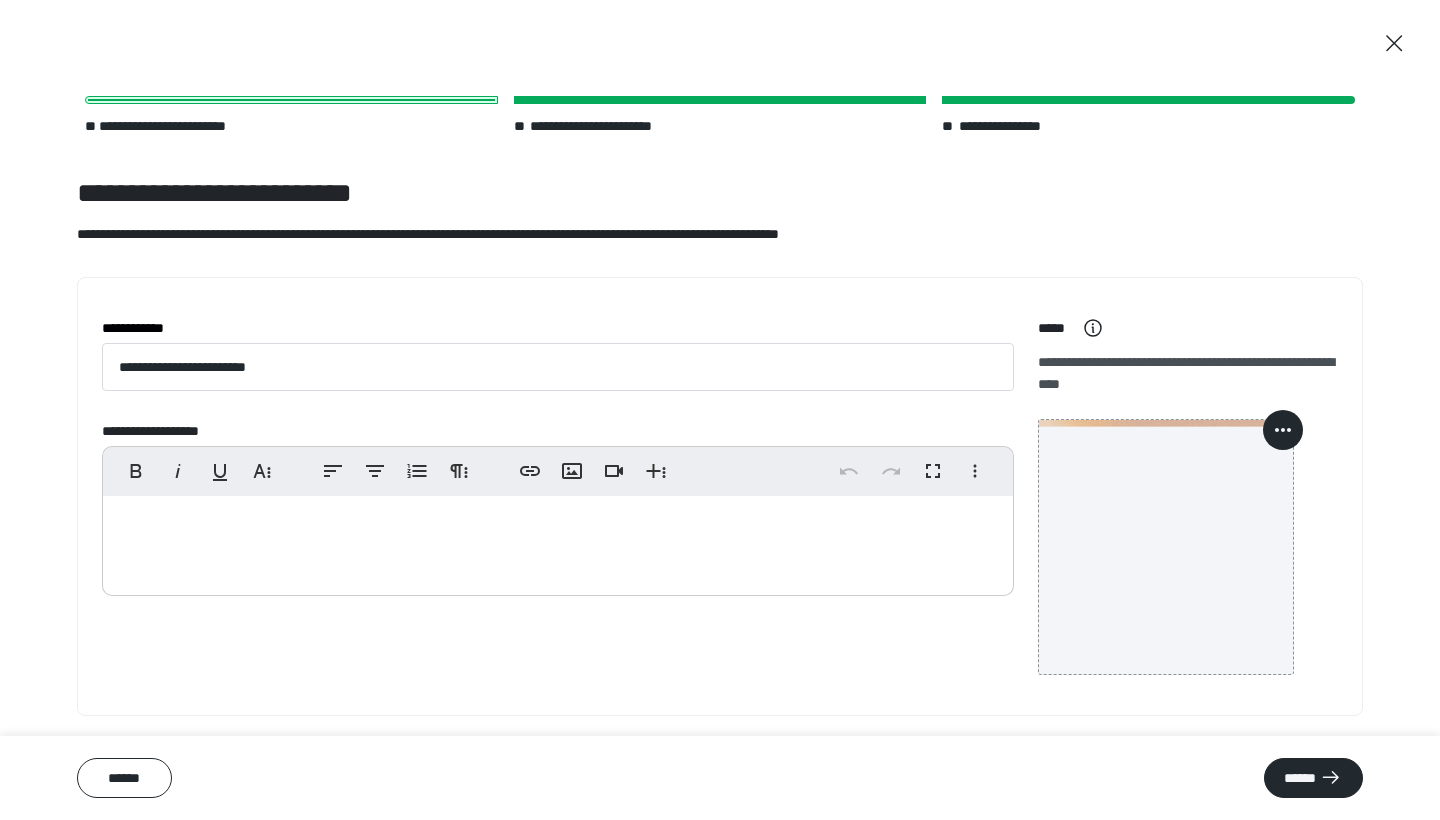 scroll, scrollTop: 0, scrollLeft: 0, axis: both 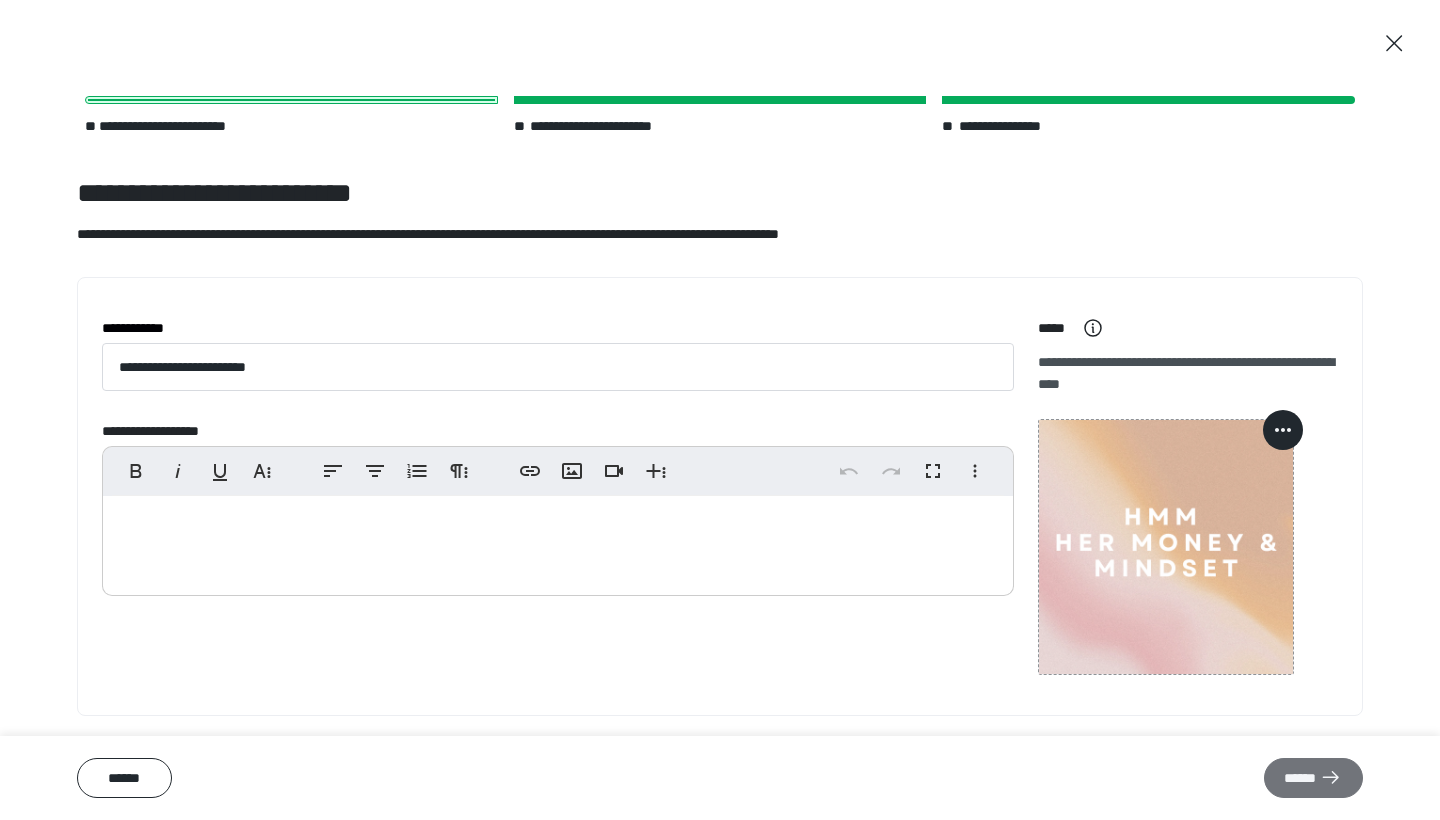 click on "******" at bounding box center [1313, 778] 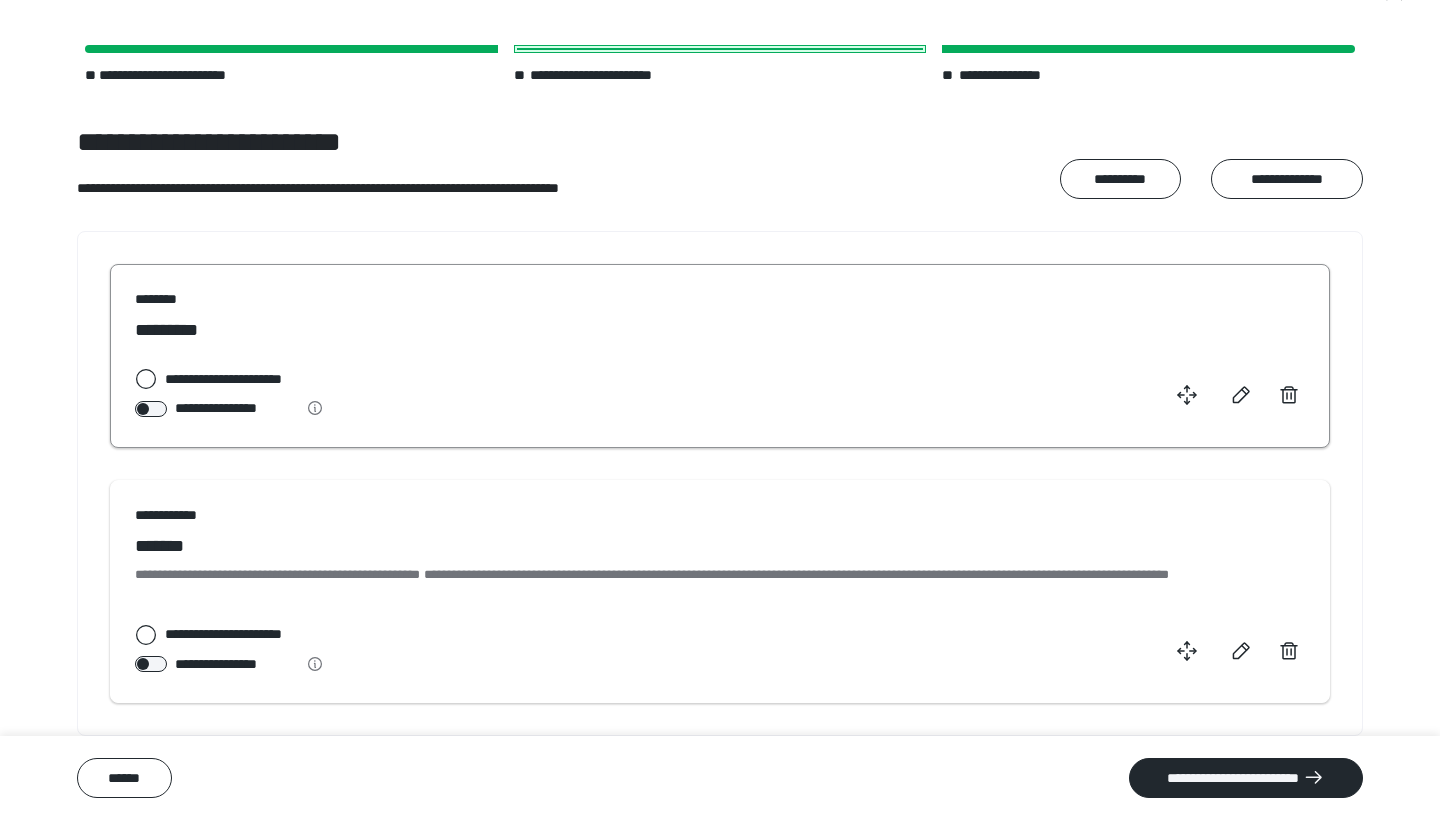 scroll, scrollTop: 50, scrollLeft: 0, axis: vertical 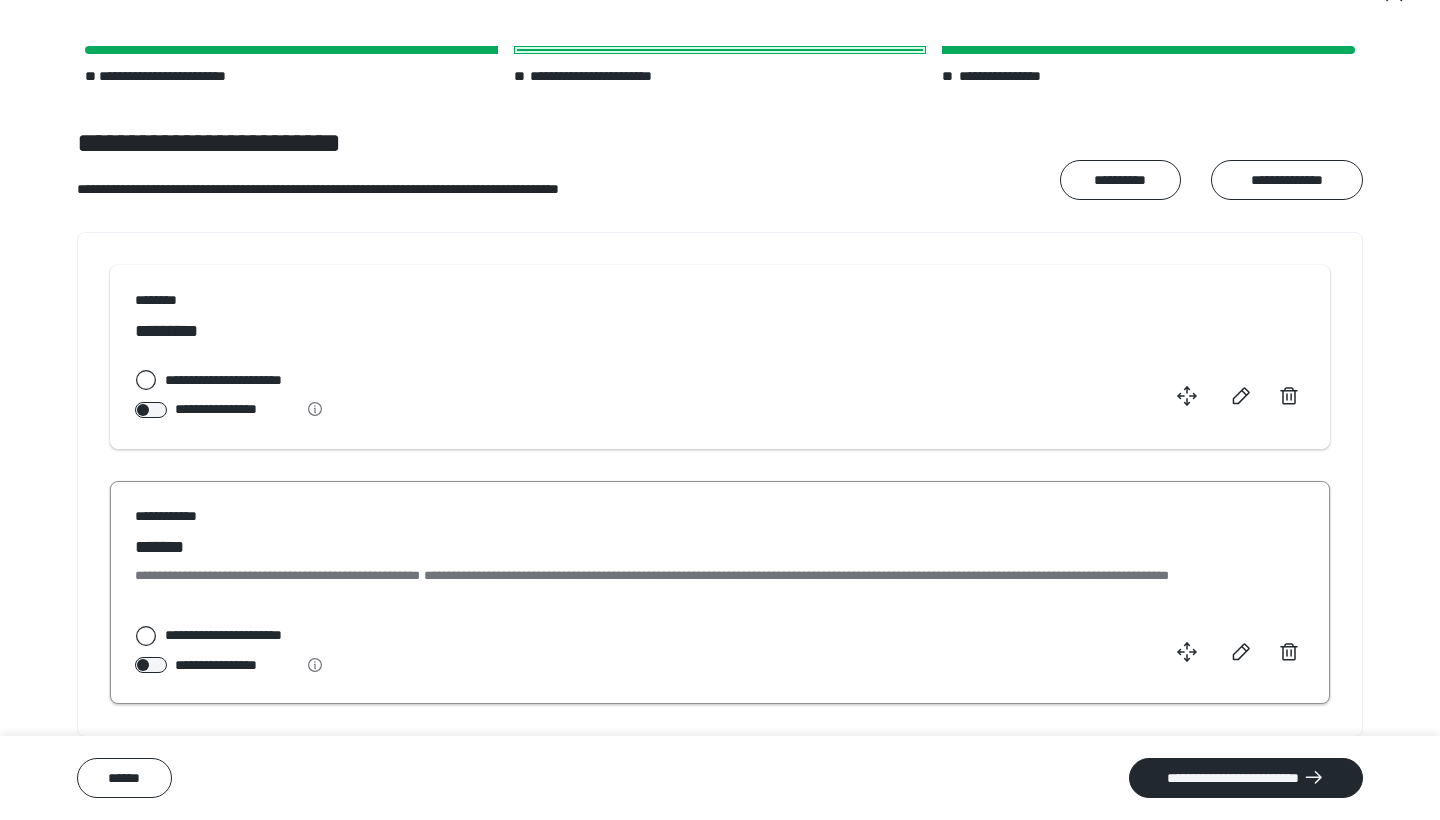 click at bounding box center (1235, 652) 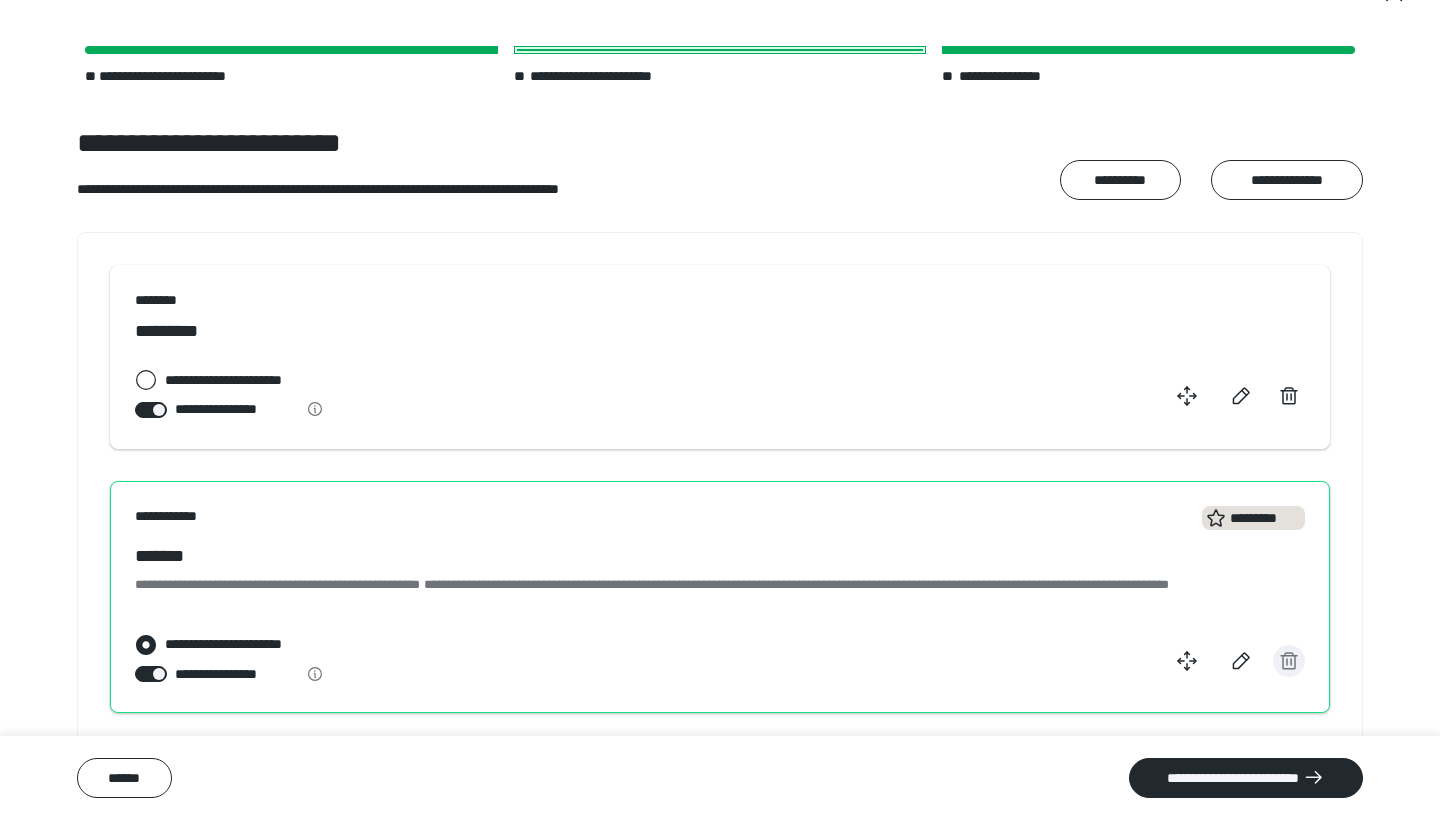 click 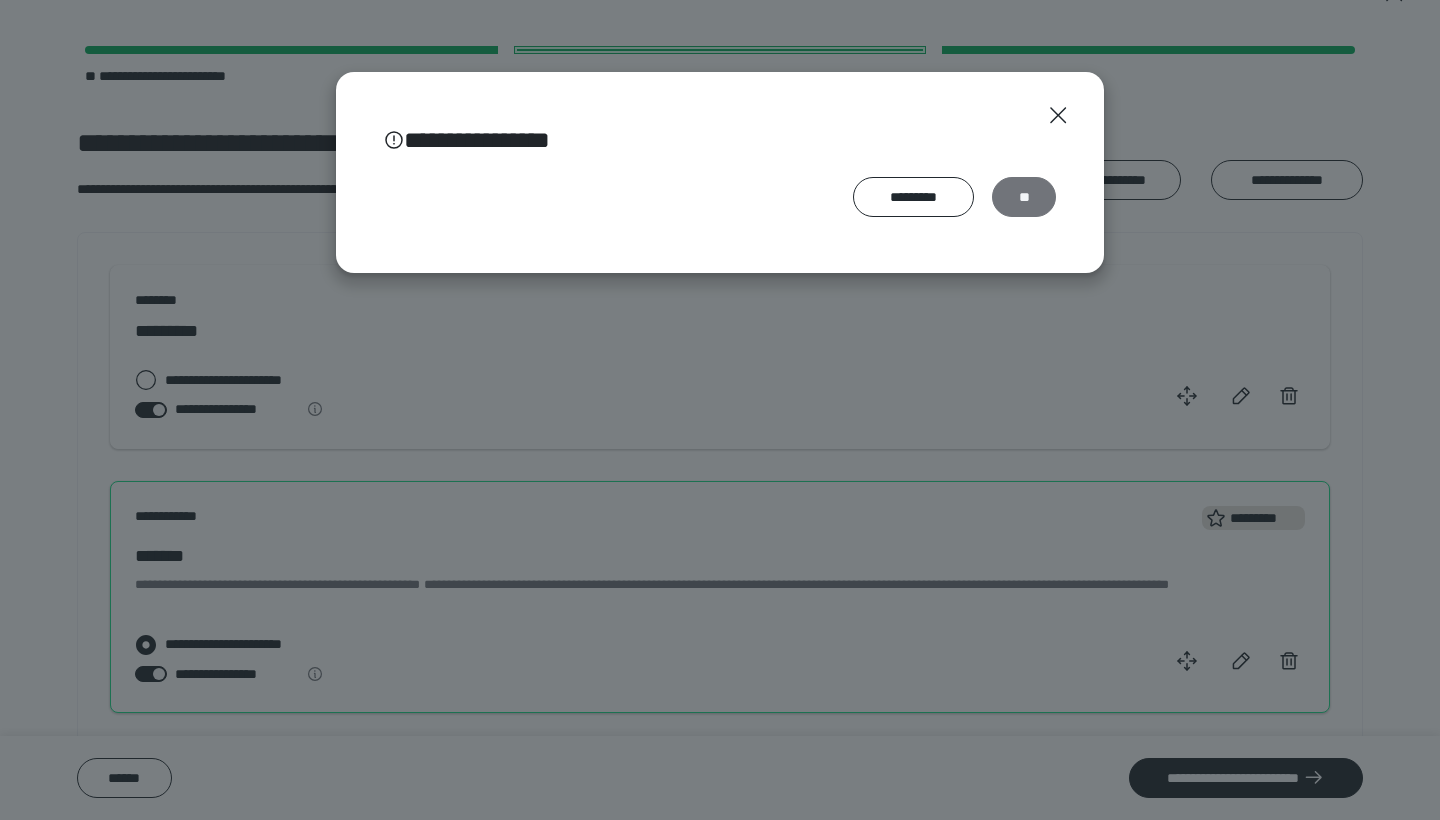 click on "**" at bounding box center [1024, 197] 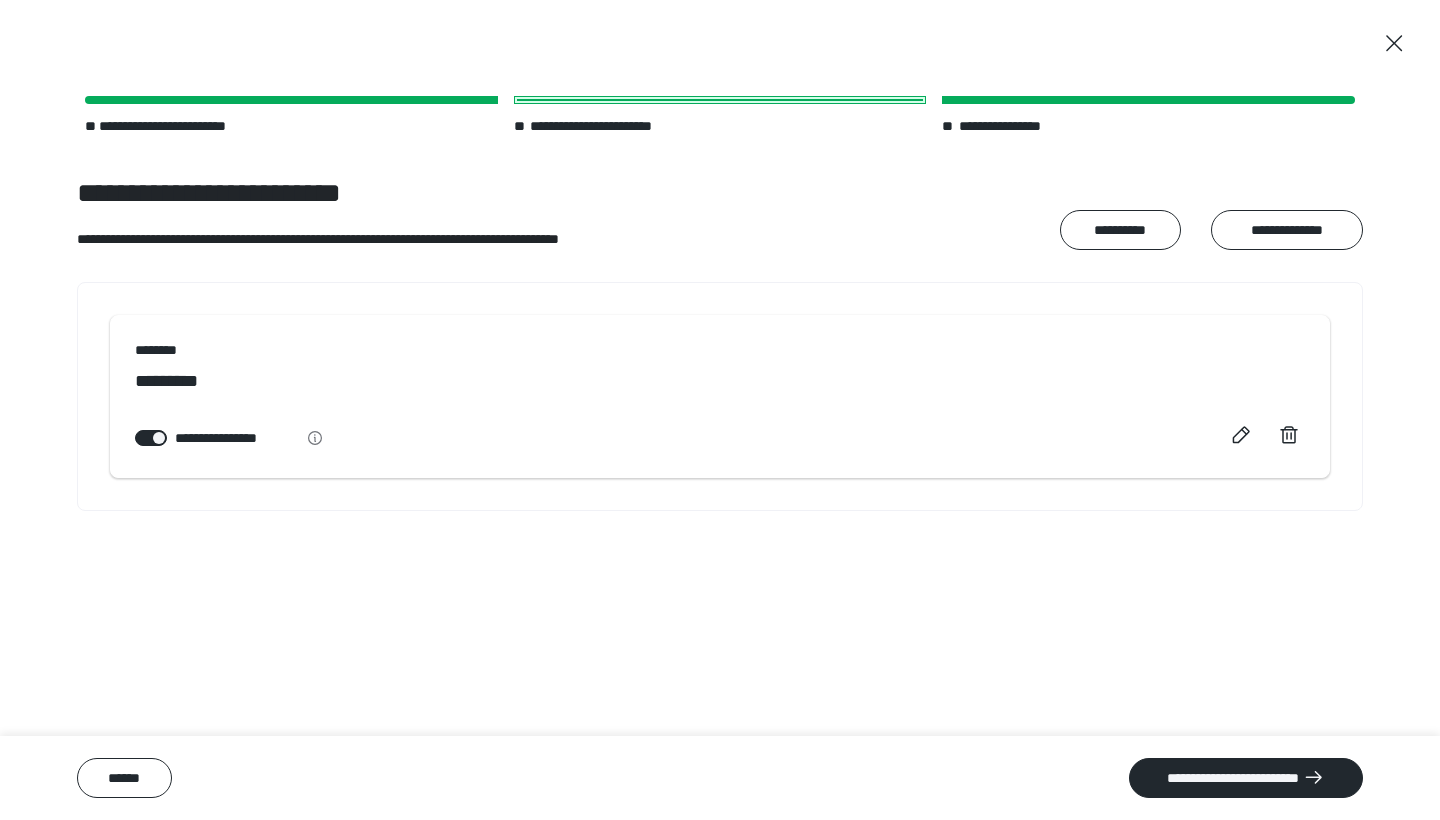 scroll, scrollTop: 0, scrollLeft: 0, axis: both 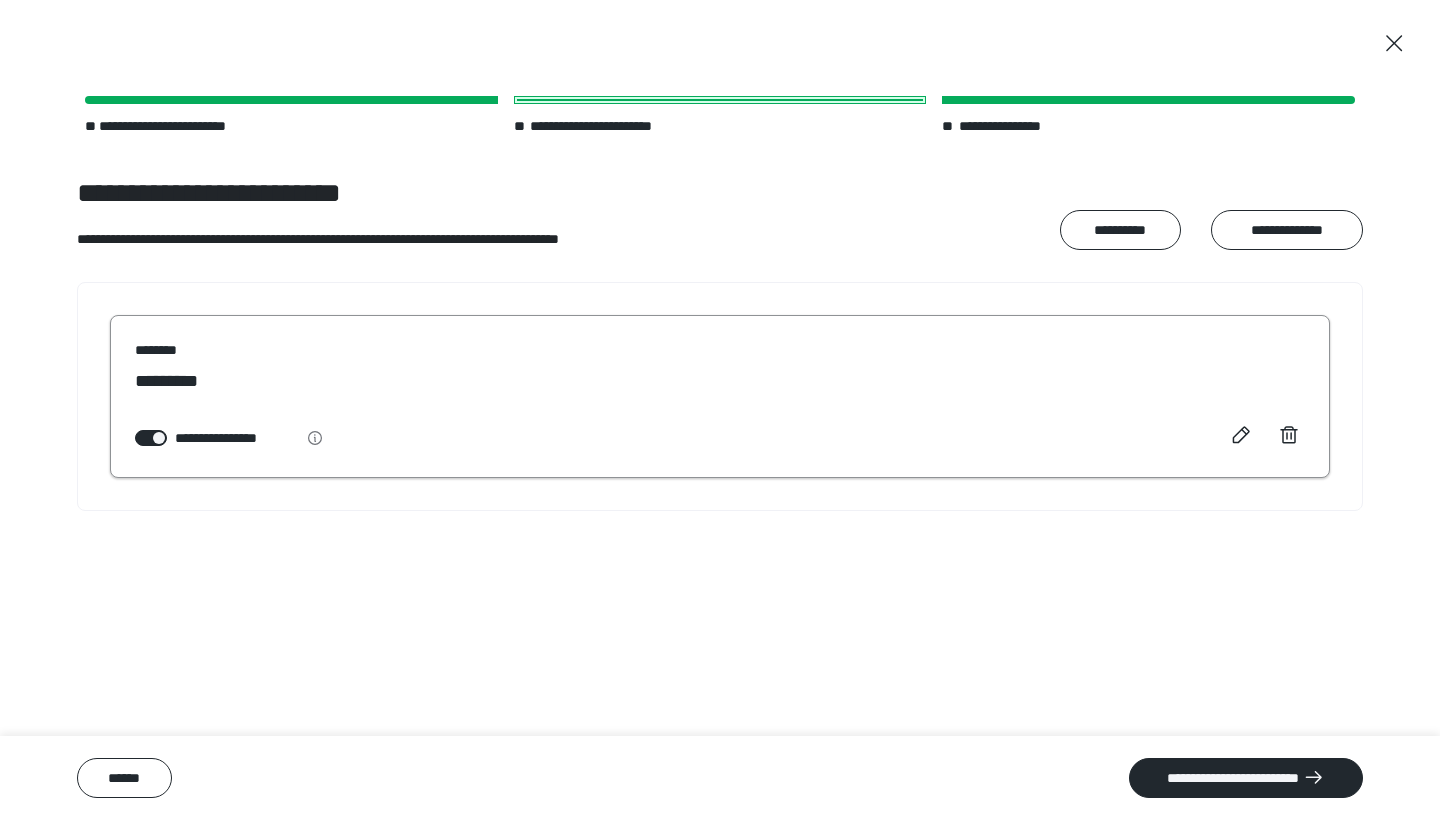 click at bounding box center [1265, 436] 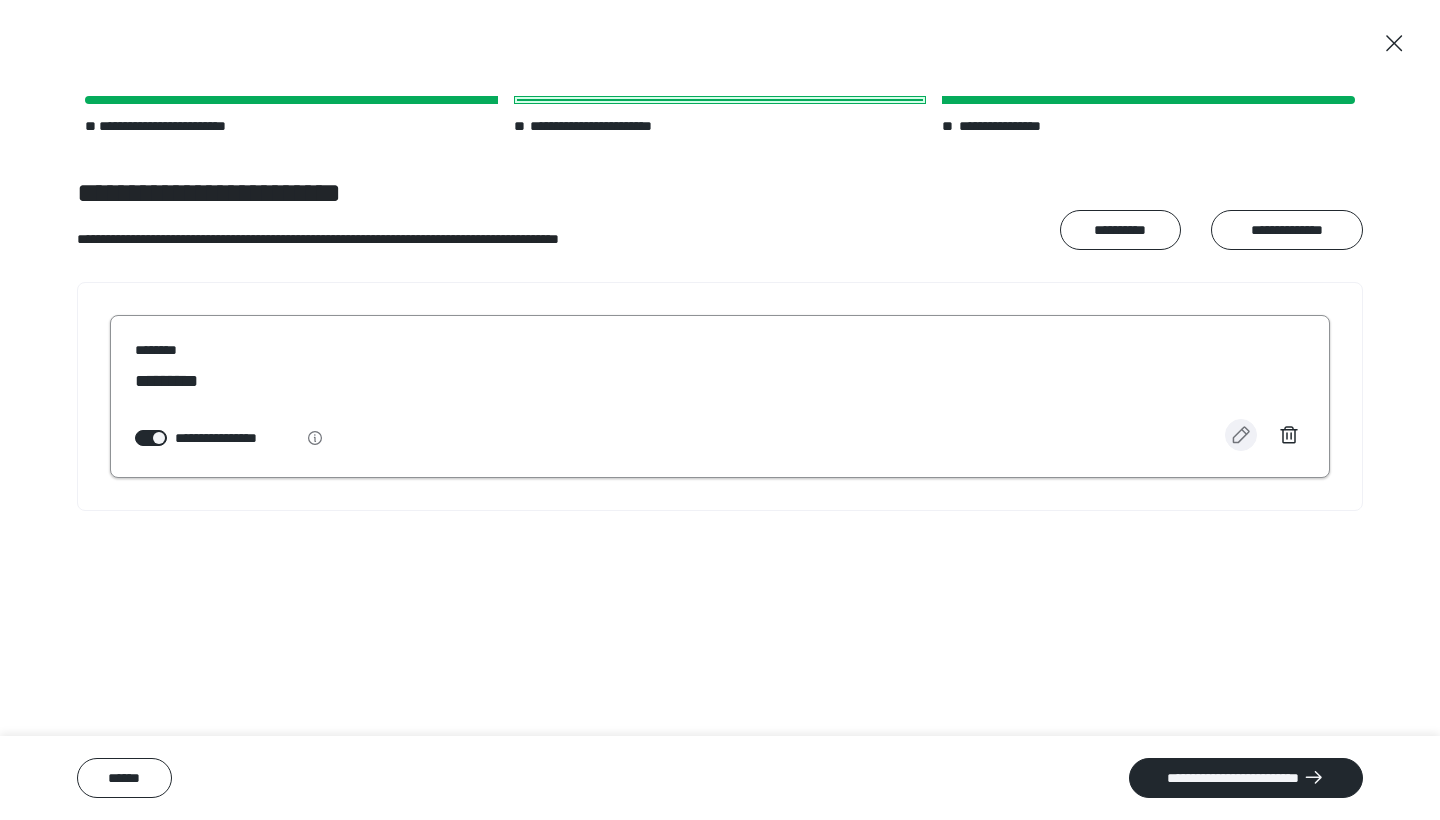 click 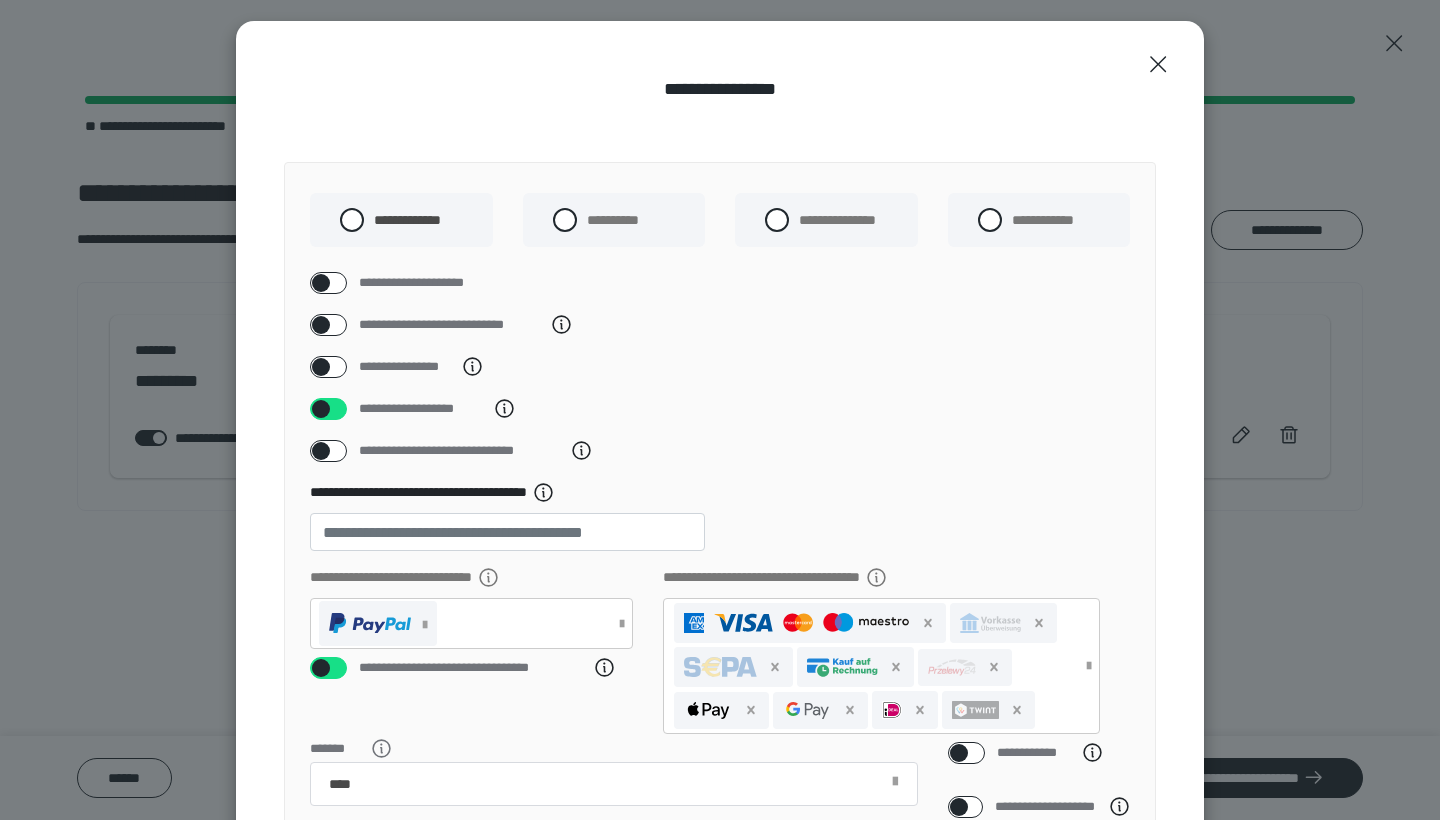 scroll, scrollTop: 60, scrollLeft: 0, axis: vertical 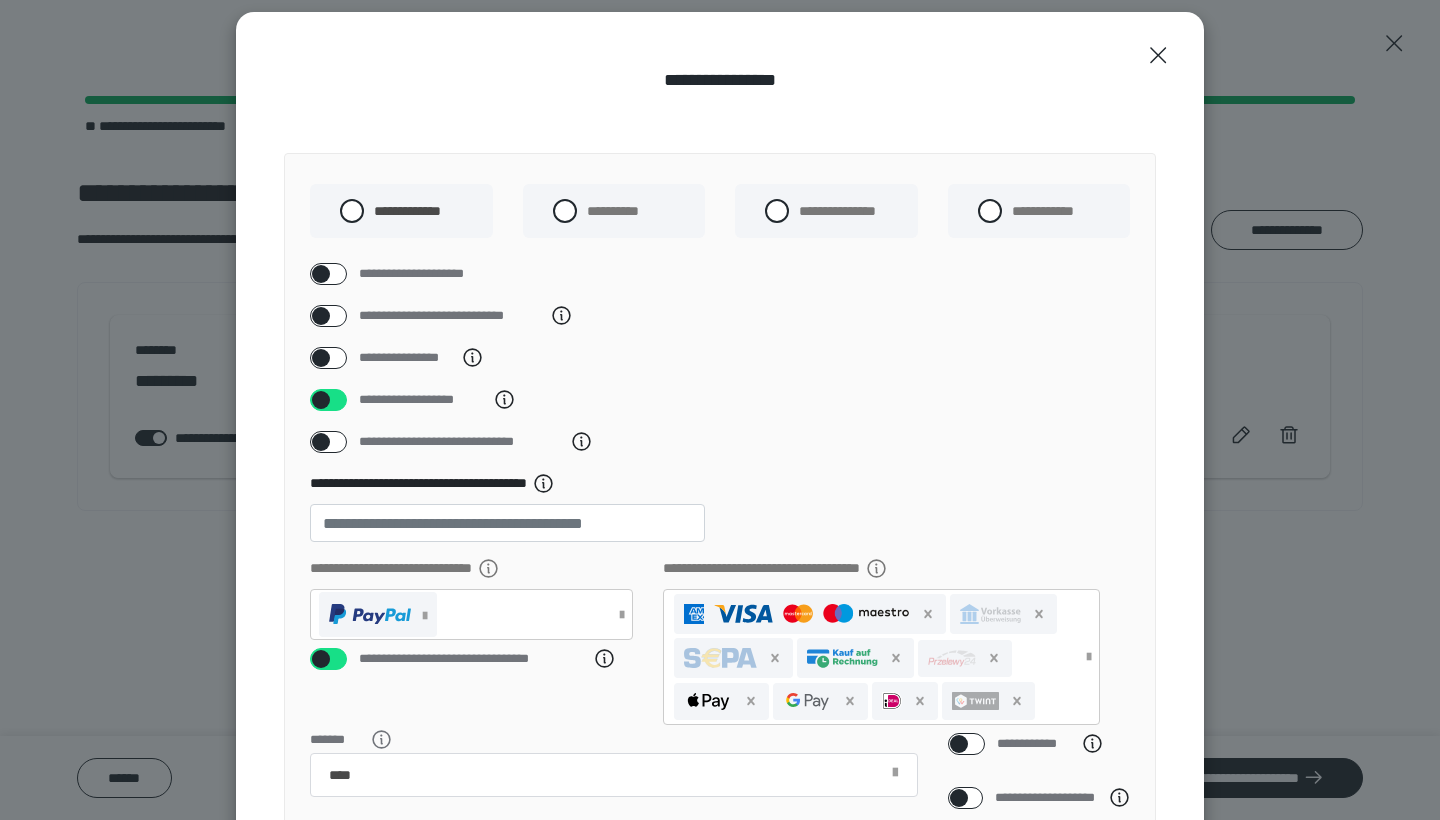 click at bounding box center (321, 400) 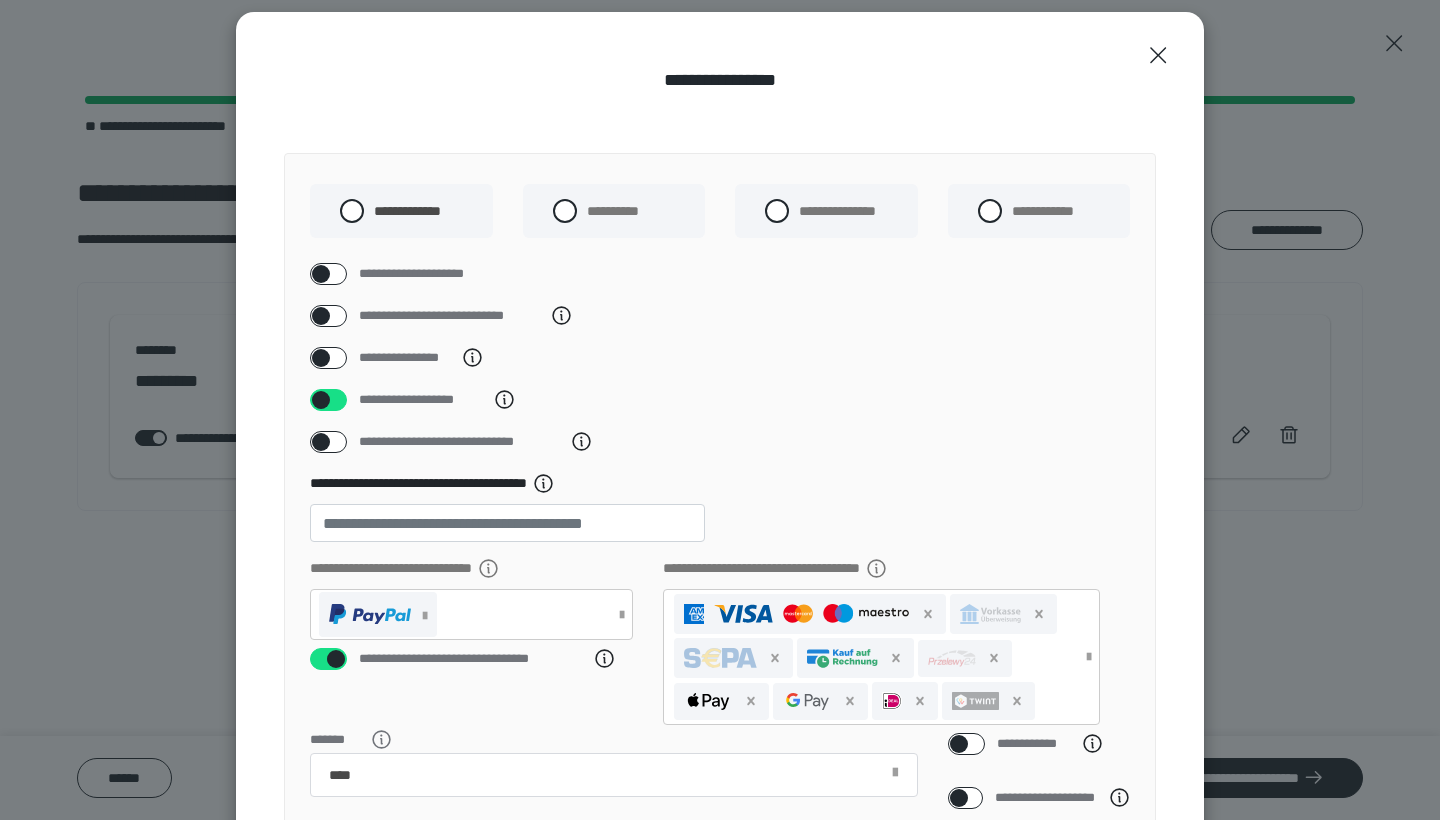 checkbox on "*****" 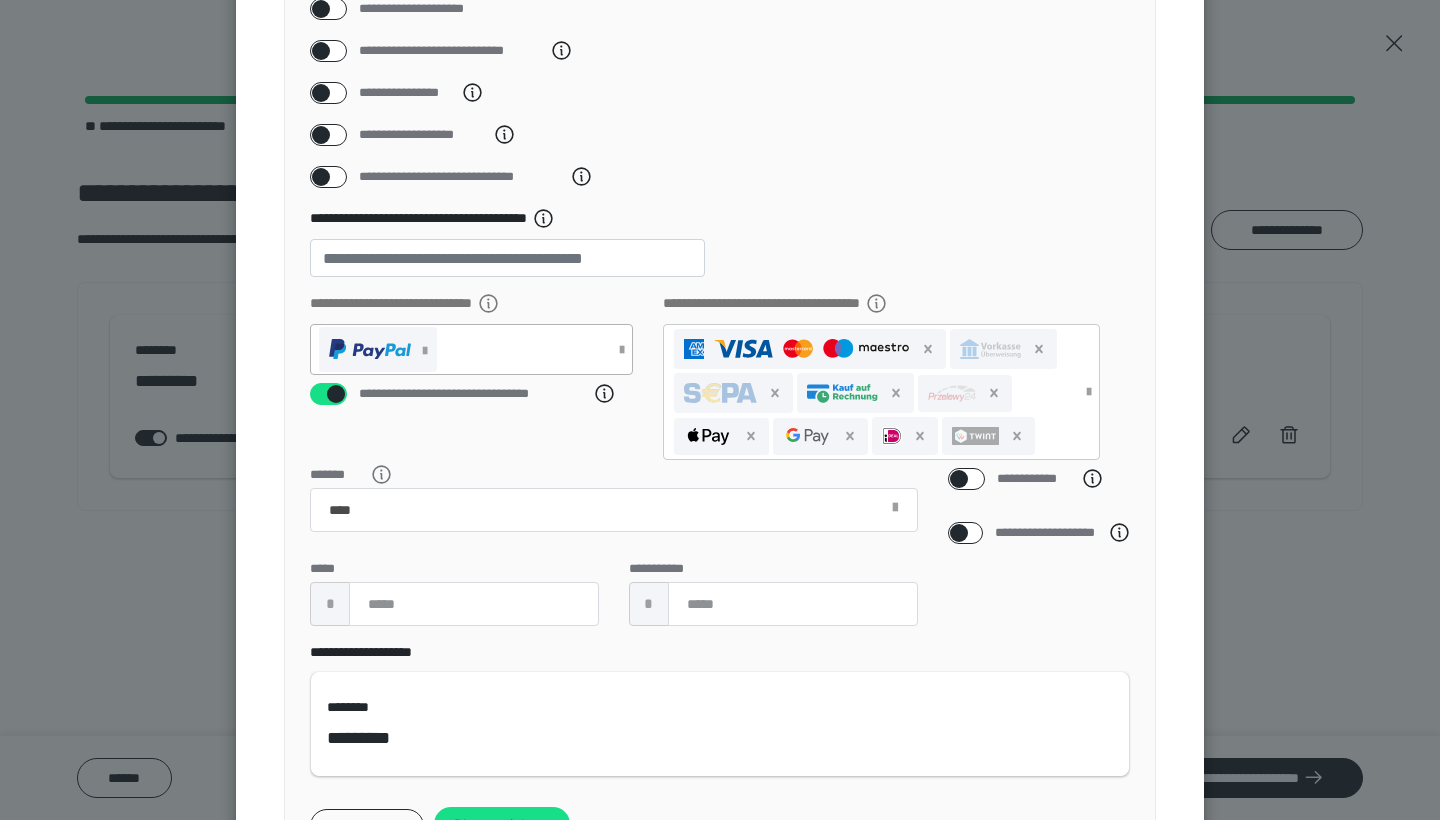 scroll, scrollTop: 327, scrollLeft: 0, axis: vertical 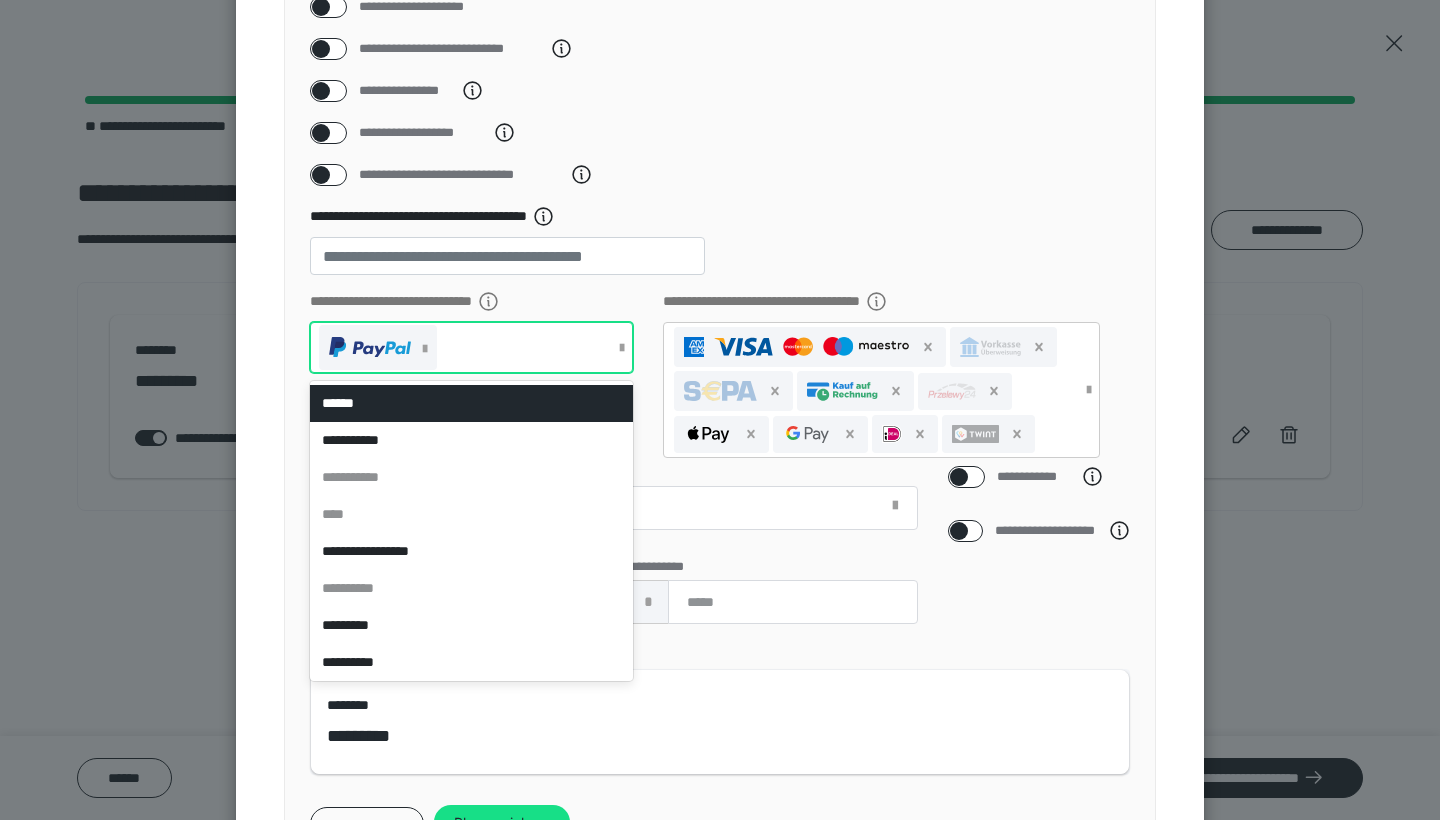 click at bounding box center [425, 349] 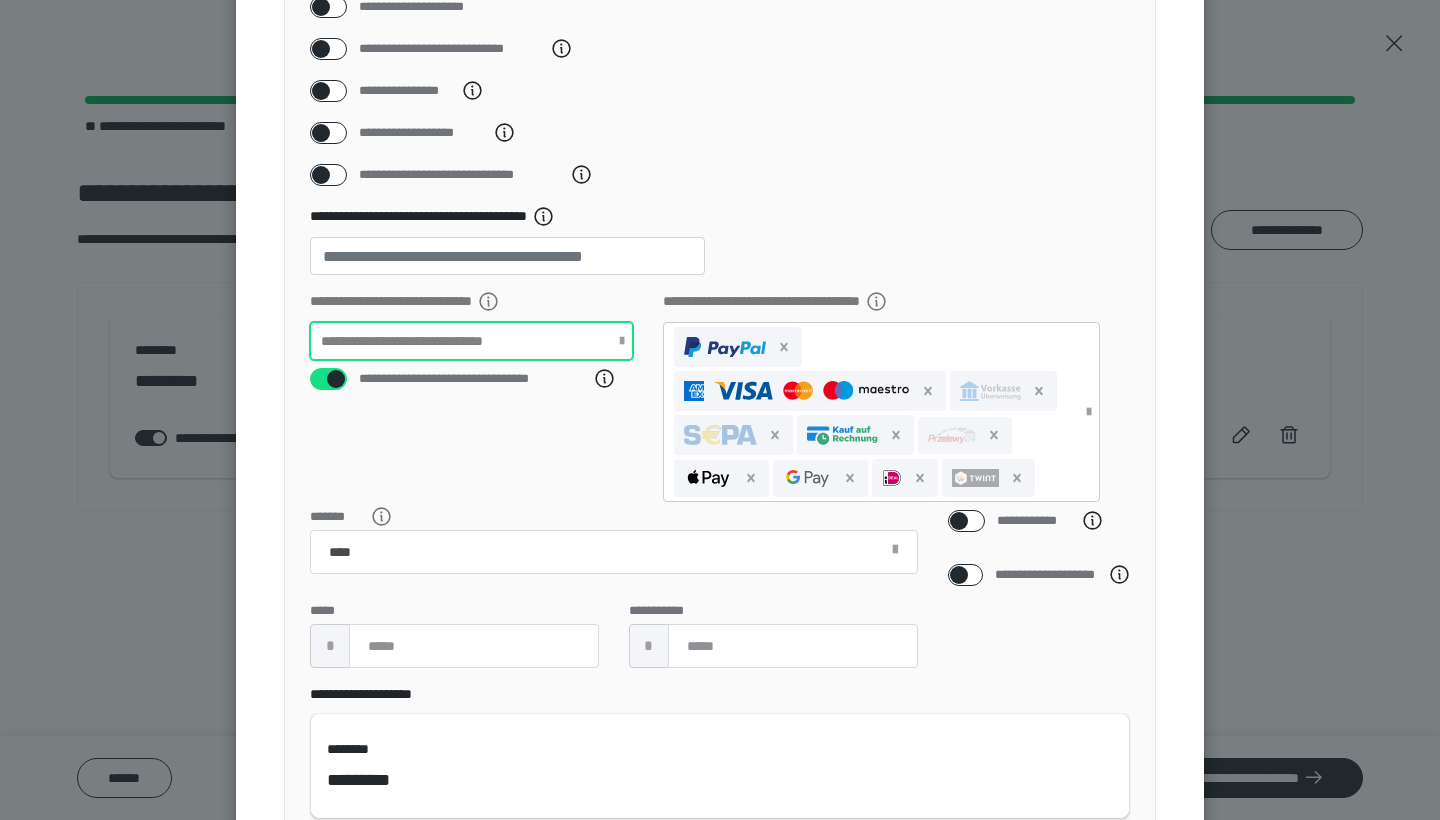 click at bounding box center (622, 341) 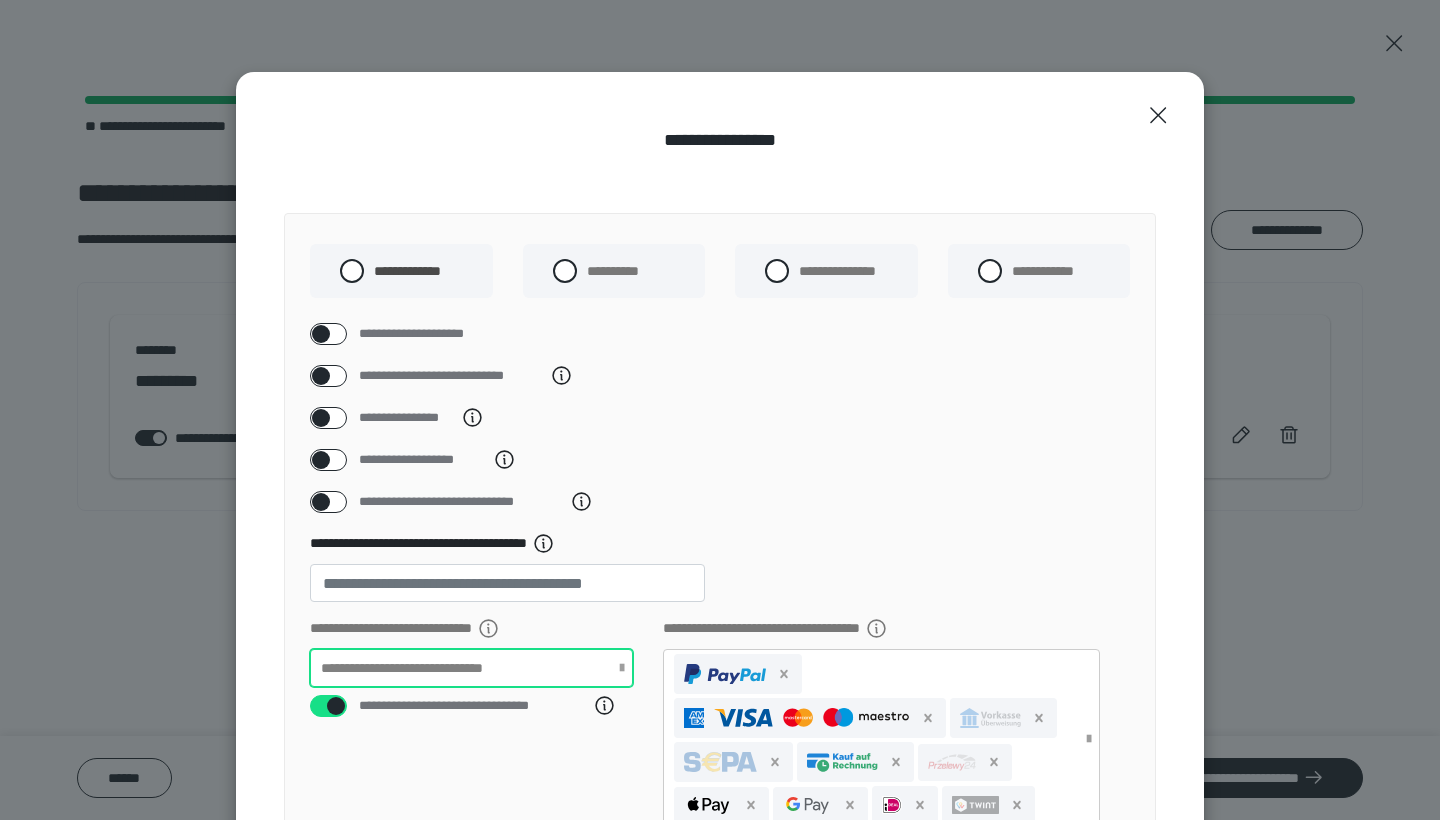 scroll, scrollTop: 0, scrollLeft: 0, axis: both 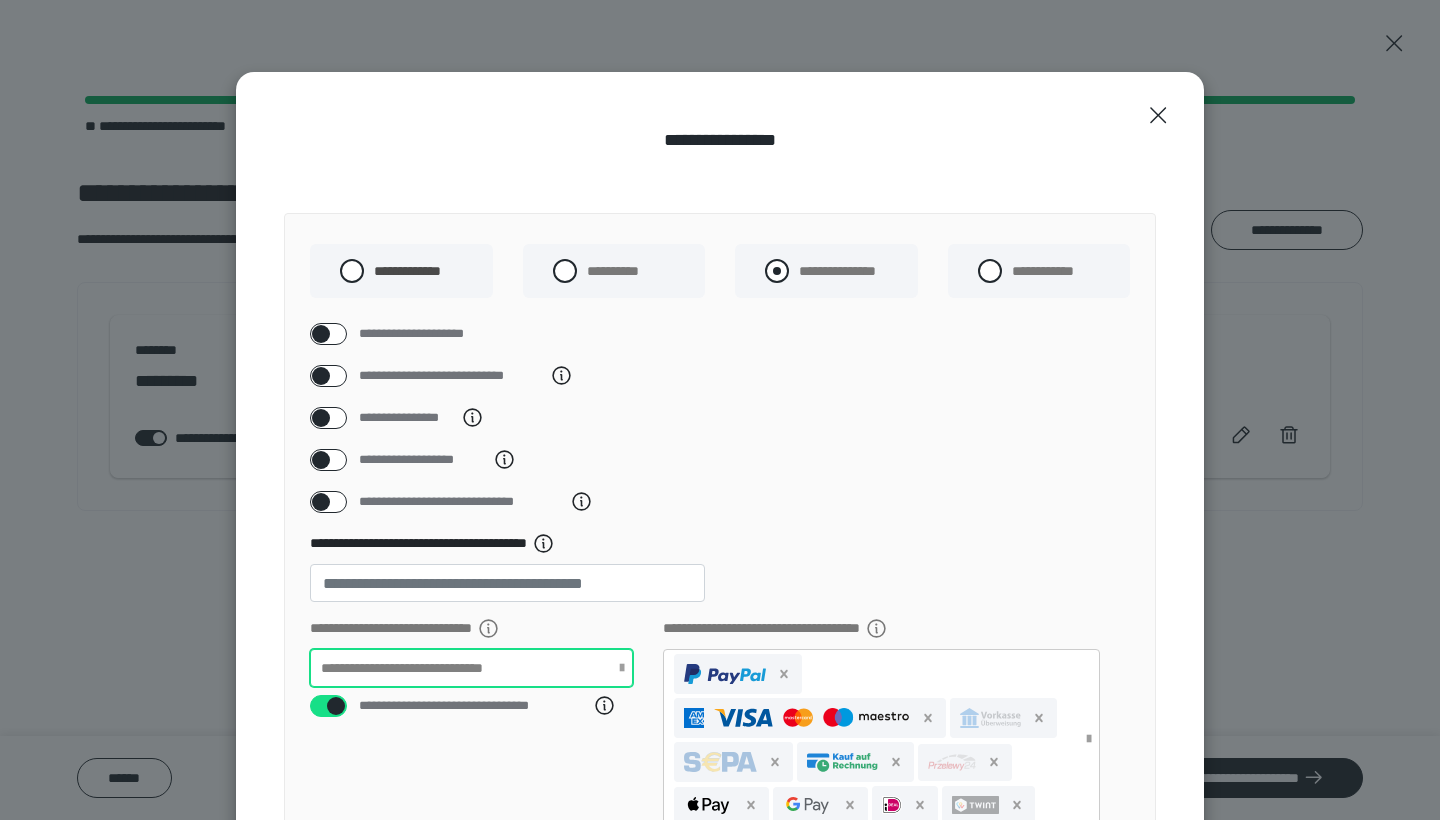 click at bounding box center [777, 271] 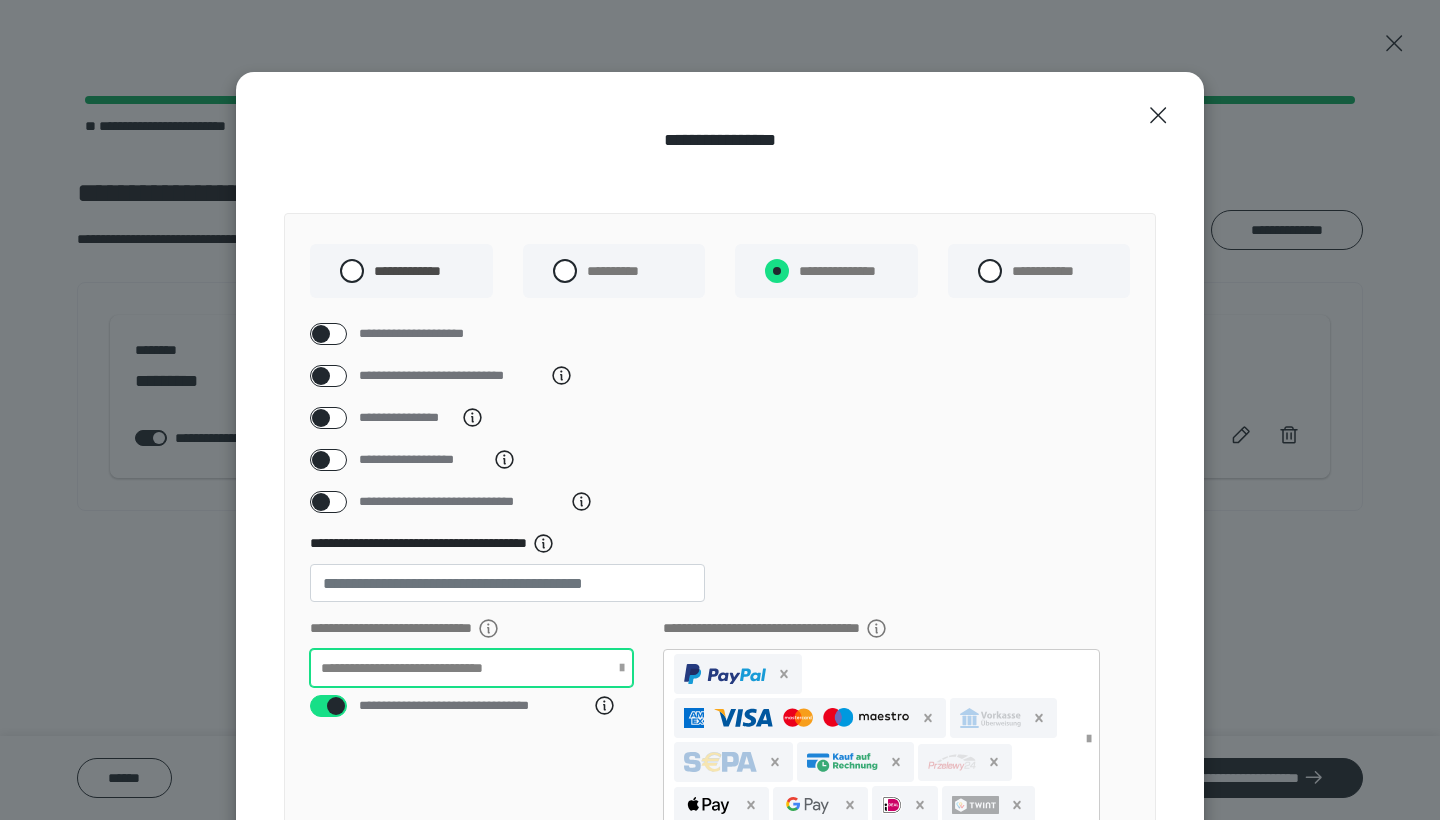 radio on "****" 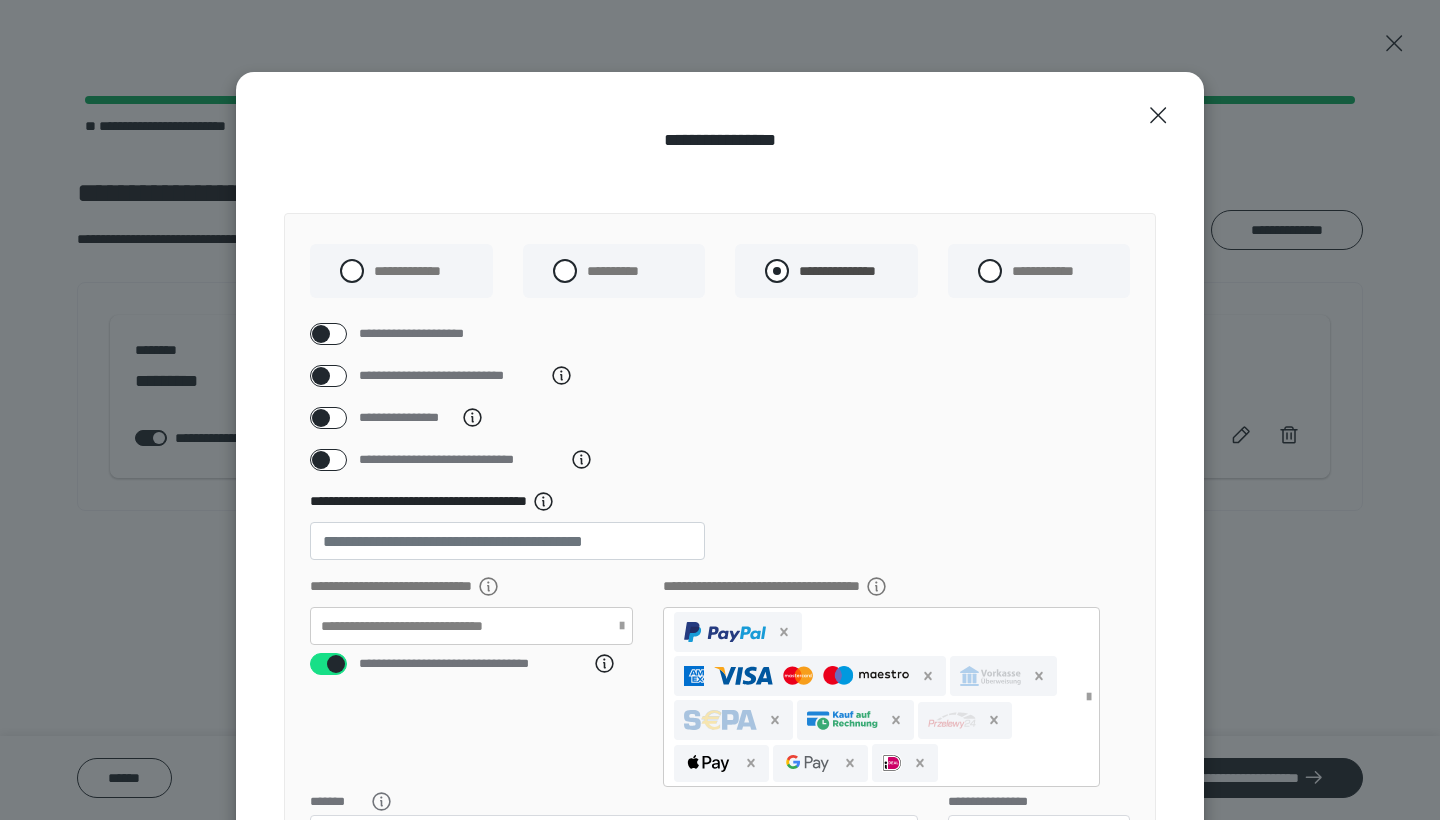 radio on "*****" 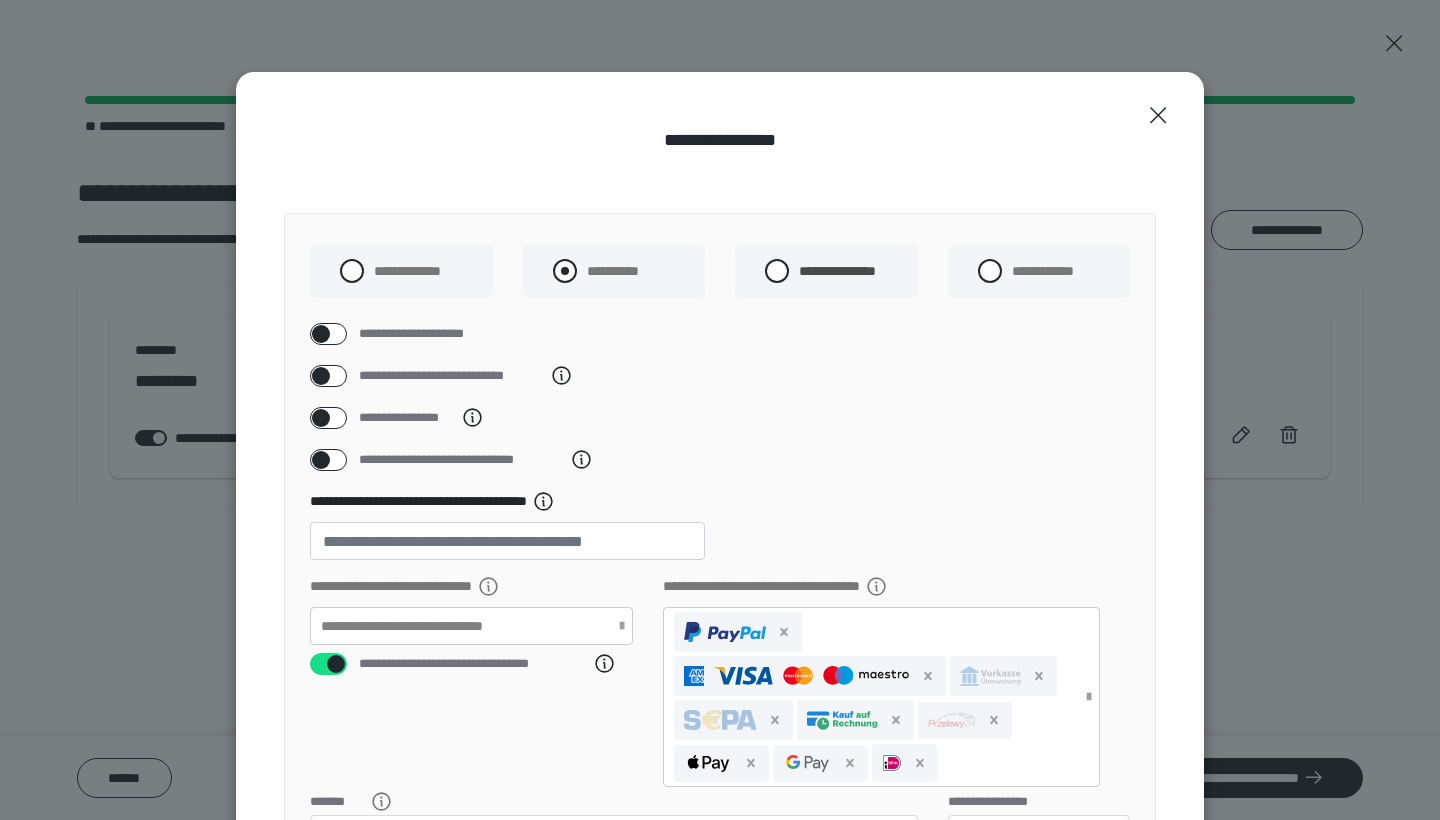 click on "**********" at bounding box center [613, 271] 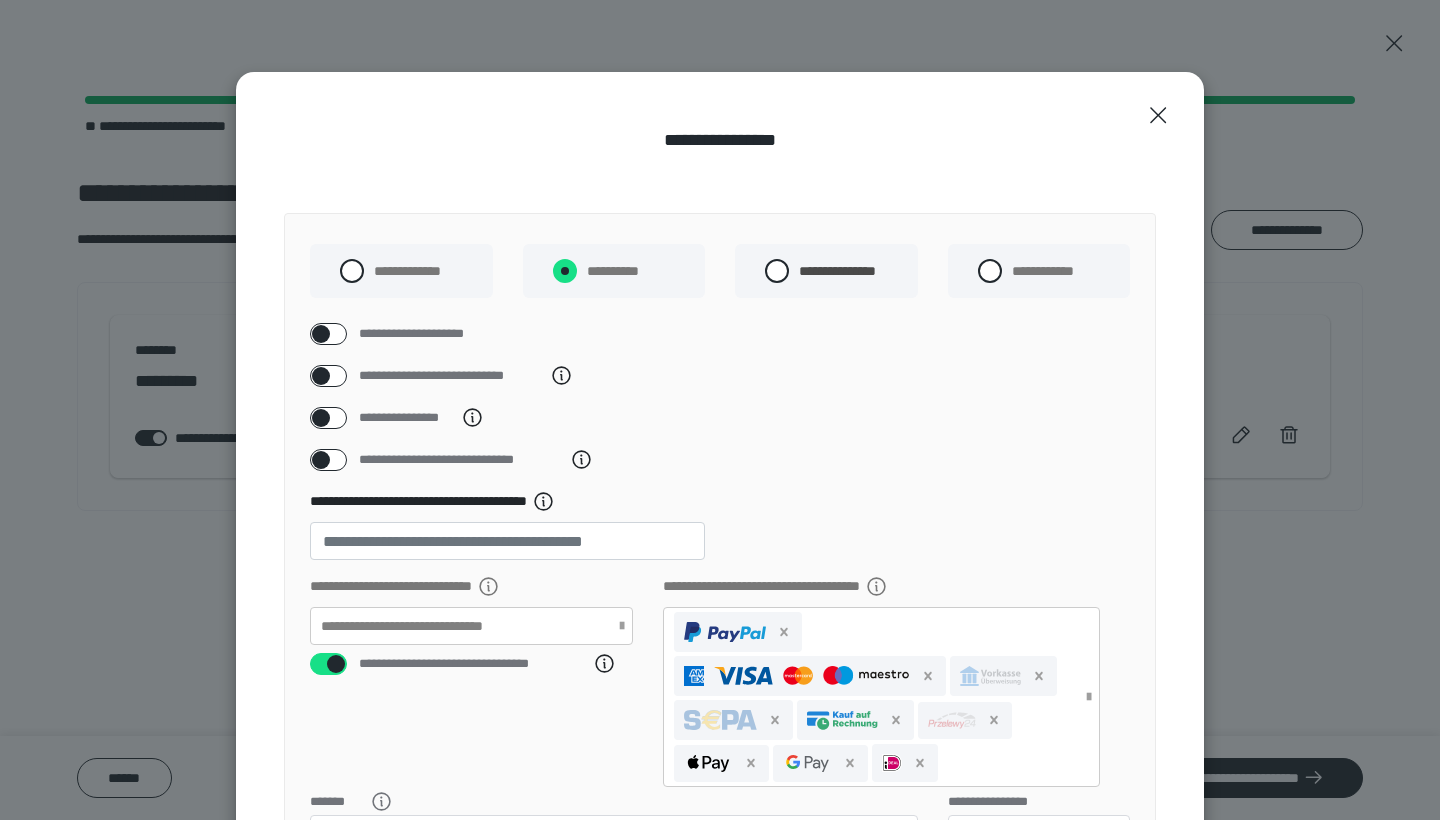radio on "****" 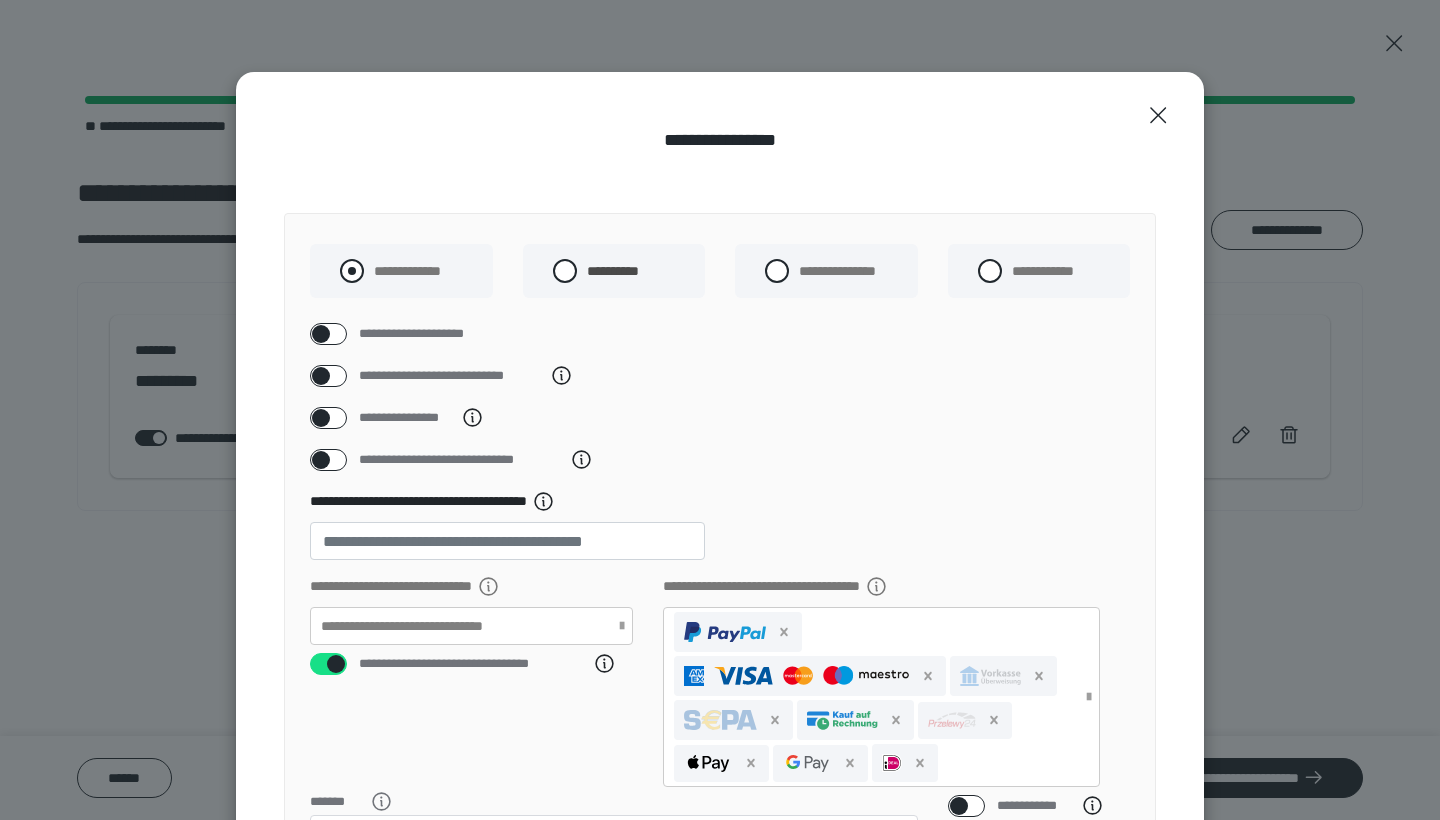 click at bounding box center [352, 271] 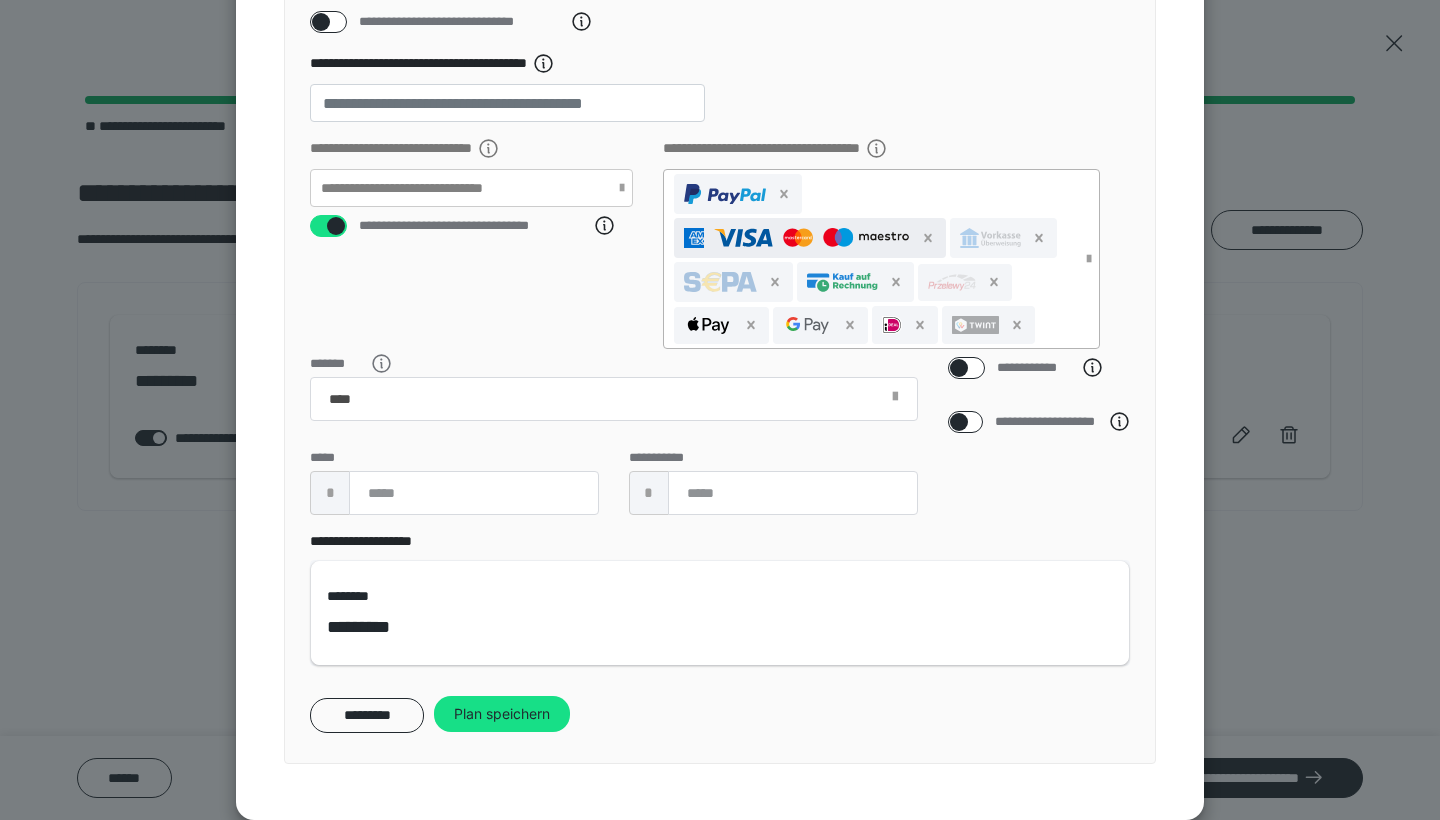 scroll, scrollTop: 507, scrollLeft: 0, axis: vertical 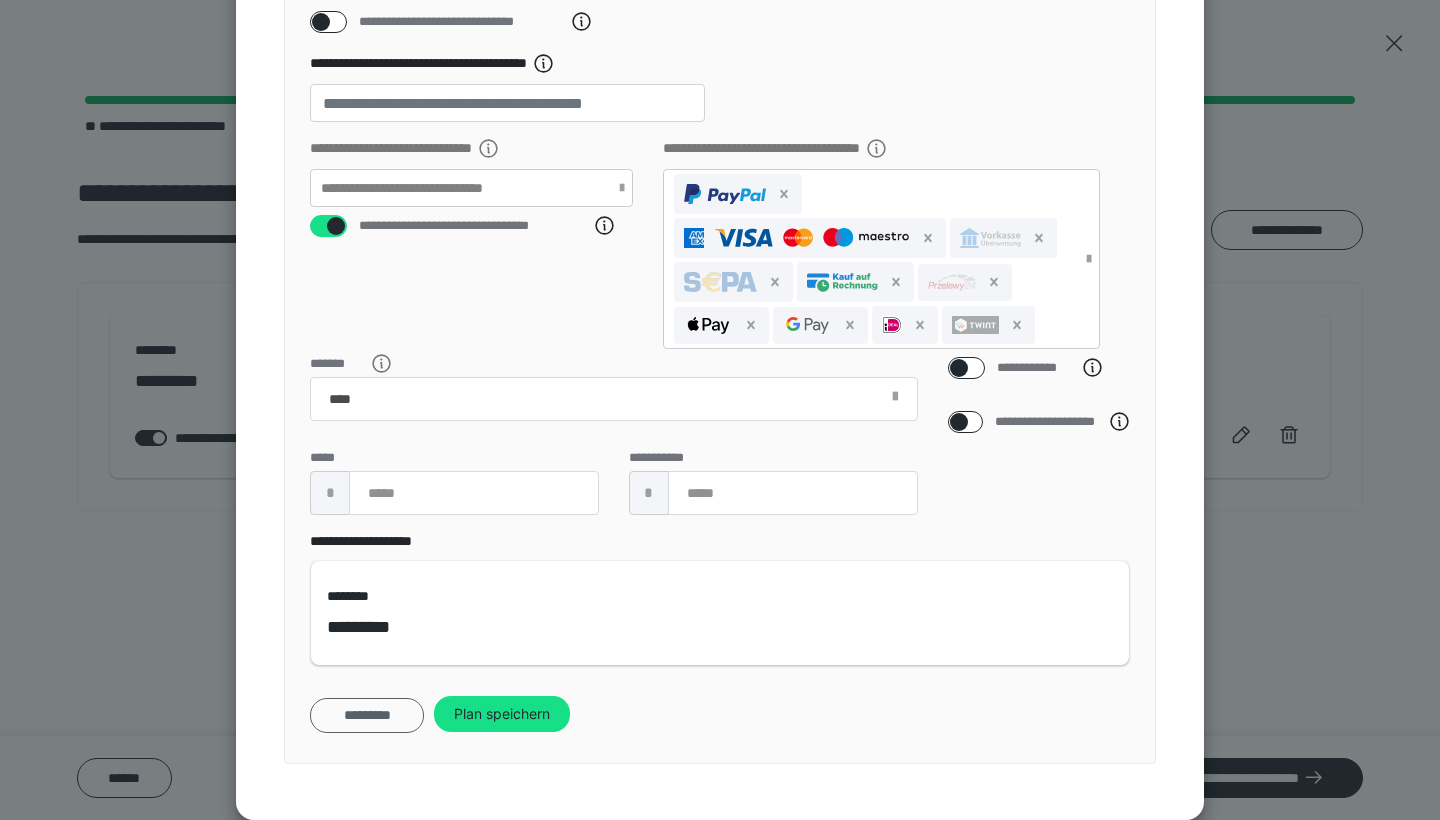 click on "*********" at bounding box center (367, 715) 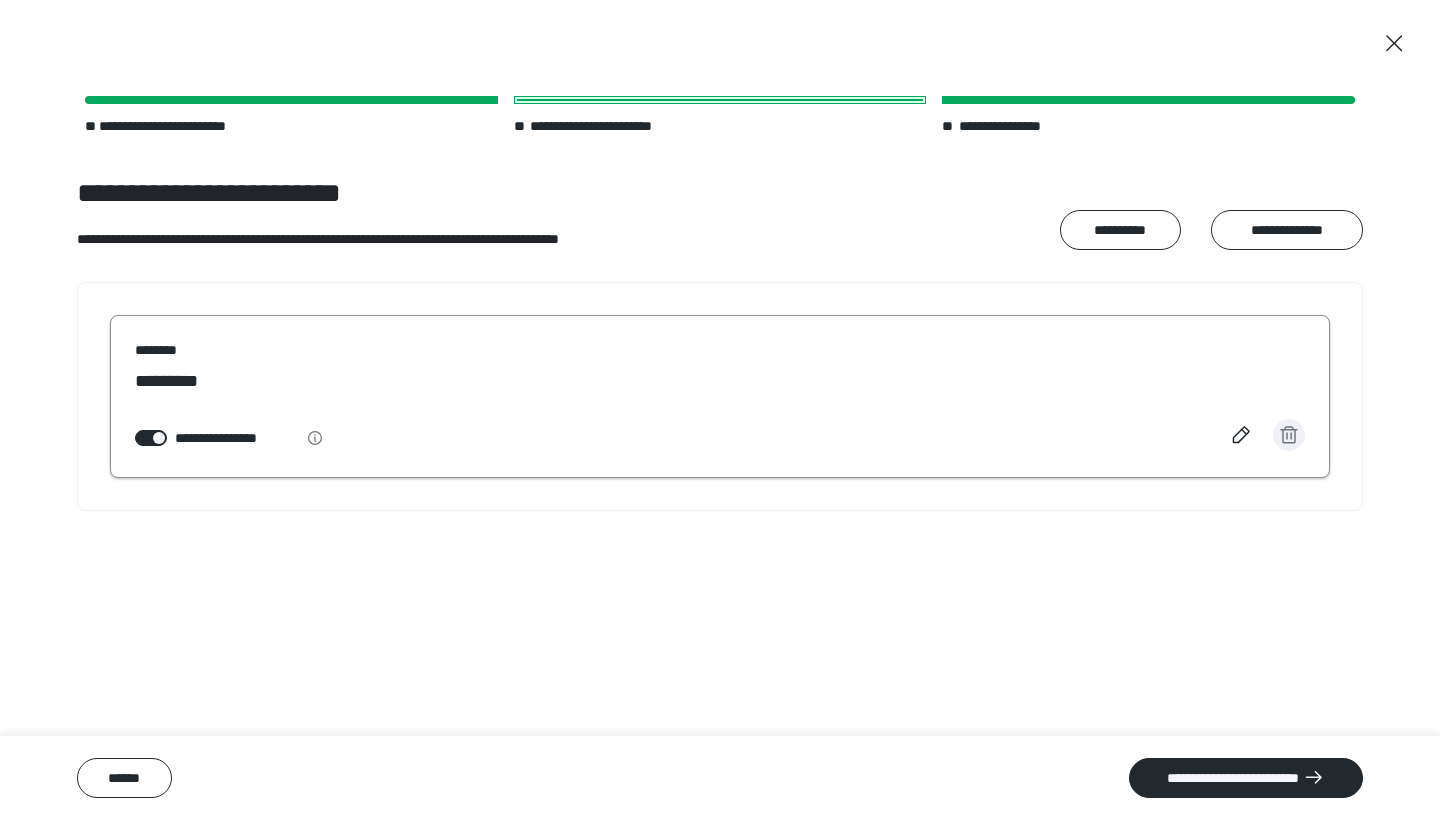 click 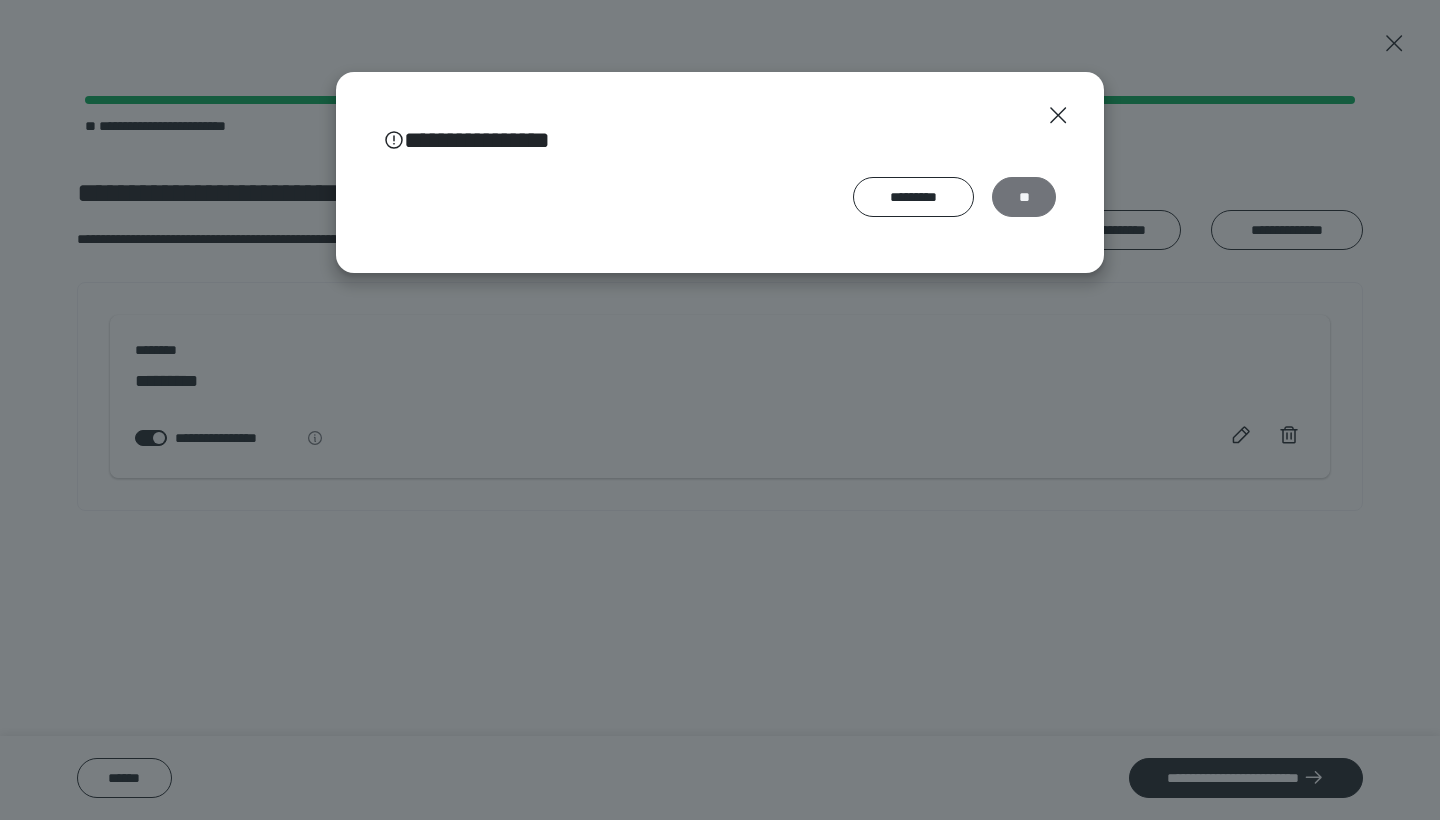 click on "**" at bounding box center [1024, 197] 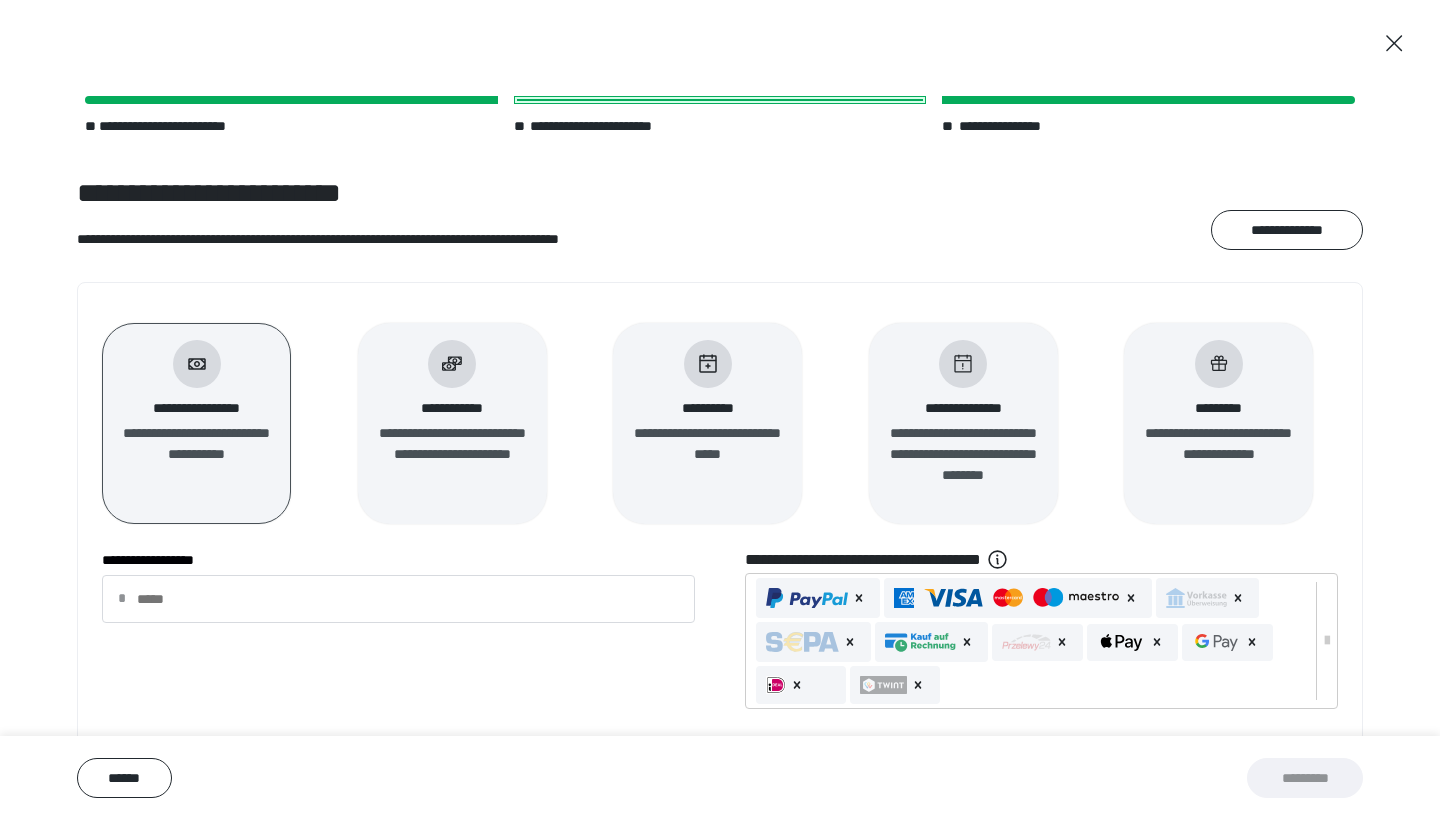 click on "**********" at bounding box center (720, 551) 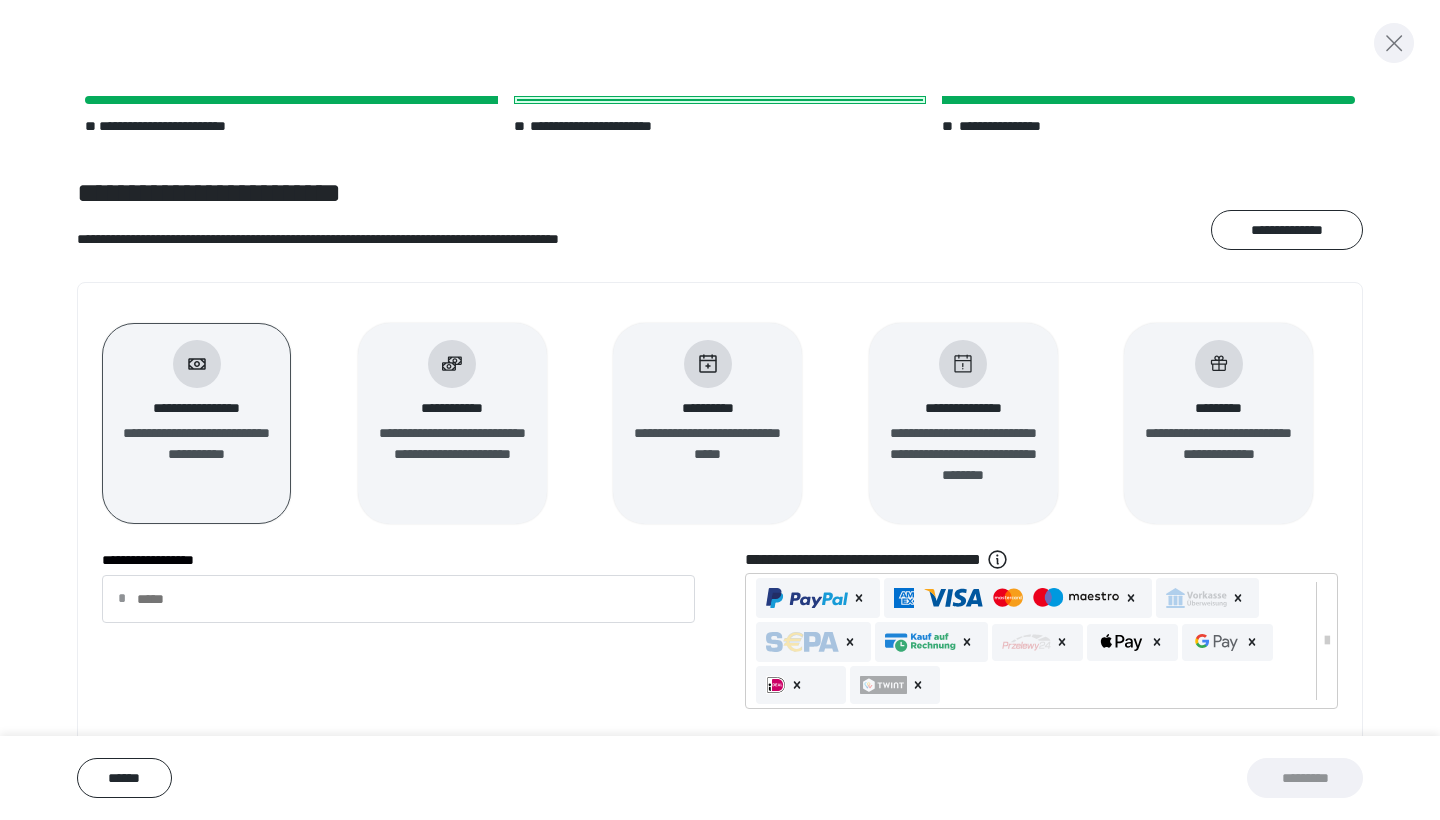 click 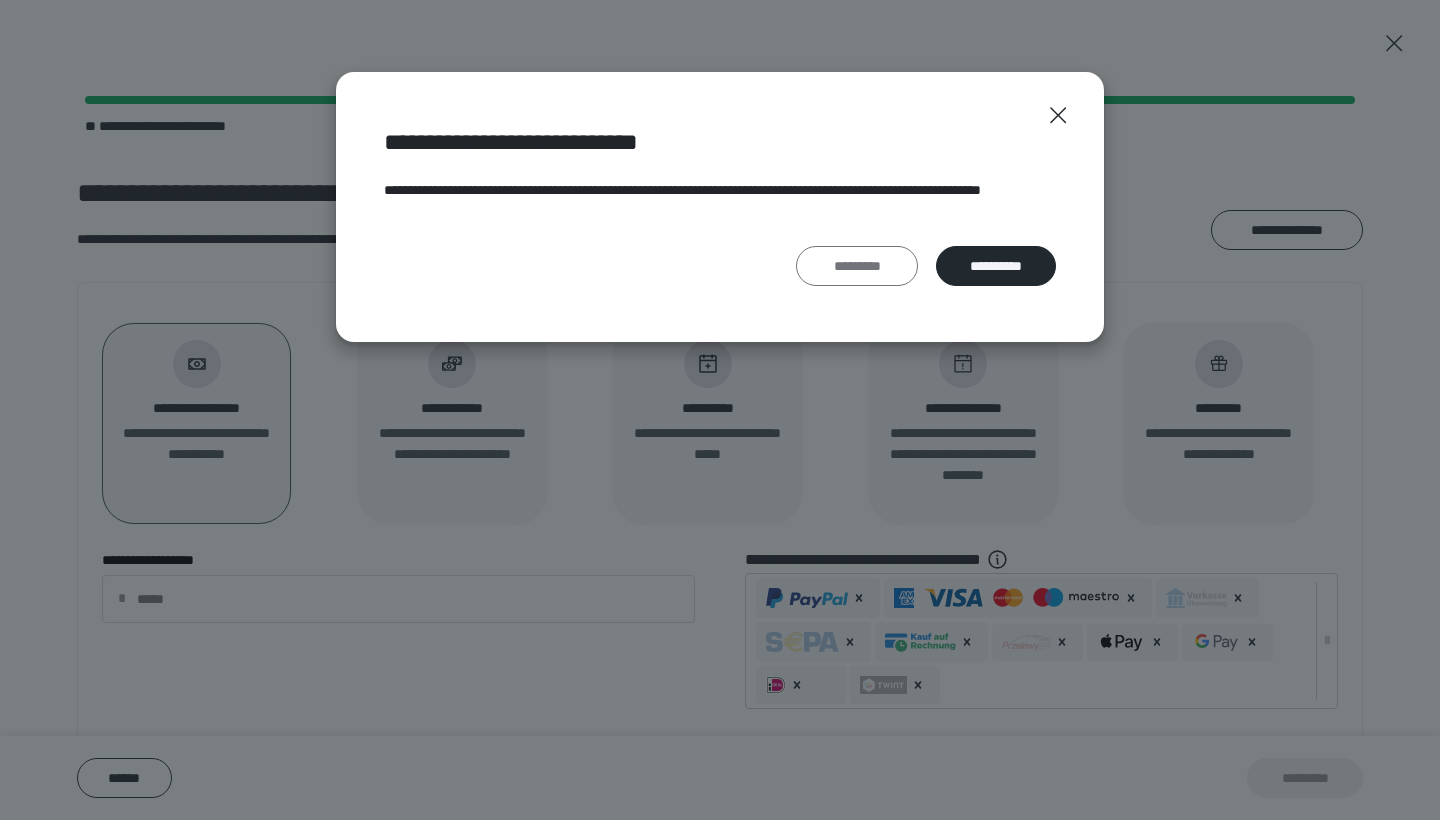 click on "*********" at bounding box center (857, 266) 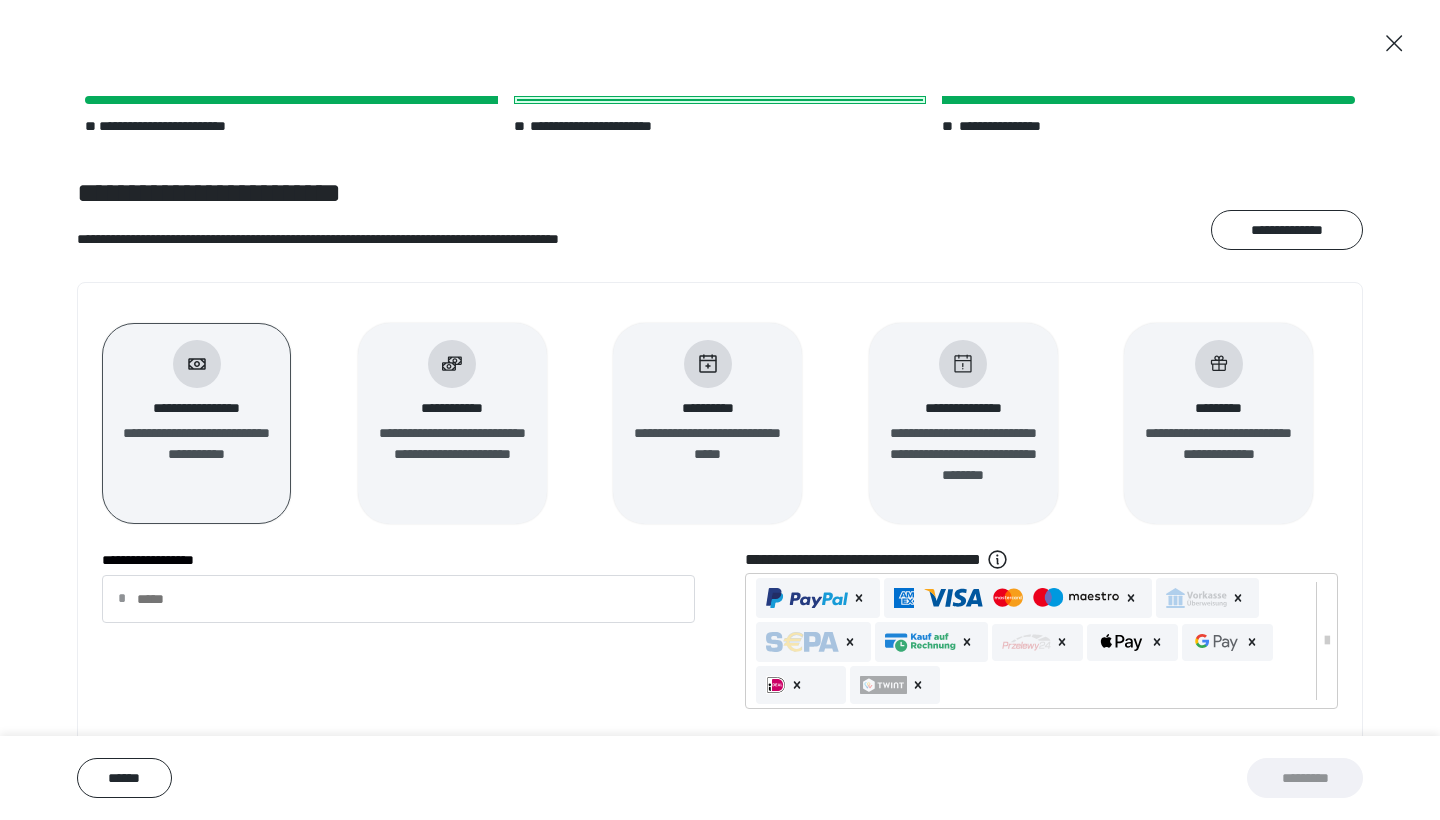 scroll, scrollTop: 0, scrollLeft: 0, axis: both 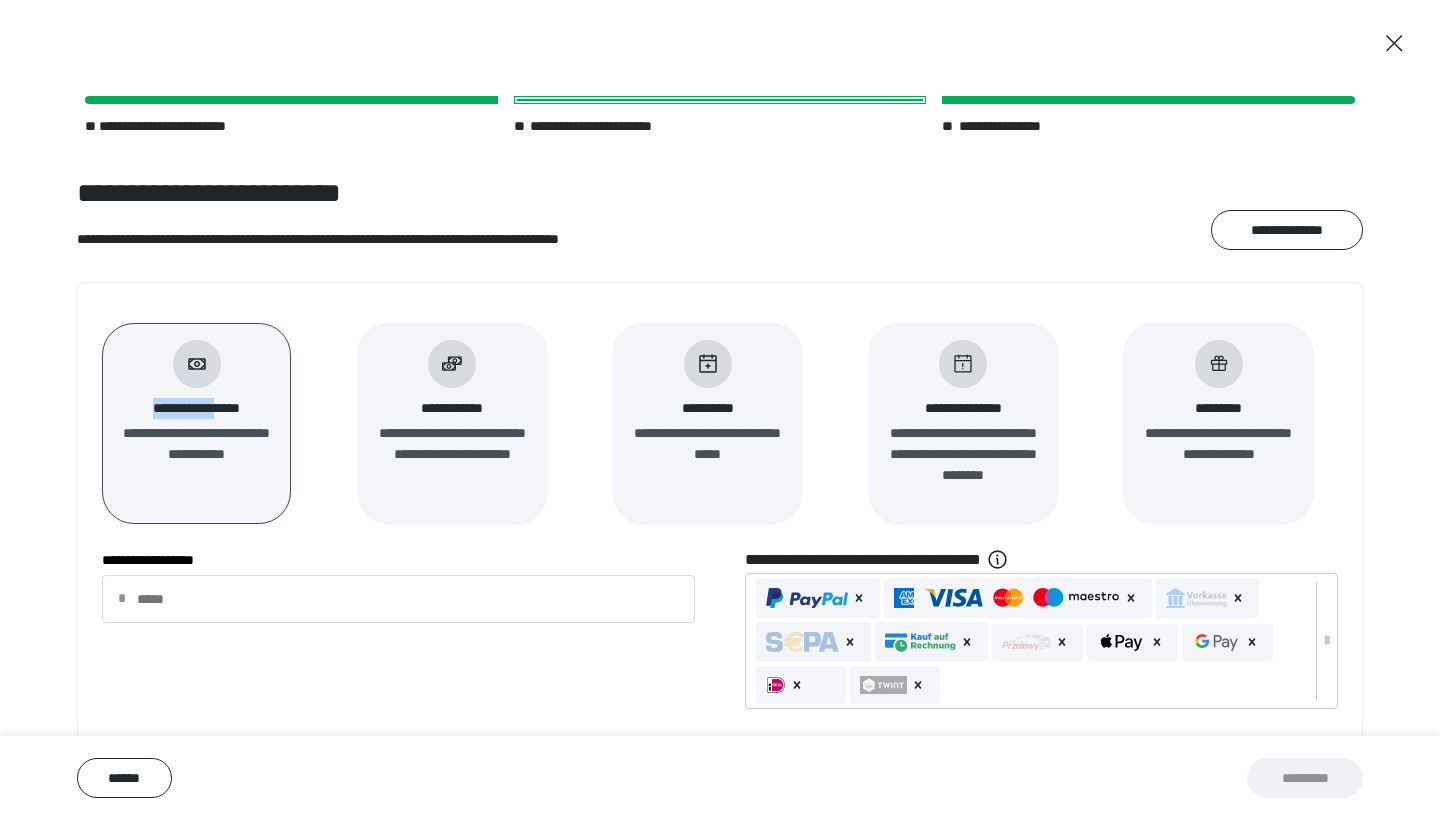 click on "**********" at bounding box center [196, 423] 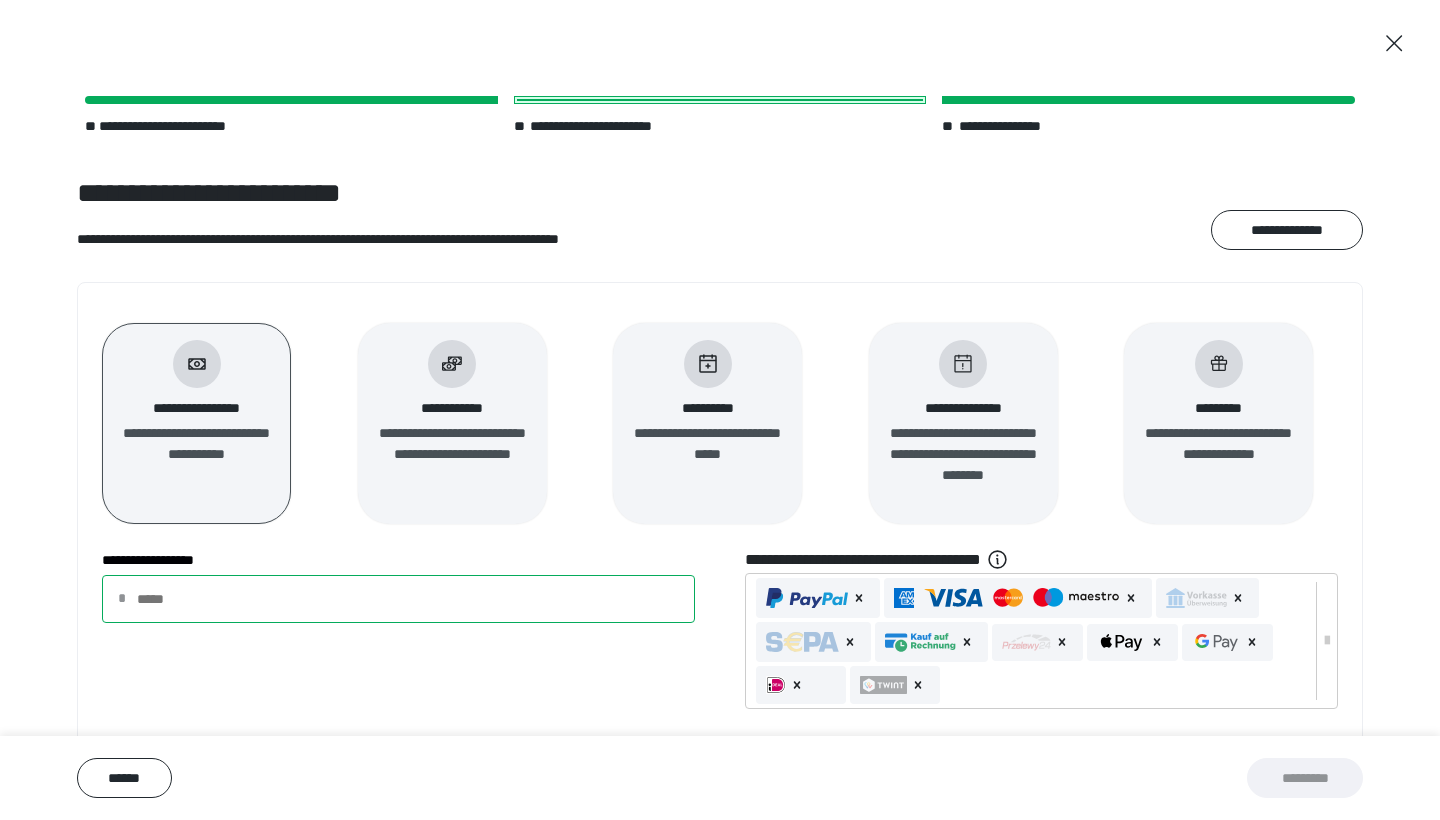click on "**********" at bounding box center [398, 599] 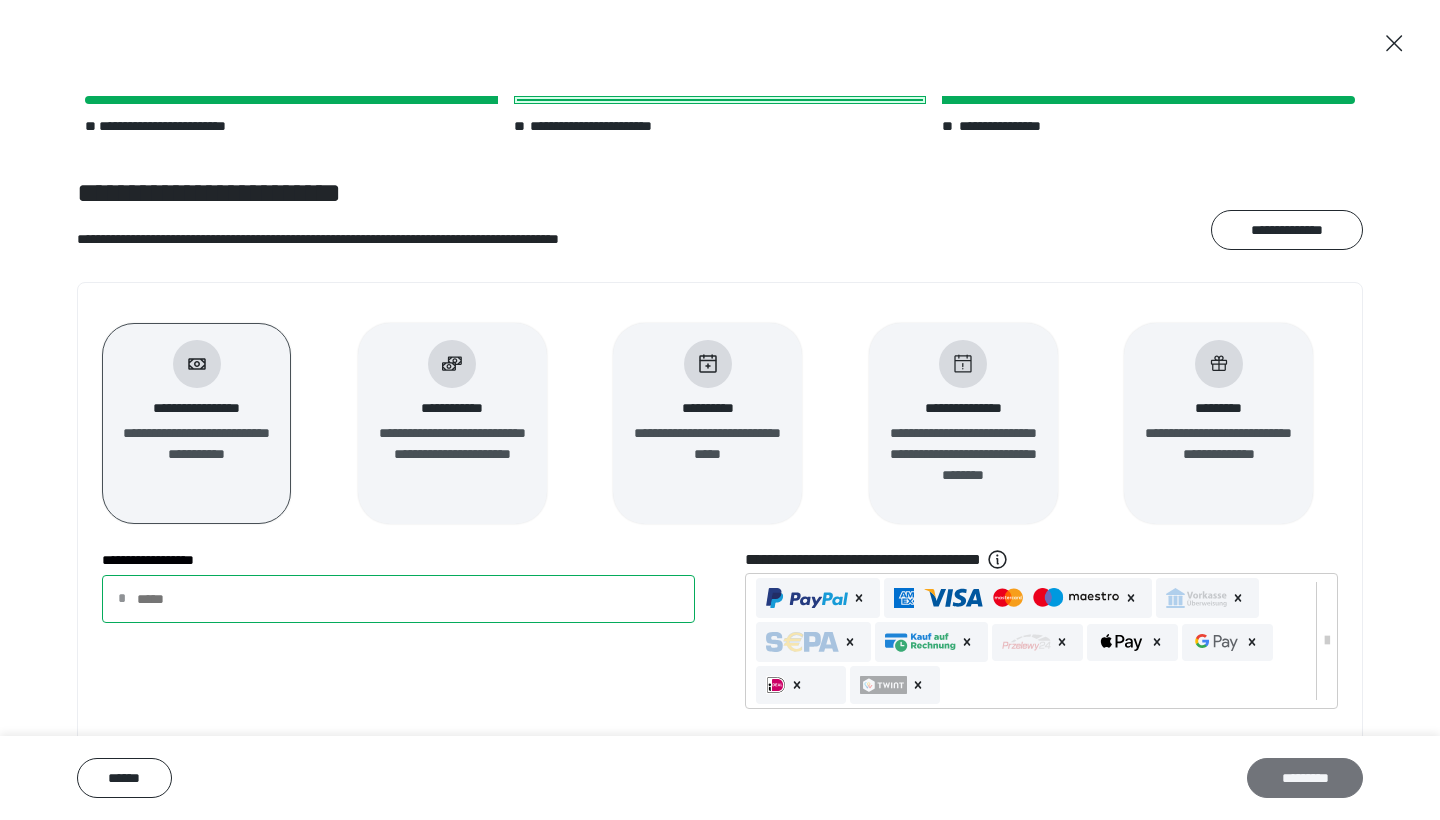 type on "****" 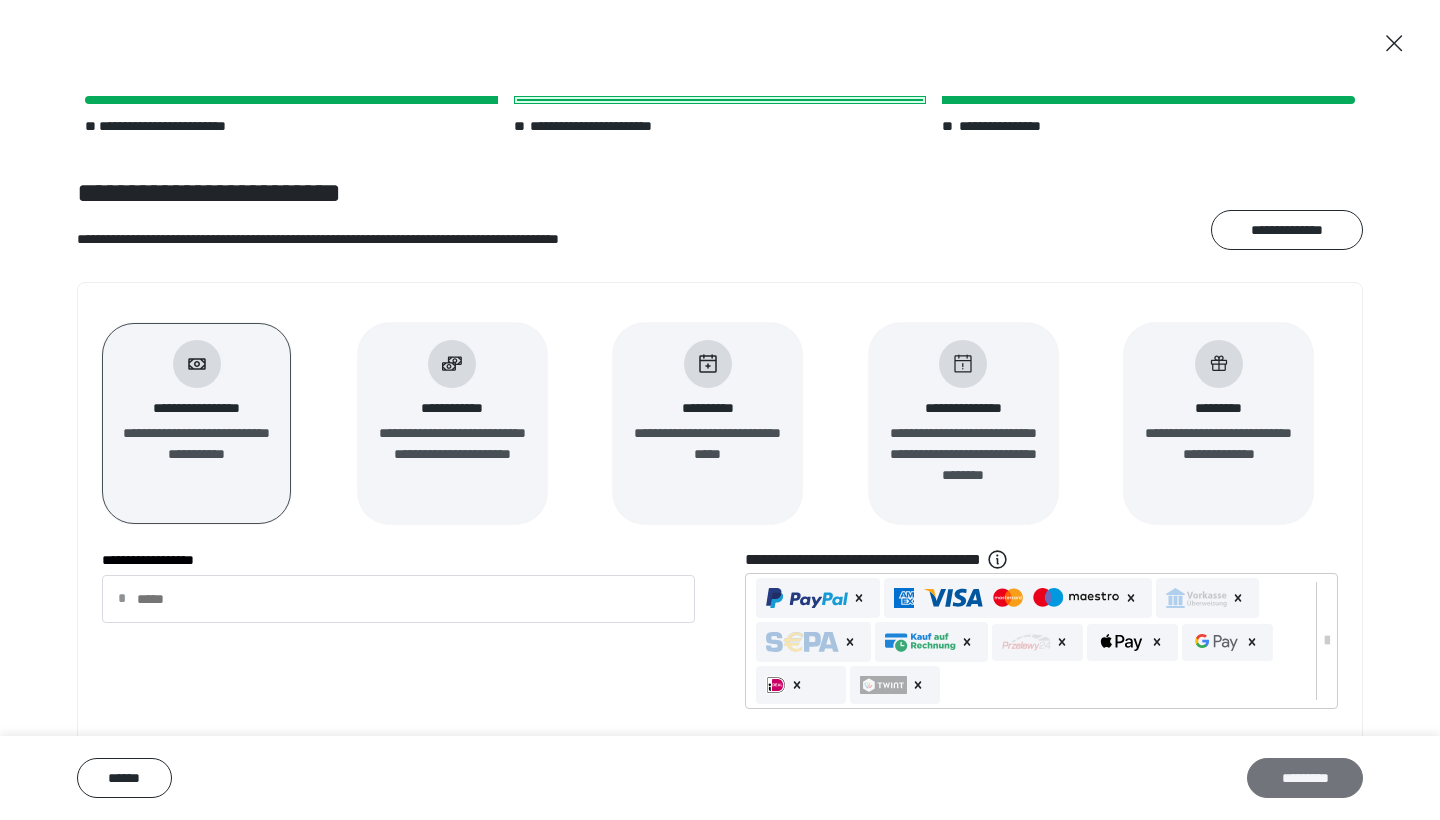 click on "*********" at bounding box center (1305, 778) 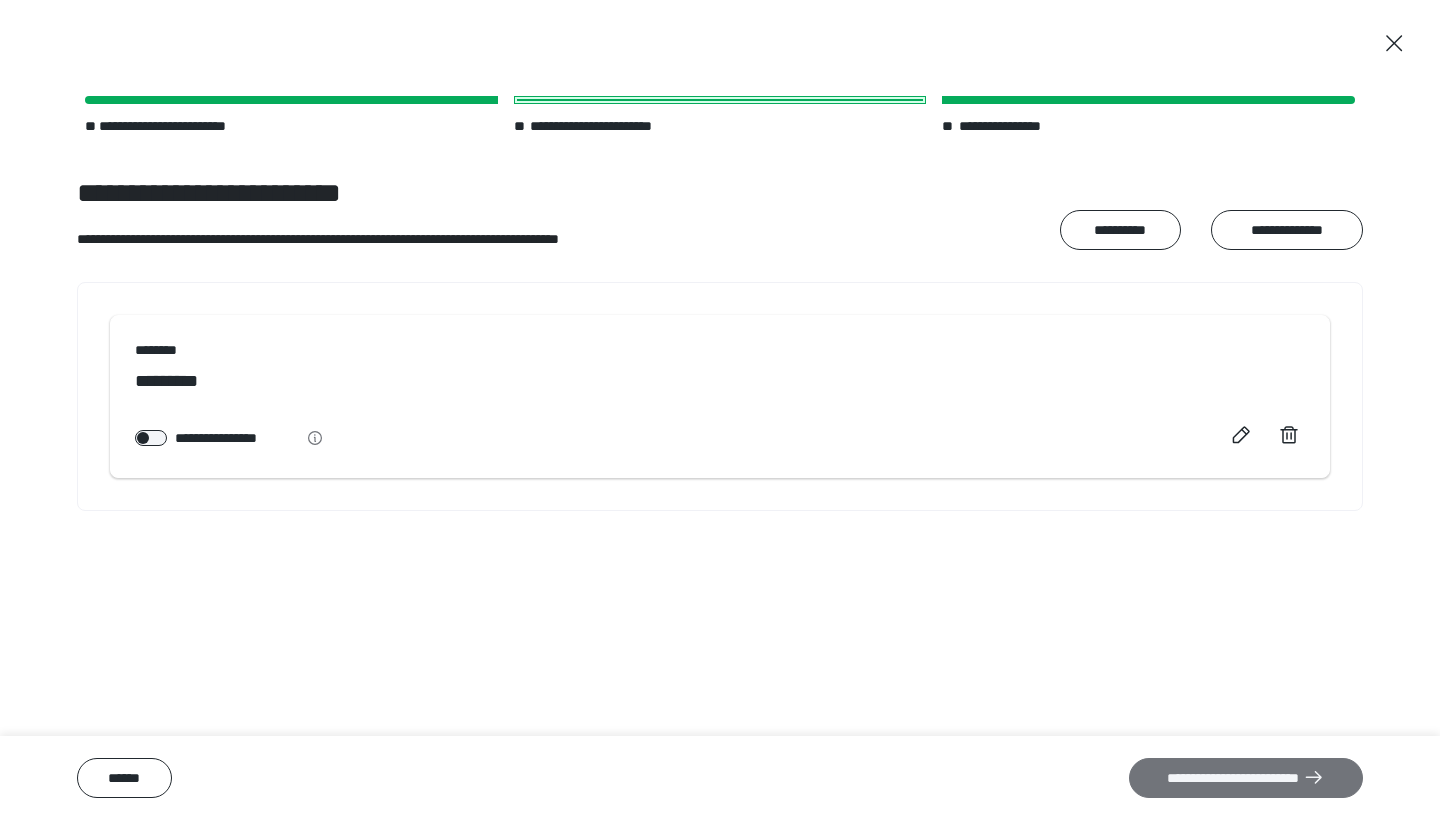 click on "**********" at bounding box center [1246, 778] 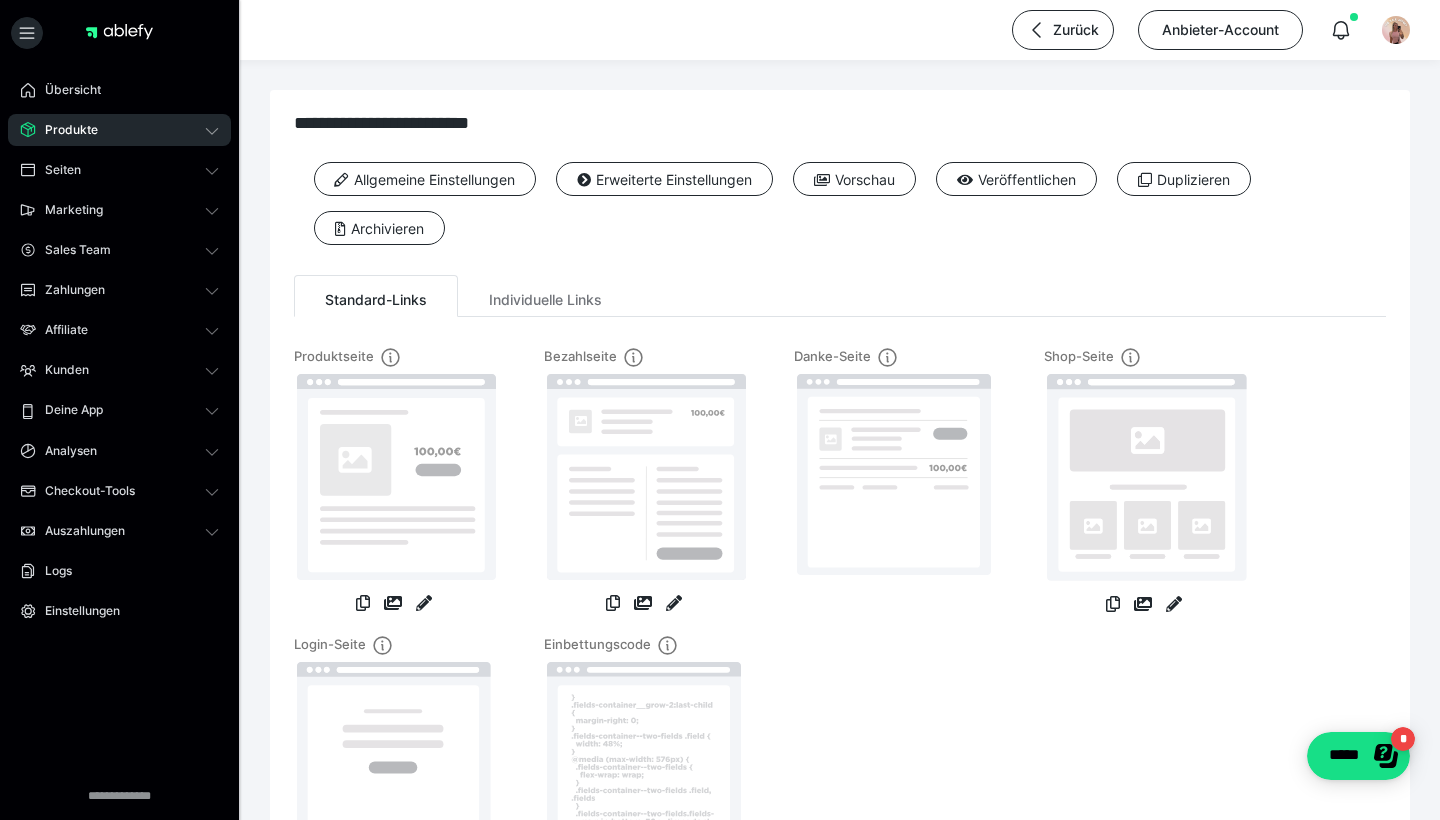 click 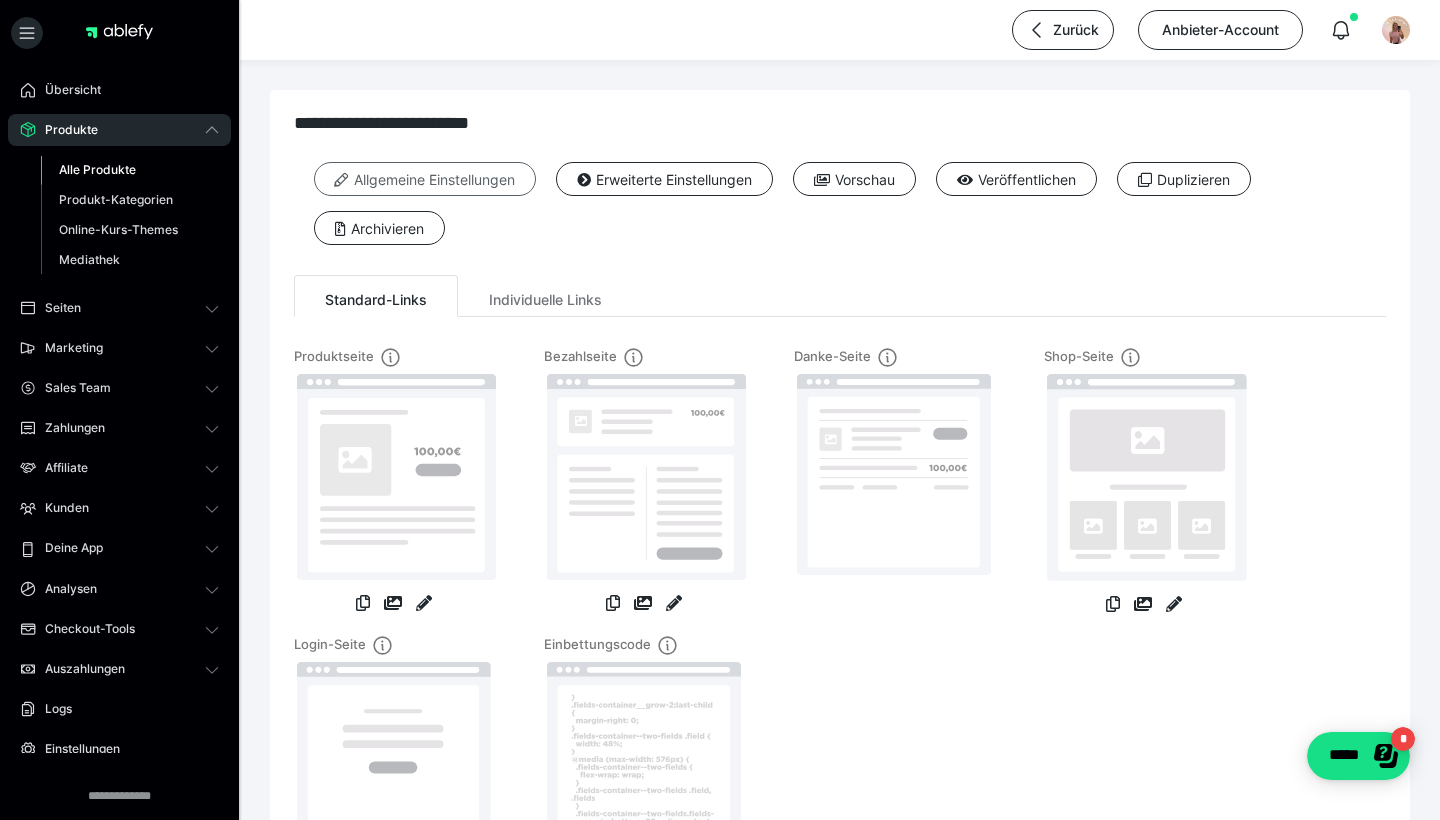 click on "Allgemeine Einstellungen" at bounding box center (425, 179) 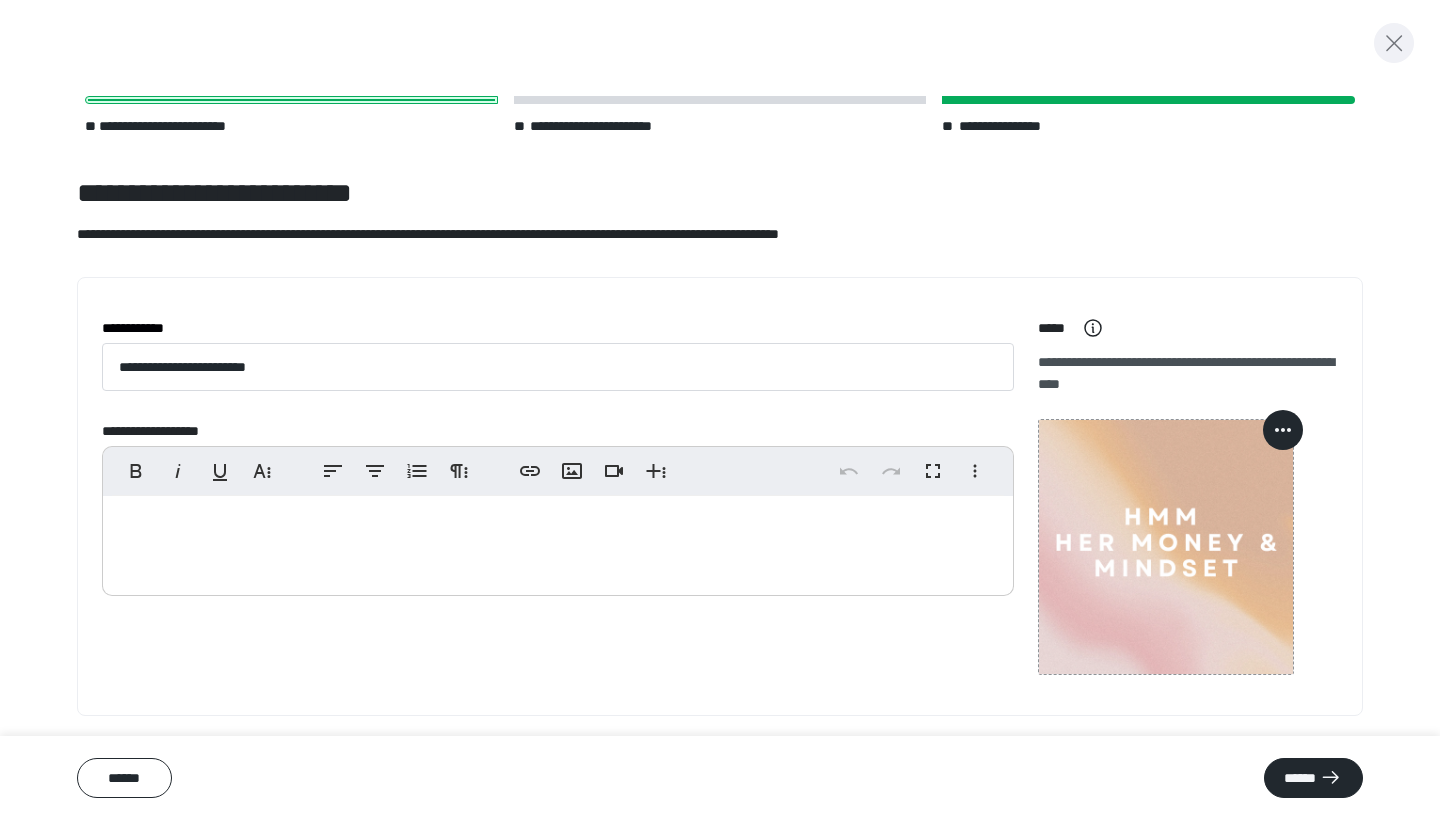 click 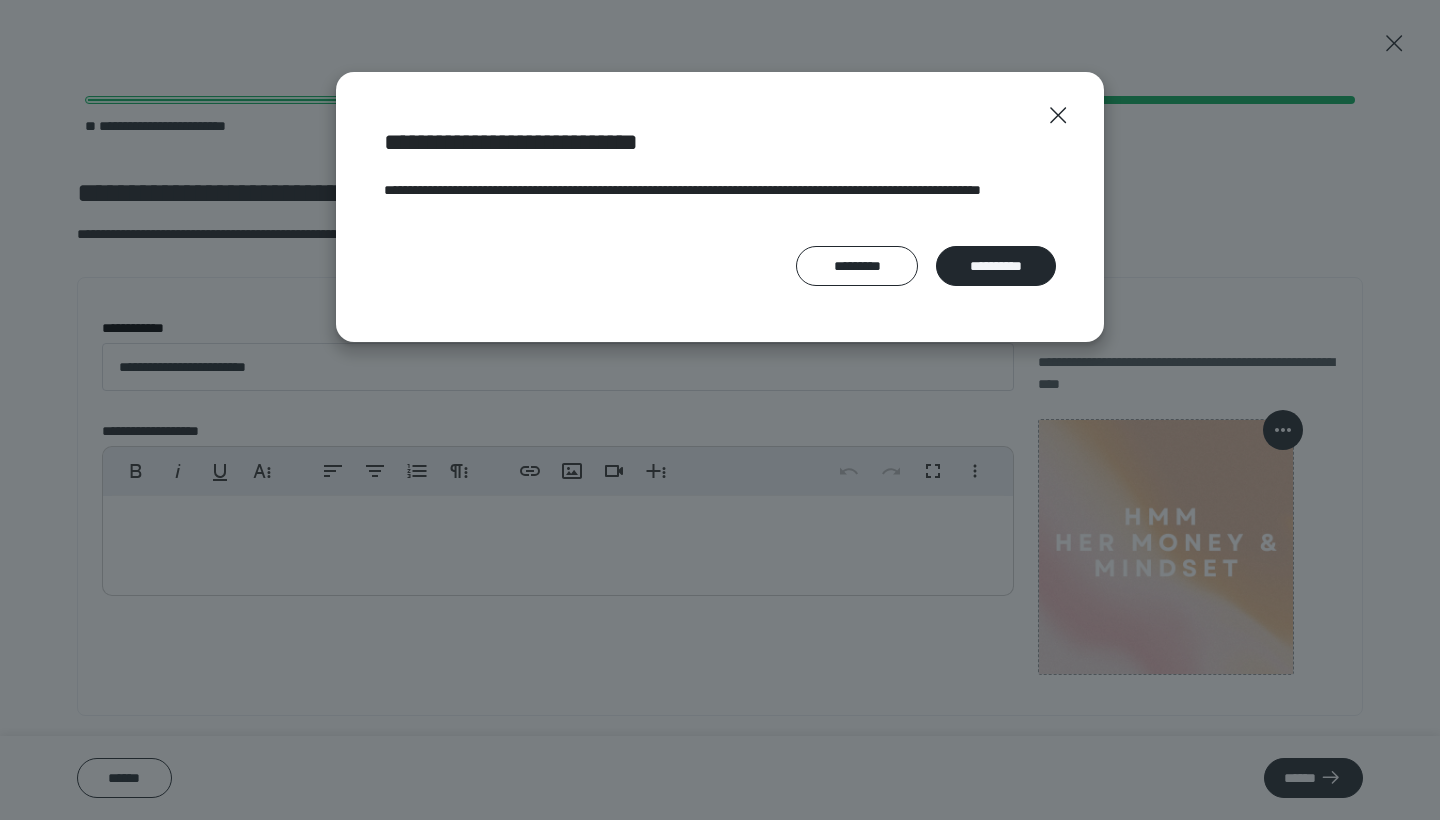 click on "**********" at bounding box center (720, 207) 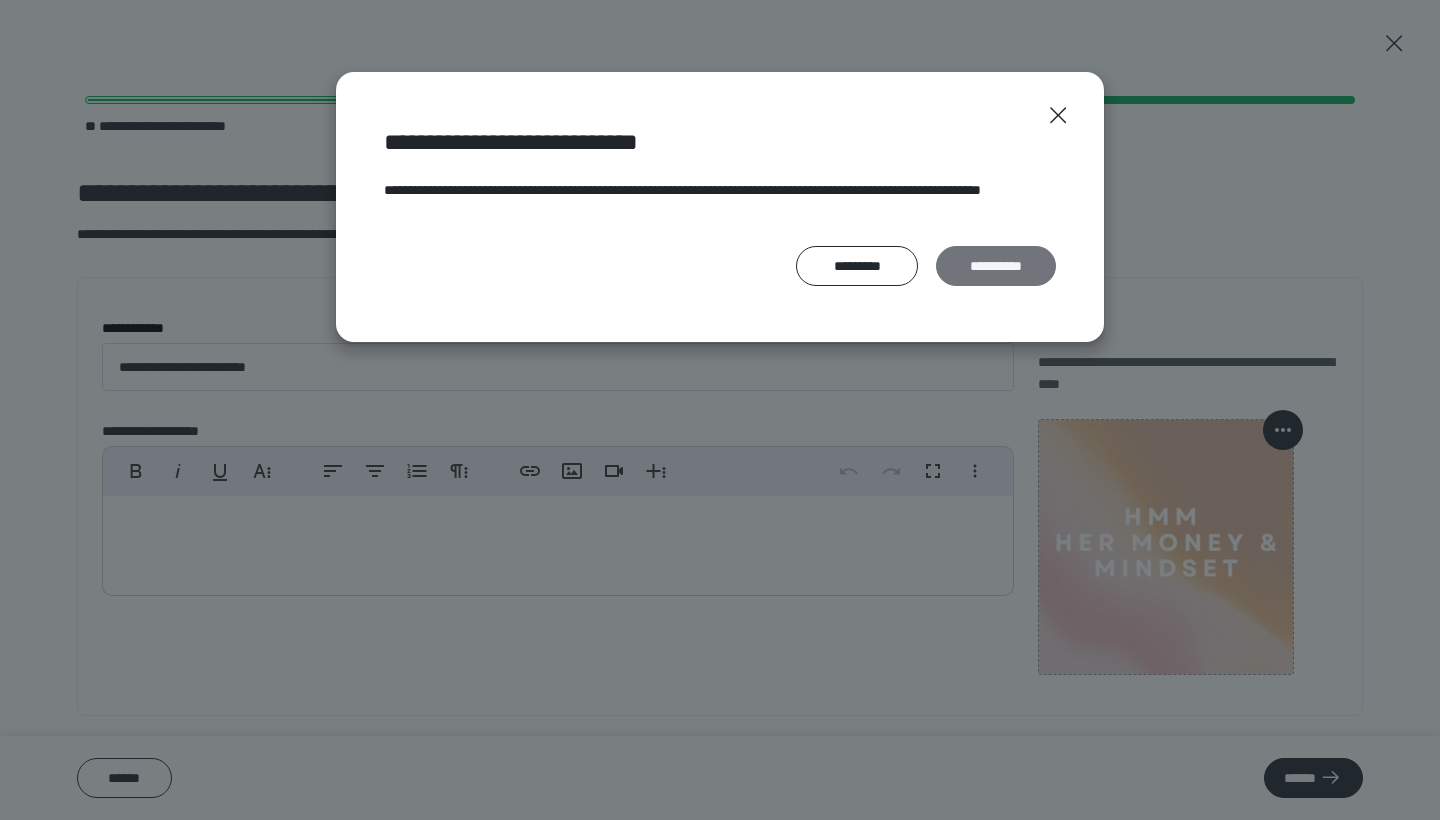 click on "**********" at bounding box center (996, 266) 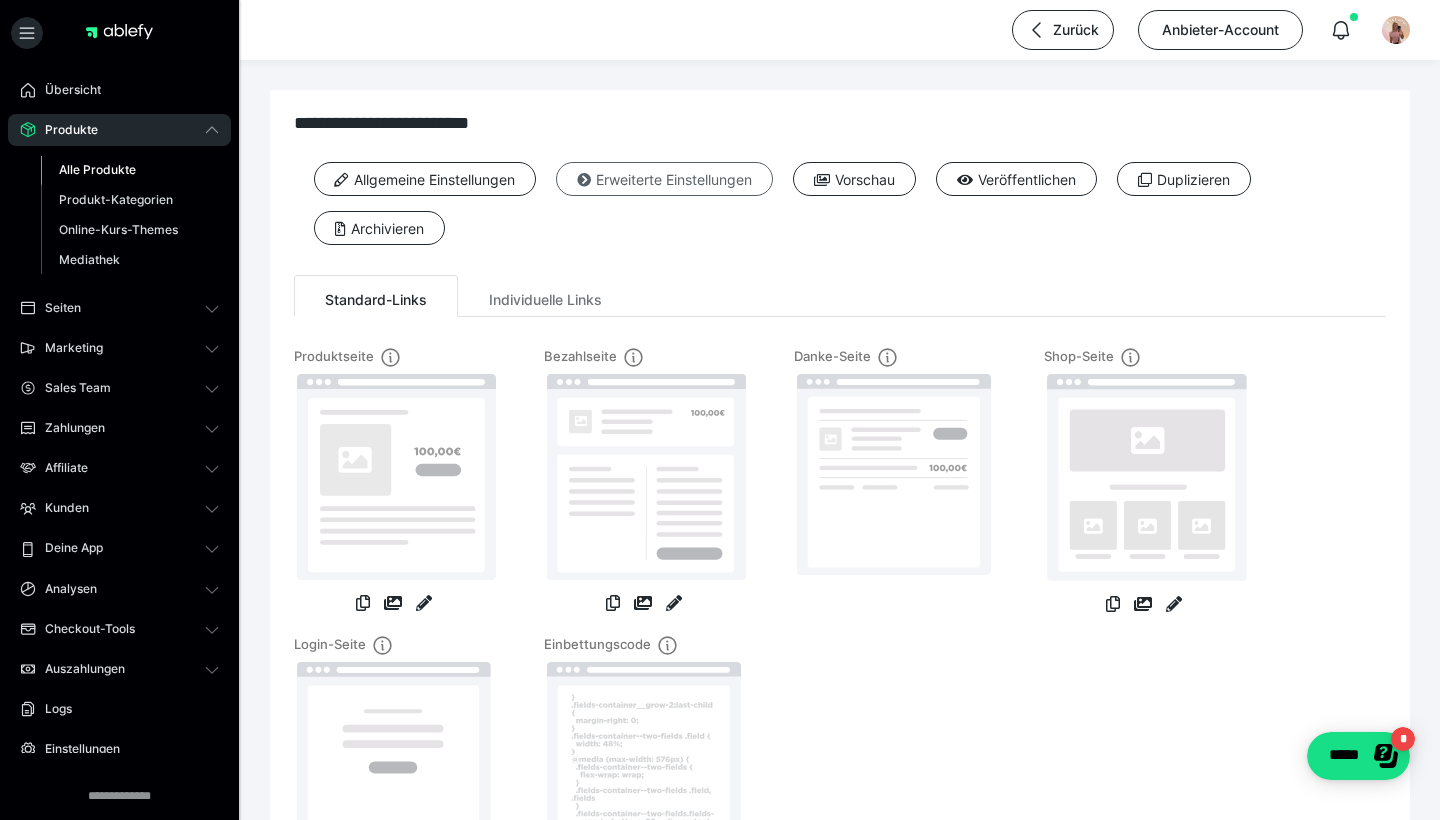 click on "Erweiterte Einstellungen" at bounding box center [664, 179] 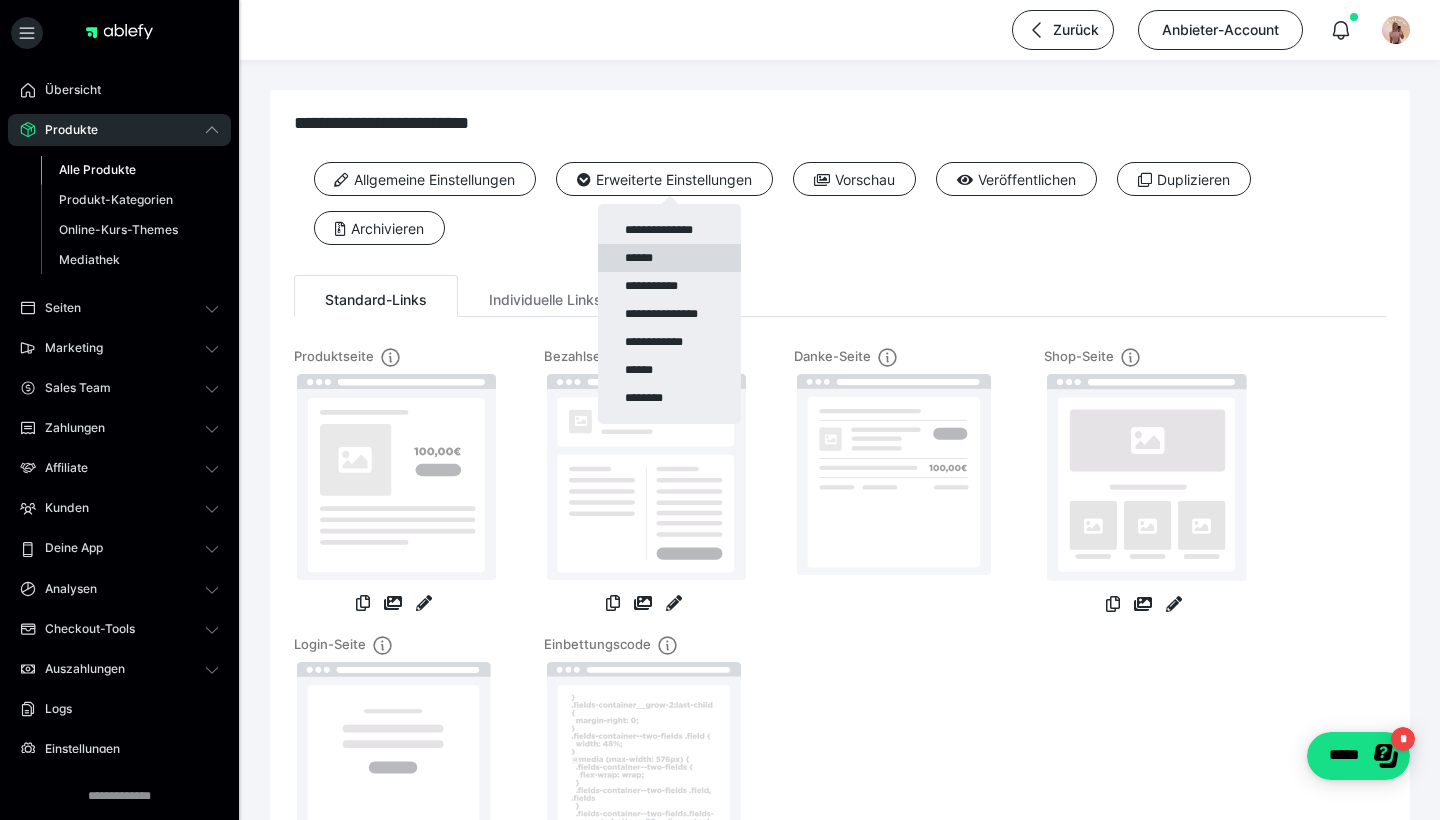 click on "******" at bounding box center (669, 258) 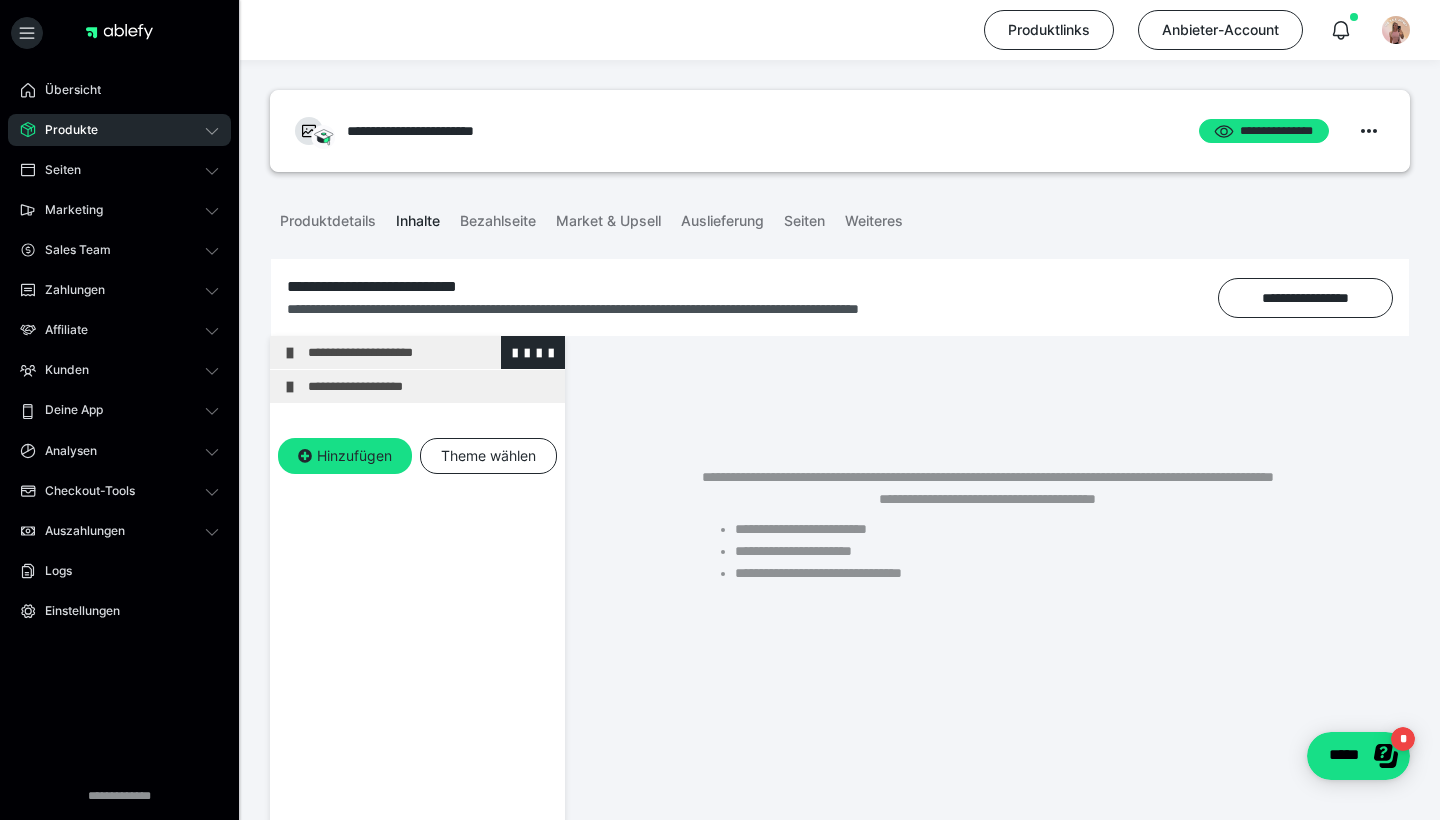 click on "**********" at bounding box center [431, 352] 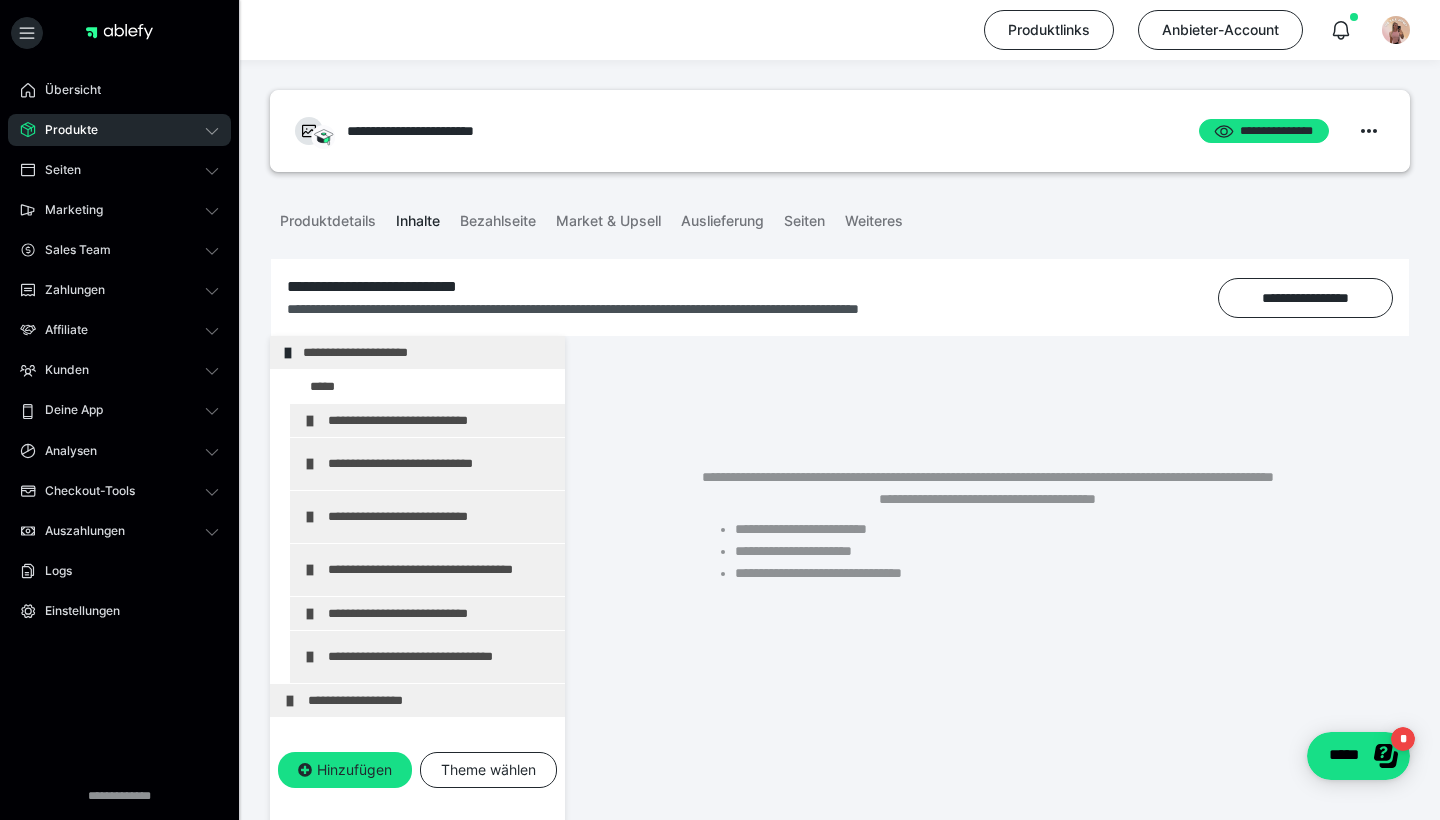 click on "**********" at bounding box center [426, 352] 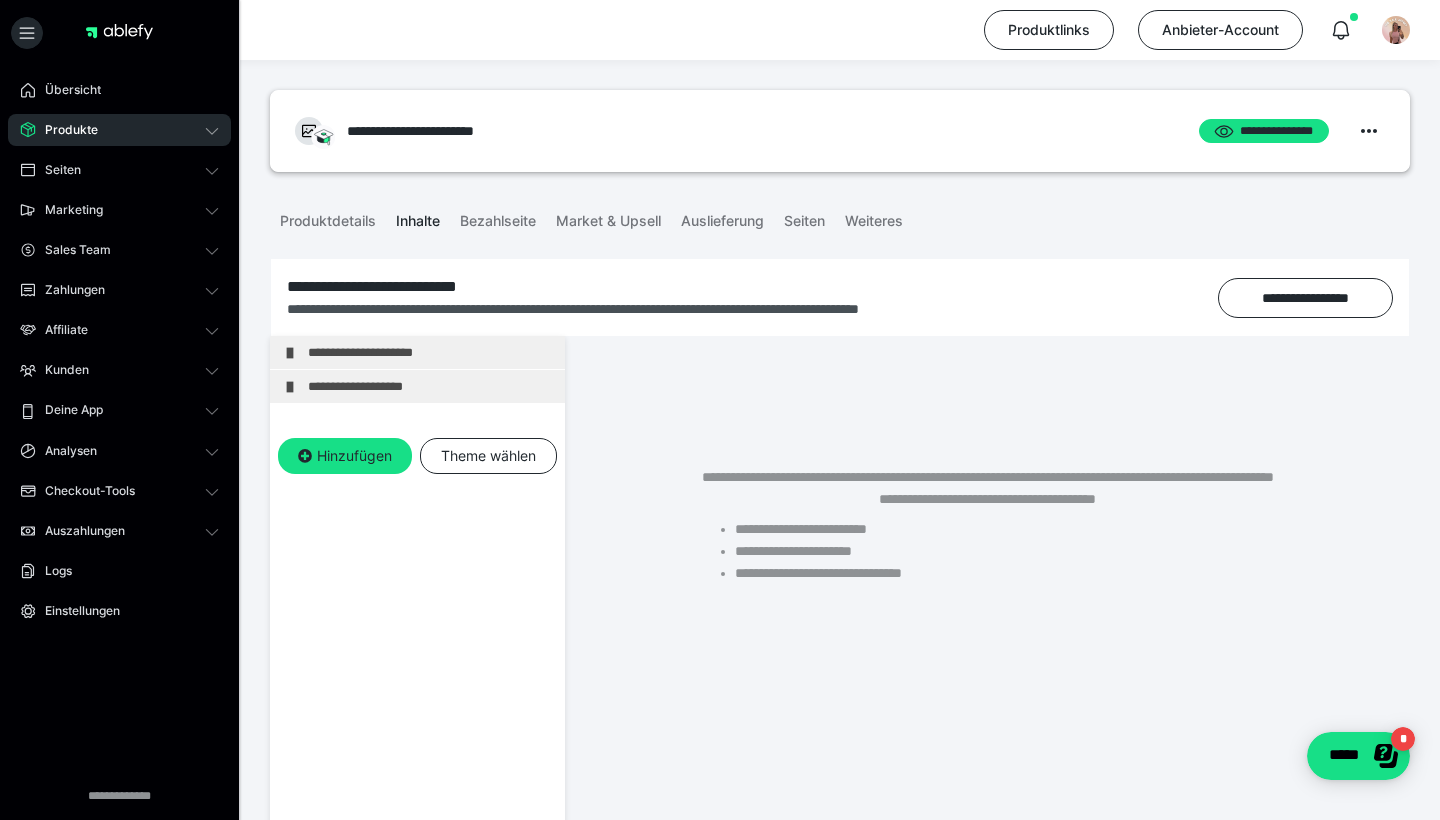 scroll, scrollTop: 0, scrollLeft: 0, axis: both 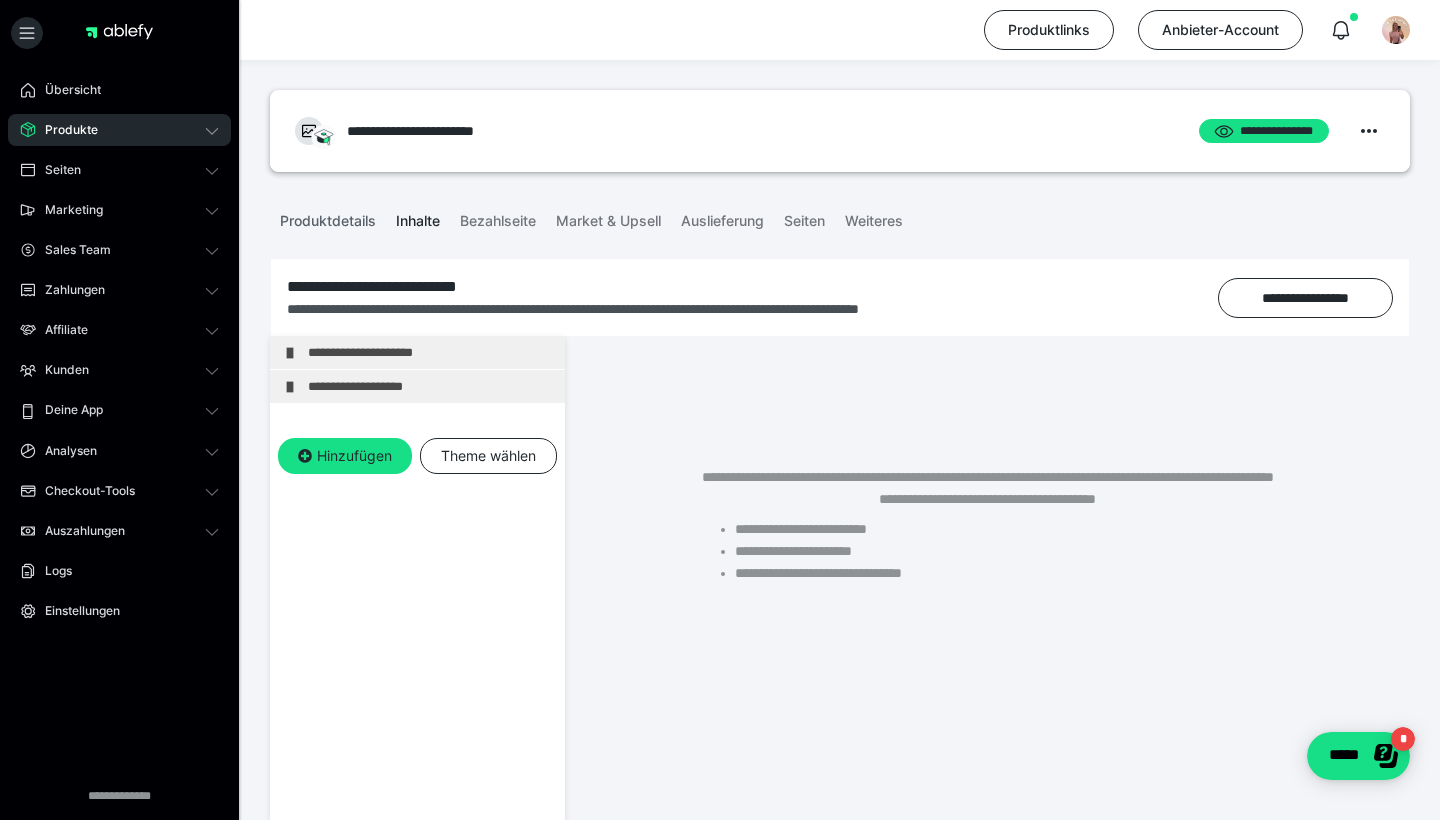 click on "Produktdetails" at bounding box center [328, 217] 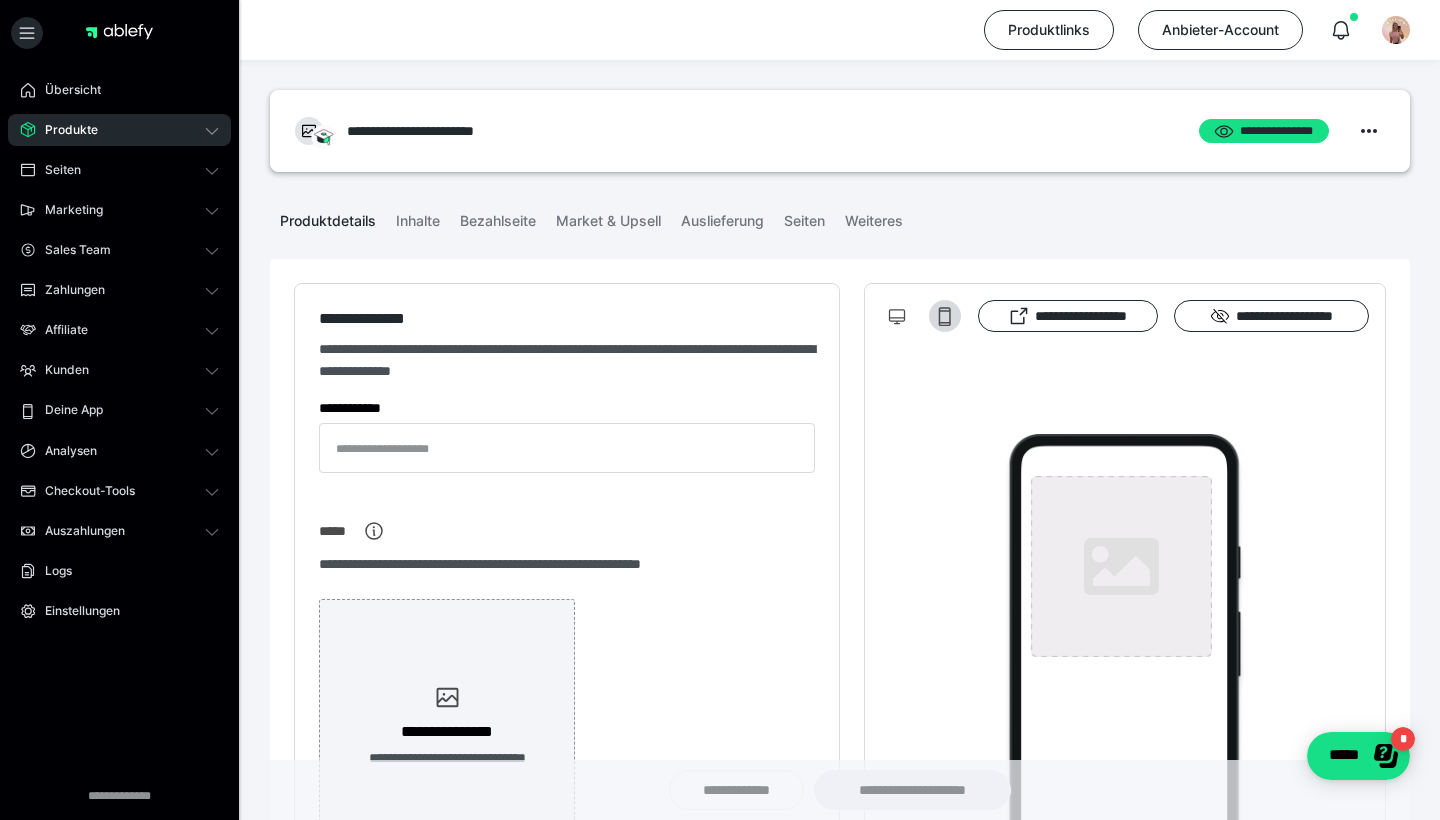 type on "**********" 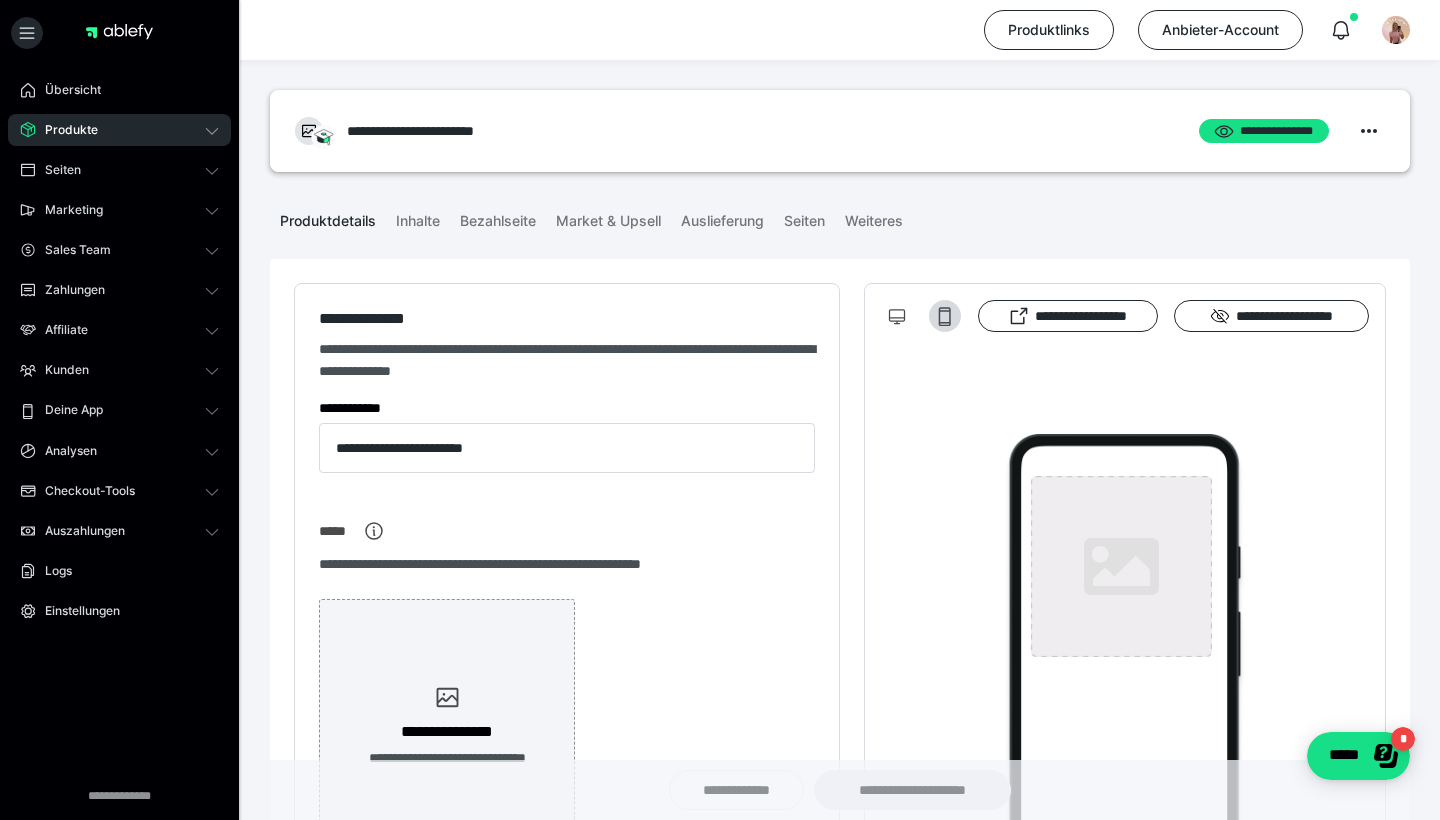 type on "**********" 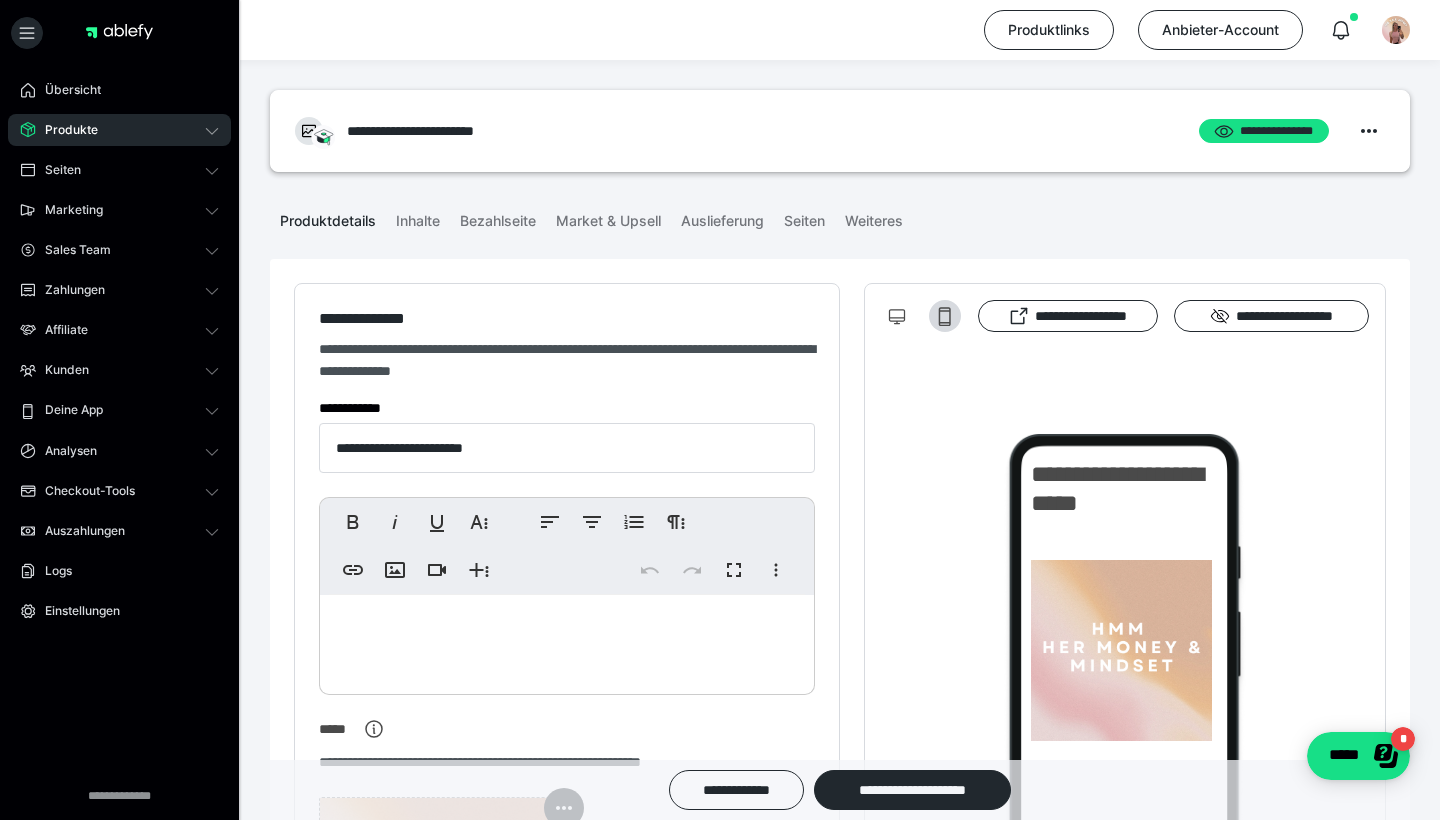 click on "Produkte" at bounding box center (119, 130) 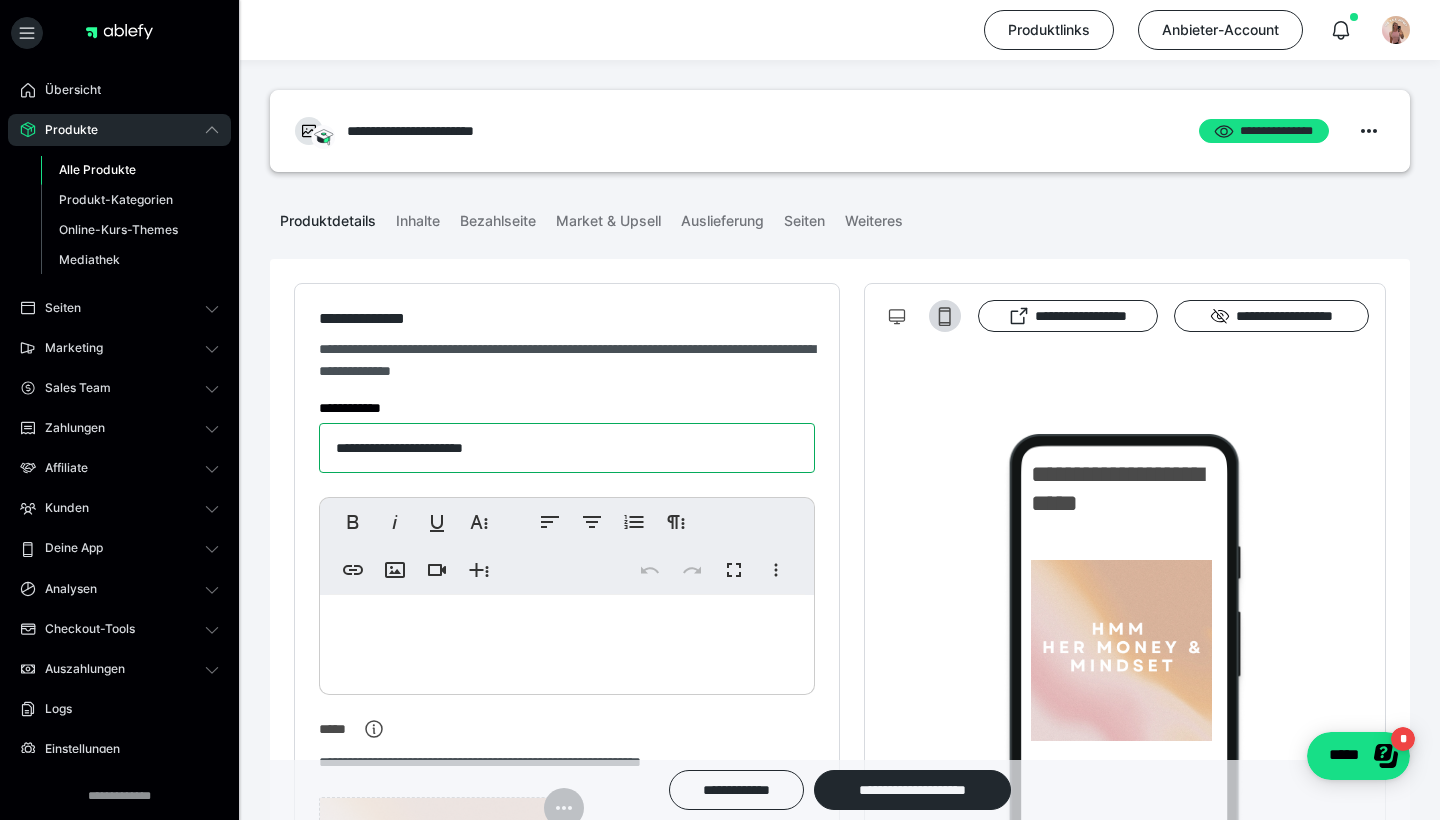 drag, startPoint x: 598, startPoint y: 452, endPoint x: 238, endPoint y: 447, distance: 360.03473 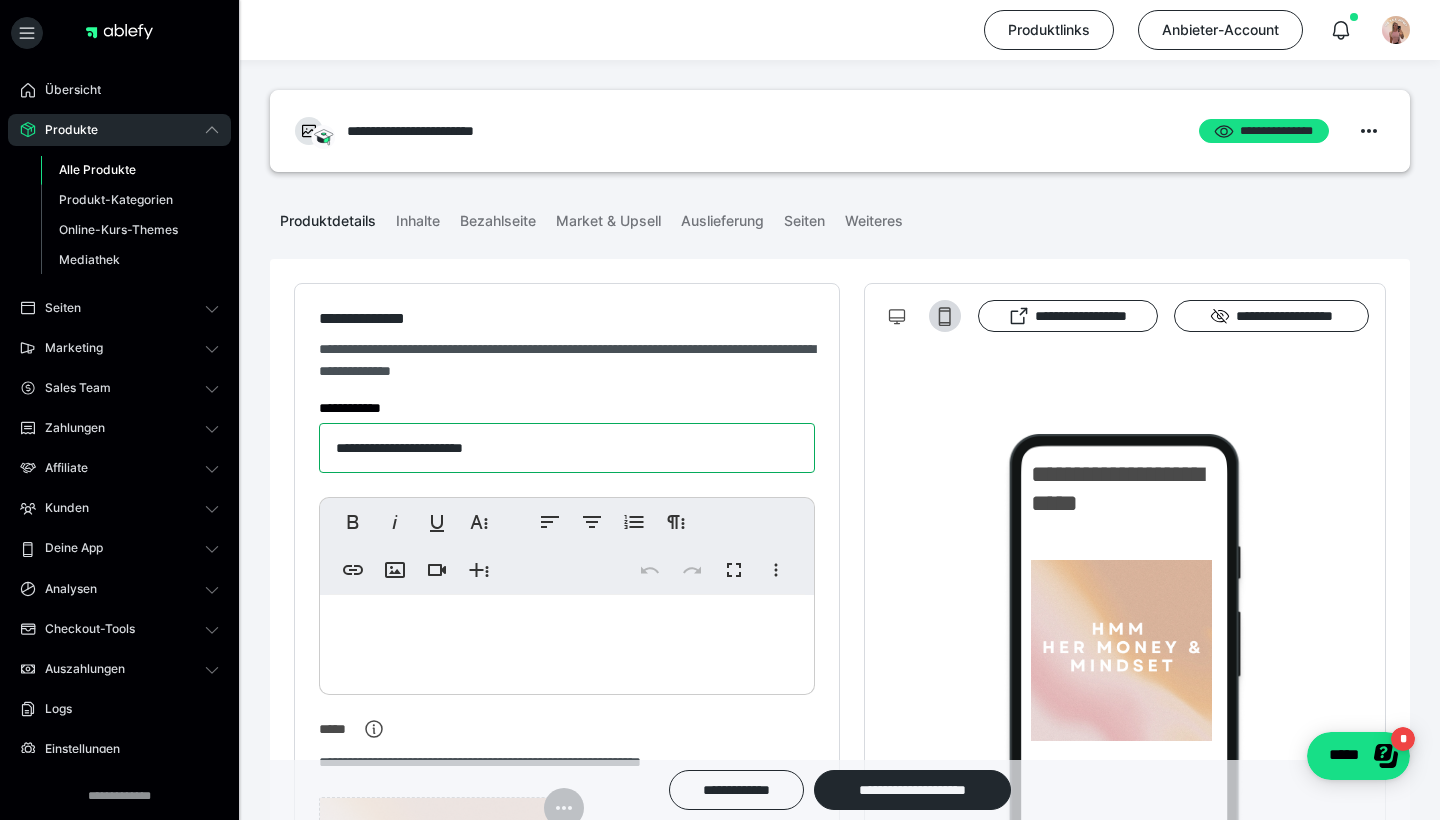 paste on "****" 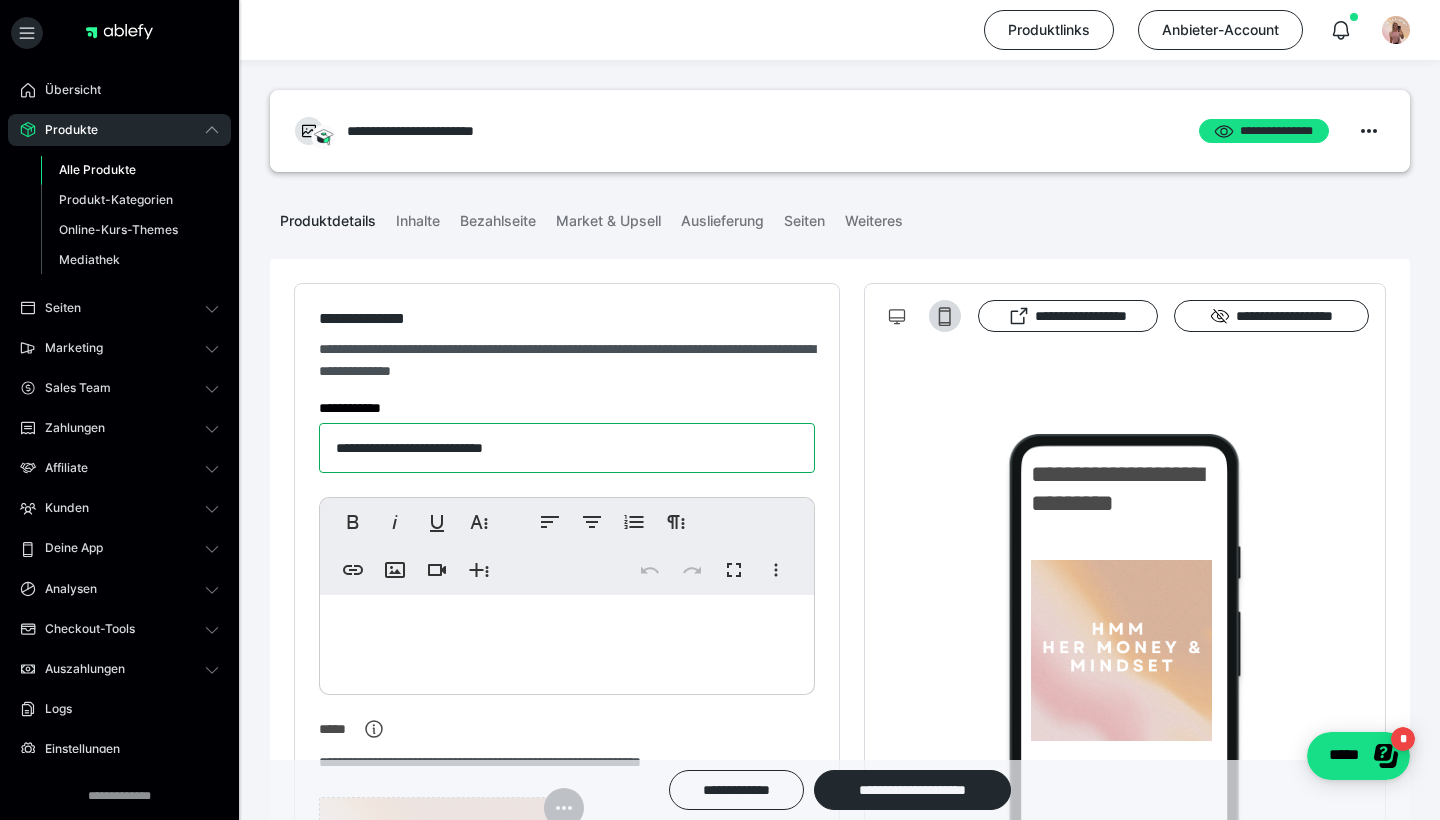 type on "**********" 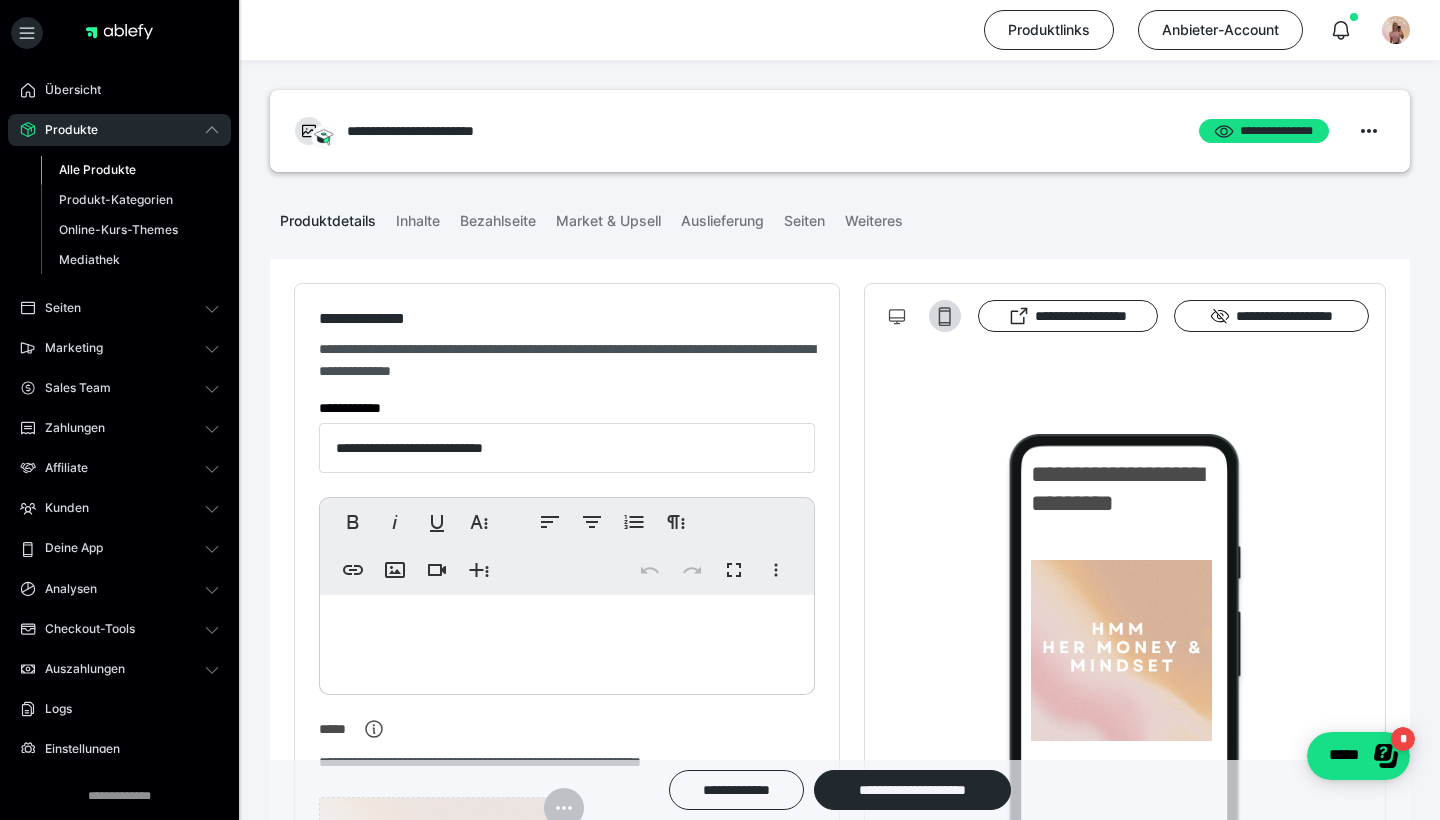 click at bounding box center [567, 640] 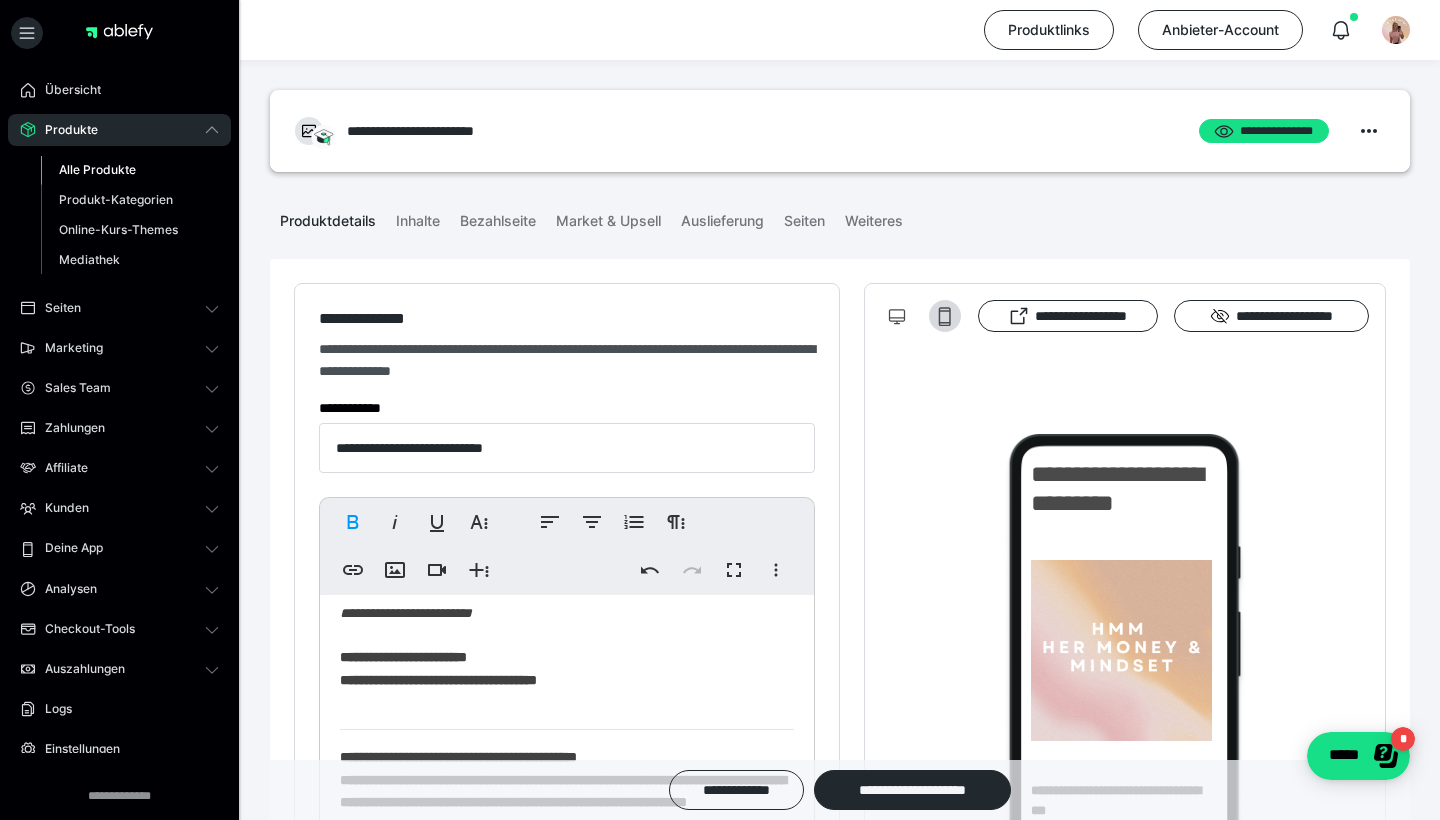 scroll, scrollTop: 730, scrollLeft: 0, axis: vertical 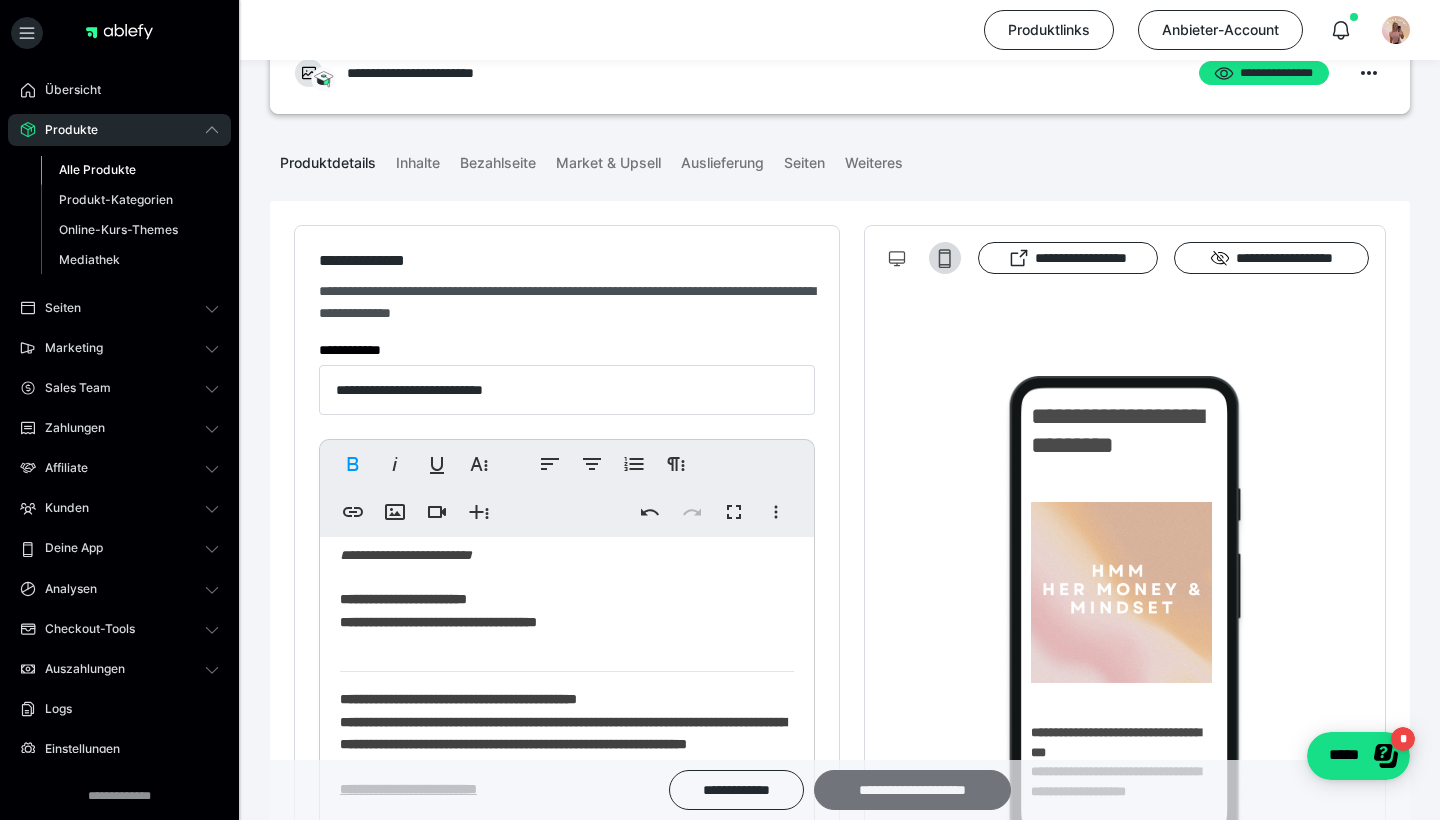 click on "**********" at bounding box center (912, 790) 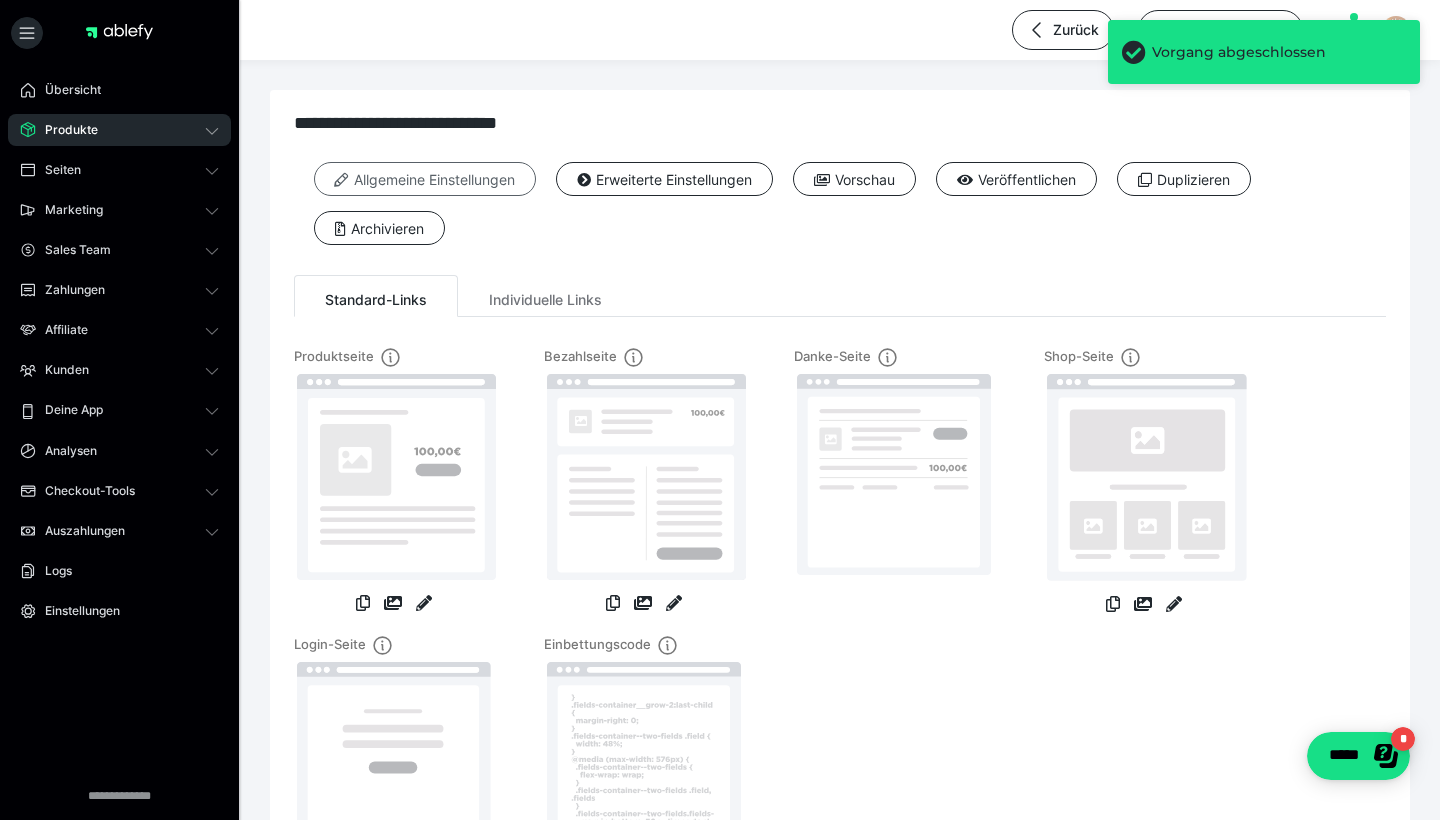 click on "Allgemeine Einstellungen" at bounding box center [425, 179] 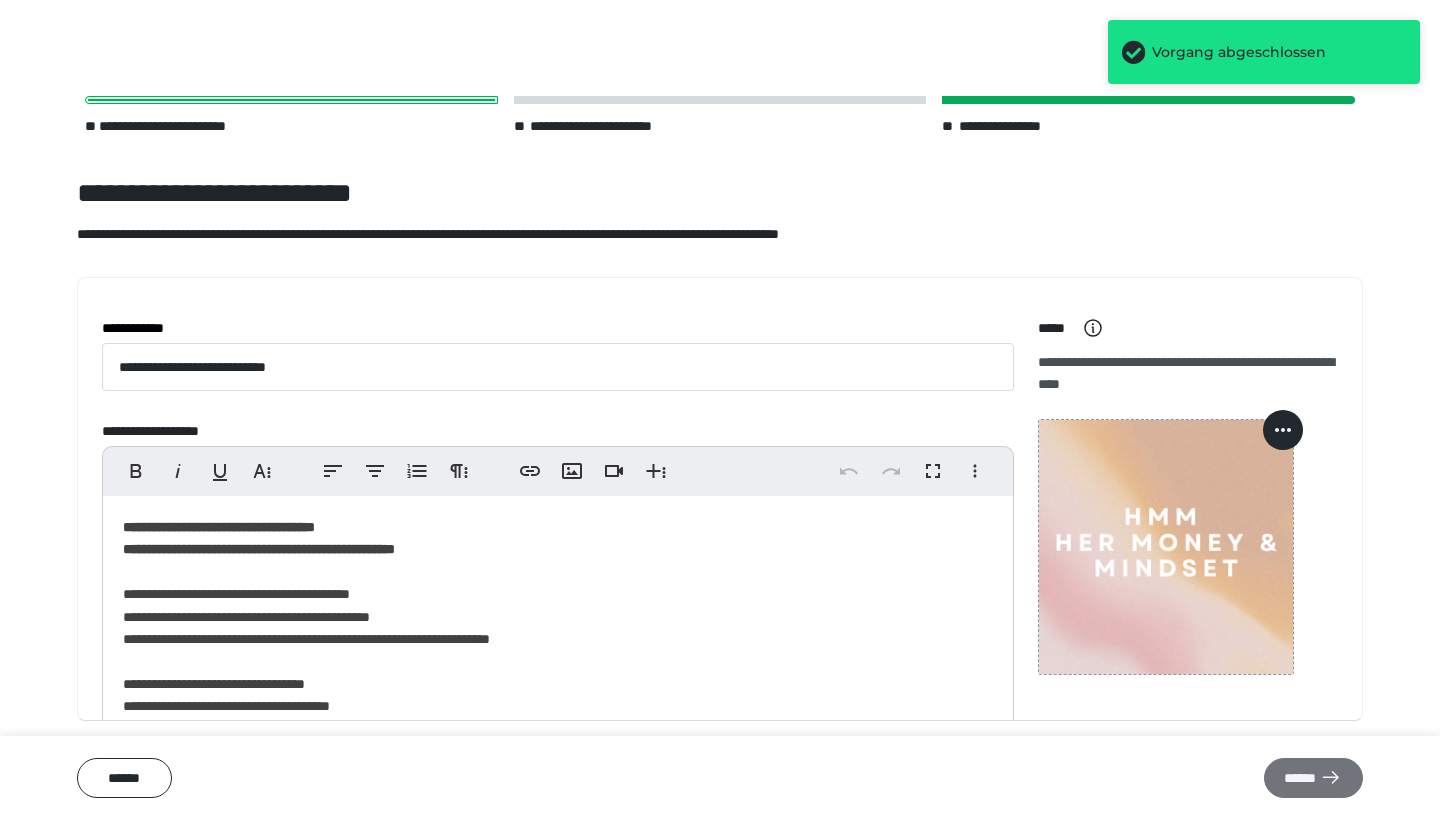 click 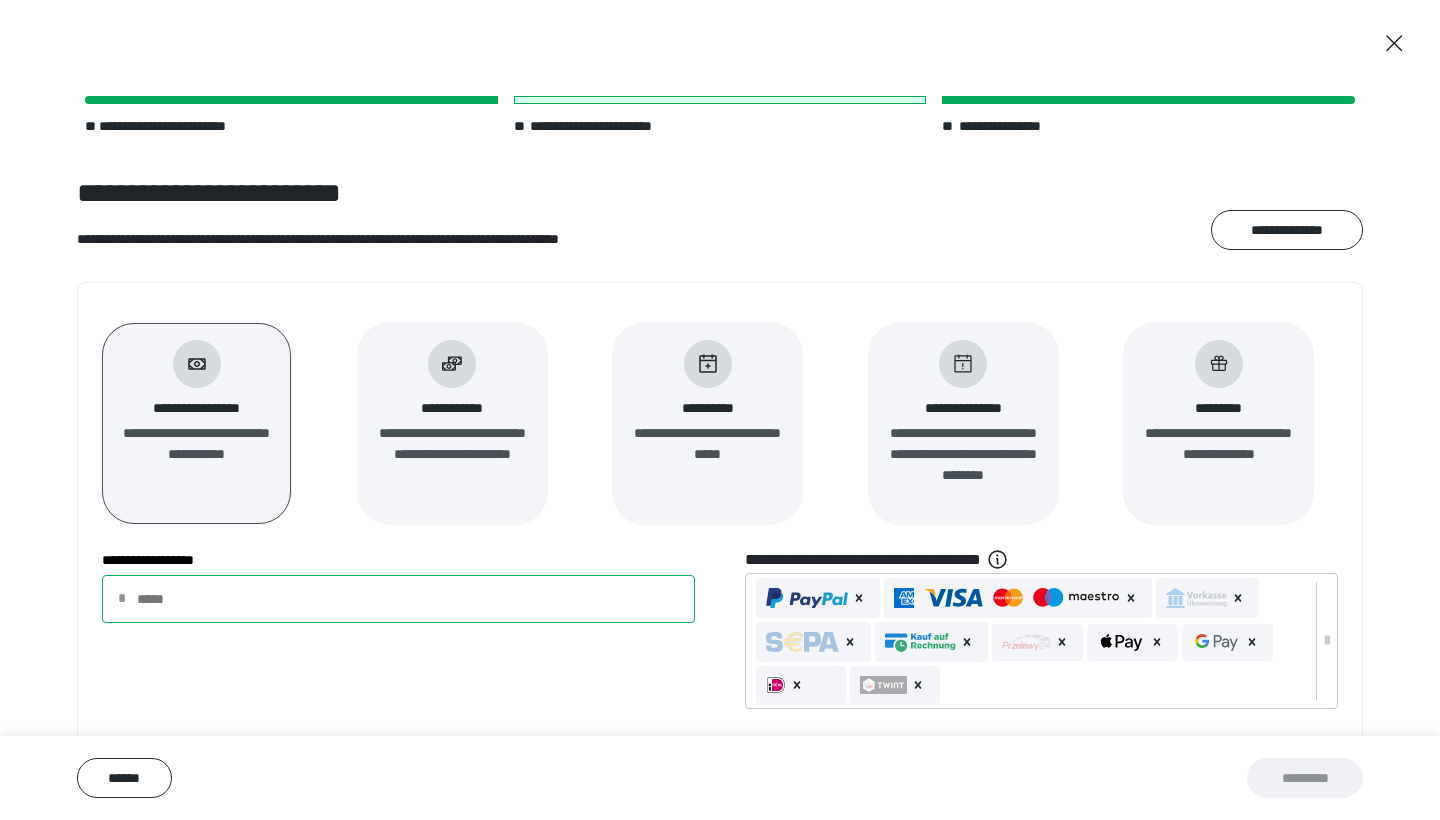 click on "**********" at bounding box center (398, 599) 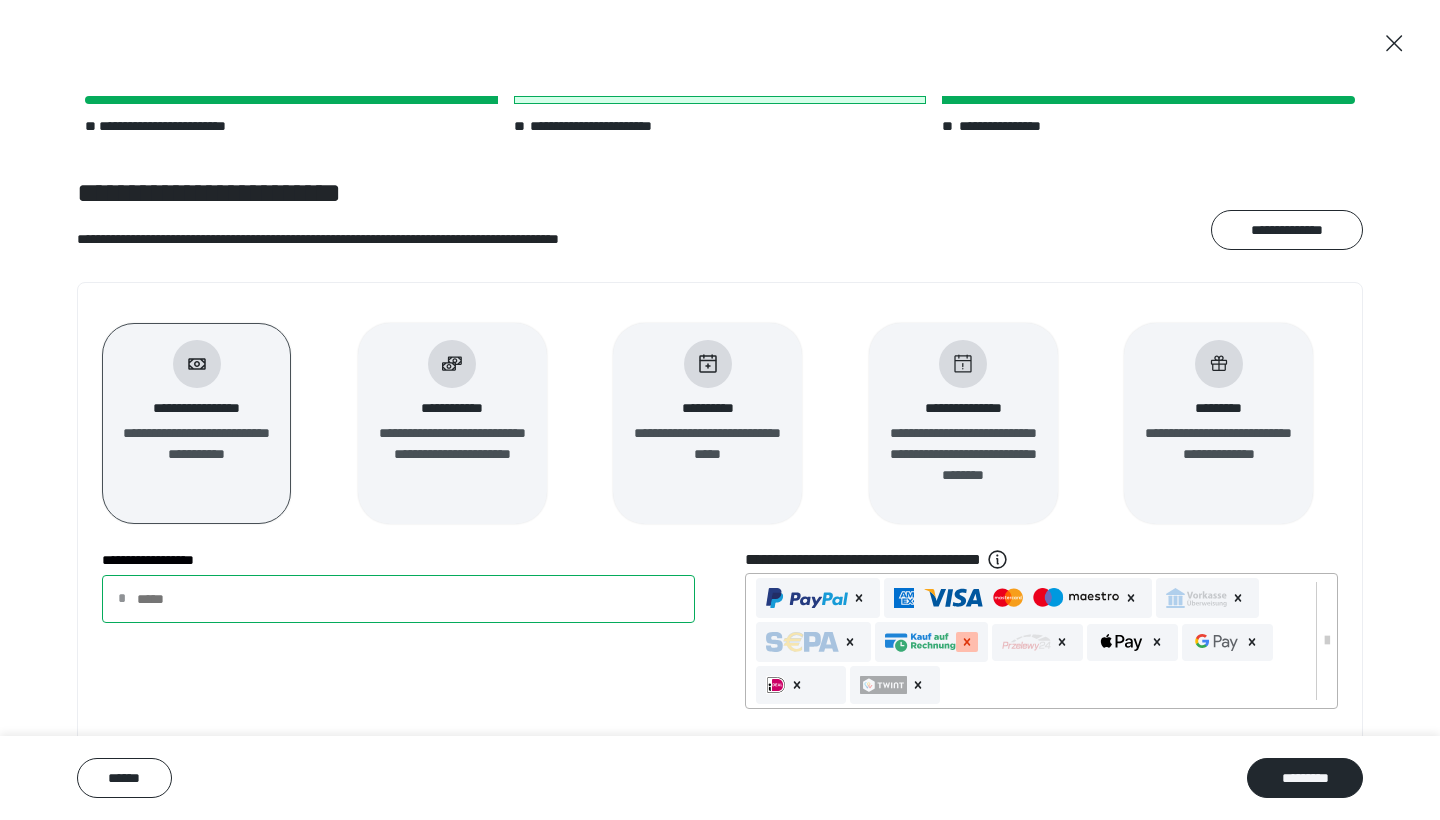 click at bounding box center [967, 642] 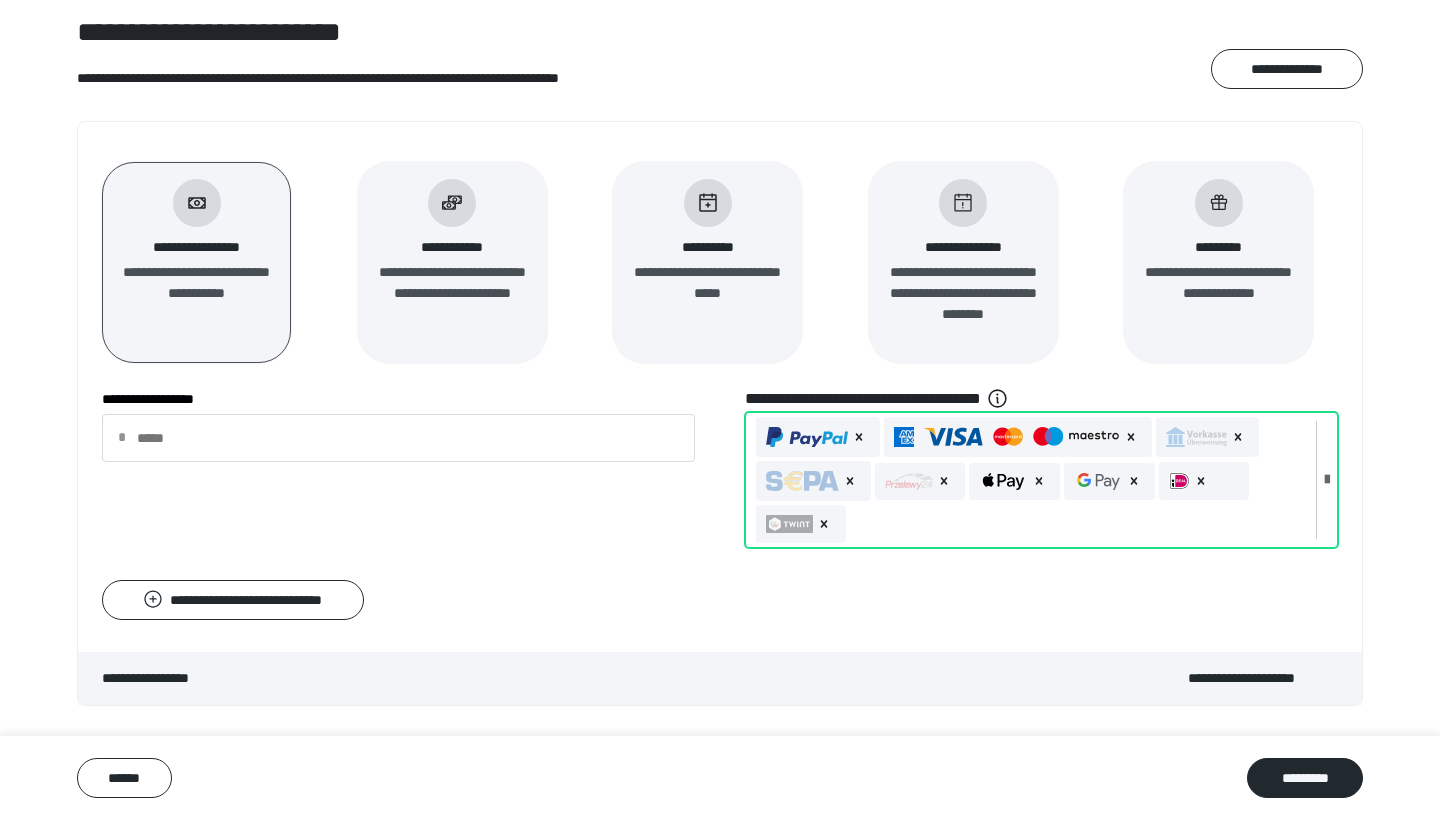 scroll, scrollTop: 161, scrollLeft: 0, axis: vertical 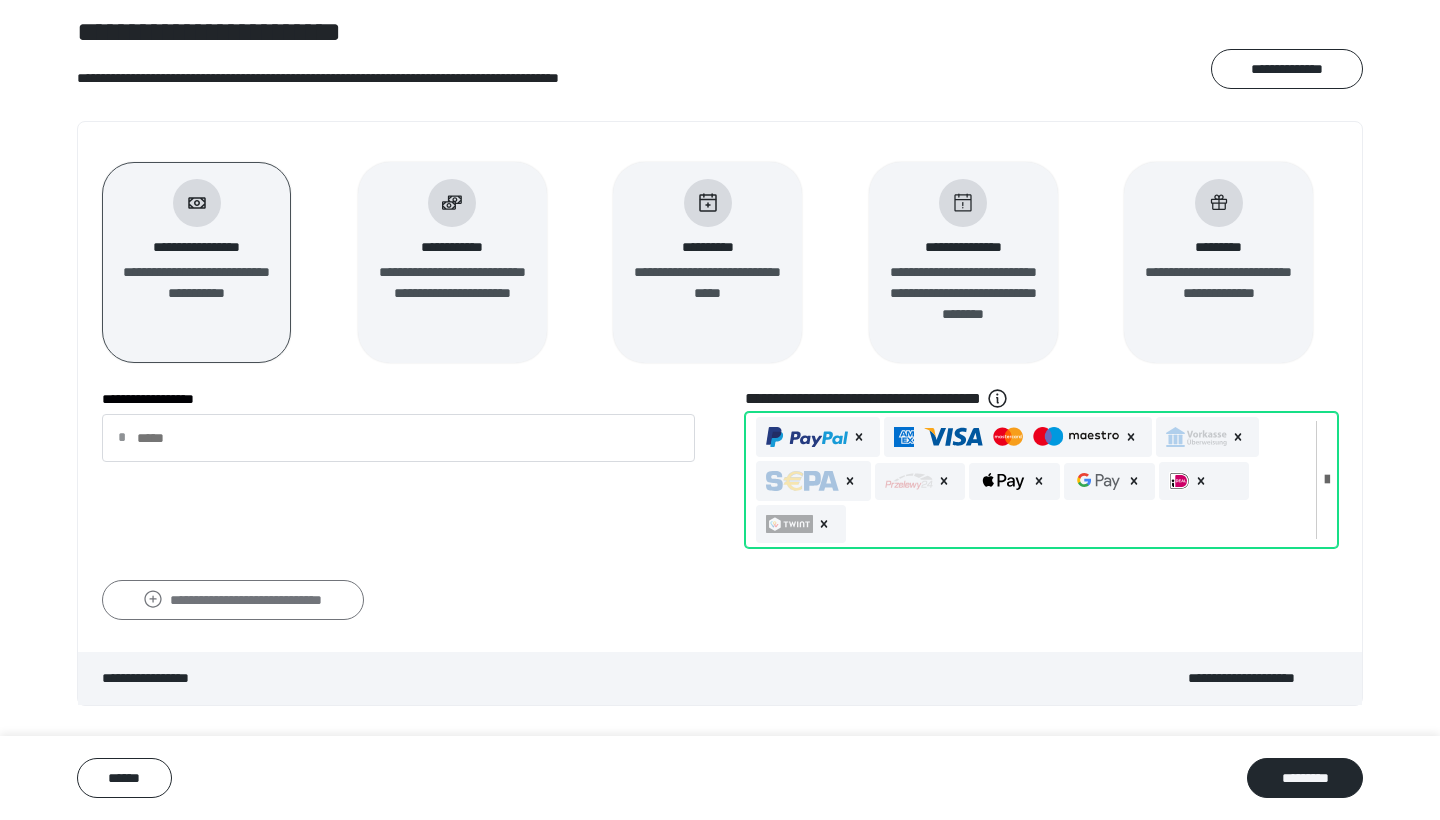 click on "**********" at bounding box center (233, 600) 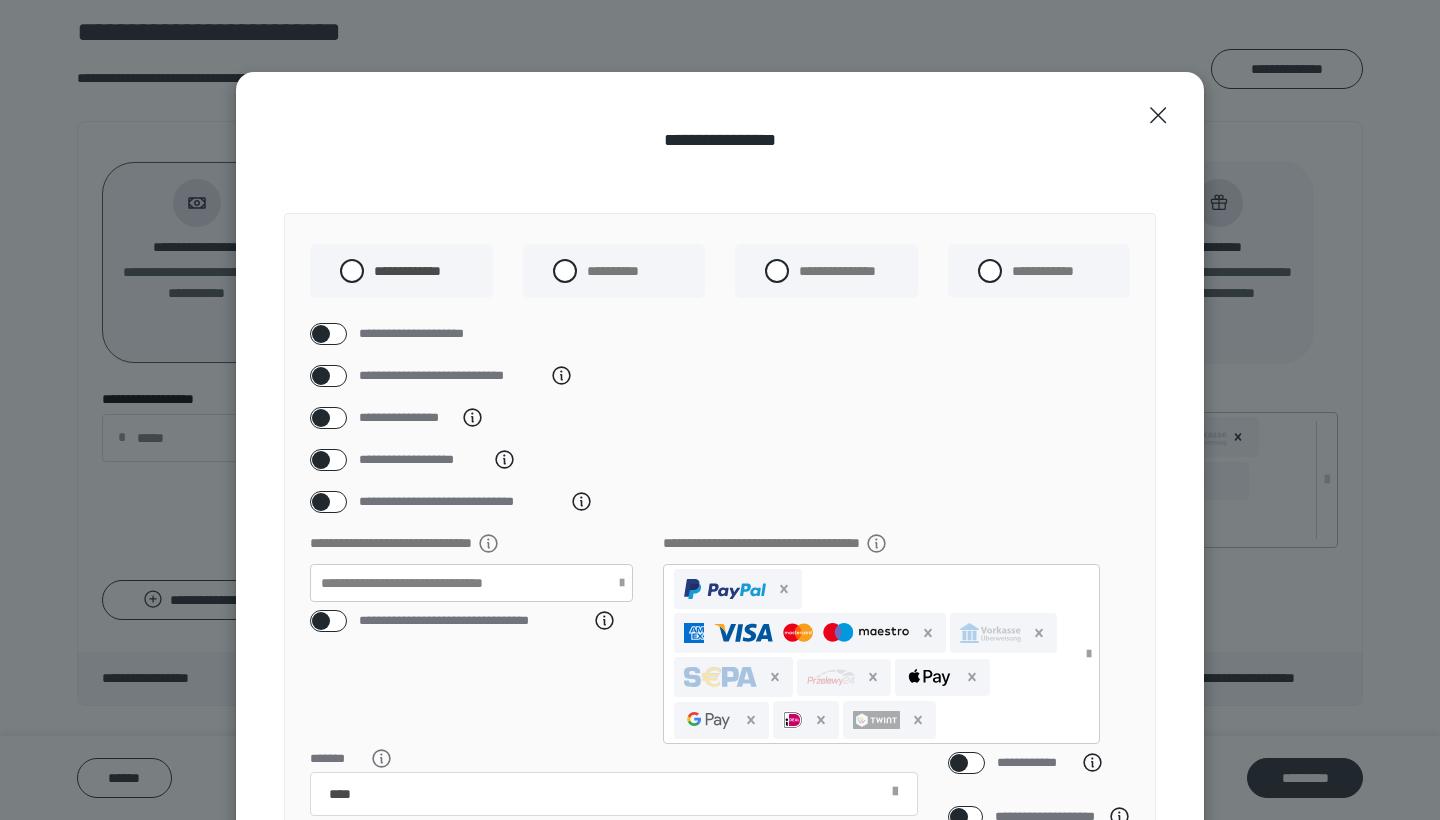 click on "**********" at bounding box center (720, 460) 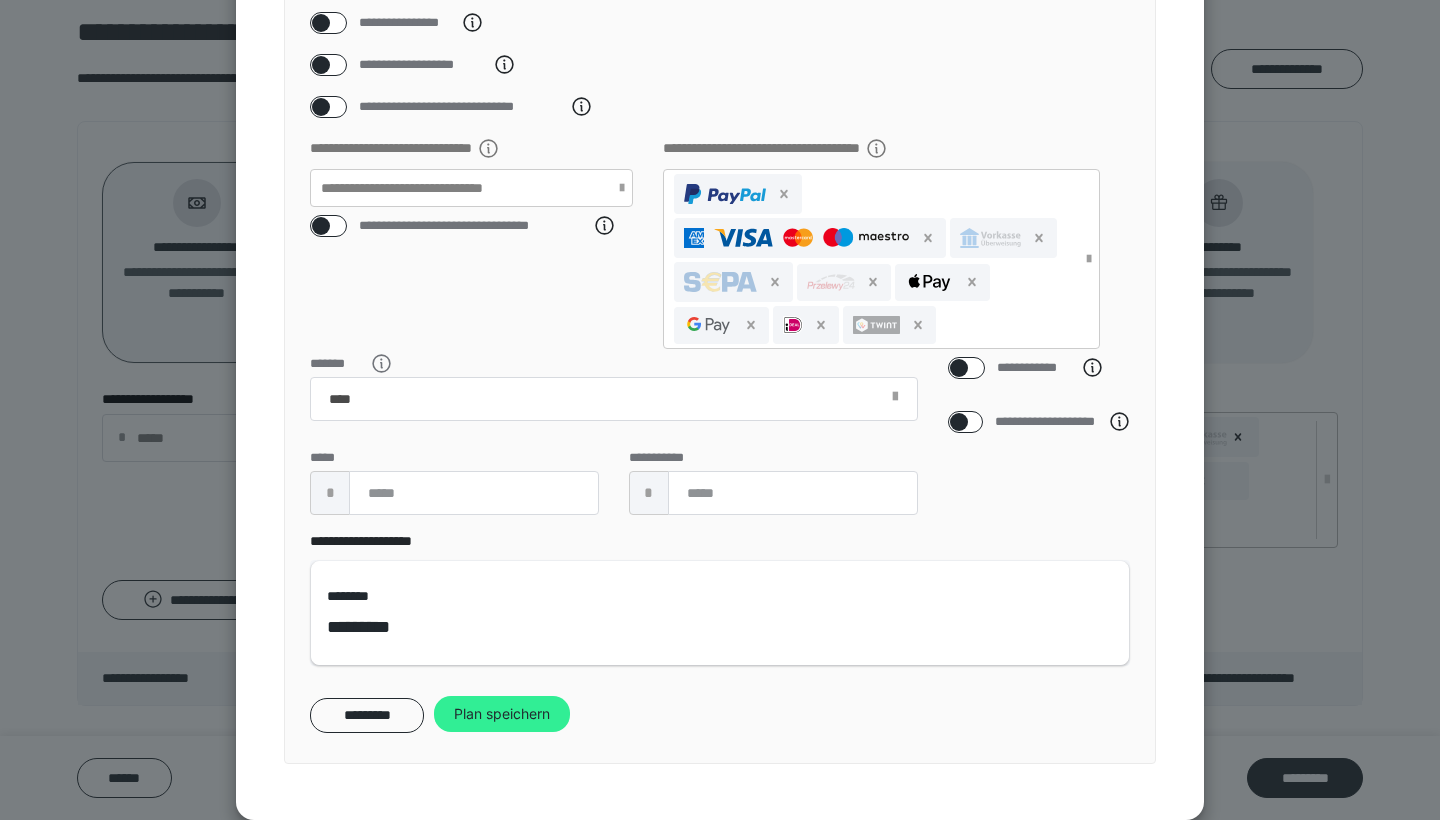 click on "Plan speichern" at bounding box center [502, 714] 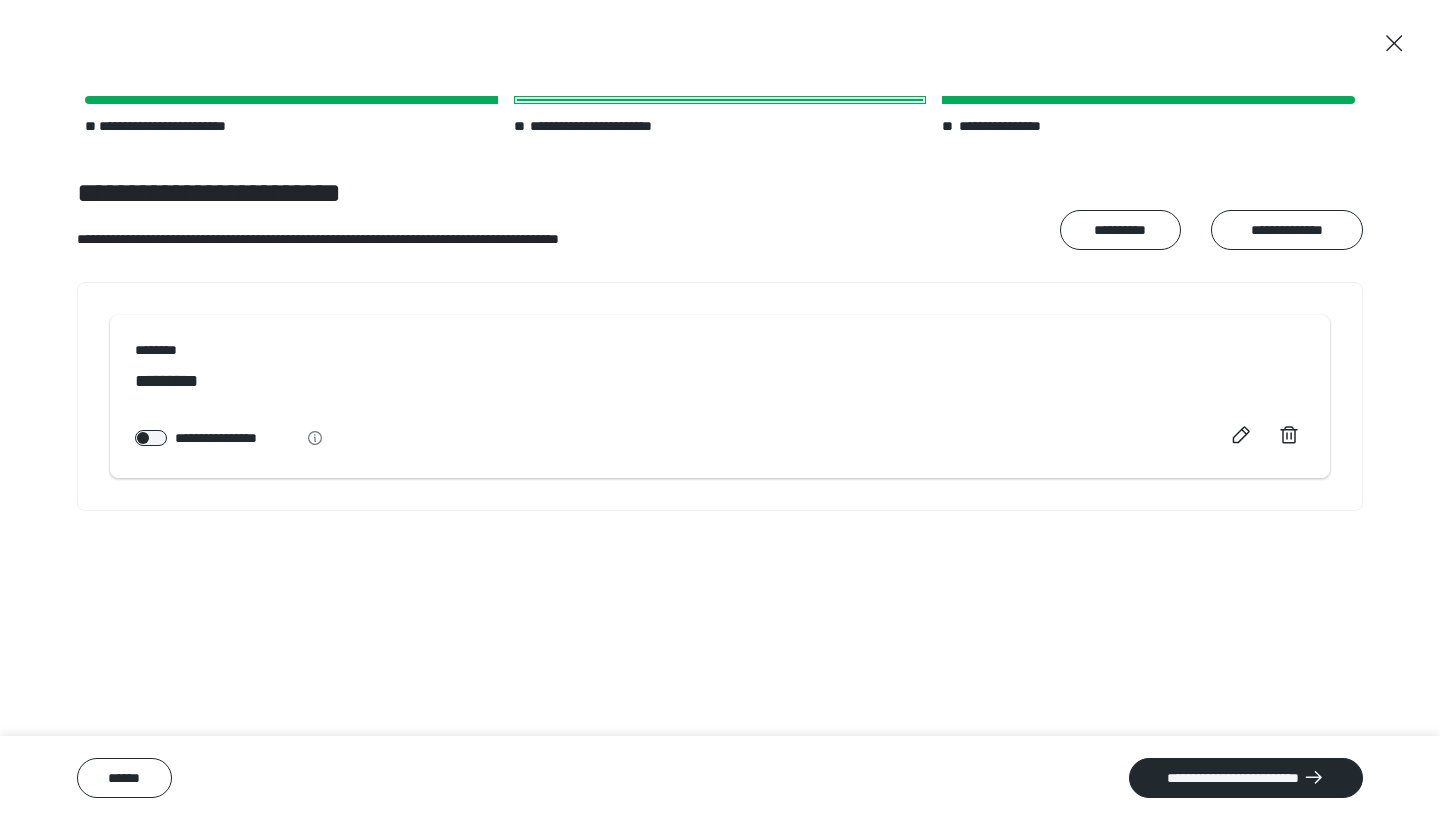 scroll, scrollTop: 0, scrollLeft: 0, axis: both 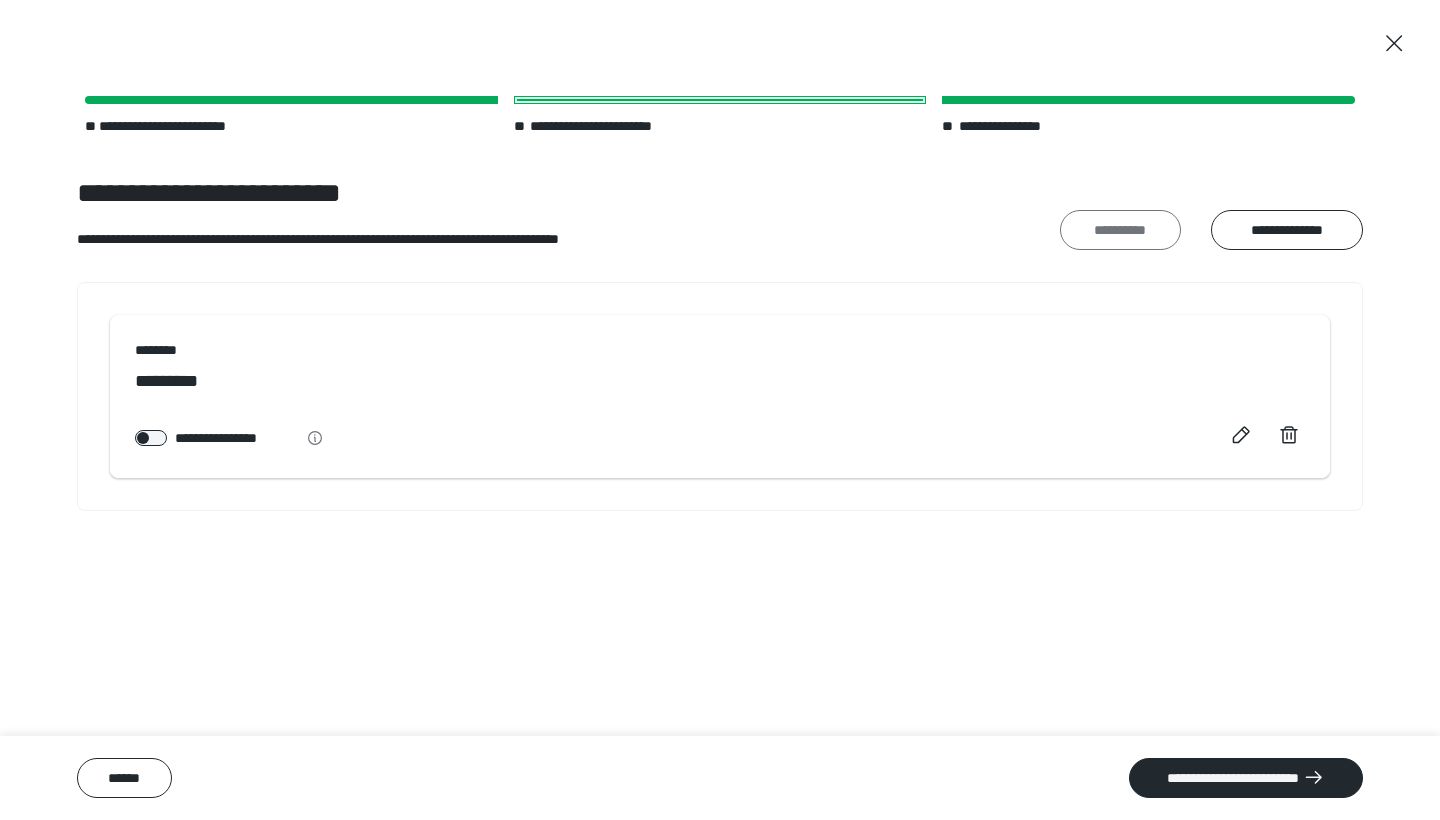 click on "**********" at bounding box center [1120, 230] 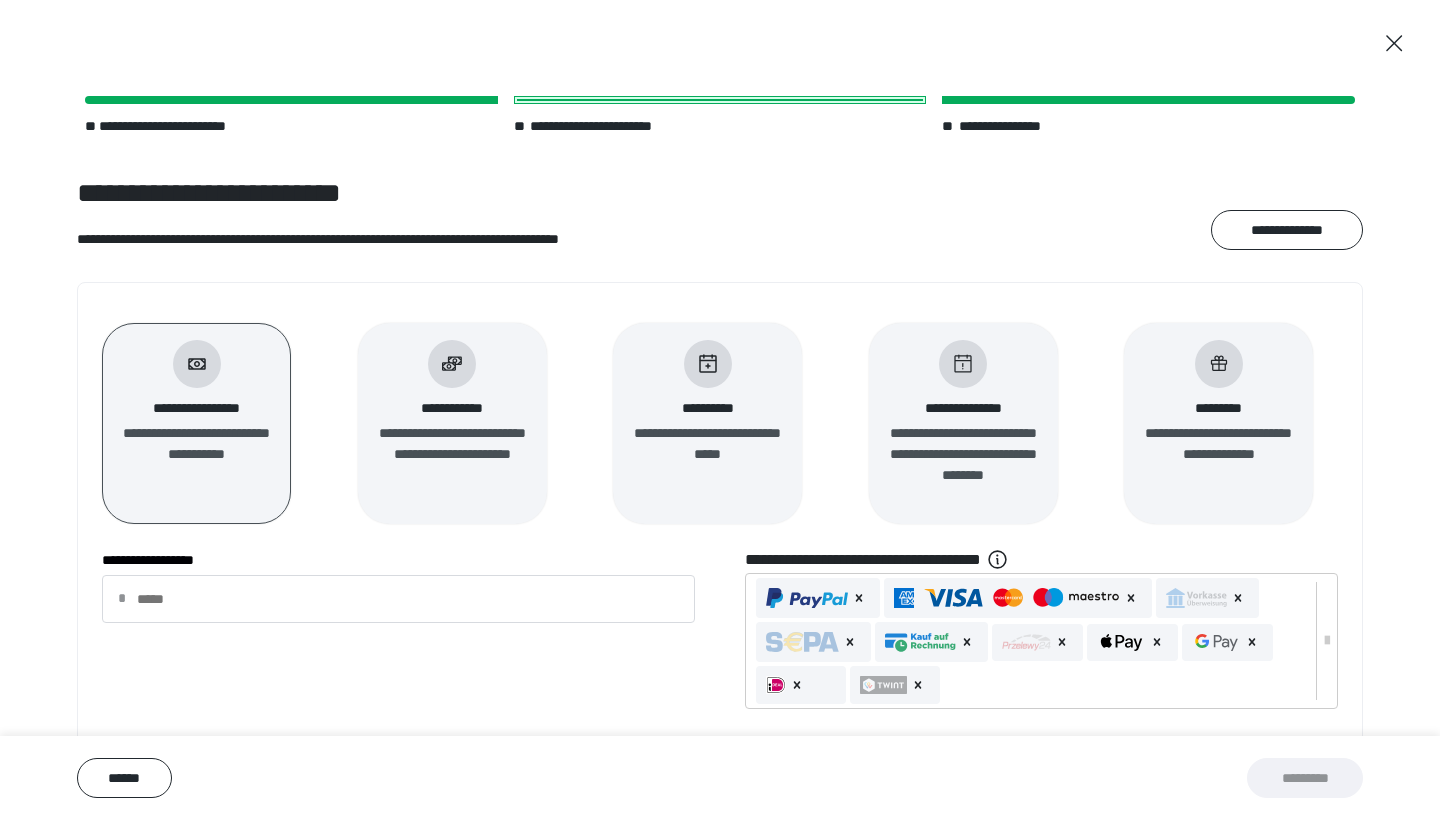 click at bounding box center (452, 364) 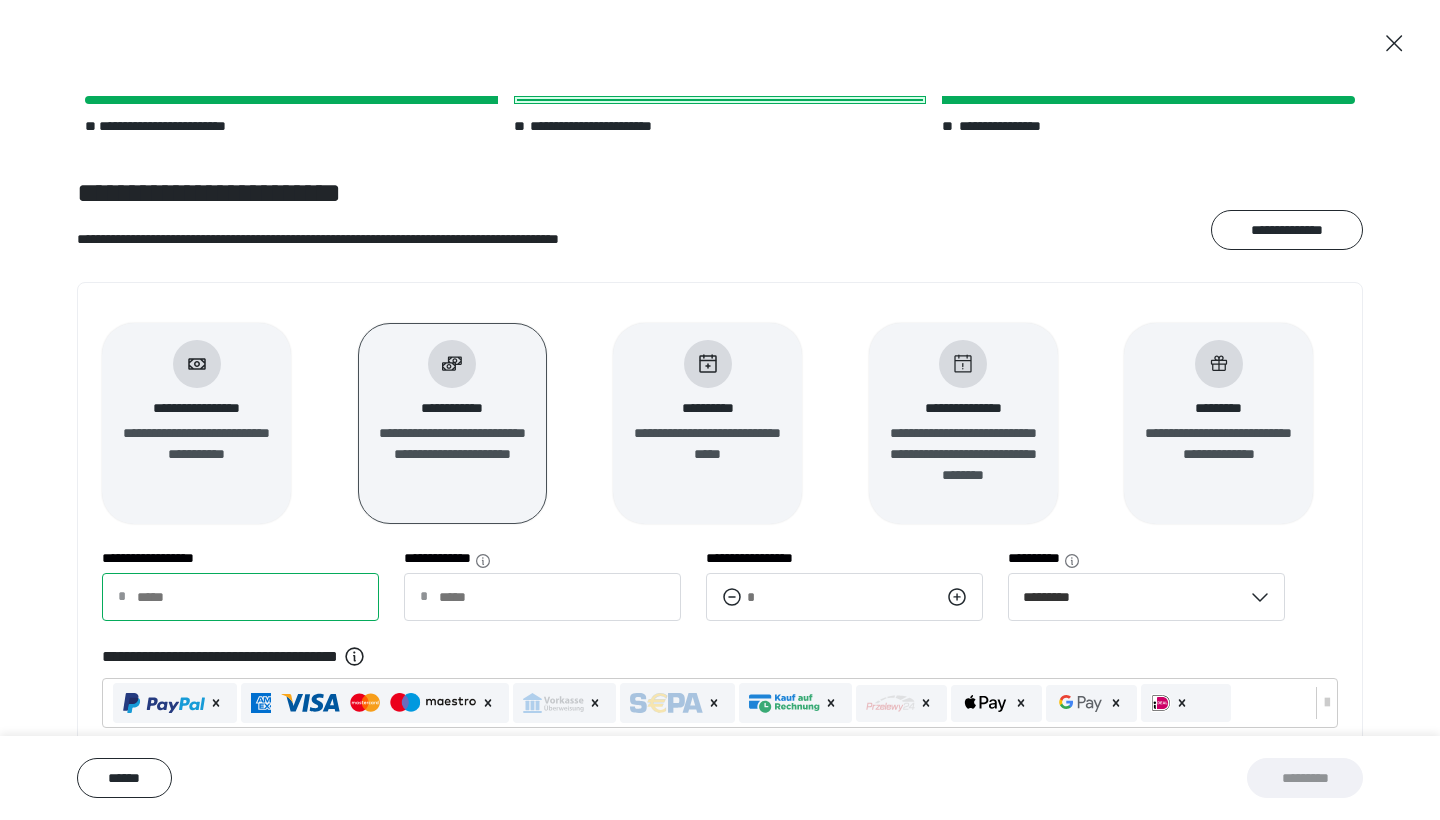 click on "**********" at bounding box center [240, 597] 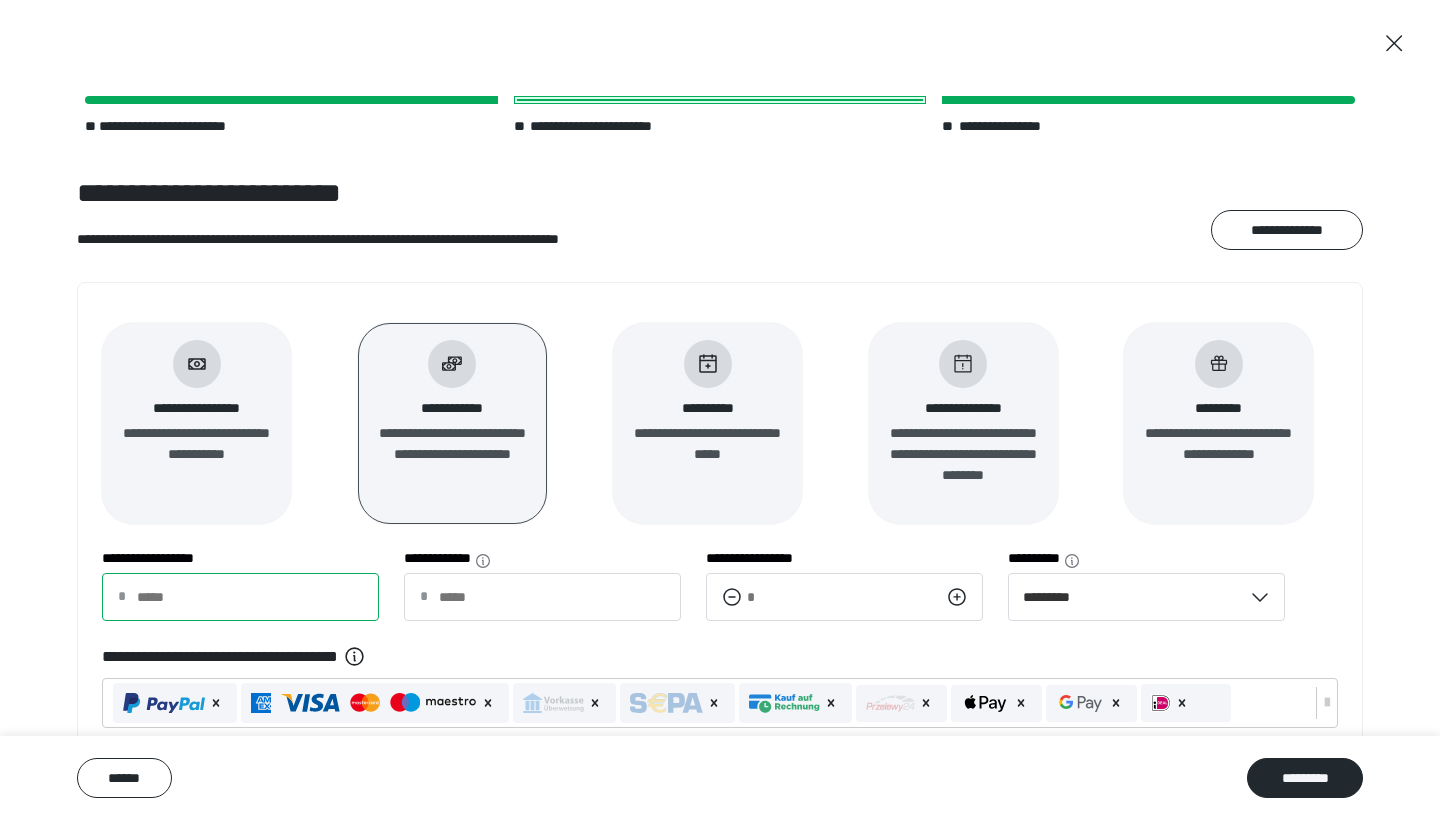 type on "****" 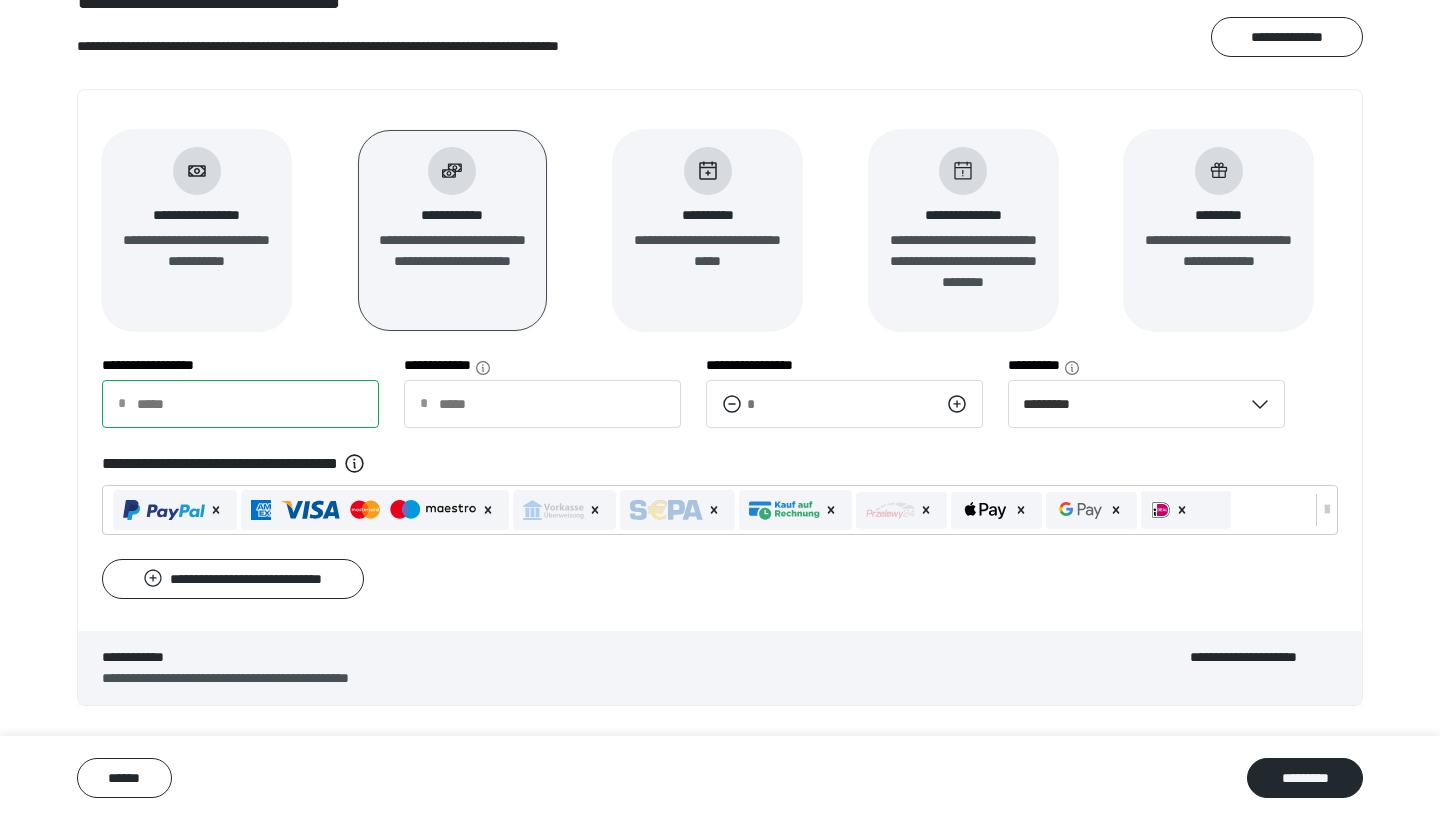 scroll, scrollTop: 193, scrollLeft: 0, axis: vertical 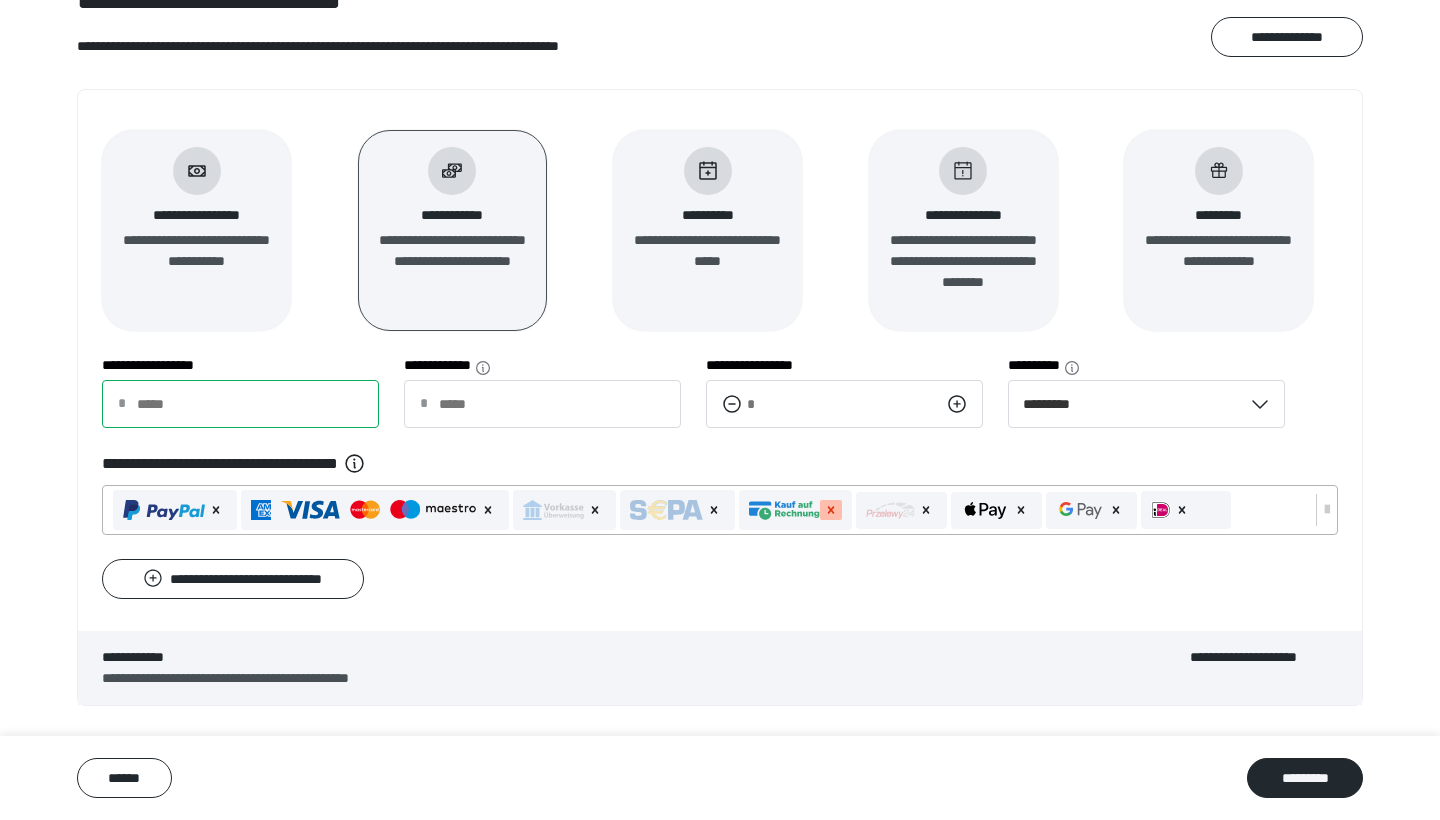 click 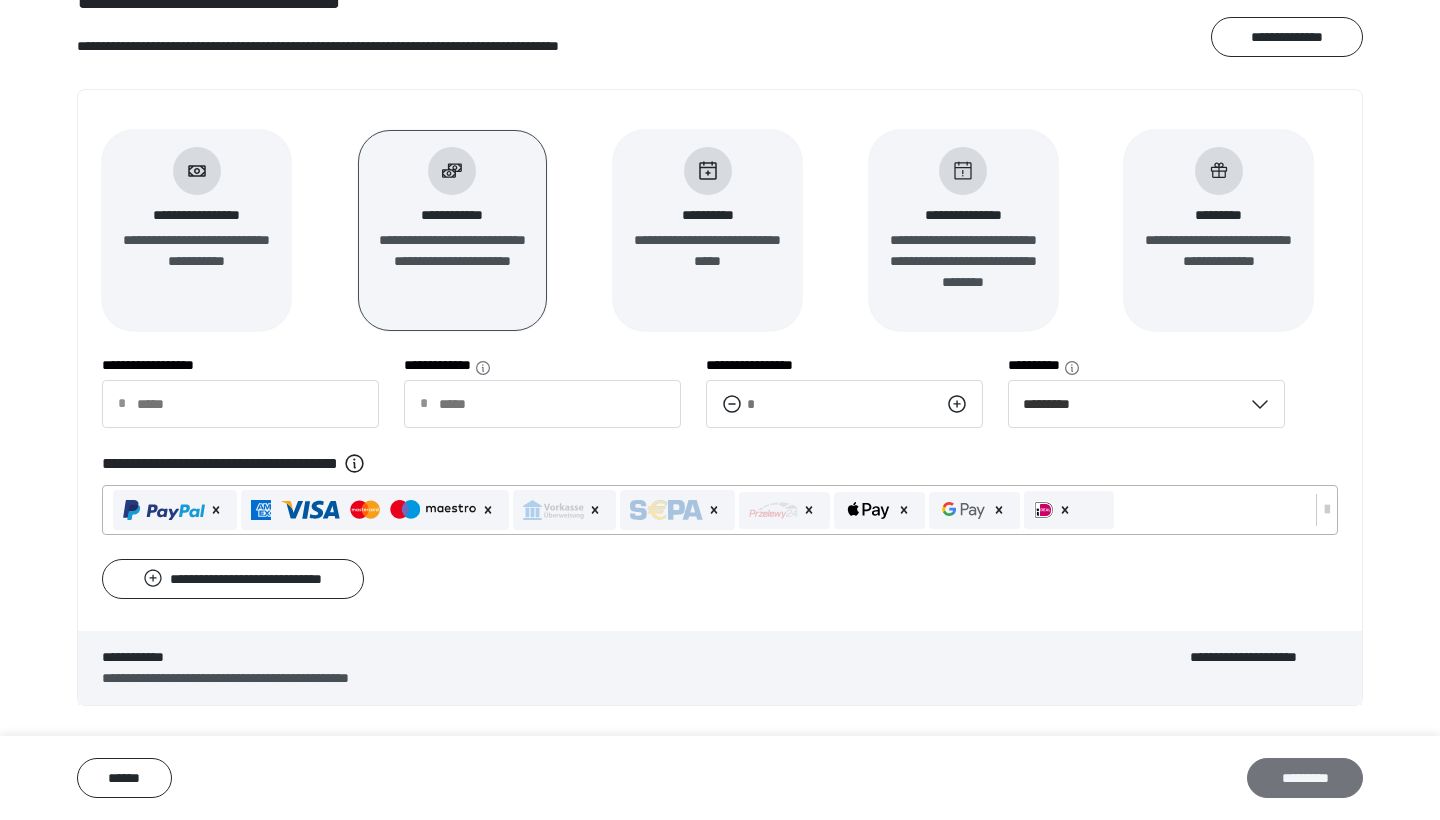 click on "*********" at bounding box center [1305, 778] 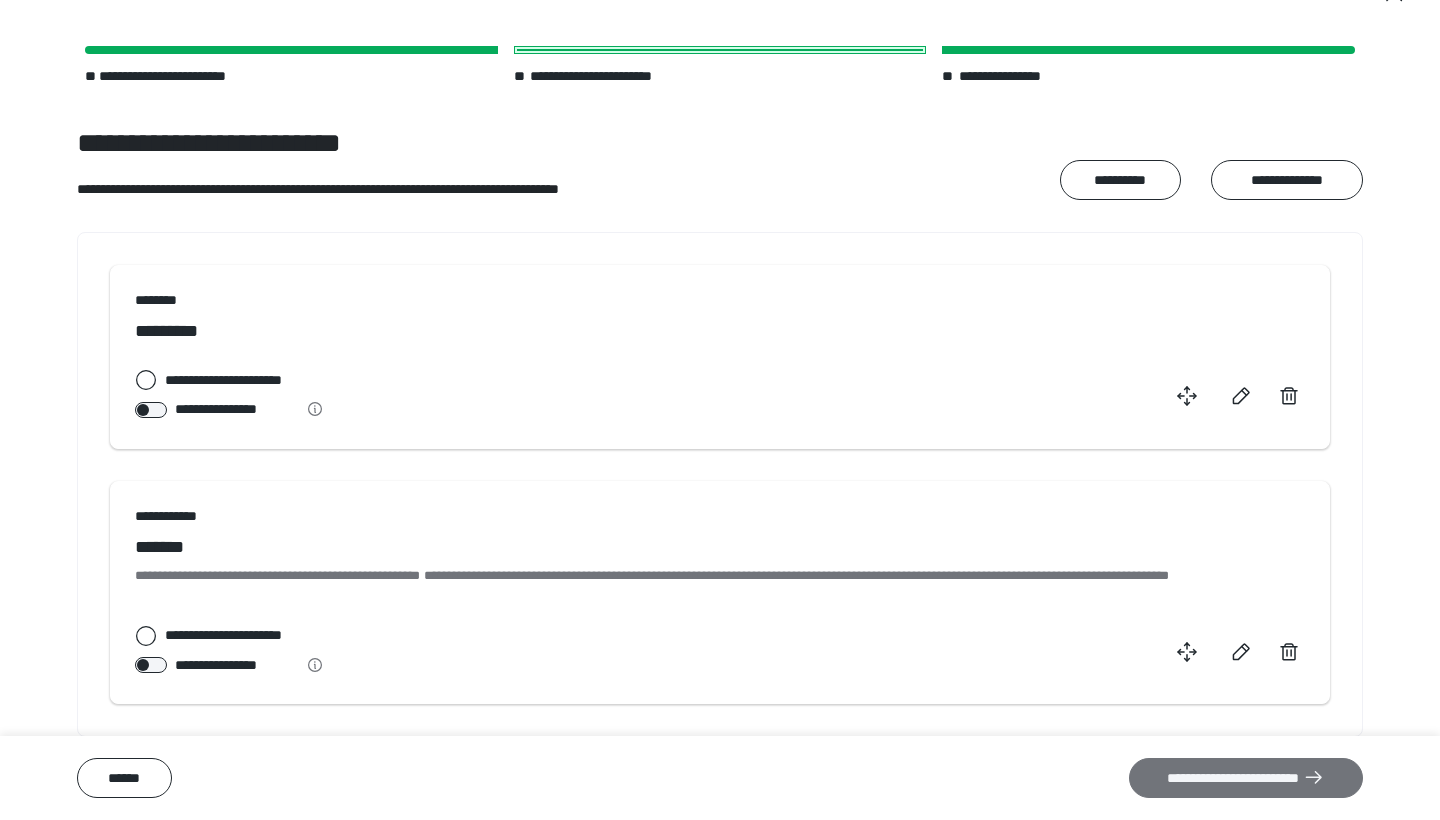 click on "**********" at bounding box center (1246, 778) 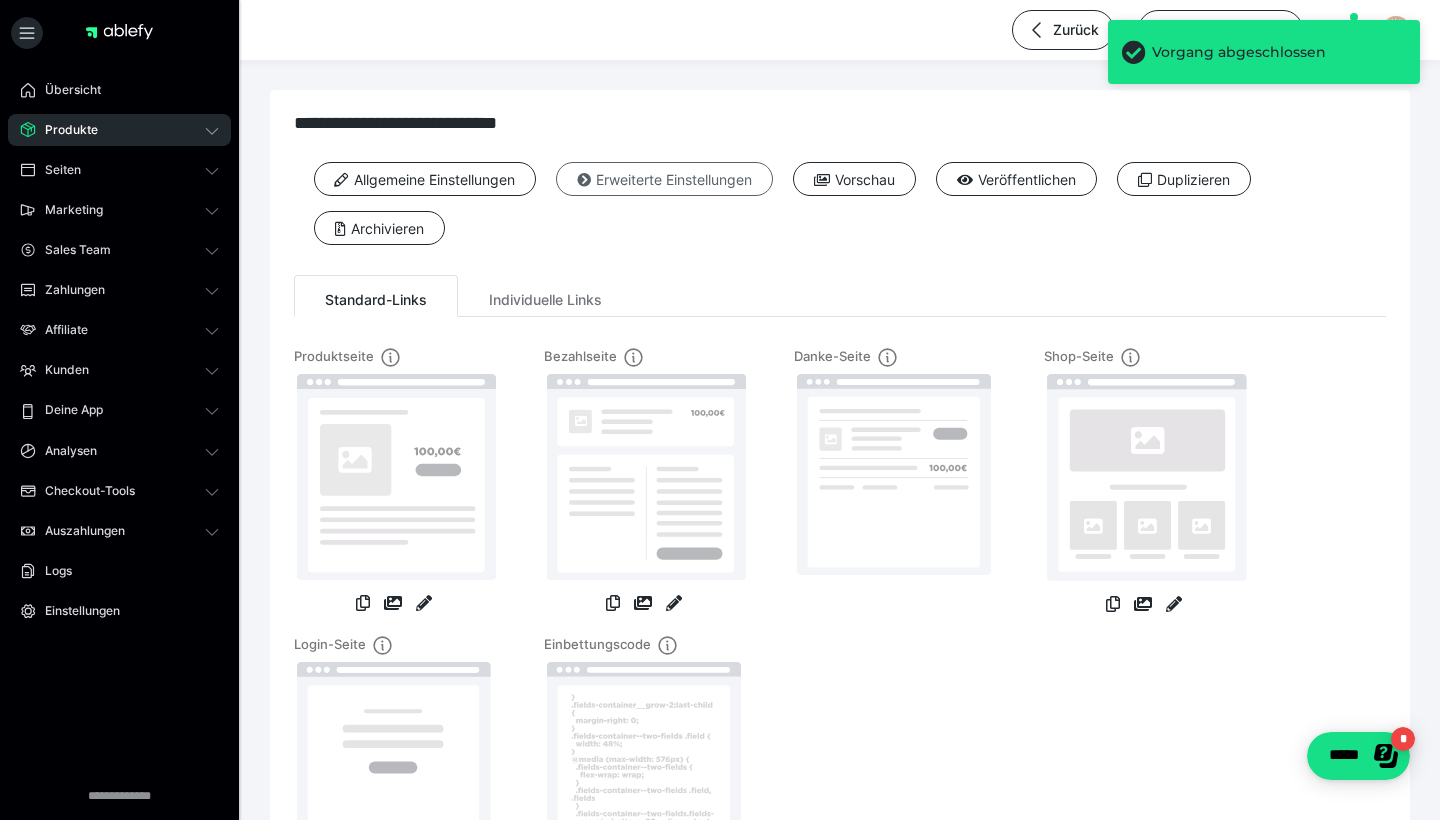 click on "Erweiterte Einstellungen" at bounding box center [664, 179] 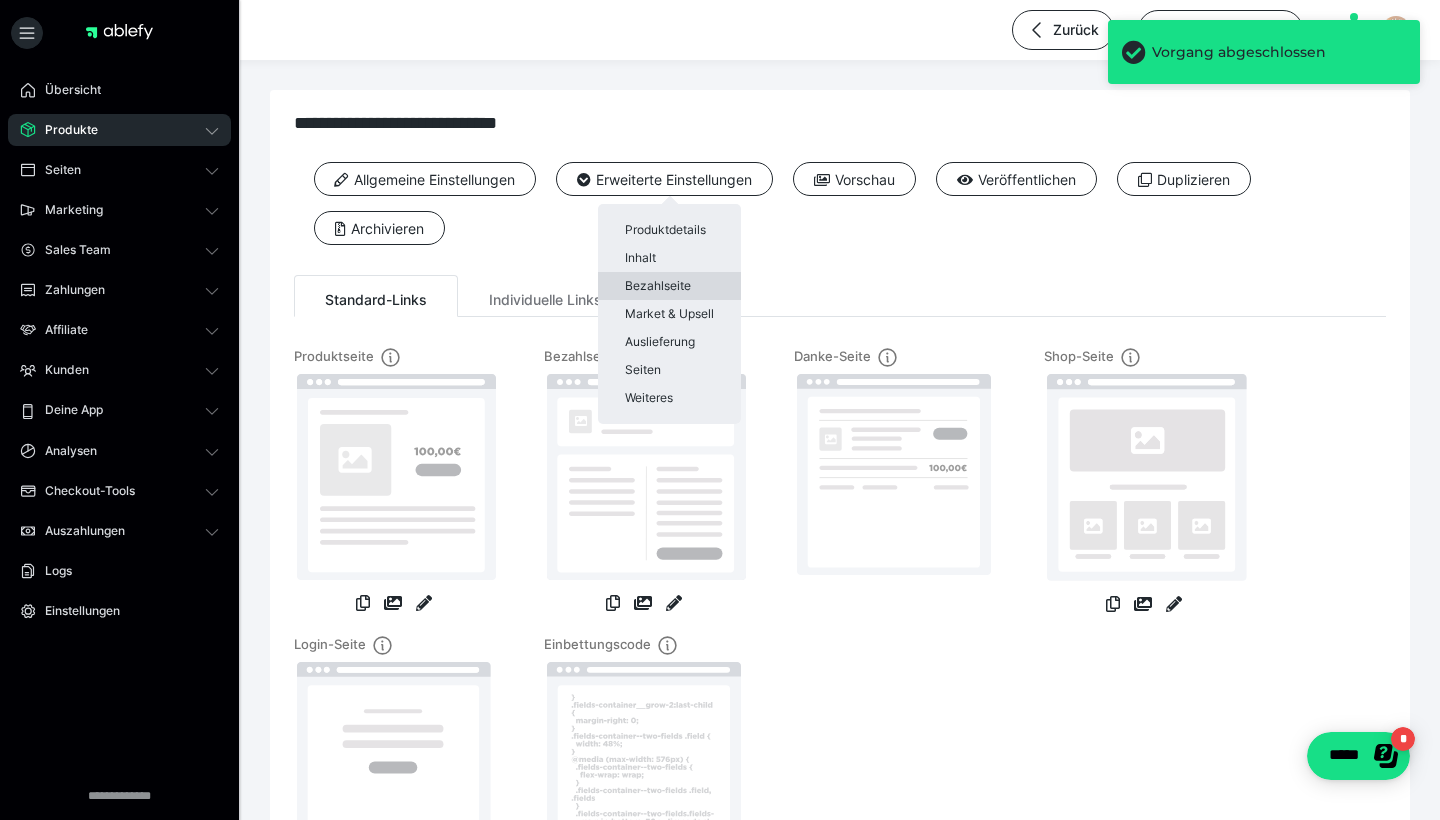click on "Bezahlseite" at bounding box center (669, 286) 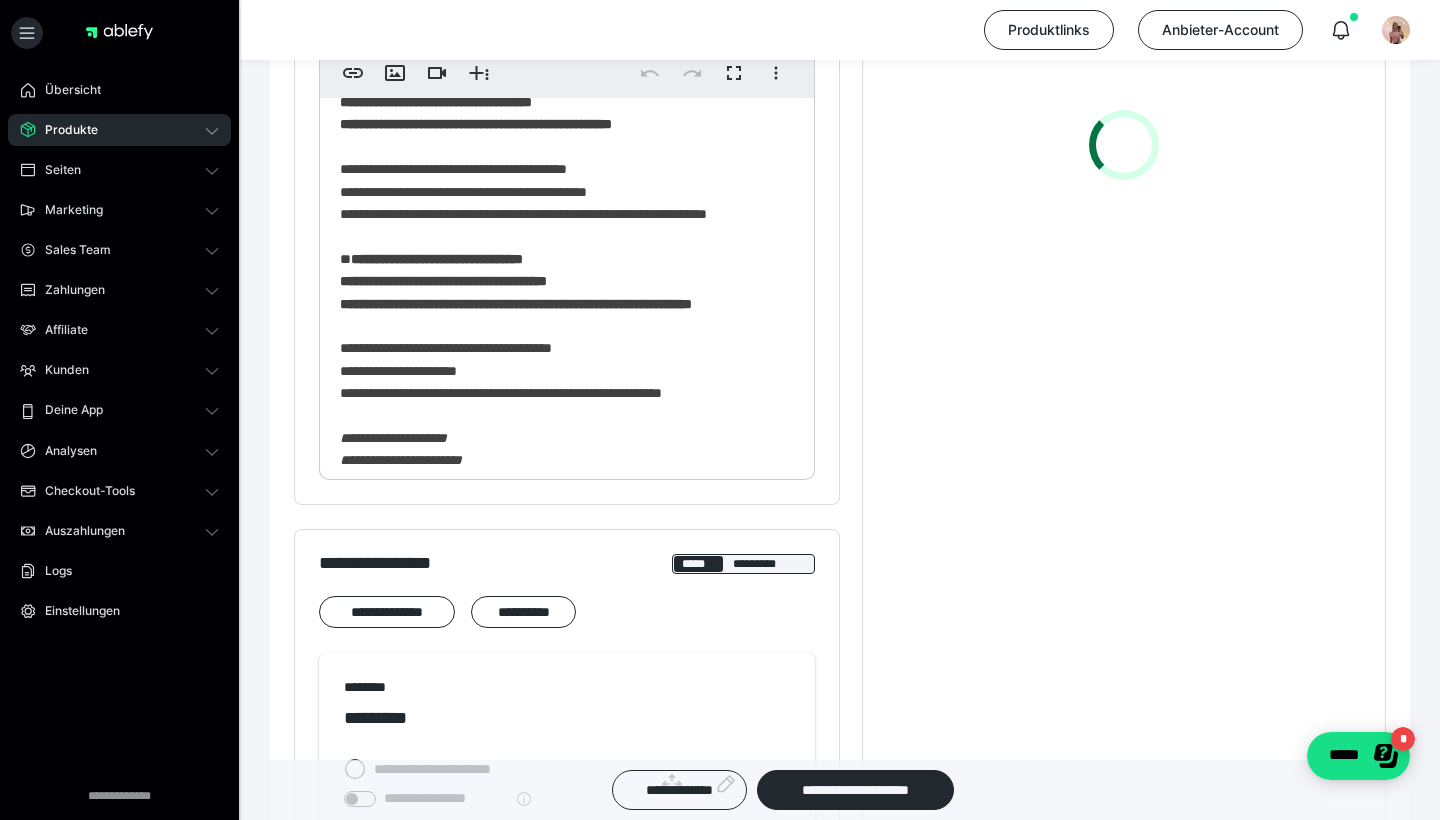 scroll, scrollTop: 689, scrollLeft: 0, axis: vertical 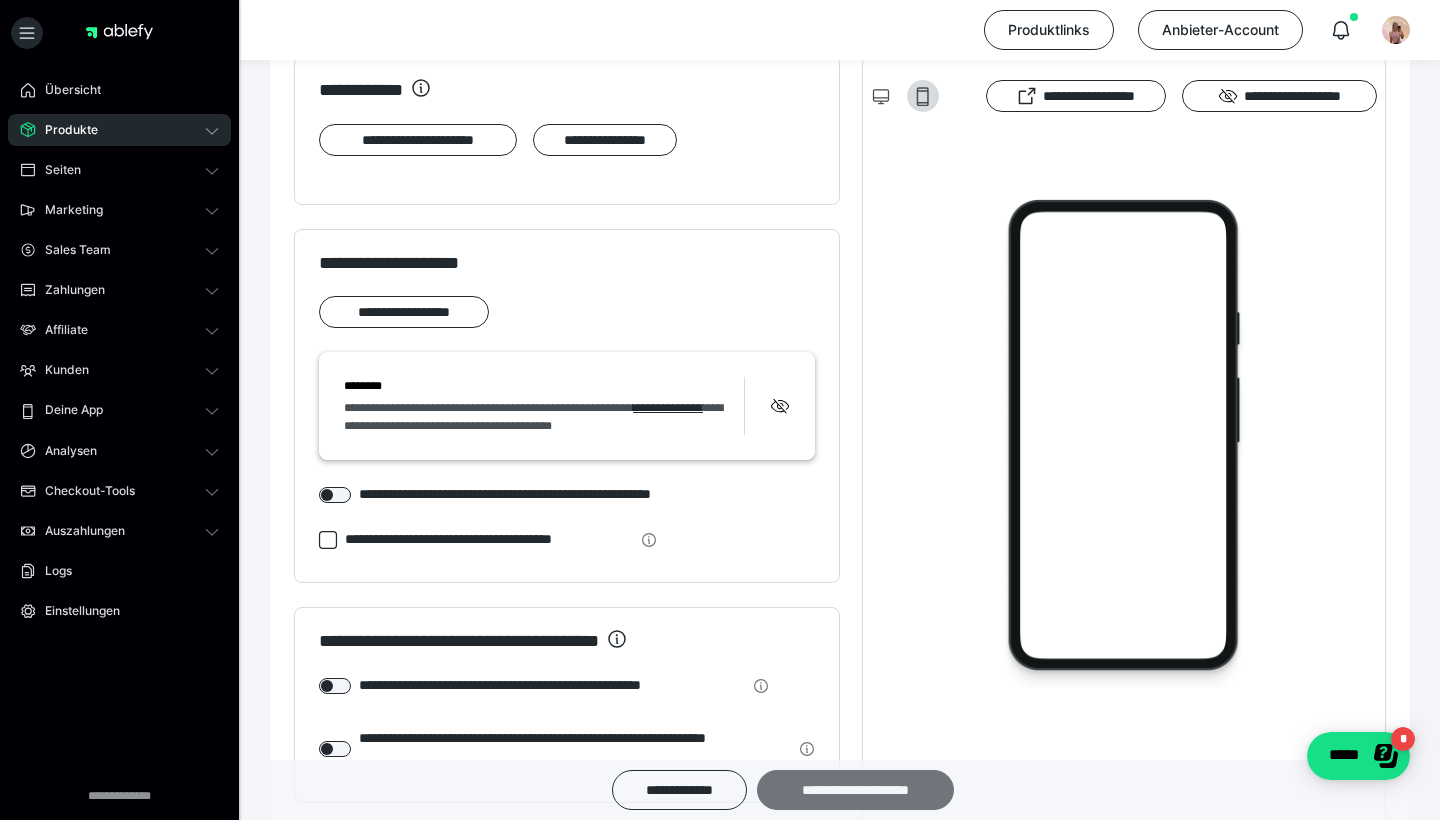 click on "**********" at bounding box center (855, 790) 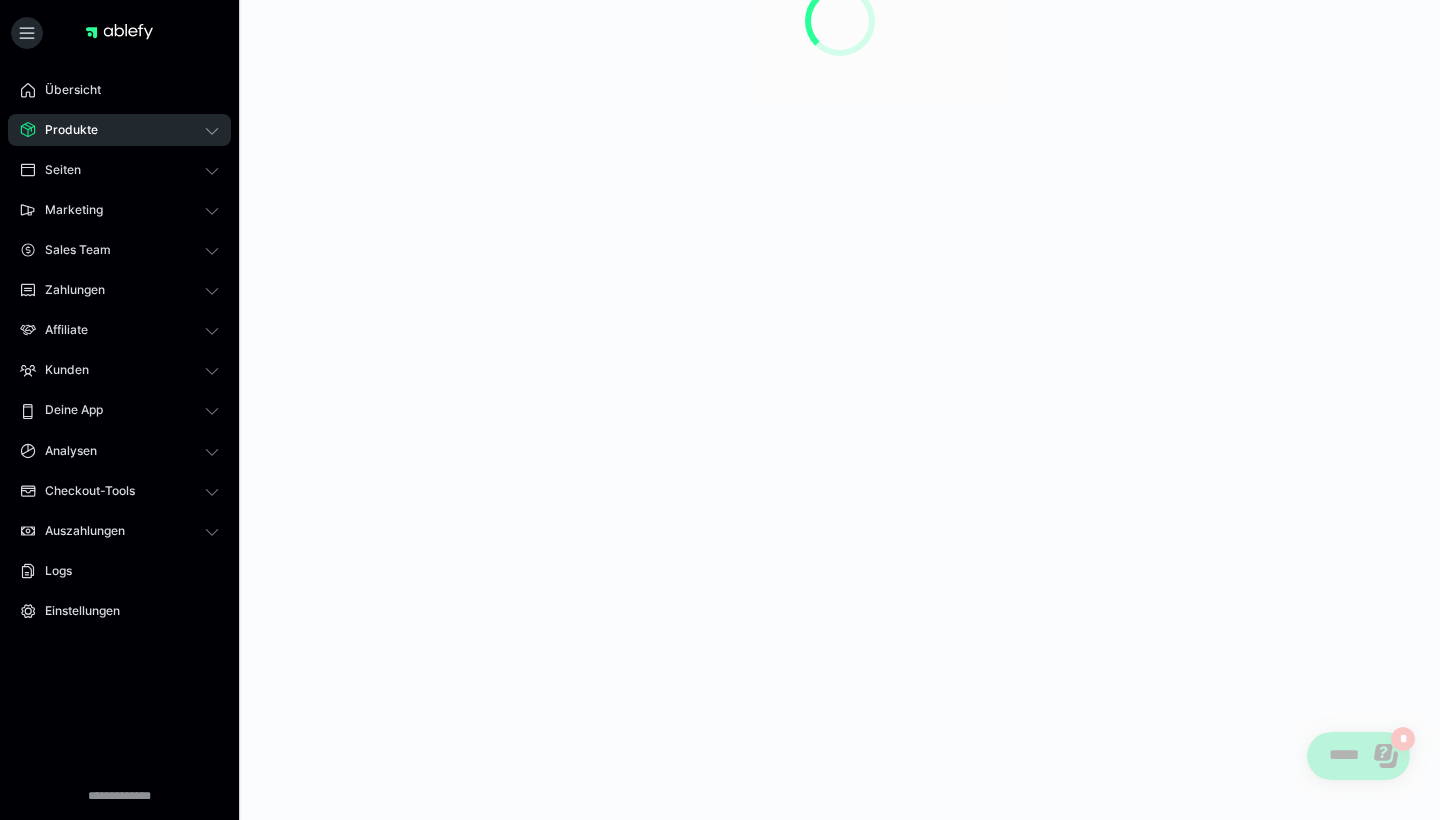 scroll, scrollTop: 0, scrollLeft: 0, axis: both 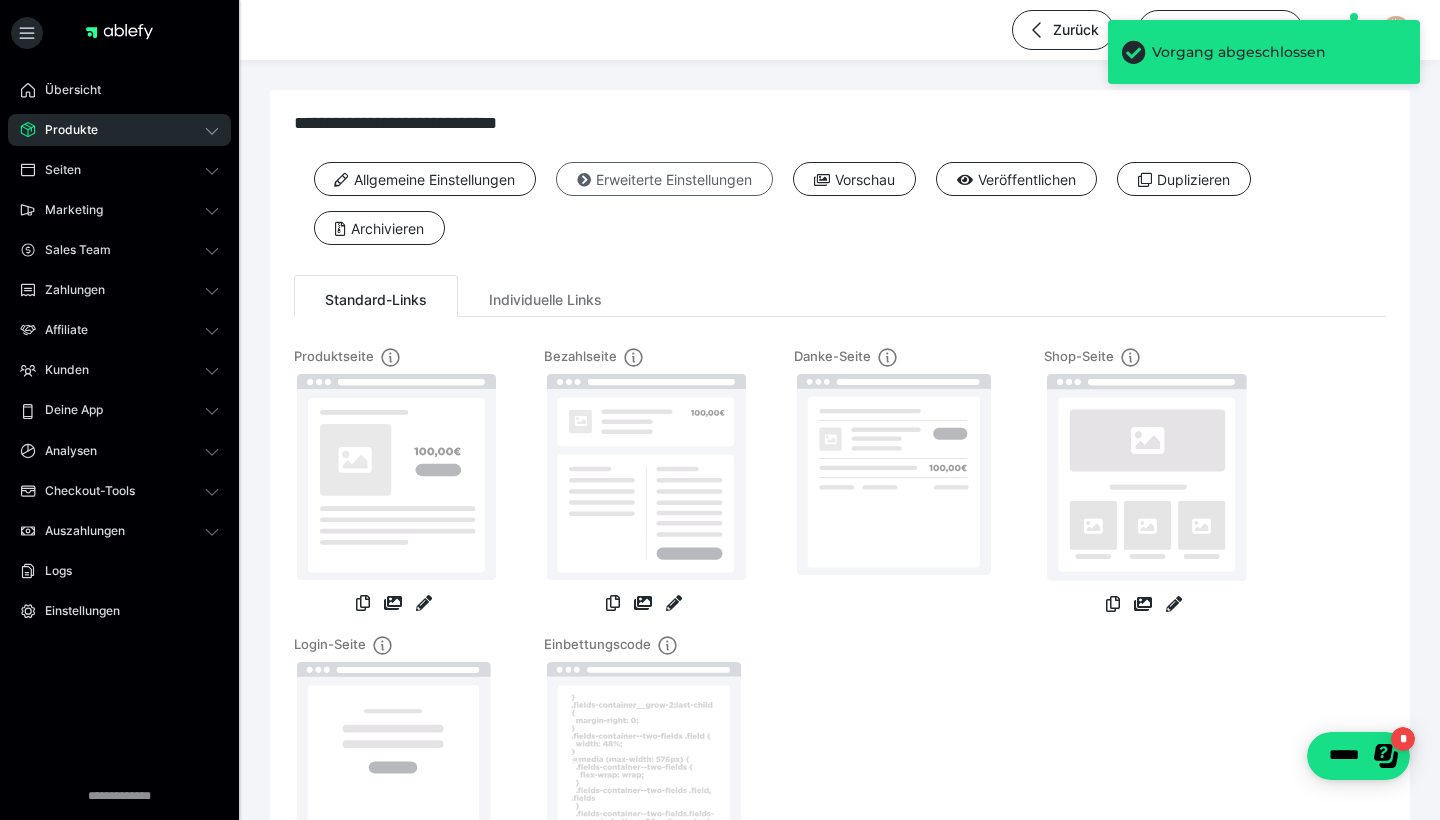 click on "Erweiterte Einstellungen" at bounding box center [664, 179] 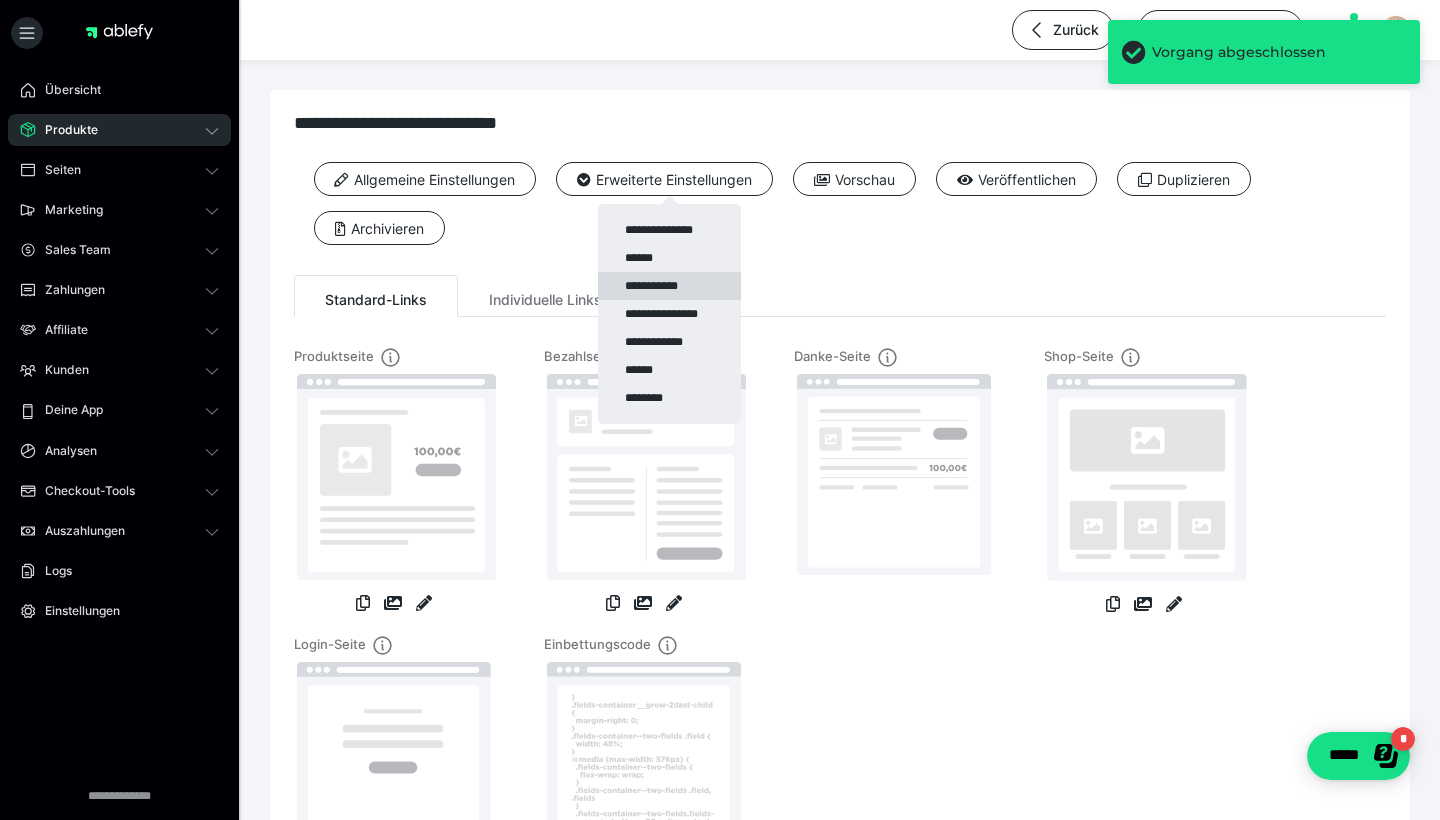 click on "**********" at bounding box center [669, 286] 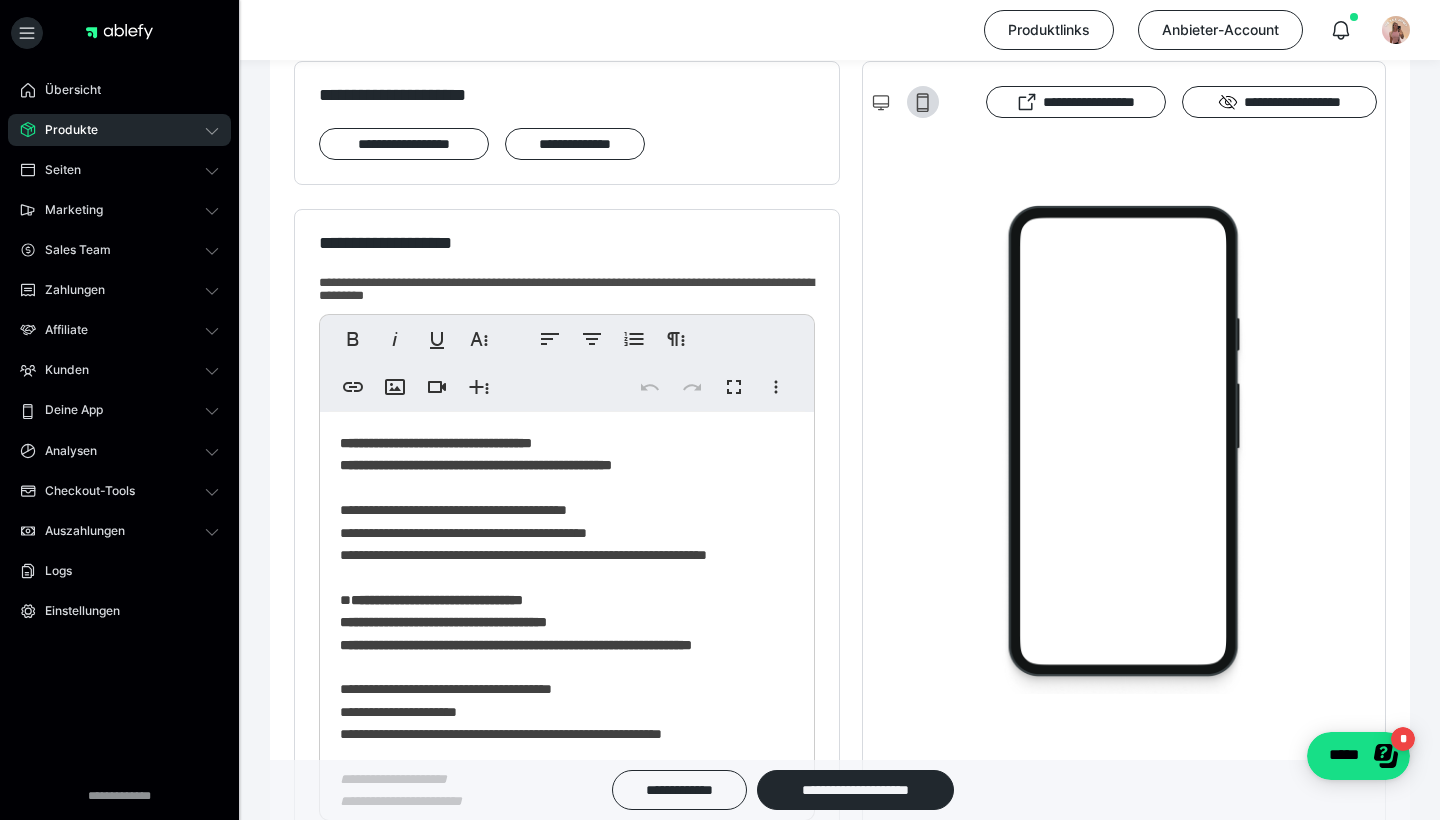 scroll, scrollTop: 403, scrollLeft: 0, axis: vertical 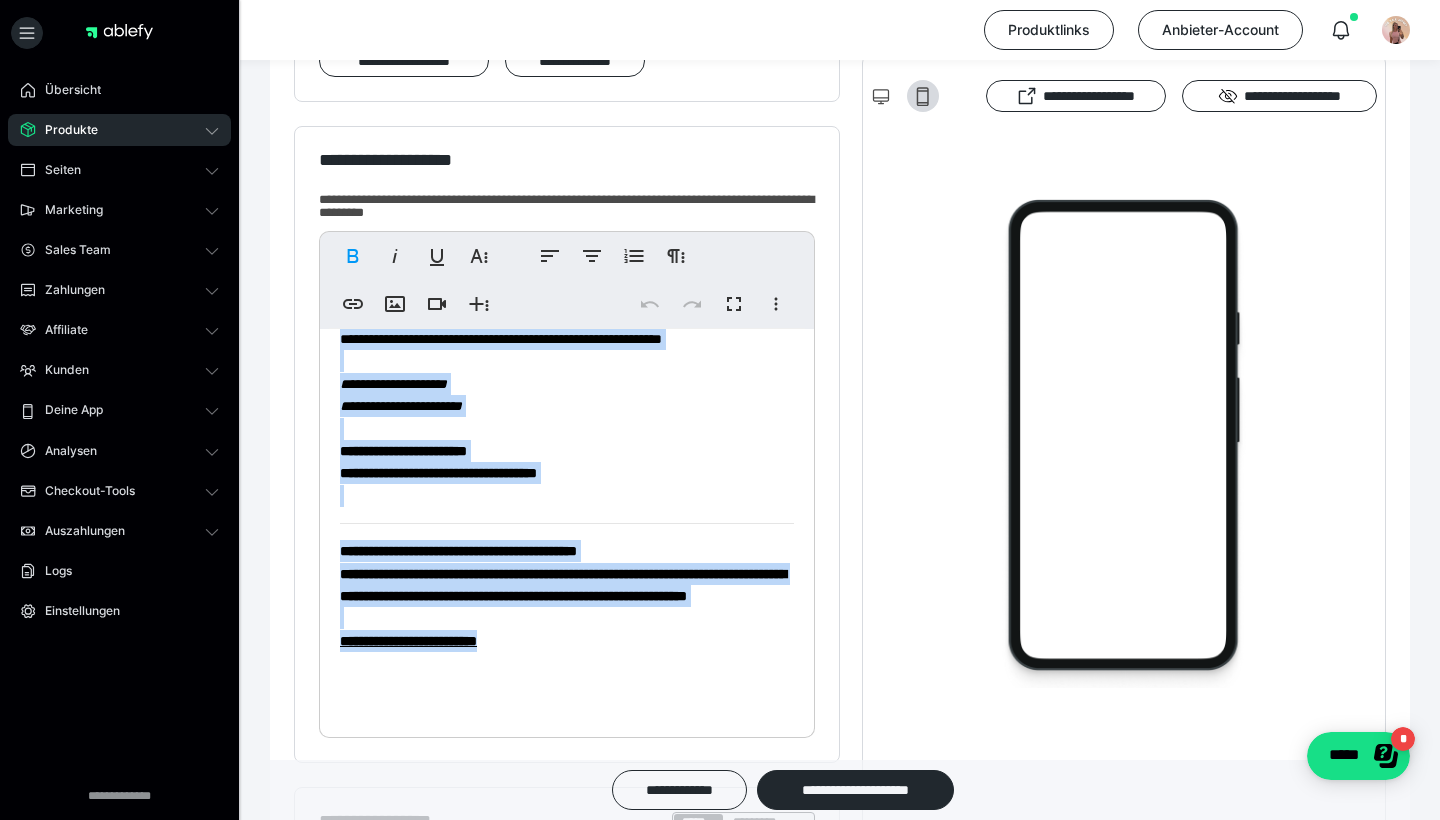 drag, startPoint x: 343, startPoint y: 355, endPoint x: 591, endPoint y: 757, distance: 472.3431 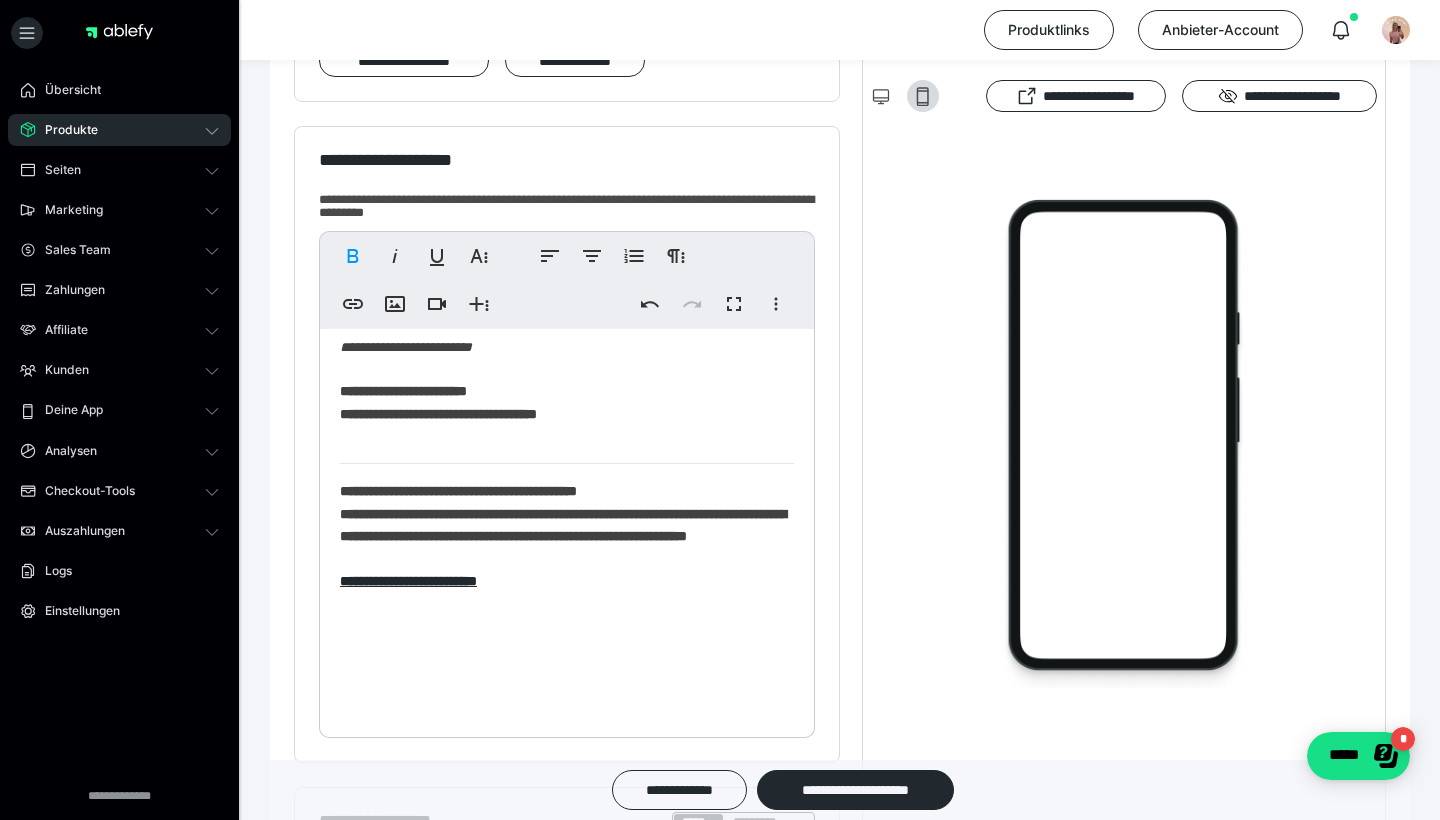 scroll, scrollTop: 730, scrollLeft: 0, axis: vertical 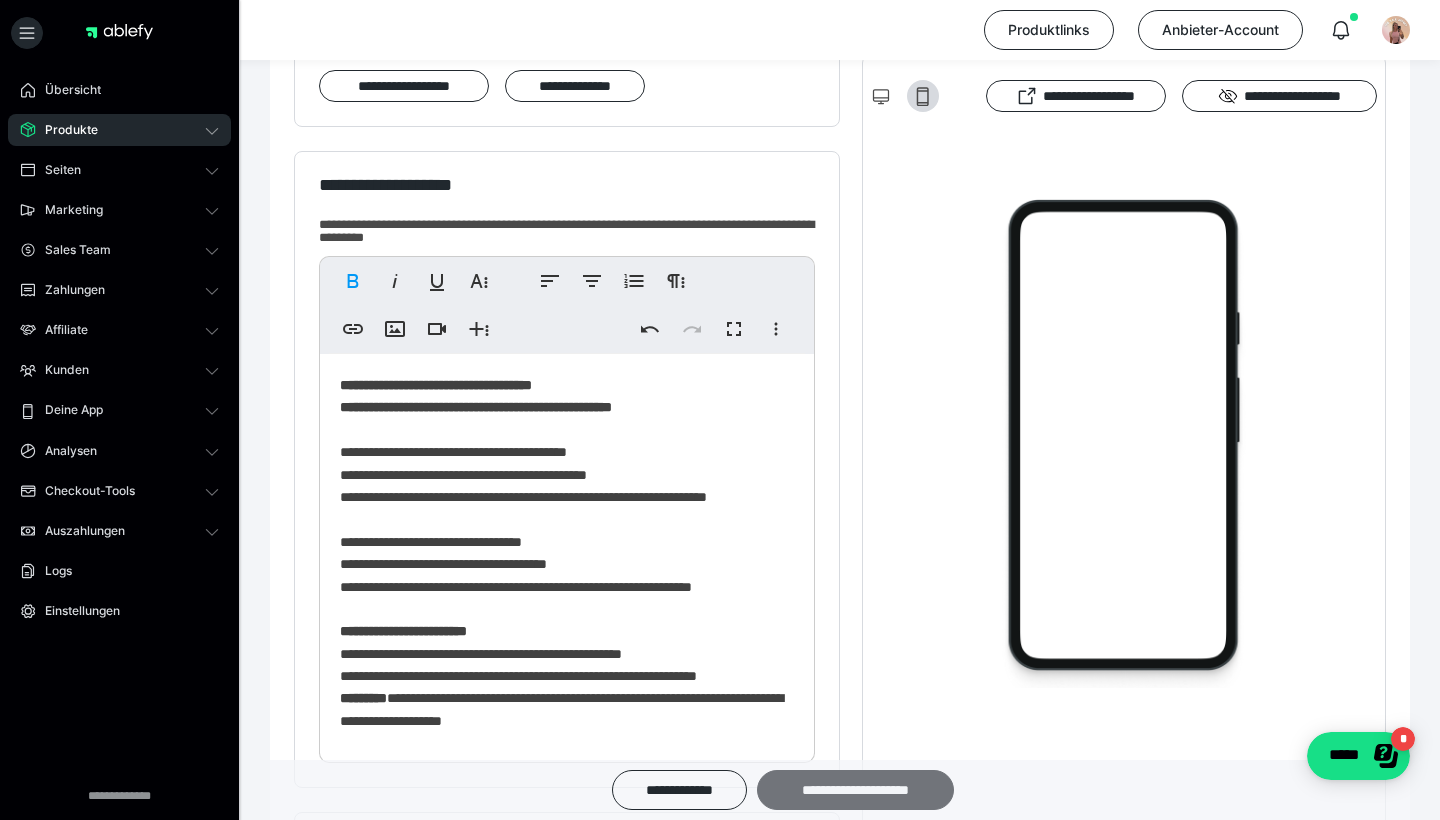 click on "**********" at bounding box center [855, 790] 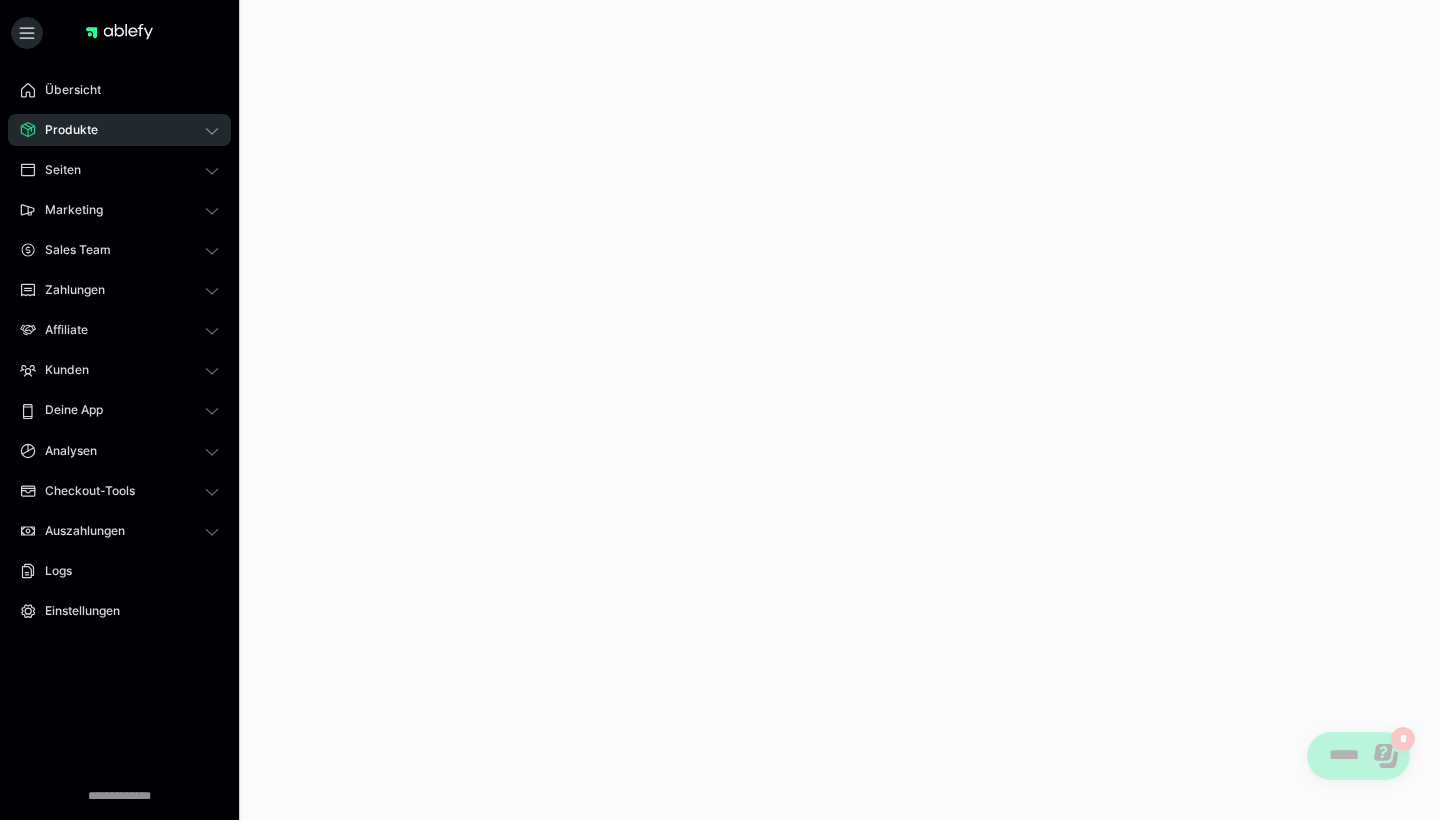 scroll, scrollTop: 0, scrollLeft: 0, axis: both 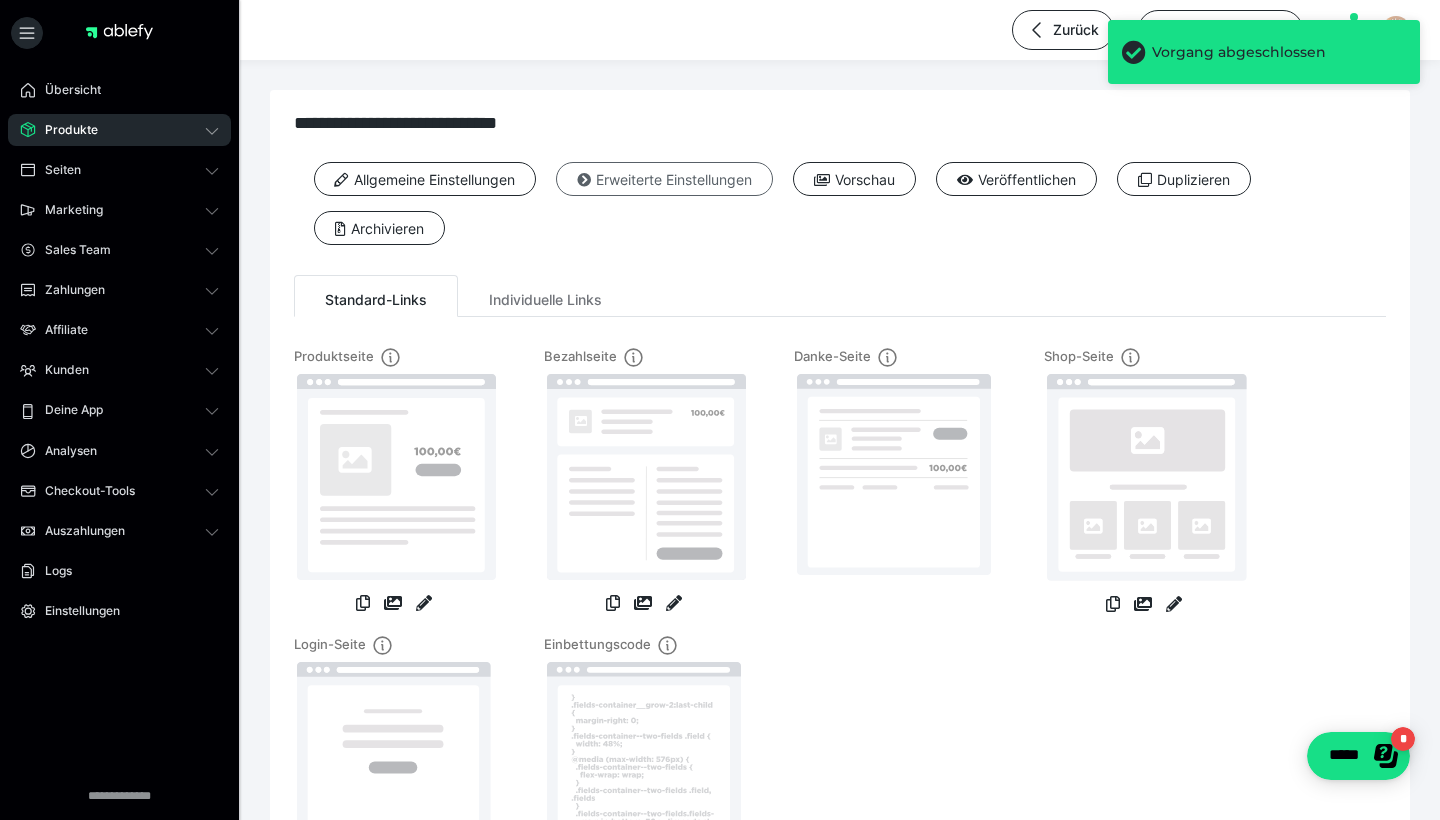 click on "Erweiterte Einstellungen" at bounding box center [664, 179] 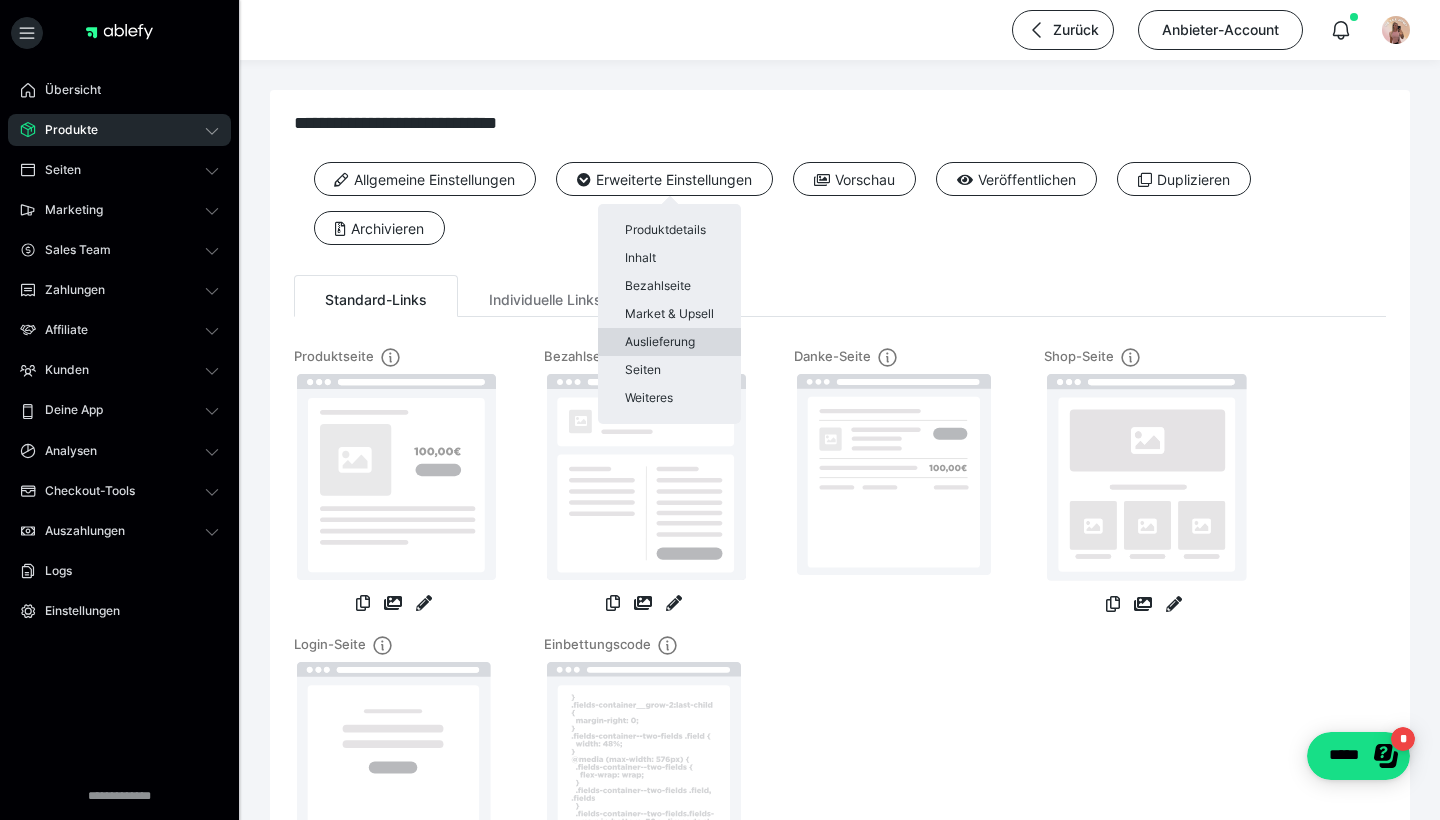 click on "Auslieferung" at bounding box center [669, 342] 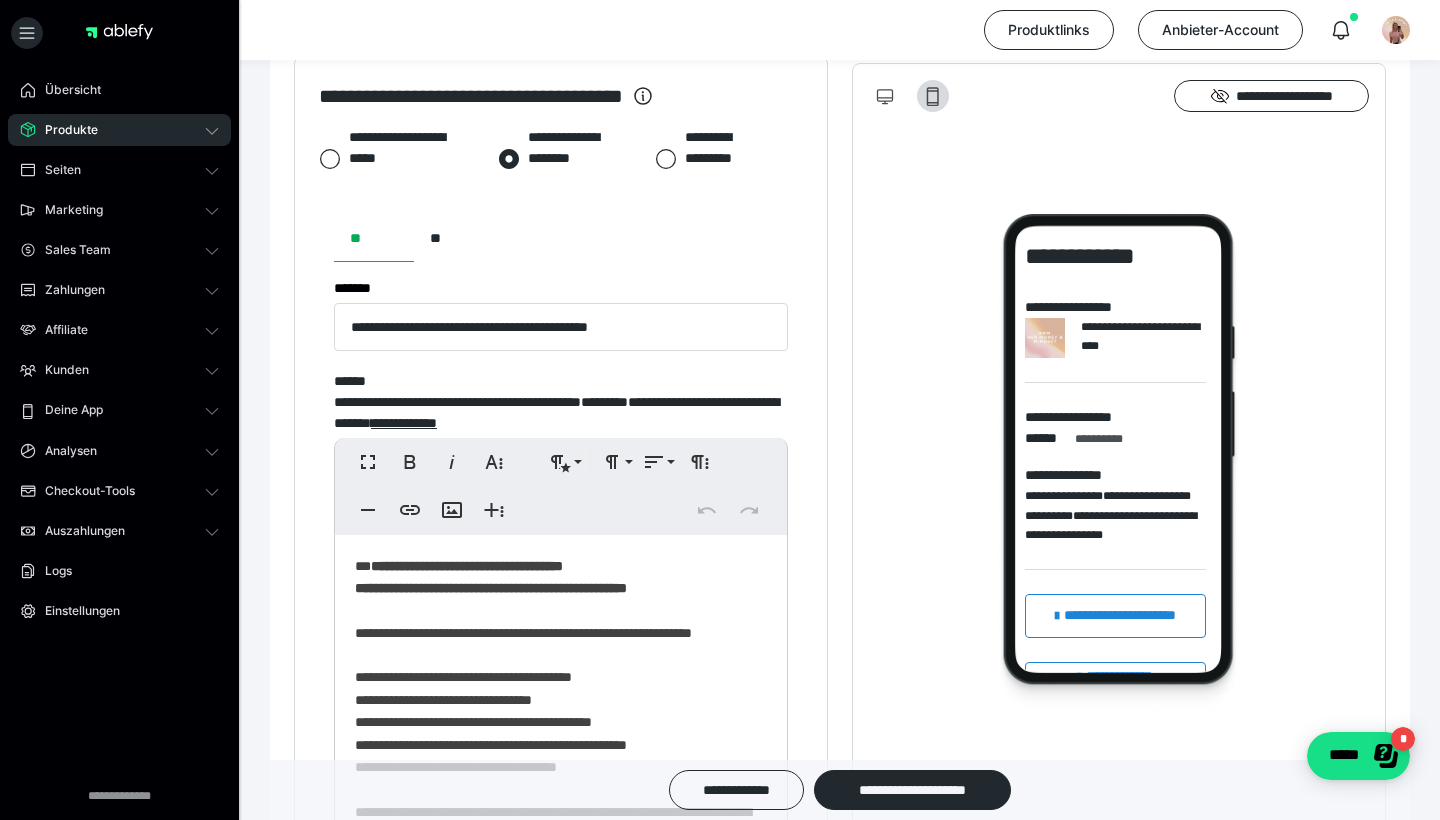 scroll, scrollTop: 926, scrollLeft: 0, axis: vertical 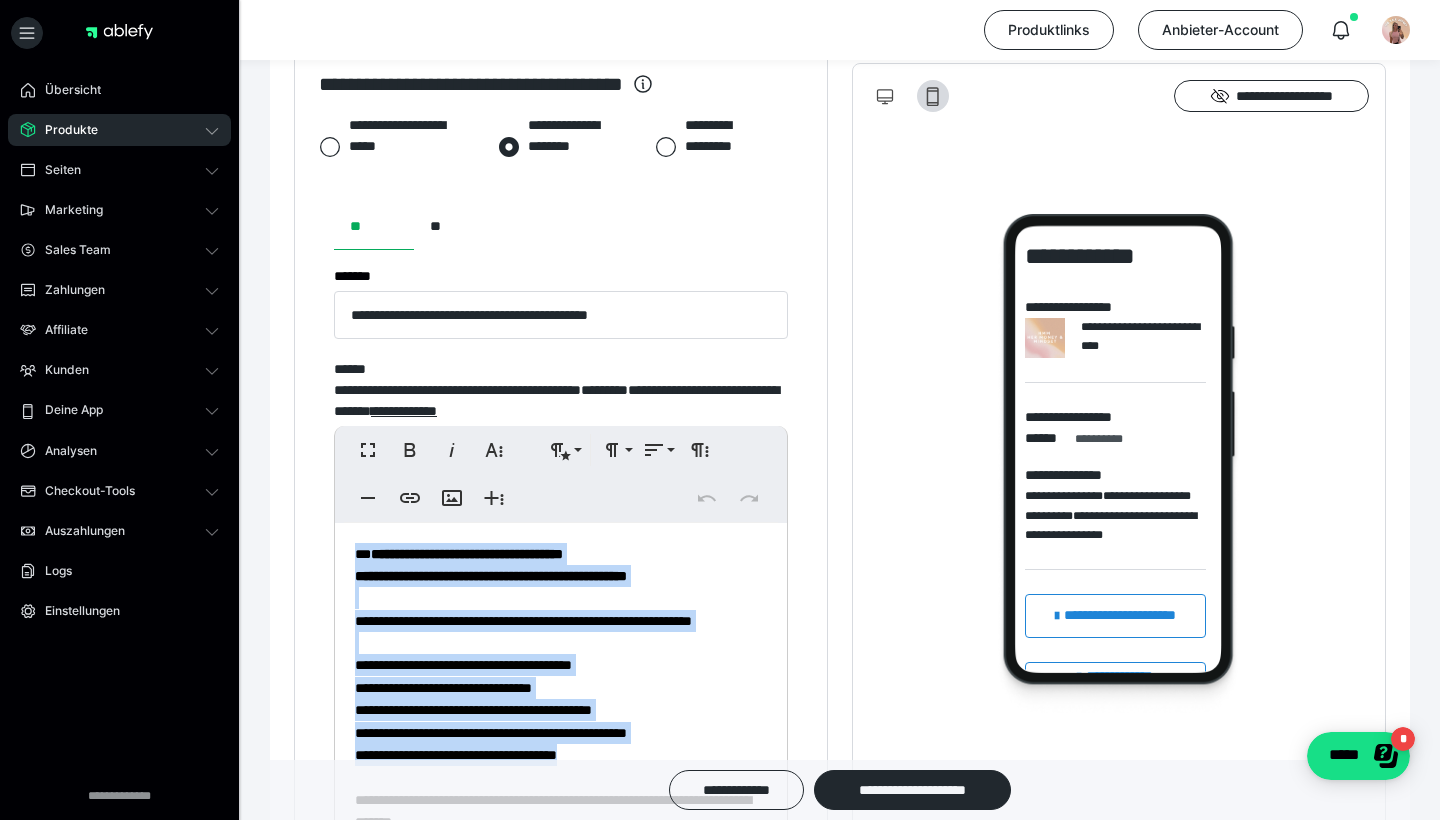 drag, startPoint x: 354, startPoint y: 549, endPoint x: 613, endPoint y: 770, distance: 340.4732 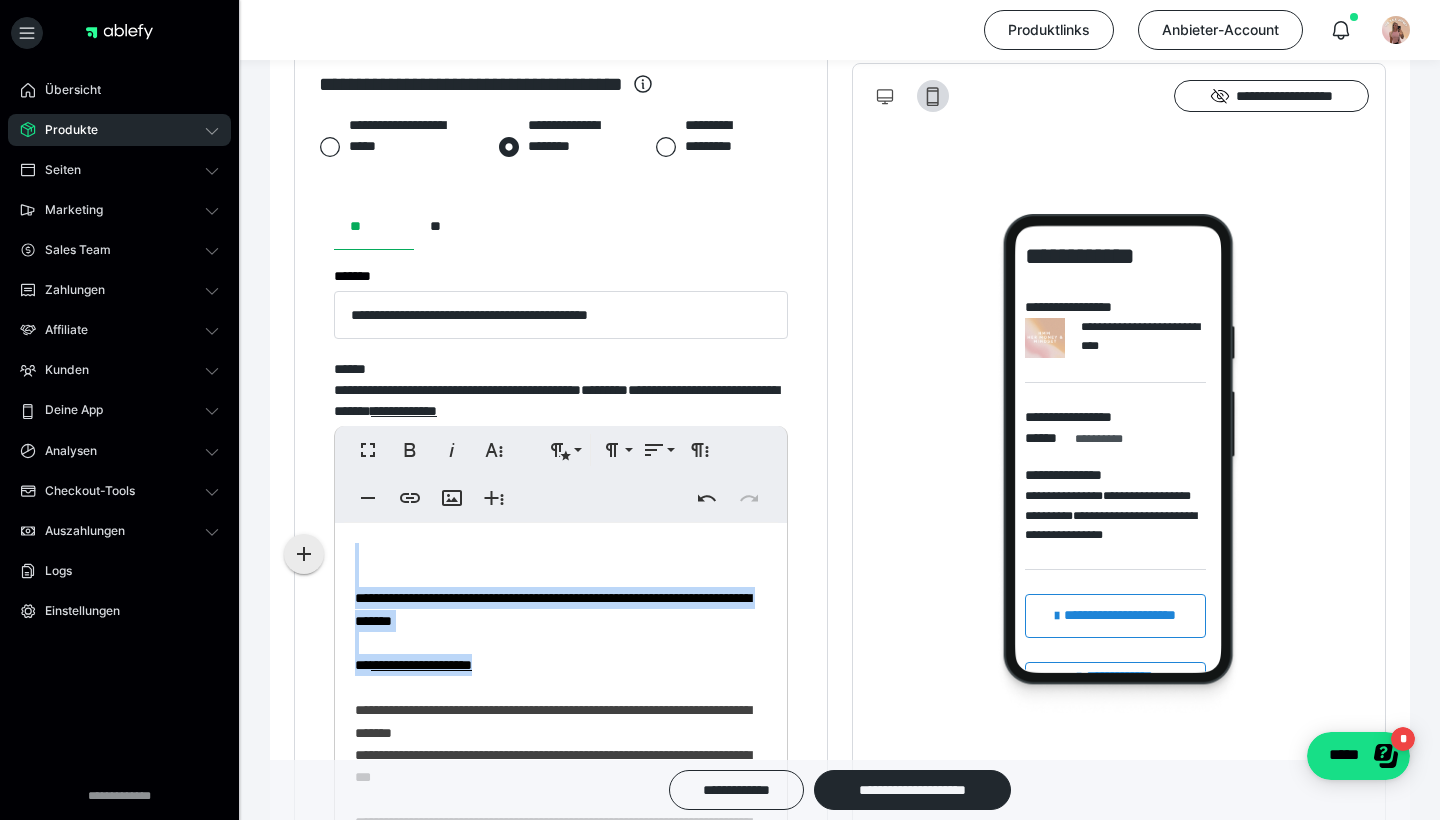 drag, startPoint x: 586, startPoint y: 670, endPoint x: 307, endPoint y: 535, distance: 309.94516 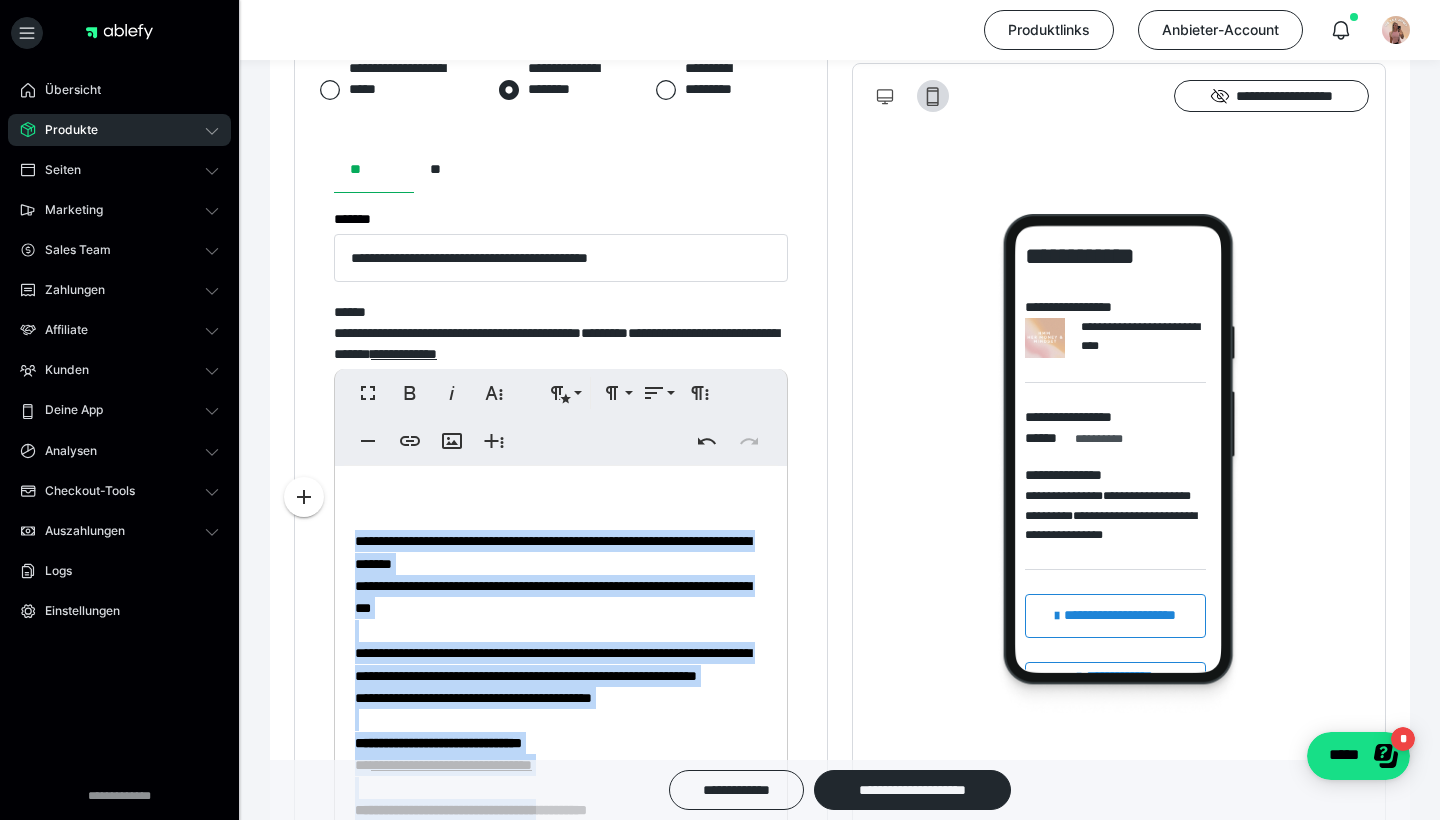scroll, scrollTop: 1021, scrollLeft: 0, axis: vertical 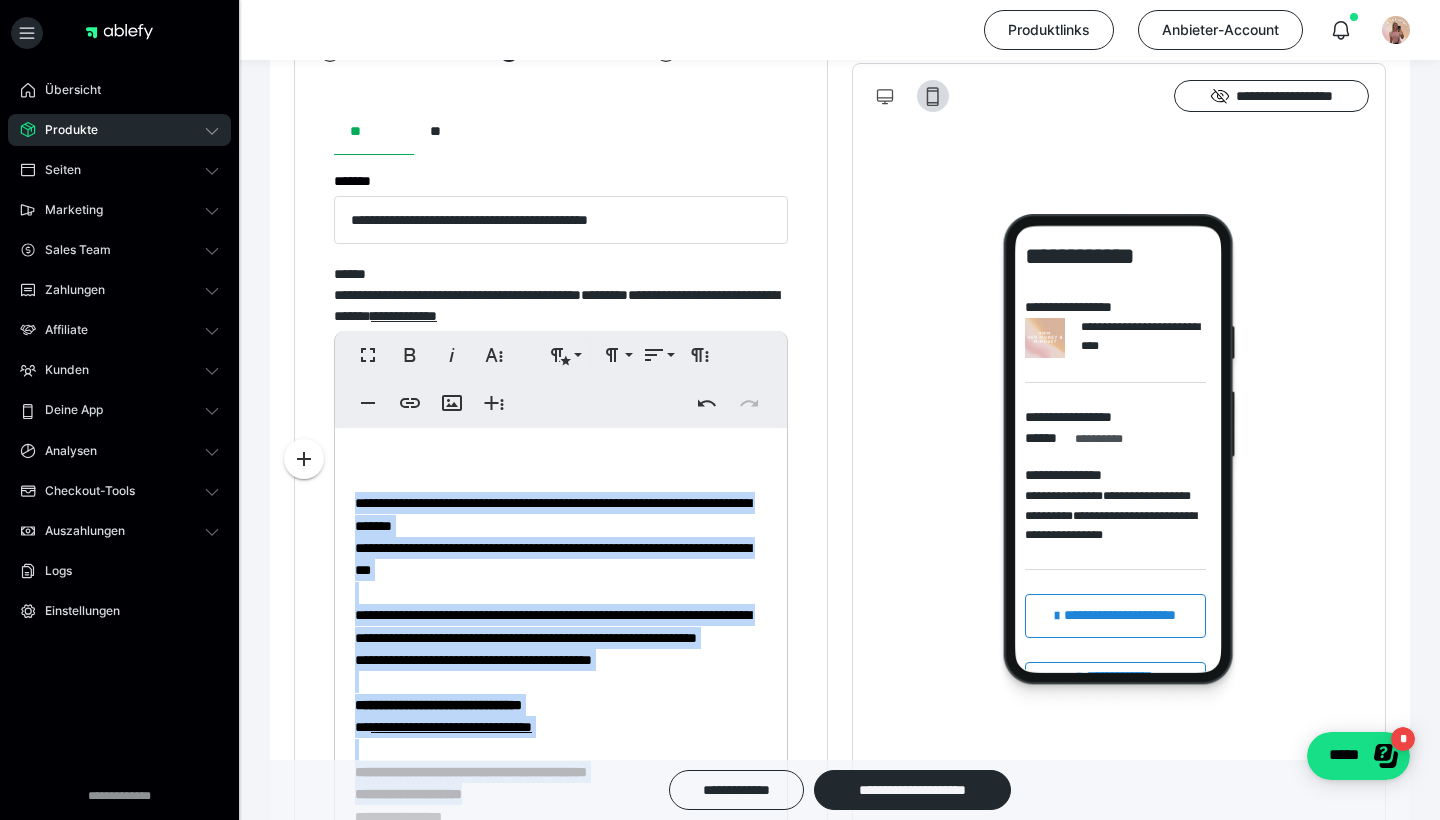 drag, startPoint x: 359, startPoint y: 591, endPoint x: 619, endPoint y: 819, distance: 345.8092 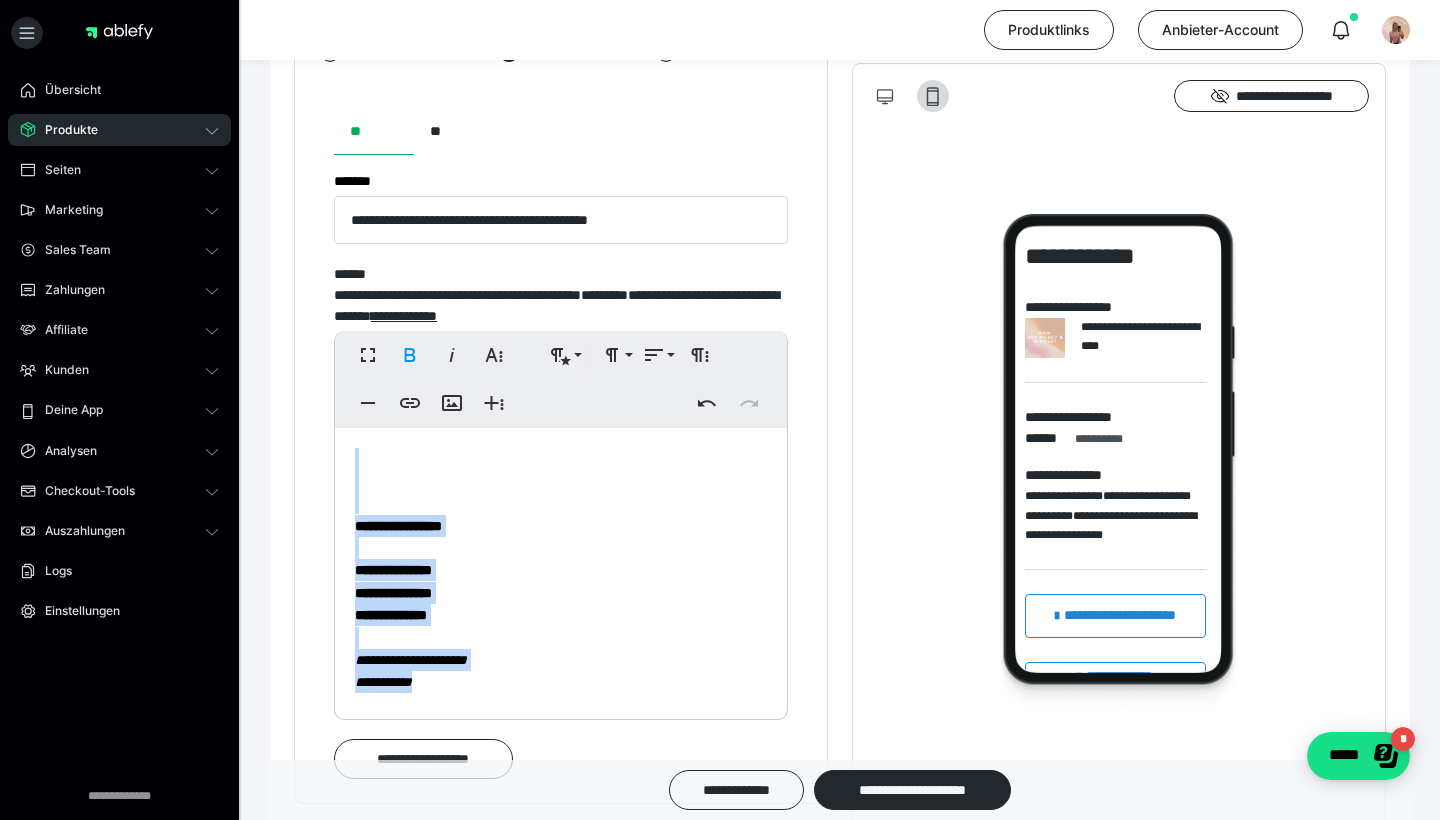 drag, startPoint x: 543, startPoint y: 696, endPoint x: 332, endPoint y: 435, distance: 335.62183 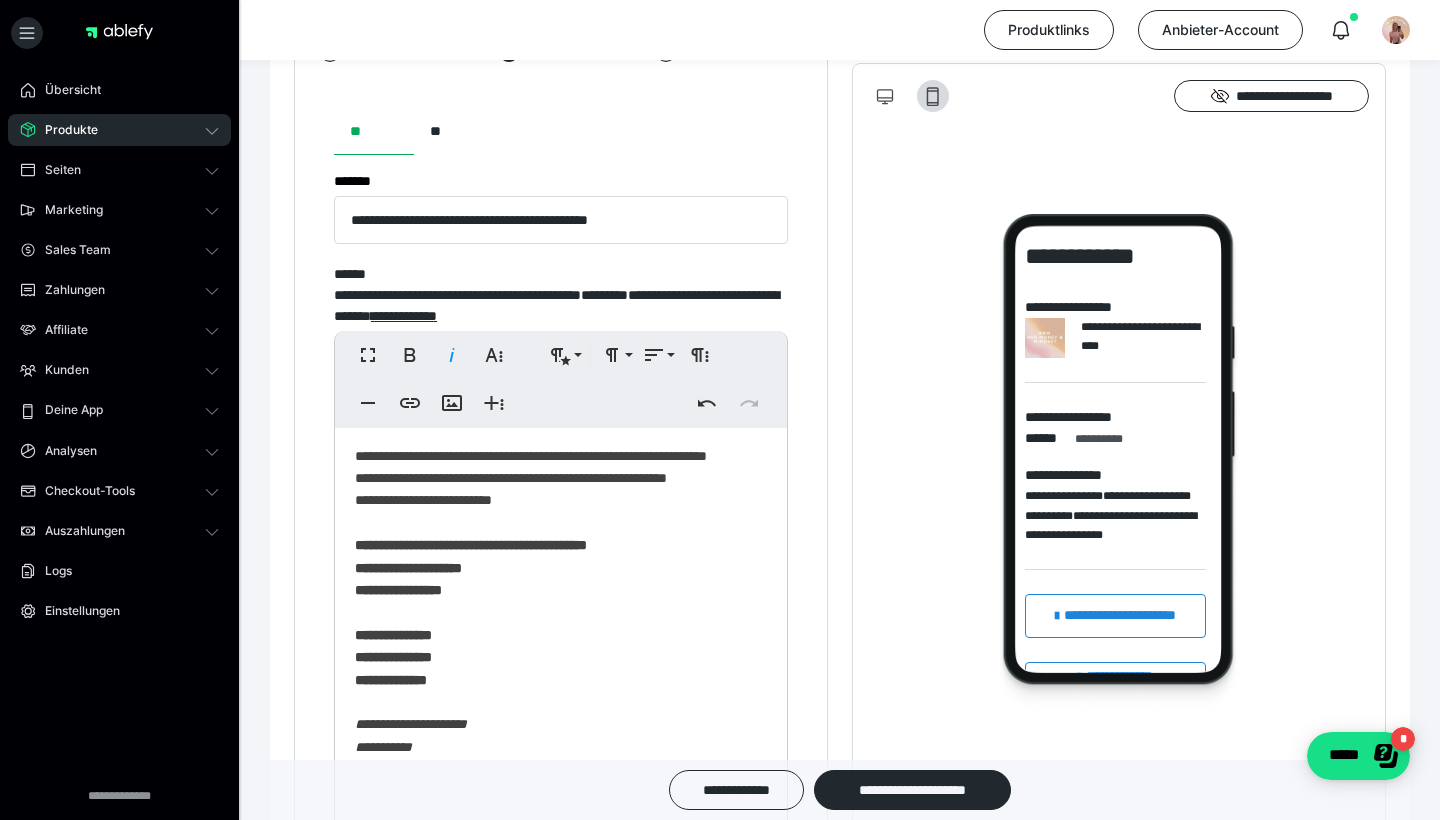 scroll, scrollTop: 697, scrollLeft: 0, axis: vertical 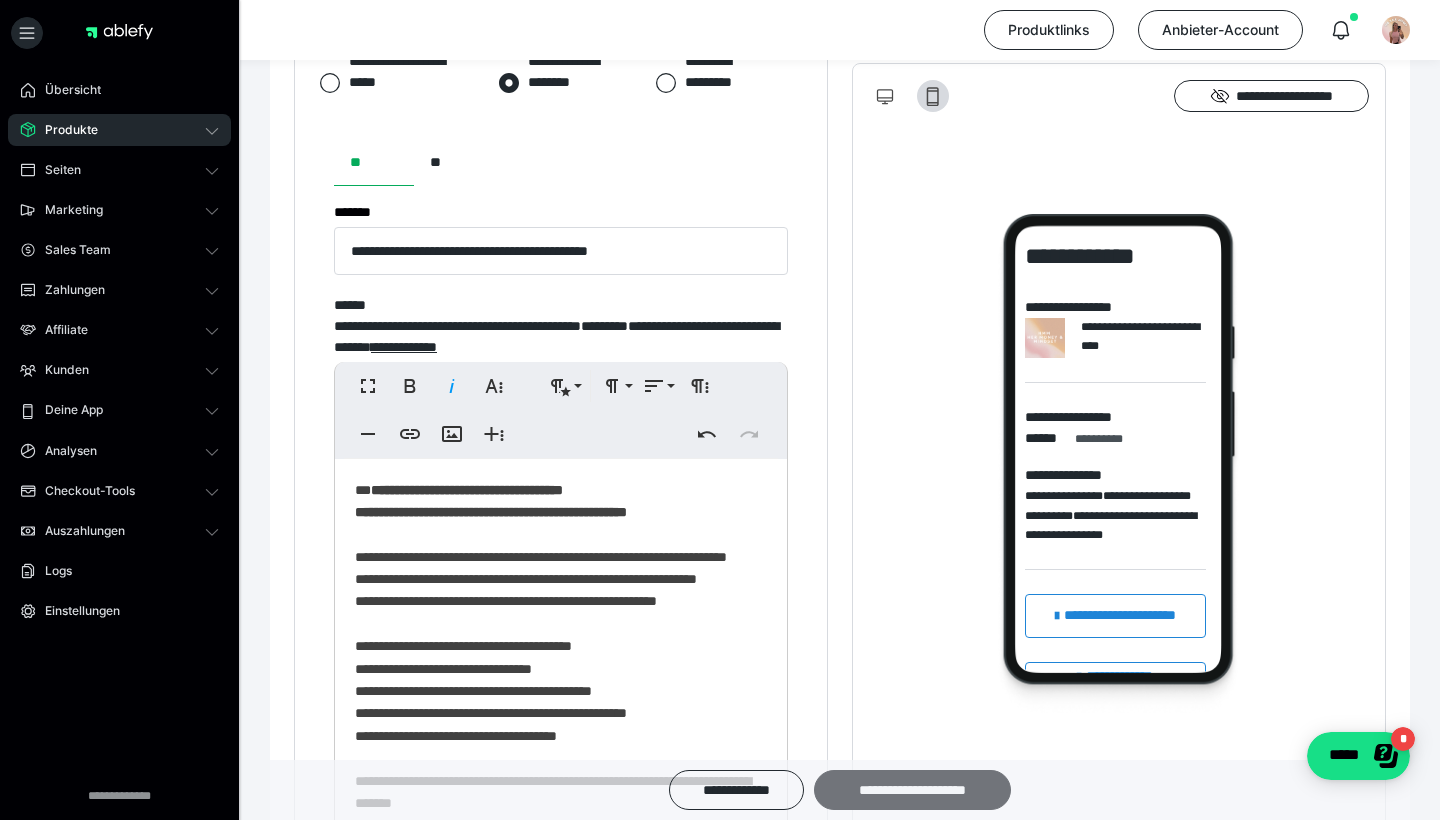 click on "**********" at bounding box center (912, 790) 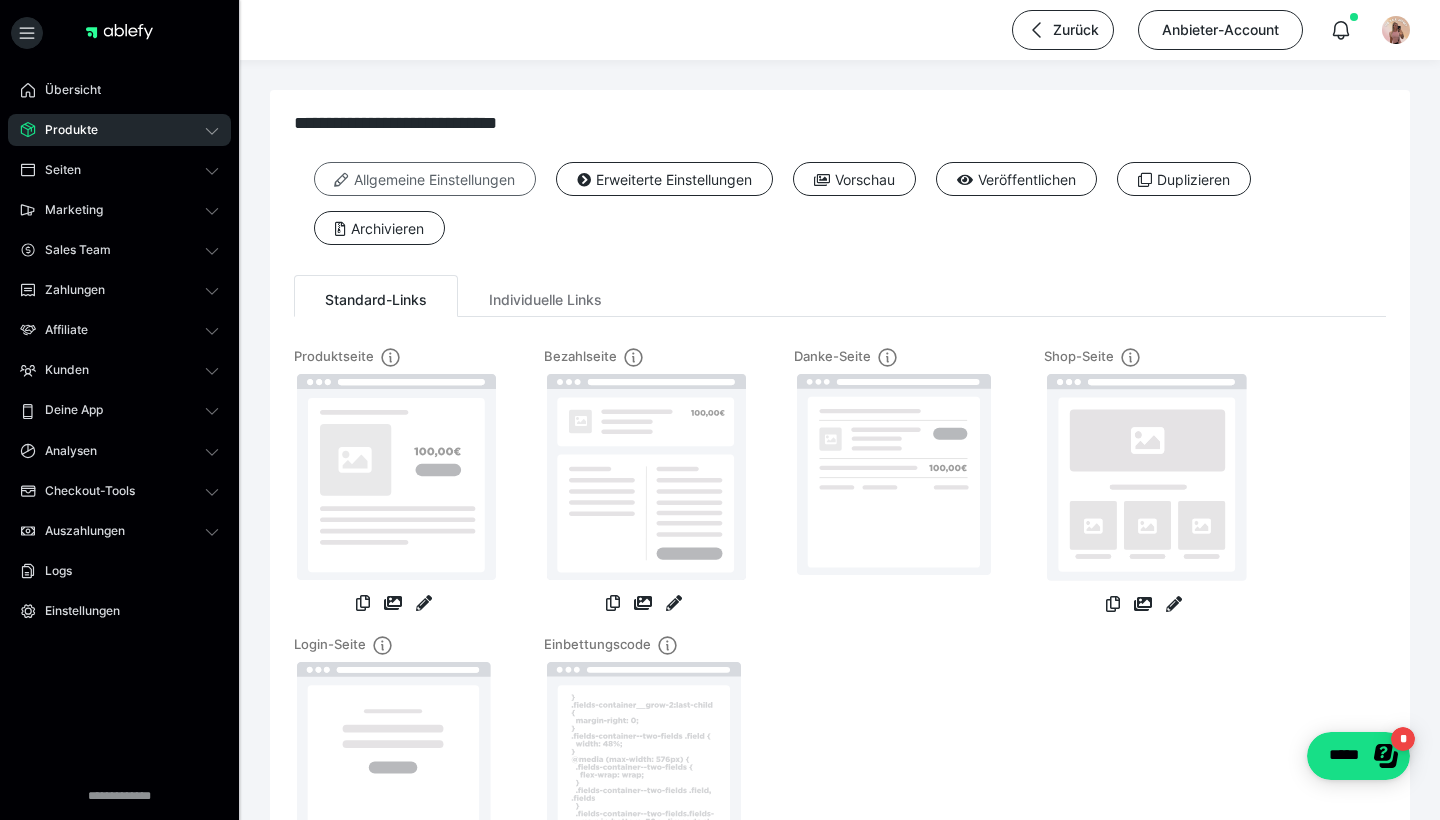 click on "Allgemeine Einstellungen" at bounding box center [425, 179] 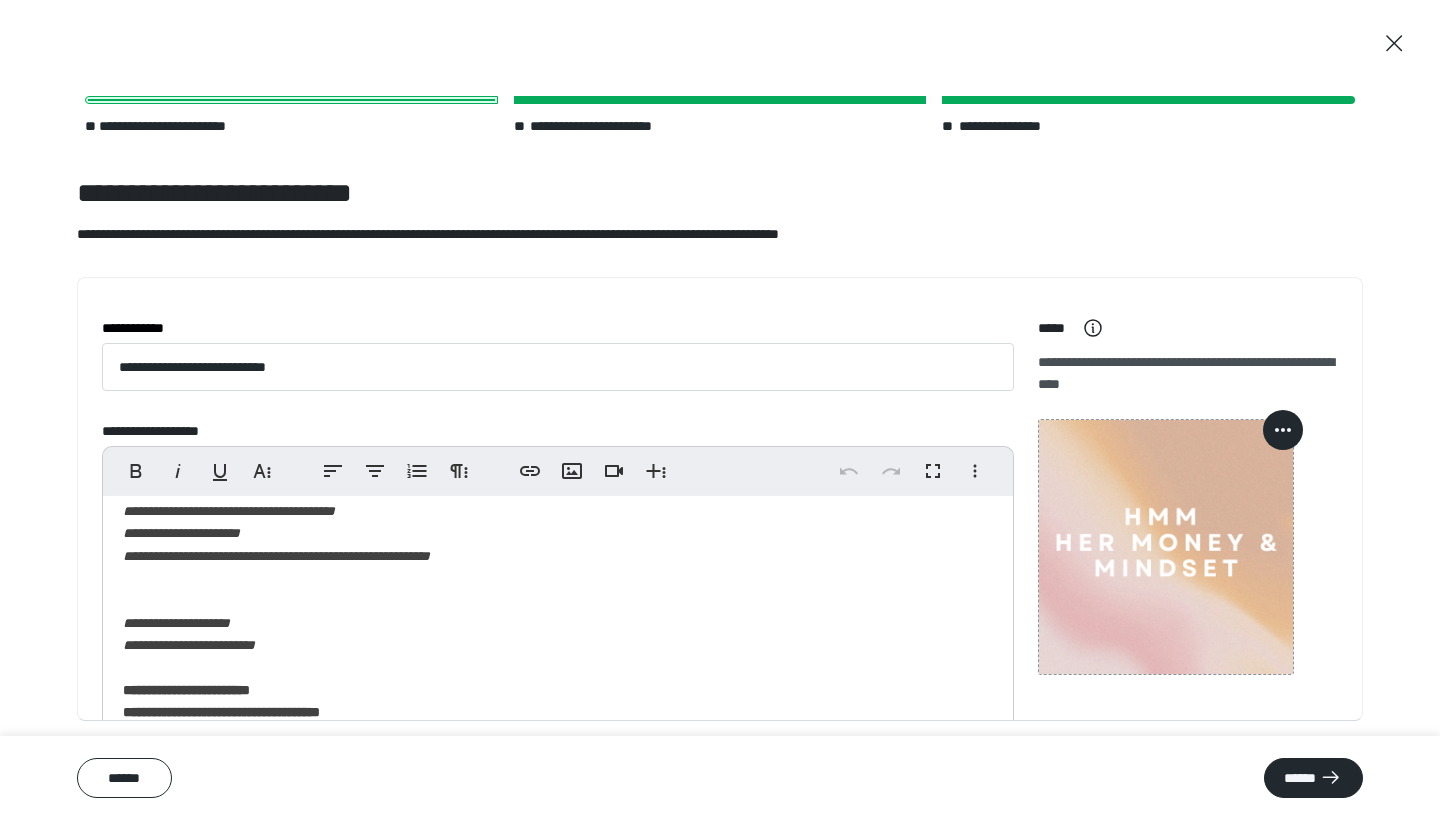 scroll, scrollTop: 576, scrollLeft: 0, axis: vertical 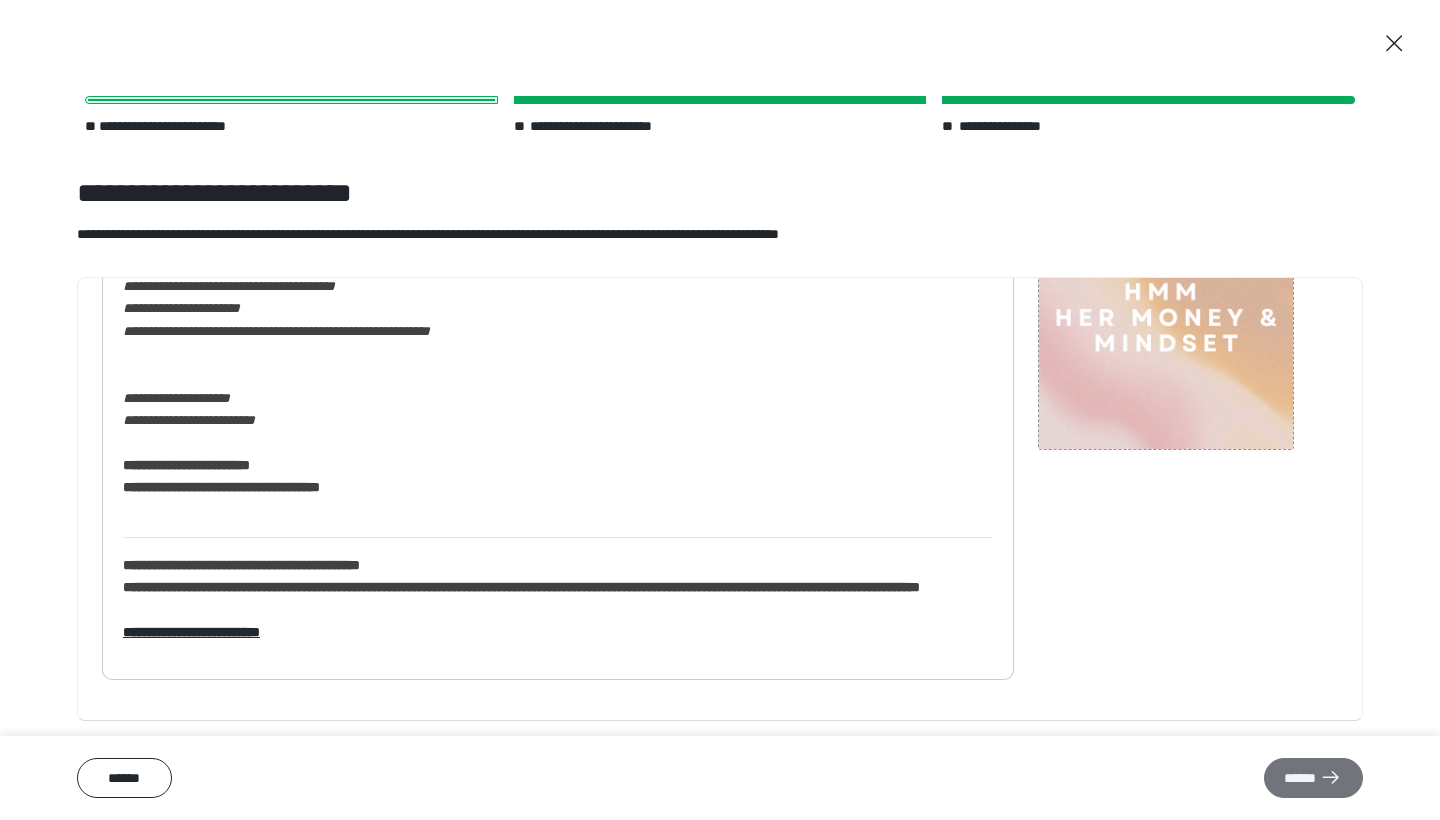 click on "******" at bounding box center [1313, 778] 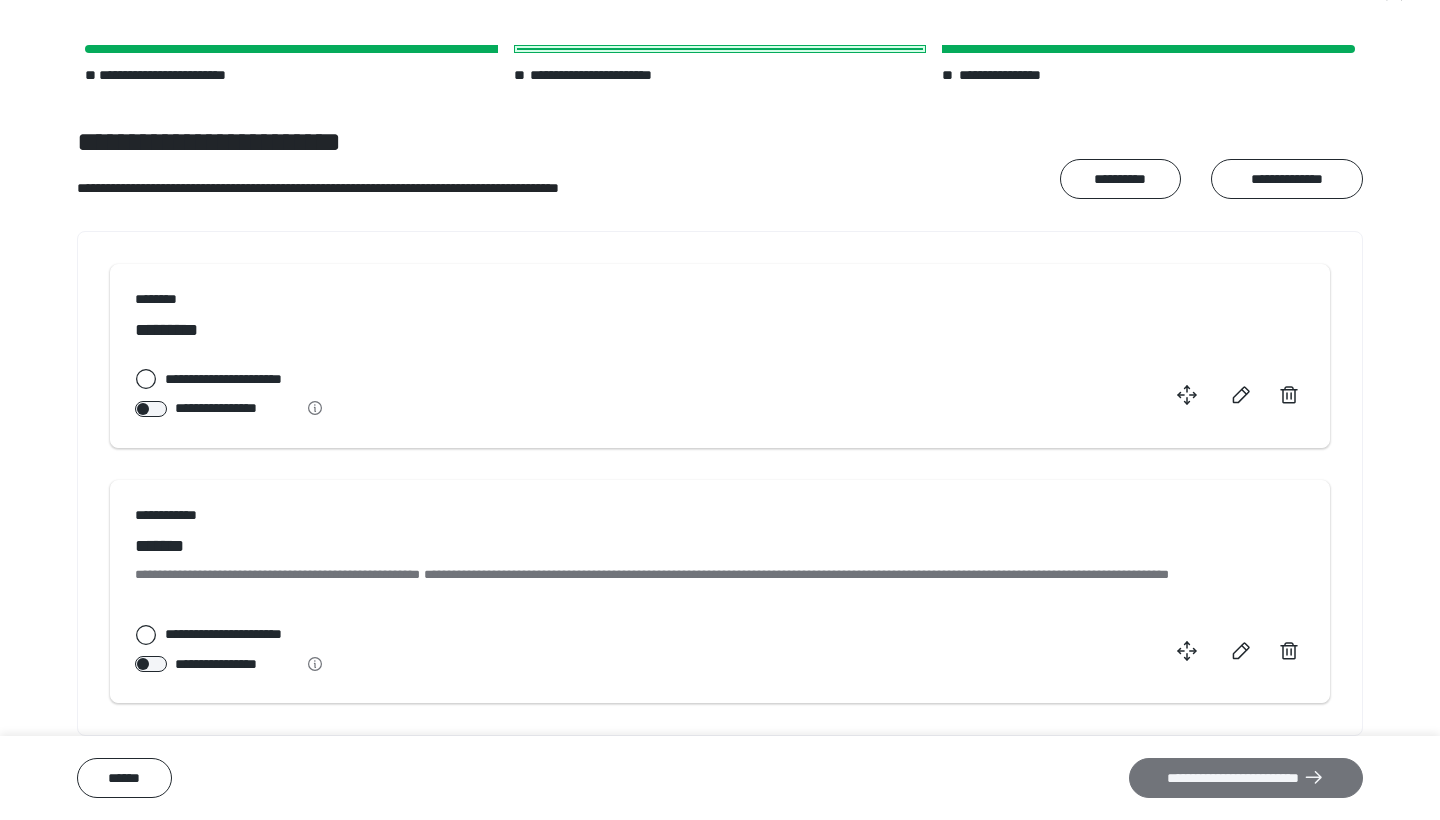 scroll, scrollTop: 50, scrollLeft: 0, axis: vertical 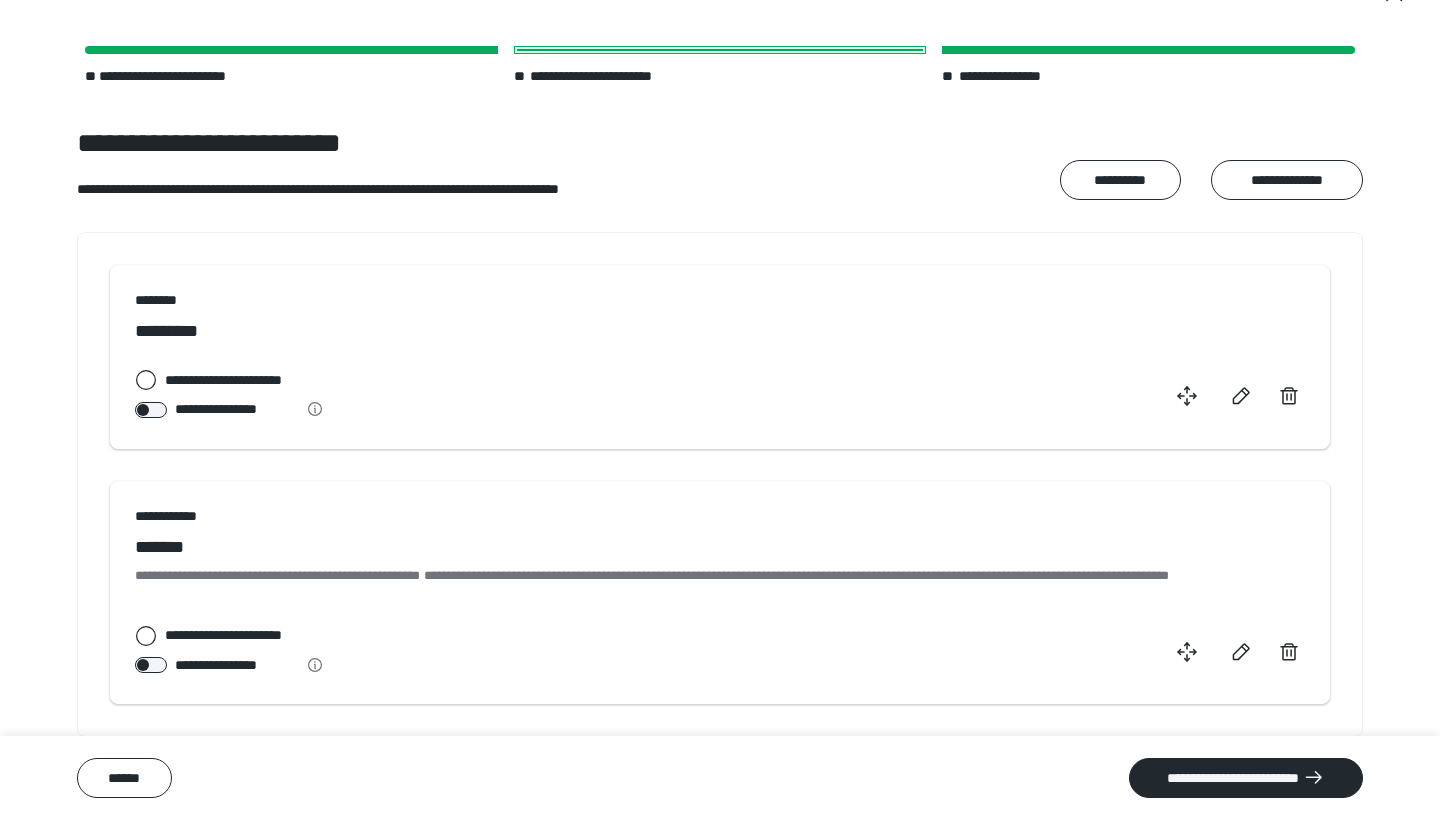 click on "**********" at bounding box center (1246, 778) 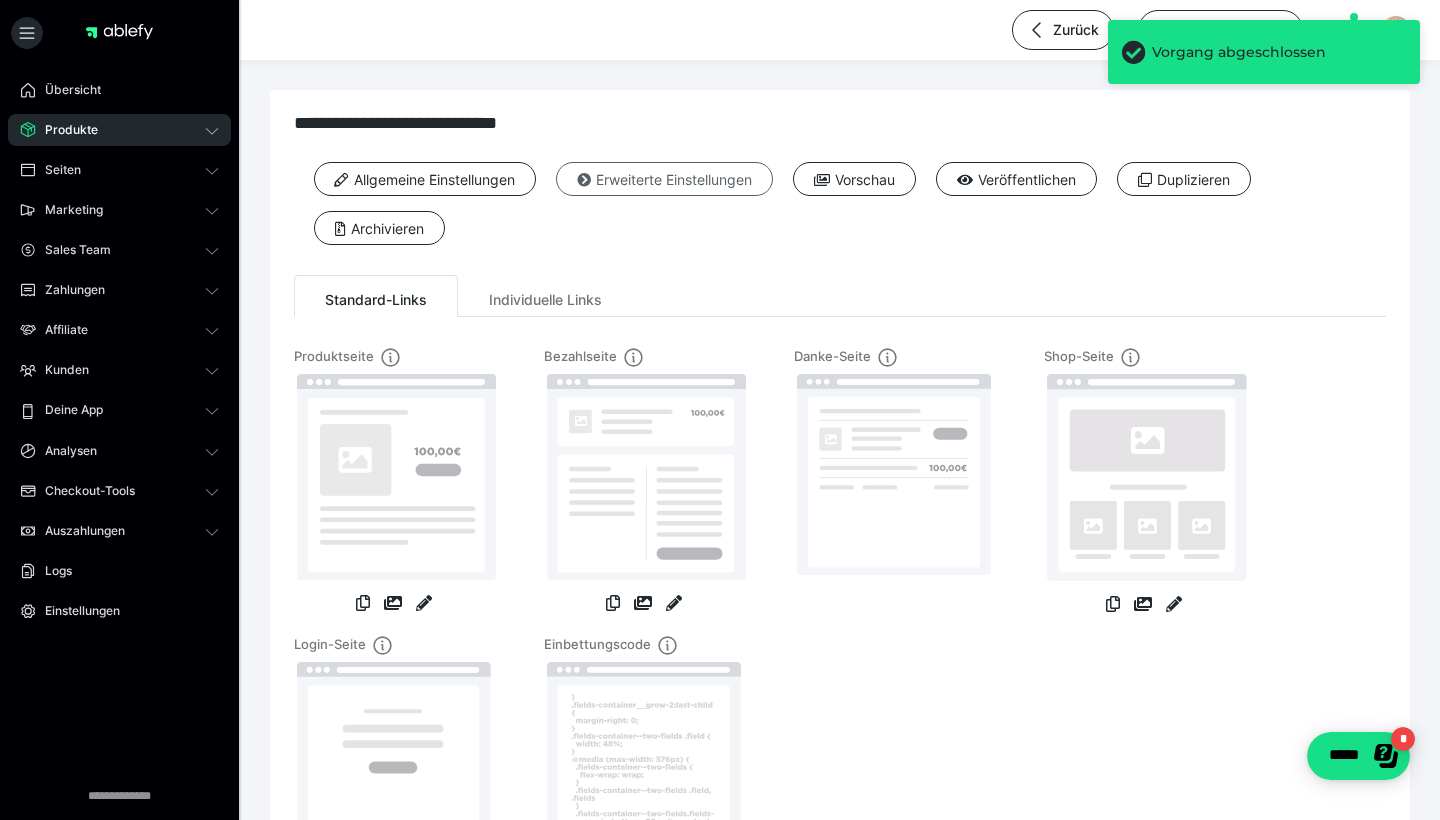 click on "Erweiterte Einstellungen" at bounding box center (664, 179) 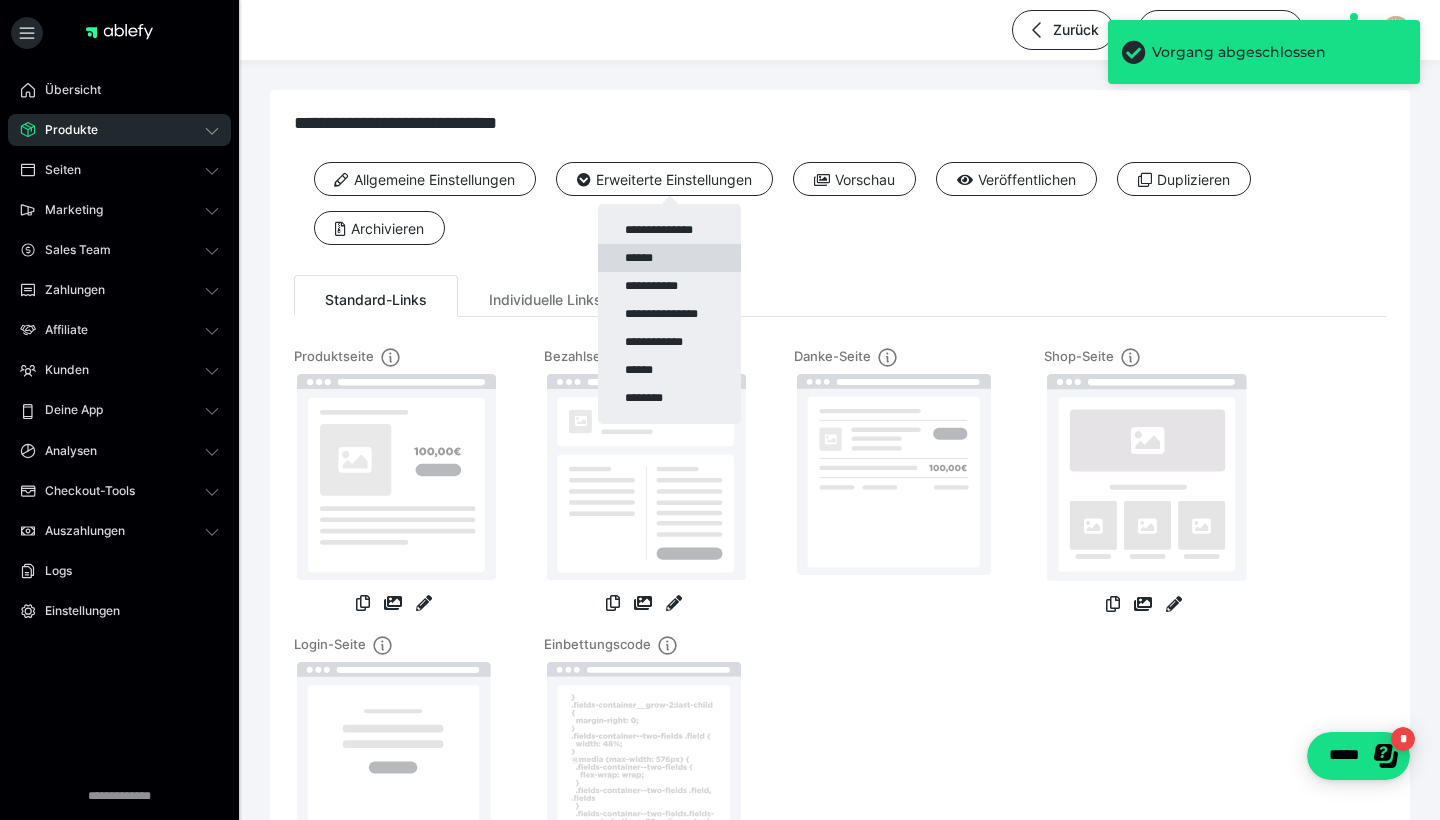 click on "******" at bounding box center [669, 258] 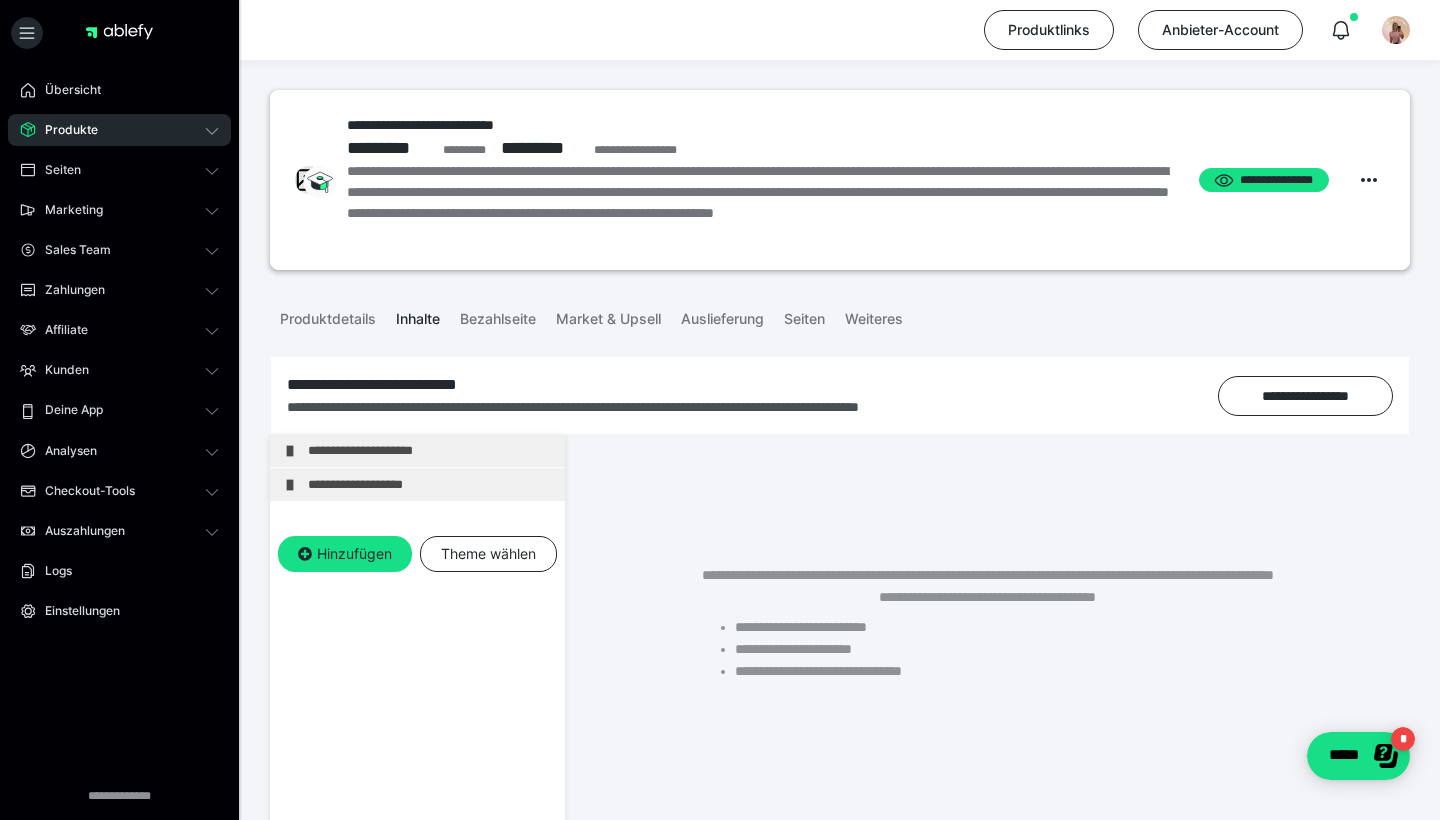 scroll, scrollTop: 0, scrollLeft: 0, axis: both 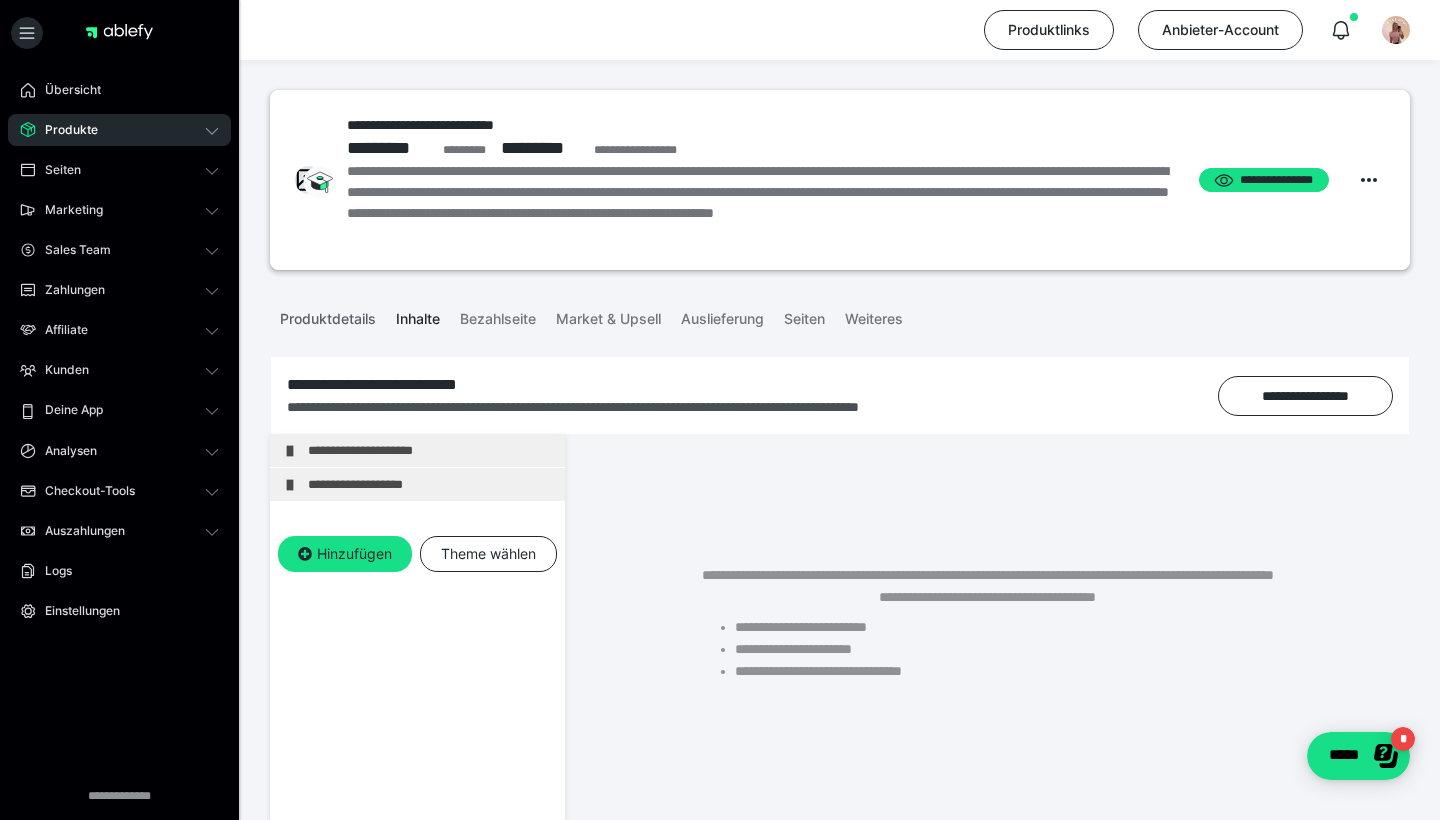 click on "Produktdetails" at bounding box center [328, 315] 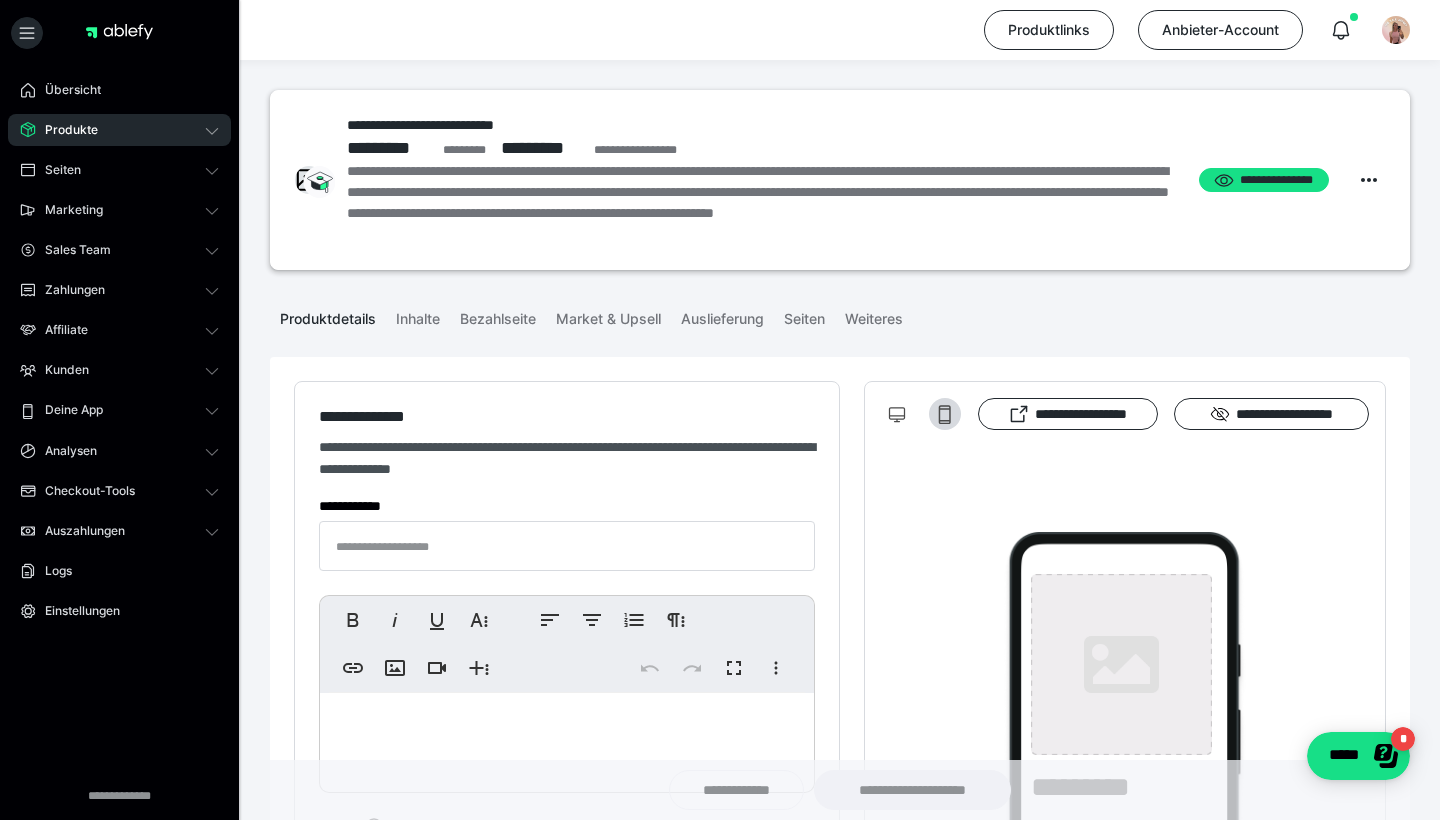 type on "**********" 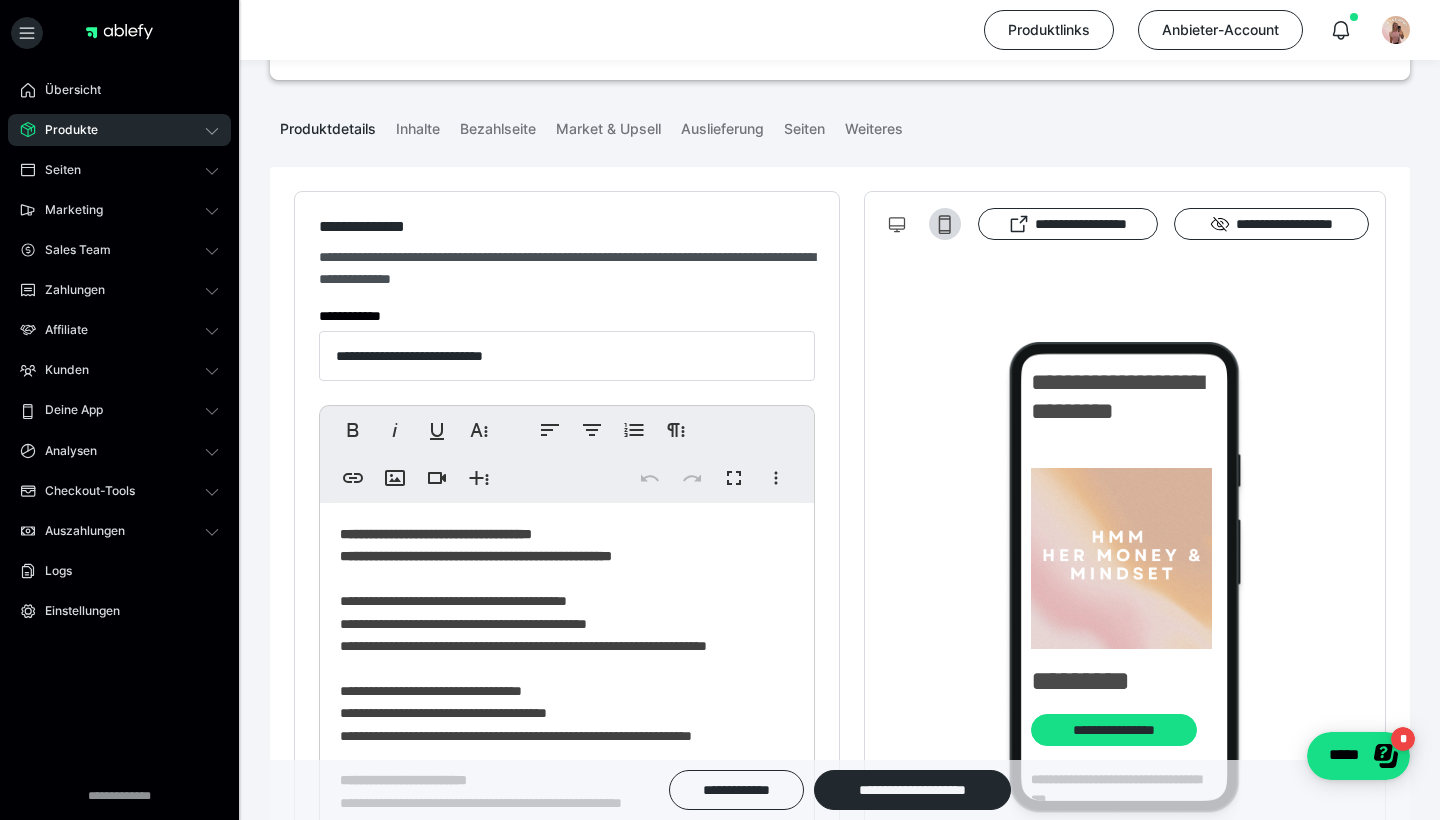 scroll, scrollTop: 192, scrollLeft: 0, axis: vertical 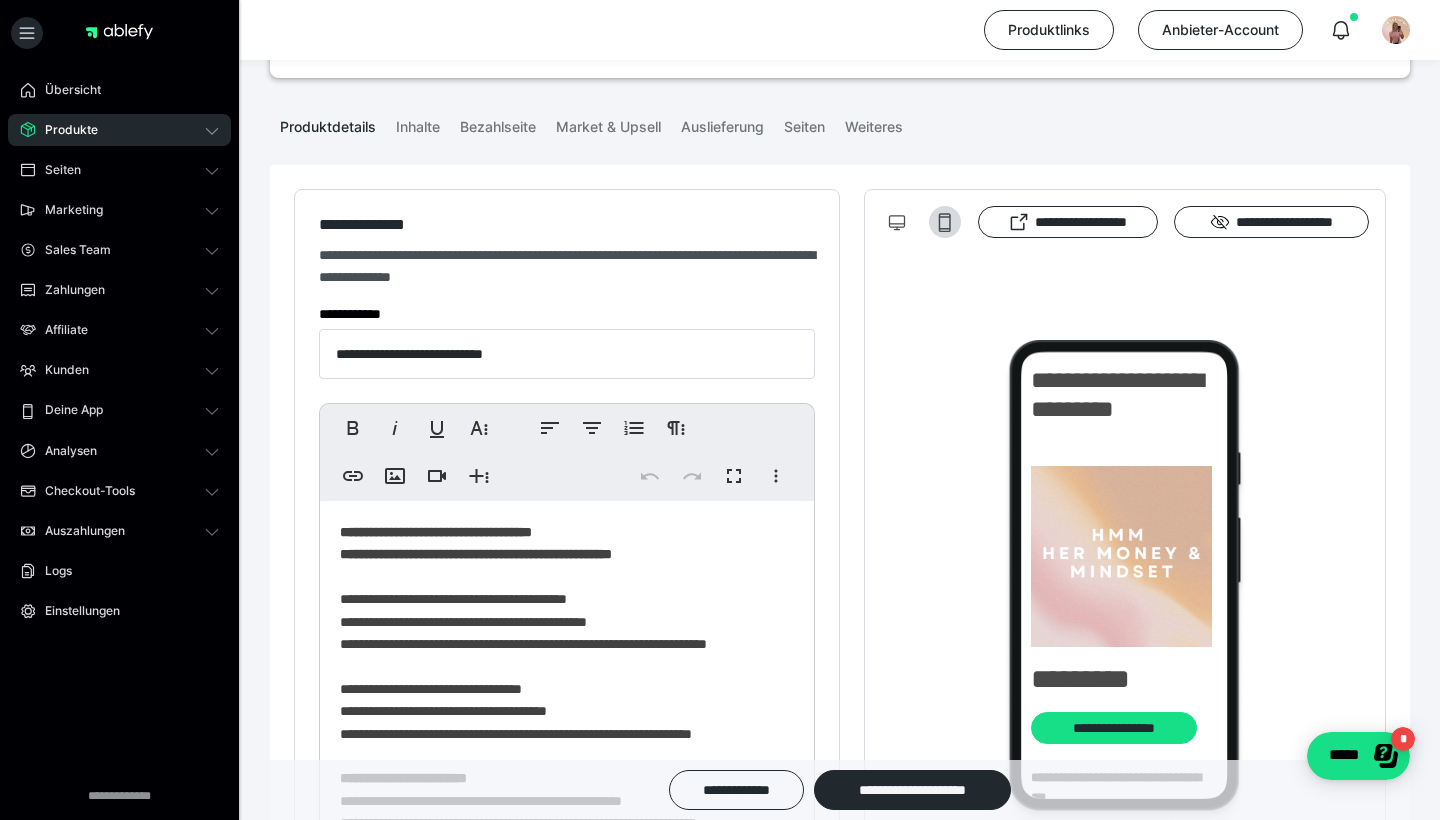 click on "**********" at bounding box center (567, 1065) 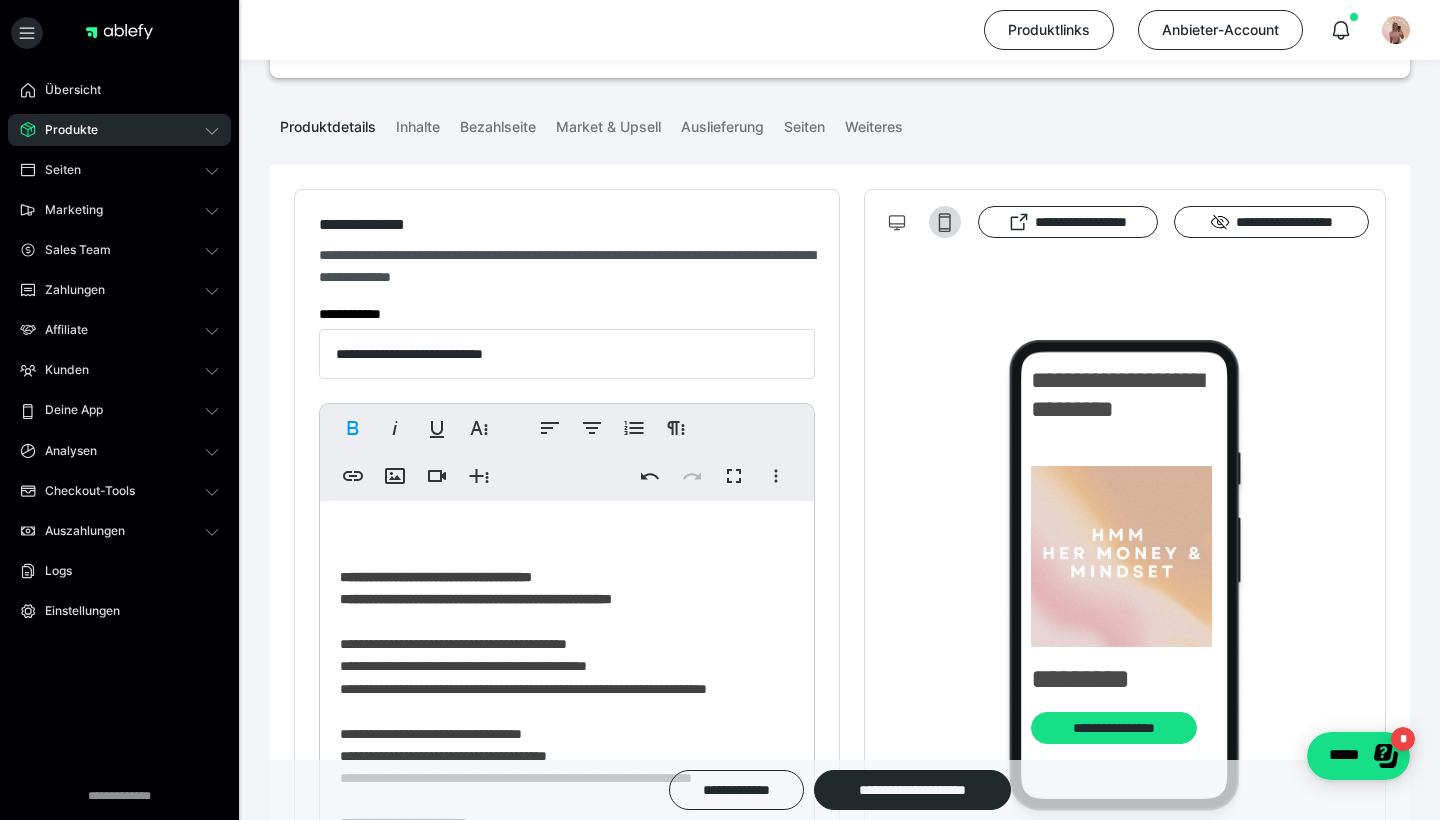 click on "**********" at bounding box center (567, 1087) 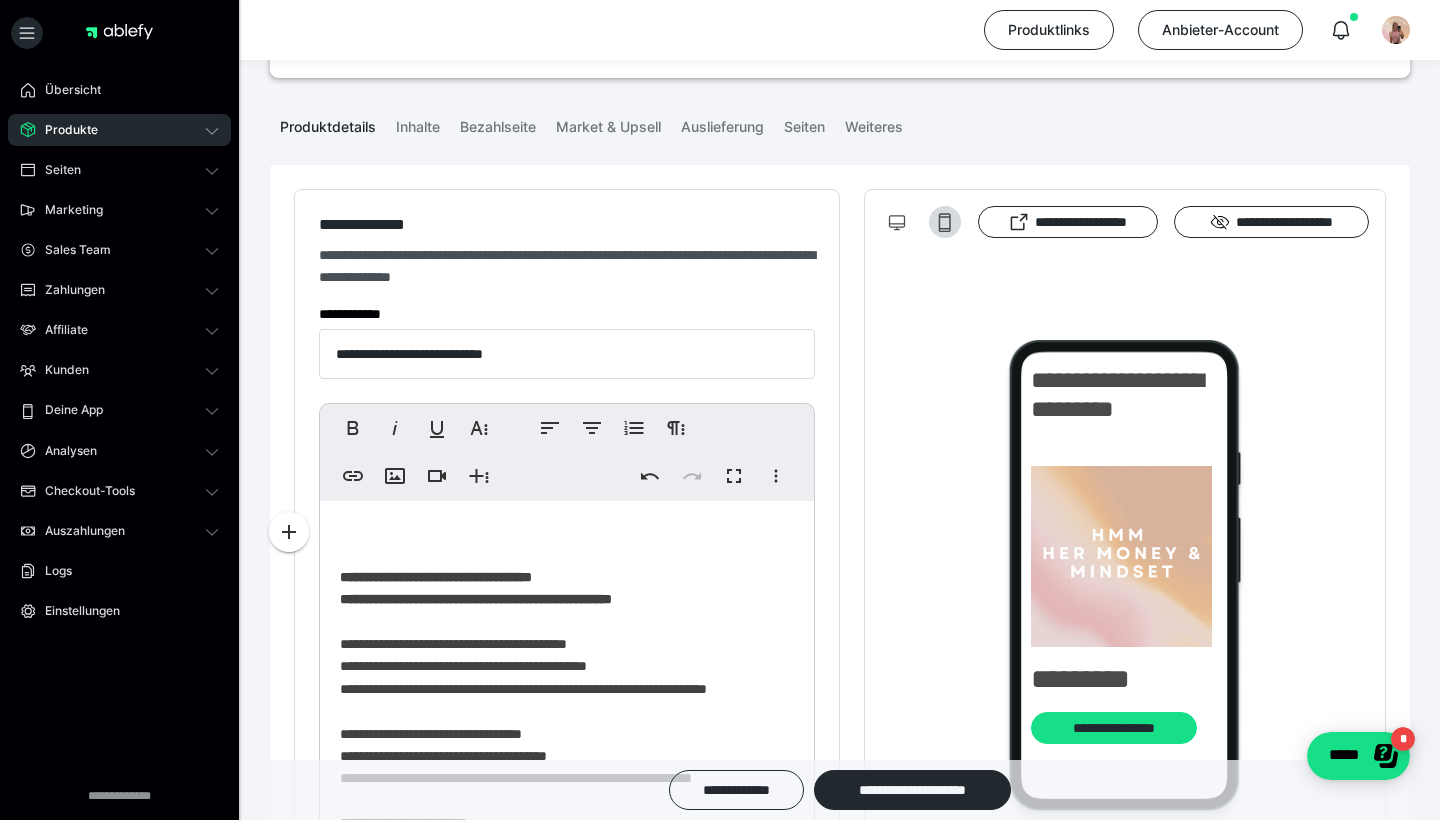 type 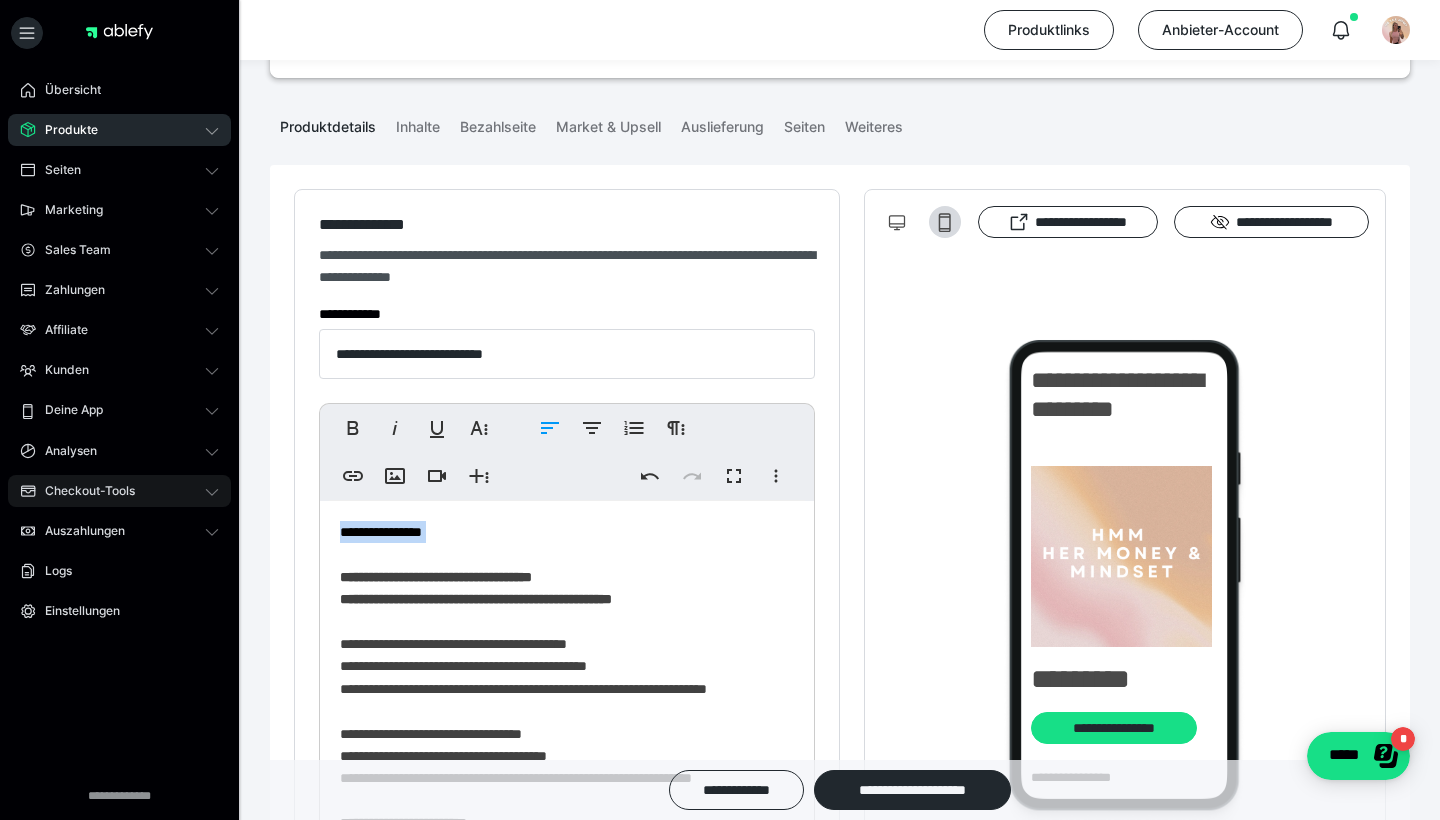 drag, startPoint x: 479, startPoint y: 543, endPoint x: 179, endPoint y: 483, distance: 305.94116 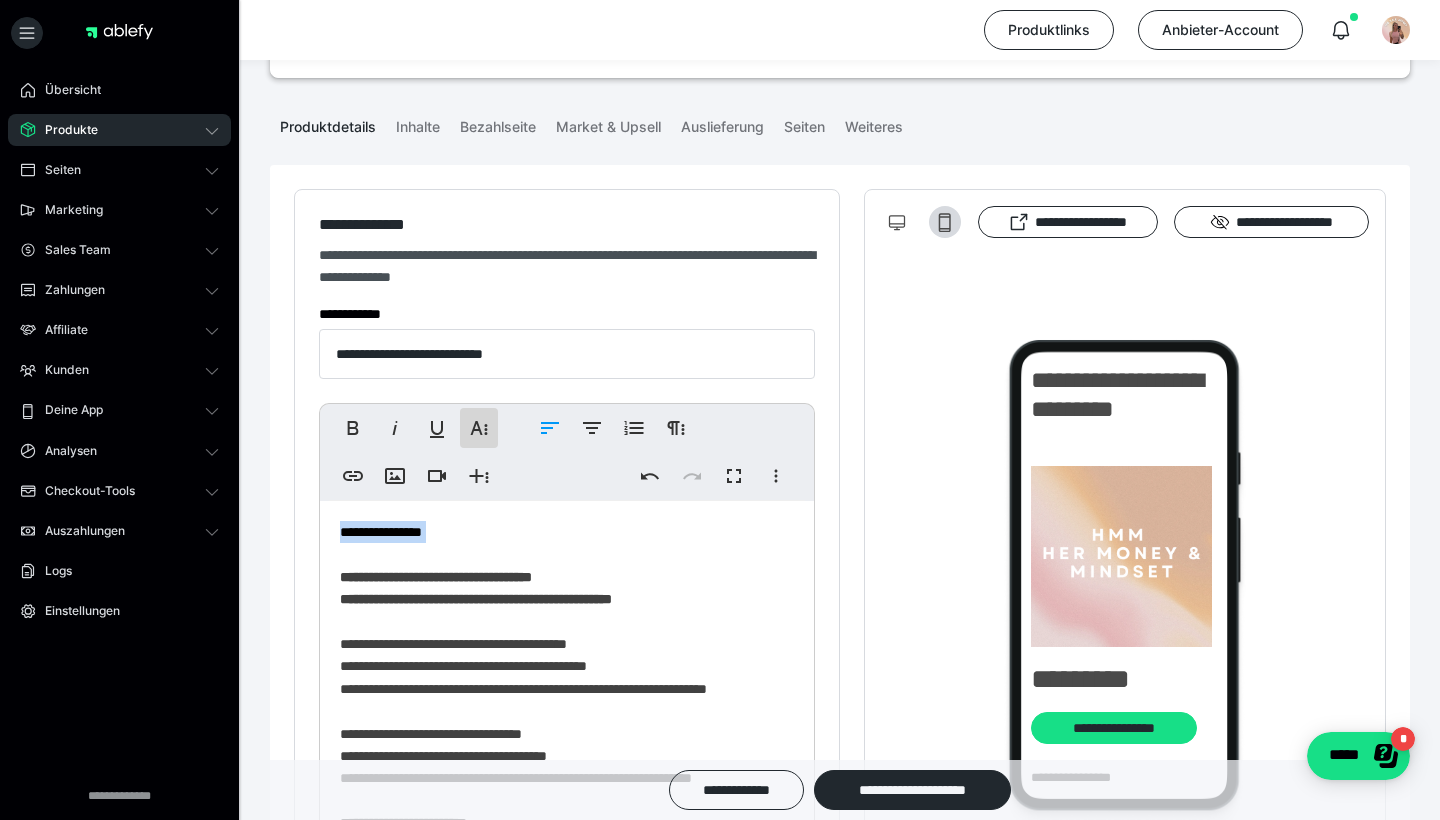 click 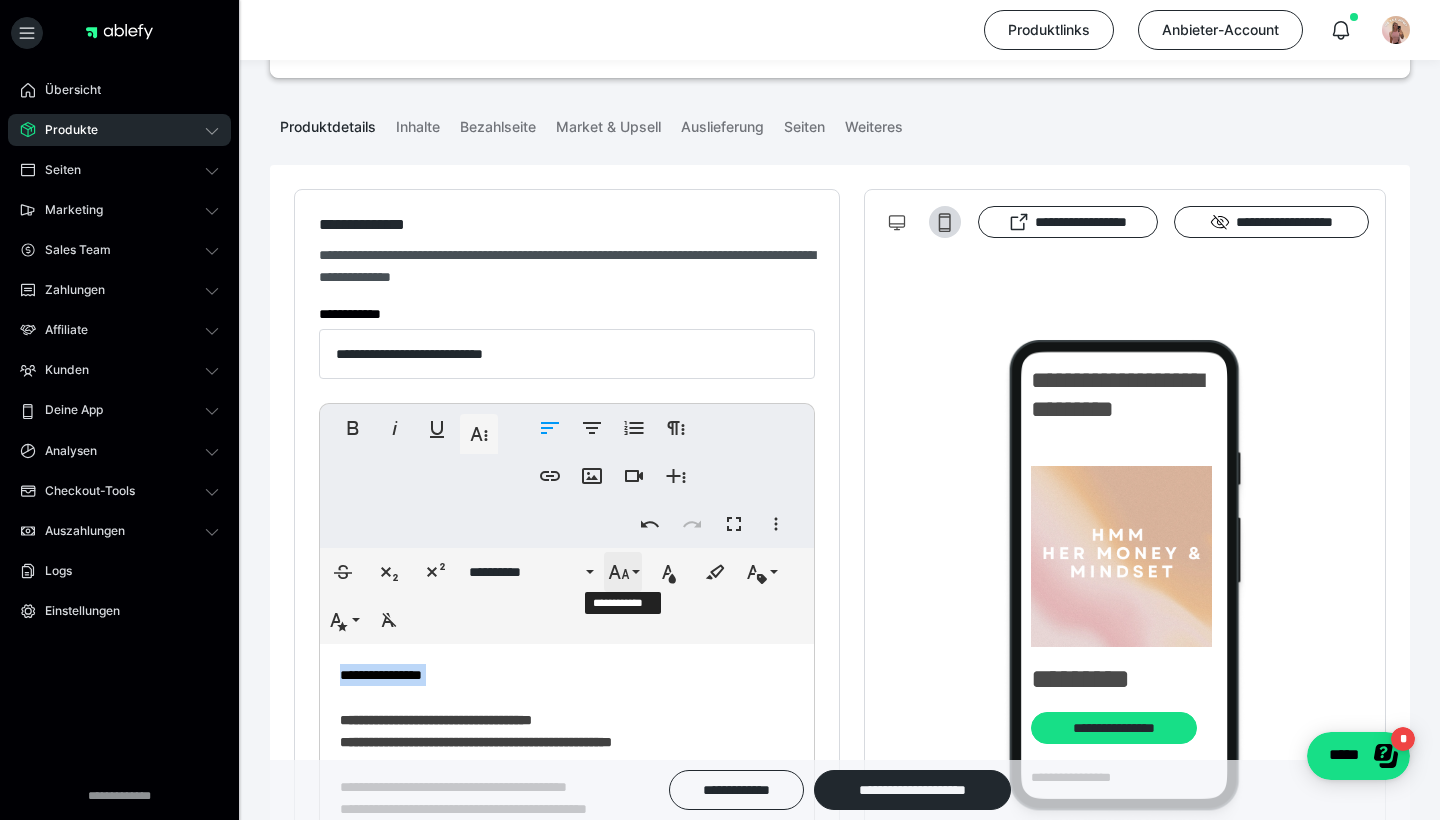 click on "**********" at bounding box center (623, 572) 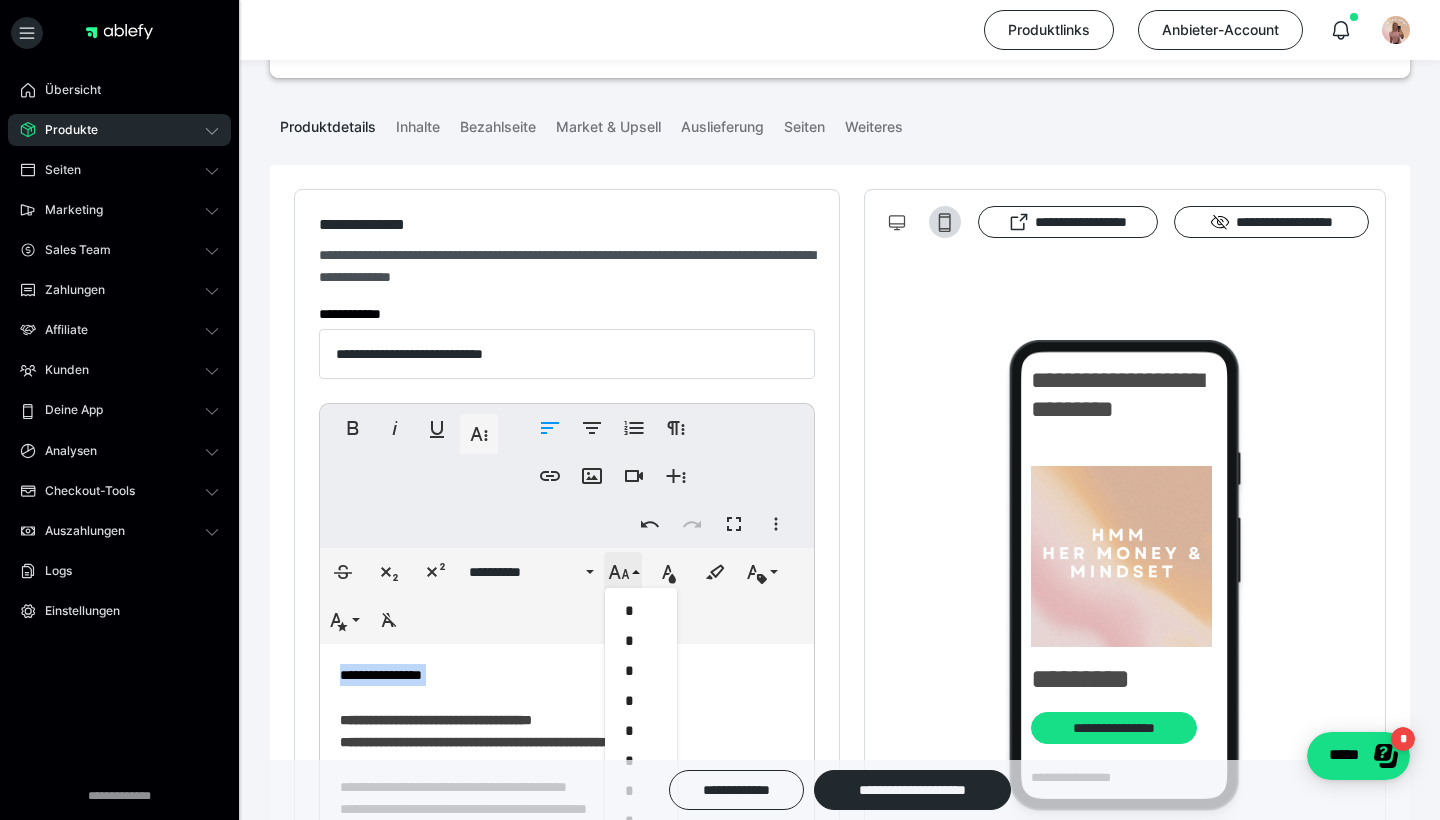 scroll, scrollTop: 413, scrollLeft: 0, axis: vertical 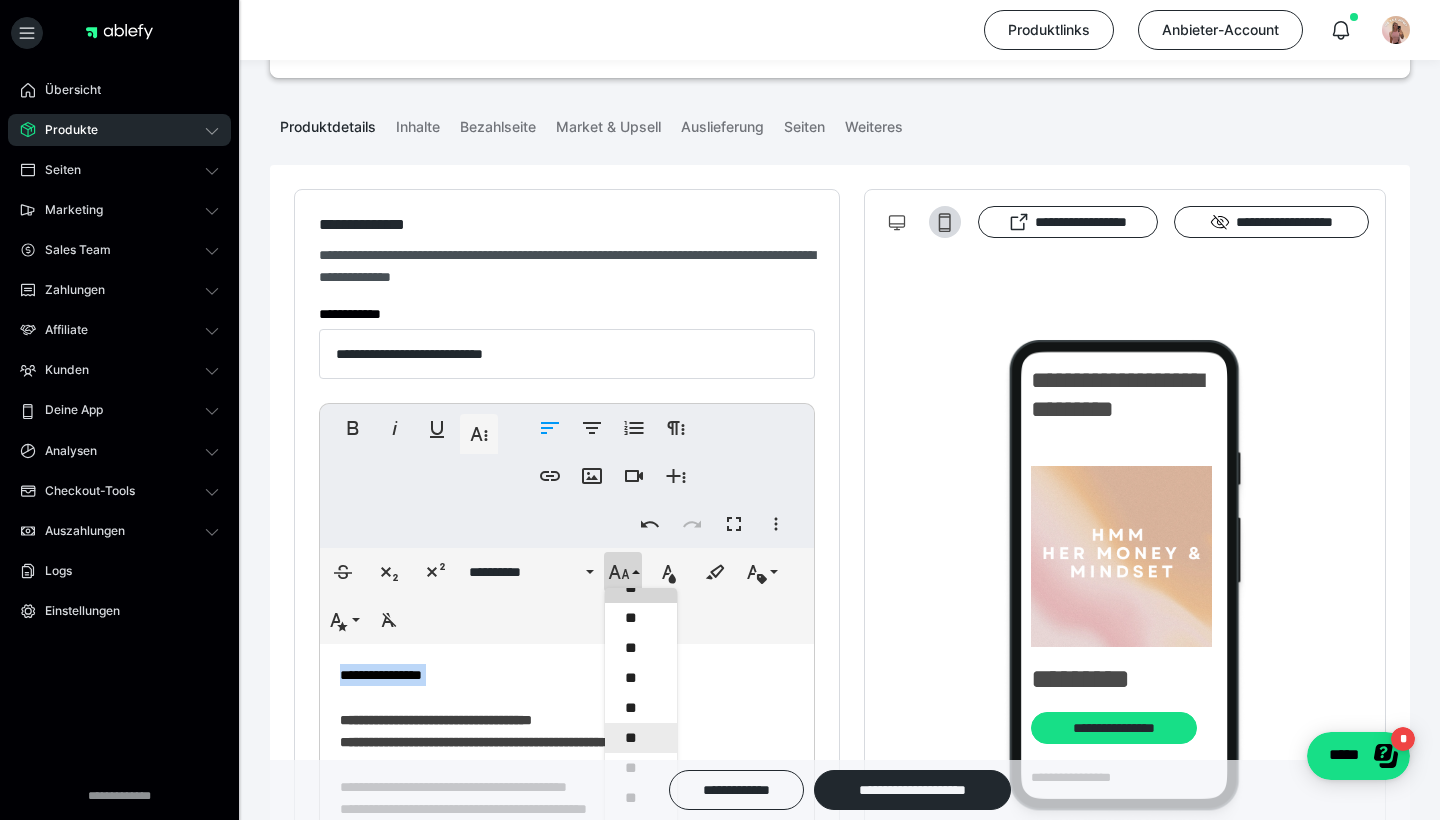 click on "**" at bounding box center (641, 738) 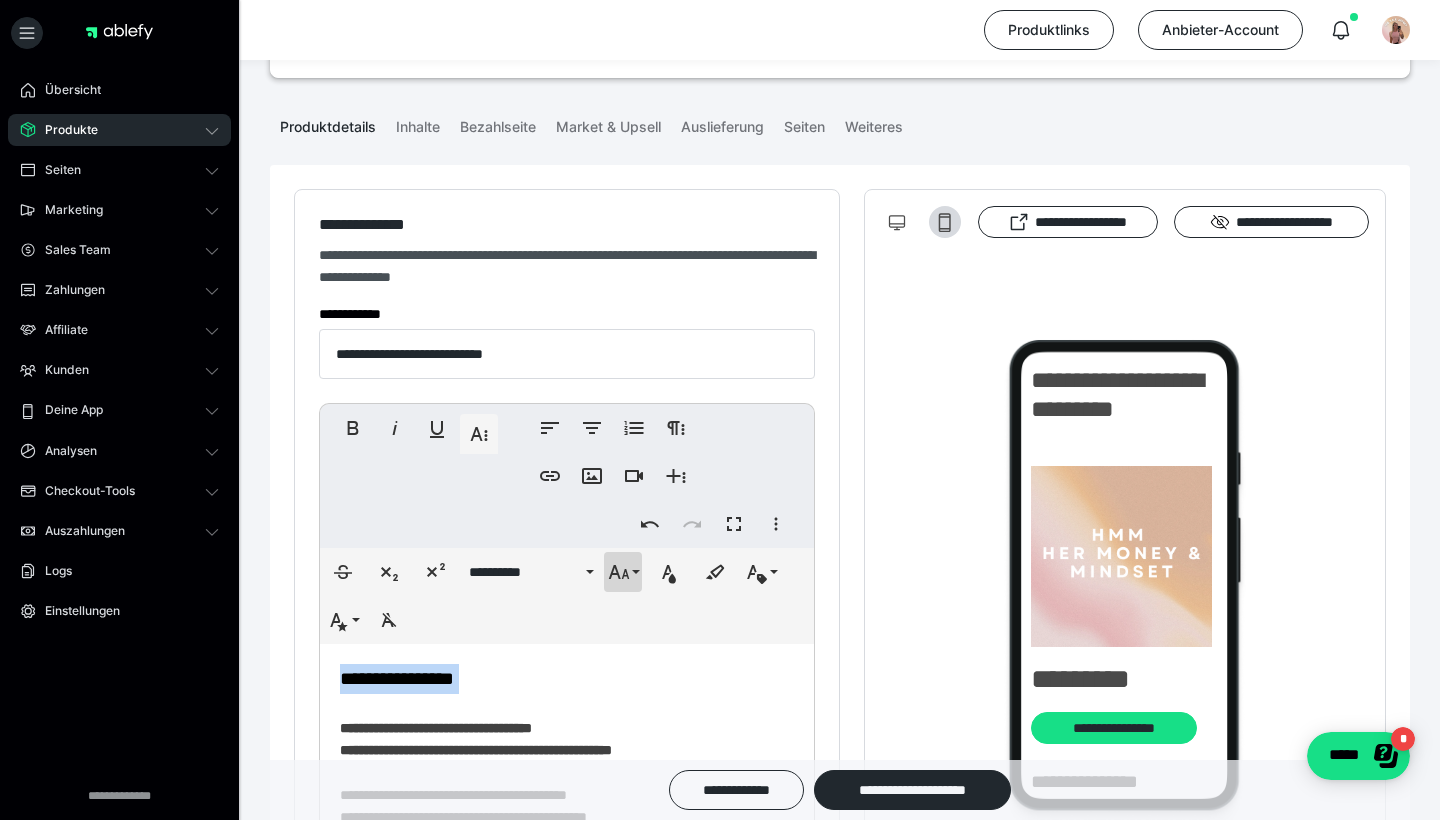 click 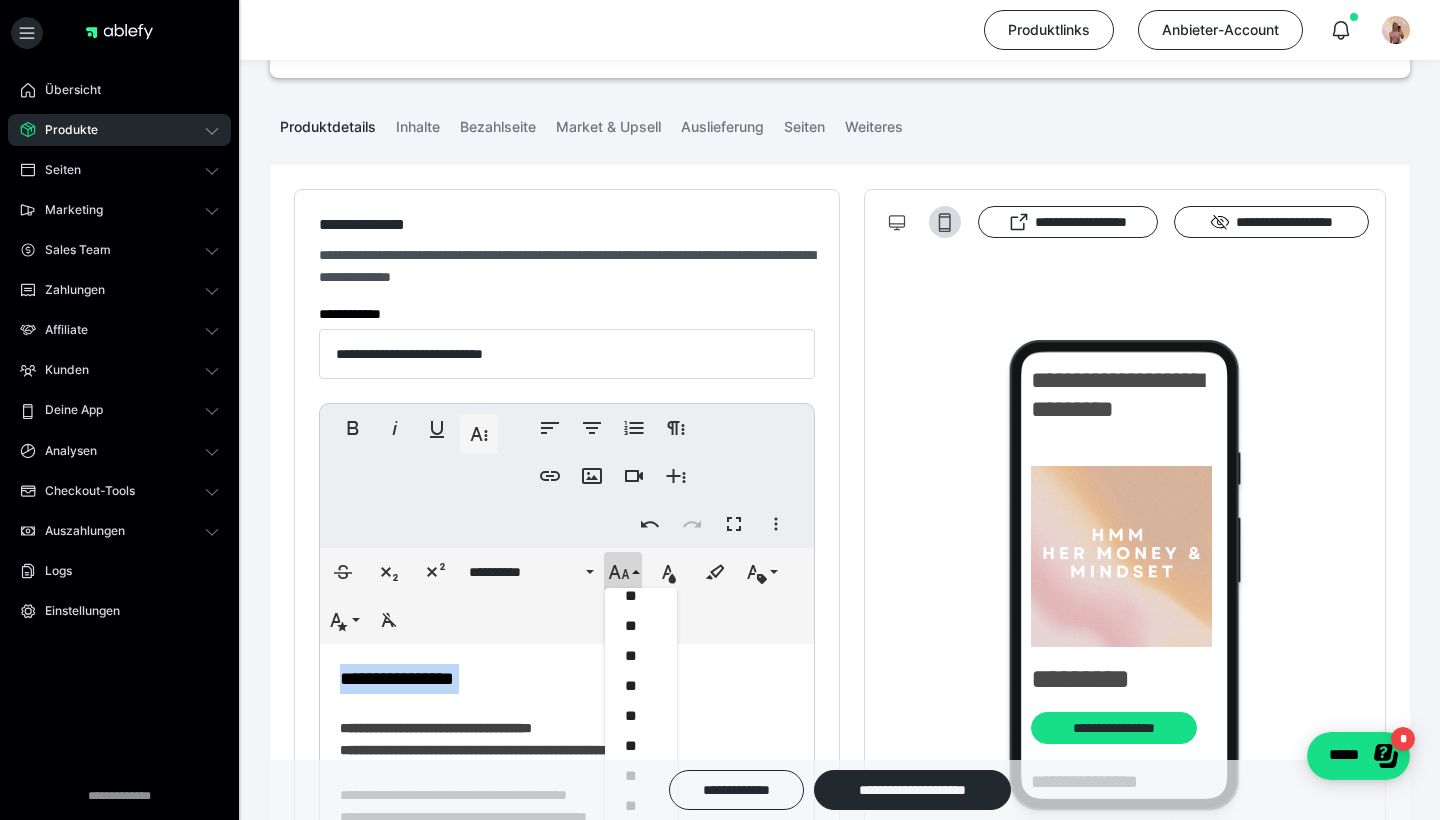 scroll, scrollTop: 995, scrollLeft: 0, axis: vertical 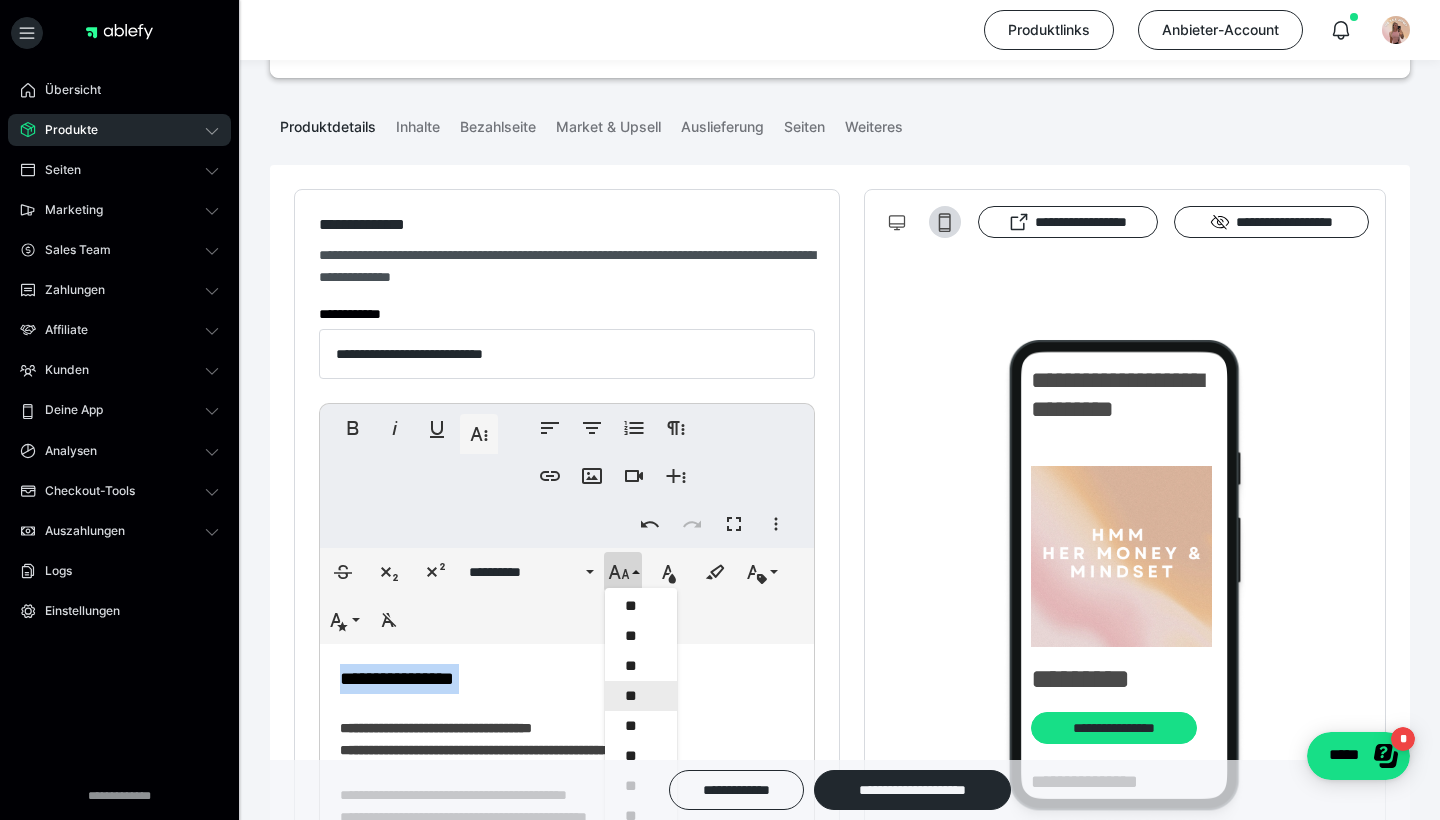 click on "**" at bounding box center [641, 696] 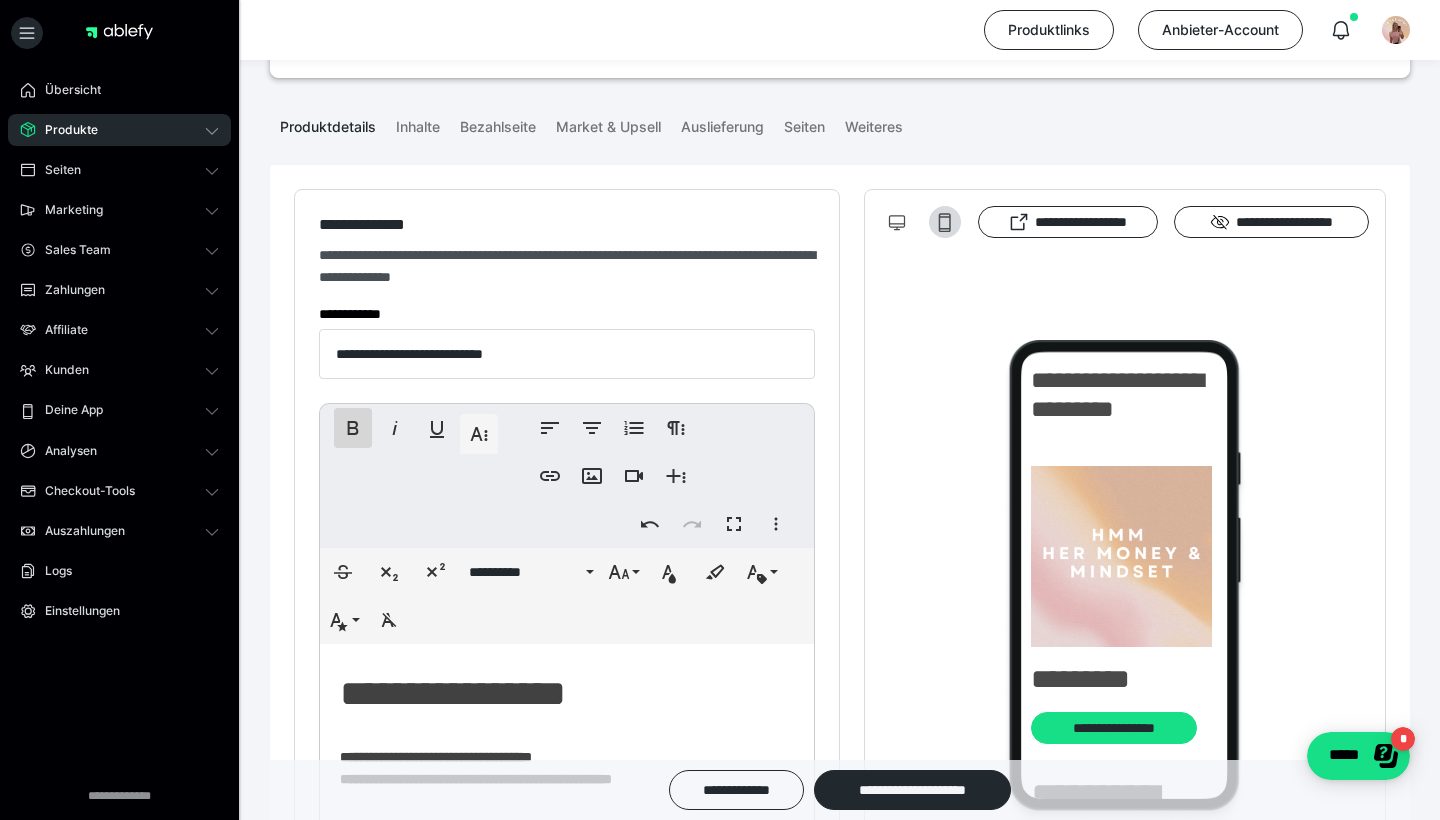 click 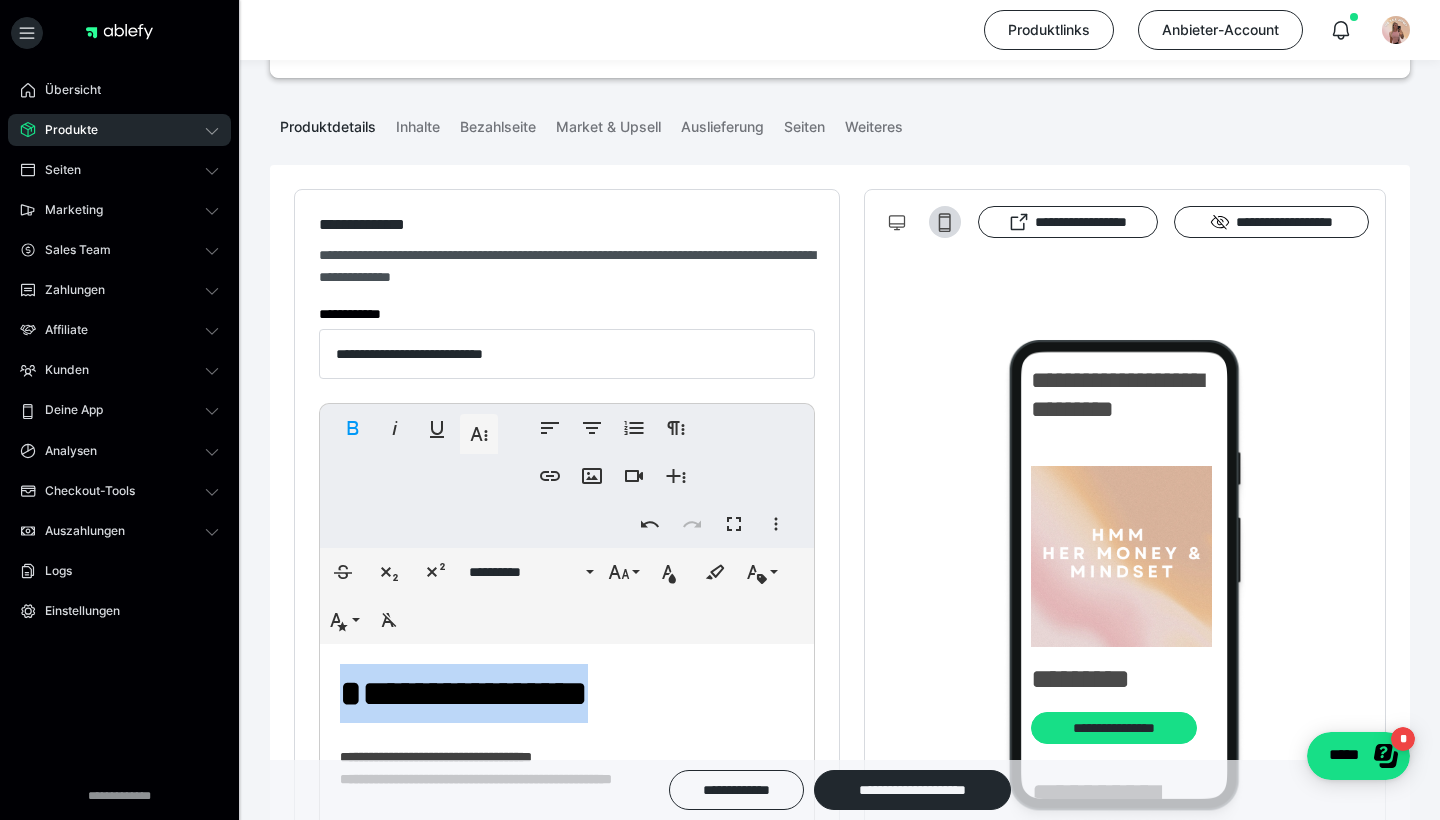 drag, startPoint x: 648, startPoint y: 703, endPoint x: 300, endPoint y: 663, distance: 350.29132 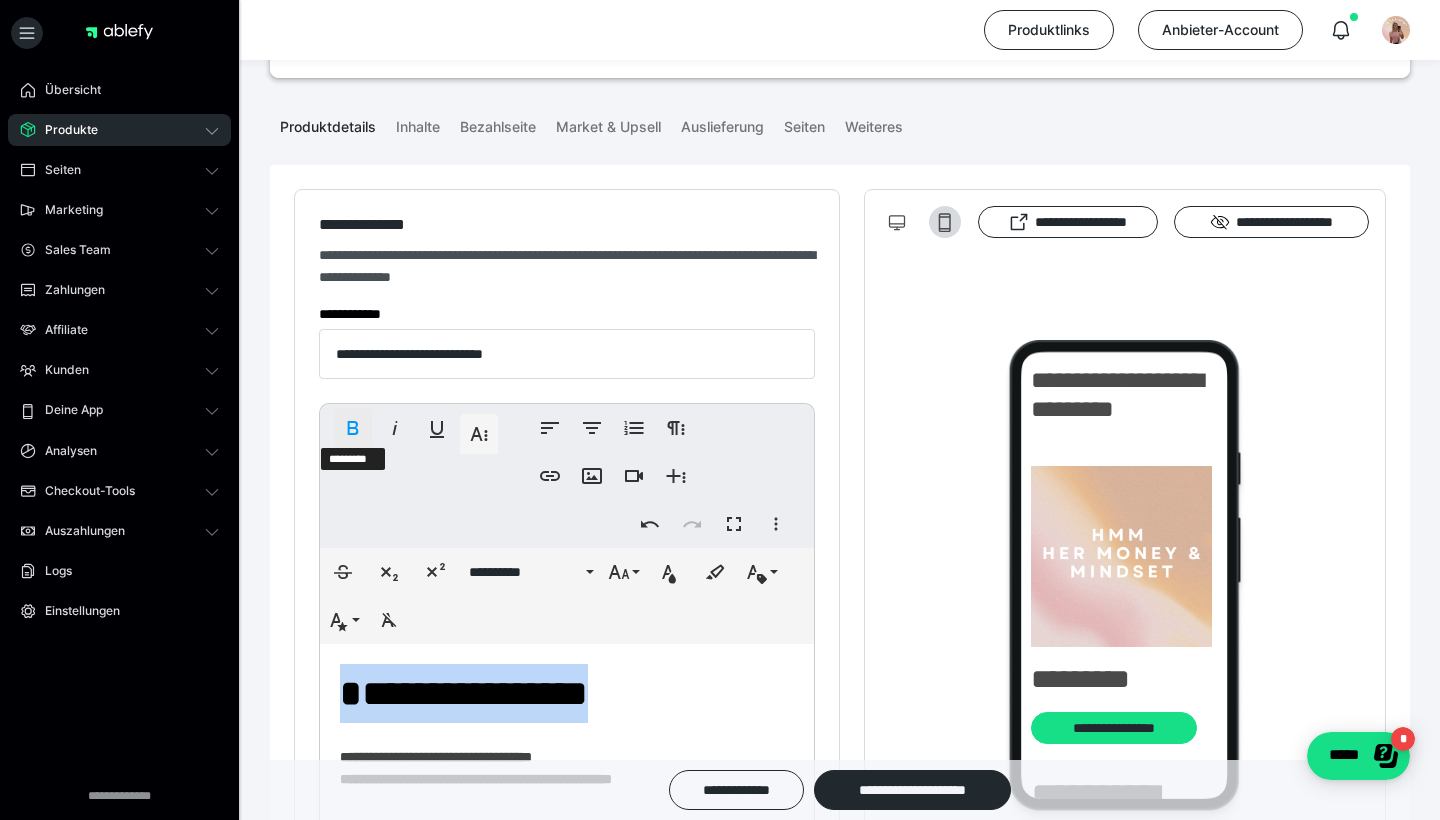 click 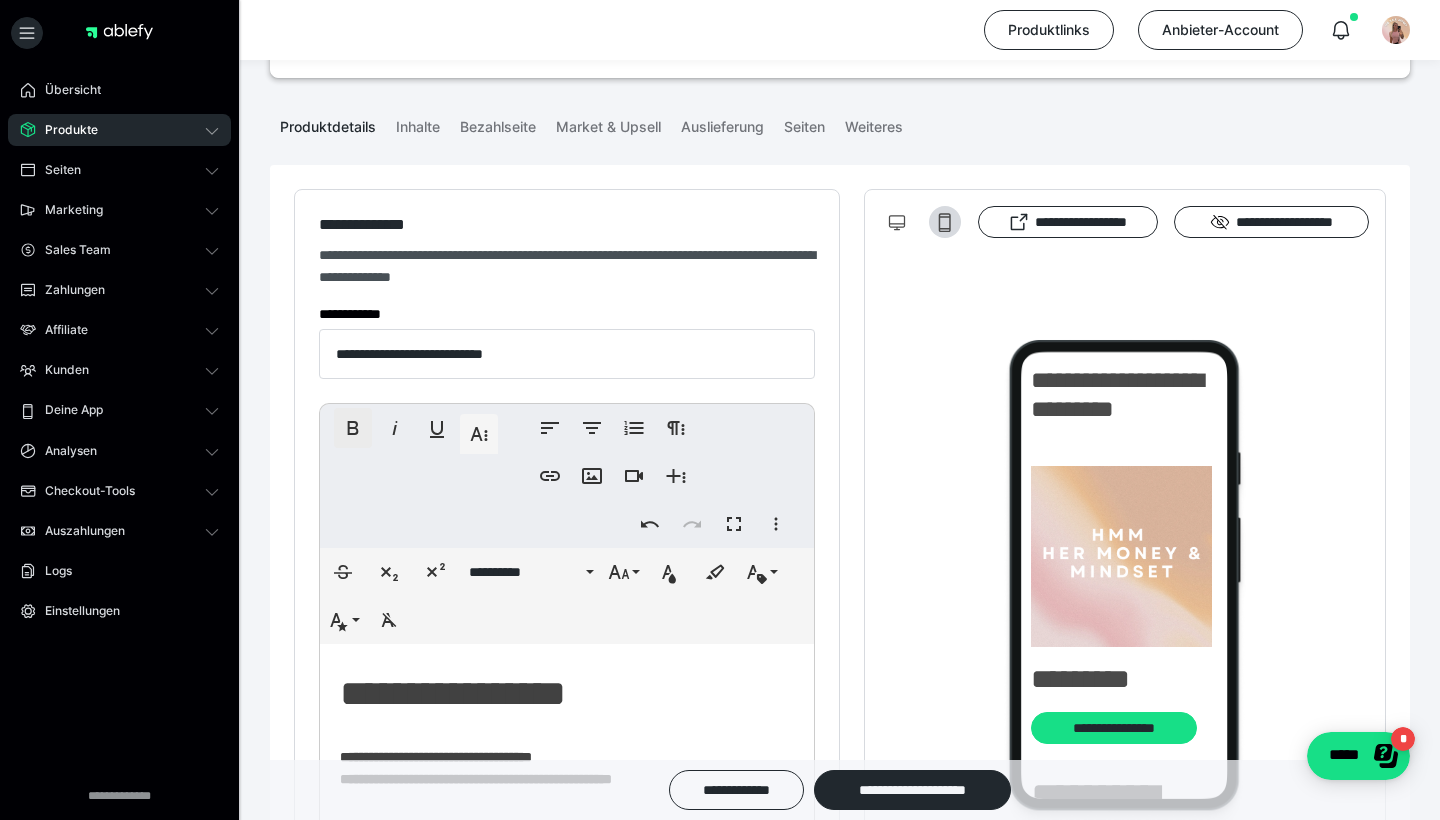 click 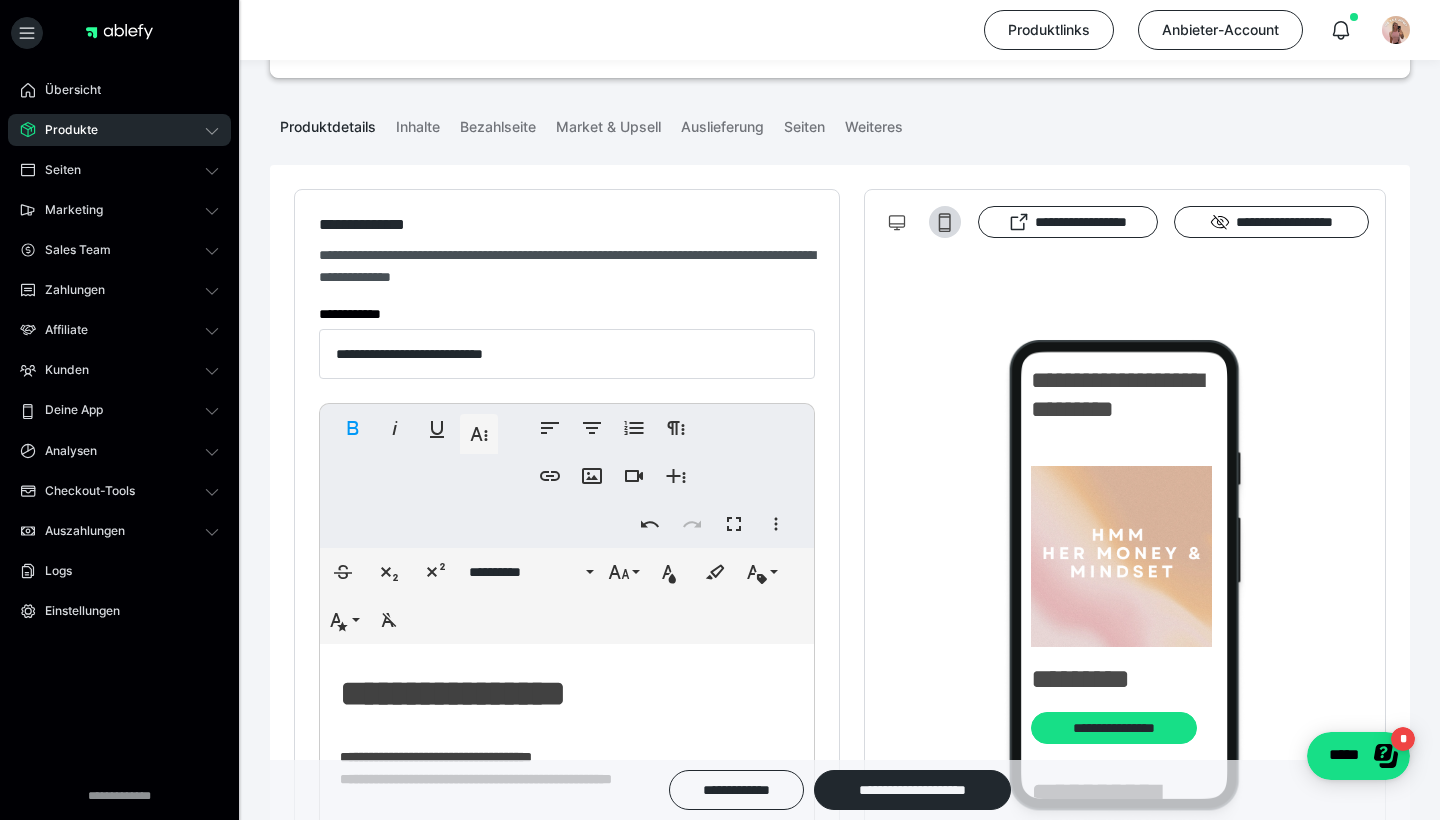 click on "**********" at bounding box center (567, 1249) 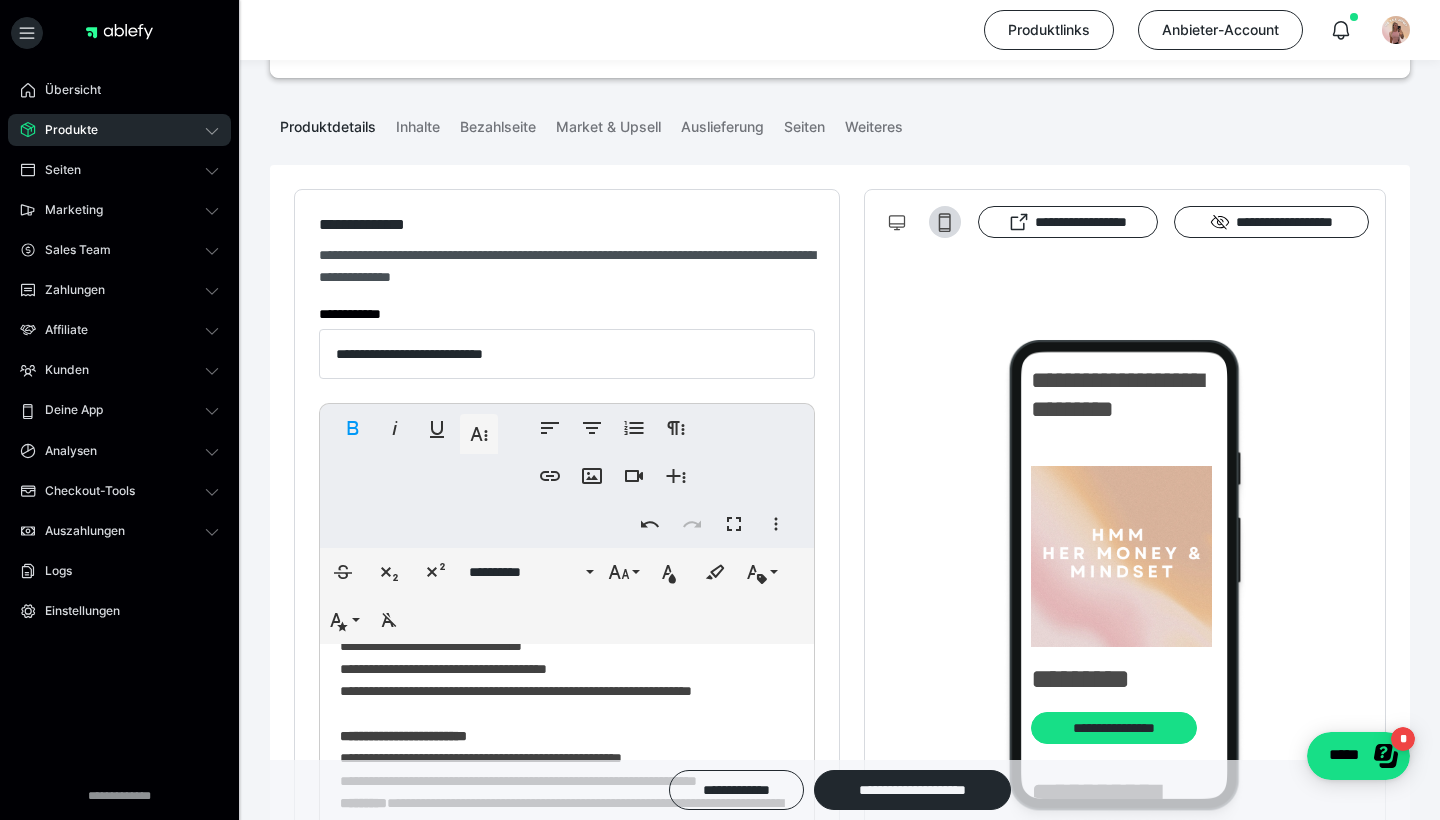 scroll, scrollTop: 272, scrollLeft: 0, axis: vertical 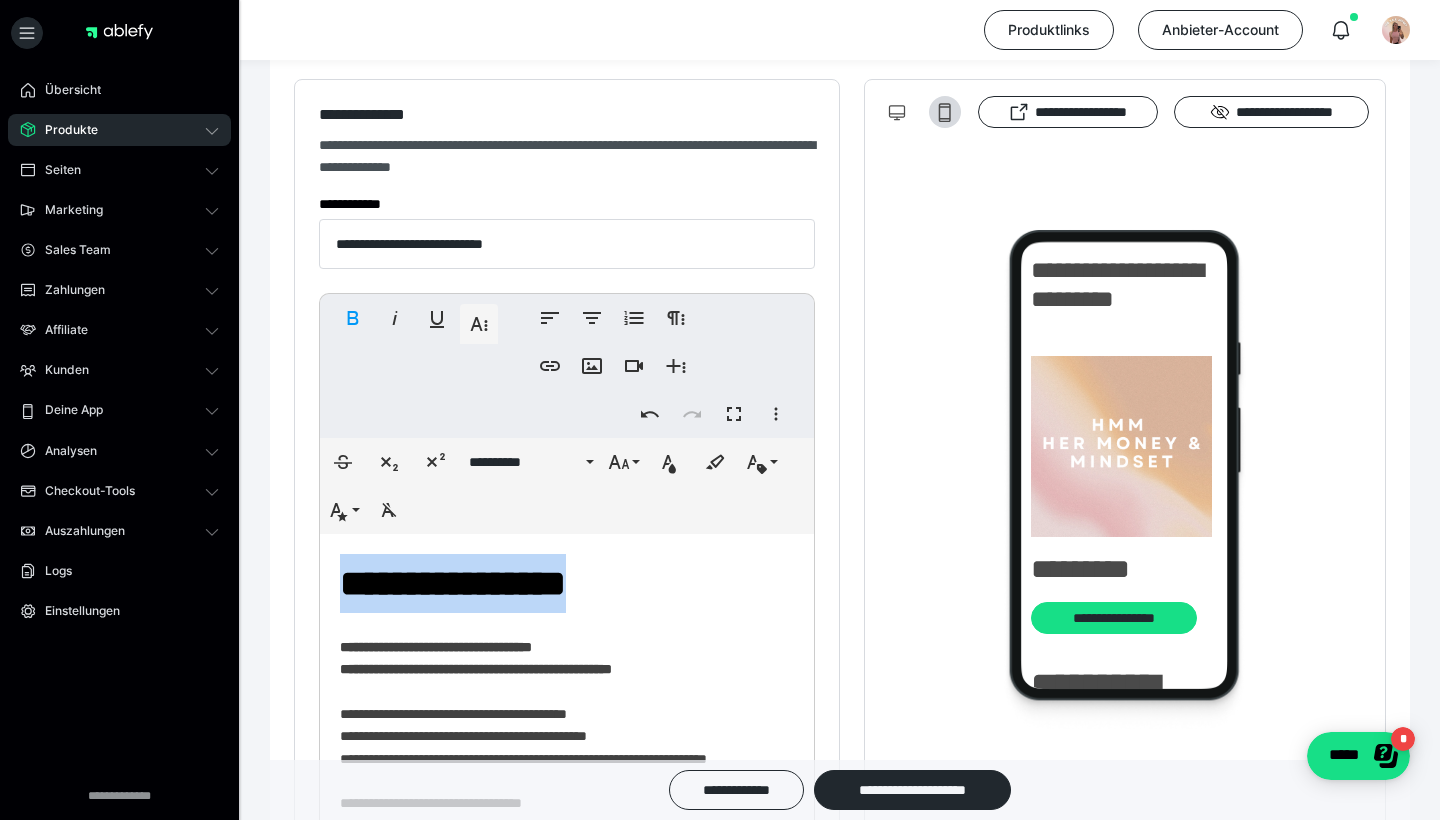 drag, startPoint x: 631, startPoint y: 577, endPoint x: 303, endPoint y: 561, distance: 328.39 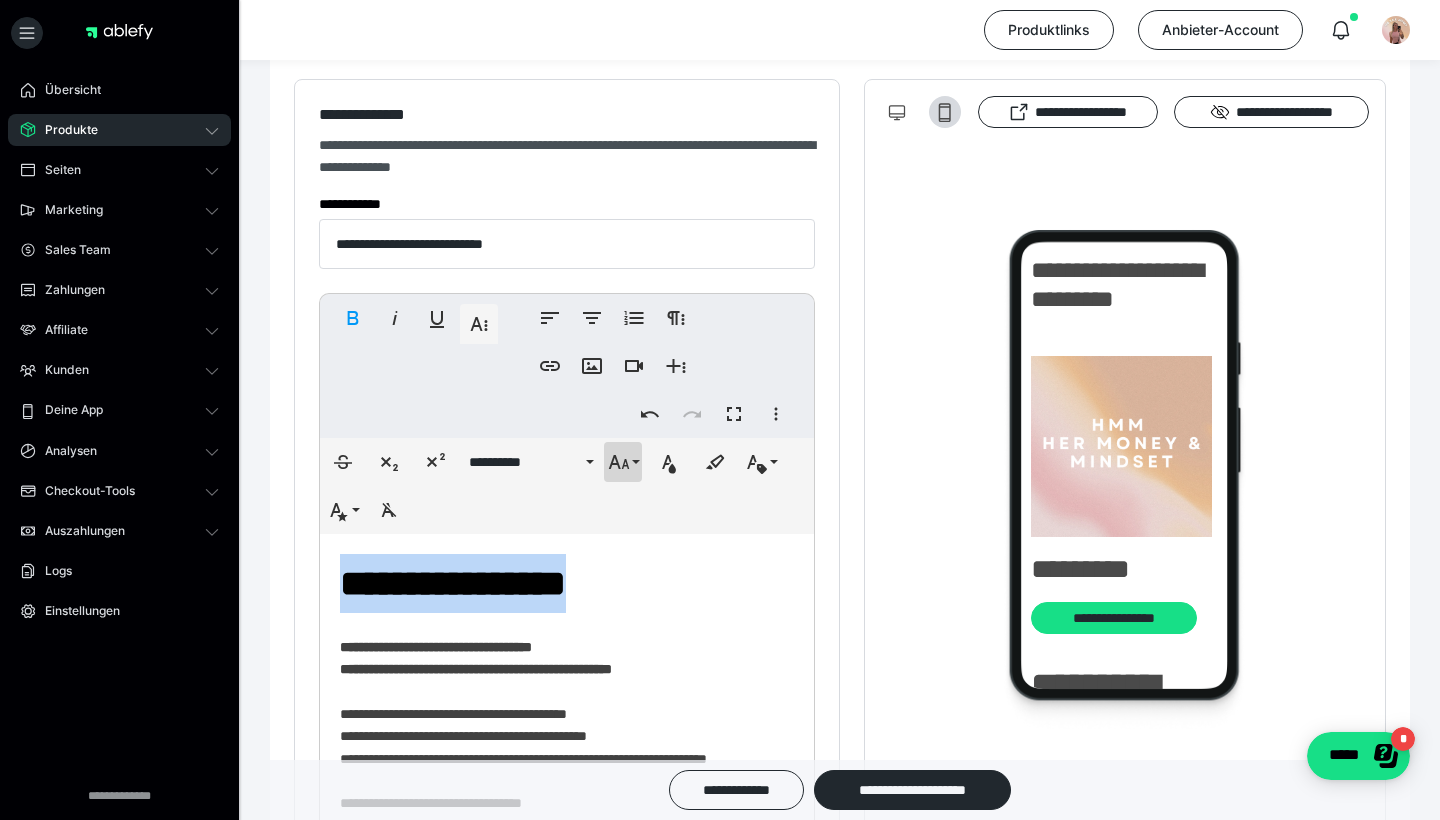 click on "**********" at bounding box center [623, 462] 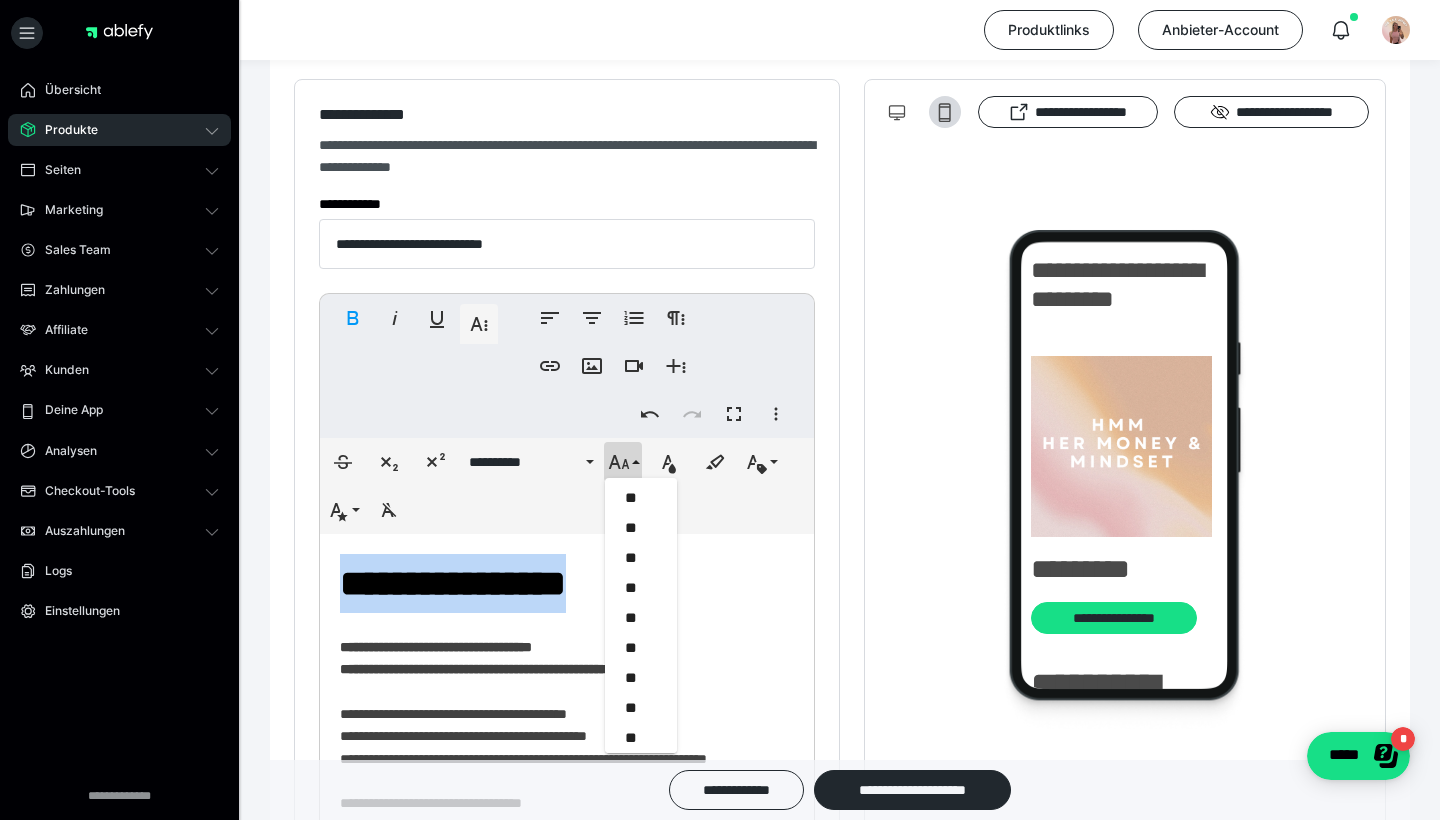 scroll, scrollTop: 750, scrollLeft: 0, axis: vertical 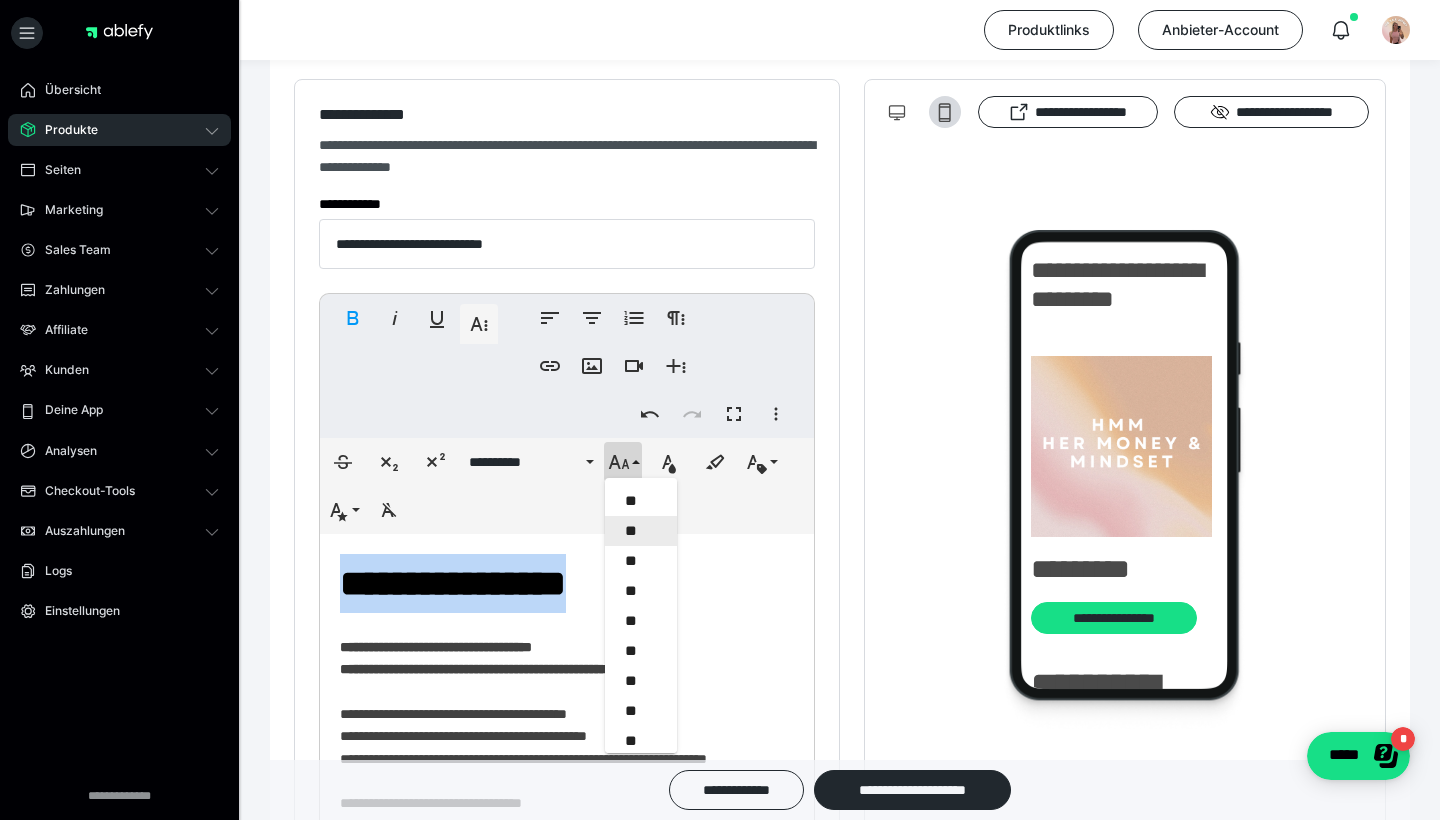 click on "**" at bounding box center [641, 531] 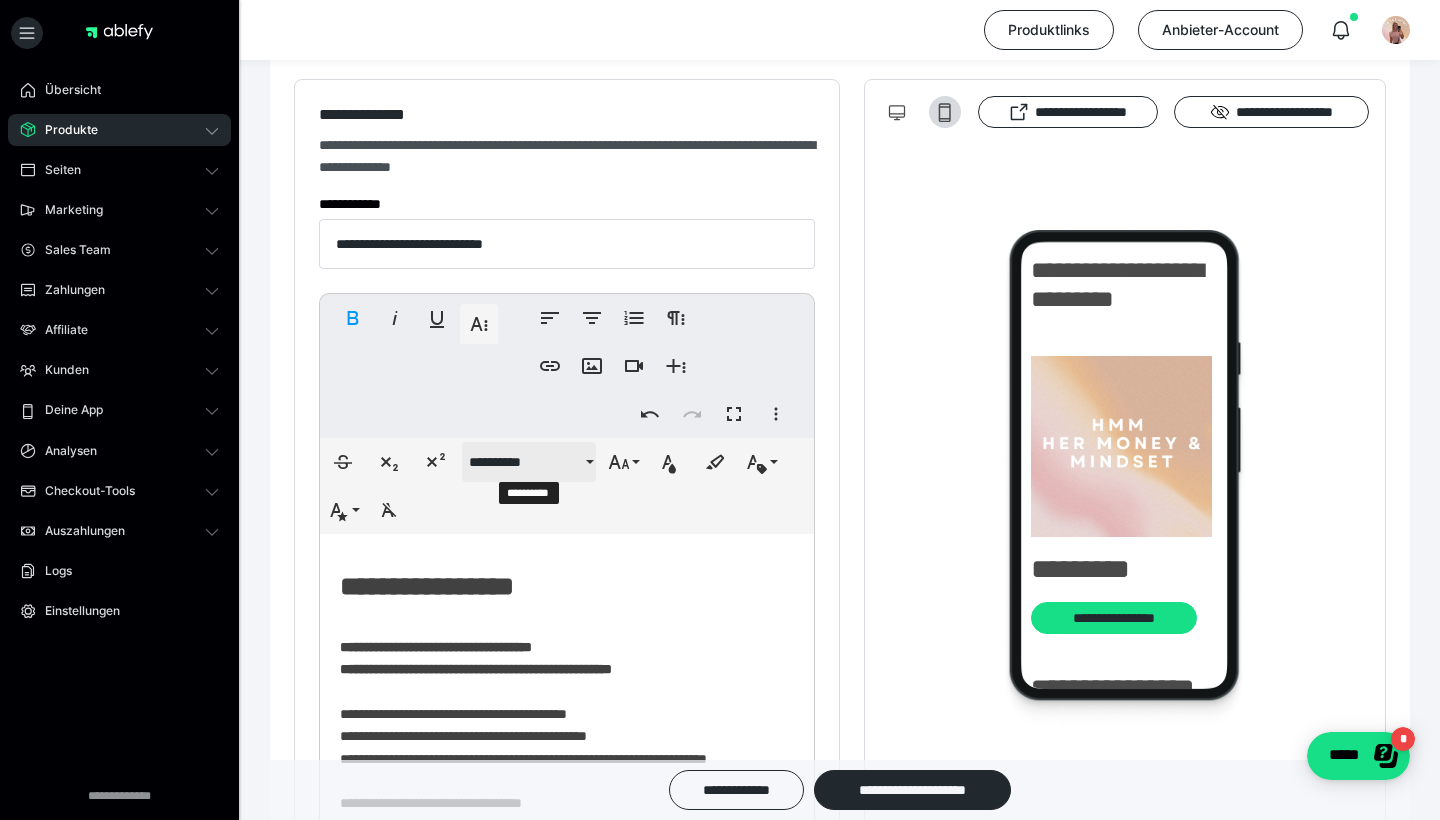 click on "**********" at bounding box center [525, 462] 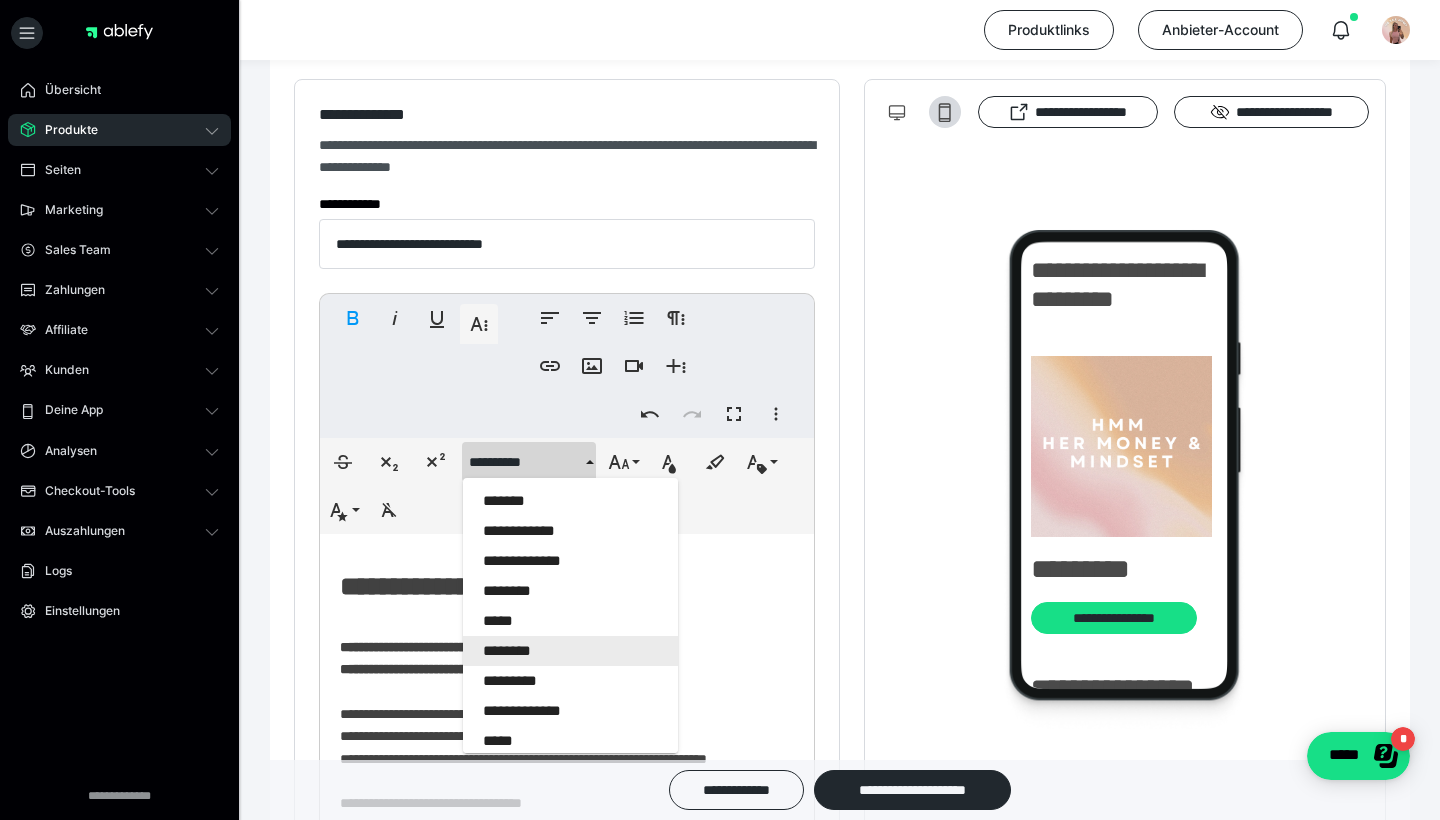 click on "********" at bounding box center [570, 651] 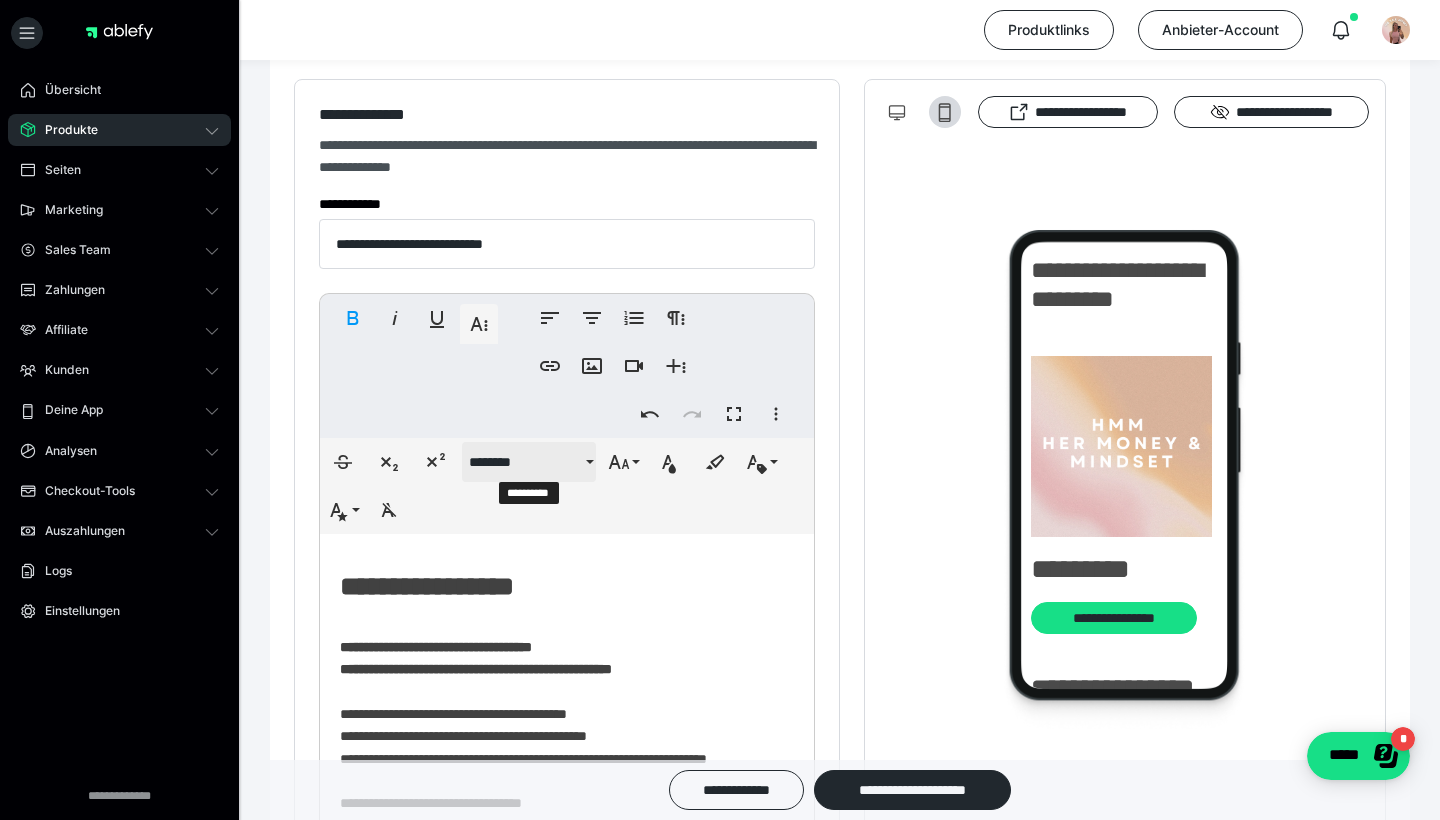 click on "********" at bounding box center [525, 462] 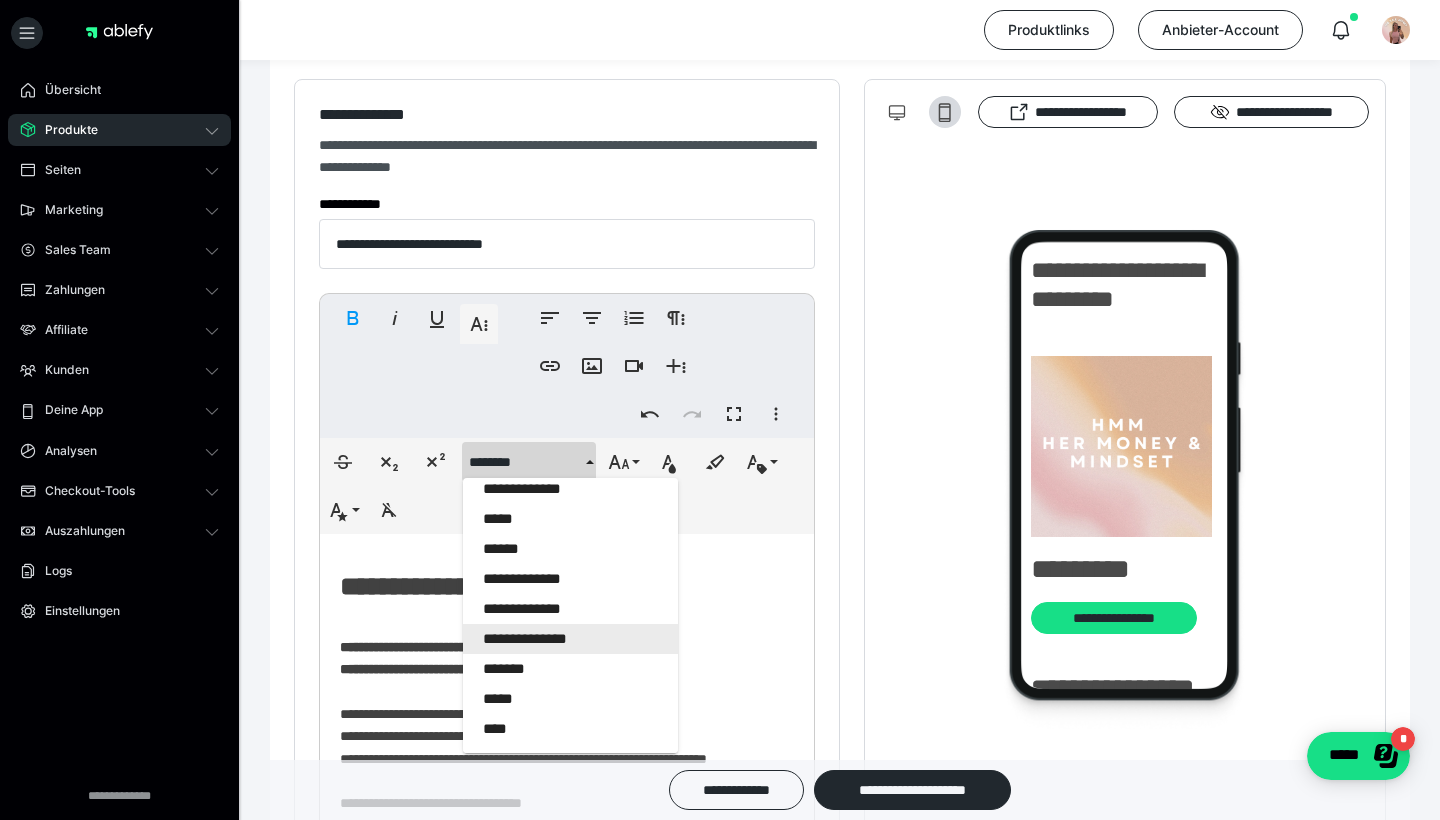 scroll, scrollTop: 236, scrollLeft: 0, axis: vertical 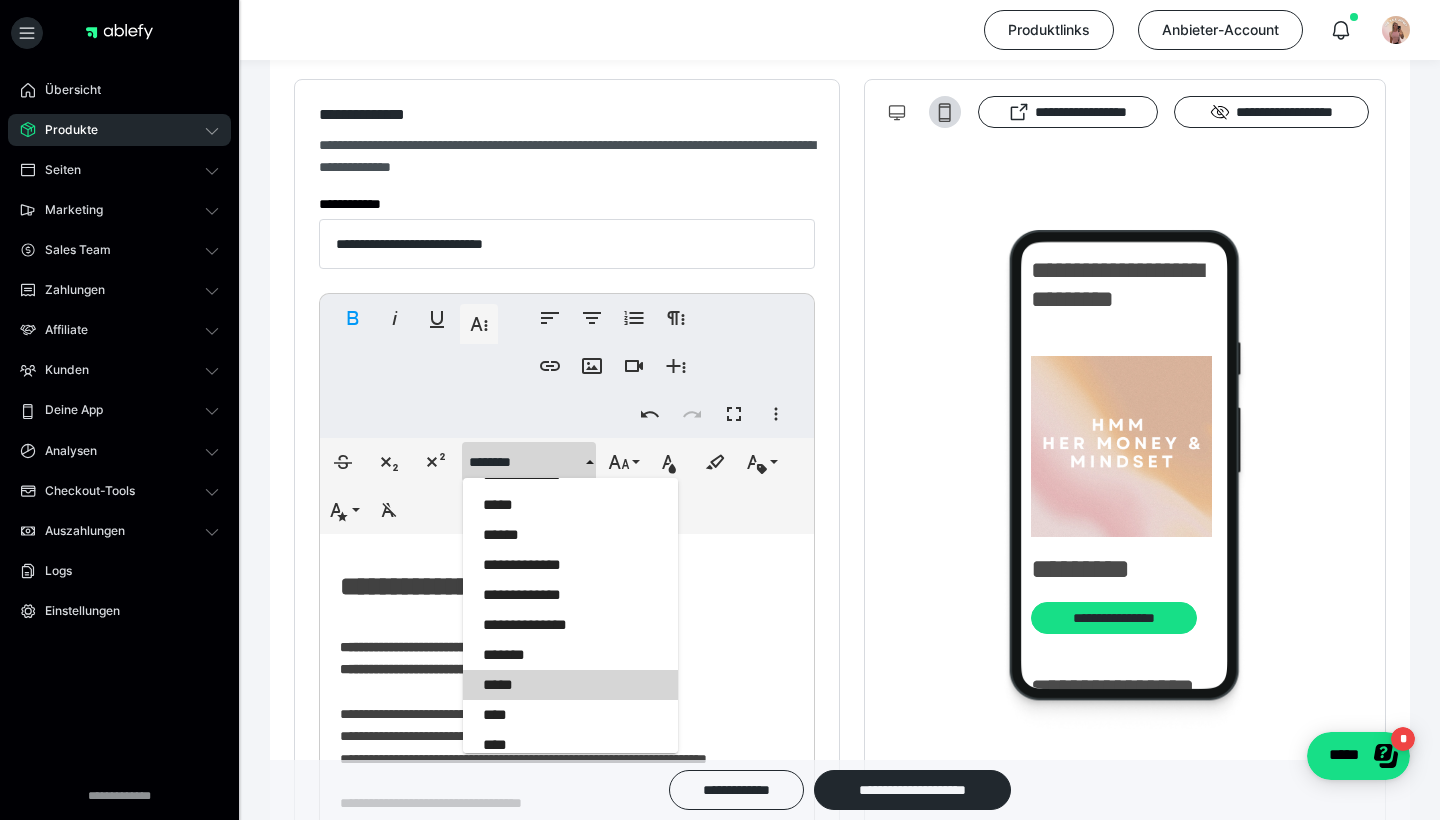 click on "*****" at bounding box center [570, 685] 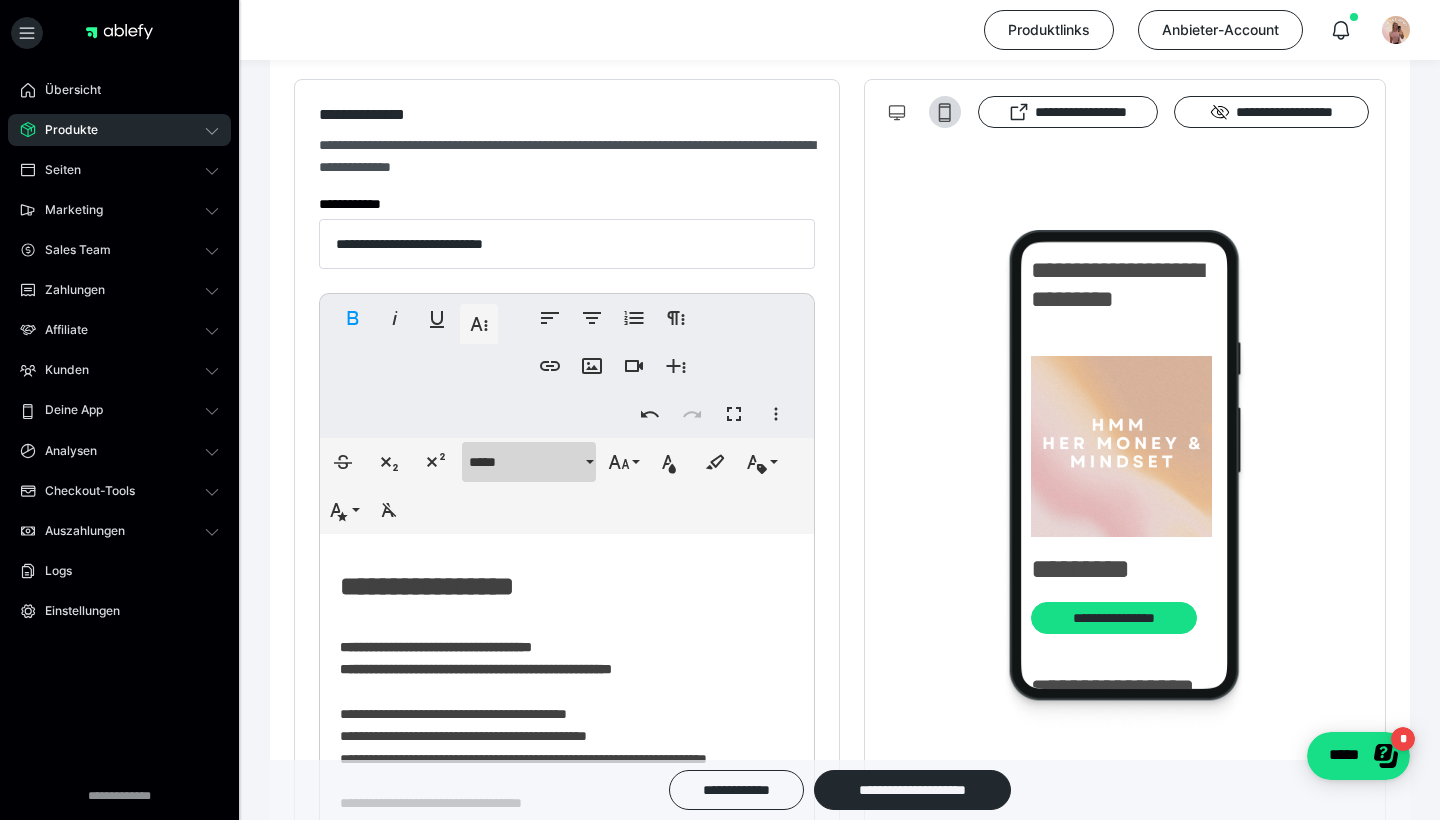 click on "*****" at bounding box center (525, 462) 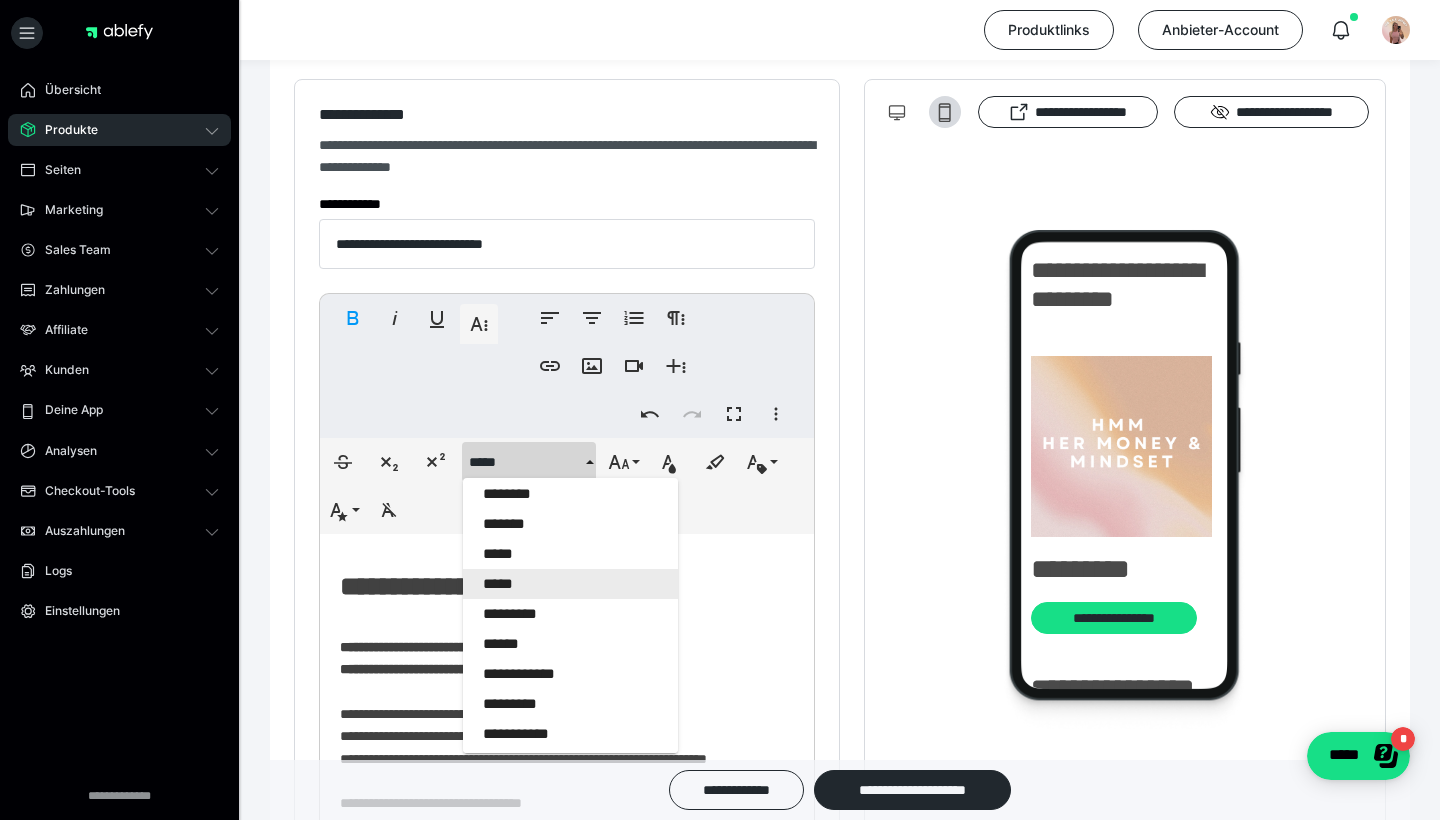 scroll, scrollTop: 681, scrollLeft: 0, axis: vertical 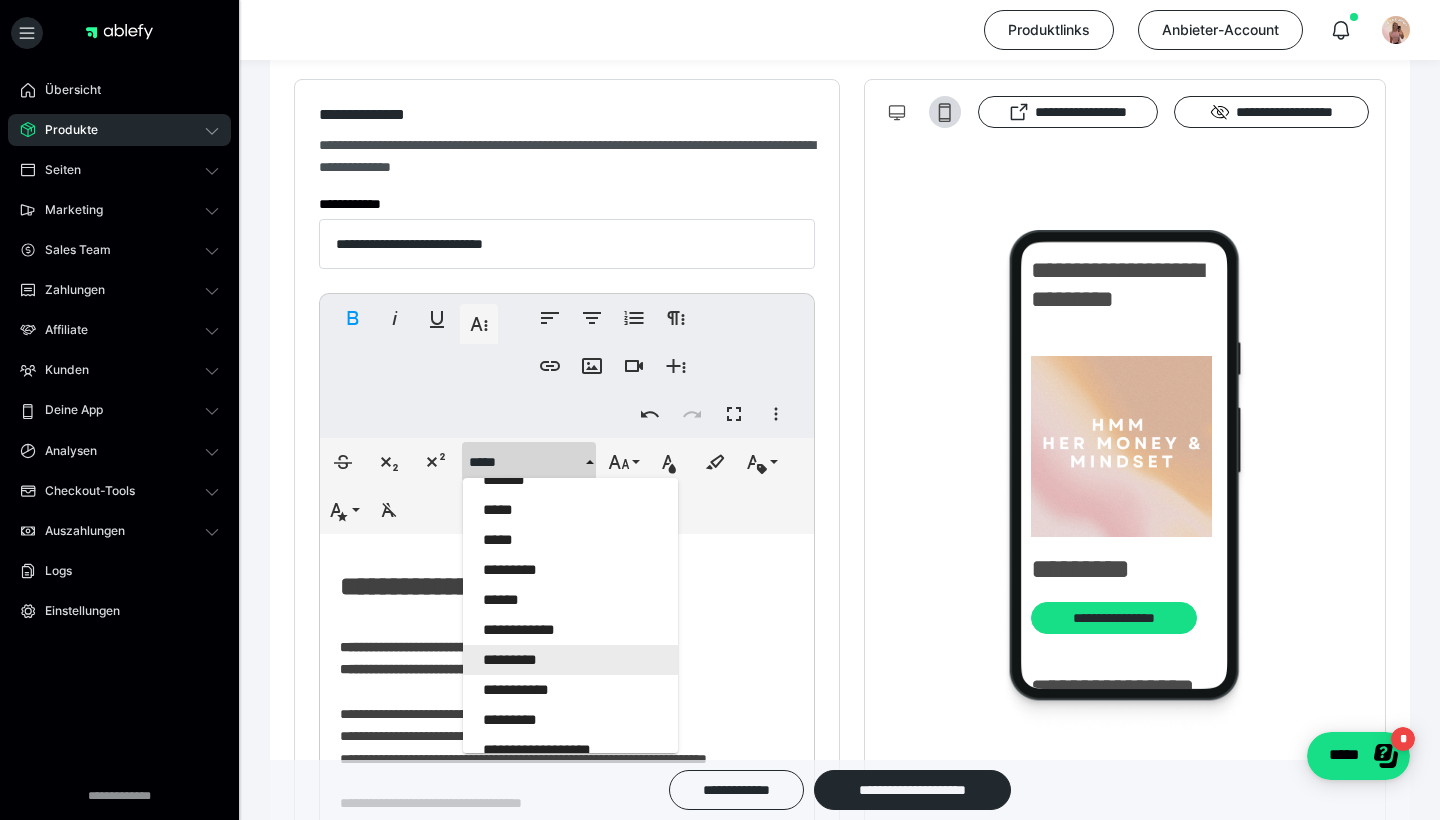 click on "*********" at bounding box center [570, 660] 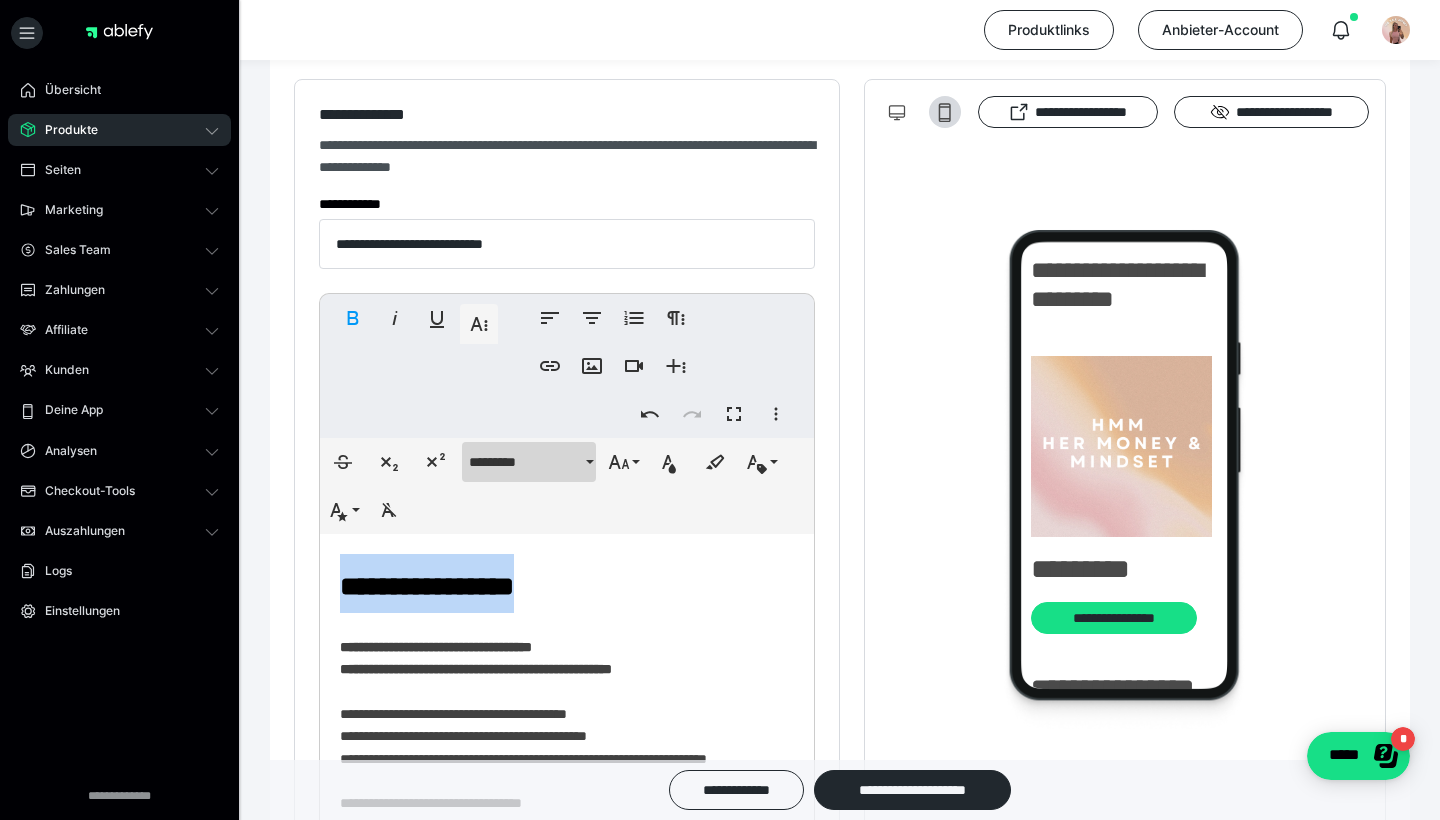 click on "*********" at bounding box center (525, 462) 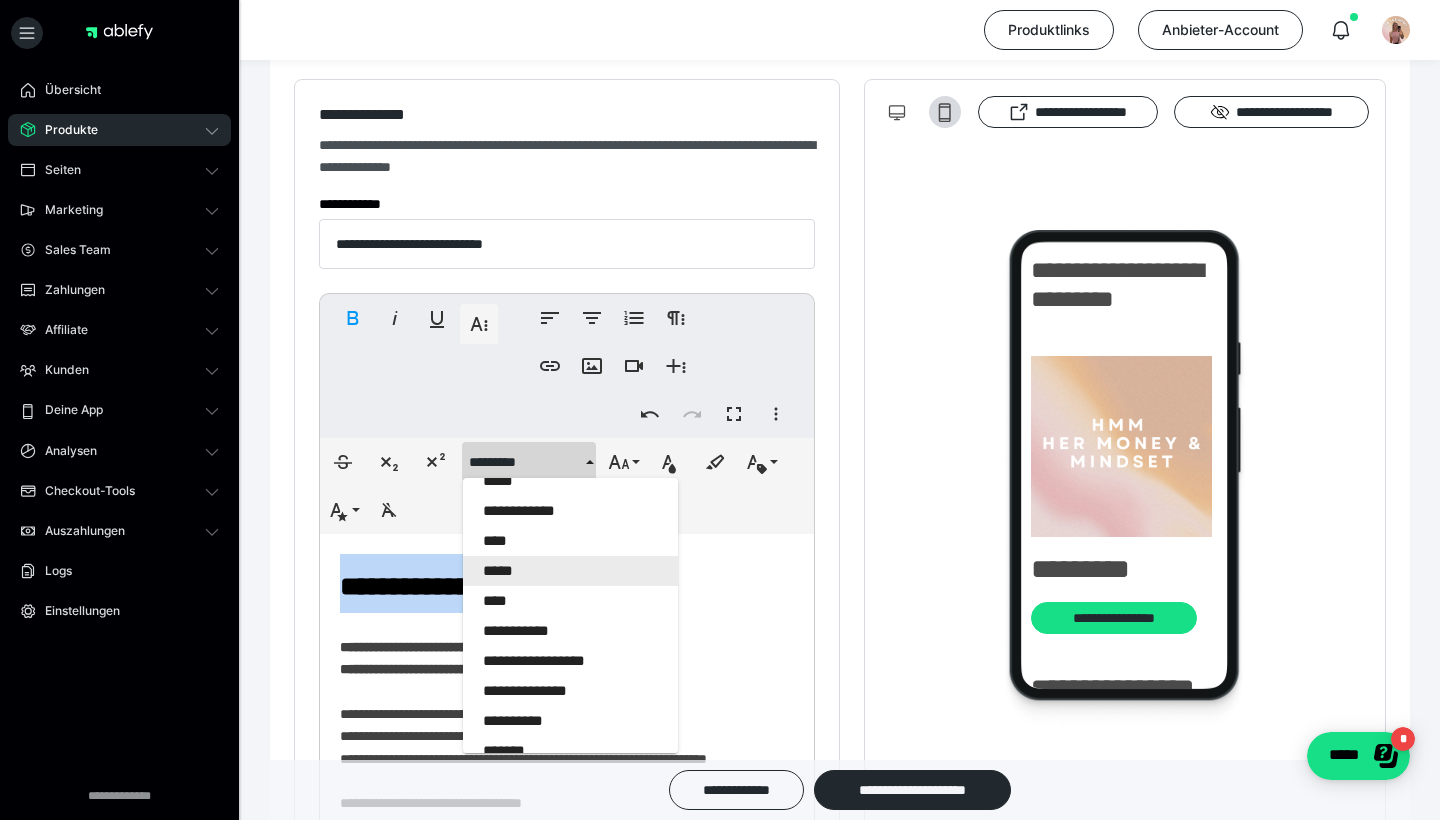 scroll, scrollTop: 1508, scrollLeft: 0, axis: vertical 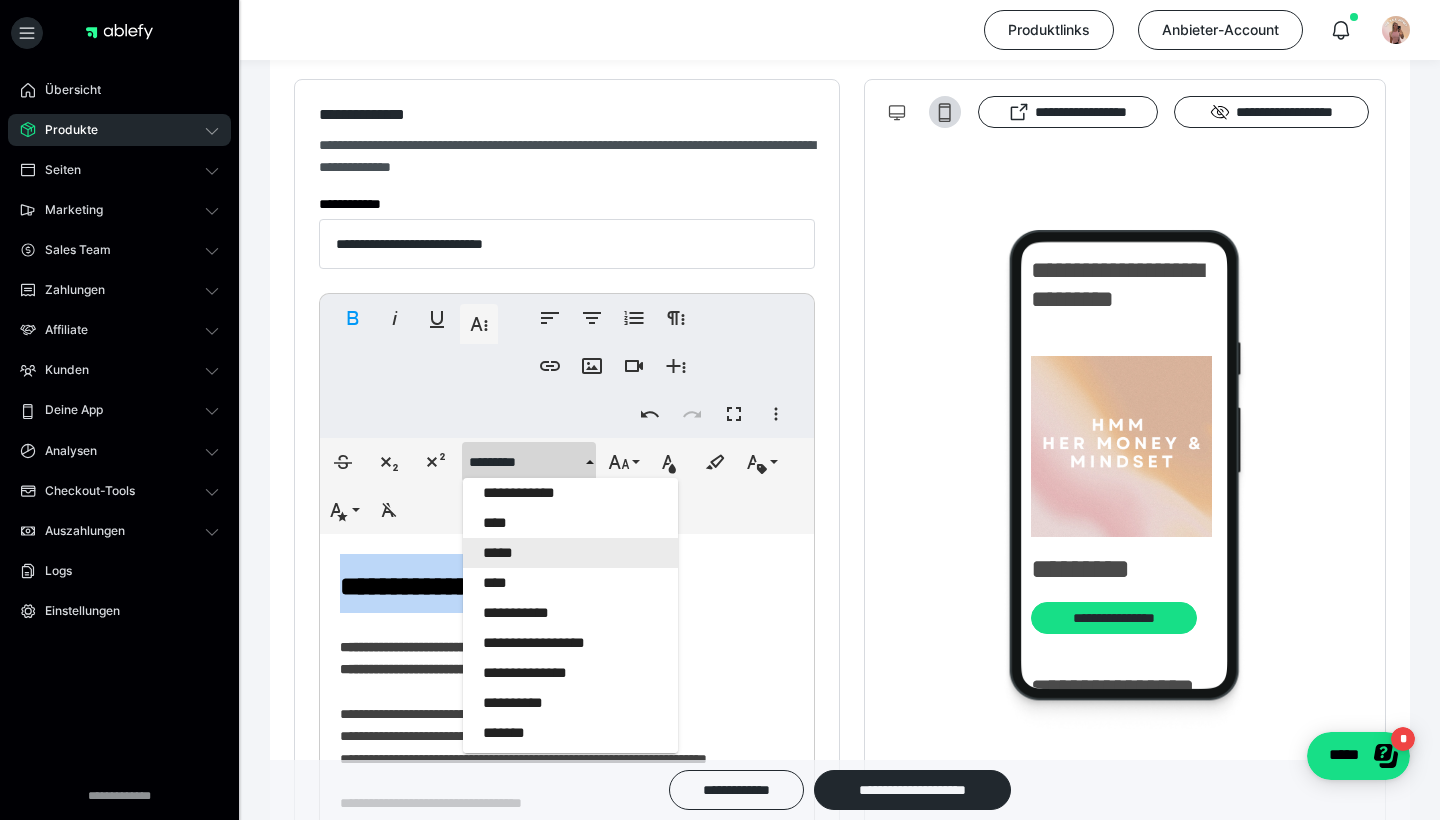 click on "*****" at bounding box center [570, 553] 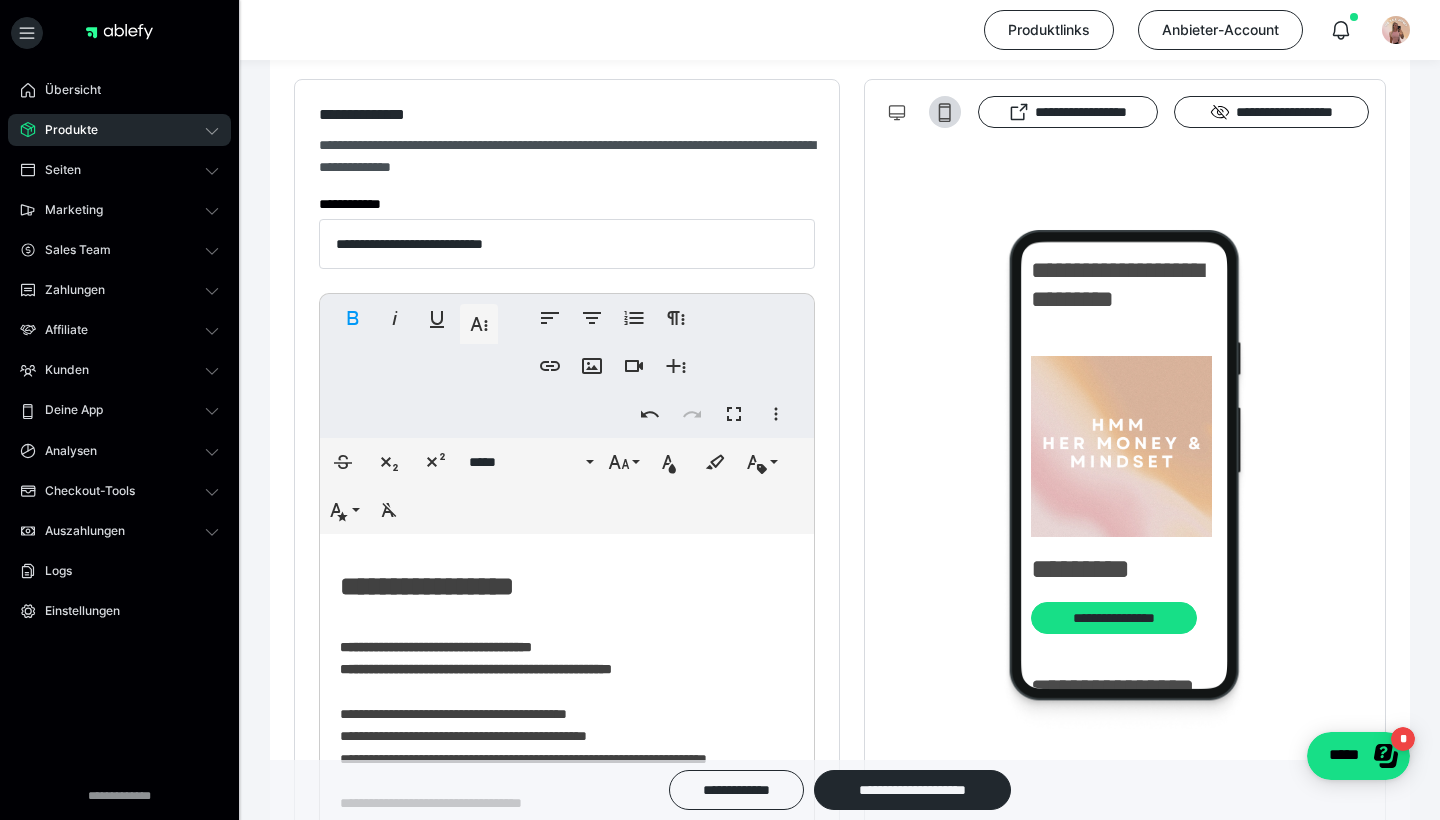 click on "**********" at bounding box center [567, 1139] 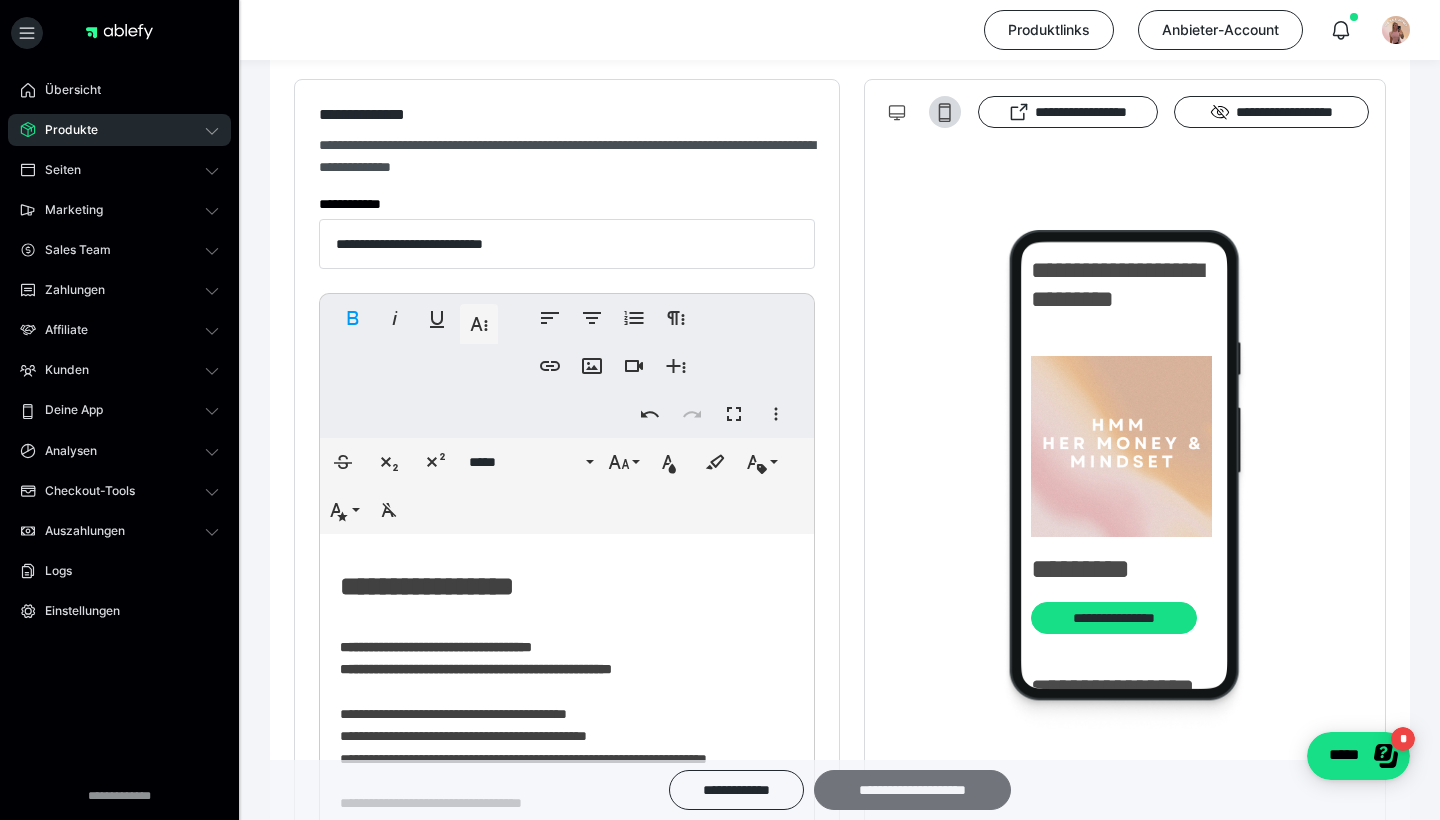 click on "**********" at bounding box center (912, 790) 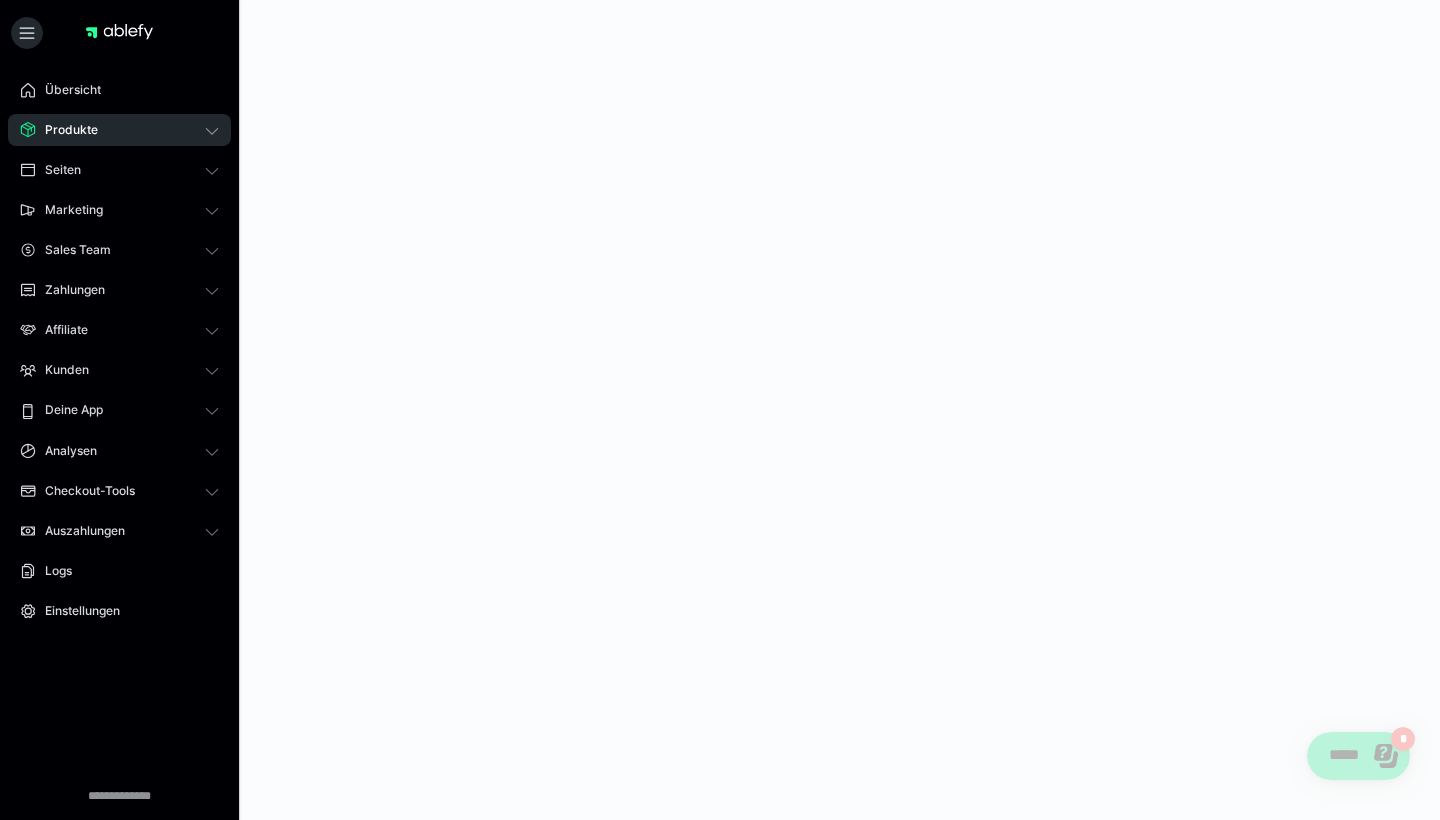 scroll, scrollTop: 0, scrollLeft: 0, axis: both 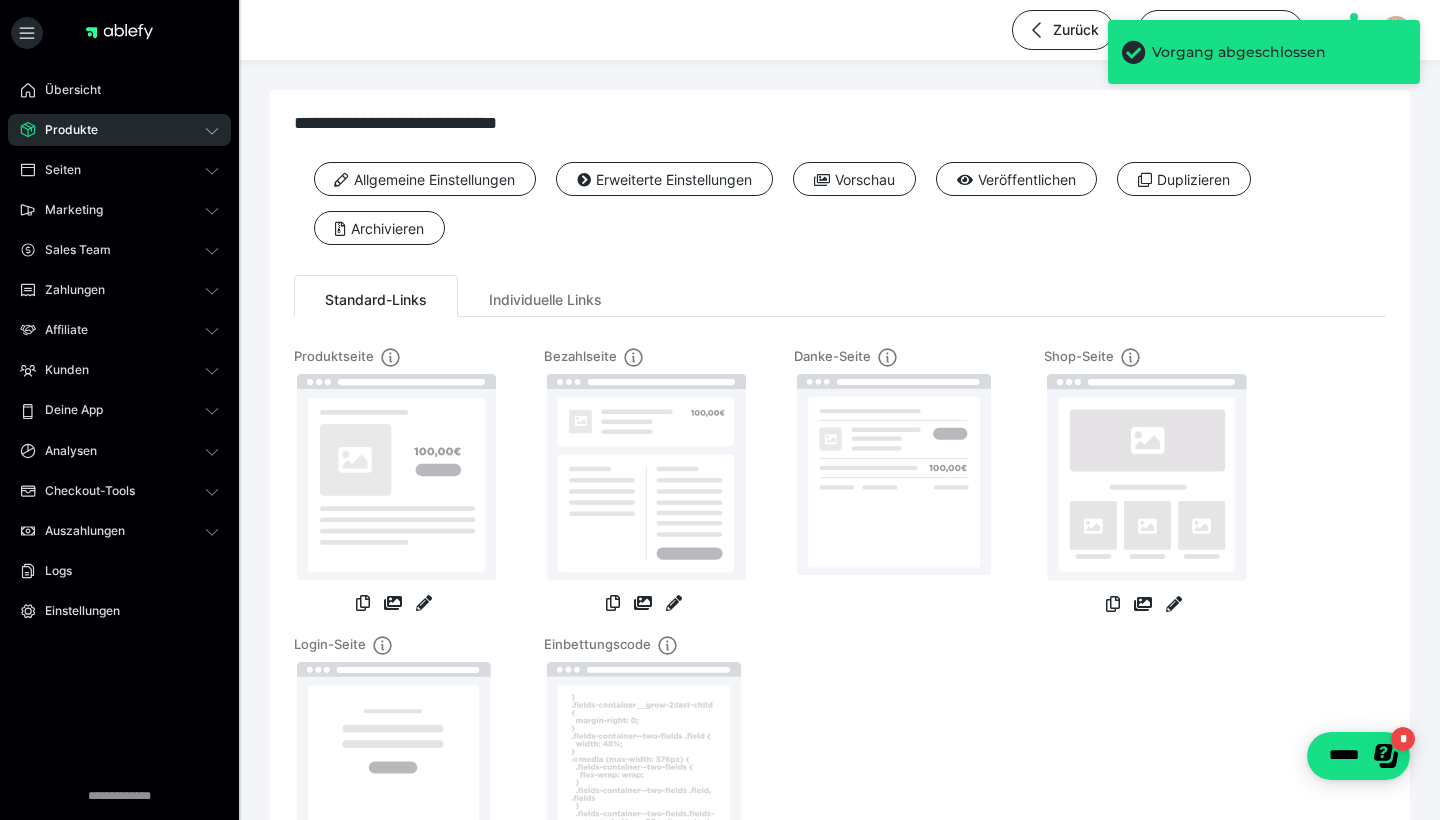 click on "Produkte" at bounding box center [119, 130] 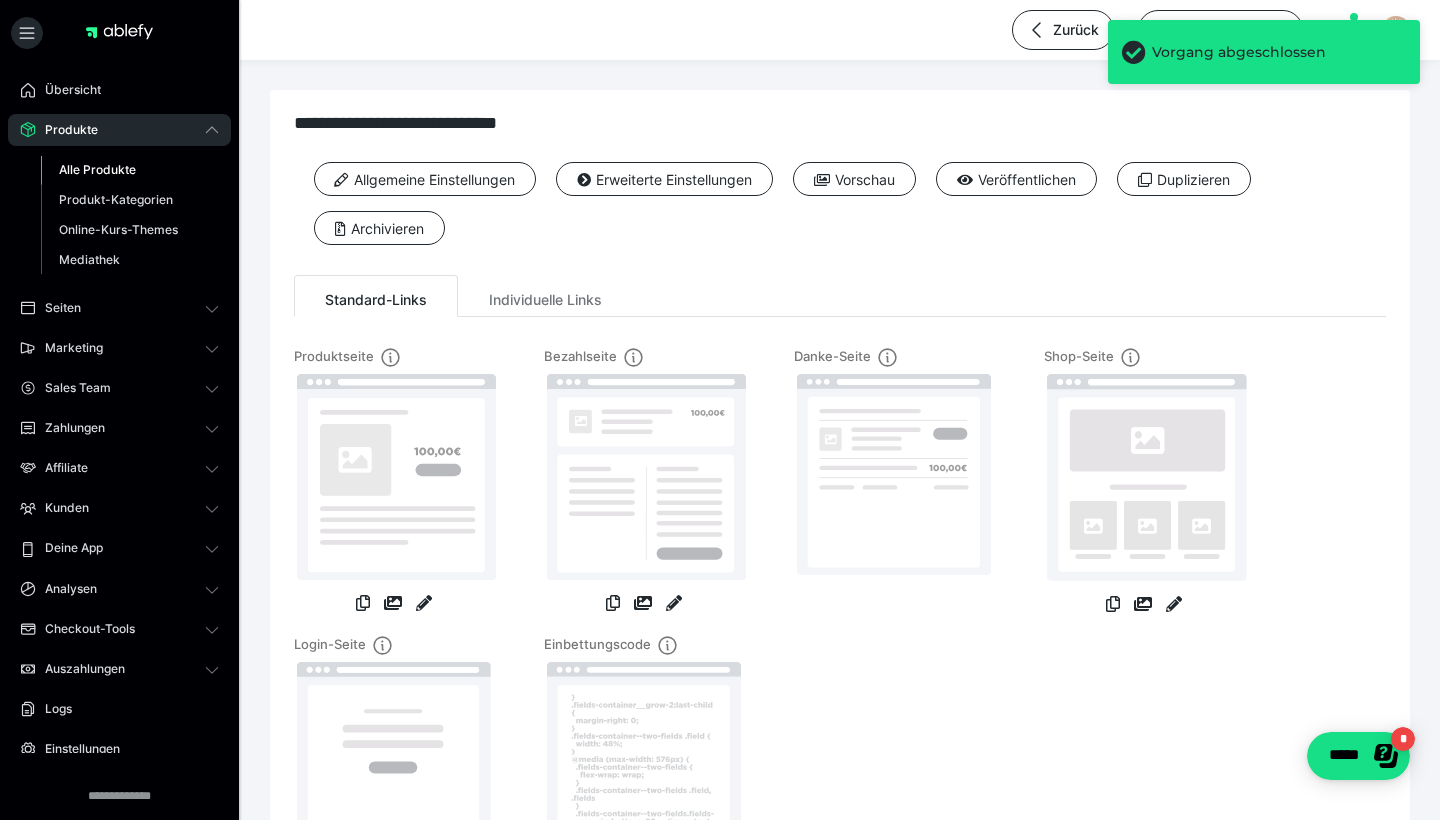click on "Alle Produkte" at bounding box center [130, 170] 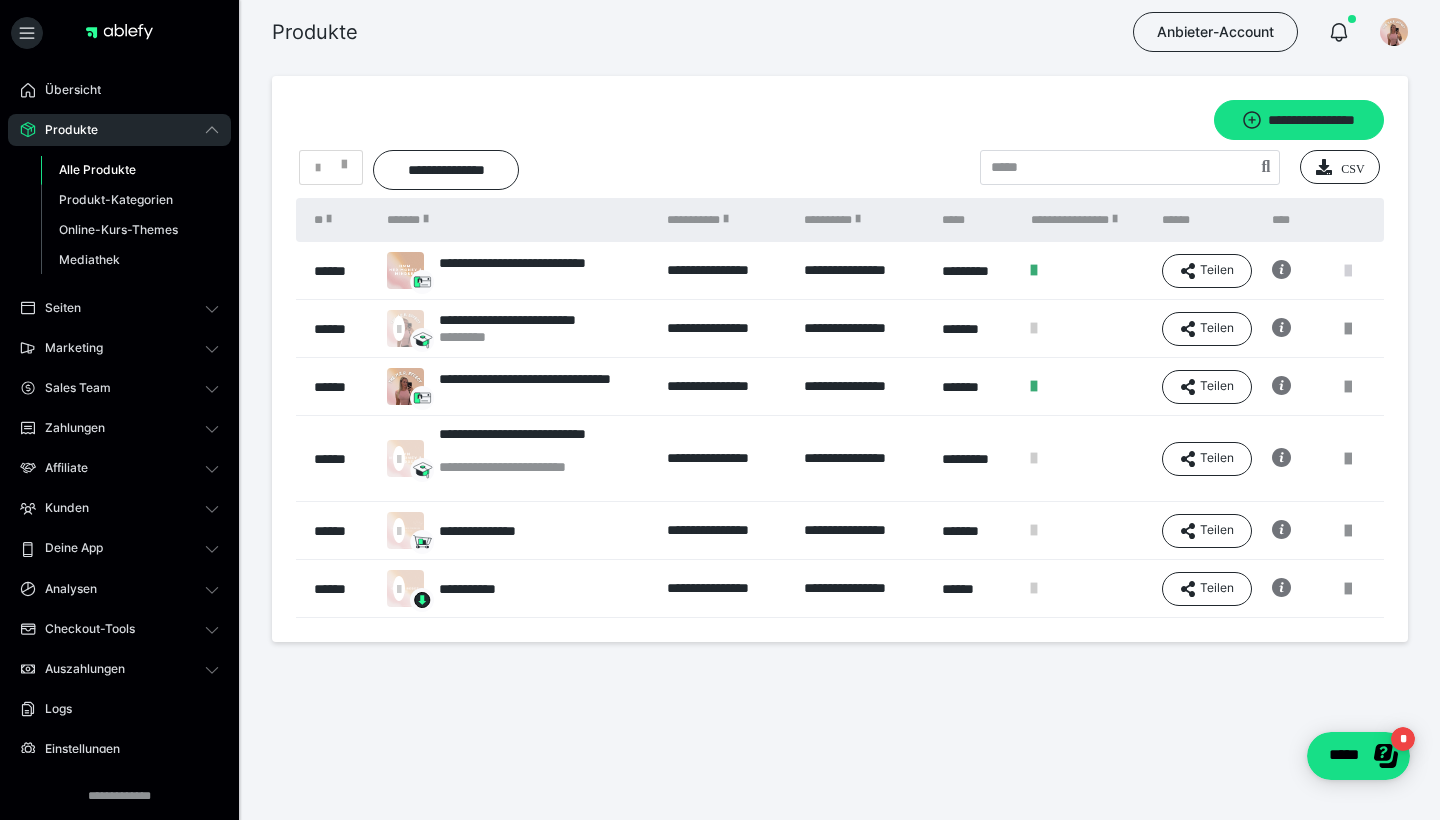 click at bounding box center [1348, 271] 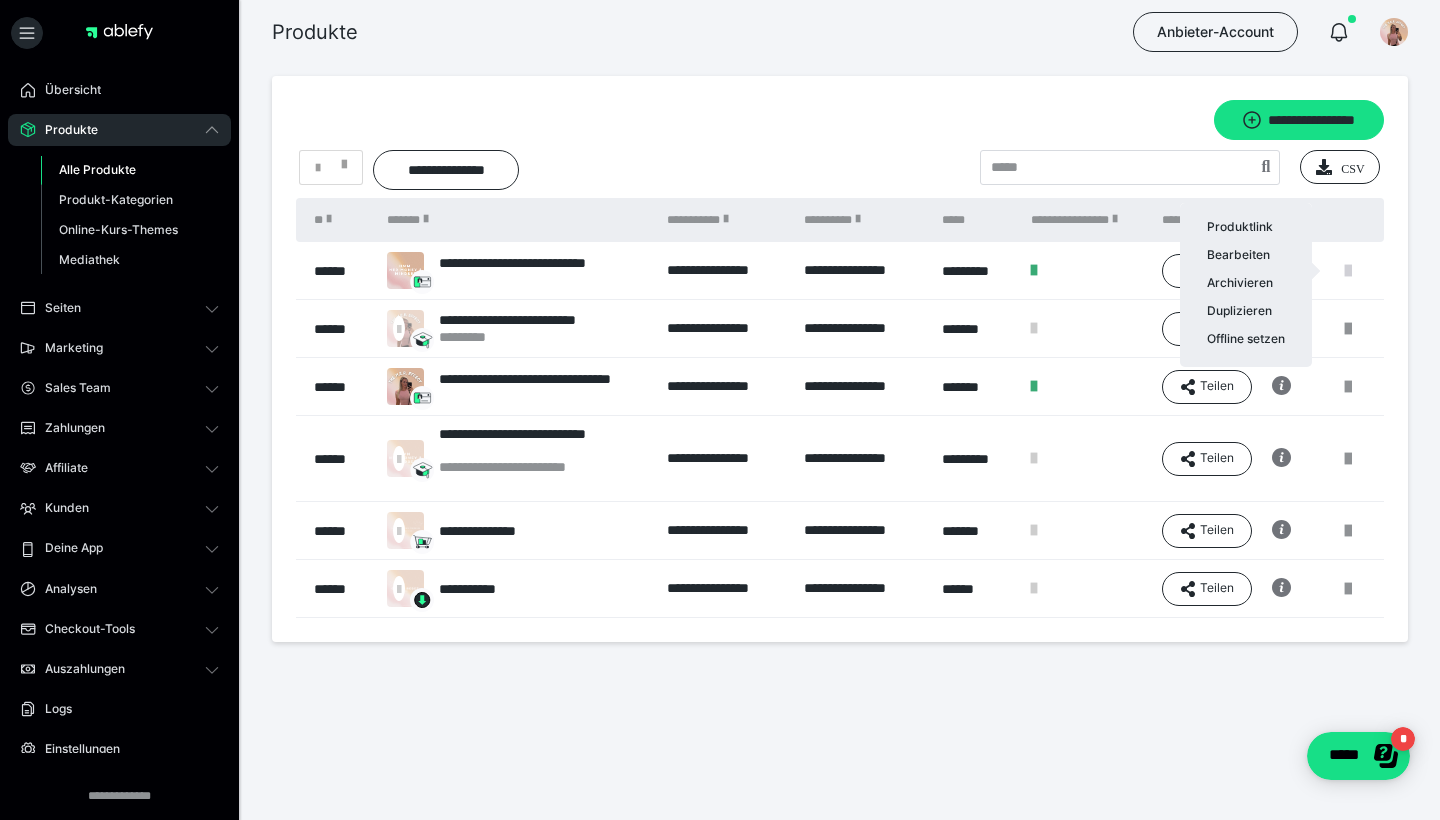 click at bounding box center [720, 410] 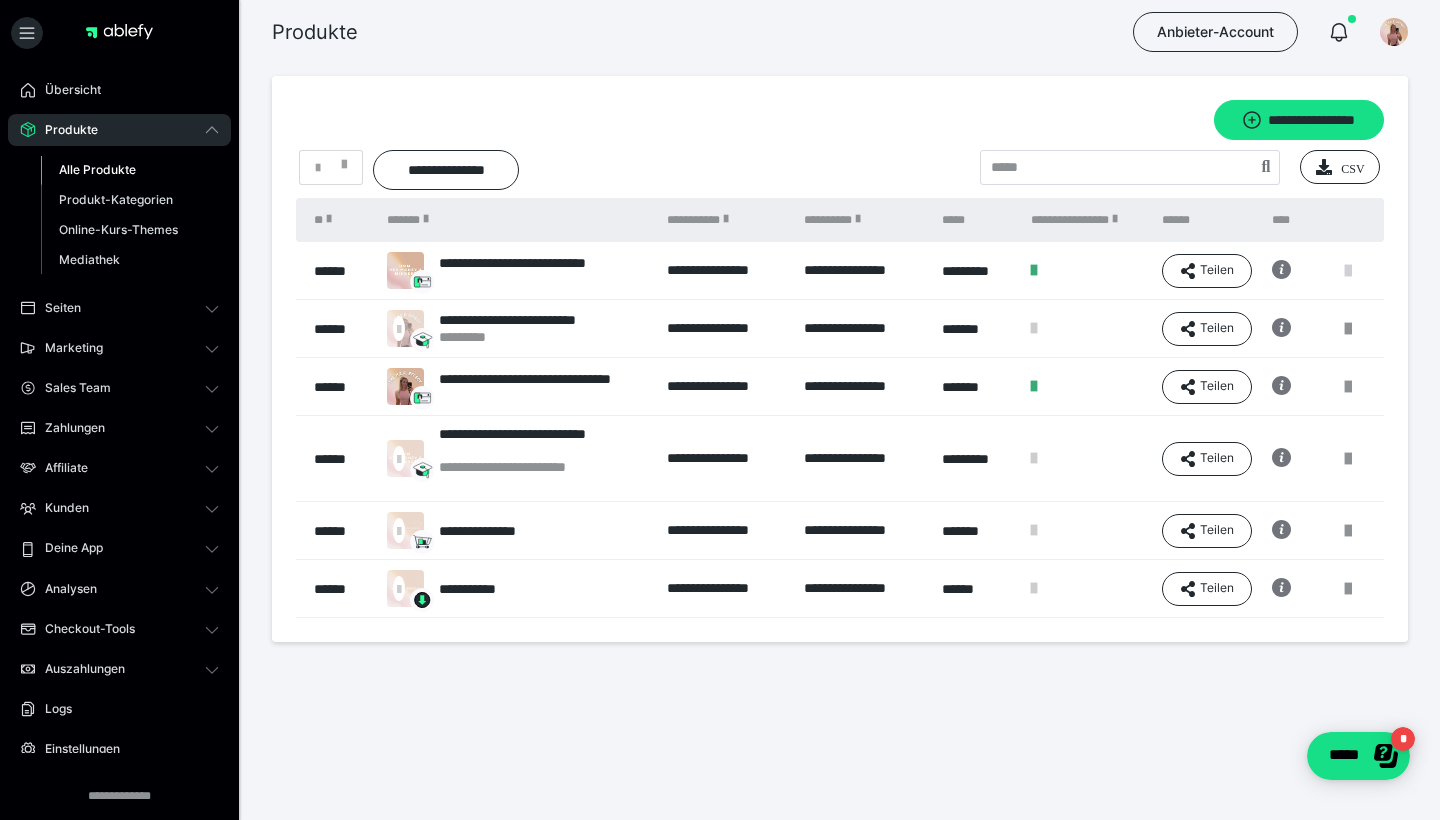 click at bounding box center (1348, 271) 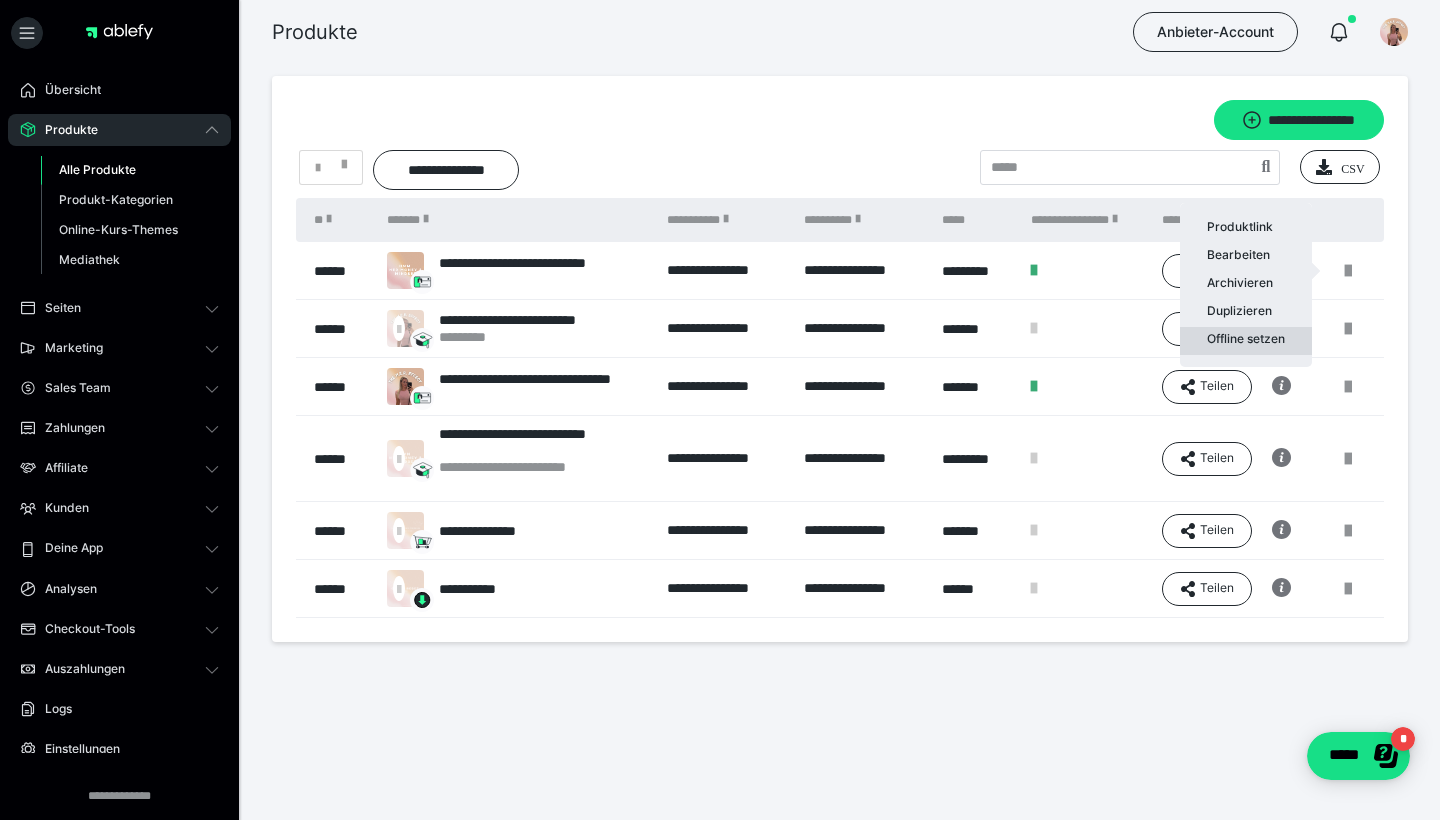 click on "Offline setzen" at bounding box center [1246, 341] 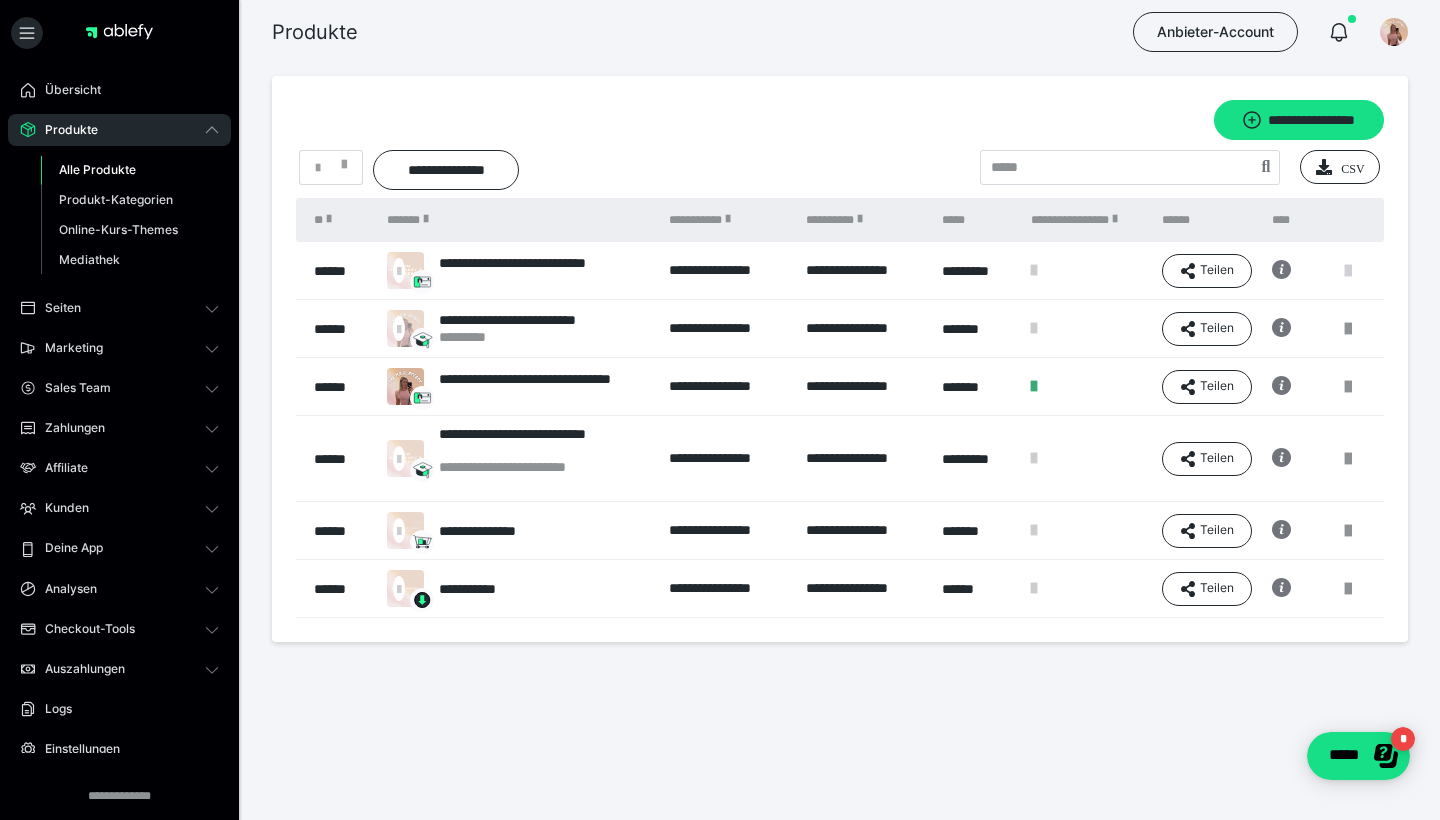 click at bounding box center [1348, 271] 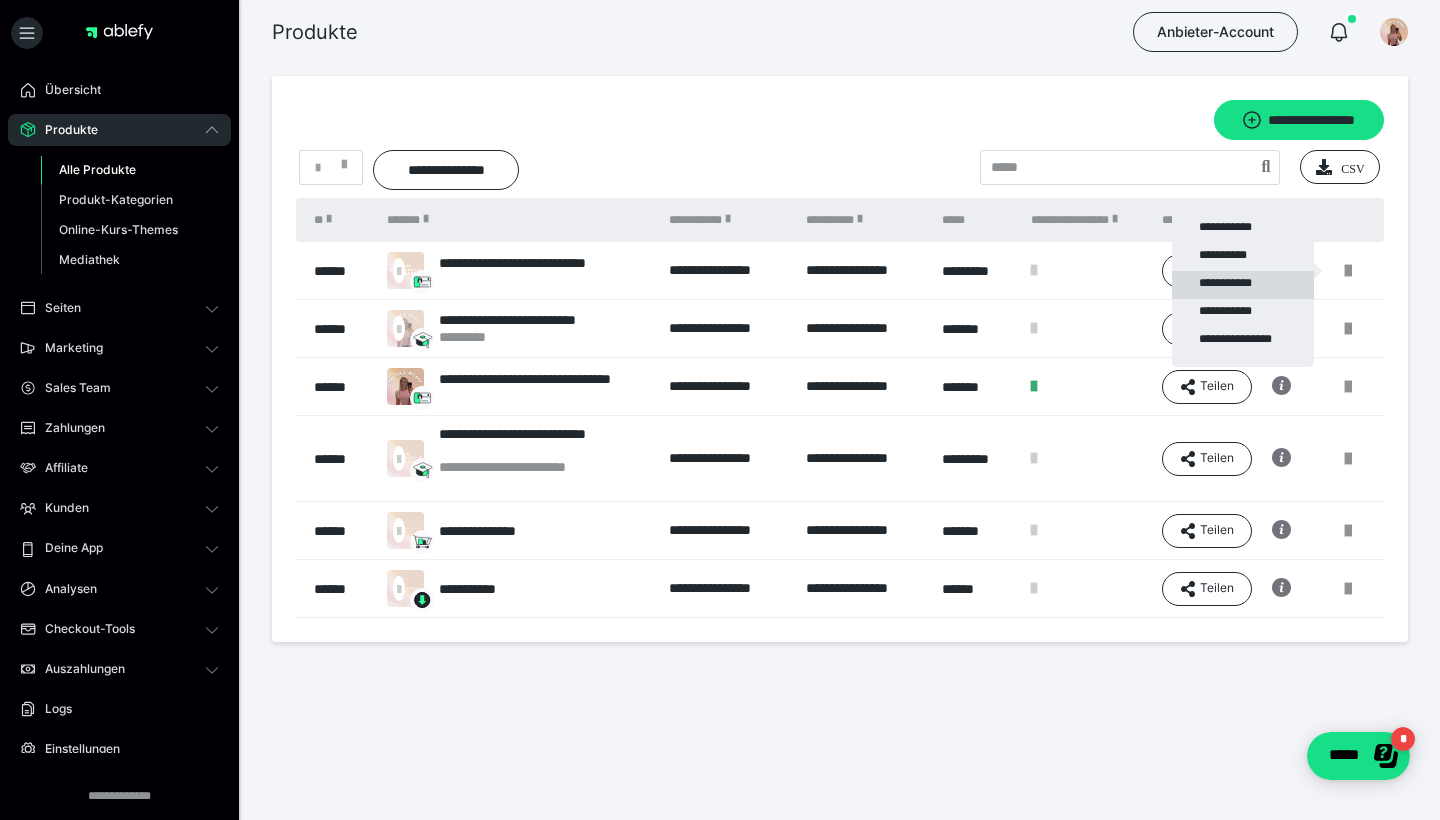 click on "**********" at bounding box center (1243, 285) 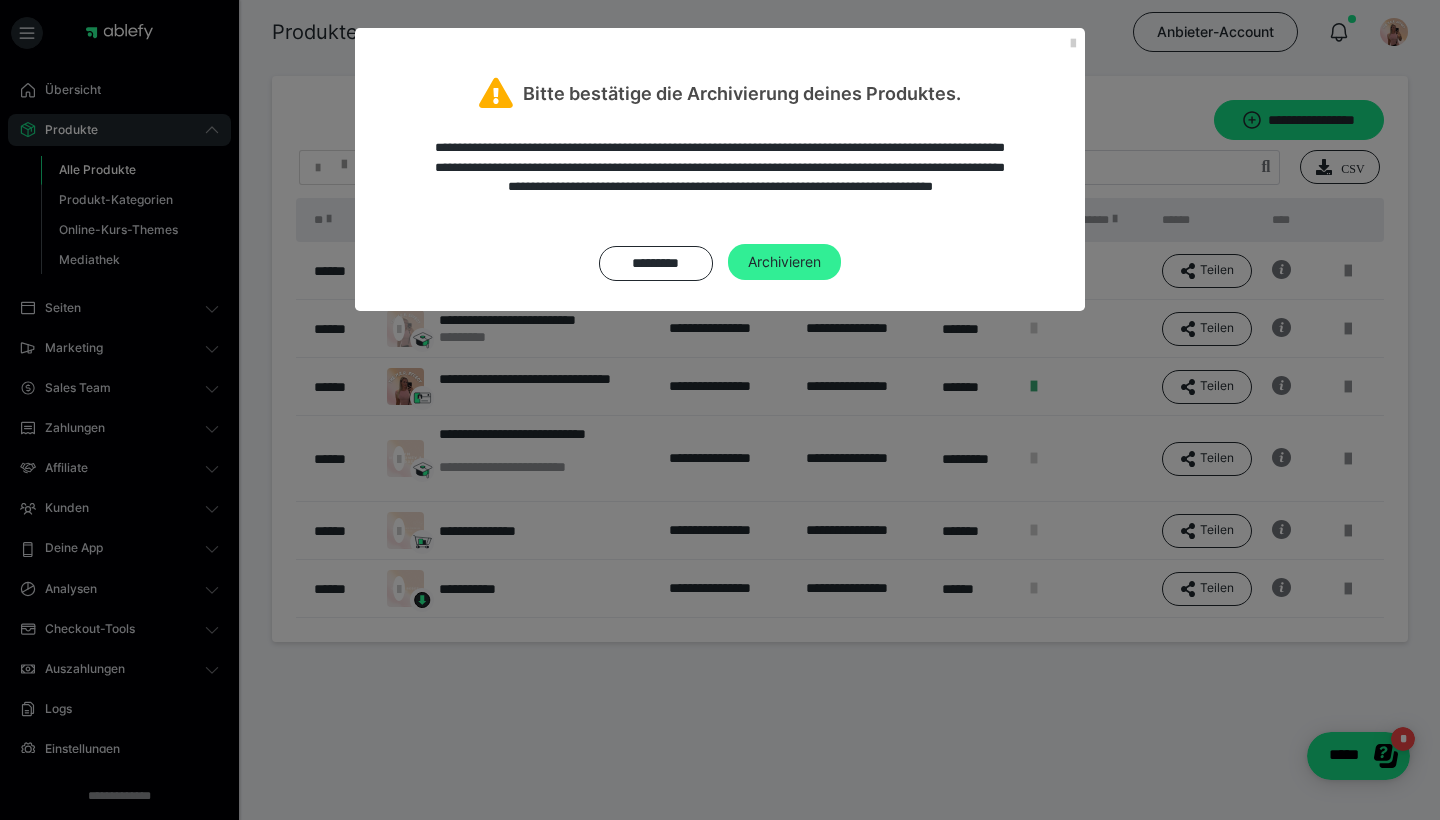 click on "Archivieren" at bounding box center (784, 262) 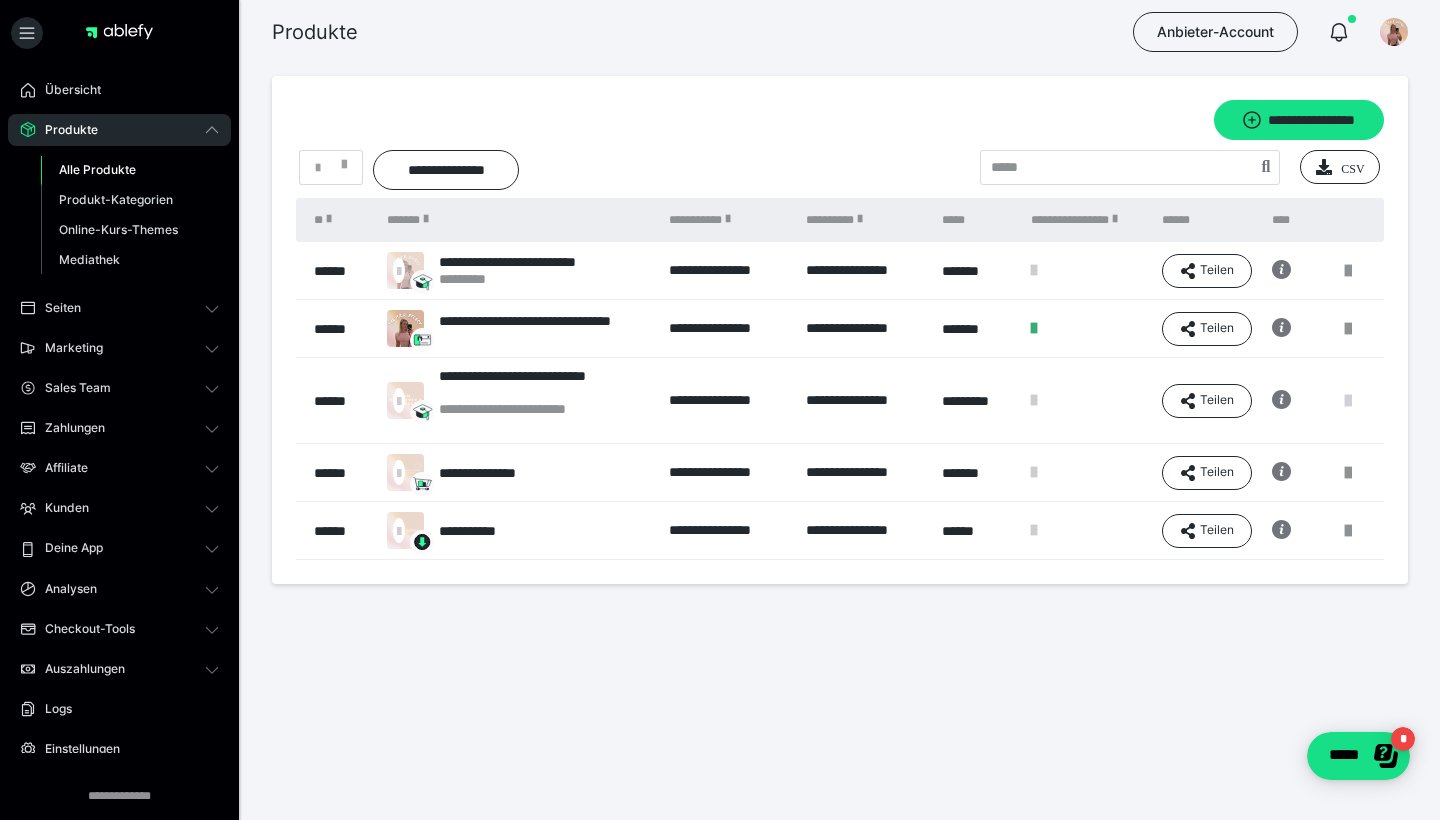 click at bounding box center [1348, 401] 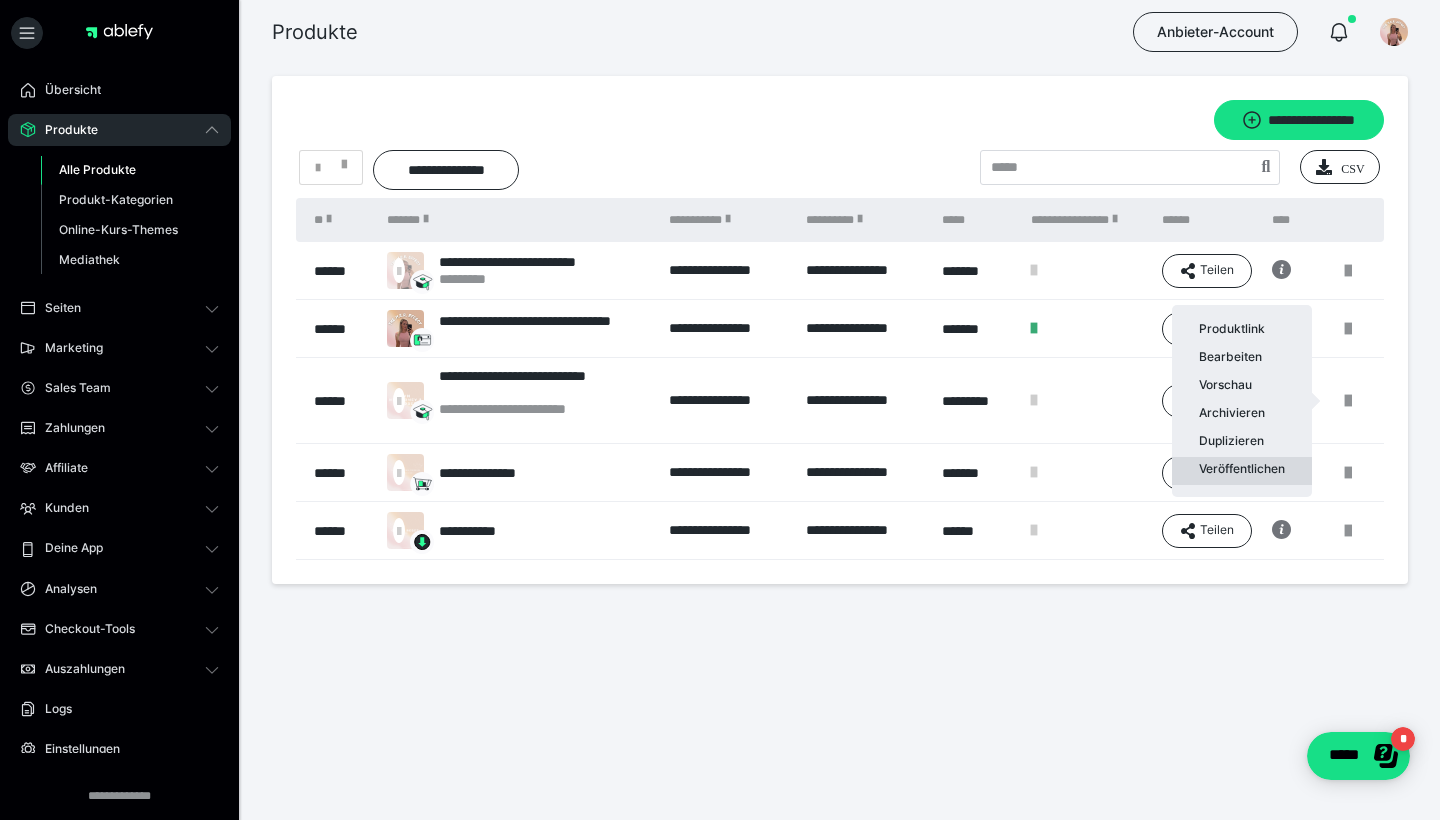 click on "Veröffentlichen" at bounding box center [1242, 471] 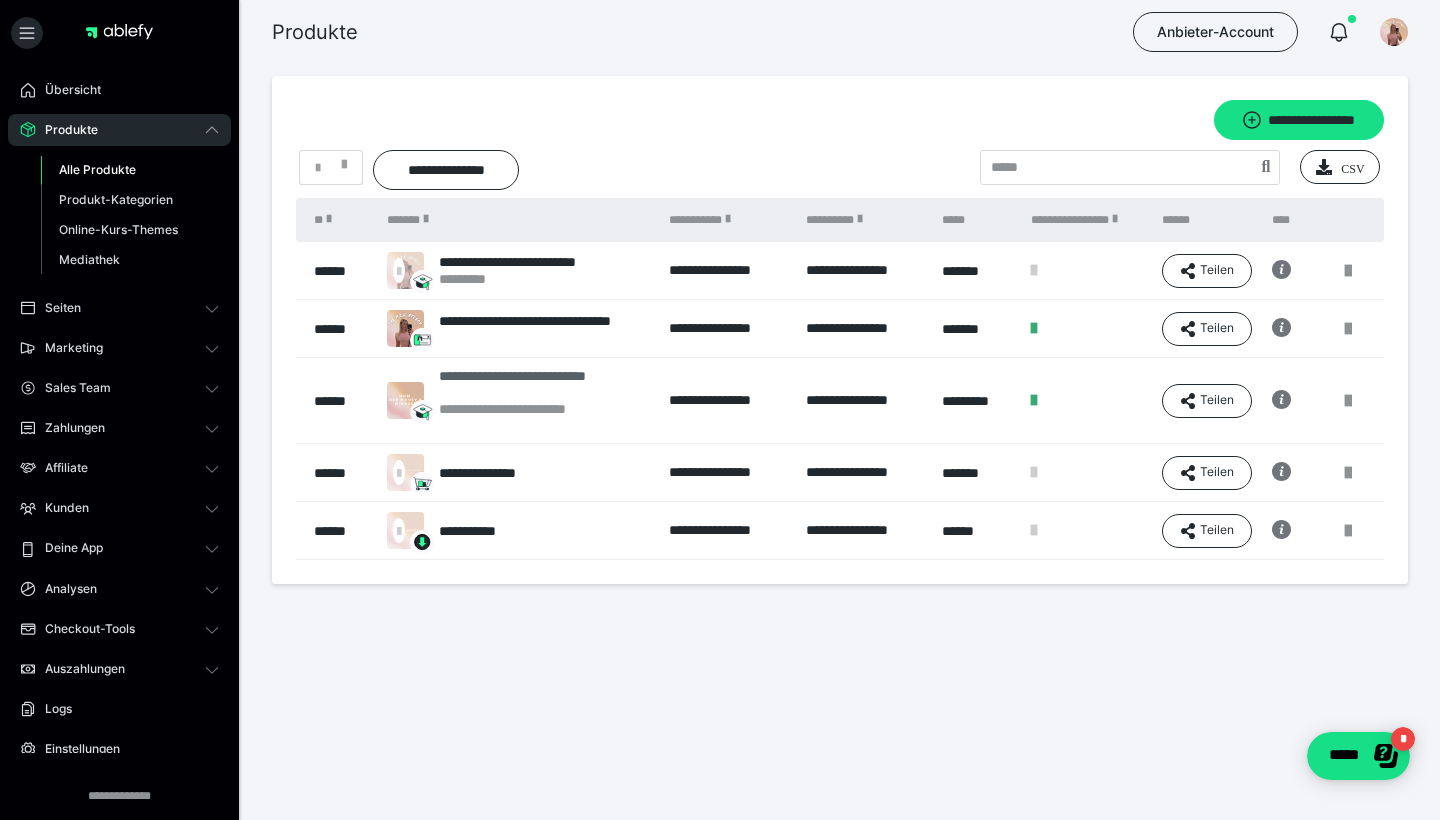 click on "**********" at bounding box center (544, 384) 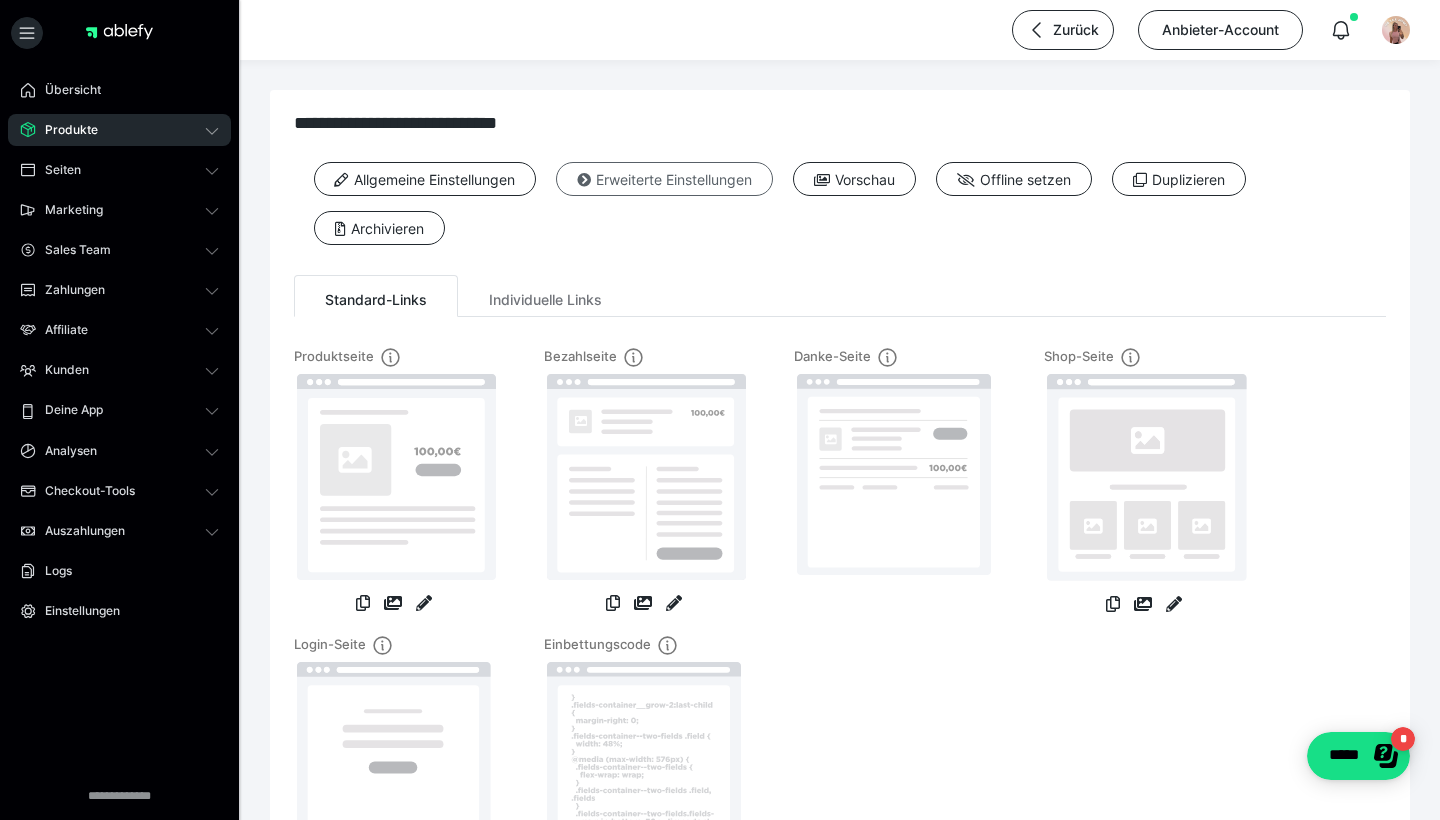 click on "Erweiterte Einstellungen" at bounding box center (664, 179) 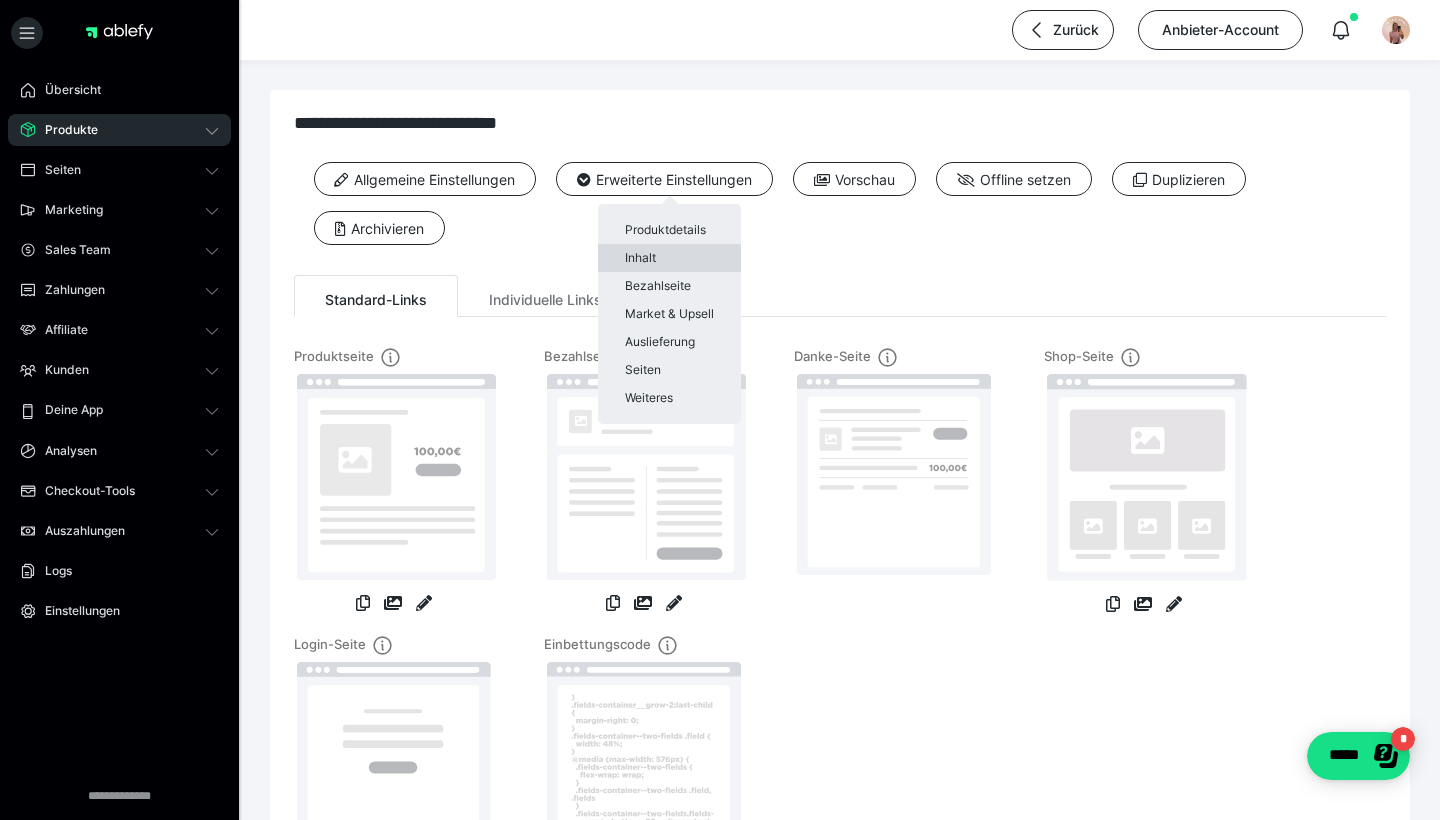 click on "Inhalt" at bounding box center [669, 258] 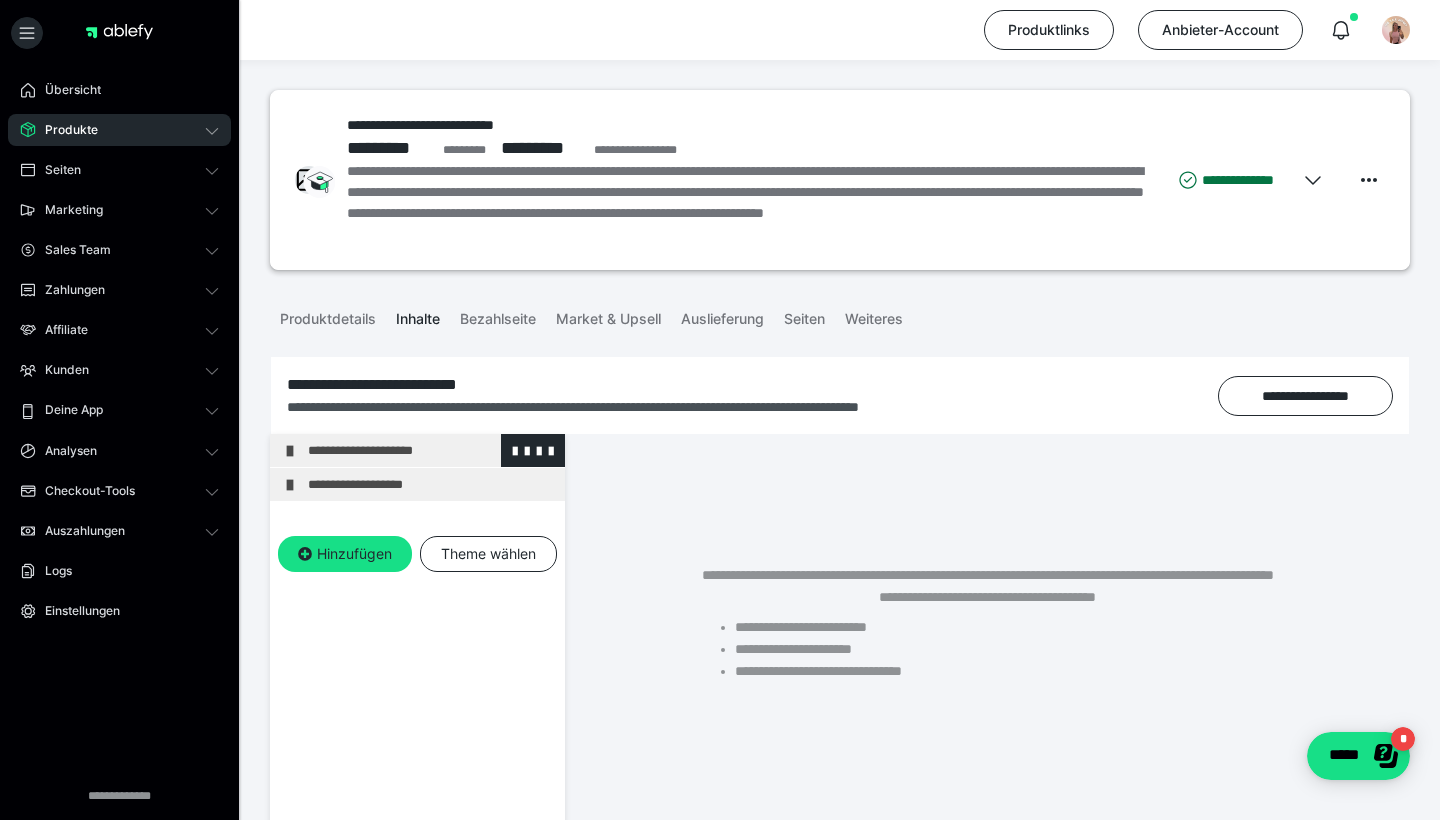 click on "**********" at bounding box center [431, 450] 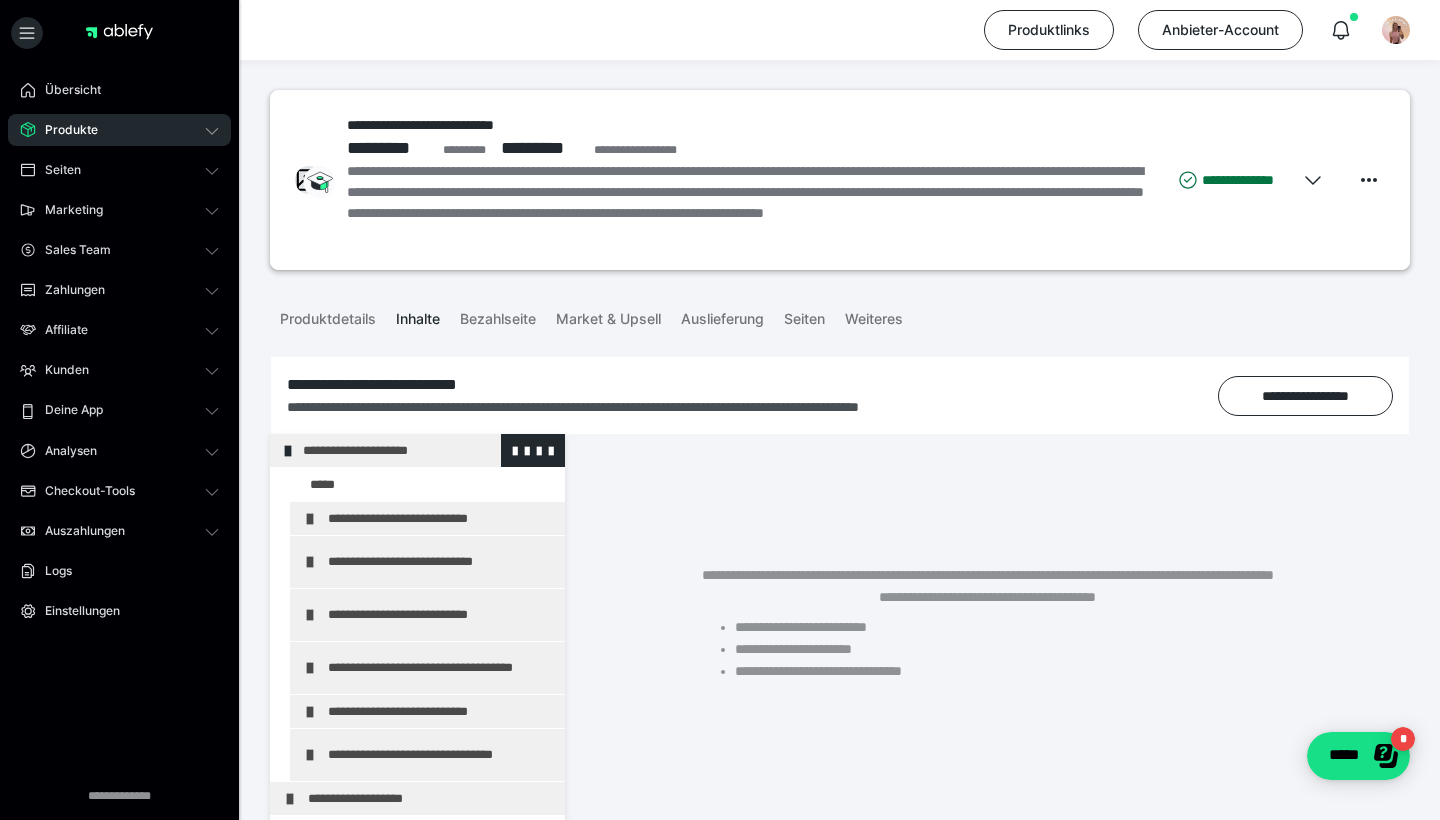 click on "**********" at bounding box center (426, 450) 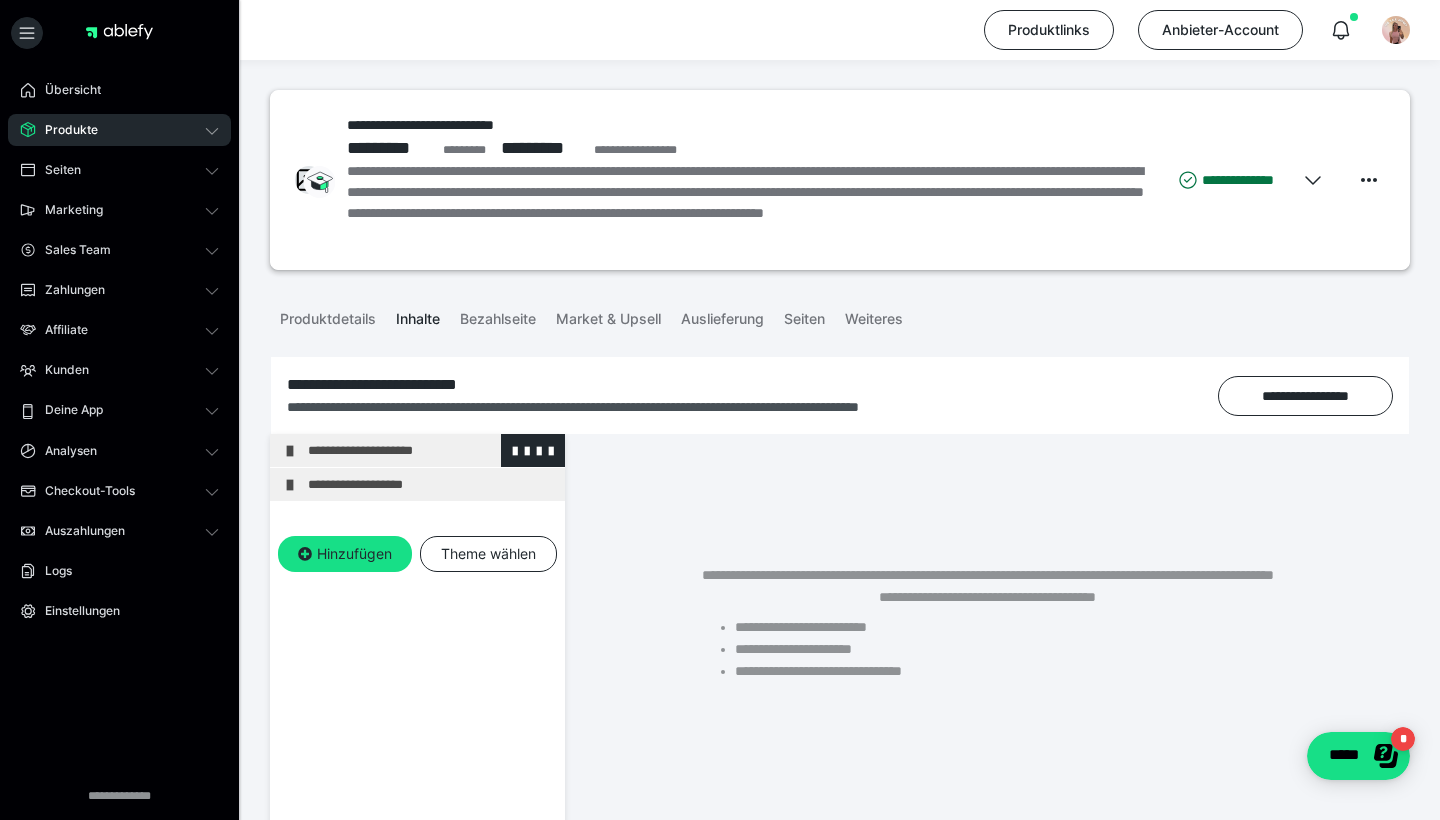 click on "**********" at bounding box center [431, 450] 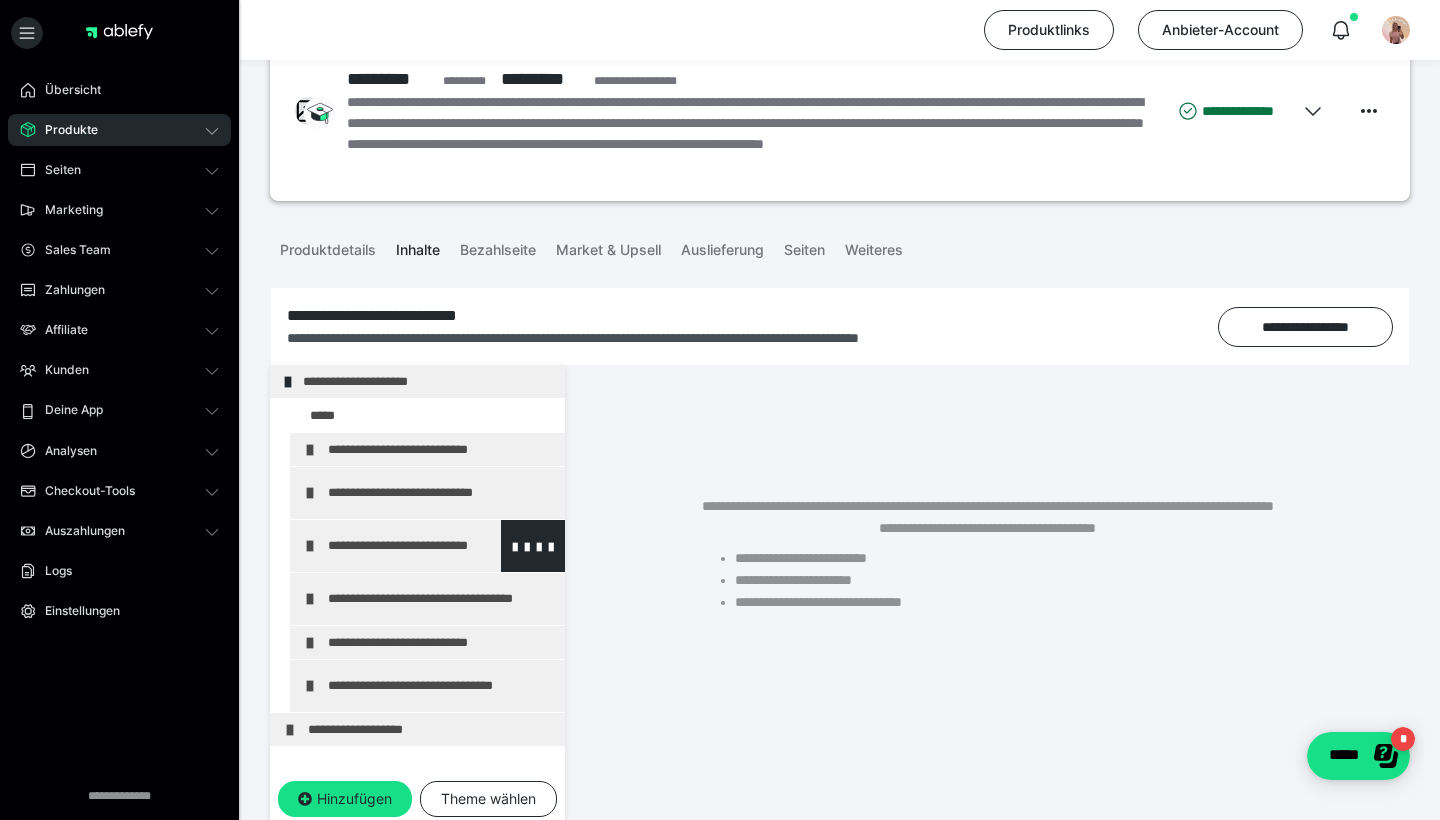 scroll, scrollTop: 70, scrollLeft: 0, axis: vertical 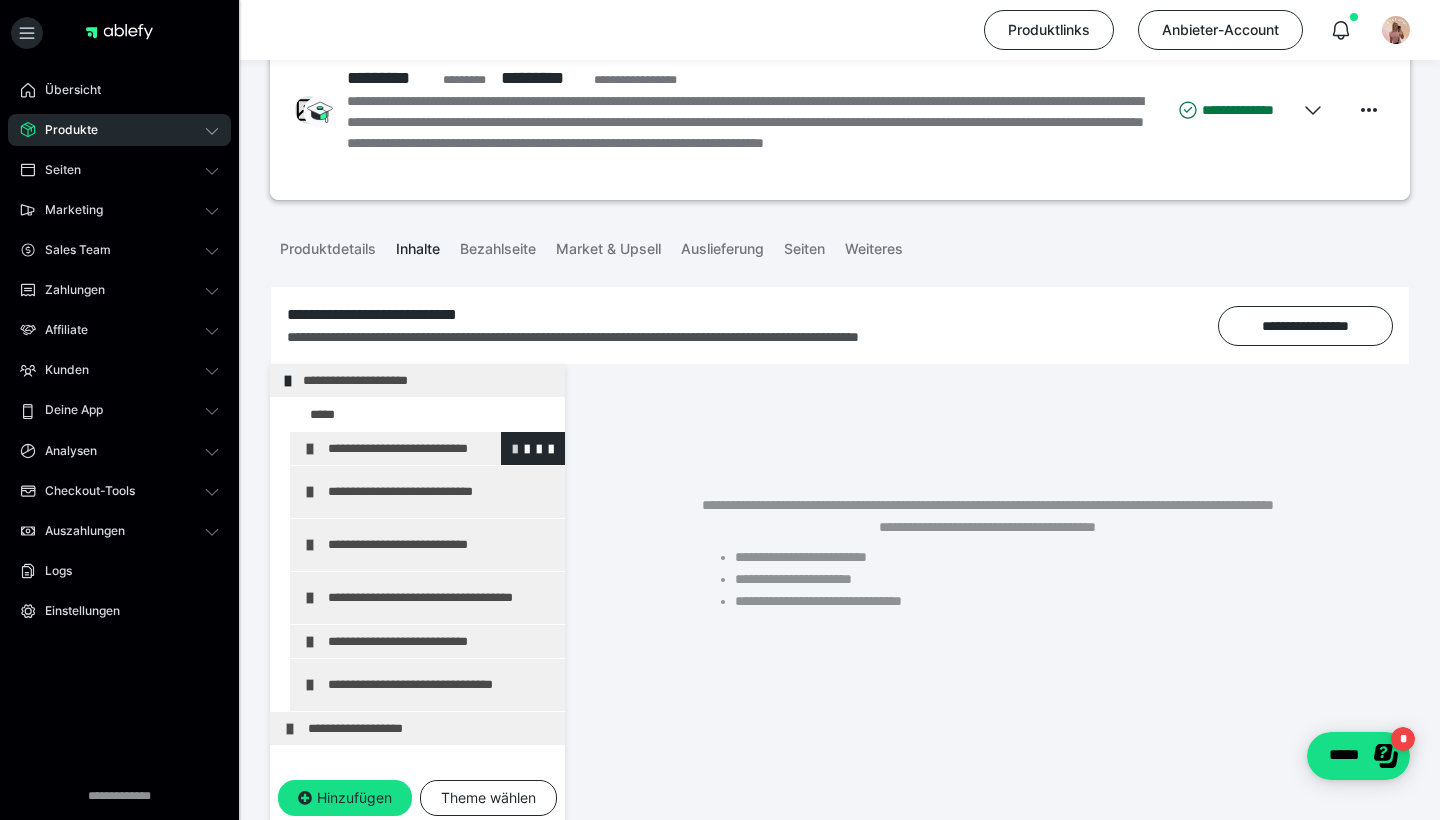 click at bounding box center [515, 448] 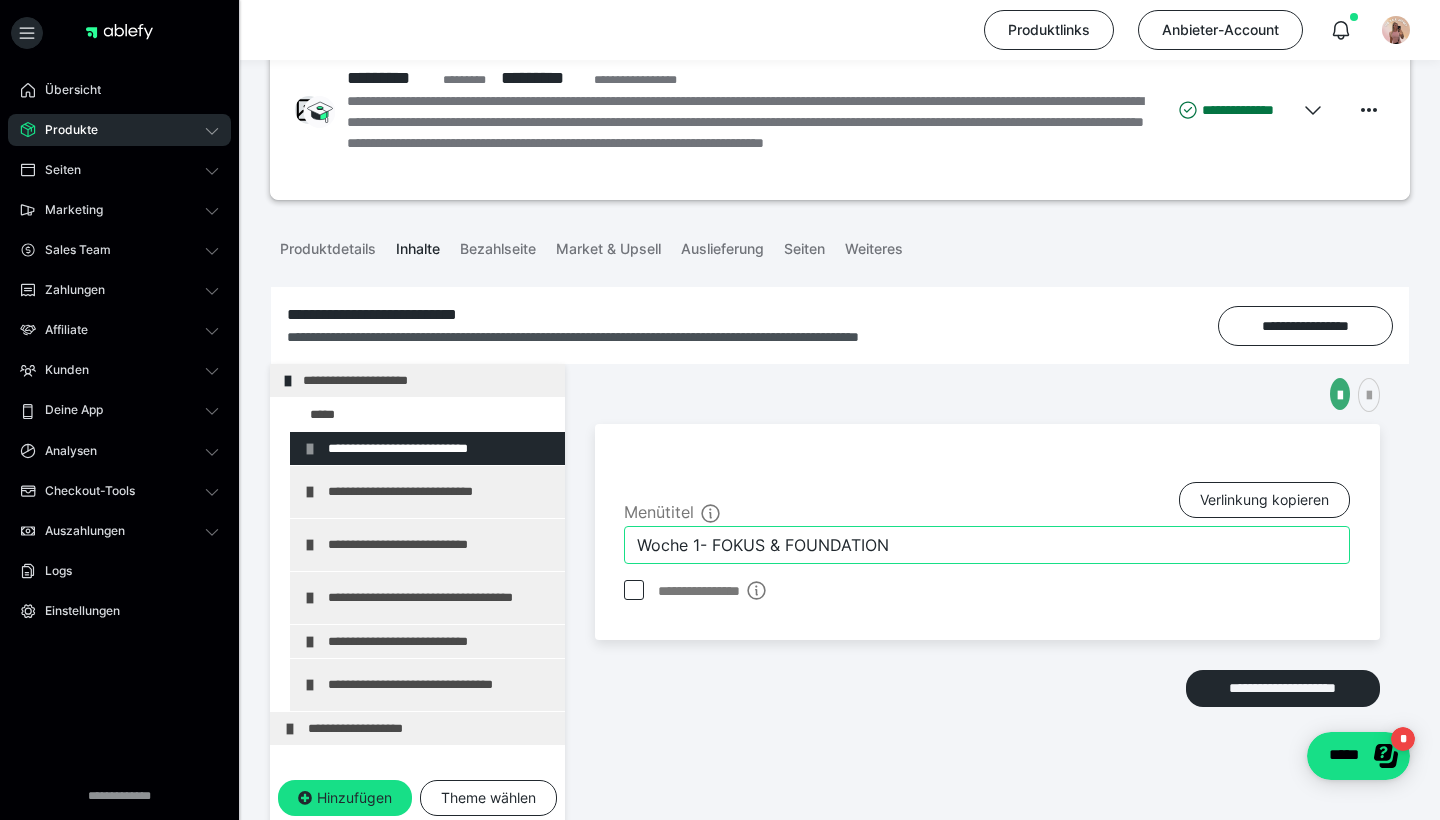 click on "Woche 1-  FOKUS & FOUNDATION" at bounding box center [987, 545] 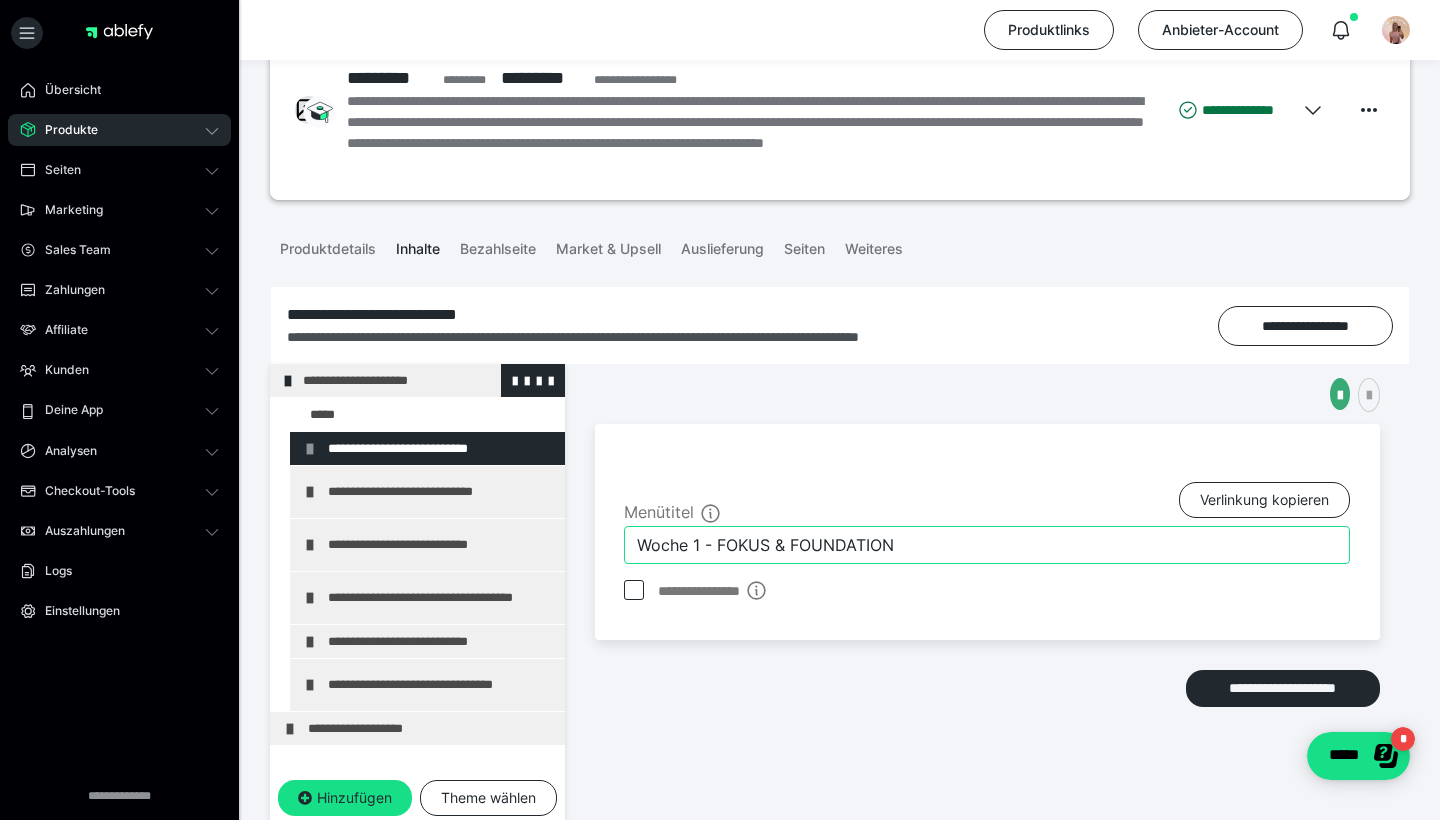 type on "Woche 1 -  FOKUS & FOUNDATION" 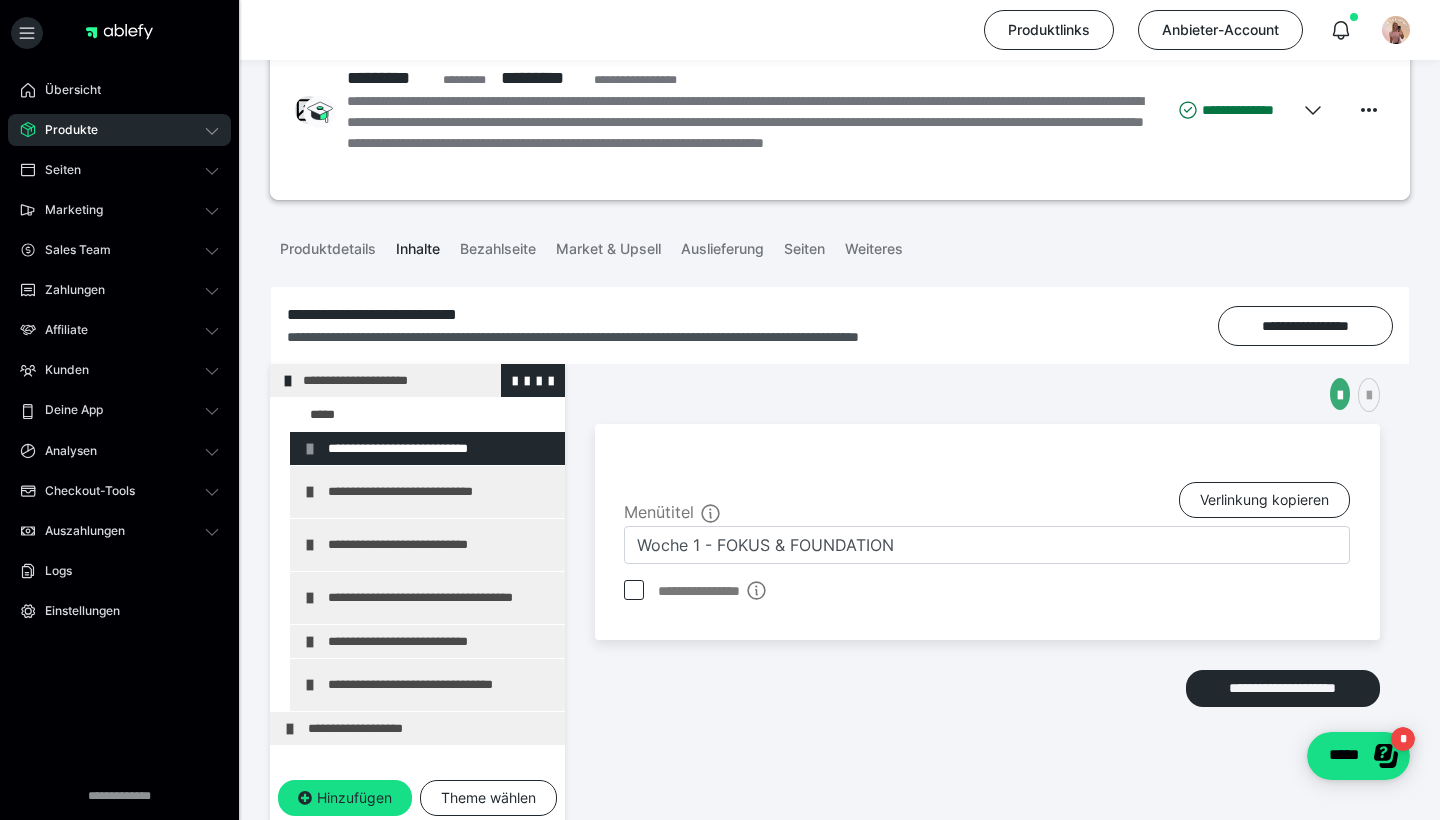 click on "**********" at bounding box center (417, 380) 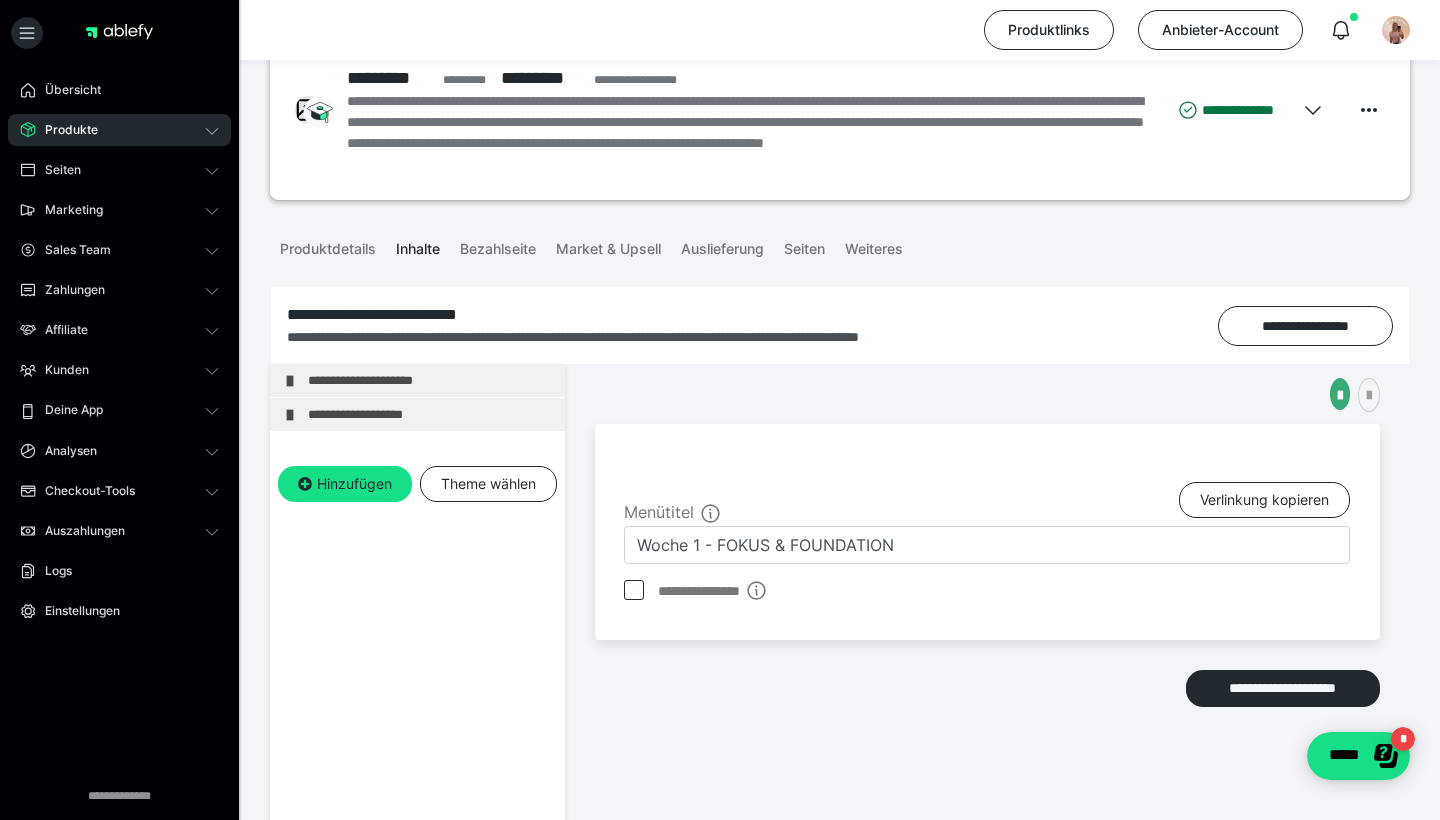 click on "**********" at bounding box center (417, 380) 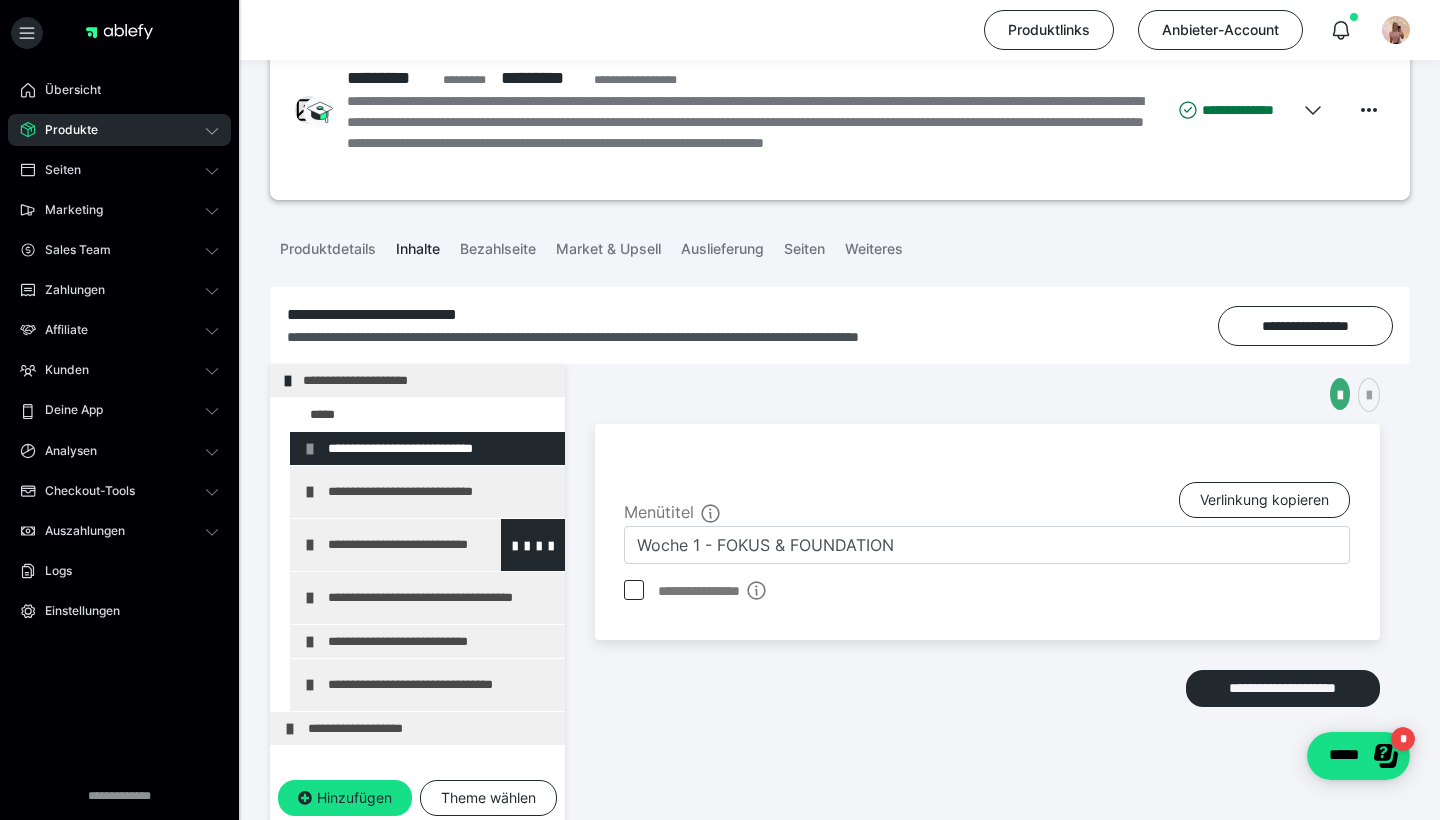 click on "**********" at bounding box center (441, 545) 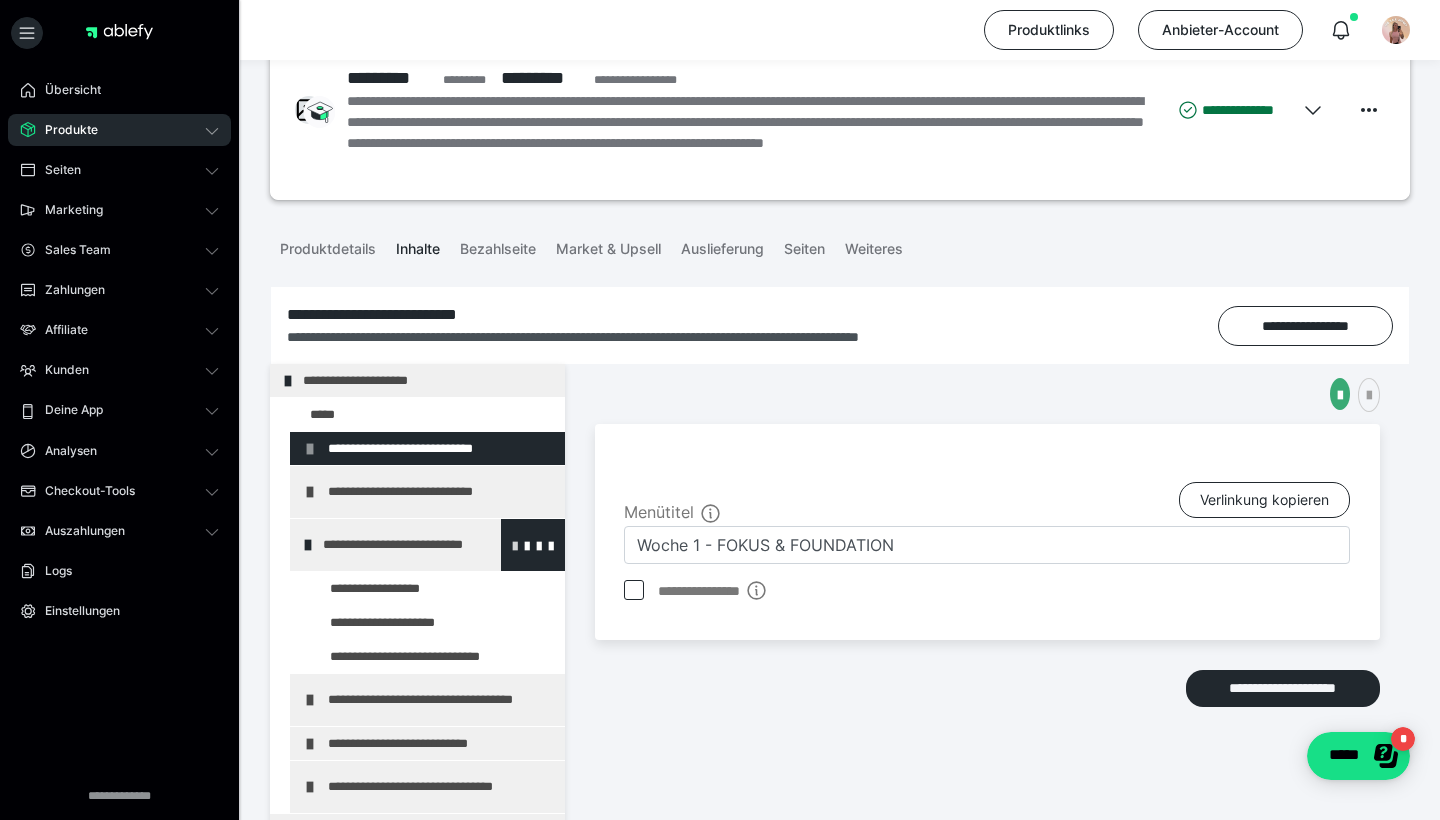 click at bounding box center [515, 545] 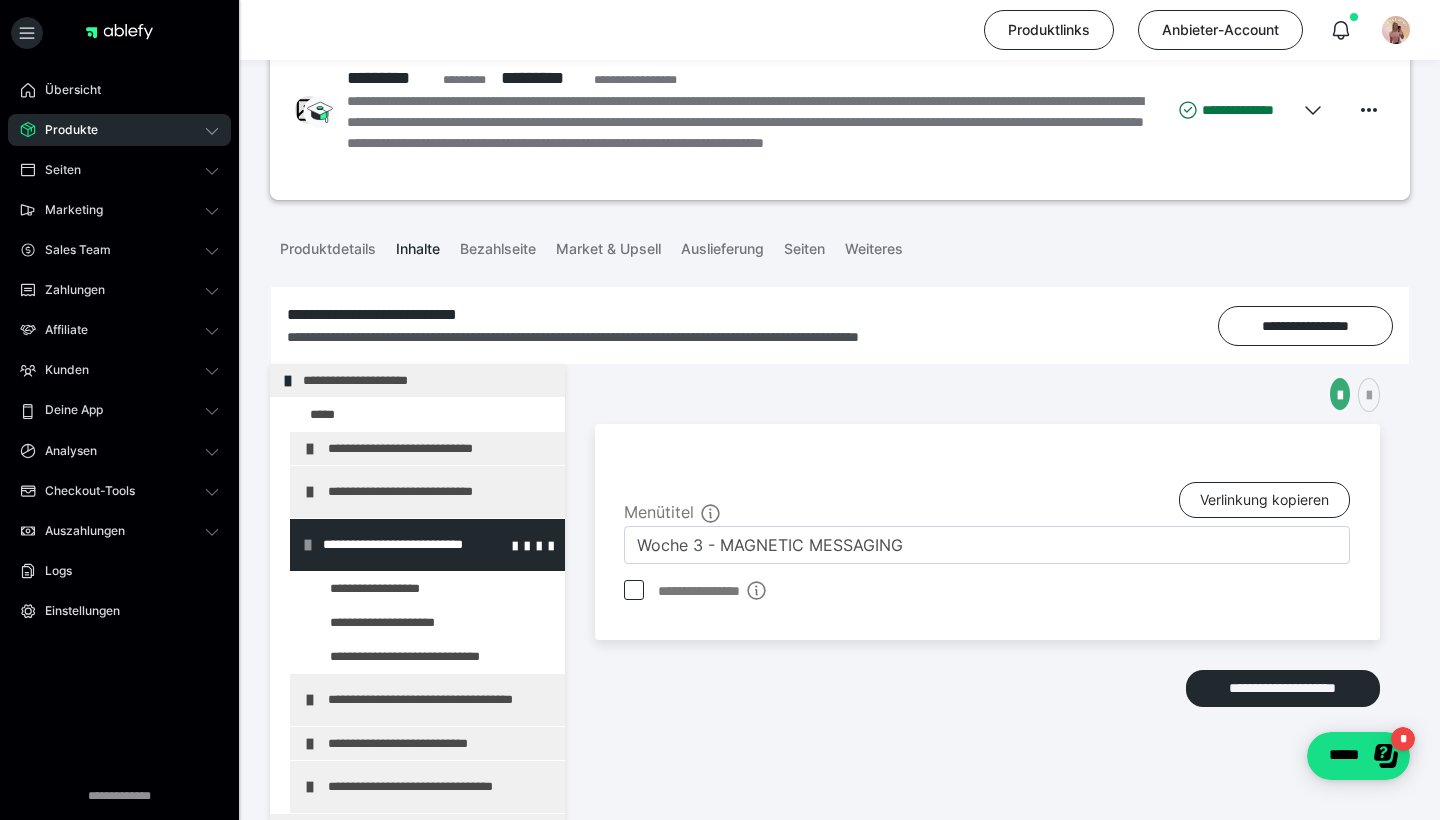click on "**********" at bounding box center [436, 545] 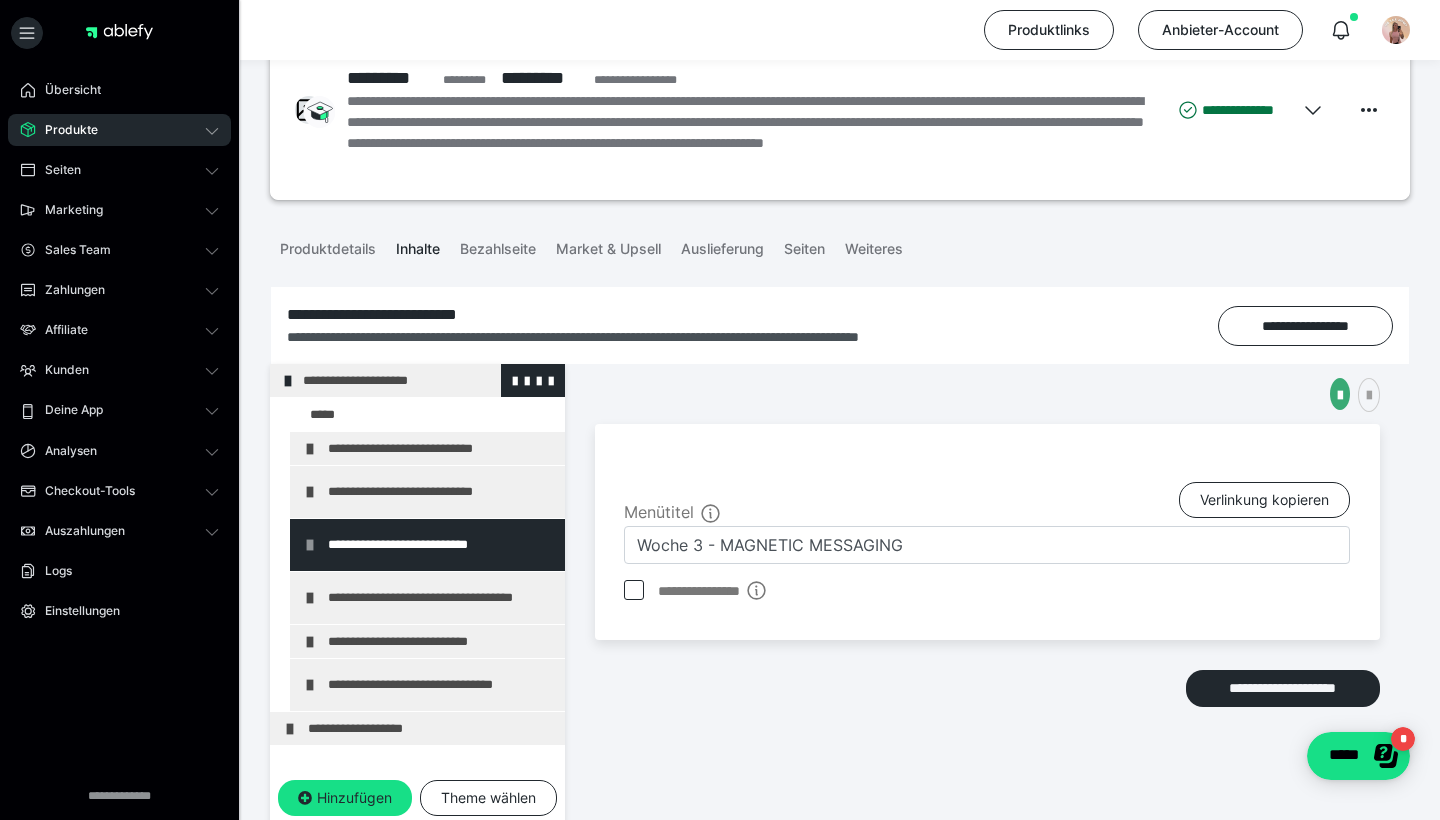 click on "**********" at bounding box center [426, 380] 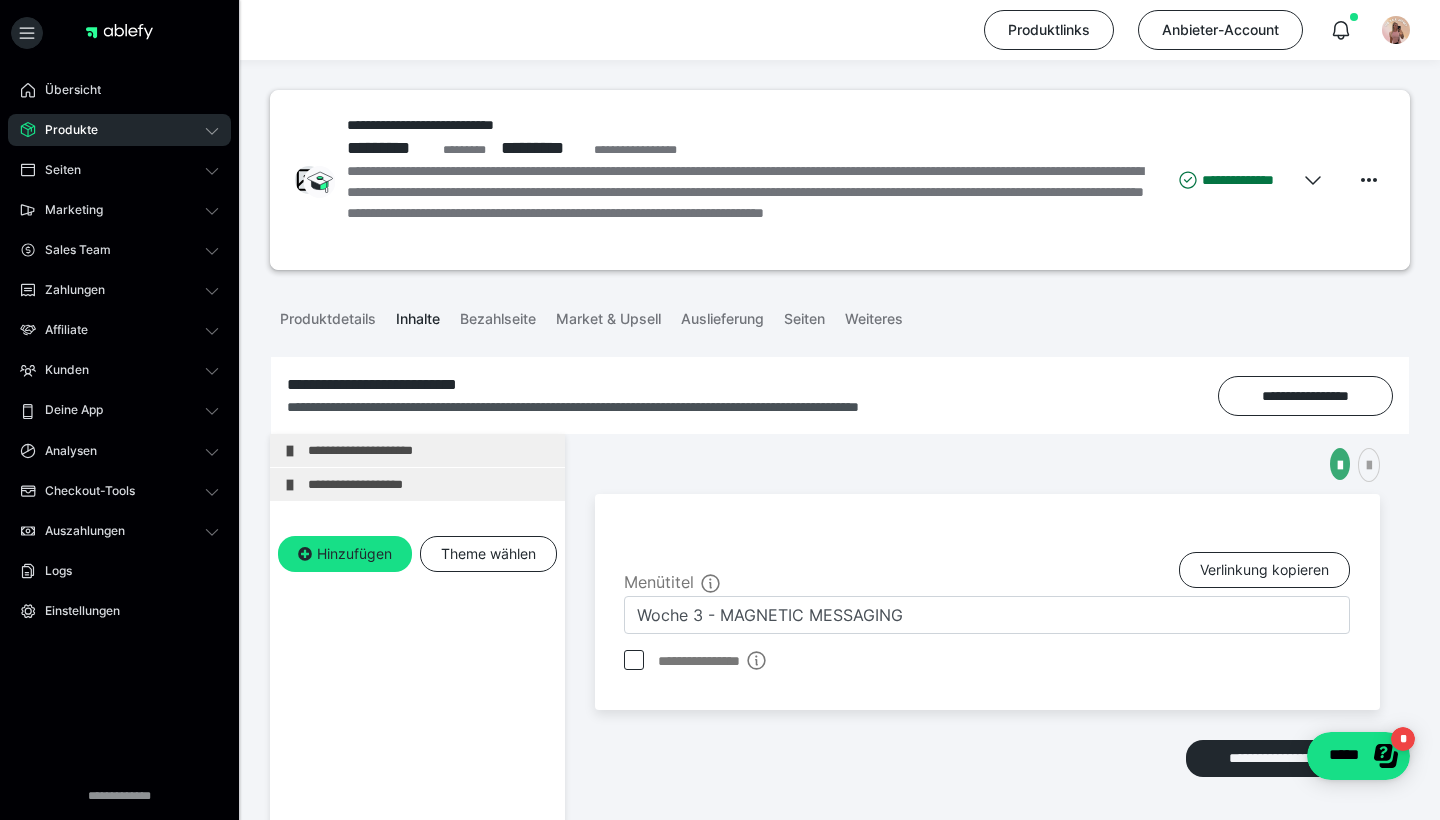 scroll, scrollTop: 0, scrollLeft: 0, axis: both 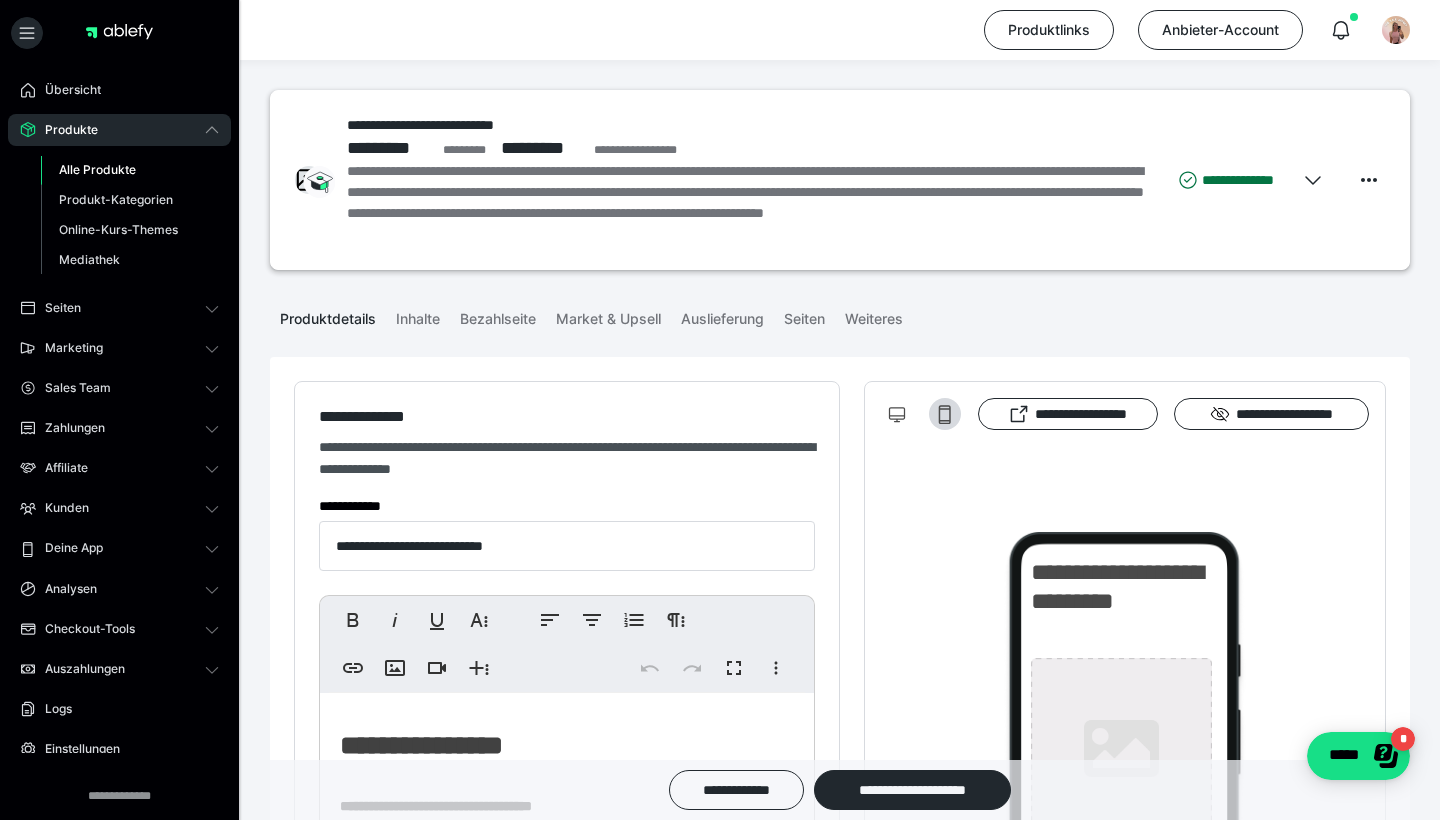 type on "**********" 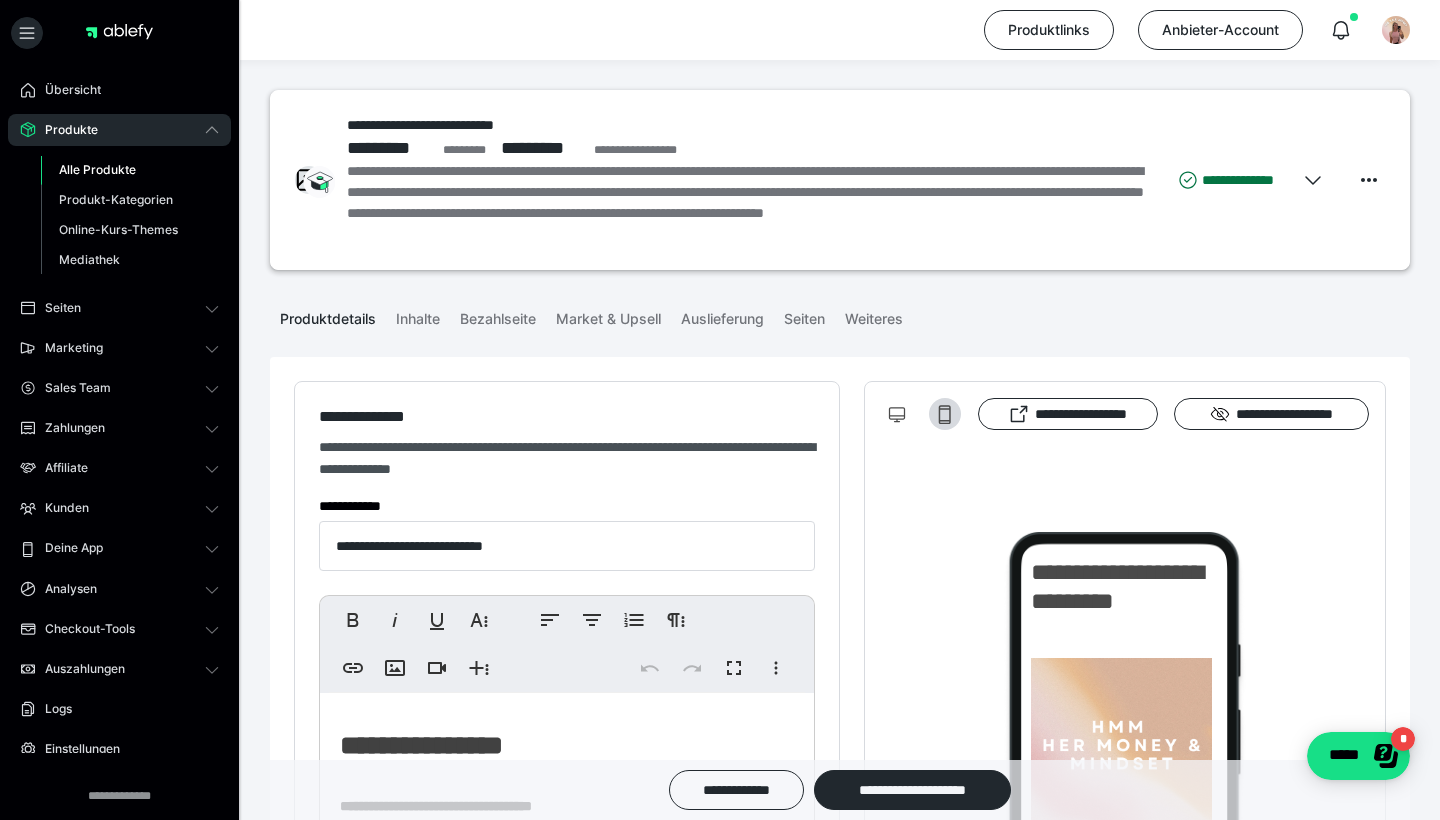 click on "Alle Produkte" at bounding box center (130, 170) 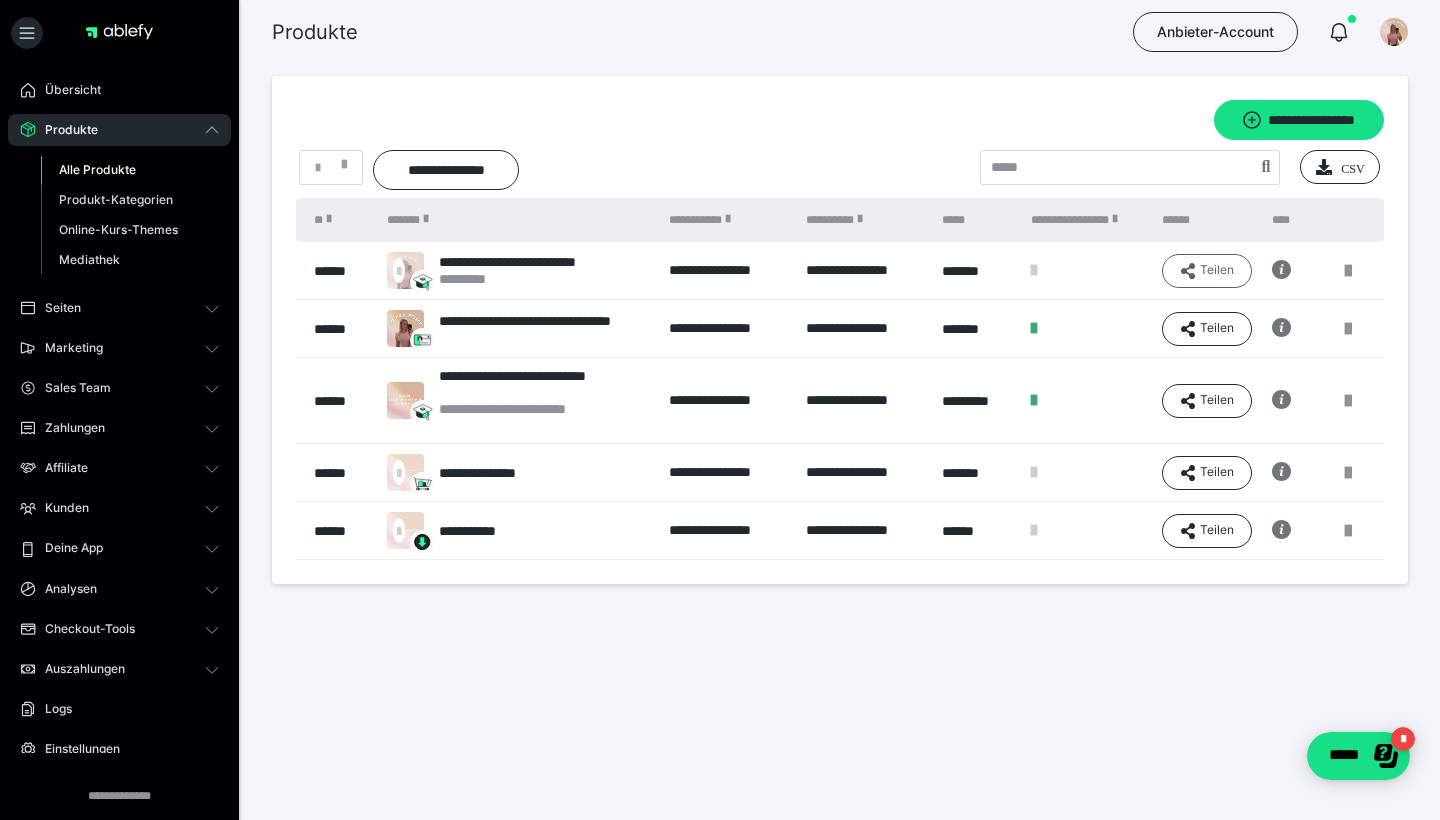 click on "Teilen" at bounding box center [1207, 271] 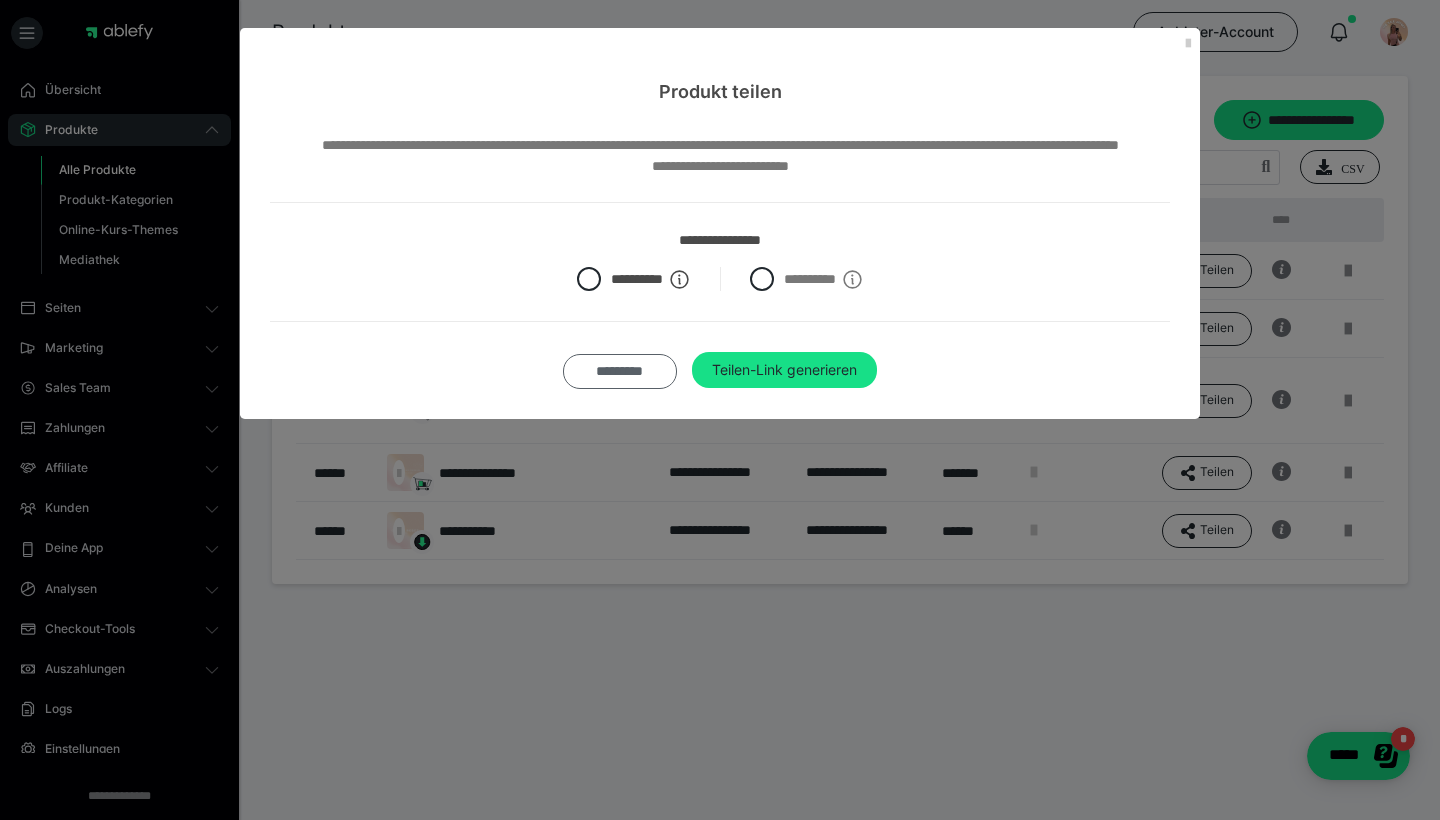 click on "*********" at bounding box center (620, 371) 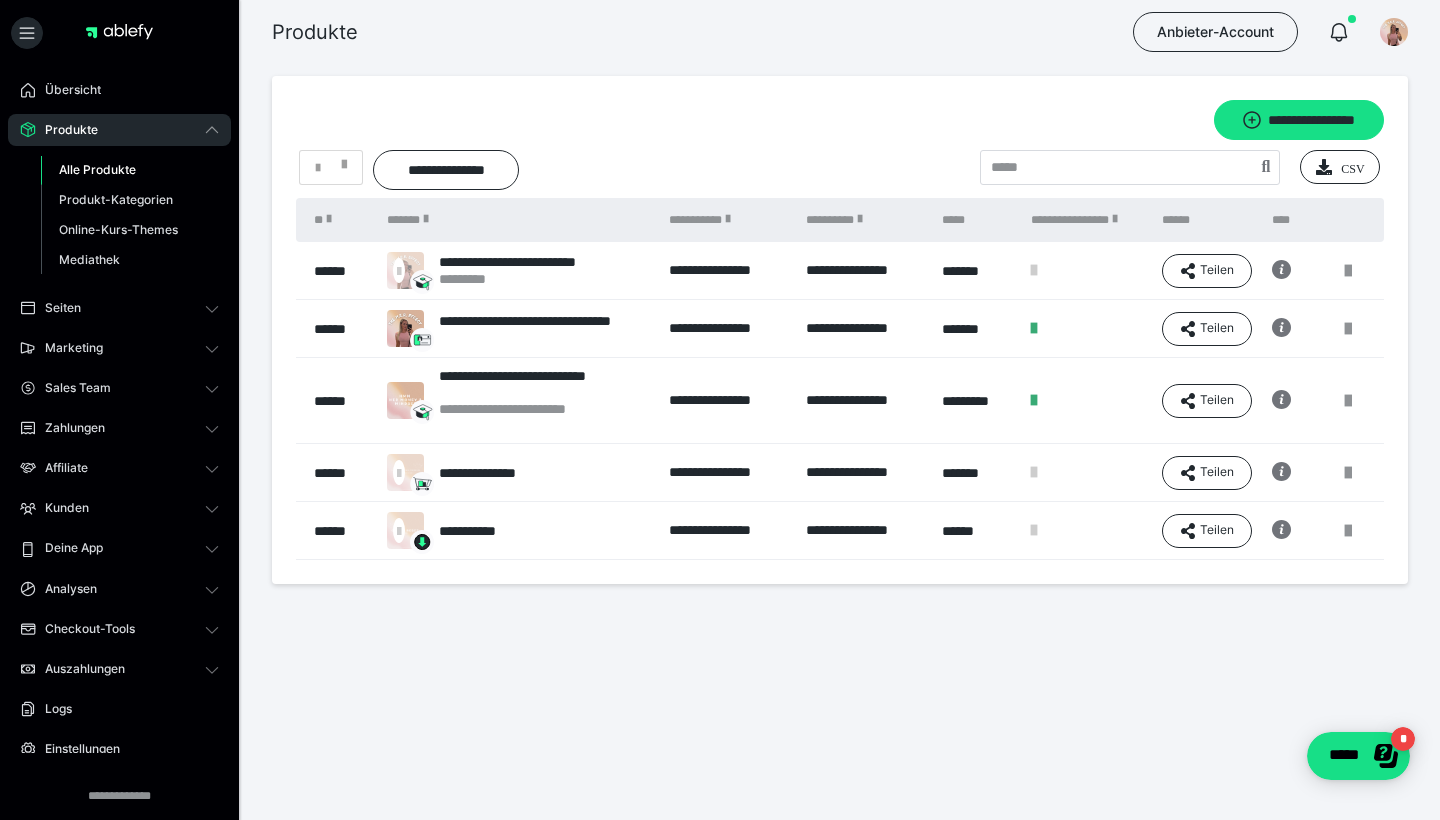 click at bounding box center (1034, 400) 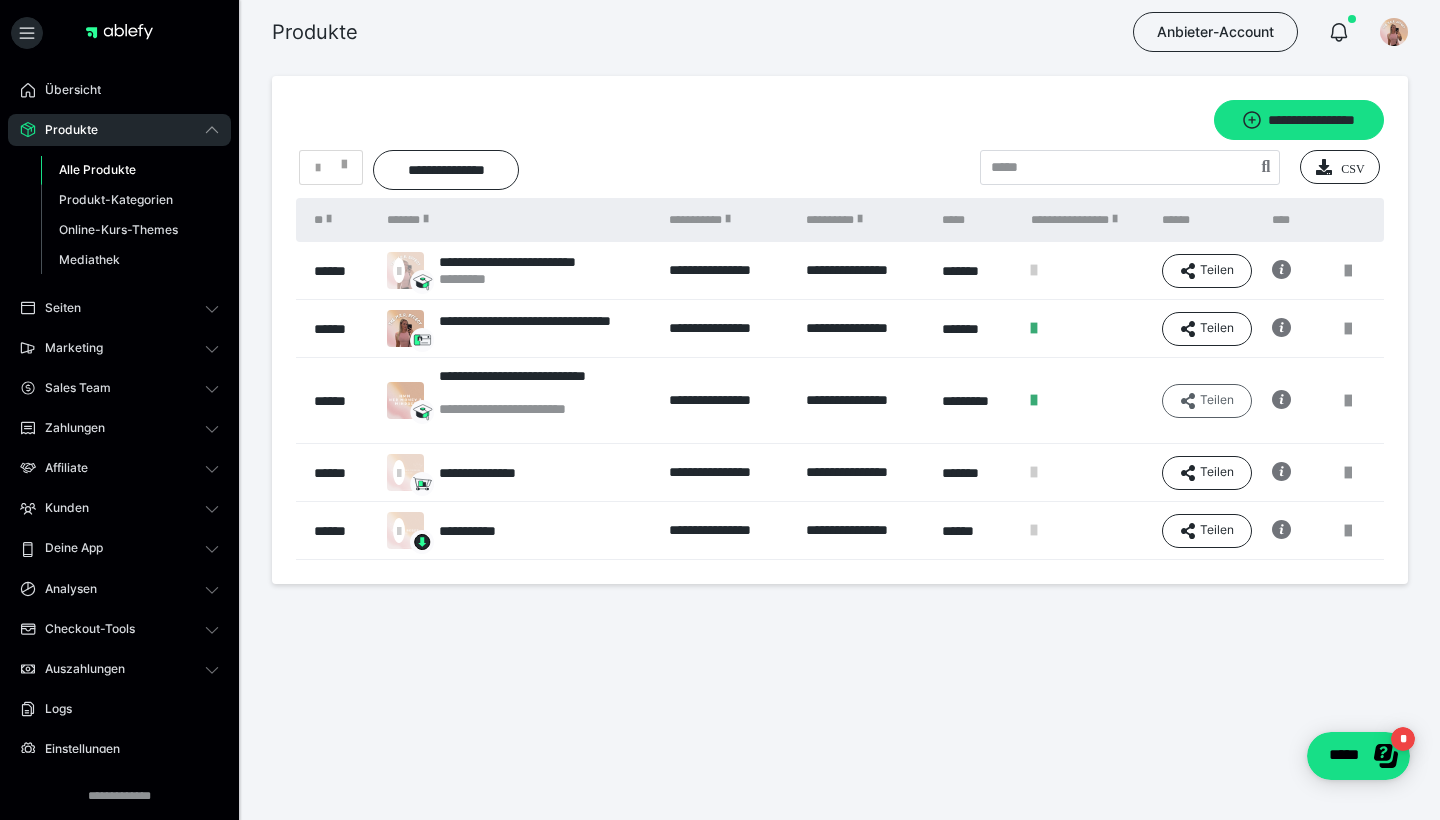 click on "Teilen" at bounding box center (1207, 271) 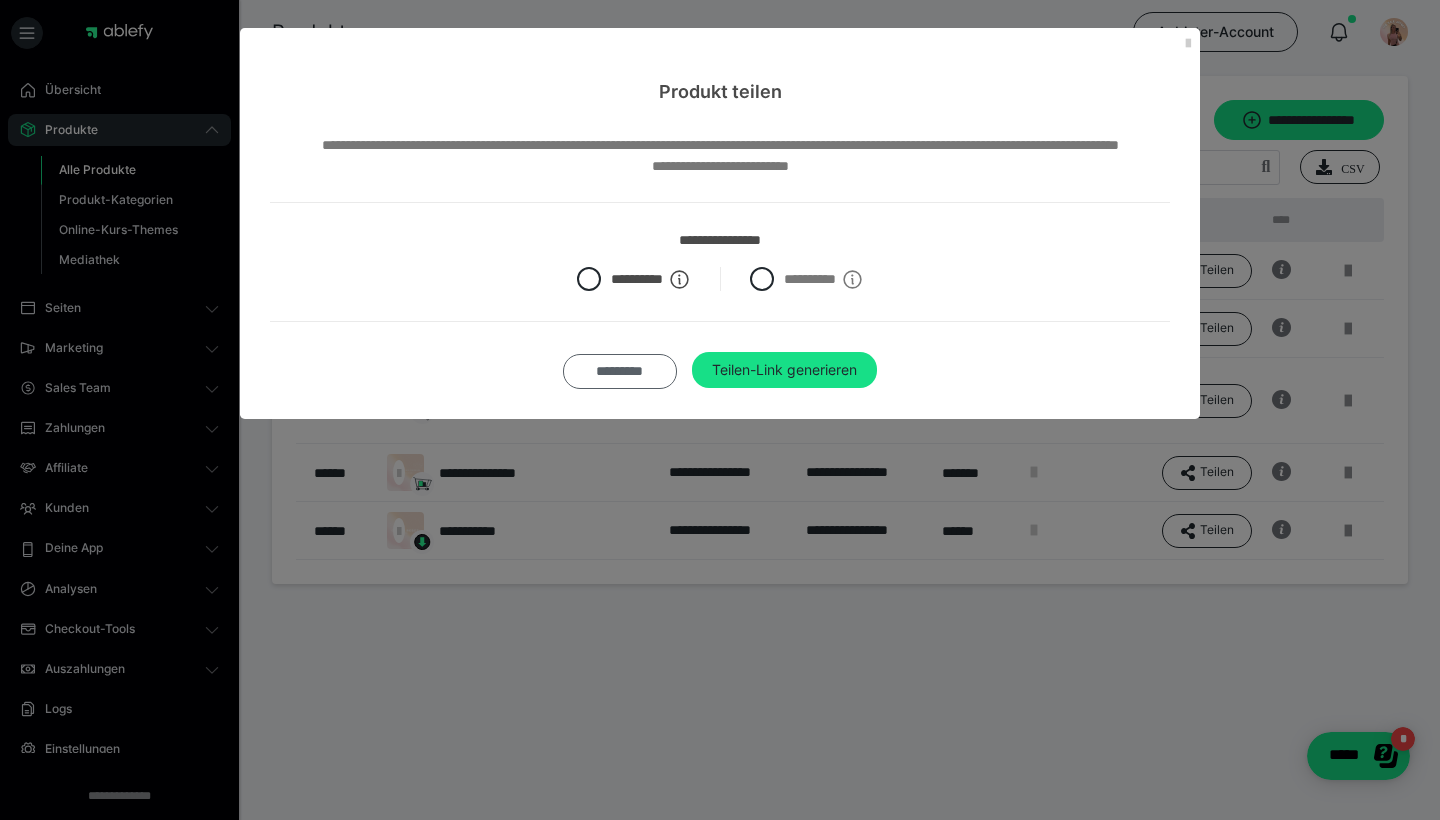 click on "*********" at bounding box center (620, 371) 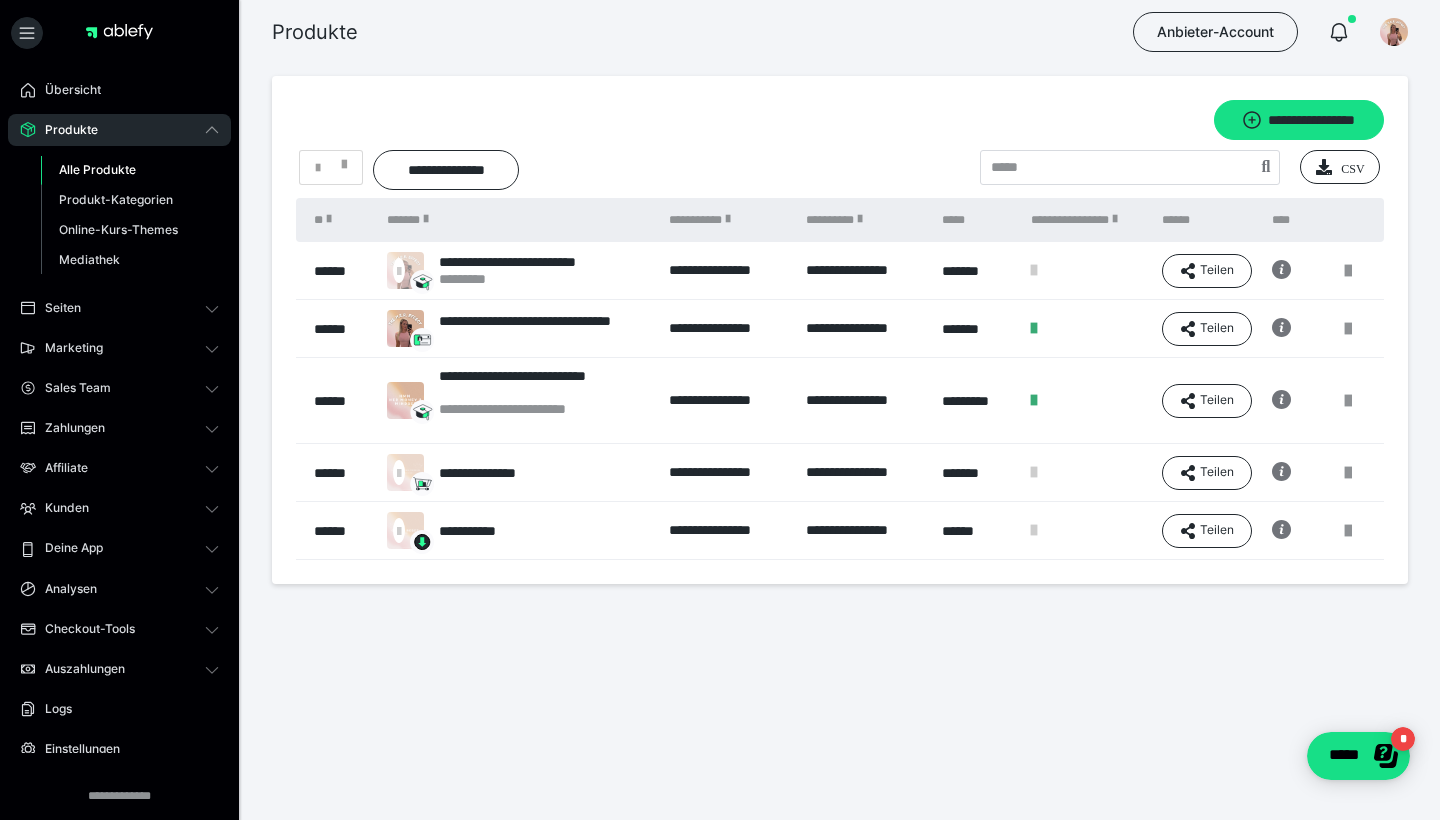 click at bounding box center [1034, 328] 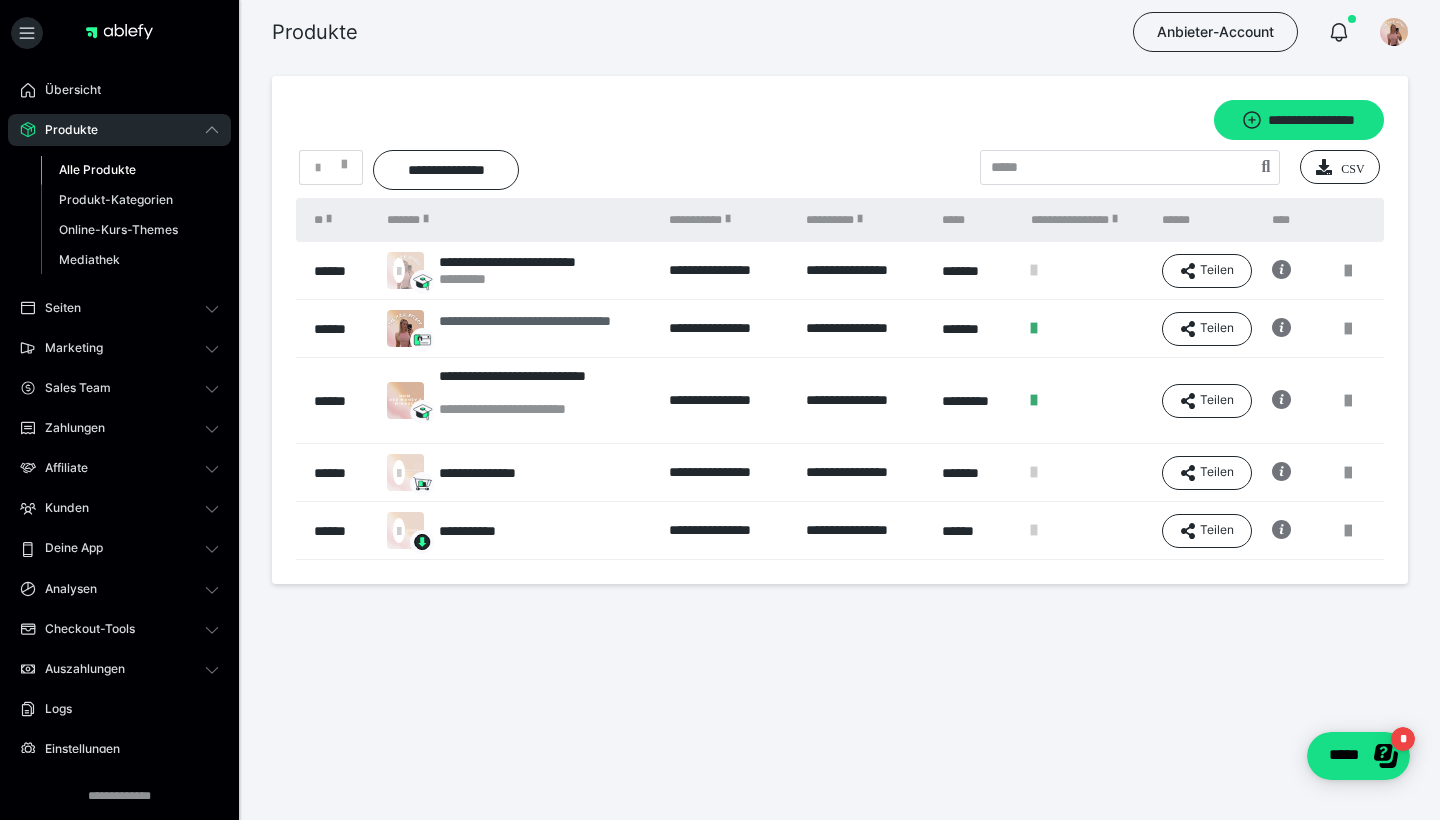 click on "**********" at bounding box center (518, 328) 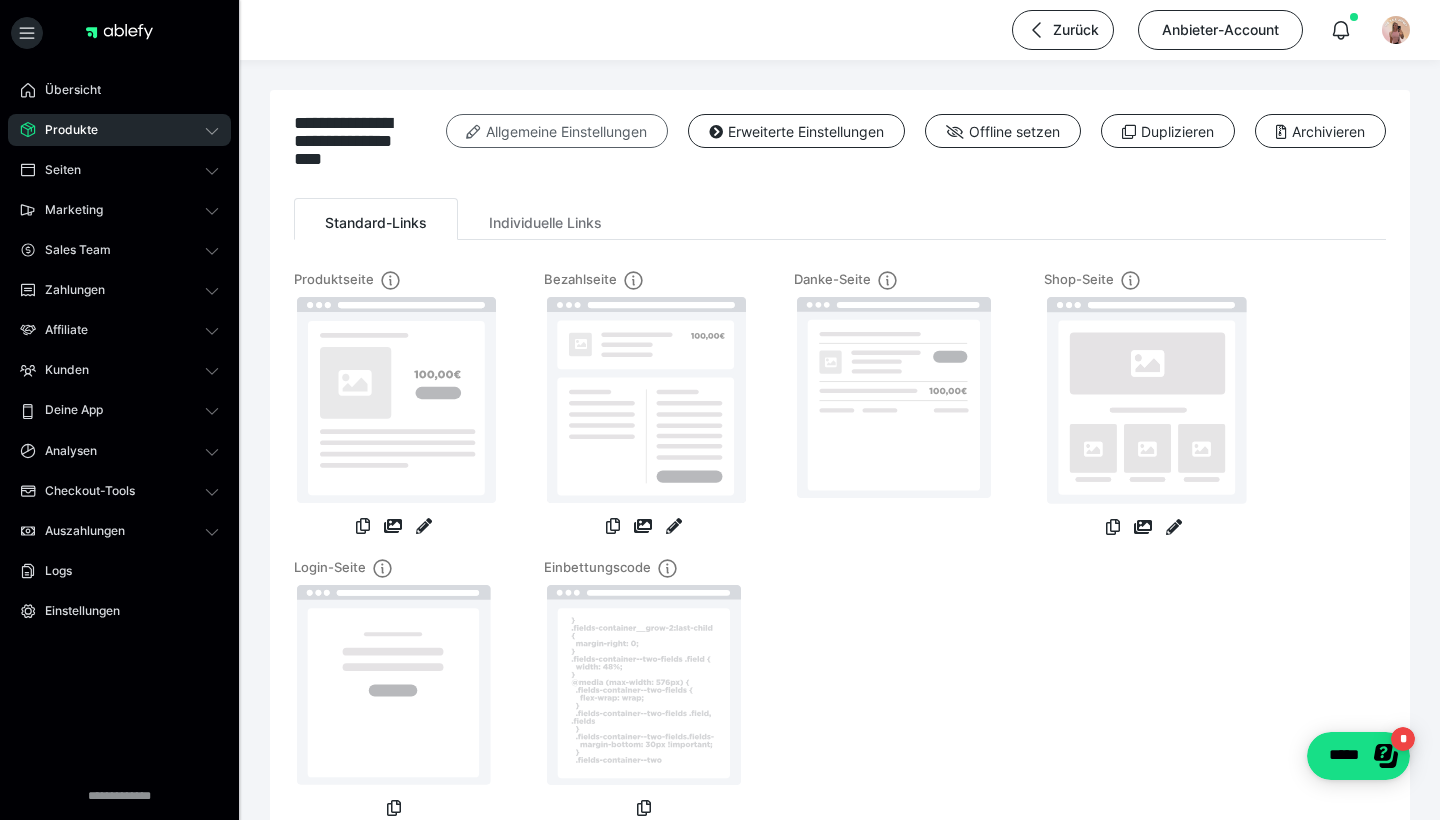 click on "Allgemeine Einstellungen" at bounding box center (557, 131) 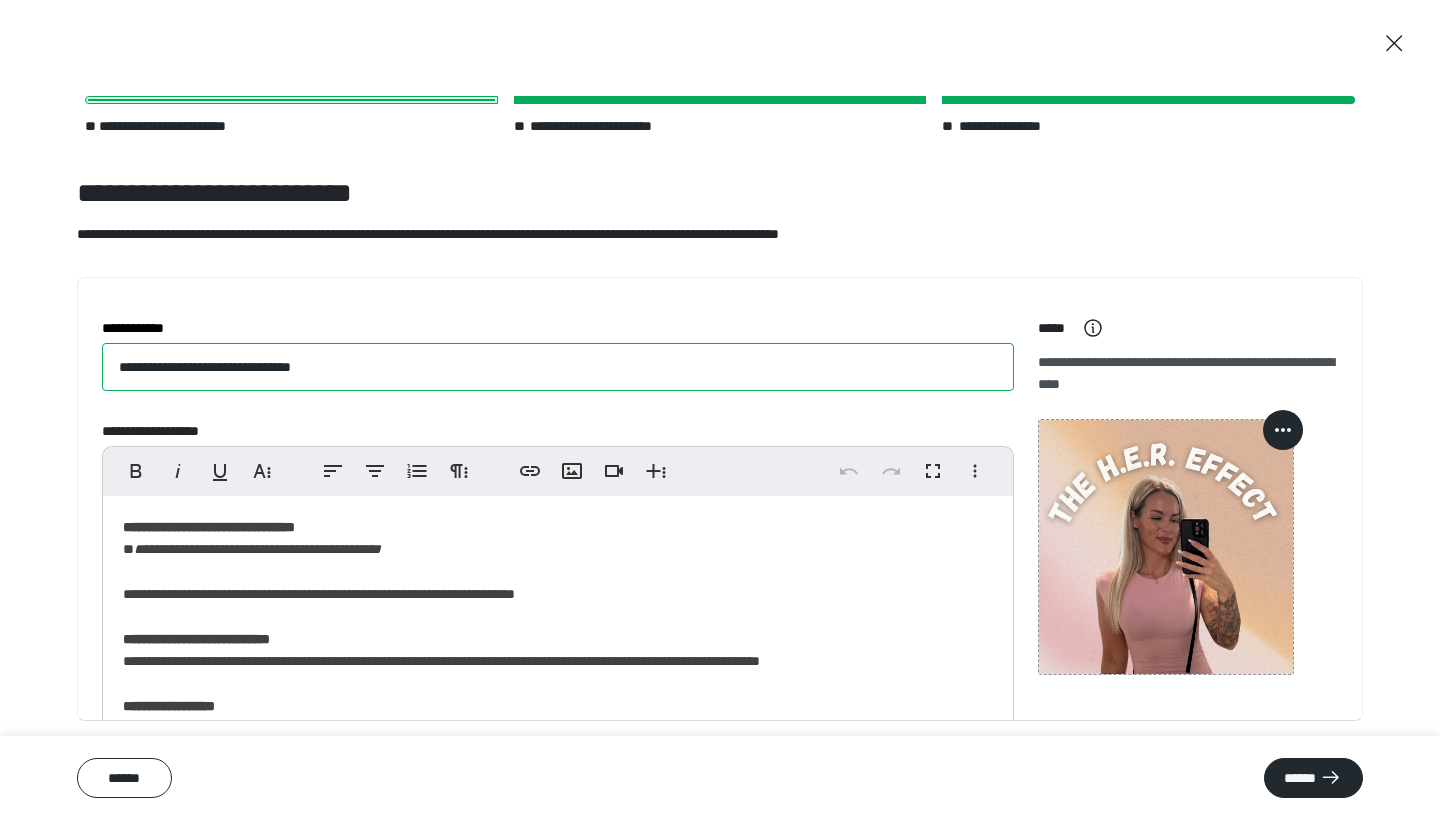 drag, startPoint x: 387, startPoint y: 371, endPoint x: 0, endPoint y: 335, distance: 388.6708 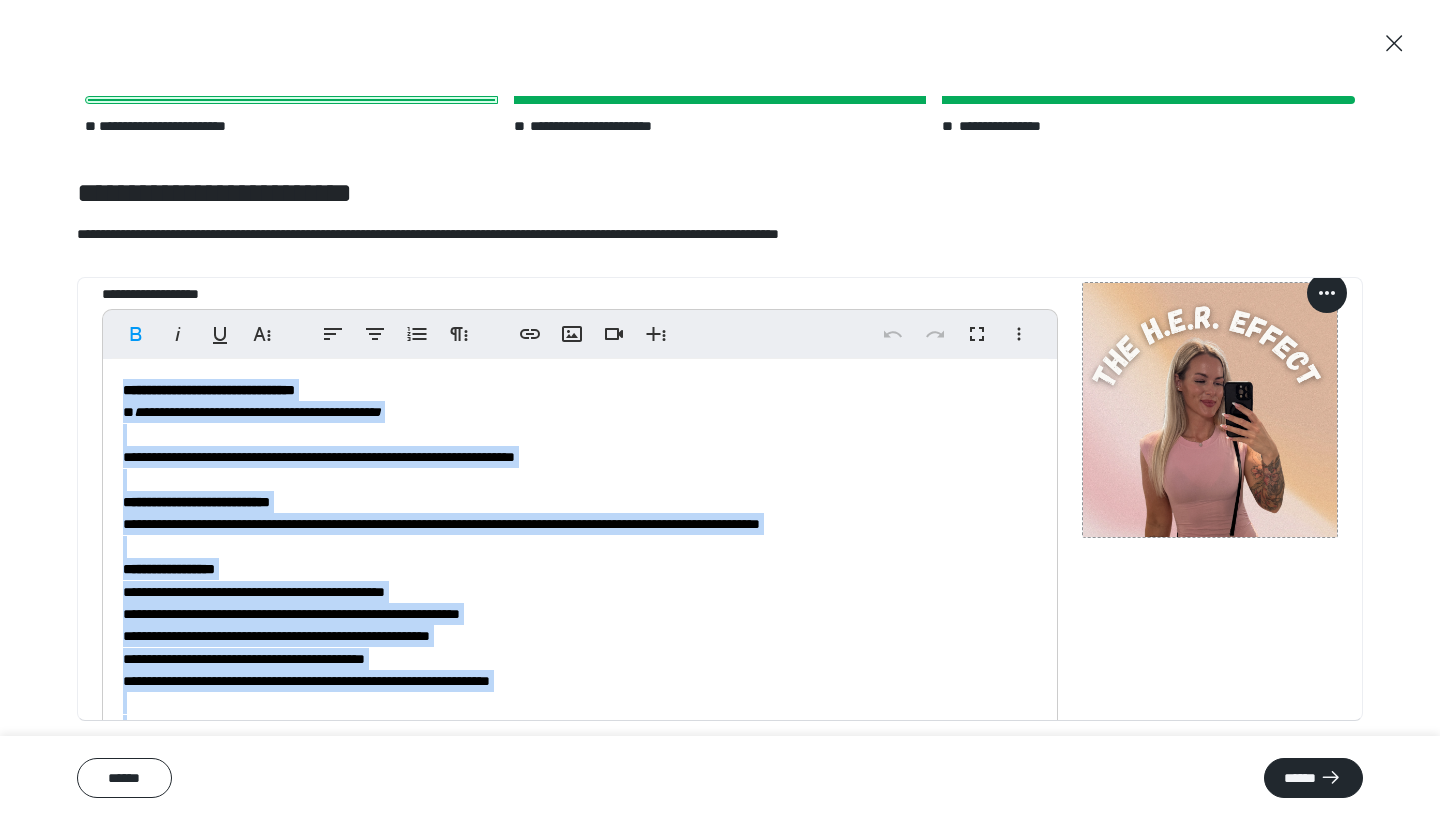 scroll, scrollTop: 175, scrollLeft: 0, axis: vertical 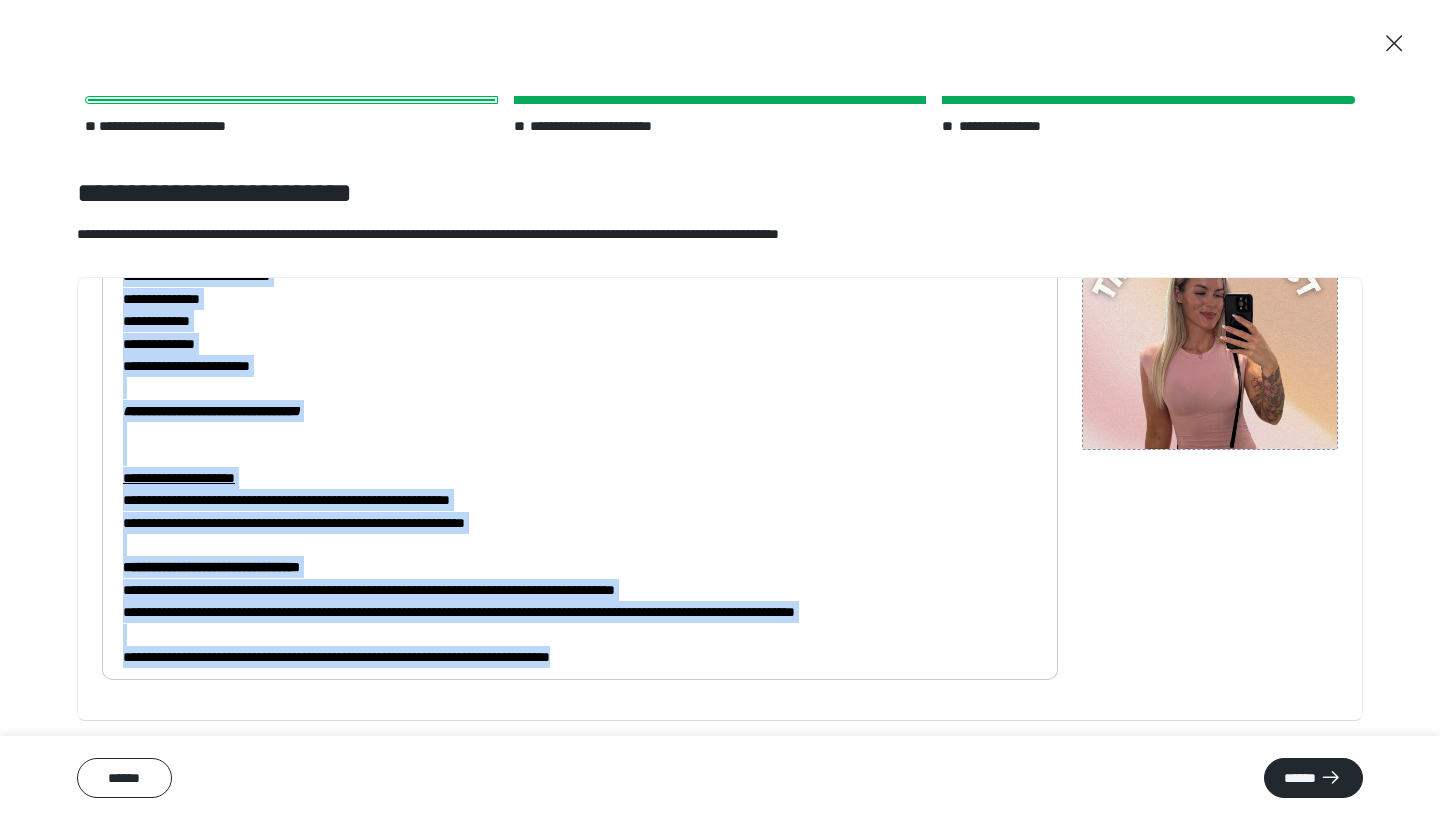 drag, startPoint x: 125, startPoint y: 517, endPoint x: 271, endPoint y: 748, distance: 273.27094 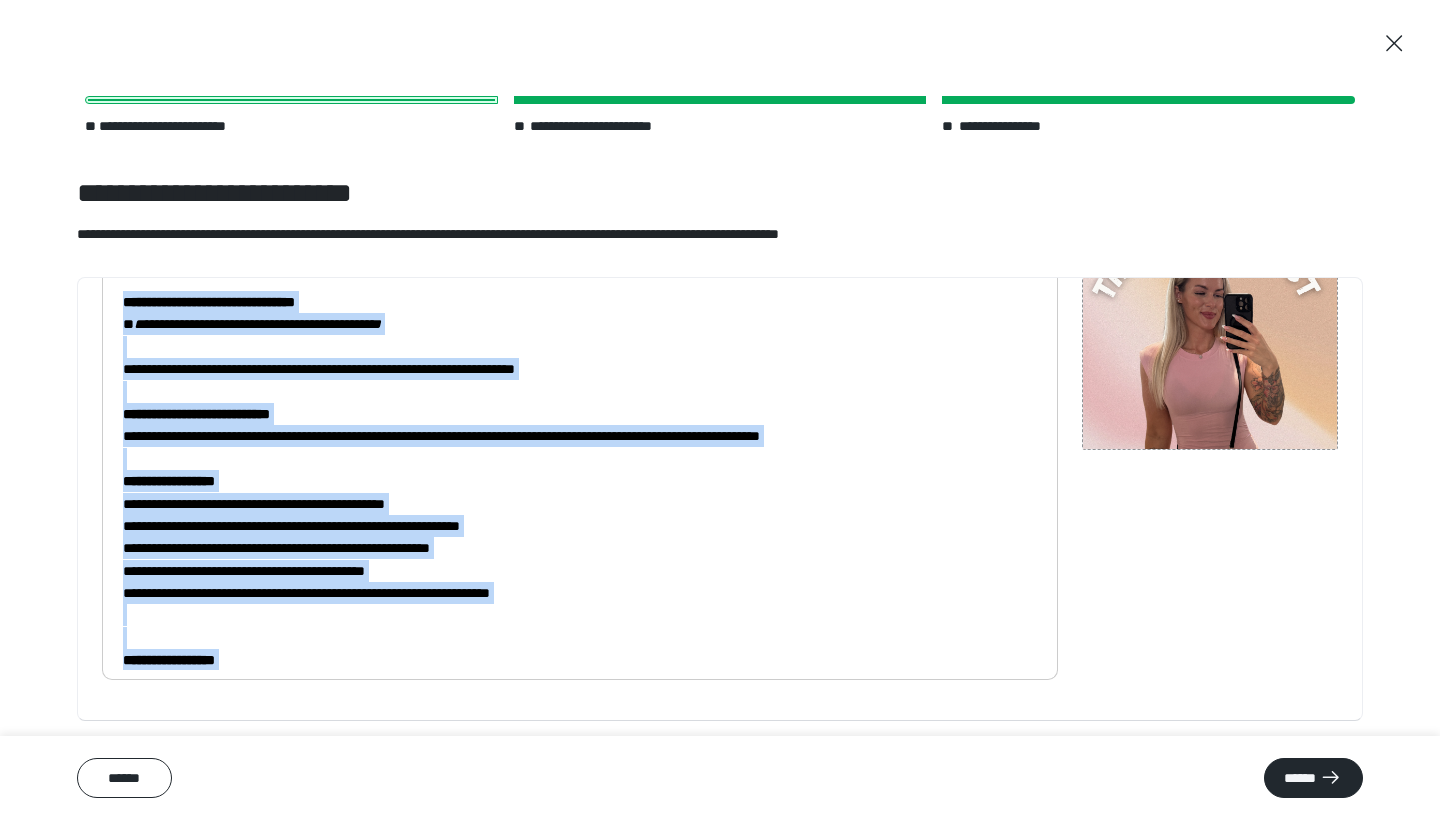 scroll, scrollTop: 0, scrollLeft: 0, axis: both 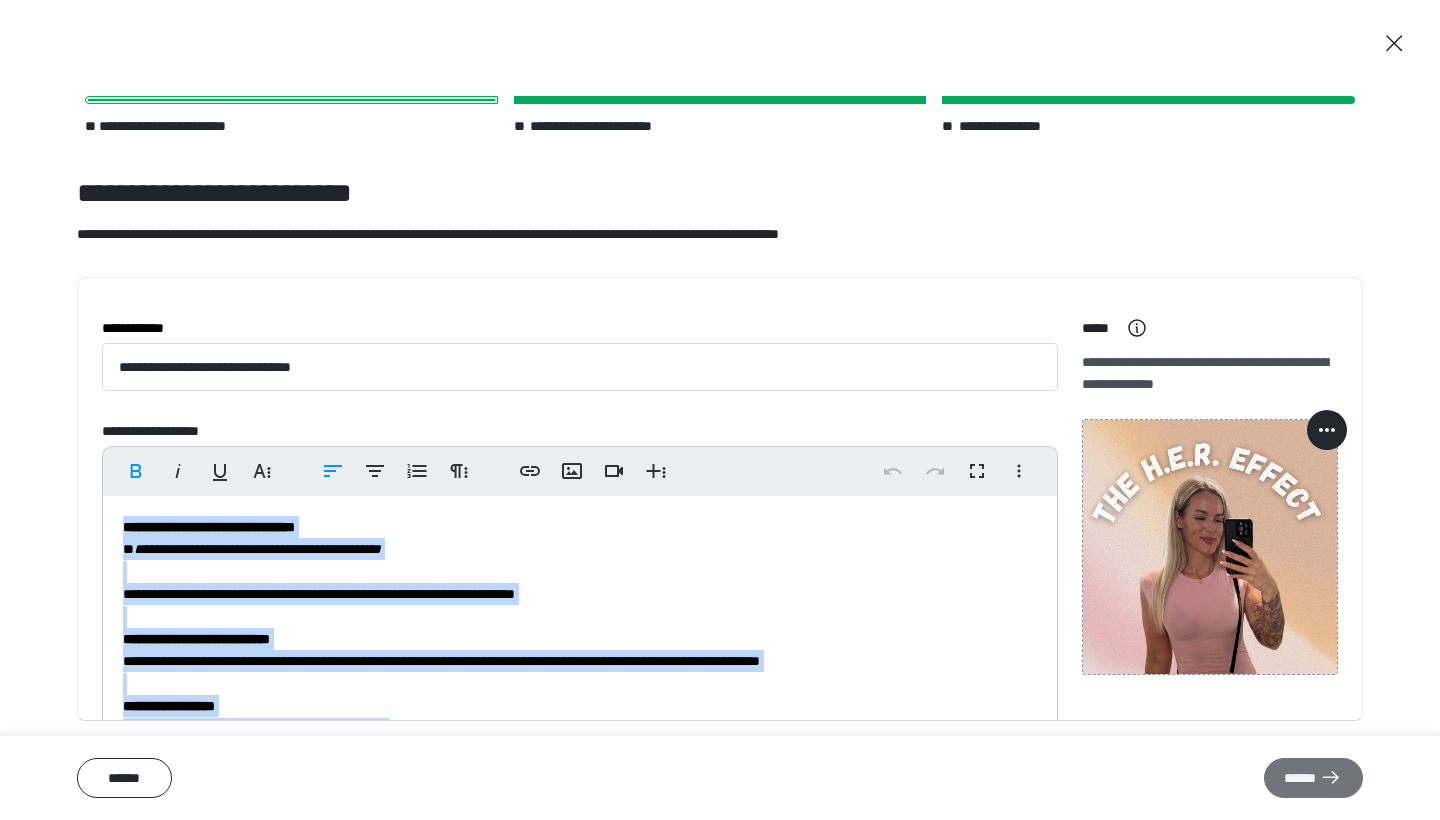 click on "******" at bounding box center (1313, 778) 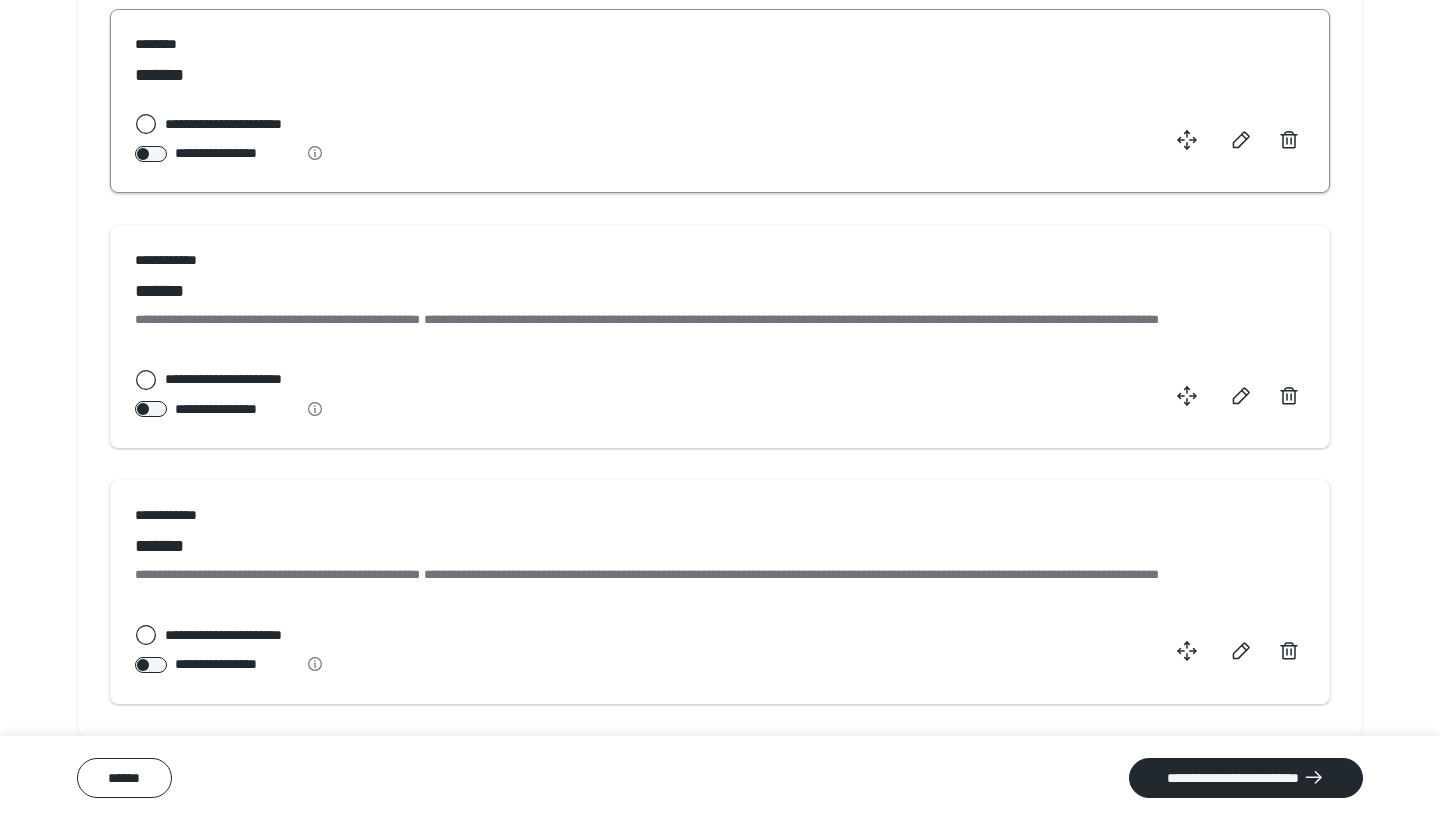 scroll, scrollTop: 305, scrollLeft: 0, axis: vertical 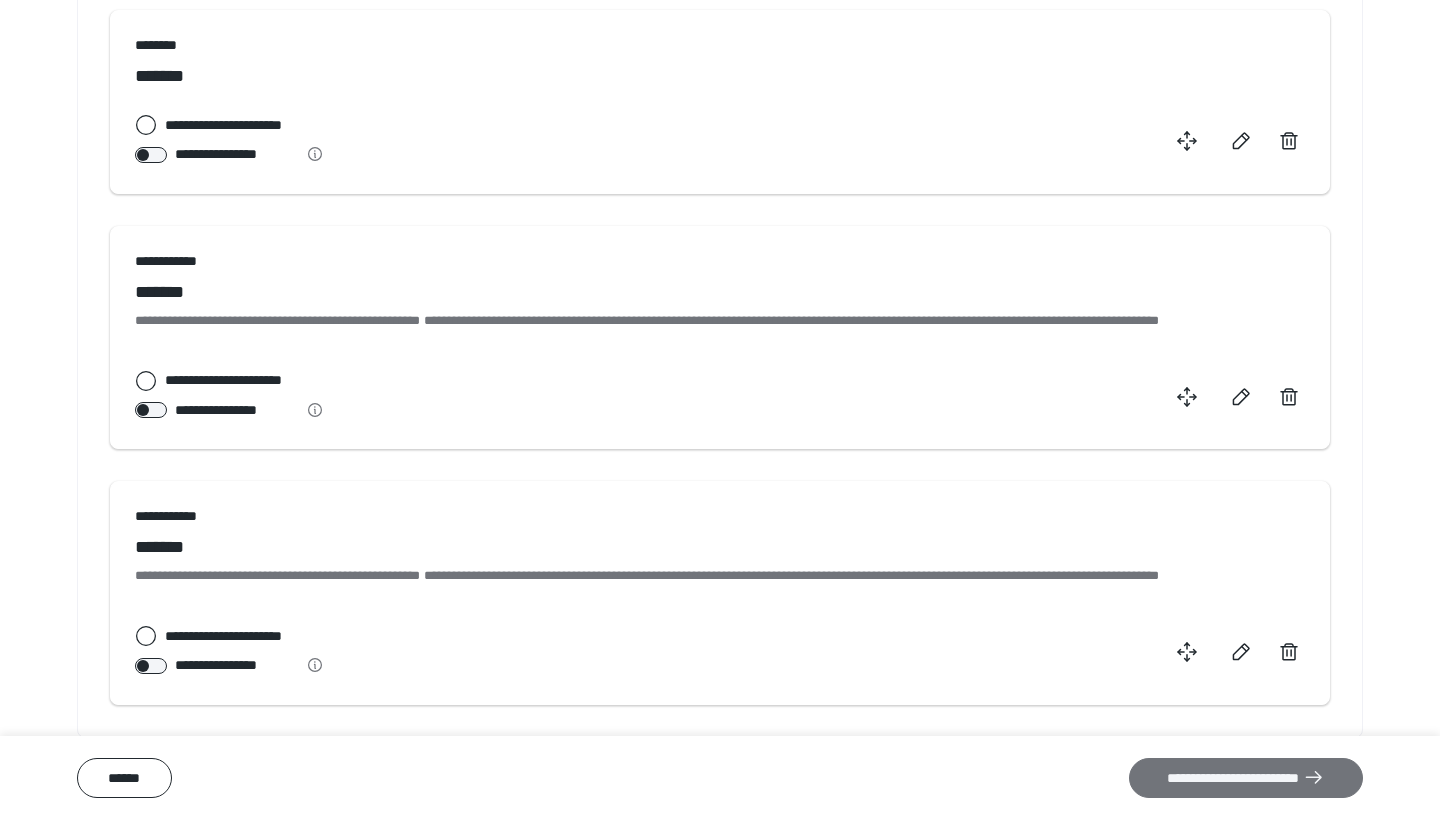 click on "**********" at bounding box center [1246, 778] 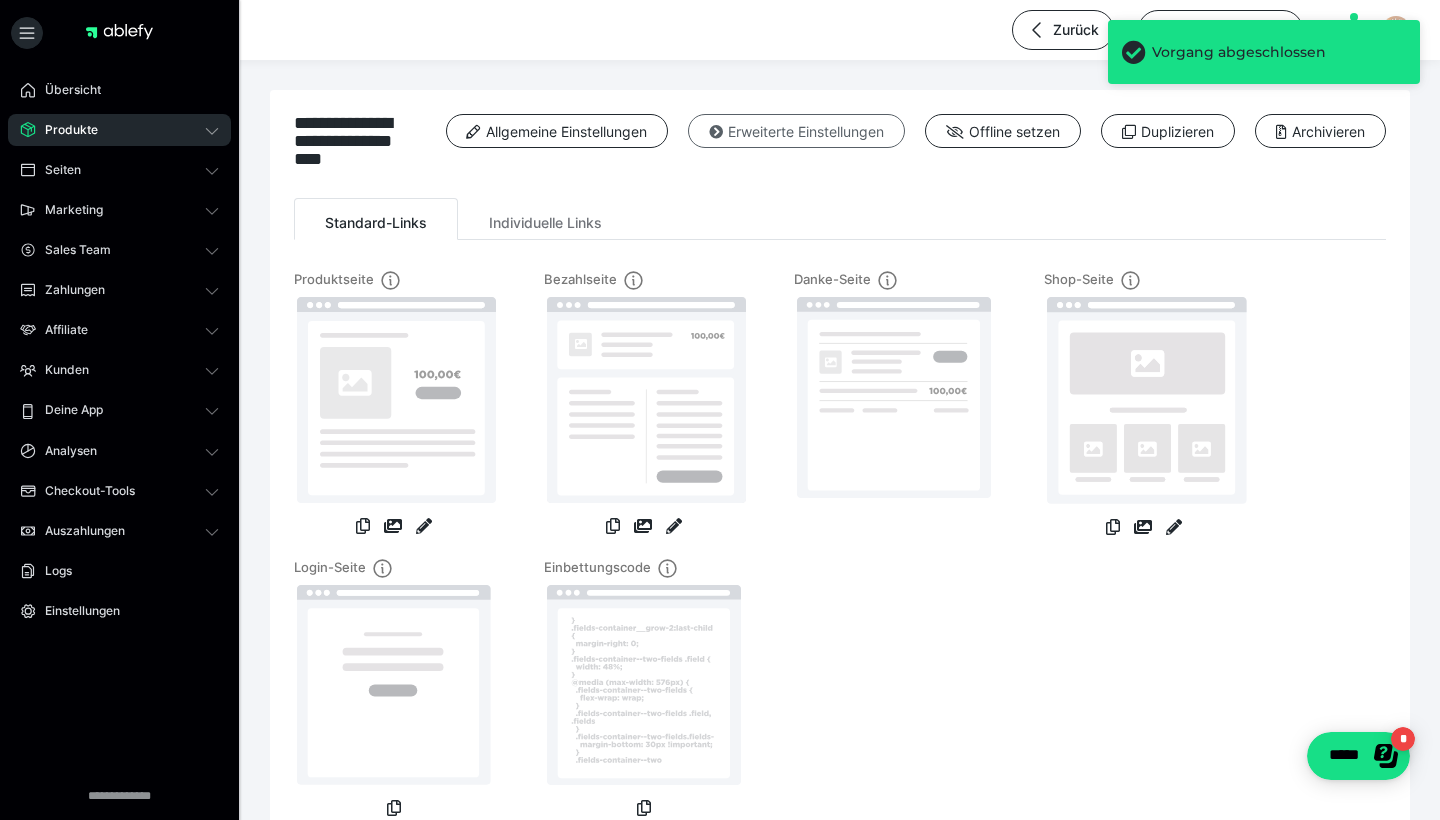 click on "Erweiterte Einstellungen" at bounding box center [796, 131] 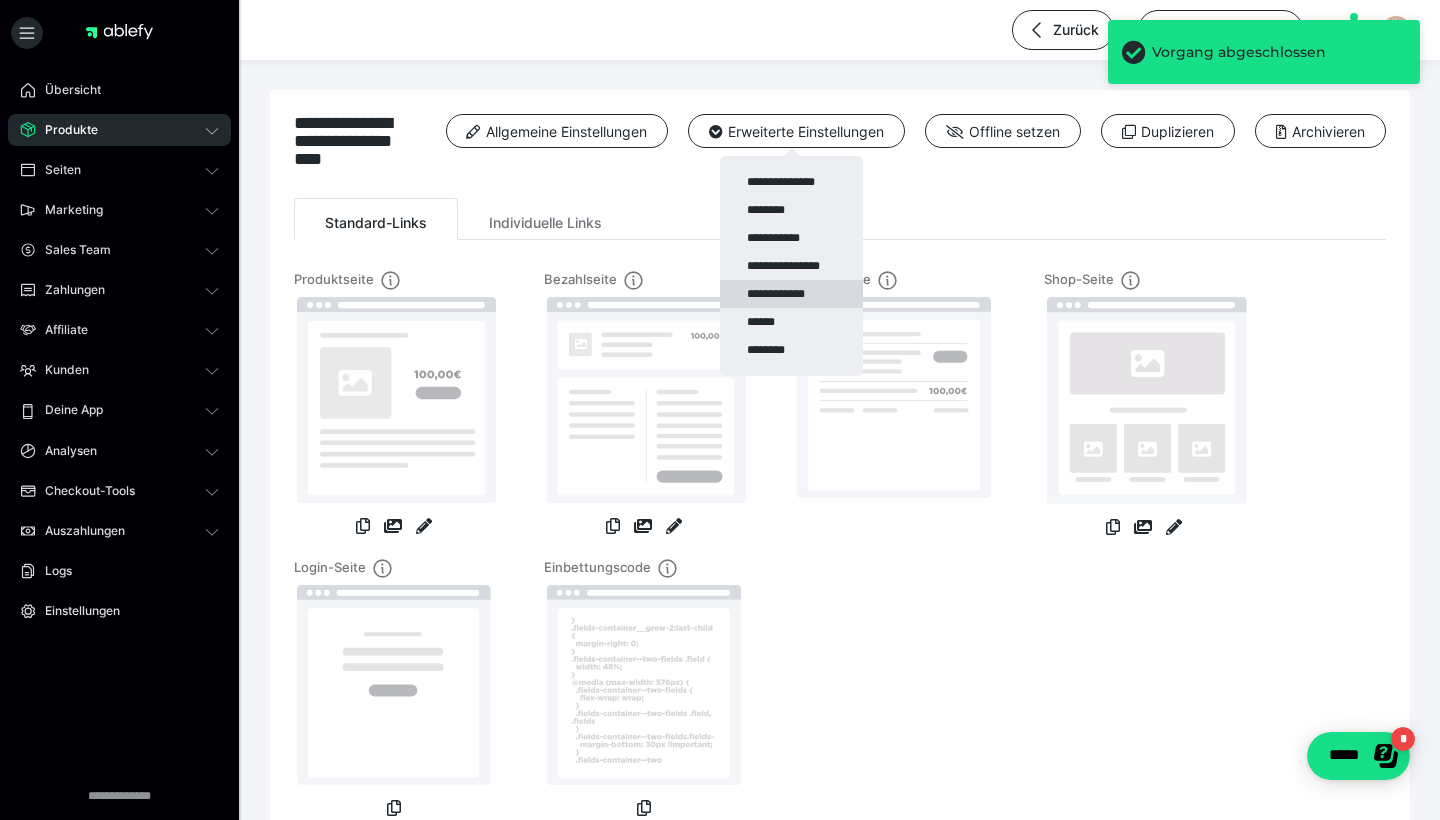 click on "**********" at bounding box center (791, 294) 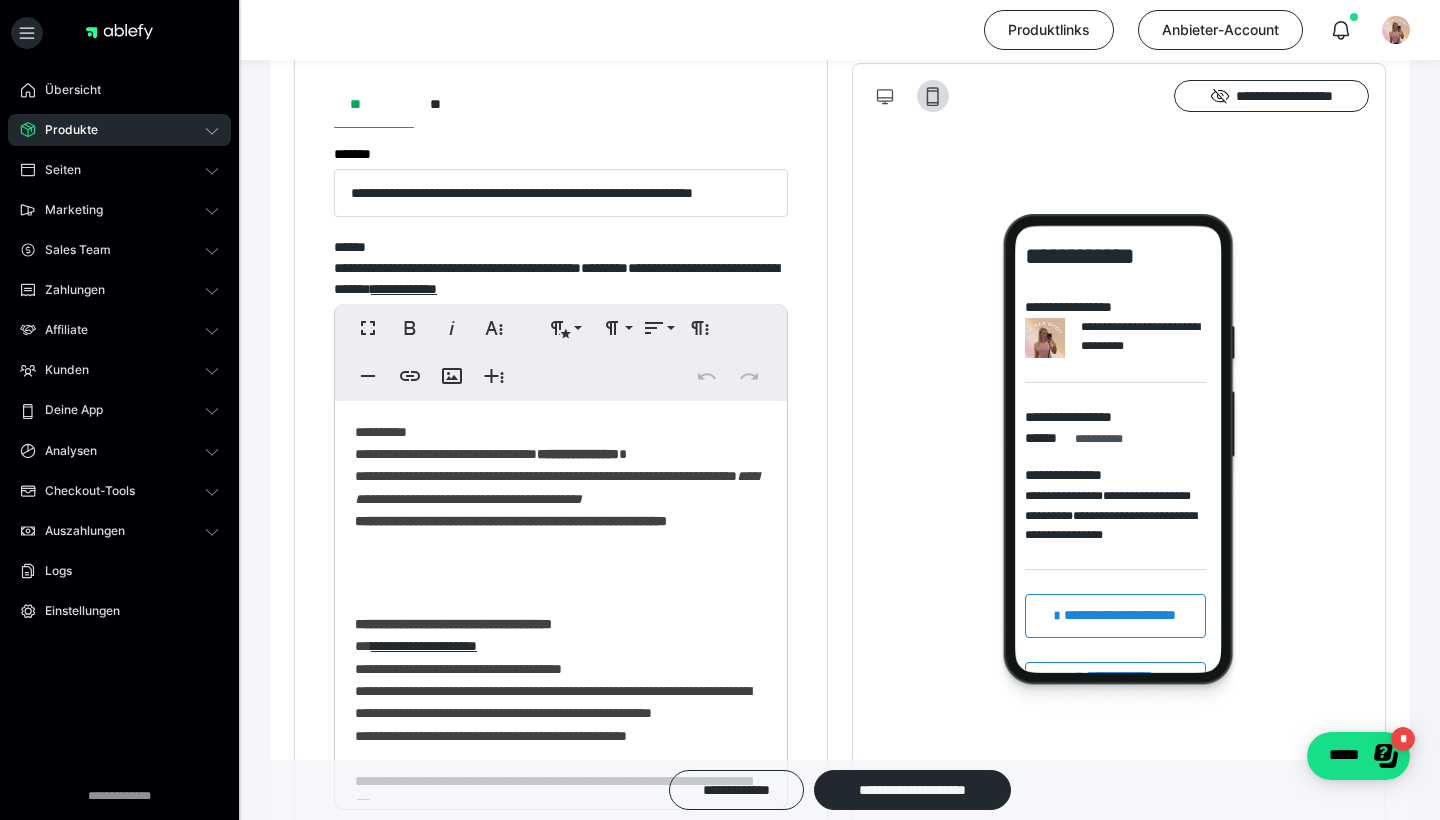 scroll, scrollTop: 1072, scrollLeft: 0, axis: vertical 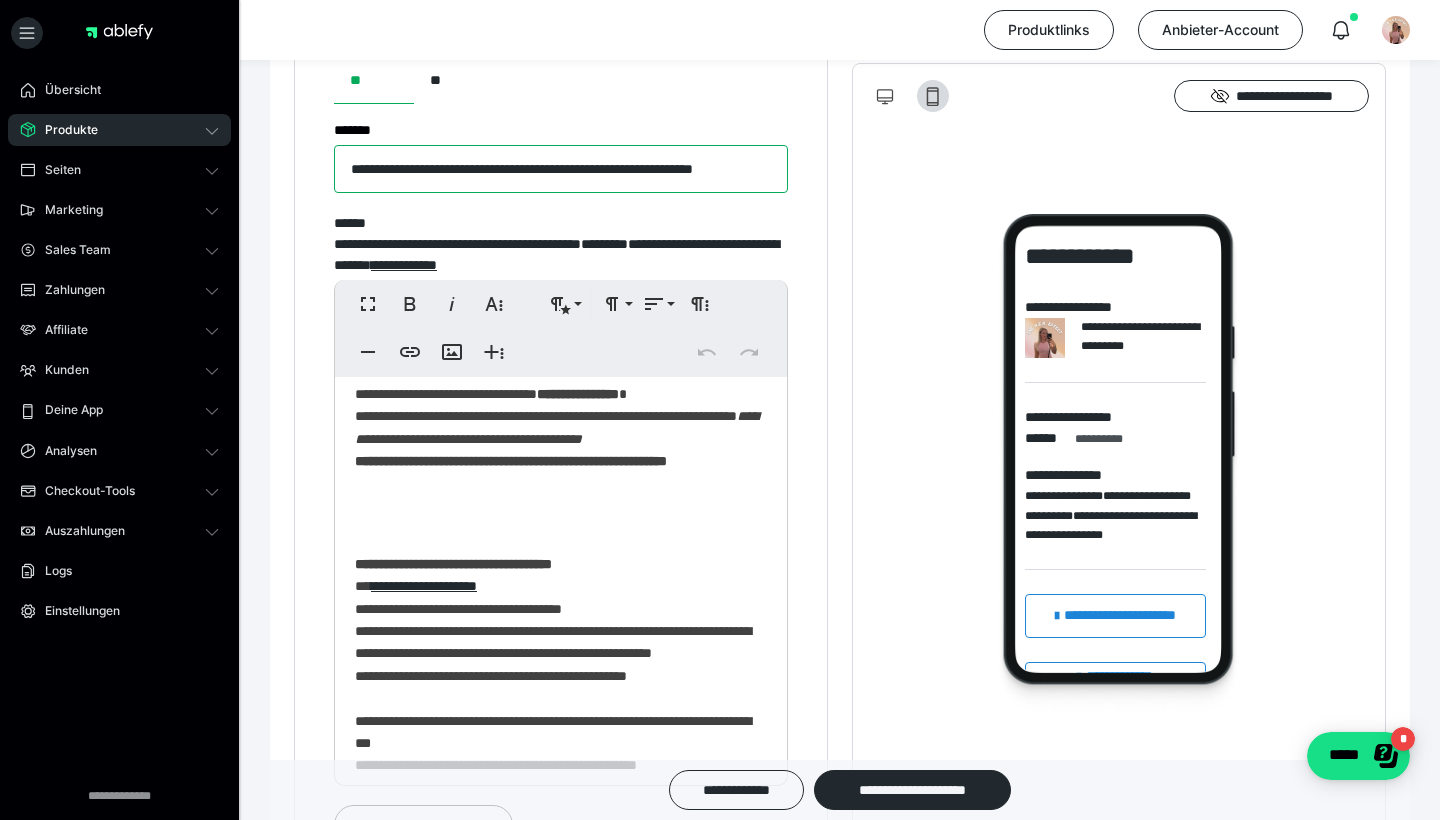 drag, startPoint x: 353, startPoint y: 167, endPoint x: 803, endPoint y: 180, distance: 450.18774 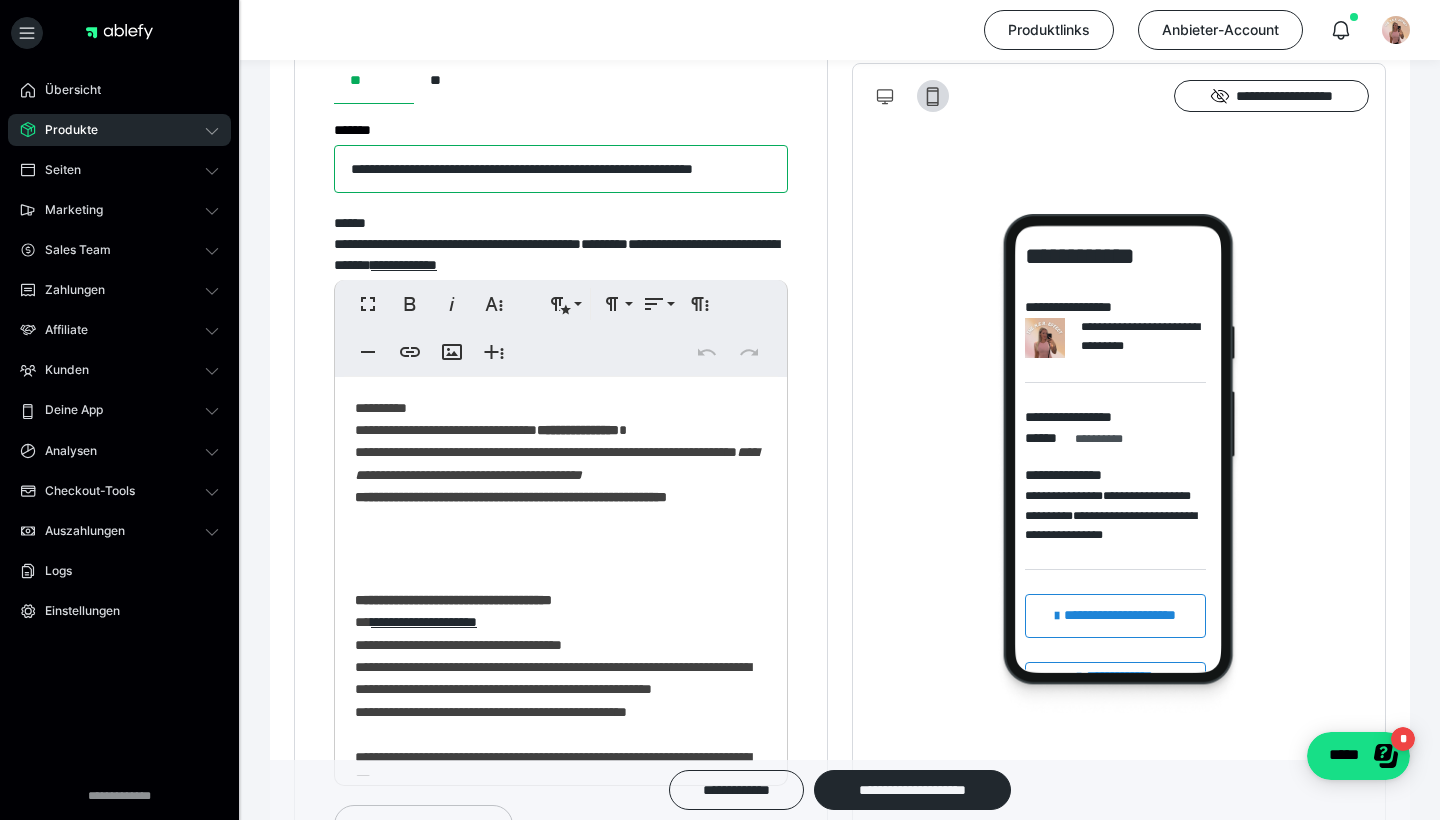 scroll, scrollTop: 0, scrollLeft: 0, axis: both 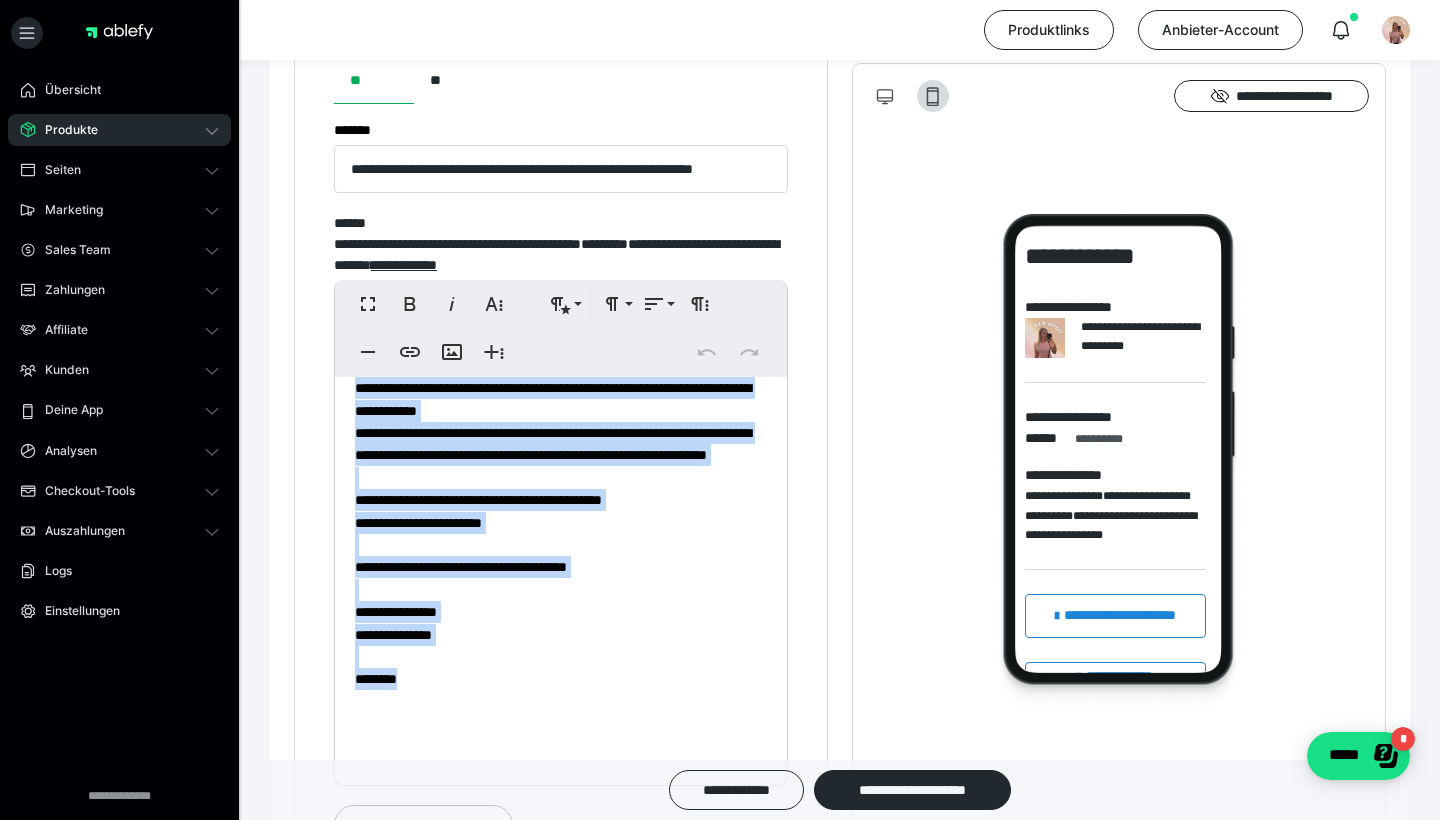 drag, startPoint x: 355, startPoint y: 400, endPoint x: 595, endPoint y: 780, distance: 449.4441 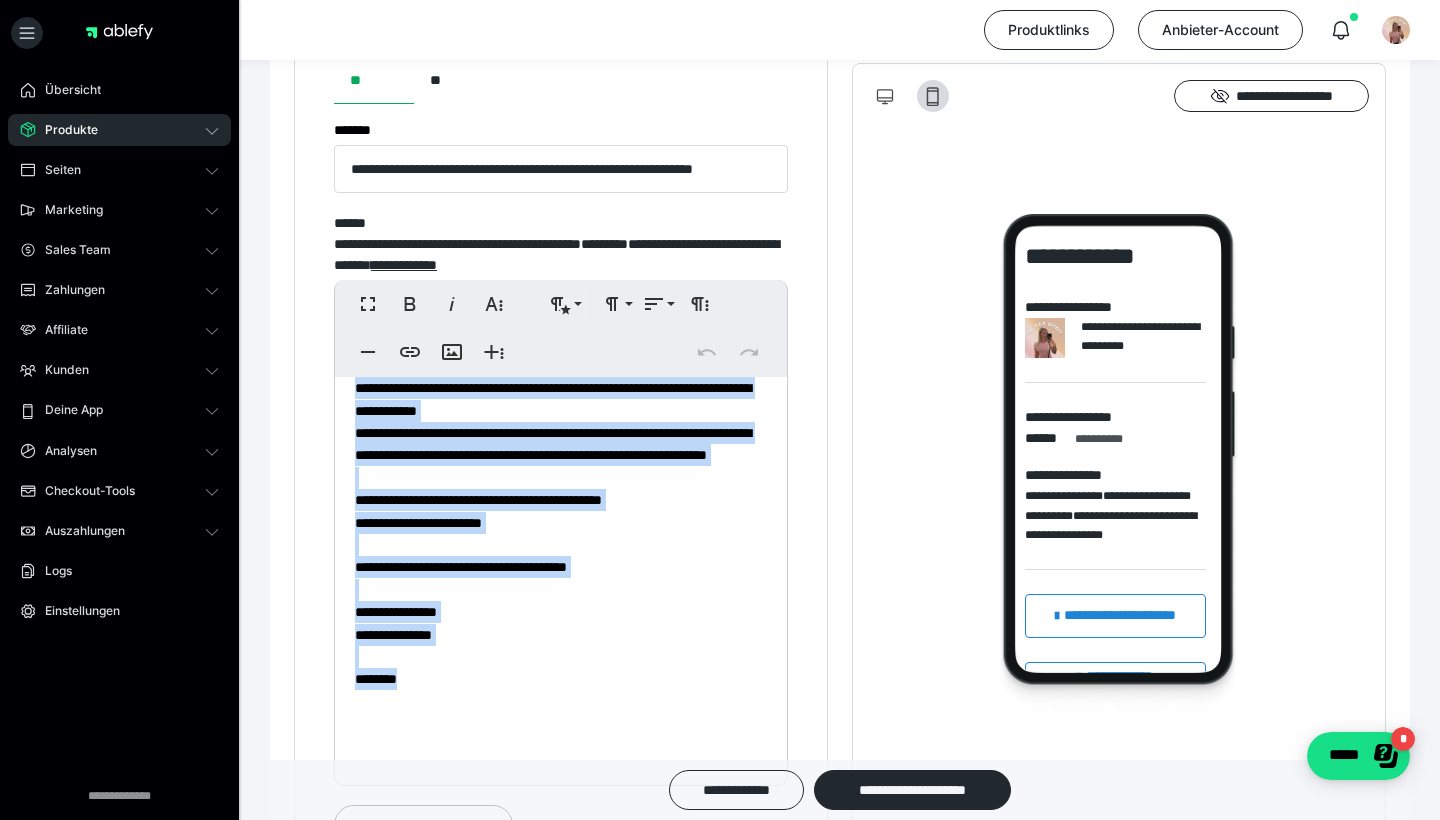 copy on "**********" 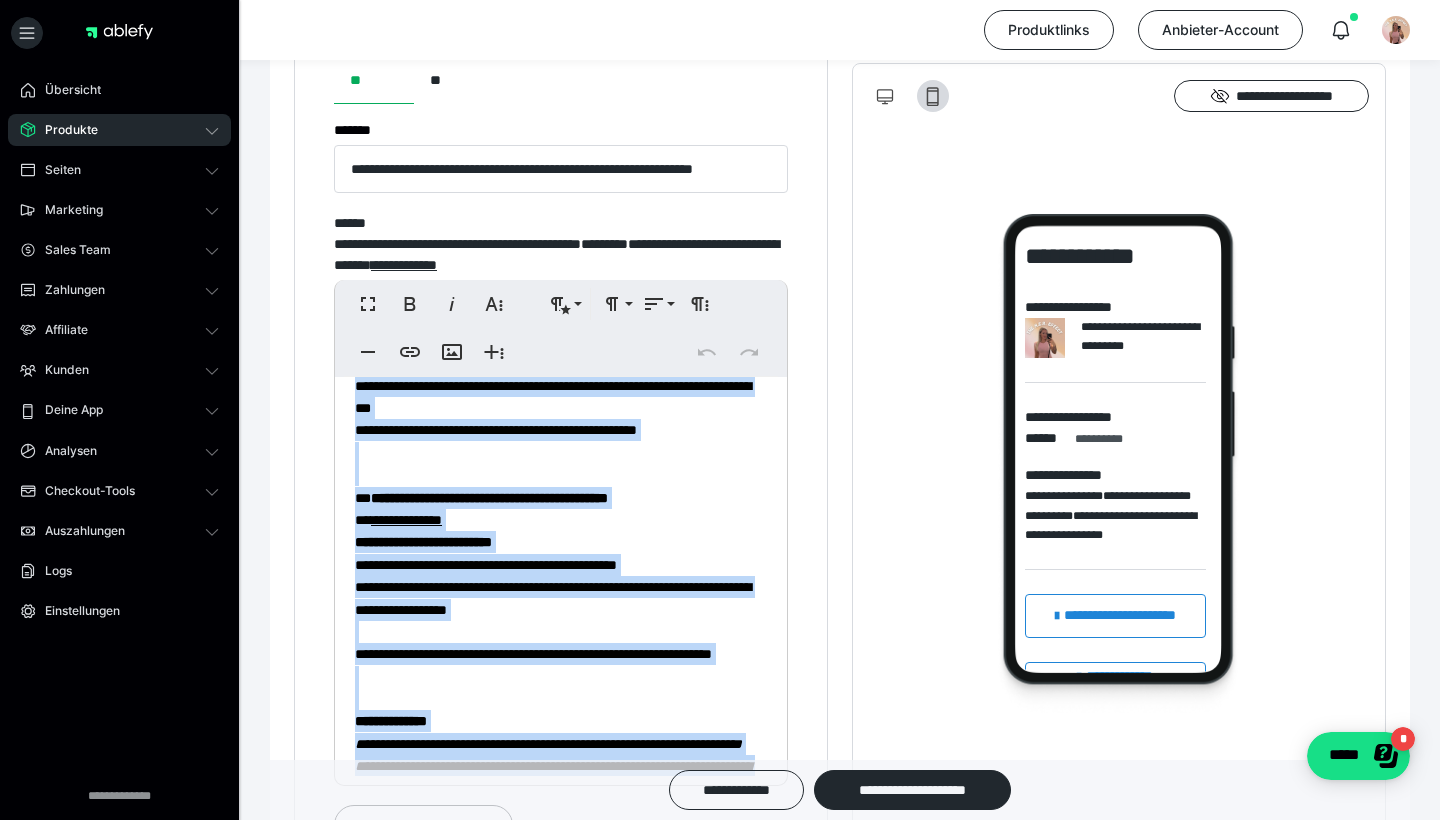 scroll, scrollTop: 355, scrollLeft: 0, axis: vertical 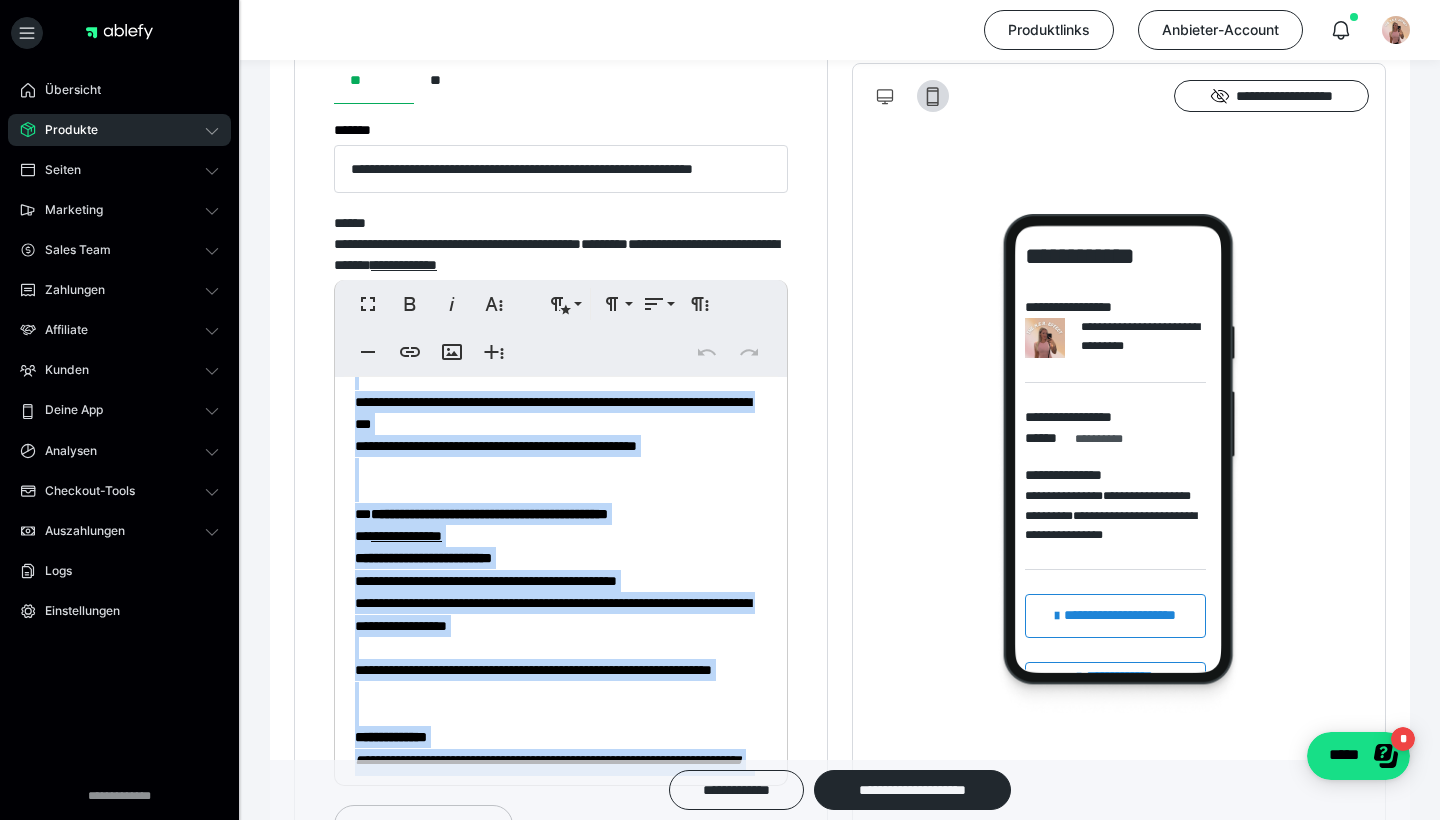 click on "**********" at bounding box center (561, 729) 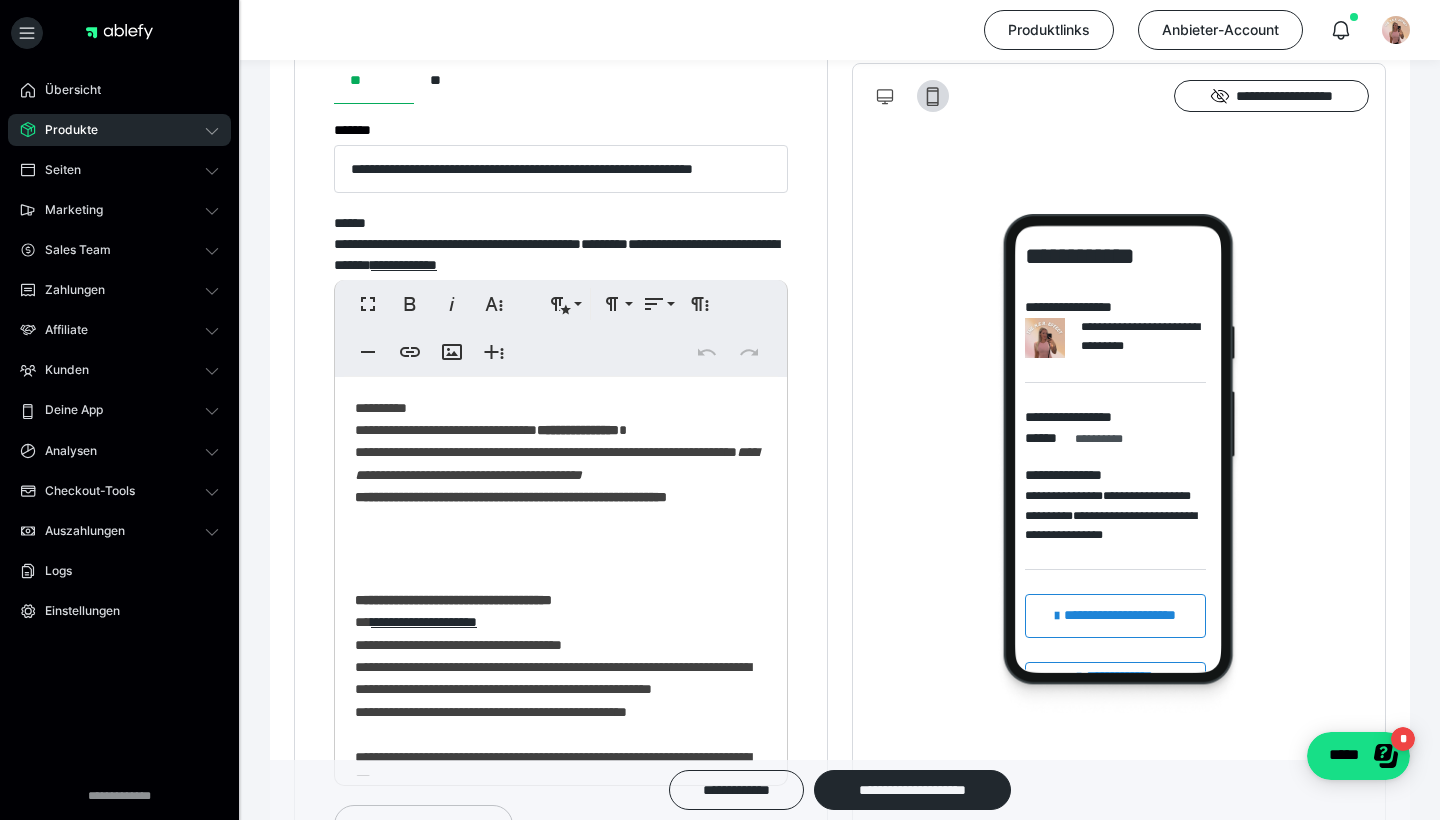 scroll, scrollTop: 0, scrollLeft: 0, axis: both 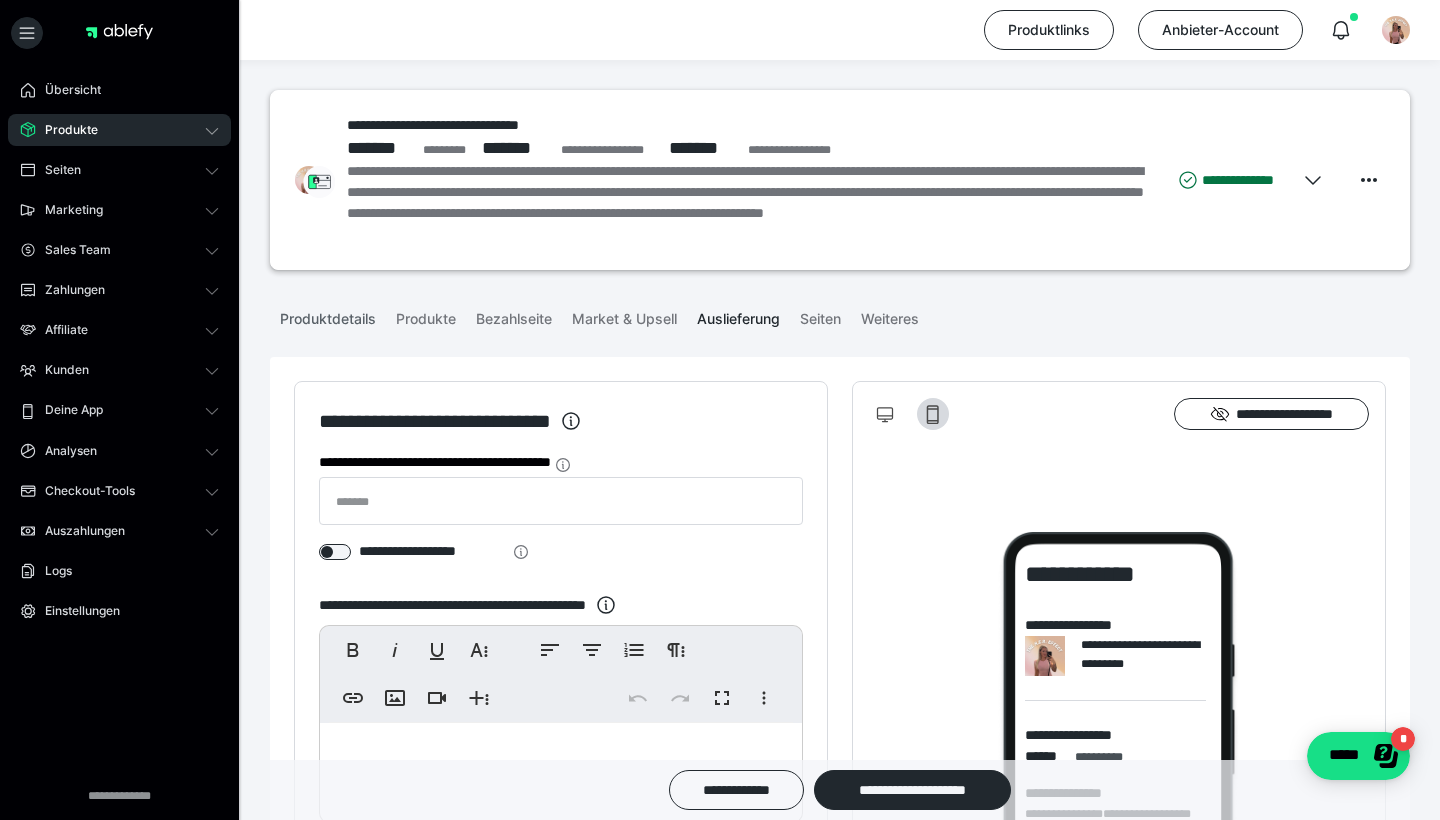 click on "Produktdetails" at bounding box center (328, 315) 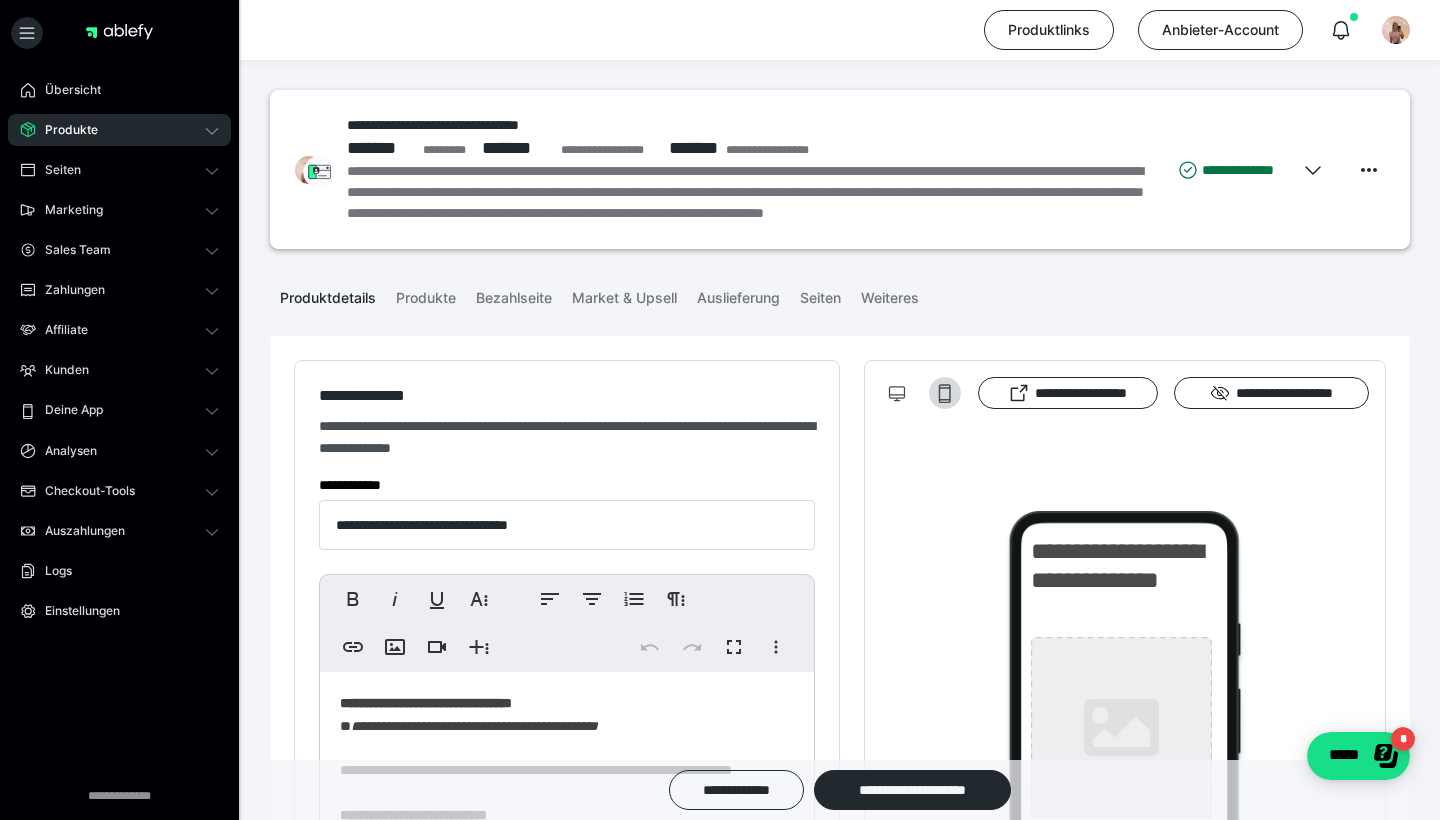 type on "**********" 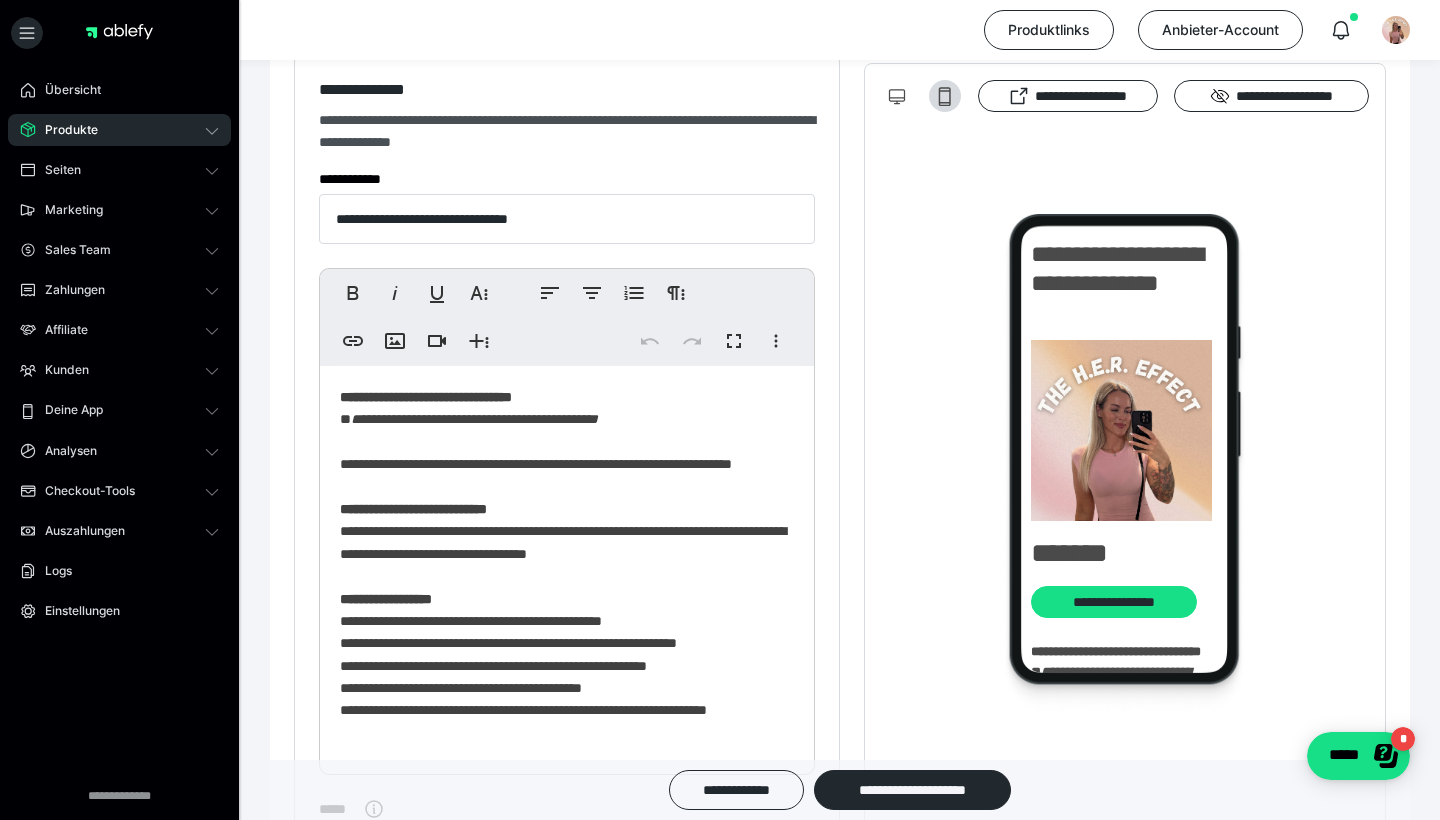 scroll, scrollTop: 451, scrollLeft: 0, axis: vertical 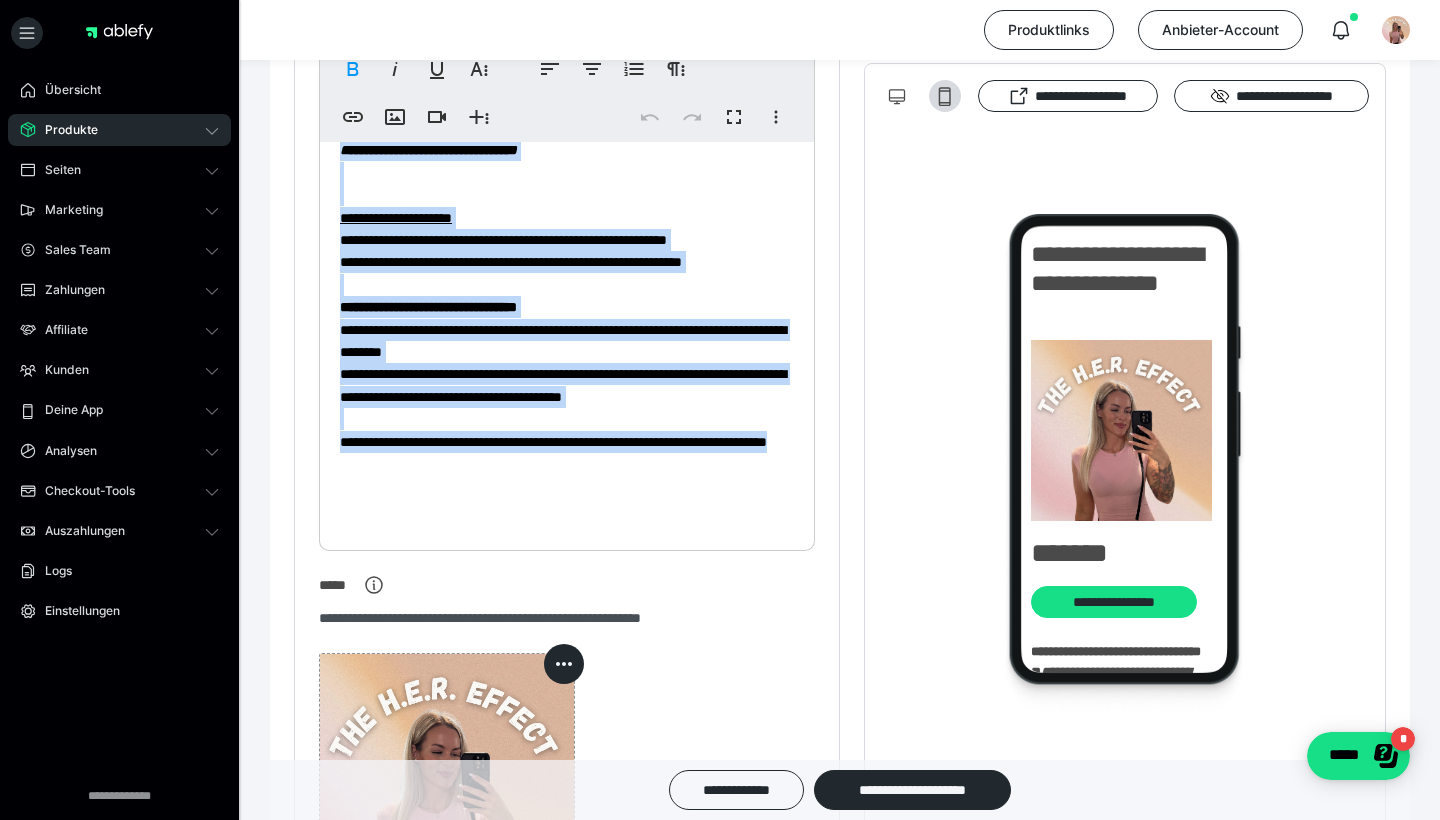 drag, startPoint x: 341, startPoint y: 164, endPoint x: 592, endPoint y: 579, distance: 485.00104 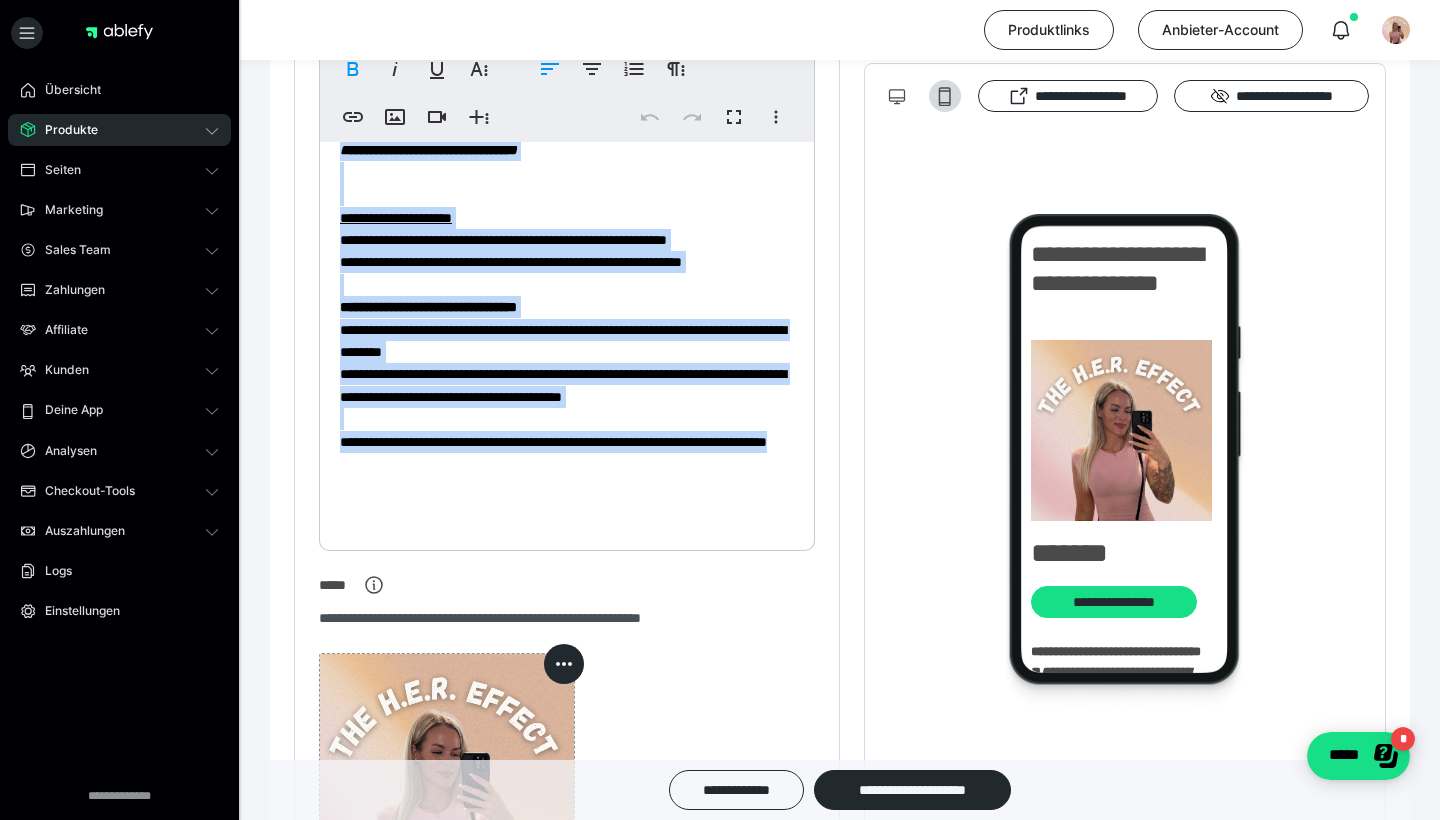 click on "**********" at bounding box center (567, -84) 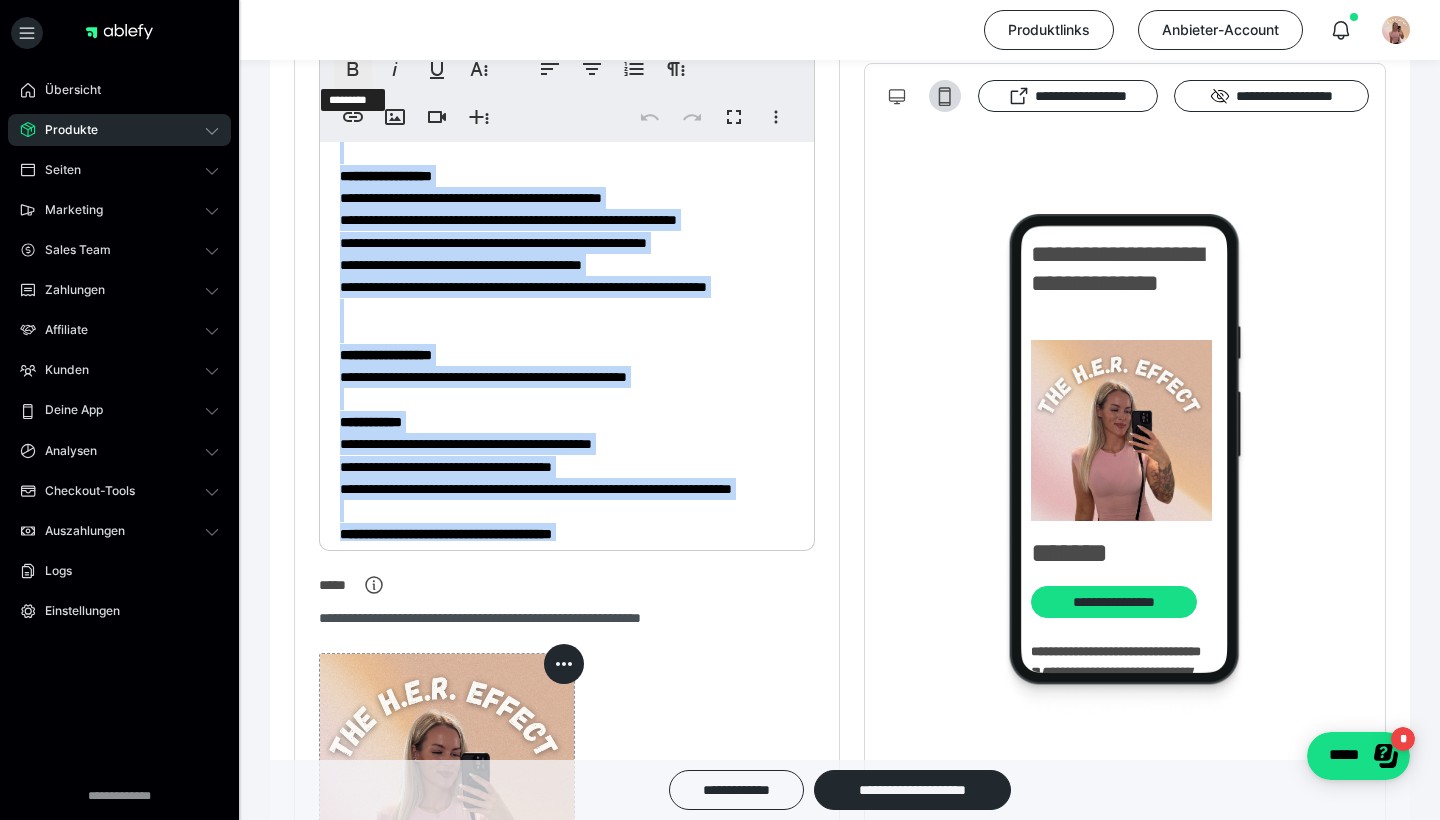 scroll, scrollTop: 0, scrollLeft: 0, axis: both 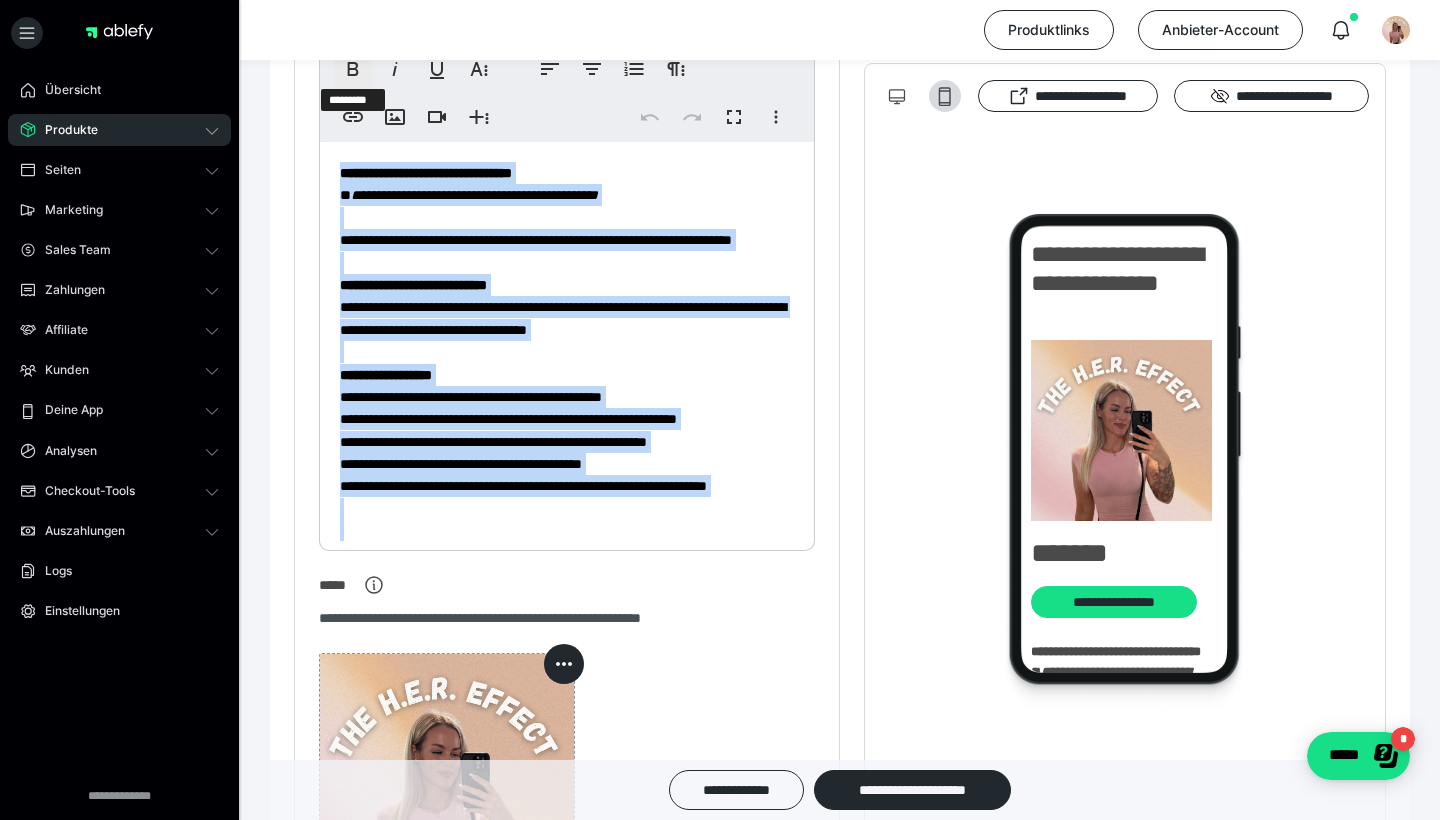 drag, startPoint x: 444, startPoint y: 516, endPoint x: 354, endPoint y: 67, distance: 457.9312 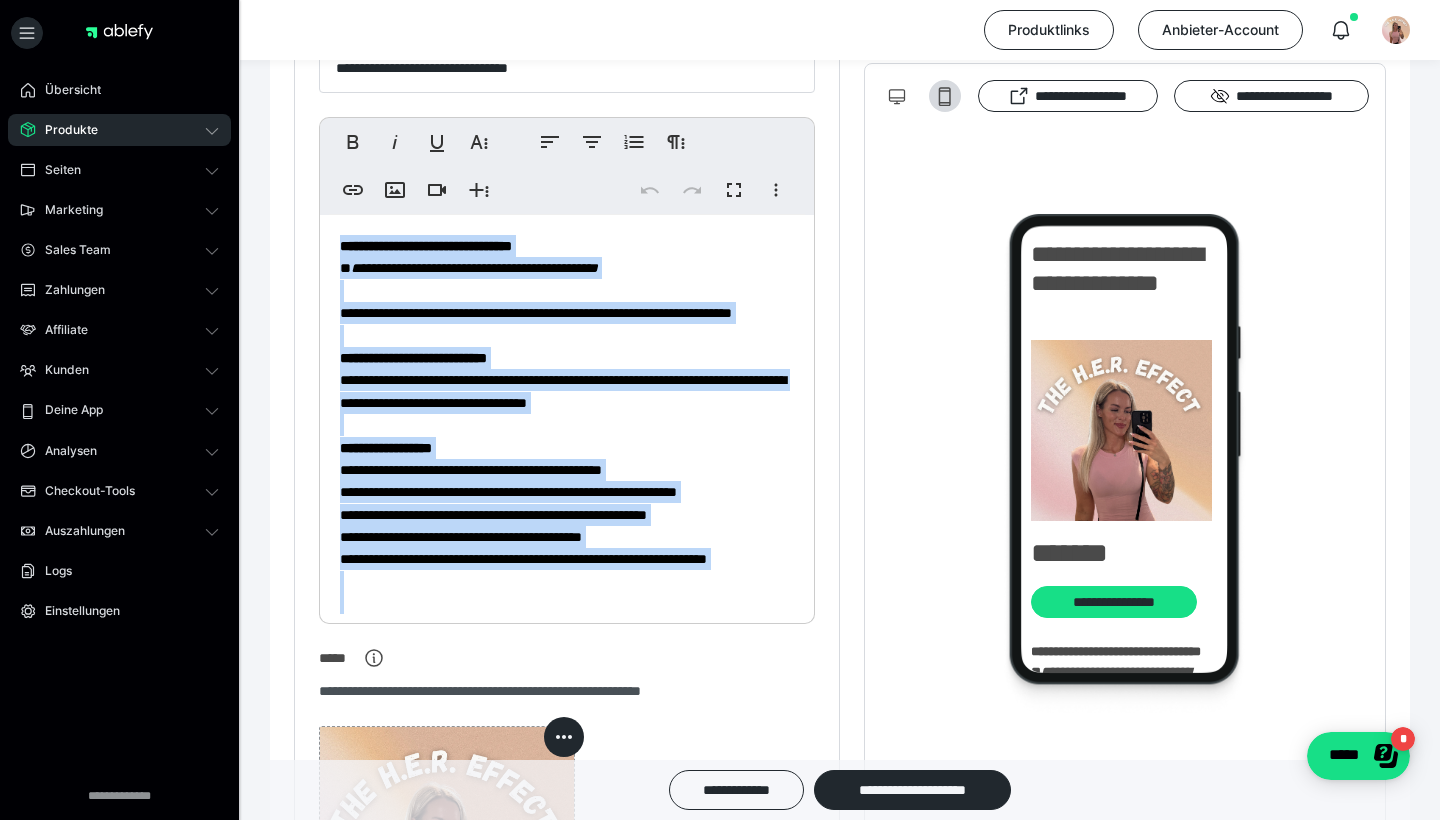 scroll, scrollTop: 476, scrollLeft: 0, axis: vertical 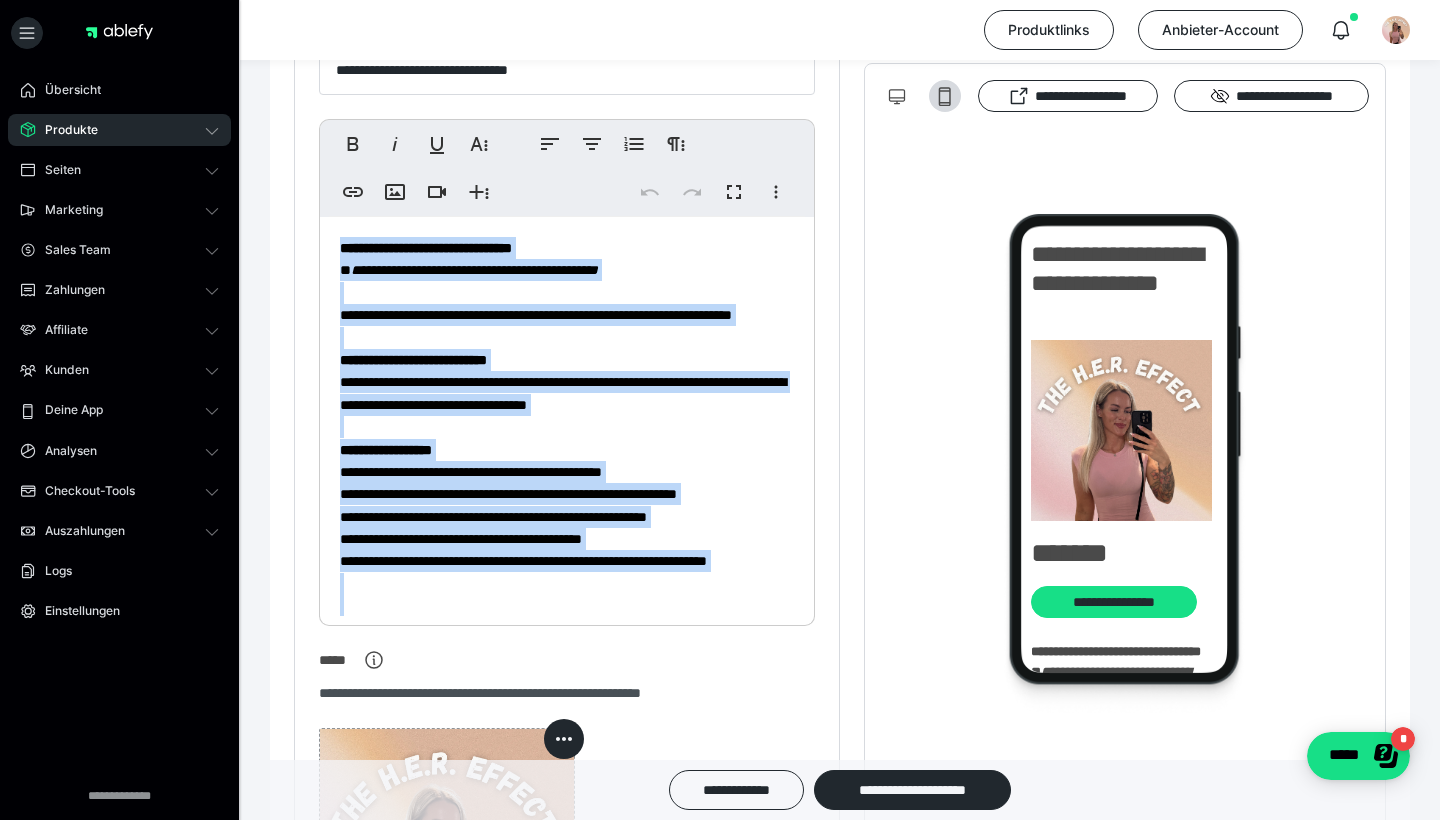 copy on "**********" 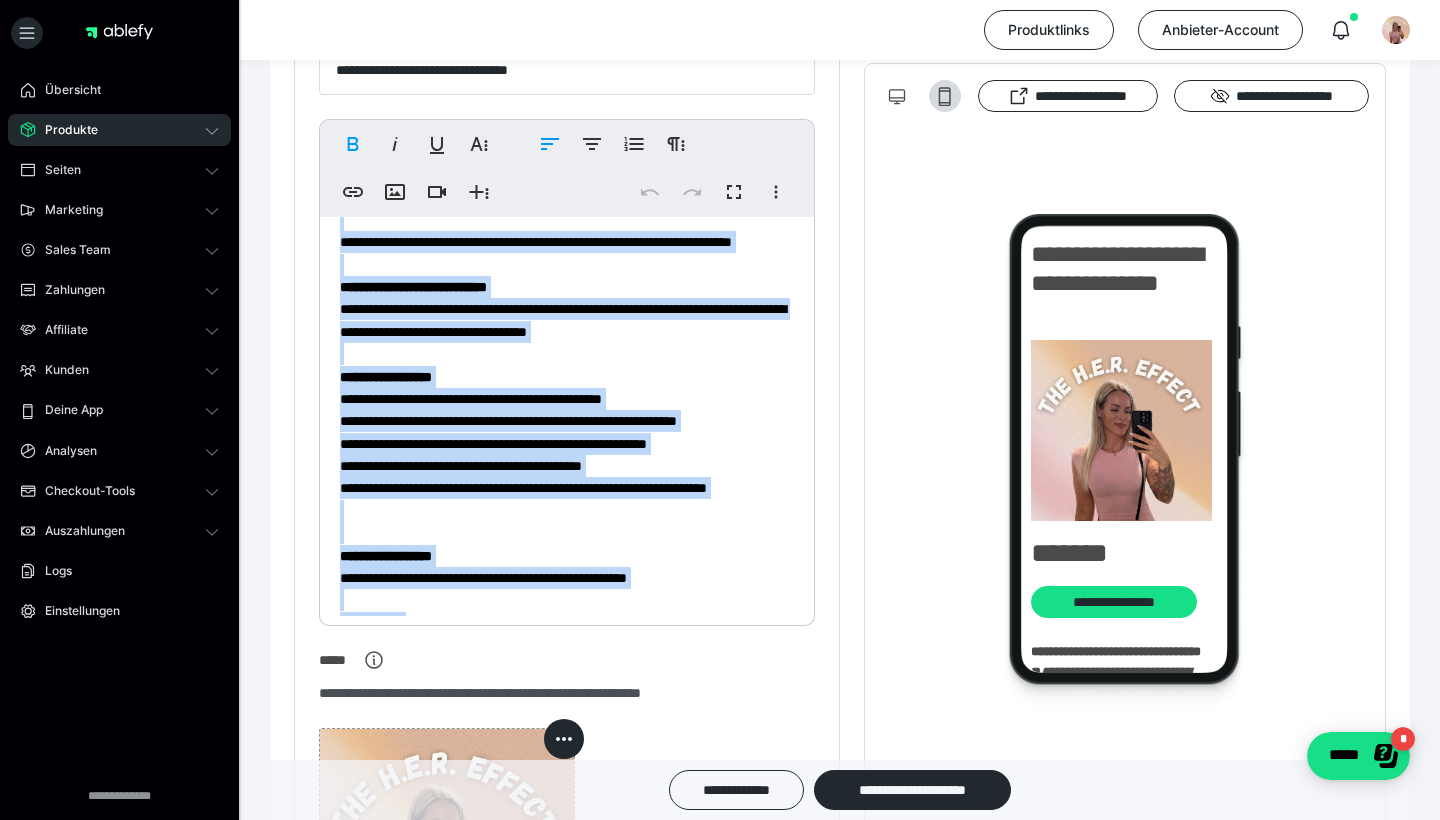 scroll, scrollTop: 82, scrollLeft: 0, axis: vertical 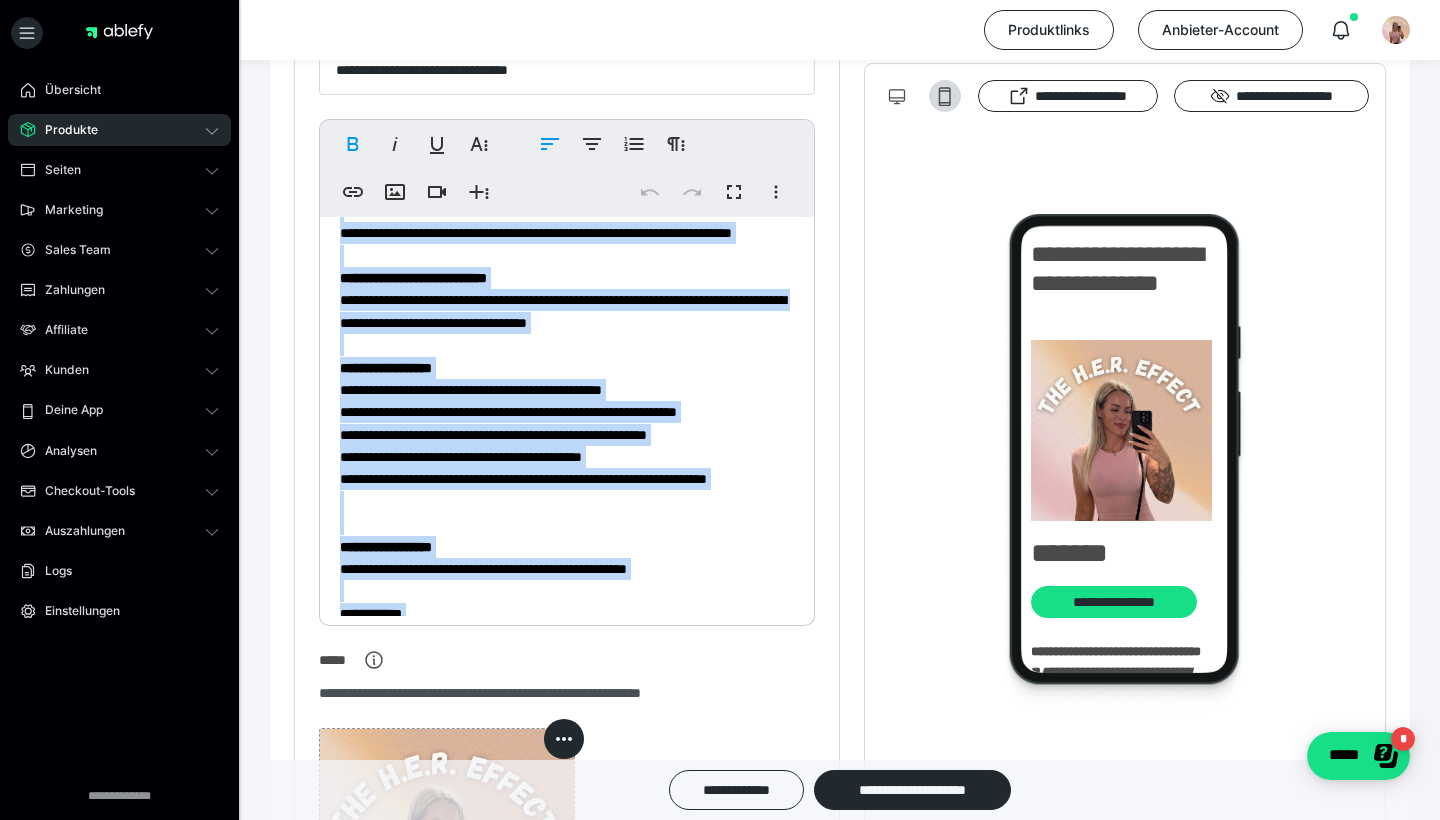 click on "Produkte" at bounding box center (119, 130) 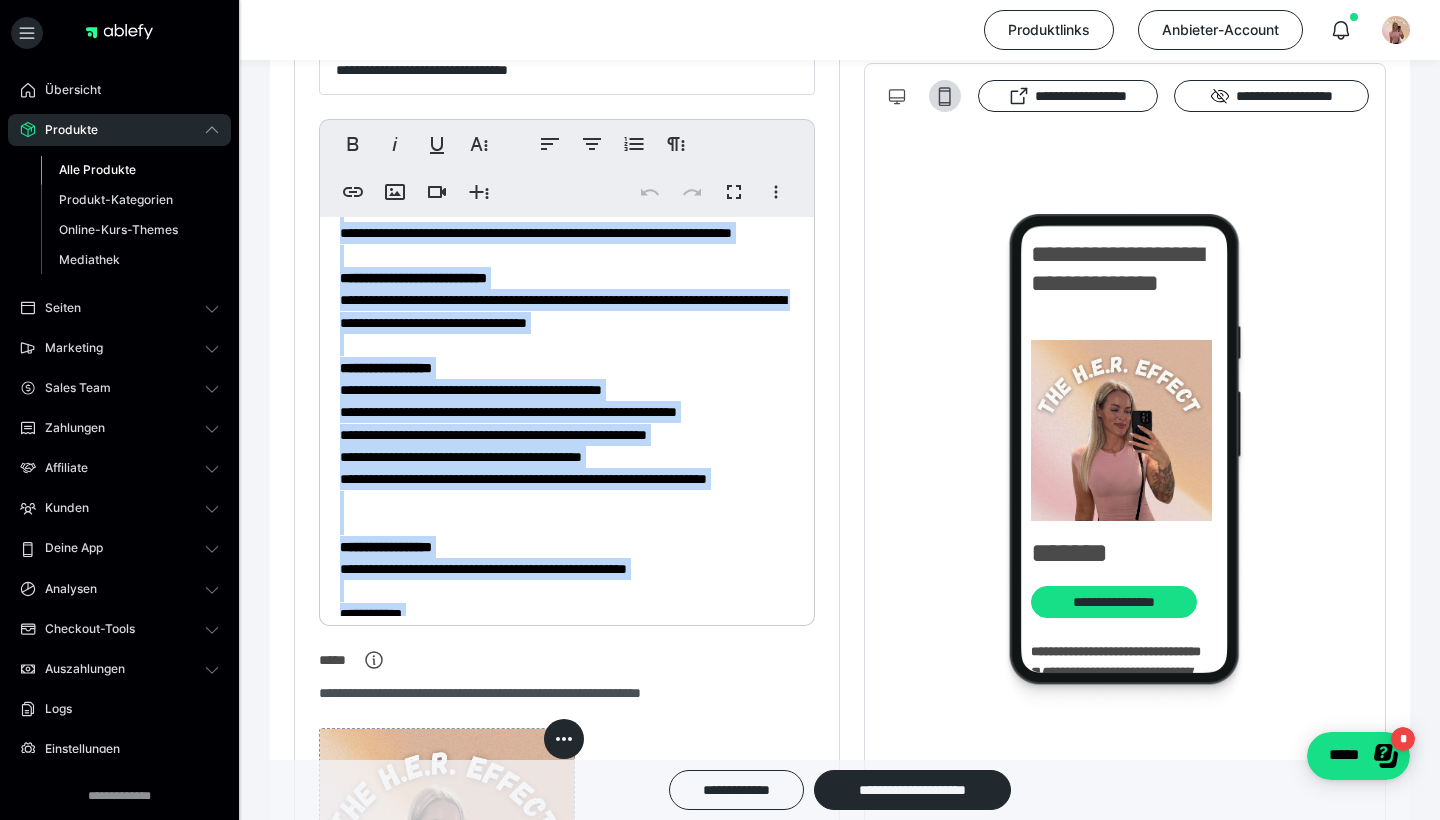 click on "Alle Produkte" at bounding box center [97, 169] 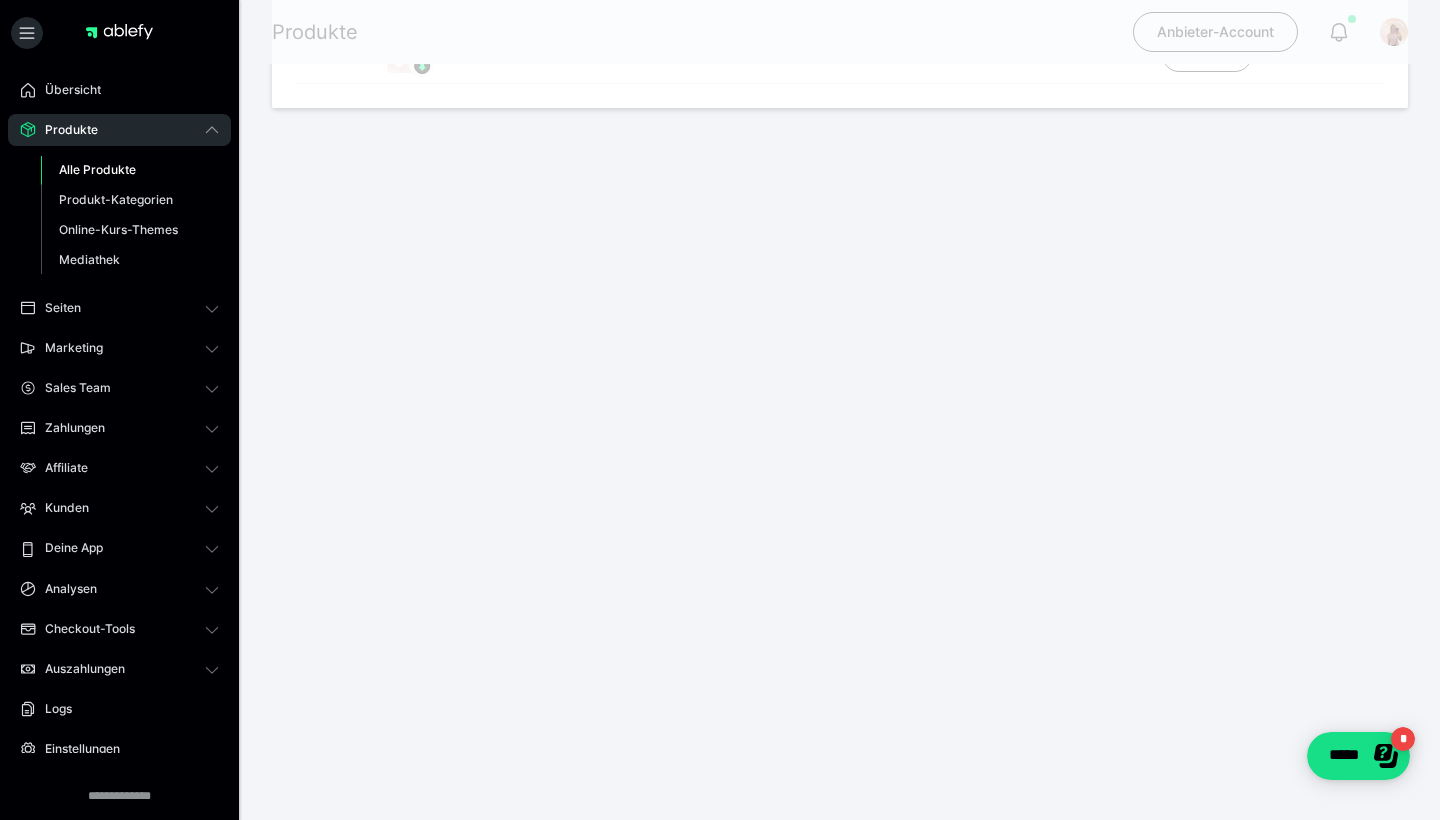 scroll, scrollTop: 0, scrollLeft: 0, axis: both 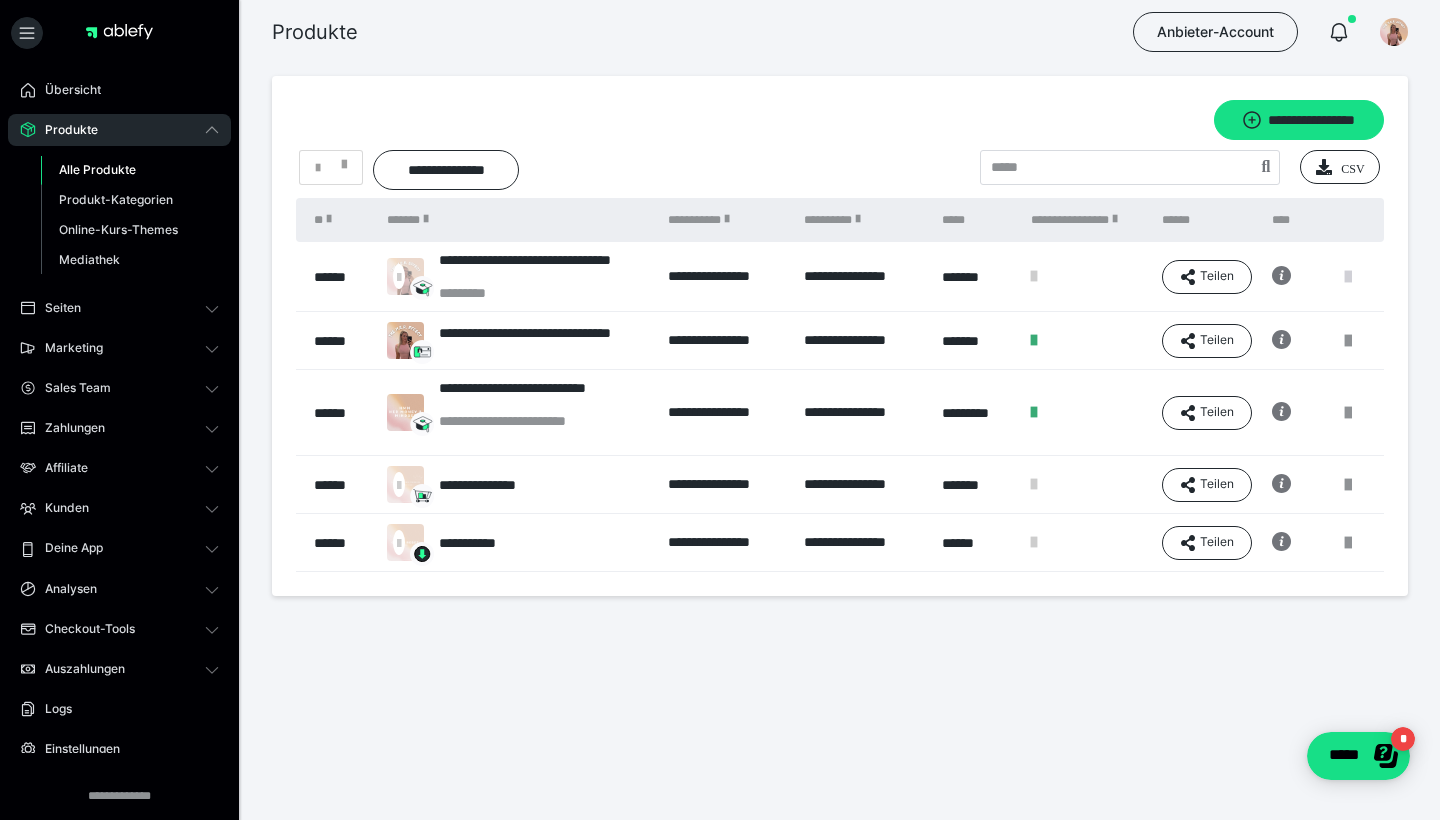 click at bounding box center (1348, 277) 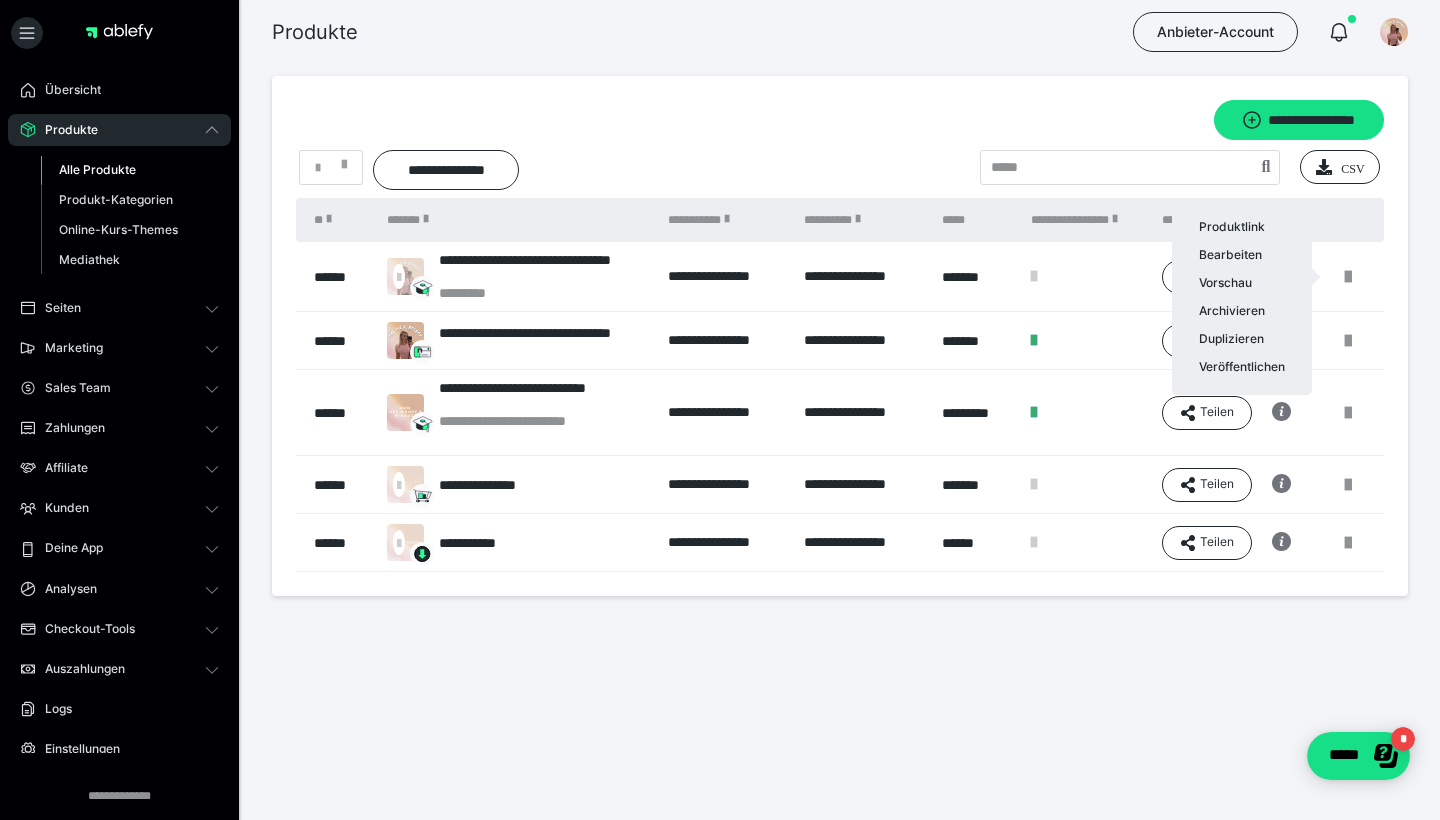 click at bounding box center [720, 410] 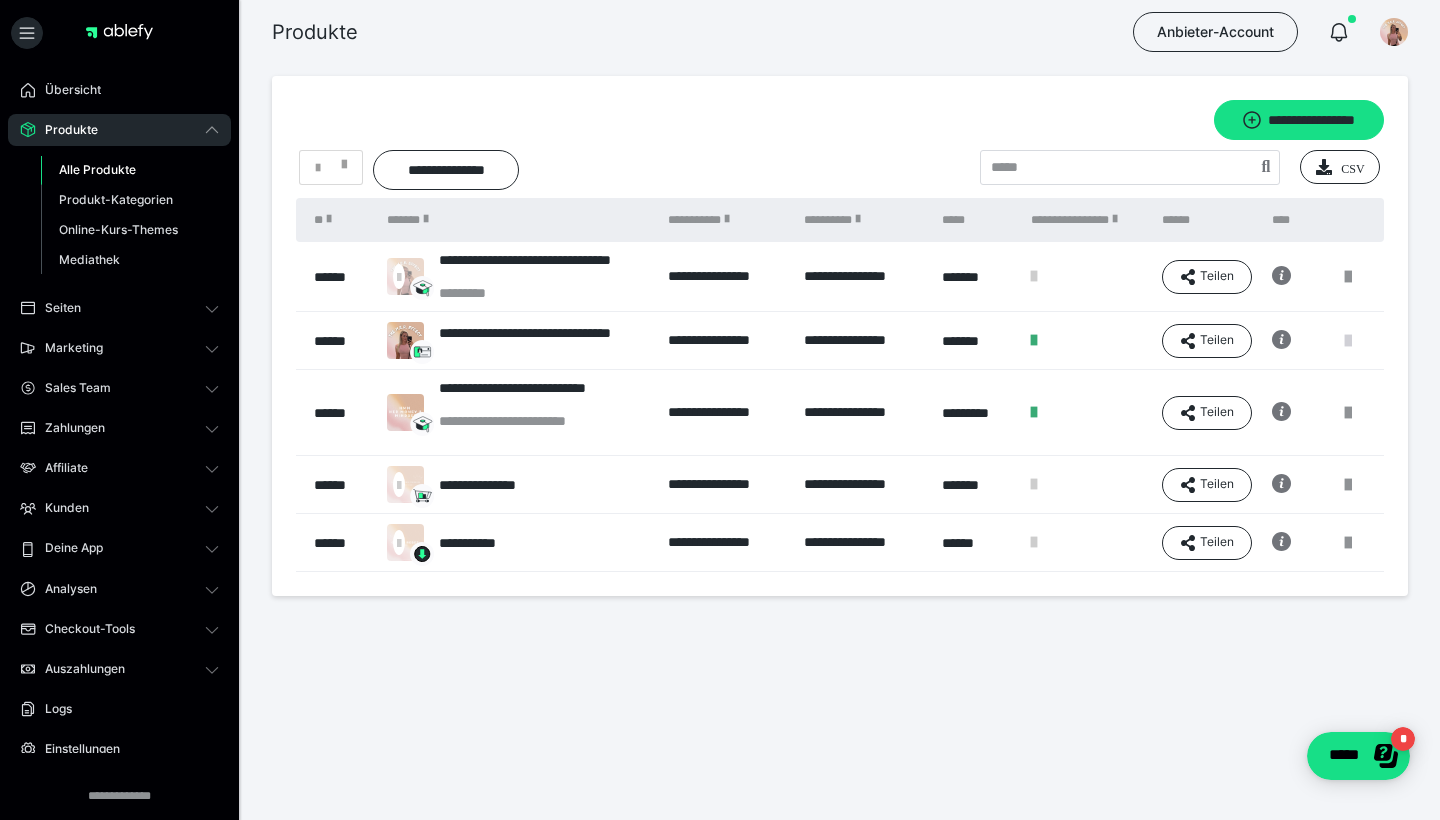 click at bounding box center [1348, 341] 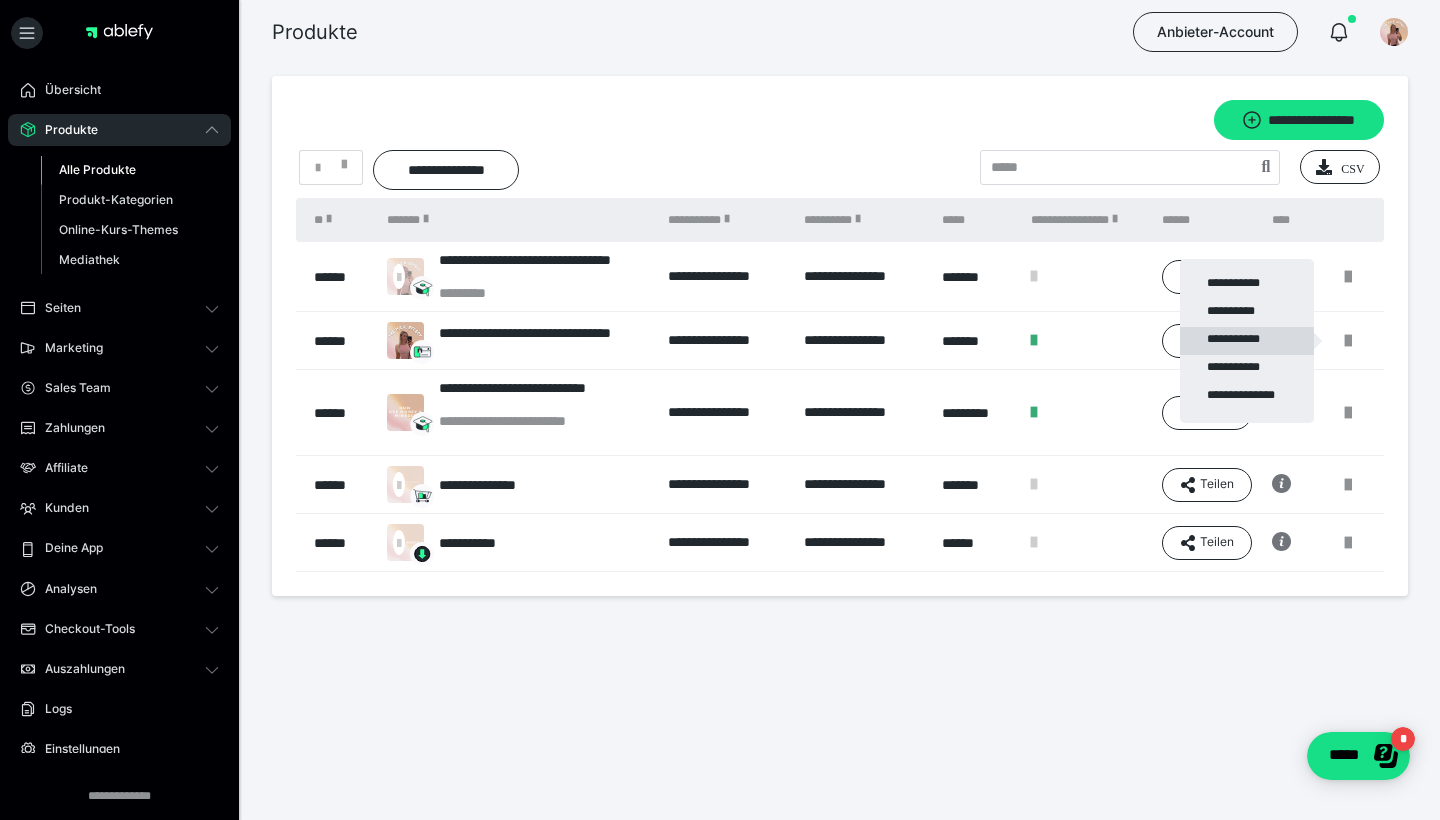 click on "**********" at bounding box center [1247, 341] 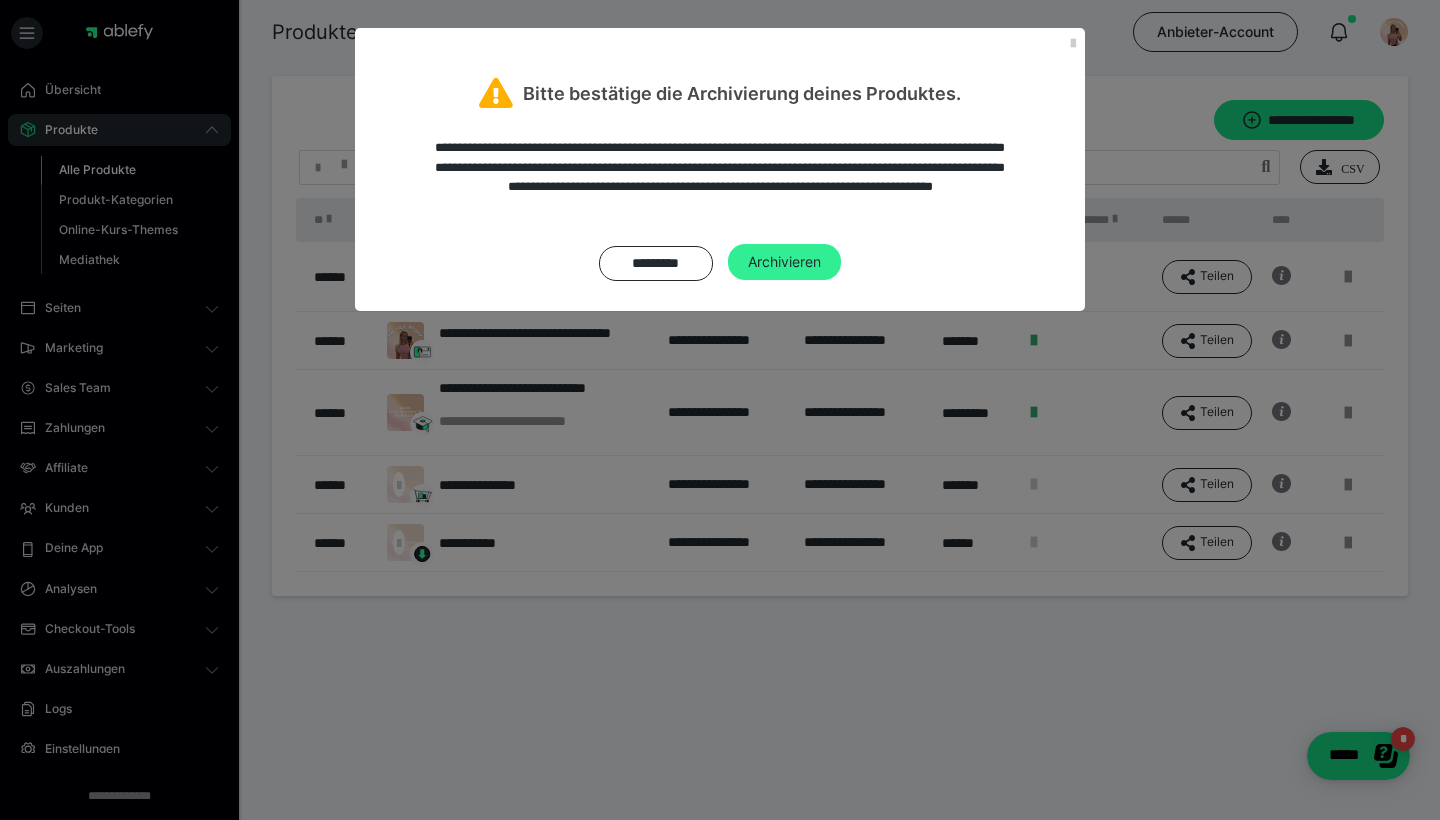 click on "Archivieren" at bounding box center [784, 262] 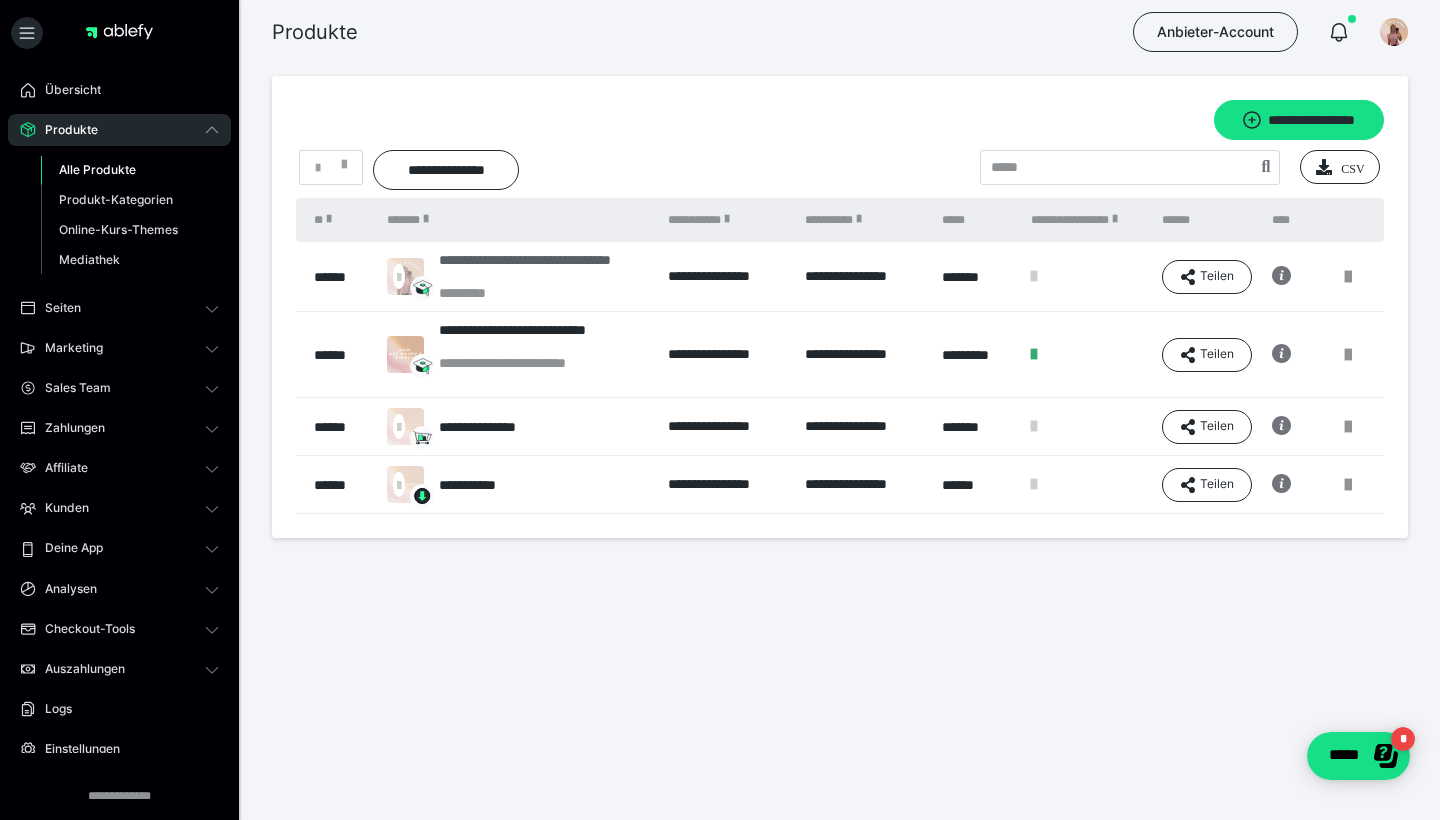 click on "**********" at bounding box center [543, 268] 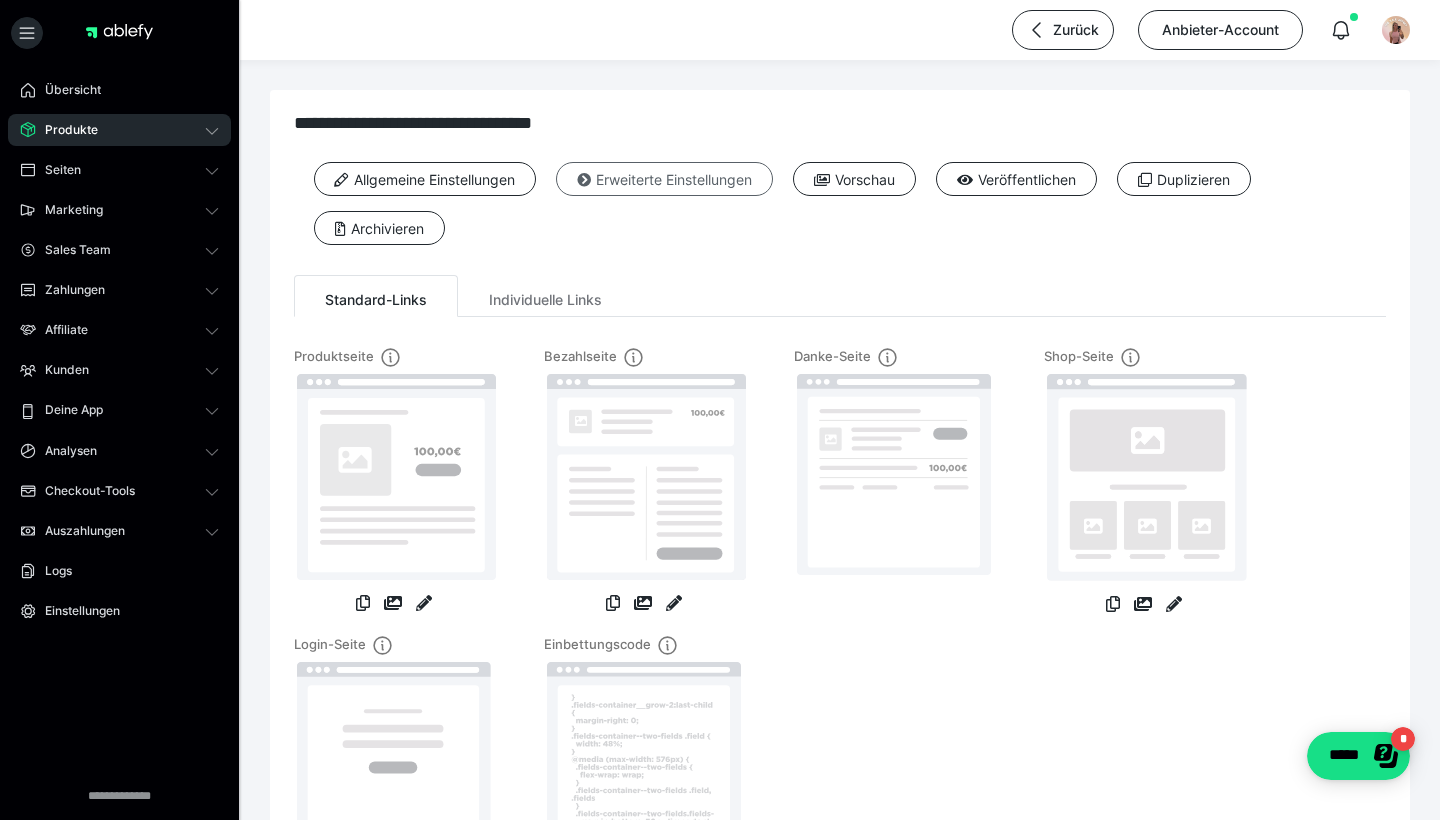 click on "Erweiterte Einstellungen" at bounding box center [664, 179] 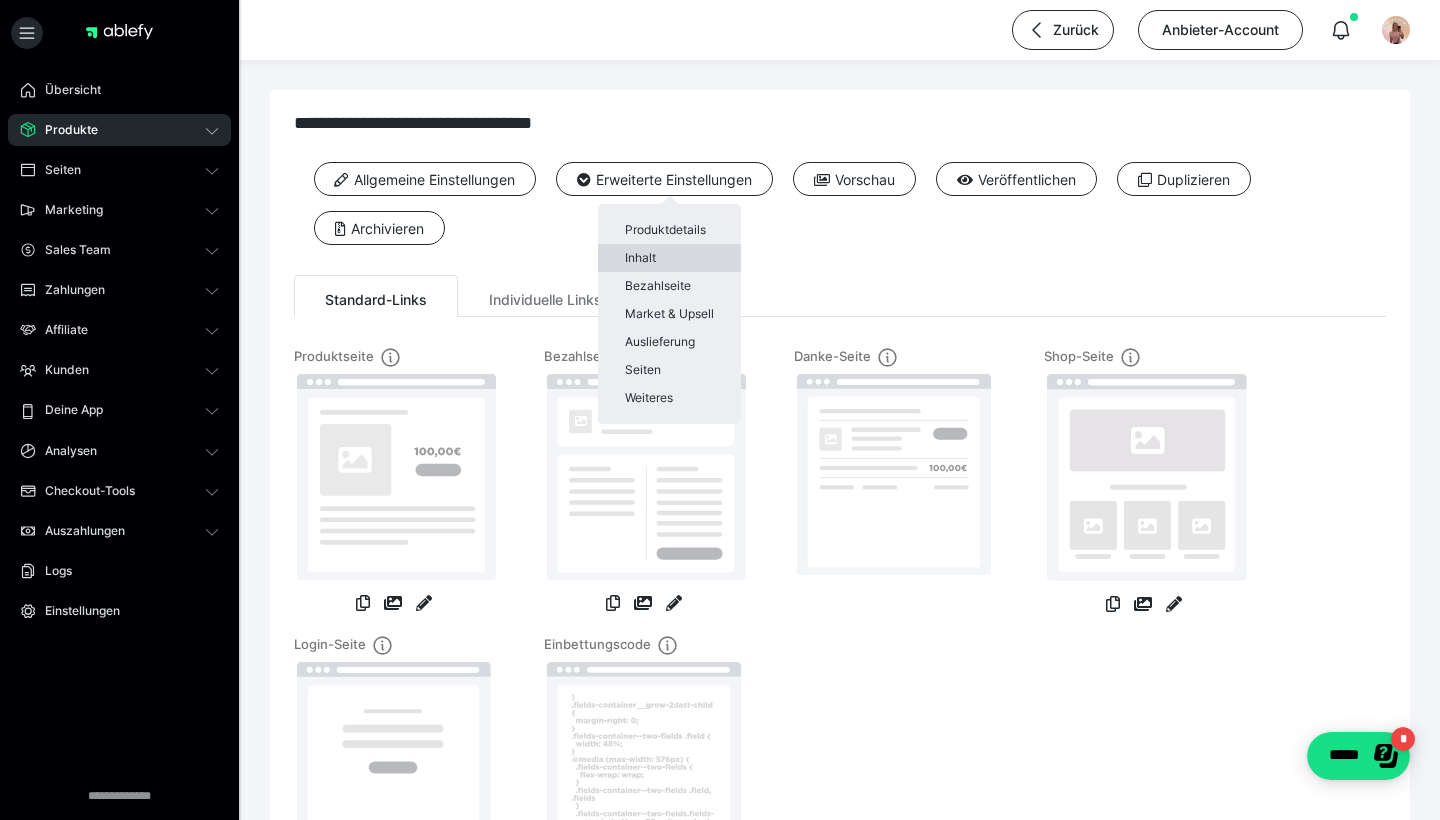 click on "Inhalt" at bounding box center (669, 258) 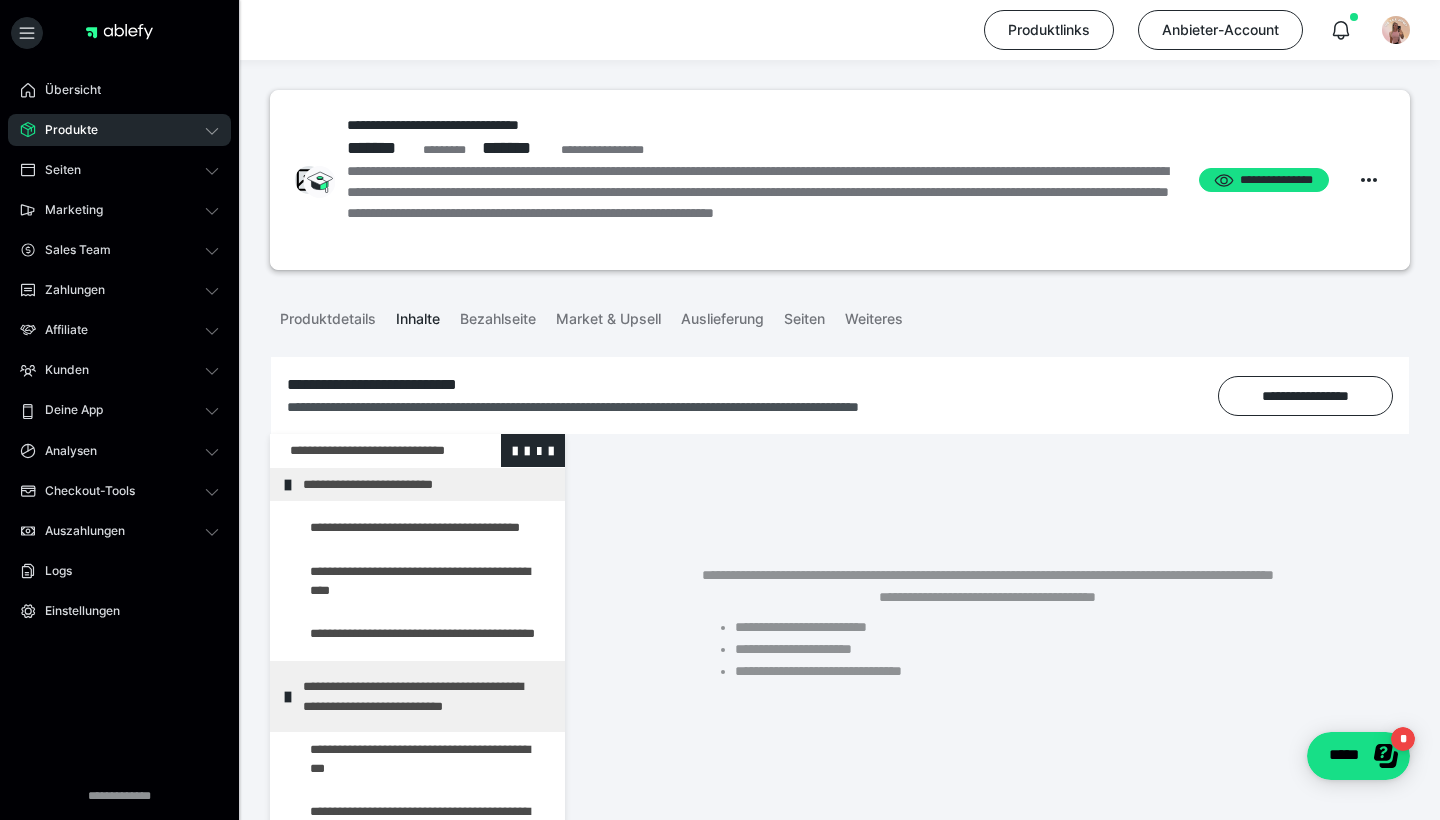 scroll, scrollTop: 0, scrollLeft: 0, axis: both 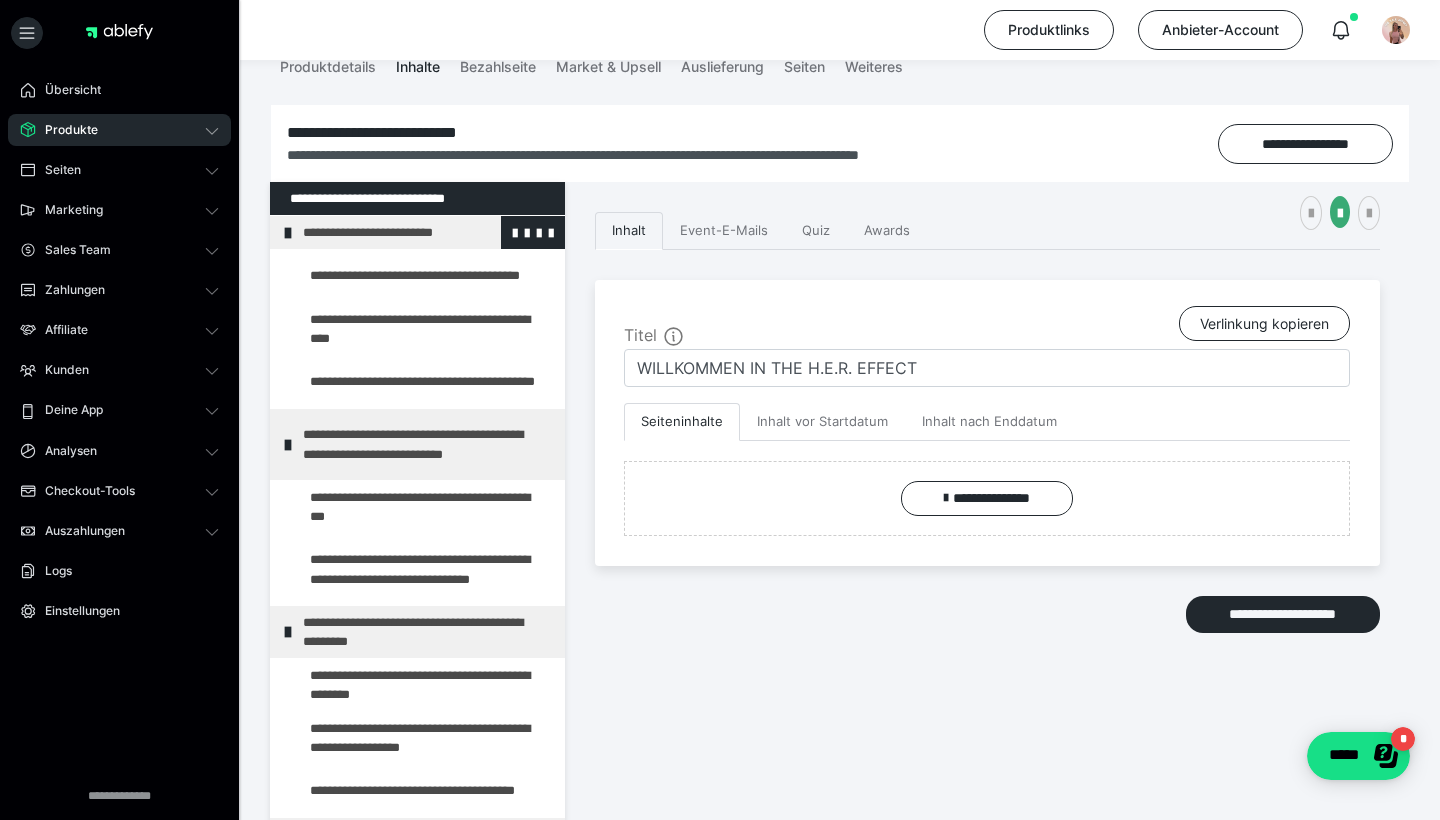 click on "**********" at bounding box center (426, 232) 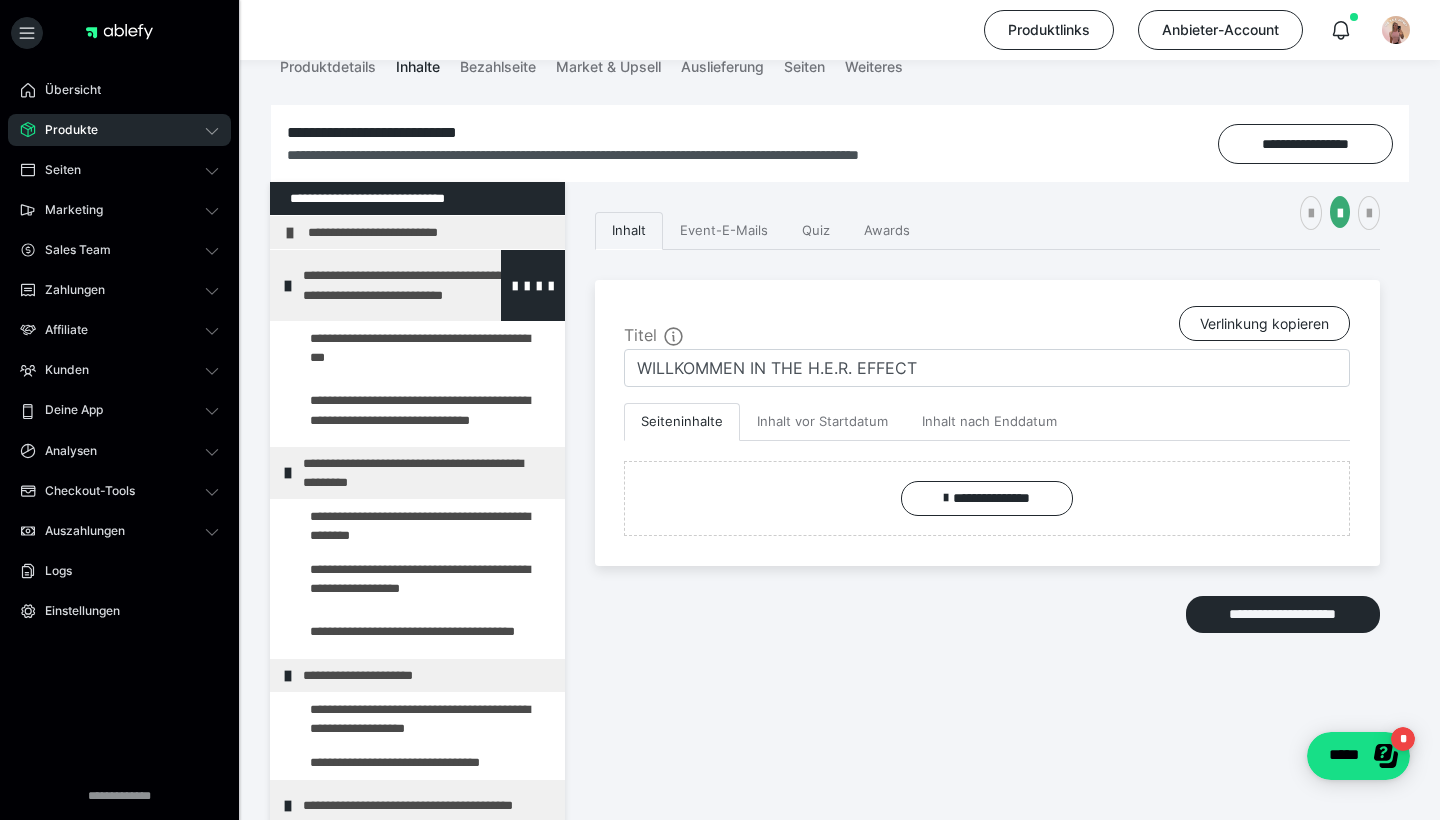 click on "**********" at bounding box center (426, 285) 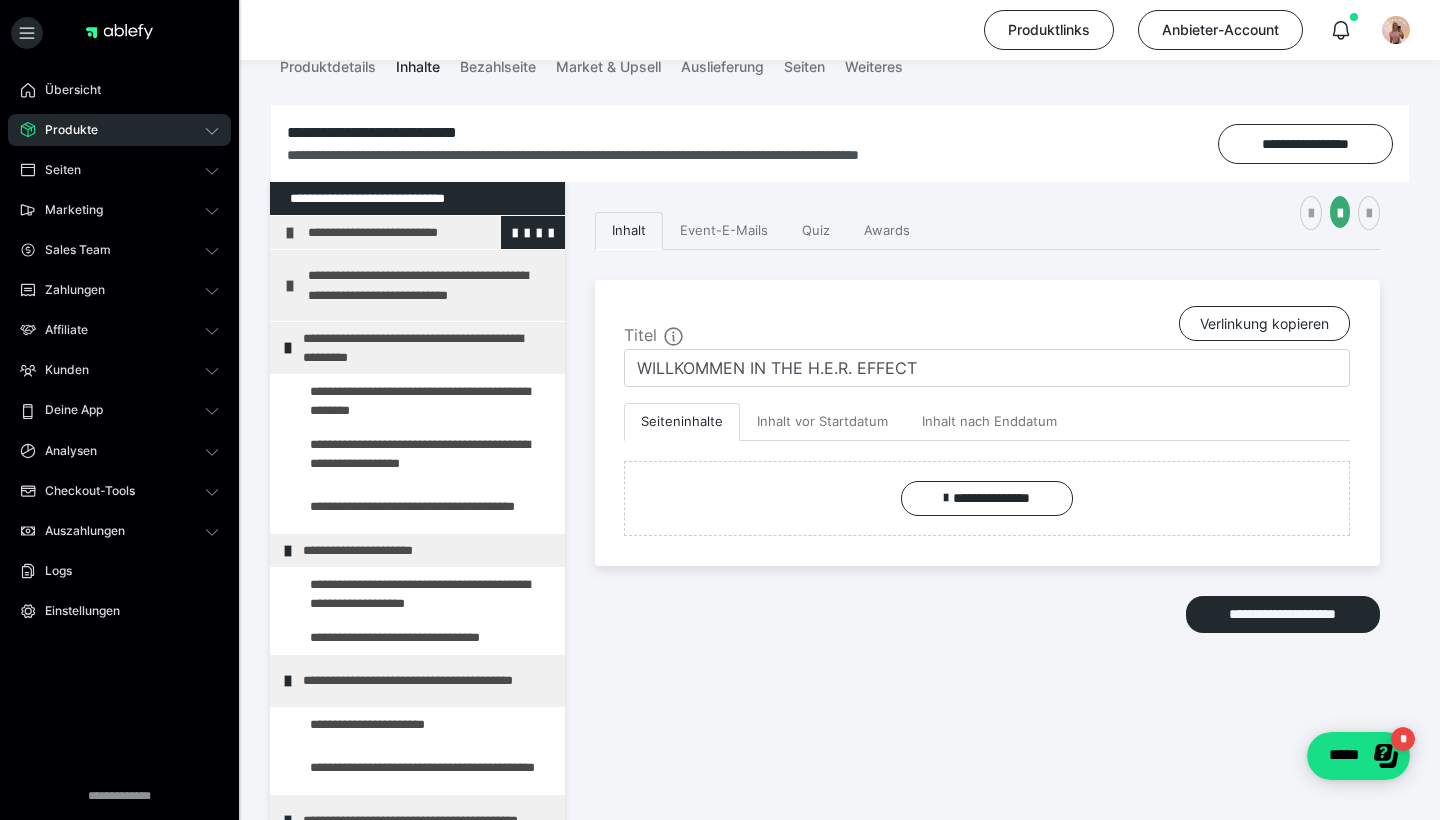 click on "**********" at bounding box center (431, 232) 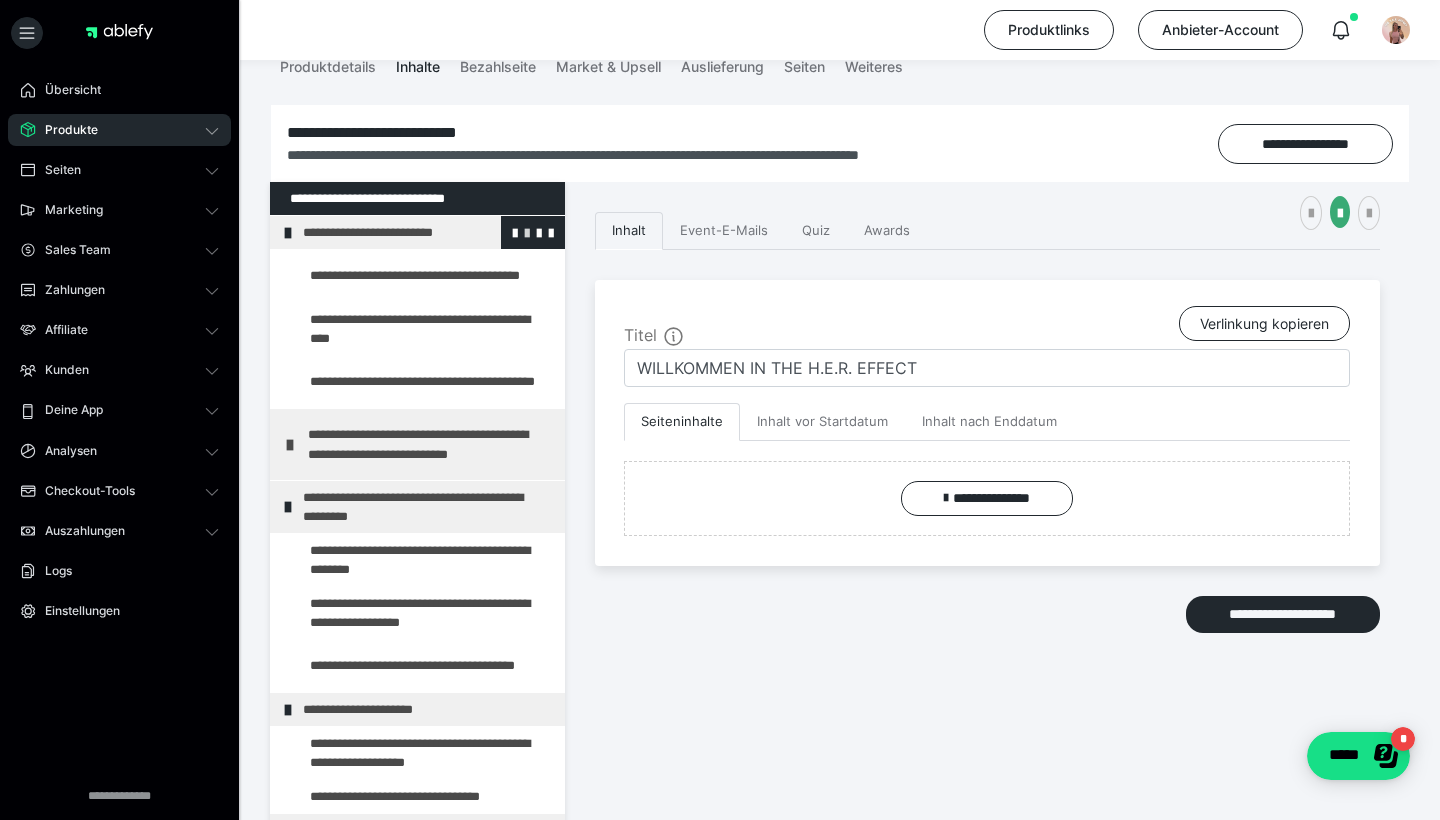 click at bounding box center [527, 232] 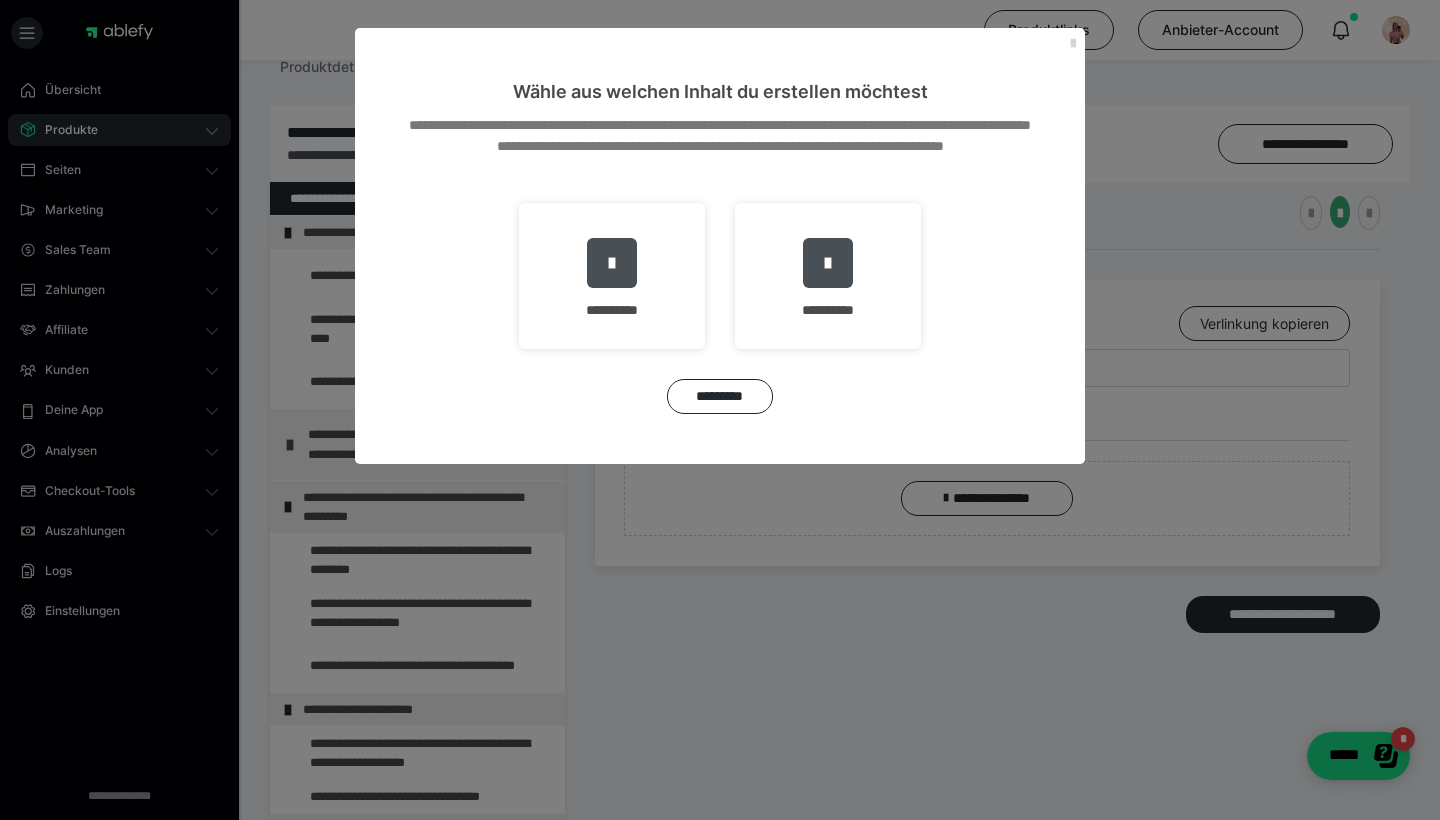 click at bounding box center (1073, 44) 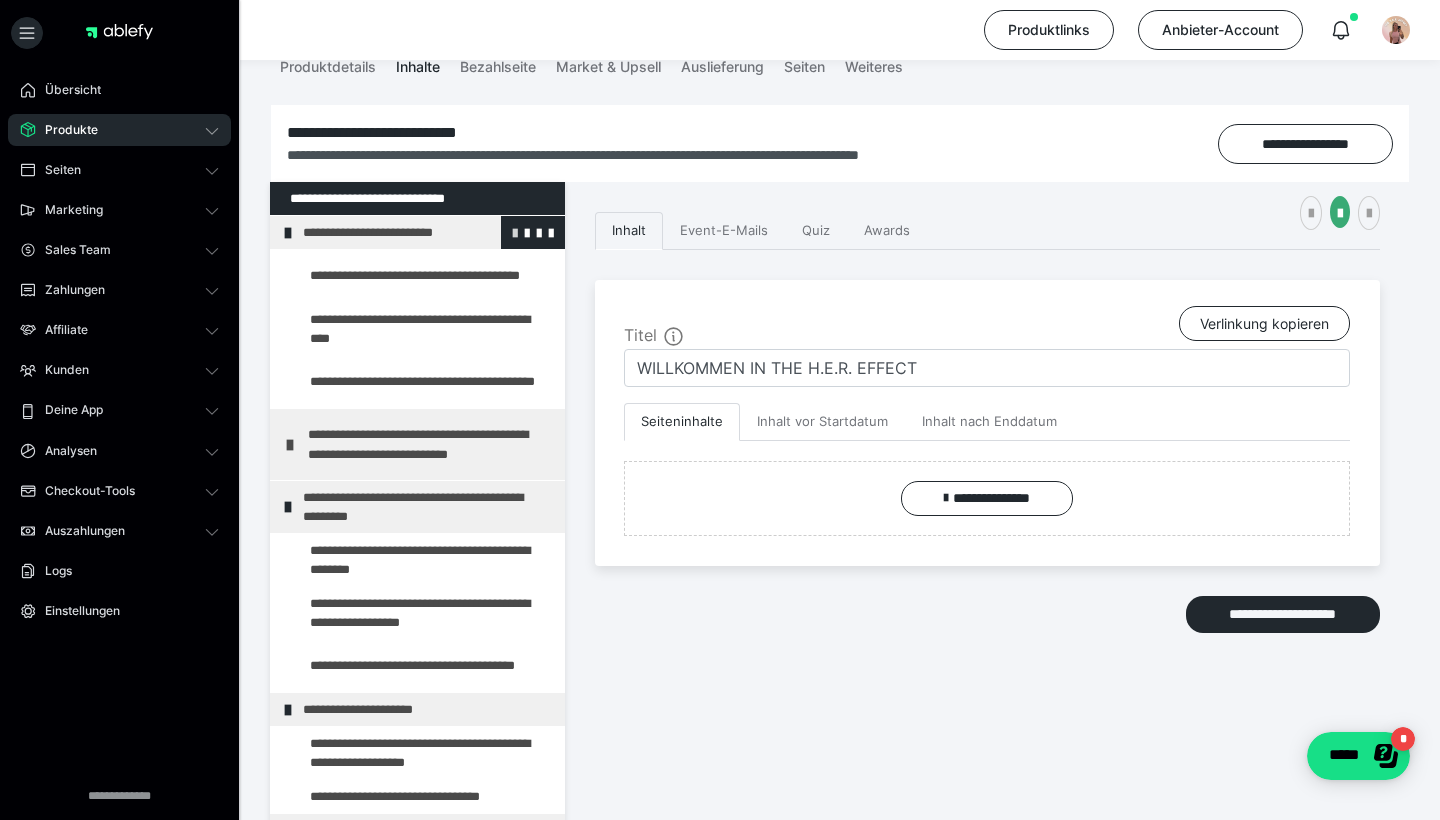 click at bounding box center (515, 232) 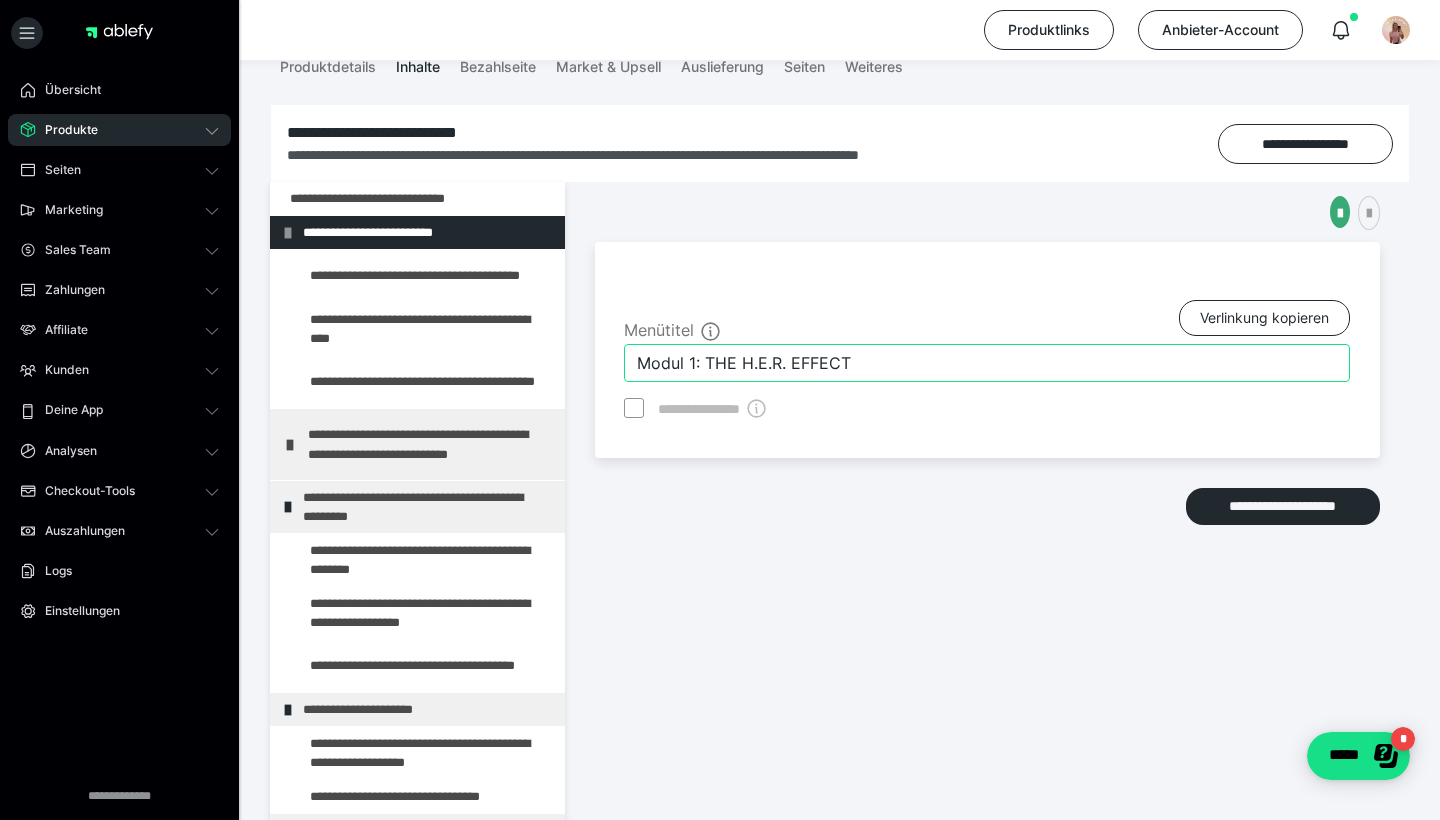drag, startPoint x: 867, startPoint y: 357, endPoint x: 0, endPoint y: 16, distance: 931.64905 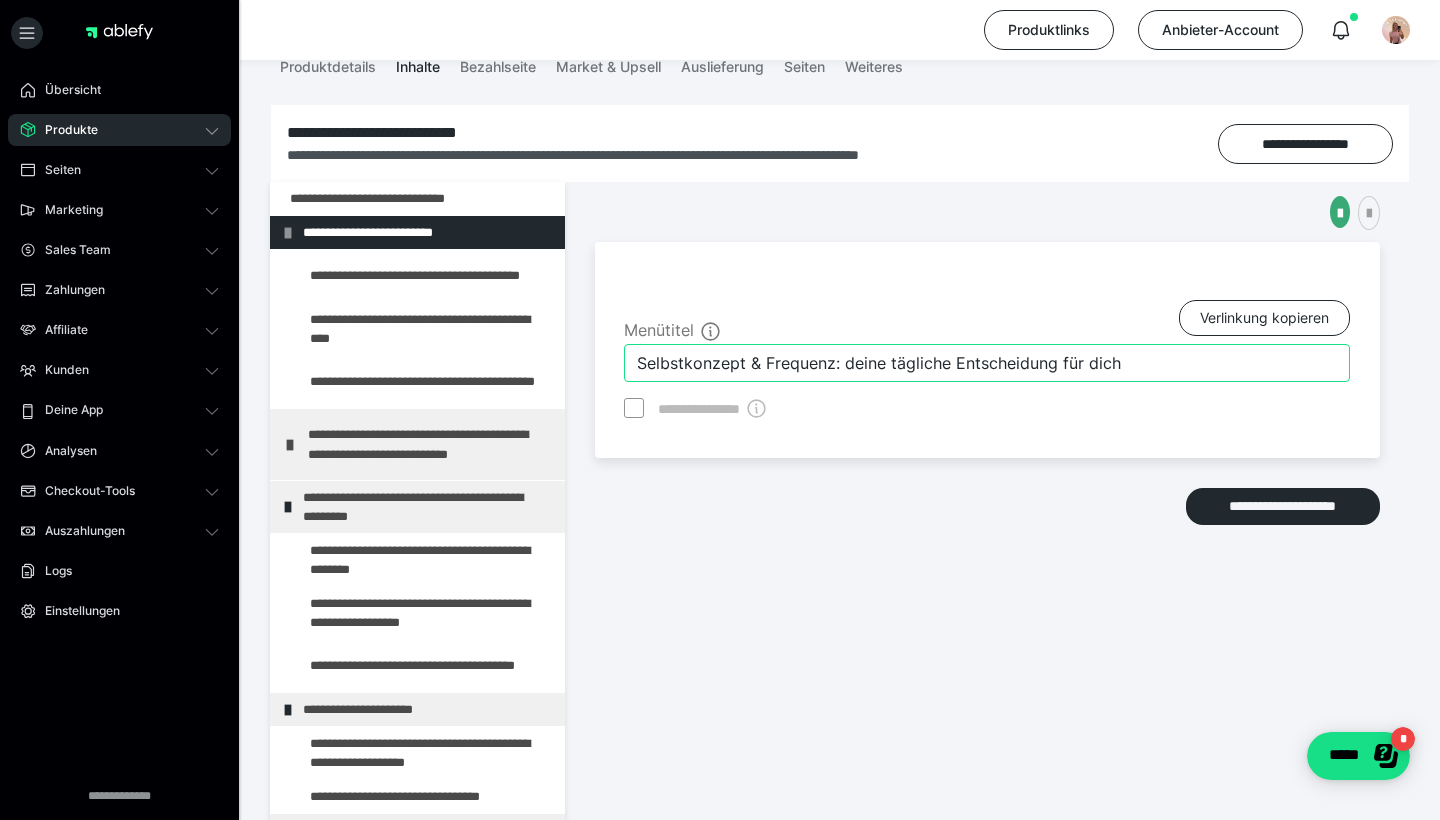 type on "Selbstkonzept & Frequenz: deine tägliche Entscheidung für dich" 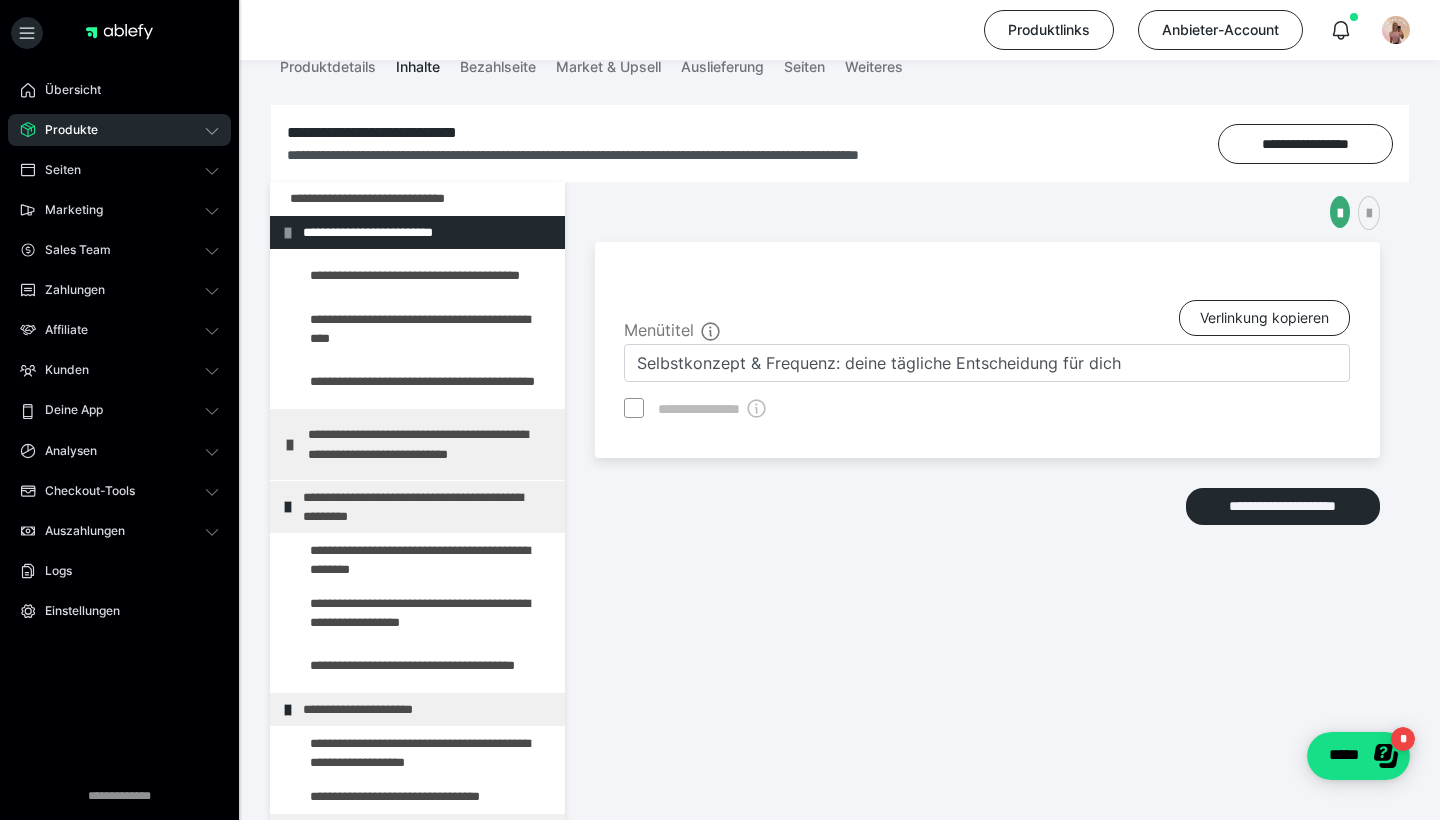 click on "**********" at bounding box center [987, 527] 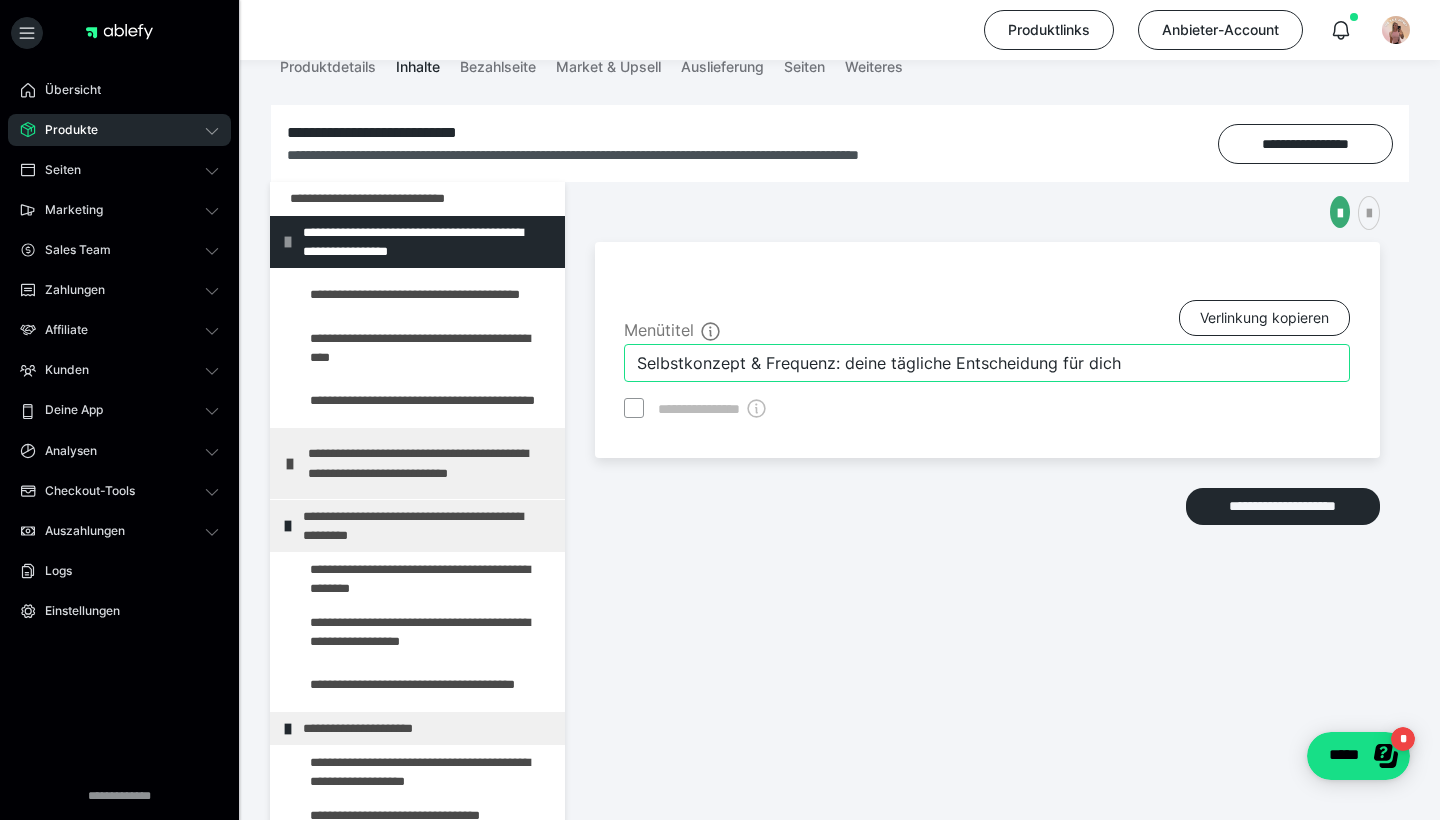 drag, startPoint x: 1135, startPoint y: 368, endPoint x: 790, endPoint y: 336, distance: 346.48087 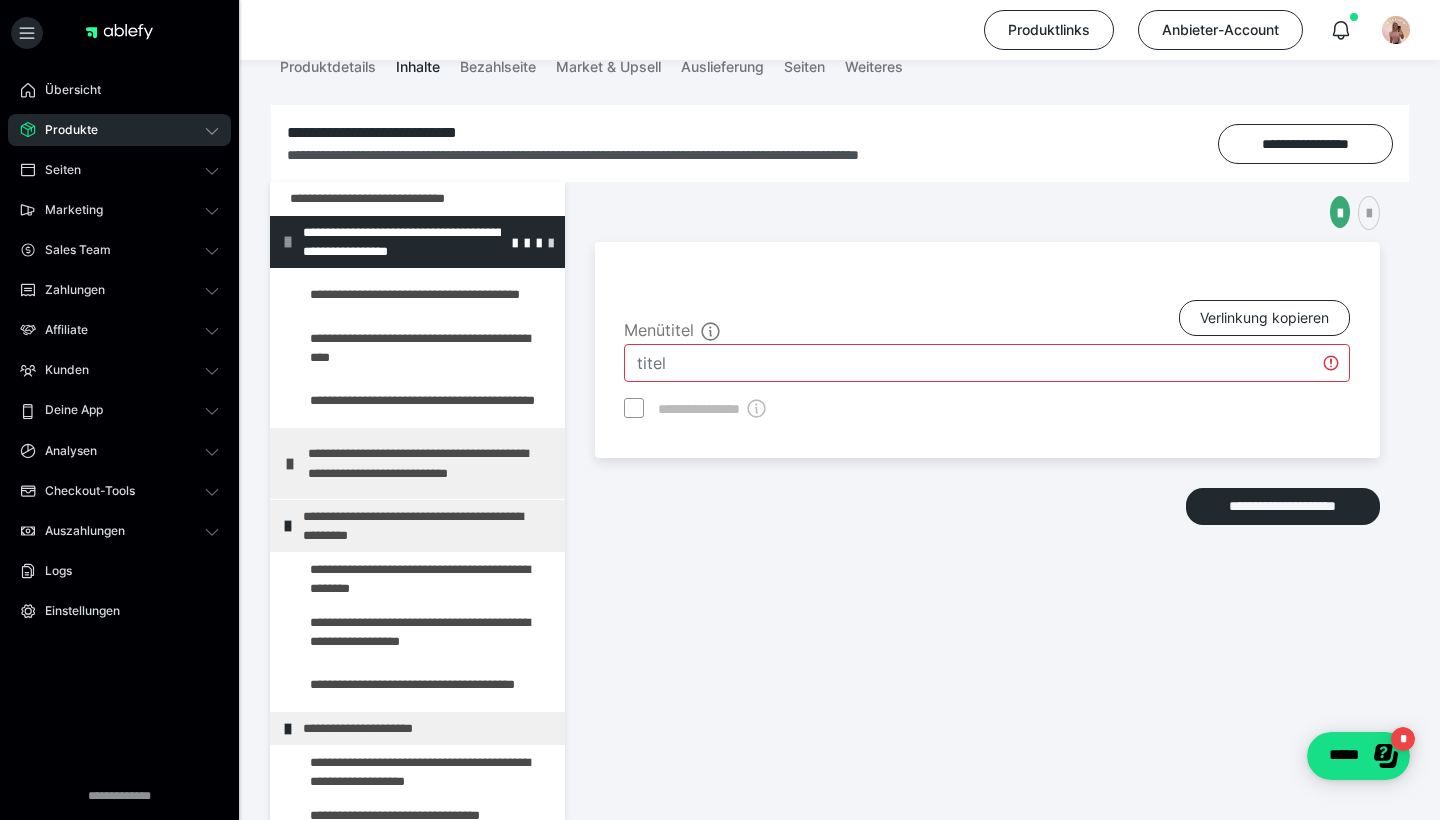 type 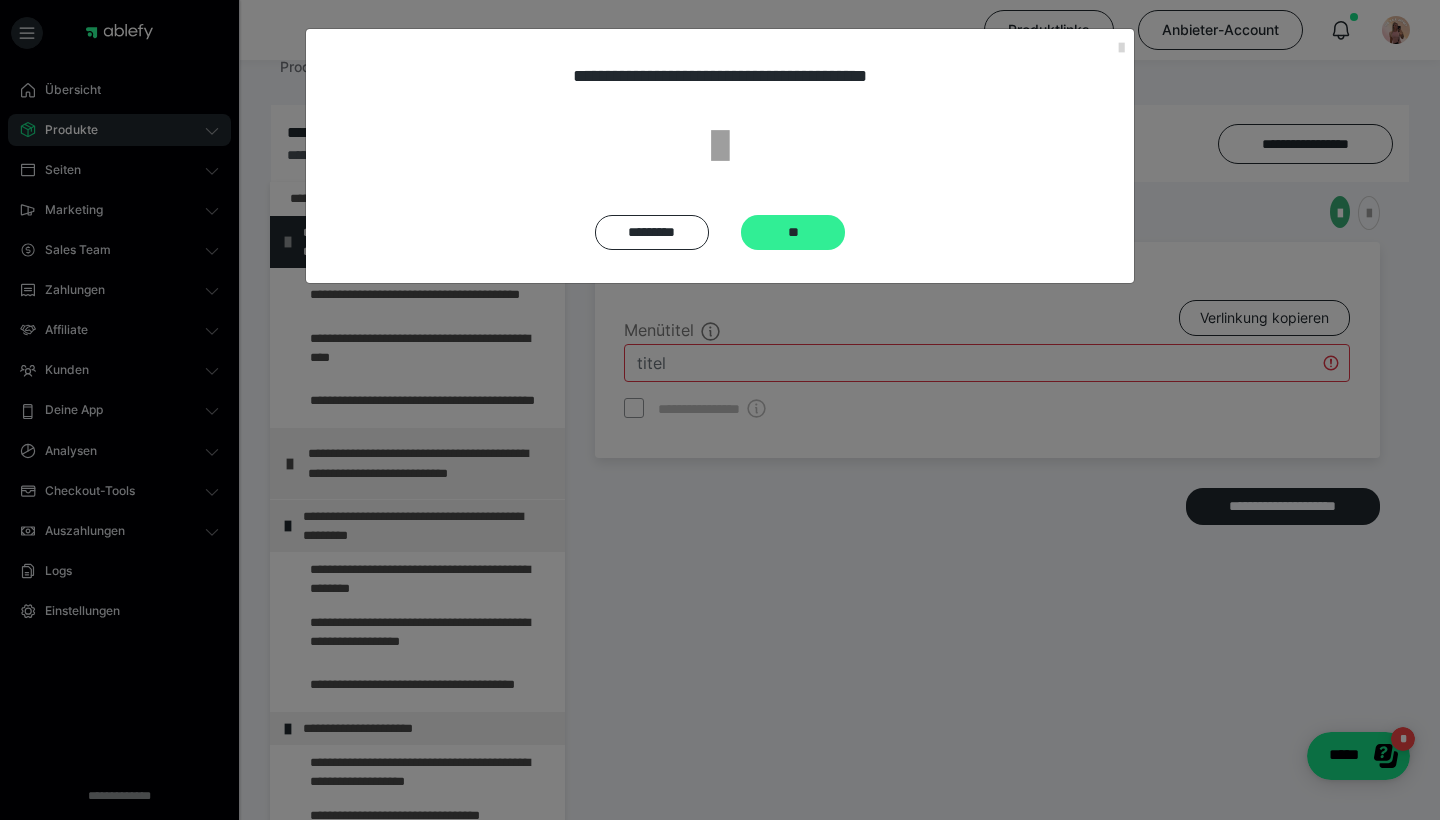 click on "**" at bounding box center [793, 232] 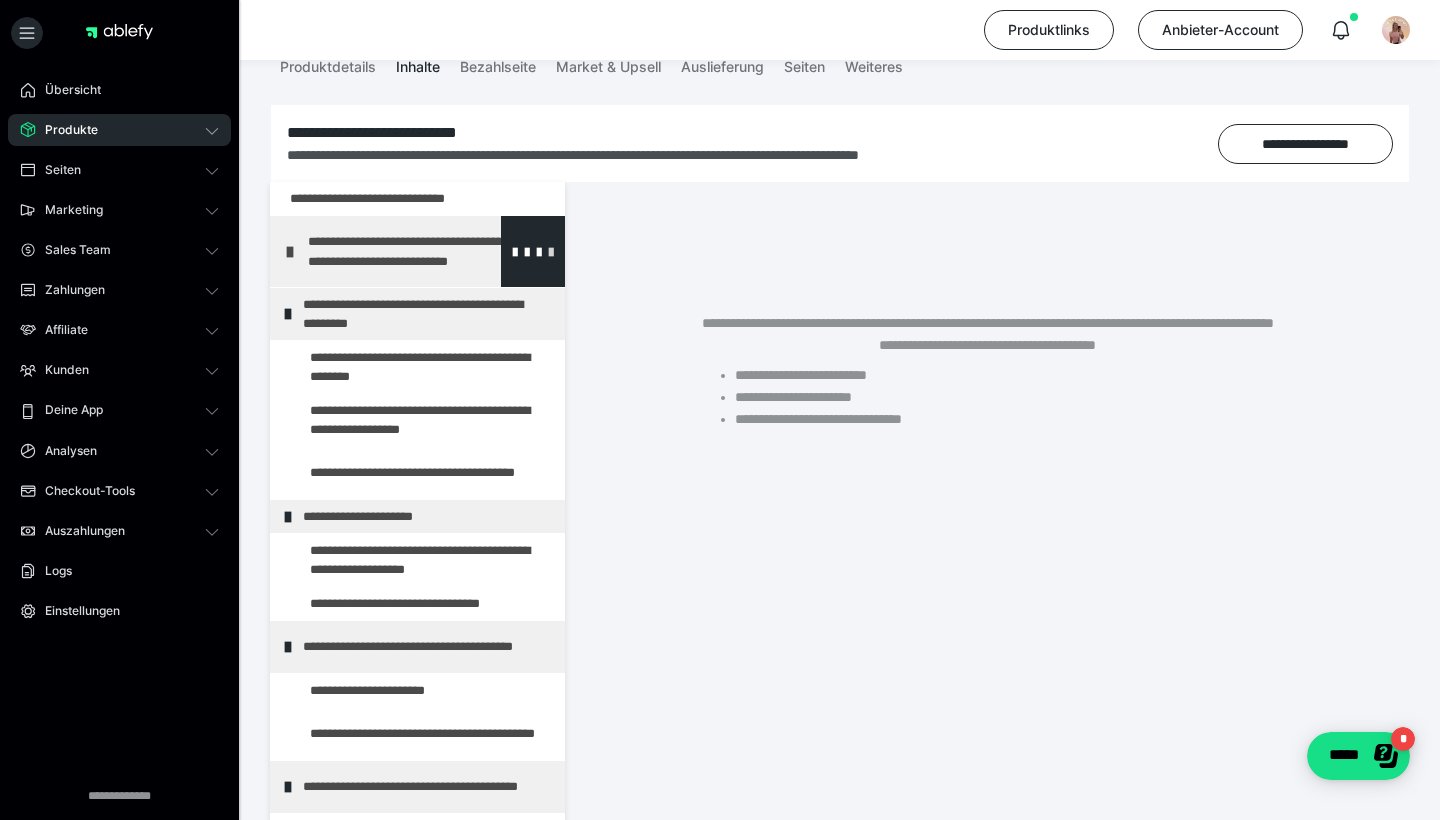 click at bounding box center [551, 251] 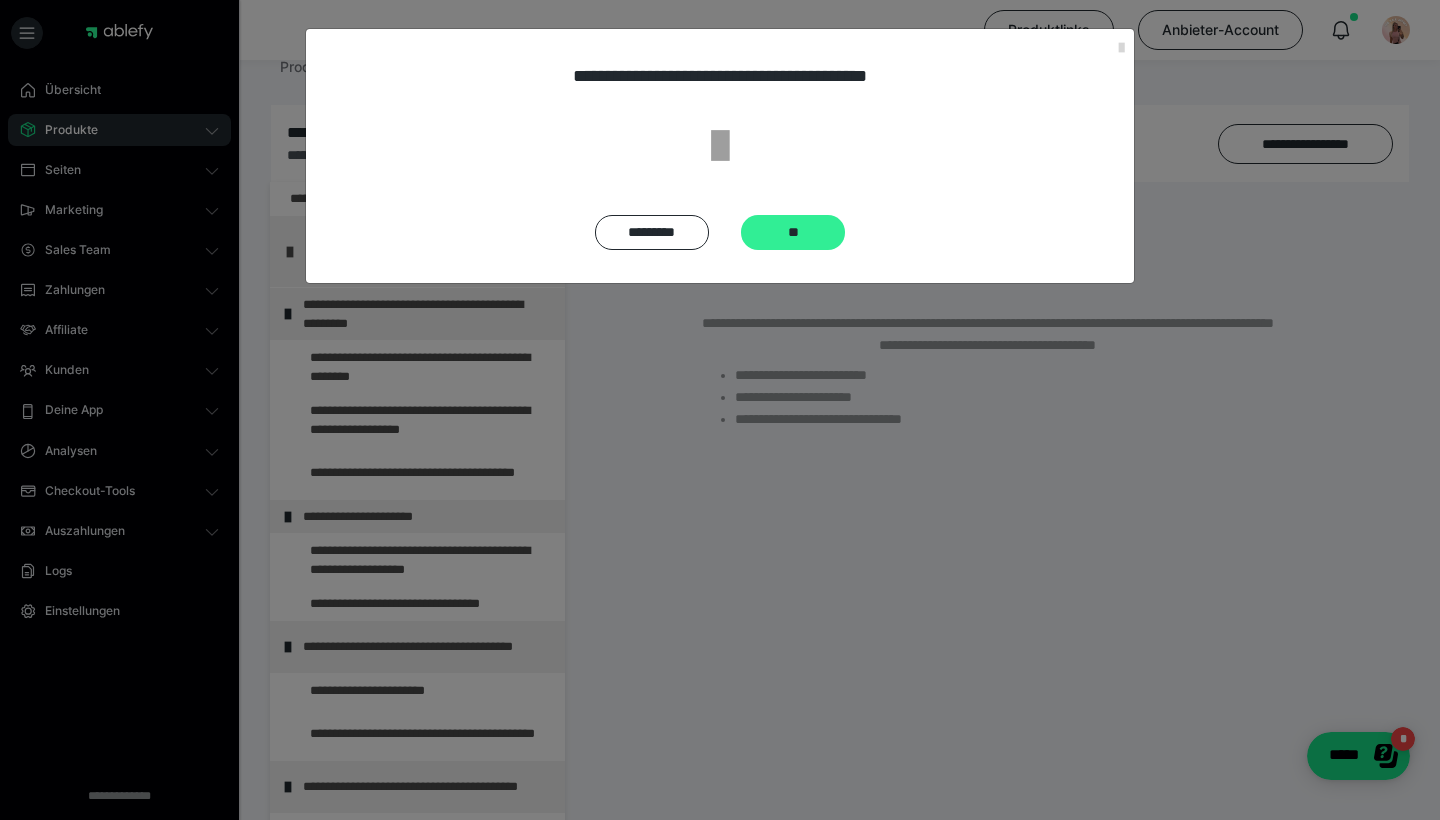 click on "**" at bounding box center (793, 232) 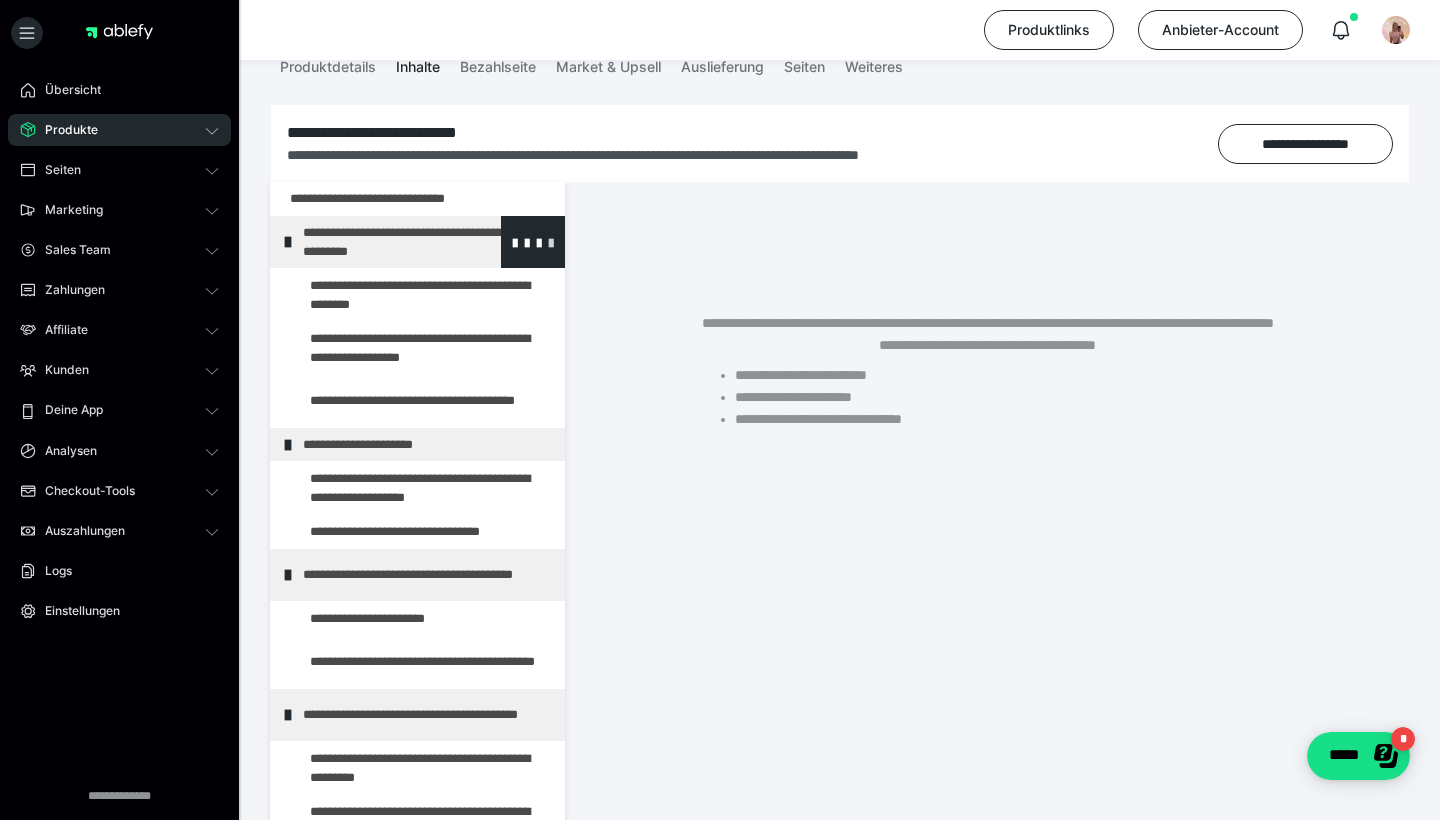 click at bounding box center (551, 242) 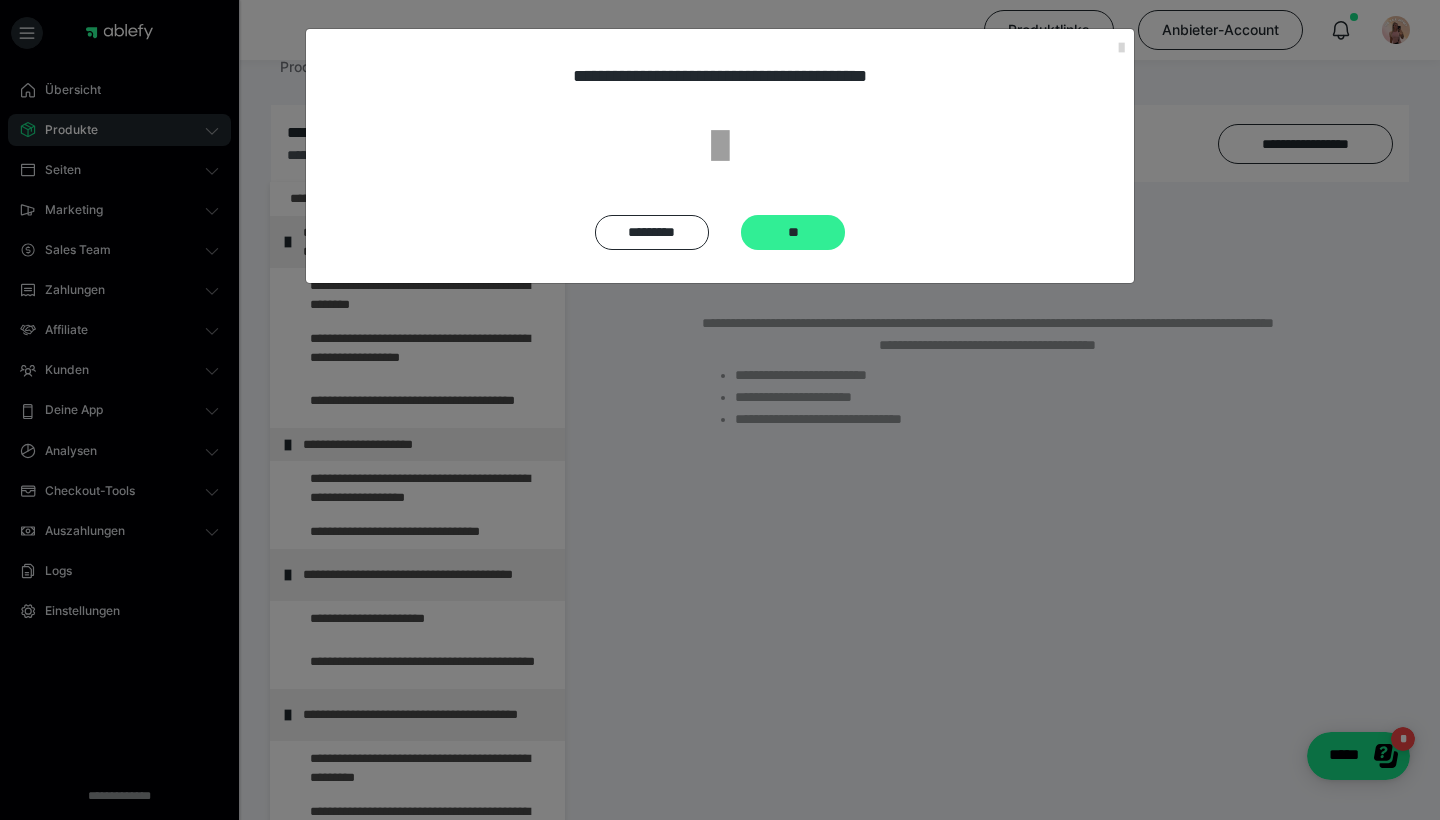 click on "**" at bounding box center [793, 232] 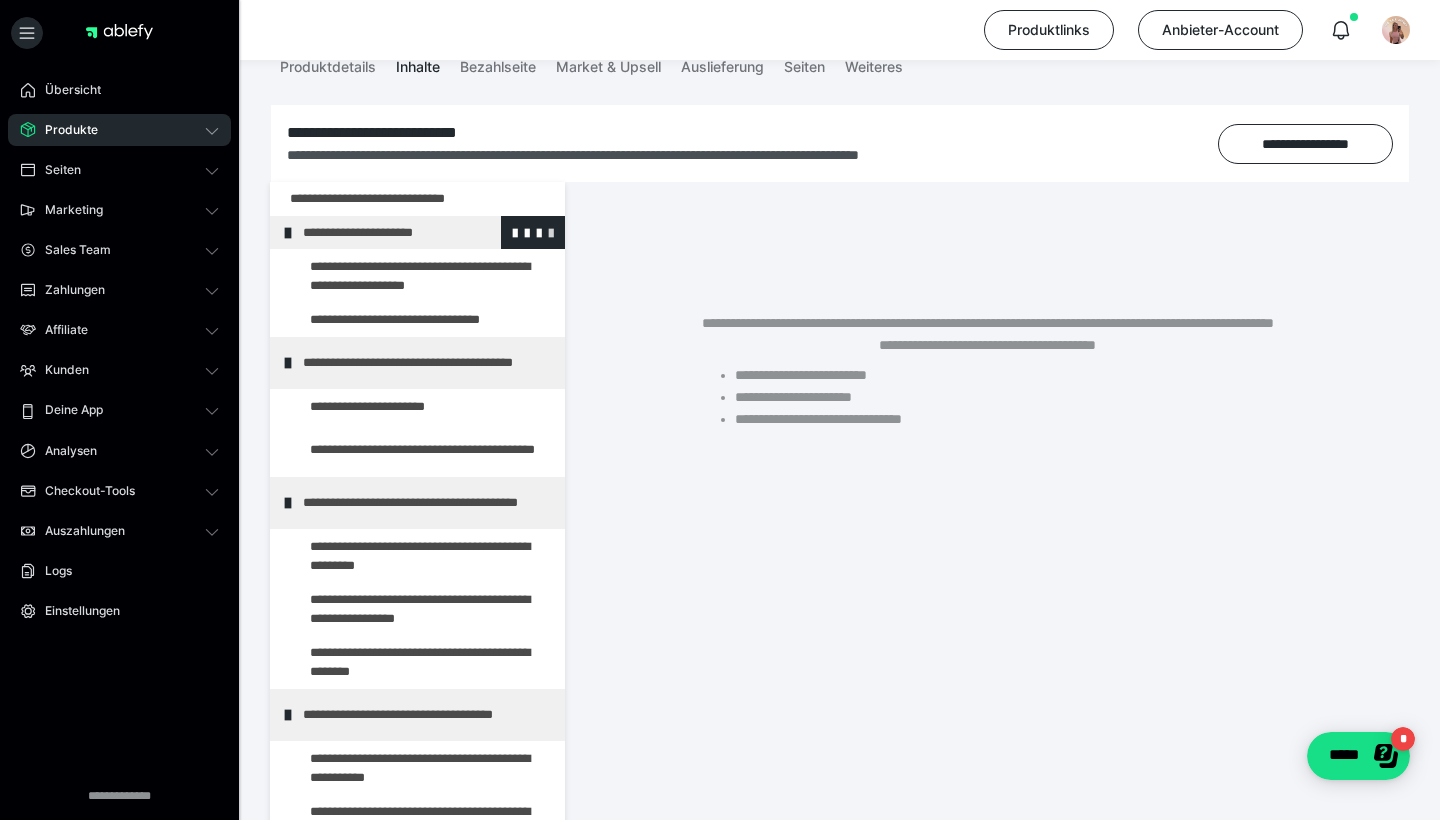 click at bounding box center [551, 232] 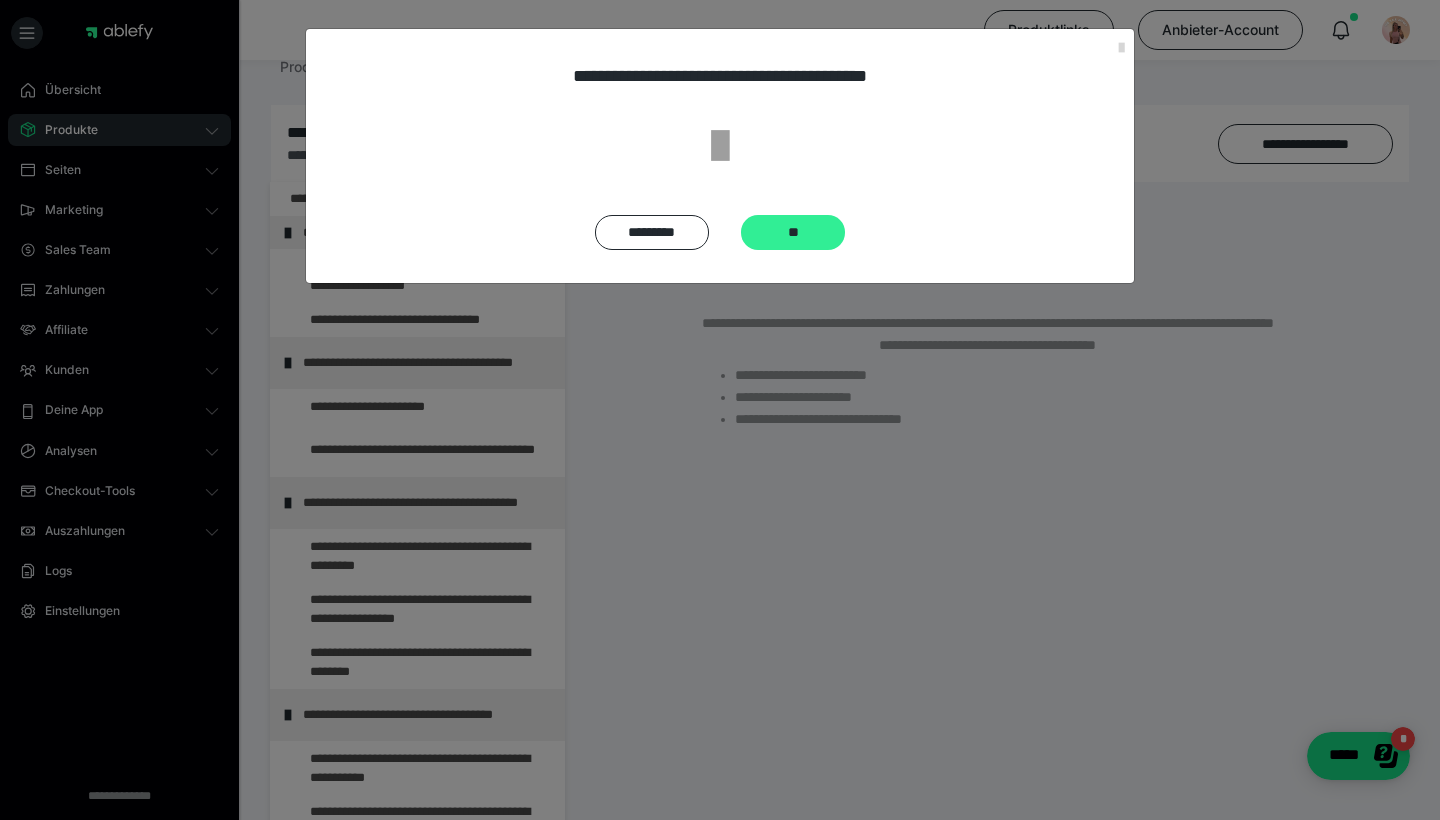 click on "**" at bounding box center [793, 232] 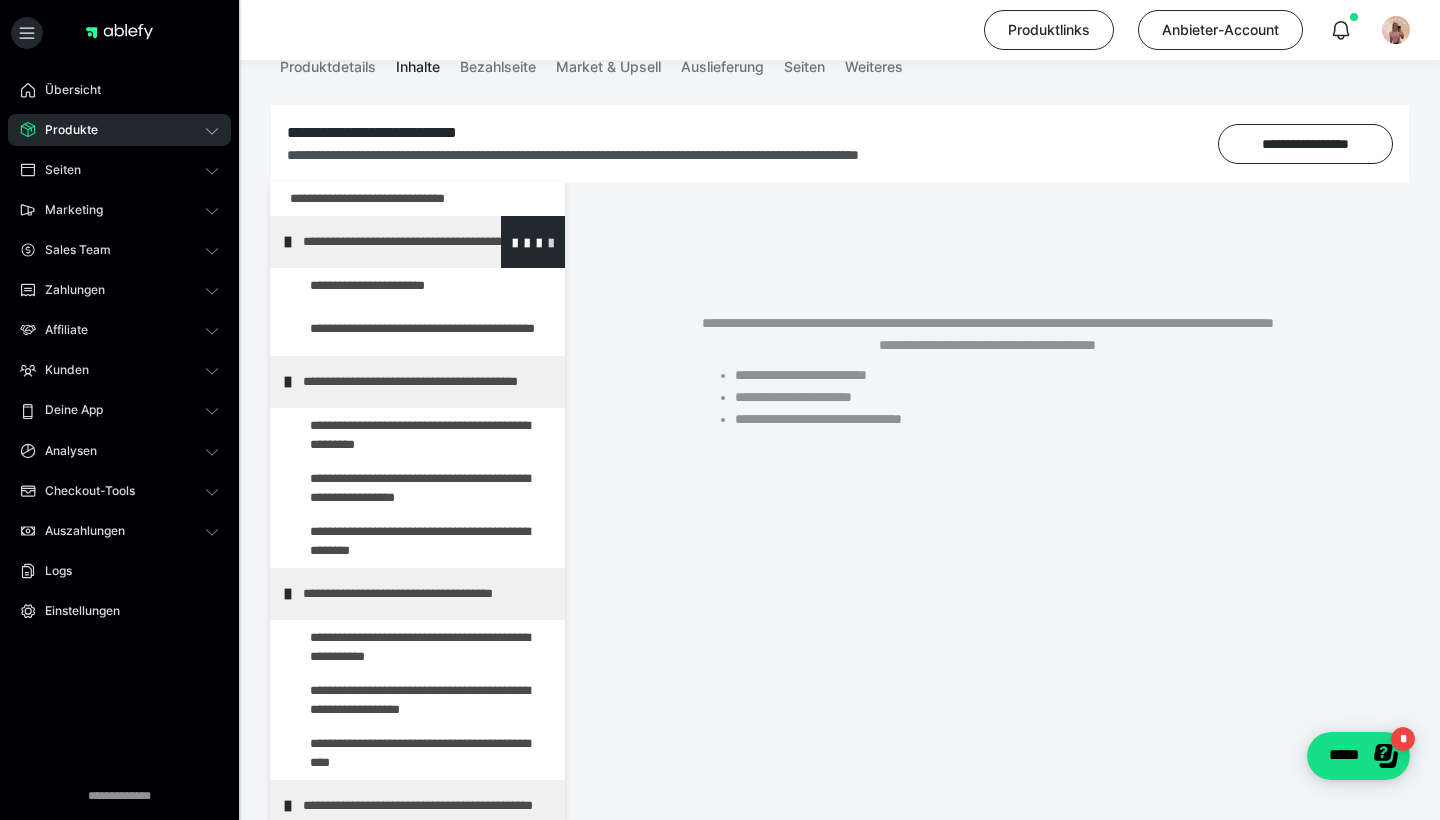 click at bounding box center [551, 242] 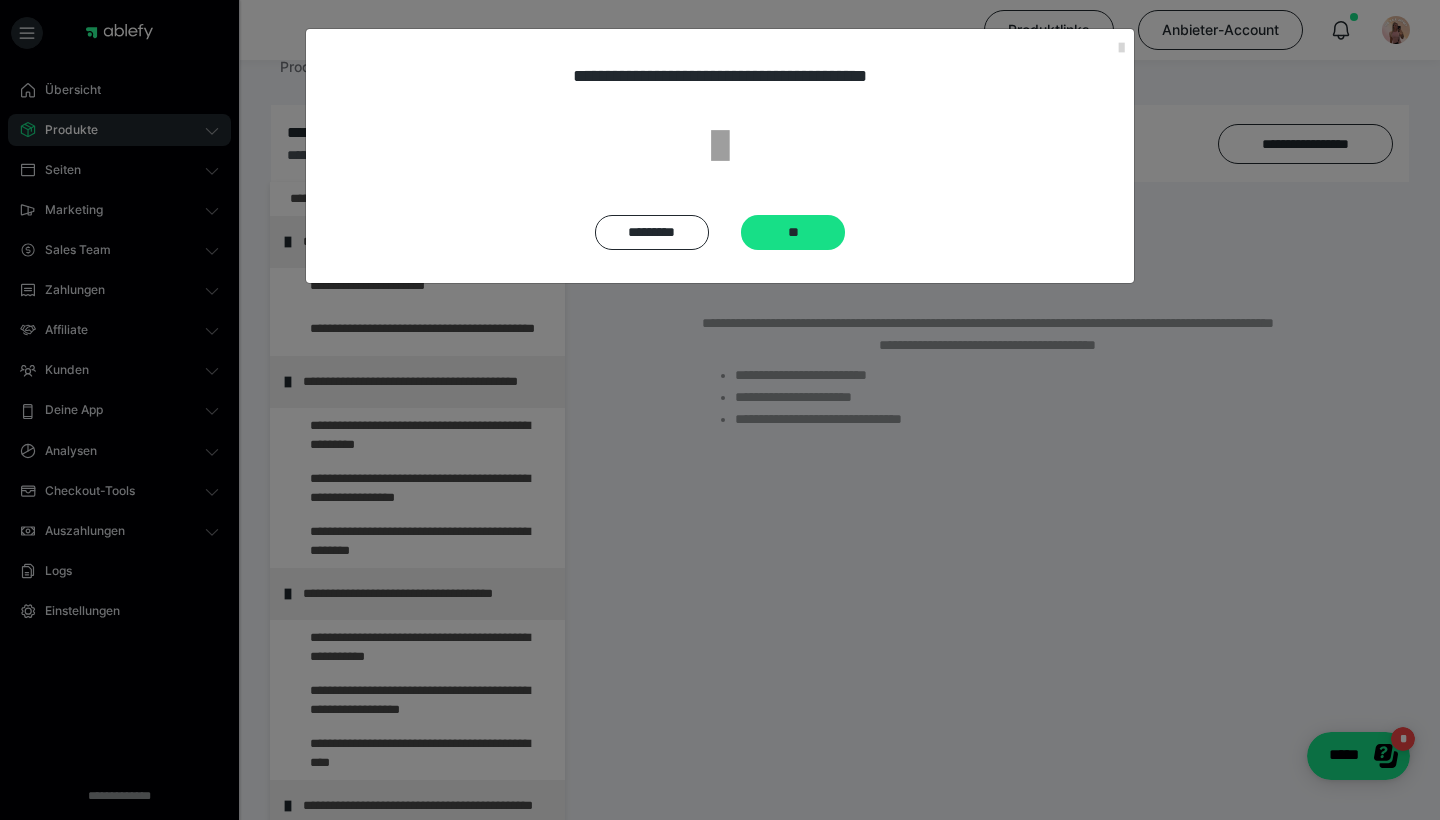 click on "**********" at bounding box center (720, 156) 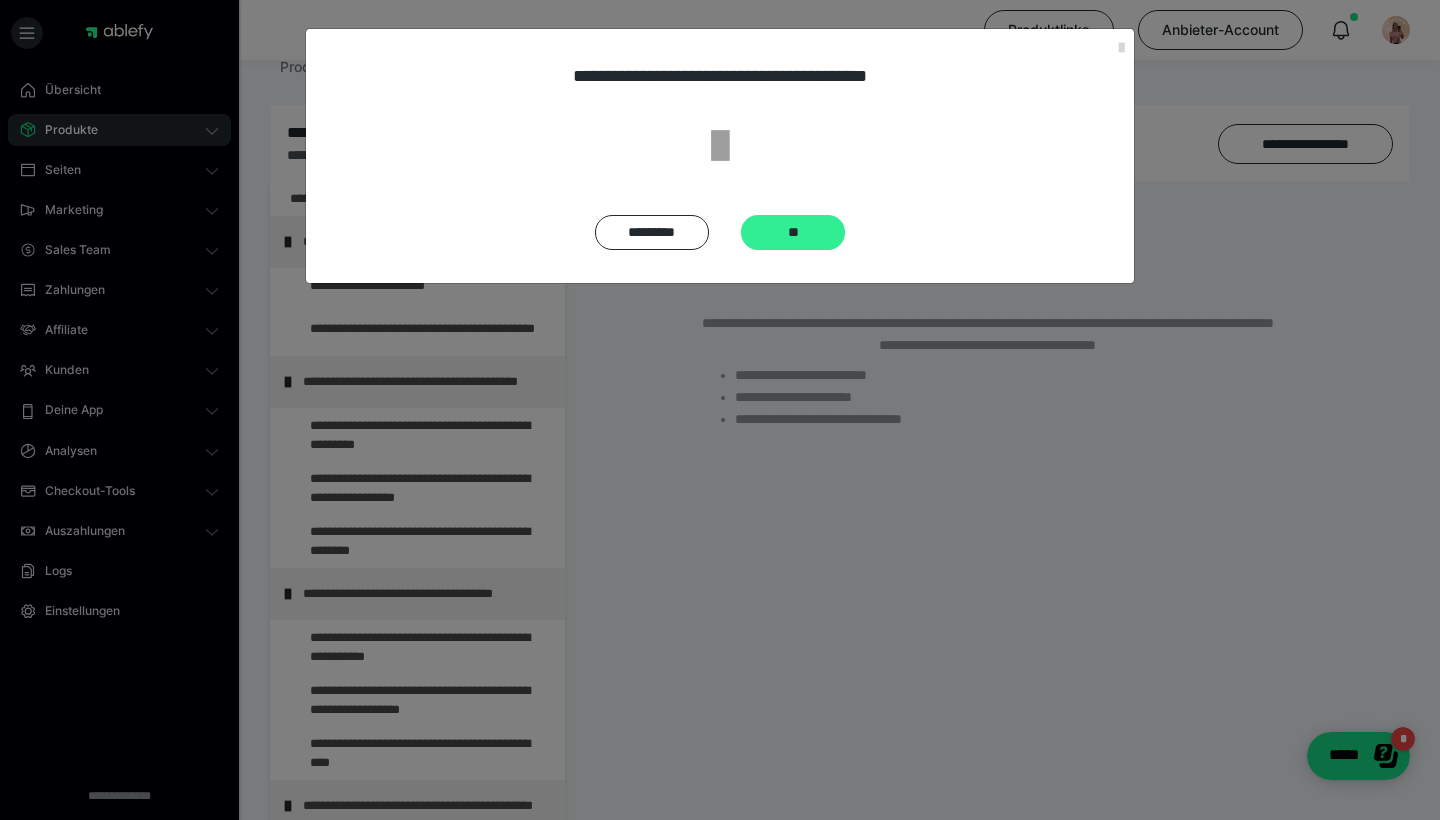 click on "**" at bounding box center (793, 232) 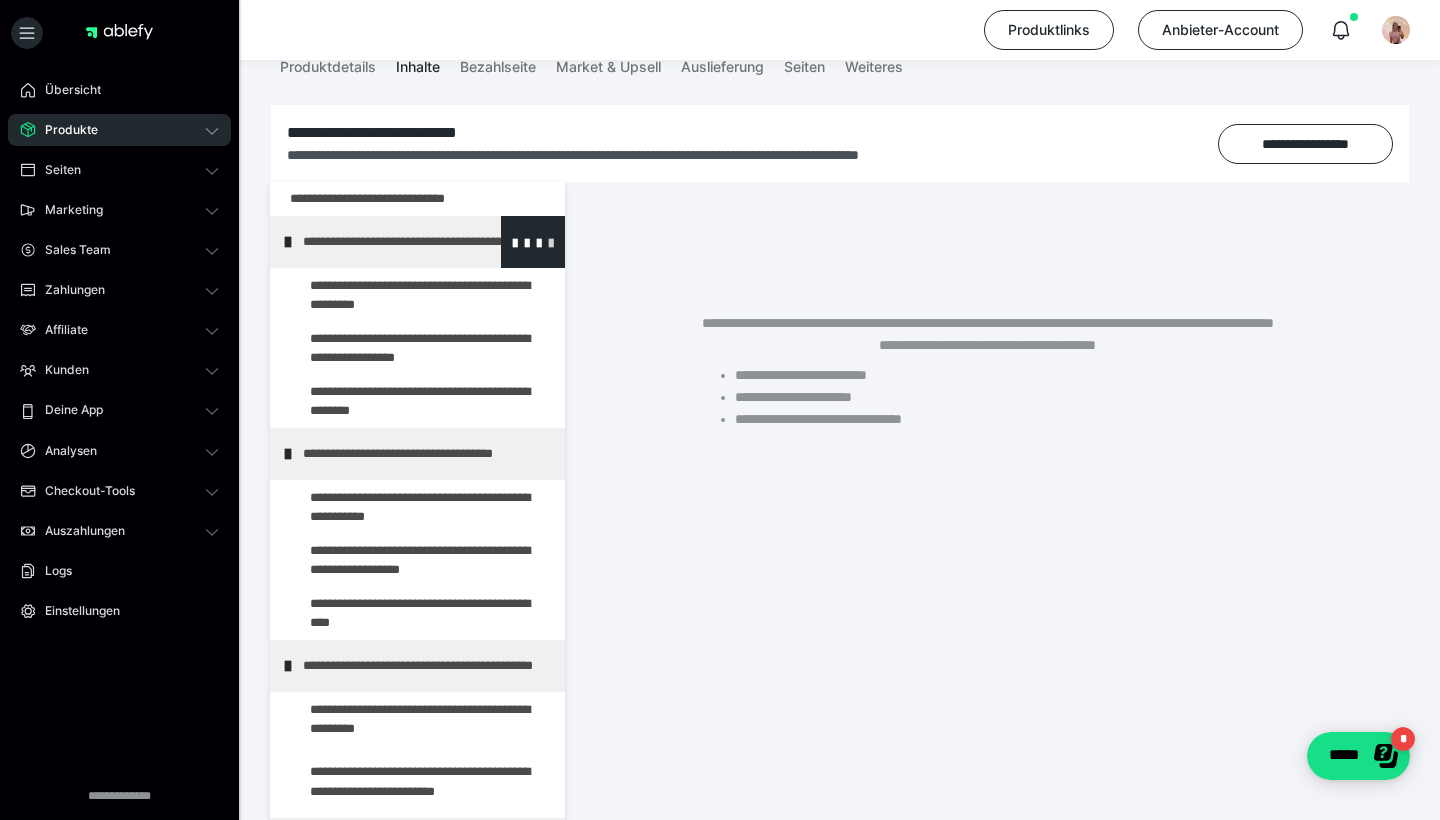 click at bounding box center [551, 242] 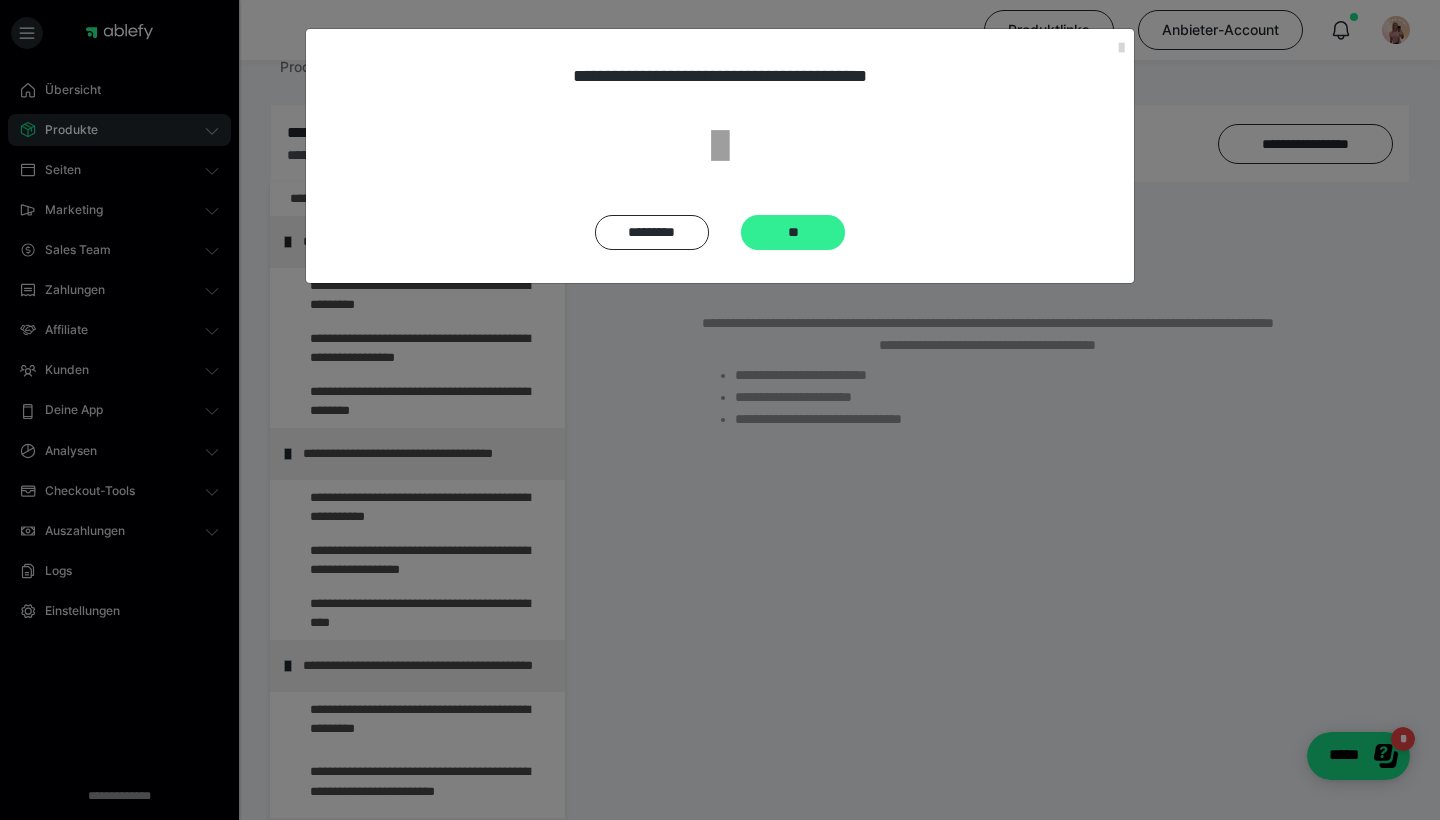 click on "**" at bounding box center (793, 232) 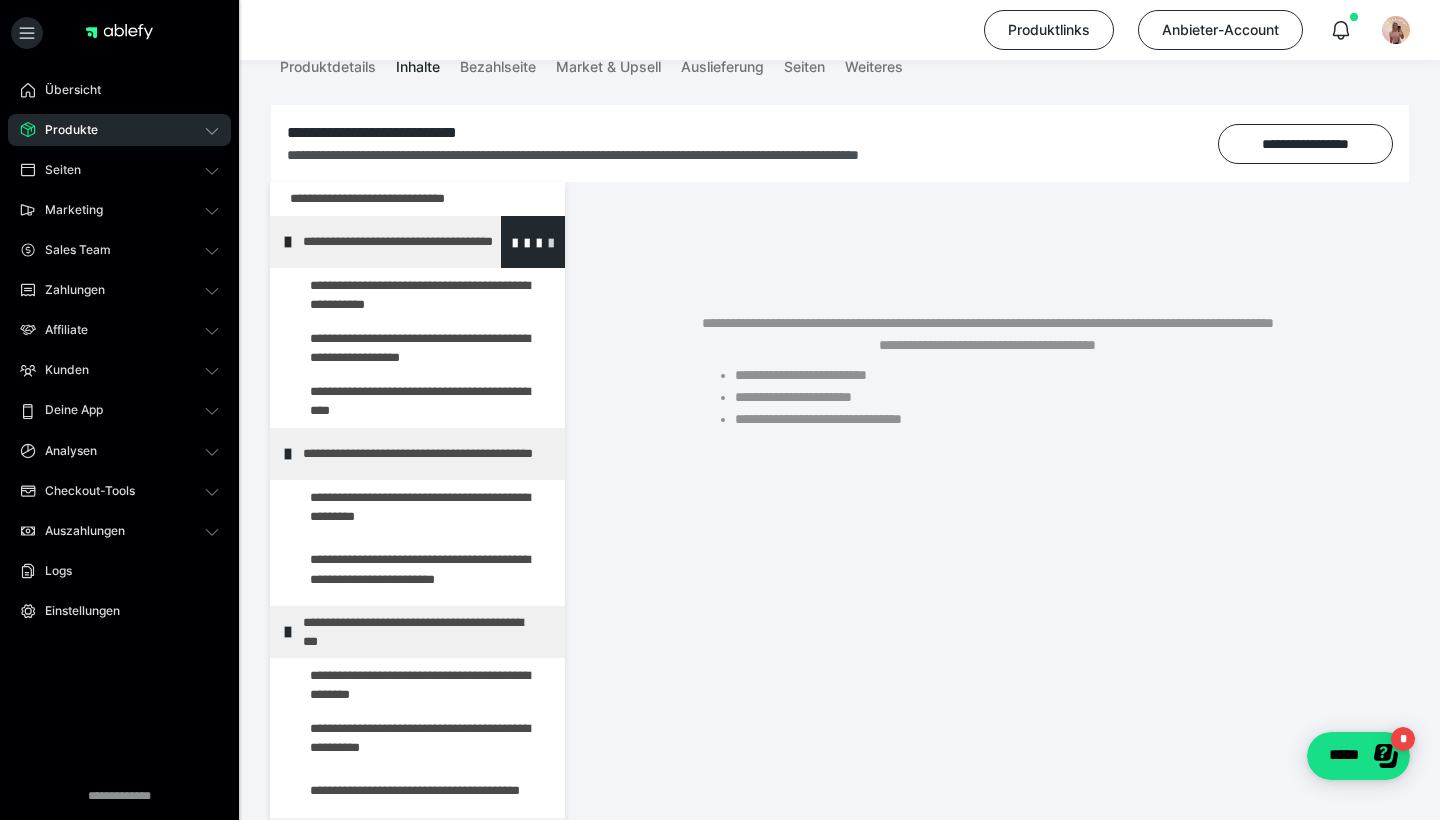 click at bounding box center (551, 242) 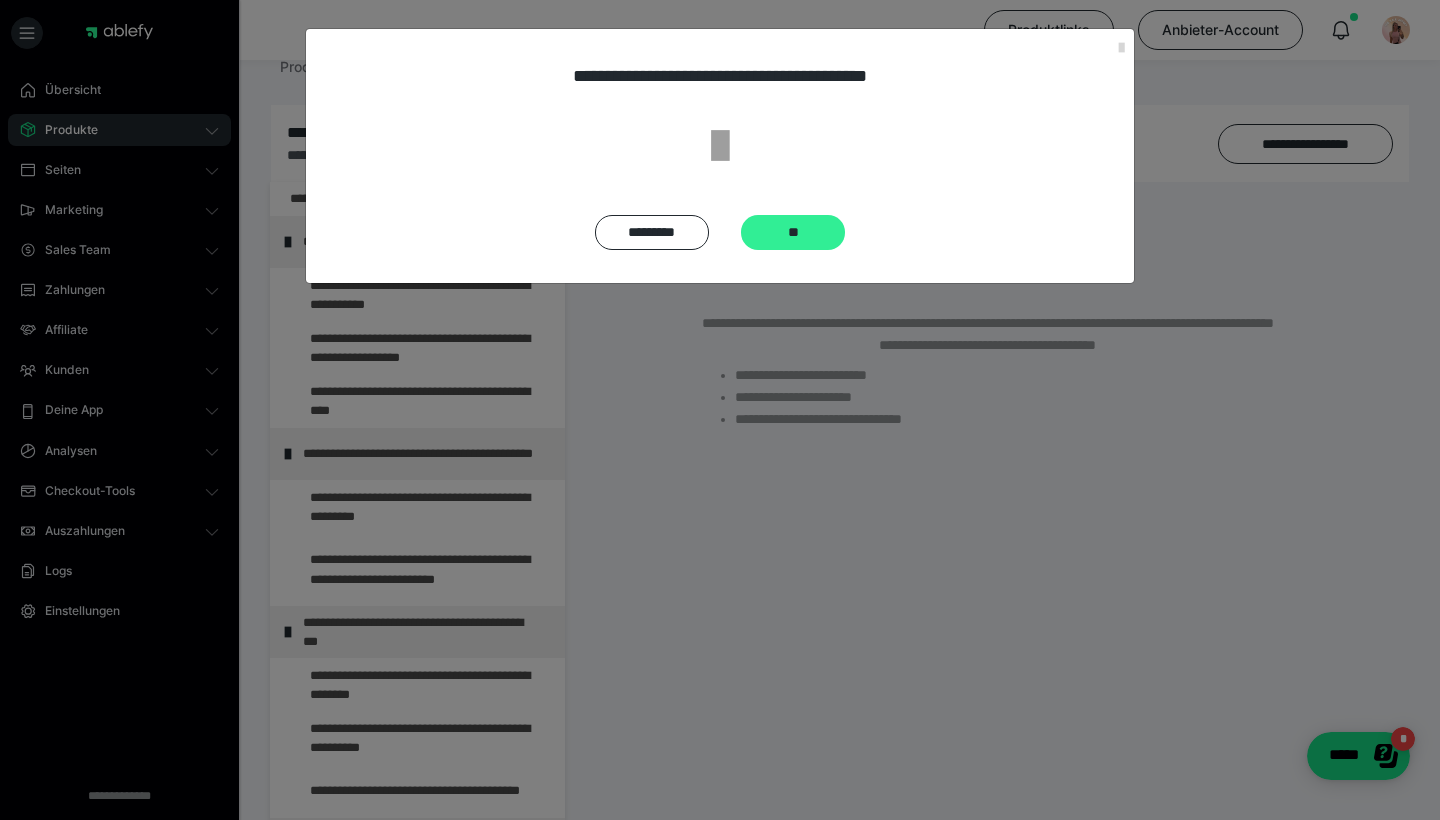 click on "**" at bounding box center (793, 232) 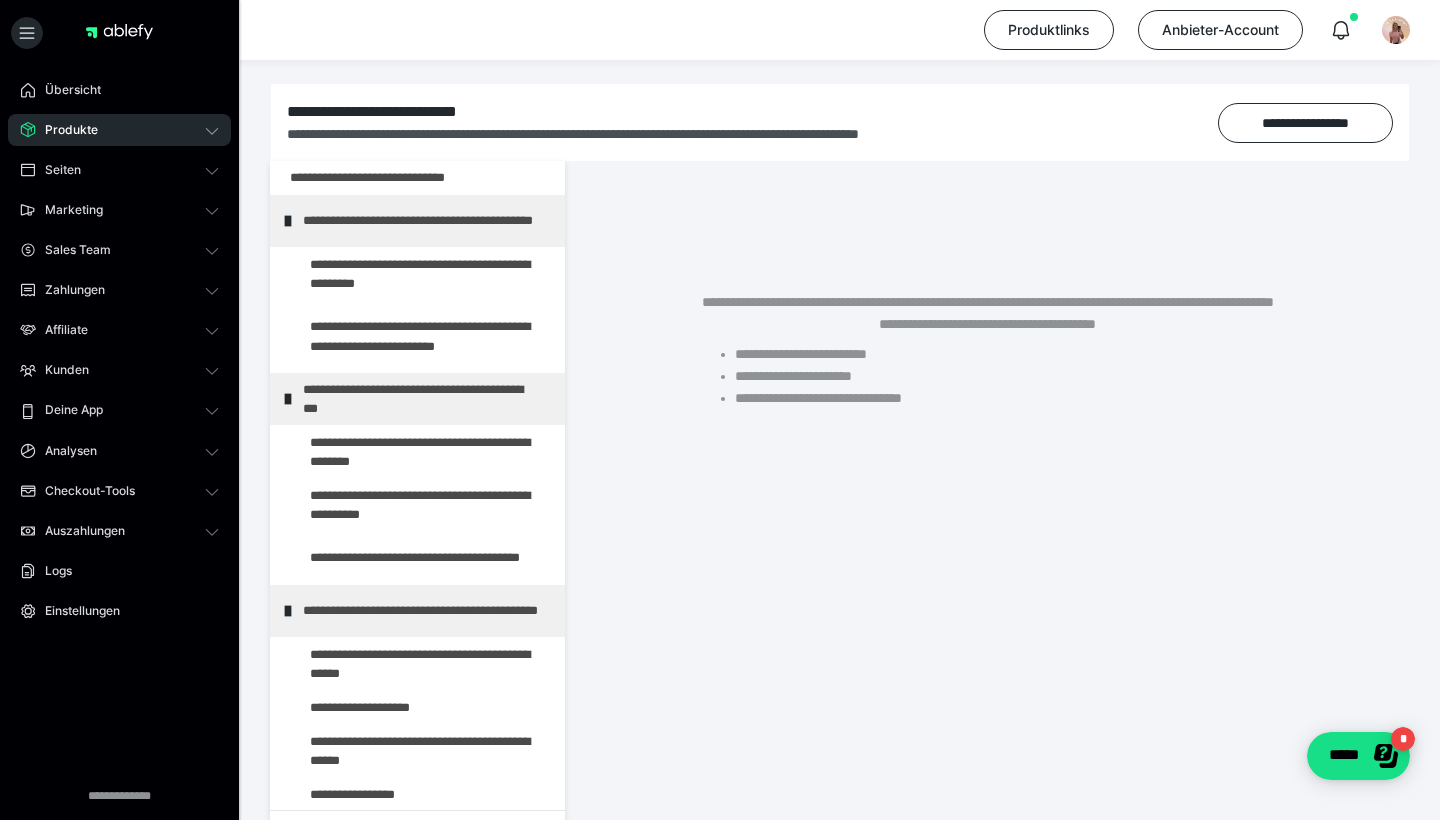scroll, scrollTop: 276, scrollLeft: 0, axis: vertical 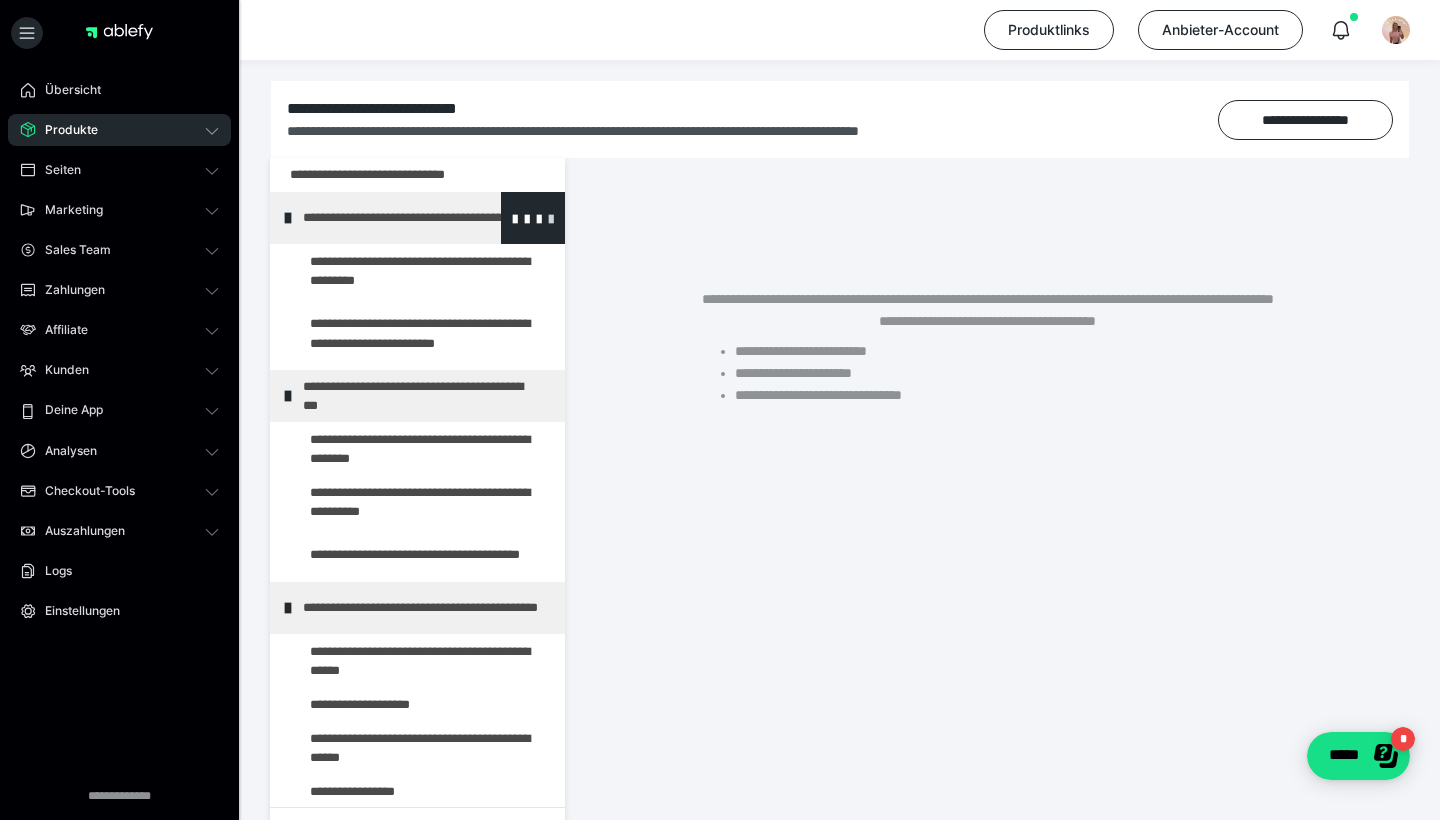 click at bounding box center [551, 218] 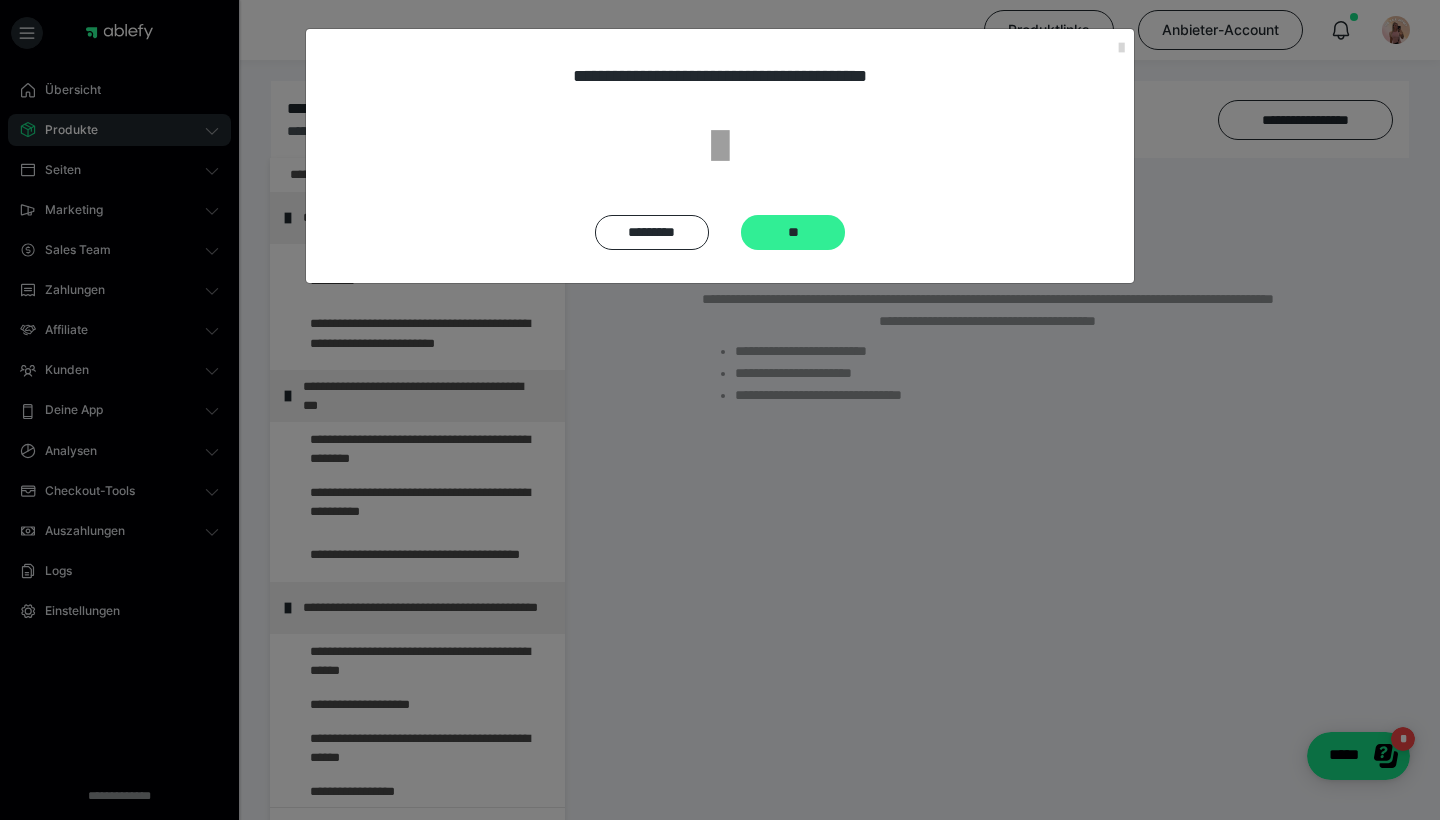 click on "**" at bounding box center [793, 232] 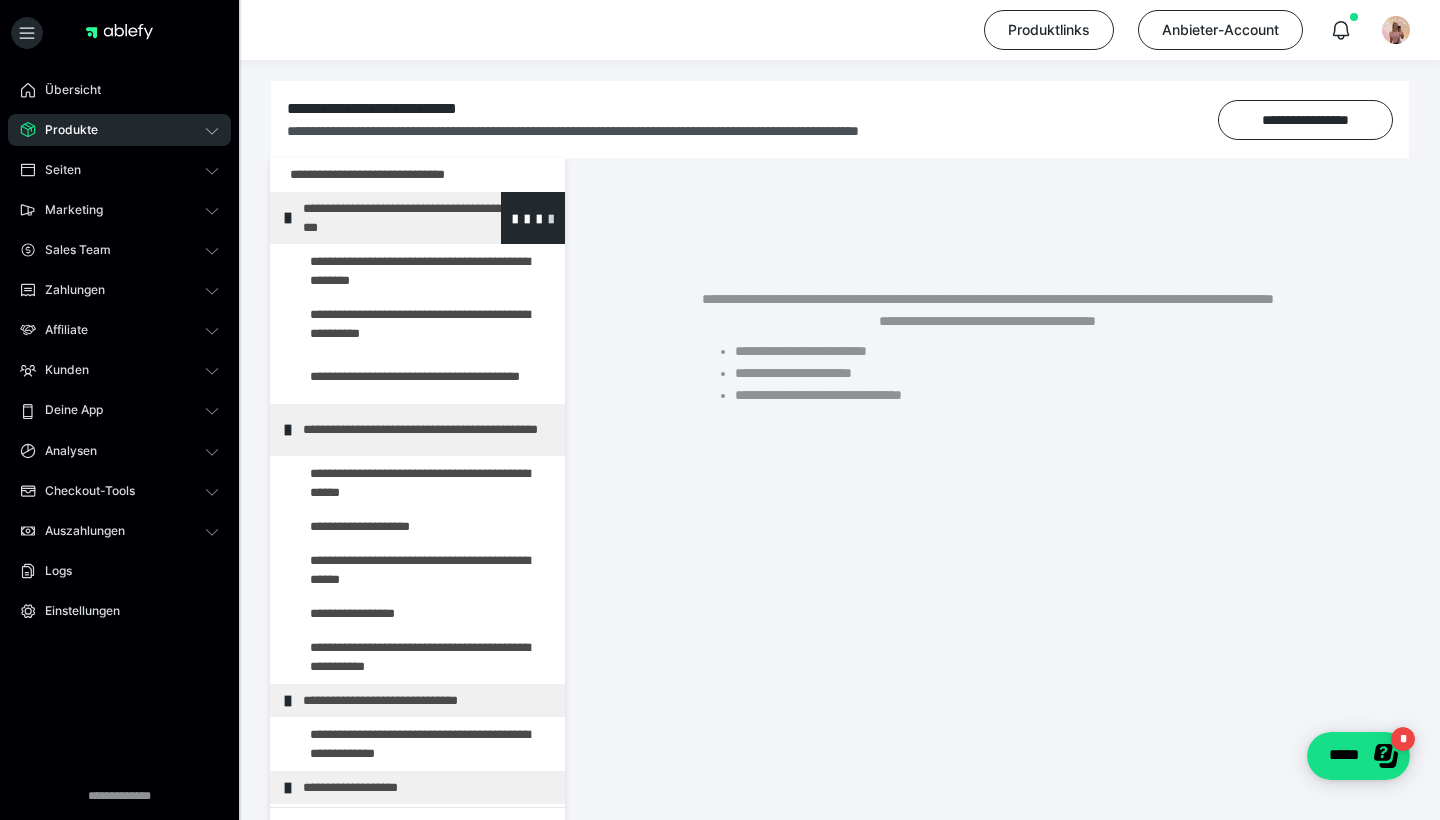 click at bounding box center (551, 218) 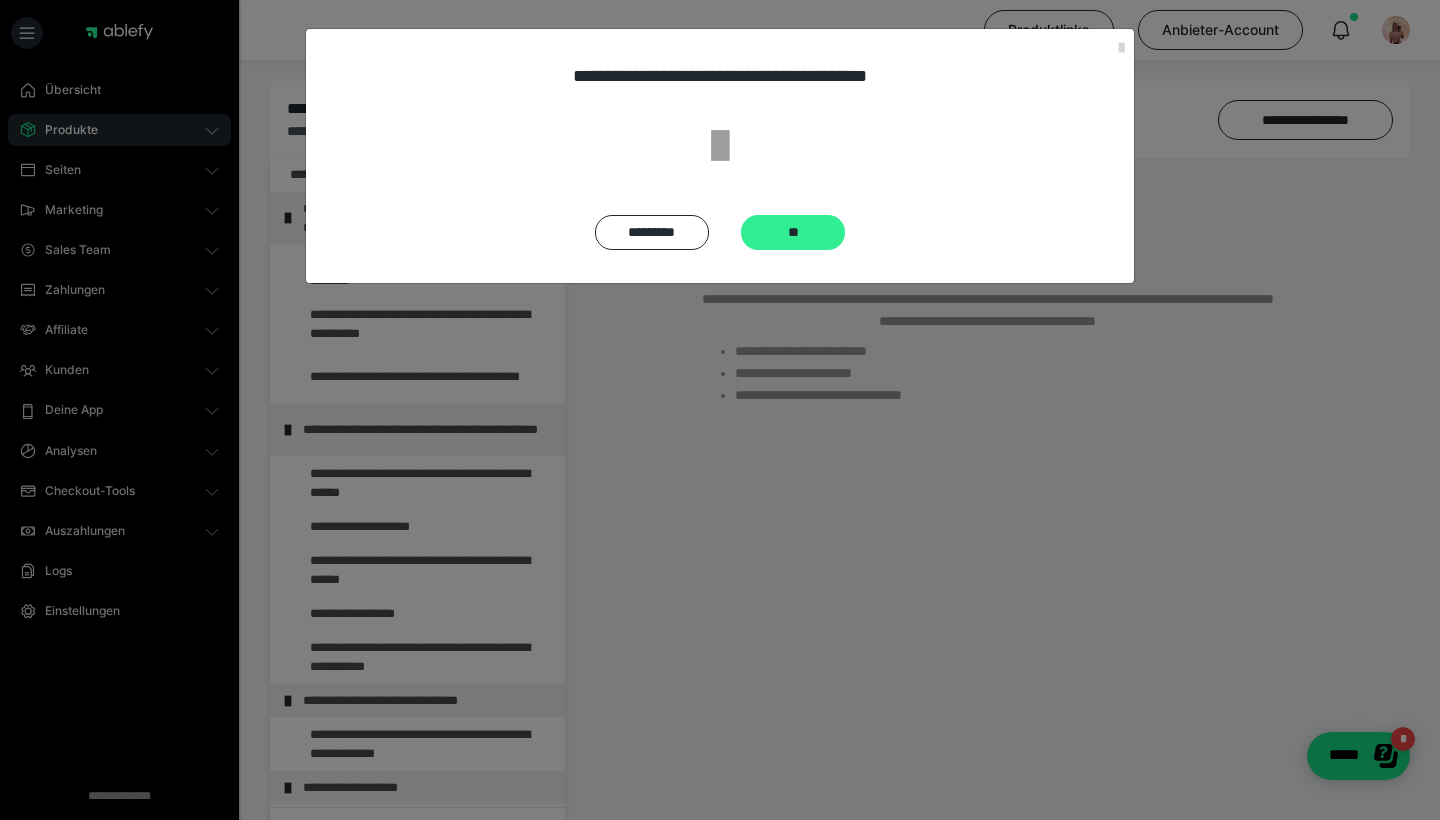 click on "**" at bounding box center [793, 232] 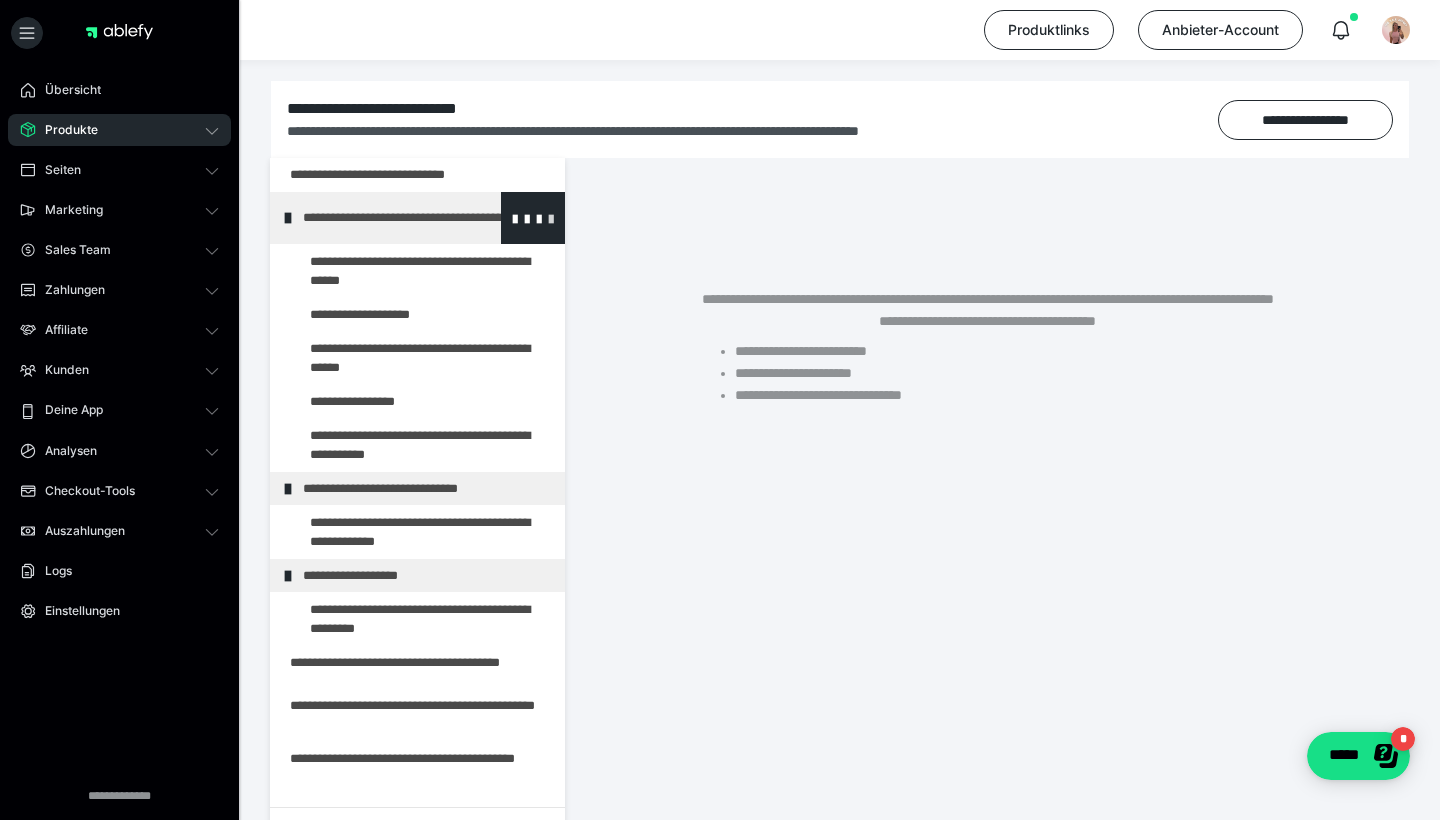click at bounding box center [551, 218] 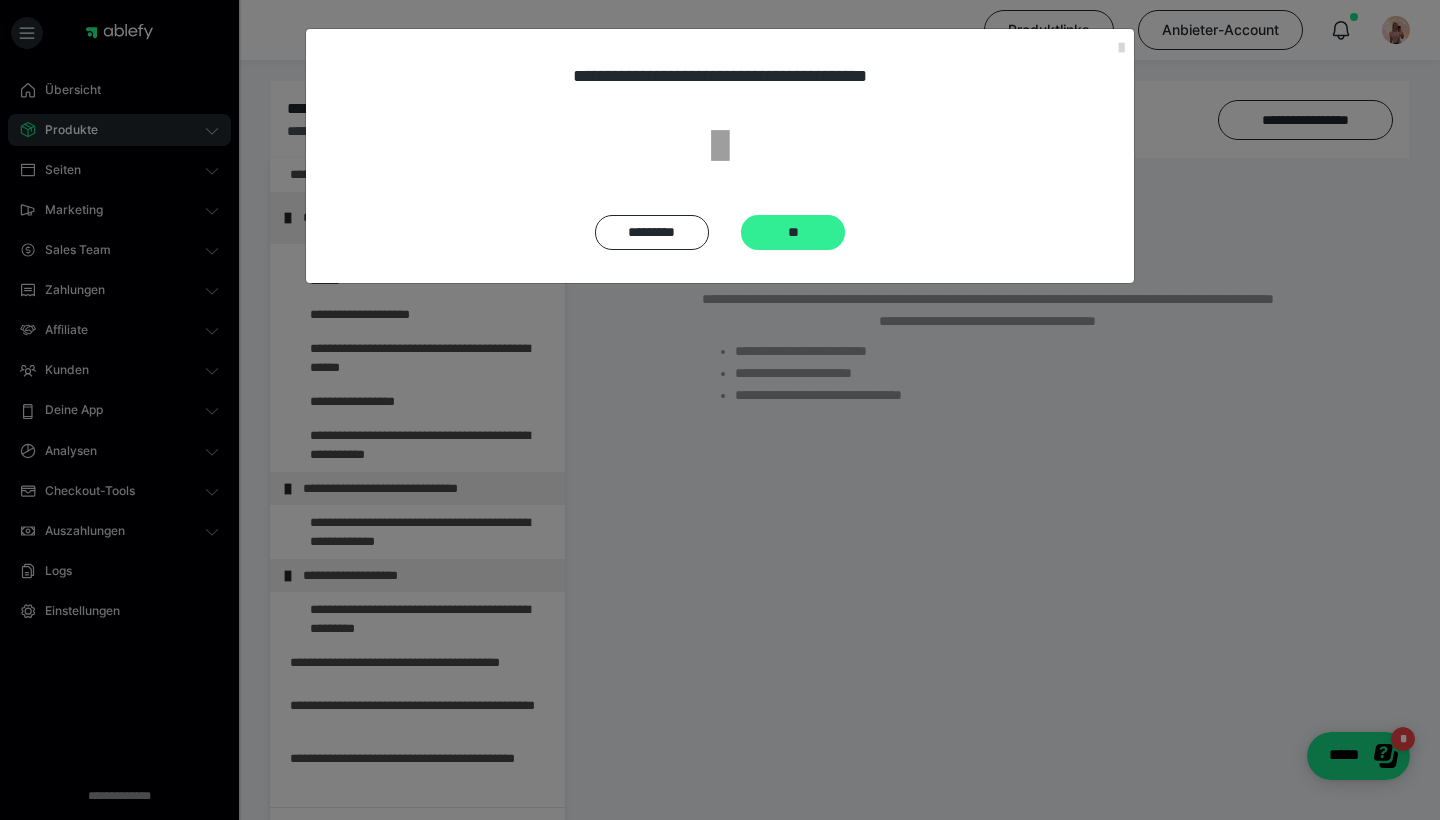 click on "**" at bounding box center (793, 232) 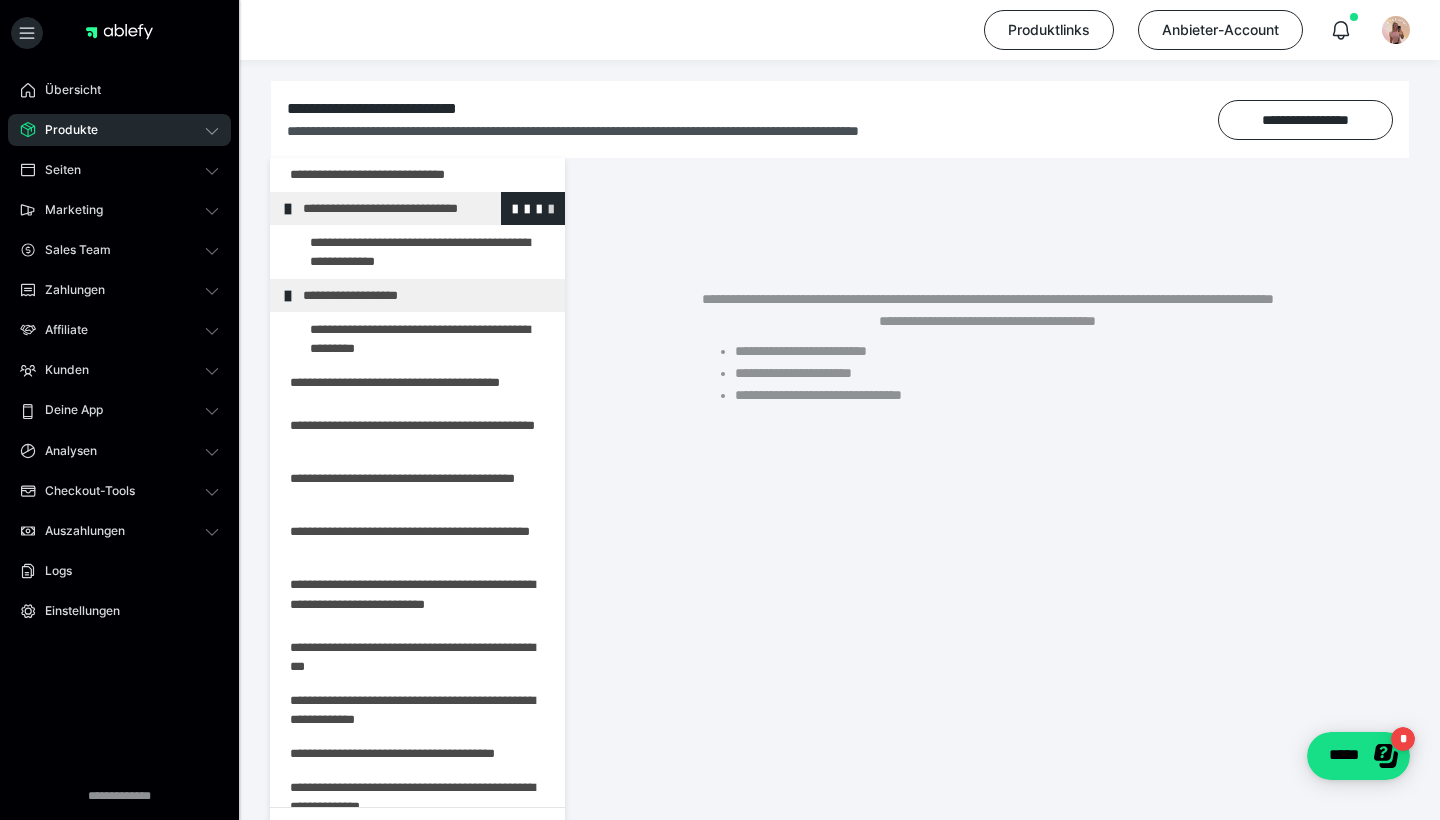 click at bounding box center [551, 208] 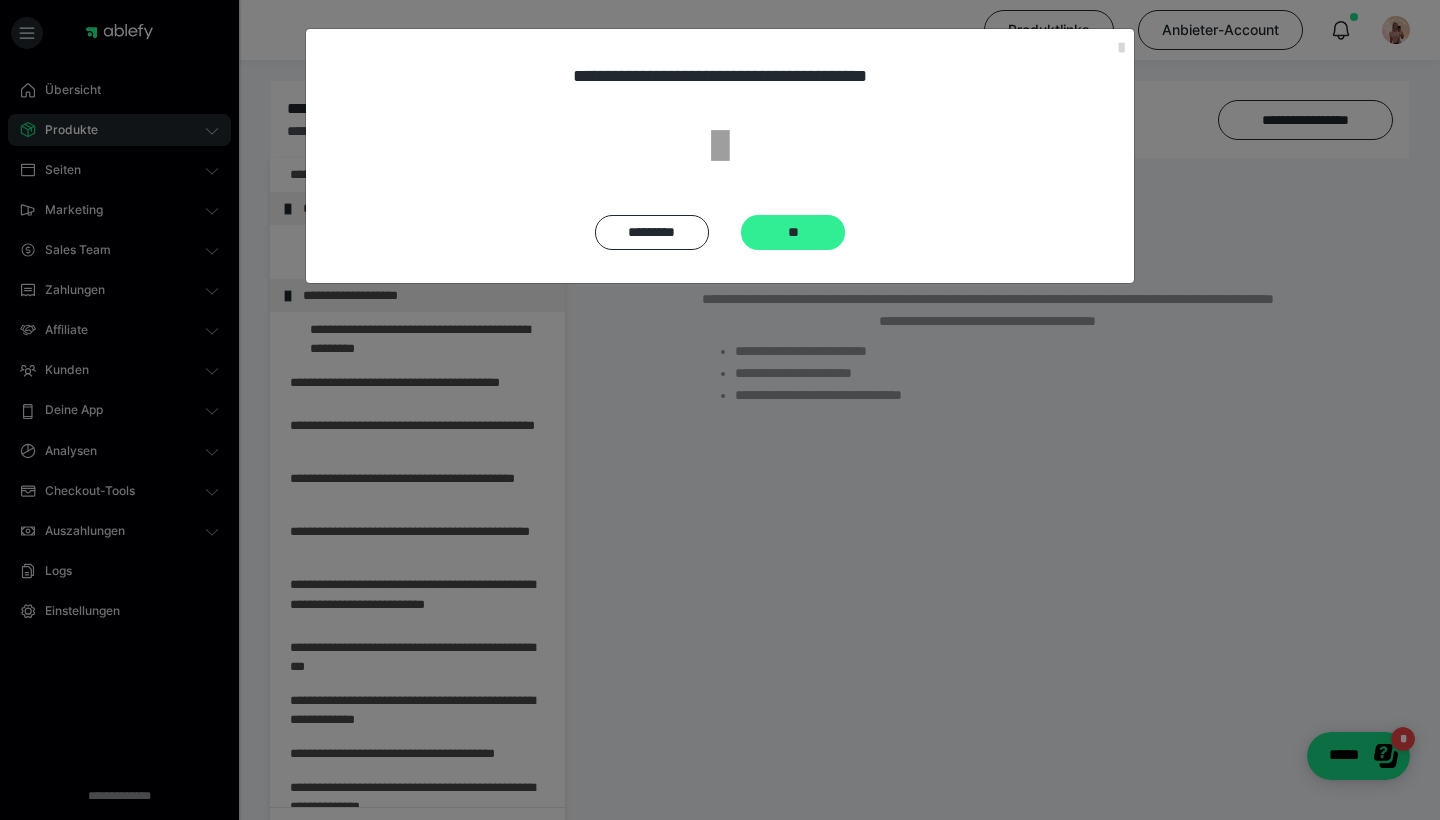 click on "**" at bounding box center (793, 232) 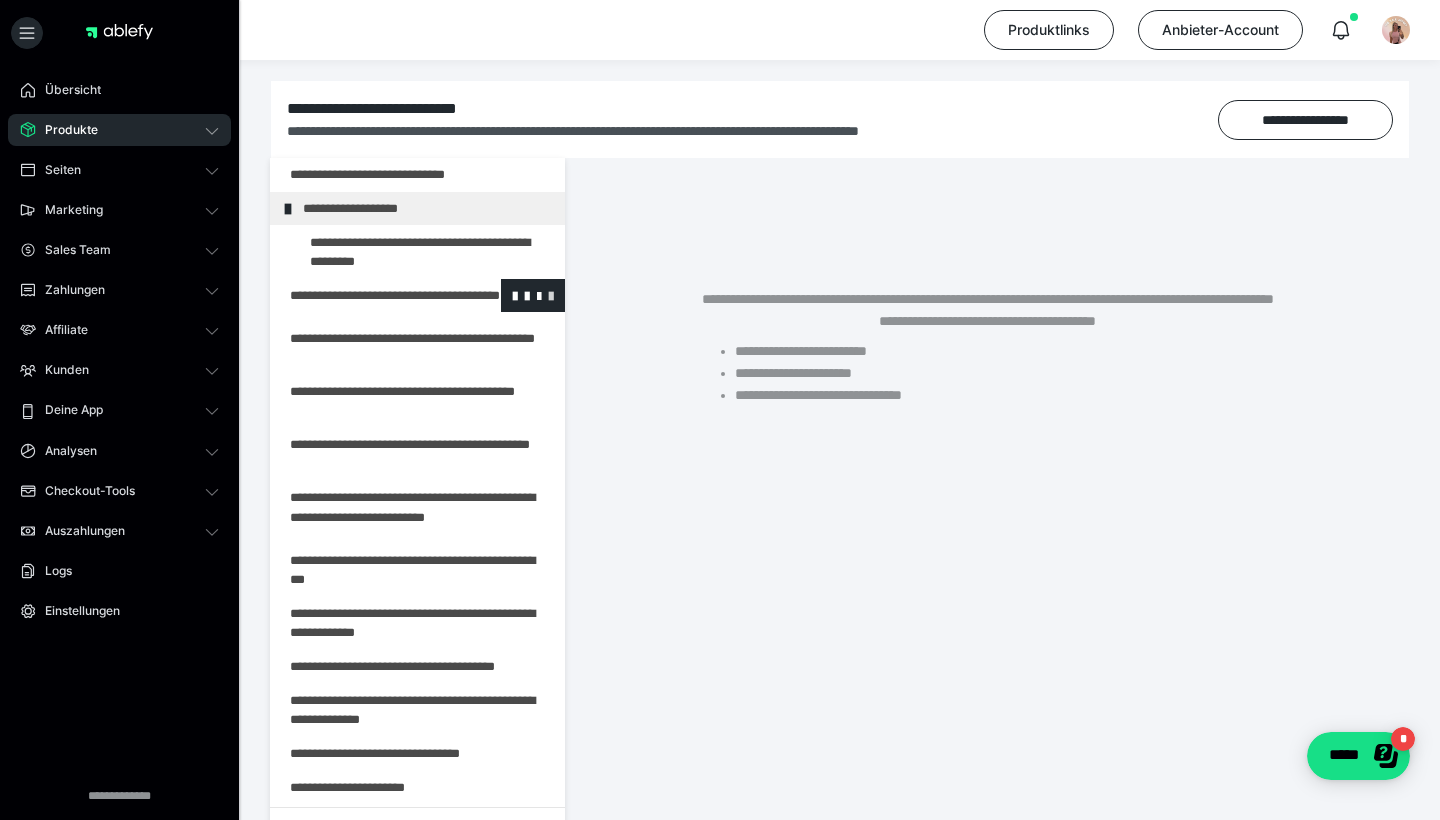 click at bounding box center [551, 295] 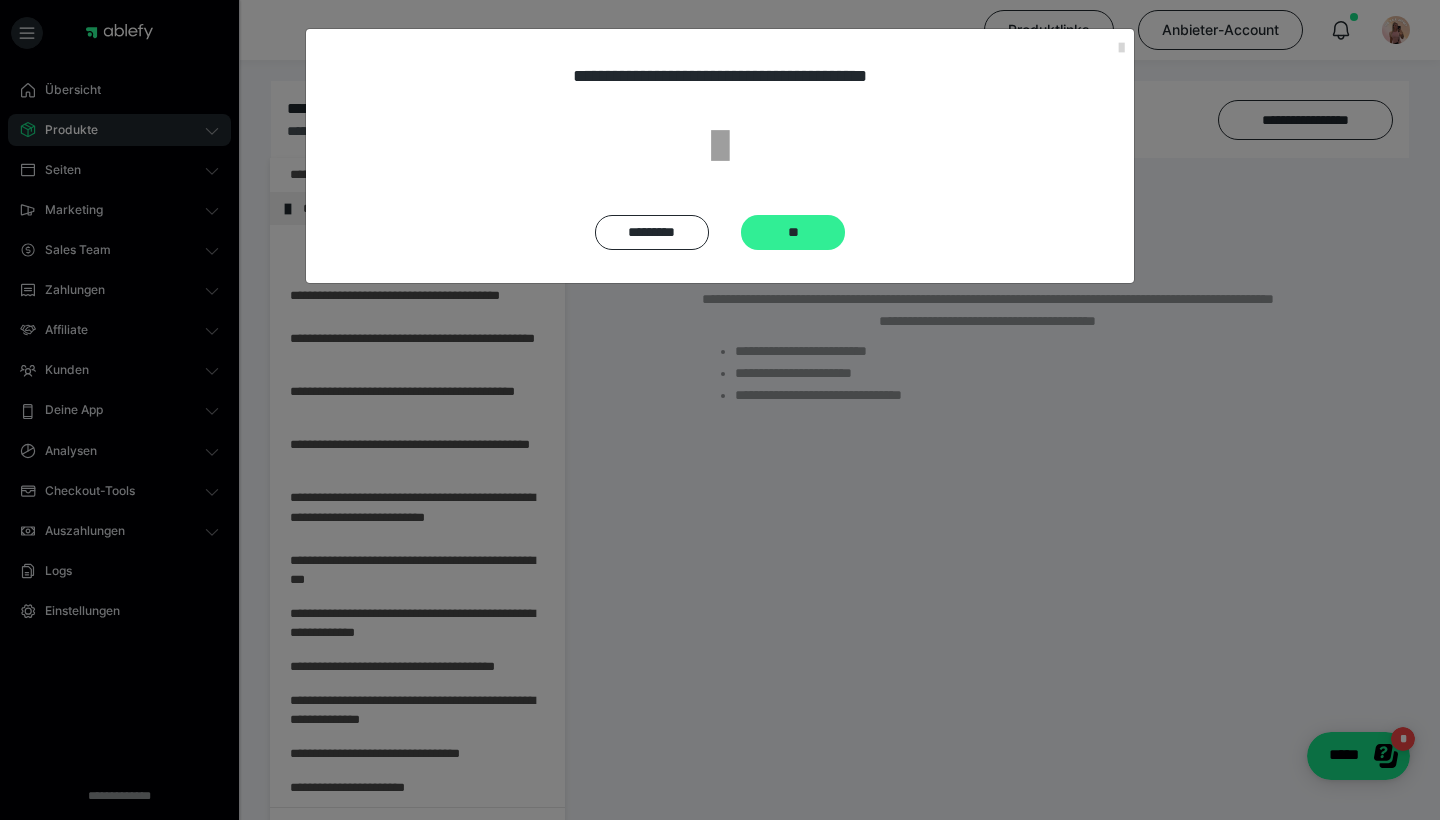 click on "**" at bounding box center [793, 232] 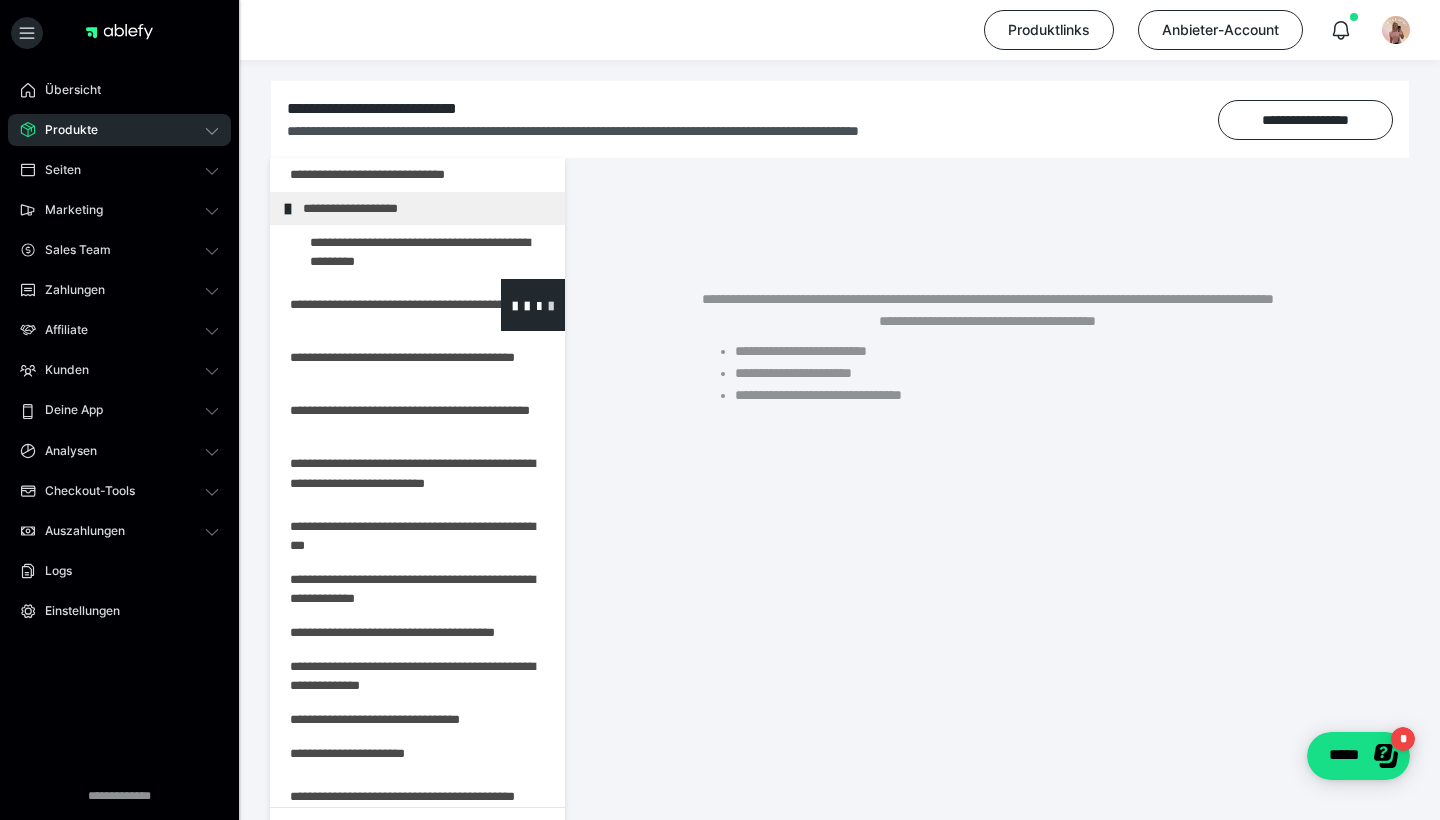 click at bounding box center [551, 305] 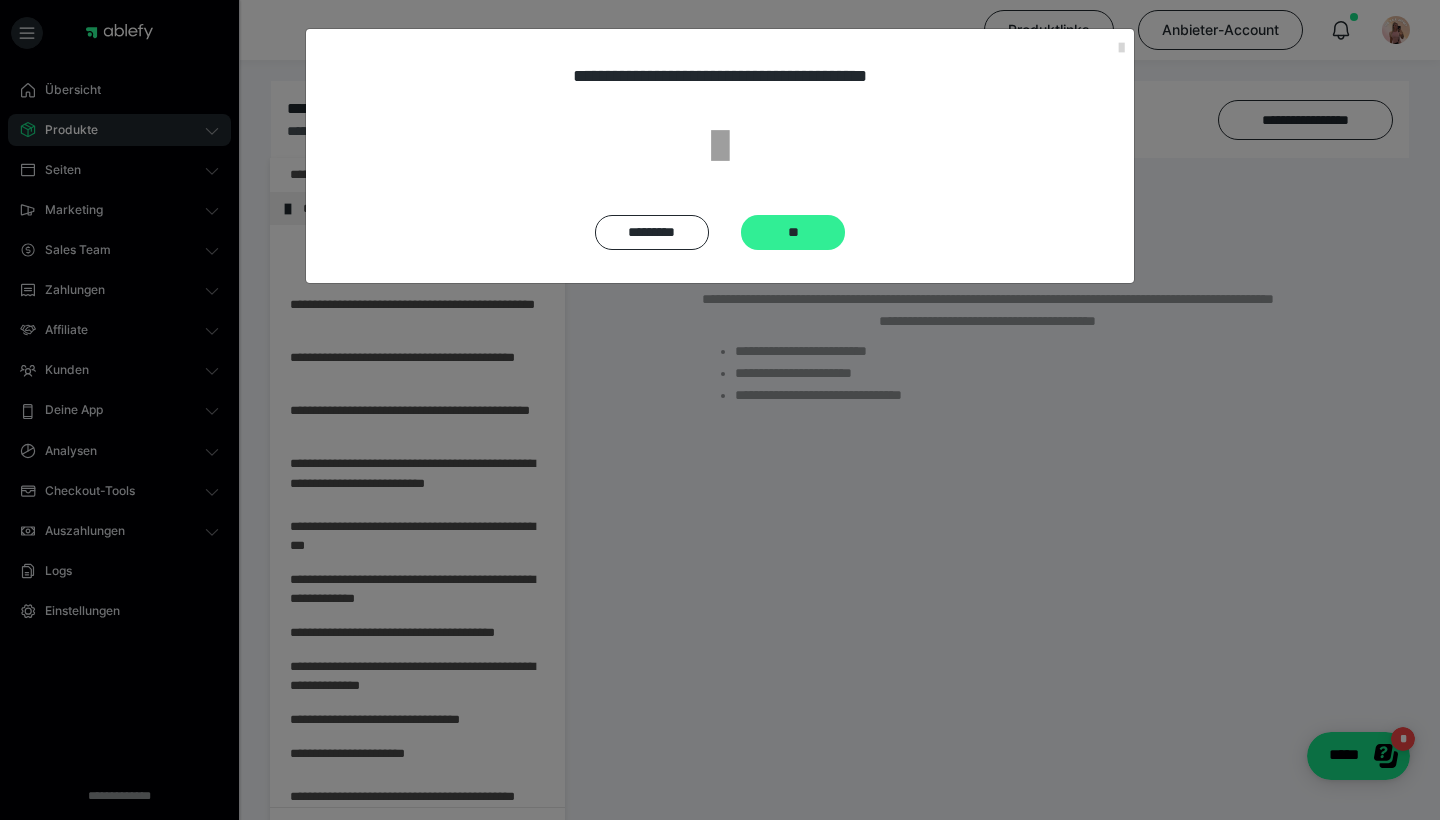click on "**" at bounding box center (793, 232) 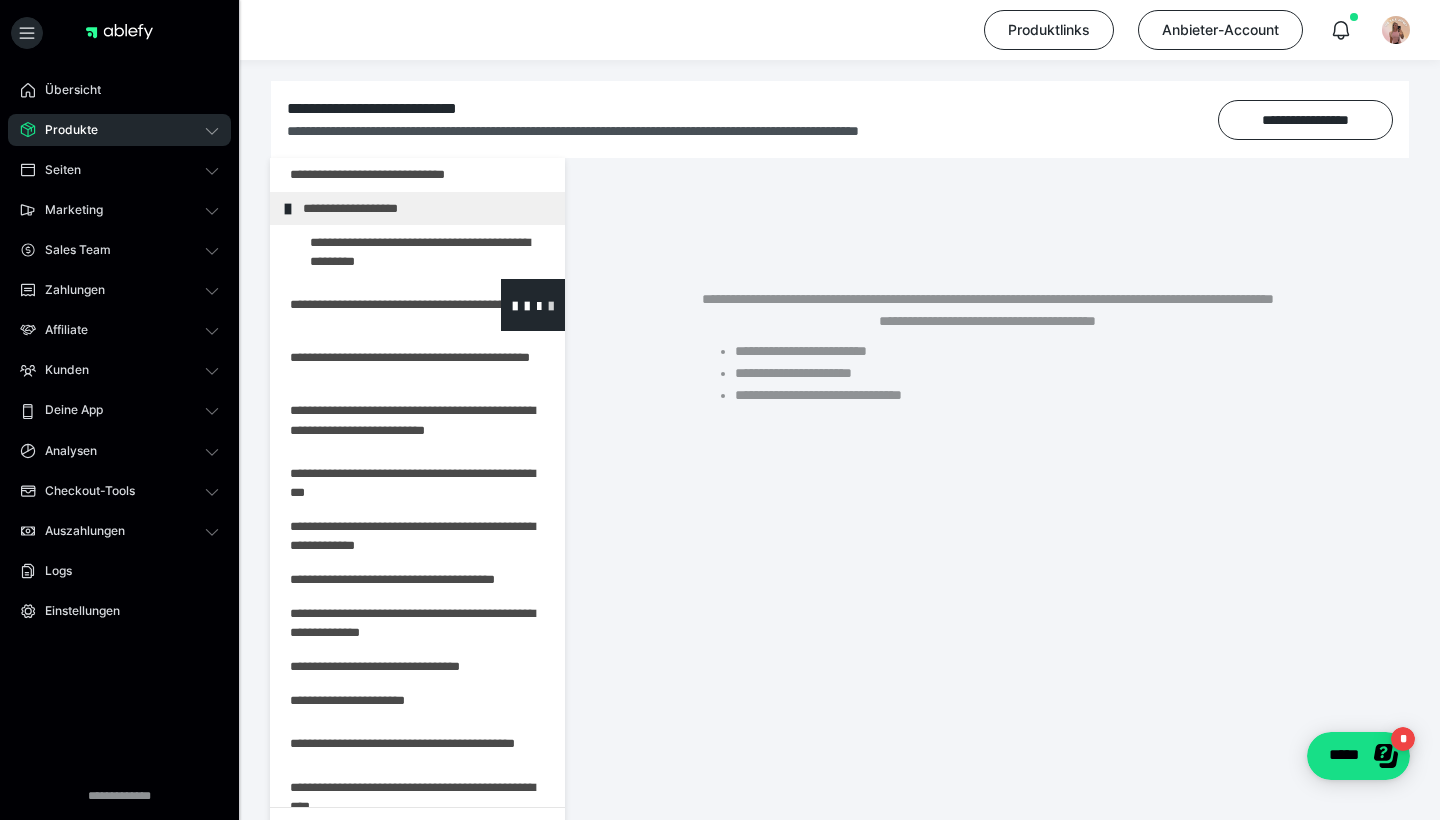 click at bounding box center (551, 305) 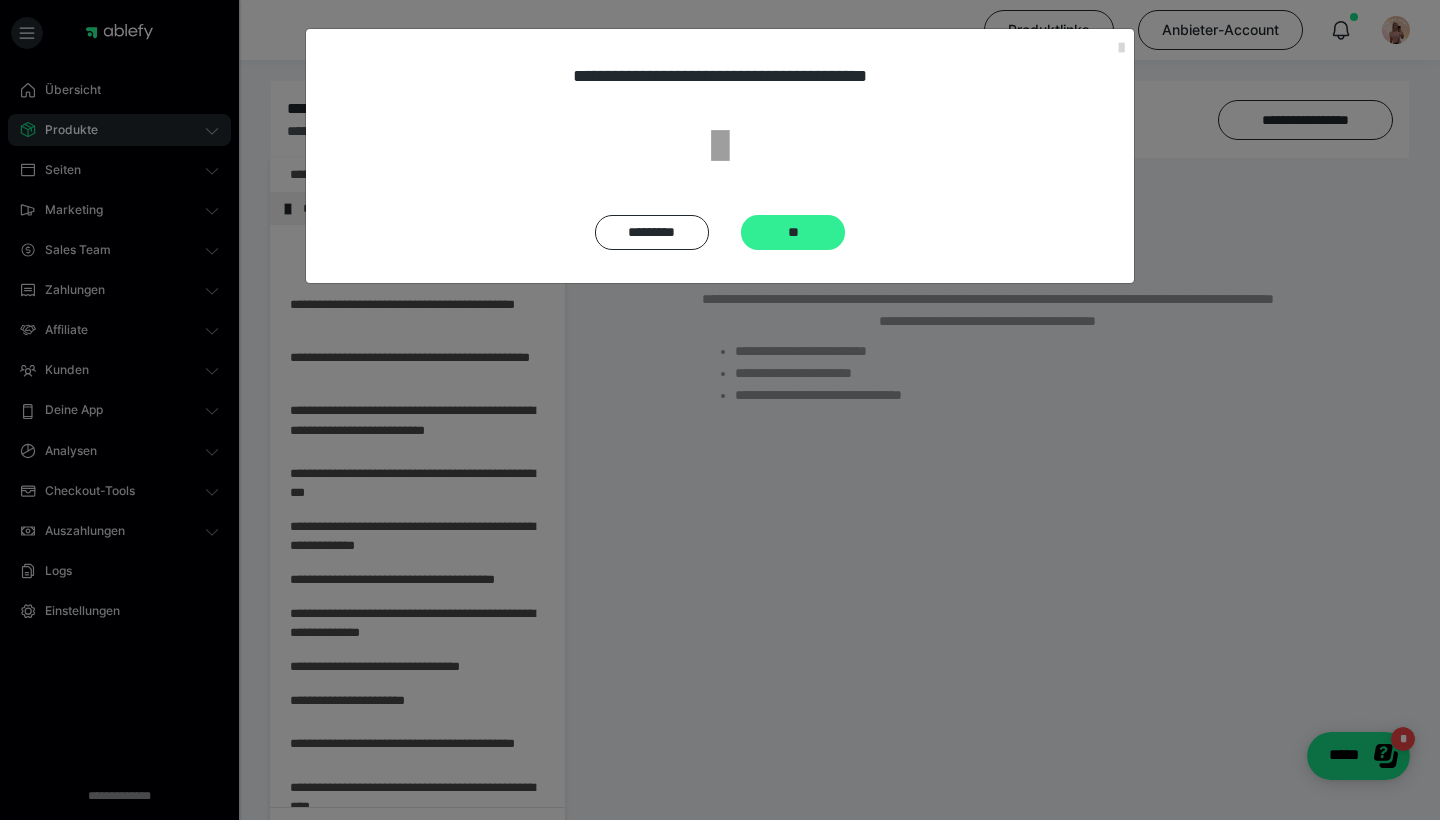 click on "**" at bounding box center (793, 232) 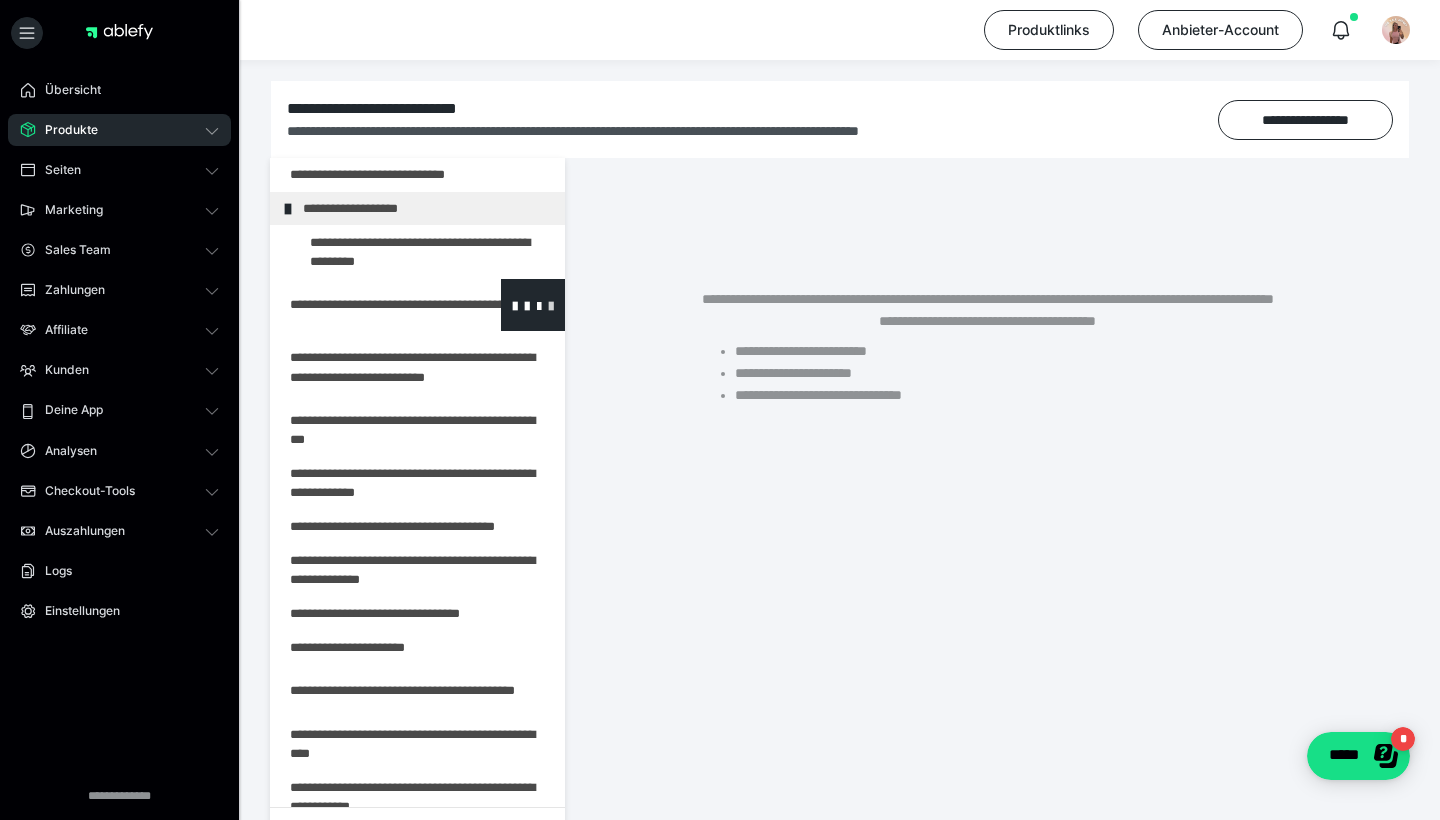 click at bounding box center [551, 305] 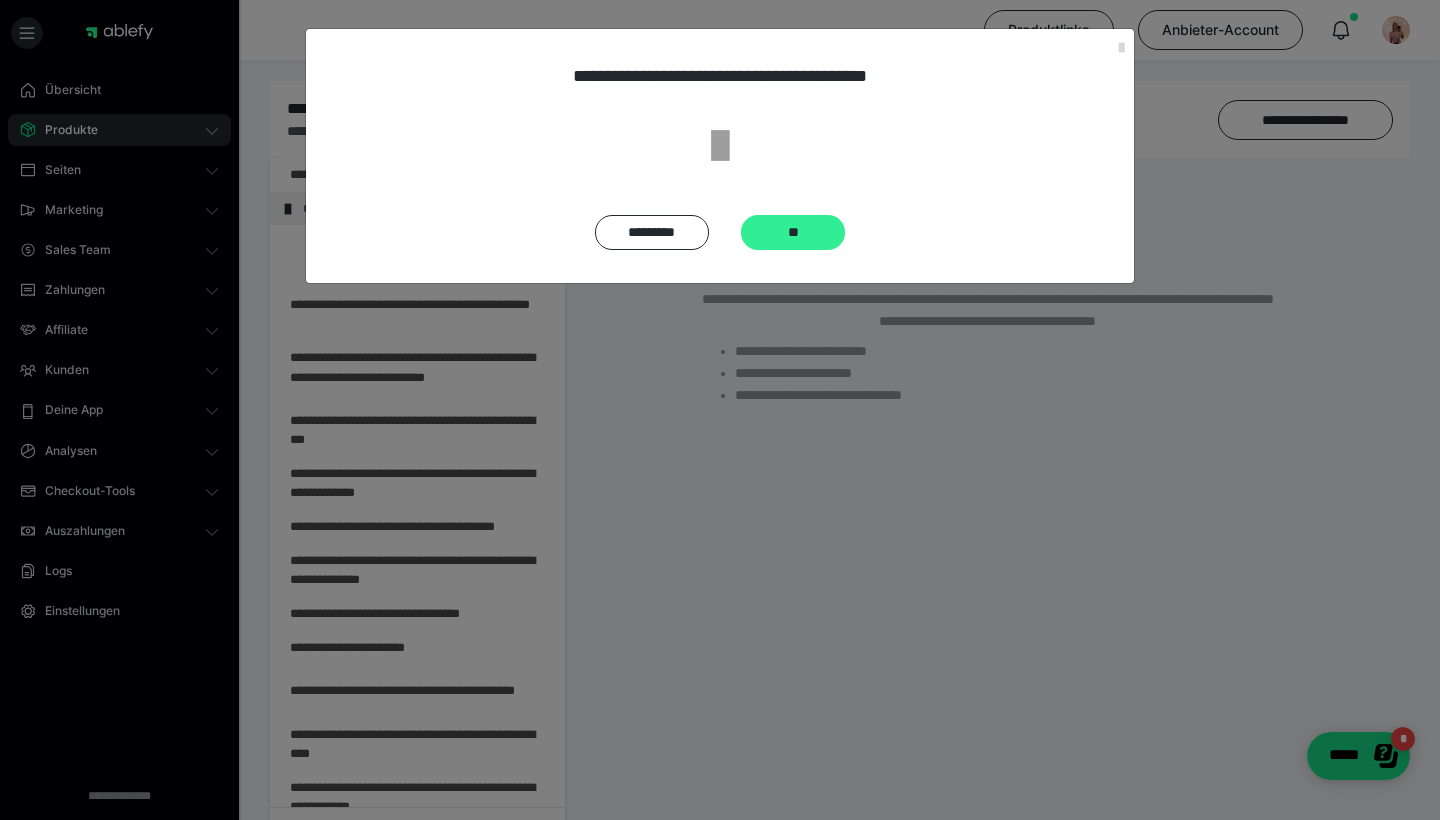 click on "**" at bounding box center [793, 232] 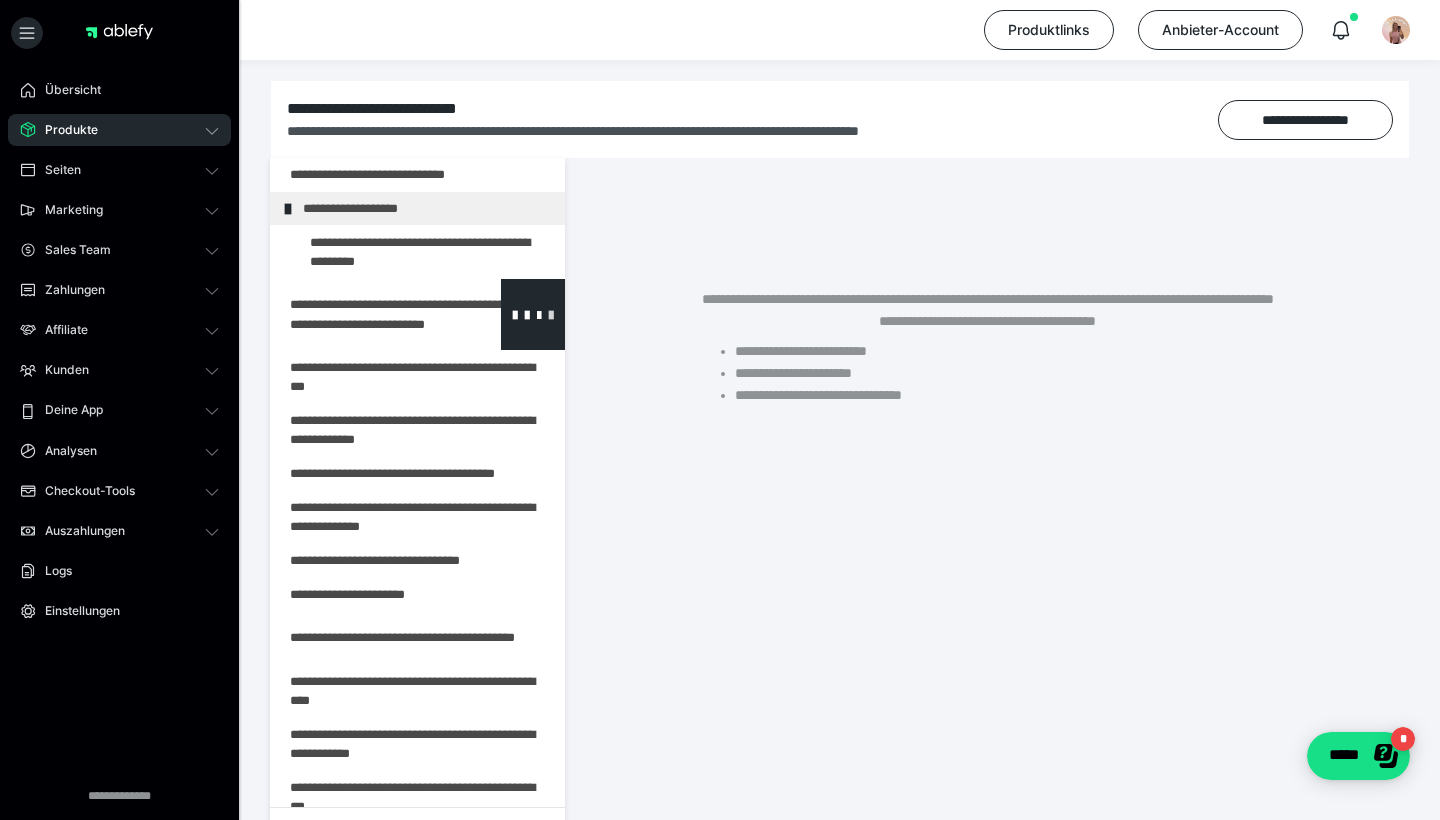 click at bounding box center [551, 314] 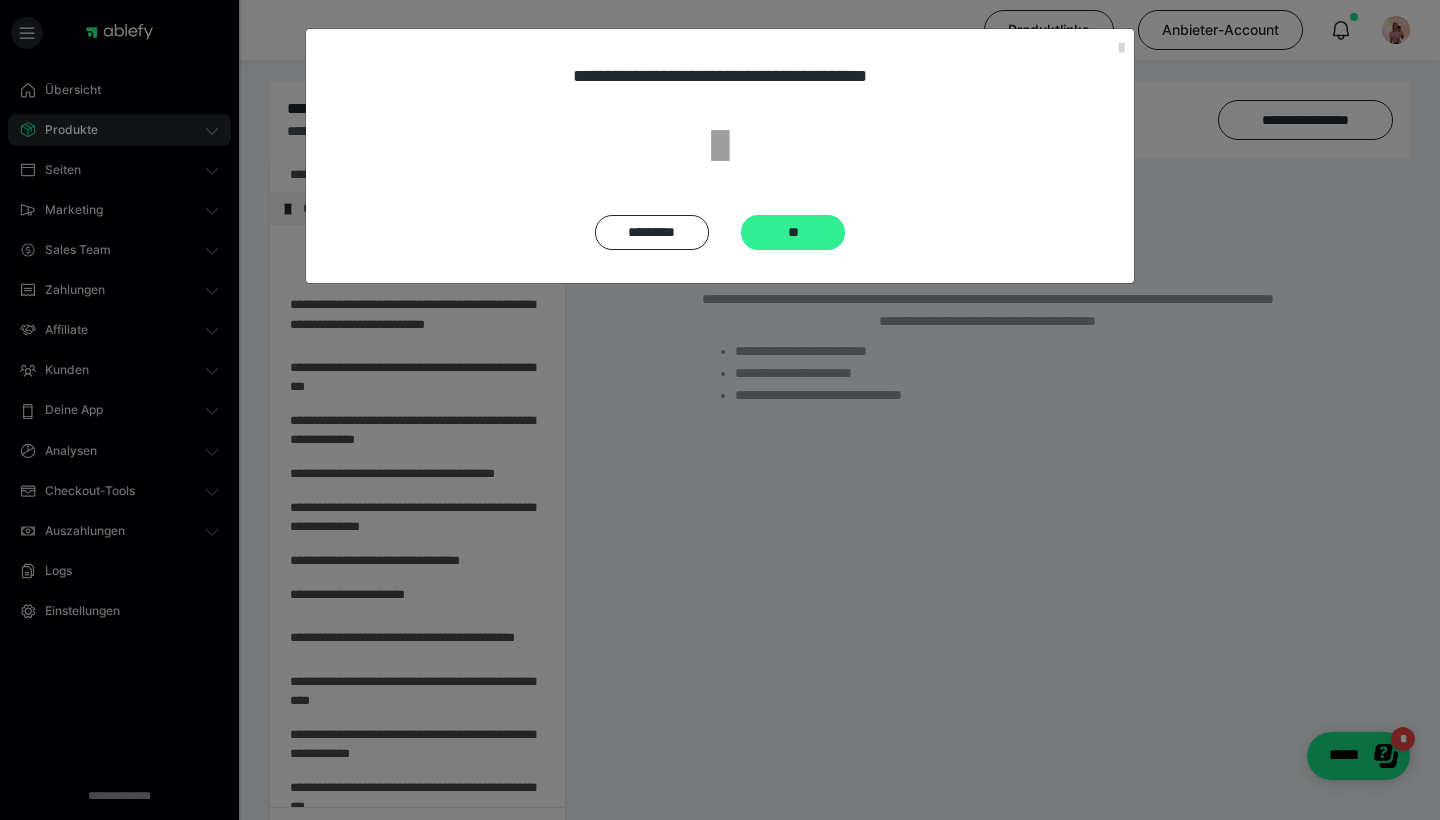 click on "**" at bounding box center [793, 232] 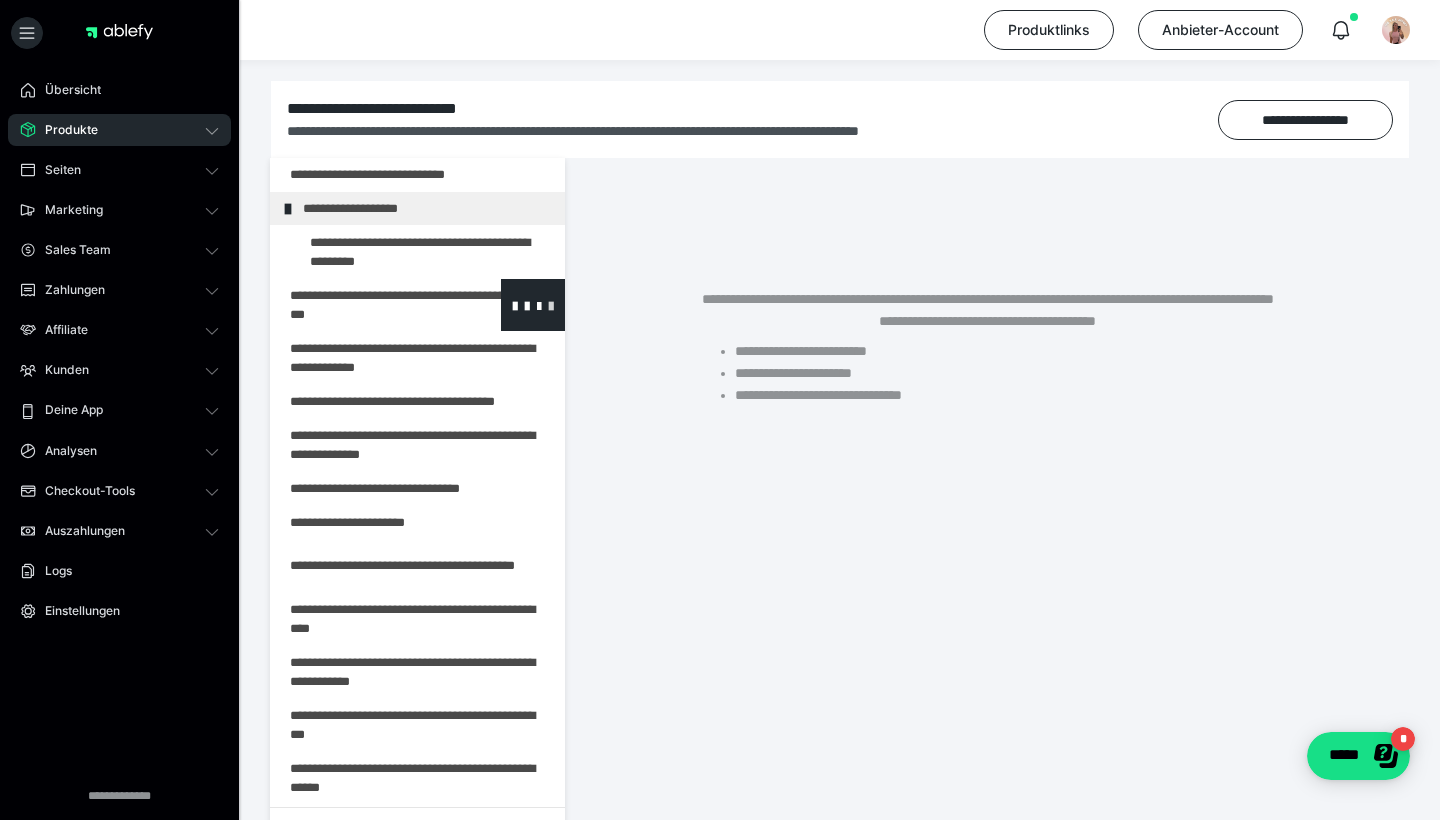 click at bounding box center [551, 305] 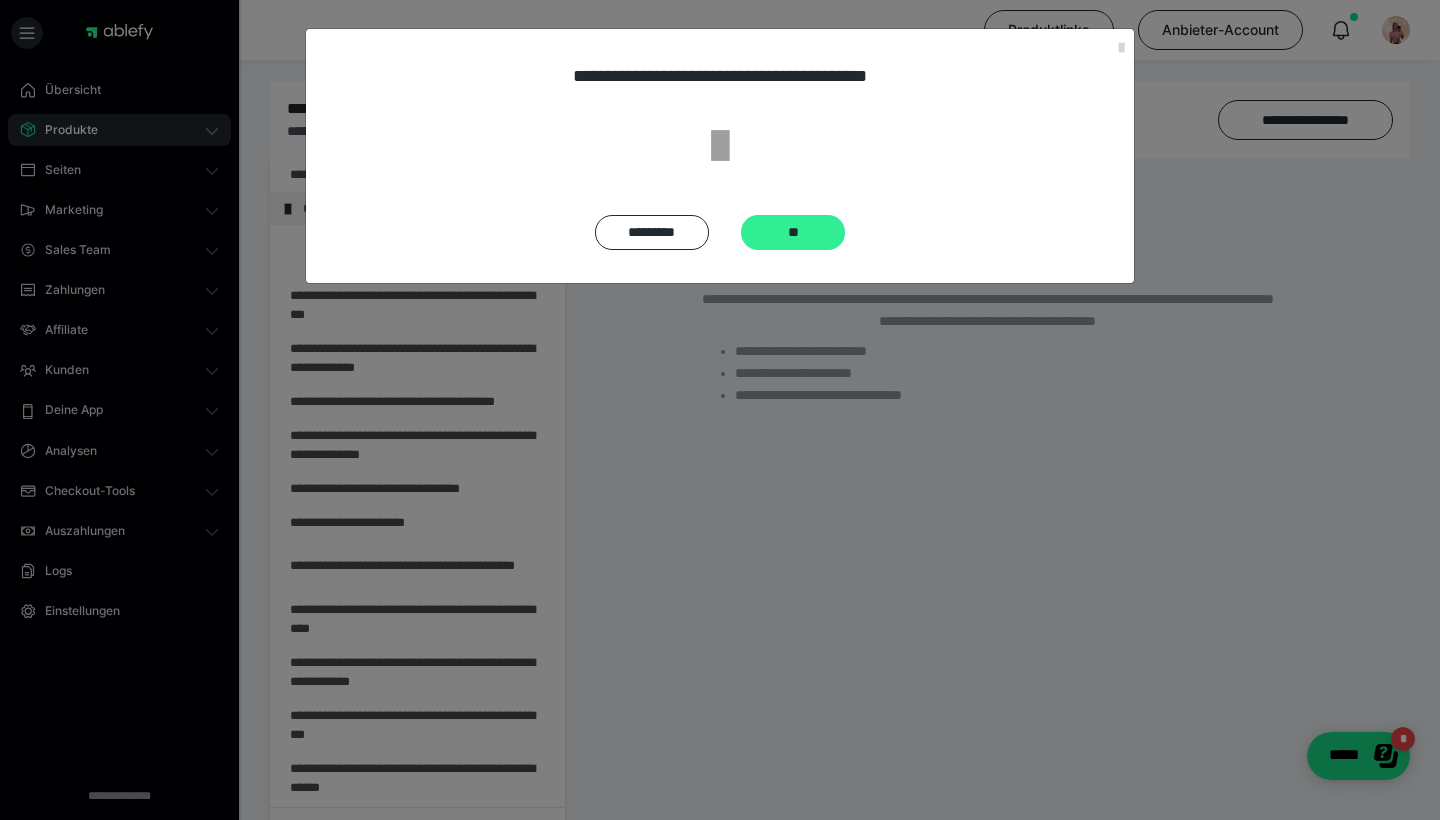 click on "**" at bounding box center [793, 232] 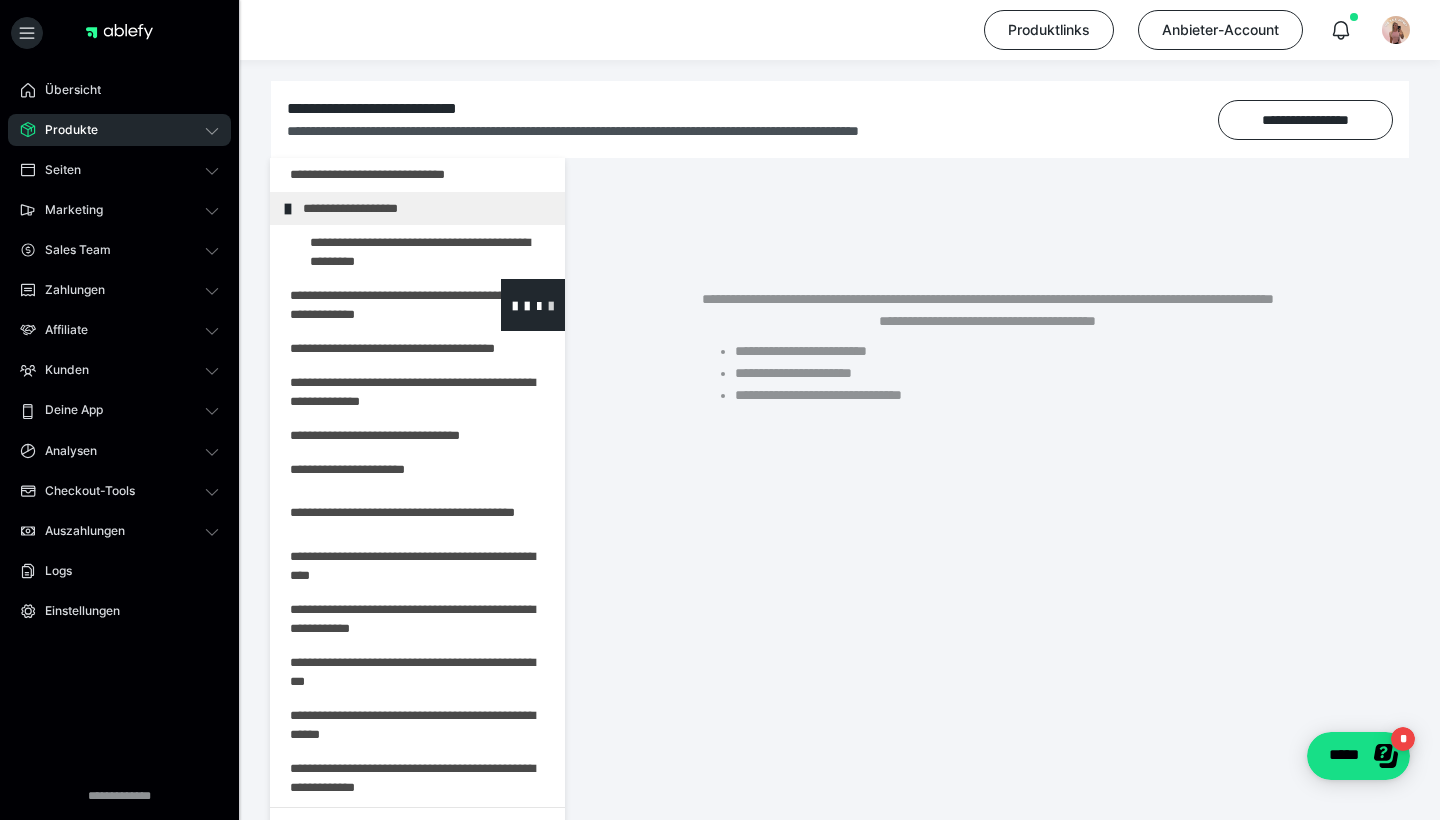 click at bounding box center (551, 305) 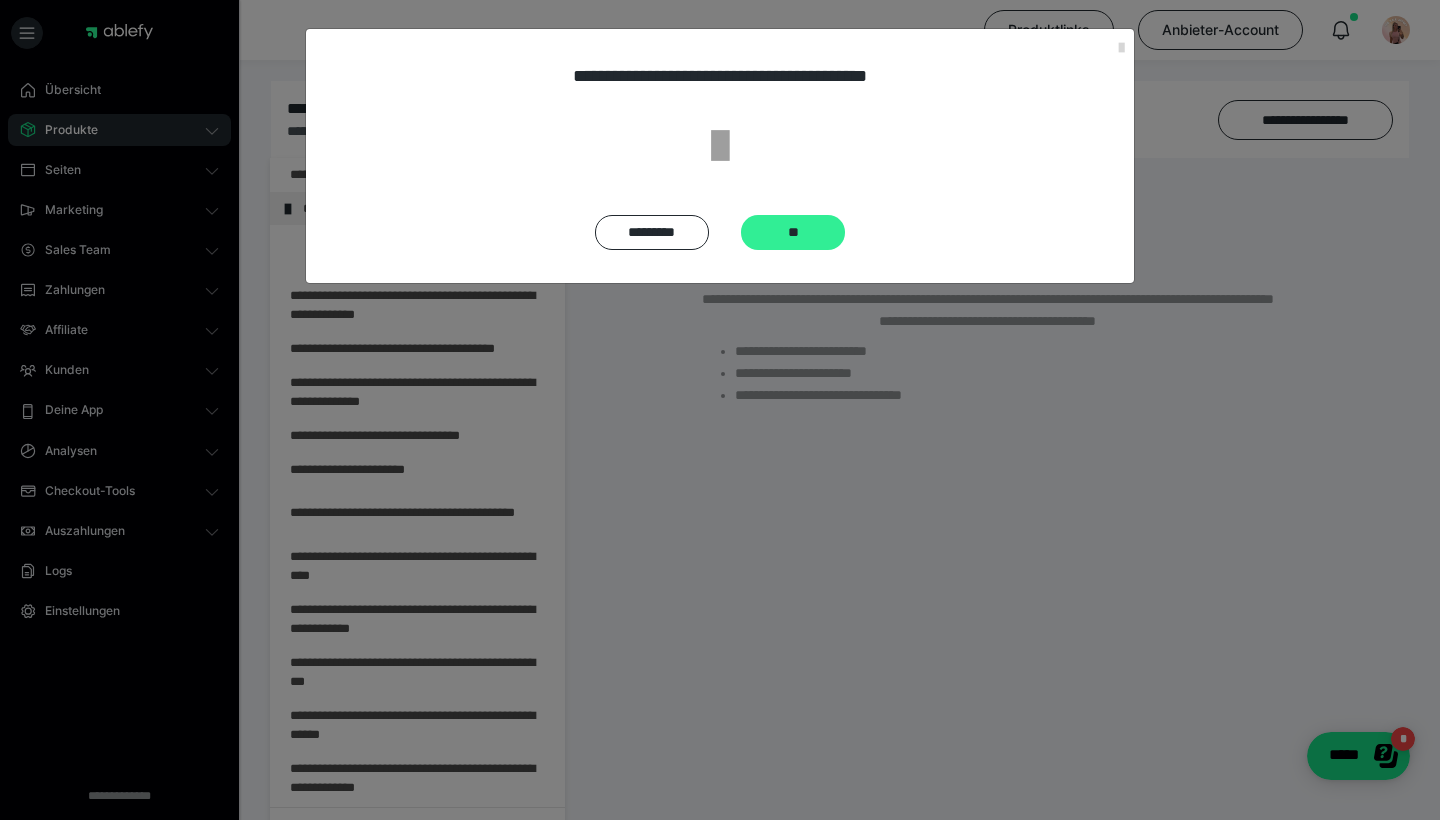 click on "**" at bounding box center (793, 232) 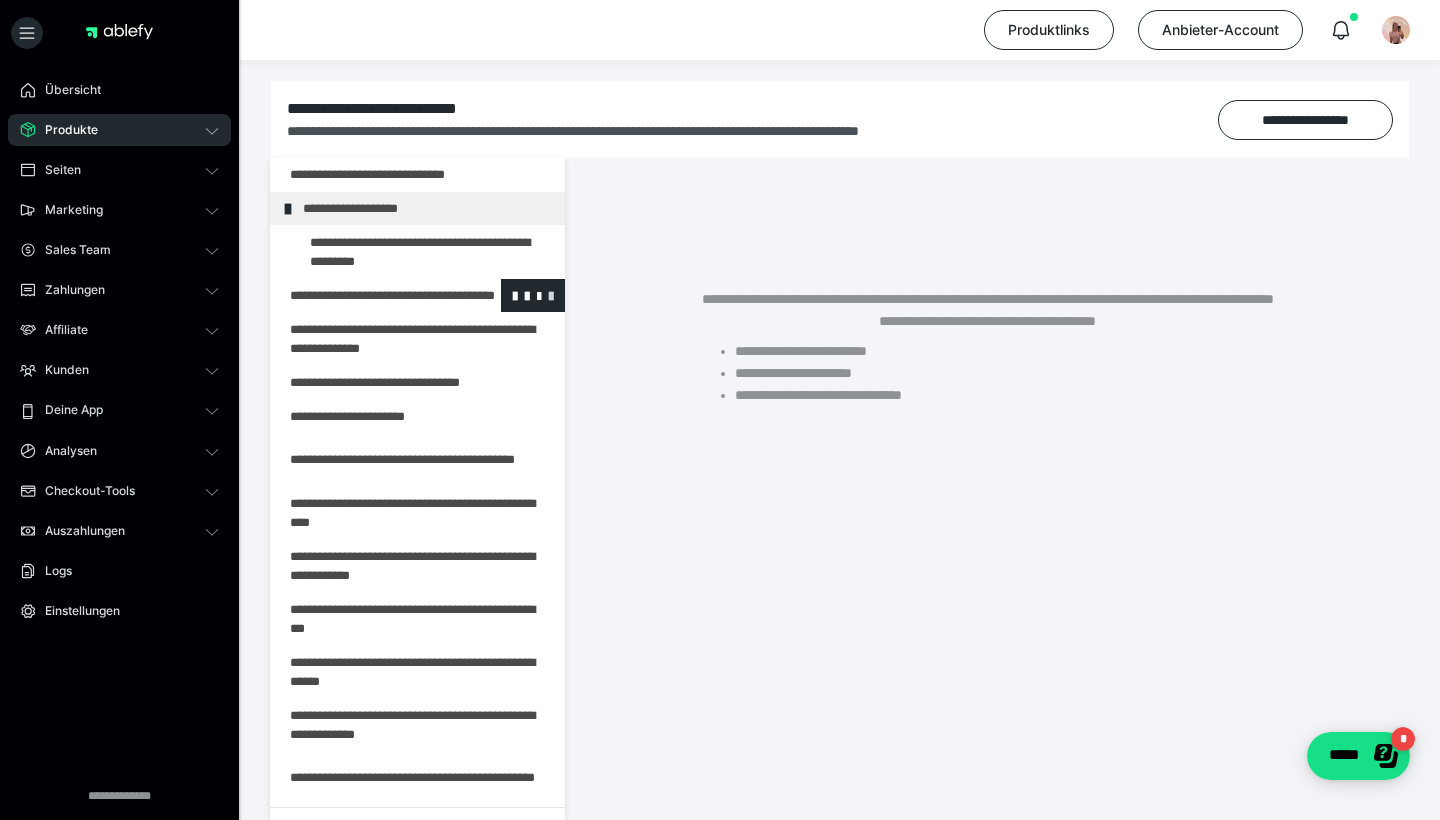 click at bounding box center (551, 295) 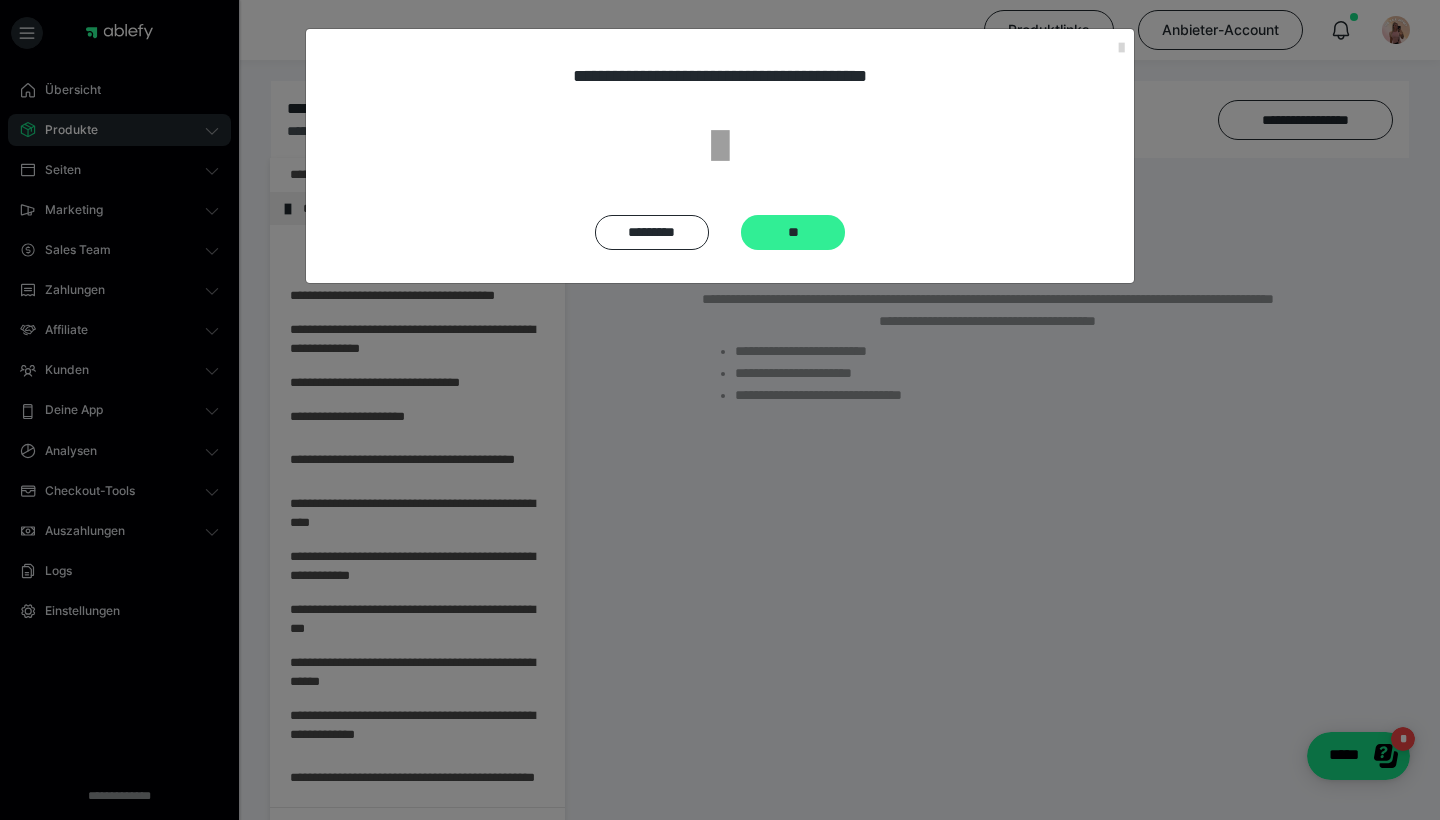 click on "**" at bounding box center [793, 232] 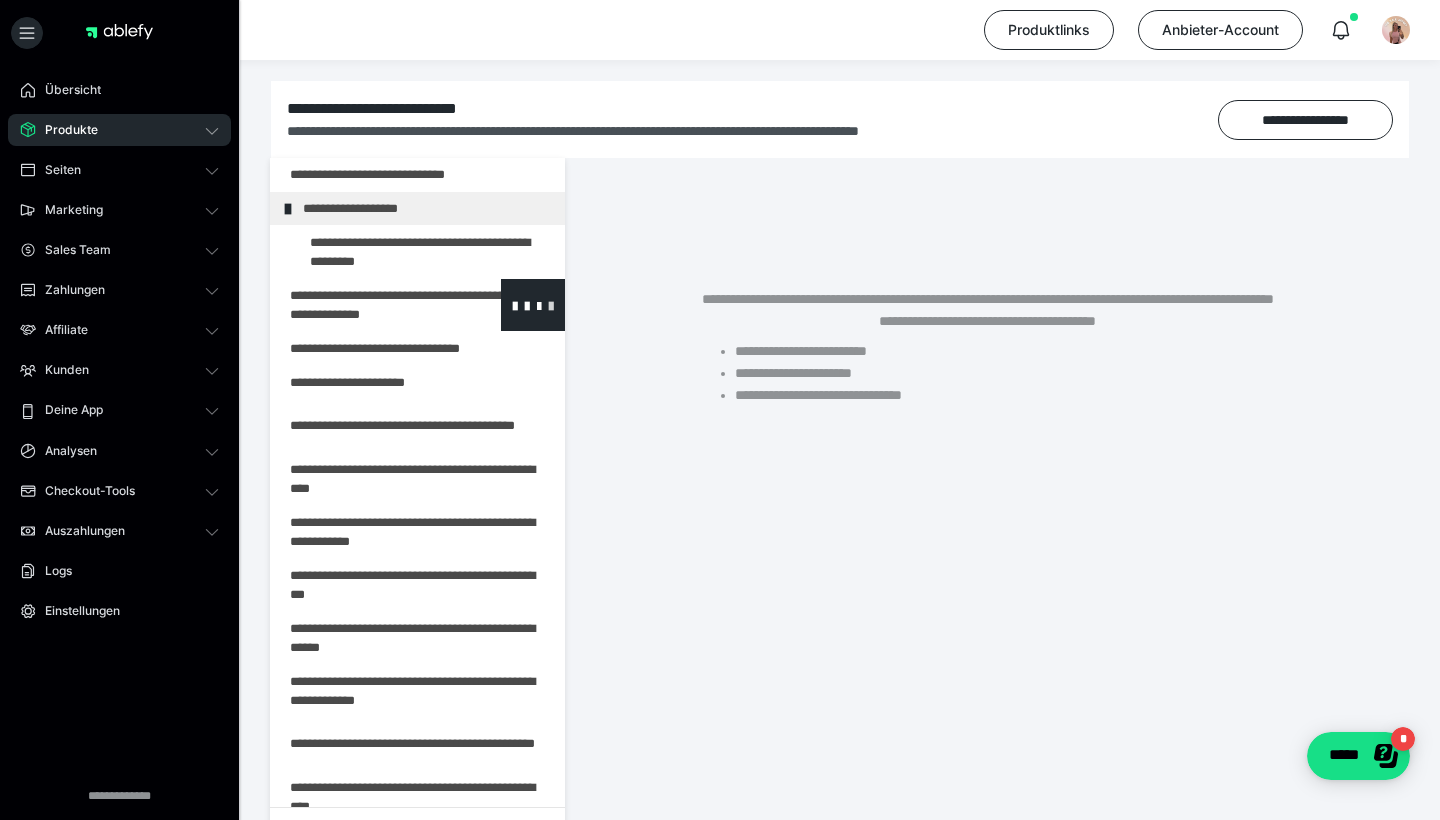 click at bounding box center [551, 305] 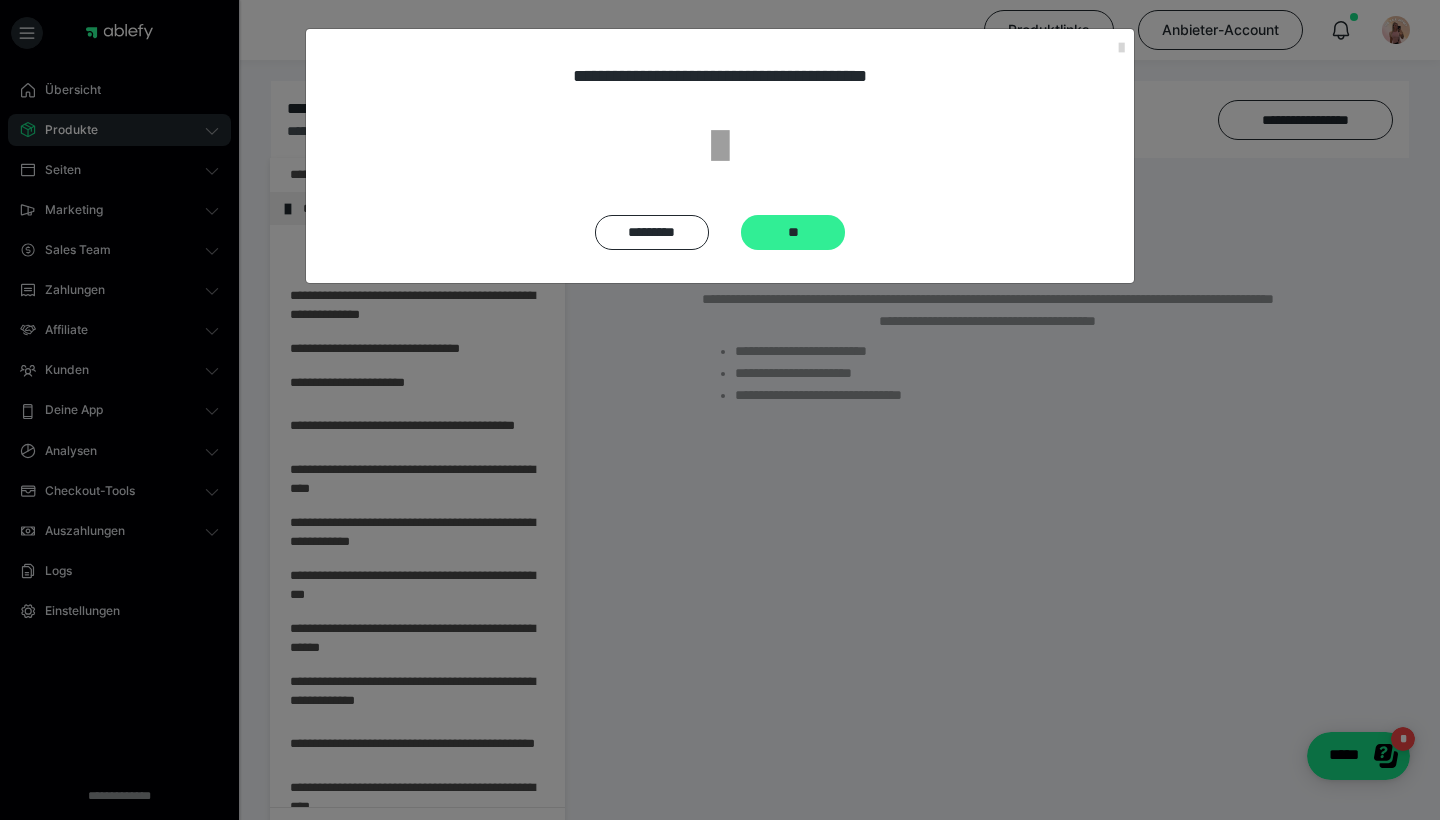 click on "**" at bounding box center [793, 232] 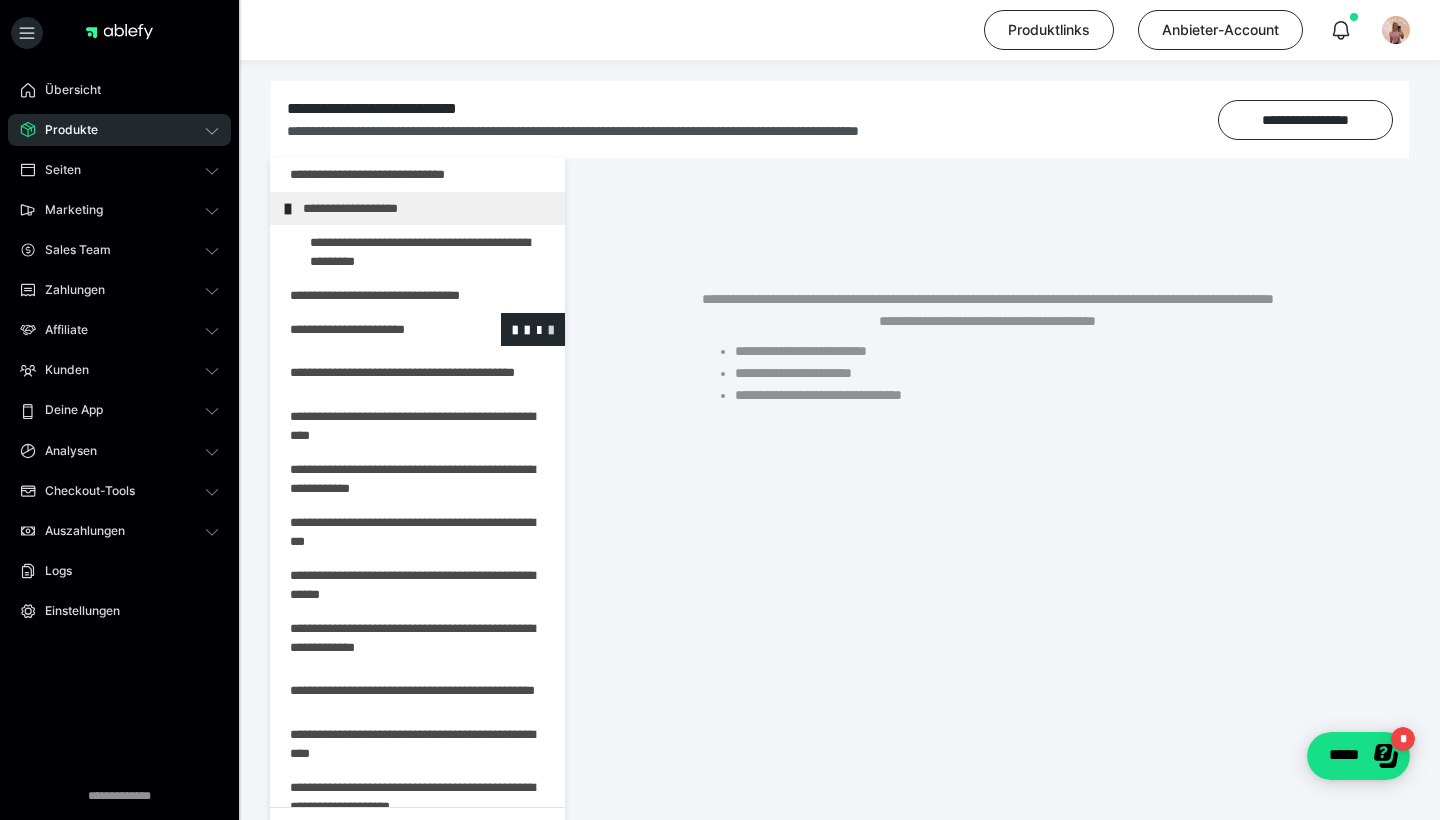 click at bounding box center (551, 329) 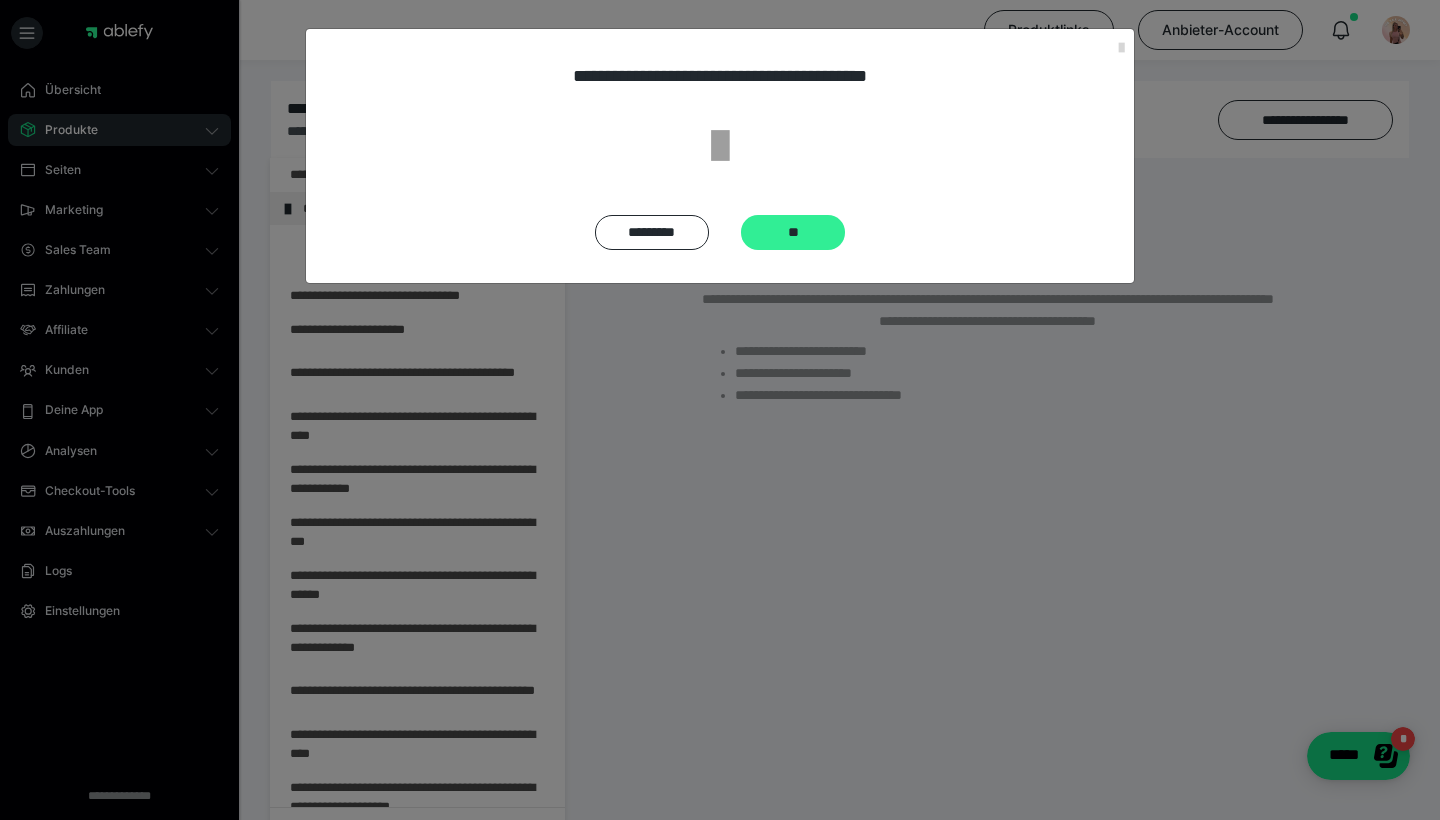click on "**" at bounding box center (793, 232) 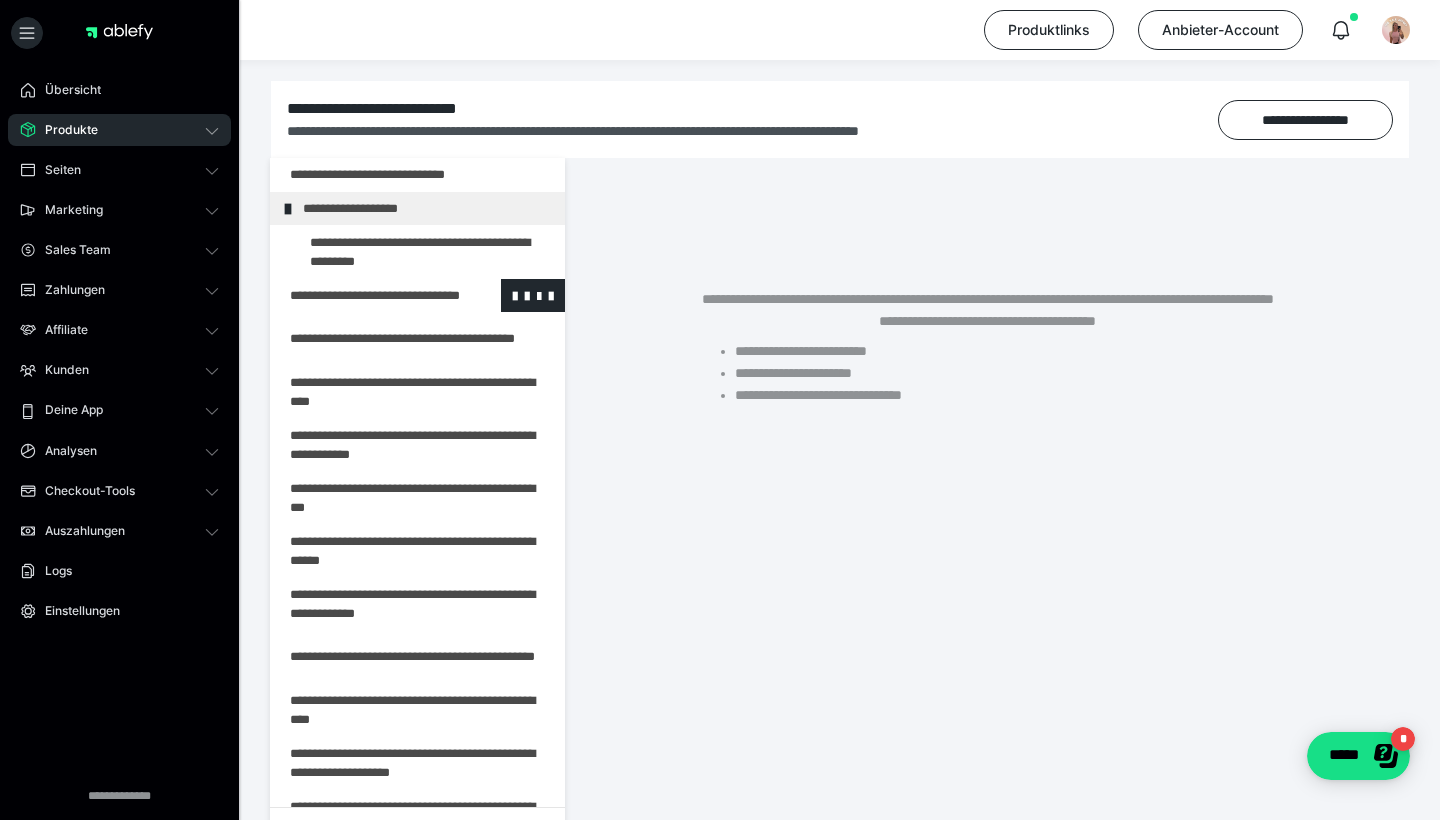 click at bounding box center [365, 295] 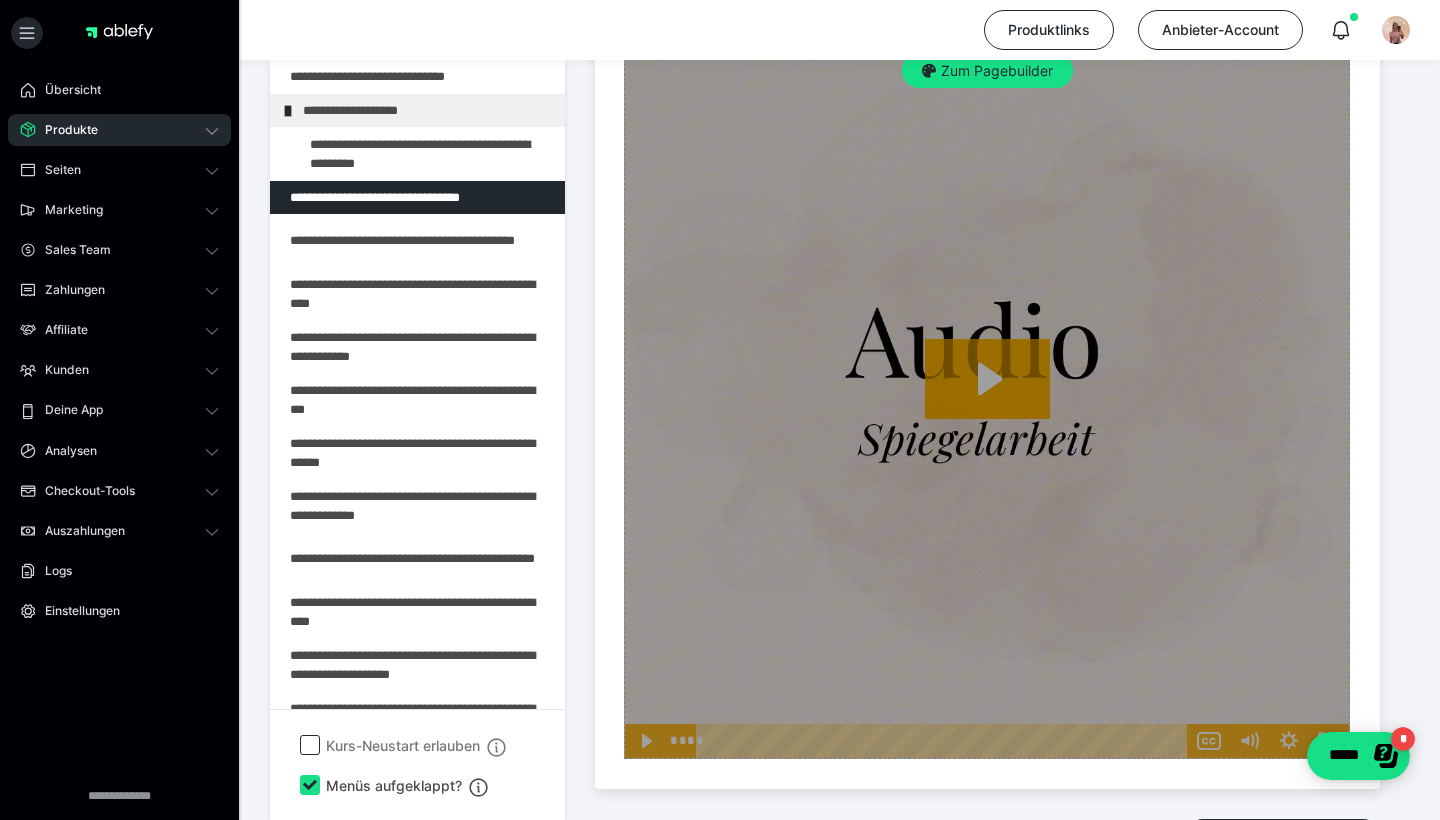 scroll, scrollTop: 585, scrollLeft: 0, axis: vertical 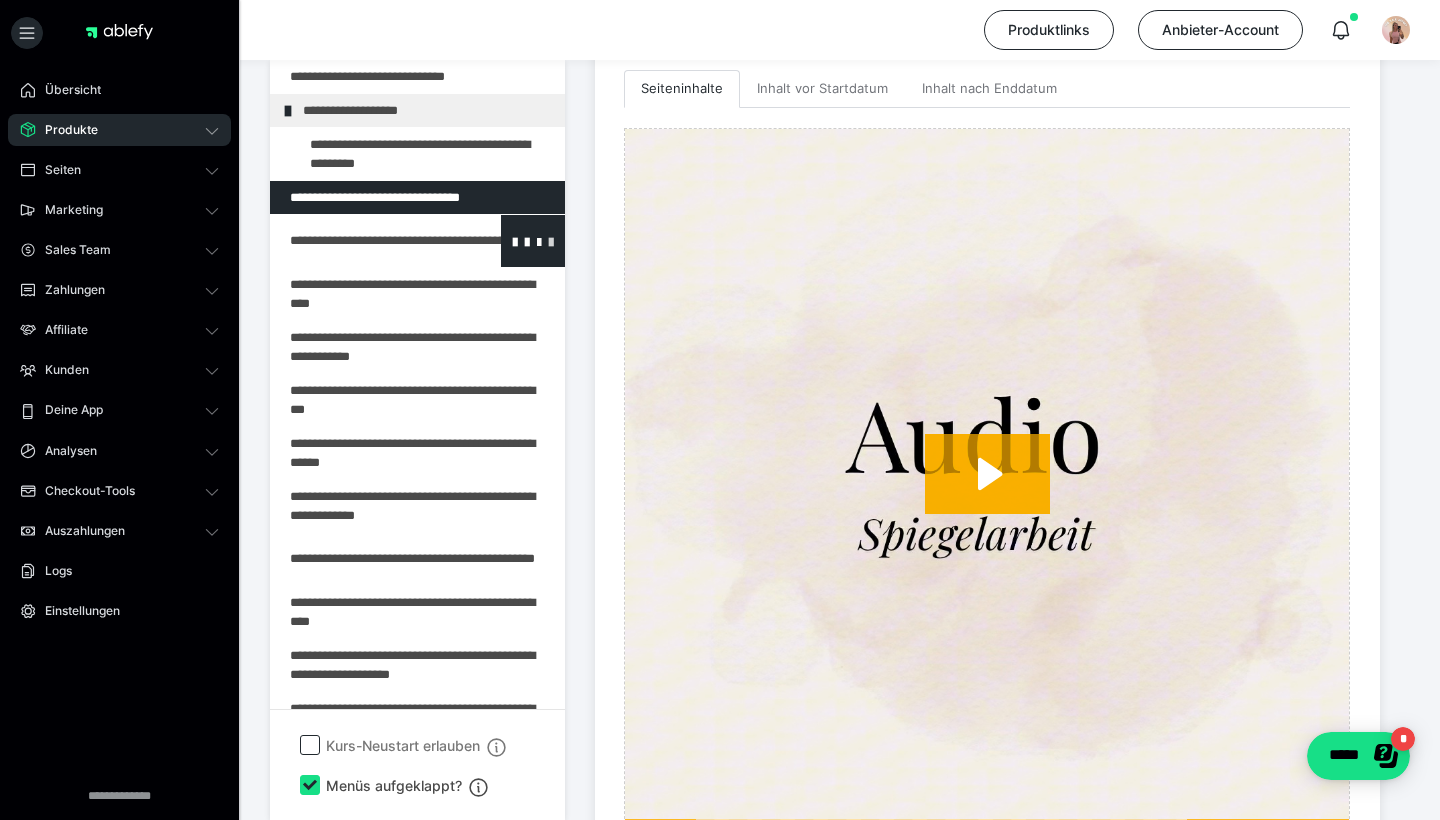 click at bounding box center (551, 241) 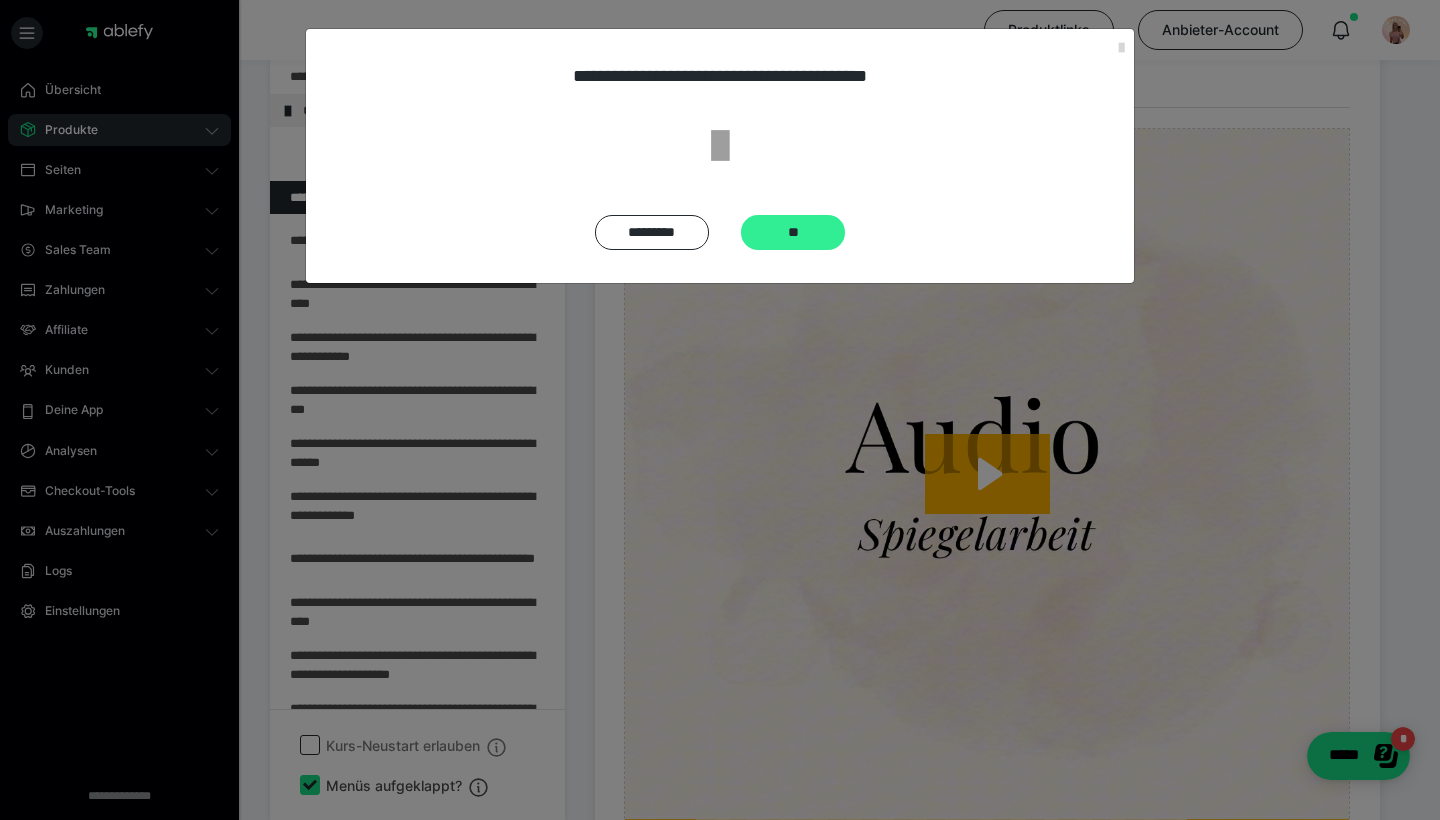click on "**" at bounding box center (793, 232) 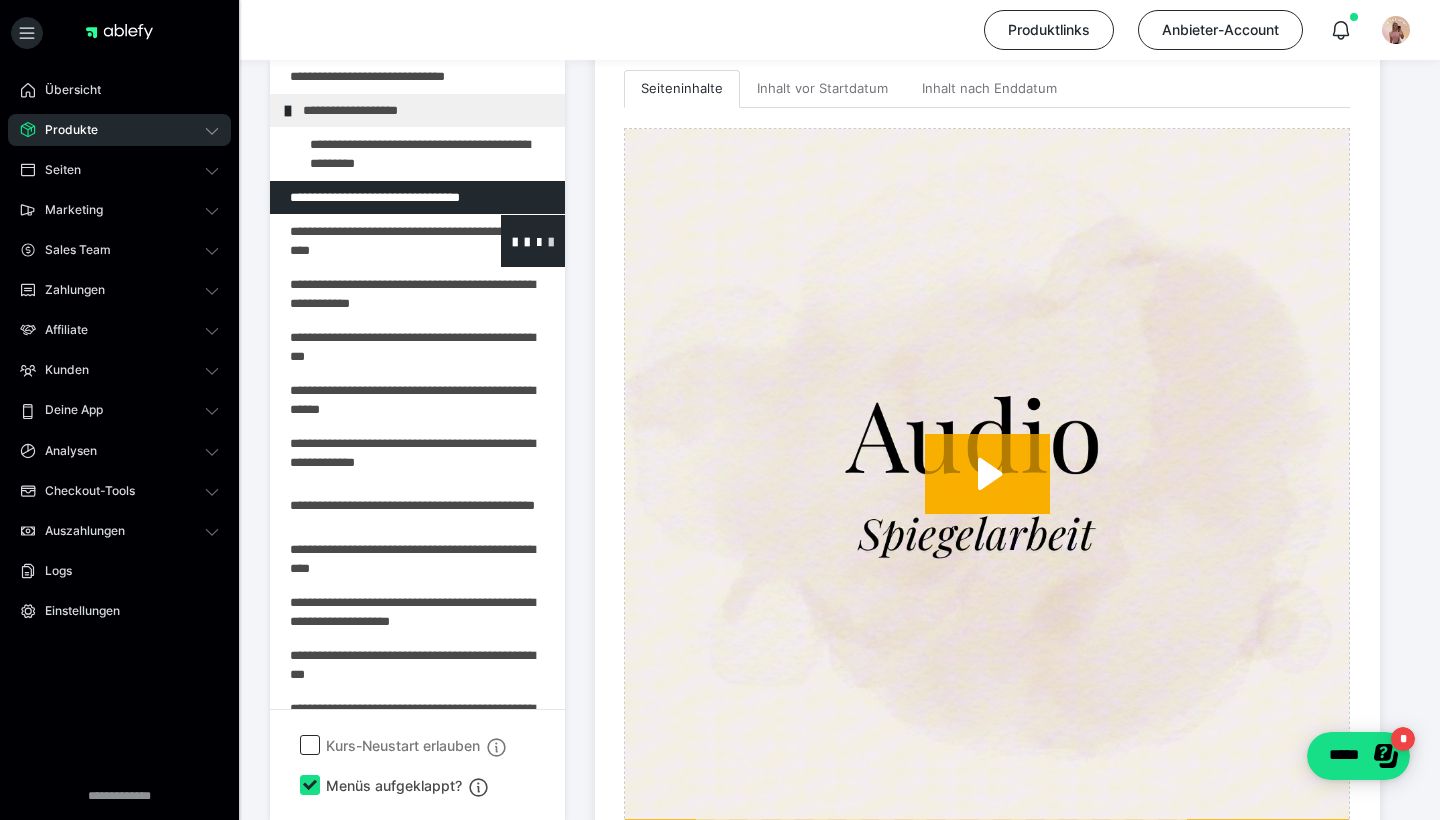 click at bounding box center (551, 241) 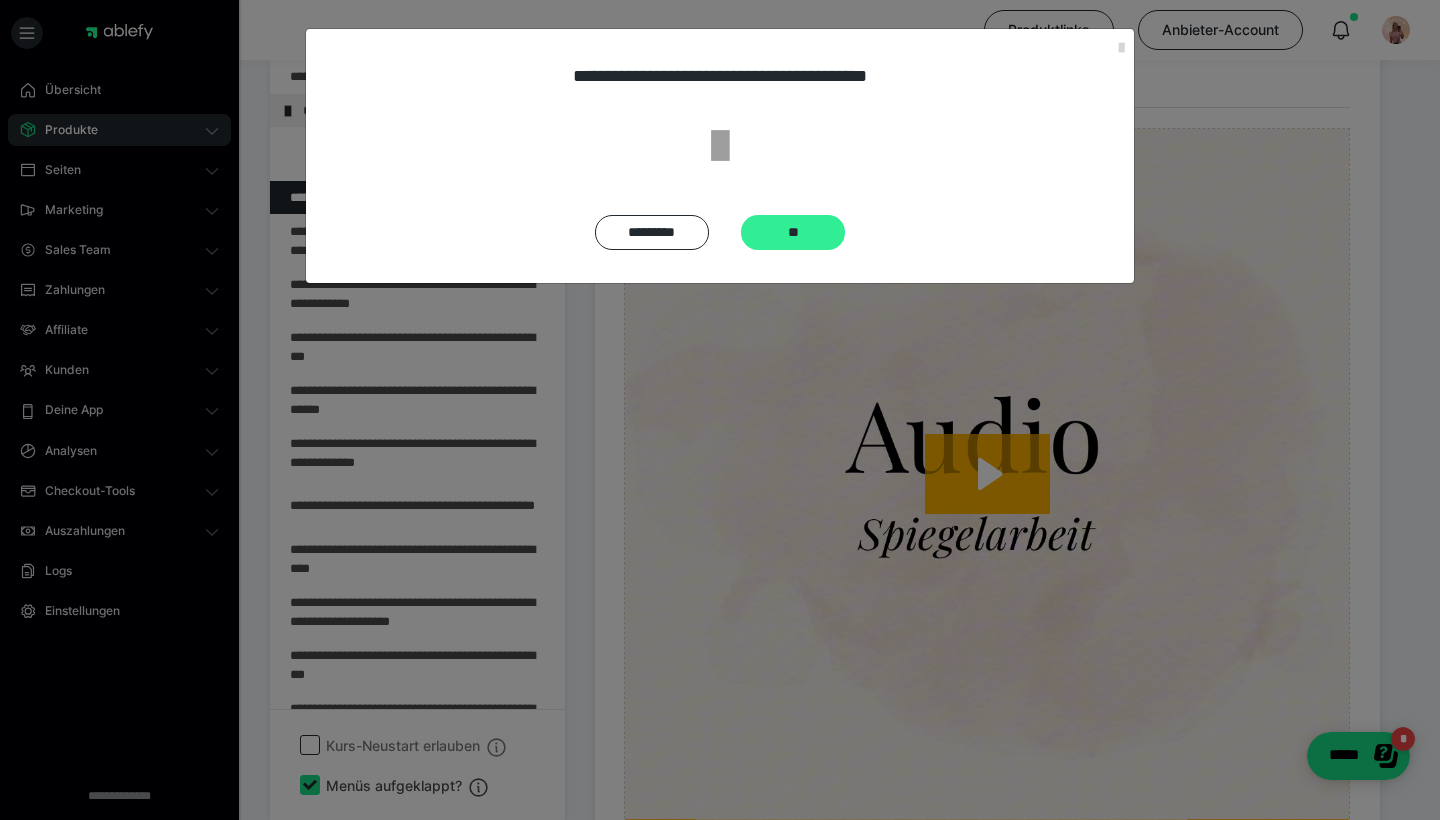 click on "**" at bounding box center [793, 232] 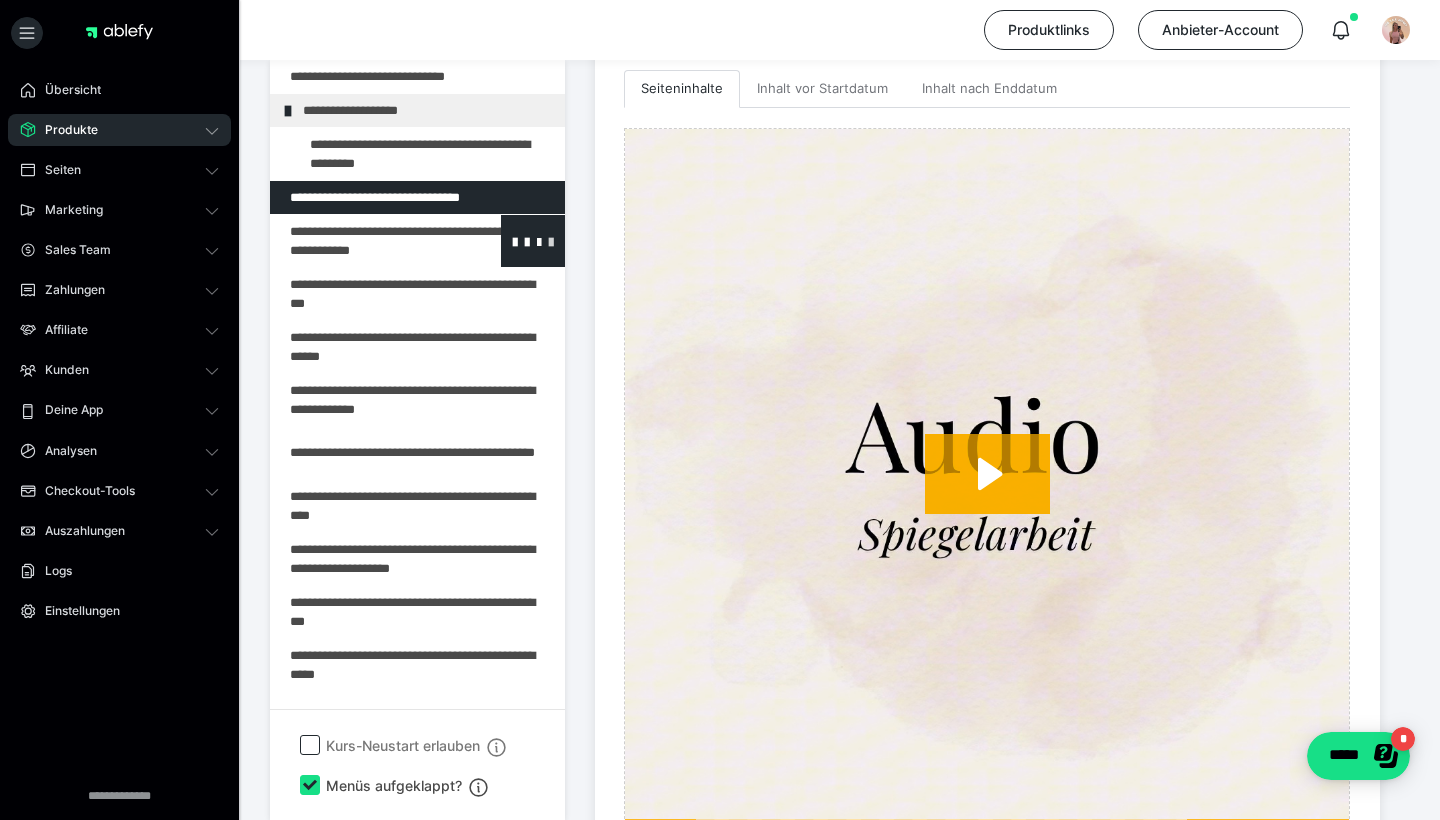 click at bounding box center [551, 241] 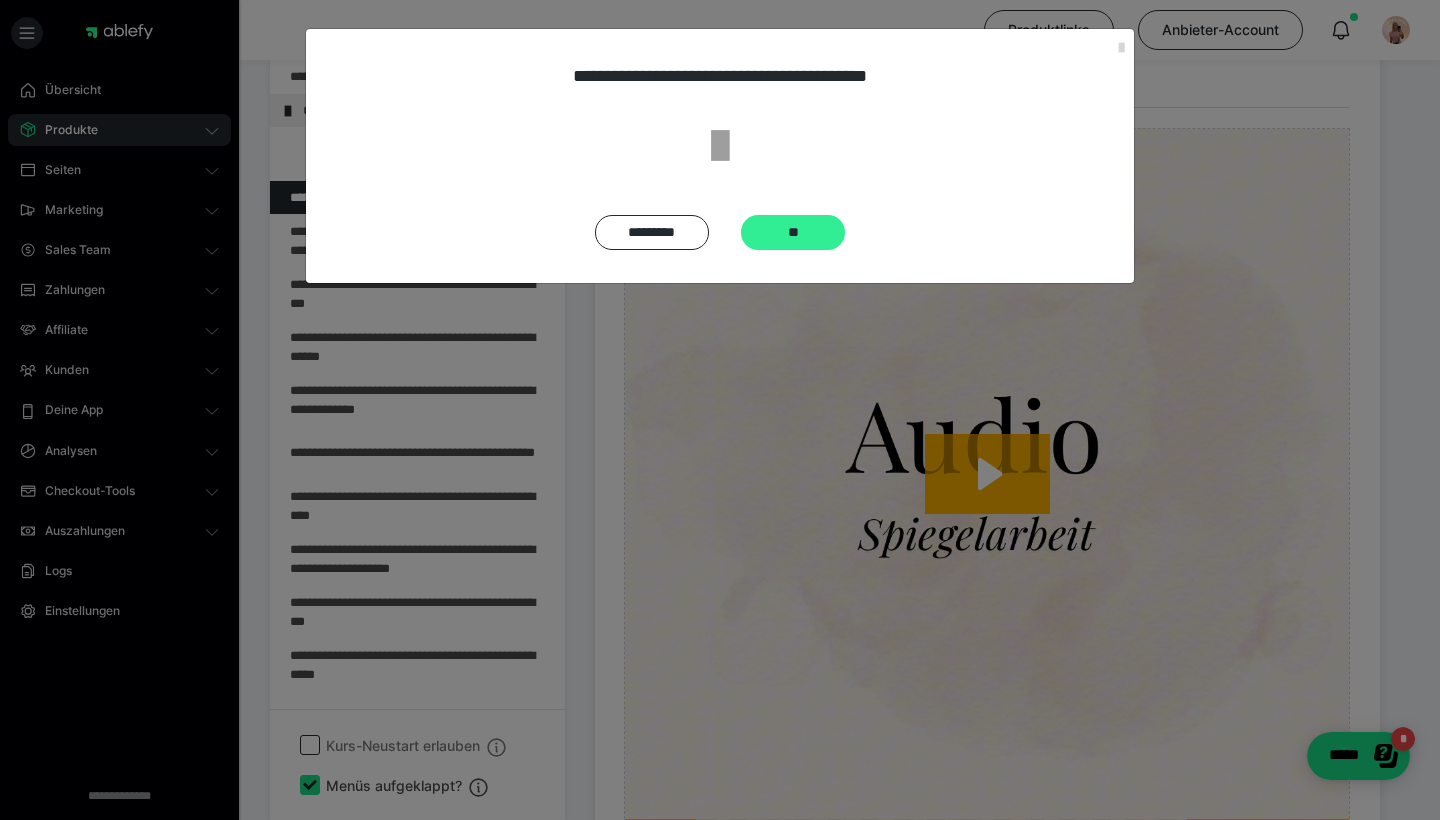click on "**" at bounding box center (793, 232) 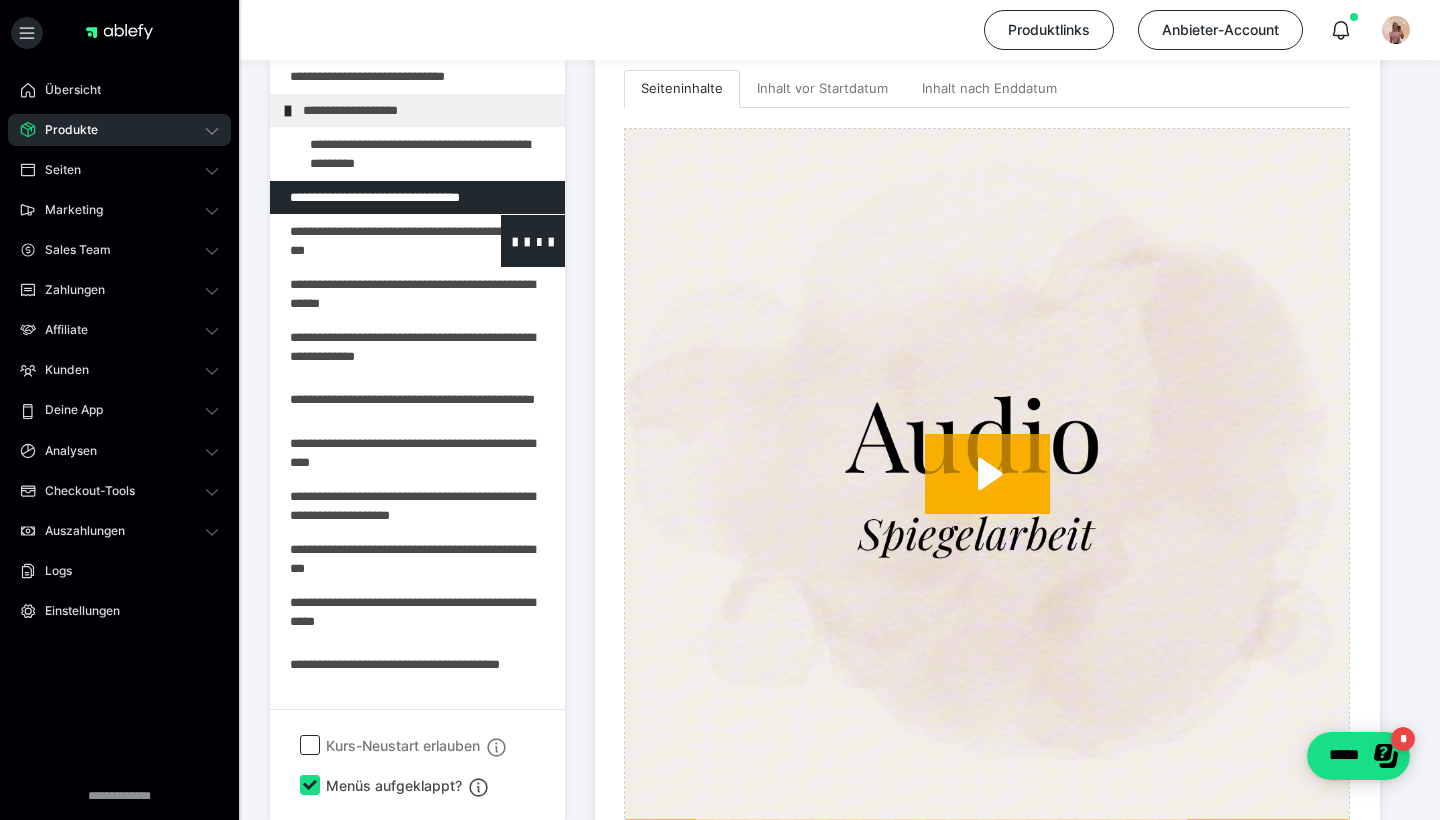 click at bounding box center [533, 241] 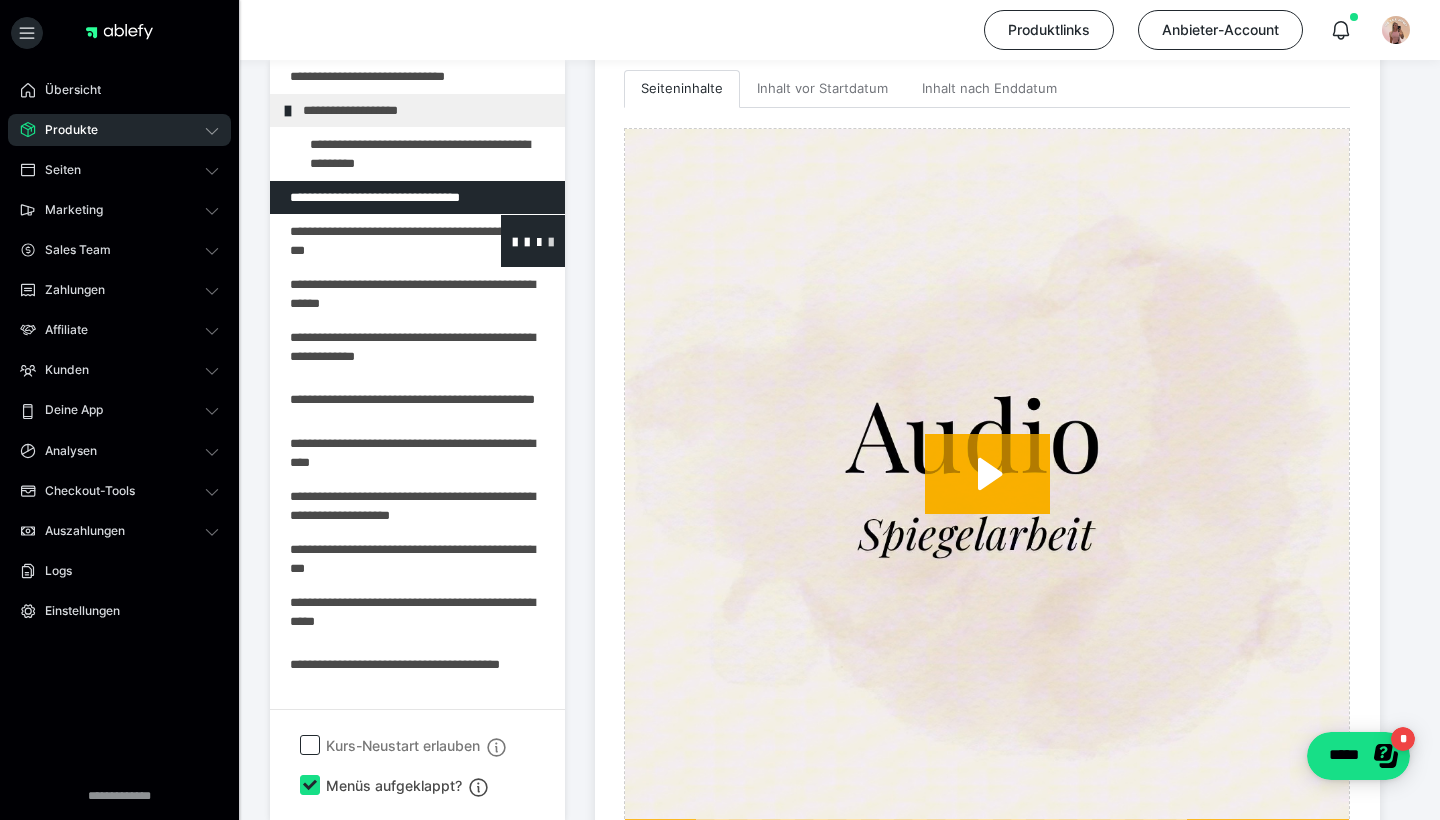 click at bounding box center [551, 241] 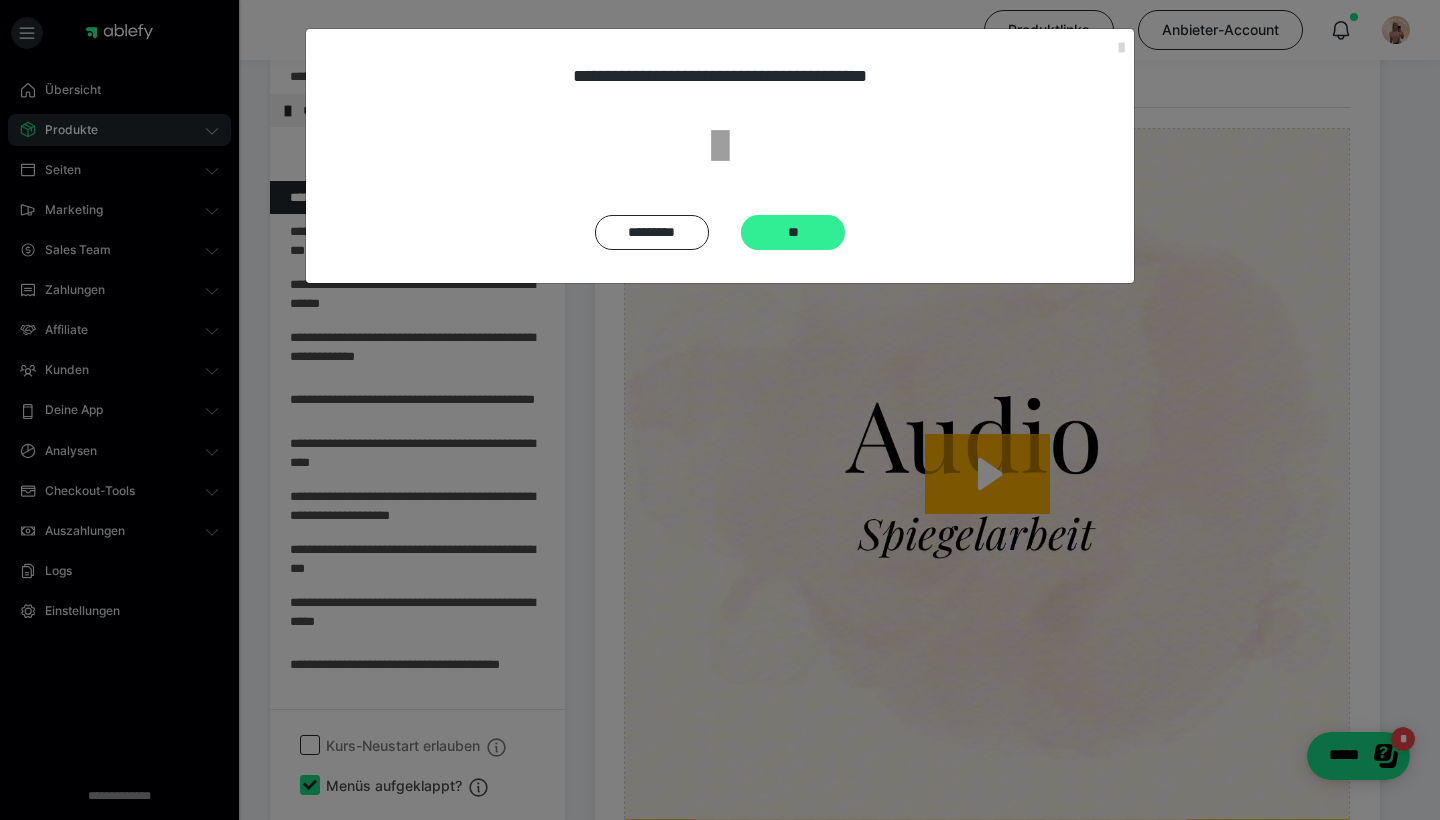 click on "**" at bounding box center (793, 232) 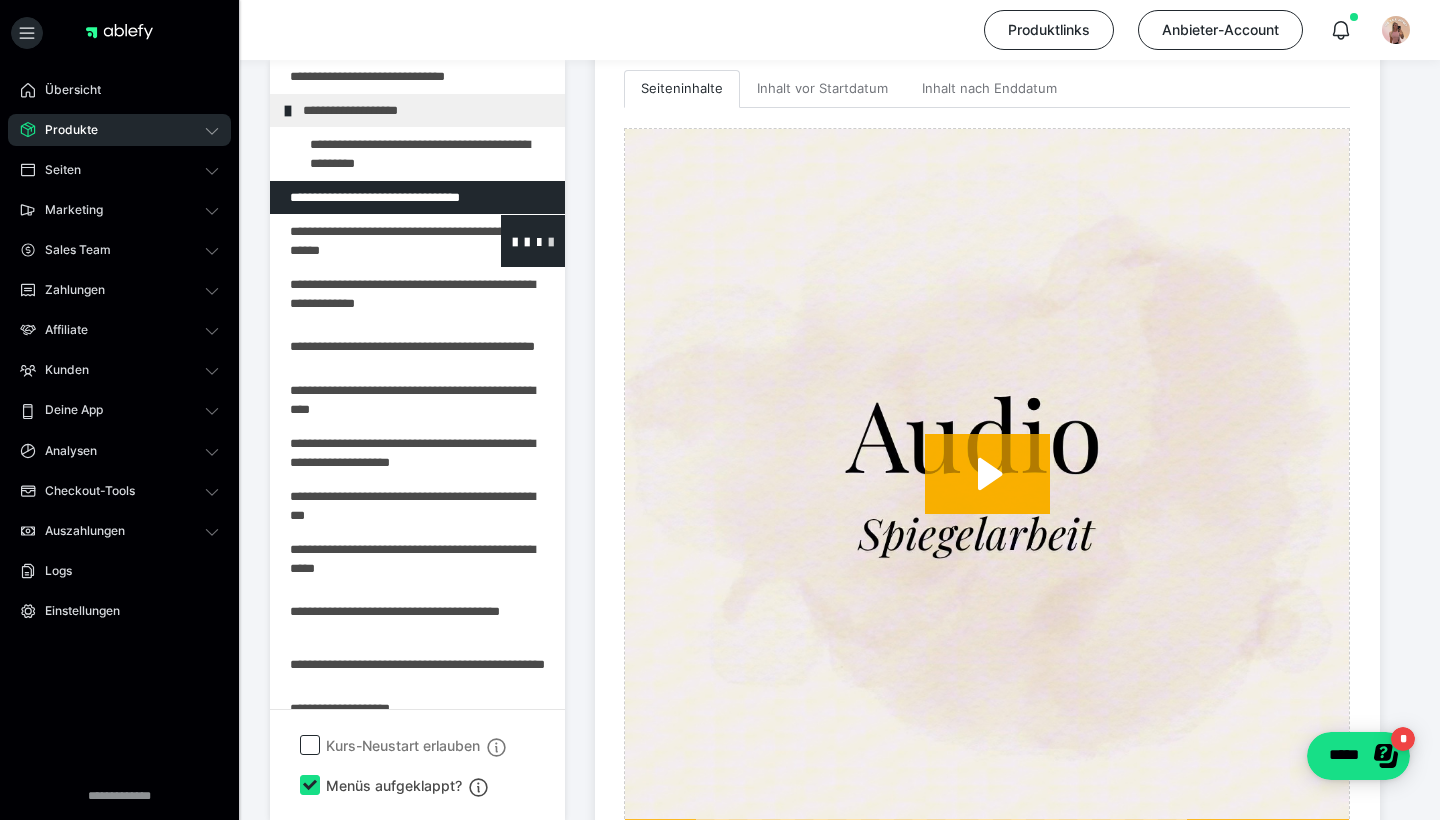 click at bounding box center [551, 241] 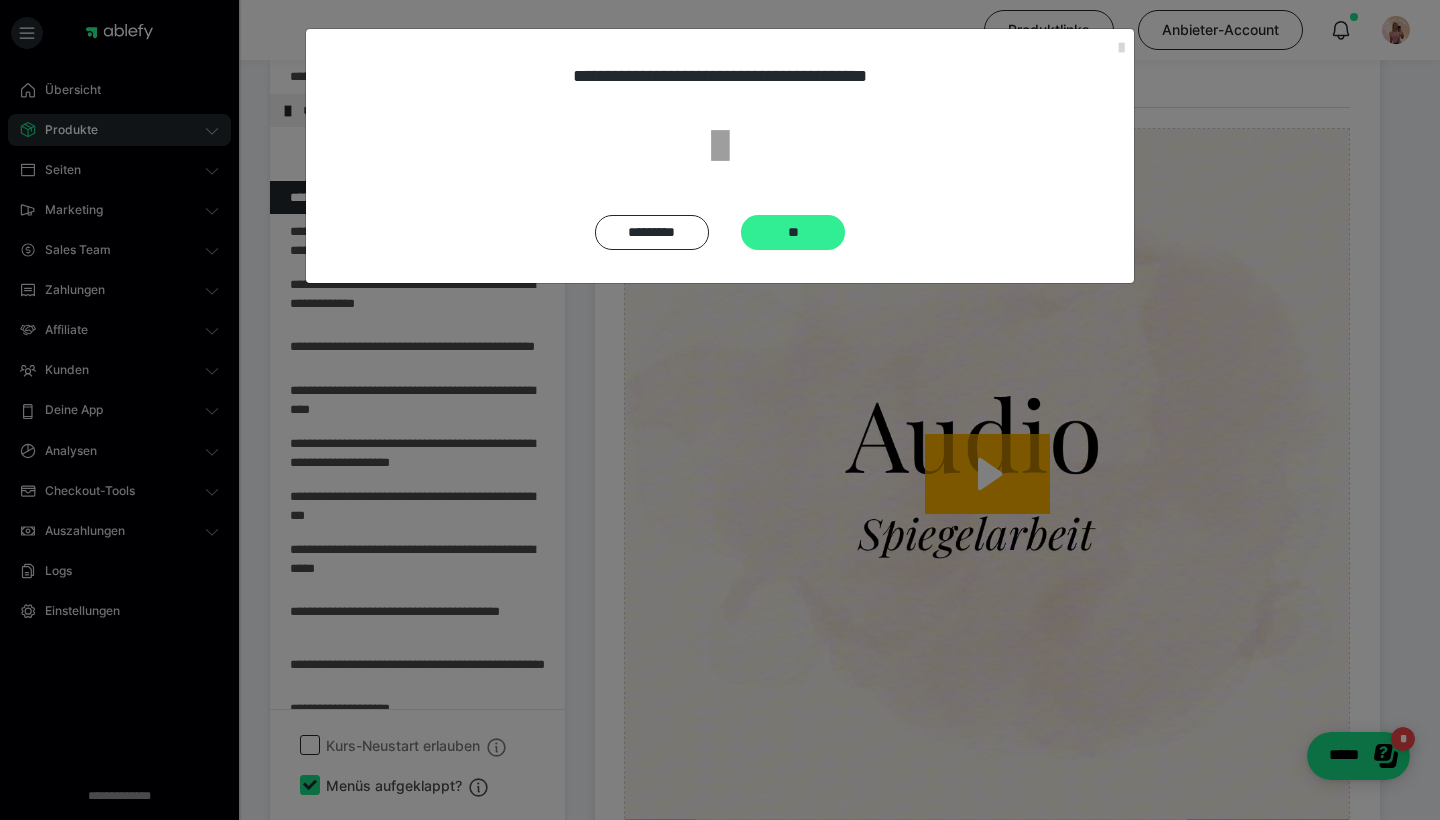 click on "**" at bounding box center [793, 232] 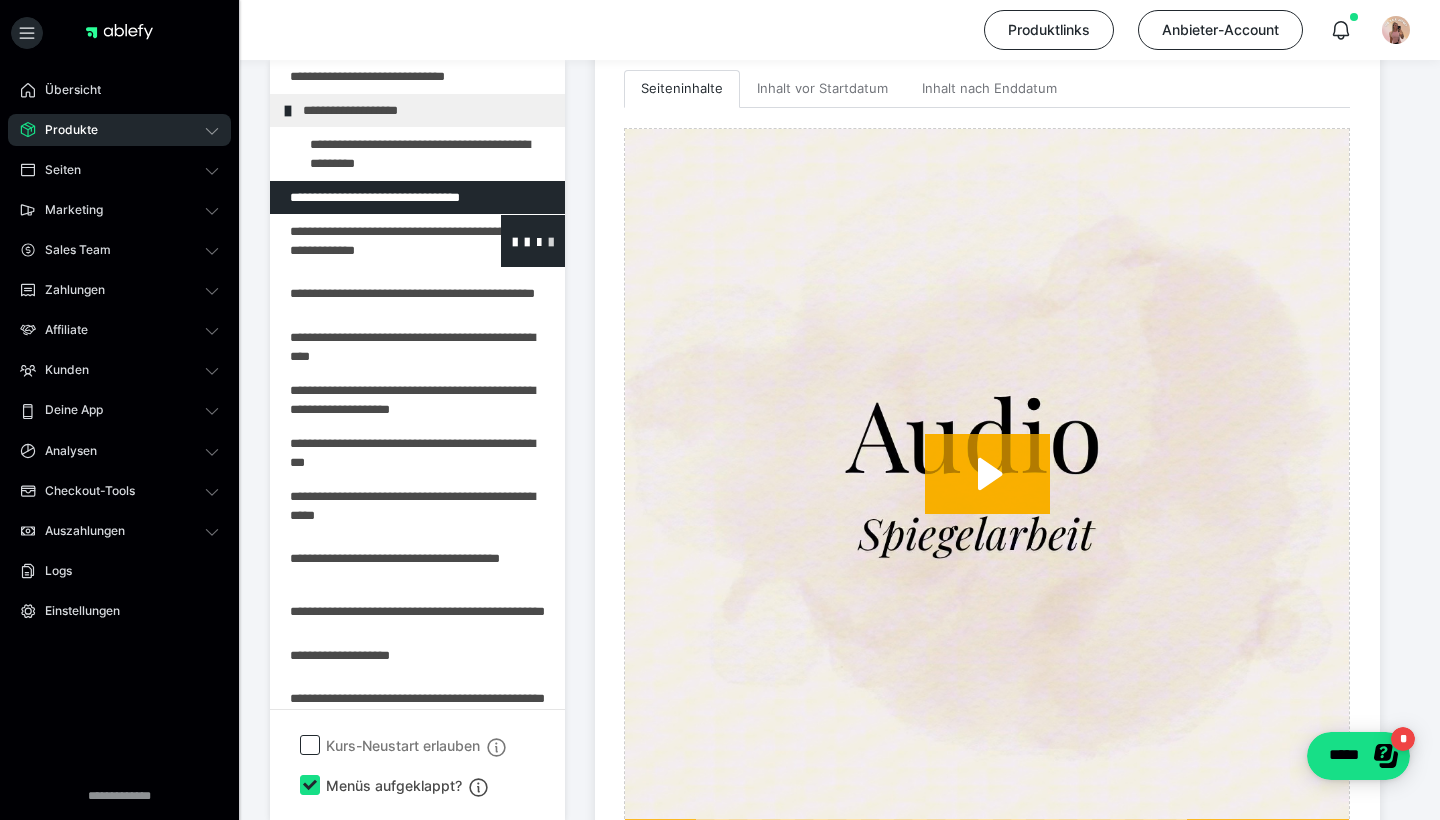 click at bounding box center (551, 241) 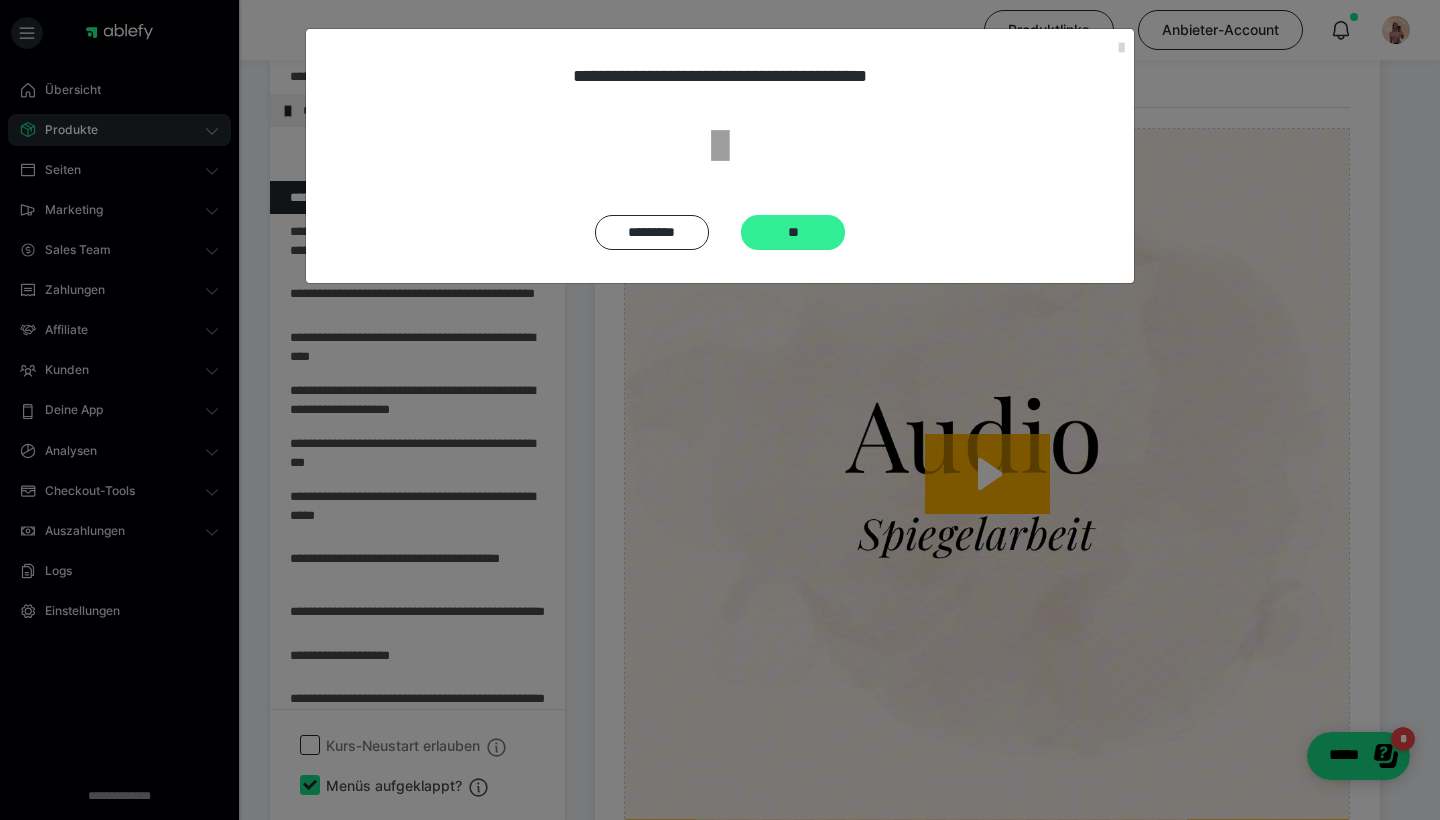 click on "**" at bounding box center [793, 232] 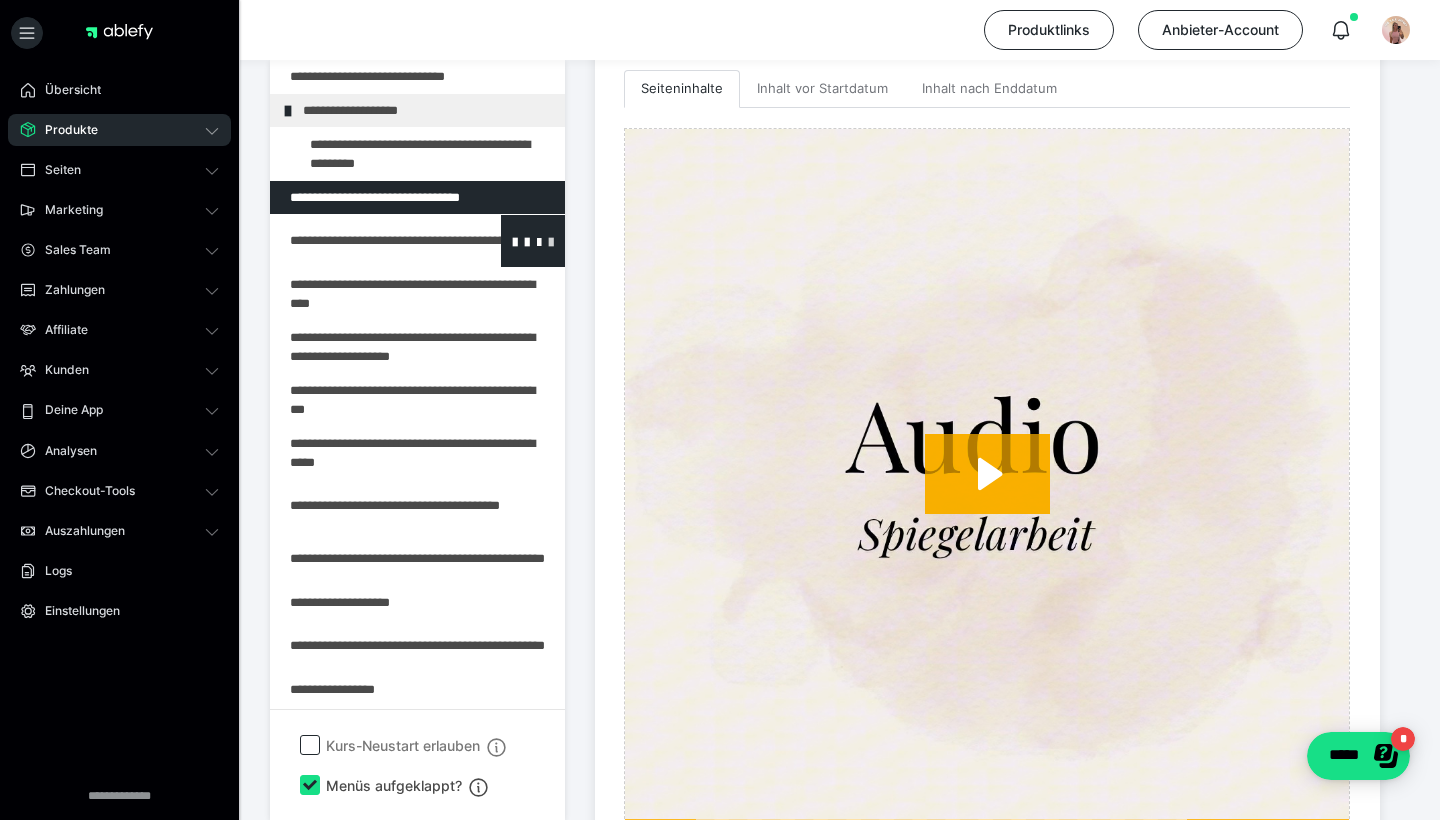 click at bounding box center [551, 241] 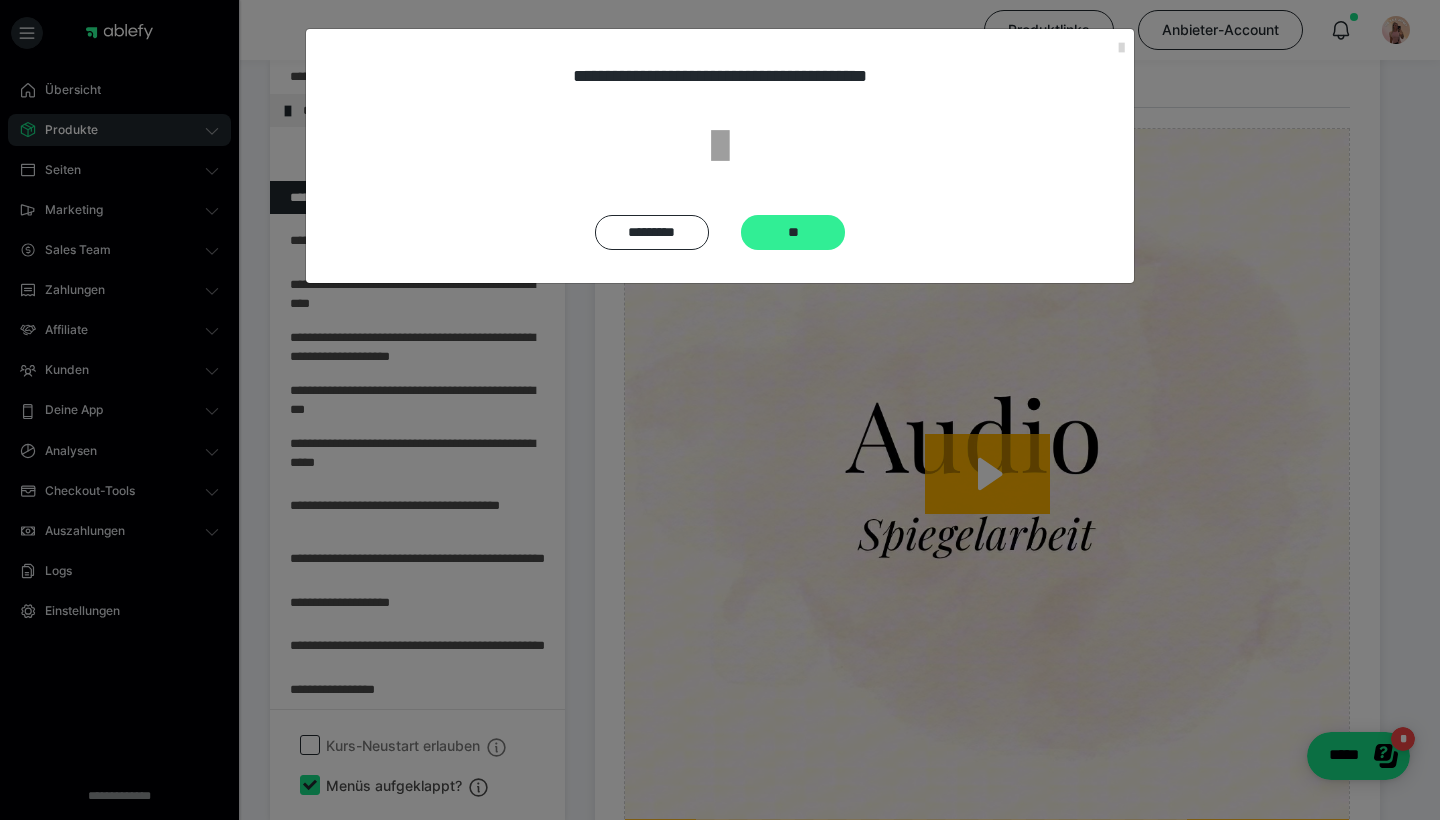 click on "**" at bounding box center [793, 232] 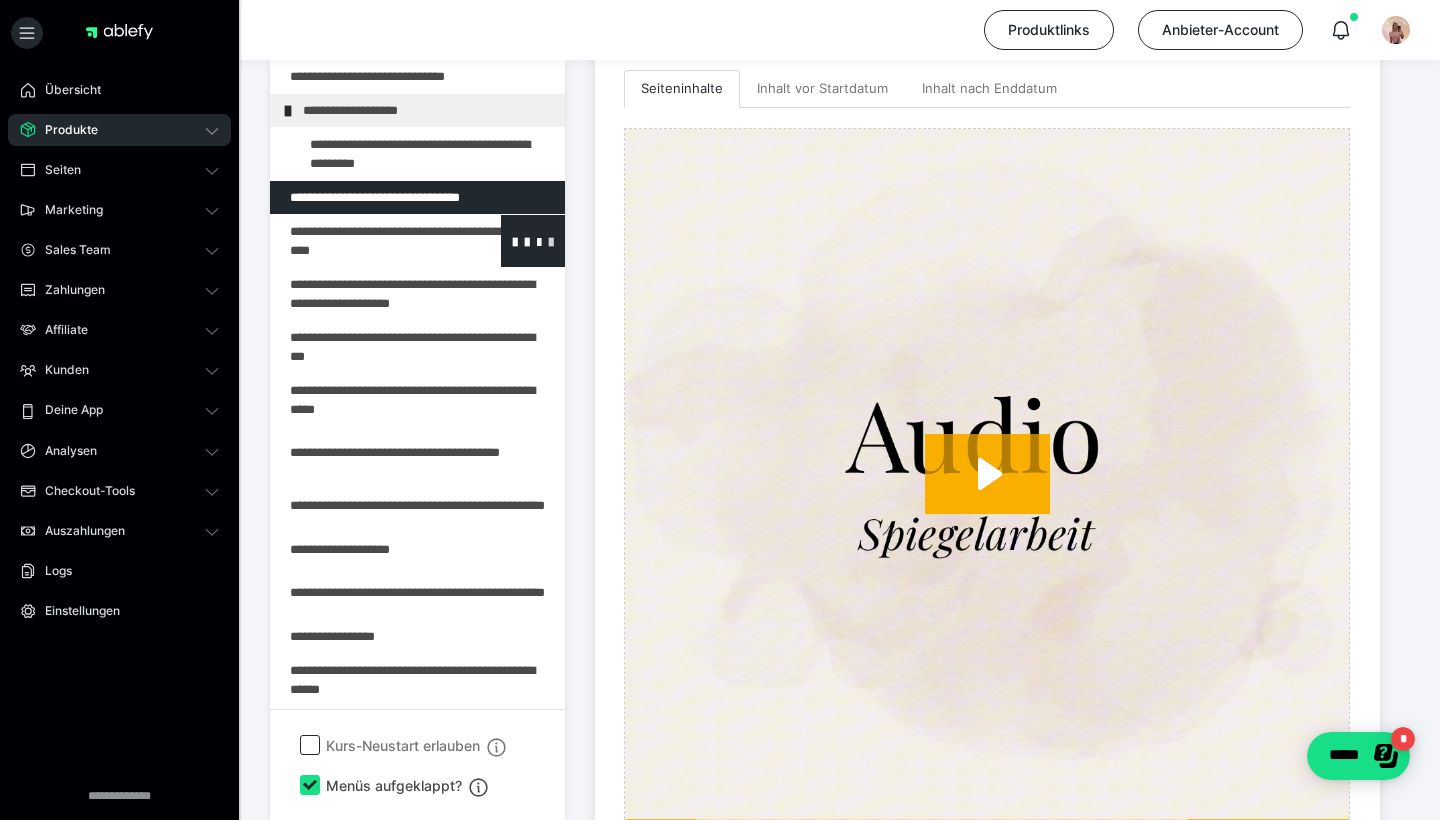 click at bounding box center [551, 241] 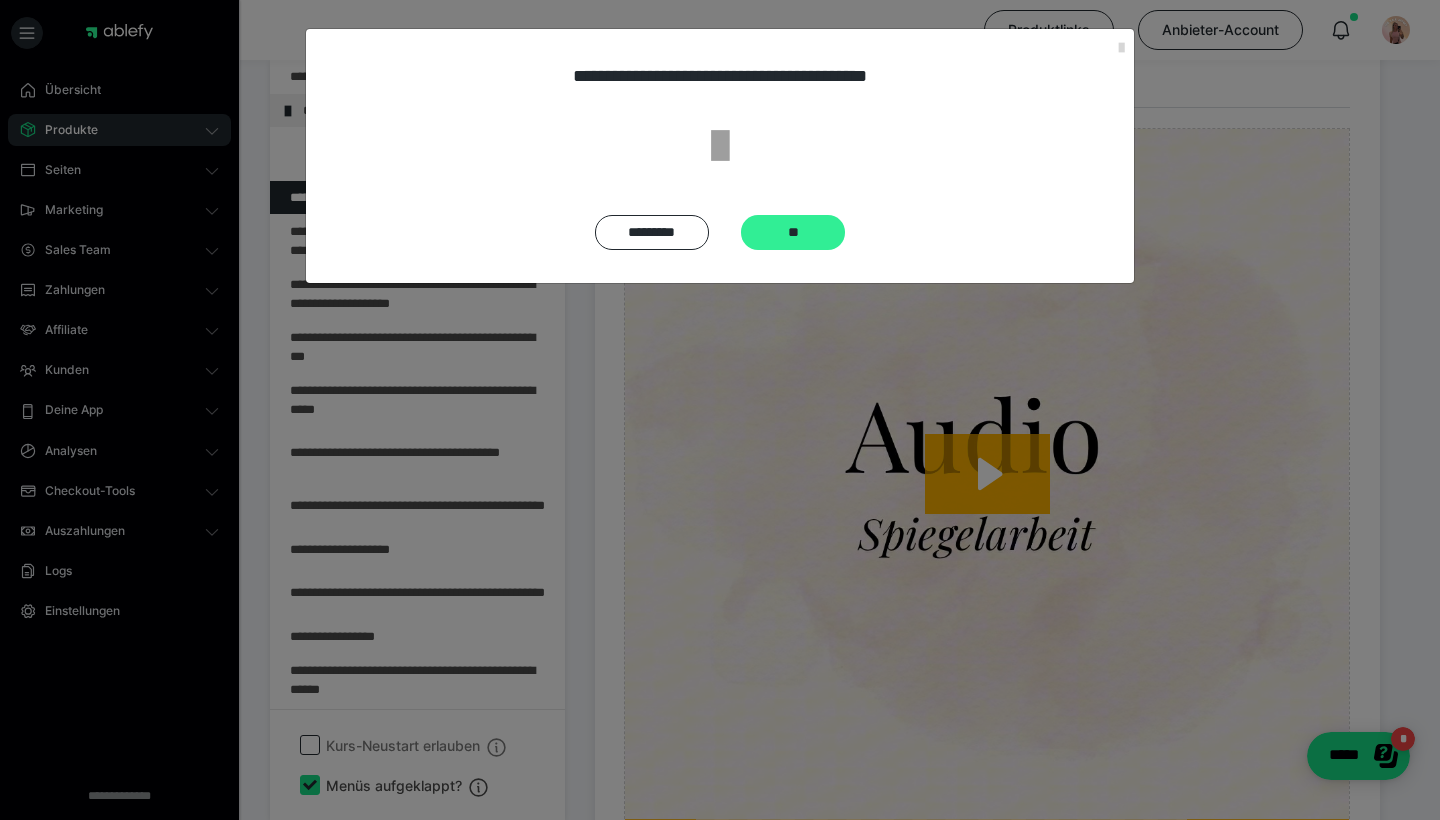 click on "**" at bounding box center [793, 232] 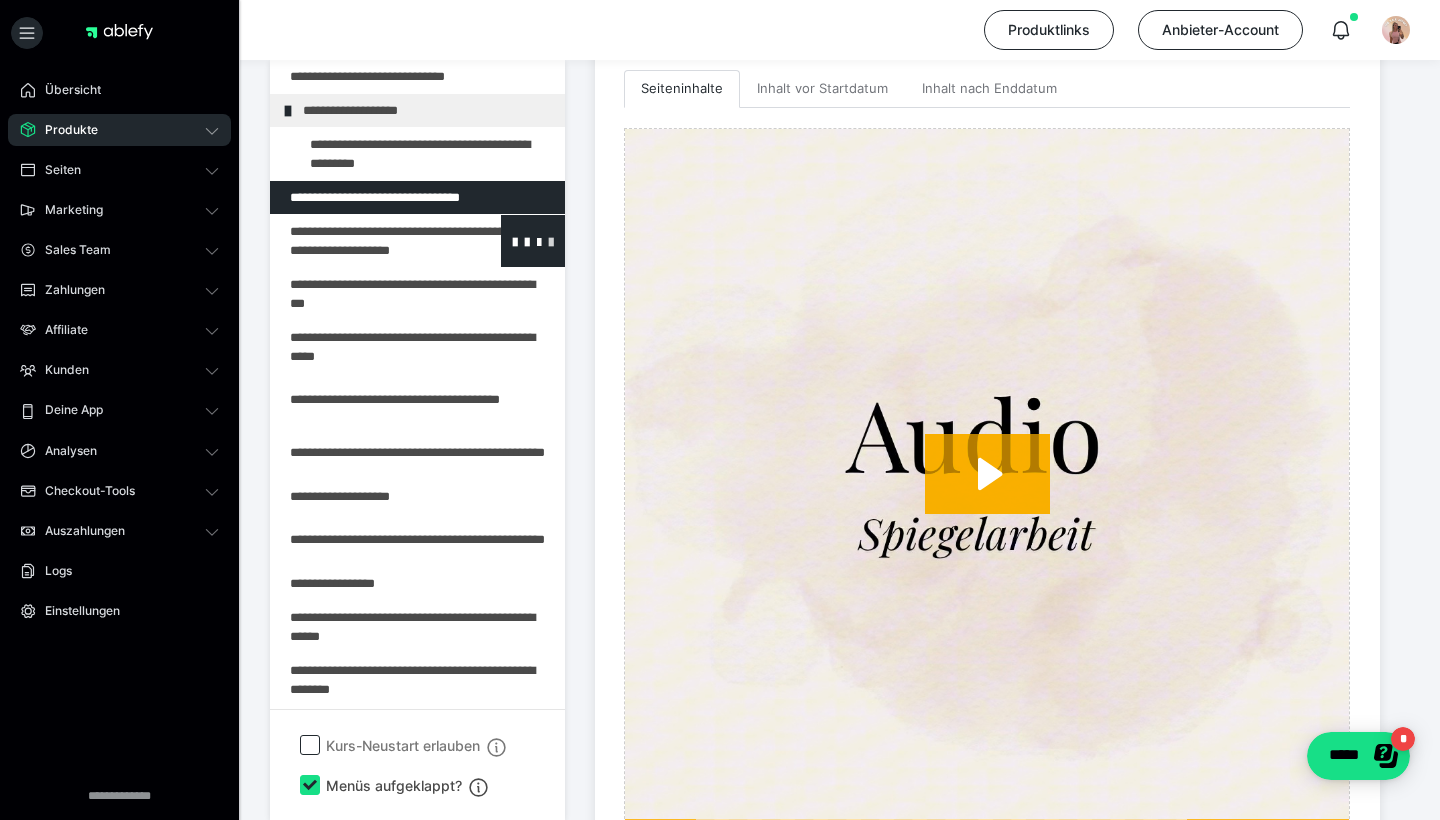click at bounding box center (551, 241) 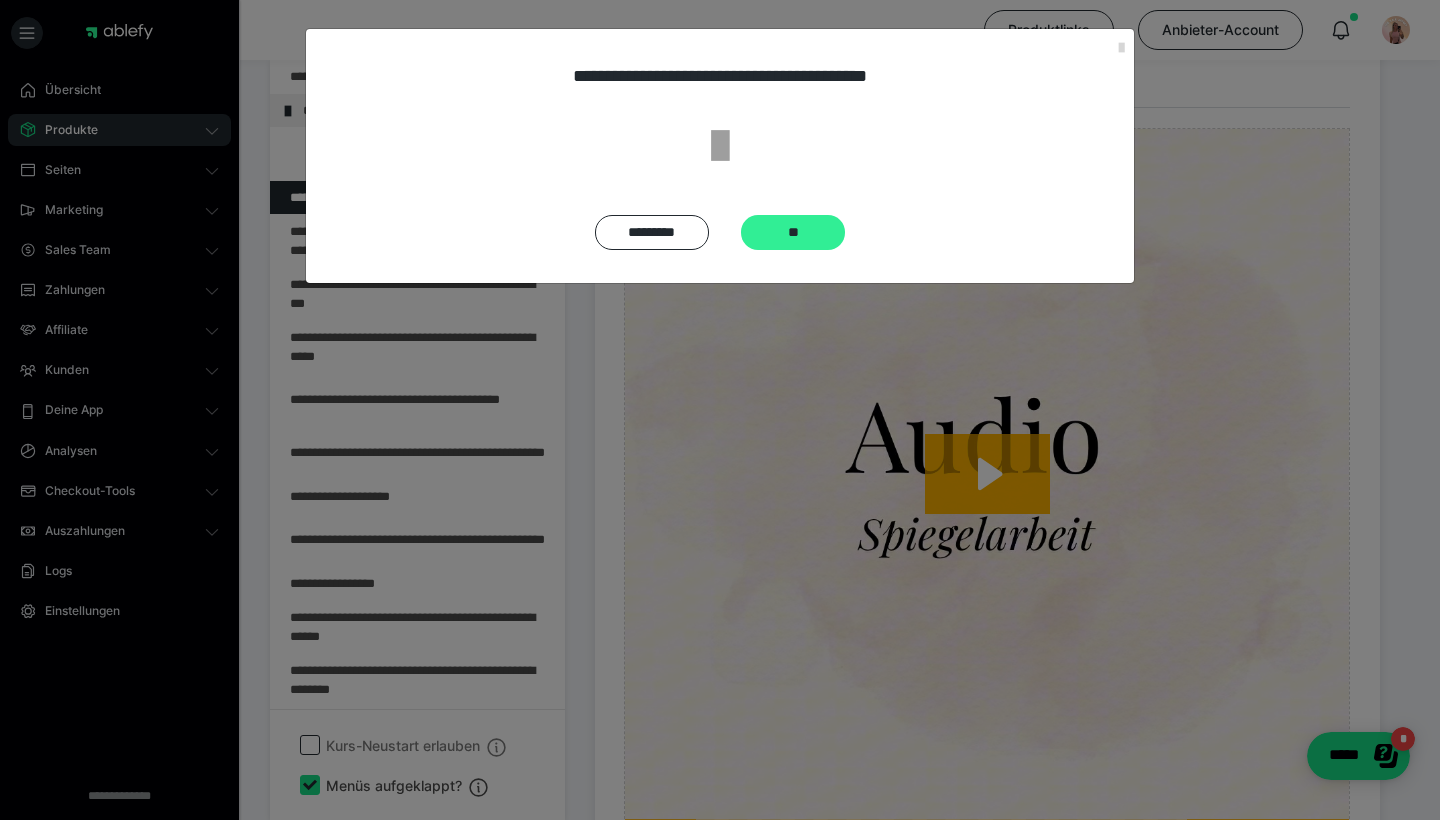 click on "**" at bounding box center [793, 232] 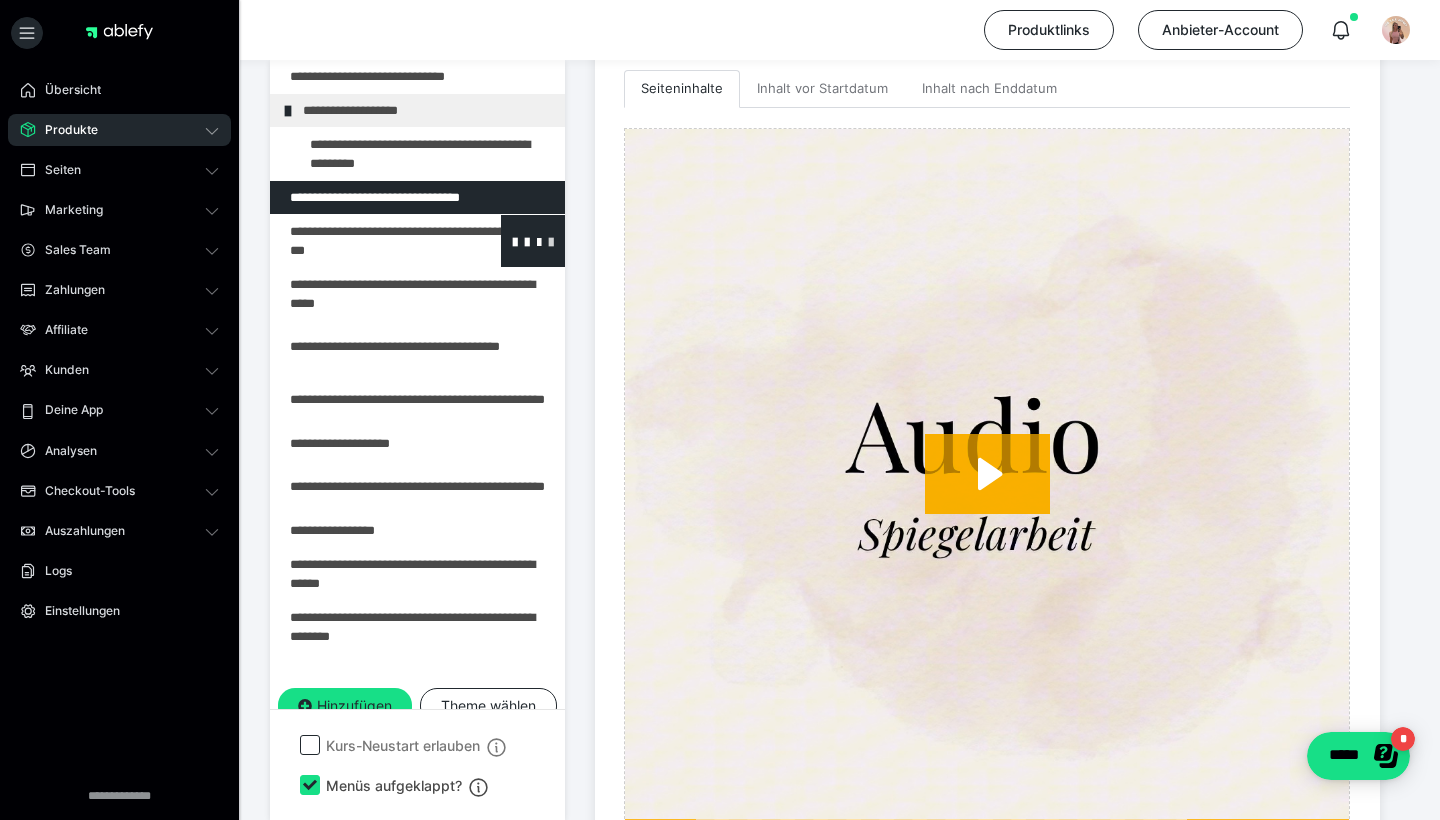 click at bounding box center [551, 241] 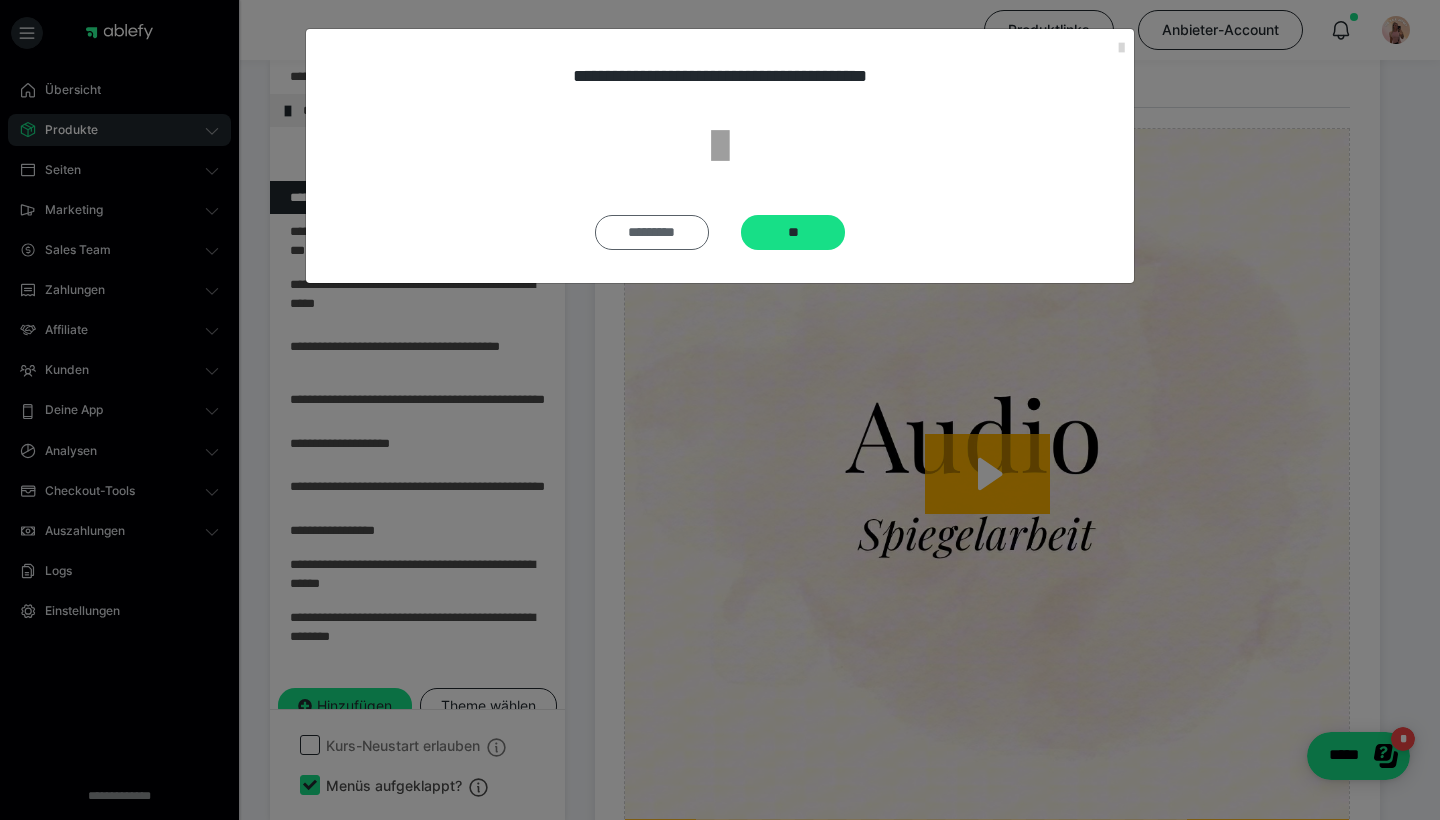 click on "*********" at bounding box center [652, 232] 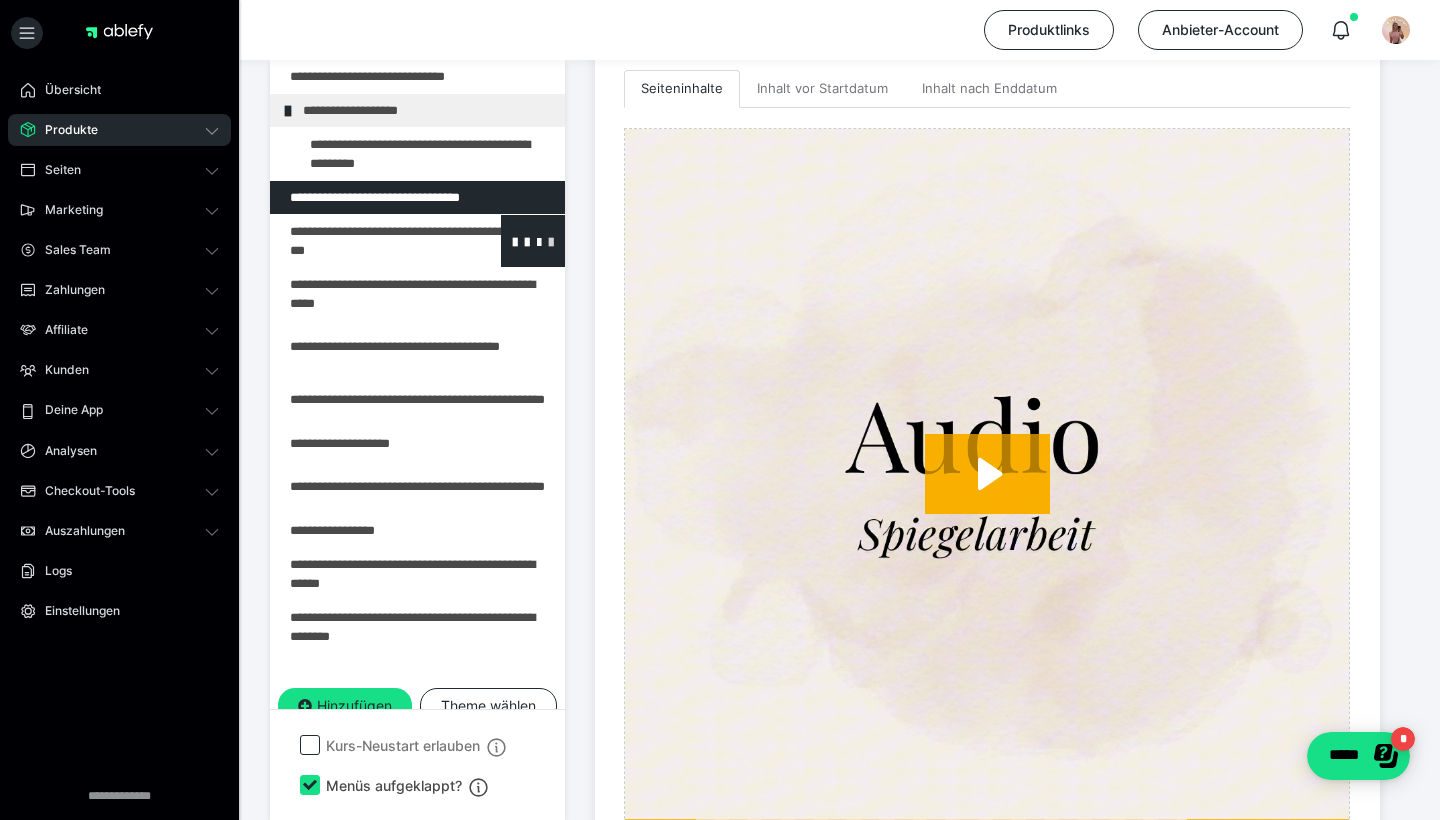 click at bounding box center [551, 241] 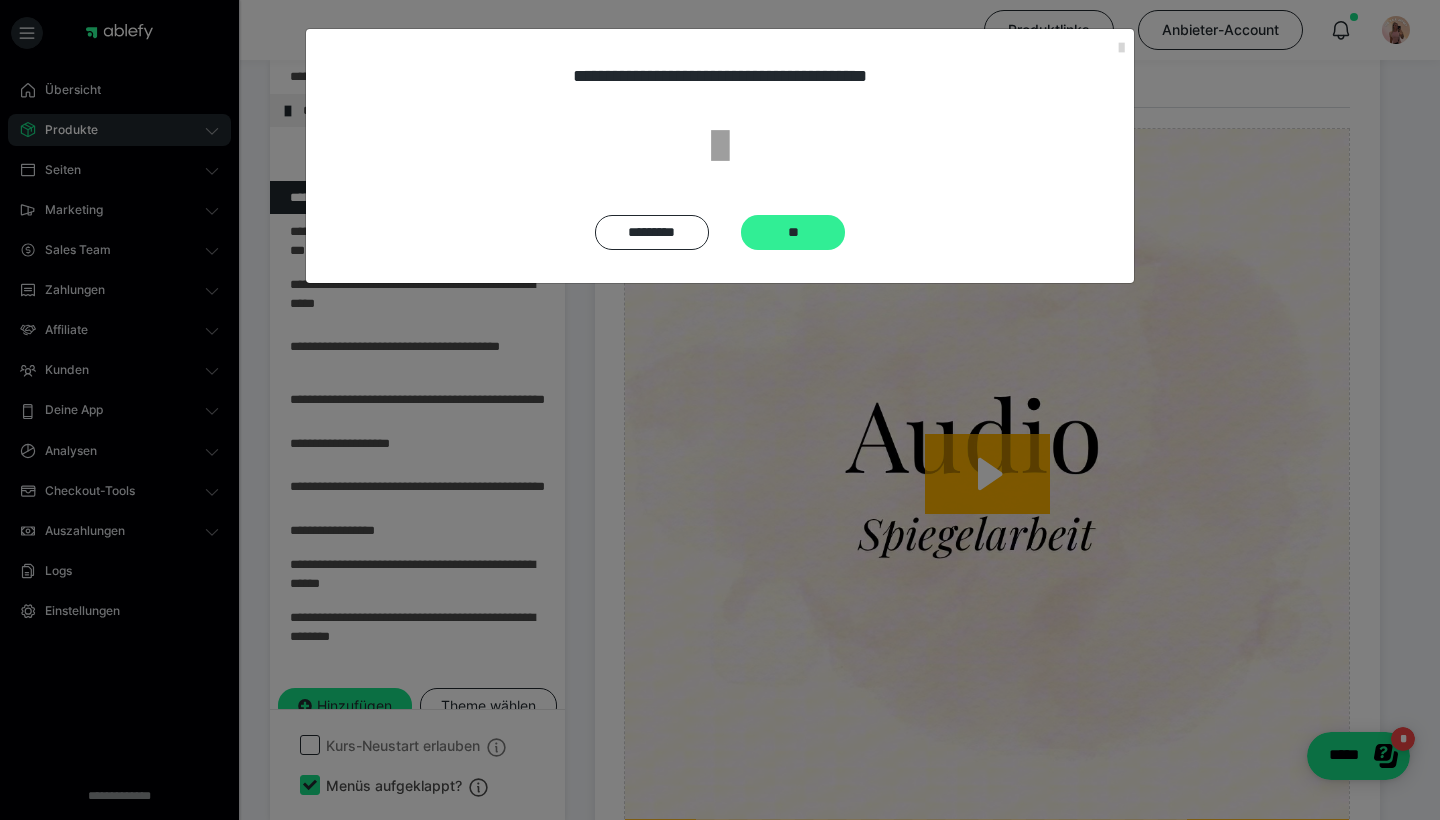 click on "**" at bounding box center (793, 232) 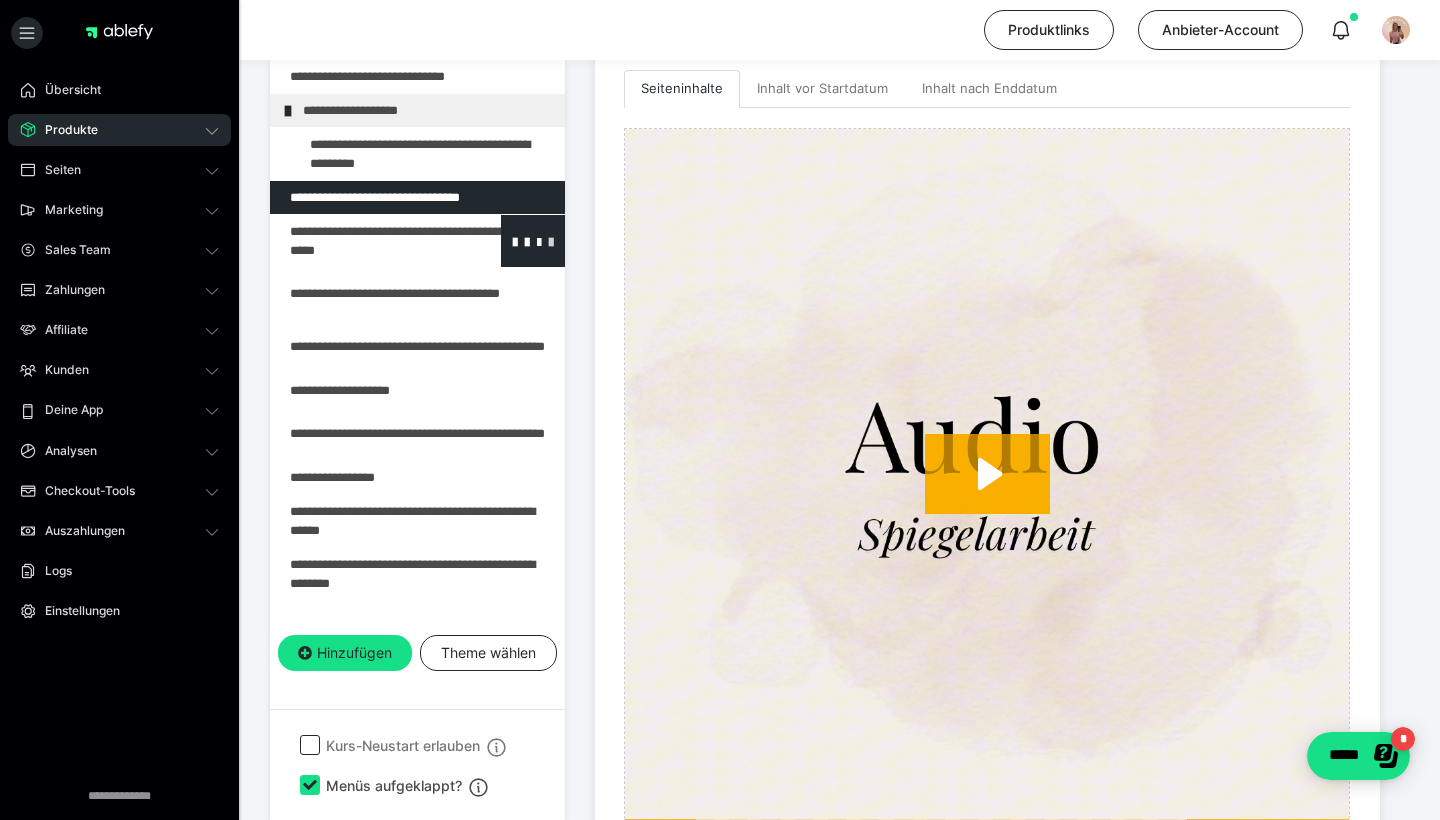 click at bounding box center (551, 241) 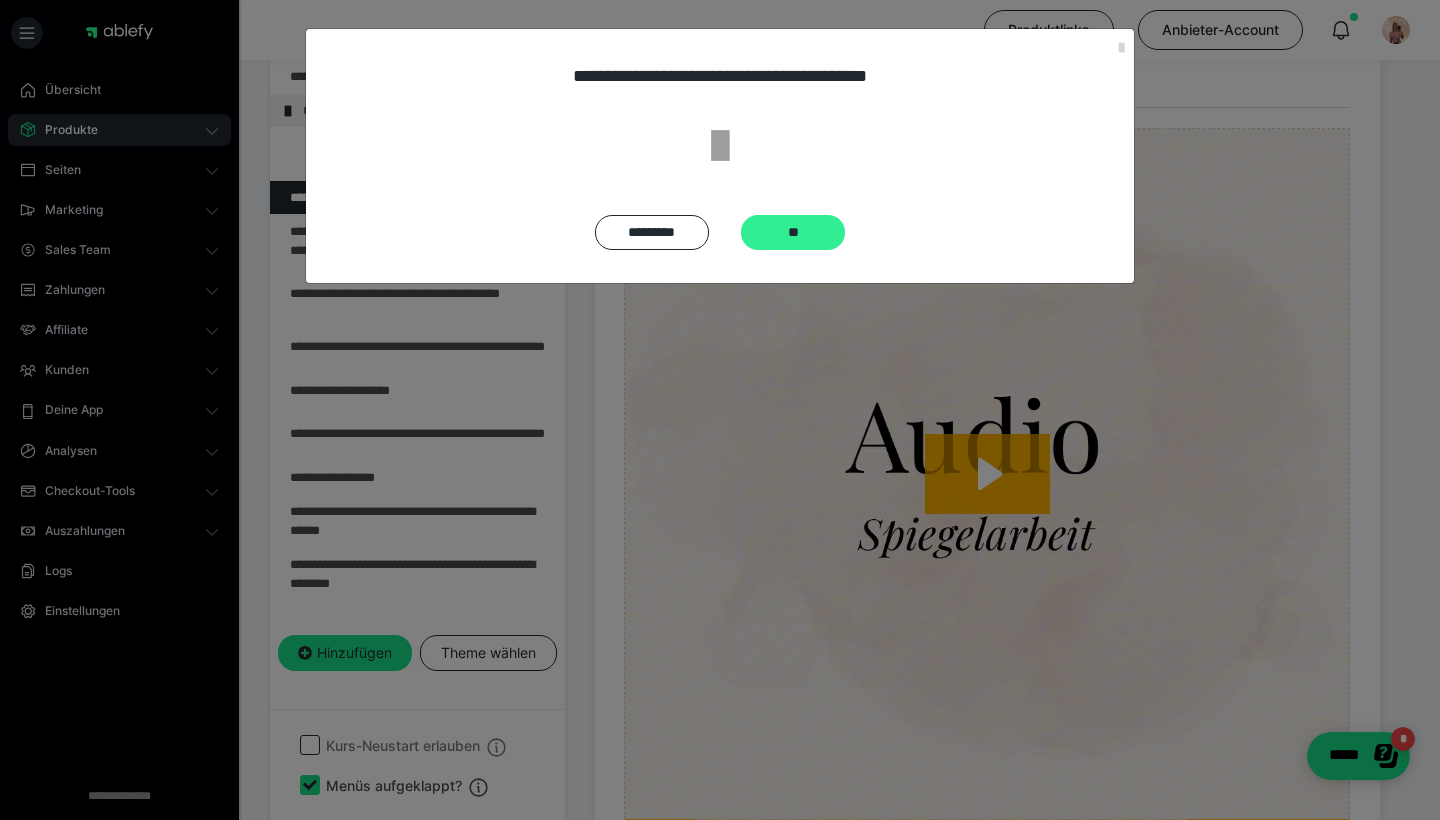 click on "**" at bounding box center [793, 232] 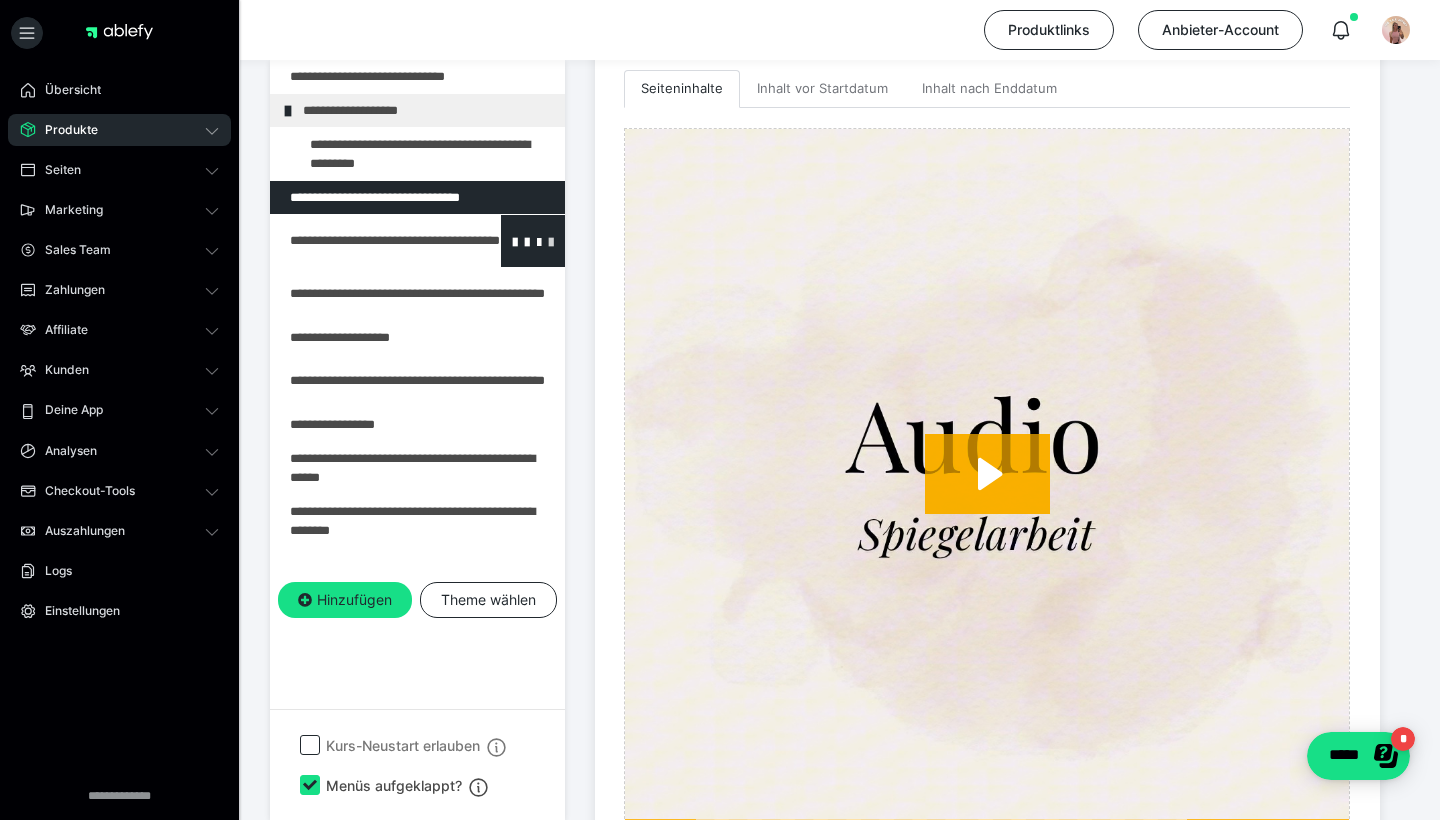 click at bounding box center [551, 241] 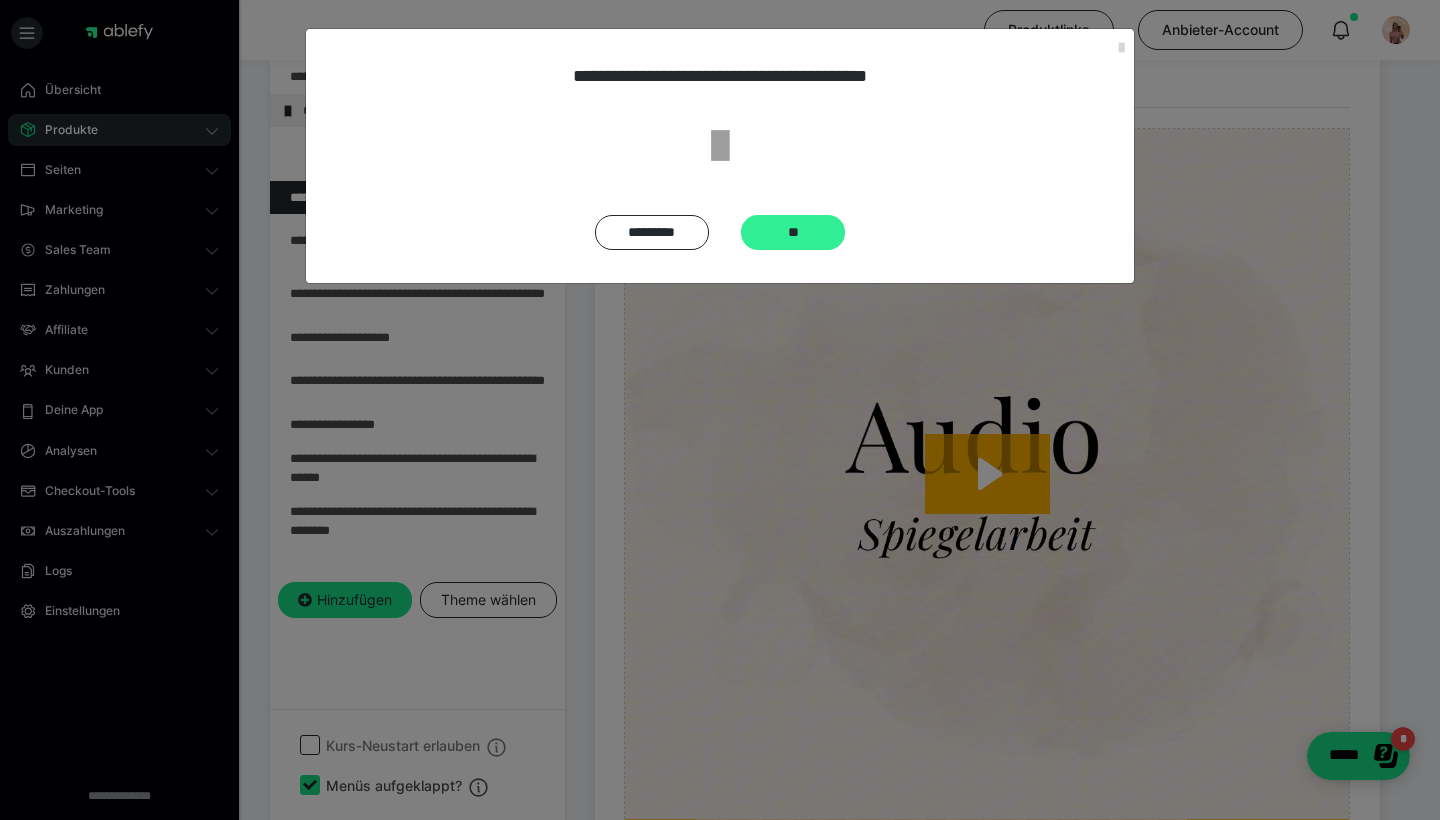 click on "**" at bounding box center (793, 232) 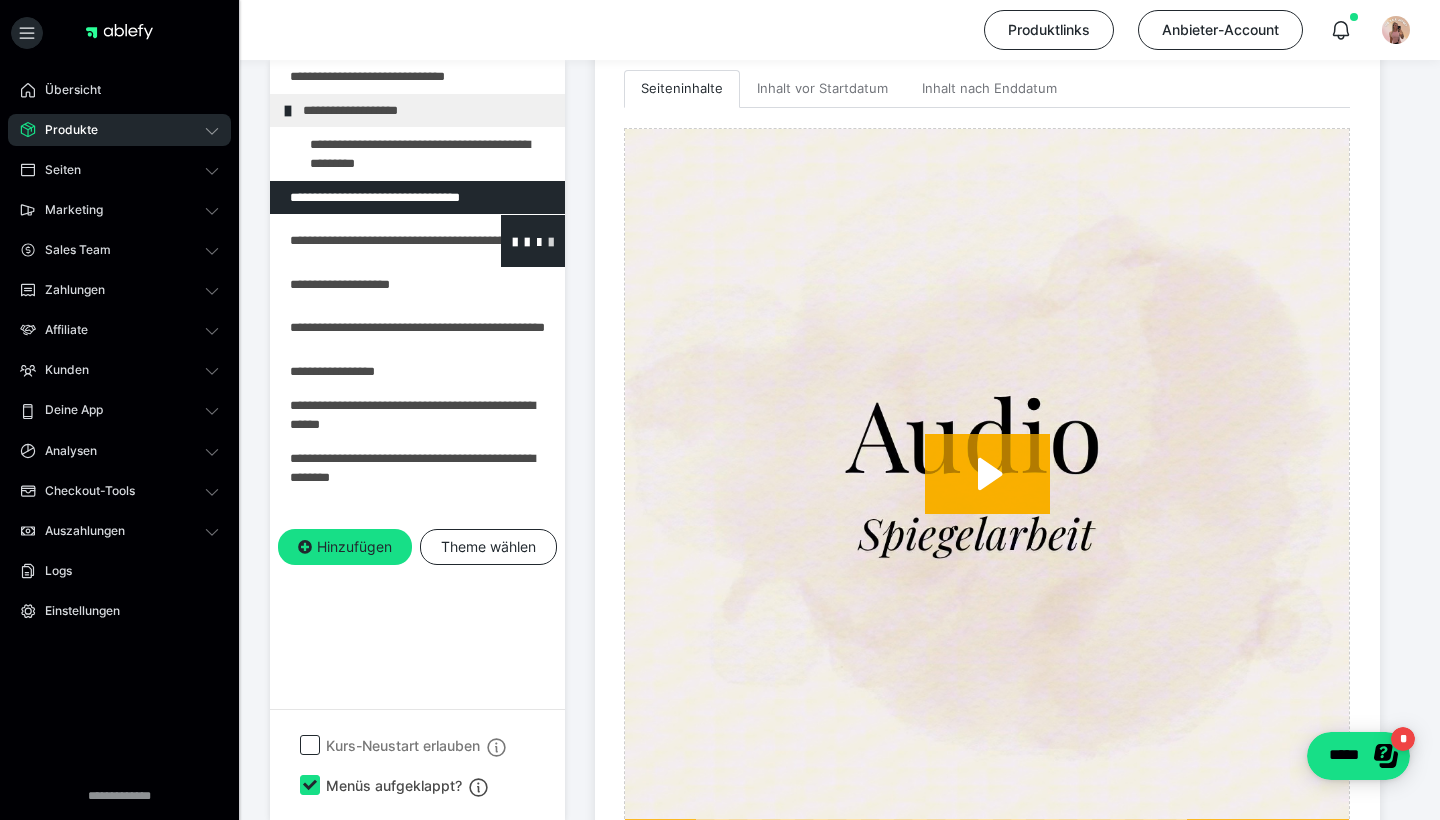 click at bounding box center (551, 241) 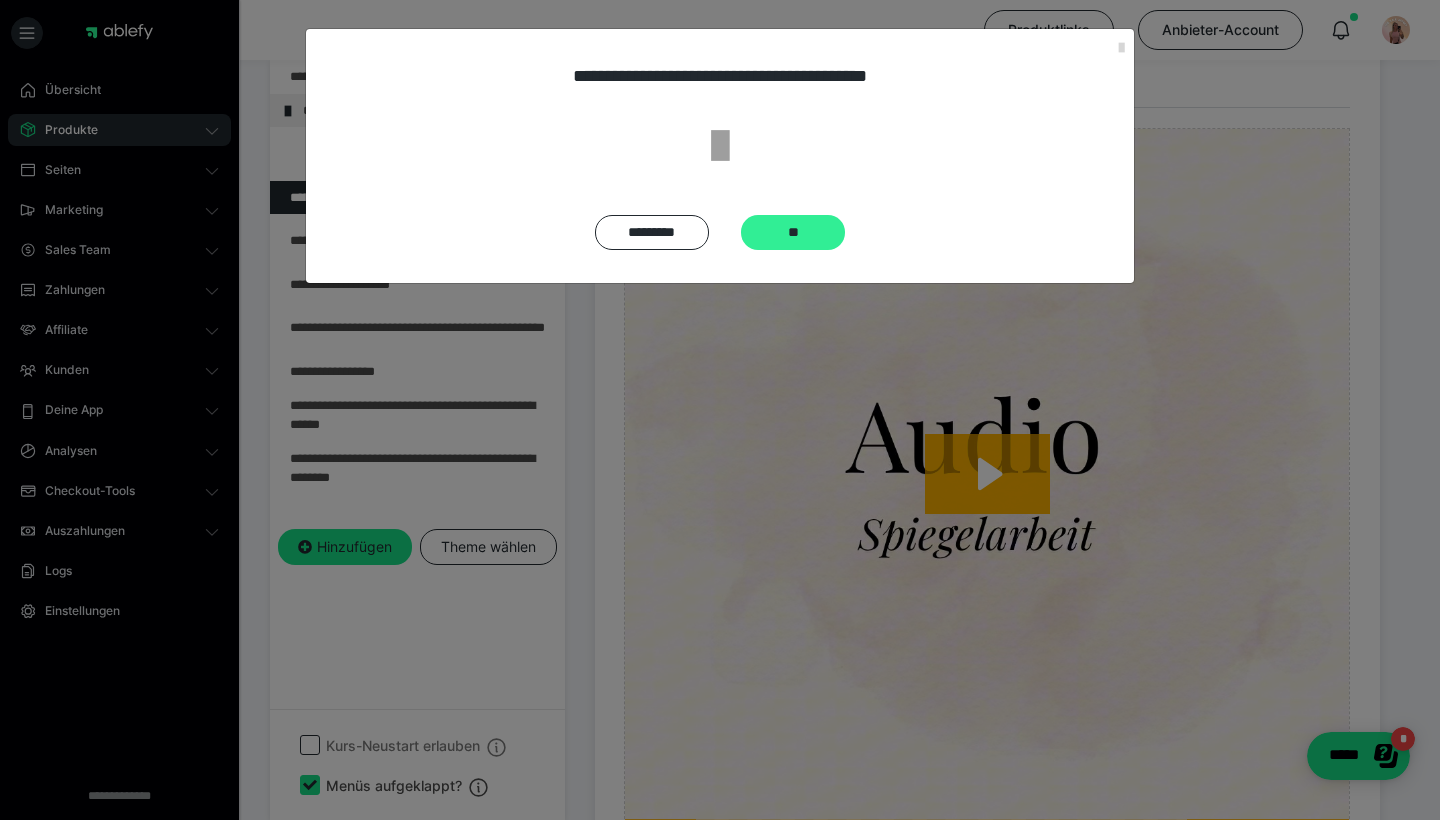 click on "**" at bounding box center [793, 232] 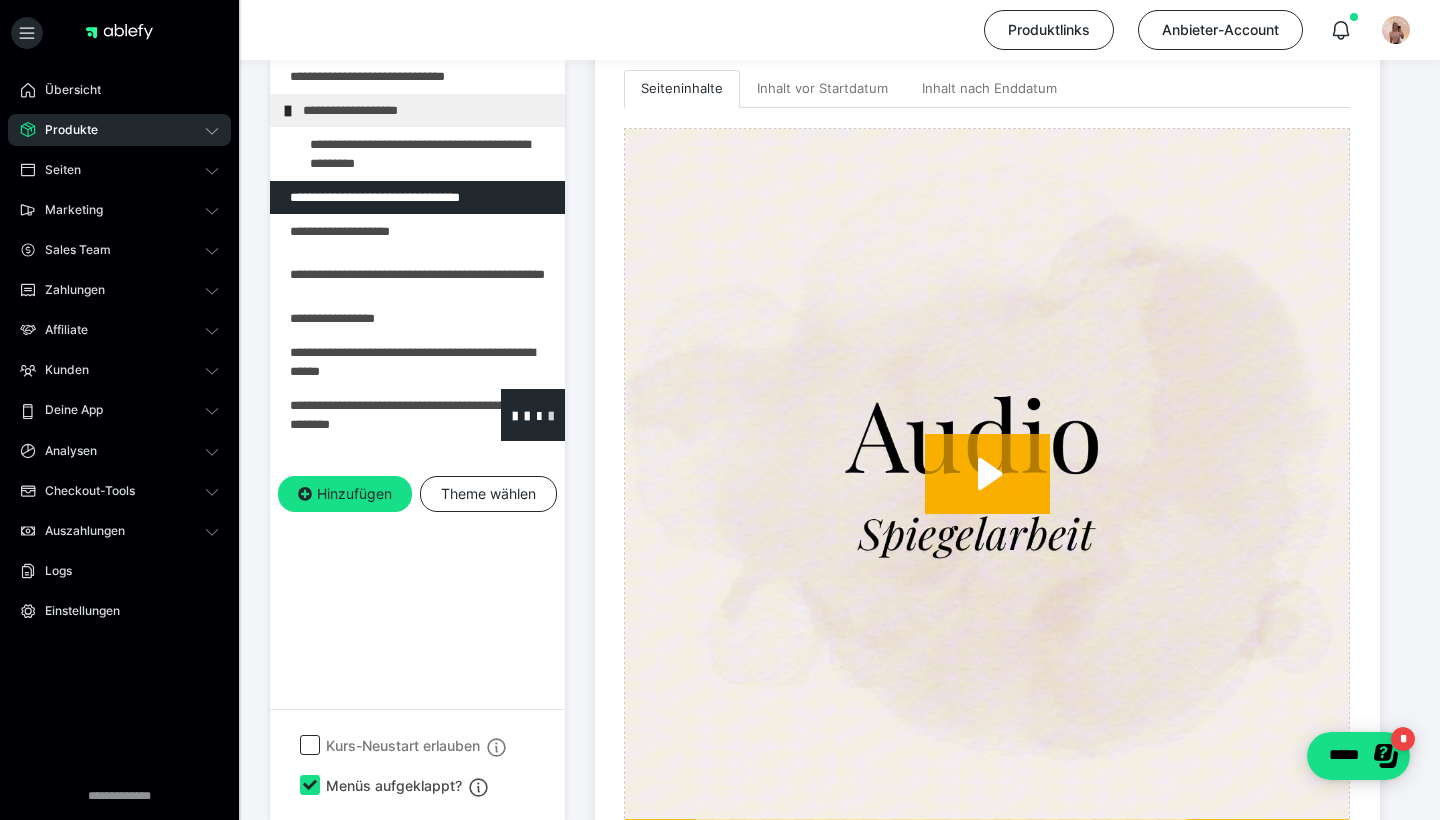 click at bounding box center (551, 415) 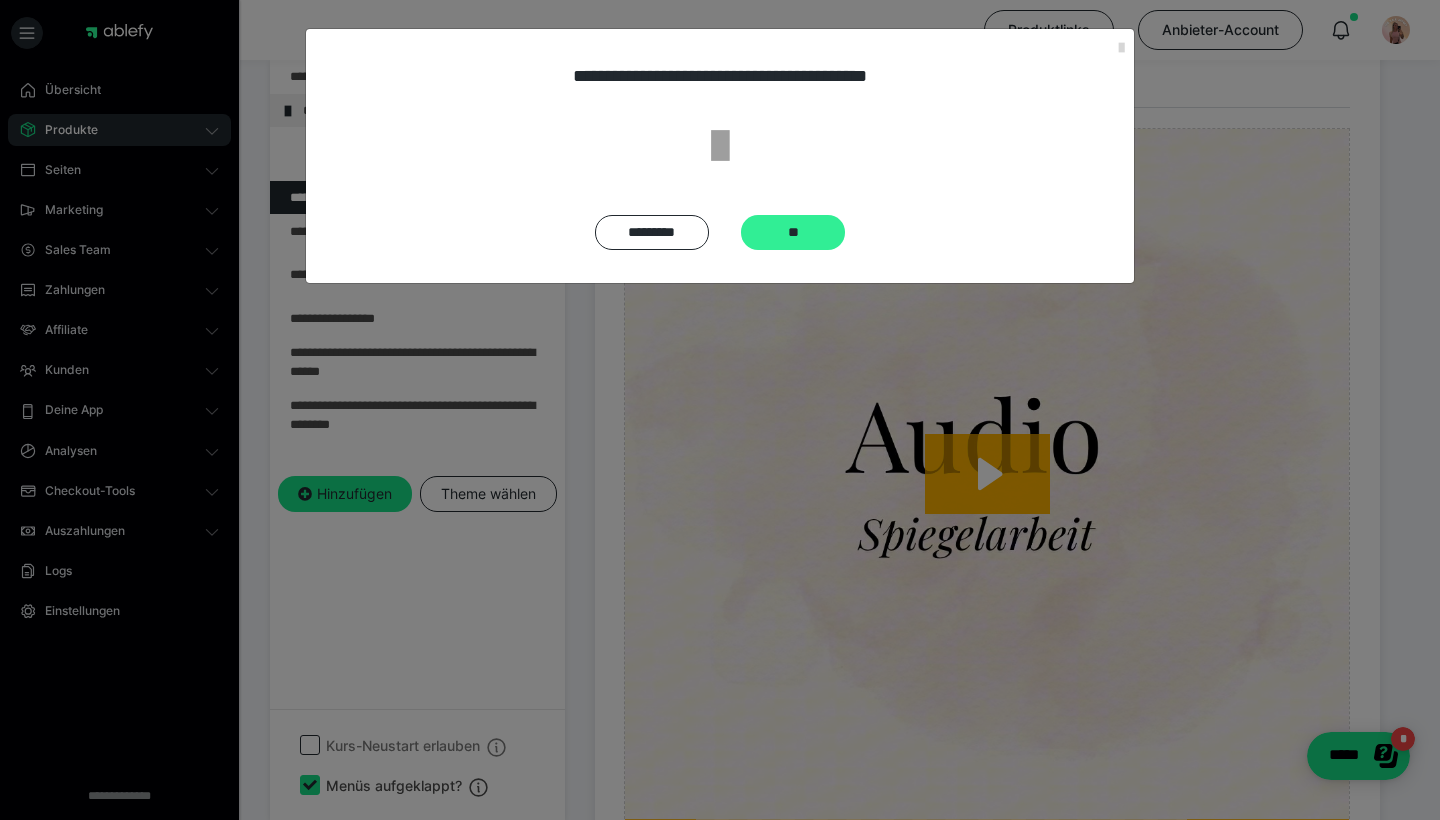 click on "**" at bounding box center [793, 232] 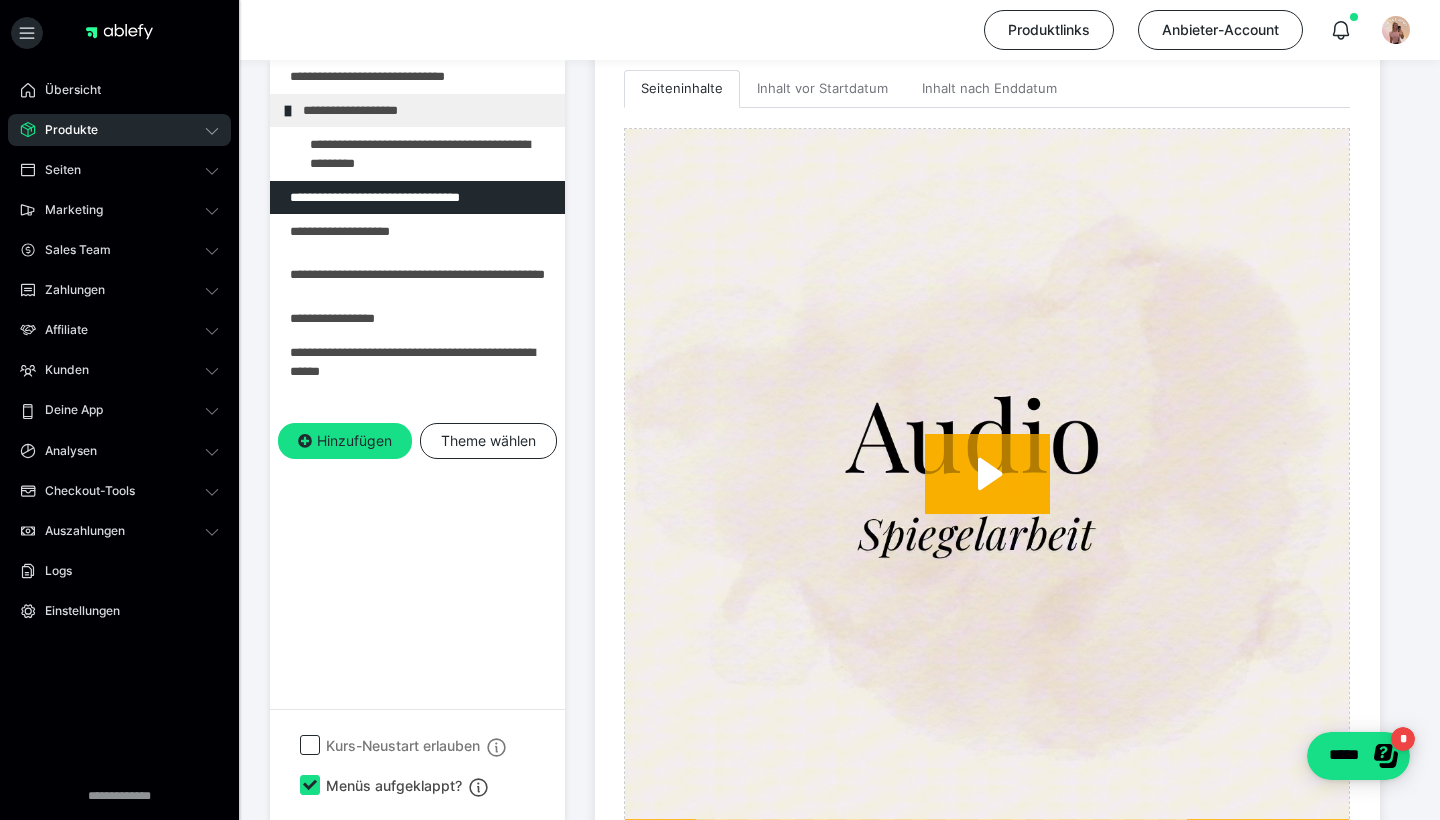 click on "**********" at bounding box center (417, 440) 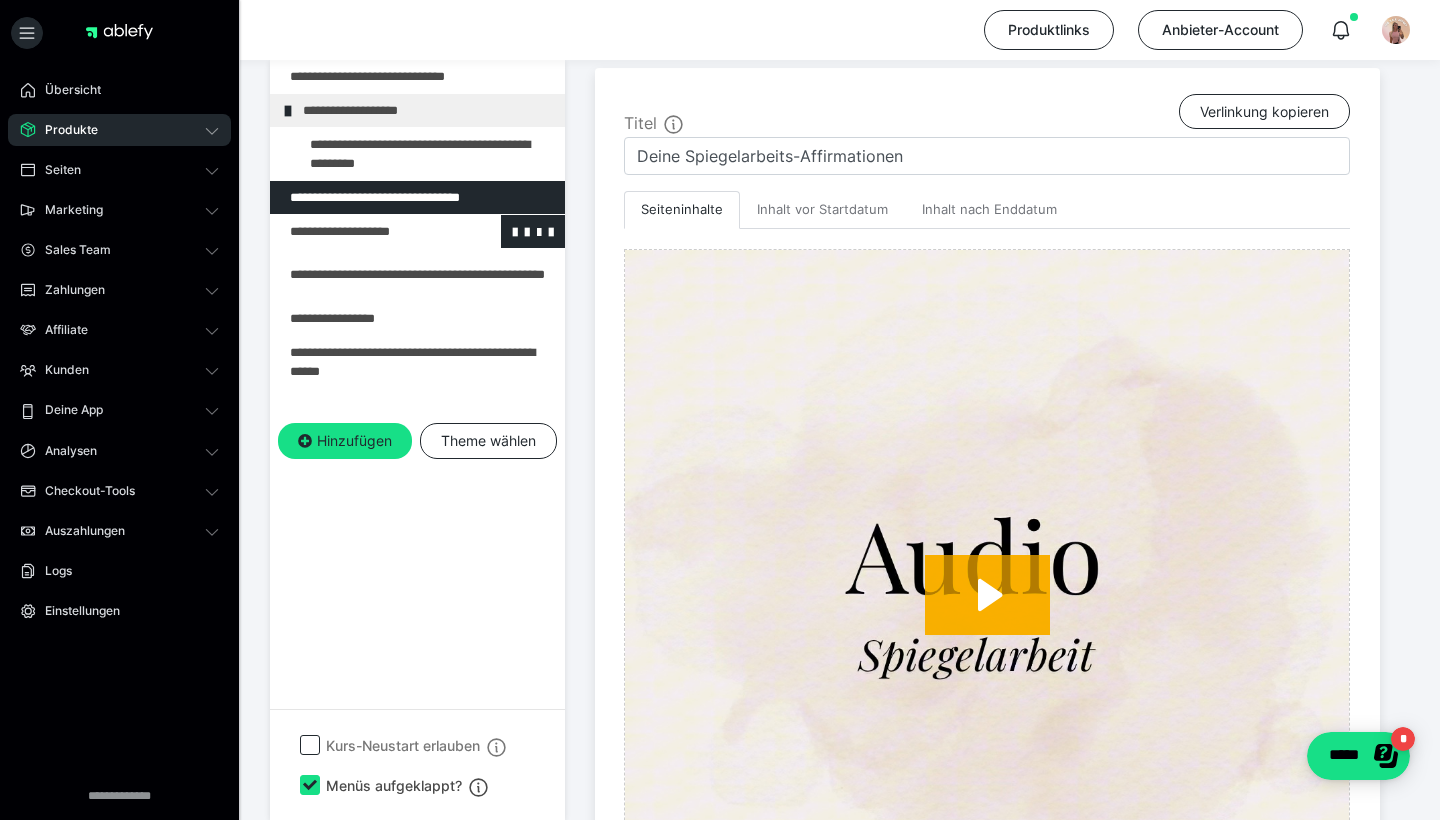 scroll, scrollTop: 463, scrollLeft: 0, axis: vertical 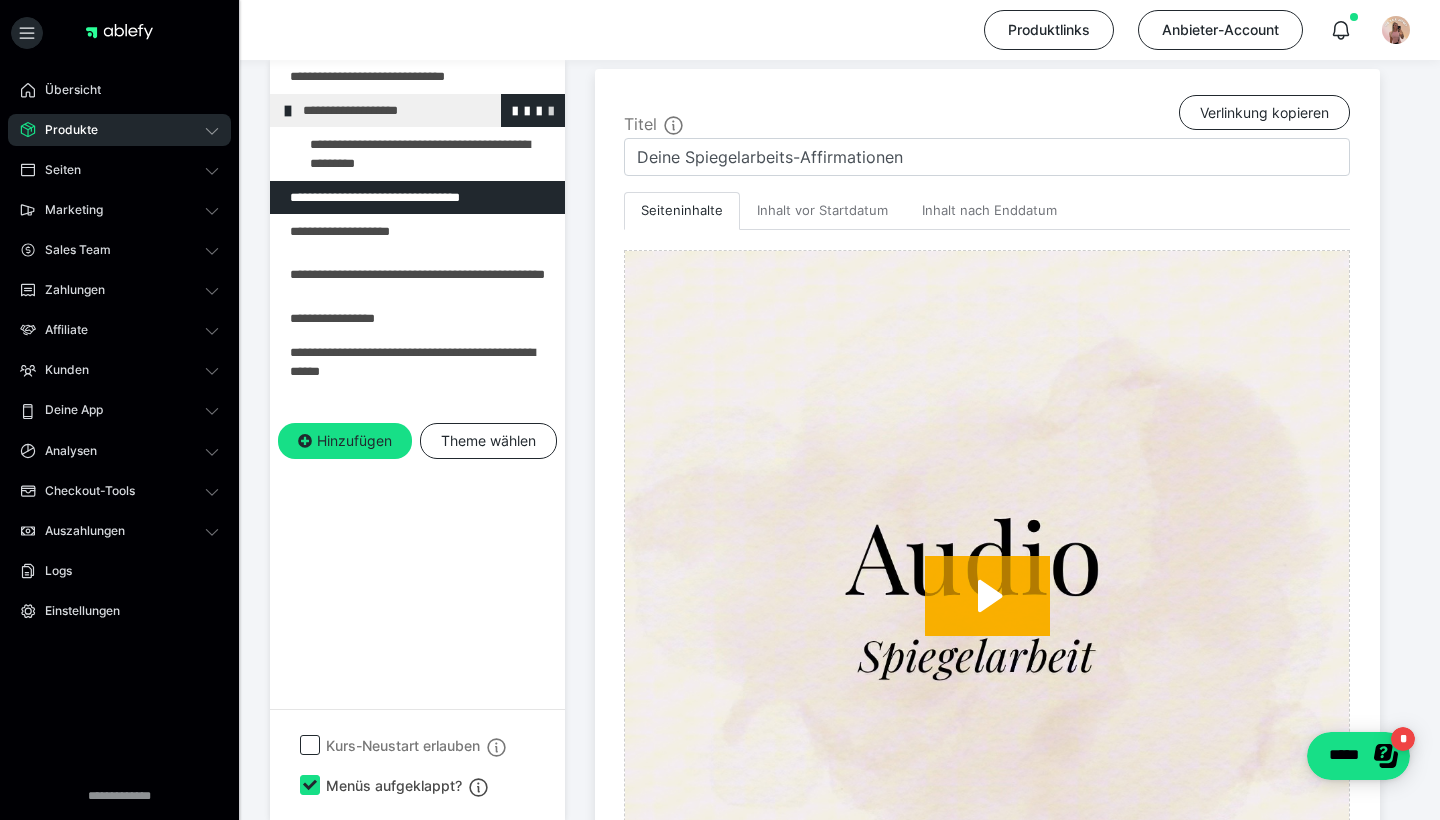 click at bounding box center [551, 110] 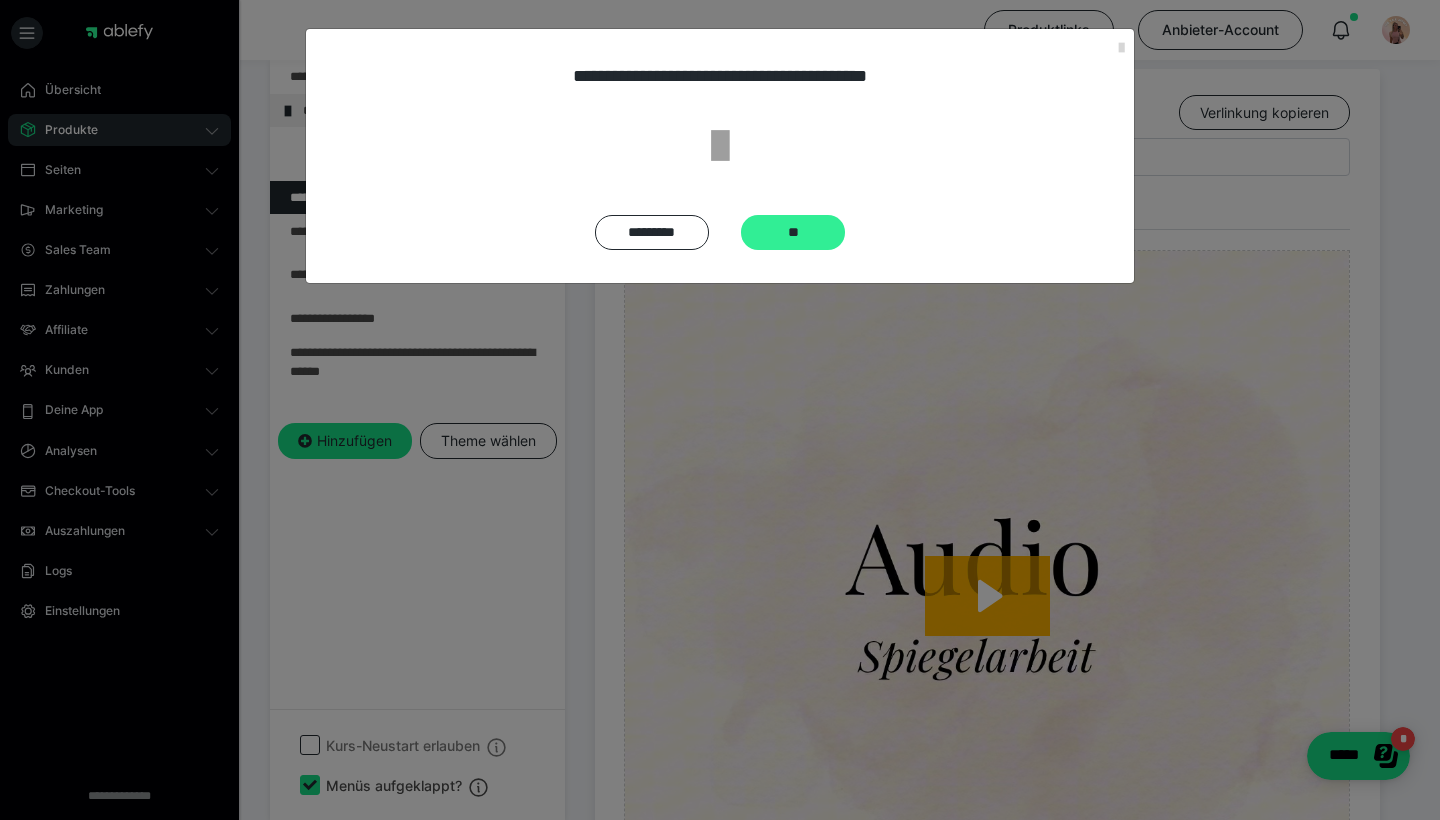 click on "**" at bounding box center [793, 232] 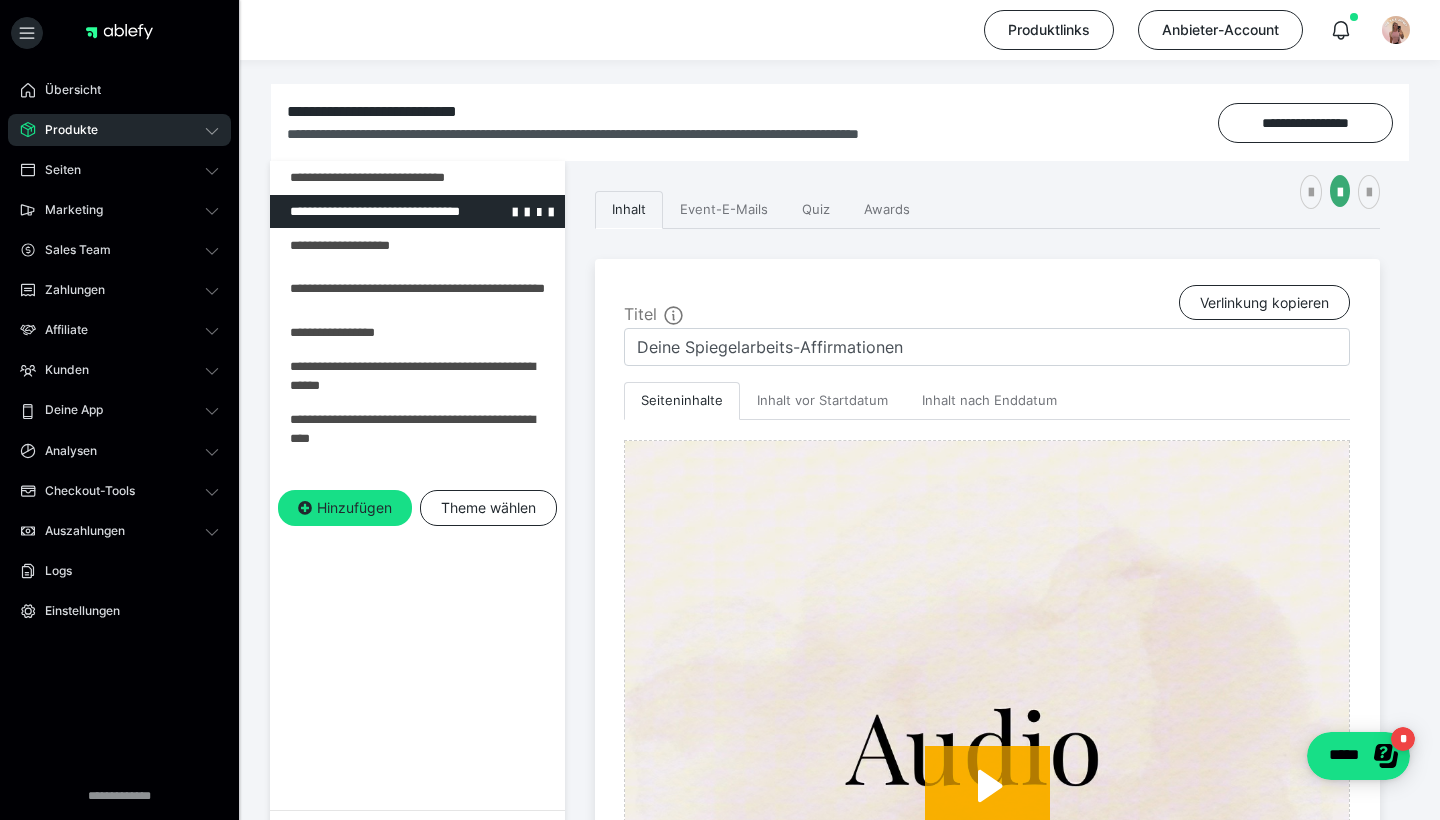 scroll, scrollTop: 254, scrollLeft: 0, axis: vertical 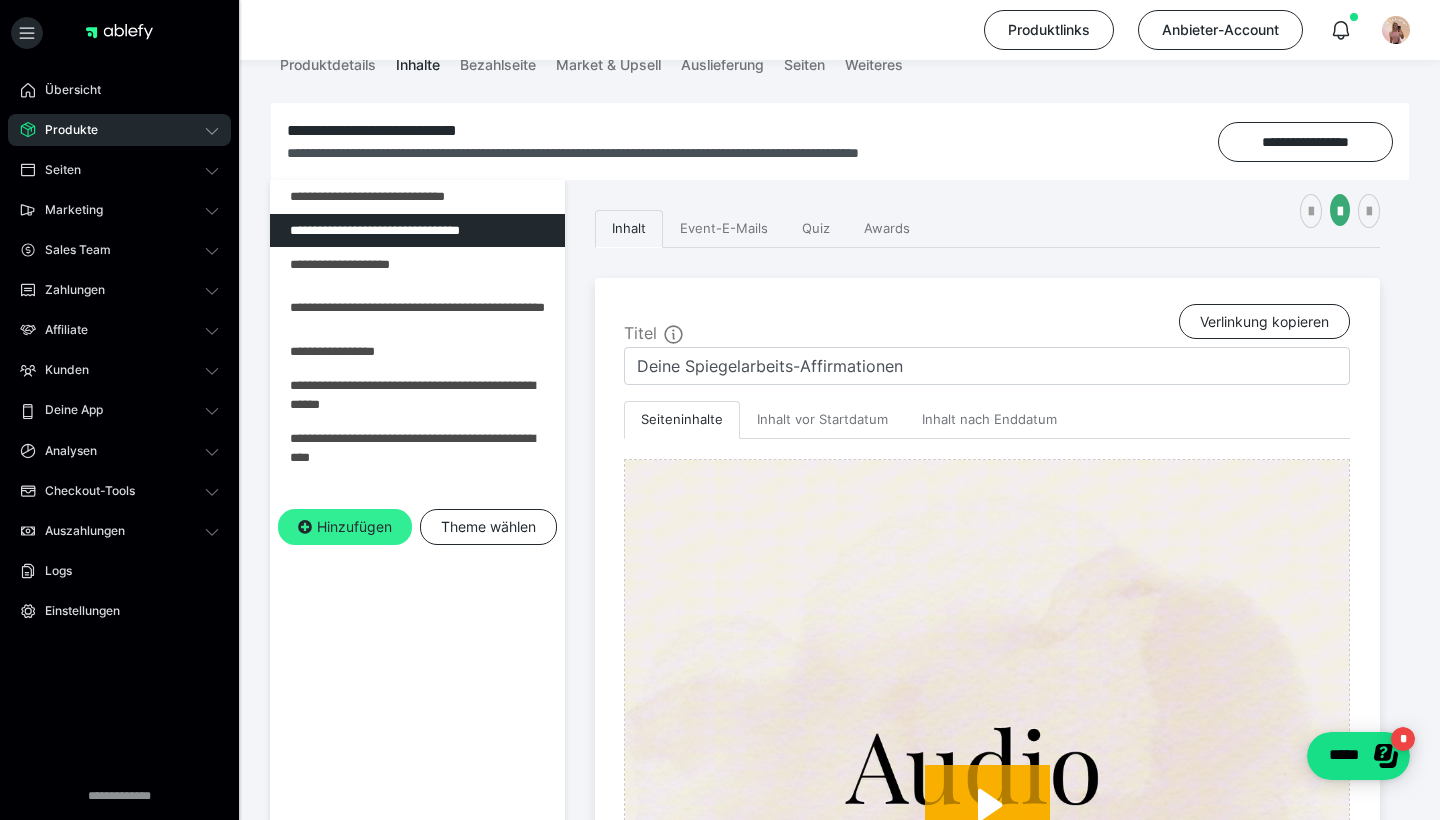 click on "Hinzufügen" at bounding box center [345, 527] 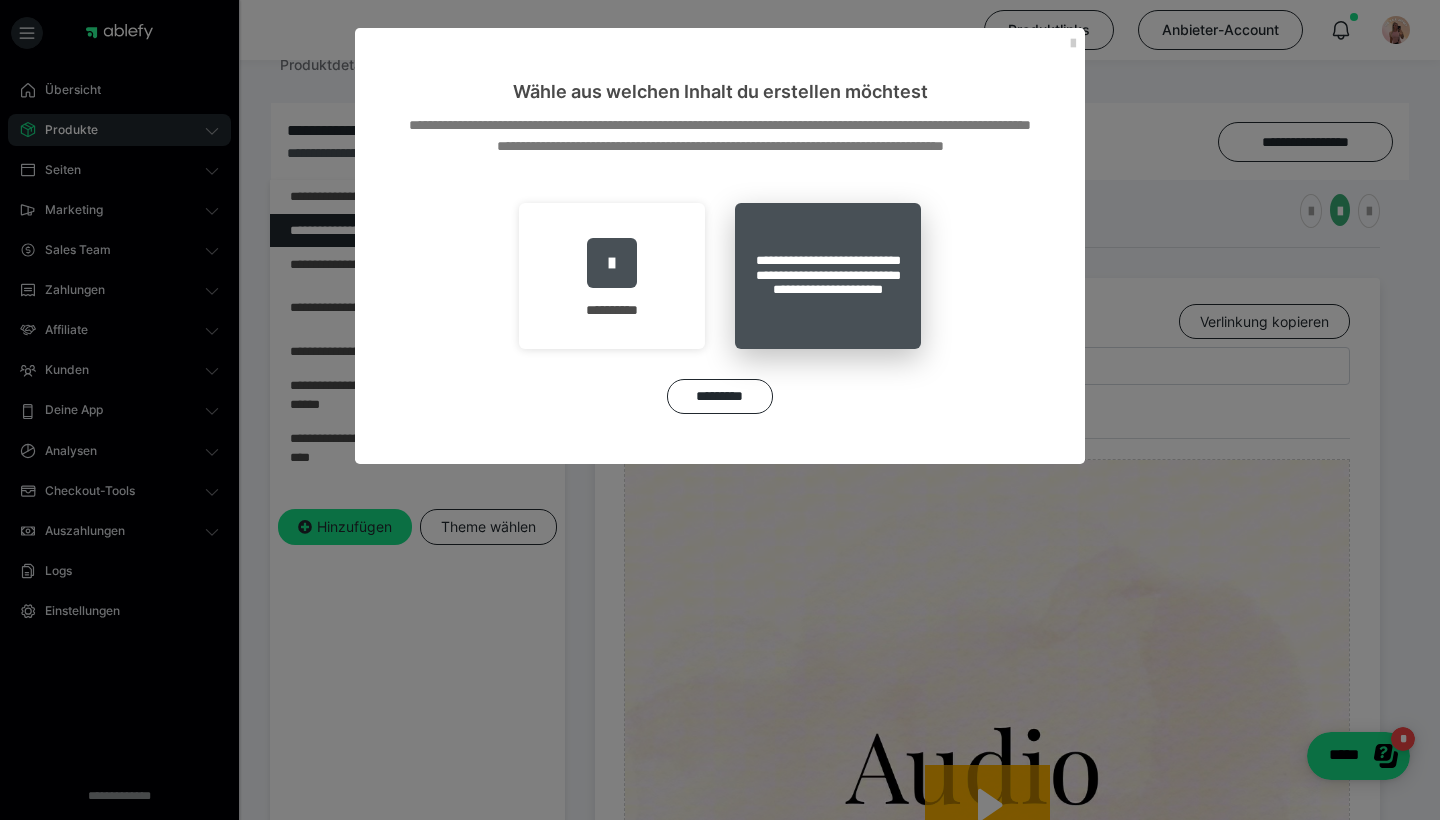 click on "**********" at bounding box center (828, 276) 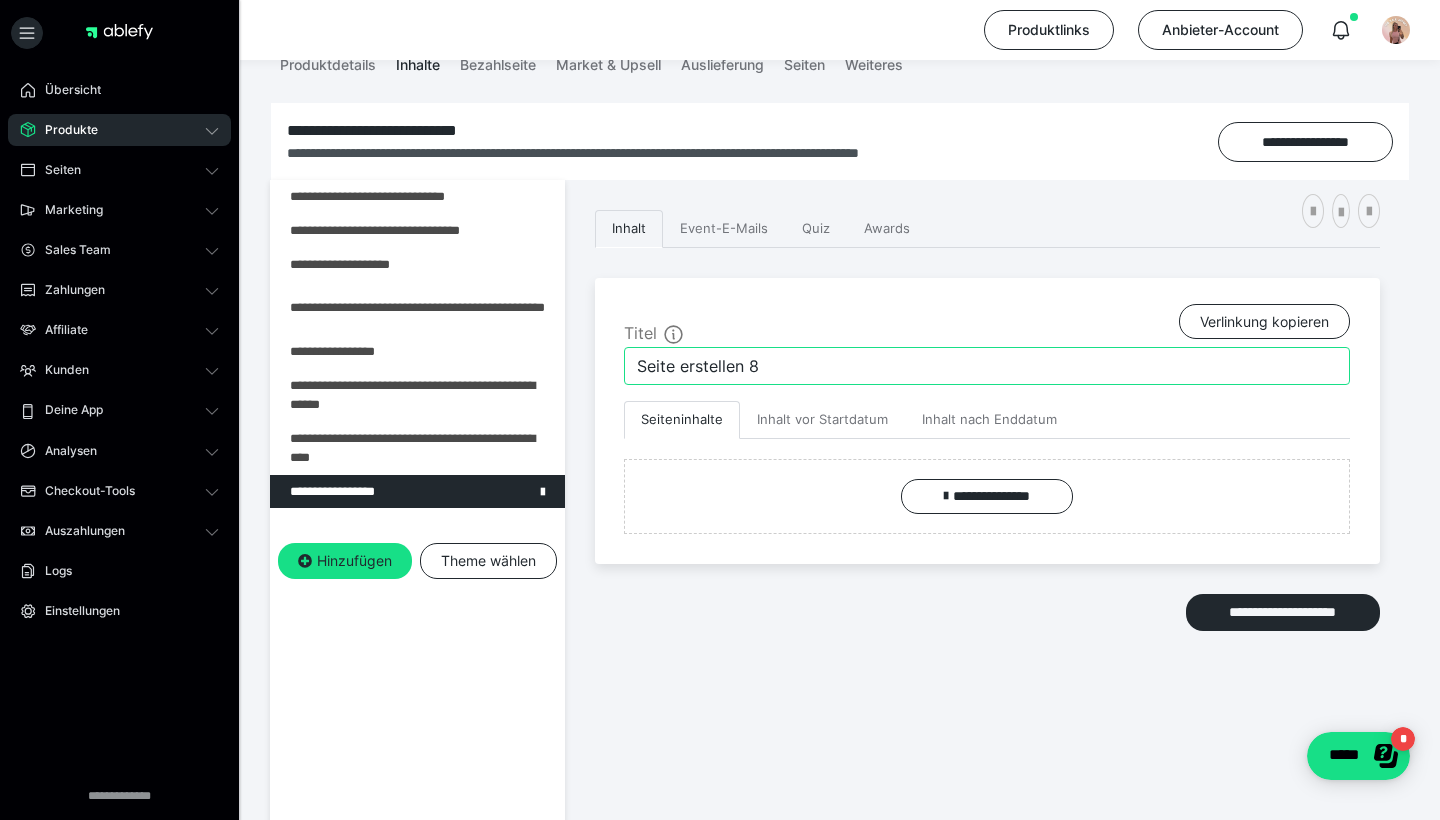 drag, startPoint x: 799, startPoint y: 363, endPoint x: 574, endPoint y: 352, distance: 225.26872 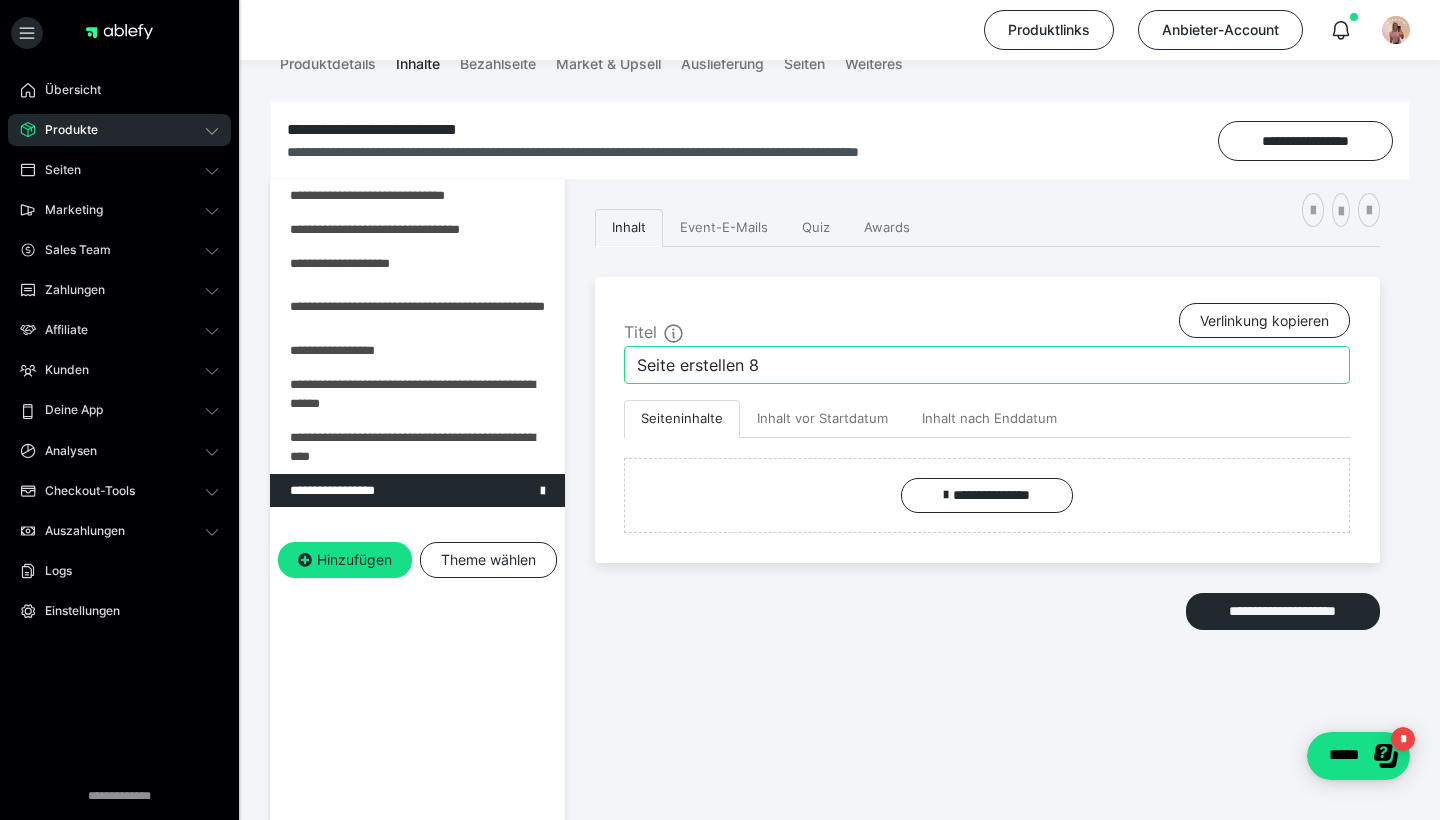 click on "Seite erstellen 8" at bounding box center (987, 365) 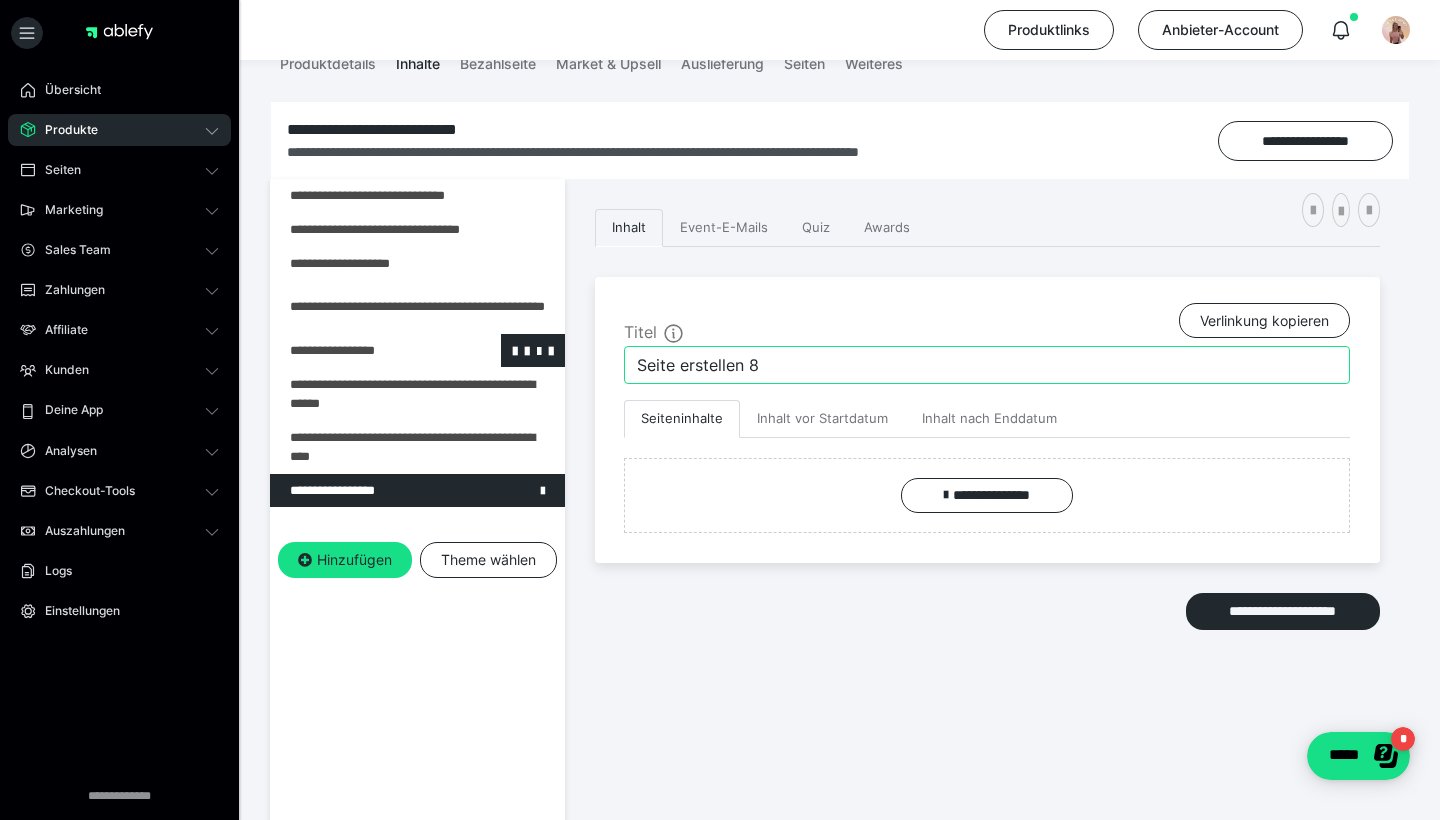 drag, startPoint x: 727, startPoint y: 365, endPoint x: 532, endPoint y: 351, distance: 195.50192 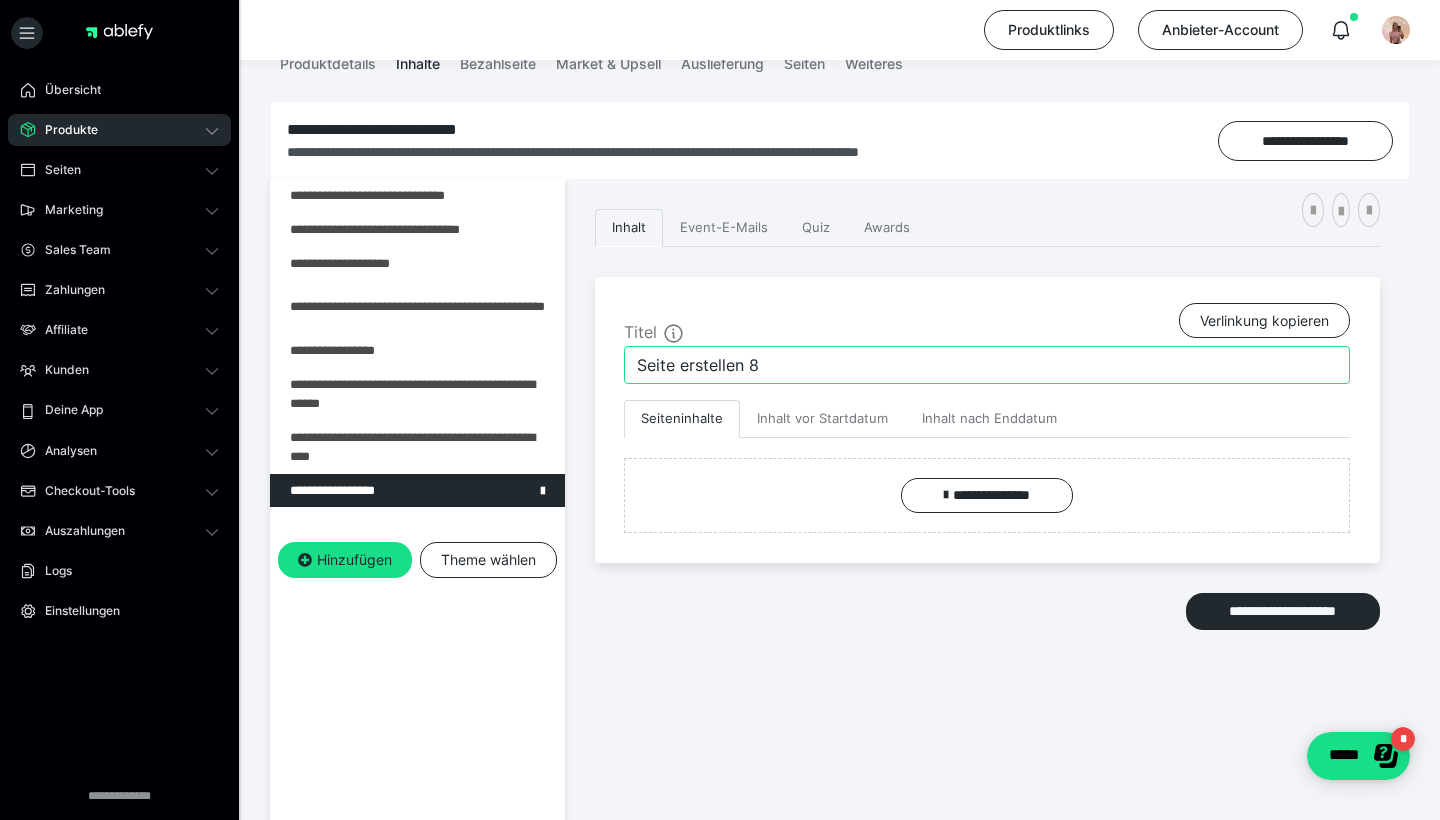 paste on "lbstkonzept & Frequenz: deine tägliche Entscheidung für dich" 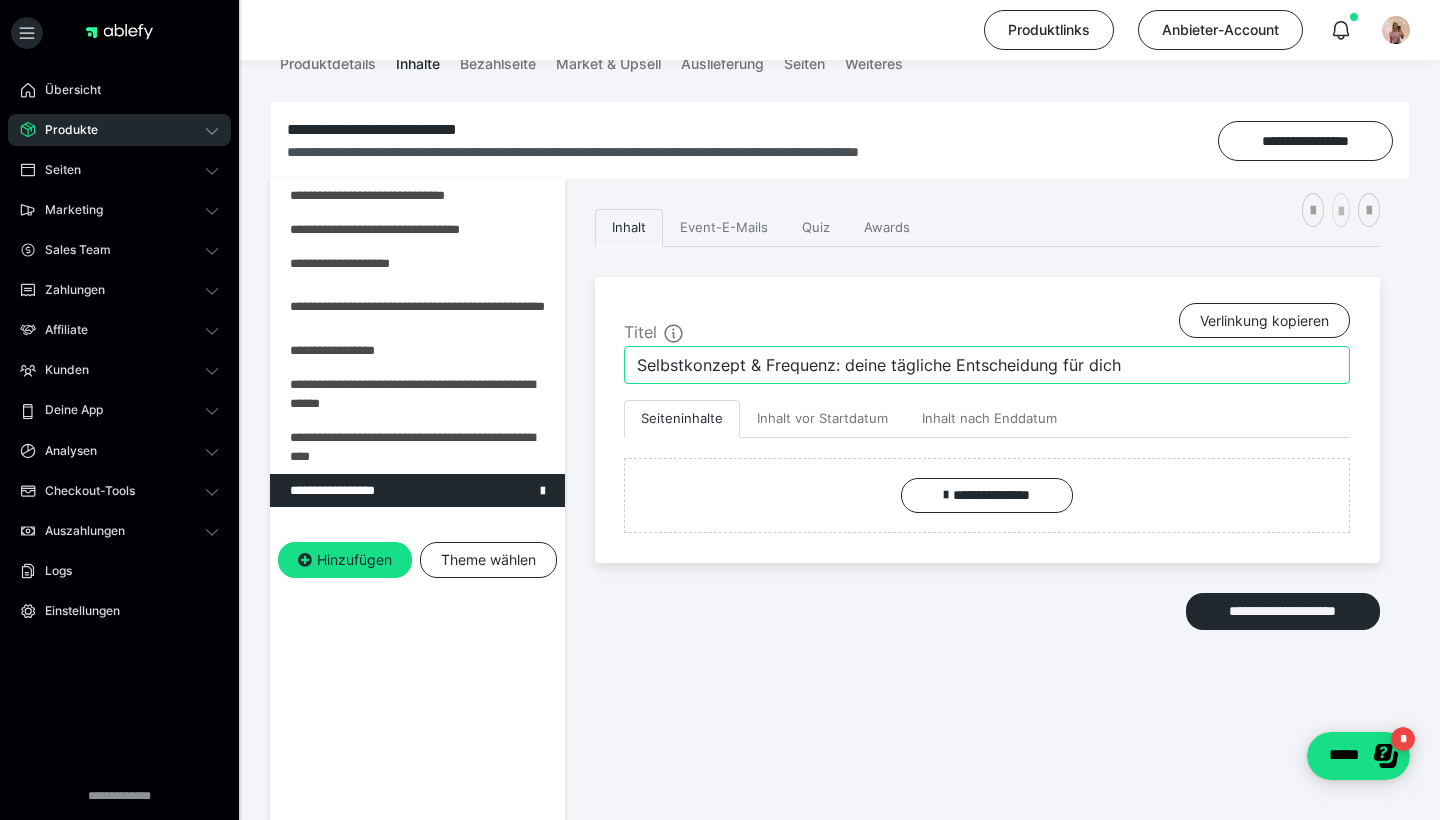 type on "Selbstkonzept & Frequenz: deine tägliche Entscheidung für dich" 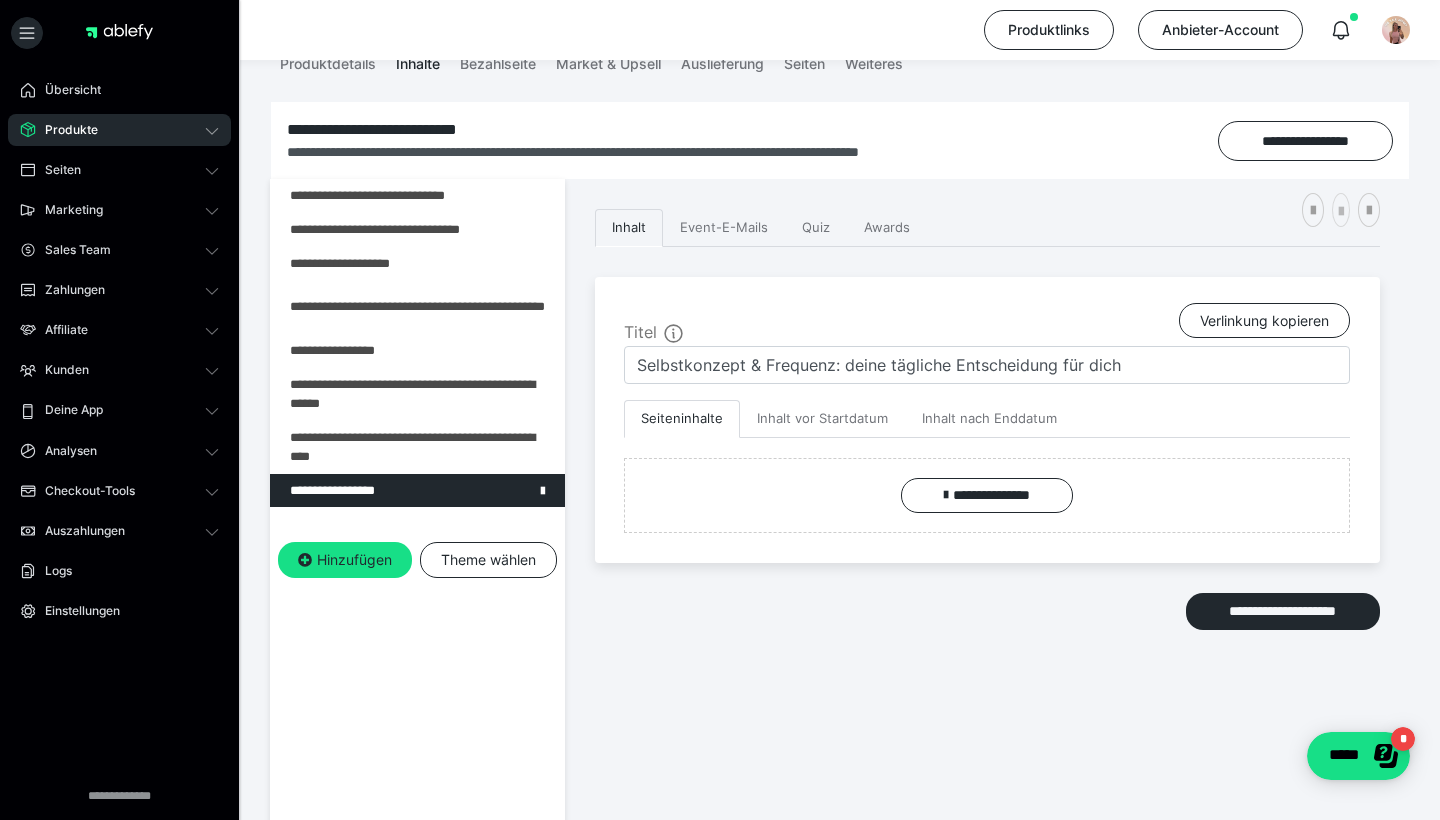 click at bounding box center [1341, 210] 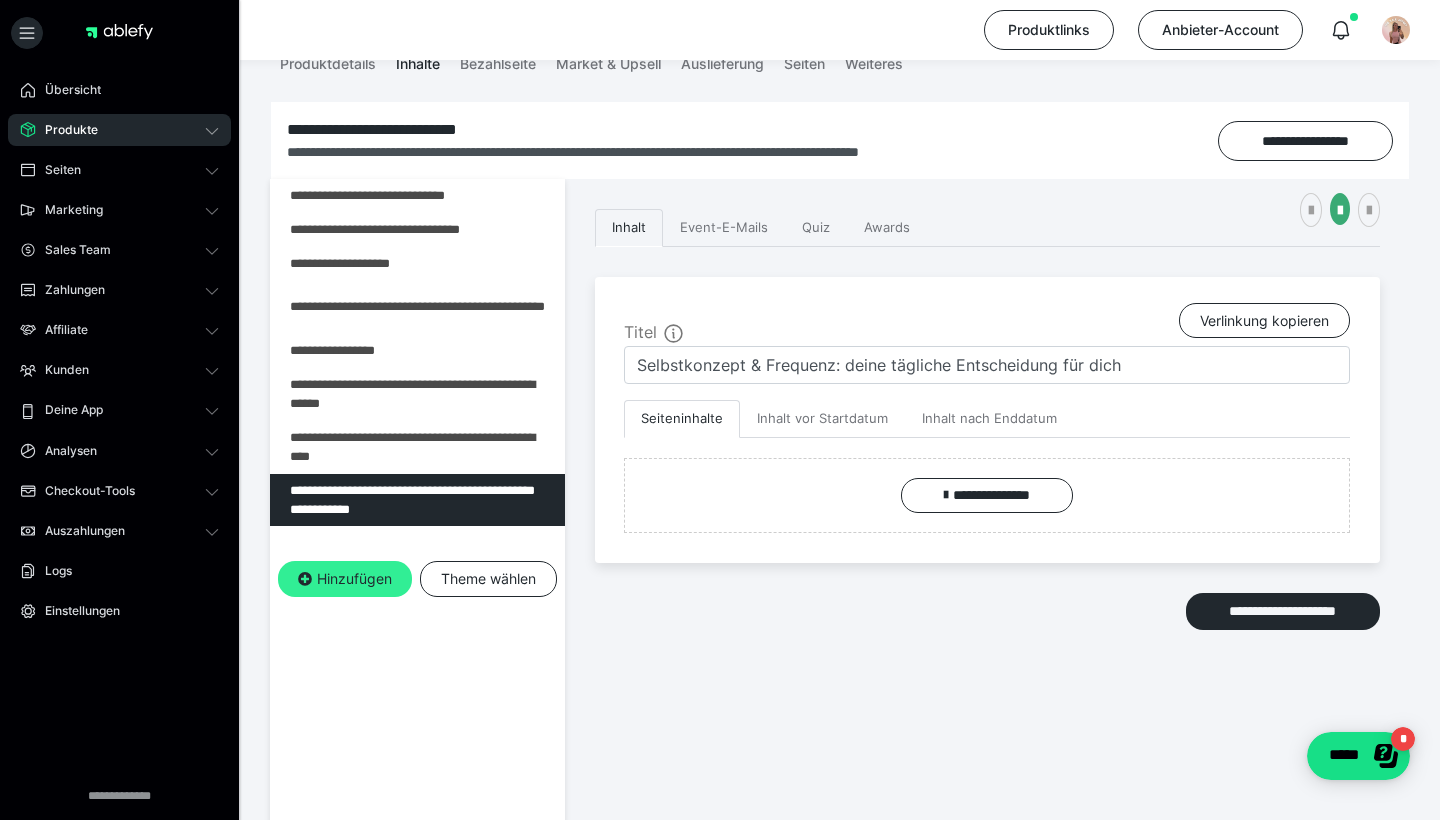 click at bounding box center [305, 579] 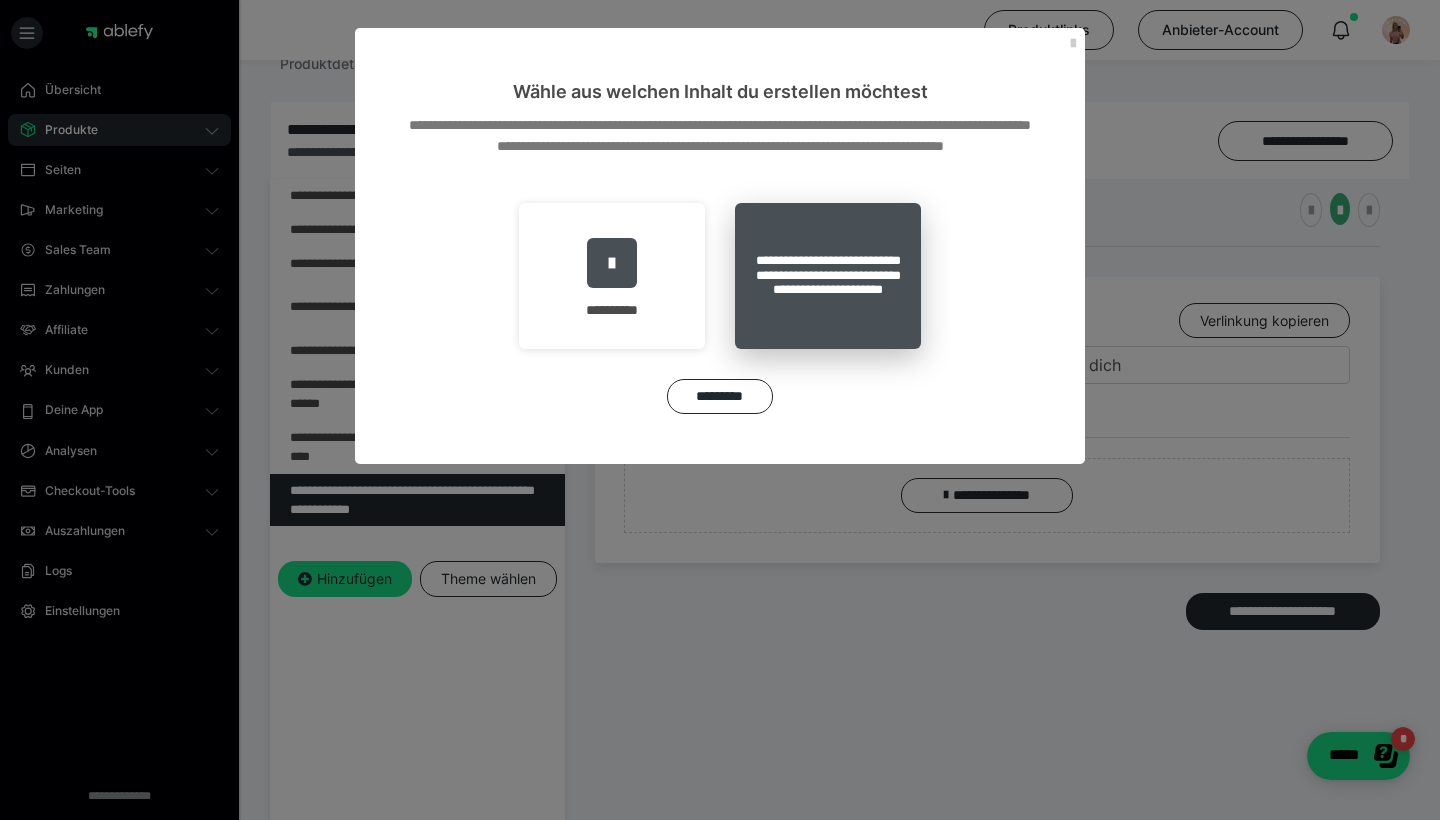 click on "**********" at bounding box center (828, 276) 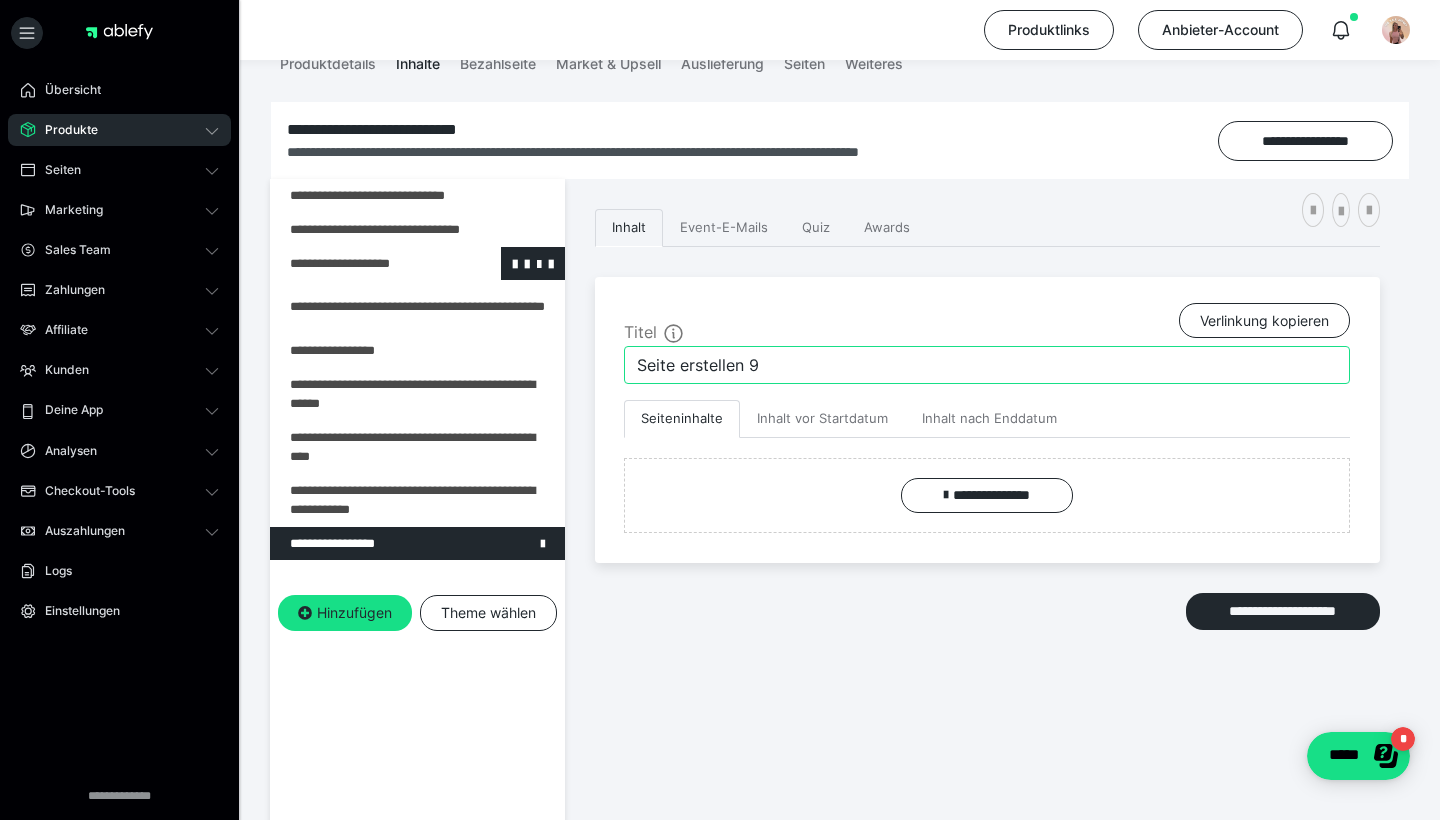drag, startPoint x: 786, startPoint y: 370, endPoint x: 393, endPoint y: 278, distance: 403.62482 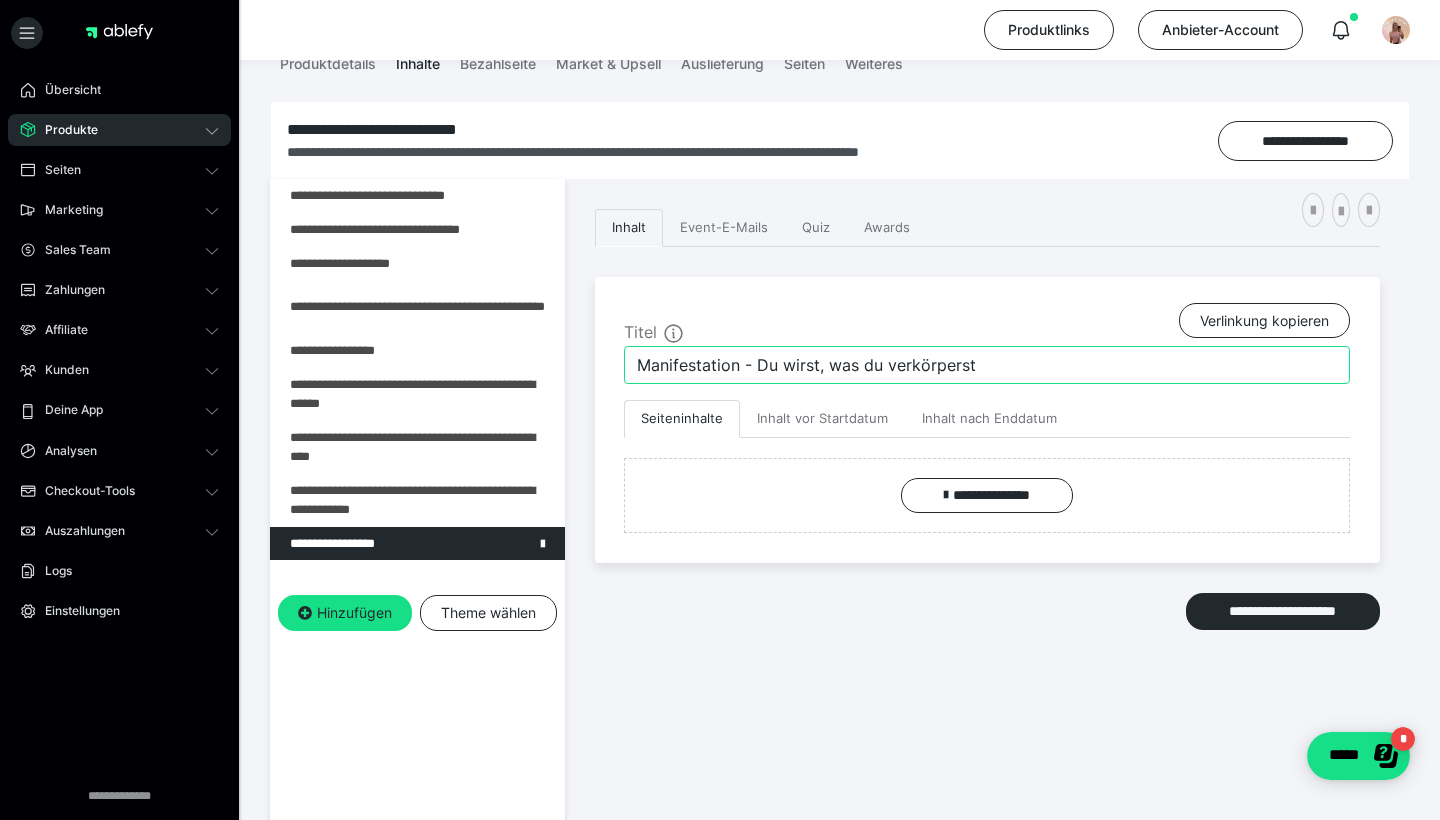 type on "Manifestation - Du wirst, was du verkörperst" 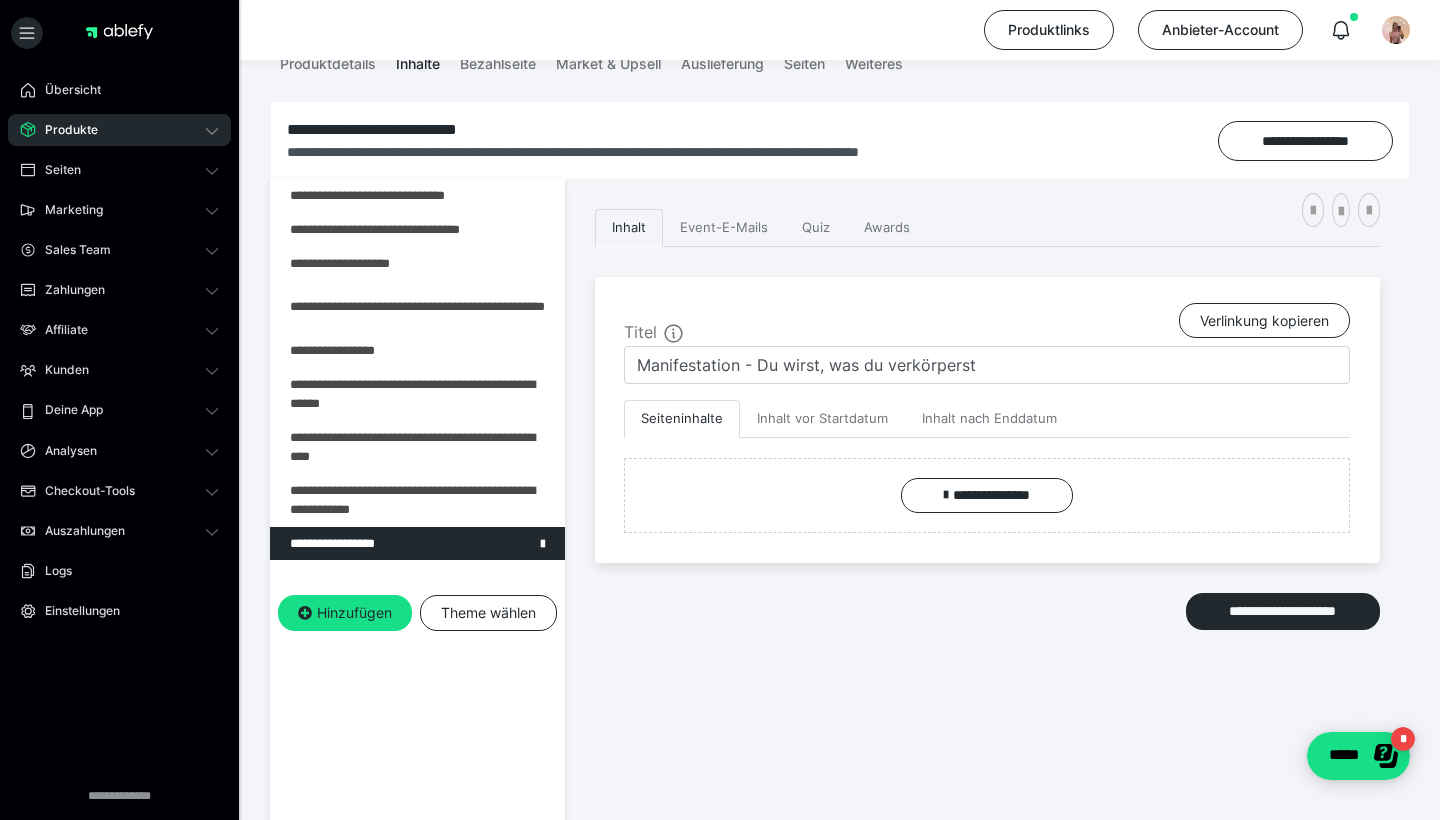 click on "**********" at bounding box center [987, 524] 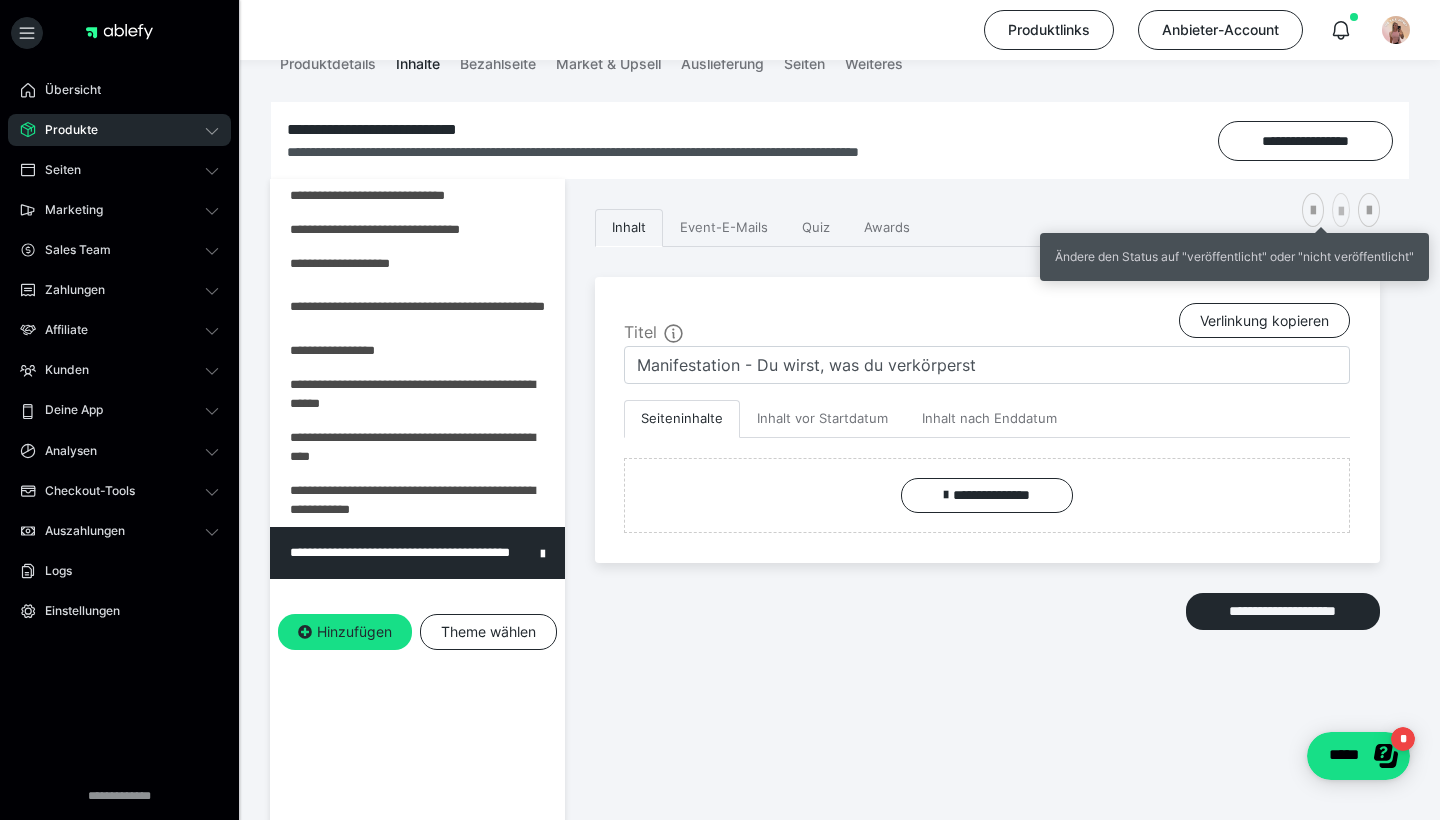 click at bounding box center (1341, 210) 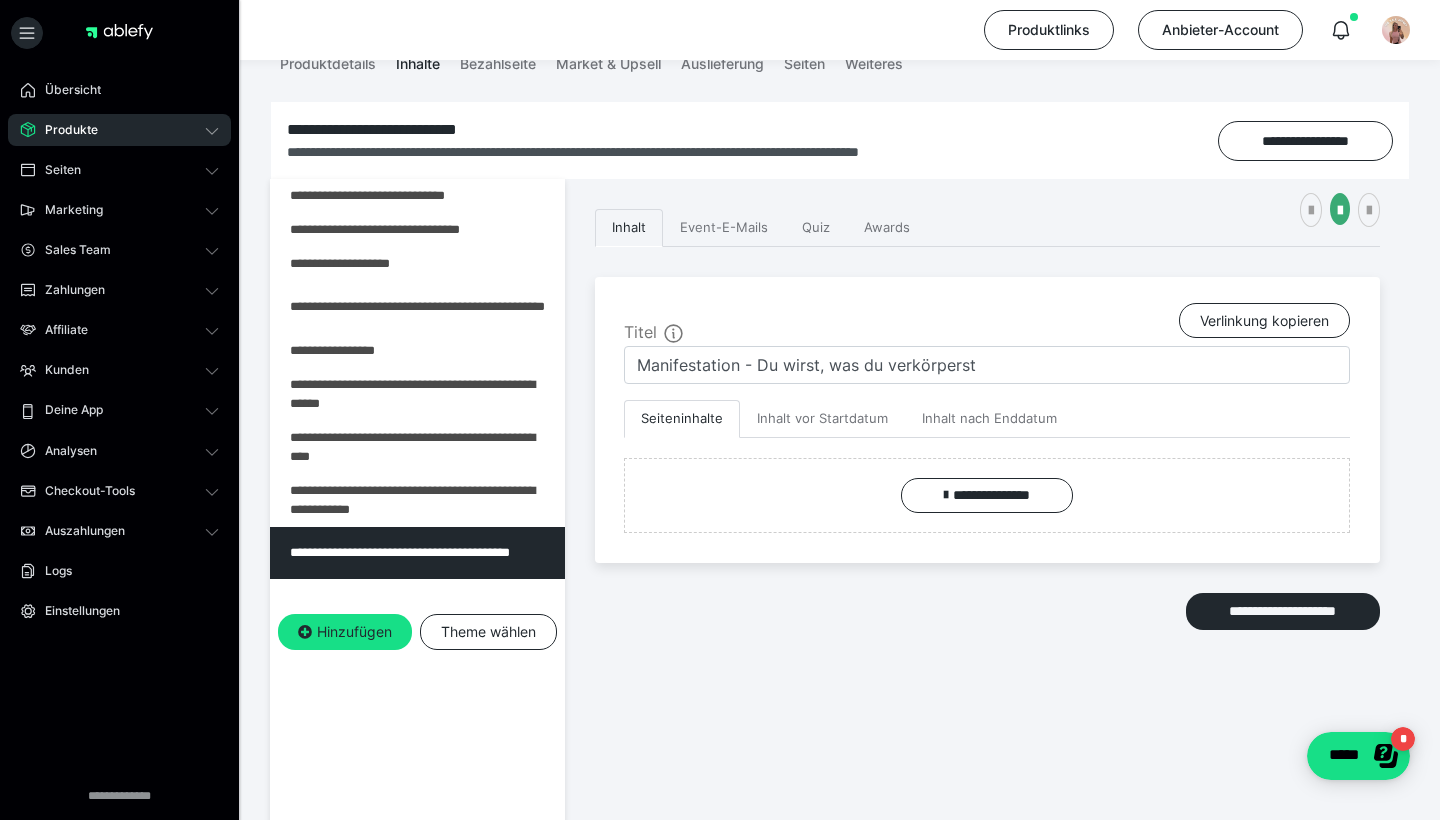 click on "Hinzufügen Theme wählen" at bounding box center [417, 649] 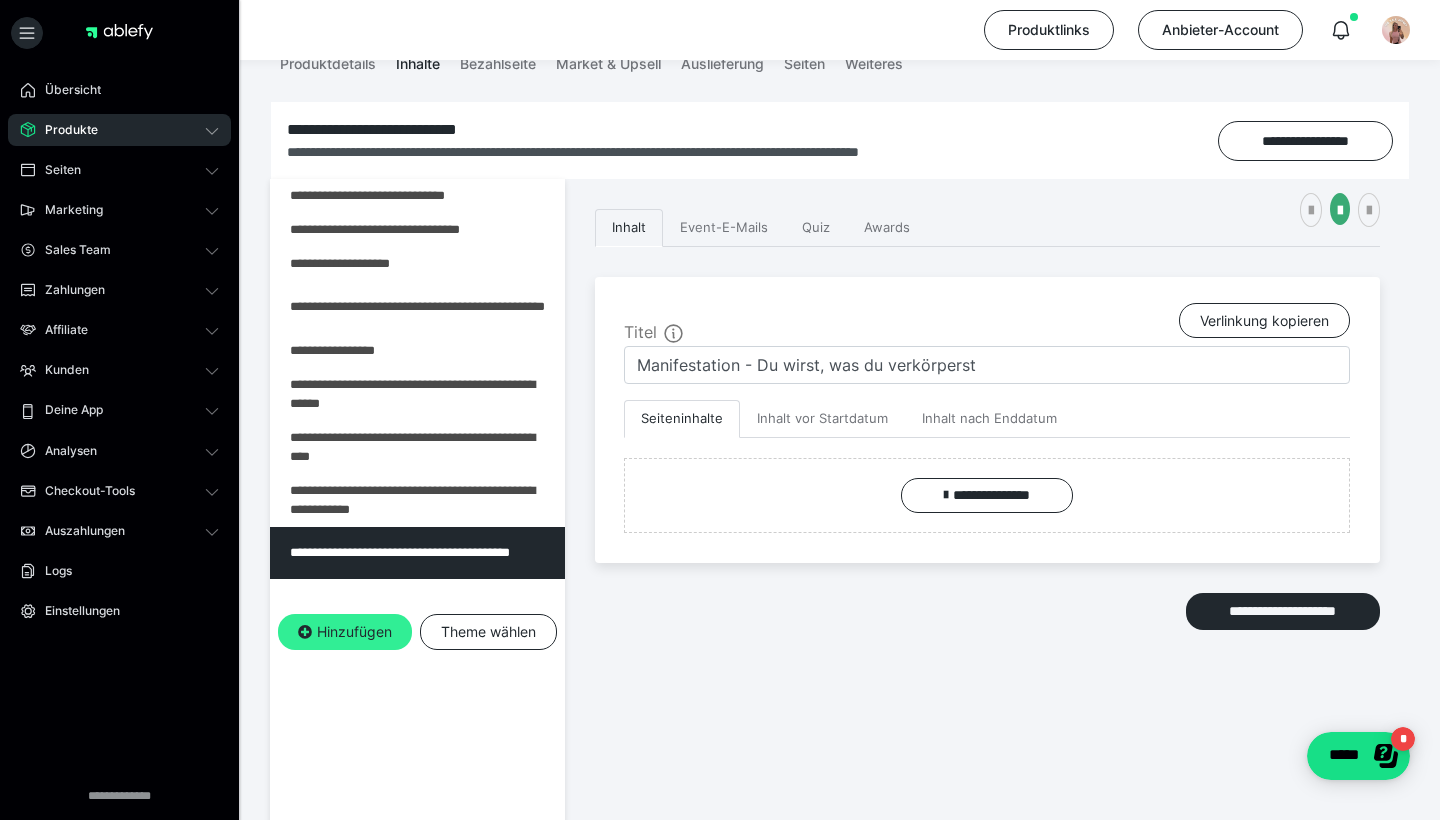 click on "Hinzufügen" at bounding box center (345, 632) 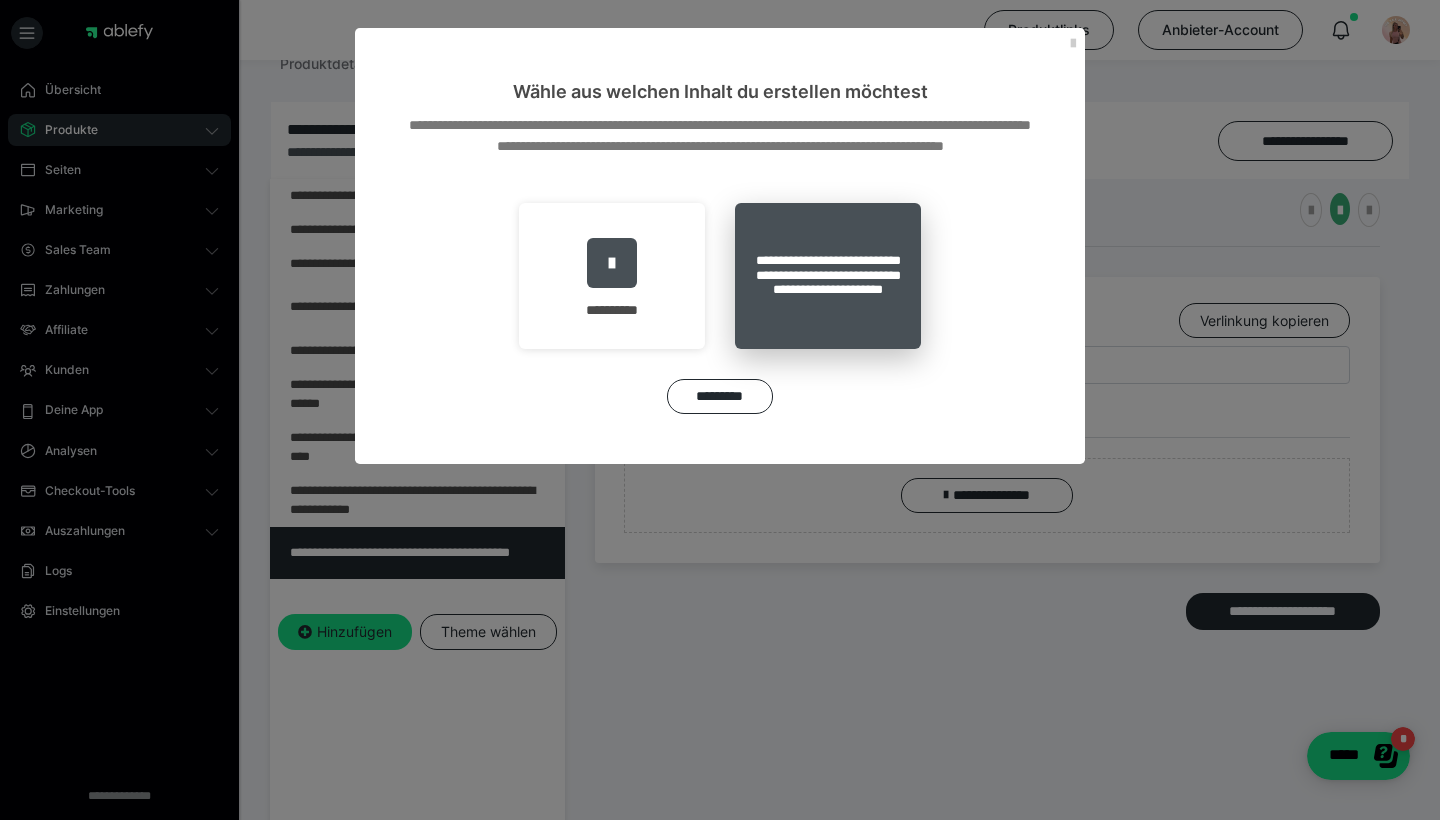 click on "**********" at bounding box center (828, 276) 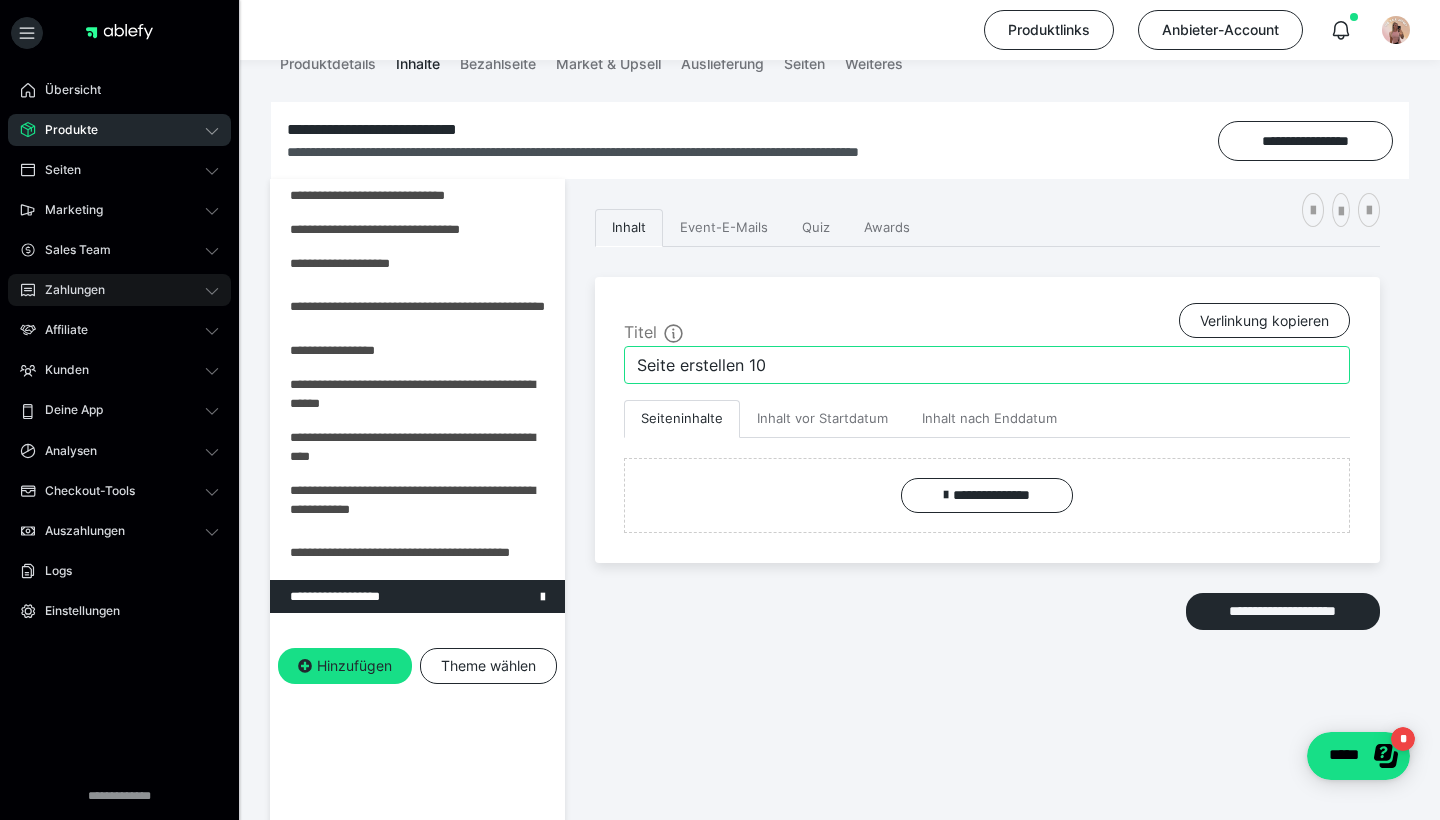 drag, startPoint x: 807, startPoint y: 362, endPoint x: 215, endPoint y: 290, distance: 596.3623 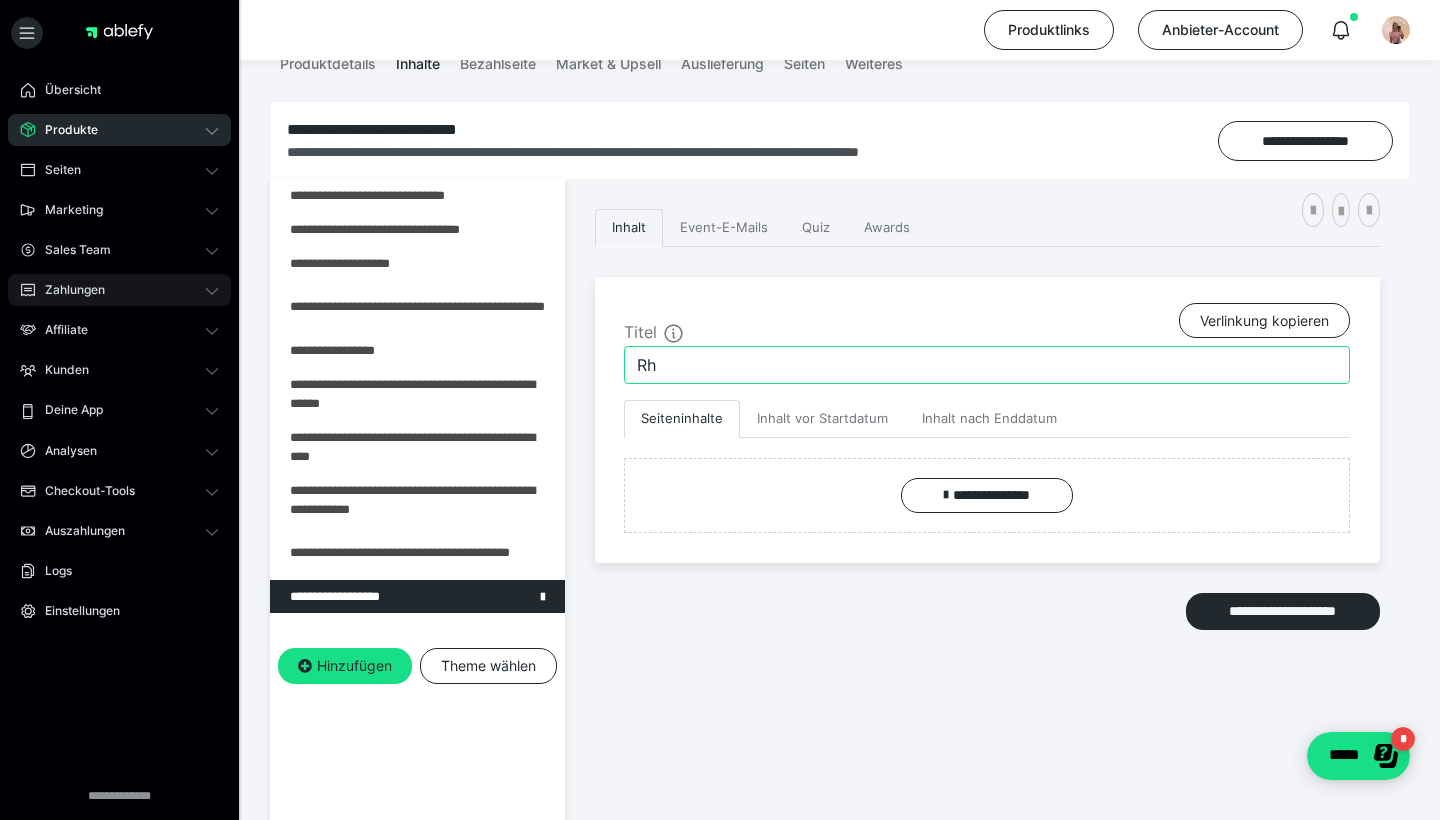 type on "R" 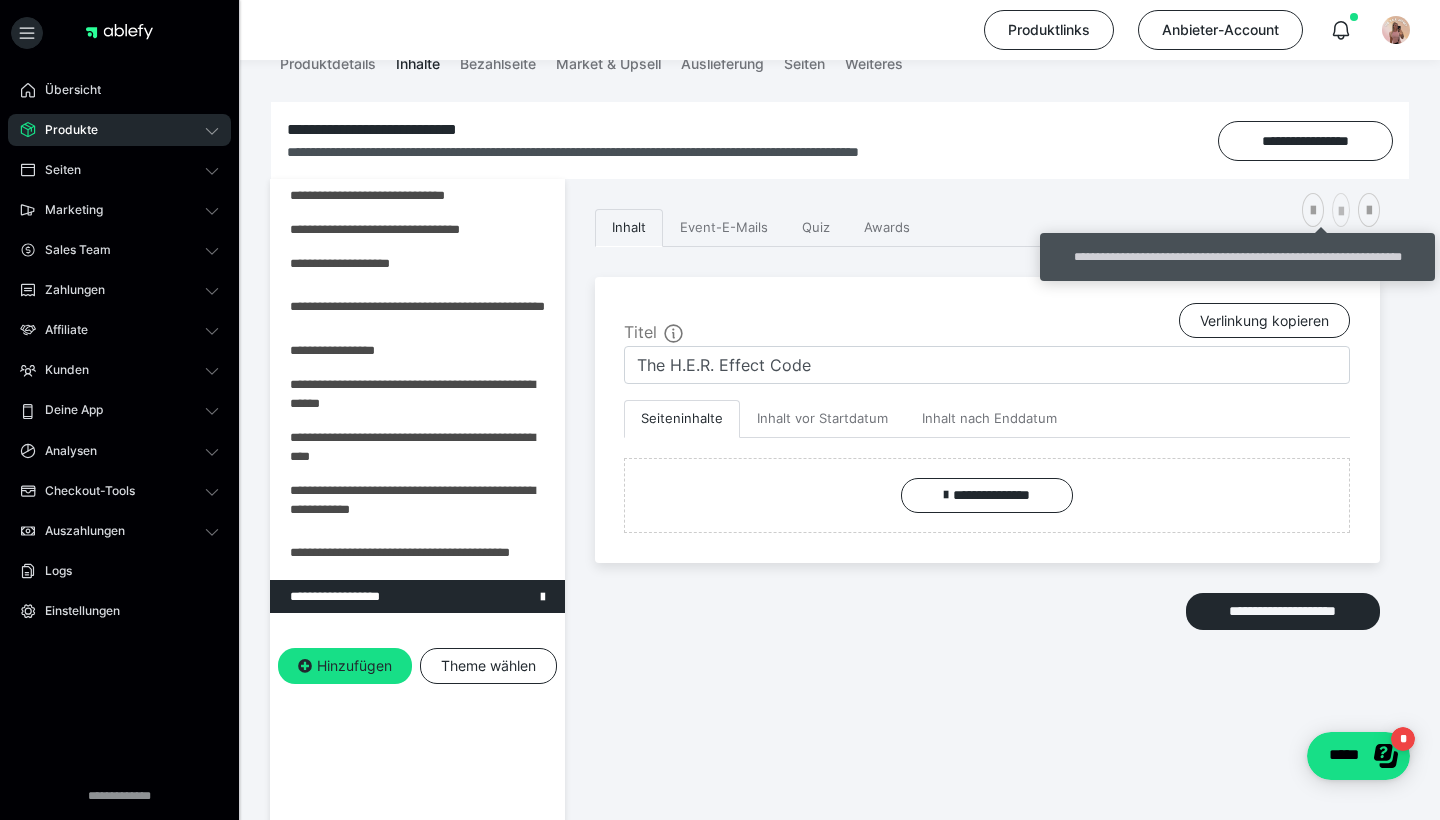 click at bounding box center [1341, 212] 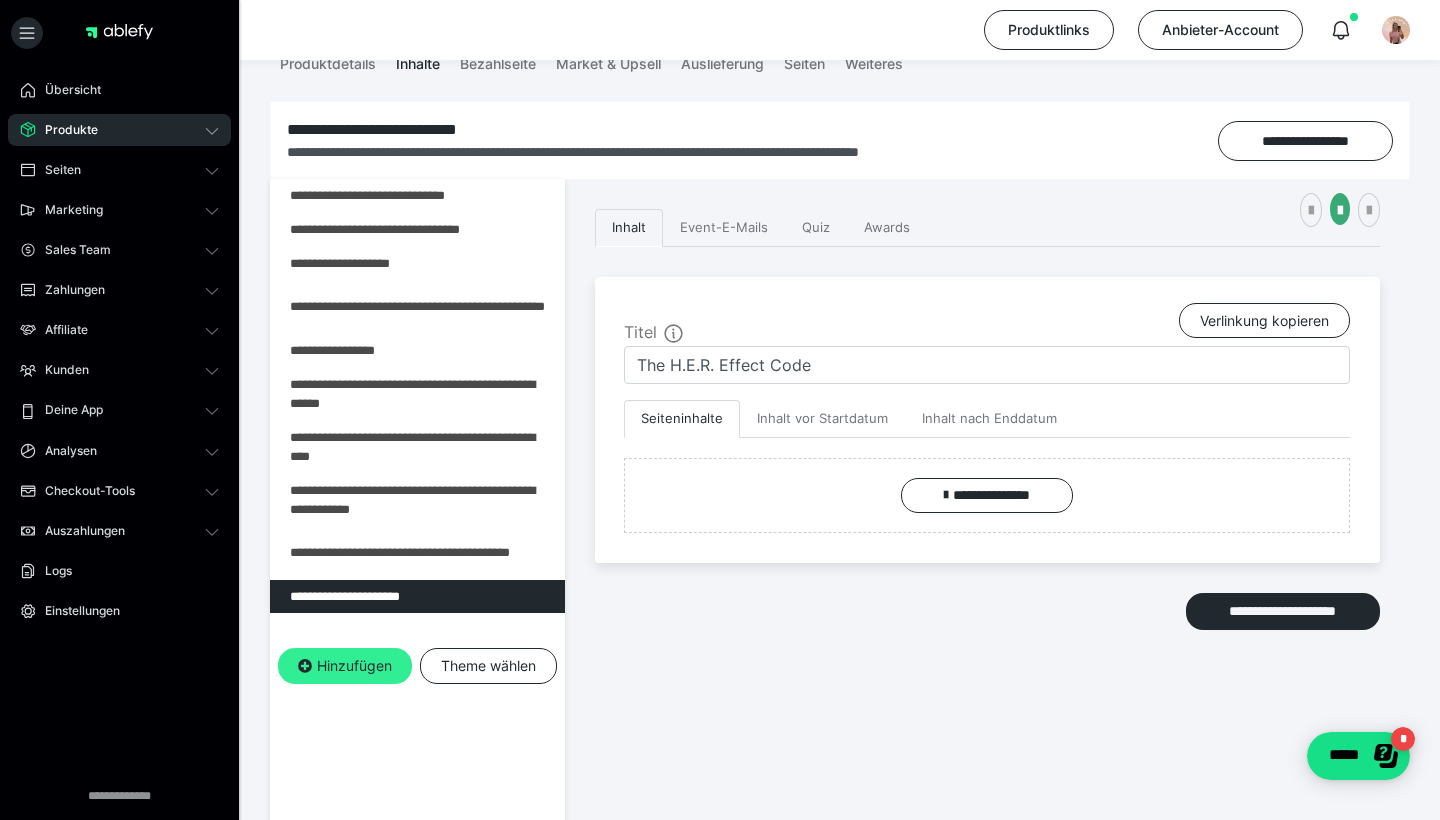 click on "Hinzufügen" at bounding box center (345, 666) 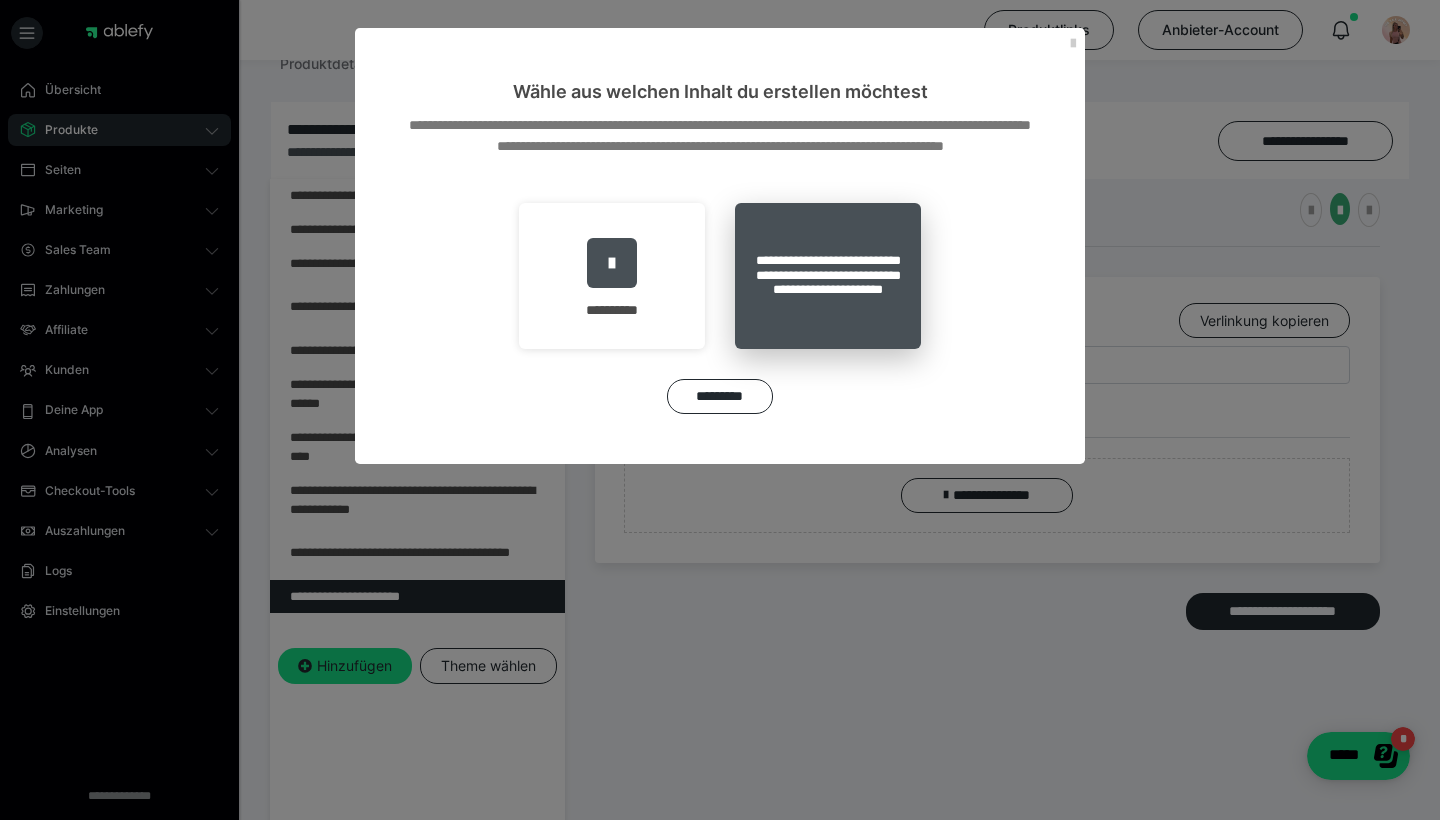 click on "**********" at bounding box center [828, 276] 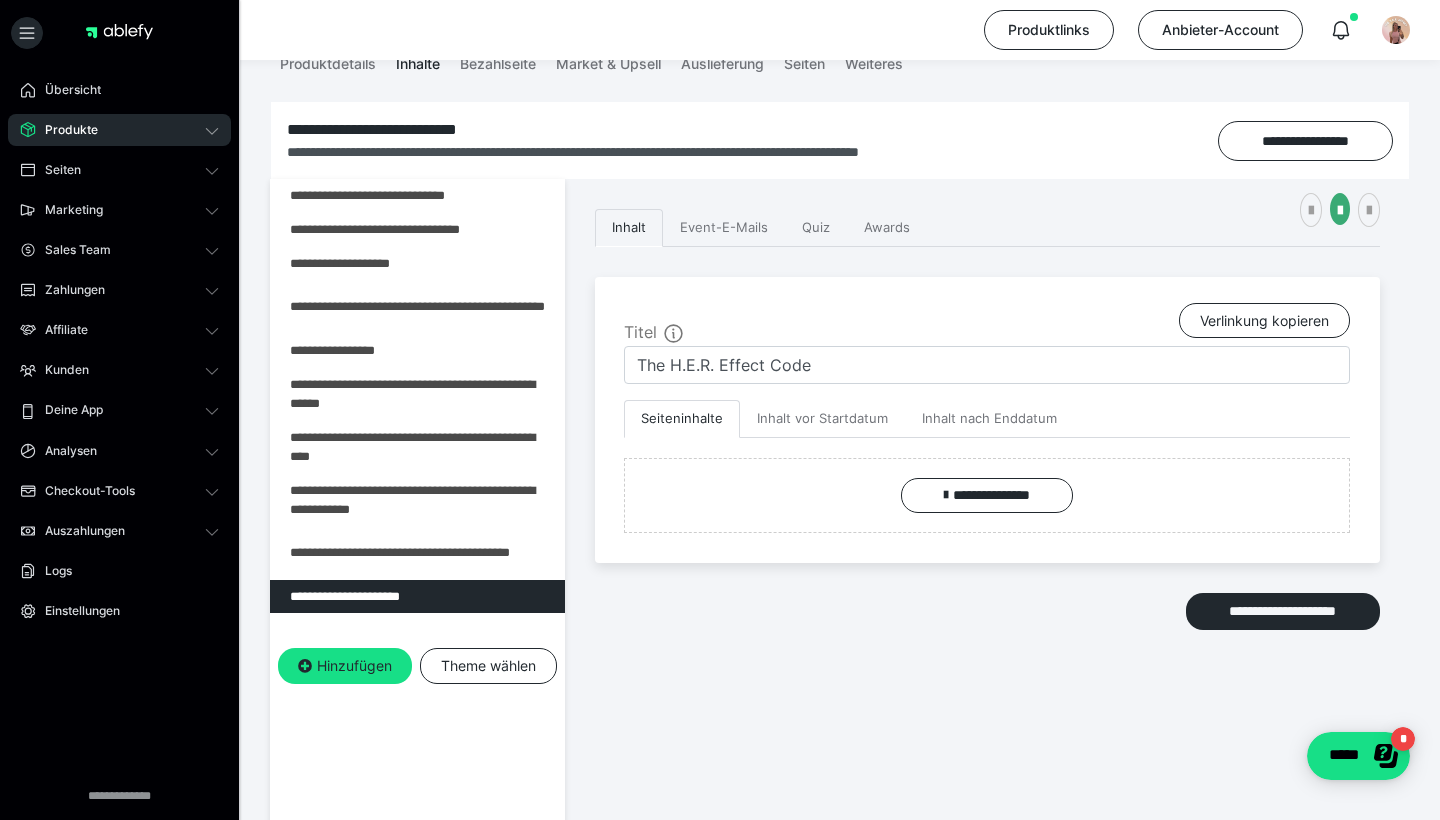 type on "Seite erstellen 11" 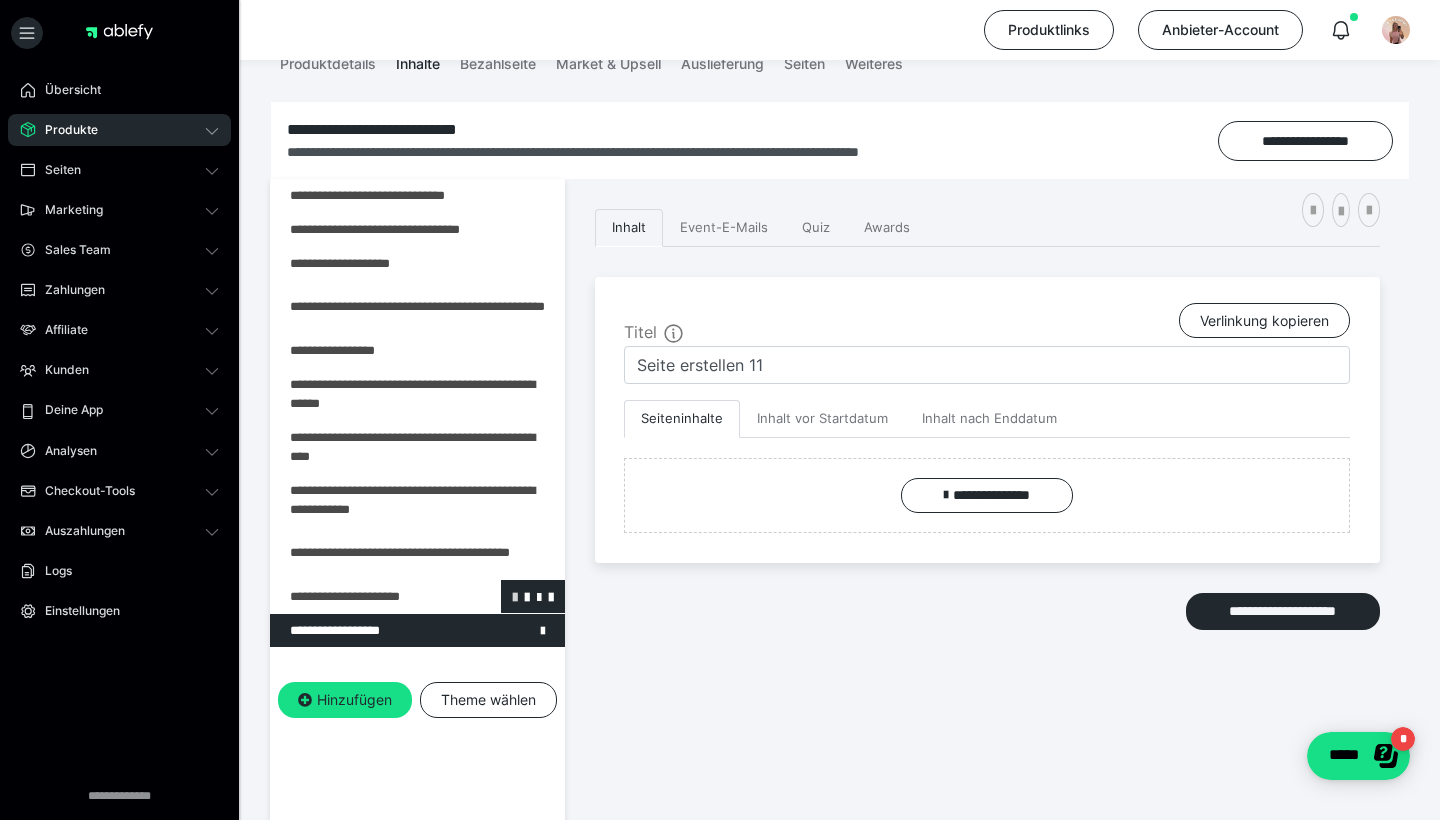 click at bounding box center (515, 596) 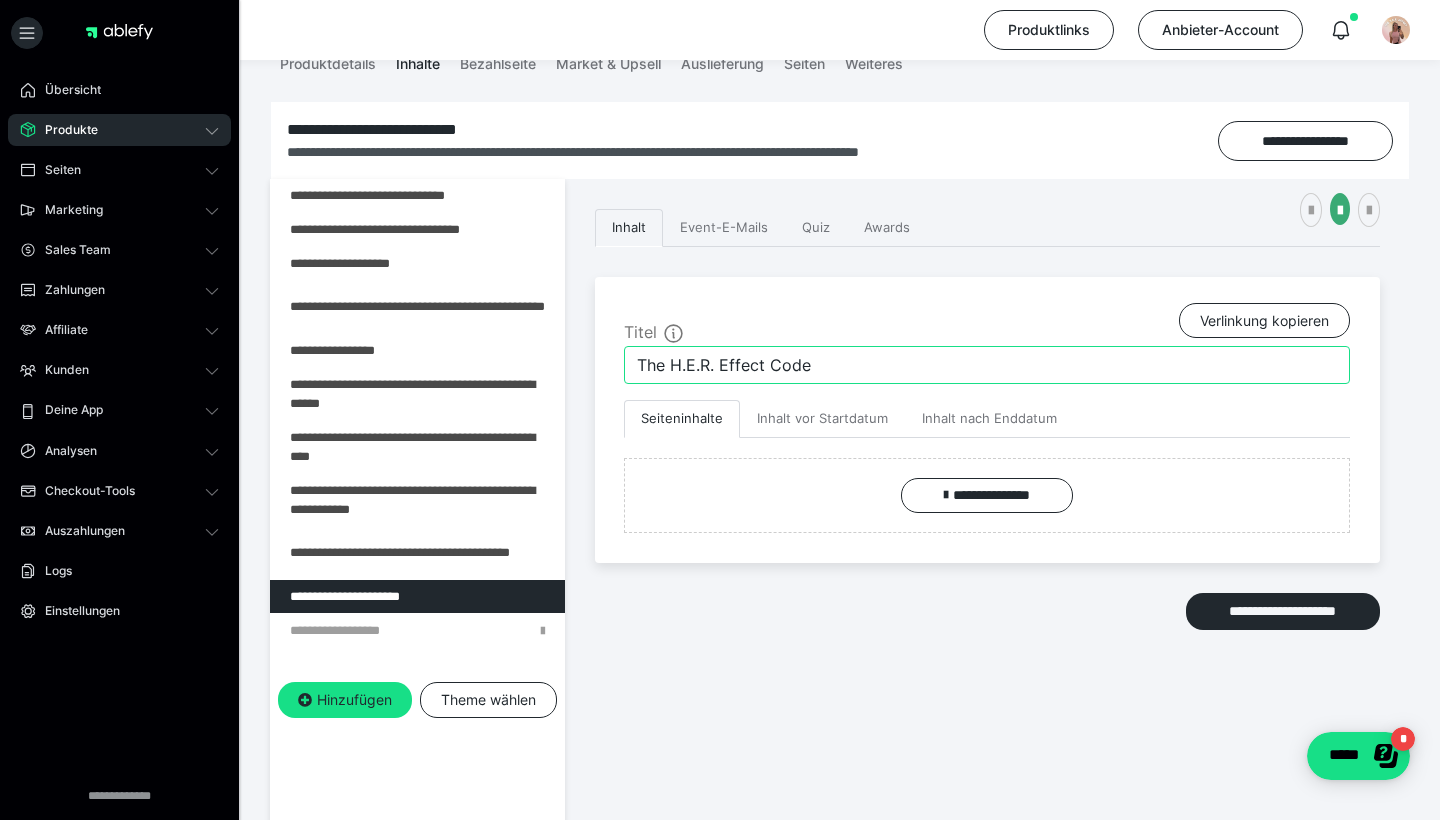 click on "The H.E.R. Effect Code" at bounding box center [987, 365] 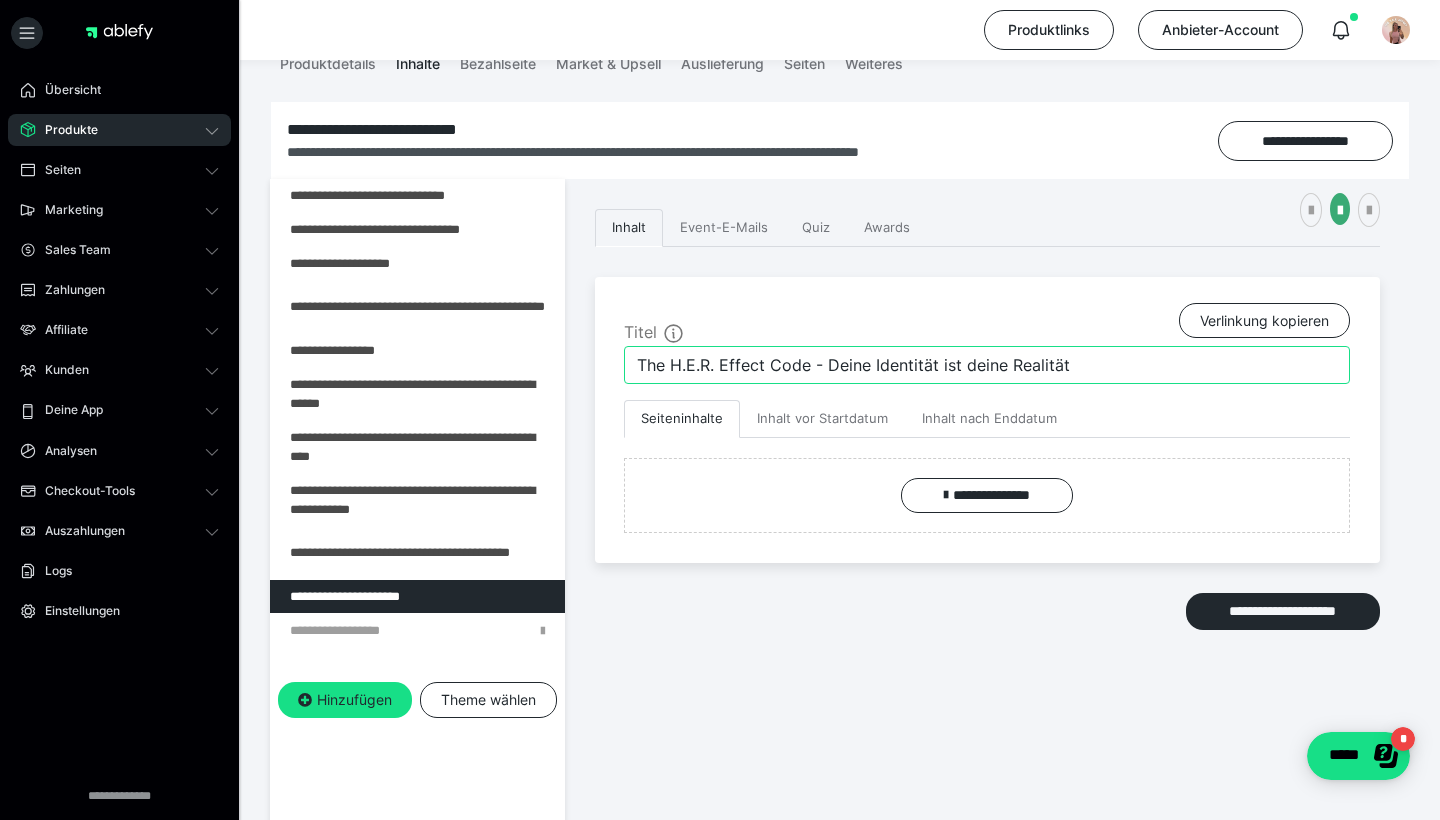 click on "The H.E.R. Effect Code - Deine Identität ist deine Realität" at bounding box center (987, 365) 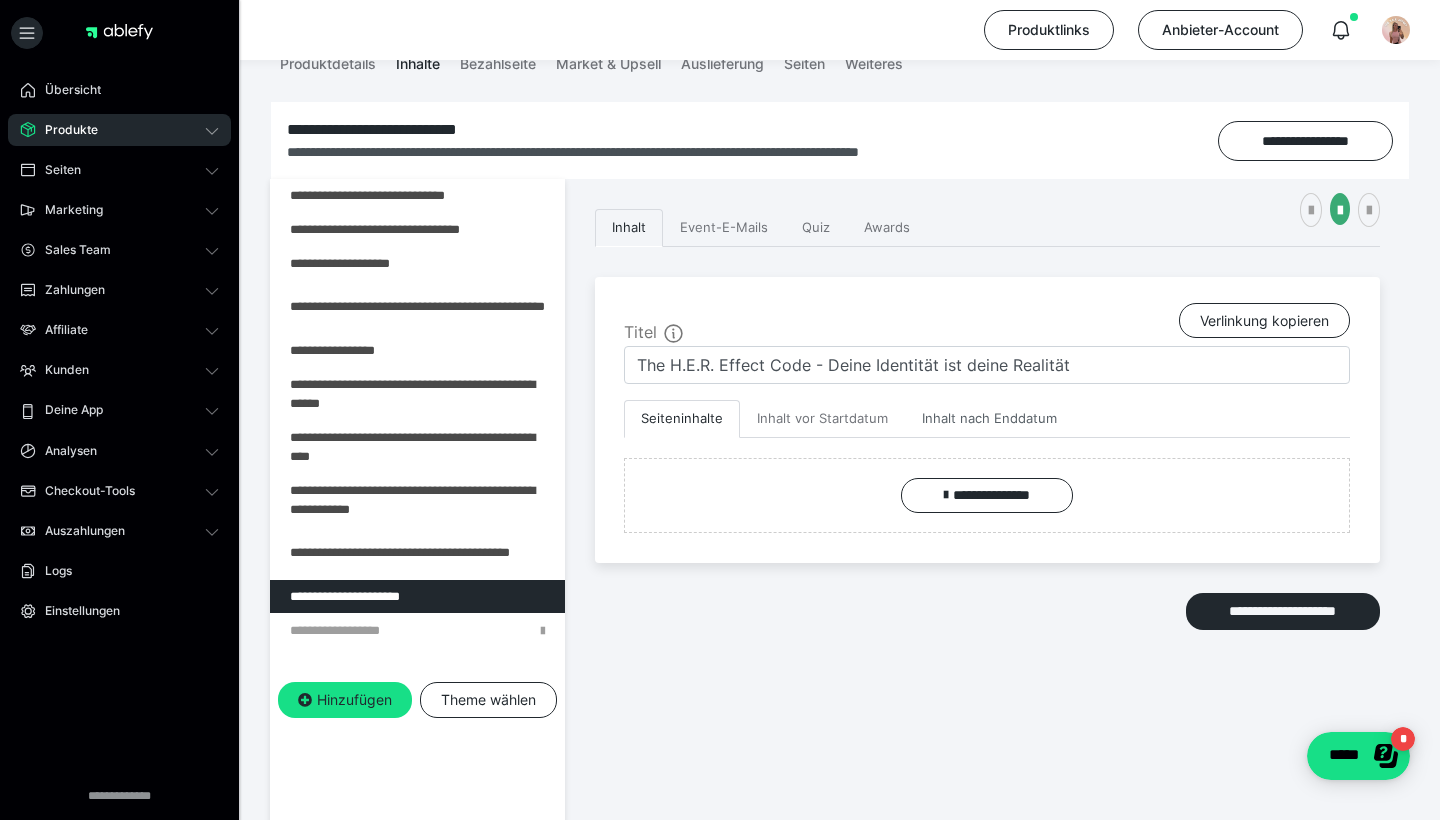 click on "Inhalt nach Enddatum" at bounding box center [989, 419] 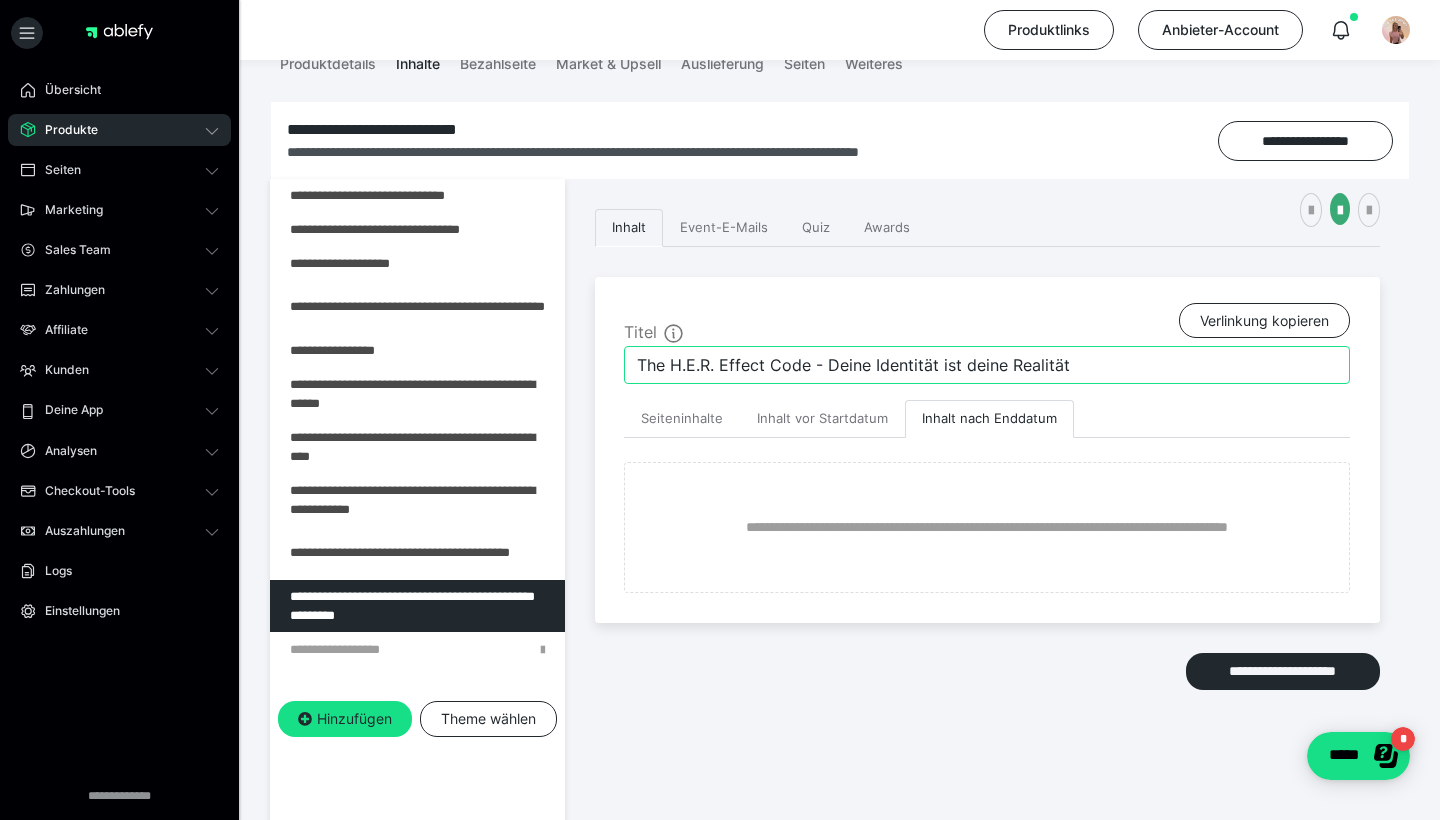 click on "The H.E.R. Effect Code - Deine Identität ist deine Realität" at bounding box center (987, 365) 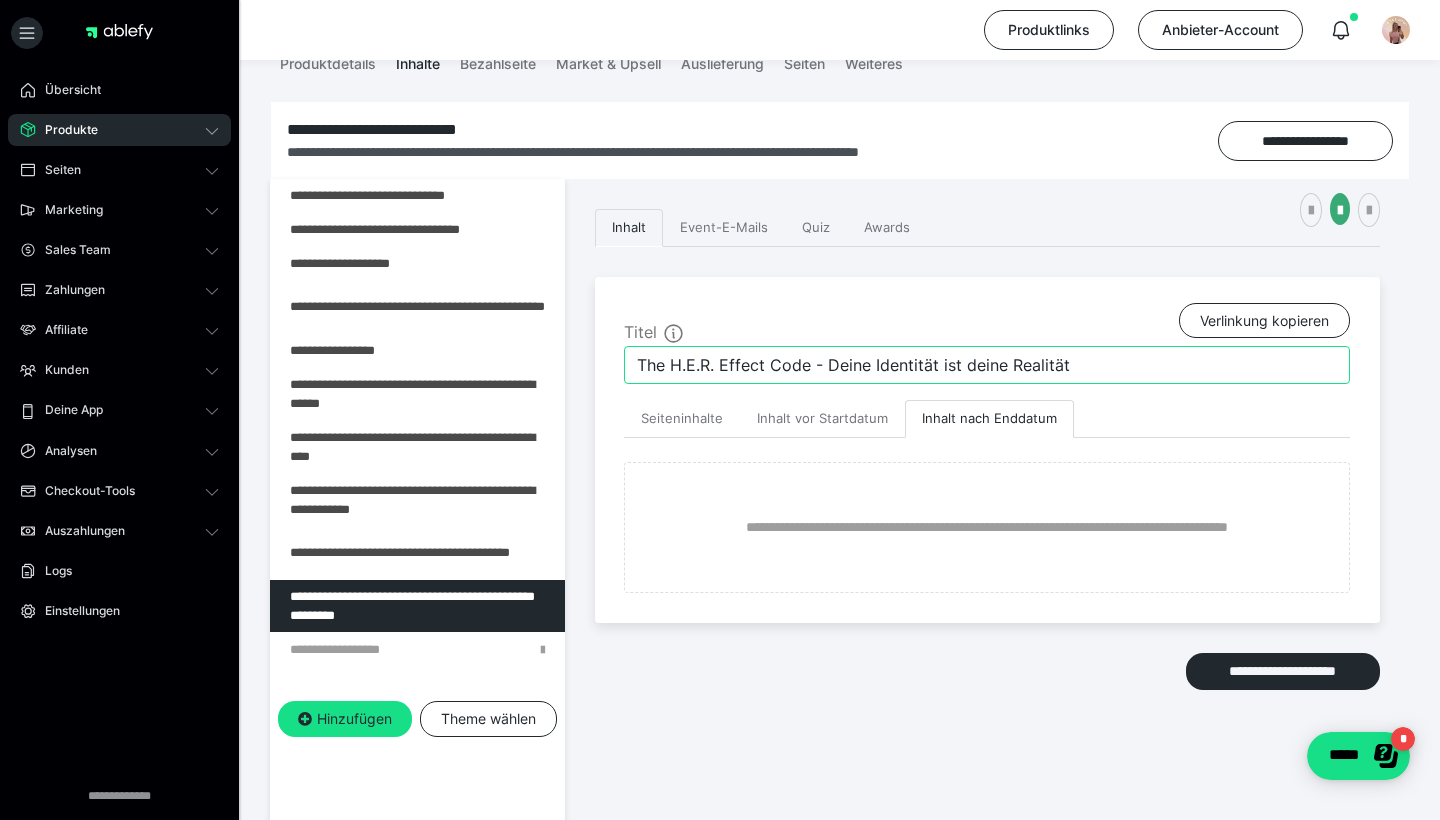 click on "The H.E.R. Effect Code - Deine Identität ist deine Realität" at bounding box center (987, 365) 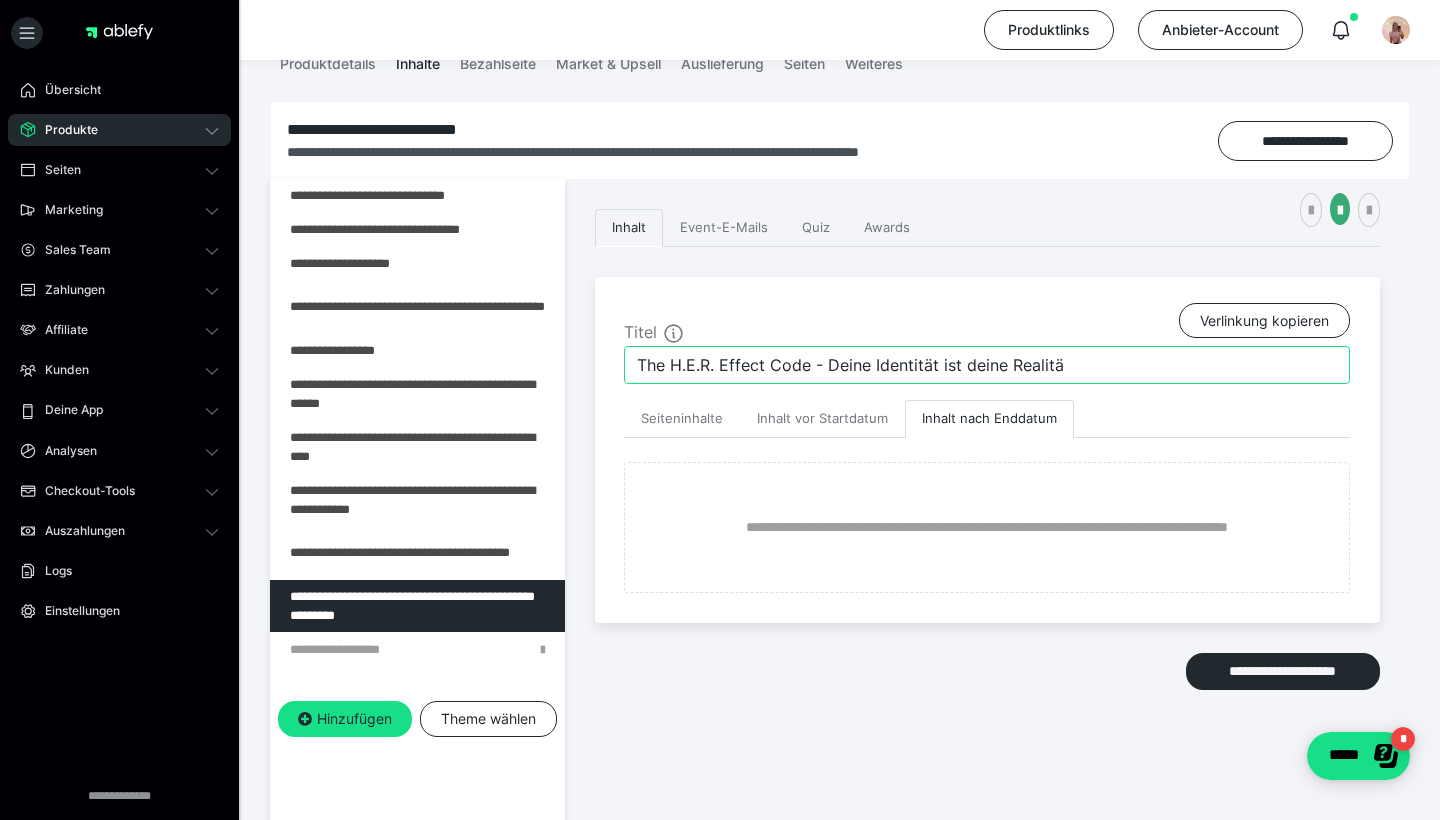 type on "The H.E.R. Effect Code - Deine Identität ist deine Realität" 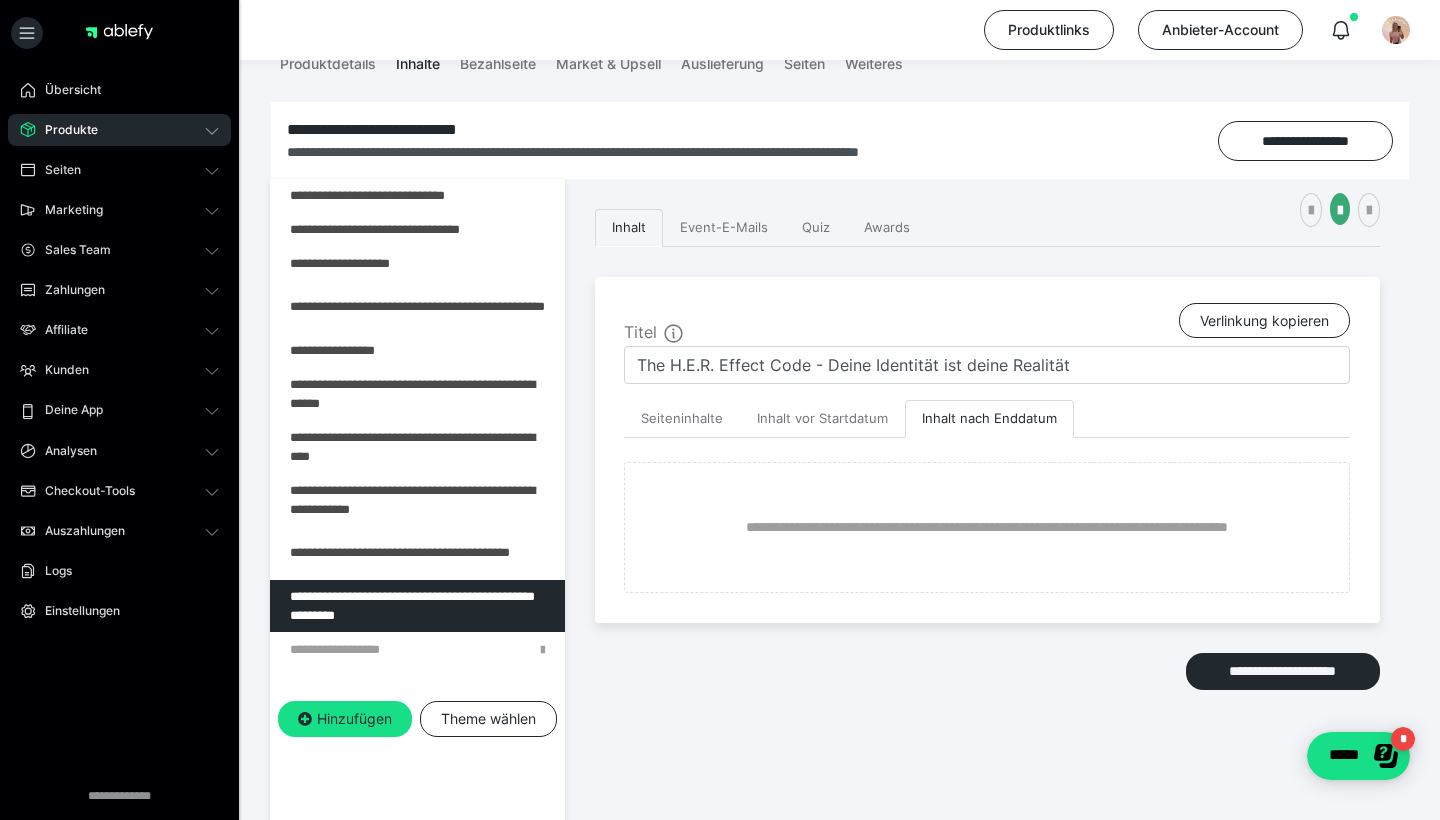 click on "Seiteninhalte Inhalt vor Startdatum Inhalt nach Enddatum" at bounding box center (987, 419) 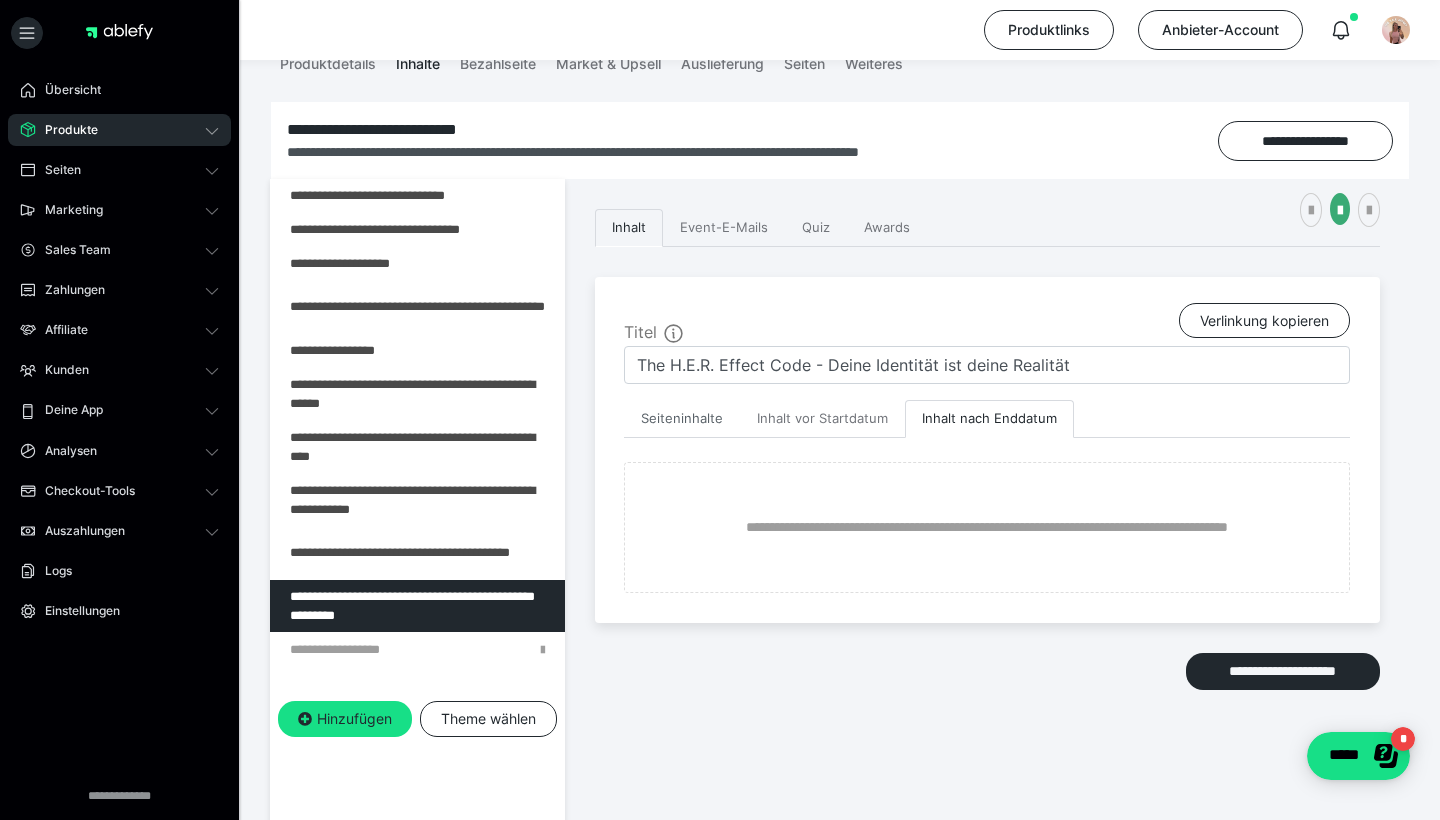 click on "Seiteninhalte" at bounding box center (682, 419) 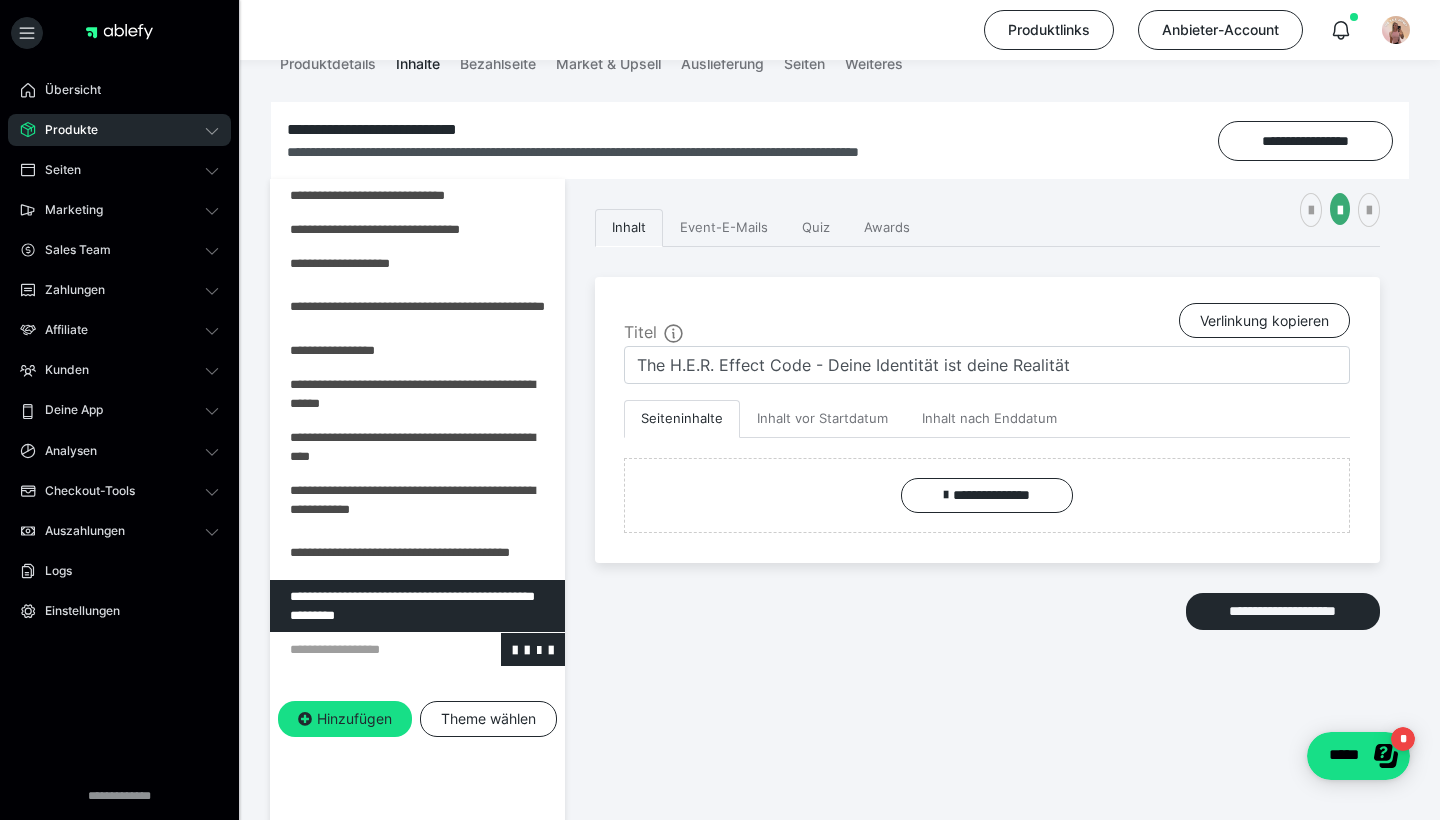 click at bounding box center (365, 649) 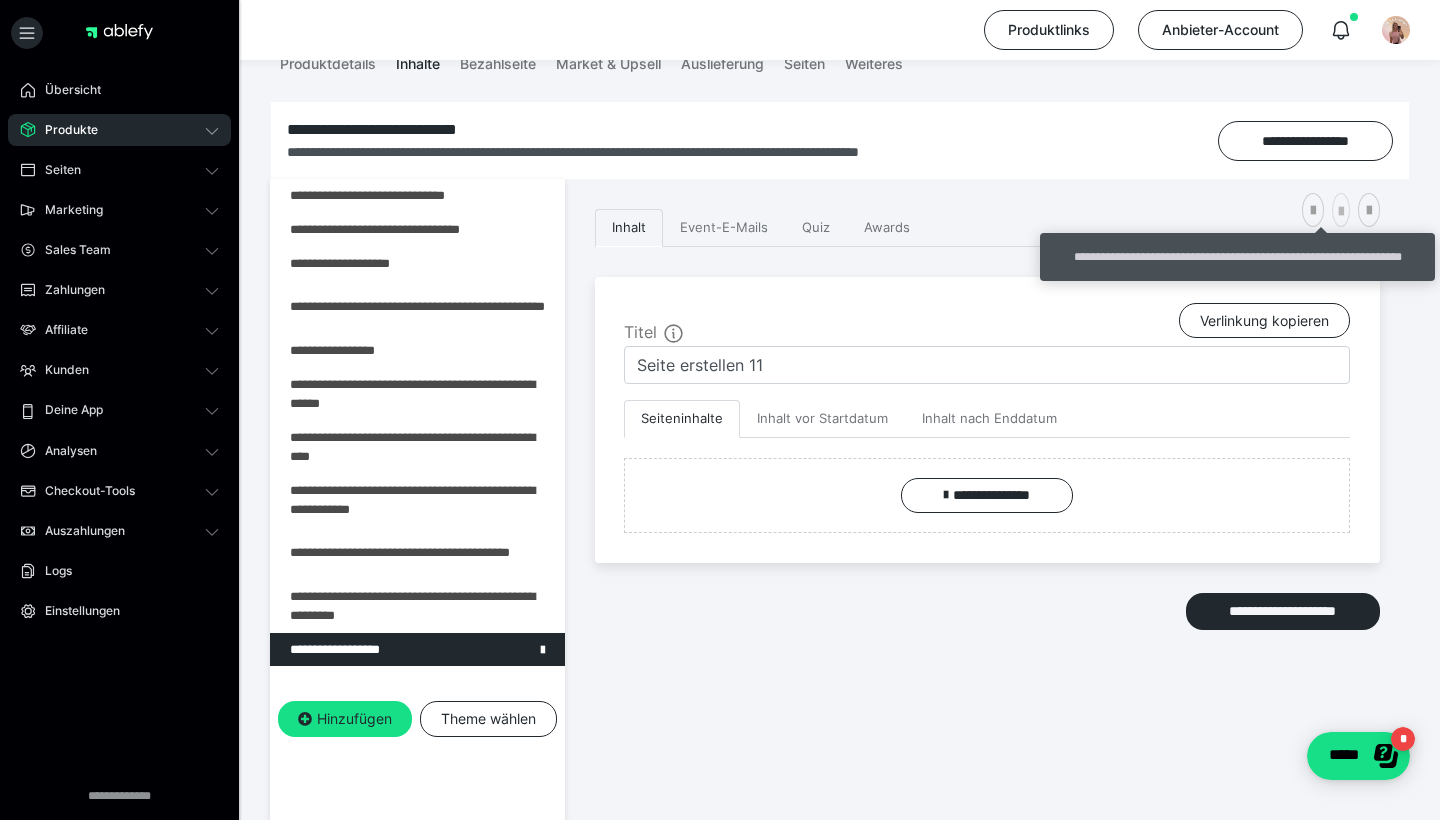 click at bounding box center [1341, 212] 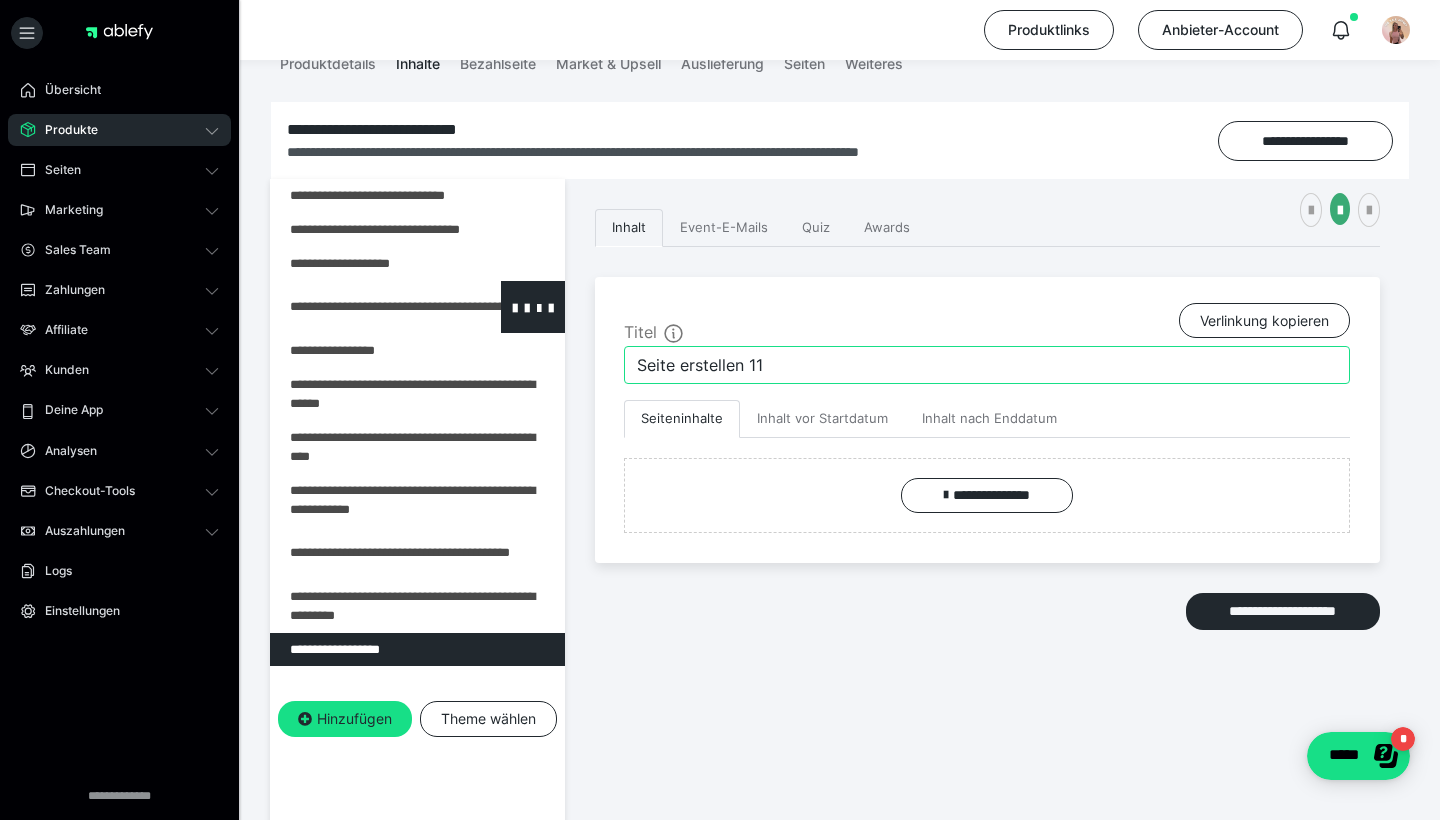 drag, startPoint x: 802, startPoint y: 363, endPoint x: 407, endPoint y: 319, distance: 397.44308 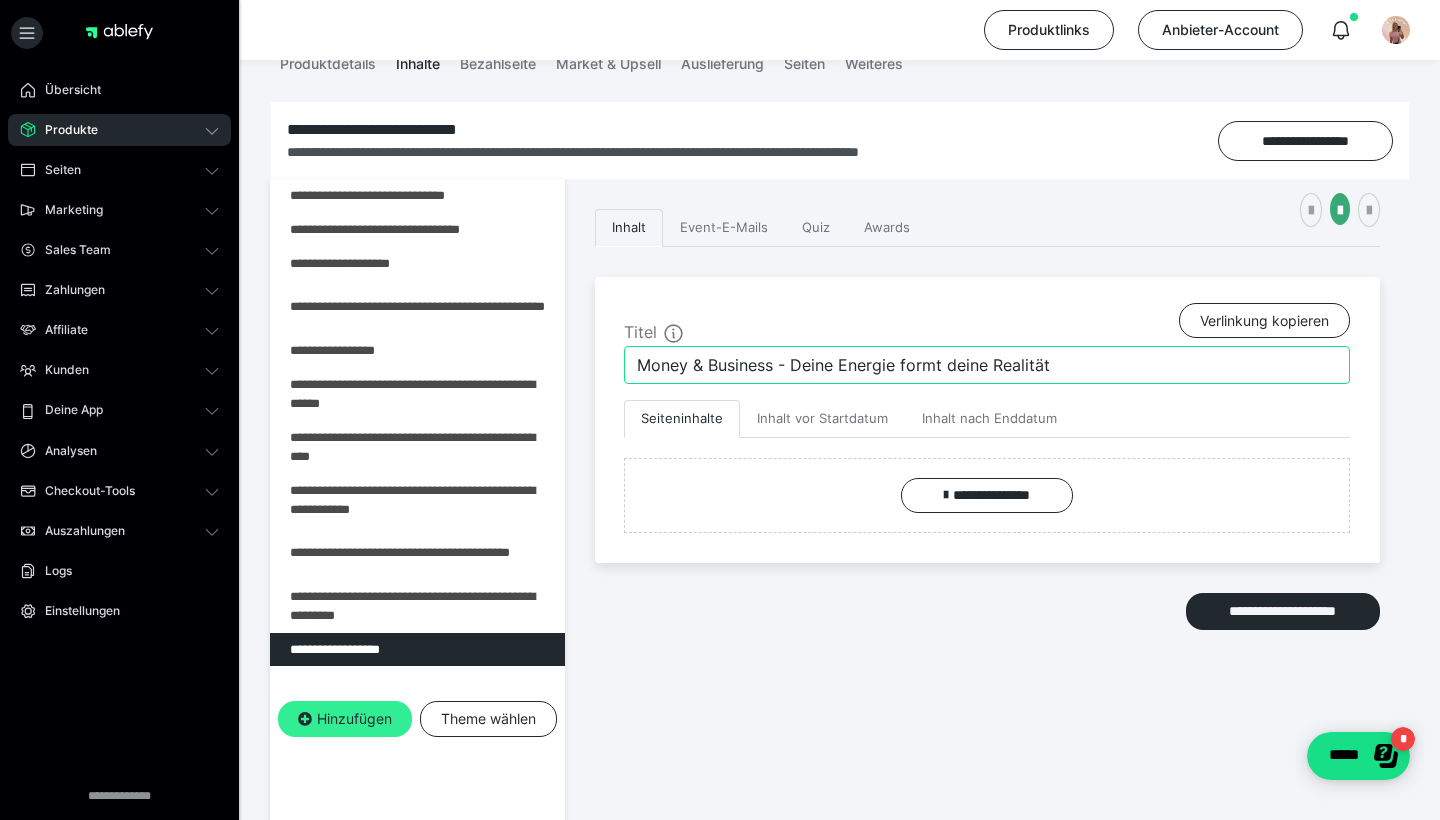 type on "Money & Business - Deine Energie formt deine Realität" 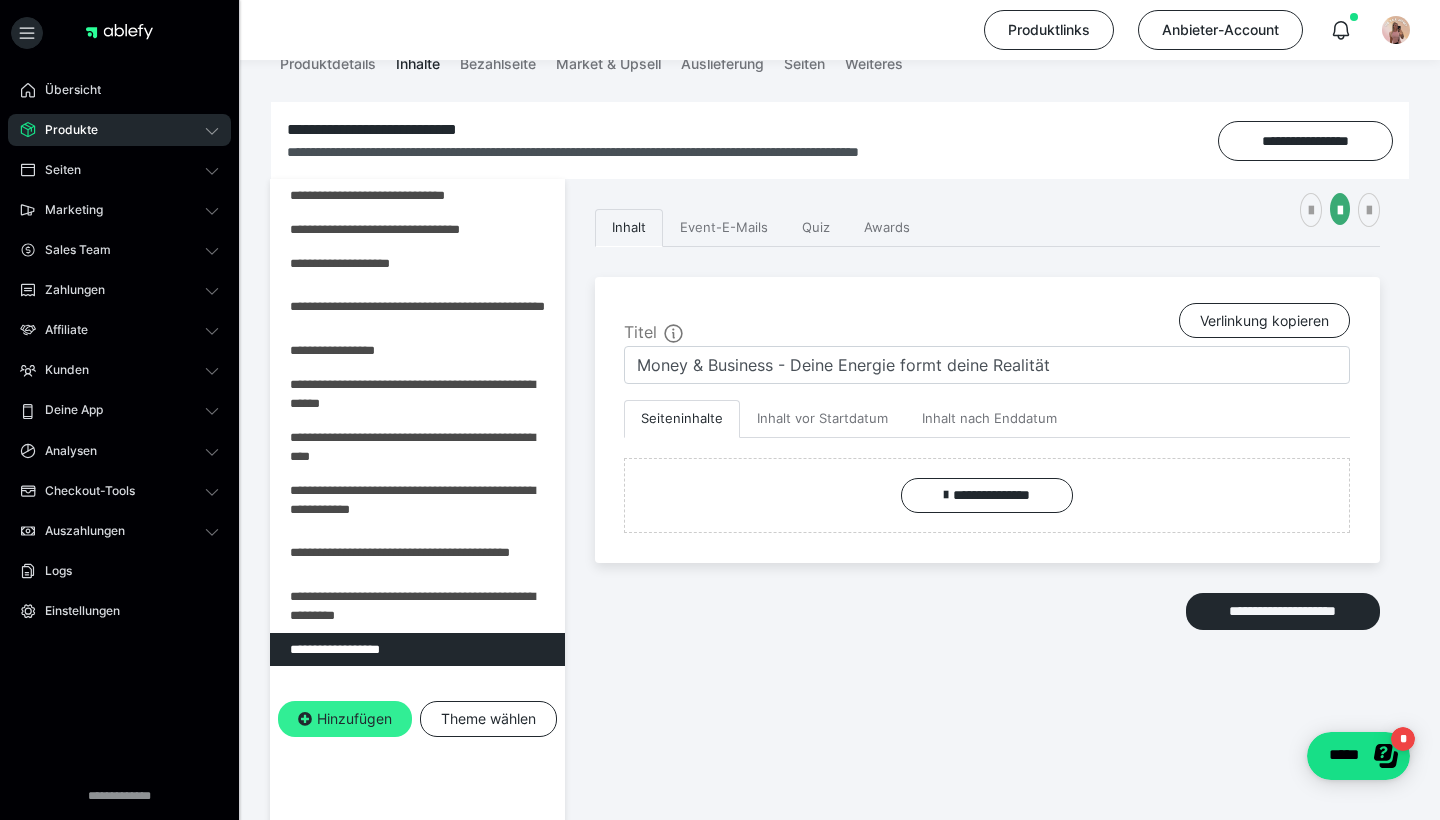click on "Hinzufügen" at bounding box center (345, 719) 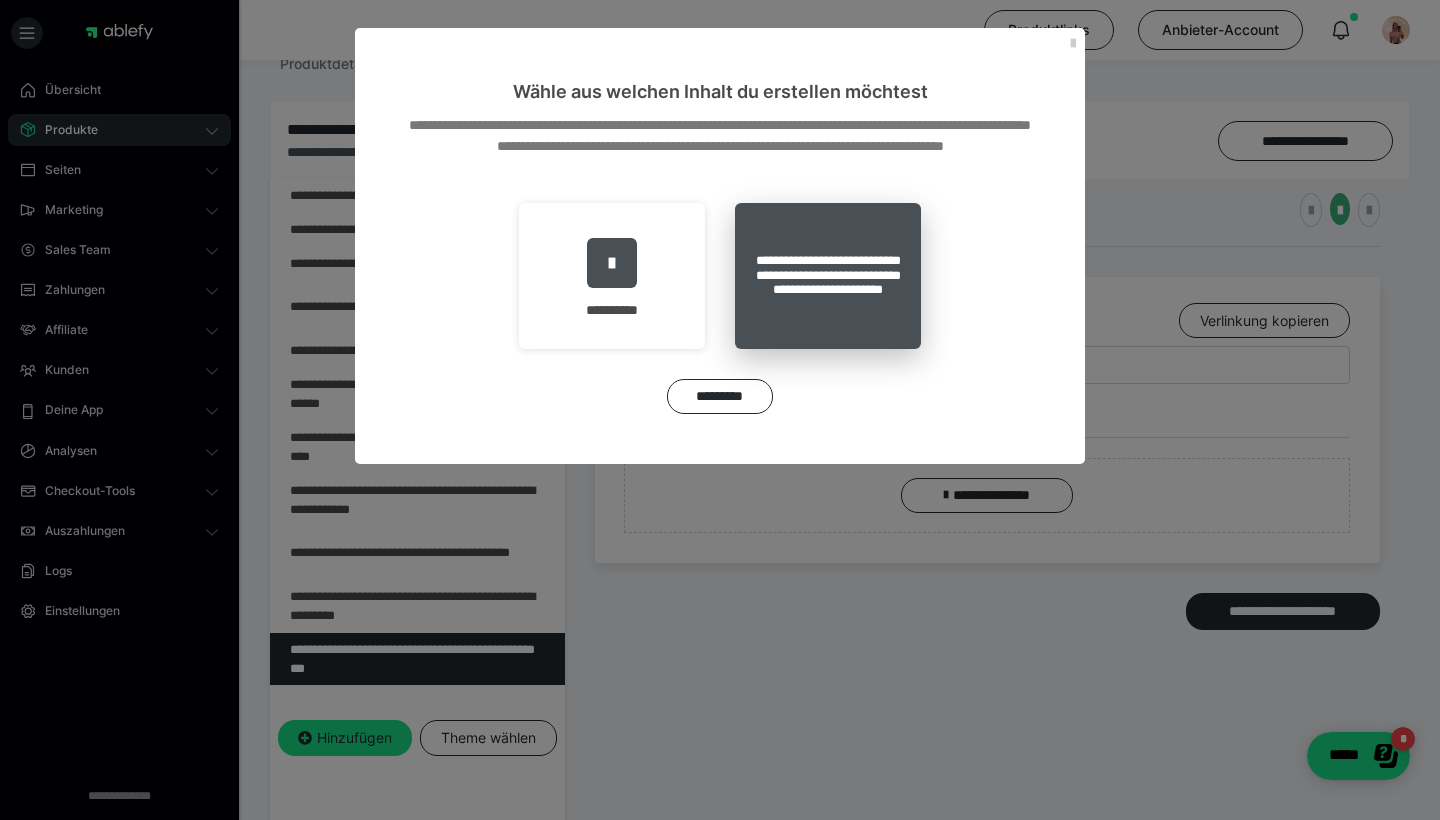 click on "**********" at bounding box center (828, 276) 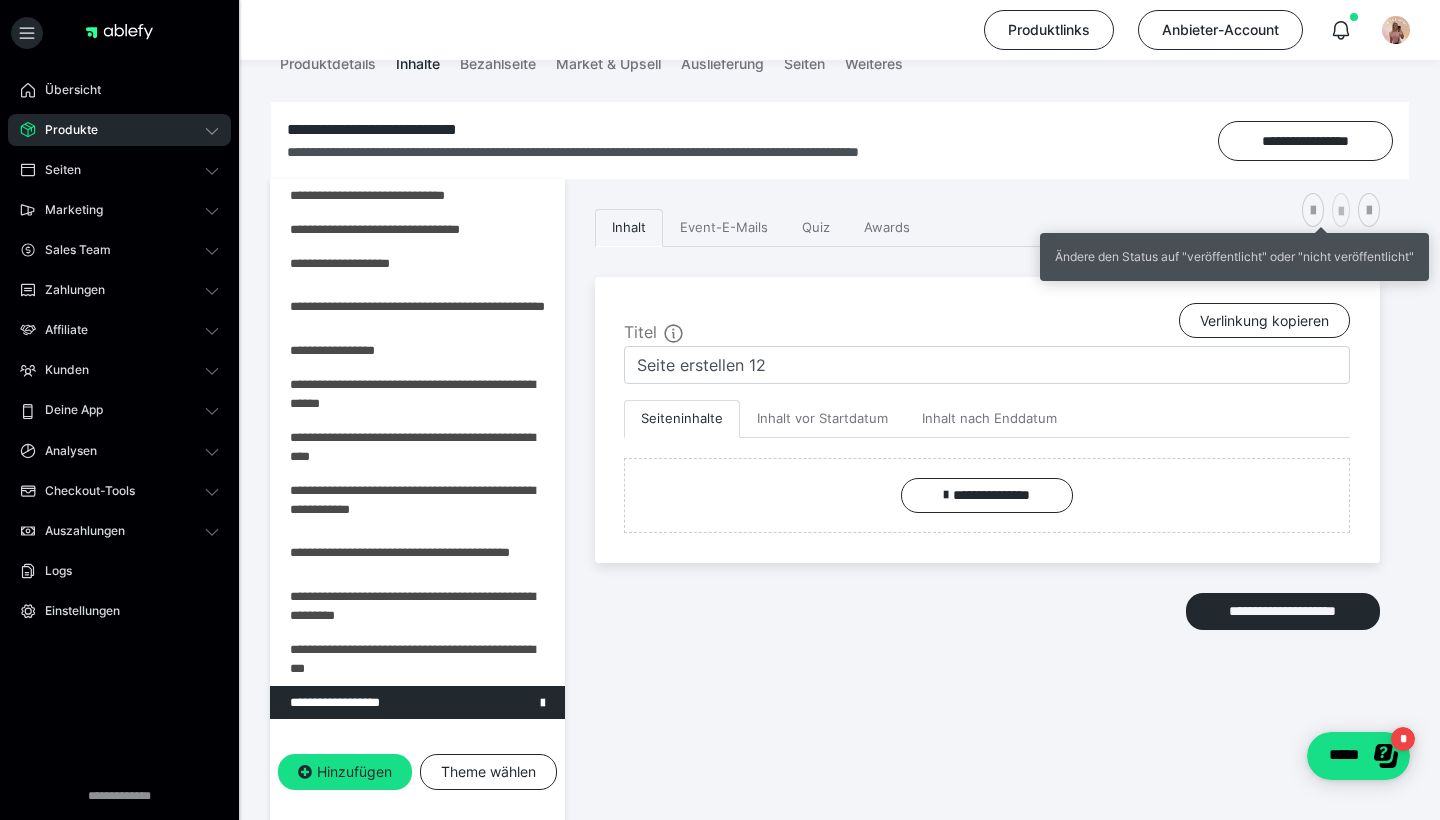 click at bounding box center (1341, 212) 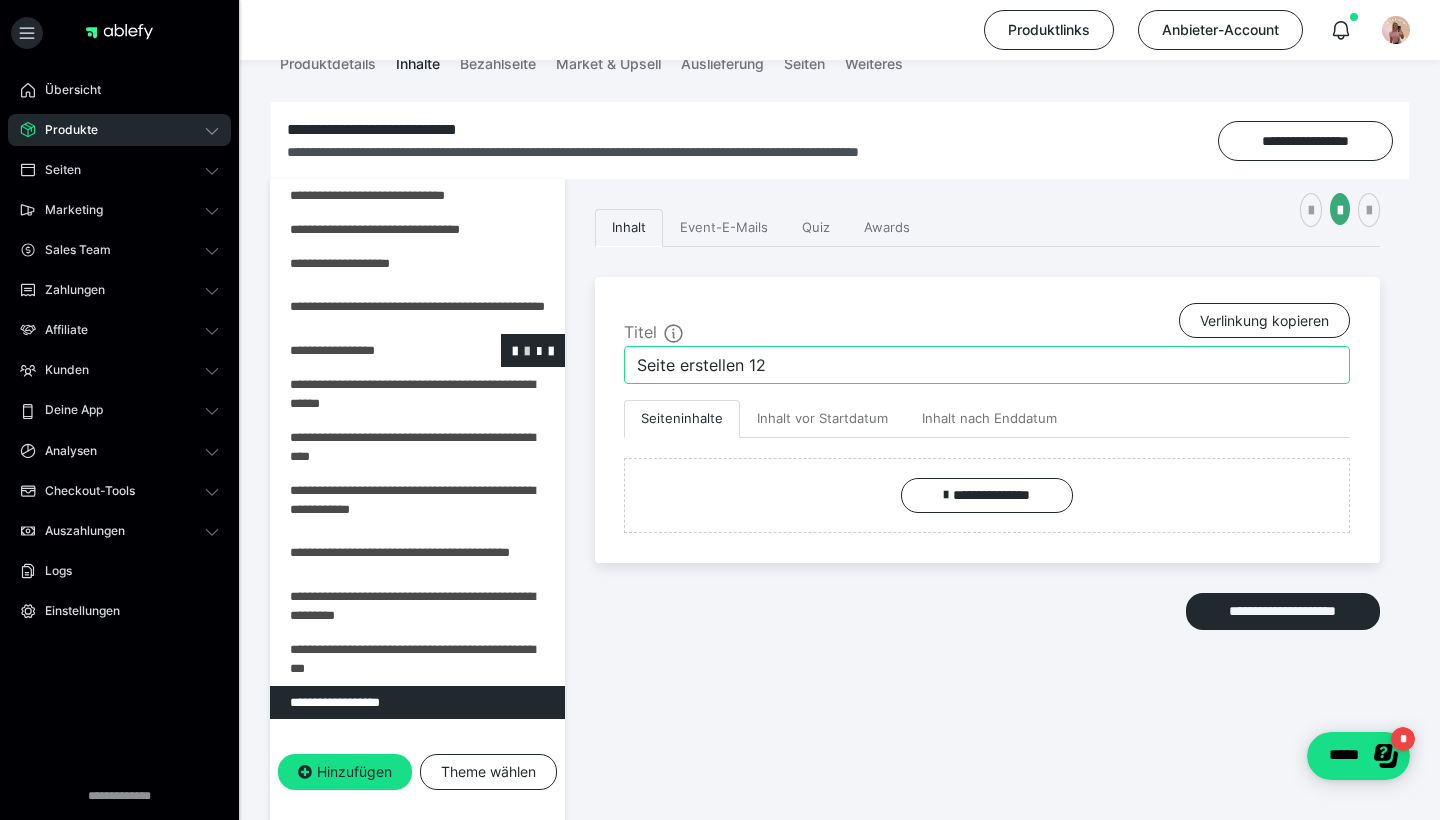 drag, startPoint x: 834, startPoint y: 359, endPoint x: 511, endPoint y: 355, distance: 323.02478 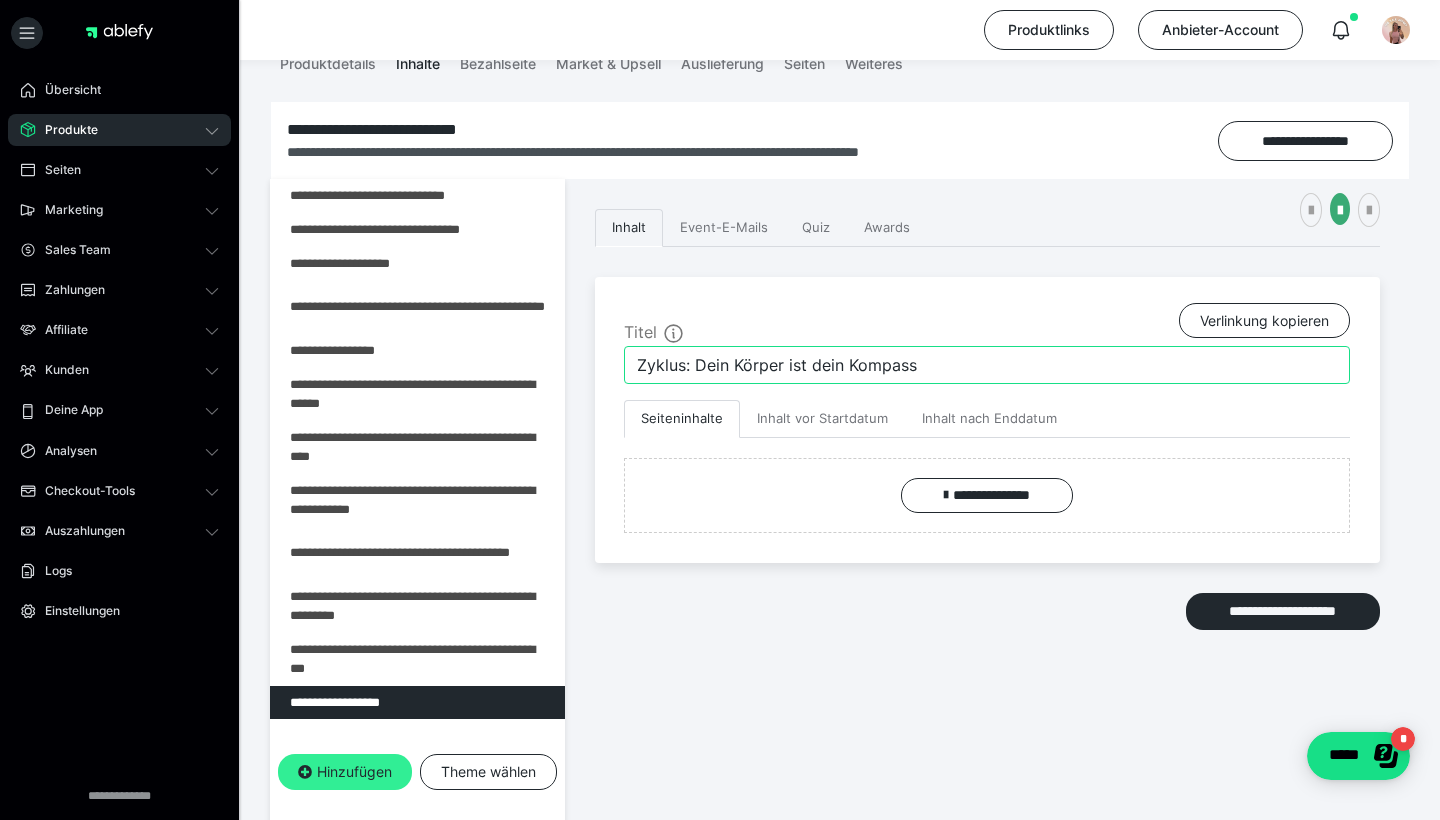type on "Zyklus: Dein Körper ist dein Kompass" 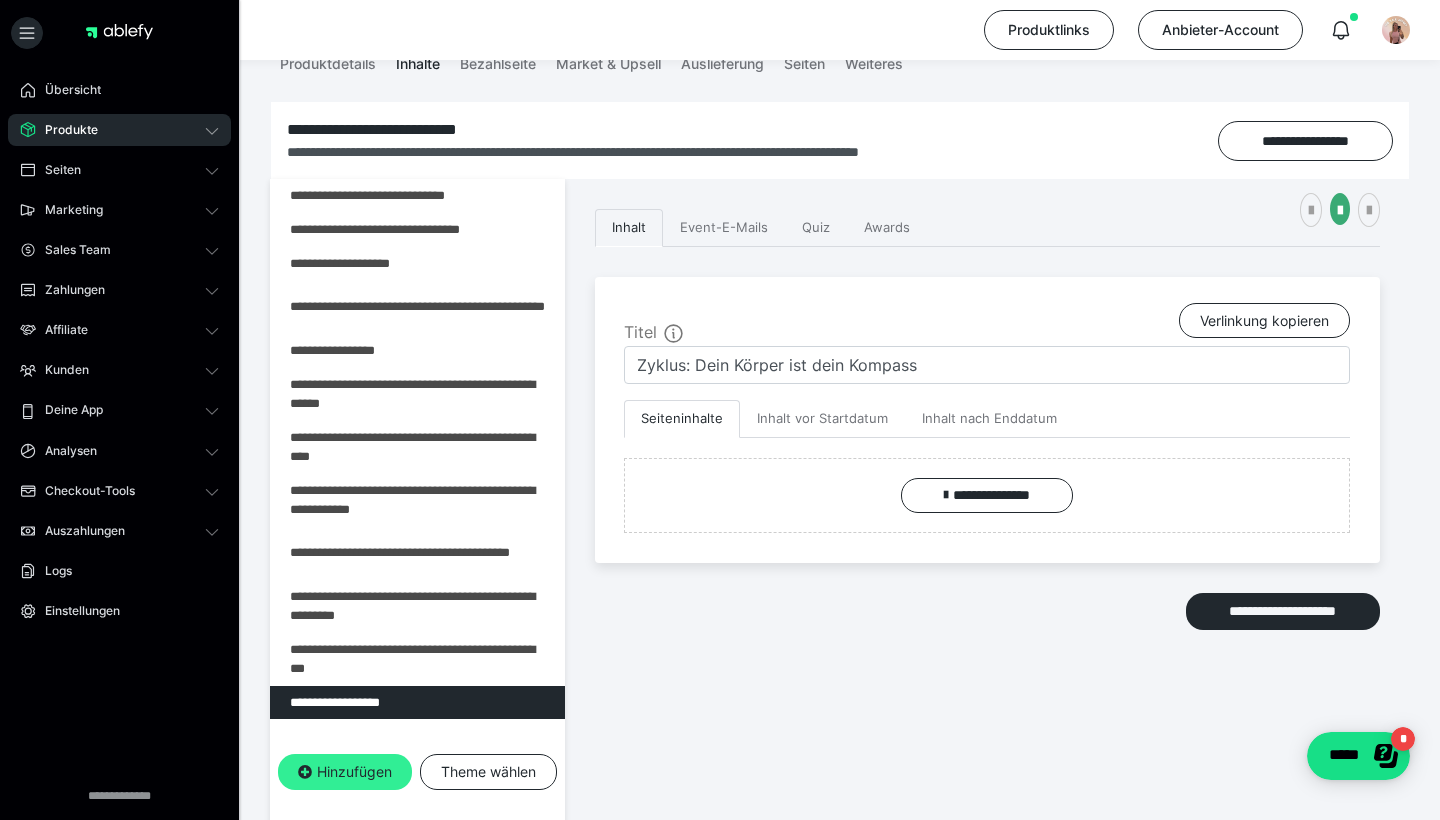 click on "Hinzufügen" at bounding box center [345, 772] 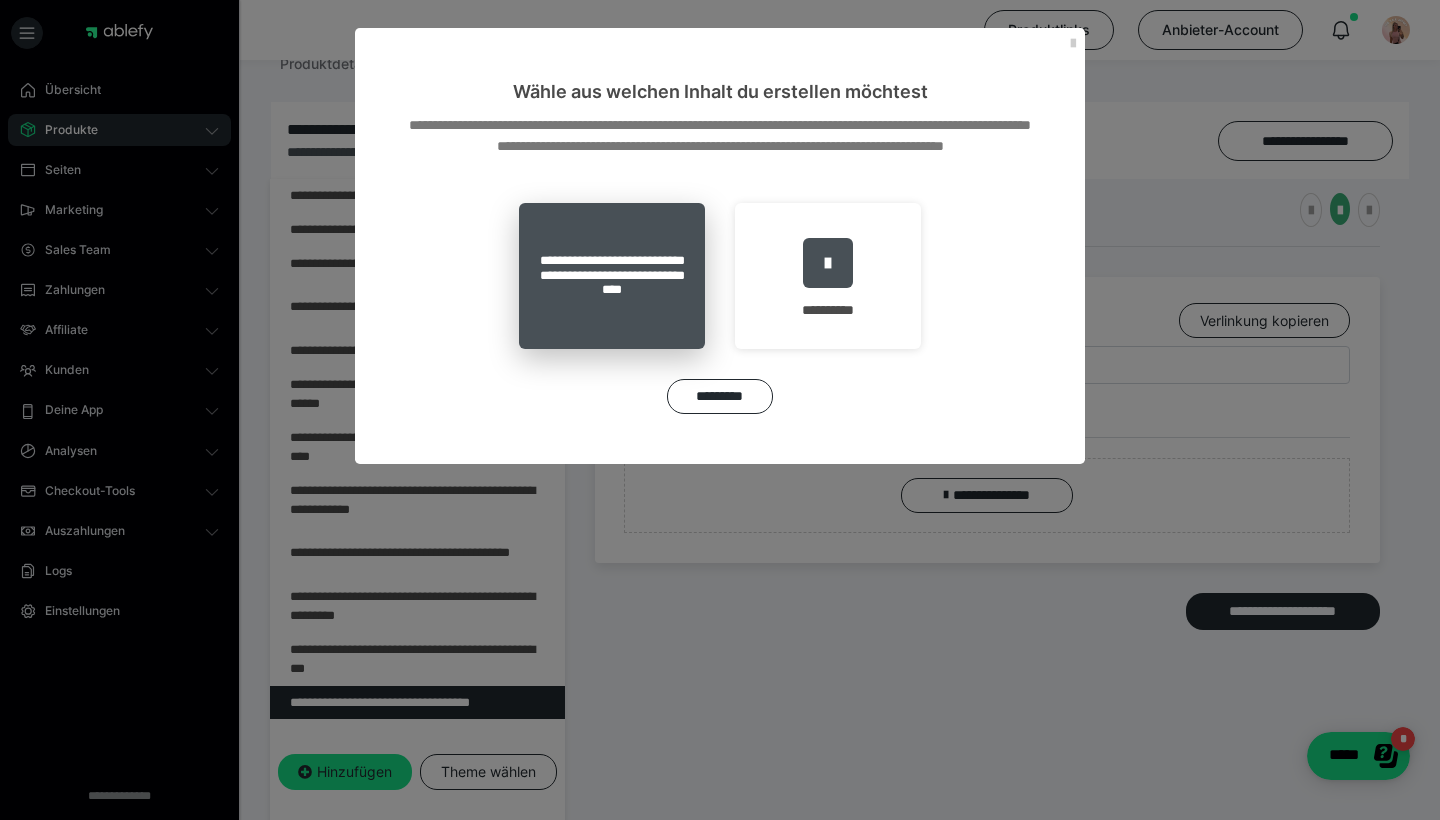 click on "**********" at bounding box center (612, 276) 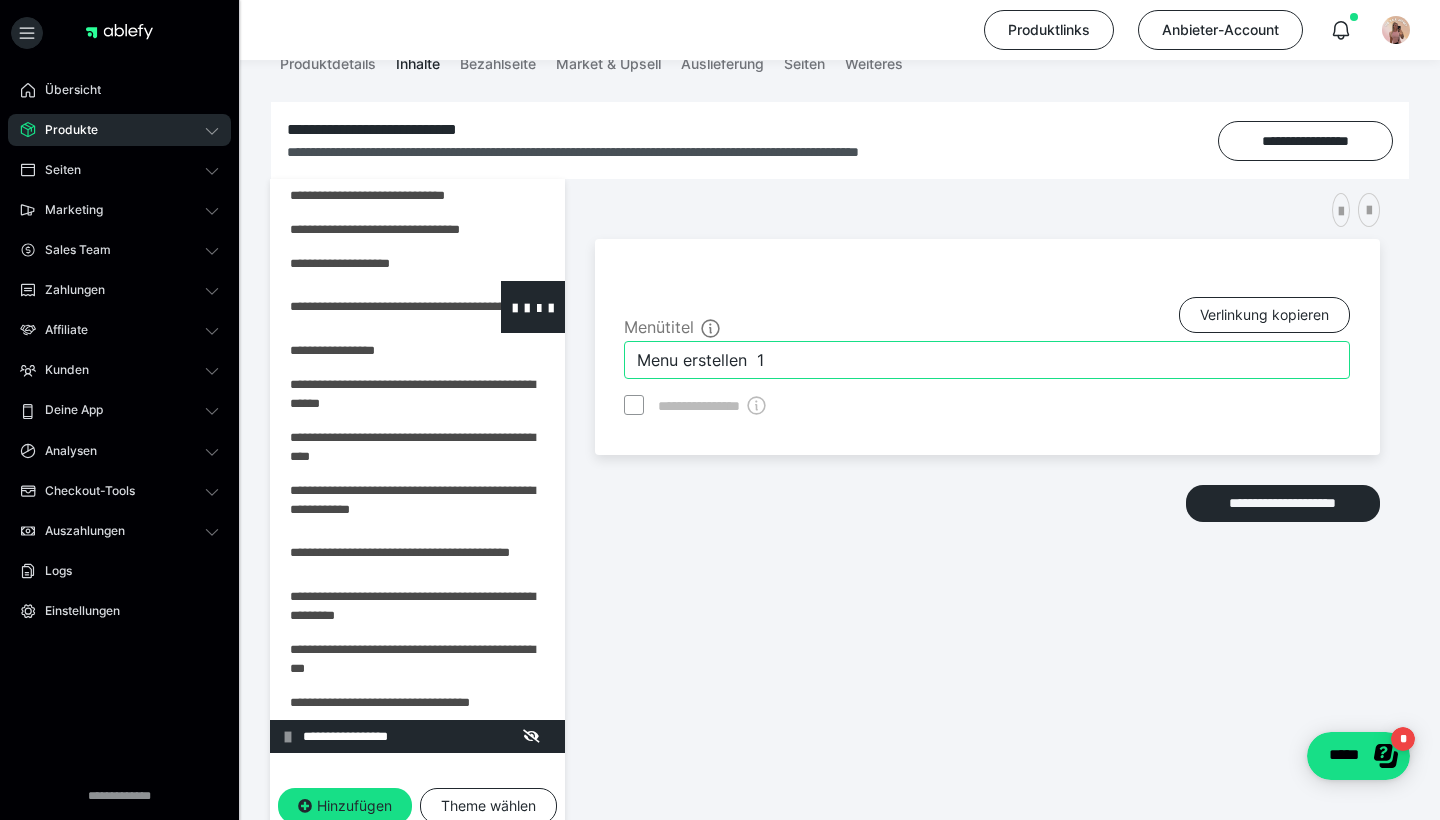 drag, startPoint x: 823, startPoint y: 351, endPoint x: 403, endPoint y: 300, distance: 423.08508 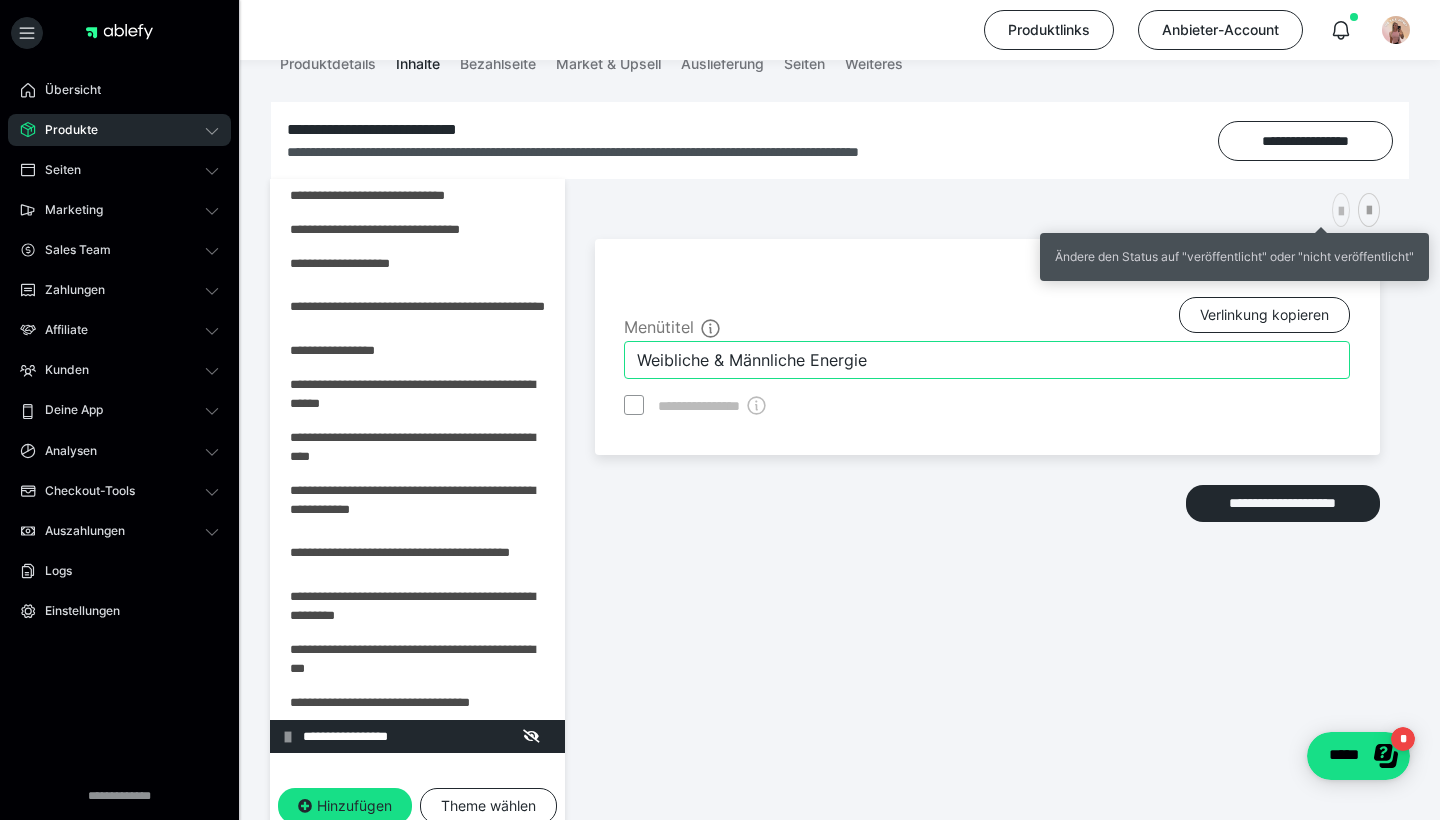 type on "Weibliche & Männliche Energie" 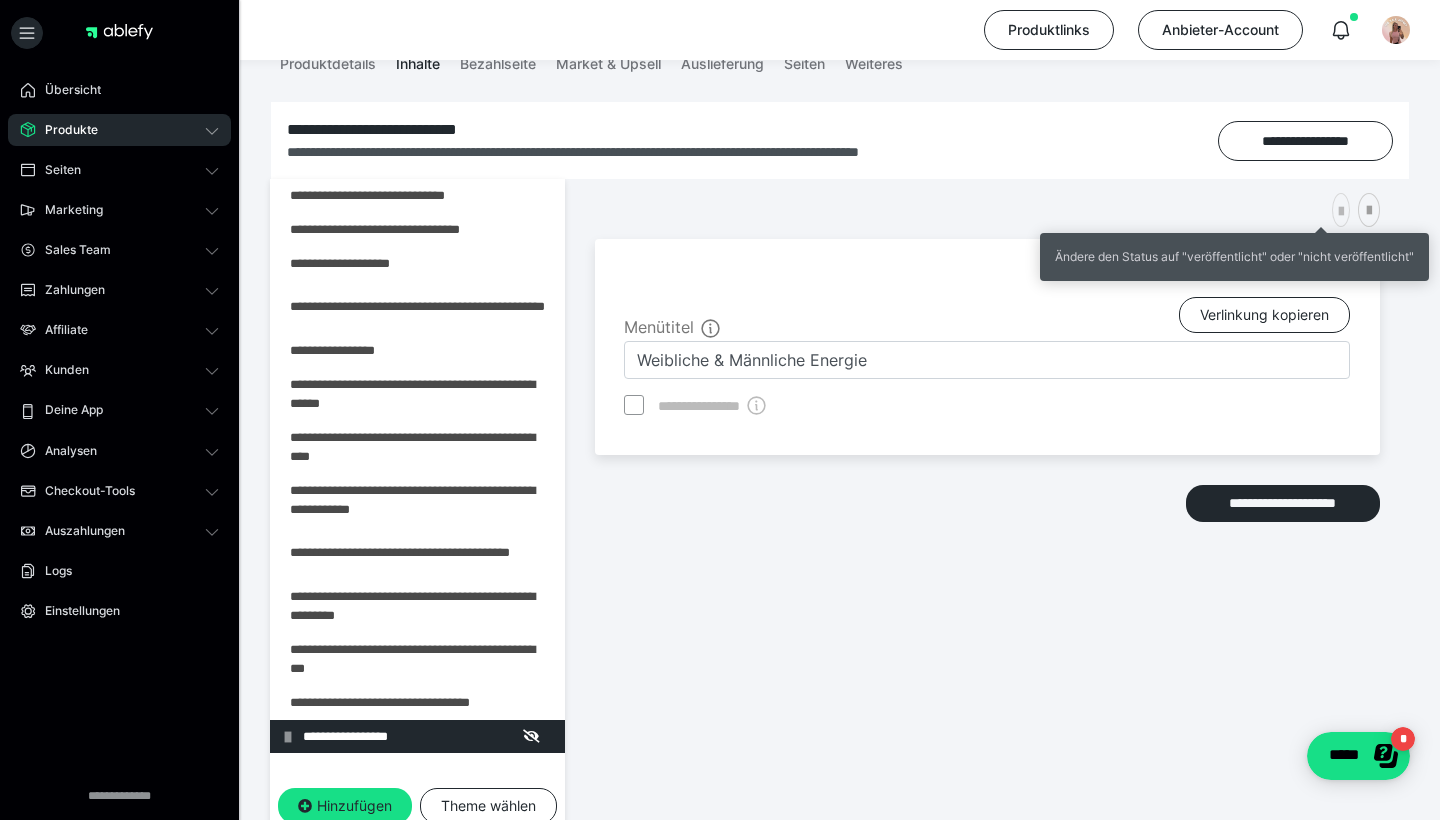 click at bounding box center (1341, 212) 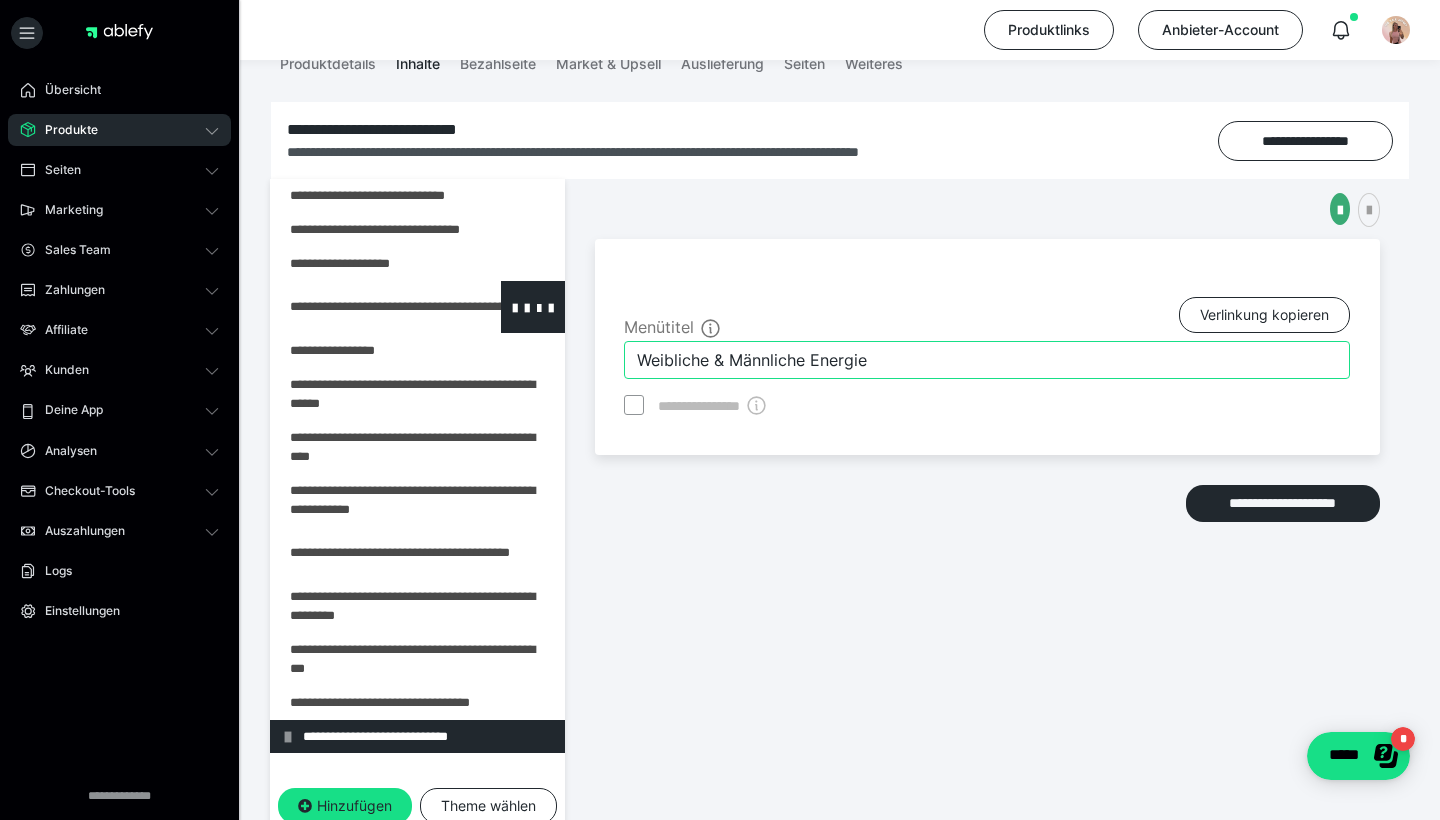 drag, startPoint x: 879, startPoint y: 372, endPoint x: 549, endPoint y: 306, distance: 336.53528 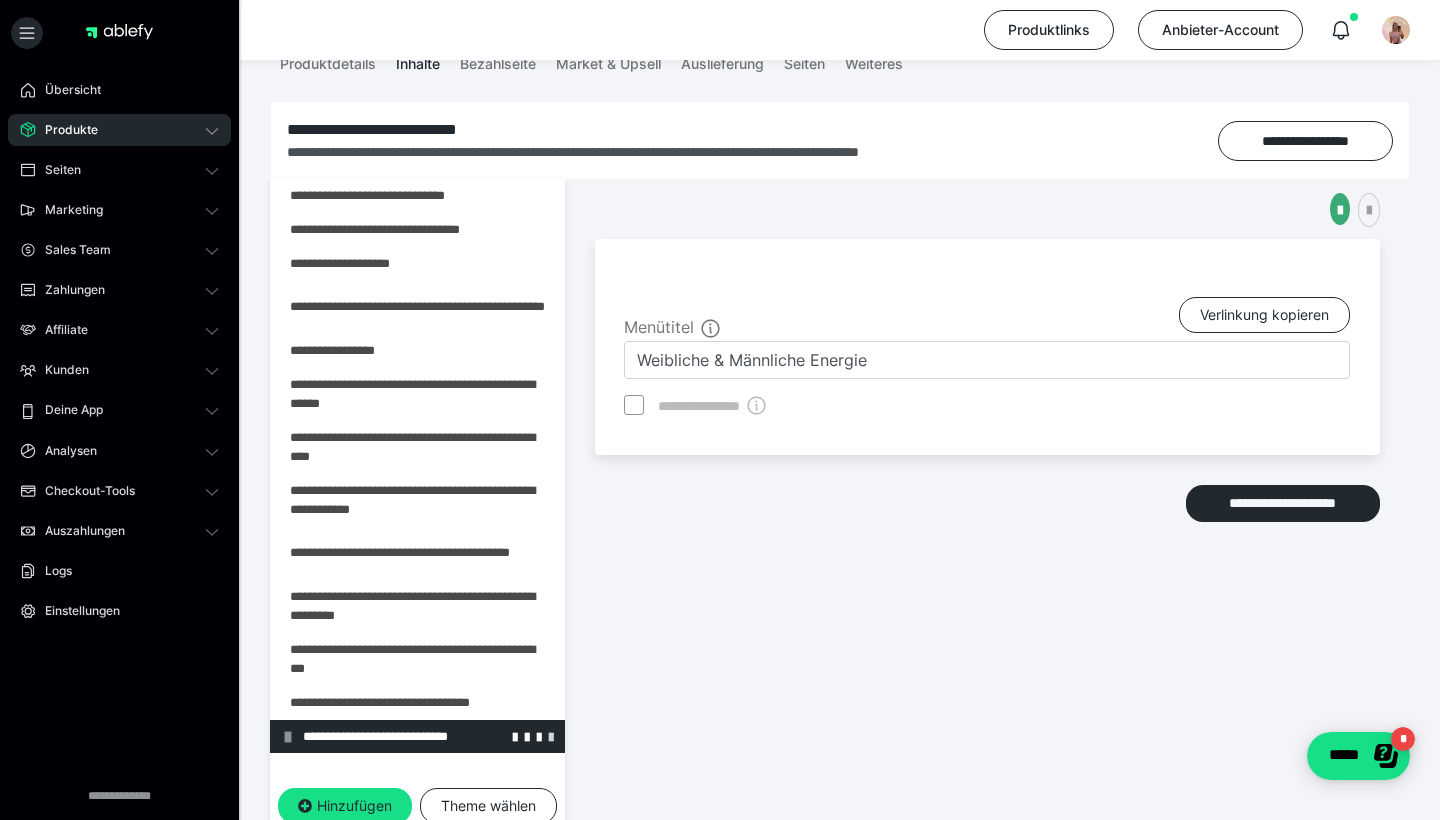 click at bounding box center (551, 736) 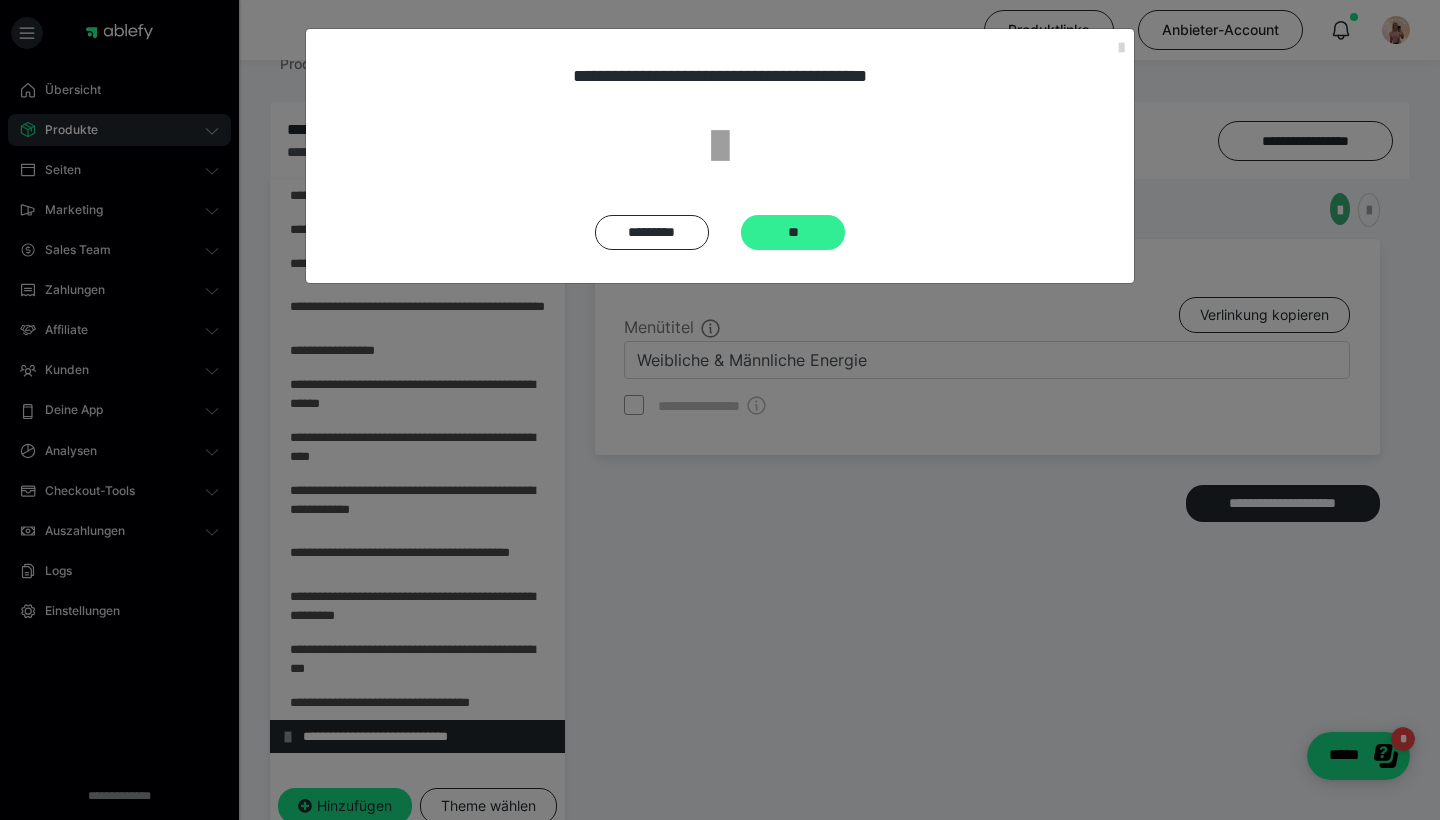 click on "**" at bounding box center [793, 232] 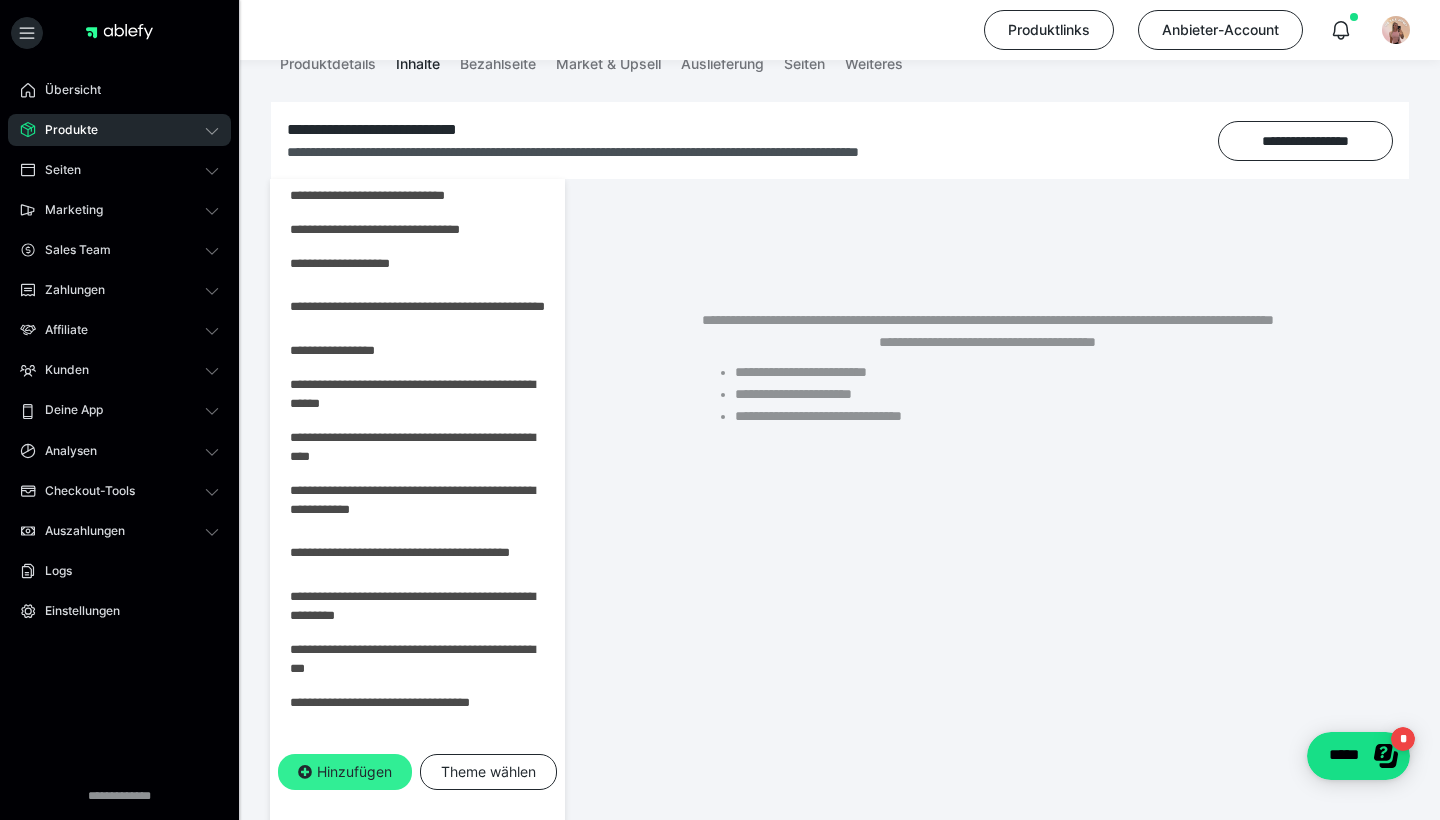 click on "Hinzufügen" at bounding box center [345, 772] 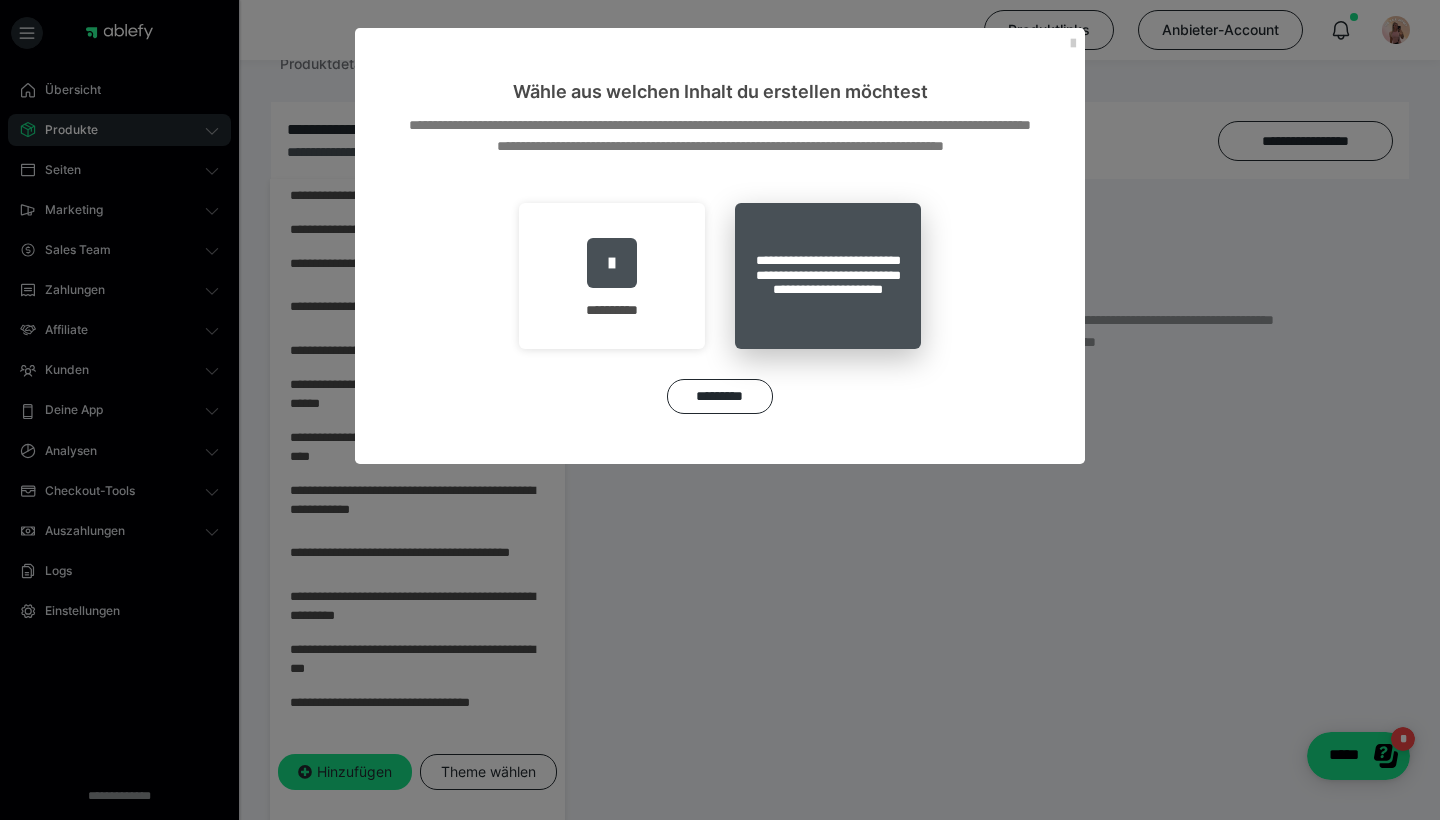 click on "**********" at bounding box center (828, 276) 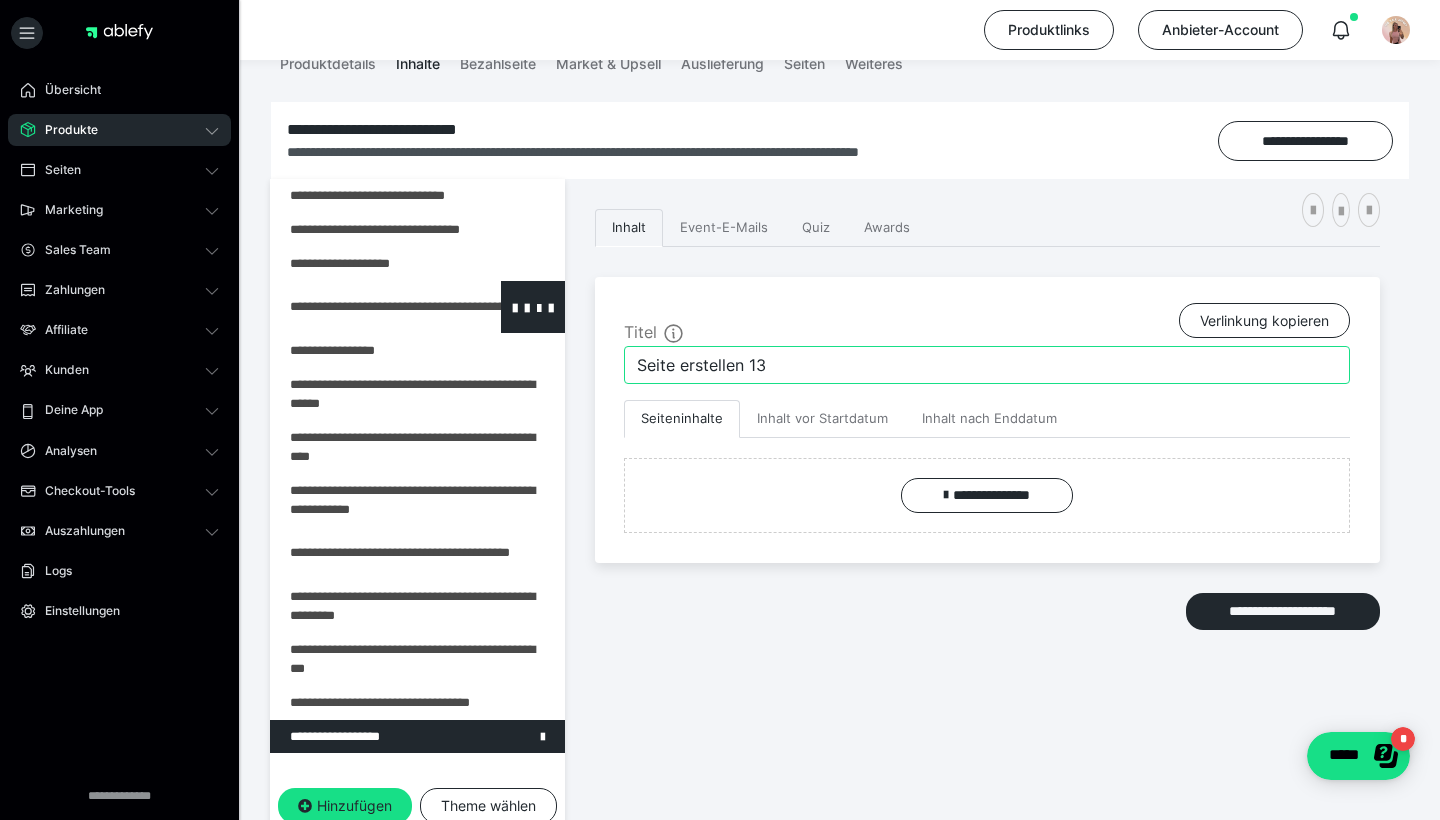 drag, startPoint x: 815, startPoint y: 360, endPoint x: 481, endPoint y: 319, distance: 336.50705 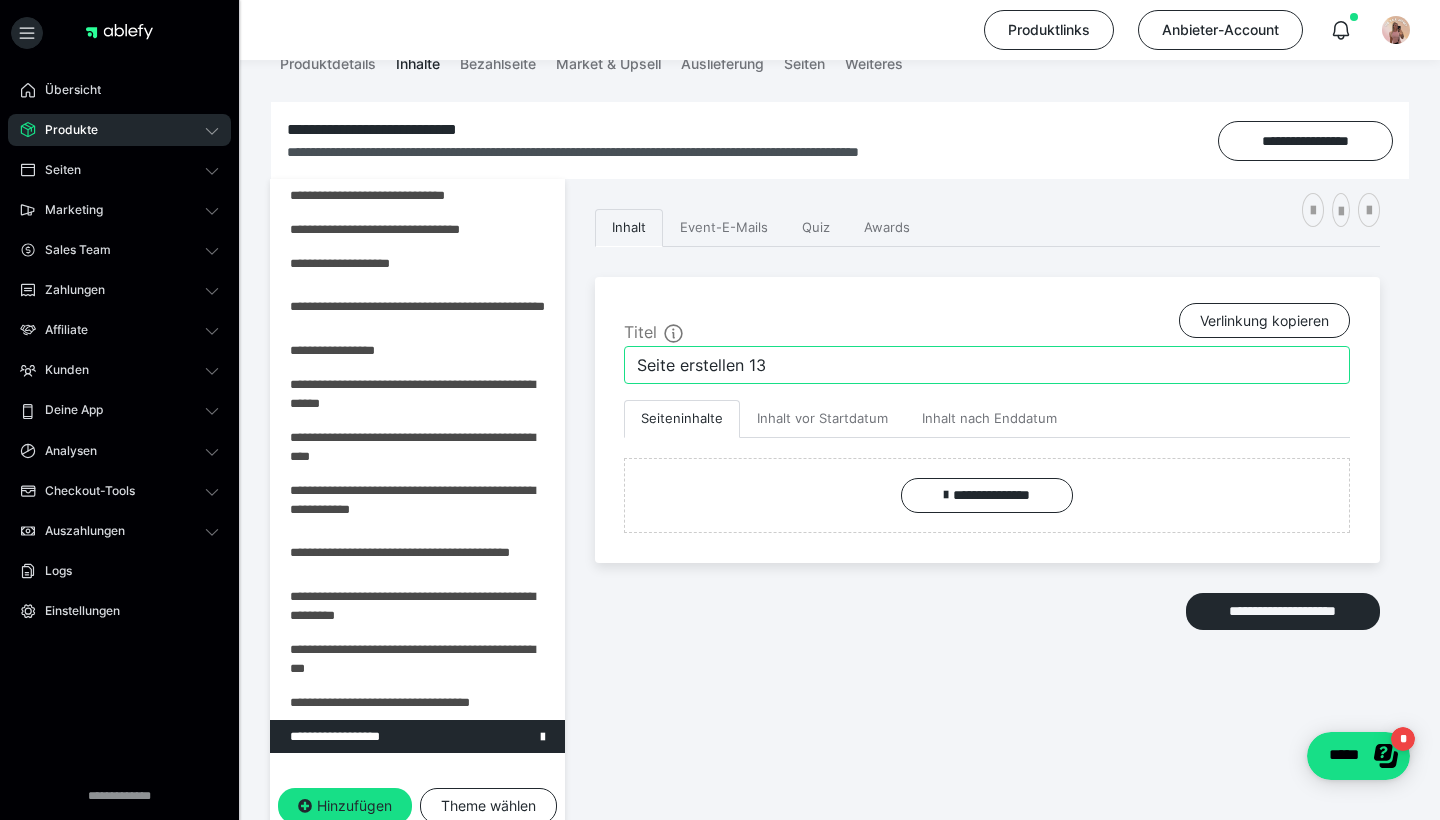 scroll, scrollTop: 263, scrollLeft: 0, axis: vertical 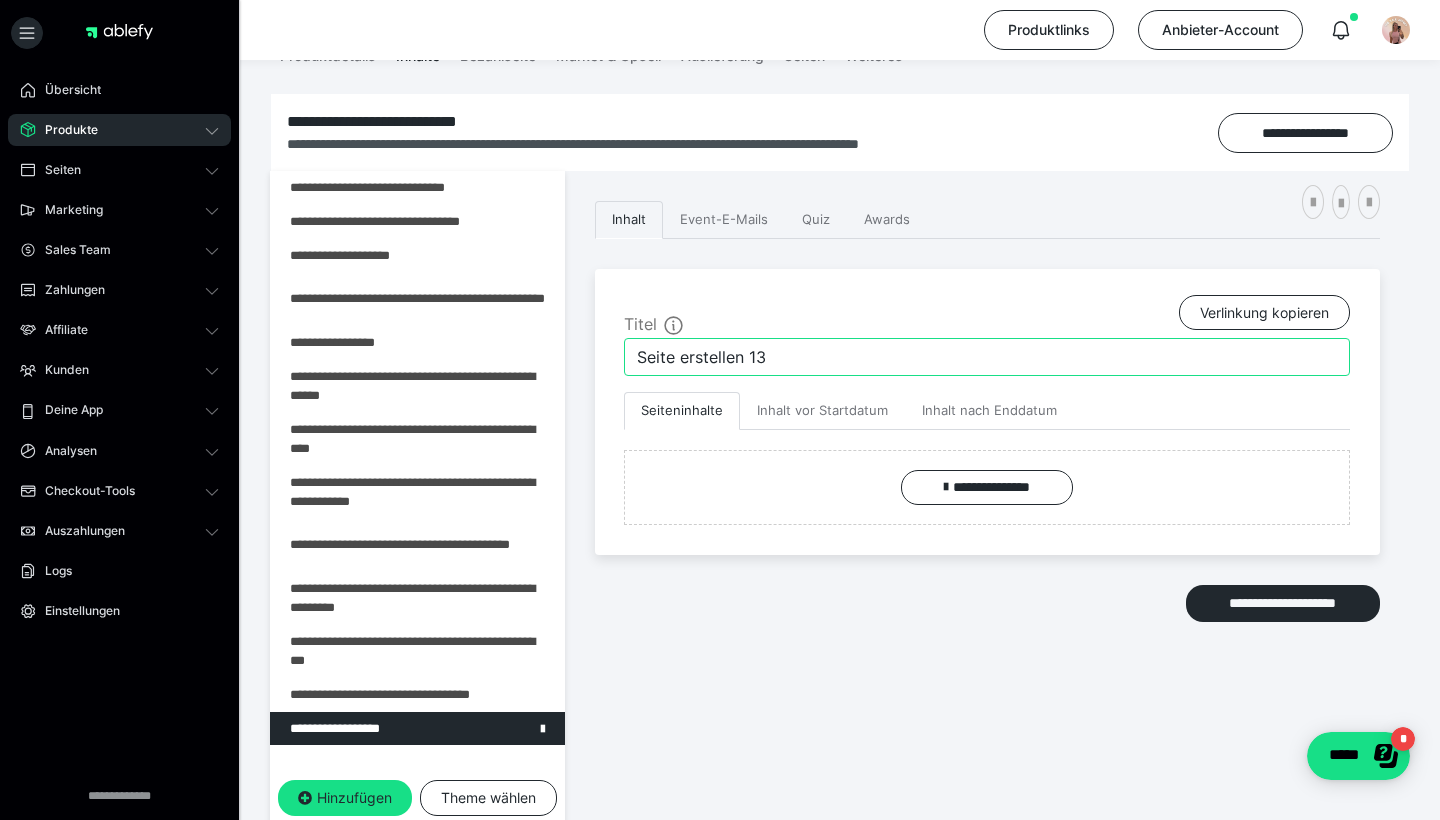 click on "Seite erstellen 13" at bounding box center [987, 357] 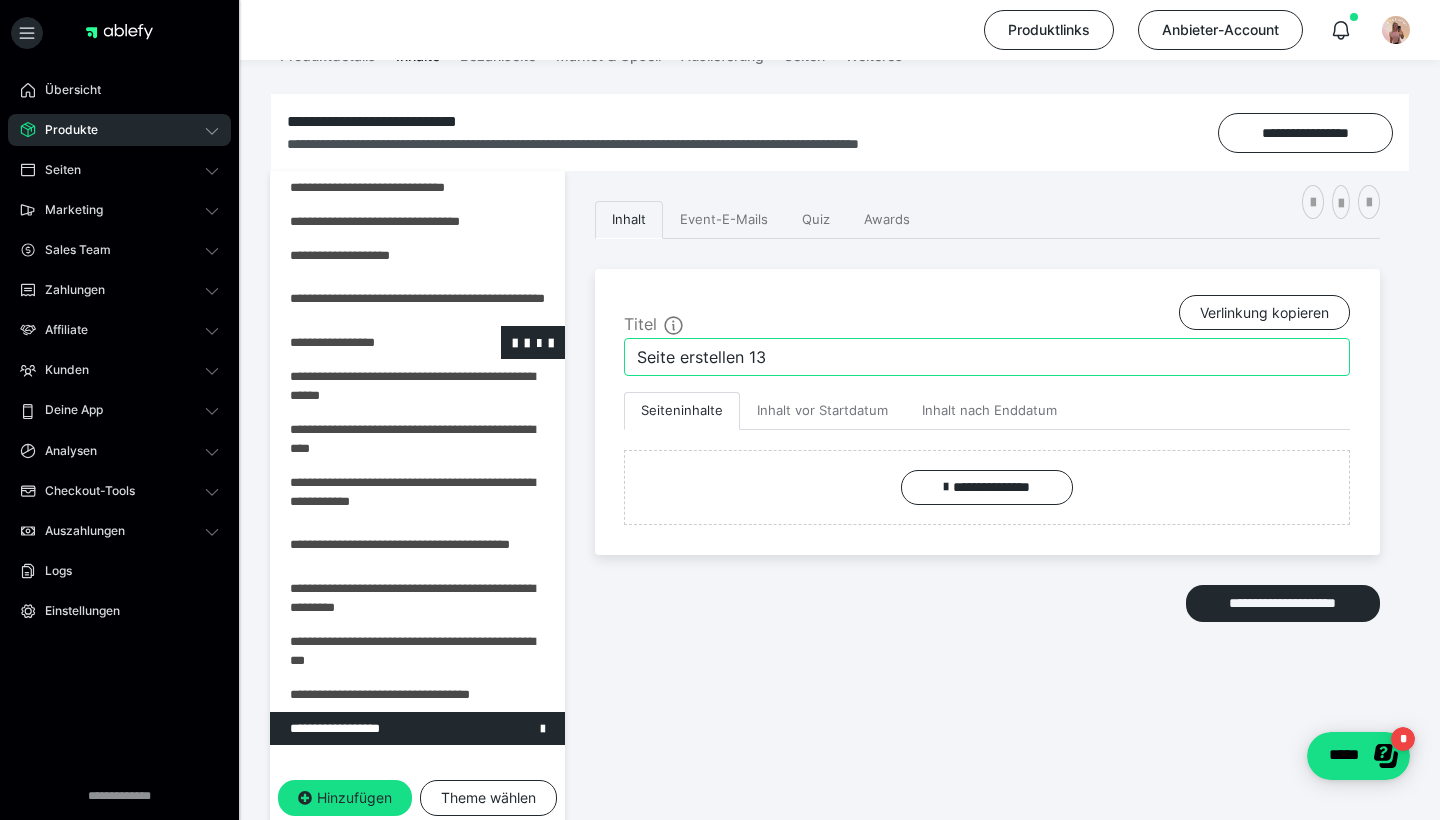 drag, startPoint x: 770, startPoint y: 350, endPoint x: 497, endPoint y: 337, distance: 273.30936 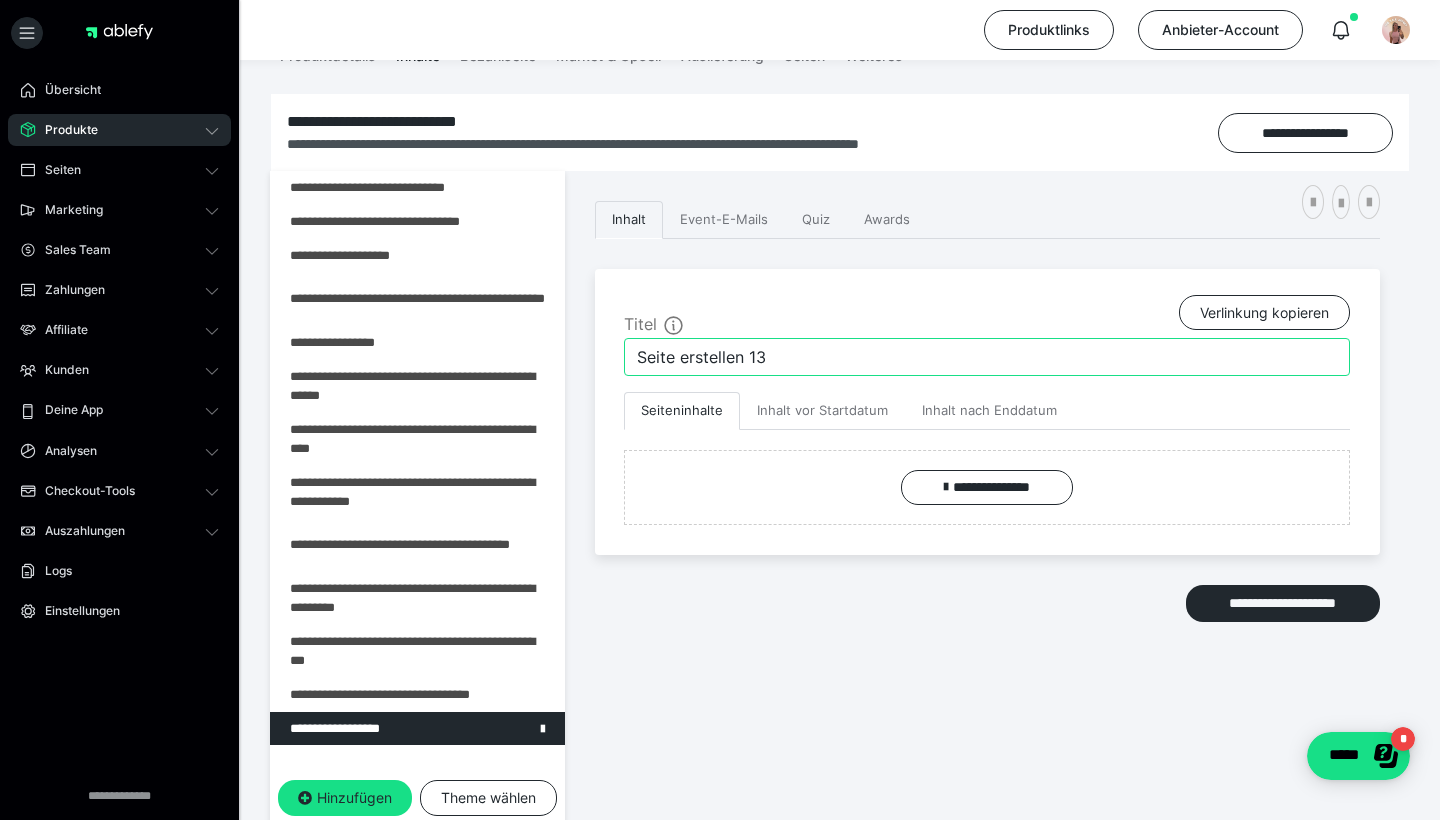 paste on "Weibliche & Männliche Energie" 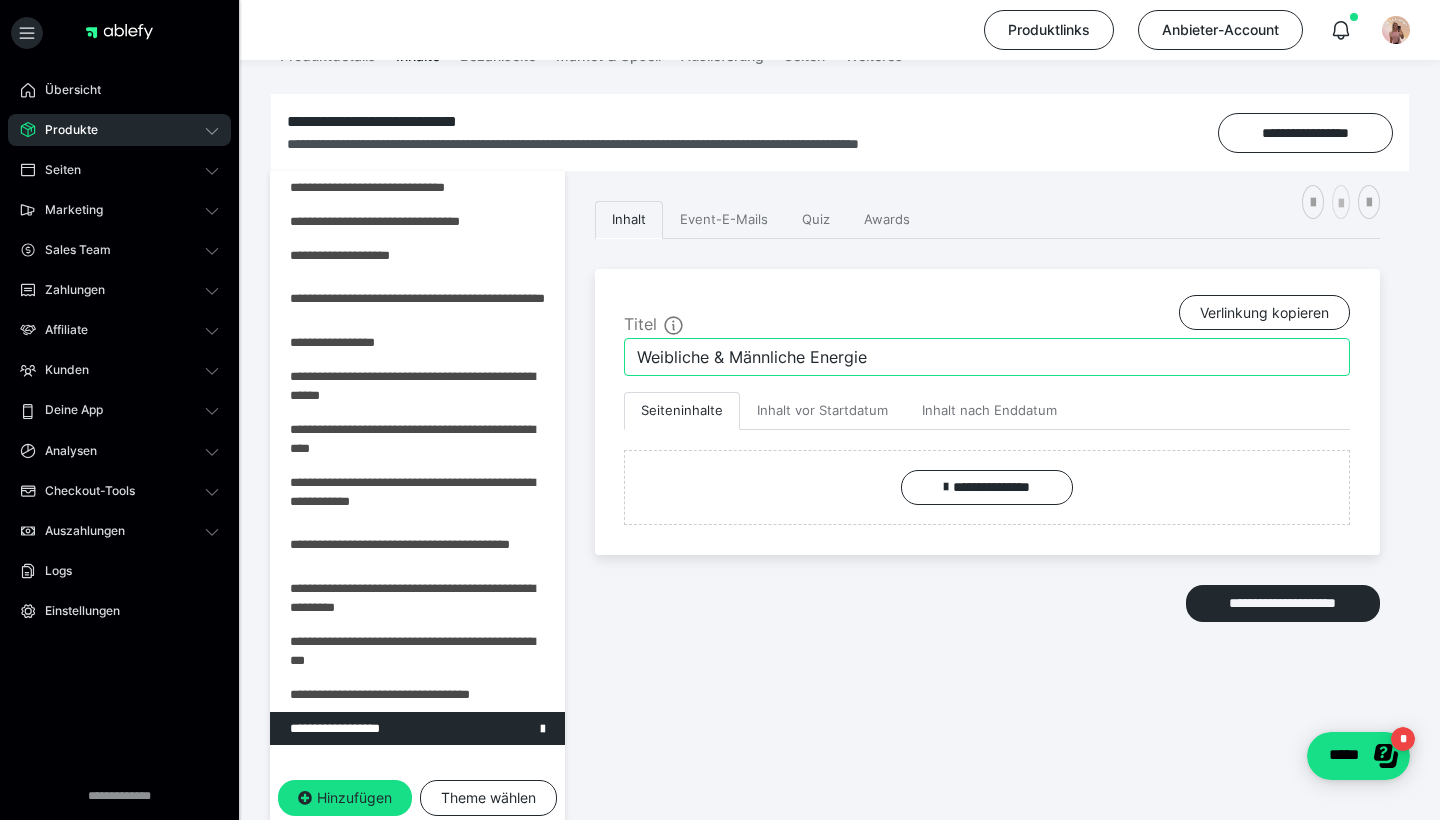 type on "Weibliche & Männliche Energie" 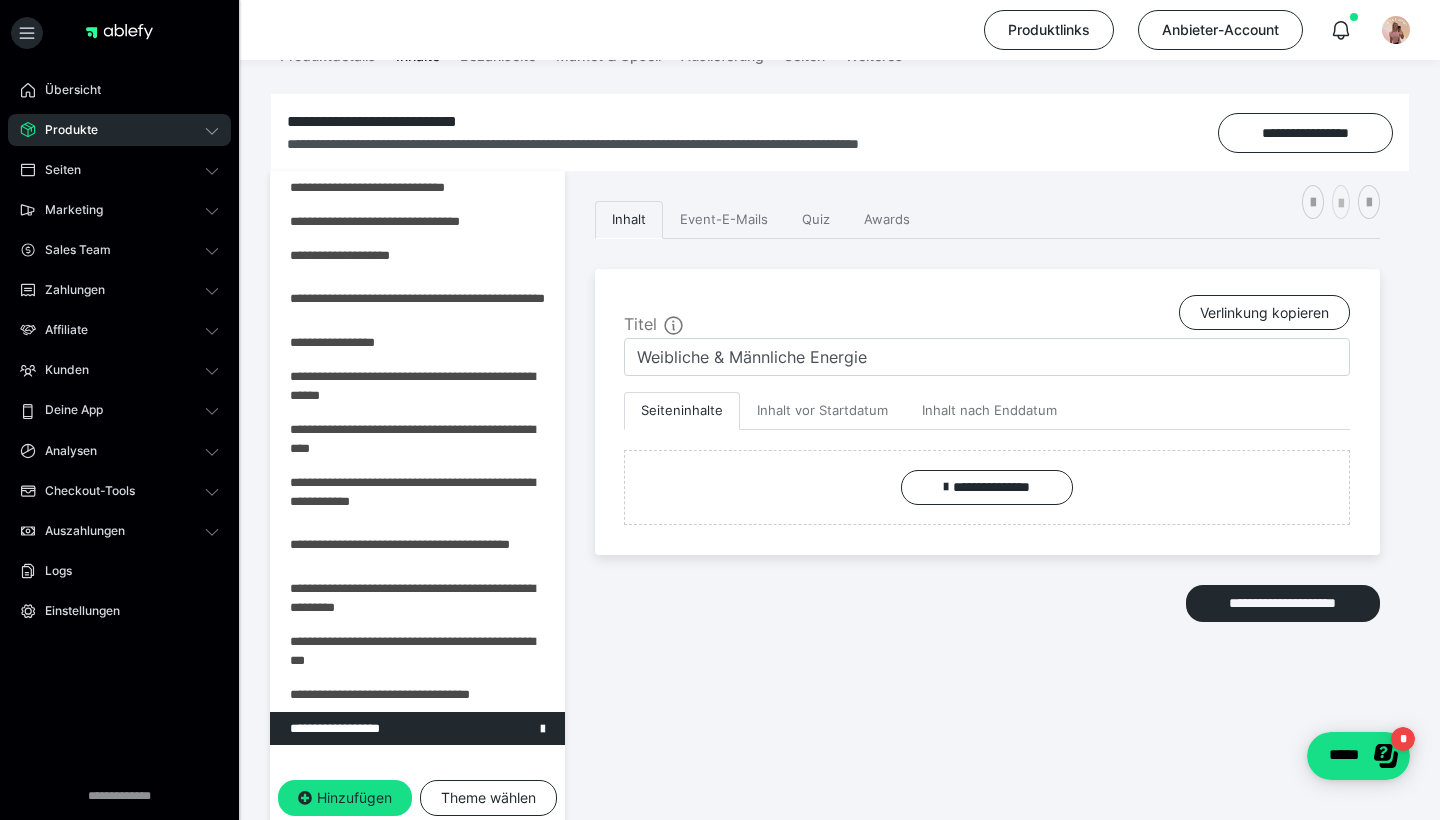 click at bounding box center [1341, 202] 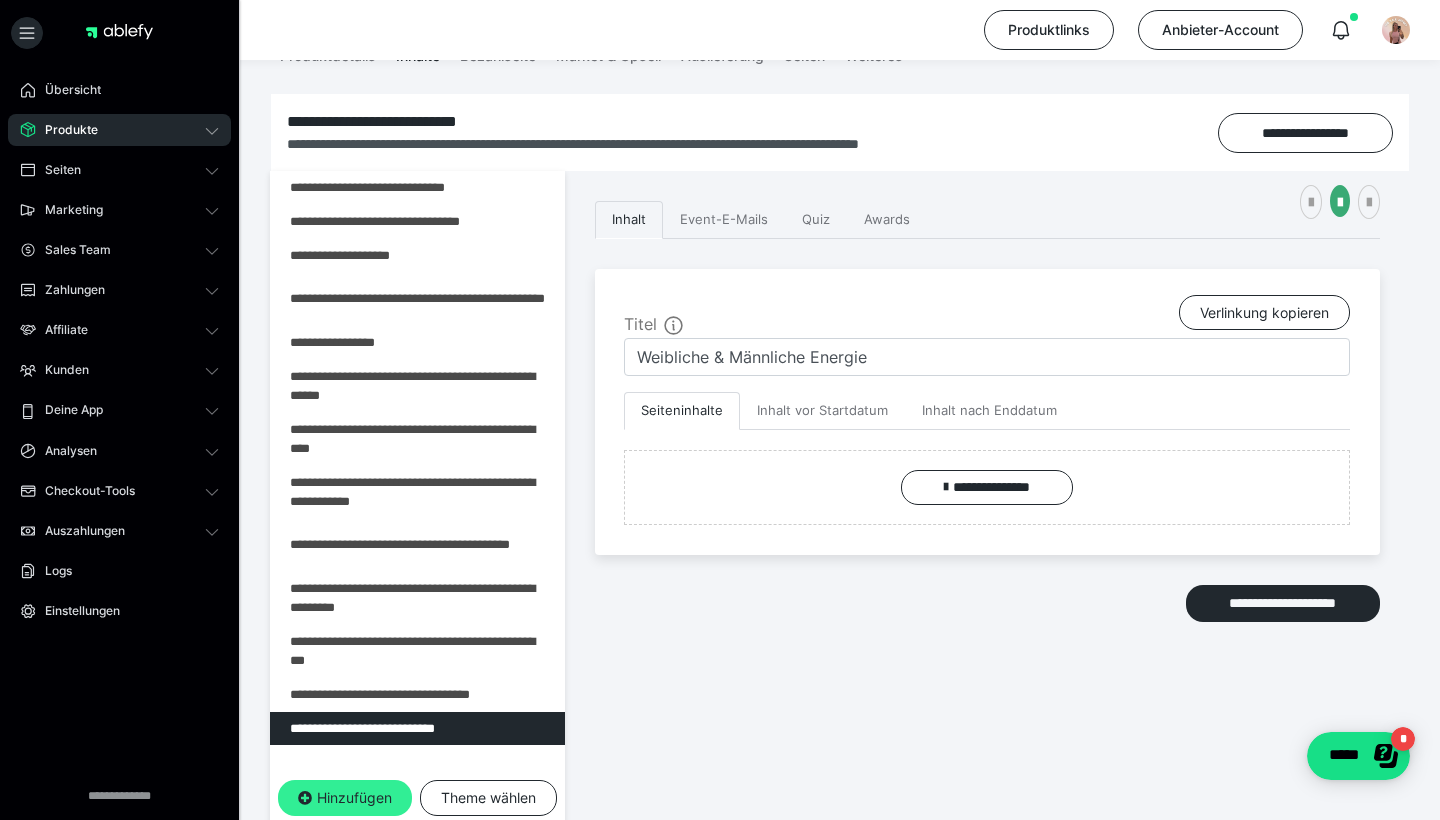 click on "Hinzufügen" at bounding box center (345, 798) 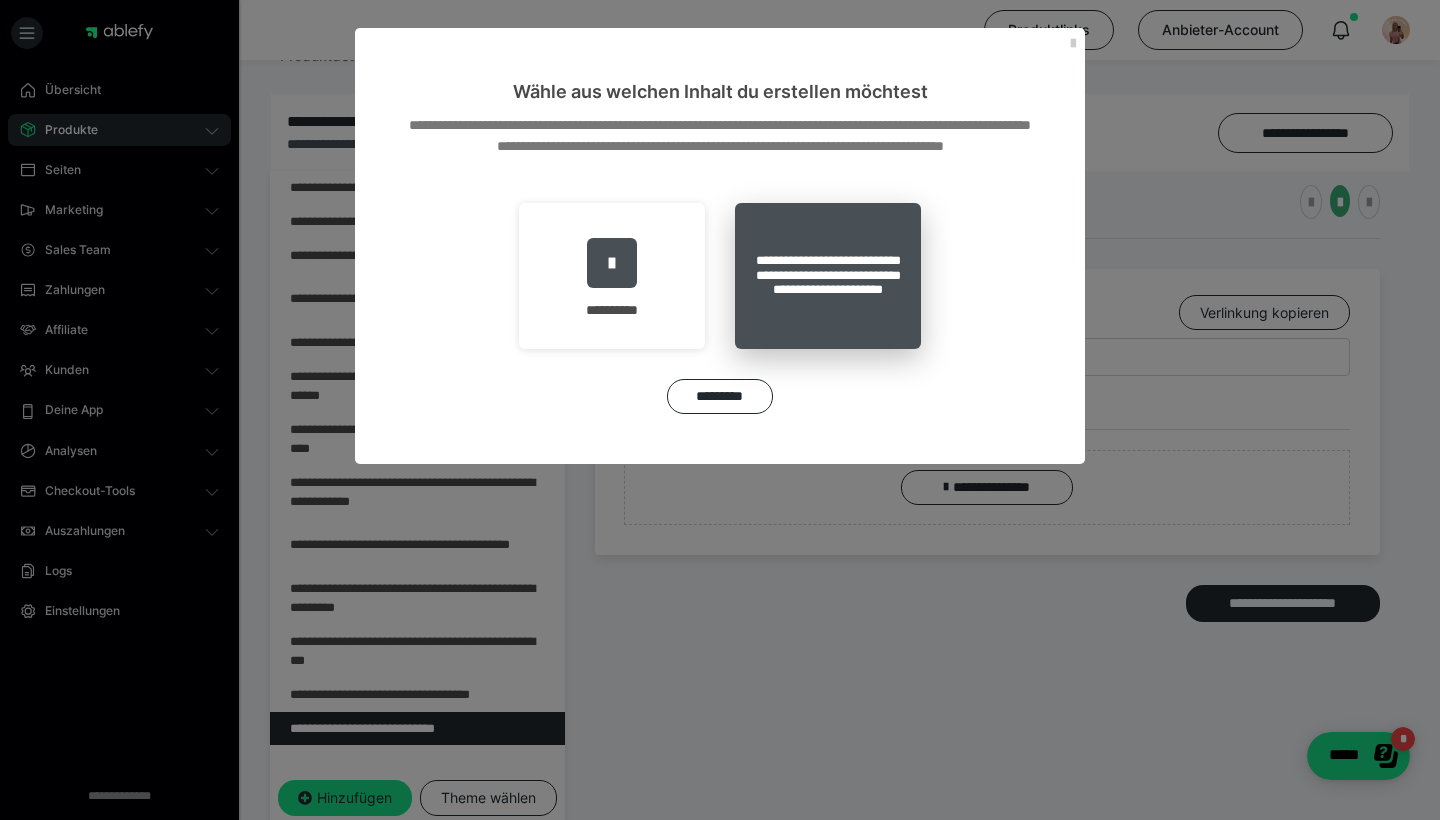 click on "**********" at bounding box center [828, 276] 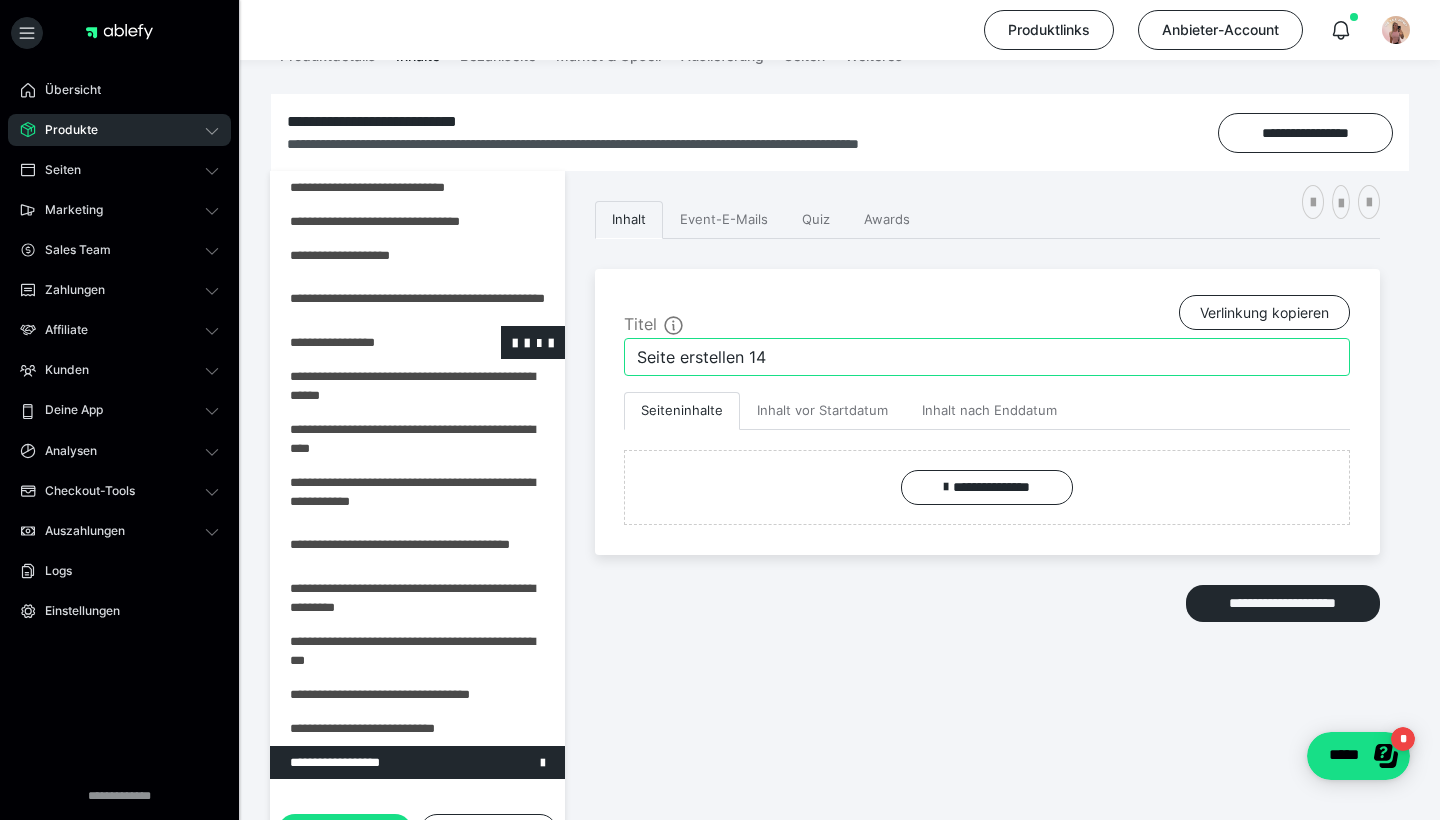 drag, startPoint x: 787, startPoint y: 363, endPoint x: 426, endPoint y: 327, distance: 362.7906 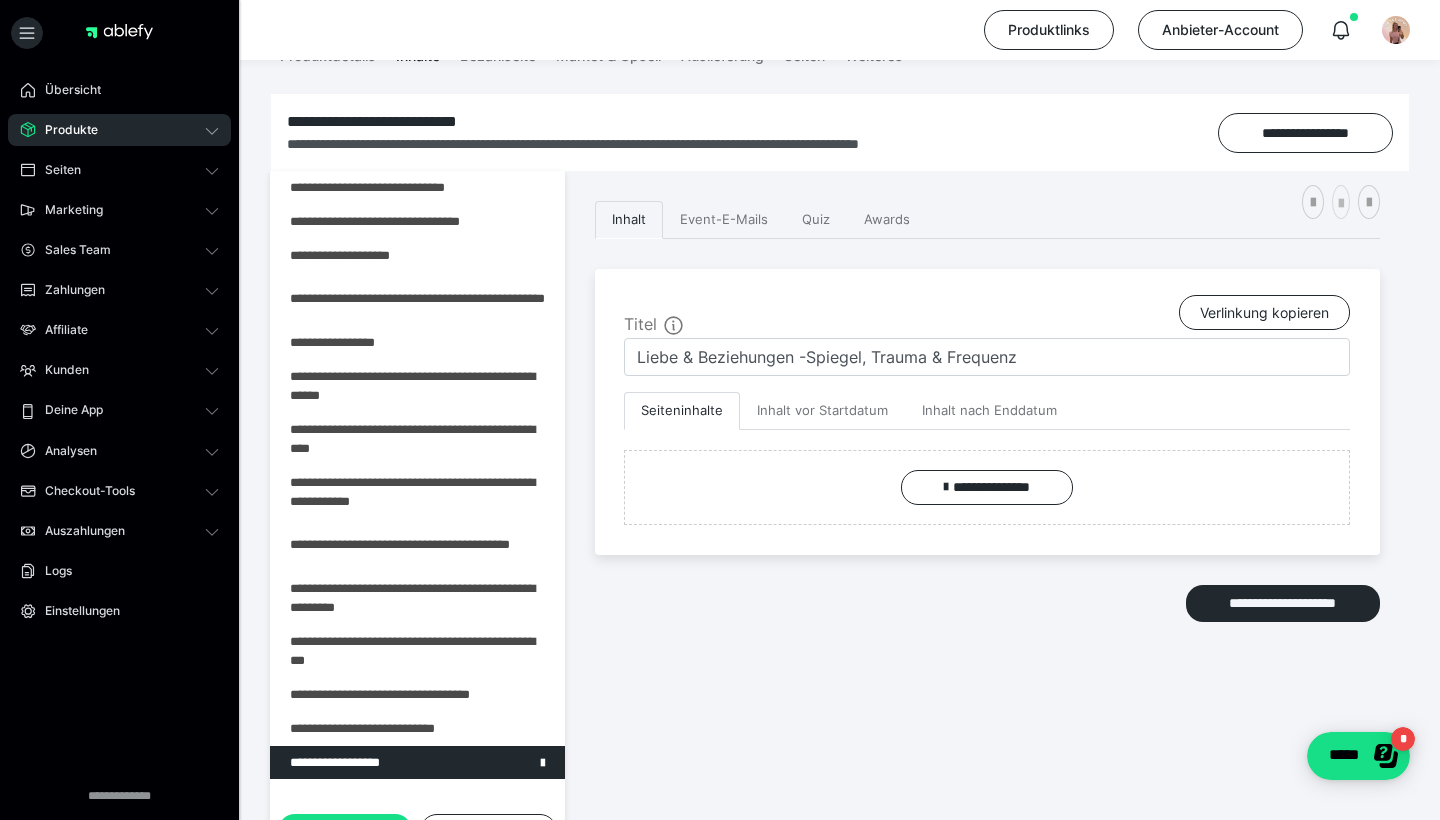 click at bounding box center (1341, 204) 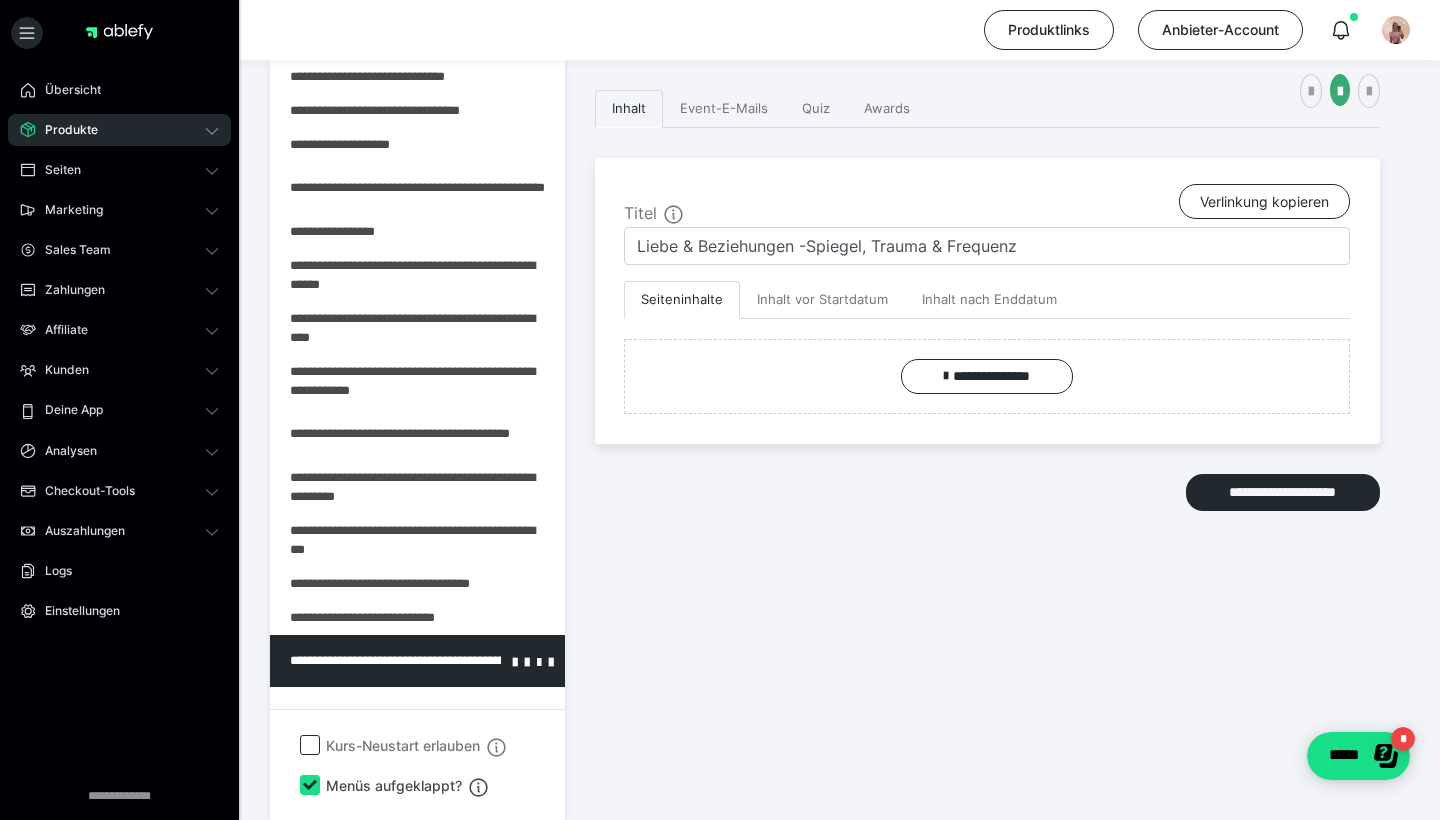 scroll, scrollTop: 374, scrollLeft: 0, axis: vertical 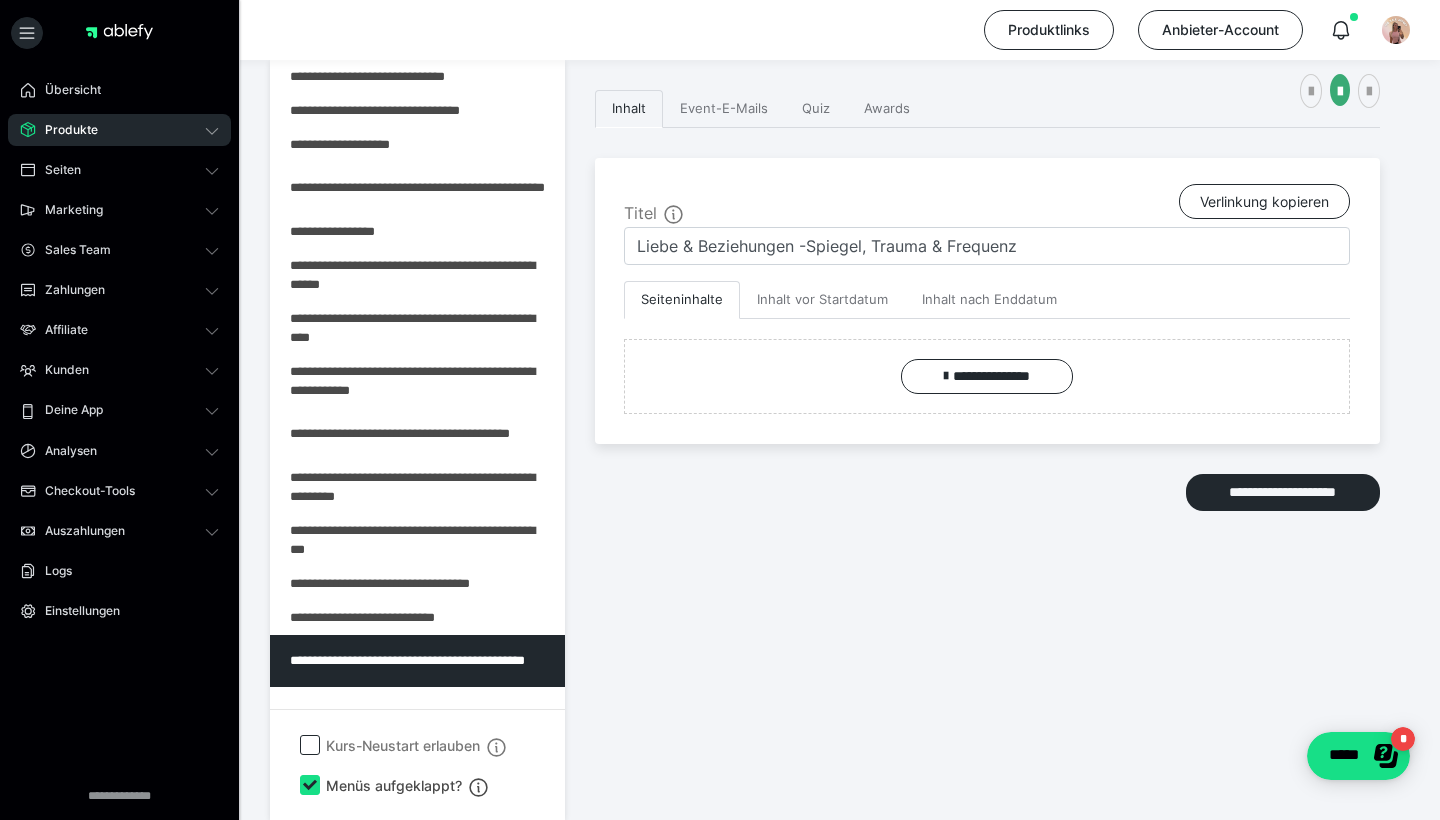 click on "**********" at bounding box center [987, 405] 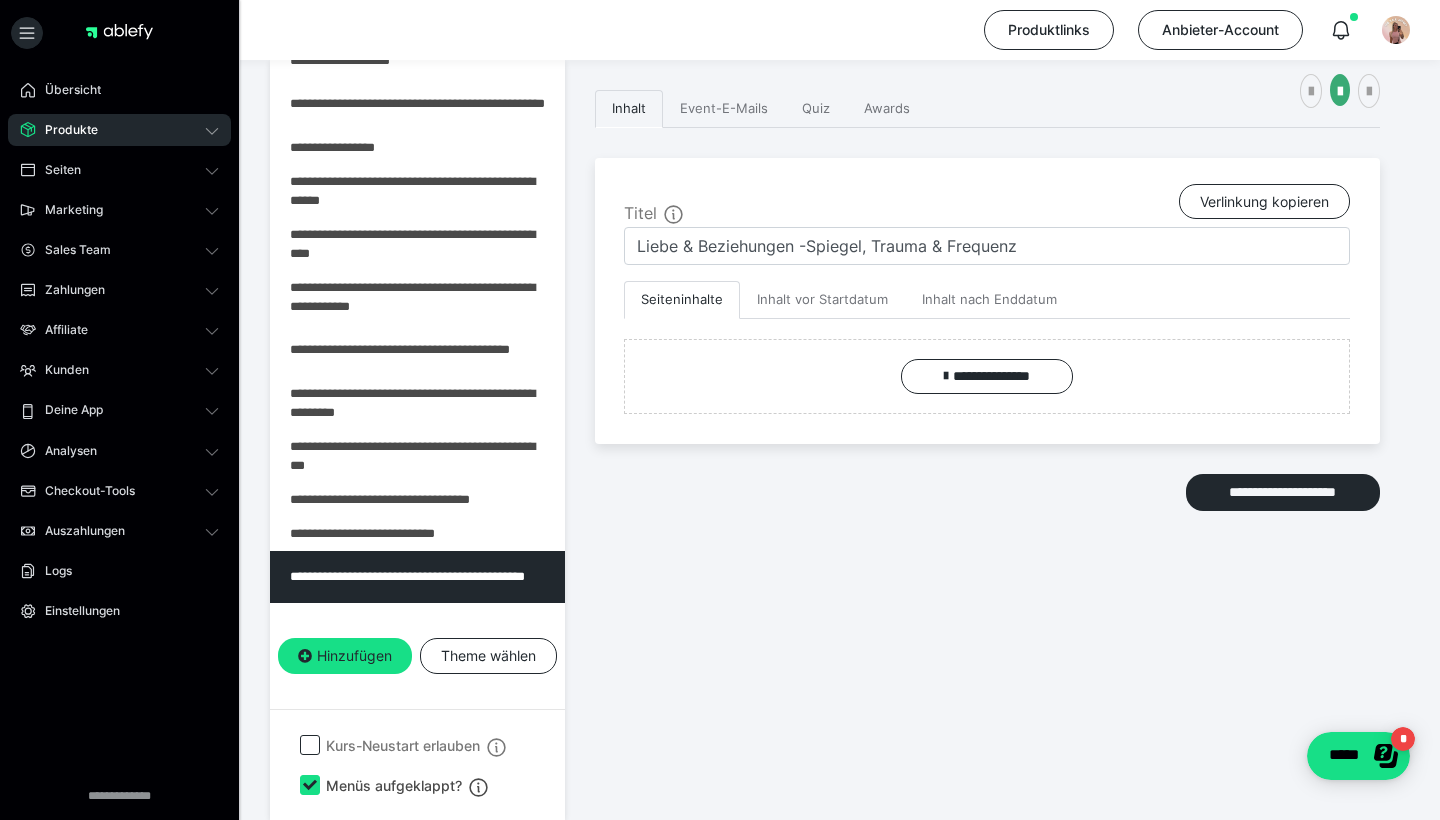scroll, scrollTop: 83, scrollLeft: 0, axis: vertical 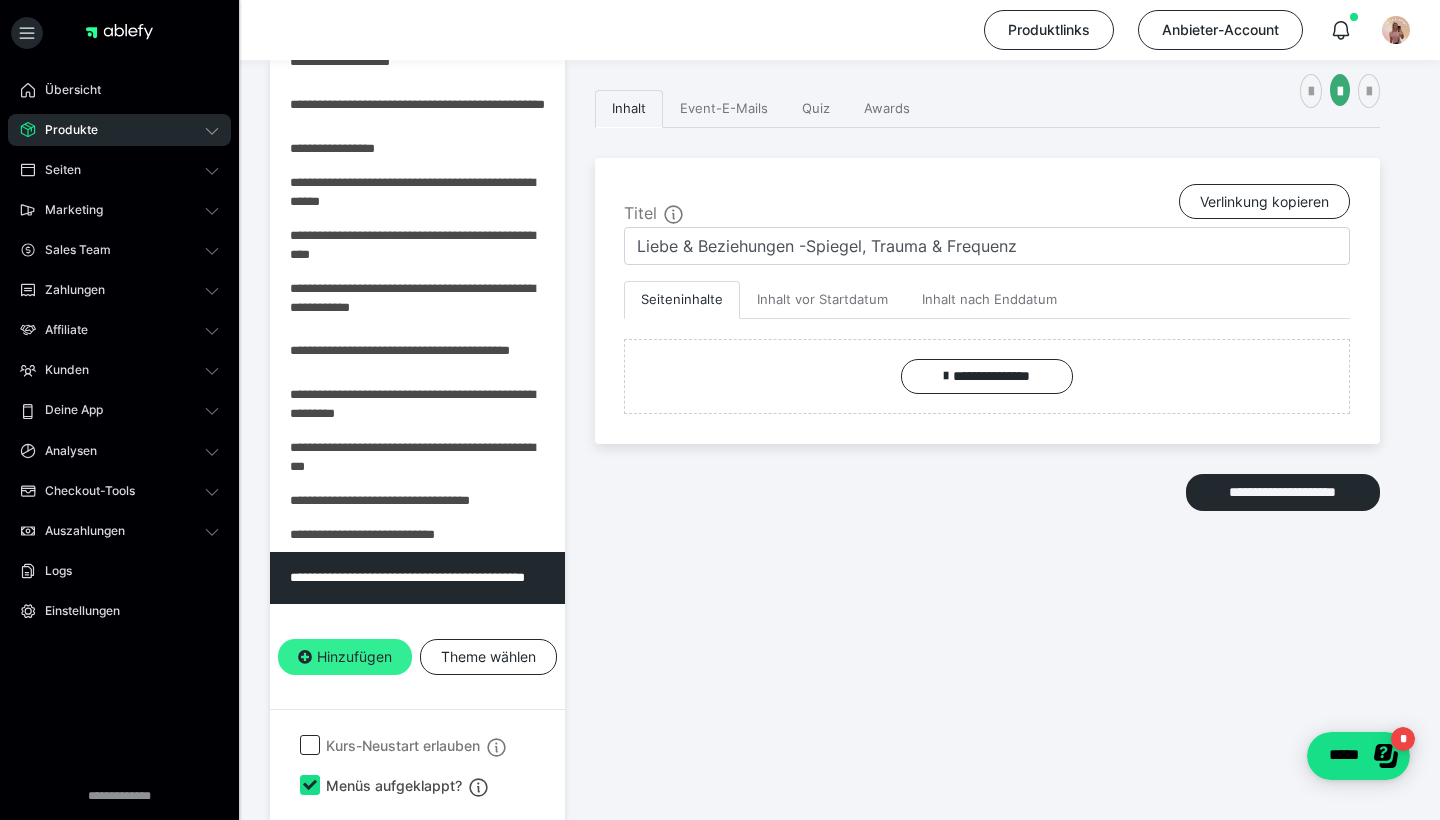 click on "Hinzufügen" at bounding box center (345, 657) 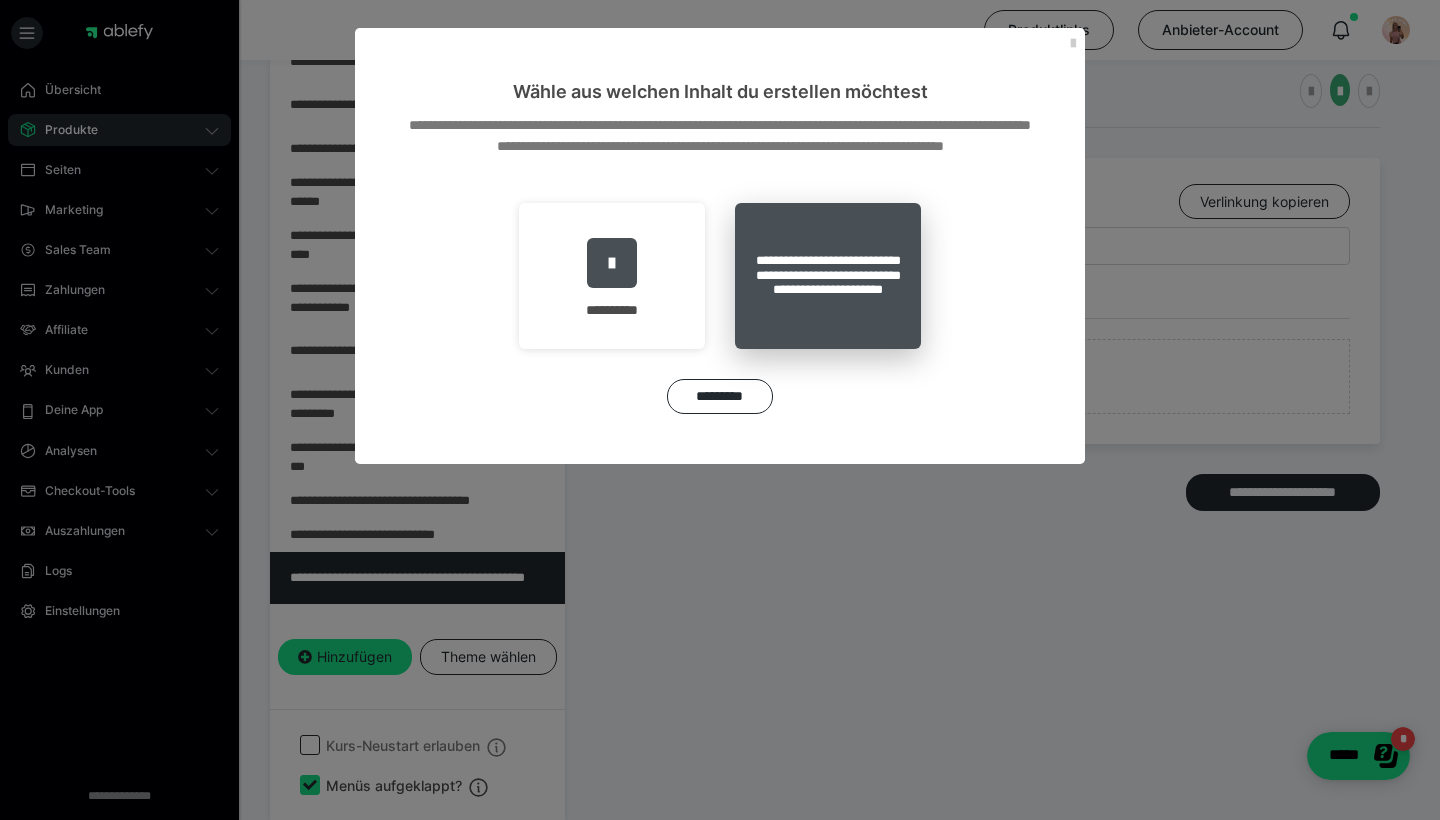 click on "**********" at bounding box center [828, 276] 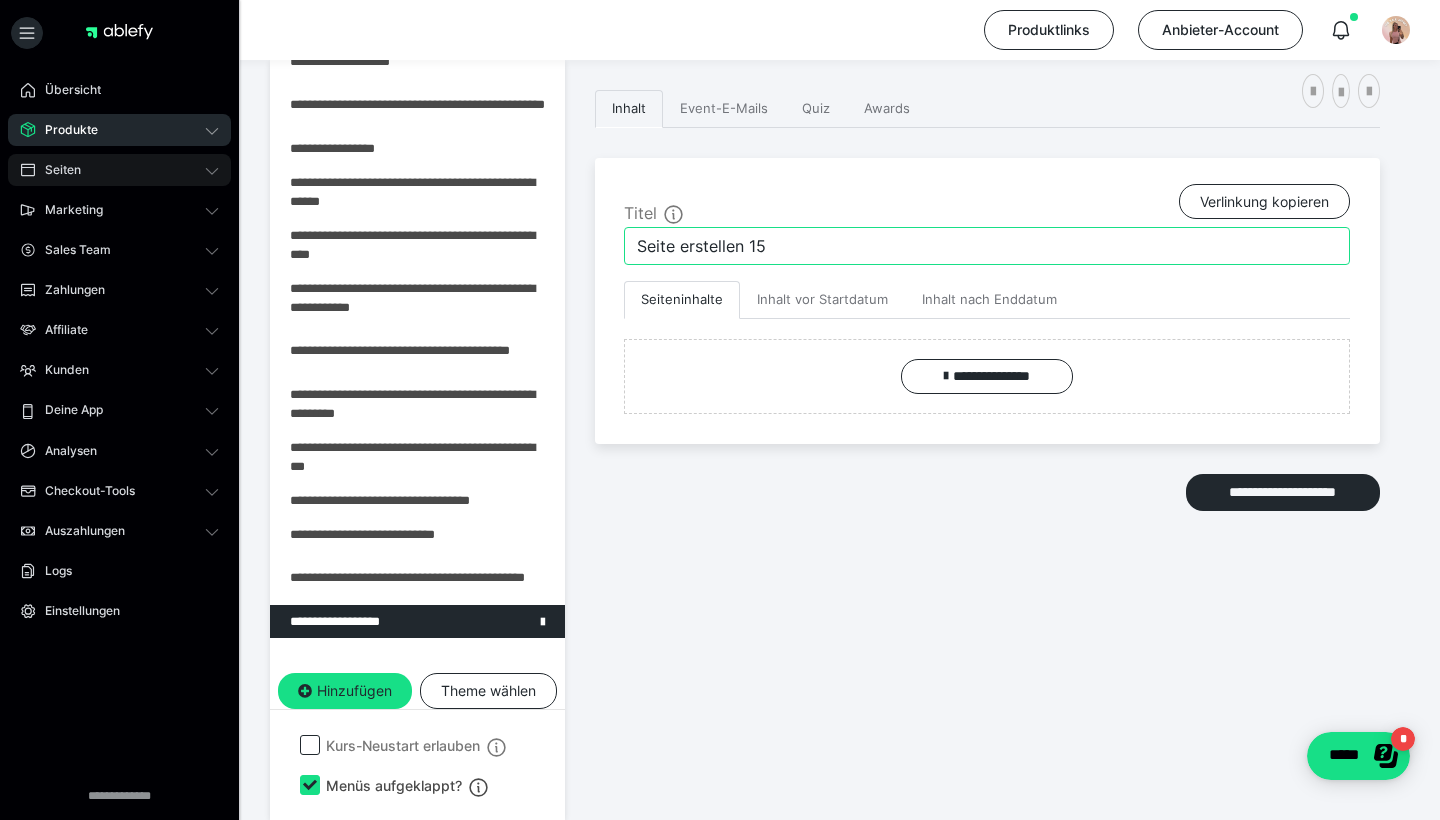 drag, startPoint x: 820, startPoint y: 245, endPoint x: 186, endPoint y: 178, distance: 637.5304 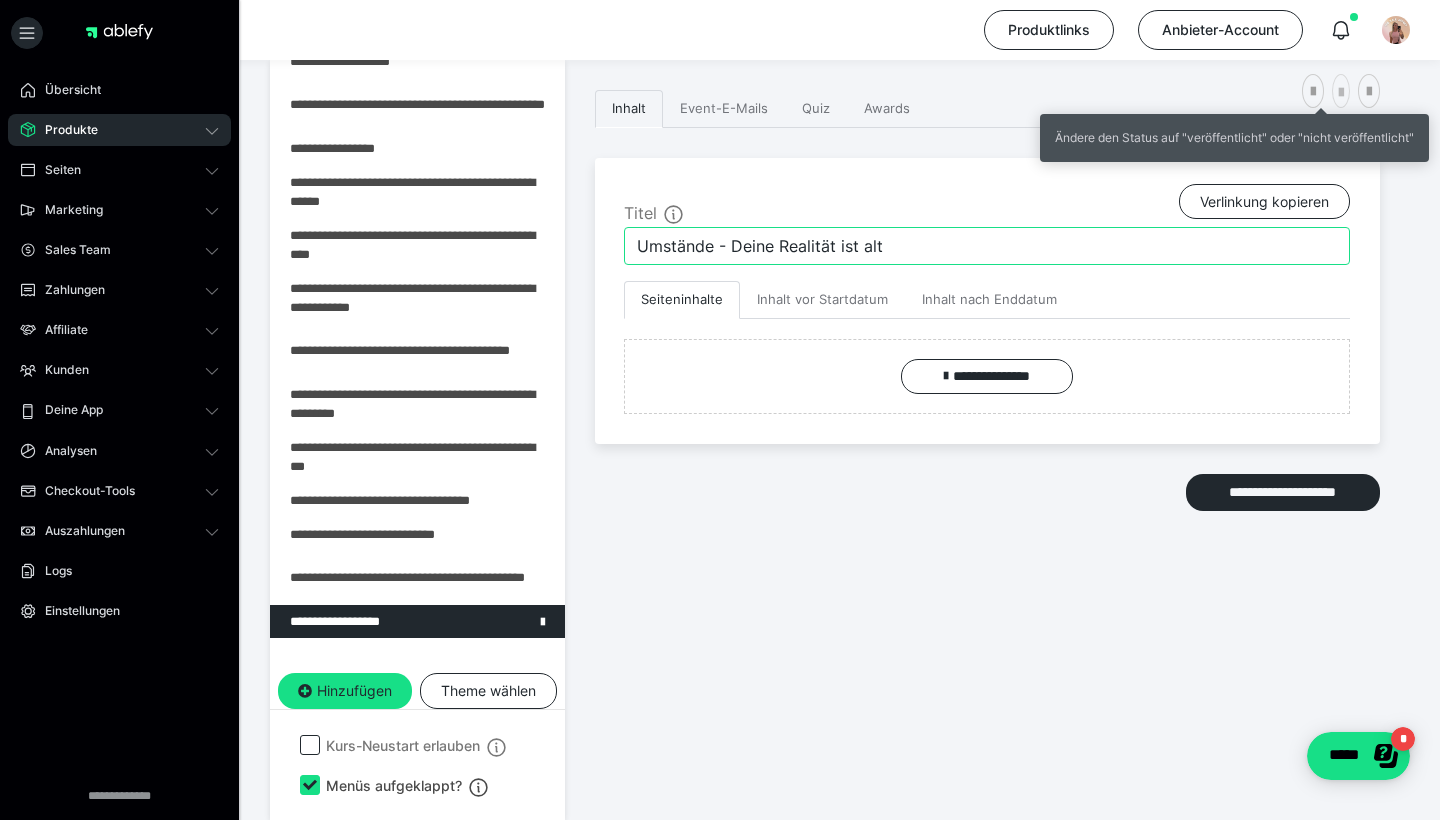 type on "Umstände - Deine Realität ist alt" 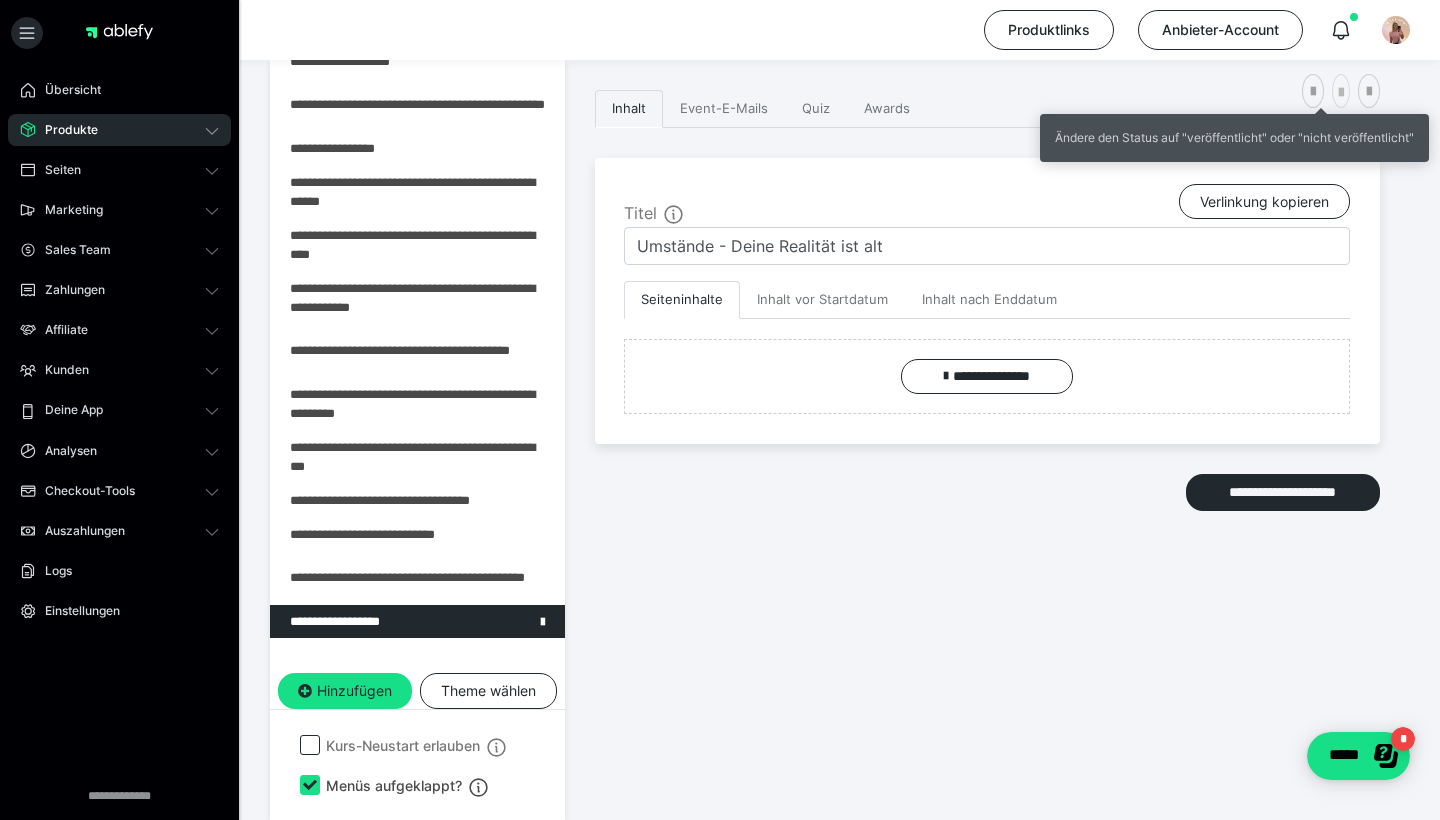 click at bounding box center [1341, 93] 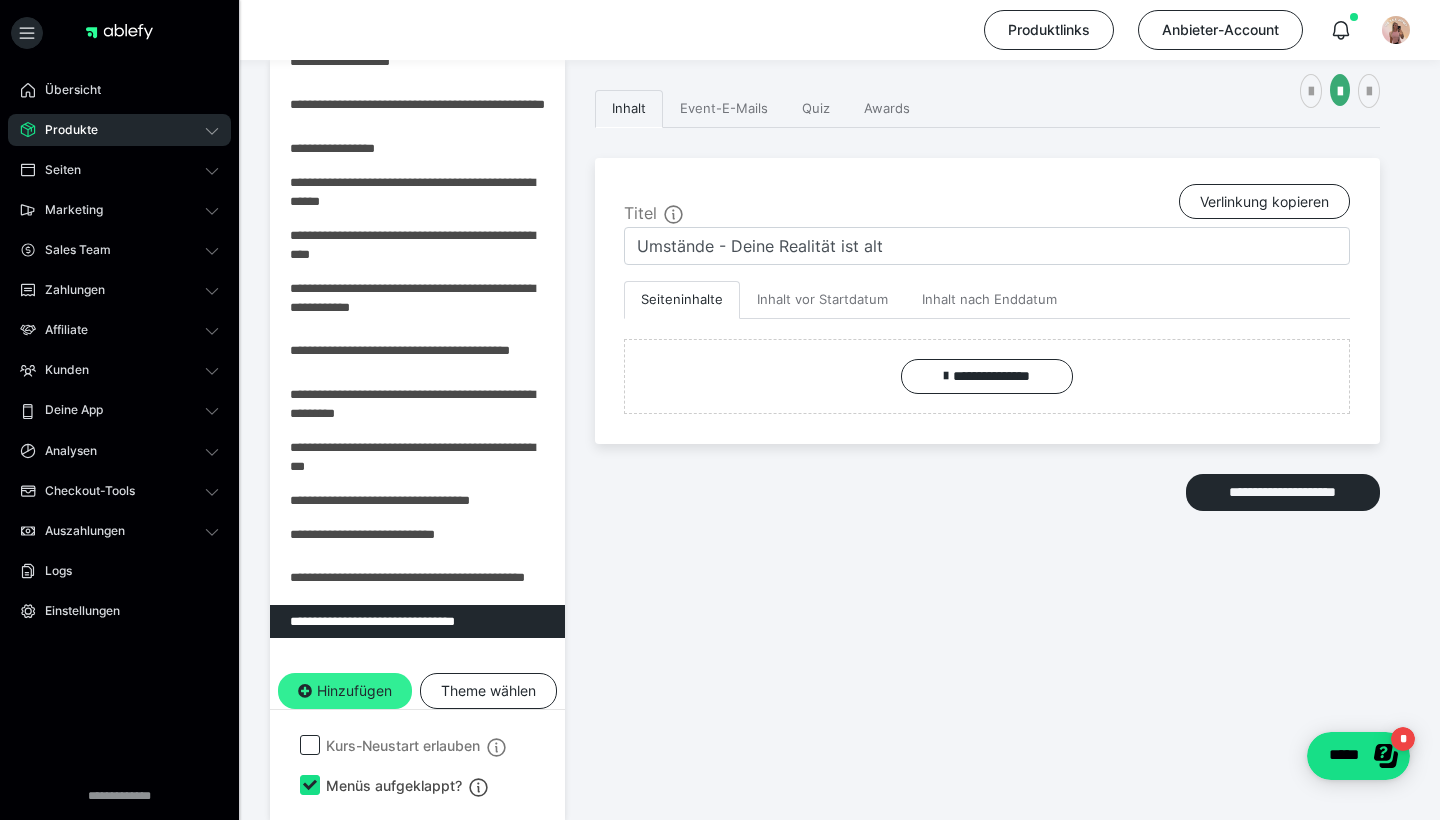 click at bounding box center (305, 691) 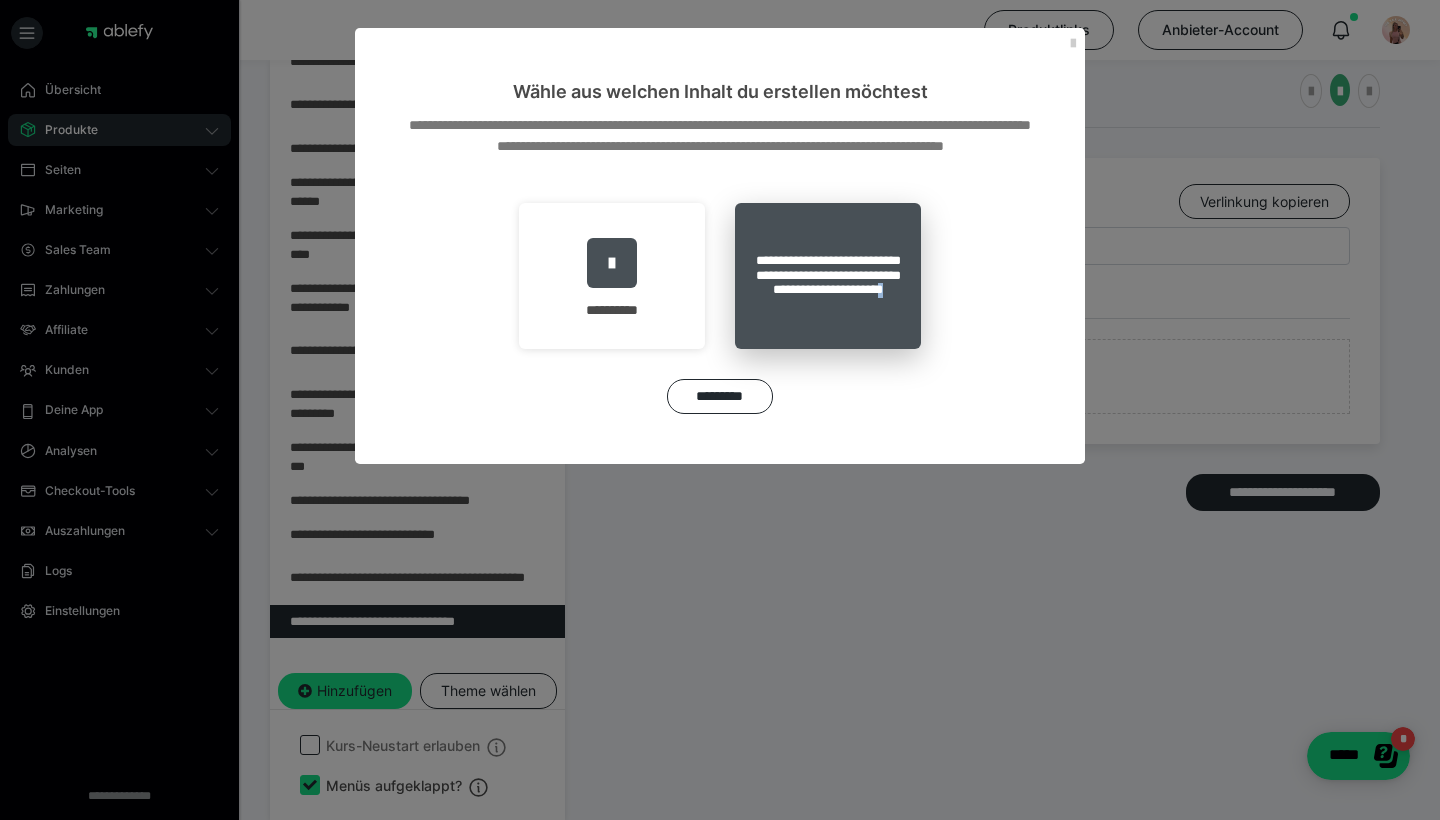 click on "**********" at bounding box center (828, 276) 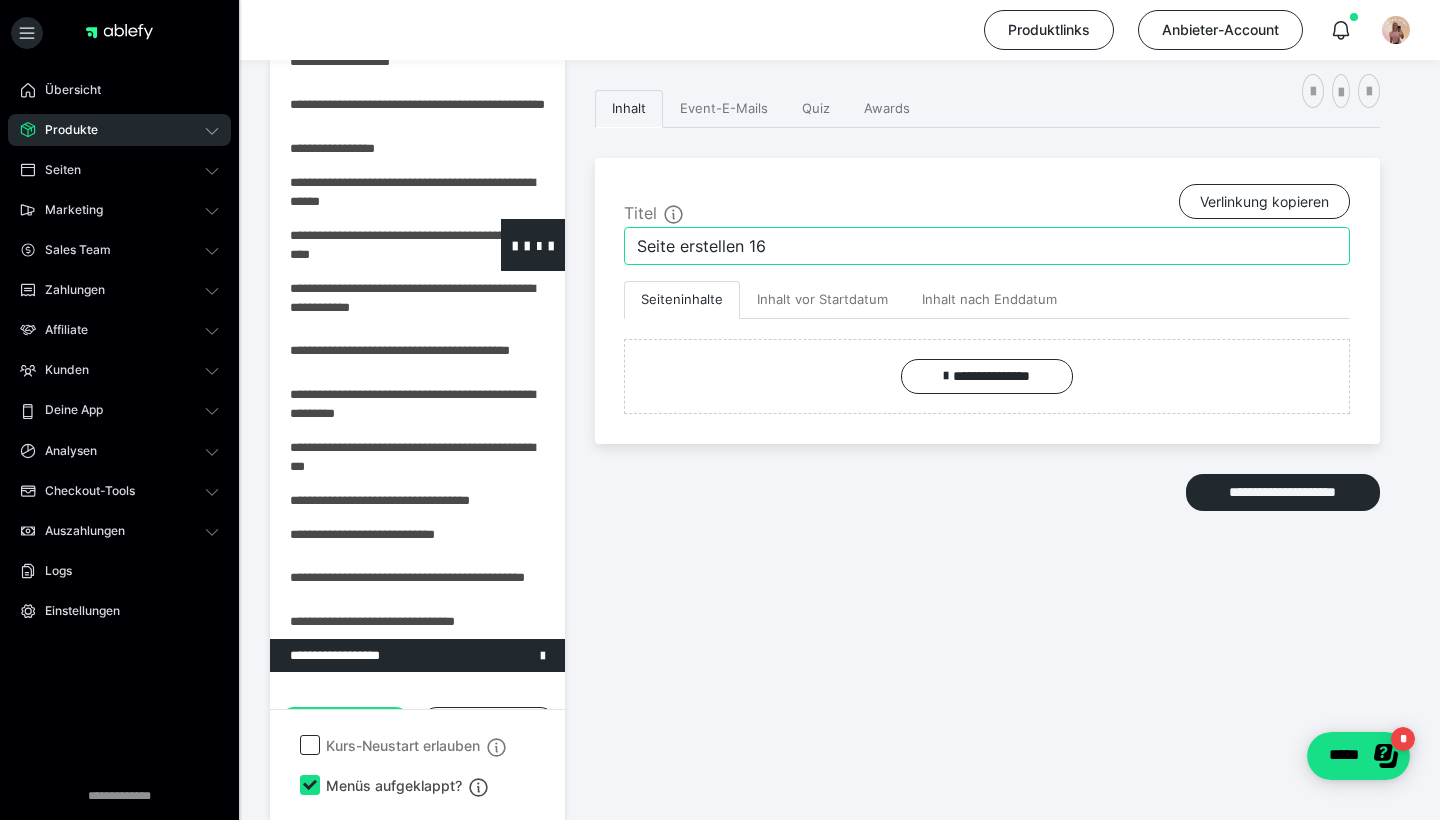 drag, startPoint x: 830, startPoint y: 250, endPoint x: 556, endPoint y: 229, distance: 274.80356 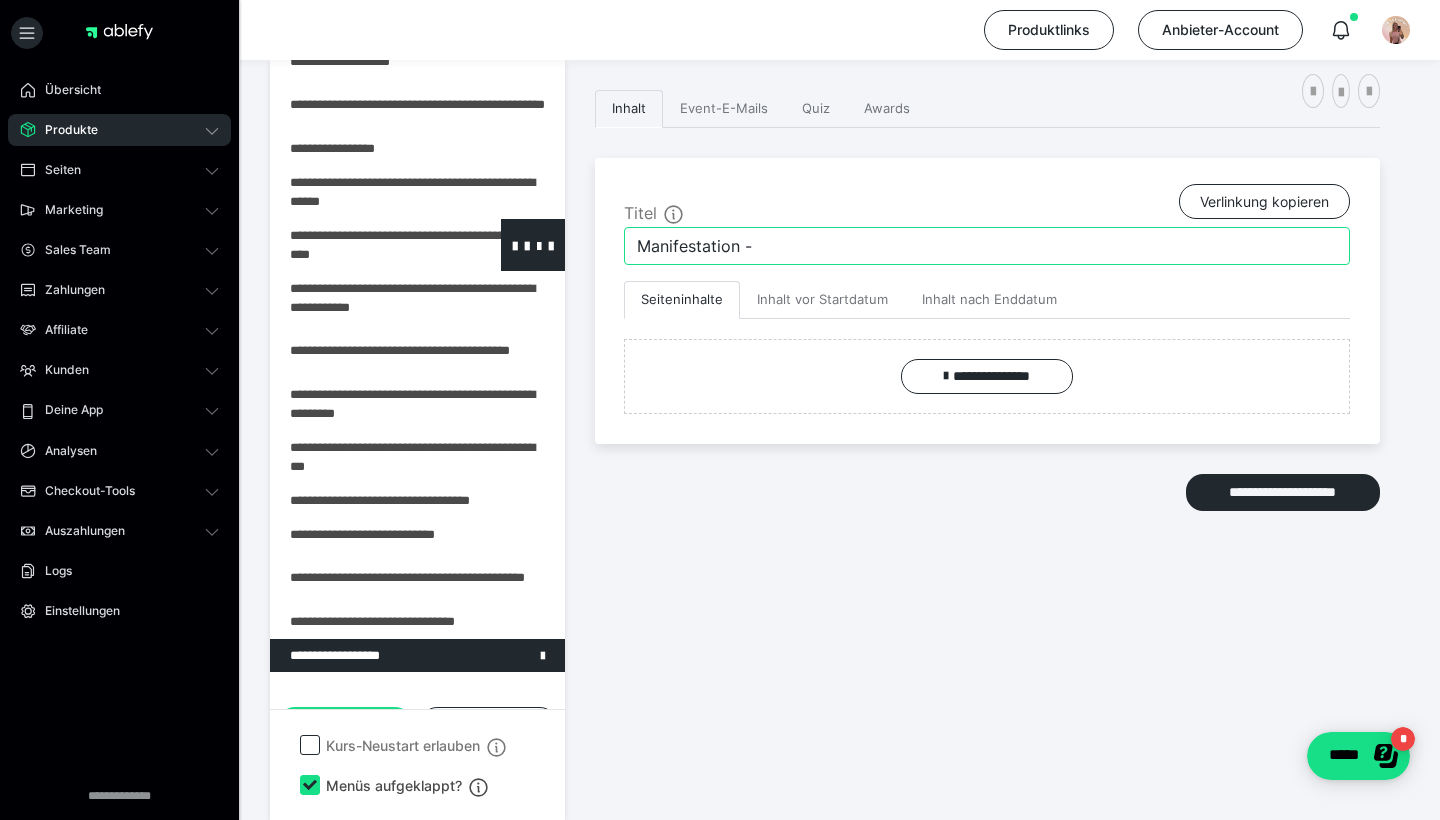 drag, startPoint x: 789, startPoint y: 243, endPoint x: 449, endPoint y: 236, distance: 340.07205 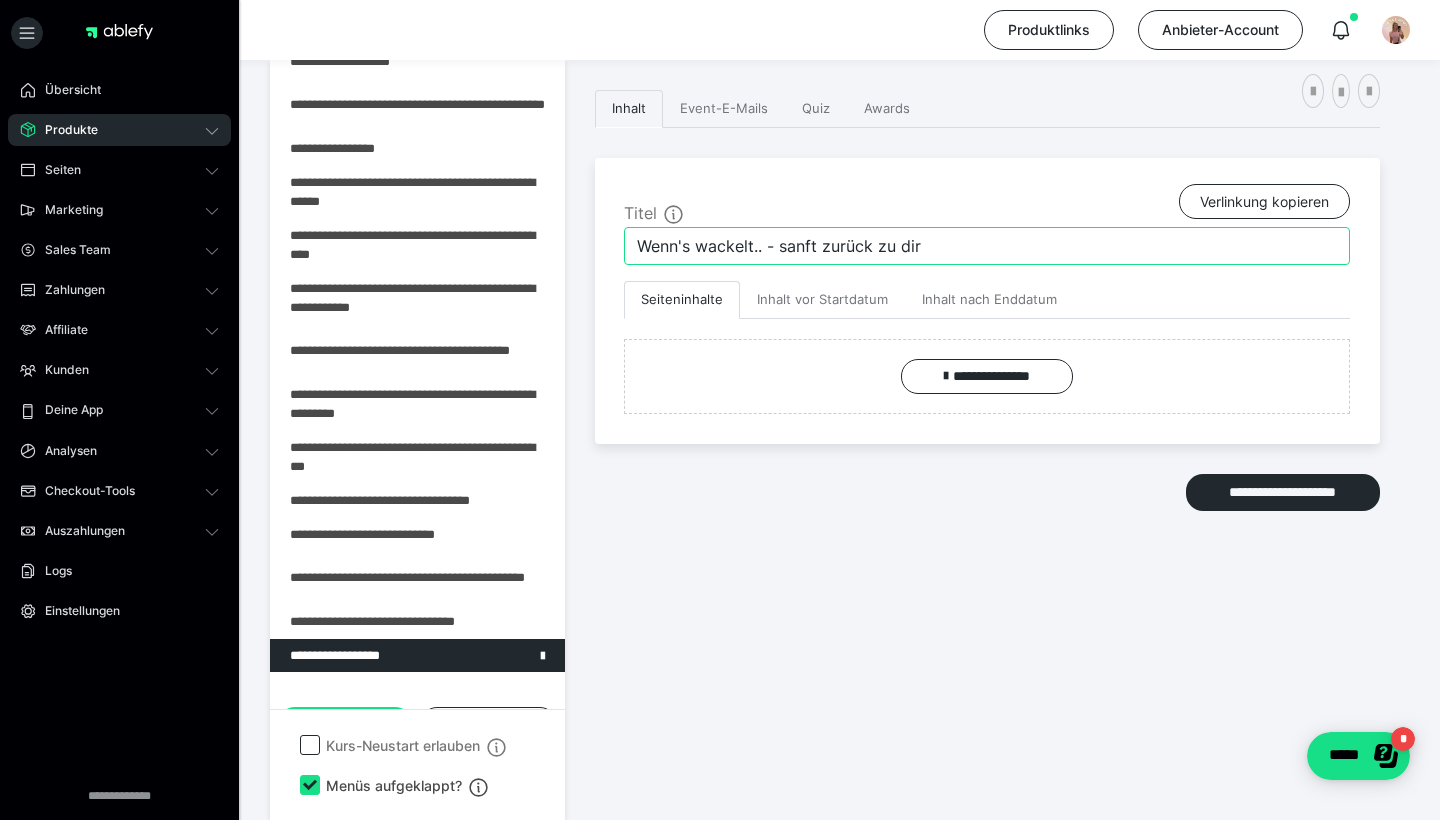 click on "Wenn's wackelt.. - sanft zurück zu dir" at bounding box center [987, 246] 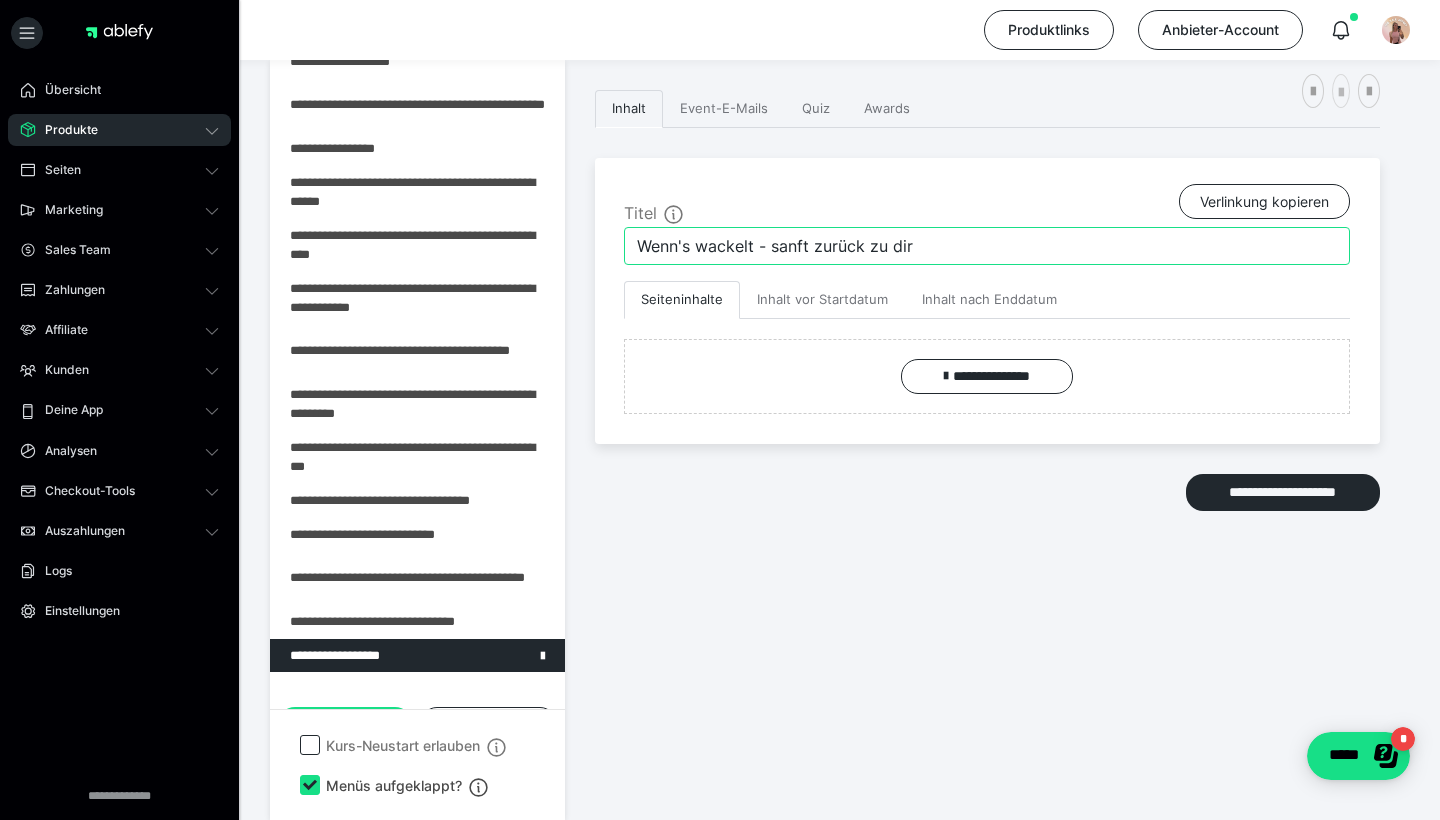 type on "Wenn's wackelt - sanft zurück zu dir" 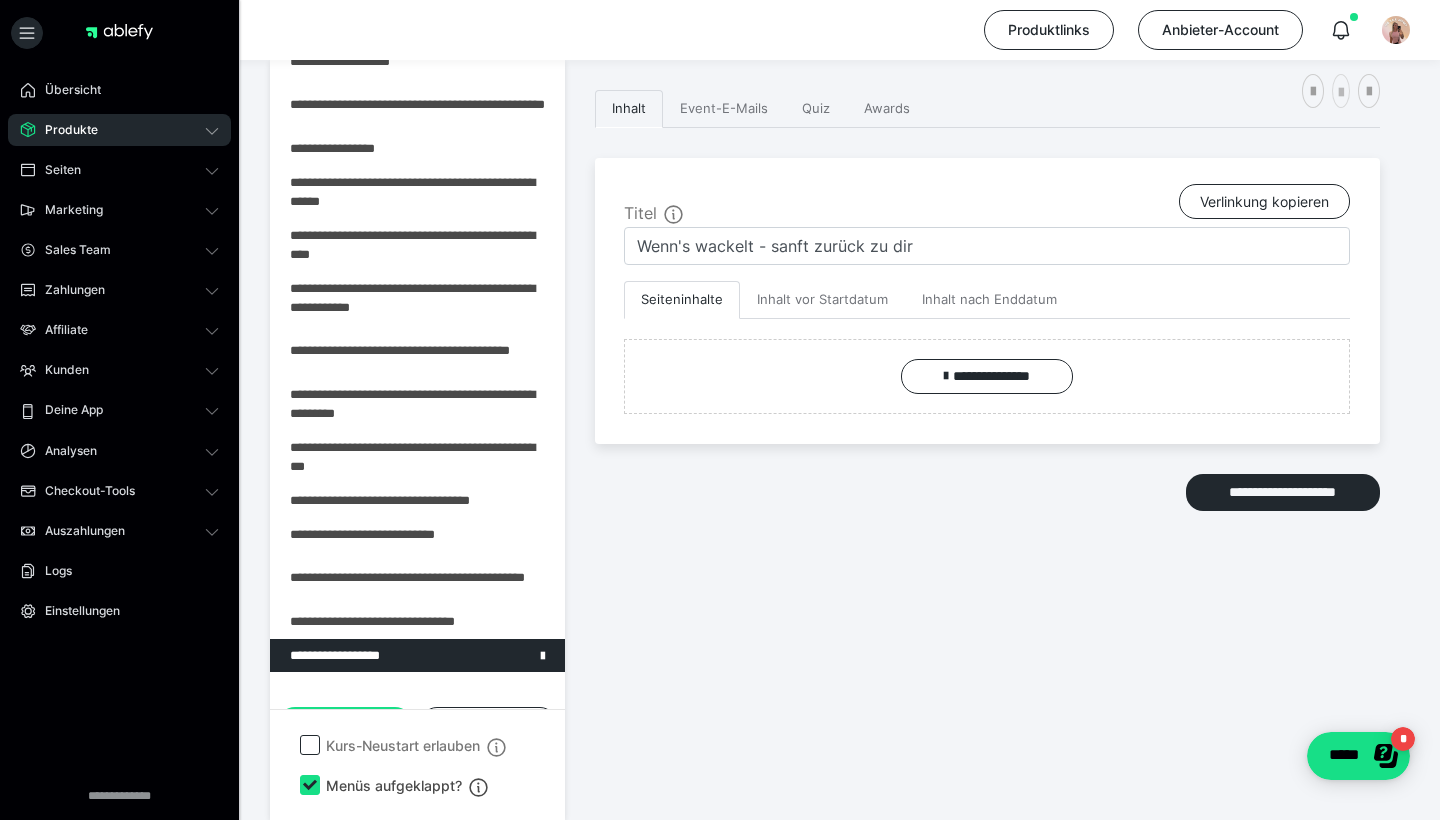 click at bounding box center (1341, 93) 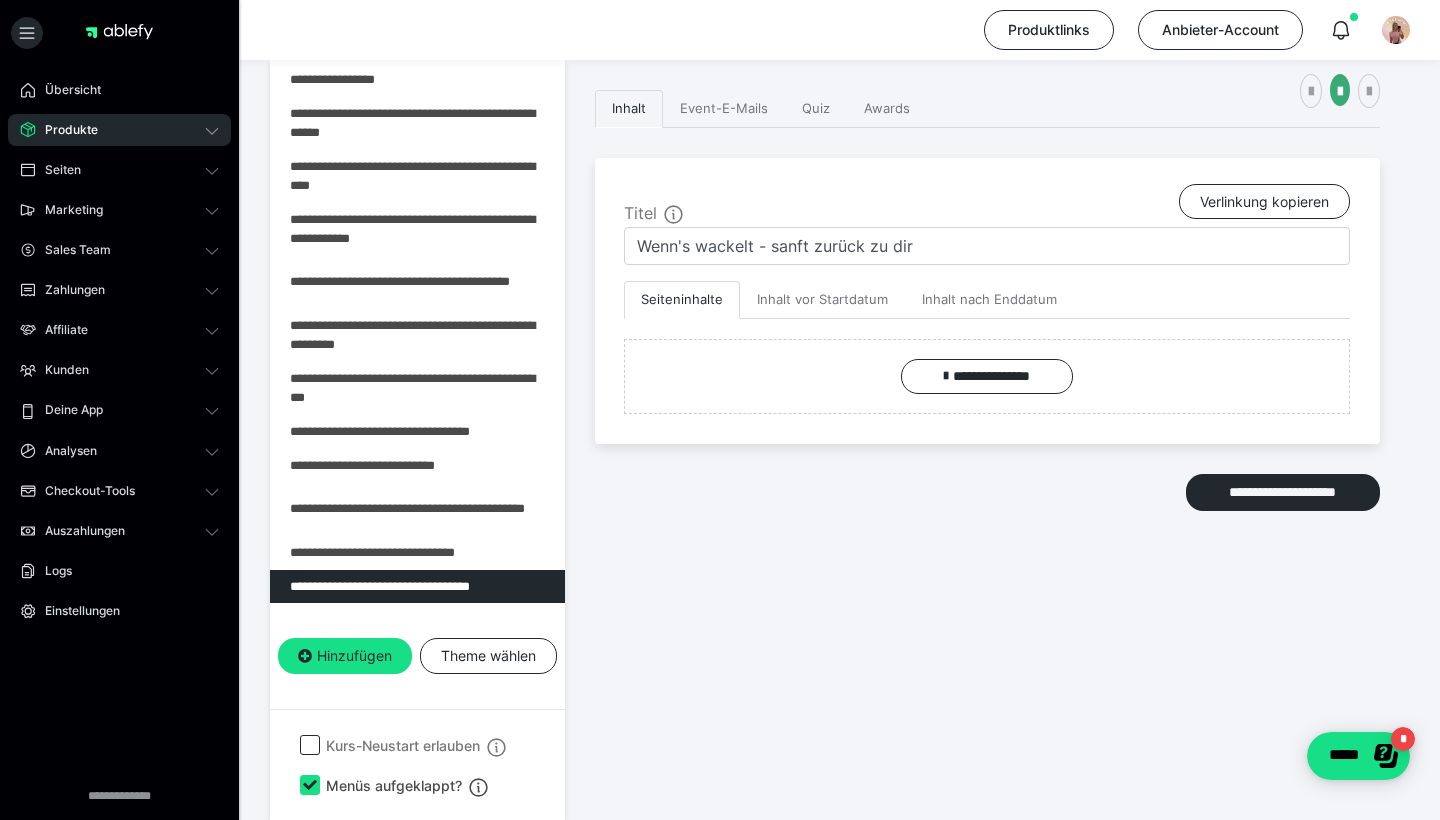 scroll, scrollTop: 151, scrollLeft: 0, axis: vertical 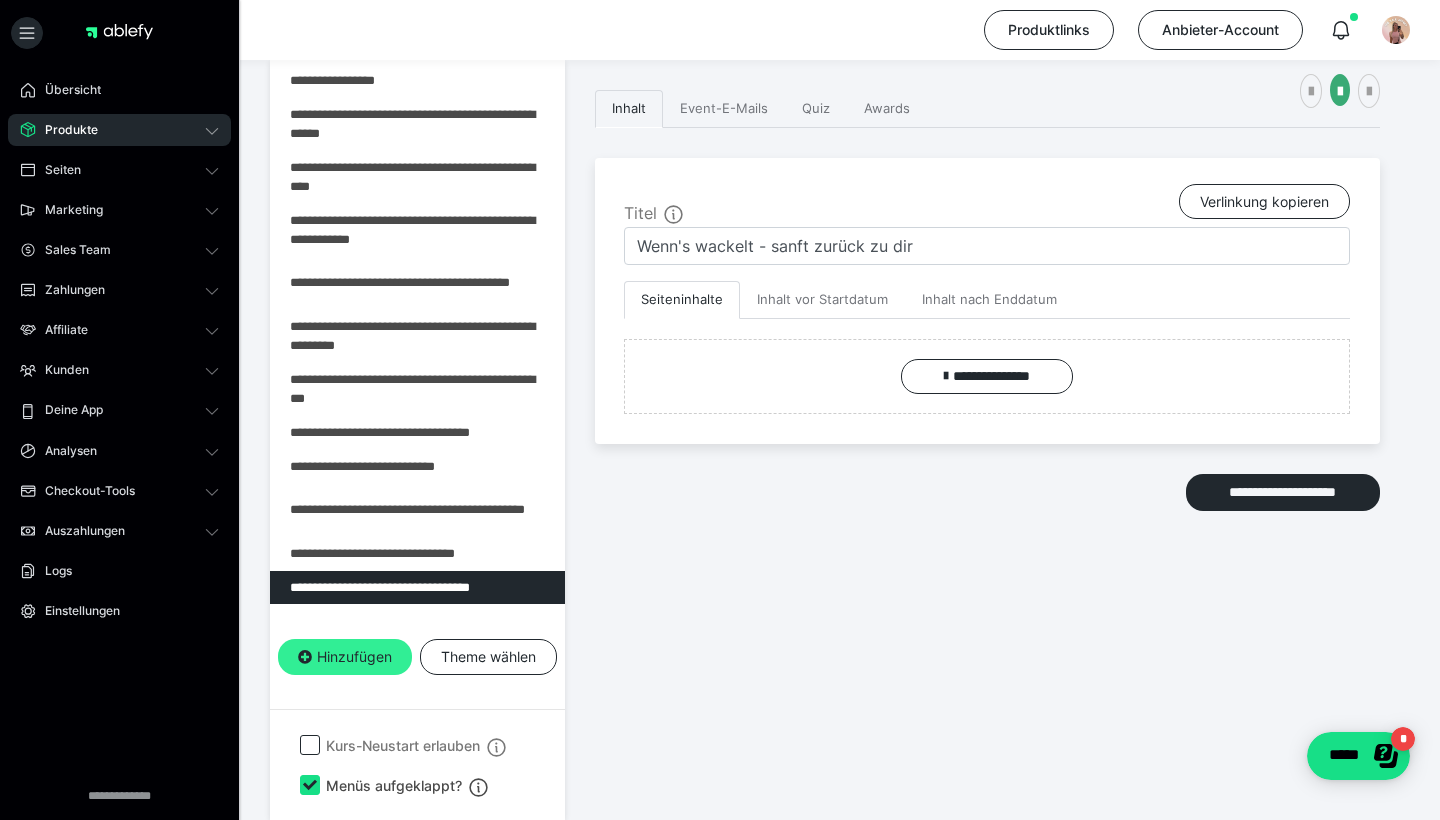 click on "Hinzufügen" at bounding box center [345, 657] 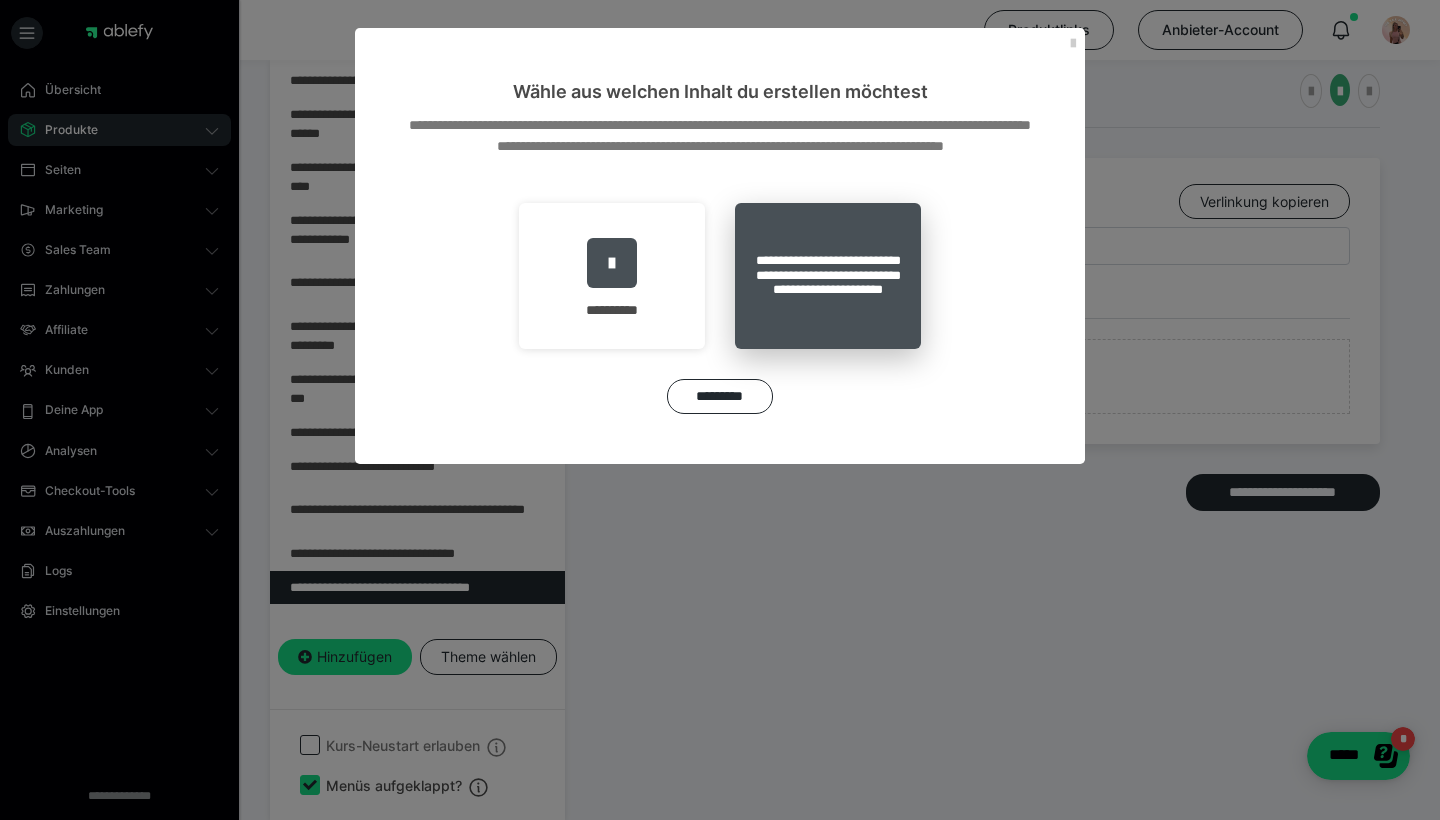 click on "**********" at bounding box center [828, 276] 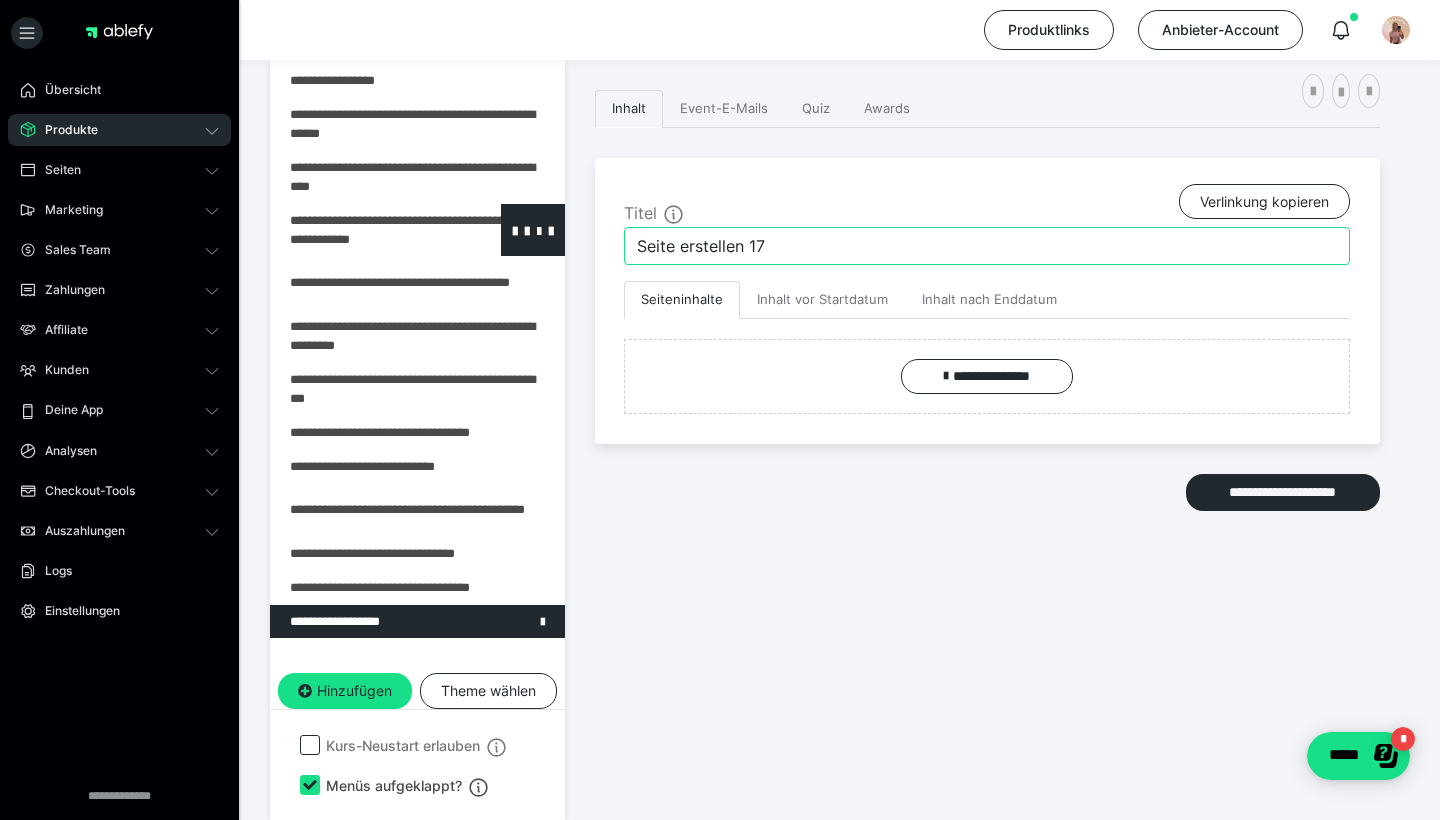 drag, startPoint x: 780, startPoint y: 241, endPoint x: 495, endPoint y: 233, distance: 285.11224 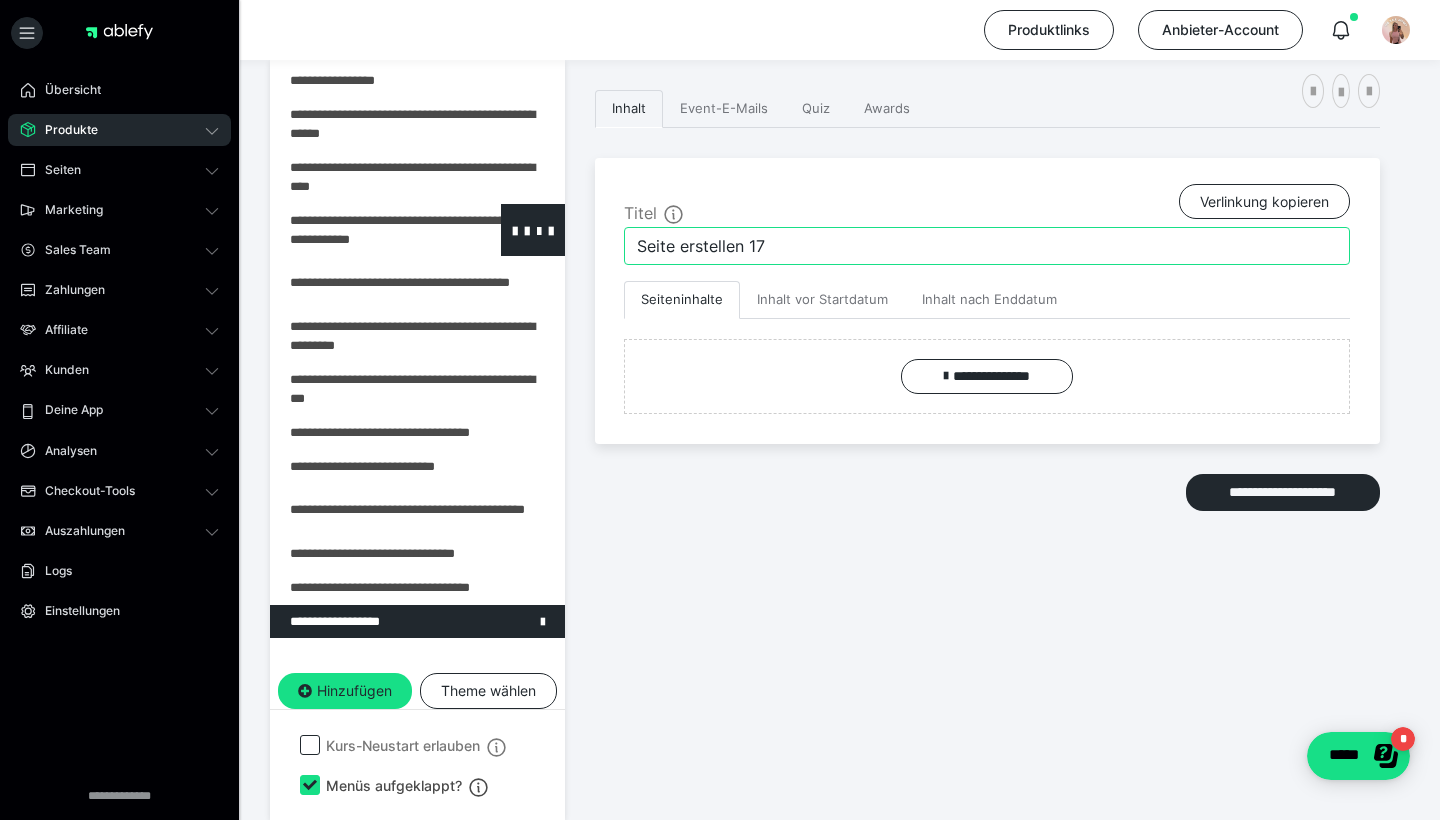 type on "W" 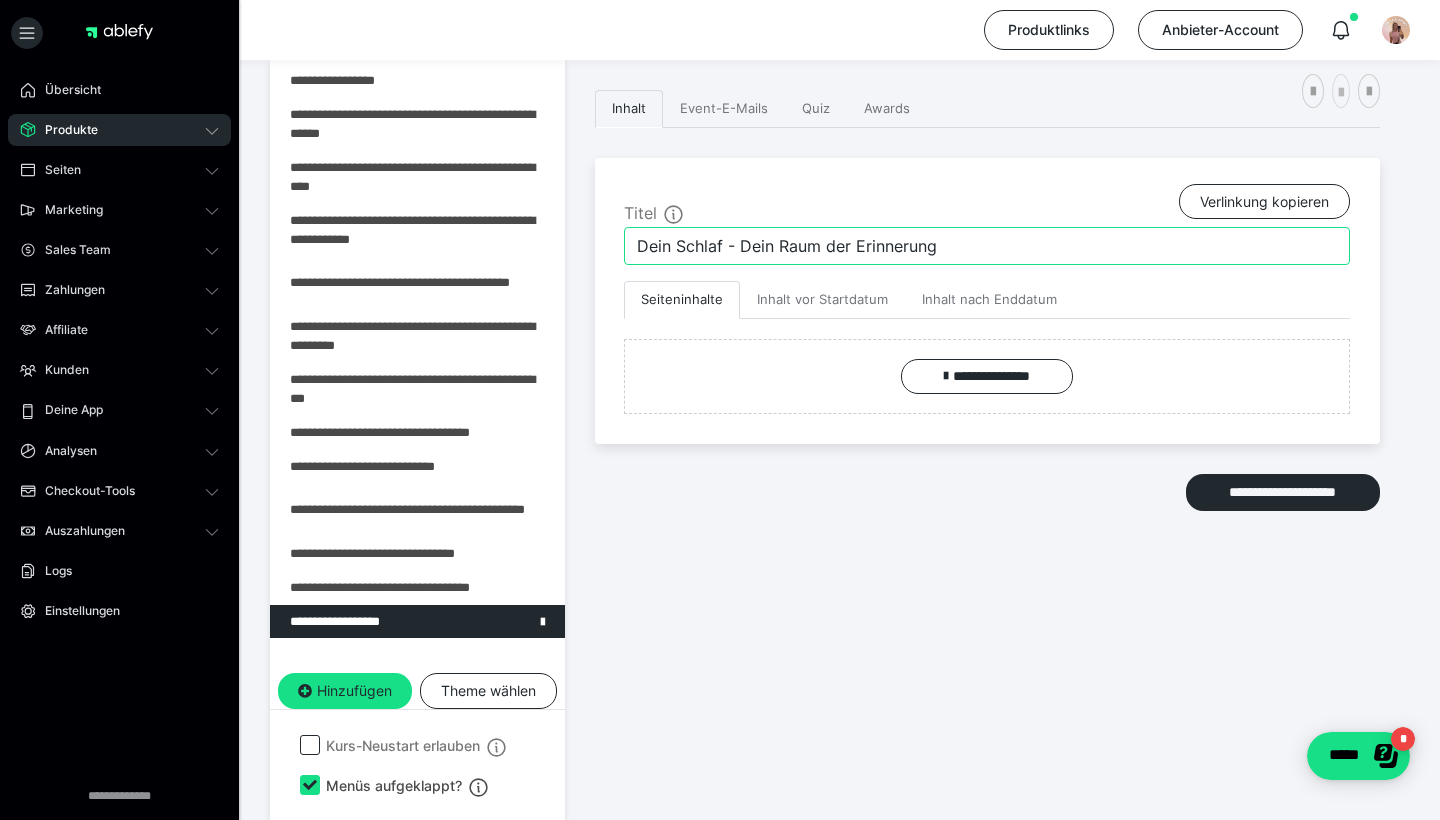 type on "Dein Schlaf - Dein Raum der Erinnerung" 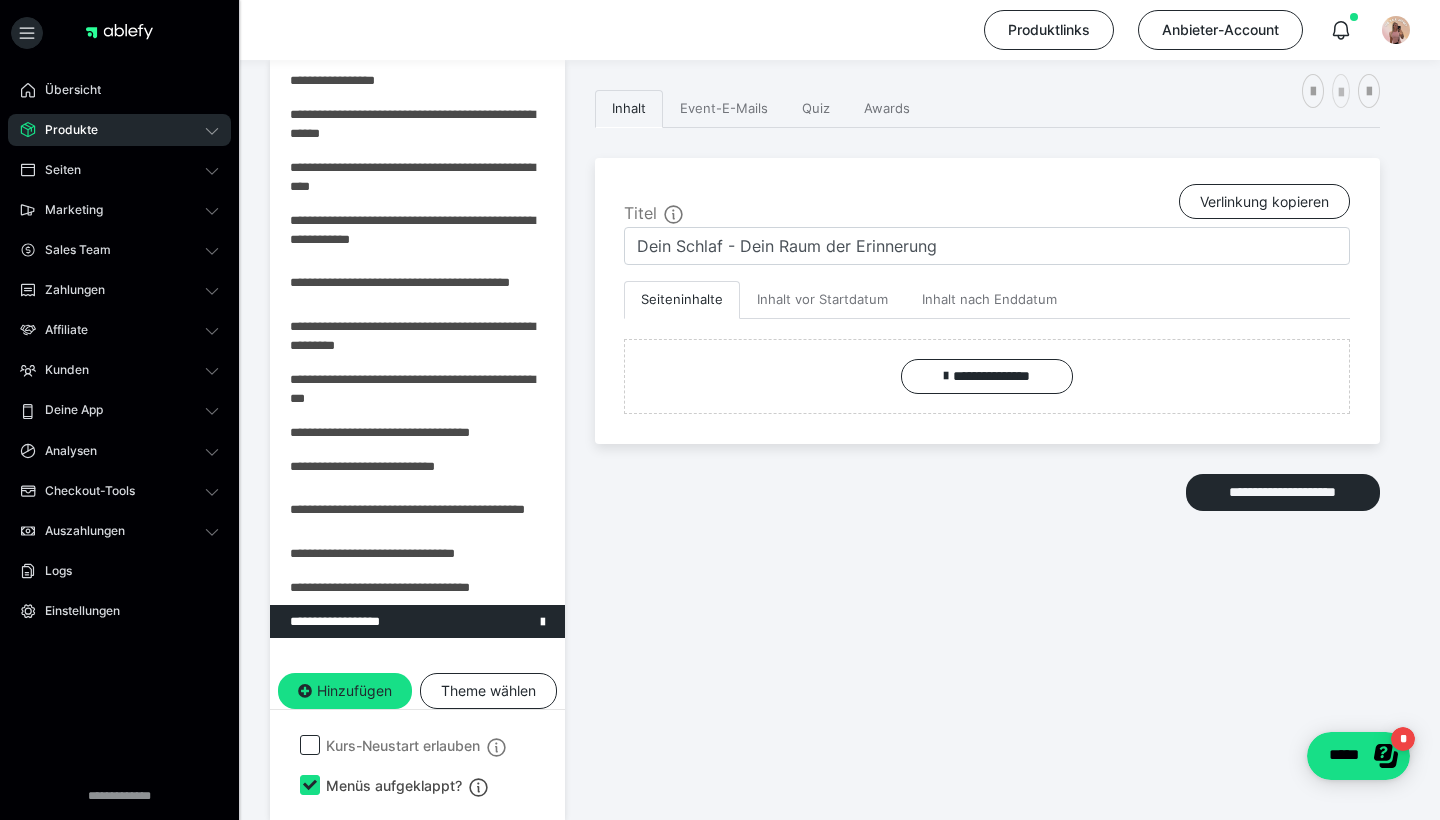 click at bounding box center [1341, 93] 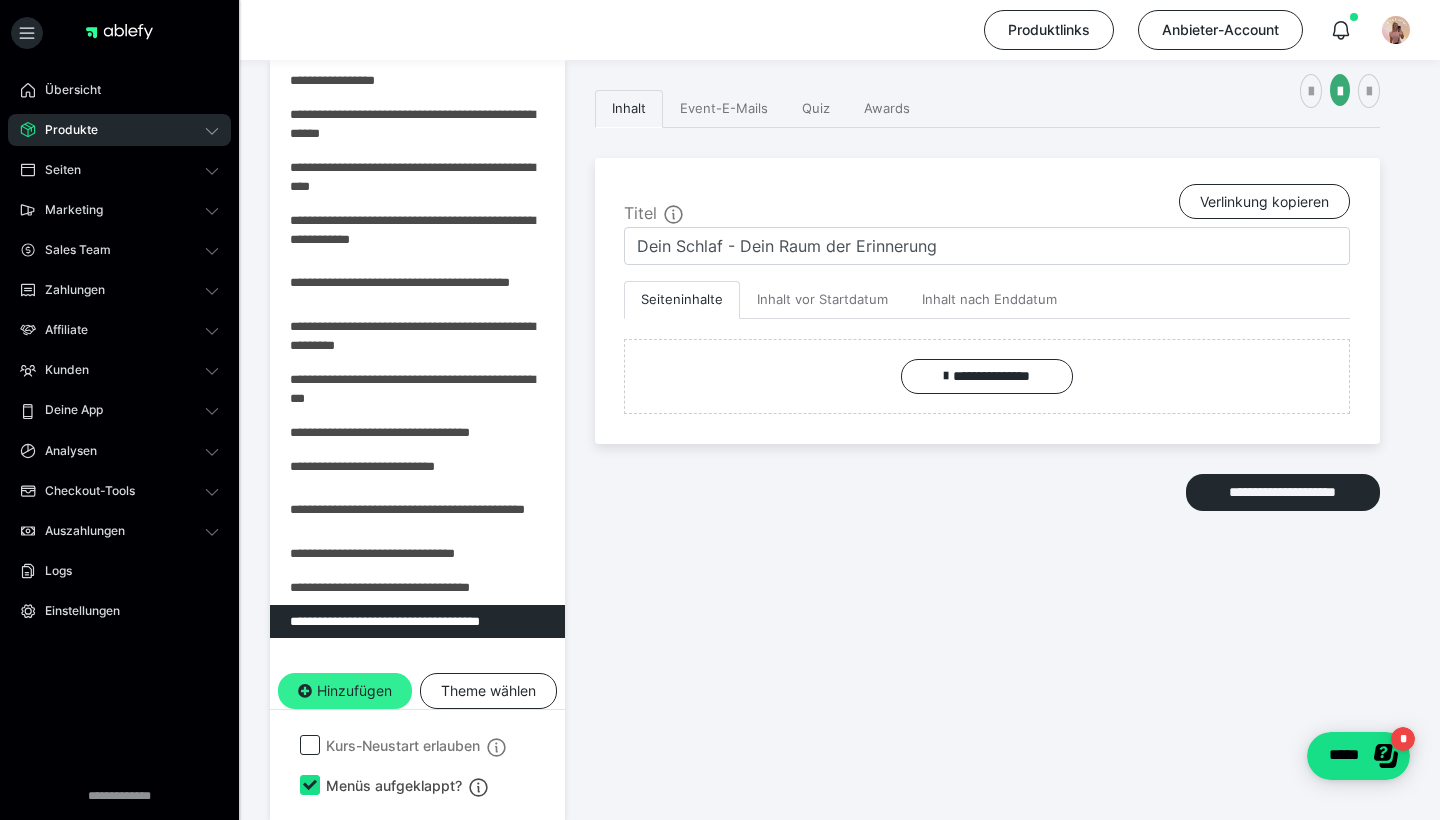 click on "Hinzufügen" at bounding box center (345, 691) 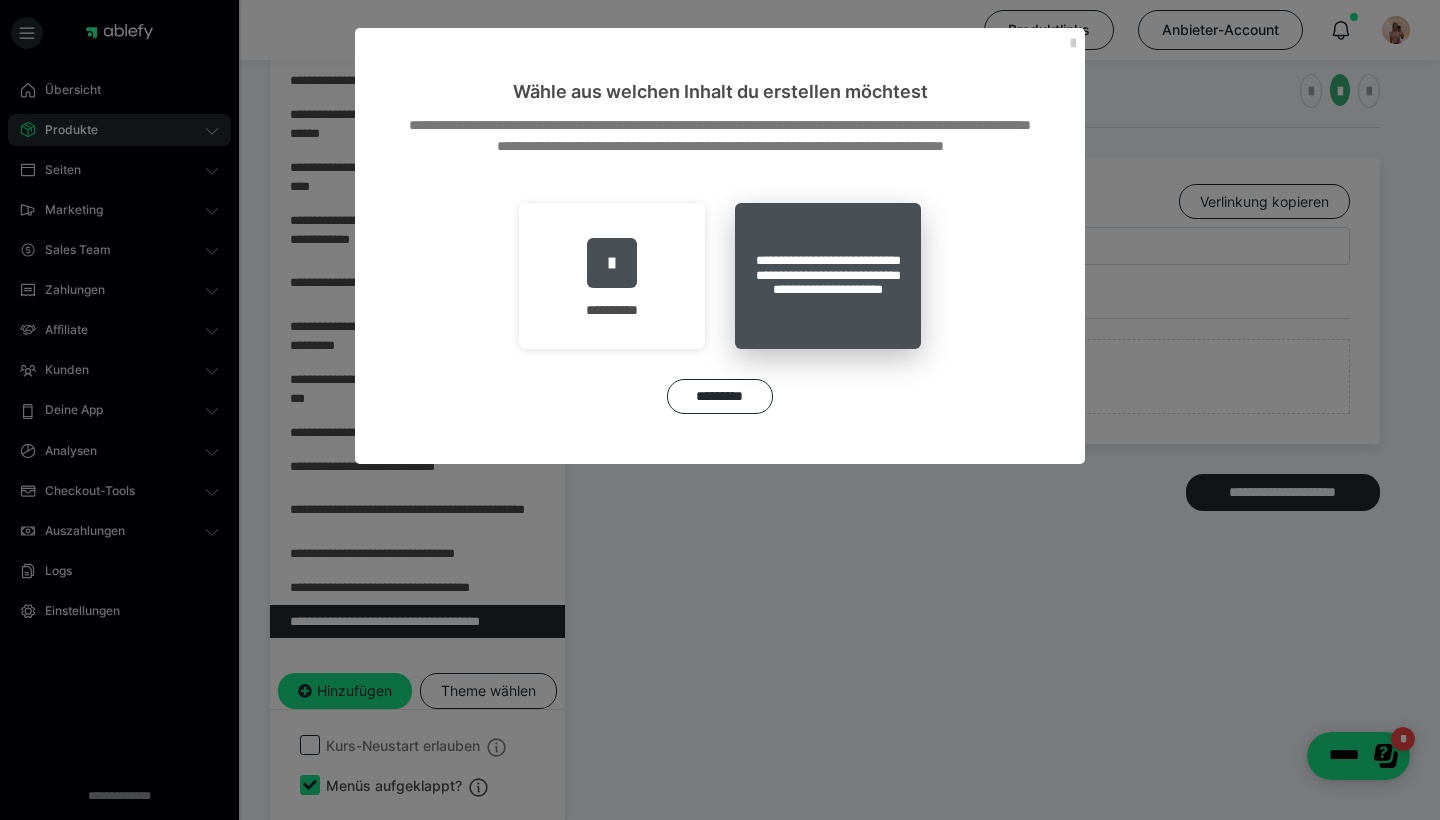 click on "**********" at bounding box center [828, 276] 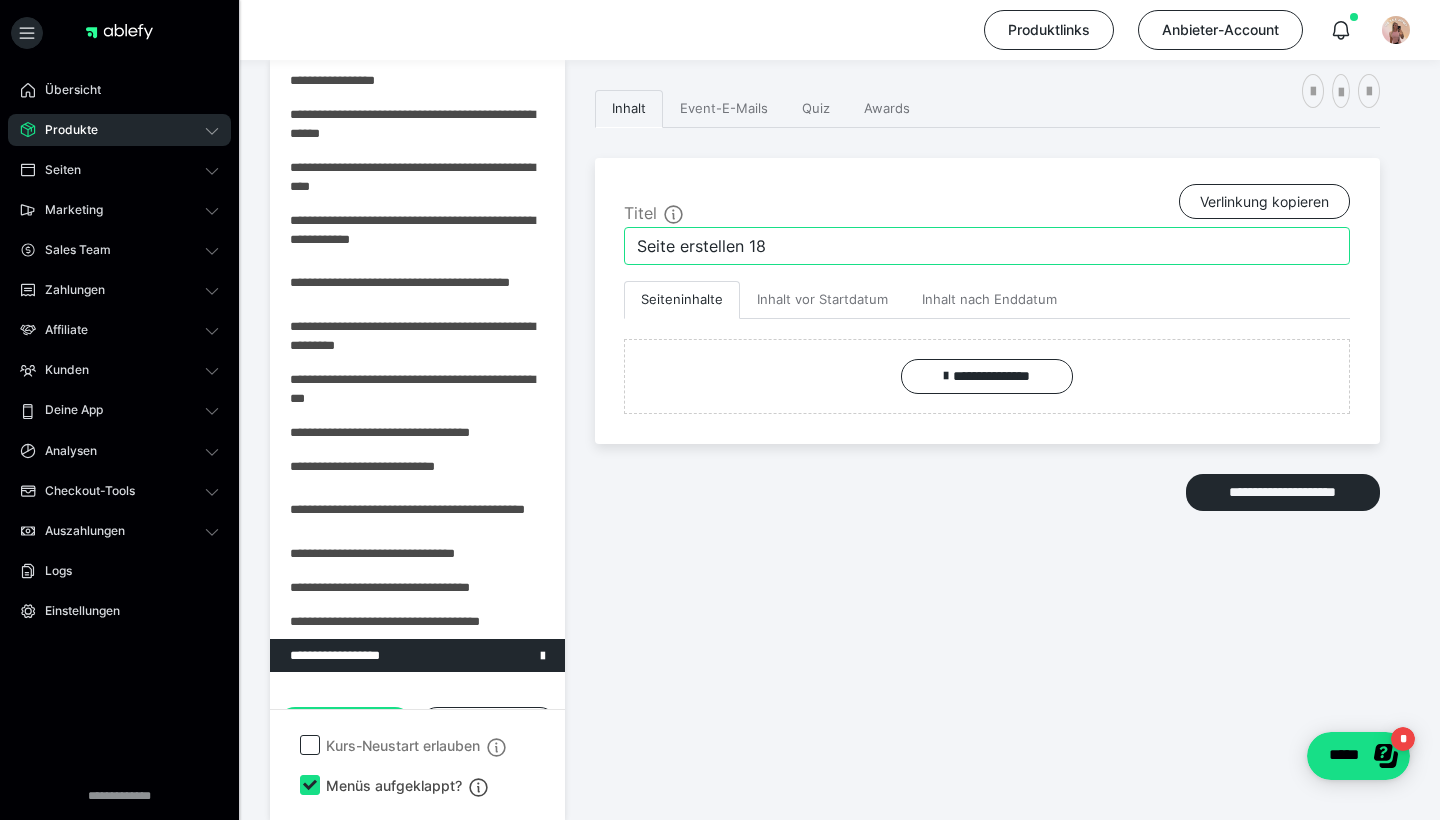 drag, startPoint x: 896, startPoint y: 260, endPoint x: 252, endPoint y: 117, distance: 659.68555 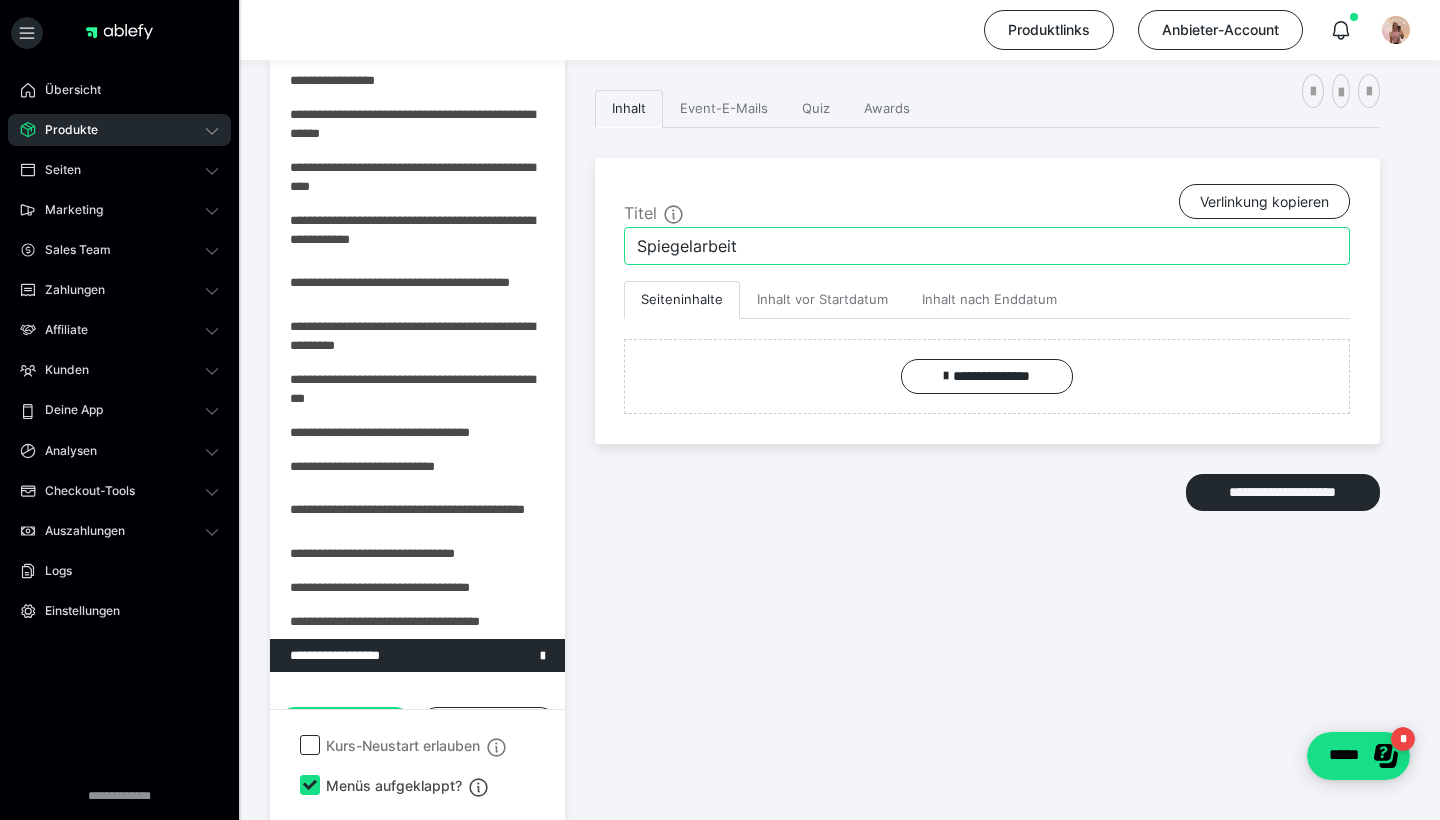 drag, startPoint x: 755, startPoint y: 245, endPoint x: 156, endPoint y: 72, distance: 623.4822 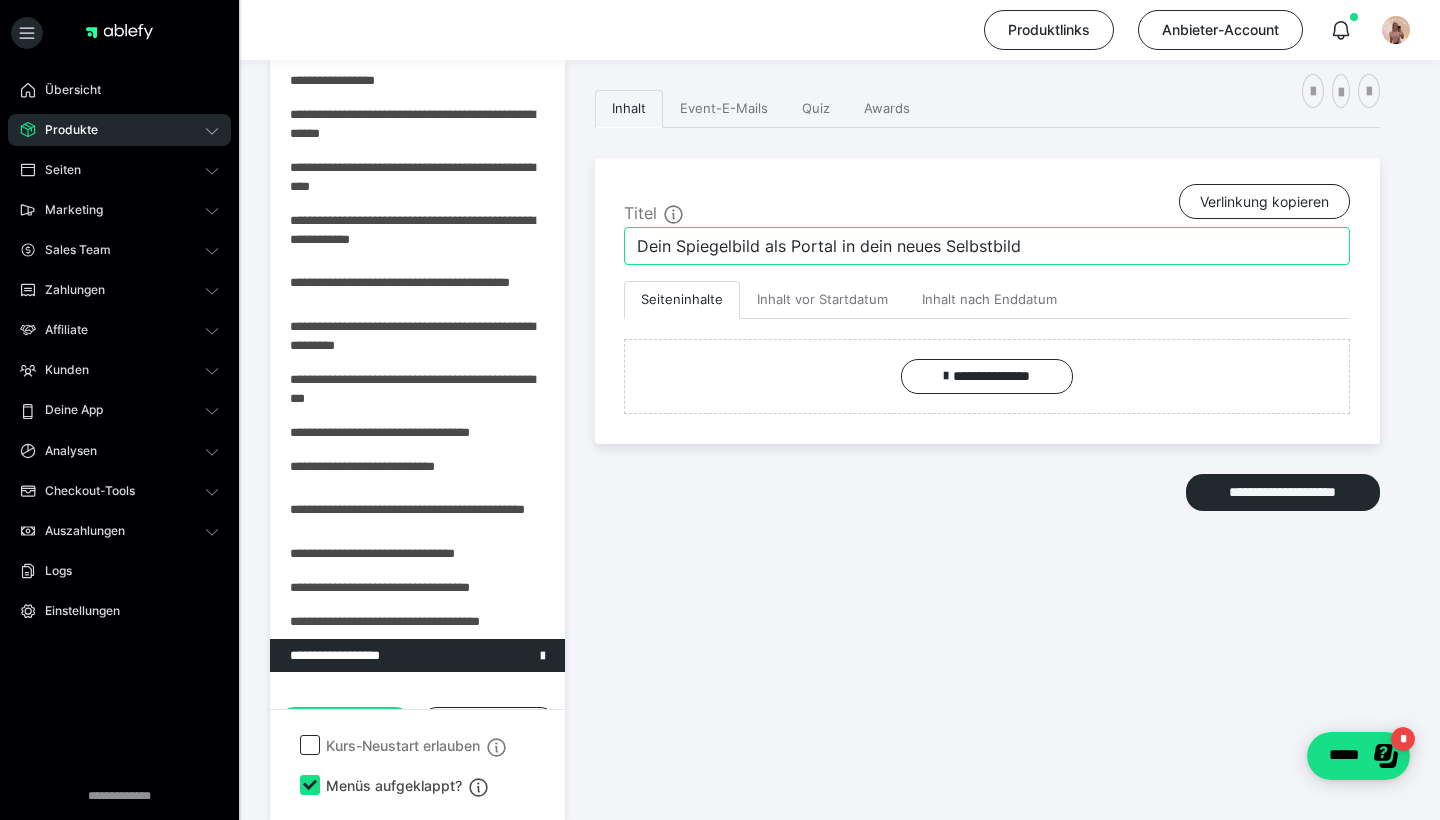 type on "Dein Spiegelbild als Portal in dein neues Selbstbild" 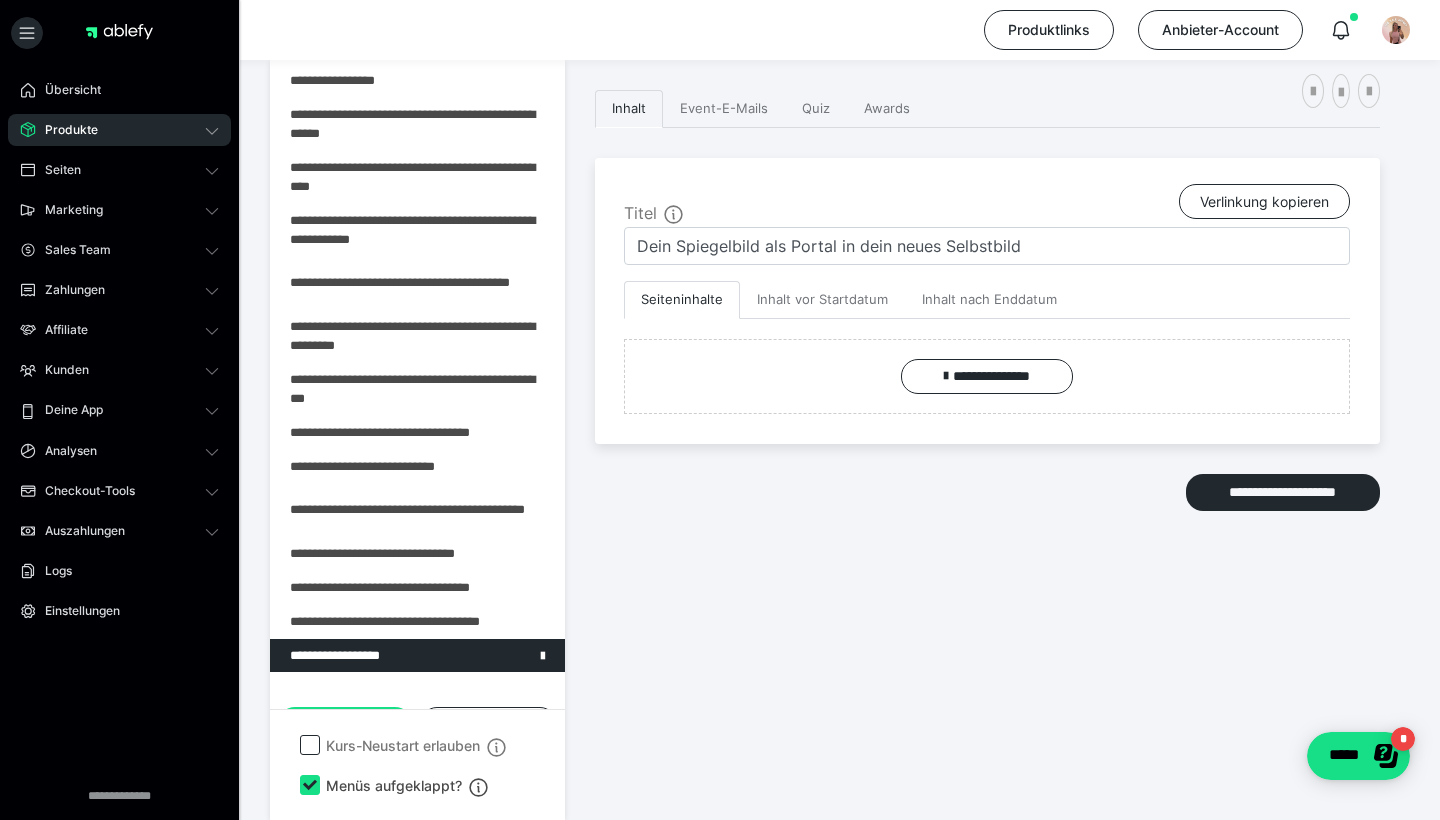 click at bounding box center [1345, 91] 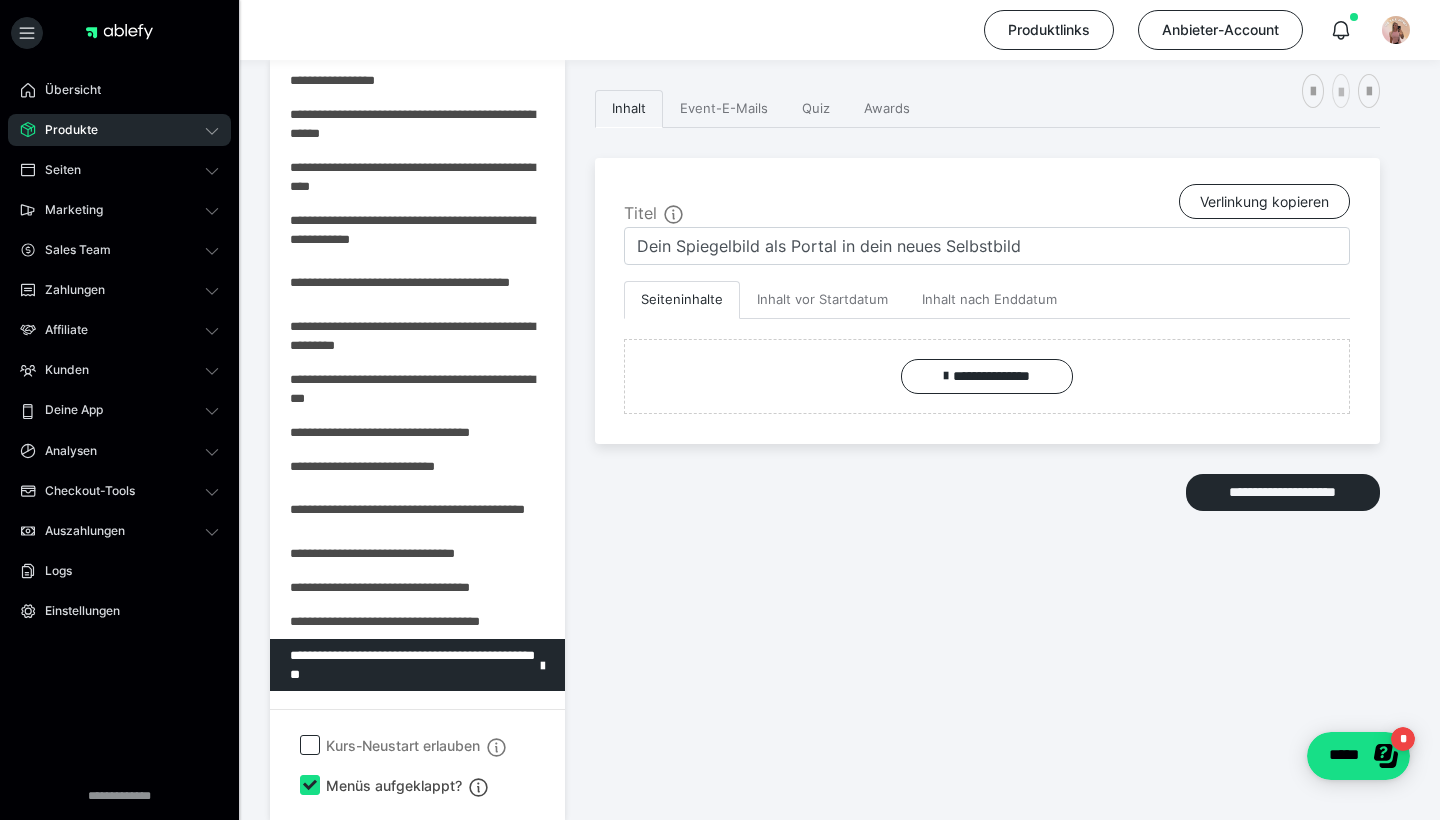 click at bounding box center (1341, 93) 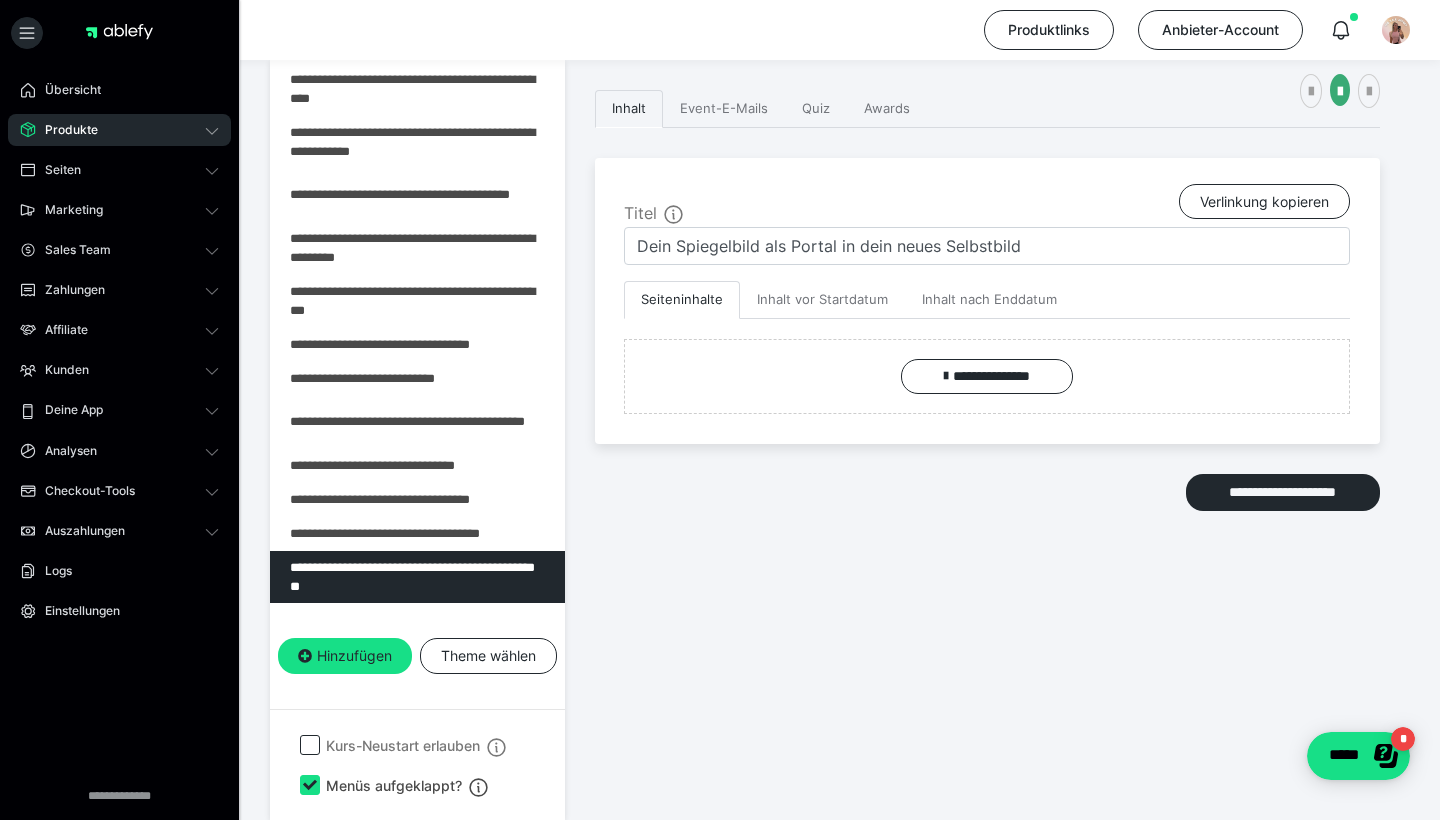 scroll, scrollTop: 238, scrollLeft: 0, axis: vertical 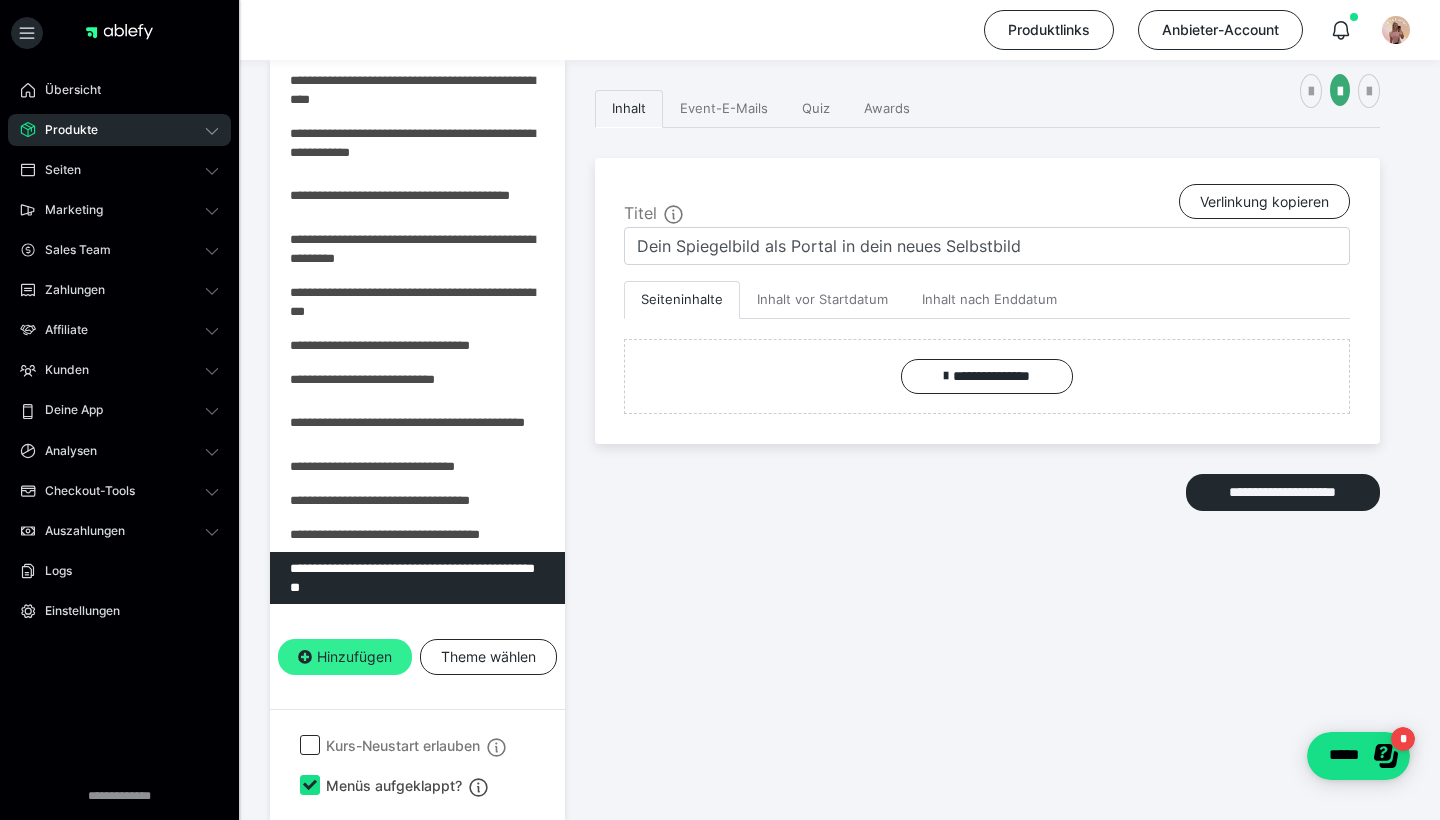 click on "Hinzufügen" at bounding box center [345, 657] 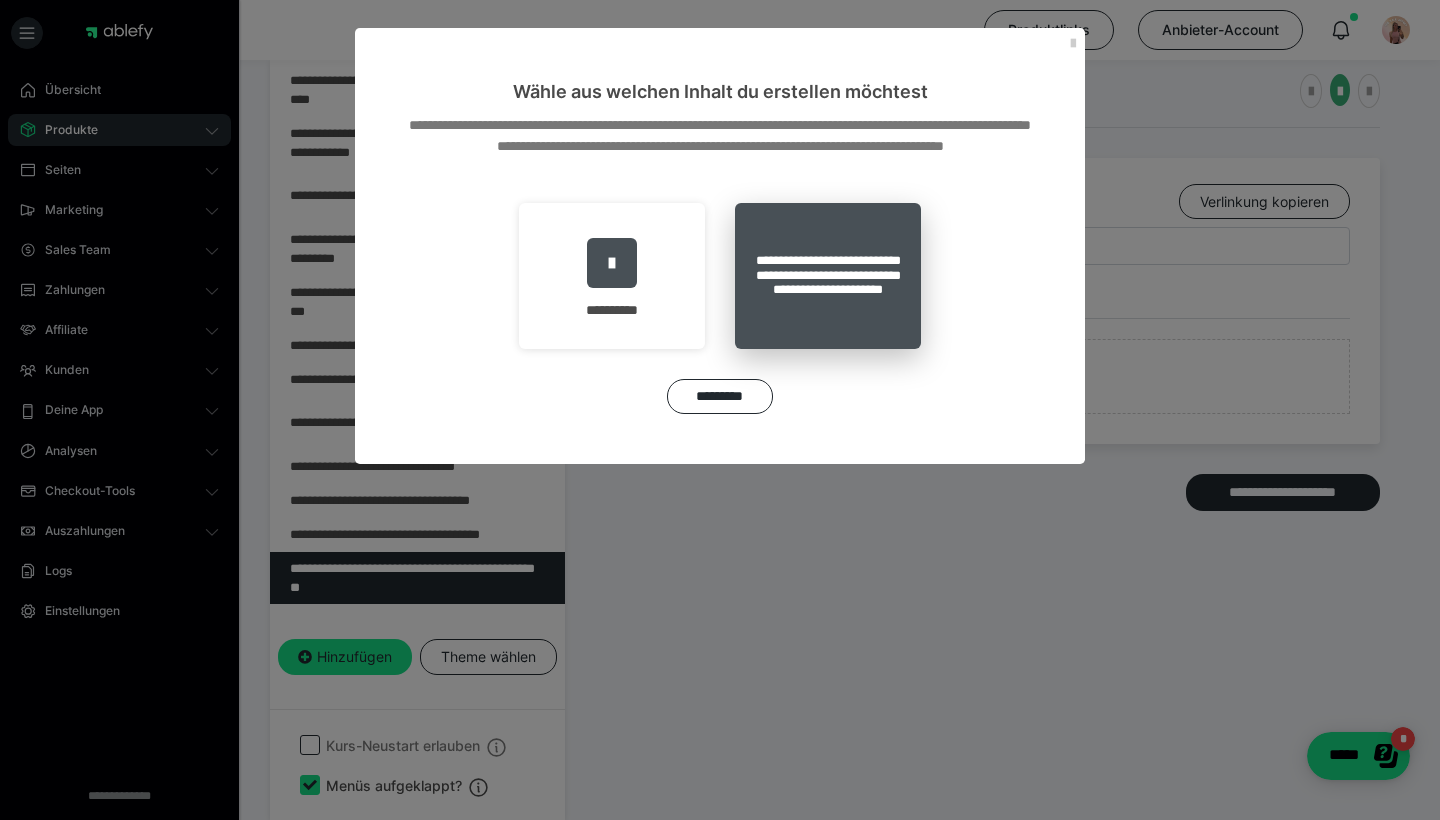 click on "**********" at bounding box center (828, 276) 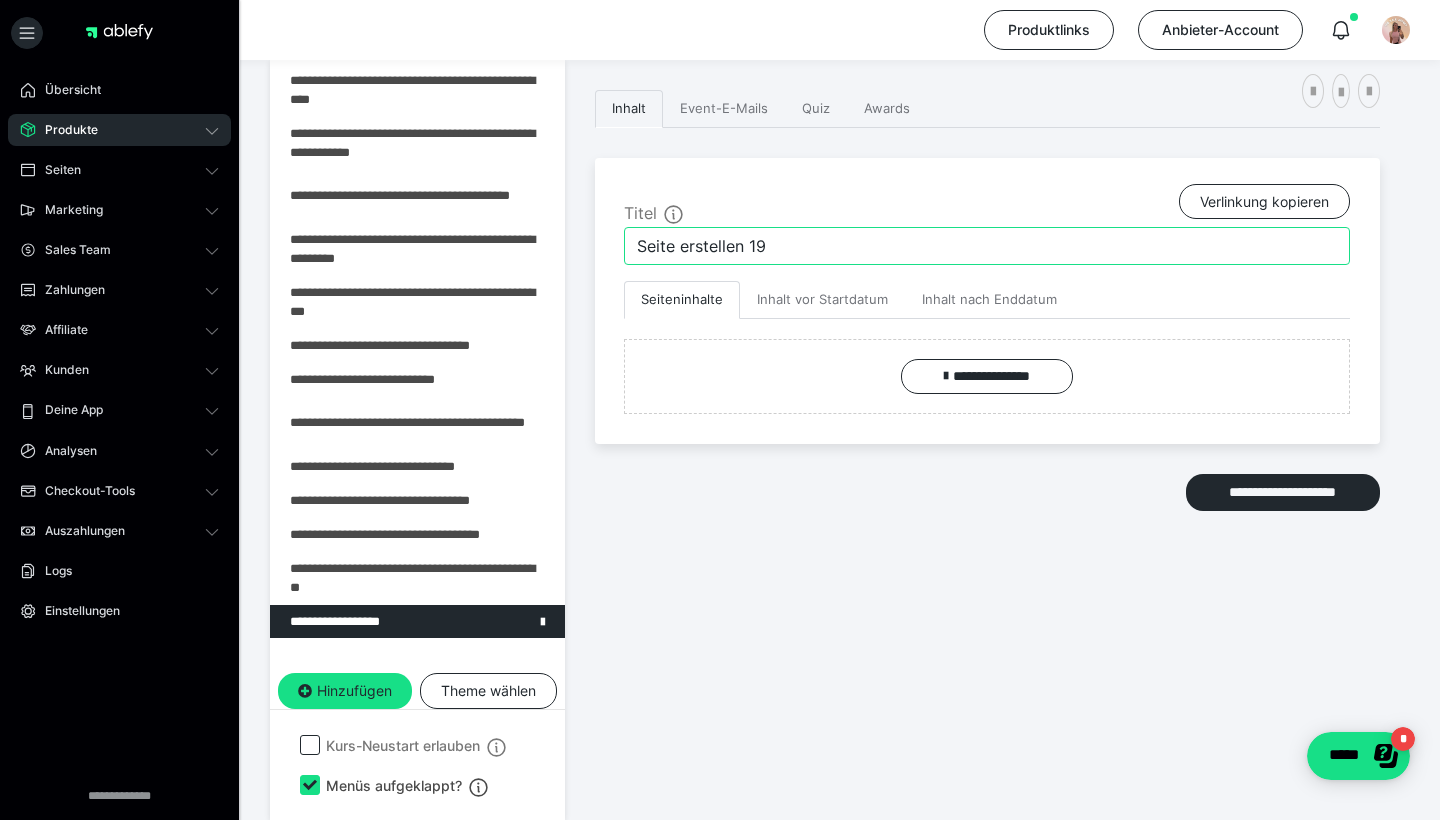 drag, startPoint x: 884, startPoint y: 247, endPoint x: 228, endPoint y: 22, distance: 693.5135 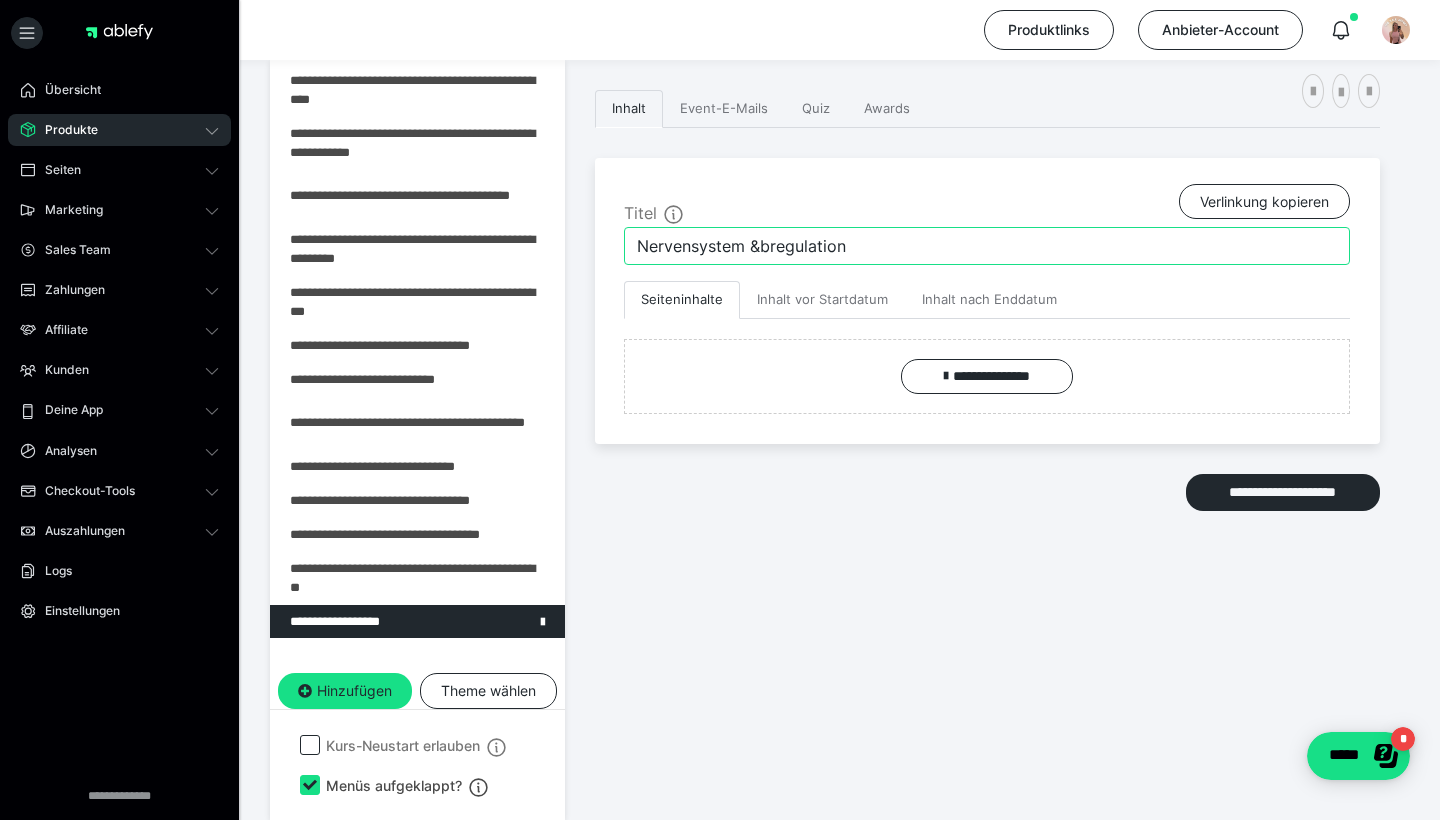 click on "Nervensystem &bregulation" at bounding box center [987, 246] 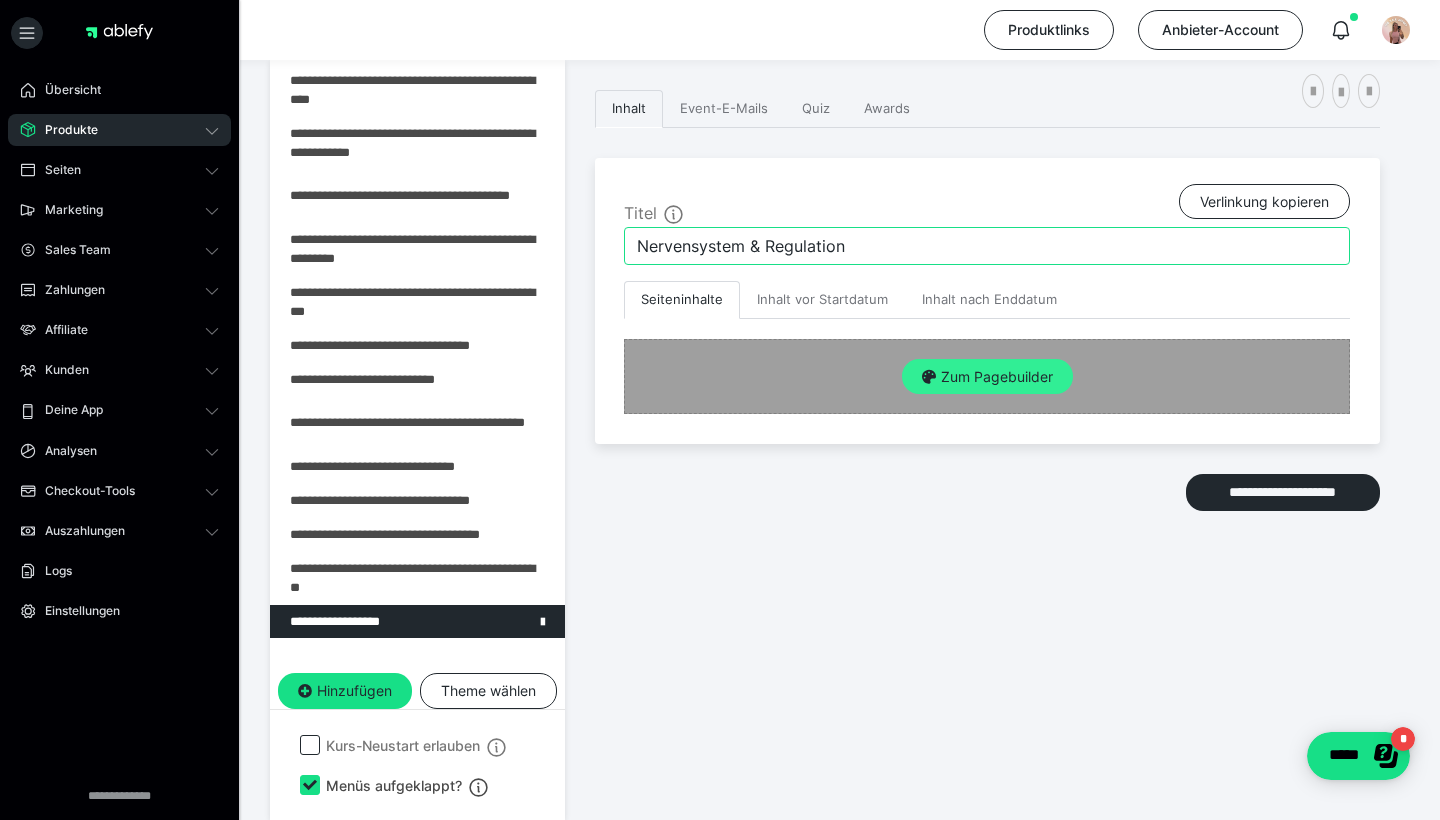 type on "Nervensystem & Regulation" 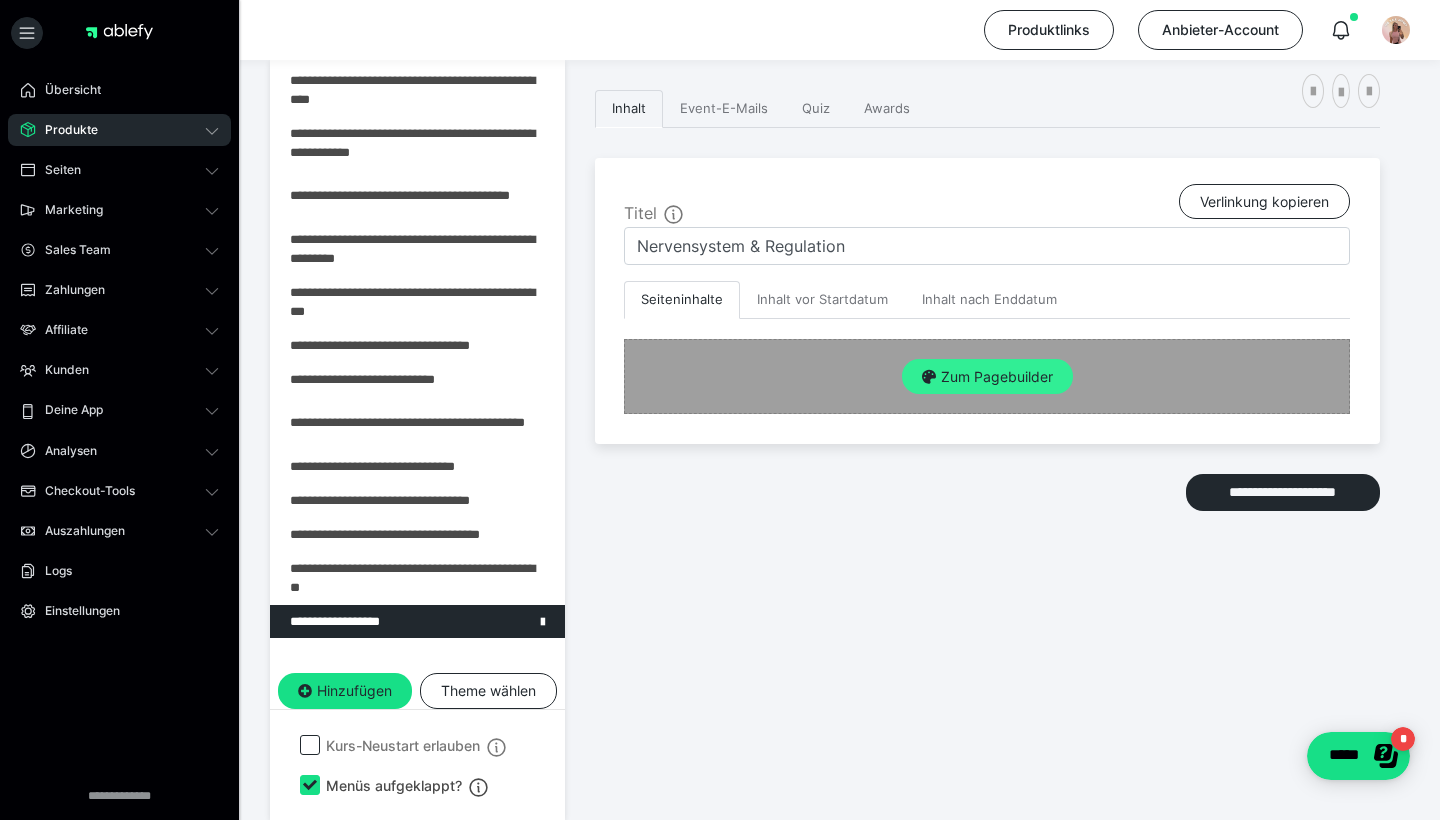 click on "Zum Pagebuilder" at bounding box center [987, 377] 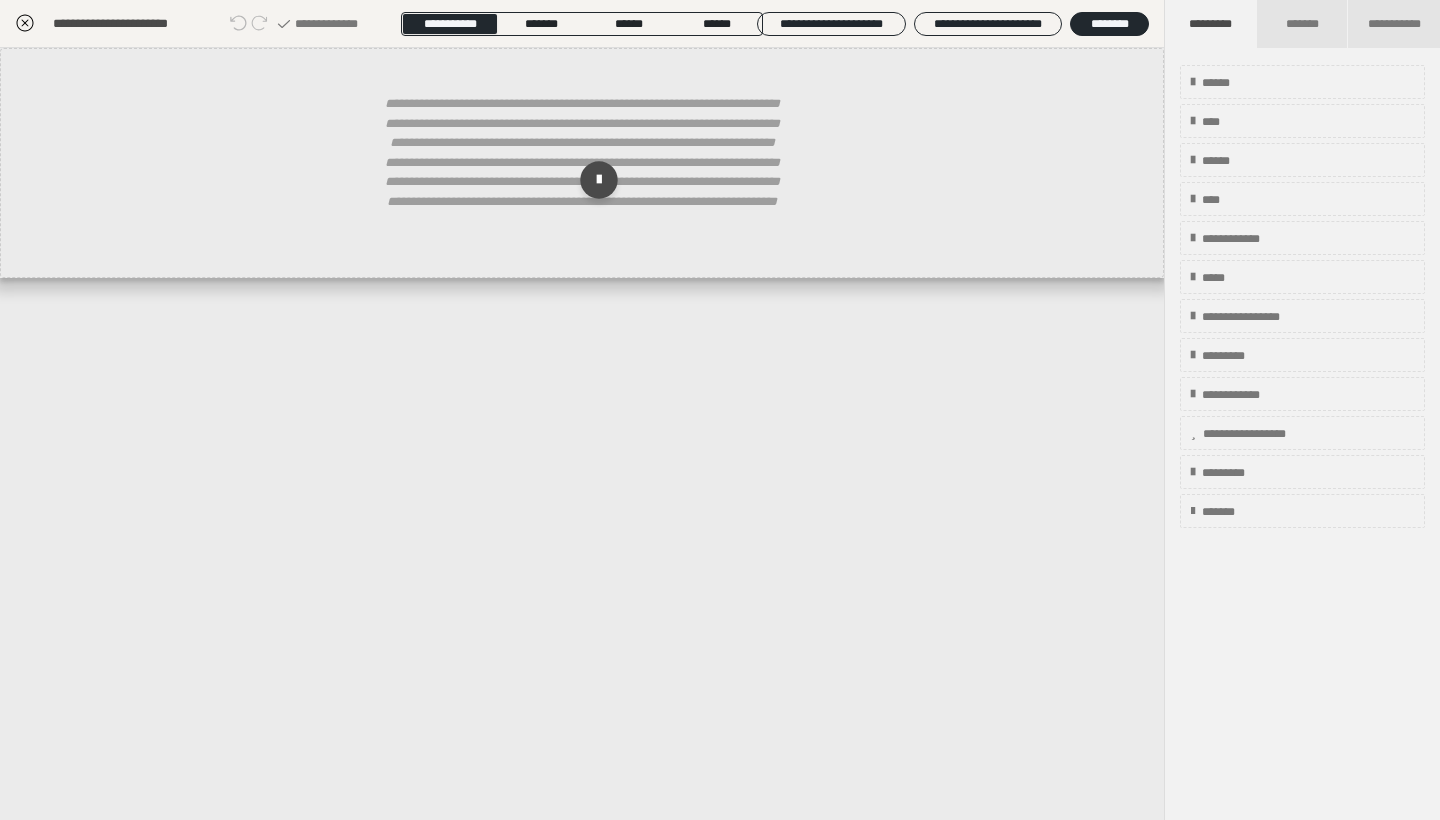 click 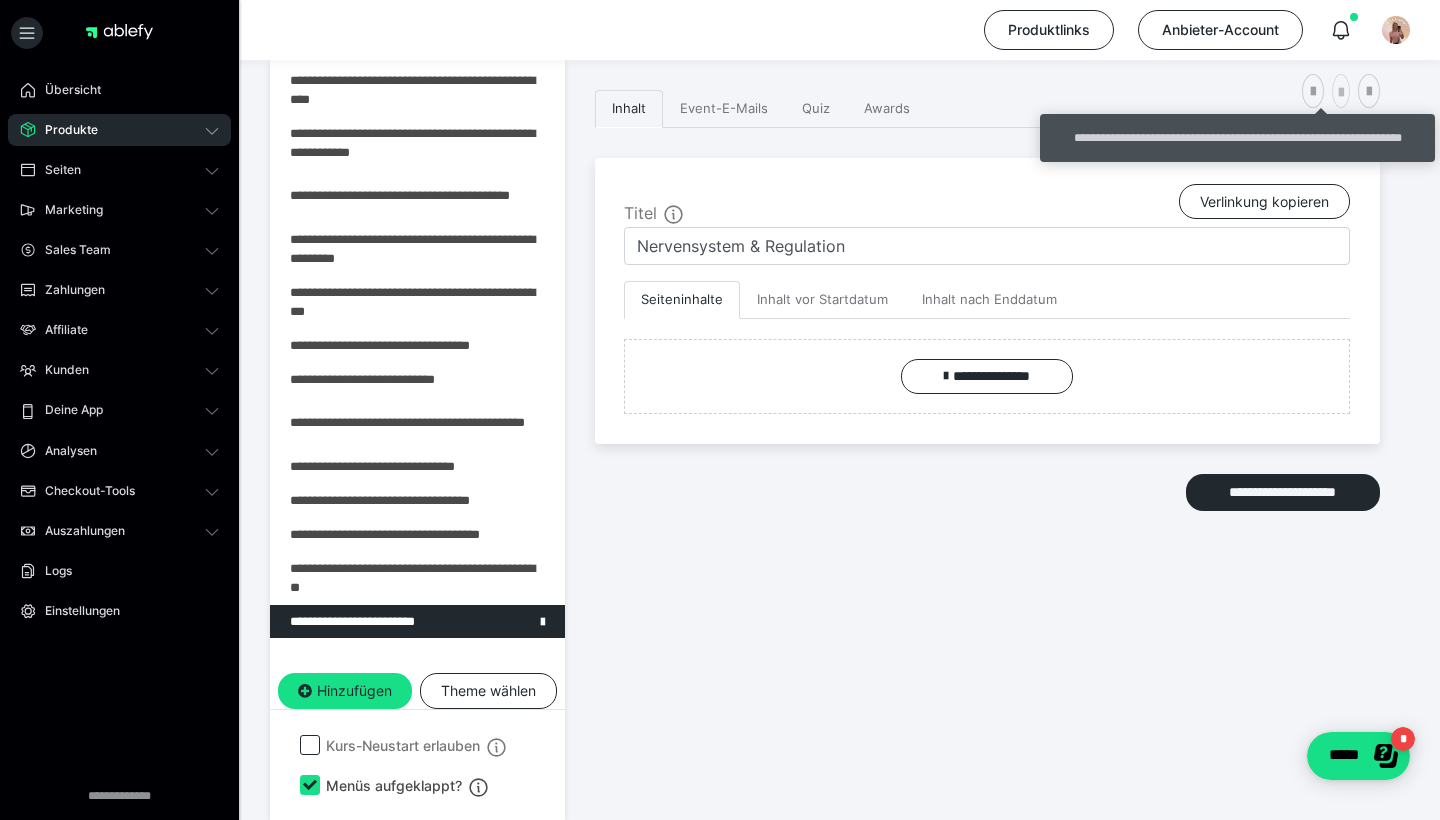 click at bounding box center [1341, 93] 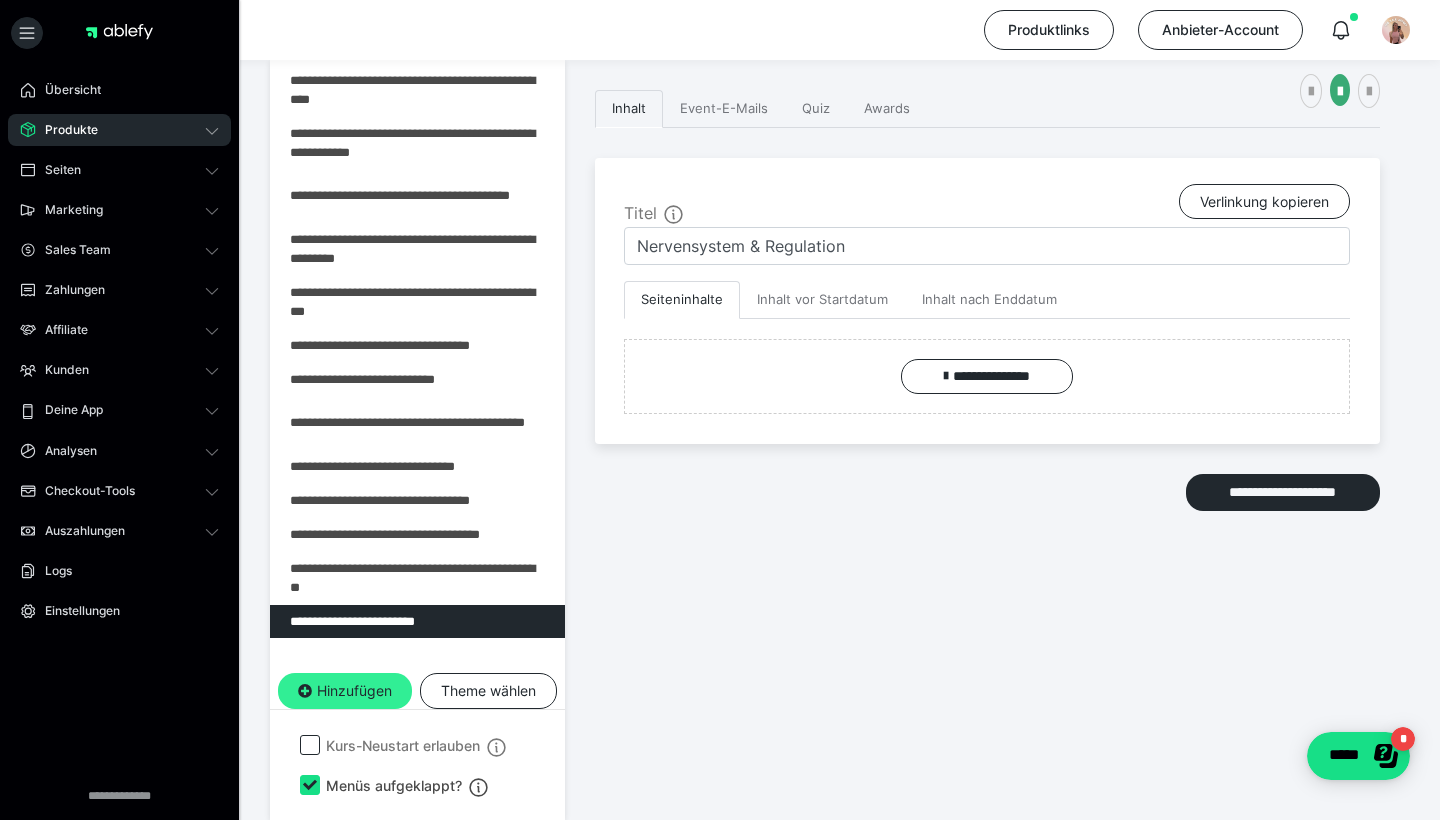 click on "Hinzufügen" at bounding box center [345, 691] 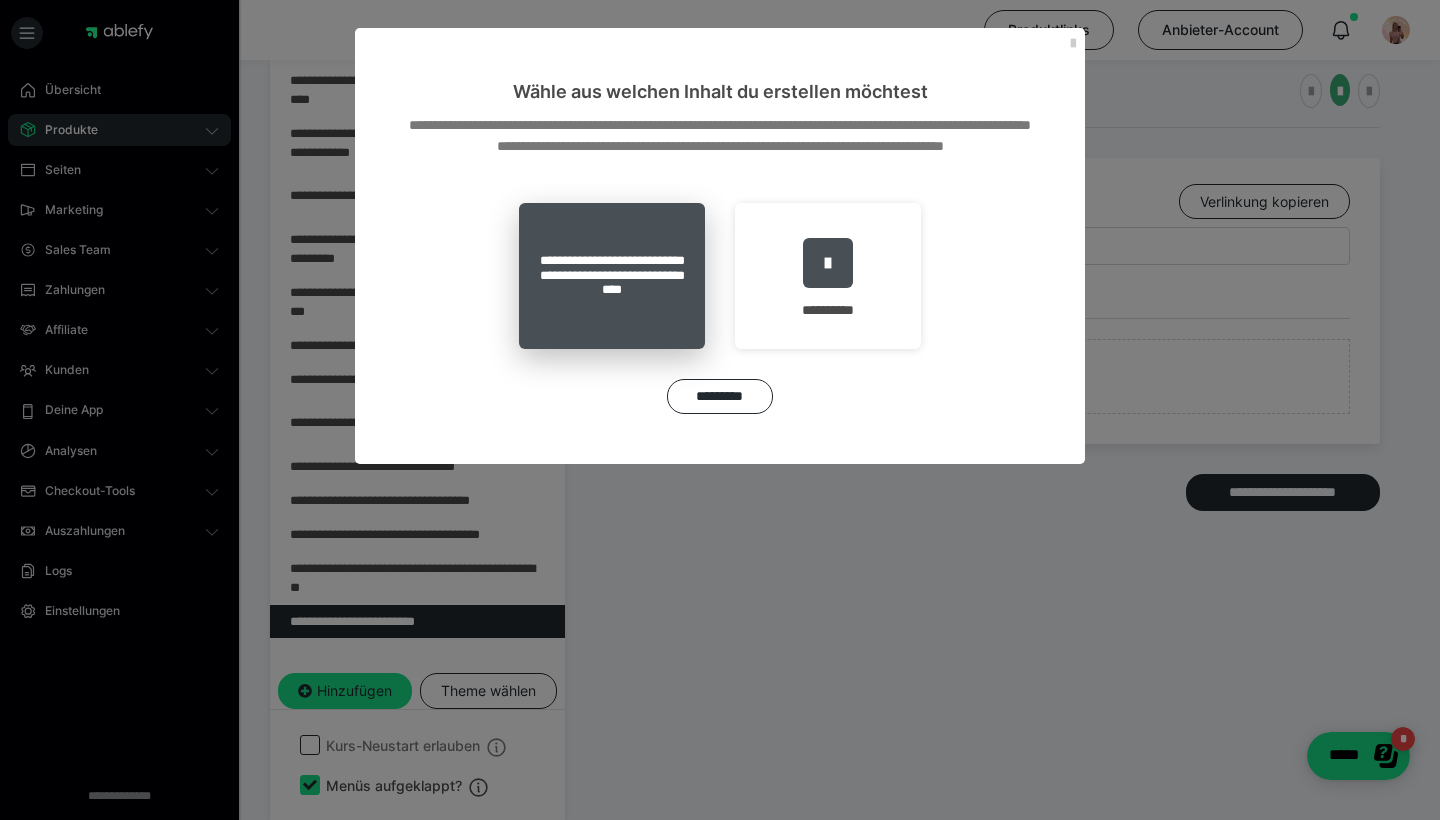 click on "**********" at bounding box center [612, 276] 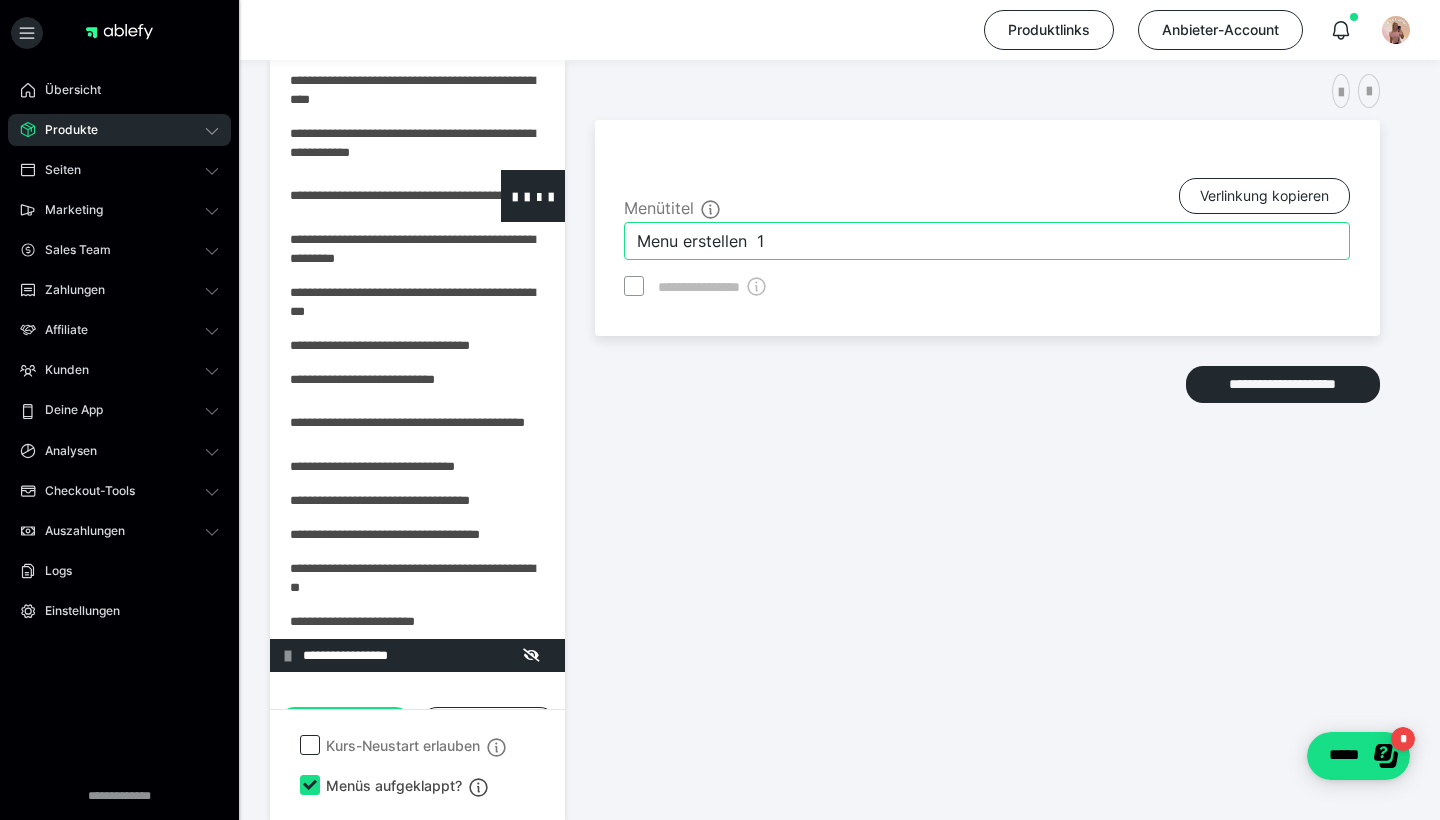 drag, startPoint x: 824, startPoint y: 248, endPoint x: 484, endPoint y: 215, distance: 341.59772 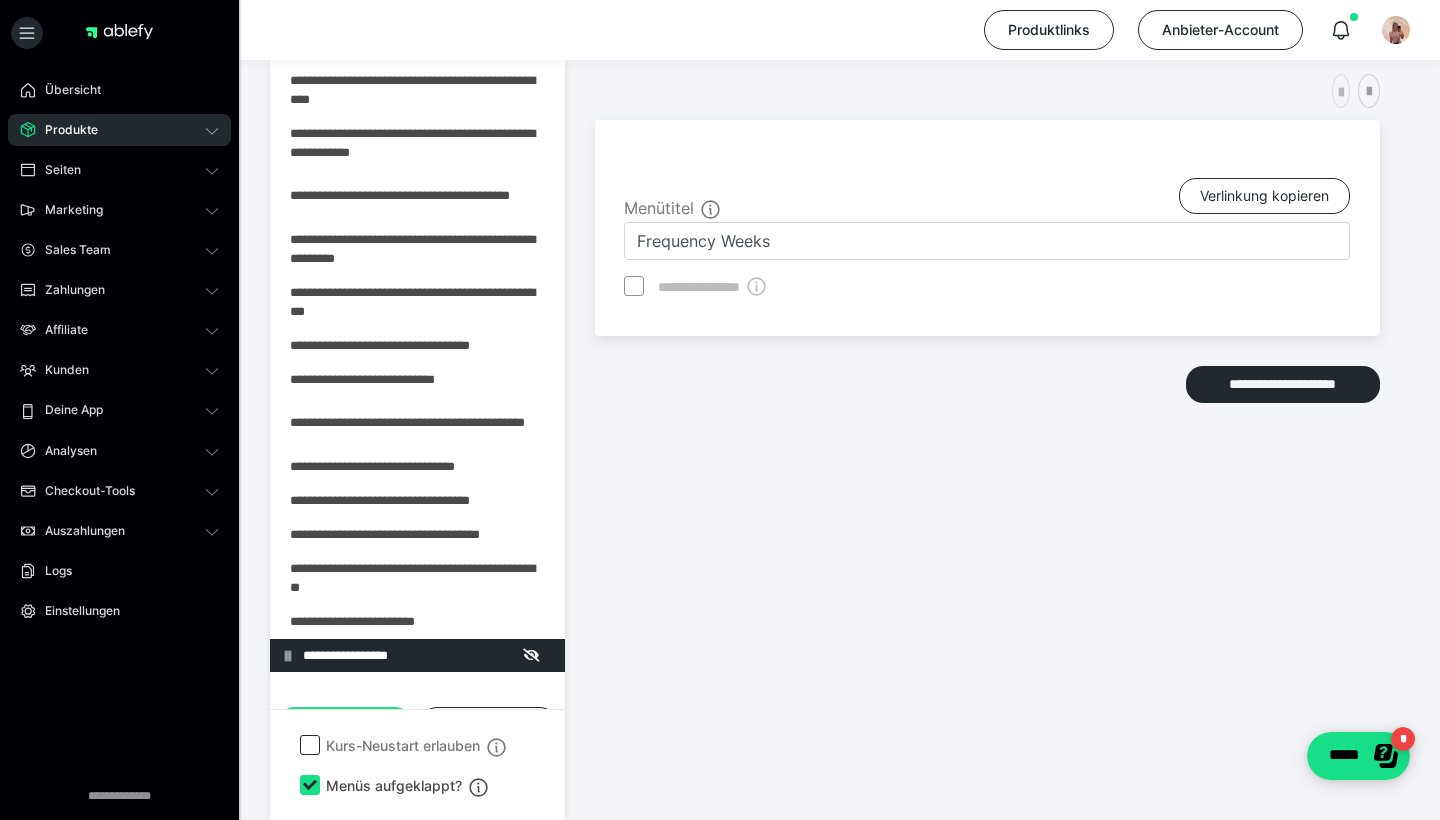 click at bounding box center (1341, 93) 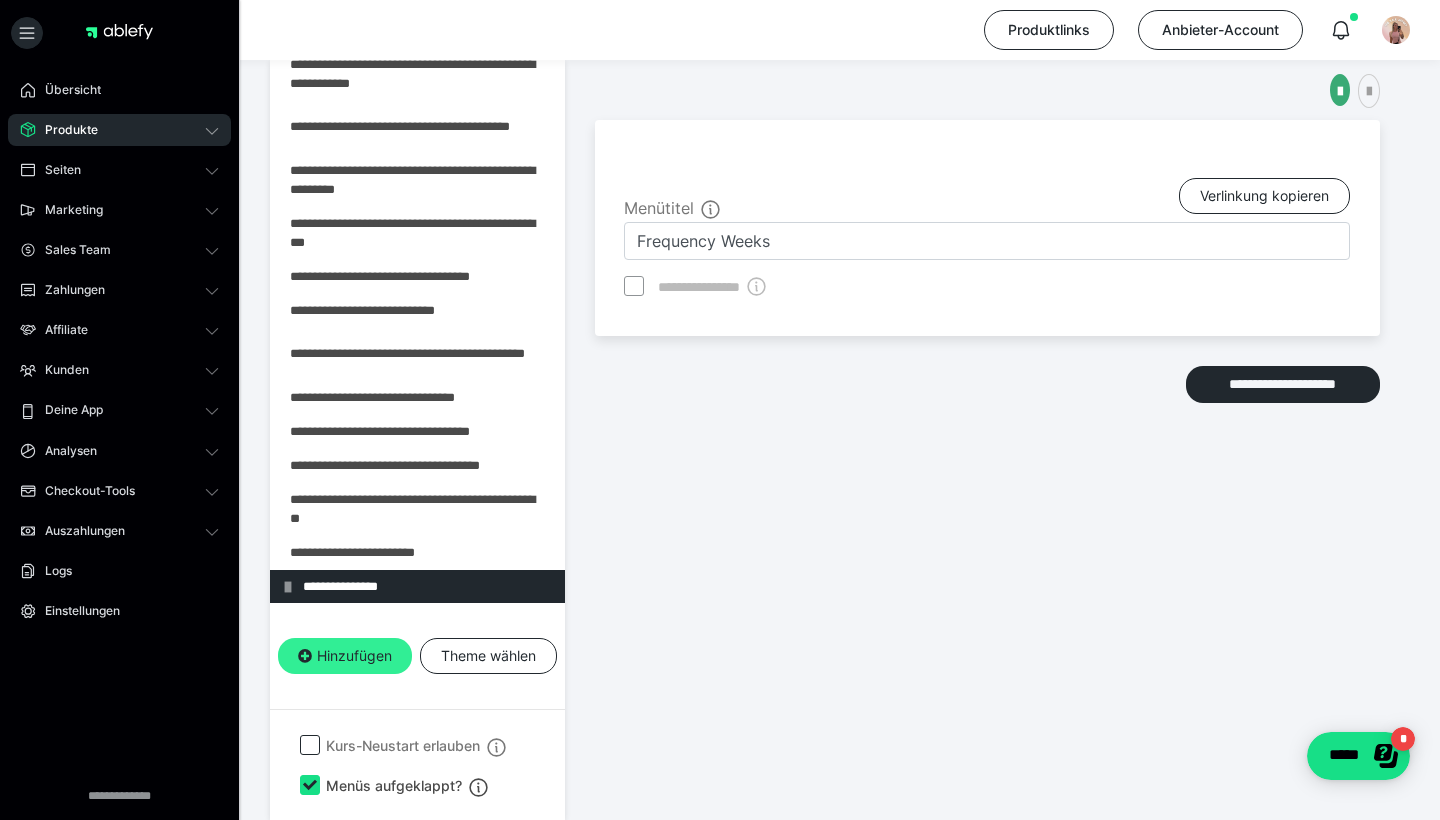 scroll, scrollTop: 306, scrollLeft: 0, axis: vertical 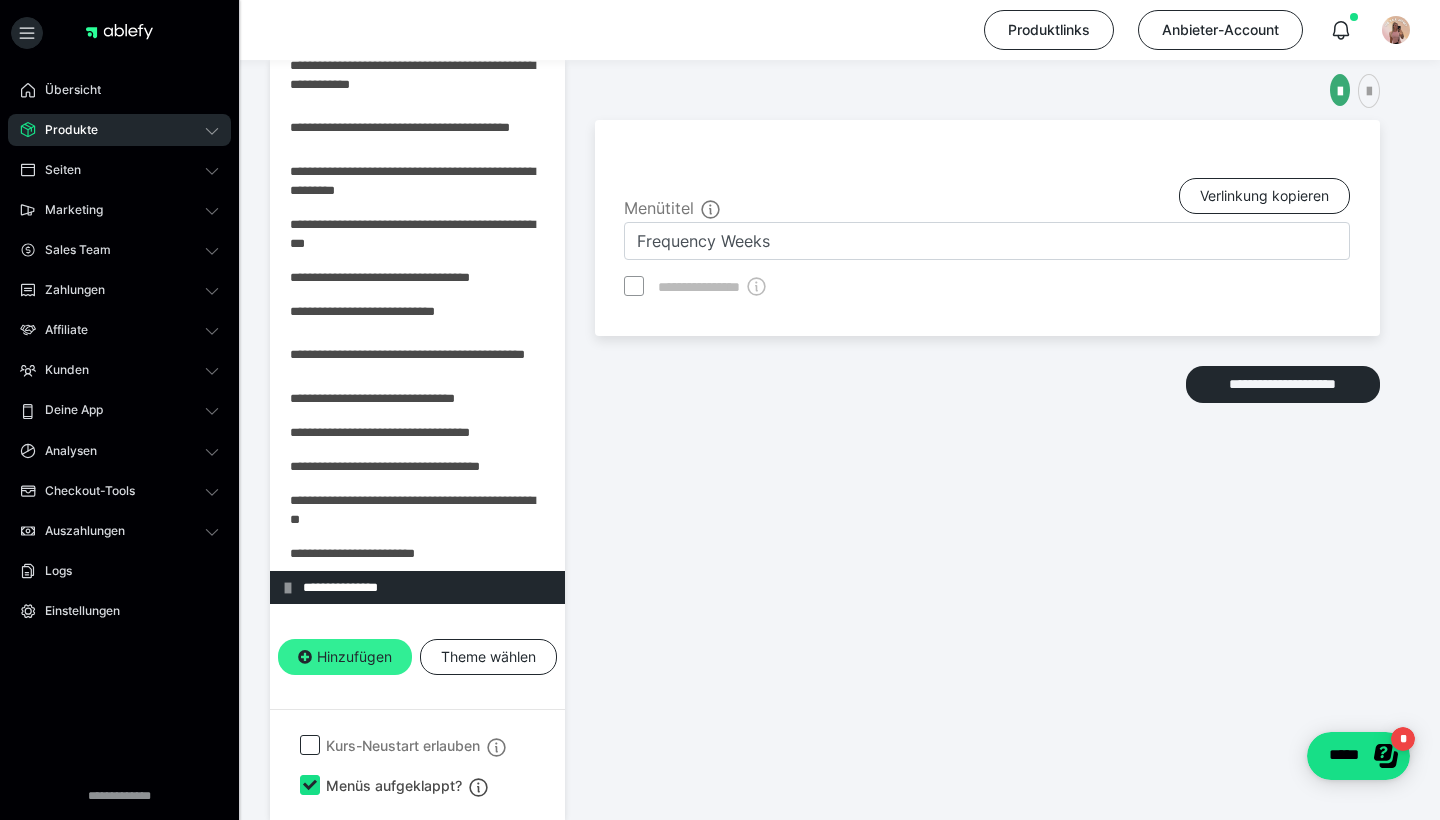 click on "Hinzufügen" at bounding box center [345, 657] 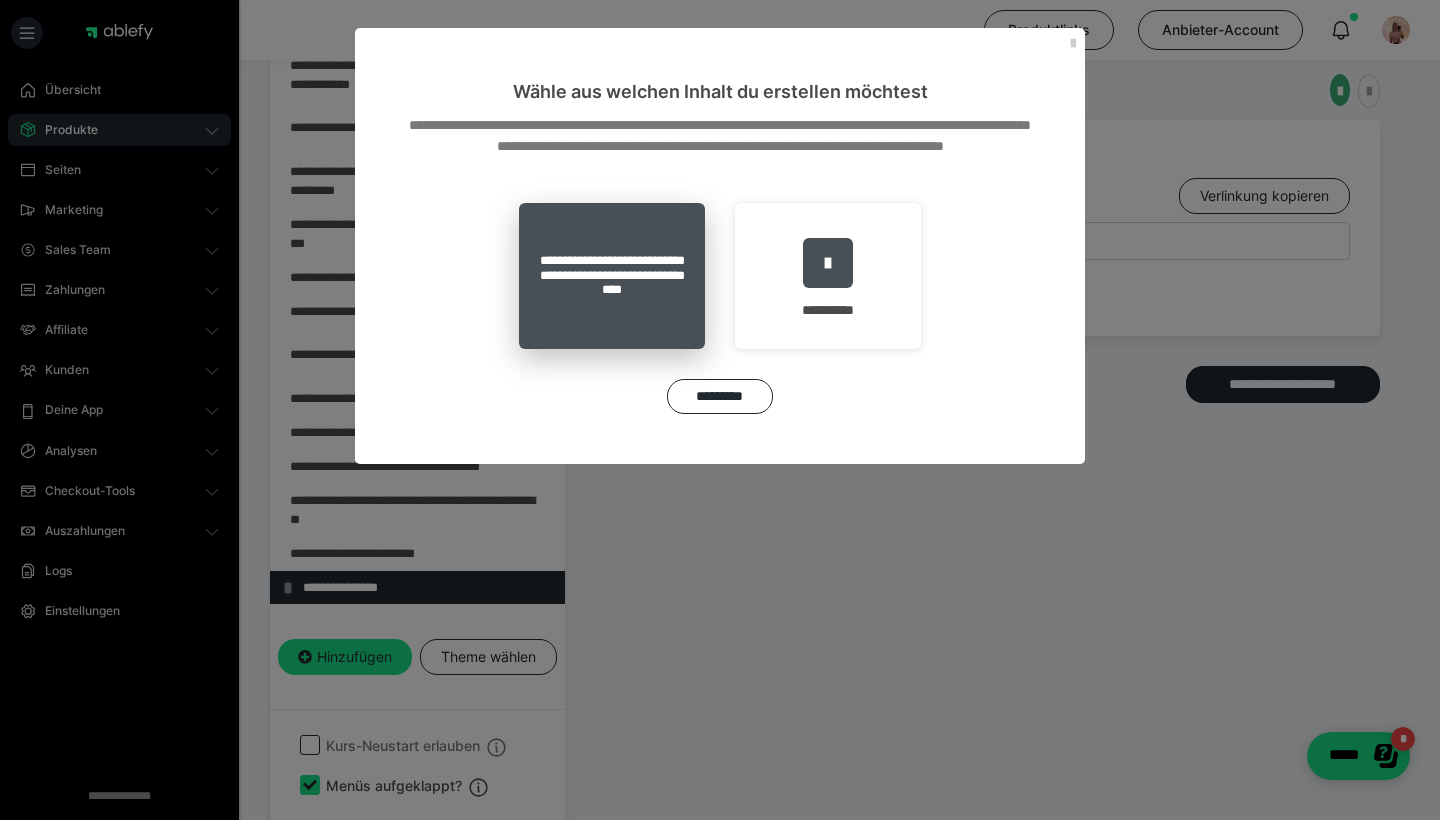 click on "**********" at bounding box center [612, 276] 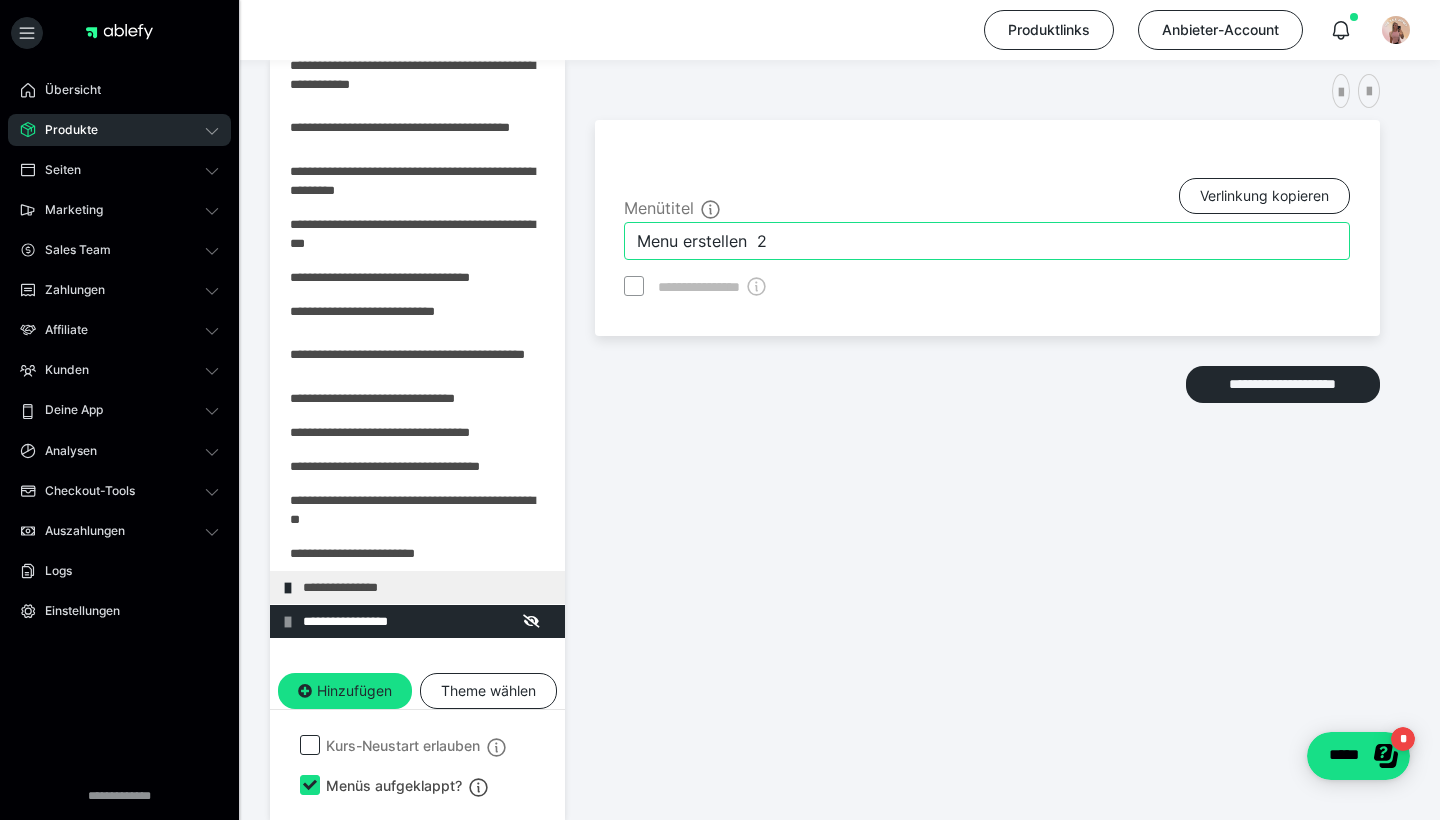 drag, startPoint x: 817, startPoint y: 243, endPoint x: 99, endPoint y: 13, distance: 753.93896 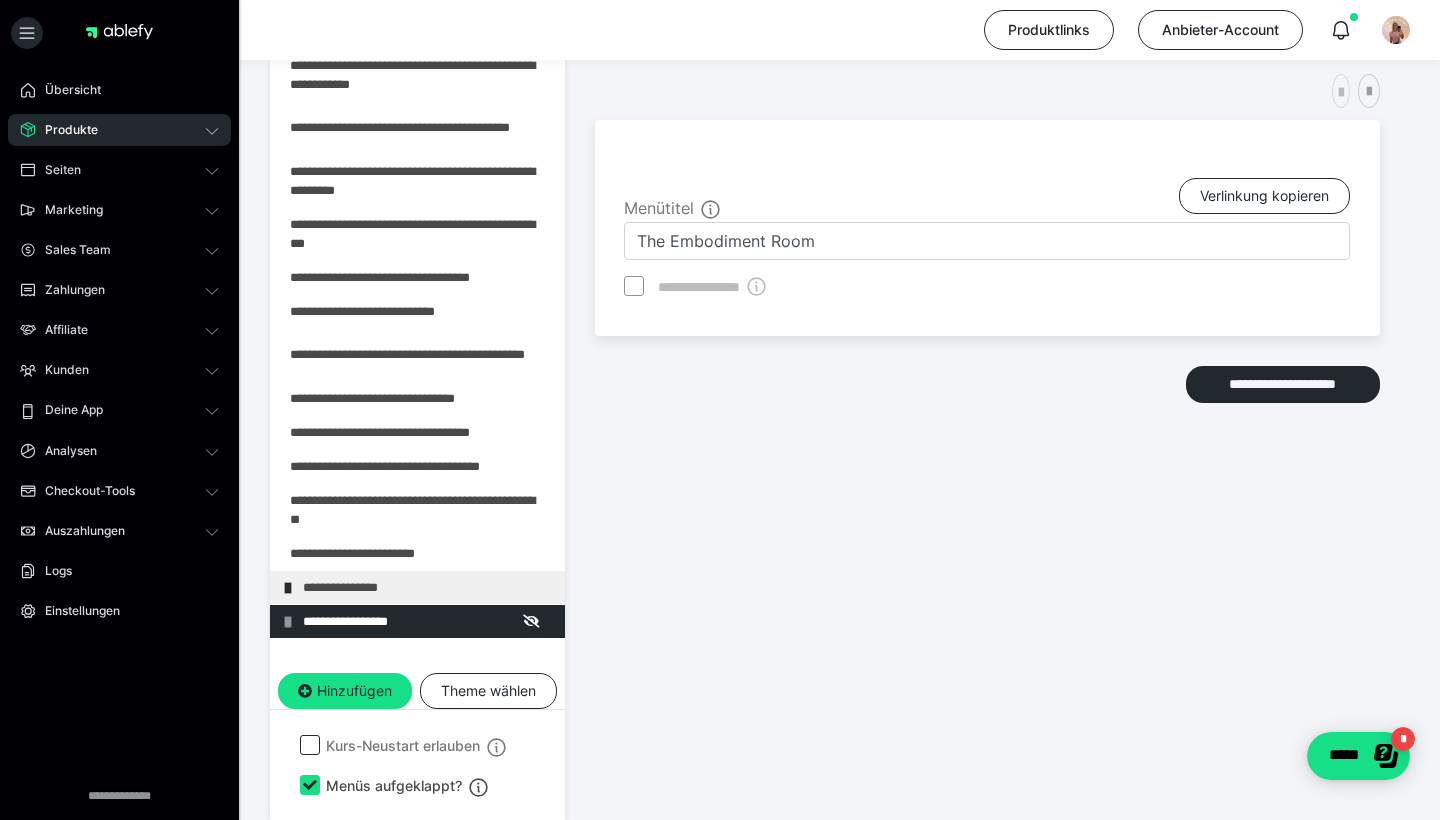 click at bounding box center [1341, 93] 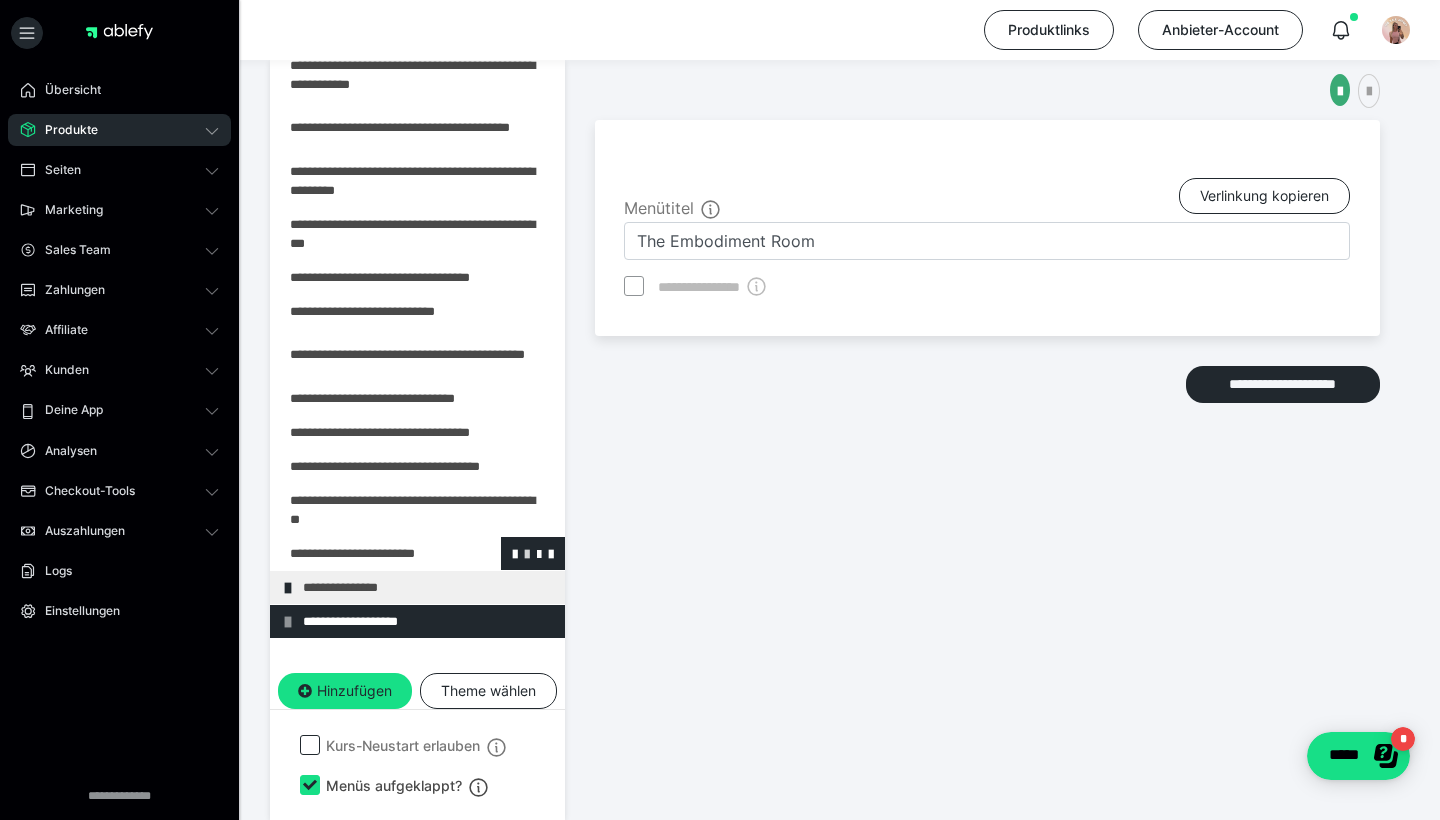 click at bounding box center [527, 553] 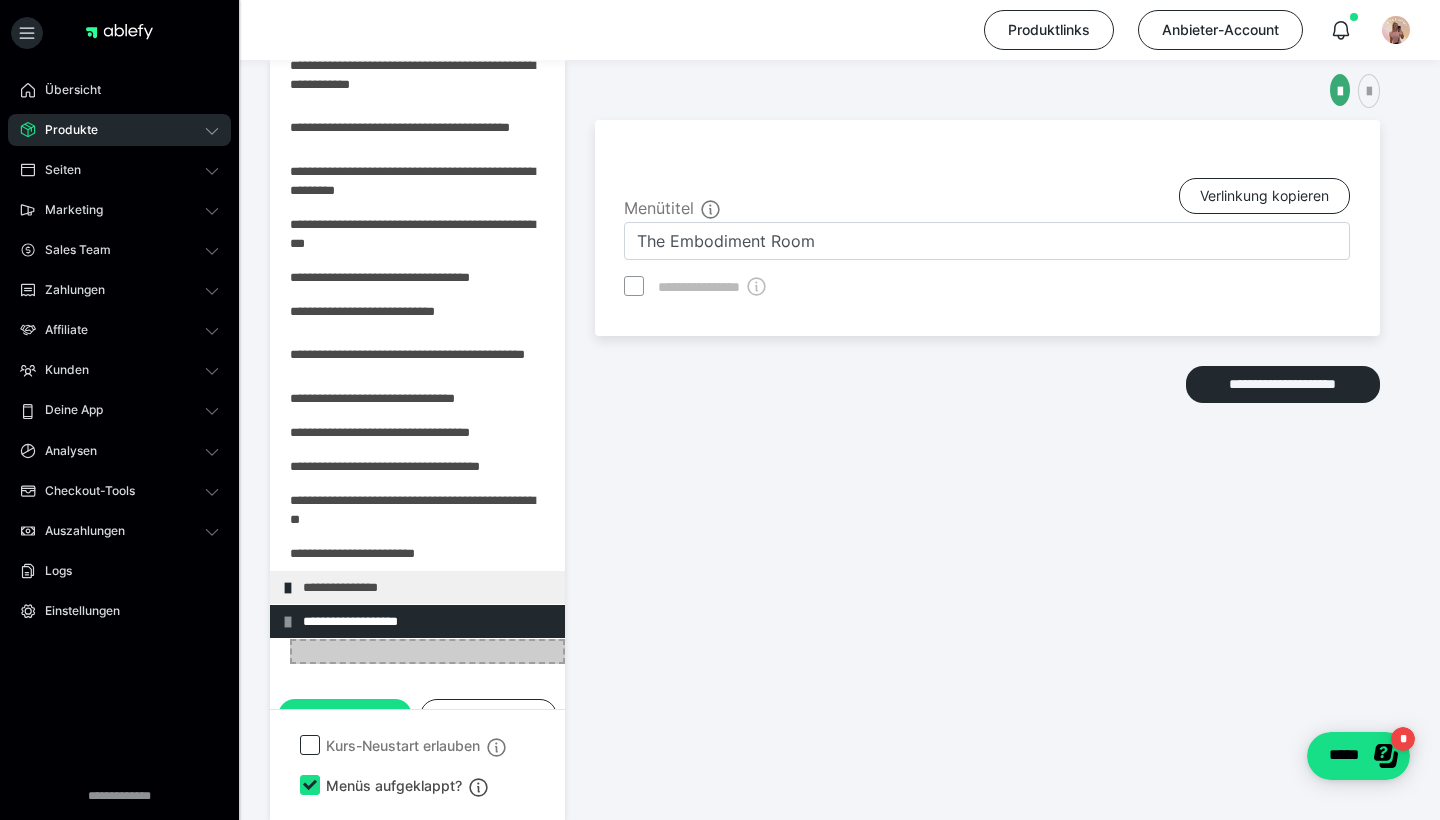 type on "Nervensystem & Regulation" 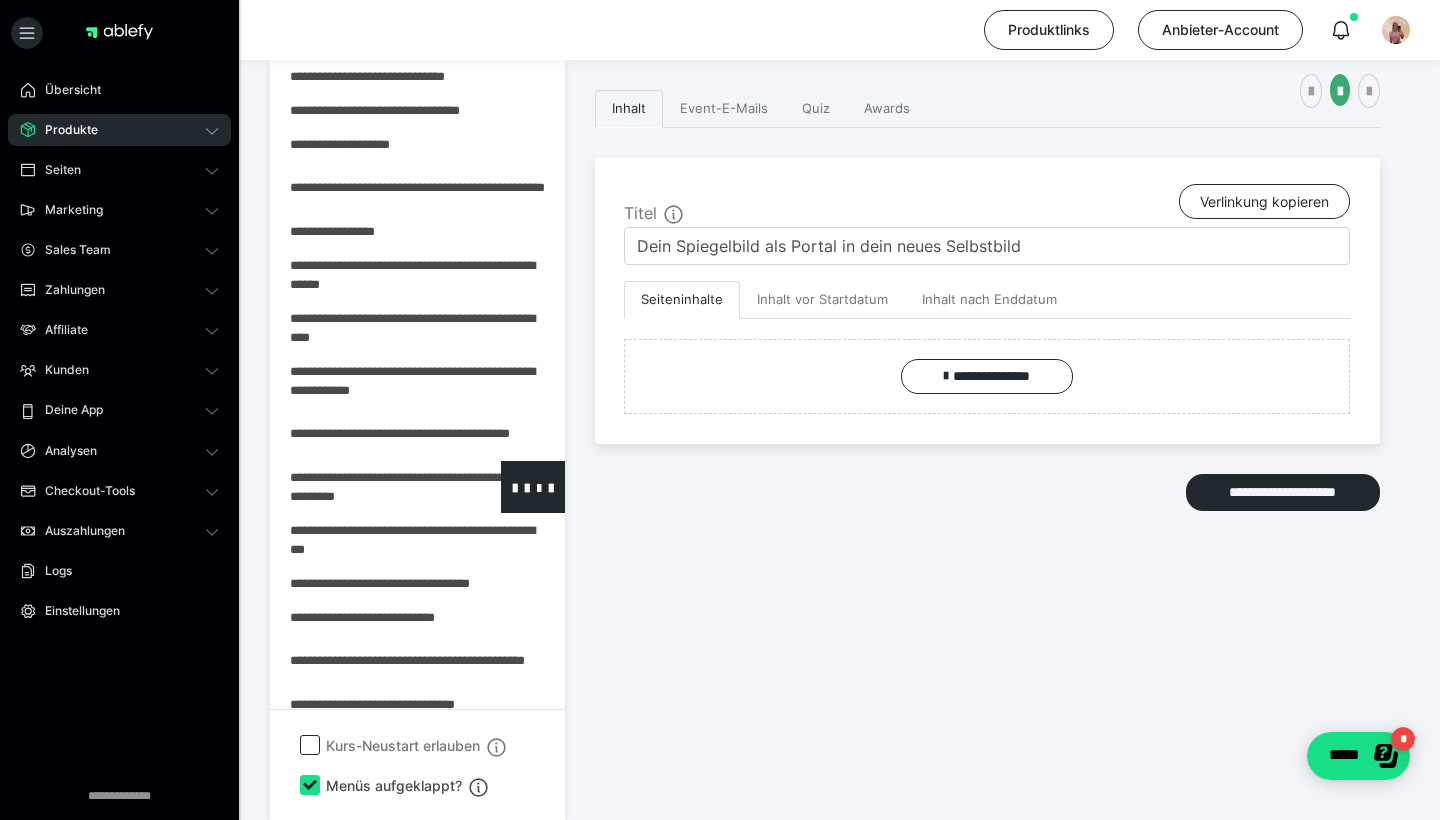 scroll, scrollTop: 0, scrollLeft: 0, axis: both 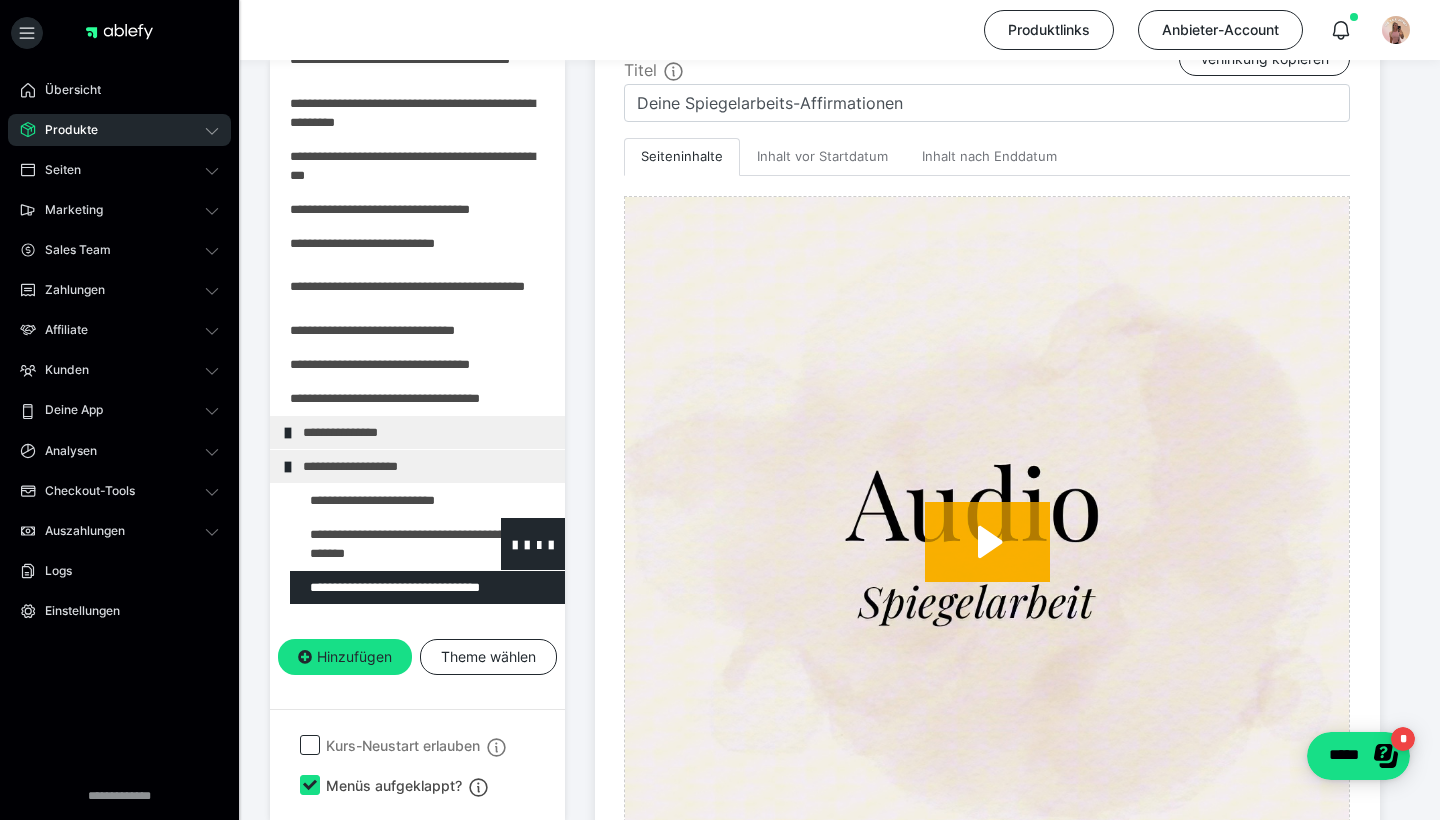 click at bounding box center (375, 544) 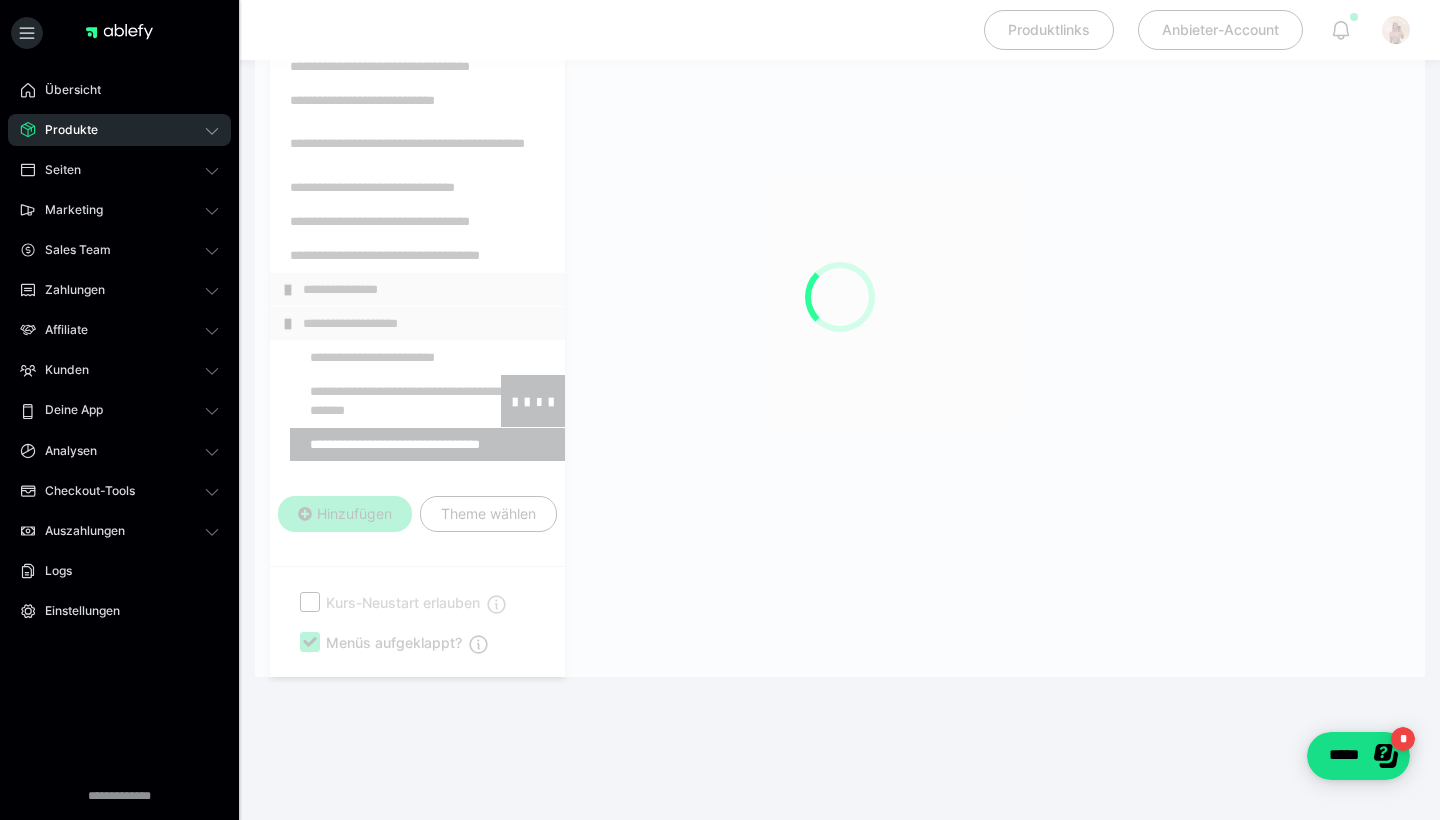 scroll, scrollTop: 374, scrollLeft: 0, axis: vertical 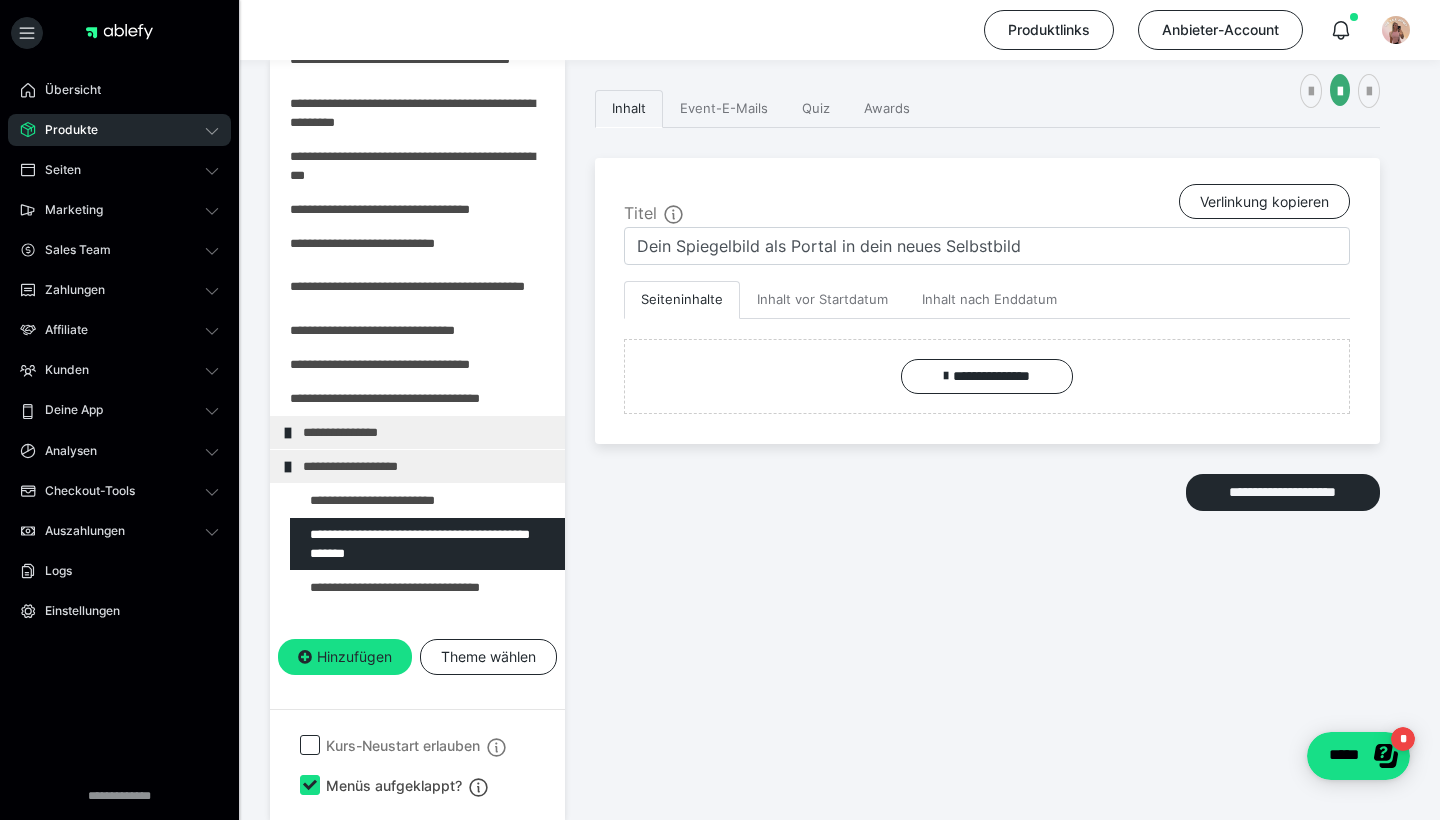 click on "**********" at bounding box center [987, 405] 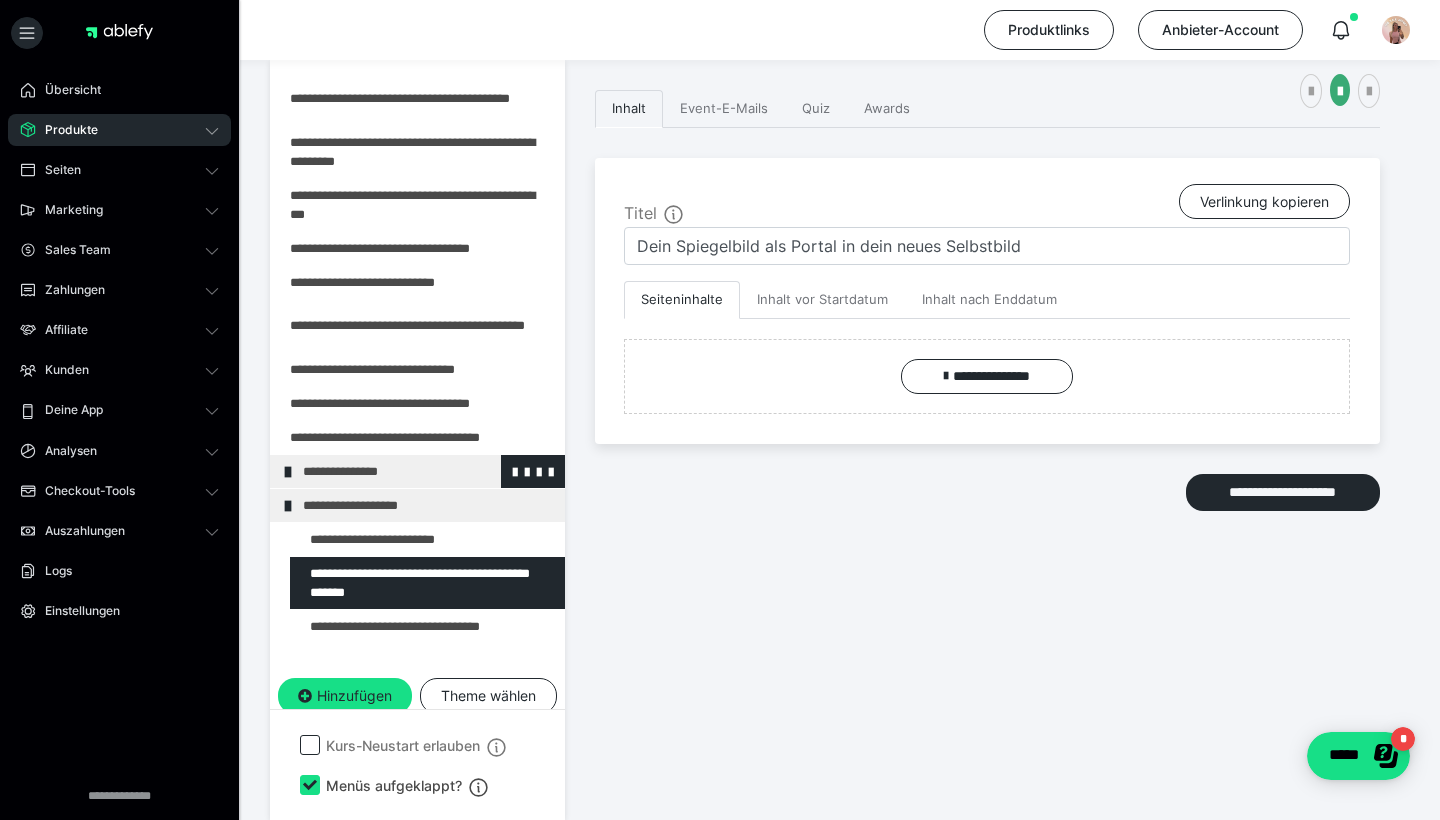 scroll, scrollTop: 300, scrollLeft: 0, axis: vertical 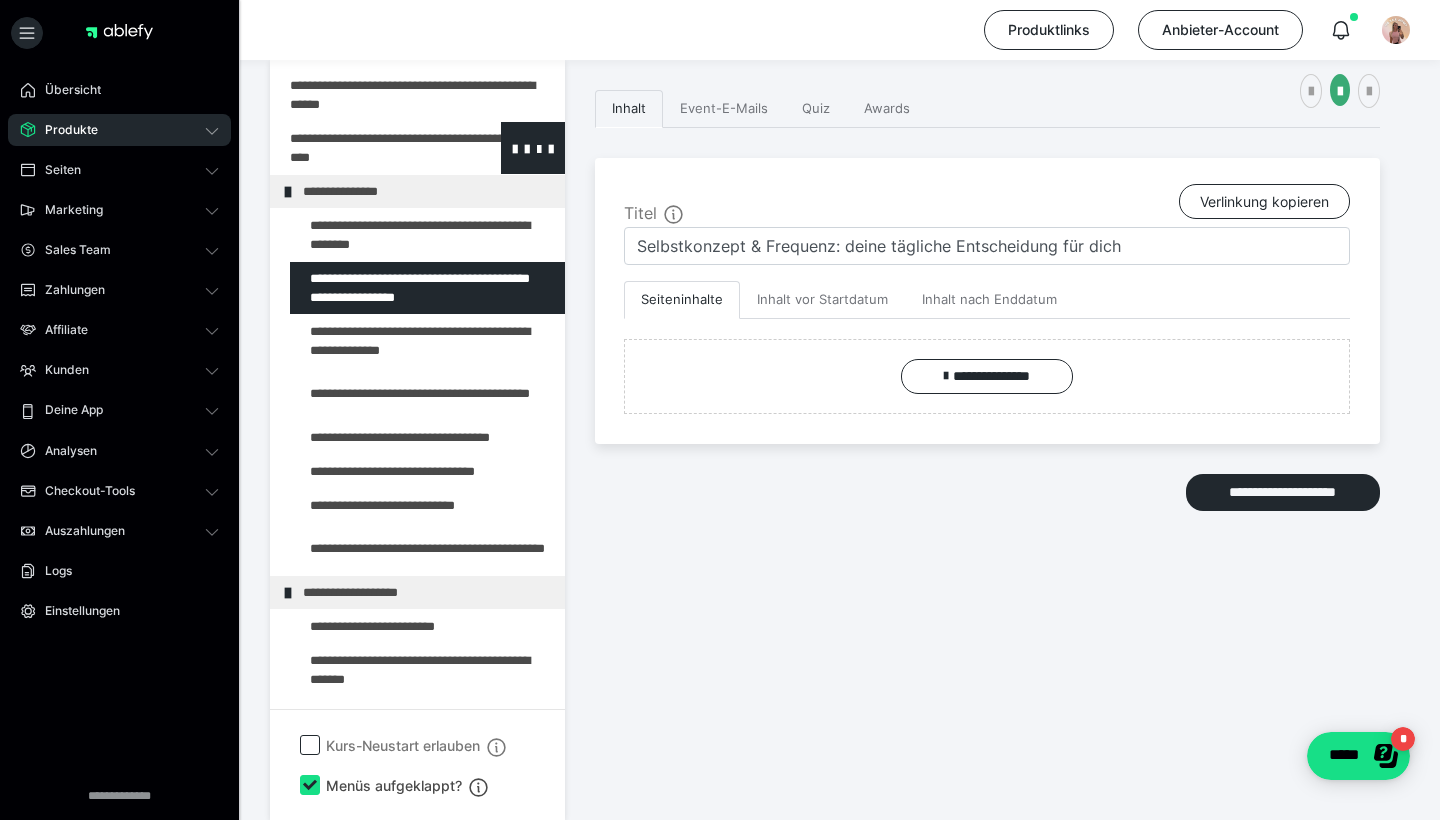 click at bounding box center (365, 148) 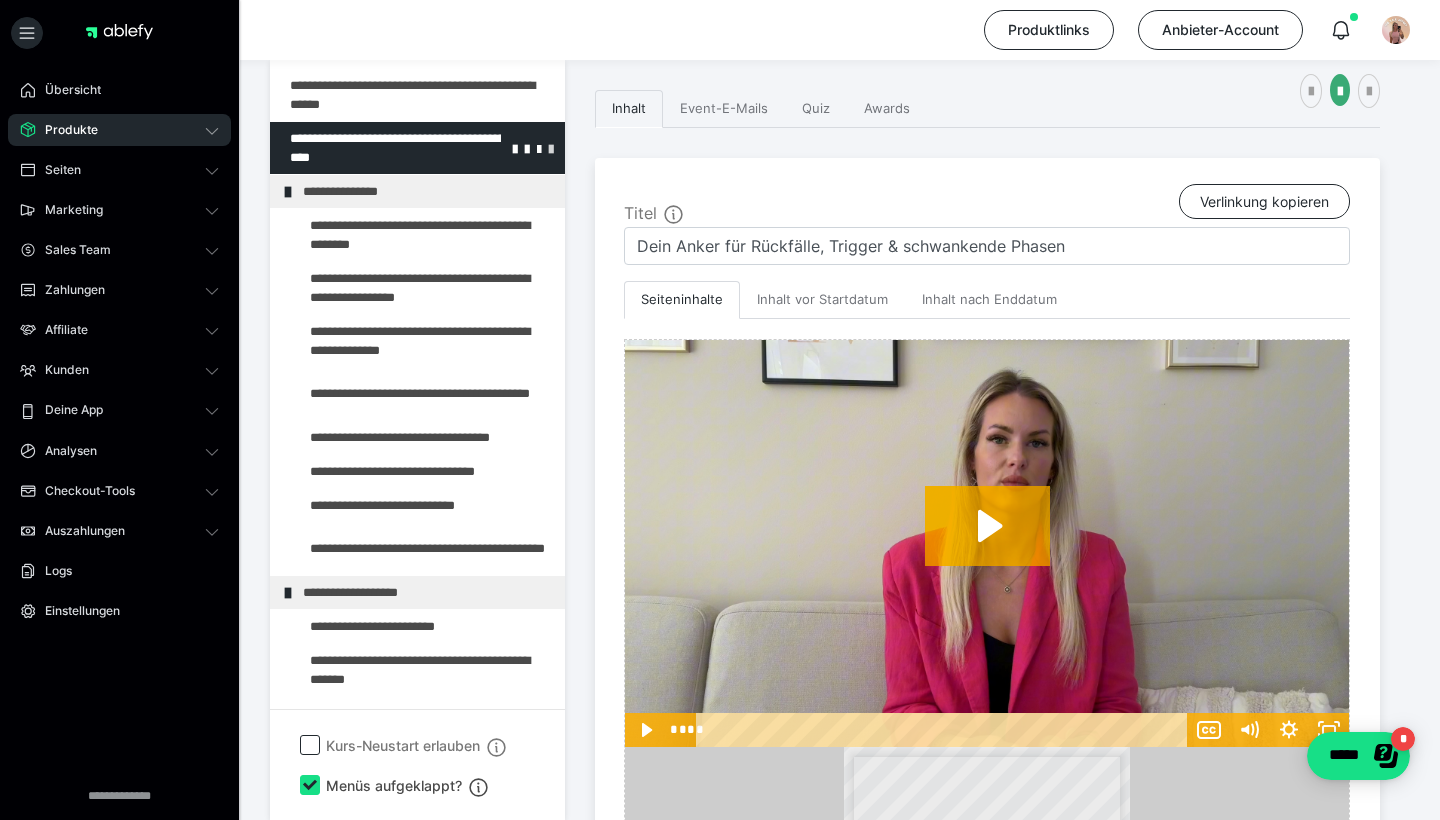 click at bounding box center [551, 148] 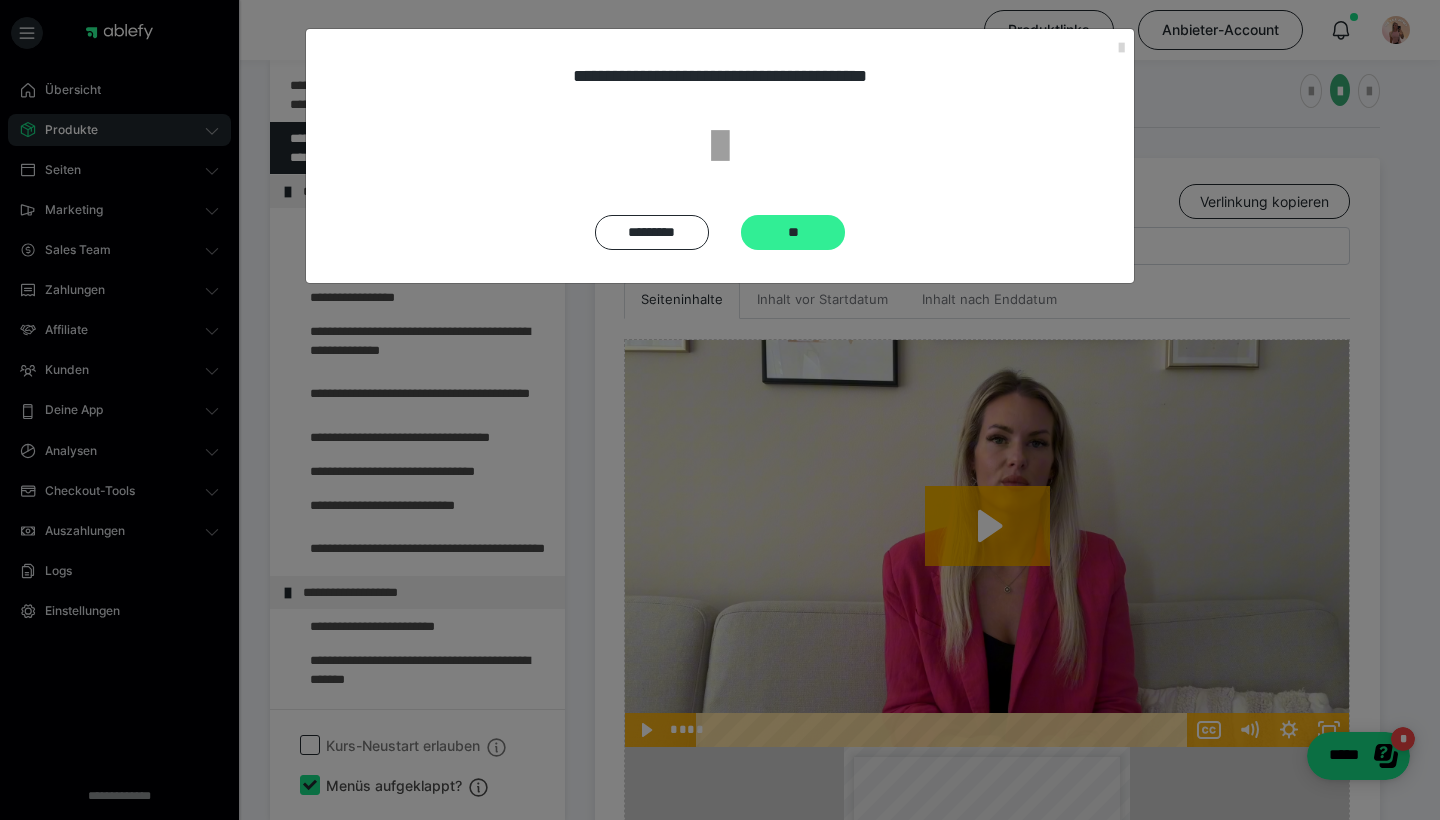click on "**" at bounding box center (793, 232) 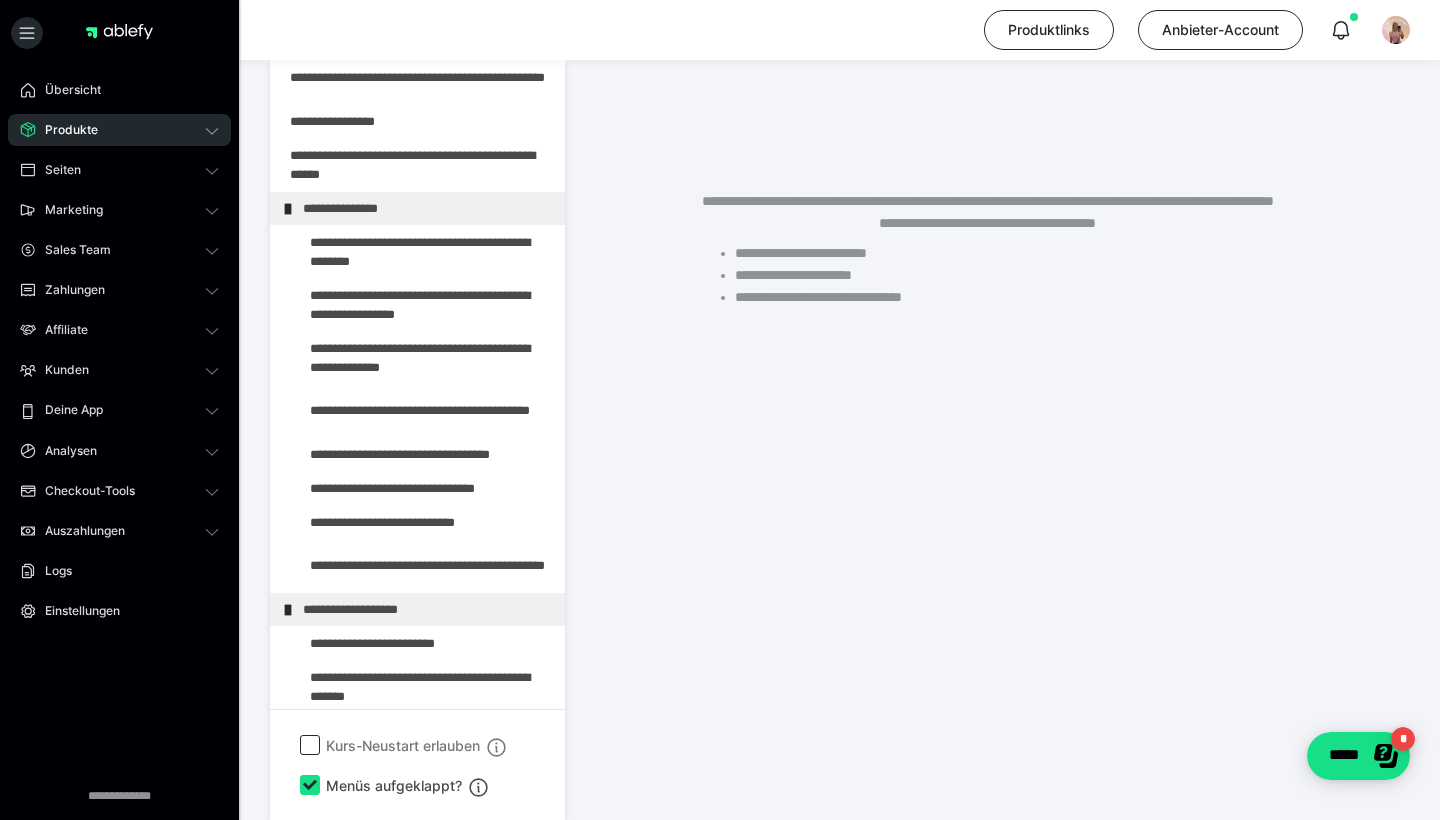 scroll, scrollTop: 58, scrollLeft: 0, axis: vertical 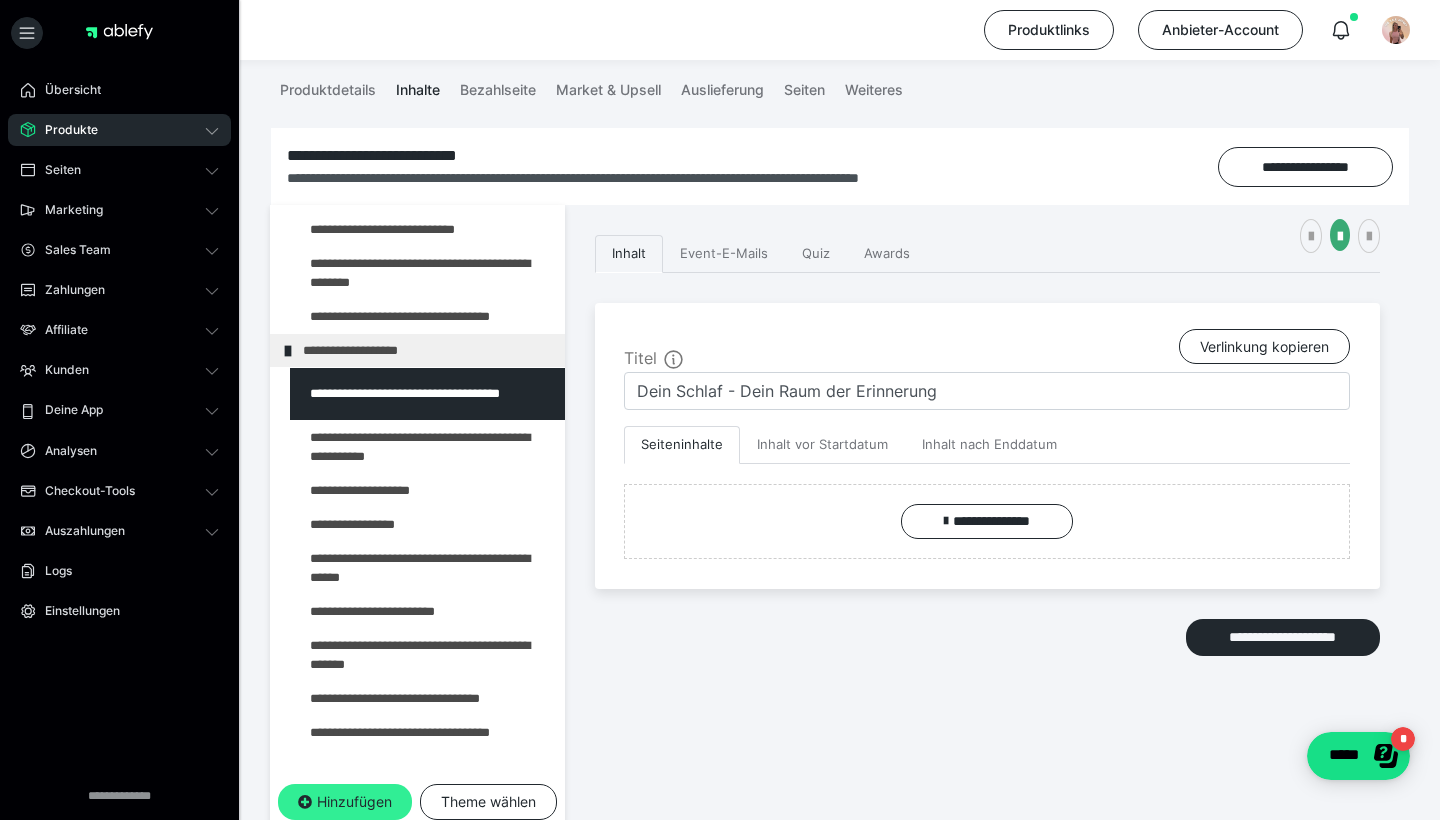 click on "Hinzufügen" at bounding box center [345, 802] 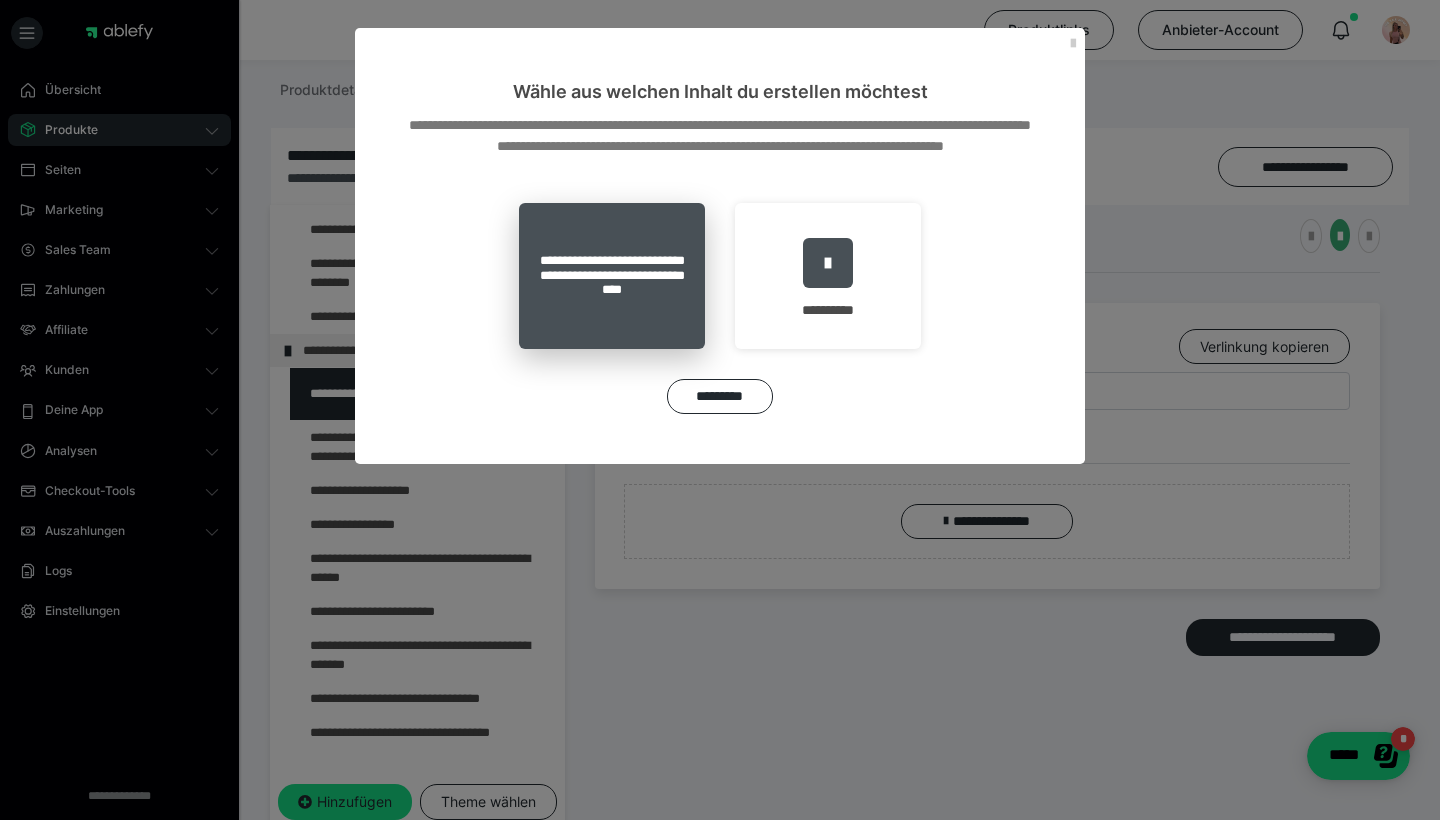 click on "**********" at bounding box center (612, 276) 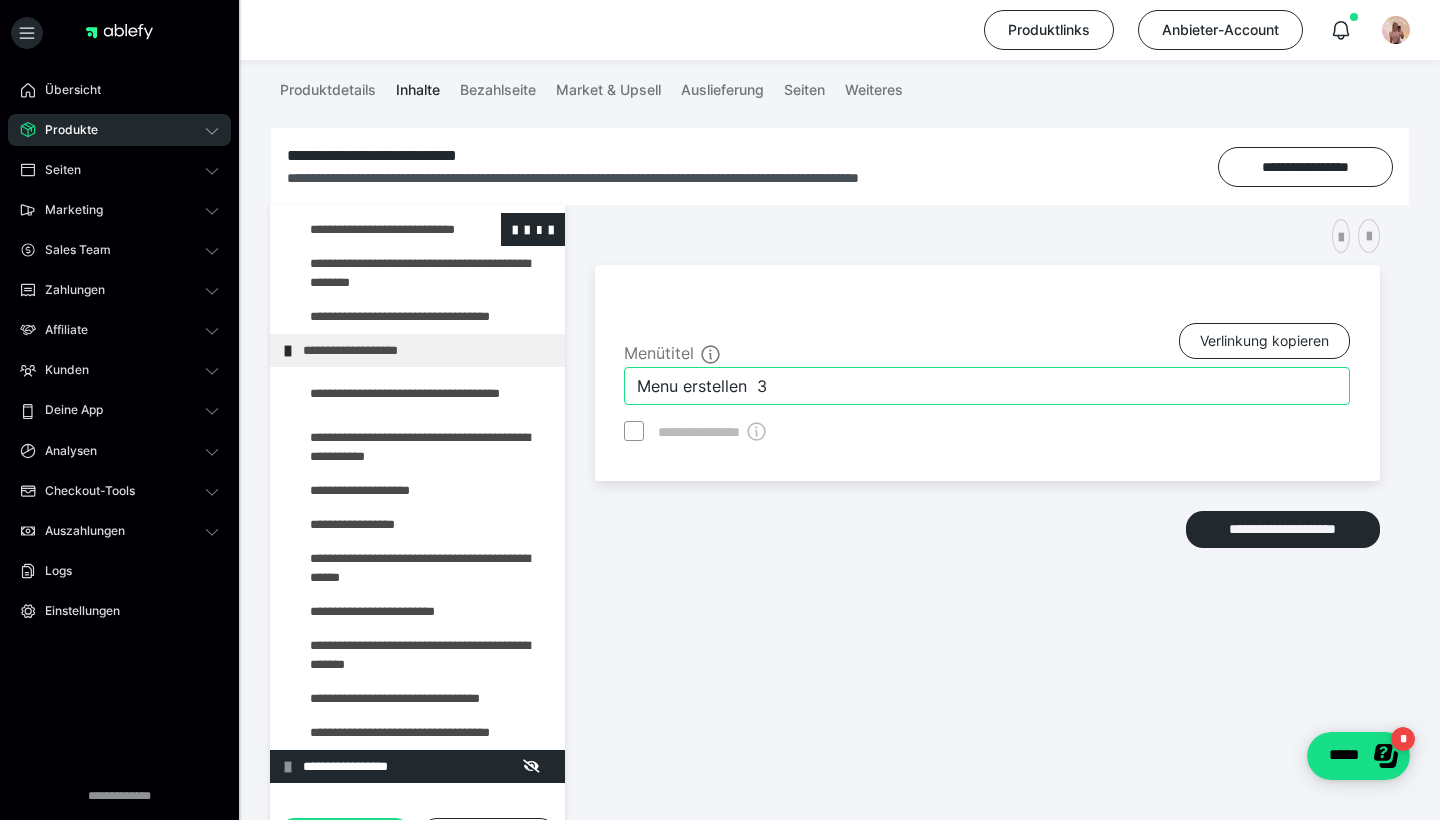 drag, startPoint x: 831, startPoint y: 385, endPoint x: 306, endPoint y: 229, distance: 547.68695 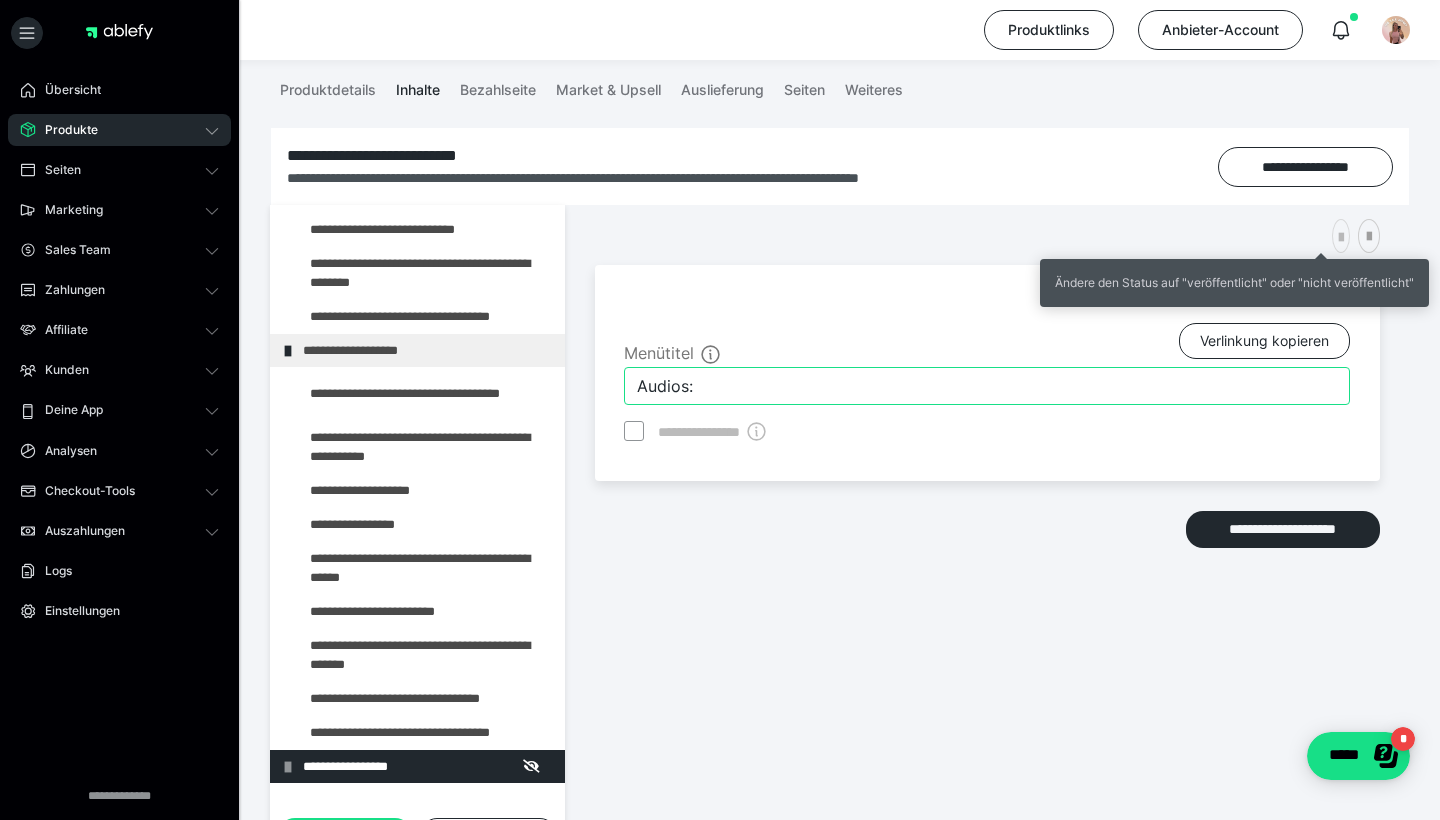 type on "Audios:" 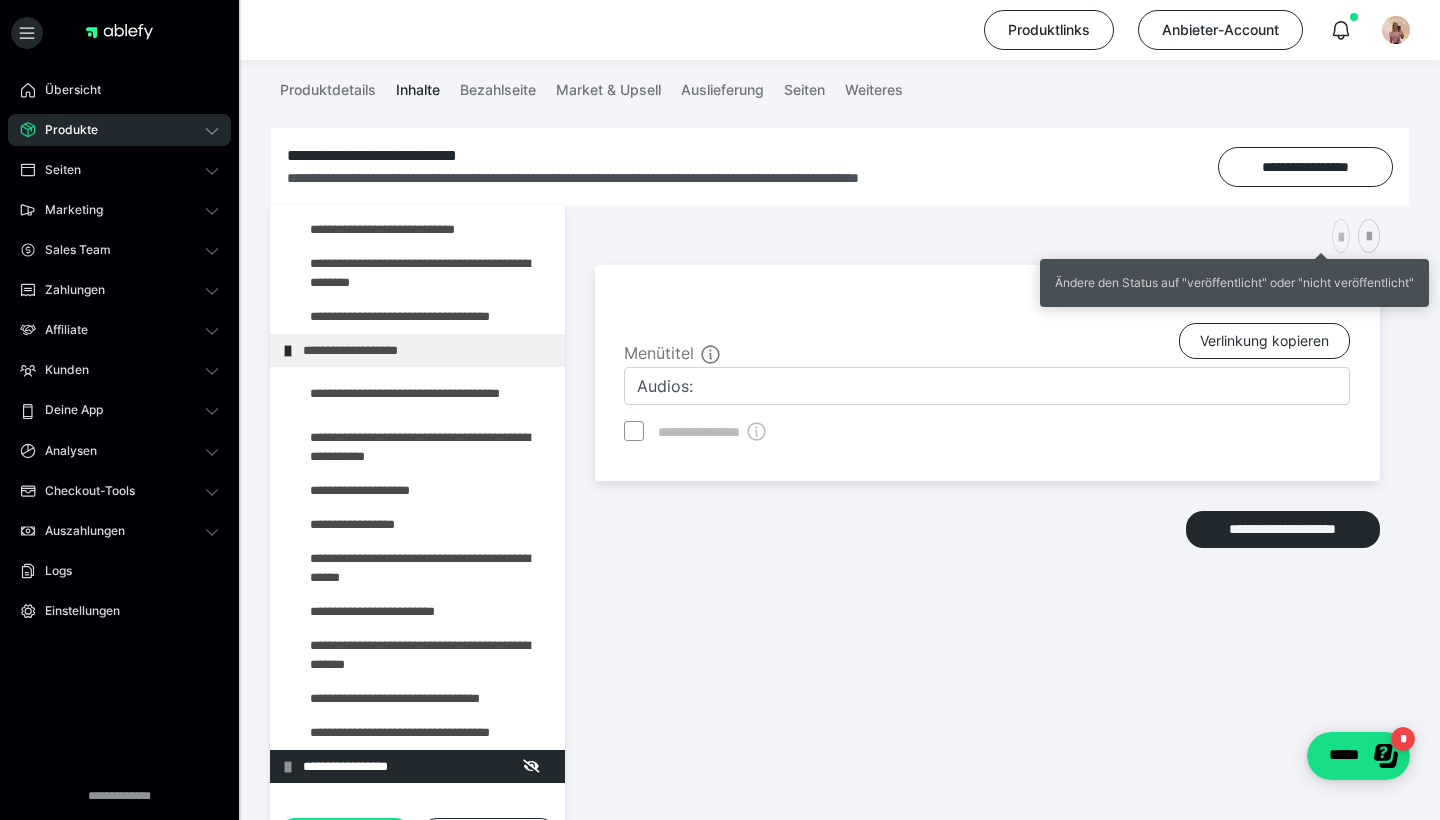 click at bounding box center [1341, 238] 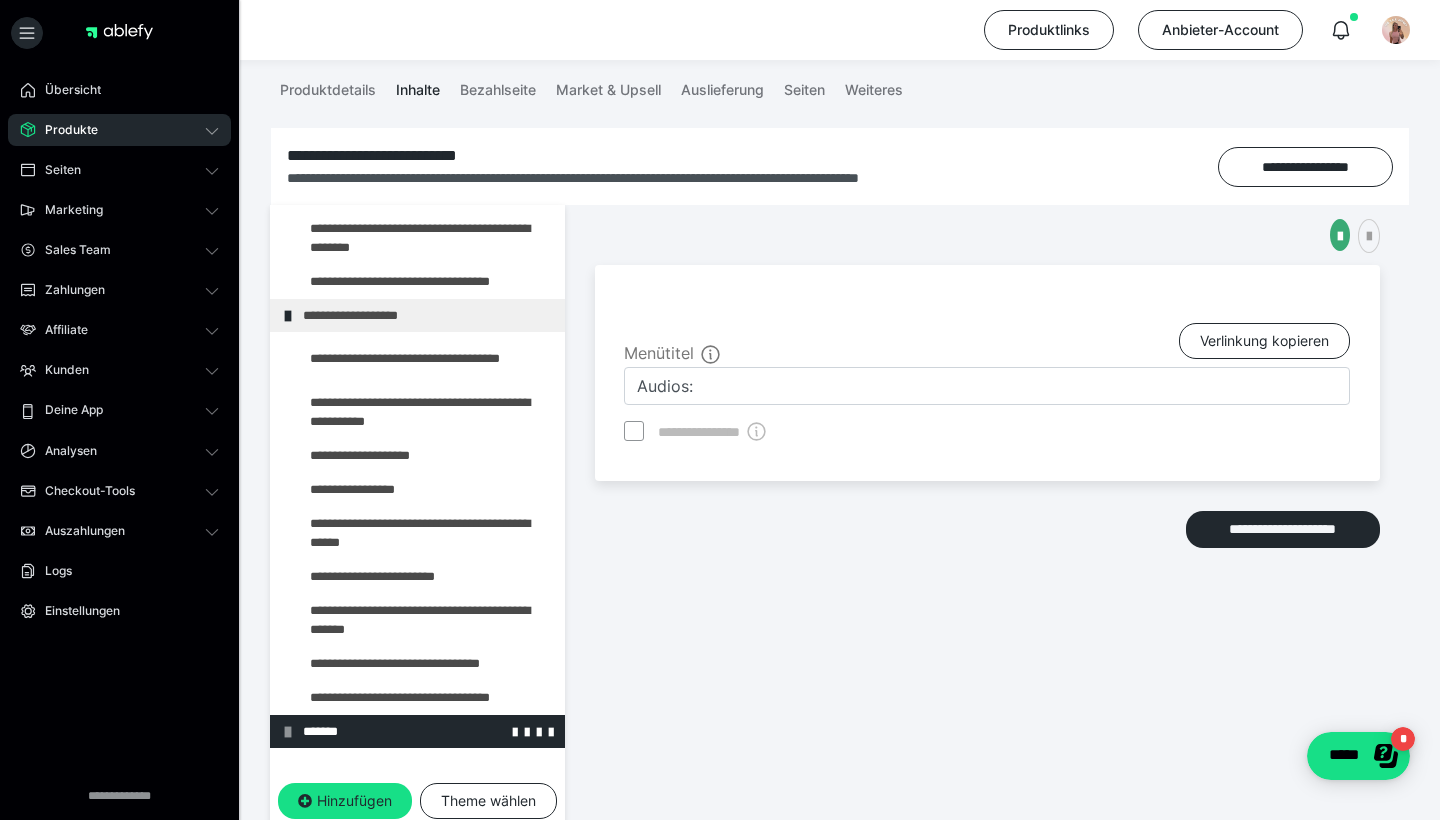 scroll, scrollTop: 340, scrollLeft: 0, axis: vertical 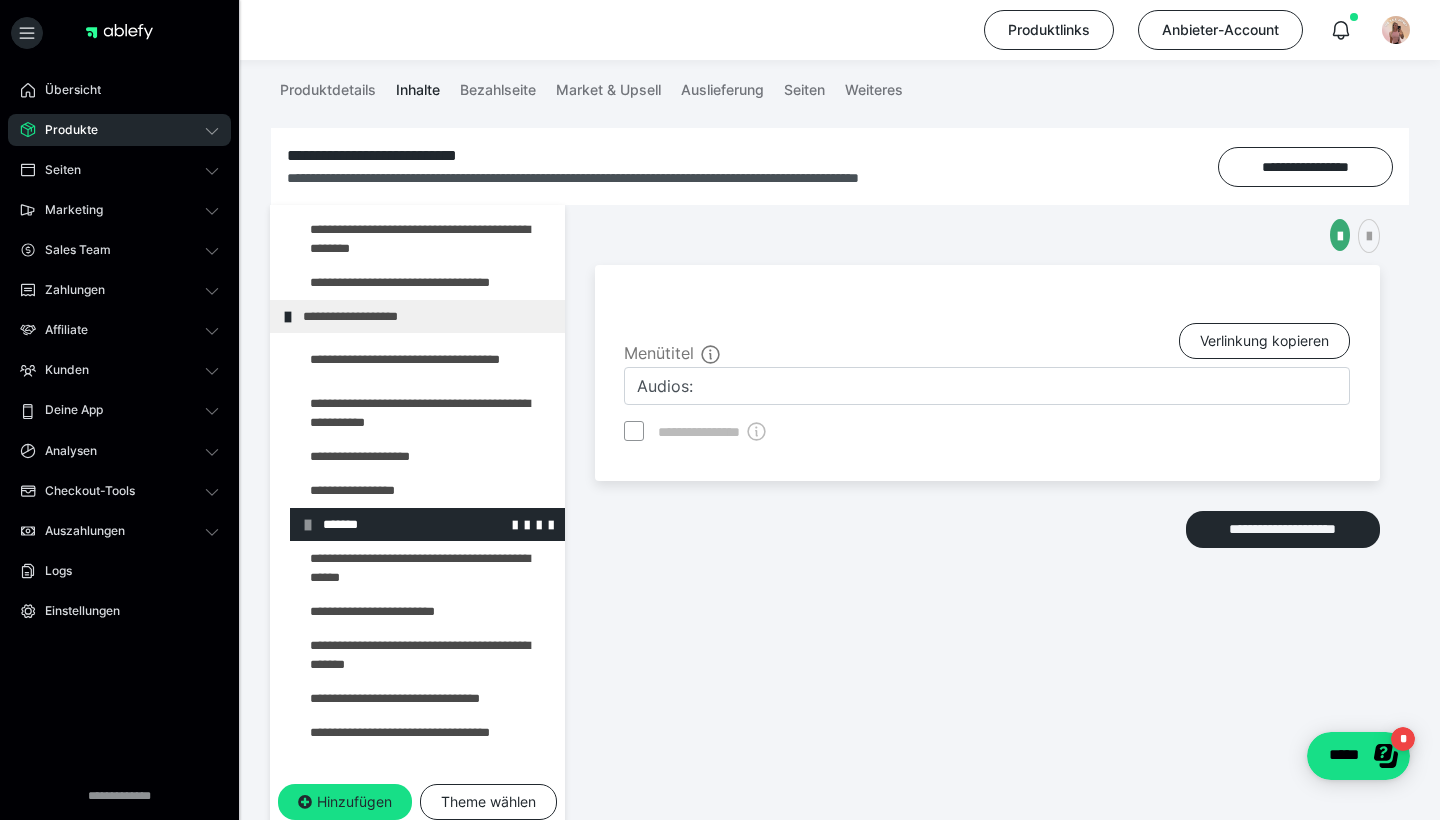 click on "*******" at bounding box center (436, 524) 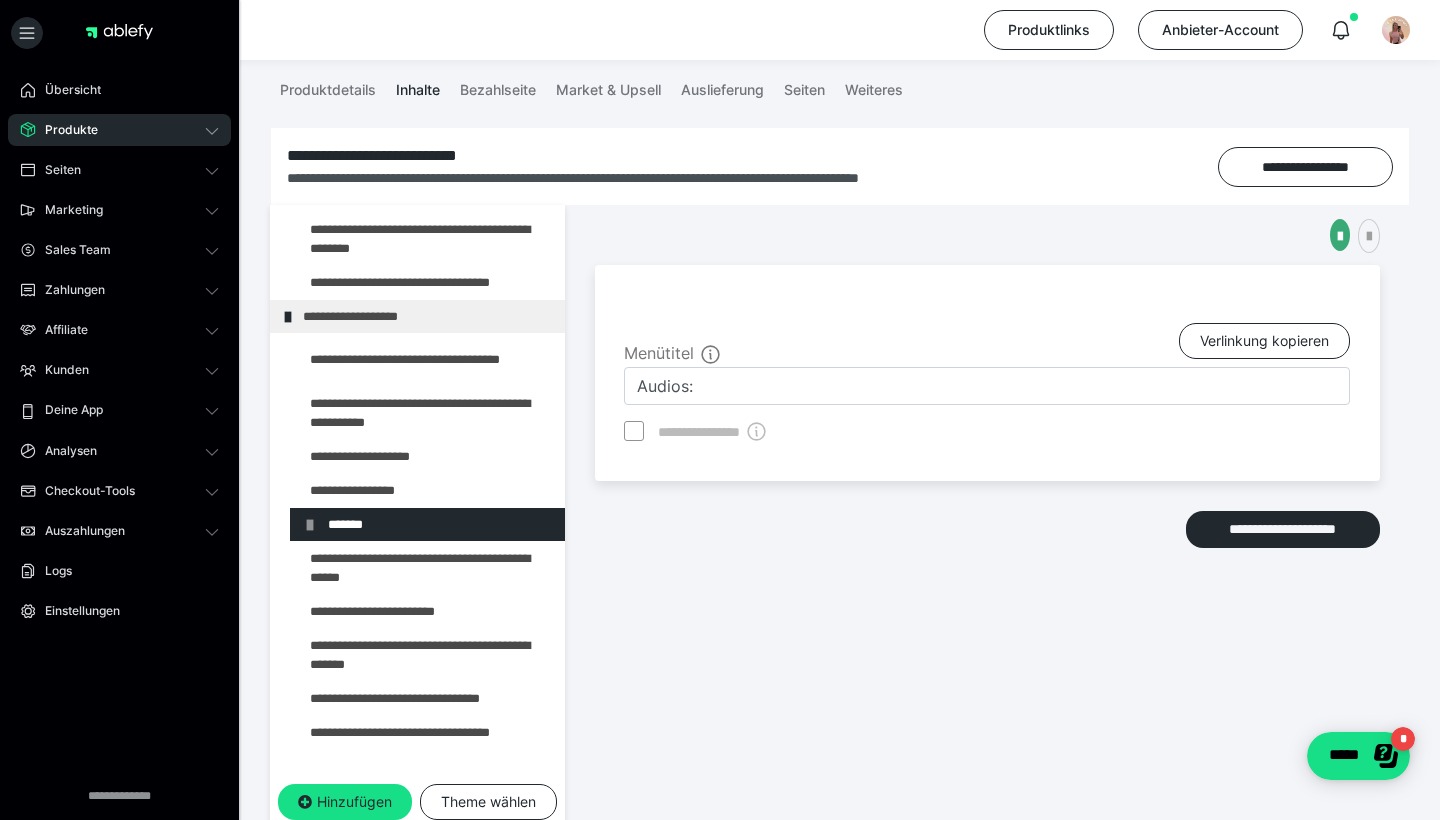 click on "*******" at bounding box center (441, 524) 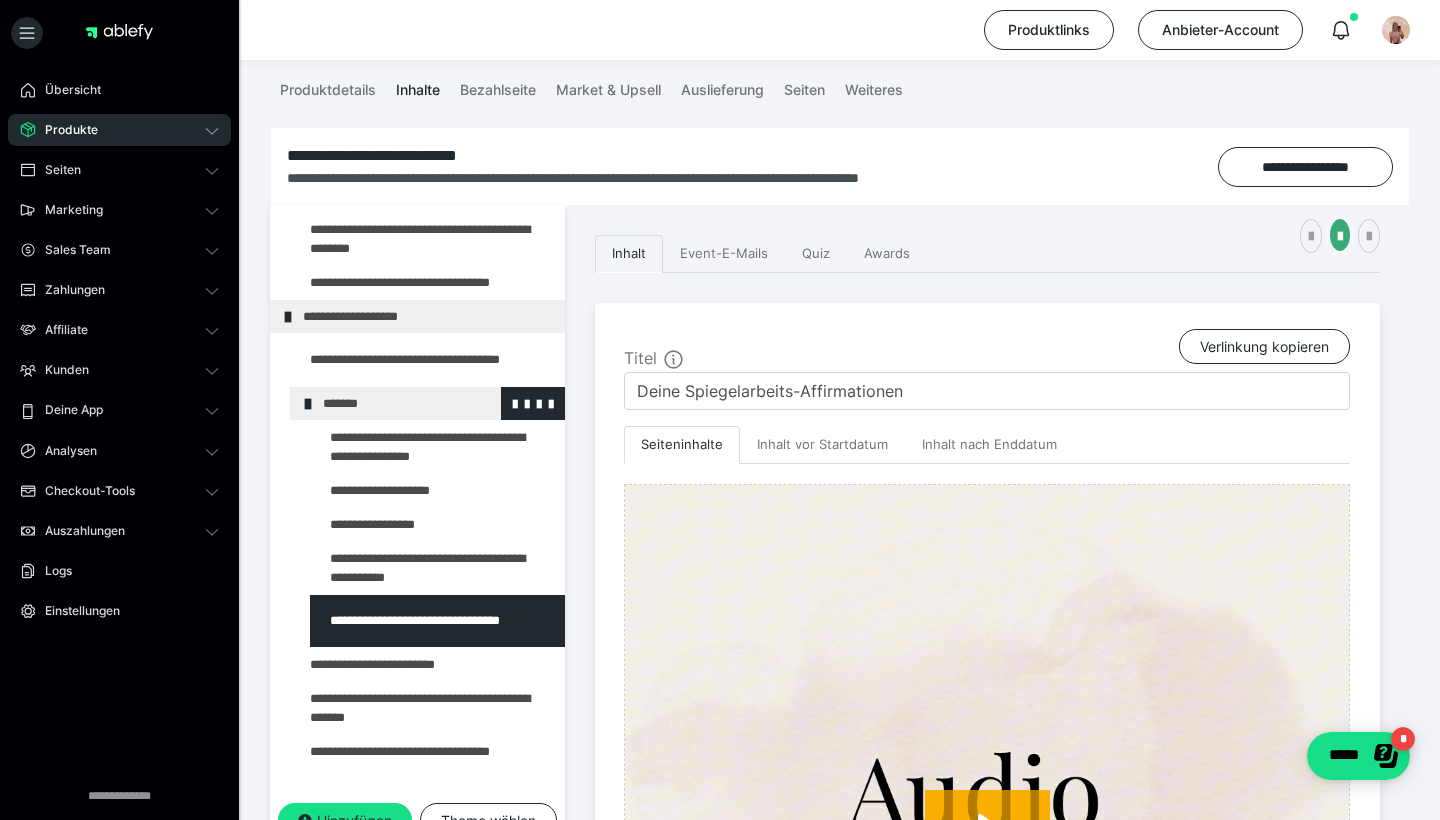 click on "*******" at bounding box center [436, 403] 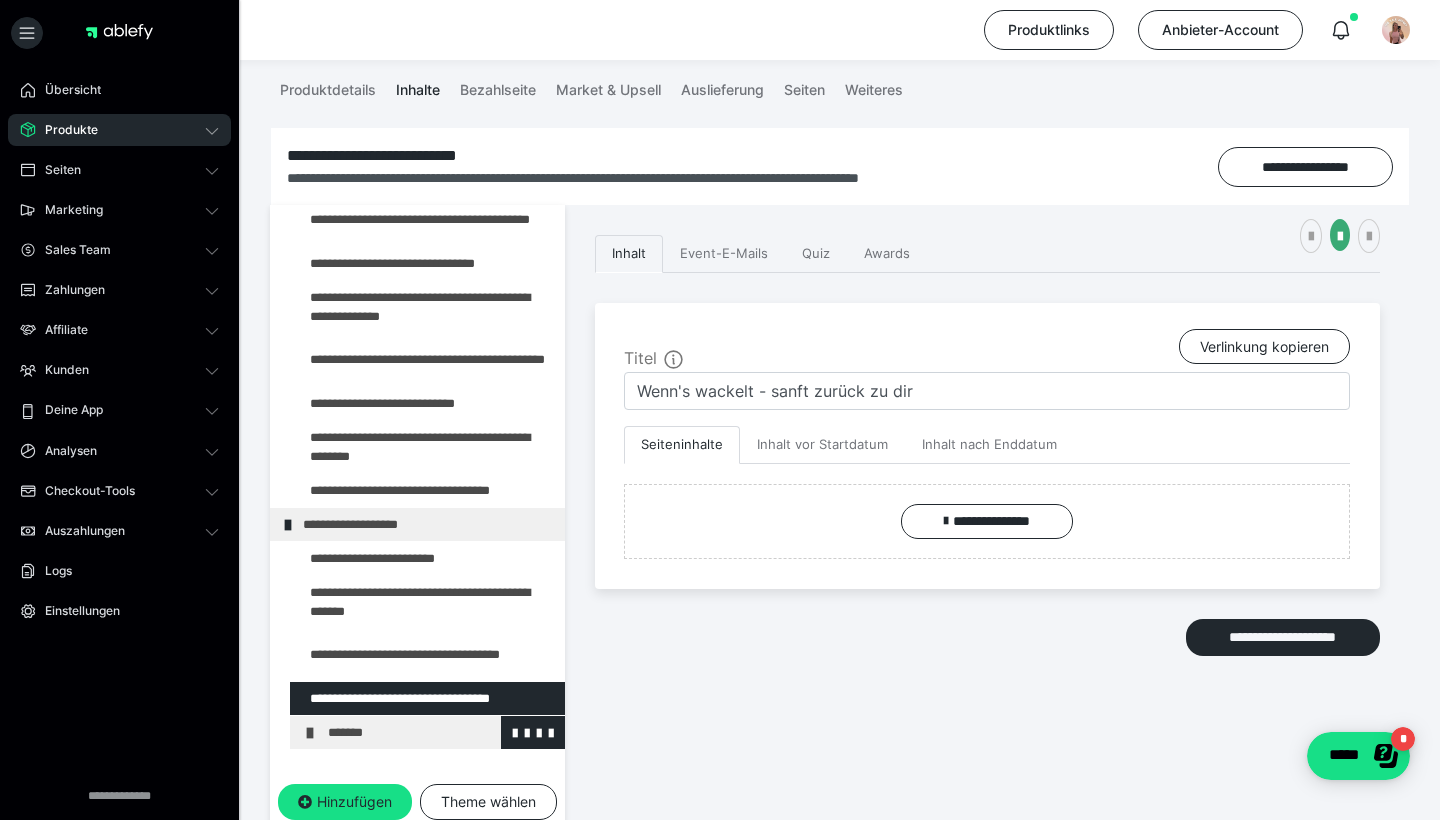 click on "*******" at bounding box center [427, 732] 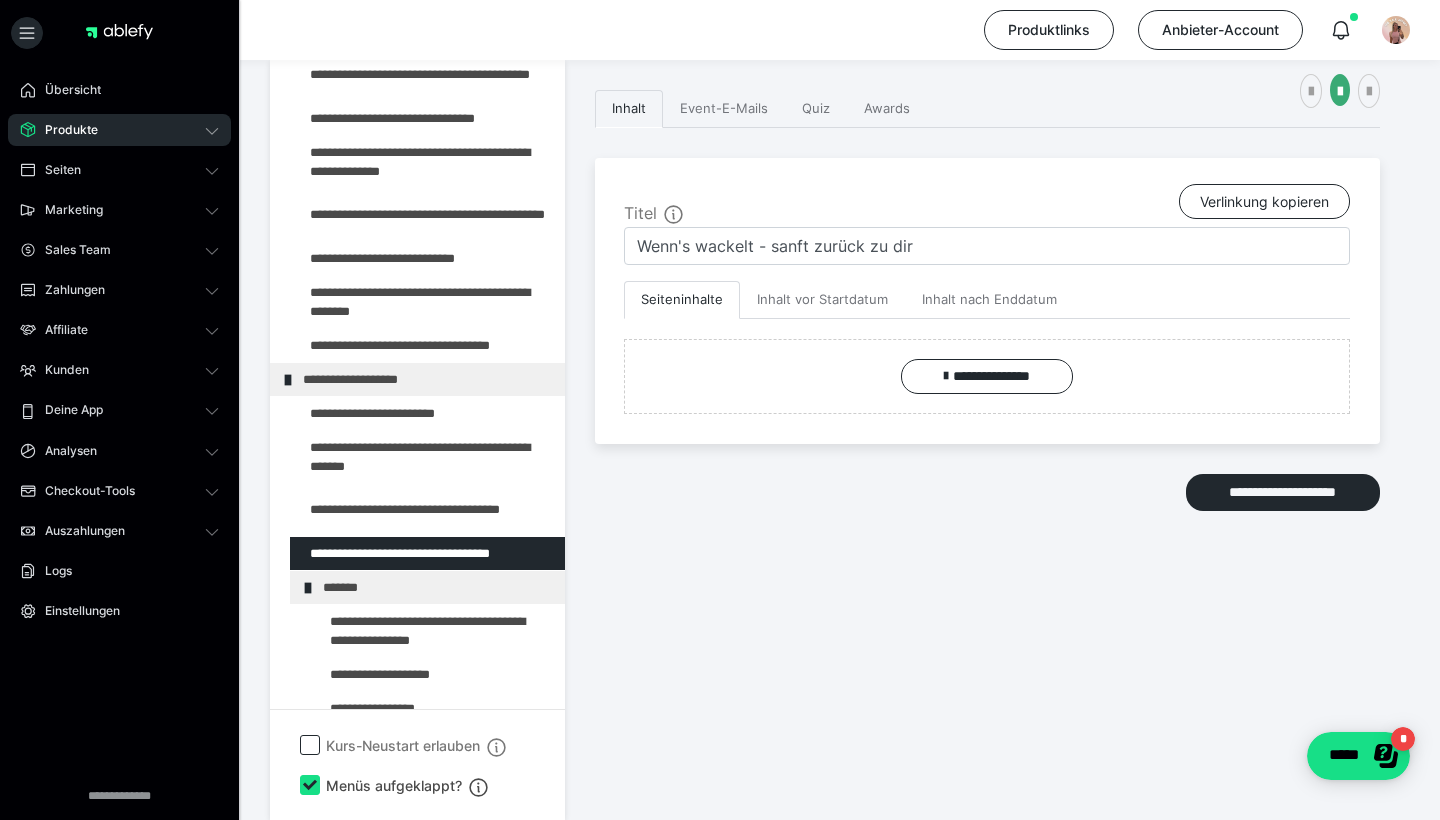scroll, scrollTop: 374, scrollLeft: 0, axis: vertical 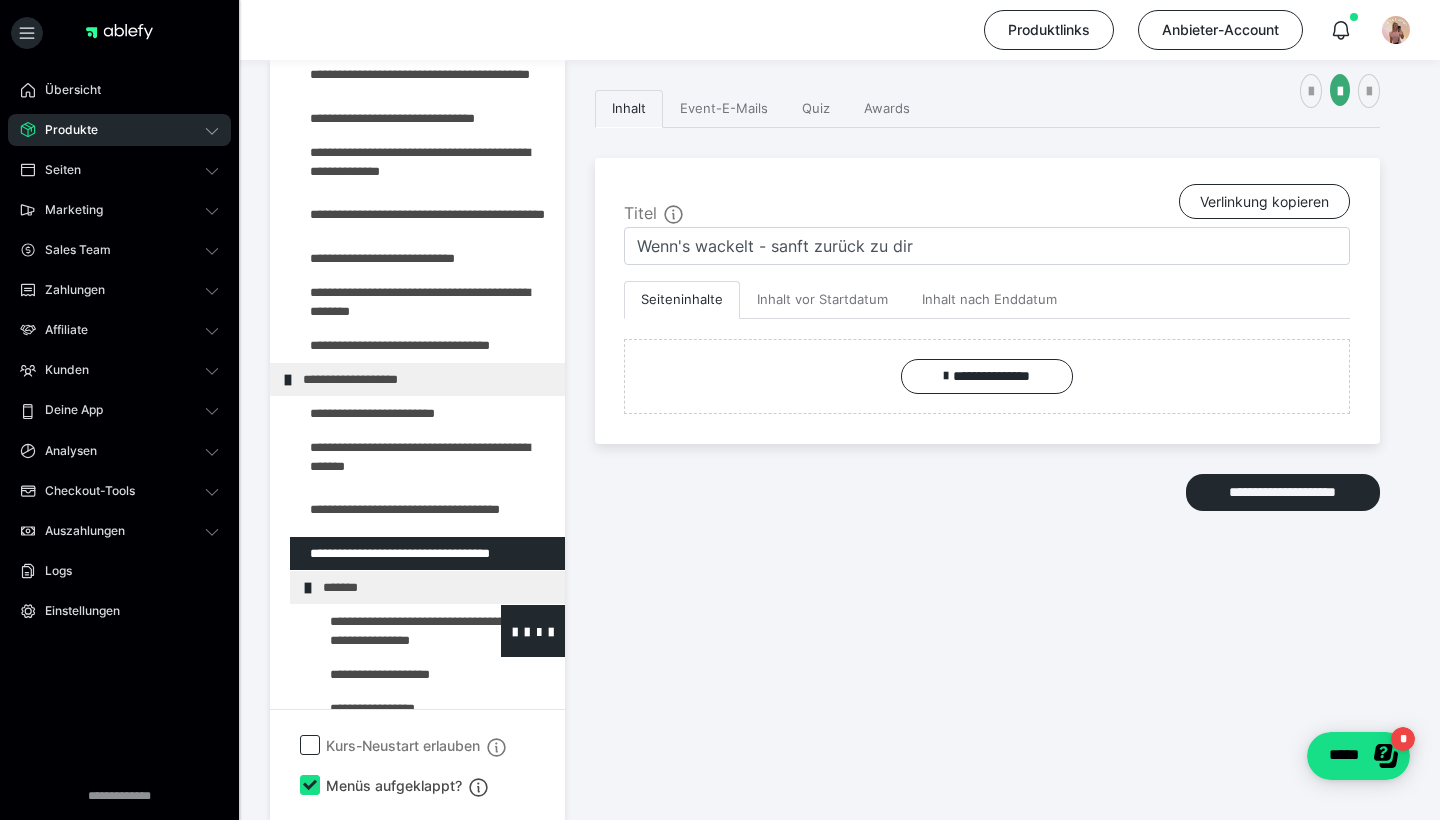 click at bounding box center [385, 631] 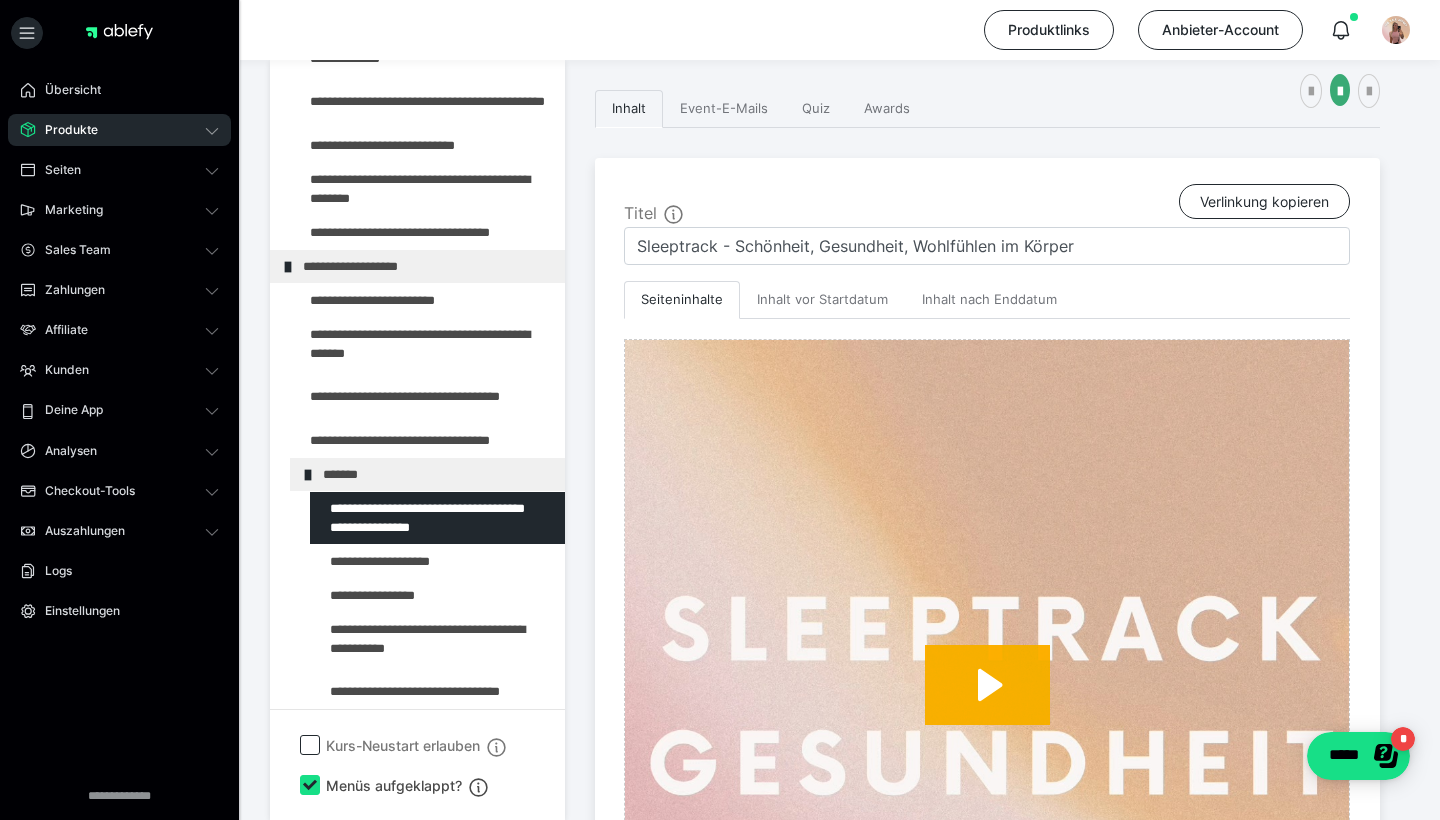 scroll, scrollTop: 272, scrollLeft: 0, axis: vertical 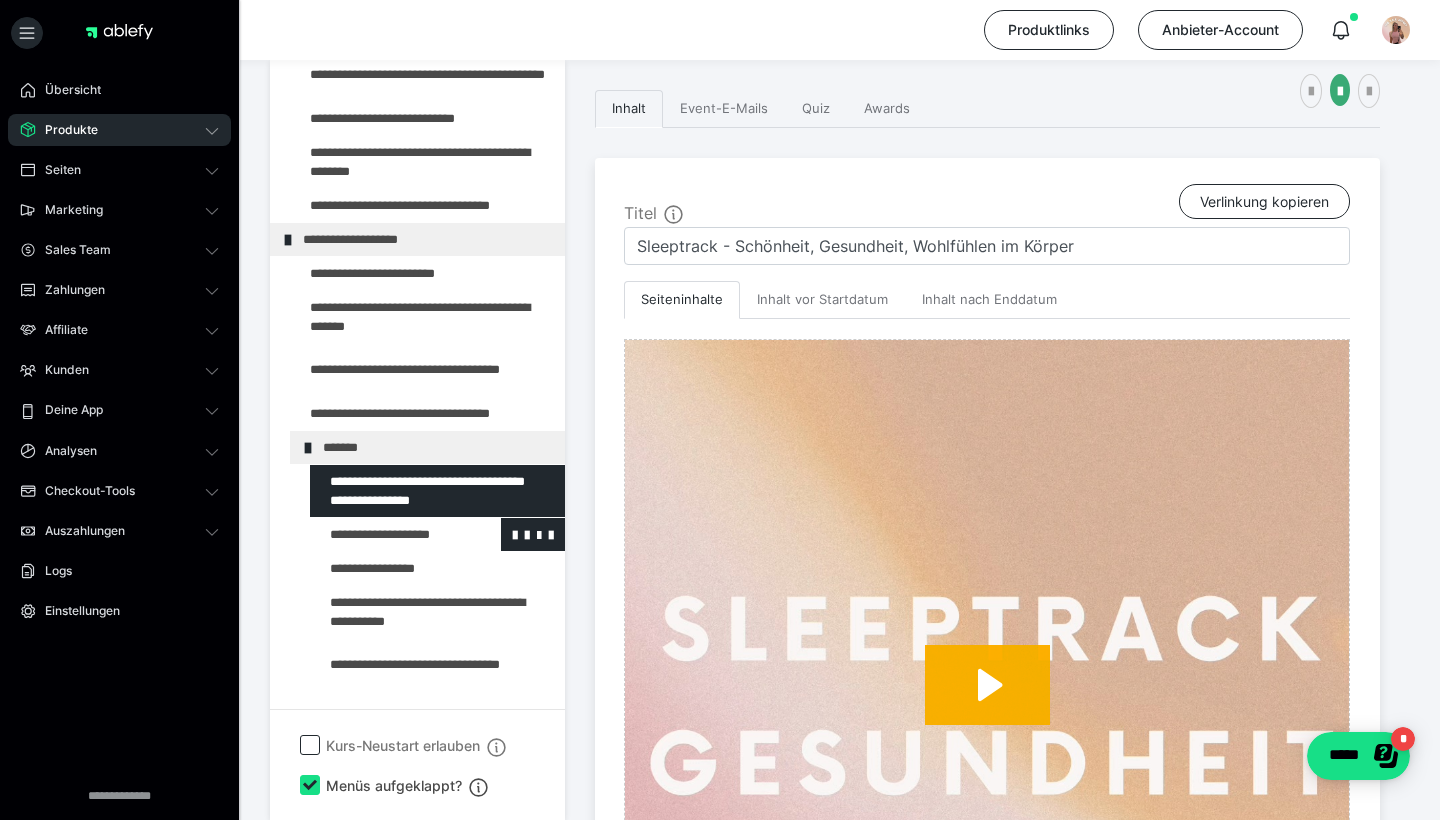 click at bounding box center (385, 534) 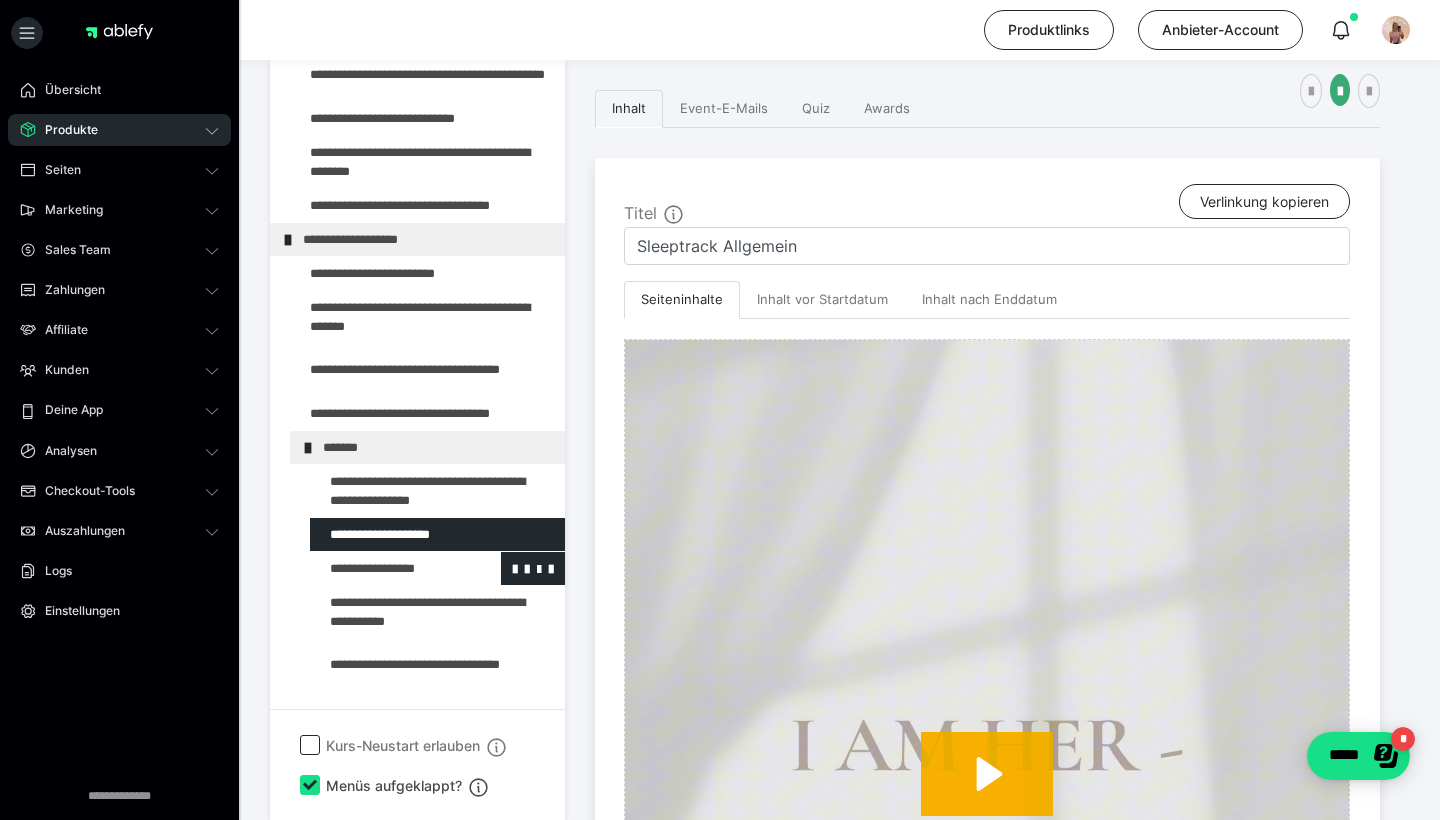 click at bounding box center [385, 568] 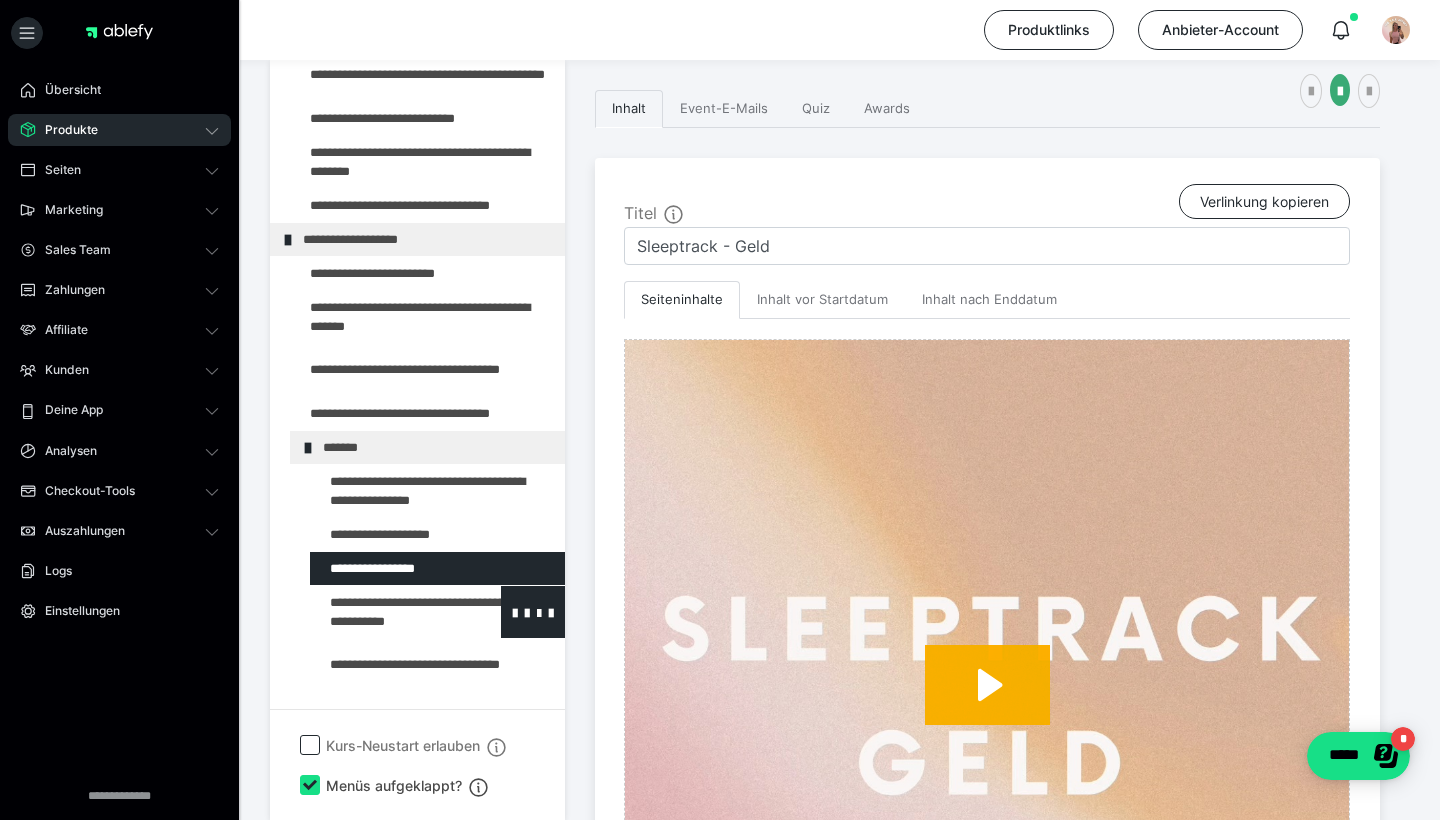 click at bounding box center (385, 612) 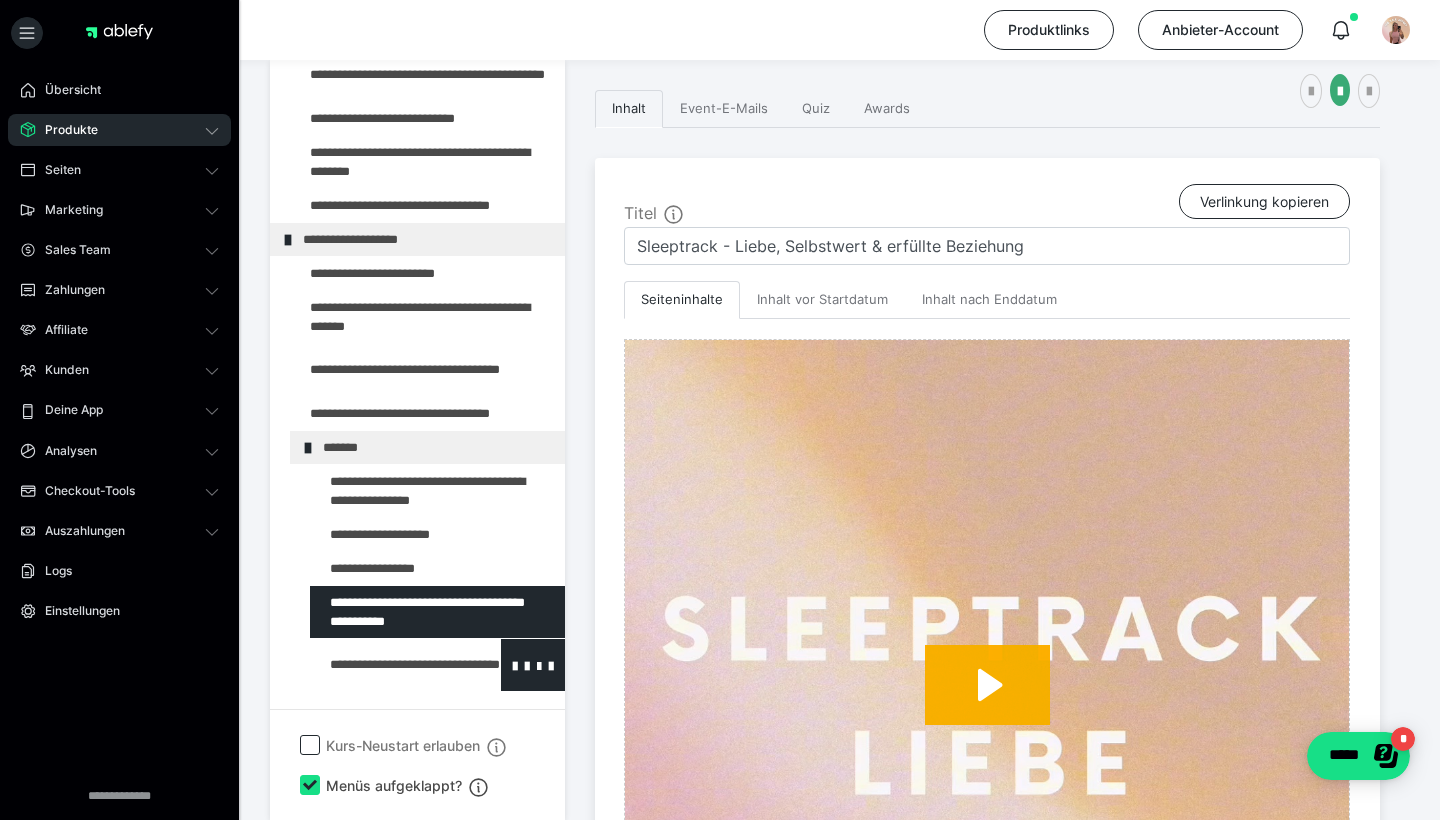 click at bounding box center (385, 665) 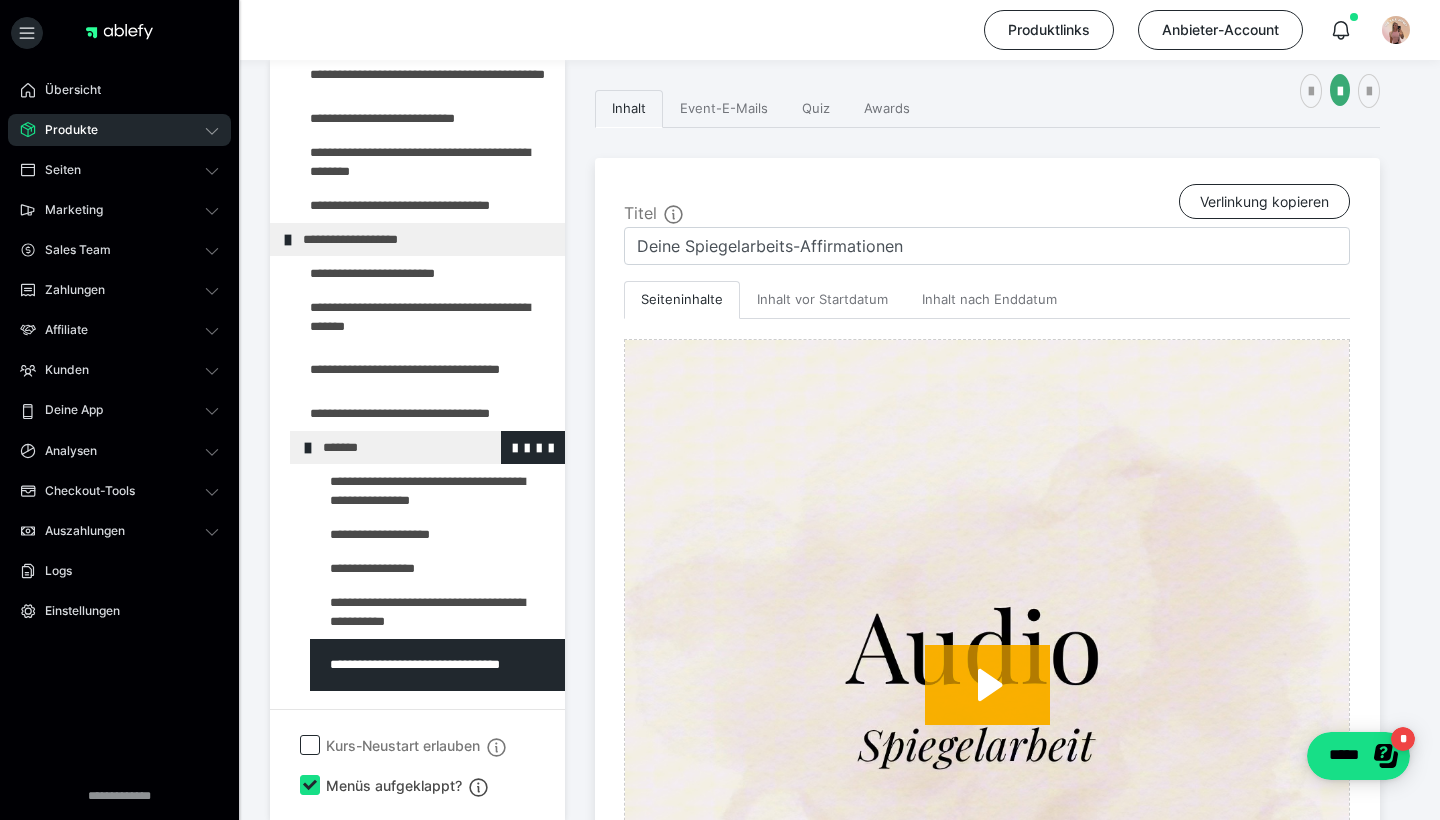 click at bounding box center [308, 448] 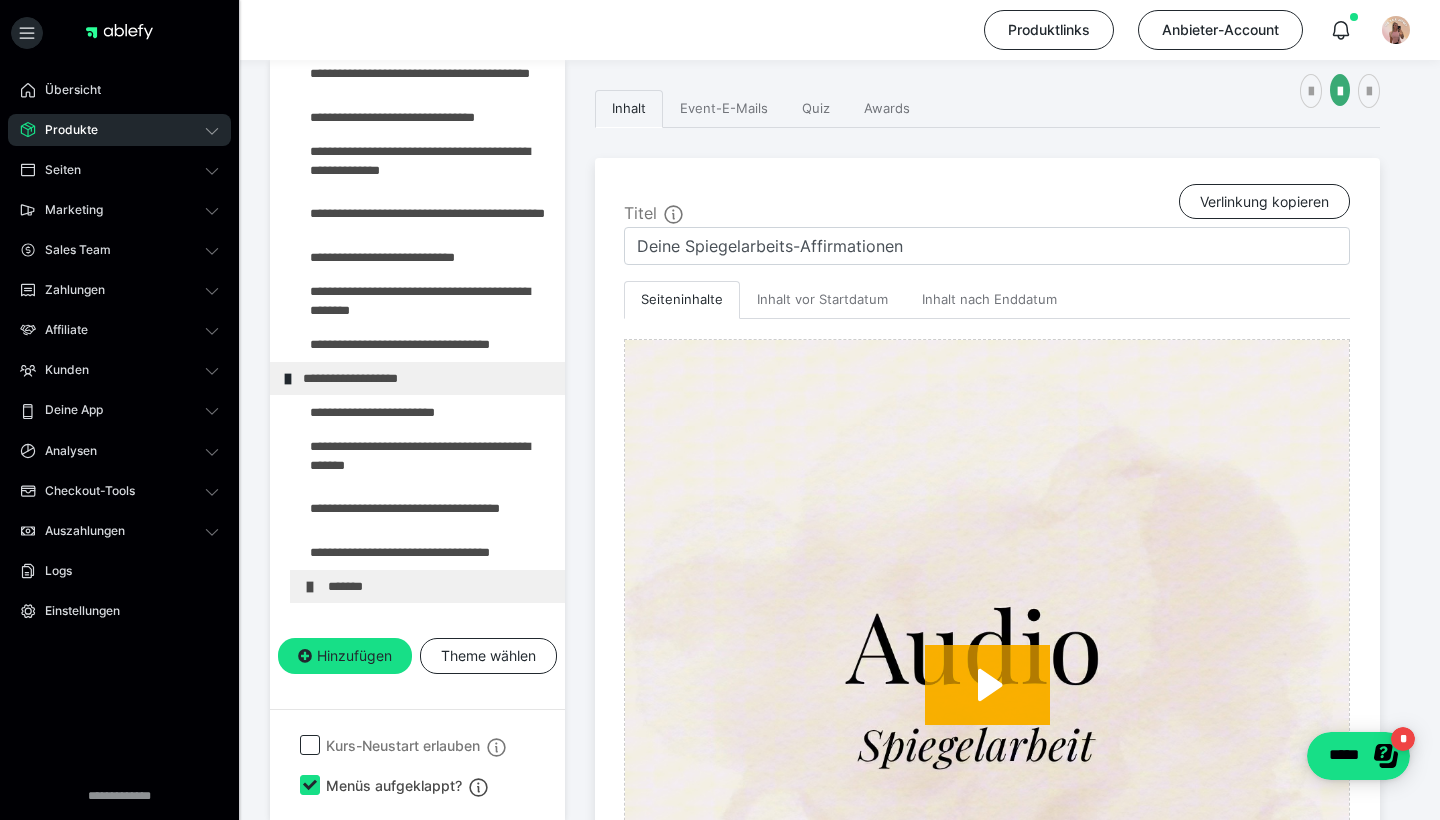 scroll, scrollTop: 132, scrollLeft: 0, axis: vertical 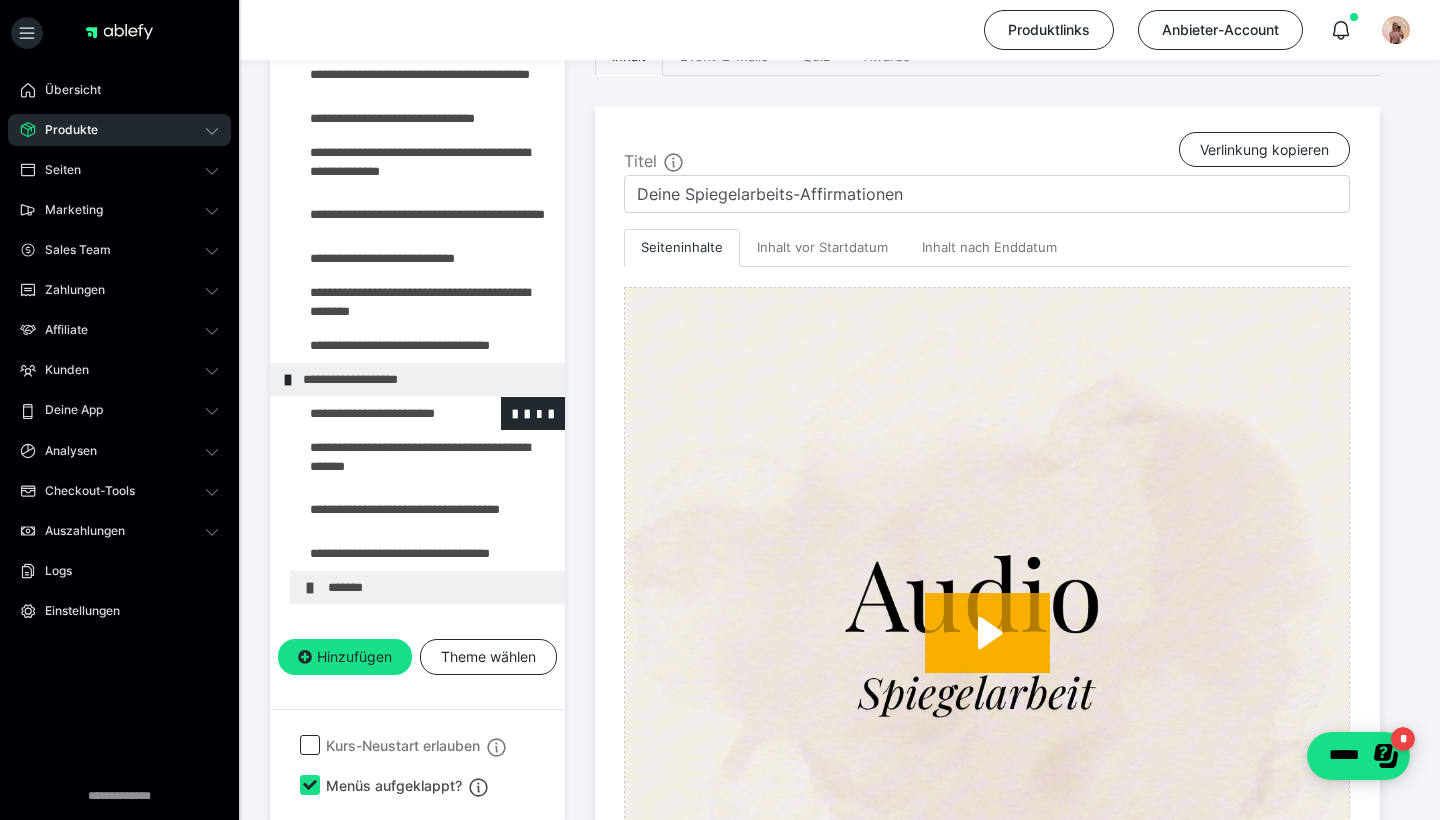 click at bounding box center [375, 413] 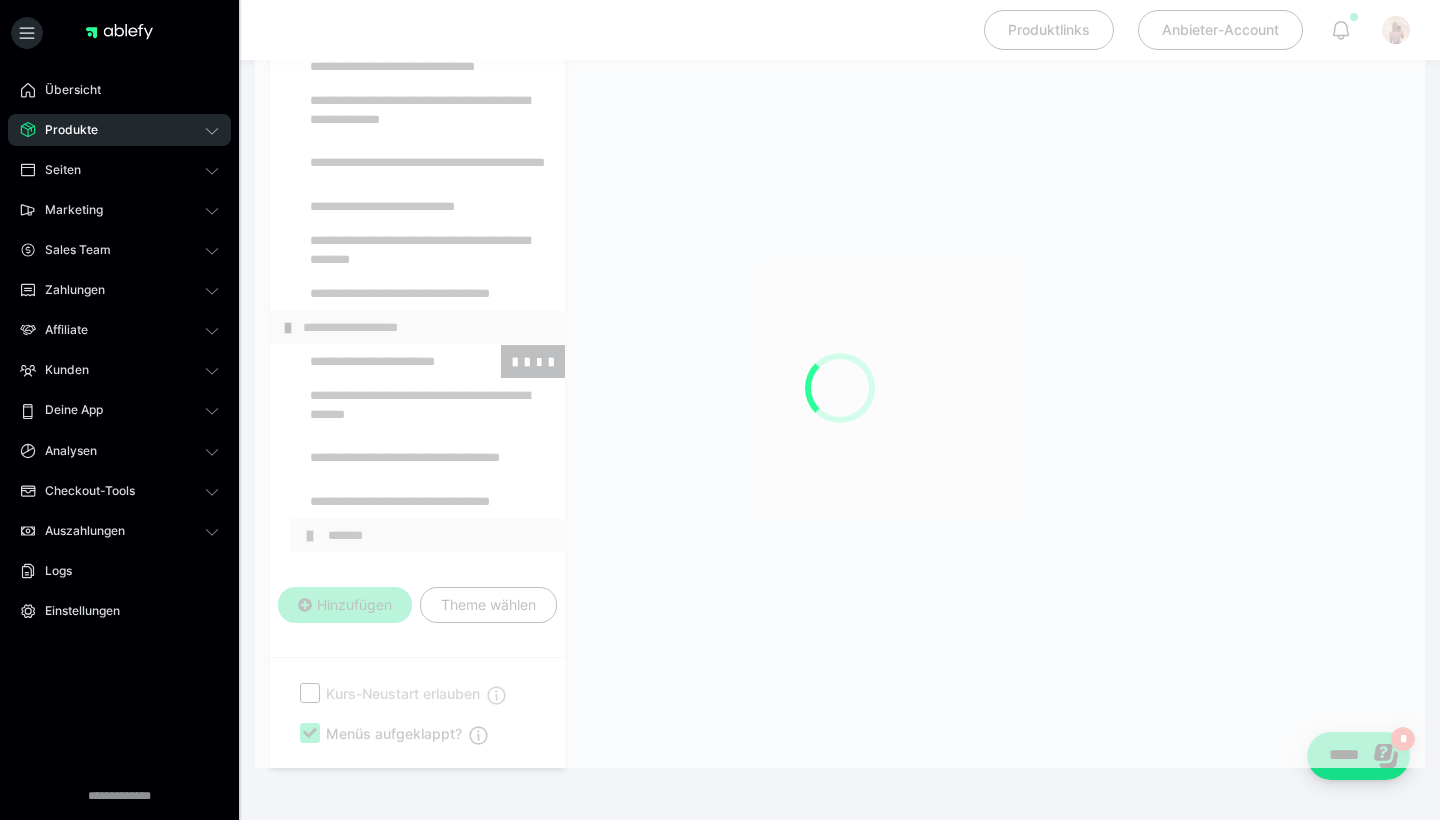 scroll, scrollTop: 374, scrollLeft: 0, axis: vertical 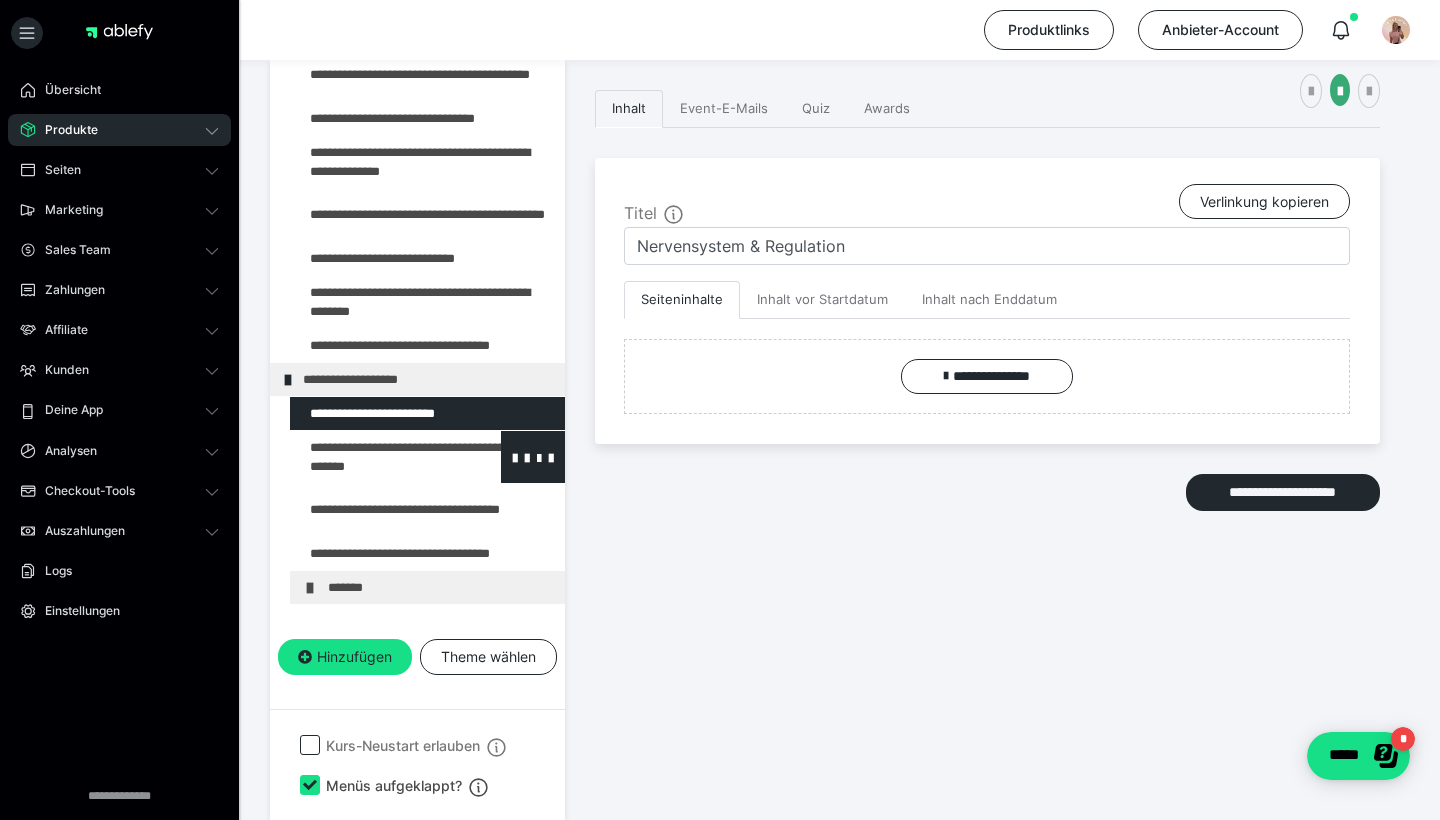 click at bounding box center (375, 457) 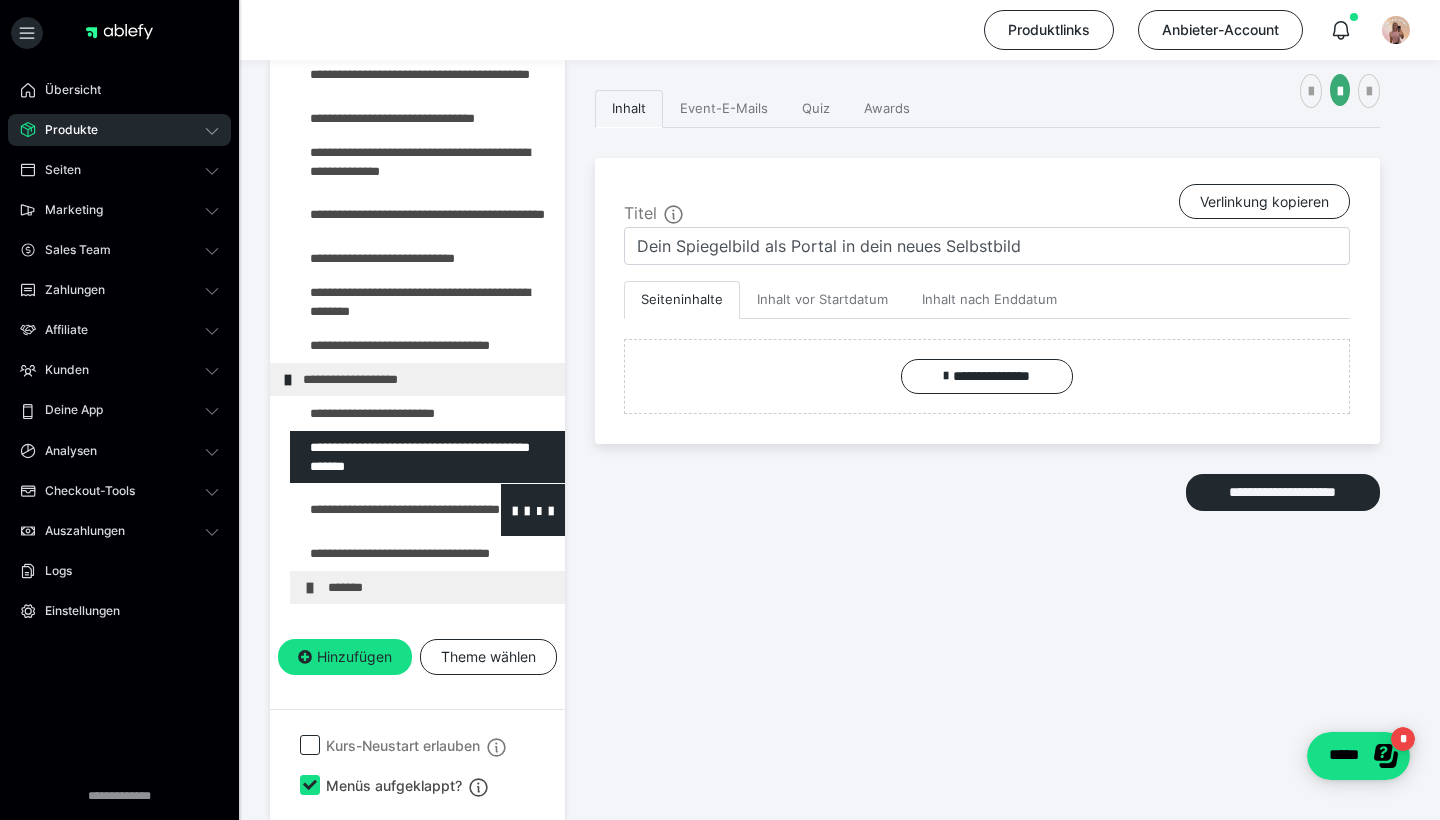 click at bounding box center [375, 510] 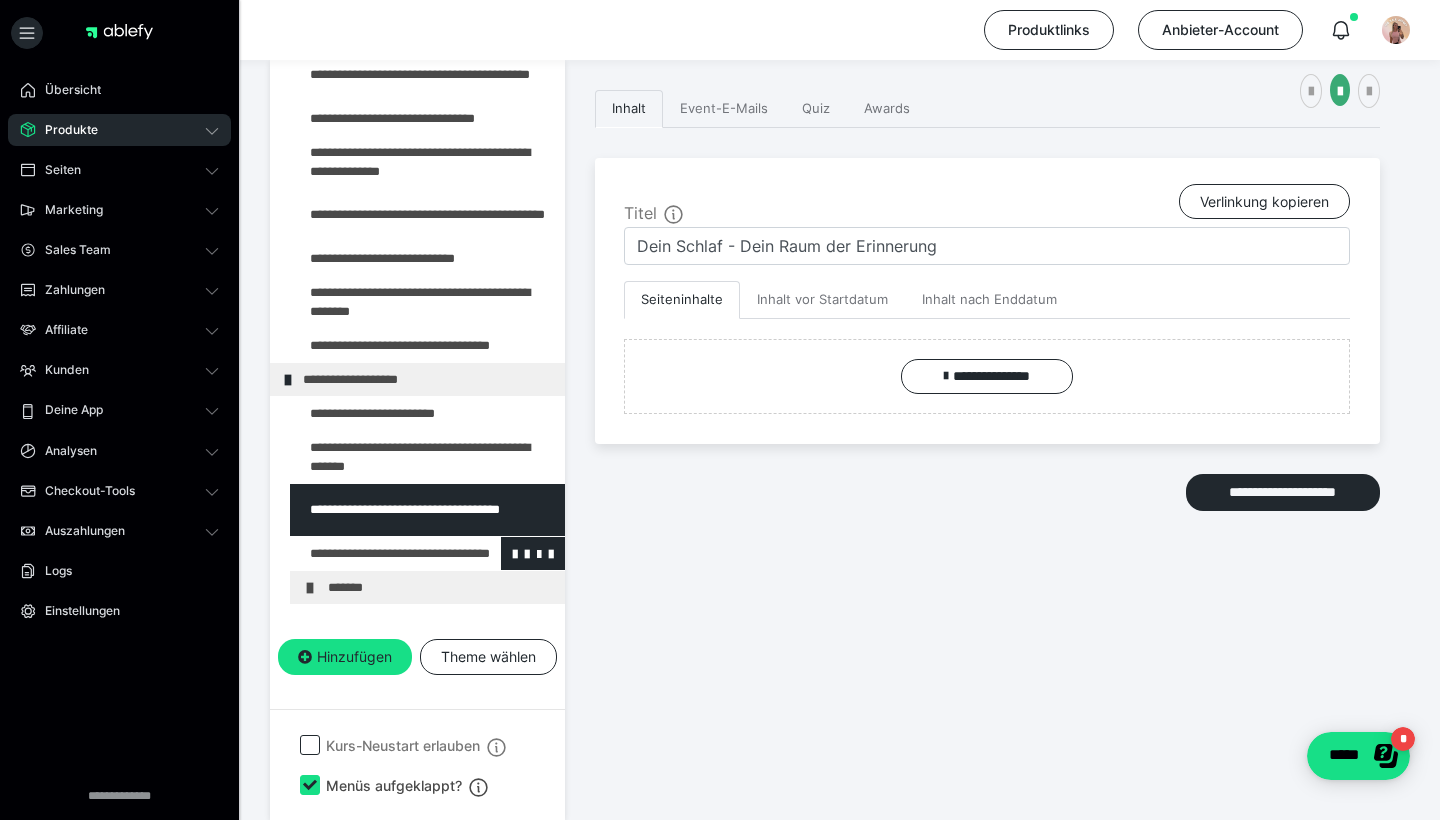 click at bounding box center (375, 553) 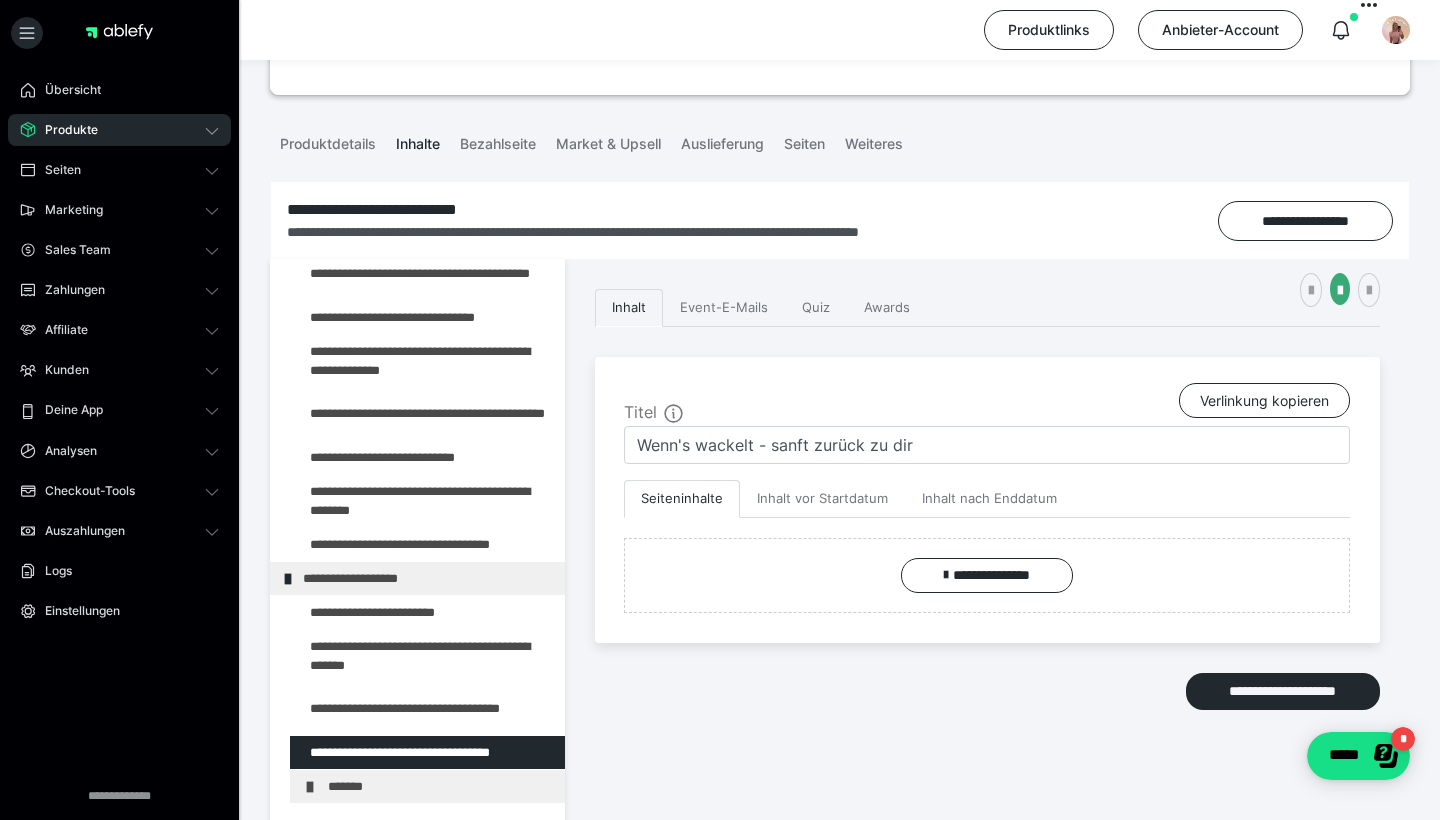 scroll, scrollTop: 152, scrollLeft: 0, axis: vertical 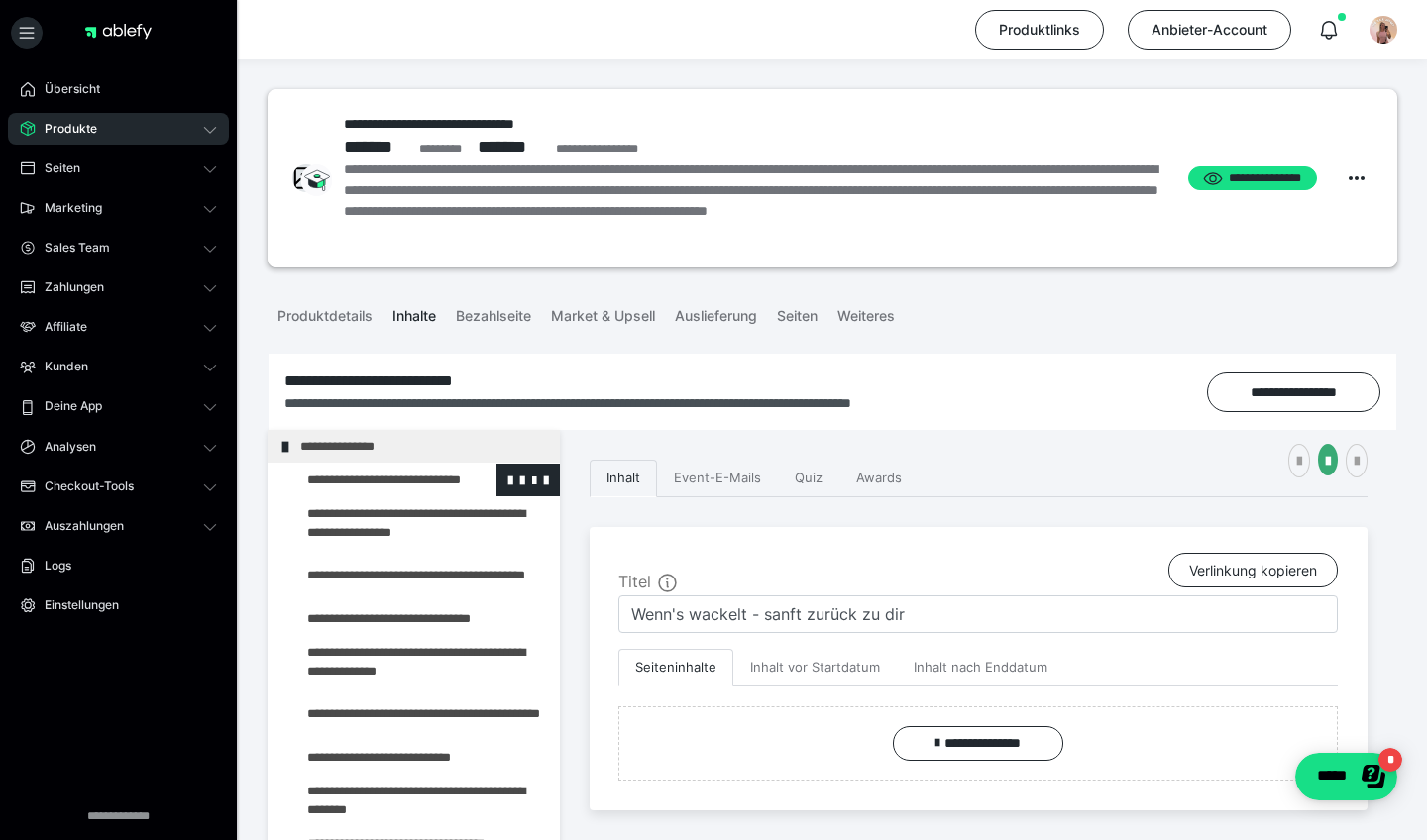 click at bounding box center [372, 479] 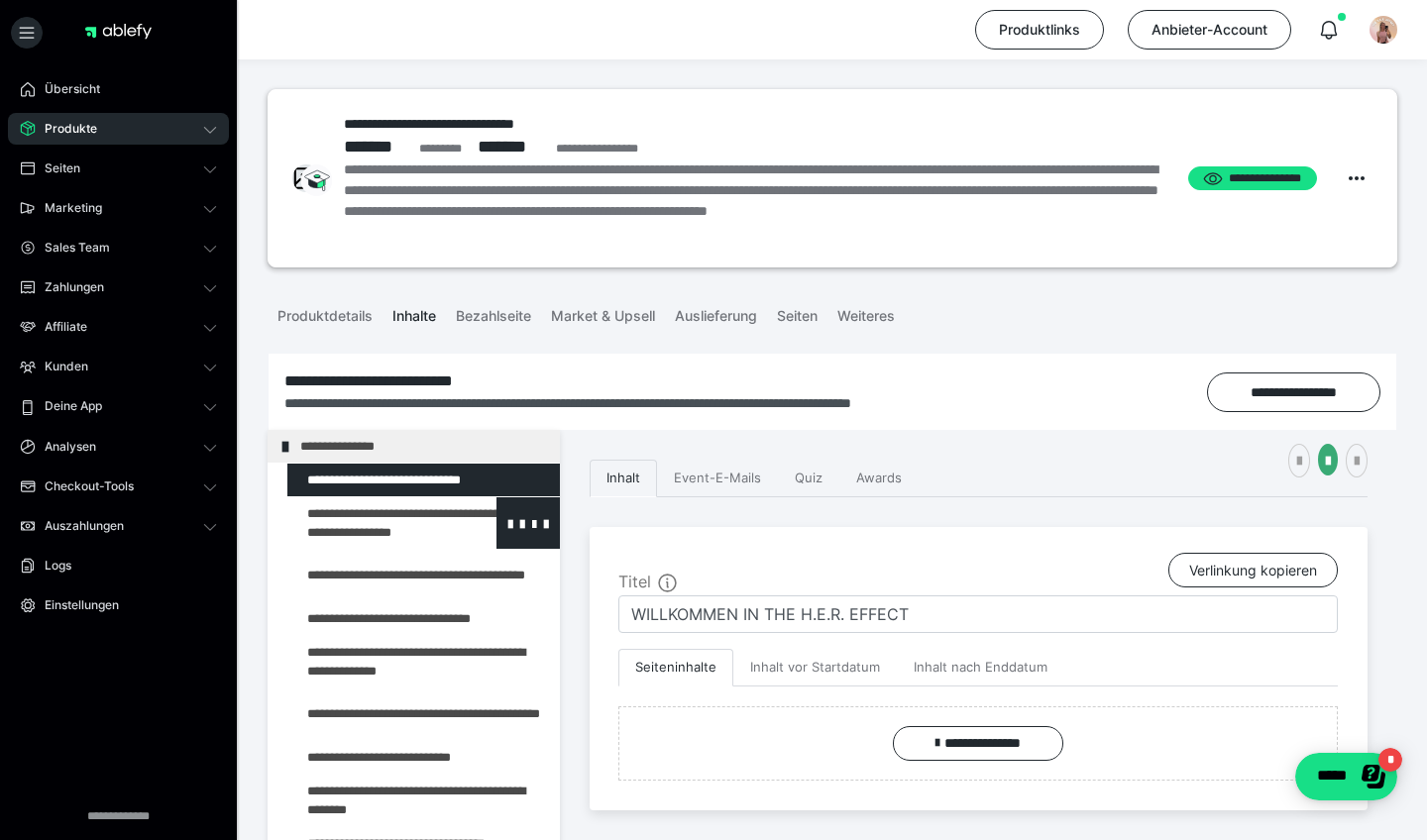 click at bounding box center [372, 523] 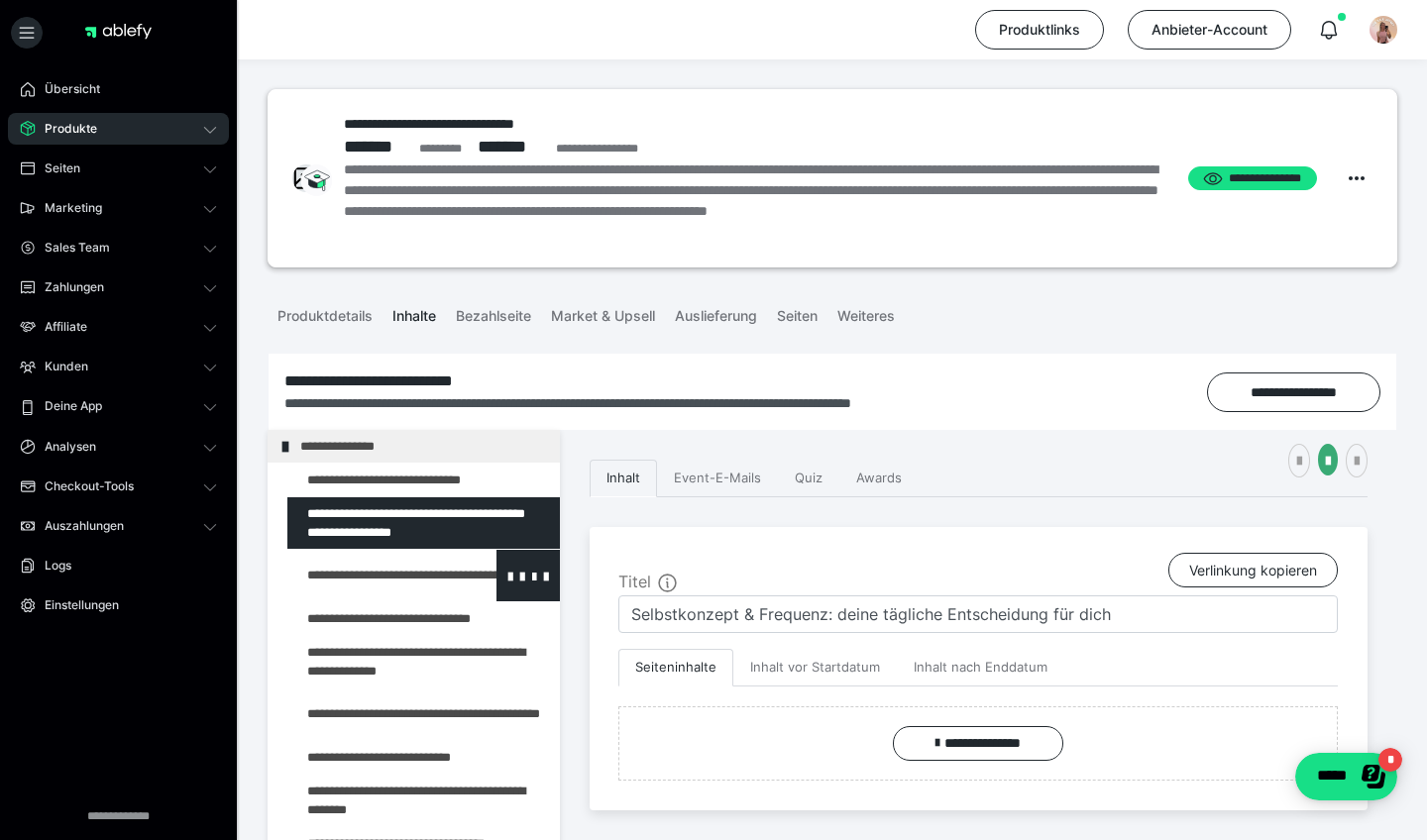 click at bounding box center [372, 576] 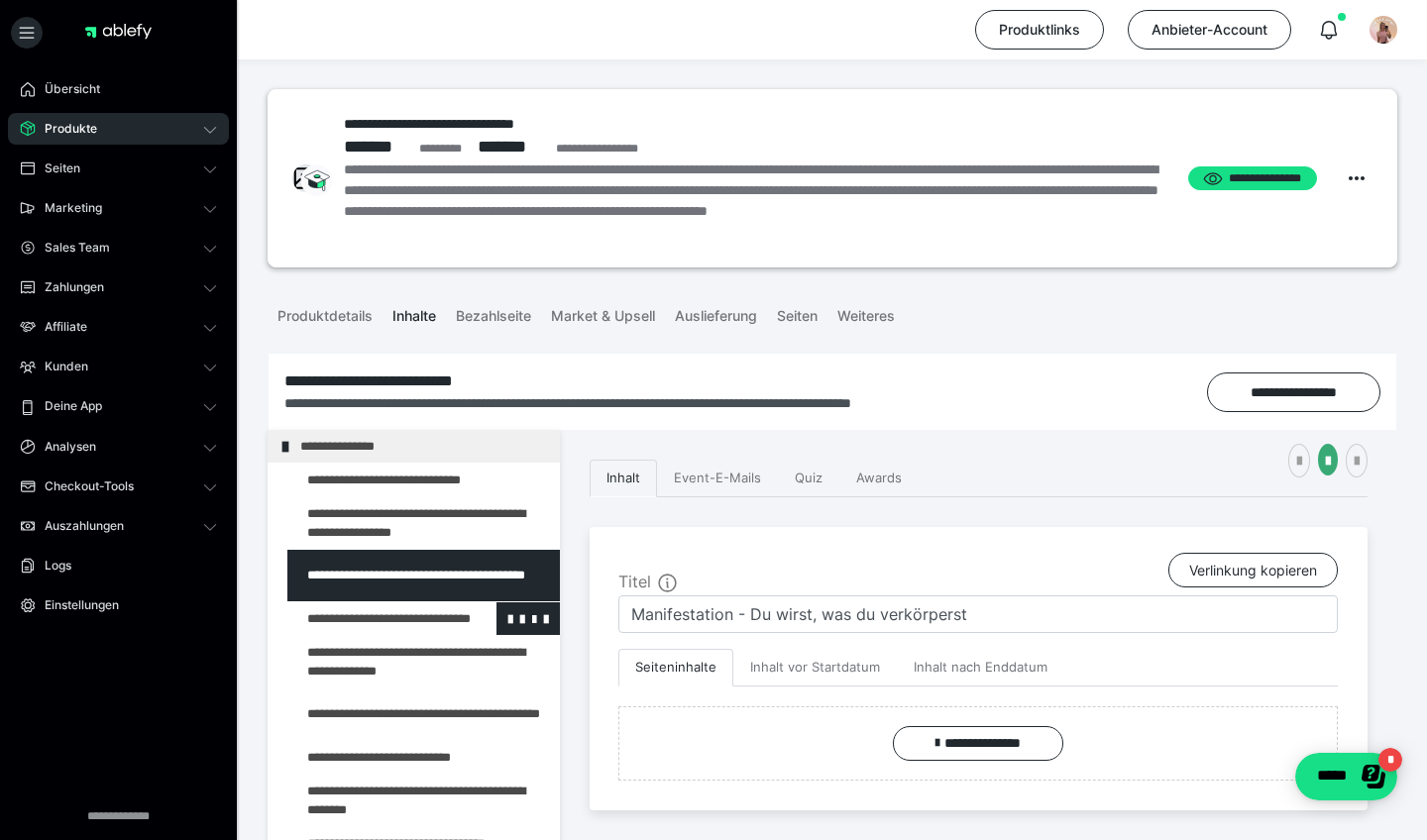 click at bounding box center [372, 618] 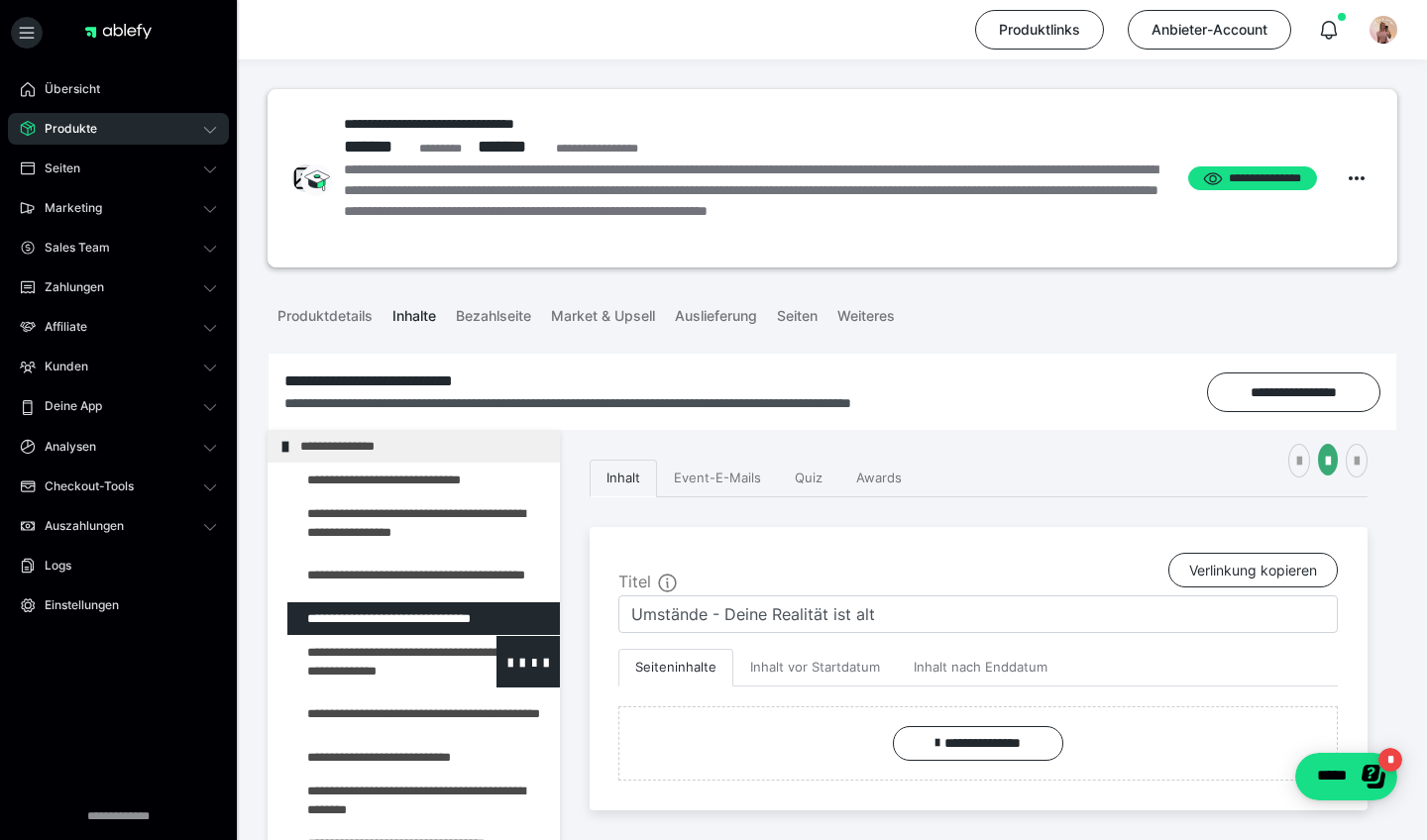 click at bounding box center [372, 662] 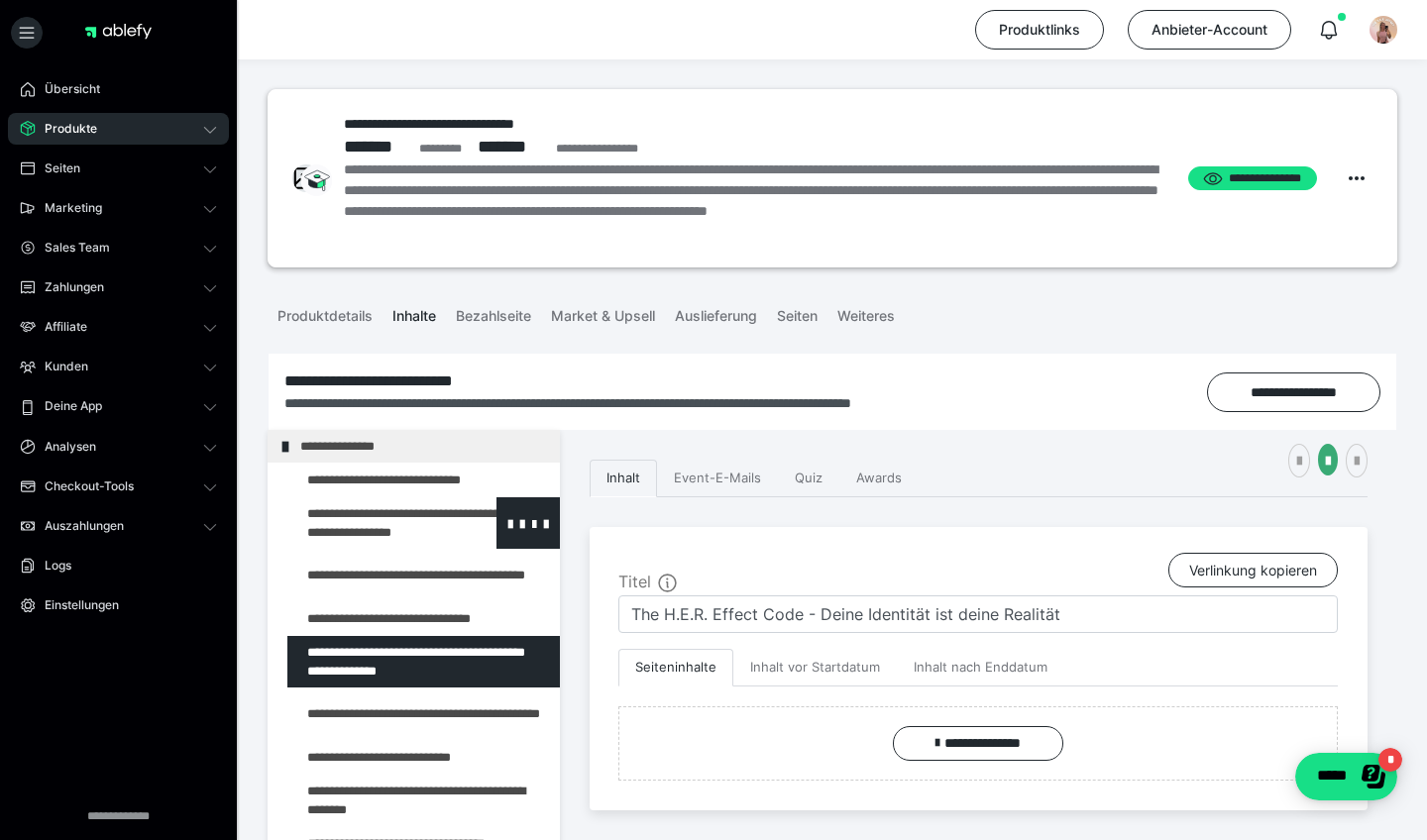 scroll, scrollTop: 0, scrollLeft: 0, axis: both 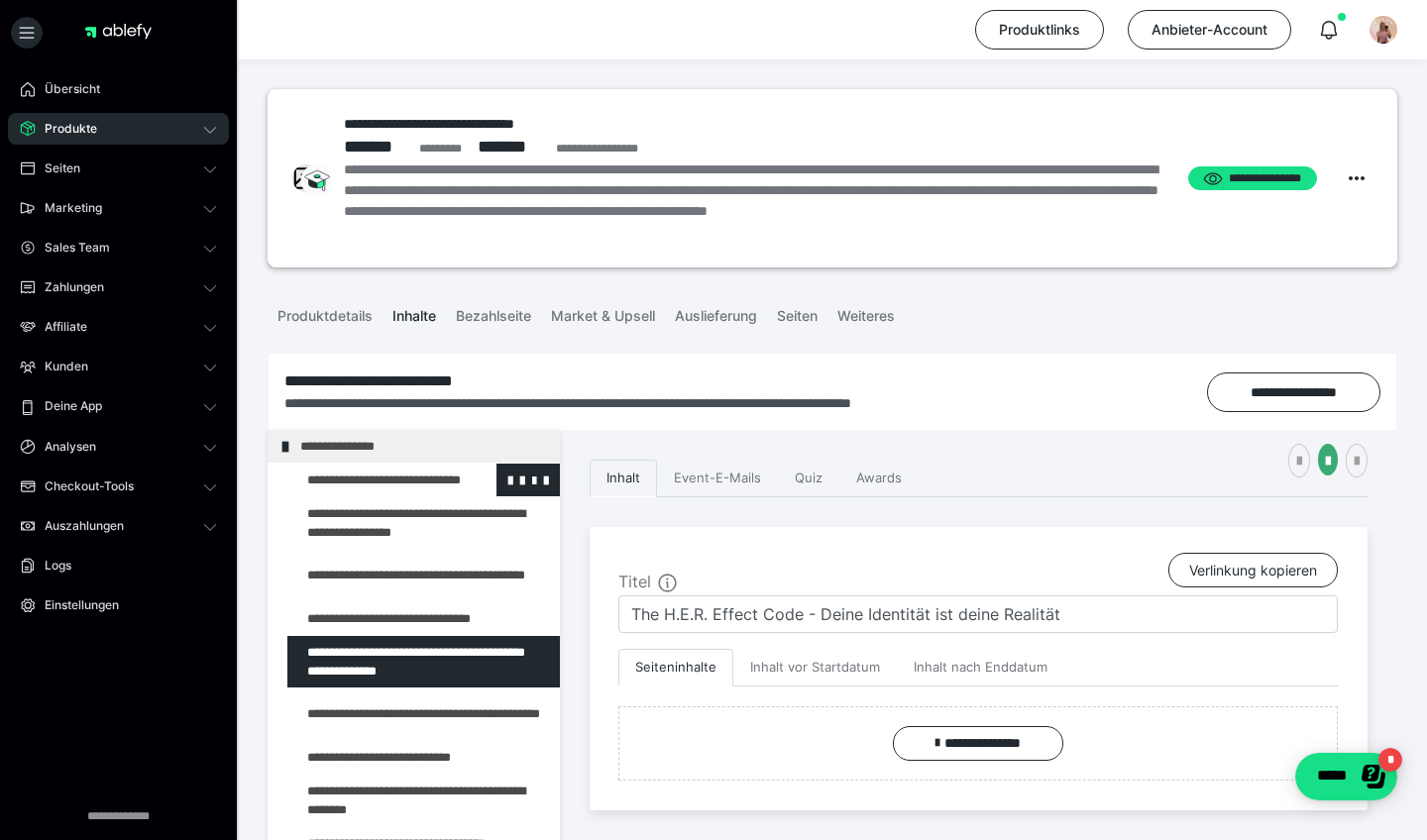 click at bounding box center (372, 479) 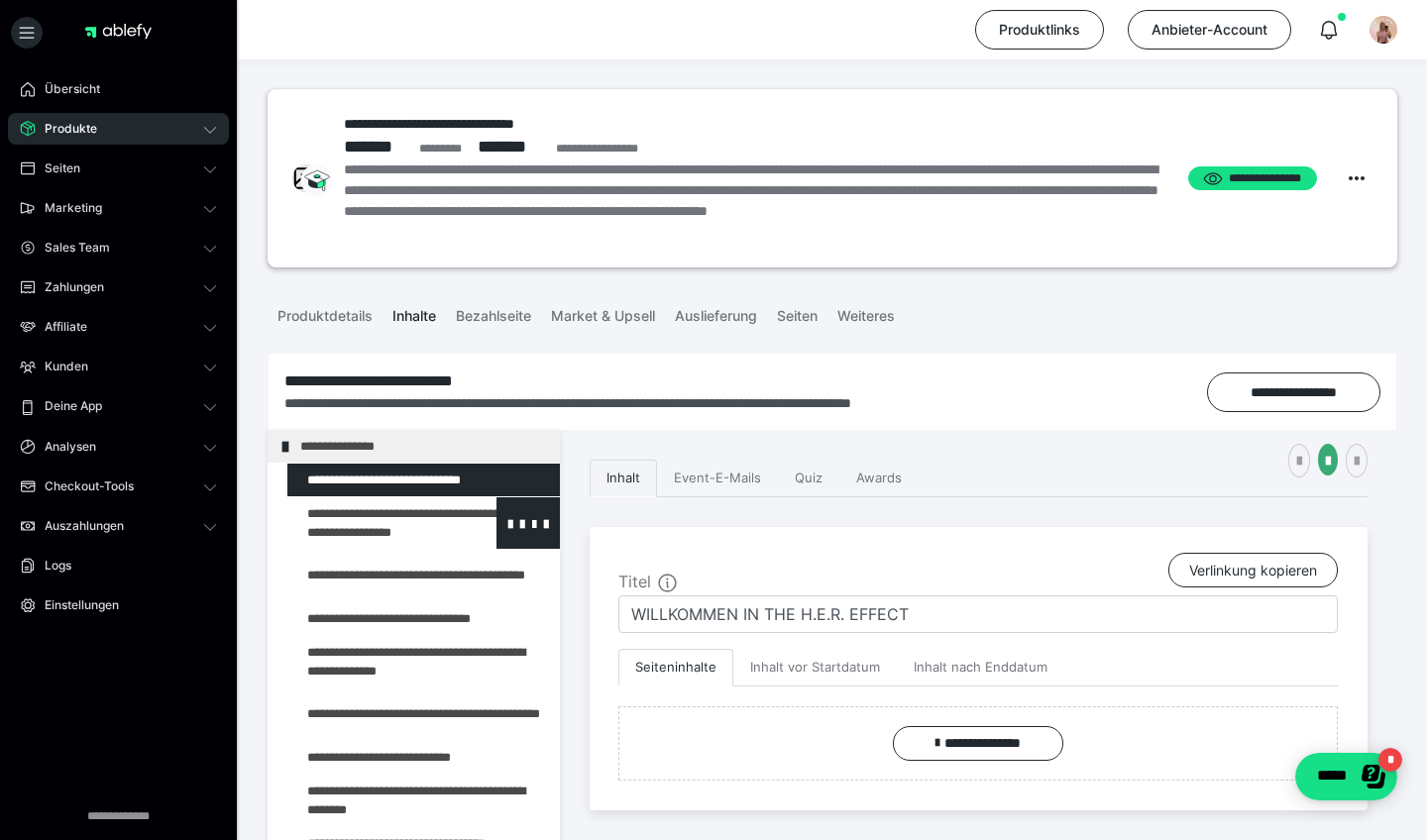 click at bounding box center (372, 523) 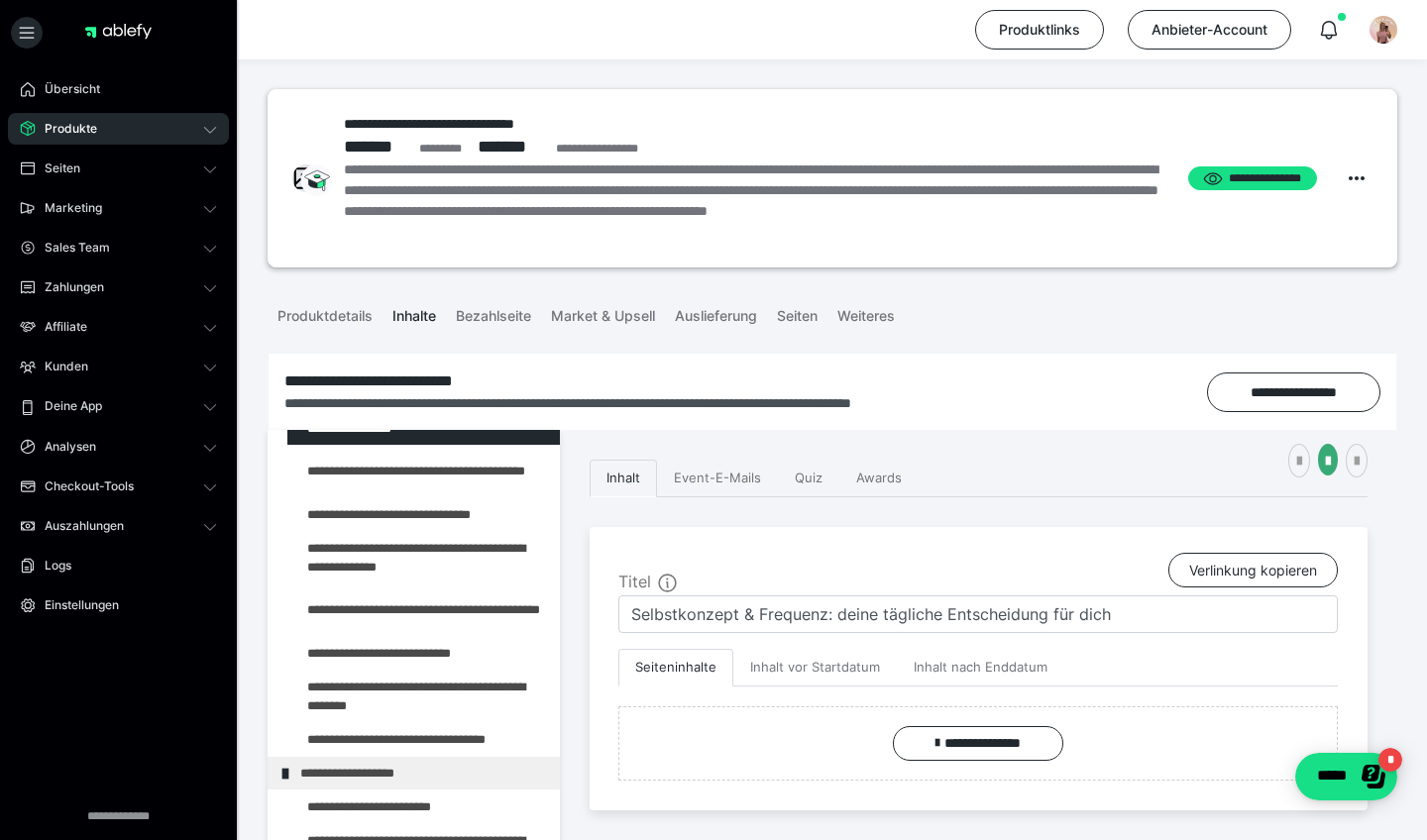 scroll, scrollTop: 103, scrollLeft: 0, axis: vertical 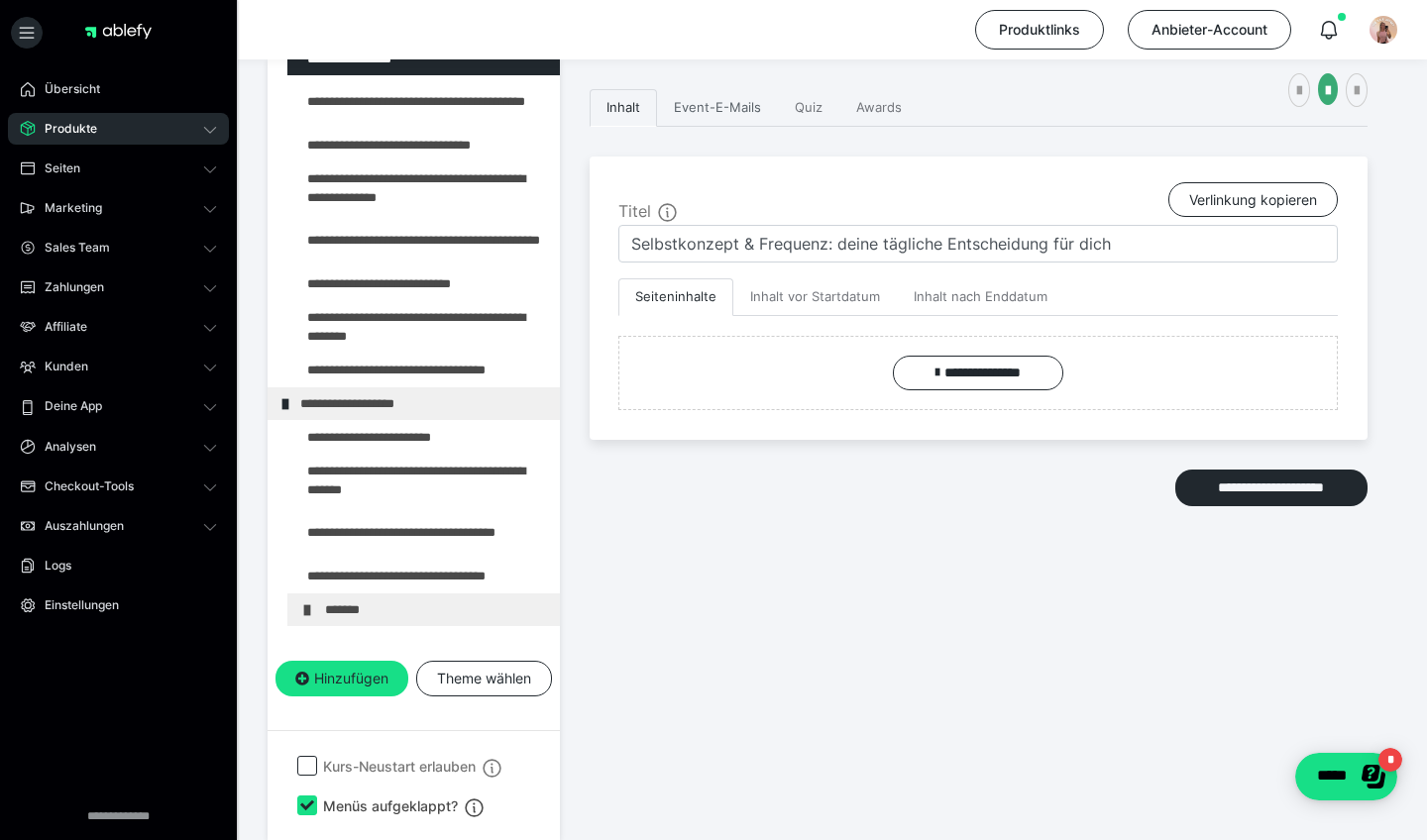 click on "Event-E-Mails" at bounding box center (717, 108) 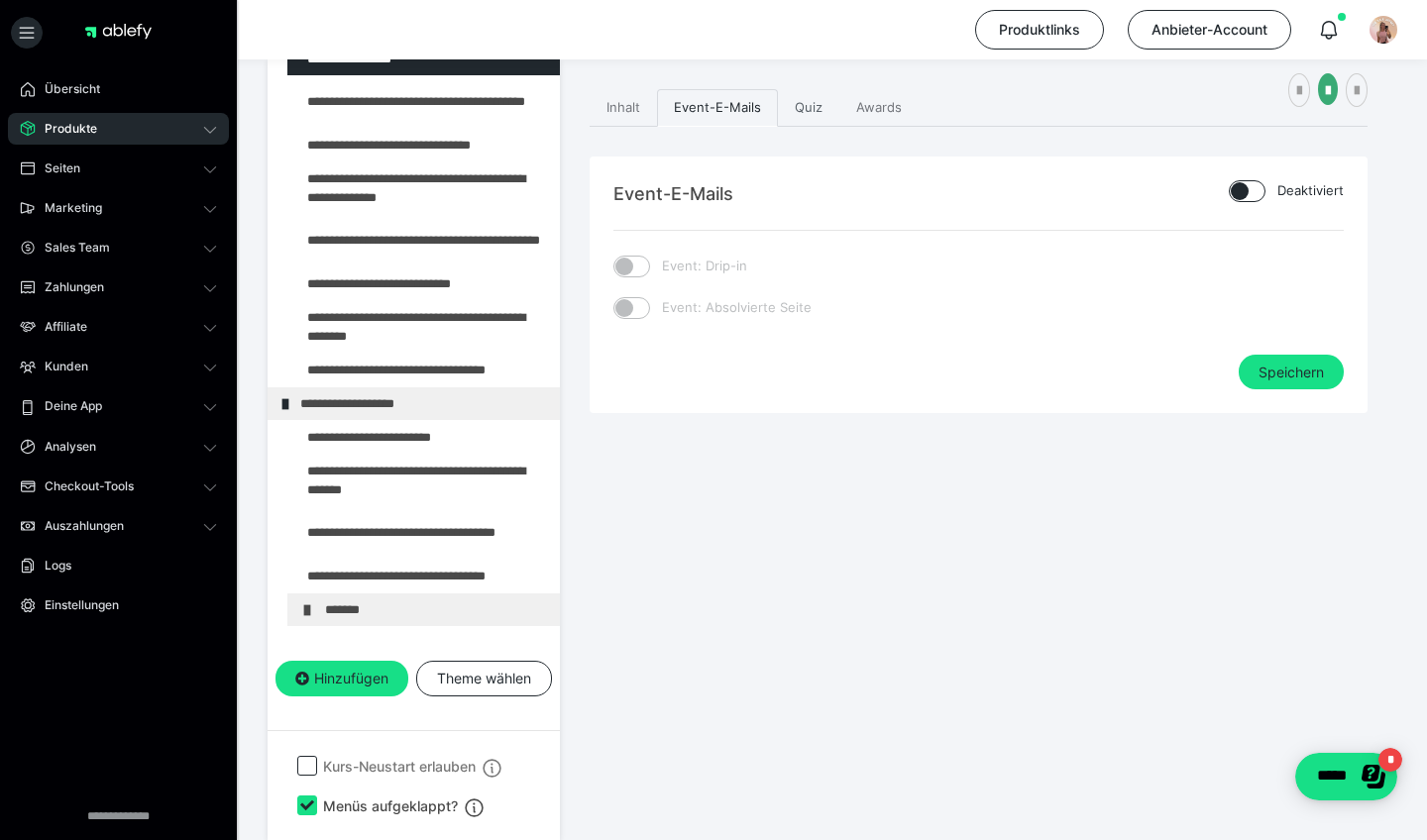 click on "Quiz" at bounding box center (809, 108) 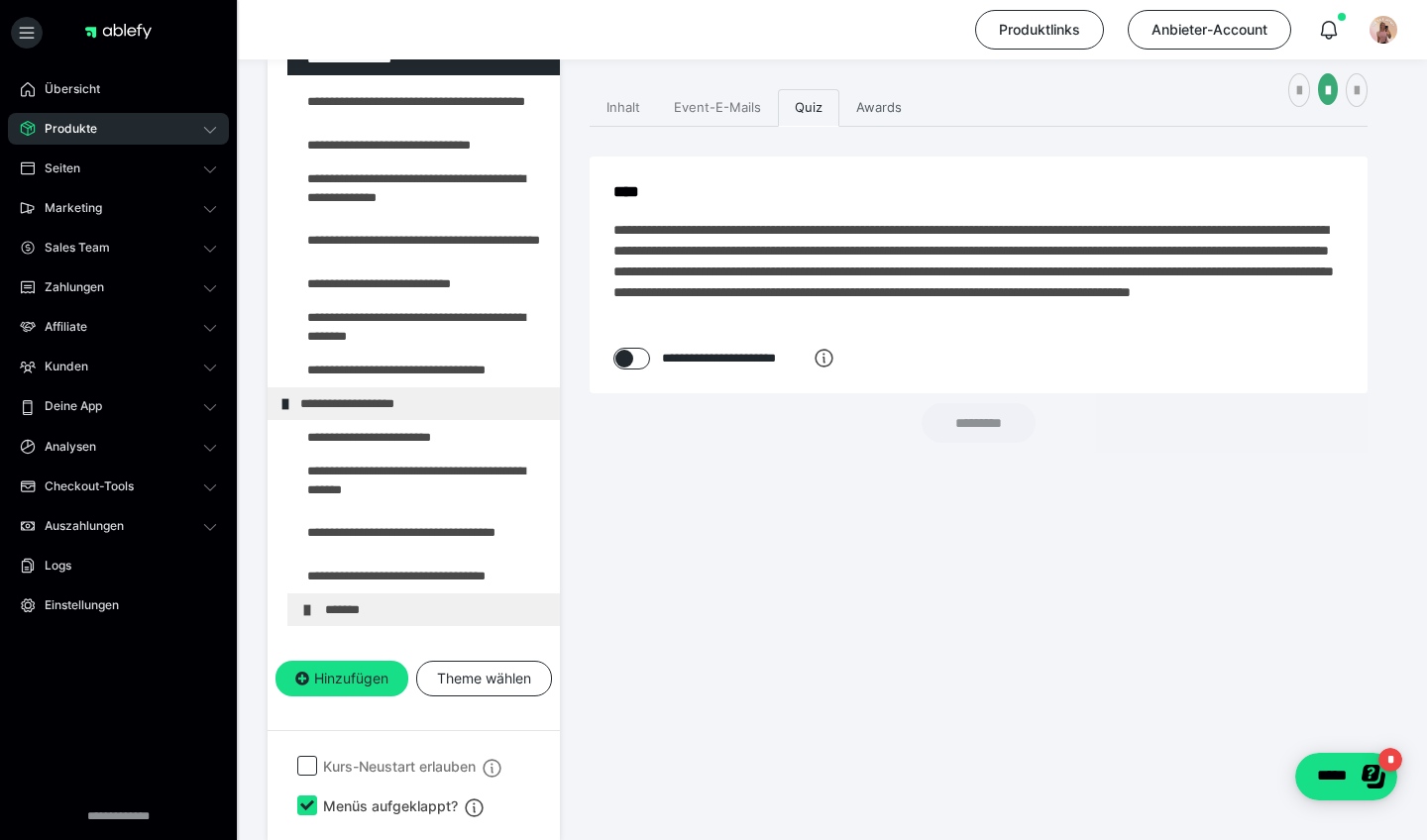 click on "Awards" at bounding box center (879, 108) 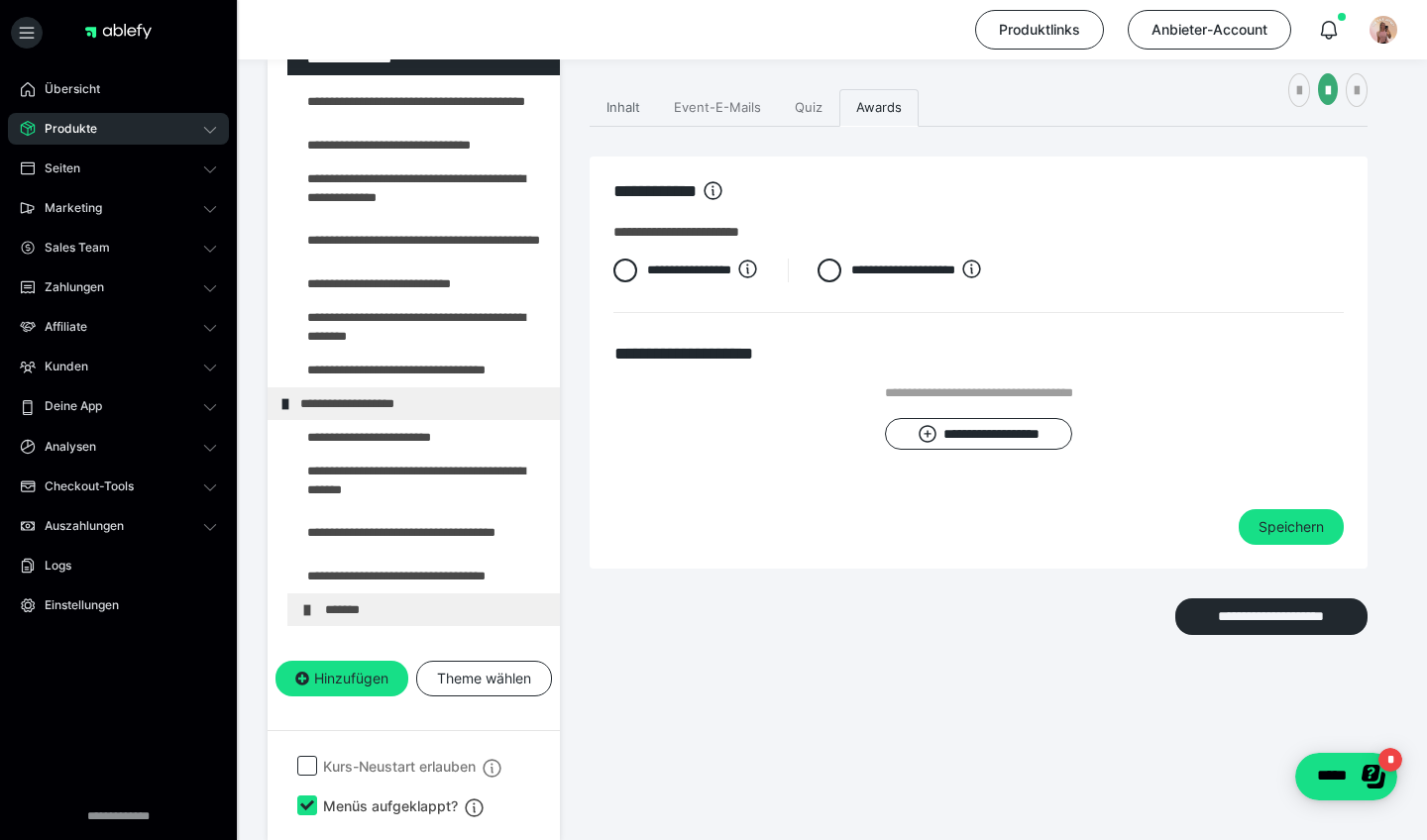 click on "Inhalt" at bounding box center (623, 108) 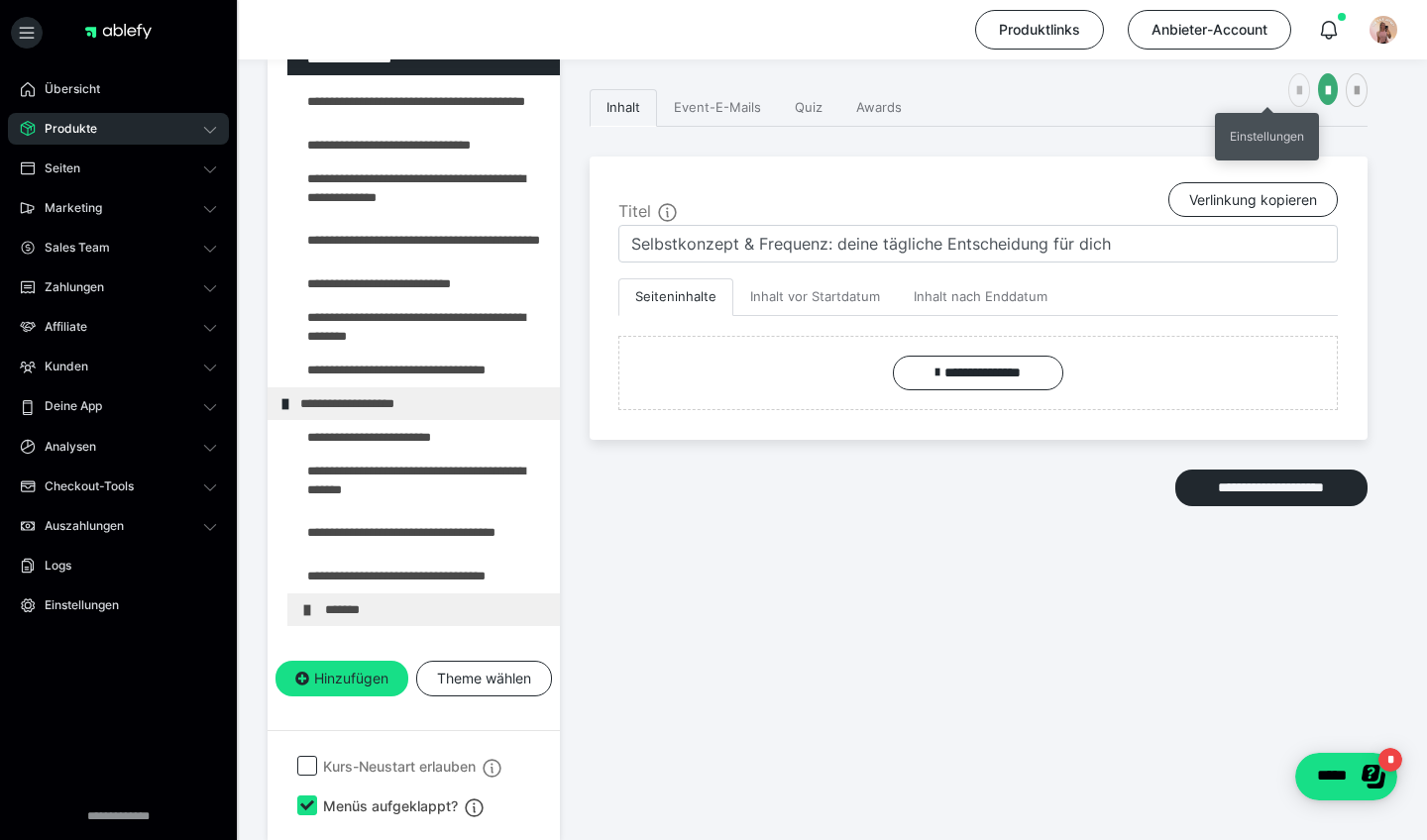 click at bounding box center [1299, 91] 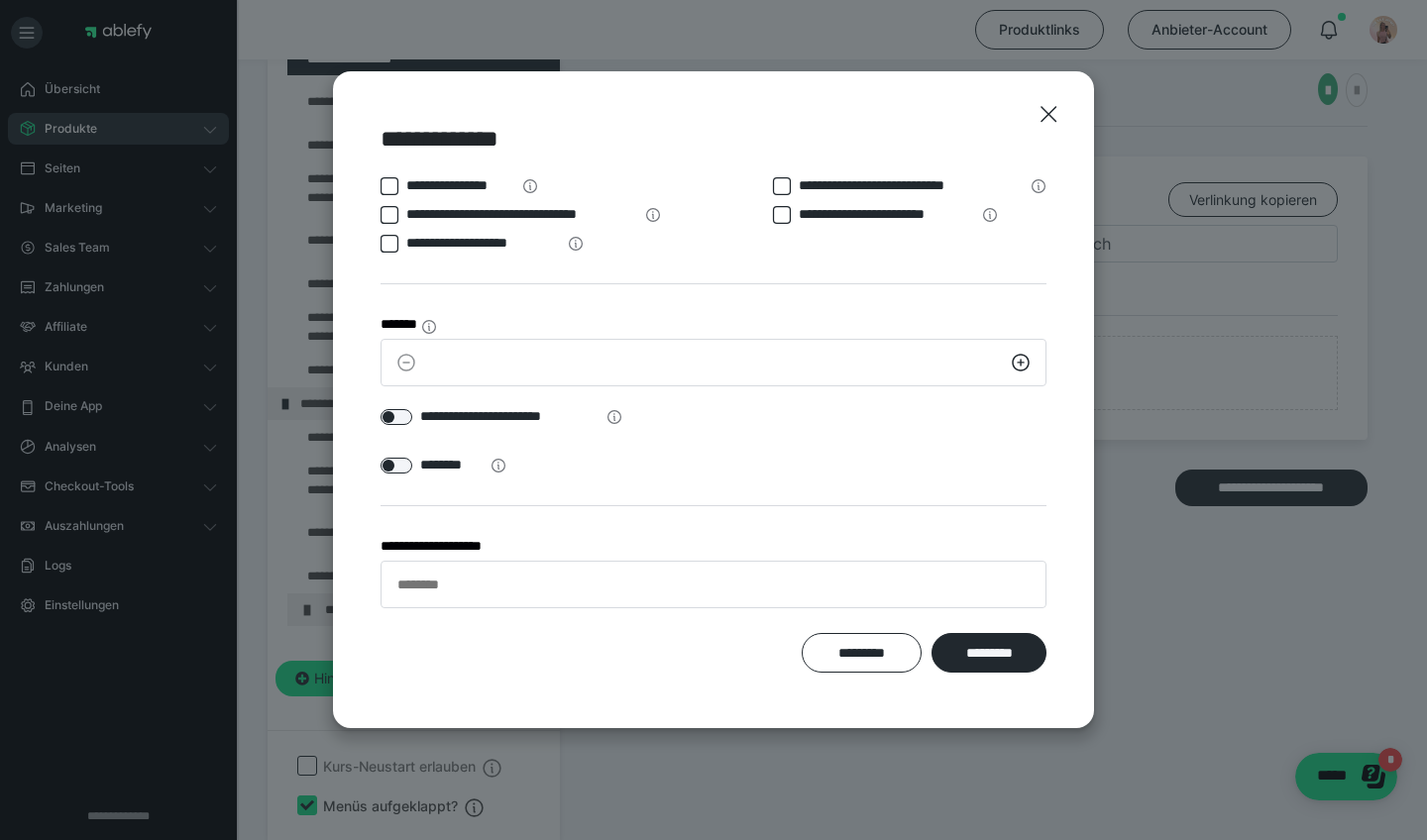 click on "**********" at bounding box center (714, 572) 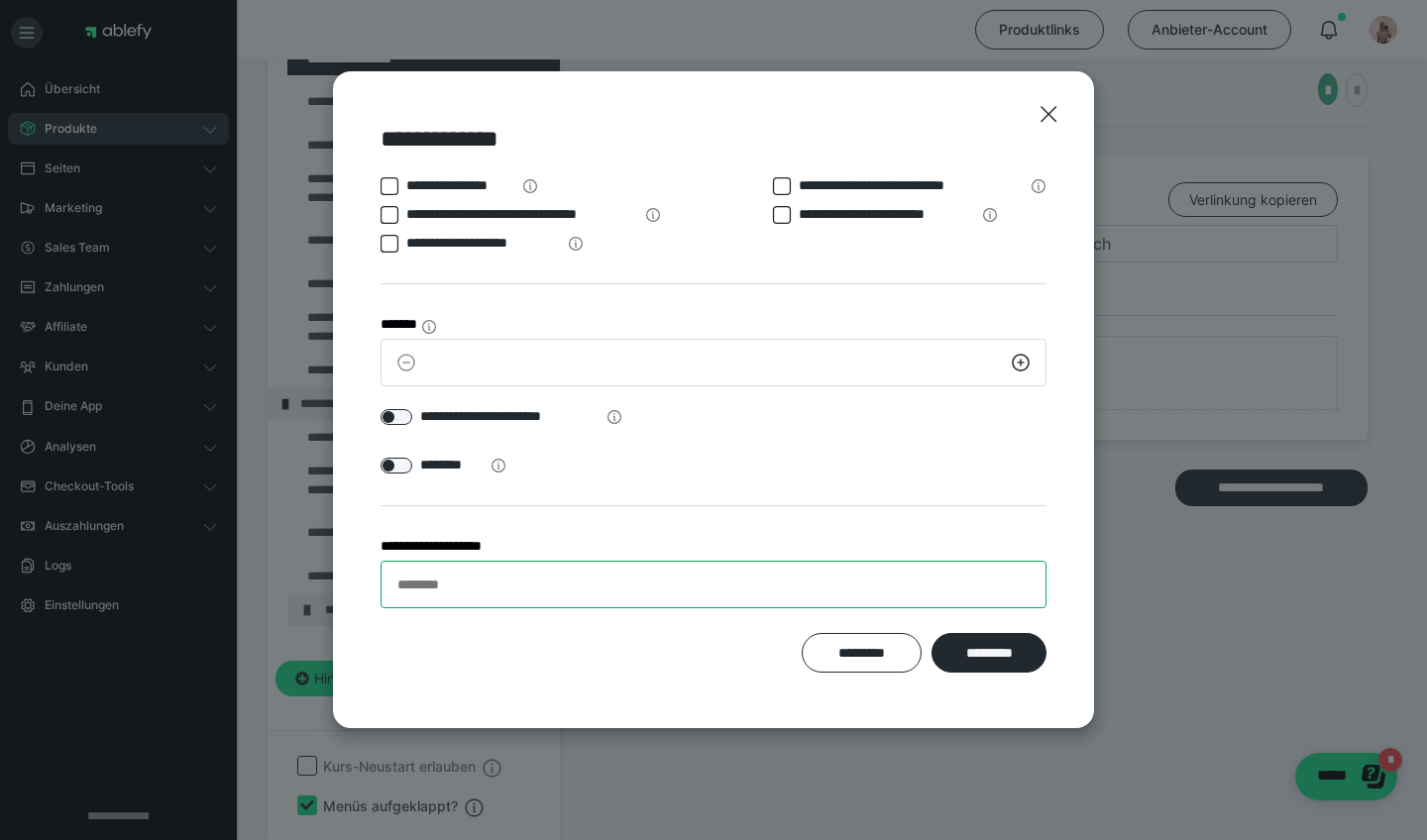 click on "**********" at bounding box center (714, 584) 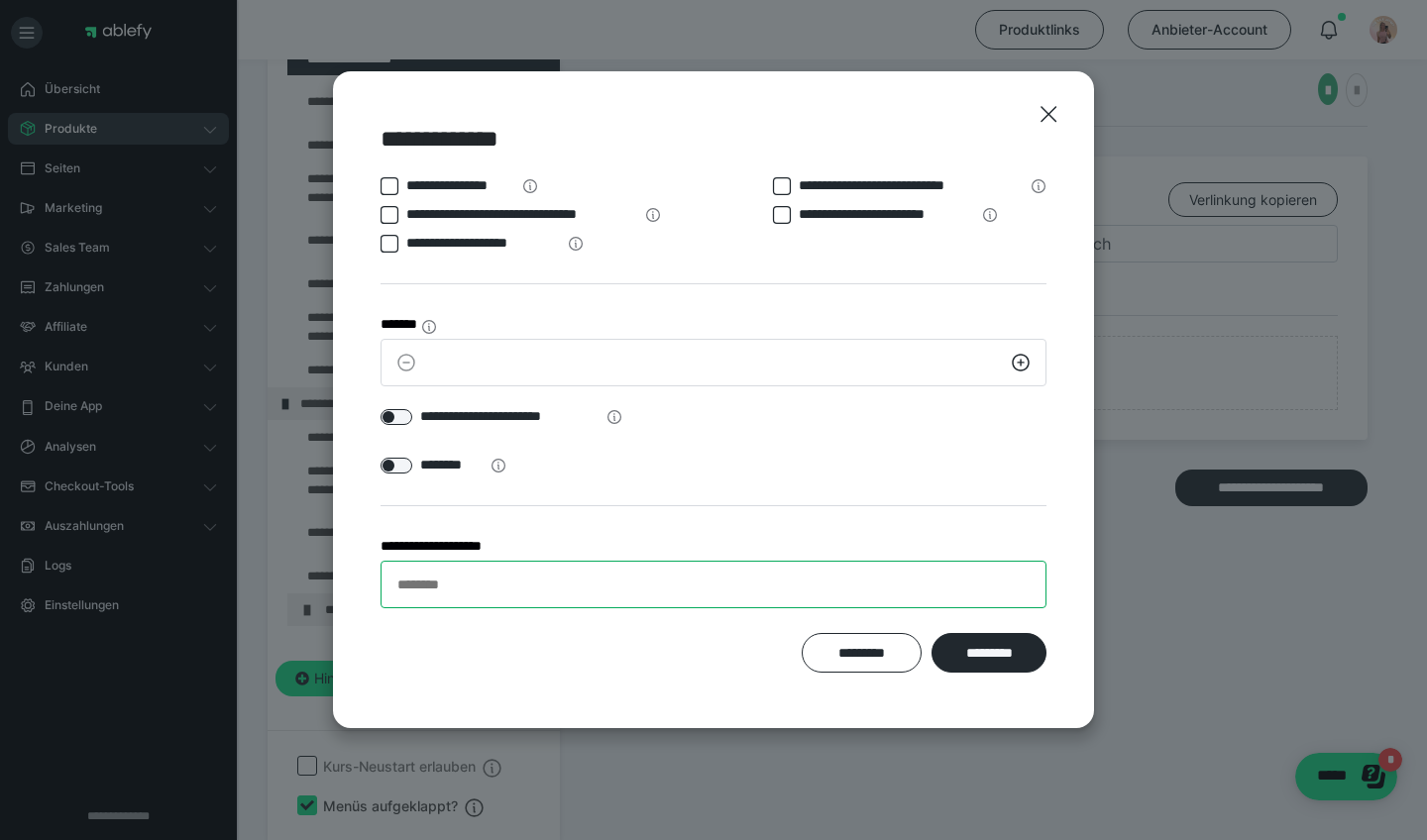 drag, startPoint x: 579, startPoint y: 587, endPoint x: 278, endPoint y: 546, distance: 303.77953 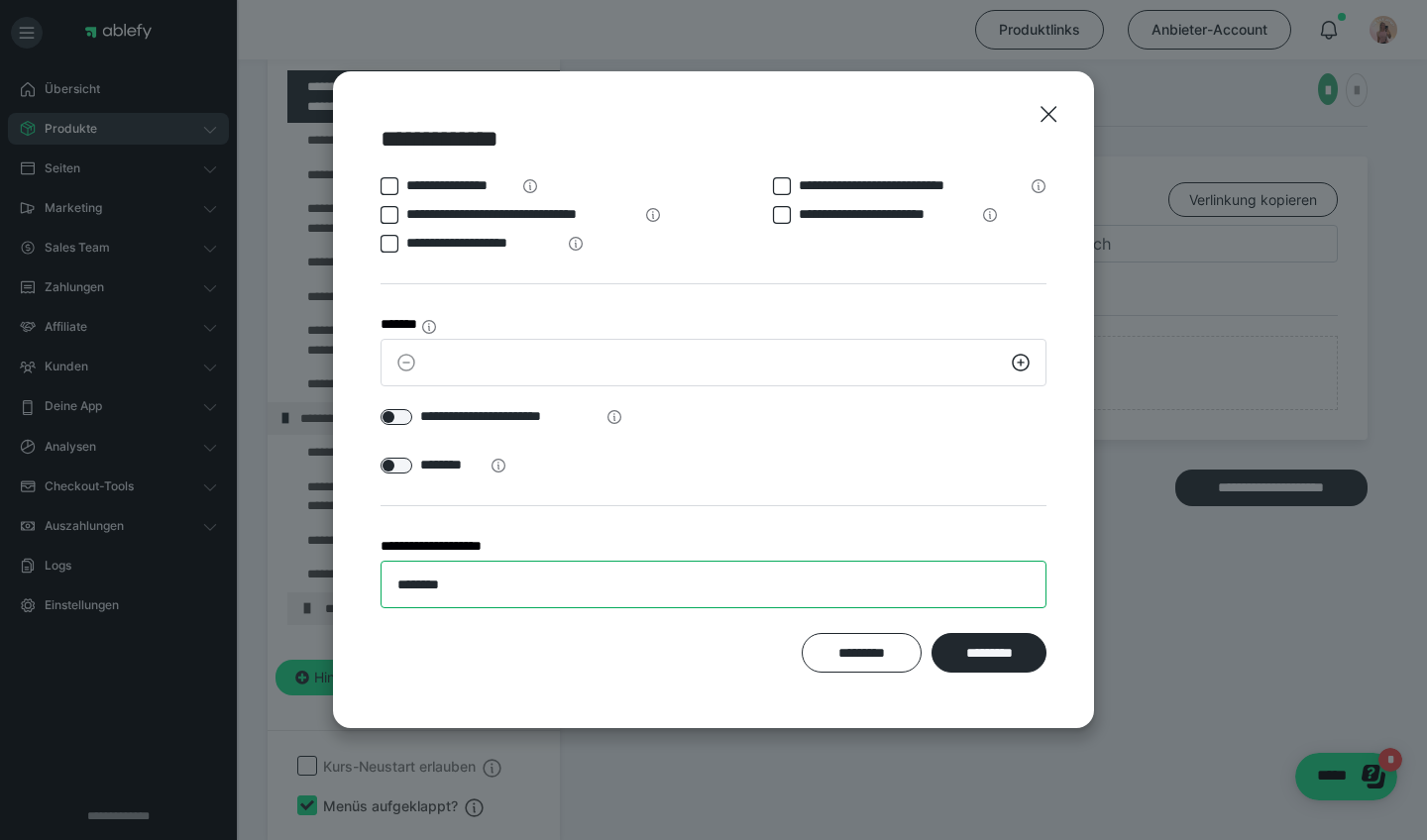 type on "*********" 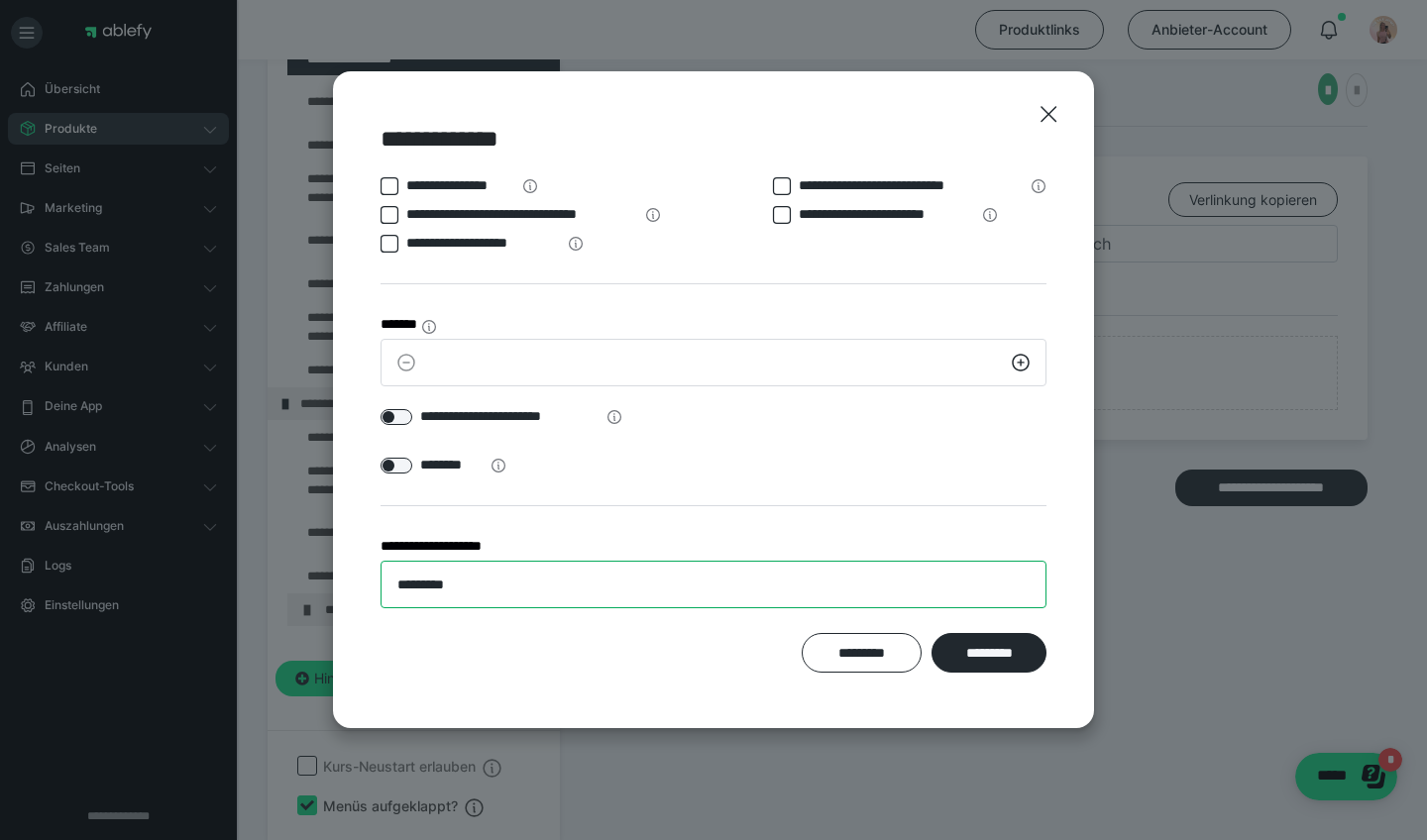 drag, startPoint x: 505, startPoint y: 582, endPoint x: 273, endPoint y: 561, distance: 232.94849 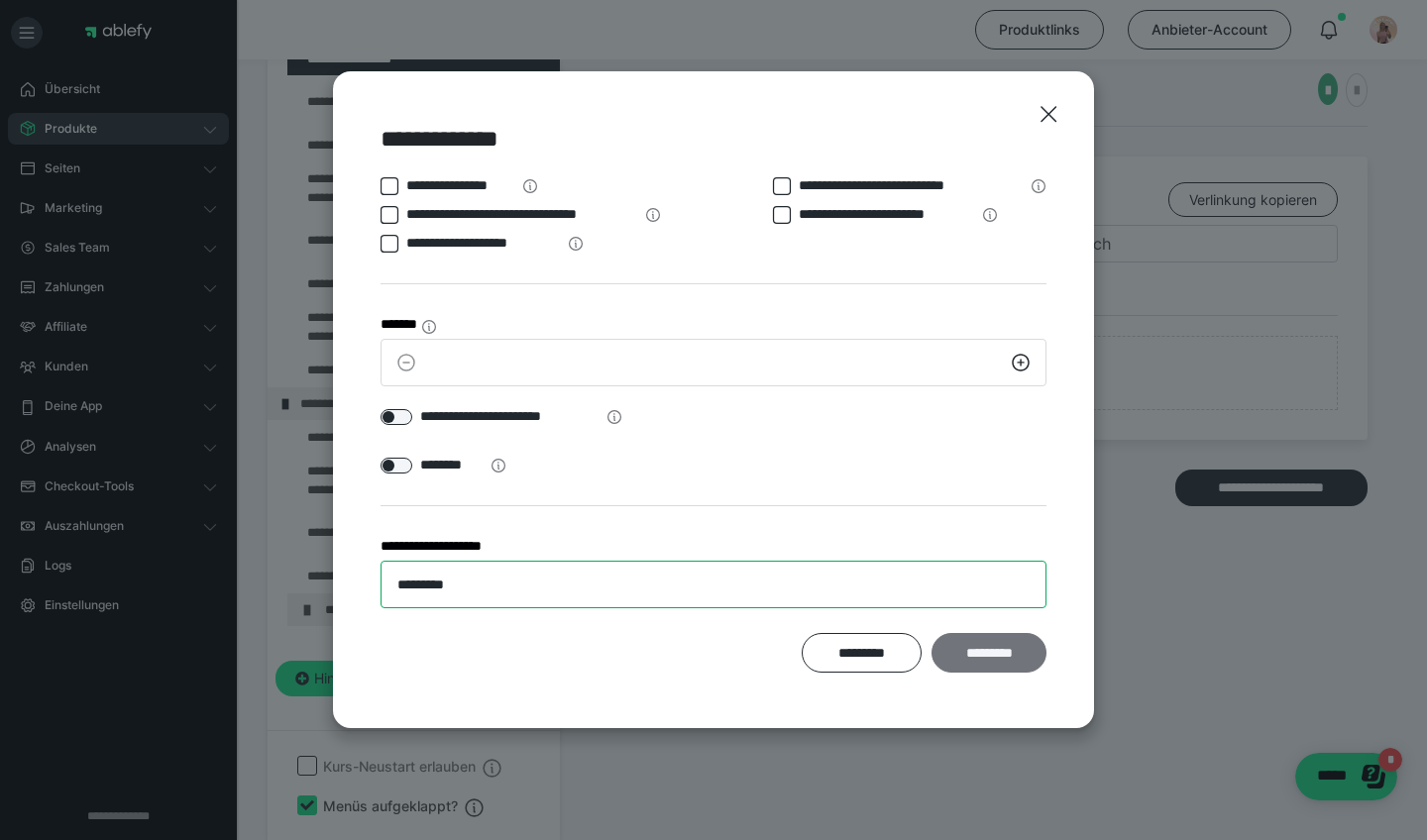 type 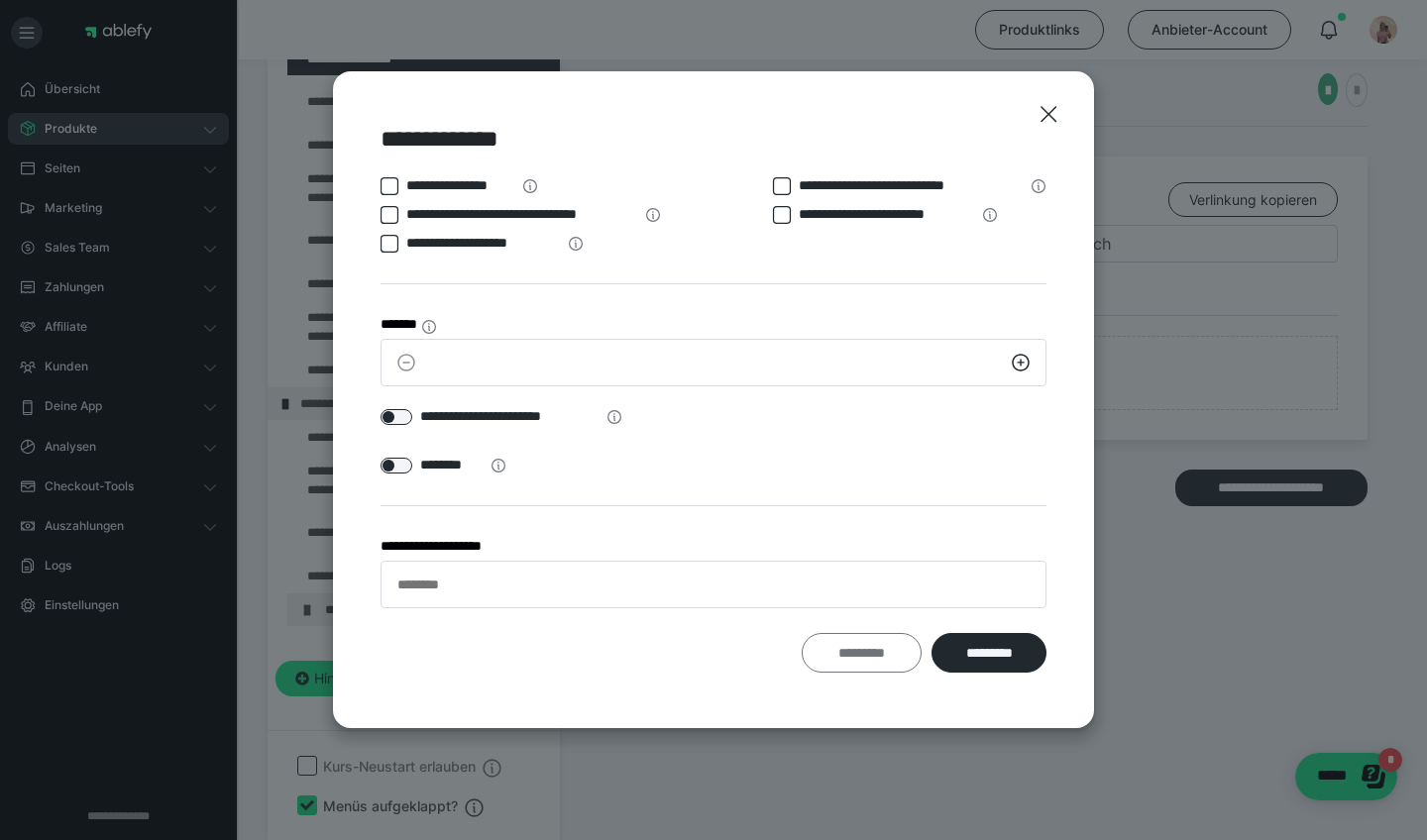 click on "*********" at bounding box center [862, 653] 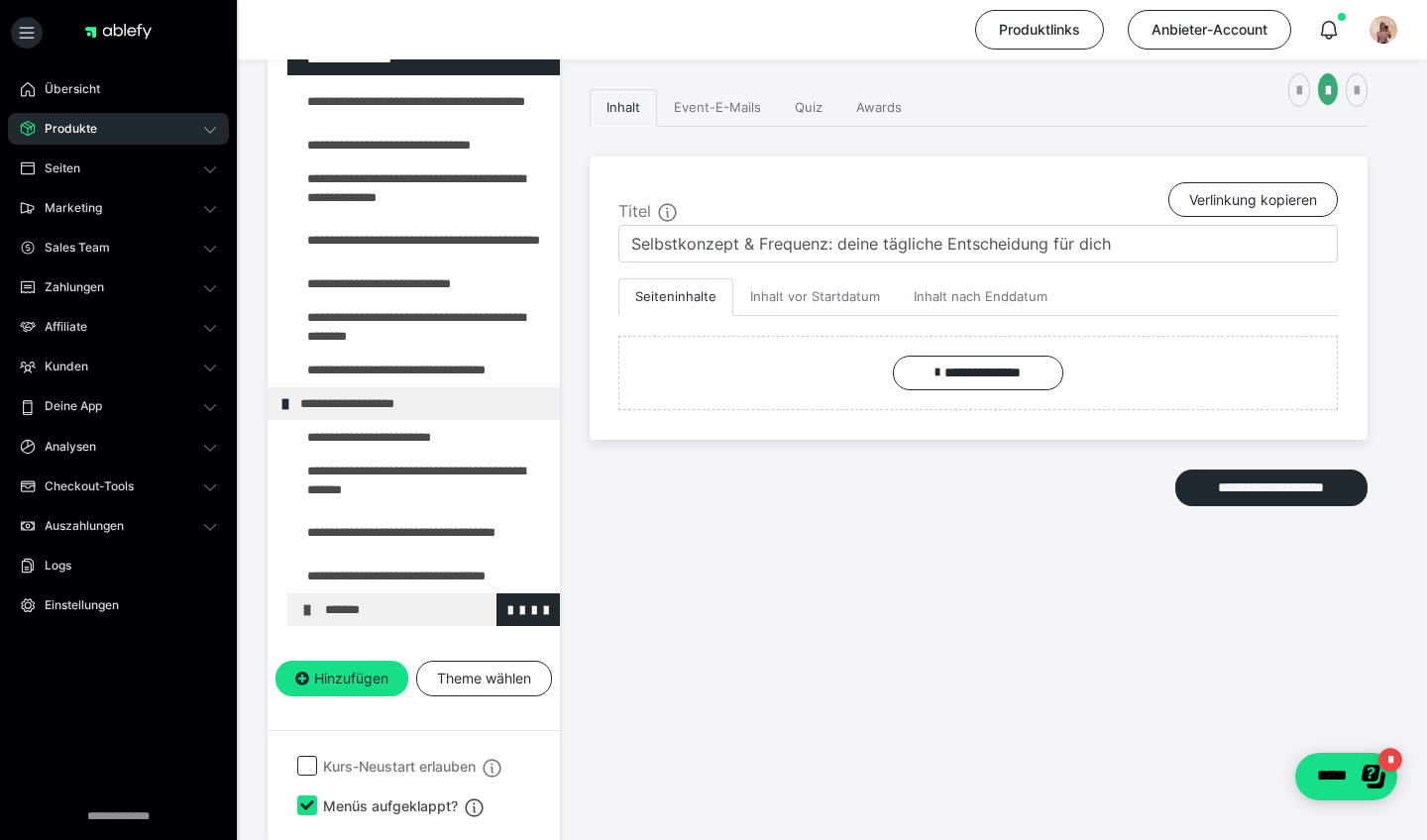 click on "*******" at bounding box center [437, 609] 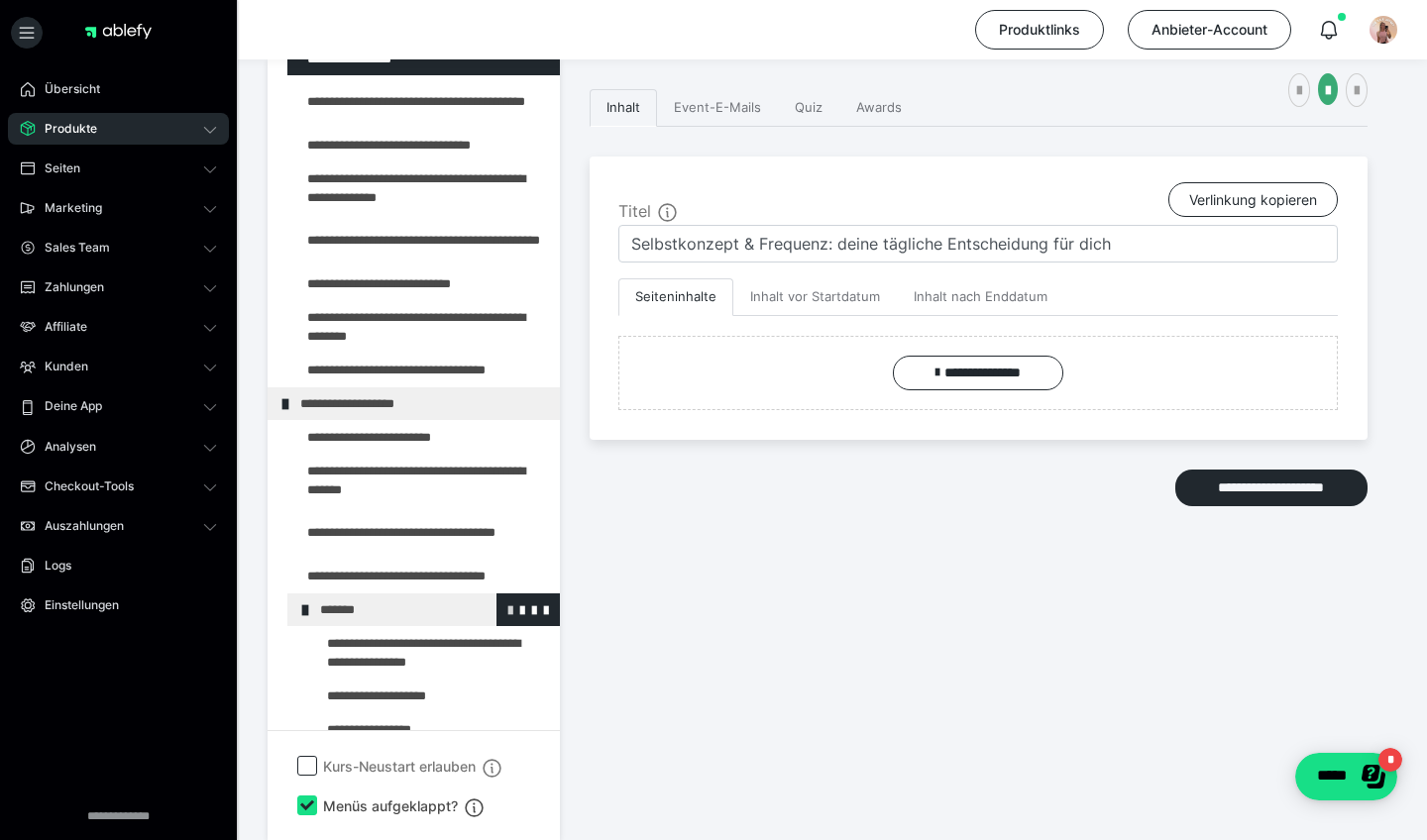 click at bounding box center (510, 609) 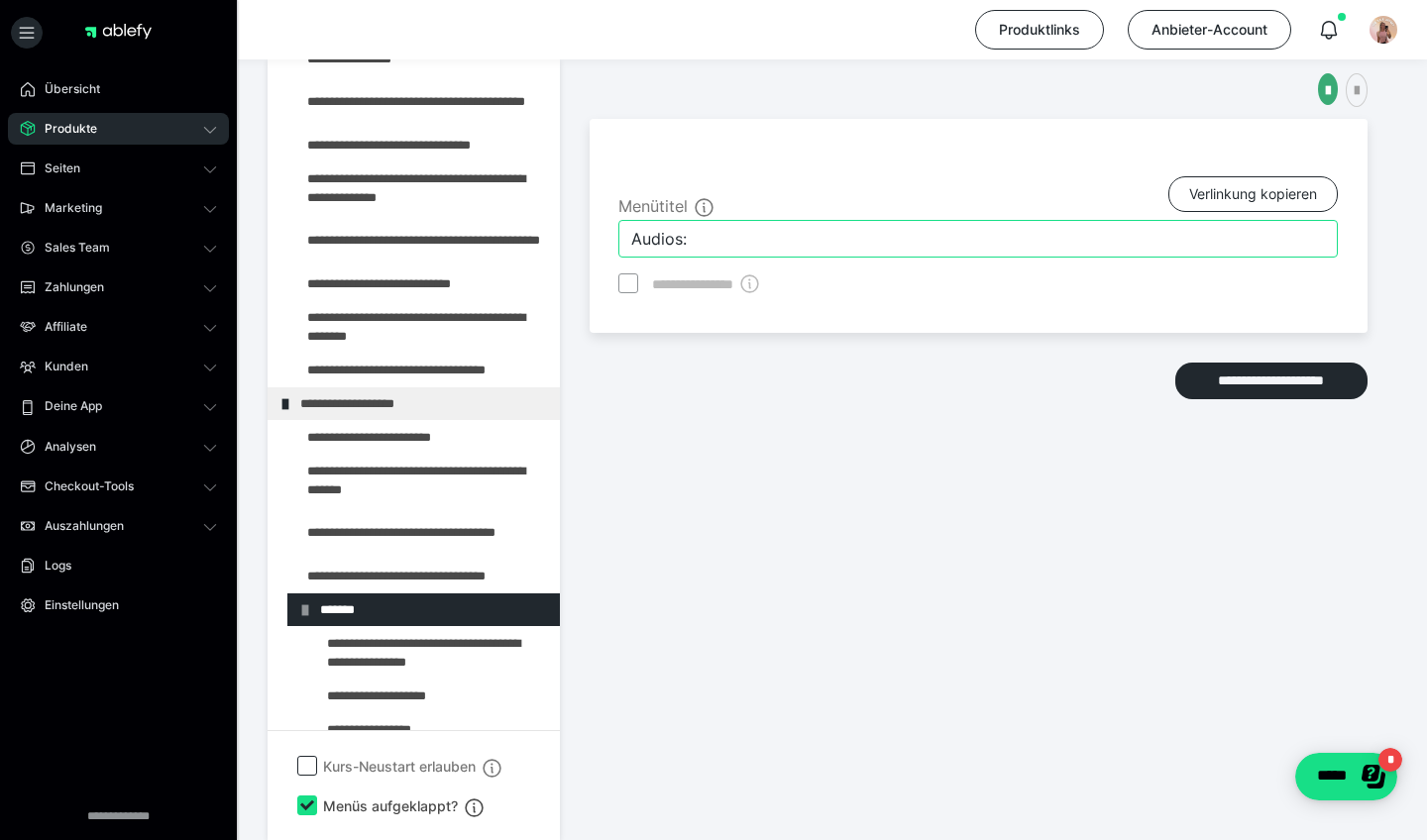 click on "Audios:" at bounding box center [978, 239] 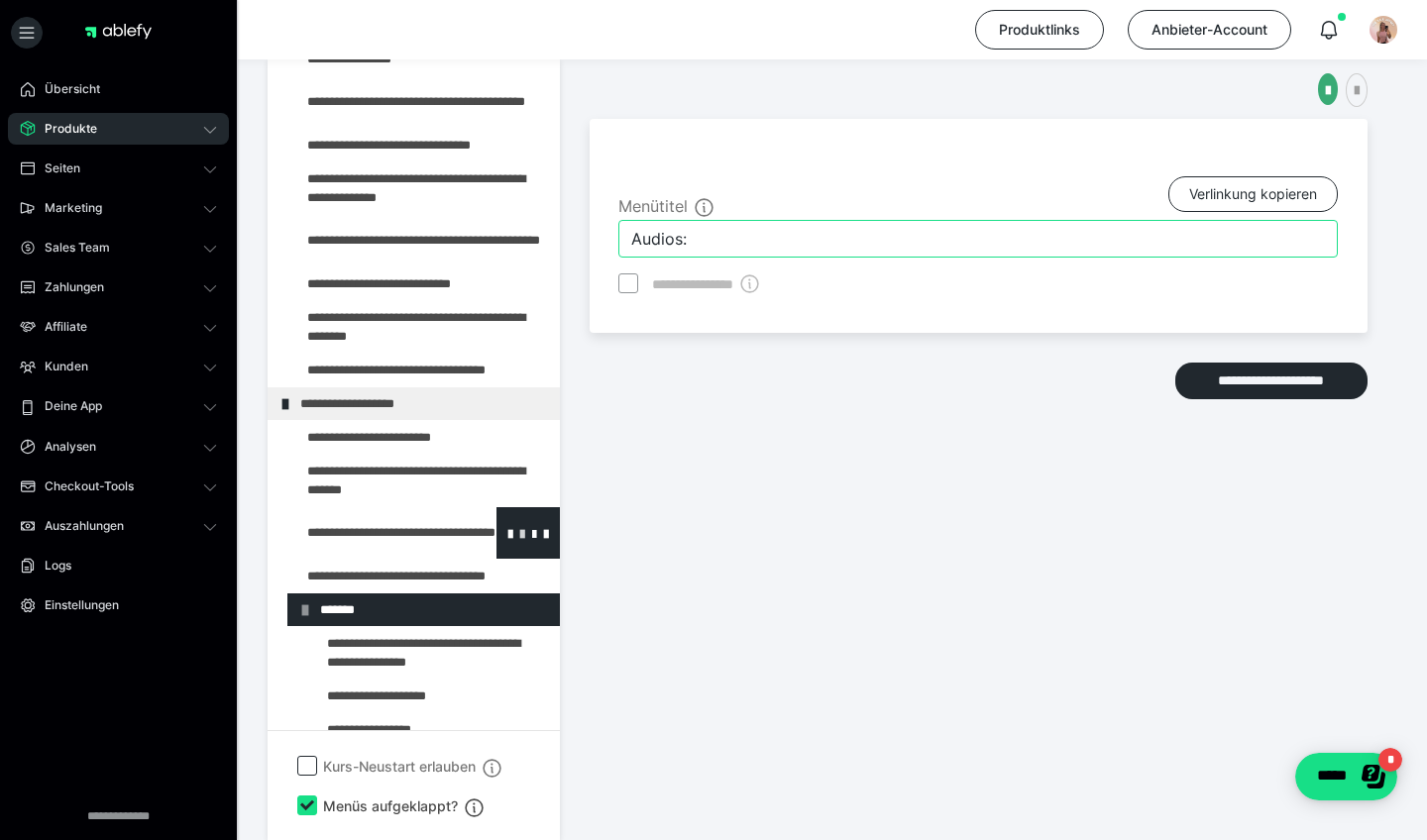 scroll, scrollTop: 370, scrollLeft: 0, axis: vertical 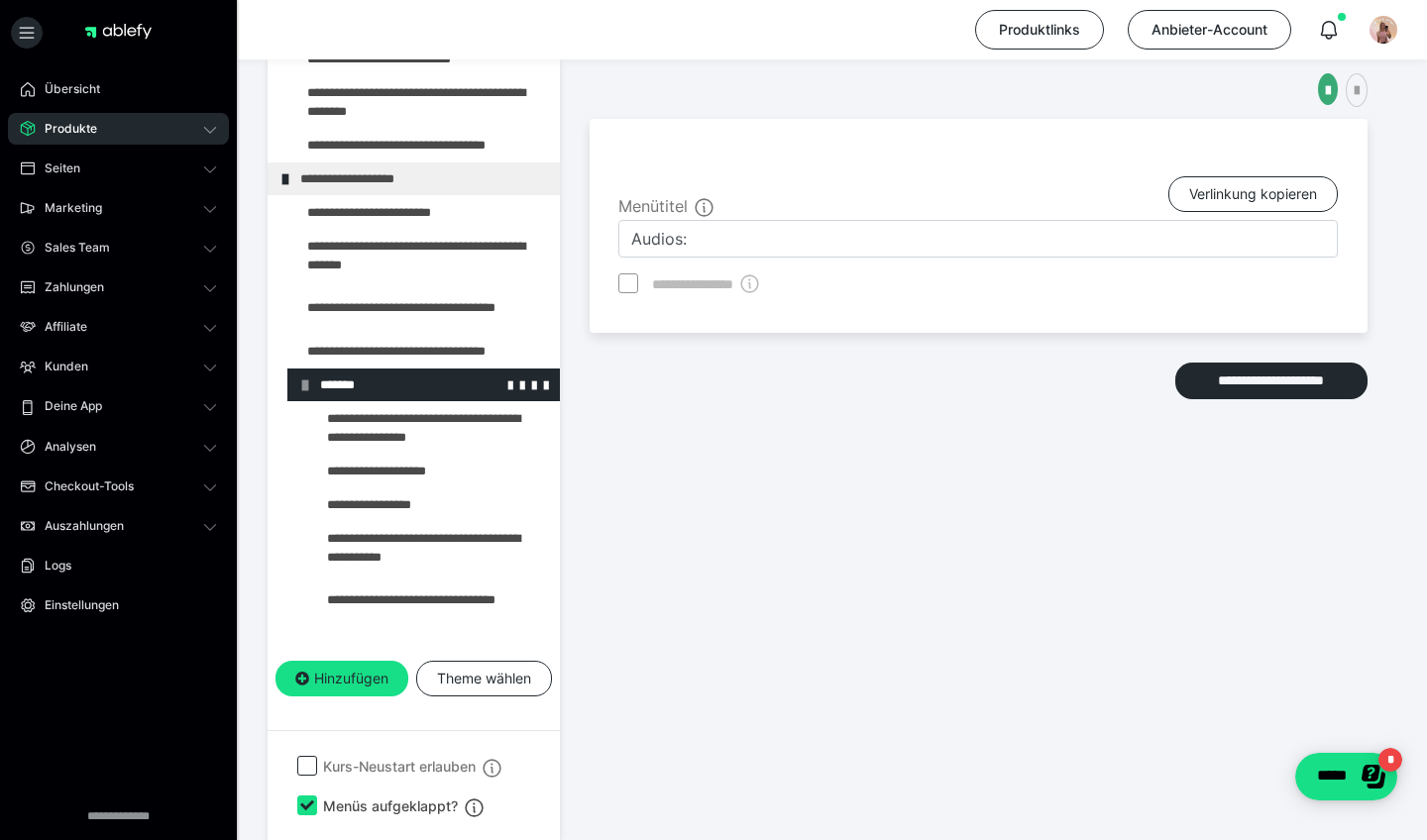 click on "*******" at bounding box center [432, 384] 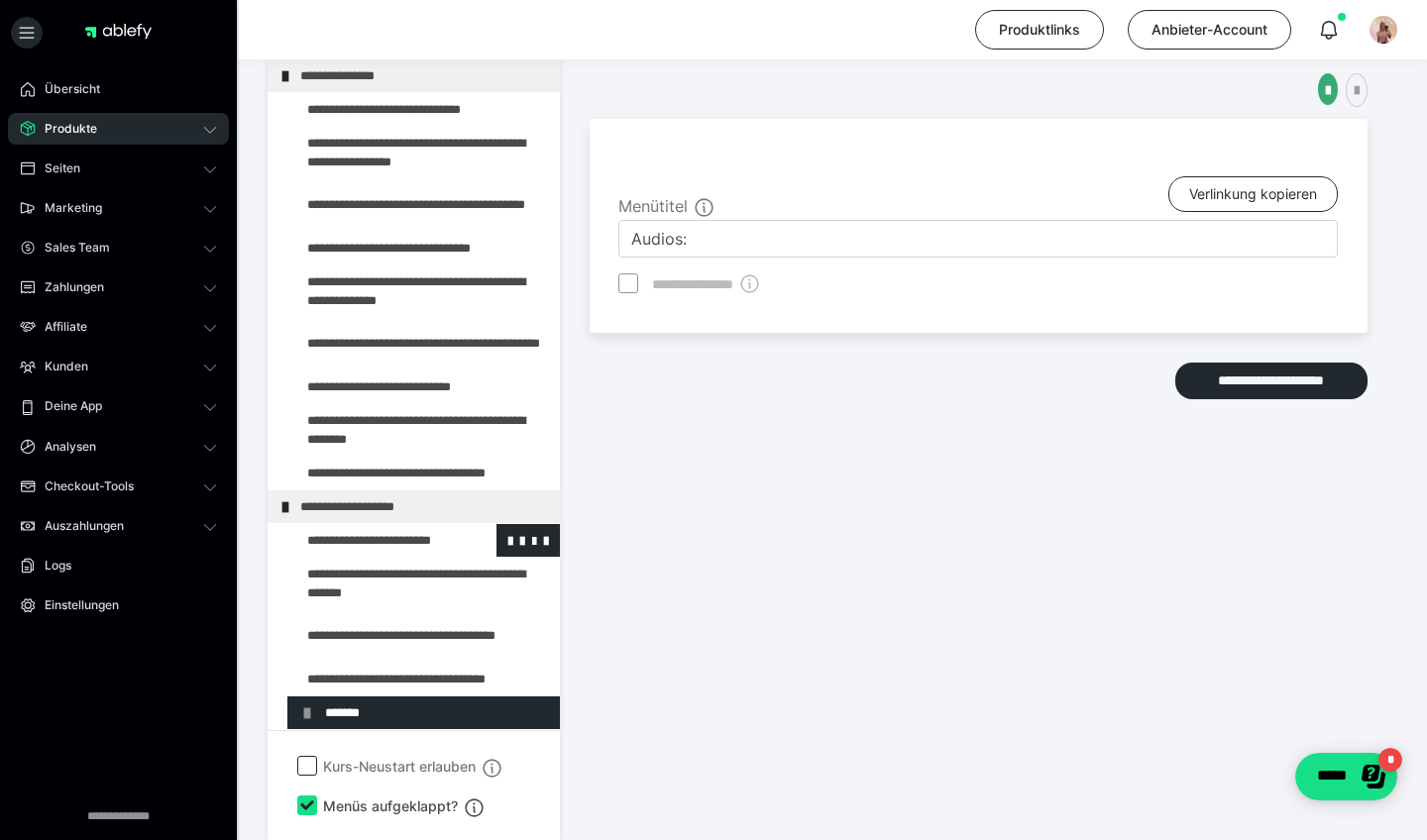 scroll, scrollTop: 0, scrollLeft: 0, axis: both 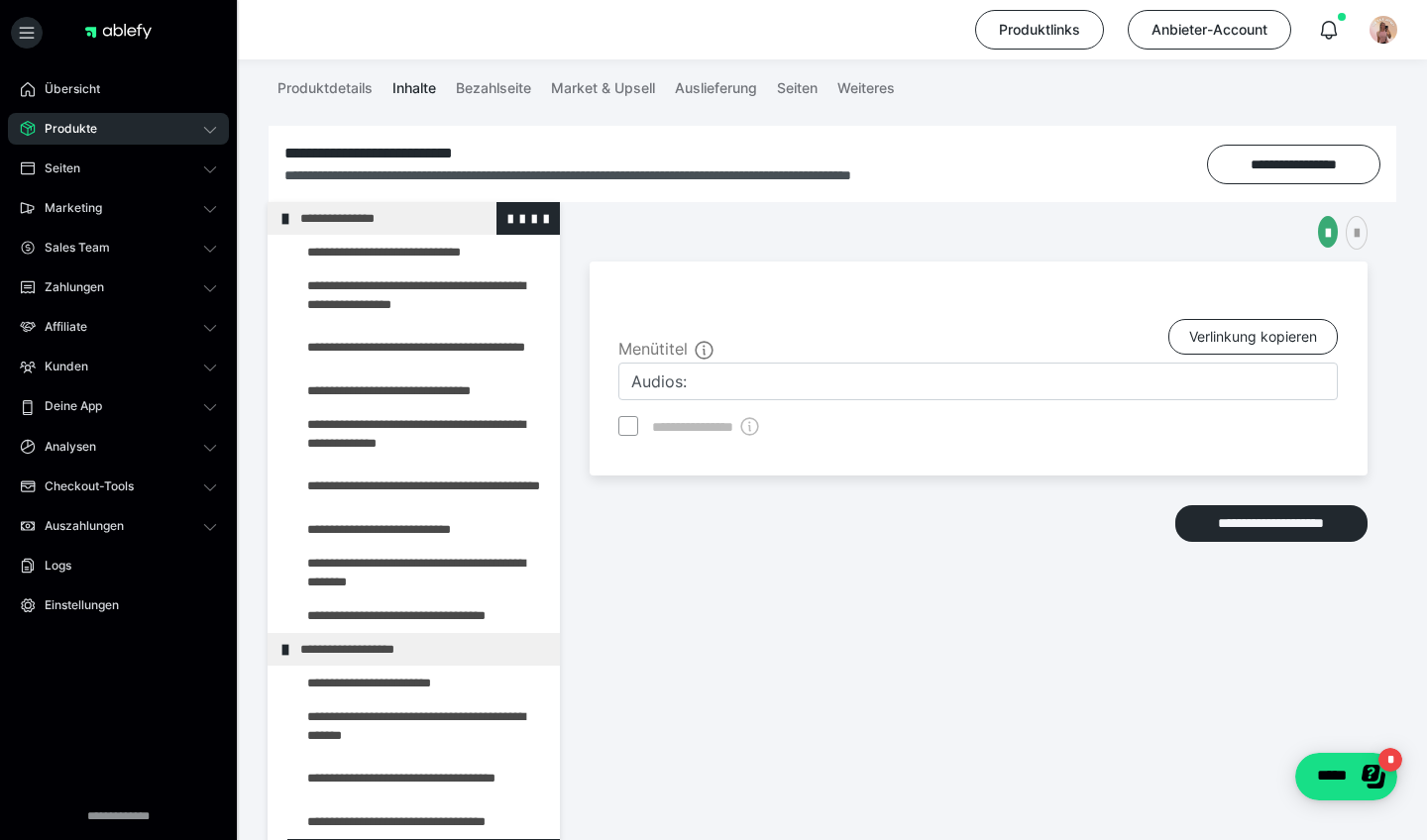 click on "**********" at bounding box center (422, 218) 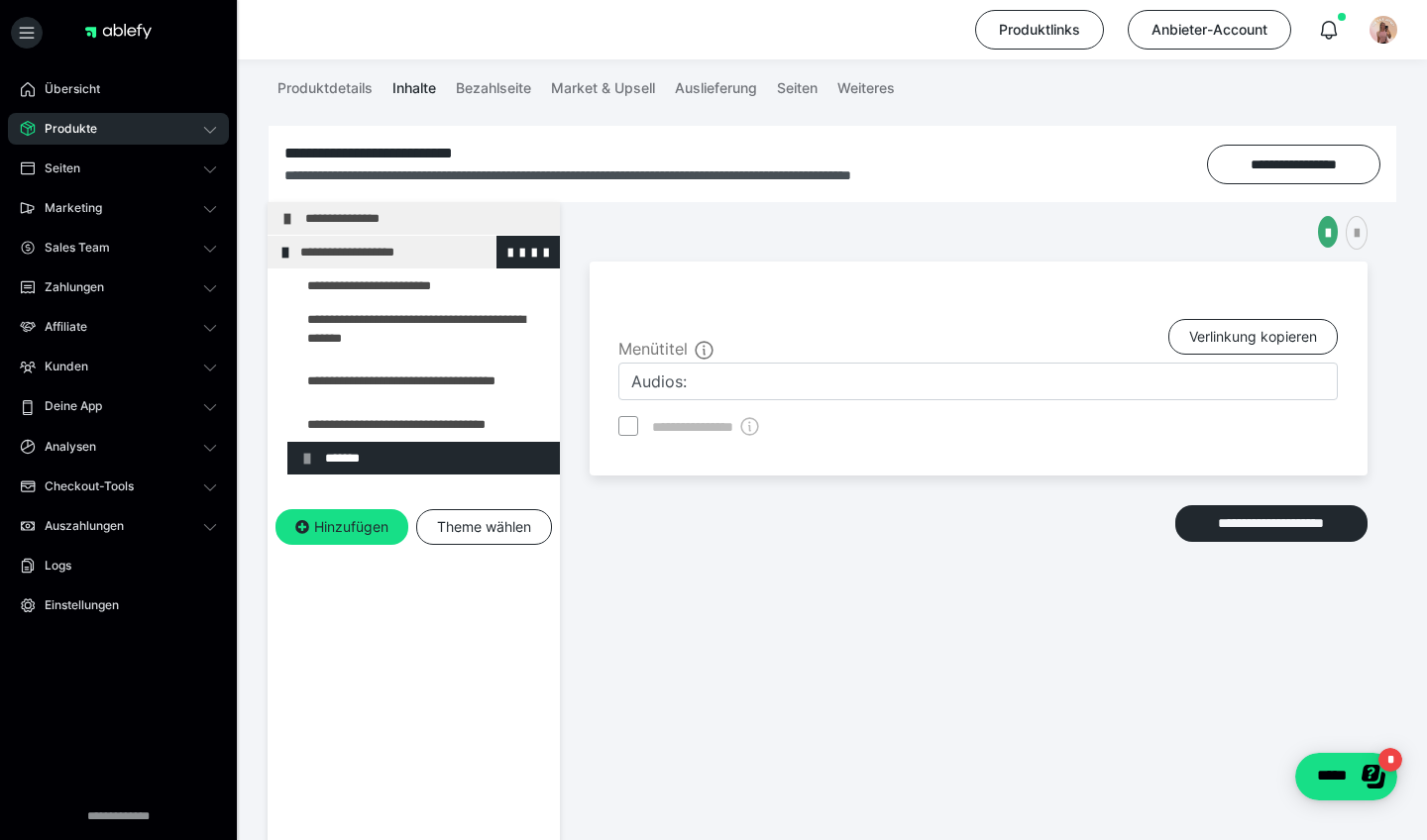 click on "**********" at bounding box center [422, 252] 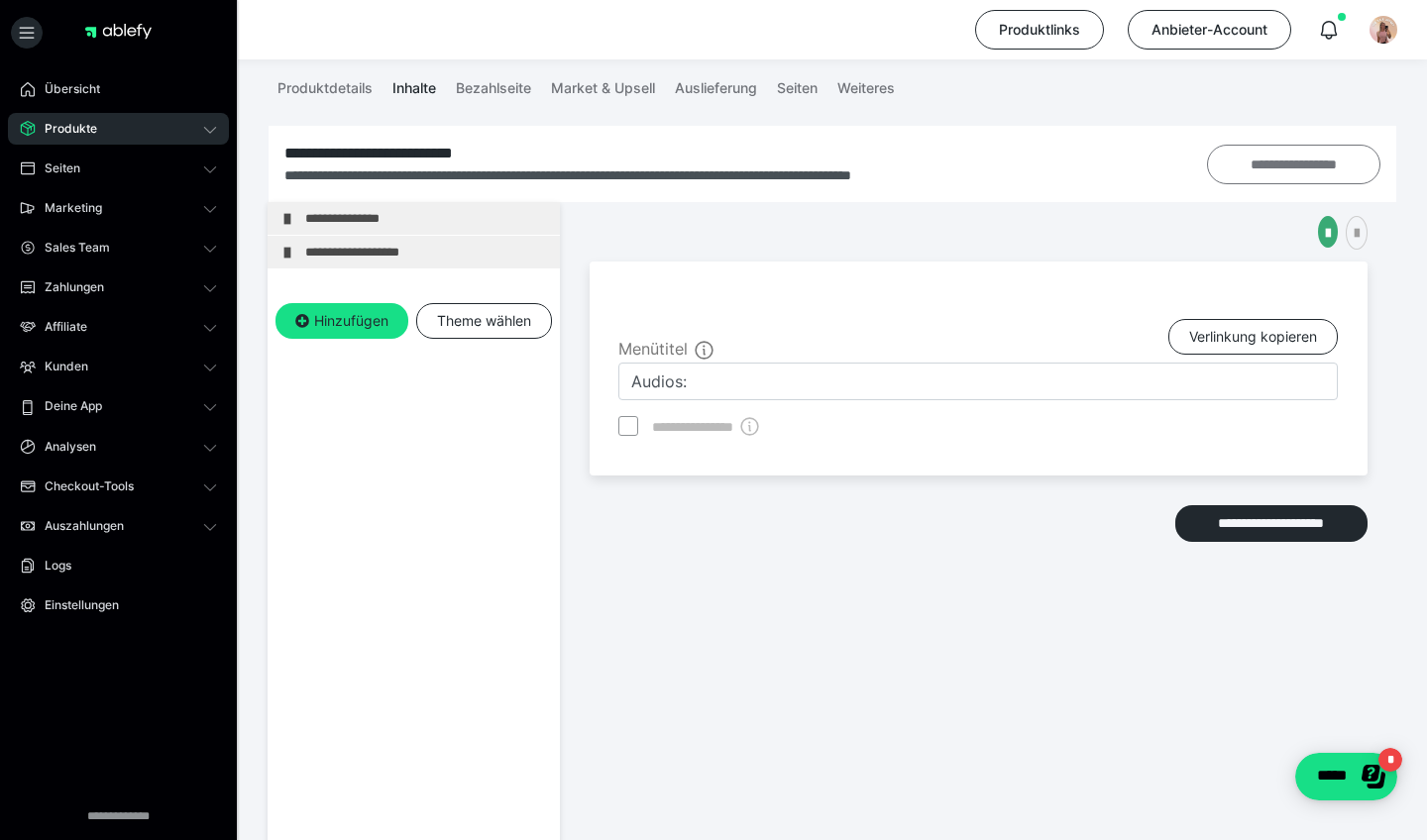 click on "**********" at bounding box center [1294, 164] 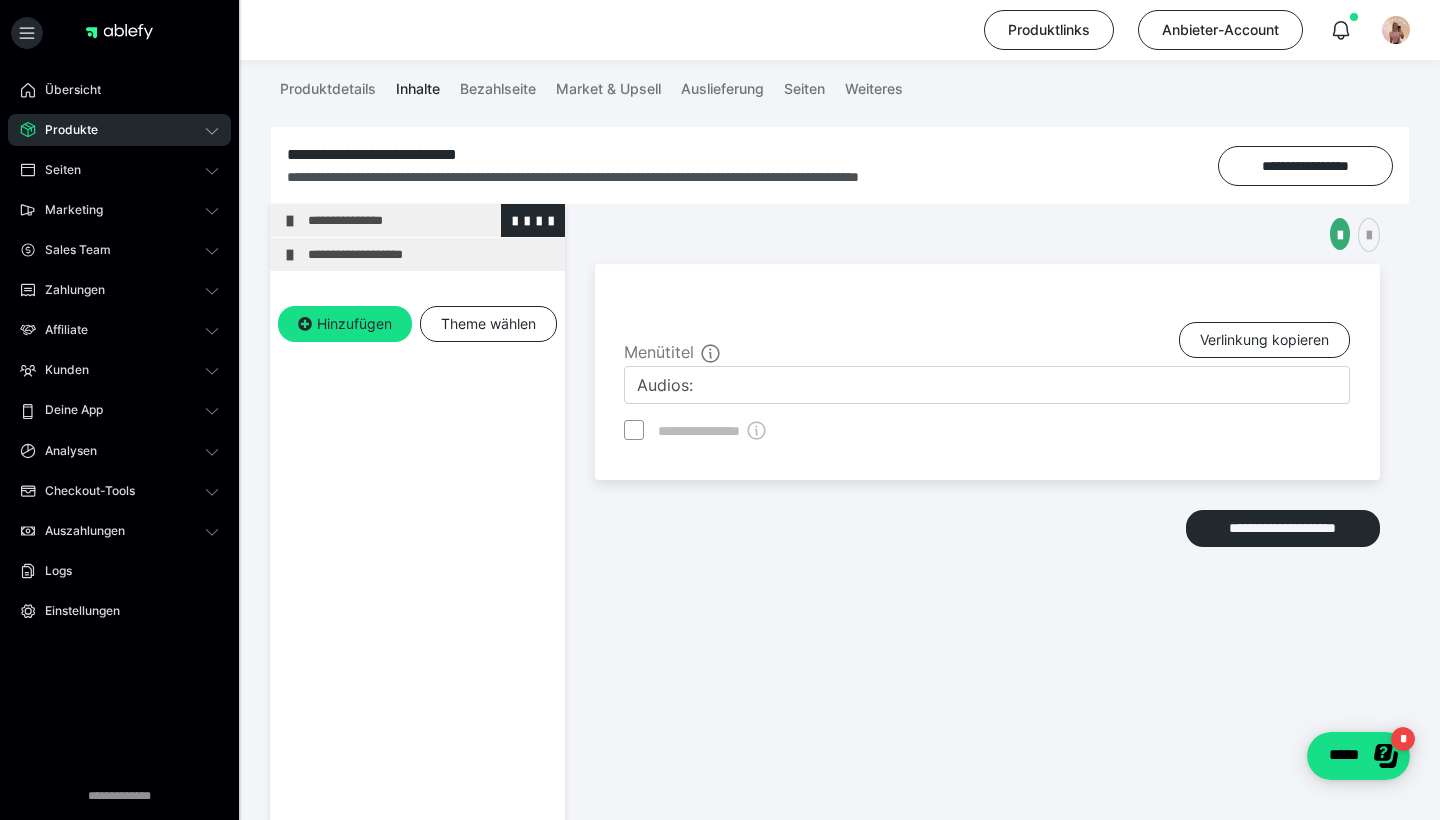 click on "**********" at bounding box center [431, 220] 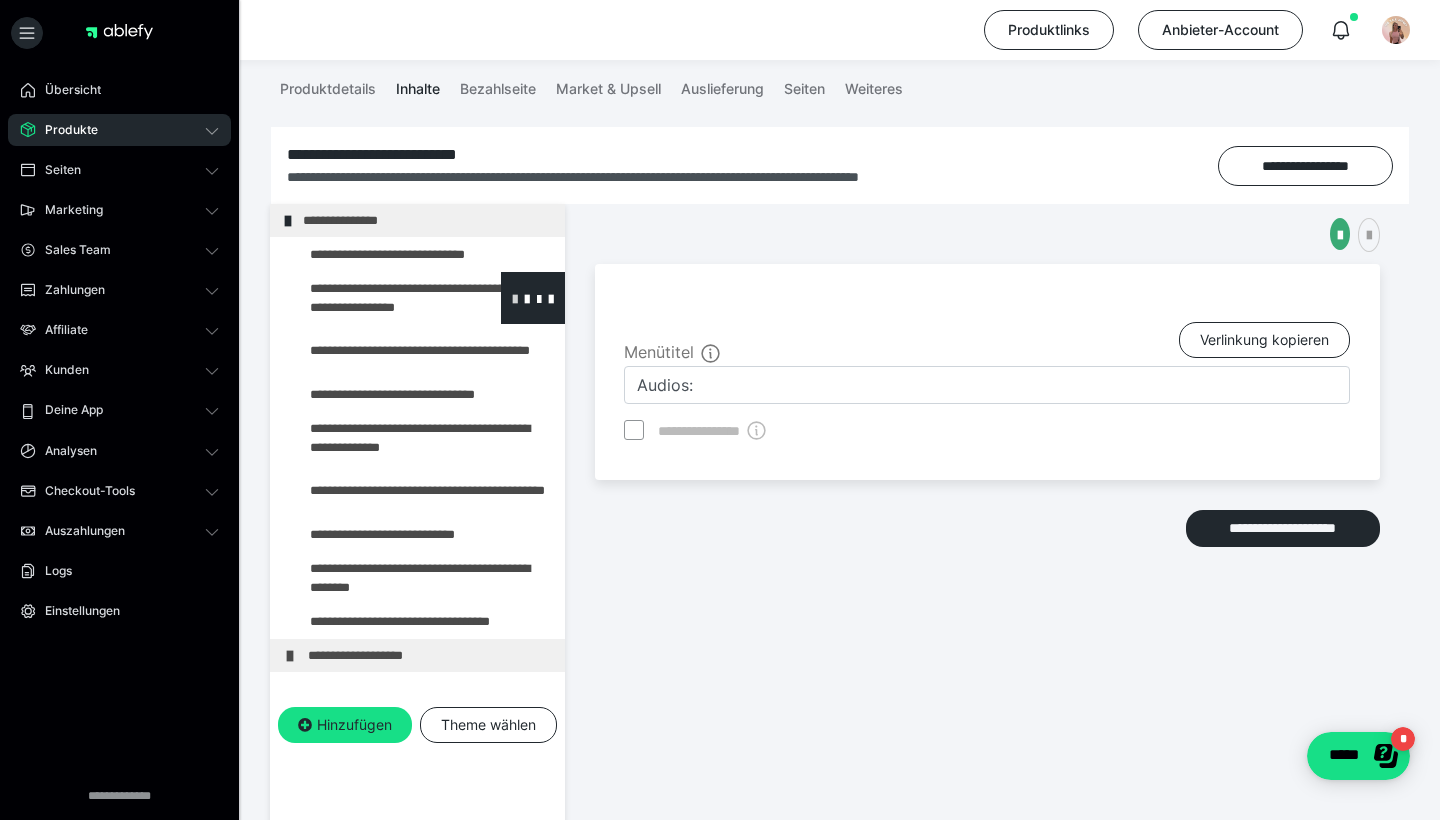 click at bounding box center (515, 298) 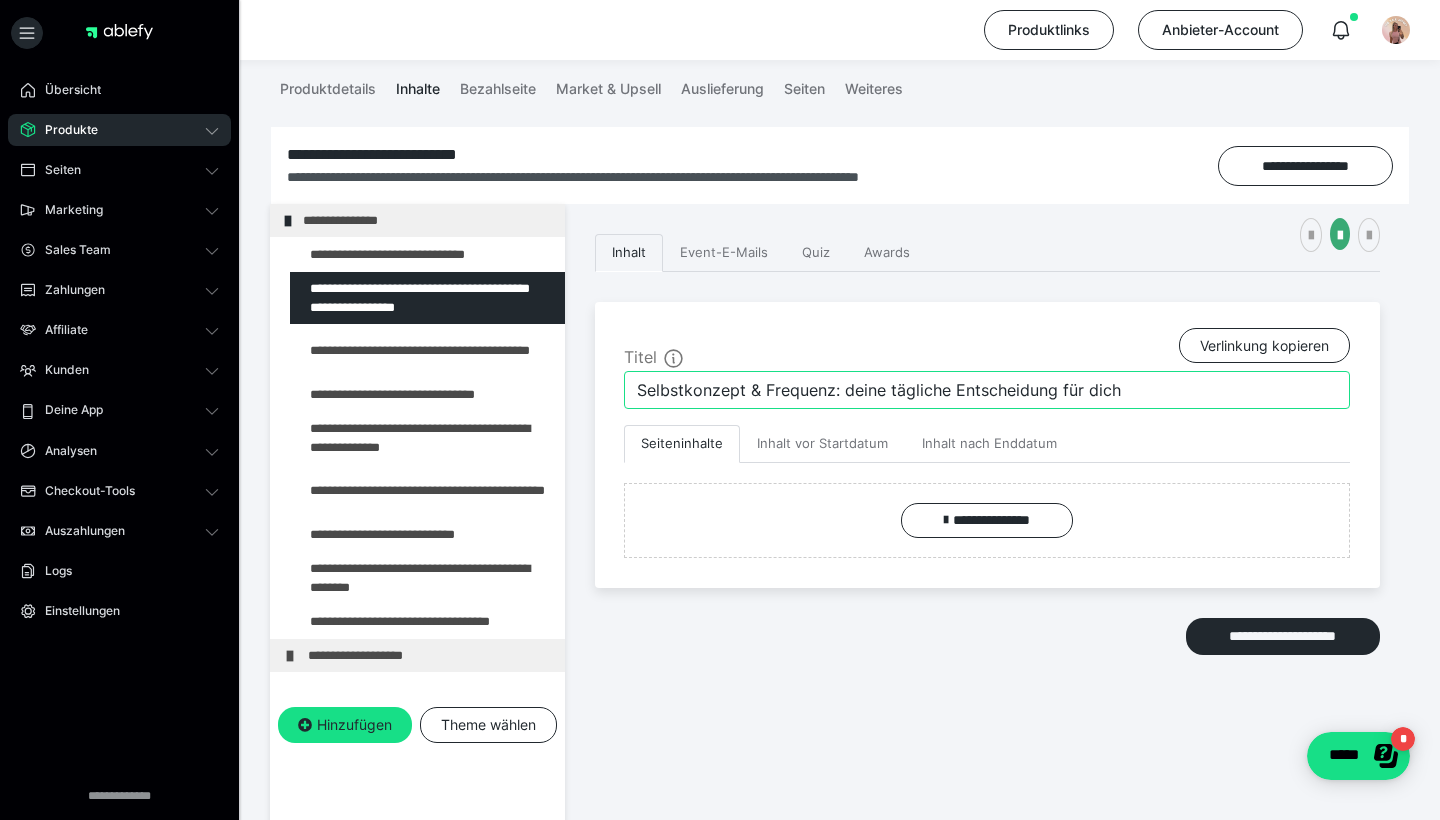 click on "Selbstkonzept & Frequenz: deine tägliche Entscheidung für dich" at bounding box center (987, 390) 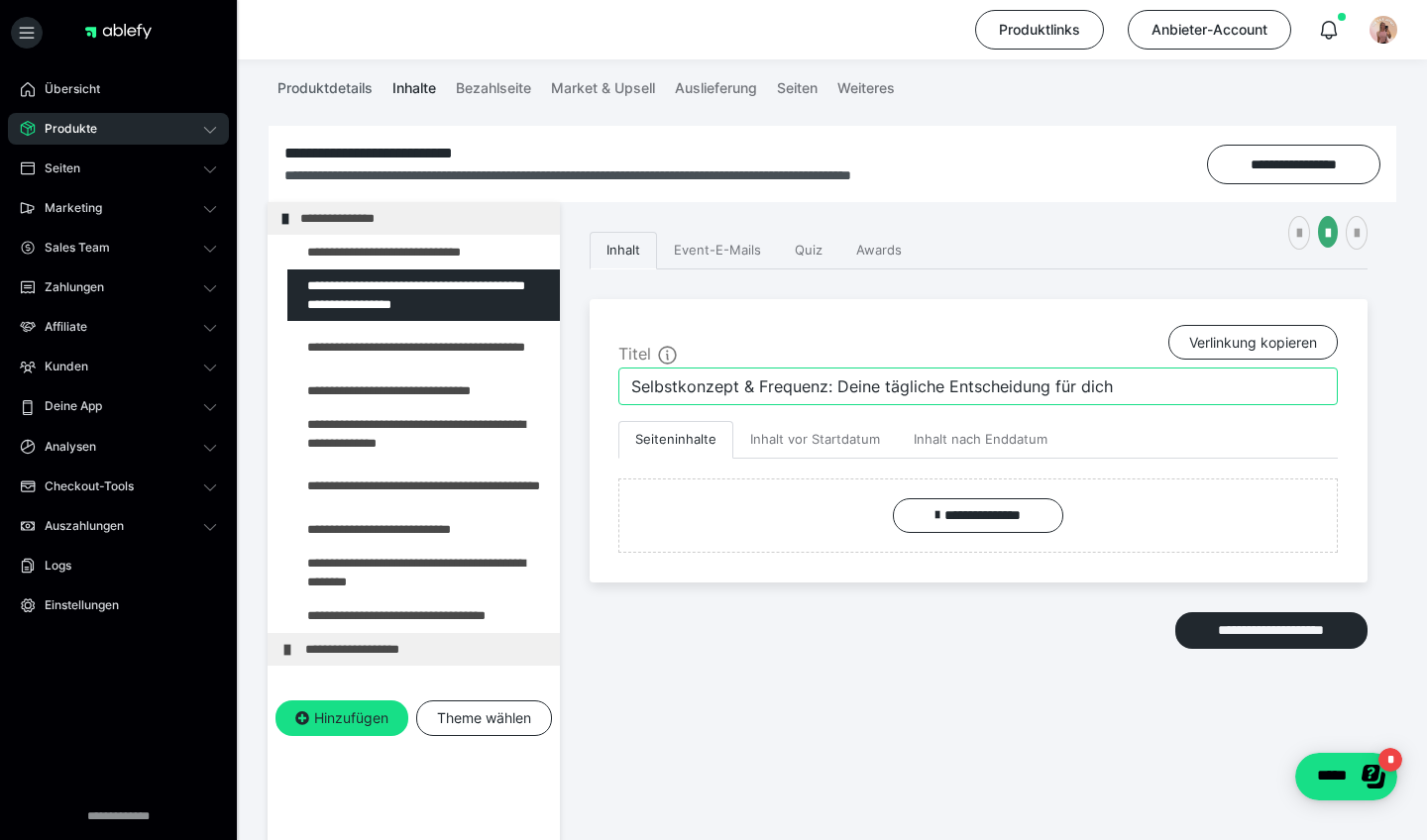 type on "Selbstkonzept & Frequenz: Deine tägliche Entscheidung für dich" 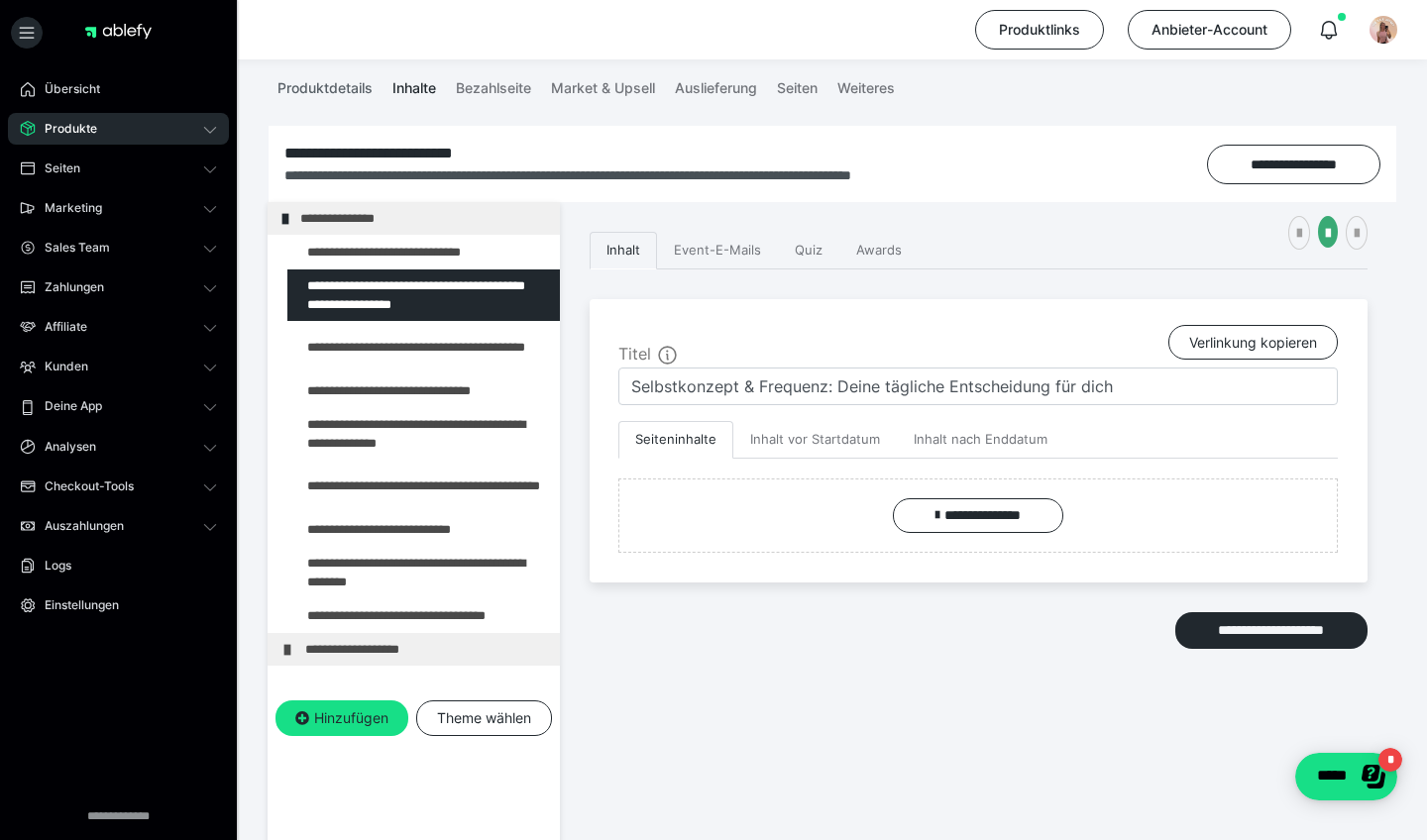 click on "Produktdetails" at bounding box center (325, 84) 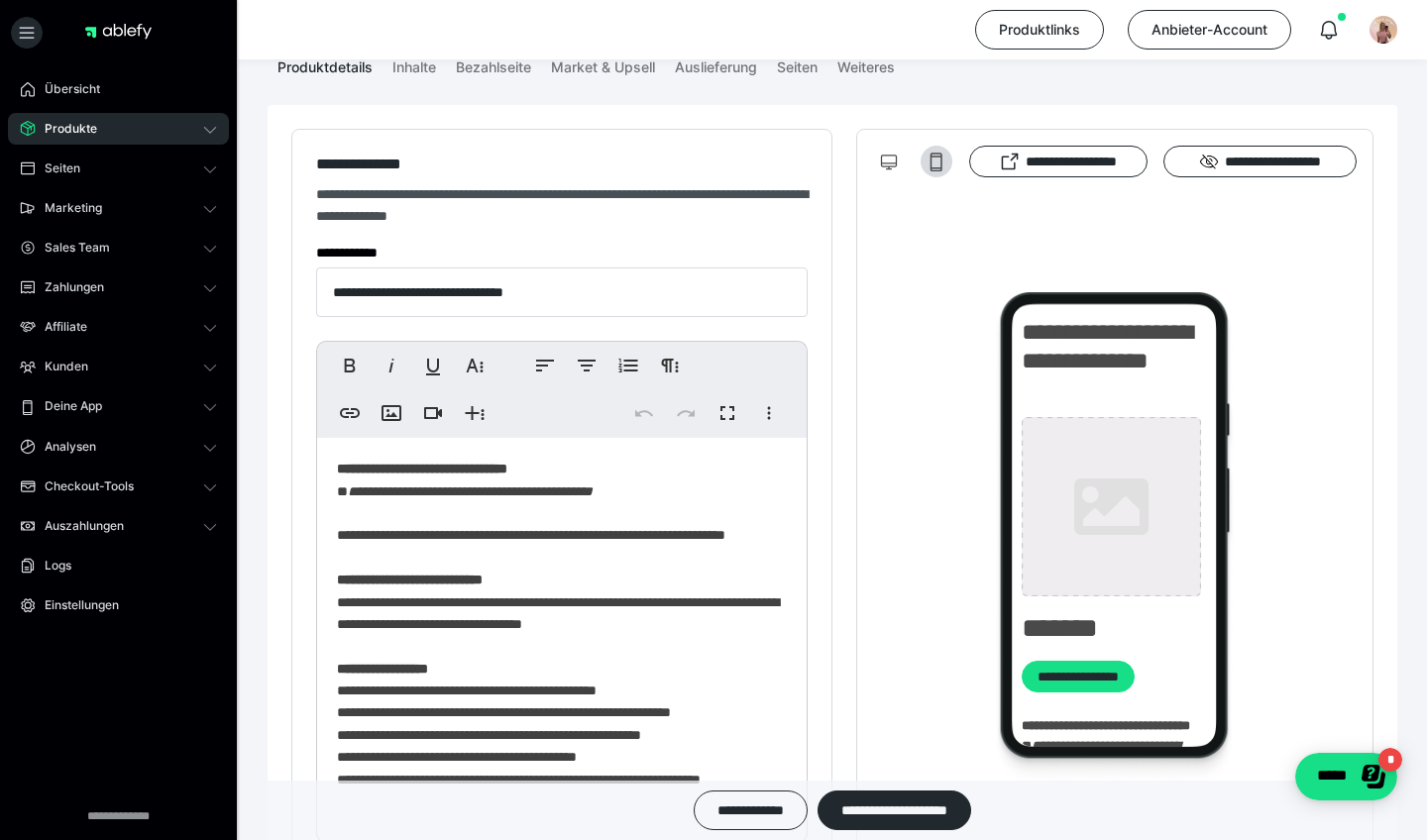 type on "**********" 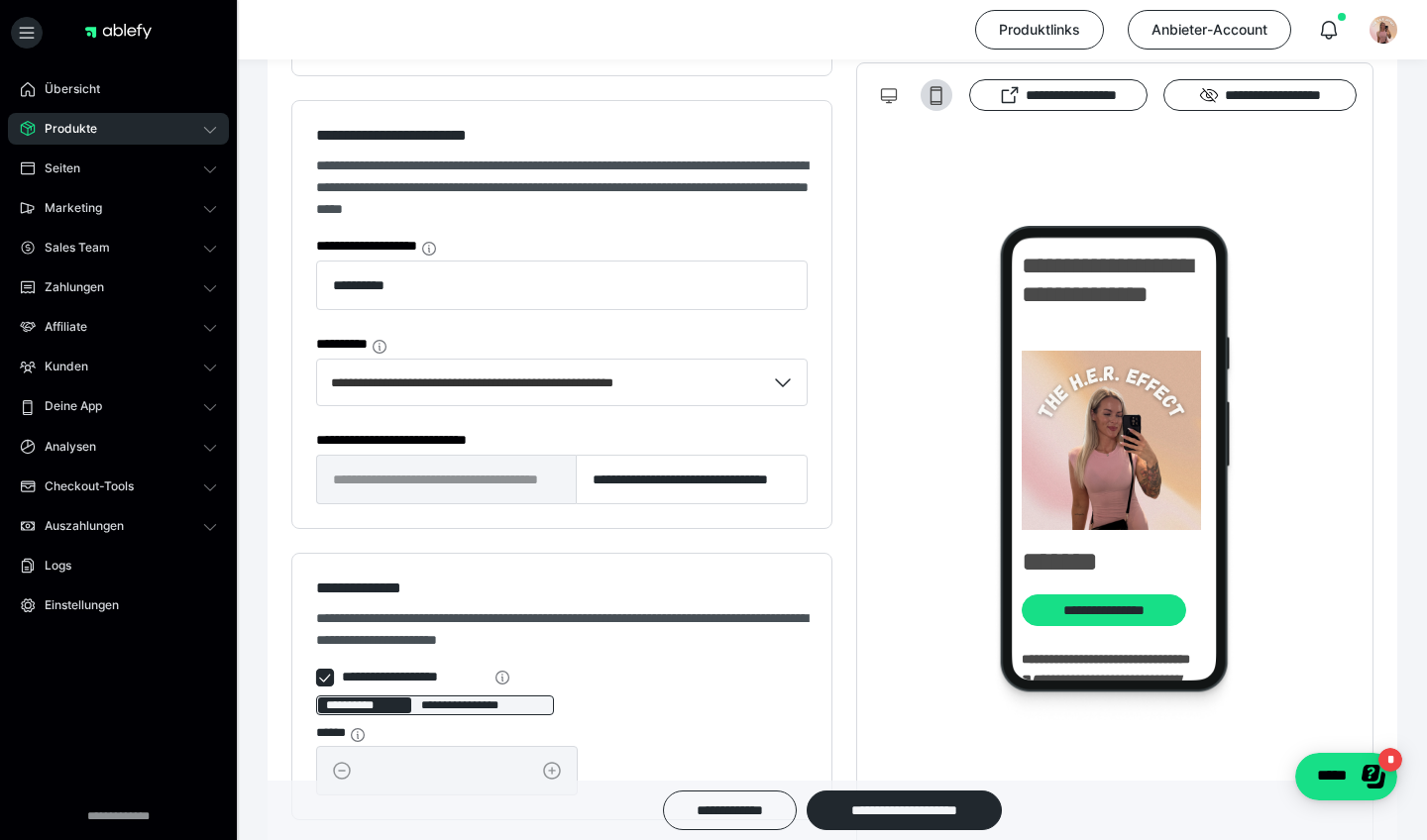 scroll, scrollTop: 1440, scrollLeft: 0, axis: vertical 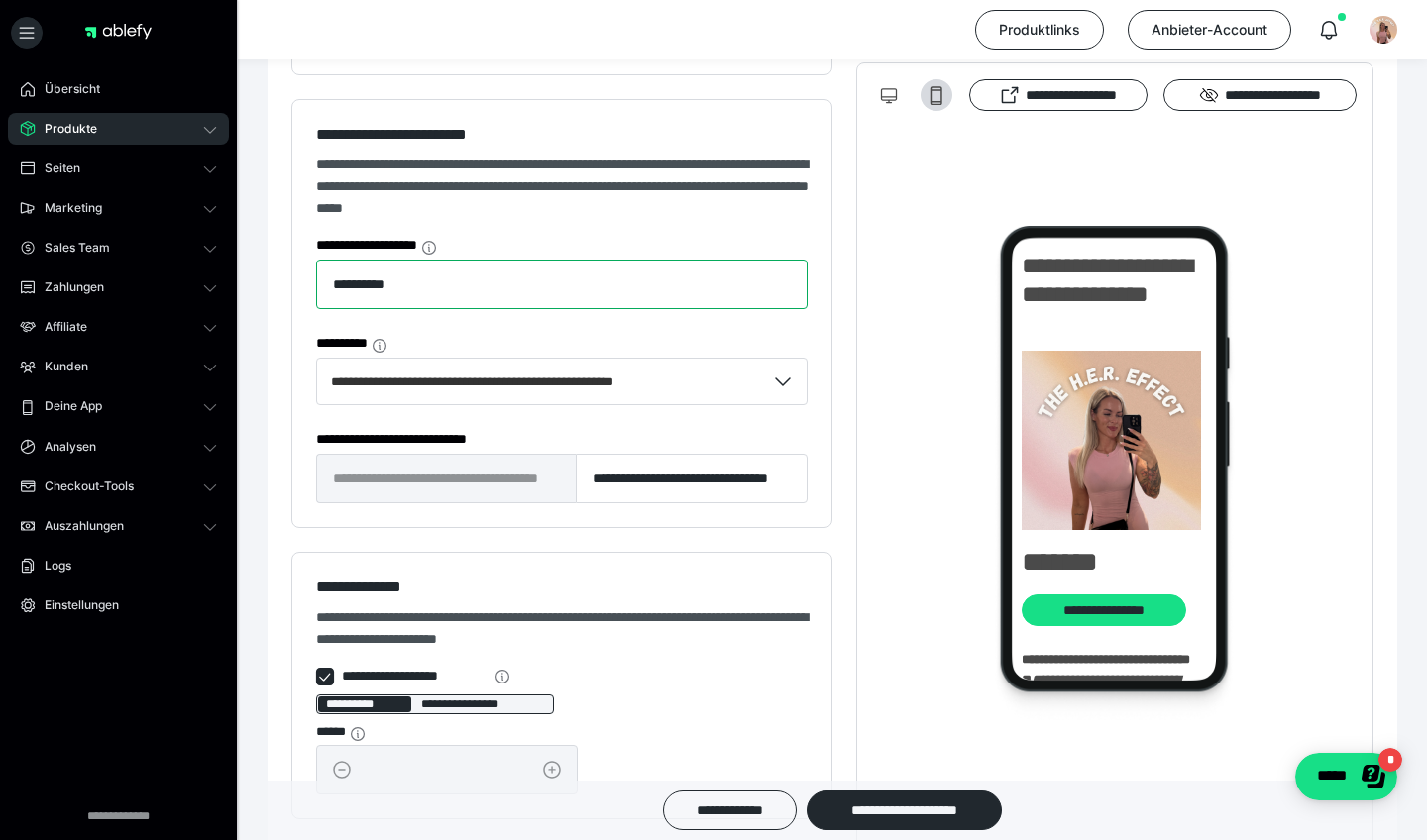 drag, startPoint x: 458, startPoint y: 296, endPoint x: 284, endPoint y: 278, distance: 174.92856 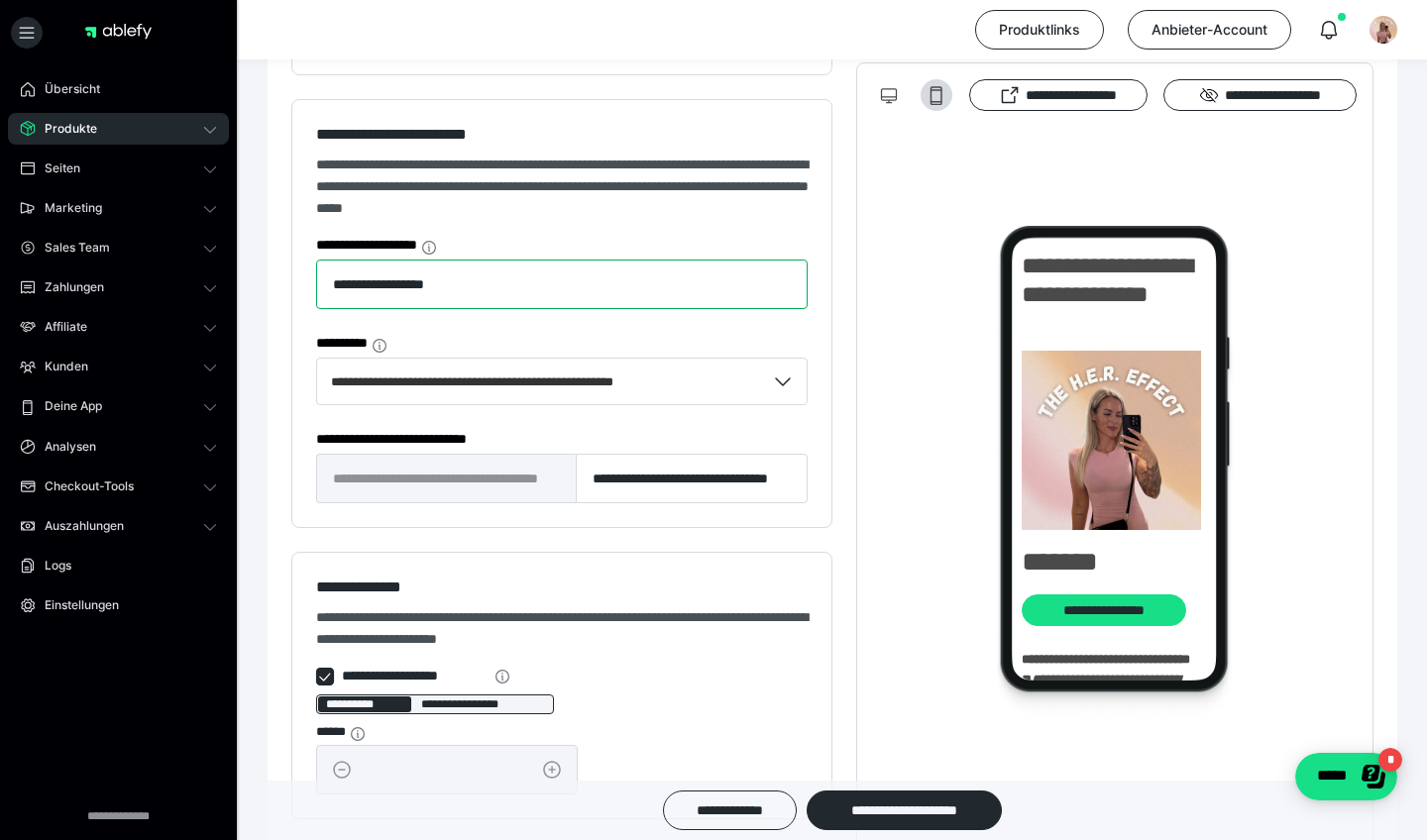 type on "**********" 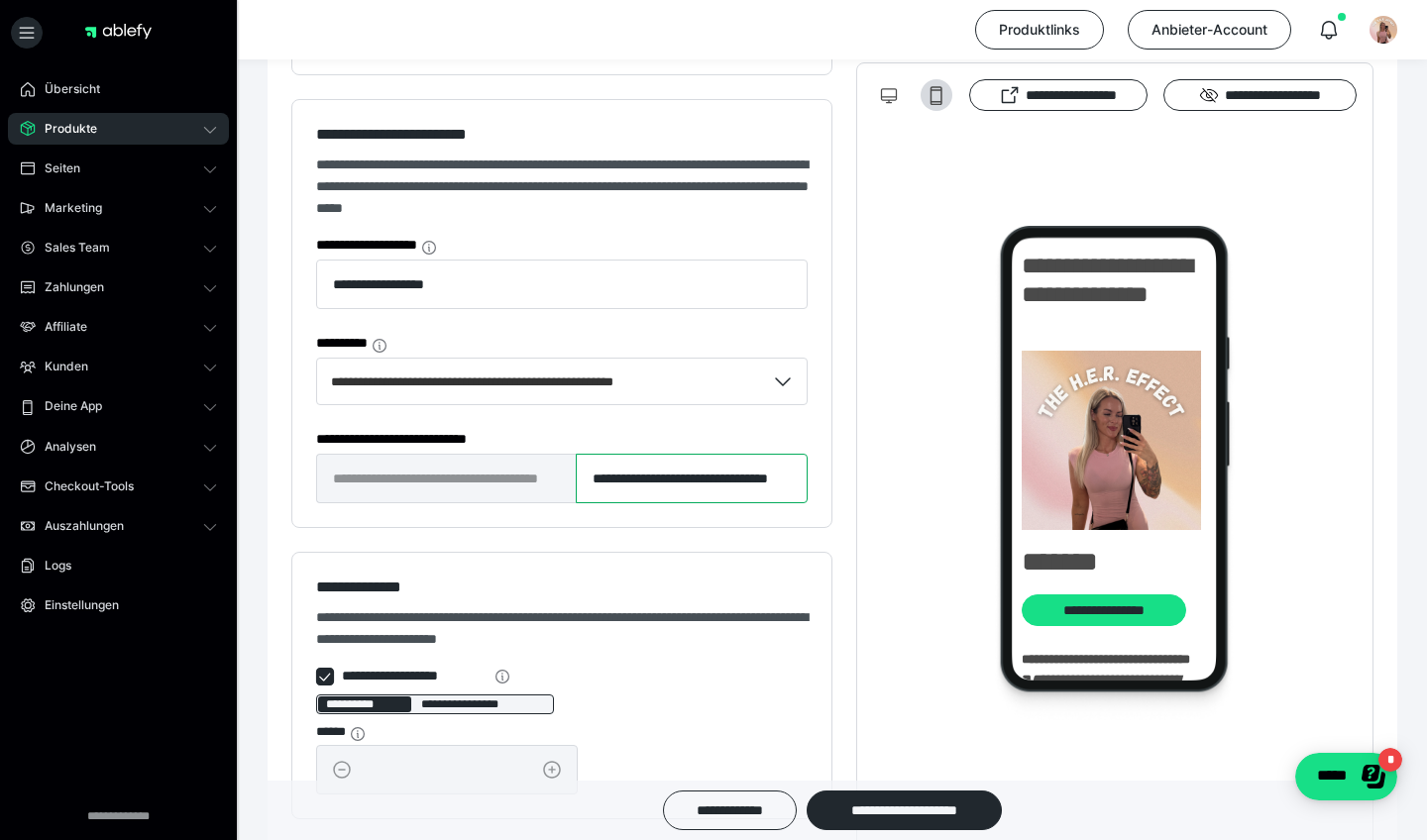 click on "**********" at bounding box center [692, 478] 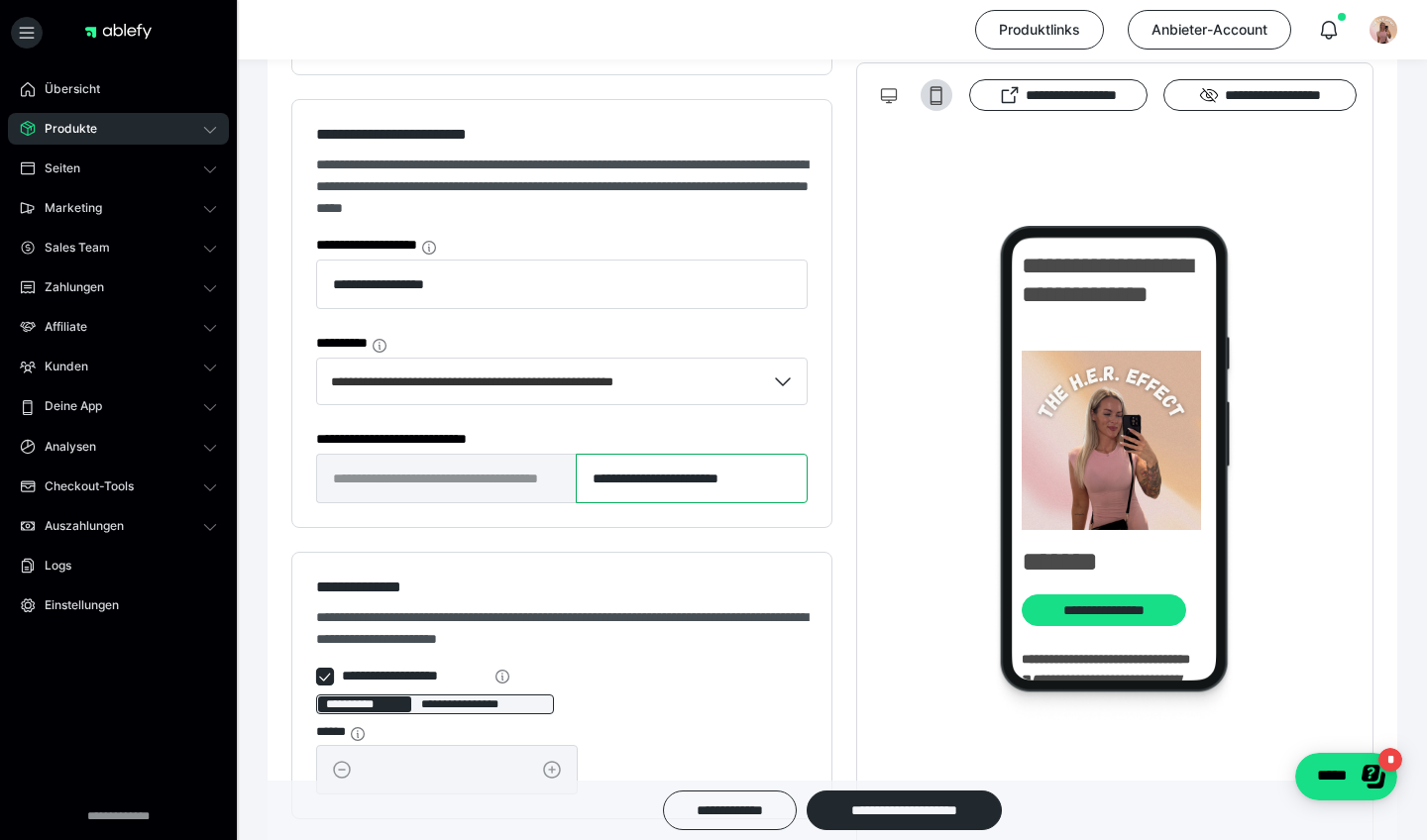 drag, startPoint x: 706, startPoint y: 478, endPoint x: 908, endPoint y: 464, distance: 202.48457 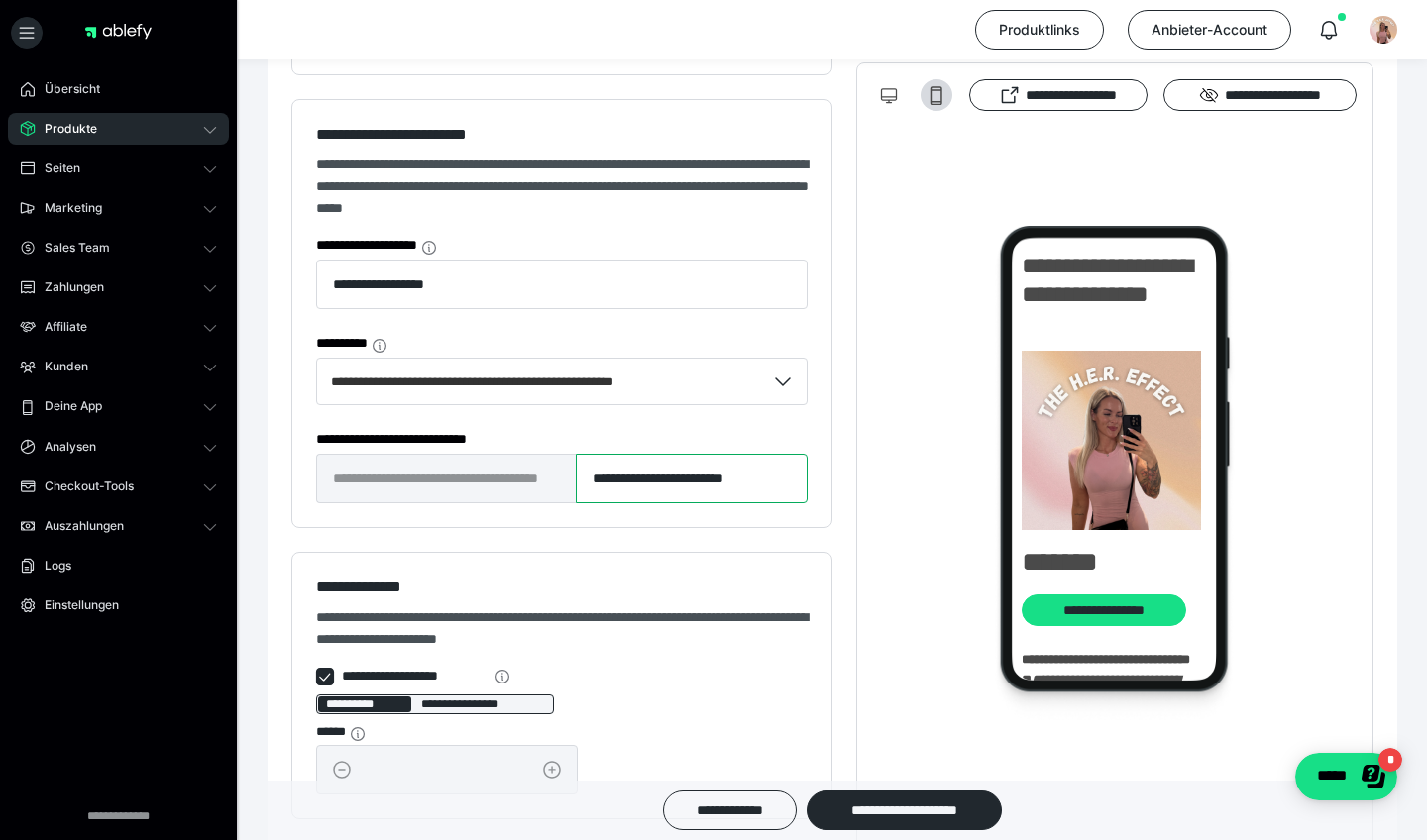 type on "**********" 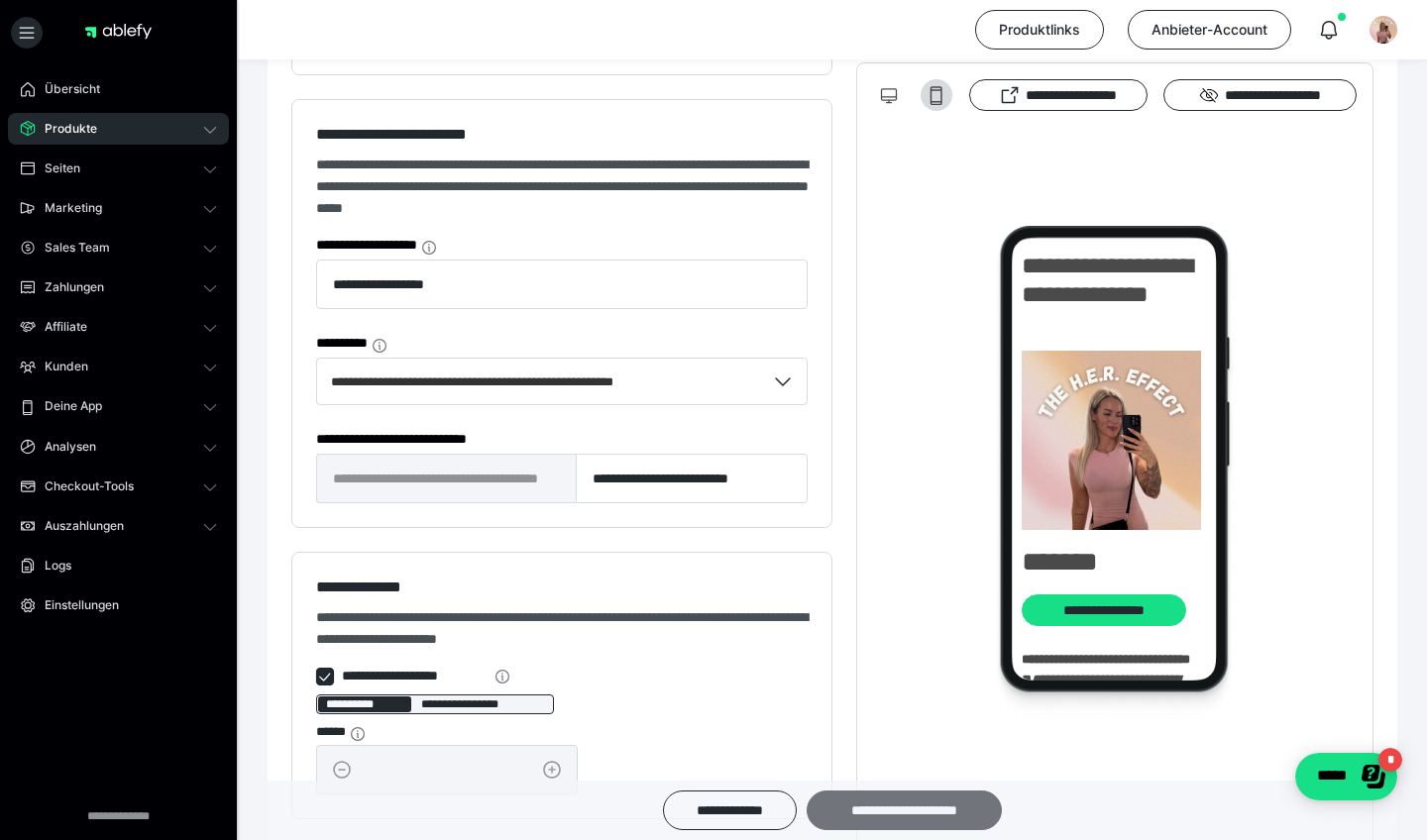 click on "**********" at bounding box center [904, 810] 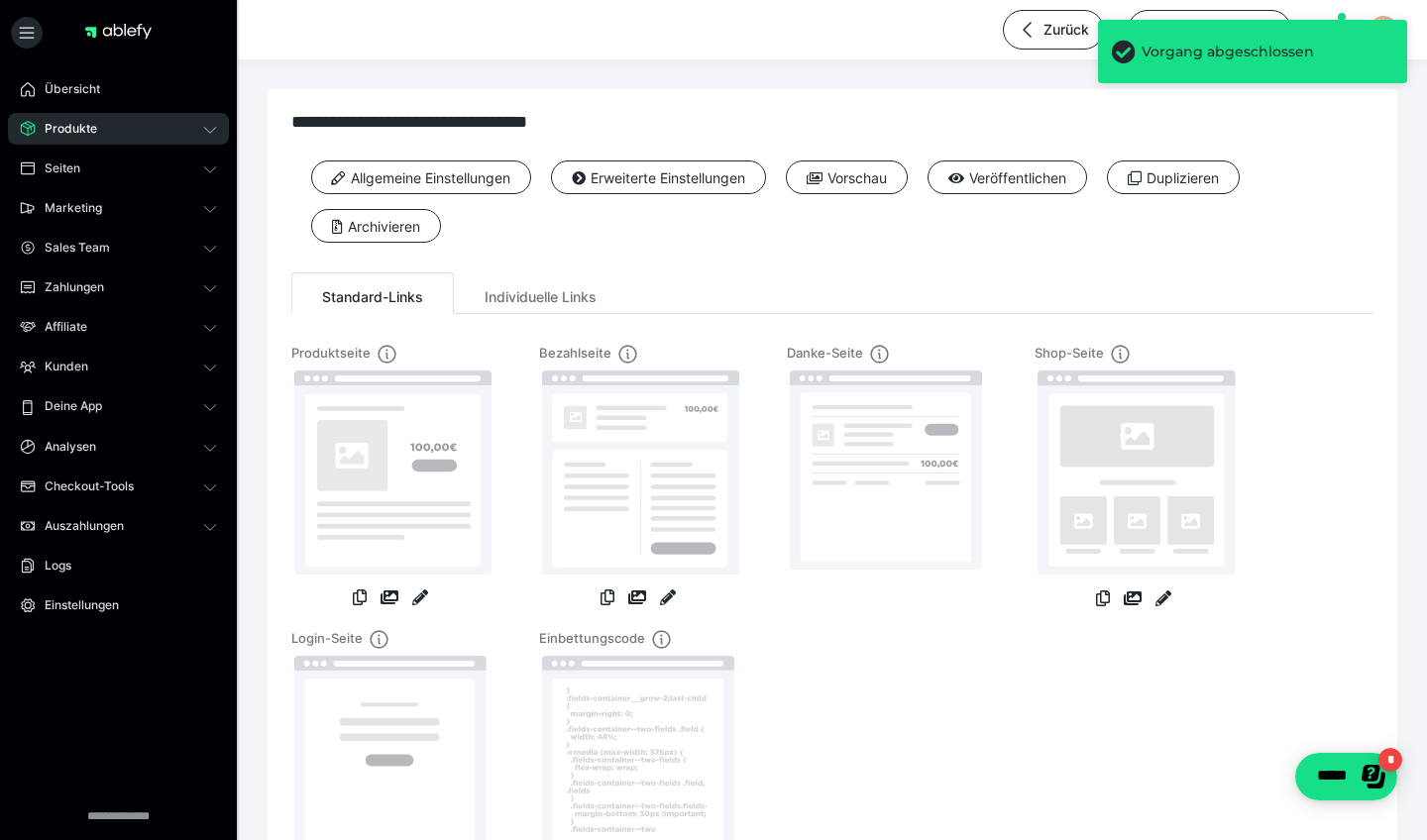 click on "Produkte" at bounding box center [118, 129] 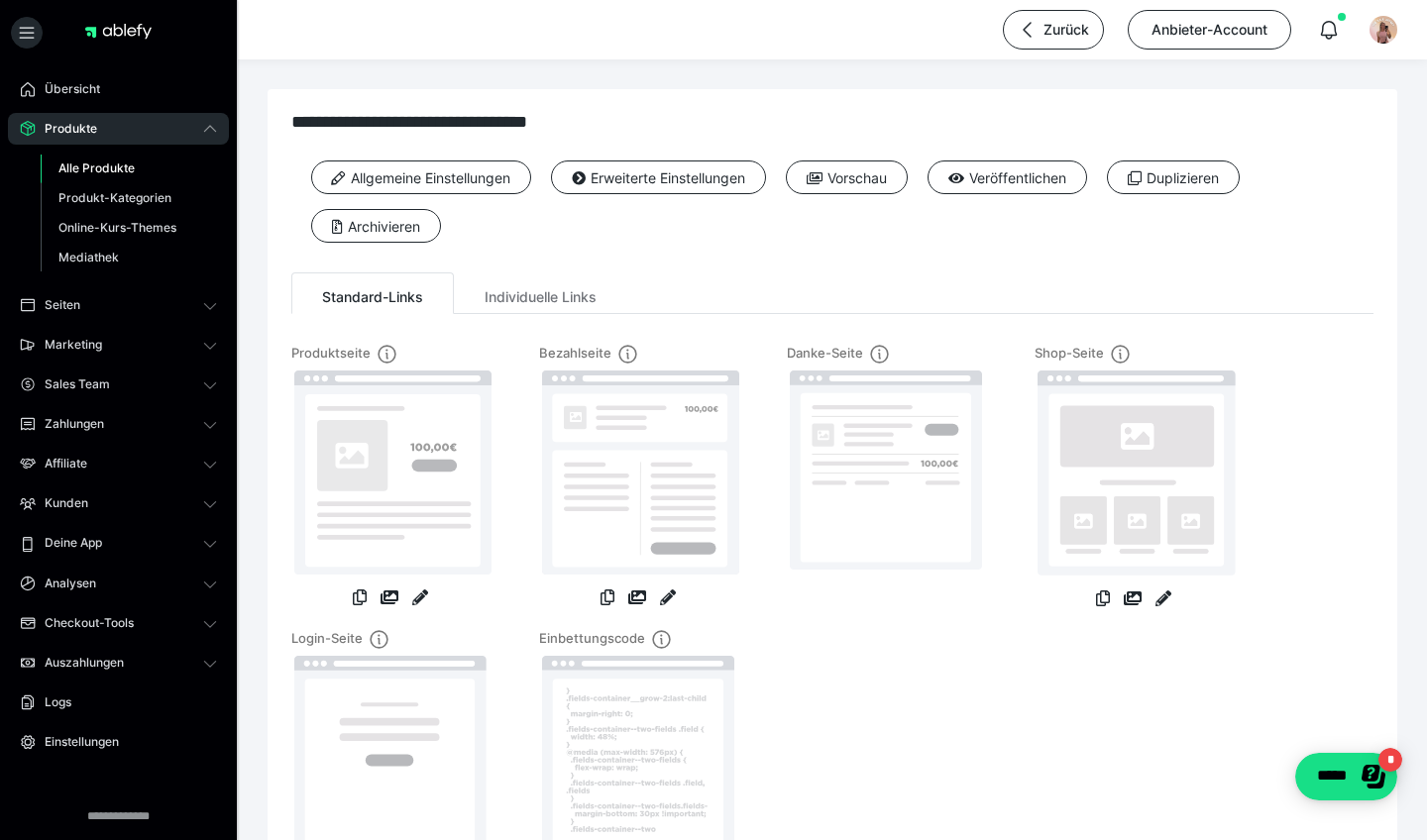 click on "Alle Produkte" at bounding box center [129, 168] 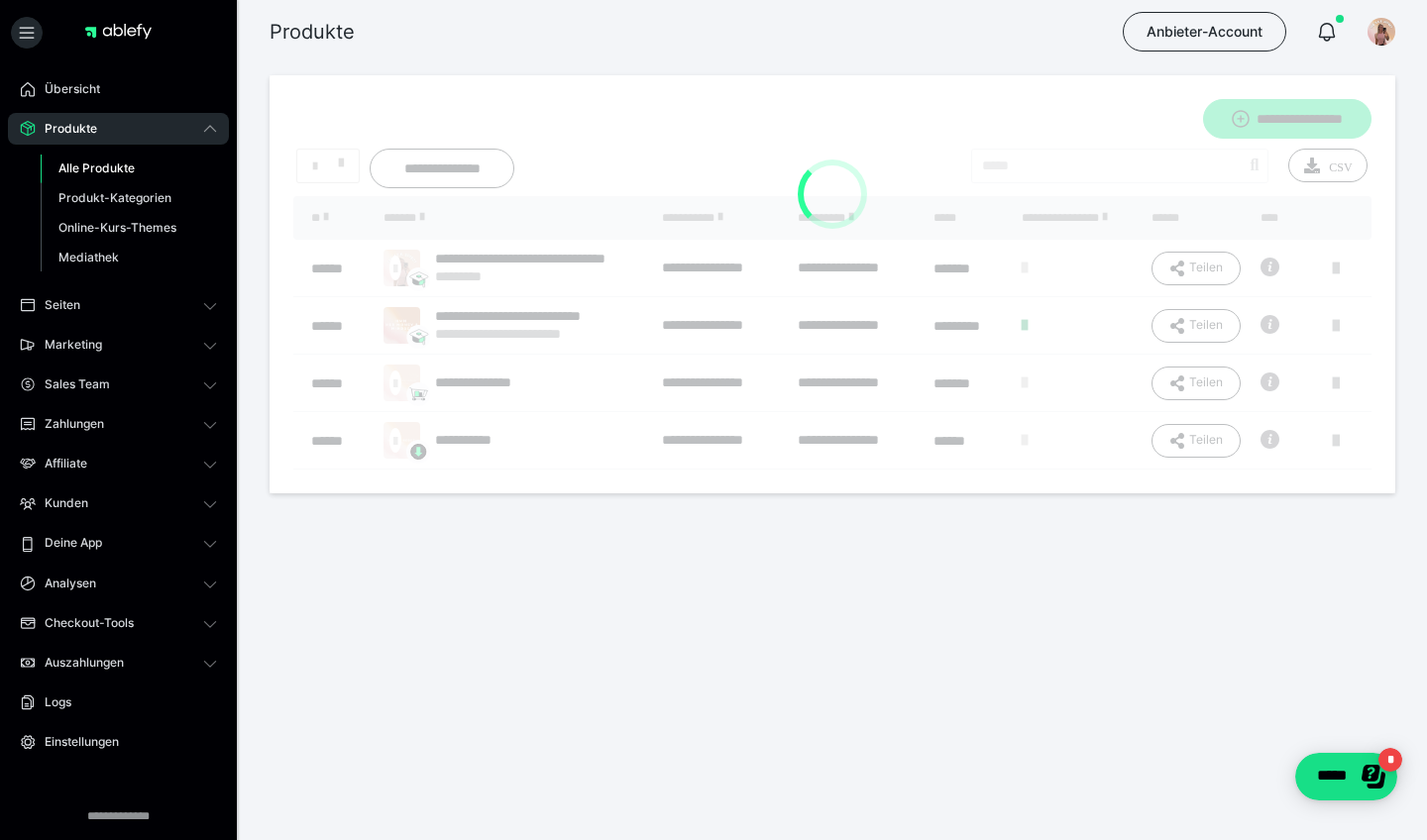 click on "Alle Produkte" at bounding box center [96, 167] 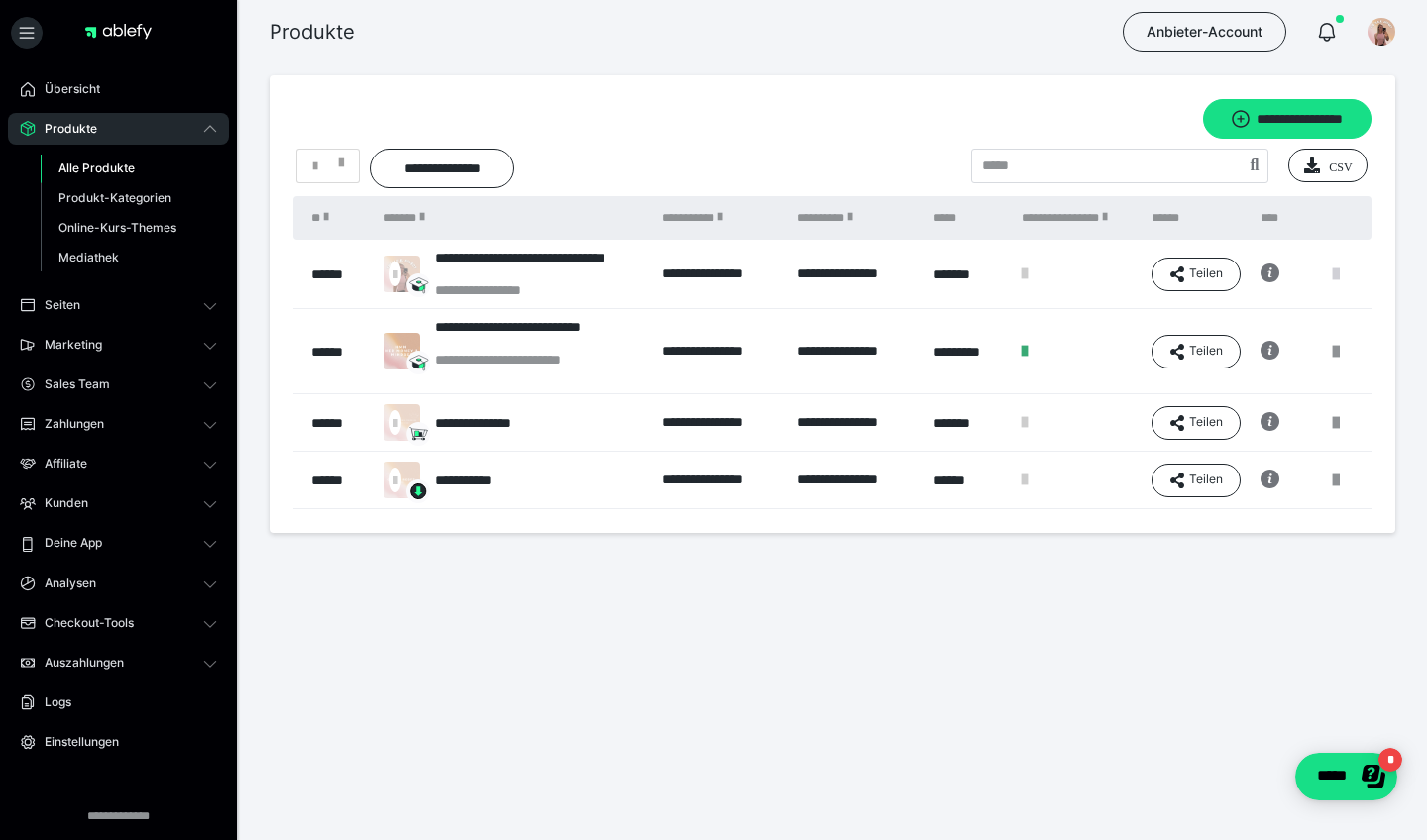 click at bounding box center (1336, 274) 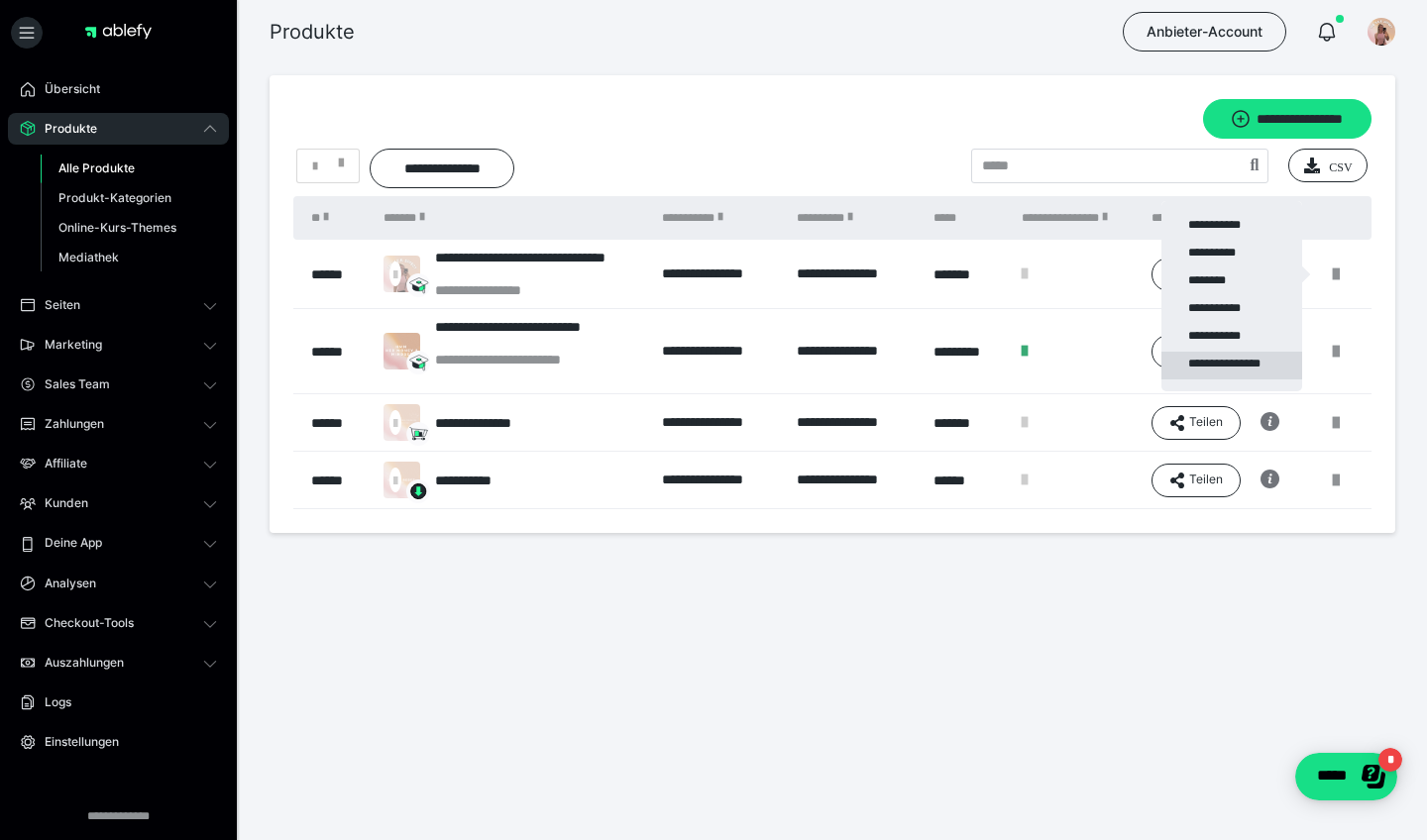 click on "**********" at bounding box center [1232, 366] 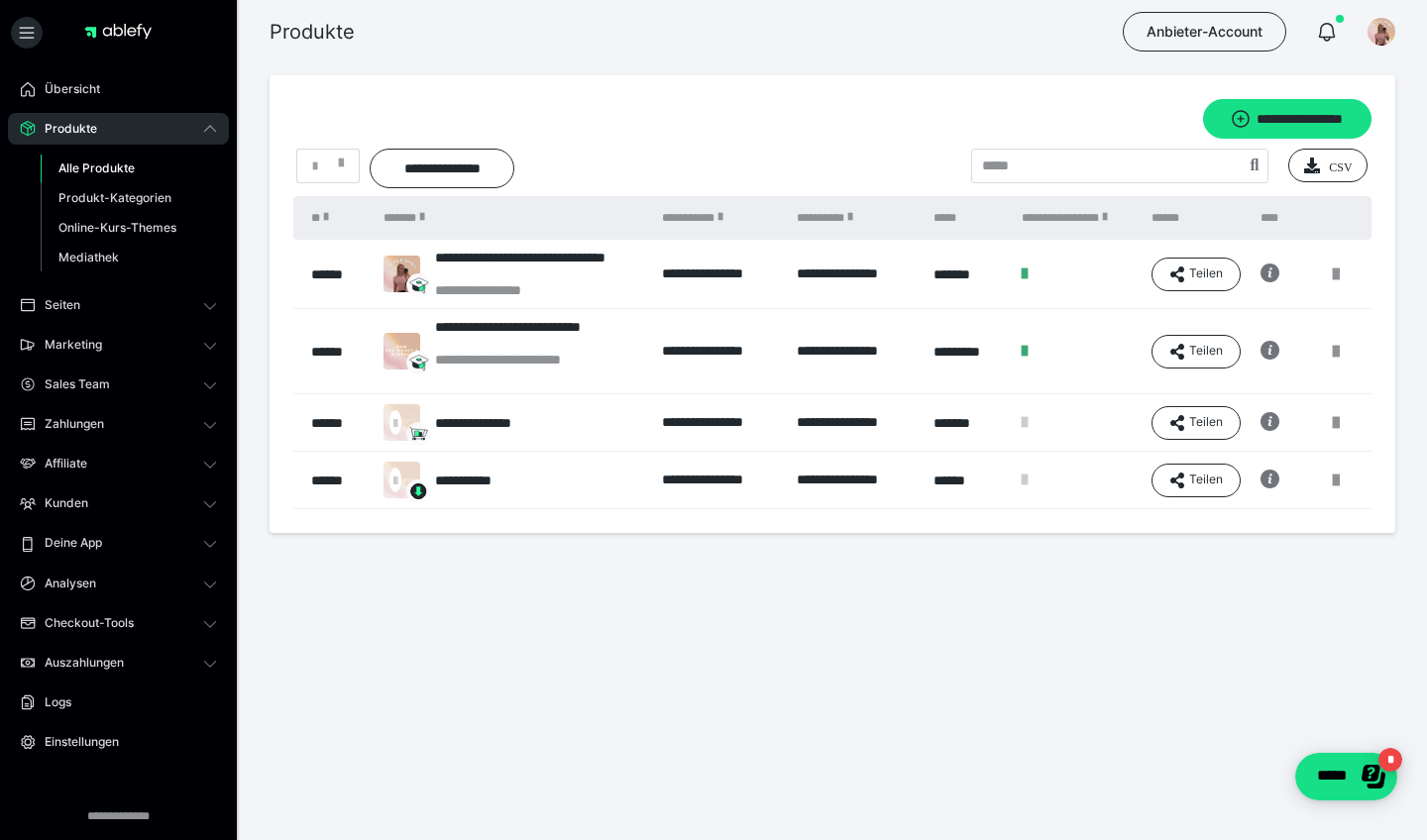 click on "**********" at bounding box center (512, 274) 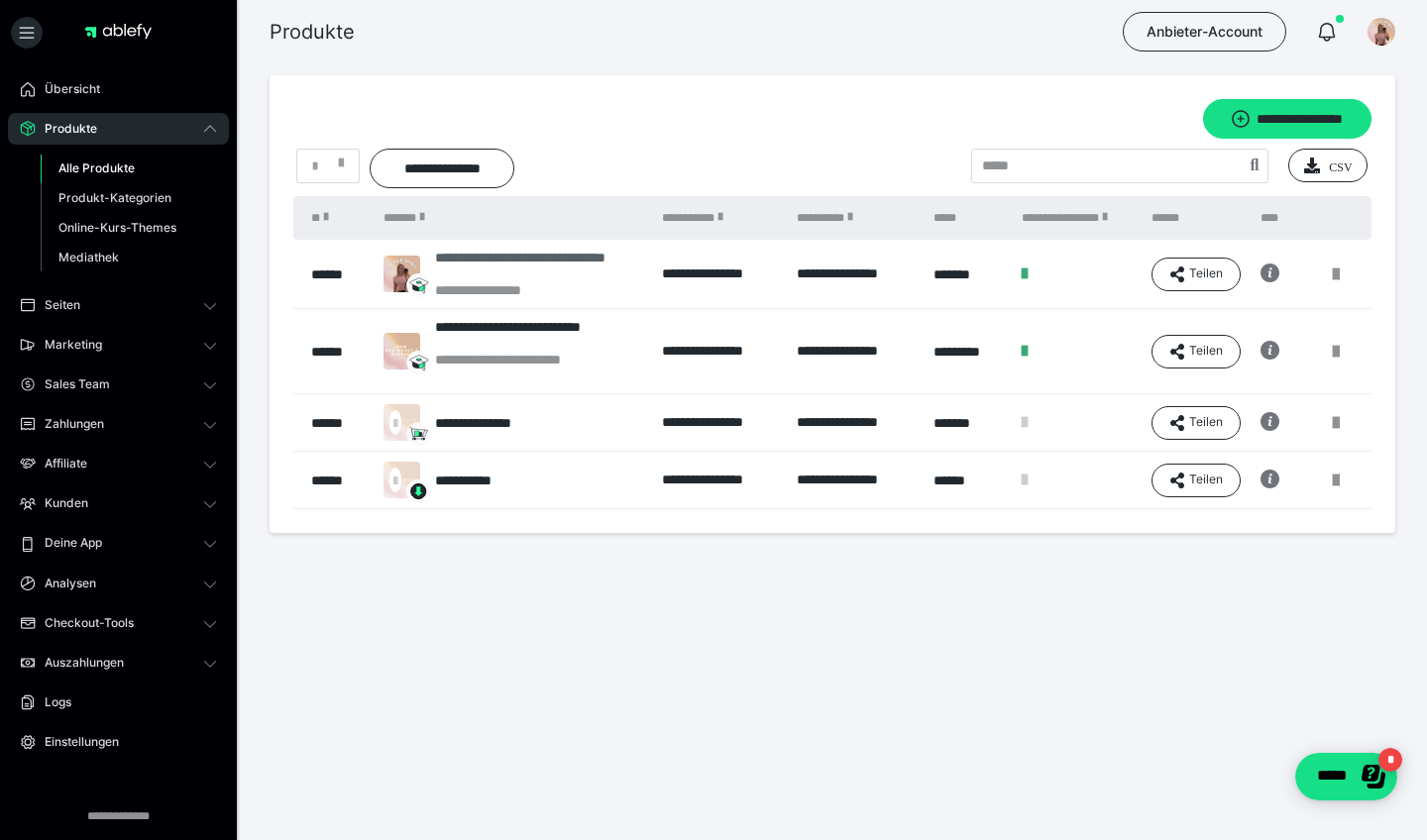 click on "**********" at bounding box center [538, 290] 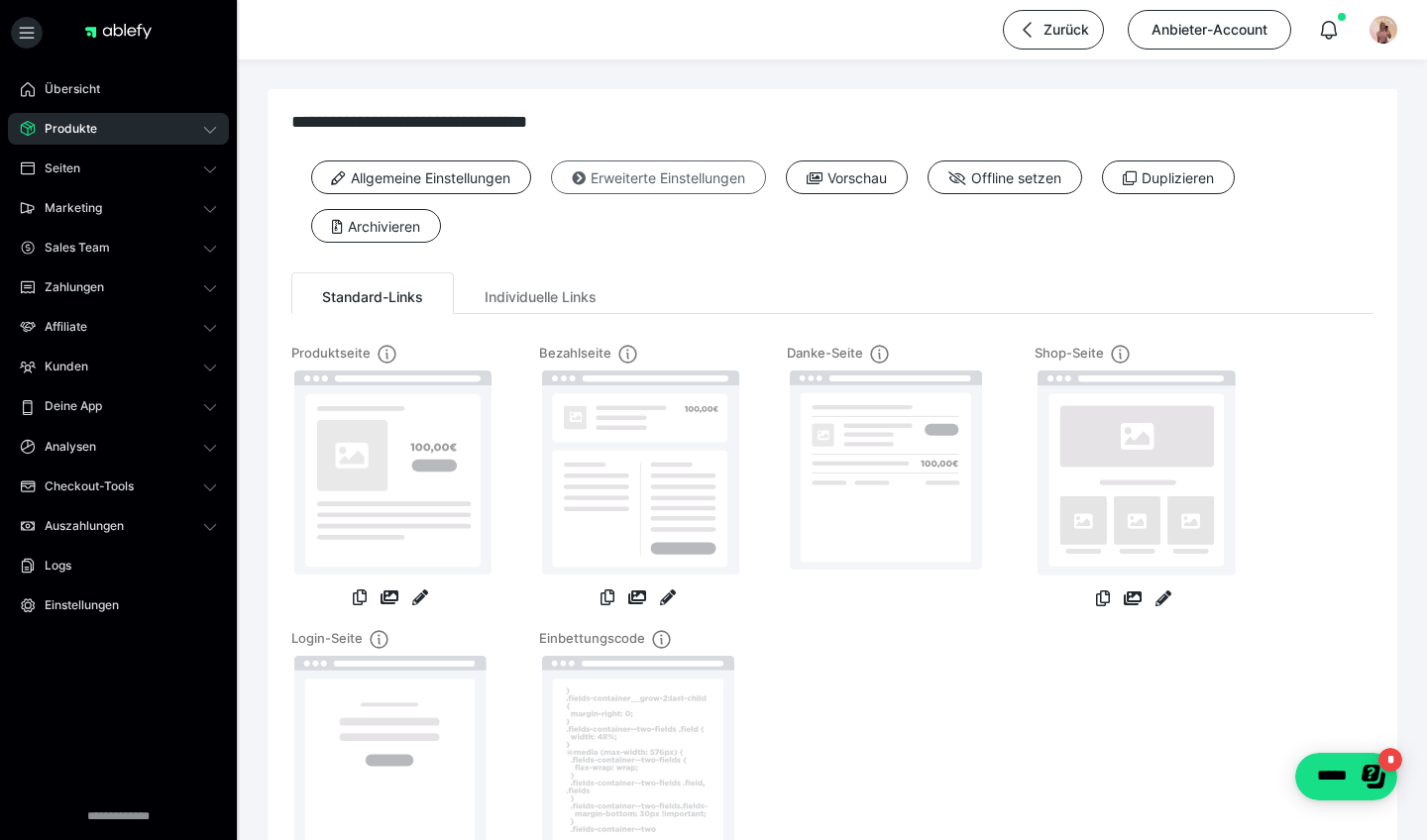 click on "Erweiterte Einstellungen" at bounding box center (658, 177) 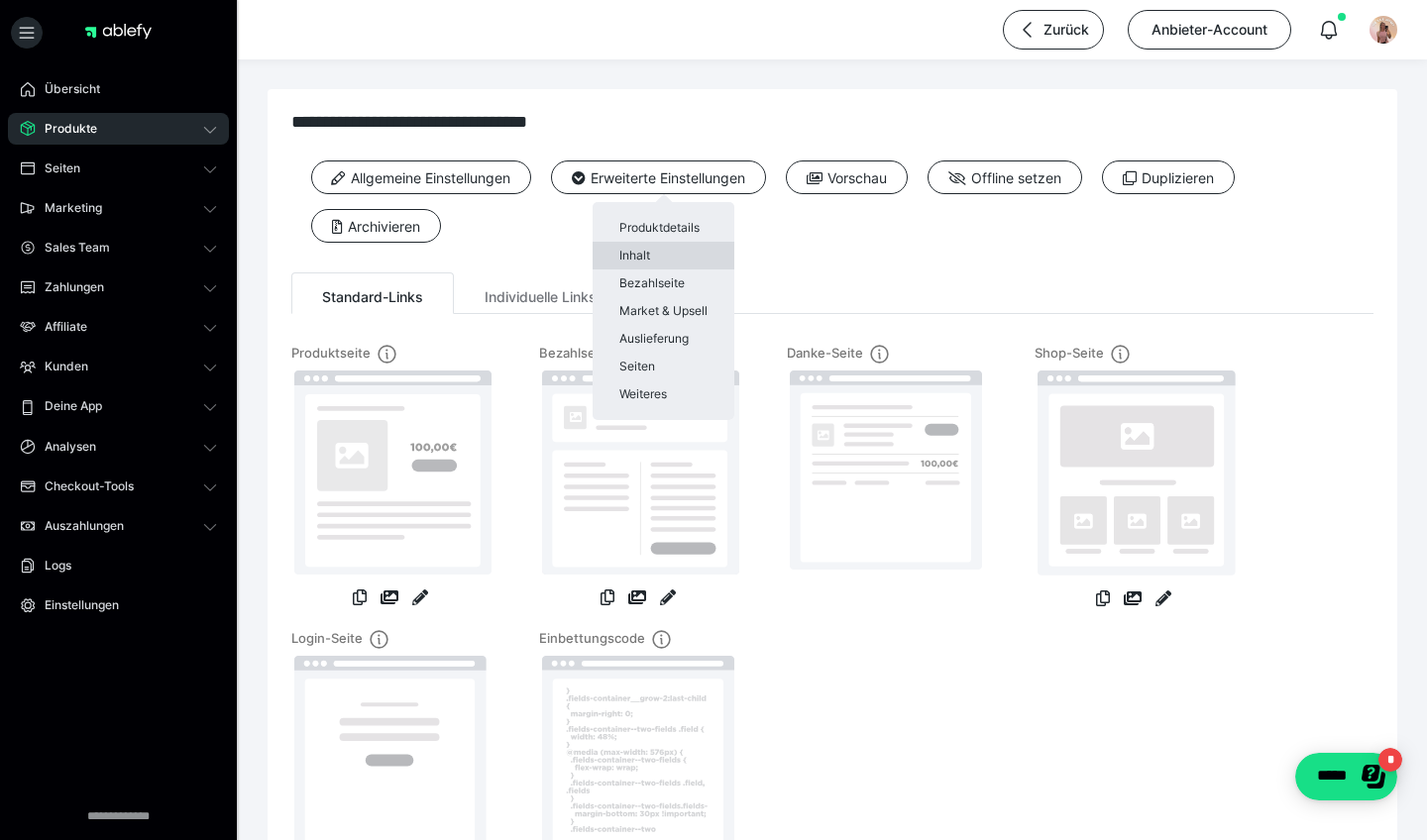 click on "Inhalt" at bounding box center [663, 256] 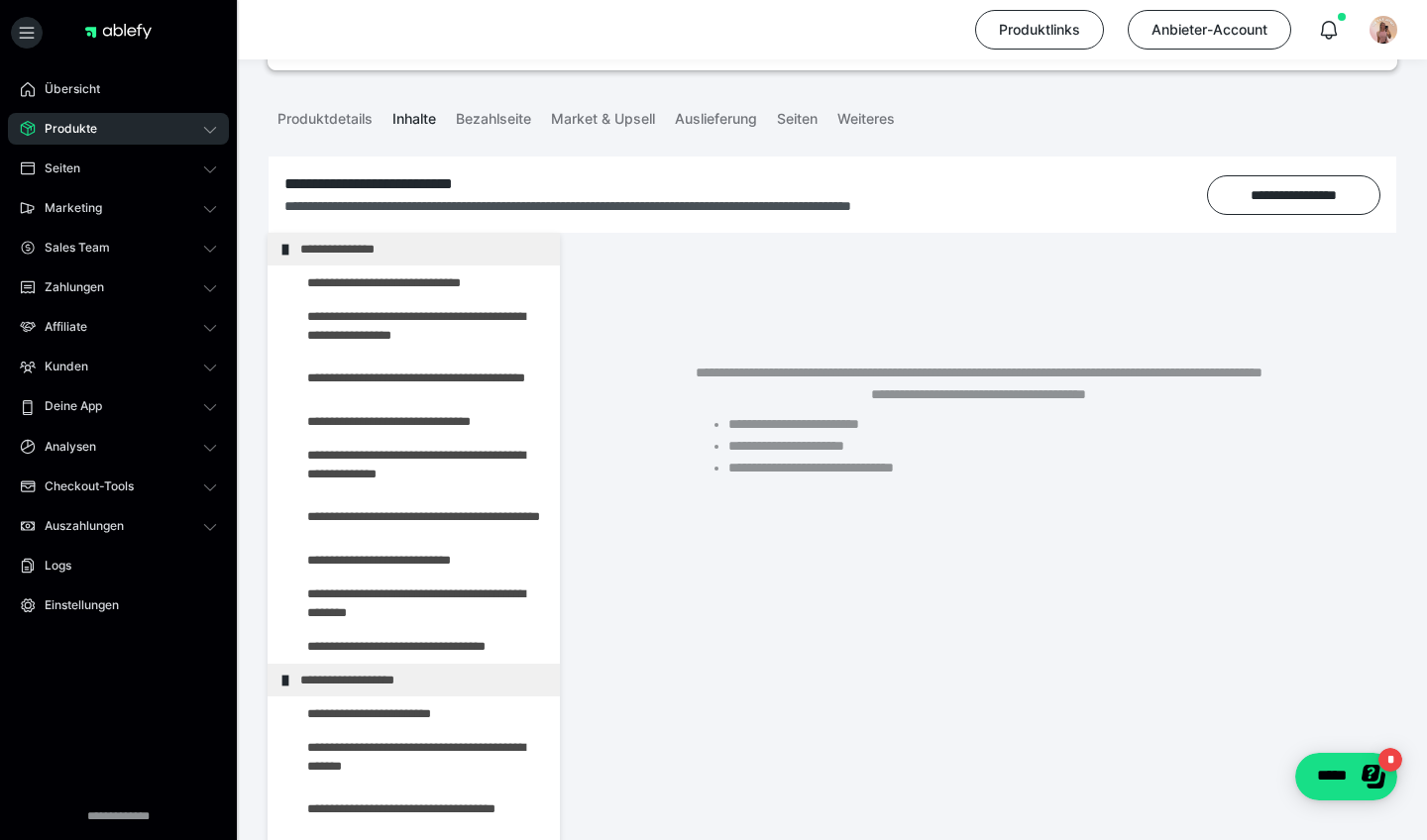 scroll, scrollTop: 196, scrollLeft: 0, axis: vertical 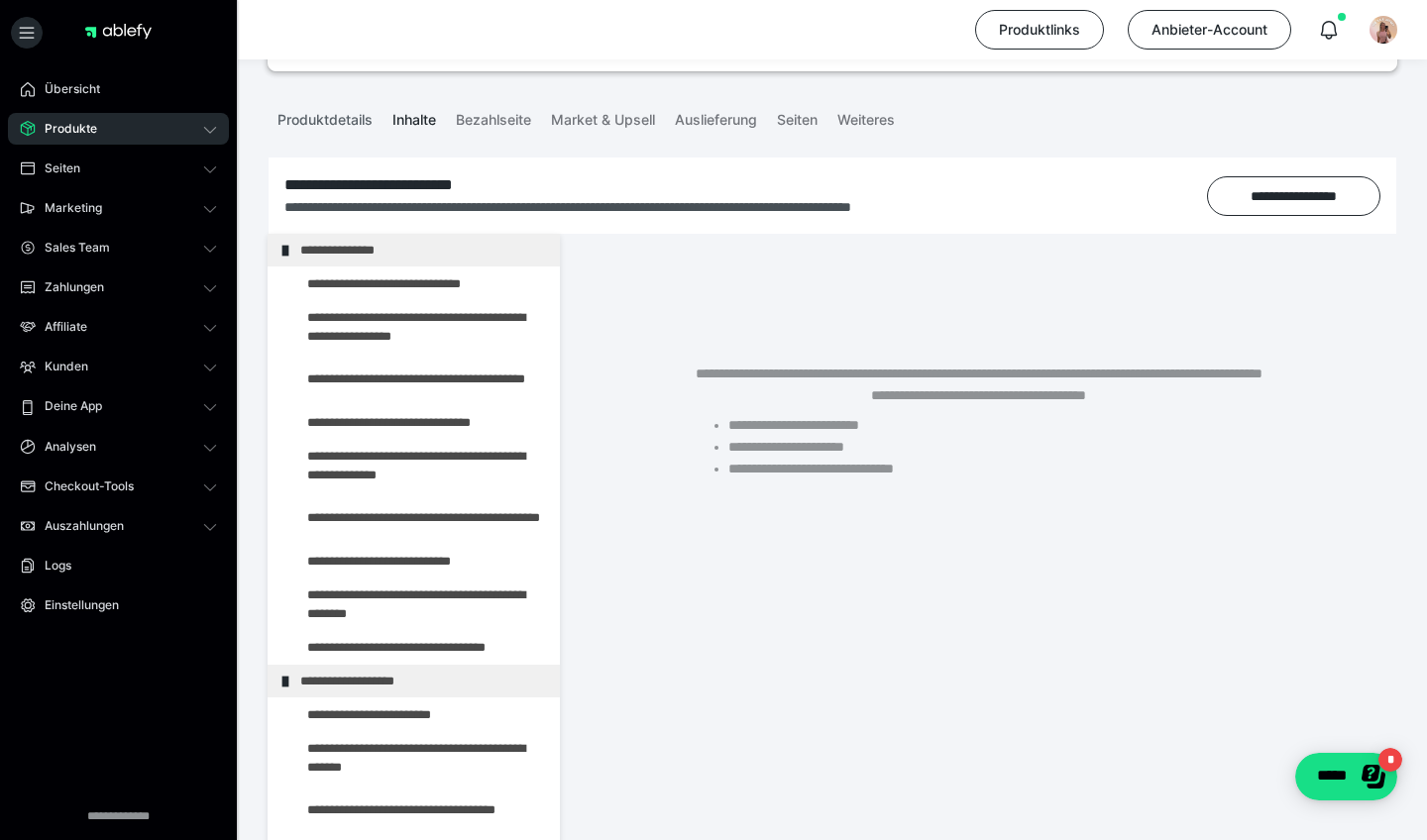click on "Produktdetails" at bounding box center (325, 116) 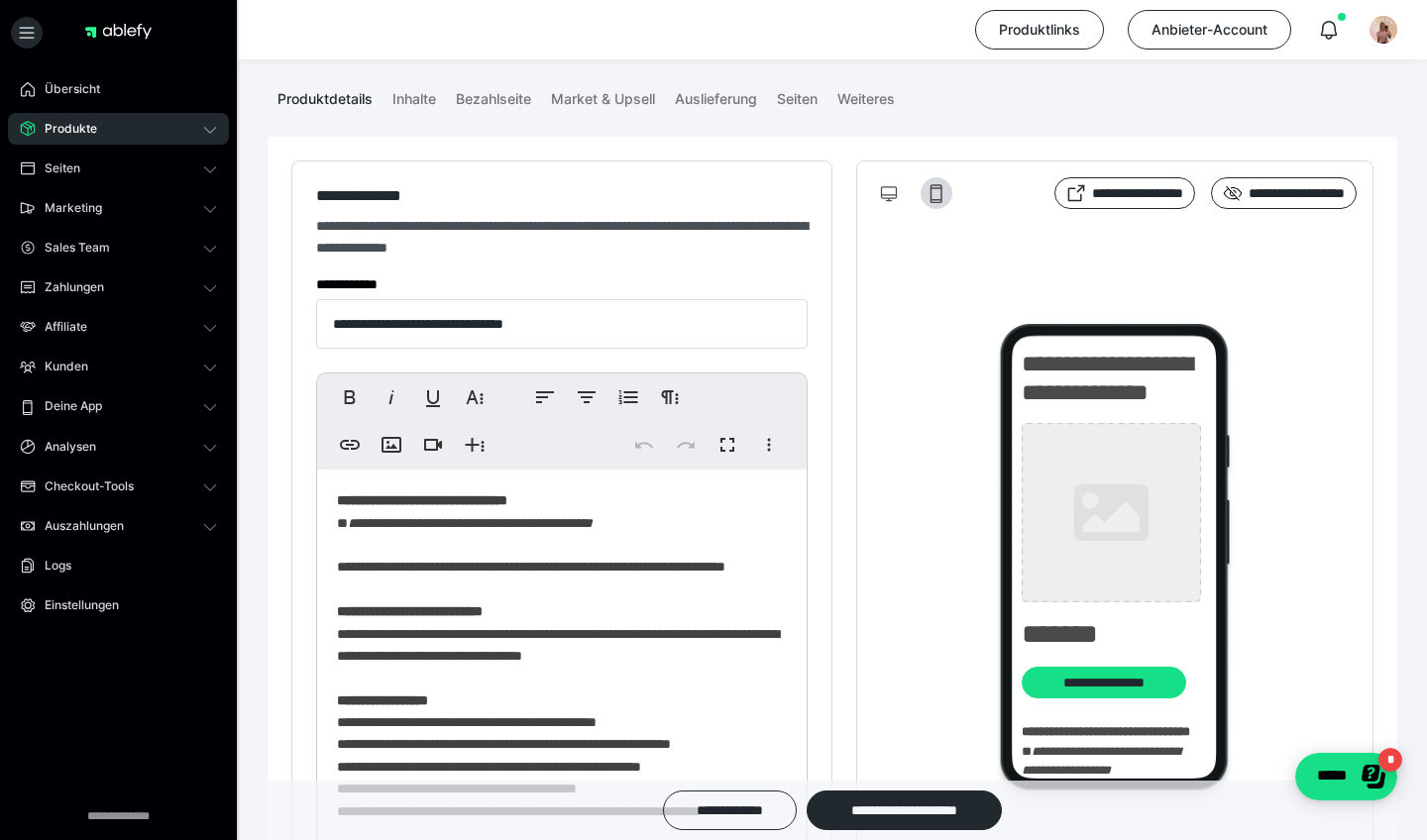 type on "**********" 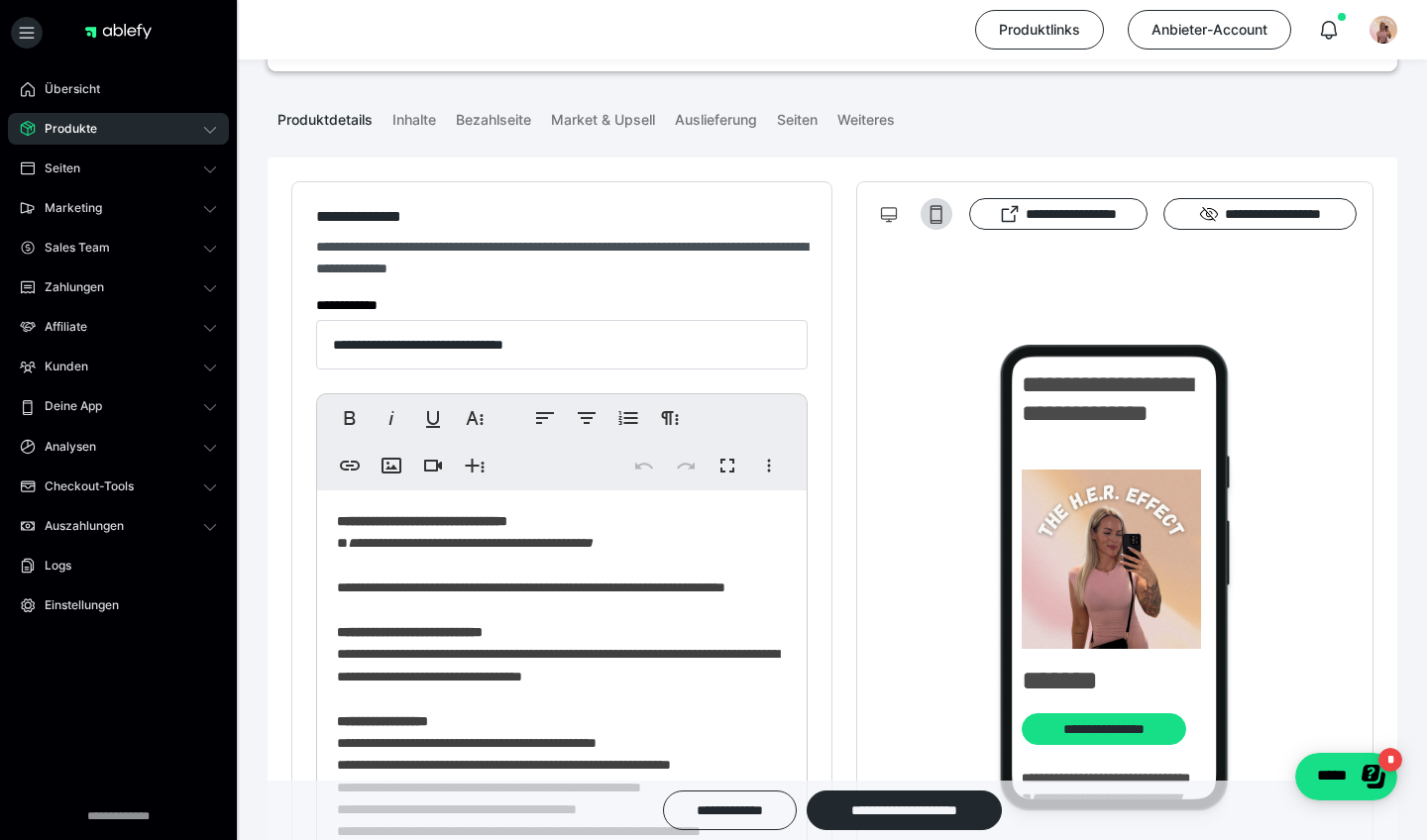 click on "Produkte" at bounding box center [63, 129] 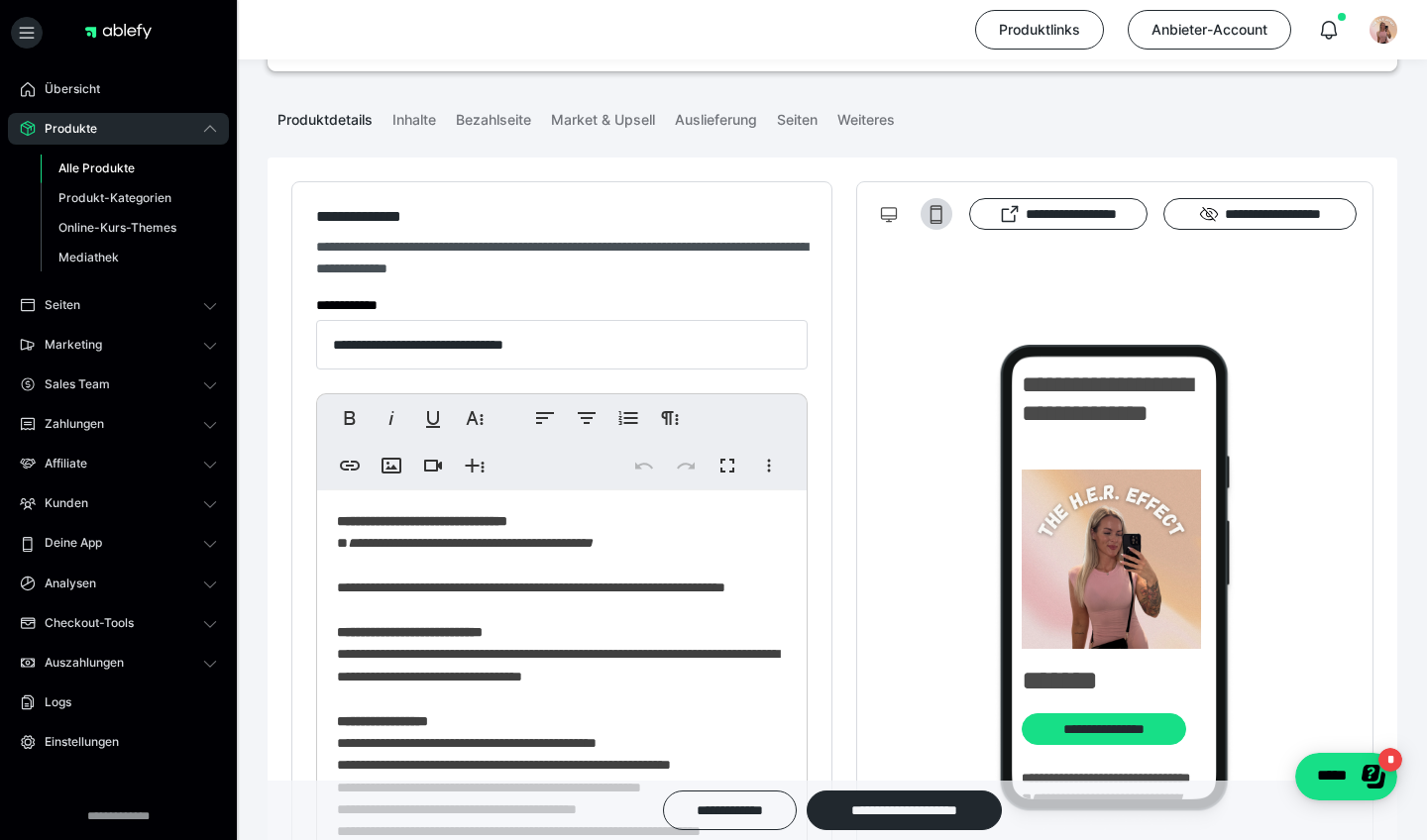 click on "Alle Produkte" at bounding box center [96, 167] 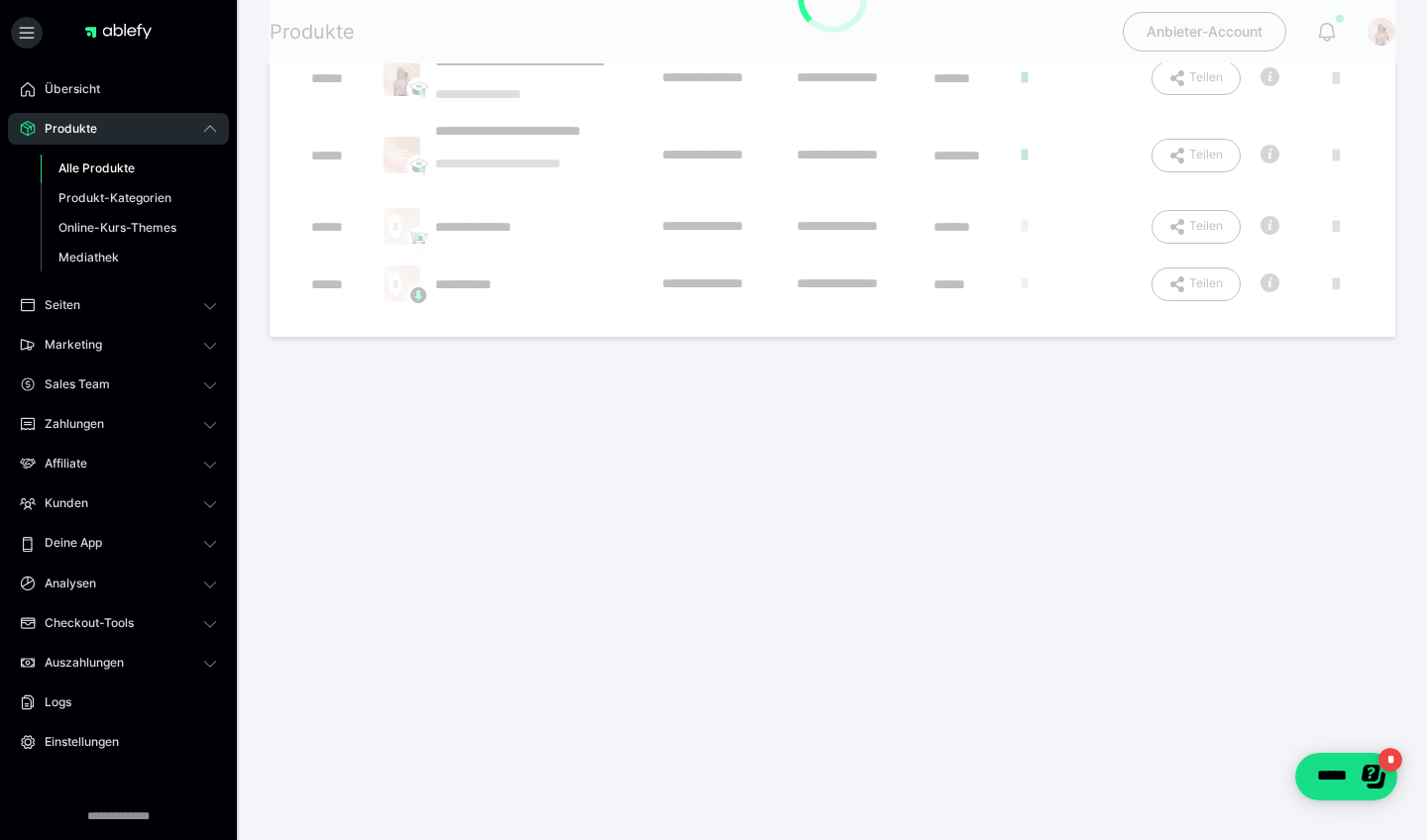 scroll, scrollTop: 0, scrollLeft: 0, axis: both 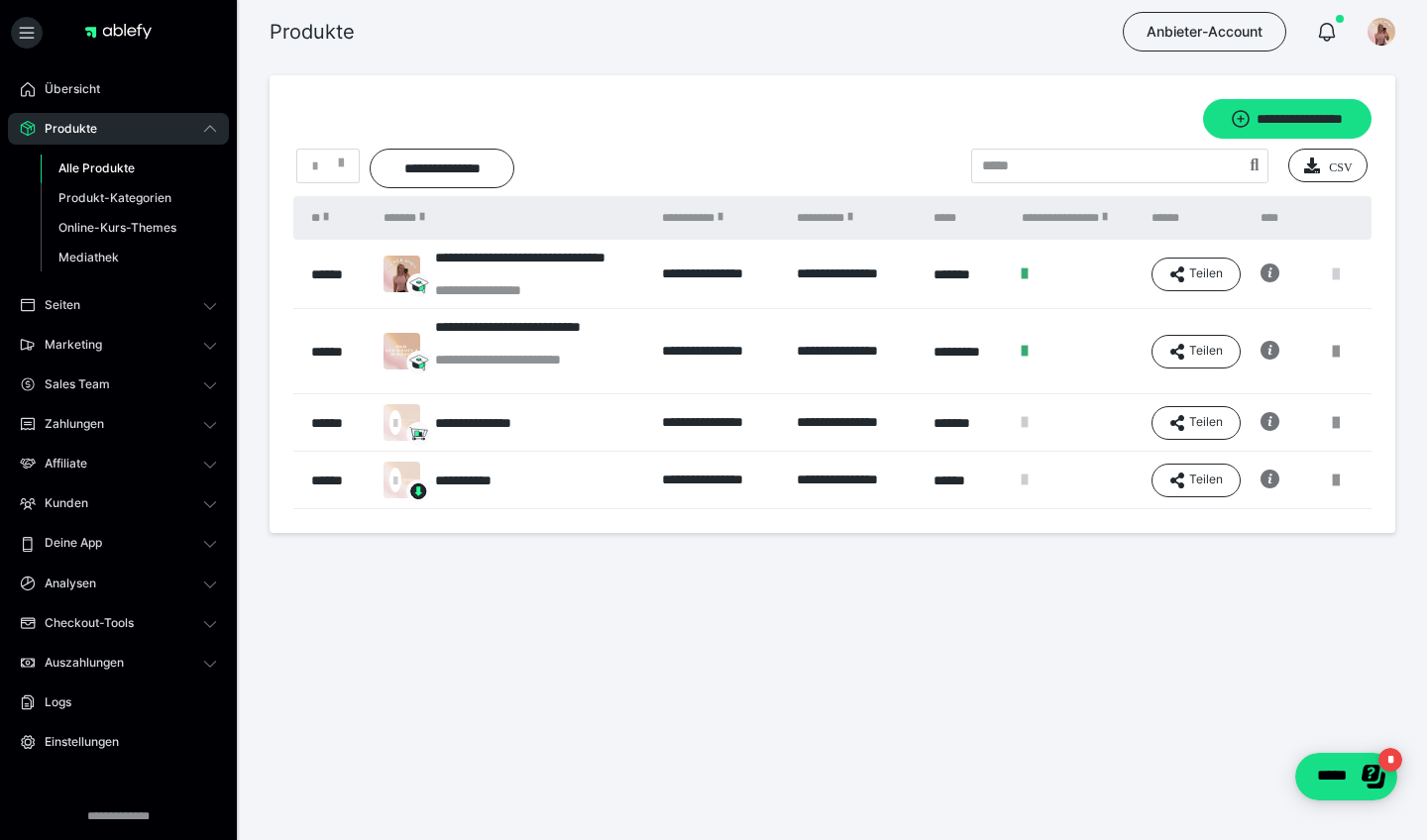 click at bounding box center [1336, 274] 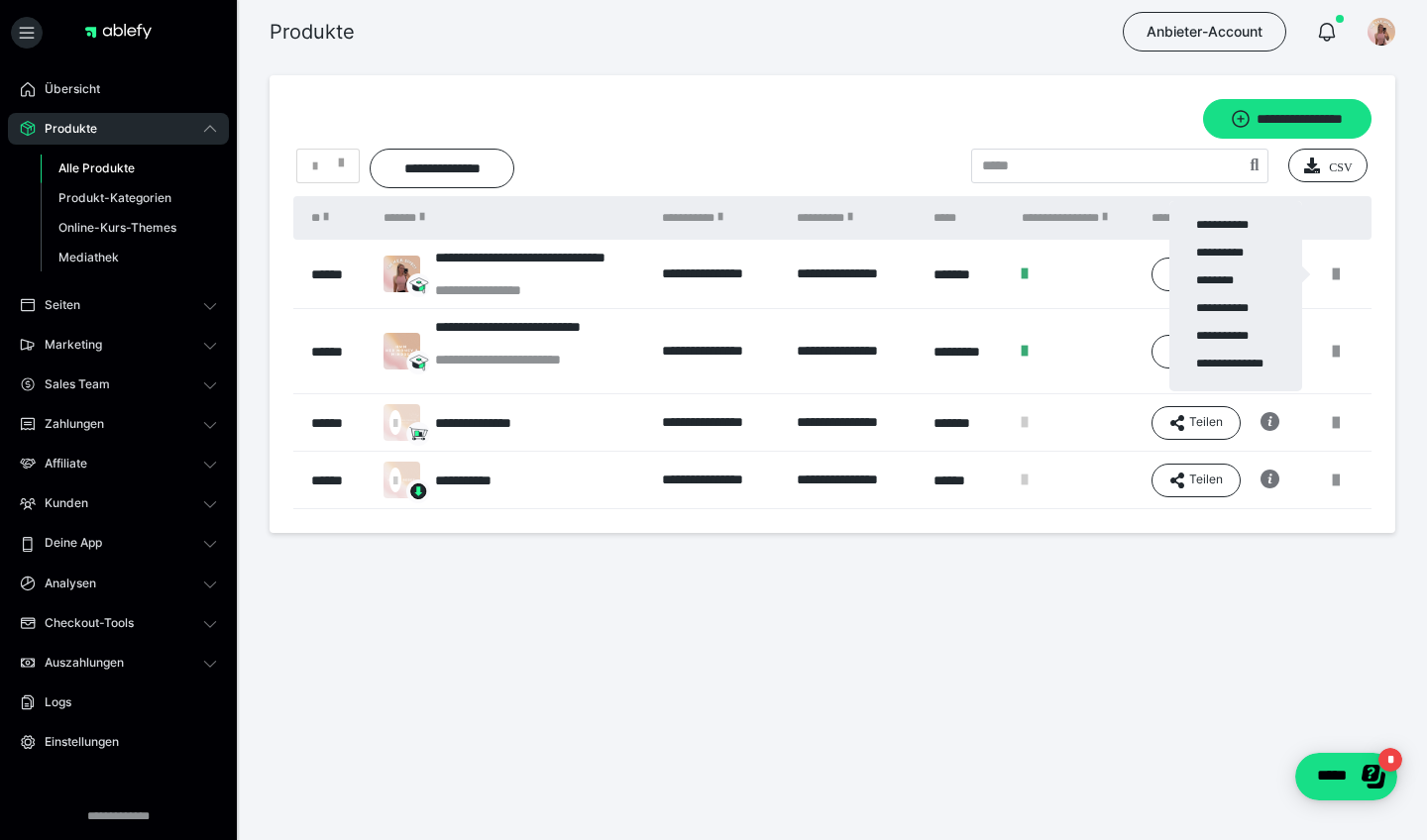 click at bounding box center [714, 420] 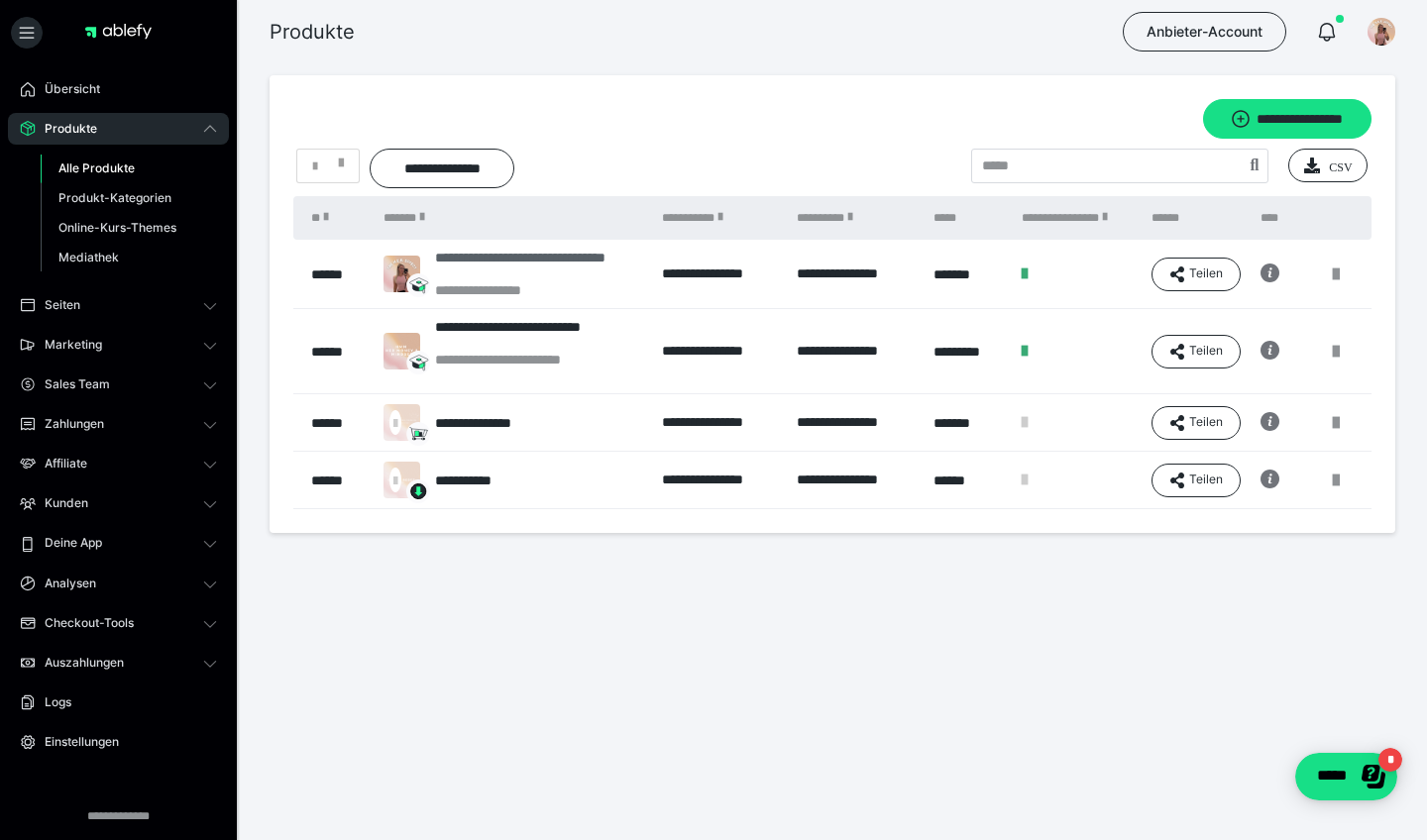 click on "**********" at bounding box center (538, 265) 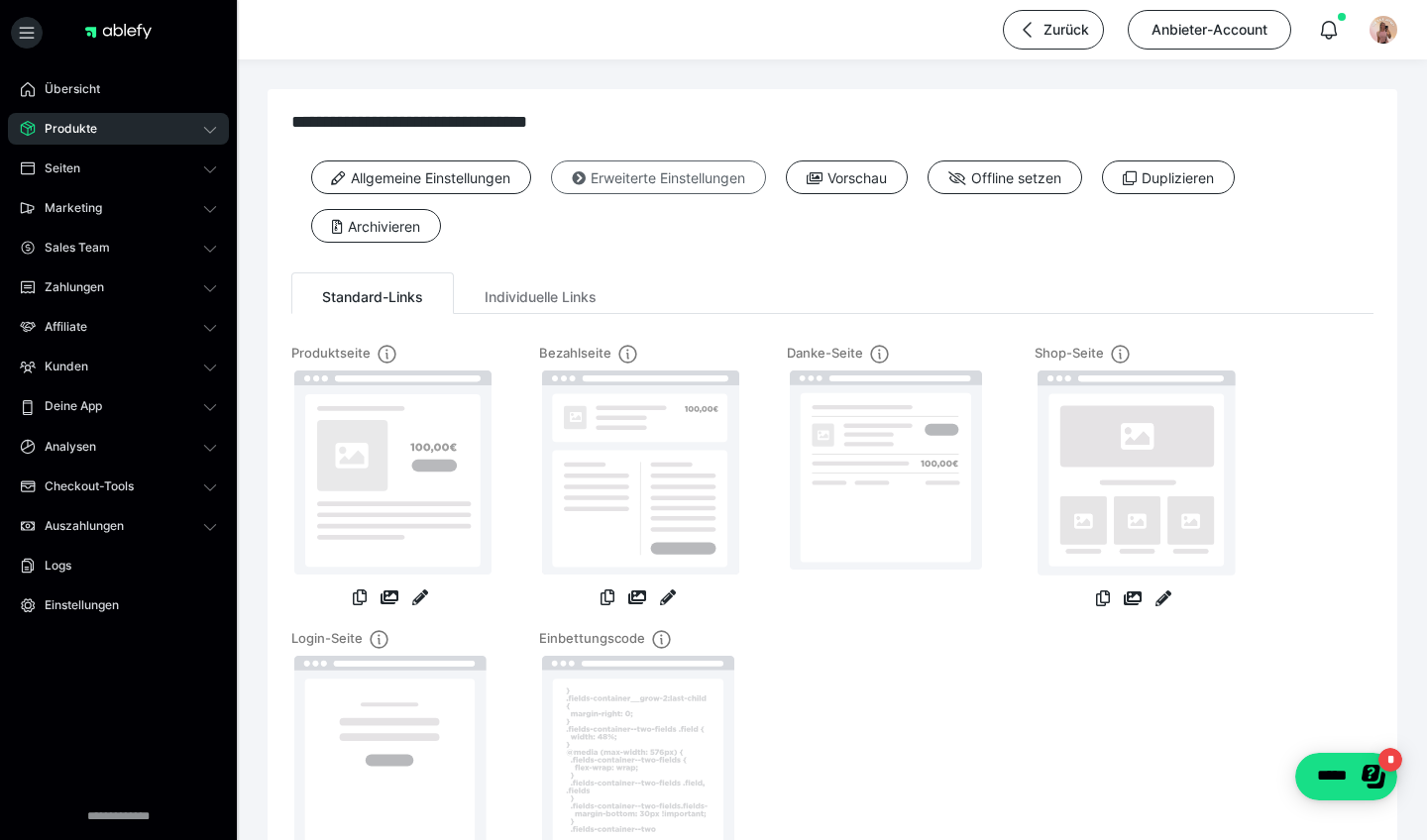 click on "Erweiterte Einstellungen" at bounding box center (658, 177) 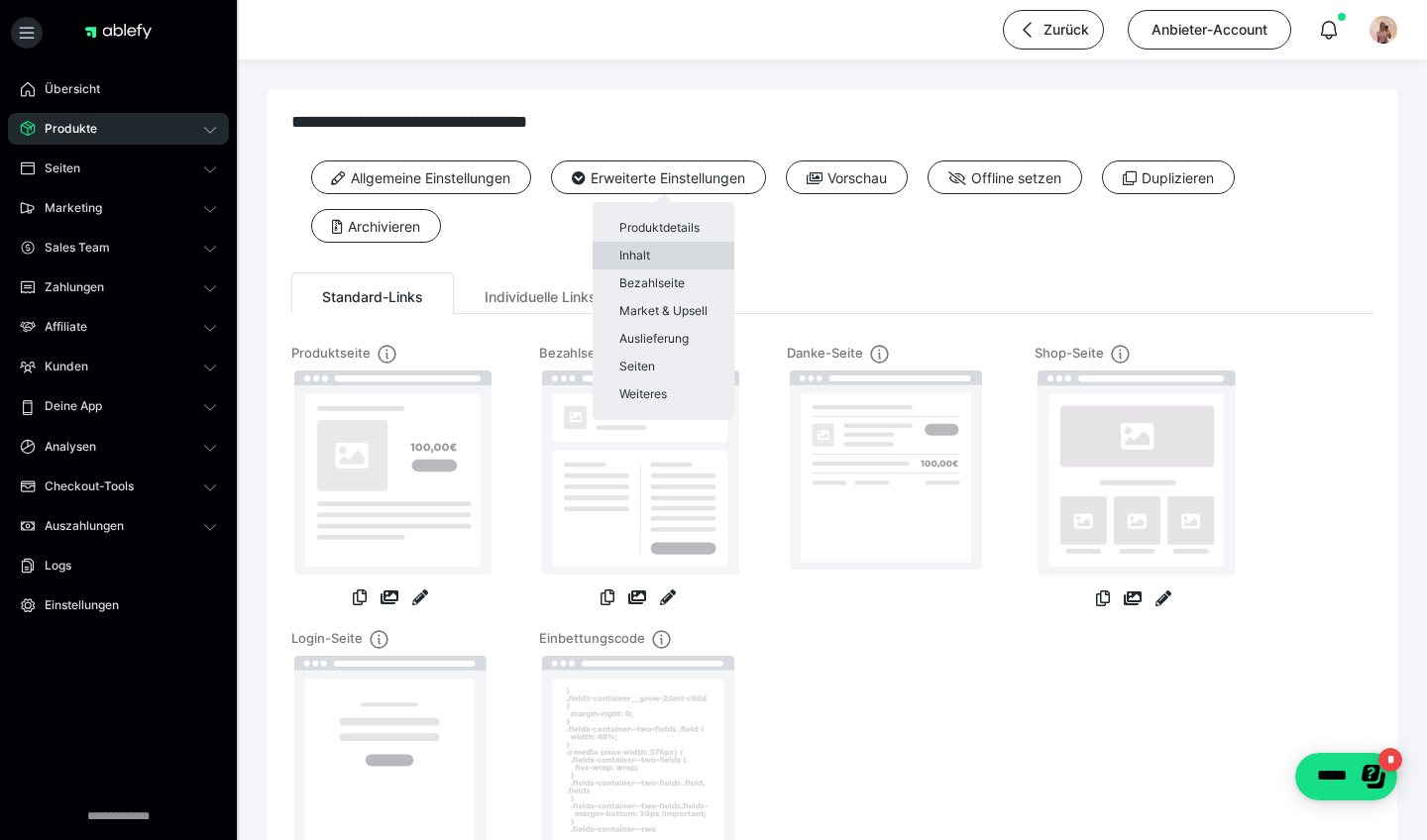 click on "Inhalt" at bounding box center [663, 256] 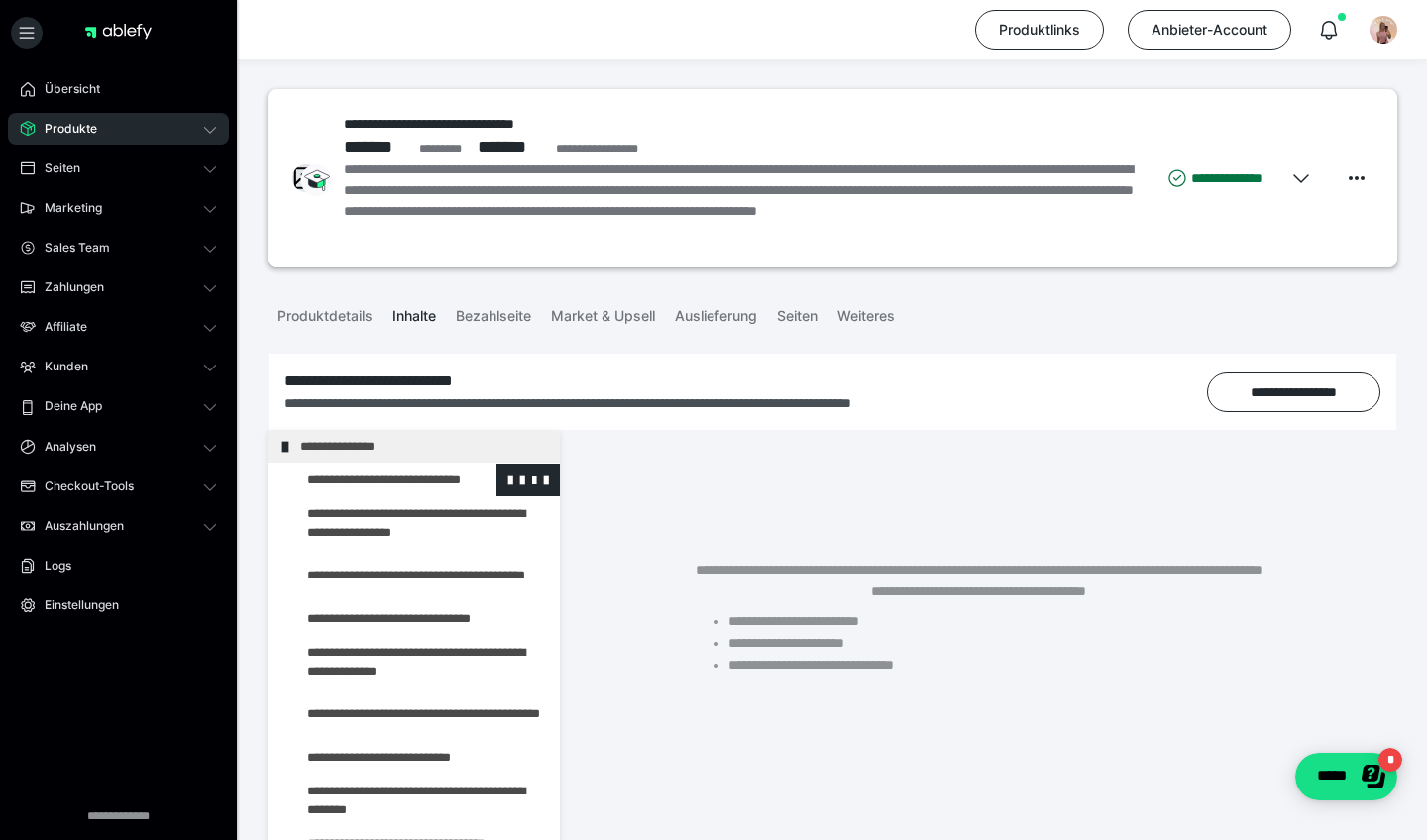 click at bounding box center (372, 479) 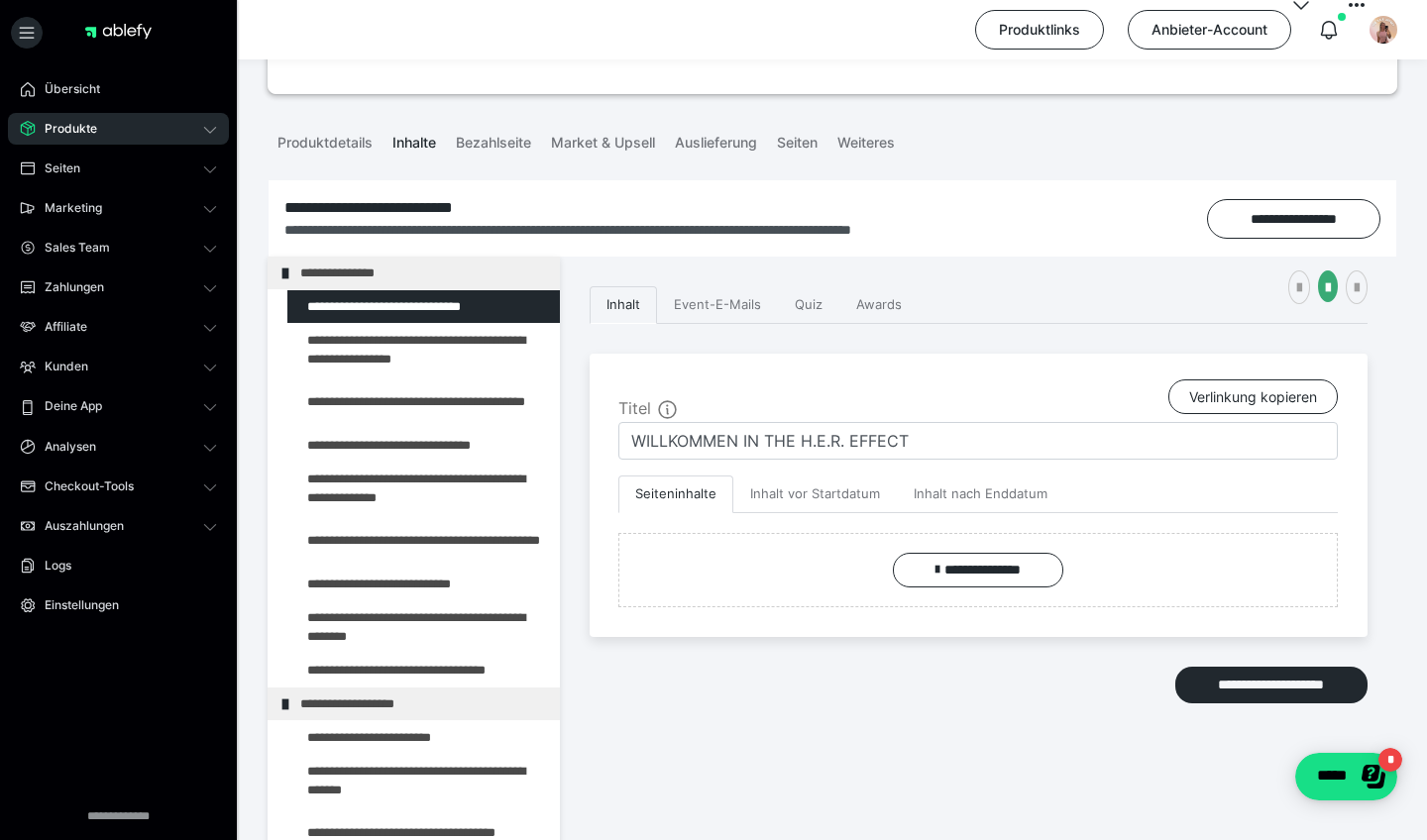 scroll, scrollTop: 174, scrollLeft: 0, axis: vertical 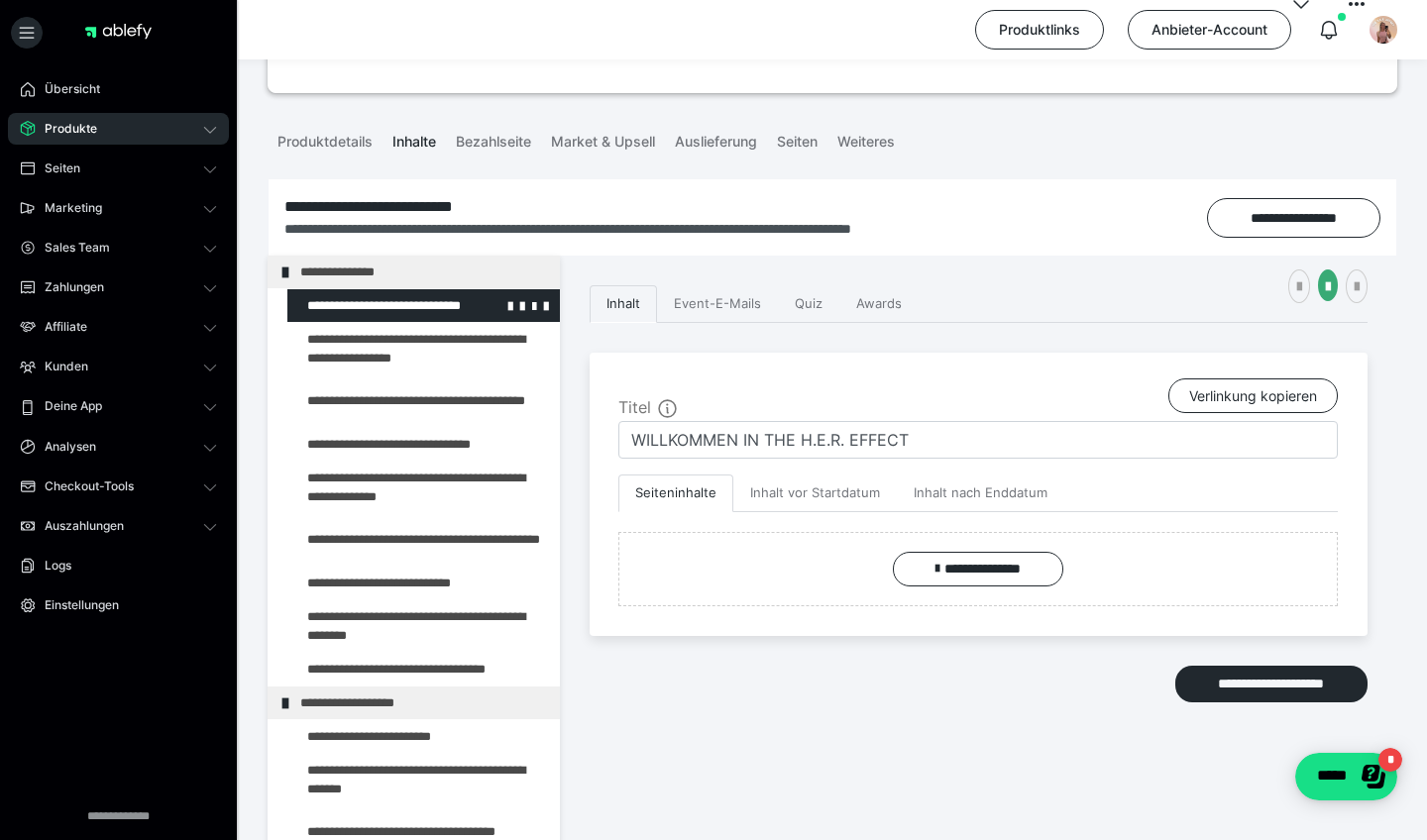 click at bounding box center [372, 305] 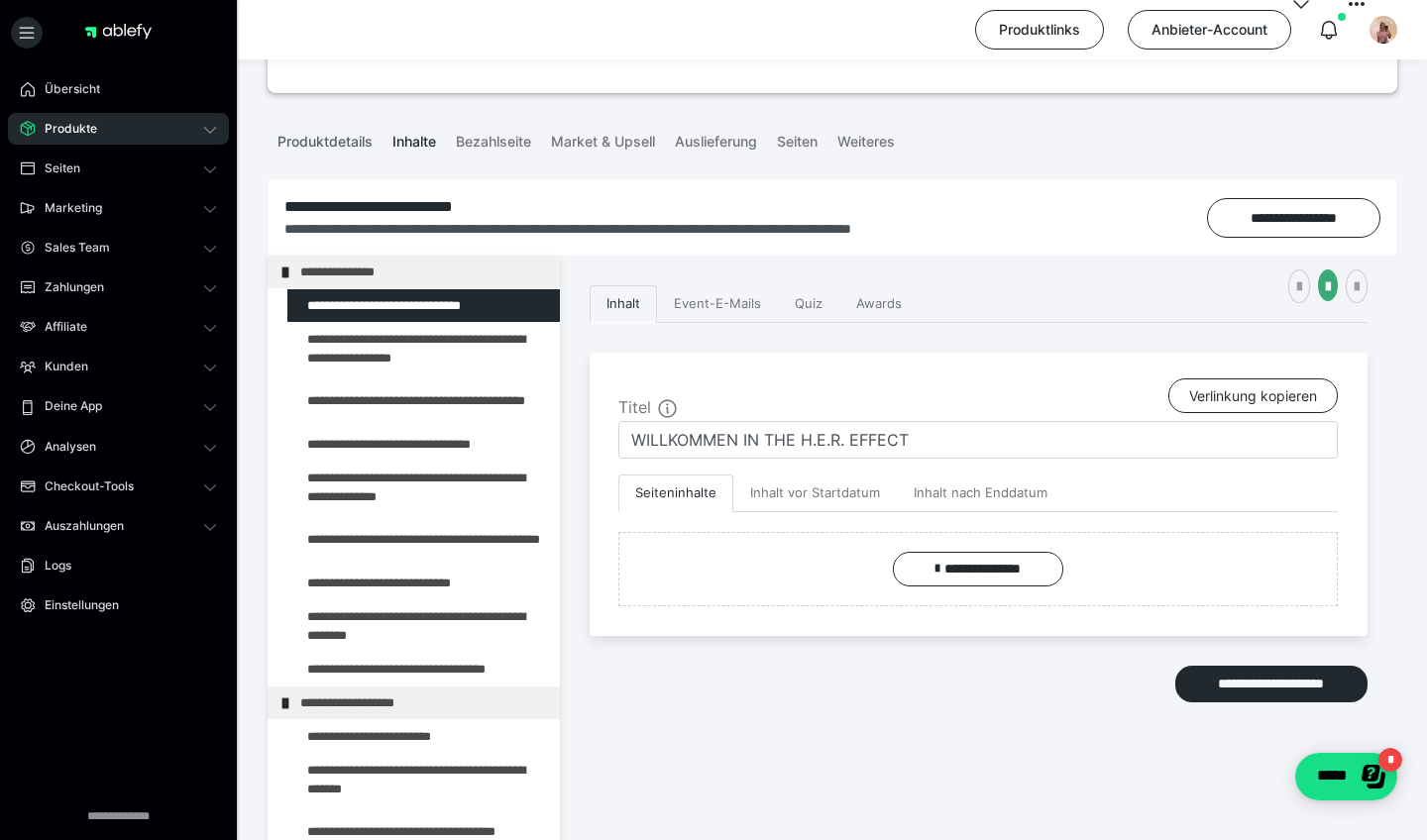 scroll, scrollTop: 0, scrollLeft: 0, axis: both 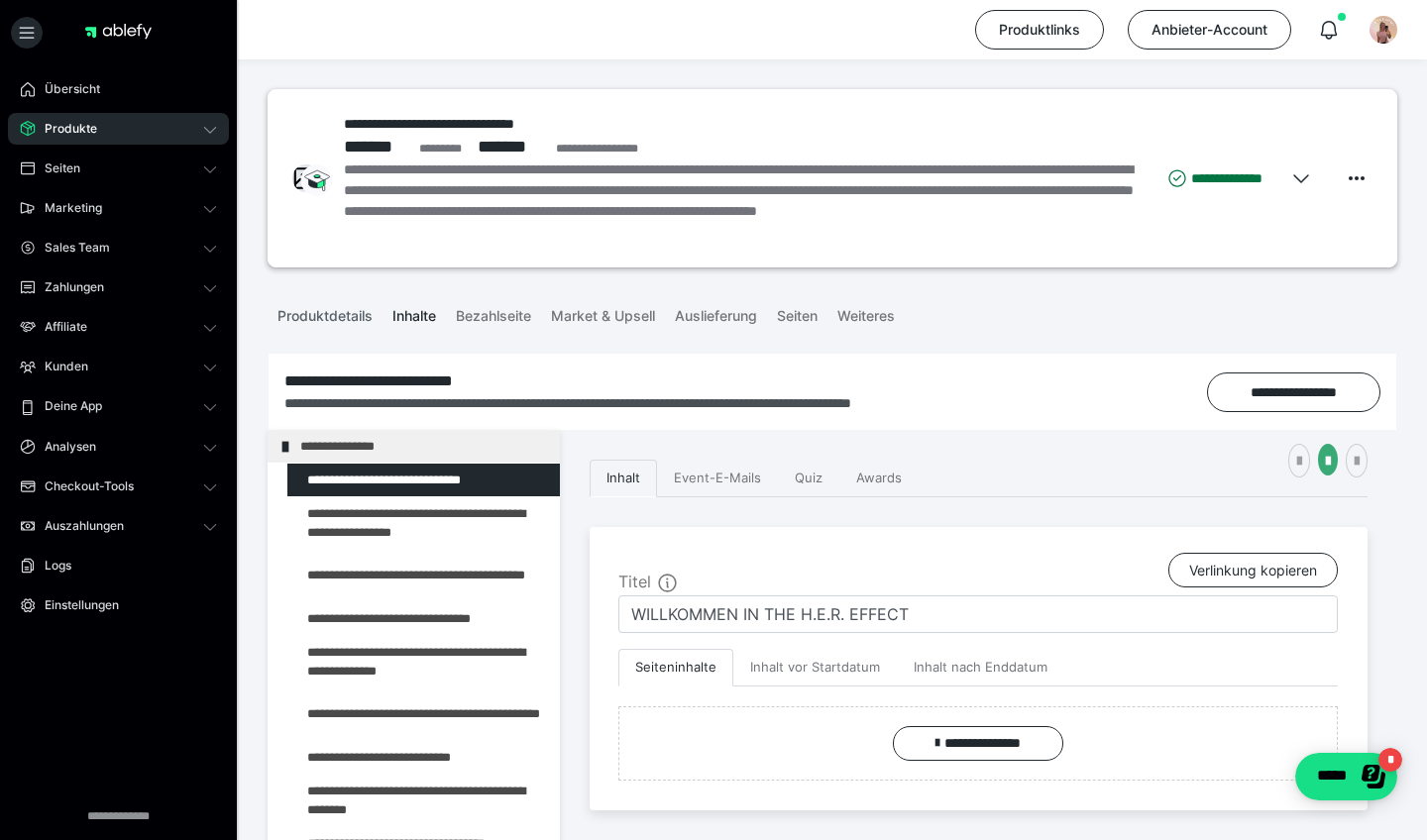click on "Produktdetails" at bounding box center [325, 312] 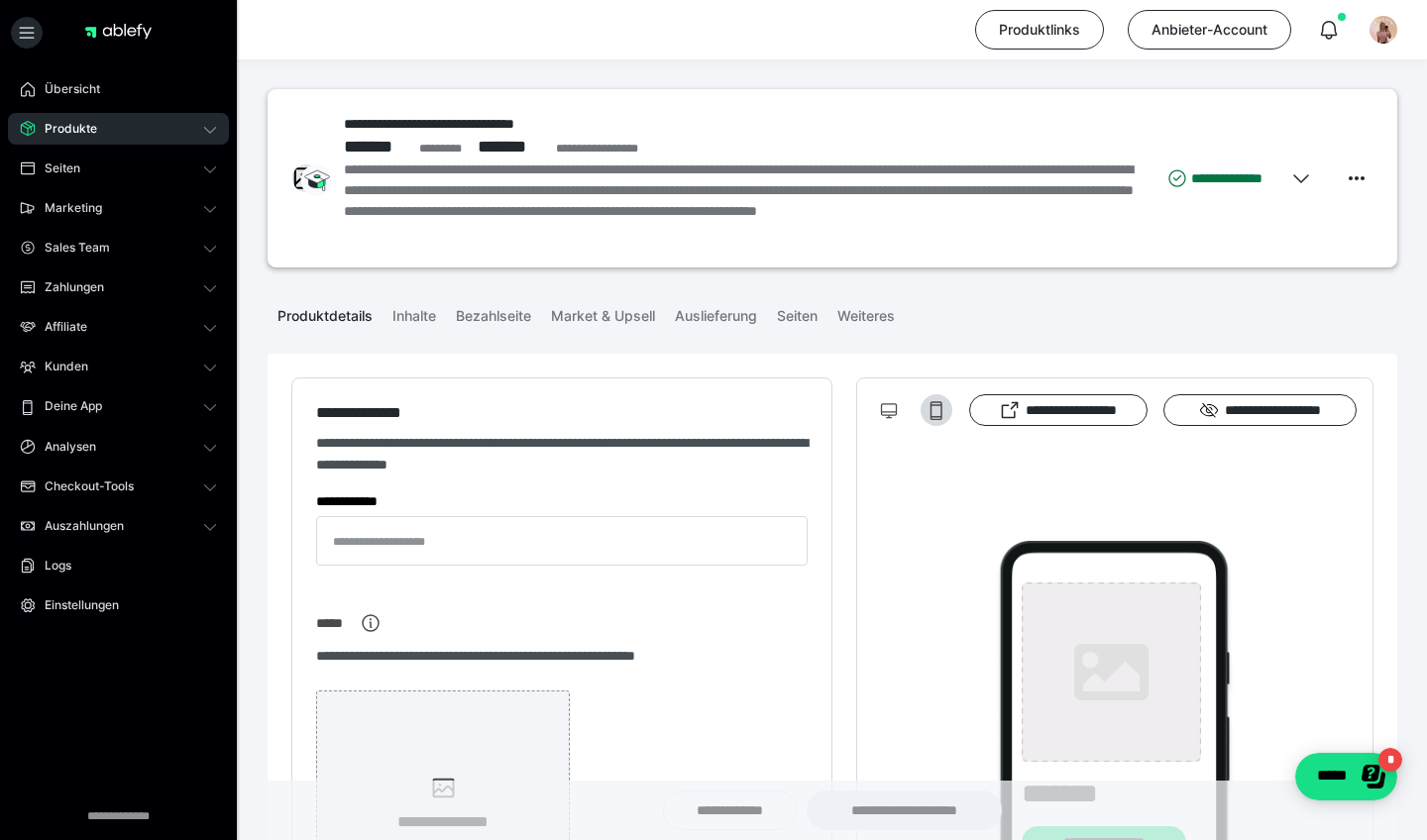 type on "**********" 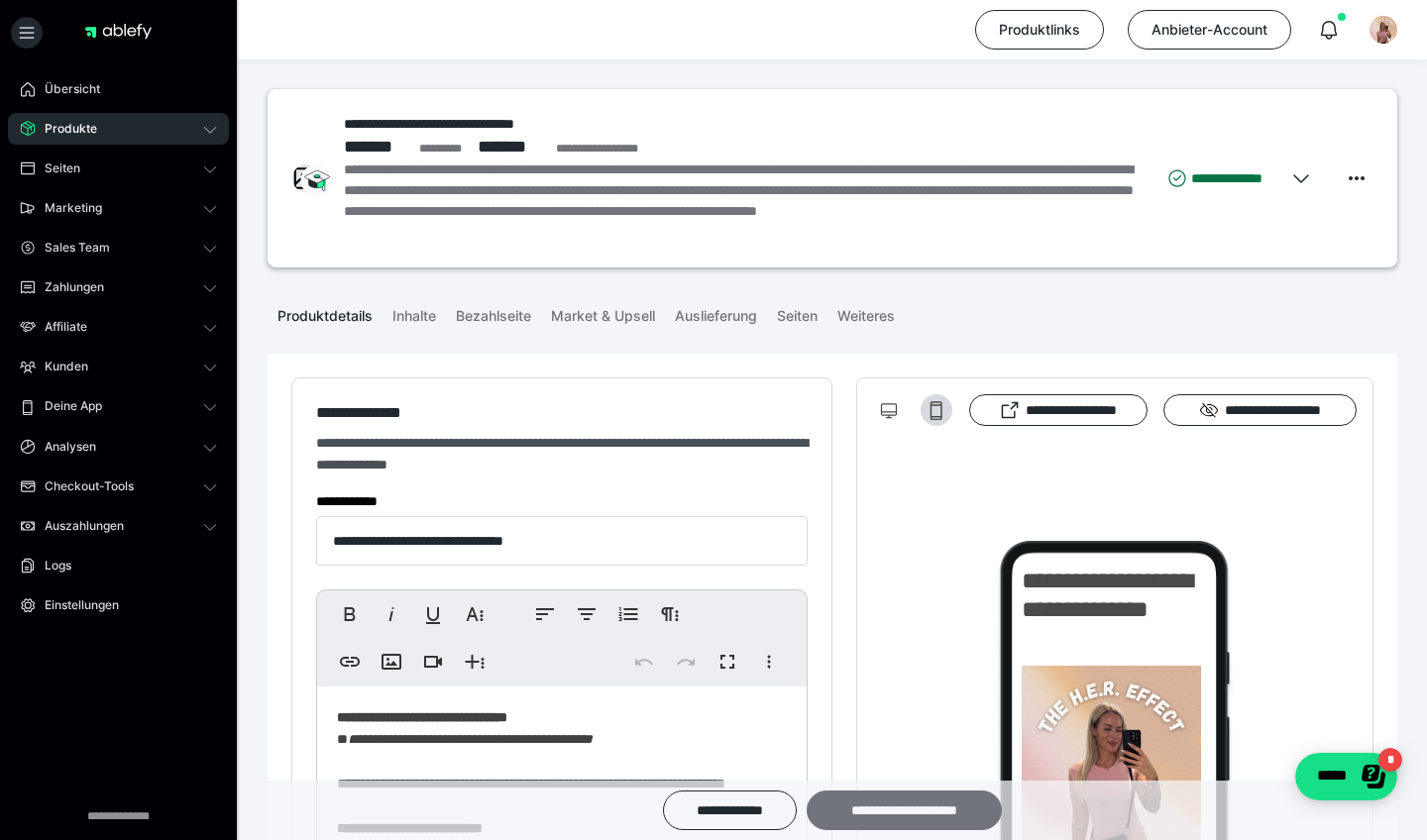 click on "**********" at bounding box center (904, 810) 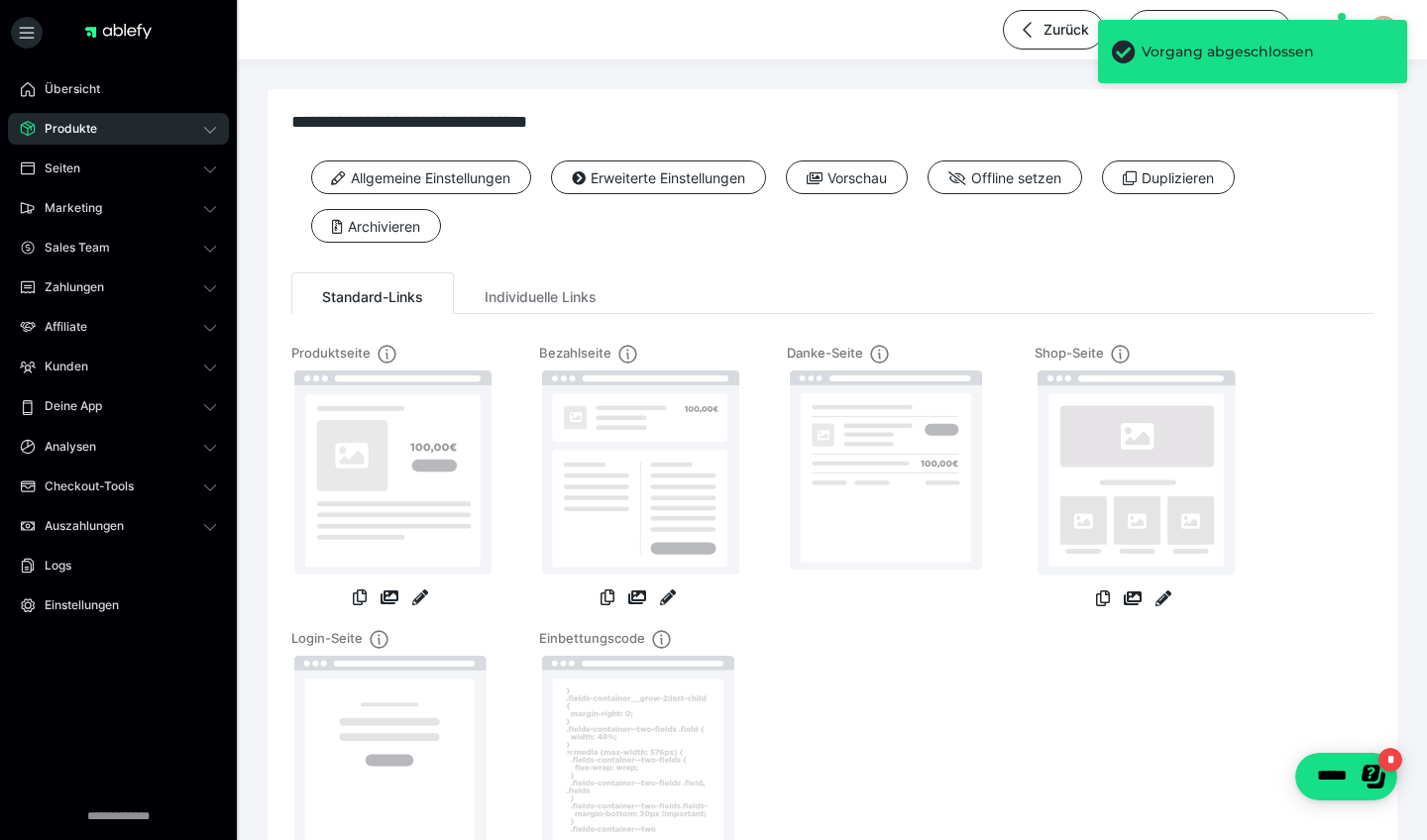 click on "Produkte" at bounding box center [118, 129] 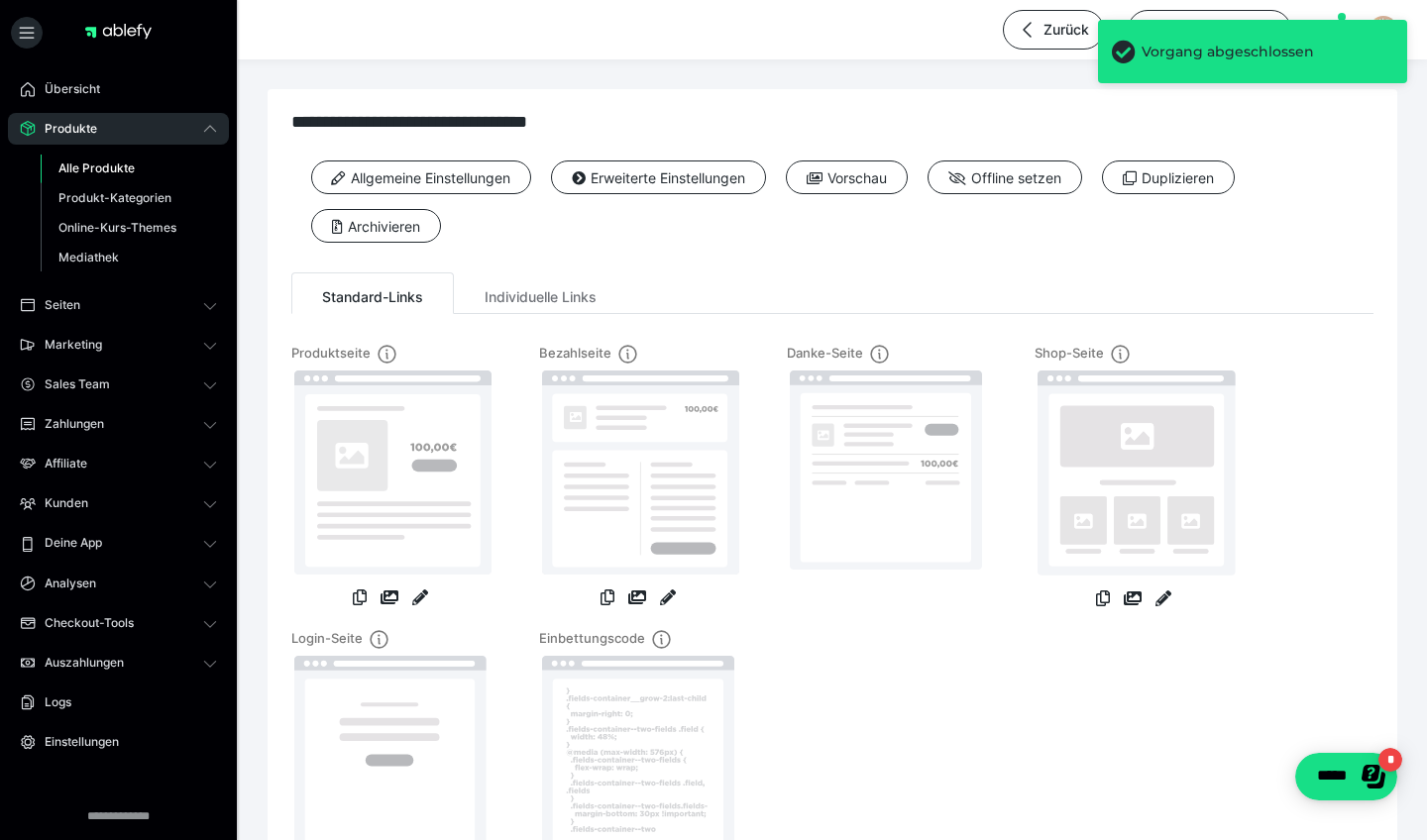 click on "Alle Produkte" at bounding box center [129, 168] 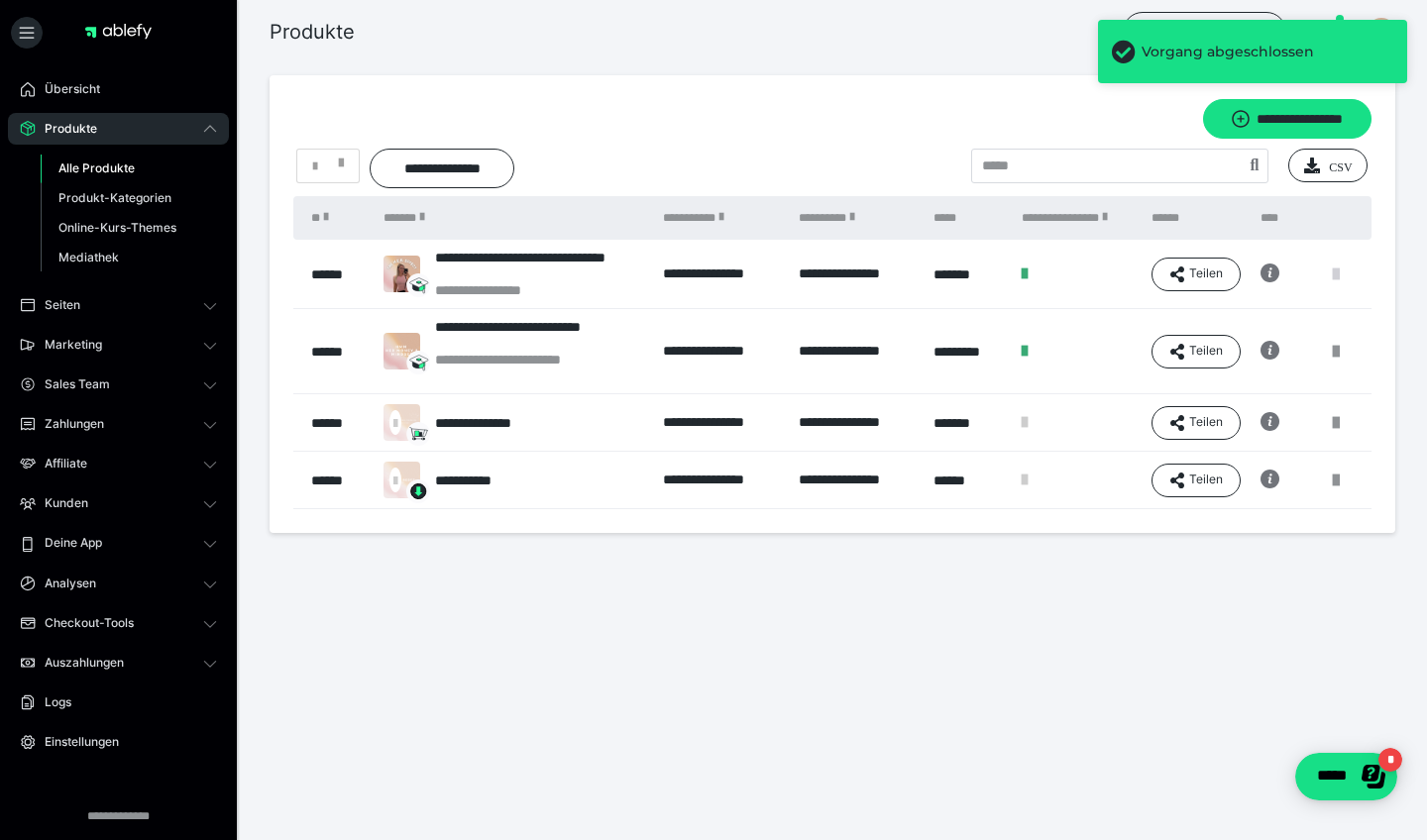 click at bounding box center [1336, 274] 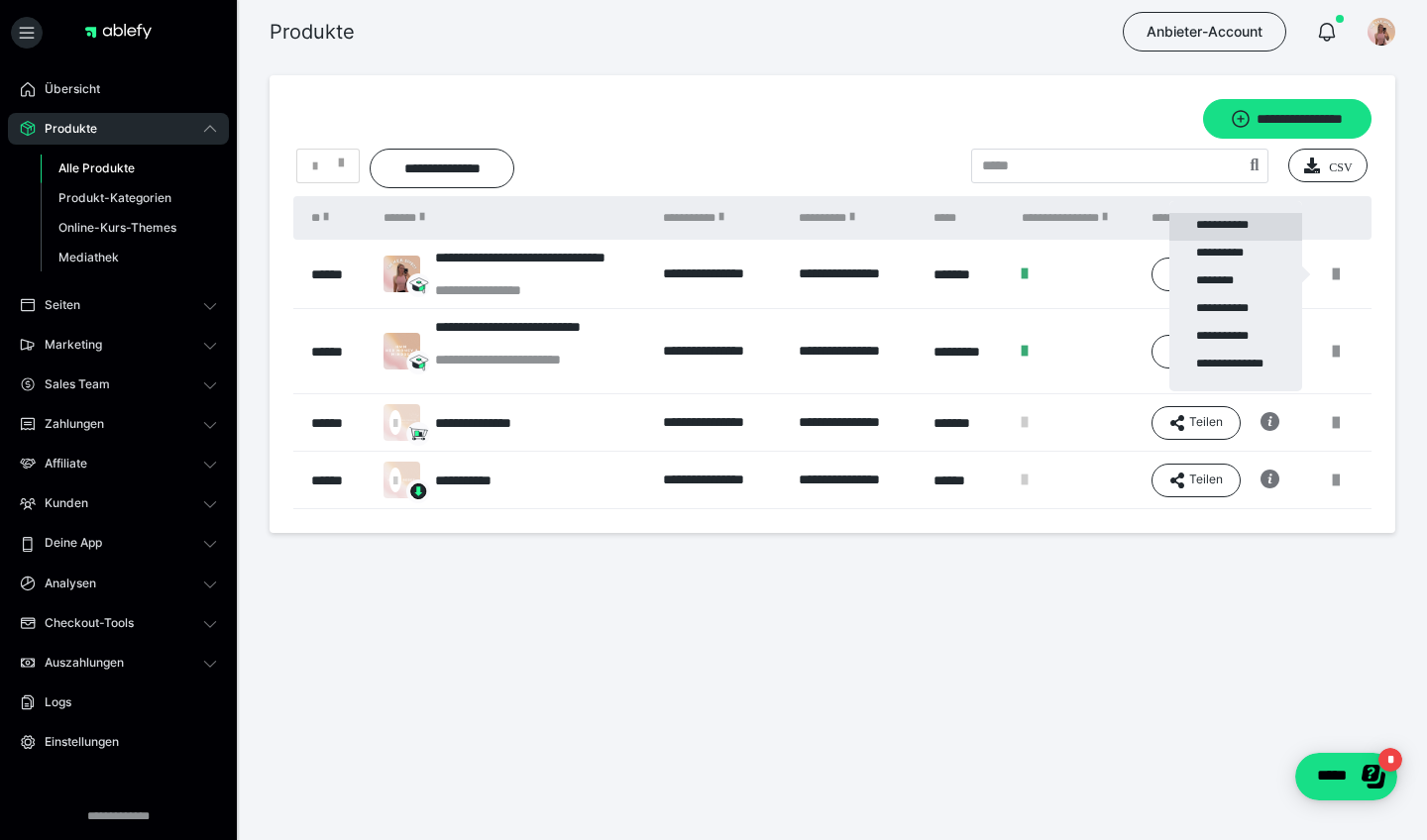 click on "**********" at bounding box center [1236, 227] 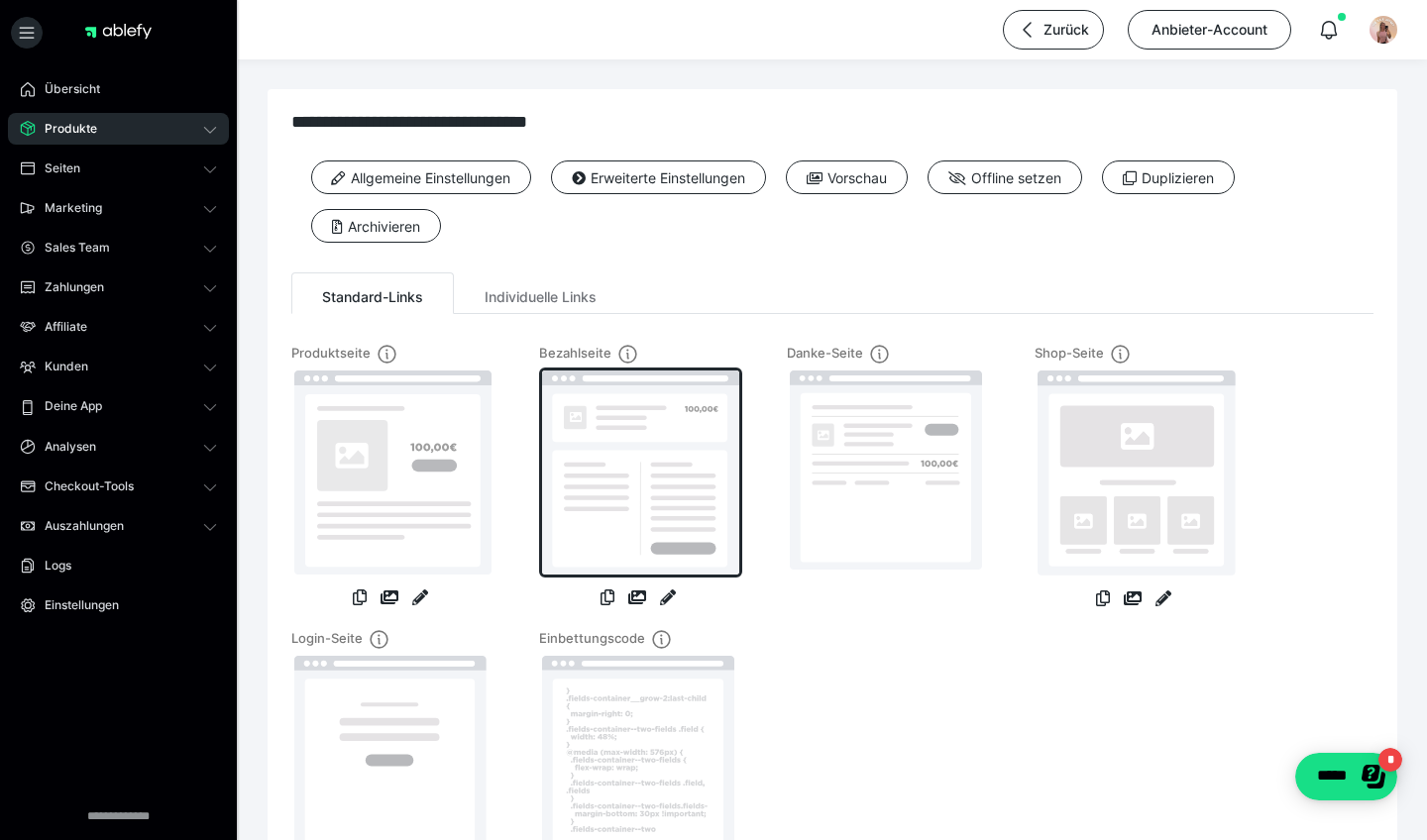 click at bounding box center [640, 472] 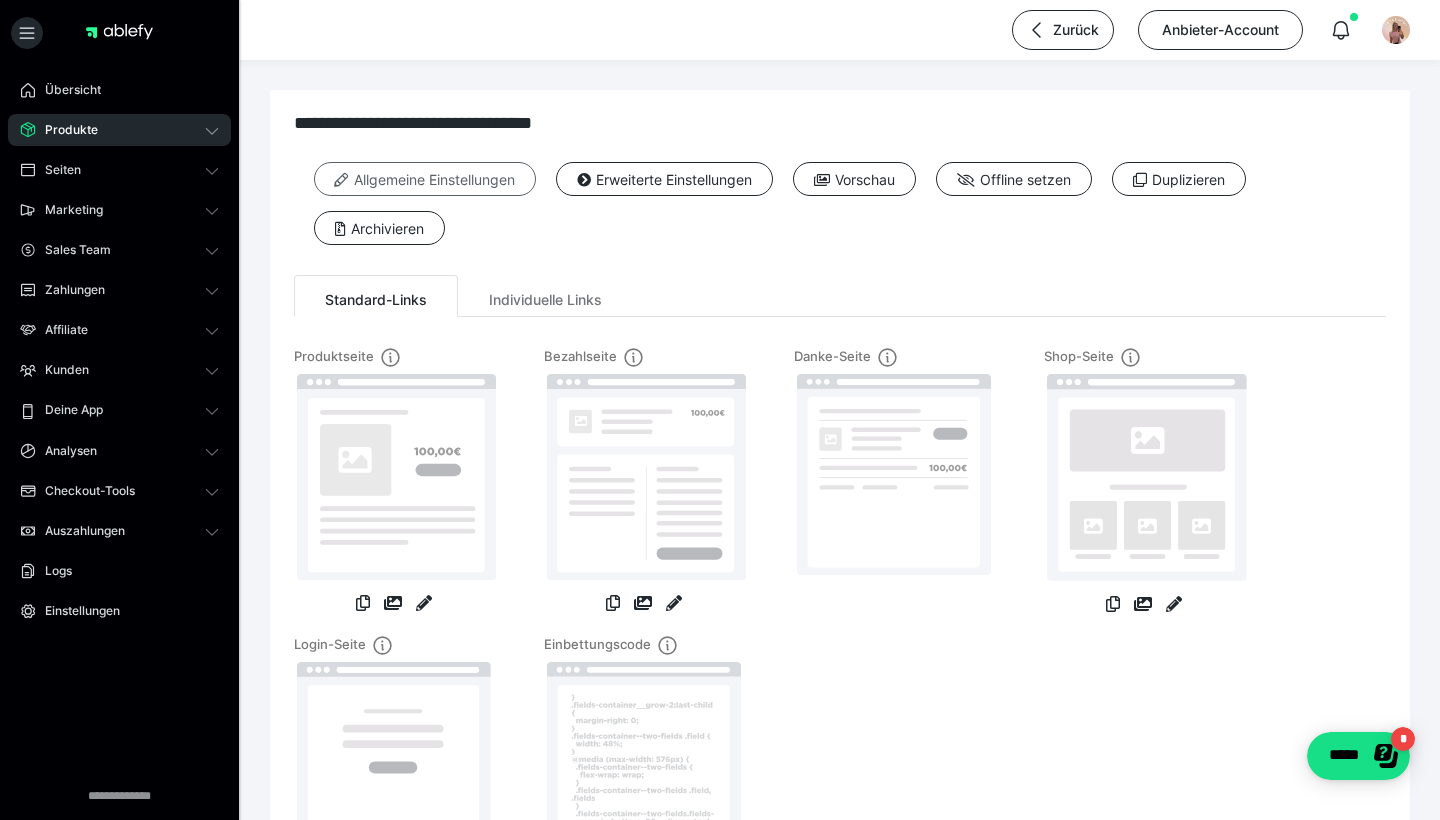 click on "Allgemeine Einstellungen" at bounding box center [425, 179] 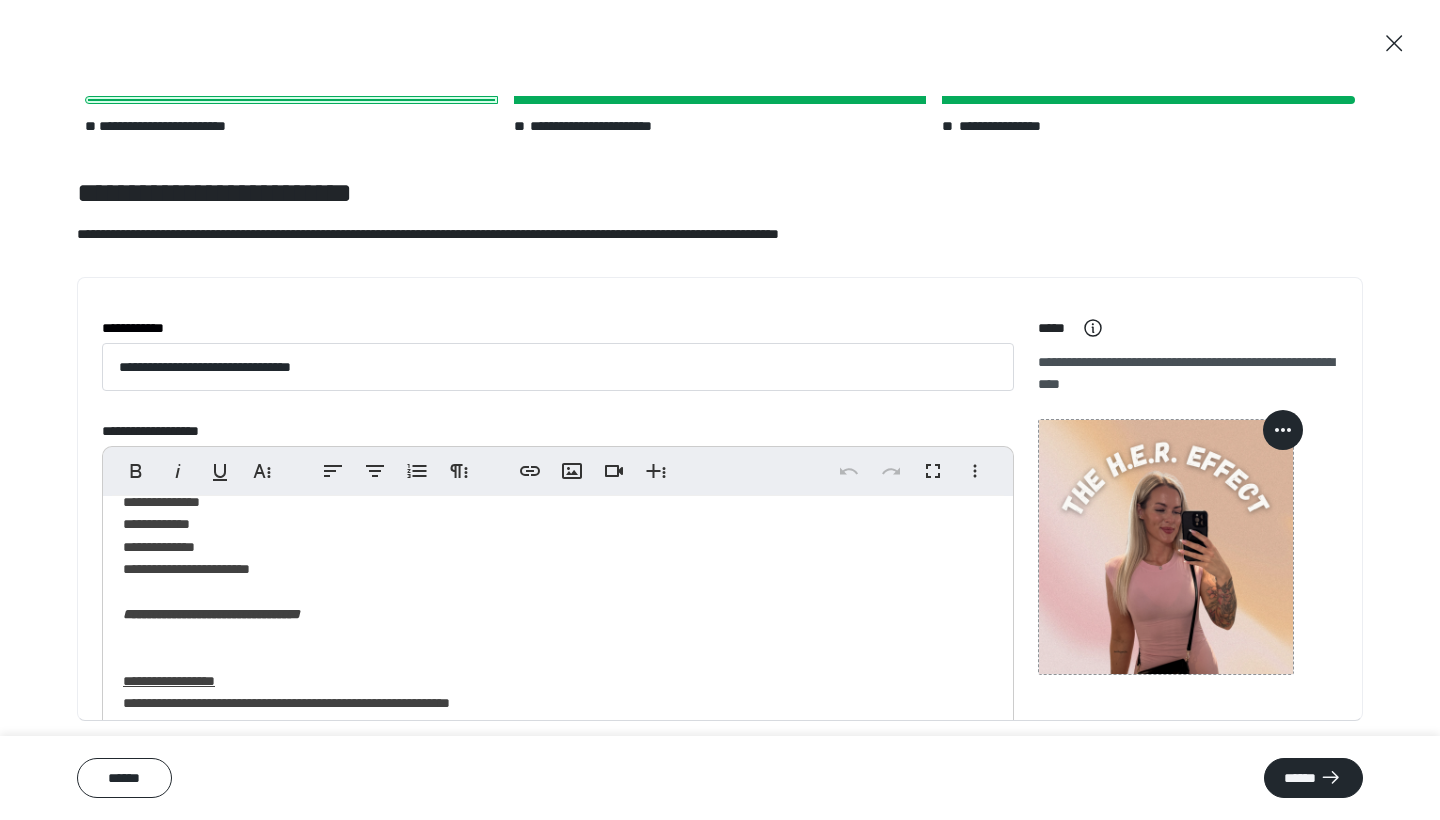 scroll, scrollTop: 697, scrollLeft: 0, axis: vertical 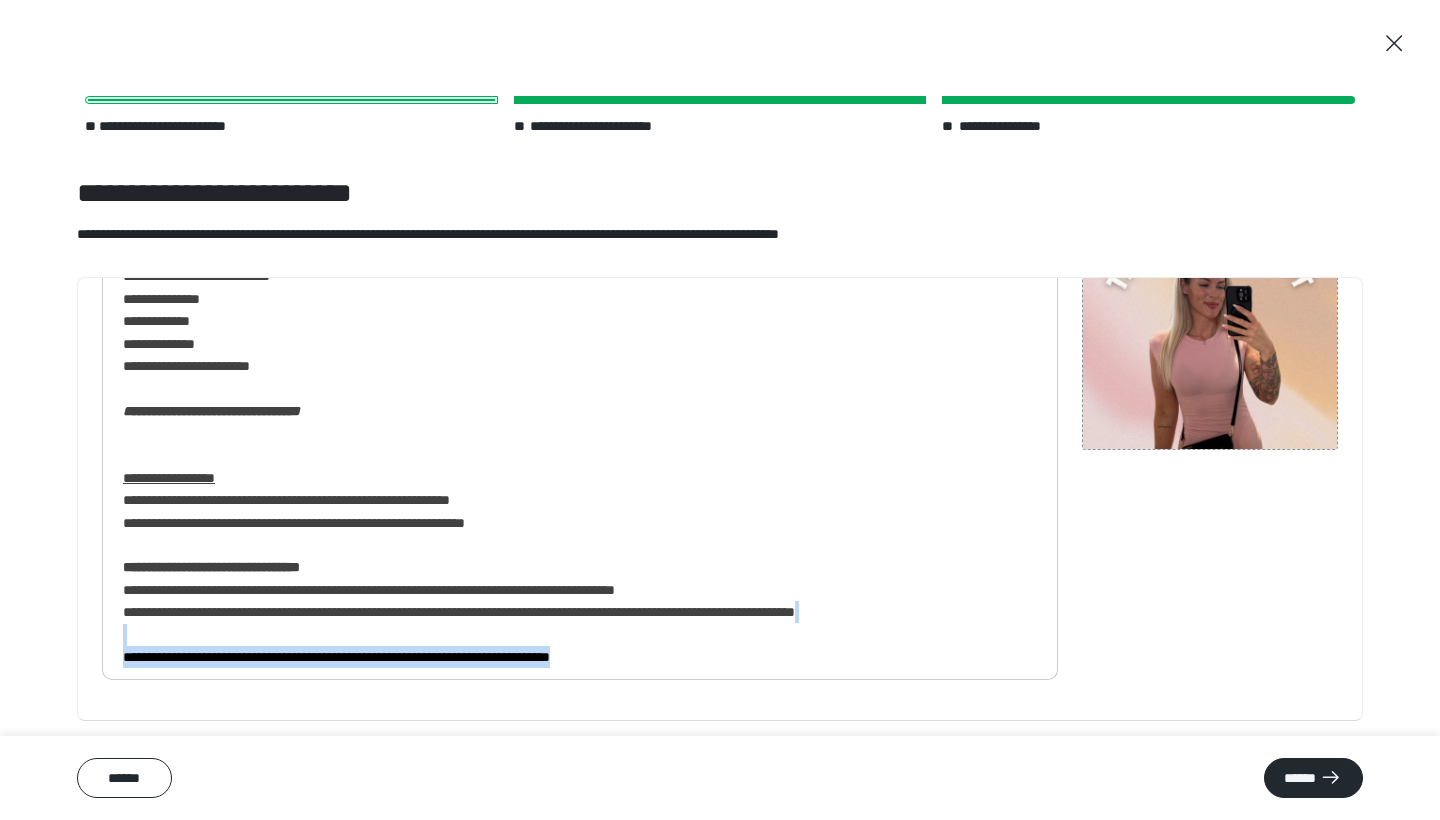 drag, startPoint x: 645, startPoint y: 634, endPoint x: 15, endPoint y: 603, distance: 630.7622 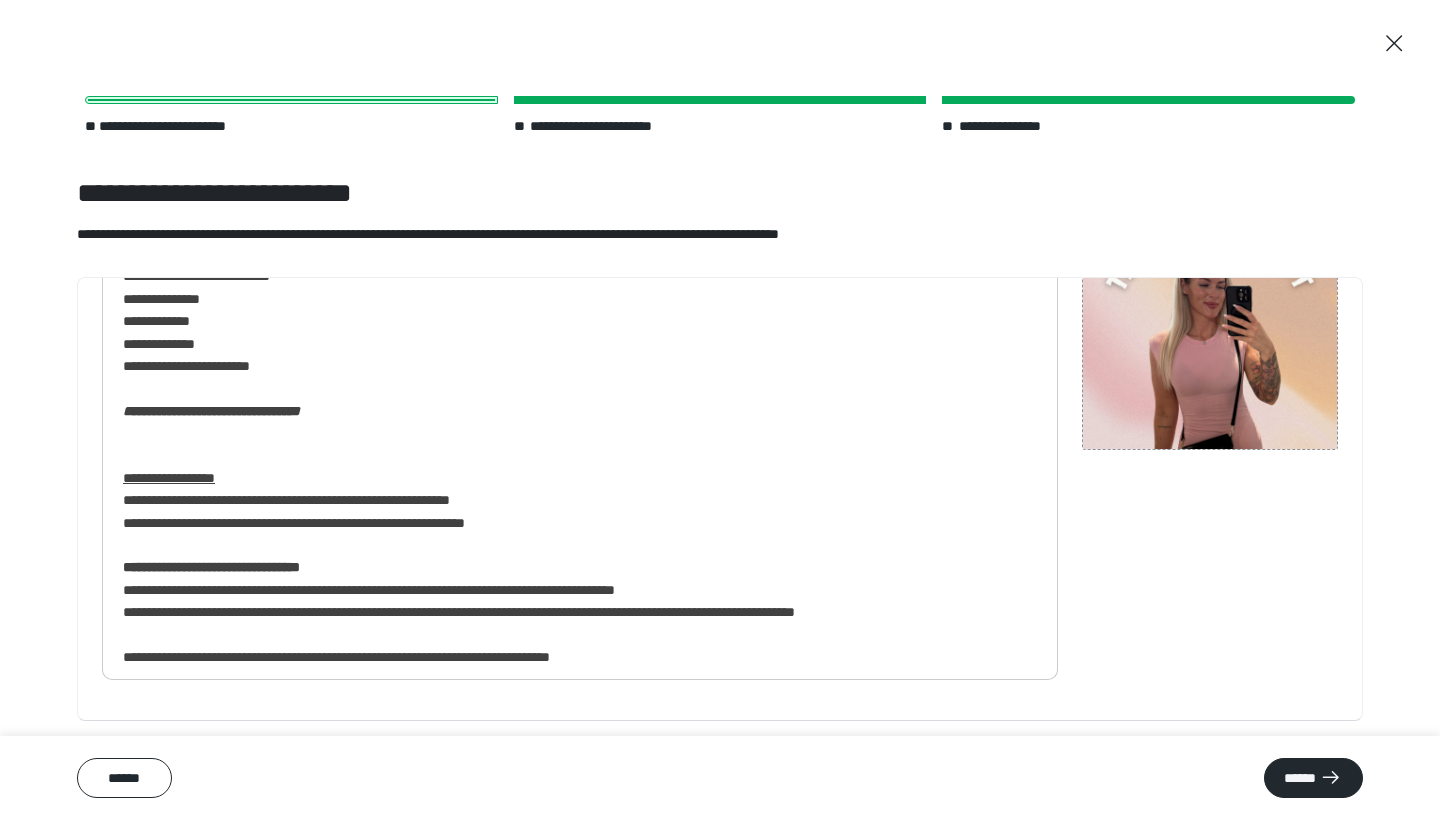 scroll, scrollTop: 653, scrollLeft: 0, axis: vertical 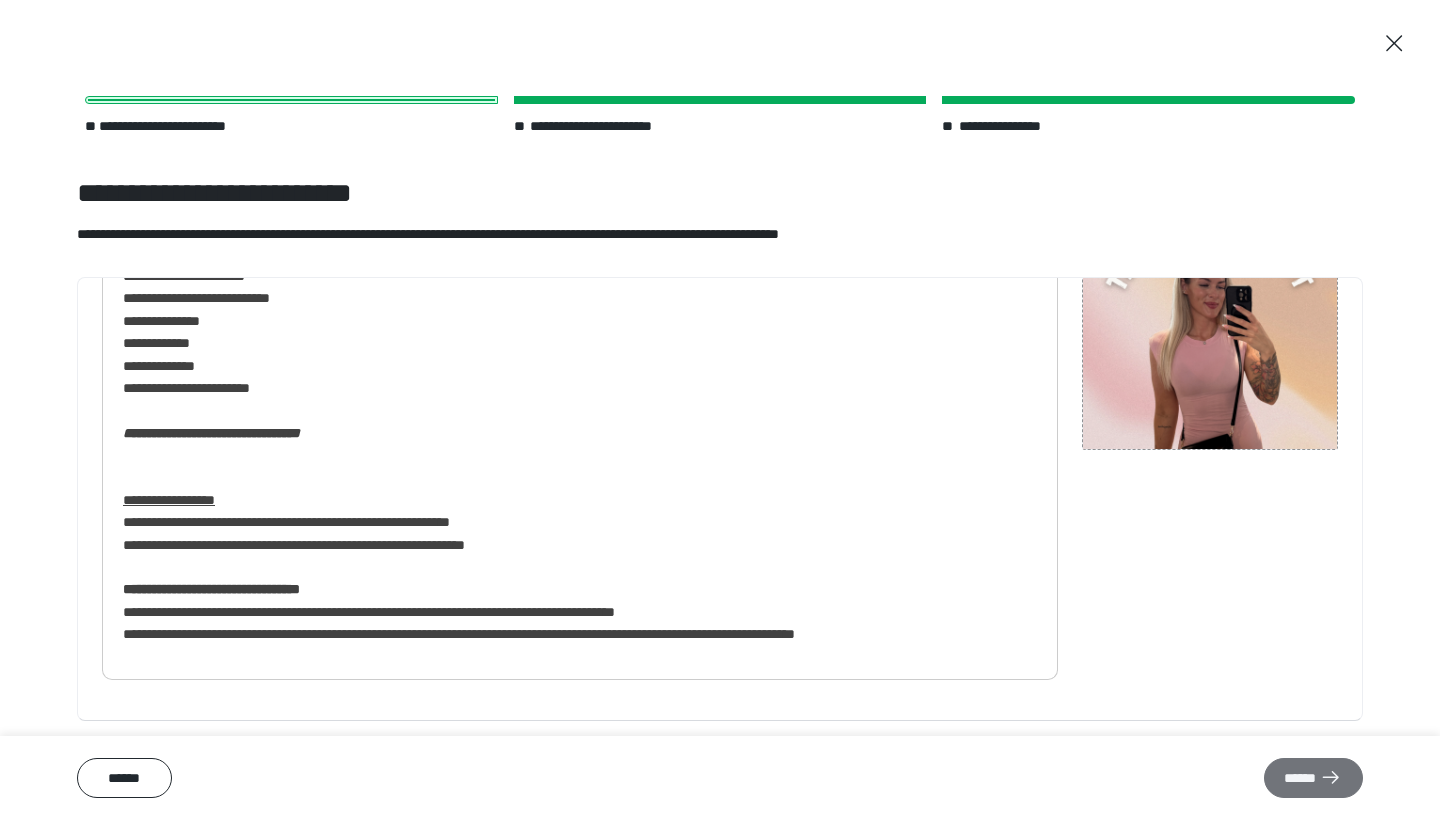 click on "******" at bounding box center [1313, 778] 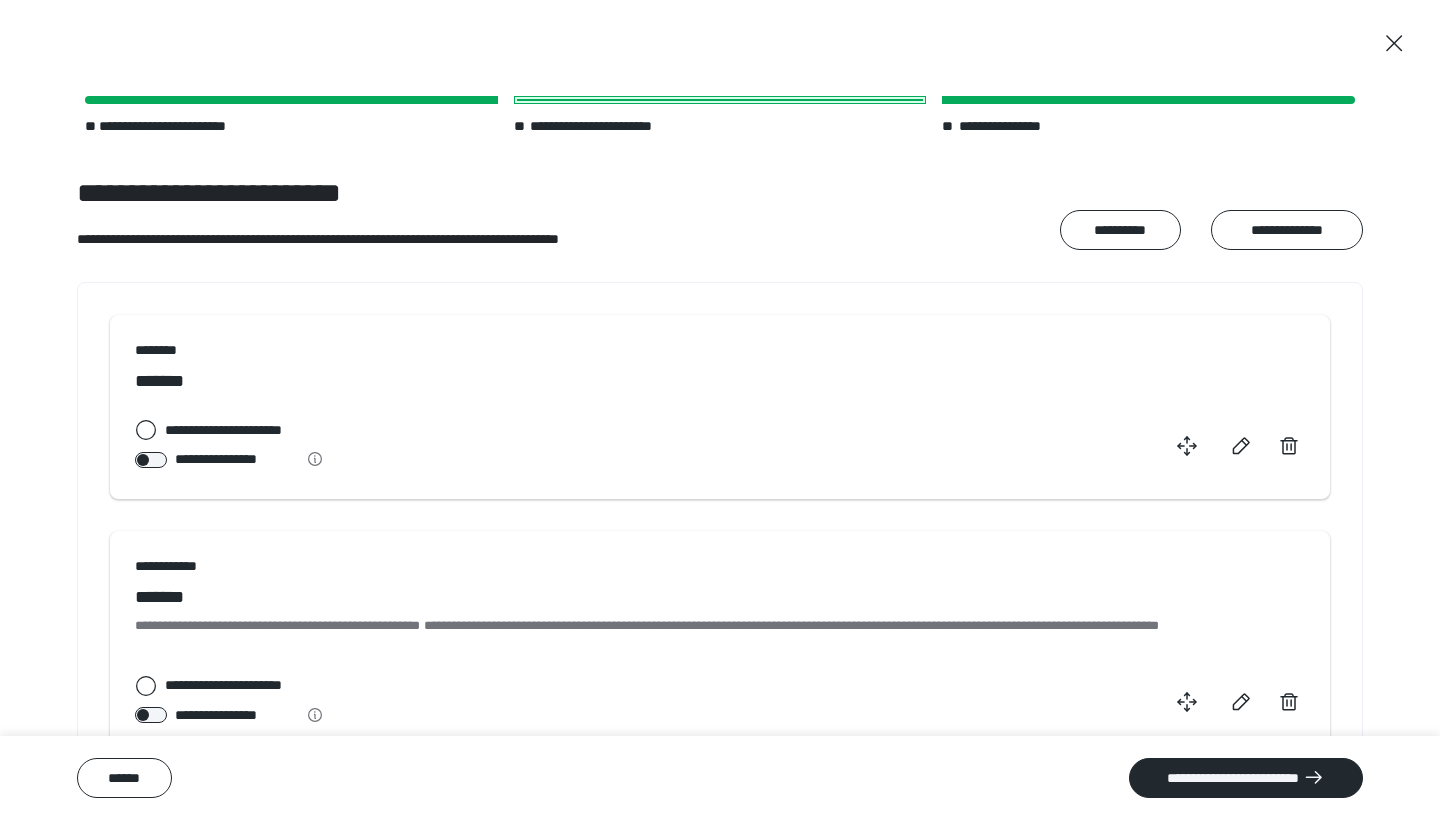 click on "**********" at bounding box center [1246, 778] 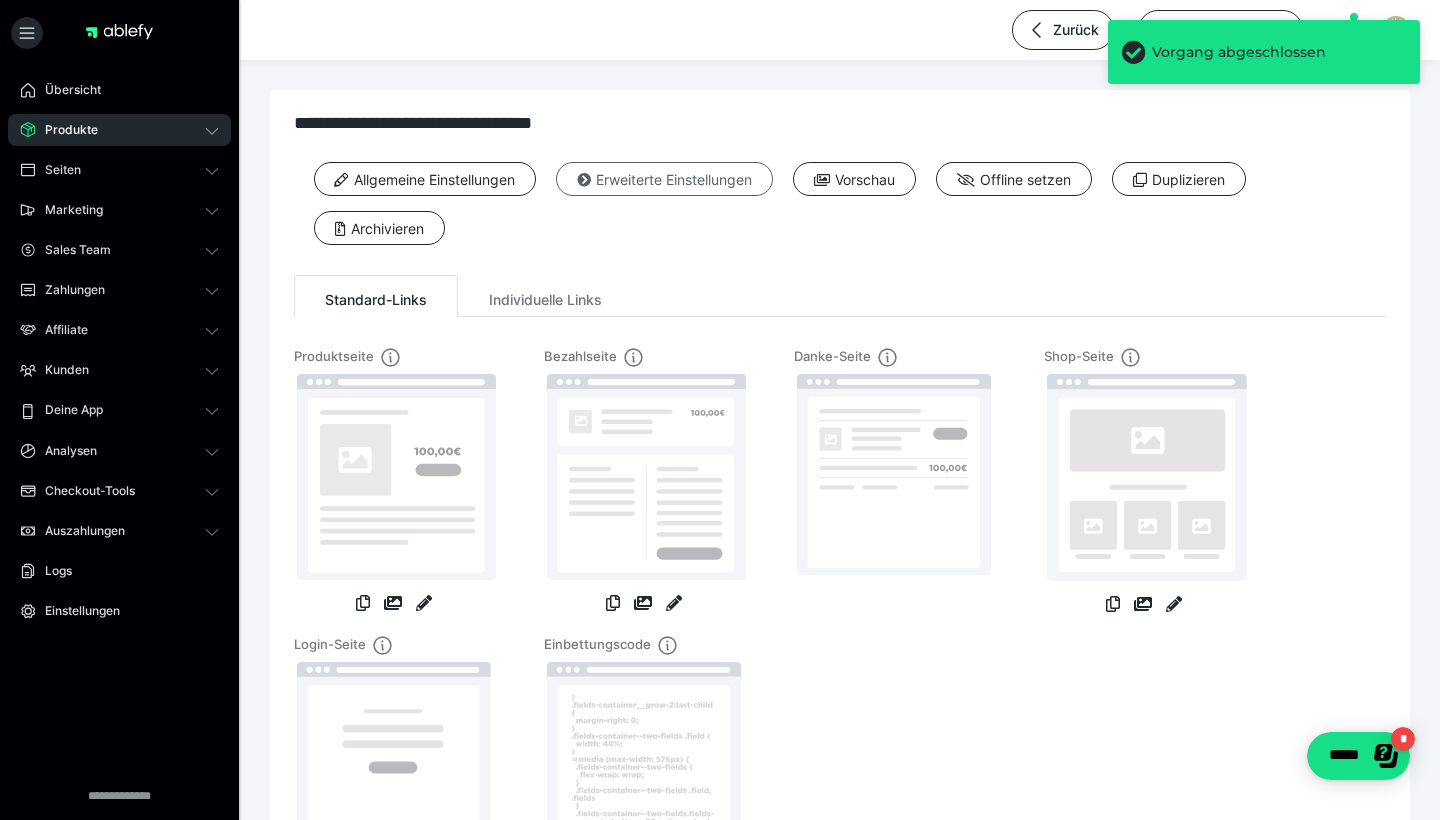 click on "Erweiterte Einstellungen" at bounding box center [664, 179] 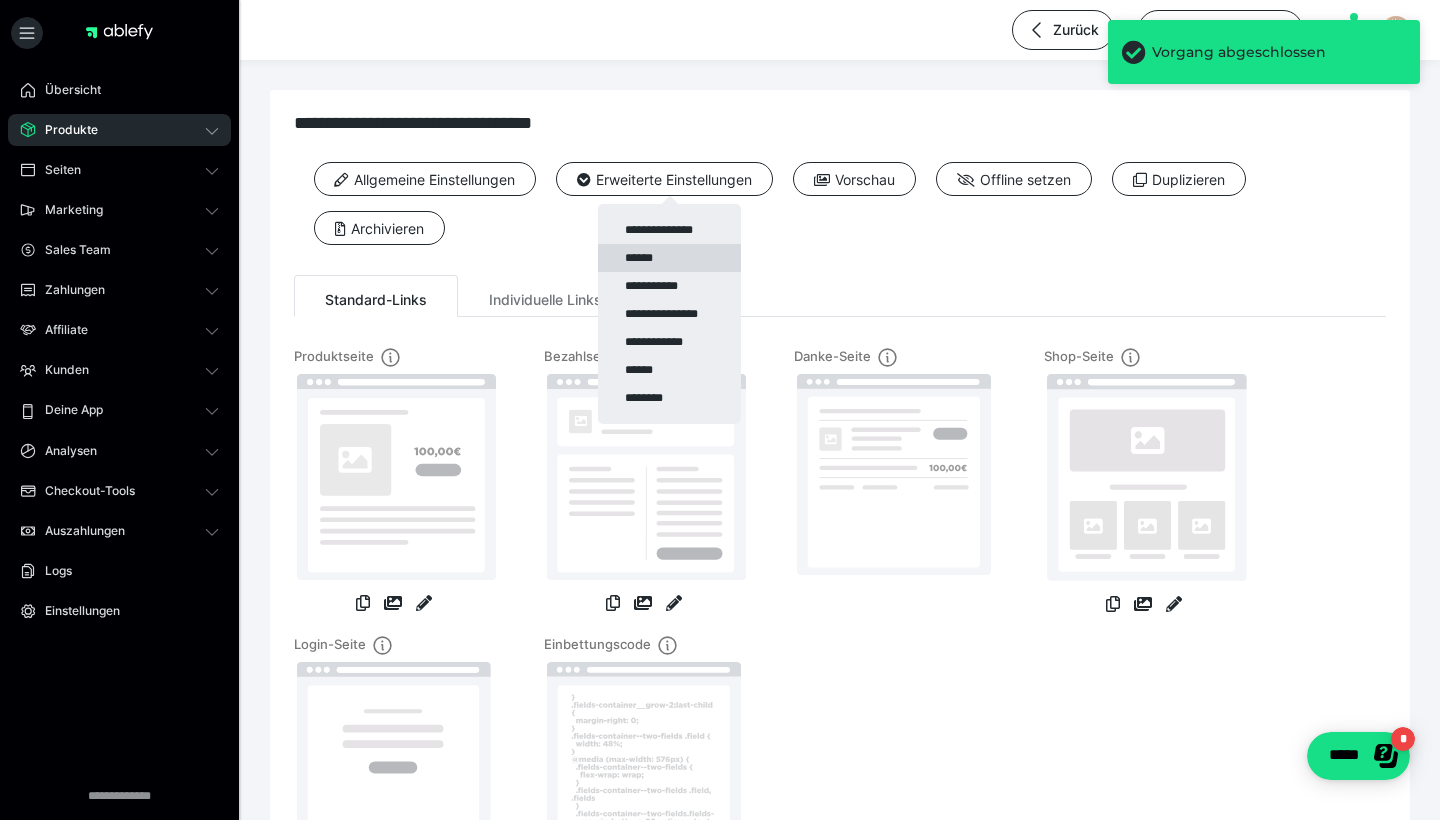 click on "******" at bounding box center [669, 258] 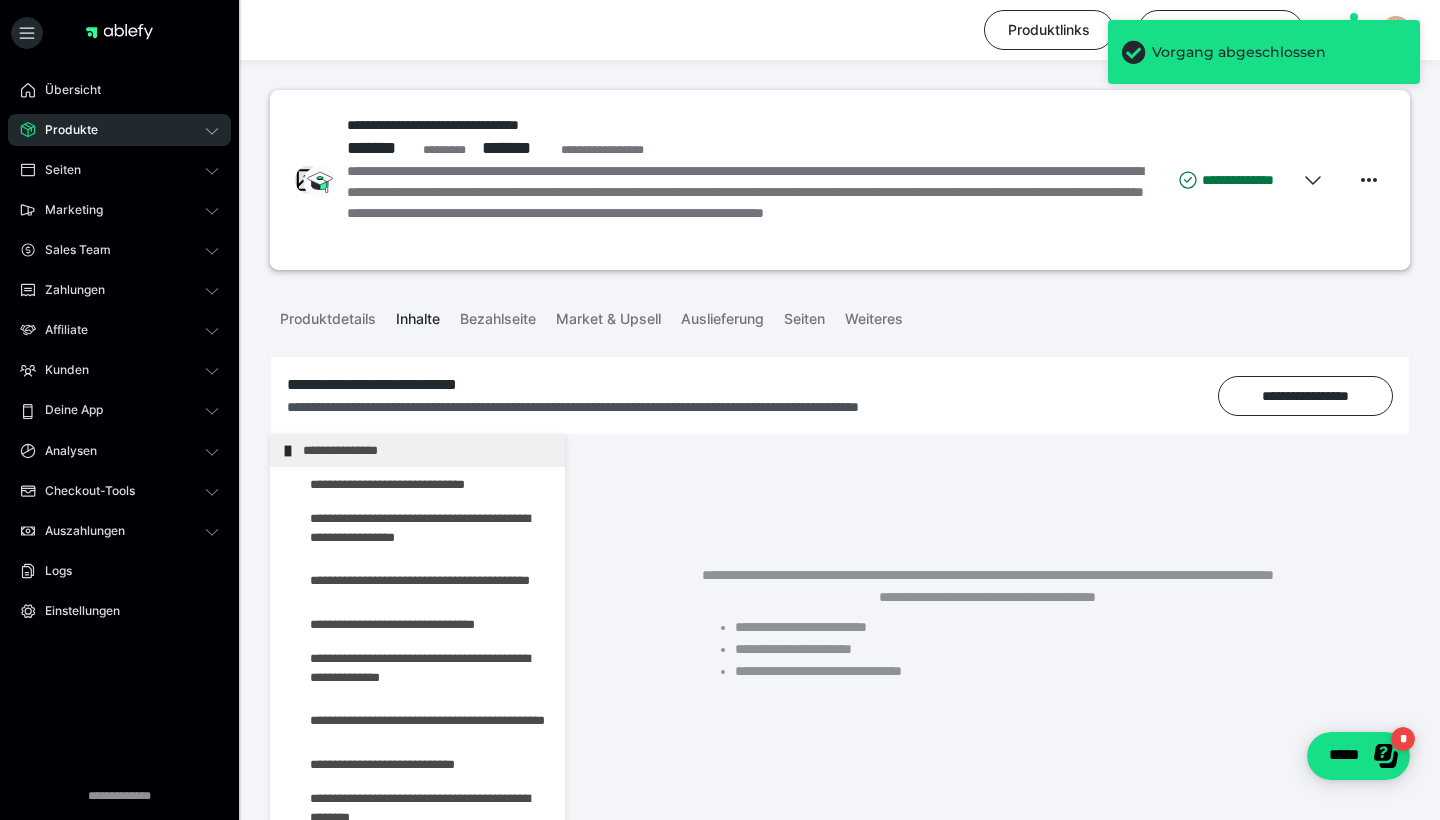 scroll, scrollTop: 0, scrollLeft: 0, axis: both 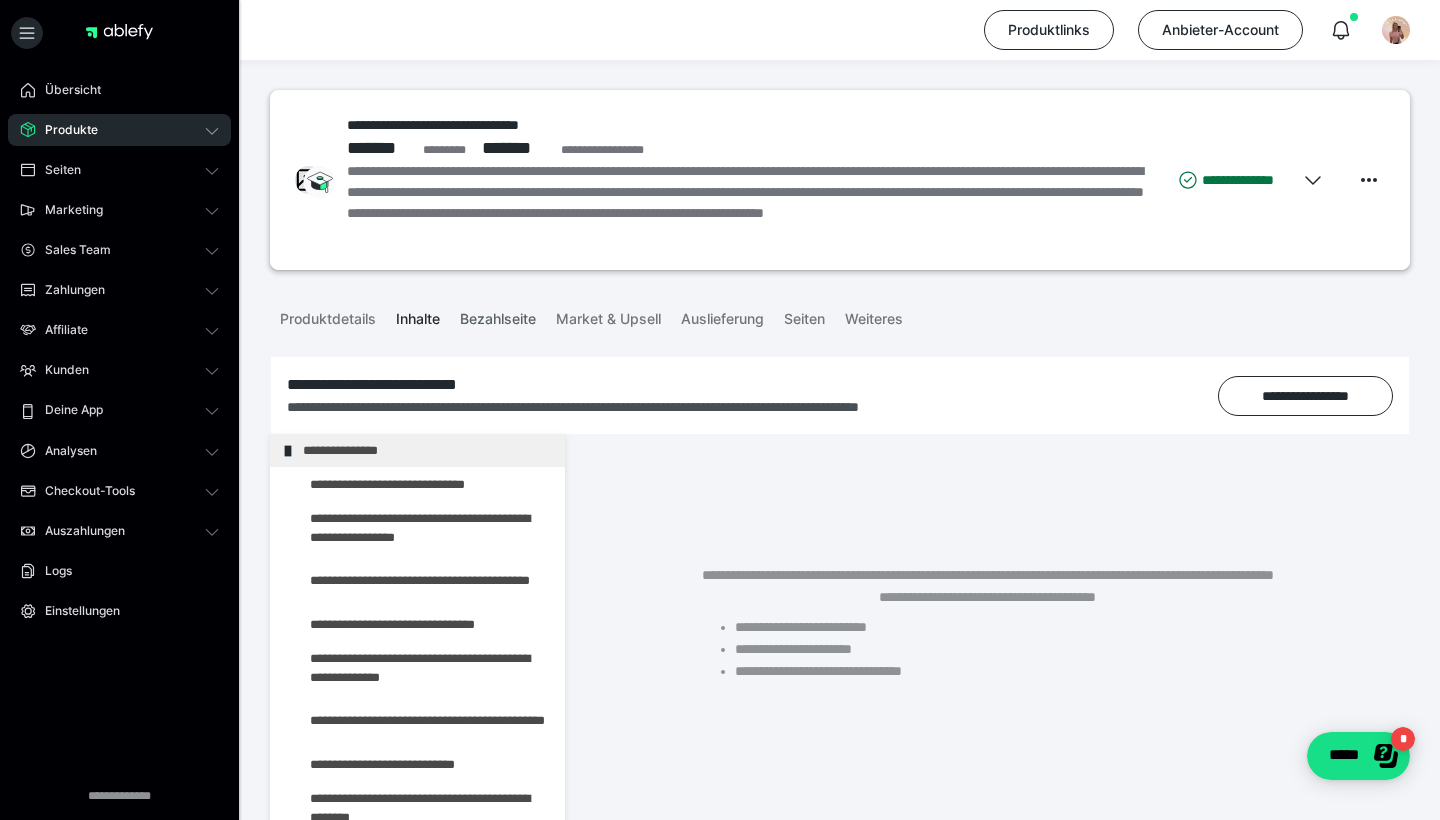 click on "Bezahlseite" at bounding box center [498, 315] 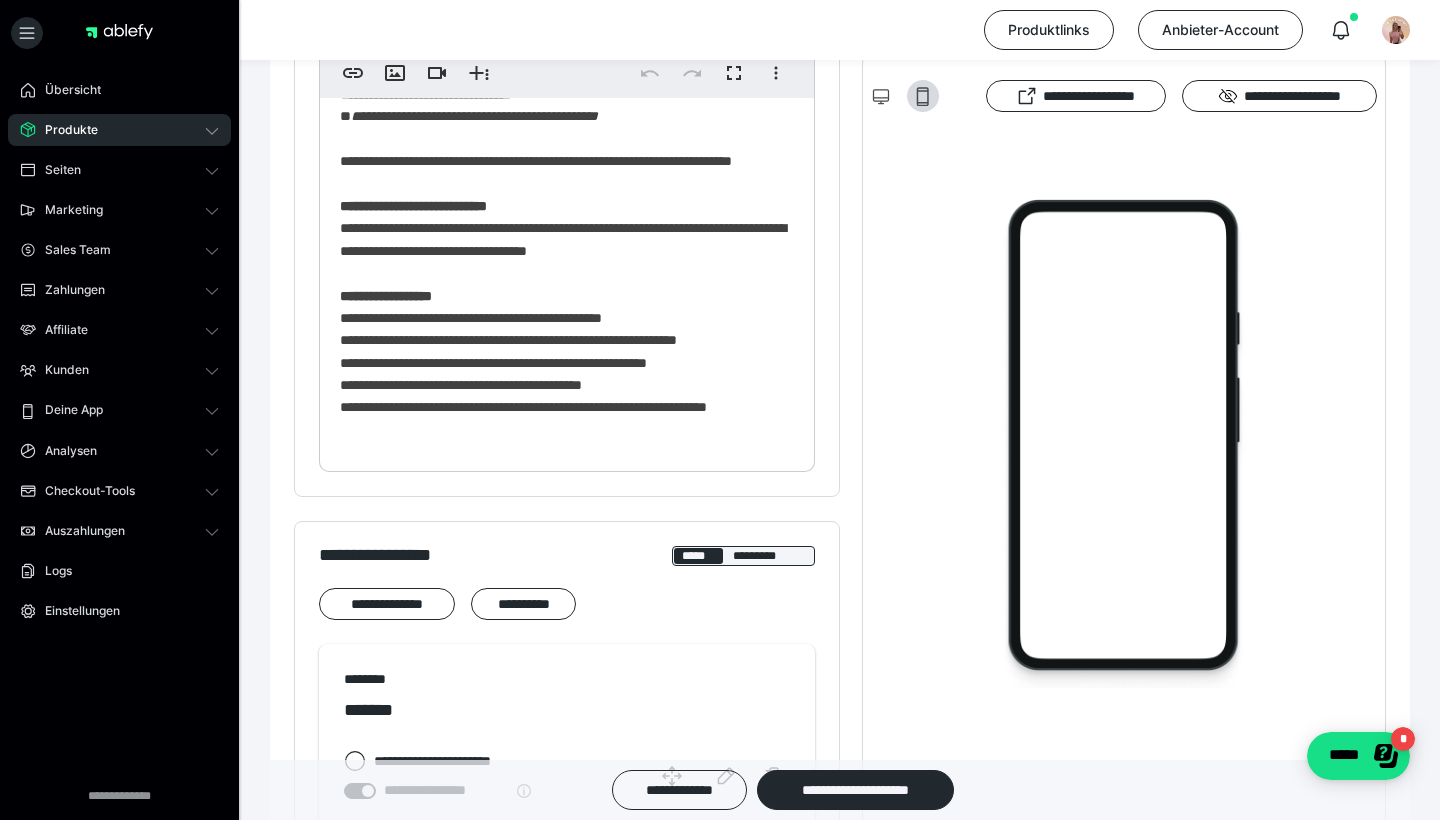 scroll, scrollTop: 683, scrollLeft: 0, axis: vertical 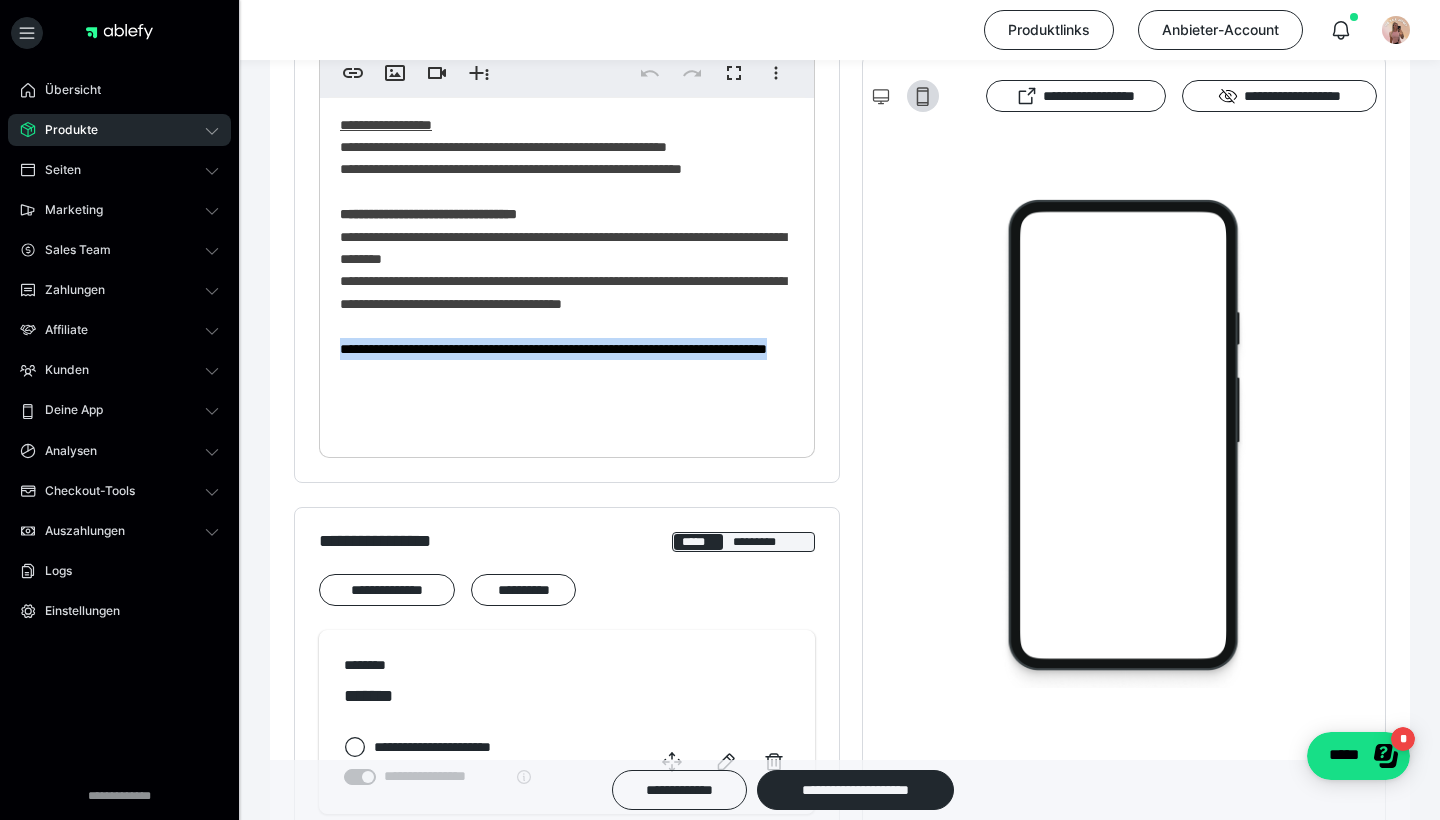 drag, startPoint x: 440, startPoint y: 414, endPoint x: 340, endPoint y: 383, distance: 104.69479 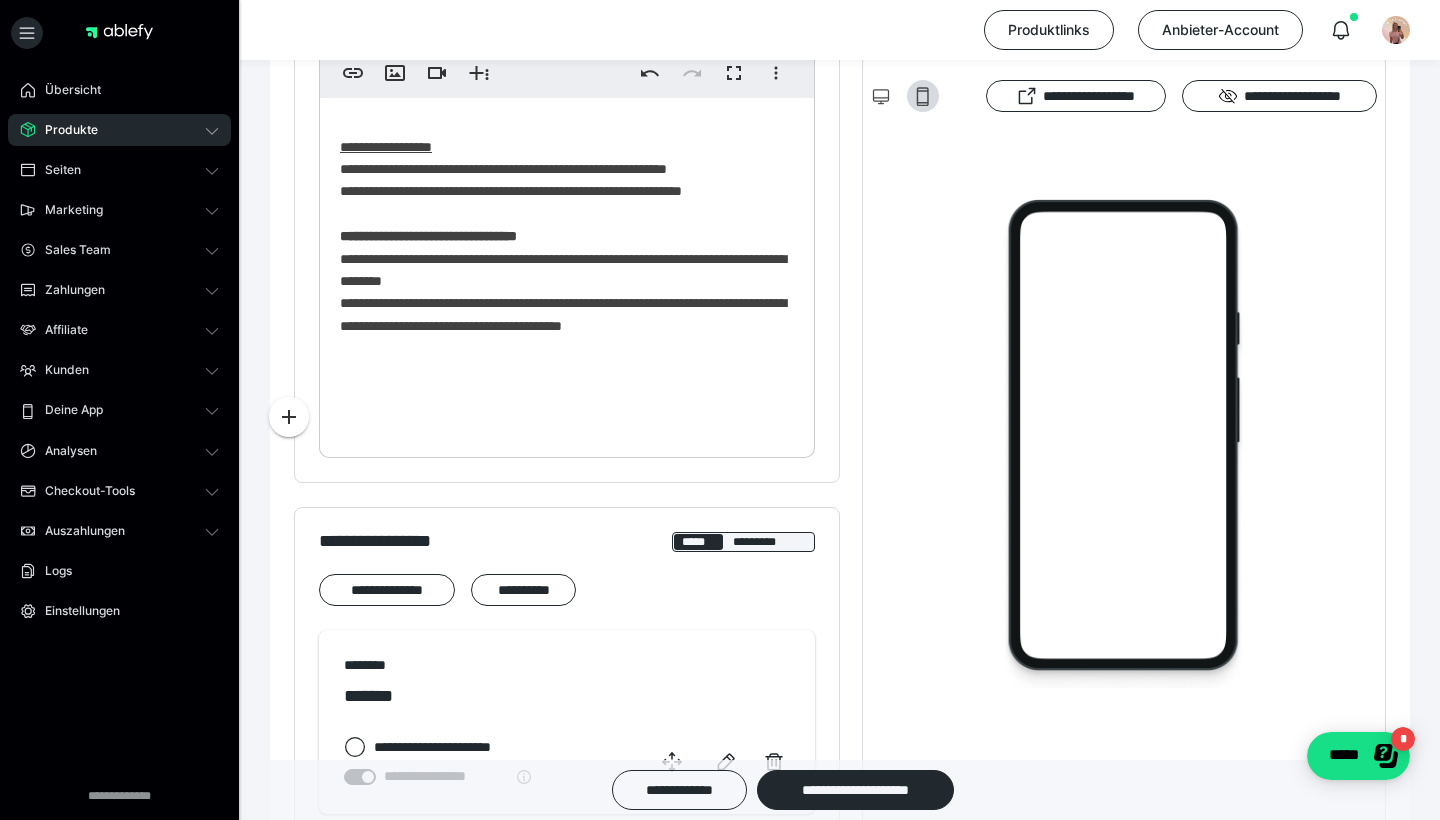 scroll, scrollTop: 807, scrollLeft: 0, axis: vertical 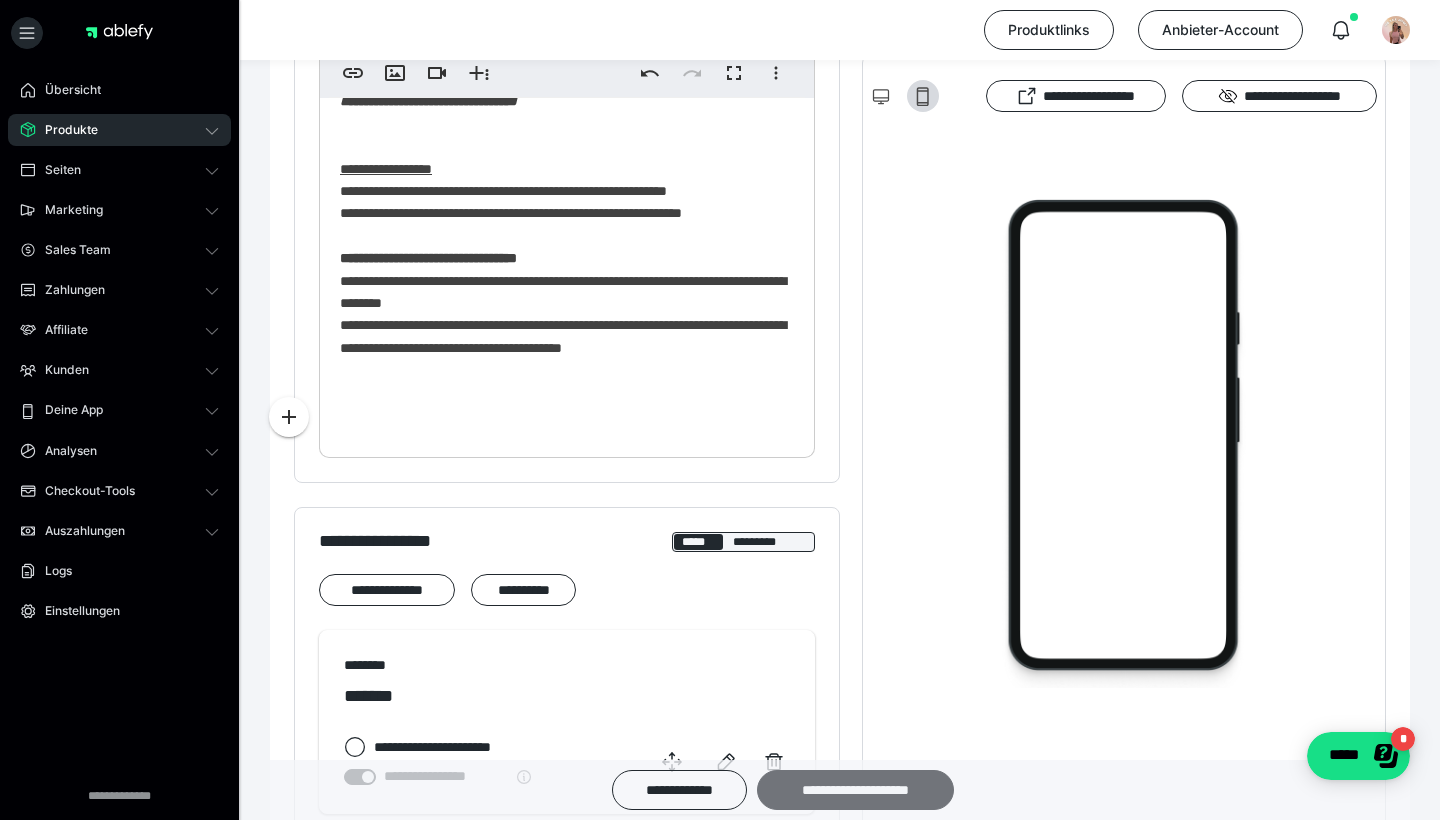 click on "**********" at bounding box center (855, 790) 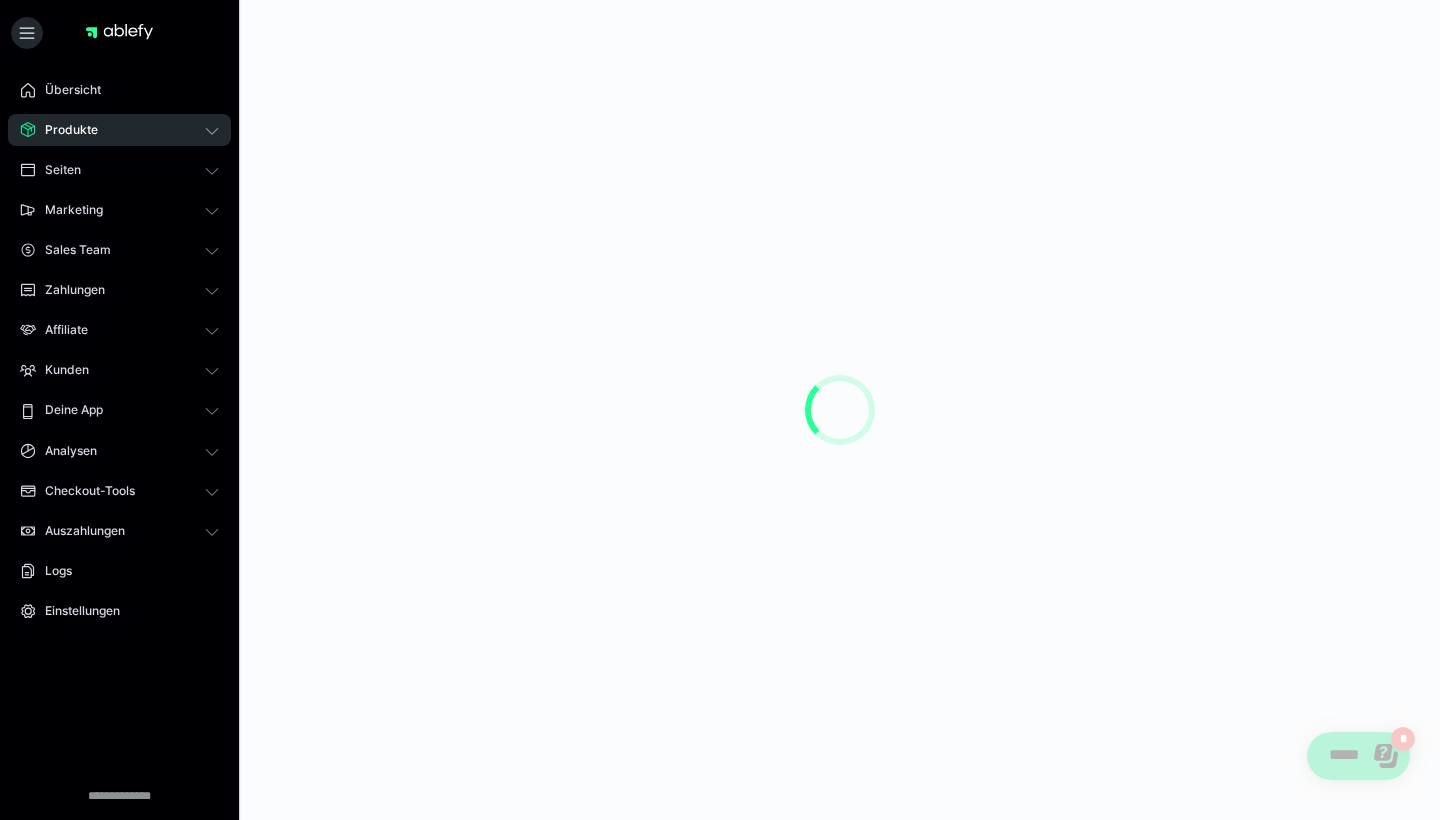 scroll, scrollTop: 0, scrollLeft: 0, axis: both 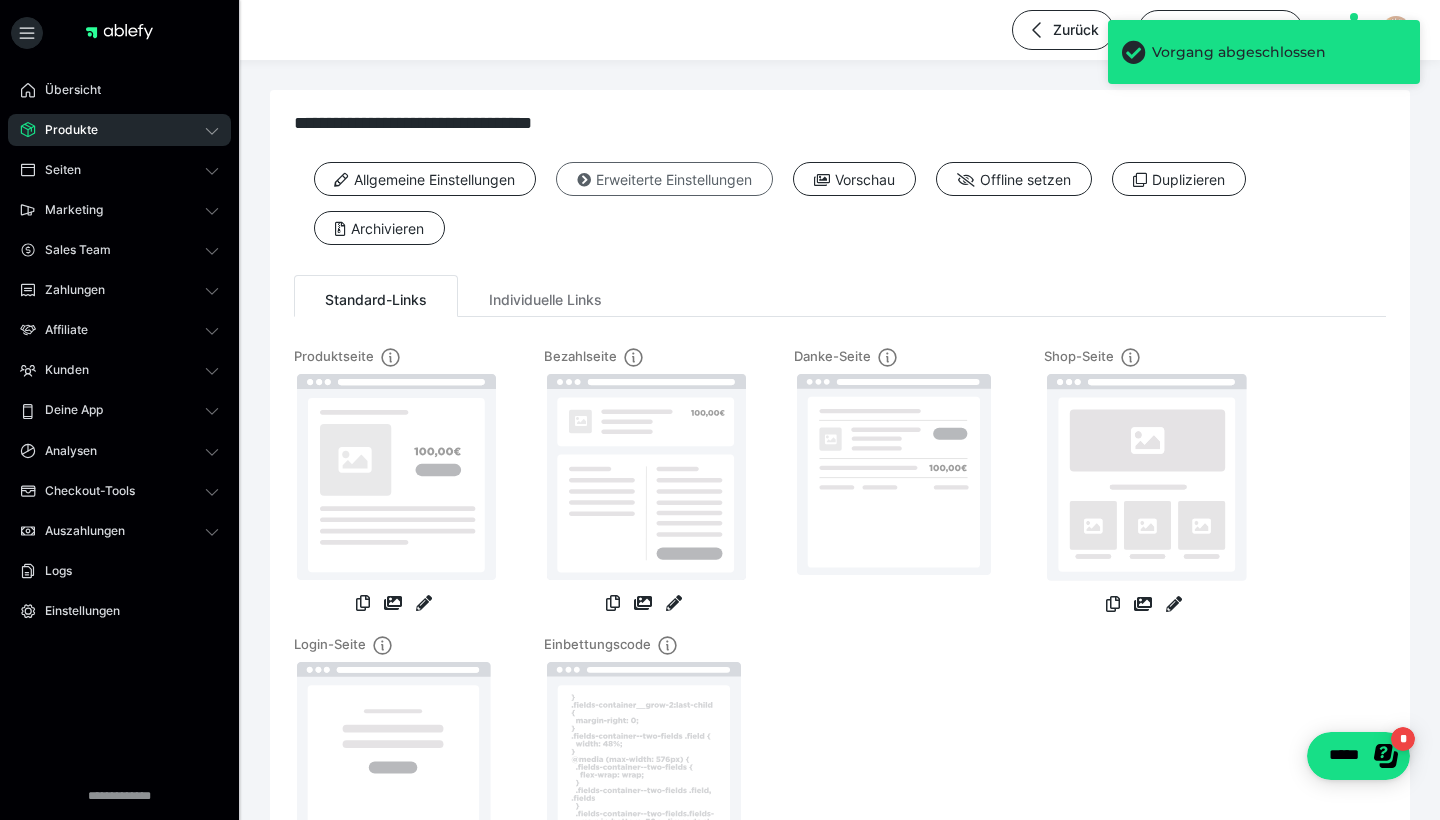 click on "Erweiterte Einstellungen" at bounding box center (664, 179) 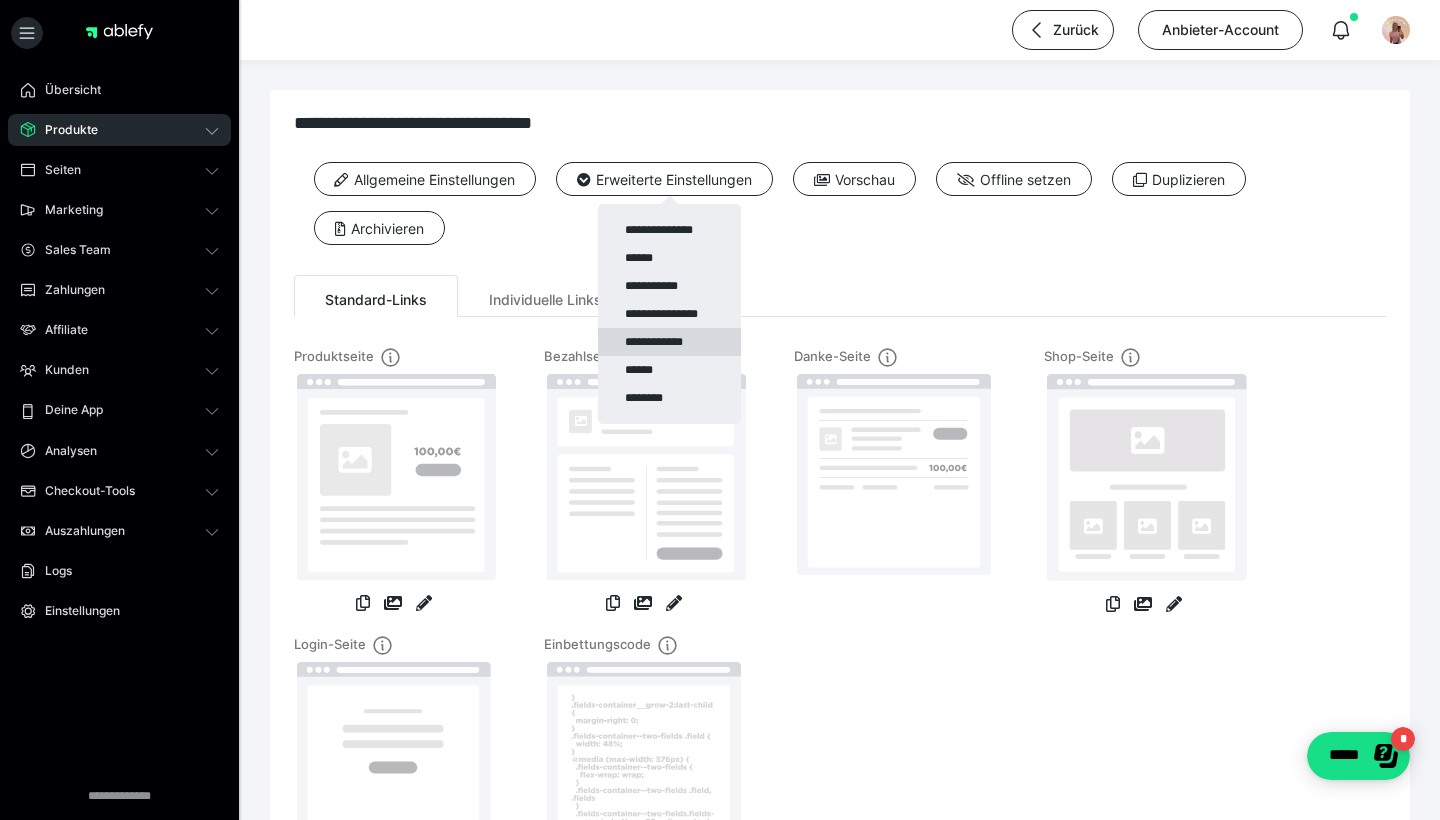 click on "**********" at bounding box center [669, 342] 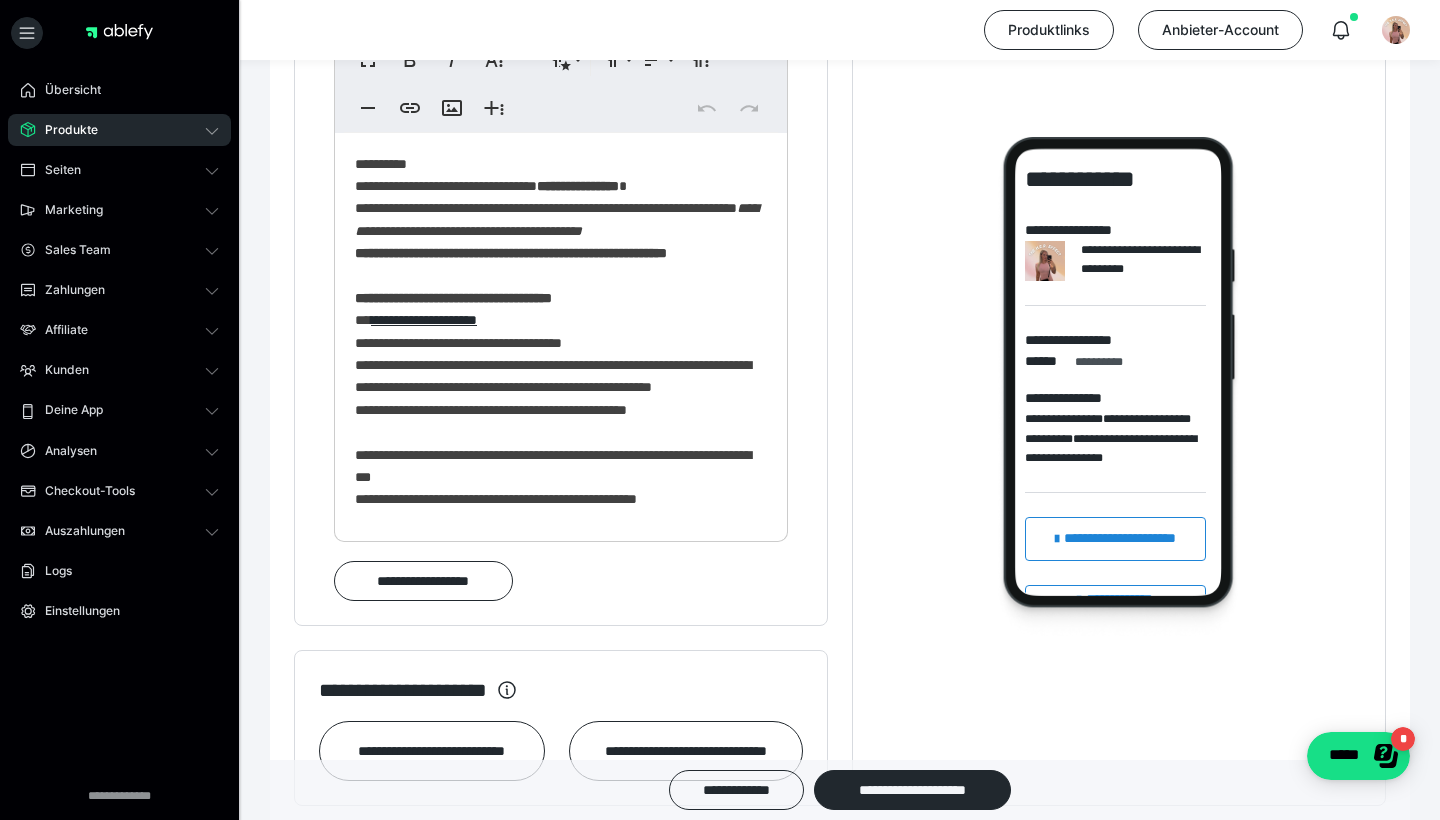 scroll, scrollTop: 1326, scrollLeft: 0, axis: vertical 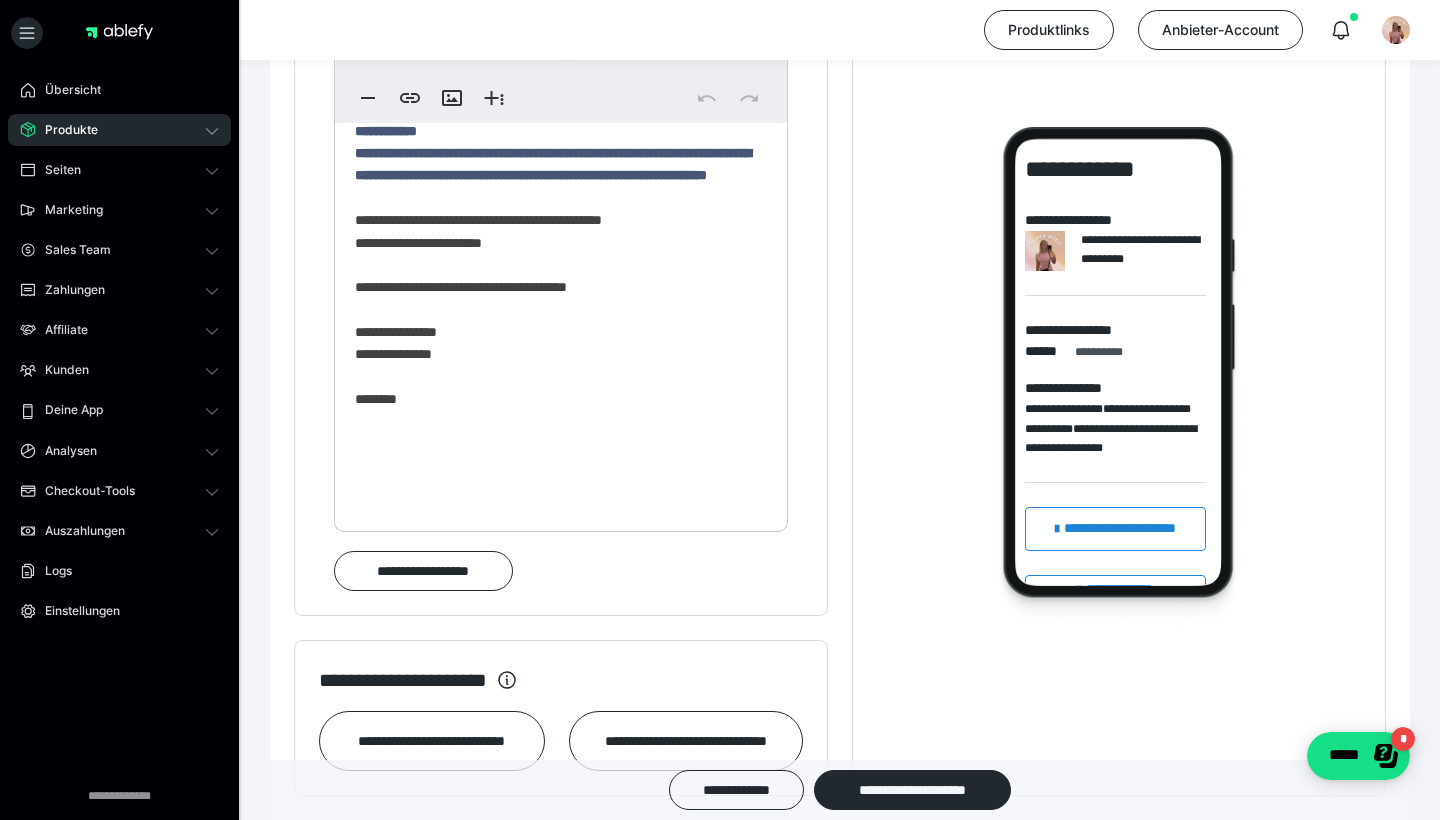 click on "**********" at bounding box center [1119, 386] 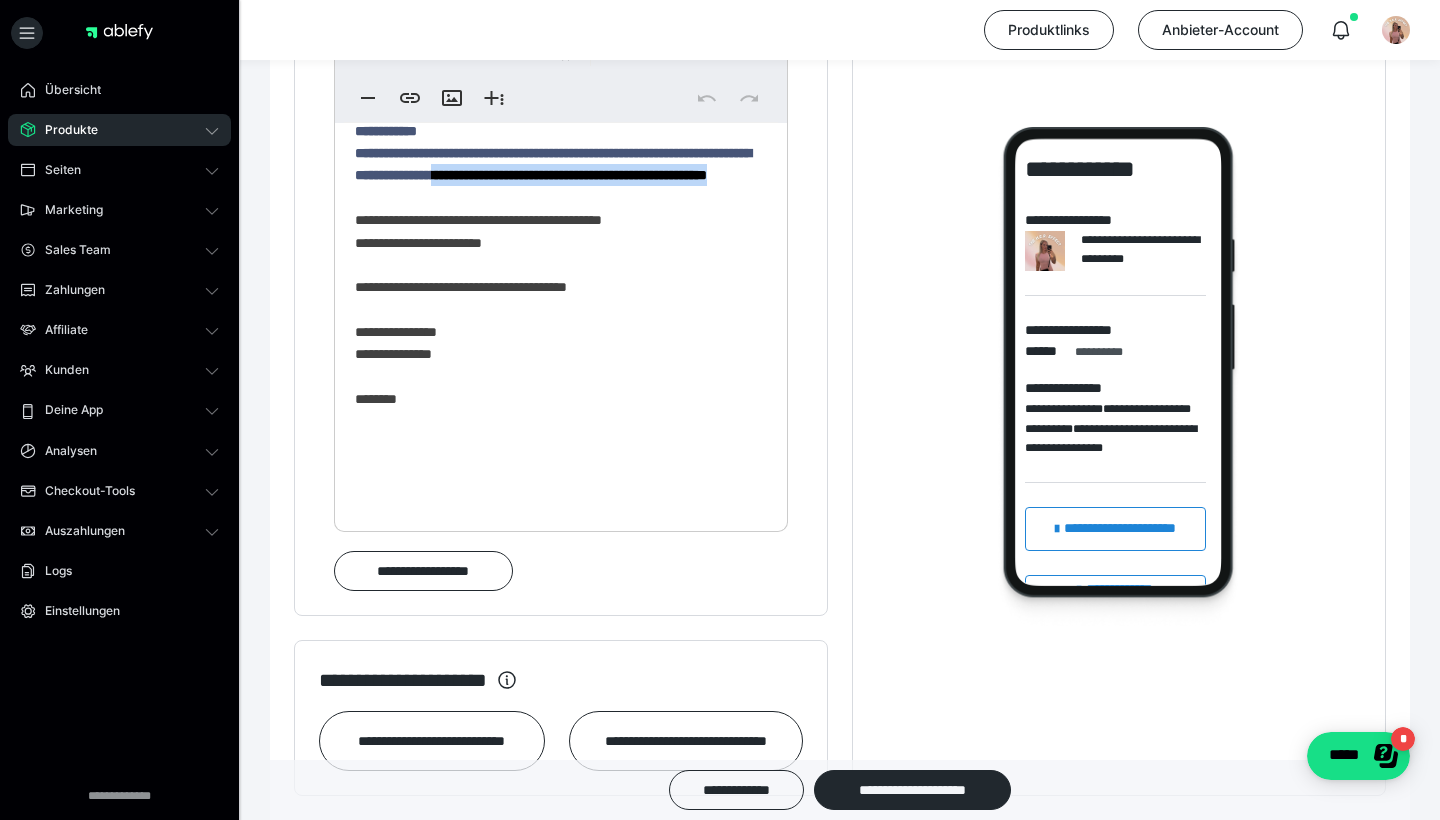 drag, startPoint x: 609, startPoint y: 245, endPoint x: 699, endPoint y: 267, distance: 92.64988 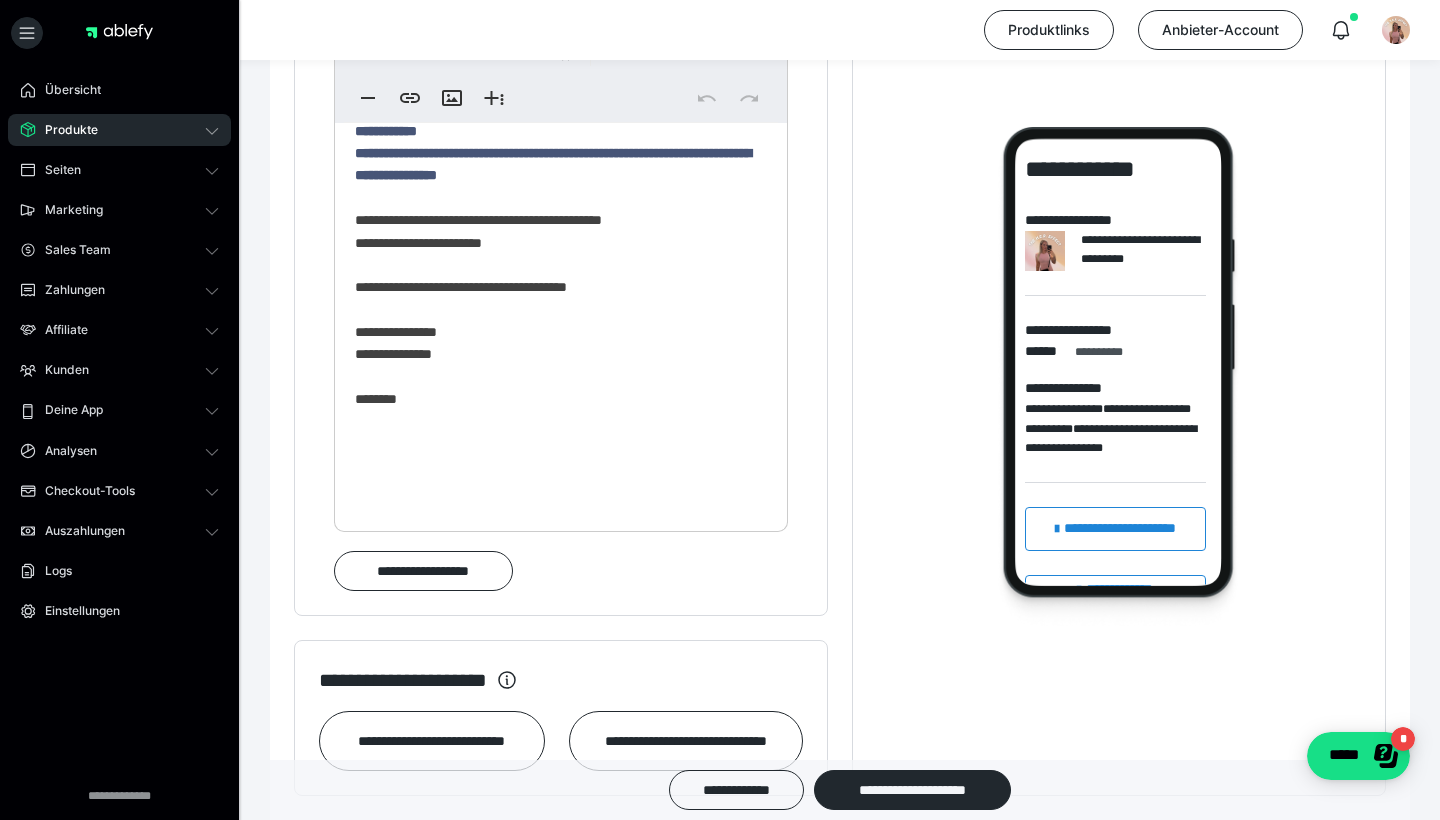type 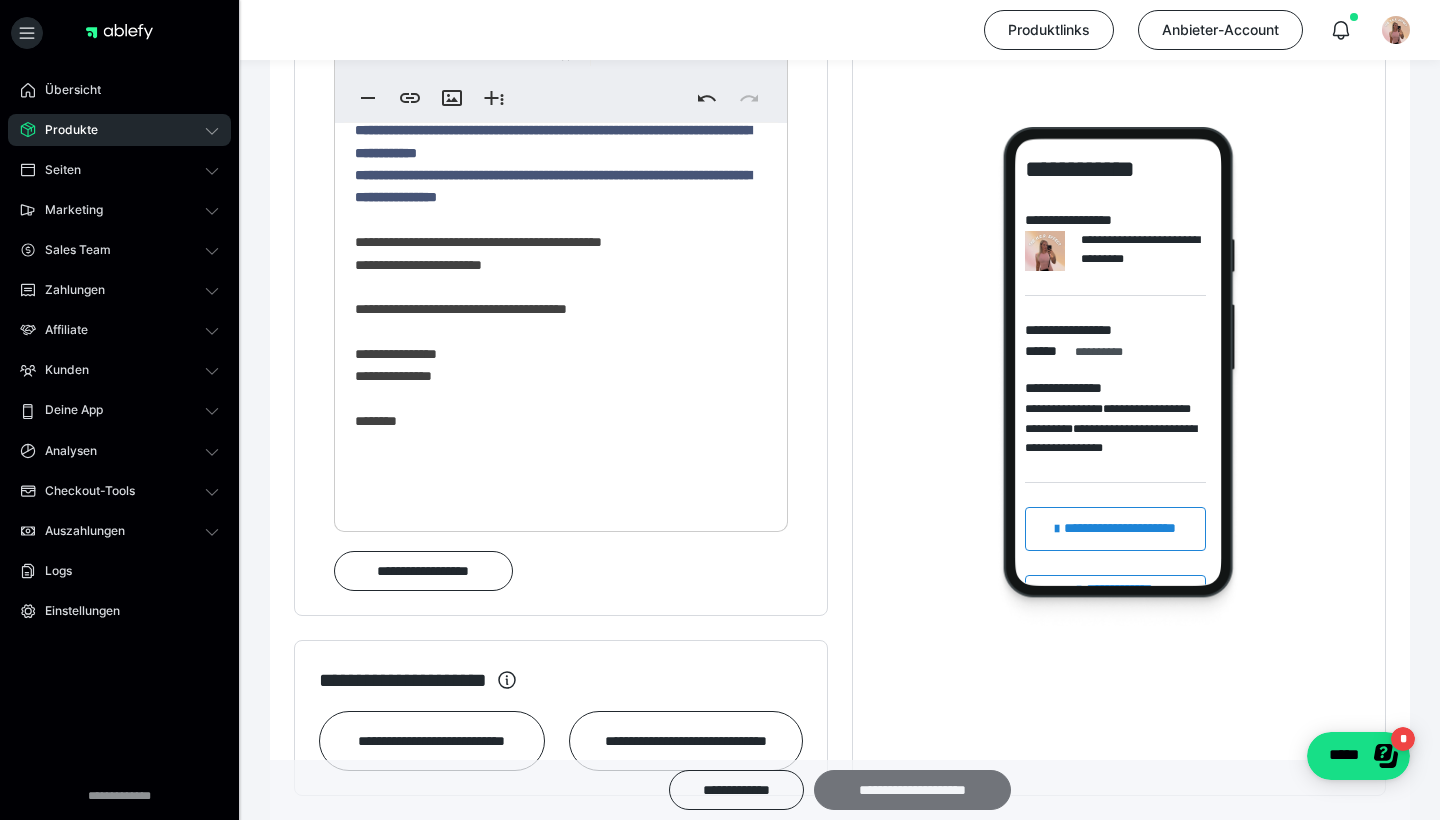 click on "**********" at bounding box center (912, 790) 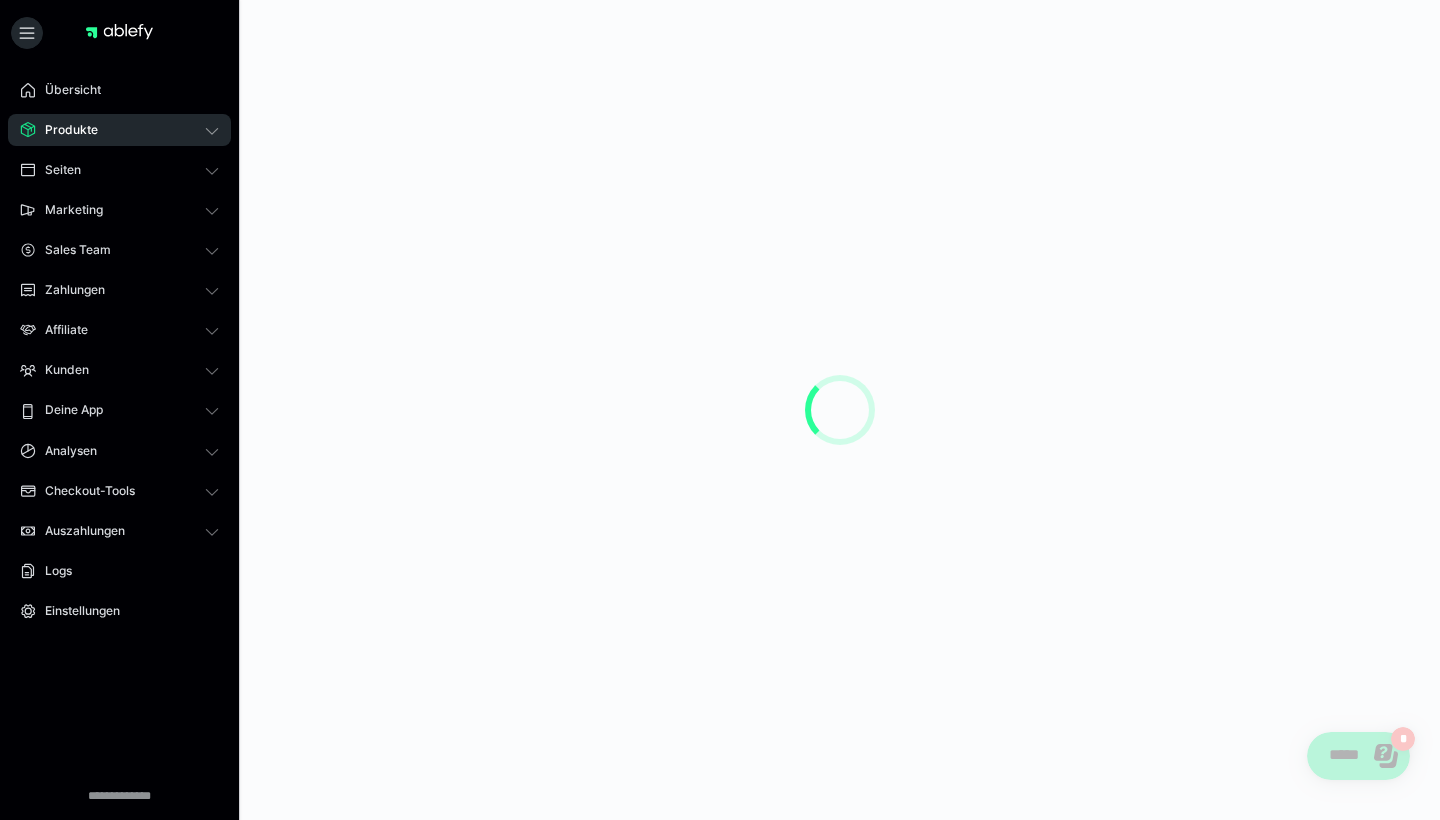 scroll, scrollTop: 0, scrollLeft: 0, axis: both 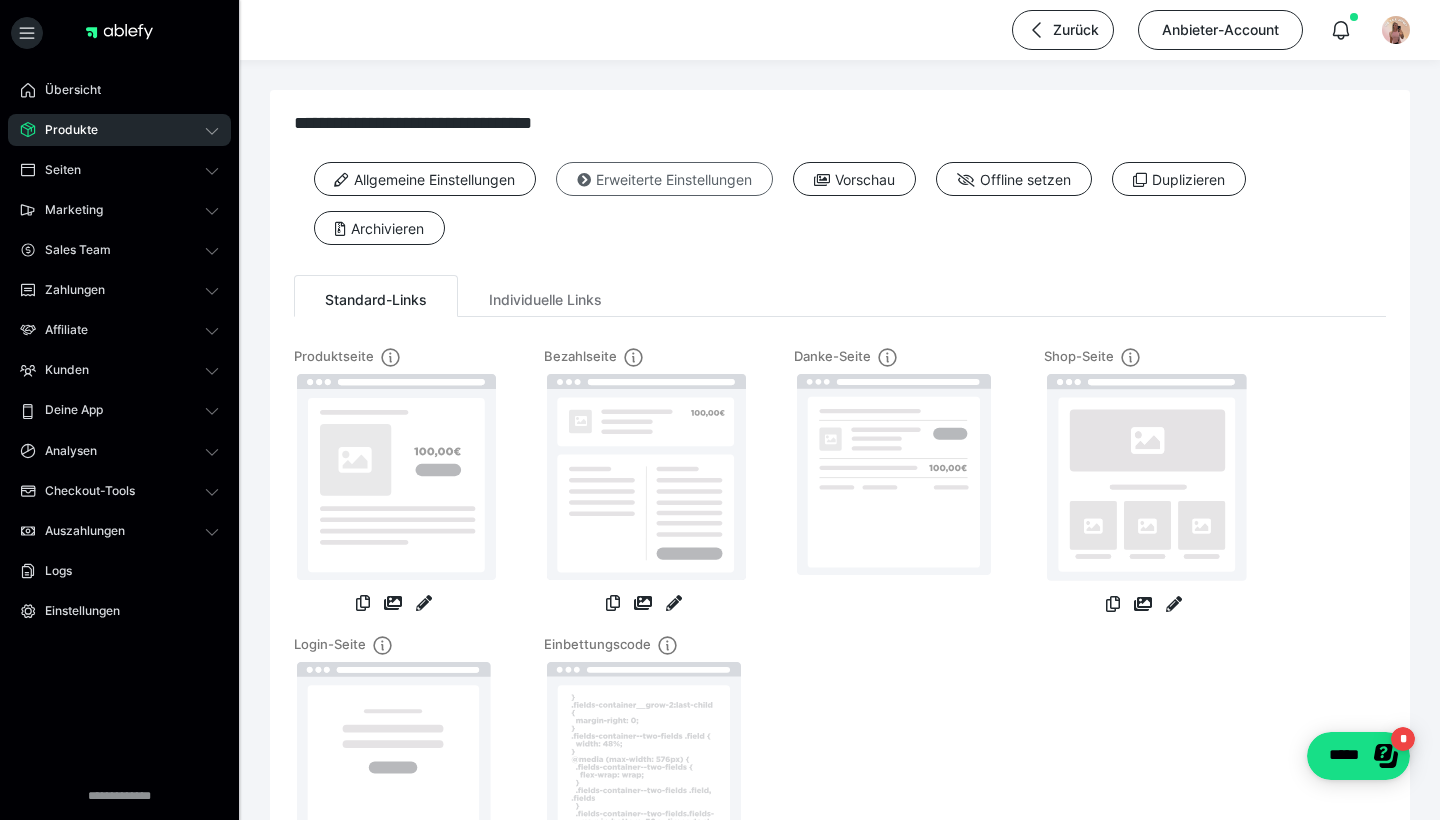 click on "Erweiterte Einstellungen" at bounding box center [664, 179] 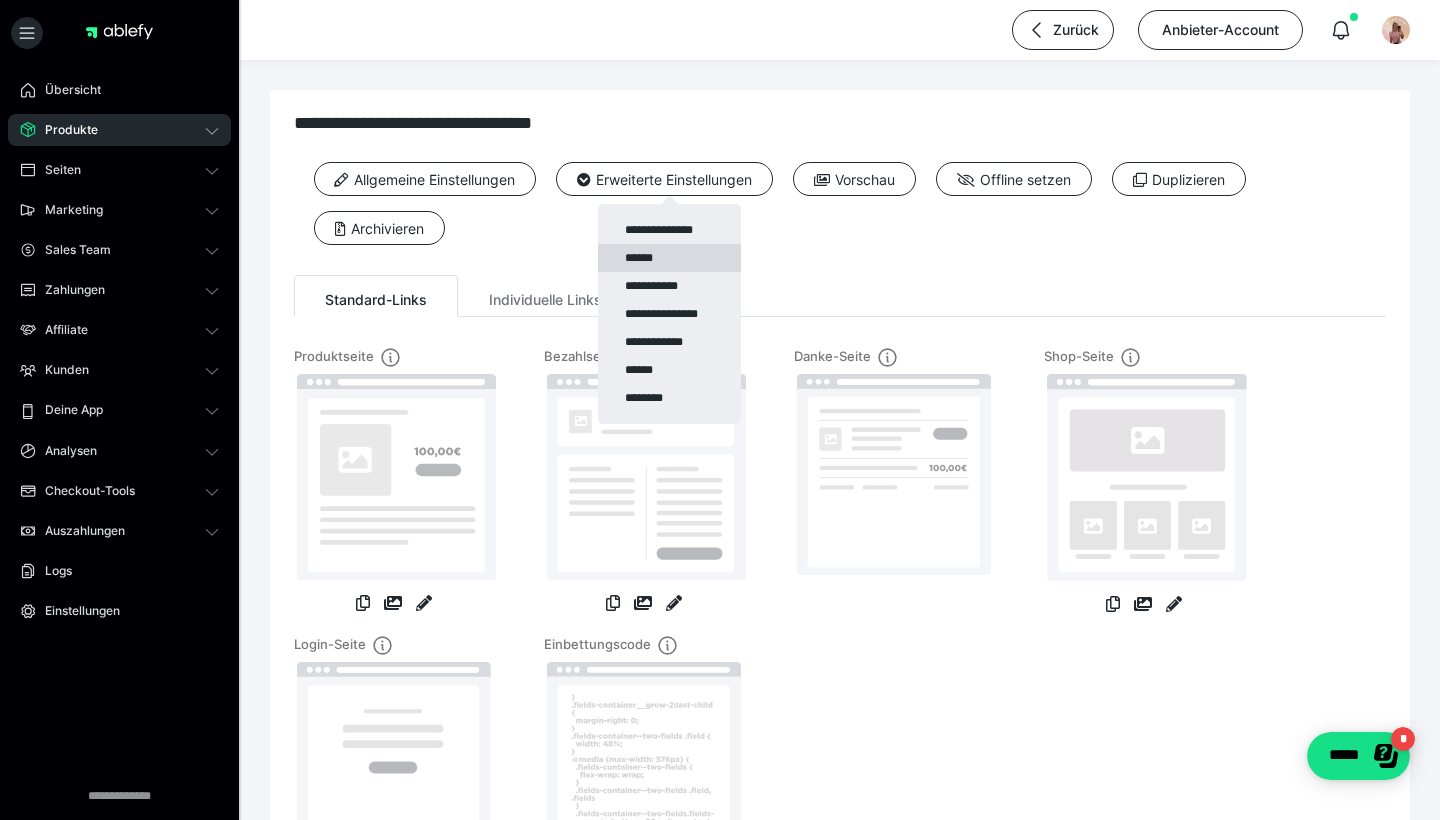 click on "******" at bounding box center (669, 258) 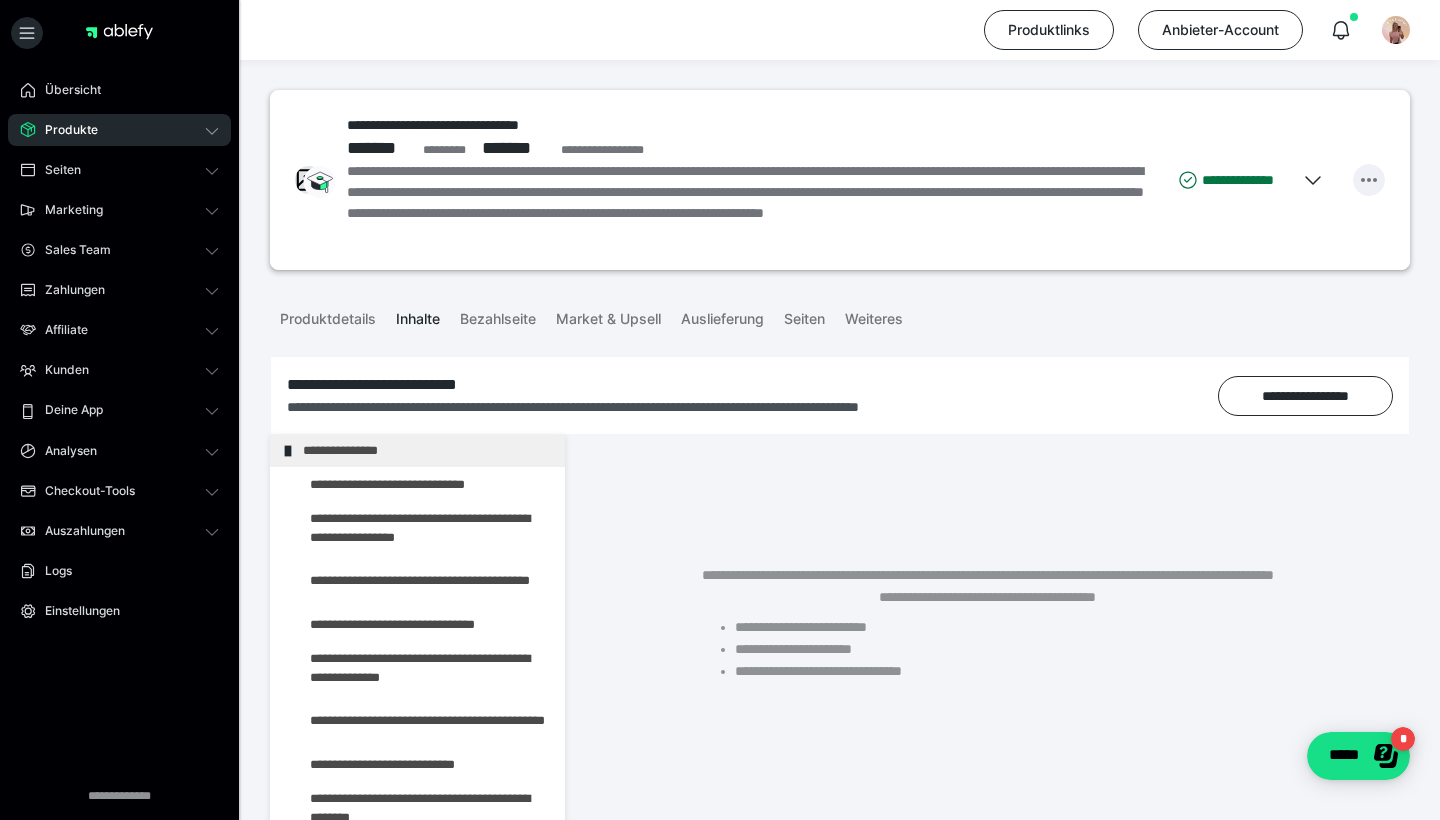 click at bounding box center (1369, 180) 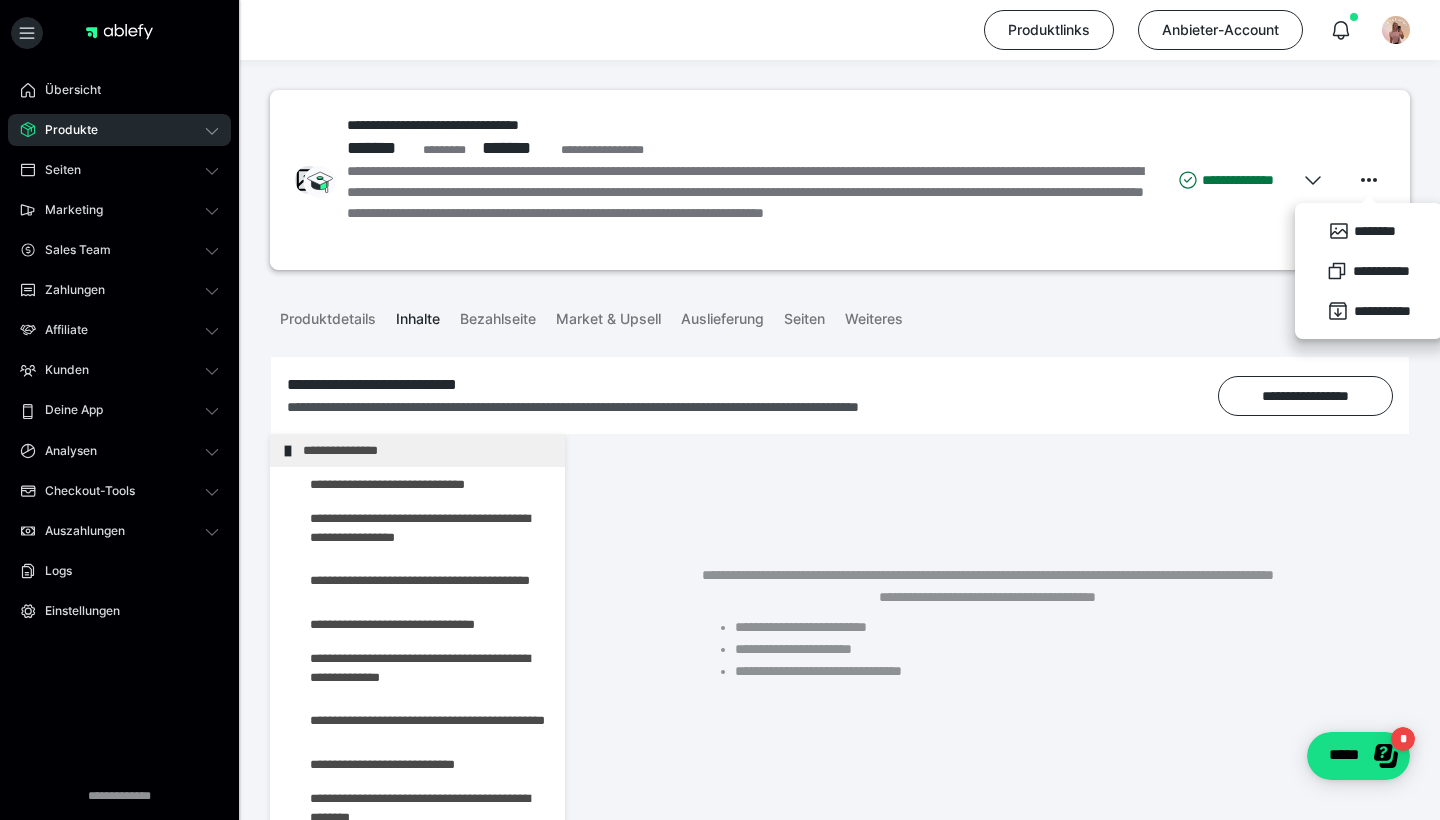 click on "**********" at bounding box center [987, 631] 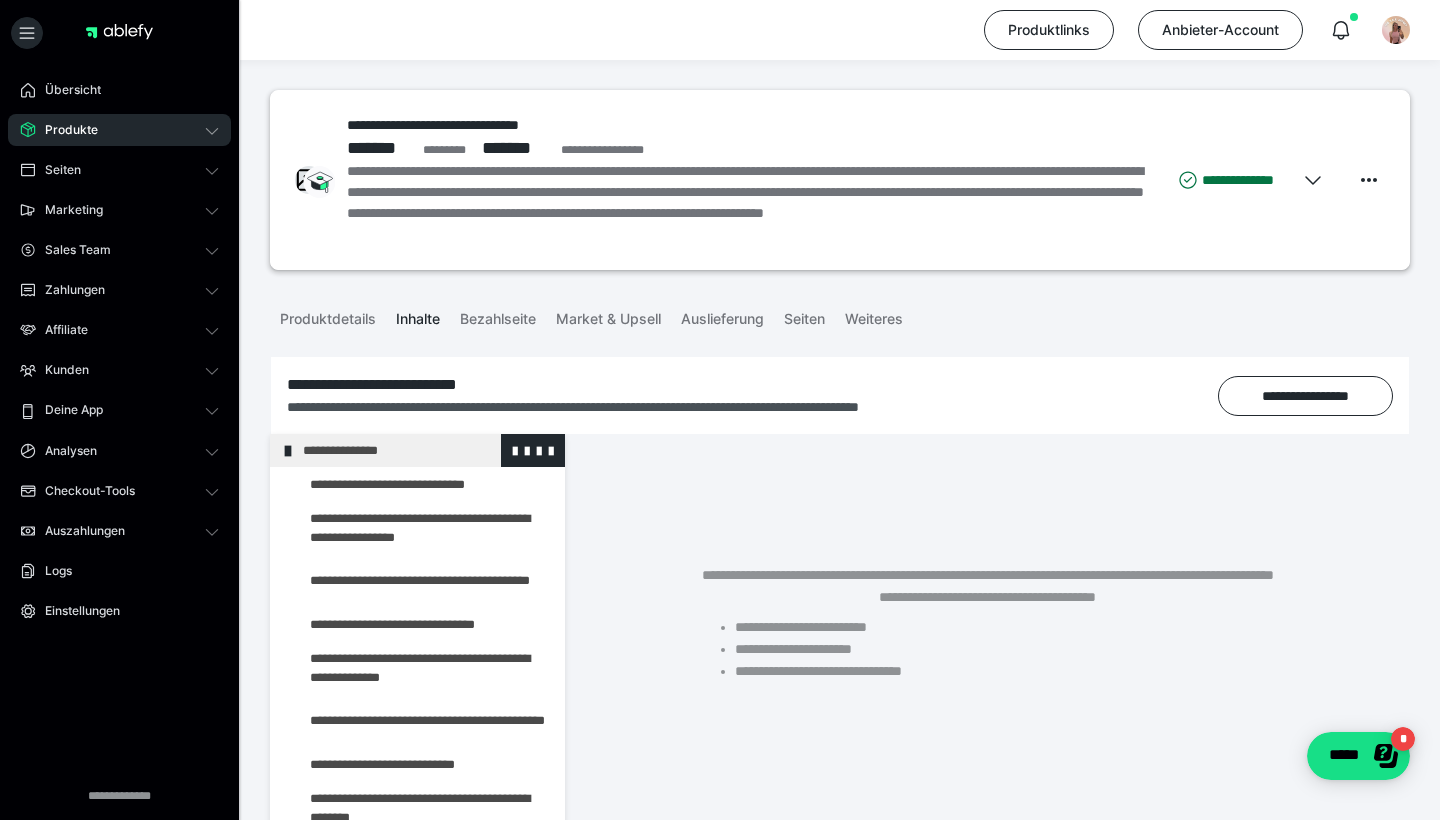 click on "**********" at bounding box center [426, 450] 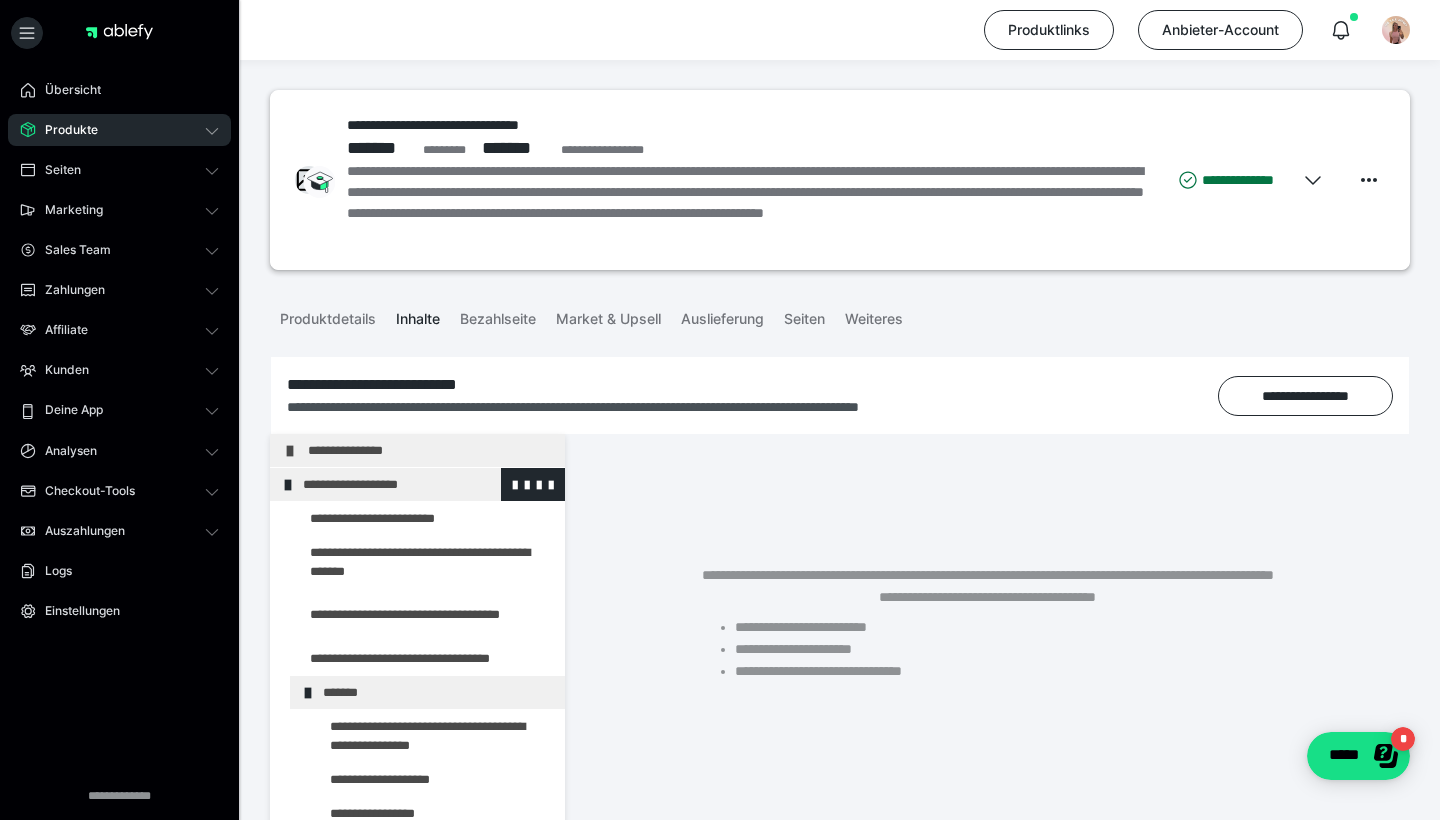 click on "**********" at bounding box center [426, 484] 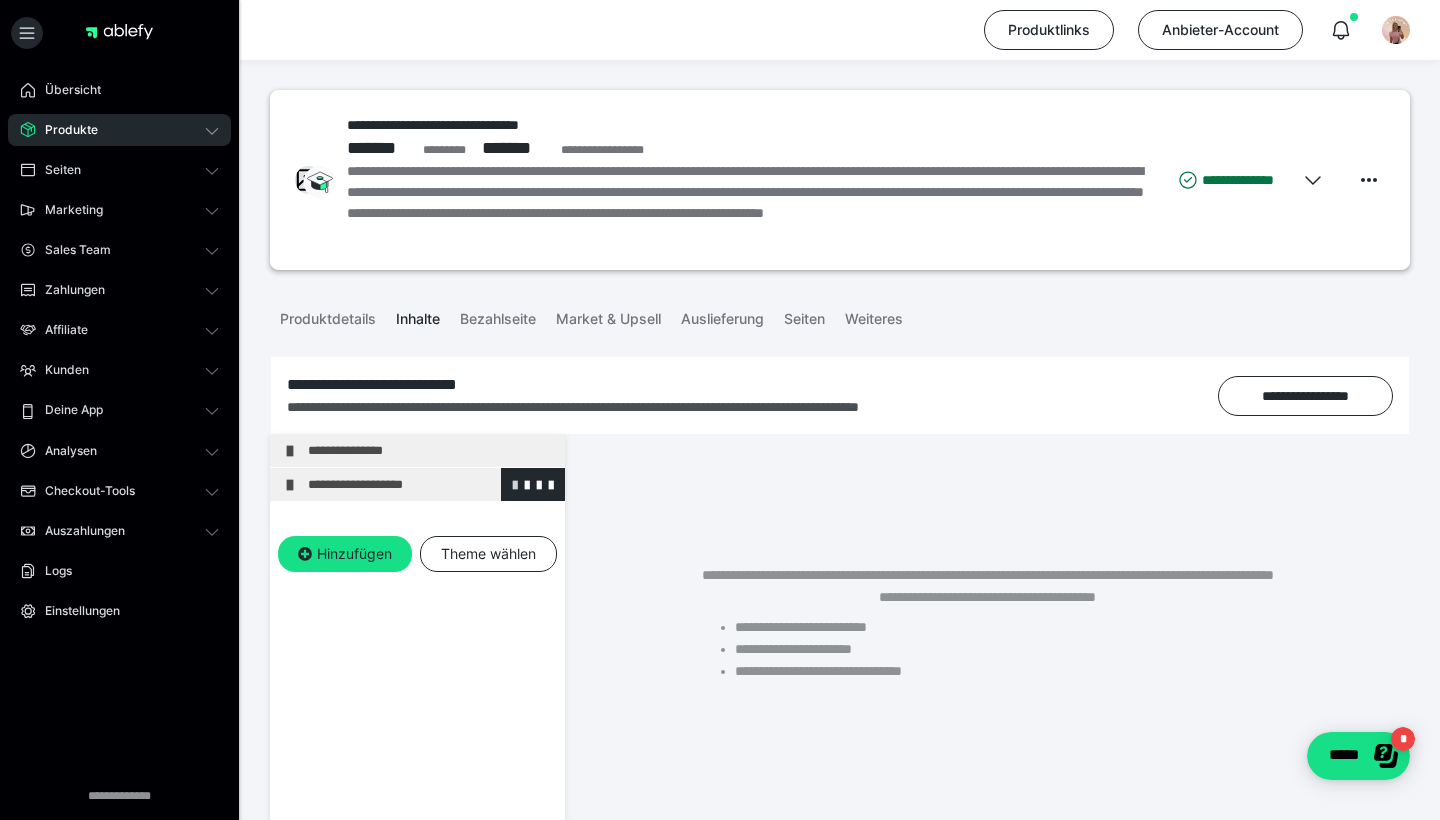 click at bounding box center [515, 484] 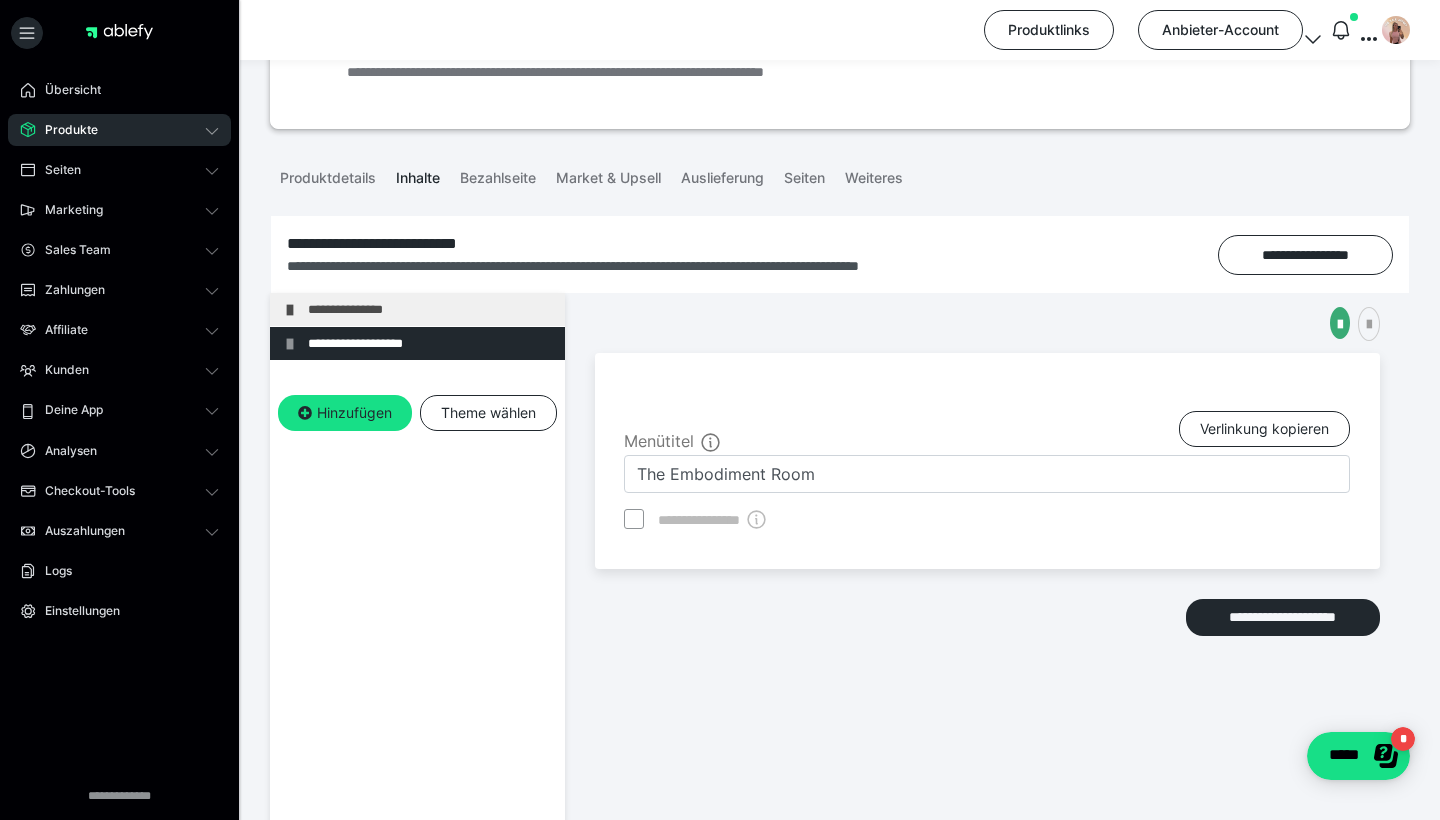 scroll, scrollTop: 142, scrollLeft: 0, axis: vertical 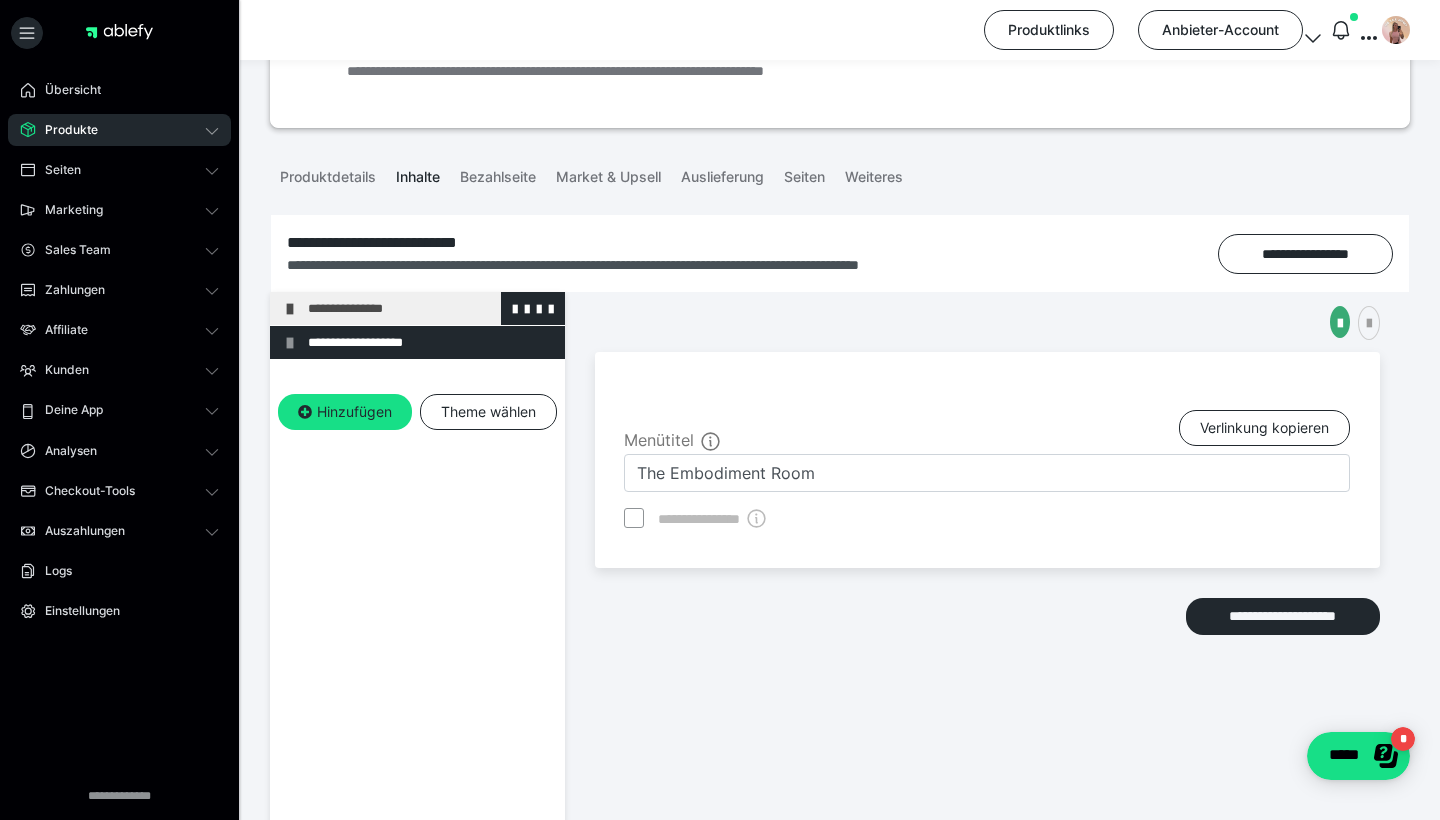 click on "**********" at bounding box center [431, 308] 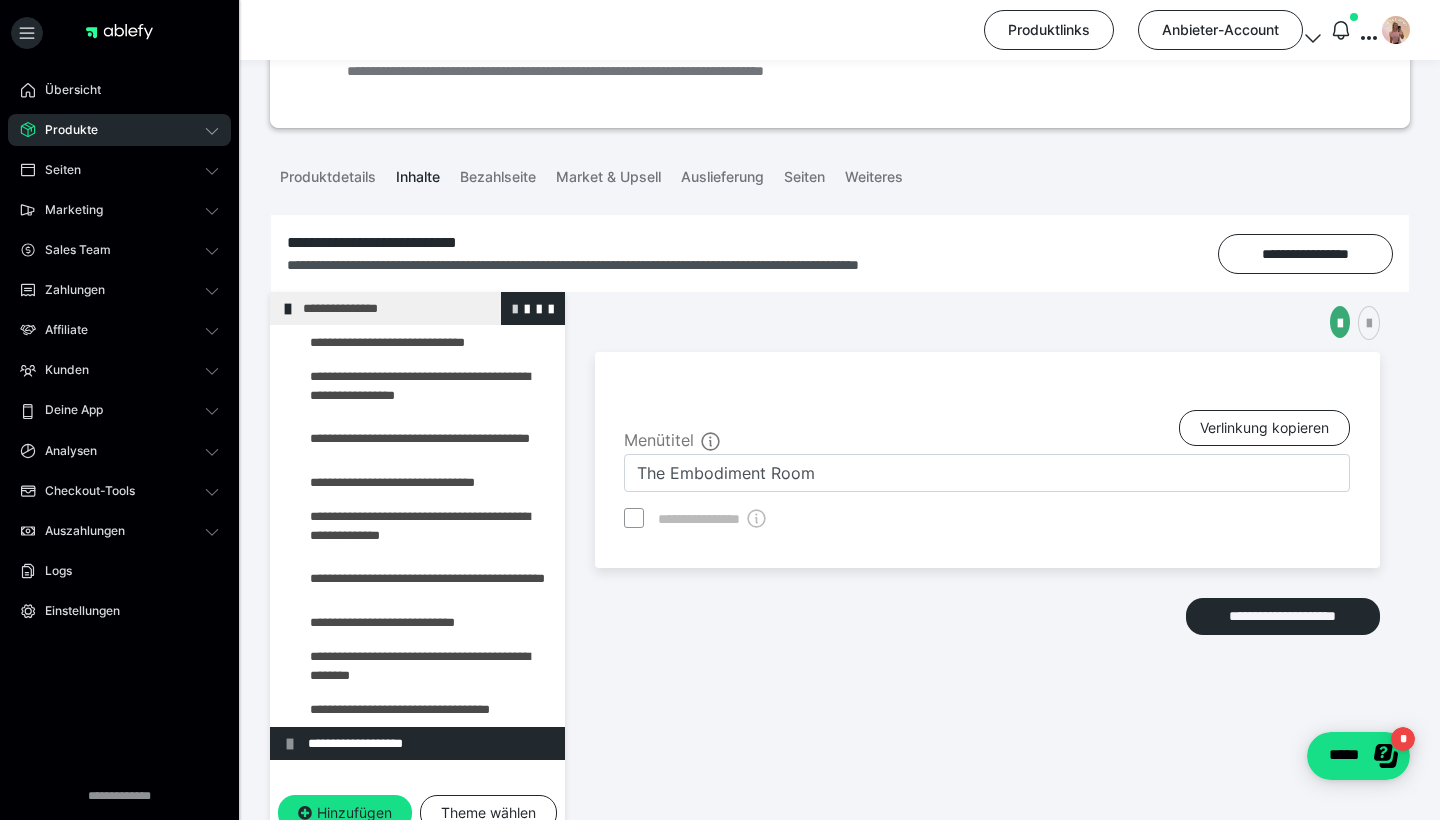 click at bounding box center [515, 308] 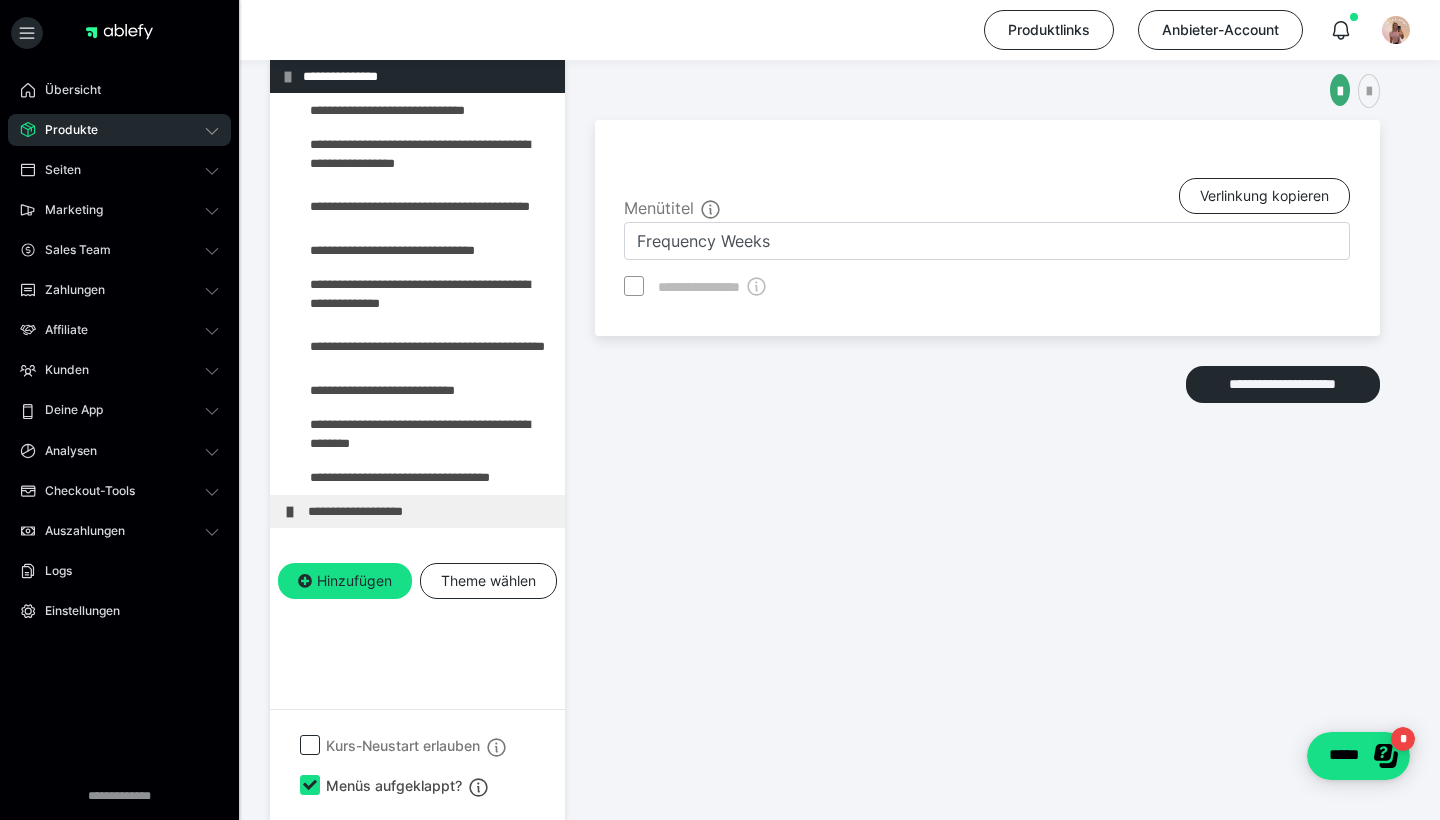 scroll, scrollTop: 374, scrollLeft: 0, axis: vertical 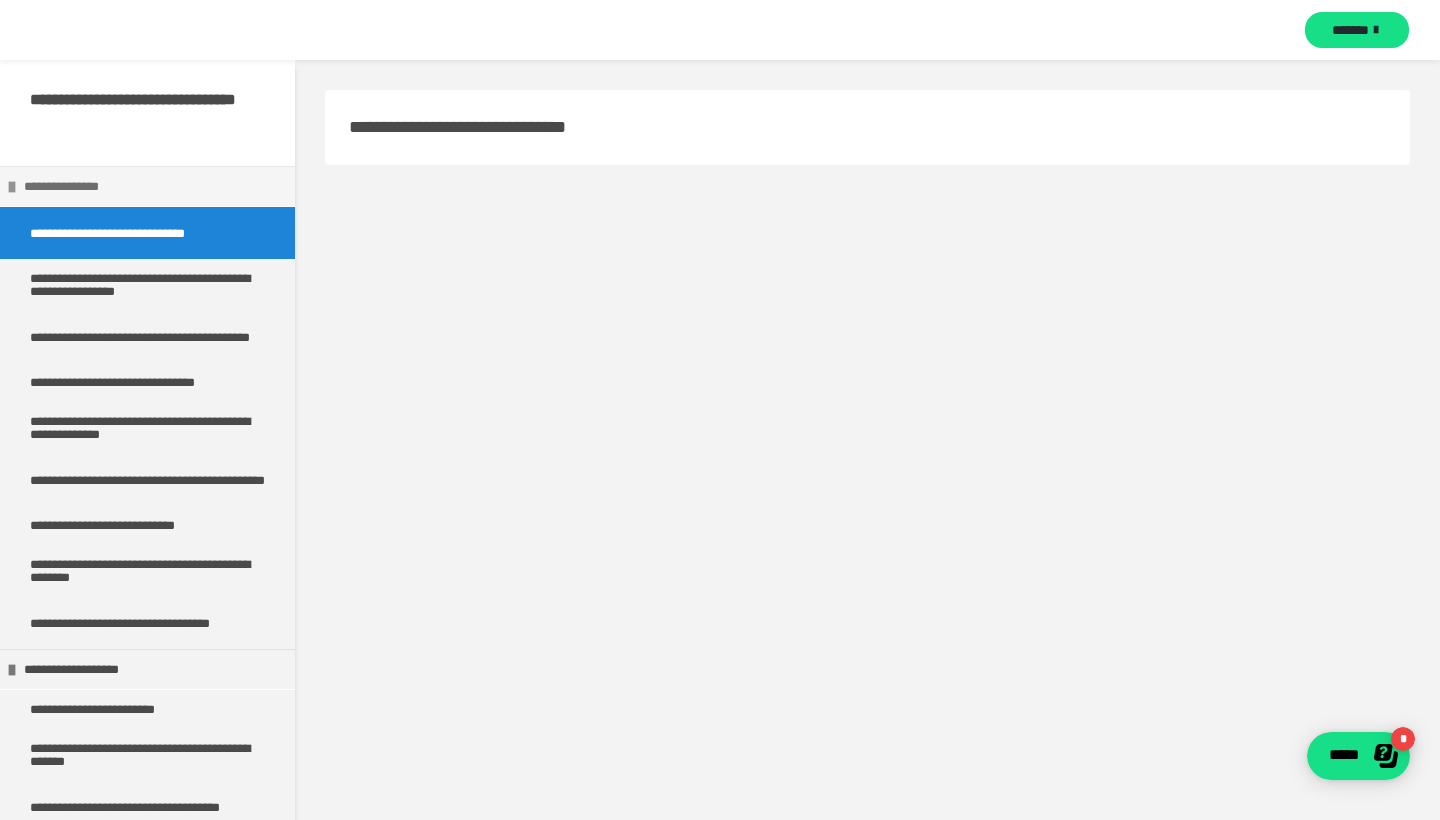 click on "**********" at bounding box center [152, 186] 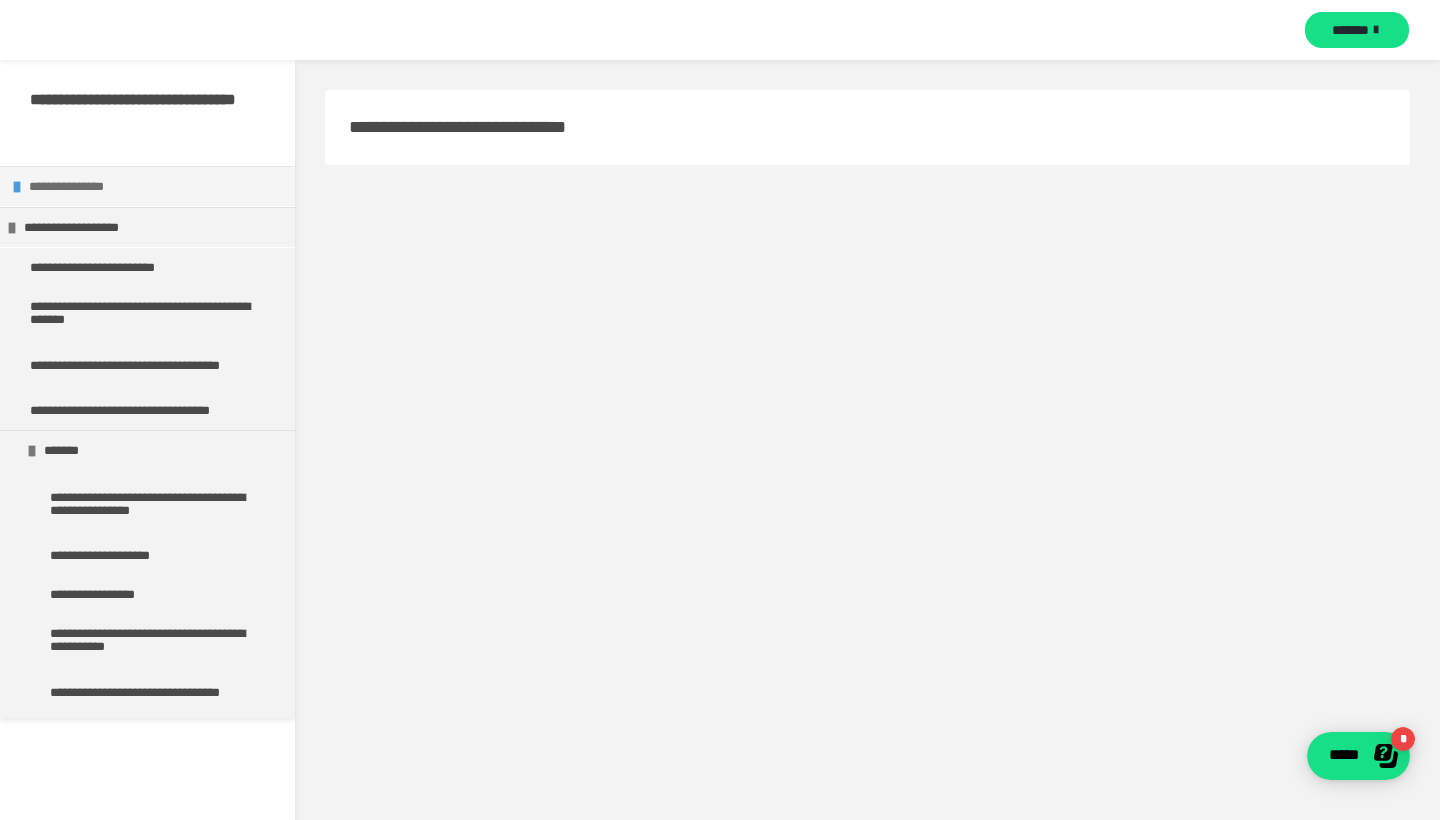 click on "**********" at bounding box center [157, 186] 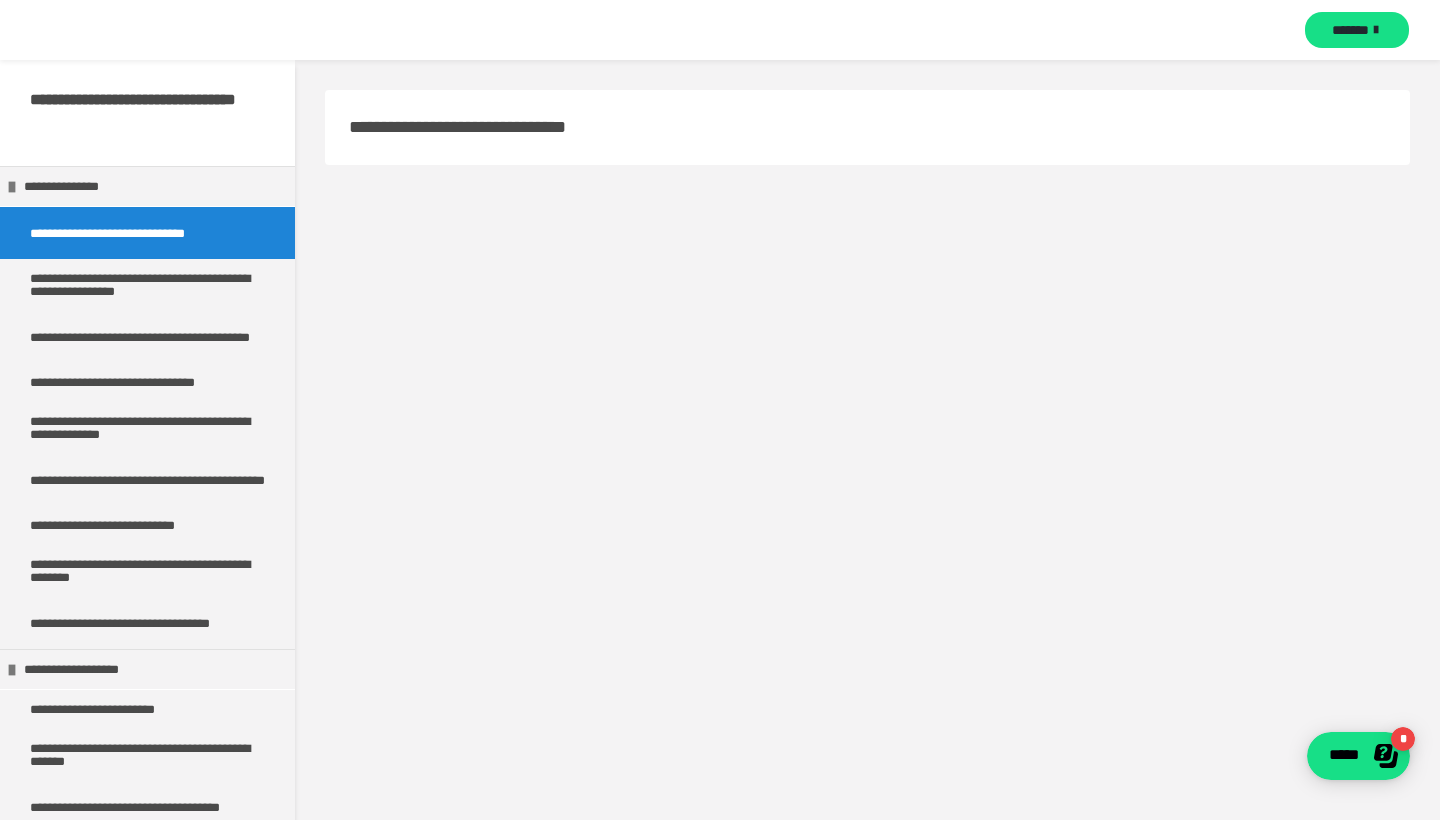 click on "**********" at bounding box center [147, 233] 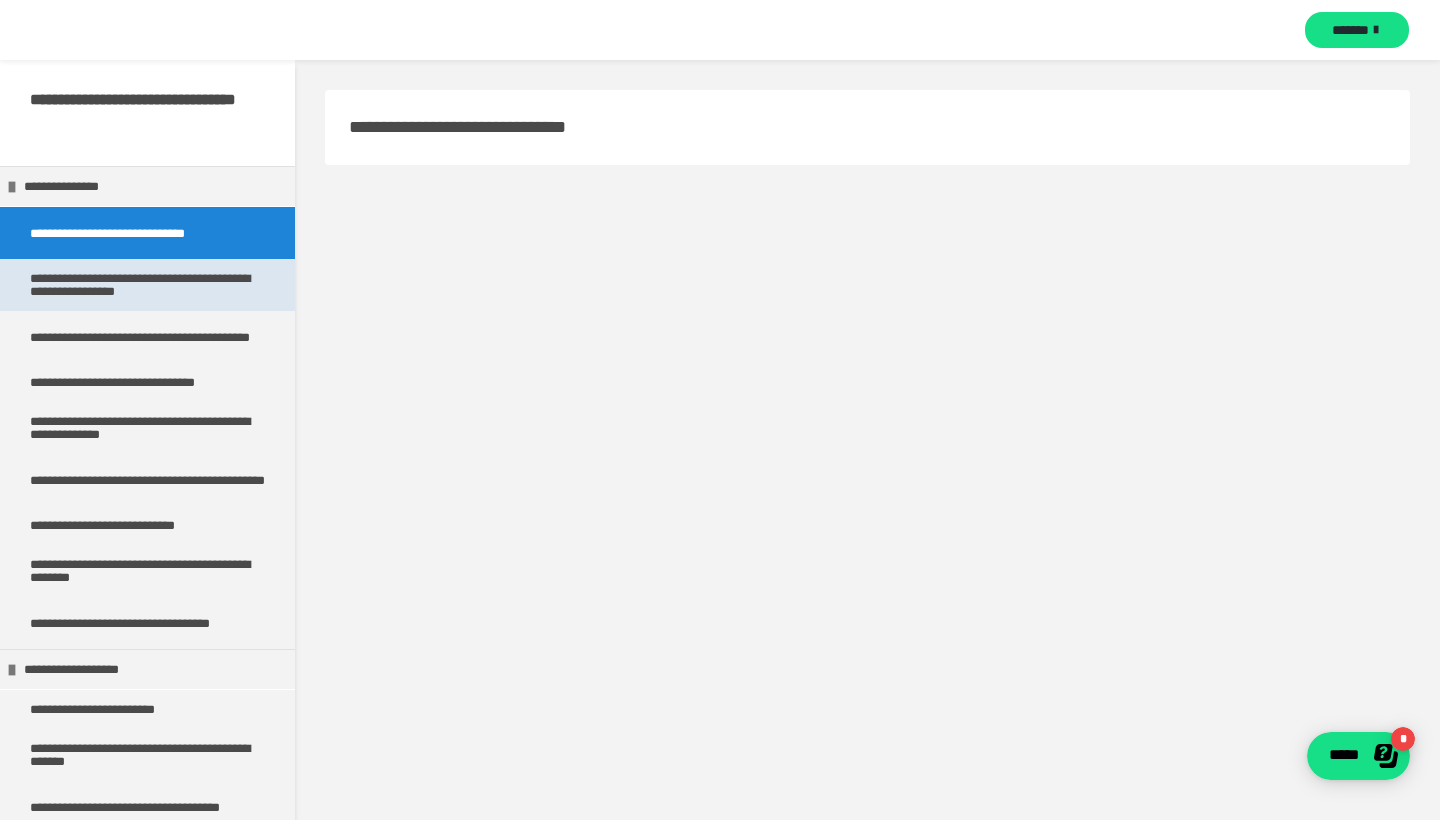 click on "**********" at bounding box center [147, 285] 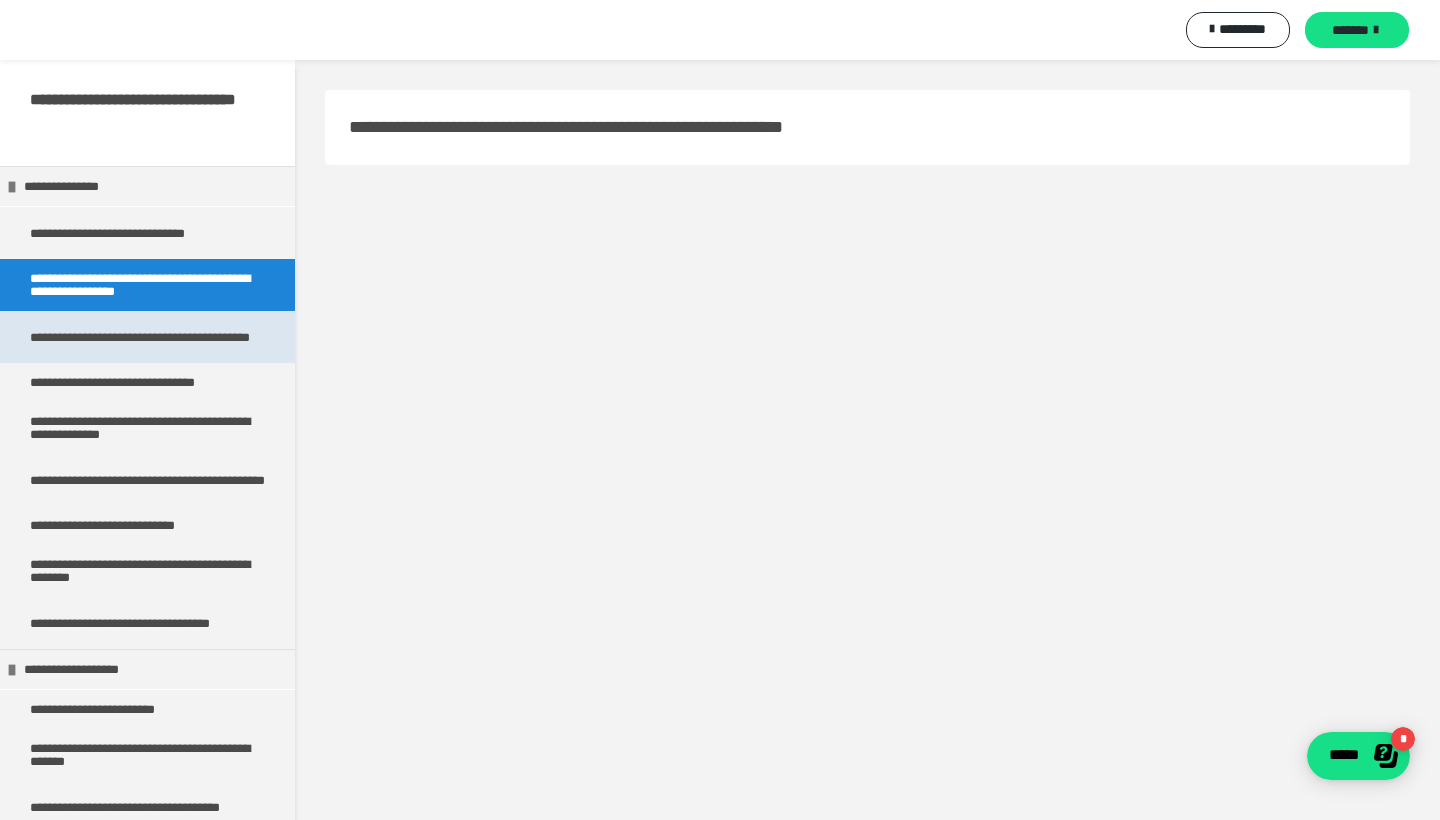 click on "**********" at bounding box center (147, 337) 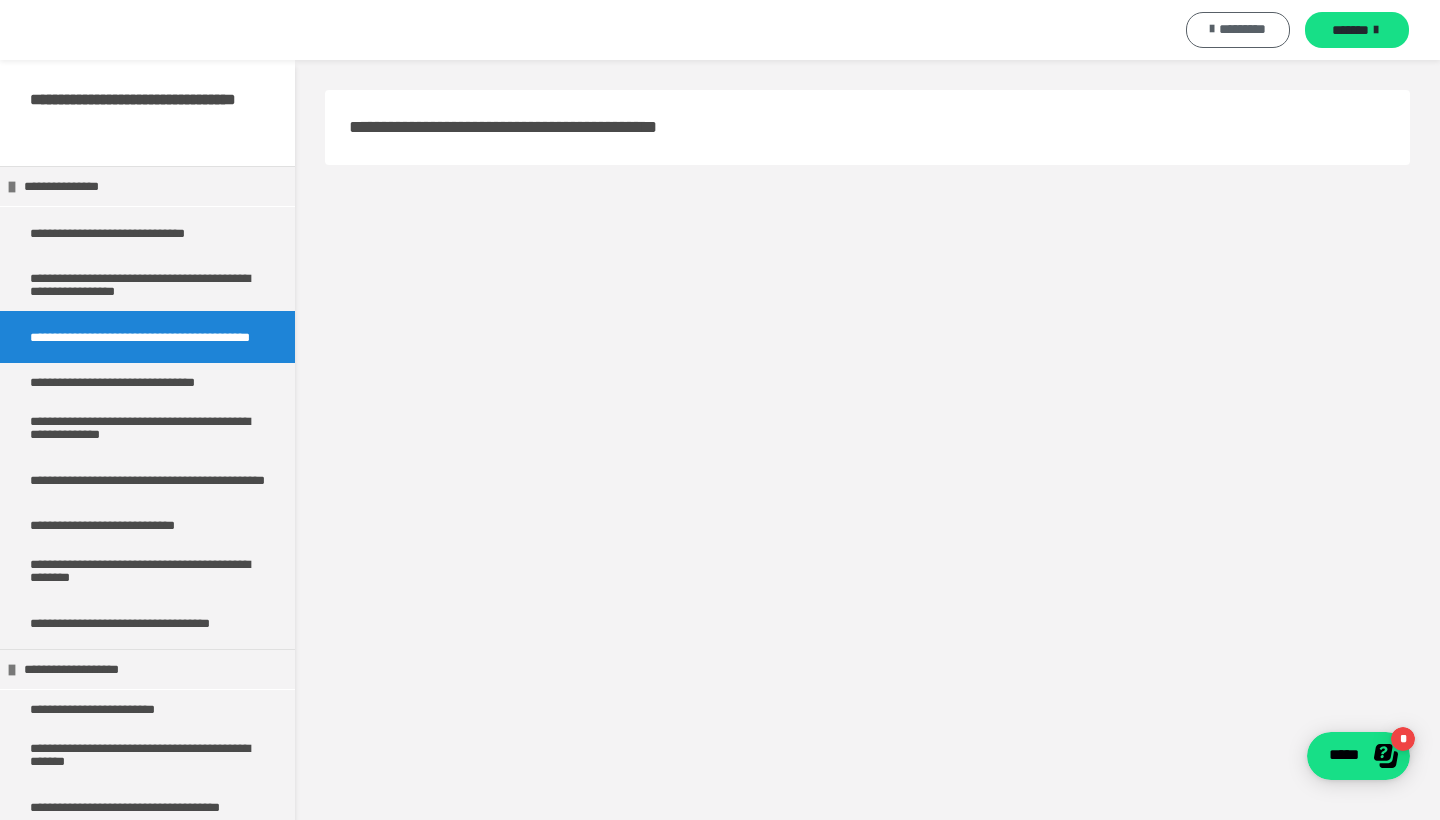 click on "*********" at bounding box center [1238, 30] 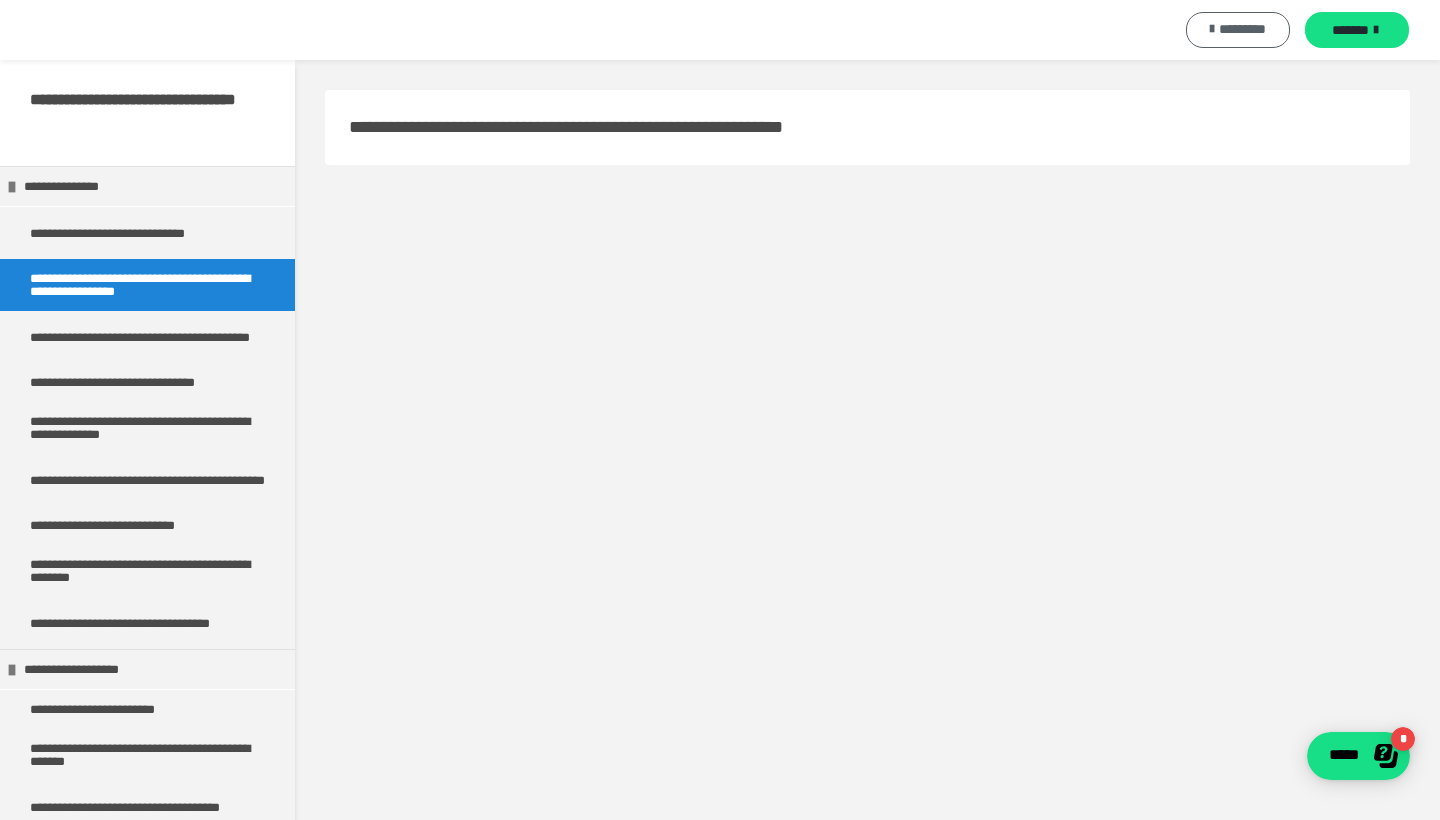 click on "*********" at bounding box center (1238, 30) 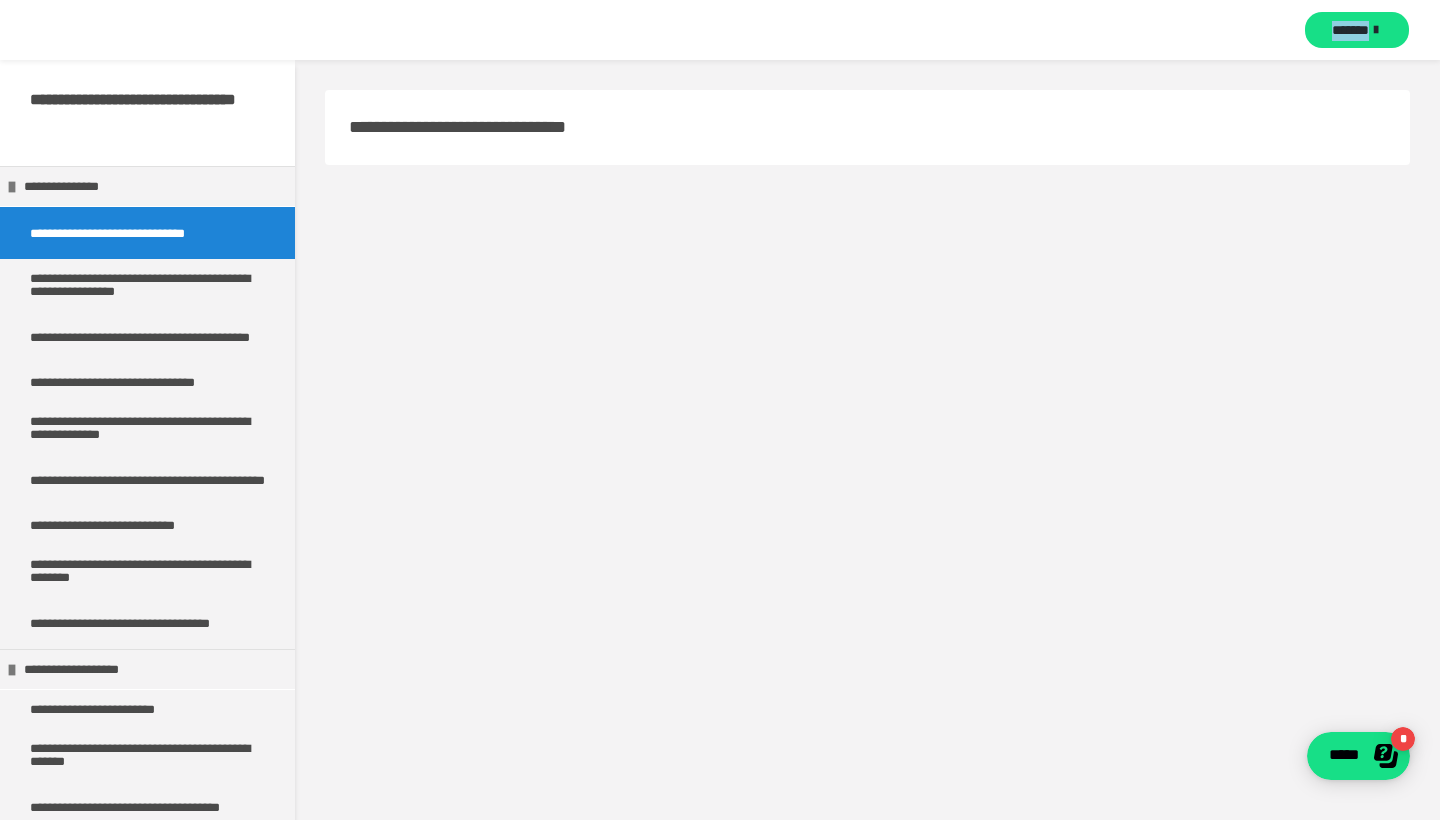 click on "*******" at bounding box center [720, 30] 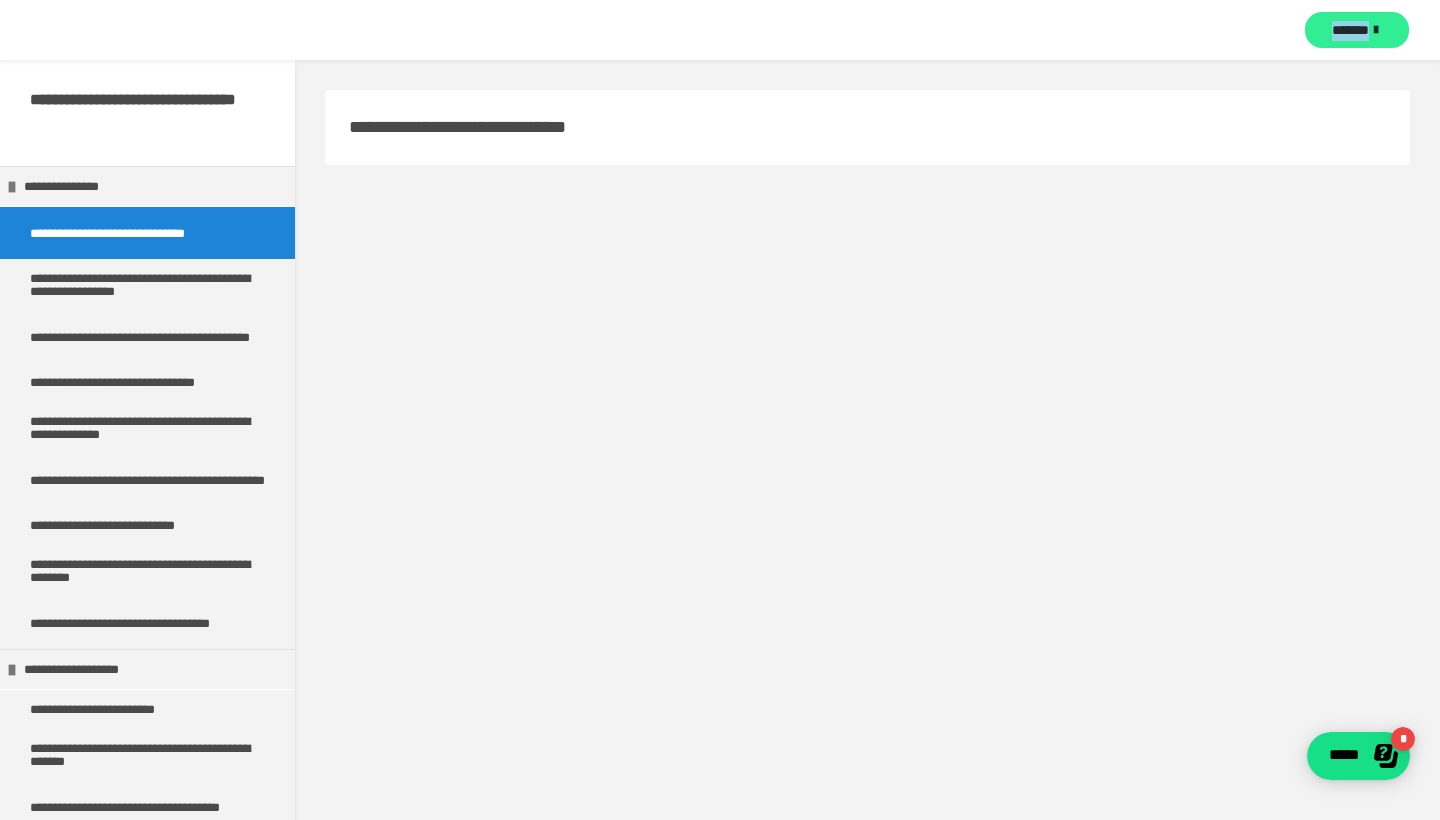 click on "*******" at bounding box center (1357, 30) 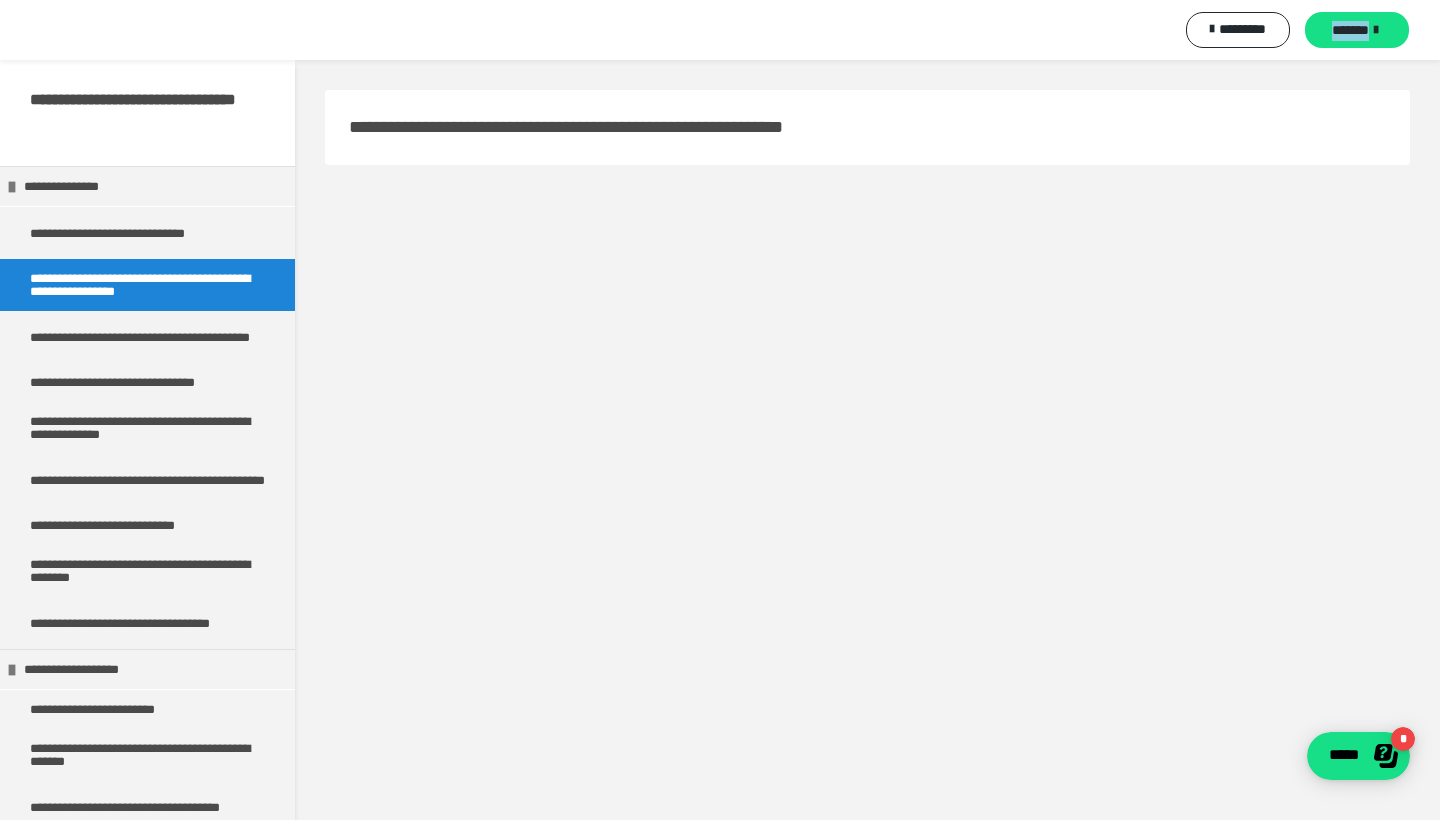 click on "********* *******" at bounding box center (720, 30) 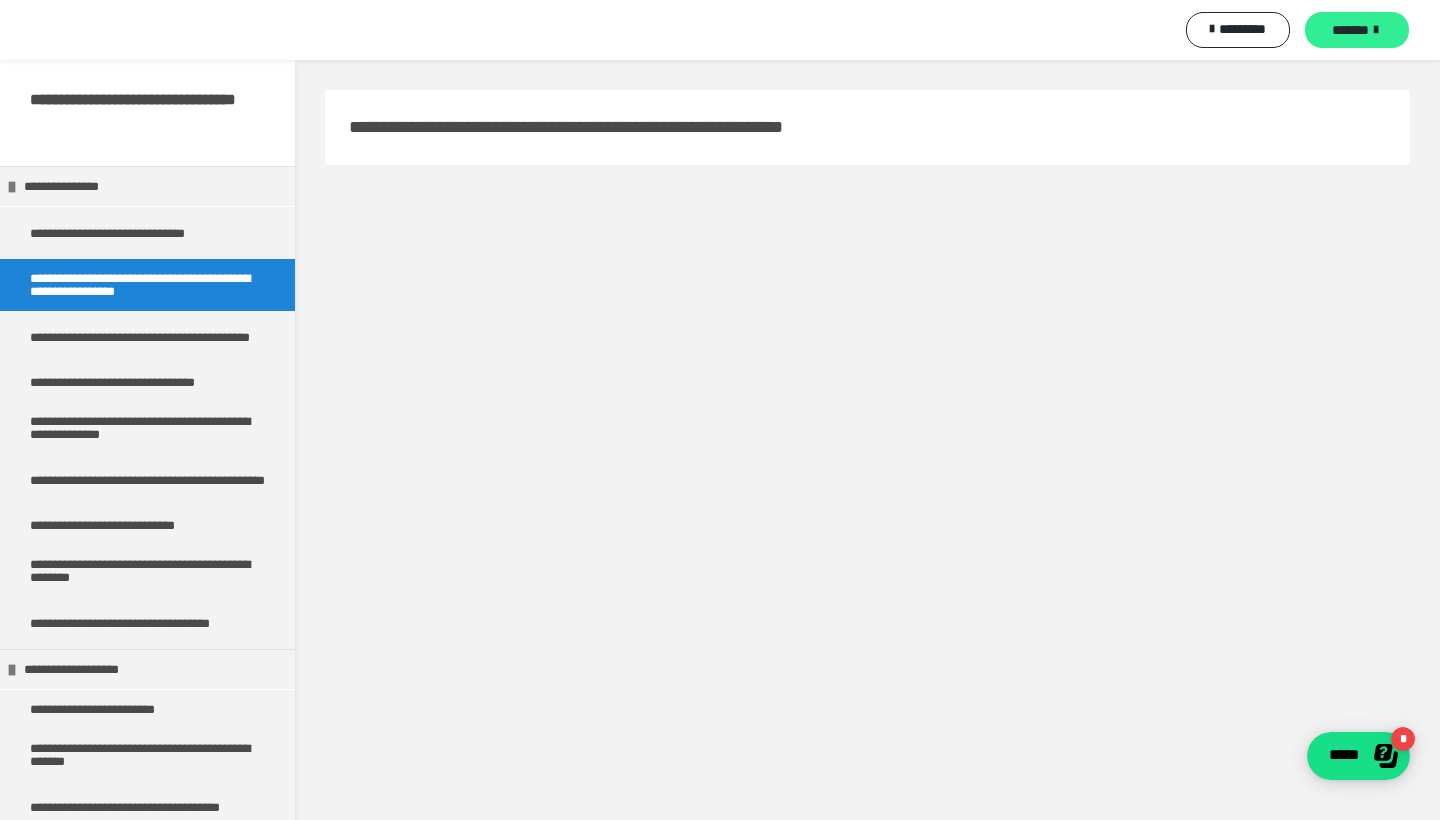 click on "*******" at bounding box center [1357, 30] 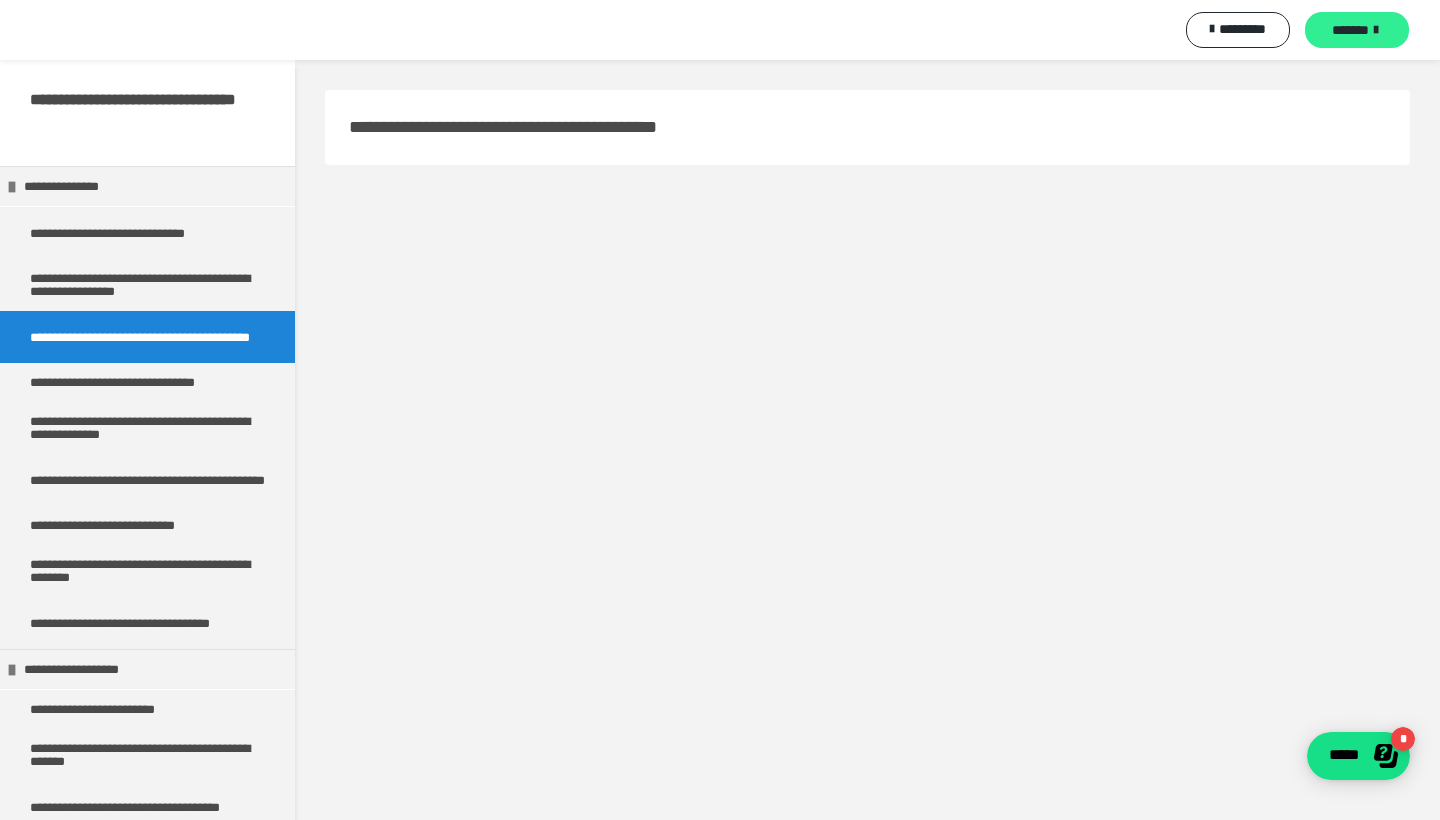 click on "*******" at bounding box center [1350, 30] 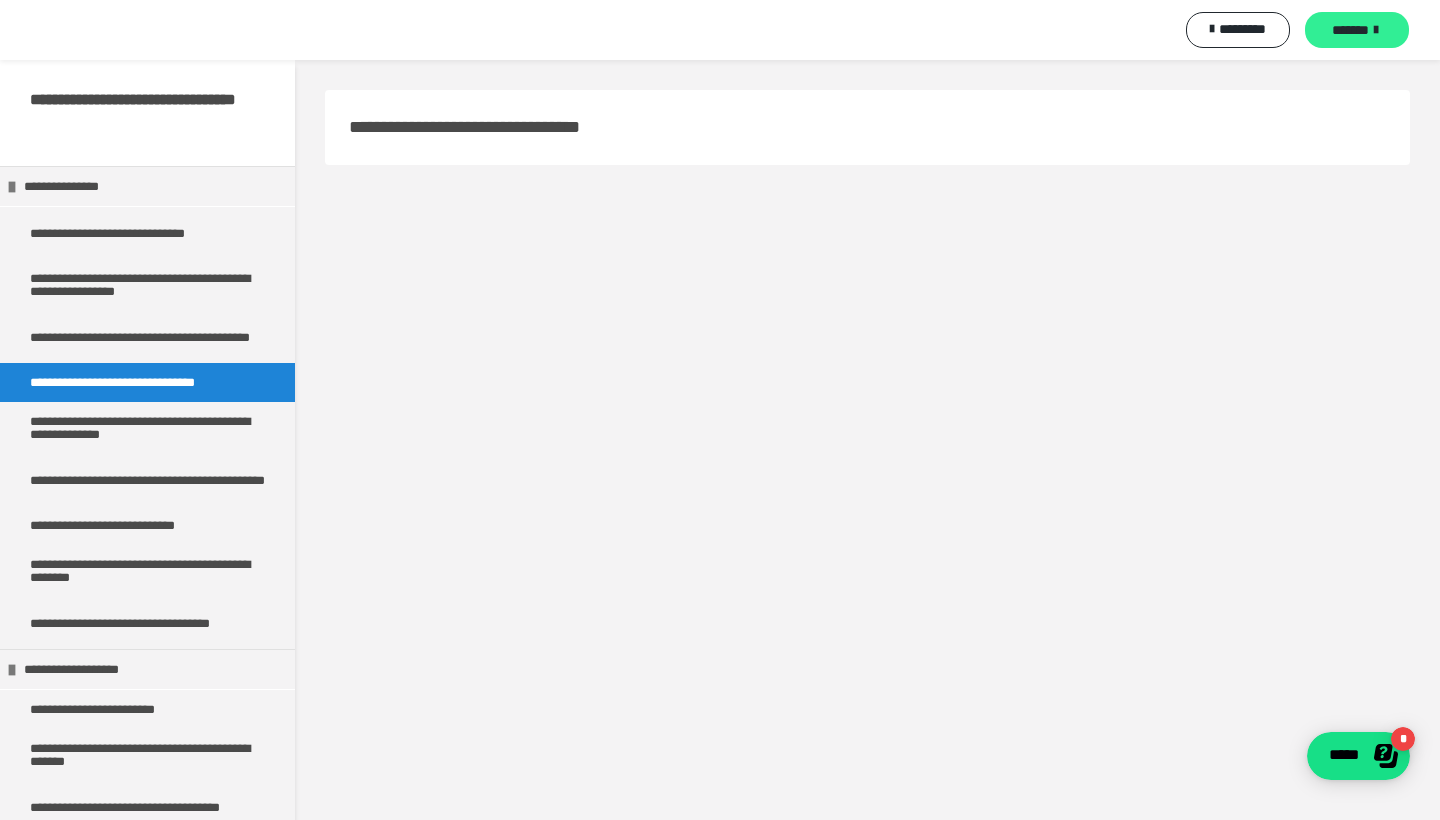 click on "*******" at bounding box center [1357, 30] 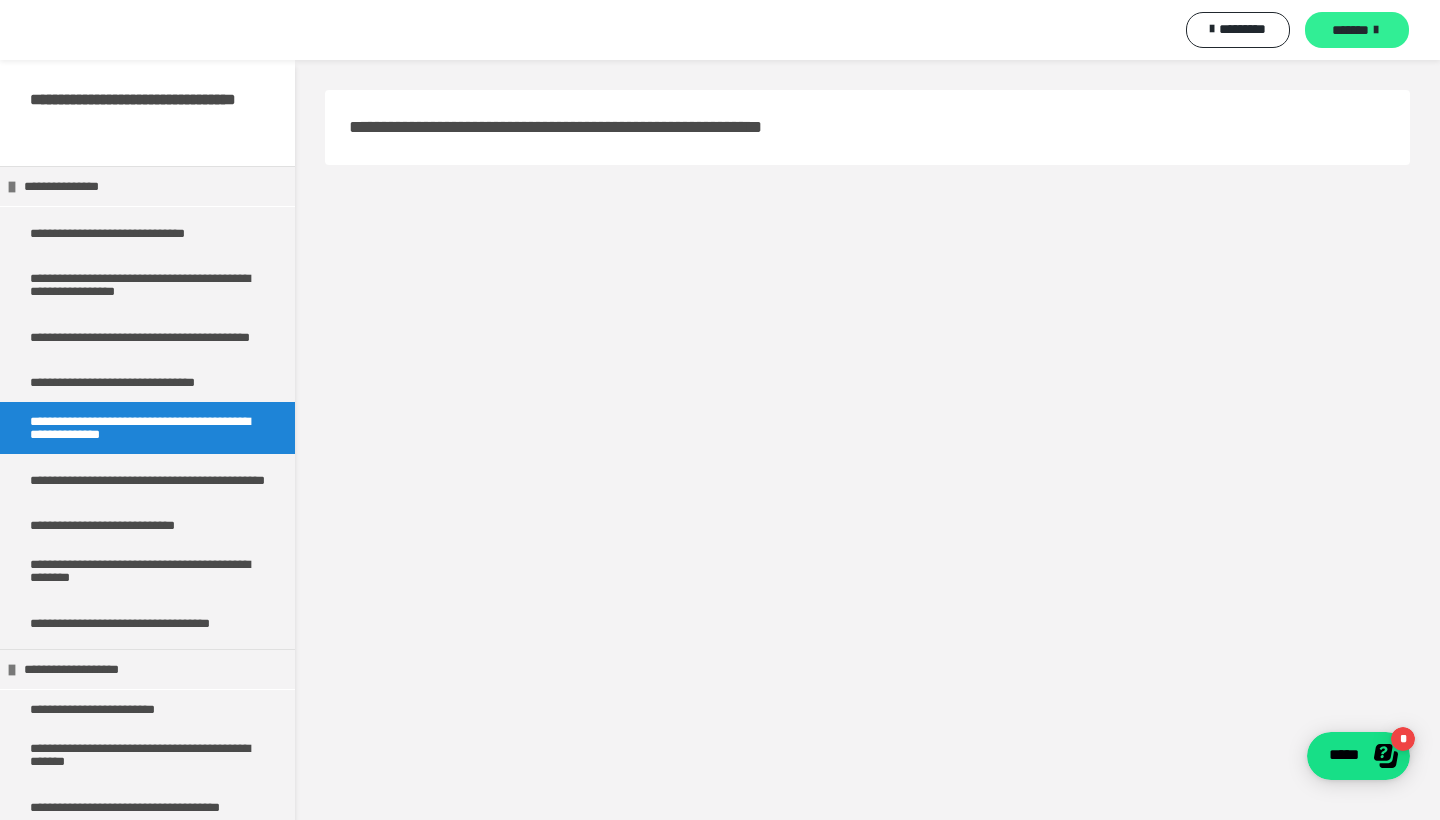 click on "*******" at bounding box center (1357, 30) 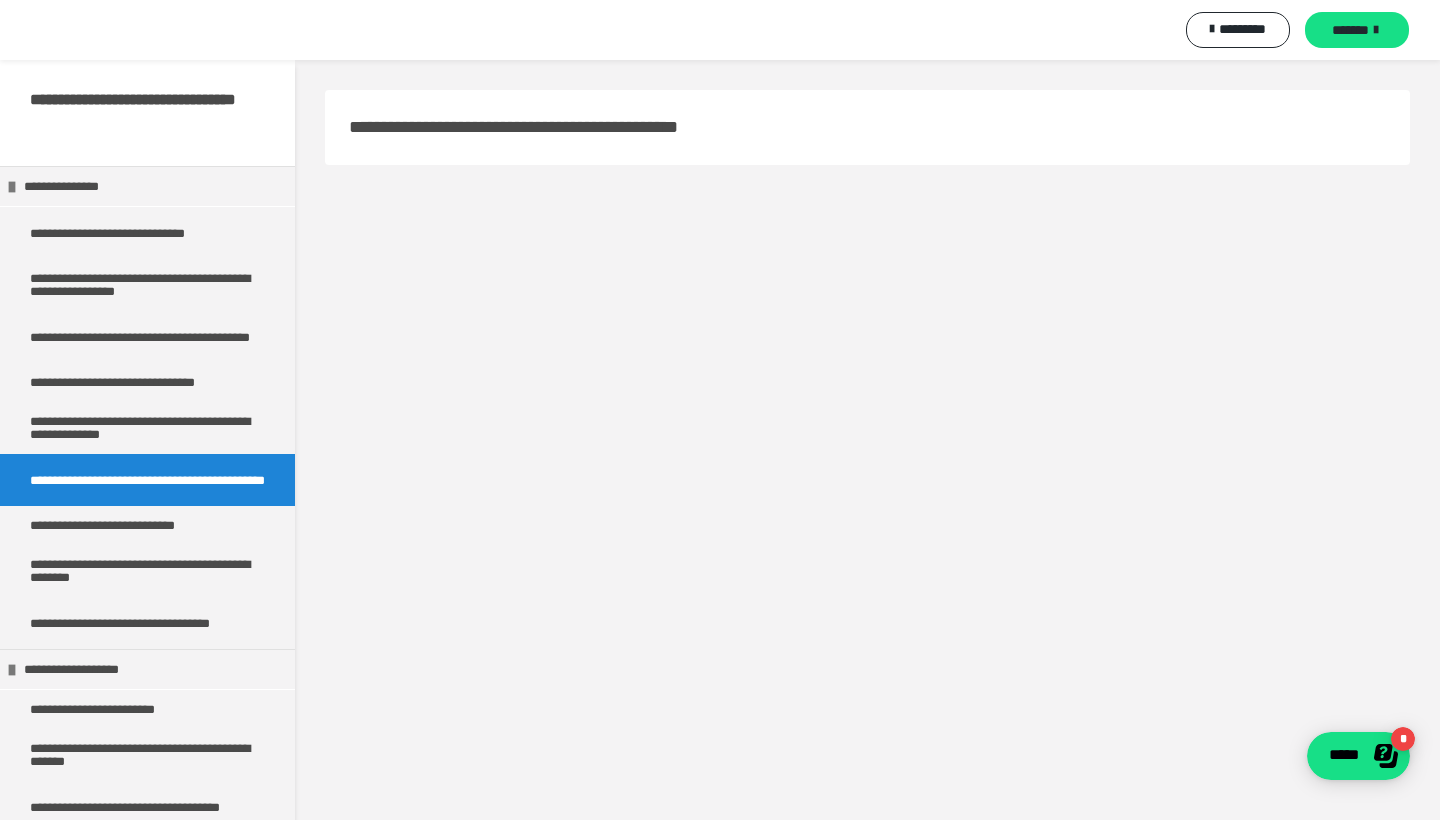 click on "********* *******" at bounding box center [720, 30] 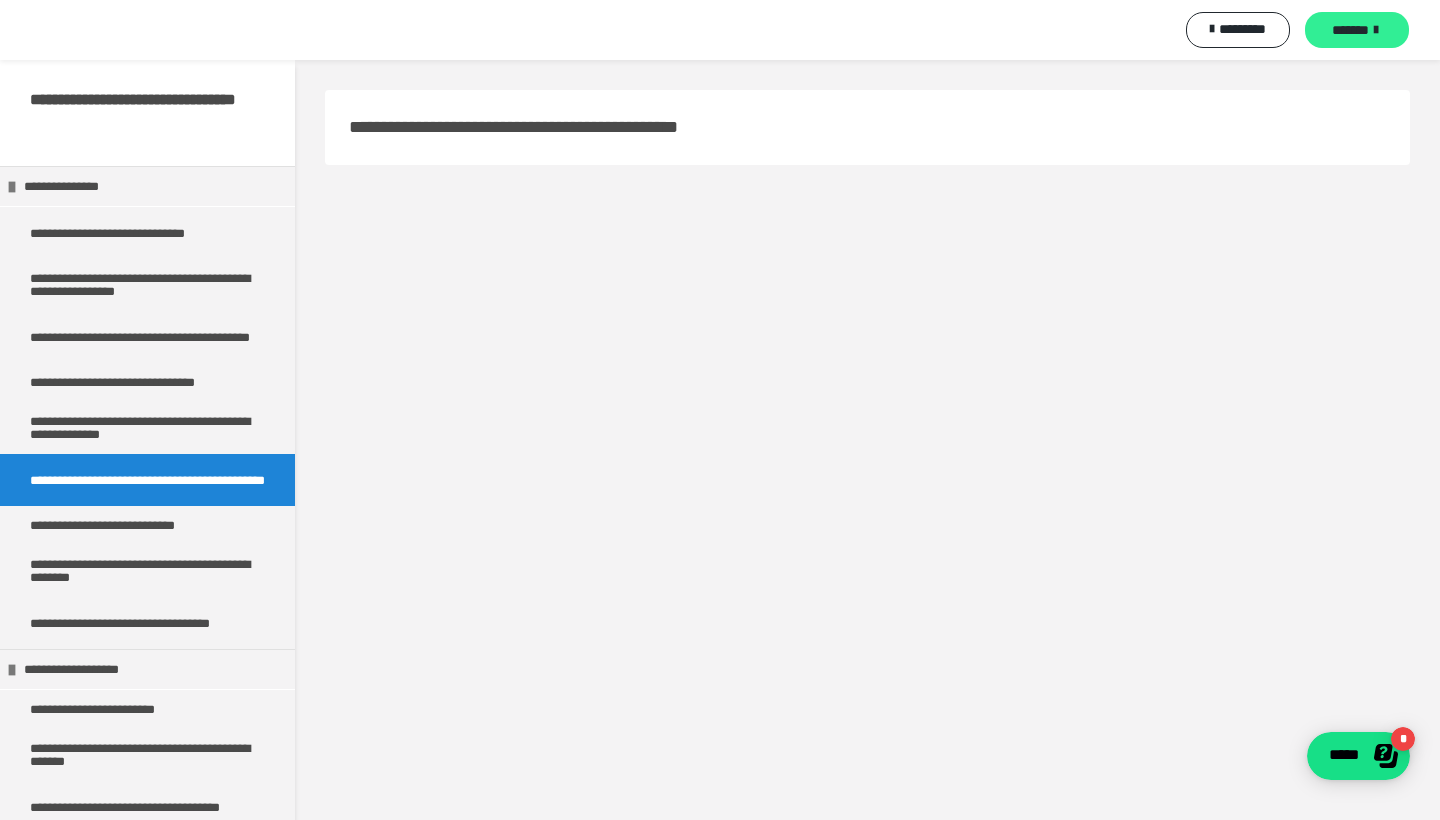 click on "*******" at bounding box center [1350, 30] 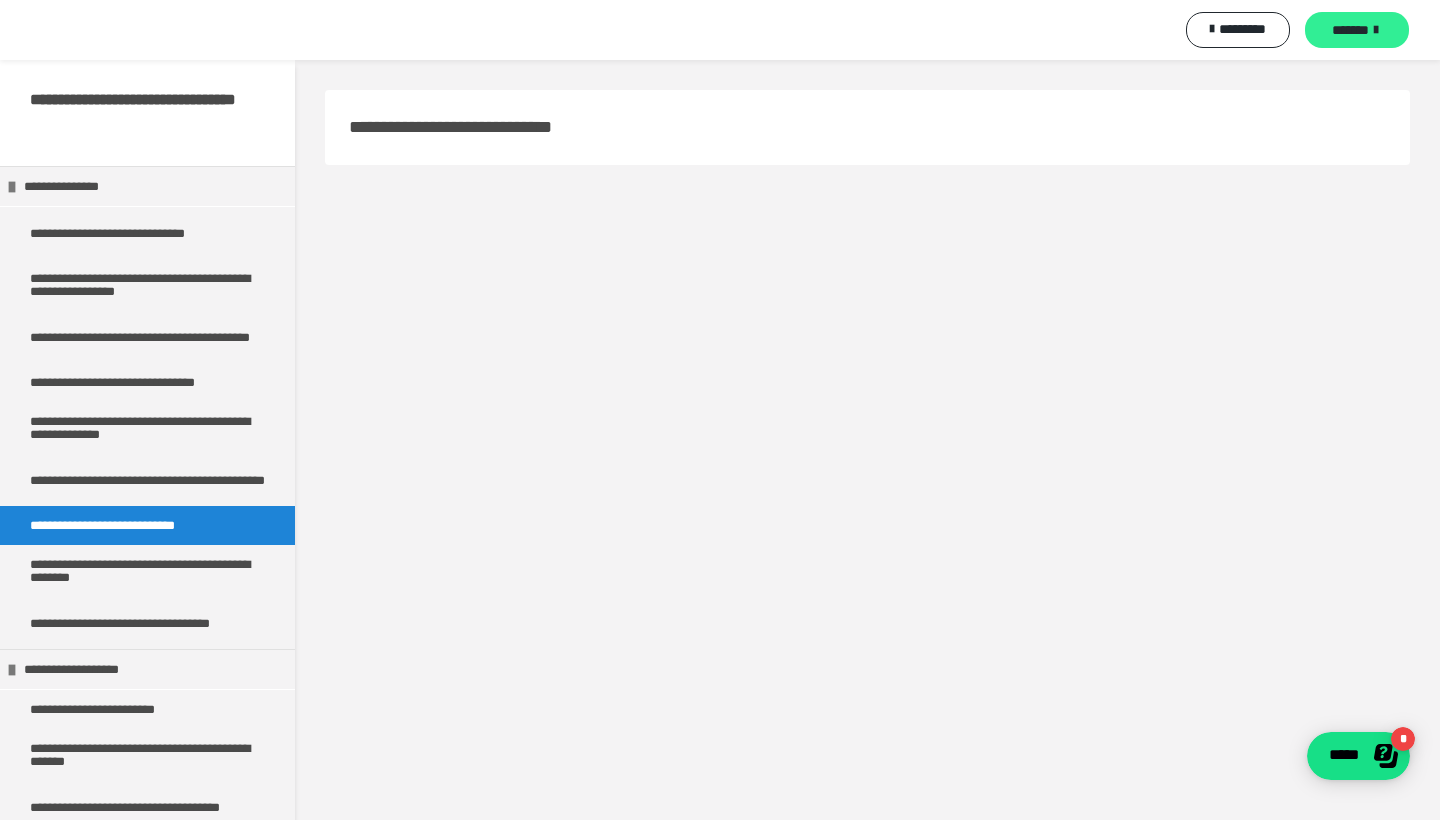 click on "*******" at bounding box center (1350, 30) 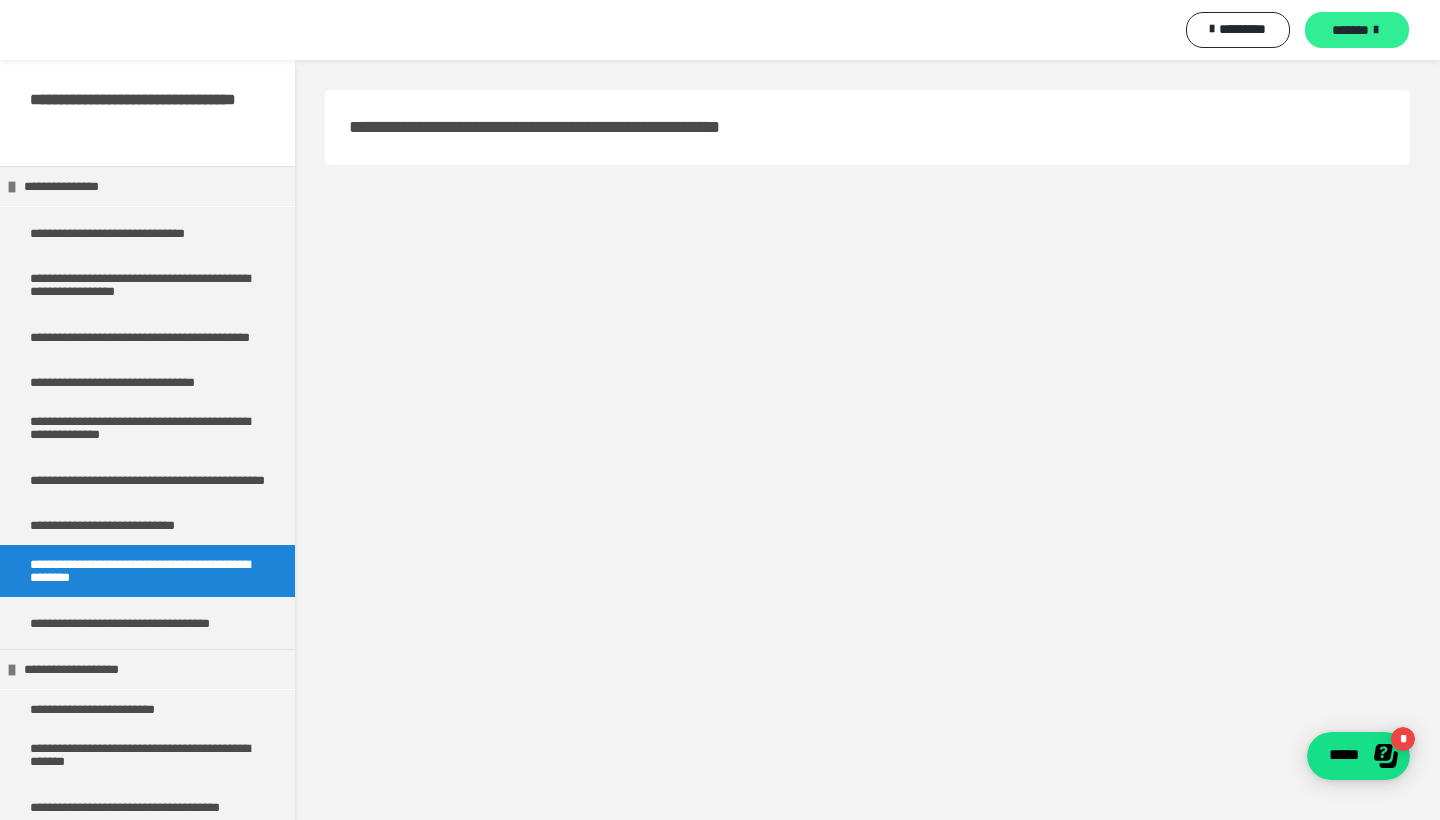 click on "*******" at bounding box center [1350, 30] 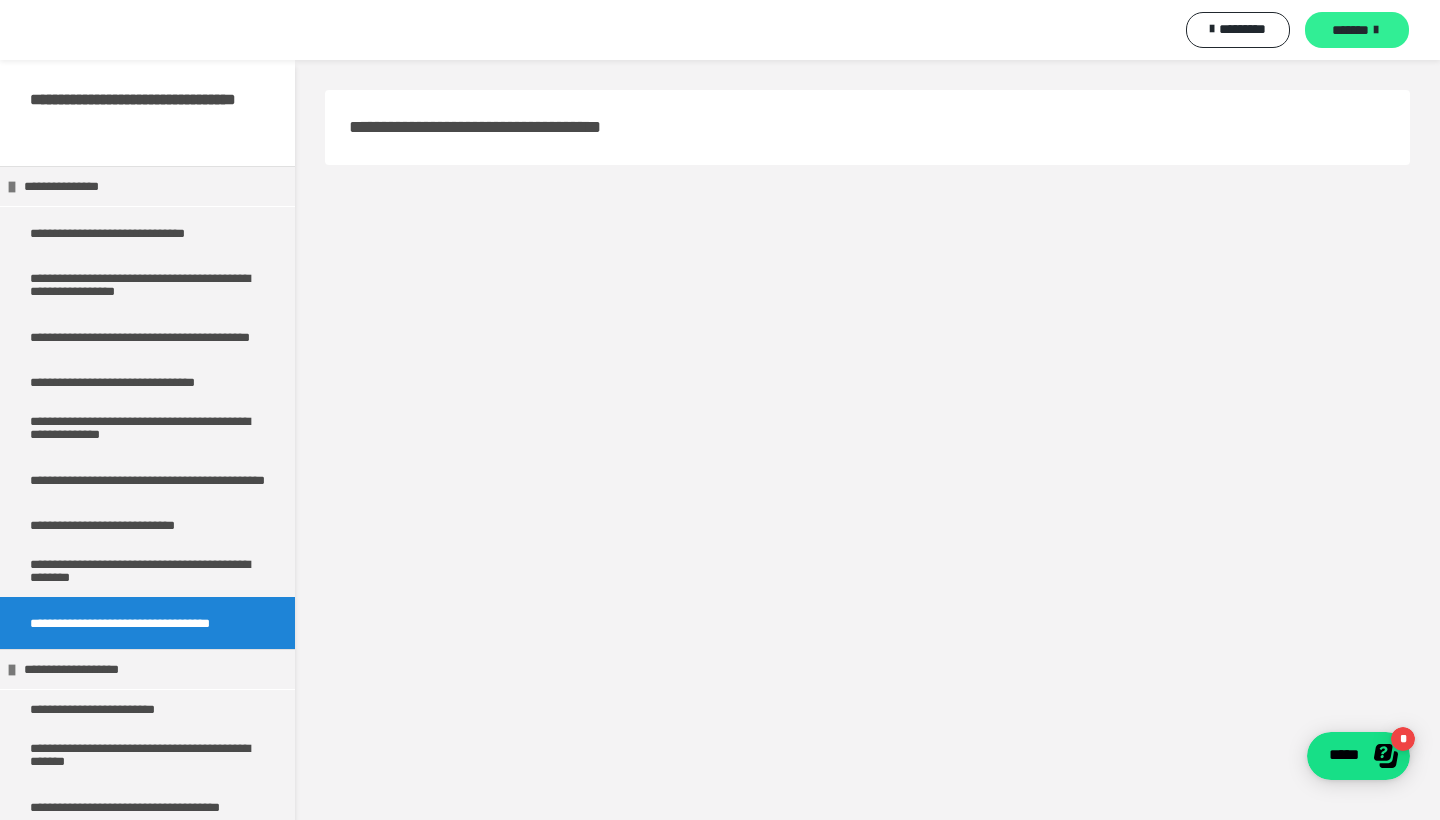 click on "*******" at bounding box center [1350, 30] 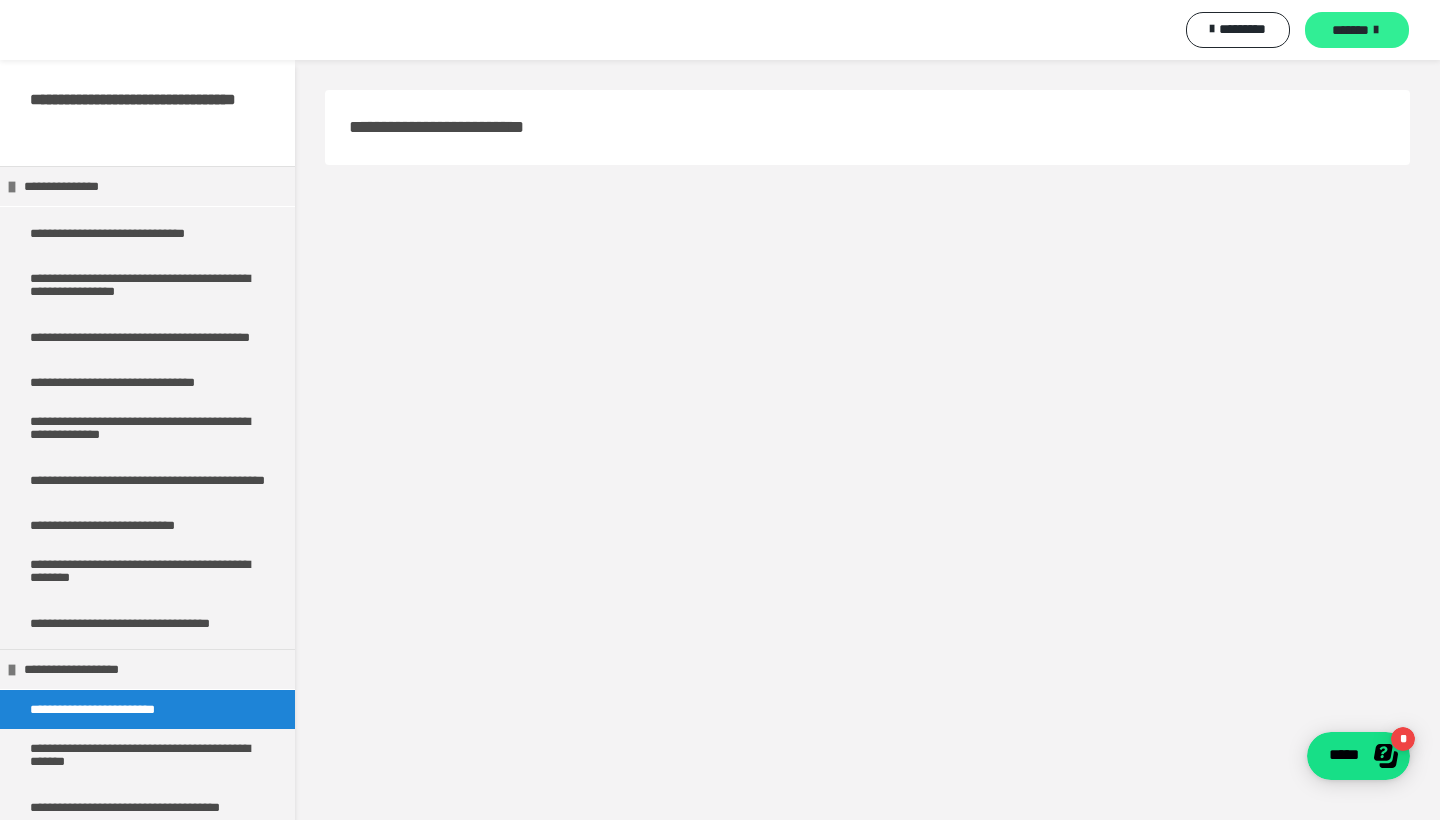 click on "*******" at bounding box center (1350, 30) 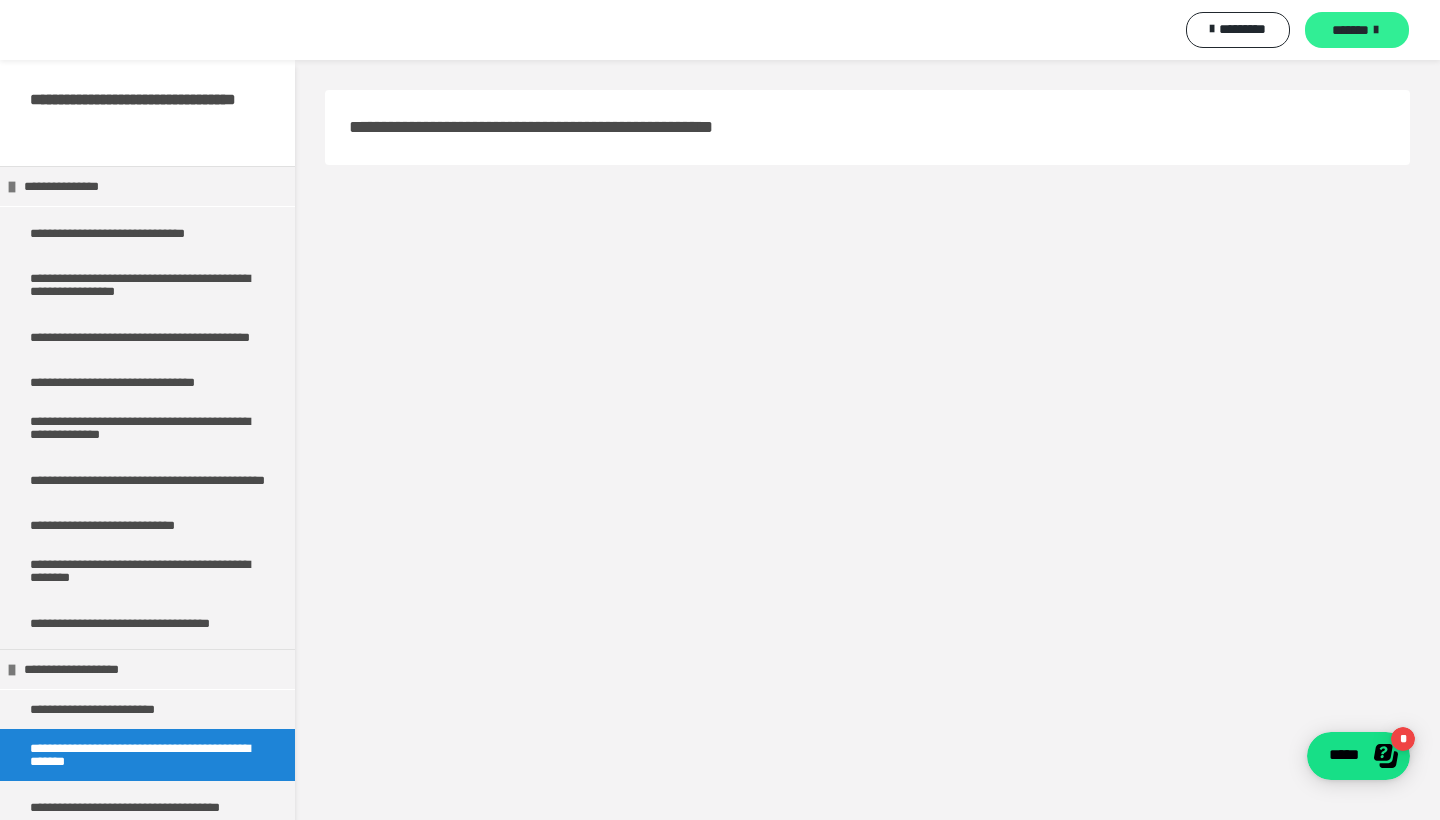 click on "*******" at bounding box center [1350, 30] 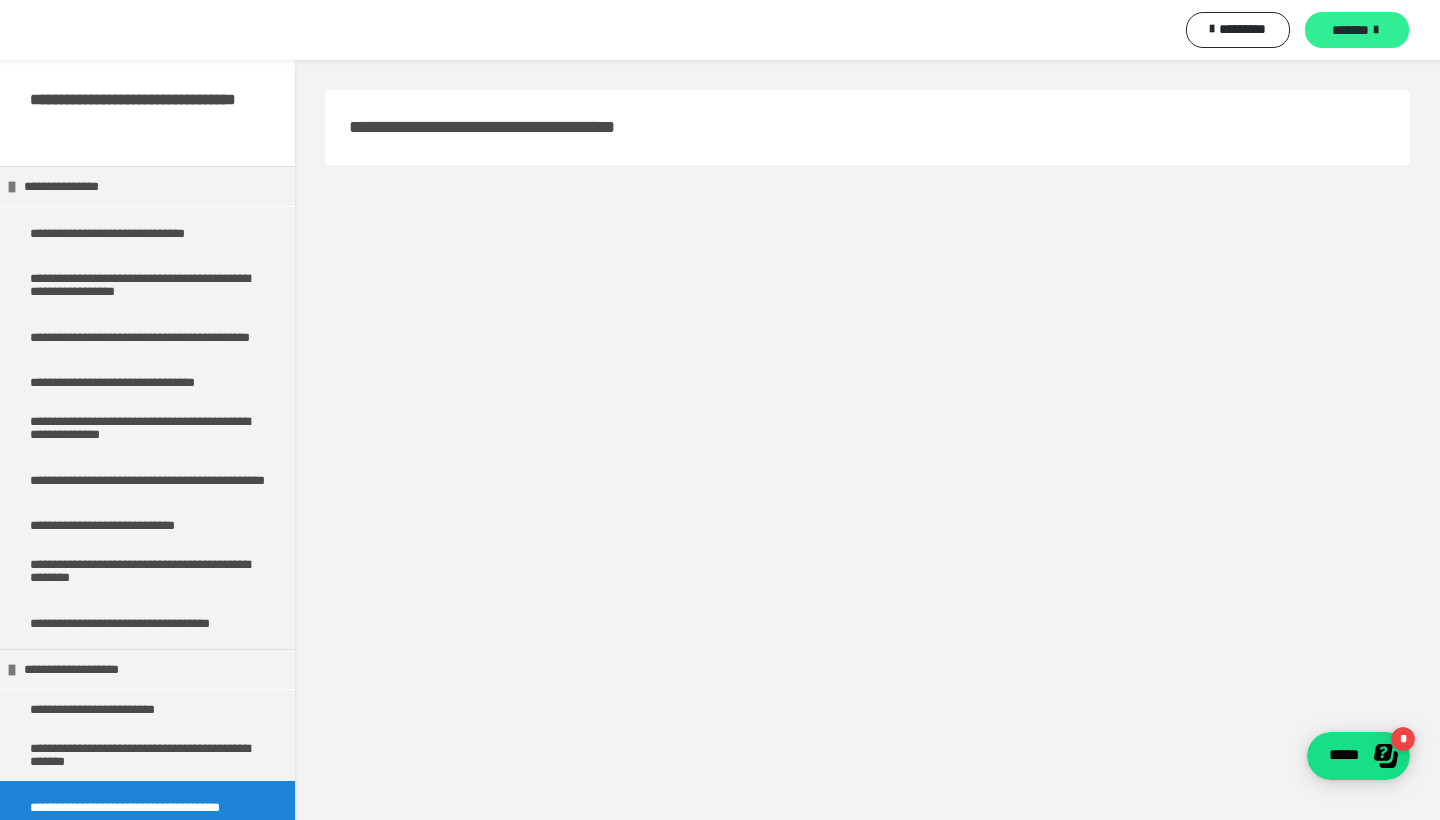 click on "*******" at bounding box center [1357, 30] 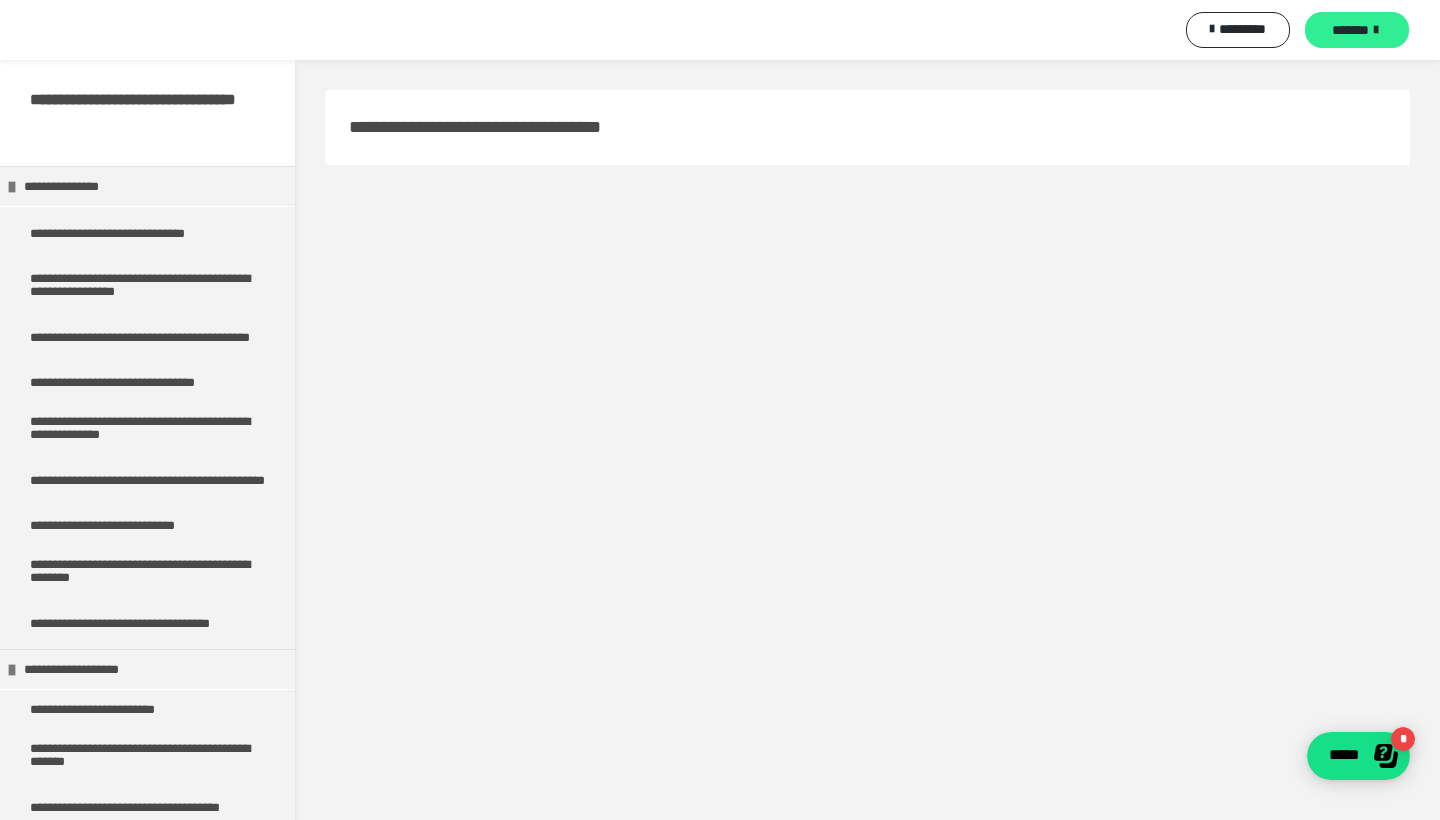 click on "*******" at bounding box center (1357, 30) 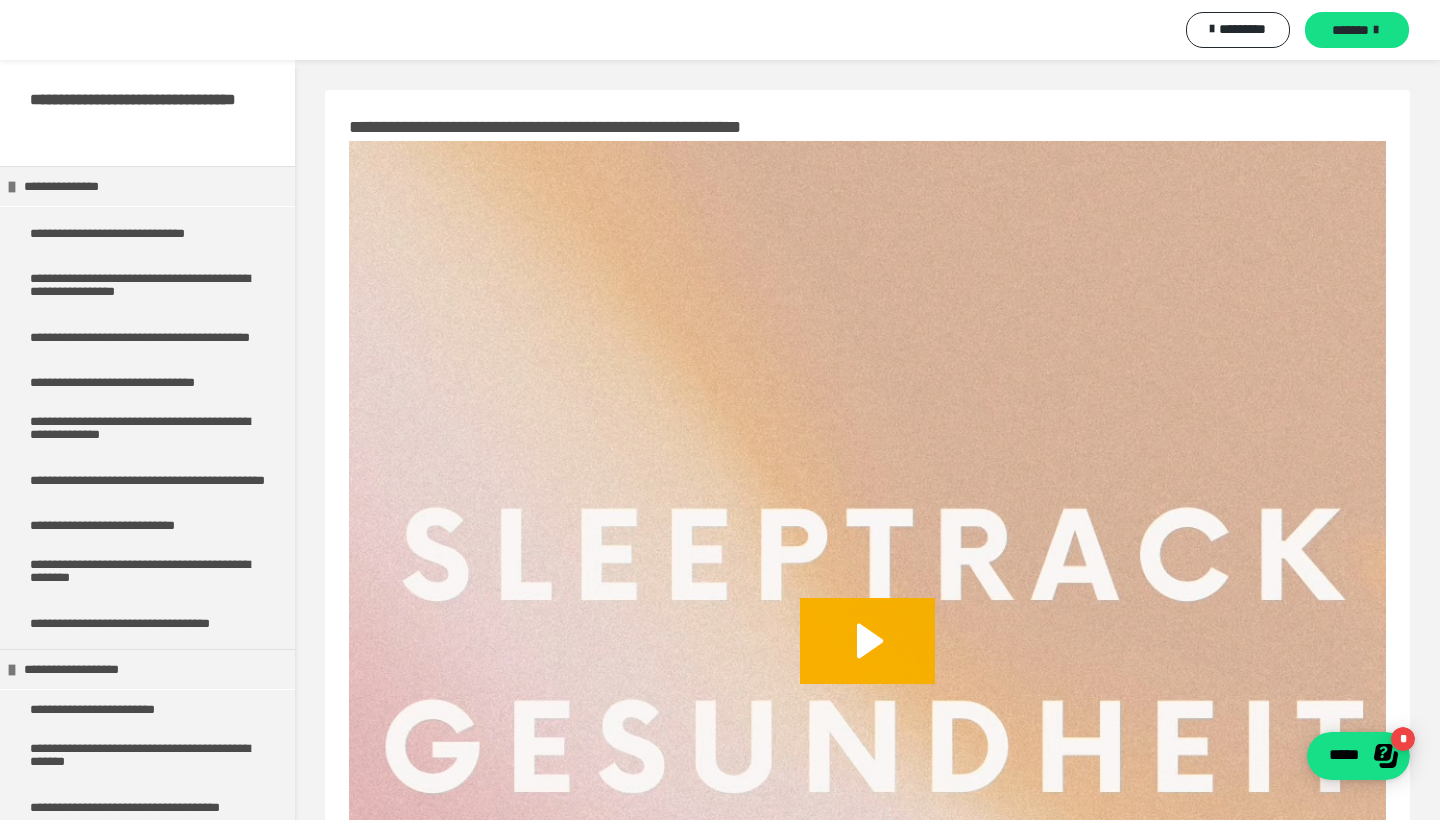 click on "********* *******" at bounding box center [1290, 30] 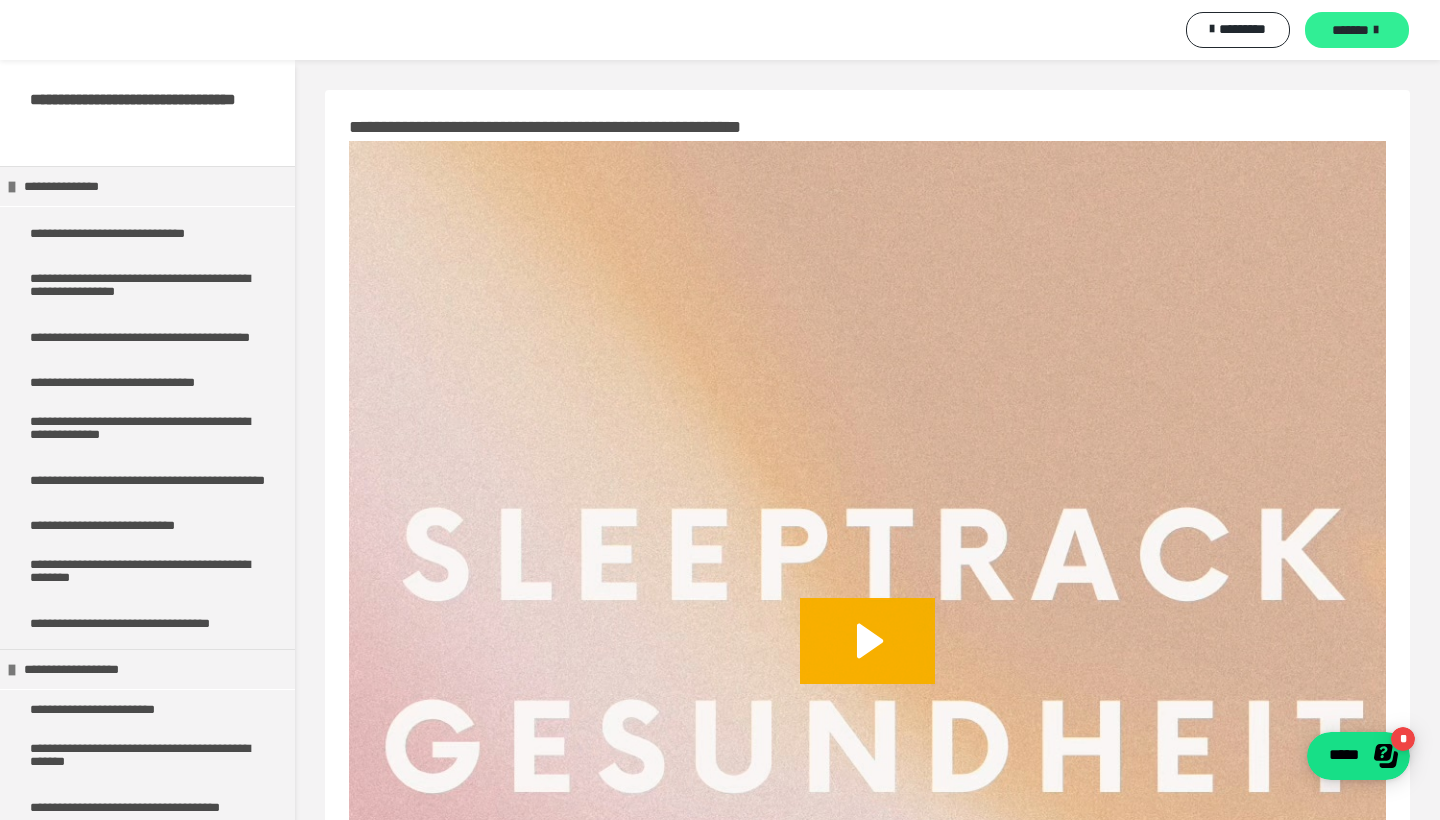 click on "*******" at bounding box center (1357, 30) 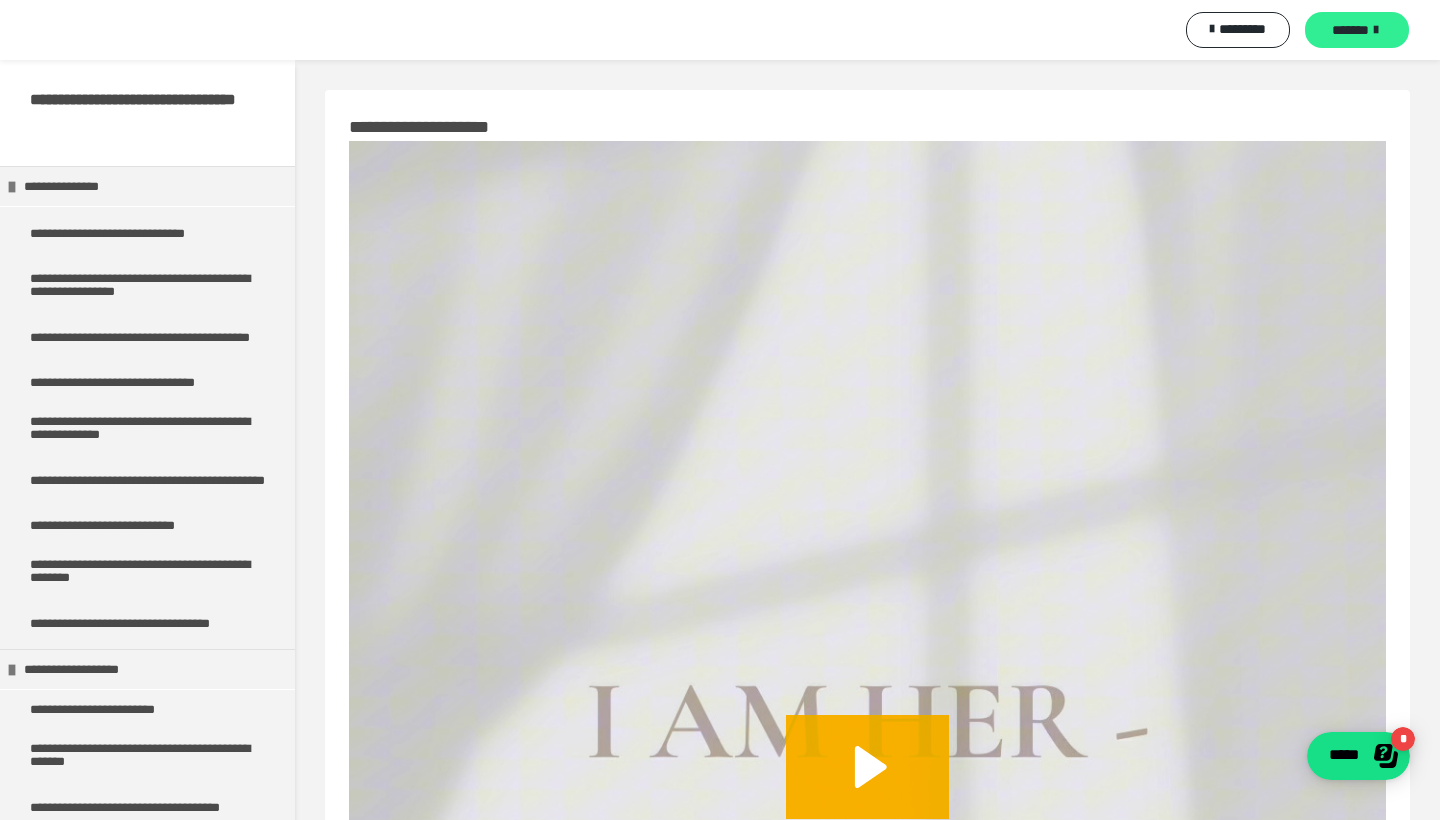 click on "*******" at bounding box center (1357, 30) 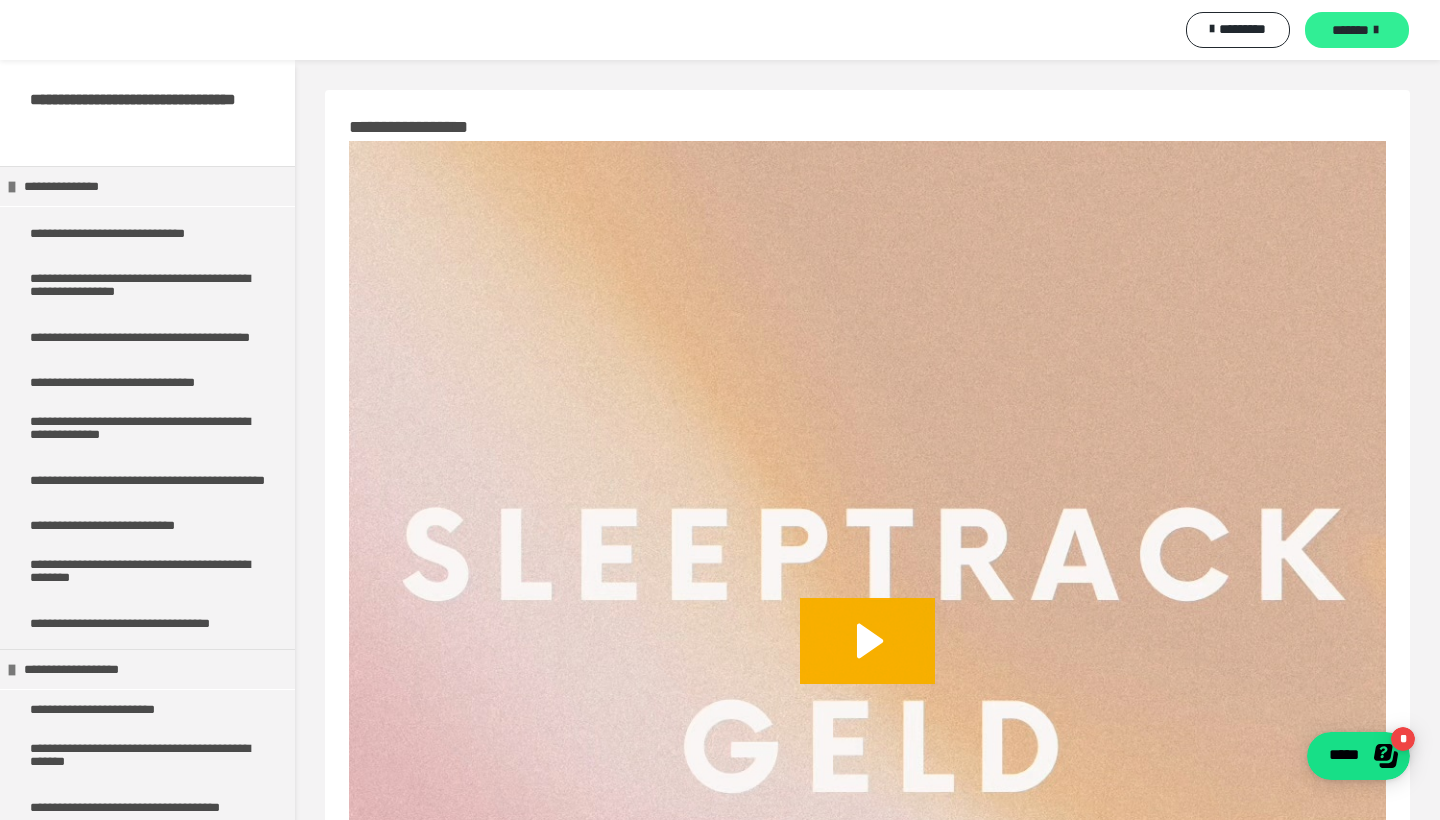 click on "*******" at bounding box center [1357, 30] 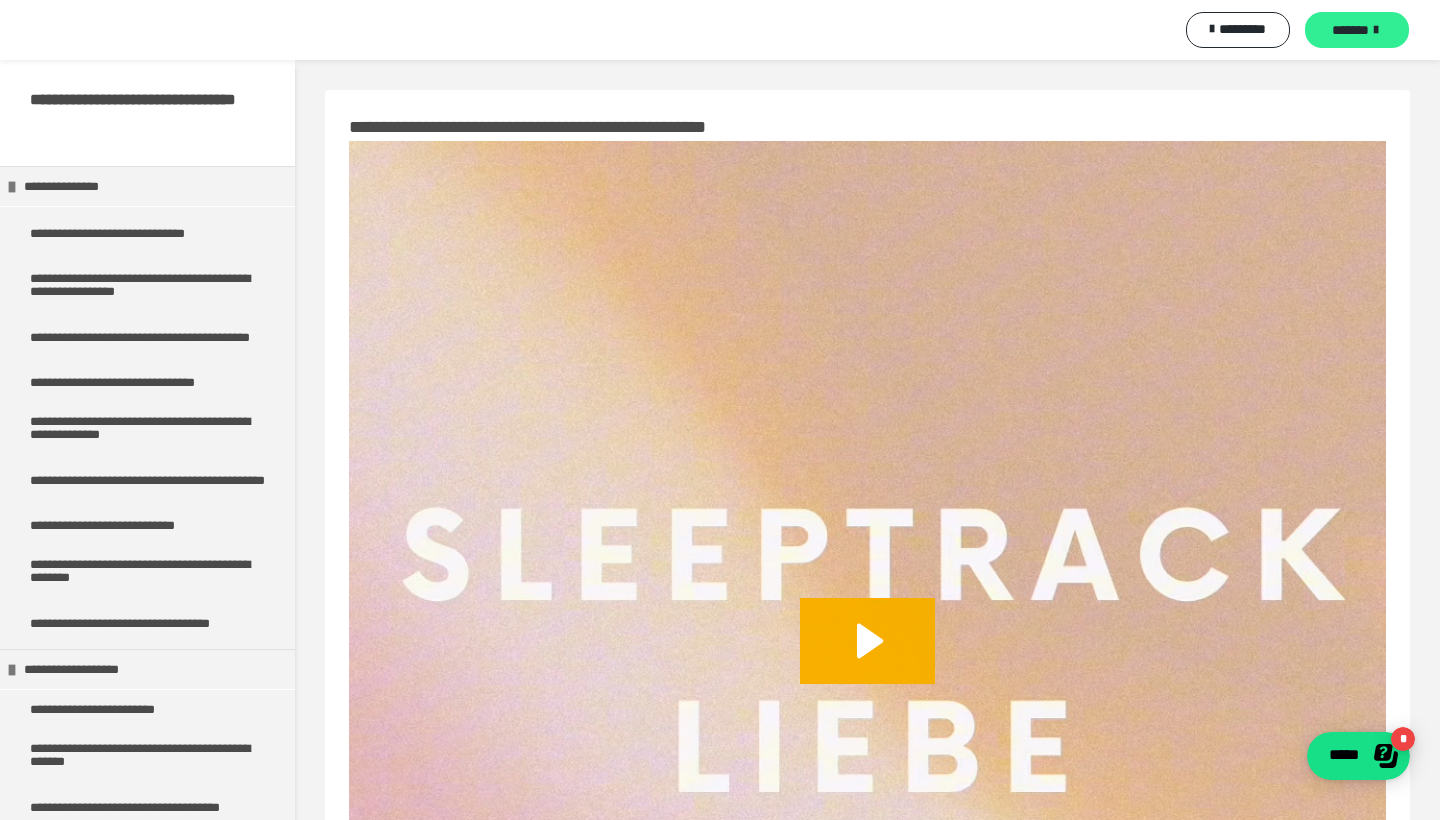 click on "*******" at bounding box center [1357, 30] 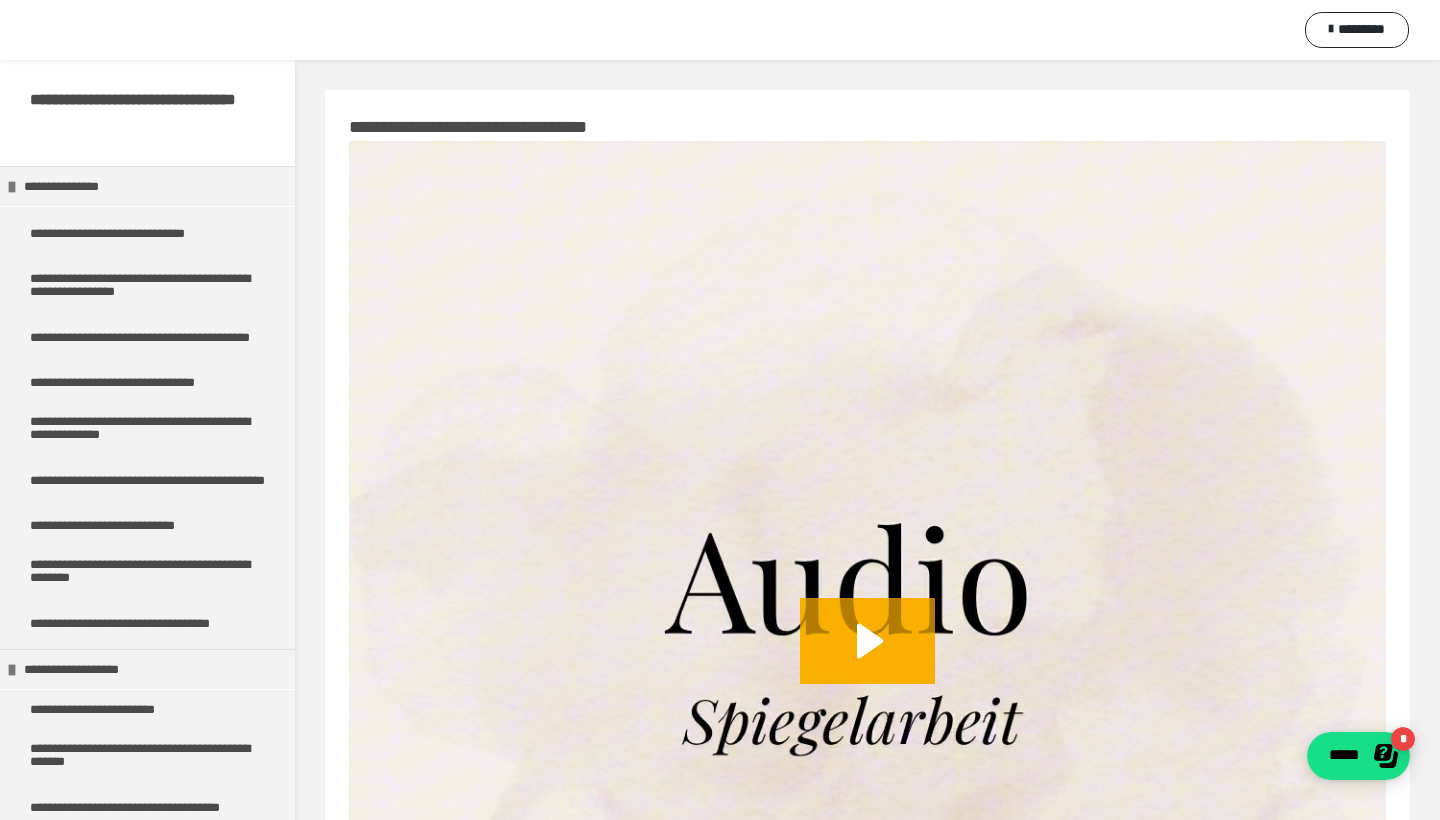 click at bounding box center (1331, 29) 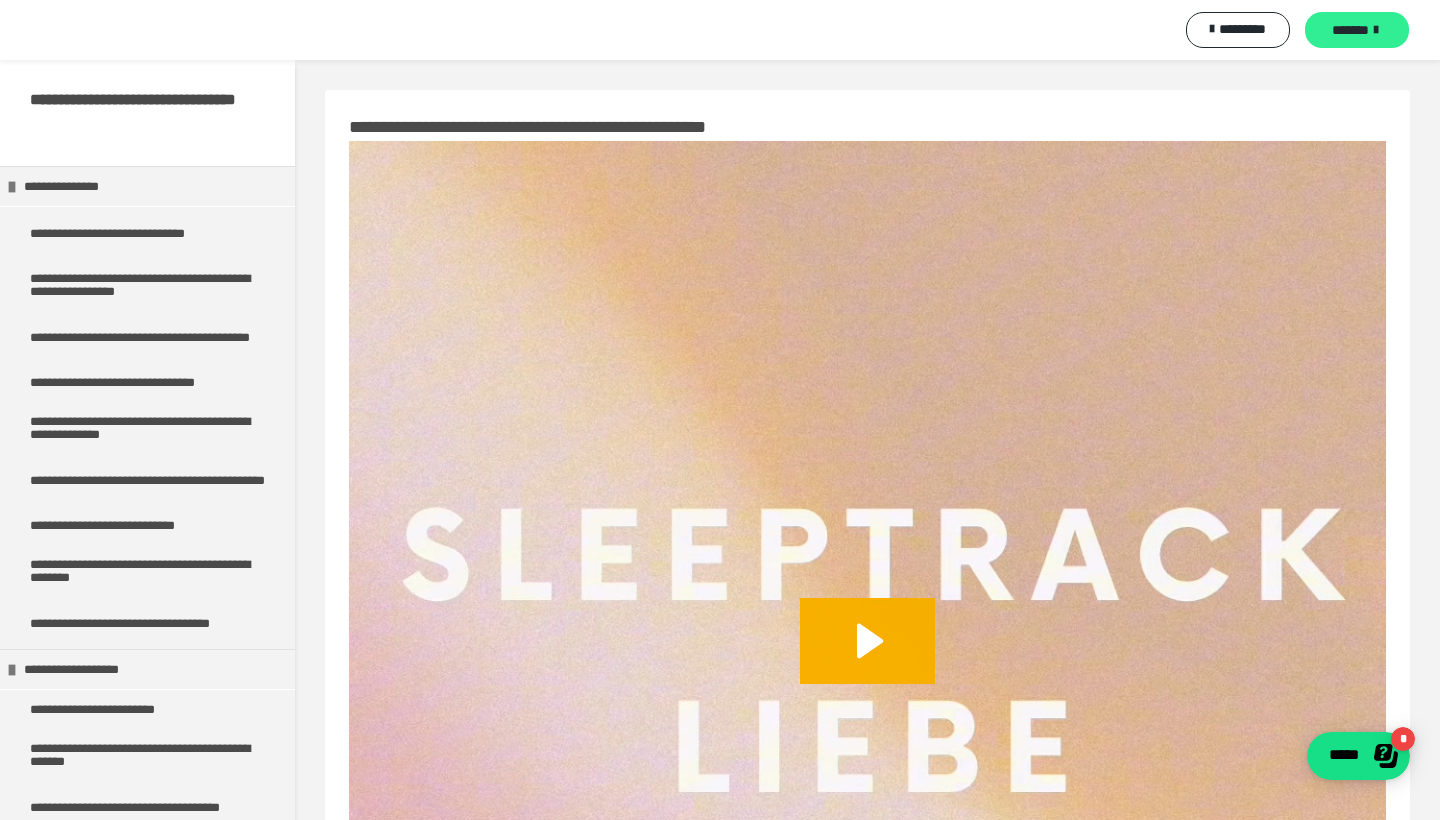 click on "*******" at bounding box center (1357, 30) 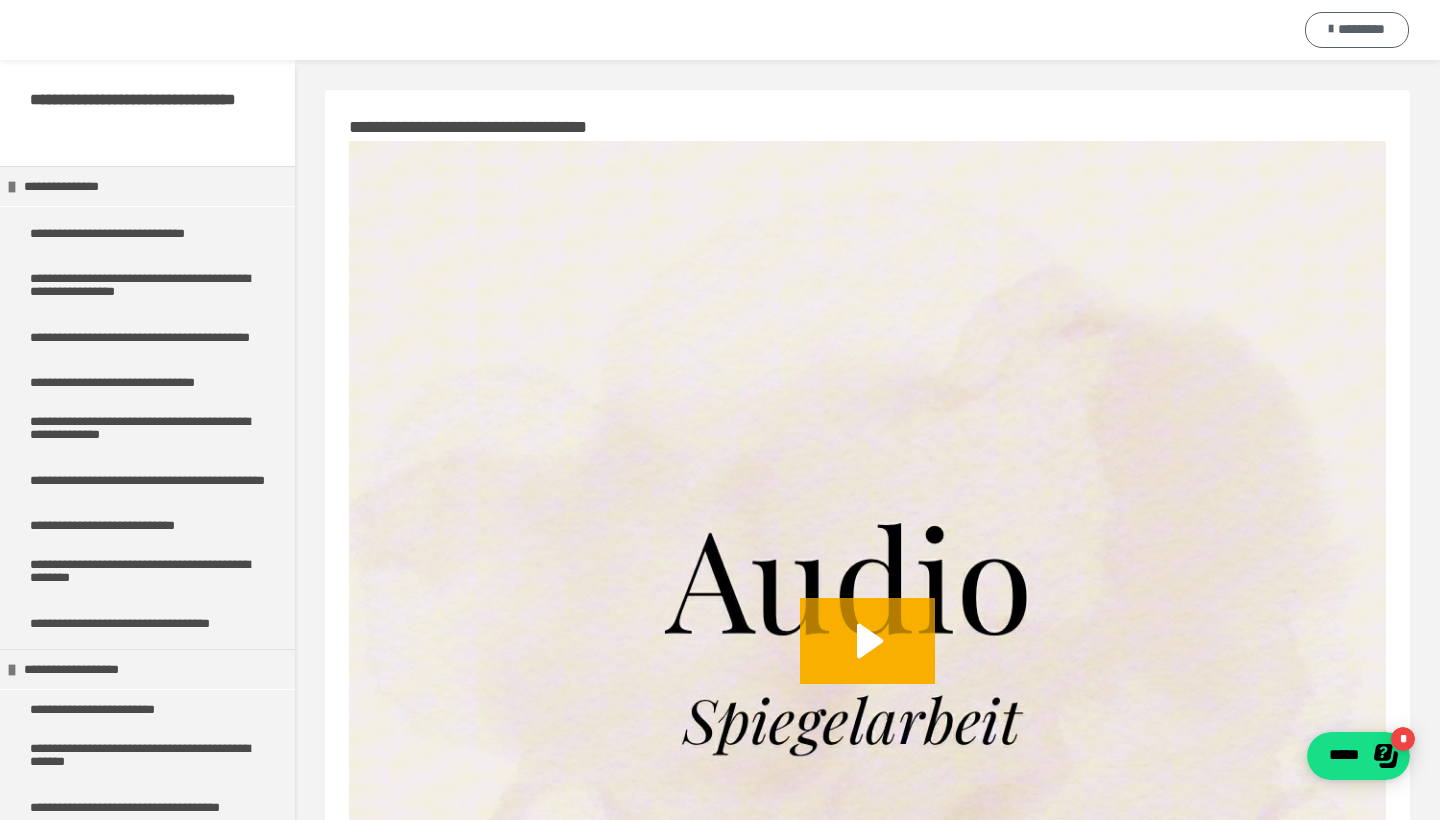 click at bounding box center [1331, 29] 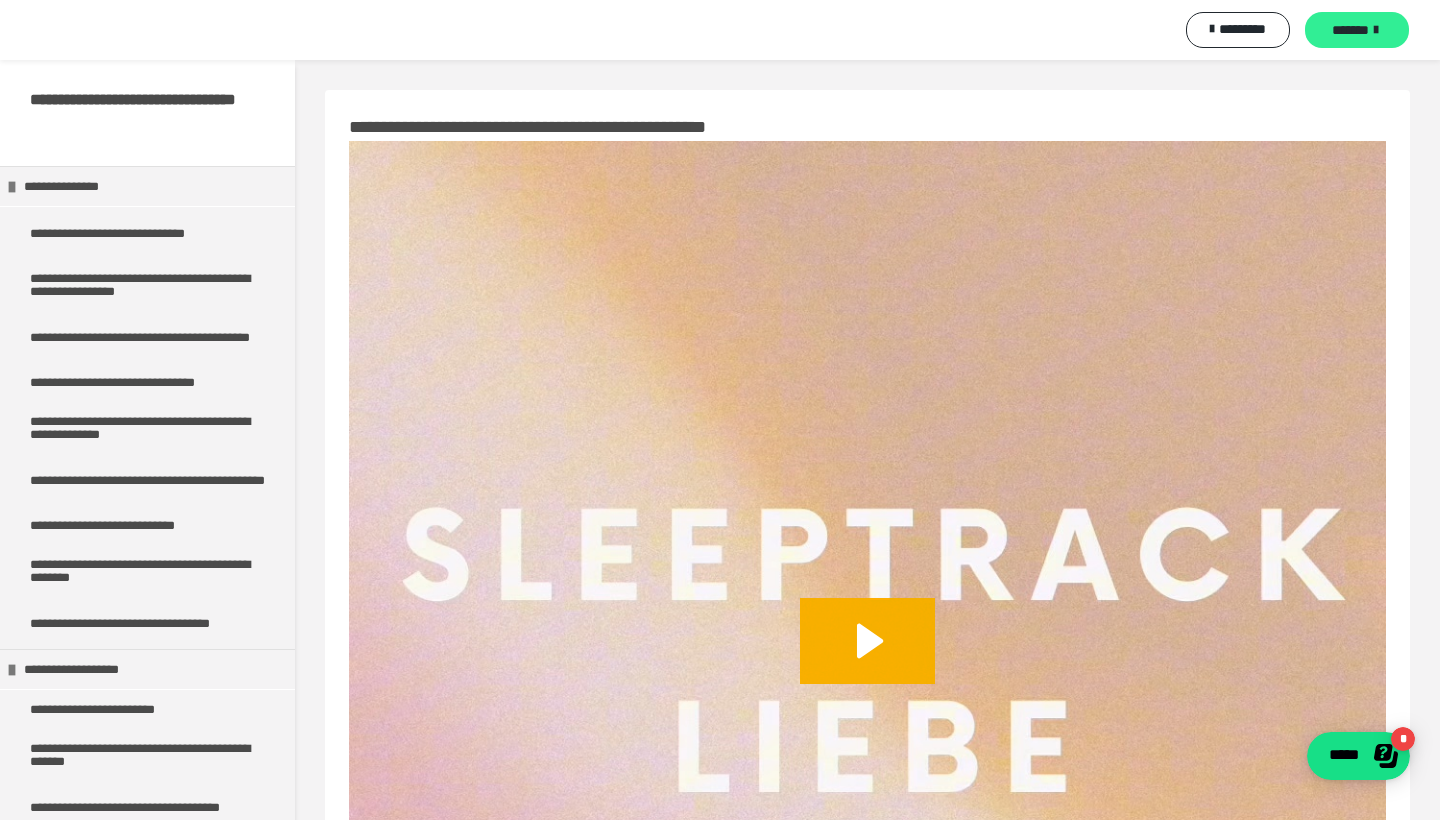 click on "*******" at bounding box center [1350, 30] 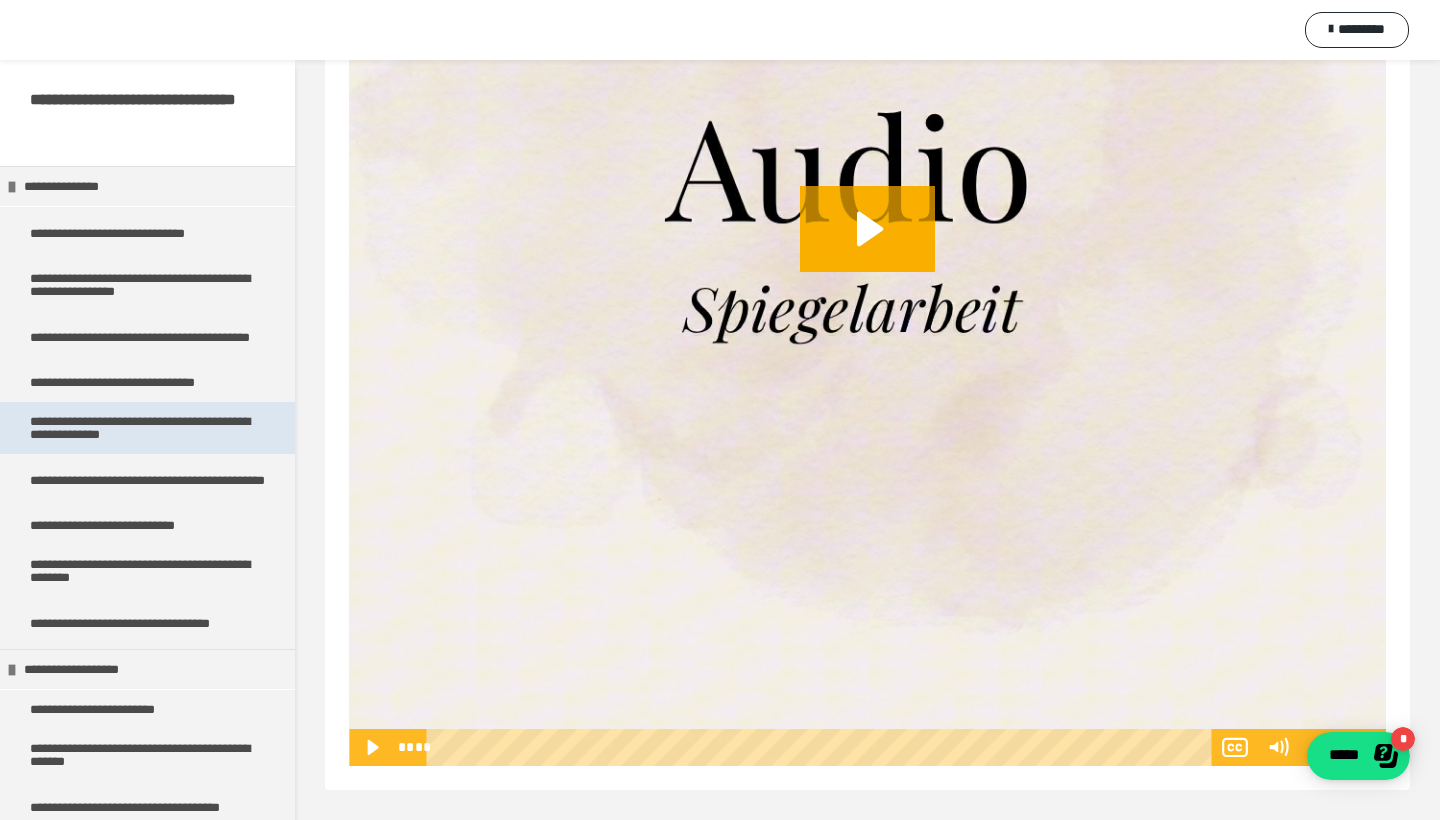 scroll, scrollTop: 412, scrollLeft: 0, axis: vertical 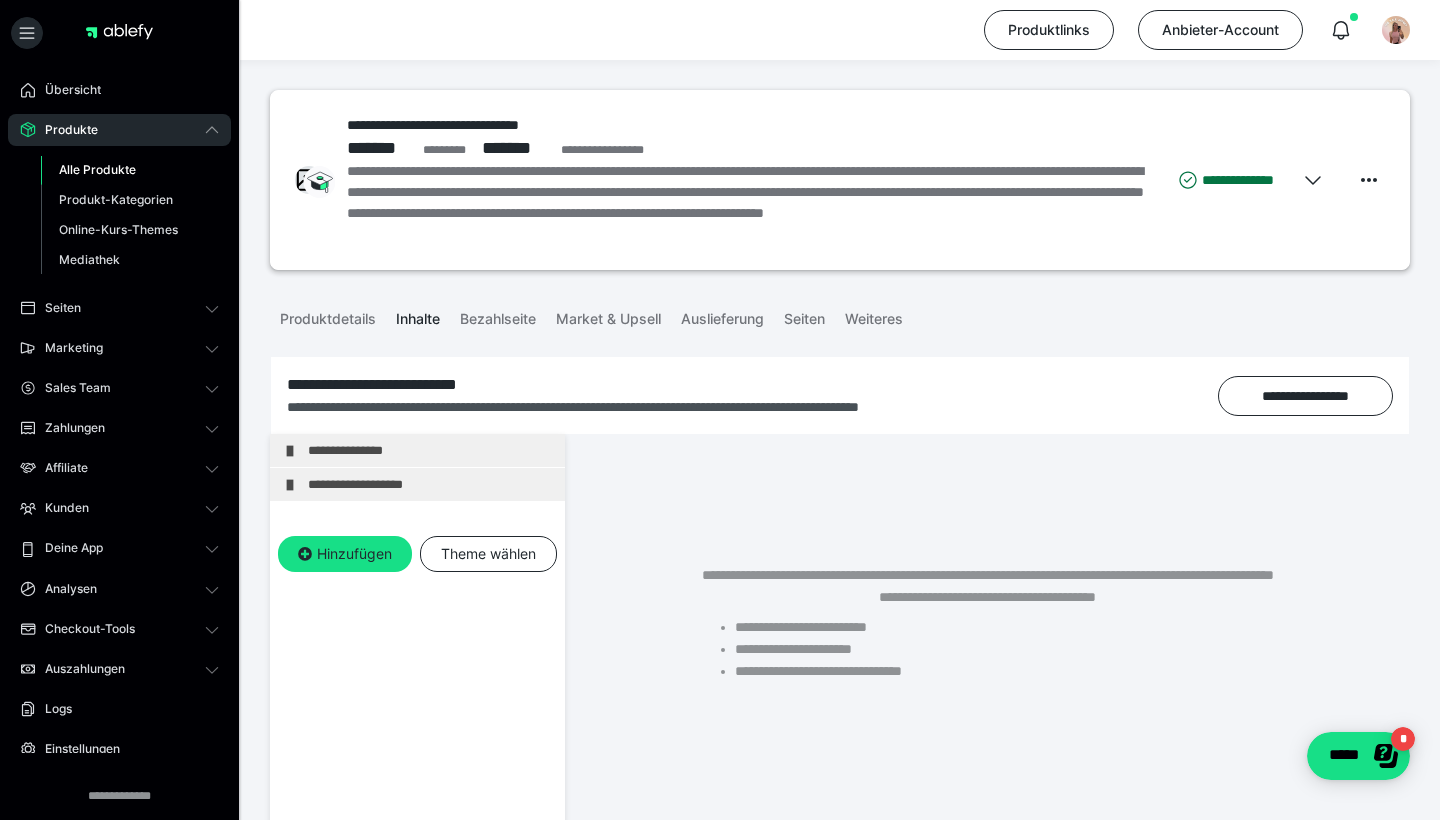 click on "Alle Produkte" at bounding box center (97, 169) 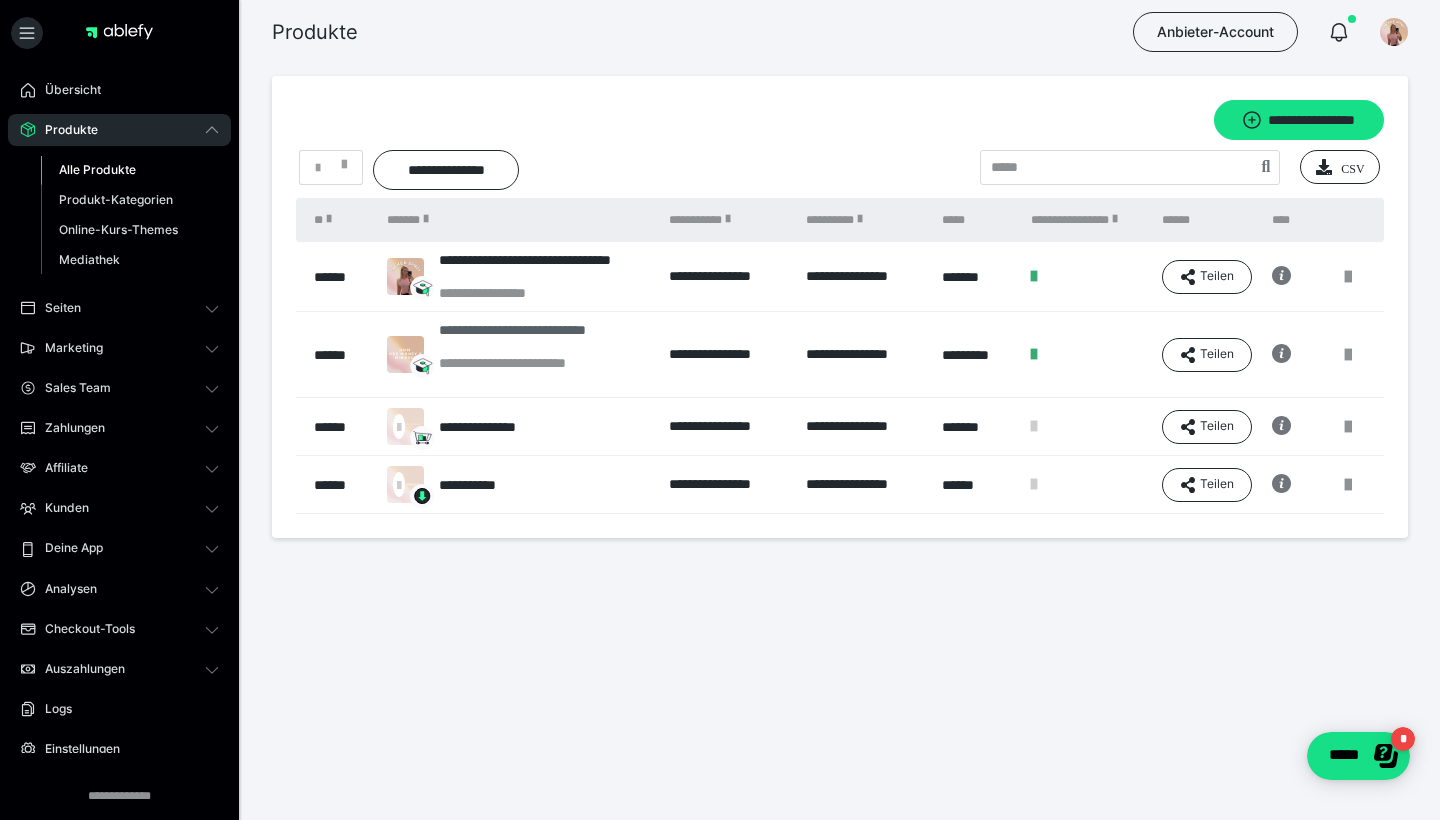 click on "**********" at bounding box center [544, 338] 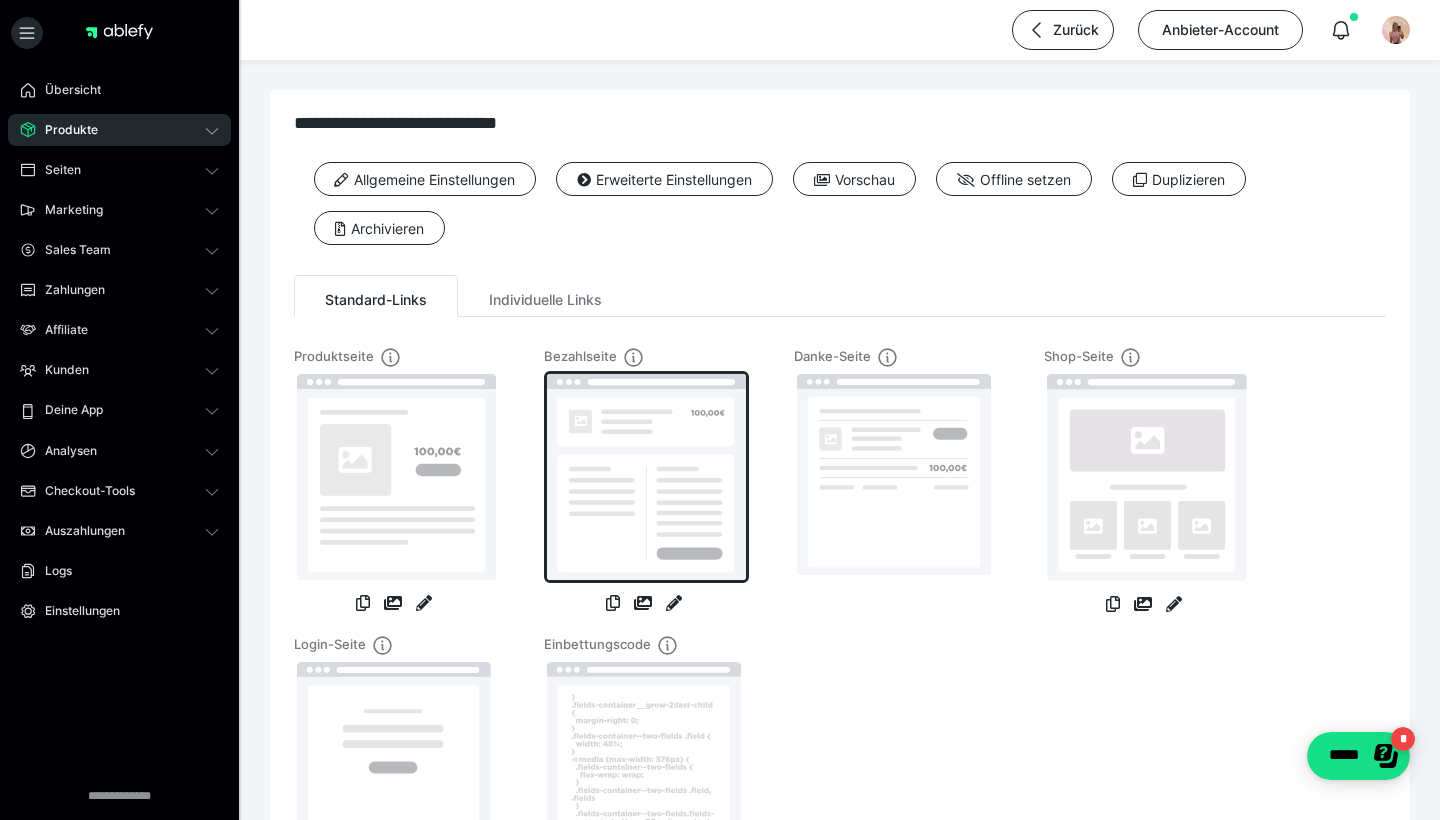 click at bounding box center (646, 477) 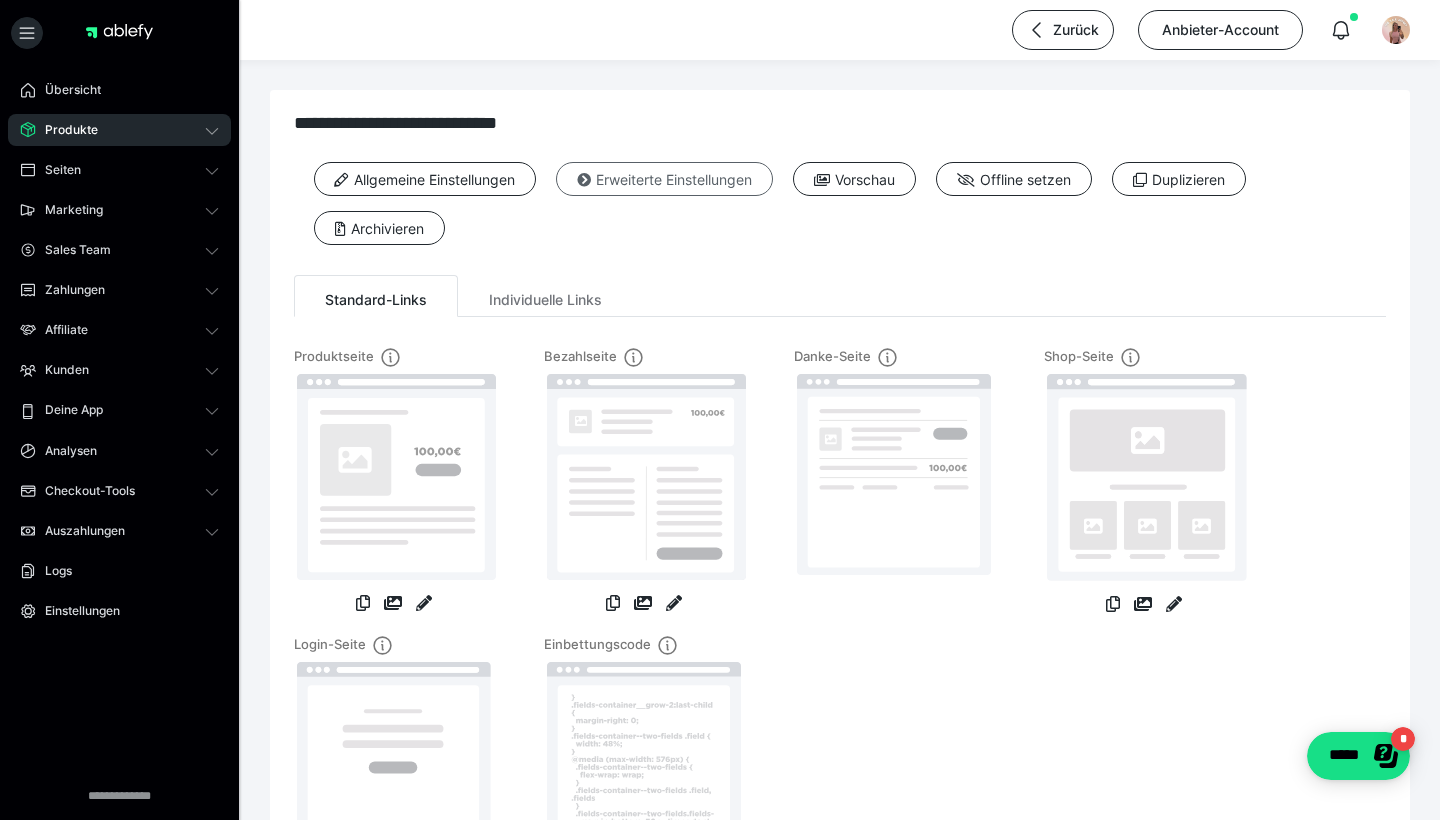 click at bounding box center [584, 180] 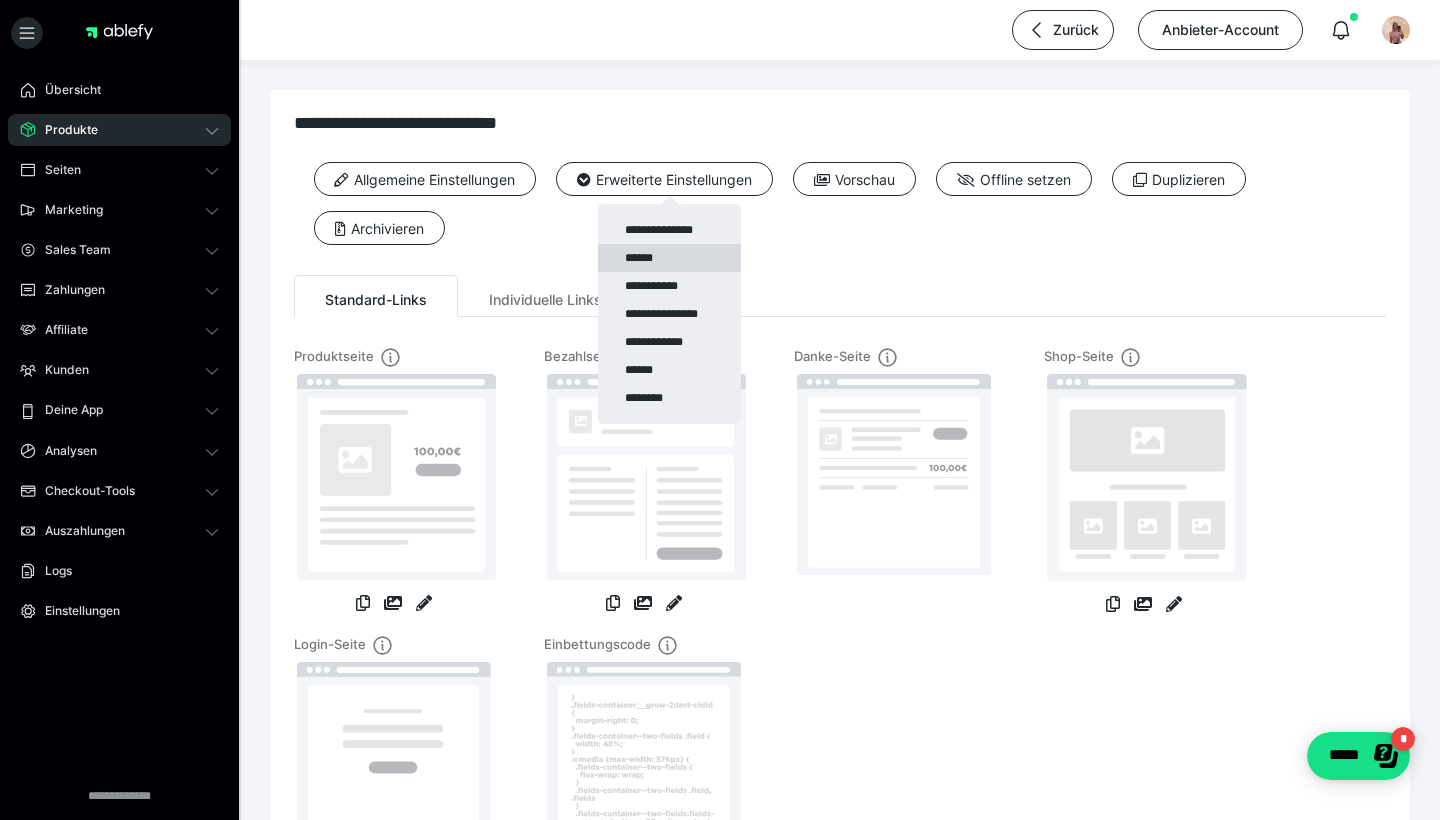 click on "******" at bounding box center [669, 258] 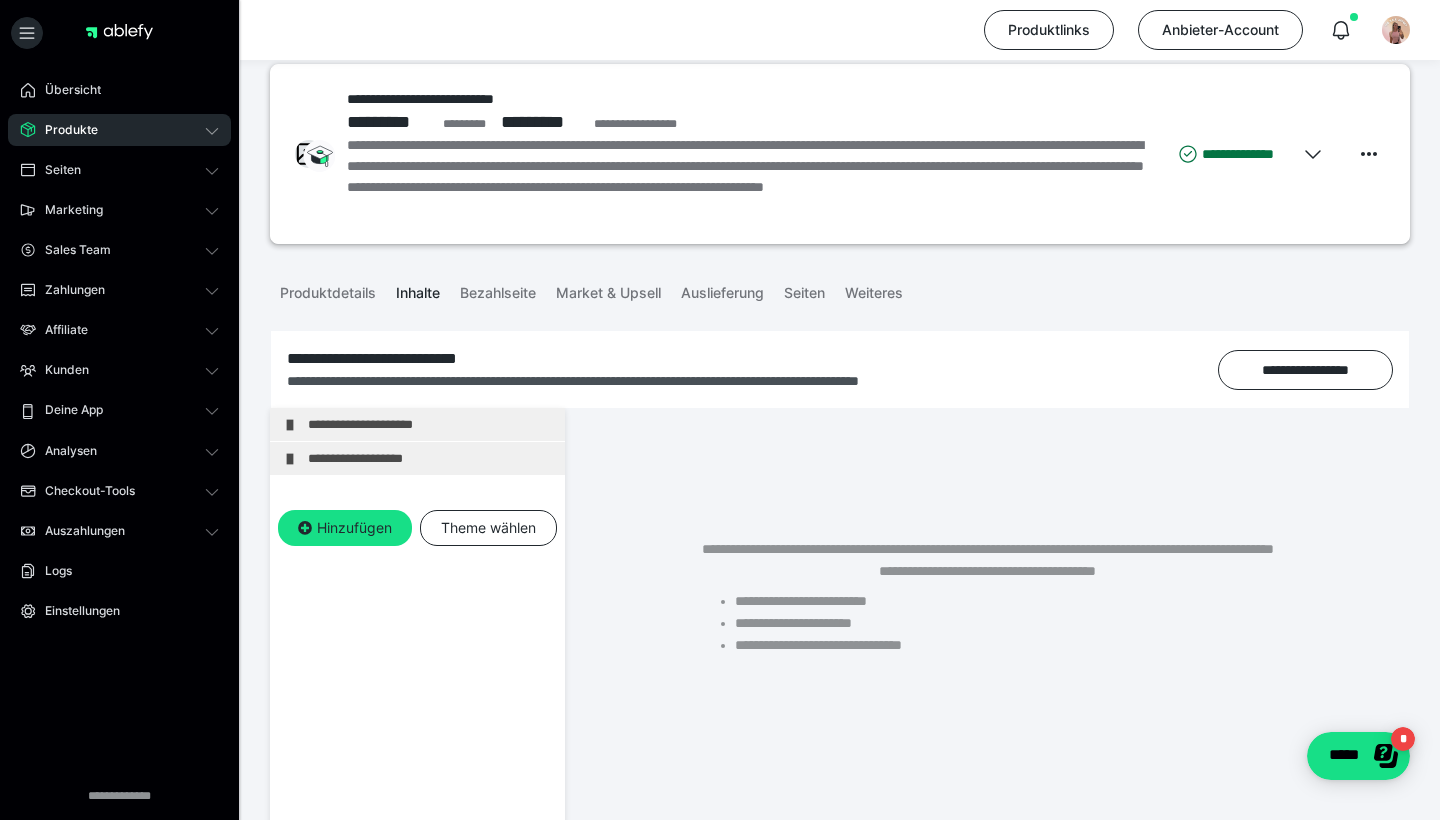 scroll, scrollTop: 24, scrollLeft: 0, axis: vertical 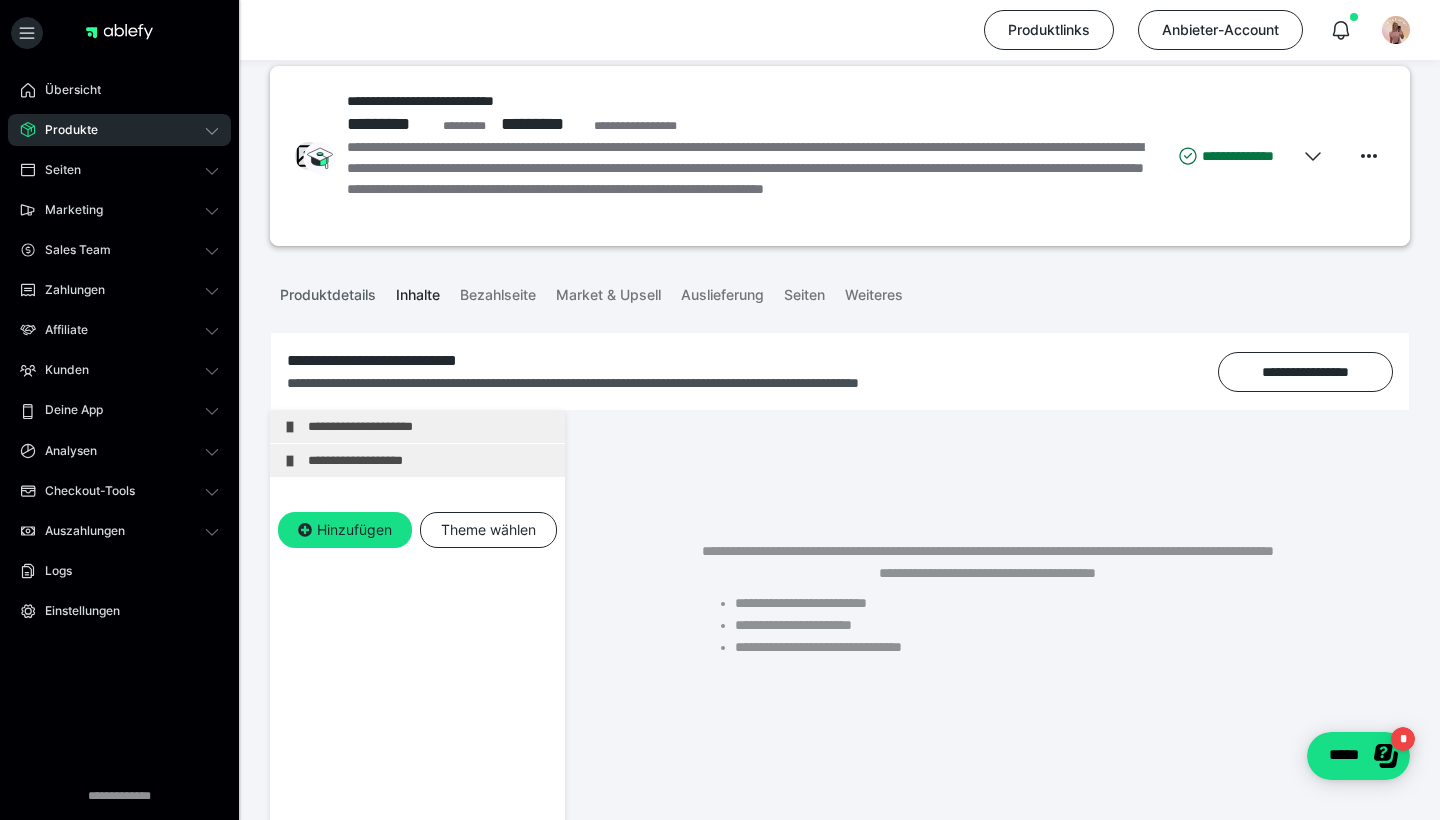 click on "Produktdetails" at bounding box center [328, 291] 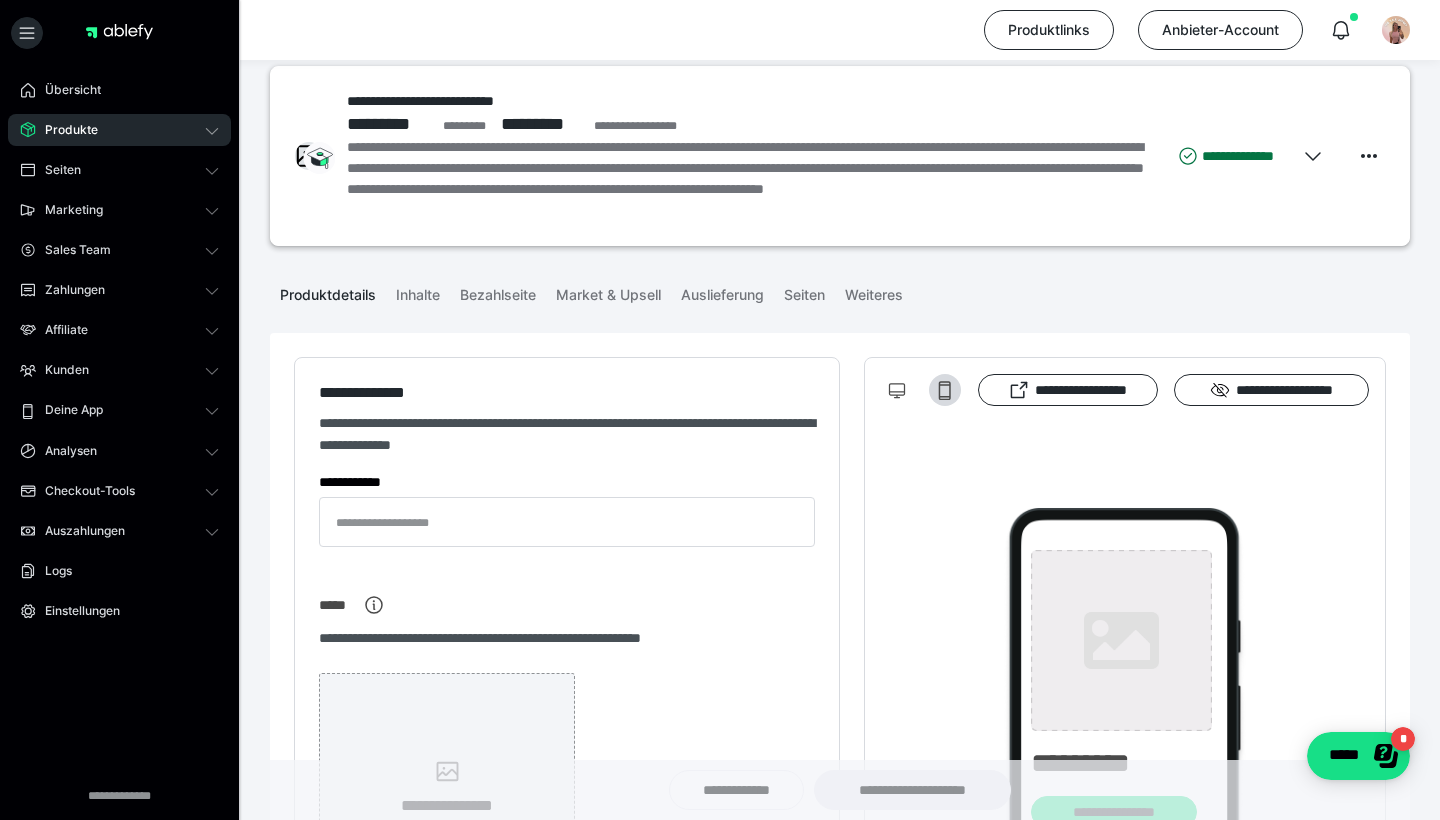 type on "**********" 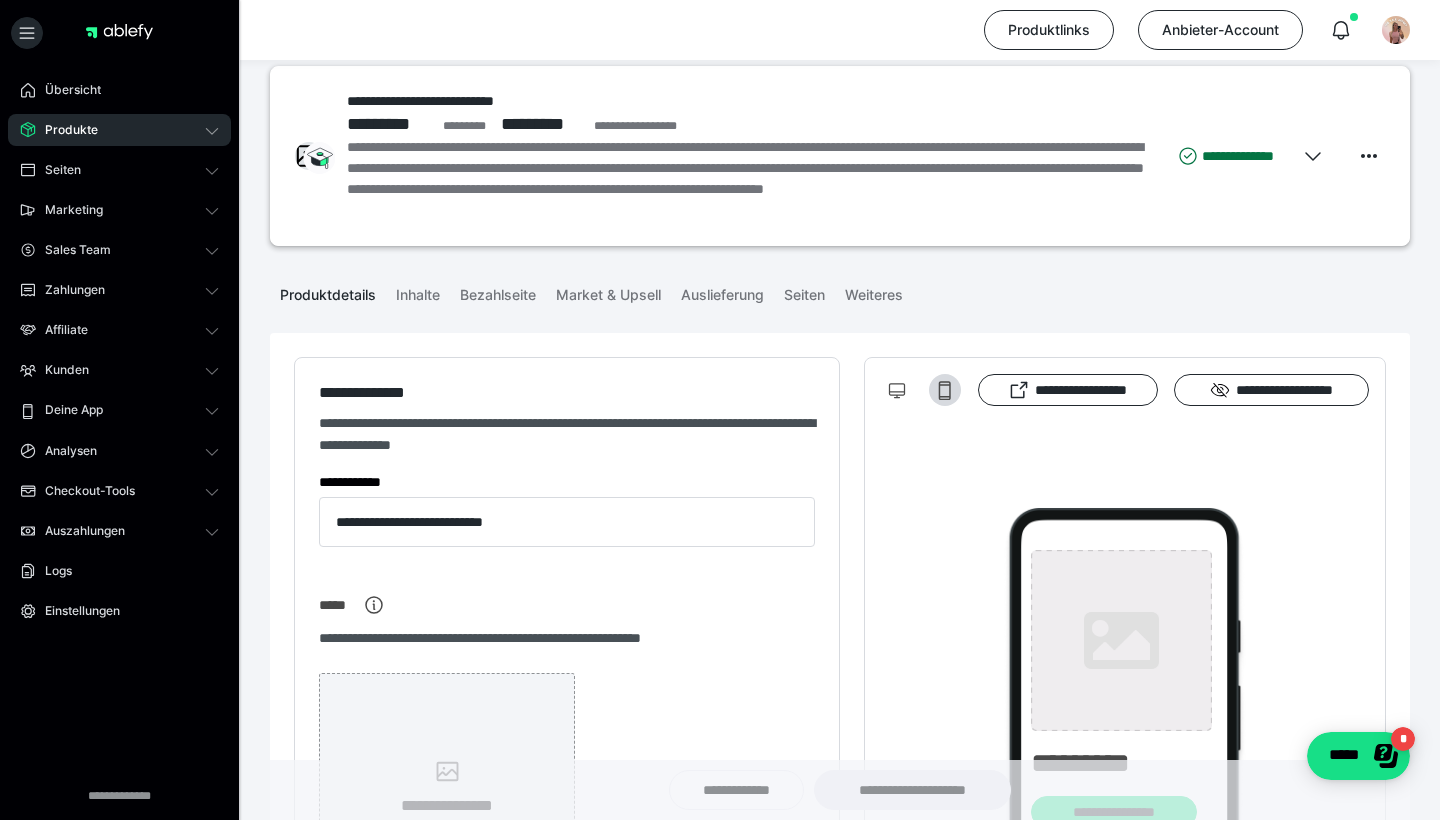 type on "**********" 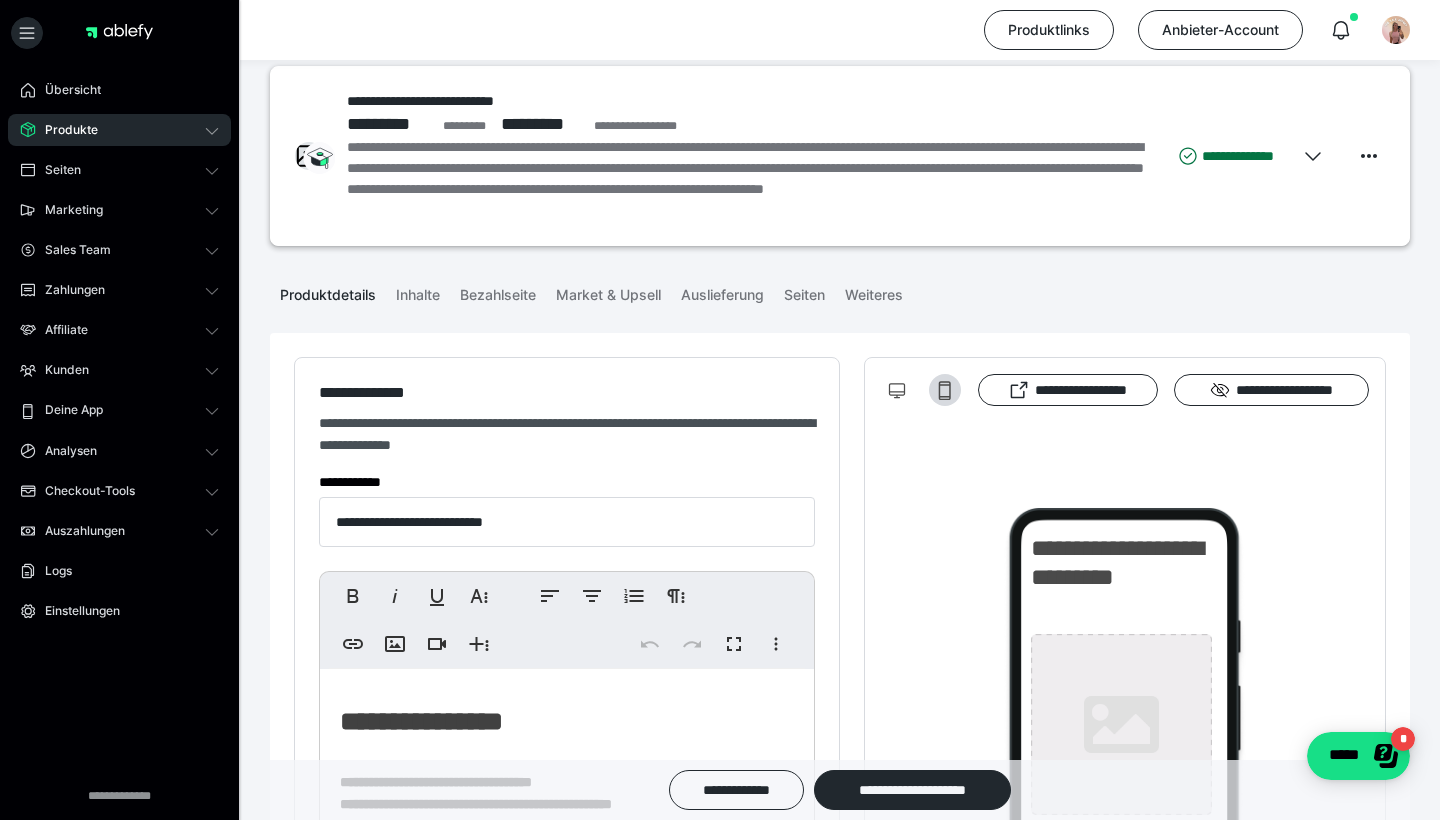 click on "Produktdetails" at bounding box center (328, 291) 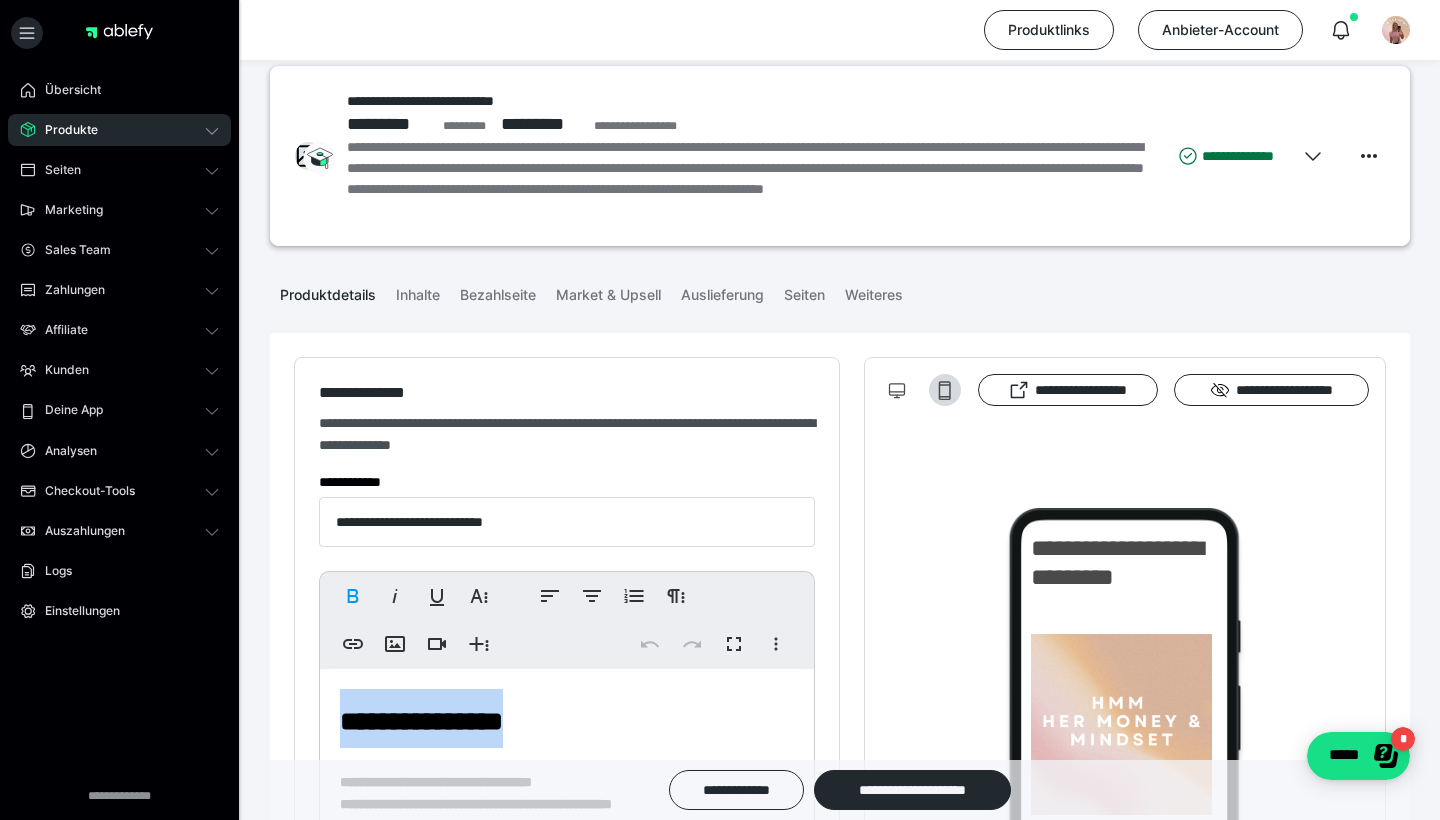 drag, startPoint x: 575, startPoint y: 727, endPoint x: 280, endPoint y: 689, distance: 297.43738 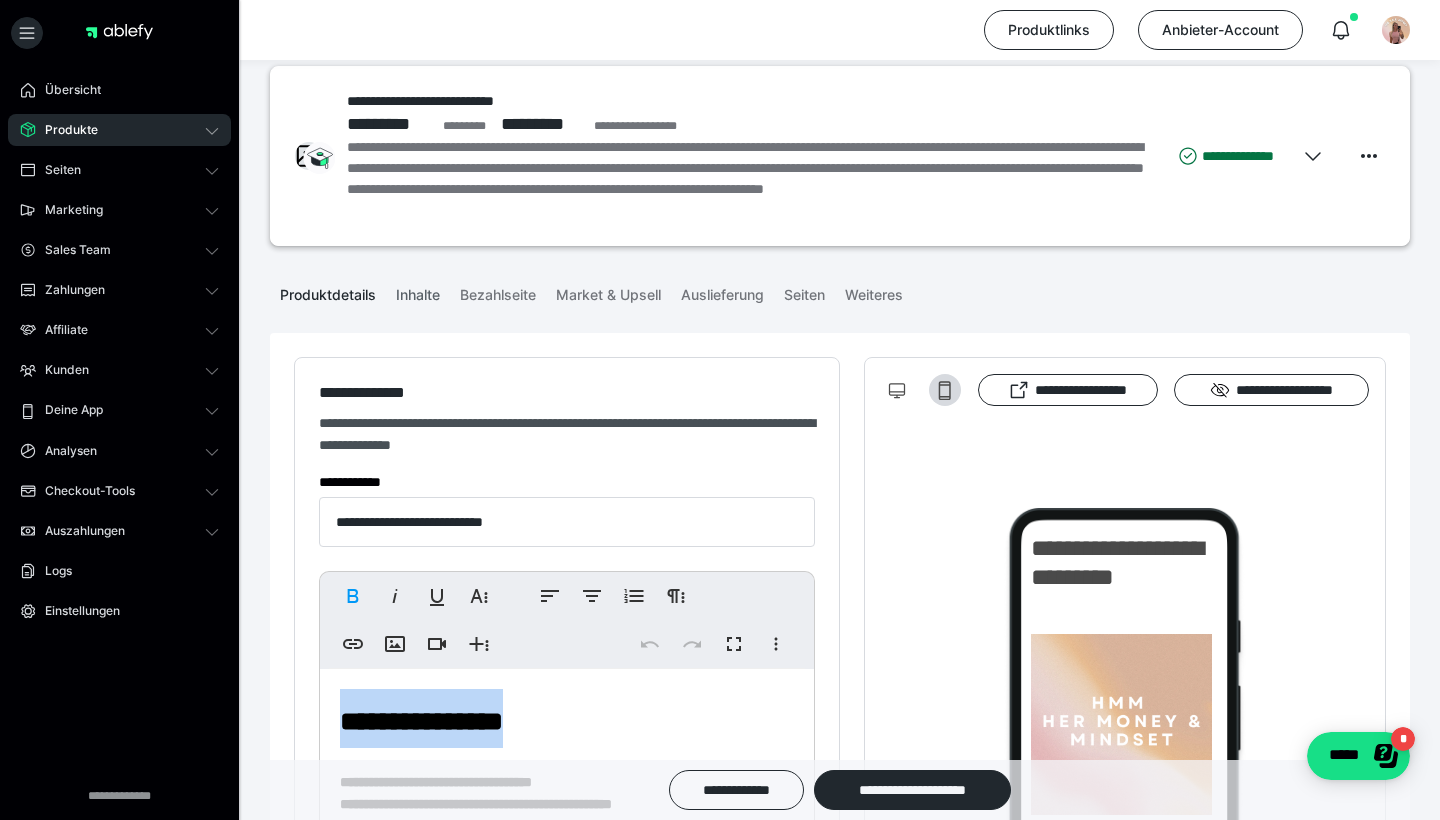 click on "Inhalte" at bounding box center [418, 291] 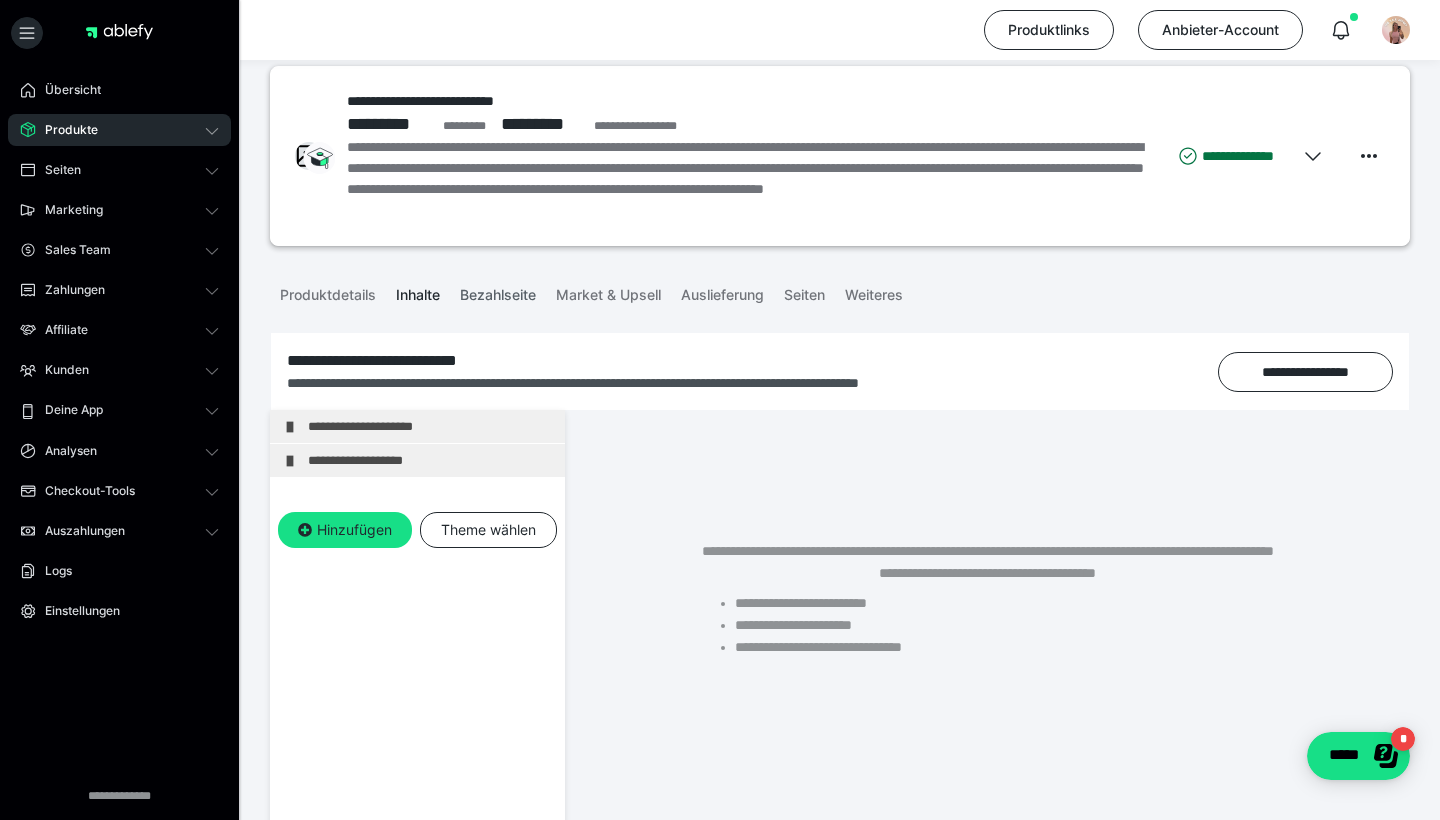 click on "Bezahlseite" at bounding box center (498, 291) 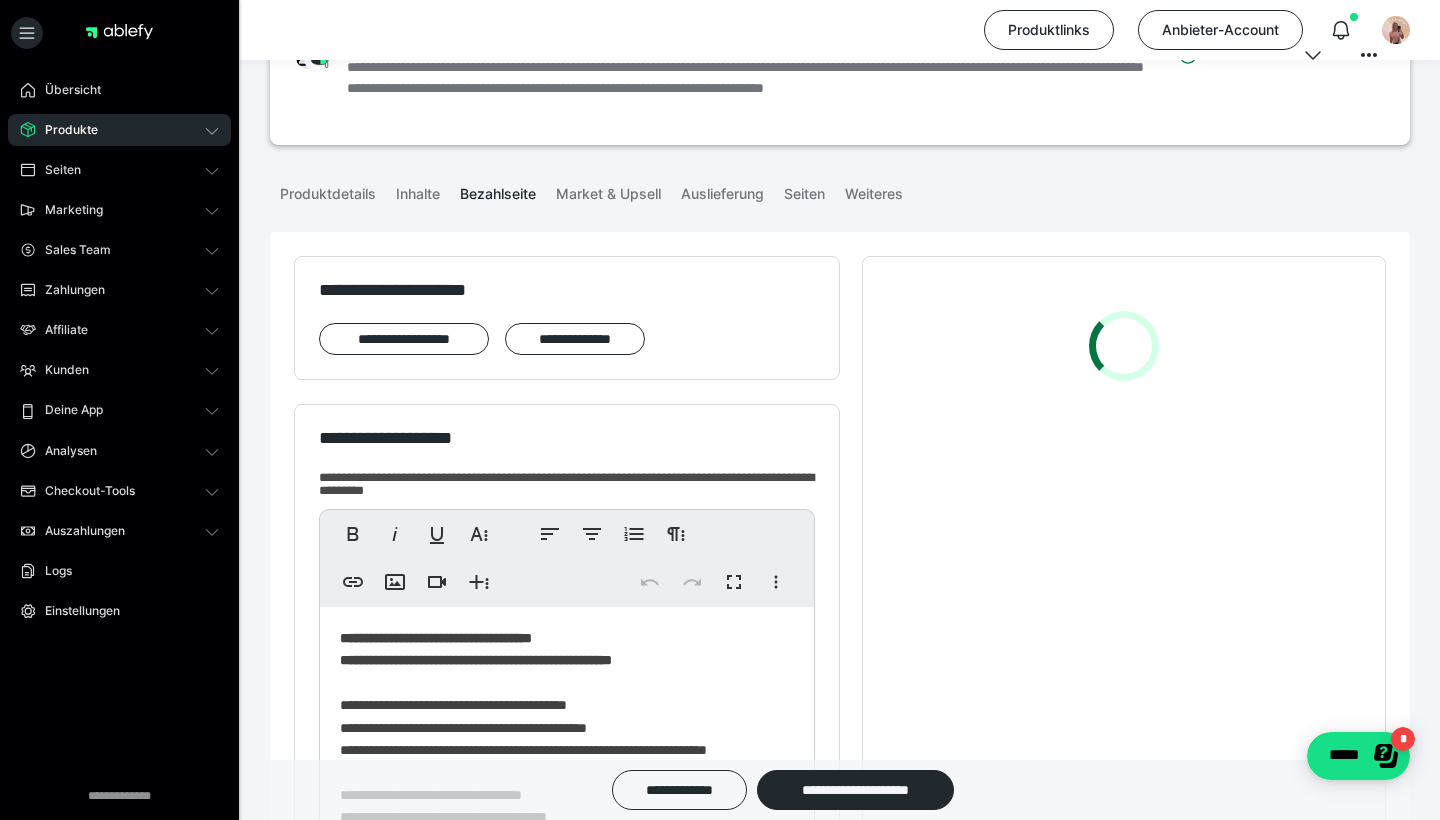 scroll, scrollTop: 296, scrollLeft: 0, axis: vertical 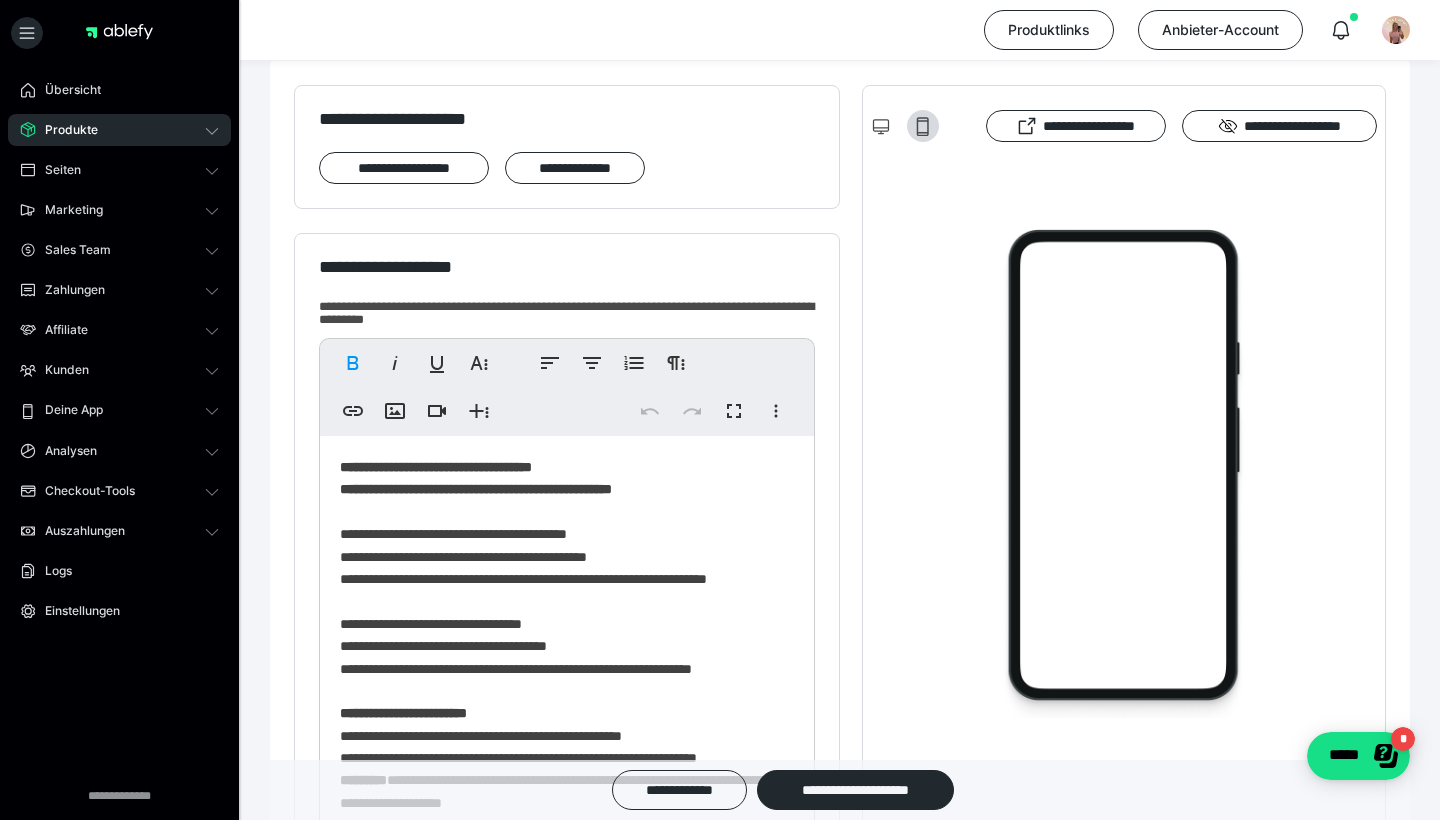 click on "**********" at bounding box center [476, 478] 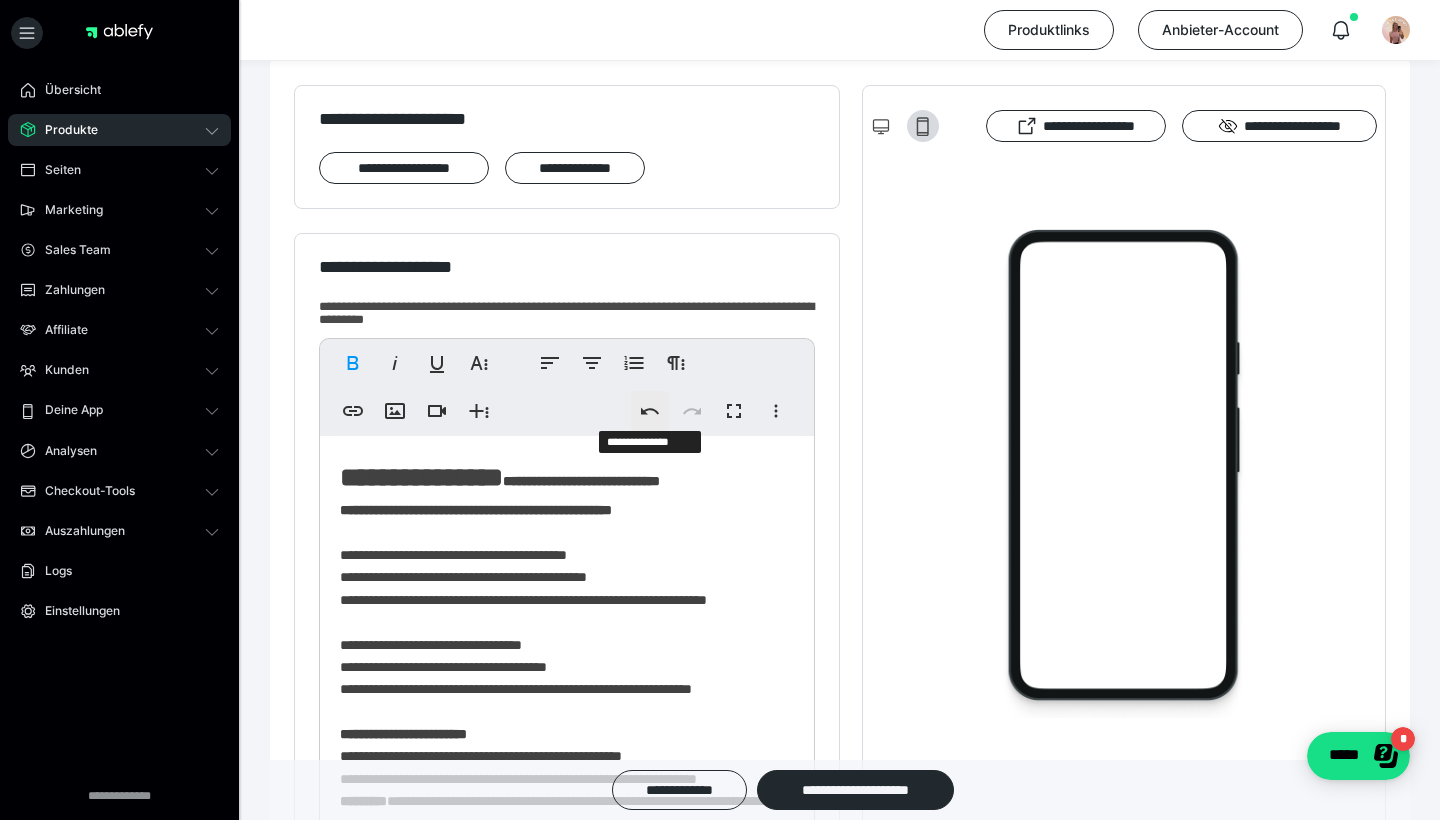 click 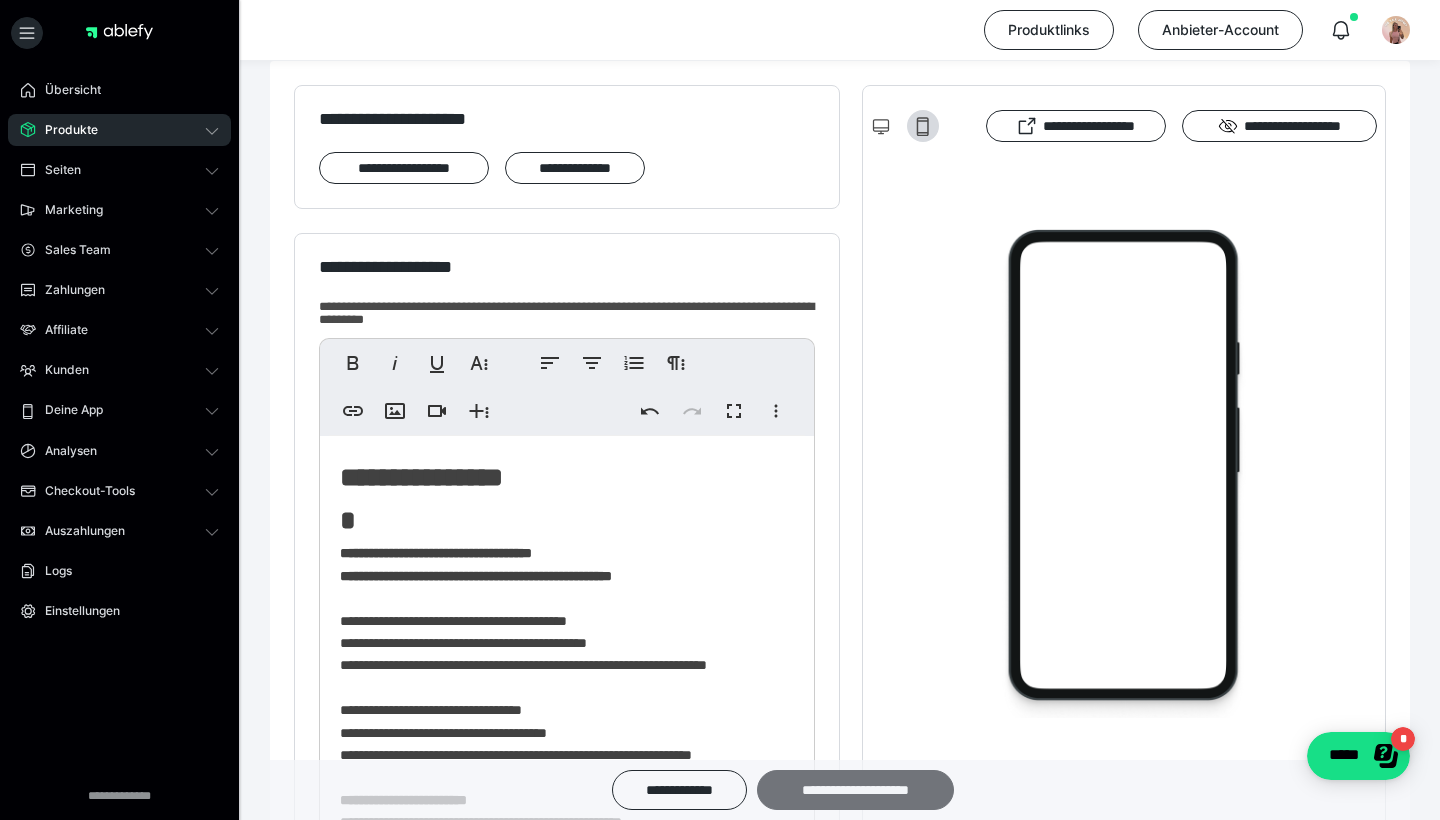 click on "**********" at bounding box center [855, 790] 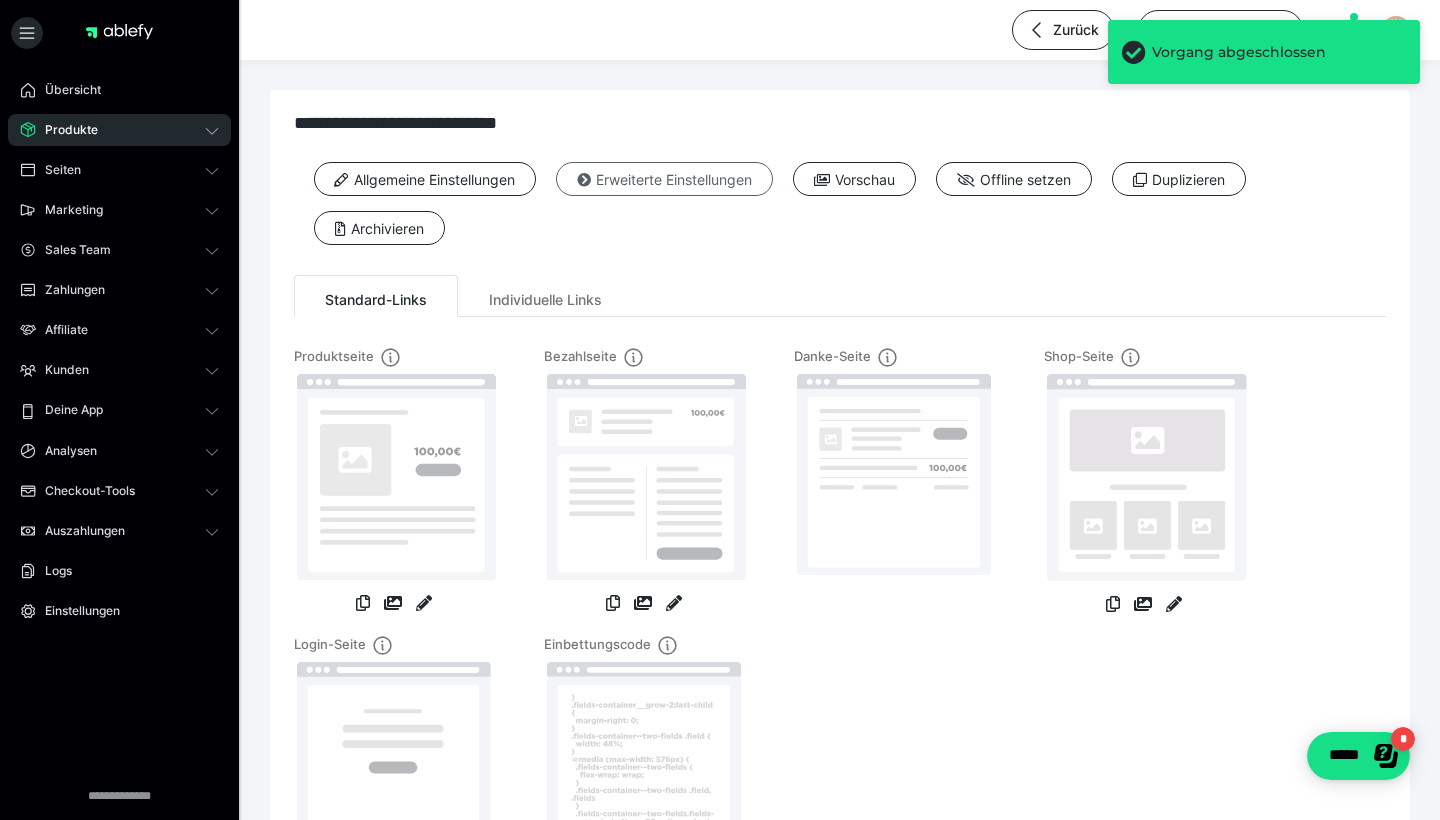 click on "Erweiterte Einstellungen" at bounding box center [664, 179] 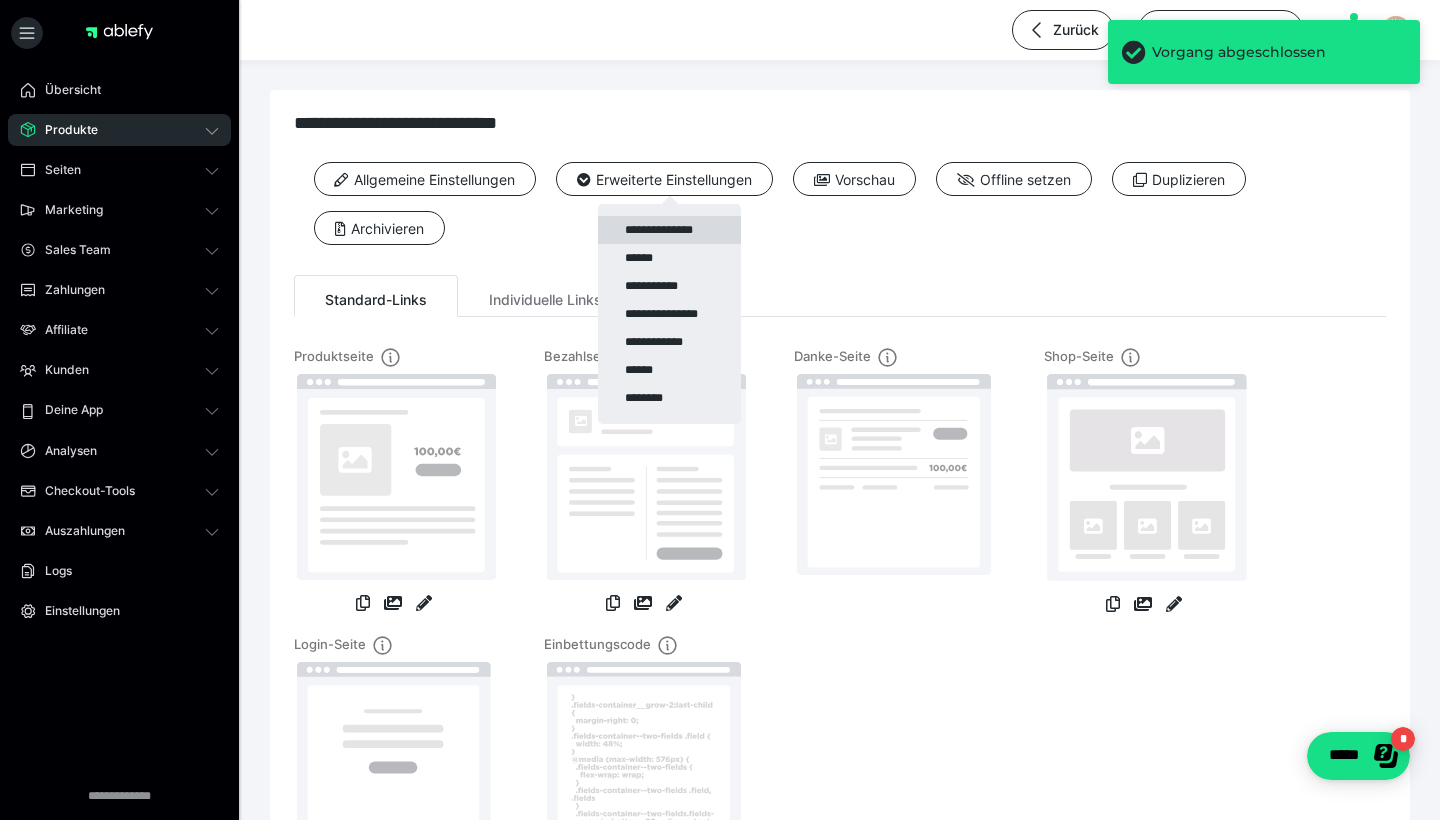 click on "**********" at bounding box center (669, 230) 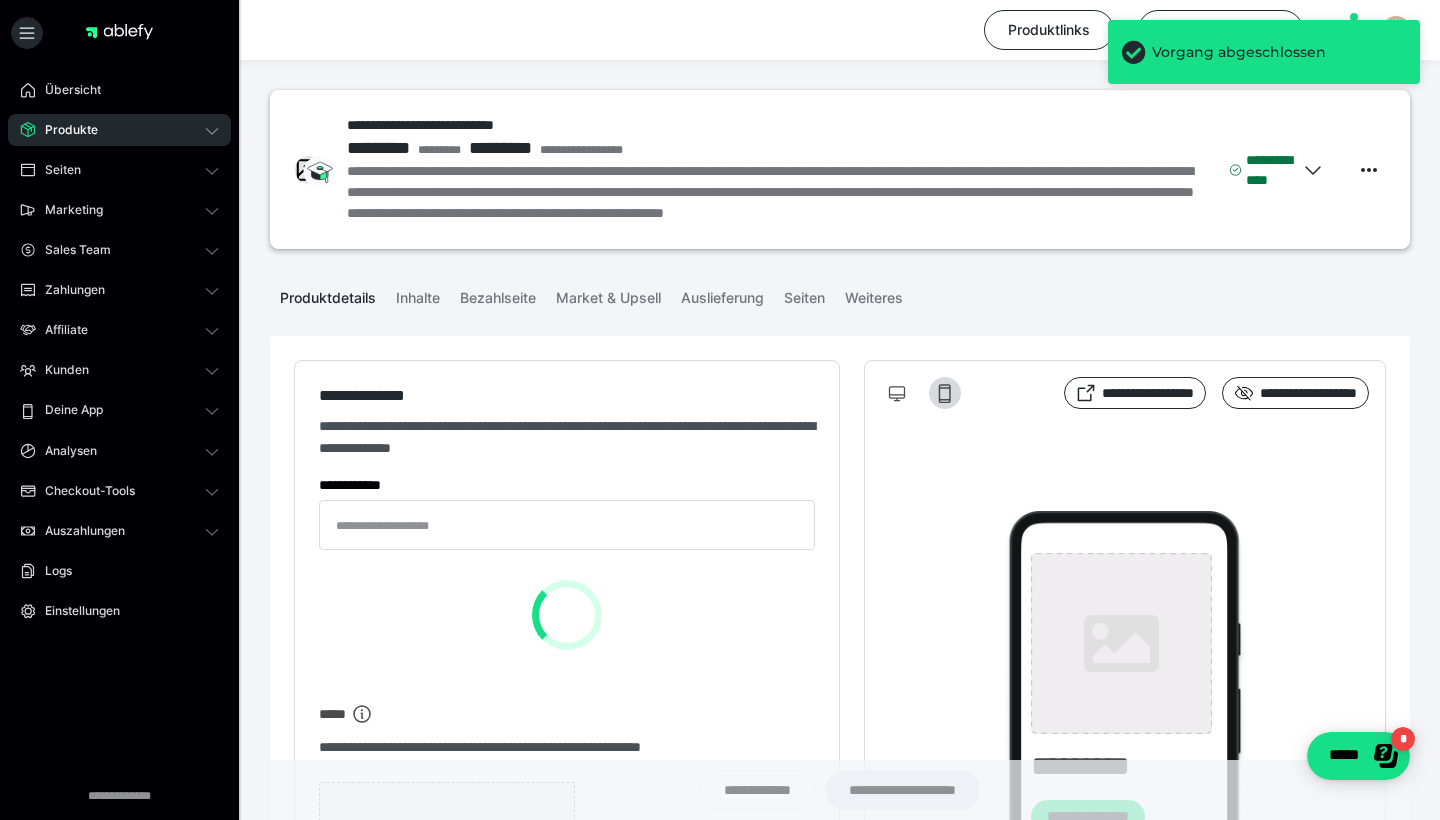type on "**********" 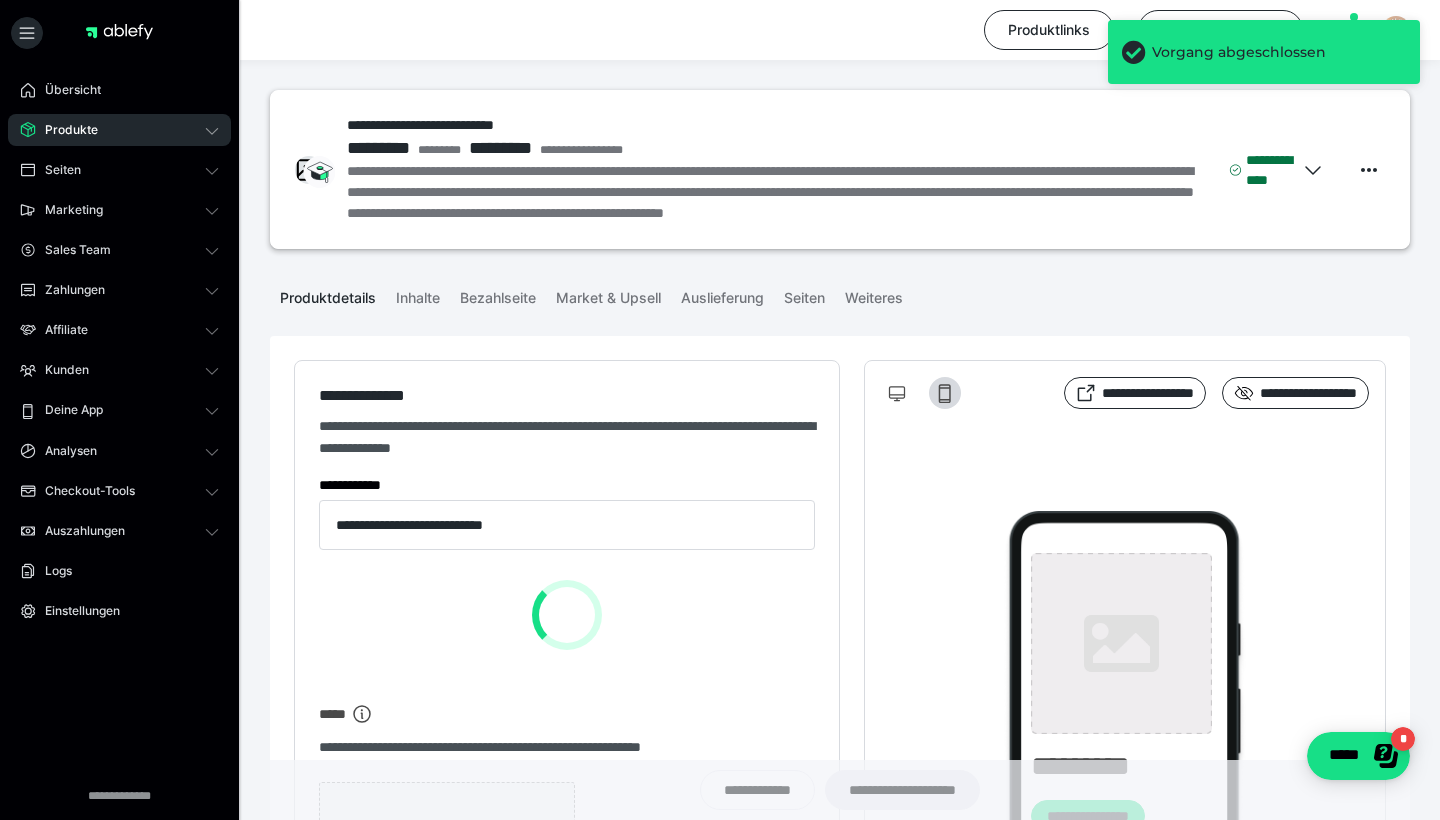 type on "**********" 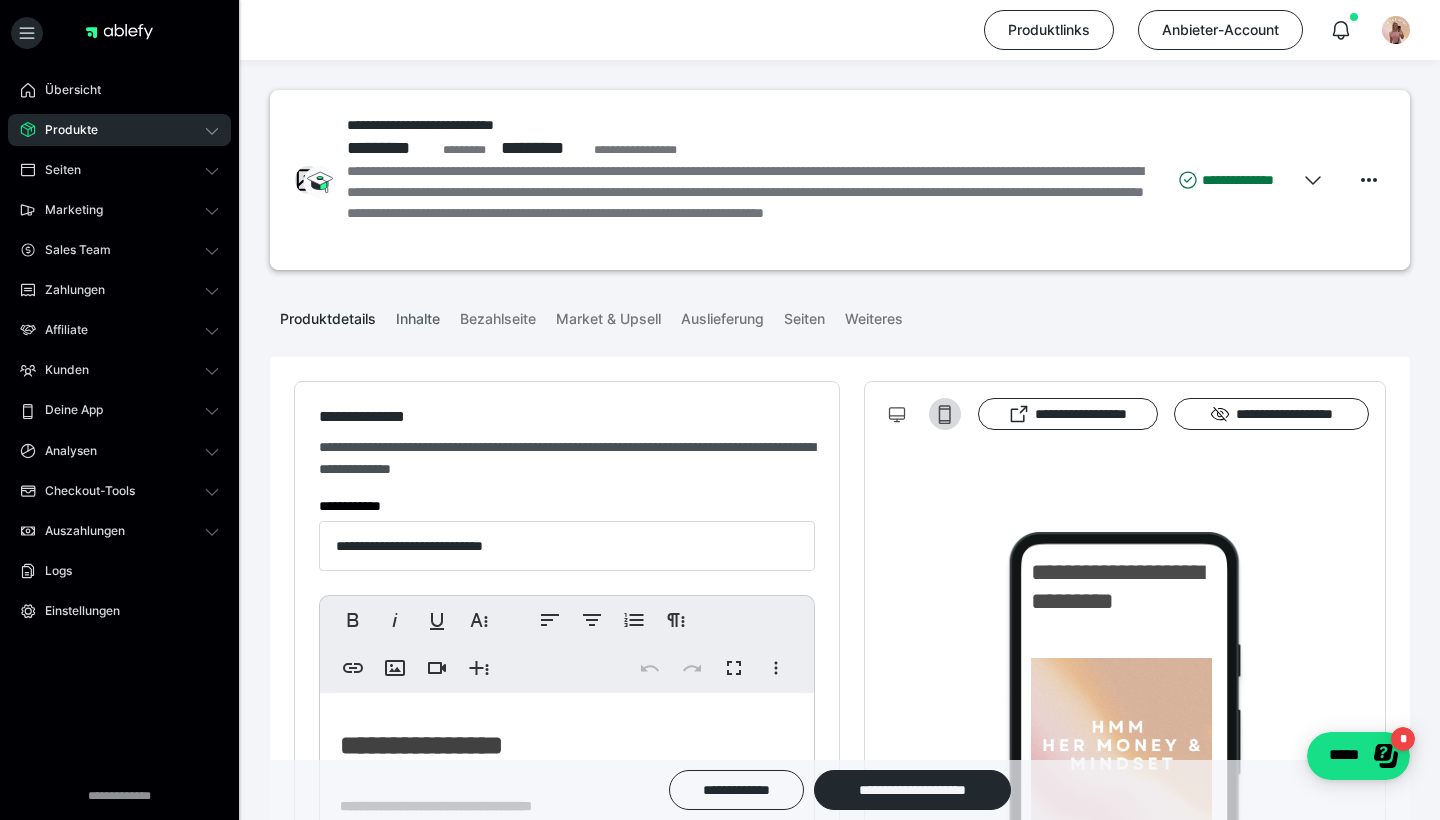 scroll, scrollTop: 0, scrollLeft: 0, axis: both 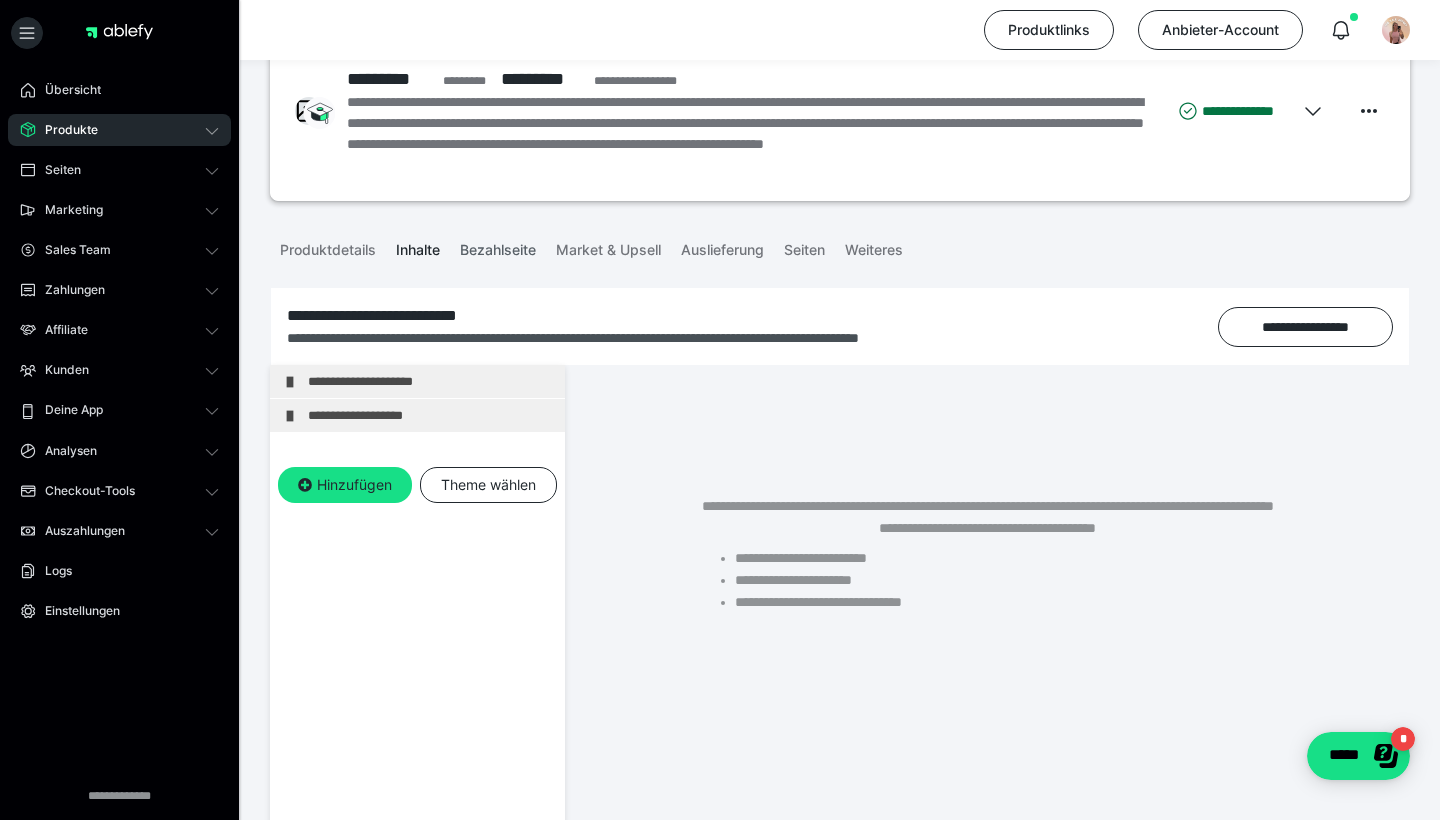 click on "Bezahlseite" at bounding box center (498, 246) 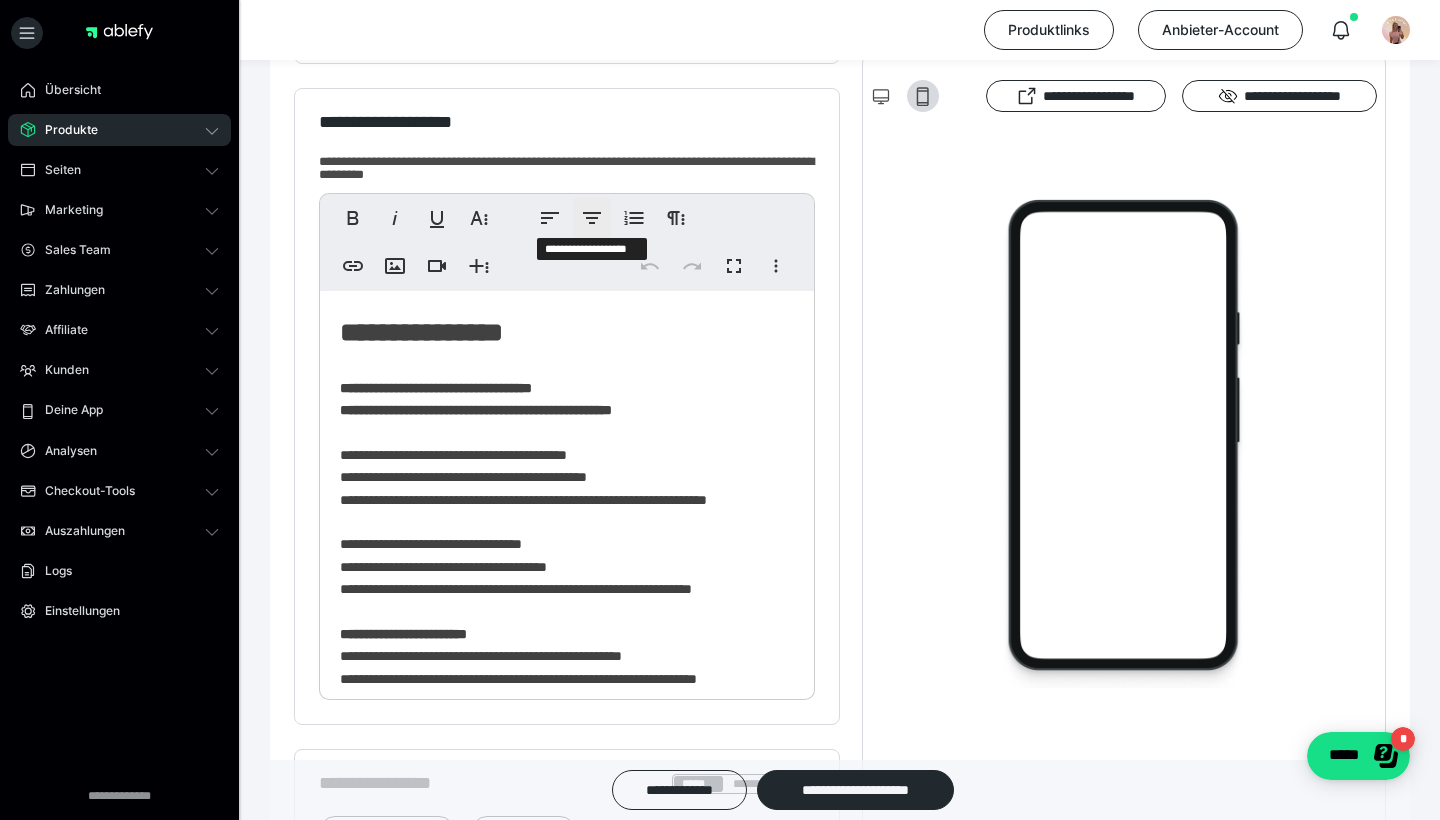 scroll, scrollTop: 443, scrollLeft: 0, axis: vertical 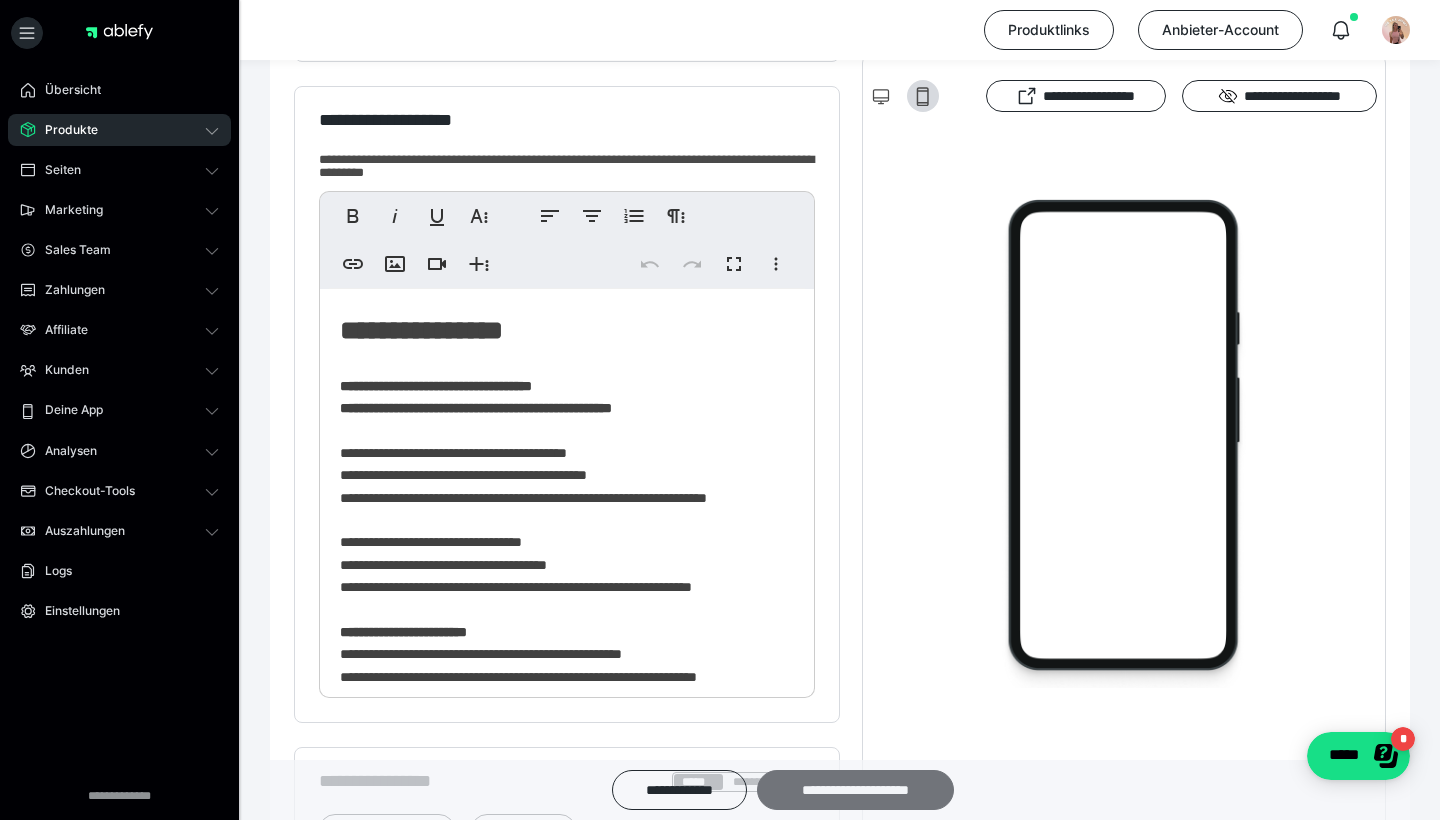 click on "**********" at bounding box center (855, 790) 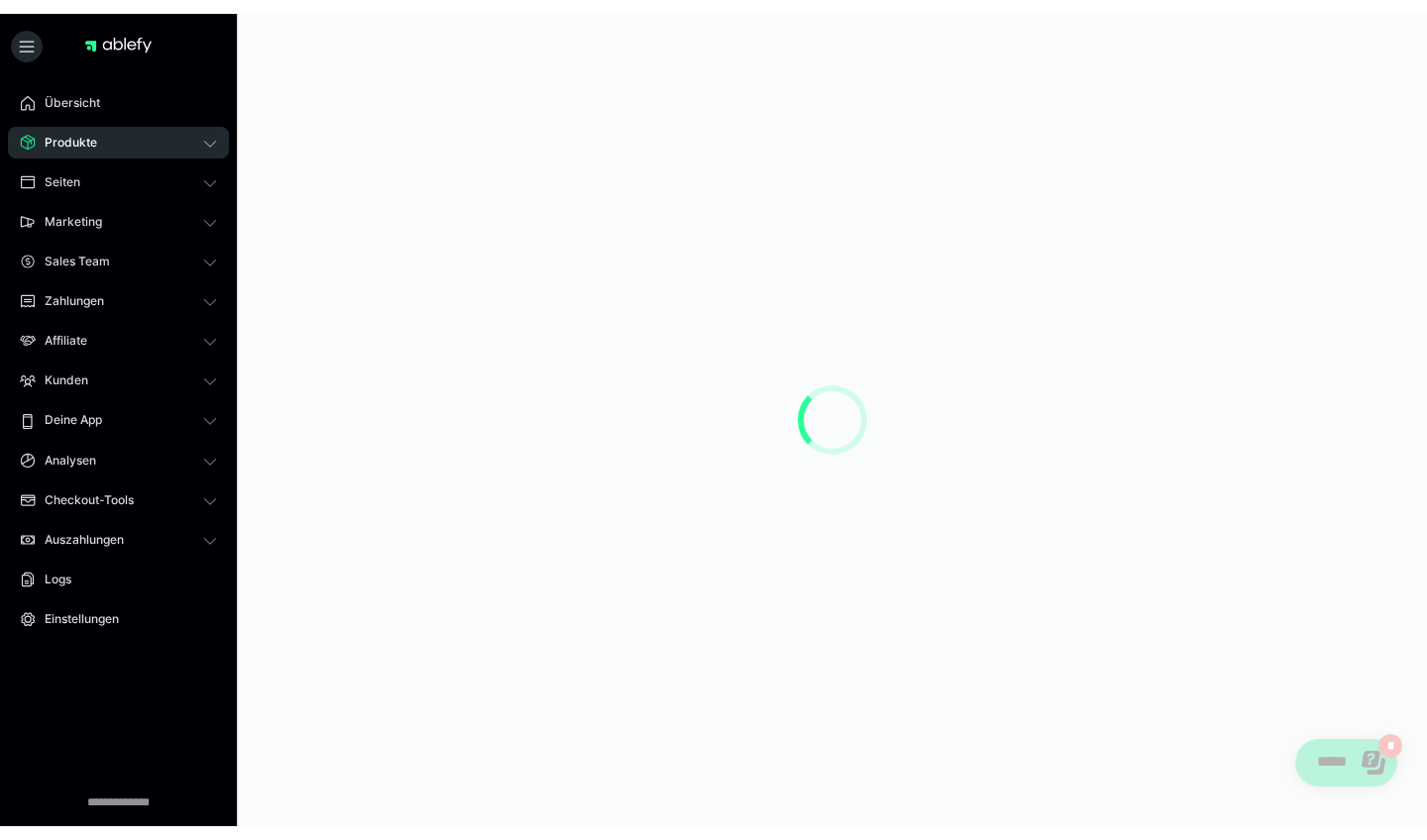scroll, scrollTop: 0, scrollLeft: 0, axis: both 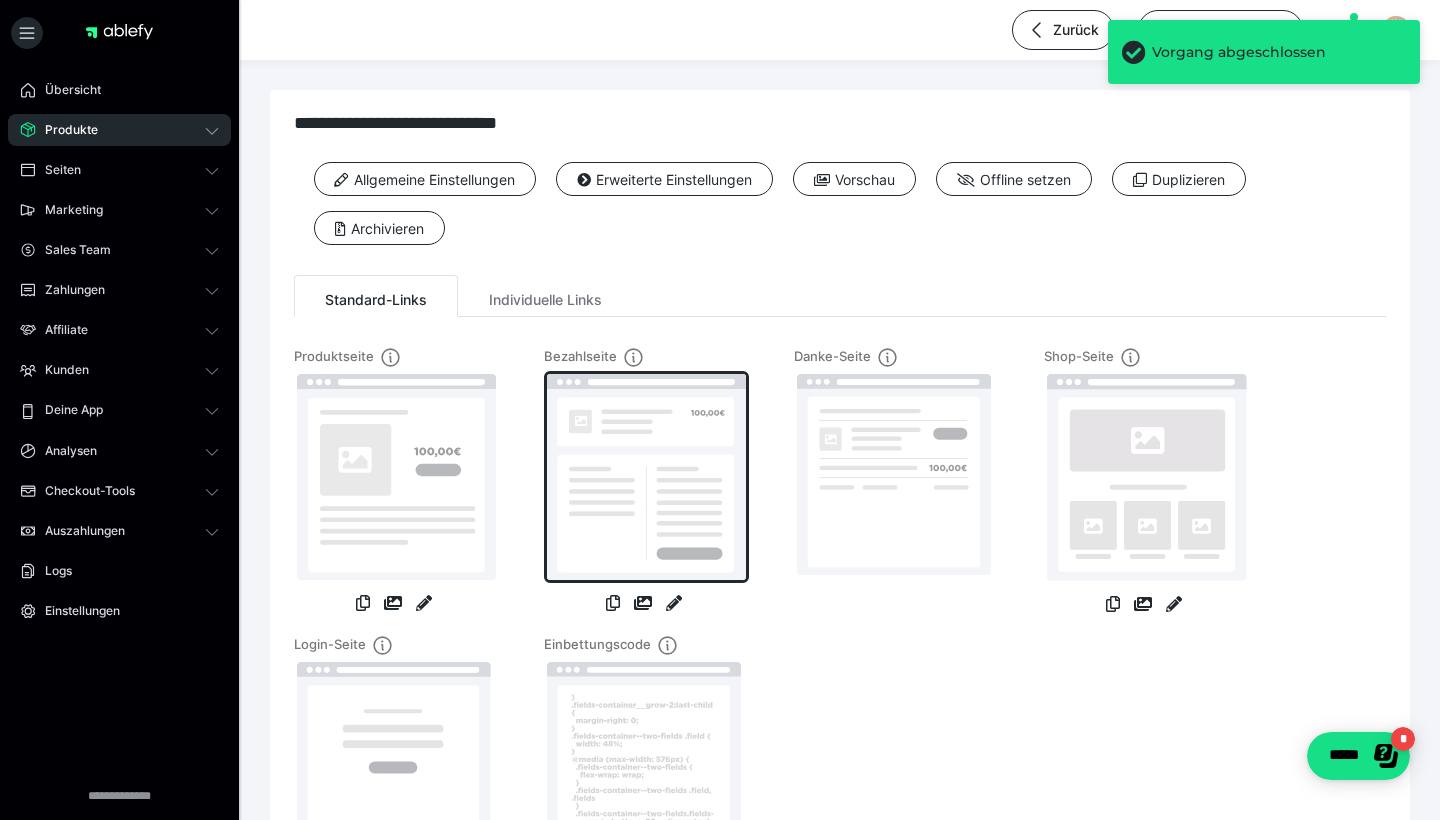 click at bounding box center [646, 477] 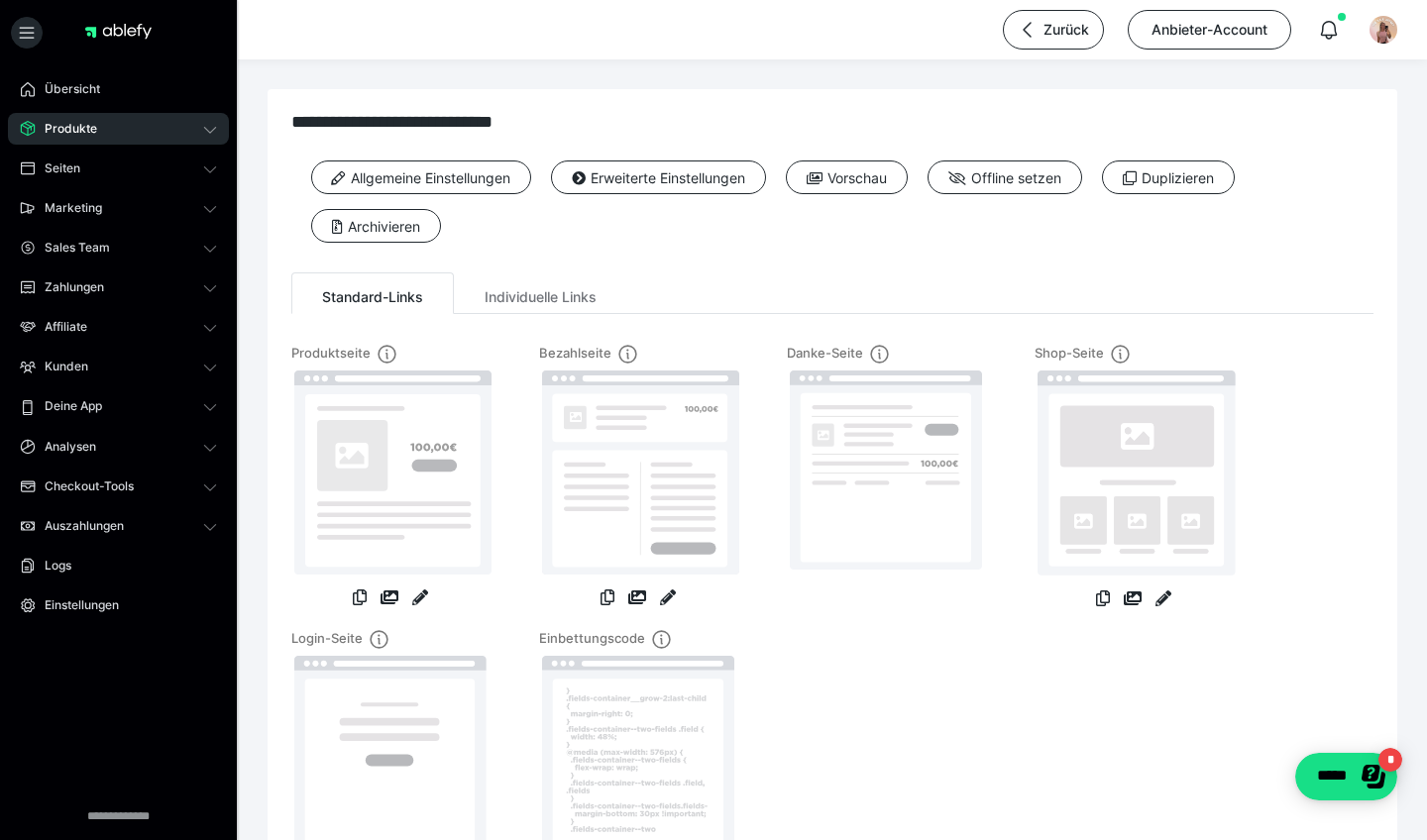 click on "Produkte" at bounding box center (118, 129) 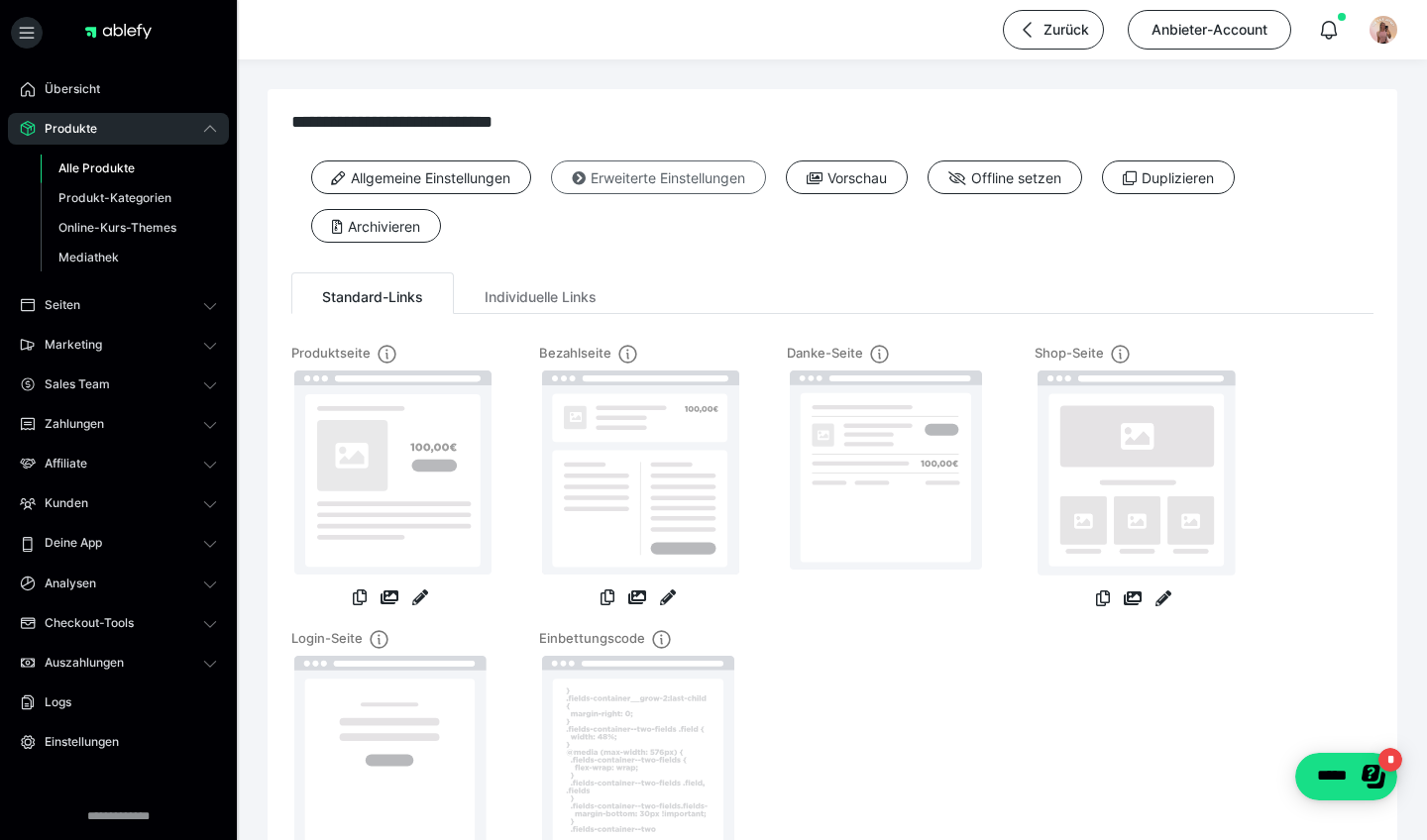 click on "Erweiterte Einstellungen" at bounding box center (658, 177) 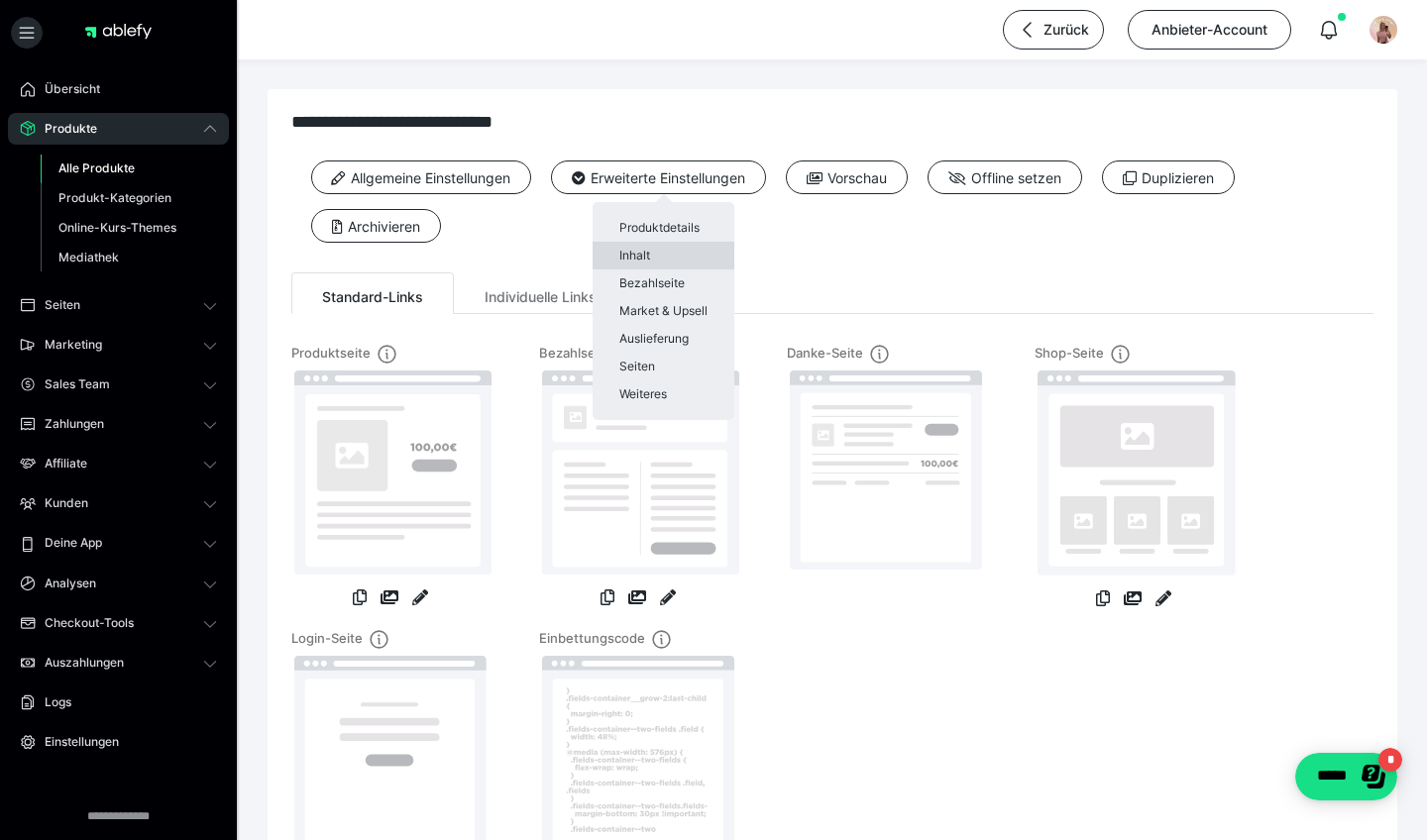 click on "Inhalt" at bounding box center [663, 256] 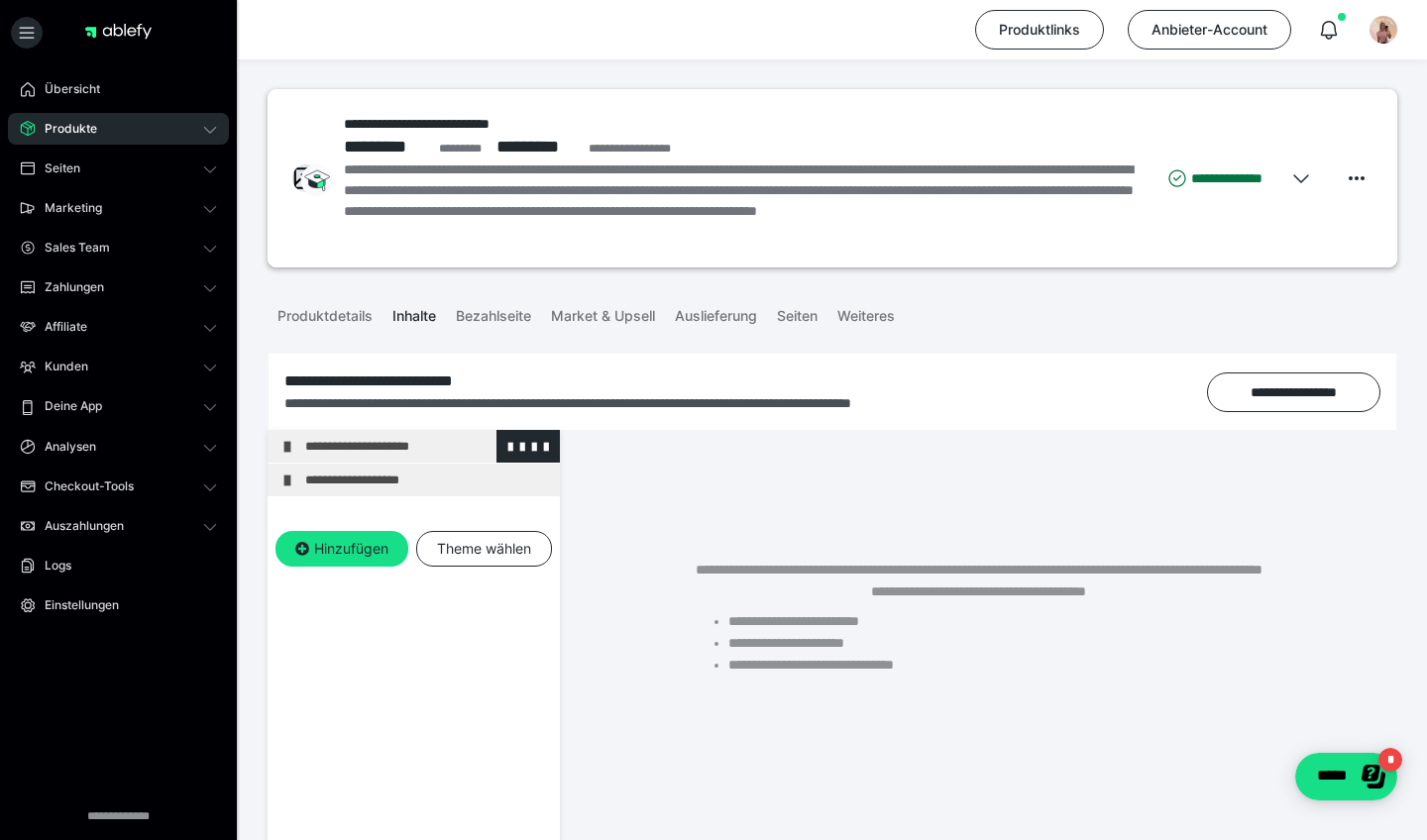 click on "**********" at bounding box center [427, 446] 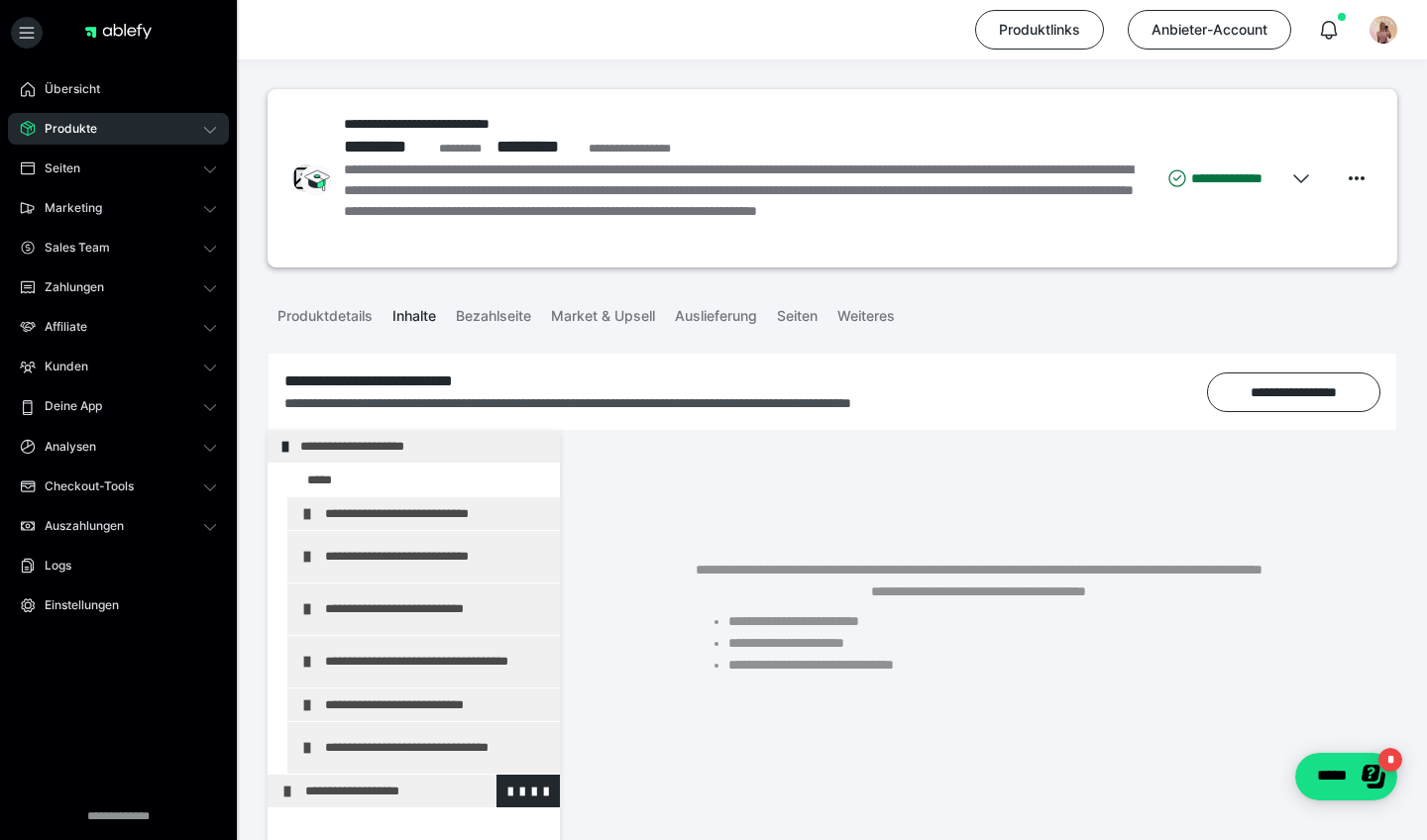 click on "**********" at bounding box center [427, 790] 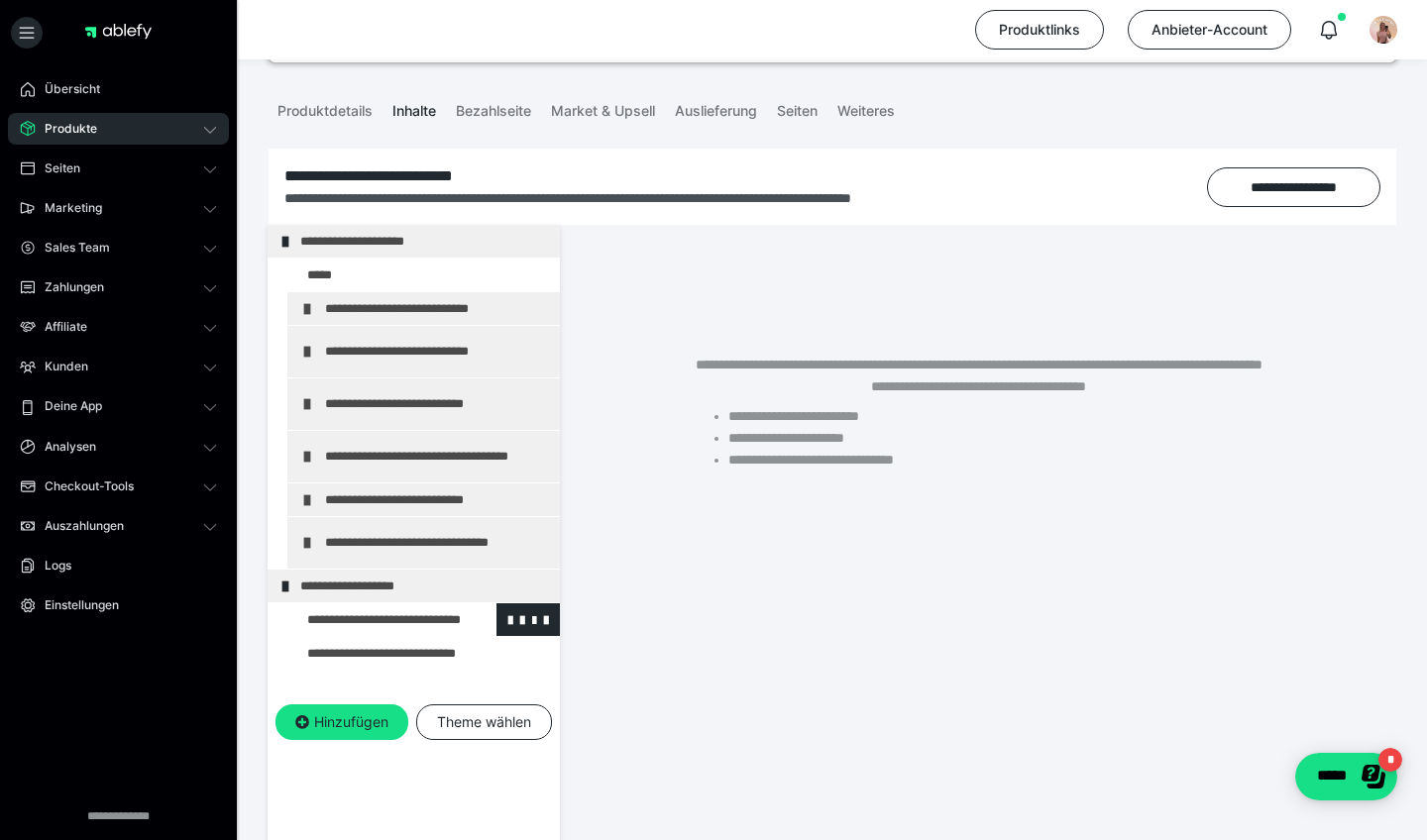 scroll, scrollTop: 201, scrollLeft: 0, axis: vertical 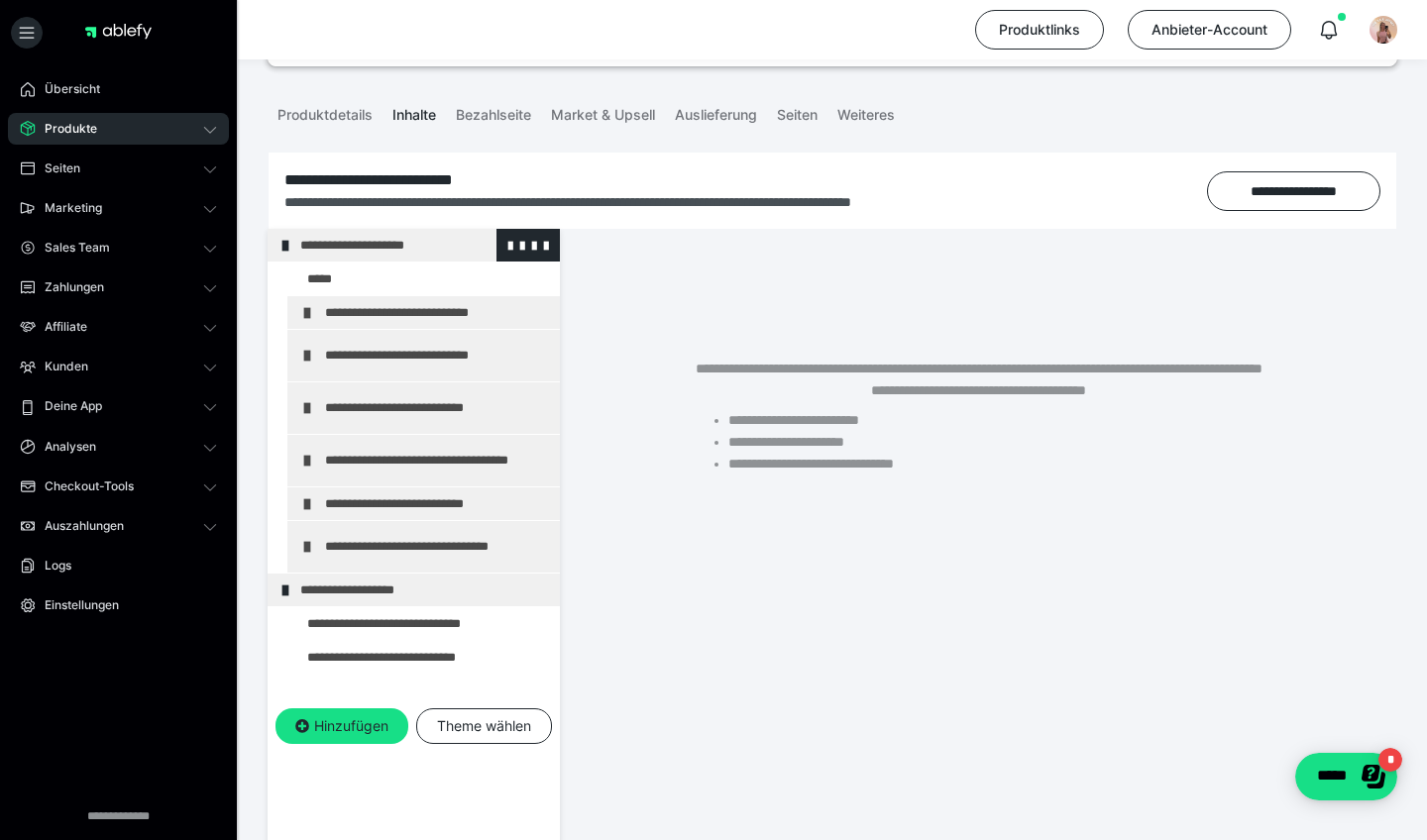 click on "**********" at bounding box center (422, 245) 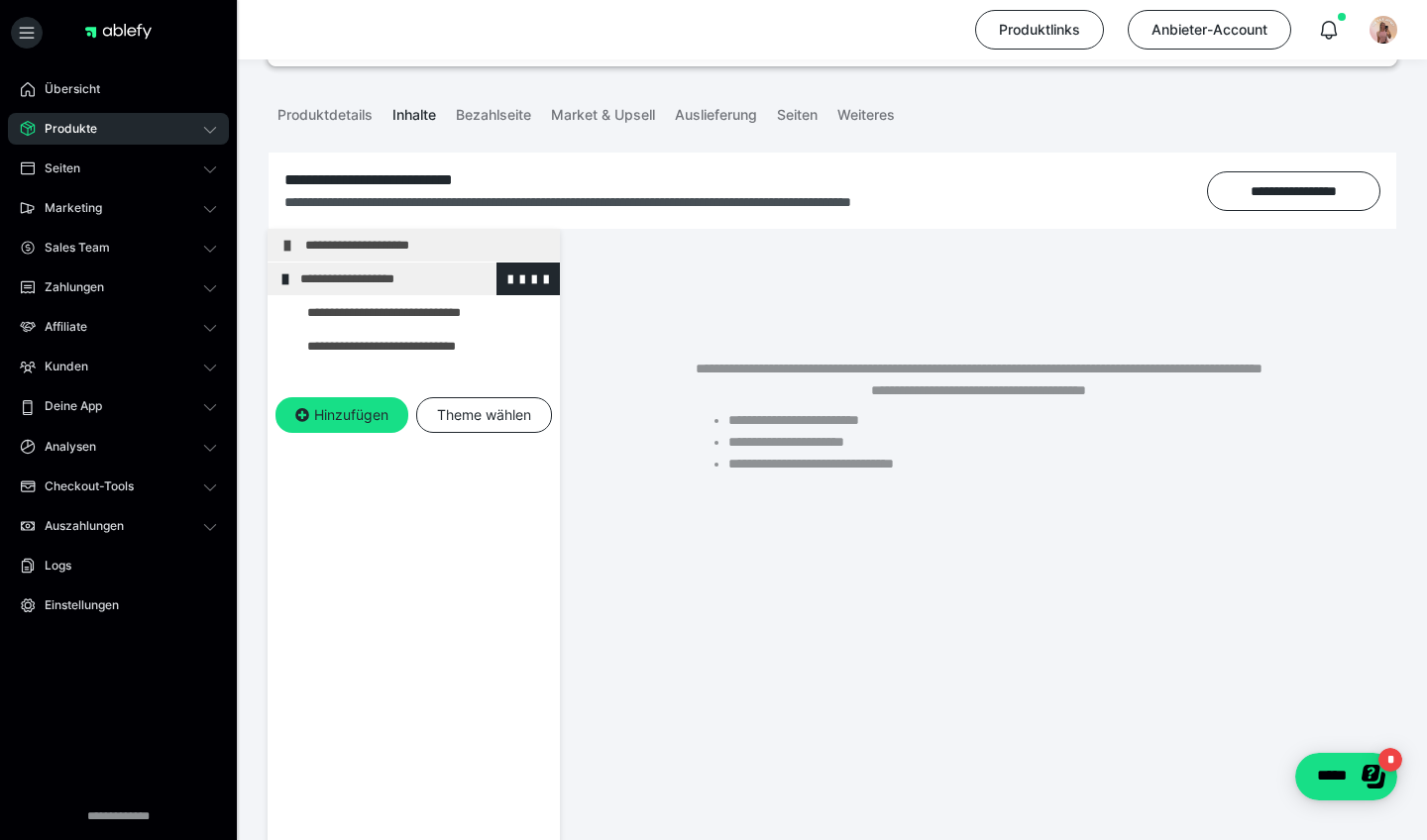 click on "**********" at bounding box center (422, 278) 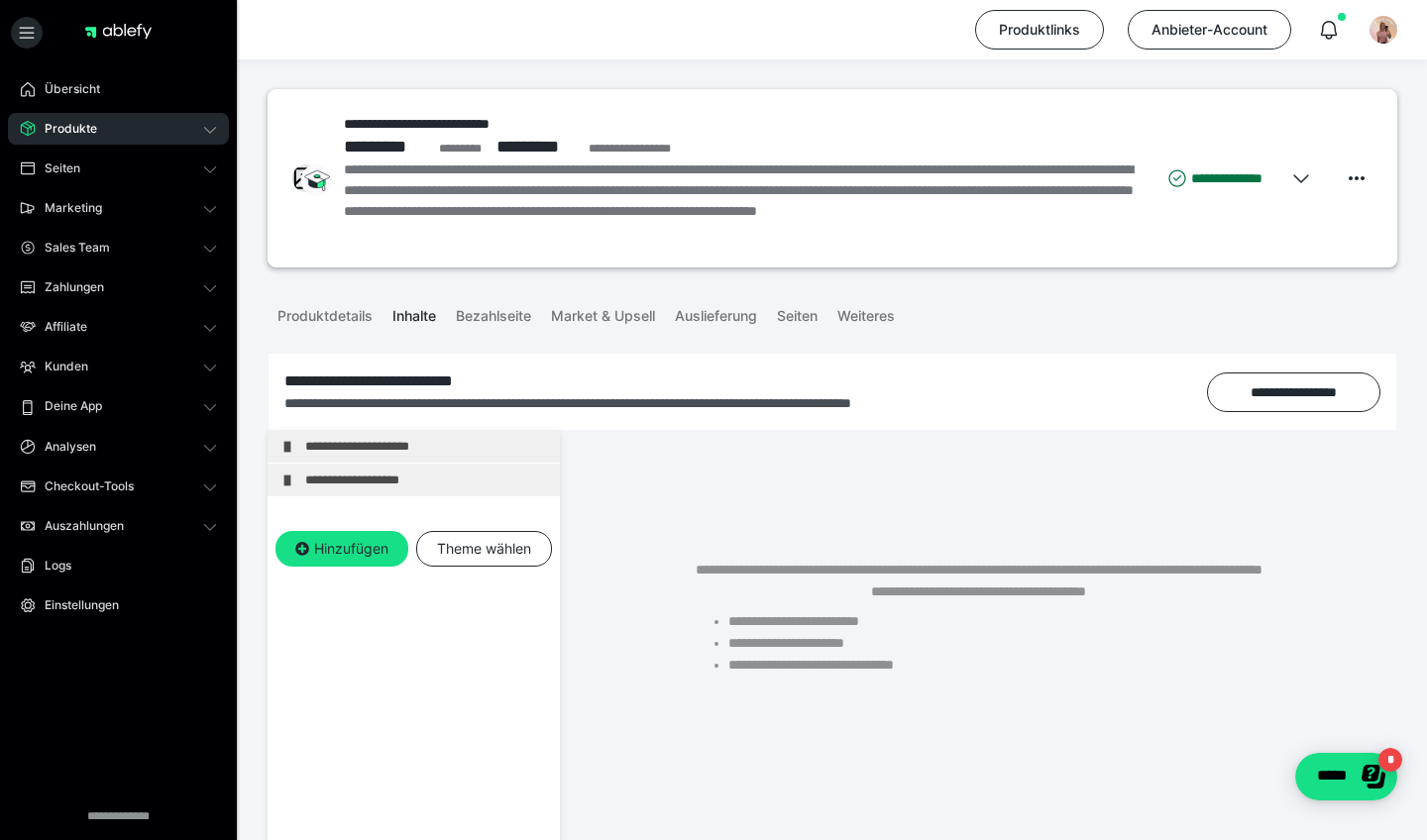 scroll, scrollTop: 0, scrollLeft: 0, axis: both 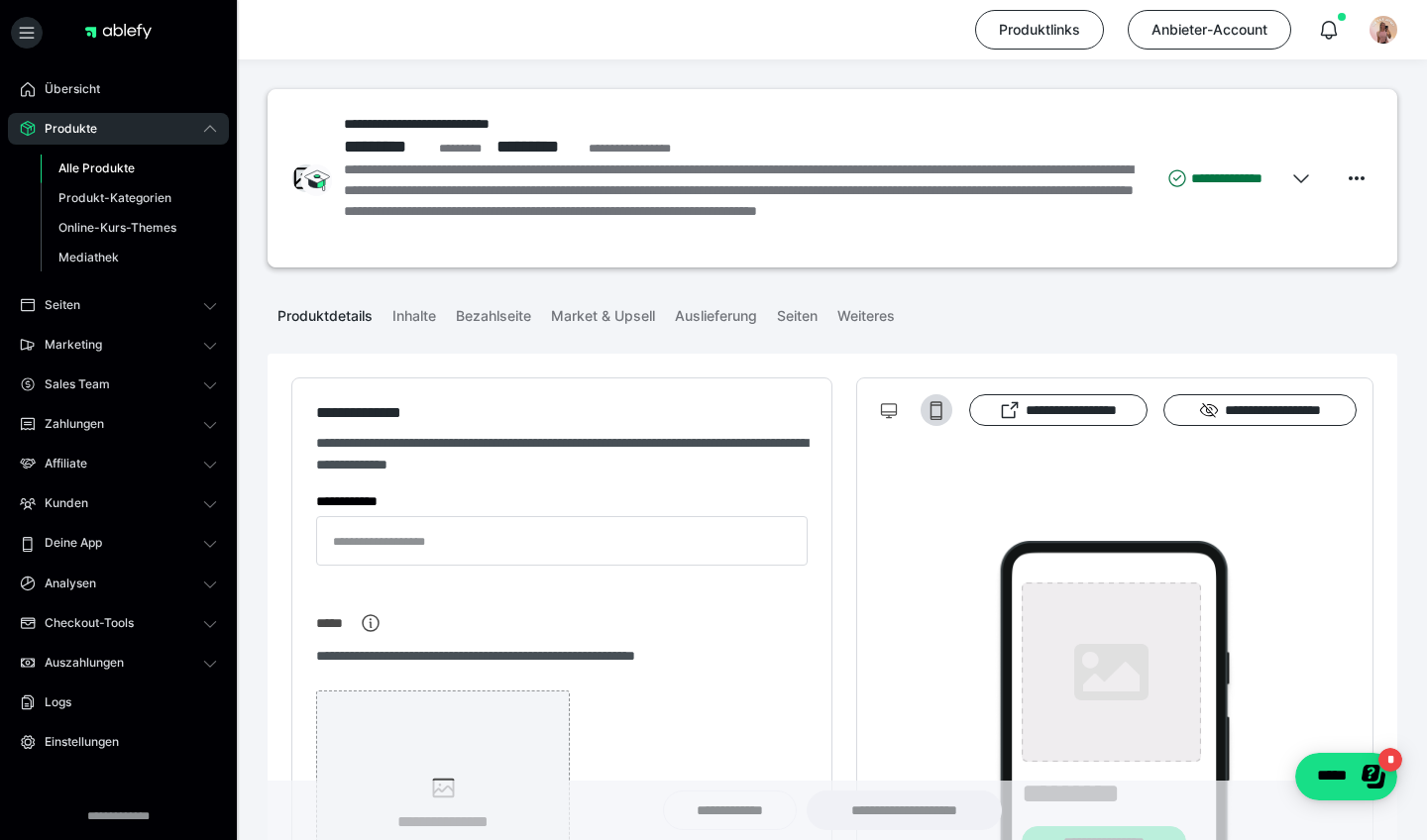 type on "**********" 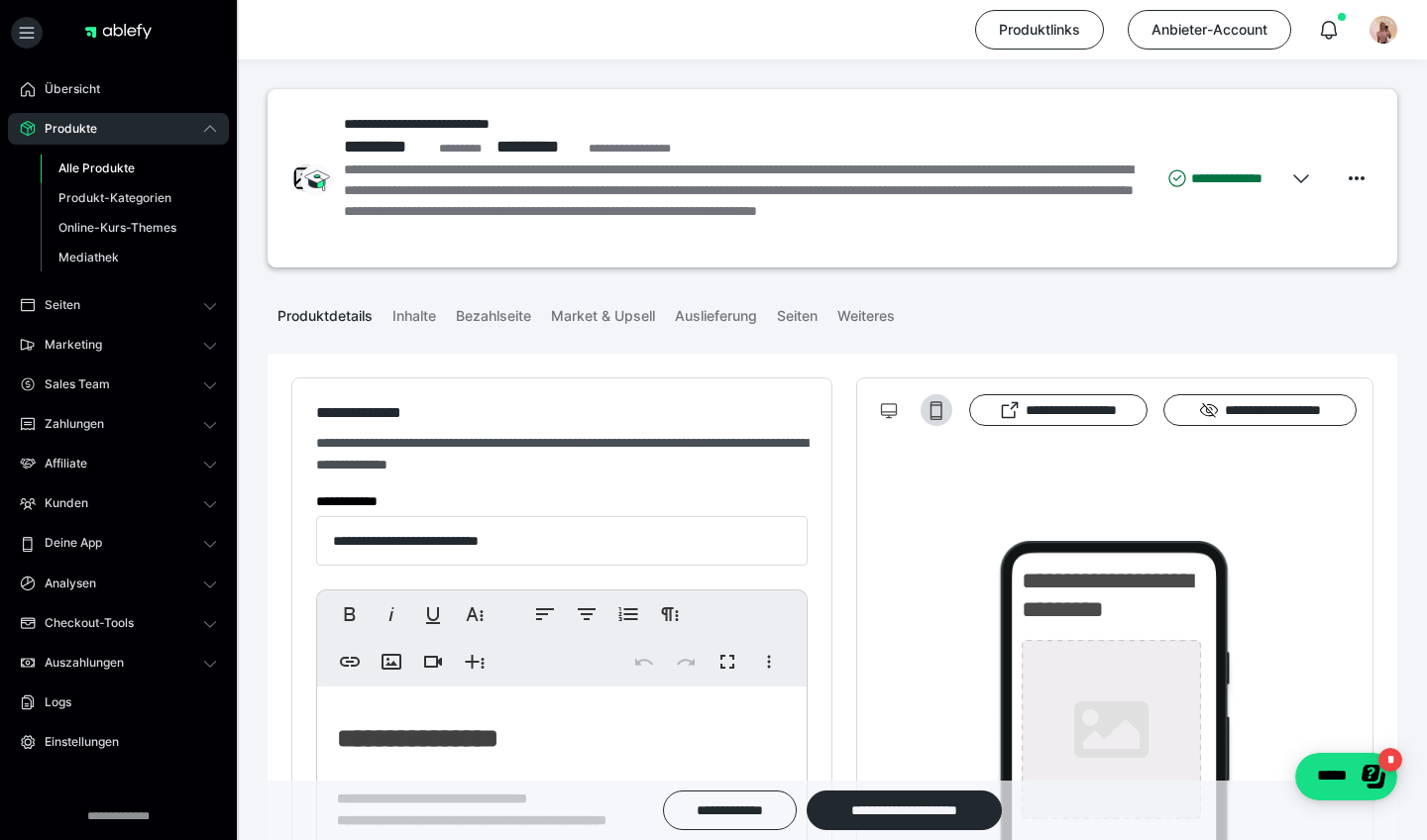 type on "**********" 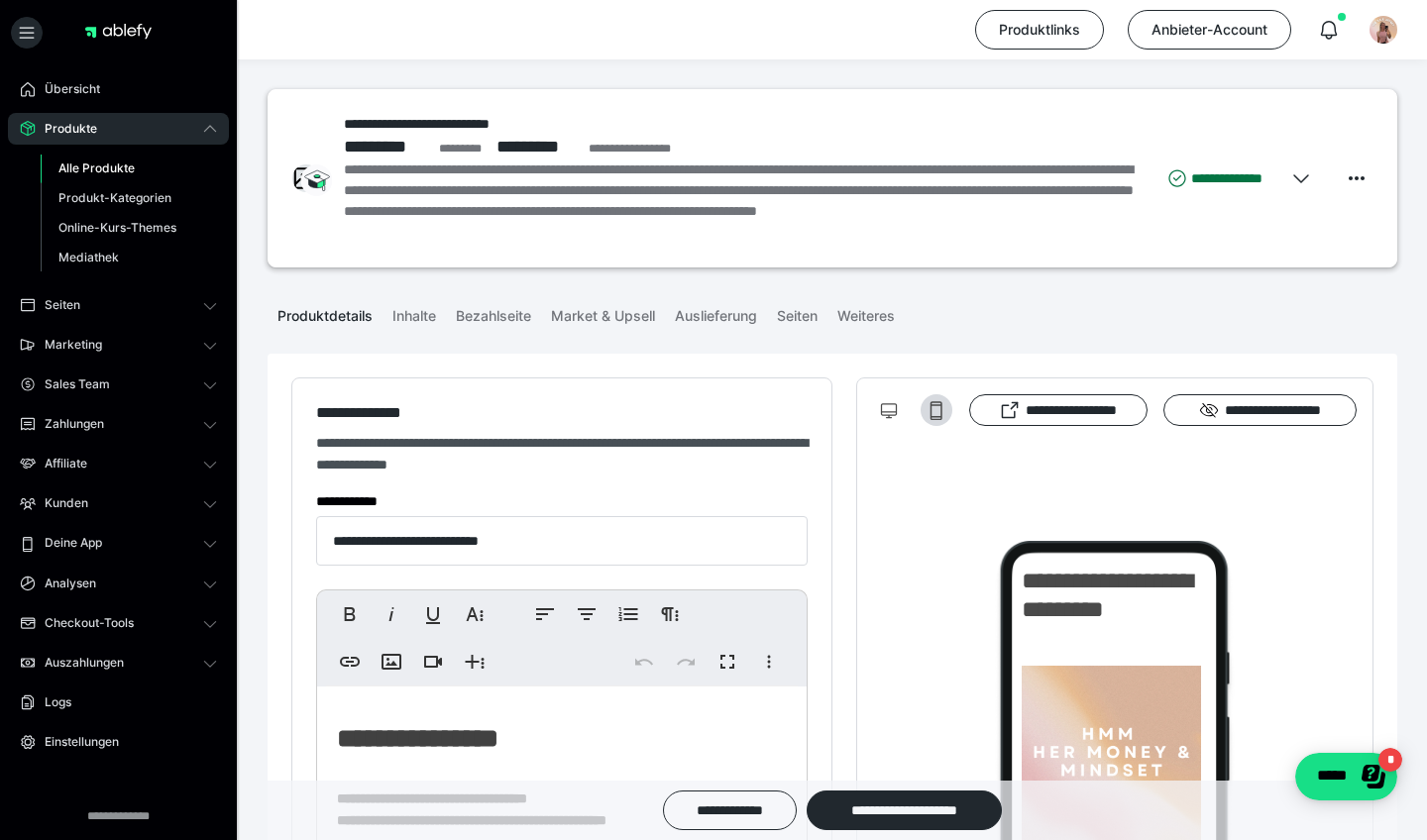click on "Produkte" at bounding box center [118, 129] 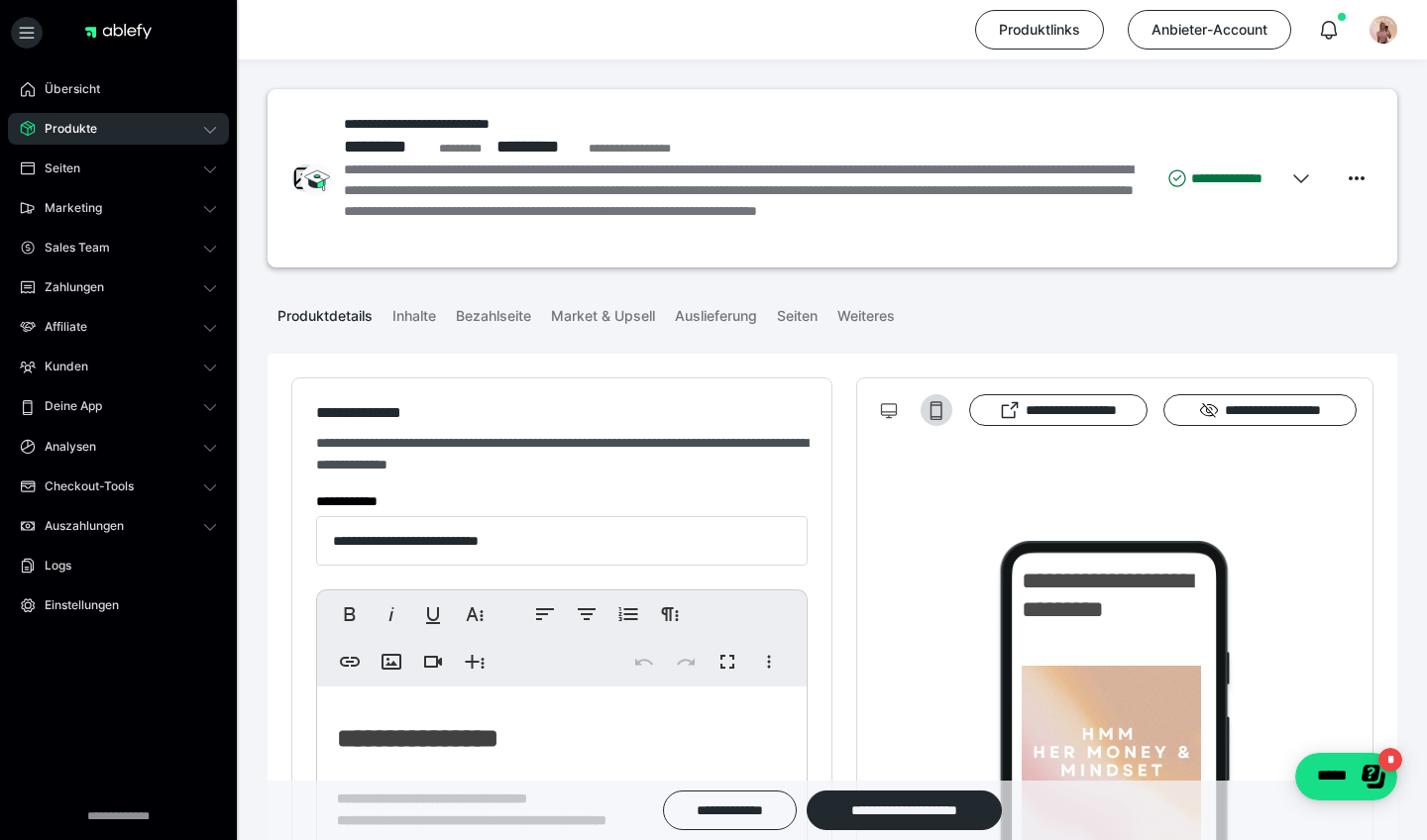 click on "Produkte" at bounding box center (118, 129) 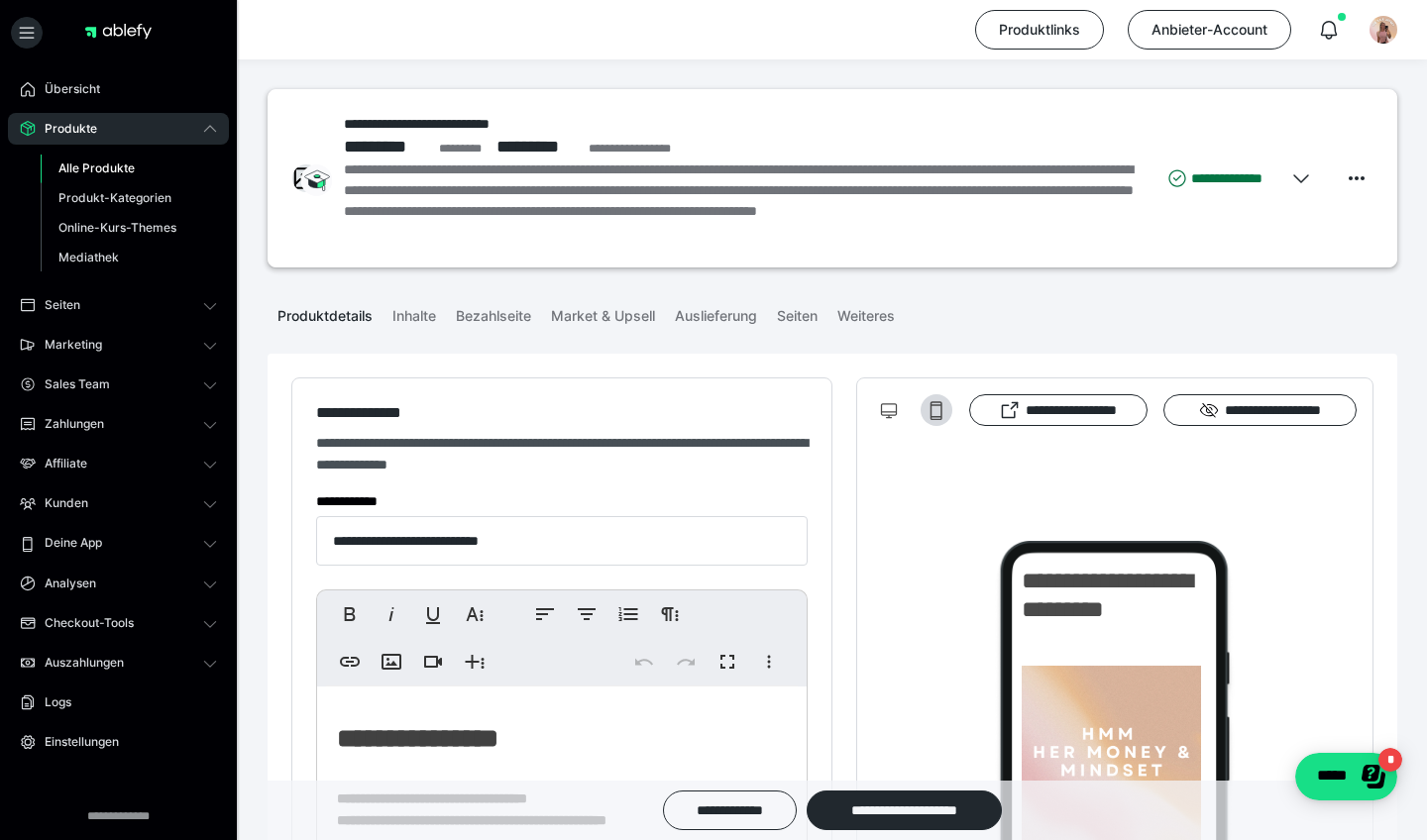 click on "Alle Produkte" at bounding box center (96, 167) 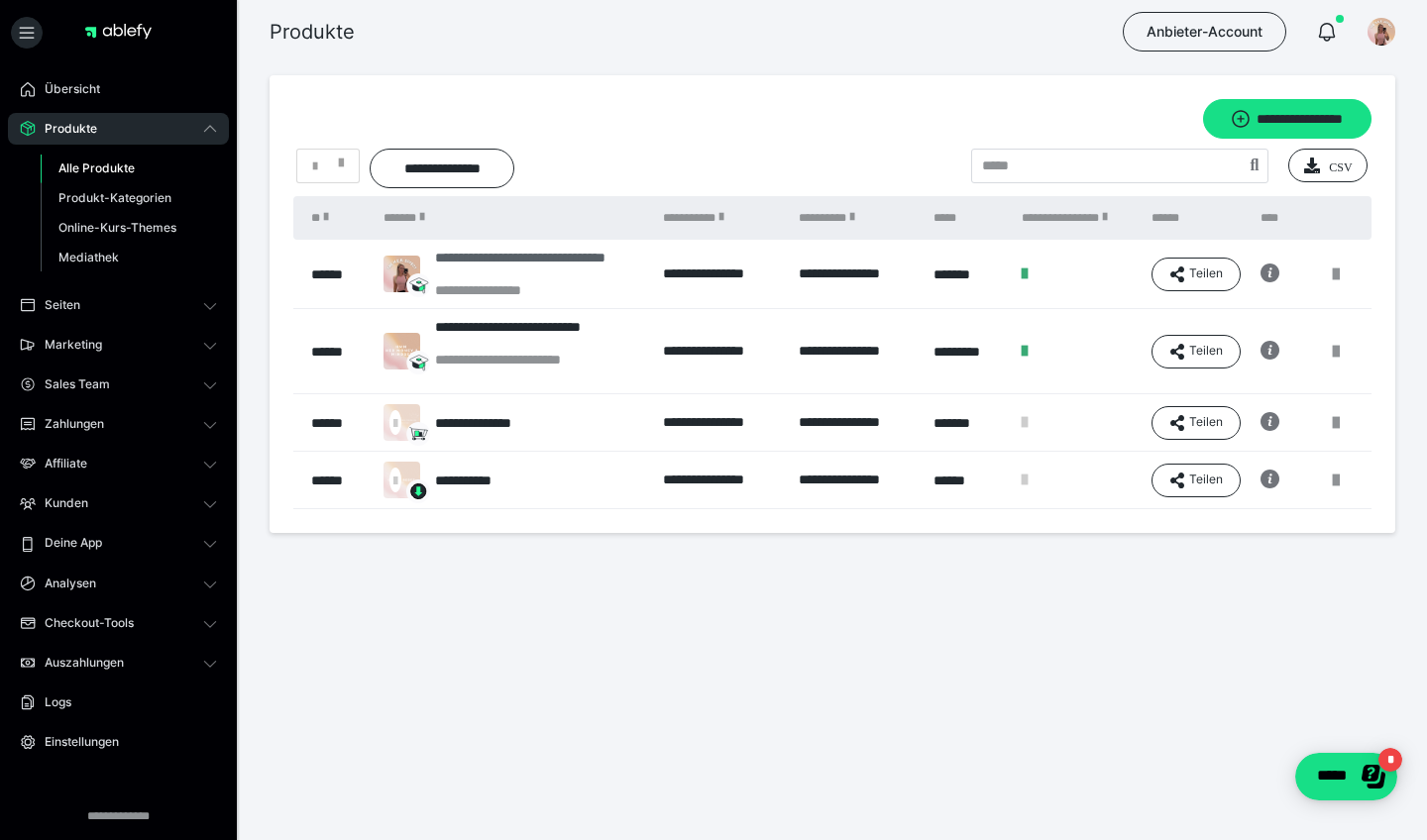 click on "**********" at bounding box center [539, 290] 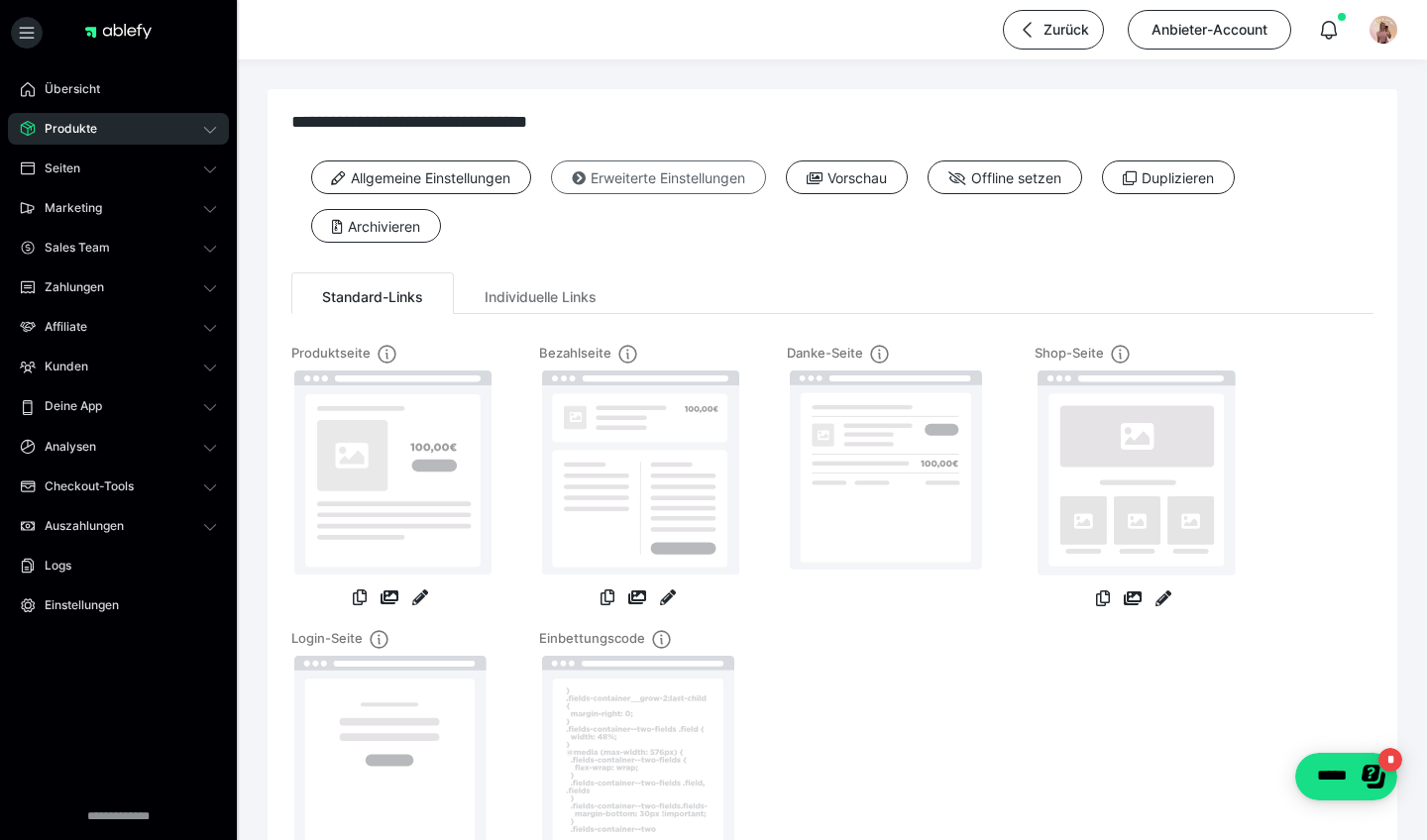 click on "Erweiterte Einstellungen" at bounding box center (658, 177) 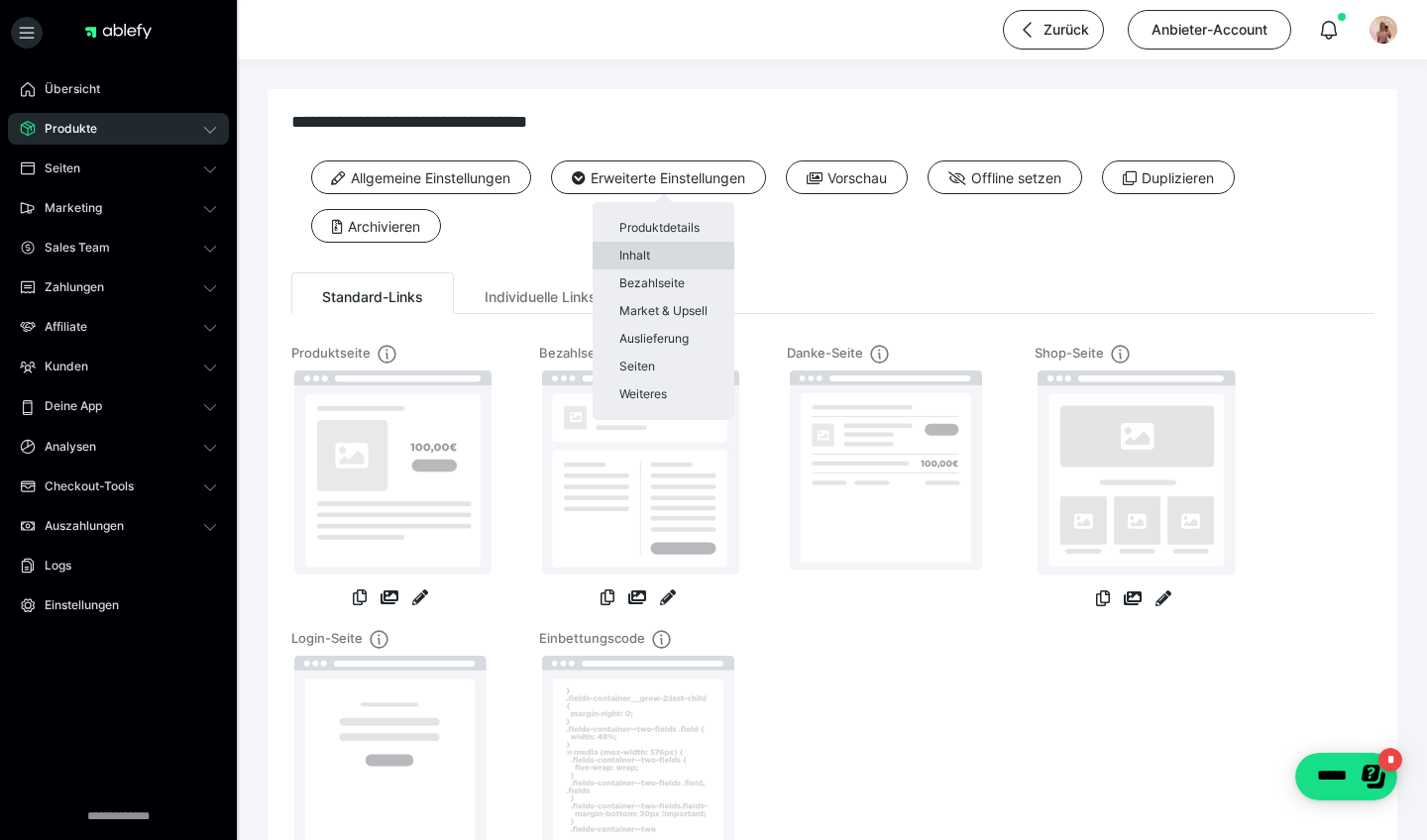 click on "Inhalt" at bounding box center [663, 256] 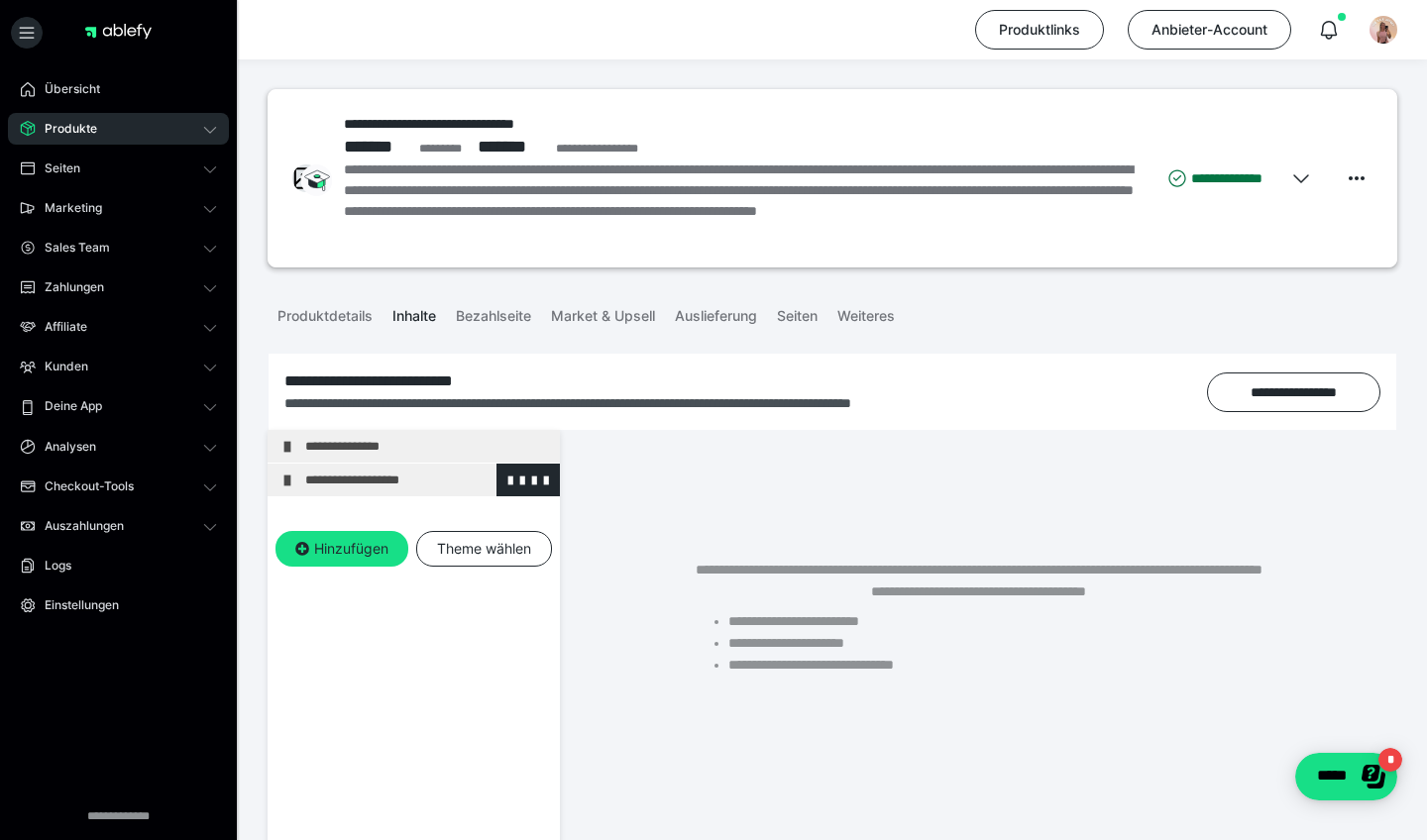 click on "**********" at bounding box center [427, 479] 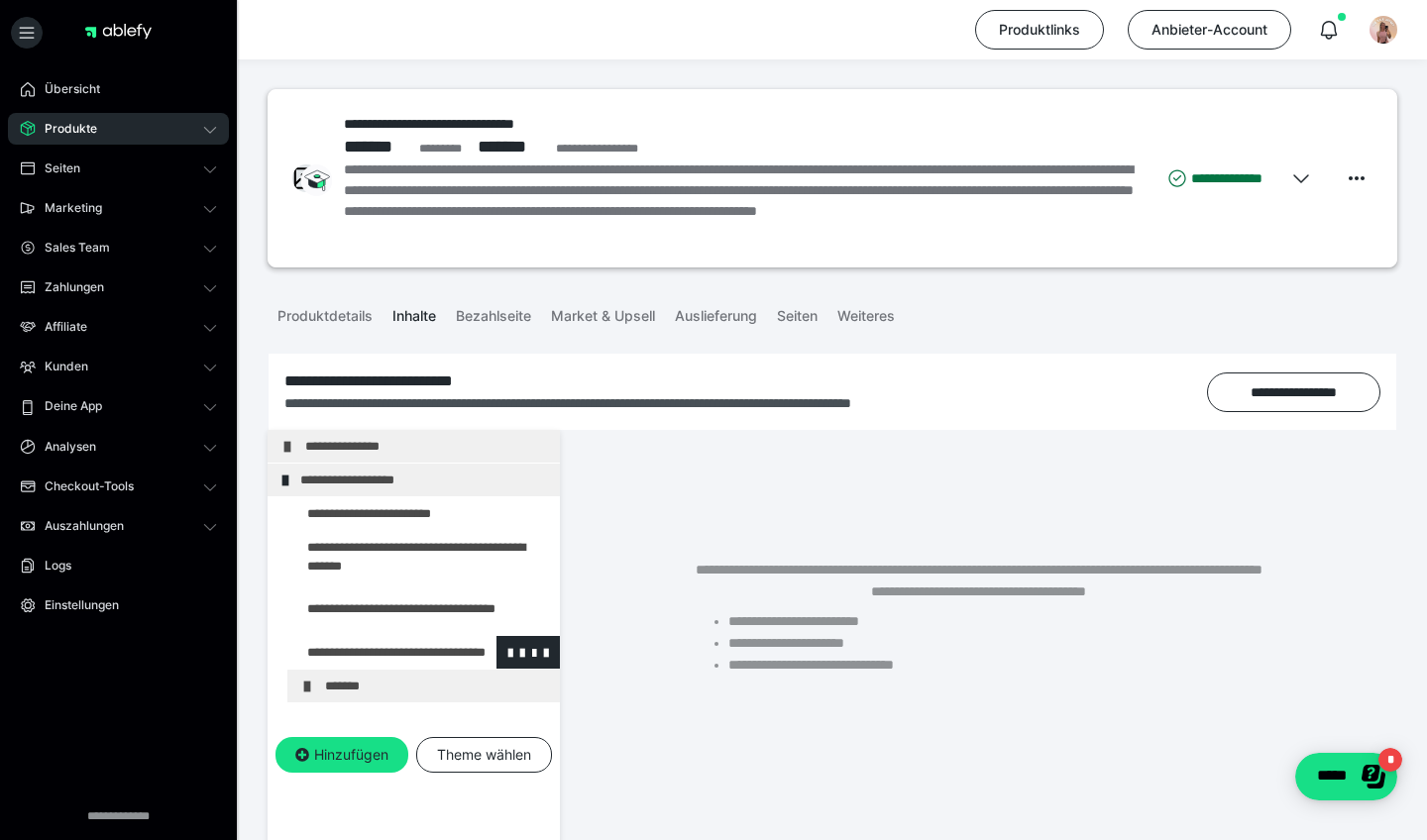 click at bounding box center (372, 652) 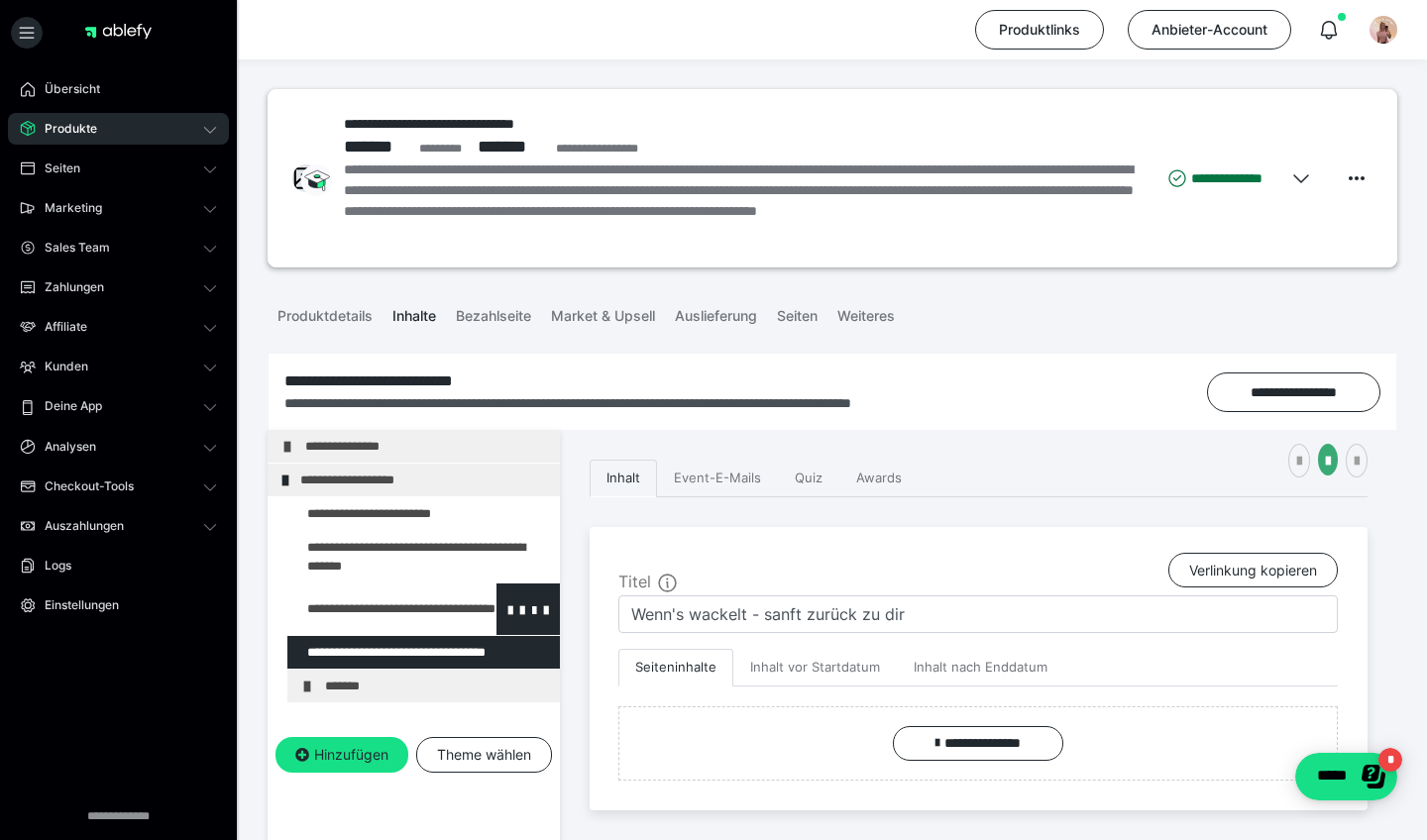click at bounding box center (372, 609) 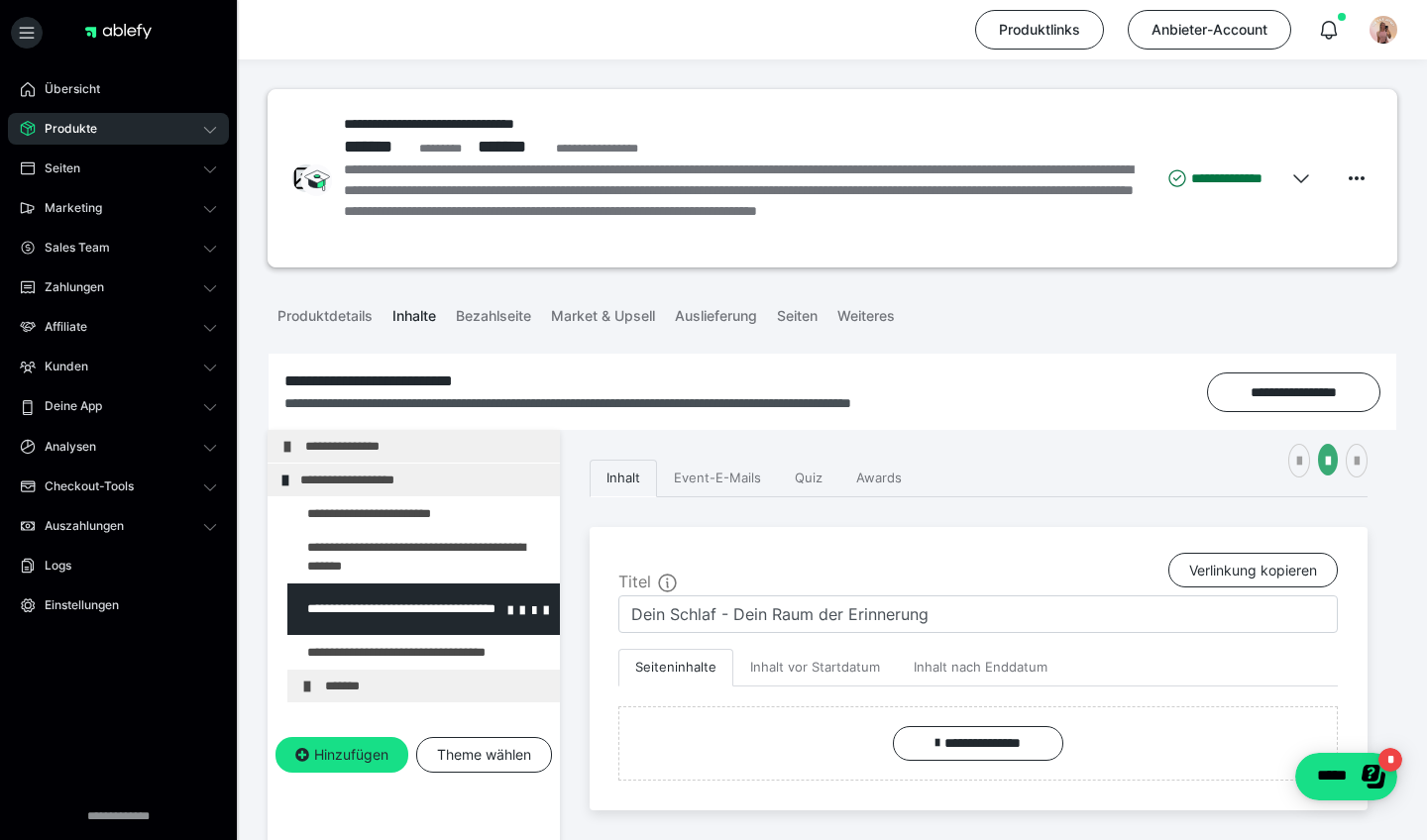 click at bounding box center [372, 609] 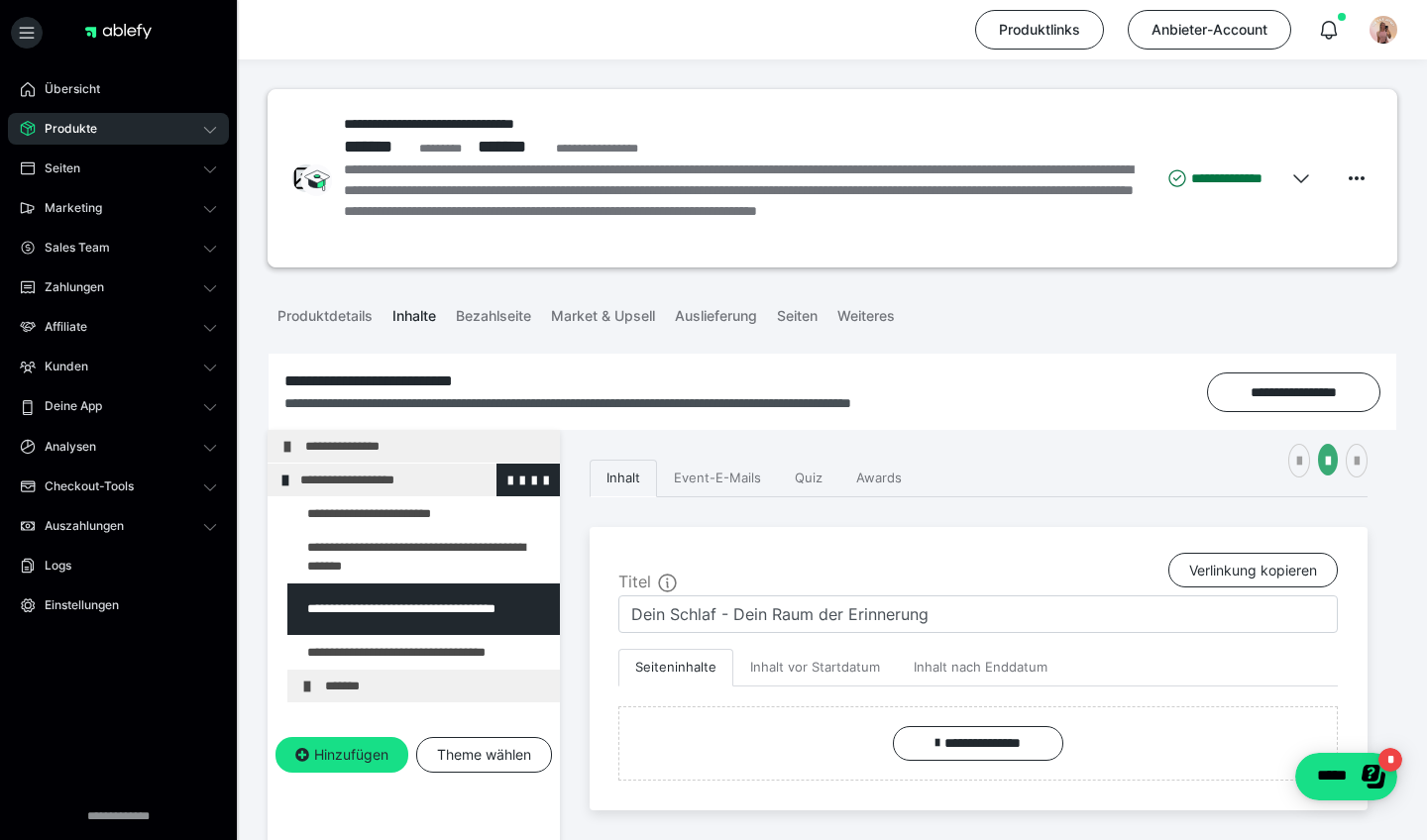click on "**********" at bounding box center [422, 479] 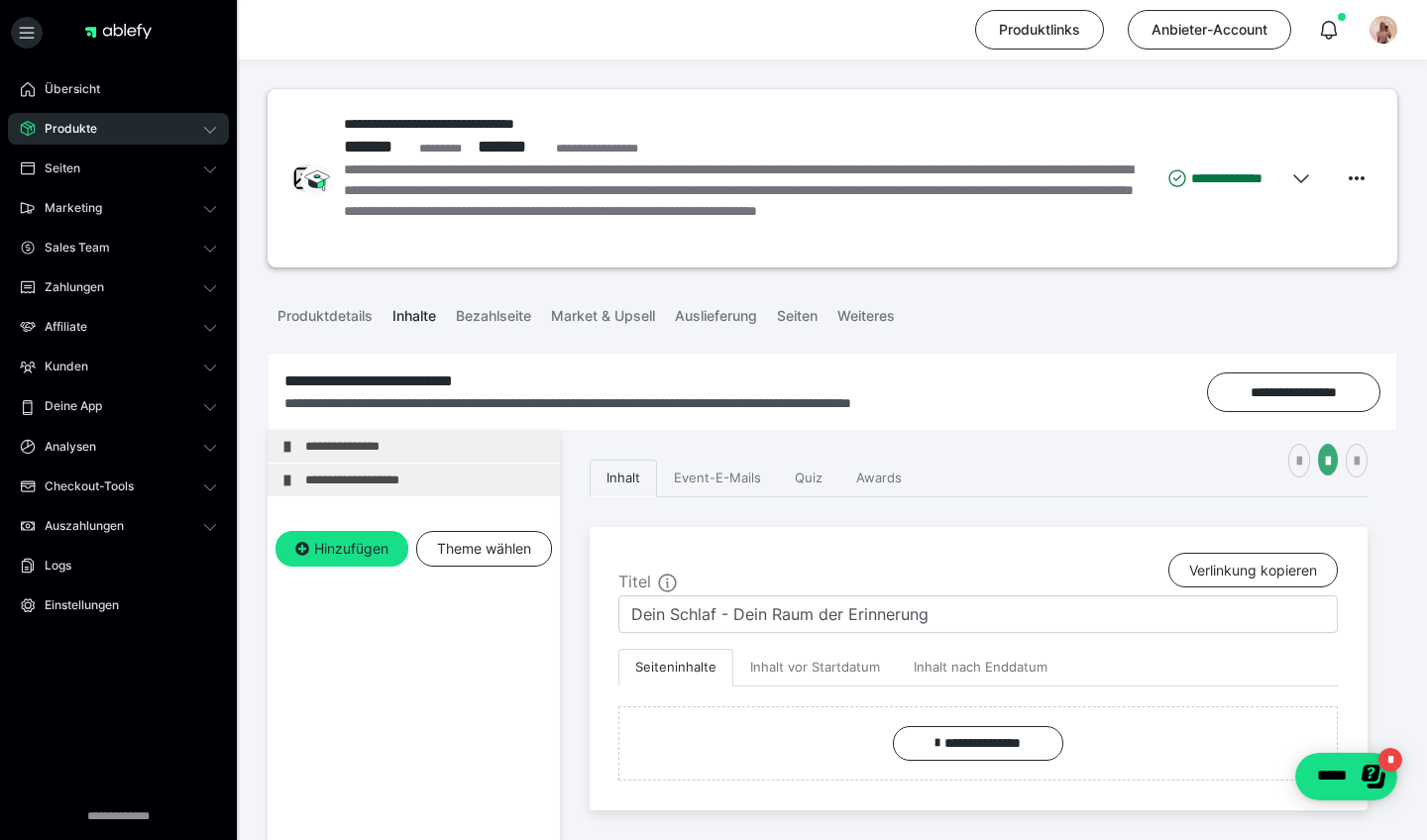 click on "Produkte" at bounding box center [118, 129] 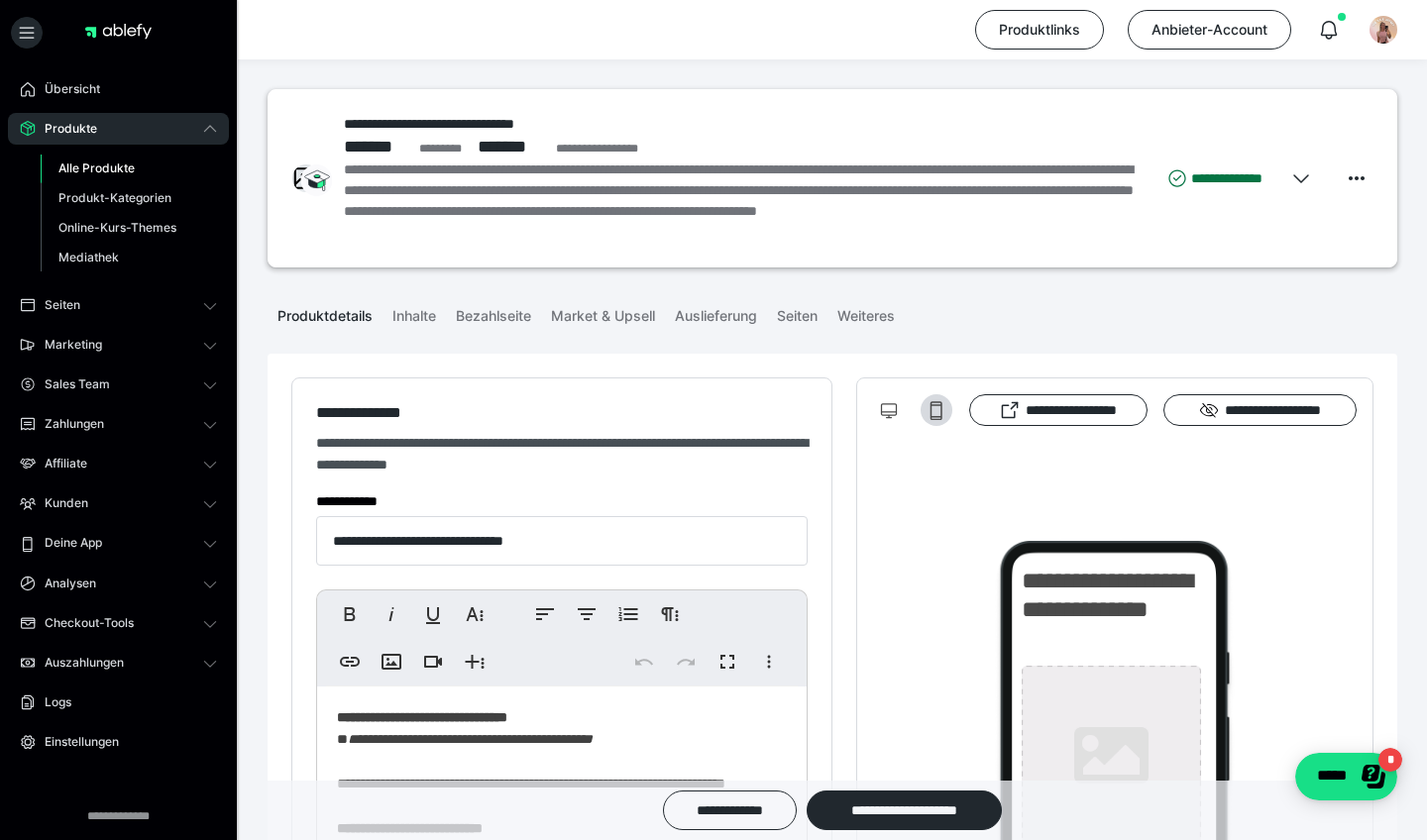 type on "**********" 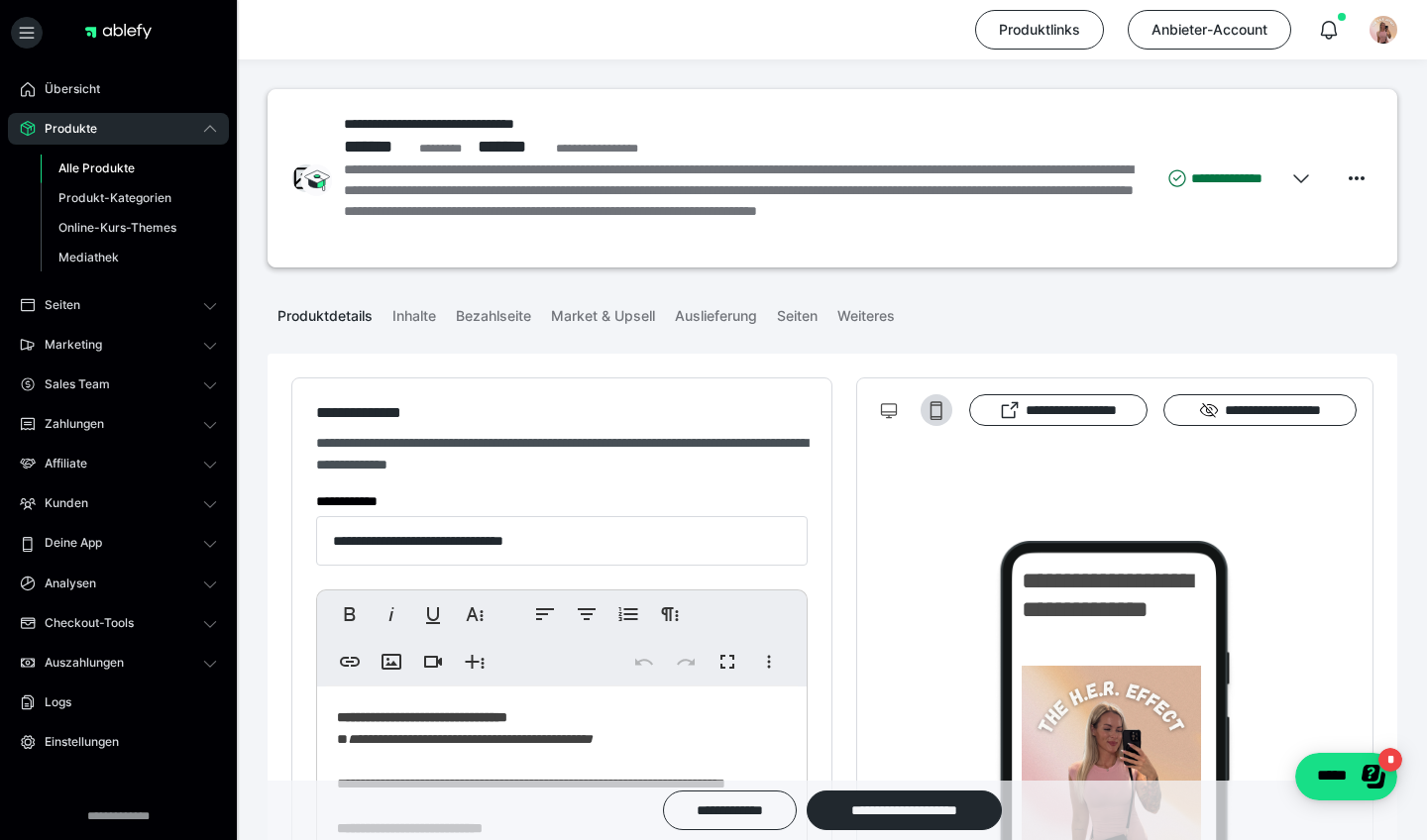 click on "Alle Produkte" at bounding box center [96, 167] 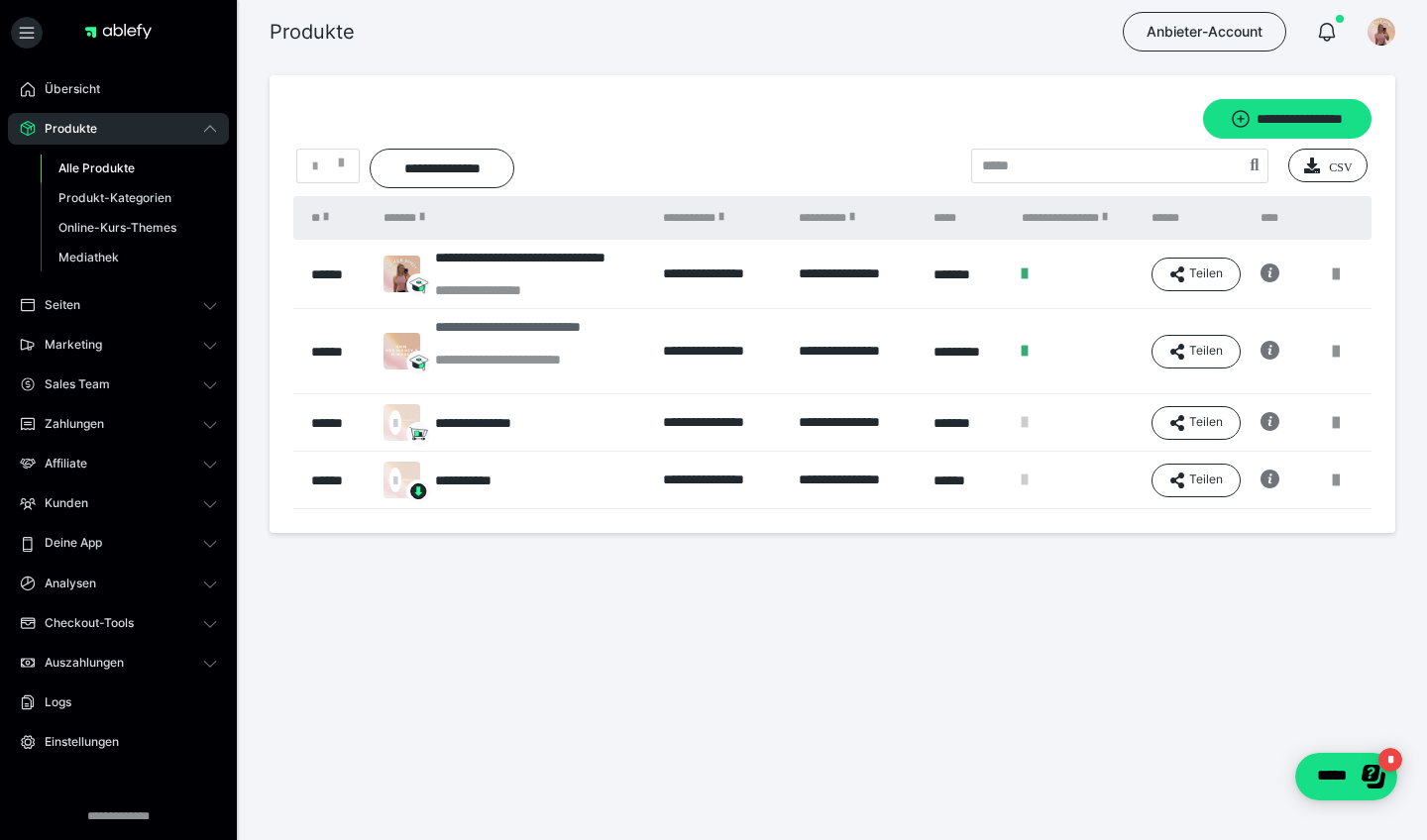 click on "**********" at bounding box center (539, 335) 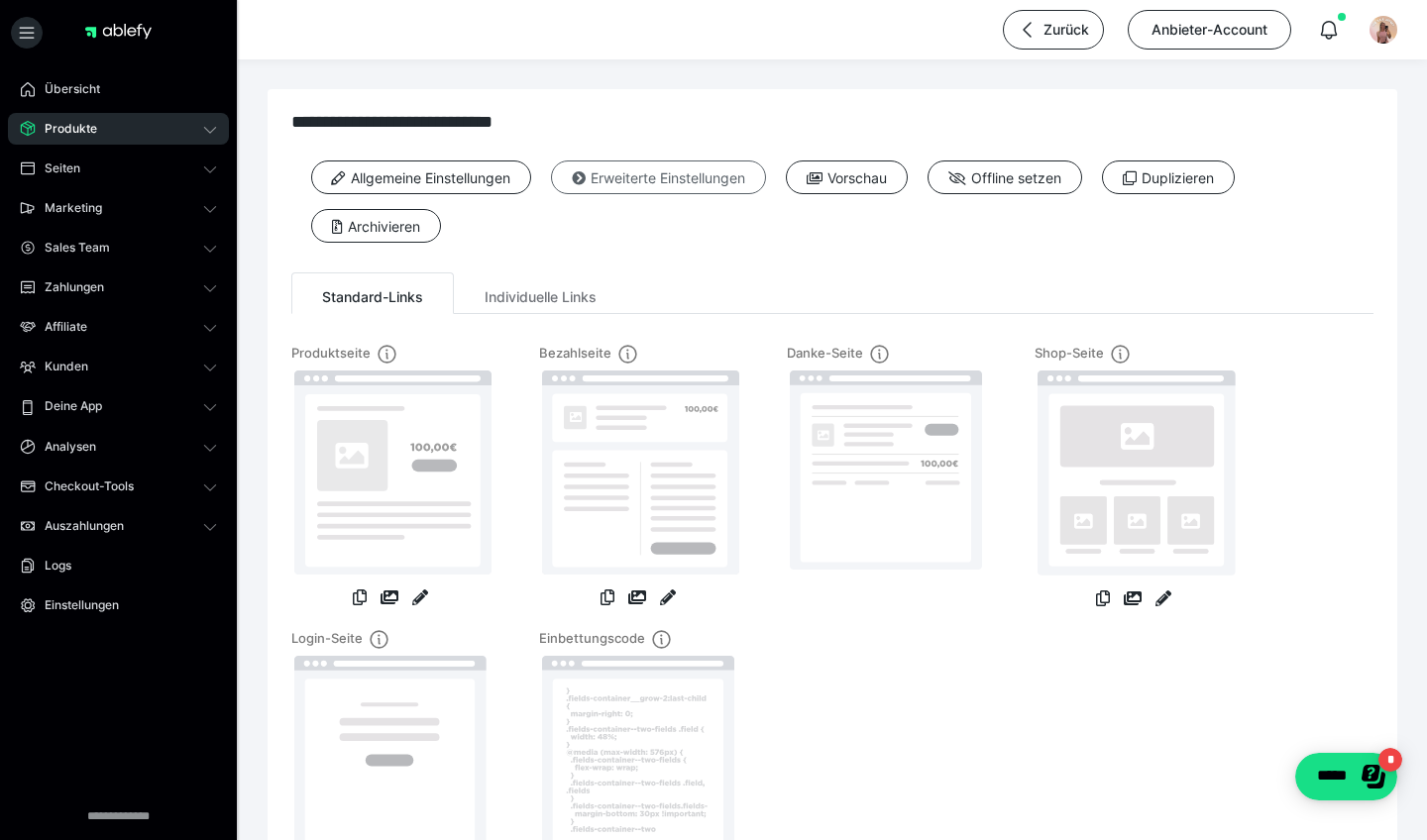 click on "Erweiterte Einstellungen" at bounding box center [658, 177] 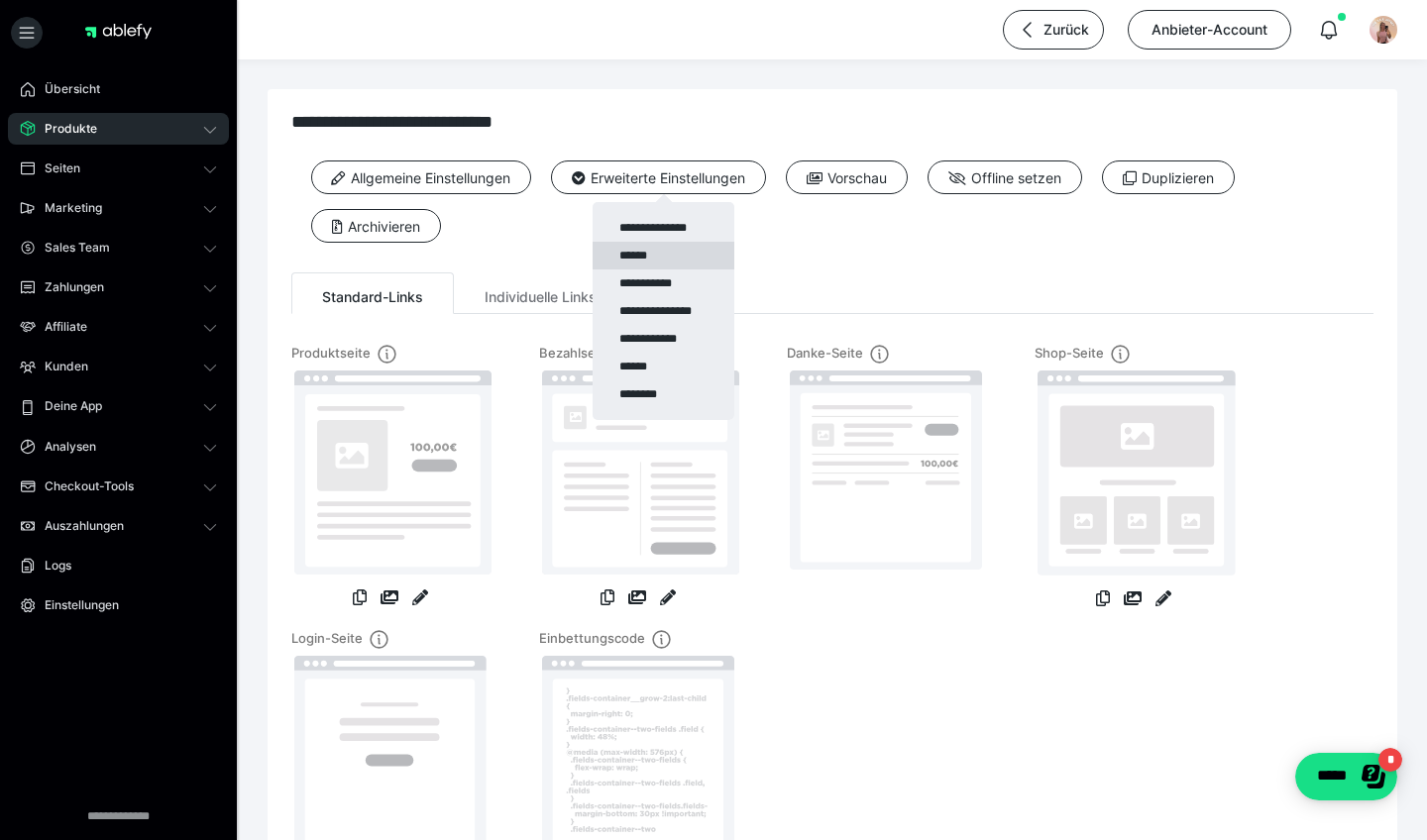 click on "******" at bounding box center [663, 256] 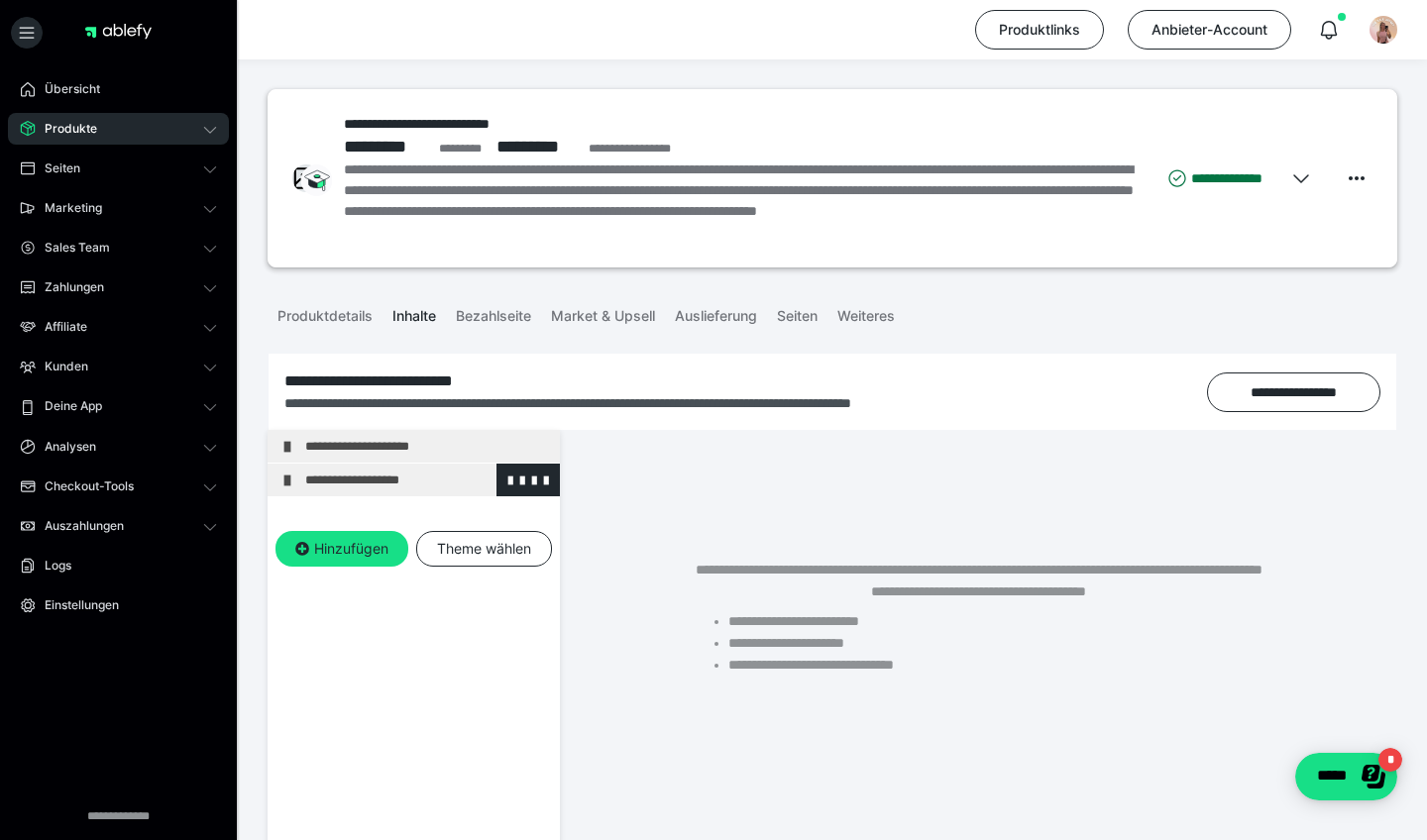 click on "**********" at bounding box center [427, 479] 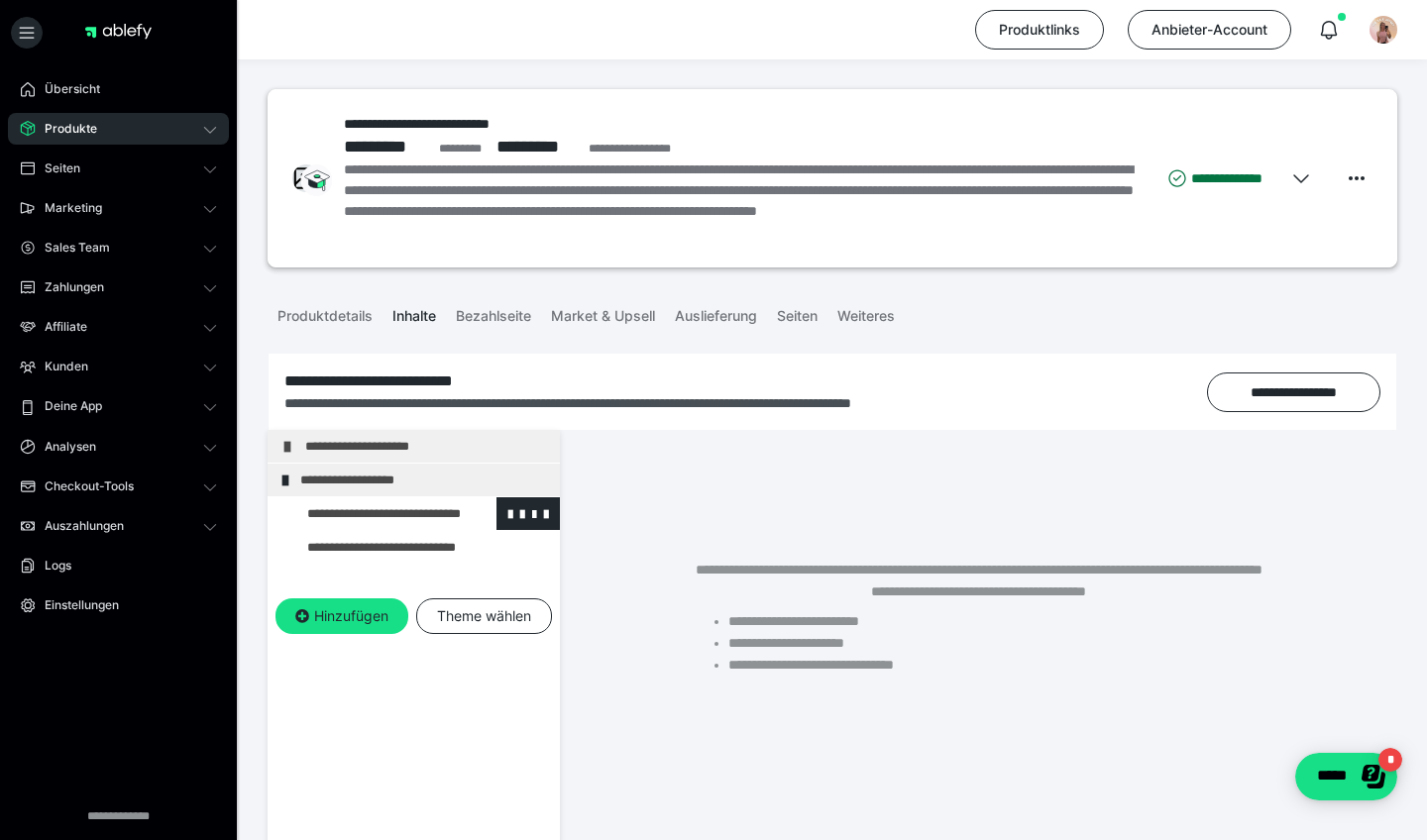 click at bounding box center (372, 513) 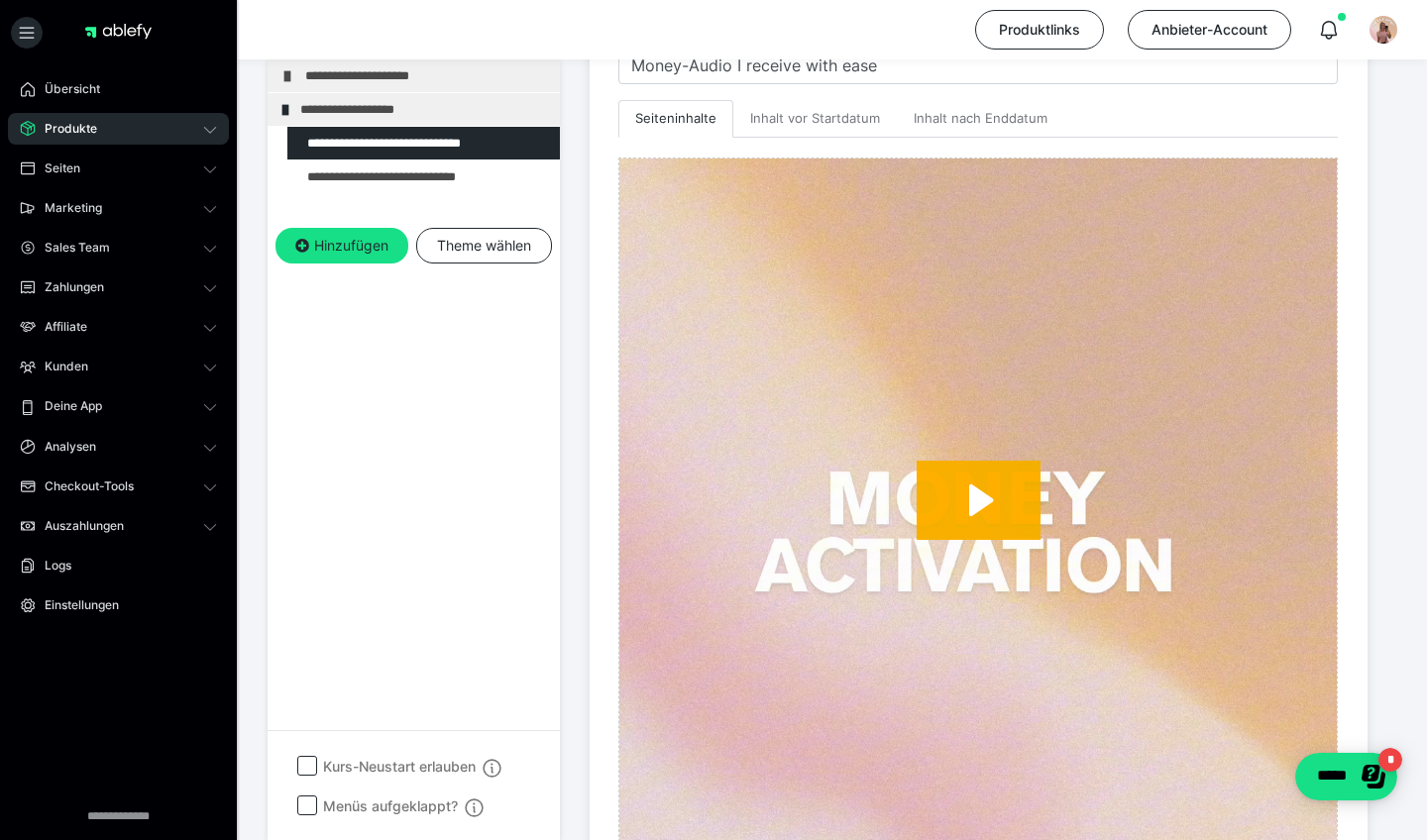 scroll, scrollTop: 507, scrollLeft: 0, axis: vertical 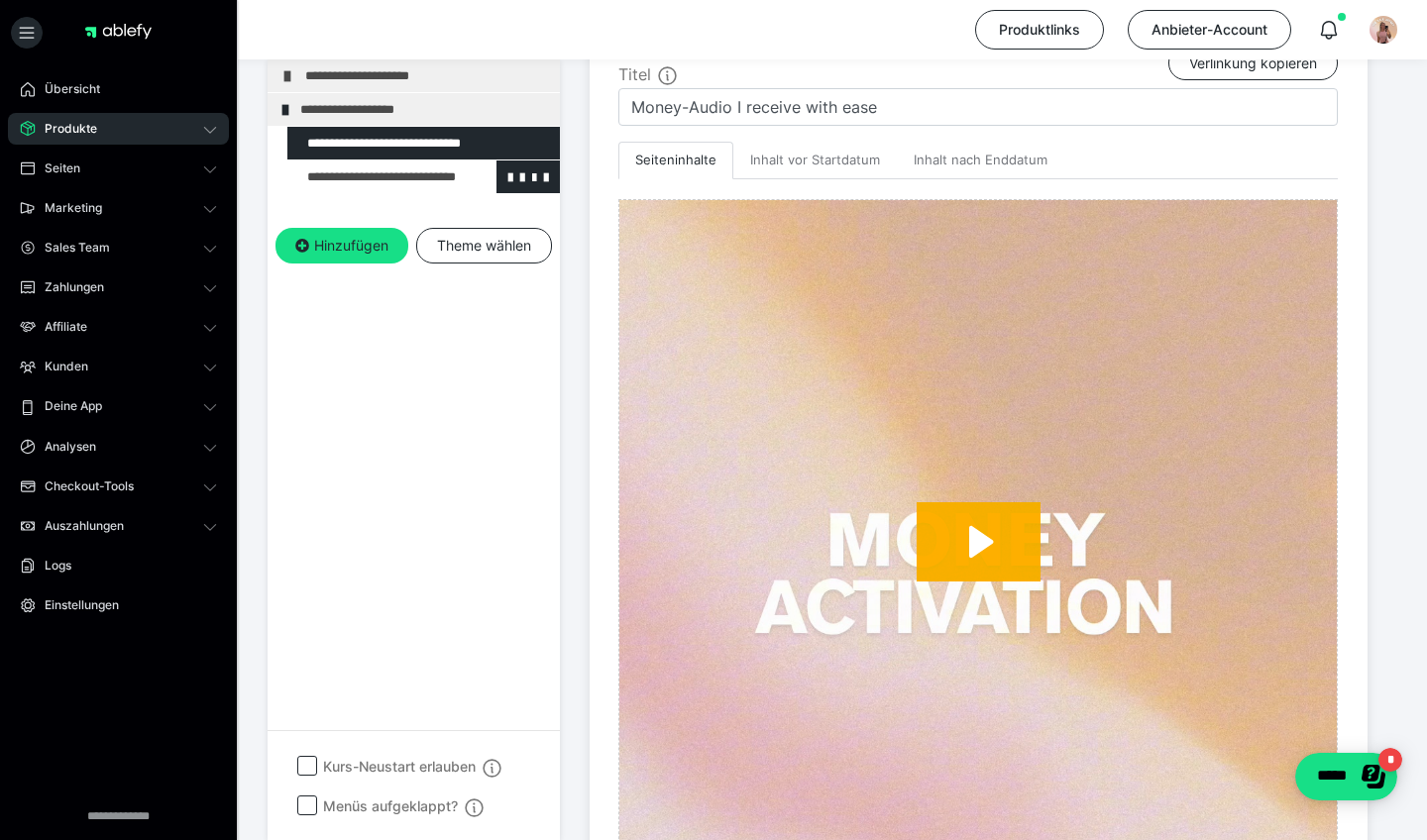 click at bounding box center [372, 176] 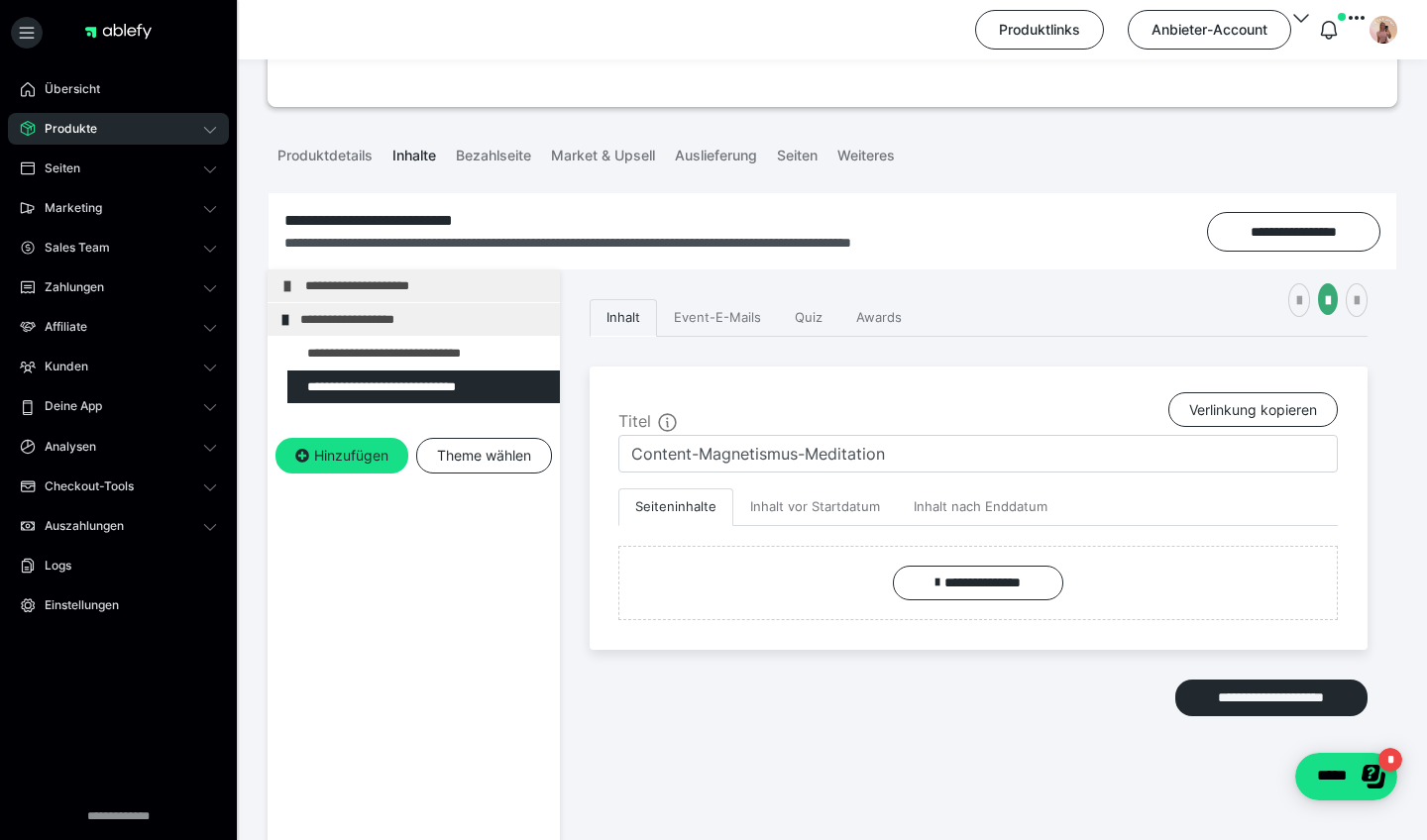 scroll, scrollTop: 159, scrollLeft: 0, axis: vertical 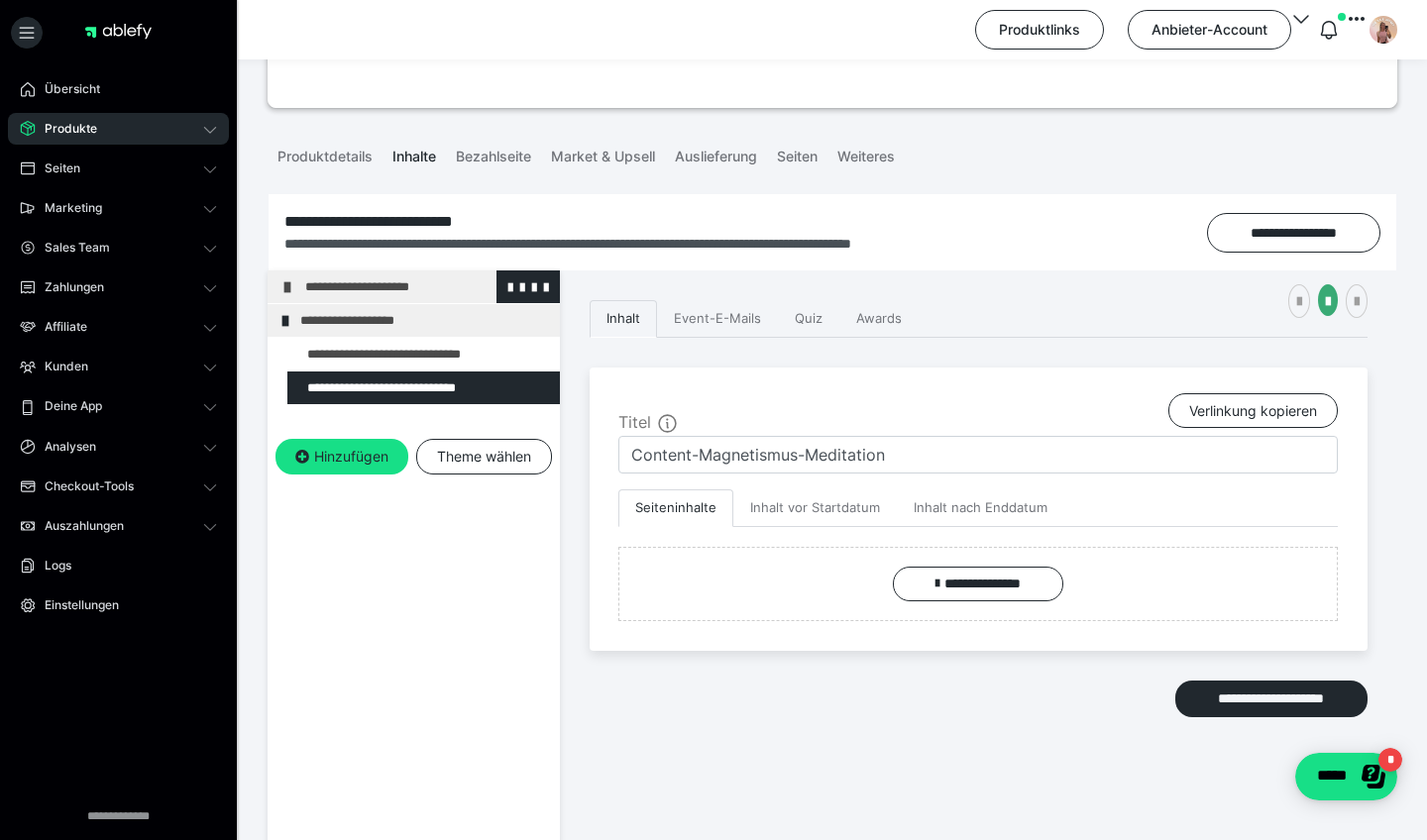 click on "**********" at bounding box center [427, 286] 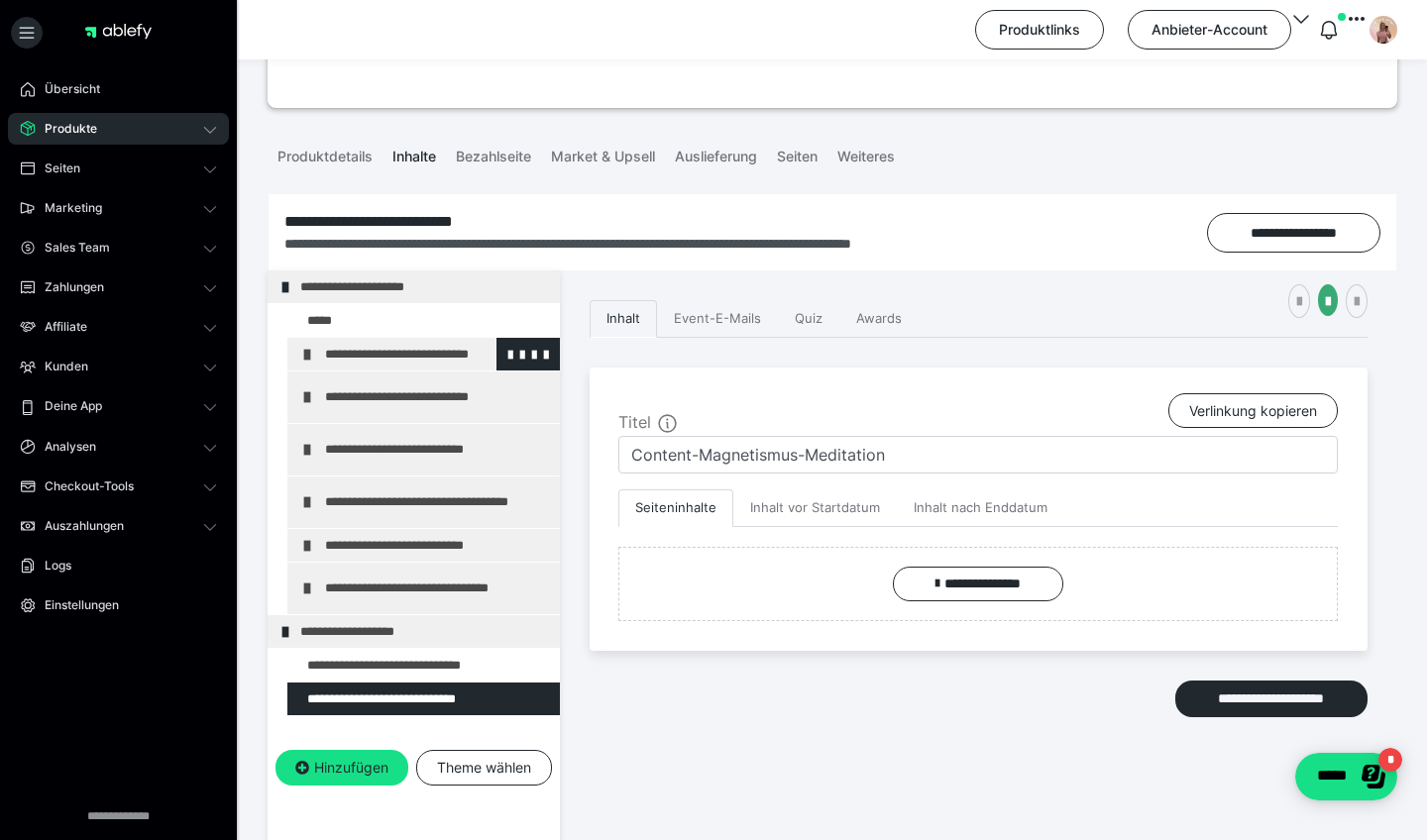 click on "**********" at bounding box center [437, 354] 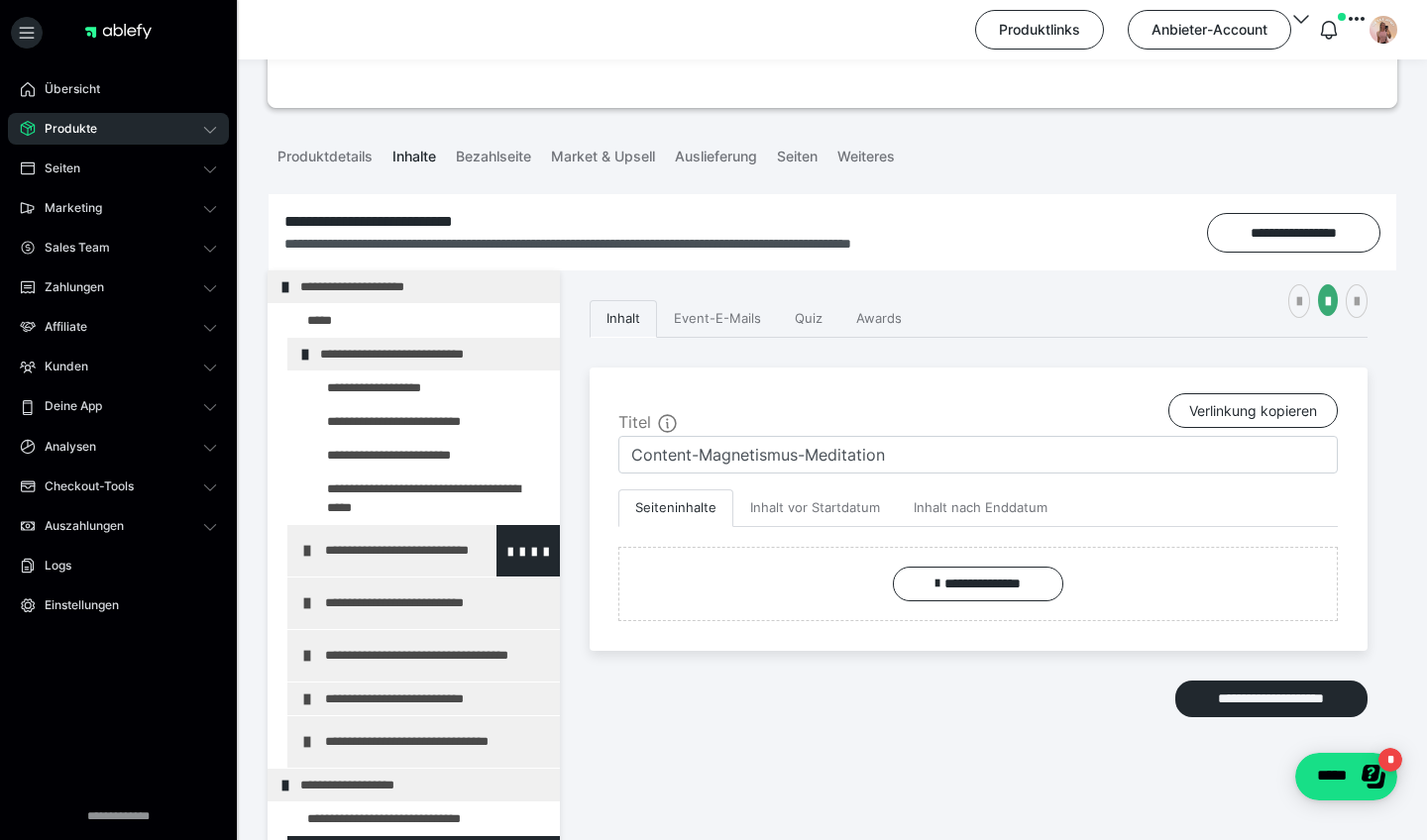 click on "**********" at bounding box center (437, 551) 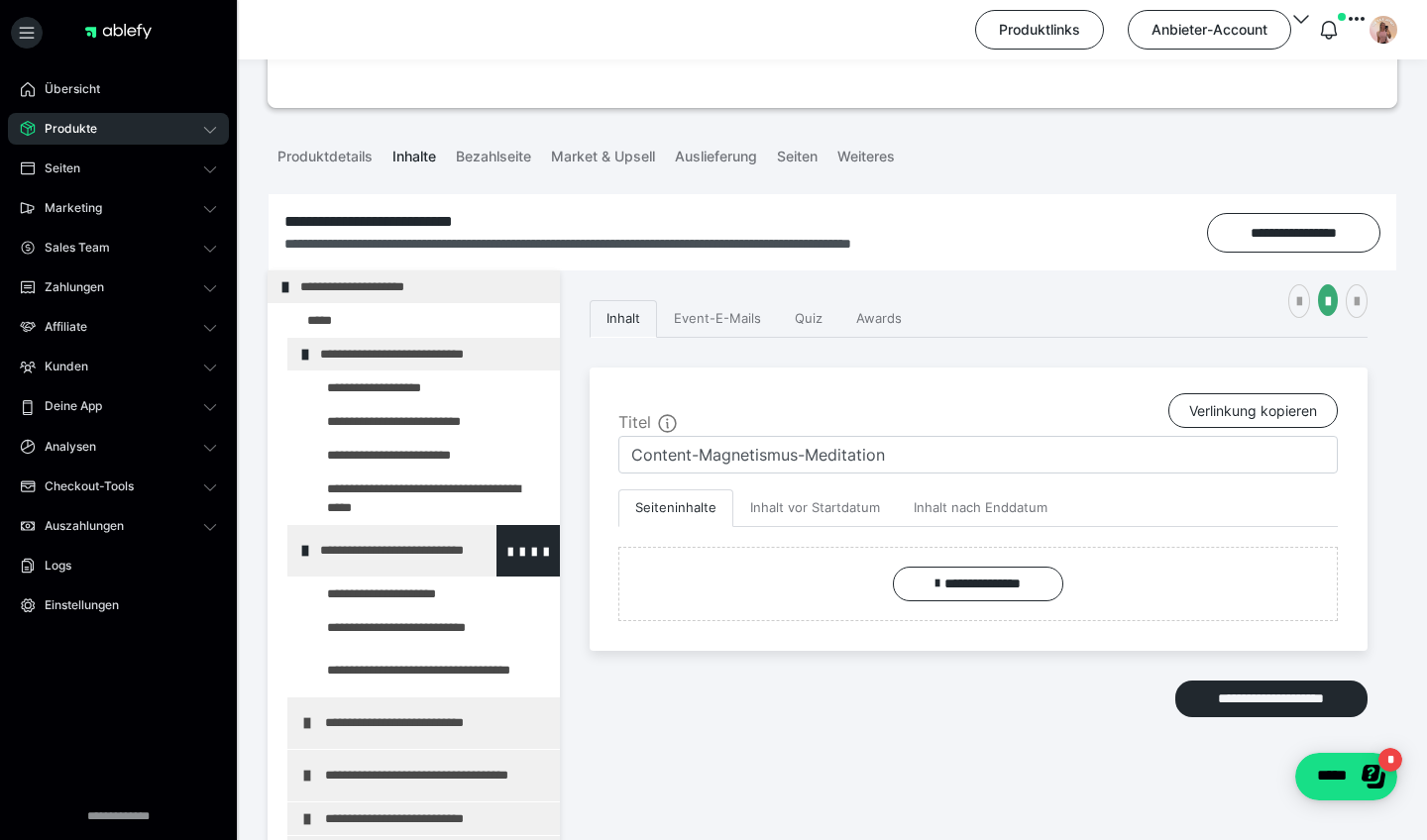 click on "**********" at bounding box center (432, 551) 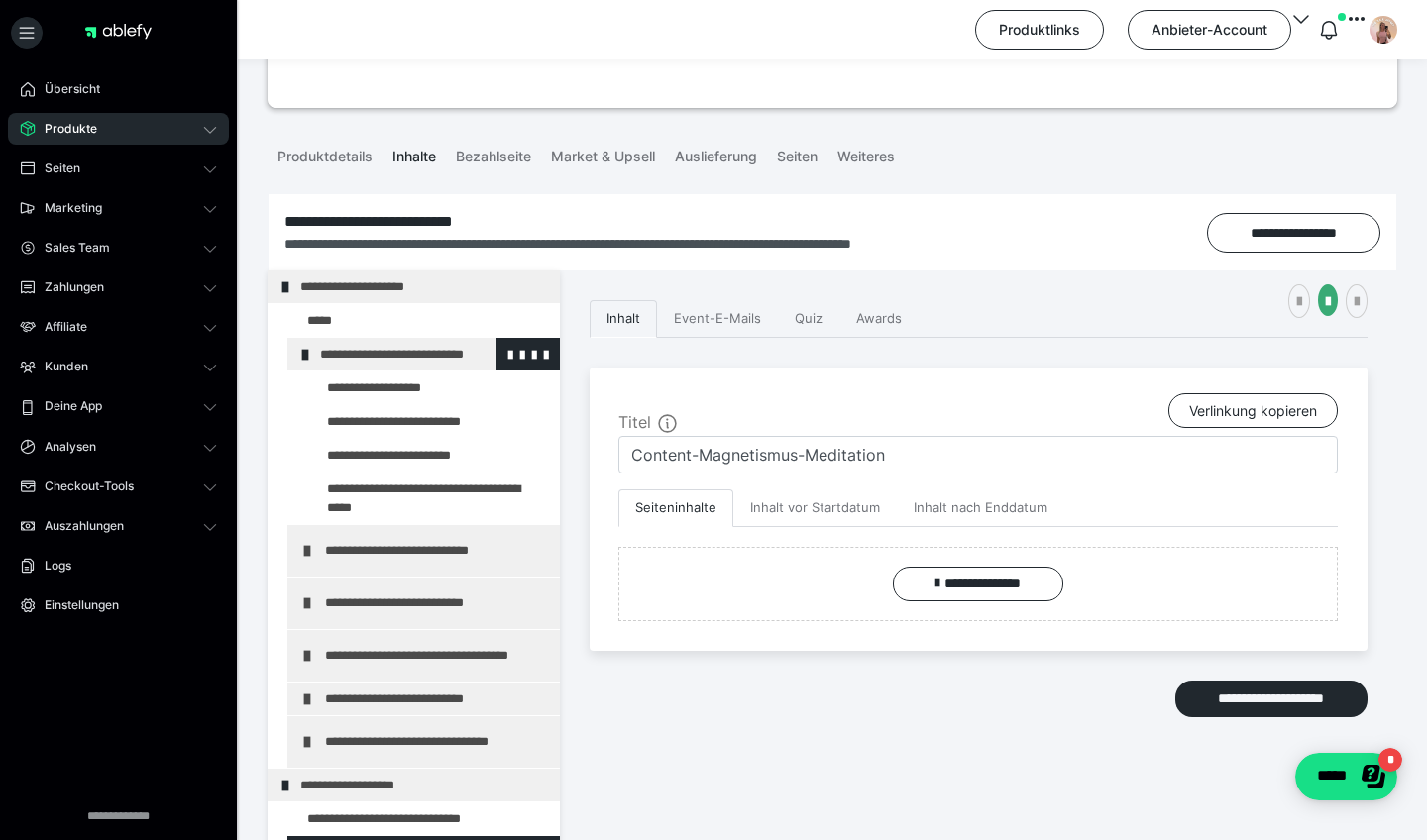 click on "**********" at bounding box center [432, 354] 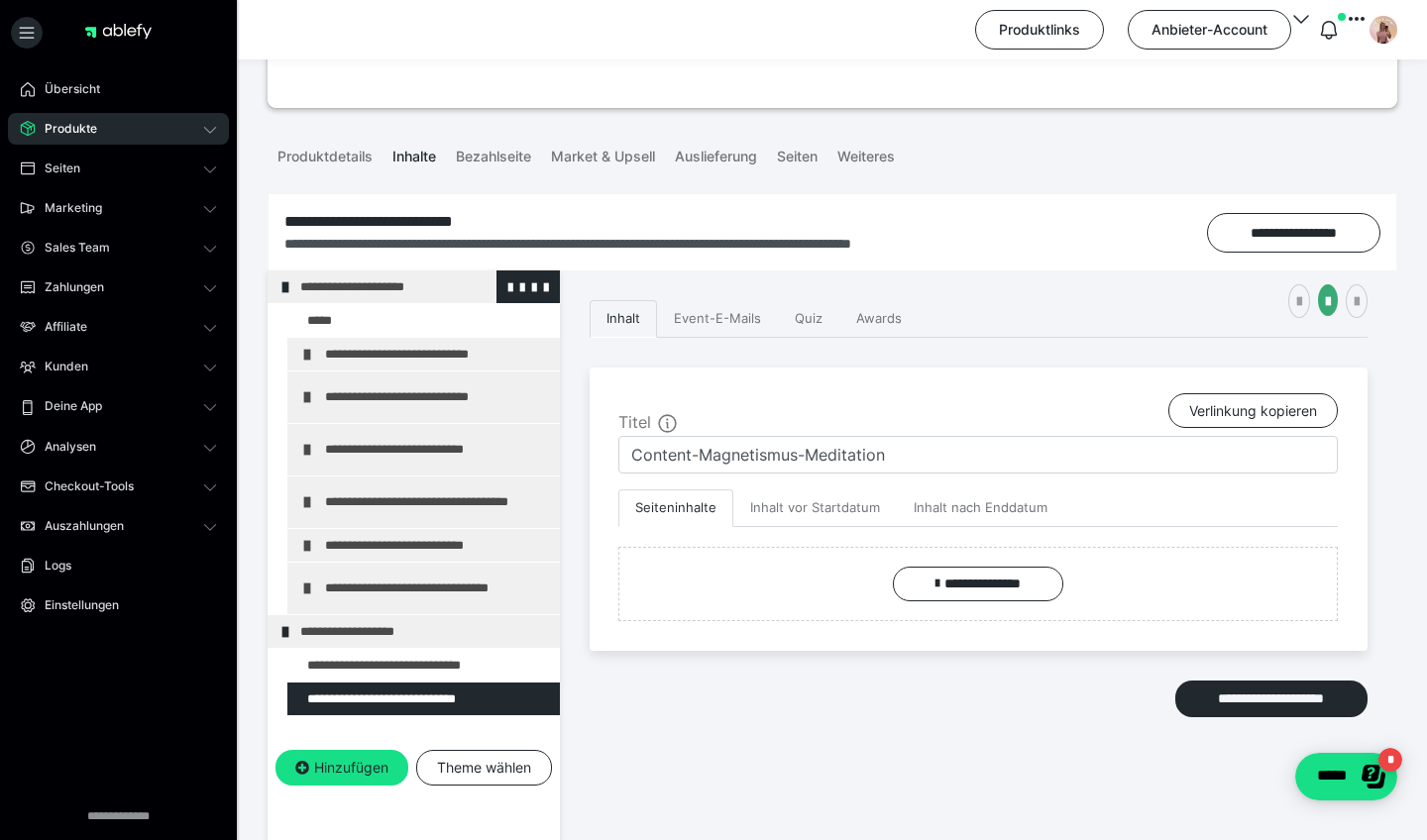 click on "**********" at bounding box center [422, 286] 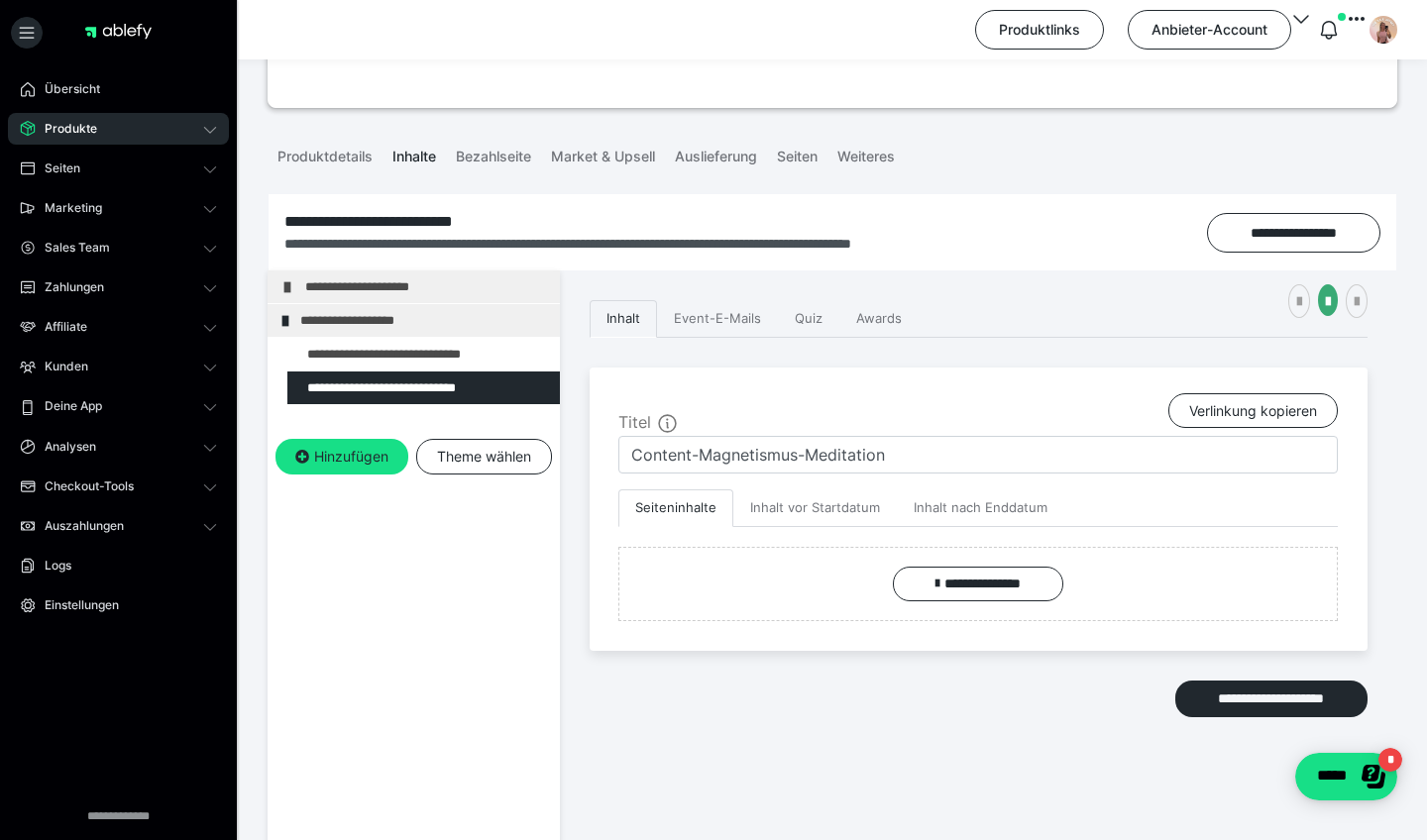 scroll, scrollTop: 144, scrollLeft: 0, axis: vertical 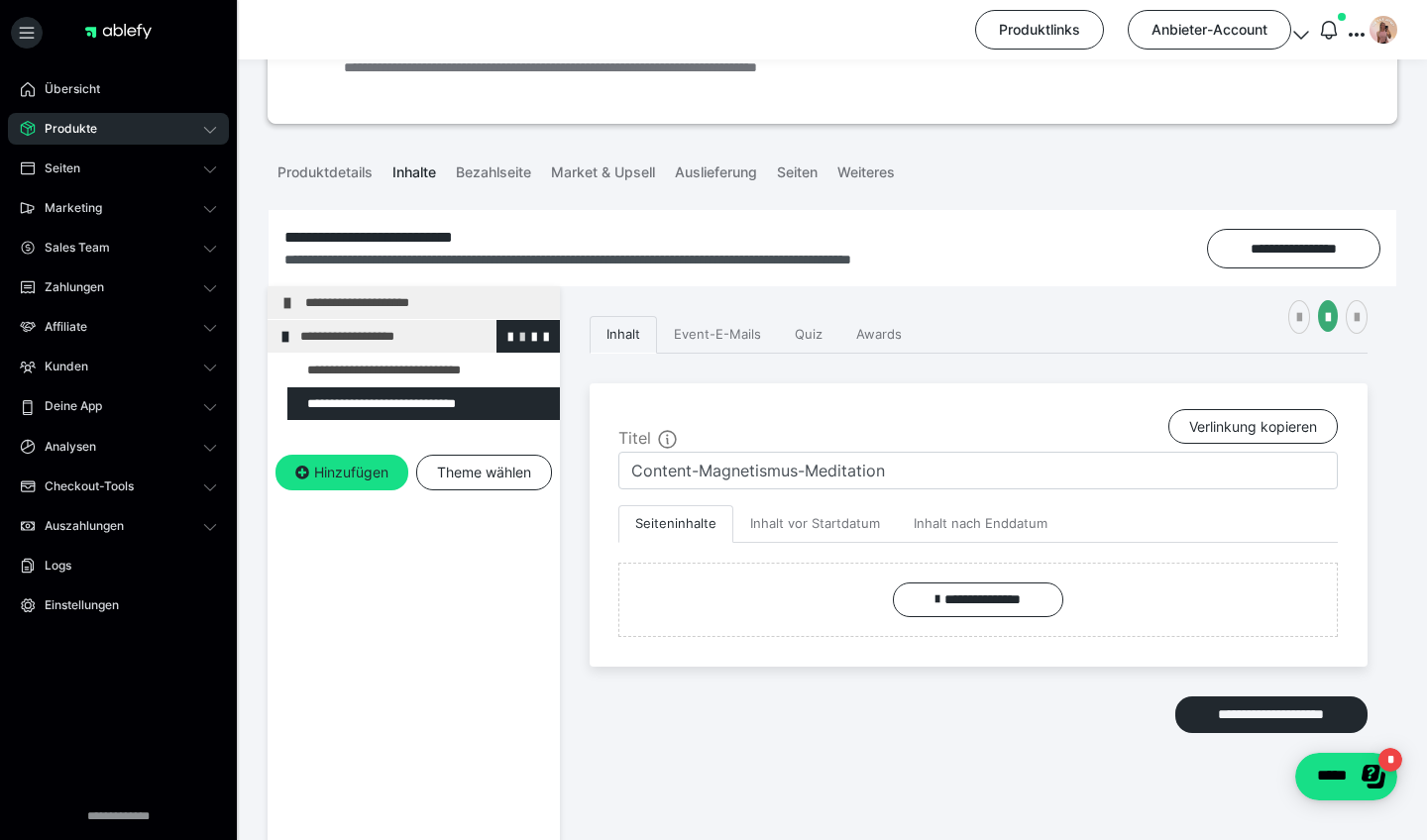 click at bounding box center (522, 336) 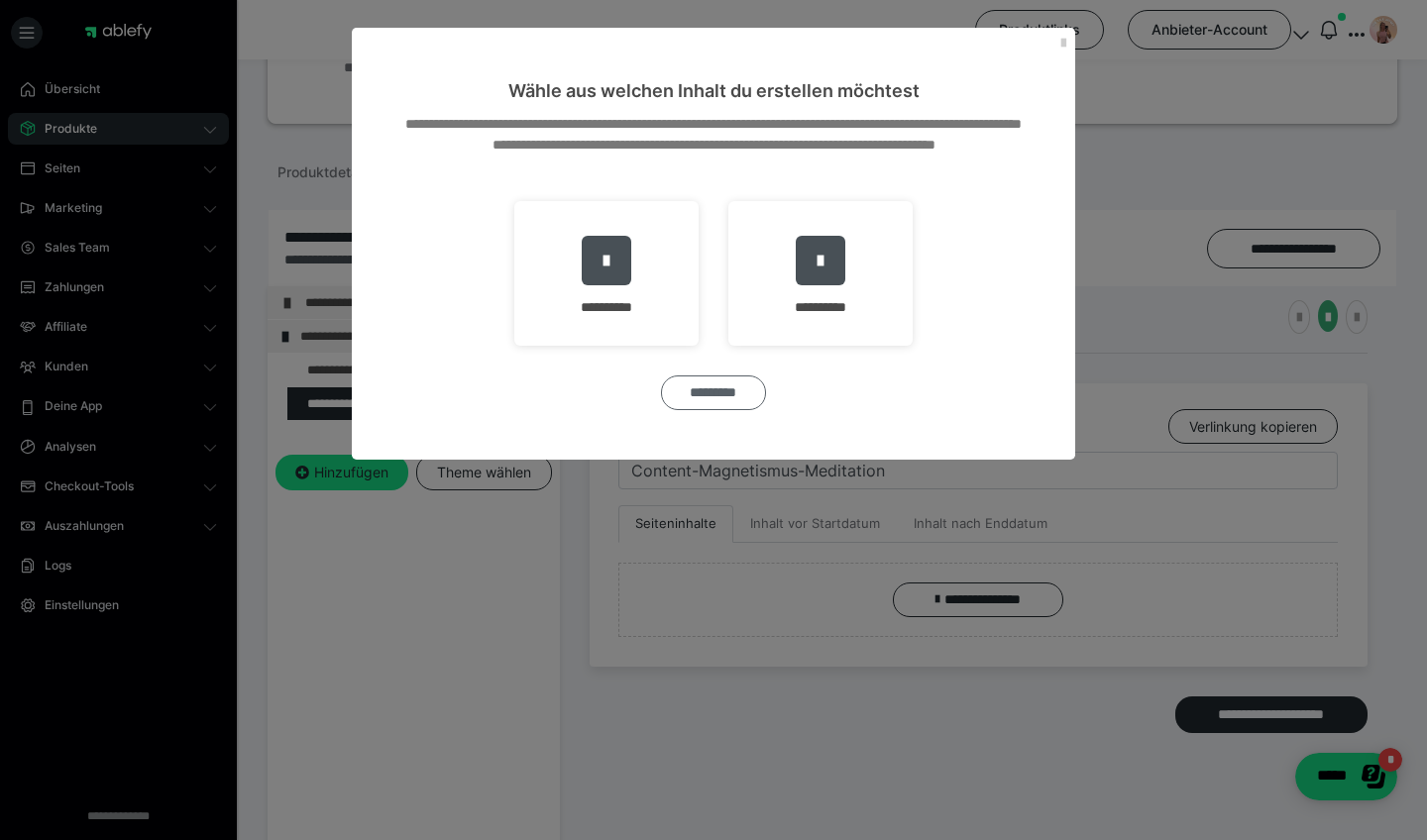 click on "*********" at bounding box center (714, 392) 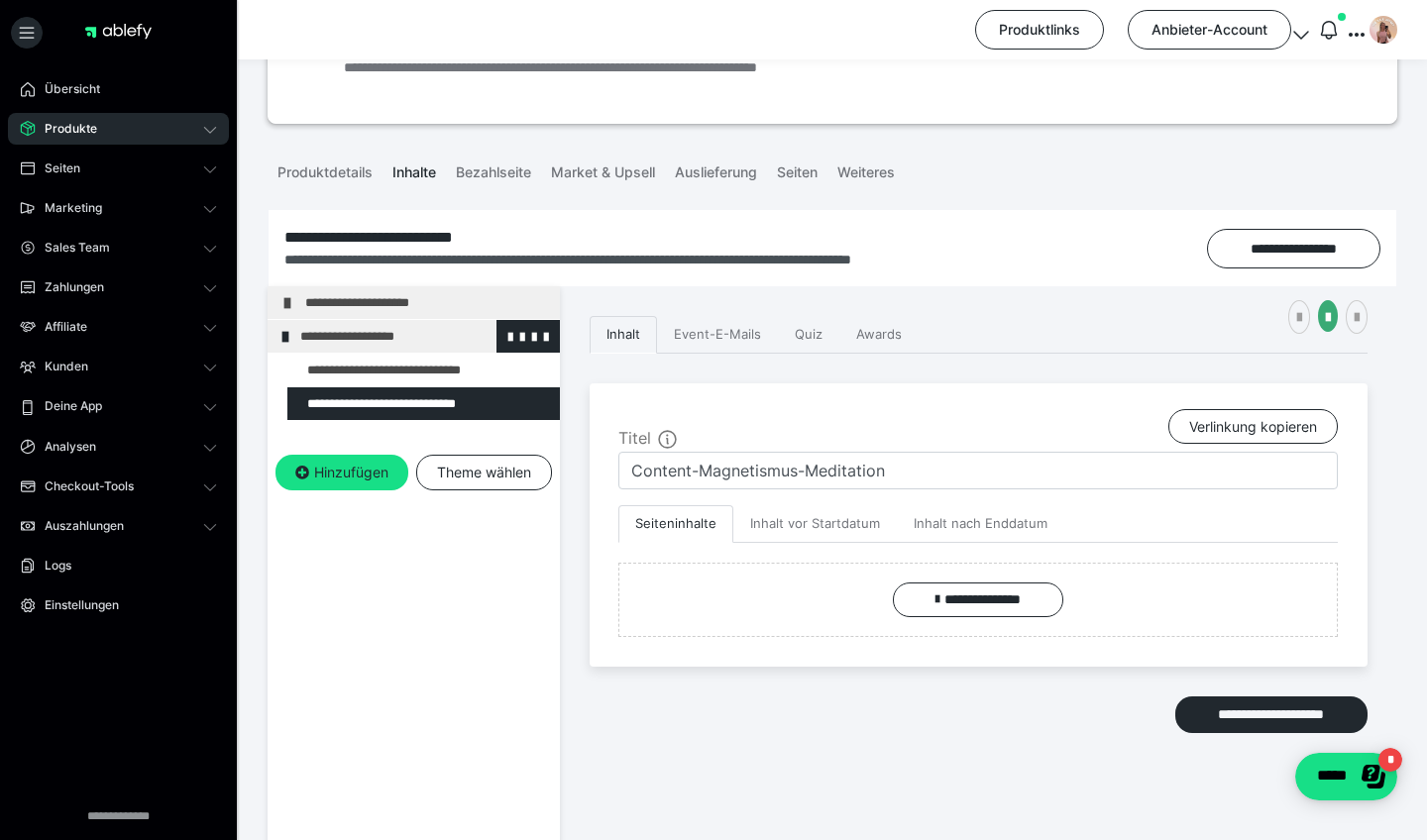 click on "**********" at bounding box center (422, 336) 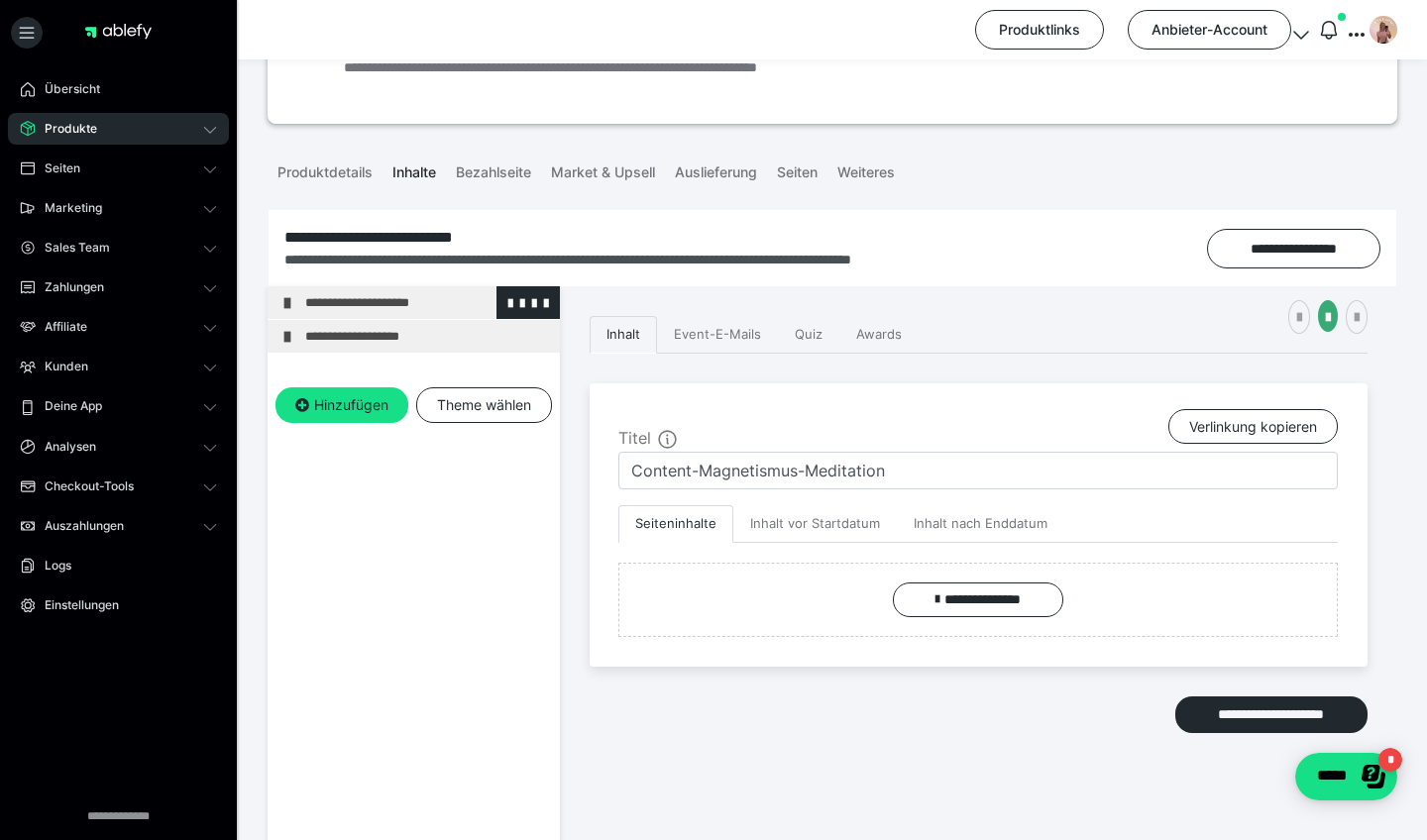 click on "**********" at bounding box center [427, 302] 